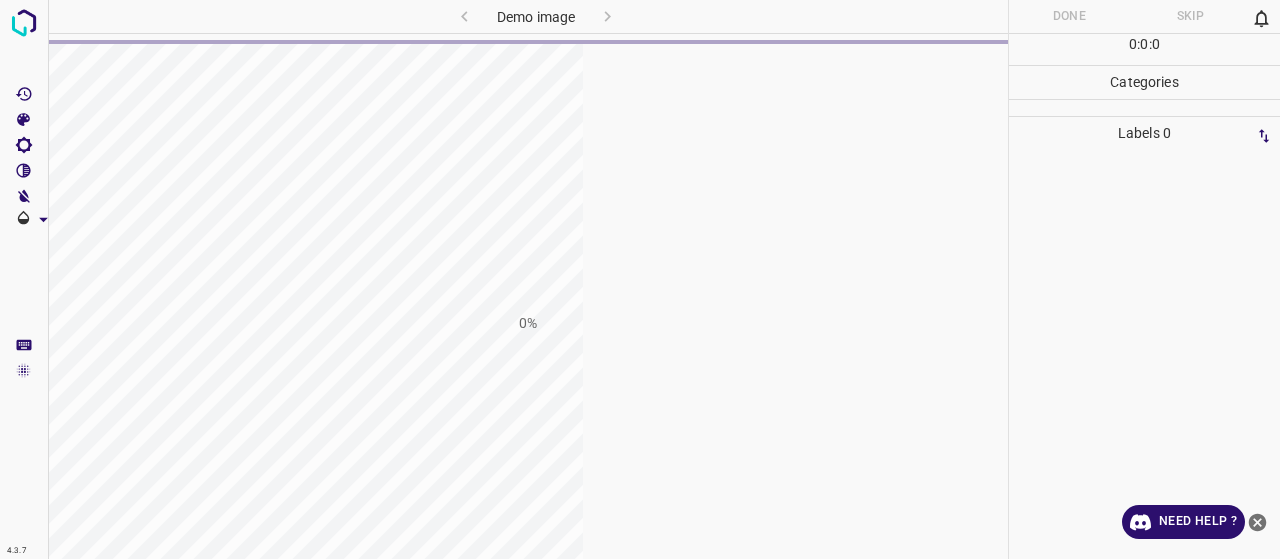 scroll, scrollTop: 0, scrollLeft: 0, axis: both 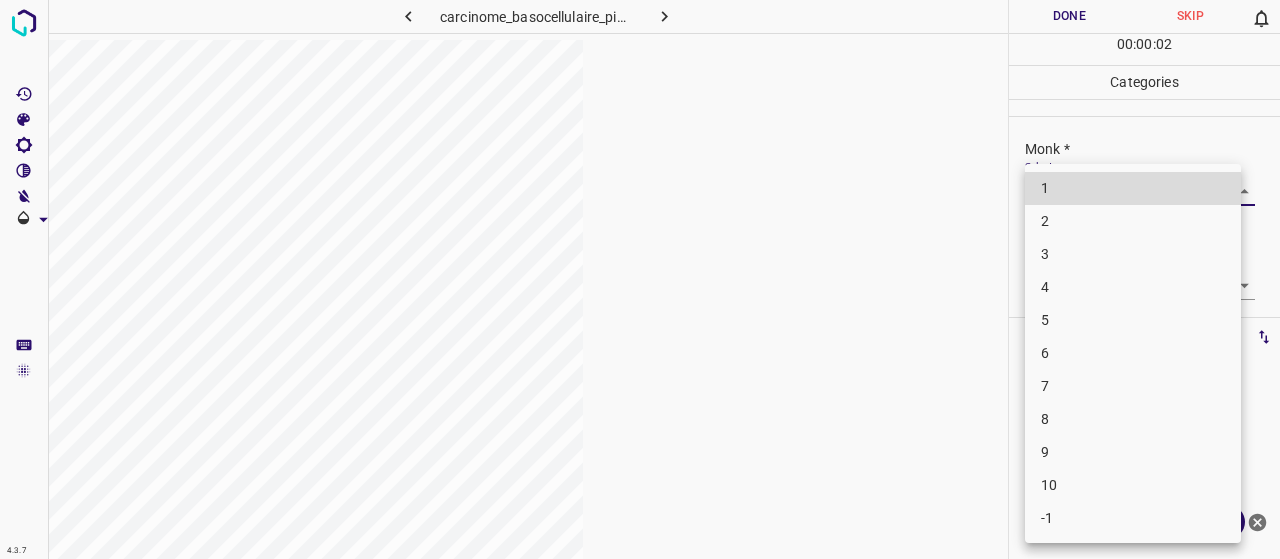 click on "4.3.7 carcinome_basocellulaire_pigmente3.jpg Done Skip 0 00   : 00   : 02   Categories Monk *  Select ​  Fitzpatrick *  Select ​ Labels   0 Categories 1 Monk 2  Fitzpatrick Tools Space Change between modes (Draw & Edit) I Auto labeling R Restore zoom M Zoom in N Zoom out Delete Delete selecte label Filters Z Restore filters X Saturation filter C Brightness filter V Contrast filter B Gray scale filter General O Download Need Help ? - Text - Hide - Delete 1 2 3 4 5 6 7 8 9 10 -1" at bounding box center (640, 279) 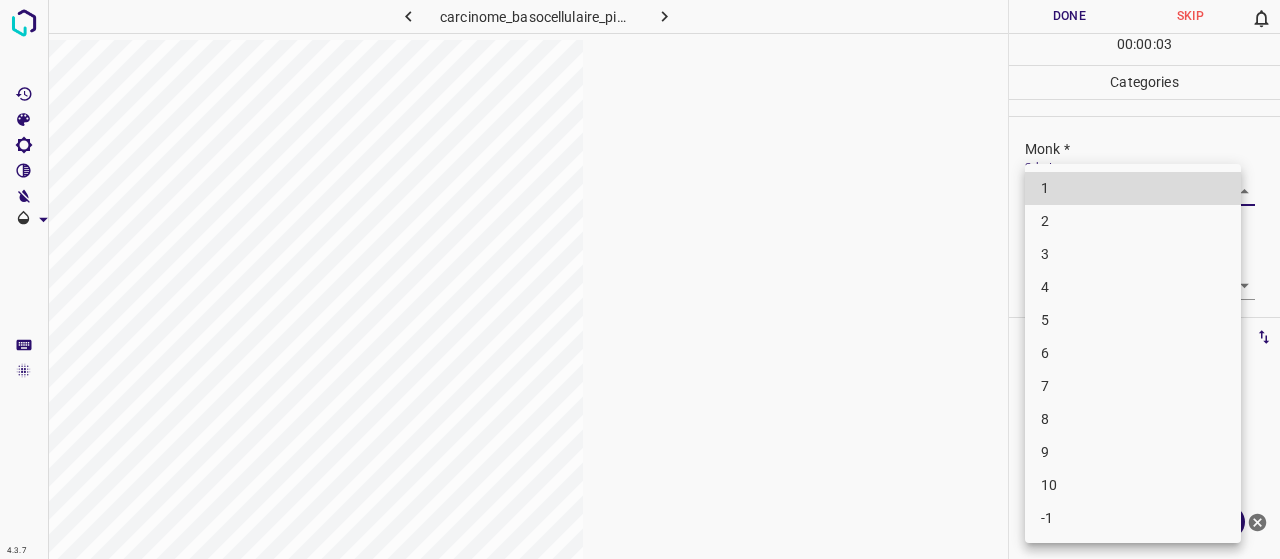 click on "4" at bounding box center (1133, 287) 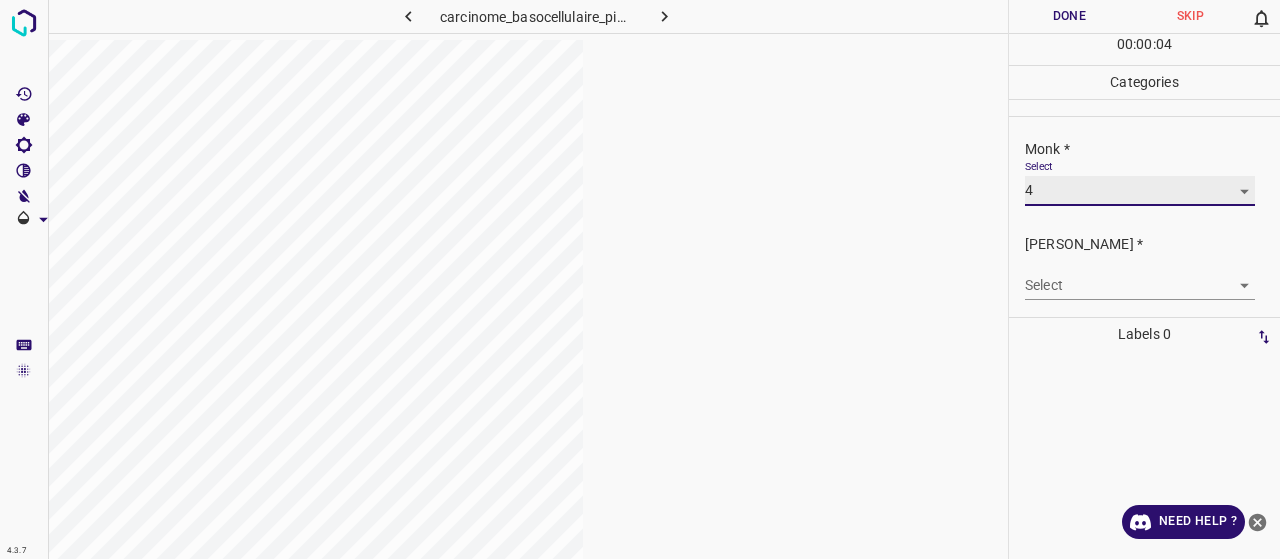 type on "4" 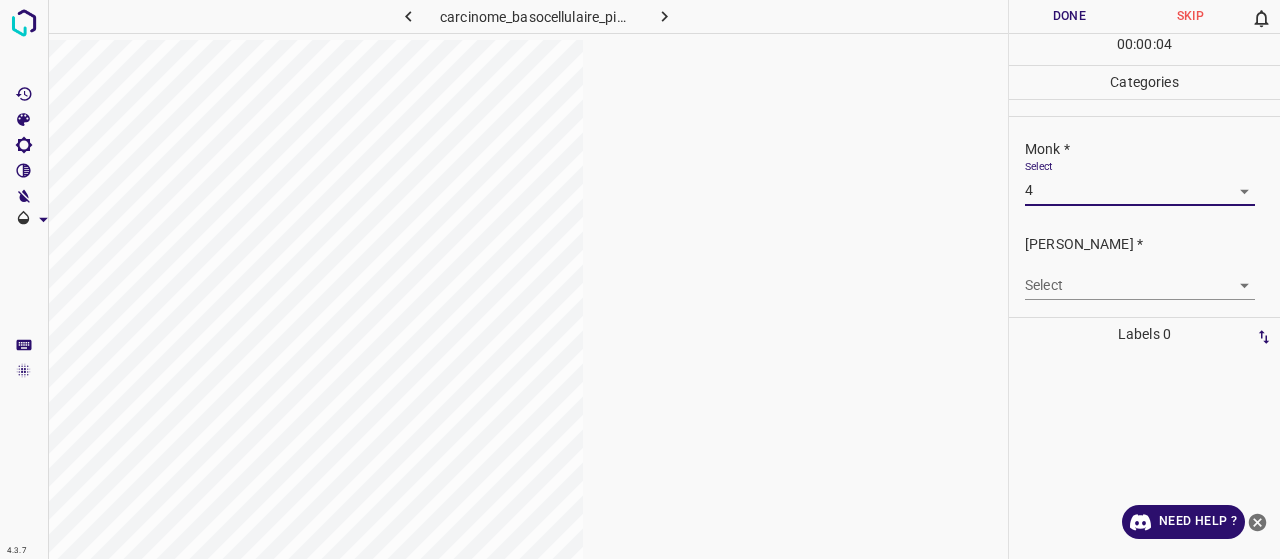 click on "4.3.7 carcinome_basocellulaire_pigmente3.jpg Done Skip 0 00   : 00   : 04   Categories Monk *  Select 4 4  Fitzpatrick *  Select ​ Labels   0 Categories 1 Monk 2  Fitzpatrick Tools Space Change between modes (Draw & Edit) I Auto labeling R Restore zoom M Zoom in N Zoom out Delete Delete selecte label Filters Z Restore filters X Saturation filter C Brightness filter V Contrast filter B Gray scale filter General O Download Need Help ? - Text - Hide - Delete" at bounding box center [640, 279] 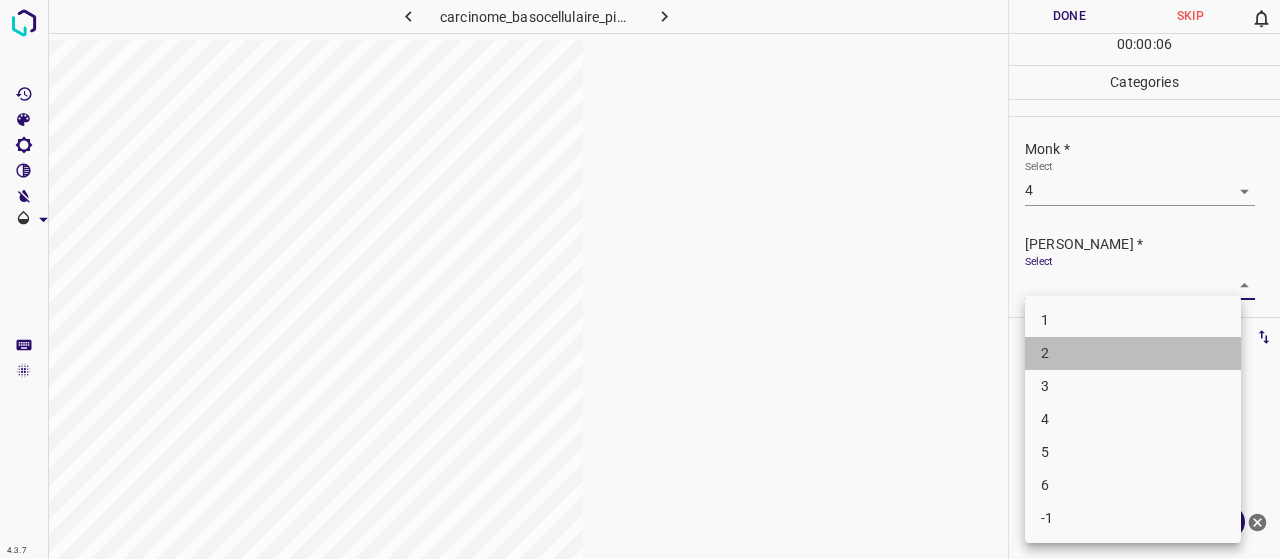 click on "2" at bounding box center (1133, 353) 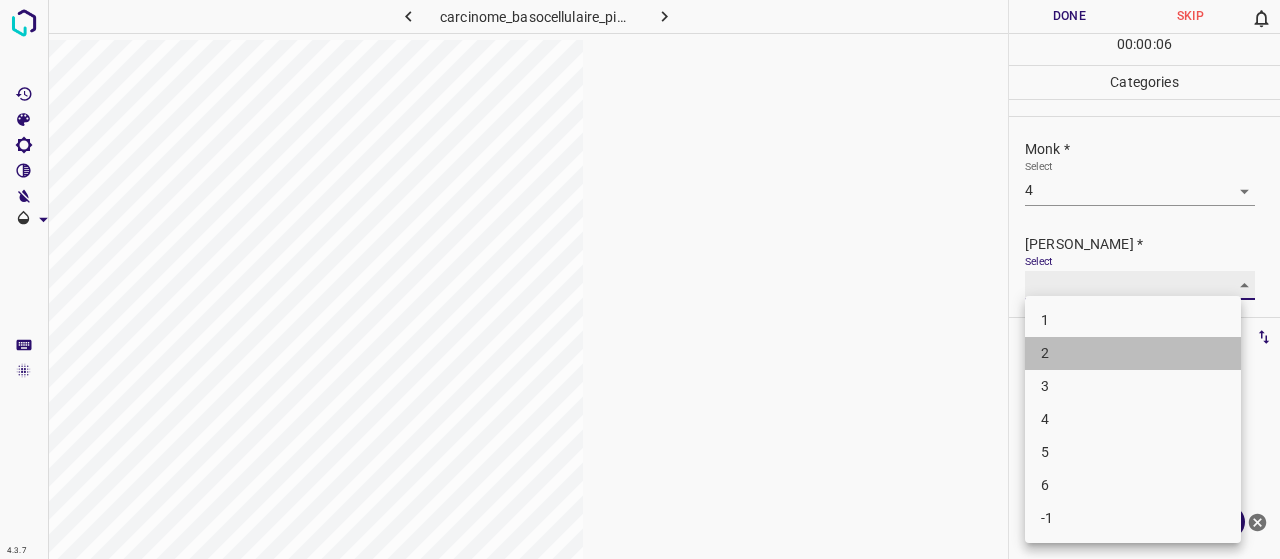 type on "2" 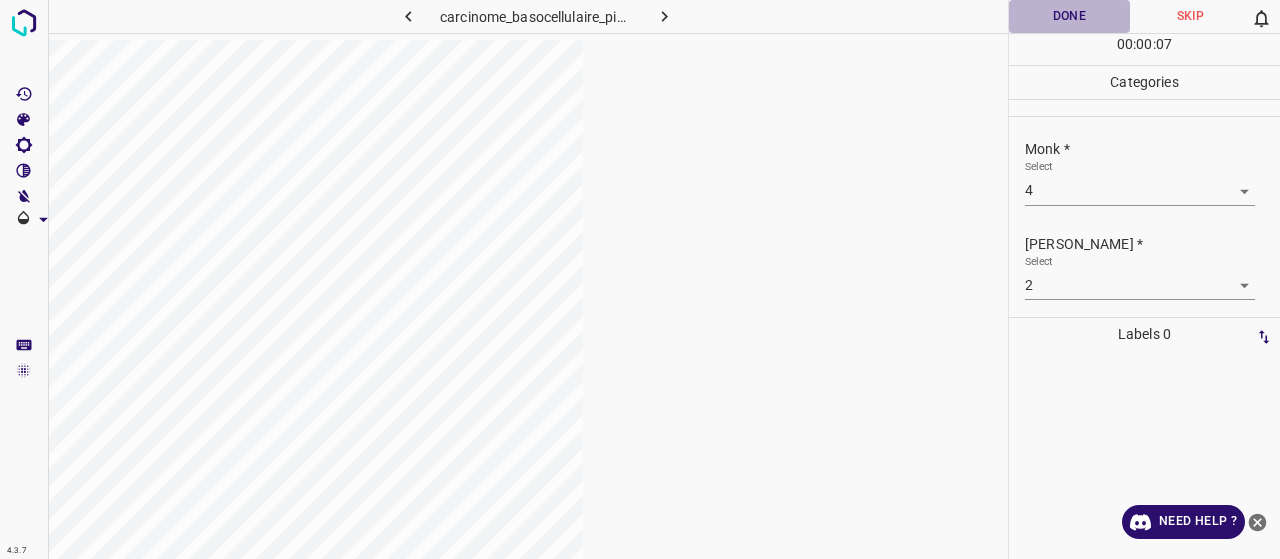 click on "Done" at bounding box center (1069, 16) 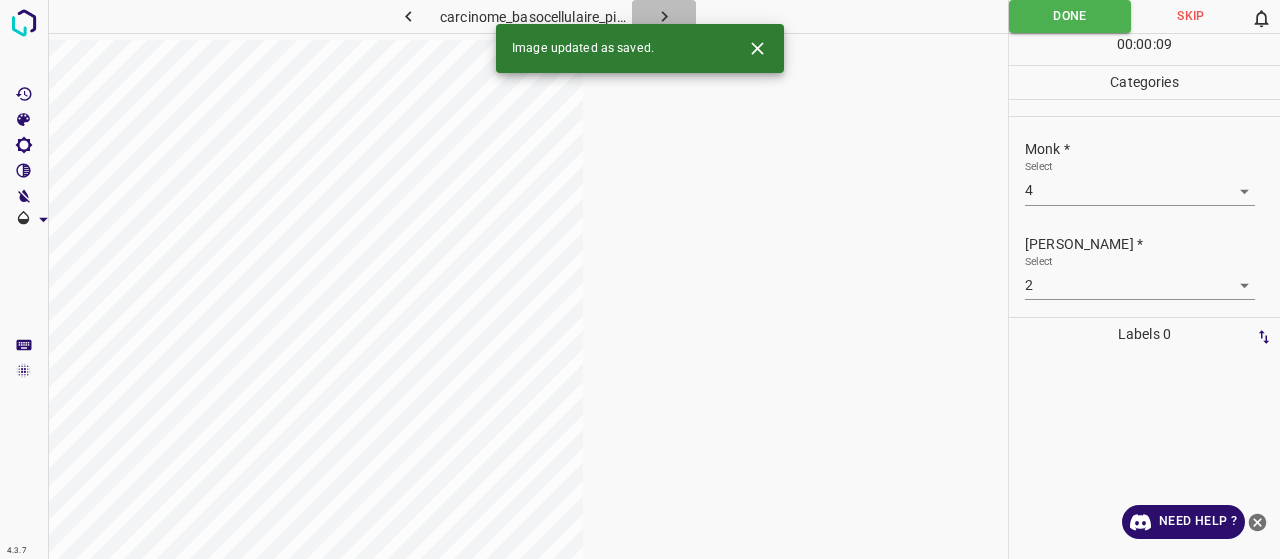 click at bounding box center [664, 16] 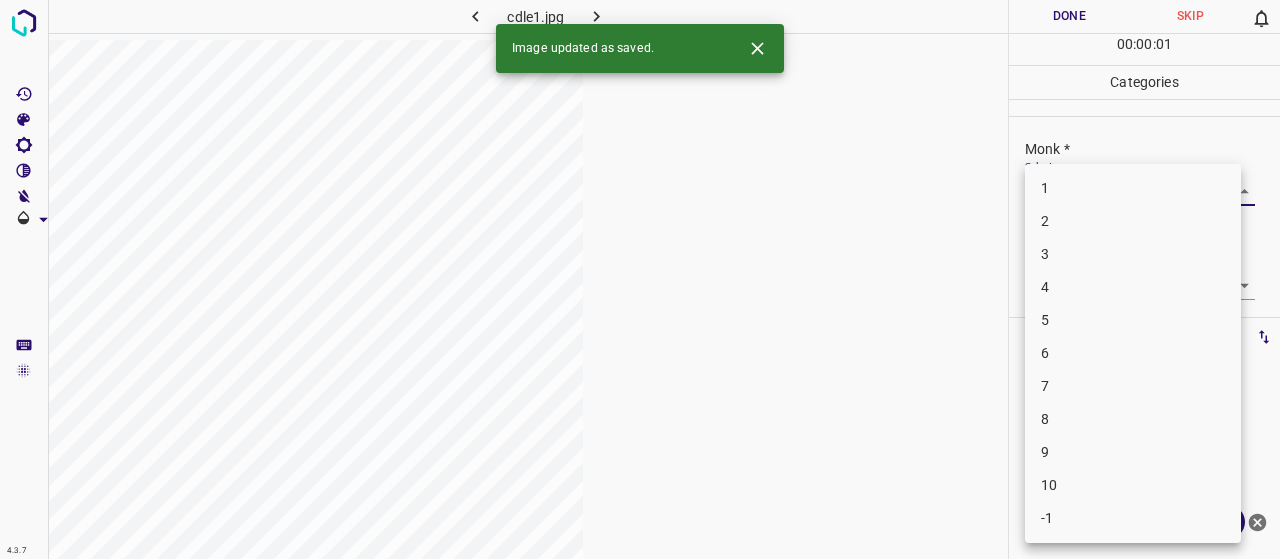 click on "4.3.7 cdle1.jpg Done Skip 0 00   : 00   : 01   Categories Monk *  Select ​  Fitzpatrick *  Select ​ Labels   0 Categories 1 Monk 2  Fitzpatrick Tools Space Change between modes (Draw & Edit) I Auto labeling R Restore zoom M Zoom in N Zoom out Delete Delete selecte label Filters Z Restore filters X Saturation filter C Brightness filter V Contrast filter B Gray scale filter General O Download Image updated as saved. Need Help ? - Text - Hide - Delete 1 2 3 4 5 6 7 8 9 10 -1" at bounding box center (640, 279) 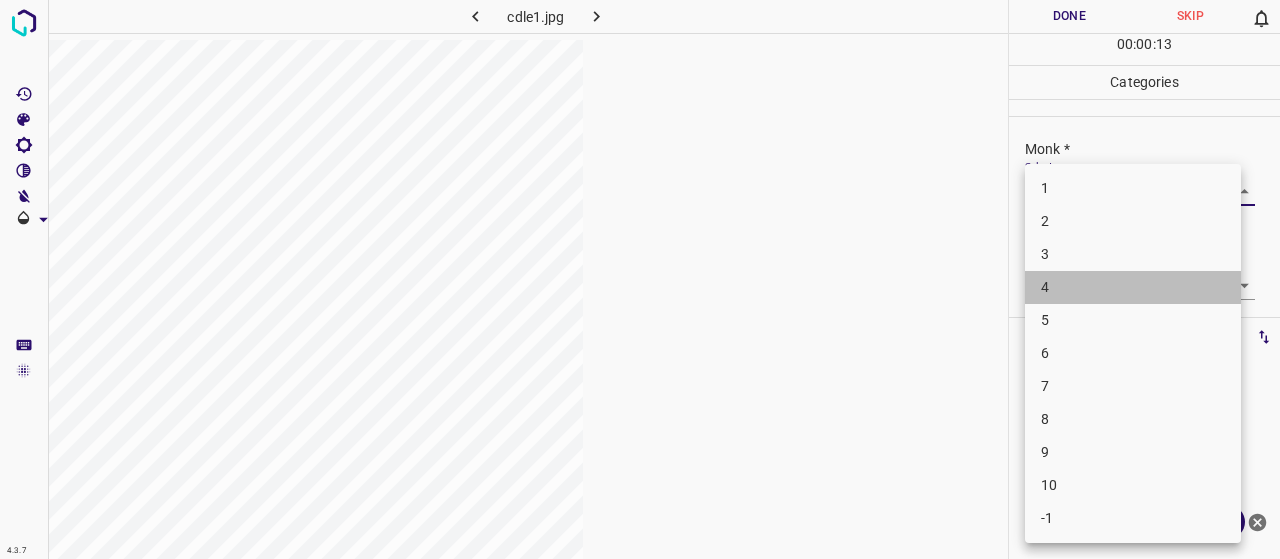 click on "4" at bounding box center [1133, 287] 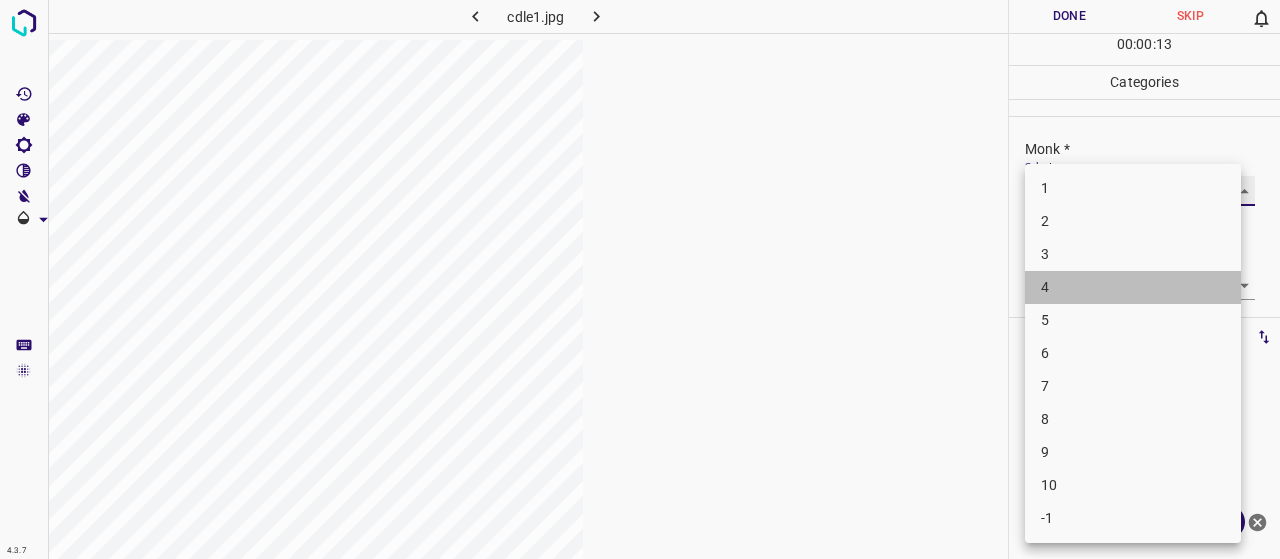 type on "4" 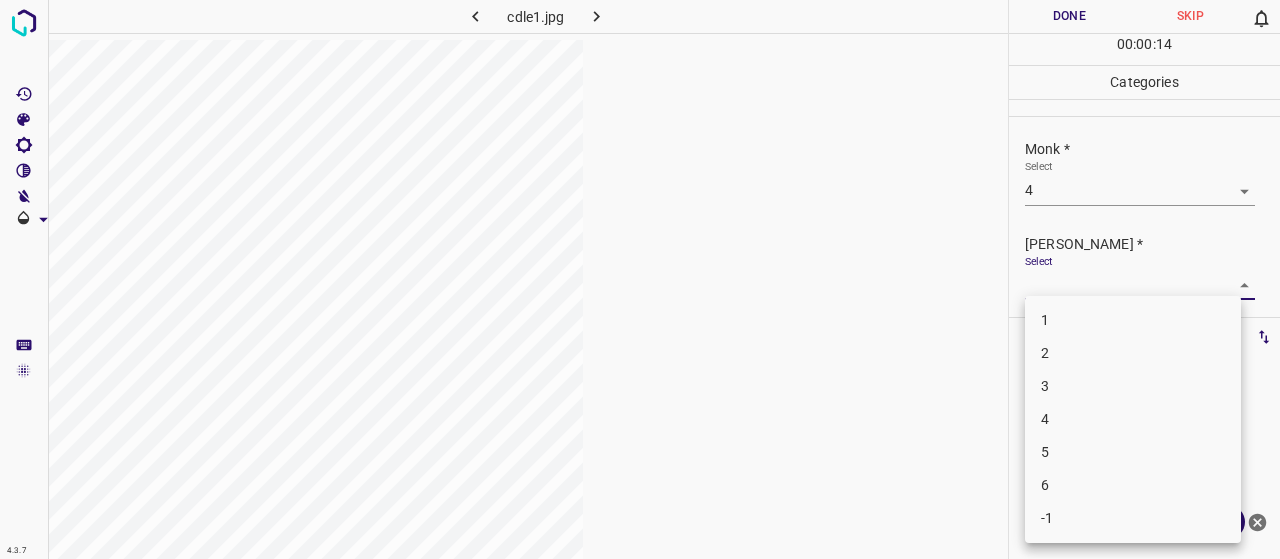 click on "4.3.7 cdle1.jpg Done Skip 0 00   : 00   : 14   Categories Monk *  Select 4 4  Fitzpatrick *  Select ​ Labels   0 Categories 1 Monk 2  Fitzpatrick Tools Space Change between modes (Draw & Edit) I Auto labeling R Restore zoom M Zoom in N Zoom out Delete Delete selecte label Filters Z Restore filters X Saturation filter C Brightness filter V Contrast filter B Gray scale filter General O Download Need Help ? - Text - Hide - Delete 1 2 3 4 5 6 -1" at bounding box center [640, 279] 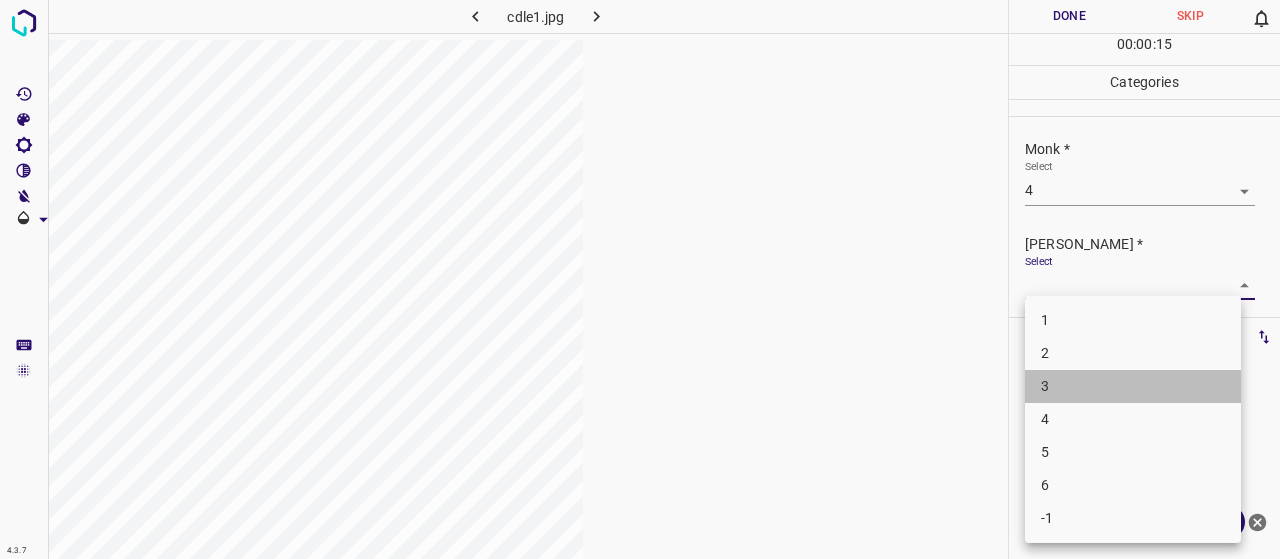 click on "3" at bounding box center [1133, 386] 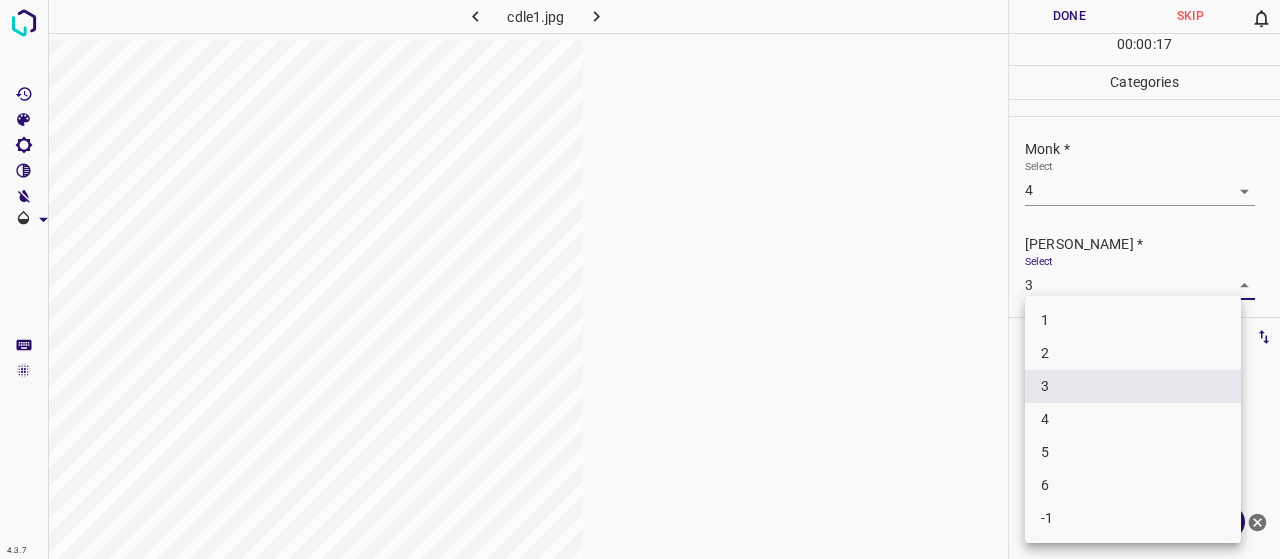 click on "4.3.7 cdle1.jpg Done Skip 0 00   : 00   : 17   Categories Monk *  Select 4 4  Fitzpatrick *  Select 3 3 Labels   0 Categories 1 Monk 2  Fitzpatrick Tools Space Change between modes (Draw & Edit) I Auto labeling R Restore zoom M Zoom in N Zoom out Delete Delete selecte label Filters Z Restore filters X Saturation filter C Brightness filter V Contrast filter B Gray scale filter General O Download Need Help ? - Text - Hide - Delete 1 2 3 4 5 6 -1" at bounding box center (640, 279) 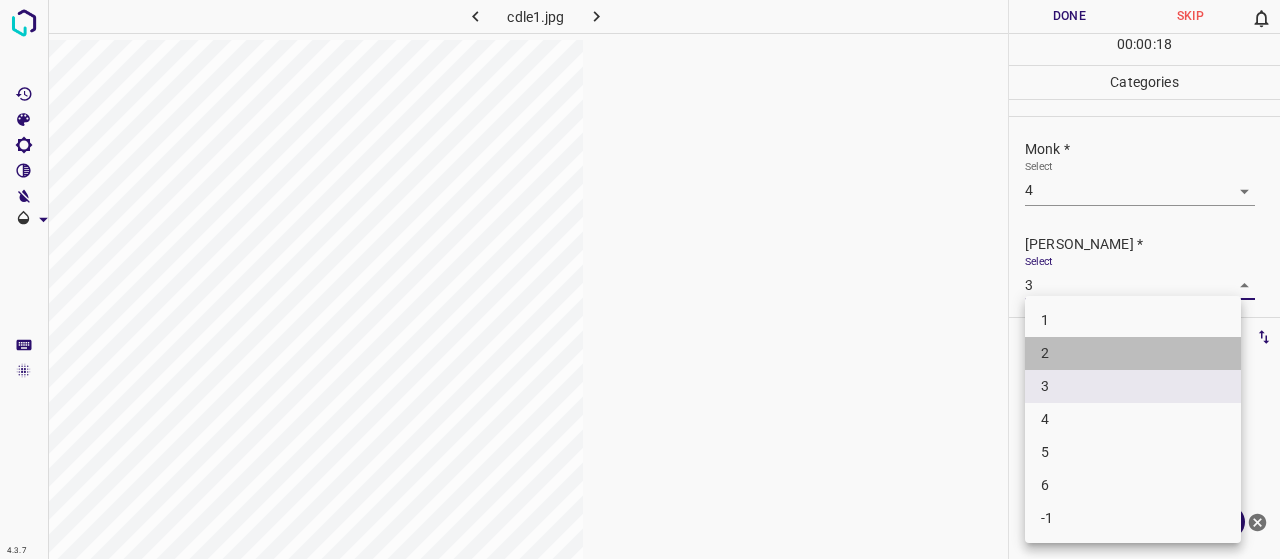 click on "2" at bounding box center [1133, 353] 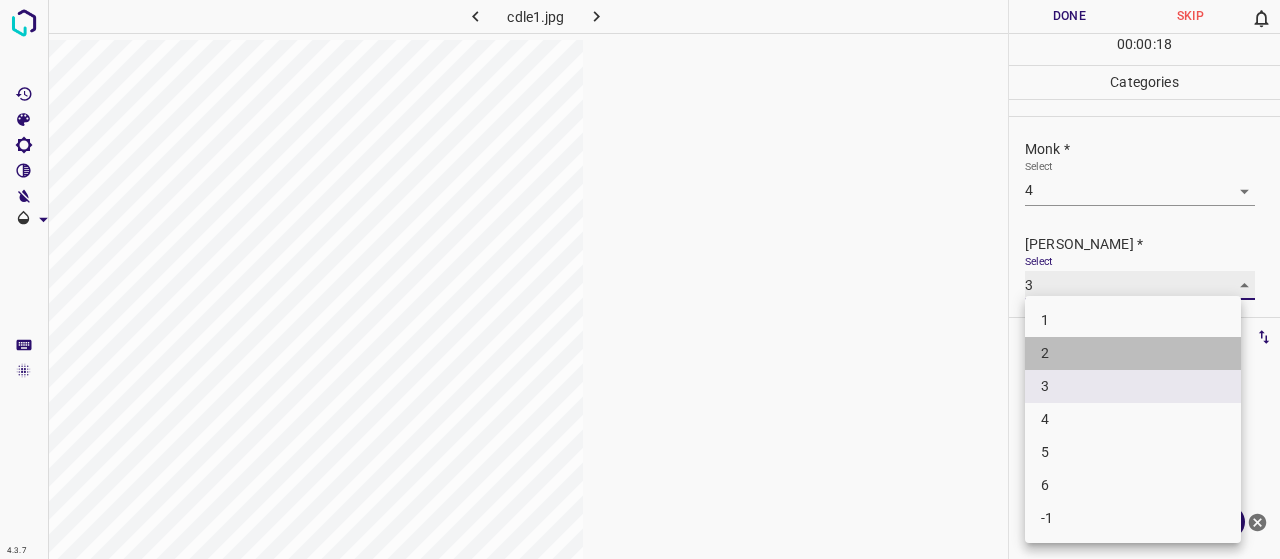 type on "2" 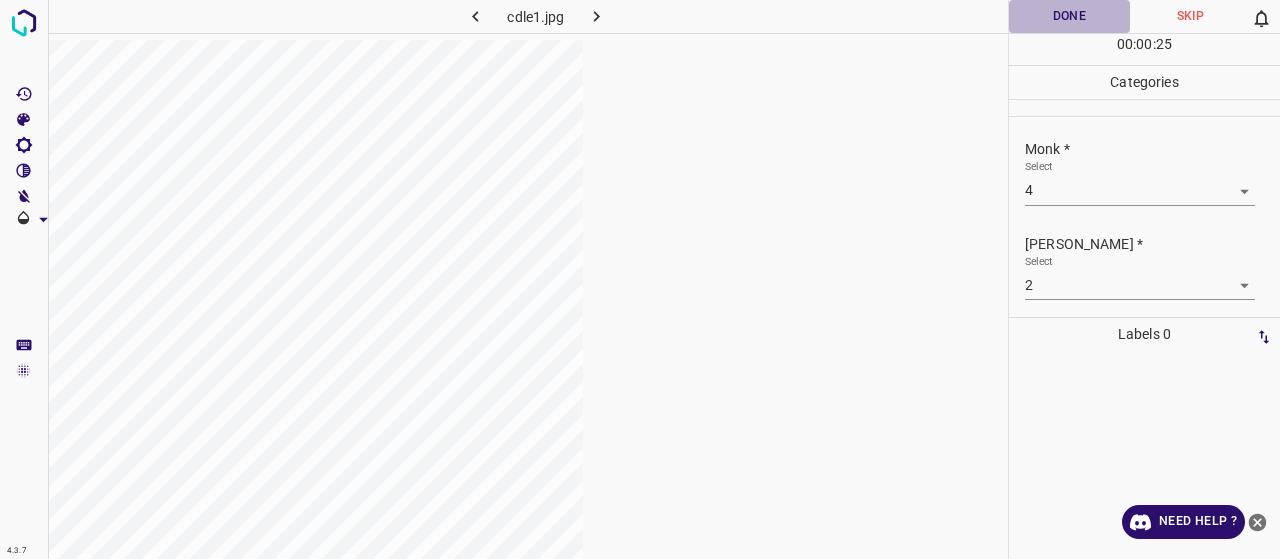 click on "Done" at bounding box center [1069, 16] 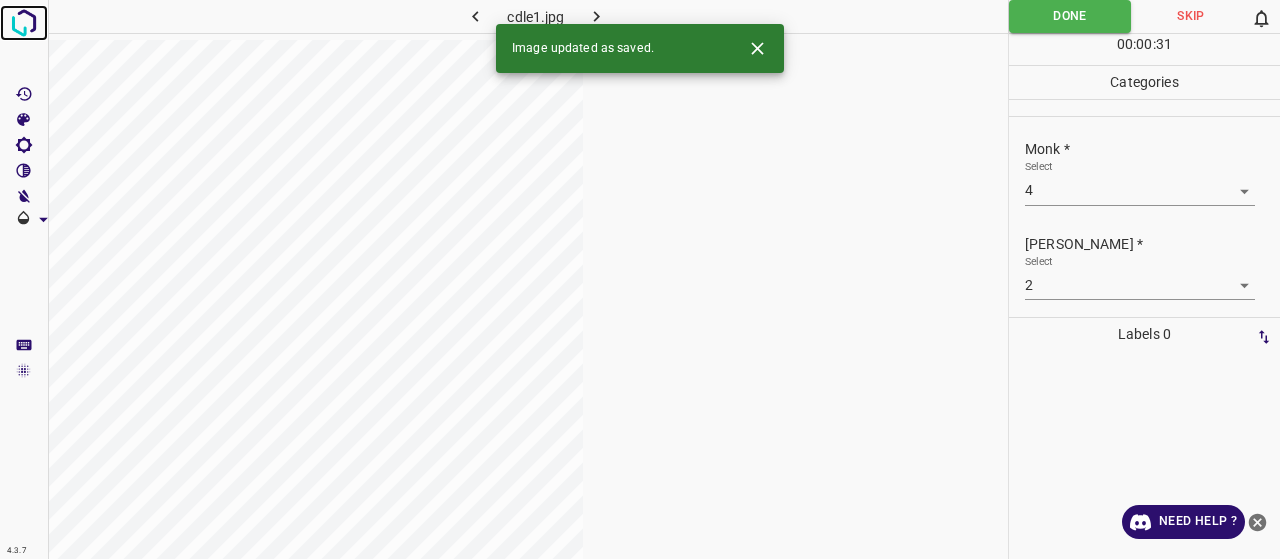 click at bounding box center (24, 23) 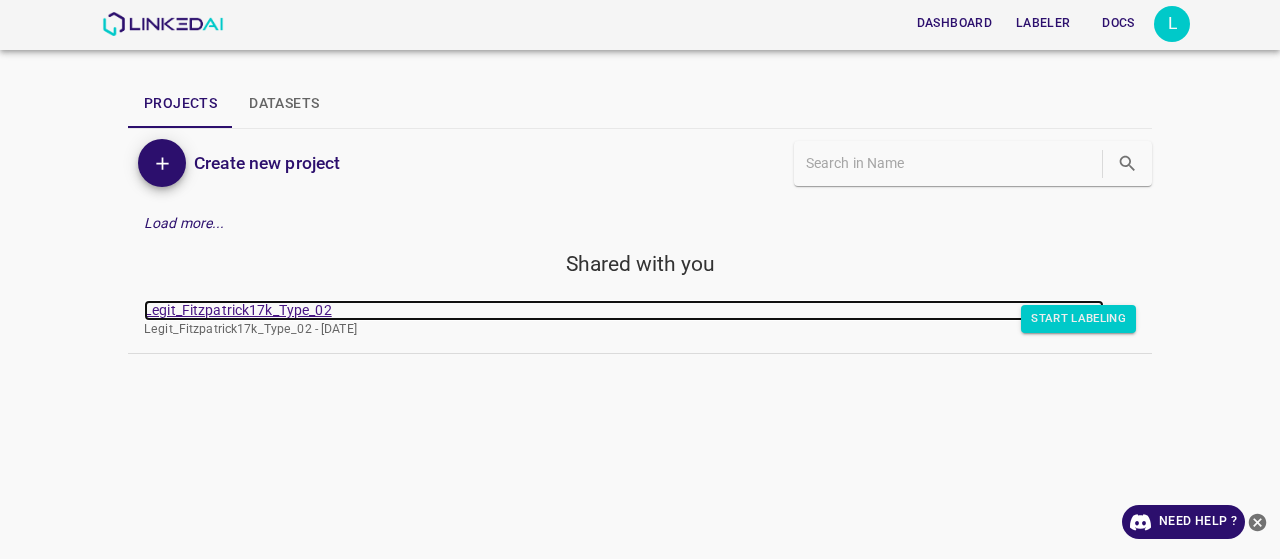 click on "Legit_Fitzpatrick17k_Type_02" at bounding box center (624, 310) 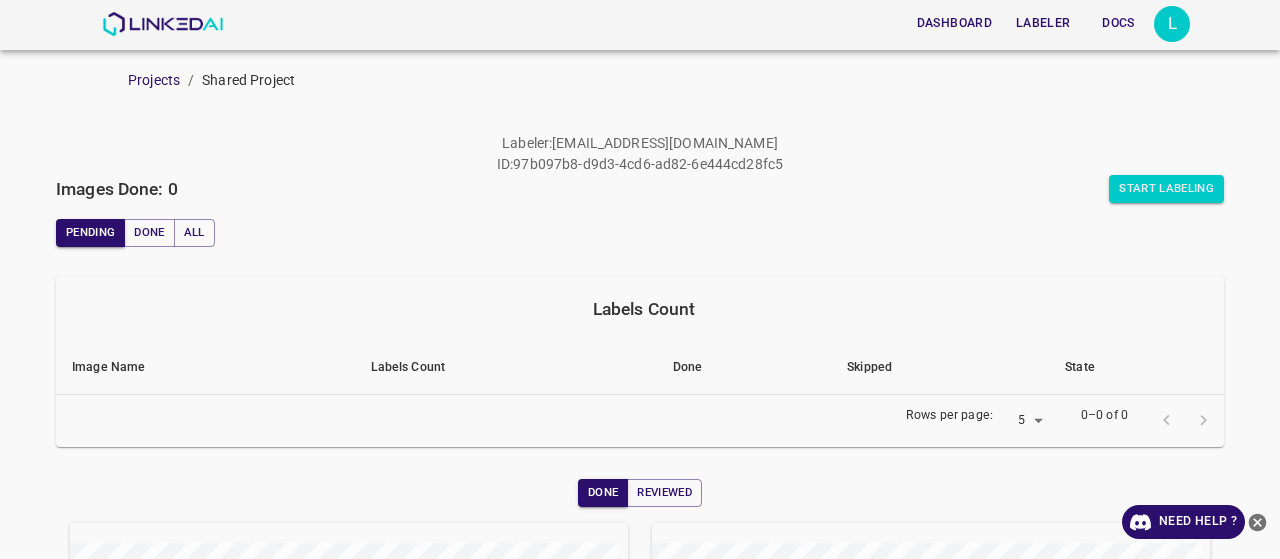 scroll, scrollTop: 0, scrollLeft: 0, axis: both 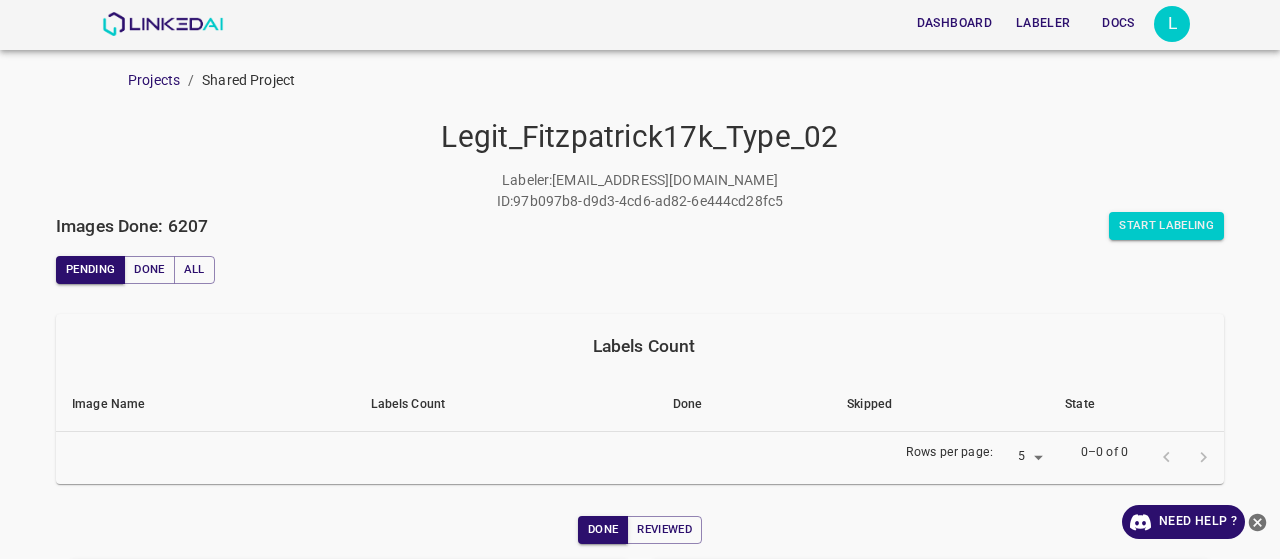 click on "Labels Count" at bounding box center (640, 346) 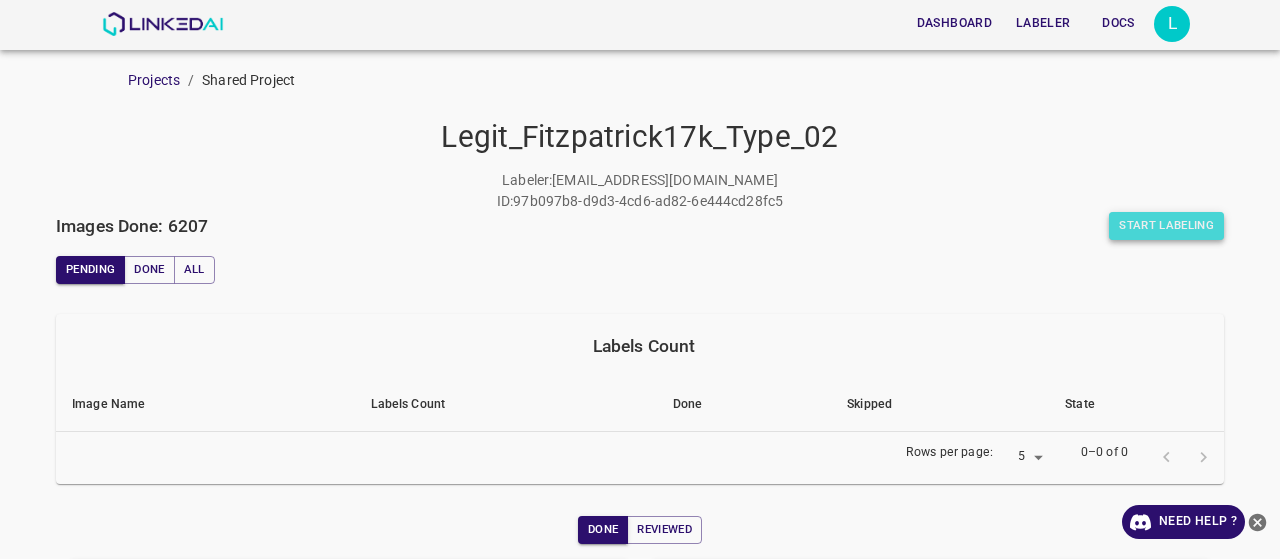click on "Start Labeling" at bounding box center [1166, 226] 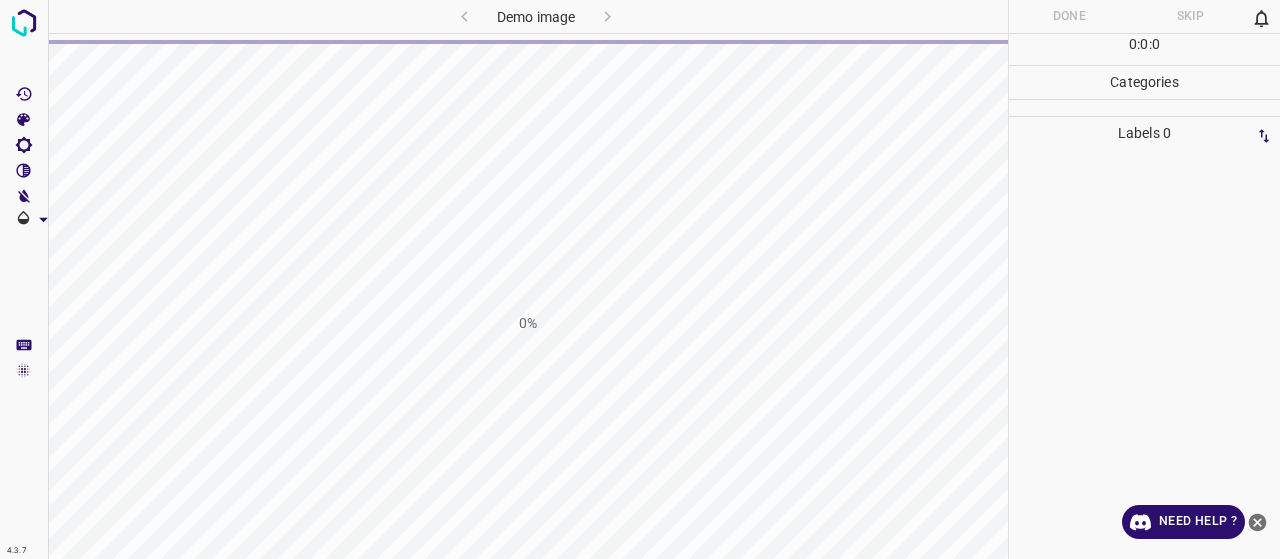 click at bounding box center [1144, 354] 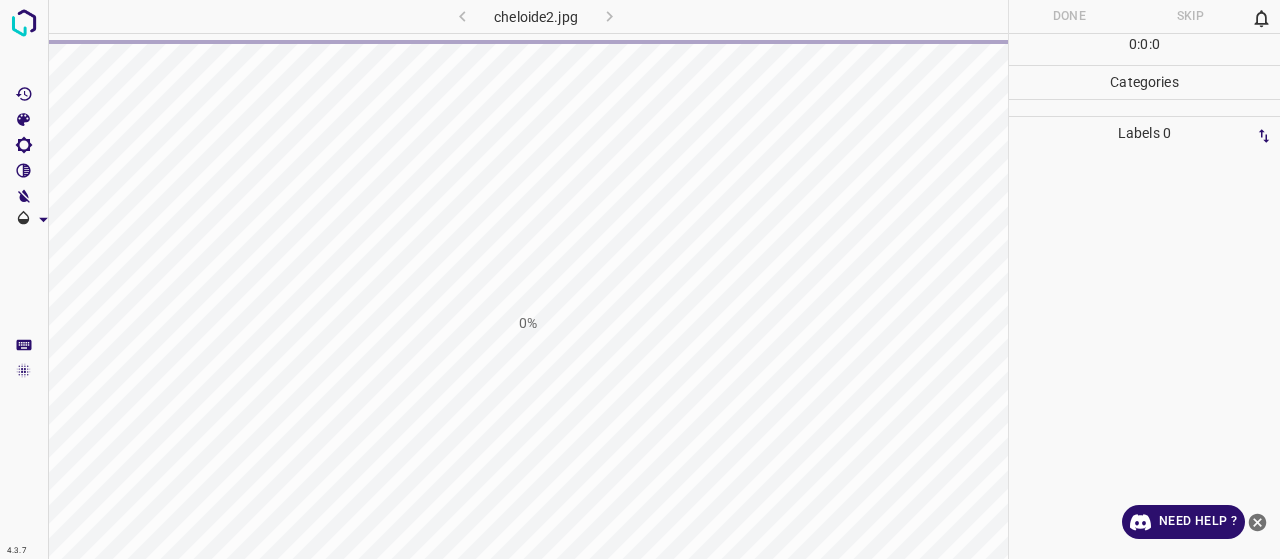 scroll, scrollTop: 0, scrollLeft: 0, axis: both 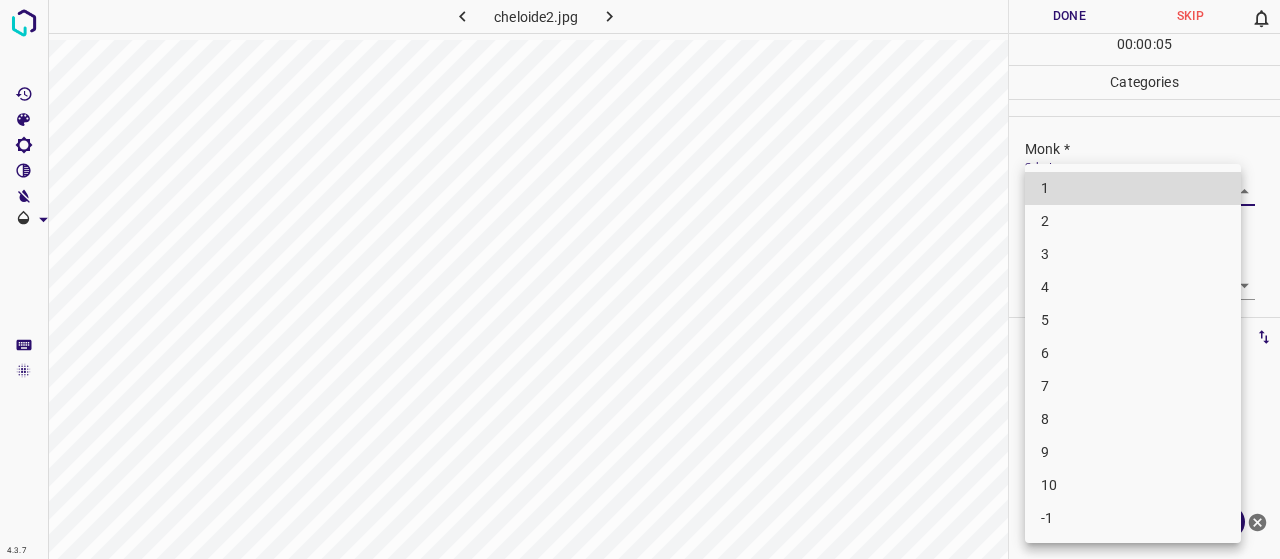 click on "4.3.7 cheloide2.jpg Done Skip 0 00   : 00   : 05   Categories Monk *  Select ​  [PERSON_NAME] *  Select ​ Labels   0 Categories 1 Monk 2  [PERSON_NAME] Tools Space Change between modes (Draw & Edit) I Auto labeling R Restore zoom M Zoom in N Zoom out Delete Delete selecte label Filters Z Restore filters X Saturation filter C Brightness filter V Contrast filter B Gray scale filter General O Download Need Help ? - Text - Hide - Delete 1 2 3 4 5 6 7 8 9 10 -1" at bounding box center [640, 279] 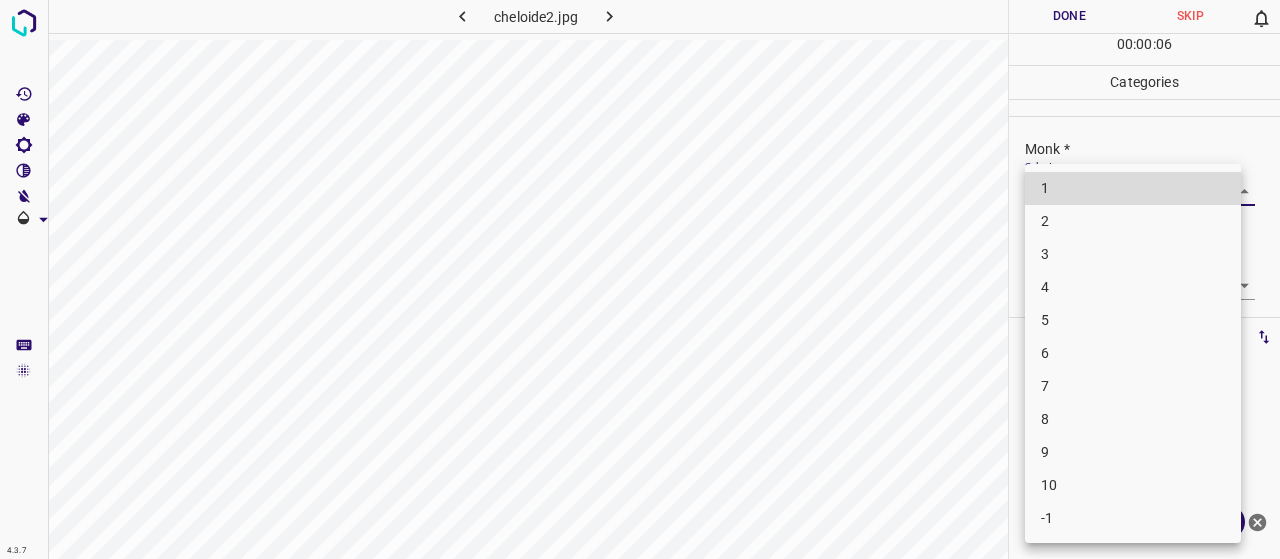 click on "6" at bounding box center [1133, 353] 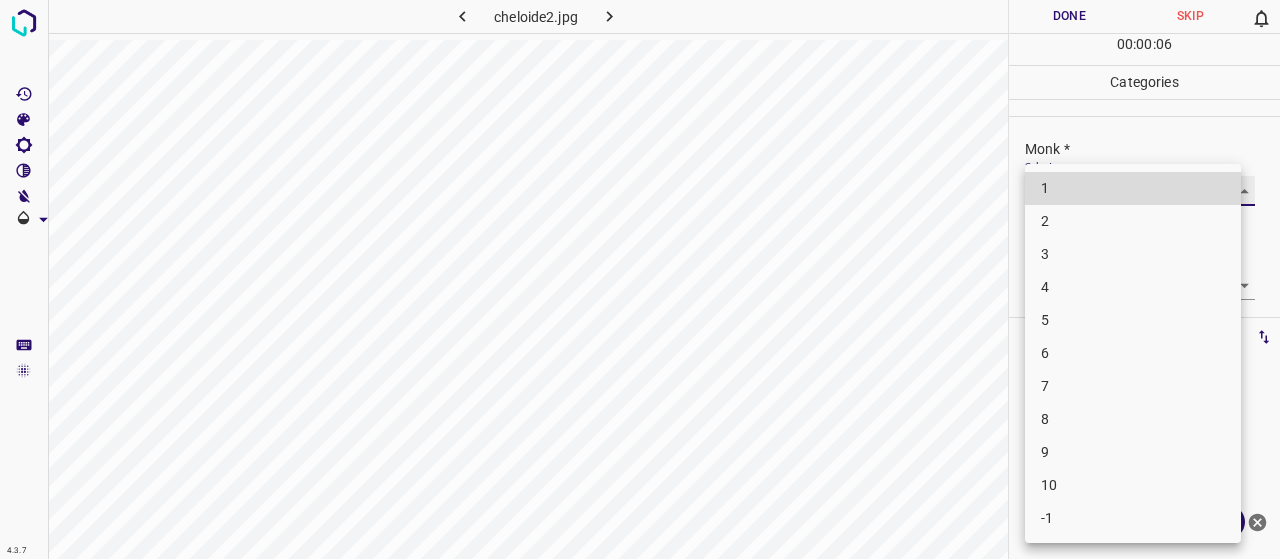 type on "6" 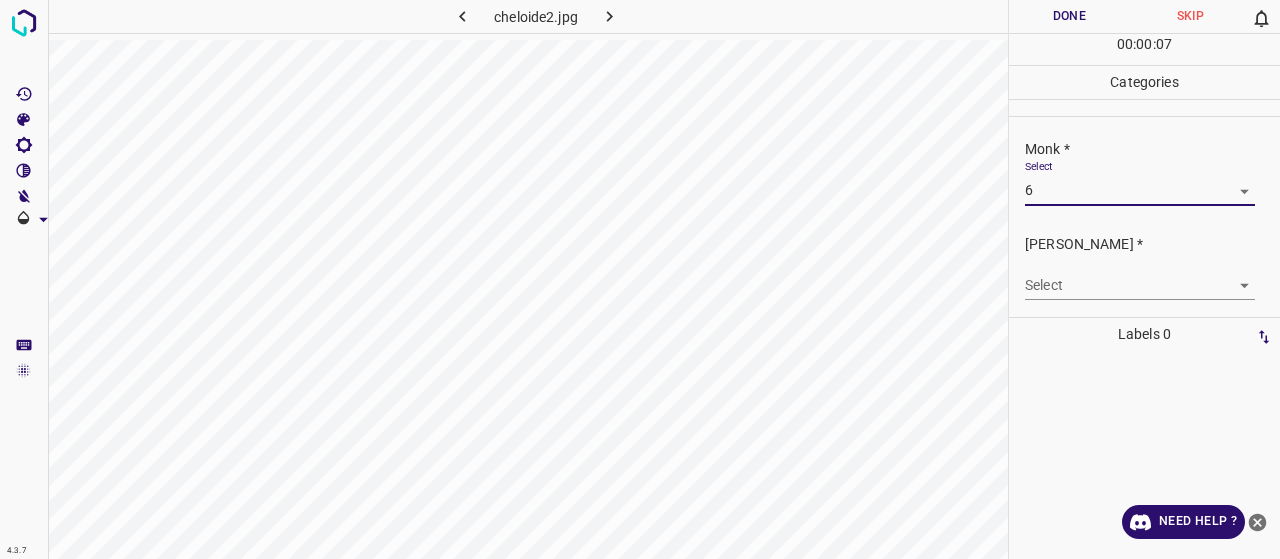 click on "4.3.7 cheloide2.jpg Done Skip 0 00   : 00   : 07   Categories Monk *  Select 6 6  Fitzpatrick *  Select ​ Labels   0 Categories 1 Monk 2  Fitzpatrick Tools Space Change between modes (Draw & Edit) I Auto labeling R Restore zoom M Zoom in N Zoom out Delete Delete selecte label Filters Z Restore filters X Saturation filter C Brightness filter V Contrast filter B Gray scale filter General O Download Need Help ? - Text - Hide - Delete" at bounding box center (640, 279) 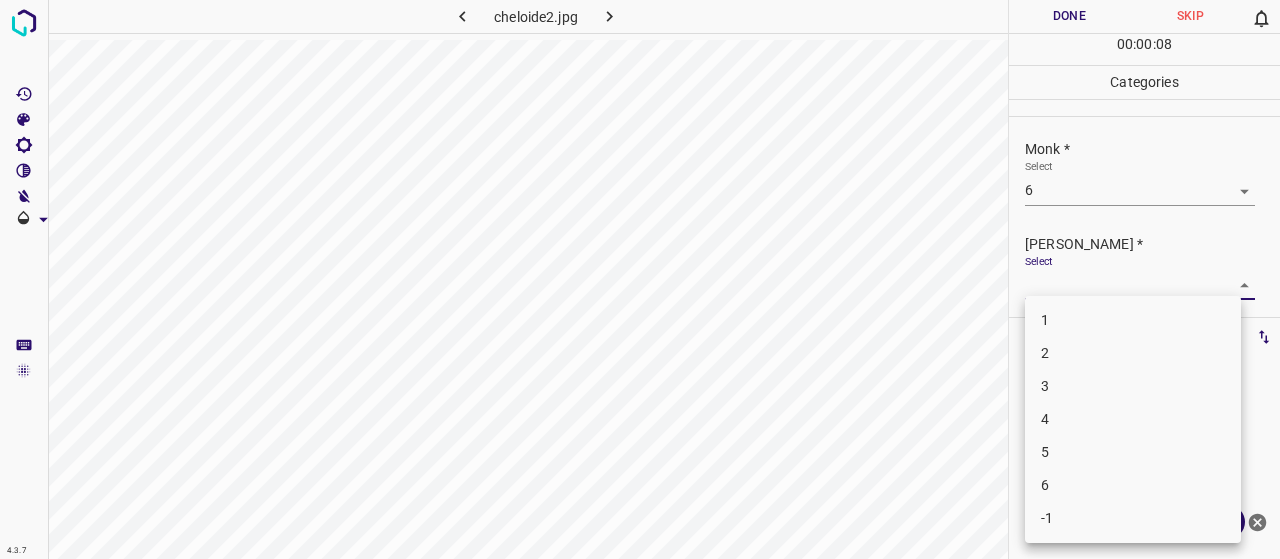 click on "4" at bounding box center [1133, 419] 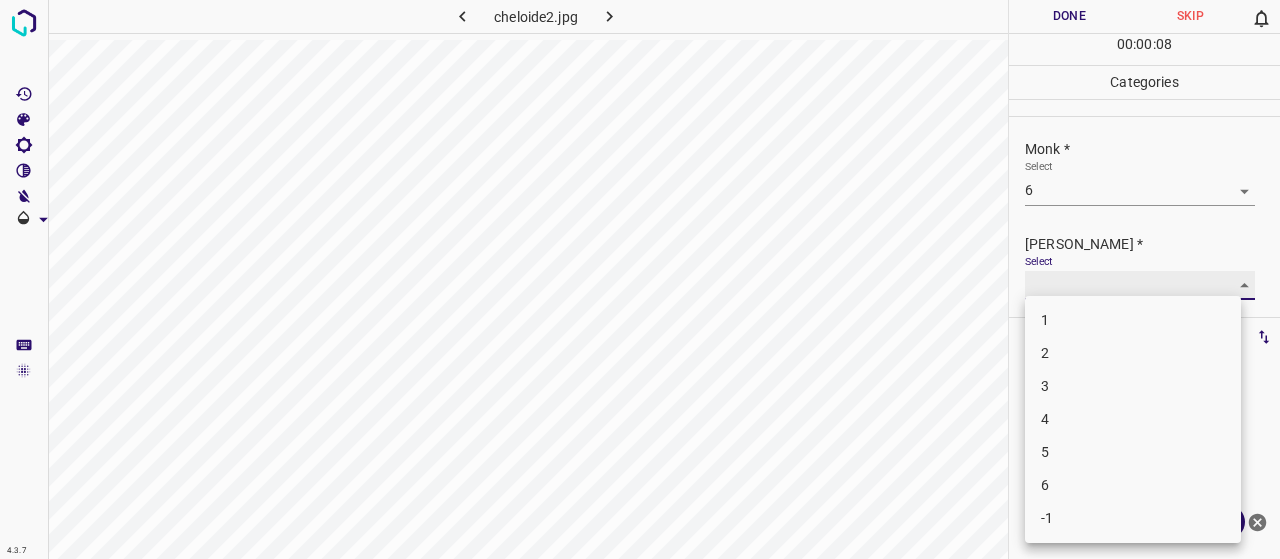 type on "4" 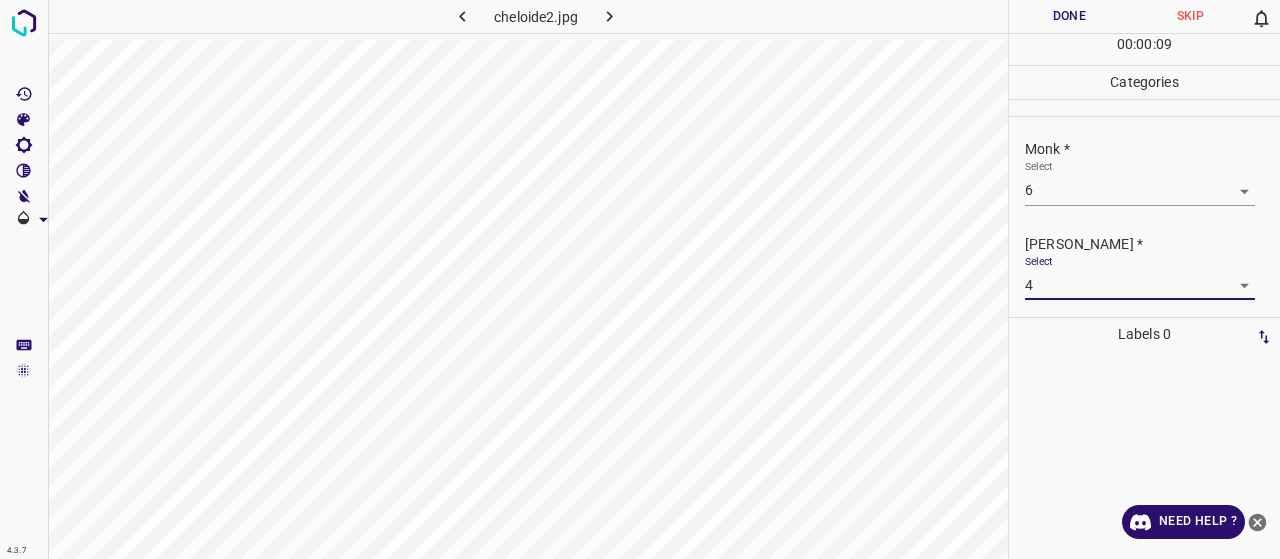 click on "Done" at bounding box center (1069, 16) 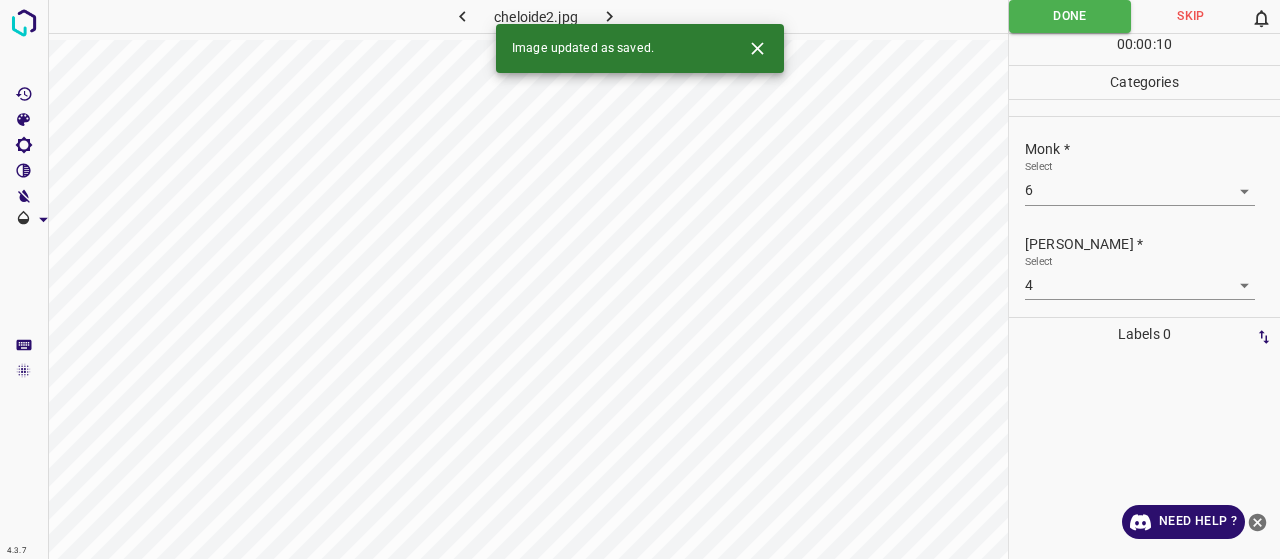 click at bounding box center (610, 16) 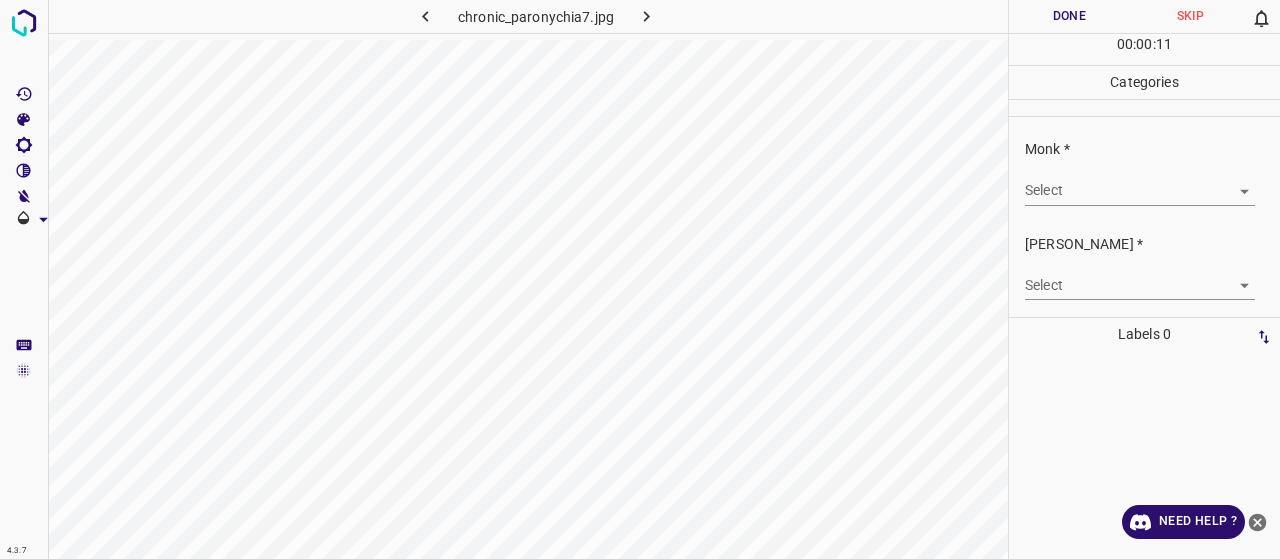 click on "4.3.7 chronic_paronychia7.jpg Done Skip 0 00   : 00   : 11   Categories Monk *  Select ​  Fitzpatrick *  Select ​ Labels   0 Categories 1 Monk 2  Fitzpatrick Tools Space Change between modes (Draw & Edit) I Auto labeling R Restore zoom M Zoom in N Zoom out Delete Delete selecte label Filters Z Restore filters X Saturation filter C Brightness filter V Contrast filter B Gray scale filter General O Download Need Help ? - Text - Hide - Delete" at bounding box center [640, 279] 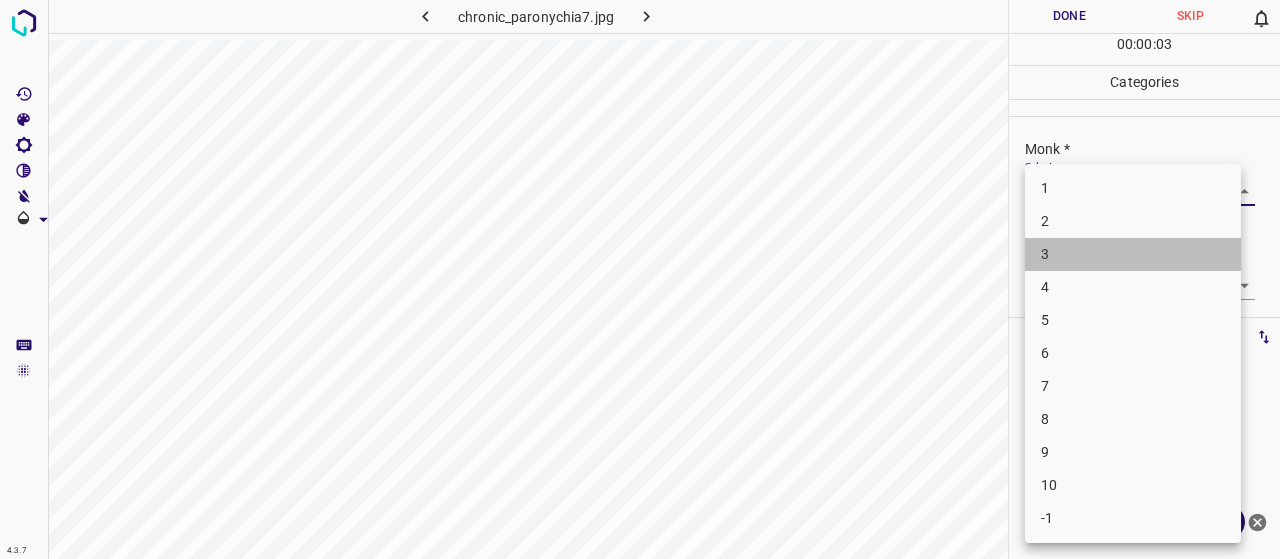 click on "3" at bounding box center (1133, 254) 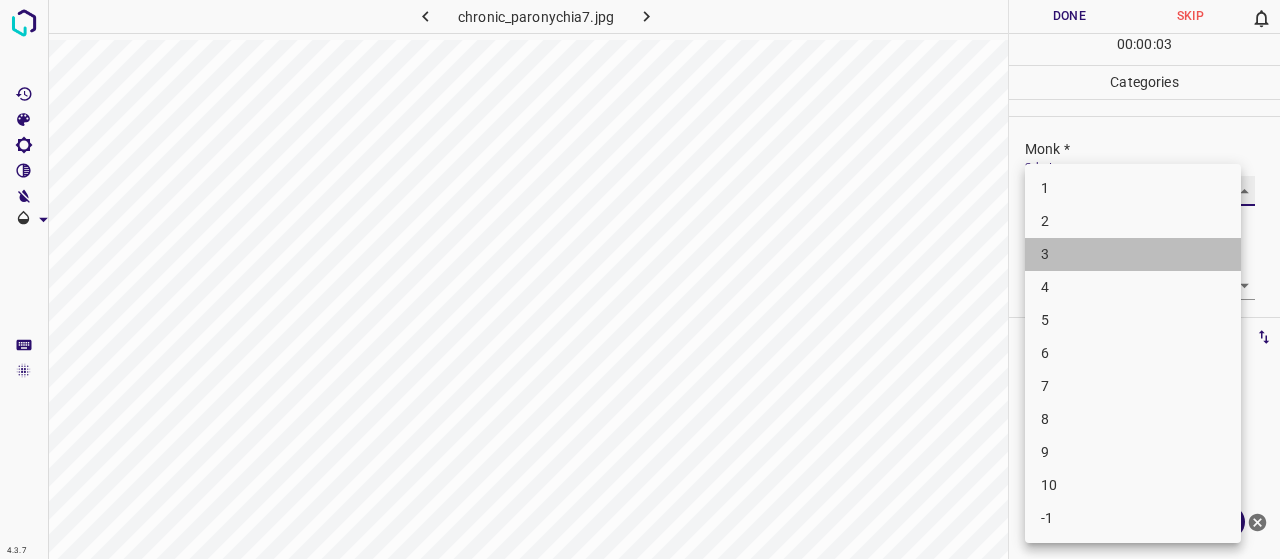type on "3" 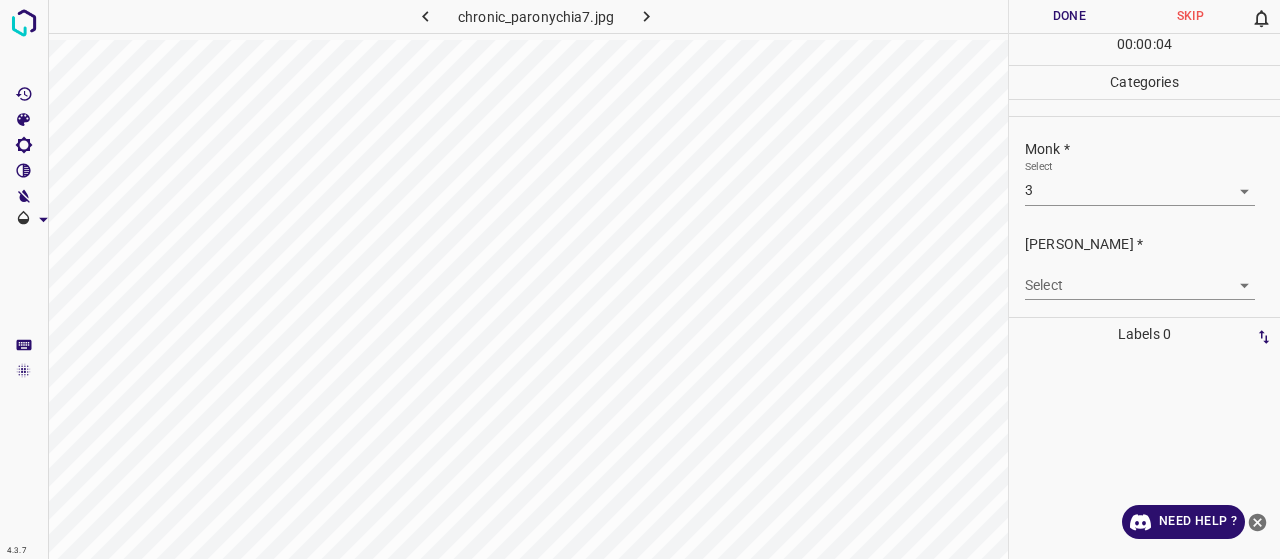 click on "[PERSON_NAME] *  Select ​" at bounding box center [1144, 267] 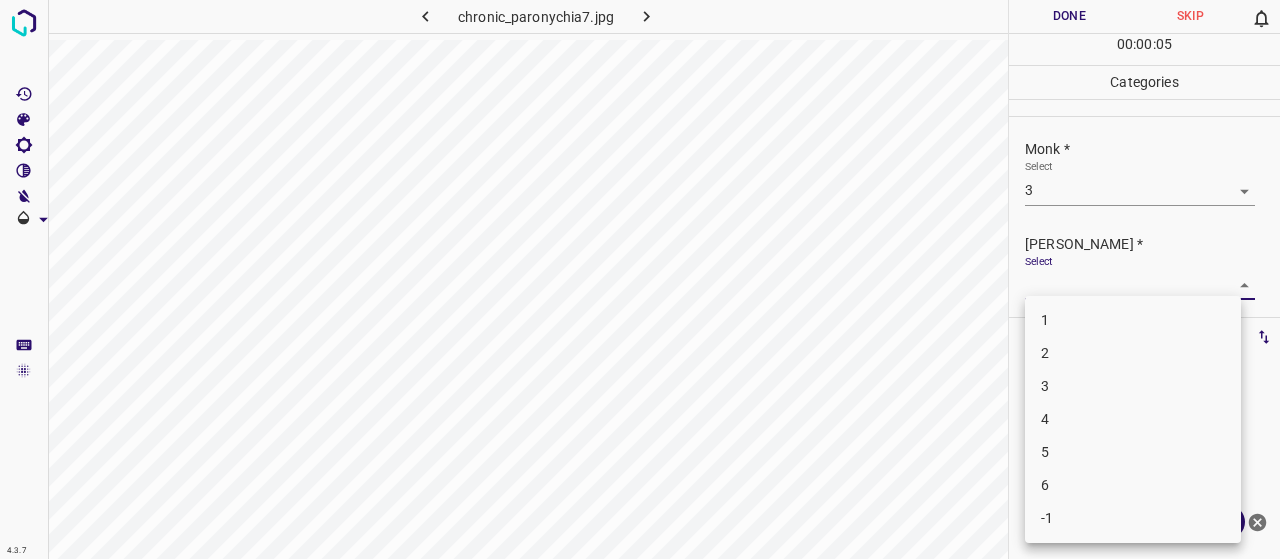 click on "2" at bounding box center [1133, 353] 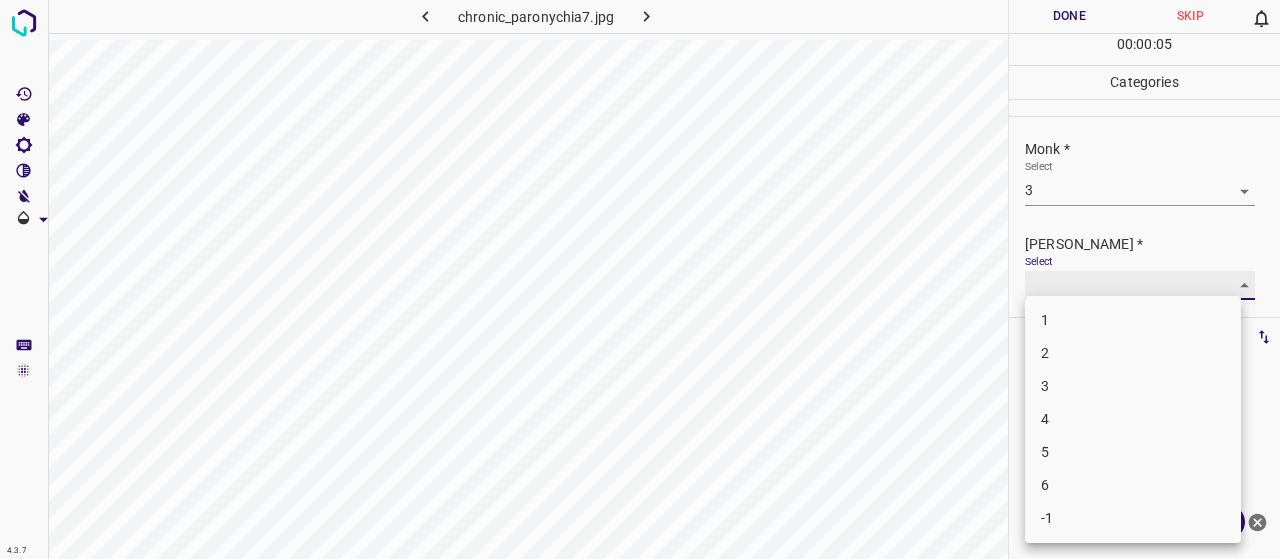 type on "2" 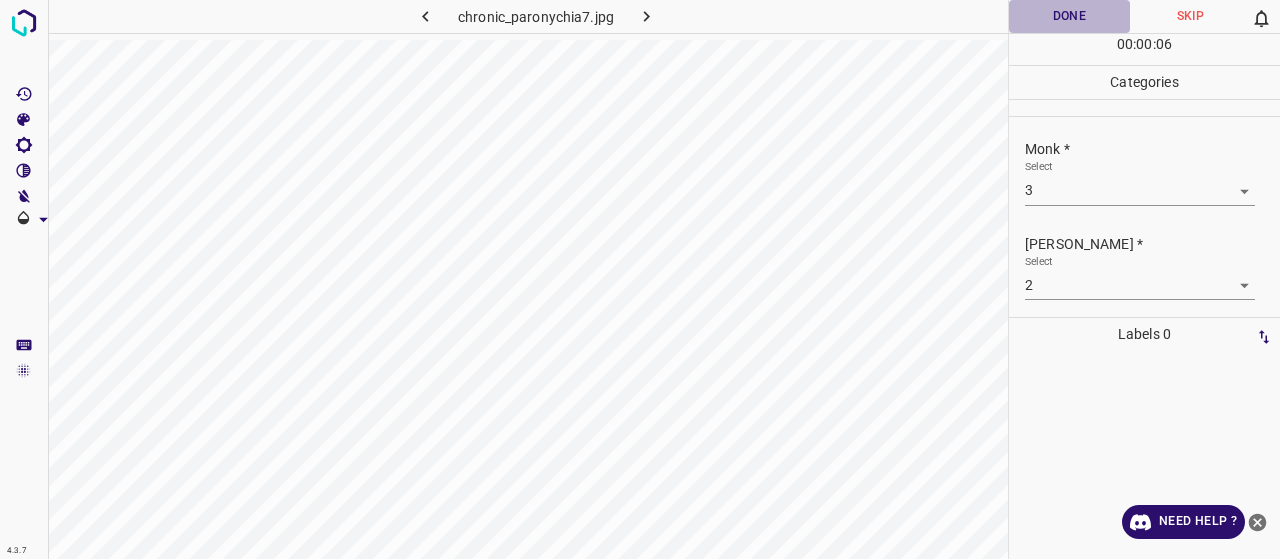 click on "Done" at bounding box center (1069, 16) 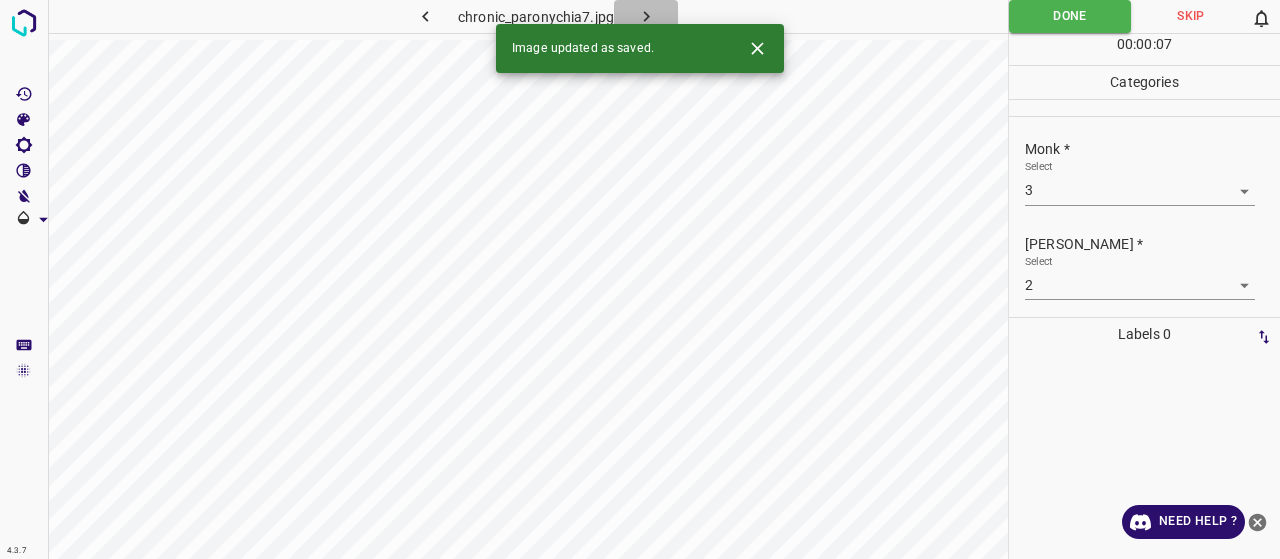 click at bounding box center (646, 16) 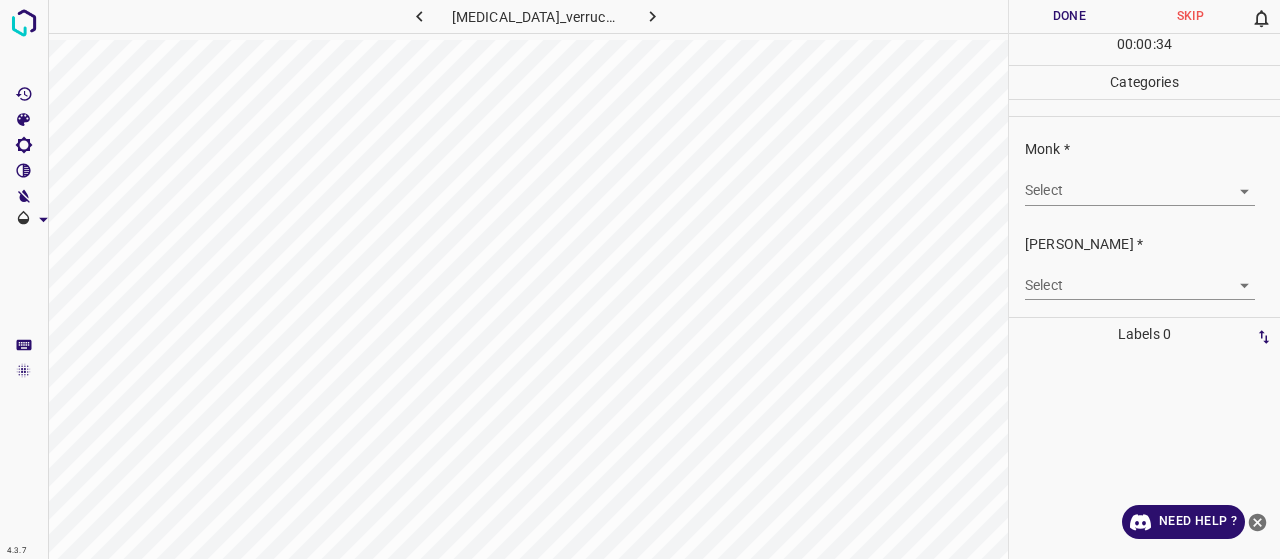 click on "4.3.7 carcinoma_verrucous1.jpg Done Skip 0 00   : 00   : 34   Categories Monk *  Select ​  Fitzpatrick *  Select ​ Labels   0 Categories 1 Monk 2  Fitzpatrick Tools Space Change between modes (Draw & Edit) I Auto labeling R Restore zoom M Zoom in N Zoom out Delete Delete selecte label Filters Z Restore filters X Saturation filter C Brightness filter V Contrast filter B Gray scale filter General O Download Need Help ? - Text - Hide - Delete" at bounding box center [640, 279] 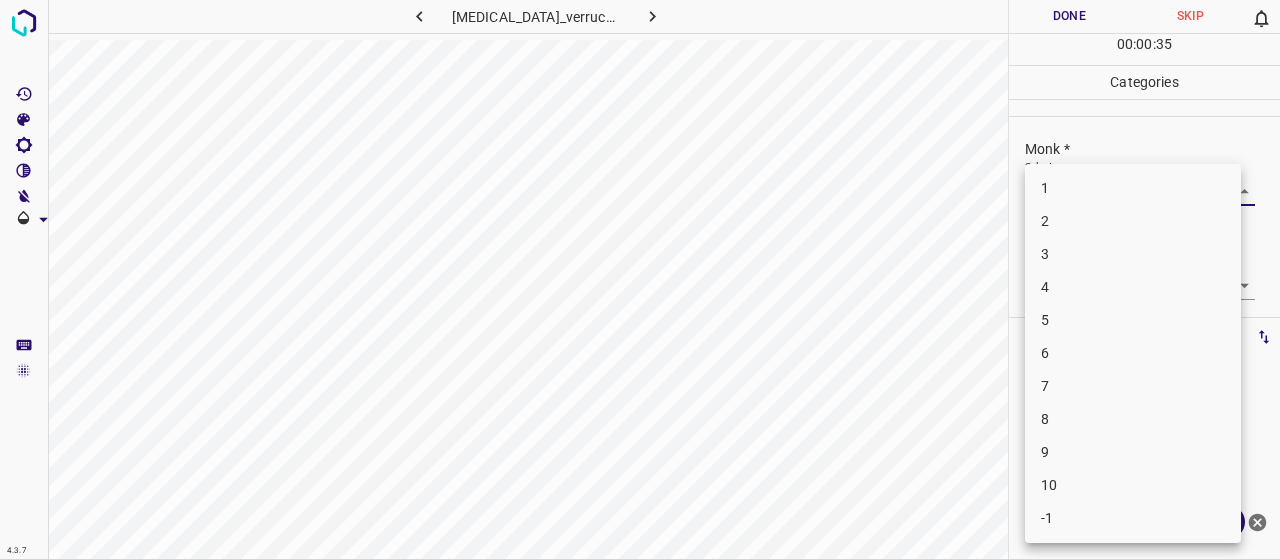click on "4" at bounding box center (1133, 287) 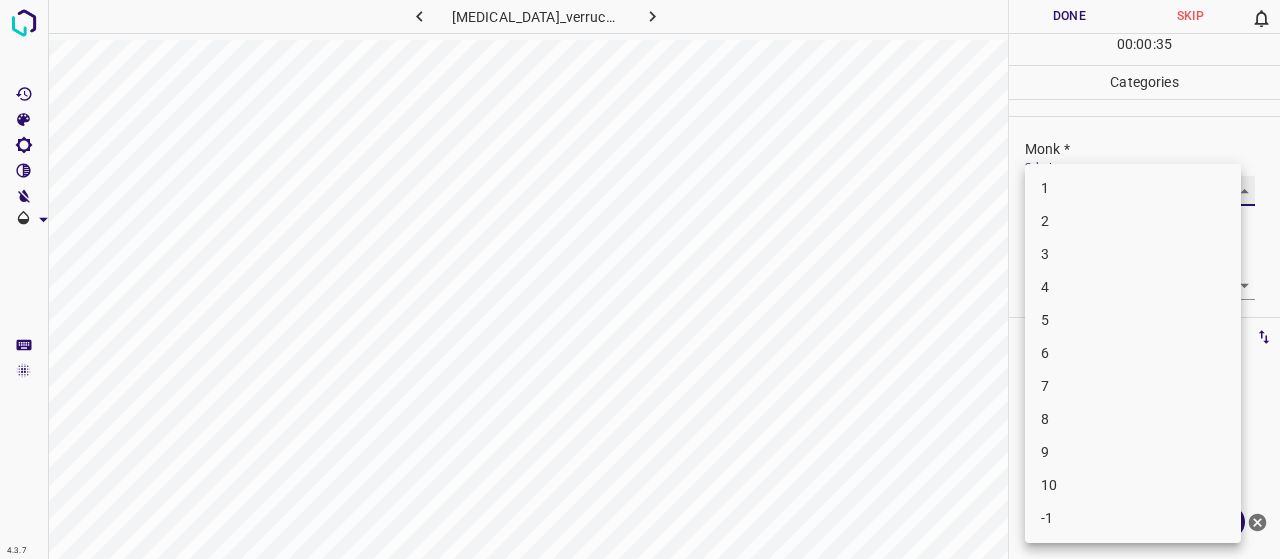 type on "4" 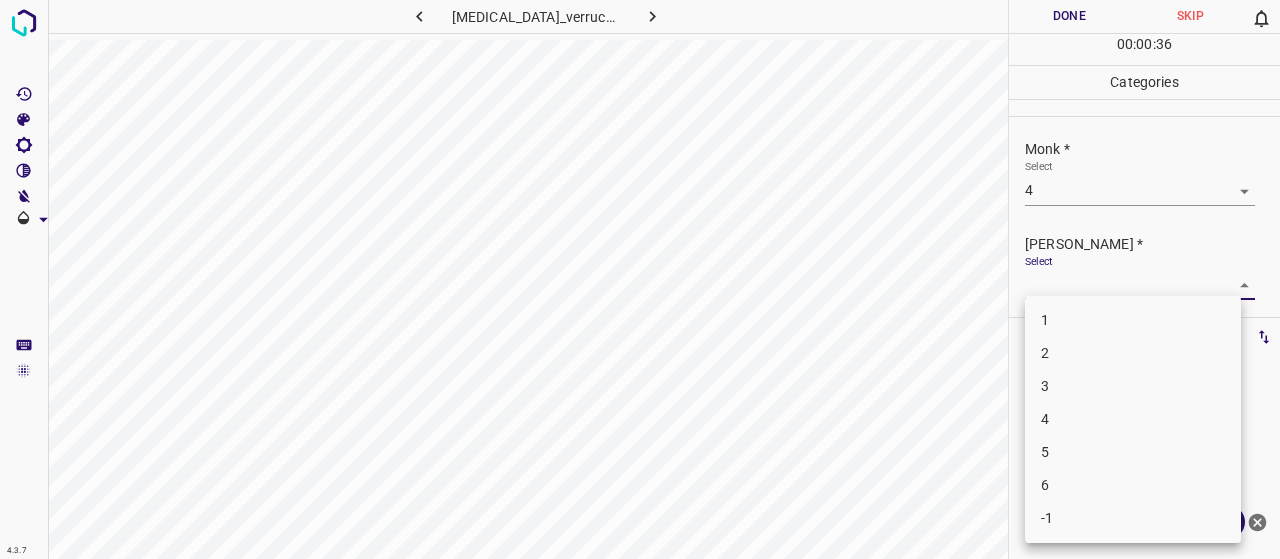 click on "4.3.7 carcinoma_verrucous1.jpg Done Skip 0 00   : 00   : 36   Categories Monk *  Select 4 4  Fitzpatrick *  Select ​ Labels   0 Categories 1 Monk 2  Fitzpatrick Tools Space Change between modes (Draw & Edit) I Auto labeling R Restore zoom M Zoom in N Zoom out Delete Delete selecte label Filters Z Restore filters X Saturation filter C Brightness filter V Contrast filter B Gray scale filter General O Download Need Help ? - Text - Hide - Delete 1 2 3 4 5 6 -1" at bounding box center (640, 279) 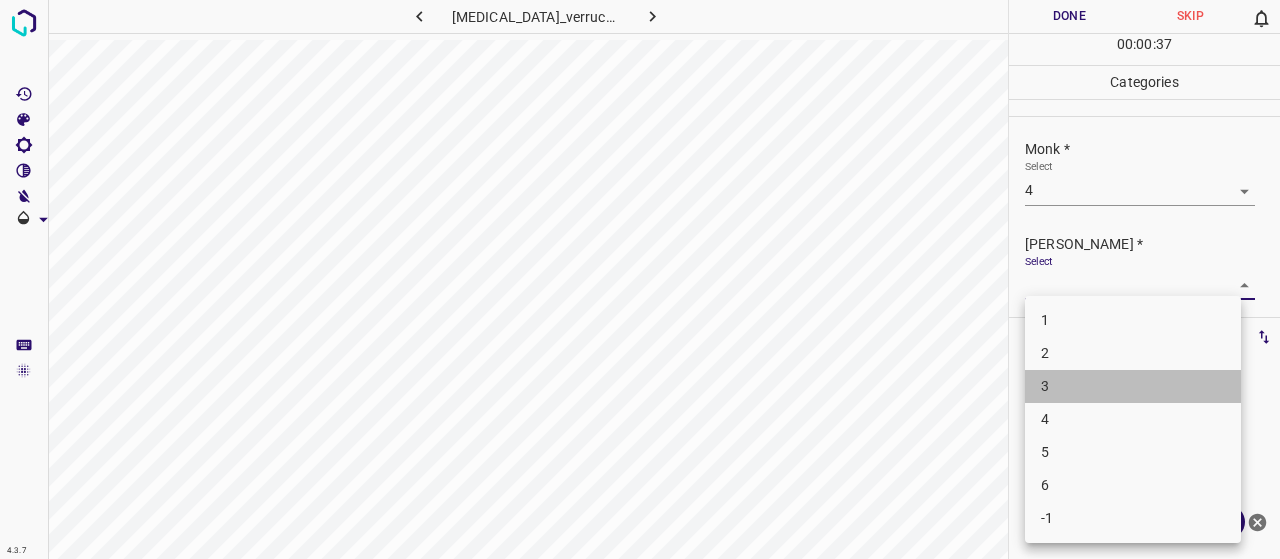 drag, startPoint x: 1139, startPoint y: 370, endPoint x: 1138, endPoint y: 358, distance: 12.0415945 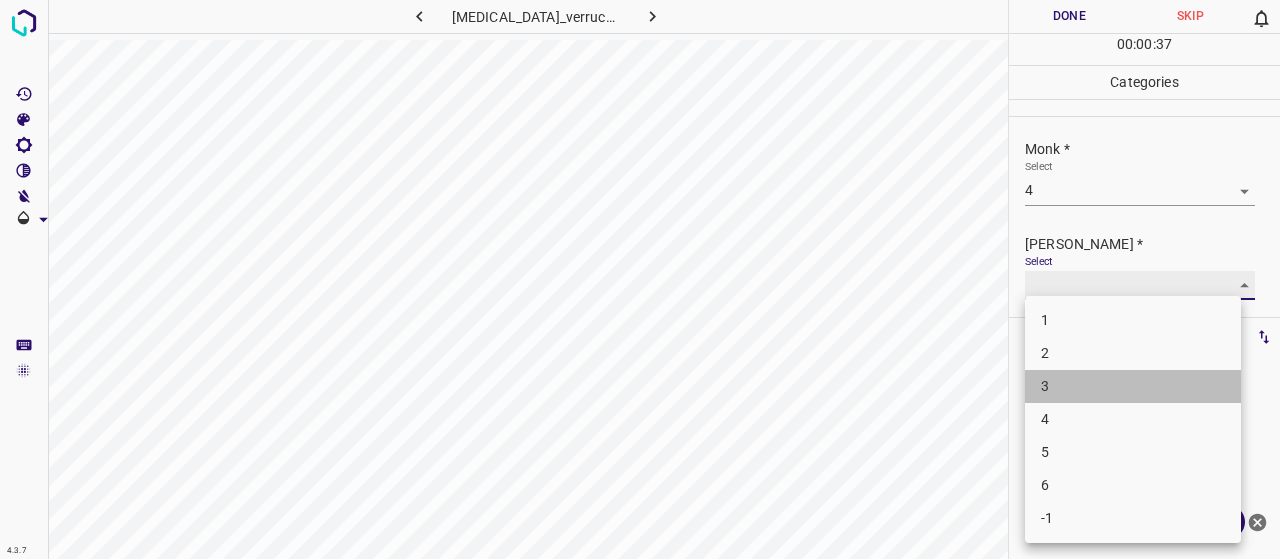 type on "2" 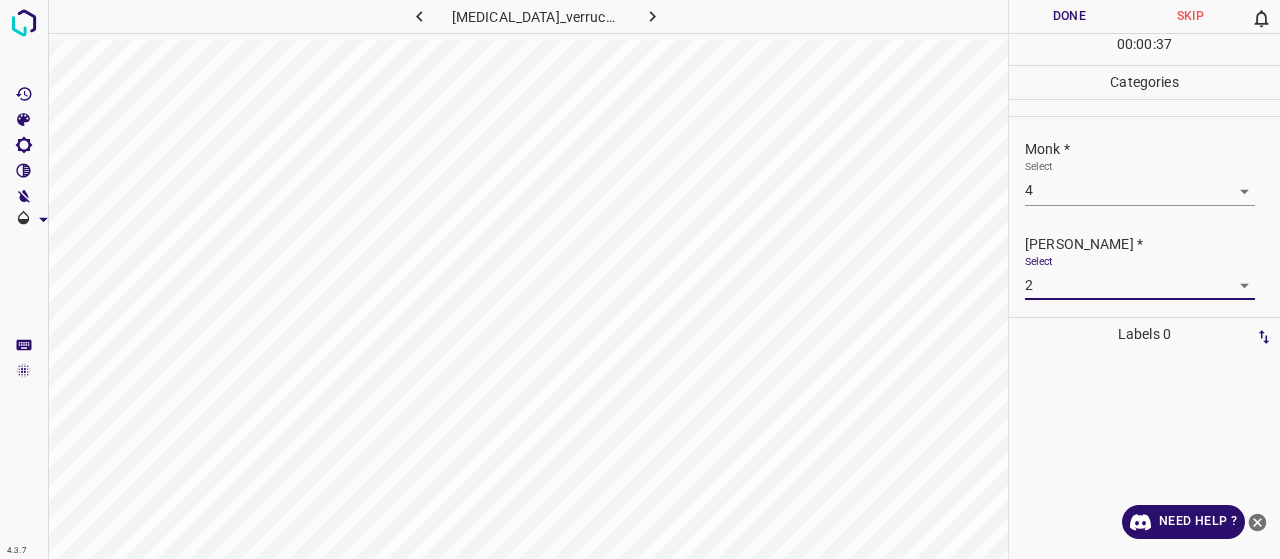 click on "1 2 3 4 5 6 -1" at bounding box center [1133, 366] 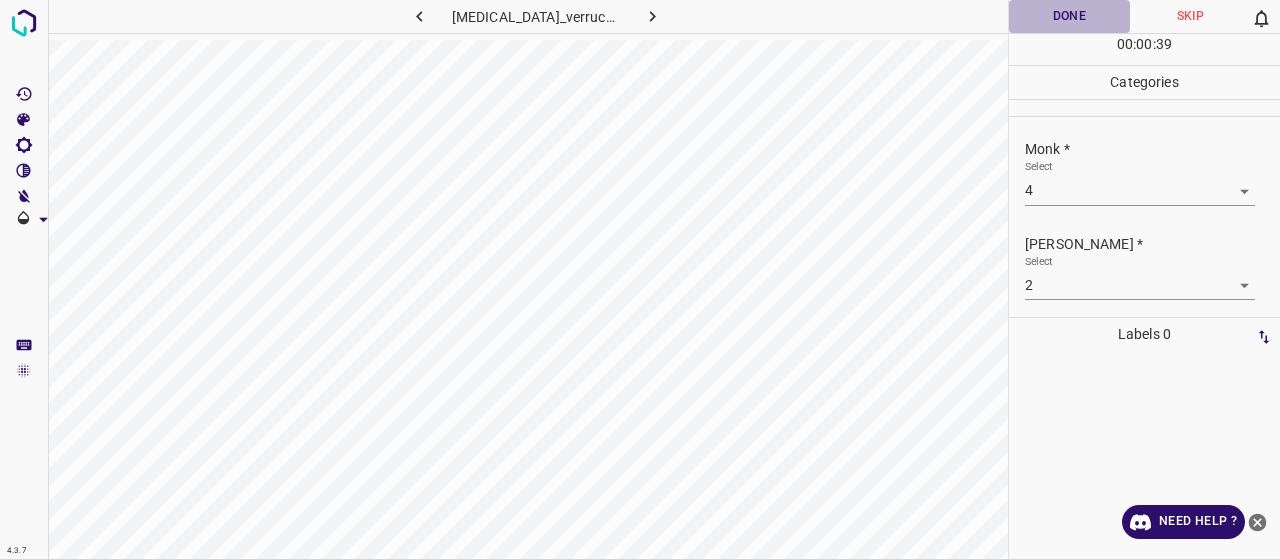 click on "Done" at bounding box center [1069, 16] 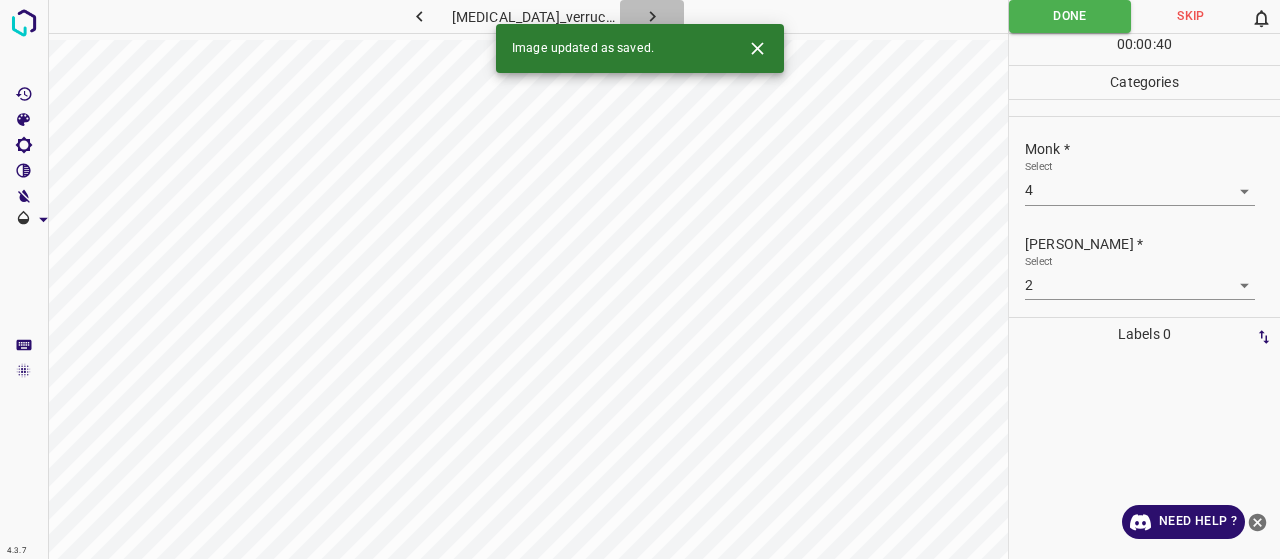 click 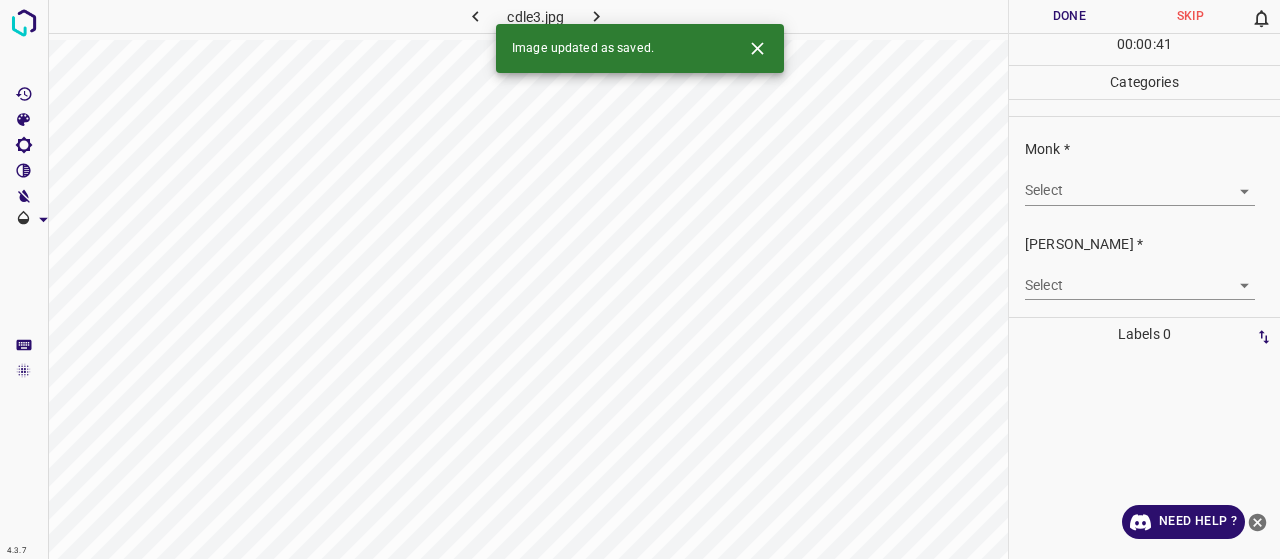 click on "4.3.7 cdle3.jpg Done Skip 0 00   : 00   : 41   Categories Monk *  Select ​  Fitzpatrick *  Select ​ Labels   0 Categories 1 Monk 2  Fitzpatrick Tools Space Change between modes (Draw & Edit) I Auto labeling R Restore zoom M Zoom in N Zoom out Delete Delete selecte label Filters Z Restore filters X Saturation filter C Brightness filter V Contrast filter B Gray scale filter General O Download Image updated as saved. Need Help ? - Text - Hide - Delete" at bounding box center (640, 279) 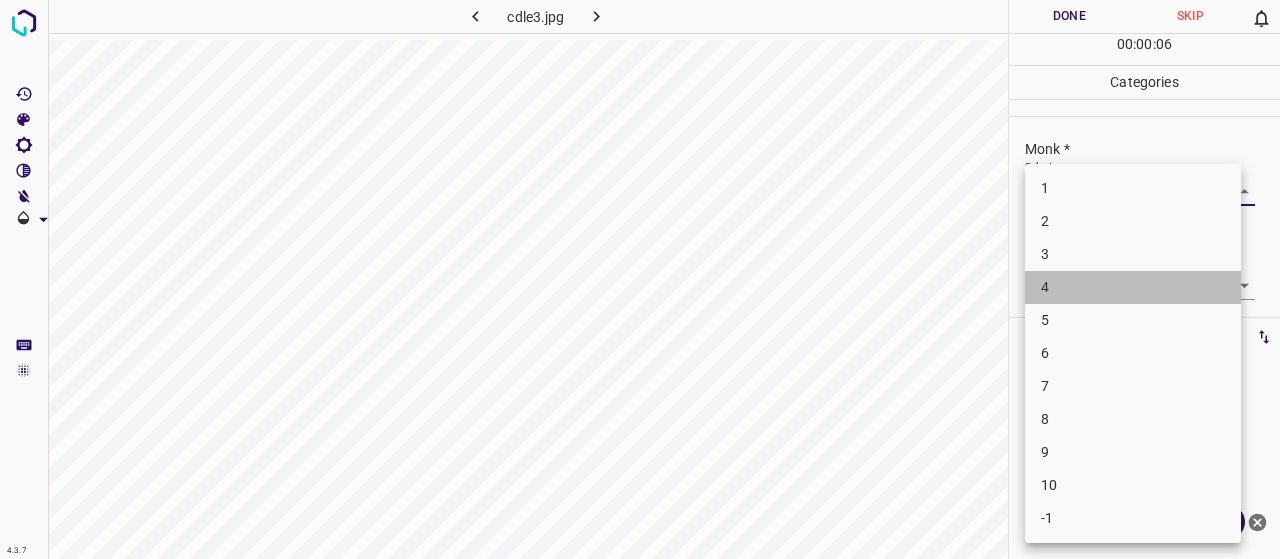 click on "4" at bounding box center [1133, 287] 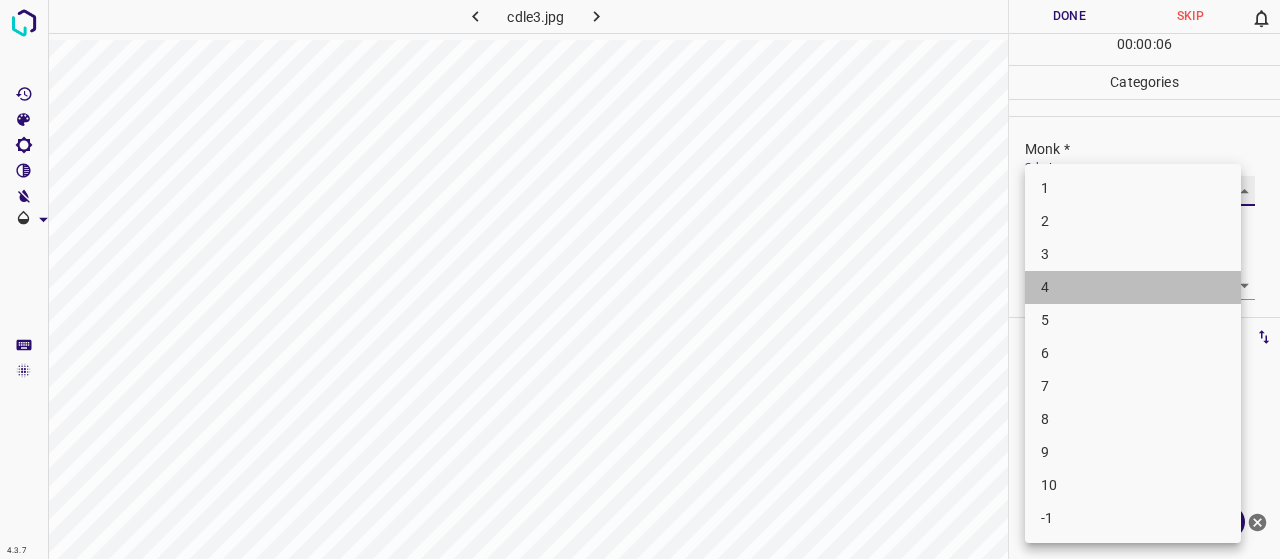 type on "4" 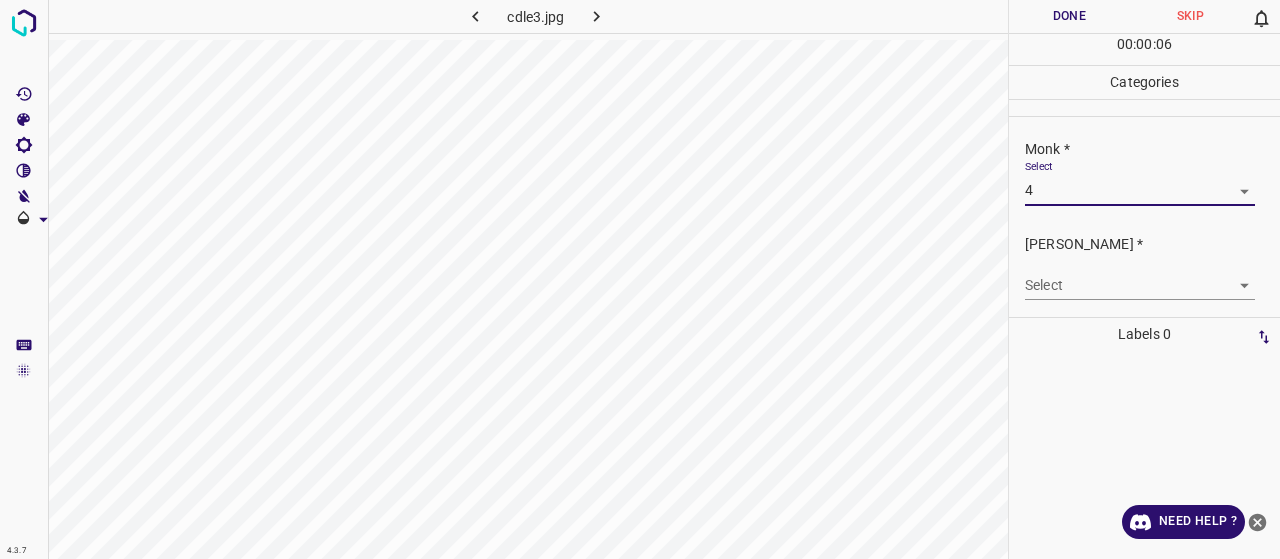 click on "4.3.7 cdle3.jpg Done Skip 0 00   : 00   : 06   Categories Monk *  Select 4 4  Fitzpatrick *  Select ​ Labels   0 Categories 1 Monk 2  Fitzpatrick Tools Space Change between modes (Draw & Edit) I Auto labeling R Restore zoom M Zoom in N Zoom out Delete Delete selecte label Filters Z Restore filters X Saturation filter C Brightness filter V Contrast filter B Gray scale filter General O Download Need Help ? - Text - Hide - Delete" at bounding box center (640, 279) 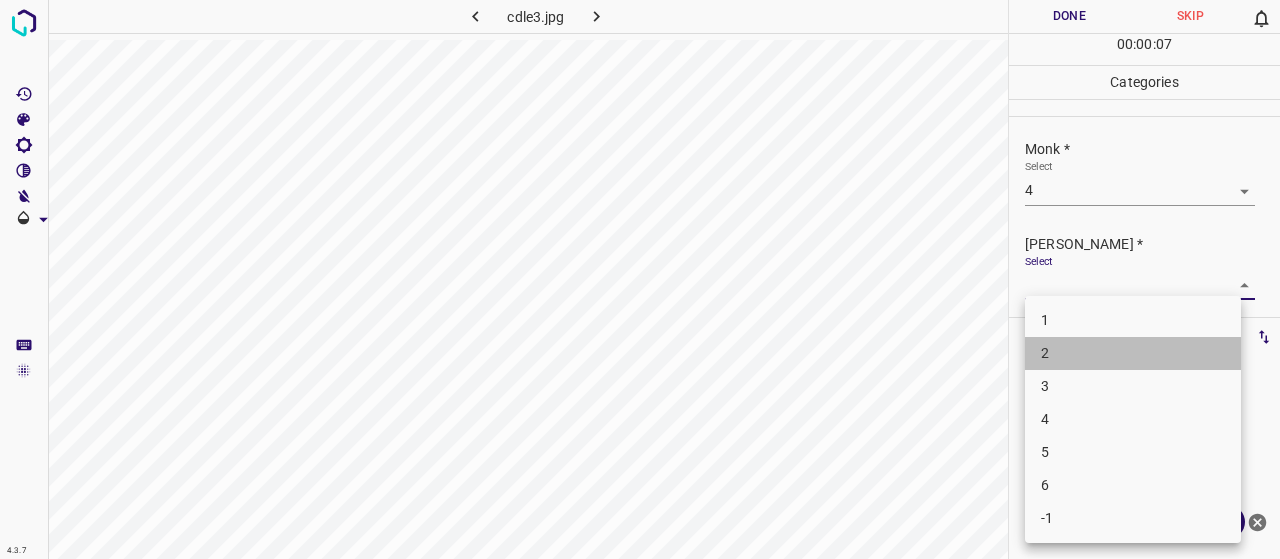 click on "2" at bounding box center (1133, 353) 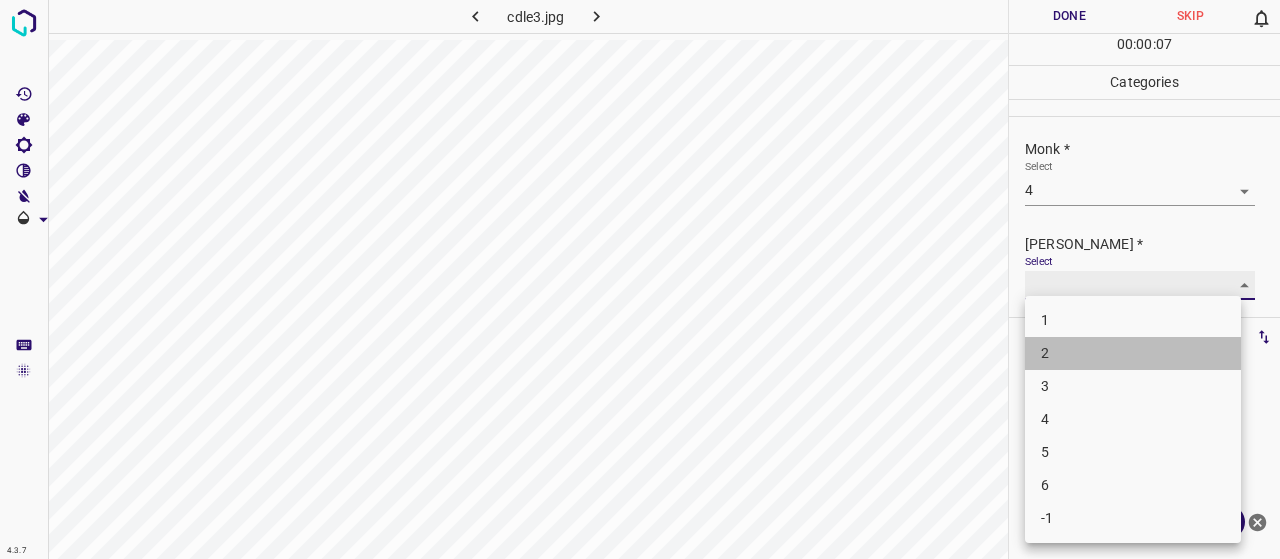 type on "2" 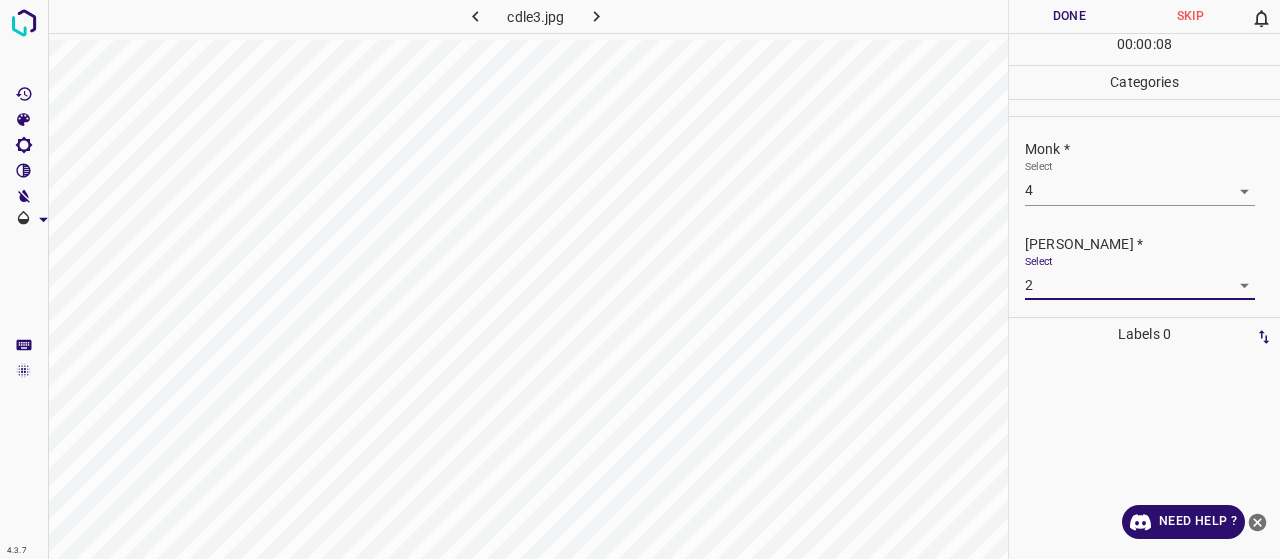 click on "Done" at bounding box center [1069, 16] 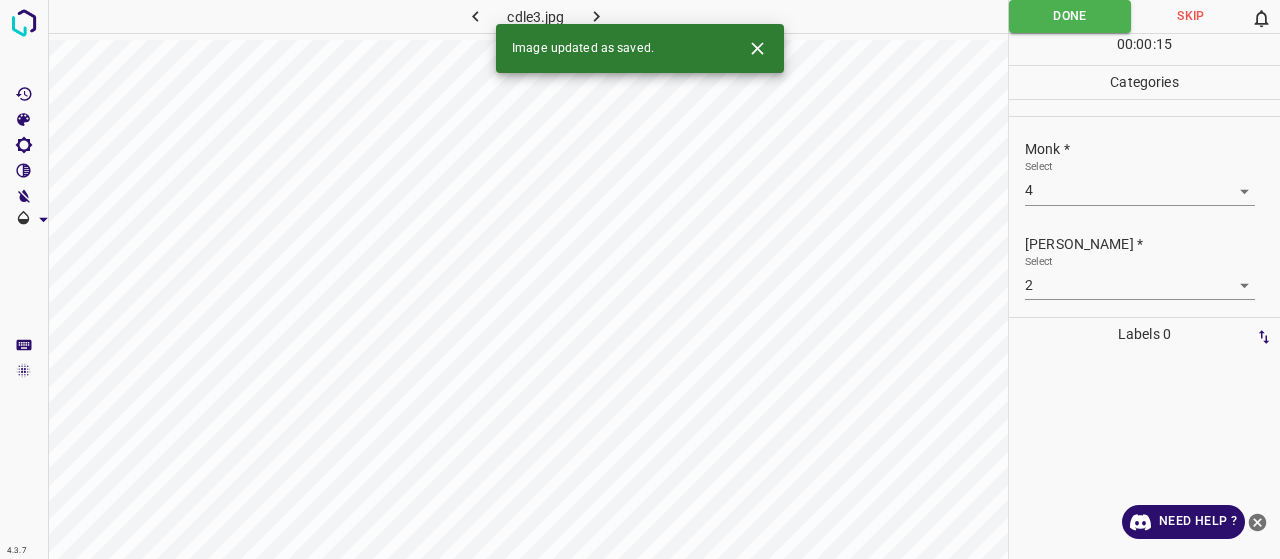 click at bounding box center [597, 16] 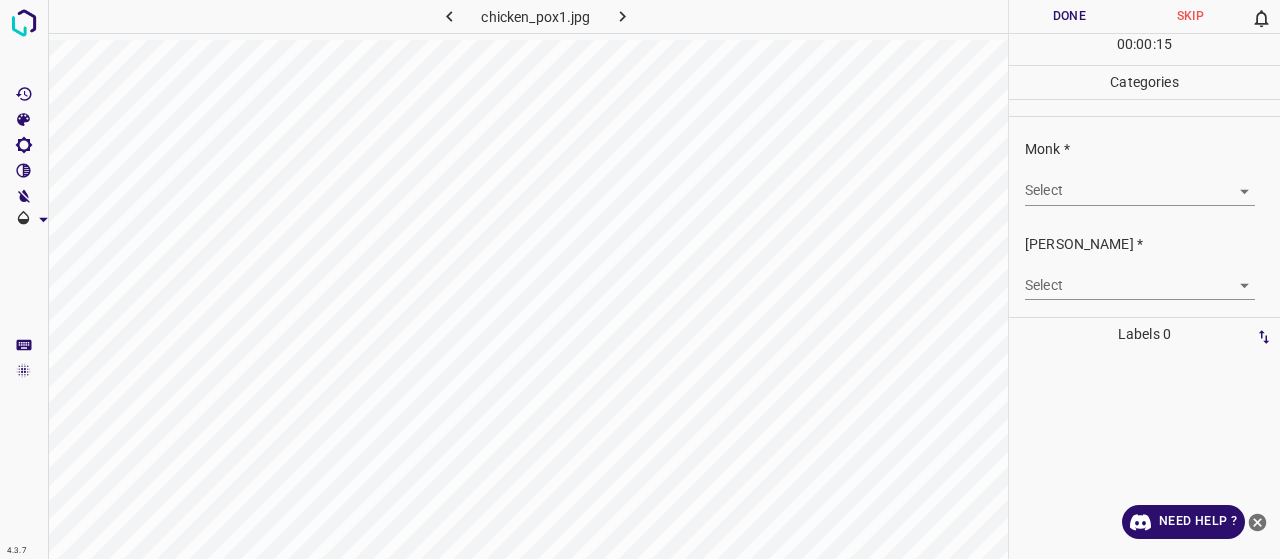 click on "4.3.7 chicken_pox1.jpg Done Skip 0 00   : 00   : 15   Categories Monk *  Select ​  Fitzpatrick *  Select ​ Labels   0 Categories 1 Monk 2  Fitzpatrick Tools Space Change between modes (Draw & Edit) I Auto labeling R Restore zoom M Zoom in N Zoom out Delete Delete selecte label Filters Z Restore filters X Saturation filter C Brightness filter V Contrast filter B Gray scale filter General O Download Need Help ? - Text - Hide - Delete" at bounding box center (640, 279) 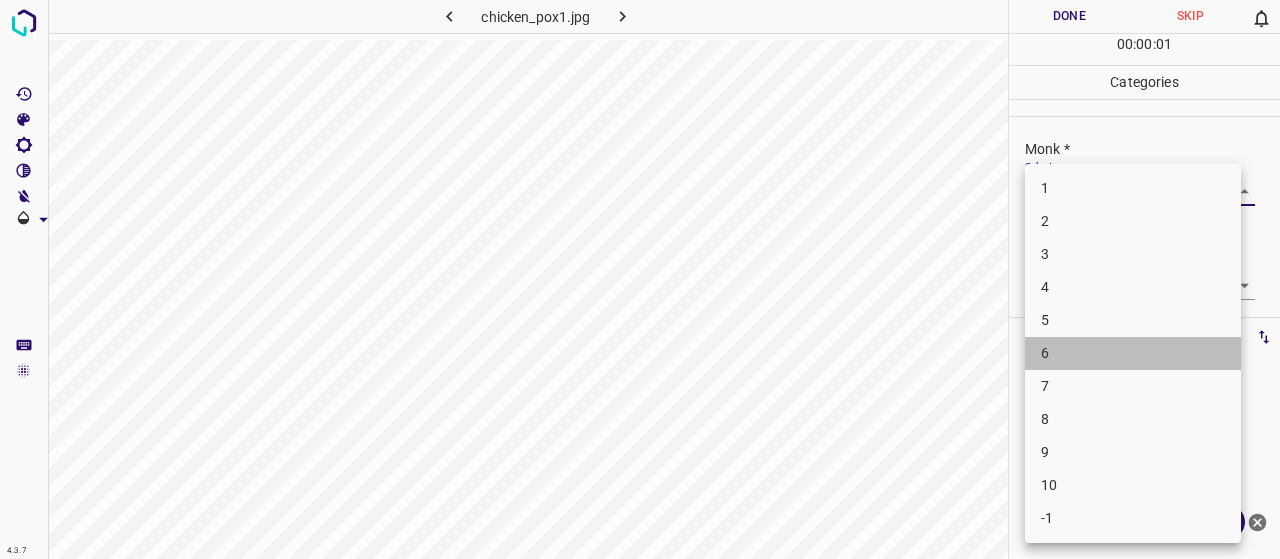 click on "6" at bounding box center (1133, 353) 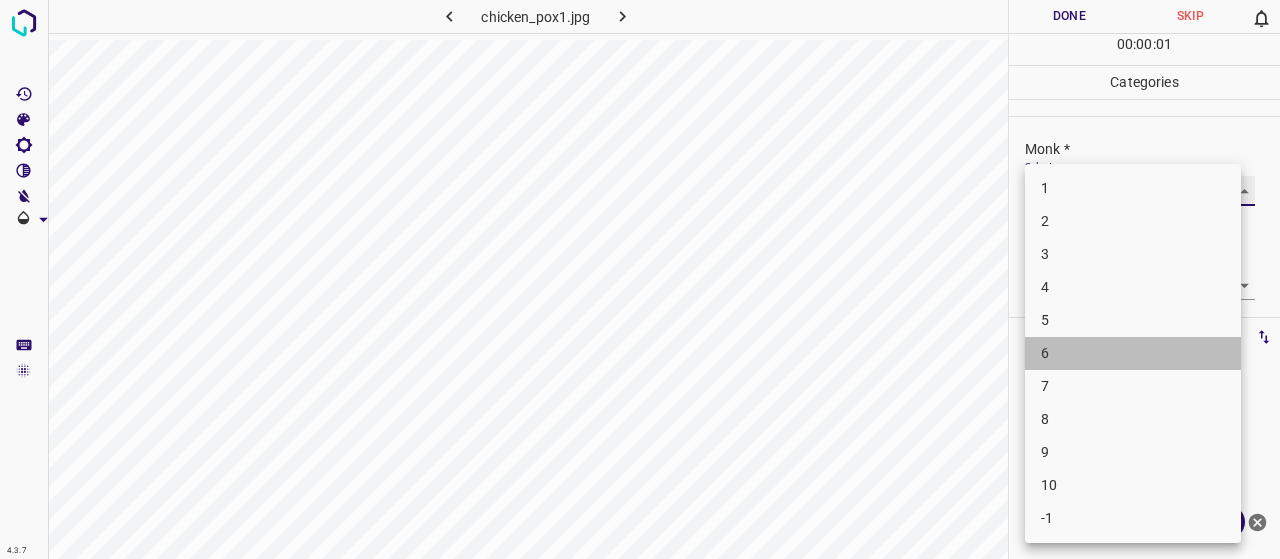type on "6" 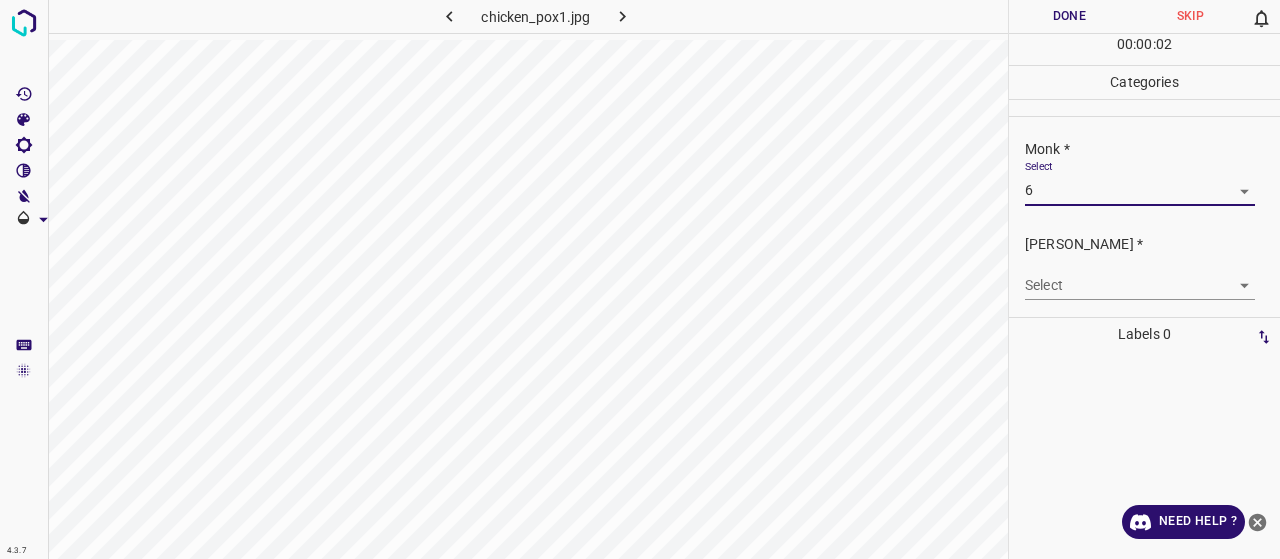 click on "4.3.7 chicken_pox1.jpg Done Skip 0 00   : 00   : 02   Categories Monk *  Select 6 6  Fitzpatrick *  Select ​ Labels   0 Categories 1 Monk 2  Fitzpatrick Tools Space Change between modes (Draw & Edit) I Auto labeling R Restore zoom M Zoom in N Zoom out Delete Delete selecte label Filters Z Restore filters X Saturation filter C Brightness filter V Contrast filter B Gray scale filter General O Download Need Help ? - Text - Hide - Delete" at bounding box center [640, 279] 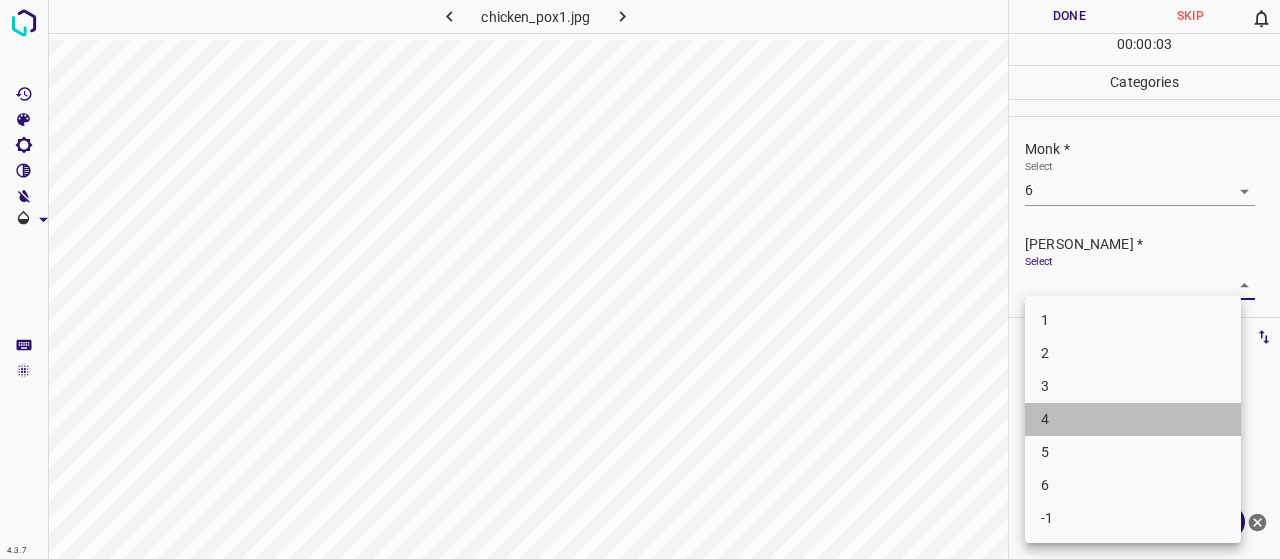 click on "4" at bounding box center (1133, 419) 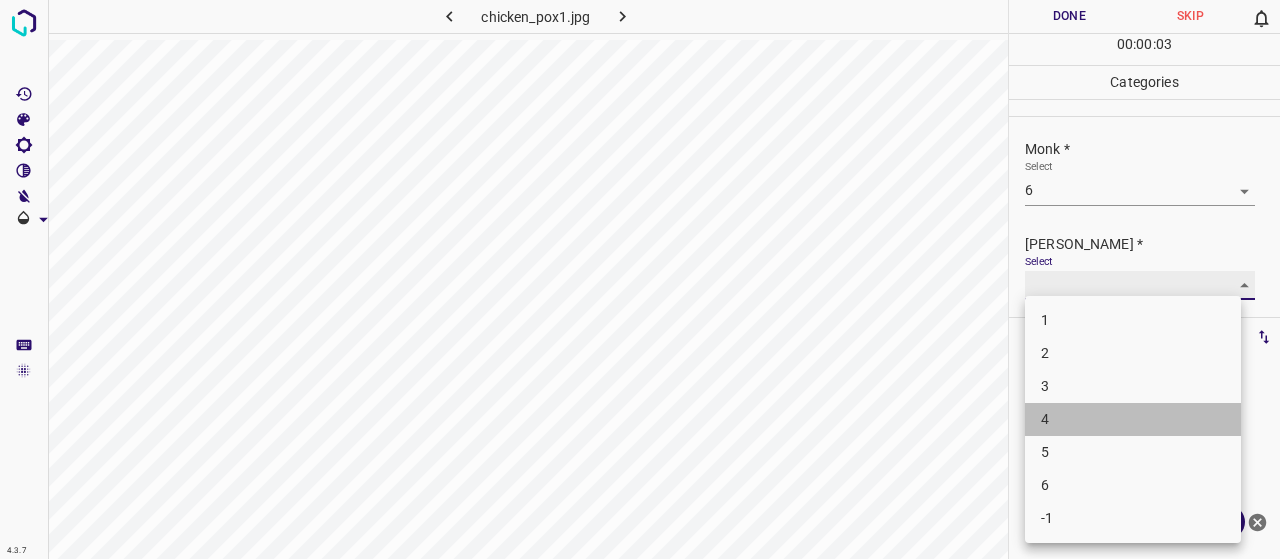 type on "4" 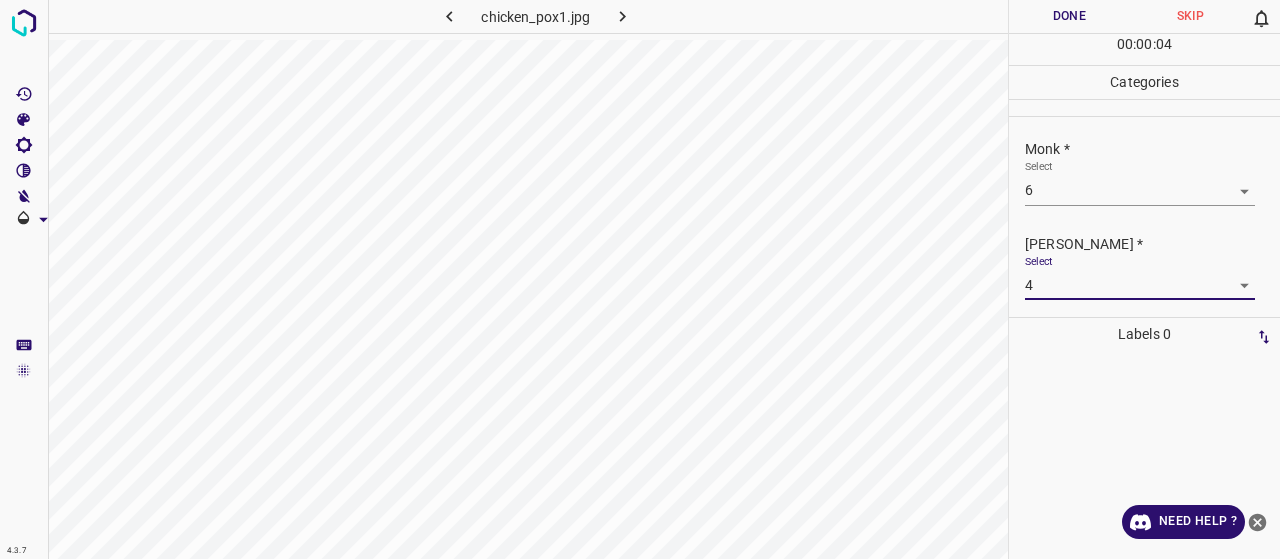 click on "Done" at bounding box center [1069, 16] 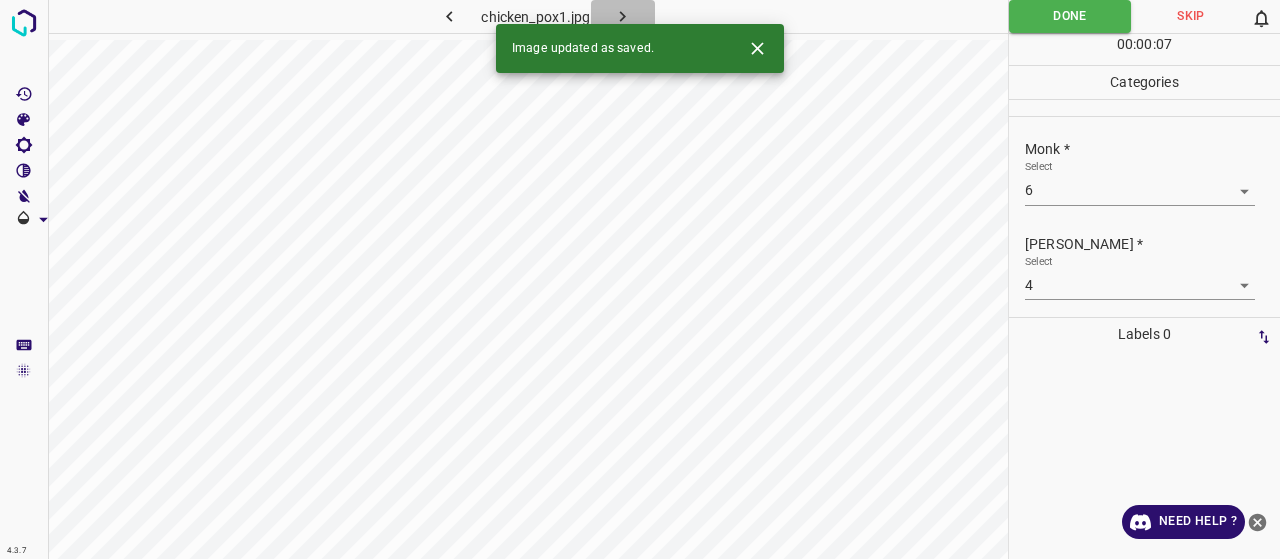 click at bounding box center (623, 16) 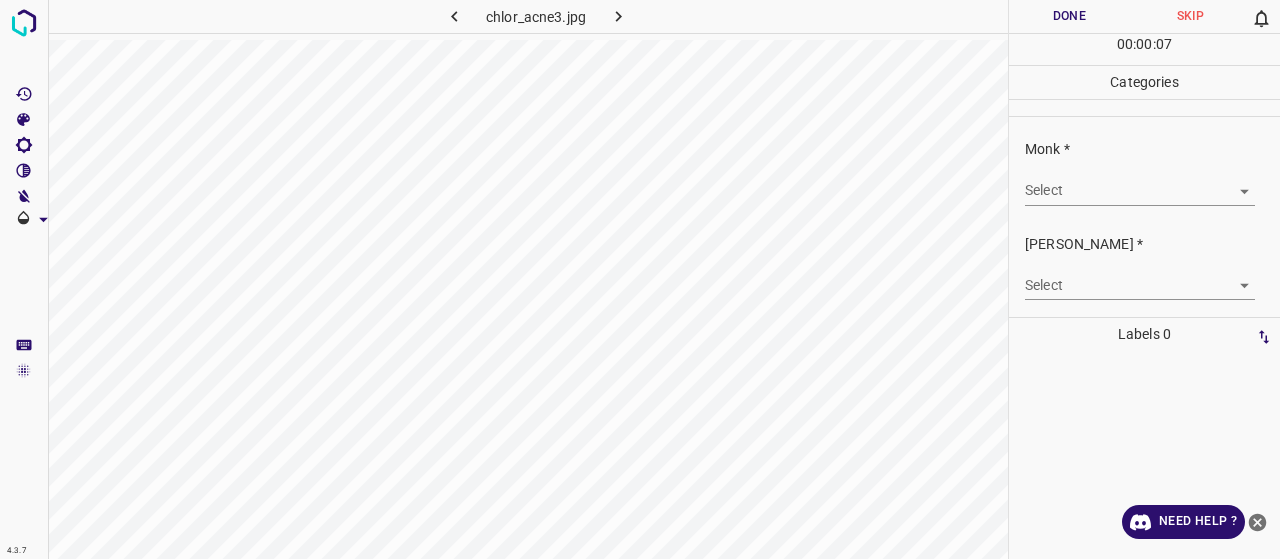 click on "4.3.7 chlor_acne3.jpg Done Skip 0 00   : 00   : 07   Categories Monk *  Select ​  Fitzpatrick *  Select ​ Labels   0 Categories 1 Monk 2  Fitzpatrick Tools Space Change between modes (Draw & Edit) I Auto labeling R Restore zoom M Zoom in N Zoom out Delete Delete selecte label Filters Z Restore filters X Saturation filter C Brightness filter V Contrast filter B Gray scale filter General O Download Need Help ? - Text - Hide - Delete" at bounding box center (640, 279) 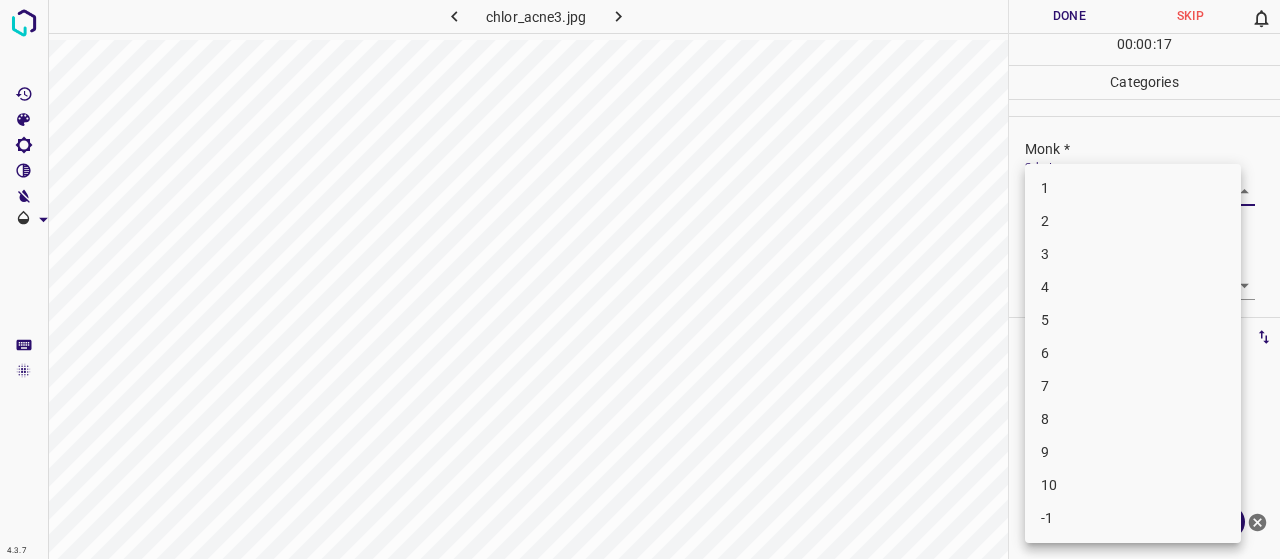 click on "6" at bounding box center (1133, 353) 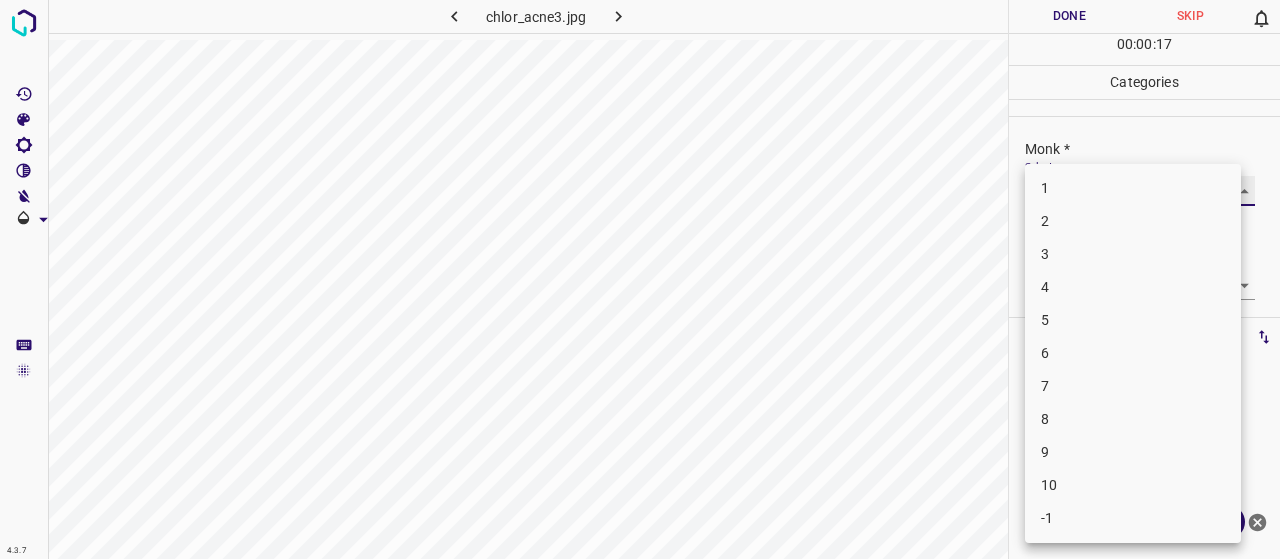 type on "6" 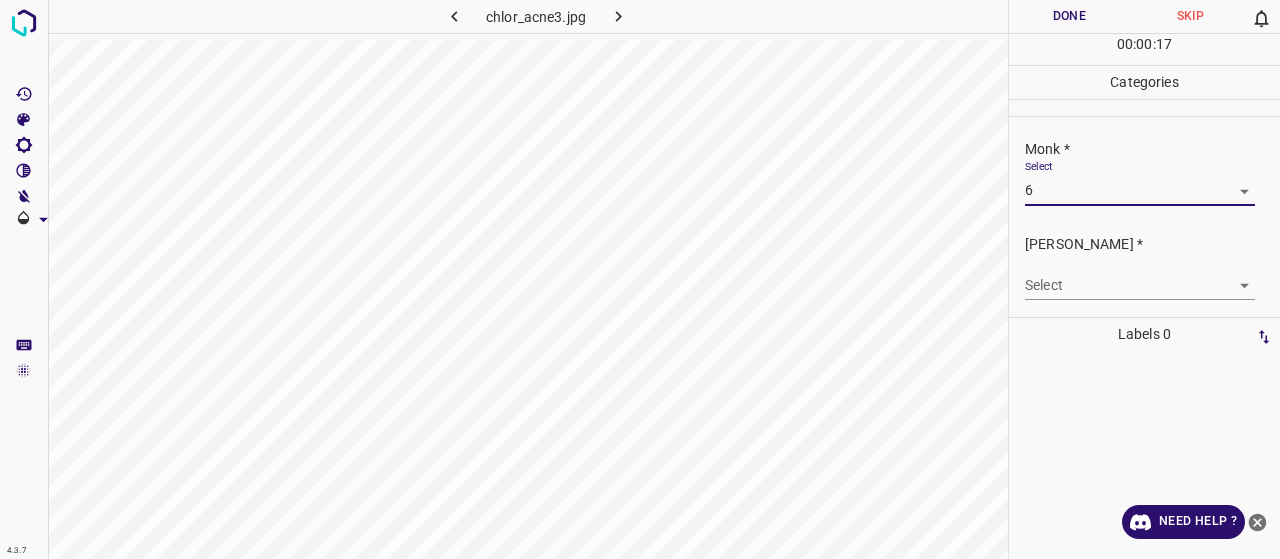 click on "4.3.7 chlor_acne3.jpg Done Skip 0 00   : 00   : 17   Categories Monk *  Select 6 6  Fitzpatrick *  Select ​ Labels   0 Categories 1 Monk 2  Fitzpatrick Tools Space Change between modes (Draw & Edit) I Auto labeling R Restore zoom M Zoom in N Zoom out Delete Delete selecte label Filters Z Restore filters X Saturation filter C Brightness filter V Contrast filter B Gray scale filter General O Download Need Help ? - Text - Hide - Delete" at bounding box center (640, 279) 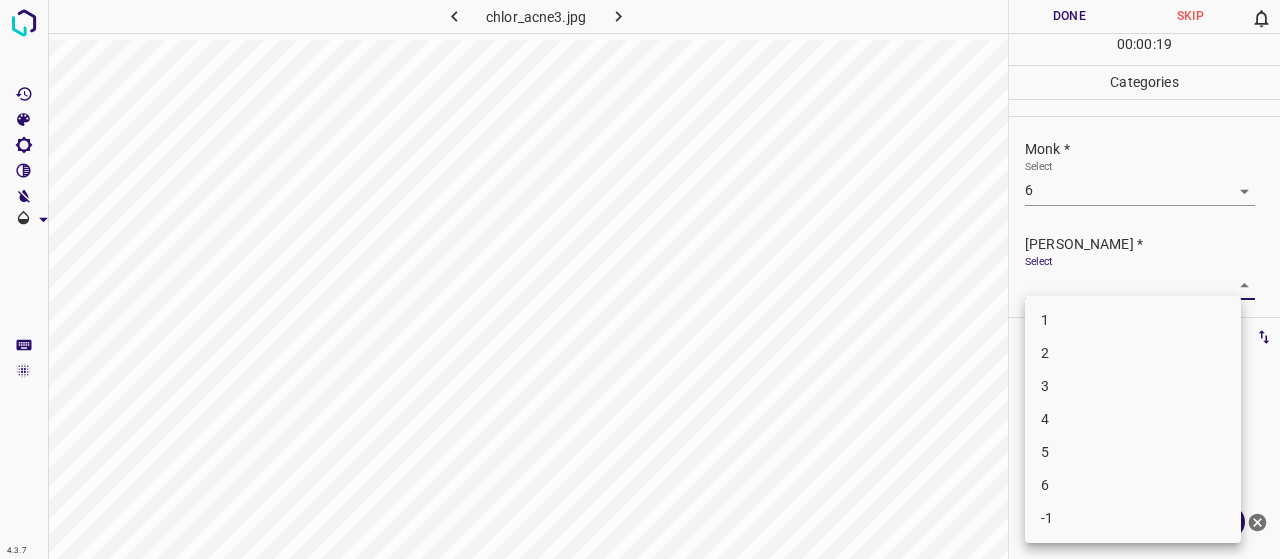 click on "4" at bounding box center (1133, 419) 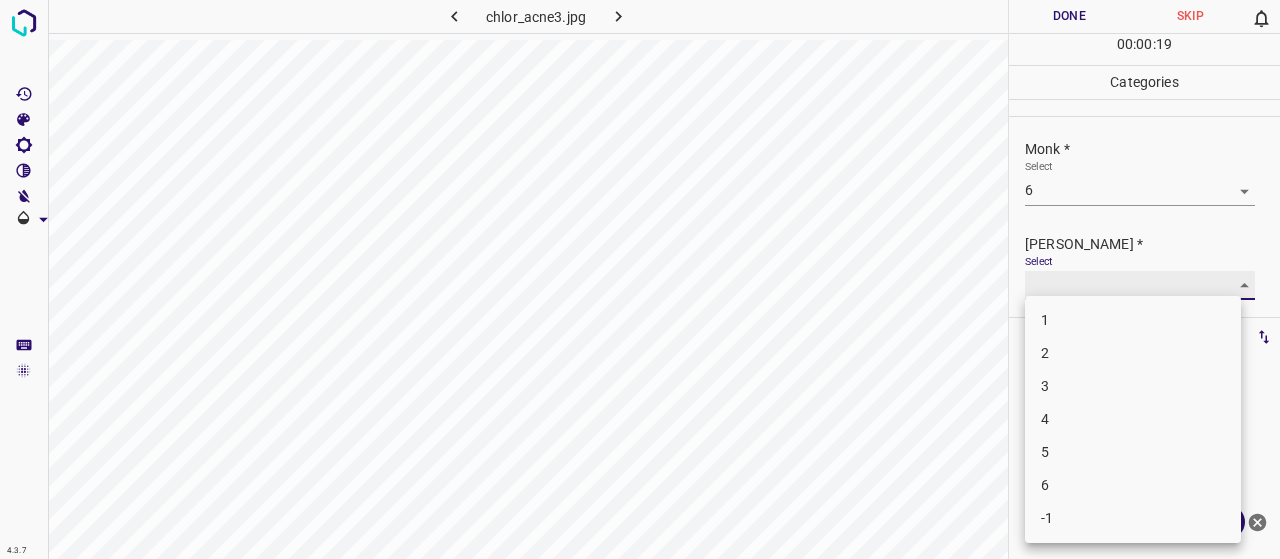 type on "4" 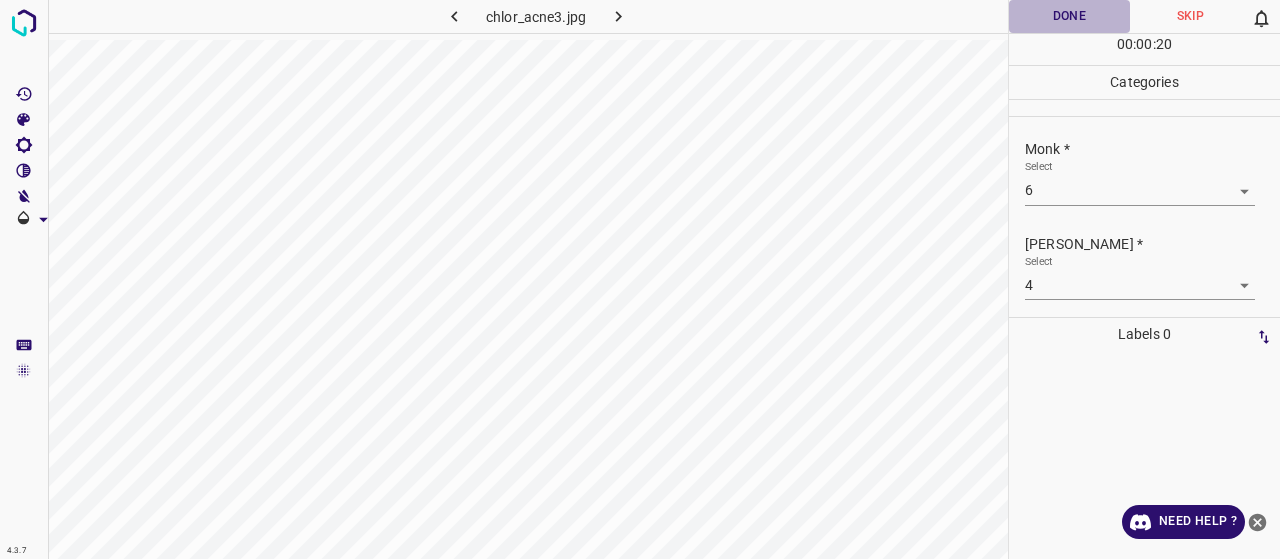 click on "Done" at bounding box center [1069, 16] 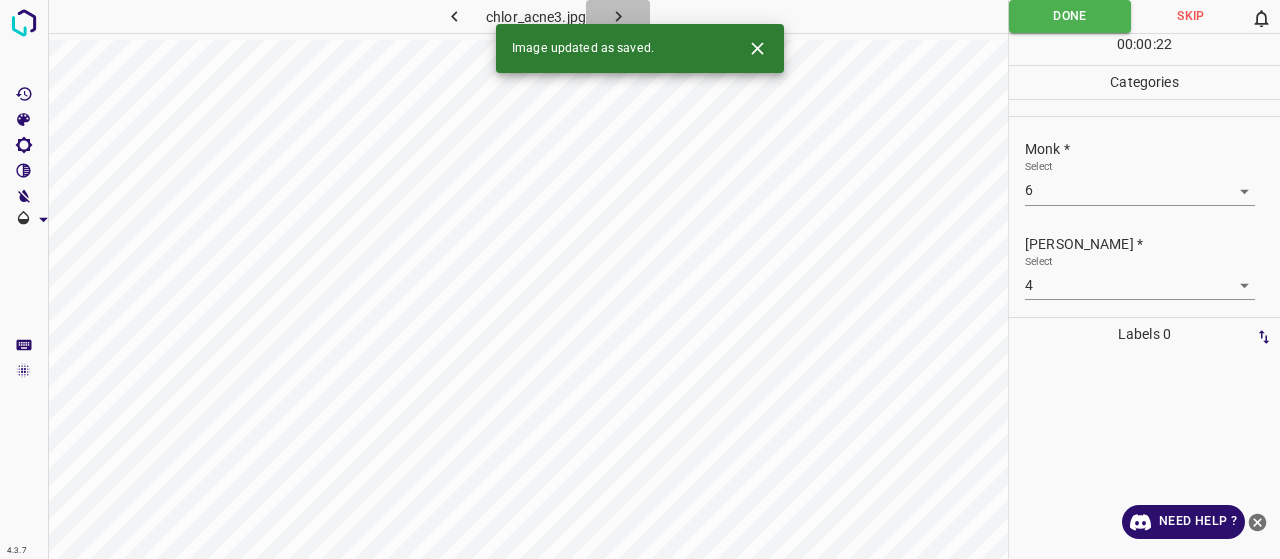 click at bounding box center (618, 16) 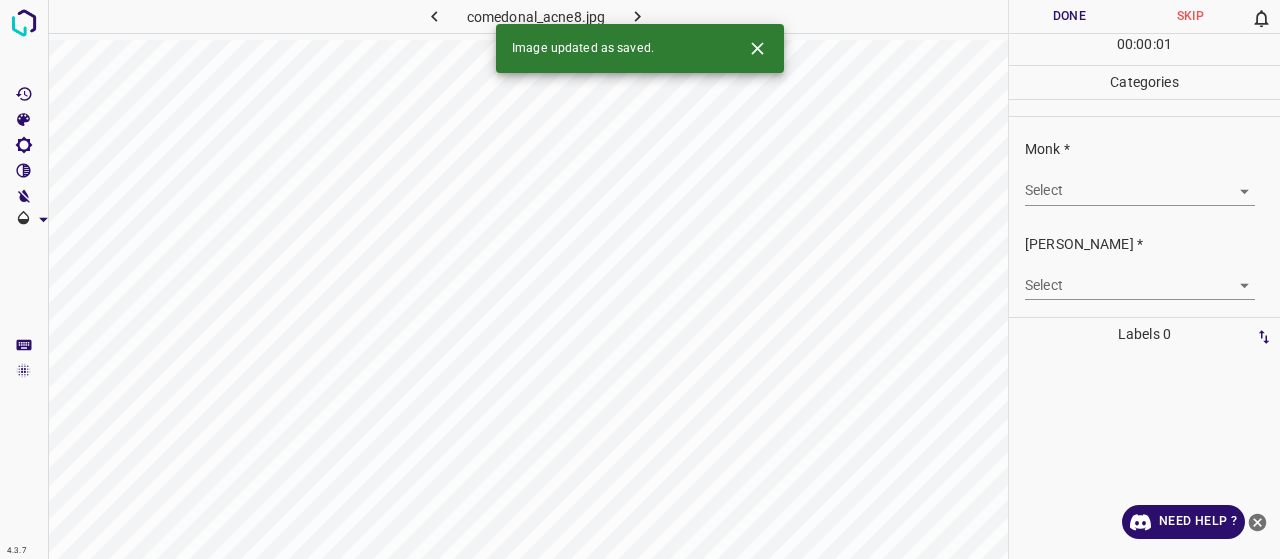 click on "Monk *  Select ​" at bounding box center [1144, 172] 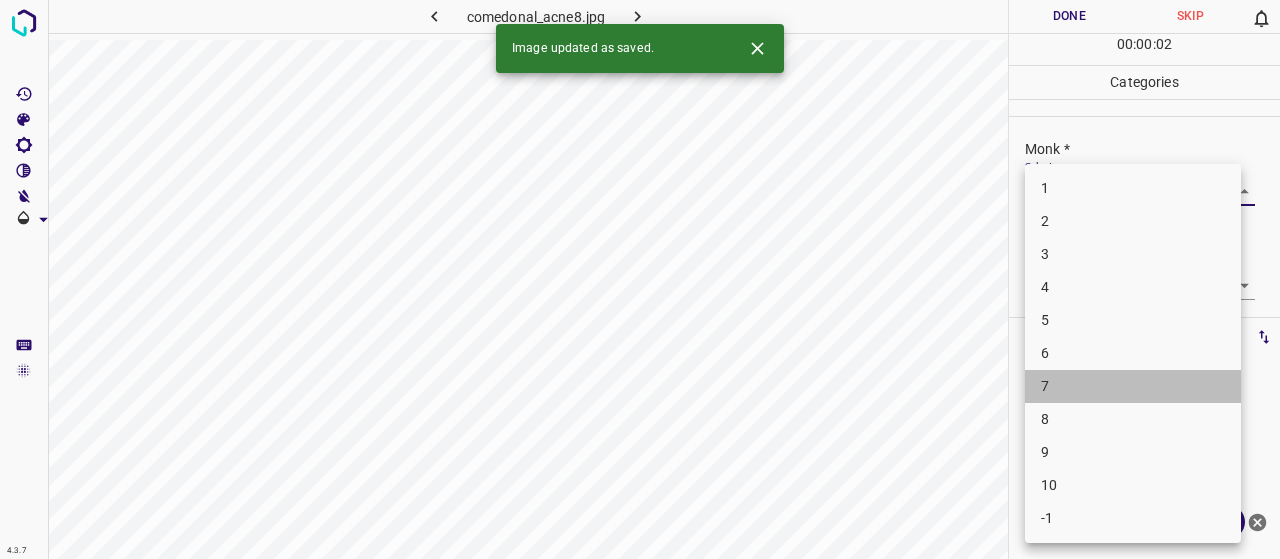 click on "7" at bounding box center [1133, 386] 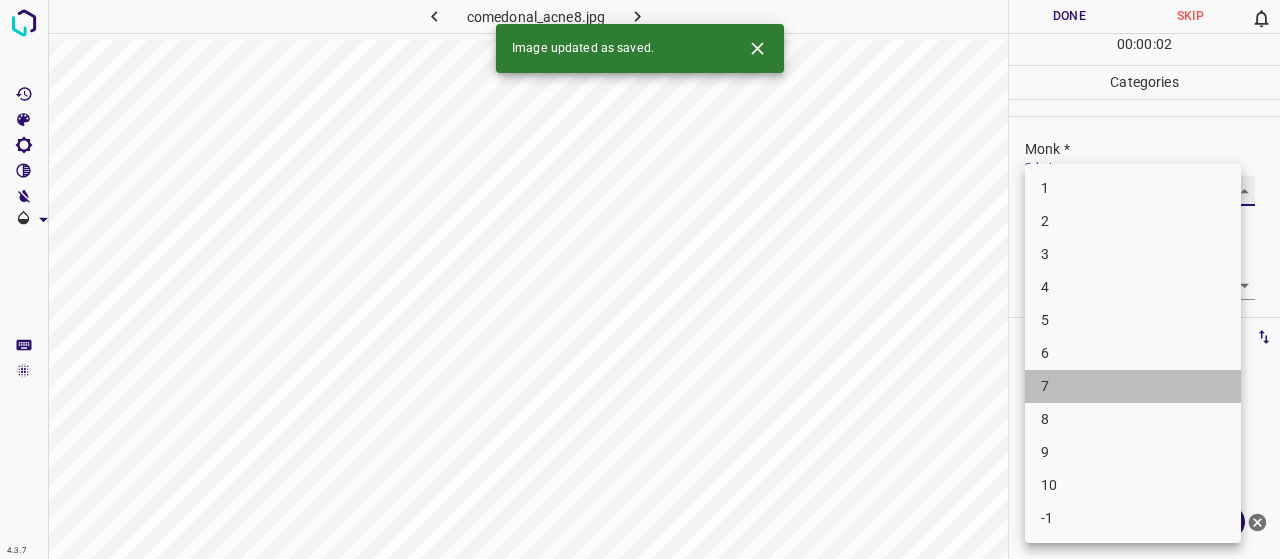 type on "7" 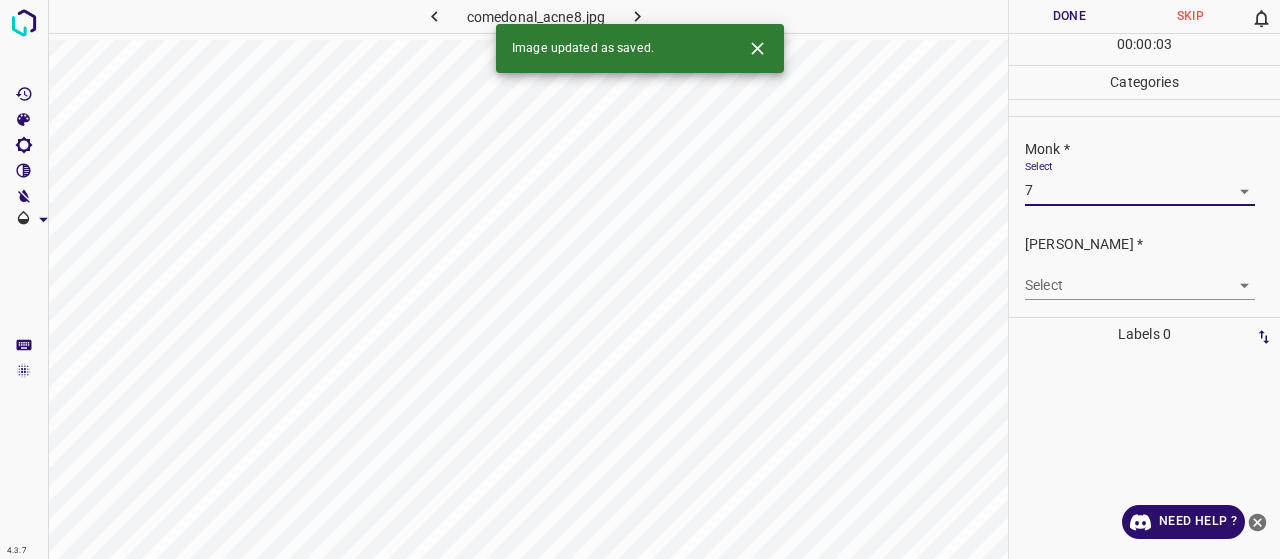 click on "4.3.7 comedonal_acne8.jpg Done Skip 0 00   : 00   : 03   Categories Monk *  Select 7 7  Fitzpatrick *  Select ​ Labels   0 Categories 1 Monk 2  Fitzpatrick Tools Space Change between modes (Draw & Edit) I Auto labeling R Restore zoom M Zoom in N Zoom out Delete Delete selecte label Filters Z Restore filters X Saturation filter C Brightness filter V Contrast filter B Gray scale filter General O Download Image updated as saved. Need Help ? - Text - Hide - Delete" at bounding box center (640, 279) 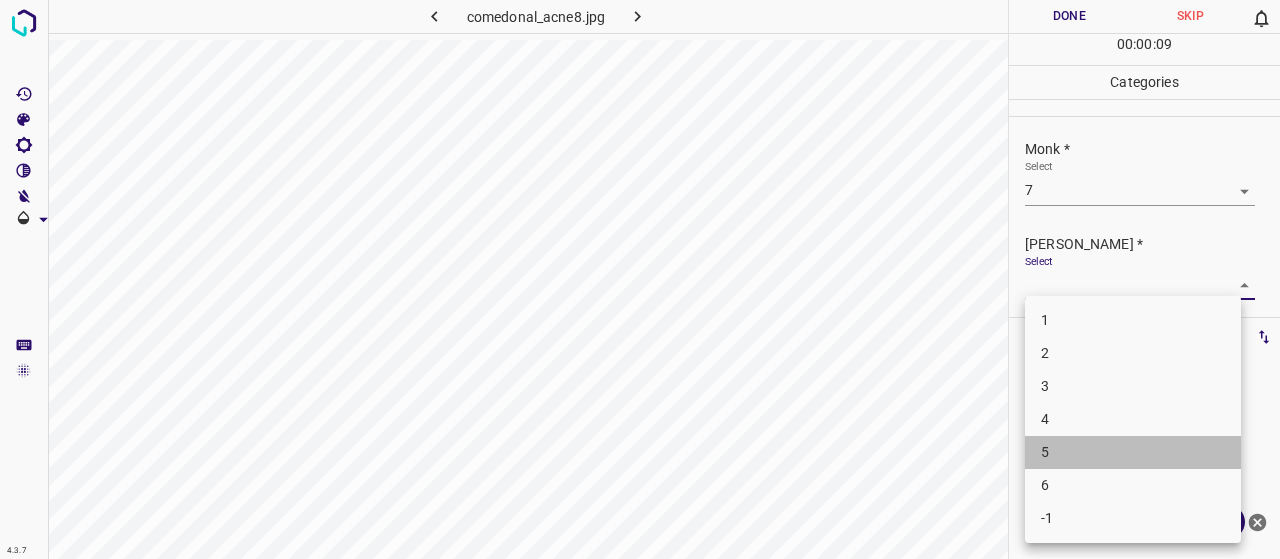 click on "5" at bounding box center (1133, 452) 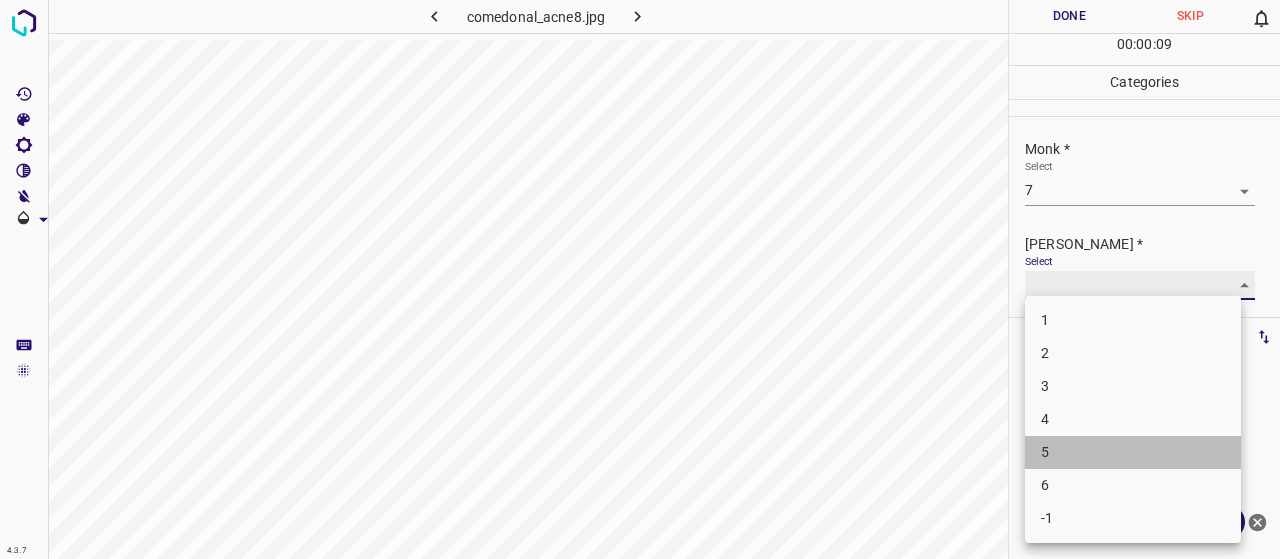 type on "5" 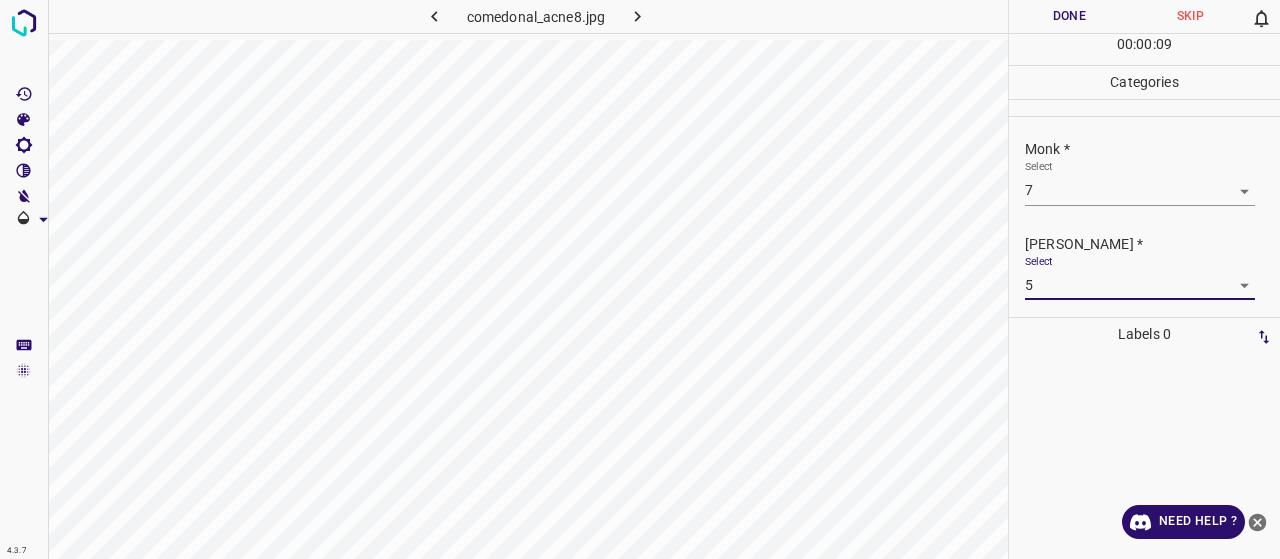 click on "Done" at bounding box center (1069, 16) 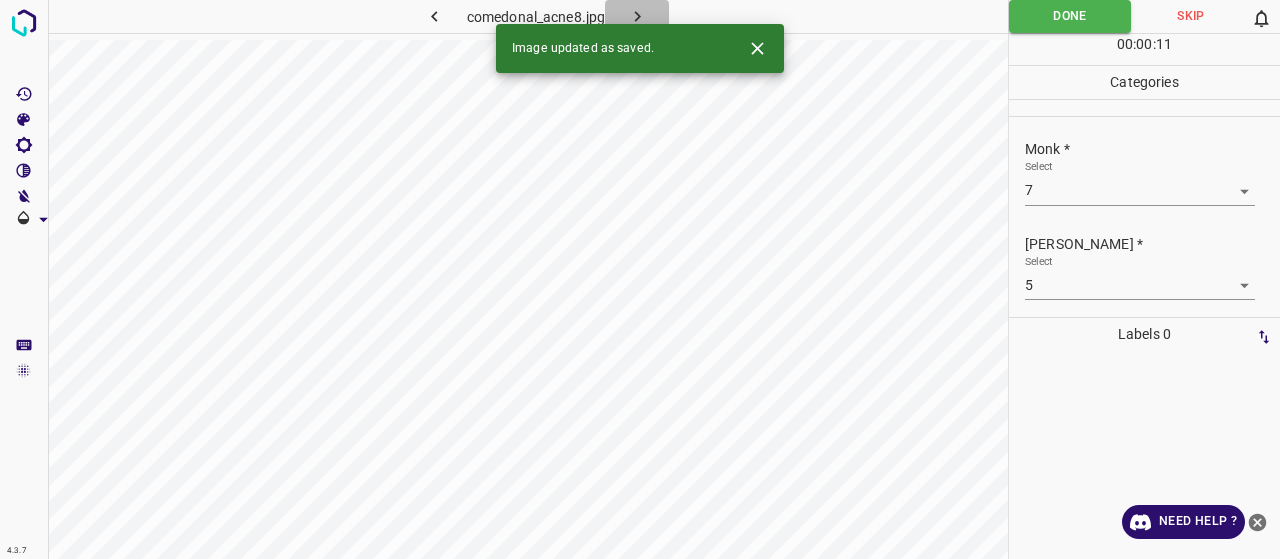 click 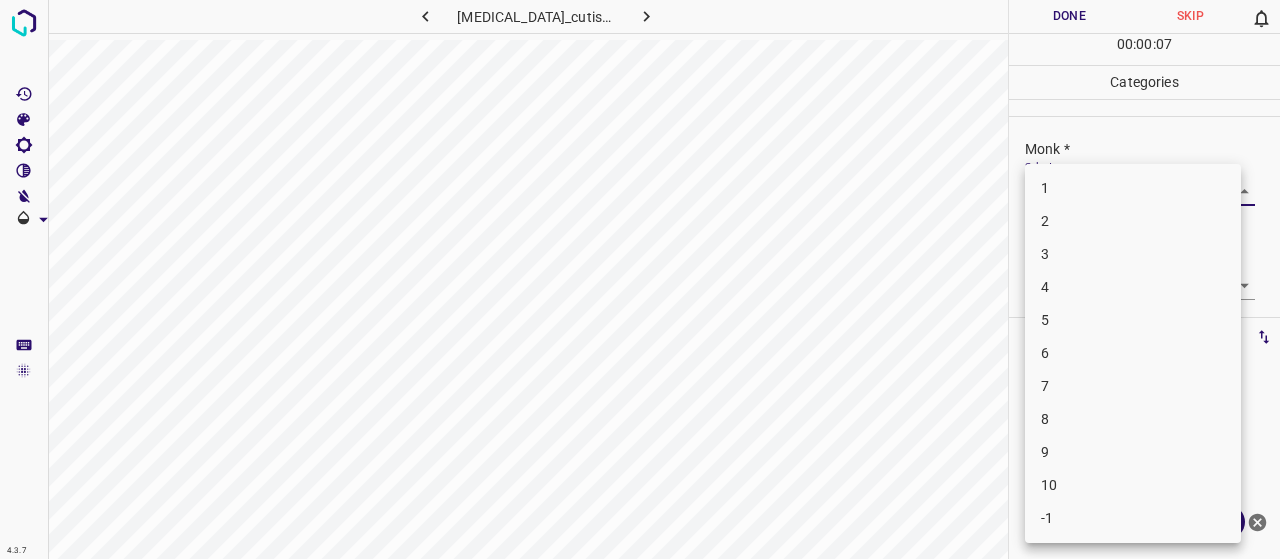 click on "4.3.7 calcinosis_cutis44.jpg Done Skip 0 00   : 00   : 07   Categories Monk *  Select ​  Fitzpatrick *  Select ​ Labels   0 Categories 1 Monk 2  Fitzpatrick Tools Space Change between modes (Draw & Edit) I Auto labeling R Restore zoom M Zoom in N Zoom out Delete Delete selecte label Filters Z Restore filters X Saturation filter C Brightness filter V Contrast filter B Gray scale filter General O Download Need Help ? - Text - Hide - Delete 1 2 3 4 5 6 7 8 9 10 -1" at bounding box center [640, 279] 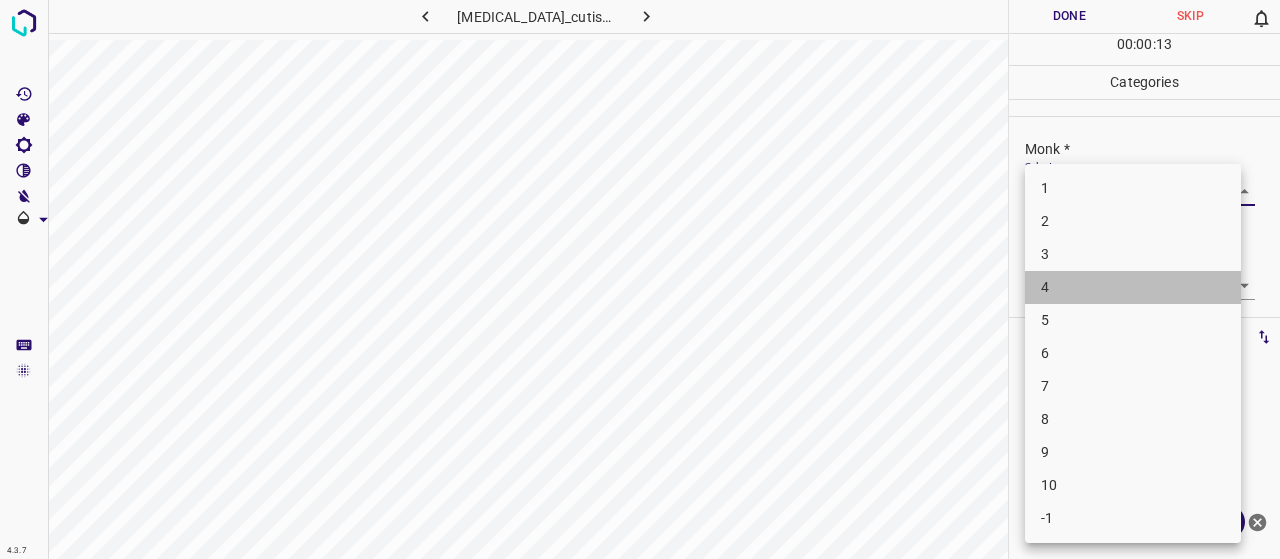 click on "4" at bounding box center (1133, 287) 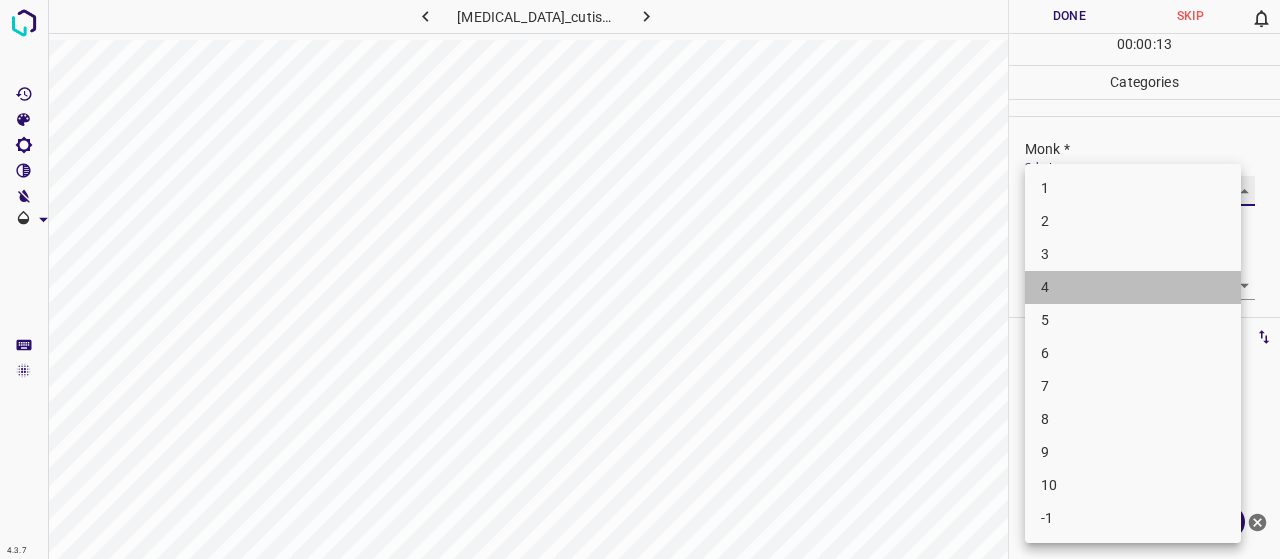 type on "4" 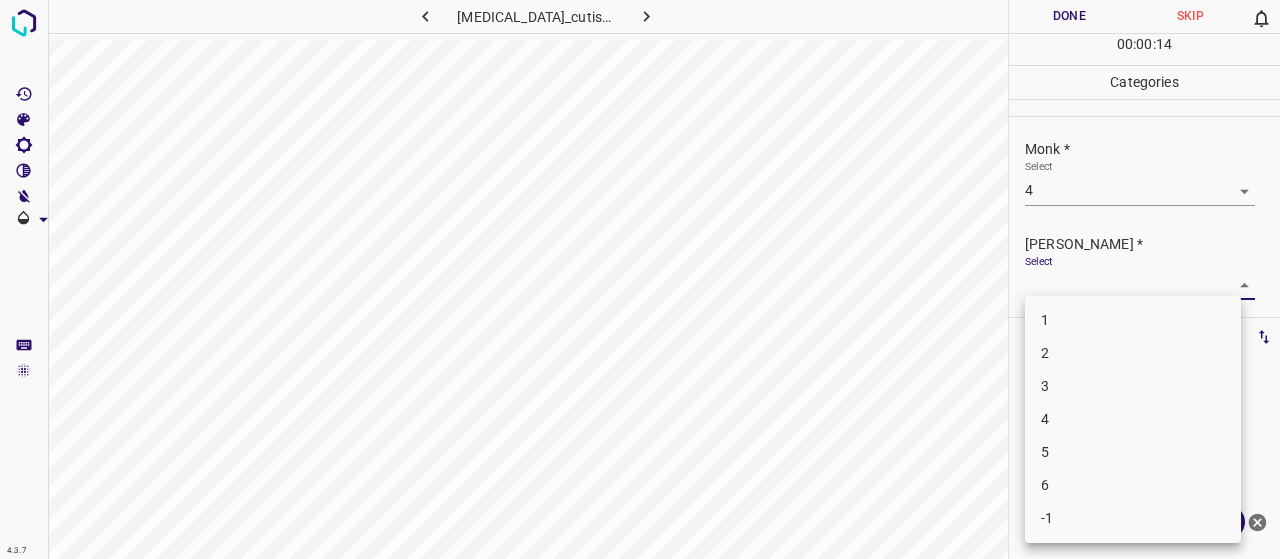 click on "4.3.7 calcinosis_cutis44.jpg Done Skip 0 00   : 00   : 14   Categories Monk *  Select 4 4  Fitzpatrick *  Select ​ Labels   0 Categories 1 Monk 2  Fitzpatrick Tools Space Change between modes (Draw & Edit) I Auto labeling R Restore zoom M Zoom in N Zoom out Delete Delete selecte label Filters Z Restore filters X Saturation filter C Brightness filter V Contrast filter B Gray scale filter General O Download Need Help ? - Text - Hide - Delete 1 2 3 4 5 6 -1" at bounding box center [640, 279] 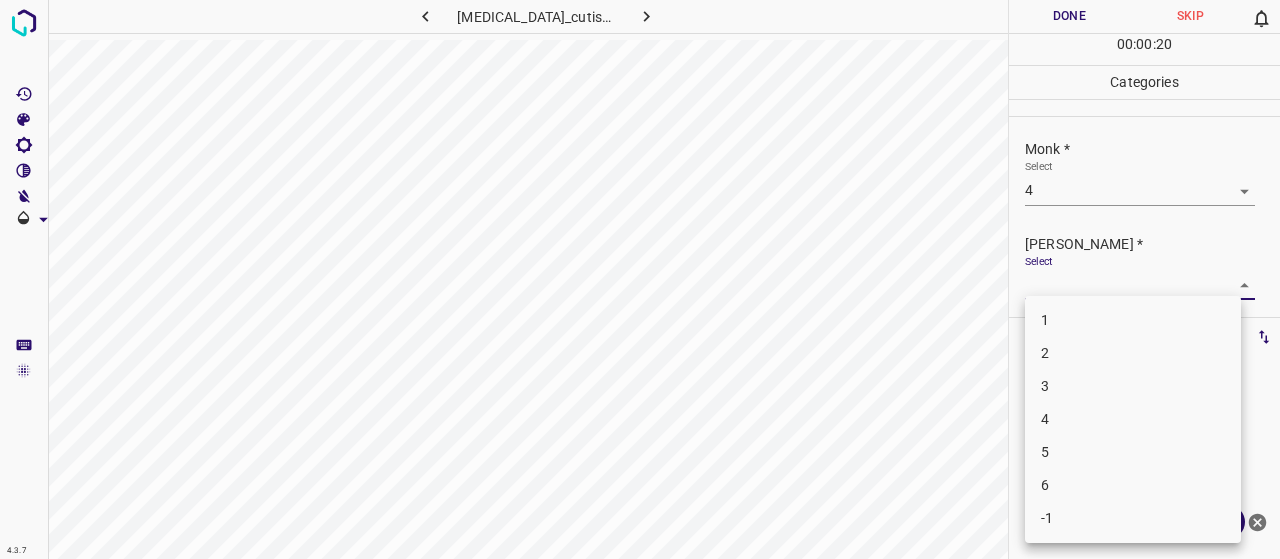 click on "2" at bounding box center (1133, 353) 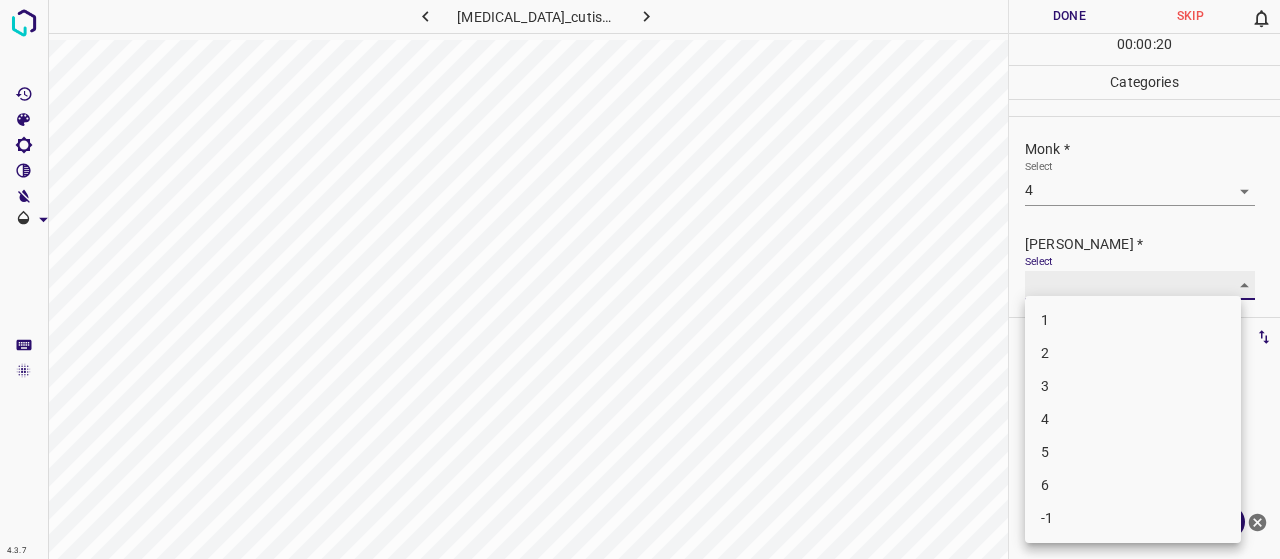type on "2" 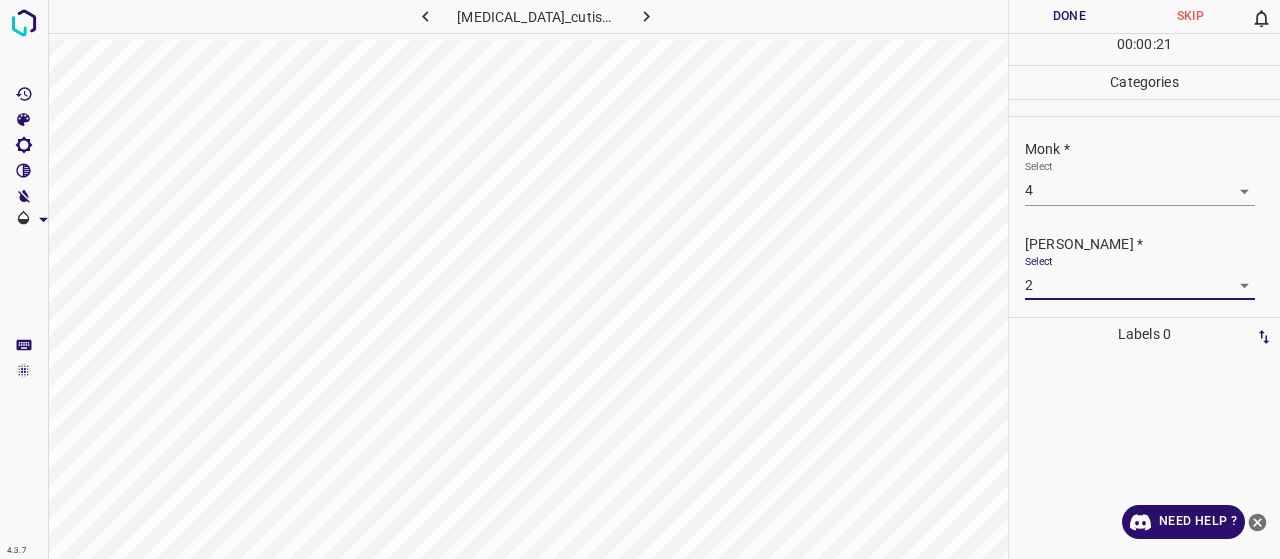 click on "Done" at bounding box center [1069, 16] 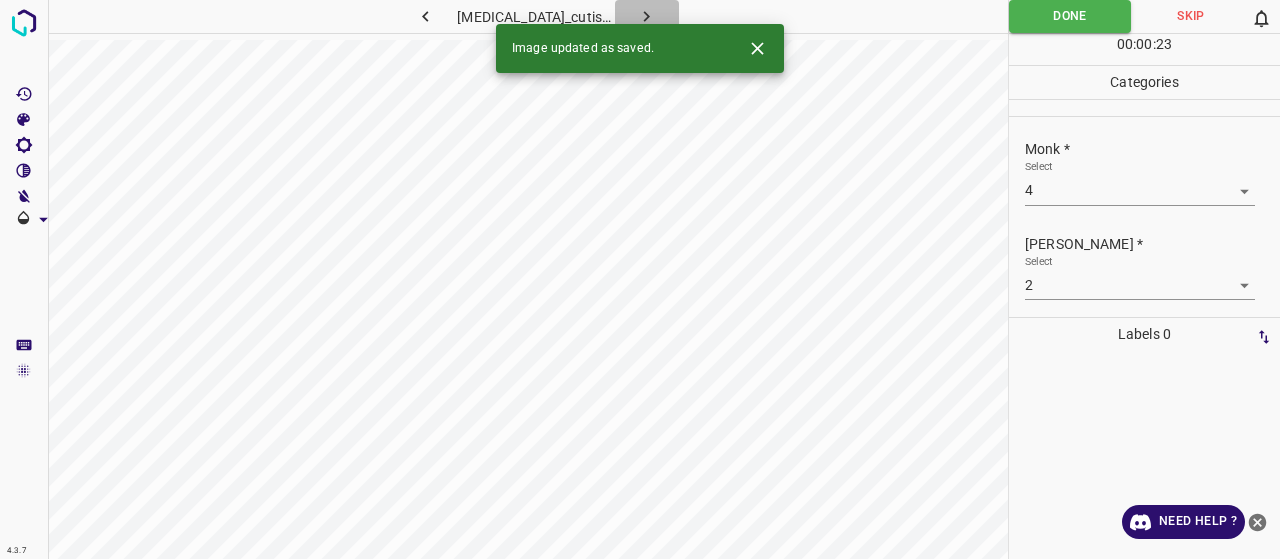 click at bounding box center [647, 16] 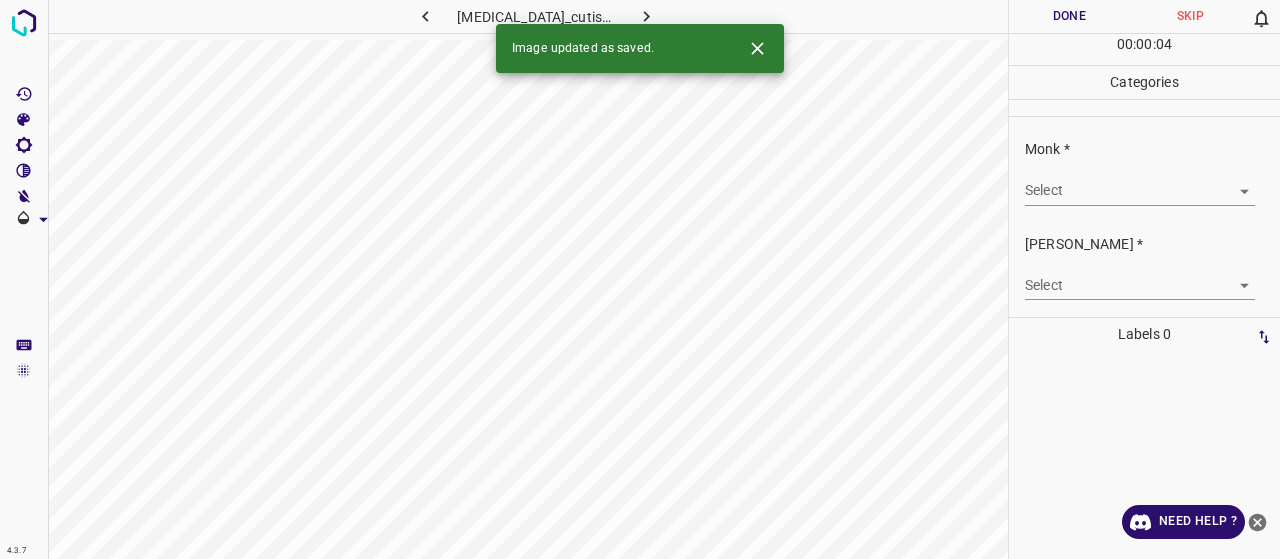 click on "4.3.7 calcinosis_cutis5.jpg Done Skip 0 00   : 00   : 04   Categories Monk *  Select ​  Fitzpatrick *  Select ​ Labels   0 Categories 1 Monk 2  Fitzpatrick Tools Space Change between modes (Draw & Edit) I Auto labeling R Restore zoom M Zoom in N Zoom out Delete Delete selecte label Filters Z Restore filters X Saturation filter C Brightness filter V Contrast filter B Gray scale filter General O Download Image updated as saved. Need Help ? - Text - Hide - Delete" at bounding box center (640, 279) 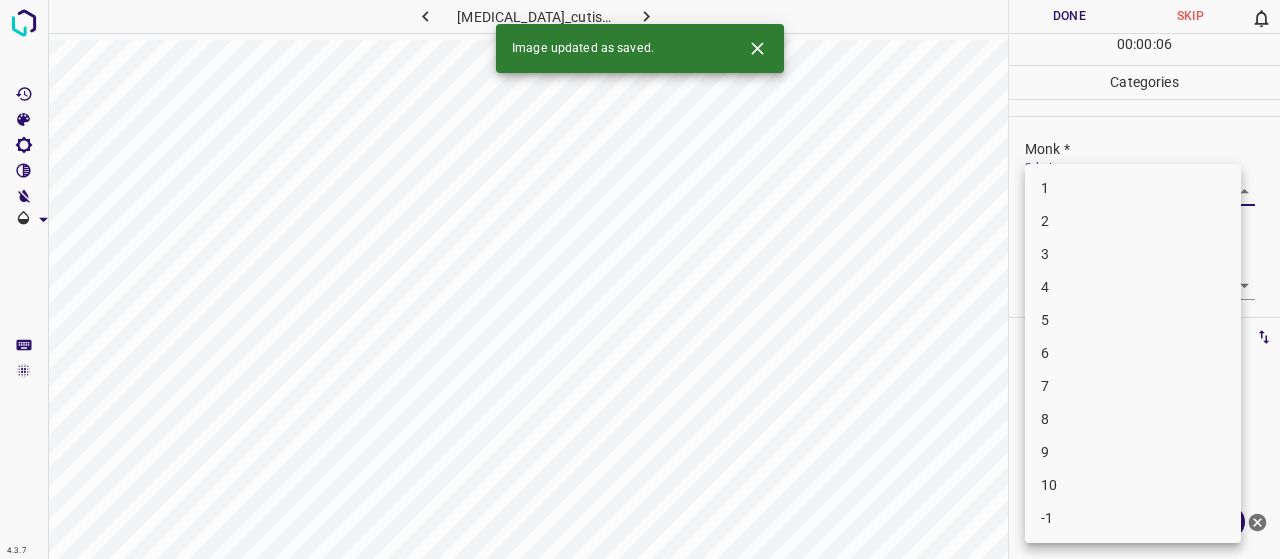 click on "3" at bounding box center (1133, 254) 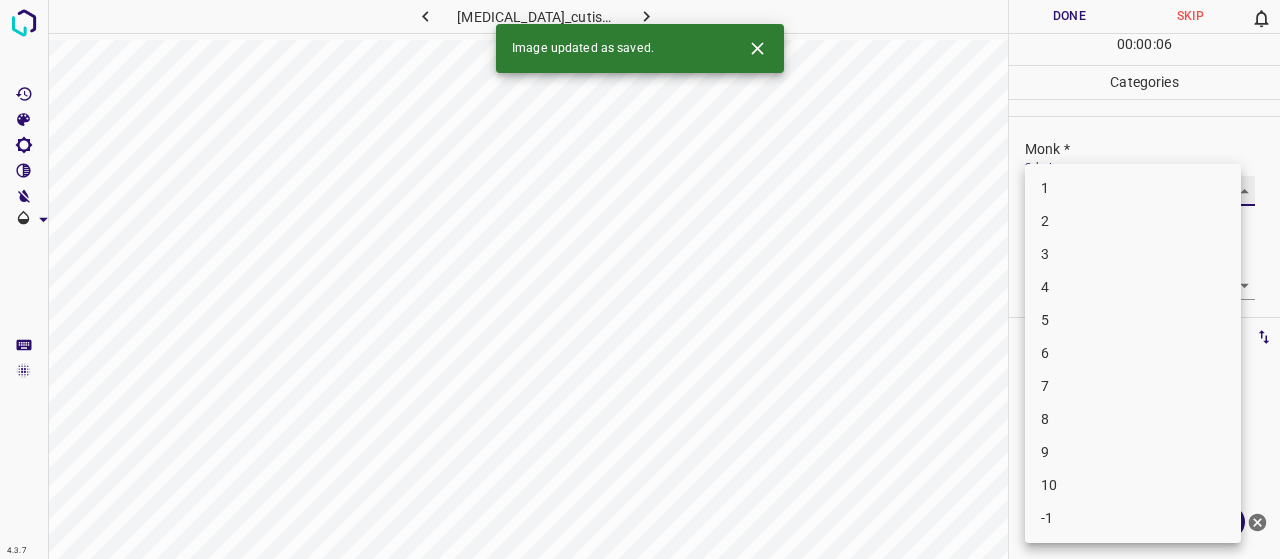 type on "3" 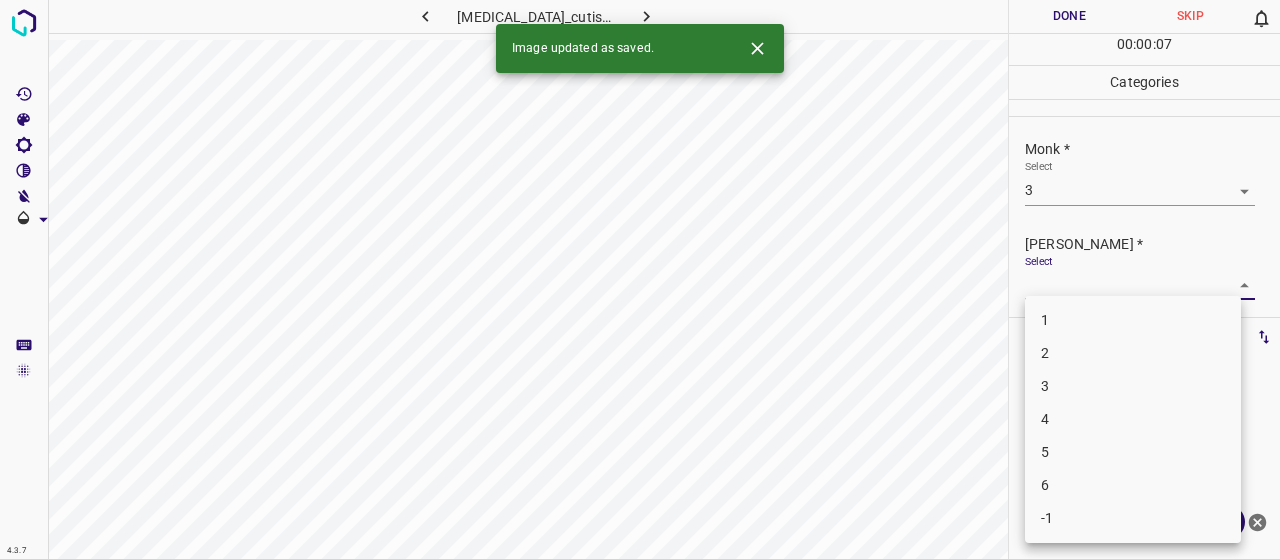 click on "4.3.7 calcinosis_cutis5.jpg Done Skip 0 00   : 00   : 07   Categories Monk *  Select 3 3  Fitzpatrick *  Select ​ Labels   0 Categories 1 Monk 2  Fitzpatrick Tools Space Change between modes (Draw & Edit) I Auto labeling R Restore zoom M Zoom in N Zoom out Delete Delete selecte label Filters Z Restore filters X Saturation filter C Brightness filter V Contrast filter B Gray scale filter General O Download Image updated as saved. Need Help ? - Text - Hide - Delete 1 2 3 4 5 6 -1" at bounding box center [640, 279] 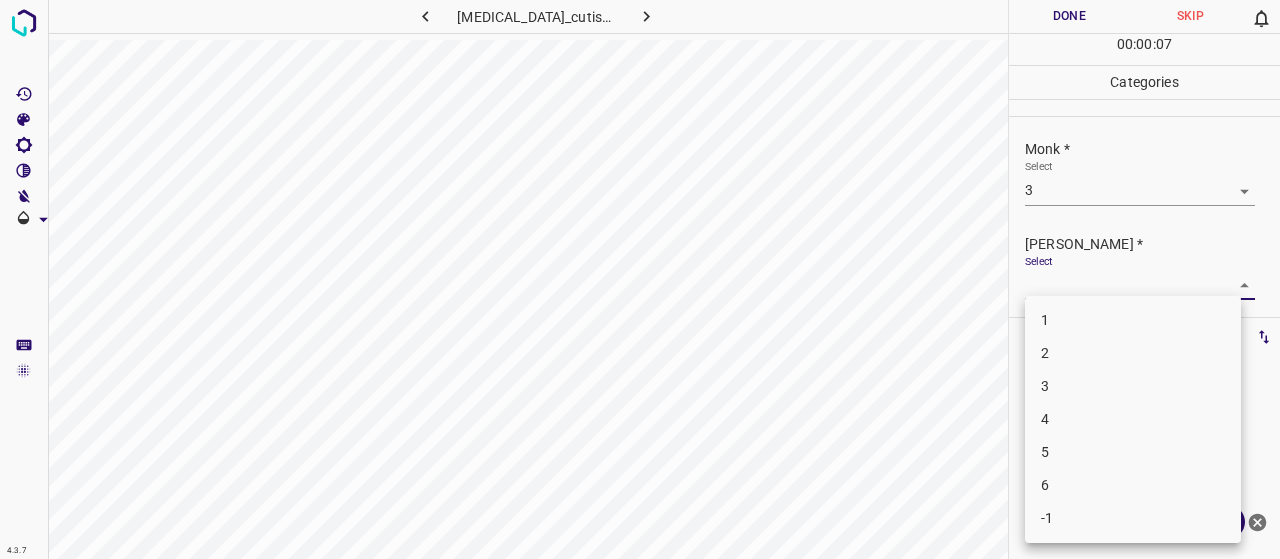 click on "2" at bounding box center [1133, 353] 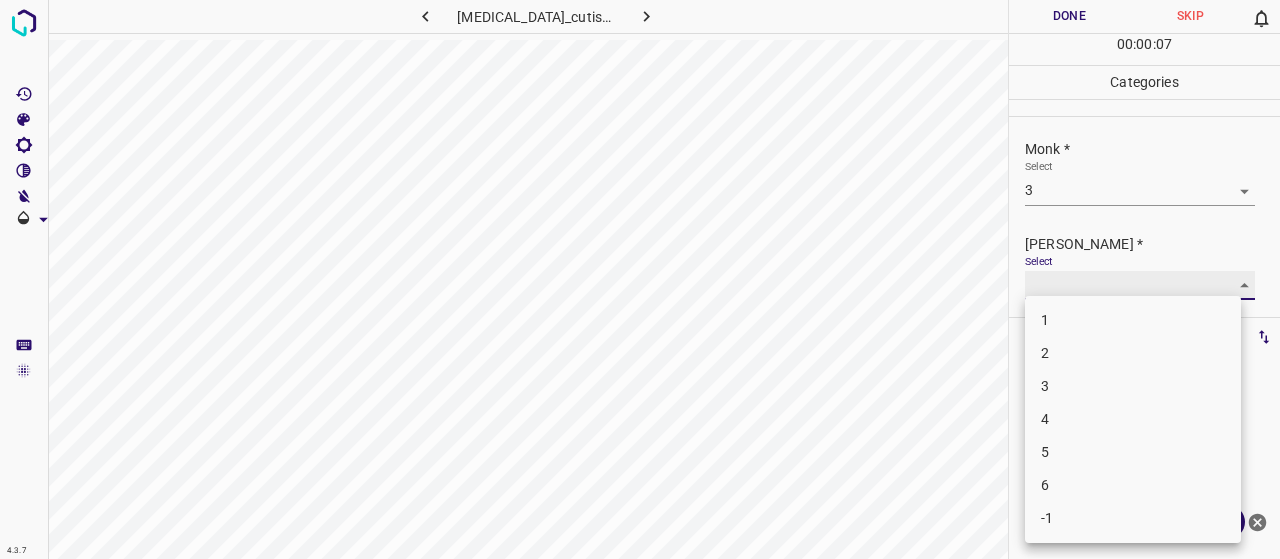 type on "2" 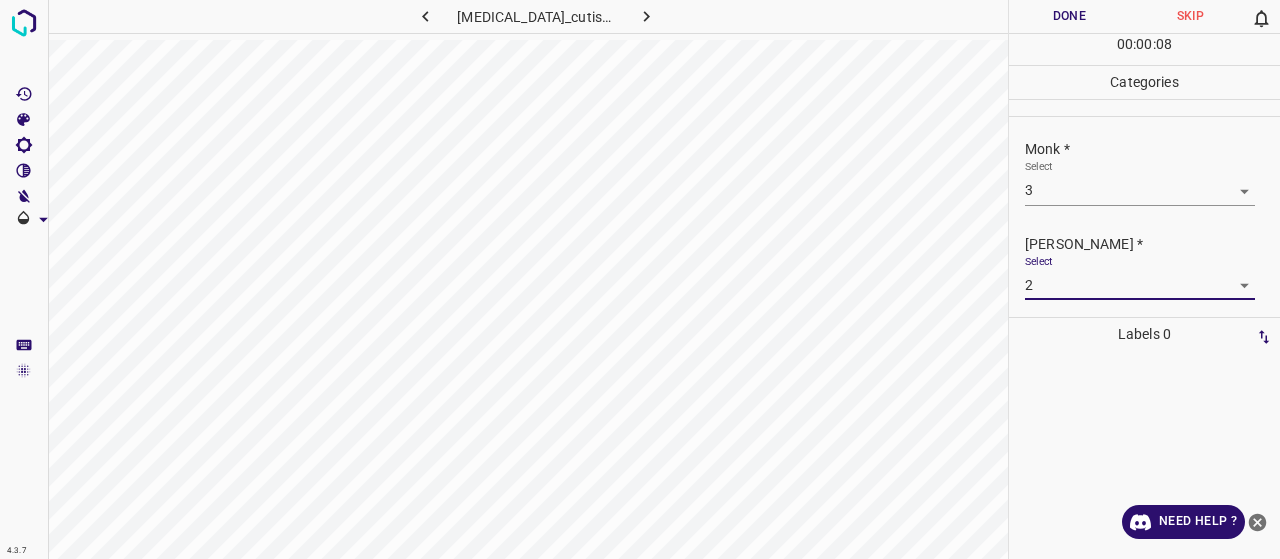 click on "Done" at bounding box center [1069, 16] 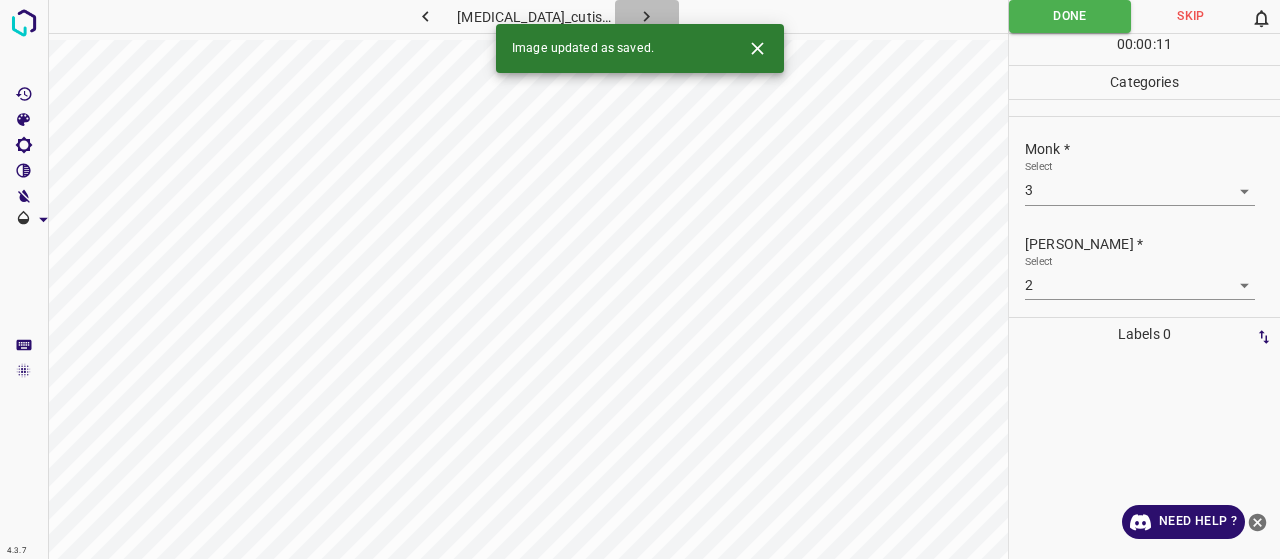 click 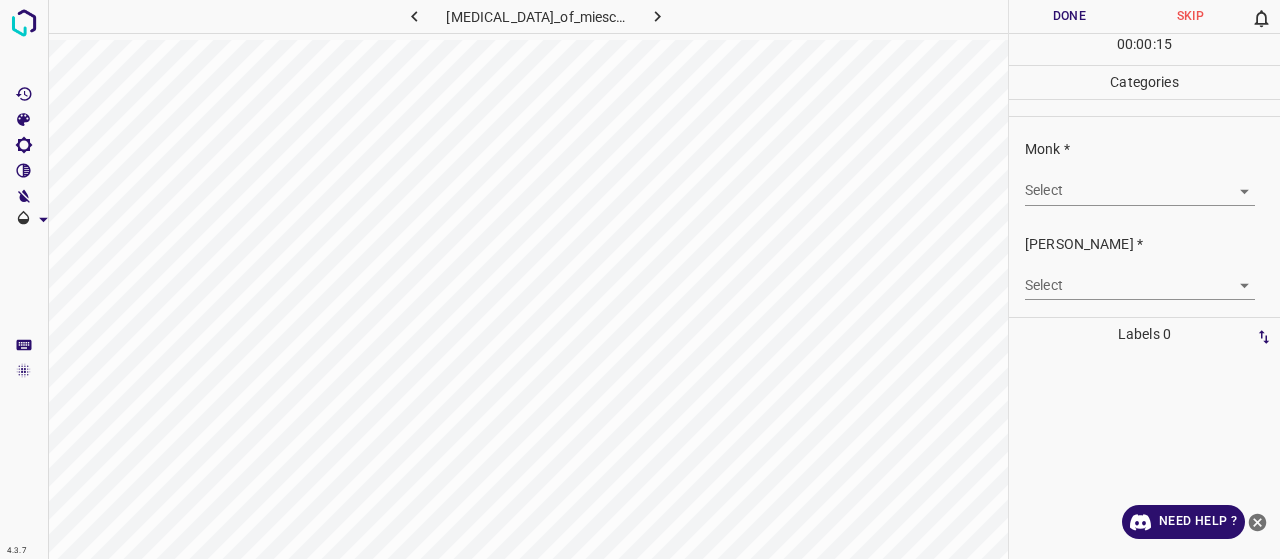 click on "4.3.7 cheilitis_granulomatosa_of_miescher29.jpg Done Skip 0 00   : 00   : 15   Categories Monk *  Select ​  Fitzpatrick *  Select ​ Labels   0 Categories 1 Monk 2  Fitzpatrick Tools Space Change between modes (Draw & Edit) I Auto labeling R Restore zoom M Zoom in N Zoom out Delete Delete selecte label Filters Z Restore filters X Saturation filter C Brightness filter V Contrast filter B Gray scale filter General O Download Need Help ? - Text - Hide - Delete" at bounding box center [640, 279] 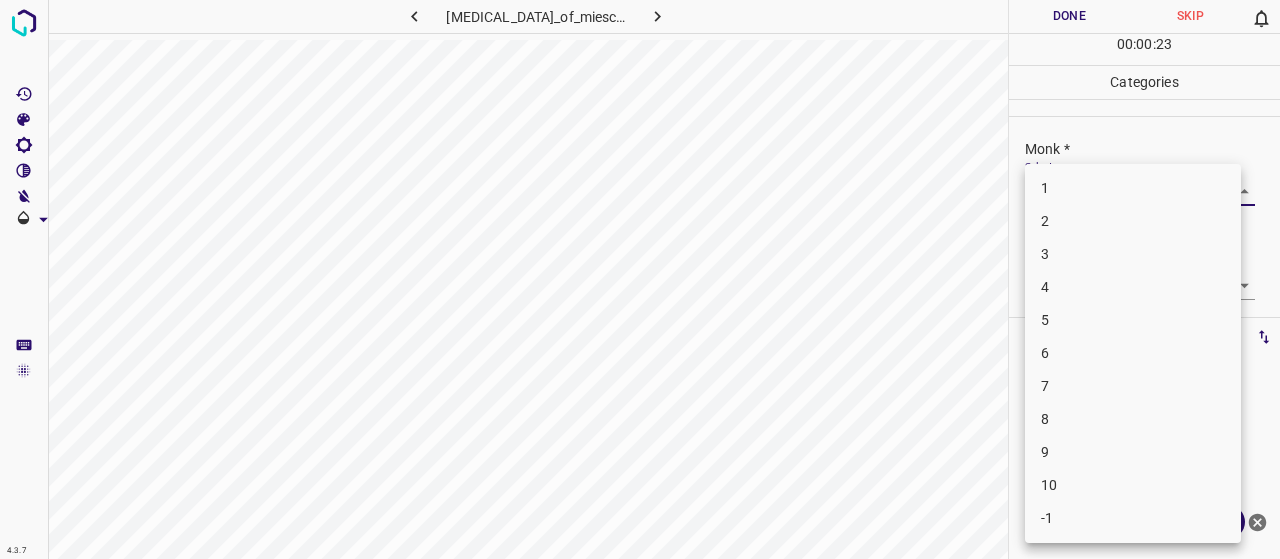 click on "3" at bounding box center [1133, 254] 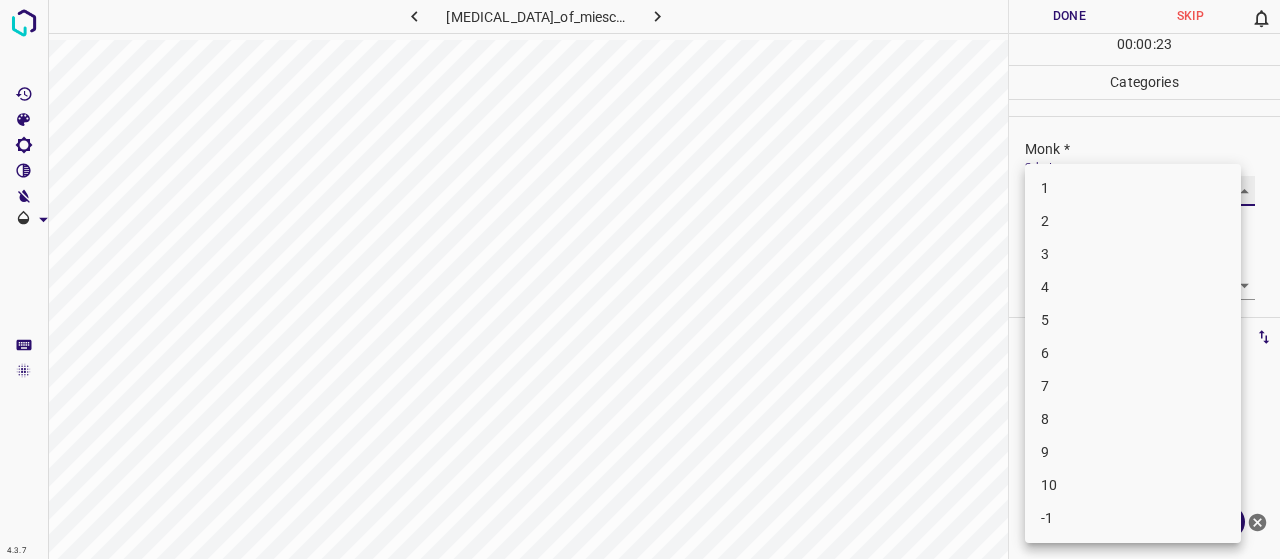 type on "3" 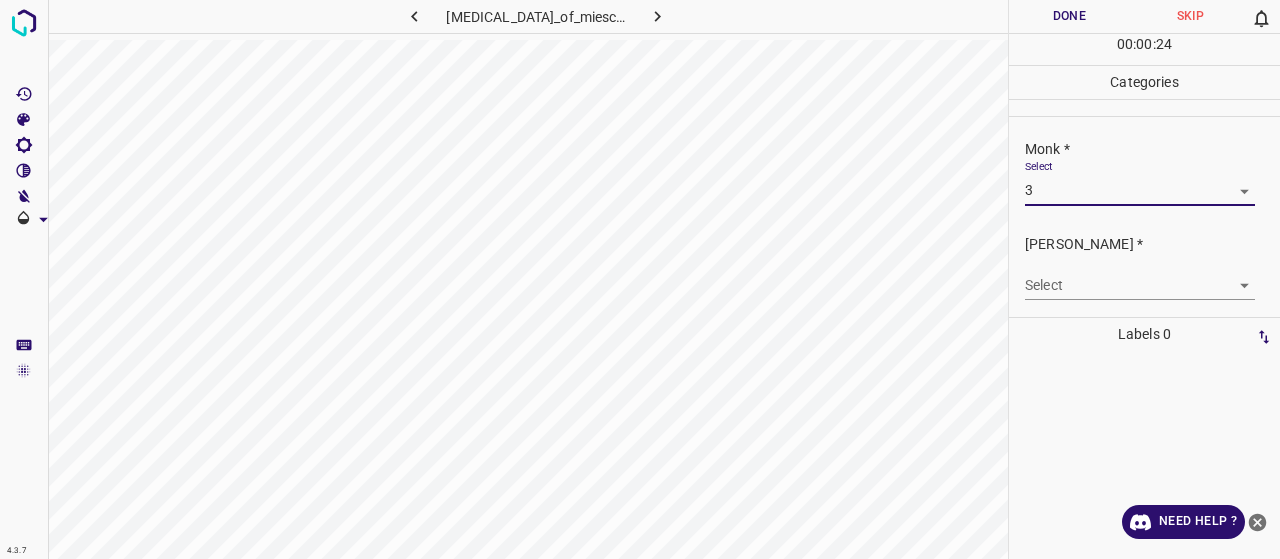 click on "4.3.7 cheilitis_granulomatosa_of_miescher29.jpg Done Skip 0 00   : 00   : 24   Categories Monk *  Select 3 3  Fitzpatrick *  Select ​ Labels   0 Categories 1 Monk 2  Fitzpatrick Tools Space Change between modes (Draw & Edit) I Auto labeling R Restore zoom M Zoom in N Zoom out Delete Delete selecte label Filters Z Restore filters X Saturation filter C Brightness filter V Contrast filter B Gray scale filter General O Download Need Help ? - Text - Hide - Delete" at bounding box center [640, 279] 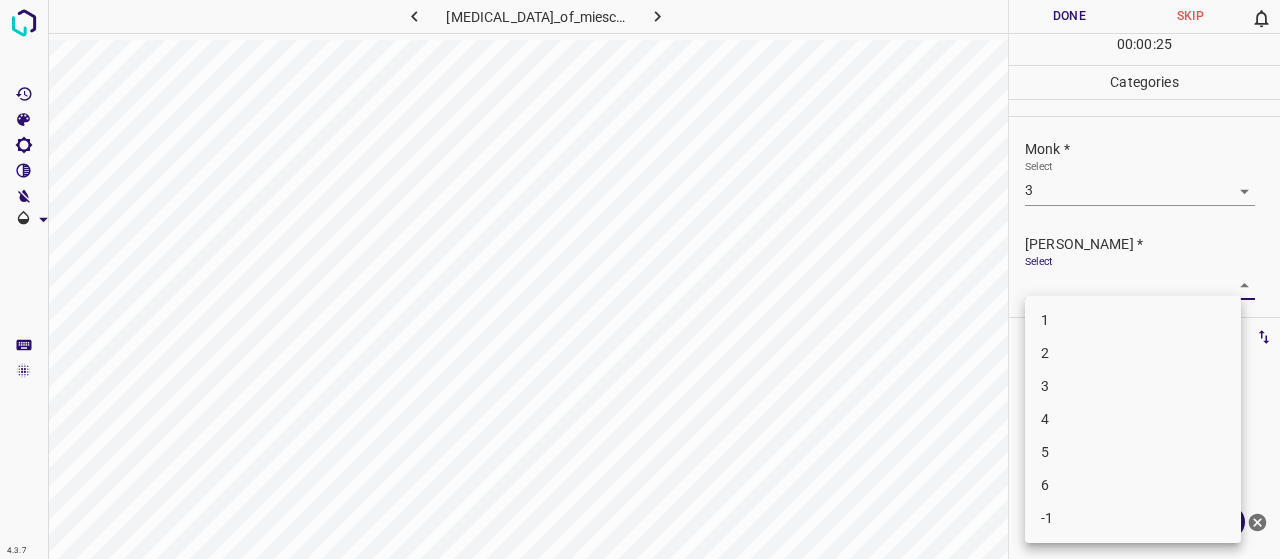 click on "2" at bounding box center (1133, 353) 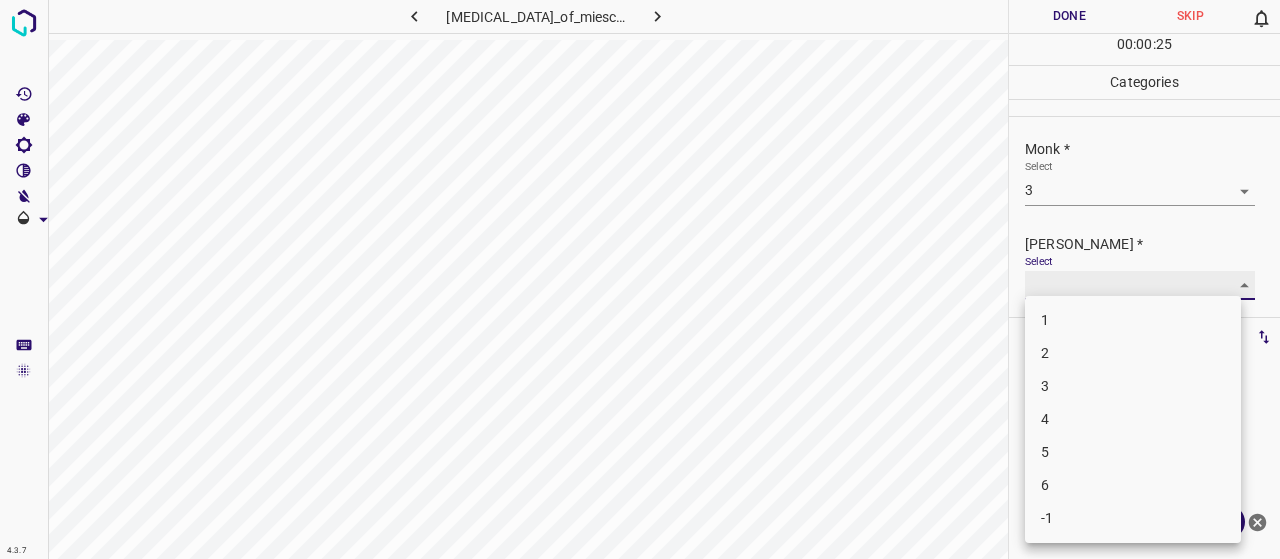 type on "2" 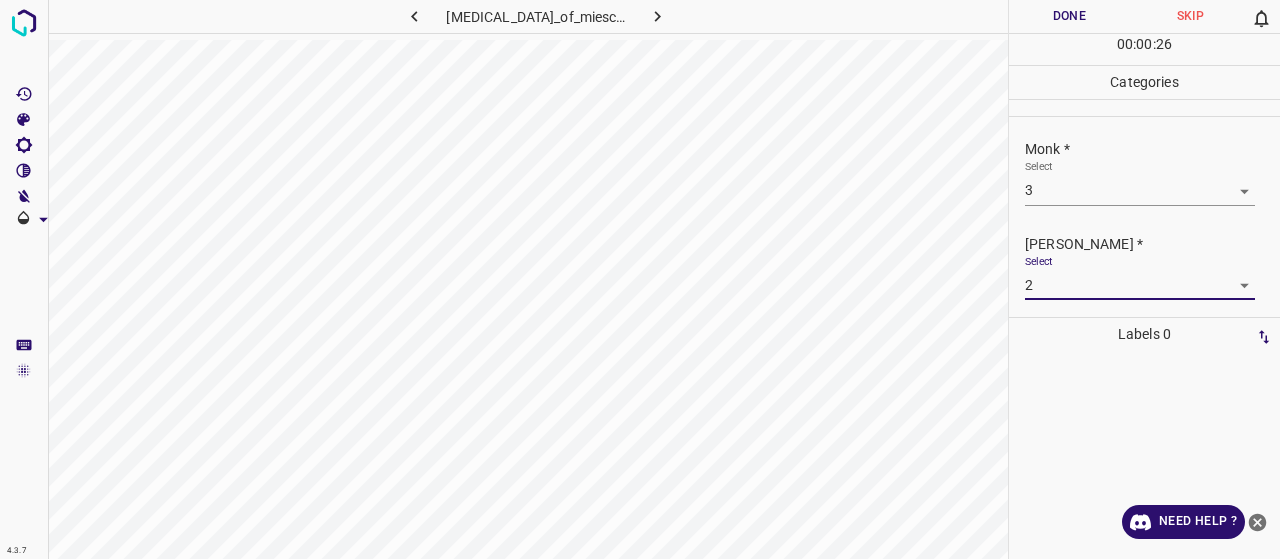 click on "Done" at bounding box center [1069, 16] 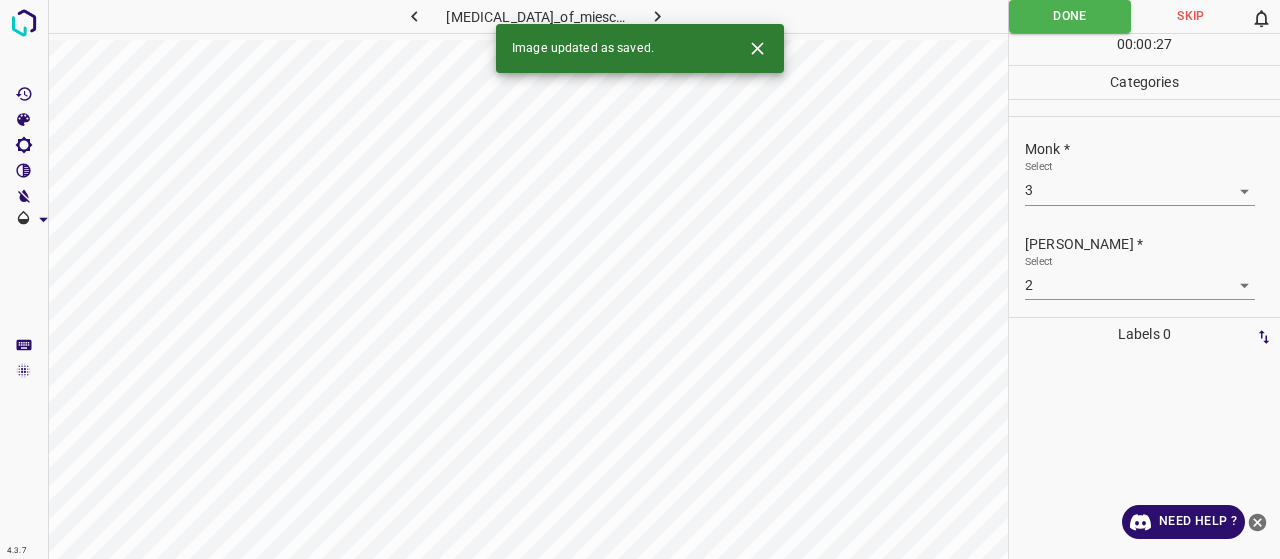 click on "Image updated as saved." at bounding box center [640, 48] 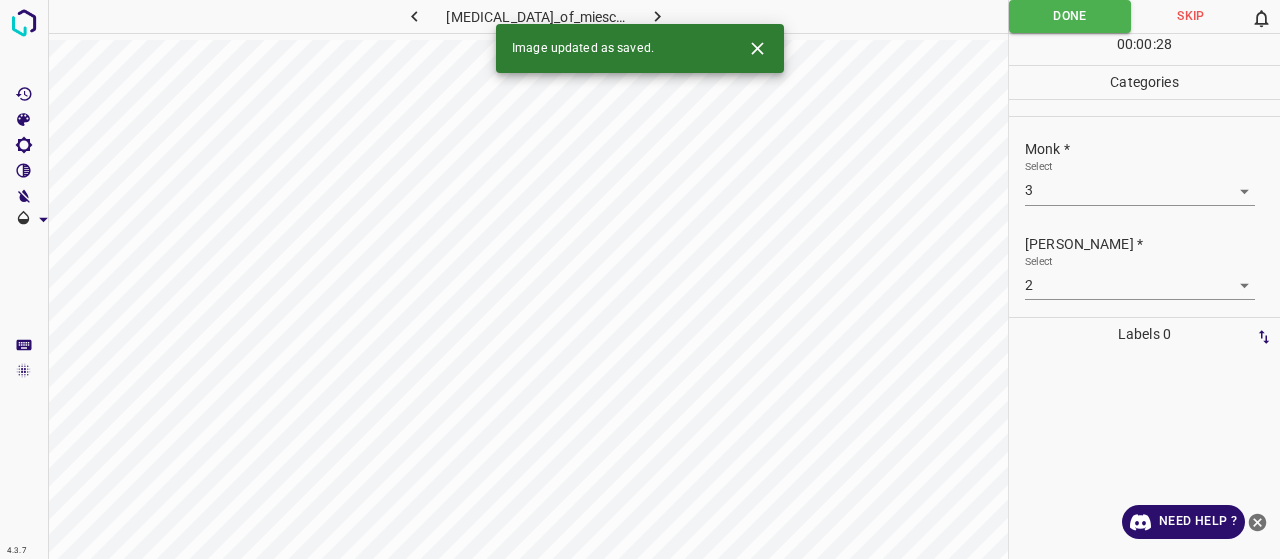 click 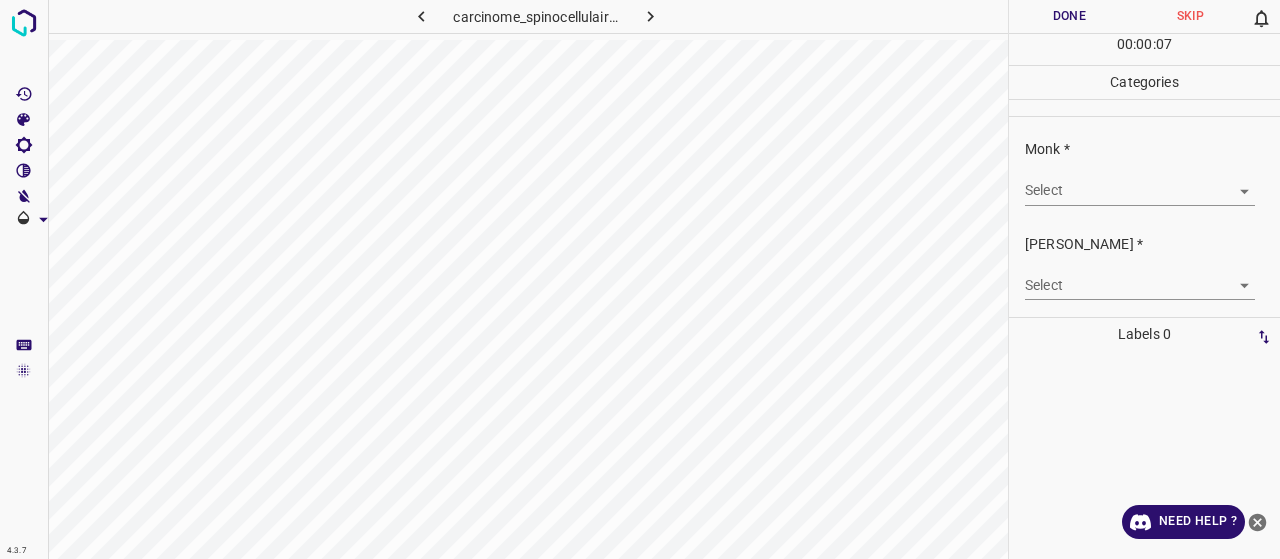 click on "4.3.7 carcinome_spinocellulaire27.jpg Done Skip 0 00   : 00   : 07   Categories Monk *  Select ​  Fitzpatrick *  Select ​ Labels   0 Categories 1 Monk 2  Fitzpatrick Tools Space Change between modes (Draw & Edit) I Auto labeling R Restore zoom M Zoom in N Zoom out Delete Delete selecte label Filters Z Restore filters X Saturation filter C Brightness filter V Contrast filter B Gray scale filter General O Download Need Help ? - Text - Hide - Delete" at bounding box center (640, 279) 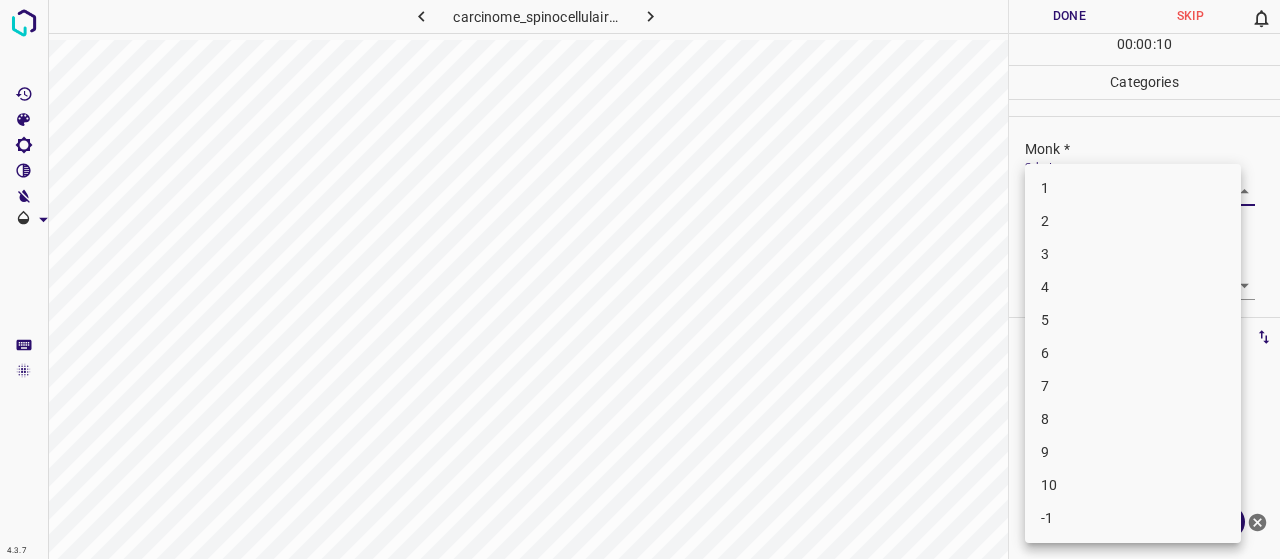 click on "7" at bounding box center [1133, 386] 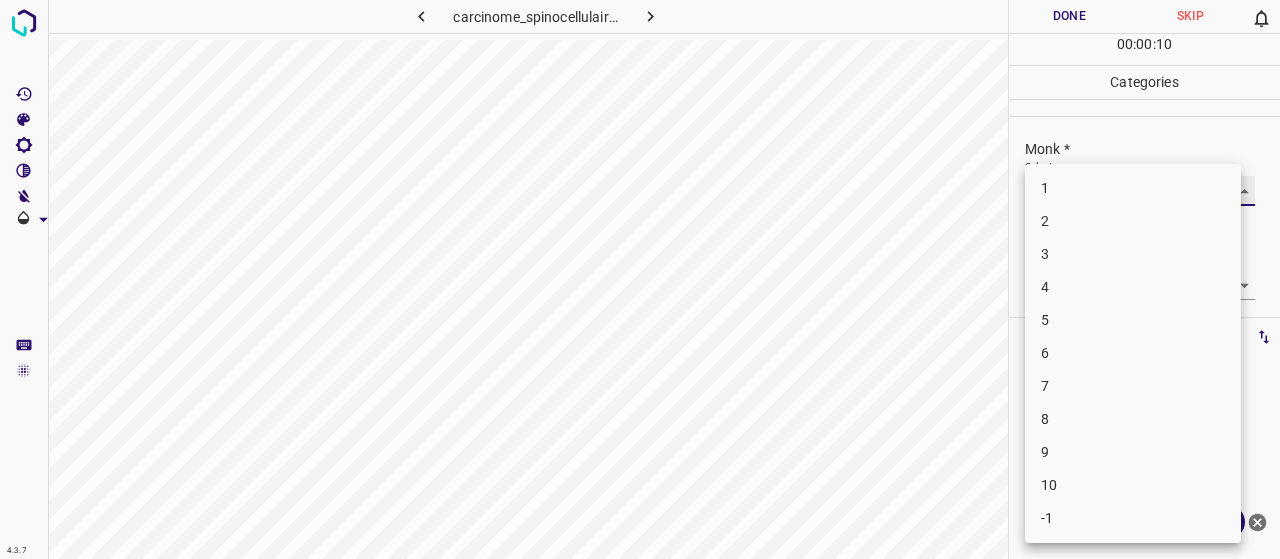 type on "7" 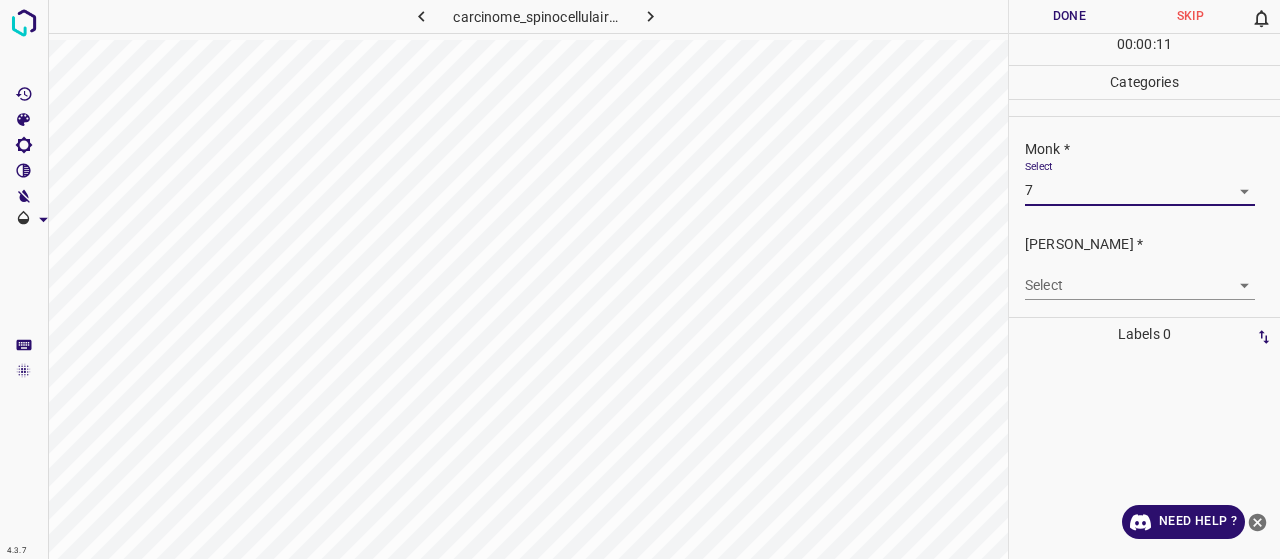 click on "4.3.7 carcinome_spinocellulaire27.jpg Done Skip 0 00   : 00   : 11   Categories Monk *  Select 7 7  Fitzpatrick *  Select ​ Labels   0 Categories 1 Monk 2  Fitzpatrick Tools Space Change between modes (Draw & Edit) I Auto labeling R Restore zoom M Zoom in N Zoom out Delete Delete selecte label Filters Z Restore filters X Saturation filter C Brightness filter V Contrast filter B Gray scale filter General O Download Need Help ? - Text - Hide - Delete" at bounding box center [640, 279] 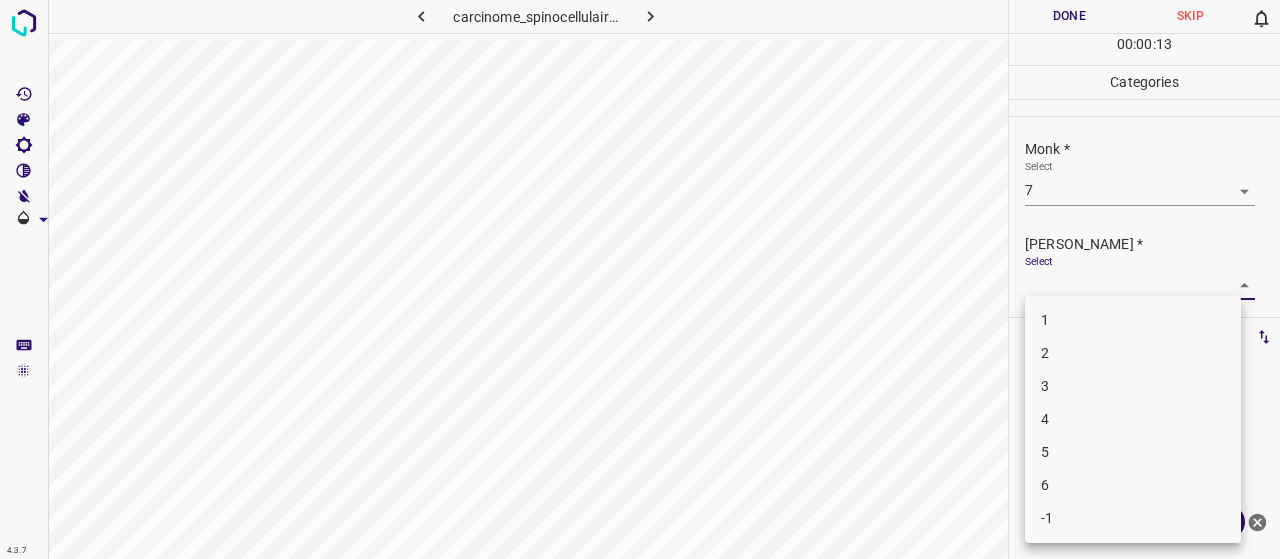 click on "5" at bounding box center [1133, 452] 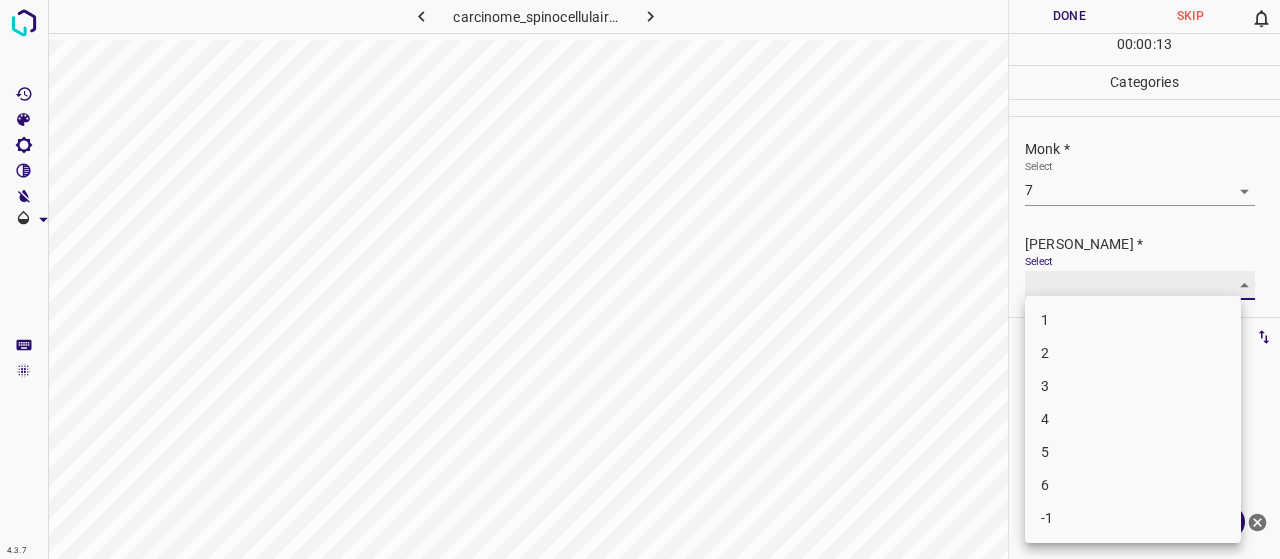 type on "5" 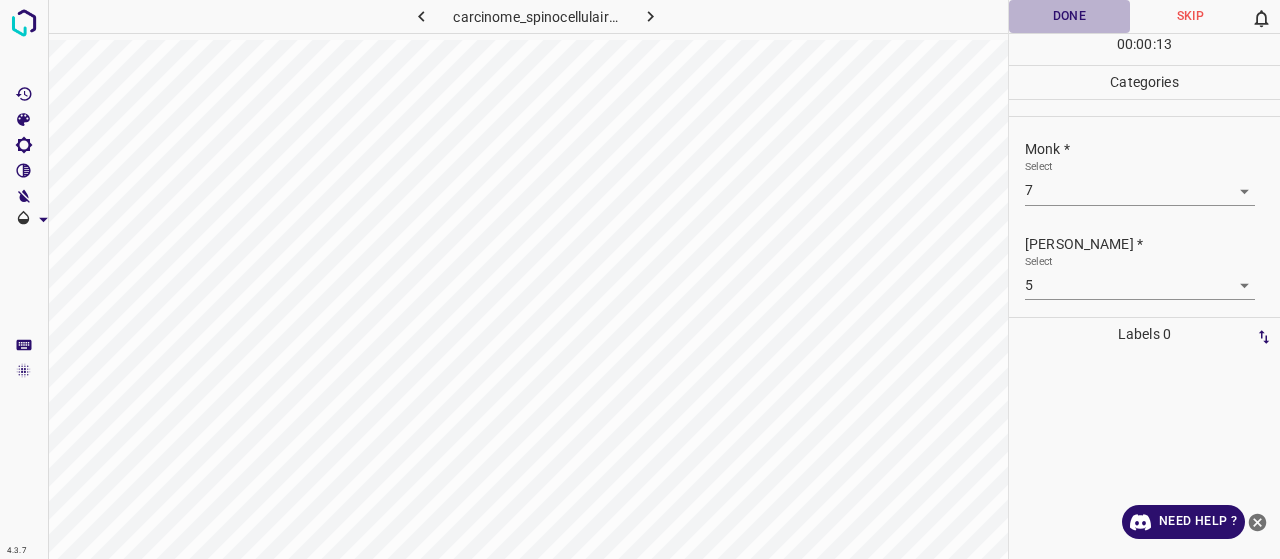 click on "Done" at bounding box center [1069, 16] 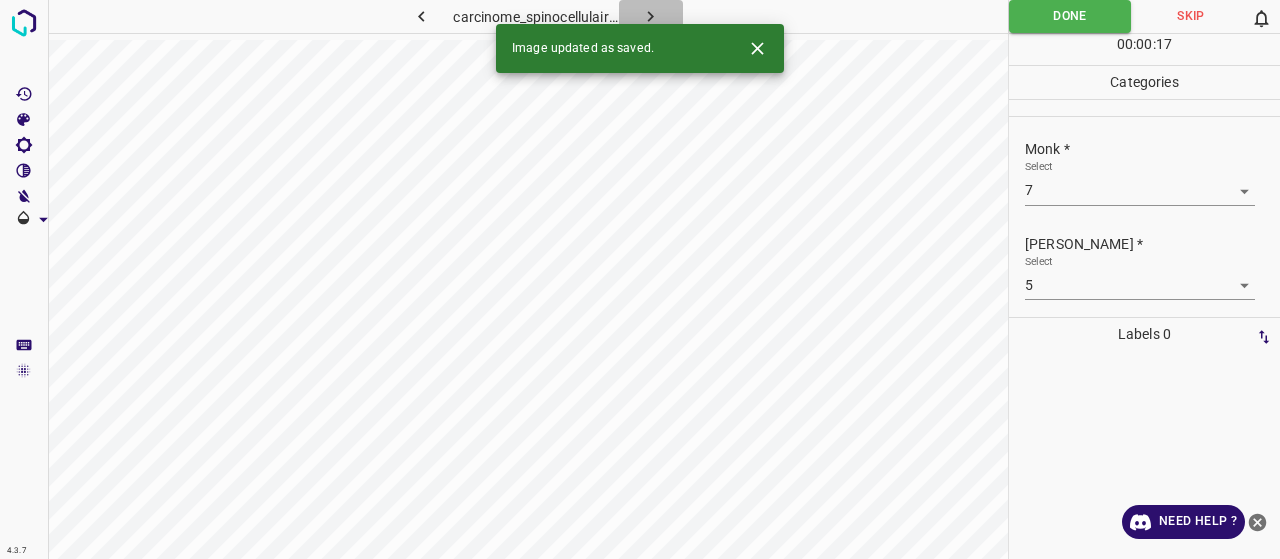 click 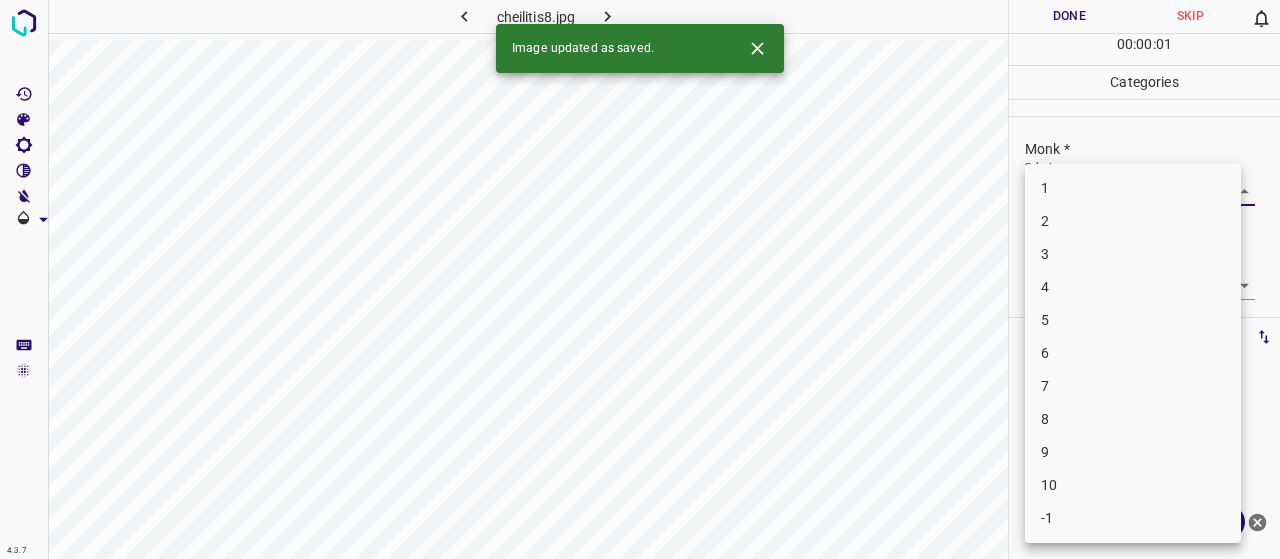 click on "4.3.7 cheilitis8.jpg Done Skip 0 00   : 00   : 01   Categories Monk *  Select ​  Fitzpatrick *  Select ​ Labels   0 Categories 1 Monk 2  Fitzpatrick Tools Space Change between modes (Draw & Edit) I Auto labeling R Restore zoom M Zoom in N Zoom out Delete Delete selecte label Filters Z Restore filters X Saturation filter C Brightness filter V Contrast filter B Gray scale filter General O Download Image updated as saved. Need Help ? - Text - Hide - Delete 1 2 3 4 5 6 7 8 9 10 -1" at bounding box center [640, 279] 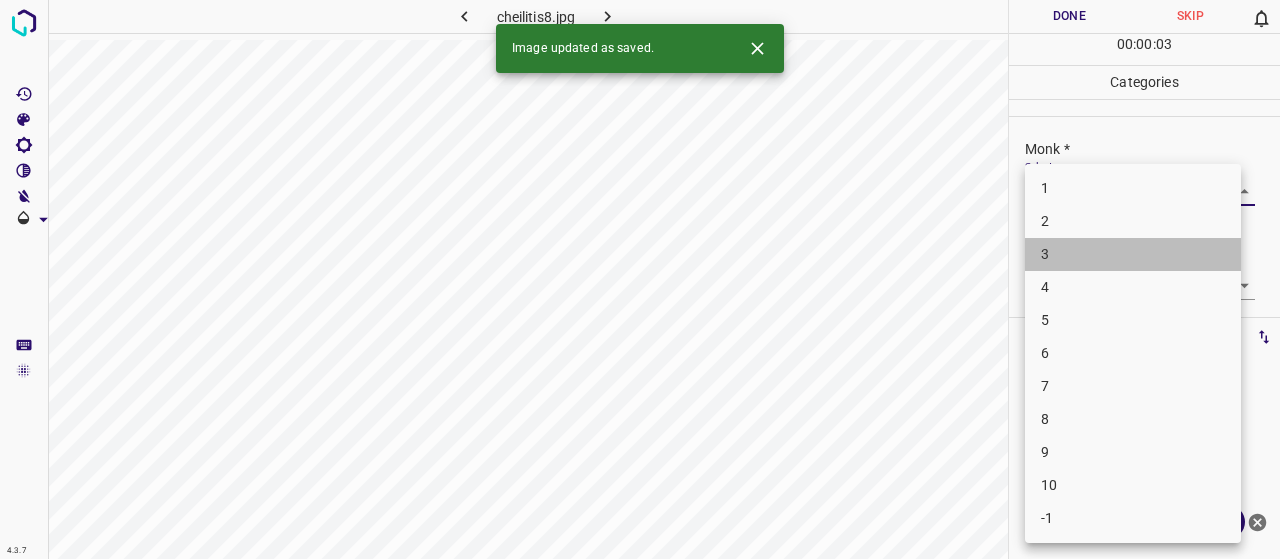click on "3" at bounding box center [1133, 254] 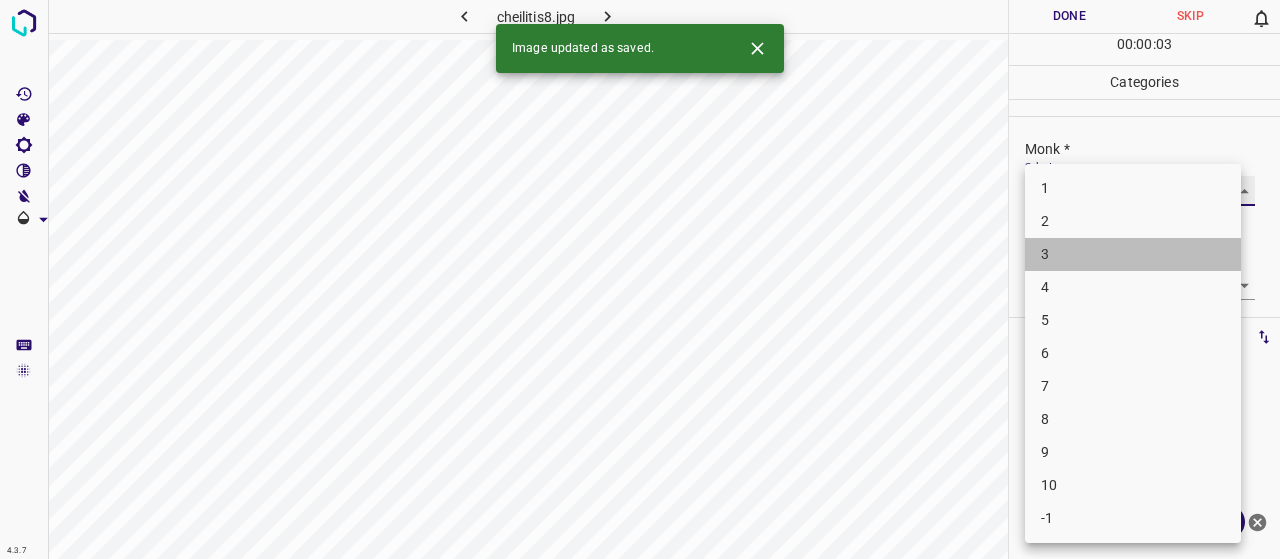 type on "3" 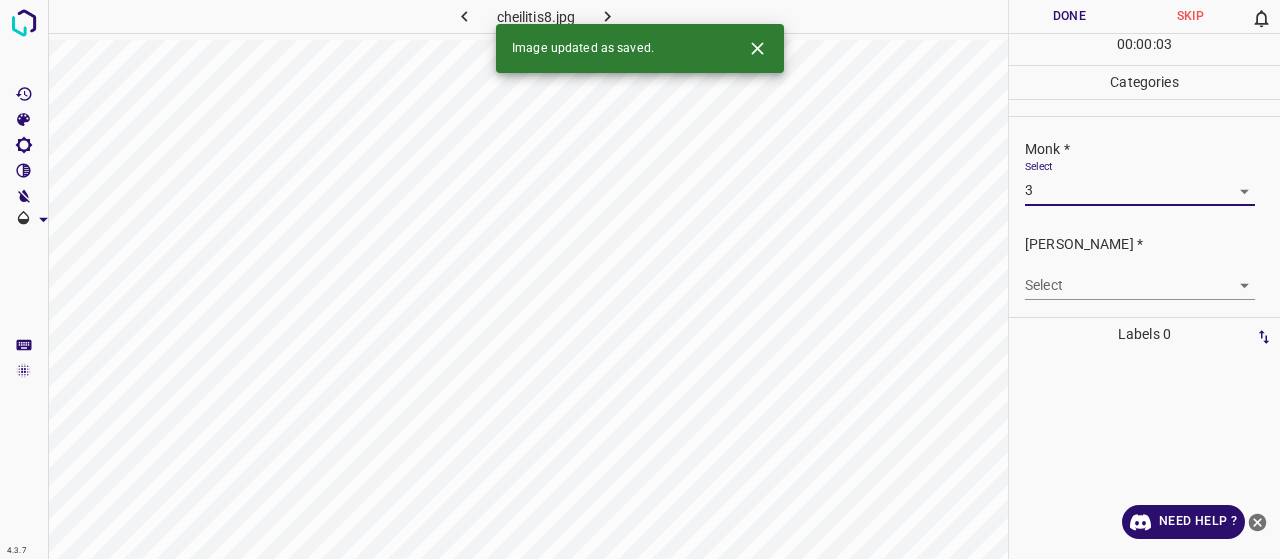 click on "4.3.7 cheilitis8.jpg Done Skip 0 00   : 00   : 03   Categories Monk *  Select 3 3  Fitzpatrick *  Select ​ Labels   0 Categories 1 Monk 2  Fitzpatrick Tools Space Change between modes (Draw & Edit) I Auto labeling R Restore zoom M Zoom in N Zoom out Delete Delete selecte label Filters Z Restore filters X Saturation filter C Brightness filter V Contrast filter B Gray scale filter General O Download Image updated as saved. Need Help ? - Text - Hide - Delete" at bounding box center (640, 279) 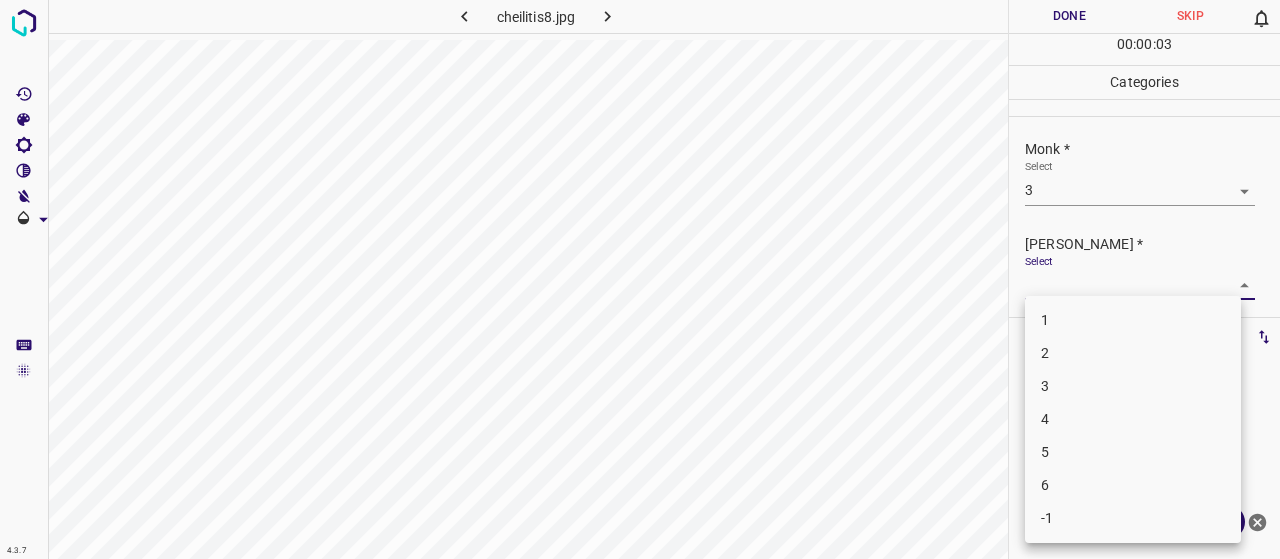 click at bounding box center (640, 279) 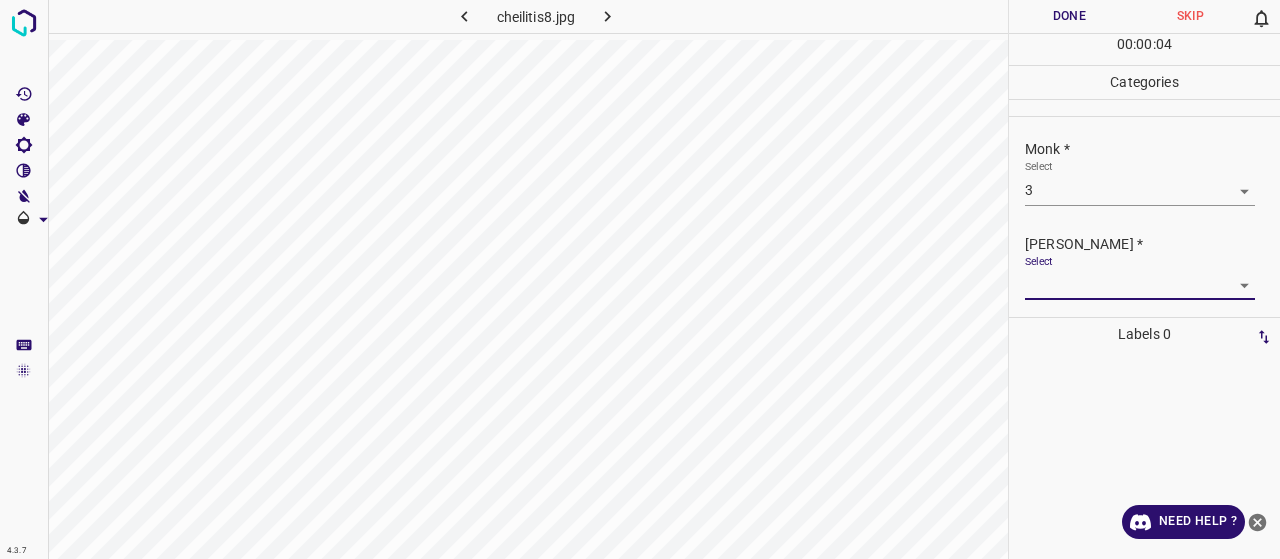 click on "4.3.7 cheilitis8.jpg Done Skip 0 00   : 00   : 04   Categories Monk *  Select 3 3  Fitzpatrick *  Select ​ Labels   0 Categories 1 Monk 2  Fitzpatrick Tools Space Change between modes (Draw & Edit) I Auto labeling R Restore zoom M Zoom in N Zoom out Delete Delete selecte label Filters Z Restore filters X Saturation filter C Brightness filter V Contrast filter B Gray scale filter General O Download Need Help ? - Text - Hide - Delete" at bounding box center [640, 279] 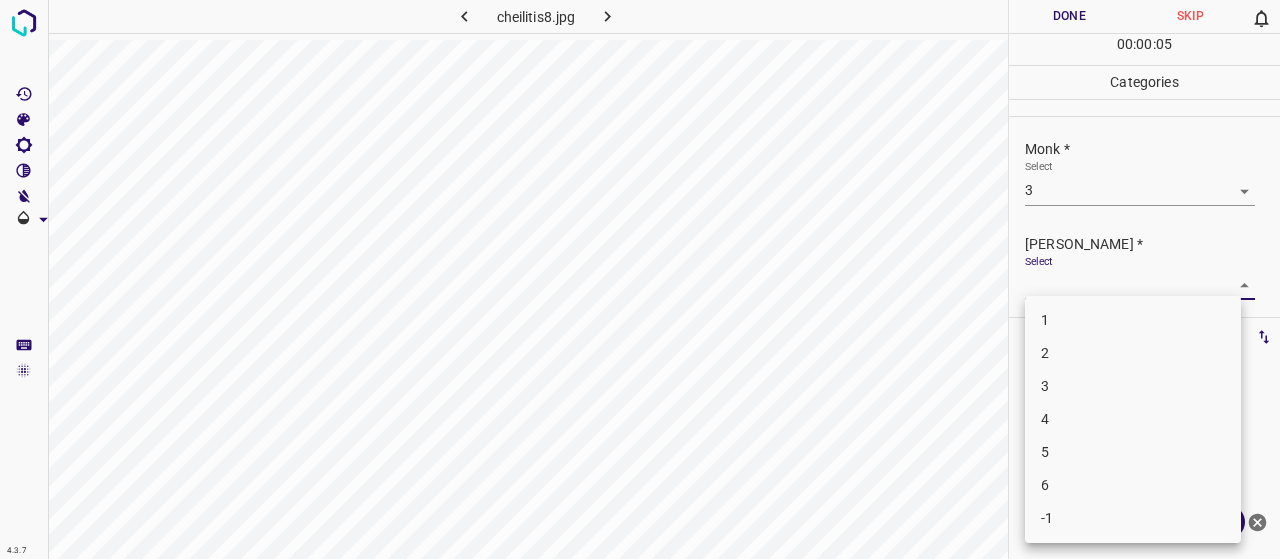 click on "2" at bounding box center (1133, 353) 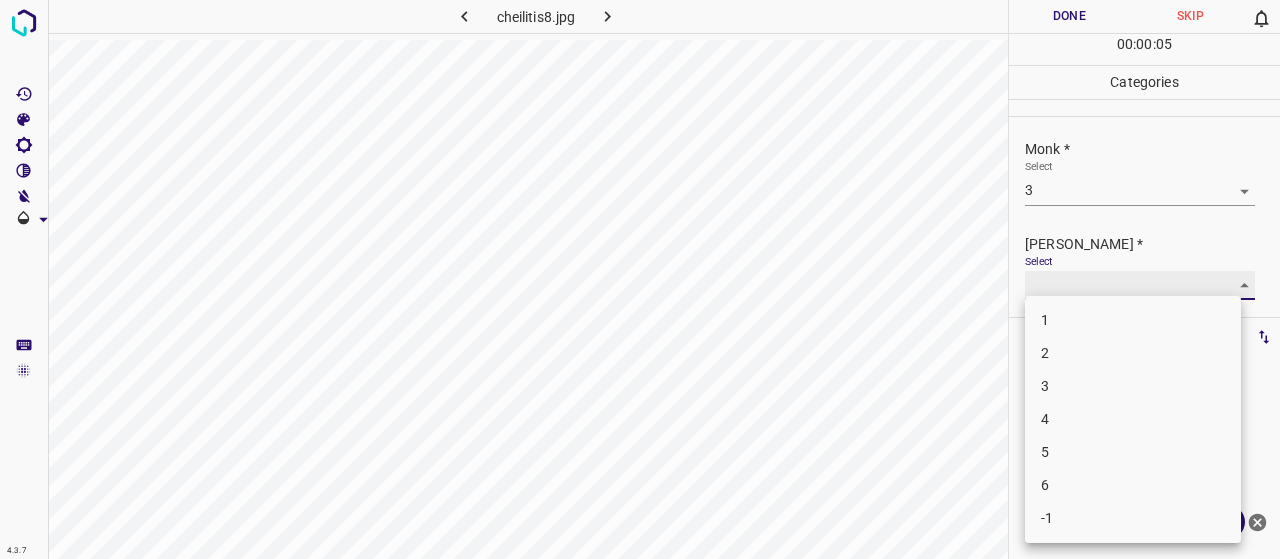 type on "2" 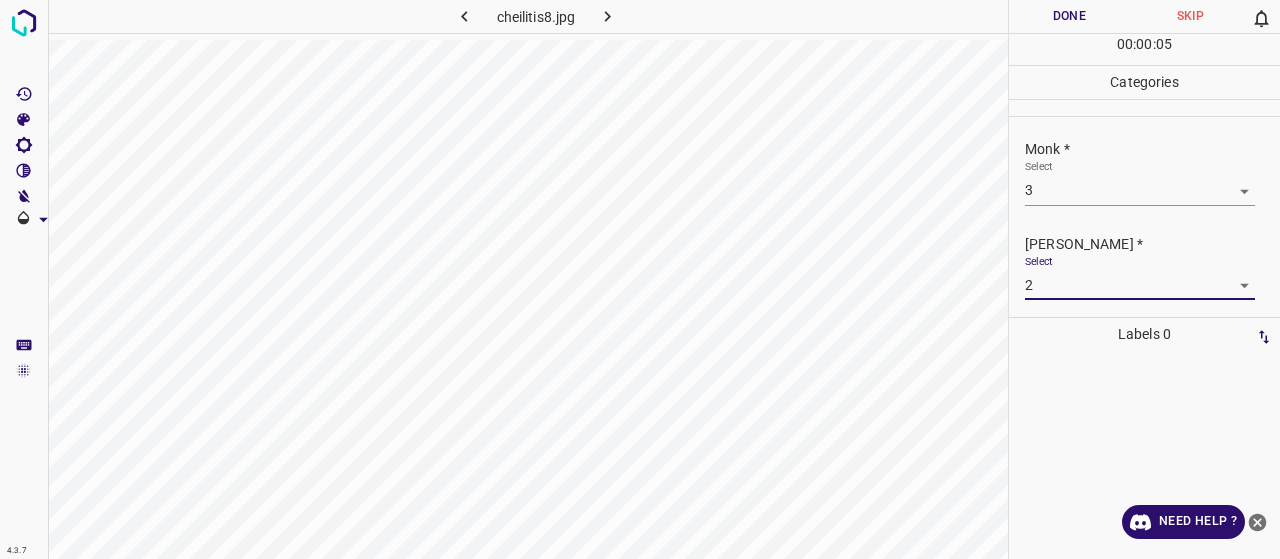 click on "Done" at bounding box center [1069, 16] 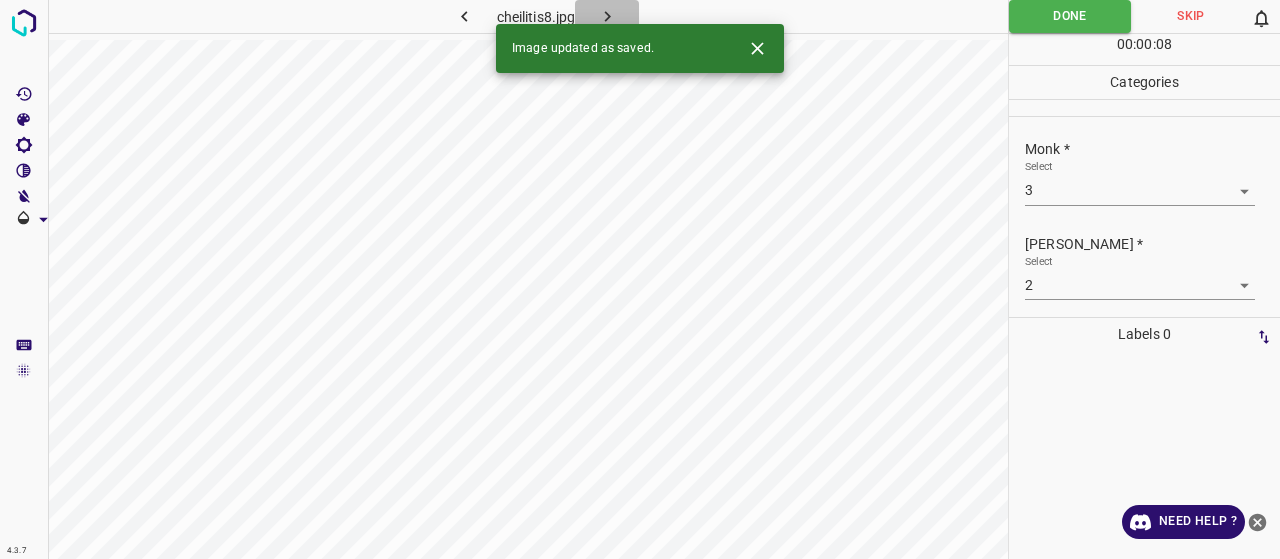 click 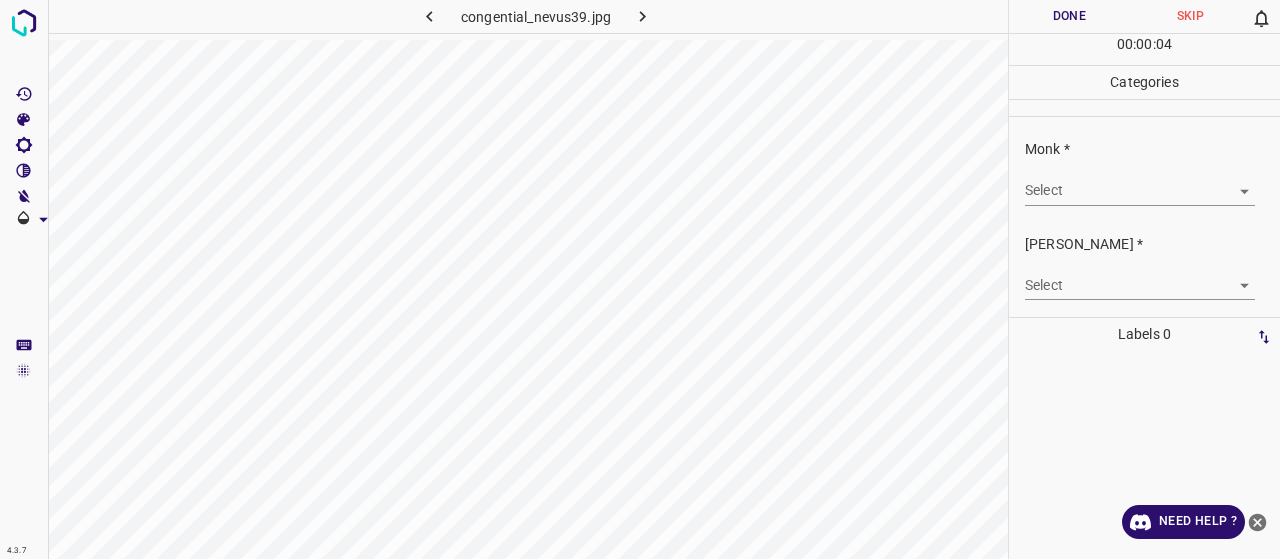 click on "4.3.7 congential_nevus39.jpg Done Skip 0 00   : 00   : 04   Categories Monk *  Select ​  Fitzpatrick *  Select ​ Labels   0 Categories 1 Monk 2  Fitzpatrick Tools Space Change between modes (Draw & Edit) I Auto labeling R Restore zoom M Zoom in N Zoom out Delete Delete selecte label Filters Z Restore filters X Saturation filter C Brightness filter V Contrast filter B Gray scale filter General O Download Need Help ? - Text - Hide - Delete" at bounding box center [640, 279] 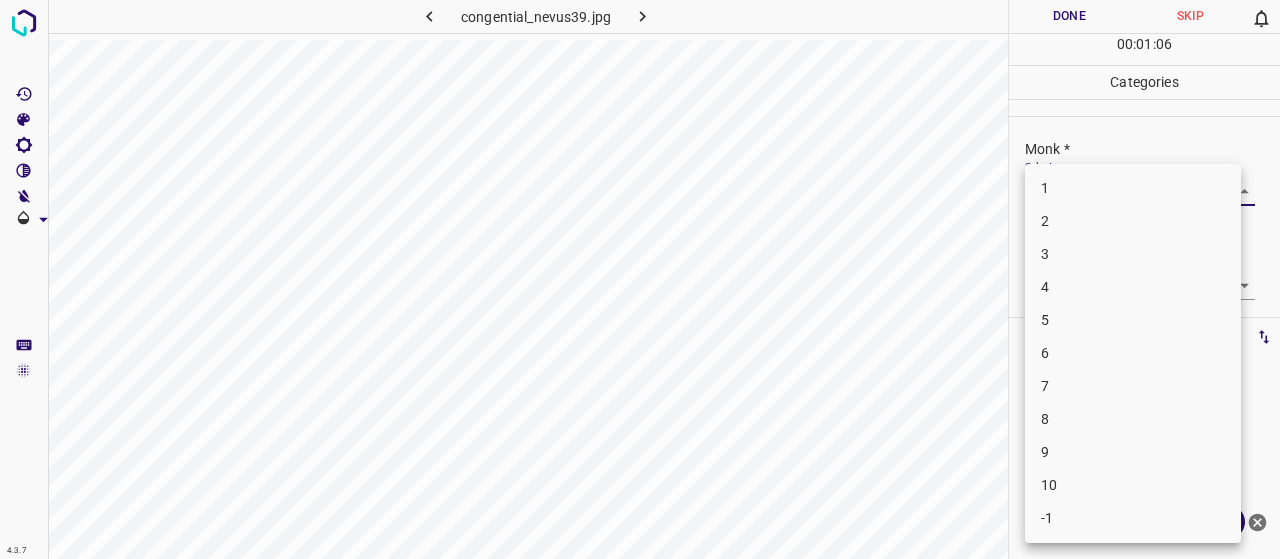 click on "3" at bounding box center (1133, 254) 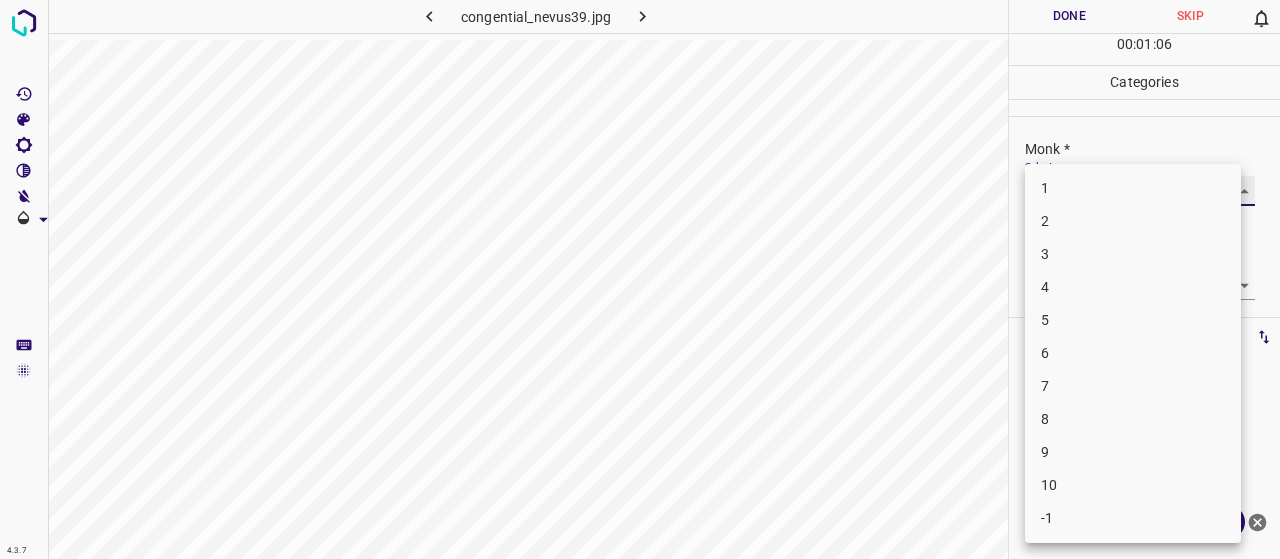 type on "3" 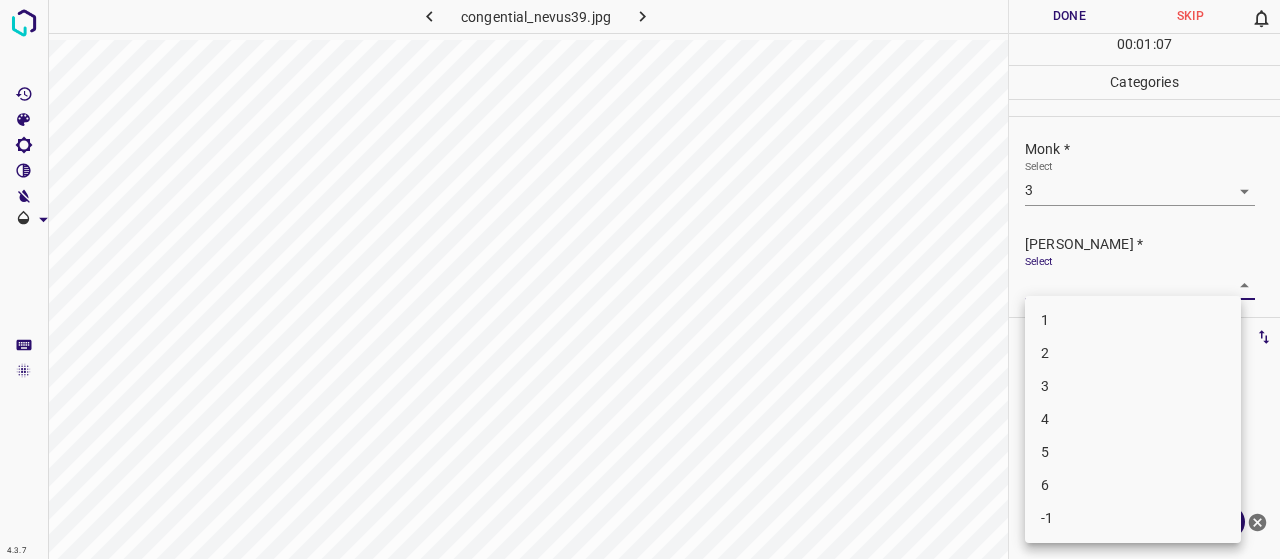click on "4.3.7 congential_nevus39.jpg Done Skip 0 00   : 01   : 07   Categories Monk *  Select 3 3  Fitzpatrick *  Select ​ Labels   0 Categories 1 Monk 2  Fitzpatrick Tools Space Change between modes (Draw & Edit) I Auto labeling R Restore zoom M Zoom in N Zoom out Delete Delete selecte label Filters Z Restore filters X Saturation filter C Brightness filter V Contrast filter B Gray scale filter General O Download Need Help ? - Text - Hide - Delete 1 2 3 4 5 6 -1" at bounding box center [640, 279] 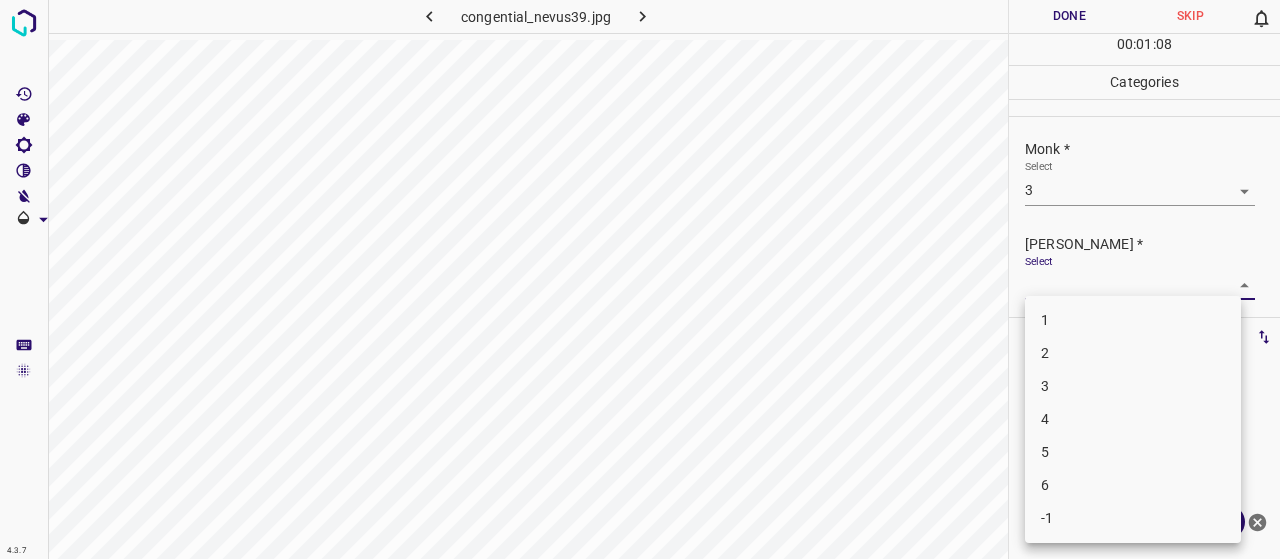 click on "2" at bounding box center (1133, 353) 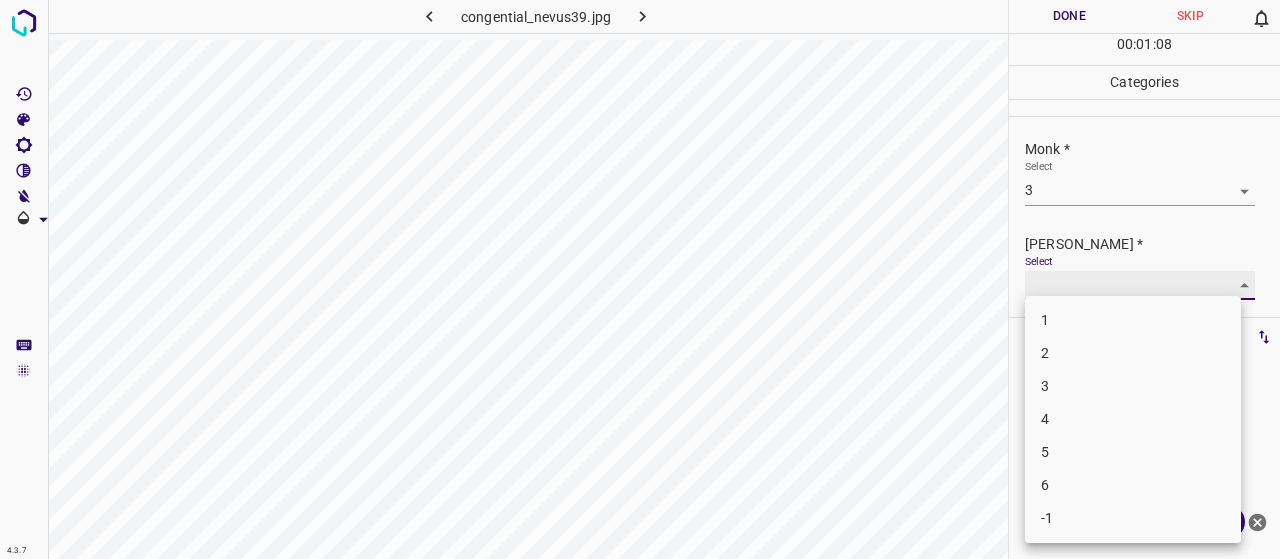type on "2" 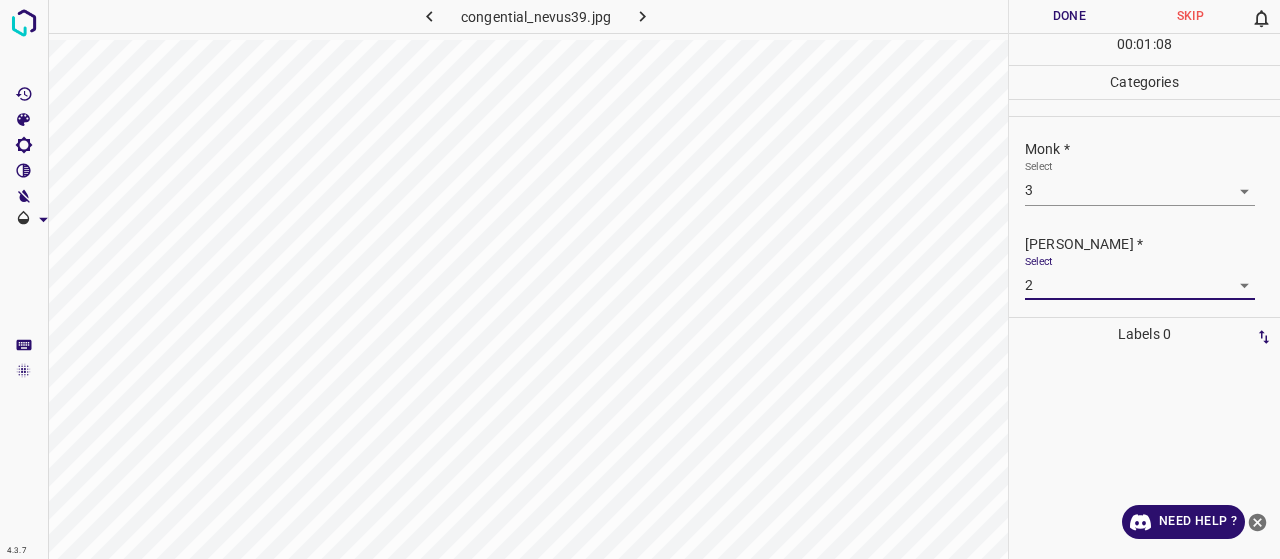 click on "Done" at bounding box center [1069, 16] 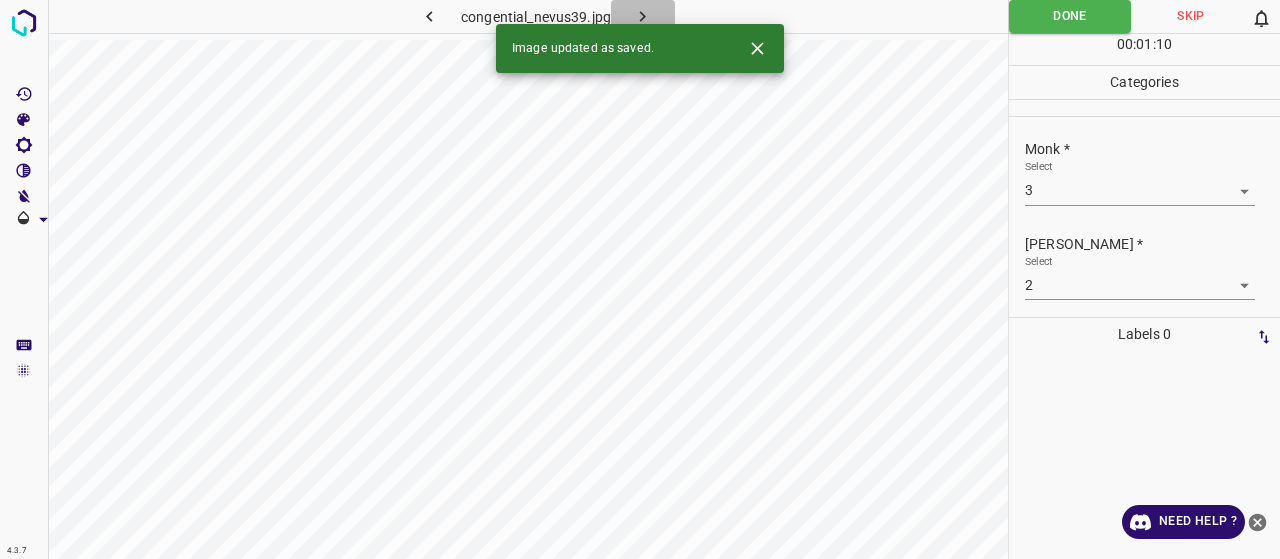 click 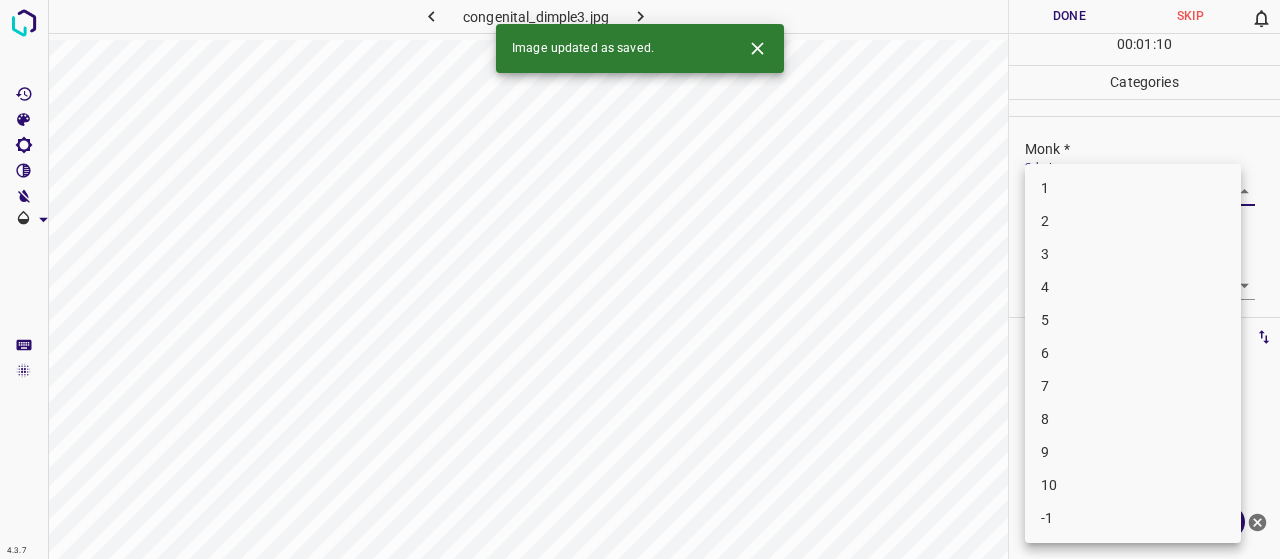 click on "4.3.7 congenital_dimple3.jpg Done Skip 0 00   : 01   : 10   Categories Monk *  Select ​  Fitzpatrick *  Select ​ Labels   0 Categories 1 Monk 2  Fitzpatrick Tools Space Change between modes (Draw & Edit) I Auto labeling R Restore zoom M Zoom in N Zoom out Delete Delete selecte label Filters Z Restore filters X Saturation filter C Brightness filter V Contrast filter B Gray scale filter General O Download Image updated as saved. Need Help ? - Text - Hide - Delete 1 2 3 4 5 6 7 8 9 10 -1" at bounding box center [640, 279] 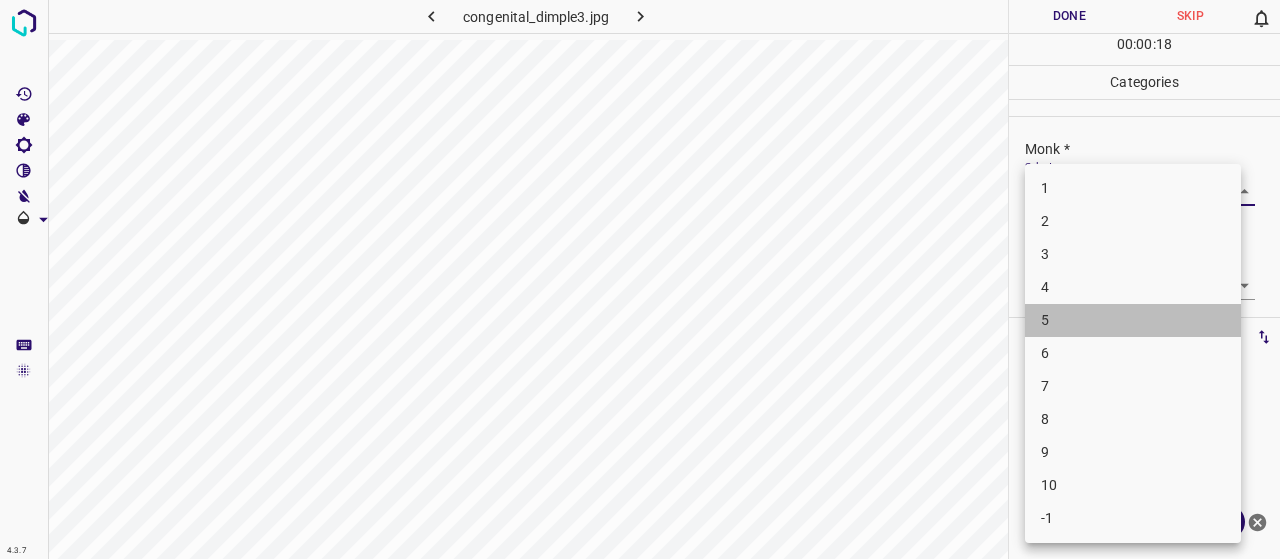 click on "5" at bounding box center (1133, 320) 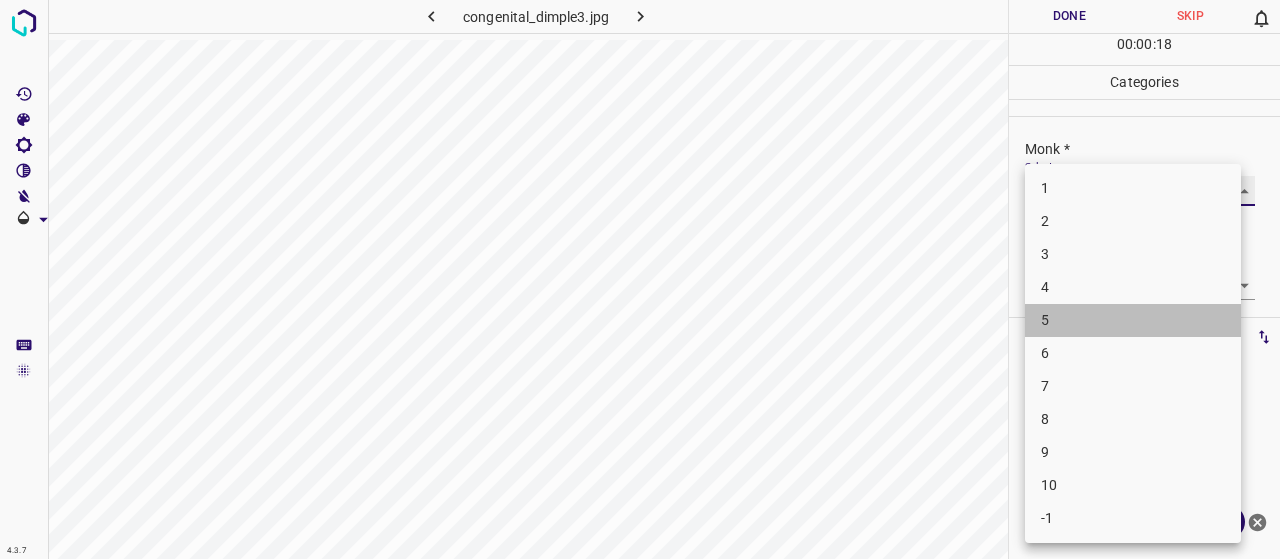 type on "5" 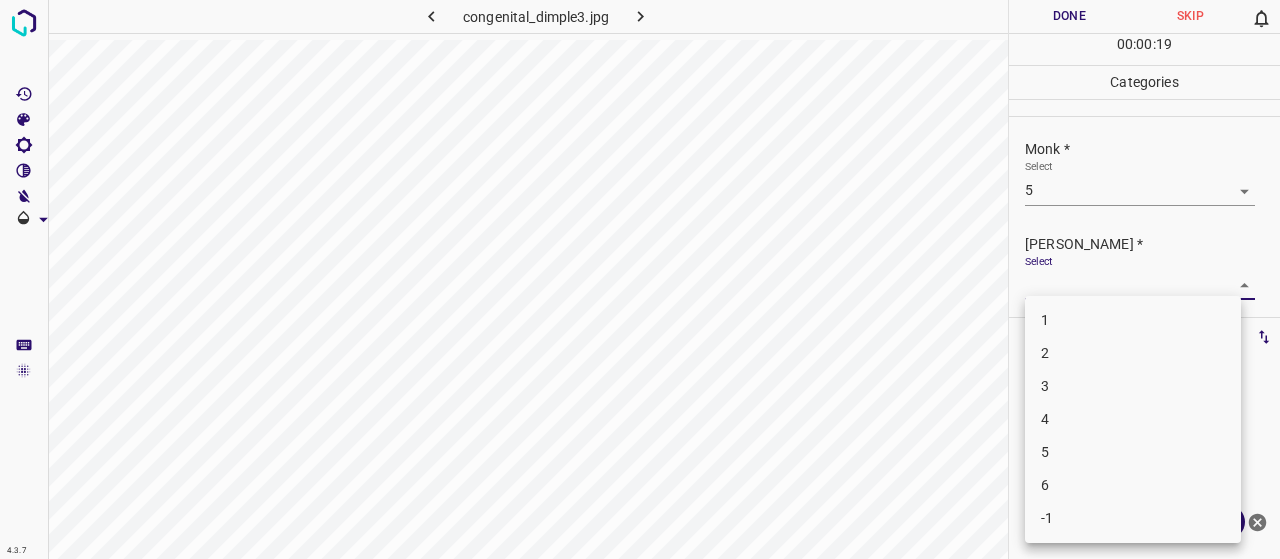 click on "4.3.7 congenital_dimple3.jpg Done Skip 0 00   : 00   : 19   Categories Monk *  Select 5 5  Fitzpatrick *  Select ​ Labels   0 Categories 1 Monk 2  Fitzpatrick Tools Space Change between modes (Draw & Edit) I Auto labeling R Restore zoom M Zoom in N Zoom out Delete Delete selecte label Filters Z Restore filters X Saturation filter C Brightness filter V Contrast filter B Gray scale filter General O Download Need Help ? - Text - Hide - Delete 1 2 3 4 5 6 -1" at bounding box center (640, 279) 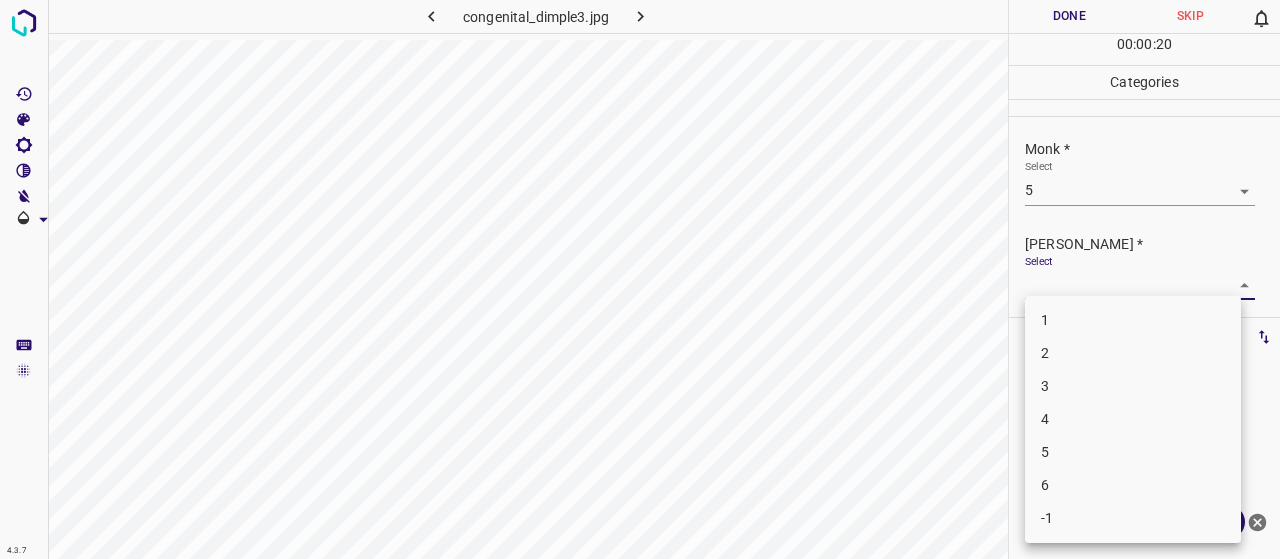 click on "3" at bounding box center [1133, 386] 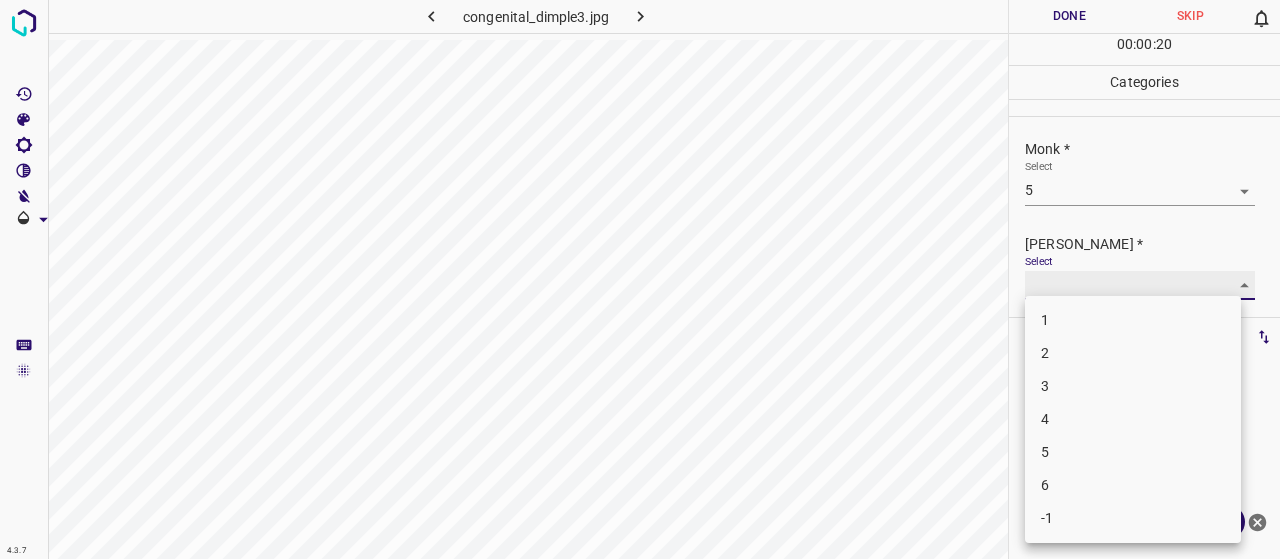 type on "3" 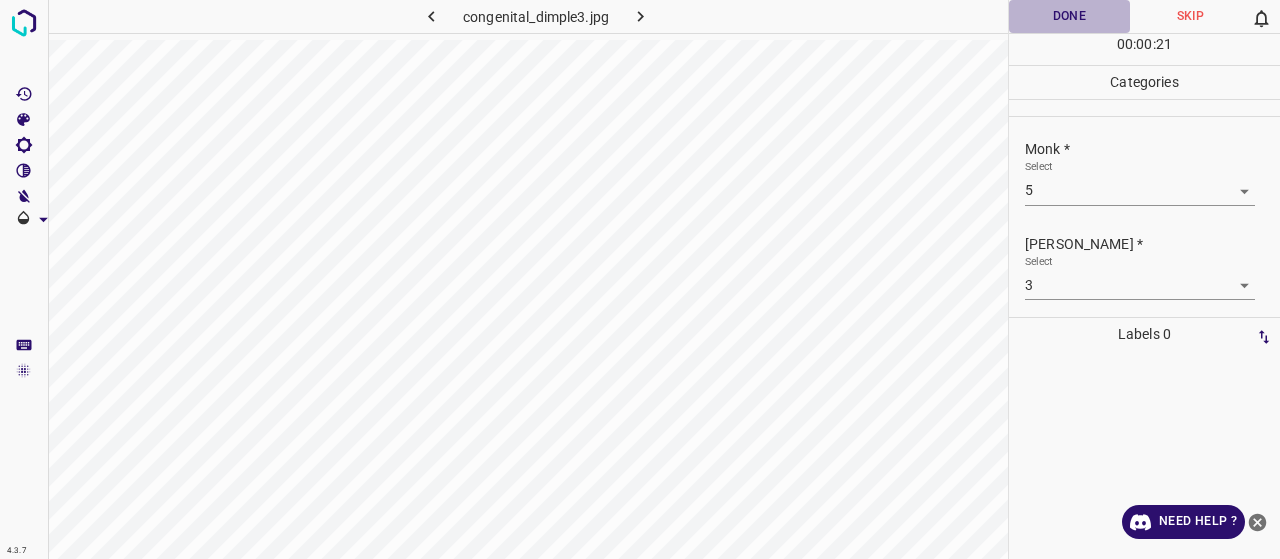 click on "Done" at bounding box center (1069, 16) 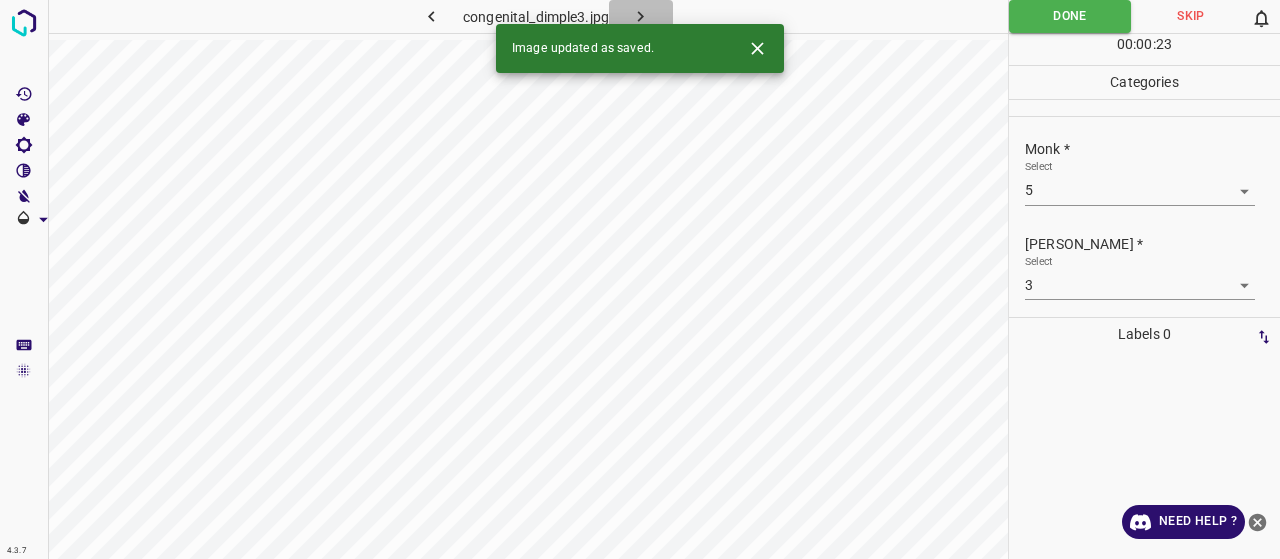 click 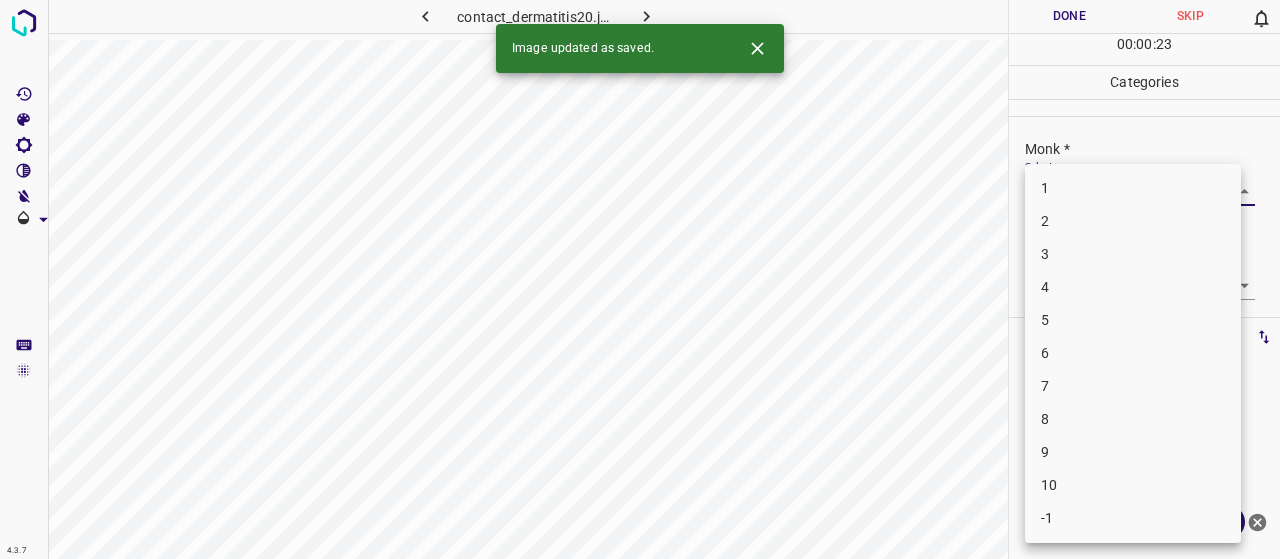 click on "4.3.7 contact_dermatitis20.jpg Done Skip 0 00   : 00   : 23   Categories Monk *  Select ​  Fitzpatrick *  Select ​ Labels   0 Categories 1 Monk 2  Fitzpatrick Tools Space Change between modes (Draw & Edit) I Auto labeling R Restore zoom M Zoom in N Zoom out Delete Delete selecte label Filters Z Restore filters X Saturation filter C Brightness filter V Contrast filter B Gray scale filter General O Download Image updated as saved. Need Help ? - Text - Hide - Delete 1 2 3 4 5 6 7 8 9 10 -1" at bounding box center (640, 279) 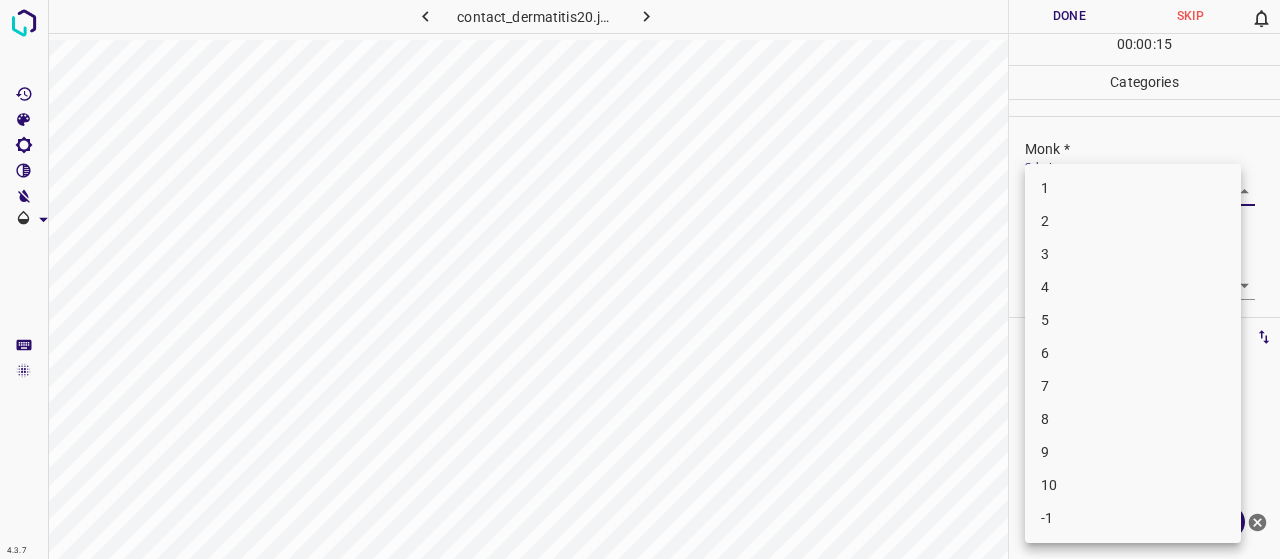 click on "3" at bounding box center (1133, 254) 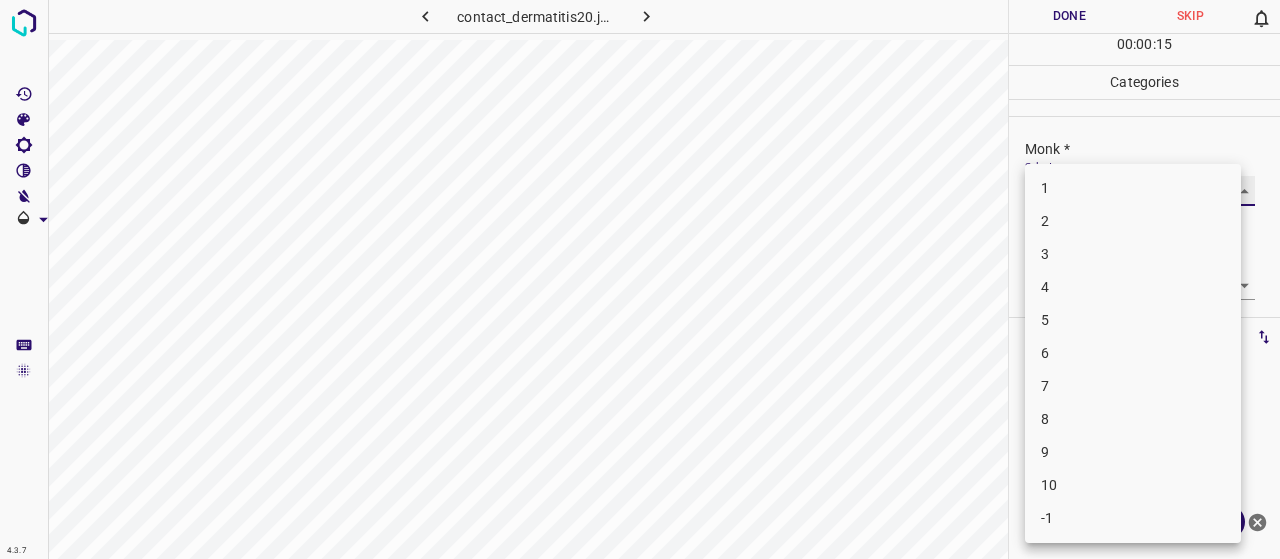 type on "3" 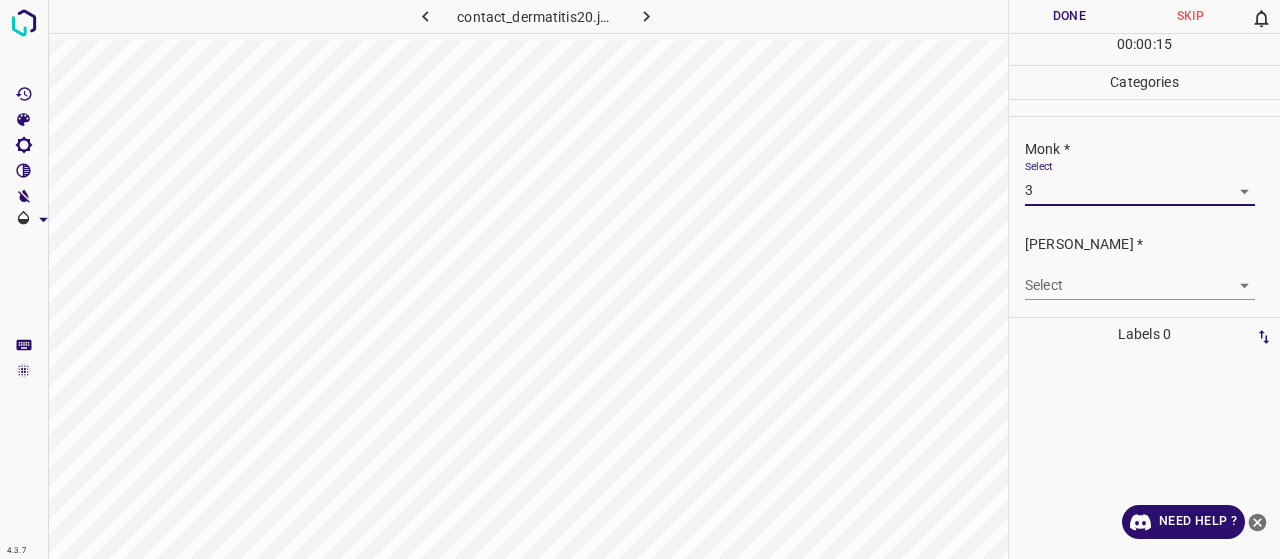 click on "4.3.7 contact_dermatitis20.jpg Done Skip 0 00   : 00   : 15   Categories Monk *  Select 3 3  Fitzpatrick *  Select ​ Labels   0 Categories 1 Monk 2  Fitzpatrick Tools Space Change between modes (Draw & Edit) I Auto labeling R Restore zoom M Zoom in N Zoom out Delete Delete selecte label Filters Z Restore filters X Saturation filter C Brightness filter V Contrast filter B Gray scale filter General O Download Need Help ? - Text - Hide - Delete" at bounding box center (640, 279) 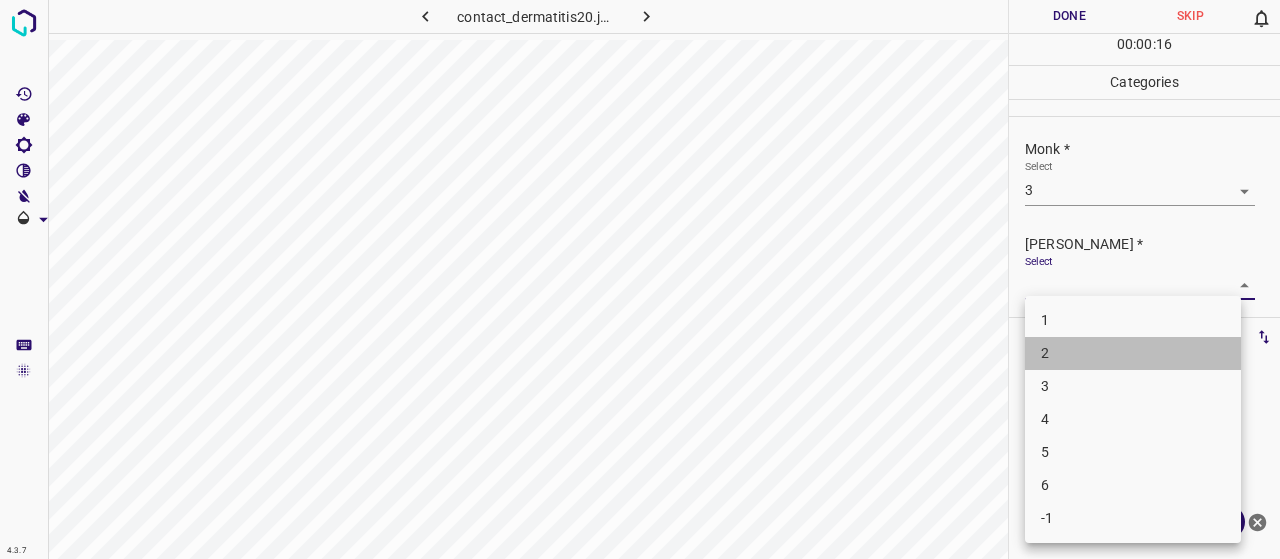 click on "2" at bounding box center (1133, 353) 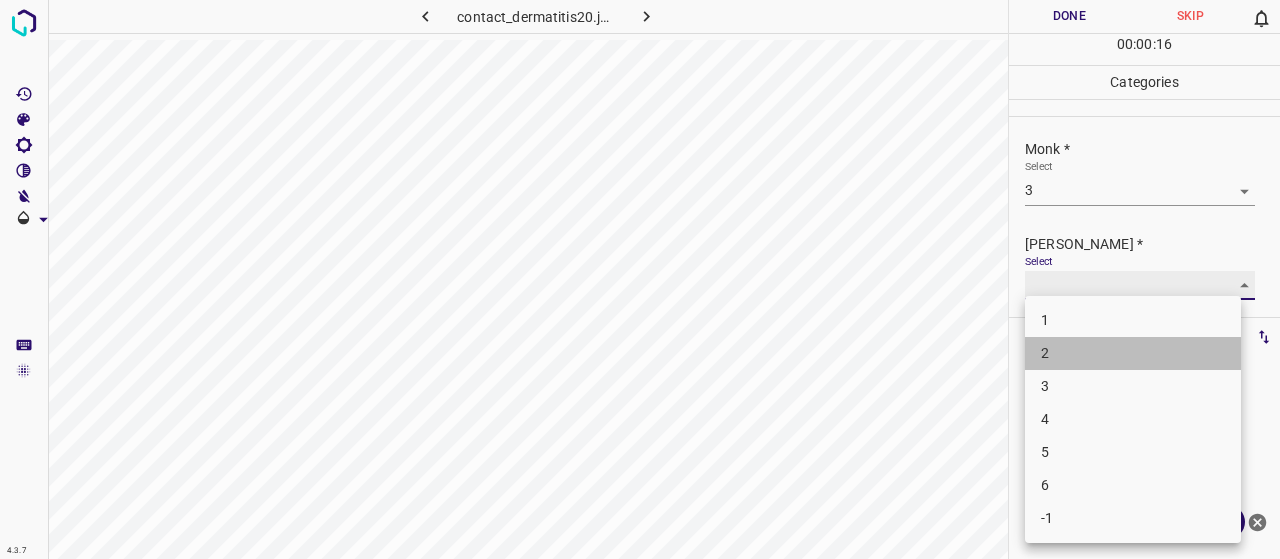type on "2" 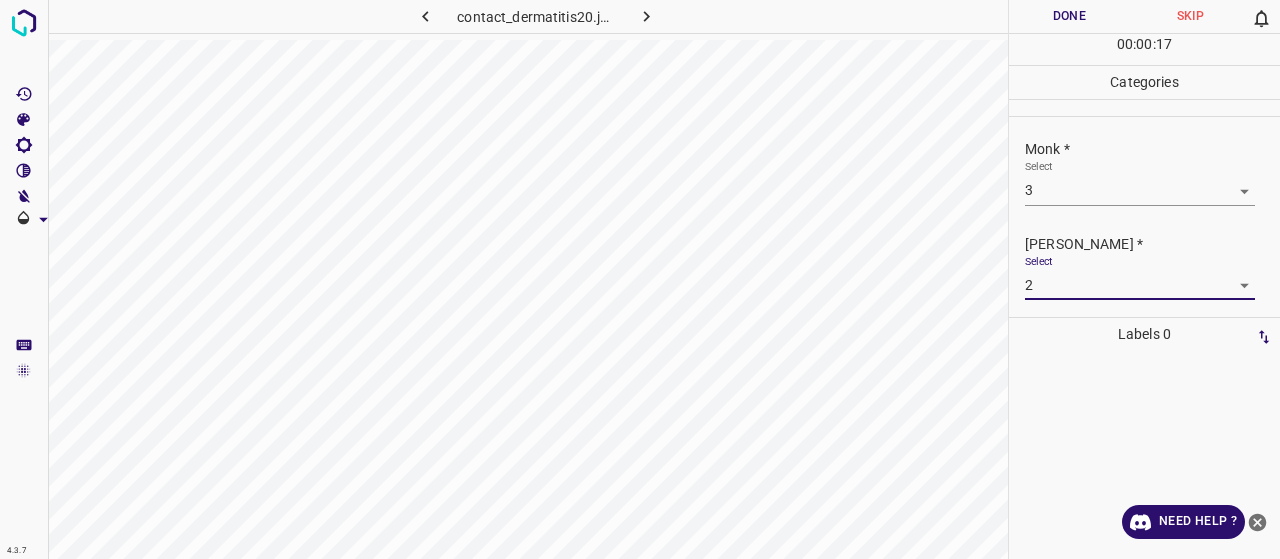 click on "Done" at bounding box center (1069, 16) 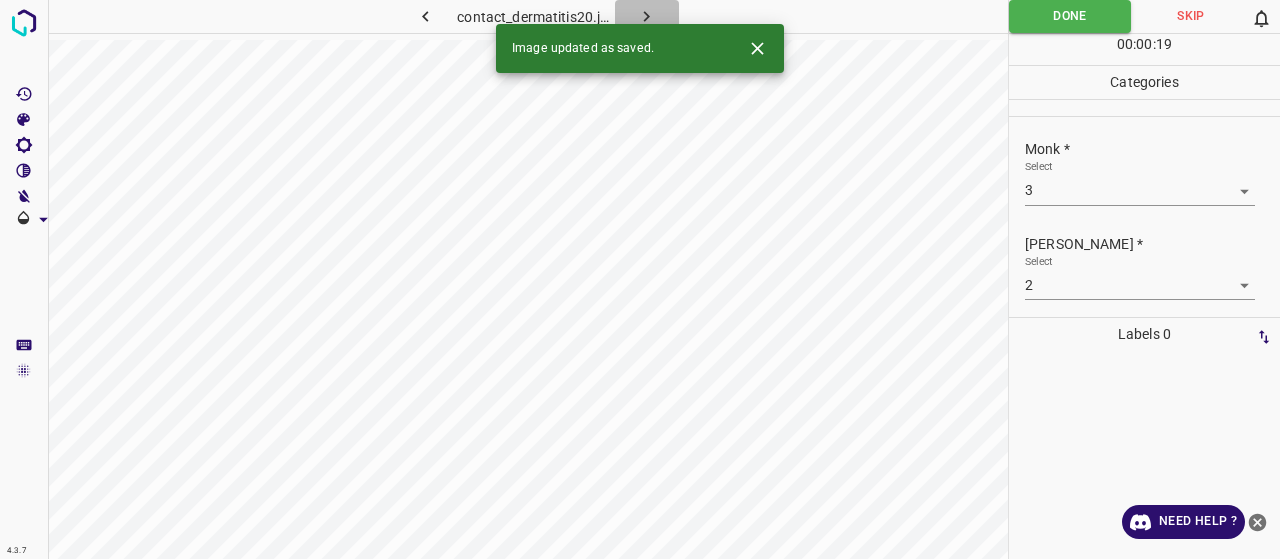 click 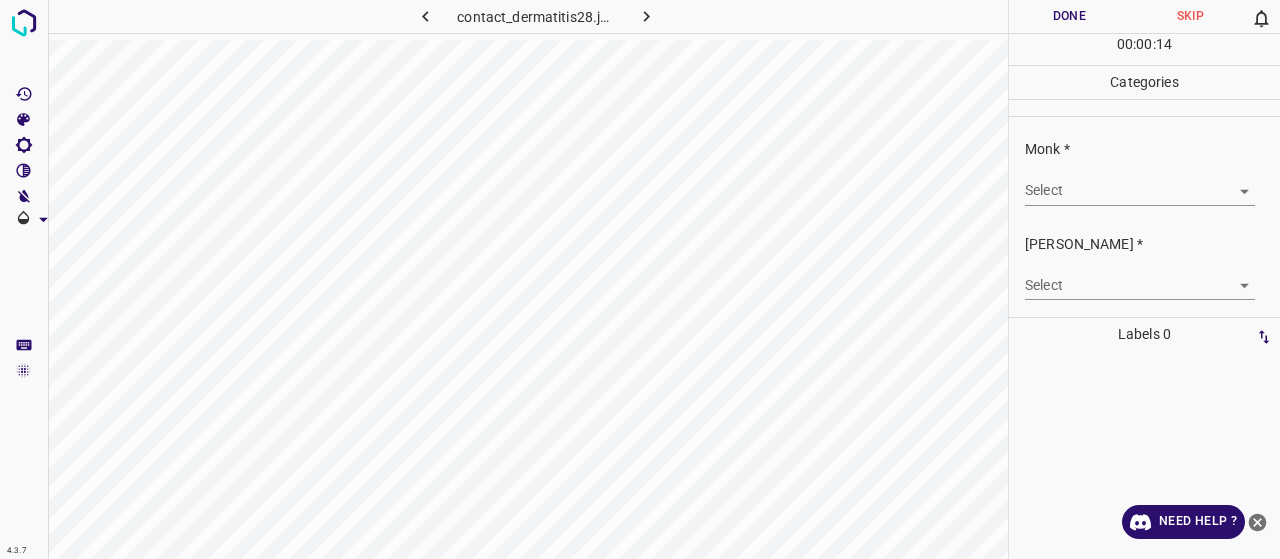 click on "4.3.7 contact_dermatitis28.jpg Done Skip 0 00   : 00   : 14   Categories Monk *  Select ​  Fitzpatrick *  Select ​ Labels   0 Categories 1 Monk 2  Fitzpatrick Tools Space Change between modes (Draw & Edit) I Auto labeling R Restore zoom M Zoom in N Zoom out Delete Delete selecte label Filters Z Restore filters X Saturation filter C Brightness filter V Contrast filter B Gray scale filter General O Download Need Help ? - Text - Hide - Delete" at bounding box center (640, 279) 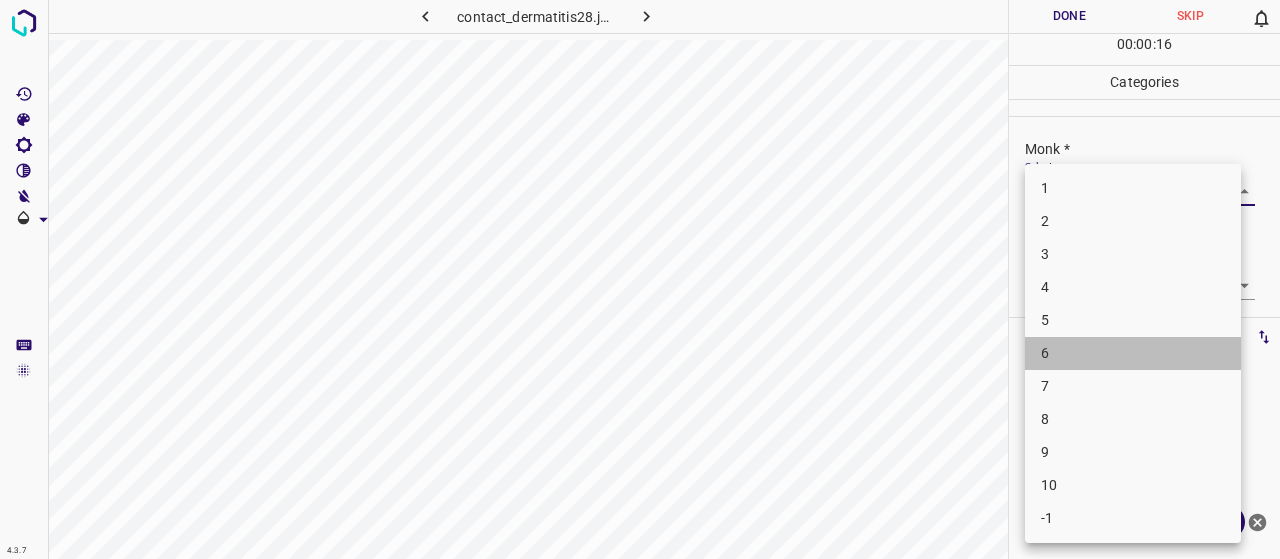 click on "6" at bounding box center (1133, 353) 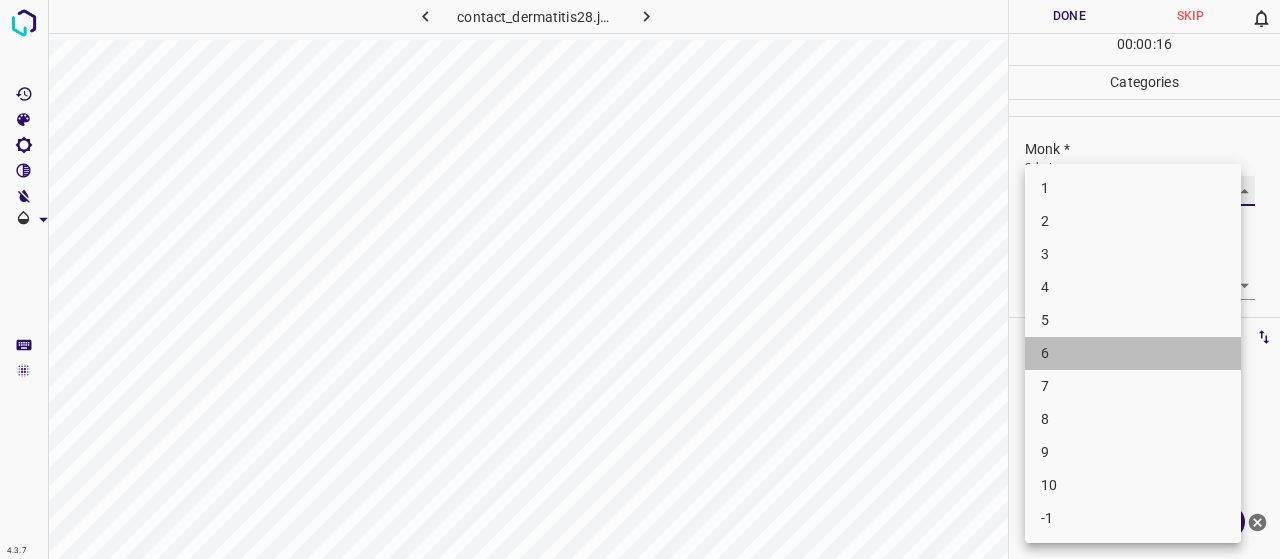 type on "6" 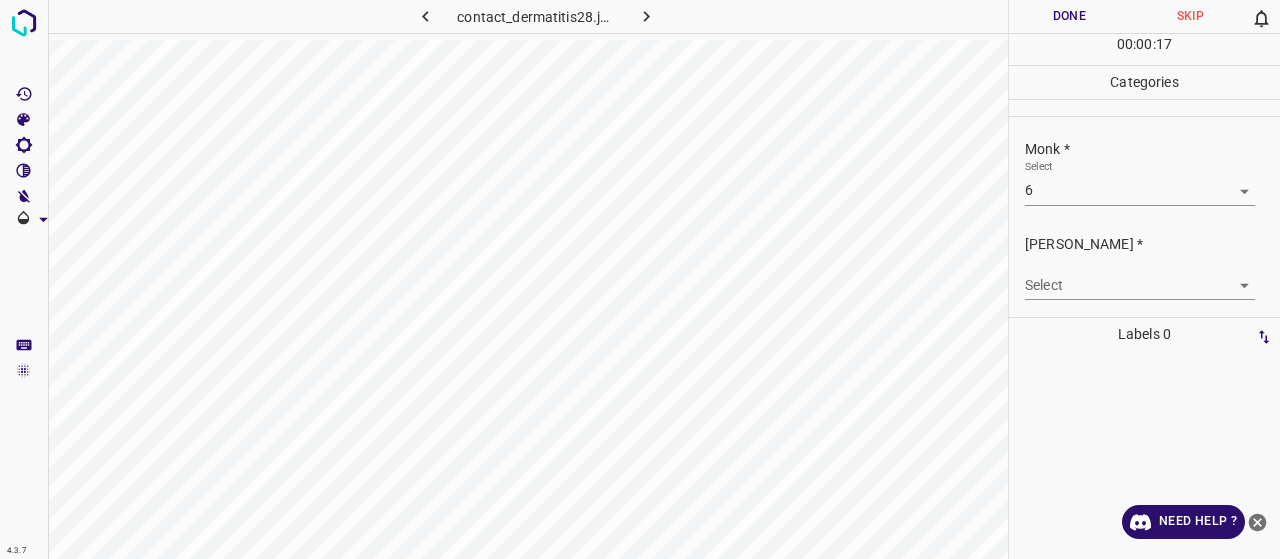 click on "Fitzpatrick *  Select ​" at bounding box center [1144, 267] 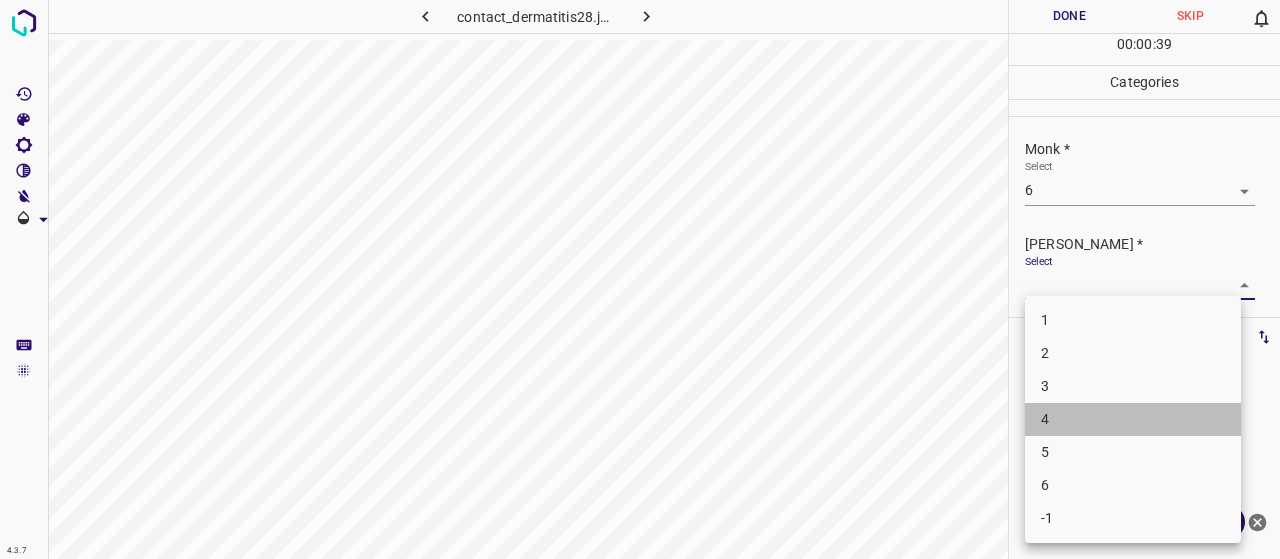 click on "4" at bounding box center (1133, 419) 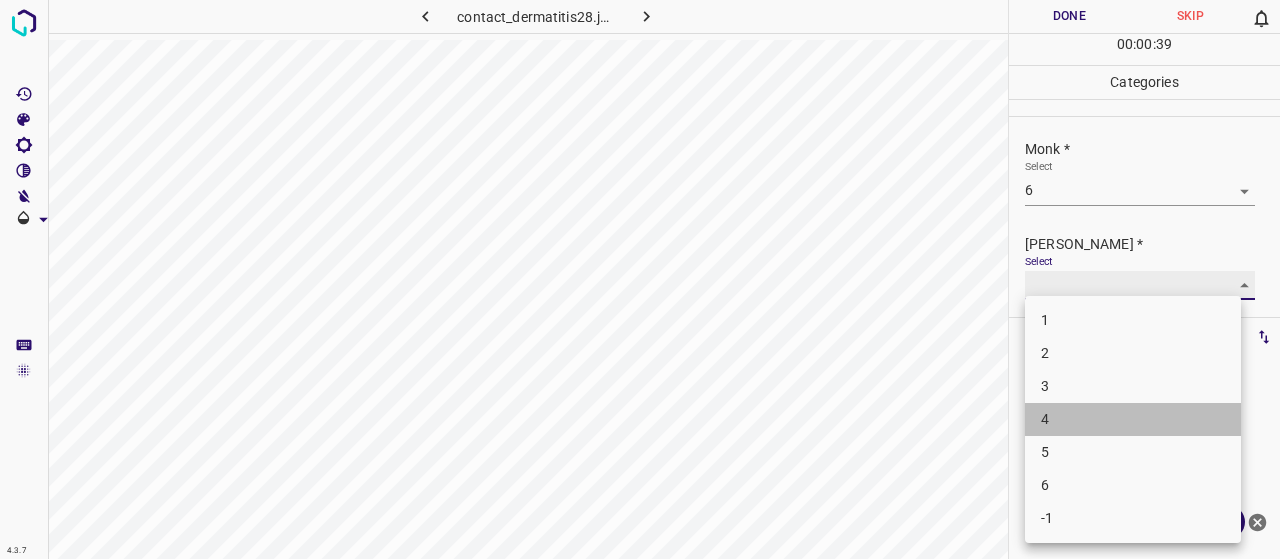 type on "4" 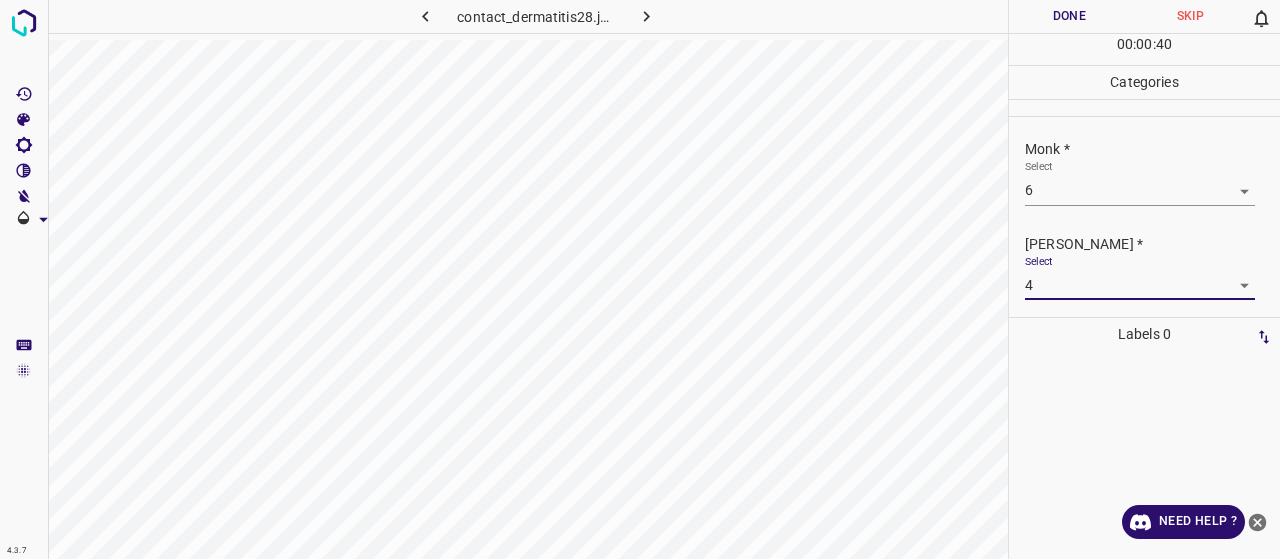 click on "Done" at bounding box center (1069, 16) 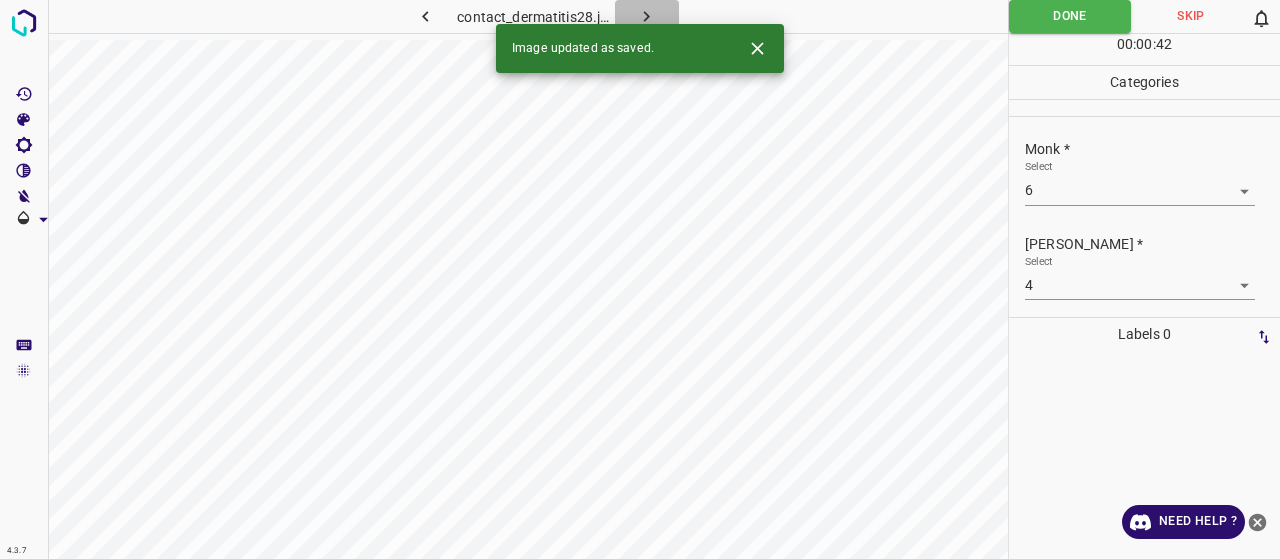 click 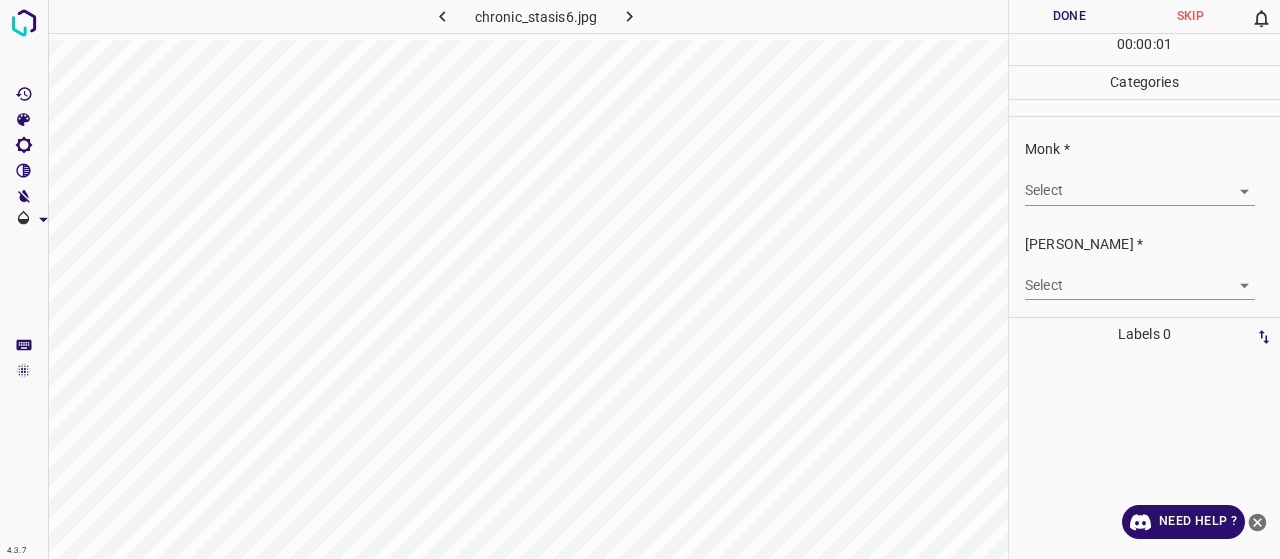 click on "4.3.7 chronic_stasis6.jpg Done Skip 0 00   : 00   : 01   Categories Monk *  Select ​  Fitzpatrick *  Select ​ Labels   0 Categories 1 Monk 2  Fitzpatrick Tools Space Change between modes (Draw & Edit) I Auto labeling R Restore zoom M Zoom in N Zoom out Delete Delete selecte label Filters Z Restore filters X Saturation filter C Brightness filter V Contrast filter B Gray scale filter General O Download Need Help ? - Text - Hide - Delete" at bounding box center (640, 279) 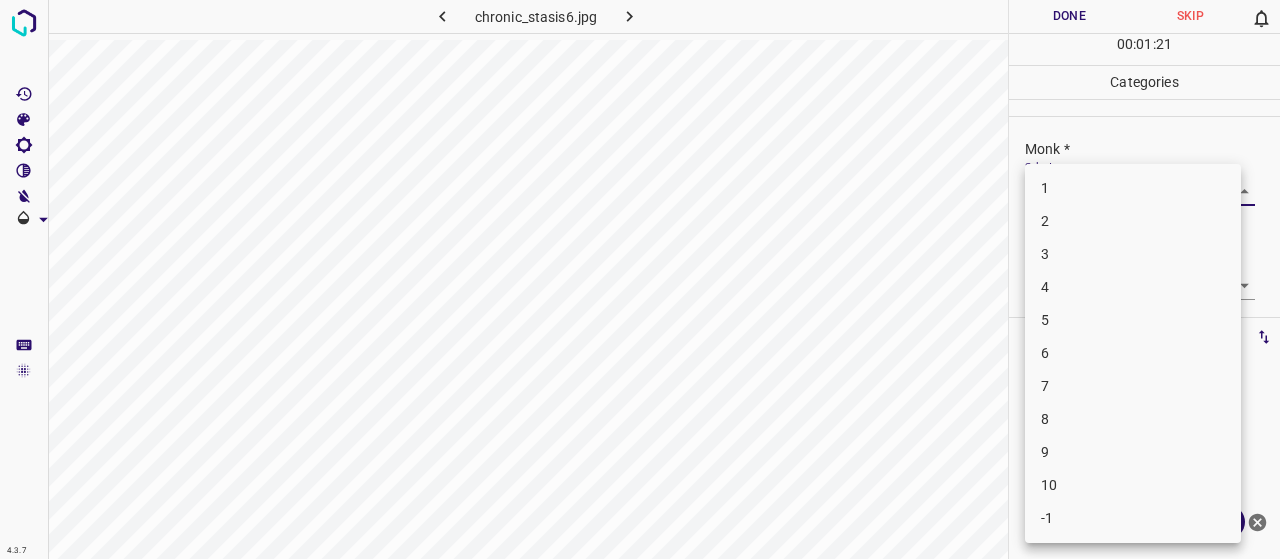 click on "5" at bounding box center [1133, 320] 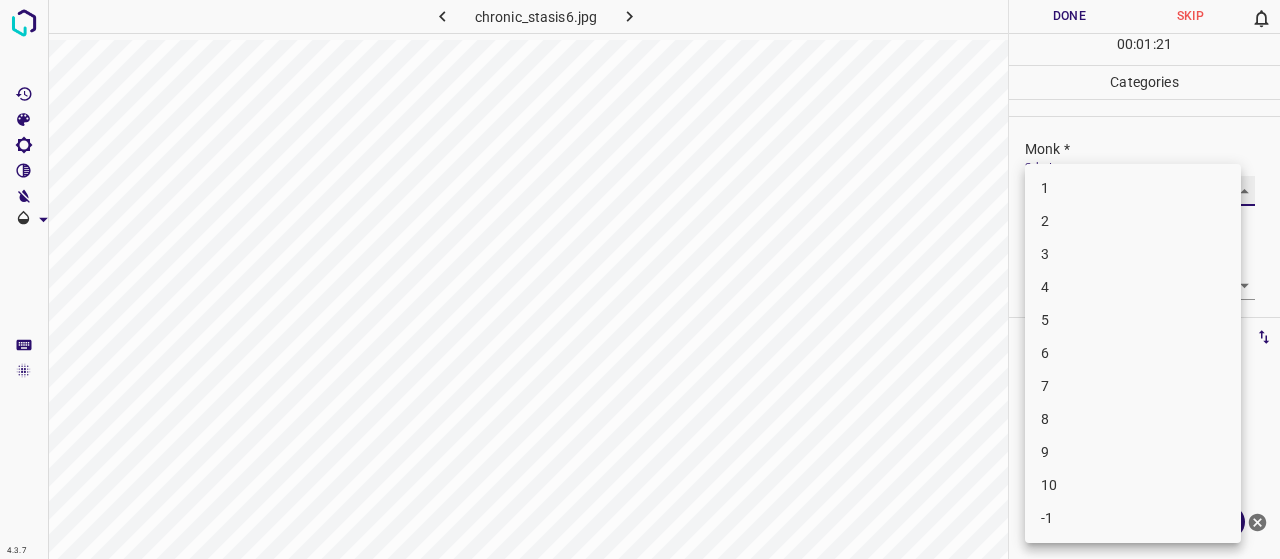 type on "5" 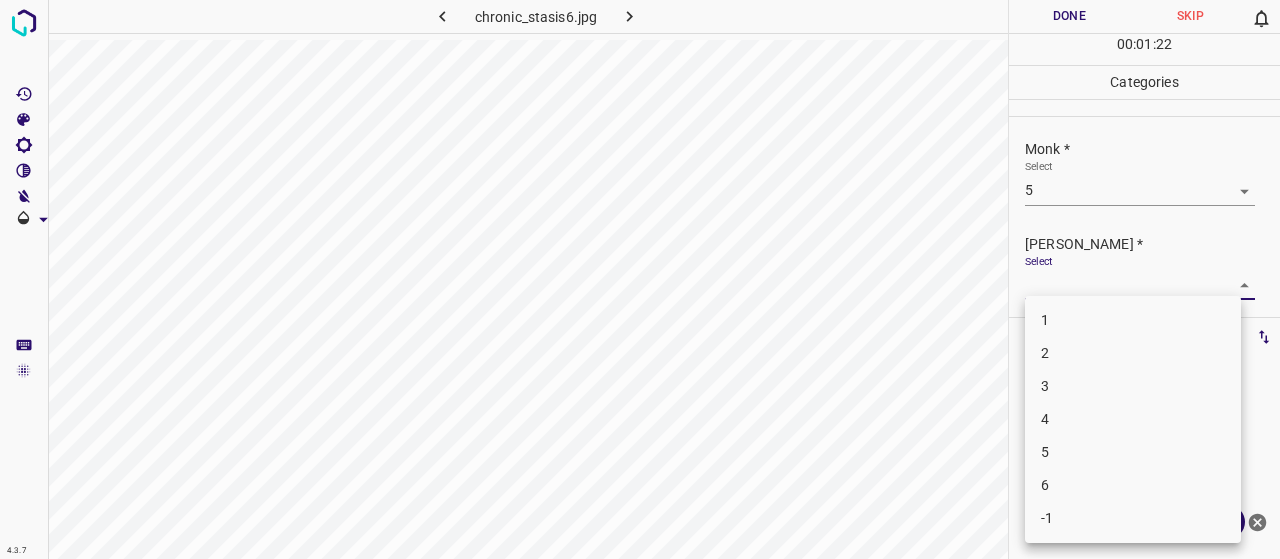 click on "4.3.7 chronic_stasis6.jpg Done Skip 0 00   : 01   : 22   Categories Monk *  Select 5 5  Fitzpatrick *  Select ​ Labels   0 Categories 1 Monk 2  Fitzpatrick Tools Space Change between modes (Draw & Edit) I Auto labeling R Restore zoom M Zoom in N Zoom out Delete Delete selecte label Filters Z Restore filters X Saturation filter C Brightness filter V Contrast filter B Gray scale filter General O Download Need Help ? - Text - Hide - Delete 1 2 3 4 5 6 -1" at bounding box center (640, 279) 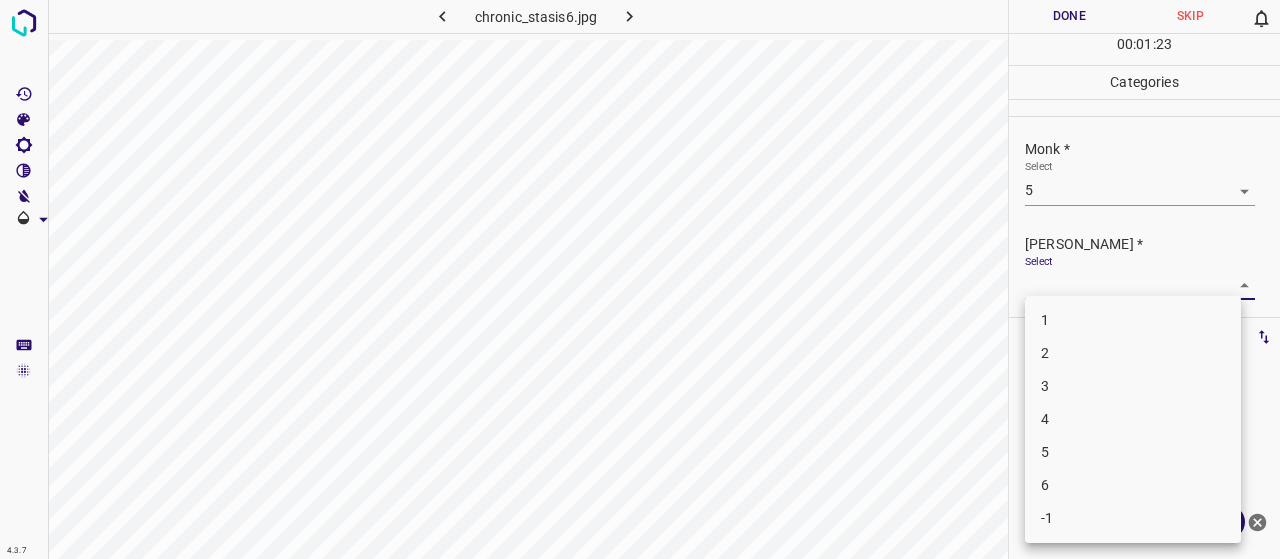 click on "3" at bounding box center [1133, 386] 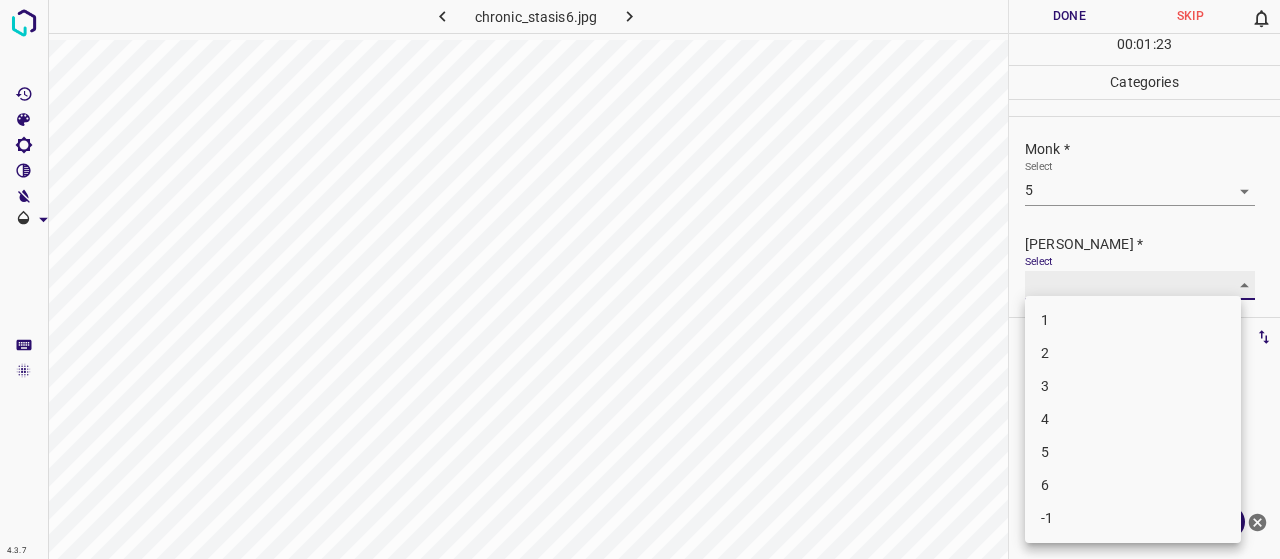 type on "3" 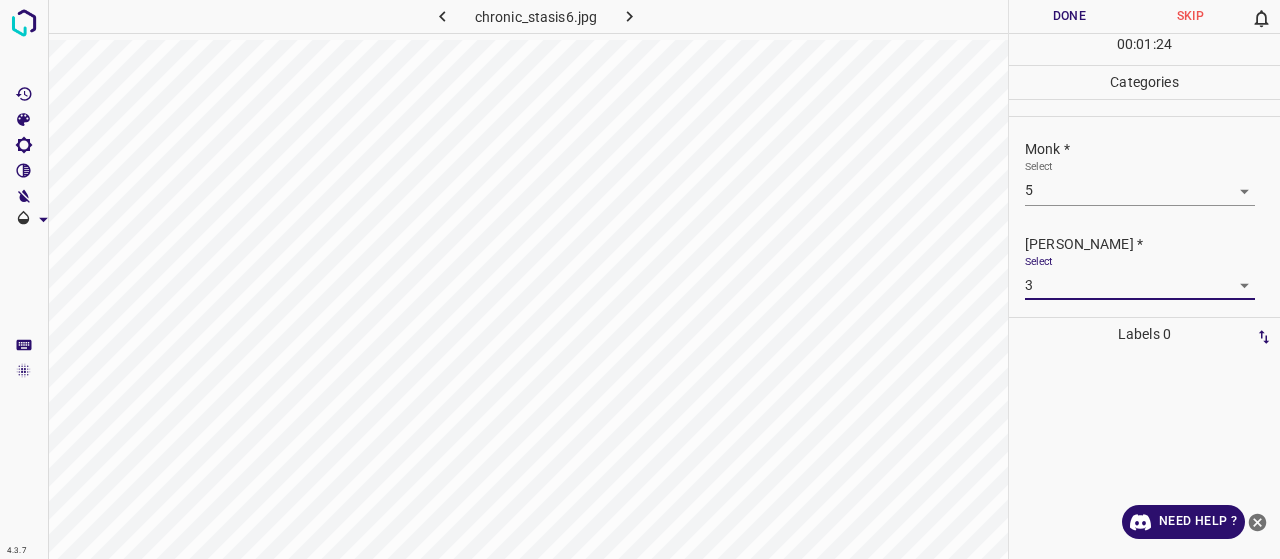 click on "Done" at bounding box center (1069, 16) 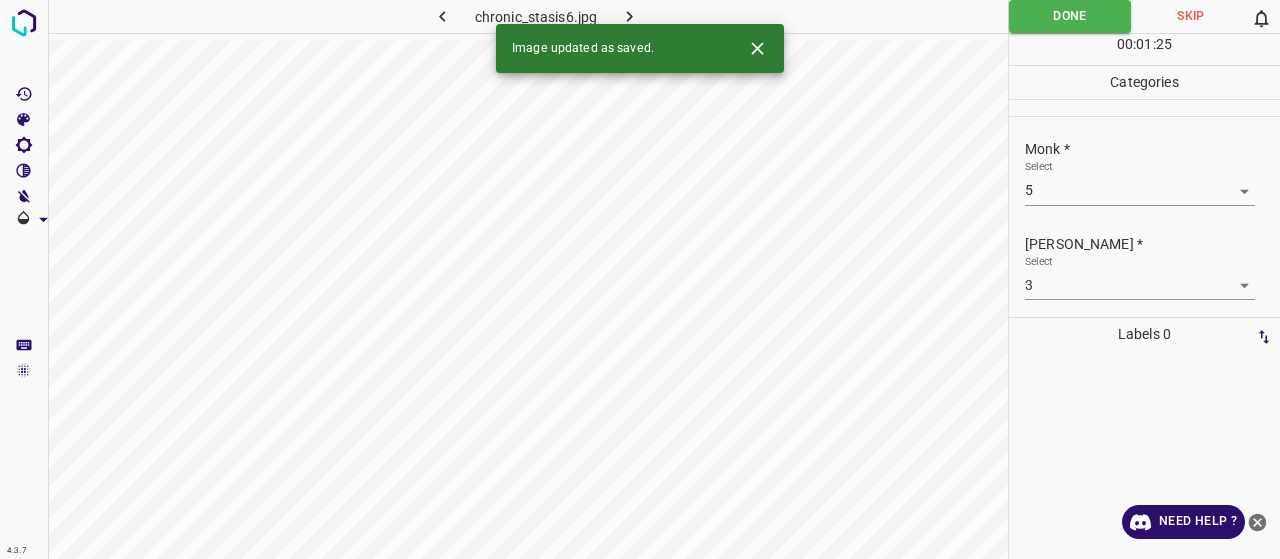 click 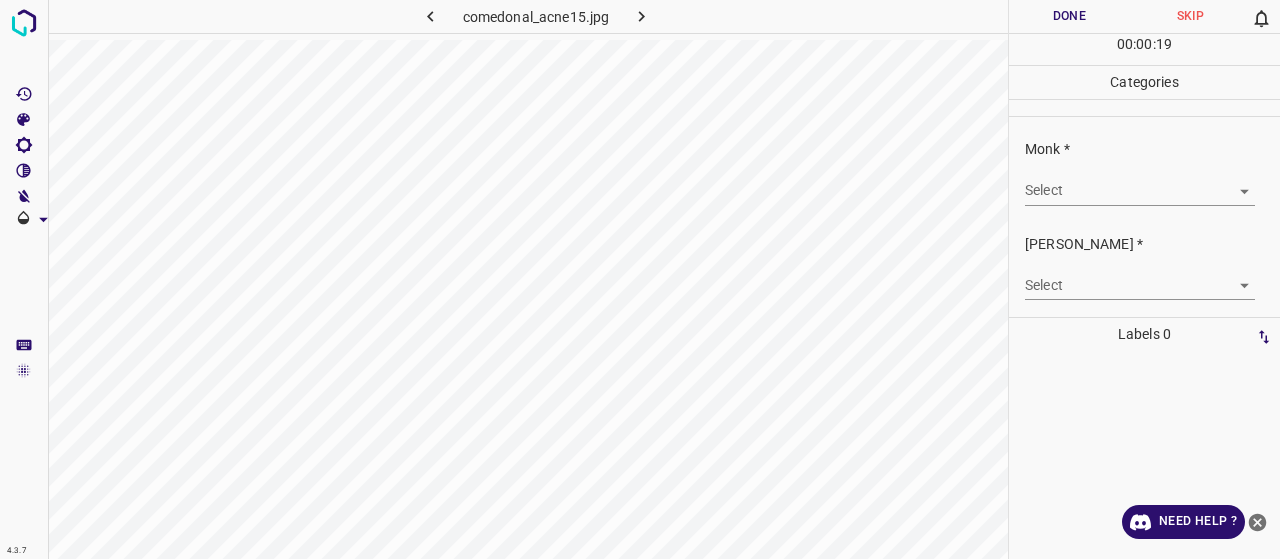 click on "4.3.7 comedonal_acne15.jpg Done Skip 0 00   : 00   : 19   Categories Monk *  Select ​  Fitzpatrick *  Select ​ Labels   0 Categories 1 Monk 2  Fitzpatrick Tools Space Change between modes (Draw & Edit) I Auto labeling R Restore zoom M Zoom in N Zoom out Delete Delete selecte label Filters Z Restore filters X Saturation filter C Brightness filter V Contrast filter B Gray scale filter General O Download Need Help ? - Text - Hide - Delete" at bounding box center (640, 279) 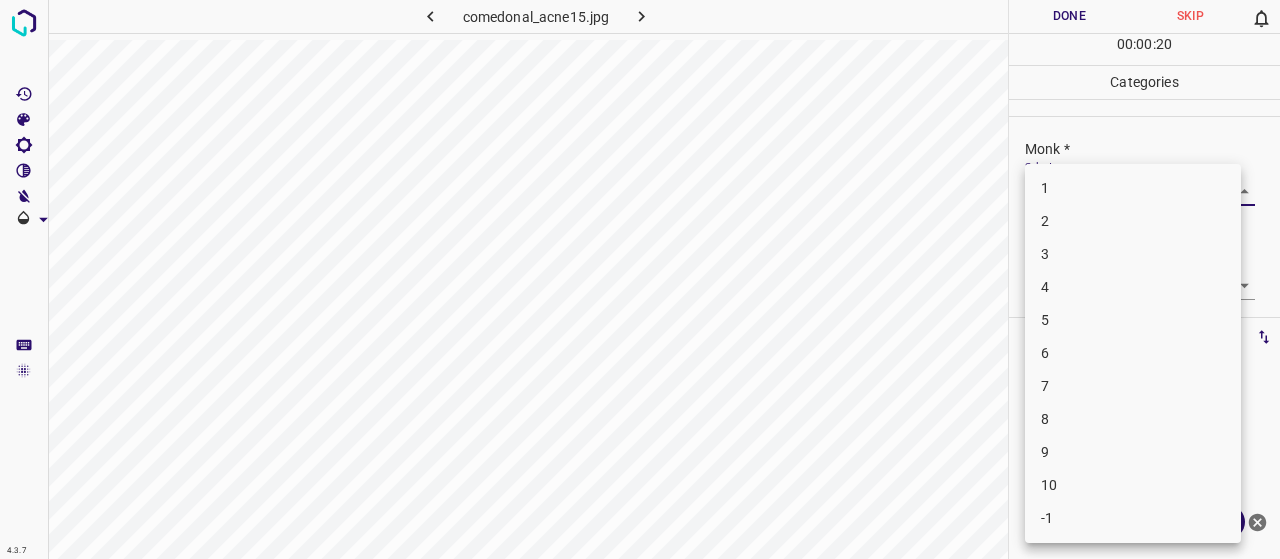 click on "6" at bounding box center [1133, 353] 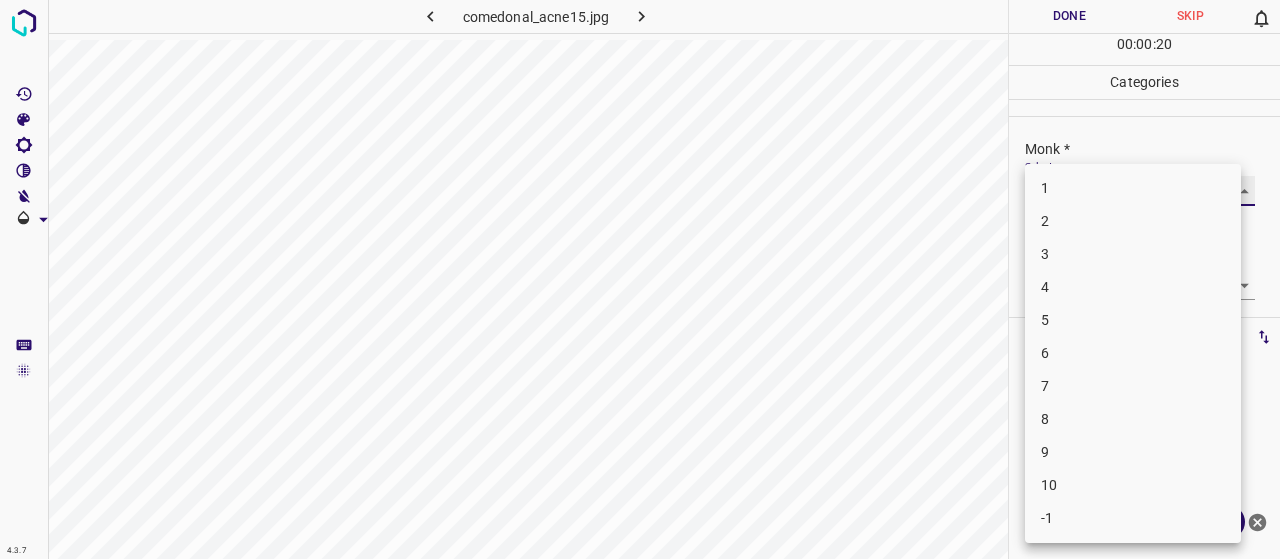 type on "6" 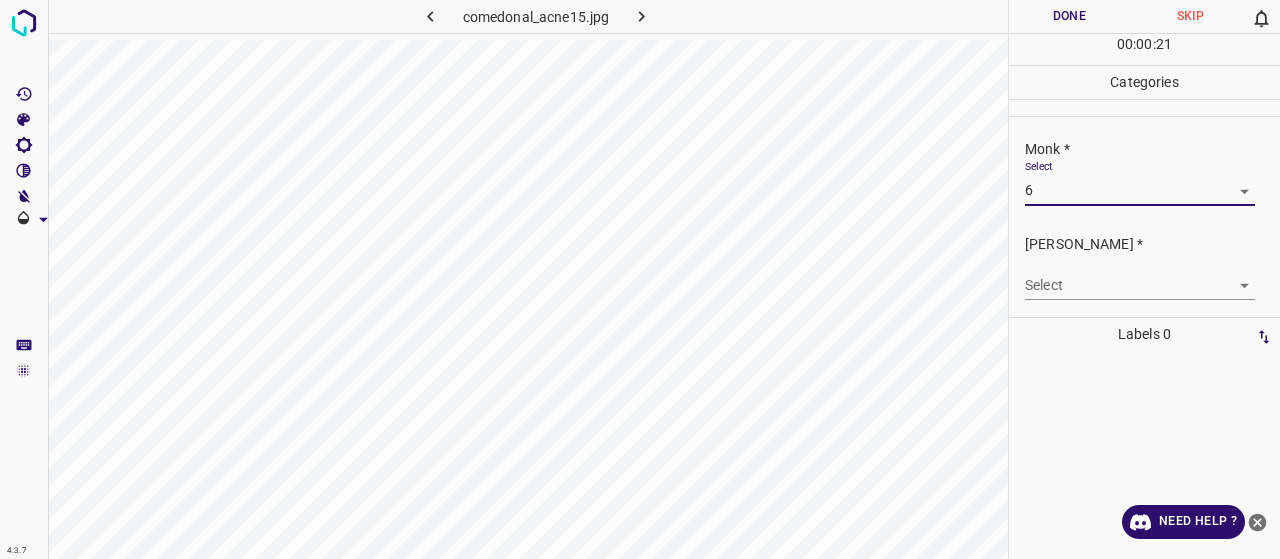 click on "4.3.7 comedonal_acne15.jpg Done Skip 0 00   : 00   : 21   Categories Monk *  Select 6 6  Fitzpatrick *  Select ​ Labels   0 Categories 1 Monk 2  Fitzpatrick Tools Space Change between modes (Draw & Edit) I Auto labeling R Restore zoom M Zoom in N Zoom out Delete Delete selecte label Filters Z Restore filters X Saturation filter C Brightness filter V Contrast filter B Gray scale filter General O Download Need Help ? - Text - Hide - Delete" at bounding box center [640, 279] 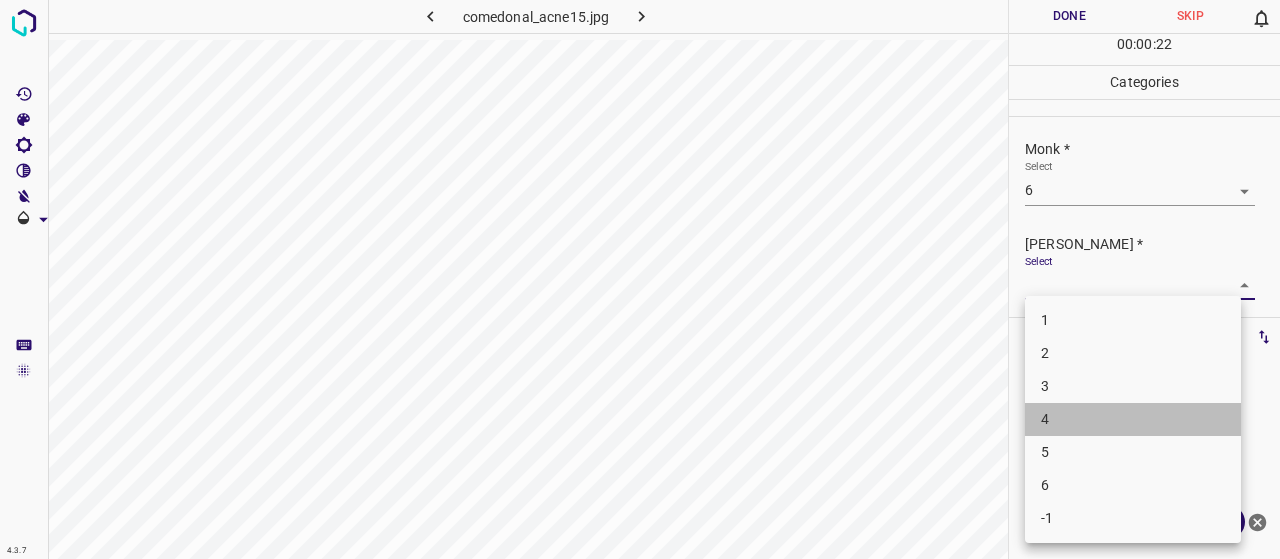 click on "4" at bounding box center [1133, 419] 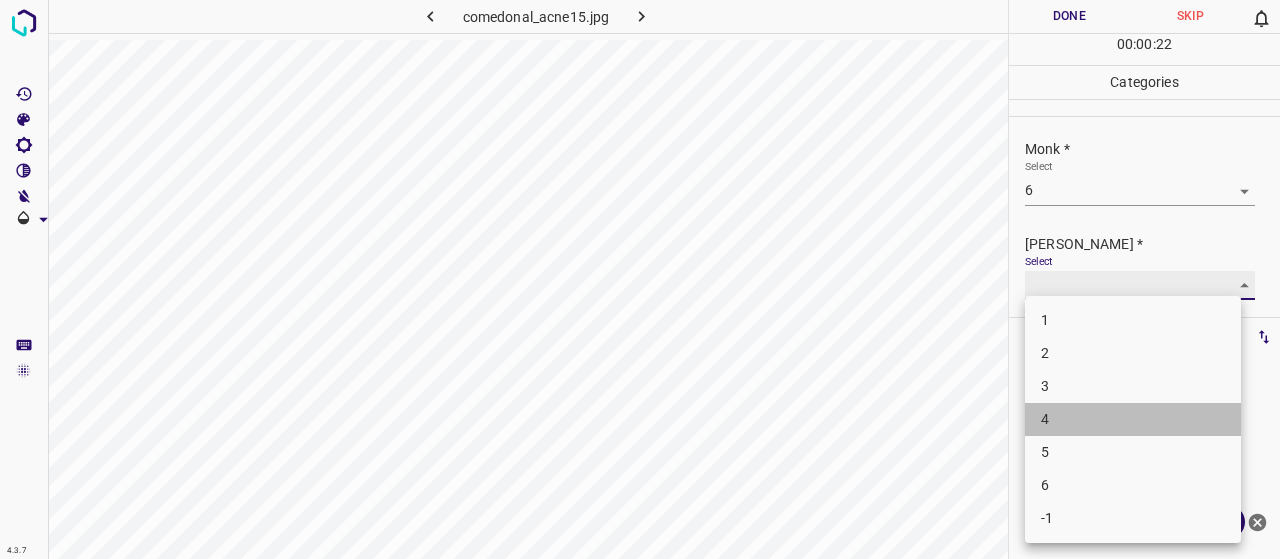 type on "4" 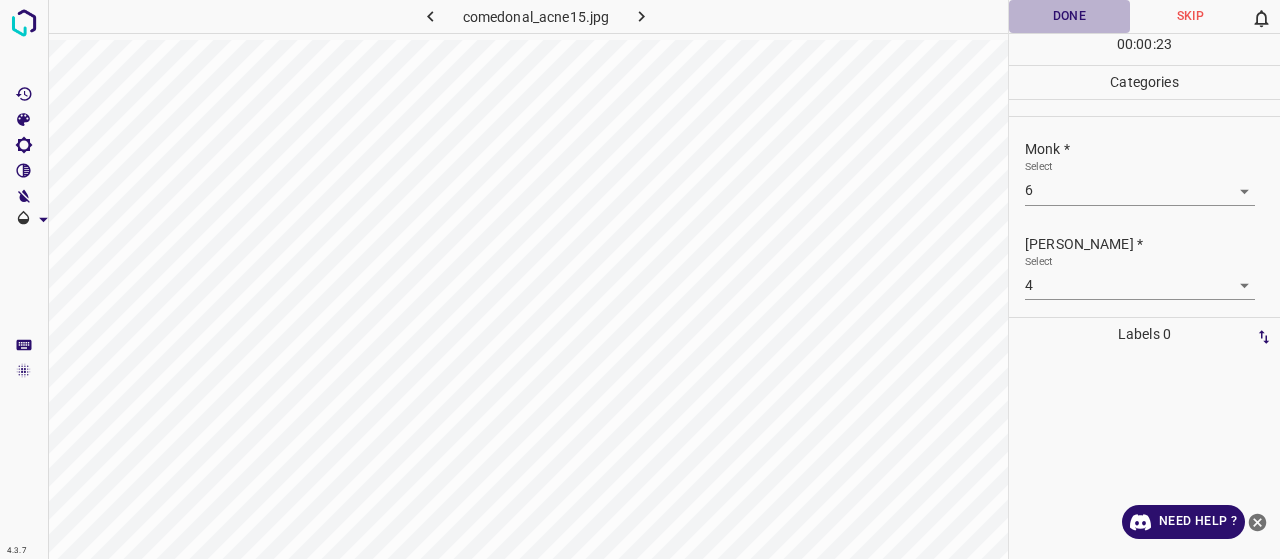 click on "Done" at bounding box center [1069, 16] 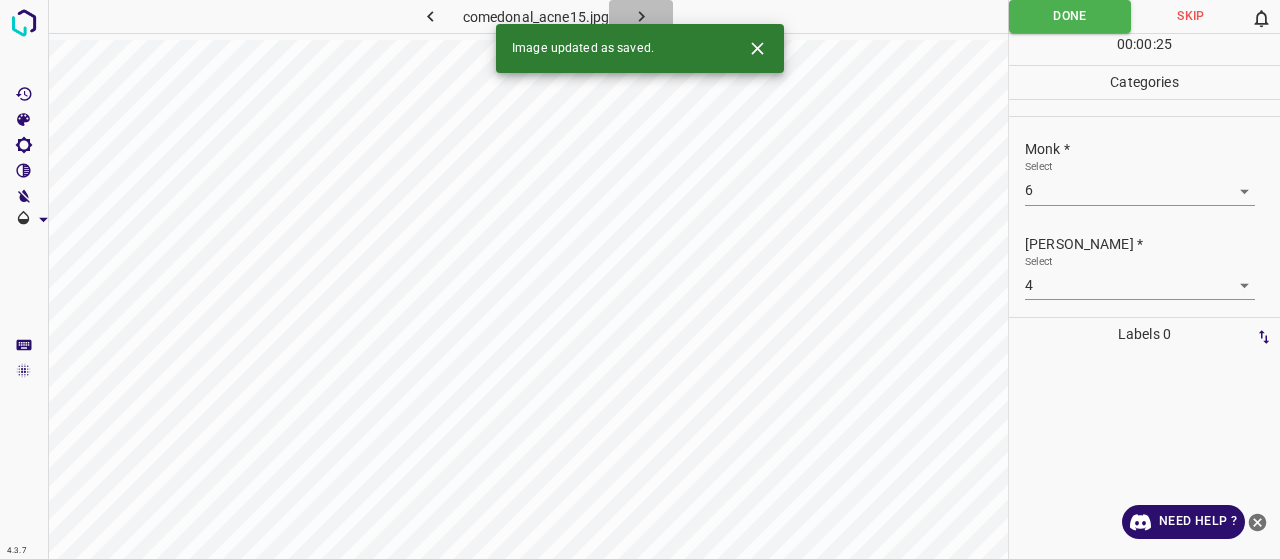 click 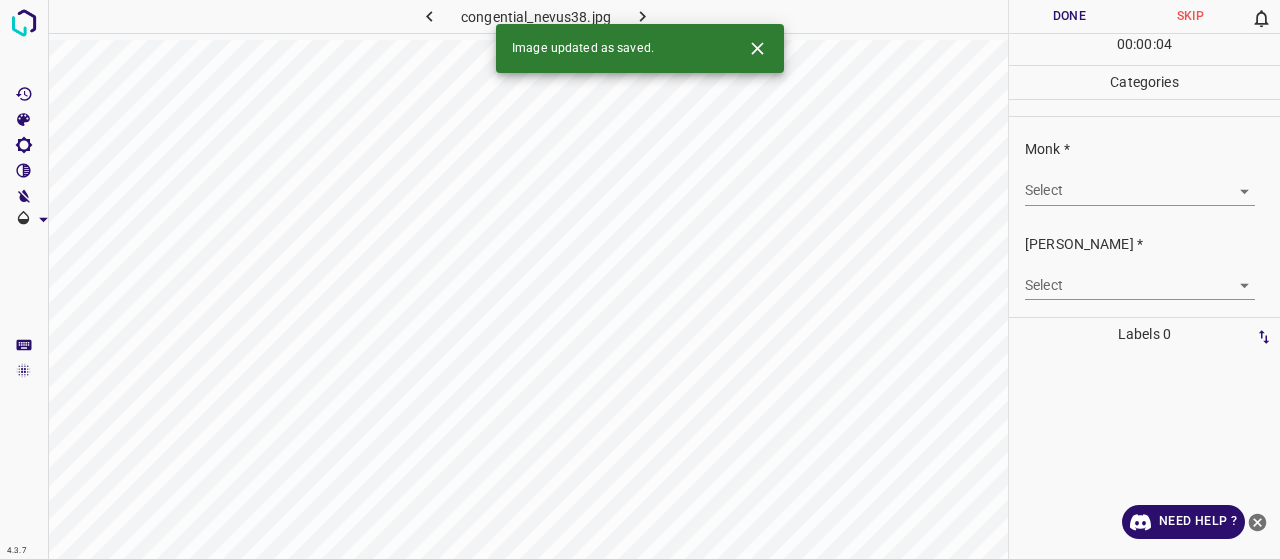 click on "4.3.7 congential_nevus38.jpg Done Skip 0 00   : 00   : 04   Categories Monk *  Select ​  Fitzpatrick *  Select ​ Labels   0 Categories 1 Monk 2  Fitzpatrick Tools Space Change between modes (Draw & Edit) I Auto labeling R Restore zoom M Zoom in N Zoom out Delete Delete selecte label Filters Z Restore filters X Saturation filter C Brightness filter V Contrast filter B Gray scale filter General O Download Image updated as saved. Need Help ? - Text - Hide - Delete" at bounding box center [640, 279] 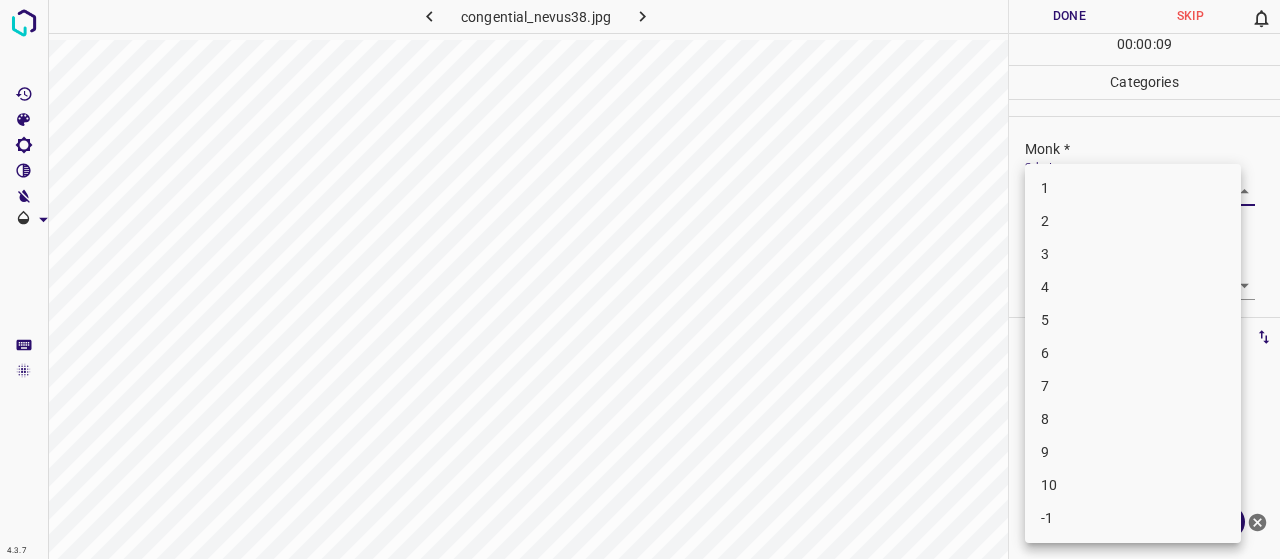 click on "3" at bounding box center [1133, 254] 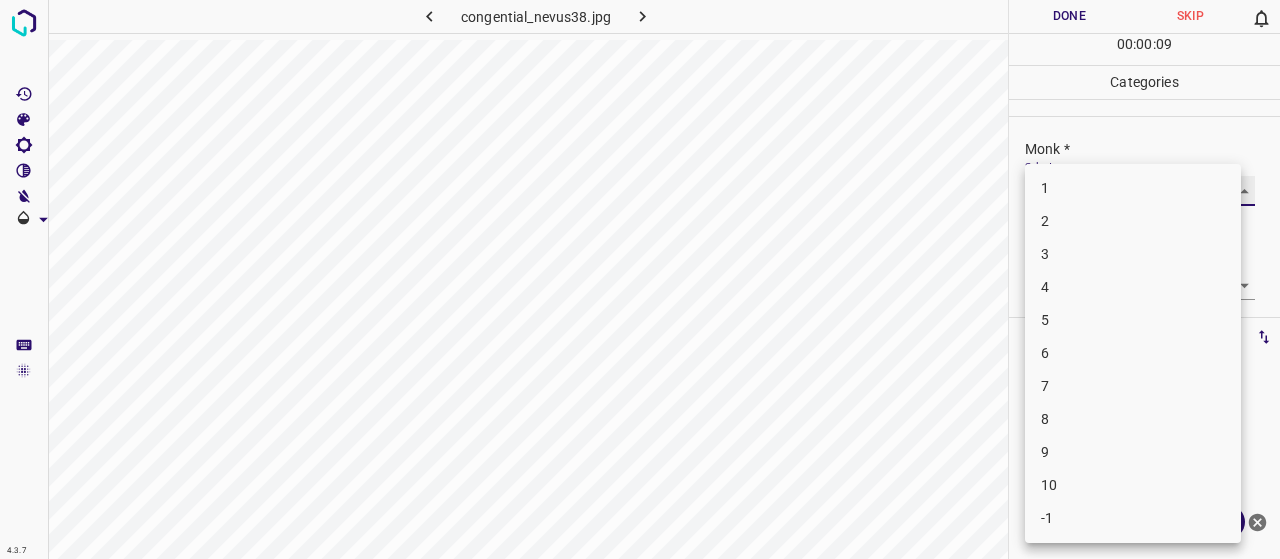 type on "3" 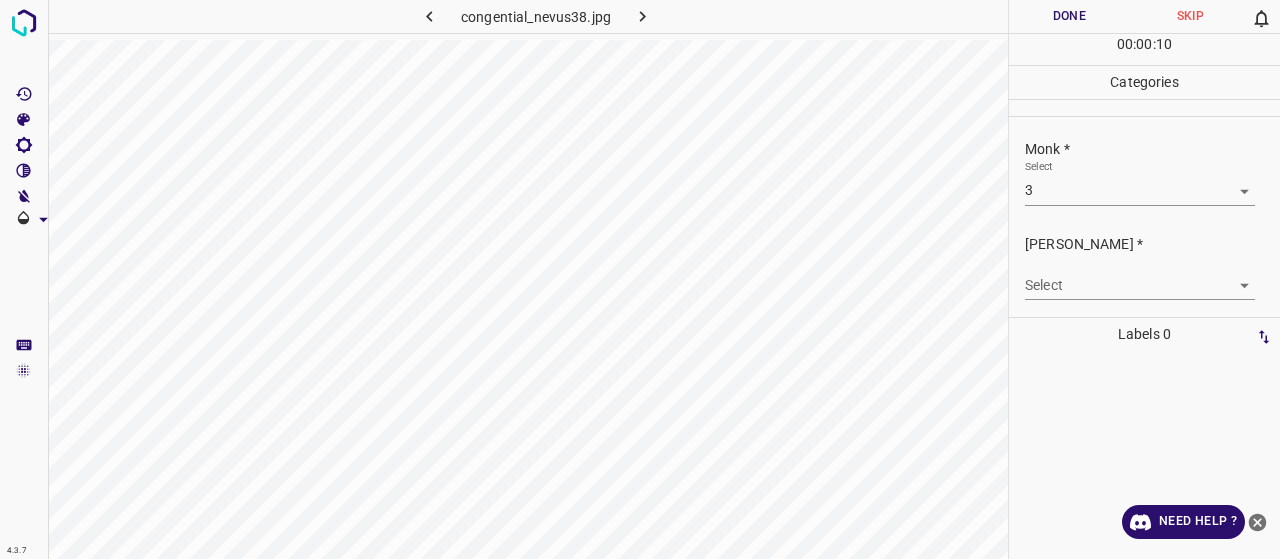 click on "Select ​" at bounding box center [1140, 277] 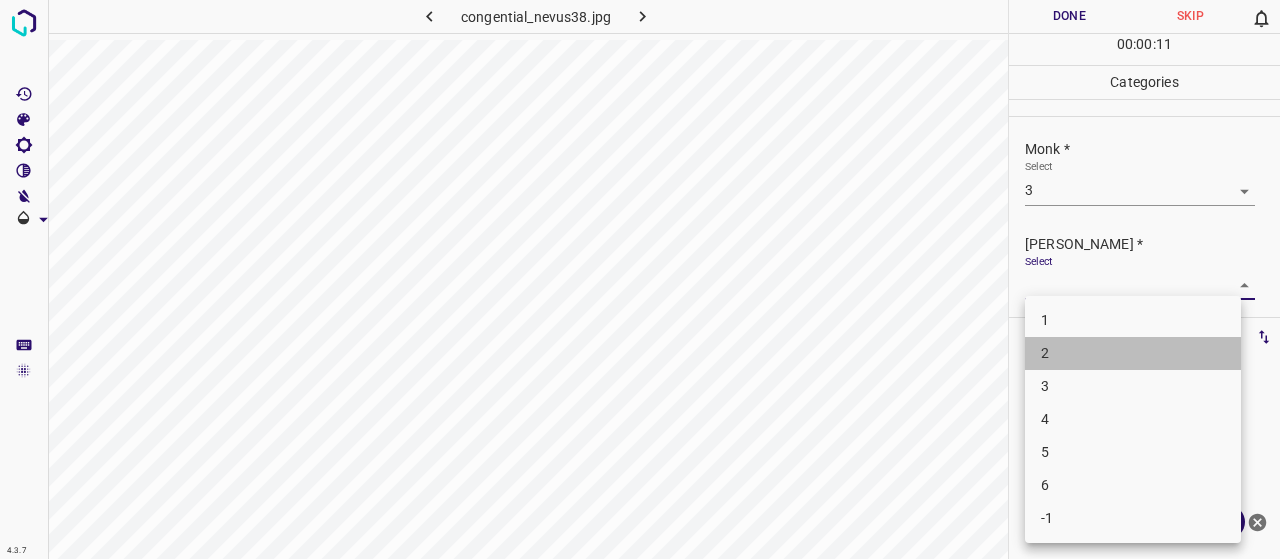 click on "2" at bounding box center [1133, 353] 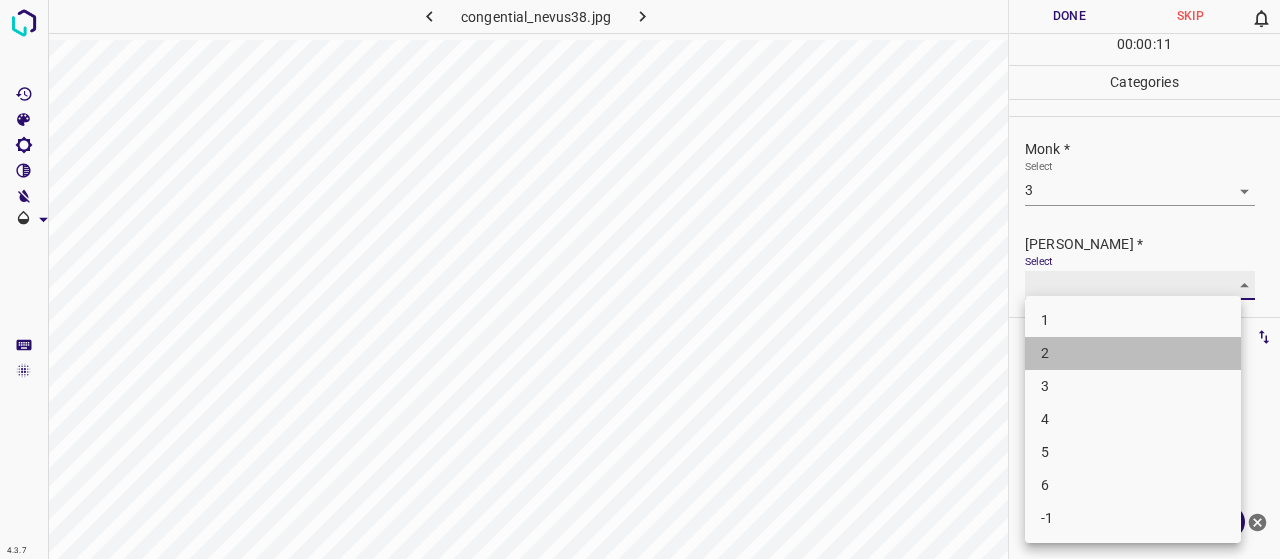 type on "2" 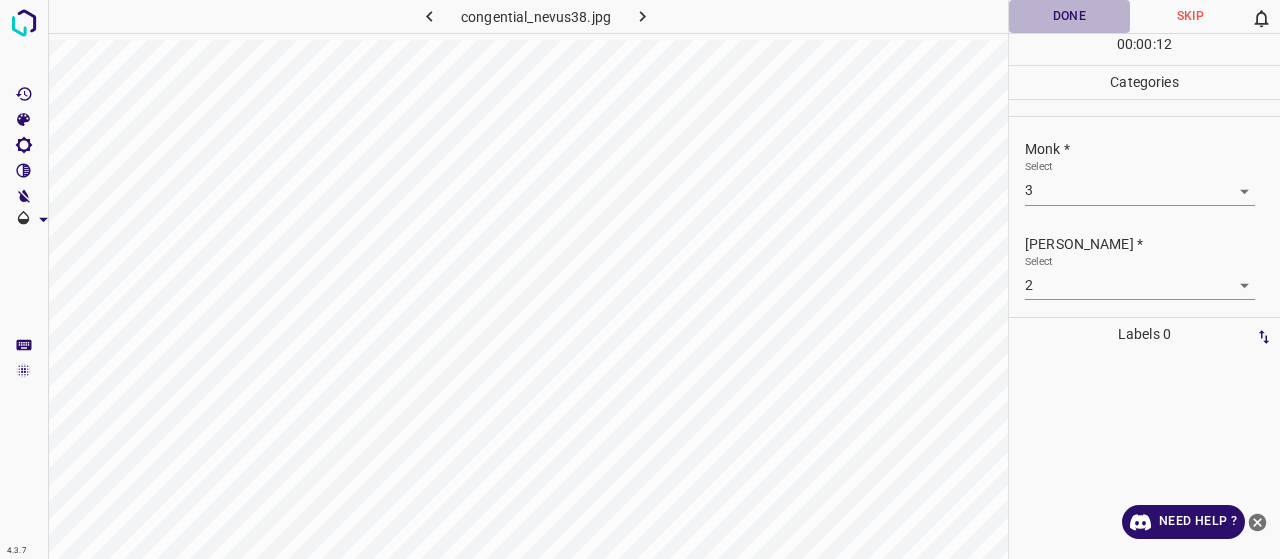 click on "Done" at bounding box center (1069, 16) 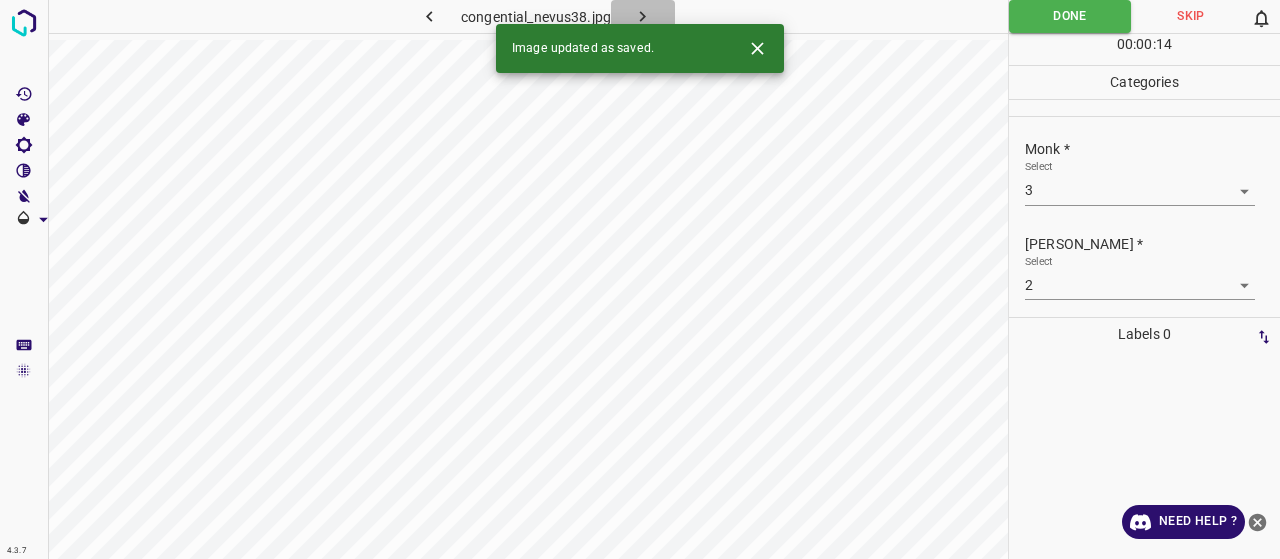 click 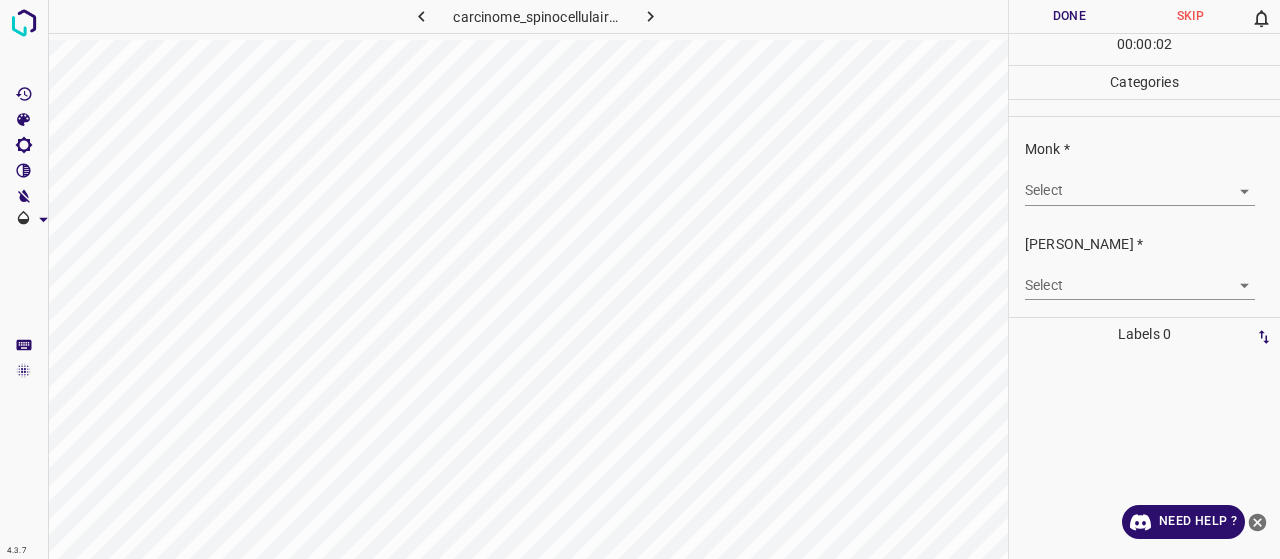 click on "4.3.7 carcinome_spinocellulaire21.jpg Done Skip 0 00   : 00   : 02   Categories Monk *  Select ​  Fitzpatrick *  Select ​ Labels   0 Categories 1 Monk 2  Fitzpatrick Tools Space Change between modes (Draw & Edit) I Auto labeling R Restore zoom M Zoom in N Zoom out Delete Delete selecte label Filters Z Restore filters X Saturation filter C Brightness filter V Contrast filter B Gray scale filter General O Download Need Help ? - Text - Hide - Delete" at bounding box center (640, 279) 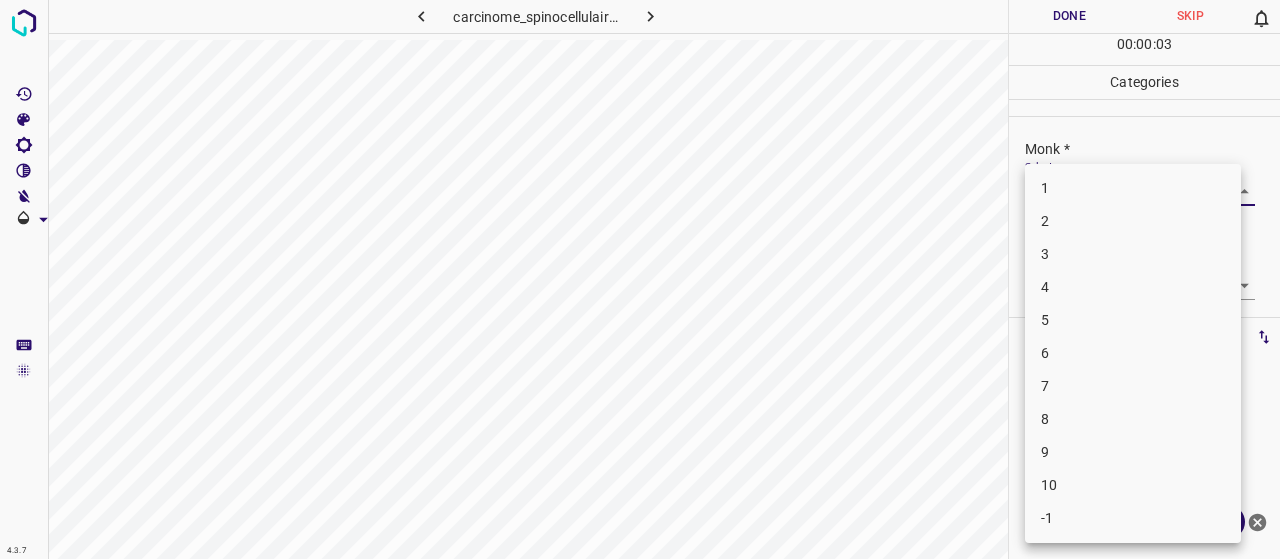 click on "6" at bounding box center (1133, 353) 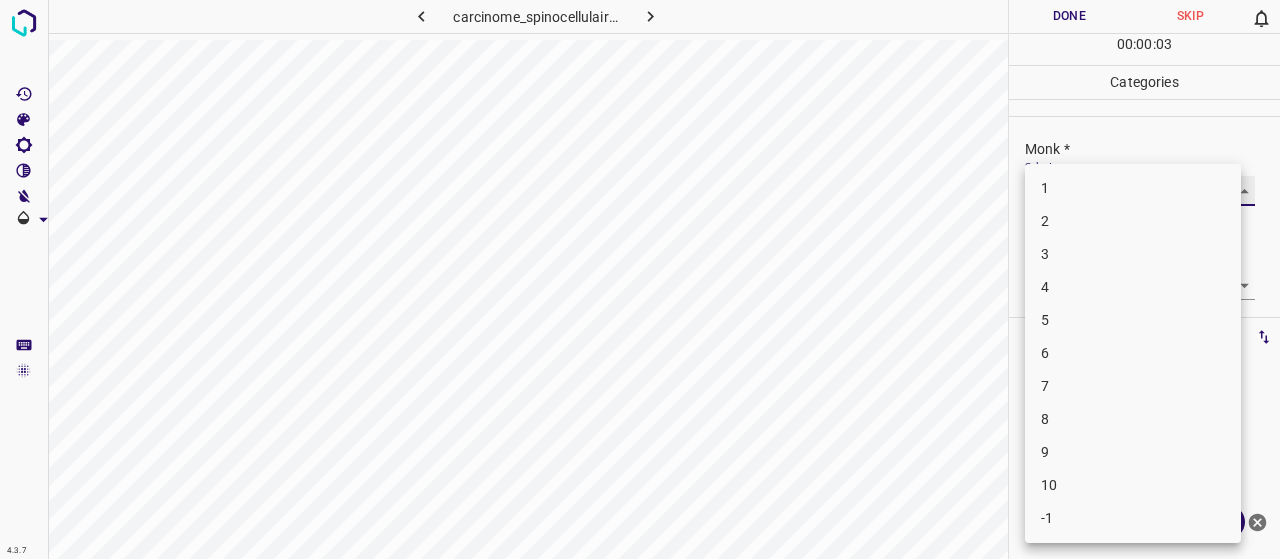 type on "6" 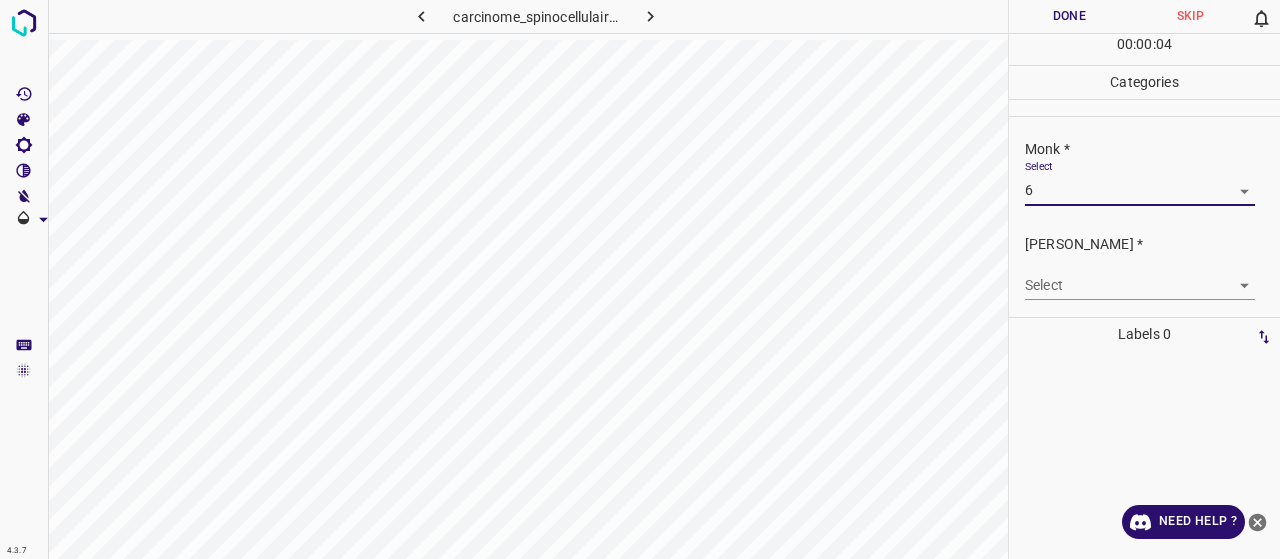 click on "4.3.7 carcinome_spinocellulaire21.jpg Done Skip 0 00   : 00   : 04   Categories Monk *  Select 6 6  Fitzpatrick *  Select ​ Labels   0 Categories 1 Monk 2  Fitzpatrick Tools Space Change between modes (Draw & Edit) I Auto labeling R Restore zoom M Zoom in N Zoom out Delete Delete selecte label Filters Z Restore filters X Saturation filter C Brightness filter V Contrast filter B Gray scale filter General O Download Need Help ? - Text - Hide - Delete" at bounding box center [640, 279] 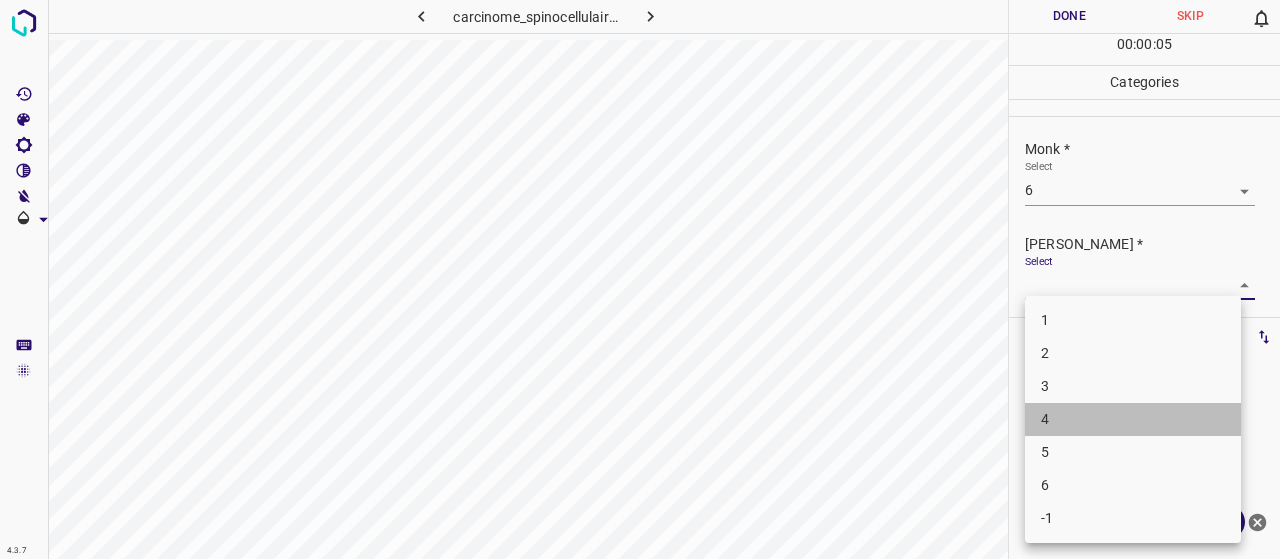 click on "4" at bounding box center (1133, 419) 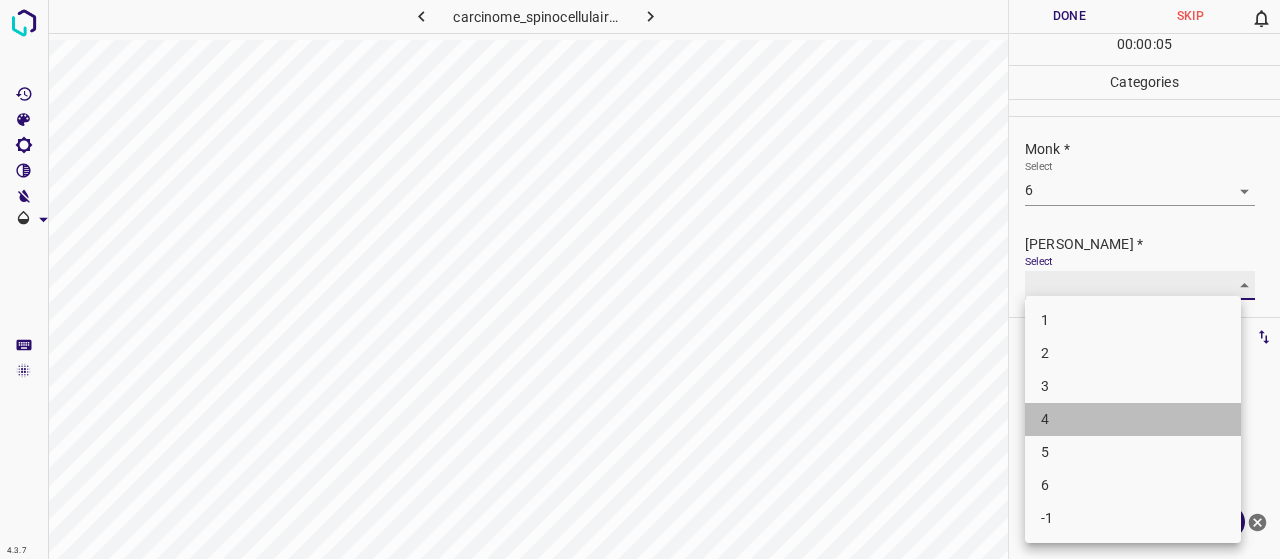 type on "4" 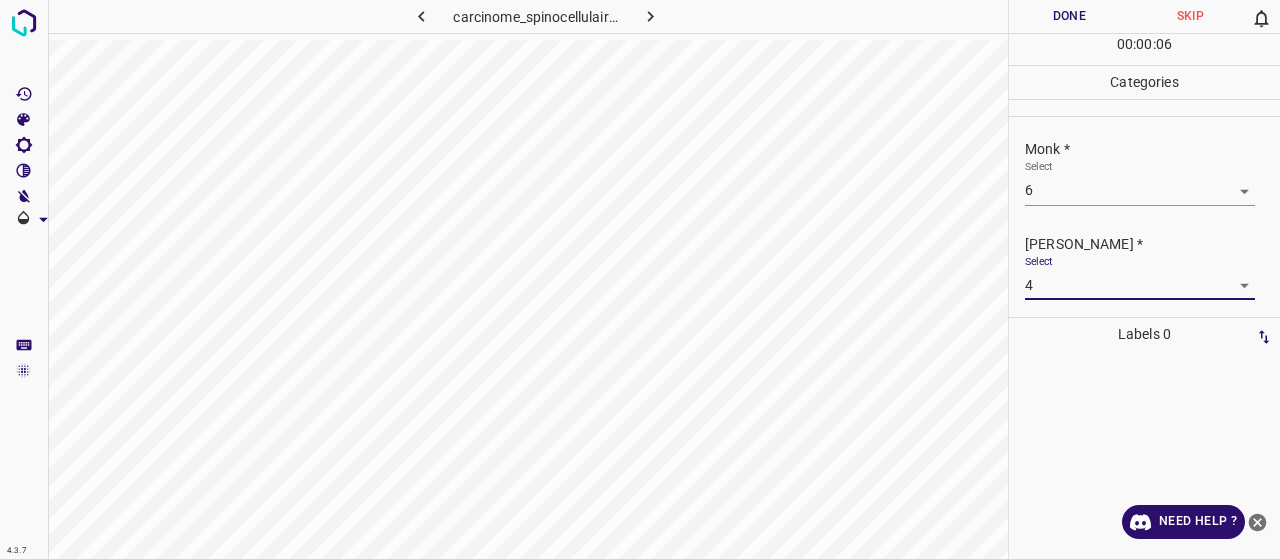 click on "Done" at bounding box center (1069, 16) 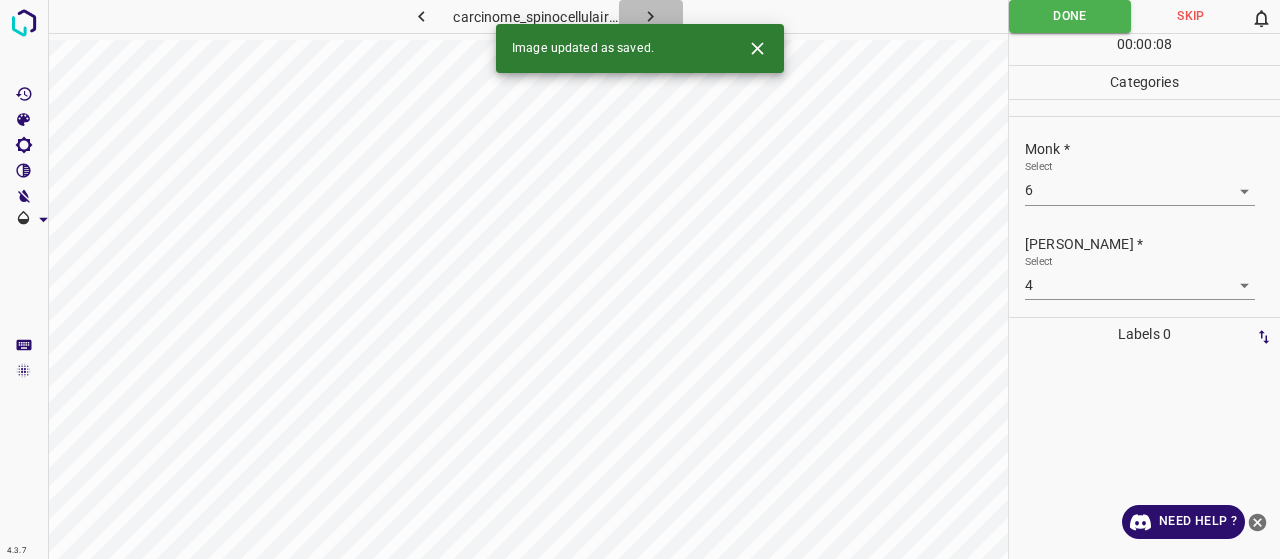 click 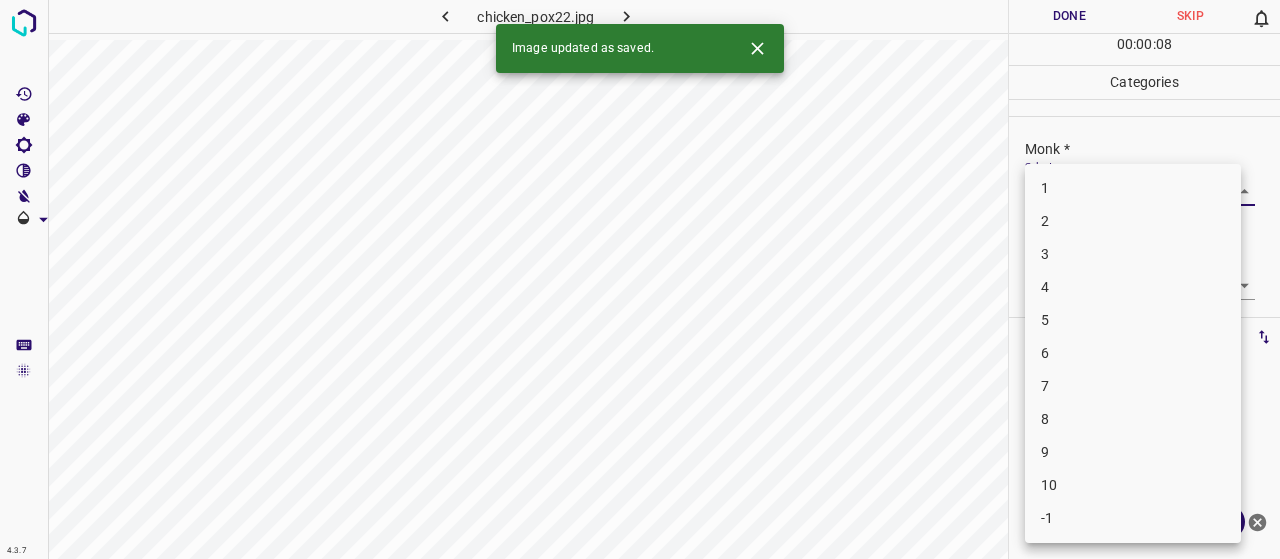 click on "4.3.7 chicken_pox22.jpg Done Skip 0 00   : 00   : 08   Categories Monk *  Select ​  Fitzpatrick *  Select ​ Labels   0 Categories 1 Monk 2  Fitzpatrick Tools Space Change between modes (Draw & Edit) I Auto labeling R Restore zoom M Zoom in N Zoom out Delete Delete selecte label Filters Z Restore filters X Saturation filter C Brightness filter V Contrast filter B Gray scale filter General O Download Image updated as saved. Need Help ? - Text - Hide - Delete 1 2 3 4 5 6 7 8 9 10 -1" at bounding box center (640, 279) 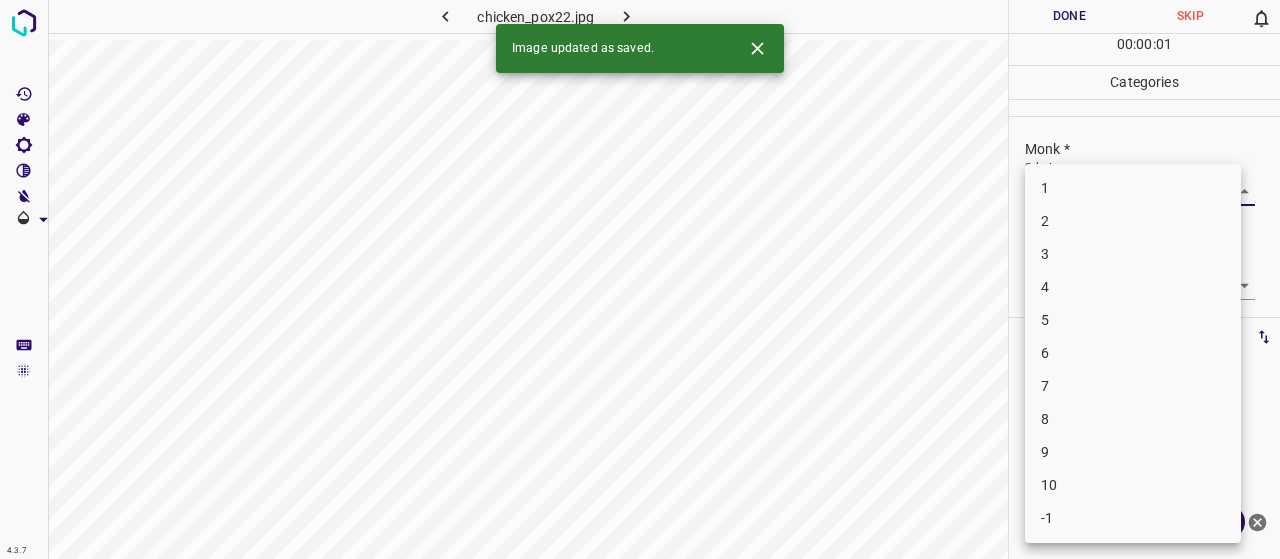 click on "6" at bounding box center [1133, 353] 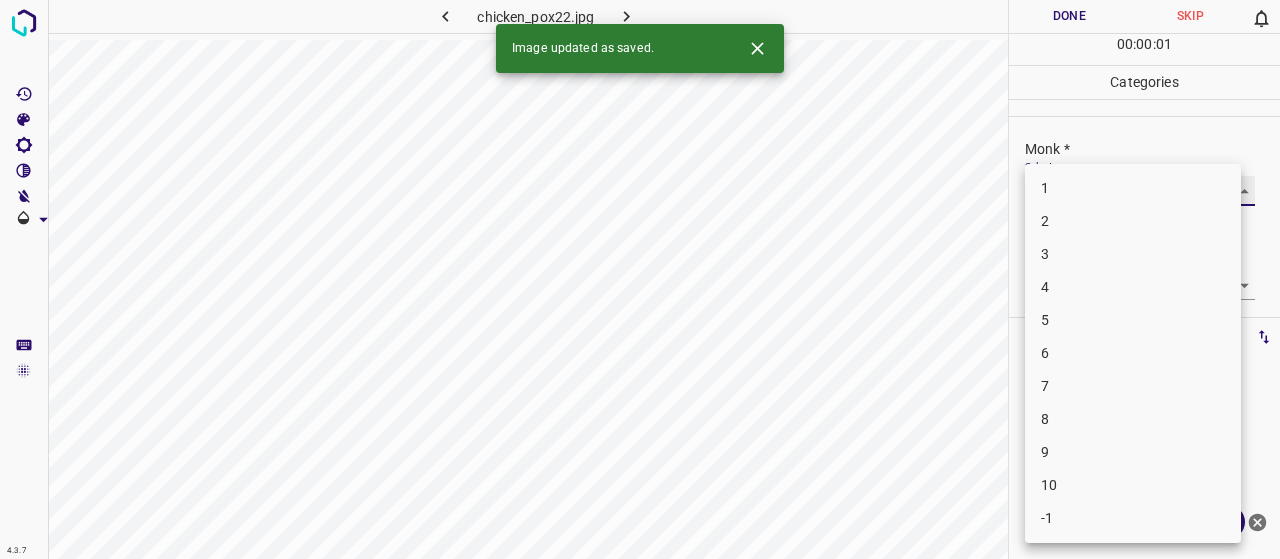 type on "6" 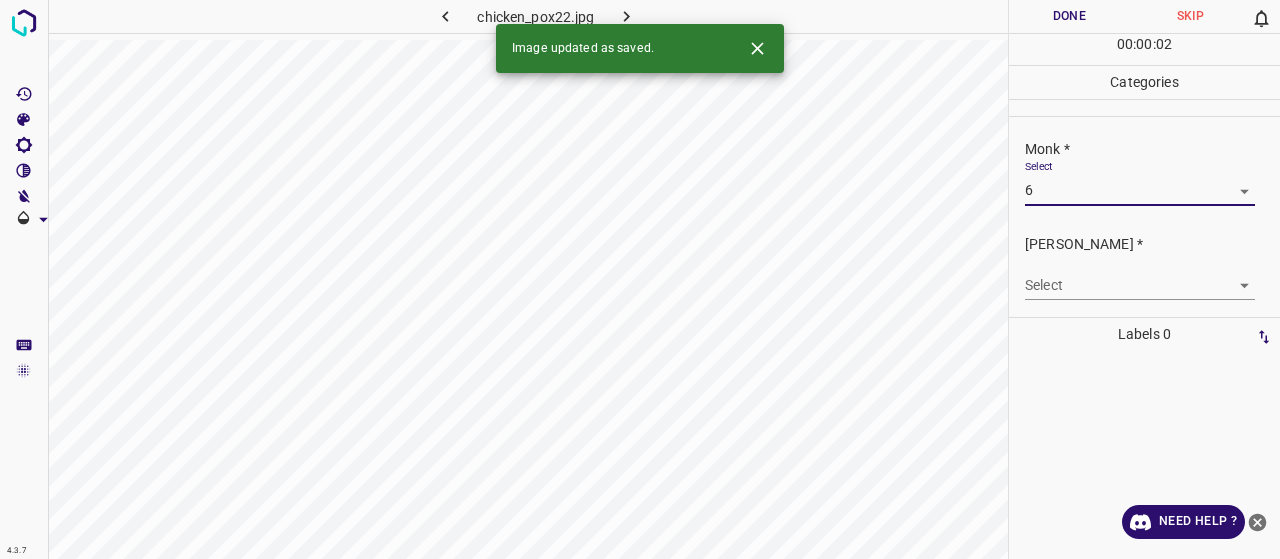 click on "4.3.7 chicken_pox22.jpg Done Skip 0 00   : 00   : 02   Categories Monk *  Select 6 6  Fitzpatrick *  Select ​ Labels   0 Categories 1 Monk 2  Fitzpatrick Tools Space Change between modes (Draw & Edit) I Auto labeling R Restore zoom M Zoom in N Zoom out Delete Delete selecte label Filters Z Restore filters X Saturation filter C Brightness filter V Contrast filter B Gray scale filter General O Download Image updated as saved. Need Help ? - Text - Hide - Delete" at bounding box center [640, 279] 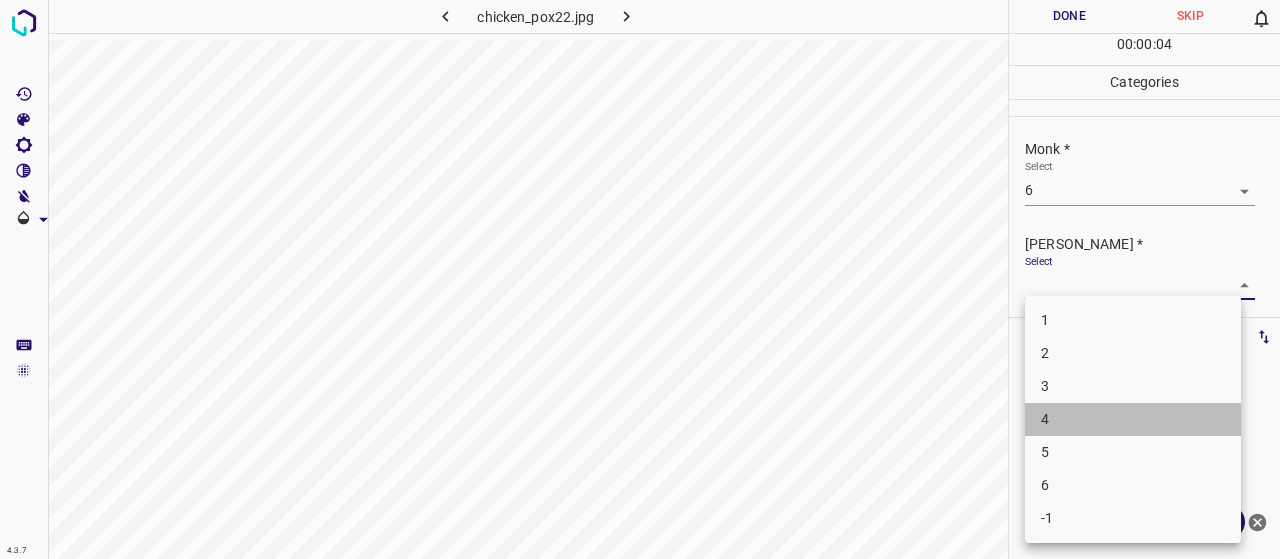 click on "4" at bounding box center (1133, 419) 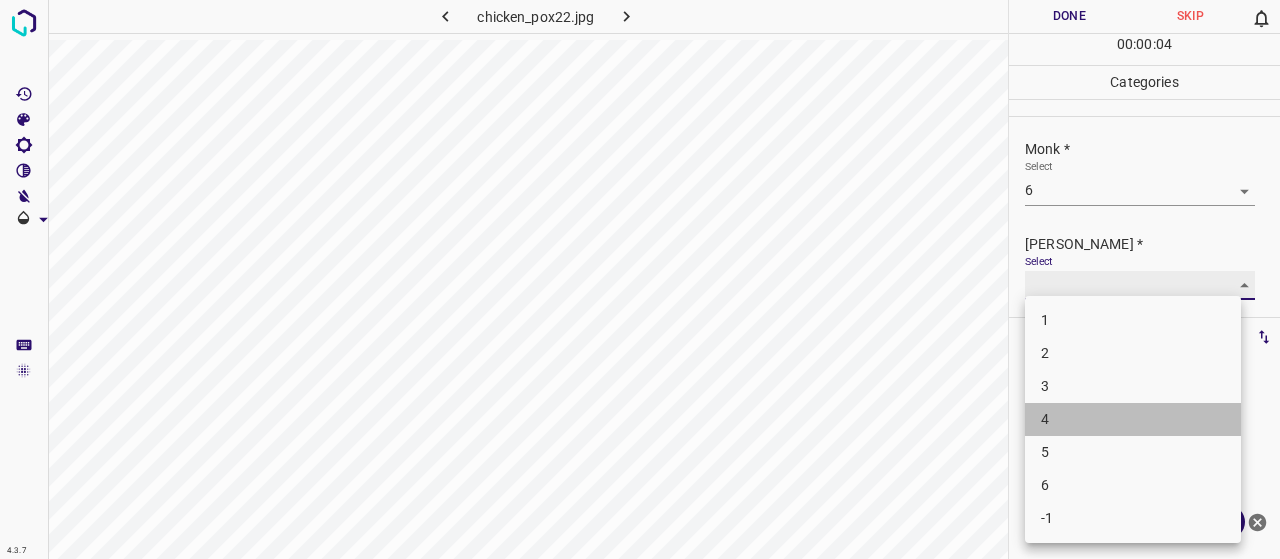 type on "4" 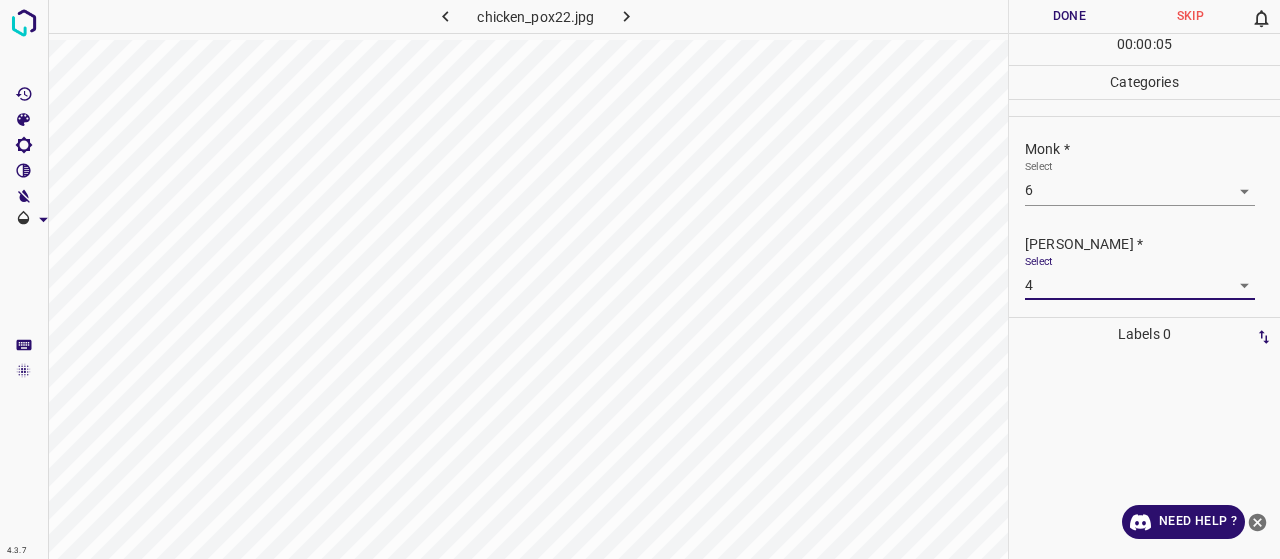 click on "Done" at bounding box center [1069, 16] 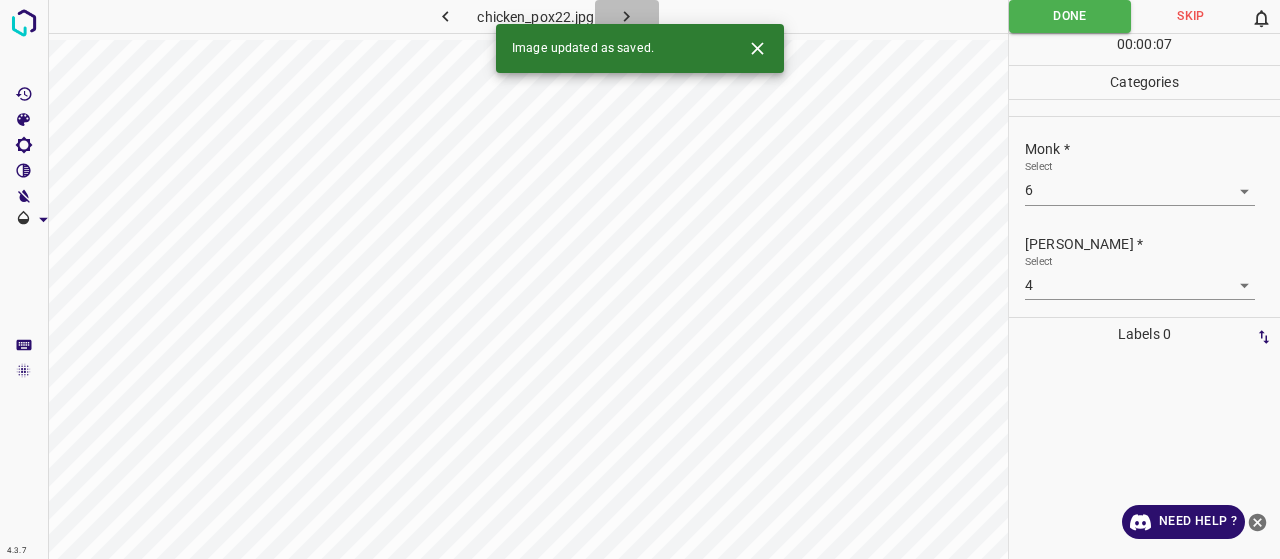 click 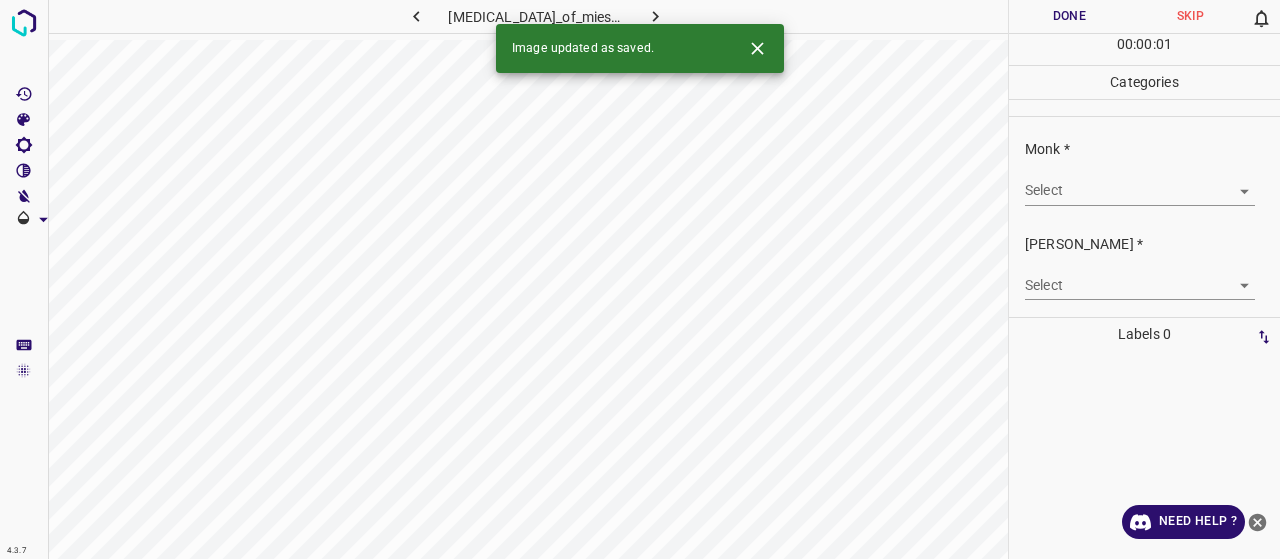click on "Select ​" at bounding box center [1140, 182] 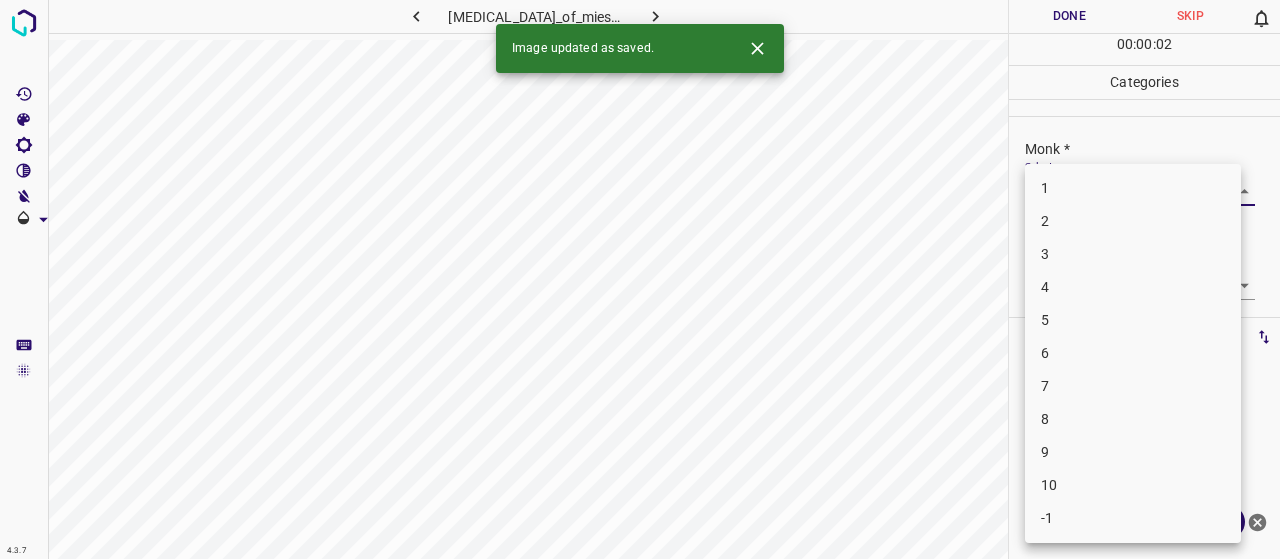 click on "4.3.7 cheilitis_granulomatosa_of_miescher1.jpg Done Skip 0 00   : 00   : 02   Categories Monk *  Select ​  Fitzpatrick *  Select ​ Labels   0 Categories 1 Monk 2  Fitzpatrick Tools Space Change between modes (Draw & Edit) I Auto labeling R Restore zoom M Zoom in N Zoom out Delete Delete selecte label Filters Z Restore filters X Saturation filter C Brightness filter V Contrast filter B Gray scale filter General O Download Image updated as saved. Need Help ? - Text - Hide - Delete 1 2 3 4 5 6 7 8 9 10 -1" at bounding box center [640, 279] 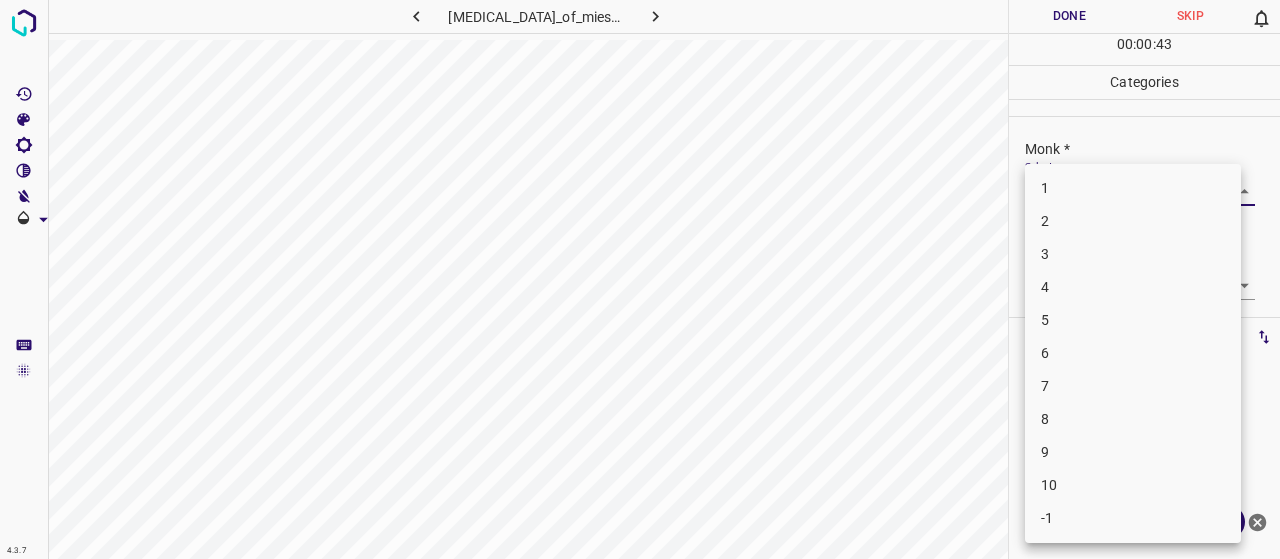 click at bounding box center [640, 279] 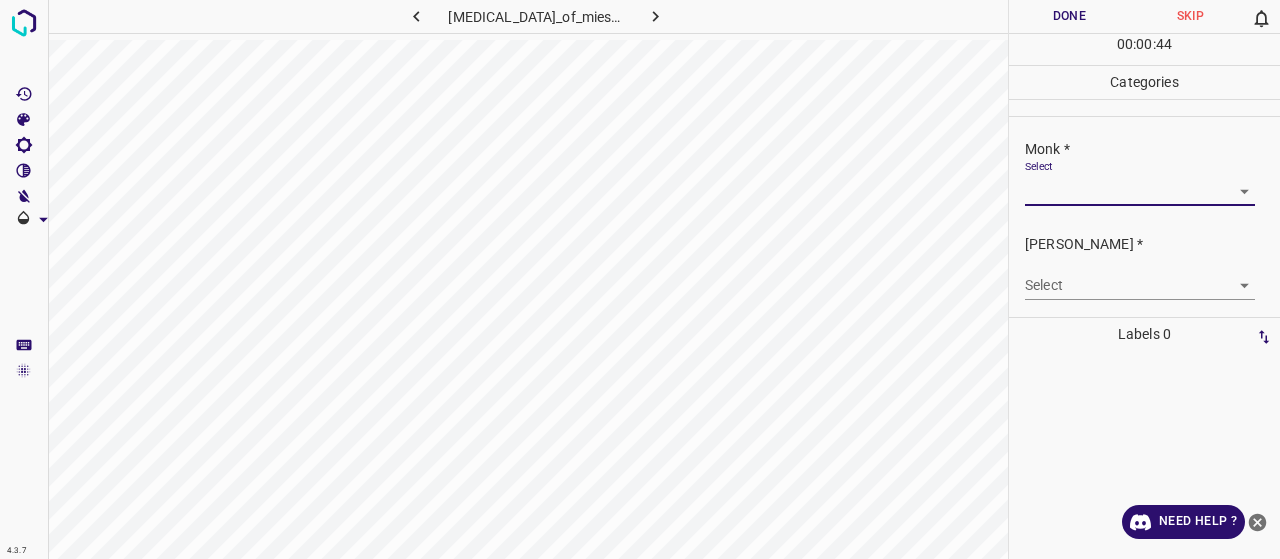 click on "4.3.7 cheilitis_granulomatosa_of_miescher1.jpg Done Skip 0 00   : 00   : 44   Categories Monk *  Select ​  Fitzpatrick *  Select ​ Labels   0 Categories 1 Monk 2  Fitzpatrick Tools Space Change between modes (Draw & Edit) I Auto labeling R Restore zoom M Zoom in N Zoom out Delete Delete selecte label Filters Z Restore filters X Saturation filter C Brightness filter V Contrast filter B Gray scale filter General O Download Need Help ? - Text - Hide - Delete" at bounding box center [640, 279] 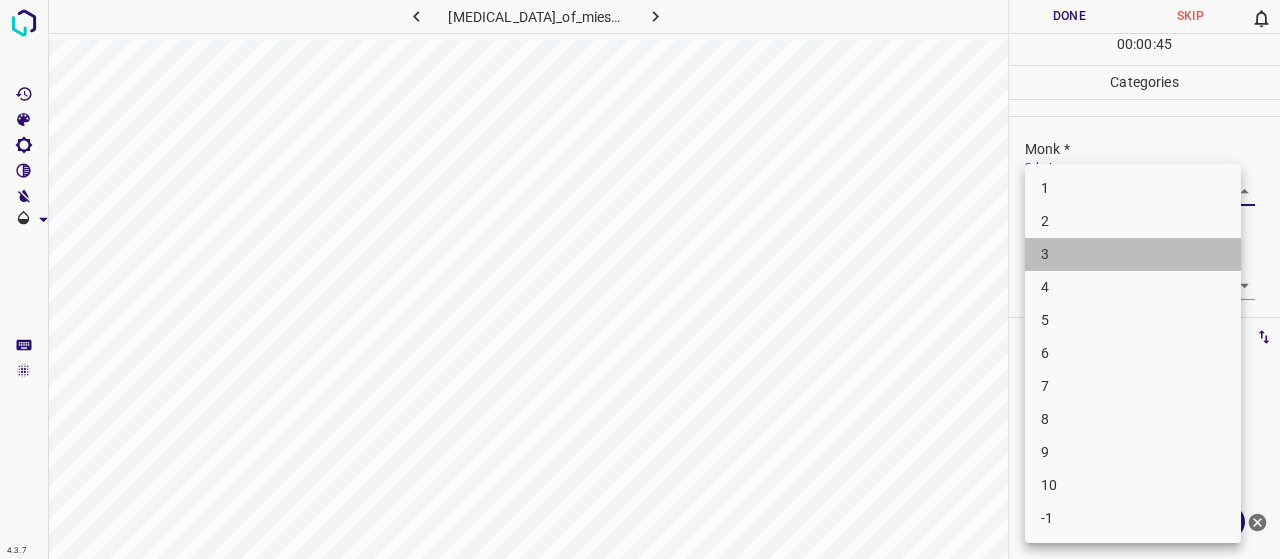 click on "3" at bounding box center [1133, 254] 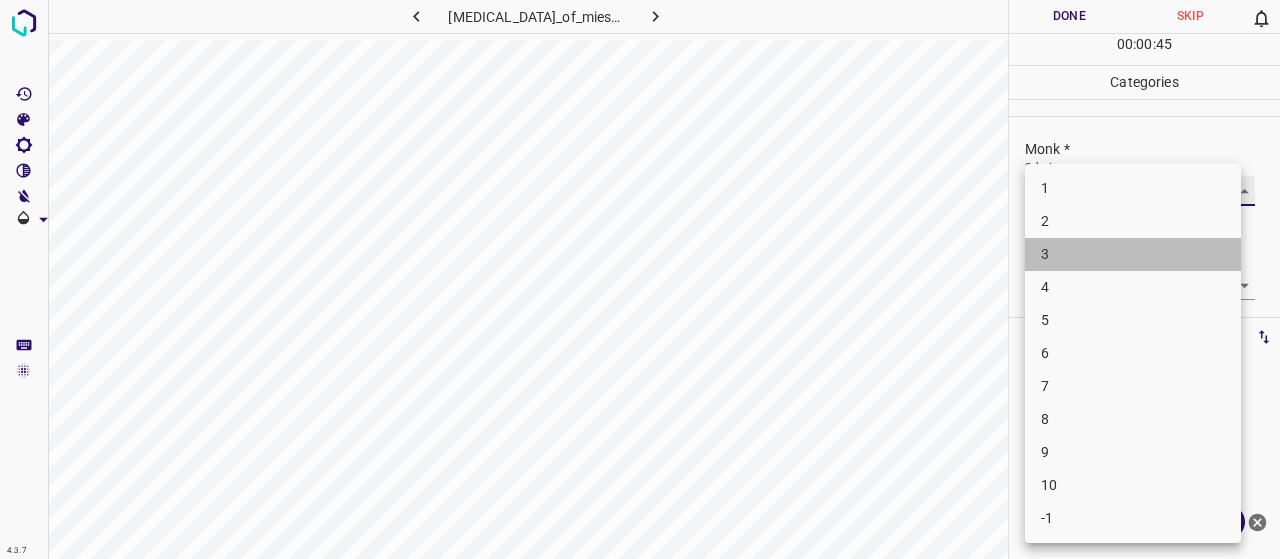 type on "3" 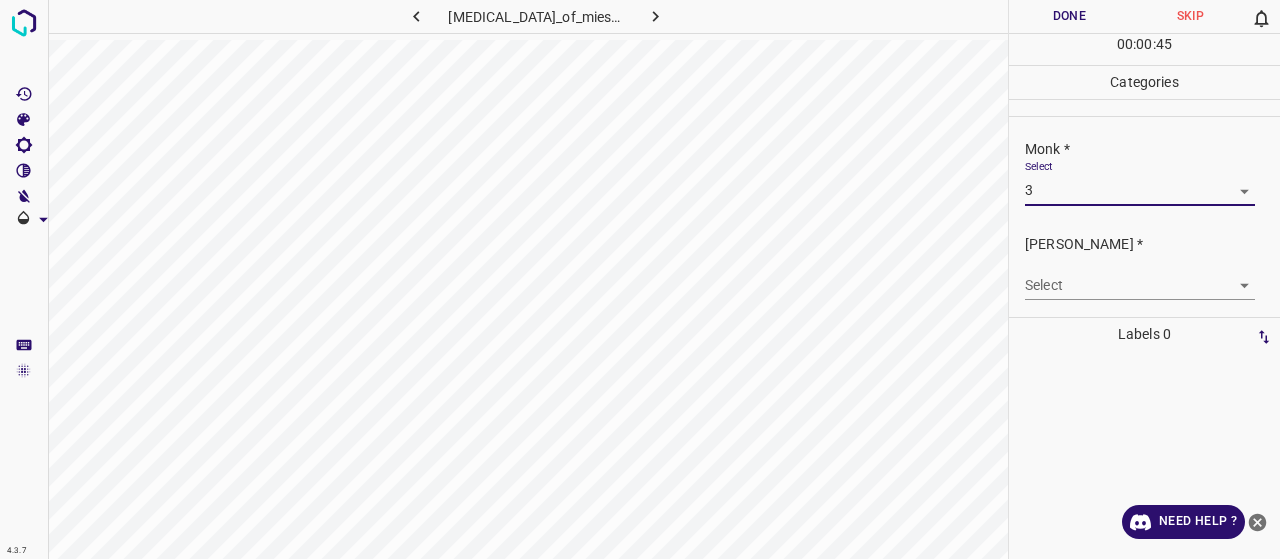 click on "4.3.7 cheilitis_granulomatosa_of_miescher1.jpg Done Skip 0 00   : 00   : 45   Categories Monk *  Select 3 3  Fitzpatrick *  Select ​ Labels   0 Categories 1 Monk 2  Fitzpatrick Tools Space Change between modes (Draw & Edit) I Auto labeling R Restore zoom M Zoom in N Zoom out Delete Delete selecte label Filters Z Restore filters X Saturation filter C Brightness filter V Contrast filter B Gray scale filter General O Download Need Help ? - Text - Hide - Delete" at bounding box center (640, 279) 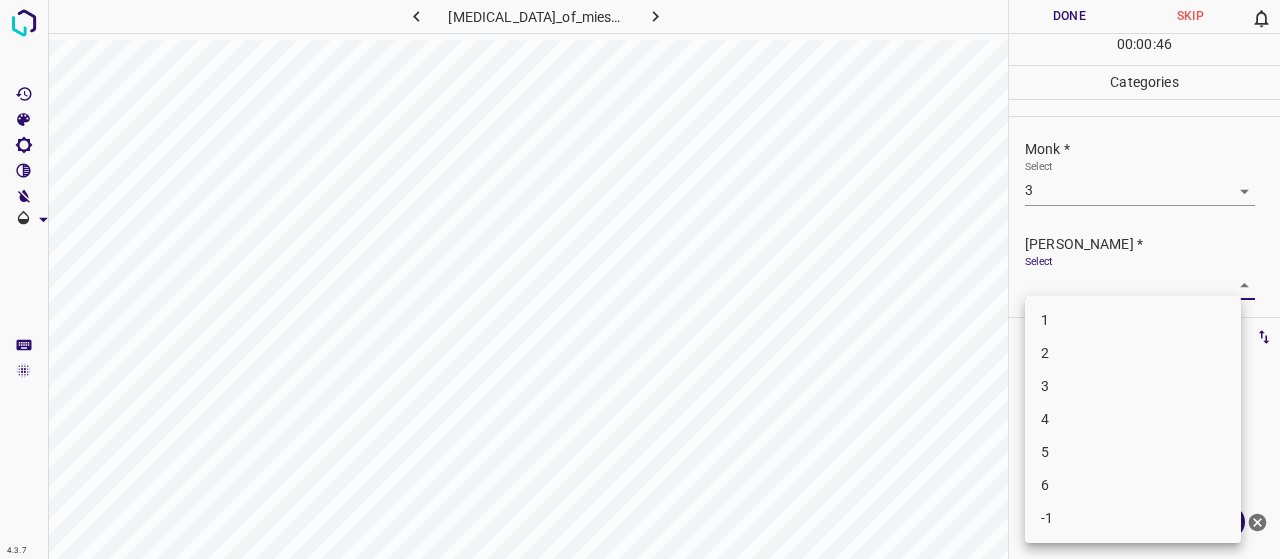 click on "2" at bounding box center [1133, 353] 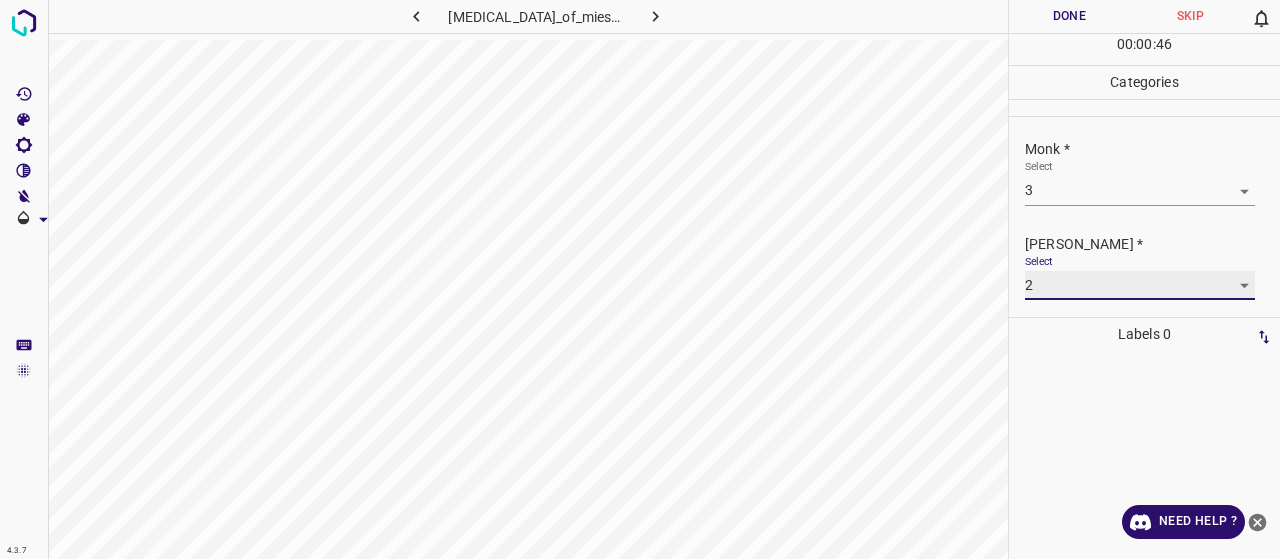 type on "2" 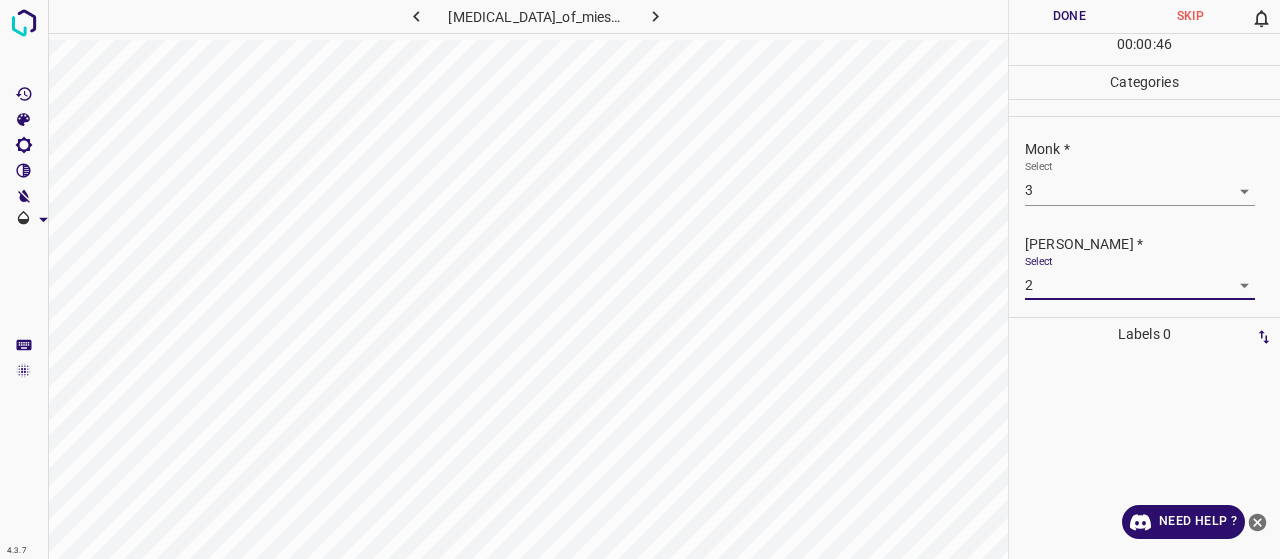 click on "Done" at bounding box center [1069, 16] 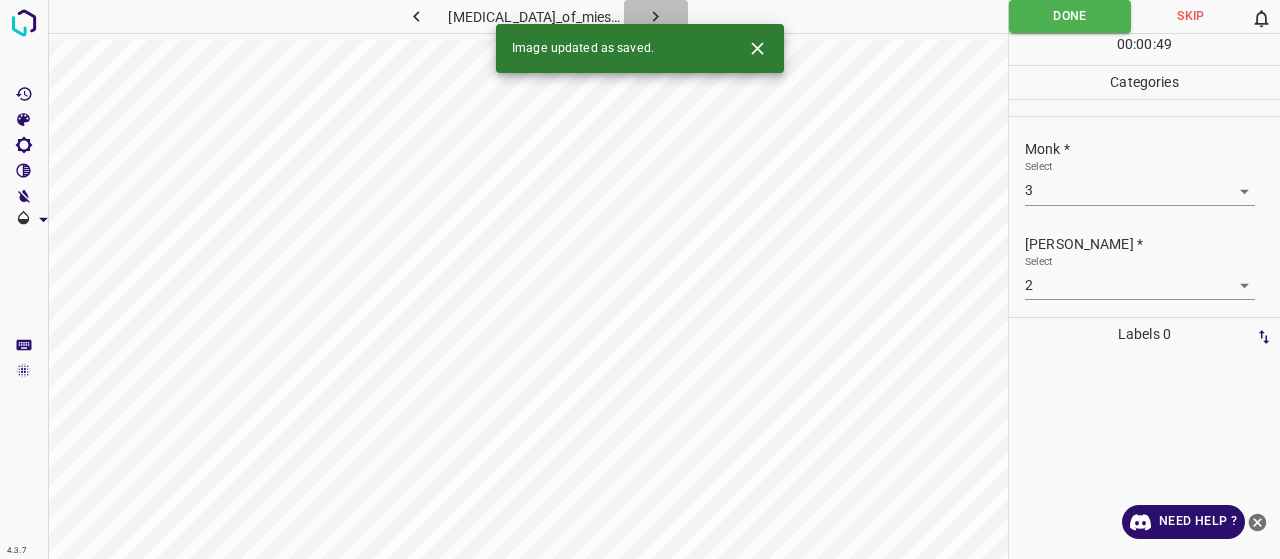 click at bounding box center [656, 16] 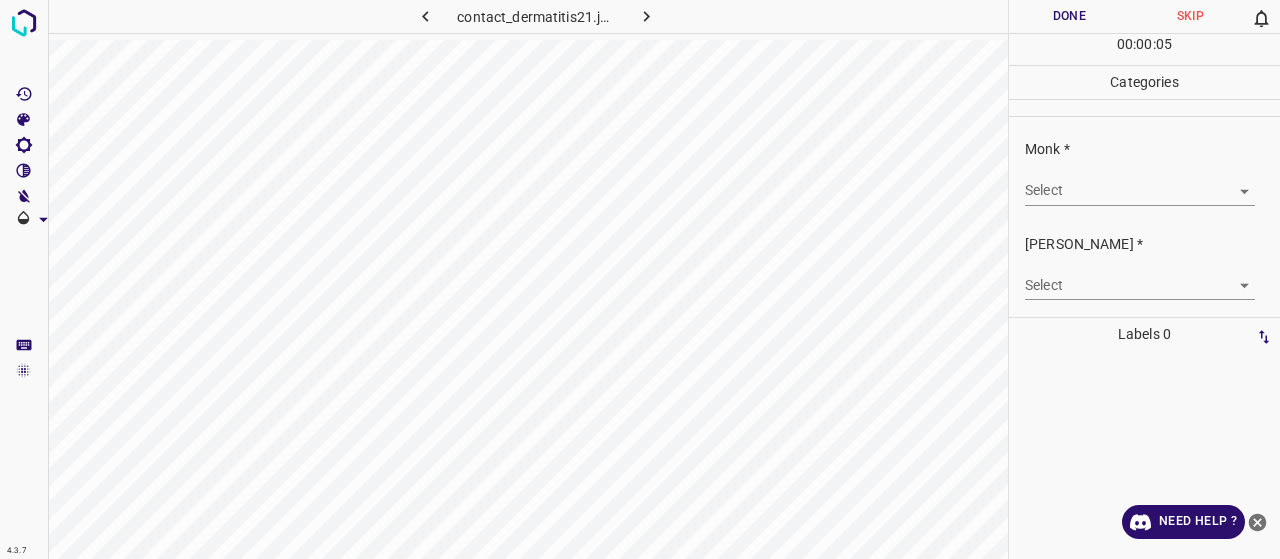 click on "4.3.7 contact_dermatitis21.jpg Done Skip 0 00   : 00   : 05   Categories Monk *  Select ​  Fitzpatrick *  Select ​ Labels   0 Categories 1 Monk 2  Fitzpatrick Tools Space Change between modes (Draw & Edit) I Auto labeling R Restore zoom M Zoom in N Zoom out Delete Delete selecte label Filters Z Restore filters X Saturation filter C Brightness filter V Contrast filter B Gray scale filter General O Download Need Help ? - Text - Hide - Delete" at bounding box center (640, 279) 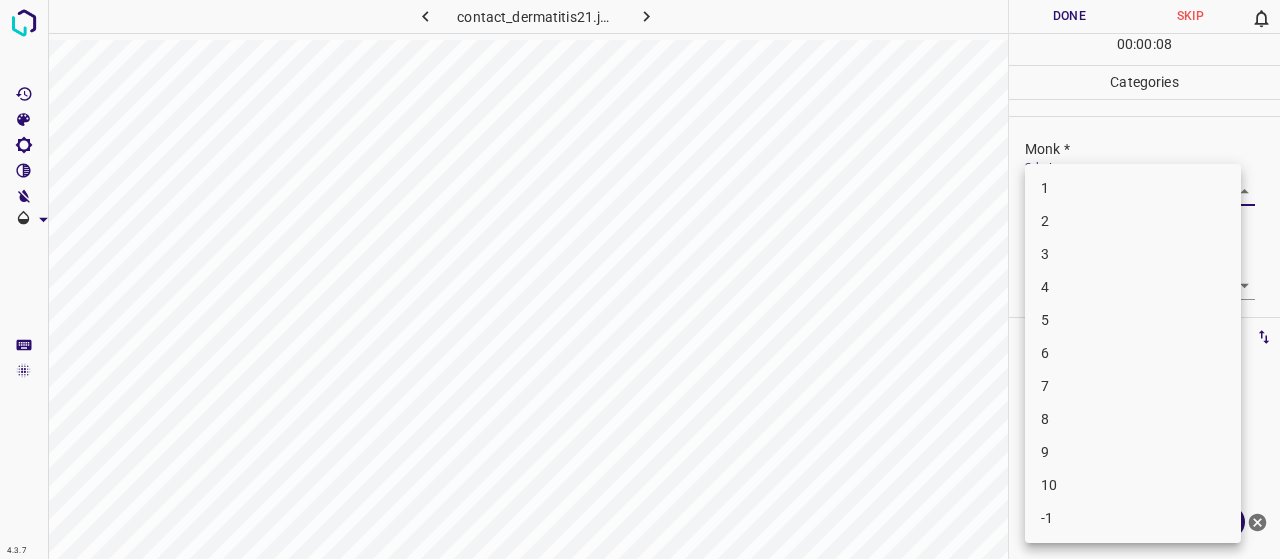 click on "4" at bounding box center [1133, 287] 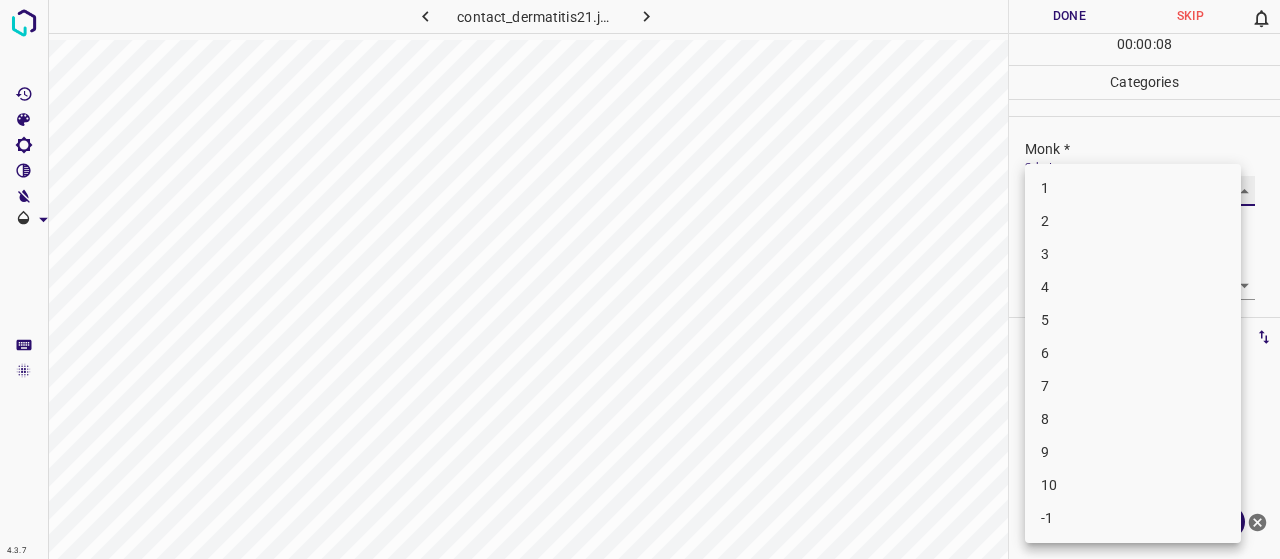 type on "4" 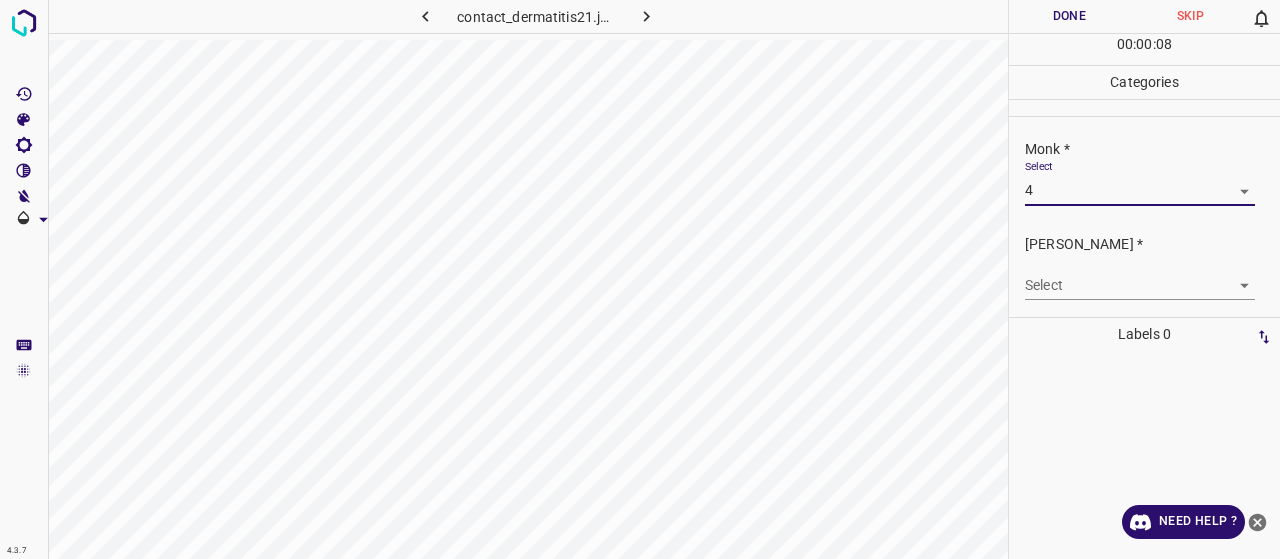 click on "4.3.7 contact_dermatitis21.jpg Done Skip 0 00   : 00   : 08   Categories Monk *  Select 4 4  Fitzpatrick *  Select ​ Labels   0 Categories 1 Monk 2  Fitzpatrick Tools Space Change between modes (Draw & Edit) I Auto labeling R Restore zoom M Zoom in N Zoom out Delete Delete selecte label Filters Z Restore filters X Saturation filter C Brightness filter V Contrast filter B Gray scale filter General O Download Need Help ? - Text - Hide - Delete 1 2 3 4 5 6 7 8 9 10 -1" at bounding box center (640, 279) 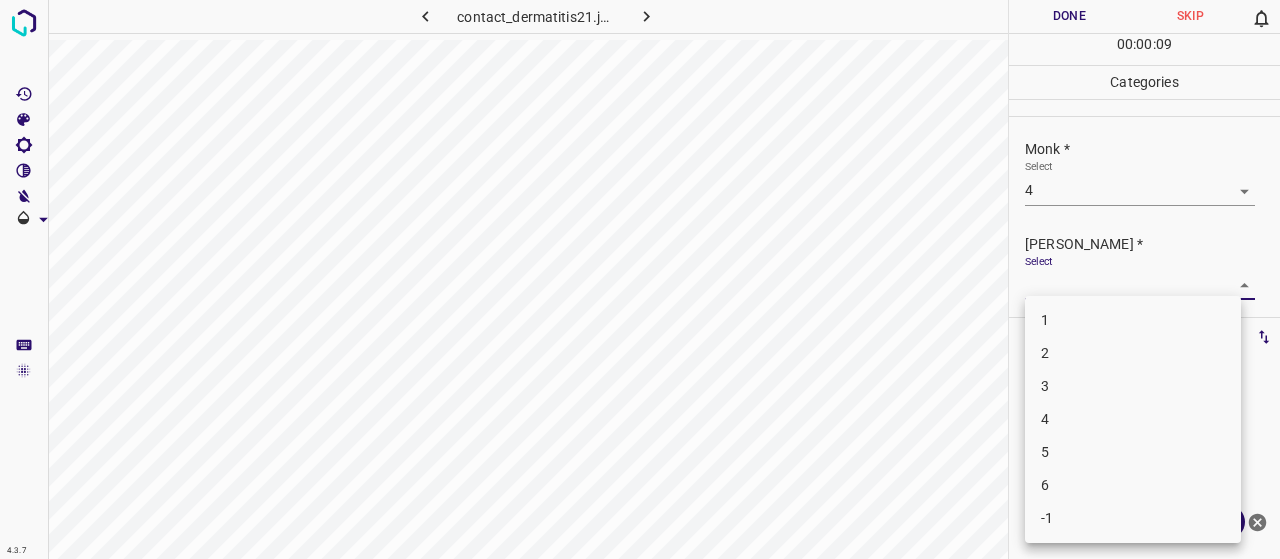 click on "2" at bounding box center (1133, 353) 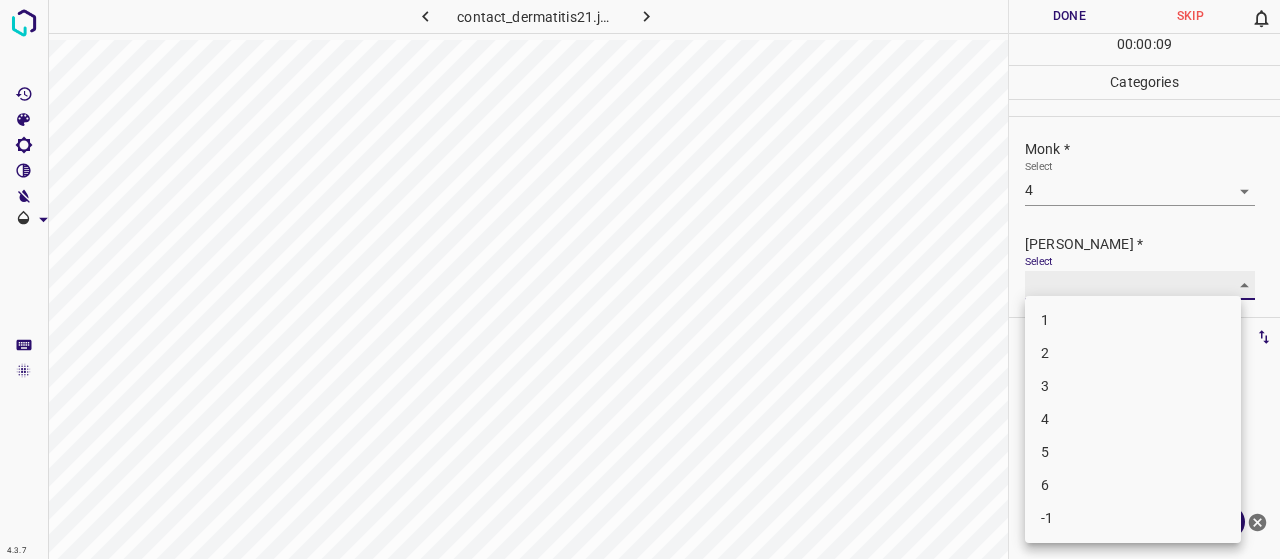 type on "2" 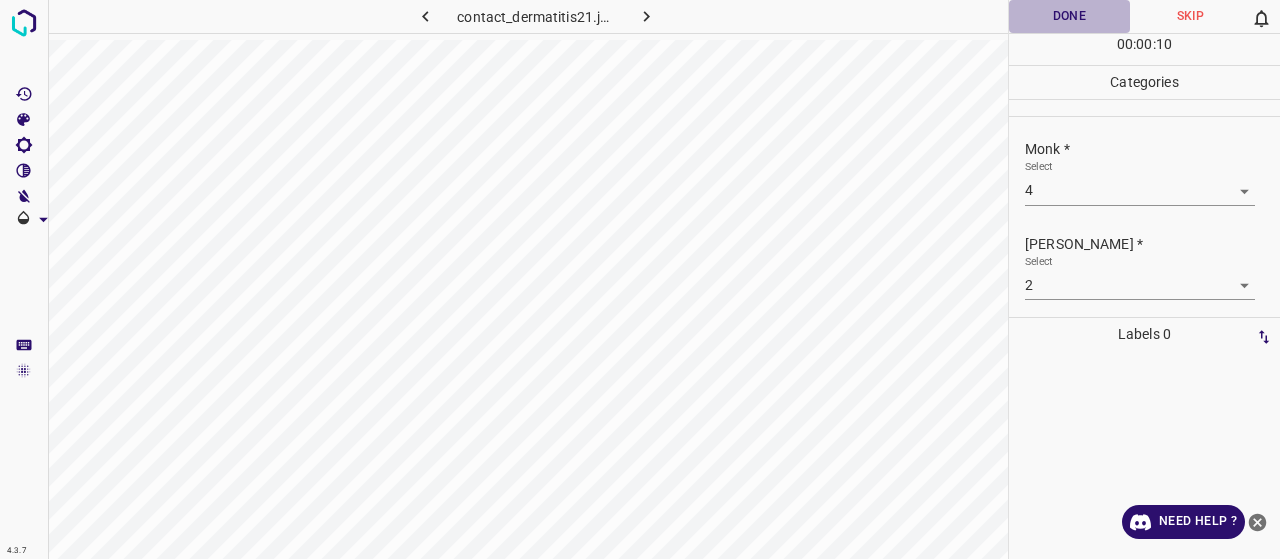 click on "Done" at bounding box center (1069, 16) 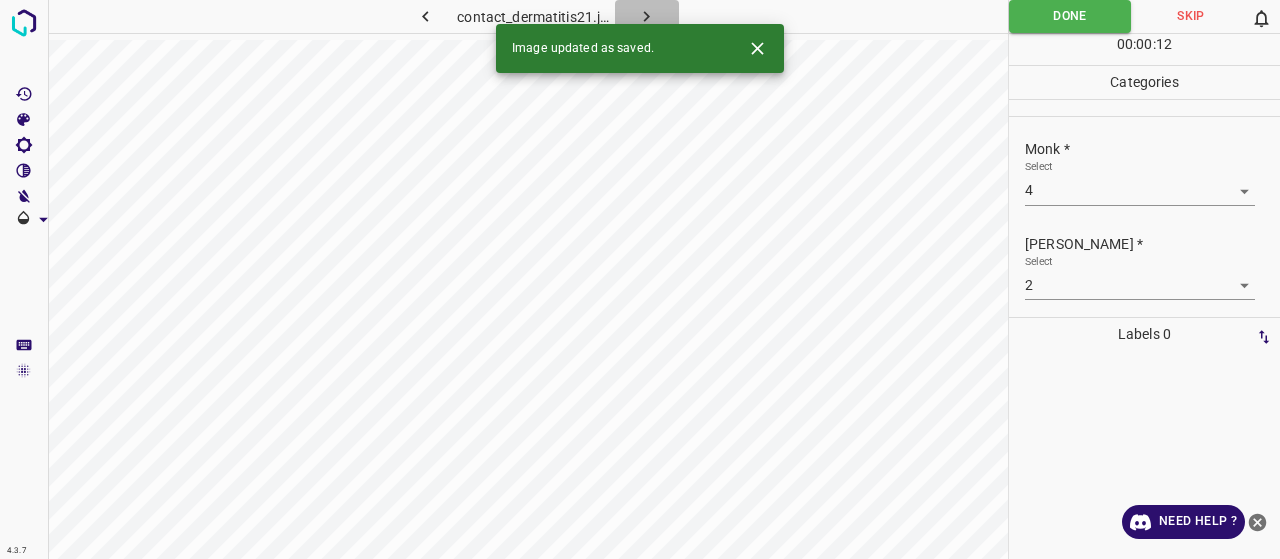 click 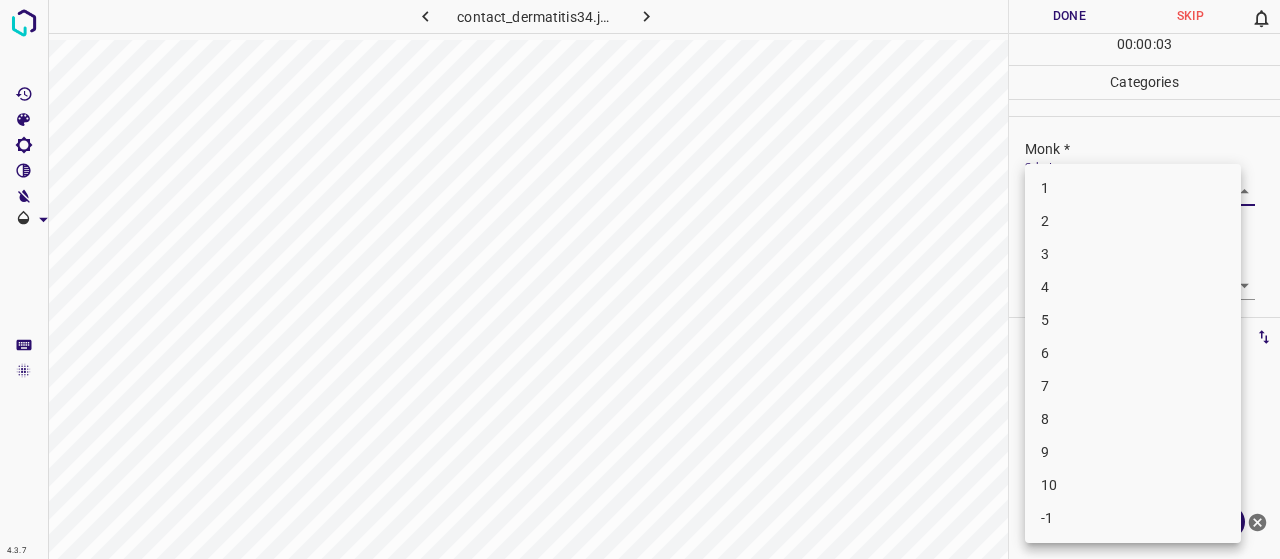 click on "4.3.7 contact_dermatitis34.jpg Done Skip 0 00   : 00   : 03   Categories Monk *  Select ​  Fitzpatrick *  Select ​ Labels   0 Categories 1 Monk 2  Fitzpatrick Tools Space Change between modes (Draw & Edit) I Auto labeling R Restore zoom M Zoom in N Zoom out Delete Delete selecte label Filters Z Restore filters X Saturation filter C Brightness filter V Contrast filter B Gray scale filter General O Download Need Help ? - Text - Hide - Delete 1 2 3 4 5 6 7 8 9 10 -1" at bounding box center [640, 279] 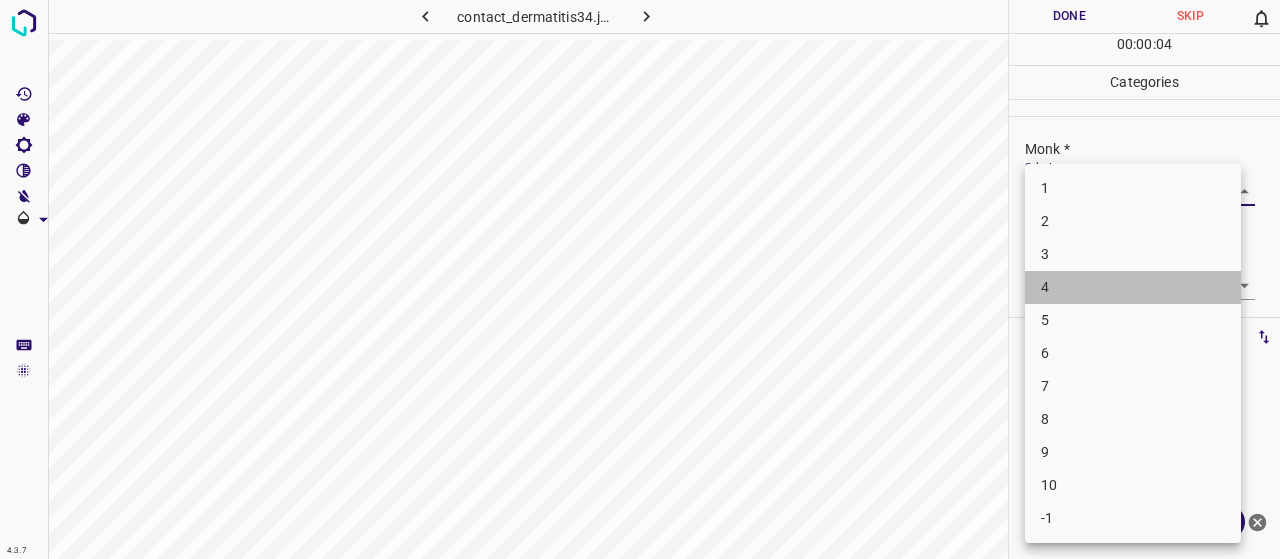 click on "4" at bounding box center [1133, 287] 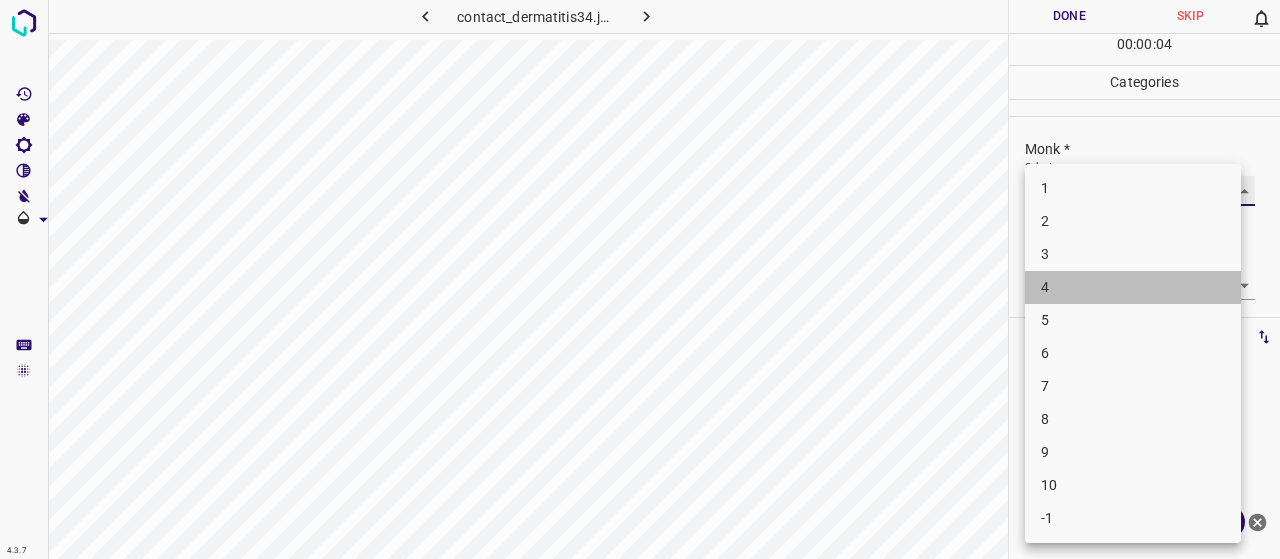 type on "4" 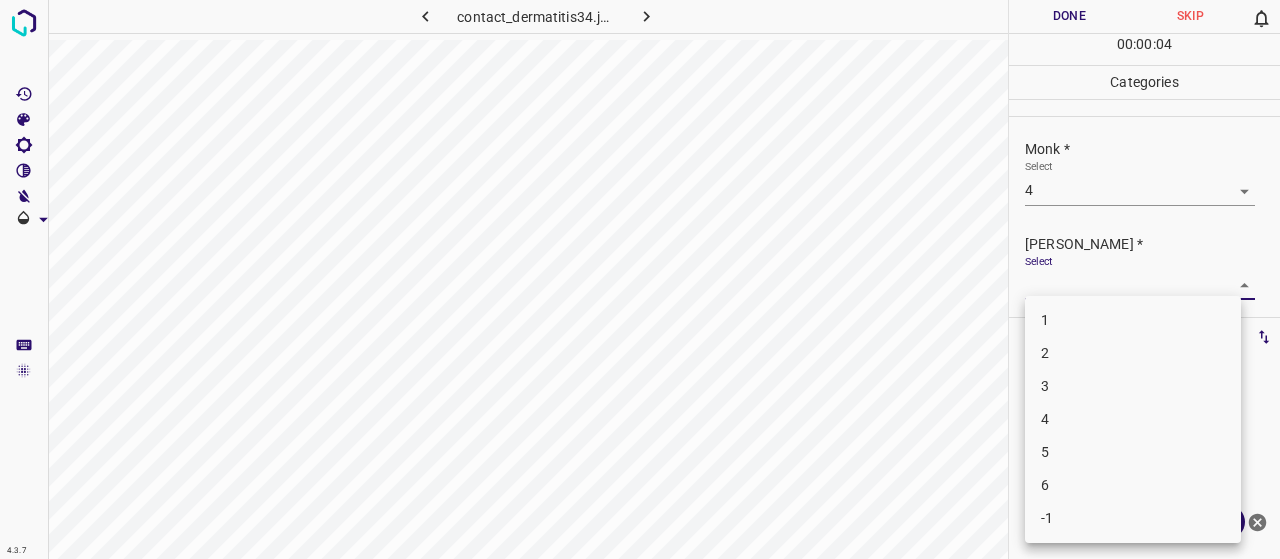 click on "4.3.7 contact_dermatitis34.jpg Done Skip 0 00   : 00   : 04   Categories Monk *  Select 4 4  Fitzpatrick *  Select ​ Labels   0 Categories 1 Monk 2  Fitzpatrick Tools Space Change between modes (Draw & Edit) I Auto labeling R Restore zoom M Zoom in N Zoom out Delete Delete selecte label Filters Z Restore filters X Saturation filter C Brightness filter V Contrast filter B Gray scale filter General O Download Need Help ? - Text - Hide - Delete 1 2 3 4 5 6 -1" at bounding box center (640, 279) 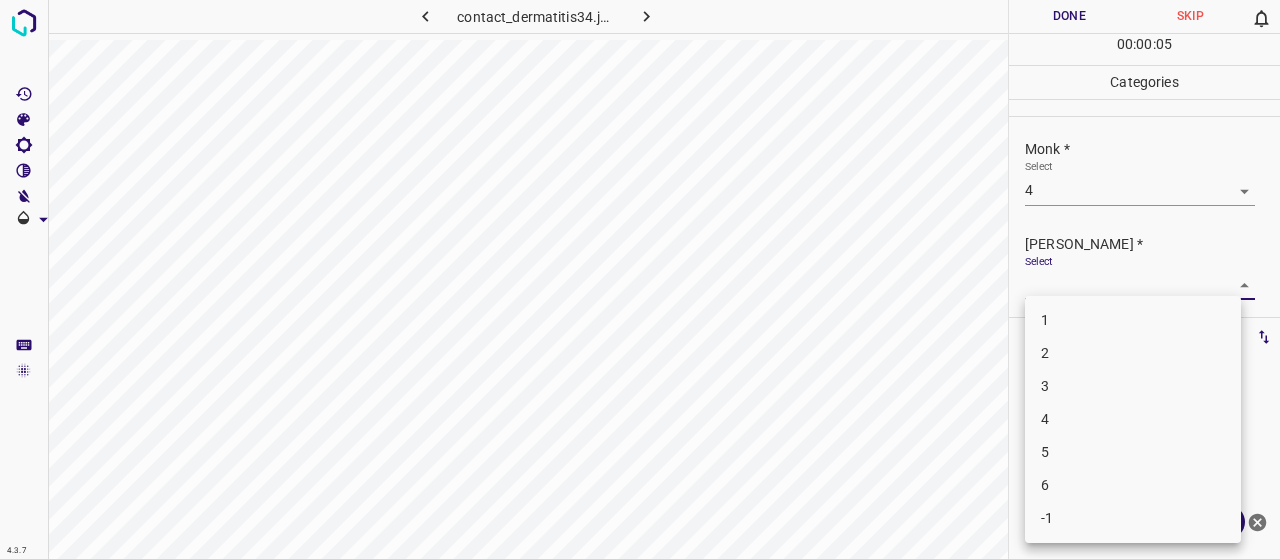drag, startPoint x: 1066, startPoint y: 343, endPoint x: 1069, endPoint y: 313, distance: 30.149628 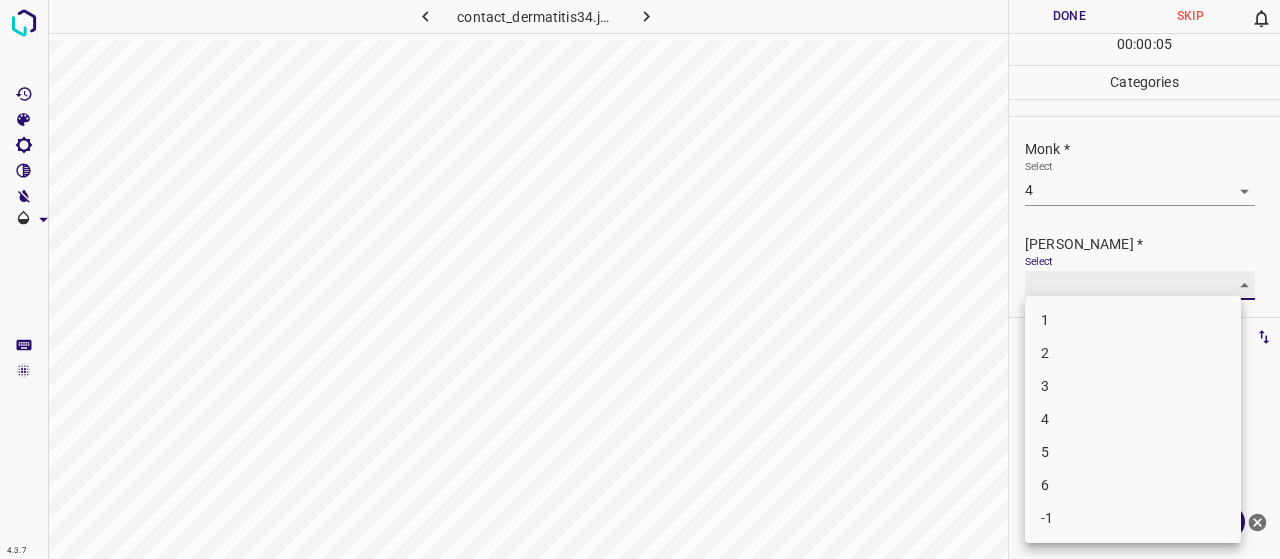 type on "2" 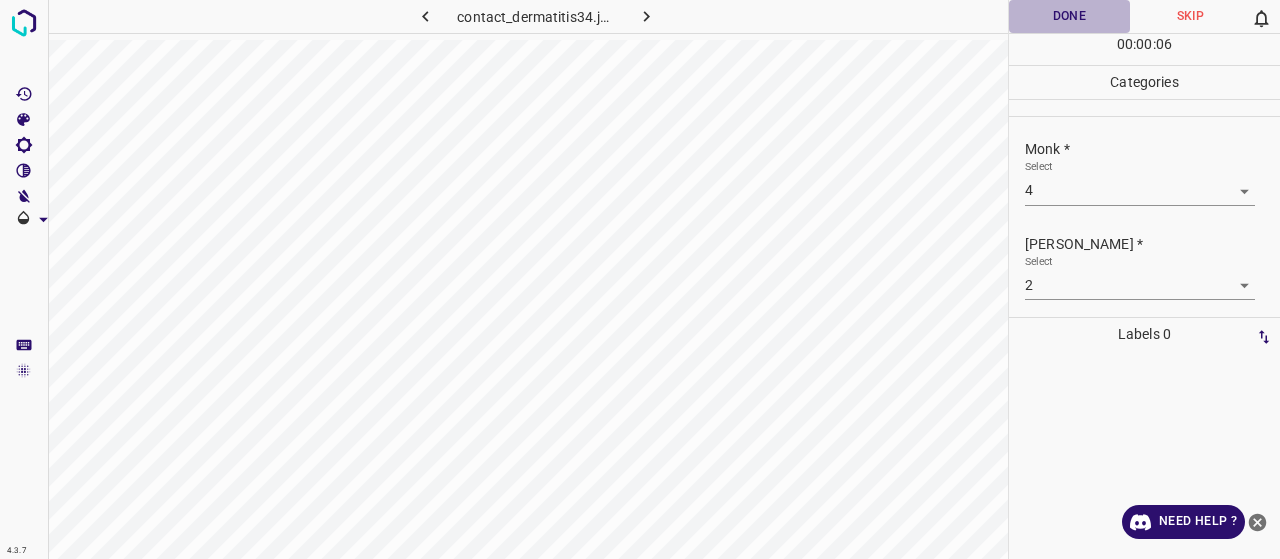 click on "Done" at bounding box center (1069, 16) 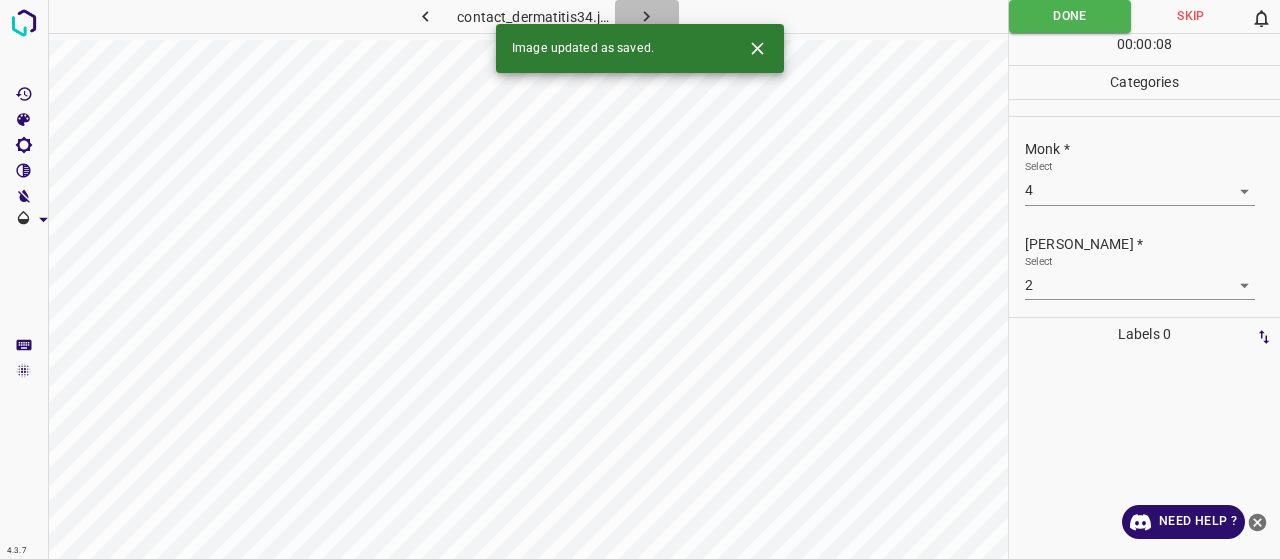 click 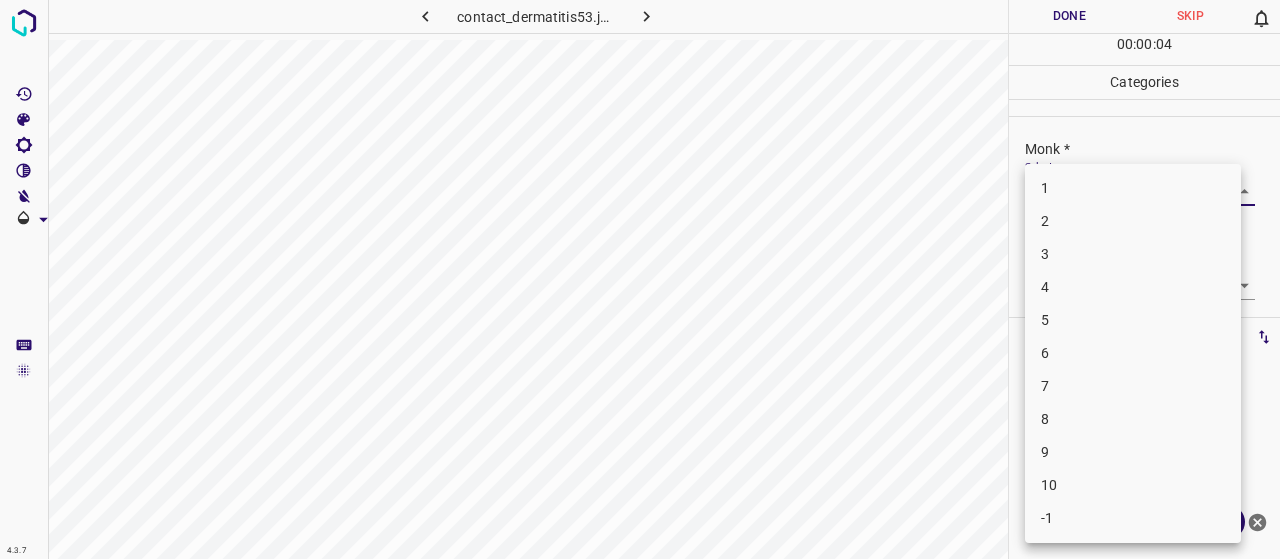 click on "4.3.7 contact_dermatitis53.jpg Done Skip 0 00   : 00   : 04   Categories Monk *  Select ​  Fitzpatrick *  Select ​ Labels   0 Categories 1 Monk 2  Fitzpatrick Tools Space Change between modes (Draw & Edit) I Auto labeling R Restore zoom M Zoom in N Zoom out Delete Delete selecte label Filters Z Restore filters X Saturation filter C Brightness filter V Contrast filter B Gray scale filter General O Download Need Help ? - Text - Hide - Delete 1 2 3 4 5 6 7 8 9 10 -1" at bounding box center [640, 279] 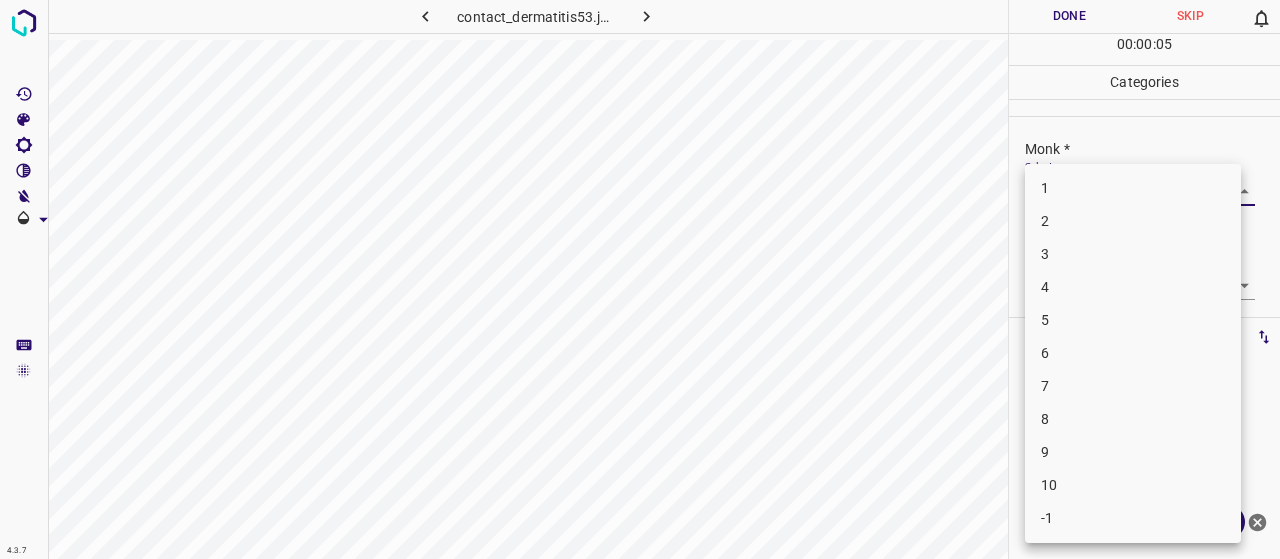 click on "6" at bounding box center [1133, 353] 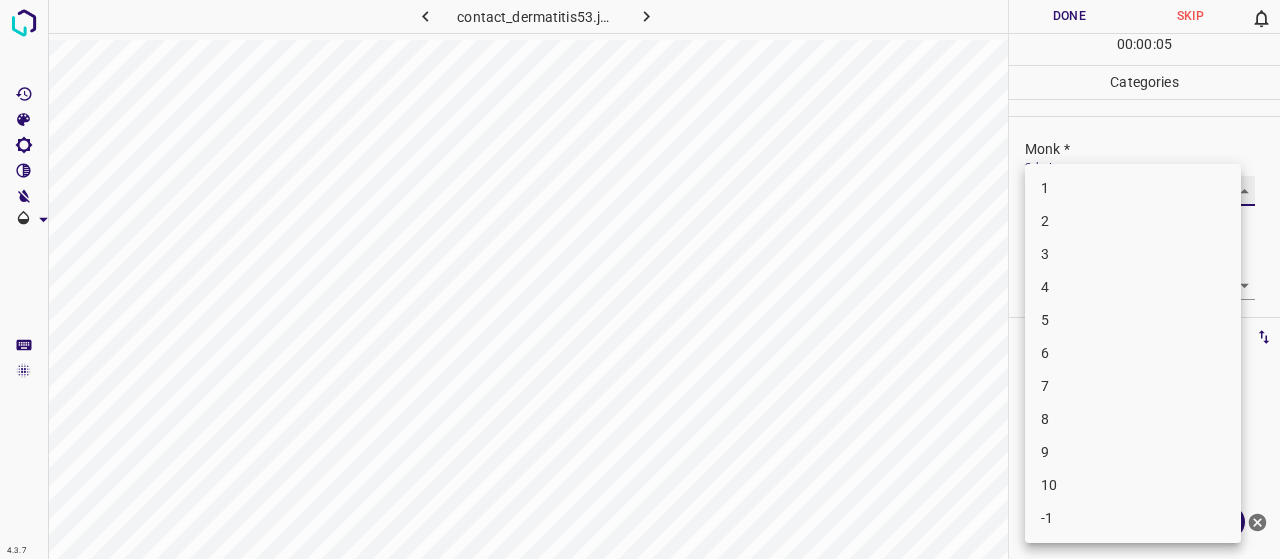 type on "6" 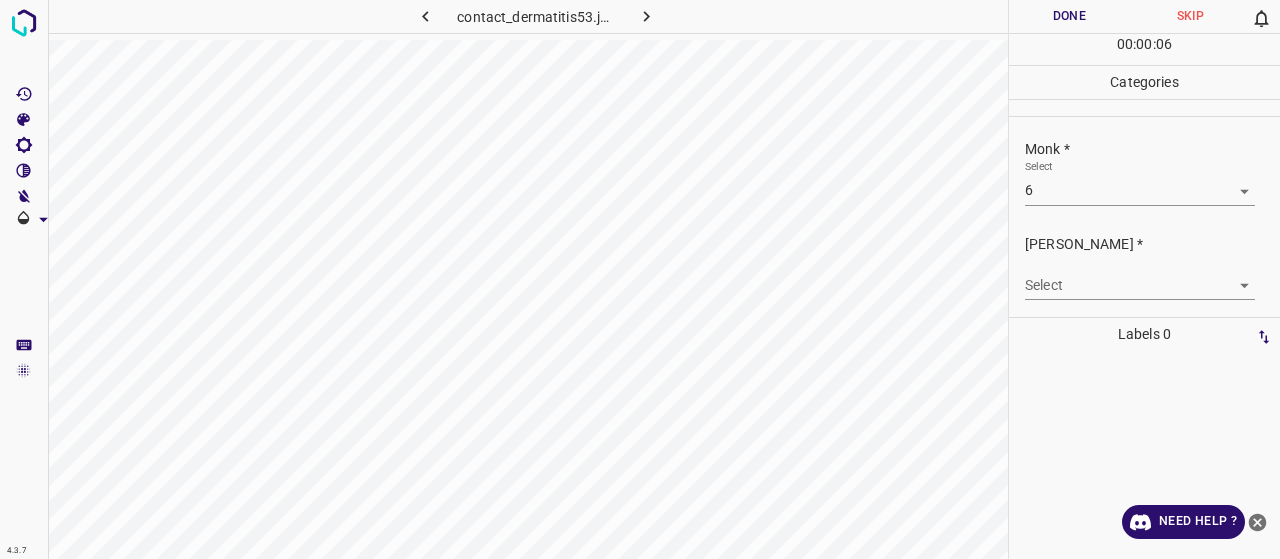 click on "Fitzpatrick *  Select ​" at bounding box center (1144, 267) 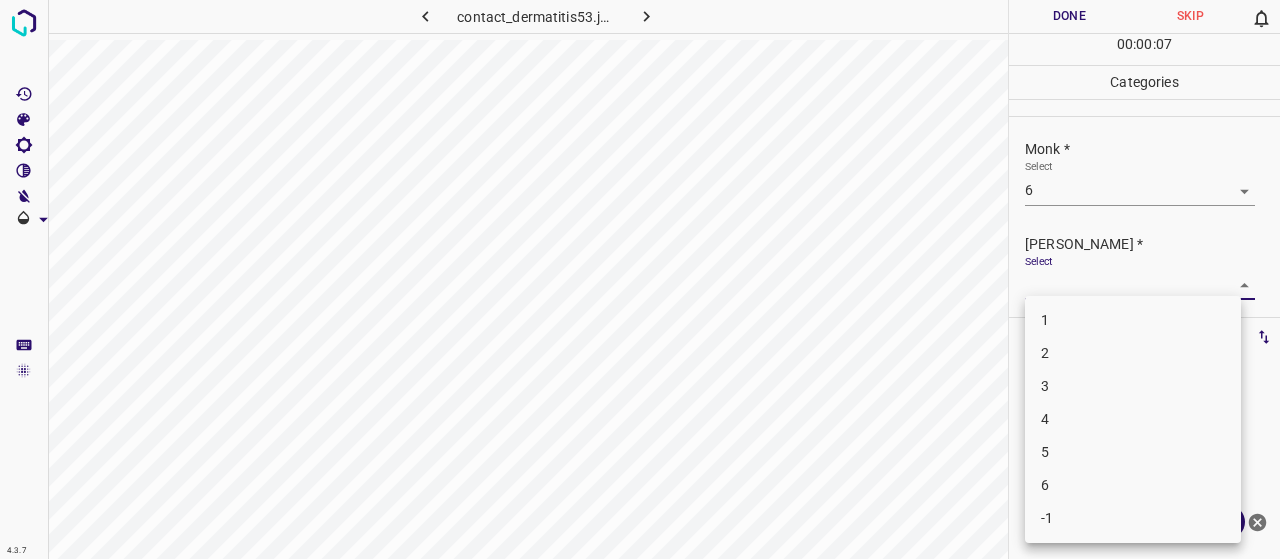 click on "4" at bounding box center (1133, 419) 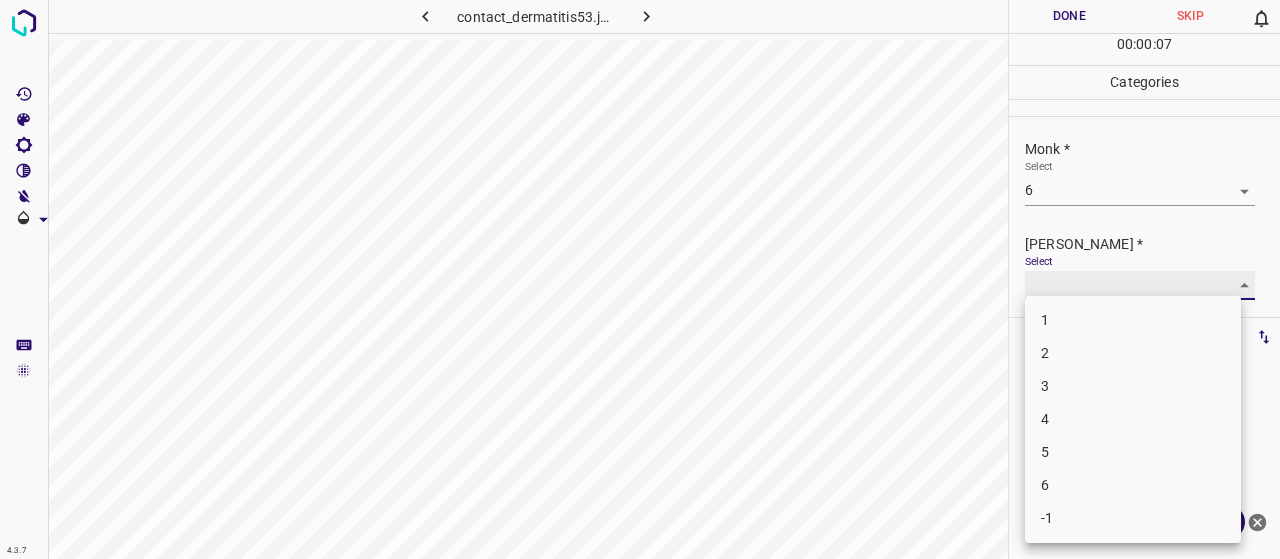 type on "4" 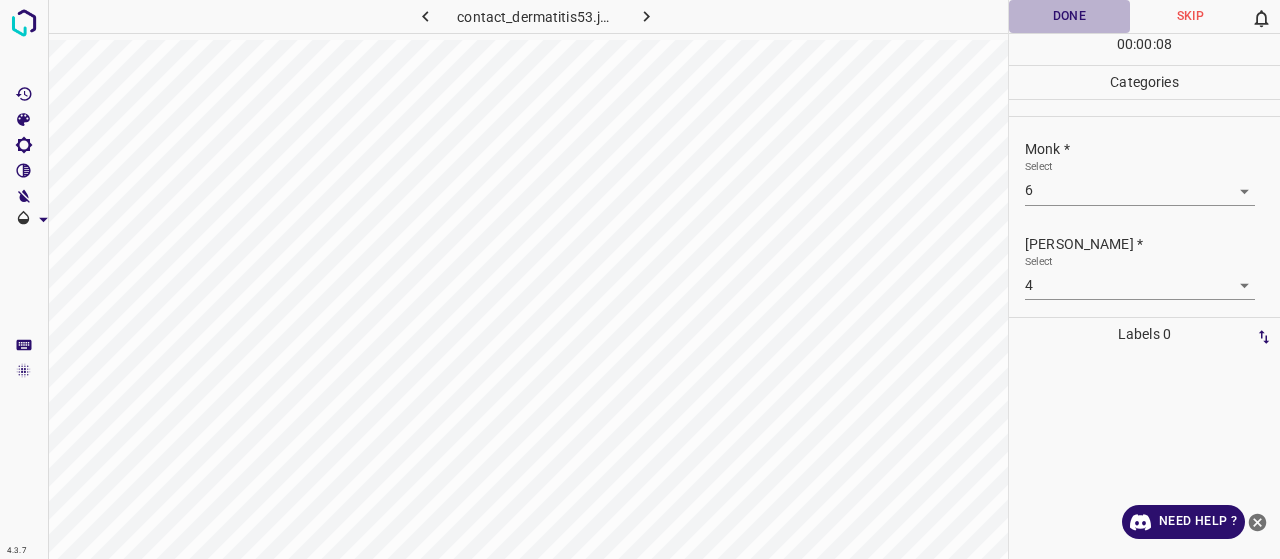 click on "Done" at bounding box center [1069, 16] 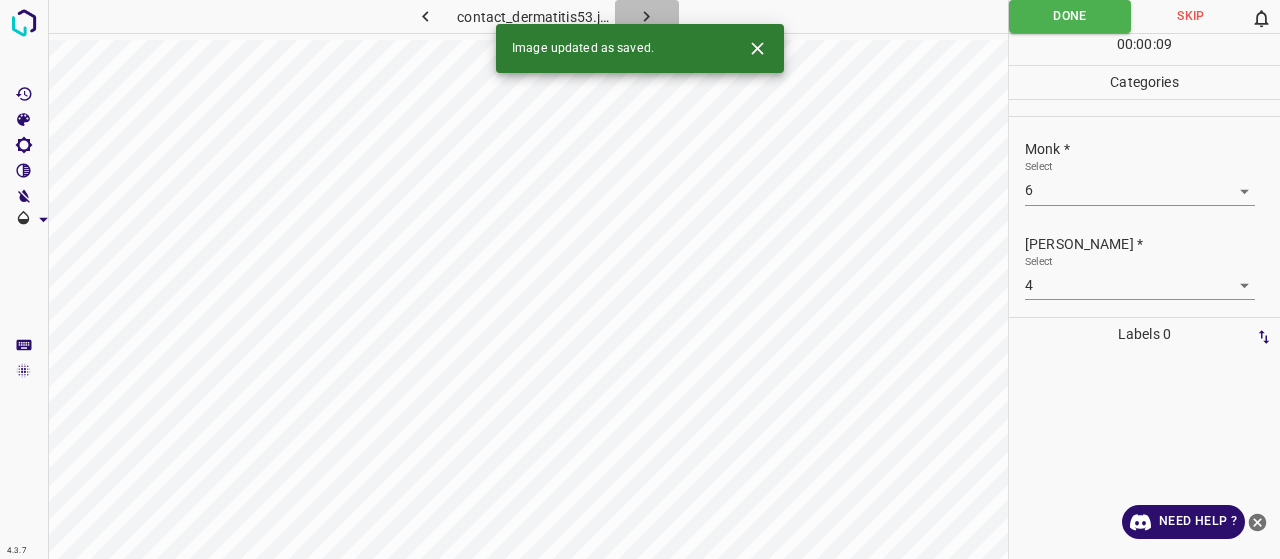click 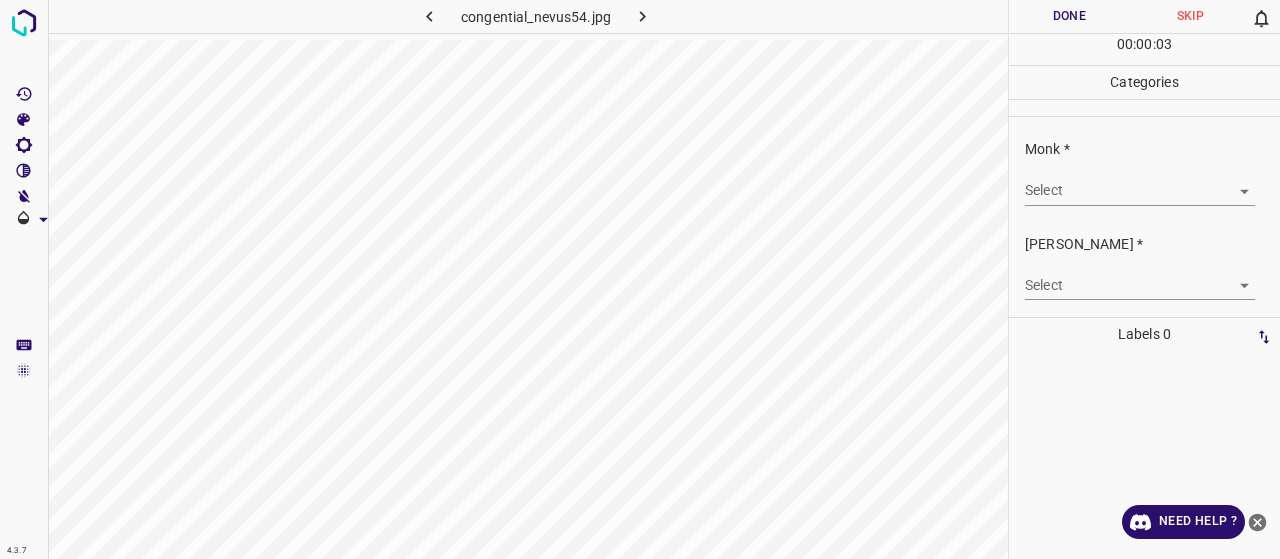 click on "Select ​" at bounding box center [1140, 182] 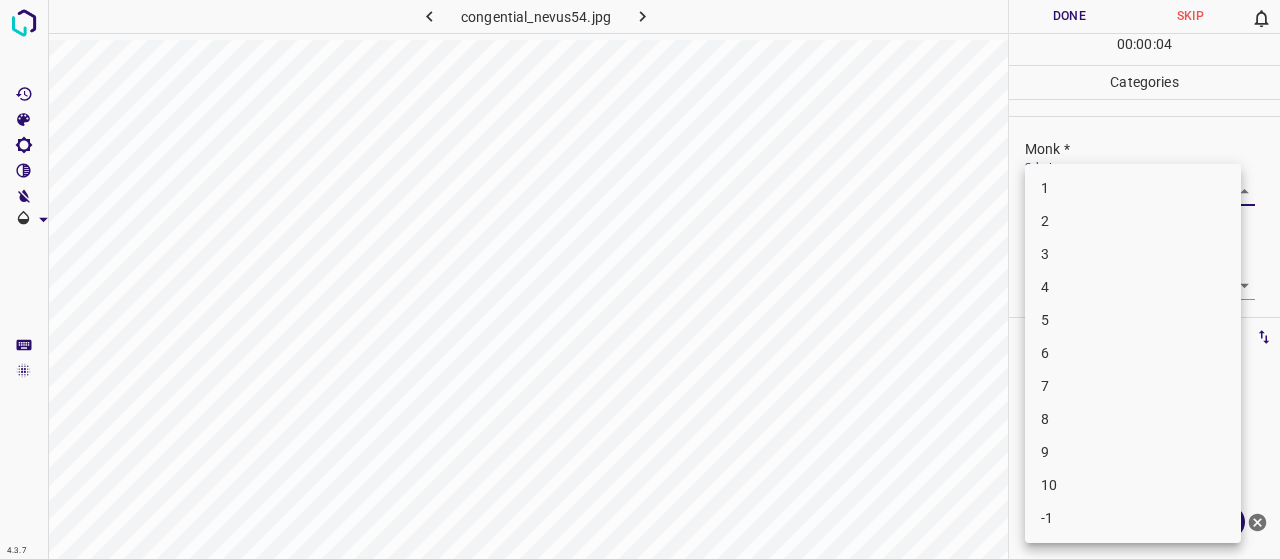 click on "4.3.7 congential_nevus54.jpg Done Skip 0 00   : 00   : 04   Categories Monk *  Select ​  Fitzpatrick *  Select ​ Labels   0 Categories 1 Monk 2  Fitzpatrick Tools Space Change between modes (Draw & Edit) I Auto labeling R Restore zoom M Zoom in N Zoom out Delete Delete selecte label Filters Z Restore filters X Saturation filter C Brightness filter V Contrast filter B Gray scale filter General O Download Need Help ? - Text - Hide - Delete 1 2 3 4 5 6 7 8 9 10 -1" at bounding box center (640, 279) 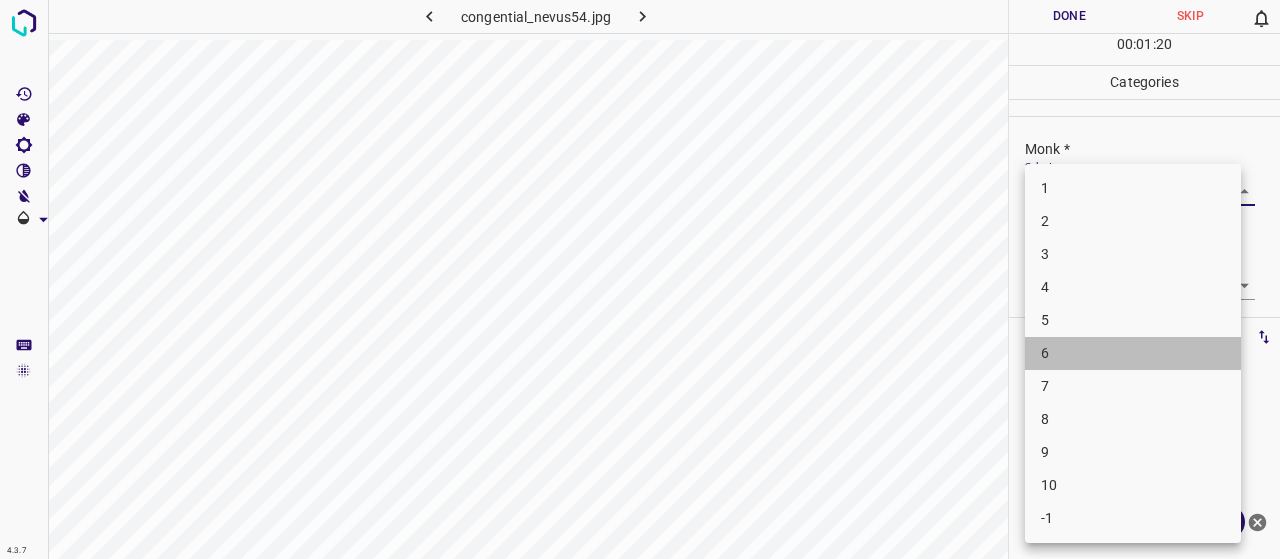 click on "6" at bounding box center [1133, 353] 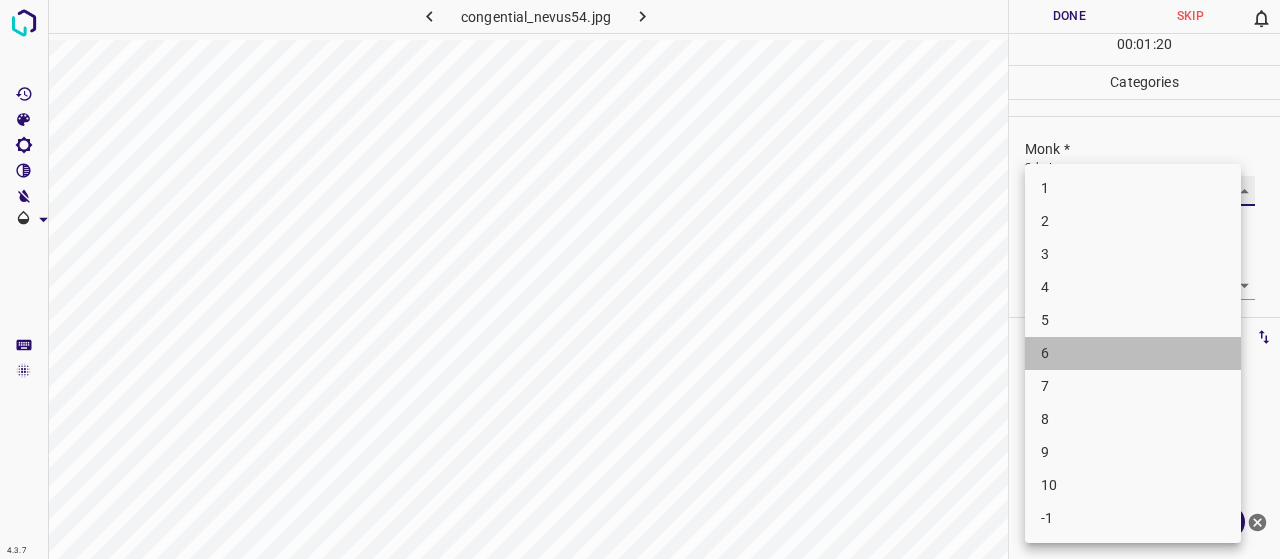 type on "6" 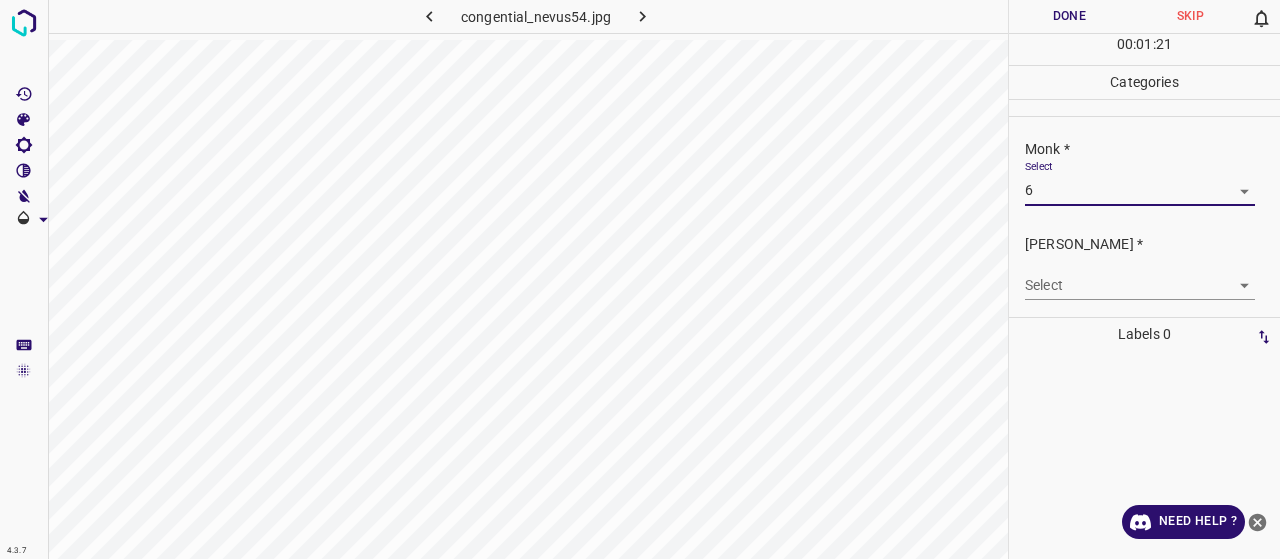 click on "Select ​" at bounding box center (1140, 277) 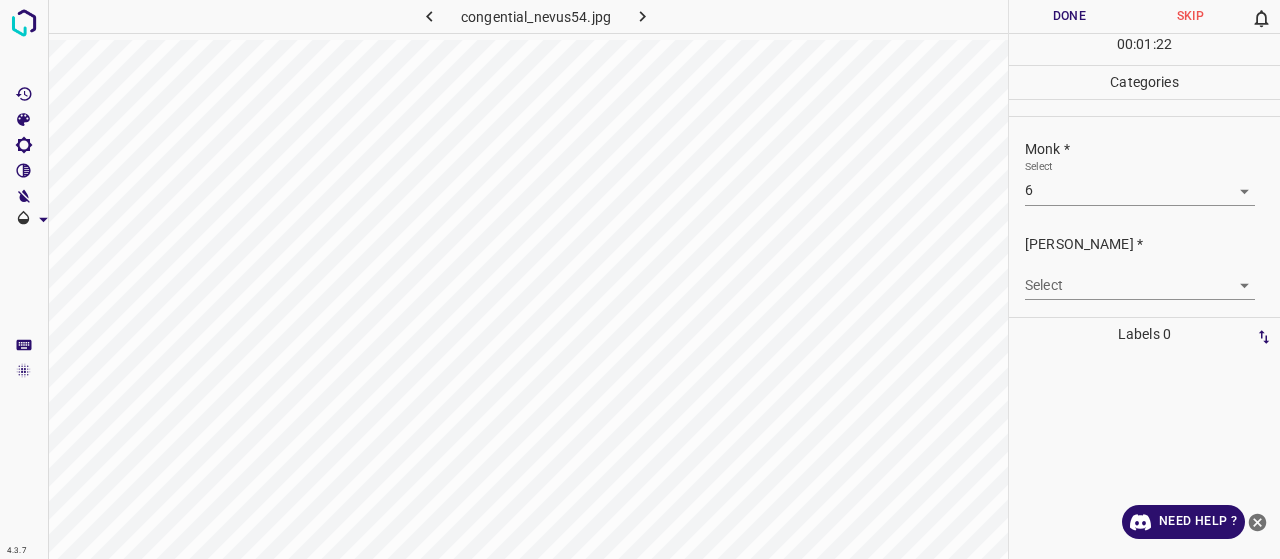 click on "4.3.7 congential_nevus54.jpg Done Skip 0 00   : 01   : 22   Categories Monk *  Select 6 6  Fitzpatrick *  Select ​ Labels   0 Categories 1 Monk 2  Fitzpatrick Tools Space Change between modes (Draw & Edit) I Auto labeling R Restore zoom M Zoom in N Zoom out Delete Delete selecte label Filters Z Restore filters X Saturation filter C Brightness filter V Contrast filter B Gray scale filter General O Download Need Help ? - Text - Hide - Delete" at bounding box center (640, 279) 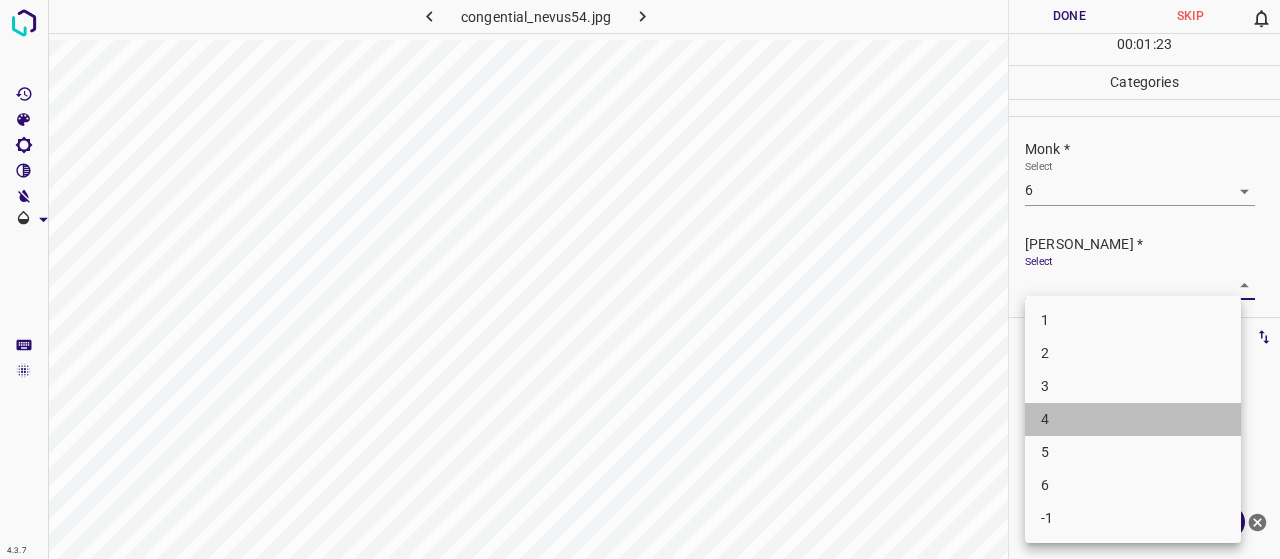 click on "4" at bounding box center (1133, 419) 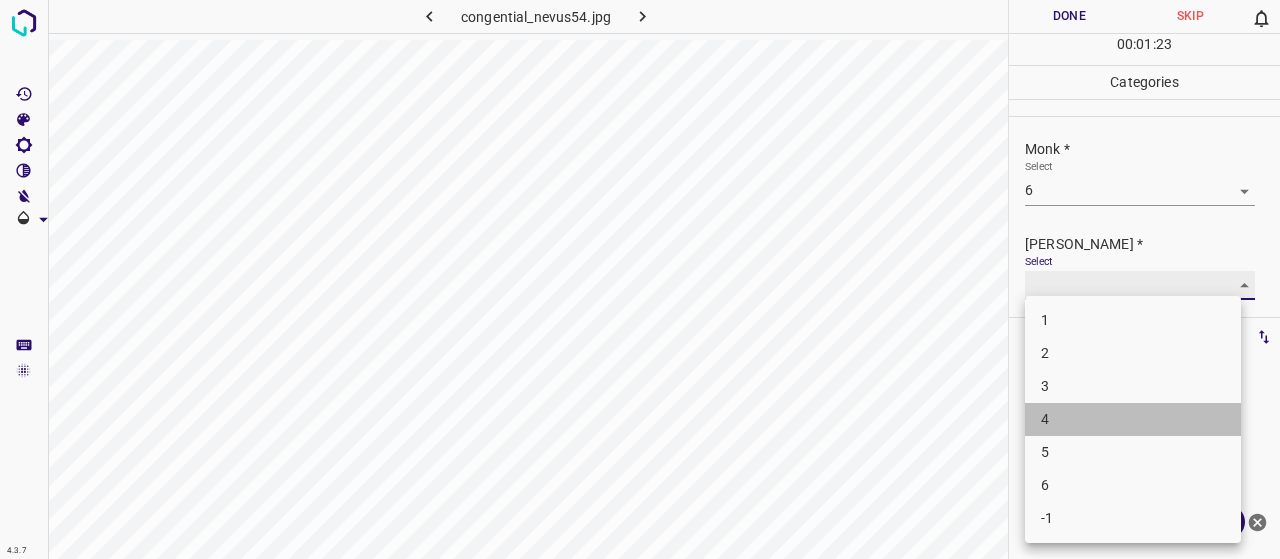 type on "4" 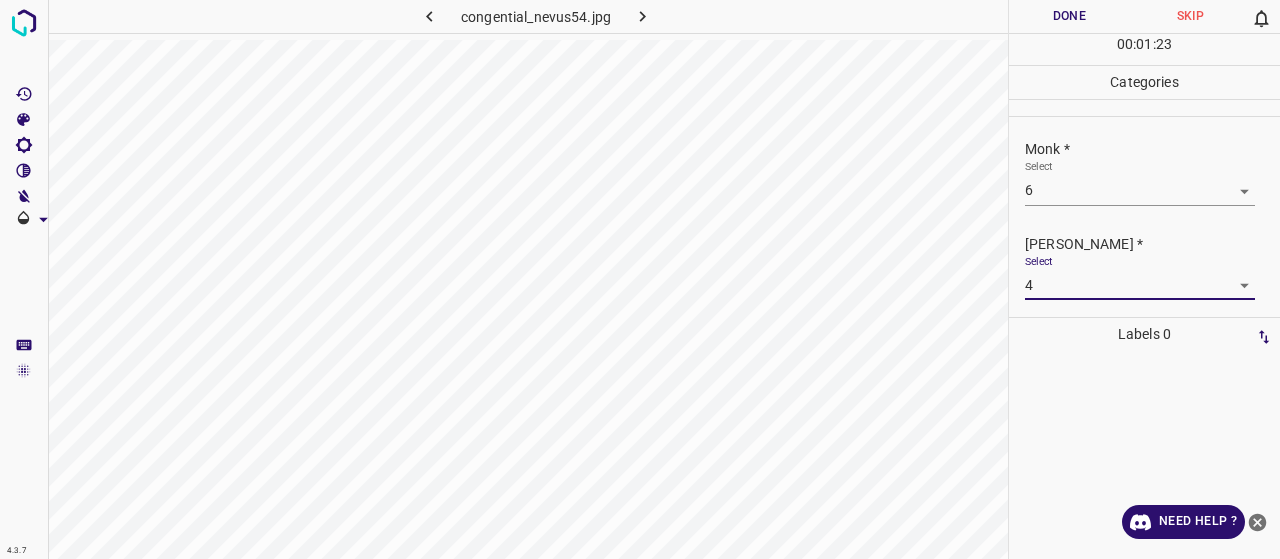 click on "Done" at bounding box center [1069, 16] 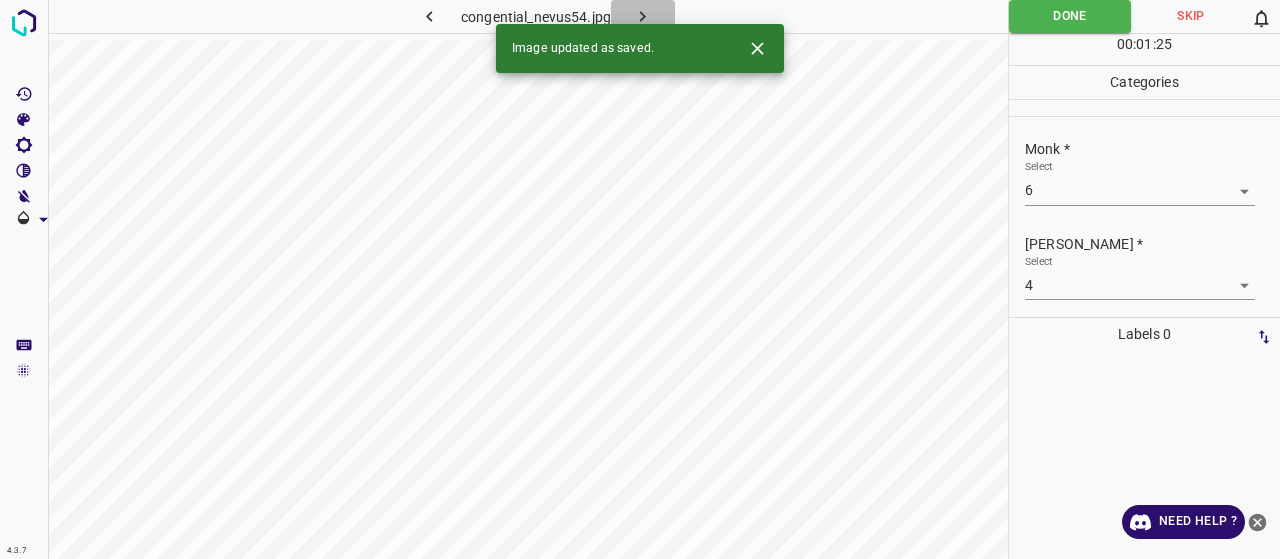 click 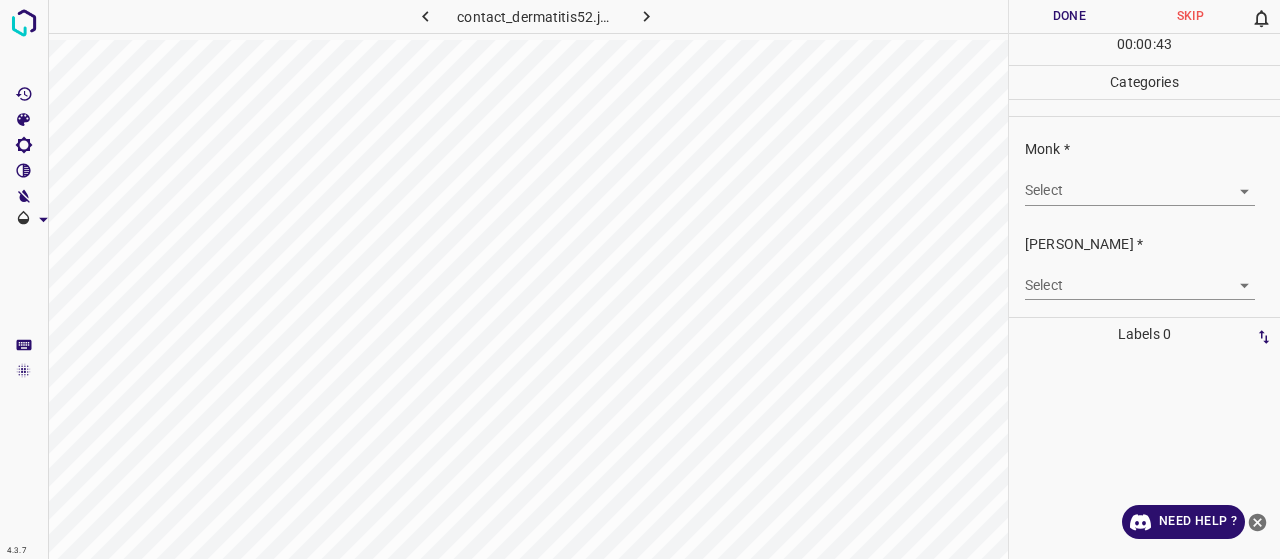 click on "4.3.7 contact_dermatitis52.jpg Done Skip 0 00   : 00   : 43   Categories Monk *  Select ​  Fitzpatrick *  Select ​ Labels   0 Categories 1 Monk 2  Fitzpatrick Tools Space Change between modes (Draw & Edit) I Auto labeling R Restore zoom M Zoom in N Zoom out Delete Delete selecte label Filters Z Restore filters X Saturation filter C Brightness filter V Contrast filter B Gray scale filter General O Download Need Help ? - Text - Hide - Delete" at bounding box center (640, 279) 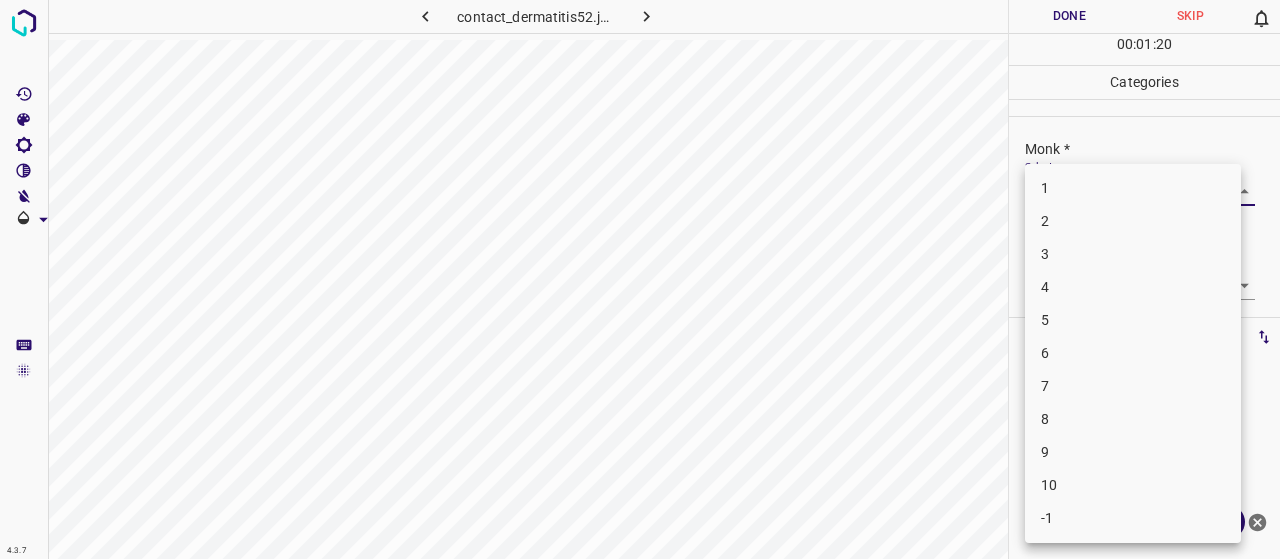 click on "7" at bounding box center [1133, 386] 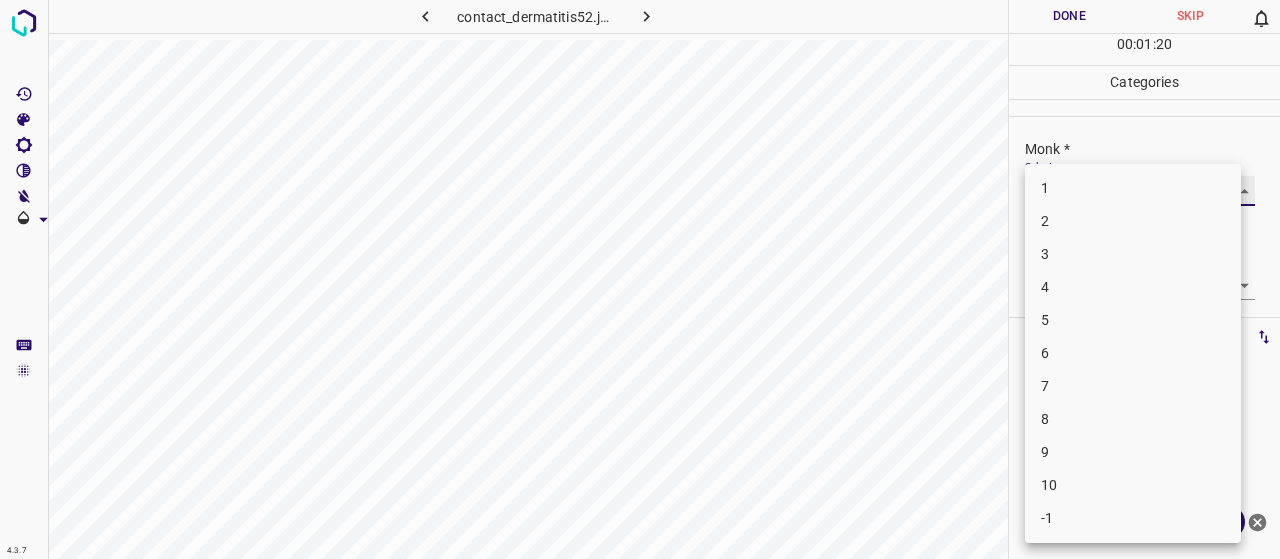 type on "7" 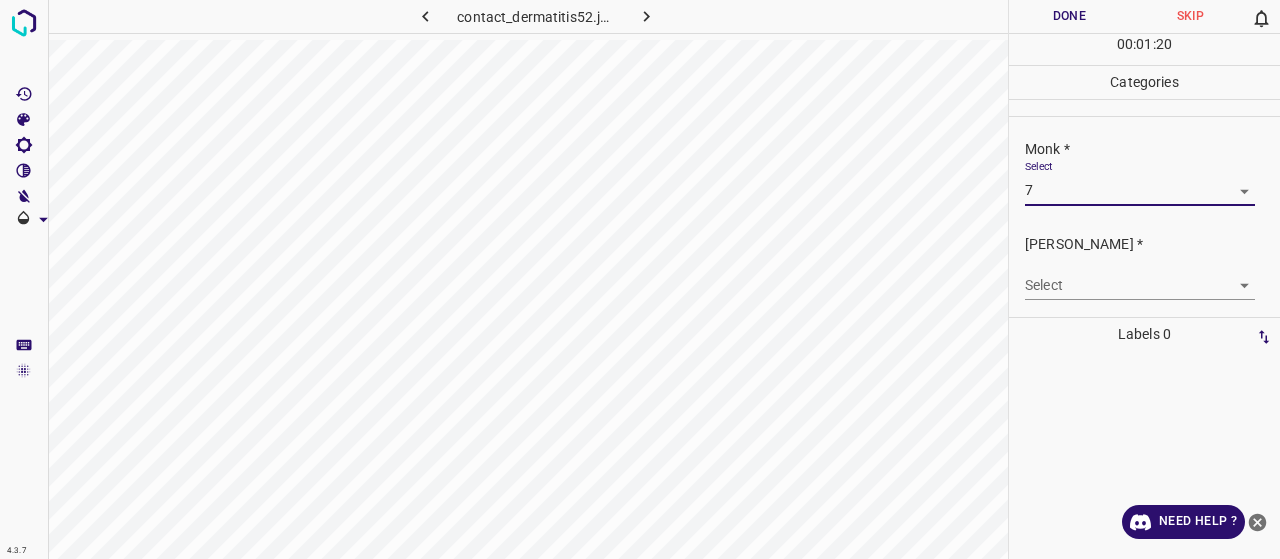 click on "4.3.7 contact_dermatitis52.jpg Done Skip 0 00   : 01   : 20   Categories Monk *  Select 7 7  Fitzpatrick *  Select ​ Labels   0 Categories 1 Monk 2  Fitzpatrick Tools Space Change between modes (Draw & Edit) I Auto labeling R Restore zoom M Zoom in N Zoom out Delete Delete selecte label Filters Z Restore filters X Saturation filter C Brightness filter V Contrast filter B Gray scale filter General O Download Need Help ? - Text - Hide - Delete" at bounding box center (640, 279) 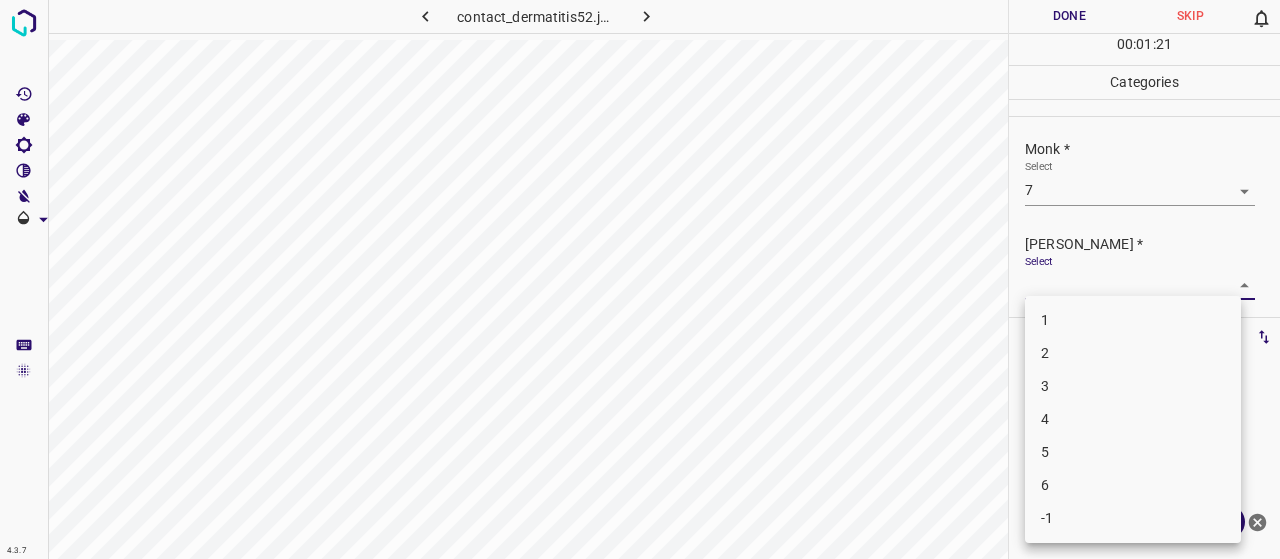 click on "5" at bounding box center [1133, 452] 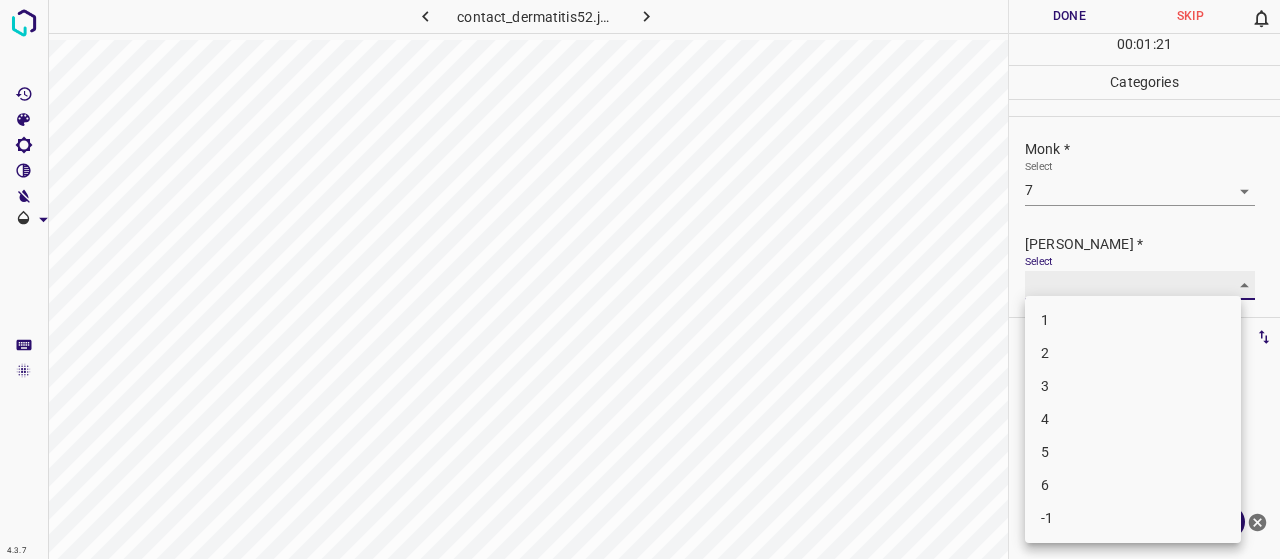 type on "5" 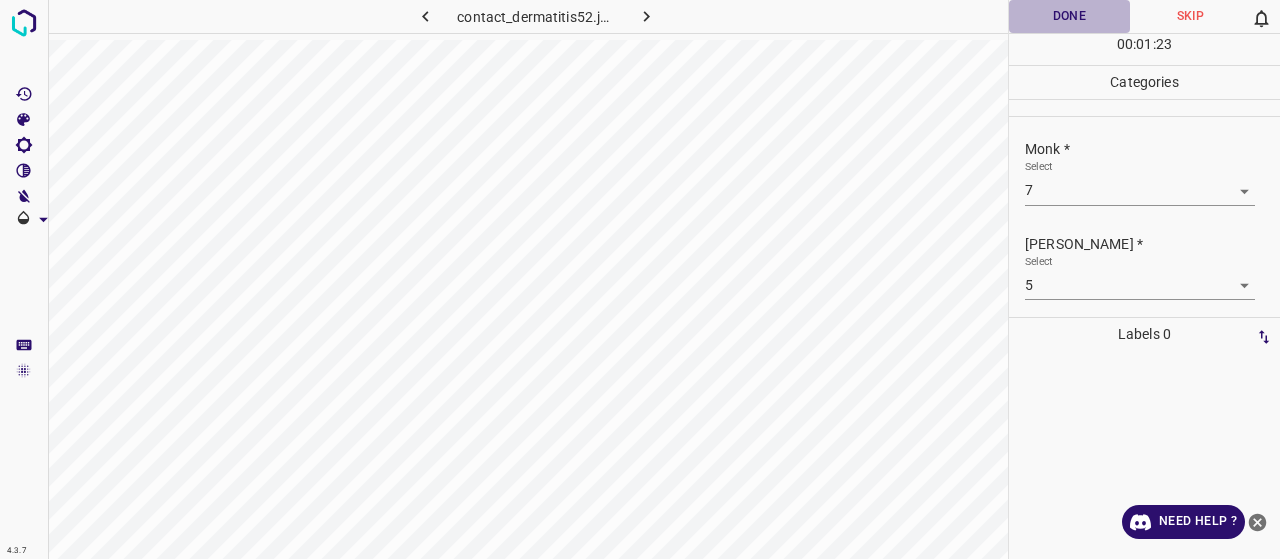 click on "Done" at bounding box center (1069, 16) 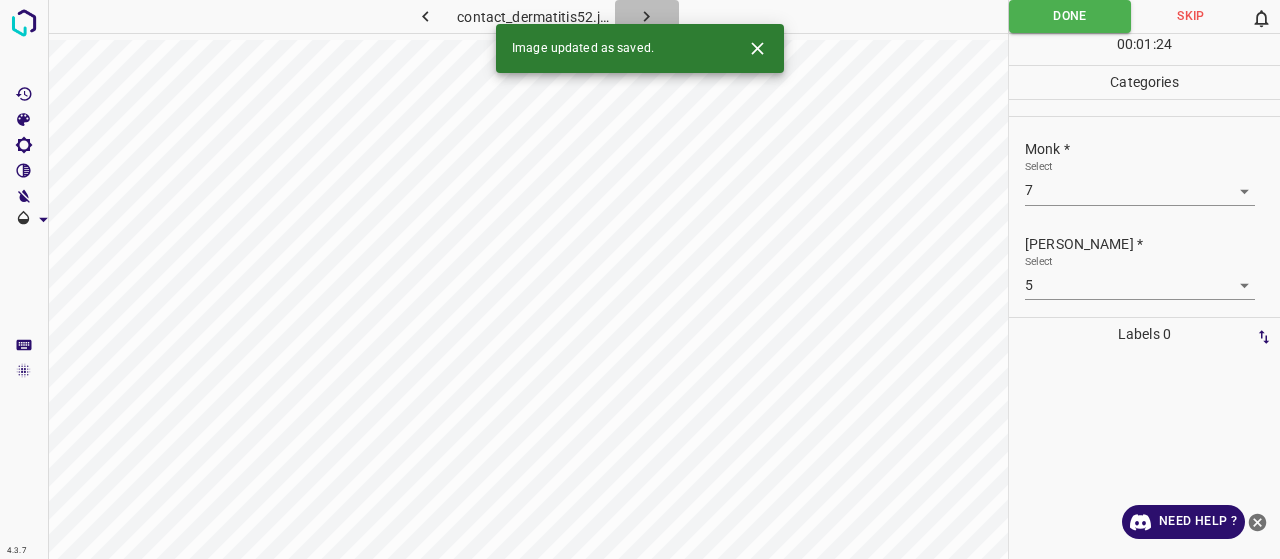 click at bounding box center [647, 16] 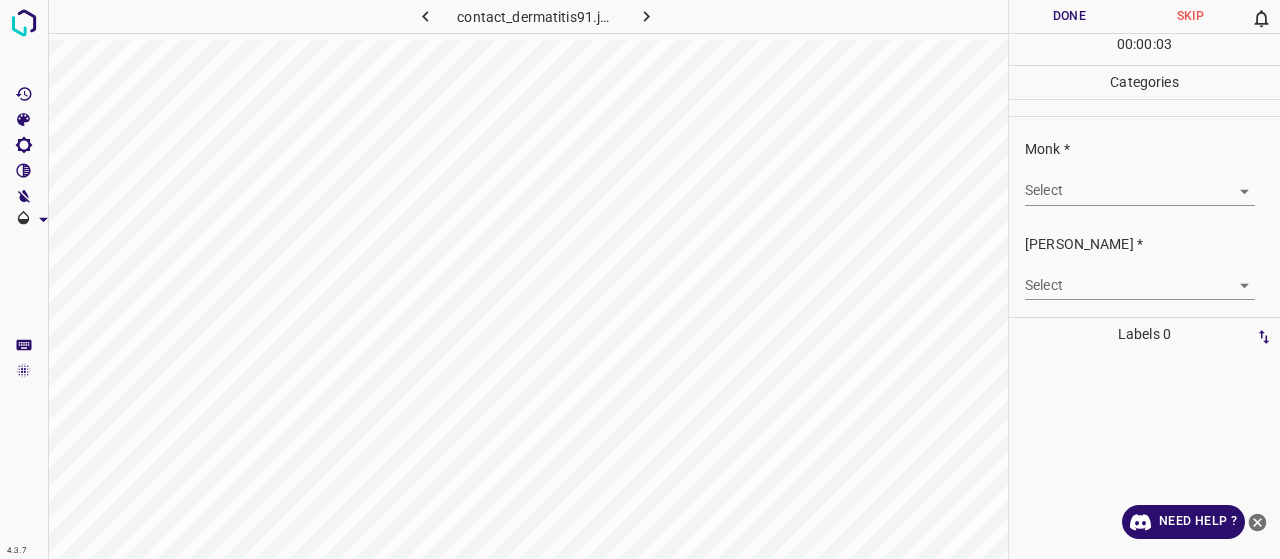 click on "4.3.7 contact_dermatitis91.jpg Done Skip 0 00   : 00   : 03   Categories Monk *  Select ​  Fitzpatrick *  Select ​ Labels   0 Categories 1 Monk 2  Fitzpatrick Tools Space Change between modes (Draw & Edit) I Auto labeling R Restore zoom M Zoom in N Zoom out Delete Delete selecte label Filters Z Restore filters X Saturation filter C Brightness filter V Contrast filter B Gray scale filter General O Download Need Help ? - Text - Hide - Delete" at bounding box center [640, 279] 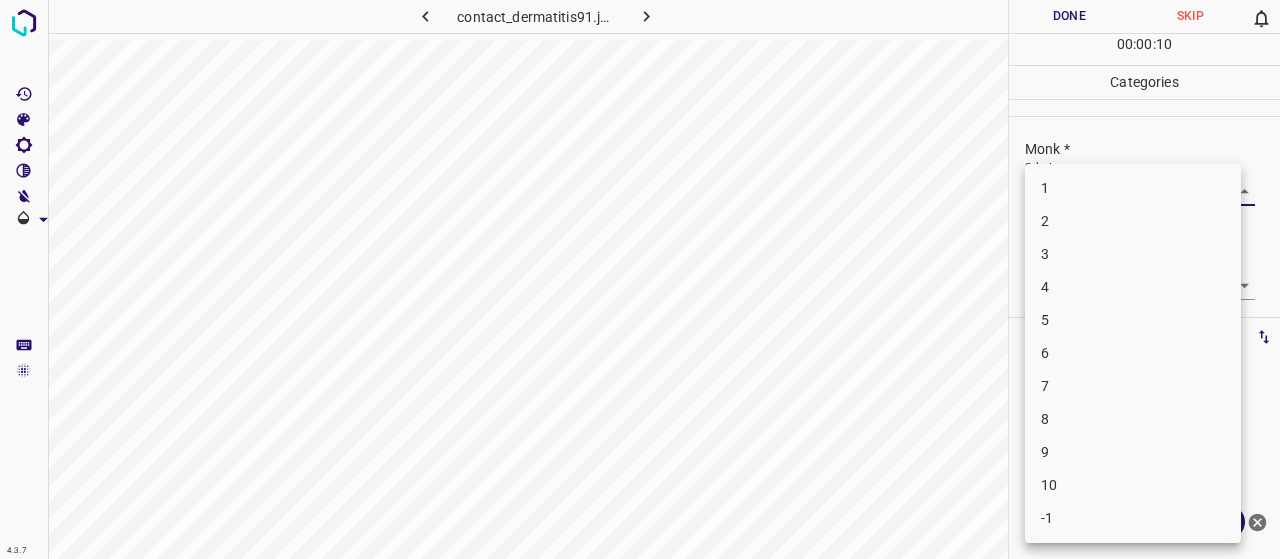 click on "5" at bounding box center (1133, 320) 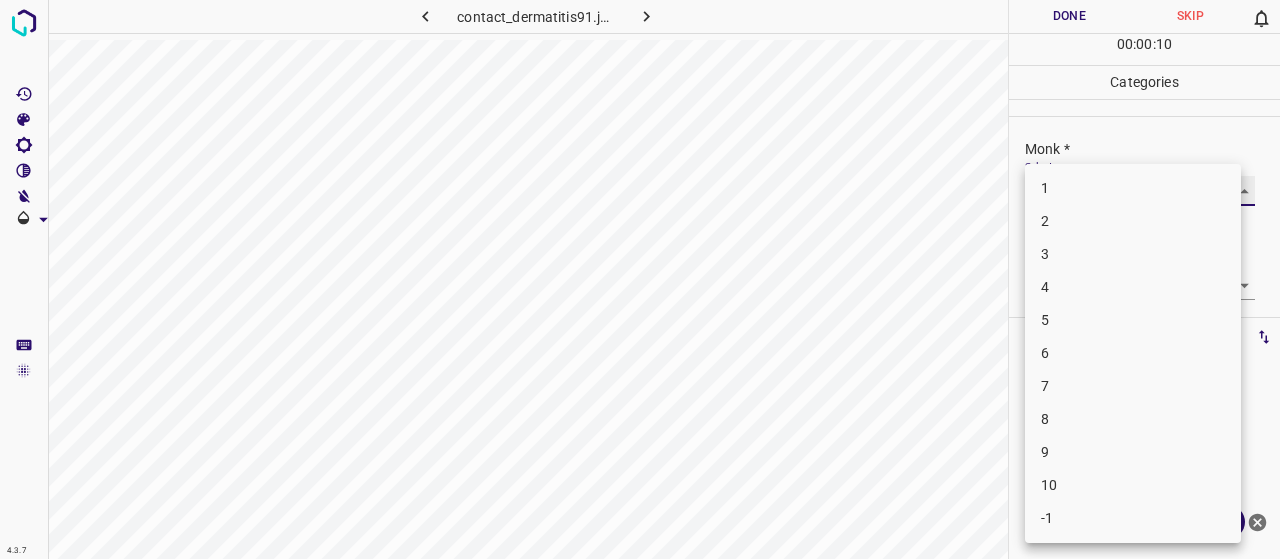type on "5" 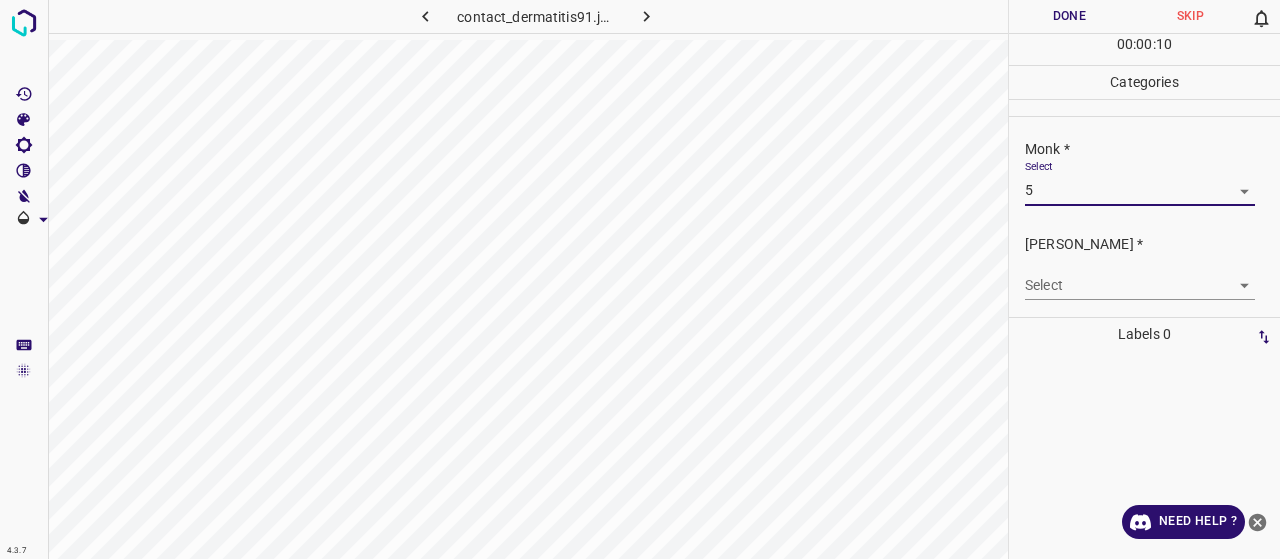 click on "4.3.7 contact_dermatitis91.jpg Done Skip 0 00   : 00   : 10   Categories Monk *  Select 5 5  Fitzpatrick *  Select ​ Labels   0 Categories 1 Monk 2  Fitzpatrick Tools Space Change between modes (Draw & Edit) I Auto labeling R Restore zoom M Zoom in N Zoom out Delete Delete selecte label Filters Z Restore filters X Saturation filter C Brightness filter V Contrast filter B Gray scale filter General O Download Need Help ? - Text - Hide - Delete 1 2 3 4 5 6 7 8 9 10 -1" at bounding box center (640, 279) 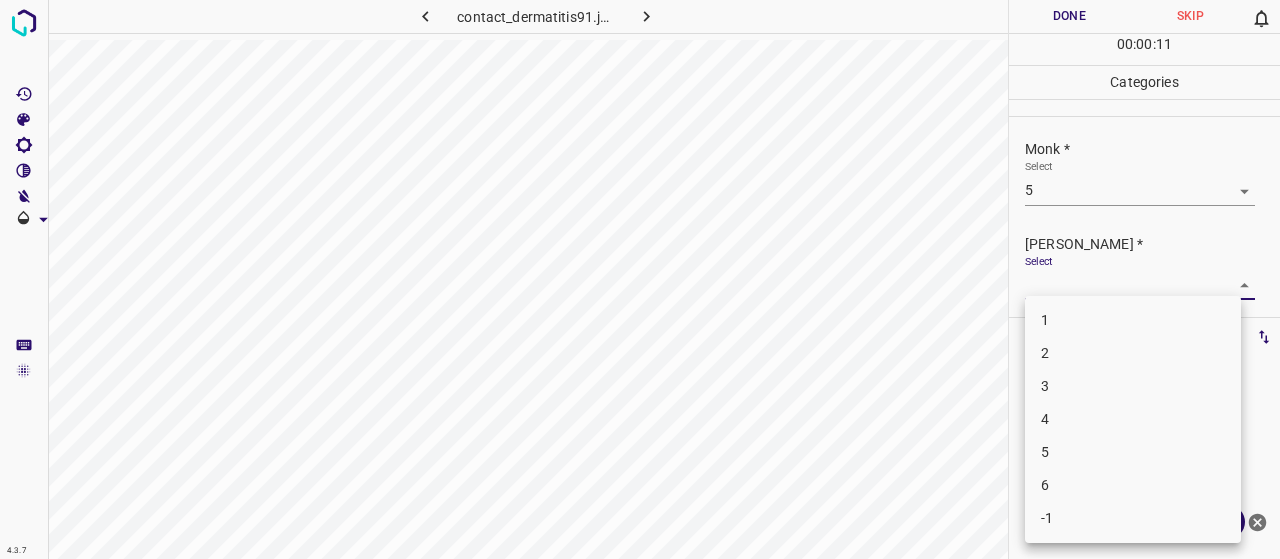 click on "3" at bounding box center [1133, 386] 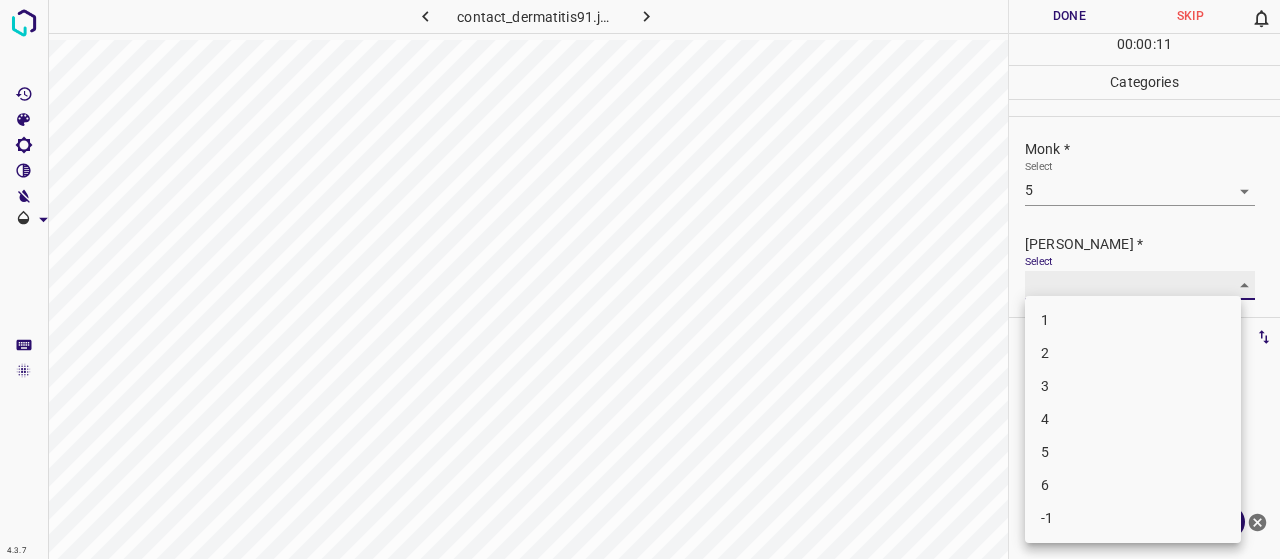 type on "3" 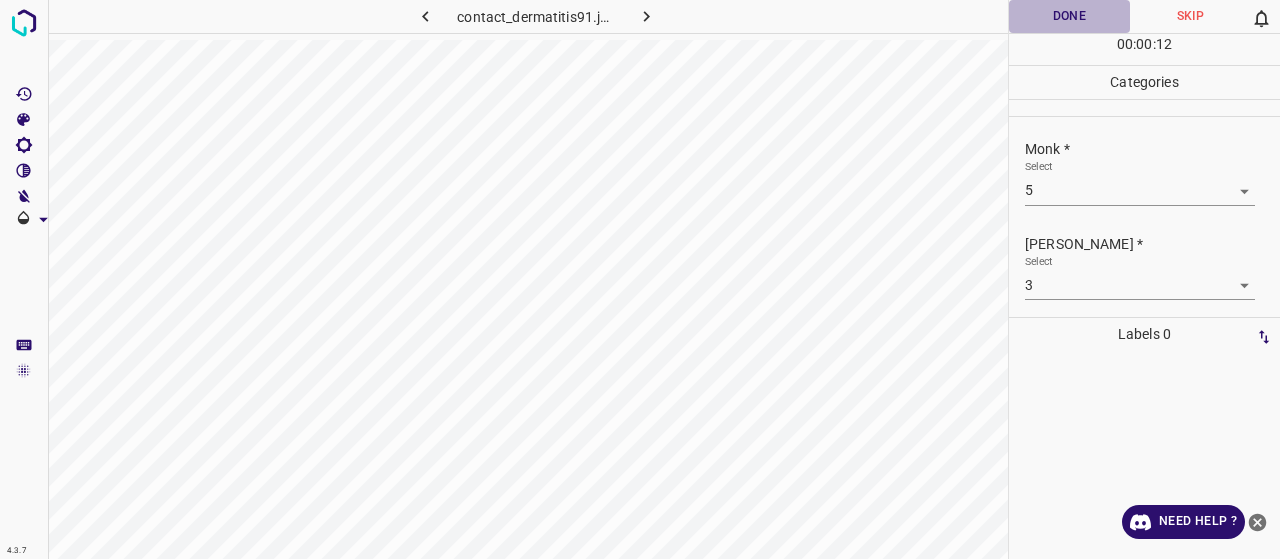 click on "Done" at bounding box center (1069, 16) 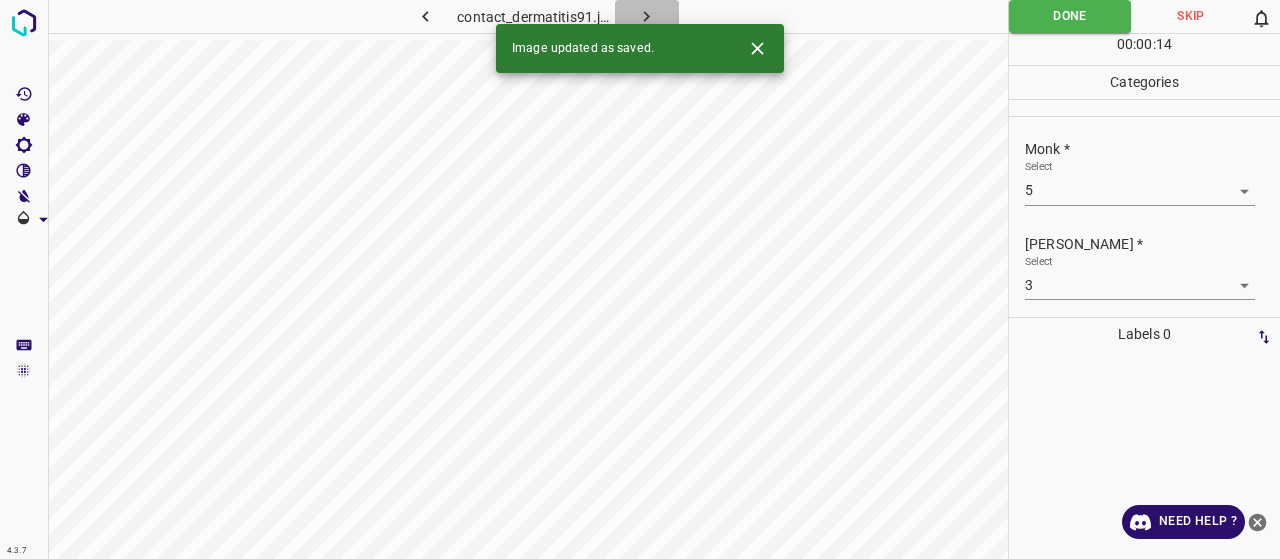 click at bounding box center [647, 16] 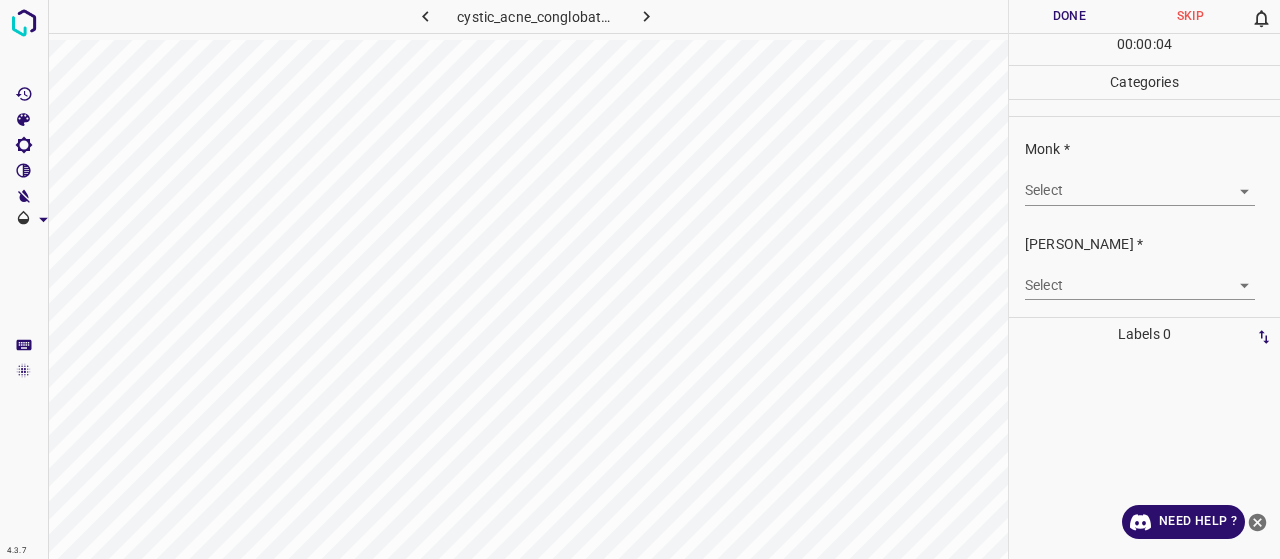 click on "4.3.7 cystic_acne_conglobata1.jpg Done Skip 0 00   : 00   : 04   Categories Monk *  Select ​  Fitzpatrick *  Select ​ Labels   0 Categories 1 Monk 2  Fitzpatrick Tools Space Change between modes (Draw & Edit) I Auto labeling R Restore zoom M Zoom in N Zoom out Delete Delete selecte label Filters Z Restore filters X Saturation filter C Brightness filter V Contrast filter B Gray scale filter General O Download Need Help ? - Text - Hide - Delete" at bounding box center (640, 279) 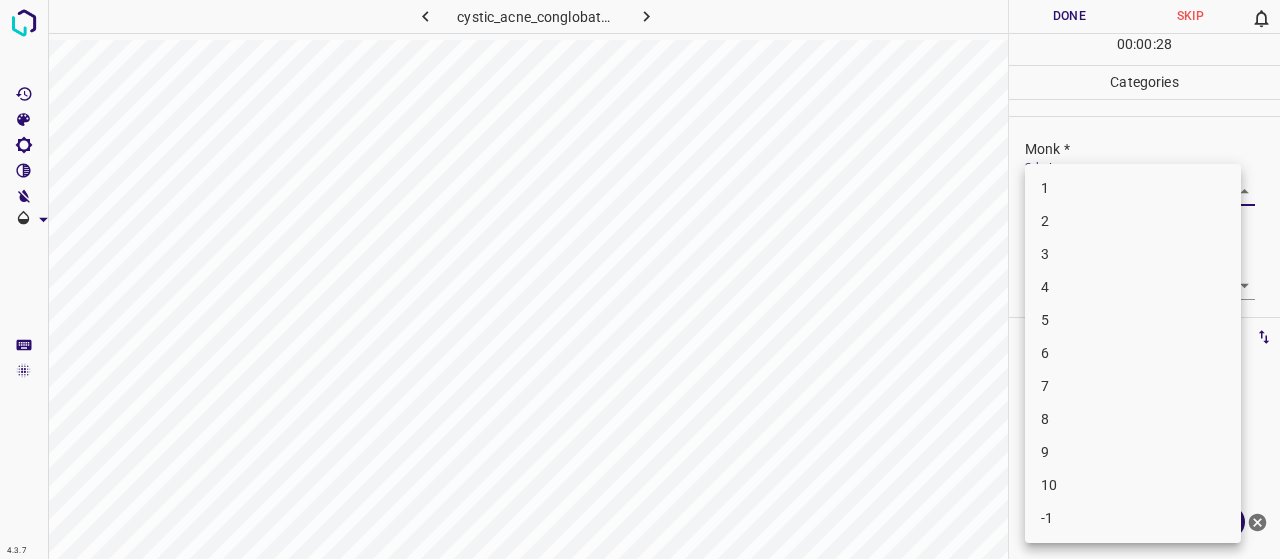 click at bounding box center (640, 279) 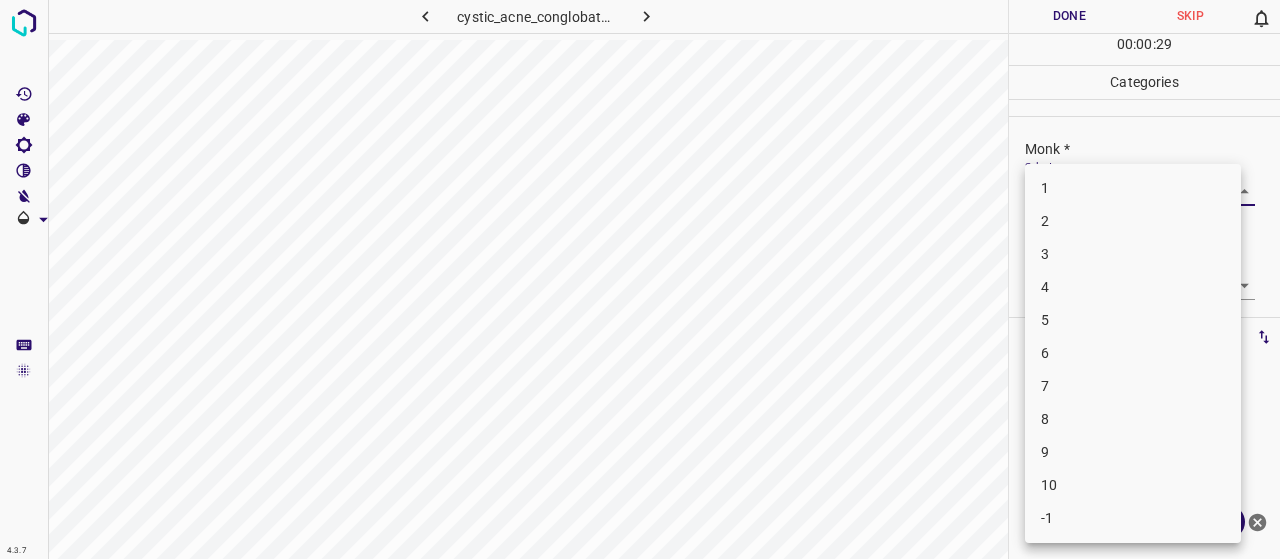 click on "4.3.7 cystic_acne_conglobata1.jpg Done Skip 0 00   : 00   : 29   Categories Monk *  Select ​  Fitzpatrick *  Select ​ Labels   0 Categories 1 Monk 2  Fitzpatrick Tools Space Change between modes (Draw & Edit) I Auto labeling R Restore zoom M Zoom in N Zoom out Delete Delete selecte label Filters Z Restore filters X Saturation filter C Brightness filter V Contrast filter B Gray scale filter General O Download Need Help ? - Text - Hide - Delete 1 2 3 4 5 6 7 8 9 10 -1" at bounding box center (640, 279) 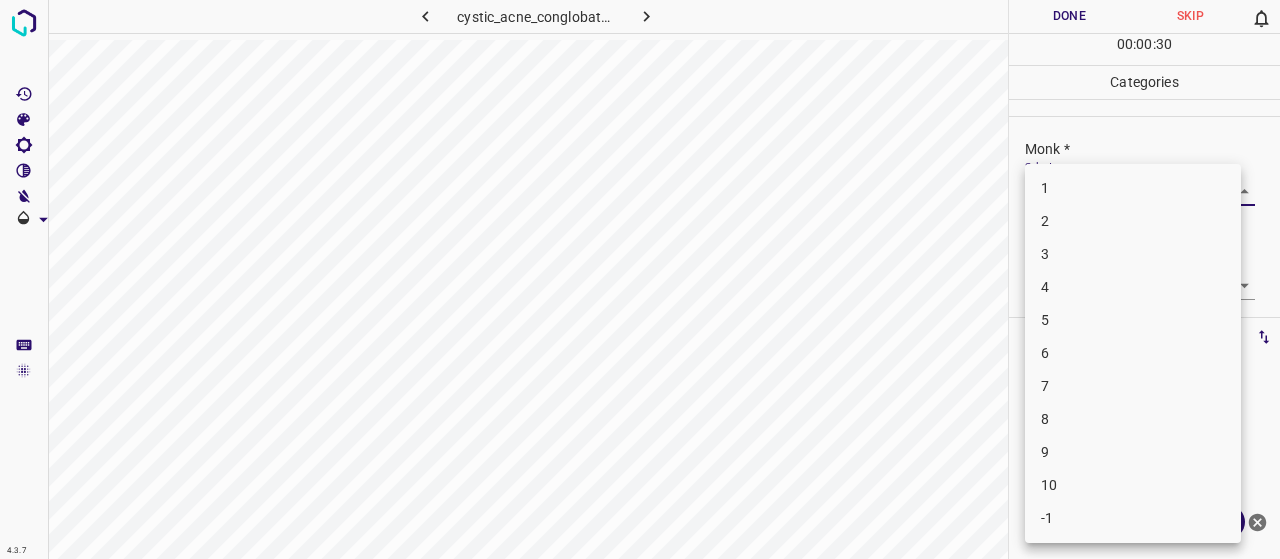 click on "3" at bounding box center [1133, 254] 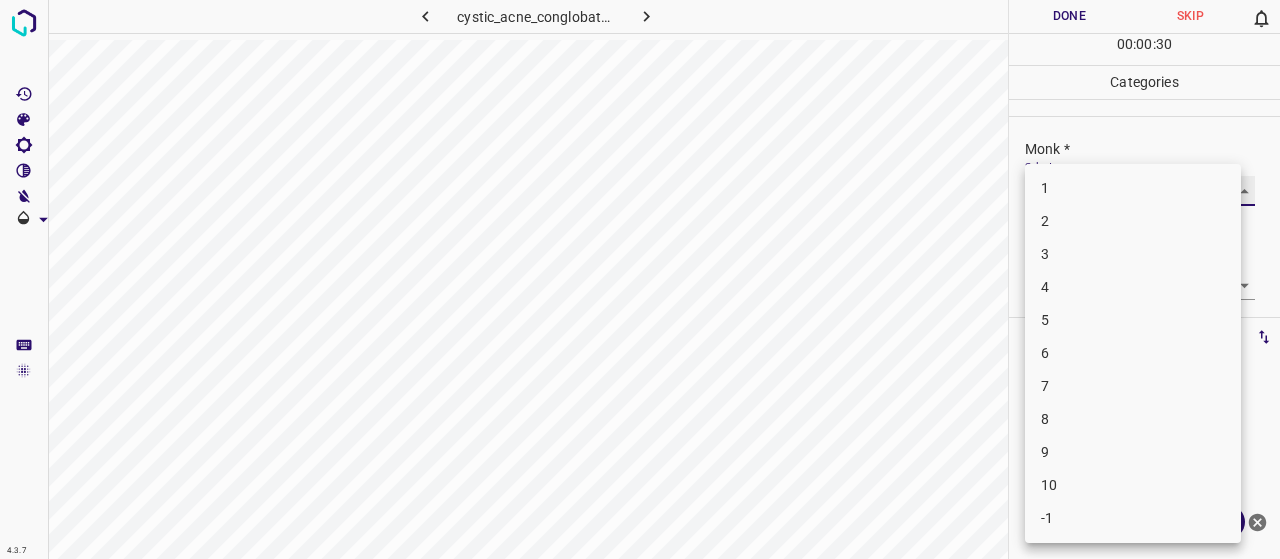 type on "3" 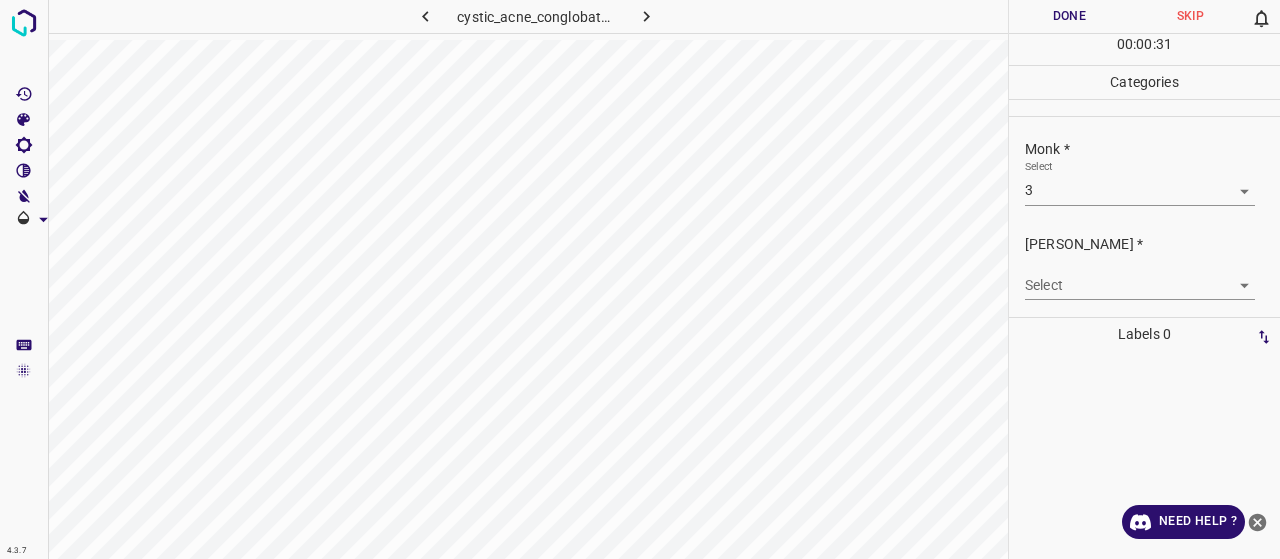 click on "4.3.7 cystic_acne_conglobata1.jpg Done Skip 0 00   : 00   : 31   Categories Monk *  Select 3 3  Fitzpatrick *  Select ​ Labels   0 Categories 1 Monk 2  Fitzpatrick Tools Space Change between modes (Draw & Edit) I Auto labeling R Restore zoom M Zoom in N Zoom out Delete Delete selecte label Filters Z Restore filters X Saturation filter C Brightness filter V Contrast filter B Gray scale filter General O Download Need Help ? - Text - Hide - Delete" at bounding box center (640, 279) 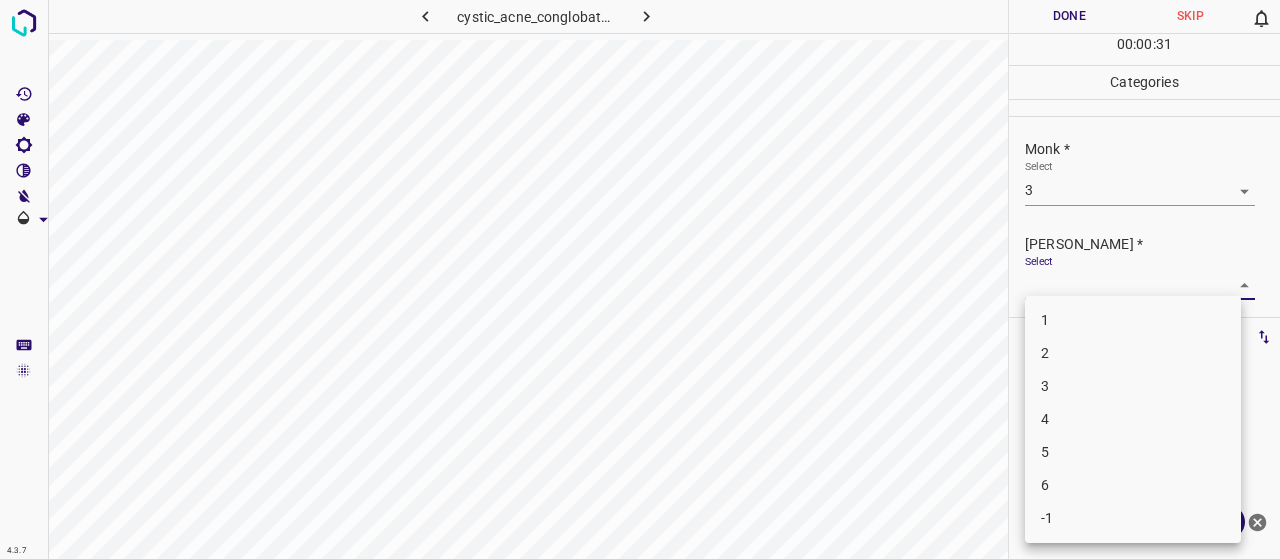 click on "2" at bounding box center [1133, 353] 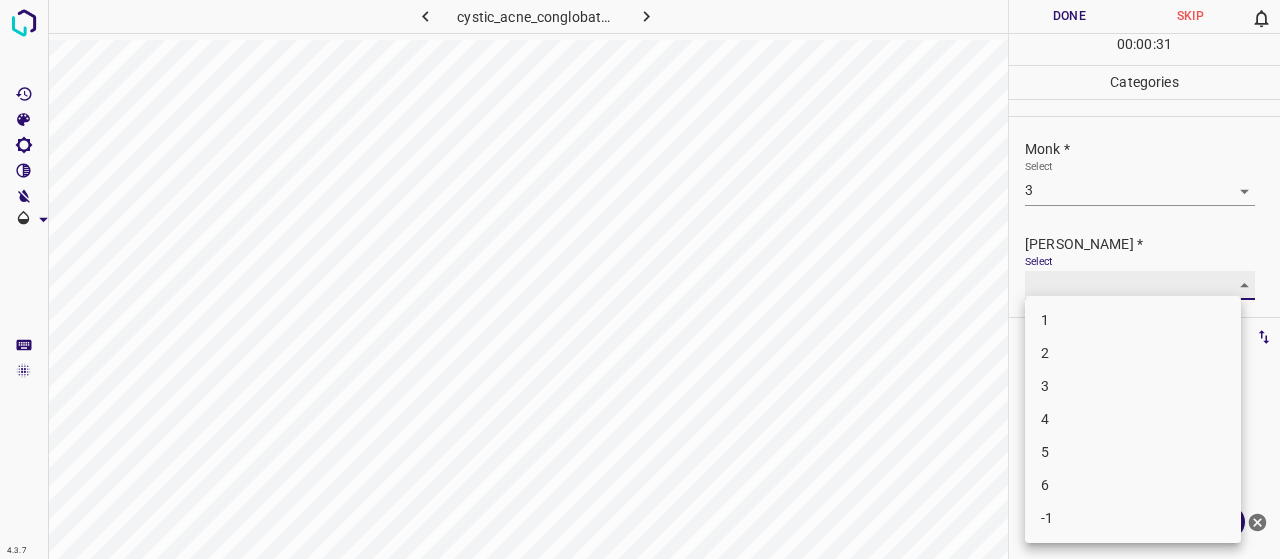 type on "2" 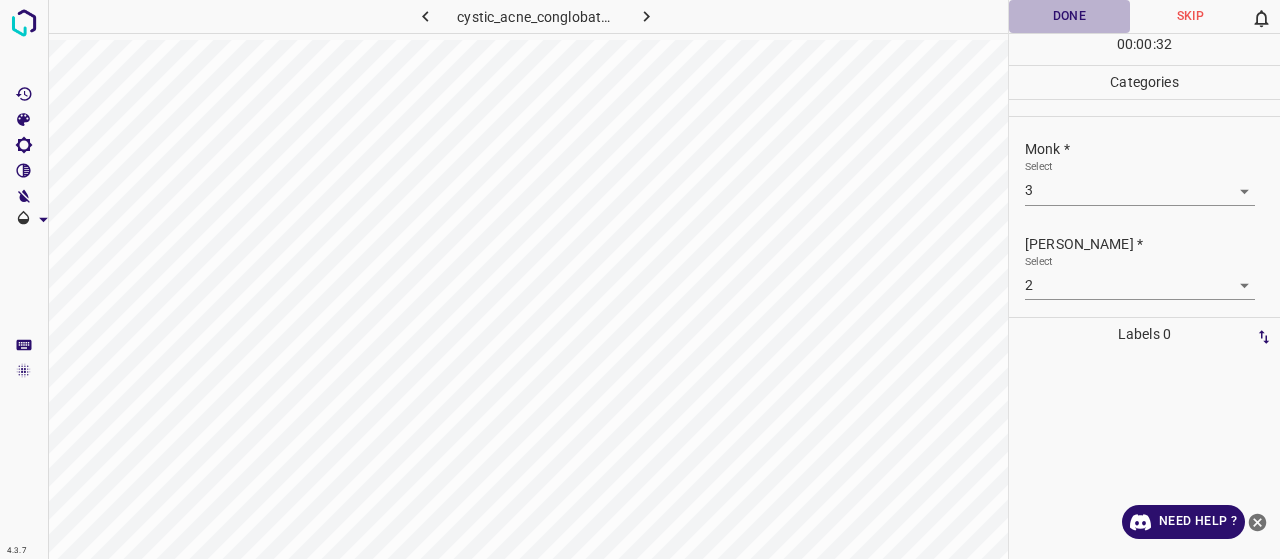 click on "Done" at bounding box center [1069, 16] 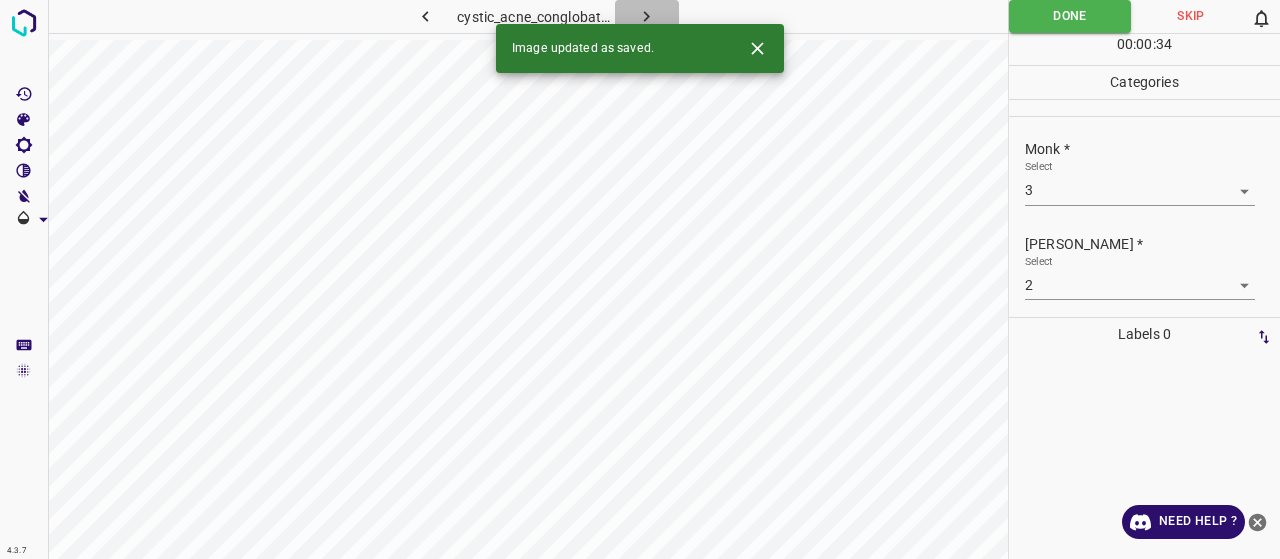 click 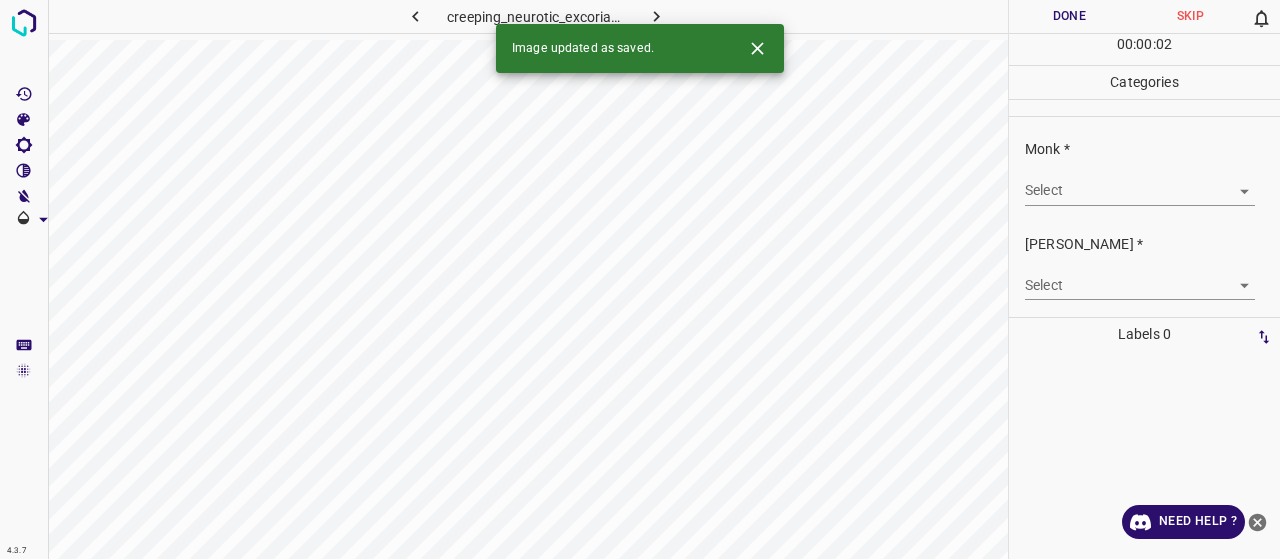 click on "Monk *  Select ​" at bounding box center [1144, 172] 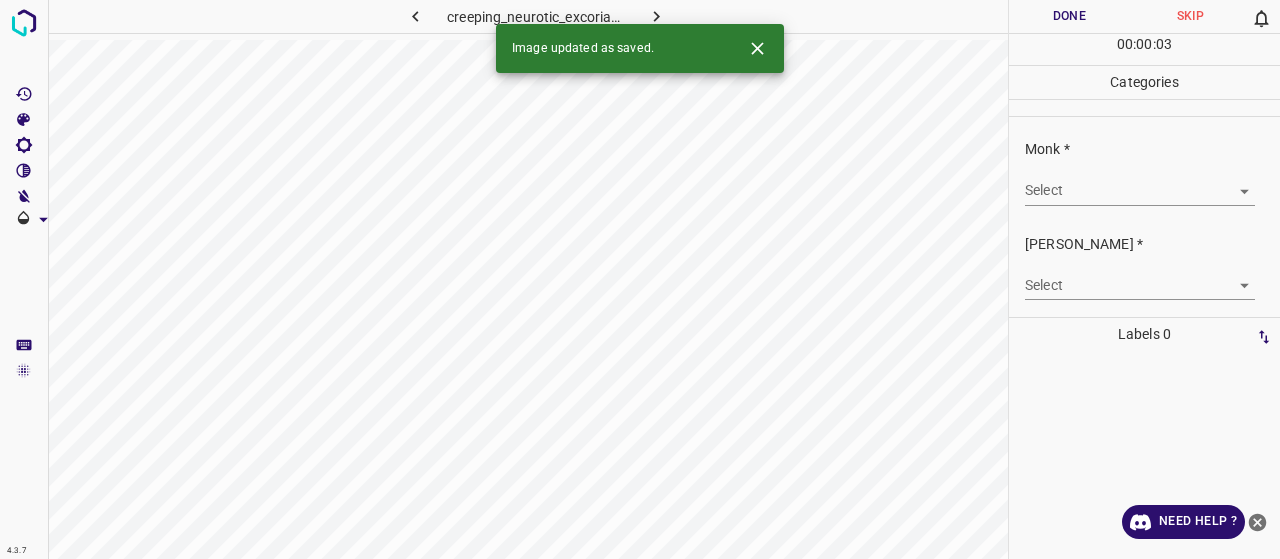 click on "4.3.7 creeping_neurotic_excoriations1.jpg Done Skip 0 00   : 00   : 03   Categories Monk *  Select ​  Fitzpatrick *  Select ​ Labels   0 Categories 1 Monk 2  Fitzpatrick Tools Space Change between modes (Draw & Edit) I Auto labeling R Restore zoom M Zoom in N Zoom out Delete Delete selecte label Filters Z Restore filters X Saturation filter C Brightness filter V Contrast filter B Gray scale filter General O Download Image updated as saved. Need Help ? - Text - Hide - Delete" at bounding box center [640, 279] 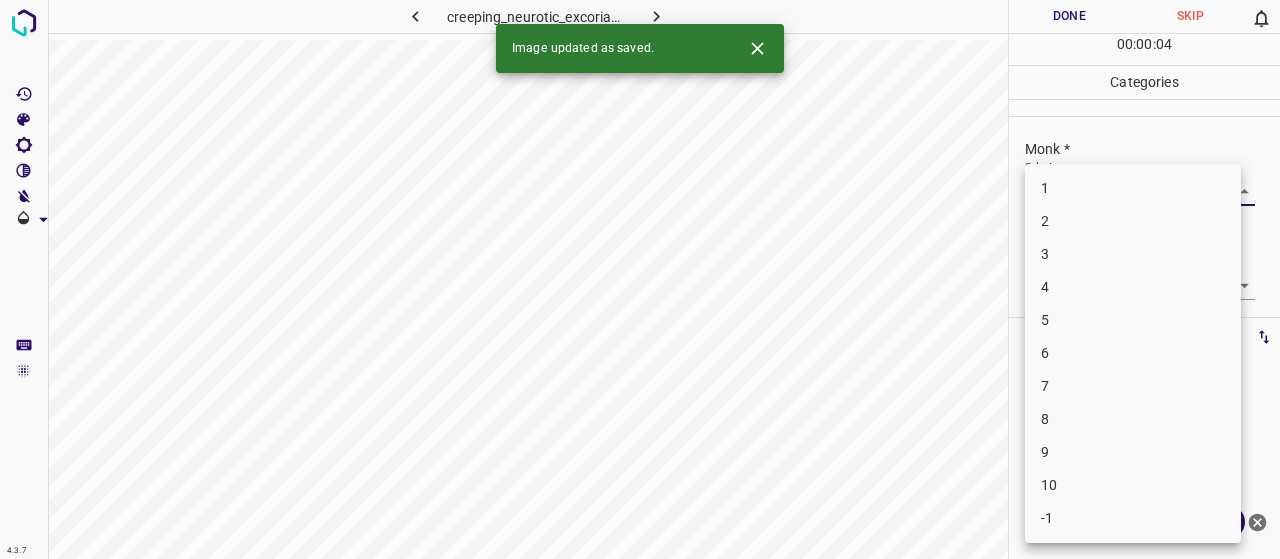 click on "2" at bounding box center (1133, 221) 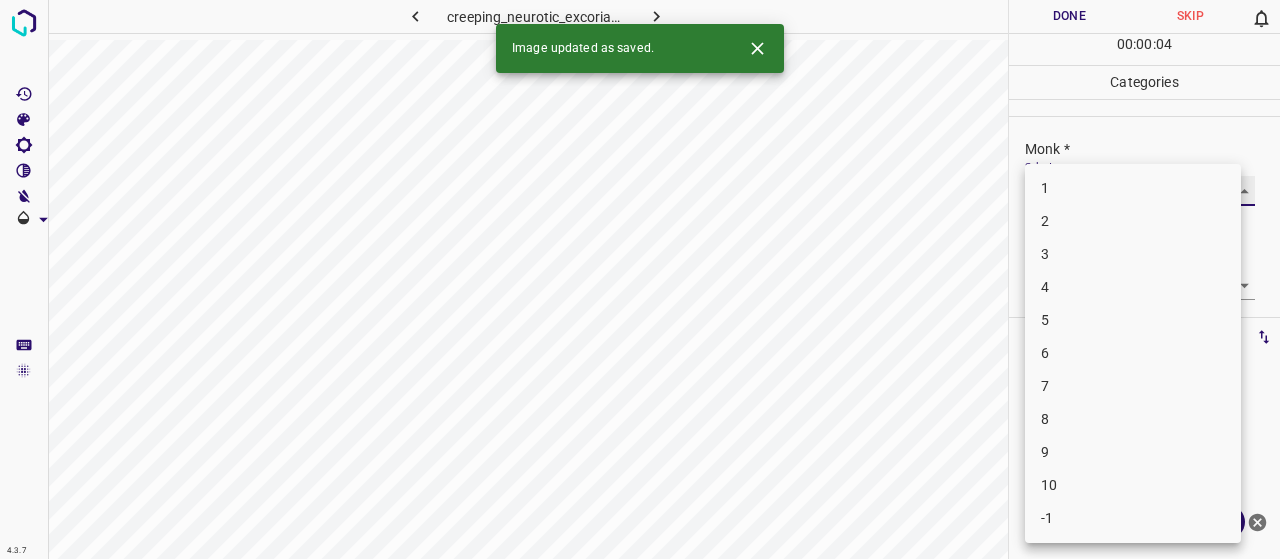 type on "2" 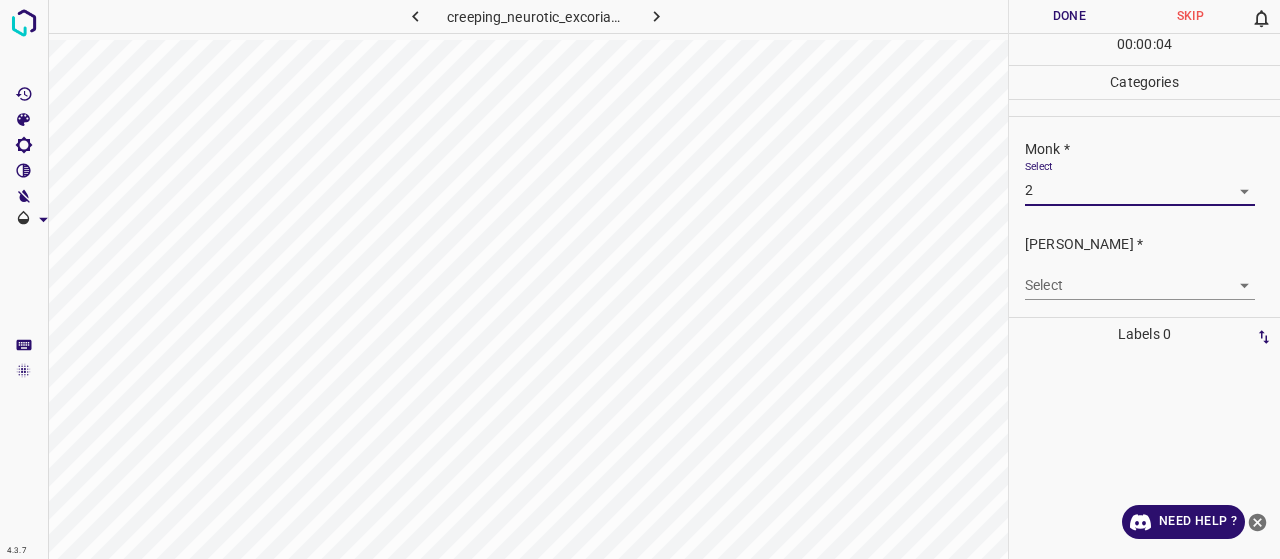 click on "4.3.7 creeping_neurotic_excoriations1.jpg Done Skip 0 00   : 00   : 04   Categories Monk *  Select 2 2  Fitzpatrick *  Select ​ Labels   0 Categories 1 Monk 2  Fitzpatrick Tools Space Change between modes (Draw & Edit) I Auto labeling R Restore zoom M Zoom in N Zoom out Delete Delete selecte label Filters Z Restore filters X Saturation filter C Brightness filter V Contrast filter B Gray scale filter General O Download Need Help ? - Text - Hide - Delete 1 2 3 4 5 6 7 8 9 10 -1" at bounding box center [640, 279] 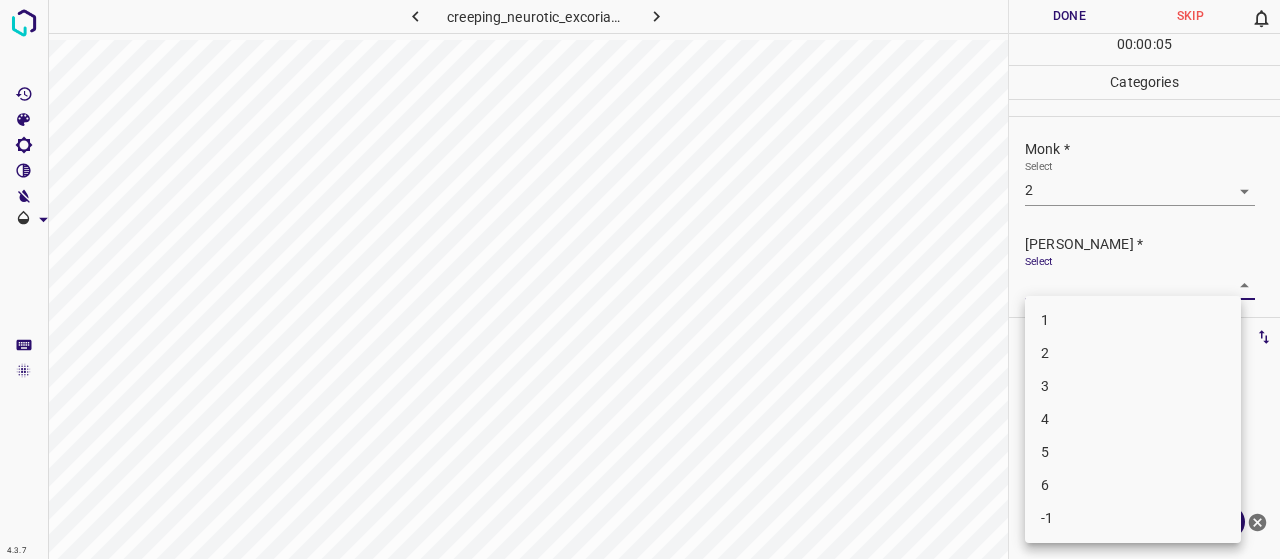 click on "1" at bounding box center (1133, 320) 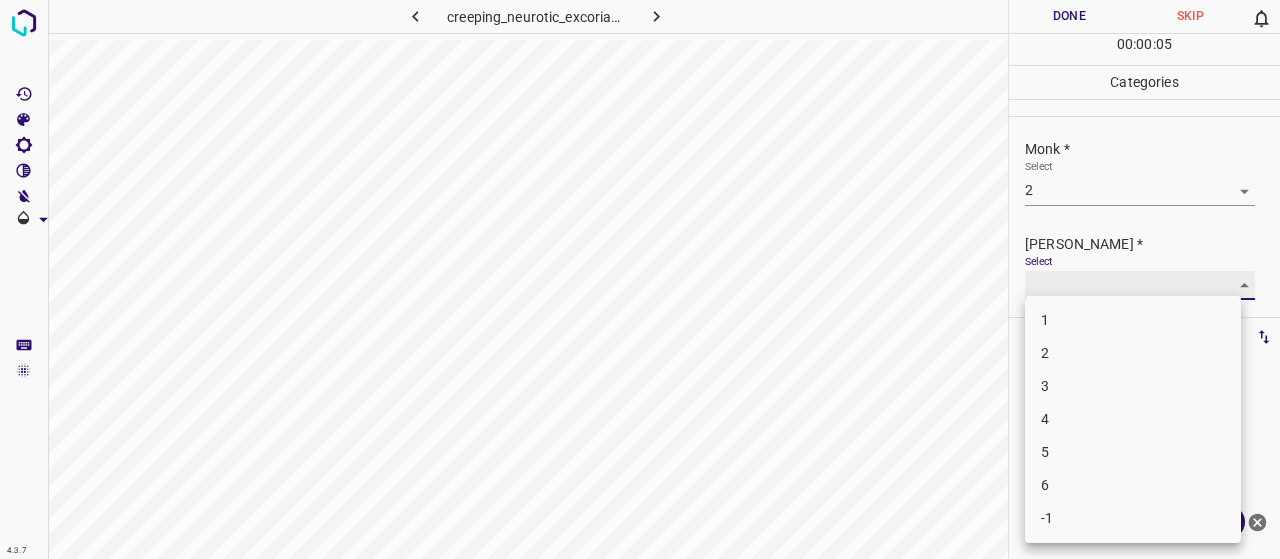 type on "1" 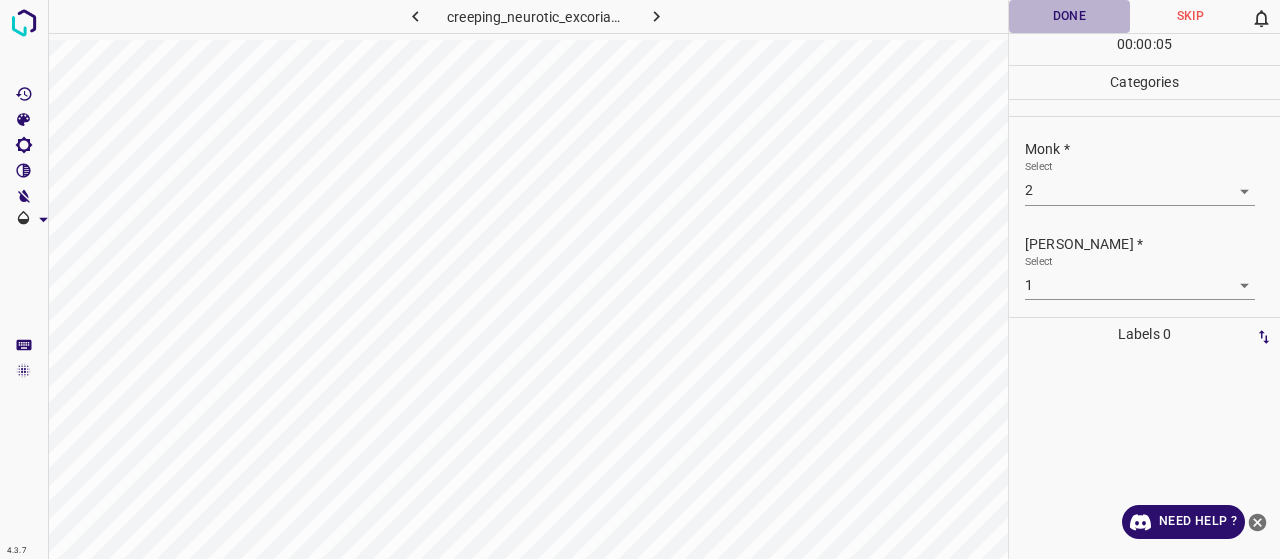 click on "Done" at bounding box center (1069, 16) 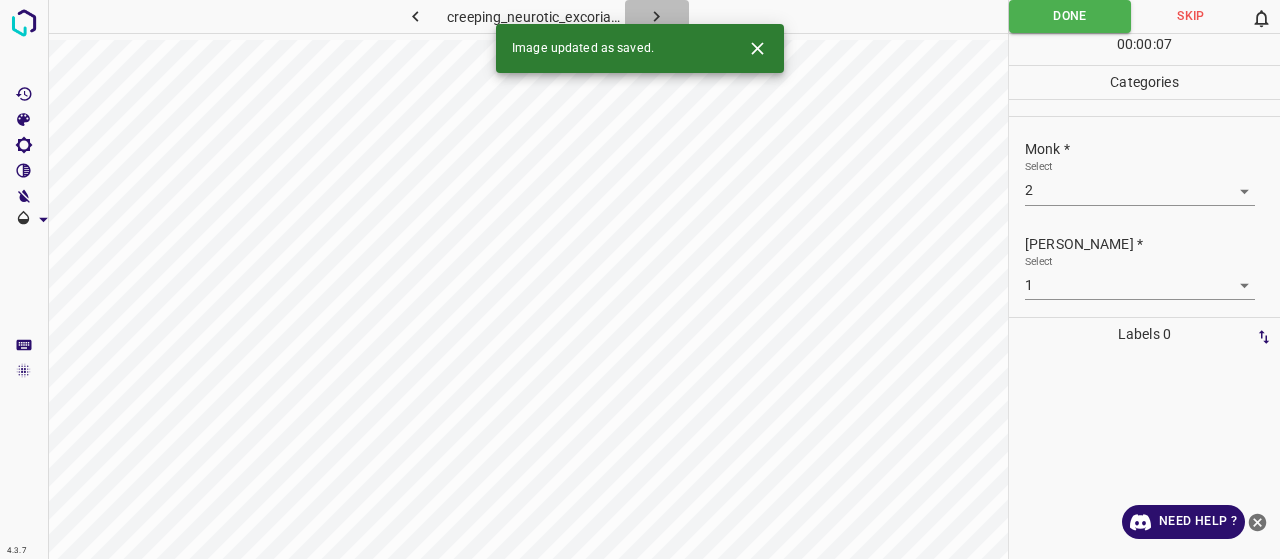click at bounding box center (657, 16) 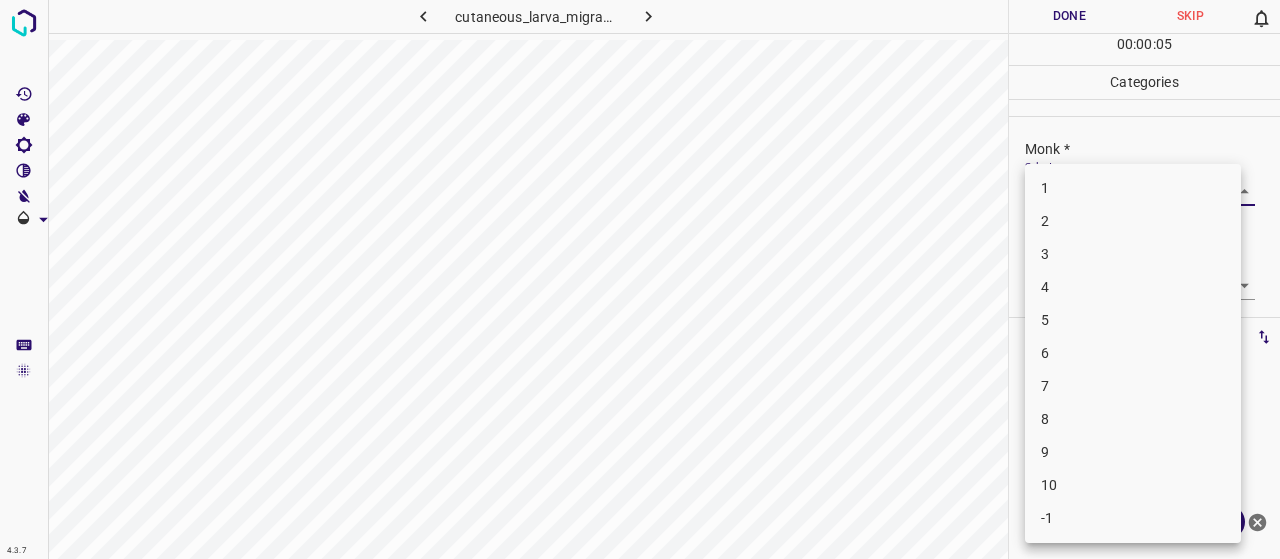 click on "4.3.7 cutaneous_larva_migrans4.jpg Done Skip 0 00   : 00   : 05   Categories Monk *  Select ​  Fitzpatrick *  Select ​ Labels   0 Categories 1 Monk 2  Fitzpatrick Tools Space Change between modes (Draw & Edit) I Auto labeling R Restore zoom M Zoom in N Zoom out Delete Delete selecte label Filters Z Restore filters X Saturation filter C Brightness filter V Contrast filter B Gray scale filter General O Download Need Help ? - Text - Hide - Delete 1 2 3 4 5 6 7 8 9 10 -1" at bounding box center [640, 279] 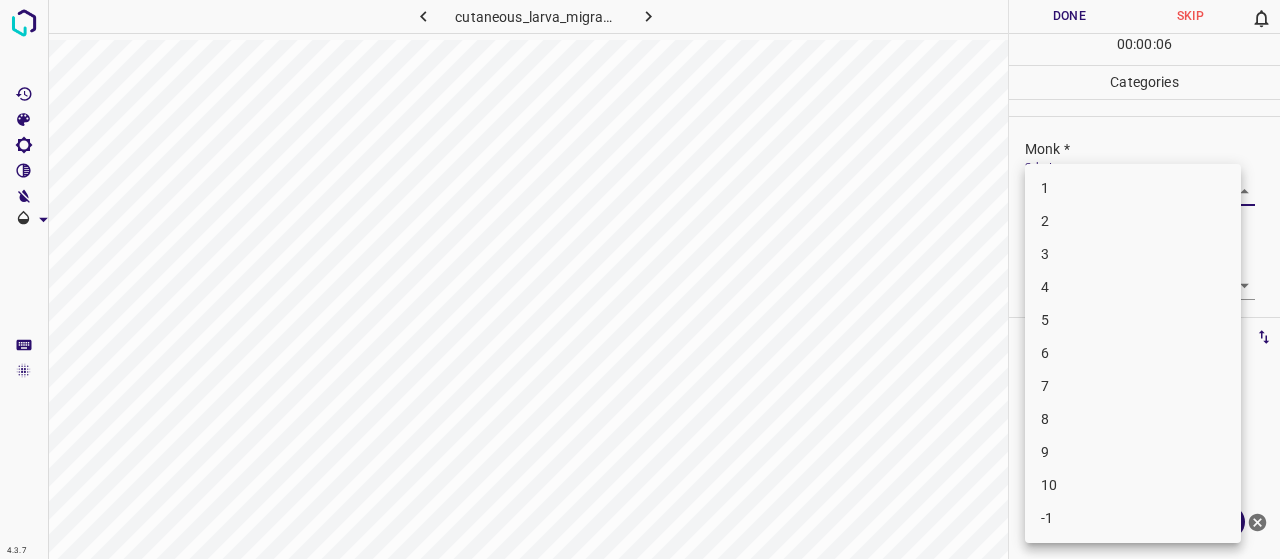 click on "7" at bounding box center (1133, 386) 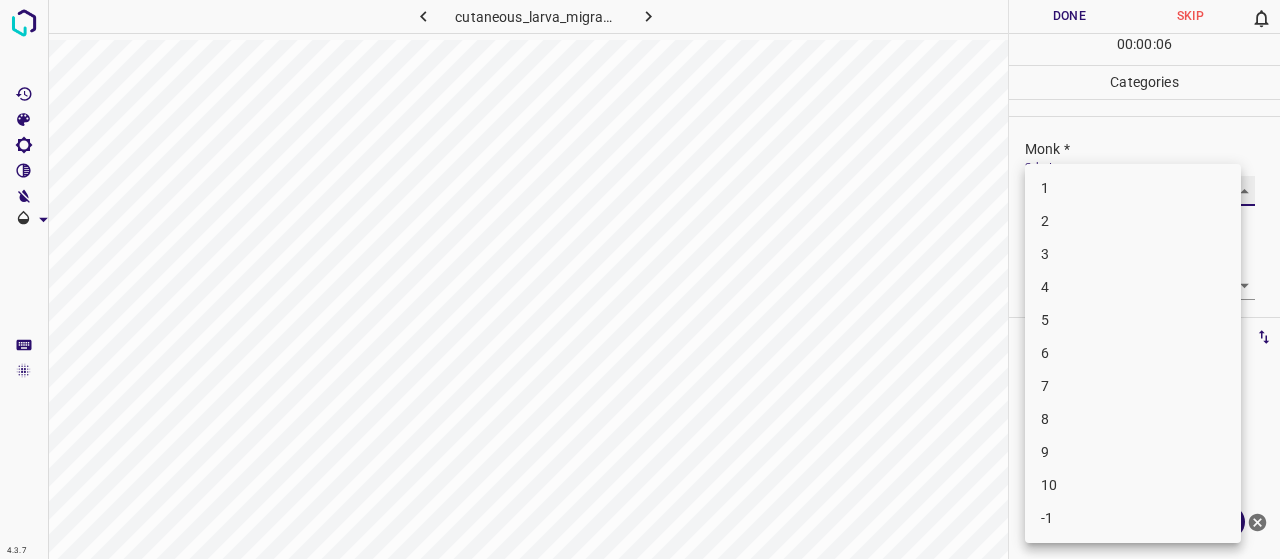 type on "7" 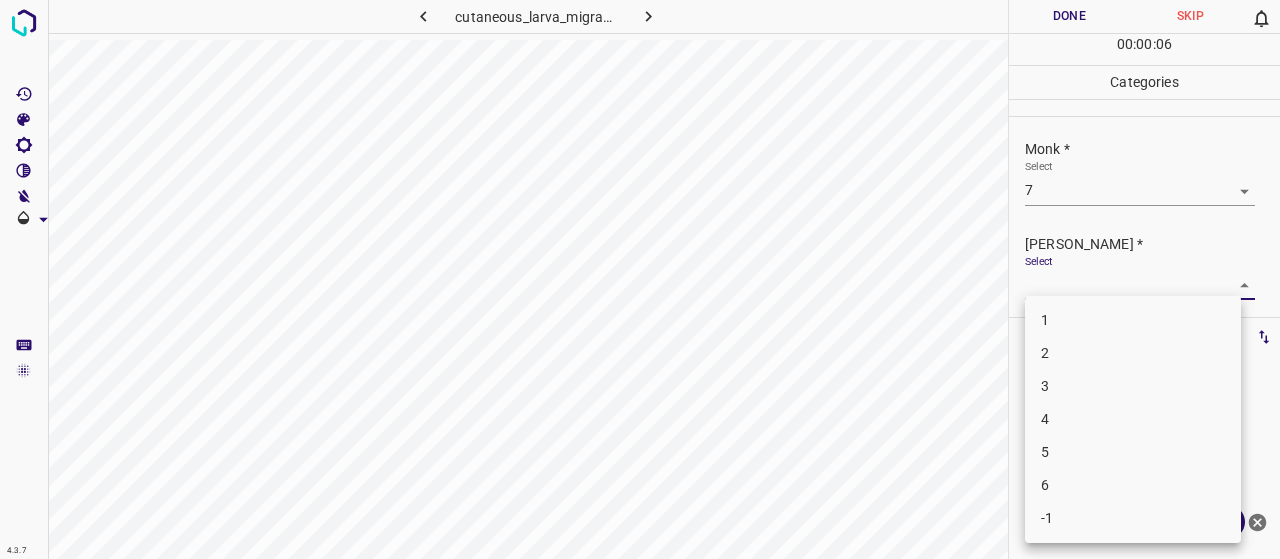 click on "4.3.7 cutaneous_larva_migrans4.jpg Done Skip 0 00   : 00   : 06   Categories Monk *  Select 7 7  Fitzpatrick *  Select ​ Labels   0 Categories 1 Monk 2  Fitzpatrick Tools Space Change between modes (Draw & Edit) I Auto labeling R Restore zoom M Zoom in N Zoom out Delete Delete selecte label Filters Z Restore filters X Saturation filter C Brightness filter V Contrast filter B Gray scale filter General O Download Need Help ? - Text - Hide - Delete 1 2 3 4 5 6 -1" at bounding box center (640, 279) 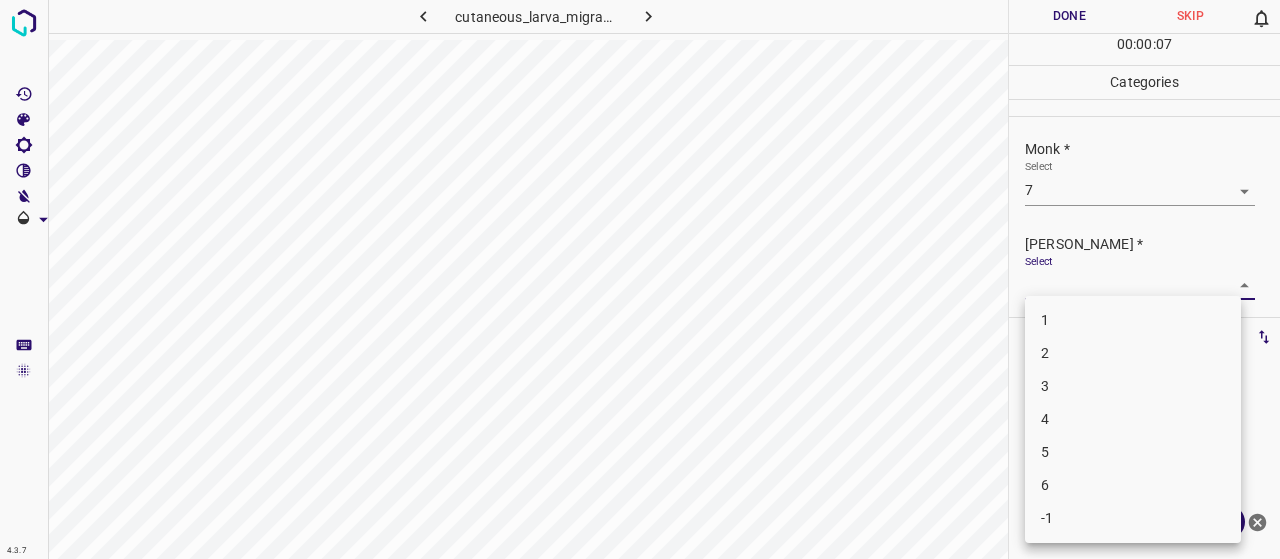 click on "5" at bounding box center (1133, 452) 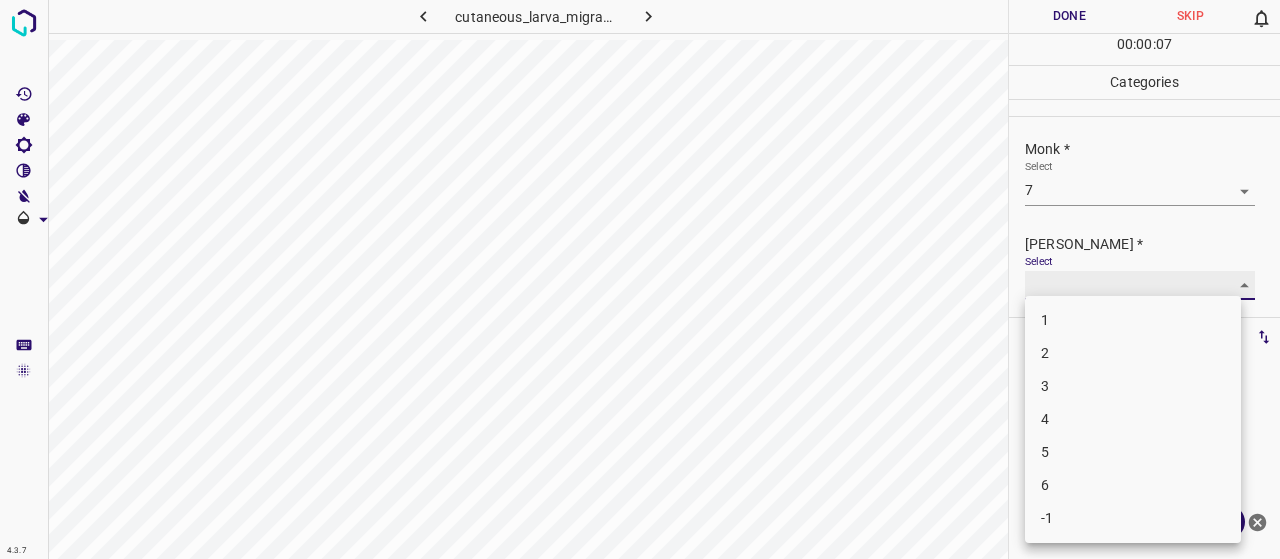 type on "5" 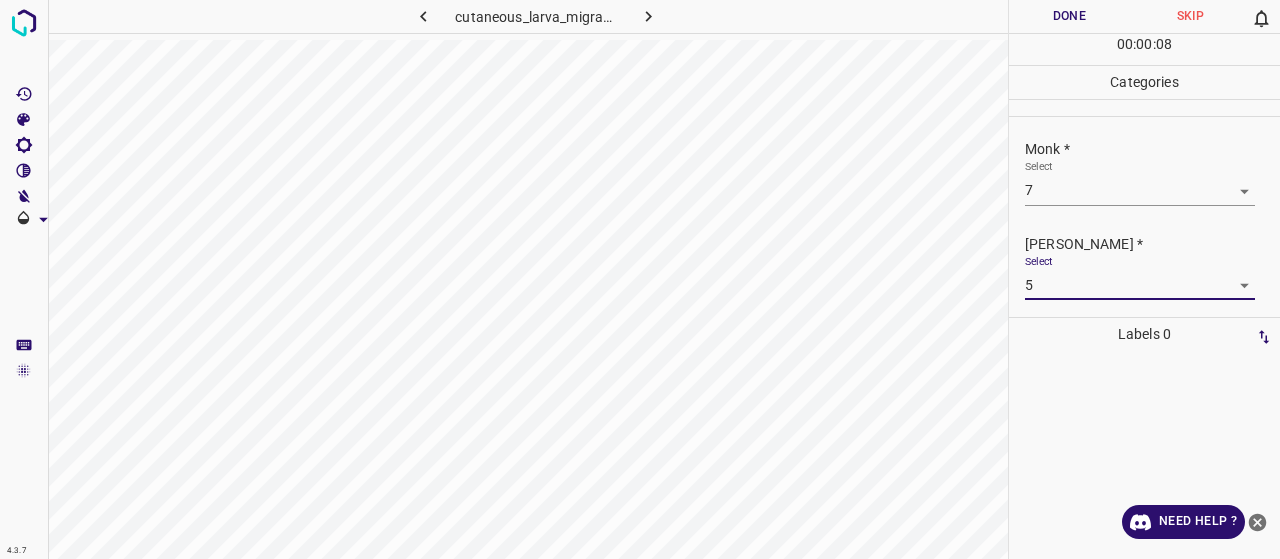 click on "Done" at bounding box center [1069, 16] 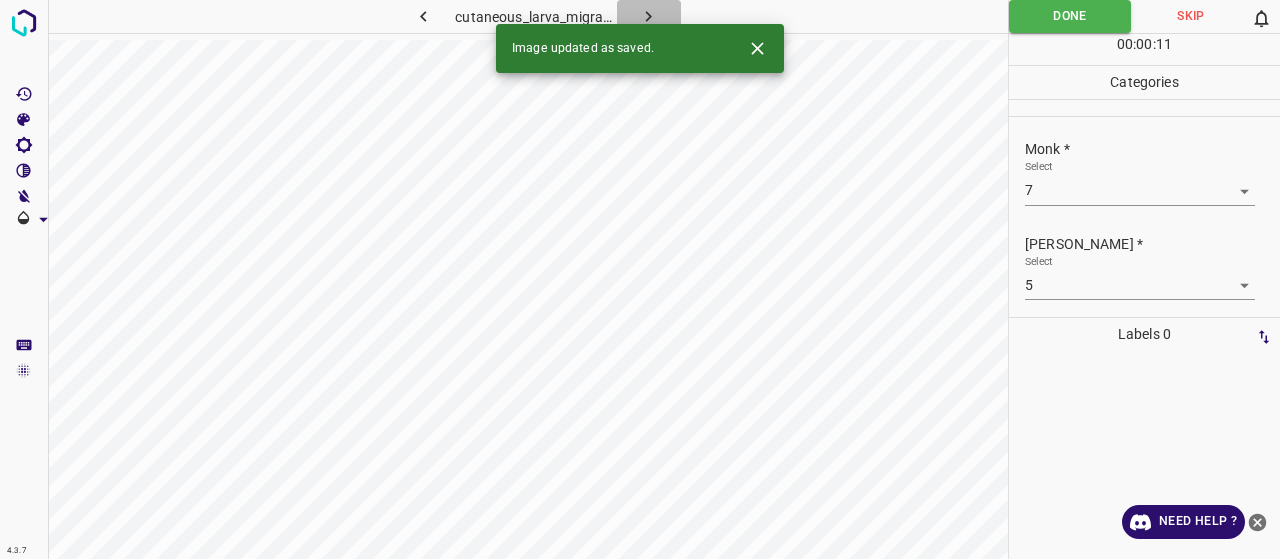 click 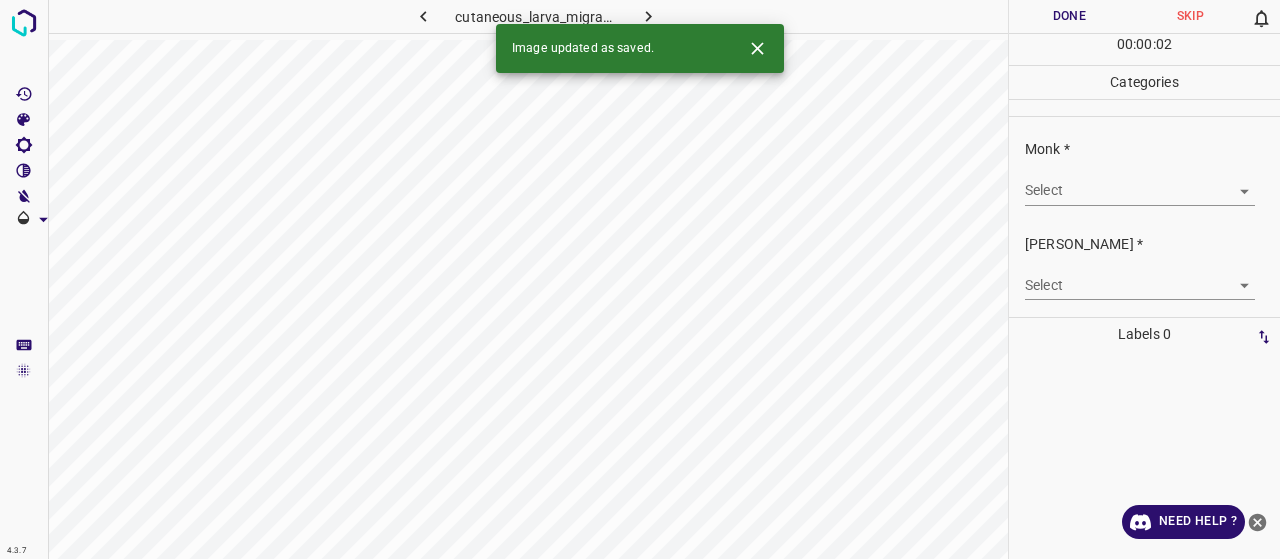 click on "4.3.7 cutaneous_larva_migrans9.jpg Done Skip 0 00   : 00   : 02   Categories Monk *  Select ​  Fitzpatrick *  Select ​ Labels   0 Categories 1 Monk 2  Fitzpatrick Tools Space Change between modes (Draw & Edit) I Auto labeling R Restore zoom M Zoom in N Zoom out Delete Delete selecte label Filters Z Restore filters X Saturation filter C Brightness filter V Contrast filter B Gray scale filter General O Download Image updated as saved. Need Help ? - Text - Hide - Delete" at bounding box center [640, 279] 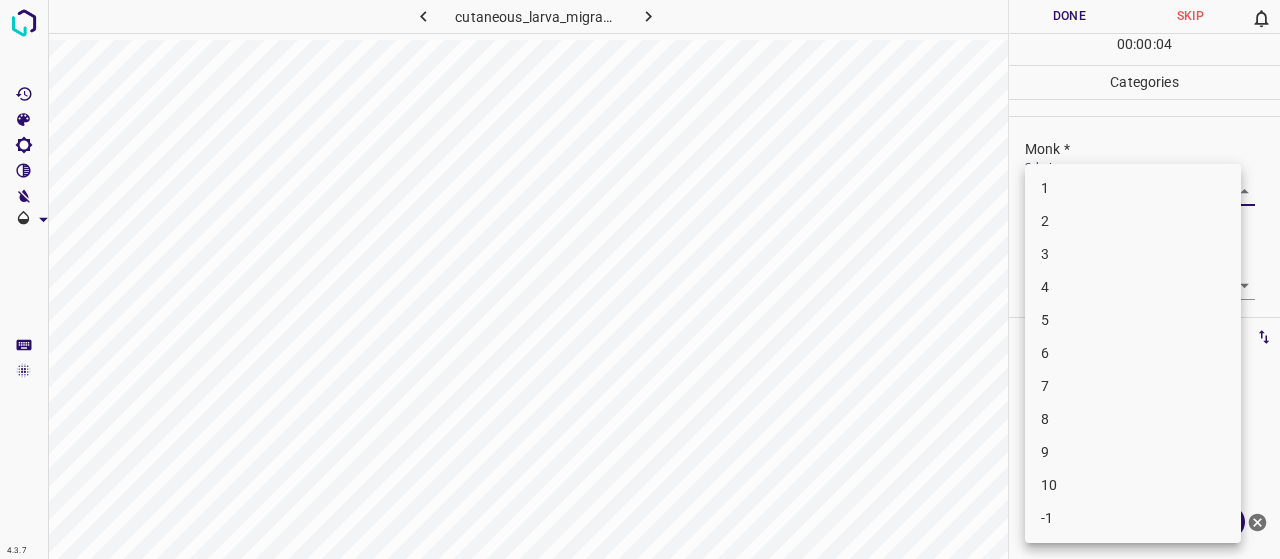 click on "3" at bounding box center (1133, 254) 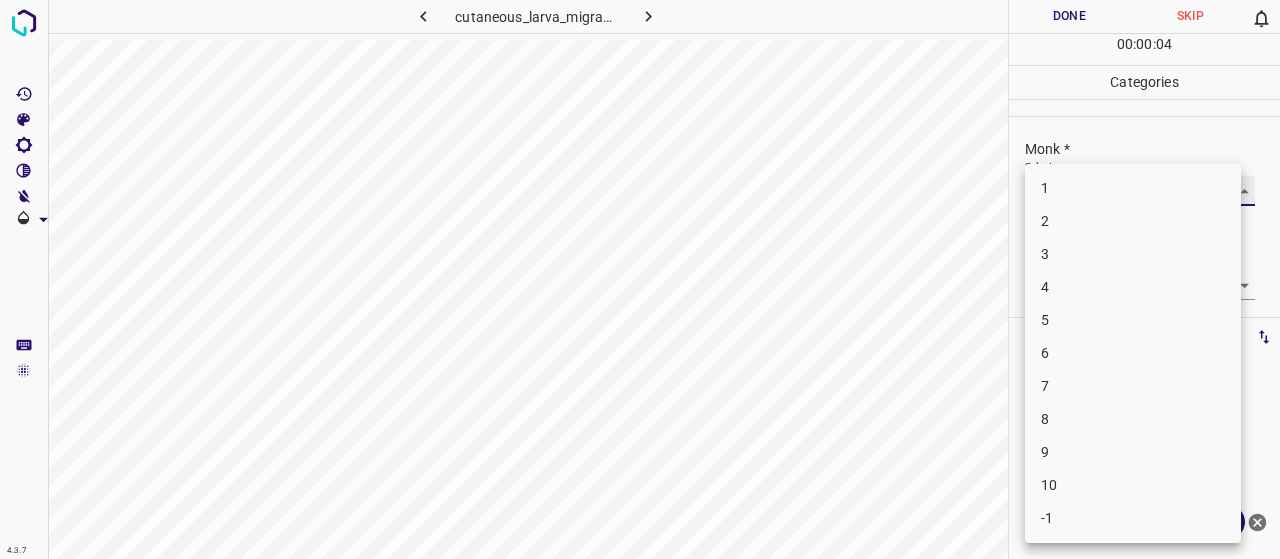 type on "3" 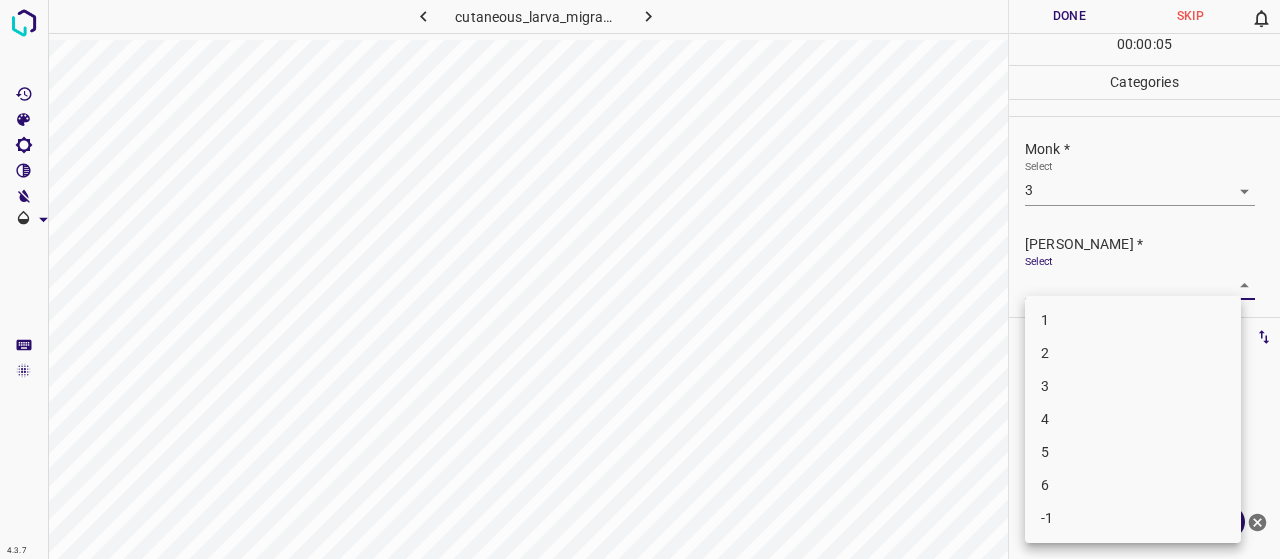 click on "4.3.7 cutaneous_larva_migrans9.jpg Done Skip 0 00   : 00   : 05   Categories Monk *  Select 3 3  Fitzpatrick *  Select ​ Labels   0 Categories 1 Monk 2  Fitzpatrick Tools Space Change between modes (Draw & Edit) I Auto labeling R Restore zoom M Zoom in N Zoom out Delete Delete selecte label Filters Z Restore filters X Saturation filter C Brightness filter V Contrast filter B Gray scale filter General O Download Need Help ? - Text - Hide - Delete 1 2 3 4 5 6 -1" at bounding box center [640, 279] 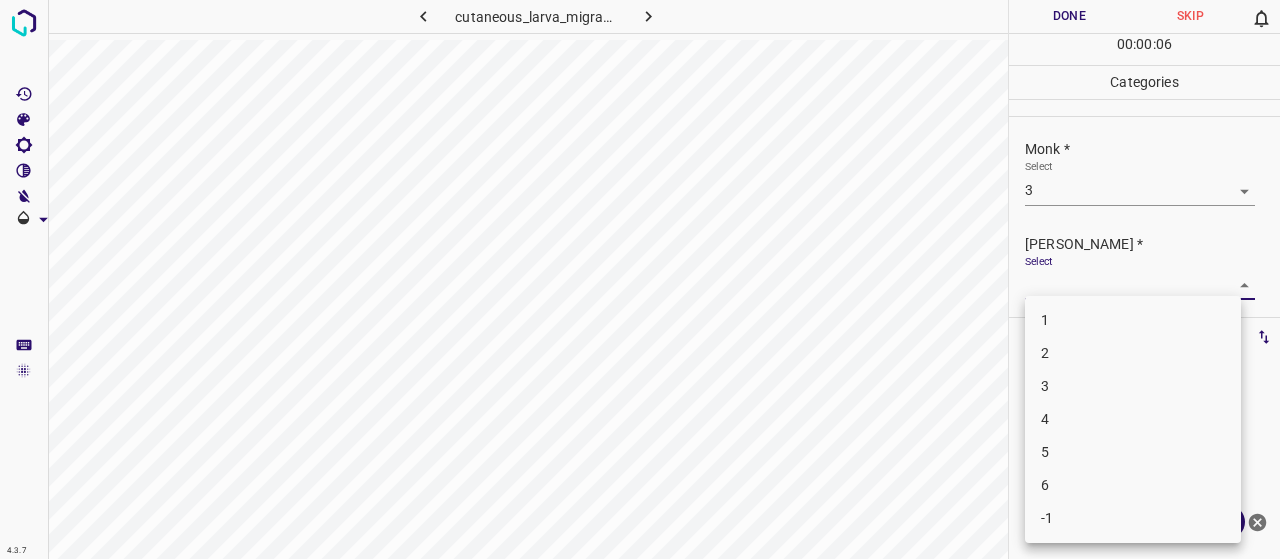 drag, startPoint x: 1087, startPoint y: 334, endPoint x: 1084, endPoint y: 348, distance: 14.3178215 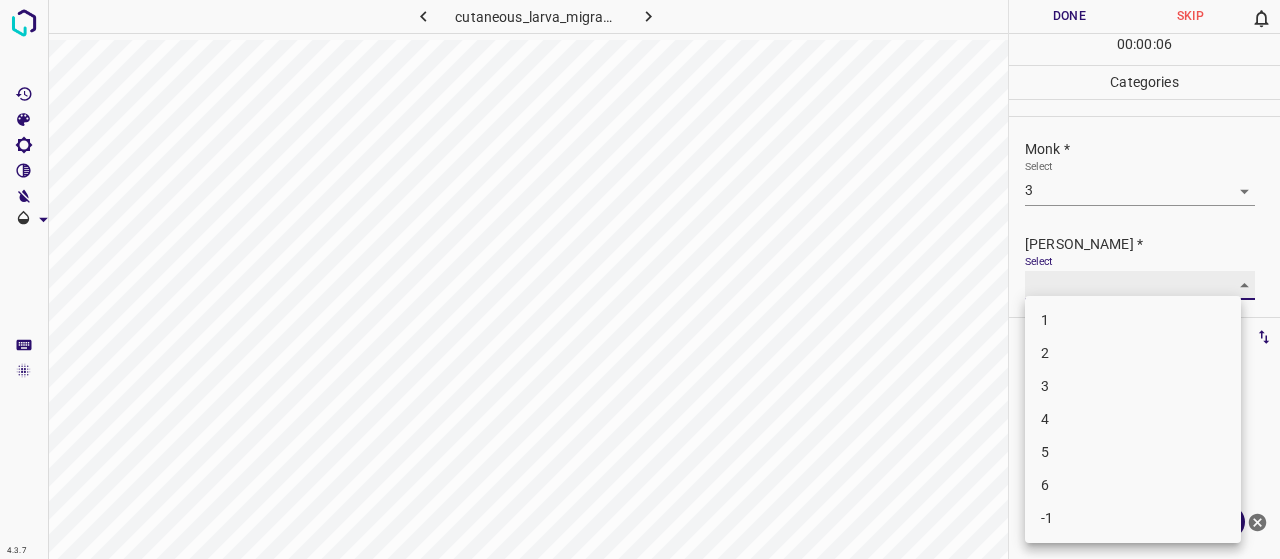 type on "2" 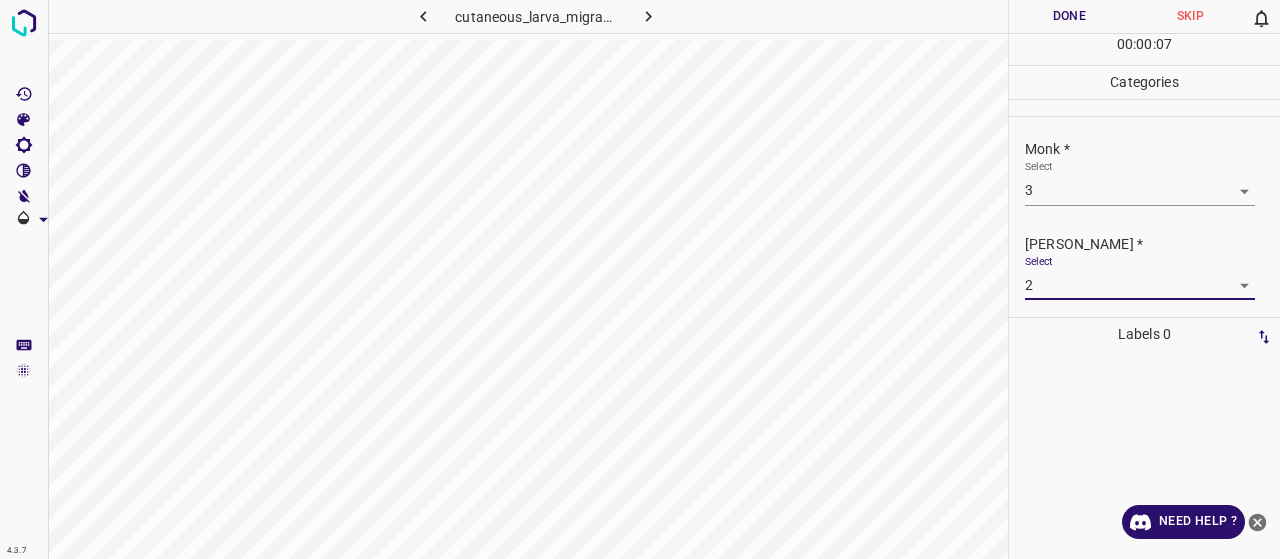 click on "Done" at bounding box center (1069, 16) 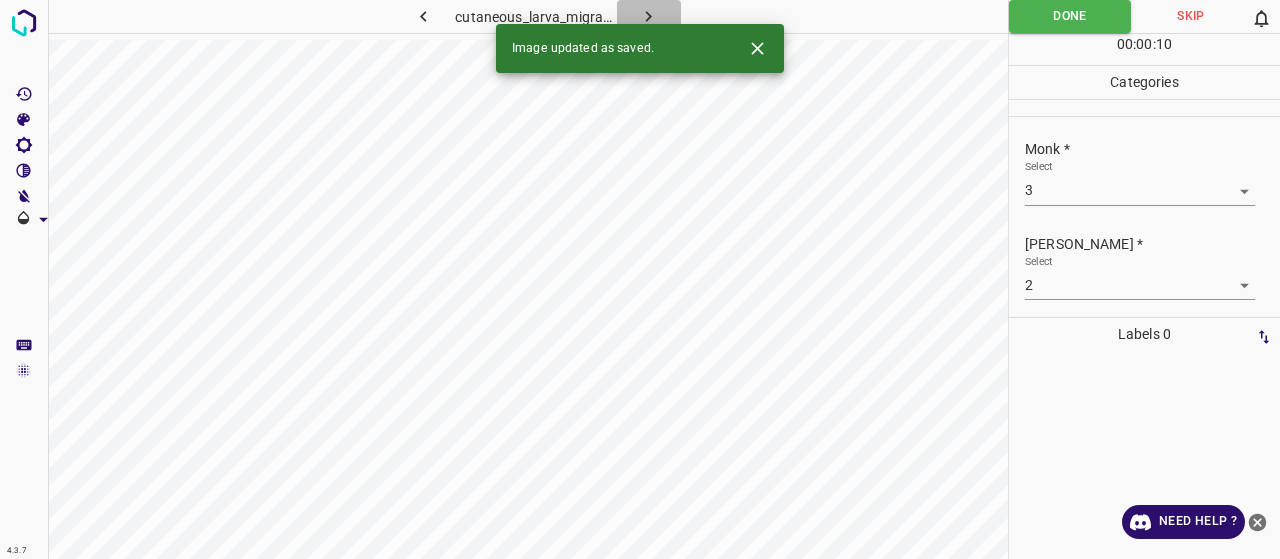 click 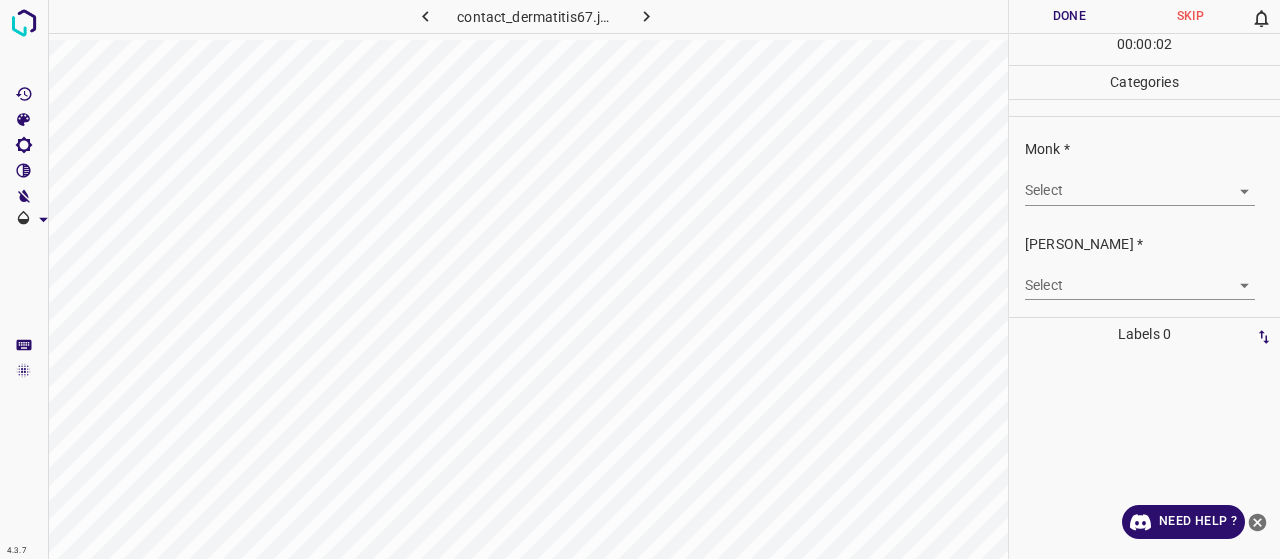 click on "4.3.7 contact_dermatitis67.jpg Done Skip 0 00   : 00   : 02   Categories Monk *  Select ​  Fitzpatrick *  Select ​ Labels   0 Categories 1 Monk 2  Fitzpatrick Tools Space Change between modes (Draw & Edit) I Auto labeling R Restore zoom M Zoom in N Zoom out Delete Delete selecte label Filters Z Restore filters X Saturation filter C Brightness filter V Contrast filter B Gray scale filter General O Download Need Help ? - Text - Hide - Delete" at bounding box center (640, 279) 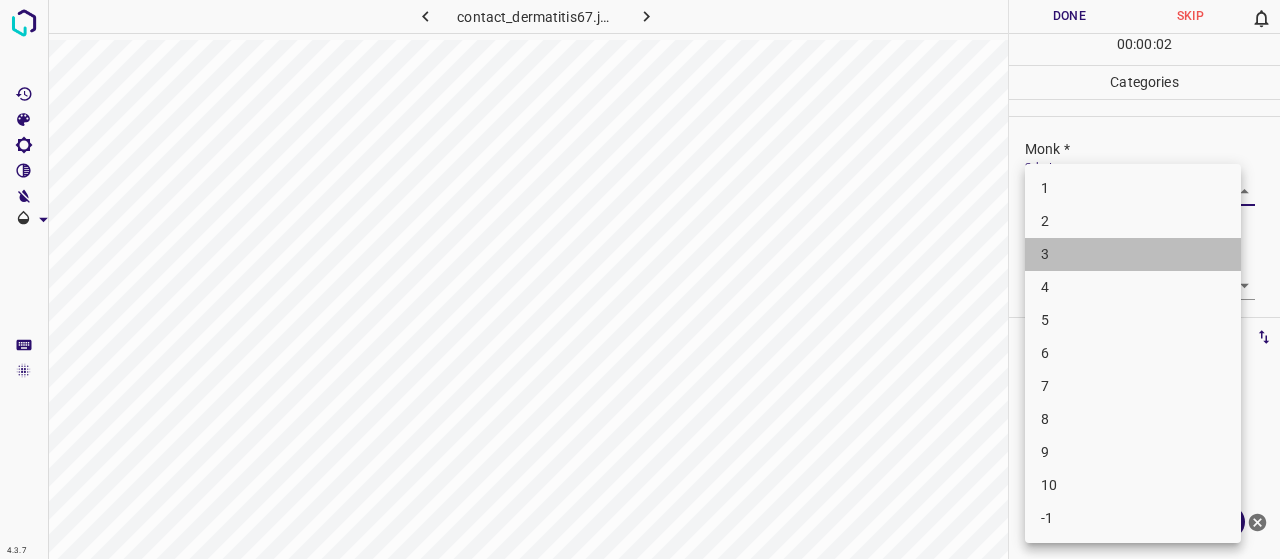 click on "3" at bounding box center [1133, 254] 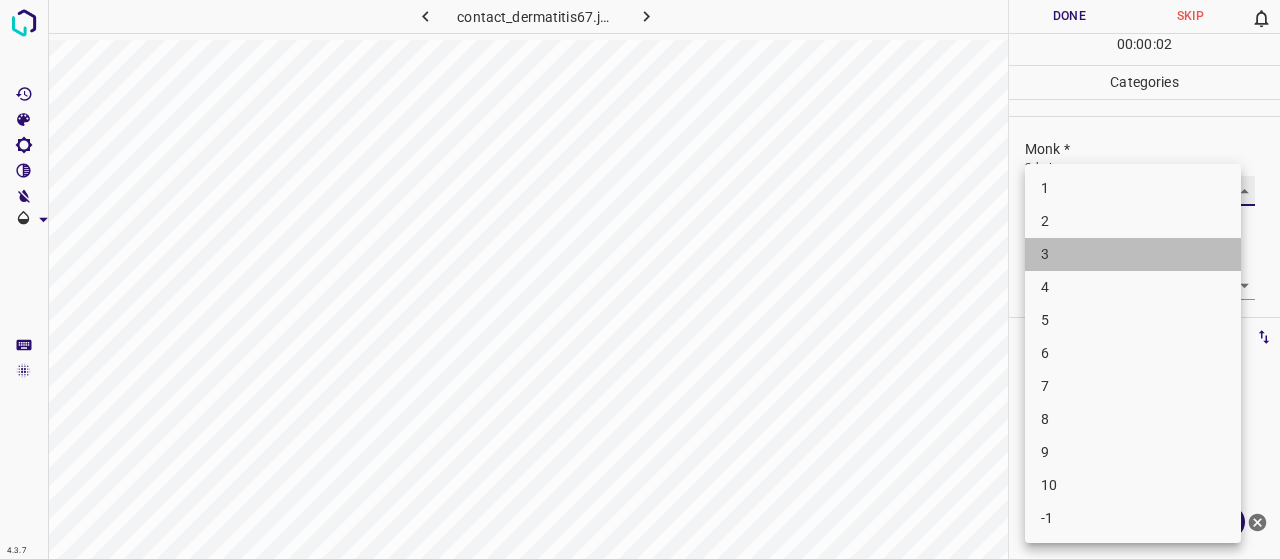 type on "3" 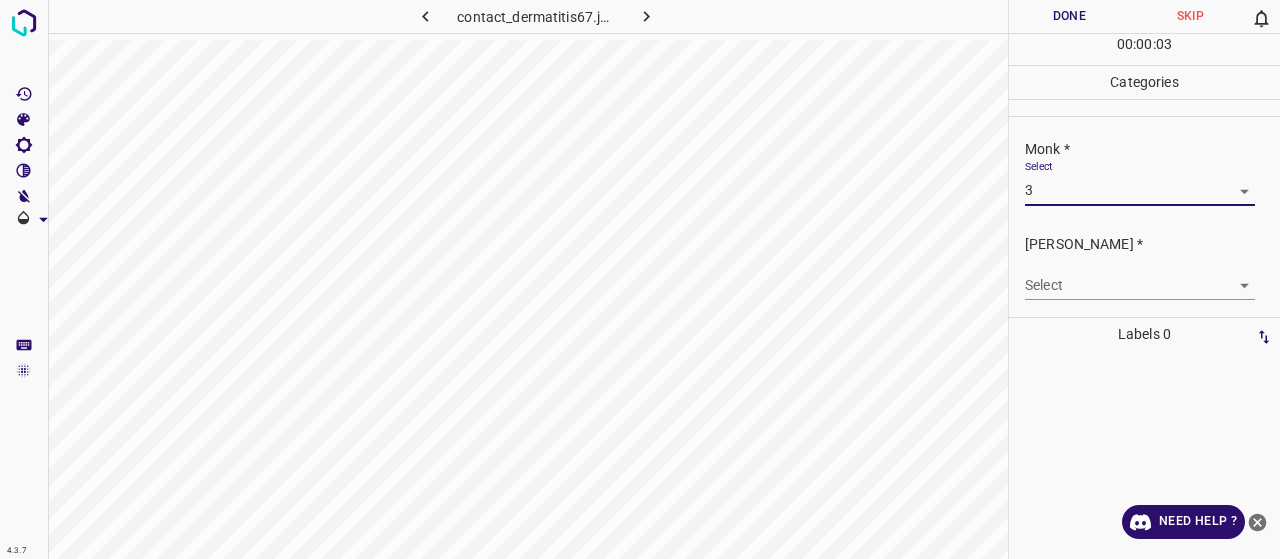 click on "4.3.7 contact_dermatitis67.jpg Done Skip 0 00   : 00   : 03   Categories Monk *  Select 3 3  Fitzpatrick *  Select ​ Labels   0 Categories 1 Monk 2  Fitzpatrick Tools Space Change between modes (Draw & Edit) I Auto labeling R Restore zoom M Zoom in N Zoom out Delete Delete selecte label Filters Z Restore filters X Saturation filter C Brightness filter V Contrast filter B Gray scale filter General O Download Need Help ? - Text - Hide - Delete" at bounding box center (640, 279) 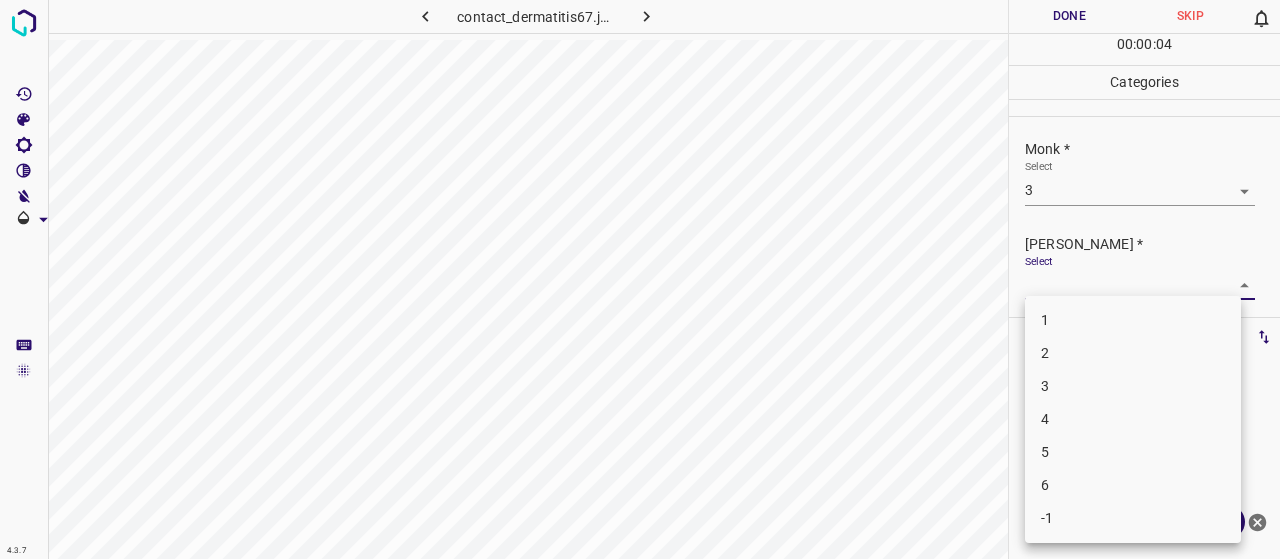 click on "2" at bounding box center [1133, 353] 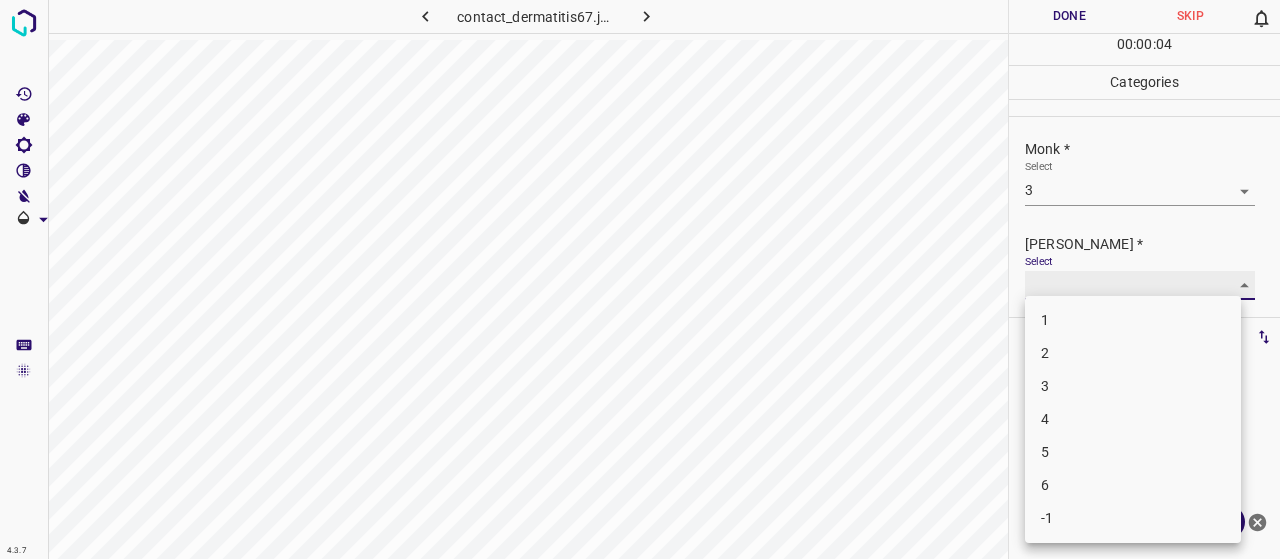 type on "2" 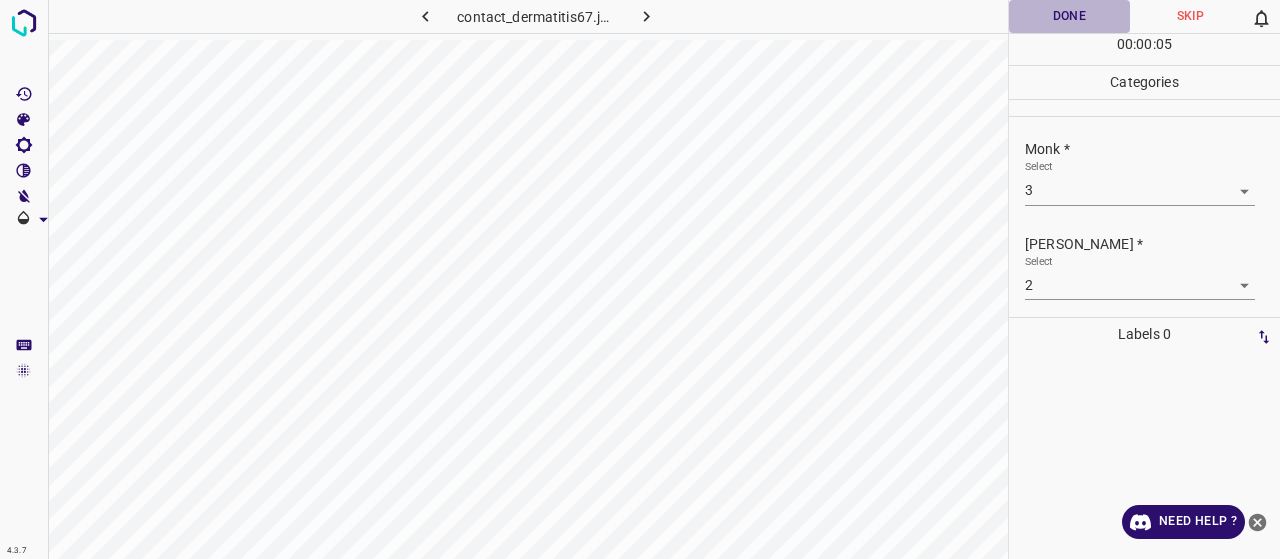 click on "Done" at bounding box center [1069, 16] 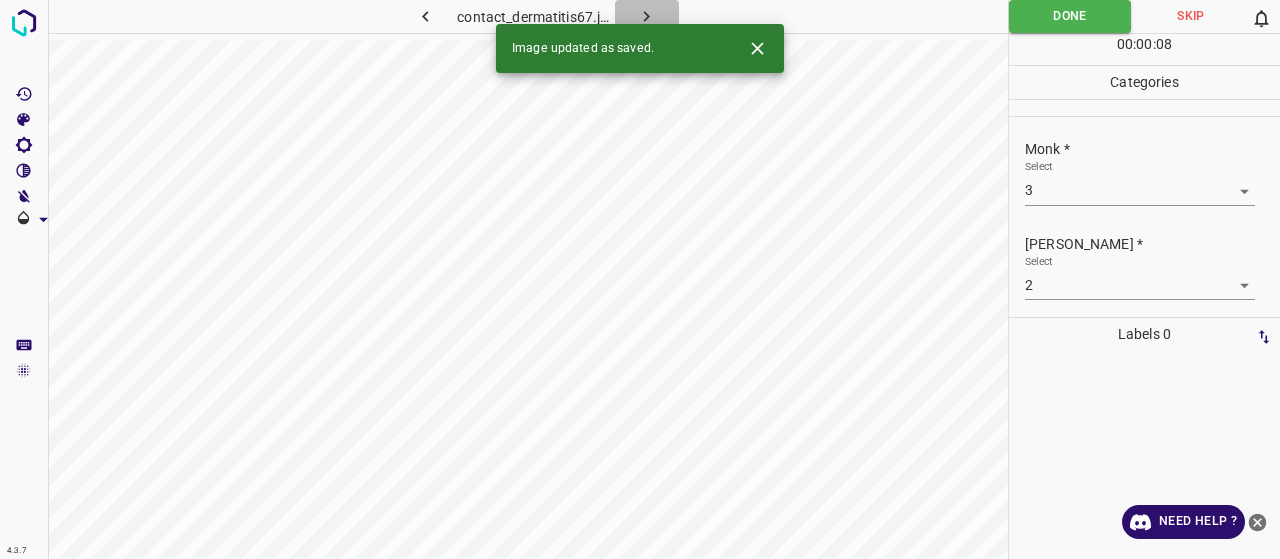 click 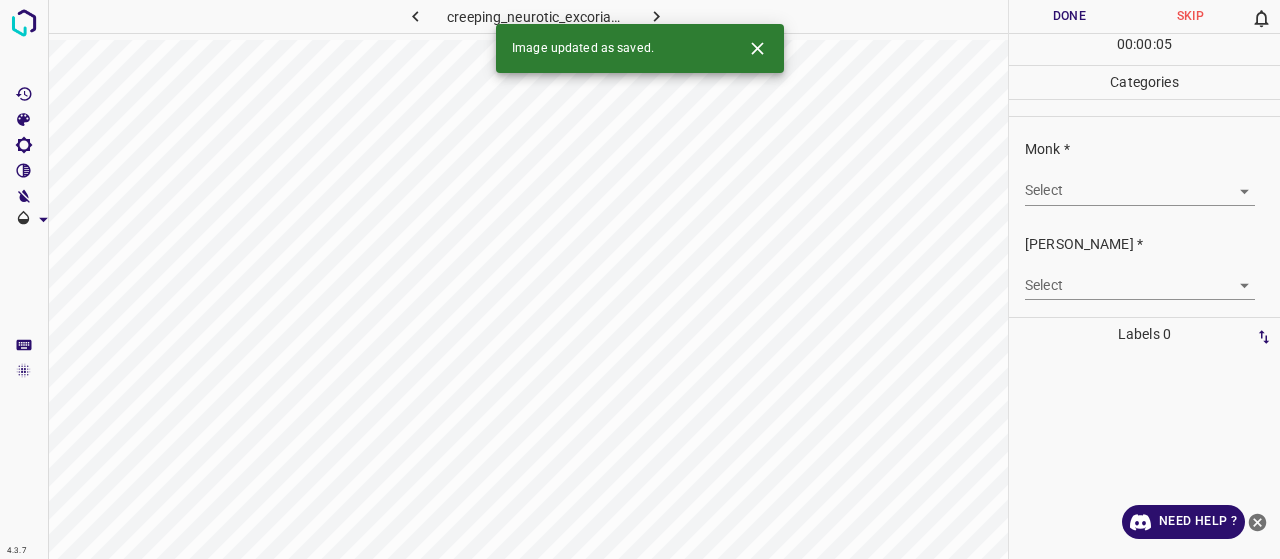 click on "4.3.7 creeping_neurotic_excoriations3.jpg Done Skip 0 00   : 00   : 05   Categories Monk *  Select ​  Fitzpatrick *  Select ​ Labels   0 Categories 1 Monk 2  Fitzpatrick Tools Space Change between modes (Draw & Edit) I Auto labeling R Restore zoom M Zoom in N Zoom out Delete Delete selecte label Filters Z Restore filters X Saturation filter C Brightness filter V Contrast filter B Gray scale filter General O Download Image updated as saved. Need Help ? - Text - Hide - Delete" at bounding box center (640, 279) 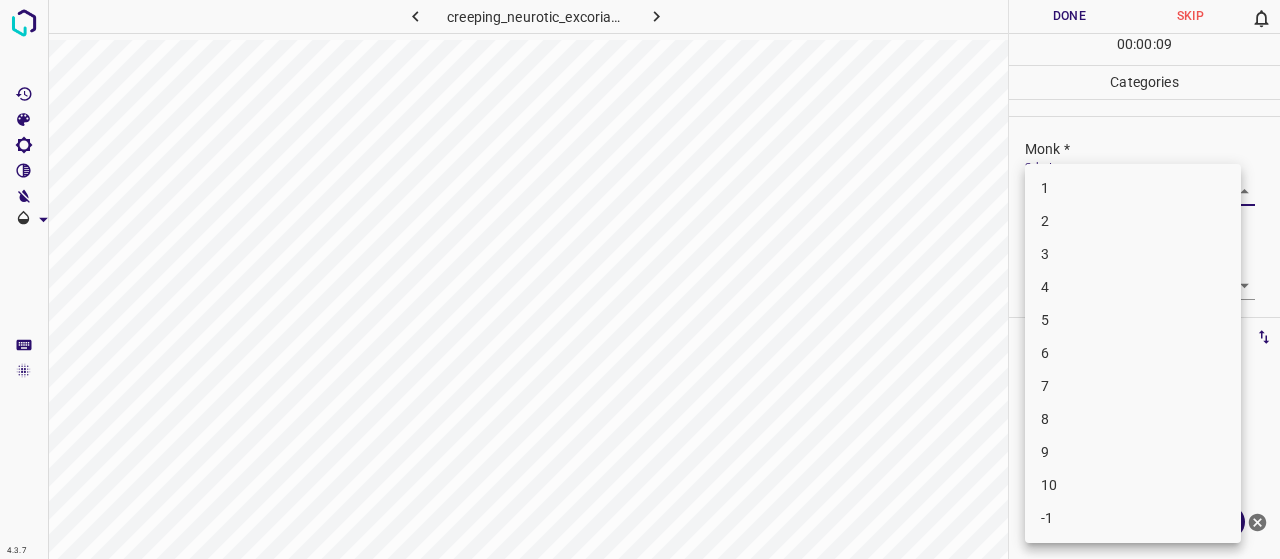 click on "4" at bounding box center (1133, 287) 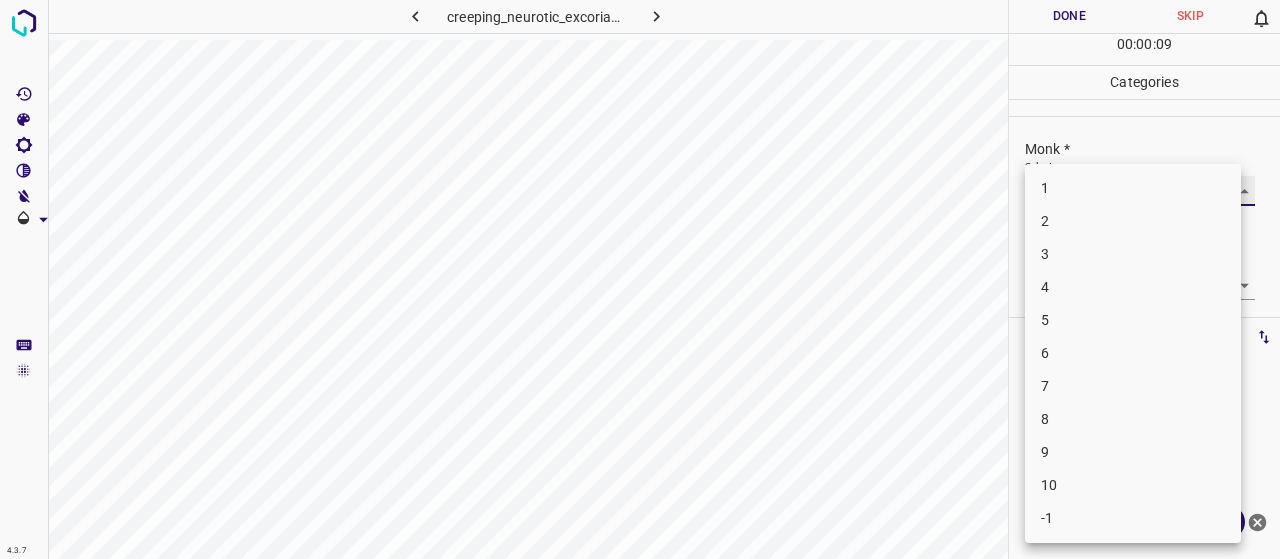 type on "4" 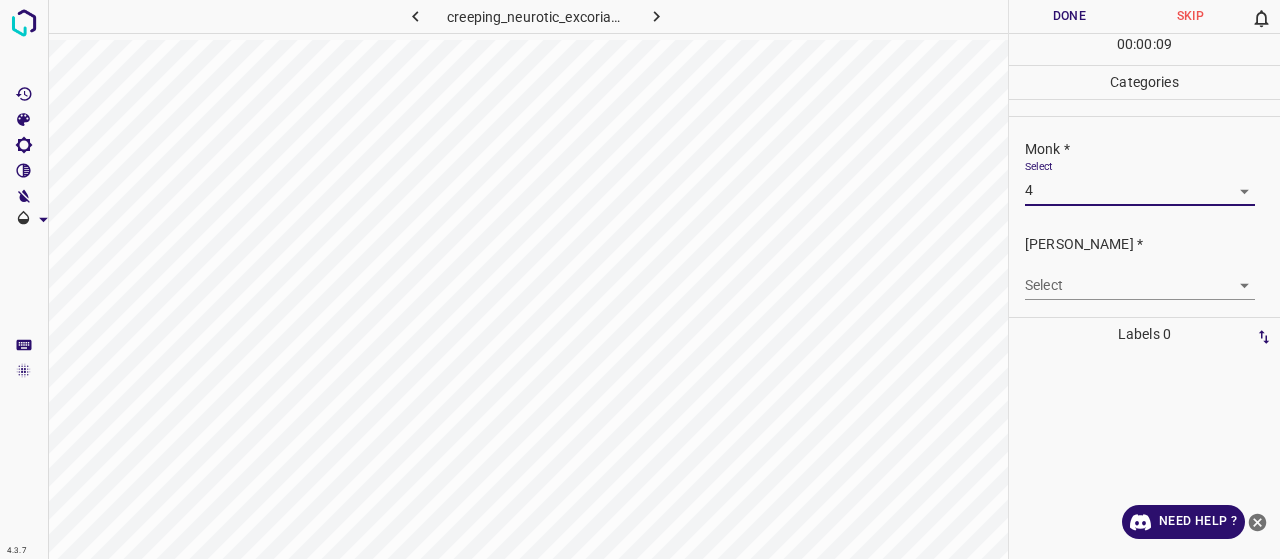 click on "4.3.7 creeping_neurotic_excoriations3.jpg Done Skip 0 00   : 00   : 09   Categories Monk *  Select 4 4  Fitzpatrick *  Select ​ Labels   0 Categories 1 Monk 2  Fitzpatrick Tools Space Change between modes (Draw & Edit) I Auto labeling R Restore zoom M Zoom in N Zoom out Delete Delete selecte label Filters Z Restore filters X Saturation filter C Brightness filter V Contrast filter B Gray scale filter General O Download Need Help ? - Text - Hide - Delete" at bounding box center [640, 279] 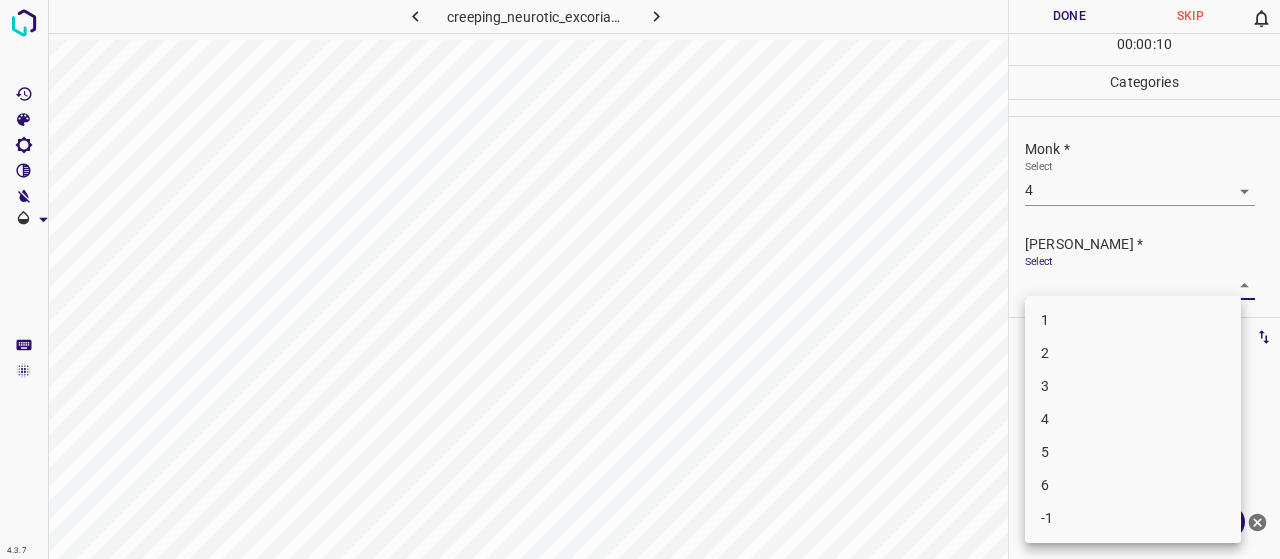 click on "2" at bounding box center [1133, 353] 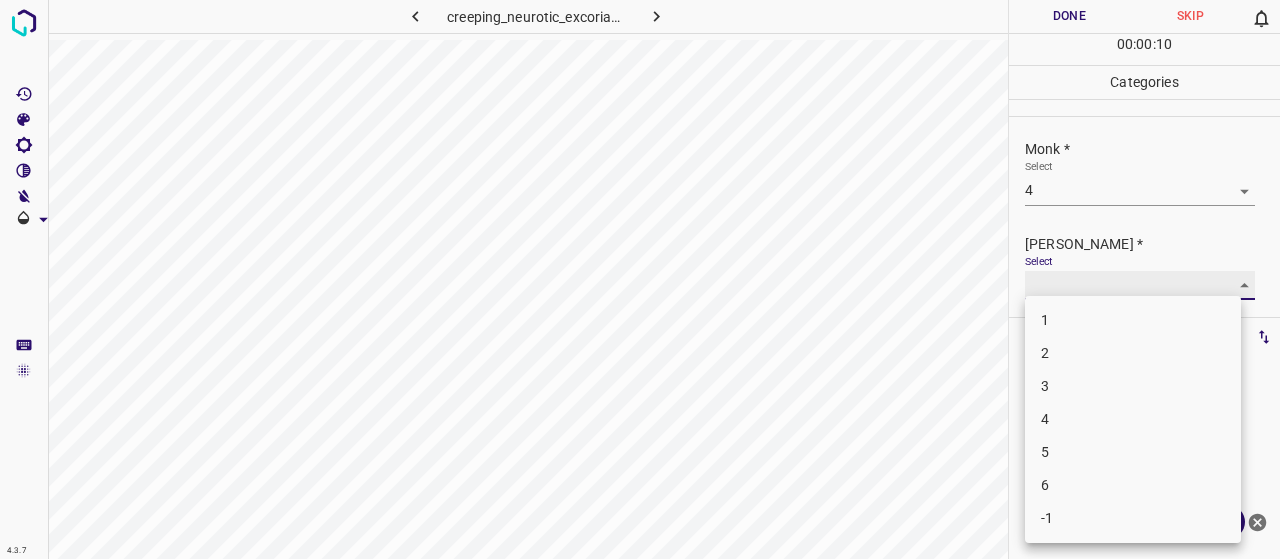 type on "2" 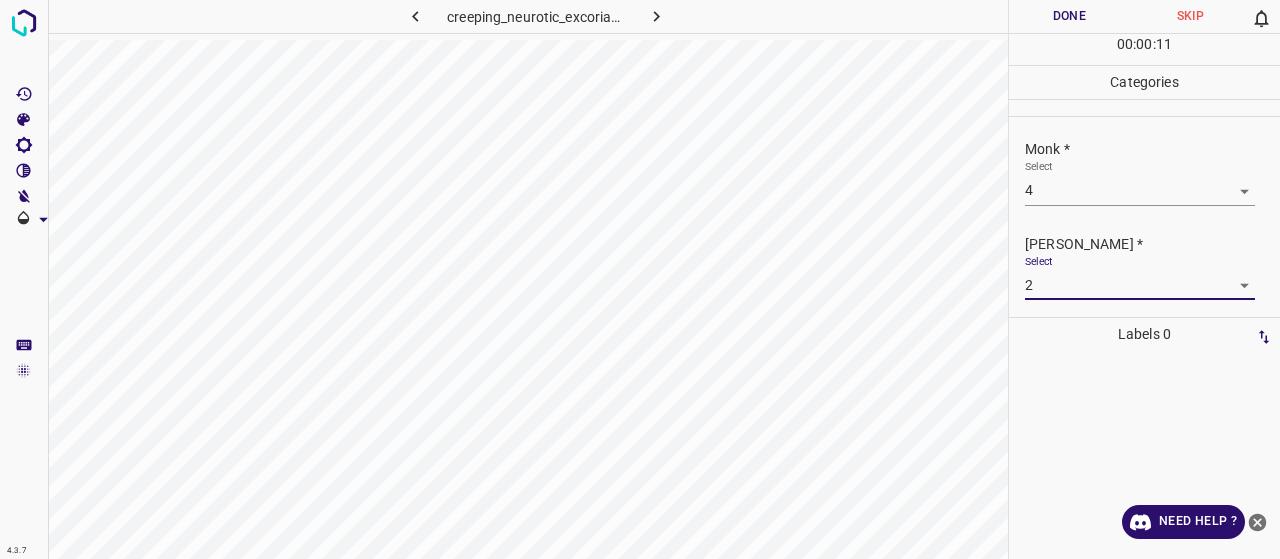 click on "Done" at bounding box center [1069, 16] 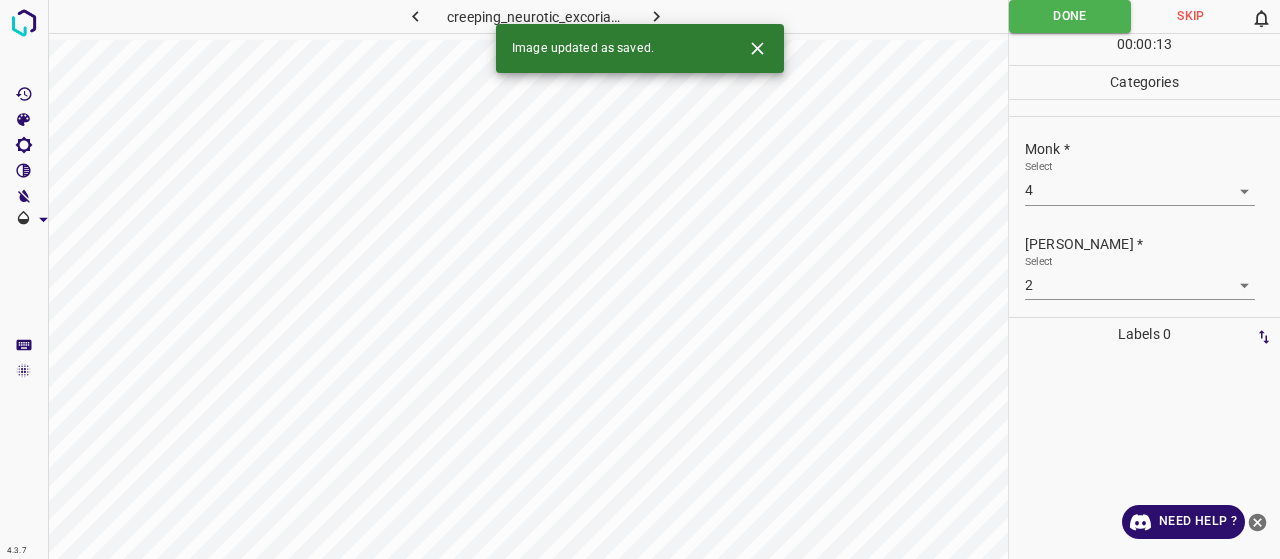 click on "Image updated as saved." at bounding box center [640, 48] 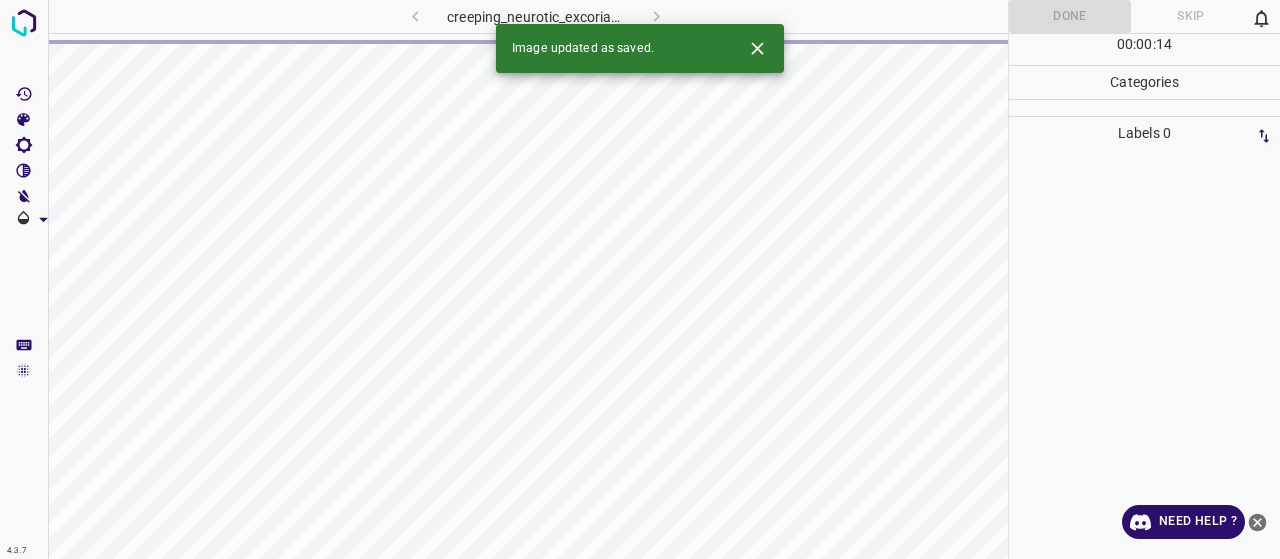 click on "creeping_neurotic_excoriations3.jpg" at bounding box center (536, 16) 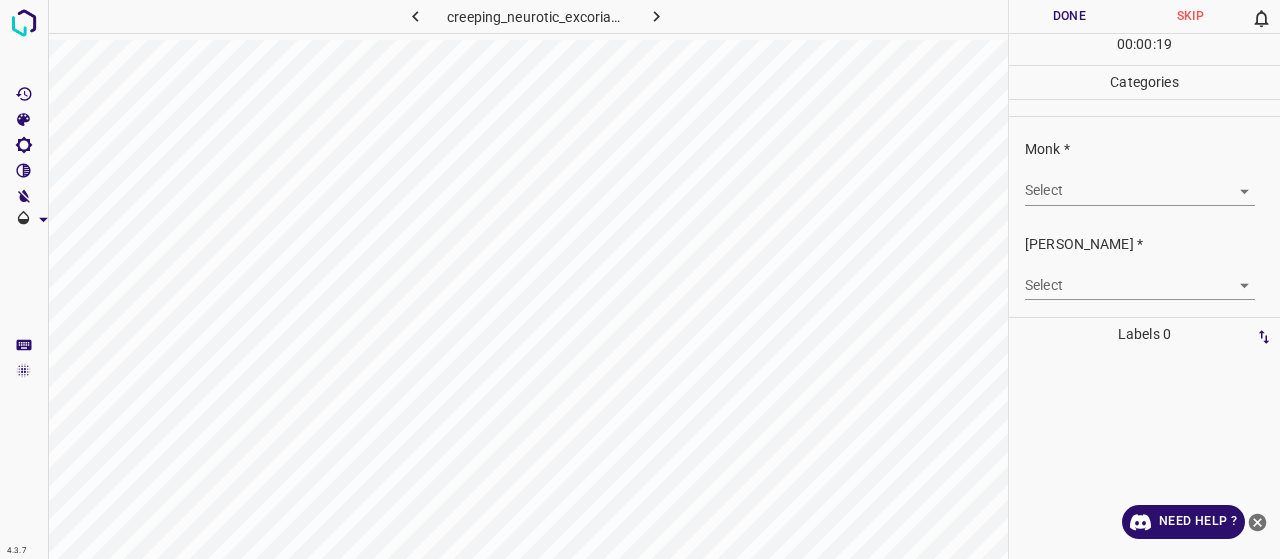 click at bounding box center [657, 16] 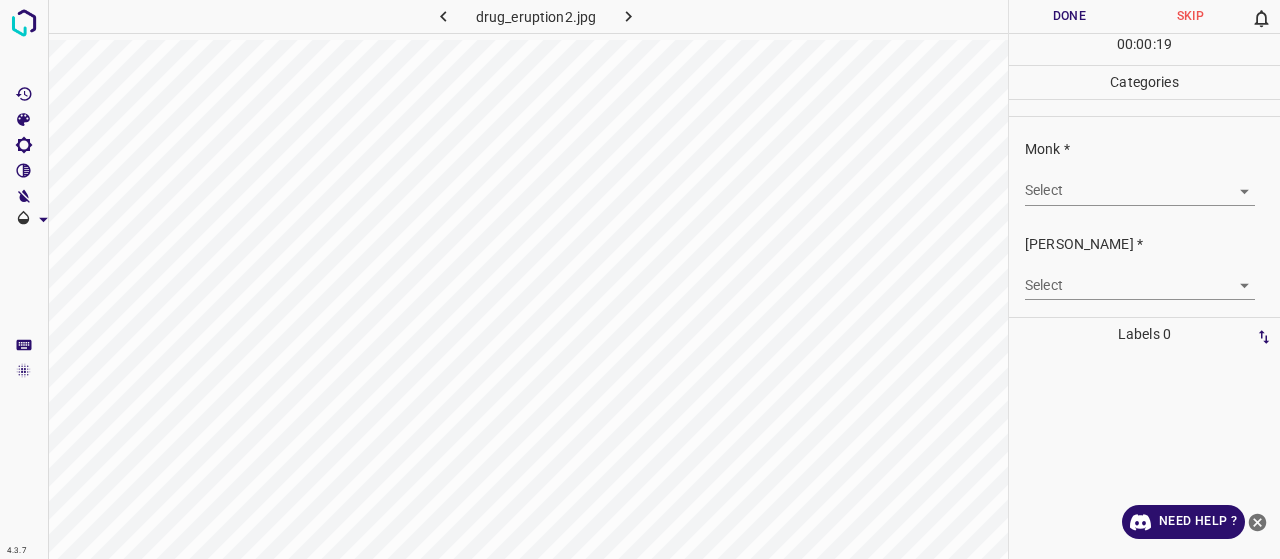 click at bounding box center [444, 16] 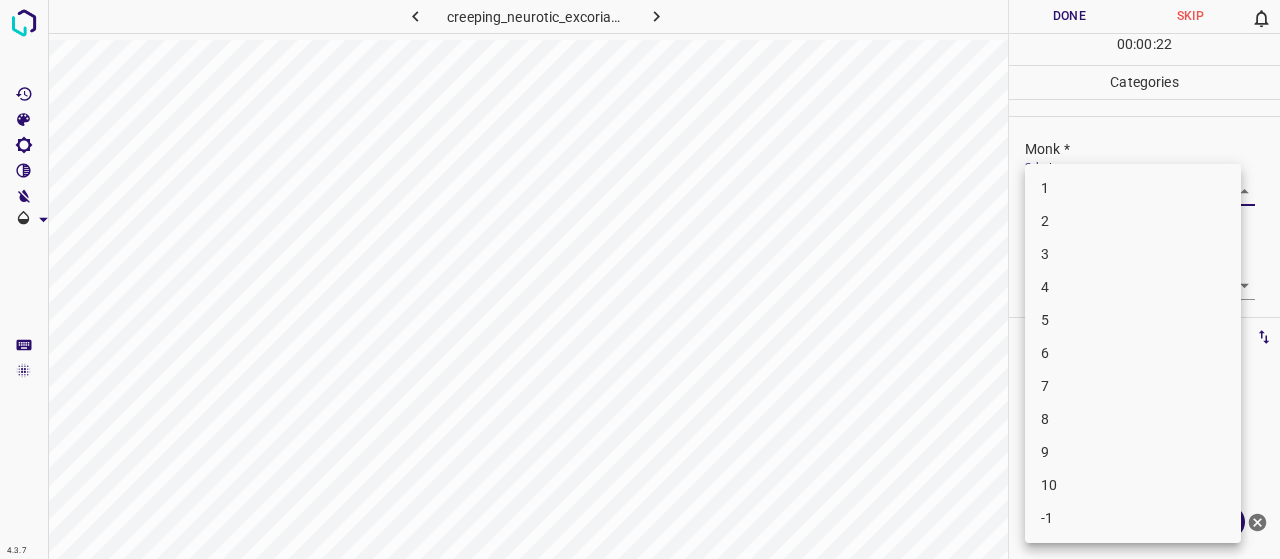 click on "4.3.7 creeping_neurotic_excoriations4.jpg Done Skip 0 00   : 00   : 22   Categories Monk *  Select ​  Fitzpatrick *  Select ​ Labels   0 Categories 1 Monk 2  Fitzpatrick Tools Space Change between modes (Draw & Edit) I Auto labeling R Restore zoom M Zoom in N Zoom out Delete Delete selecte label Filters Z Restore filters X Saturation filter C Brightness filter V Contrast filter B Gray scale filter General O Download Need Help ? - Text - Hide - Delete 1 2 3 4 5 6 7 8 9 10 -1" at bounding box center [640, 279] 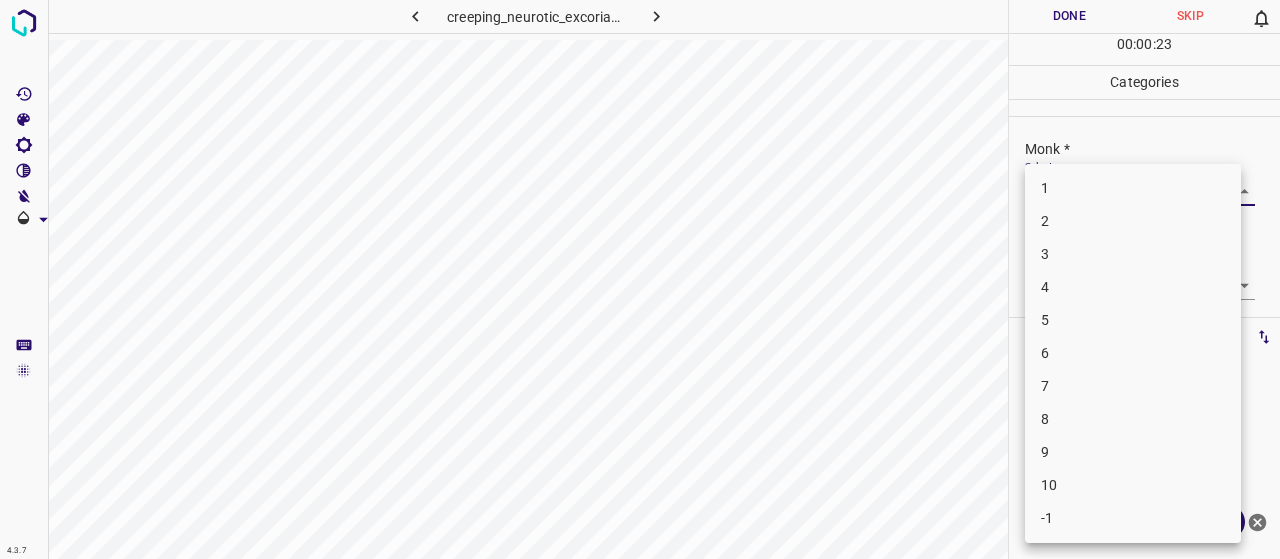 click on "3" at bounding box center (1133, 254) 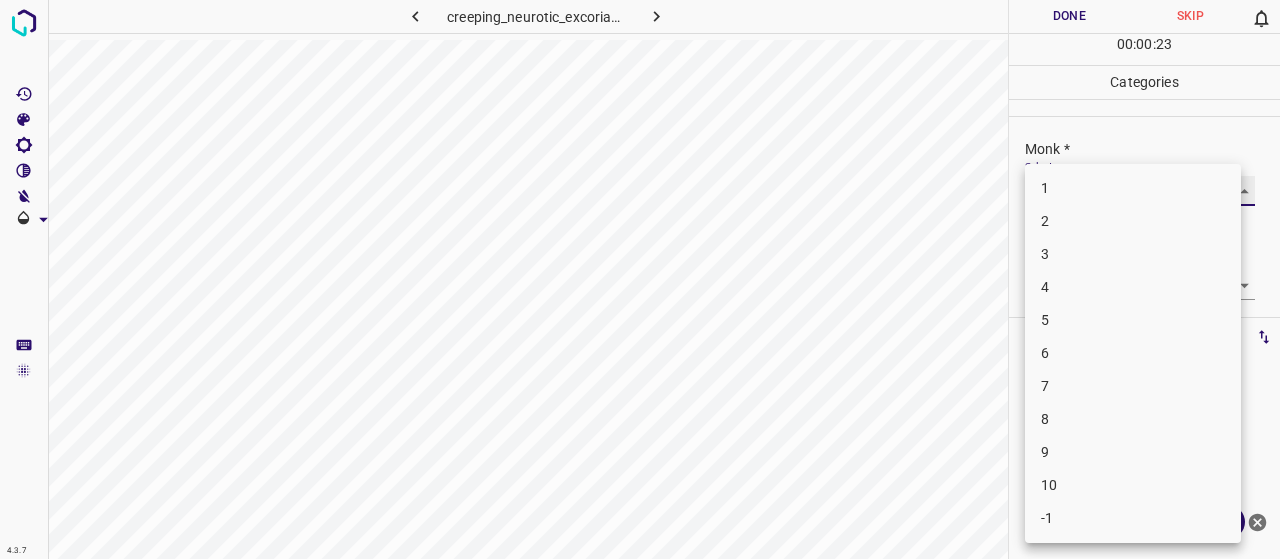 type on "3" 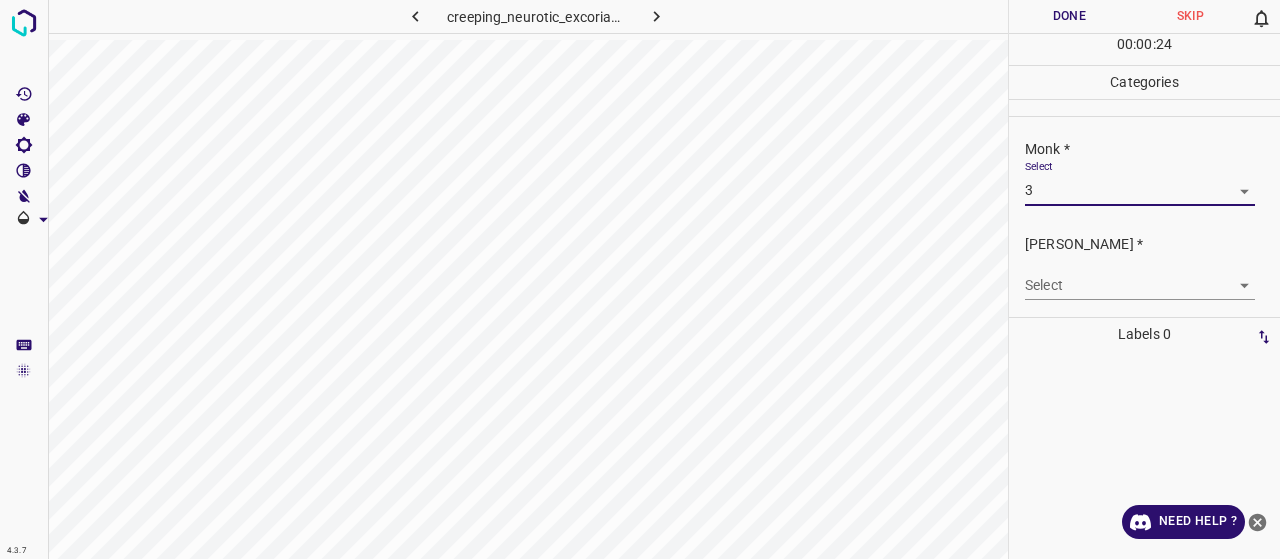 click on "4.3.7 creeping_neurotic_excoriations4.jpg Done Skip 0 00   : 00   : 24   Categories Monk *  Select 3 3  Fitzpatrick *  Select ​ Labels   0 Categories 1 Monk 2  Fitzpatrick Tools Space Change between modes (Draw & Edit) I Auto labeling R Restore zoom M Zoom in N Zoom out Delete Delete selecte label Filters Z Restore filters X Saturation filter C Brightness filter V Contrast filter B Gray scale filter General O Download Need Help ? - Text - Hide - Delete 1 2 3 4 5 6 7 8 9 10 -1" at bounding box center [640, 279] 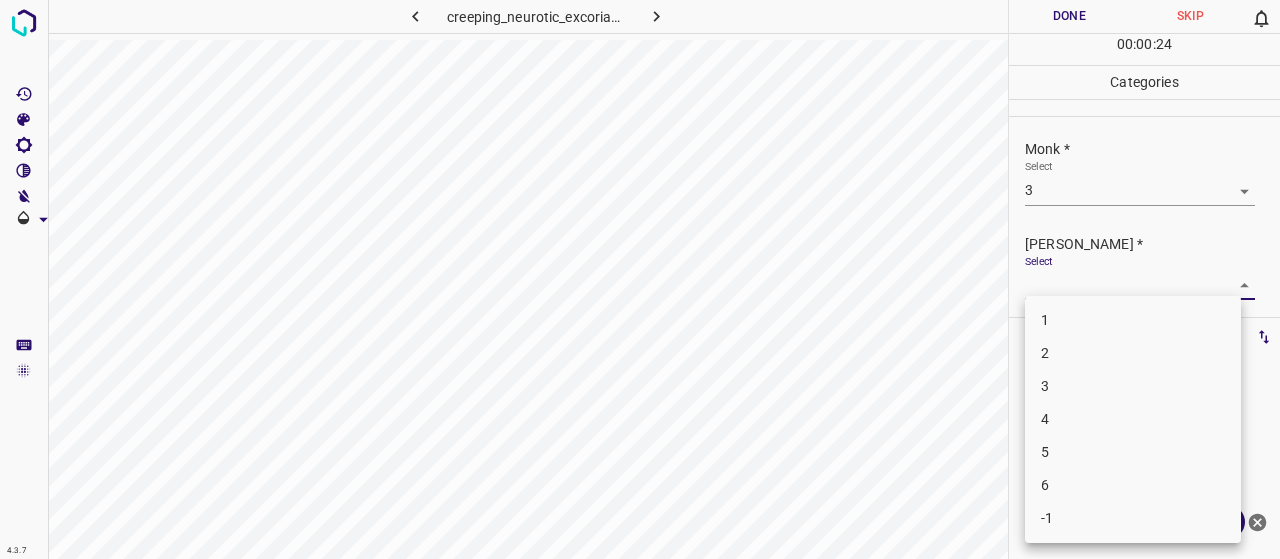 click on "2" at bounding box center (1133, 353) 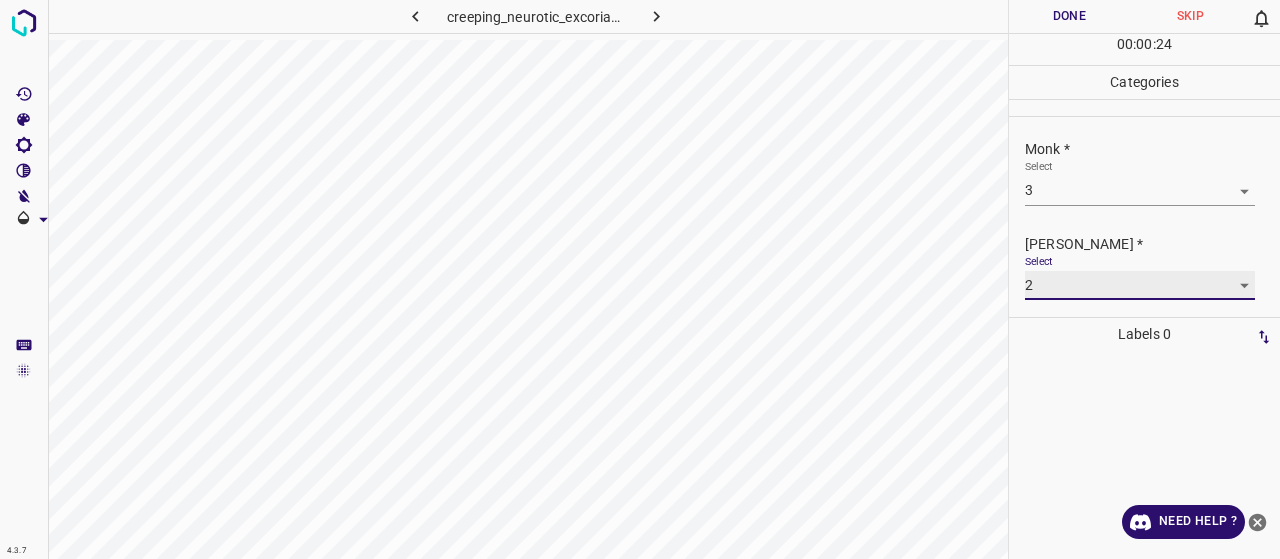 type on "2" 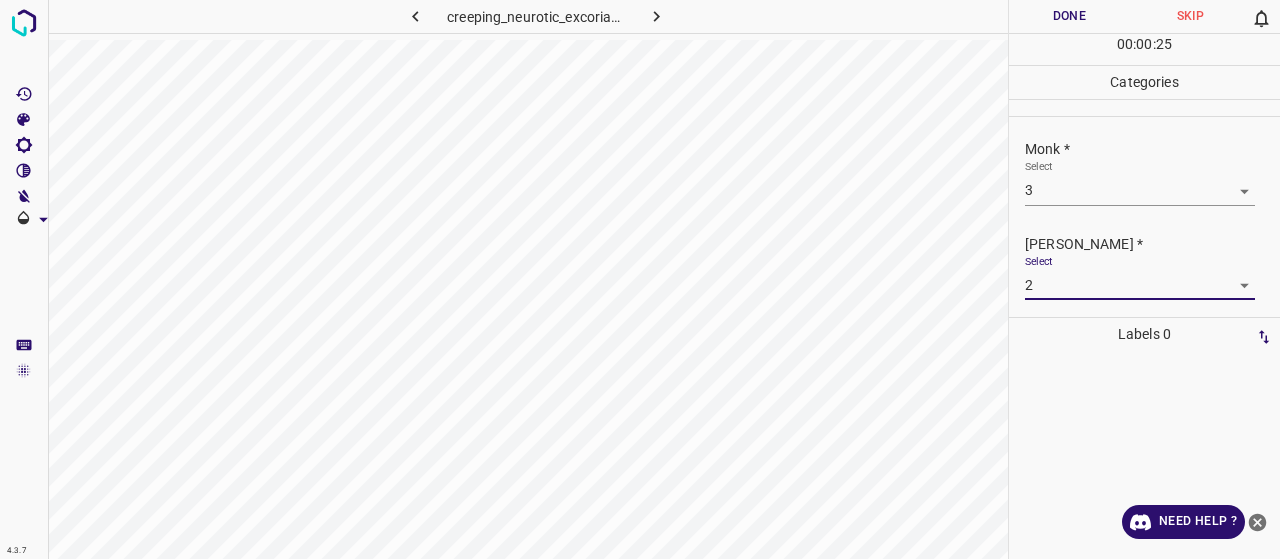 click on "Done" at bounding box center (1069, 16) 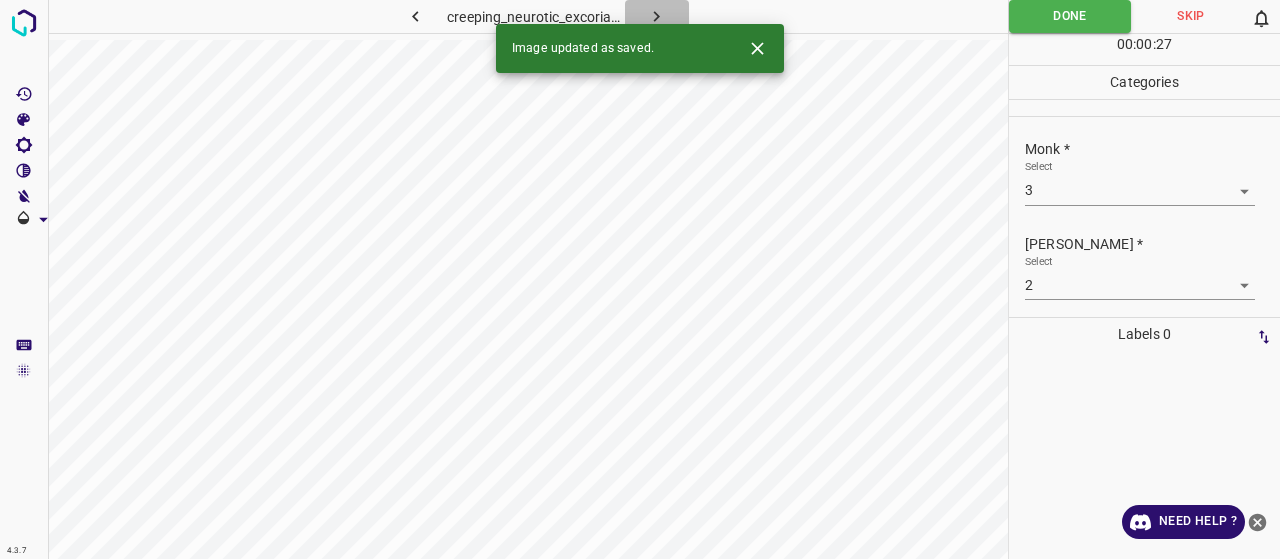 click 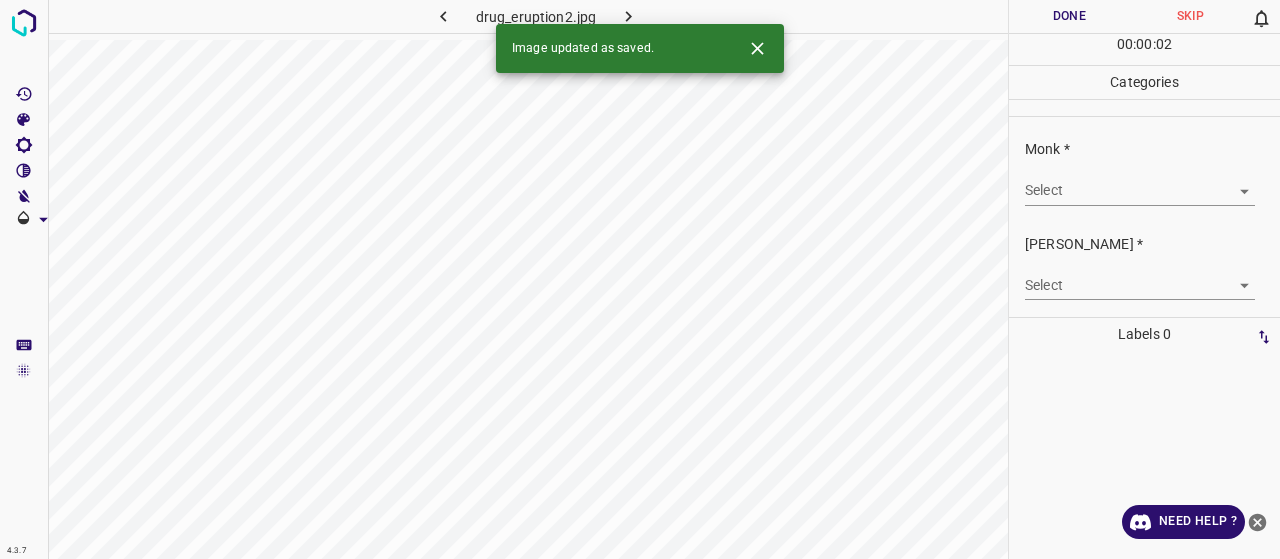 click on "4.3.7 drug_eruption2.jpg Done Skip 0 00   : 00   : 02   Categories Monk *  Select ​  Fitzpatrick *  Select ​ Labels   0 Categories 1 Monk 2  Fitzpatrick Tools Space Change between modes (Draw & Edit) I Auto labeling R Restore zoom M Zoom in N Zoom out Delete Delete selecte label Filters Z Restore filters X Saturation filter C Brightness filter V Contrast filter B Gray scale filter General O Download Image updated as saved. Need Help ? - Text - Hide - Delete" at bounding box center [640, 279] 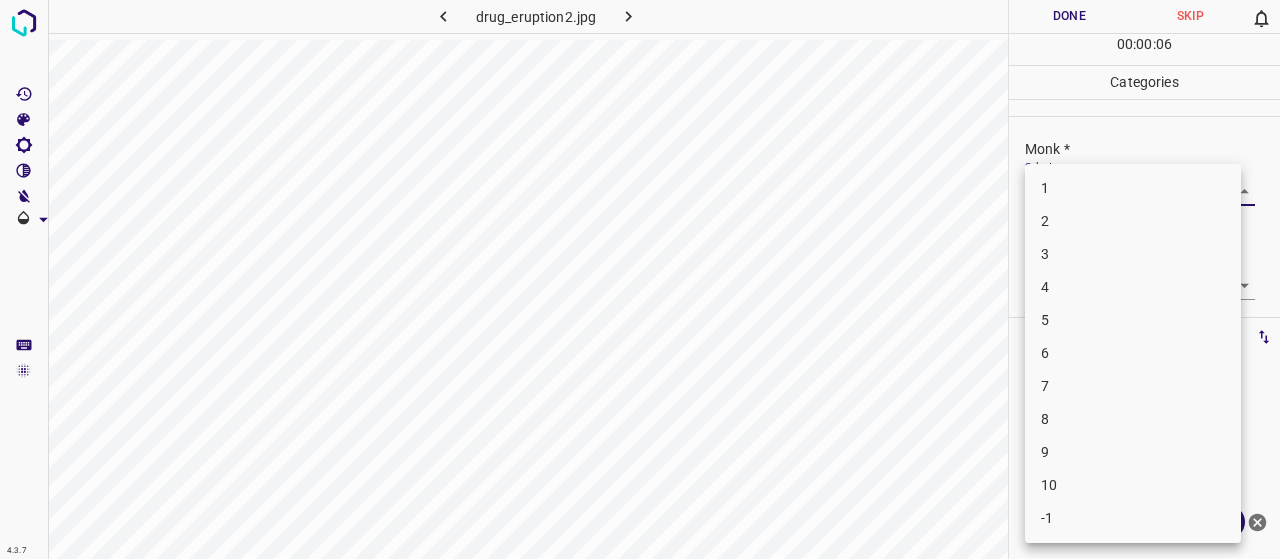 click on "2" at bounding box center [1133, 221] 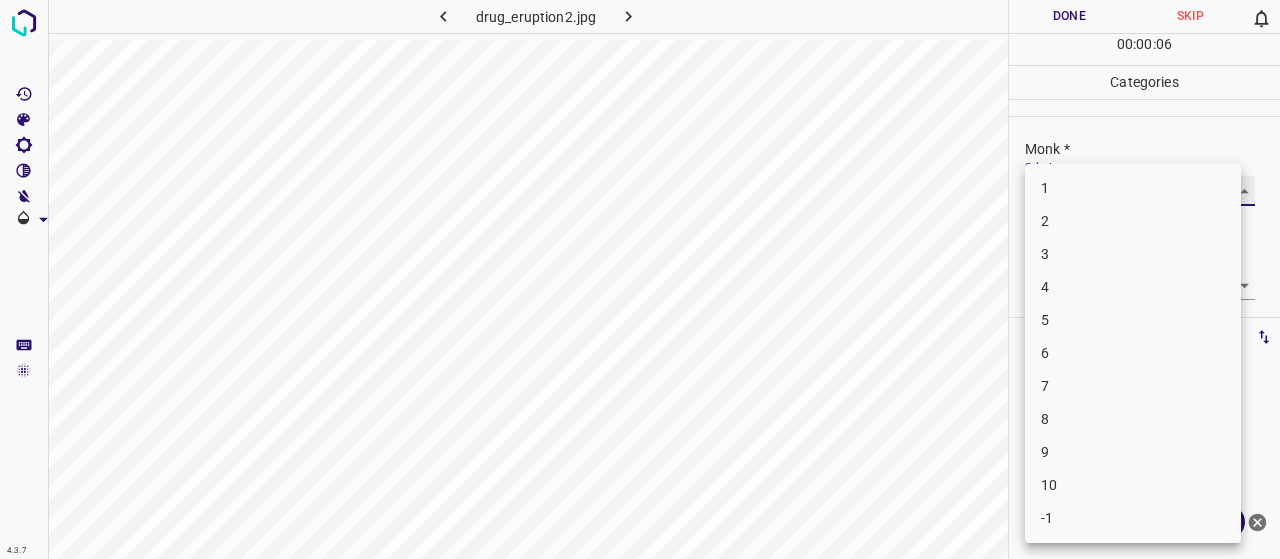 type on "2" 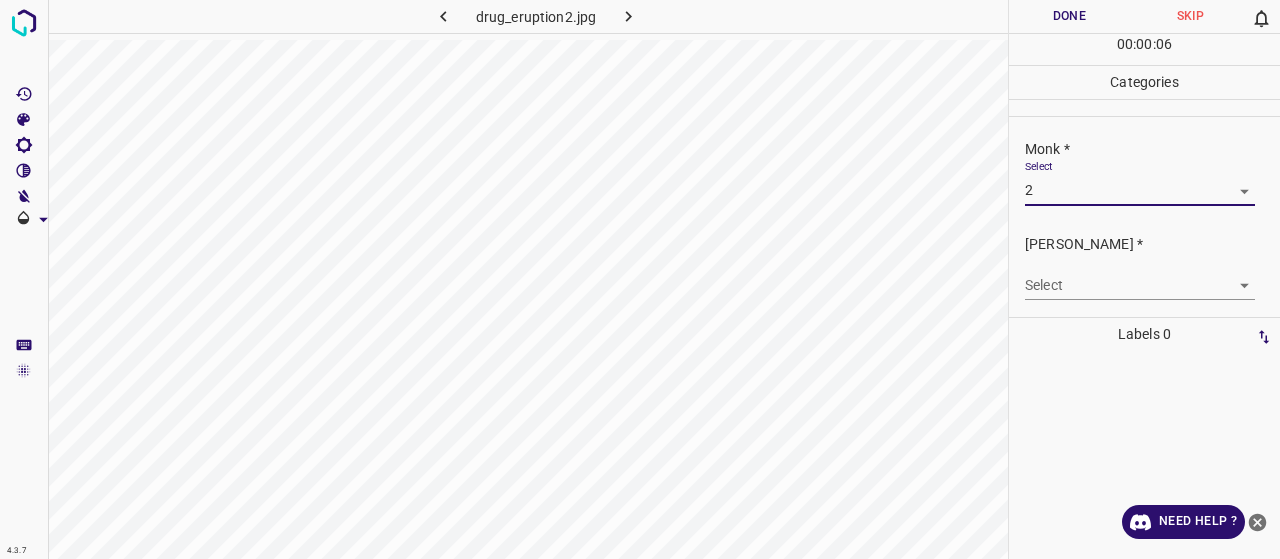 click on "4.3.7 drug_eruption2.jpg Done Skip 0 00   : 00   : 06   Categories Monk *  Select 2 2  Fitzpatrick *  Select ​ Labels   0 Categories 1 Monk 2  Fitzpatrick Tools Space Change between modes (Draw & Edit) I Auto labeling R Restore zoom M Zoom in N Zoom out Delete Delete selecte label Filters Z Restore filters X Saturation filter C Brightness filter V Contrast filter B Gray scale filter General O Download Need Help ? - Text - Hide - Delete 1 2 3 4 5 6 7 8 9 10 -1" at bounding box center [640, 279] 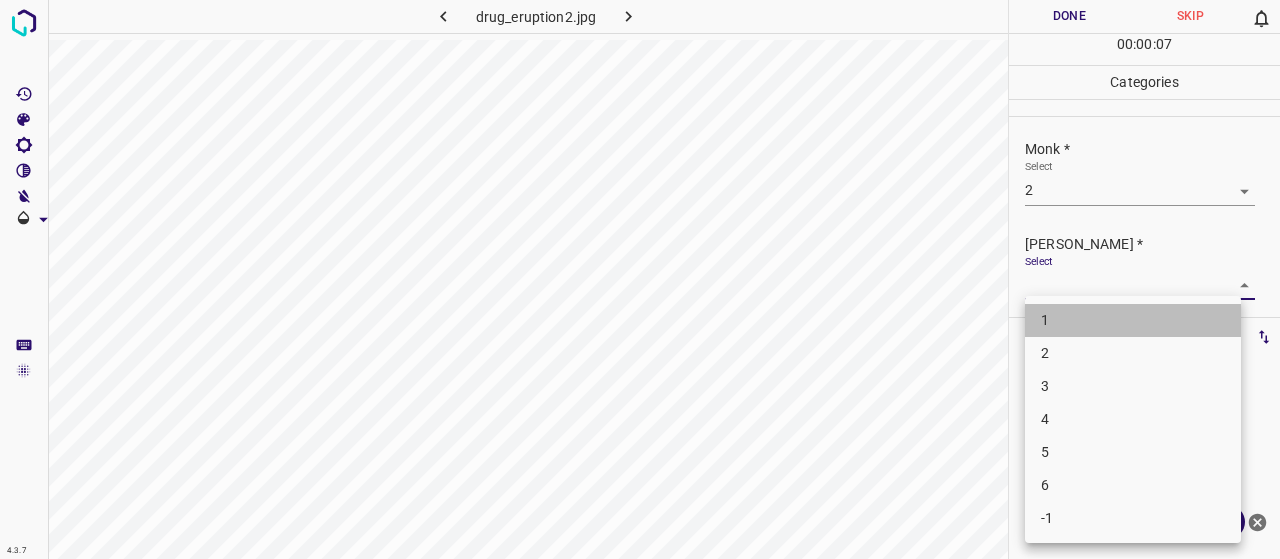 click on "1" at bounding box center [1133, 320] 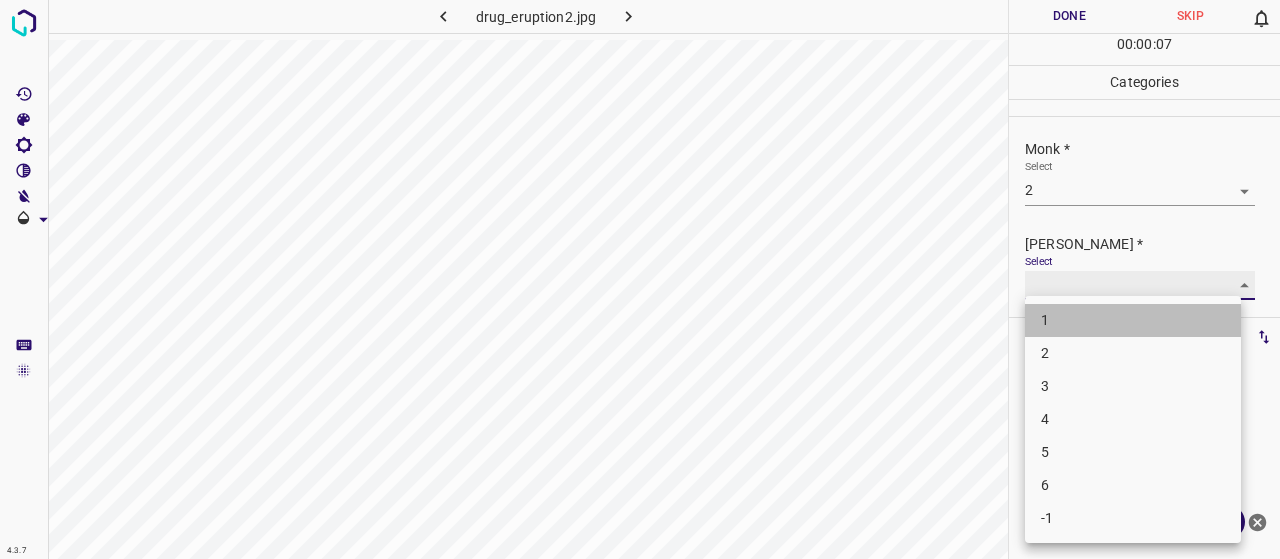 type on "1" 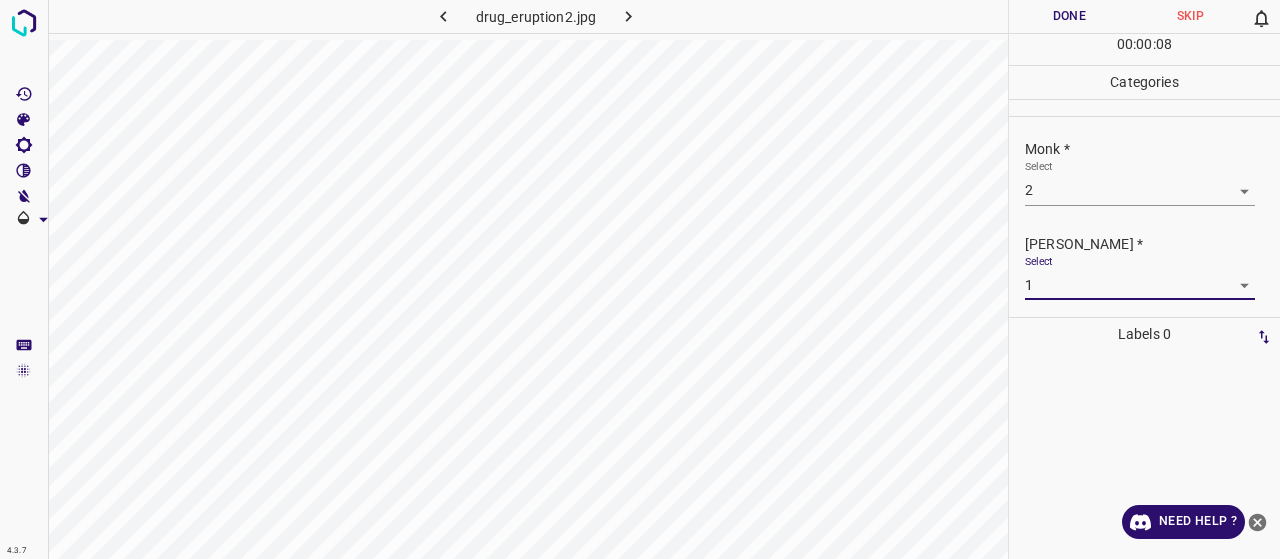 click on "Done" at bounding box center (1069, 16) 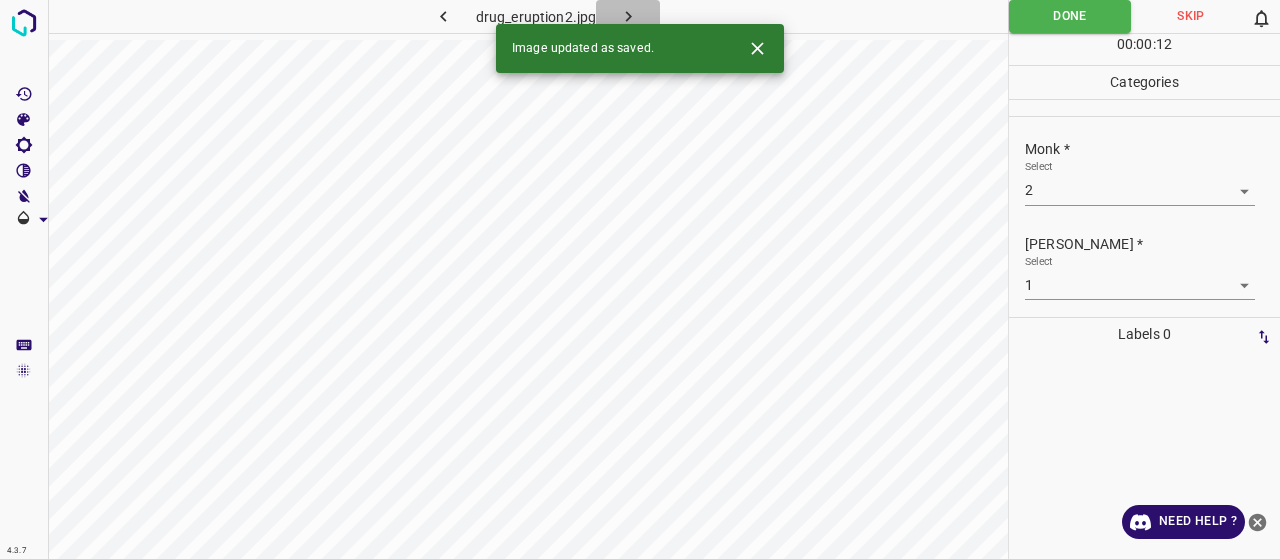 click at bounding box center [628, 16] 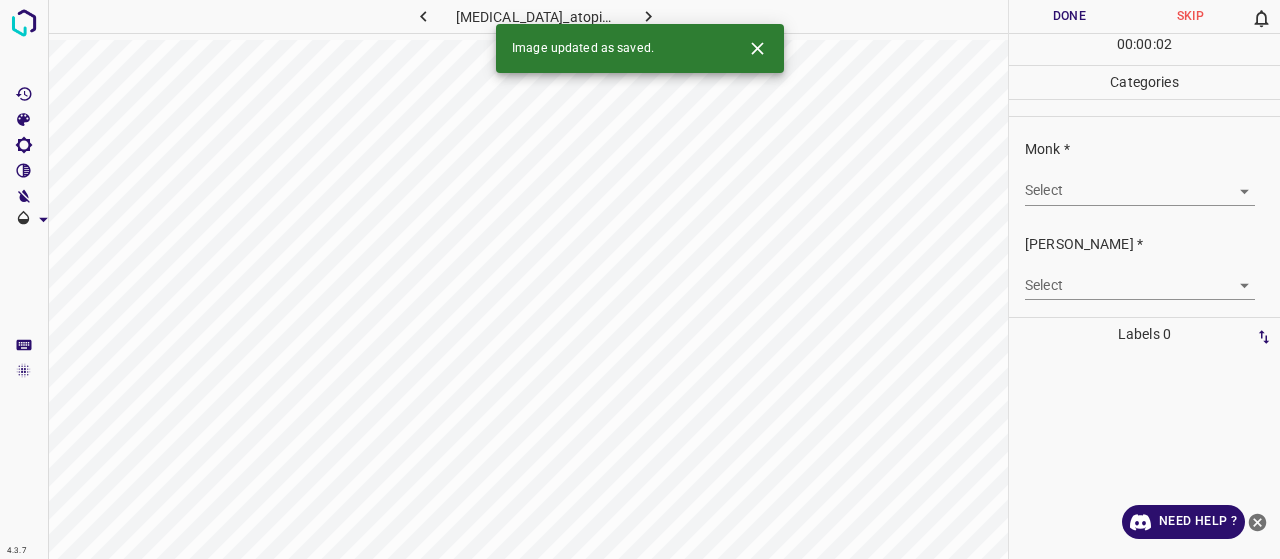 click on "4.3.7 eczema_atopic13.jpg Done Skip 0 00   : 00   : 02   Categories Monk *  Select ​  Fitzpatrick *  Select ​ Labels   0 Categories 1 Monk 2  Fitzpatrick Tools Space Change between modes (Draw & Edit) I Auto labeling R Restore zoom M Zoom in N Zoom out Delete Delete selecte label Filters Z Restore filters X Saturation filter C Brightness filter V Contrast filter B Gray scale filter General O Download Image updated as saved. Need Help ? - Text - Hide - Delete" at bounding box center [640, 279] 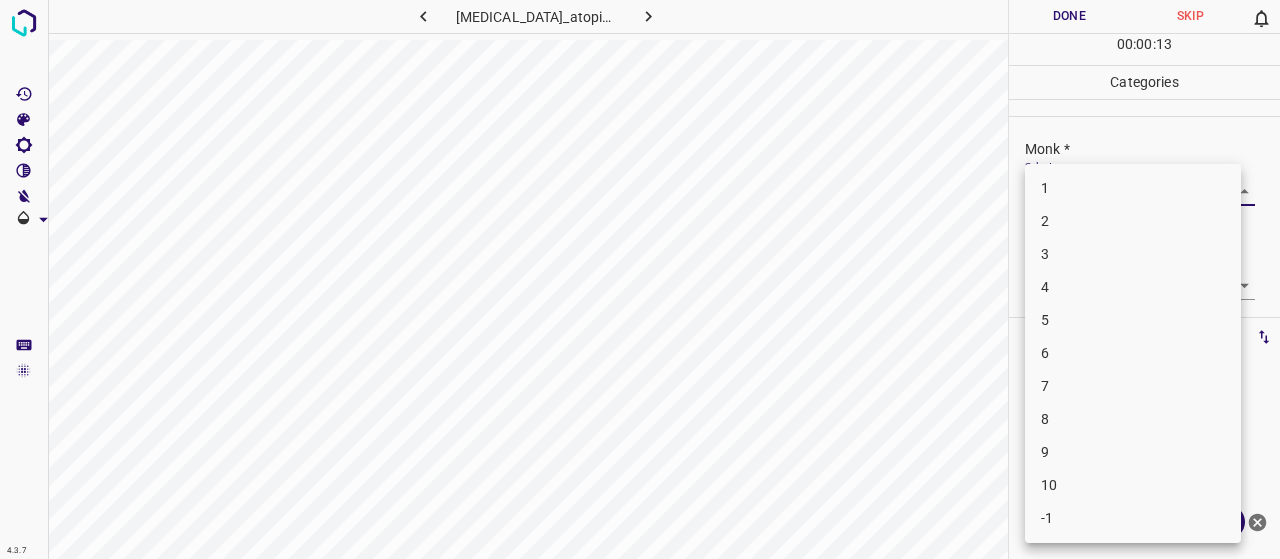click on "3" at bounding box center [1133, 254] 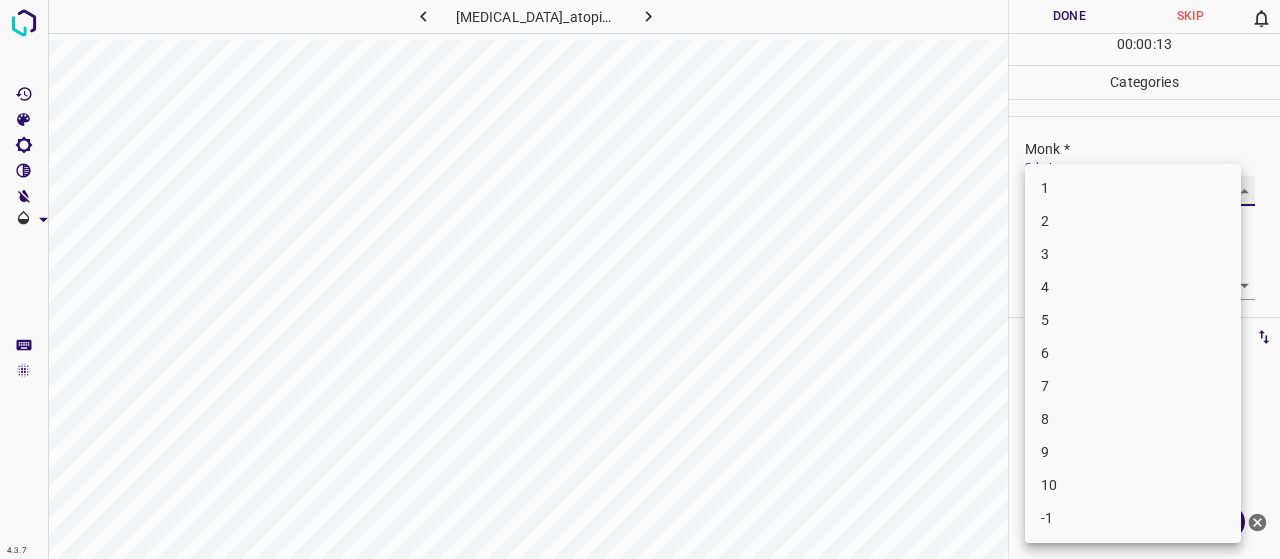 type on "3" 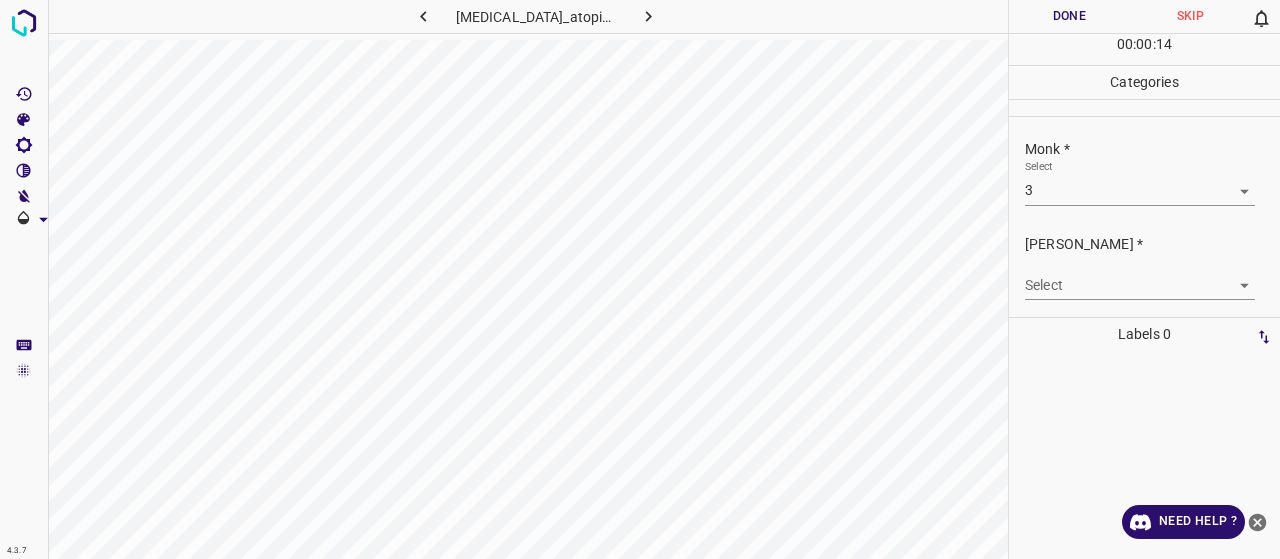 drag, startPoint x: 1102, startPoint y: 267, endPoint x: 1095, endPoint y: 286, distance: 20.248457 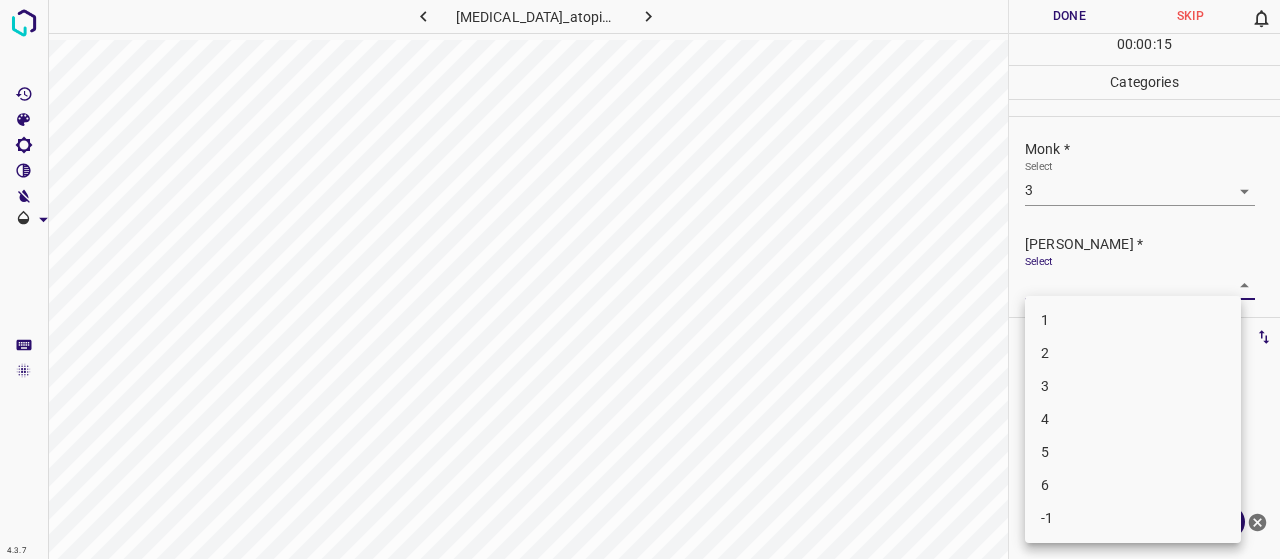 drag, startPoint x: 1092, startPoint y: 343, endPoint x: 1084, endPoint y: 333, distance: 12.806249 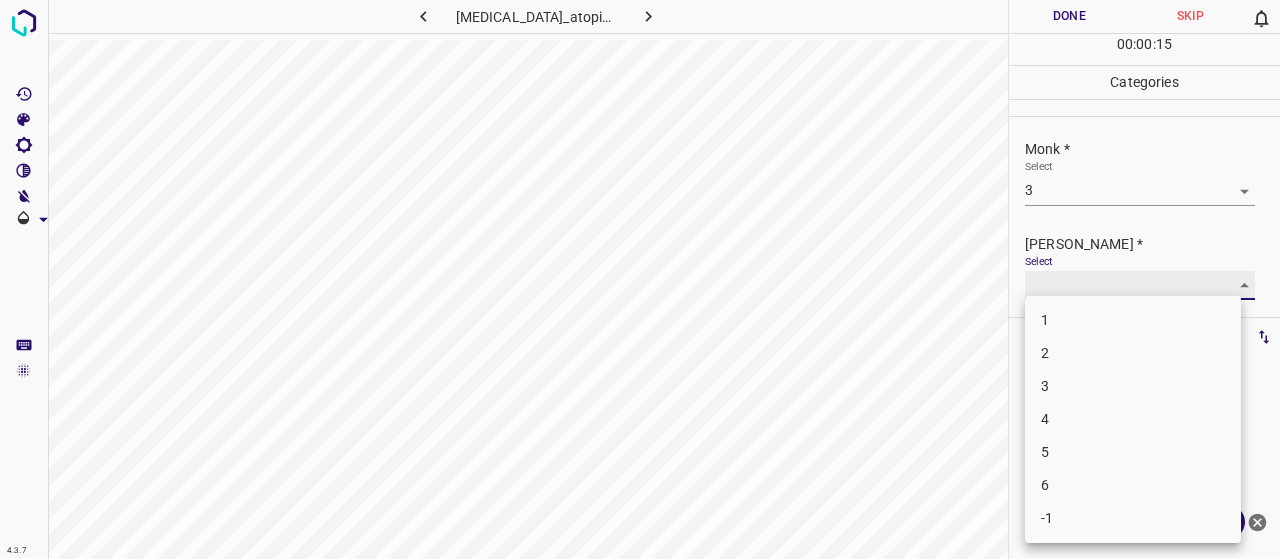 type on "2" 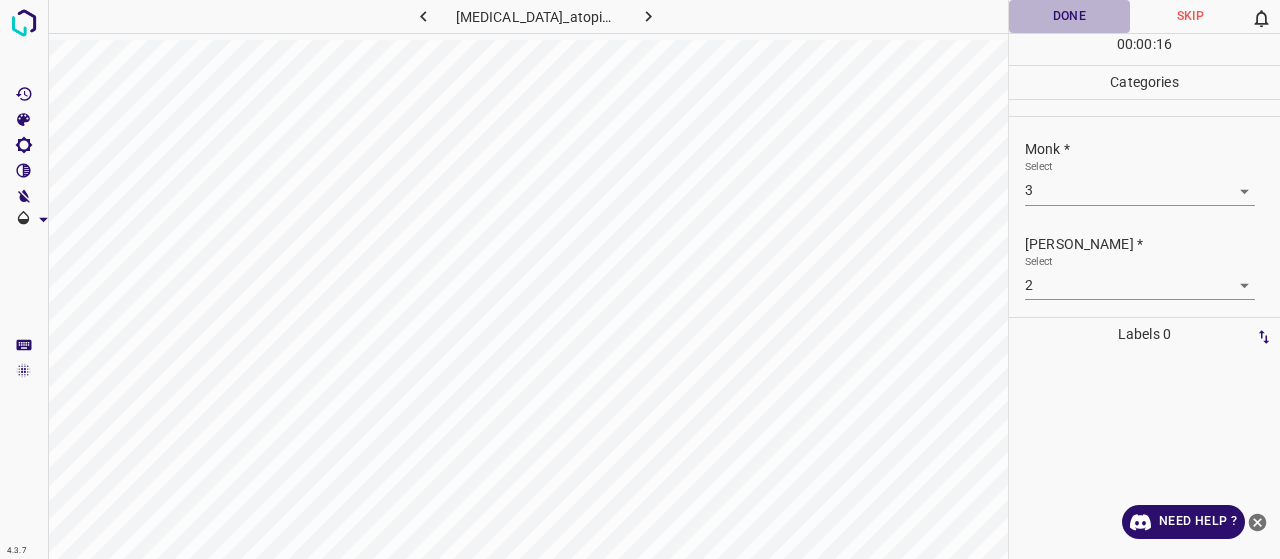 click on "Done" at bounding box center [1069, 16] 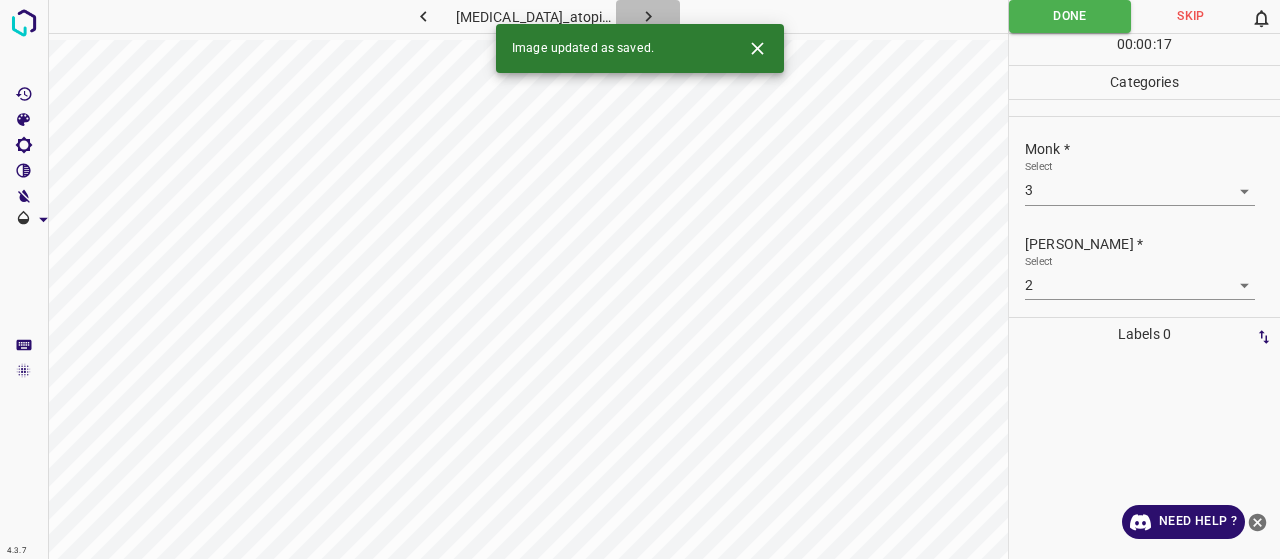 click at bounding box center (648, 16) 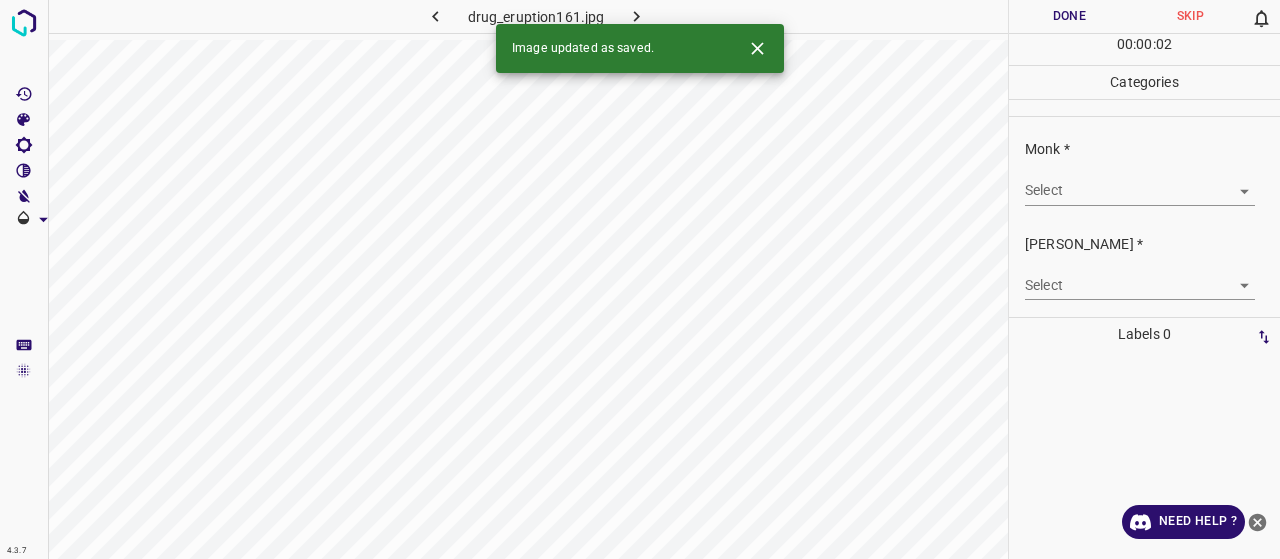 click on "4.3.7 drug_eruption161.jpg Done Skip 0 00   : 00   : 02   Categories Monk *  Select ​  Fitzpatrick *  Select ​ Labels   0 Categories 1 Monk 2  Fitzpatrick Tools Space Change between modes (Draw & Edit) I Auto labeling R Restore zoom M Zoom in N Zoom out Delete Delete selecte label Filters Z Restore filters X Saturation filter C Brightness filter V Contrast filter B Gray scale filter General O Download Image updated as saved. Need Help ? - Text - Hide - Delete" at bounding box center [640, 279] 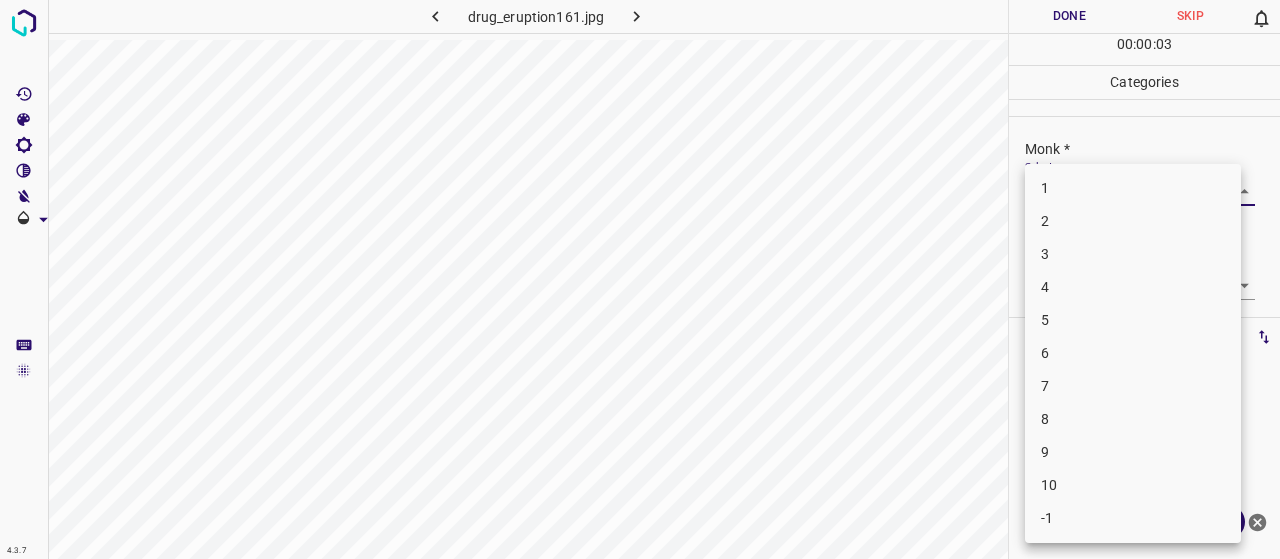 click on "3" at bounding box center (1133, 254) 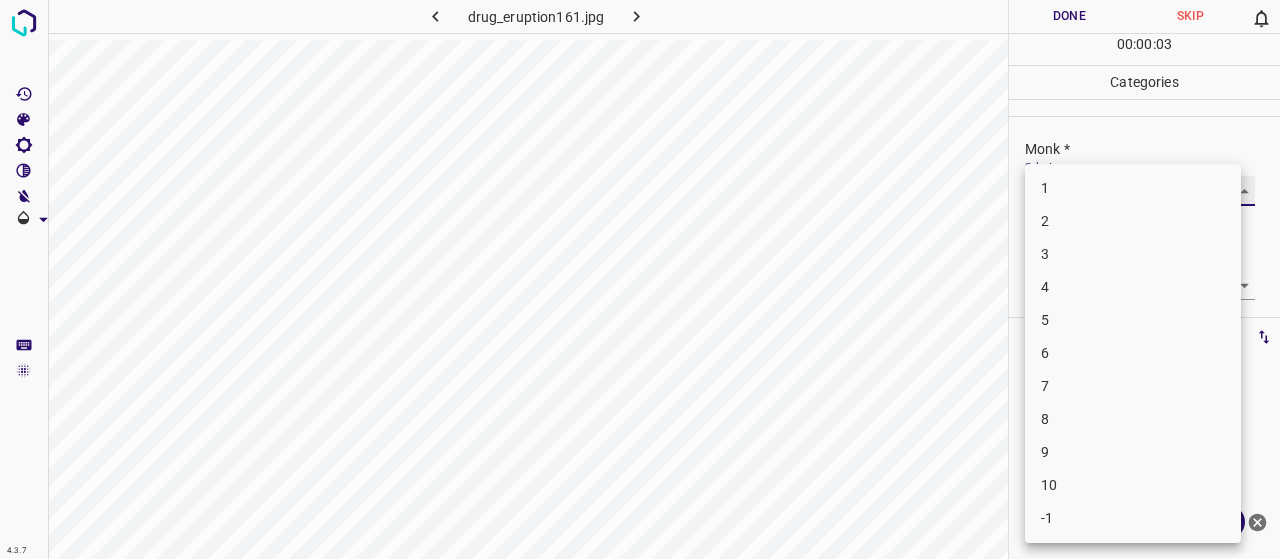 type on "3" 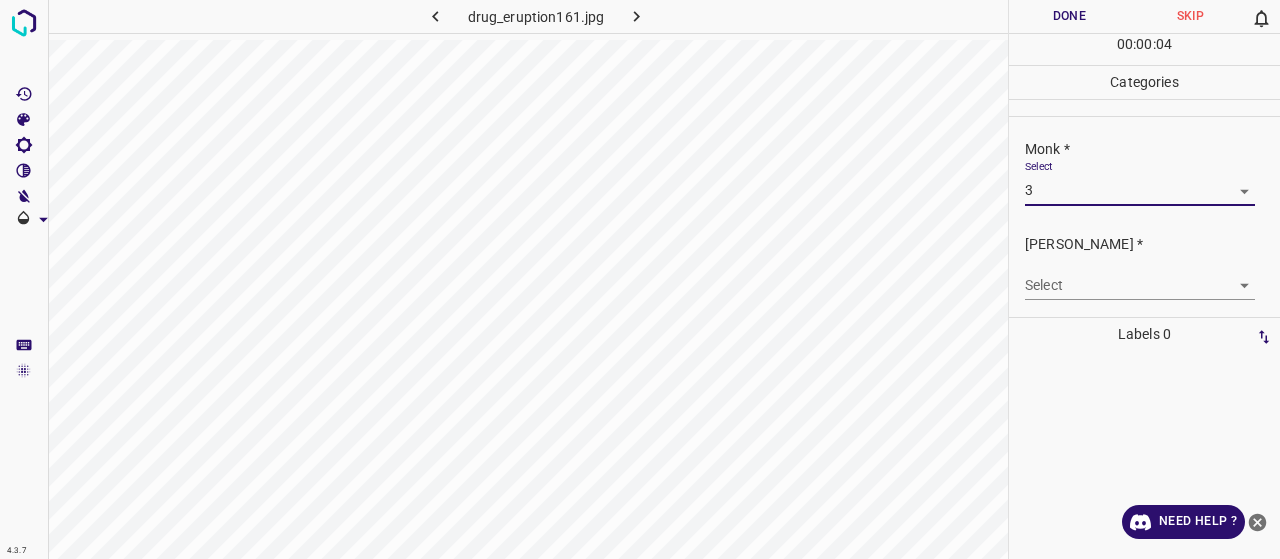 click on "Select ​" at bounding box center [1140, 277] 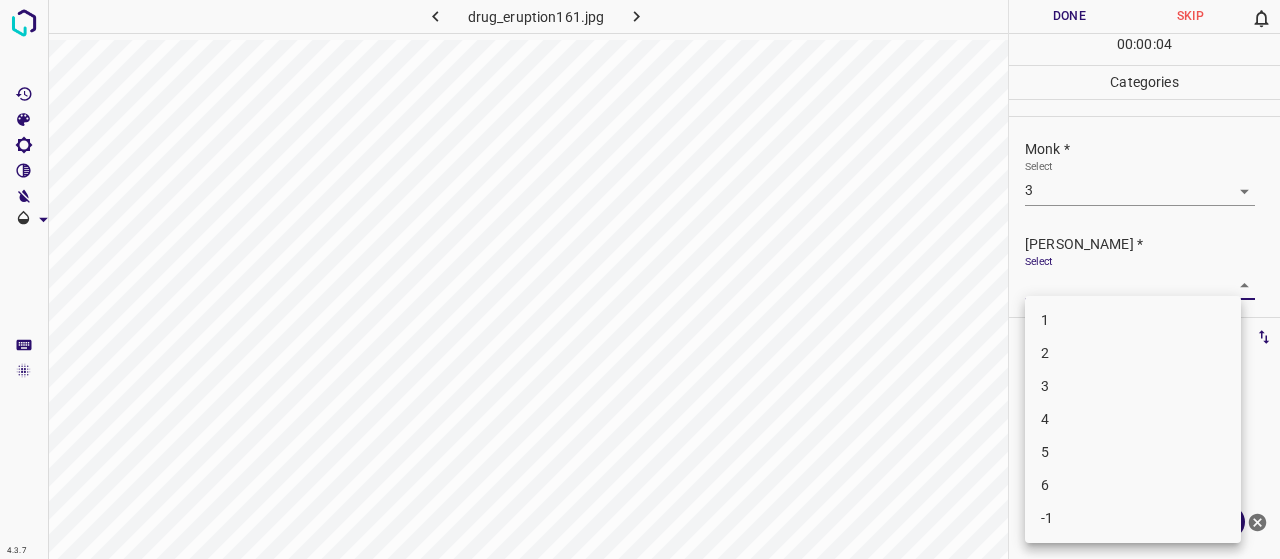 click on "4.3.7 drug_eruption161.jpg Done Skip 0 00   : 00   : 04   Categories Monk *  Select 3 3  Fitzpatrick *  Select ​ Labels   0 Categories 1 Monk 2  Fitzpatrick Tools Space Change between modes (Draw & Edit) I Auto labeling R Restore zoom M Zoom in N Zoom out Delete Delete selecte label Filters Z Restore filters X Saturation filter C Brightness filter V Contrast filter B Gray scale filter General O Download Need Help ? - Text - Hide - Delete 1 2 3 4 5 6 -1" at bounding box center [640, 279] 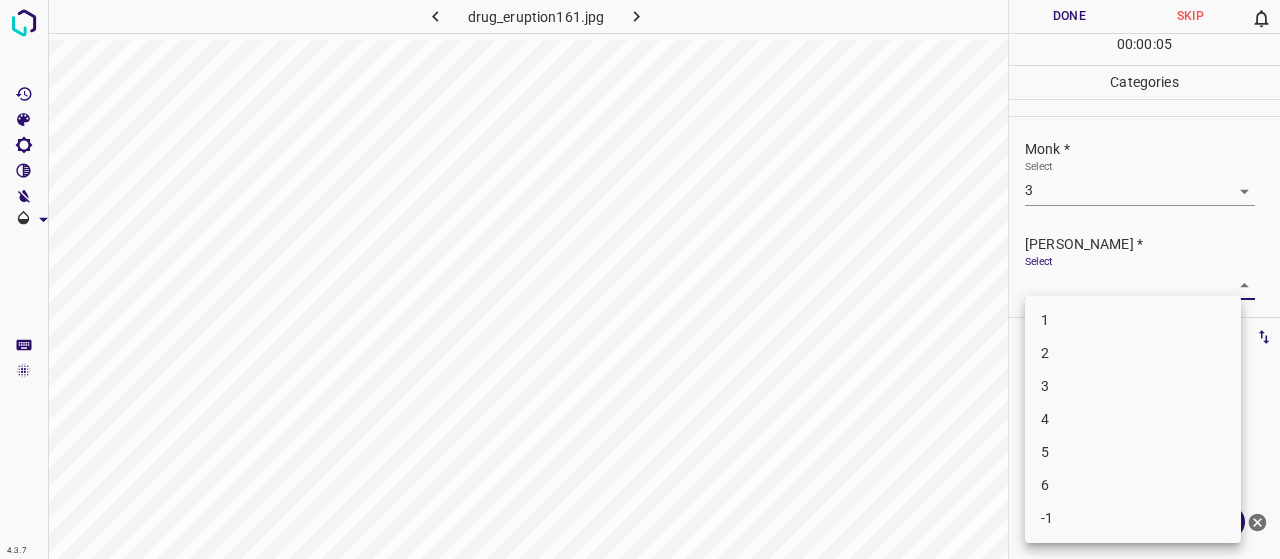 click on "2" at bounding box center [1133, 353] 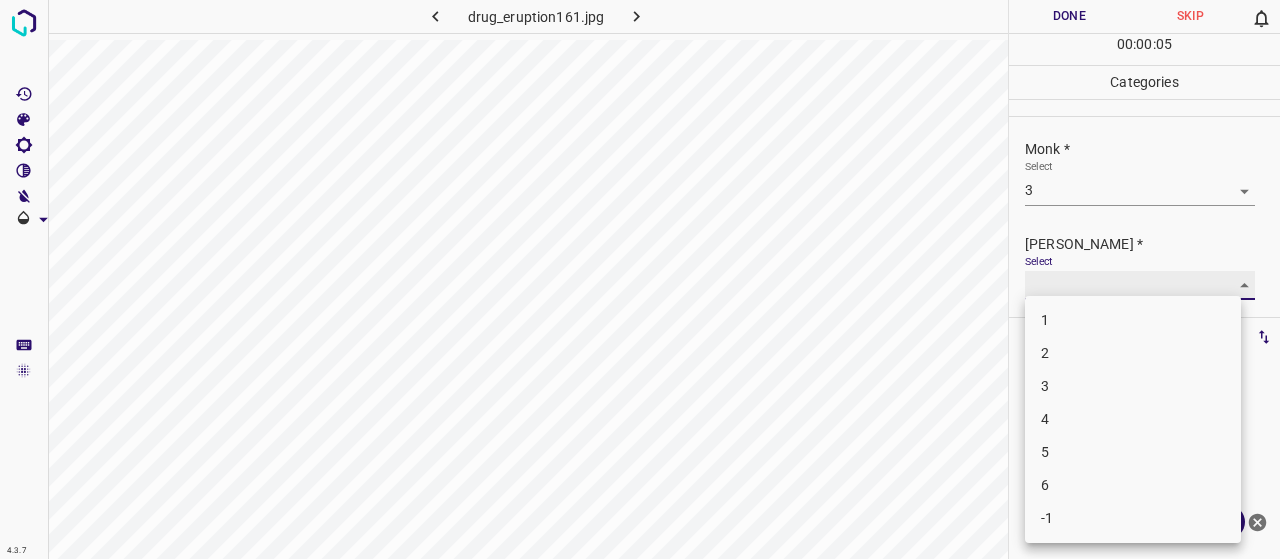 type on "2" 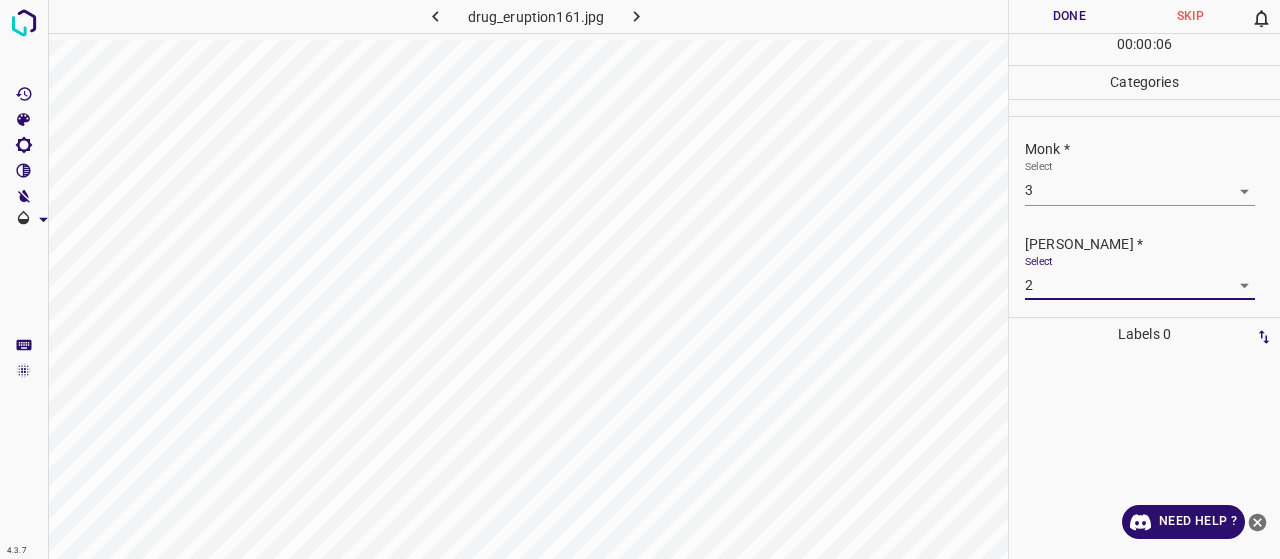click on "Done" at bounding box center (1069, 16) 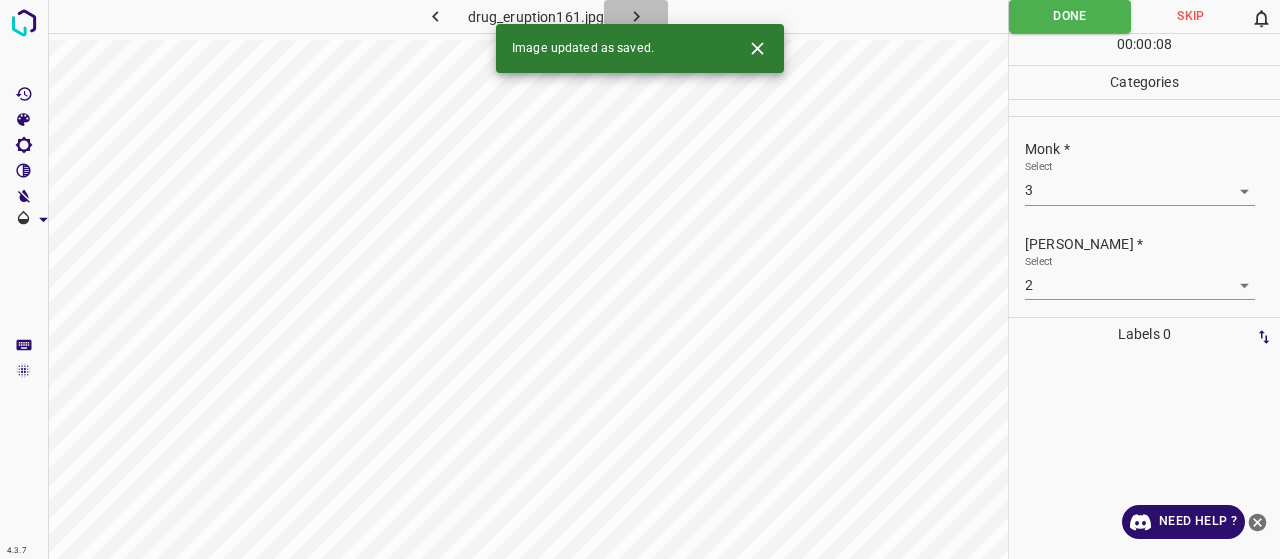 click at bounding box center [636, 16] 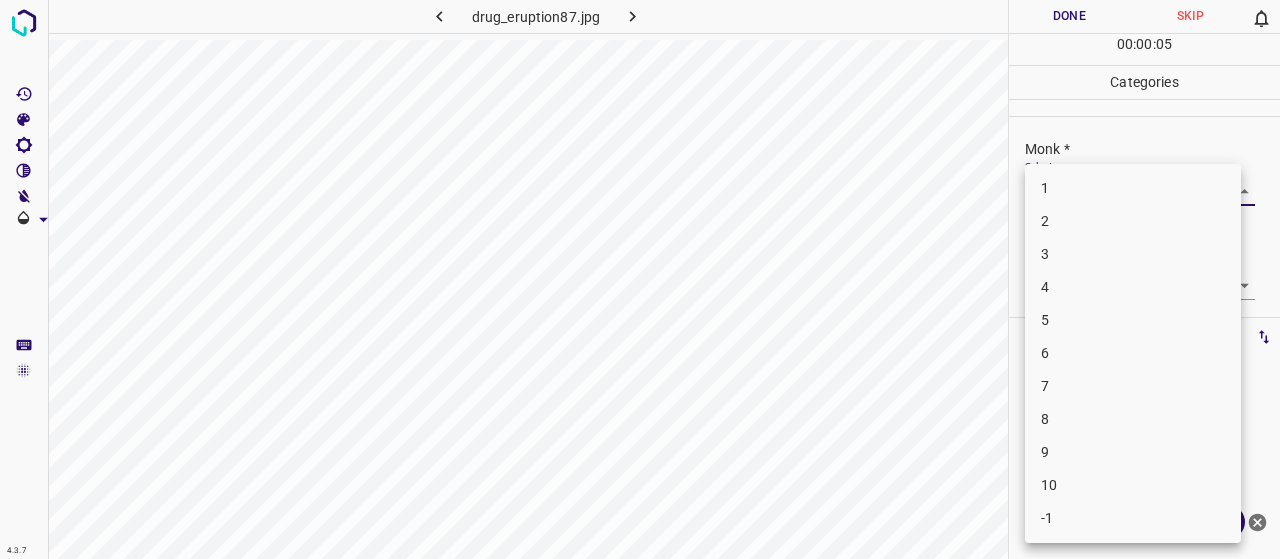 click on "4.3.7 drug_eruption87.jpg Done Skip 0 00   : 00   : 05   Categories Monk *  Select ​  Fitzpatrick *  Select ​ Labels   0 Categories 1 Monk 2  Fitzpatrick Tools Space Change between modes (Draw & Edit) I Auto labeling R Restore zoom M Zoom in N Zoom out Delete Delete selecte label Filters Z Restore filters X Saturation filter C Brightness filter V Contrast filter B Gray scale filter General O Download Need Help ? - Text - Hide - Delete 1 2 3 4 5 6 7 8 9 10 -1" at bounding box center (640, 279) 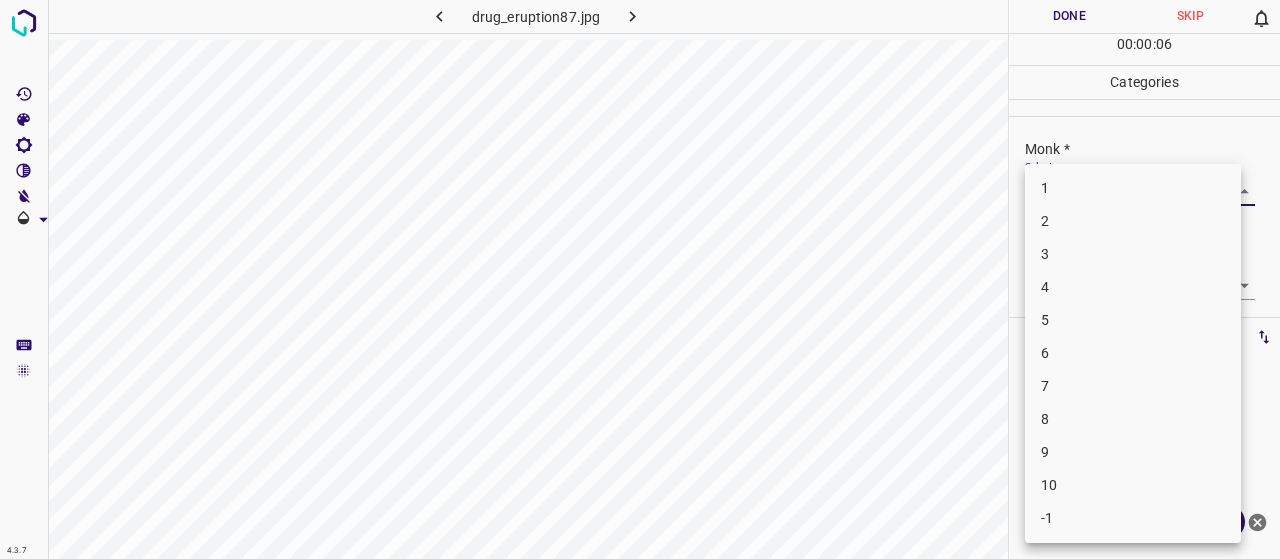 click on "4" at bounding box center (1133, 287) 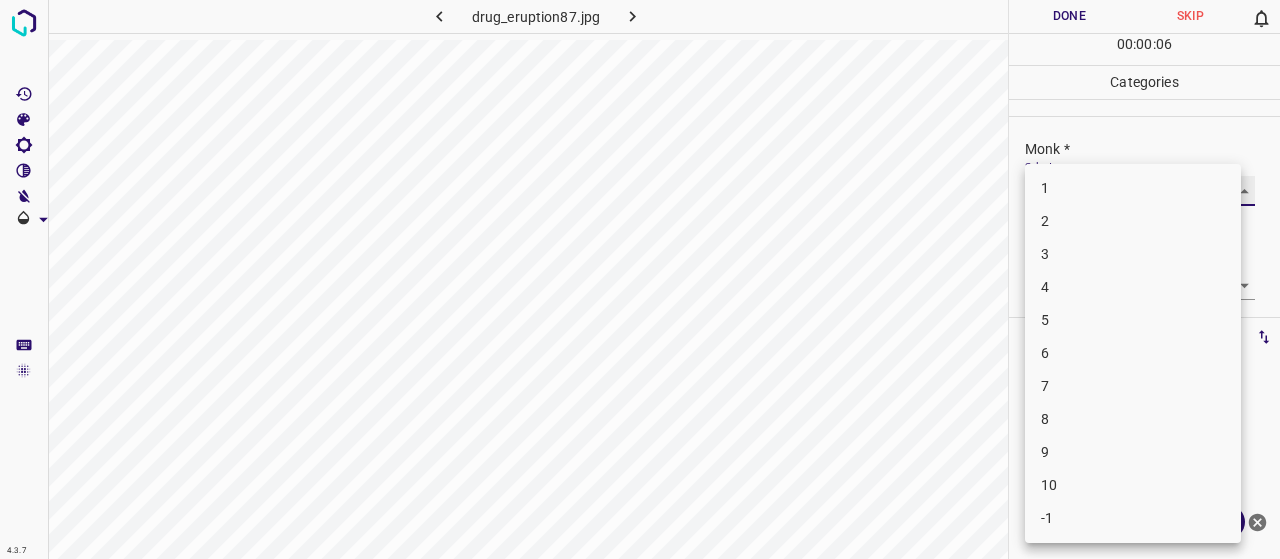 type on "4" 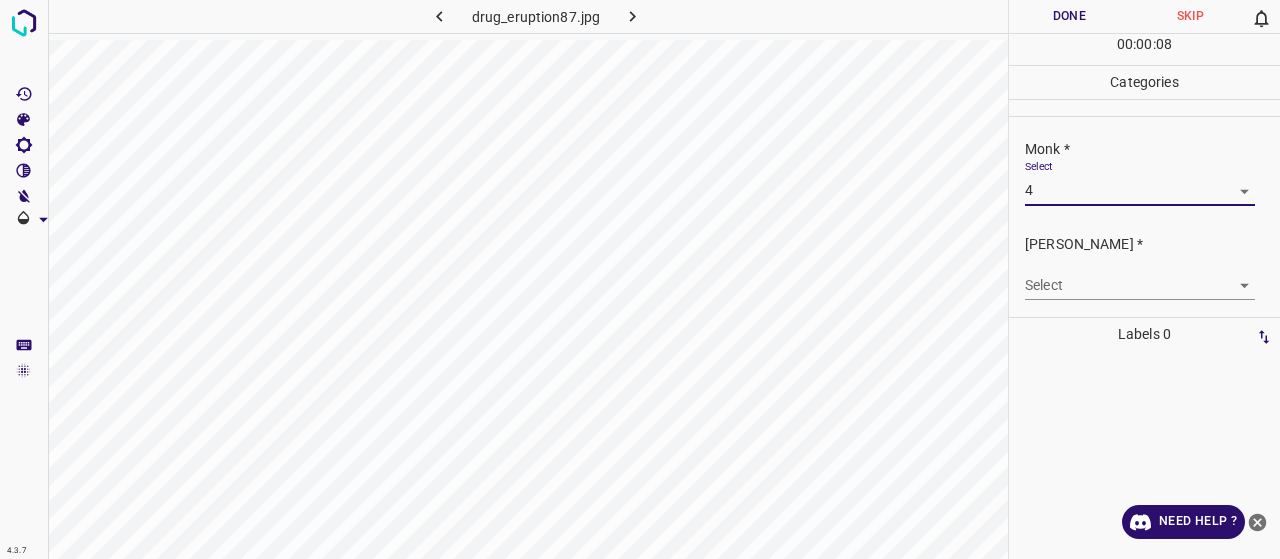 click on "4.3.7 drug_eruption87.jpg Done Skip 0 00   : 00   : 08   Categories Monk *  Select 4 4  Fitzpatrick *  Select ​ Labels   0 Categories 1 Monk 2  Fitzpatrick Tools Space Change between modes (Draw & Edit) I Auto labeling R Restore zoom M Zoom in N Zoom out Delete Delete selecte label Filters Z Restore filters X Saturation filter C Brightness filter V Contrast filter B Gray scale filter General O Download Need Help ? - Text - Hide - Delete" at bounding box center (640, 279) 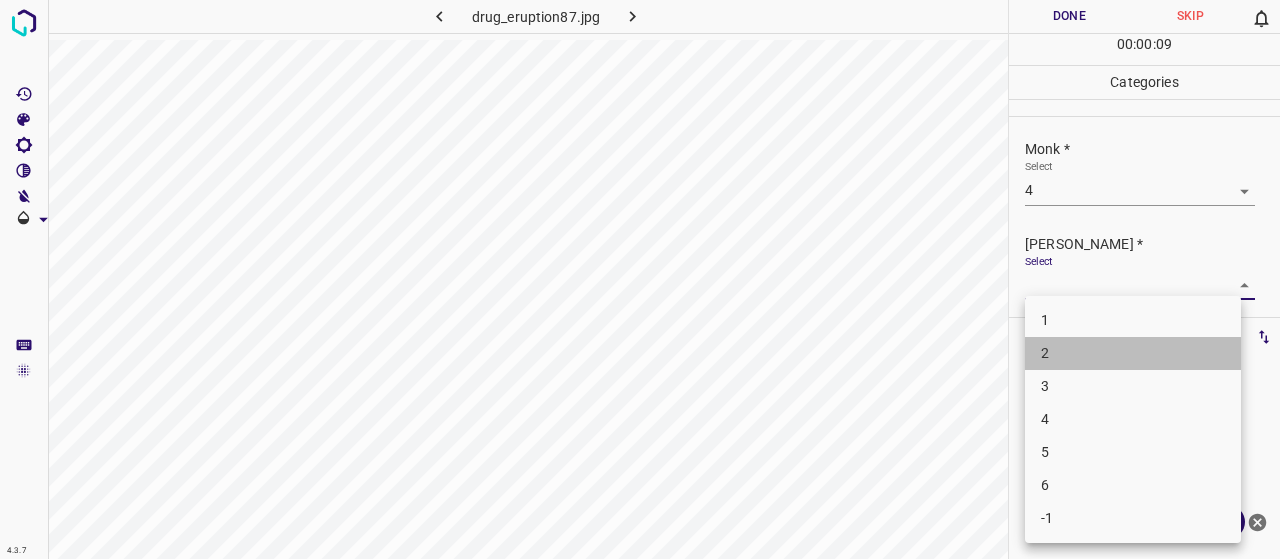click on "2" at bounding box center [1133, 353] 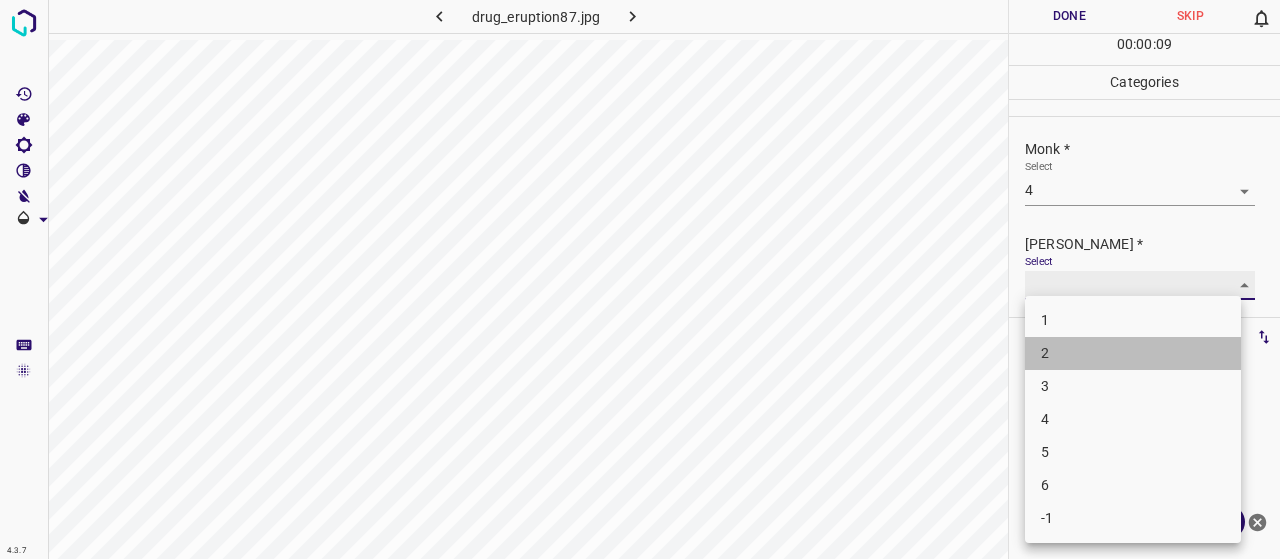 type on "2" 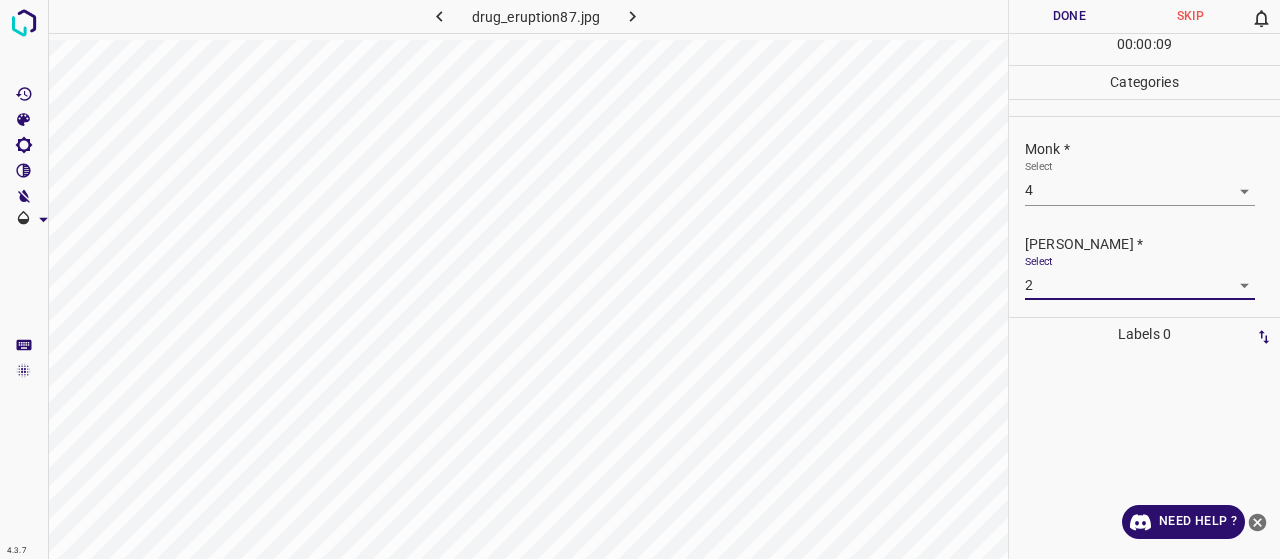 click on "Done" at bounding box center [1069, 16] 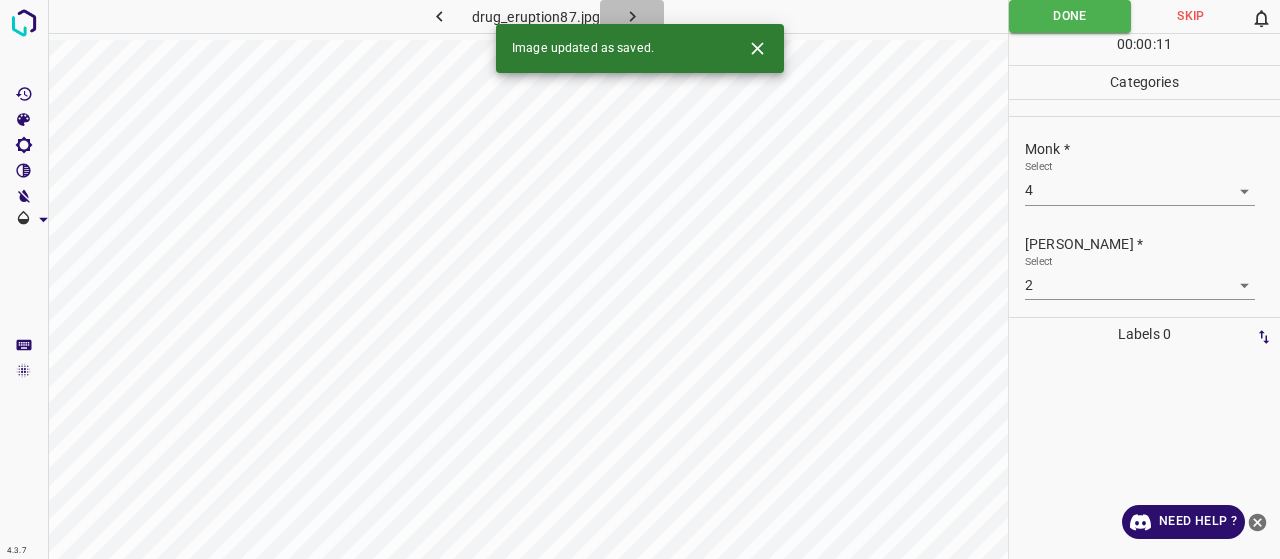 click 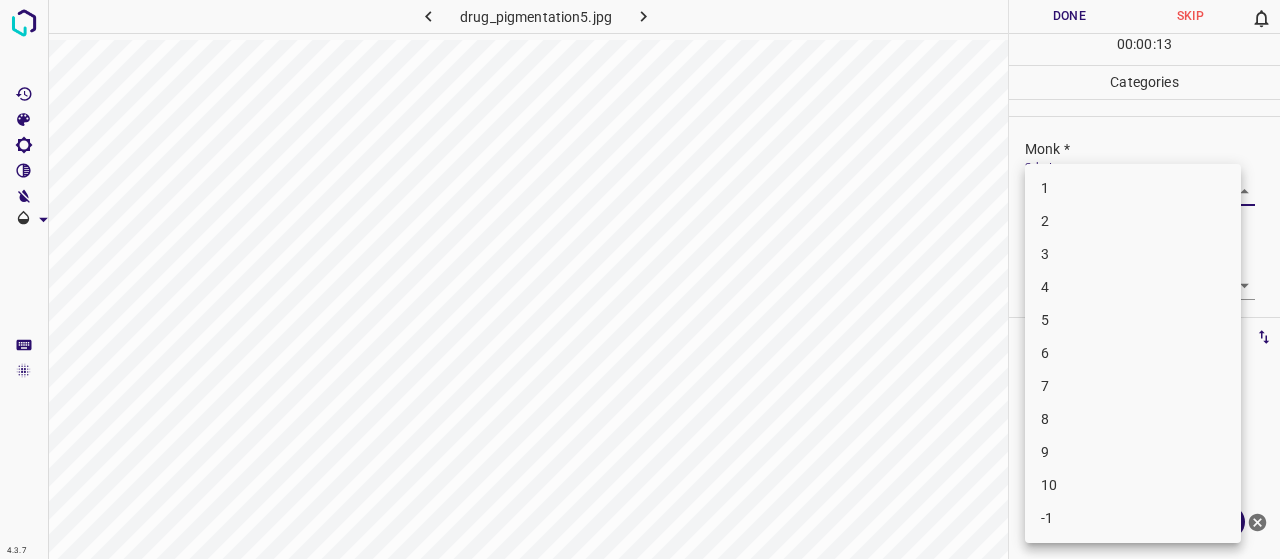 click on "4.3.7 drug_pigmentation5.jpg Done Skip 0 00   : 00   : 13   Categories Monk *  Select ​  Fitzpatrick *  Select ​ Labels   0 Categories 1 Monk 2  Fitzpatrick Tools Space Change between modes (Draw & Edit) I Auto labeling R Restore zoom M Zoom in N Zoom out Delete Delete selecte label Filters Z Restore filters X Saturation filter C Brightness filter V Contrast filter B Gray scale filter General O Download Need Help ? - Text - Hide - Delete 1 2 3 4 5 6 7 8 9 10 -1" at bounding box center (640, 279) 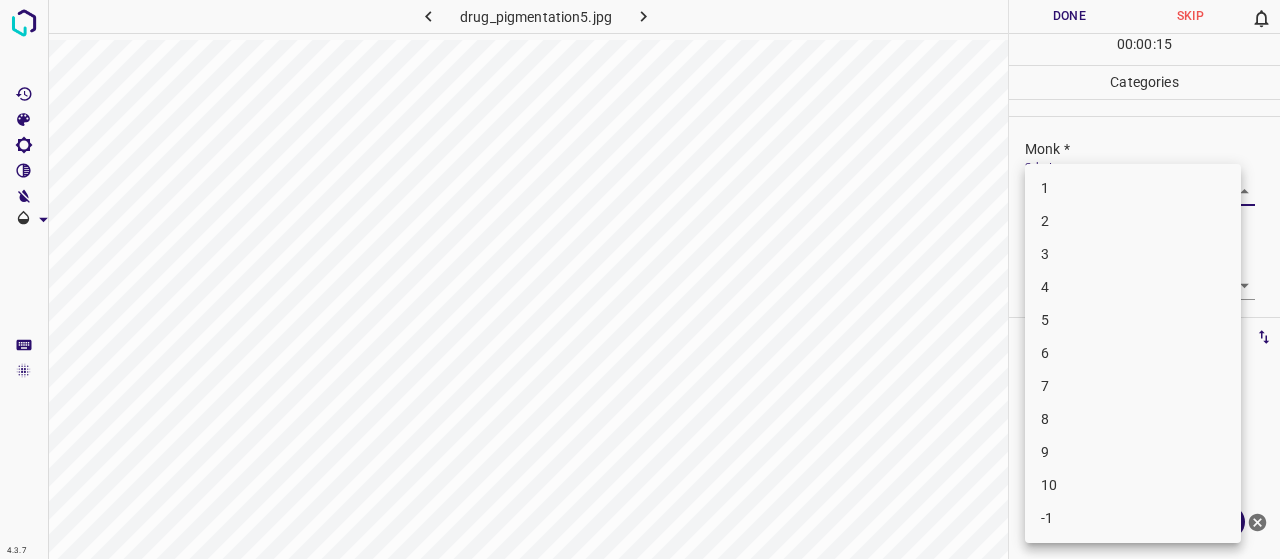 click on "6" at bounding box center (1133, 353) 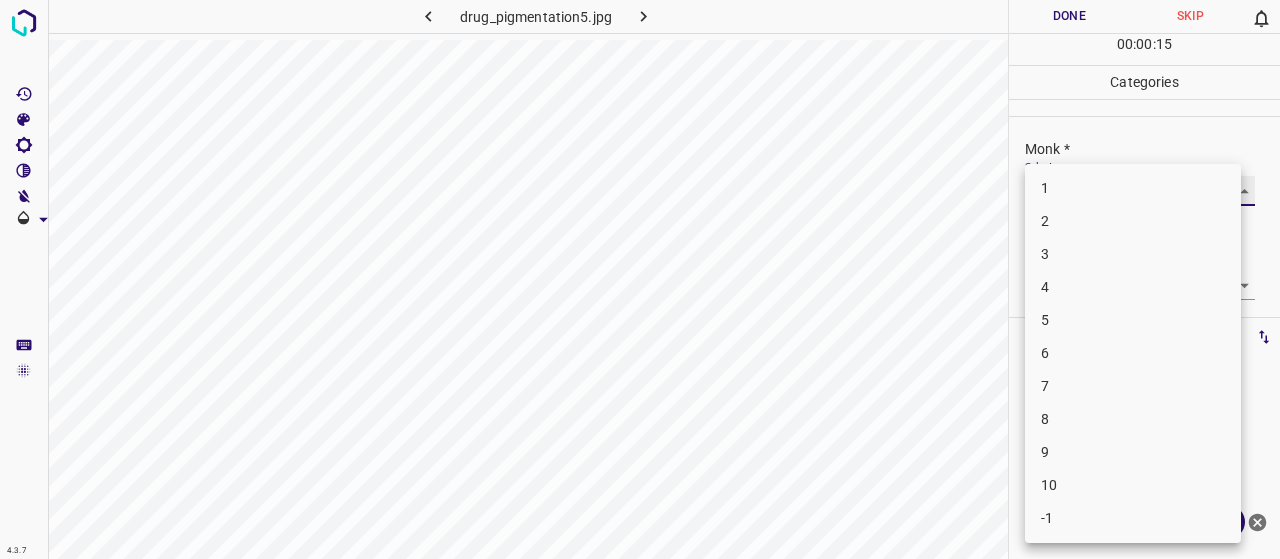 type on "6" 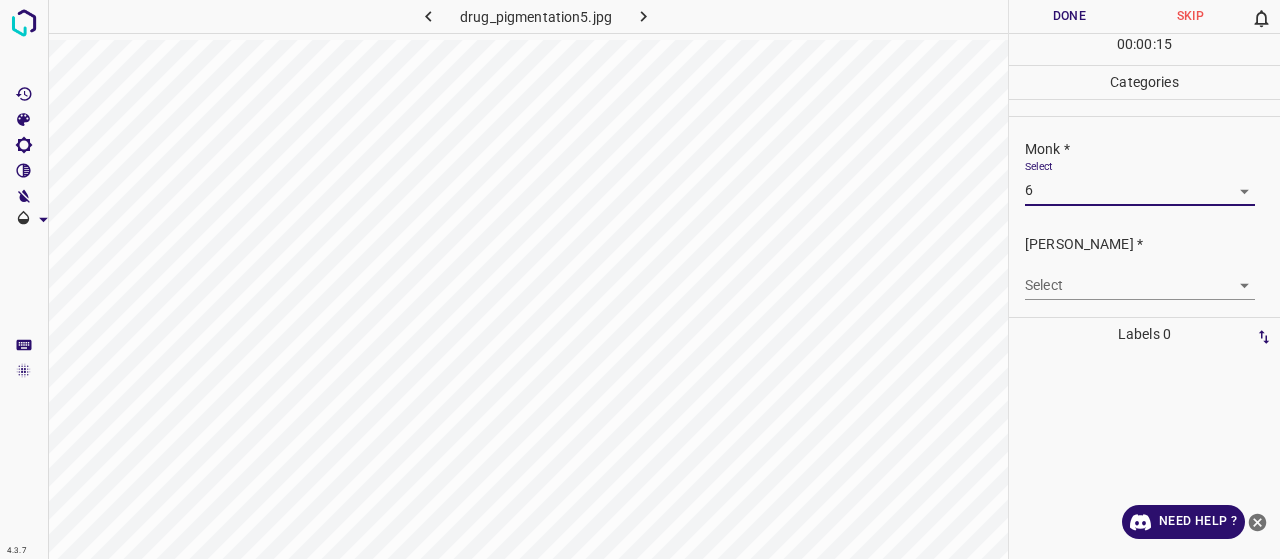 click on "4.3.7 drug_pigmentation5.jpg Done Skip 0 00   : 00   : 15   Categories Monk *  Select 6 6  Fitzpatrick *  Select ​ Labels   0 Categories 1 Monk 2  Fitzpatrick Tools Space Change between modes (Draw & Edit) I Auto labeling R Restore zoom M Zoom in N Zoom out Delete Delete selecte label Filters Z Restore filters X Saturation filter C Brightness filter V Contrast filter B Gray scale filter General O Download Need Help ? - Text - Hide - Delete" at bounding box center (640, 279) 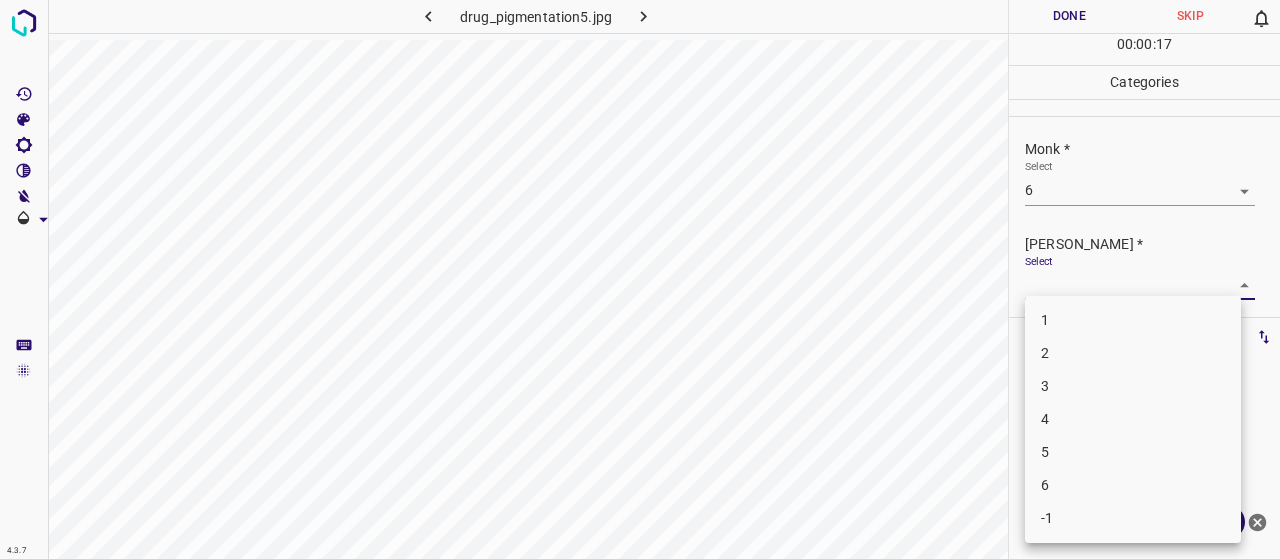 click on "4" at bounding box center [1133, 419] 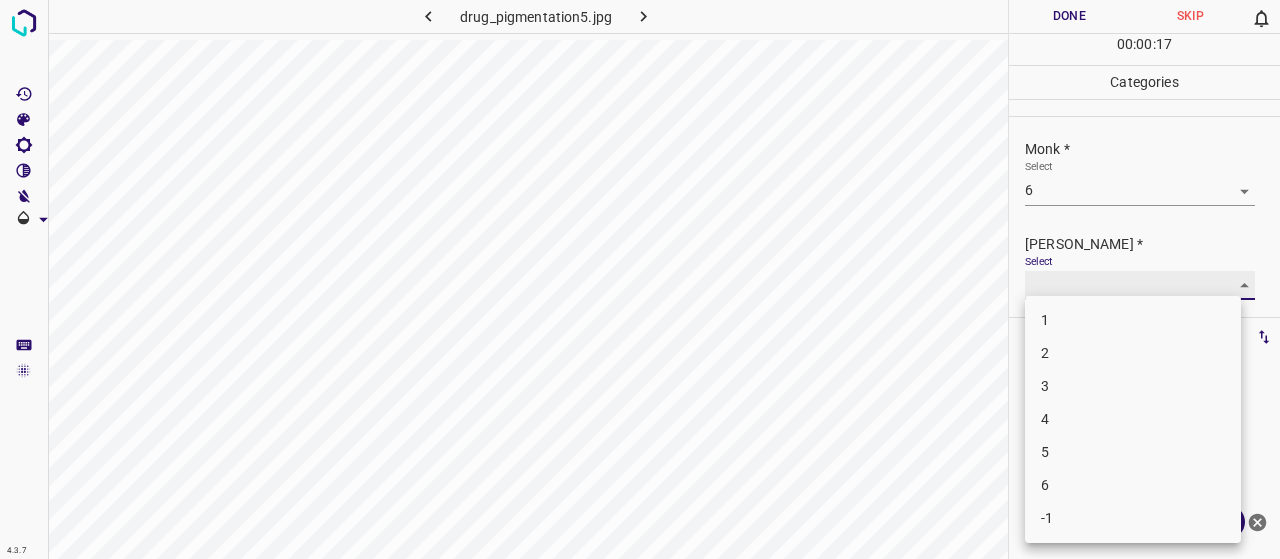 type on "4" 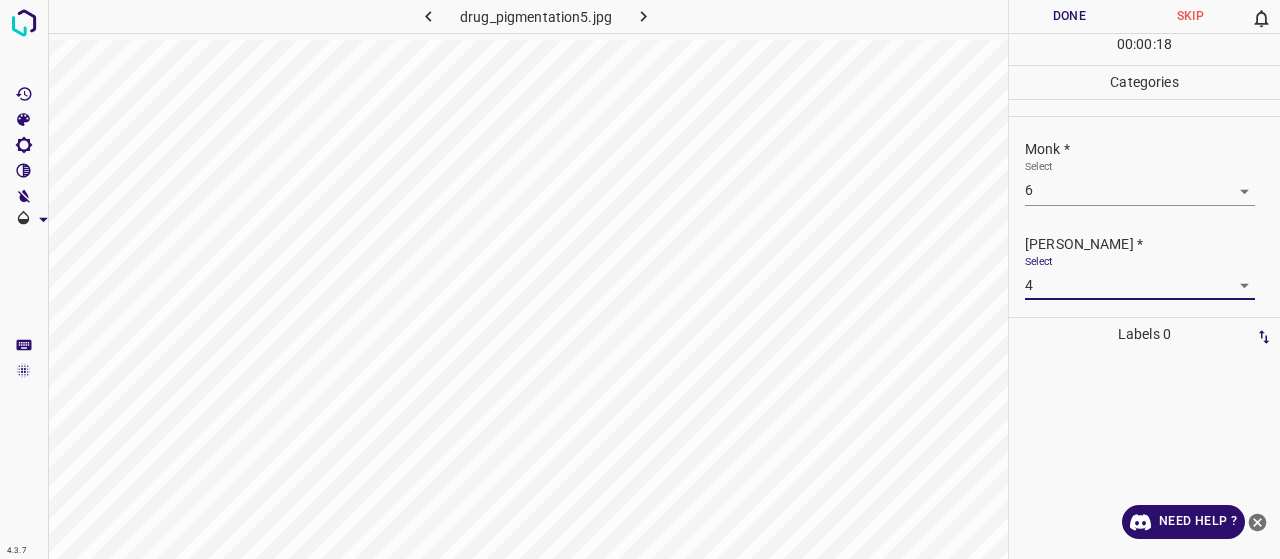 click on "Done" at bounding box center [1069, 16] 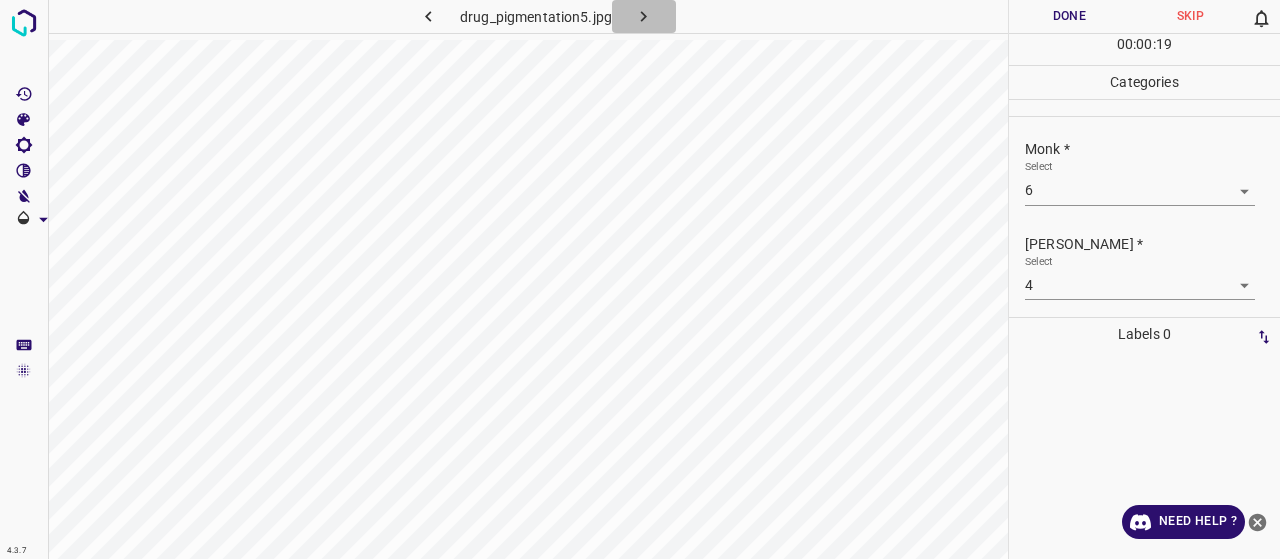 click 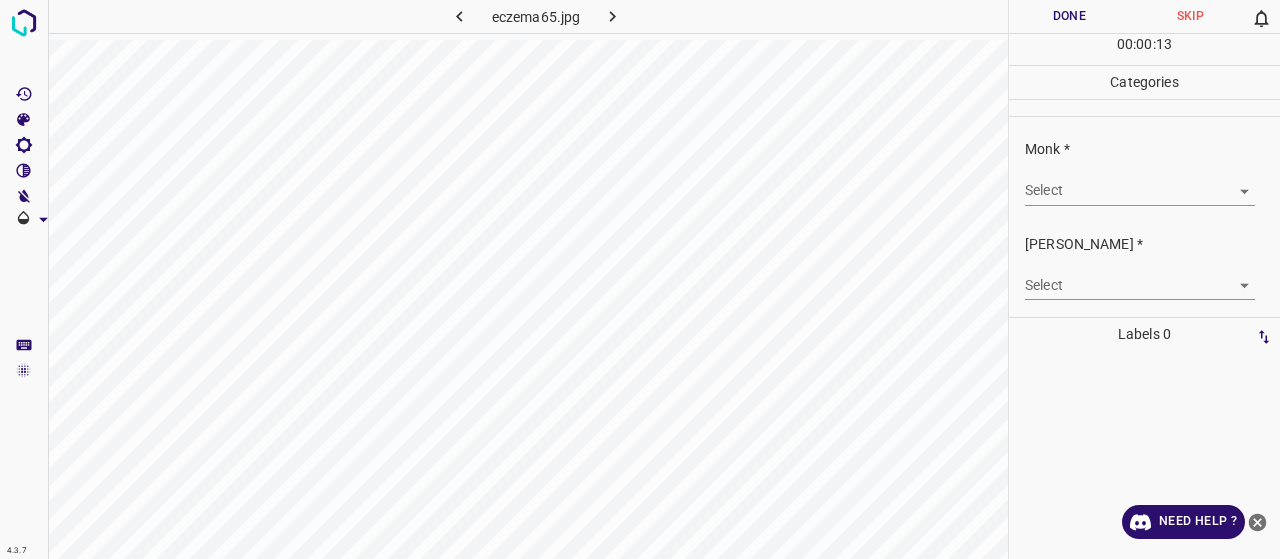 click on "4.3.7 eczema65.jpg Done Skip 0 00   : 00   : 13   Categories Monk *  Select ​  Fitzpatrick *  Select ​ Labels   0 Categories 1 Monk 2  Fitzpatrick Tools Space Change between modes (Draw & Edit) I Auto labeling R Restore zoom M Zoom in N Zoom out Delete Delete selecte label Filters Z Restore filters X Saturation filter C Brightness filter V Contrast filter B Gray scale filter General O Download Need Help ? - Text - Hide - Delete" at bounding box center [640, 279] 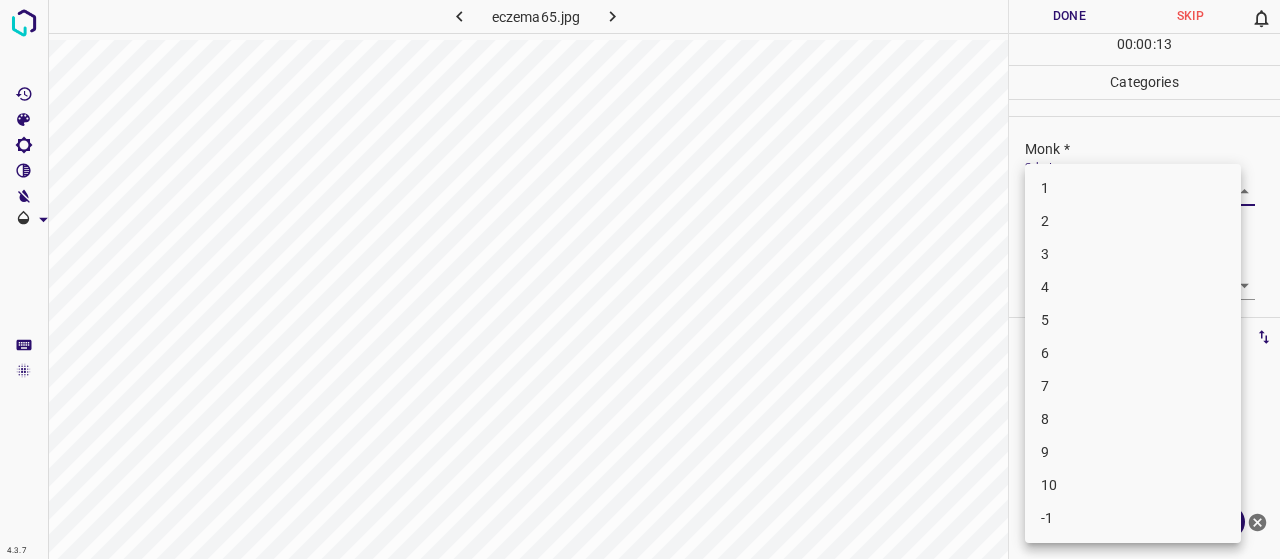 click on "-1" at bounding box center (1133, 518) 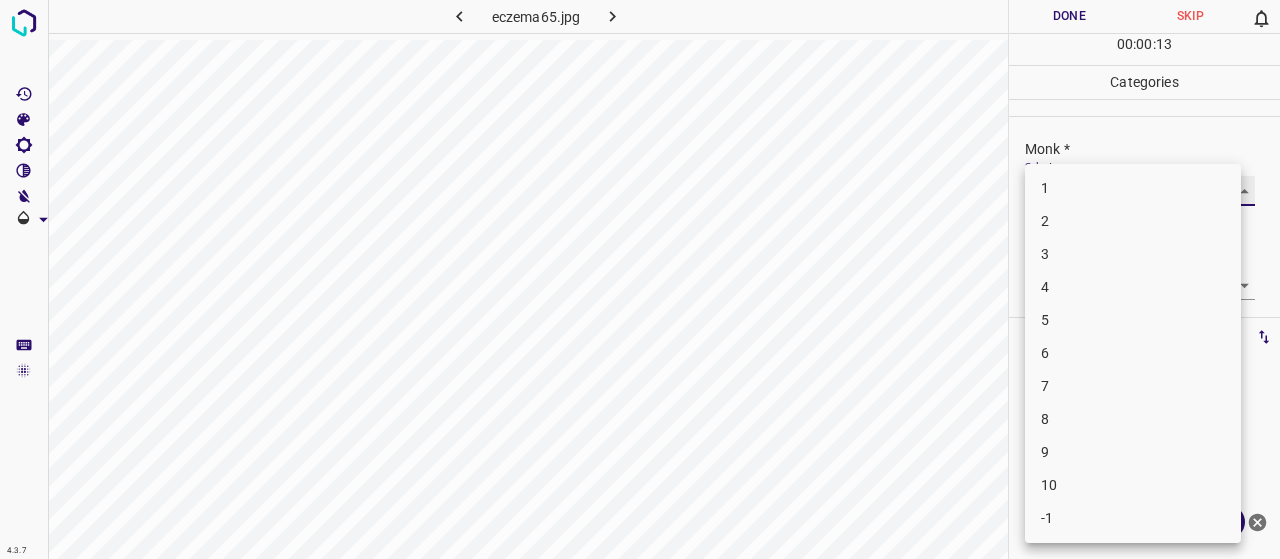 type on "-1" 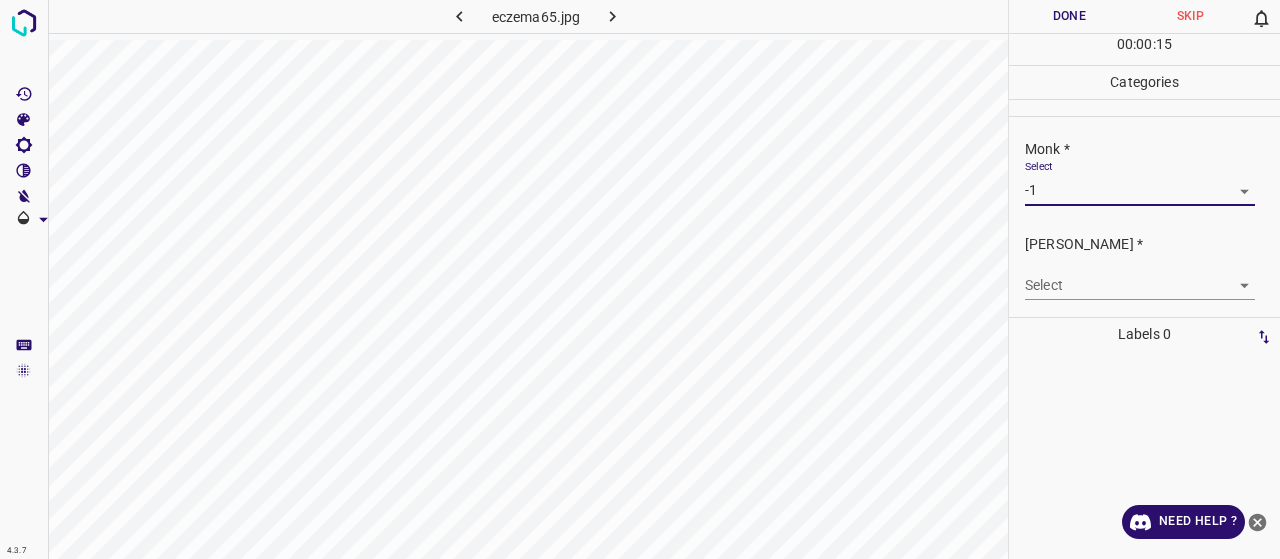 click on "4.3.7 eczema65.jpg Done Skip 0 00   : 00   : 15   Categories Monk *  Select -1 -1  Fitzpatrick *  Select ​ Labels   0 Categories 1 Monk 2  Fitzpatrick Tools Space Change between modes (Draw & Edit) I Auto labeling R Restore zoom M Zoom in N Zoom out Delete Delete selecte label Filters Z Restore filters X Saturation filter C Brightness filter V Contrast filter B Gray scale filter General O Download Need Help ? - Text - Hide - Delete" at bounding box center [640, 279] 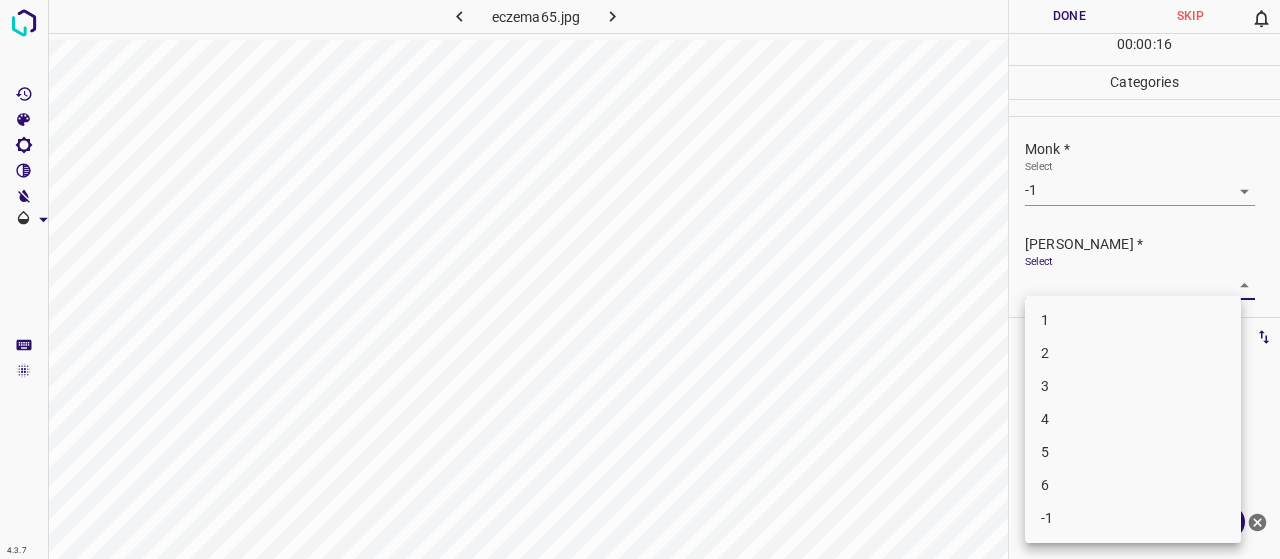 click on "-1" at bounding box center (1133, 518) 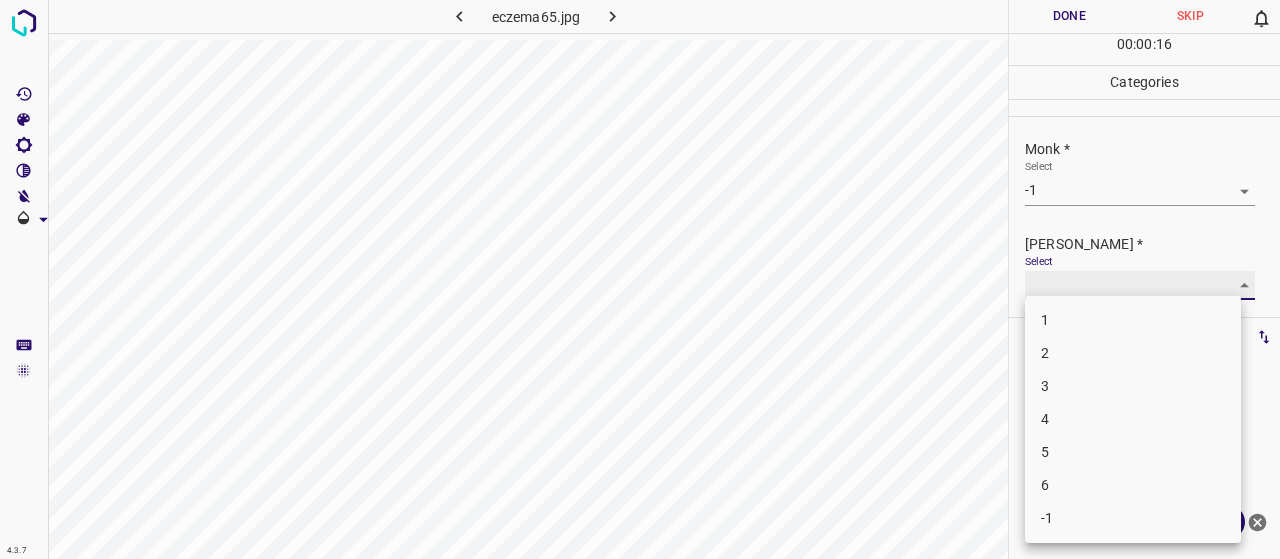 type on "-1" 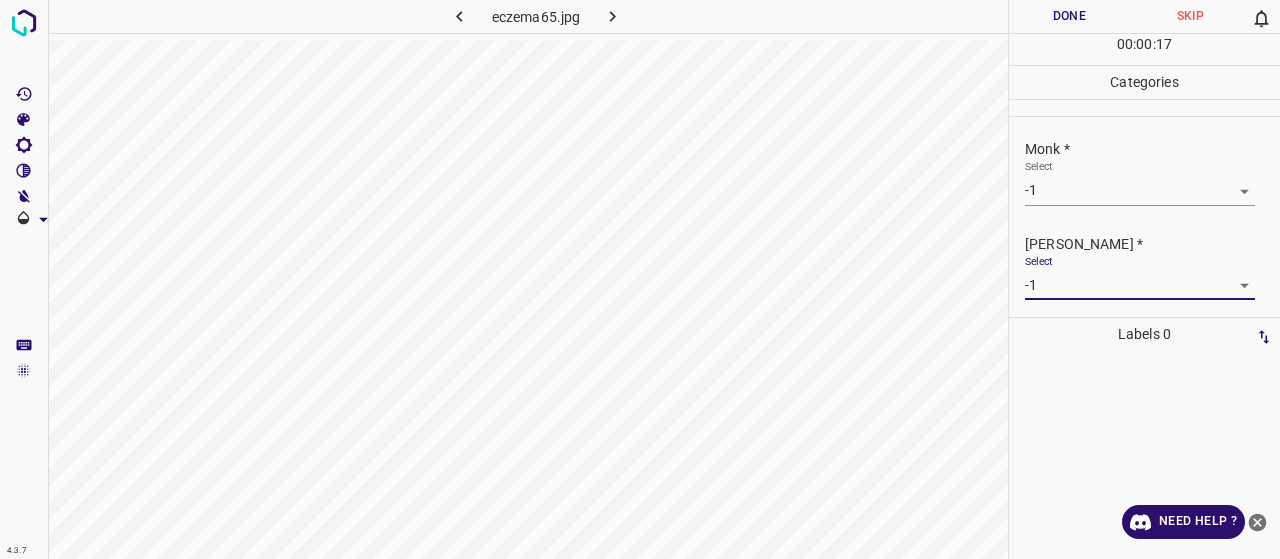 click on "Done" at bounding box center [1069, 16] 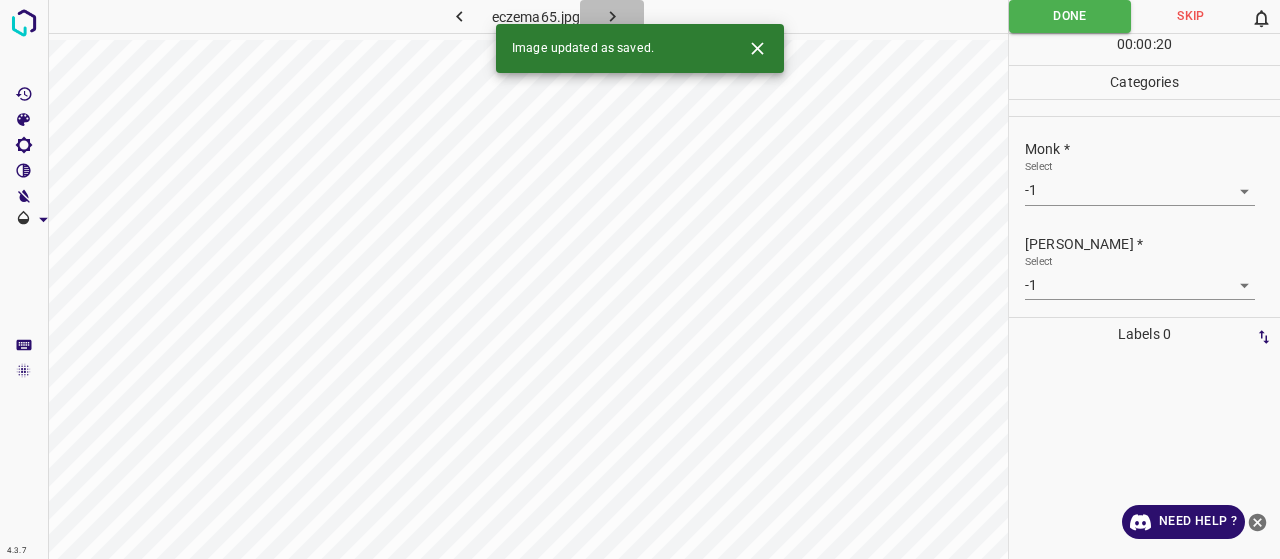 click 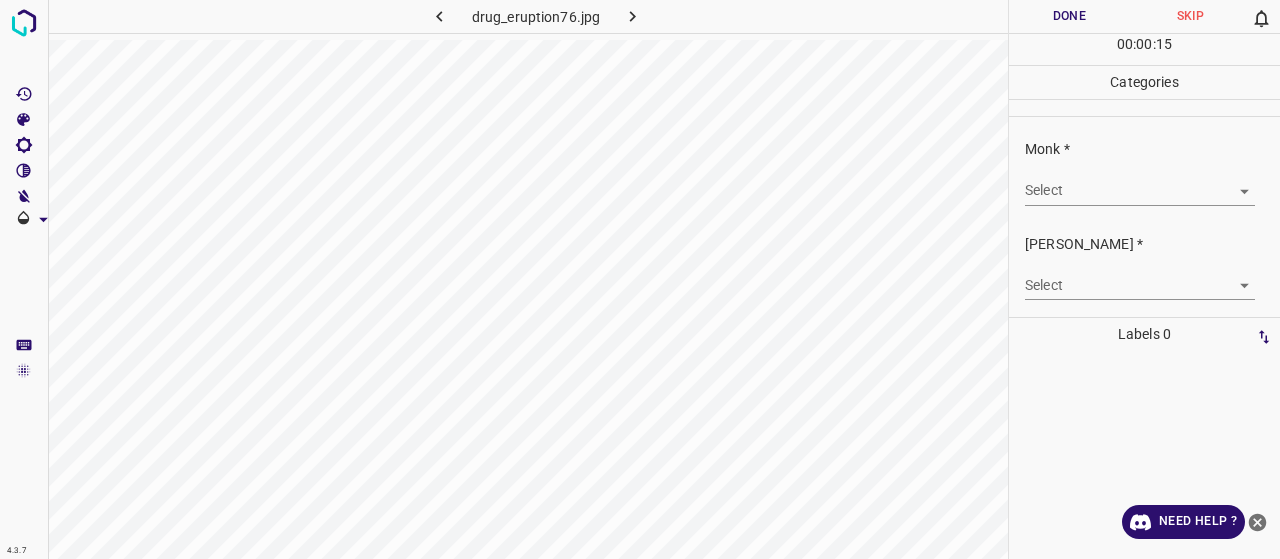 click on "4.3.7 drug_eruption76.jpg Done Skip 0 00   : 00   : 15   Categories Monk *  Select ​  Fitzpatrick *  Select ​ Labels   0 Categories 1 Monk 2  Fitzpatrick Tools Space Change between modes (Draw & Edit) I Auto labeling R Restore zoom M Zoom in N Zoom out Delete Delete selecte label Filters Z Restore filters X Saturation filter C Brightness filter V Contrast filter B Gray scale filter General O Download Need Help ? - Text - Hide - Delete" at bounding box center (640, 279) 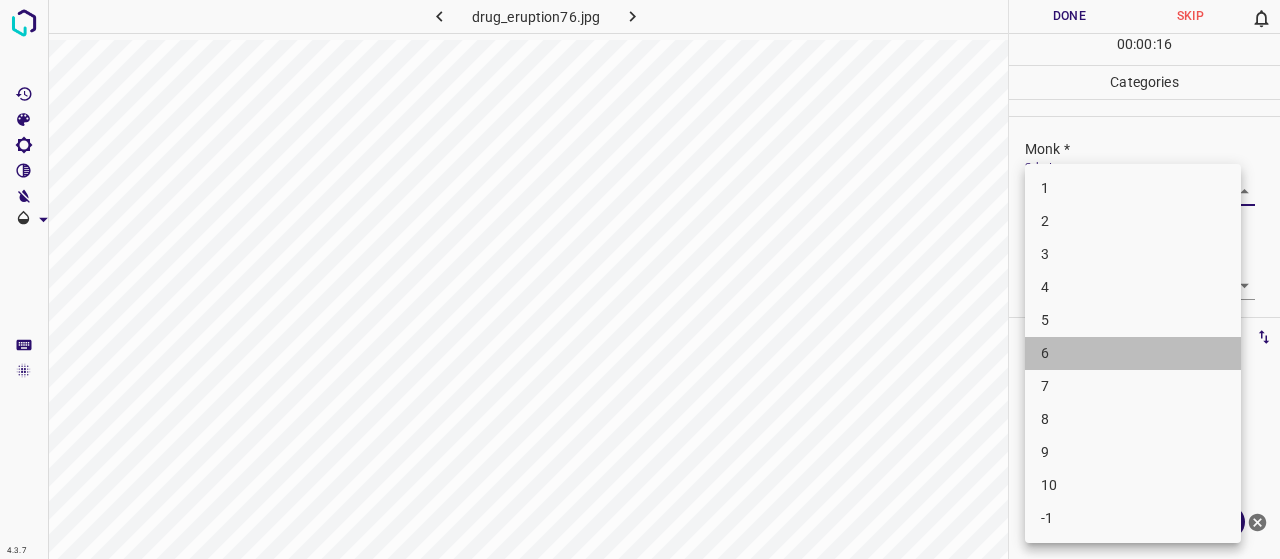 click on "6" at bounding box center [1133, 353] 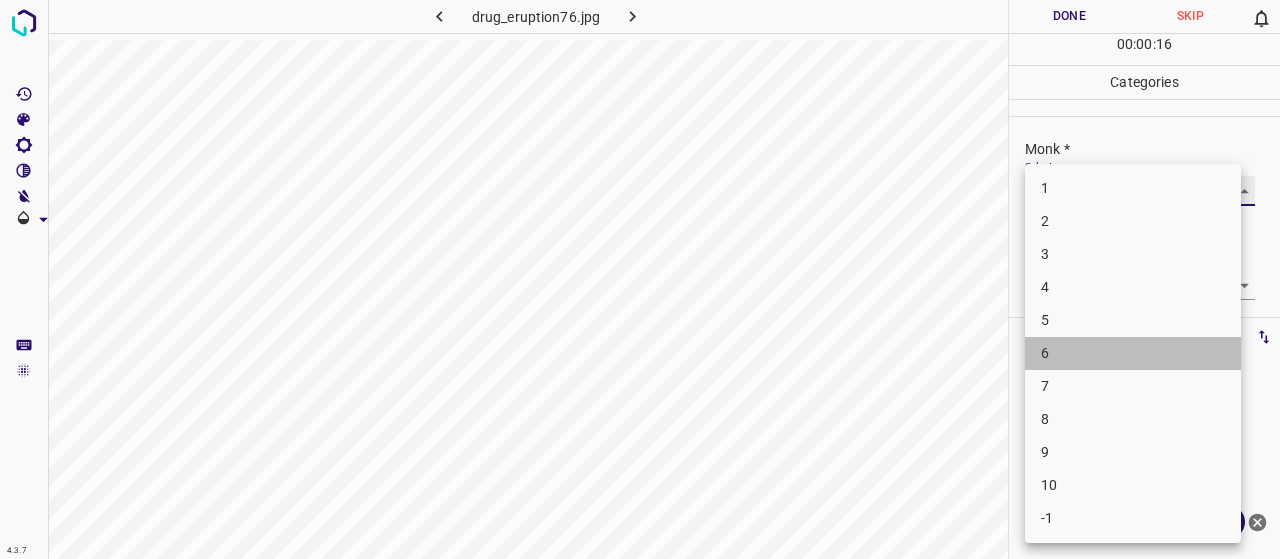 type on "6" 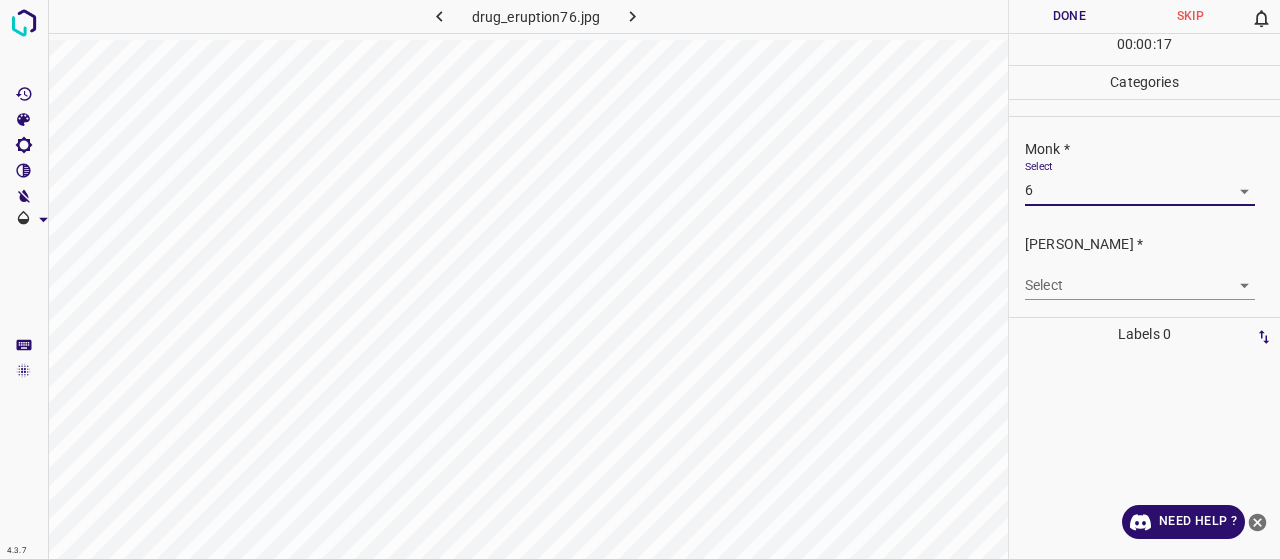 click on "4.3.7 drug_eruption76.jpg Done Skip 0 00   : 00   : 17   Categories Monk *  Select 6 6  Fitzpatrick *  Select ​ Labels   0 Categories 1 Monk 2  Fitzpatrick Tools Space Change between modes (Draw & Edit) I Auto labeling R Restore zoom M Zoom in N Zoom out Delete Delete selecte label Filters Z Restore filters X Saturation filter C Brightness filter V Contrast filter B Gray scale filter General O Download Need Help ? - Text - Hide - Delete" at bounding box center [640, 279] 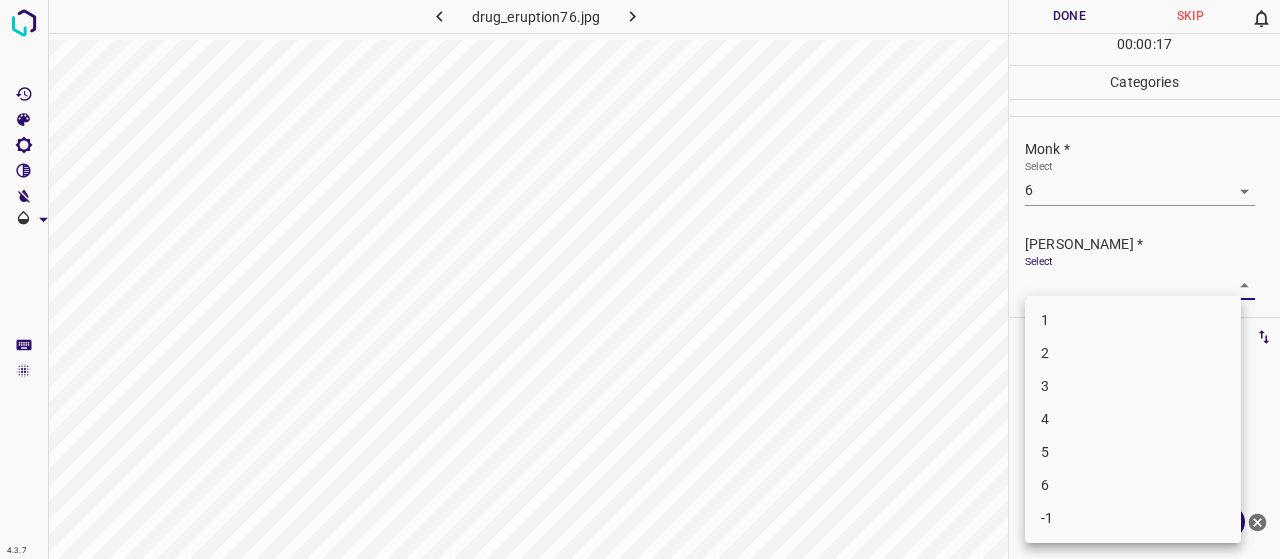 click on "4" at bounding box center [1133, 419] 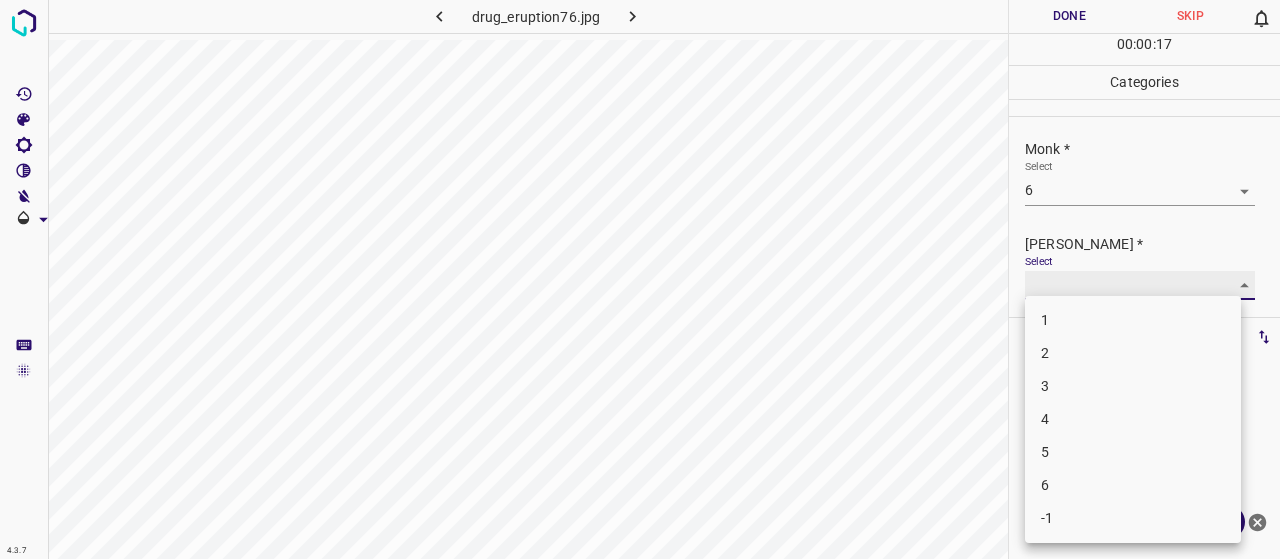 type on "4" 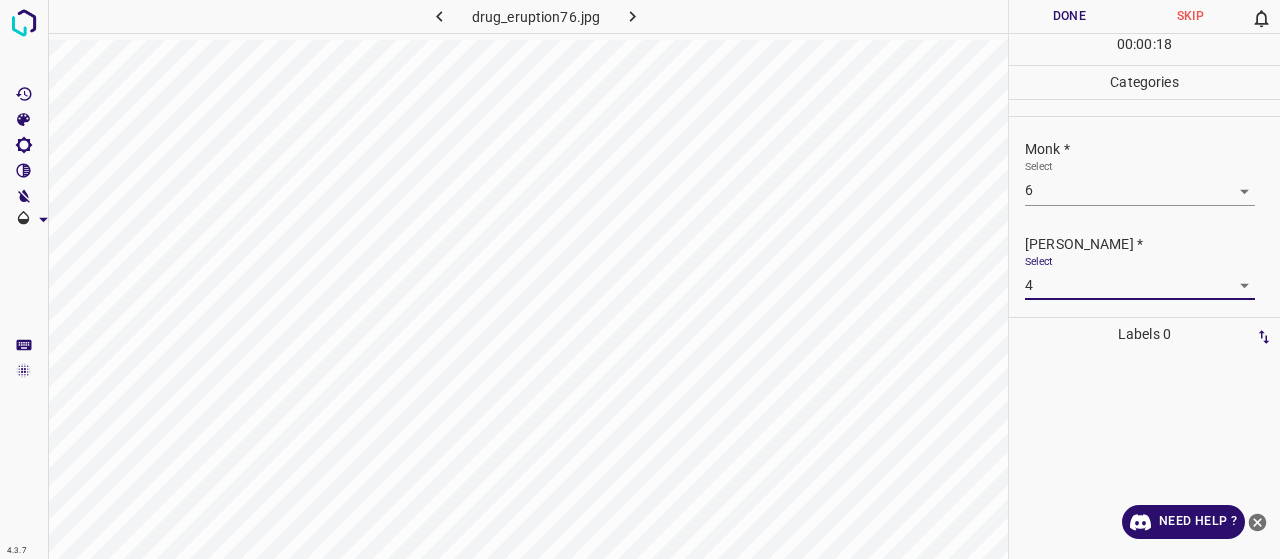 click on "Done" at bounding box center [1069, 16] 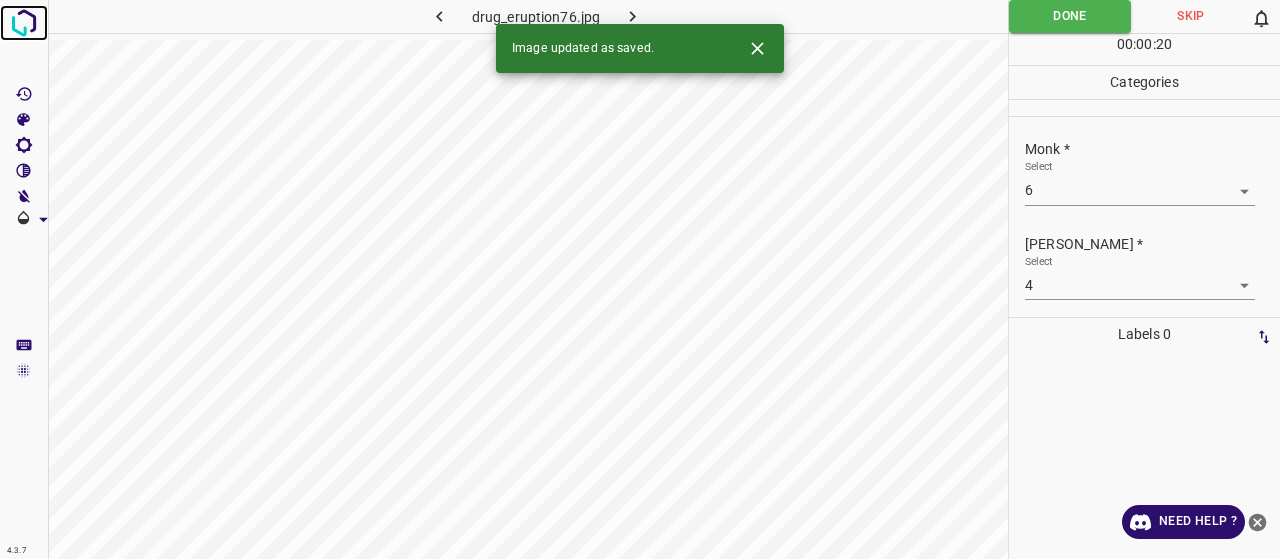 click at bounding box center [24, 23] 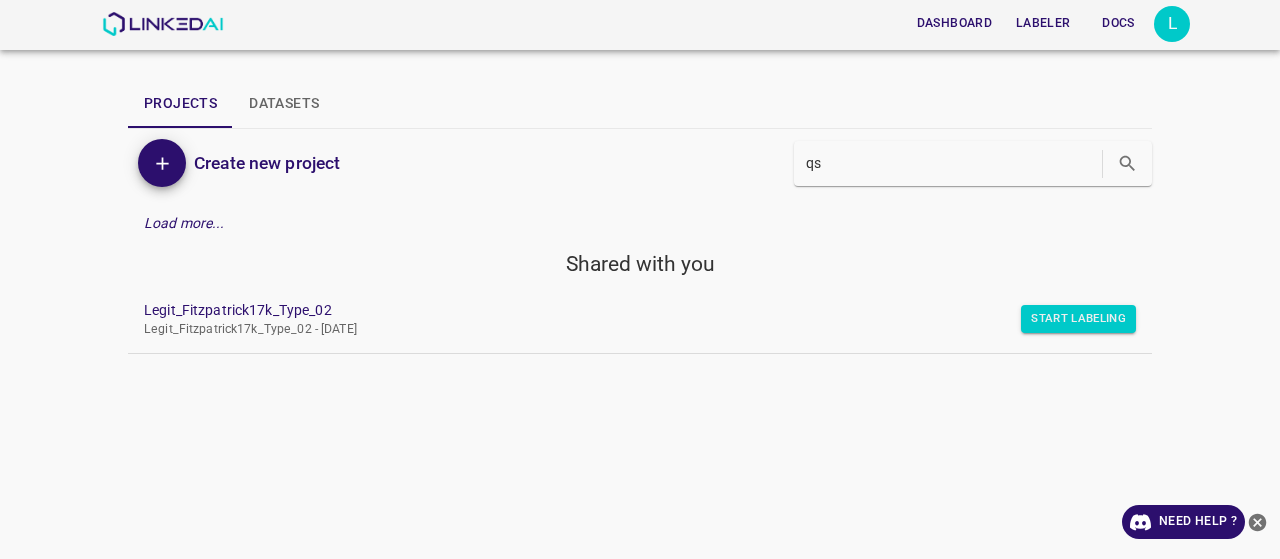 type on "qs" 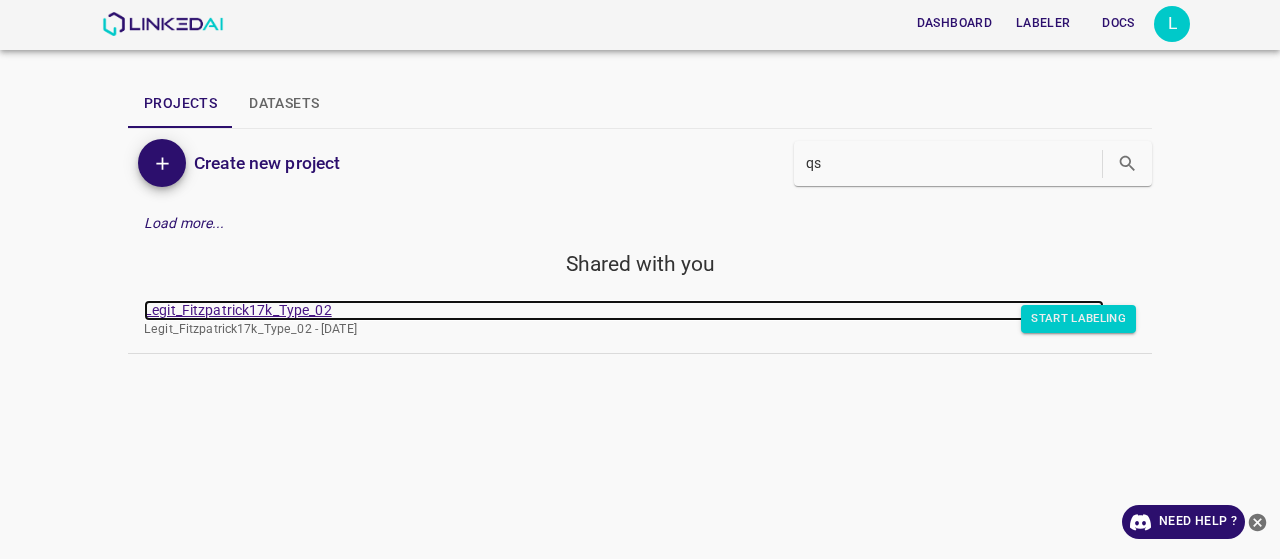 click on "Legit_Fitzpatrick17k_Type_02" at bounding box center [624, 310] 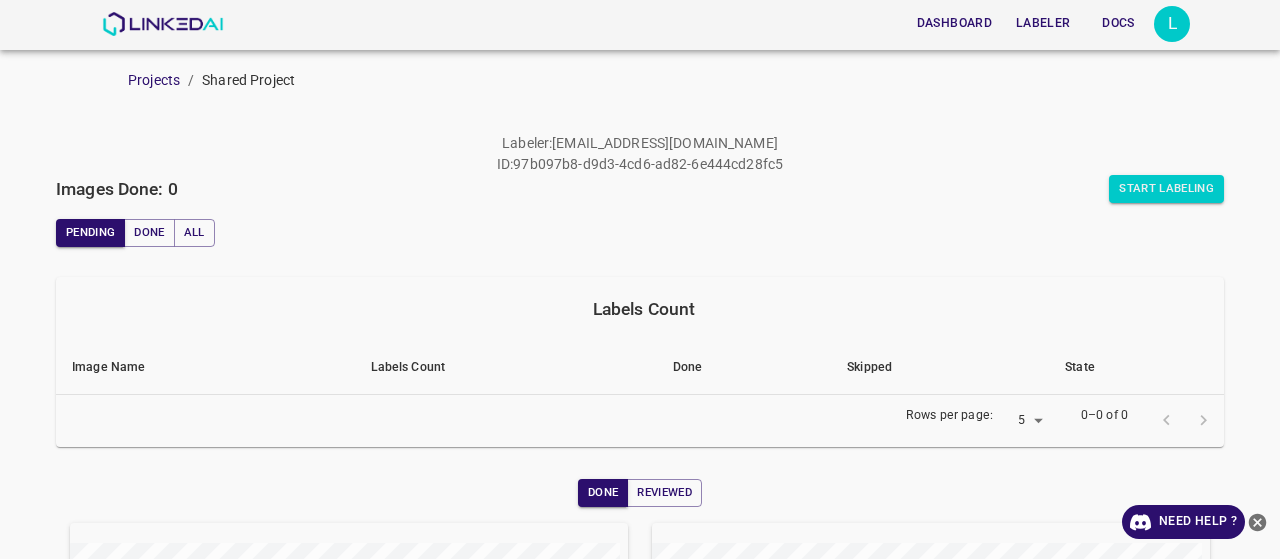 scroll, scrollTop: 0, scrollLeft: 0, axis: both 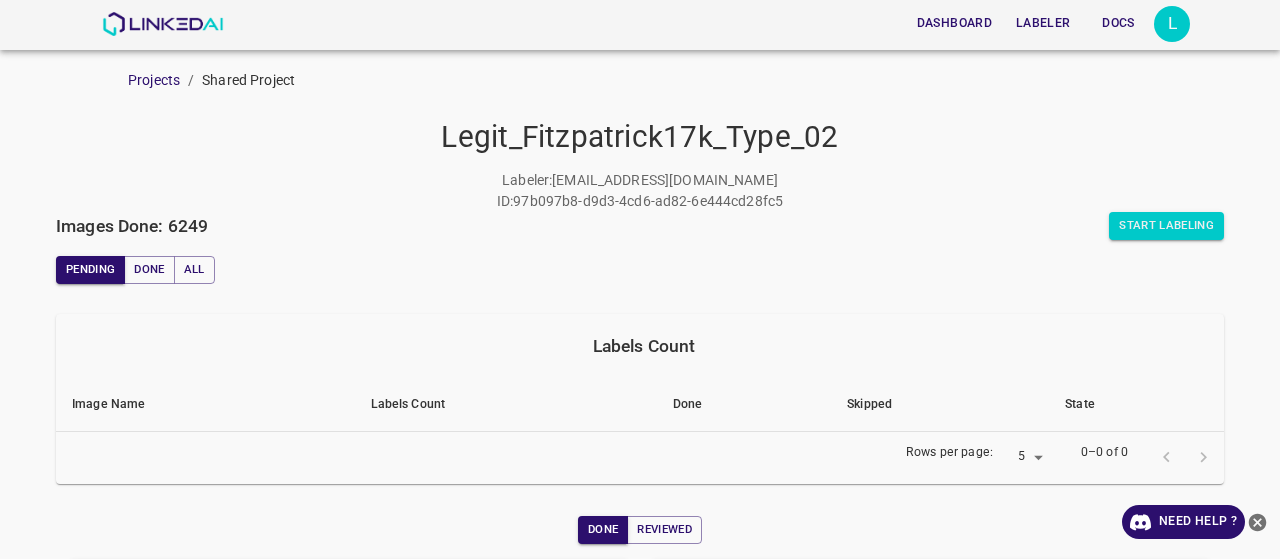 click on "Labeler :  [EMAIL_ADDRESS][DOMAIN_NAME] ID :  97b097b8-d9d3-4cd6-ad82-6e444cd28fc5" at bounding box center [640, 191] 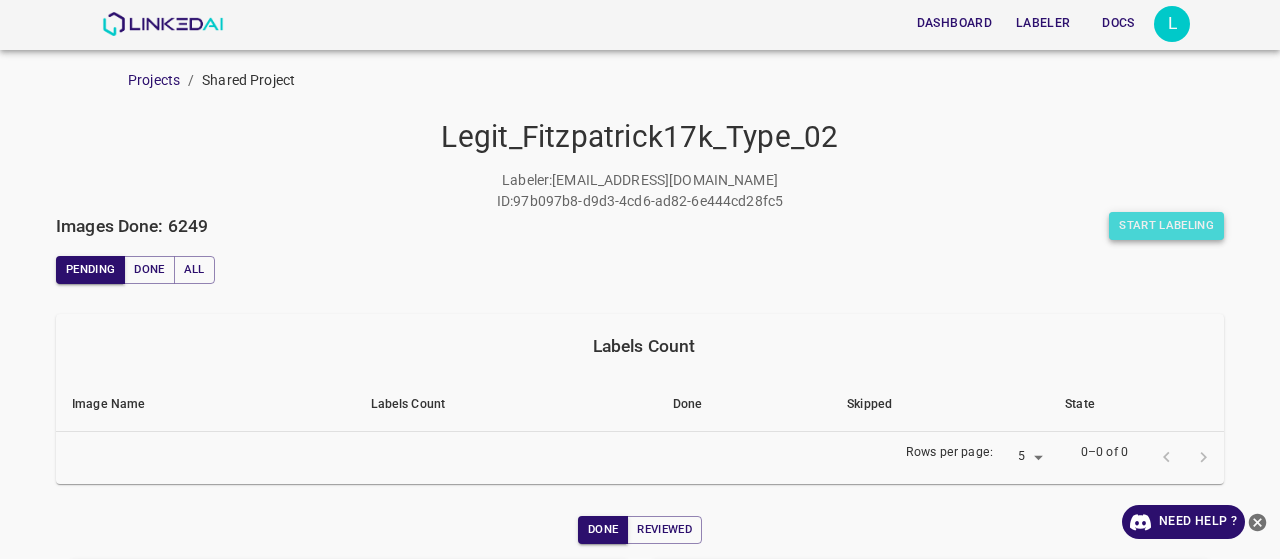 click on "Start Labeling" at bounding box center (1166, 226) 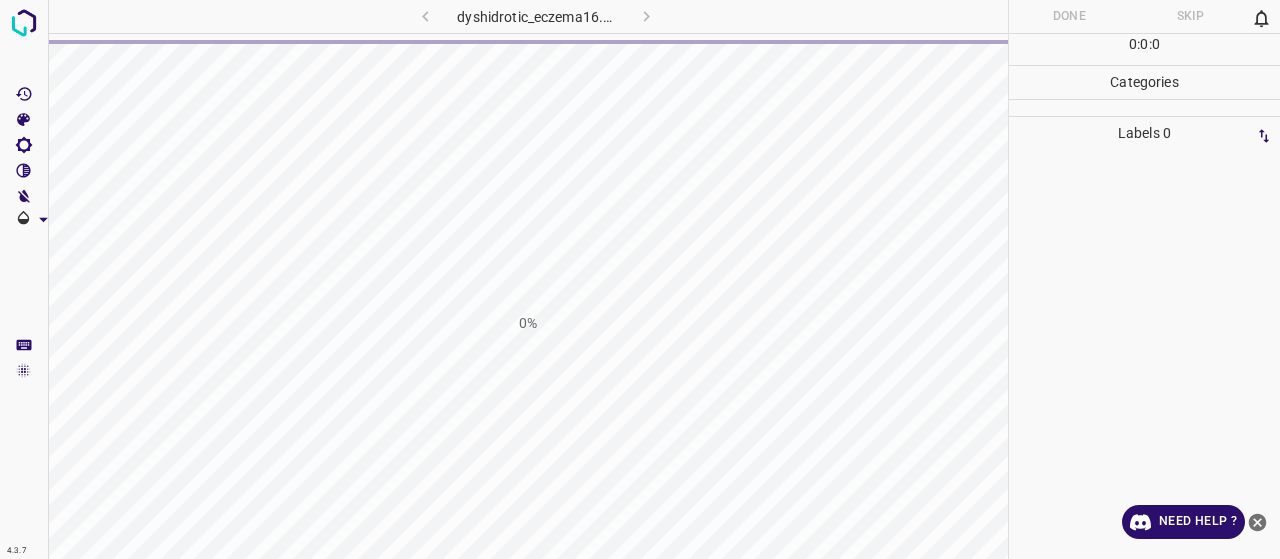 scroll, scrollTop: 0, scrollLeft: 0, axis: both 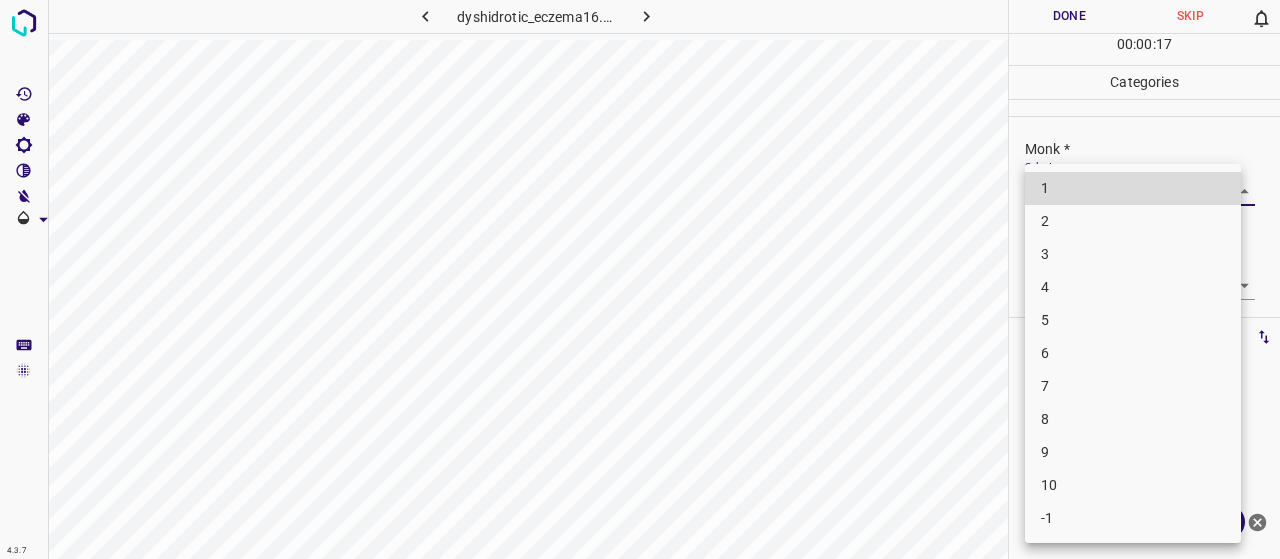 click on "4.3.7 dyshidrotic_eczema16.jpg Done Skip 0 00   : 00   : 17   Categories Monk *  Select ​  Fitzpatrick *  Select ​ Labels   0 Categories 1 Monk 2  Fitzpatrick Tools Space Change between modes (Draw & Edit) I Auto labeling R Restore zoom M Zoom in N Zoom out Delete Delete selecte label Filters Z Restore filters X Saturation filter C Brightness filter V Contrast filter B Gray scale filter General O Download Need Help ? - Text - Hide - Delete 1 2 3 4 5 6 7 8 9 10 -1" at bounding box center [640, 279] 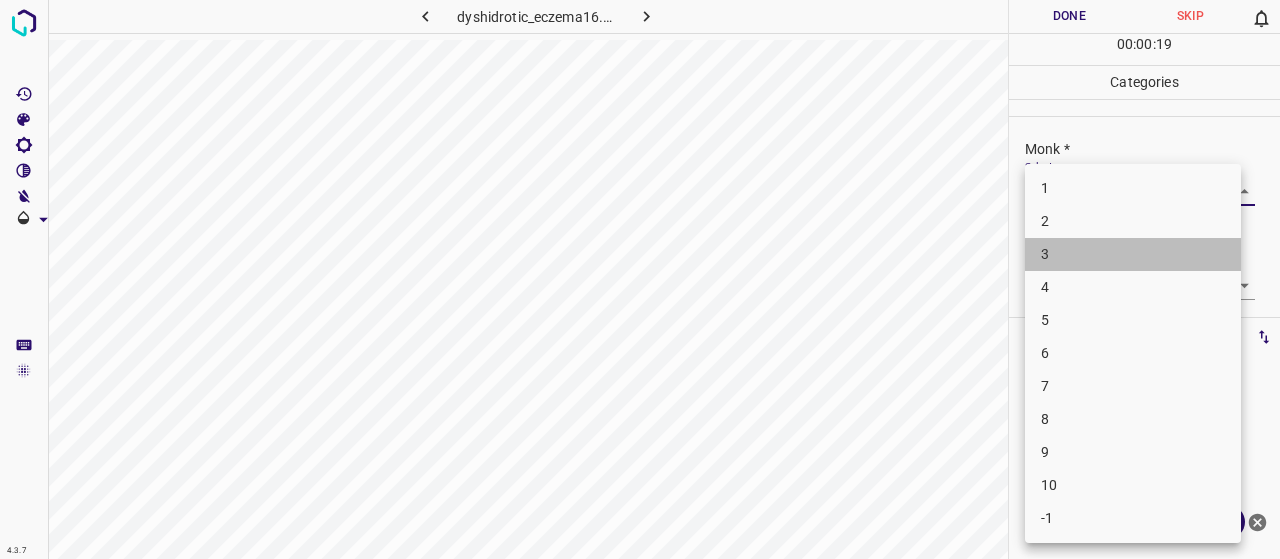 click on "3" at bounding box center [1133, 254] 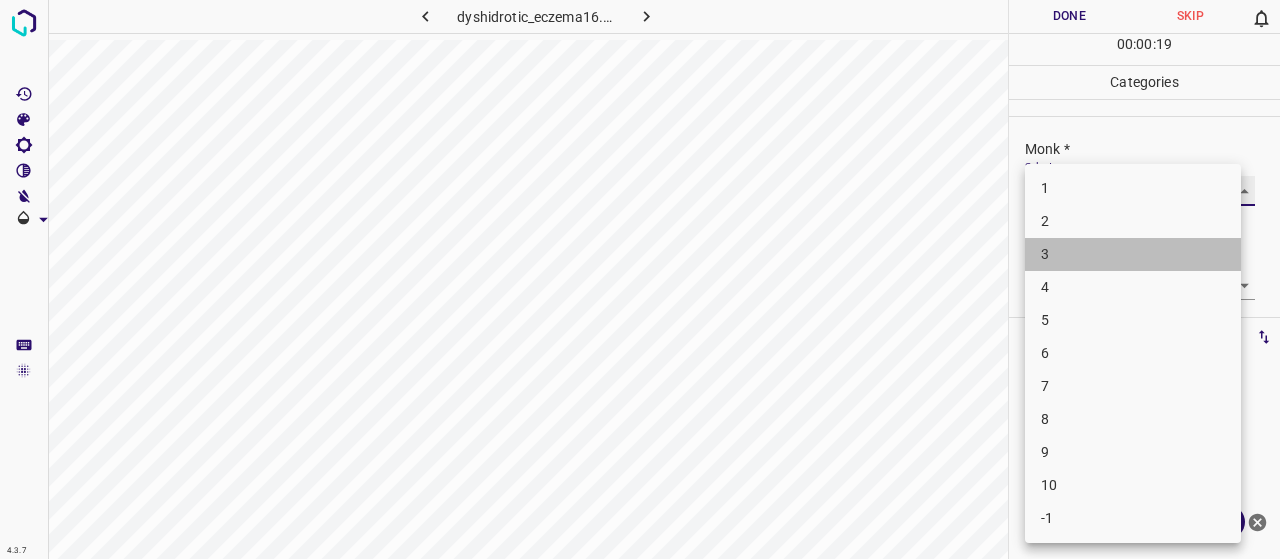 type on "3" 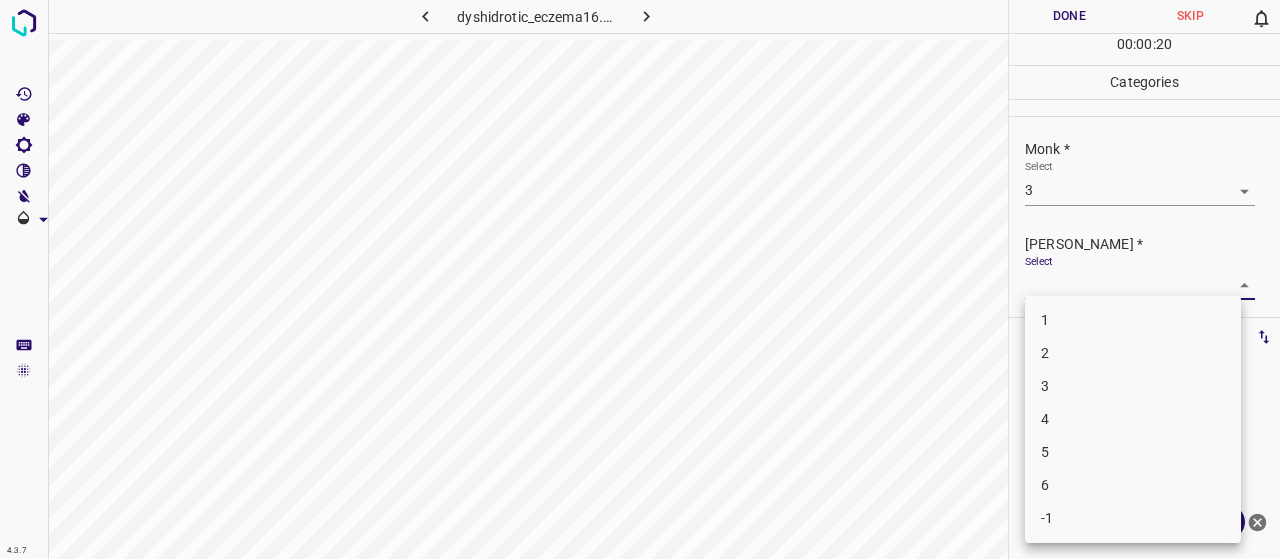 click on "4.3.7 dyshidrotic_eczema16.jpg Done Skip 0 00   : 00   : 20   Categories Monk *  Select 3 3  Fitzpatrick *  Select ​ Labels   0 Categories 1 Monk 2  Fitzpatrick Tools Space Change between modes (Draw & Edit) I Auto labeling R Restore zoom M Zoom in N Zoom out Delete Delete selecte label Filters Z Restore filters X Saturation filter C Brightness filter V Contrast filter B Gray scale filter General O Download Need Help ? - Text - Hide - Delete 1 2 3 4 5 6 -1" at bounding box center (640, 279) 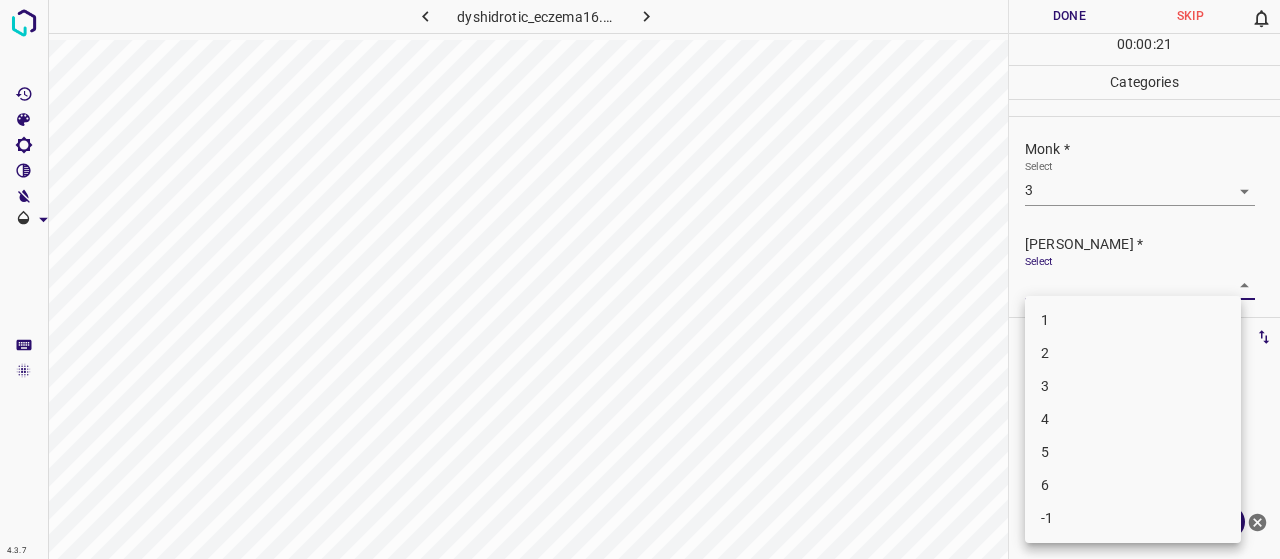 click on "2" at bounding box center (1133, 353) 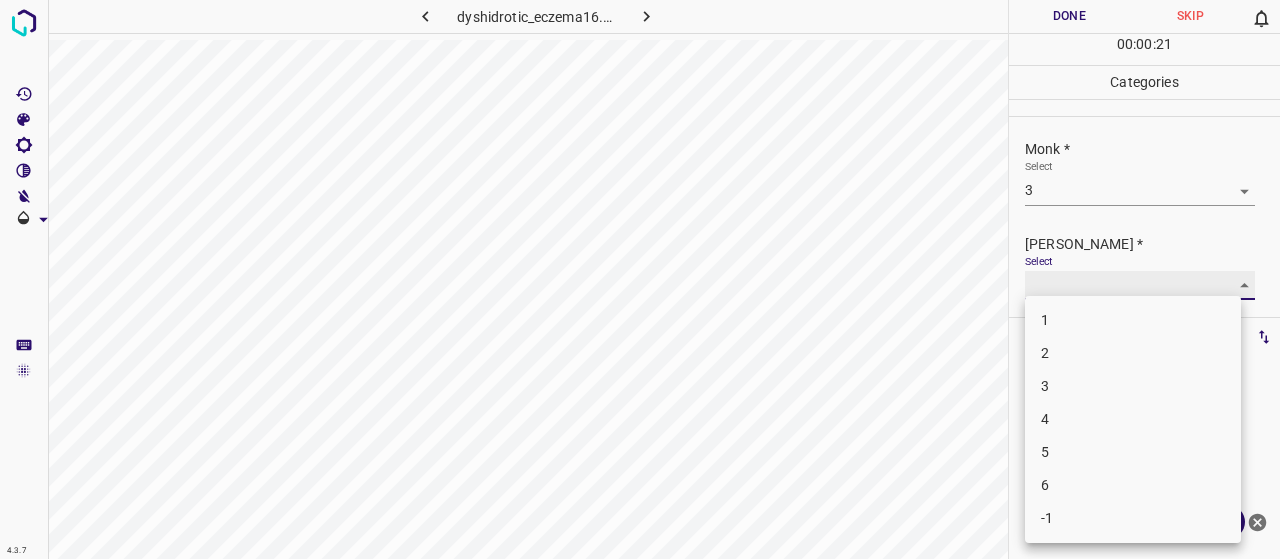 type on "2" 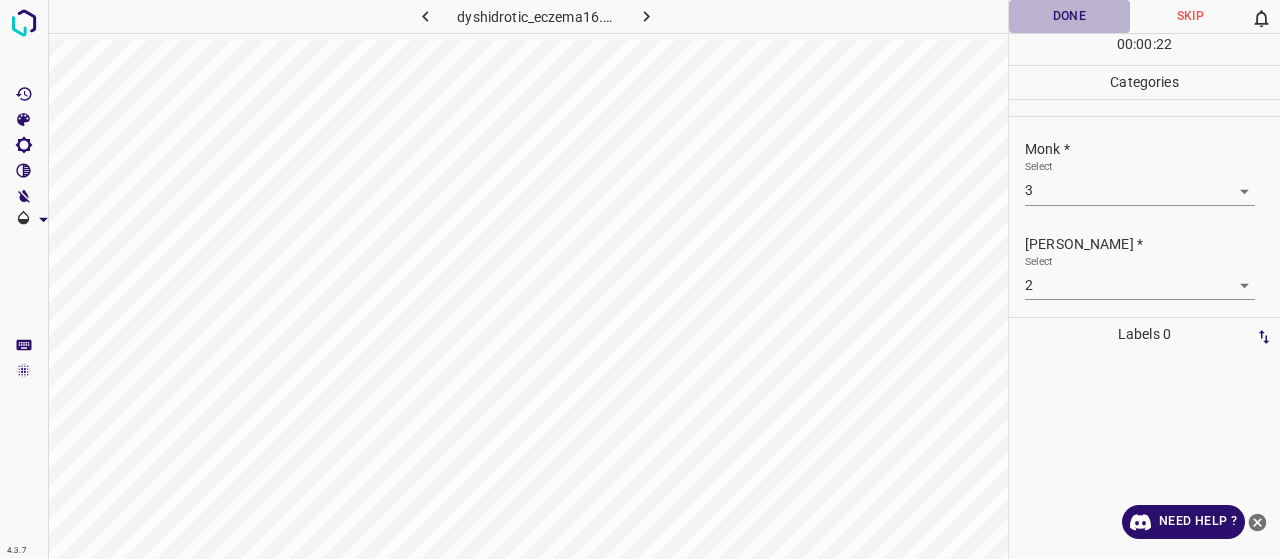 click on "Done" at bounding box center (1069, 16) 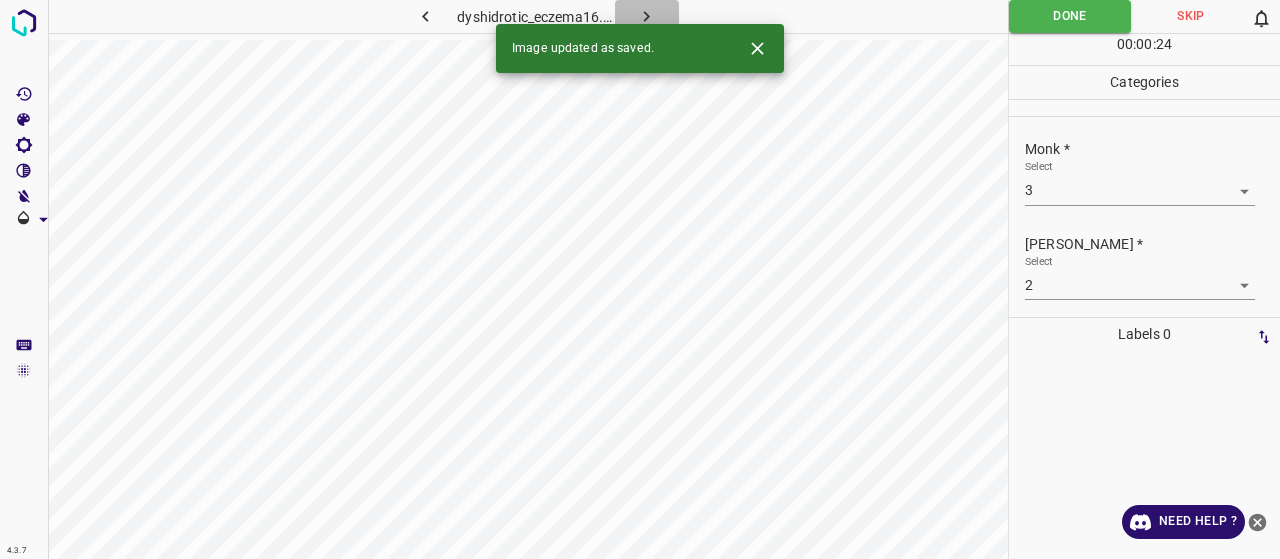click at bounding box center (647, 16) 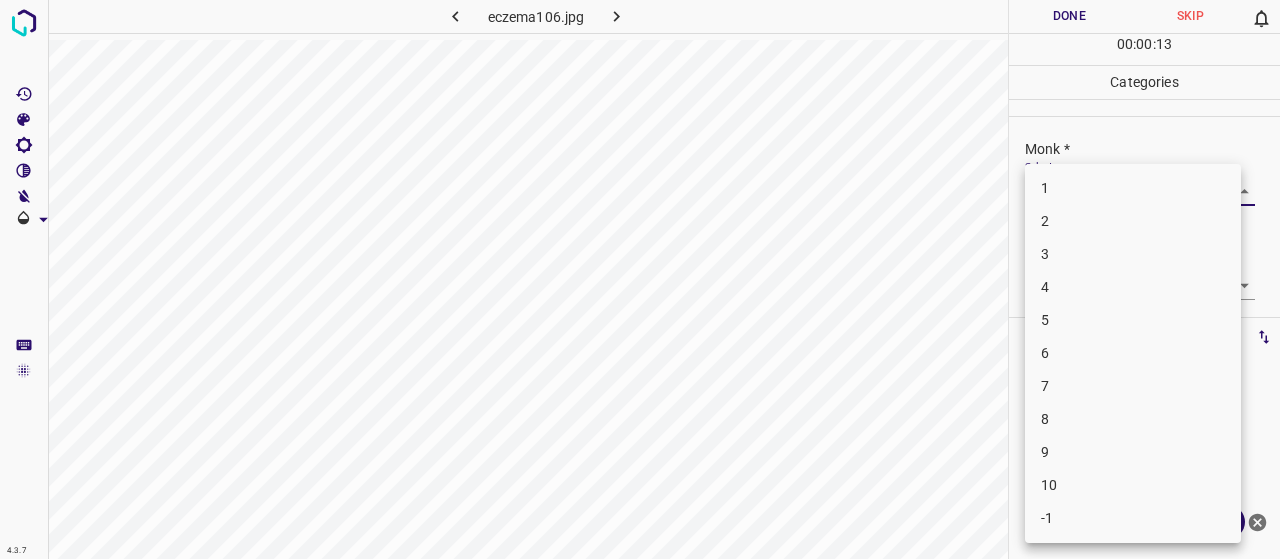 click on "4.3.7 eczema106.jpg Done Skip 0 00   : 00   : 13   Categories Monk *  Select ​  Fitzpatrick *  Select ​ Labels   0 Categories 1 Monk 2  Fitzpatrick Tools Space Change between modes (Draw & Edit) I Auto labeling R Restore zoom M Zoom in N Zoom out Delete Delete selecte label Filters Z Restore filters X Saturation filter C Brightness filter V Contrast filter B Gray scale filter General O Download Need Help ? - Text - Hide - Delete 1 2 3 4 5 6 7 8 9 10 -1" at bounding box center [640, 279] 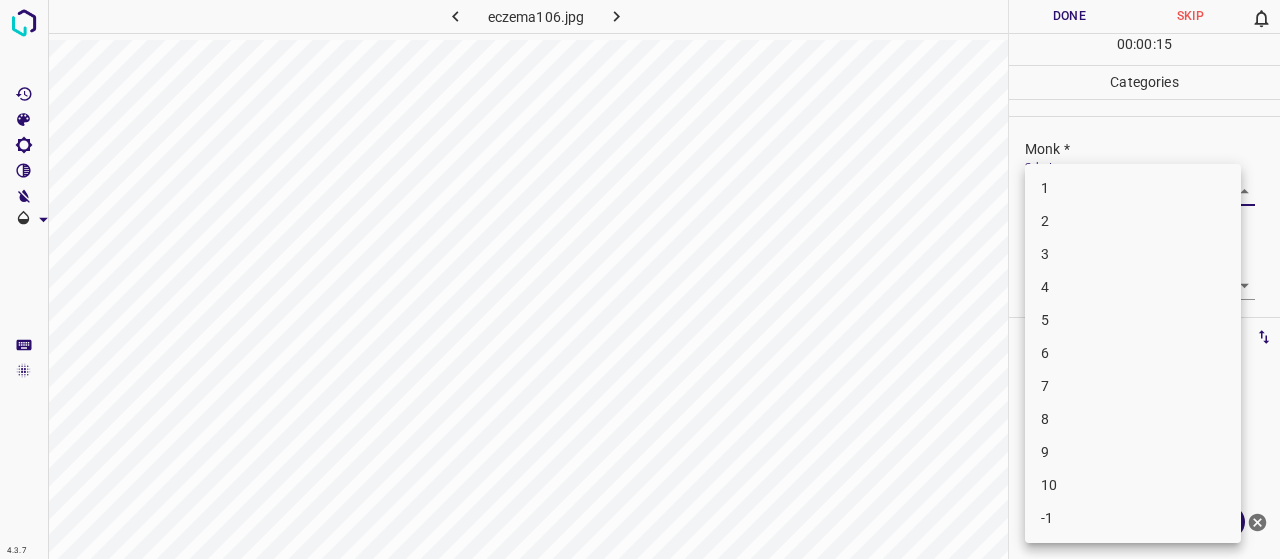 click on "4" at bounding box center (1133, 287) 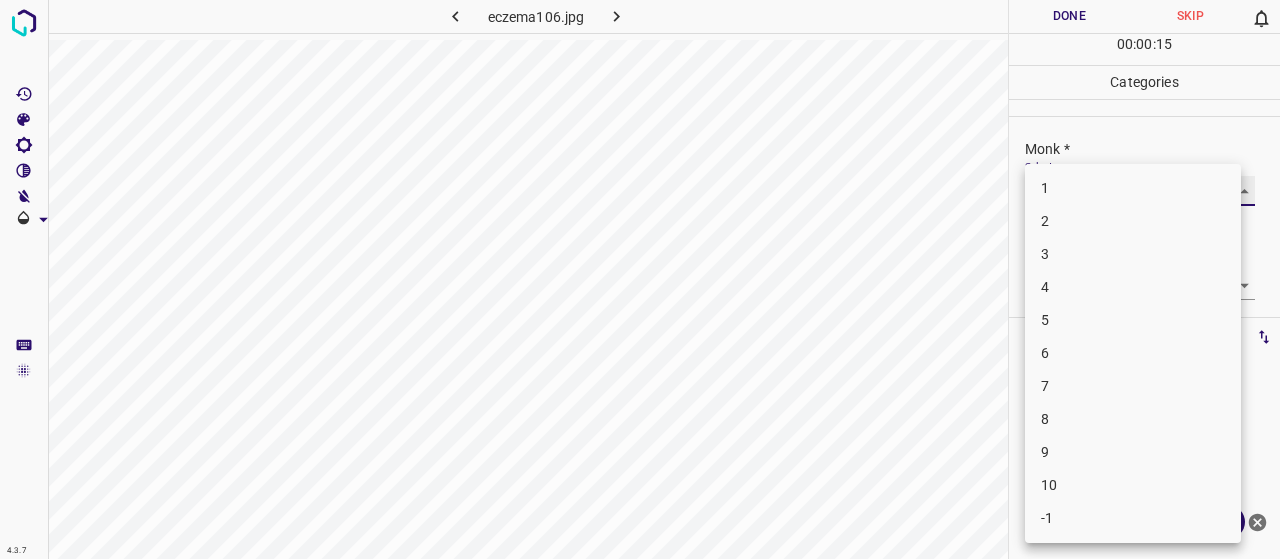 type on "4" 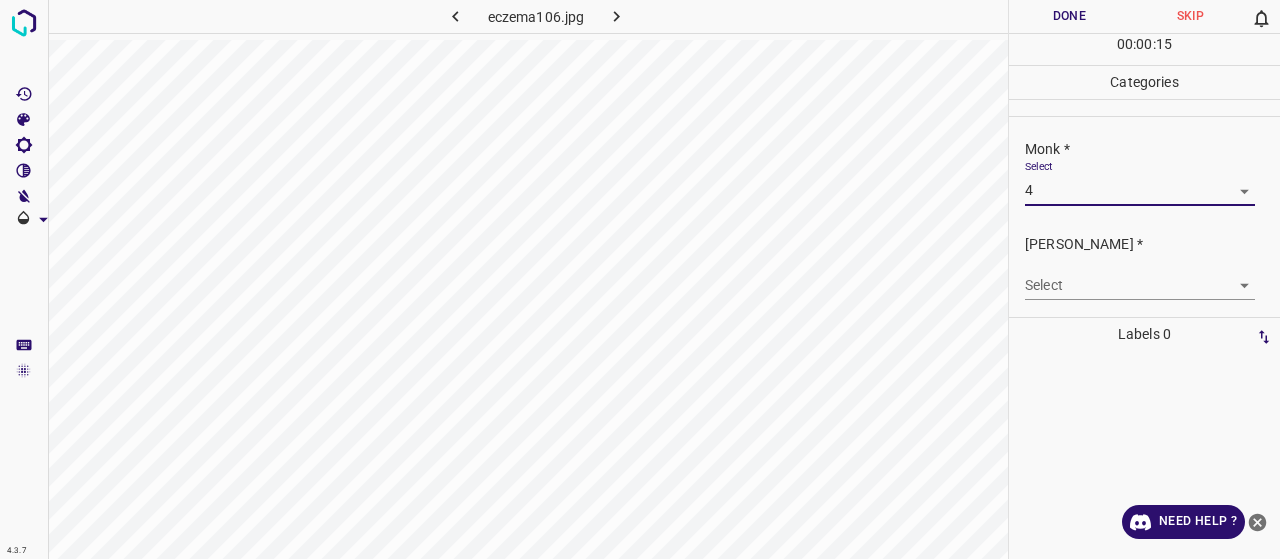 click on "Select ​" at bounding box center [1140, 277] 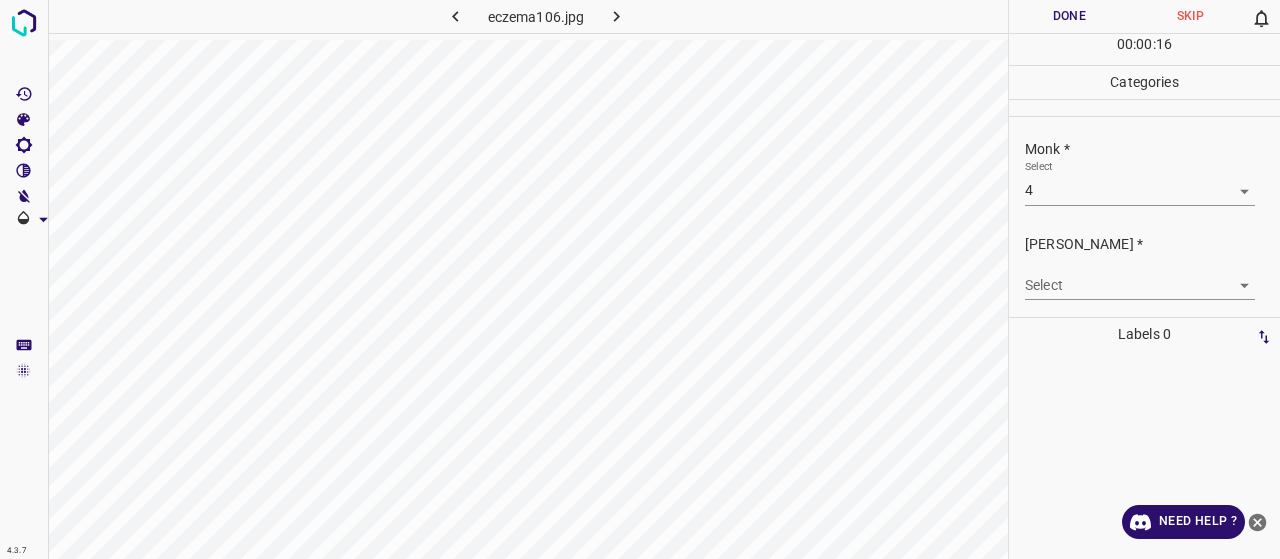 click on "4.3.7 eczema106.jpg Done Skip 0 00   : 00   : 16   Categories Monk *  Select 4 4  Fitzpatrick *  Select ​ Labels   0 Categories 1 Monk 2  Fitzpatrick Tools Space Change between modes (Draw & Edit) I Auto labeling R Restore zoom M Zoom in N Zoom out Delete Delete selecte label Filters Z Restore filters X Saturation filter C Brightness filter V Contrast filter B Gray scale filter General O Download Need Help ? - Text - Hide - Delete" at bounding box center (640, 279) 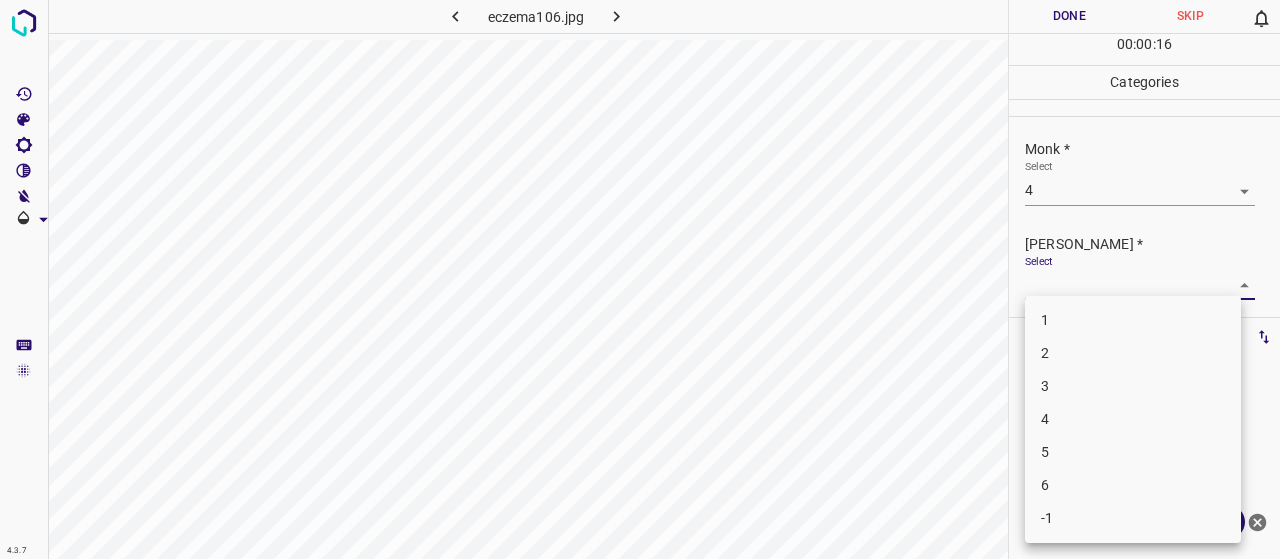 click on "2" at bounding box center [1133, 353] 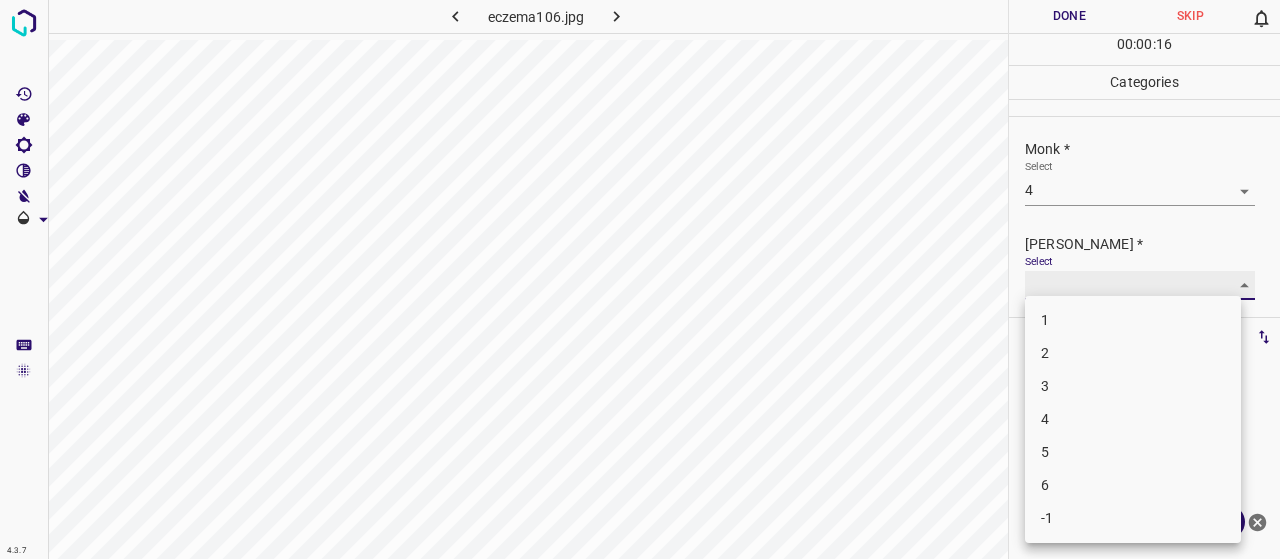 type on "2" 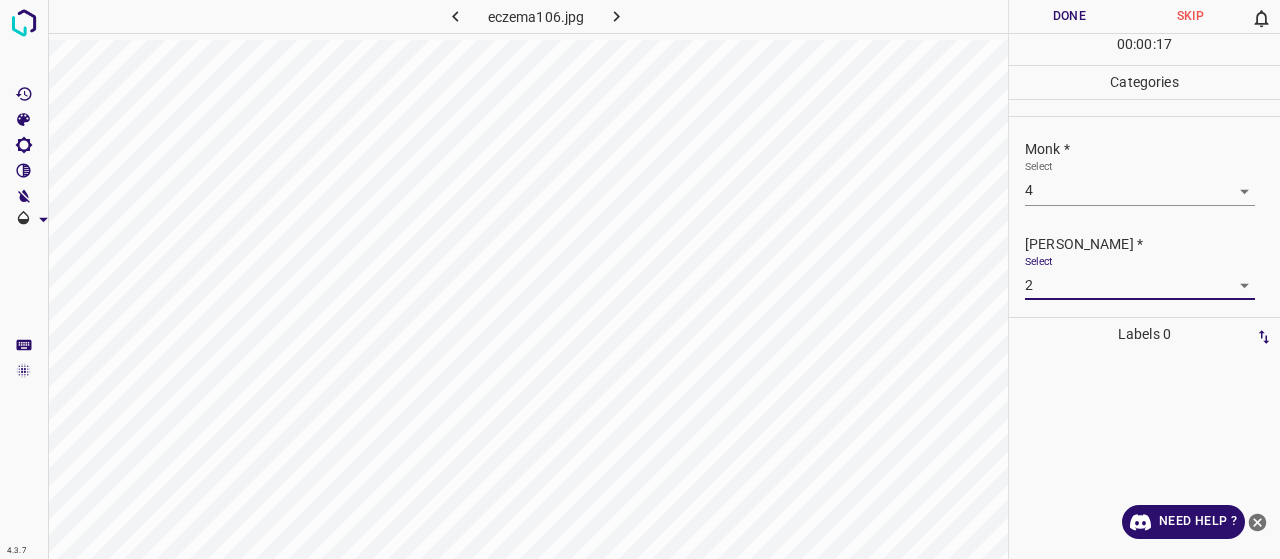 click on "Done" at bounding box center [1069, 16] 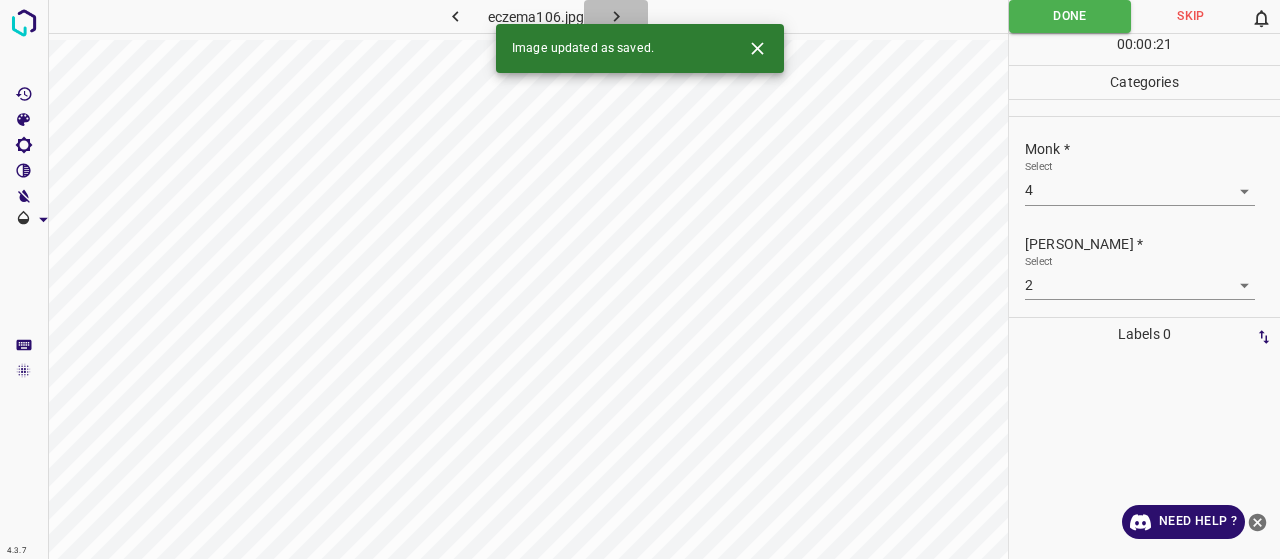 click at bounding box center (616, 16) 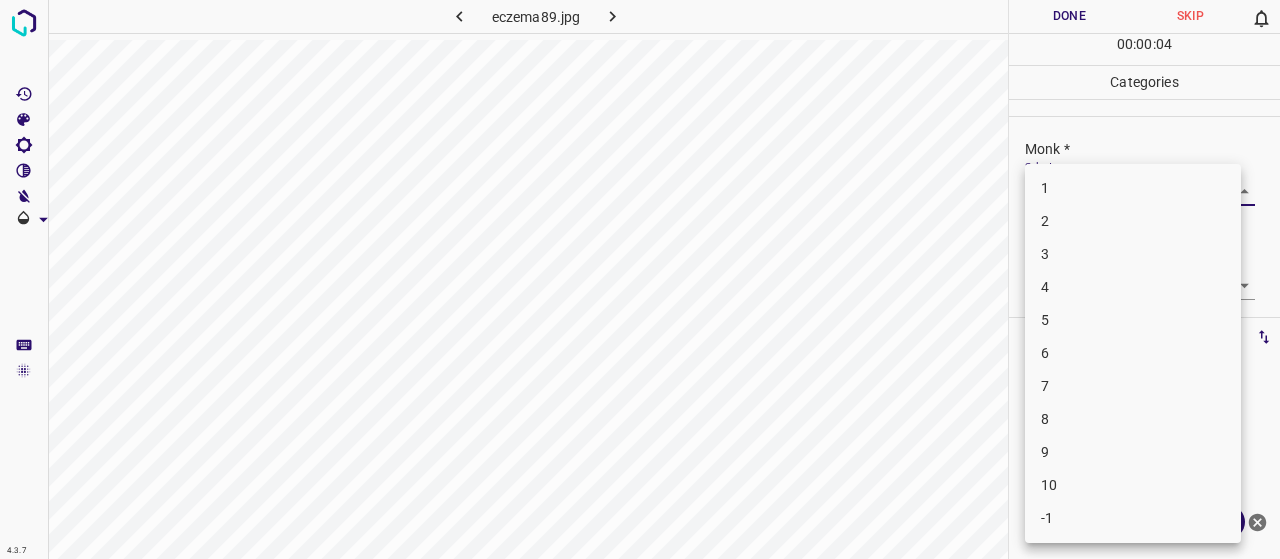 click on "4.3.7 eczema89.jpg Done Skip 0 00   : 00   : 04   Categories Monk *  Select ​  Fitzpatrick *  Select ​ Labels   0 Categories 1 Monk 2  Fitzpatrick Tools Space Change between modes (Draw & Edit) I Auto labeling R Restore zoom M Zoom in N Zoom out Delete Delete selecte label Filters Z Restore filters X Saturation filter C Brightness filter V Contrast filter B Gray scale filter General O Download Need Help ? - Text - Hide - Delete 1 2 3 4 5 6 7 8 9 10 -1" at bounding box center (640, 279) 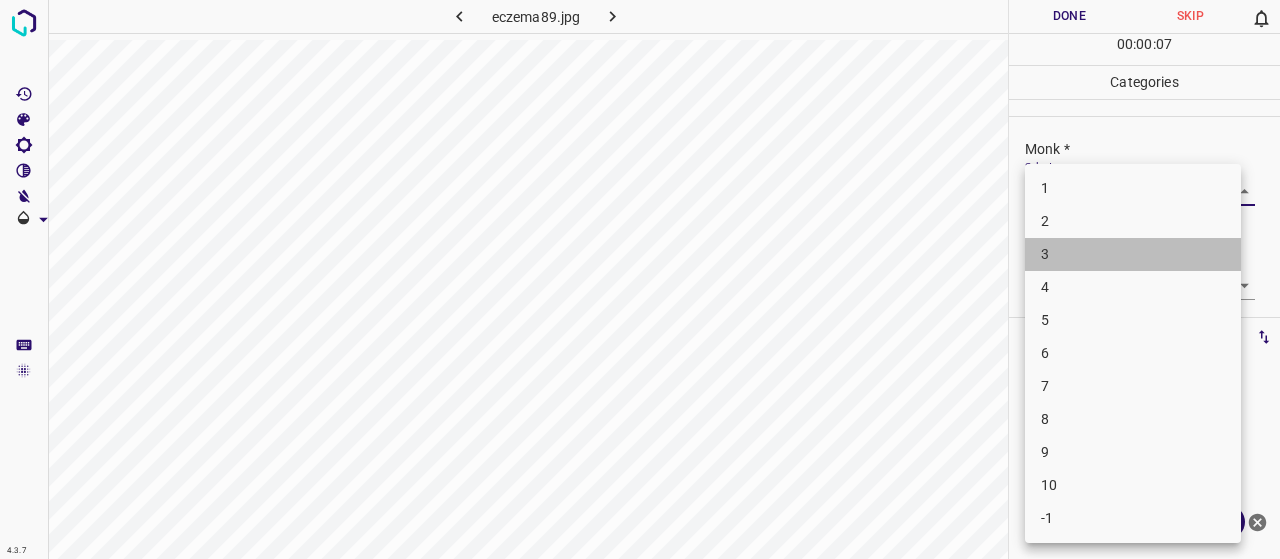 click on "3" at bounding box center (1133, 254) 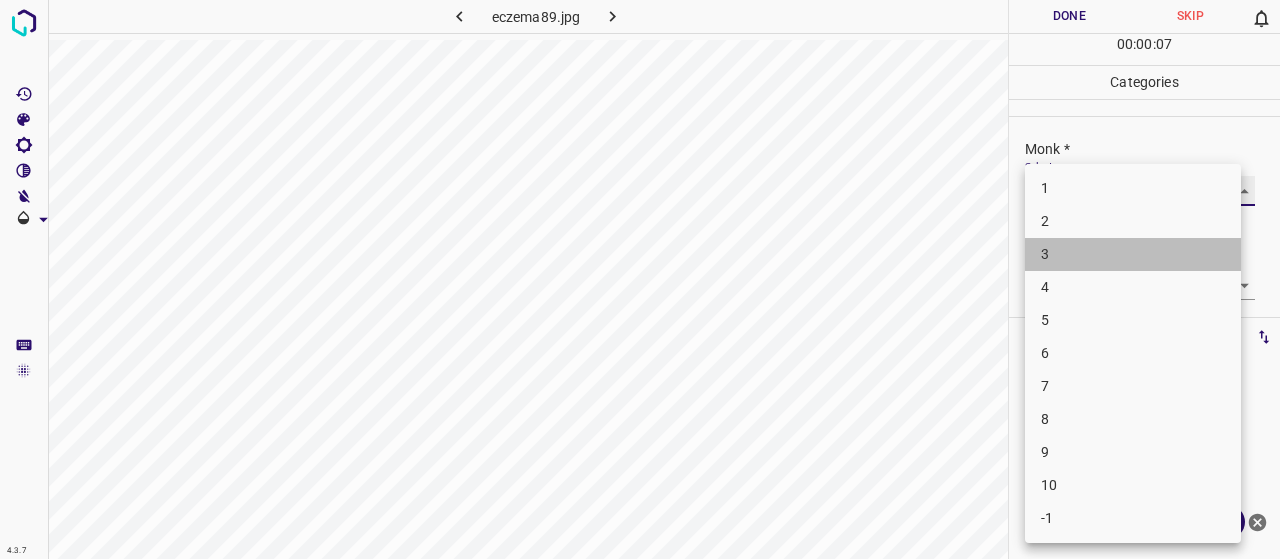 type on "3" 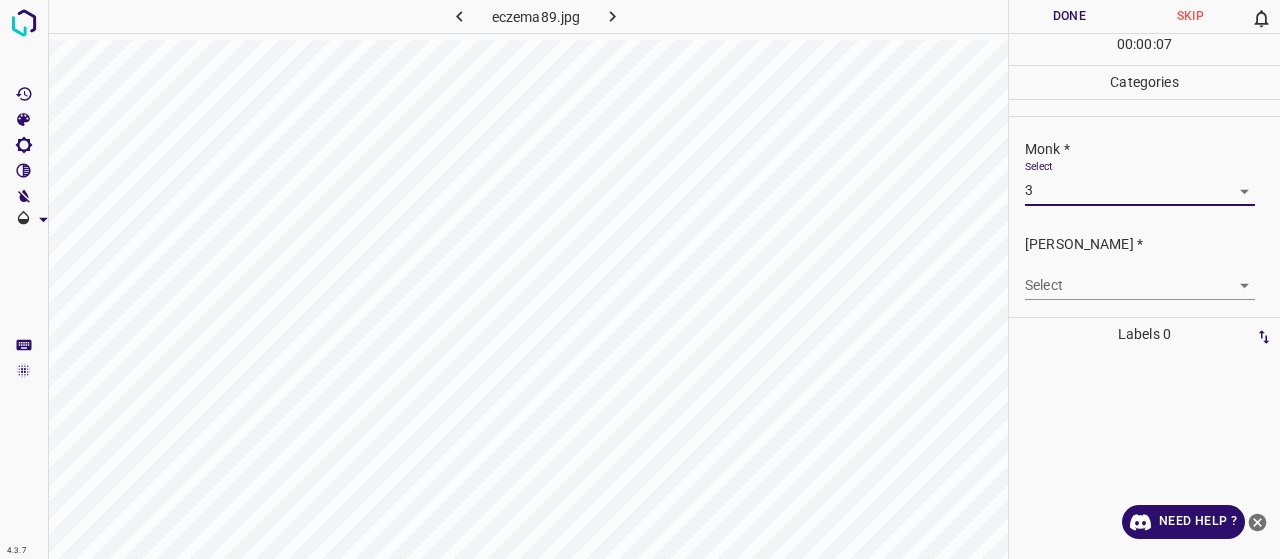 click on "4.3.7 eczema89.jpg Done Skip 0 00   : 00   : 07   Categories Monk *  Select 3 3  Fitzpatrick *  Select ​ Labels   0 Categories 1 Monk 2  Fitzpatrick Tools Space Change between modes (Draw & Edit) I Auto labeling R Restore zoom M Zoom in N Zoom out Delete Delete selecte label Filters Z Restore filters X Saturation filter C Brightness filter V Contrast filter B Gray scale filter General O Download Need Help ? - Text - Hide - Delete" at bounding box center (640, 279) 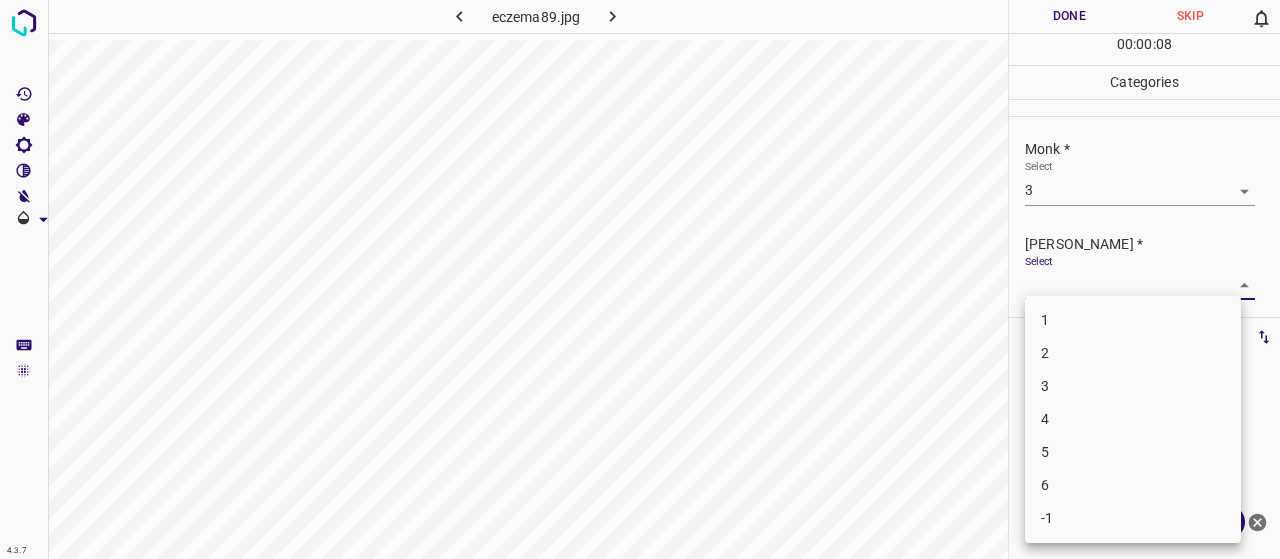 drag, startPoint x: 1079, startPoint y: 353, endPoint x: 1080, endPoint y: 329, distance: 24.020824 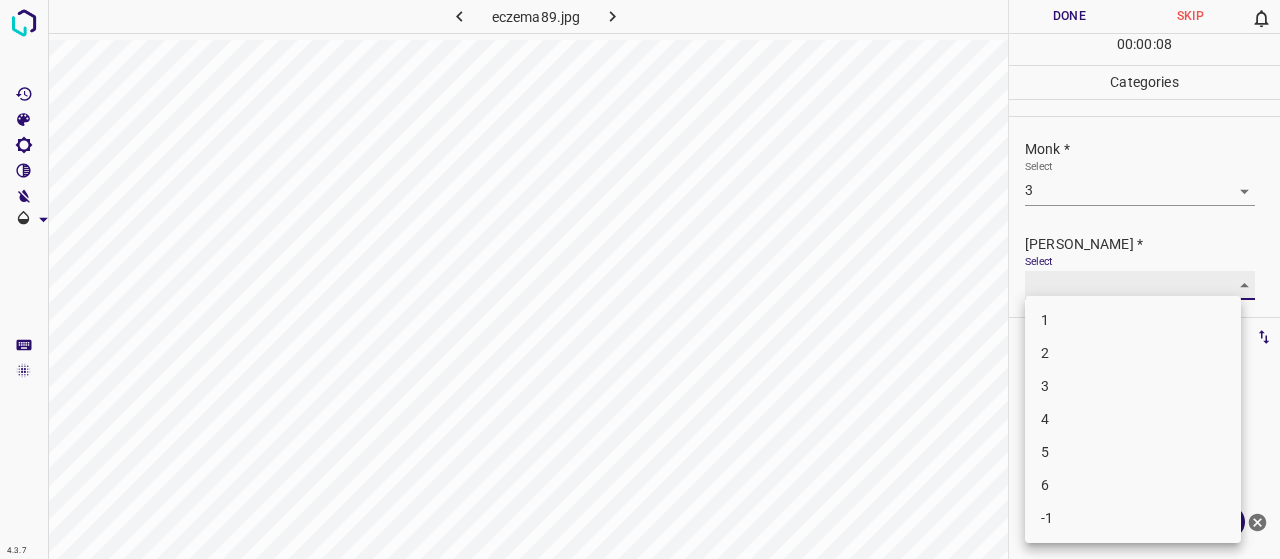 type on "2" 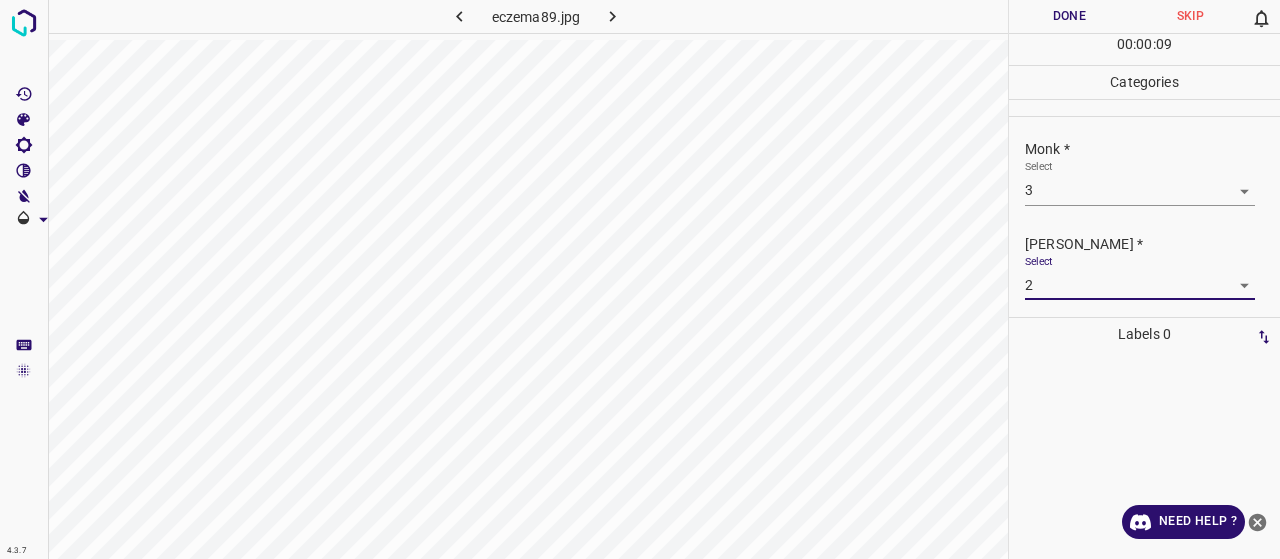 click on "Done" at bounding box center [1069, 16] 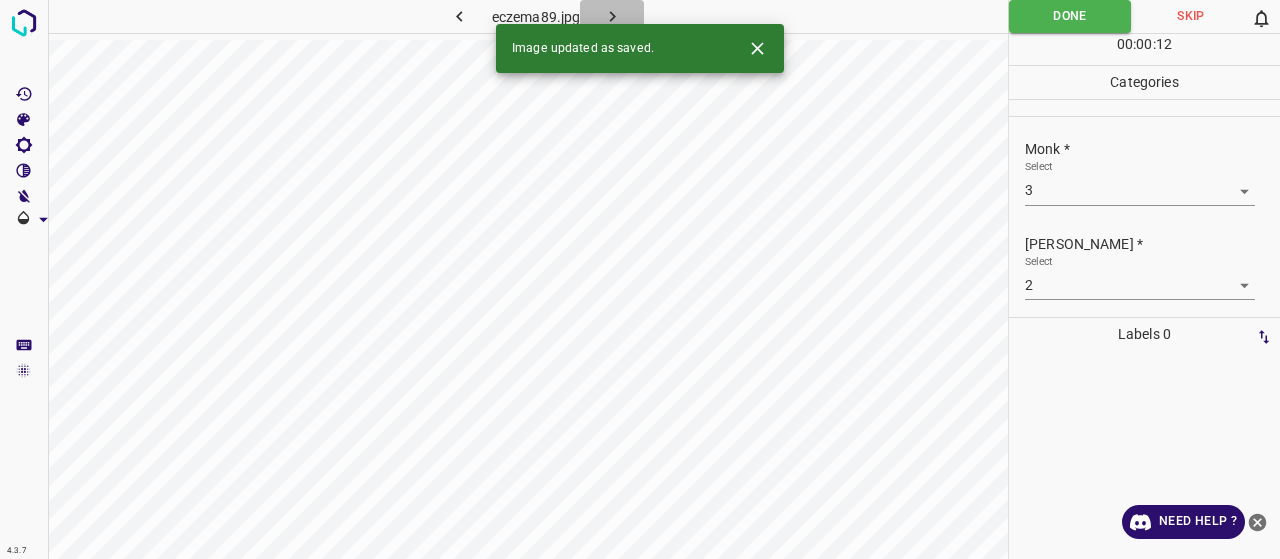 click at bounding box center (612, 16) 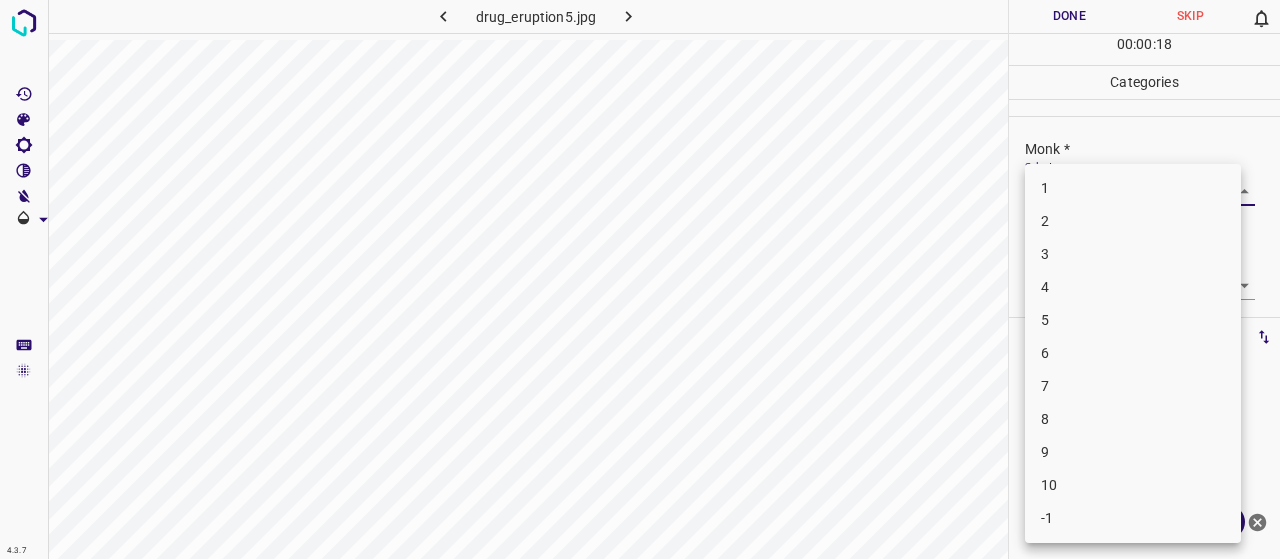 click on "4.3.7 drug_eruption5.jpg Done Skip 0 00   : 00   : 18   Categories Monk *  Select ​  Fitzpatrick *  Select ​ Labels   0 Categories 1 Monk 2  Fitzpatrick Tools Space Change between modes (Draw & Edit) I Auto labeling R Restore zoom M Zoom in N Zoom out Delete Delete selecte label Filters Z Restore filters X Saturation filter C Brightness filter V Contrast filter B Gray scale filter General O Download Need Help ? - Text - Hide - Delete 1 2 3 4 5 6 7 8 9 10 -1" at bounding box center [640, 279] 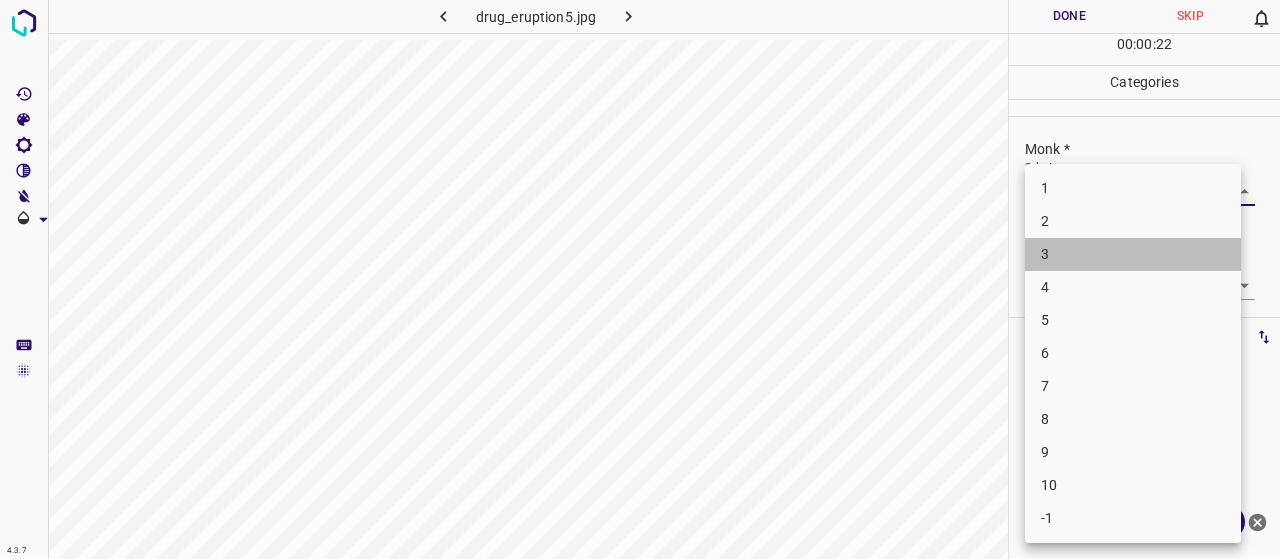 click on "3" at bounding box center (1133, 254) 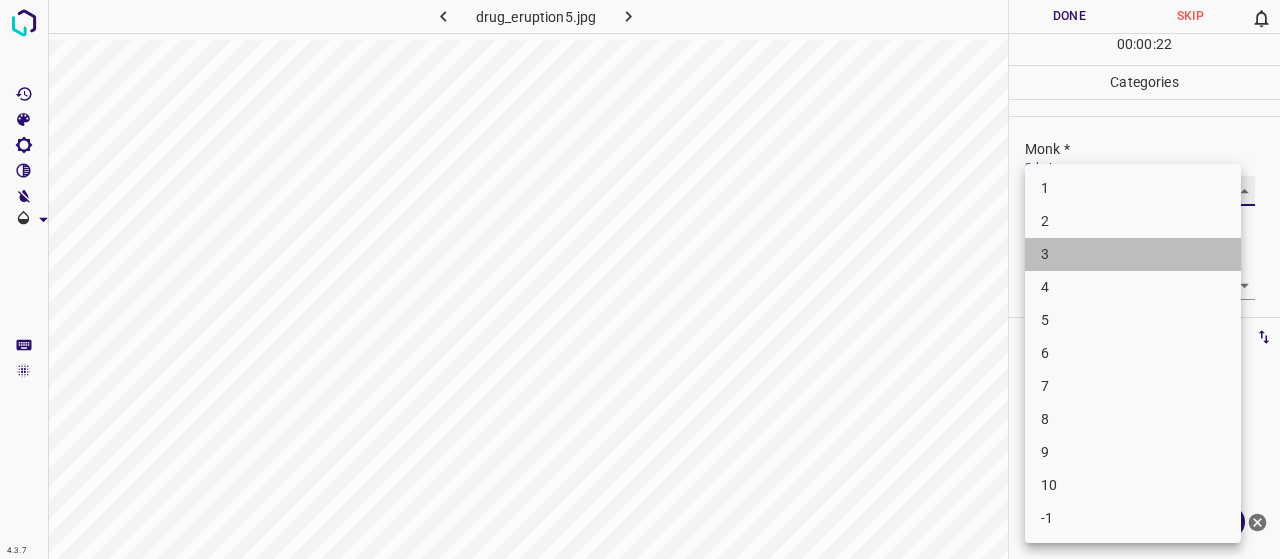 type on "3" 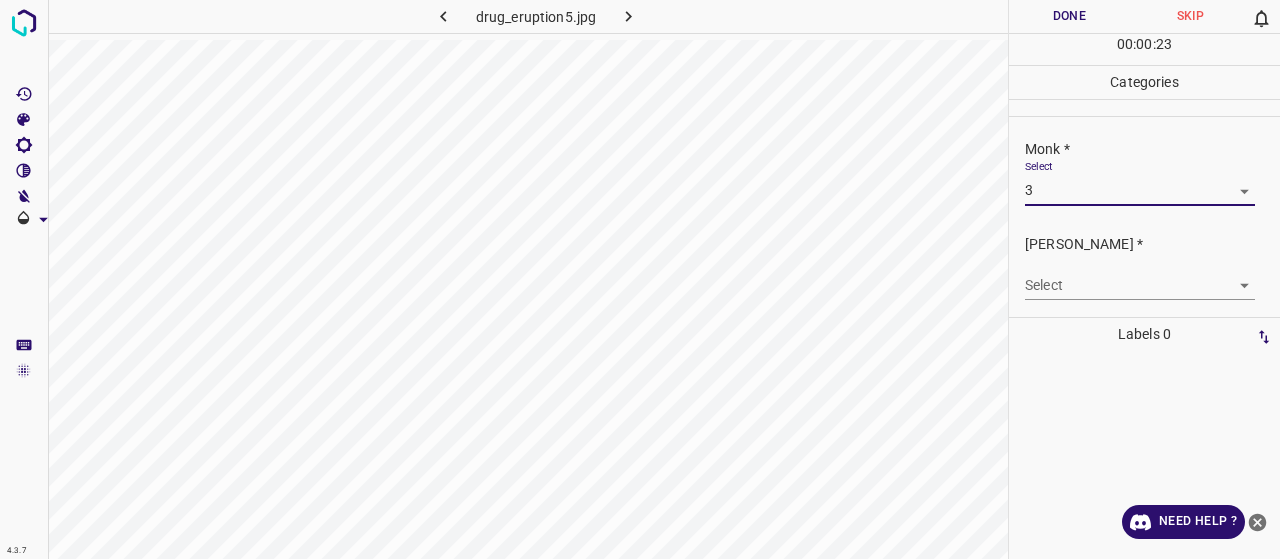 click on "4.3.7 drug_eruption5.jpg Done Skip 0 00   : 00   : 23   Categories Monk *  Select 3 3  Fitzpatrick *  Select ​ Labels   0 Categories 1 Monk 2  Fitzpatrick Tools Space Change between modes (Draw & Edit) I Auto labeling R Restore zoom M Zoom in N Zoom out Delete Delete selecte label Filters Z Restore filters X Saturation filter C Brightness filter V Contrast filter B Gray scale filter General O Download Need Help ? - Text - Hide - Delete 1 2 3 4 5 6 7 8 9 10 -1" at bounding box center [640, 279] 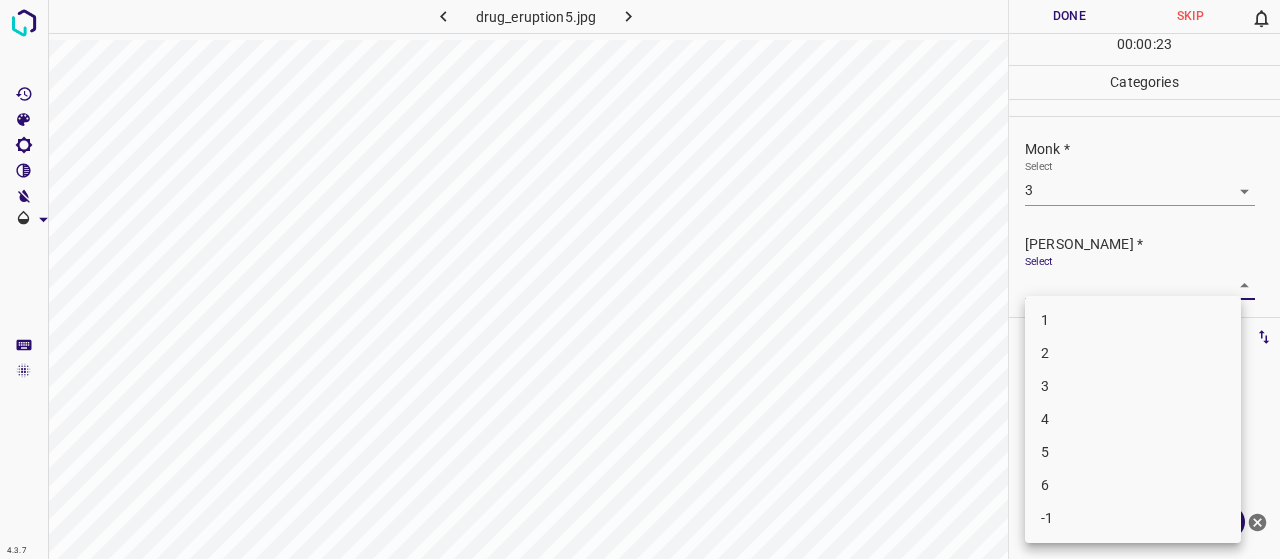 click on "2" at bounding box center (1133, 353) 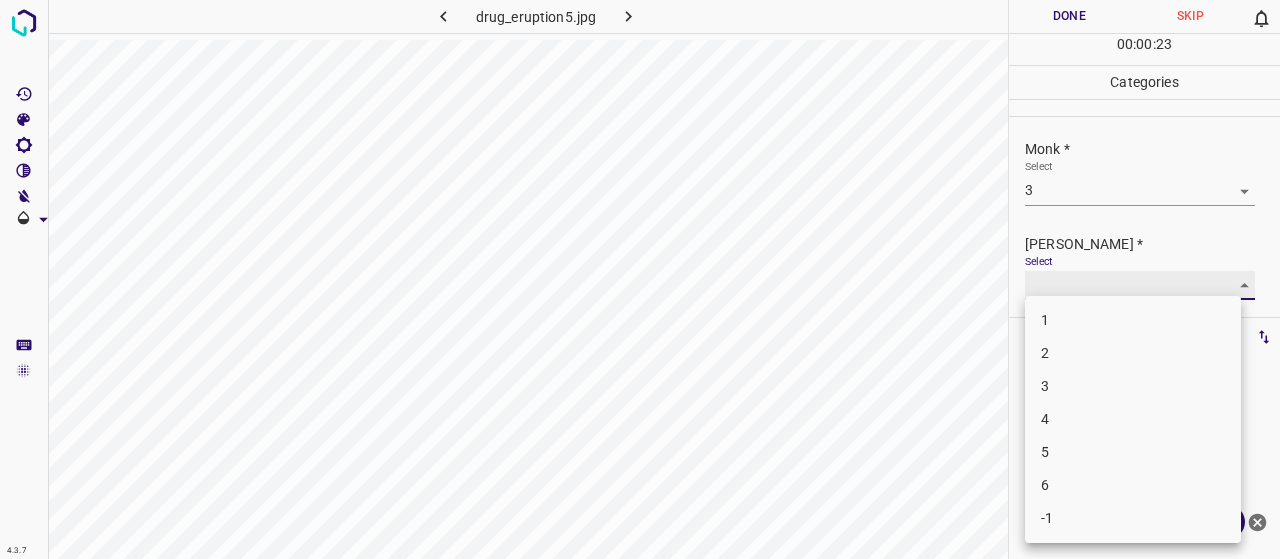 type on "2" 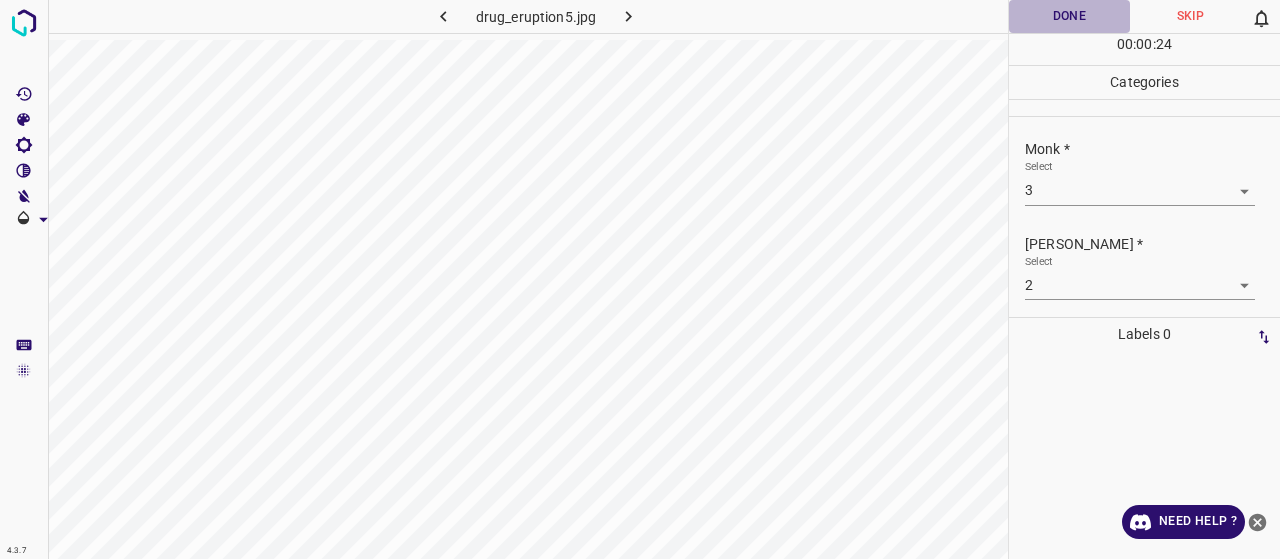 click on "Done" at bounding box center (1069, 16) 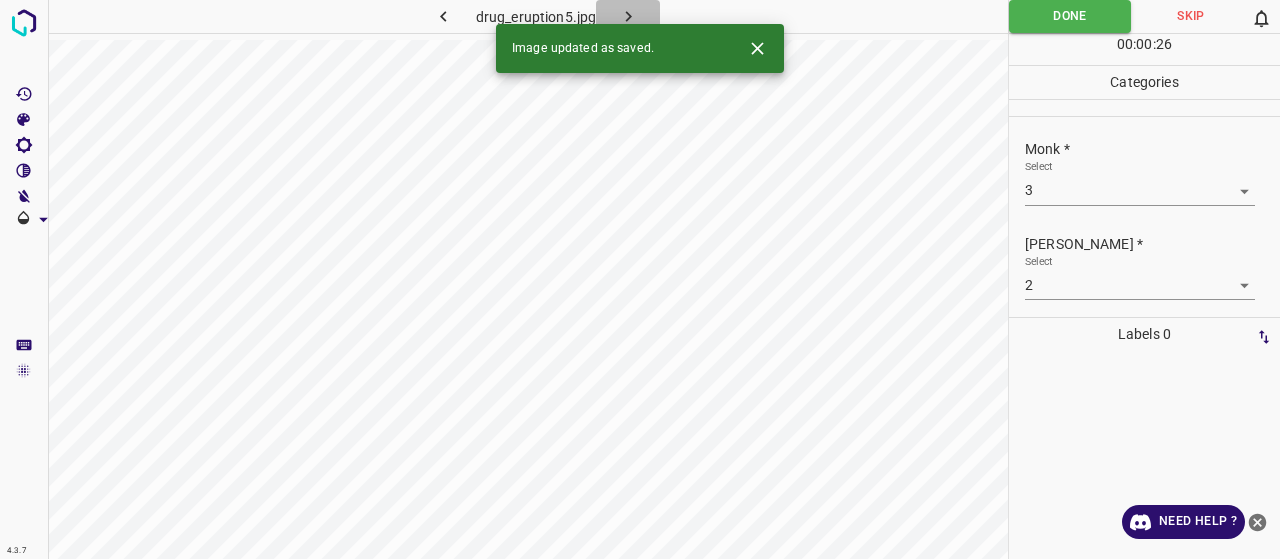 click 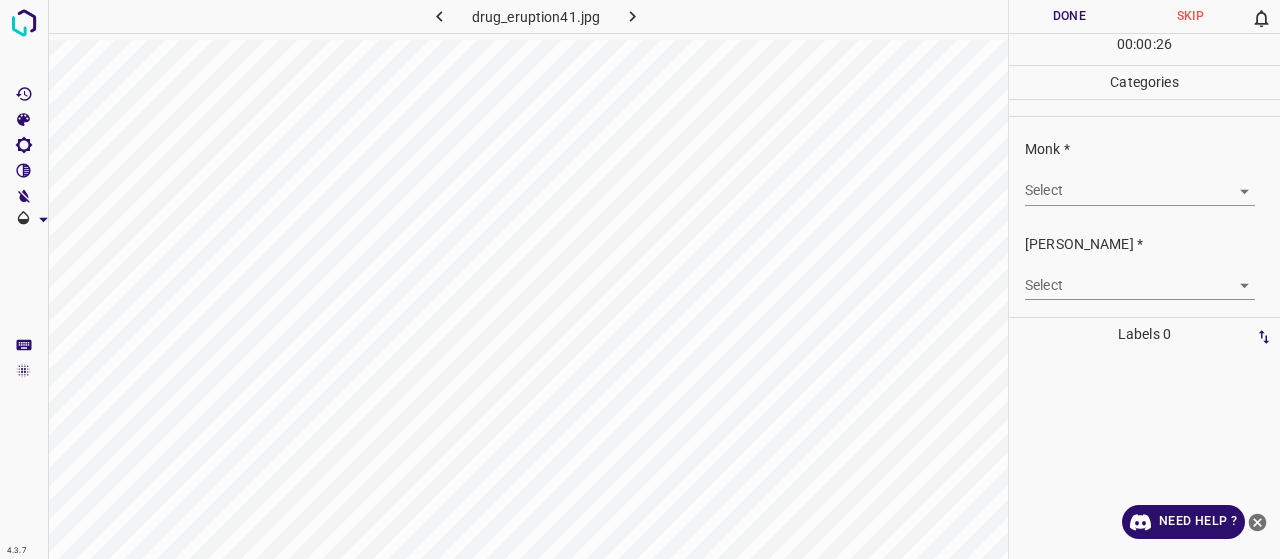 click on "4.3.7 drug_eruption41.jpg Done Skip 0 00   : 00   : 26   Categories Monk *  Select ​  Fitzpatrick *  Select ​ Labels   0 Categories 1 Monk 2  Fitzpatrick Tools Space Change between modes (Draw & Edit) I Auto labeling R Restore zoom M Zoom in N Zoom out Delete Delete selecte label Filters Z Restore filters X Saturation filter C Brightness filter V Contrast filter B Gray scale filter General O Download Need Help ? - Text - Hide - Delete" at bounding box center [640, 279] 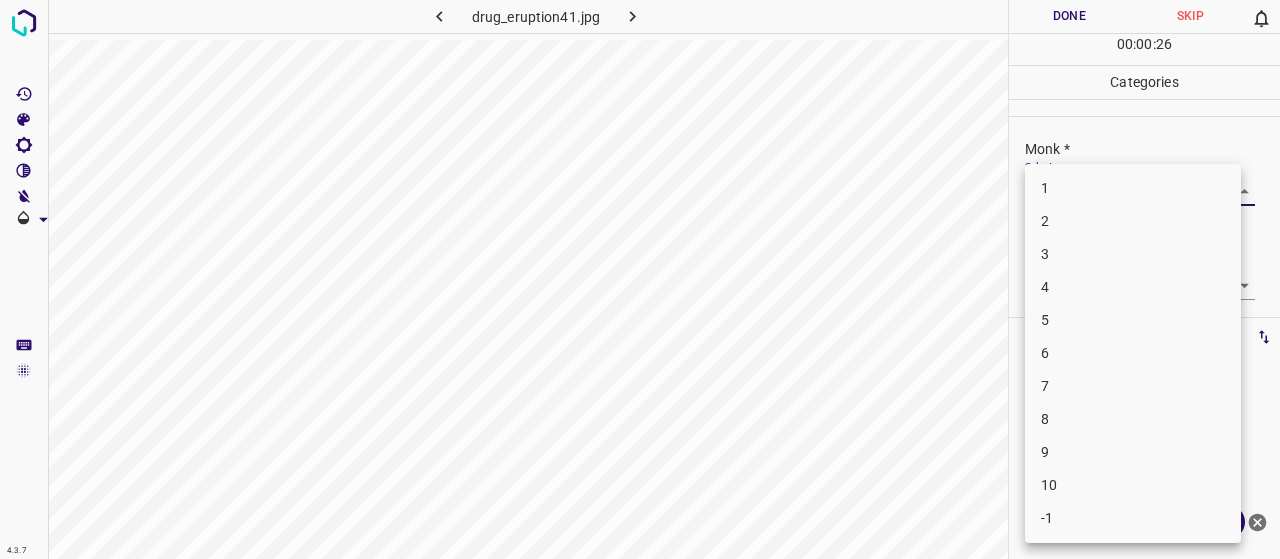 click on "2" at bounding box center (1133, 221) 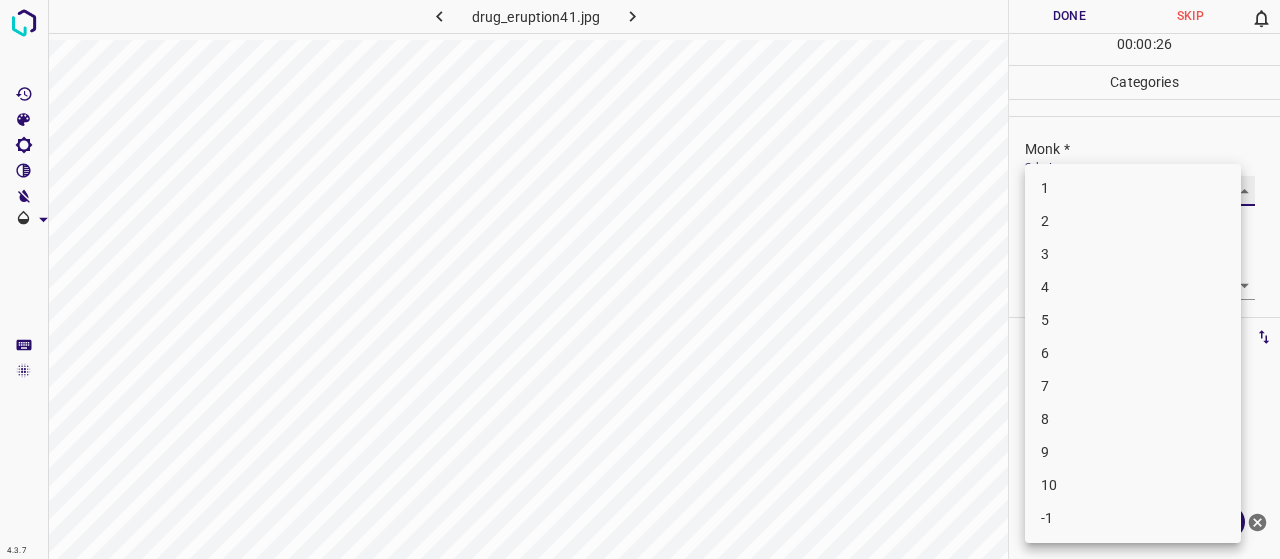 type on "2" 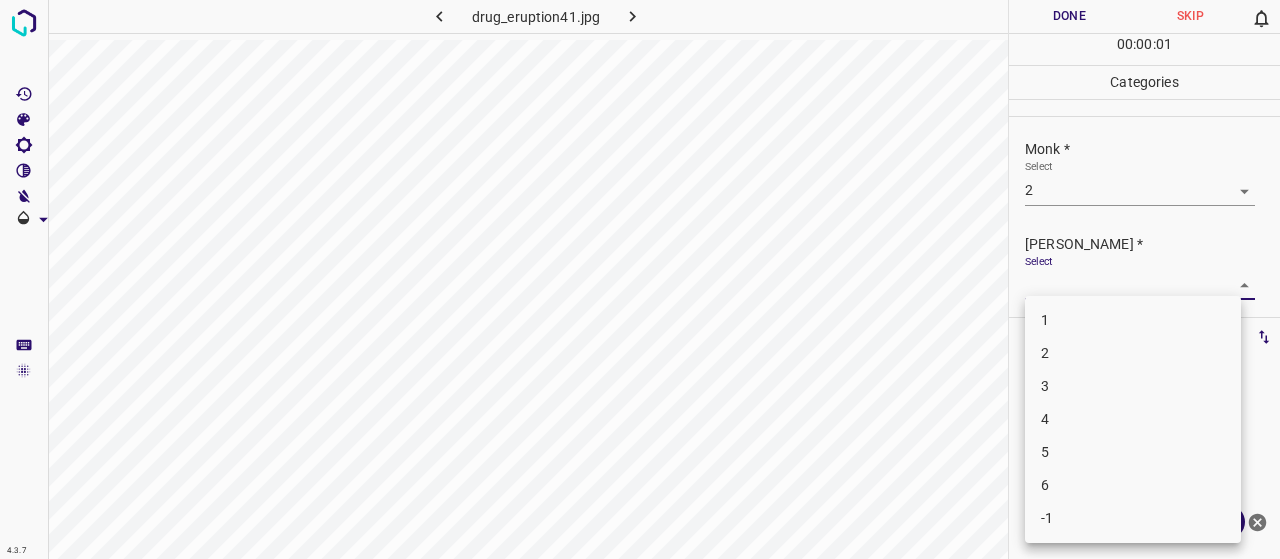 click on "4.3.7 drug_eruption41.jpg Done Skip 0 00   : 00   : 01   Categories Monk *  Select 2 2  Fitzpatrick *  Select ​ Labels   0 Categories 1 Monk 2  Fitzpatrick Tools Space Change between modes (Draw & Edit) I Auto labeling R Restore zoom M Zoom in N Zoom out Delete Delete selecte label Filters Z Restore filters X Saturation filter C Brightness filter V Contrast filter B Gray scale filter General O Download Need Help ? - Text - Hide - Delete 1 2 3 4 5 6 -1" at bounding box center (640, 279) 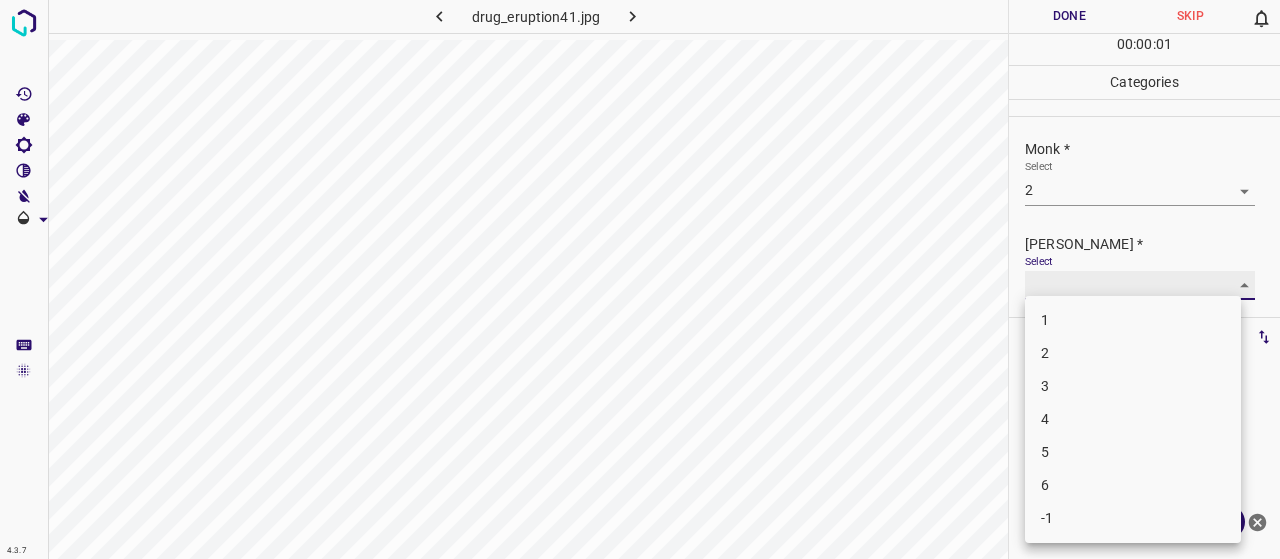 type on "1" 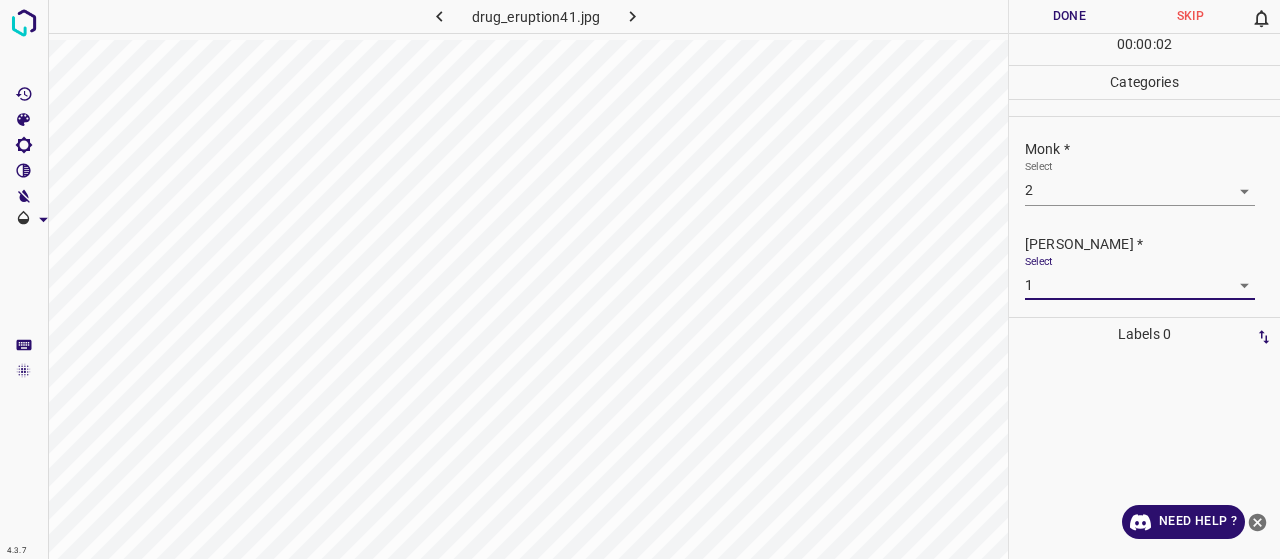 click on "Done" at bounding box center (1069, 16) 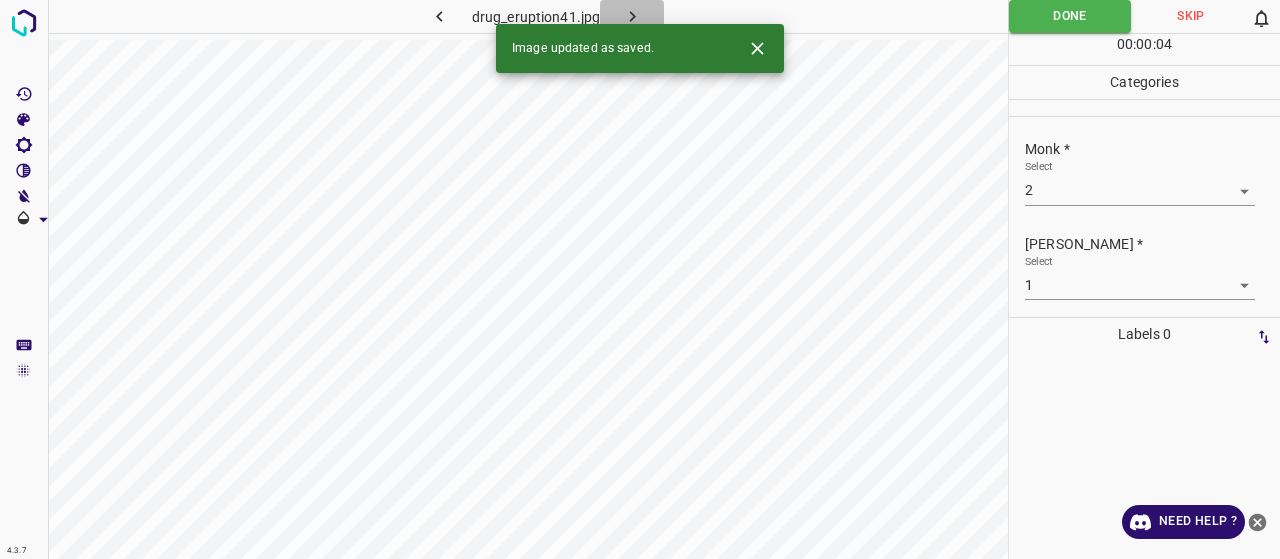 click at bounding box center [632, 16] 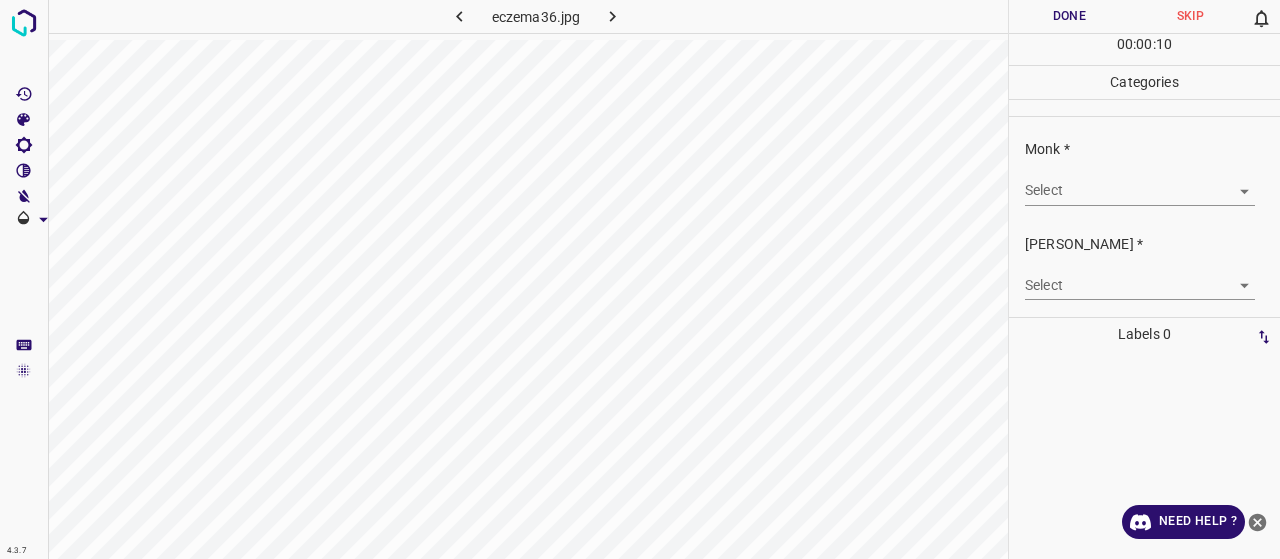 click on "Select ​" at bounding box center [1140, 182] 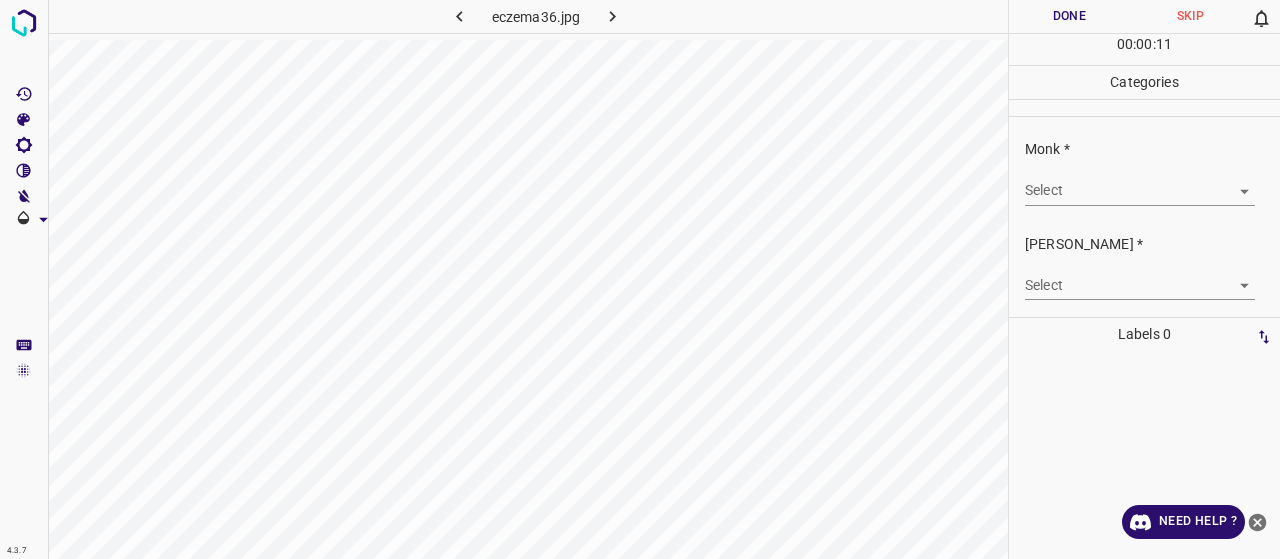 click on "Select ​" at bounding box center [1140, 182] 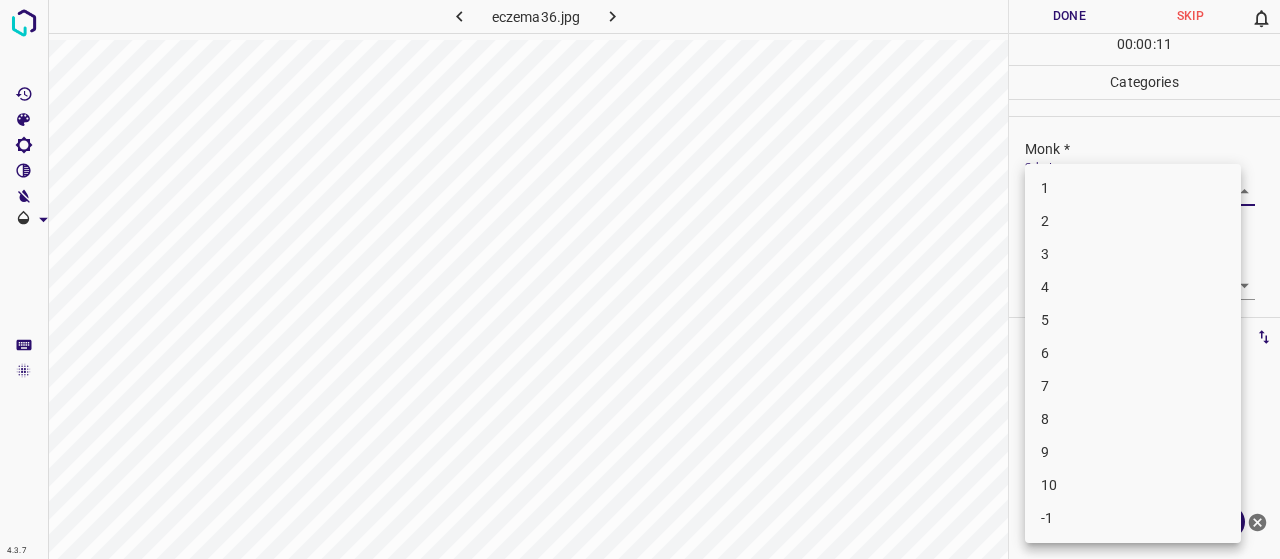 click on "4.3.7 eczema36.jpg Done Skip 0 00   : 00   : 11   Categories Monk *  Select ​  Fitzpatrick *  Select ​ Labels   0 Categories 1 Monk 2  Fitzpatrick Tools Space Change between modes (Draw & Edit) I Auto labeling R Restore zoom M Zoom in N Zoom out Delete Delete selecte label Filters Z Restore filters X Saturation filter C Brightness filter V Contrast filter B Gray scale filter General O Download Need Help ? - Text - Hide - Delete 1 2 3 4 5 6 7 8 9 10 -1" at bounding box center (640, 279) 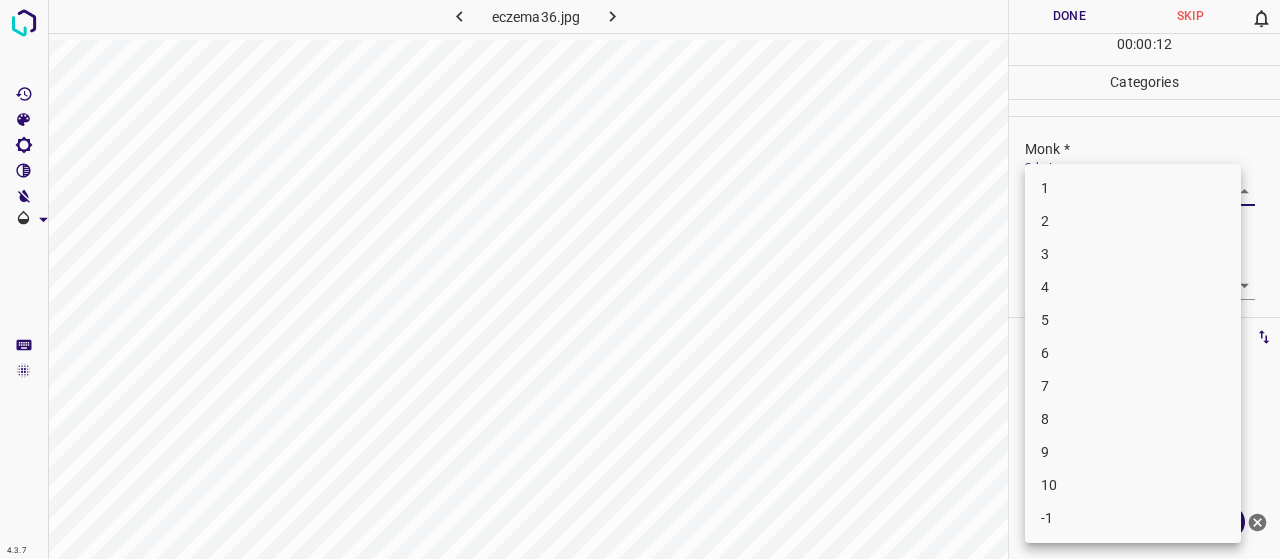 click on "5" at bounding box center (1133, 320) 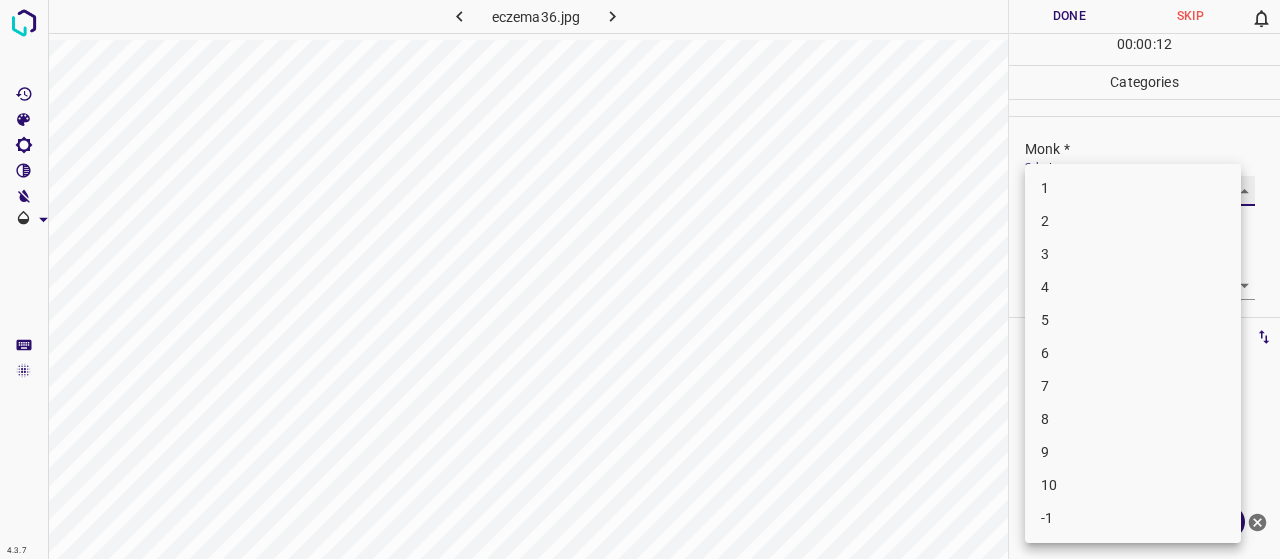 type on "5" 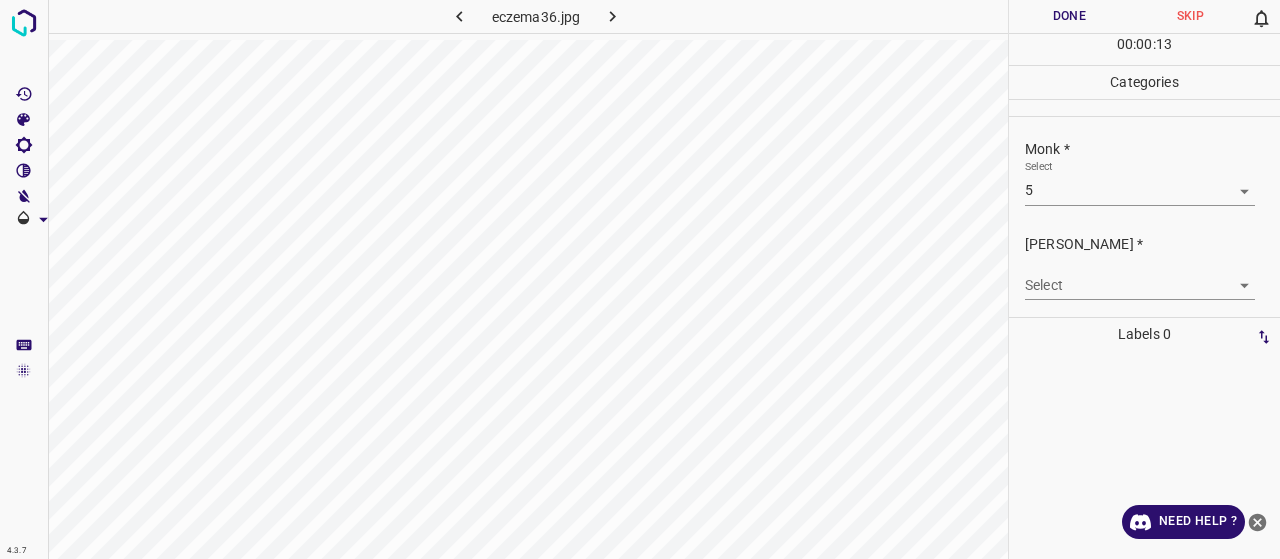 click on "Select ​" at bounding box center (1140, 277) 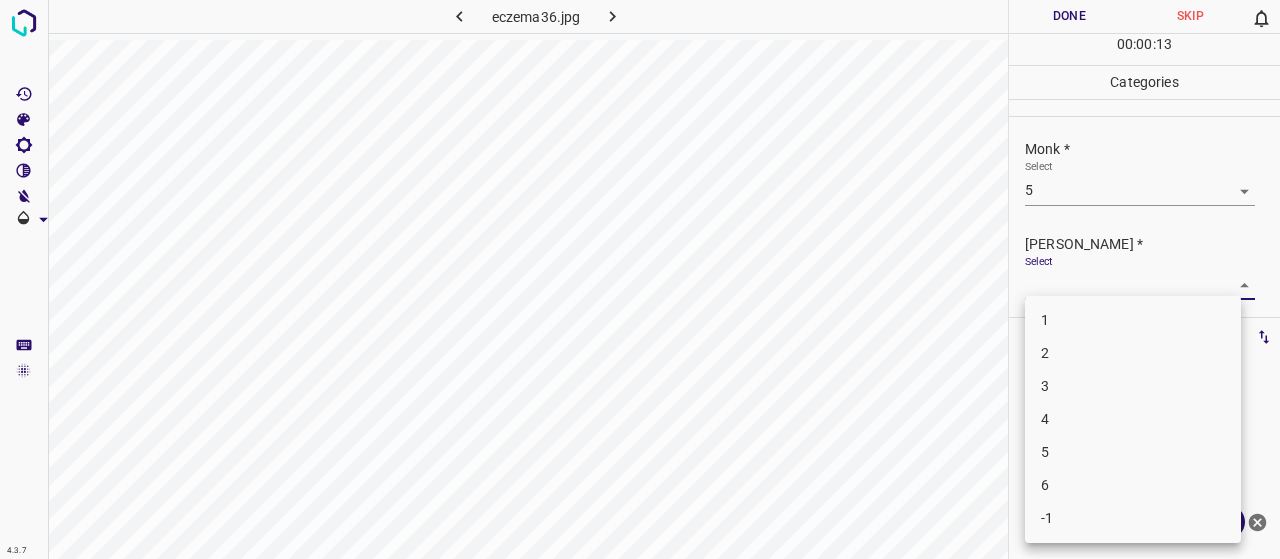 click on "4.3.7 eczema36.jpg Done Skip 0 00   : 00   : 13   Categories Monk *  Select 5 5  Fitzpatrick *  Select ​ Labels   0 Categories 1 Monk 2  Fitzpatrick Tools Space Change between modes (Draw & Edit) I Auto labeling R Restore zoom M Zoom in N Zoom out Delete Delete selecte label Filters Z Restore filters X Saturation filter C Brightness filter V Contrast filter B Gray scale filter General O Download Need Help ? - Text - Hide - Delete 1 2 3 4 5 6 -1" at bounding box center [640, 279] 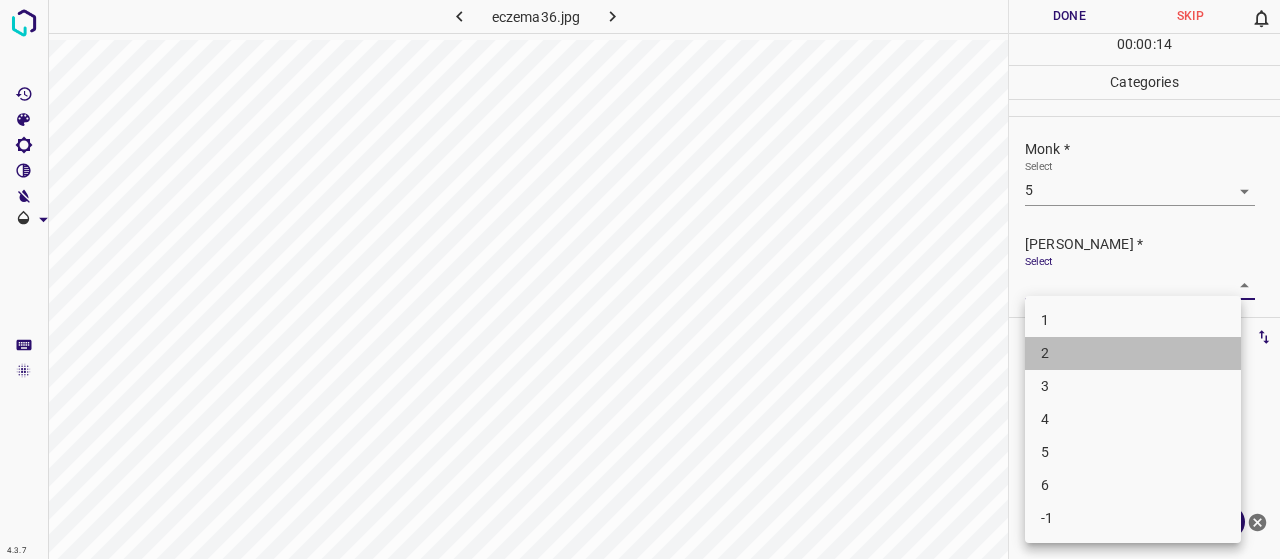 drag, startPoint x: 1088, startPoint y: 367, endPoint x: 1090, endPoint y: 378, distance: 11.18034 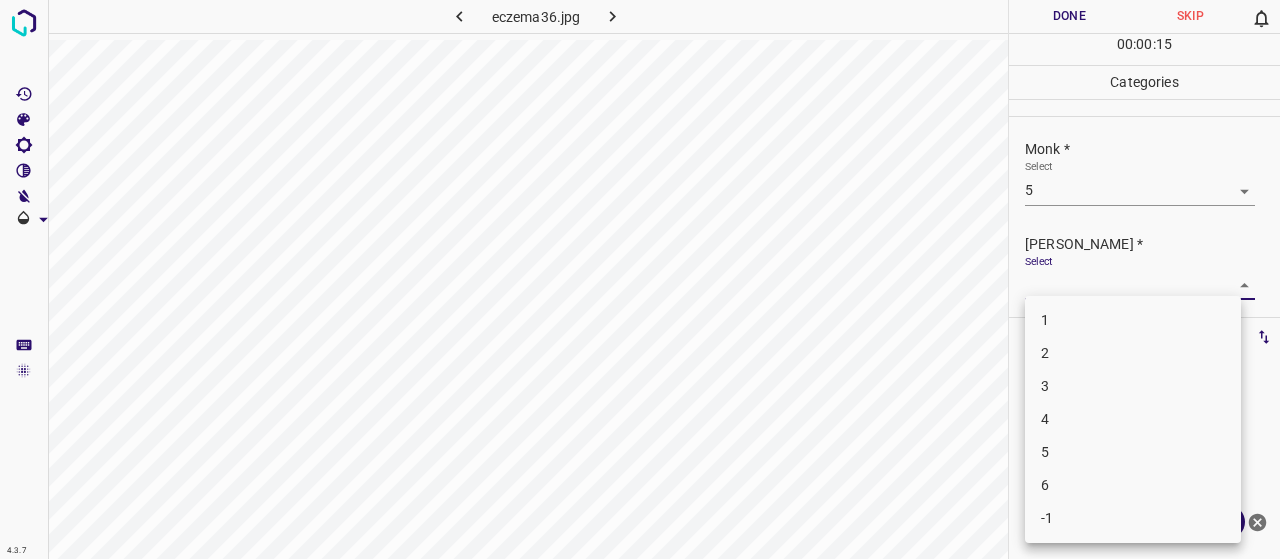 click on "3" at bounding box center [1133, 386] 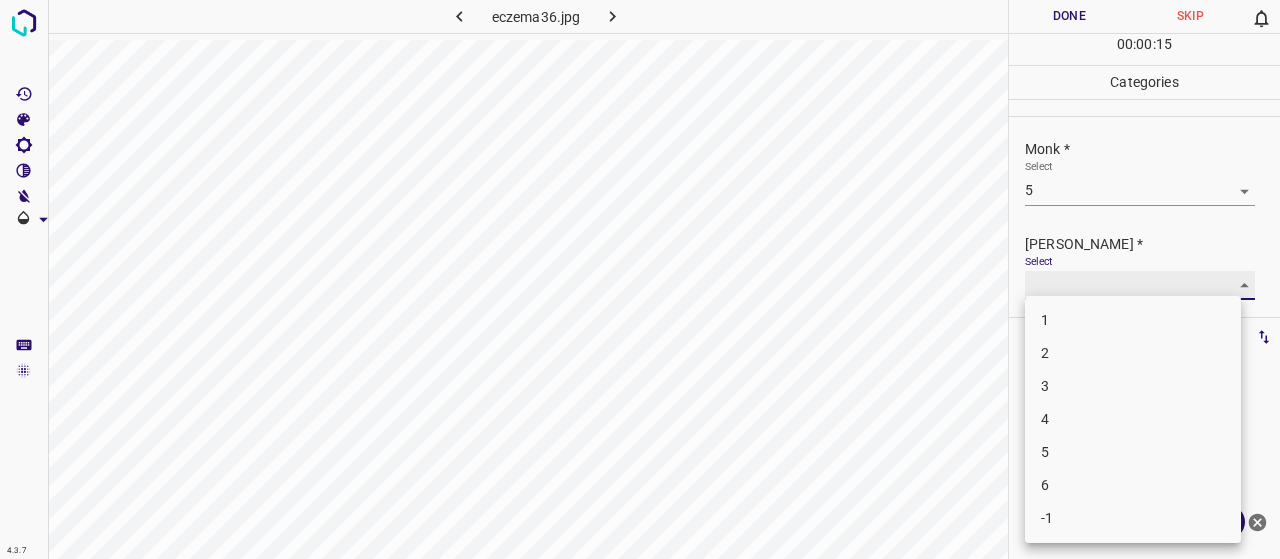 type on "3" 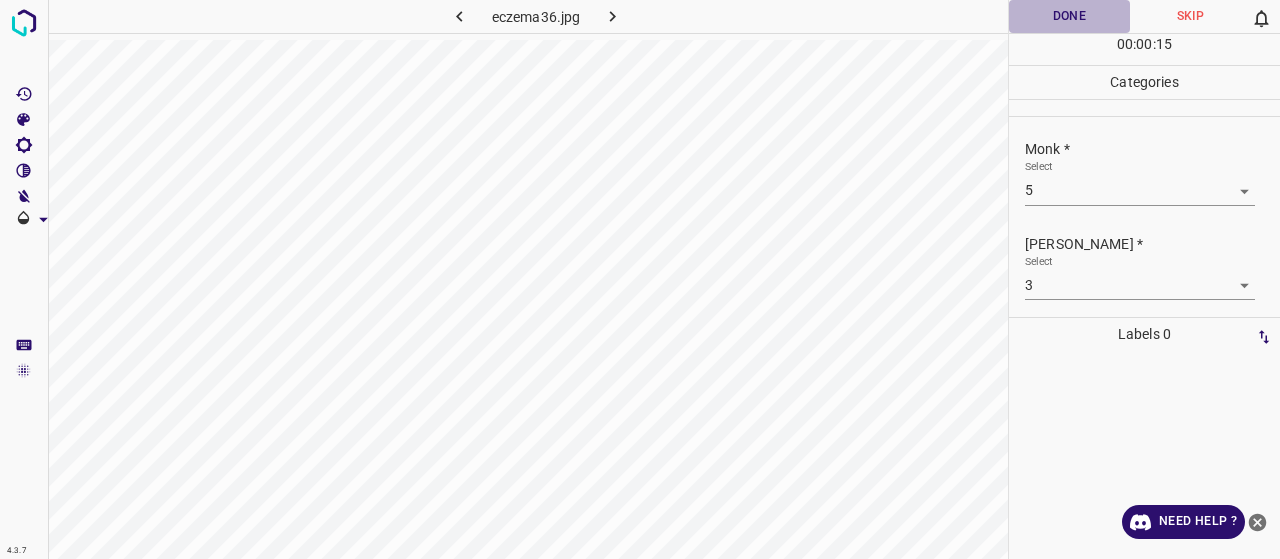 click on "Done" at bounding box center (1069, 16) 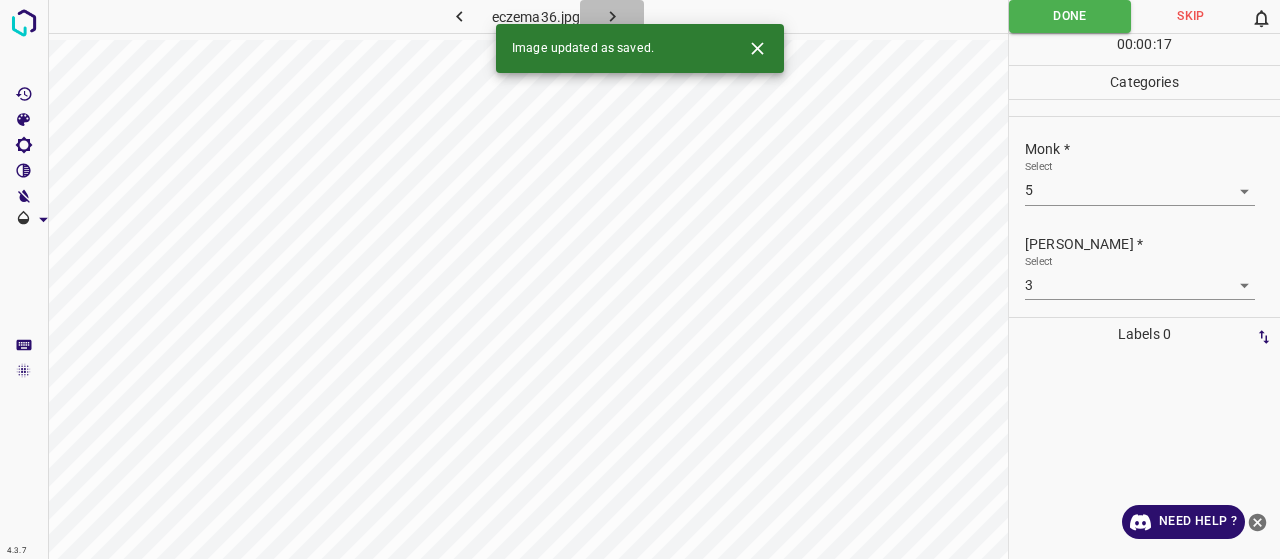 click at bounding box center (612, 16) 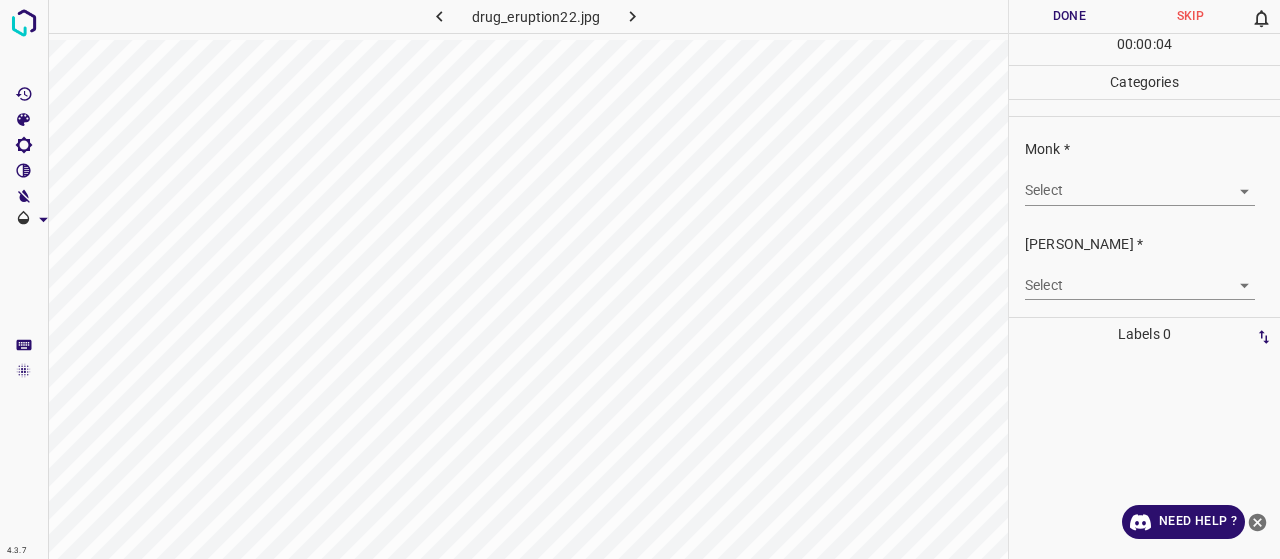 click on "4.3.7 drug_eruption22.jpg Done Skip 0 00   : 00   : 04   Categories Monk *  Select ​  Fitzpatrick *  Select ​ Labels   0 Categories 1 Monk 2  Fitzpatrick Tools Space Change between modes (Draw & Edit) I Auto labeling R Restore zoom M Zoom in N Zoom out Delete Delete selecte label Filters Z Restore filters X Saturation filter C Brightness filter V Contrast filter B Gray scale filter General O Download Need Help ? - Text - Hide - Delete" at bounding box center (640, 279) 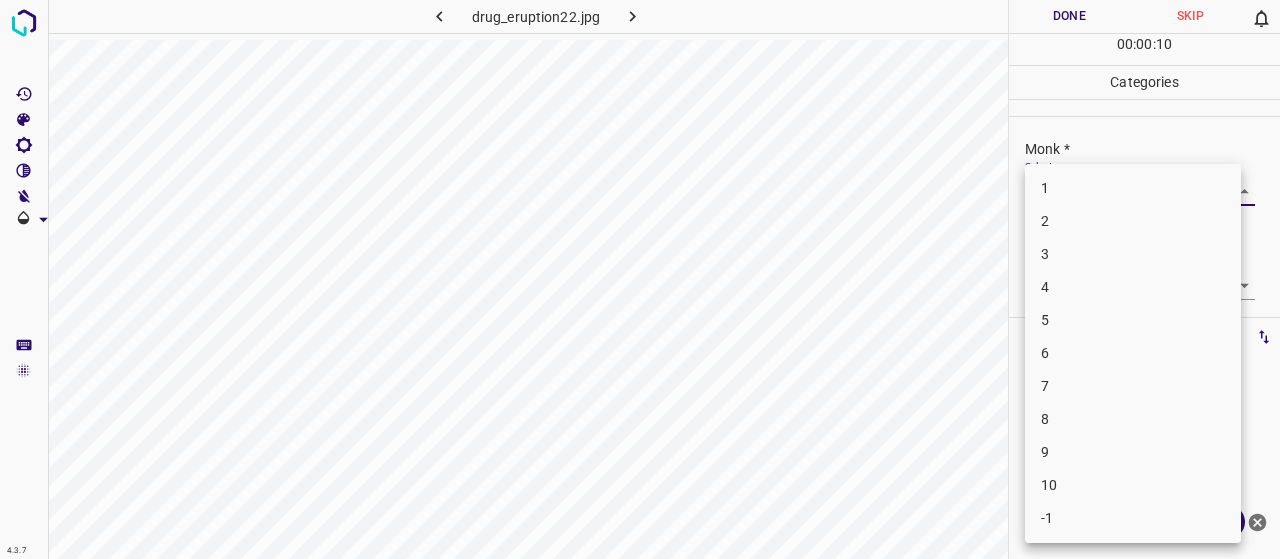 click on "5" at bounding box center [1133, 320] 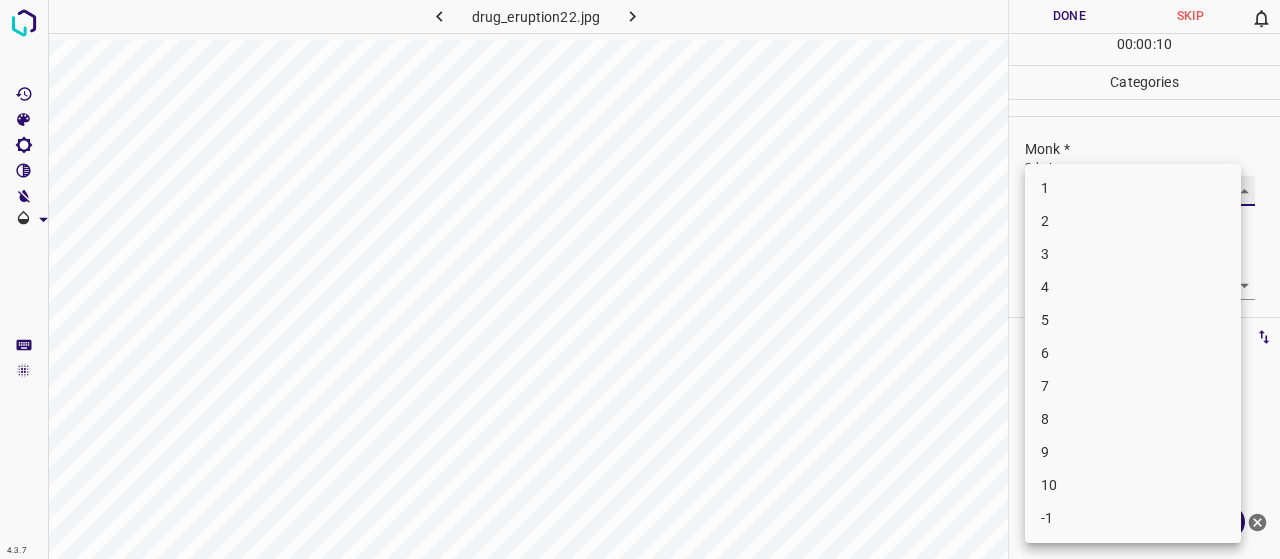 type on "5" 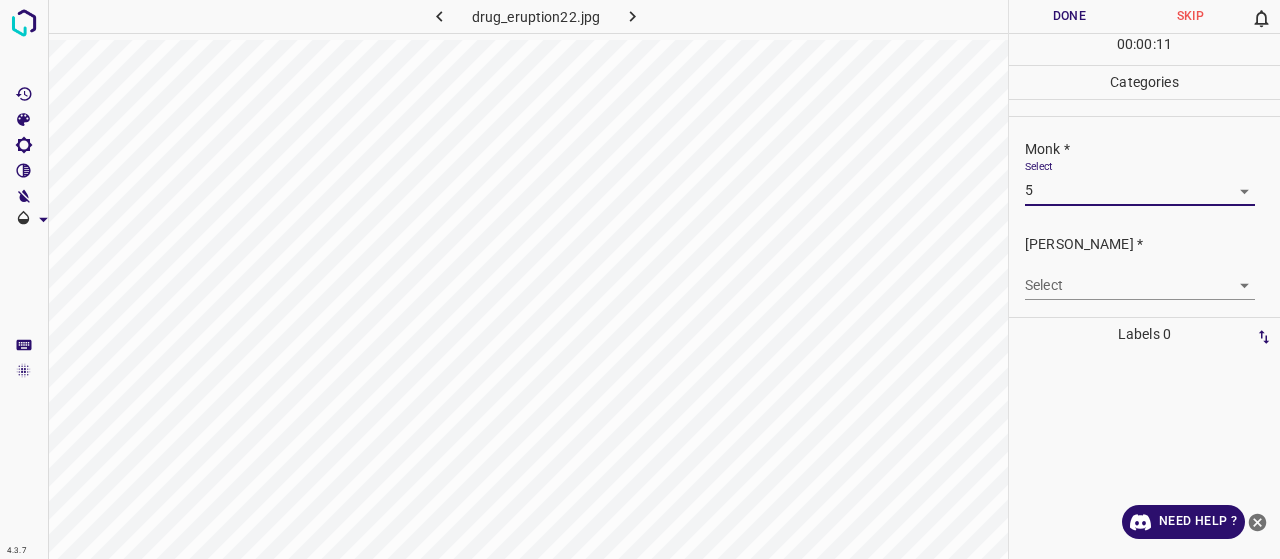 click on "4.3.7 drug_eruption22.jpg Done Skip 0 00   : 00   : 11   Categories Monk *  Select 5 5  Fitzpatrick *  Select ​ Labels   0 Categories 1 Monk 2  Fitzpatrick Tools Space Change between modes (Draw & Edit) I Auto labeling R Restore zoom M Zoom in N Zoom out Delete Delete selecte label Filters Z Restore filters X Saturation filter C Brightness filter V Contrast filter B Gray scale filter General O Download Need Help ? - Text - Hide - Delete" at bounding box center (640, 279) 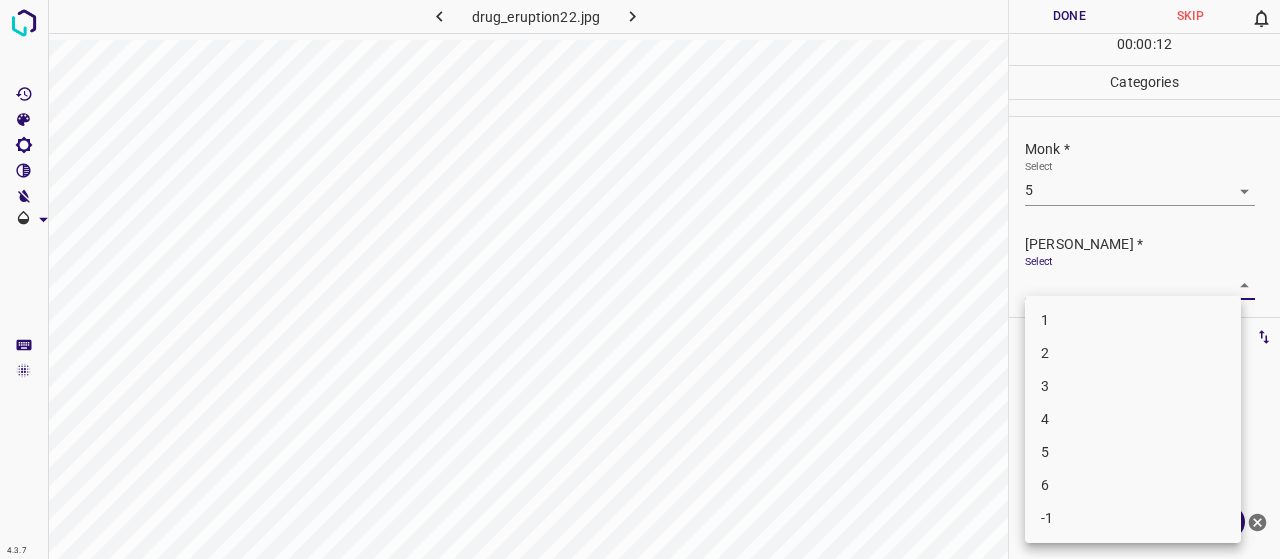 click on "3" at bounding box center (1133, 386) 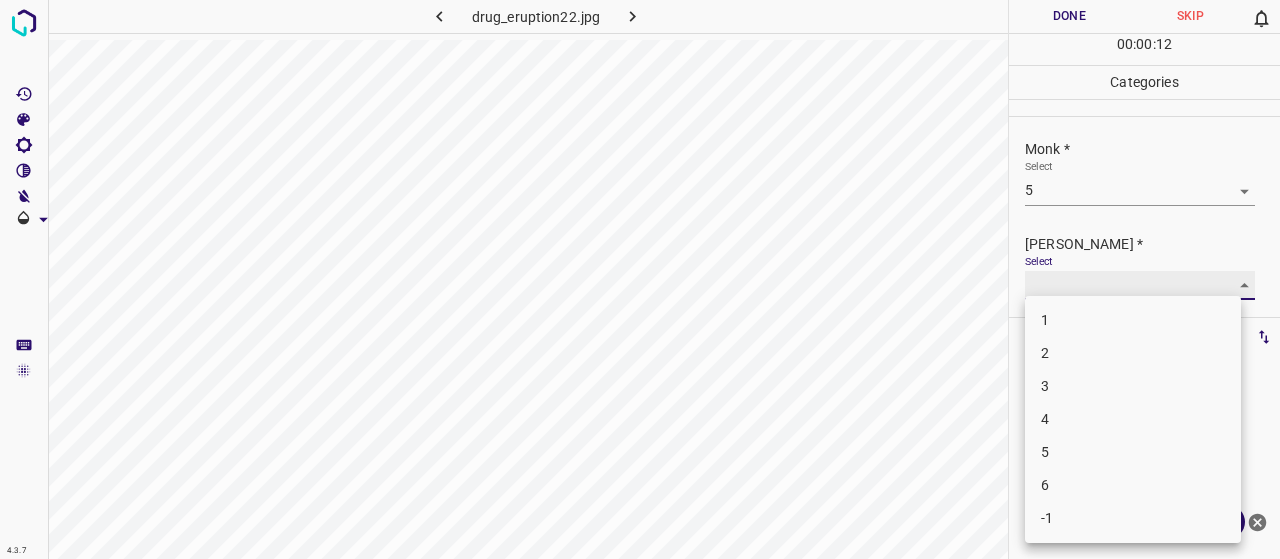 type on "3" 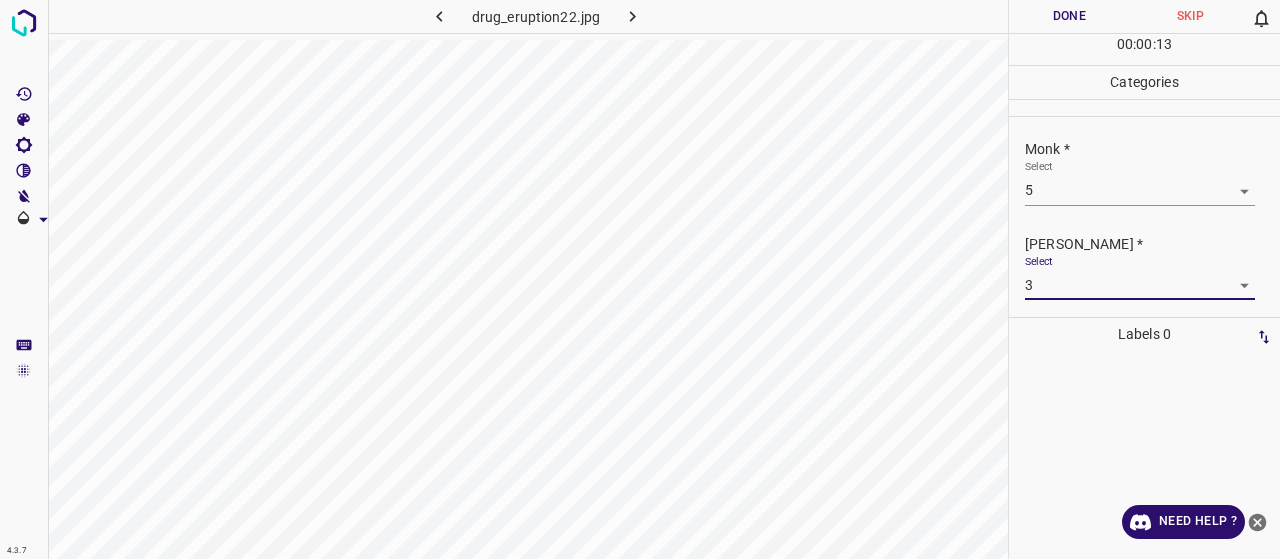 click on "Done" at bounding box center (1069, 16) 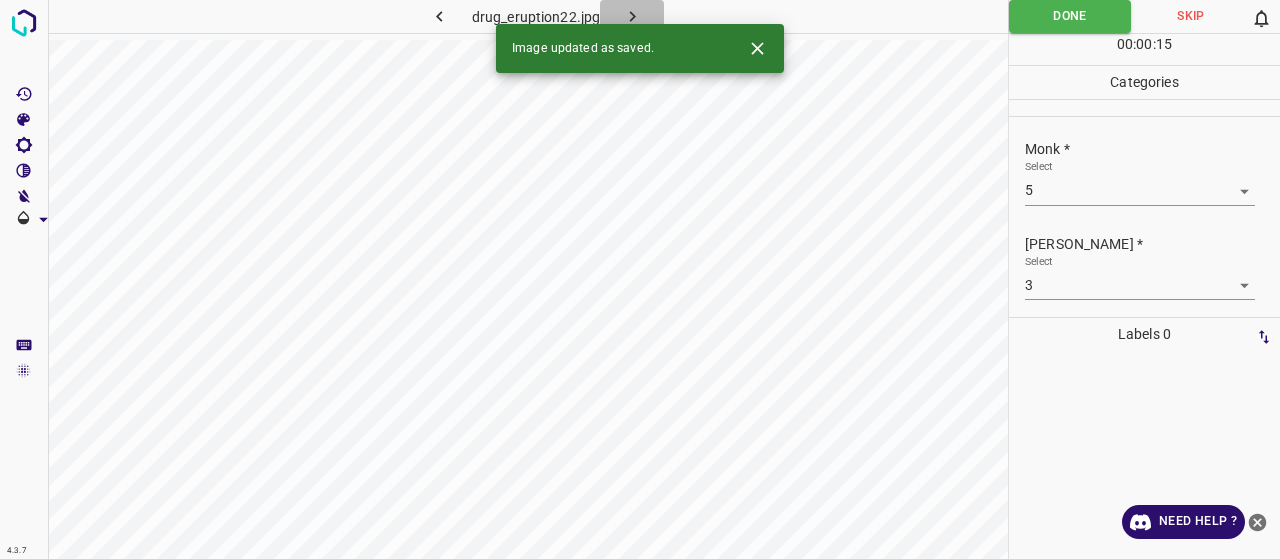 click at bounding box center [632, 16] 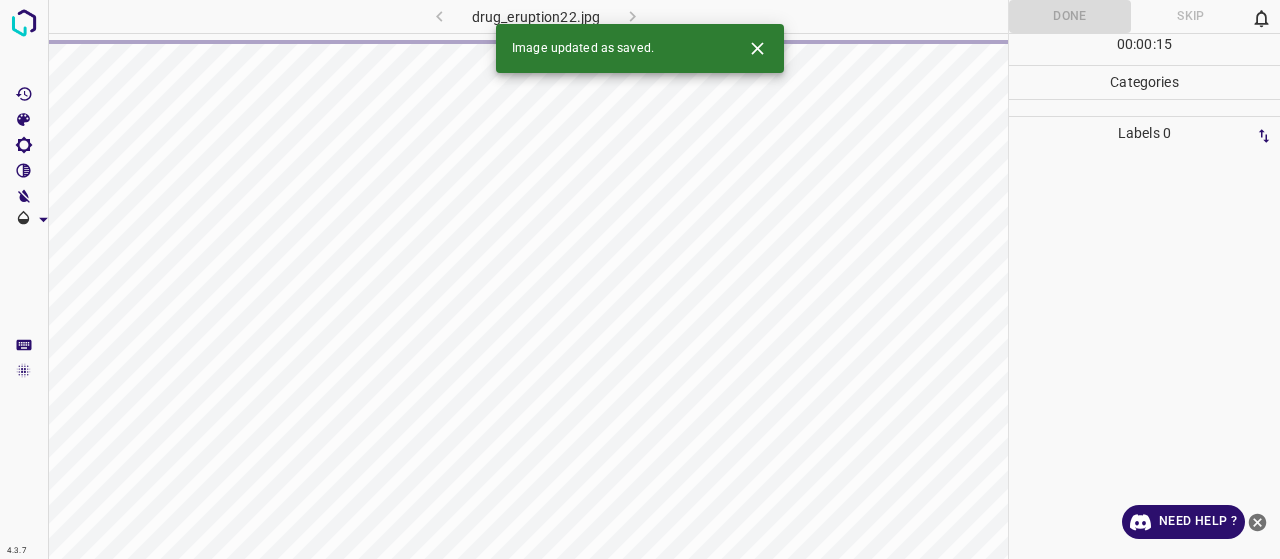 click on "drug_eruption22.jpg" at bounding box center (536, 16) 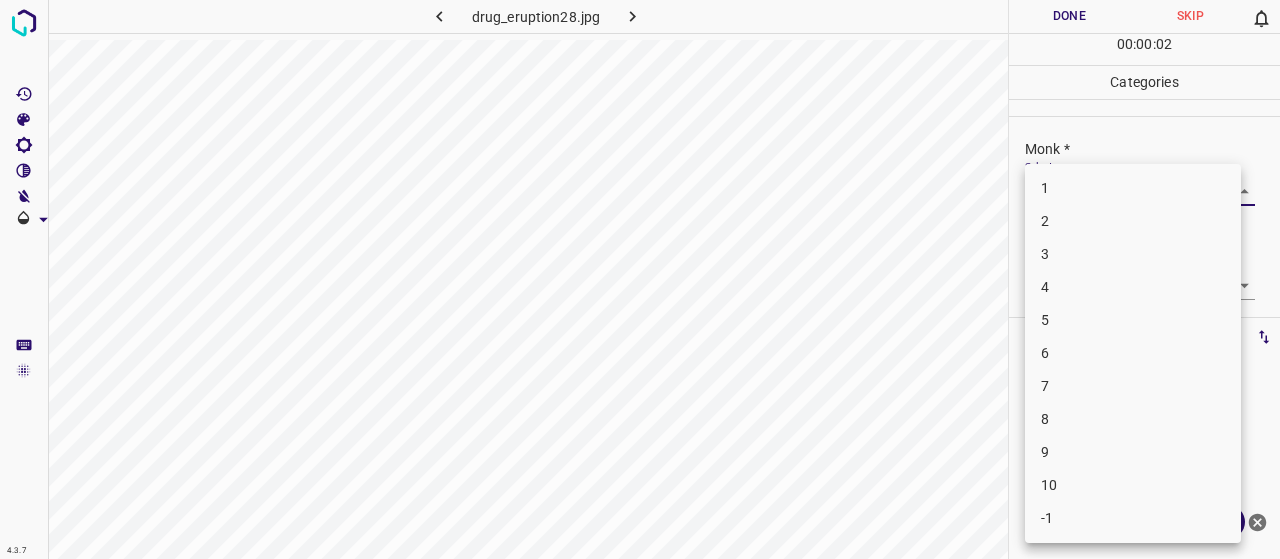 click on "4.3.7 drug_eruption28.jpg Done Skip 0 00   : 00   : 02   Categories Monk *  Select ​  Fitzpatrick *  Select ​ Labels   0 Categories 1 Monk 2  Fitzpatrick Tools Space Change between modes (Draw & Edit) I Auto labeling R Restore zoom M Zoom in N Zoom out Delete Delete selecte label Filters Z Restore filters X Saturation filter C Brightness filter V Contrast filter B Gray scale filter General O Download Need Help ? - Text - Hide - Delete 1 2 3 4 5 6 7 8 9 10 -1" at bounding box center [640, 279] 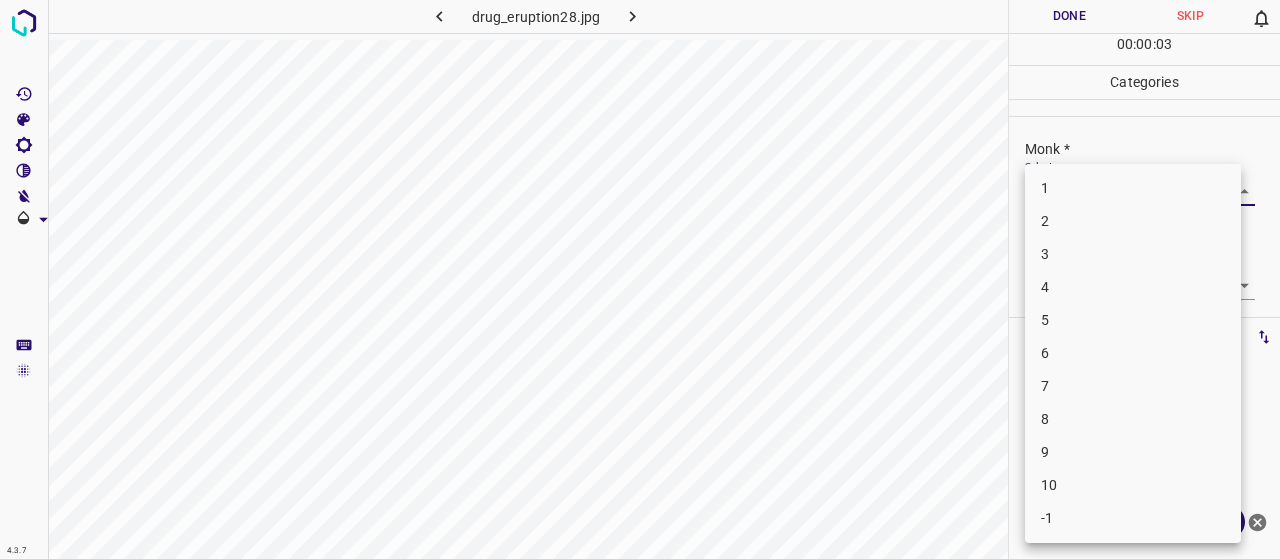 click on "2" at bounding box center (1133, 221) 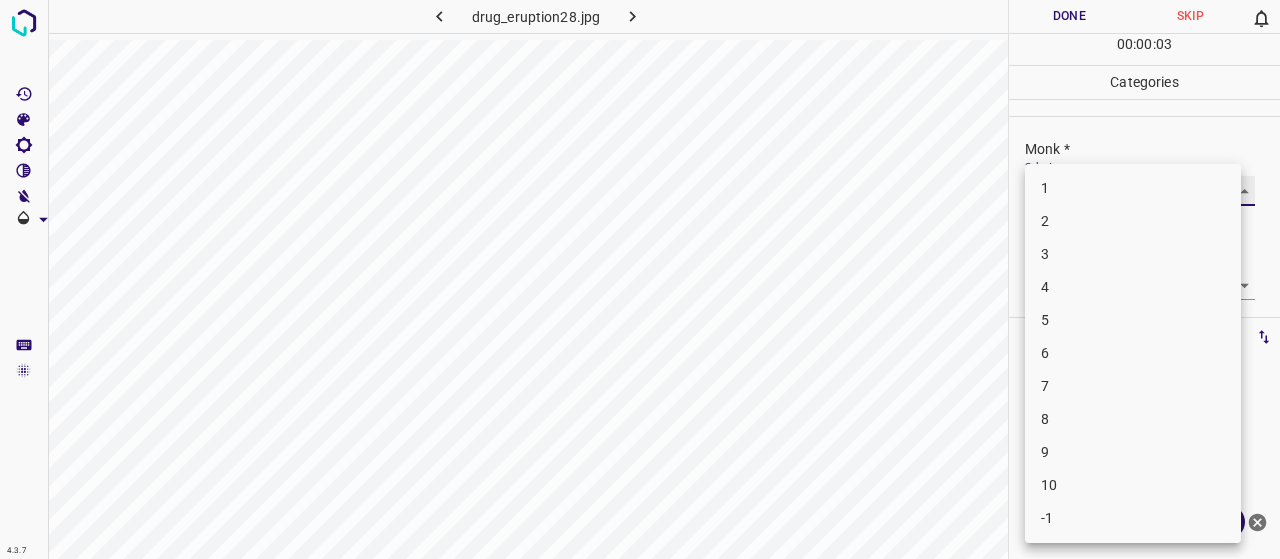 type on "2" 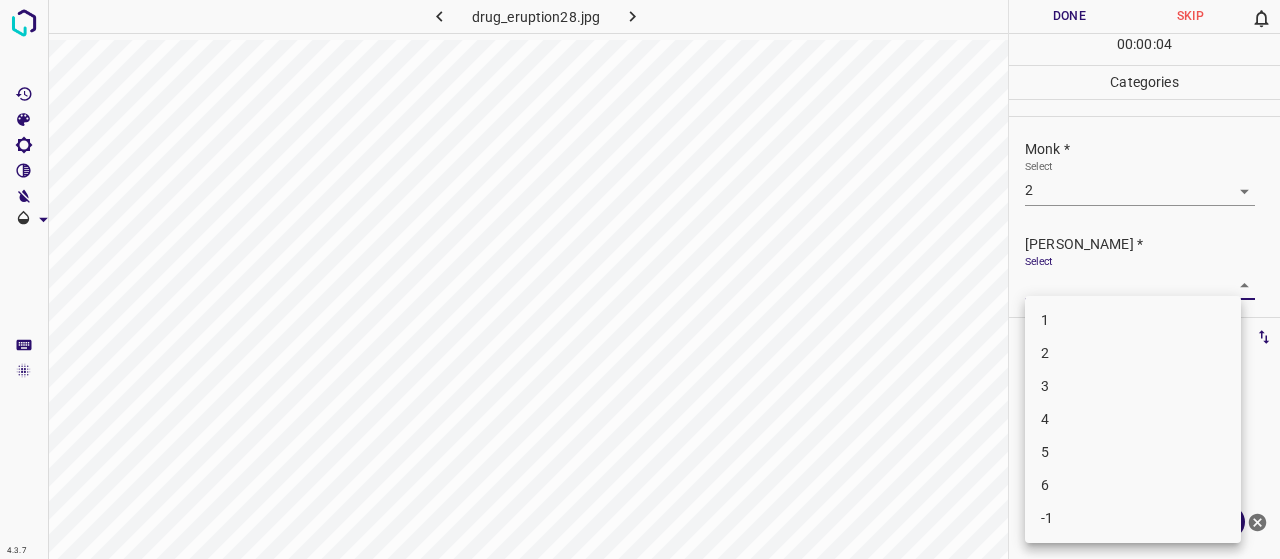 click on "4.3.7 drug_eruption28.jpg Done Skip 0 00   : 00   : 04   Categories Monk *  Select 2 2  Fitzpatrick *  Select ​ Labels   0 Categories 1 Monk 2  Fitzpatrick Tools Space Change between modes (Draw & Edit) I Auto labeling R Restore zoom M Zoom in N Zoom out Delete Delete selecte label Filters Z Restore filters X Saturation filter C Brightness filter V Contrast filter B Gray scale filter General O Download Need Help ? - Text - Hide - Delete 1 2 3 4 5 6 -1" at bounding box center [640, 279] 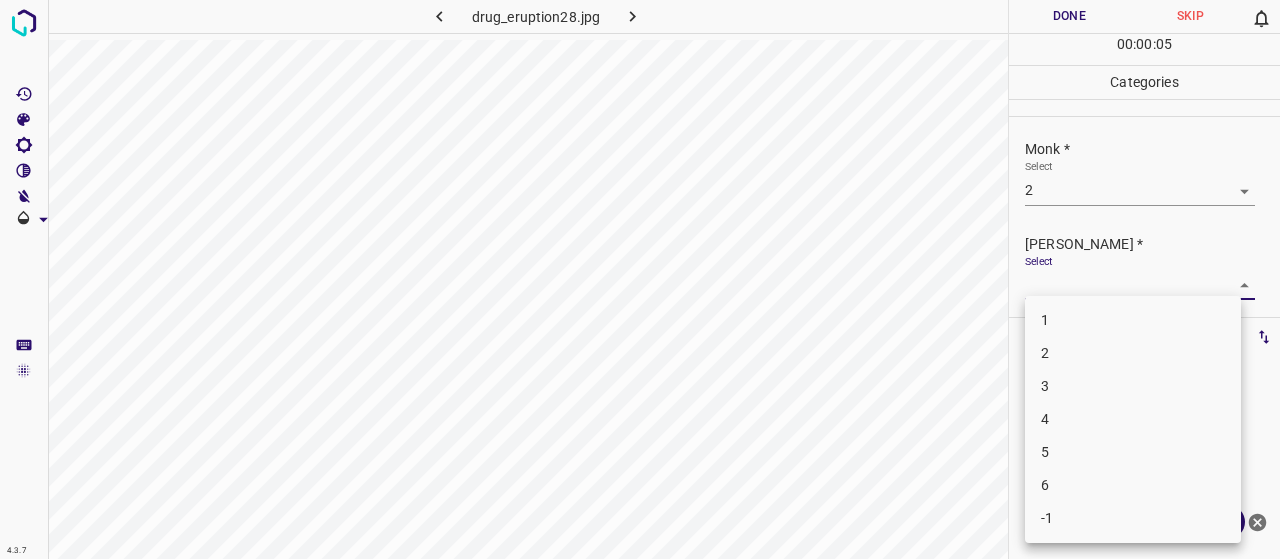 click on "1" at bounding box center [1133, 320] 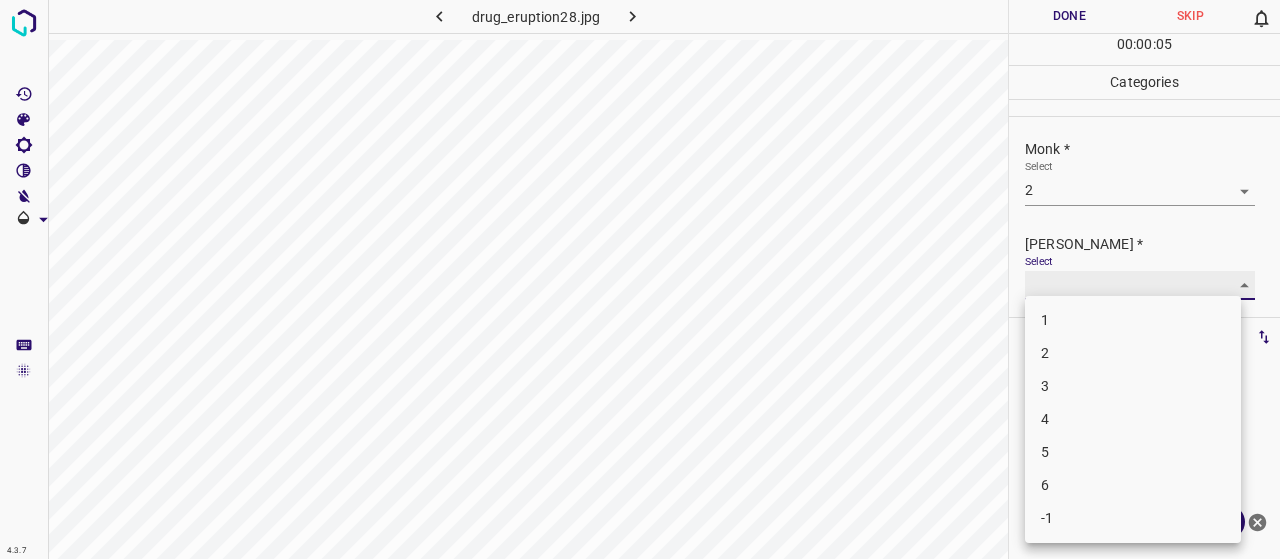 type on "1" 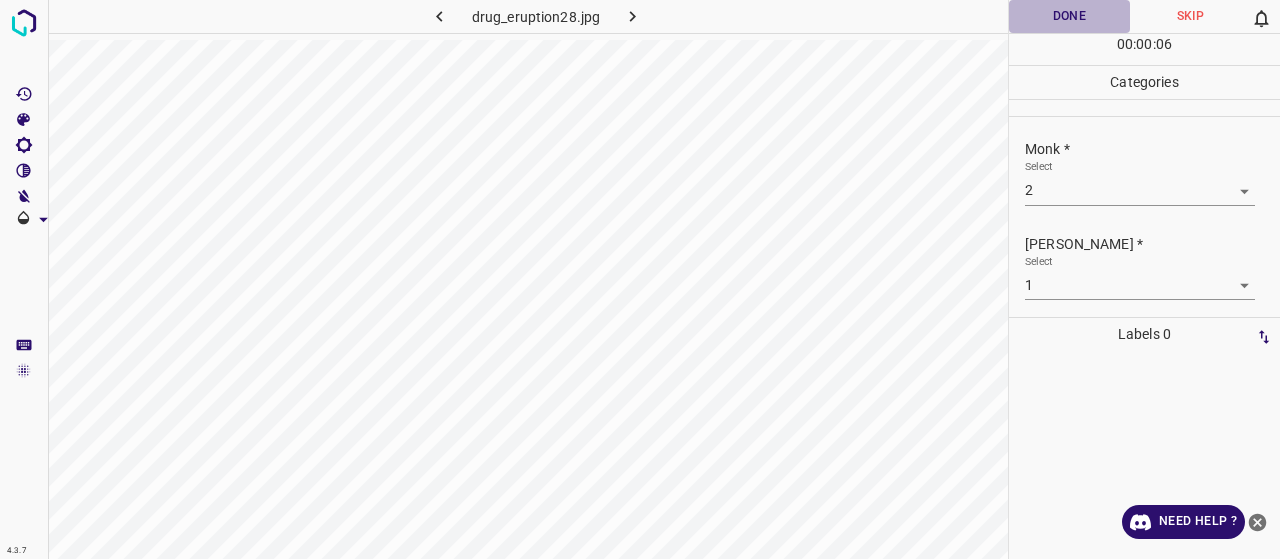 click on "Done" at bounding box center (1069, 16) 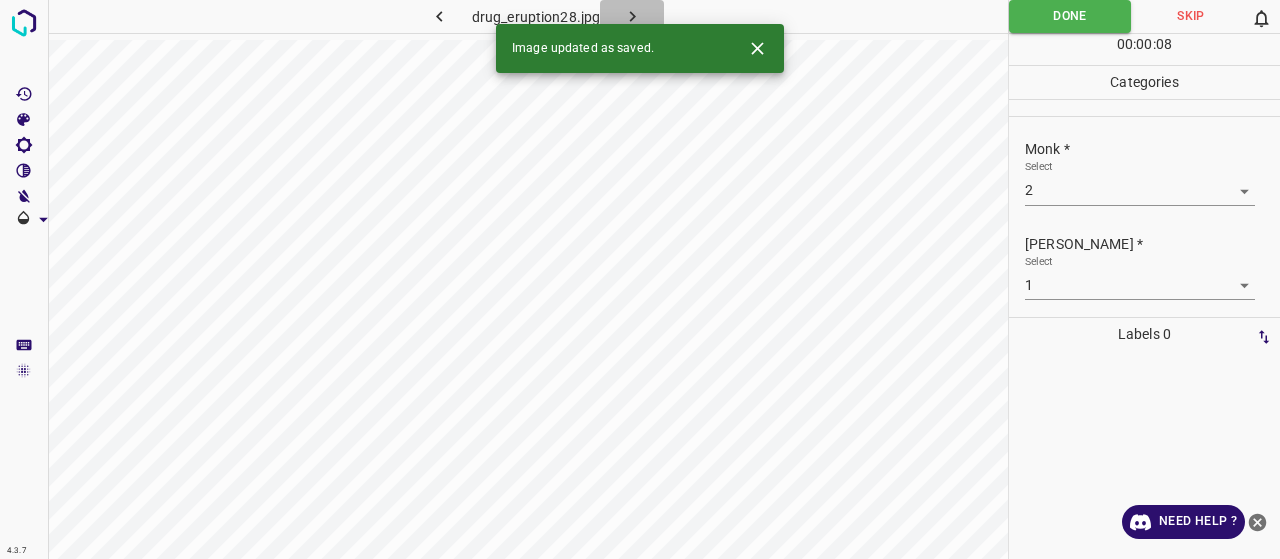 click 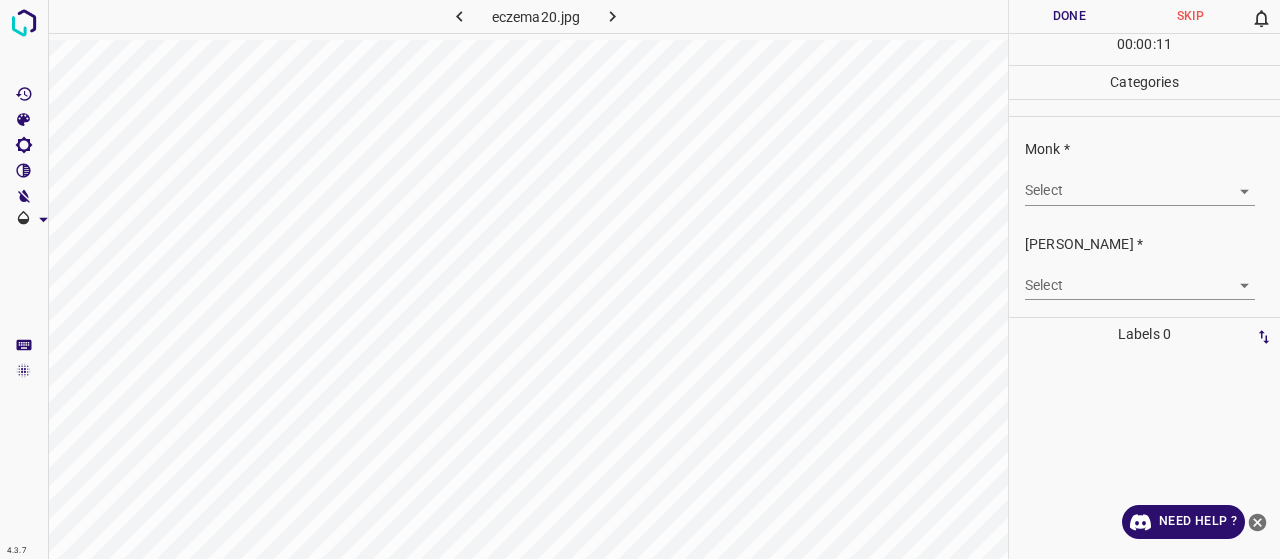 click on "4.3.7 eczema20.jpg Done Skip 0 00   : 00   : 11   Categories Monk *  Select ​  Fitzpatrick *  Select ​ Labels   0 Categories 1 Monk 2  Fitzpatrick Tools Space Change between modes (Draw & Edit) I Auto labeling R Restore zoom M Zoom in N Zoom out Delete Delete selecte label Filters Z Restore filters X Saturation filter C Brightness filter V Contrast filter B Gray scale filter General O Download Need Help ? - Text - Hide - Delete" at bounding box center [640, 279] 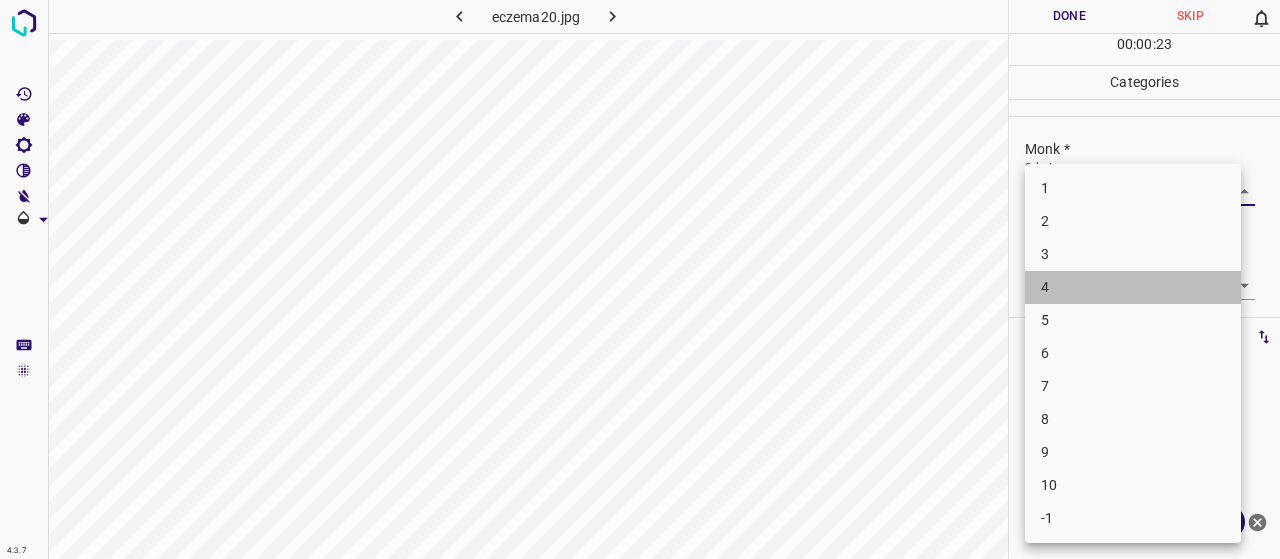 click on "4" at bounding box center [1133, 287] 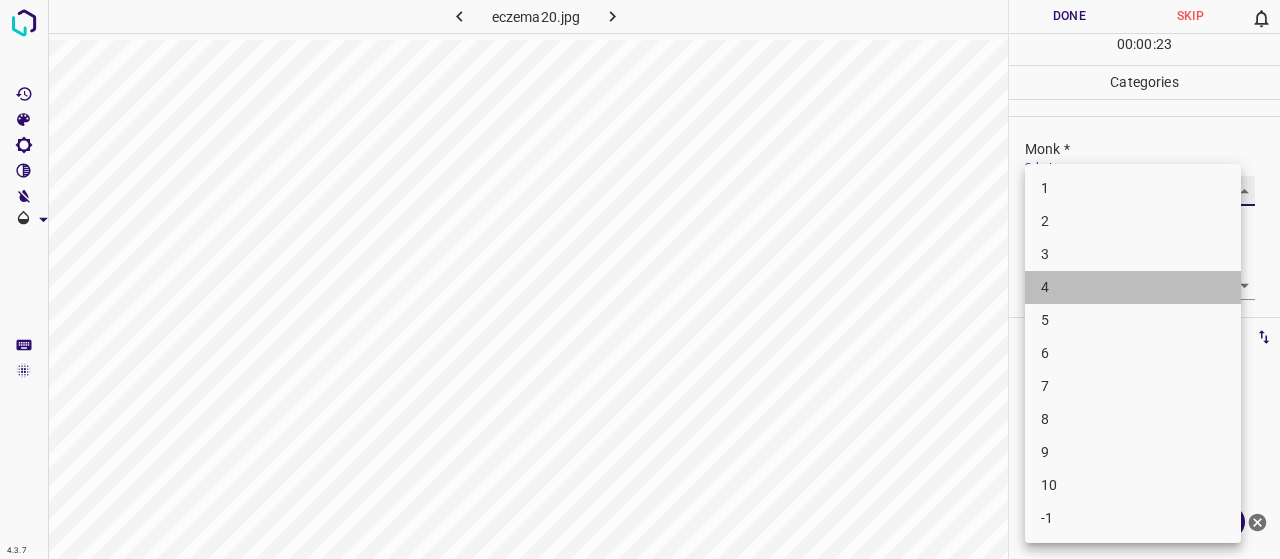 type on "4" 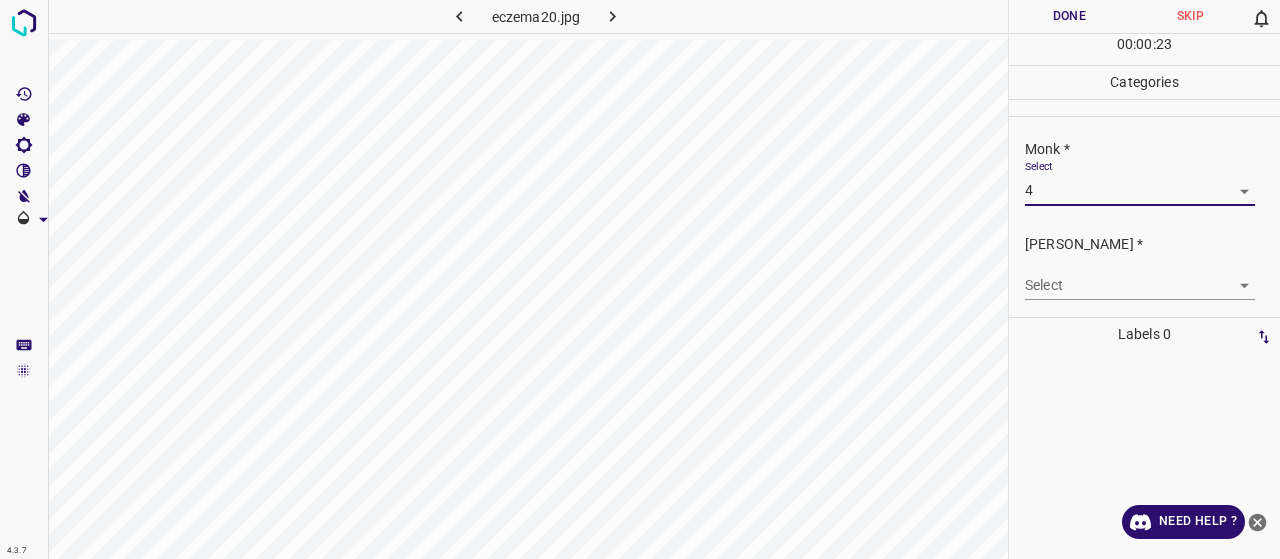 click on "4.3.7 eczema20.jpg Done Skip 0 00   : 00   : 23   Categories Monk *  Select 4 4  Fitzpatrick *  Select ​ Labels   0 Categories 1 Monk 2  Fitzpatrick Tools Space Change between modes (Draw & Edit) I Auto labeling R Restore zoom M Zoom in N Zoom out Delete Delete selecte label Filters Z Restore filters X Saturation filter C Brightness filter V Contrast filter B Gray scale filter General O Download Need Help ? - Text - Hide - Delete" at bounding box center (640, 279) 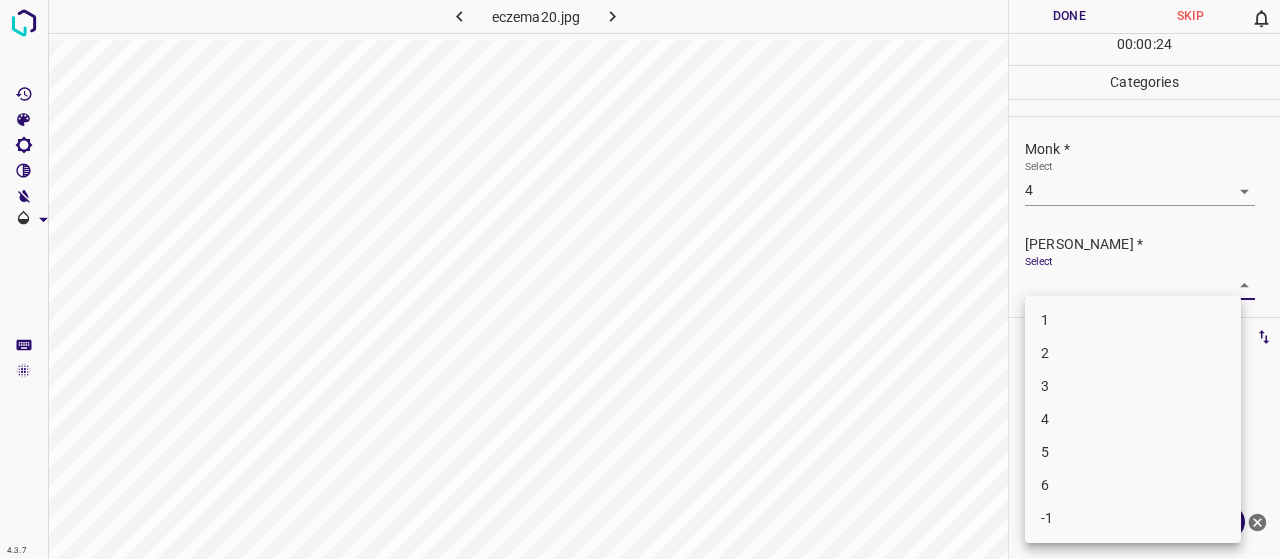 click on "2" at bounding box center [1133, 353] 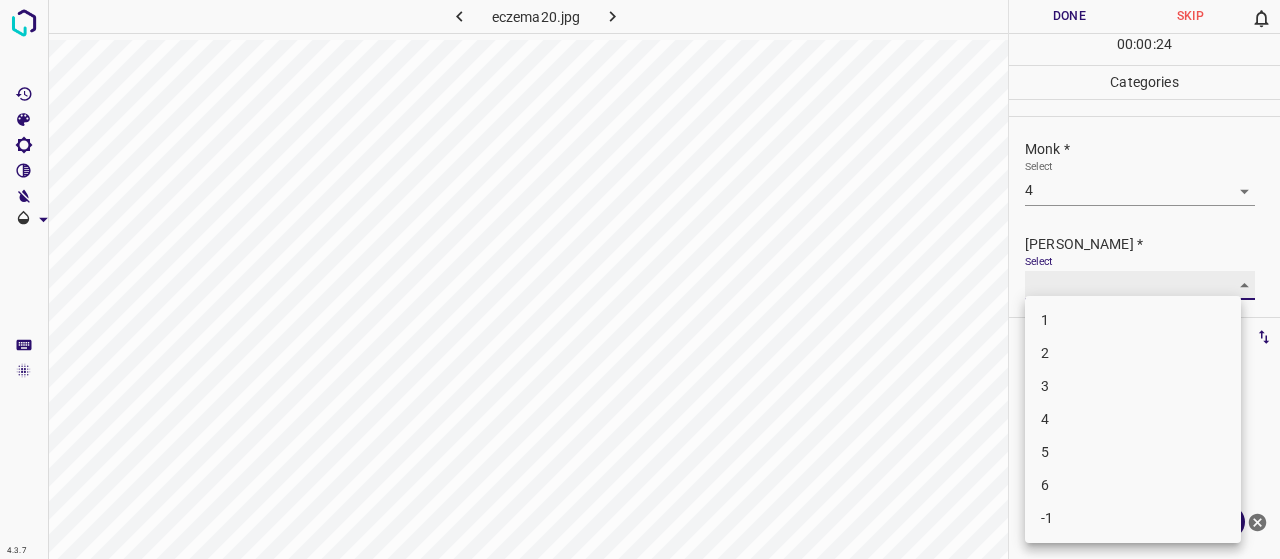 type on "2" 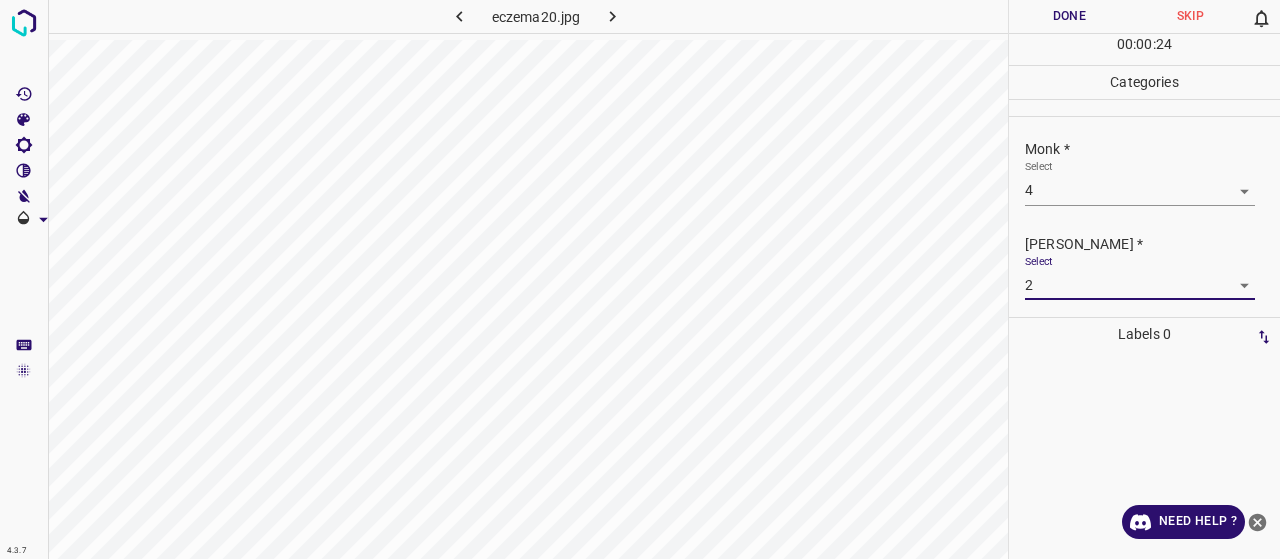 click on "Done" at bounding box center [1069, 16] 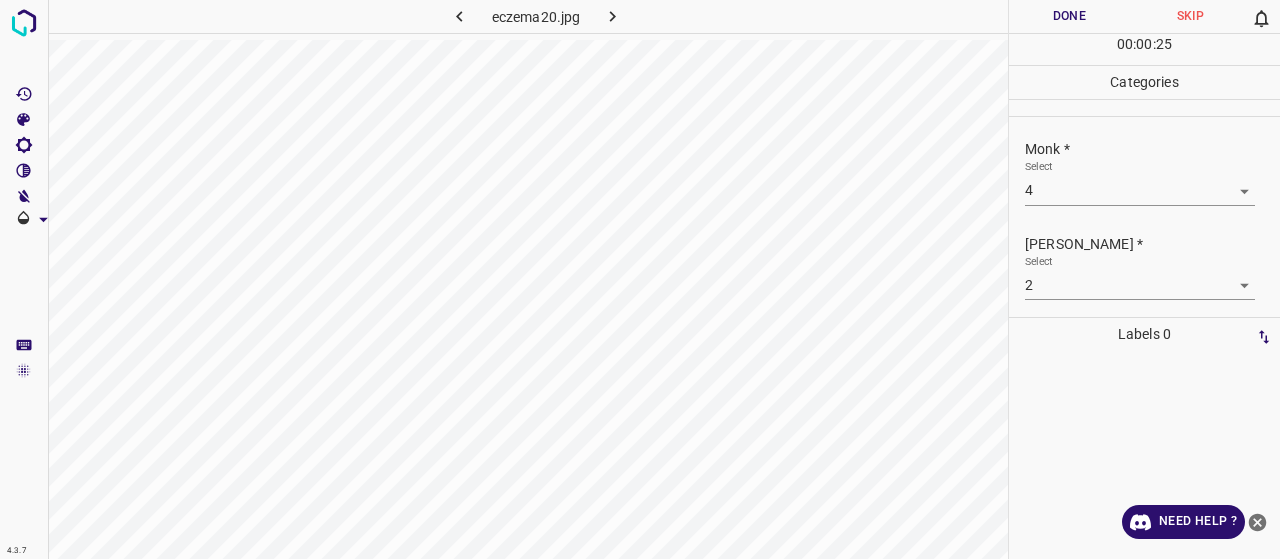 click on "Done" at bounding box center [1069, 16] 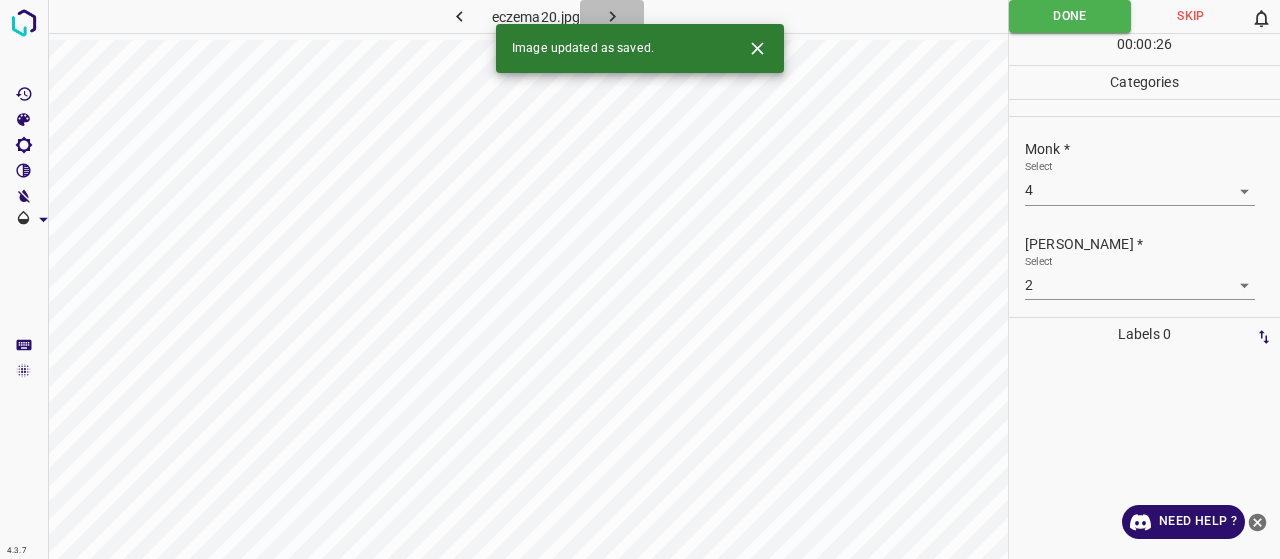 click at bounding box center [612, 16] 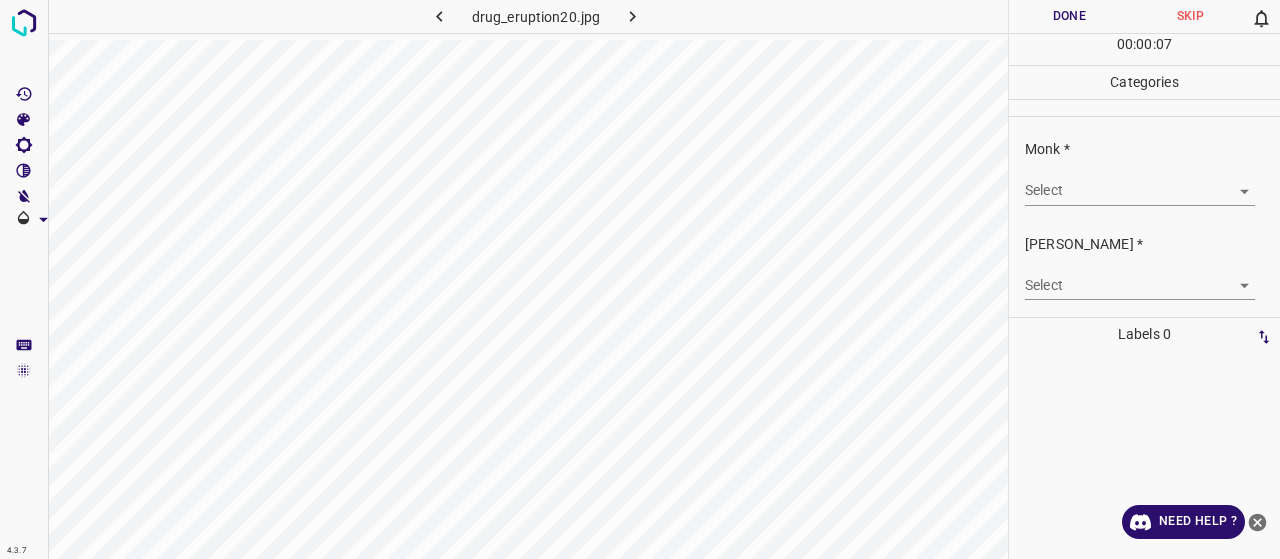 click on "Monk *  Select ​" at bounding box center (1144, 172) 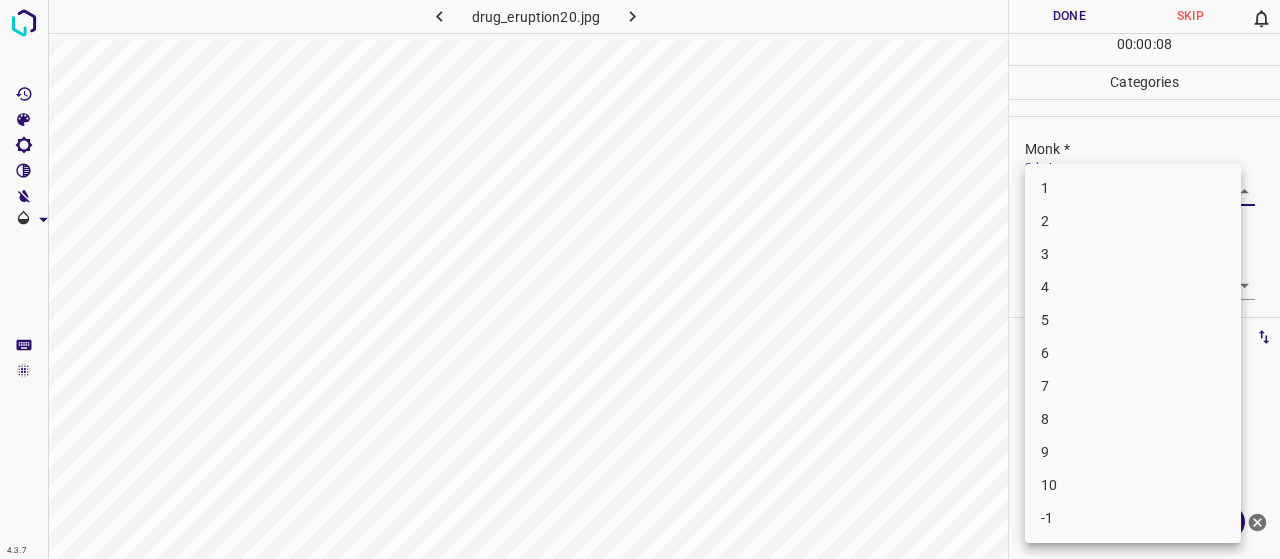 click on "4" at bounding box center (1133, 287) 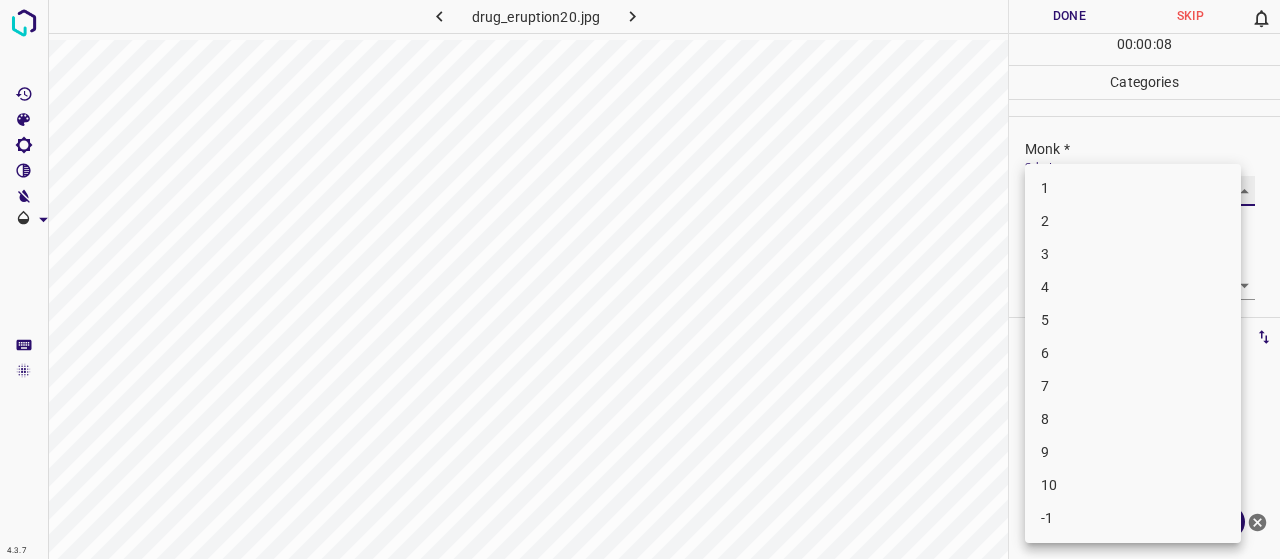 type on "4" 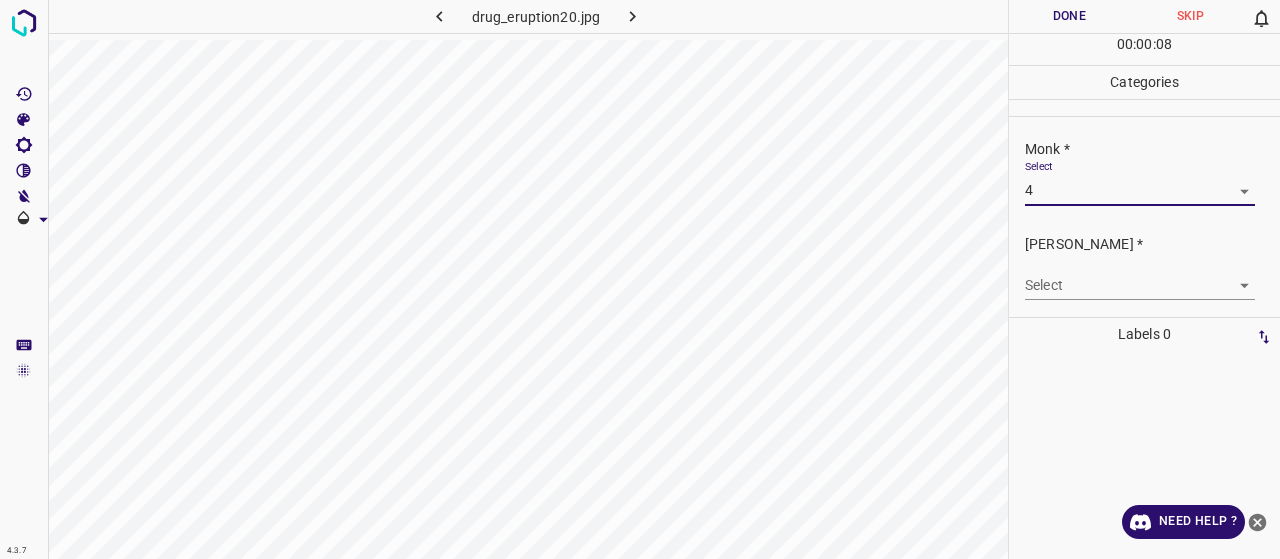 click on "4.3.7 drug_eruption20.jpg Done Skip 0 00   : 00   : 08   Categories Monk *  Select 4 4  Fitzpatrick *  Select ​ Labels   0 Categories 1 Monk 2  Fitzpatrick Tools Space Change between modes (Draw & Edit) I Auto labeling R Restore zoom M Zoom in N Zoom out Delete Delete selecte label Filters Z Restore filters X Saturation filter C Brightness filter V Contrast filter B Gray scale filter General O Download Need Help ? - Text - Hide - Delete 1 2 3 4 5 6 7 8 9 10 -1" at bounding box center [640, 279] 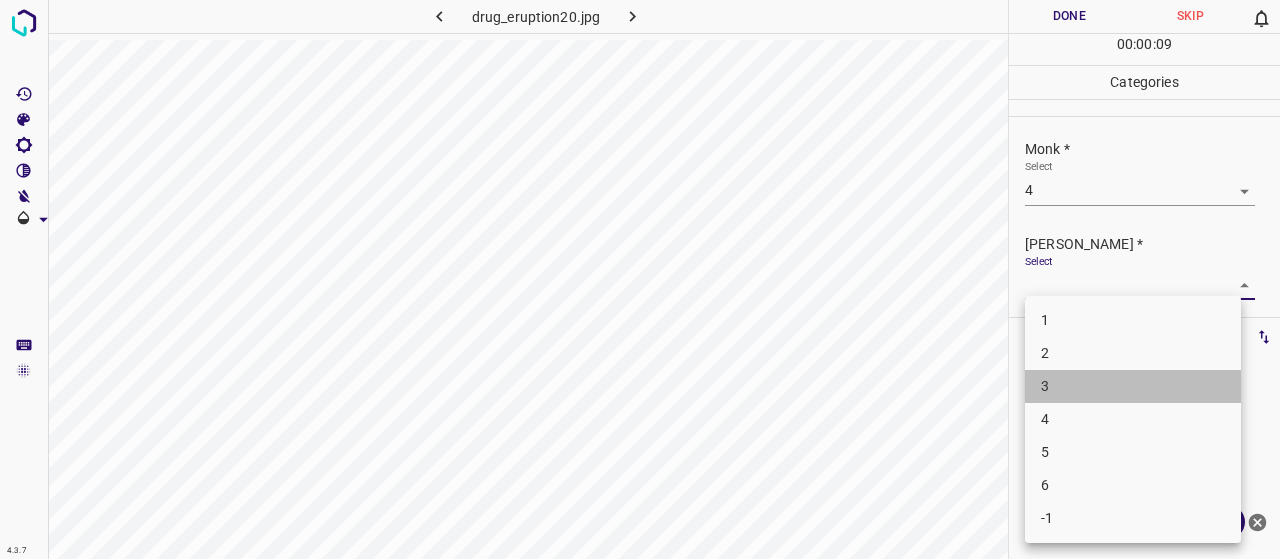 drag, startPoint x: 1088, startPoint y: 385, endPoint x: 1085, endPoint y: 361, distance: 24.186773 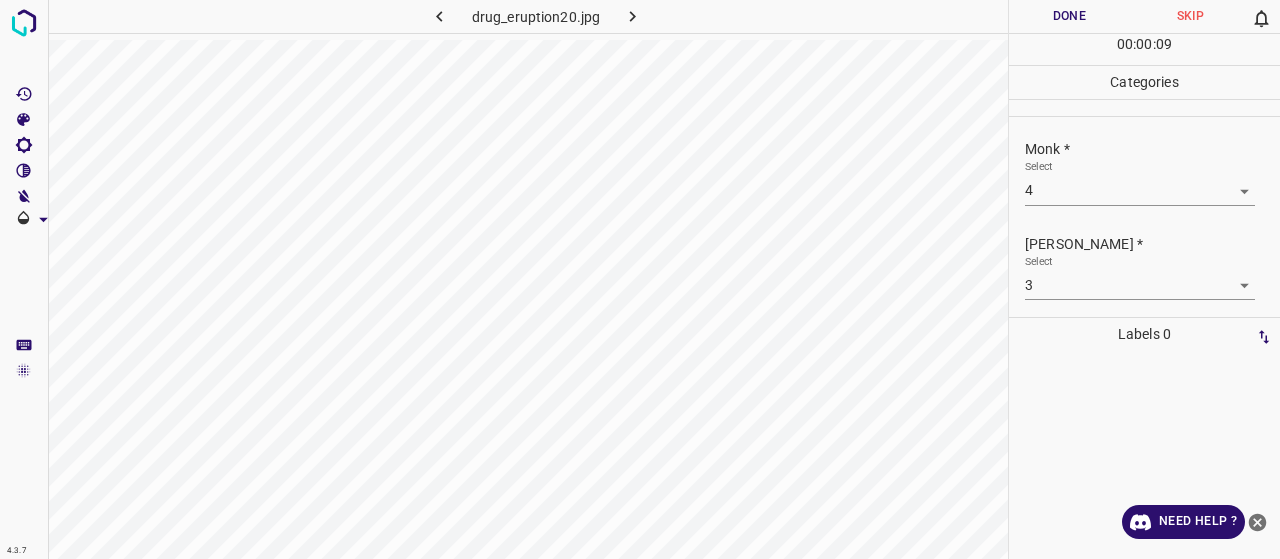 click on "2" at bounding box center [1133, 329] 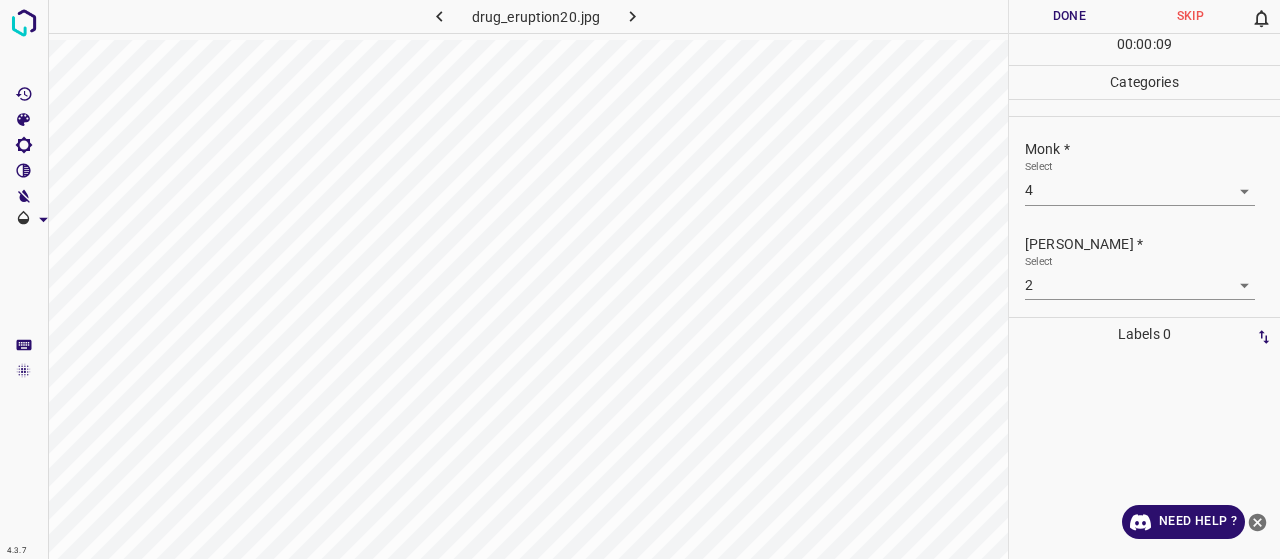 click at bounding box center (1139, 359) 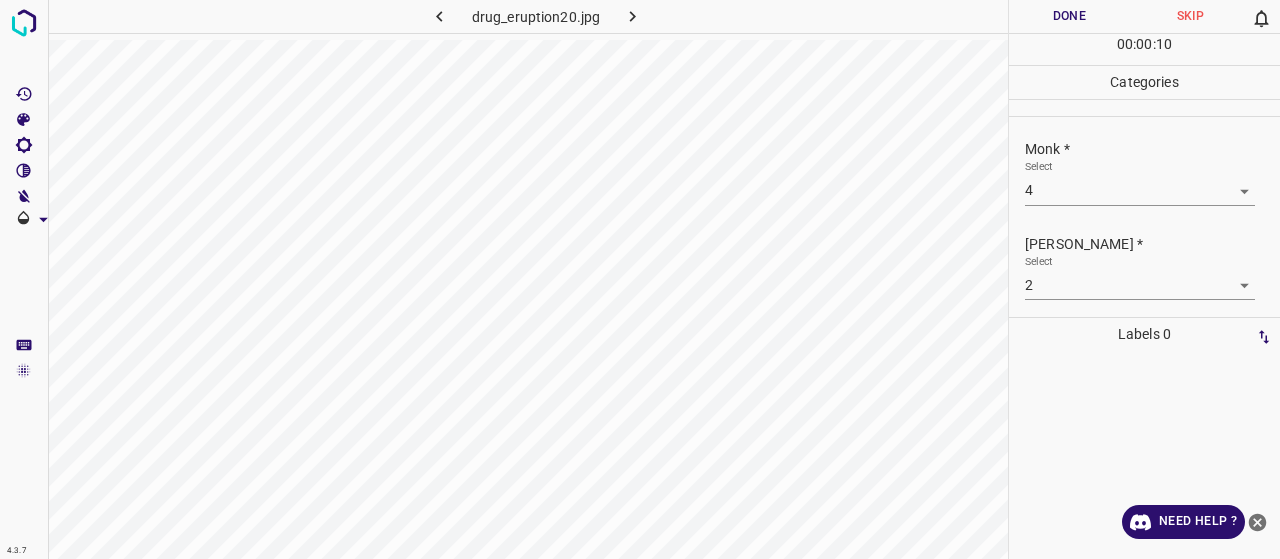 click on "Monk *  Select 4 4" at bounding box center [1144, 172] 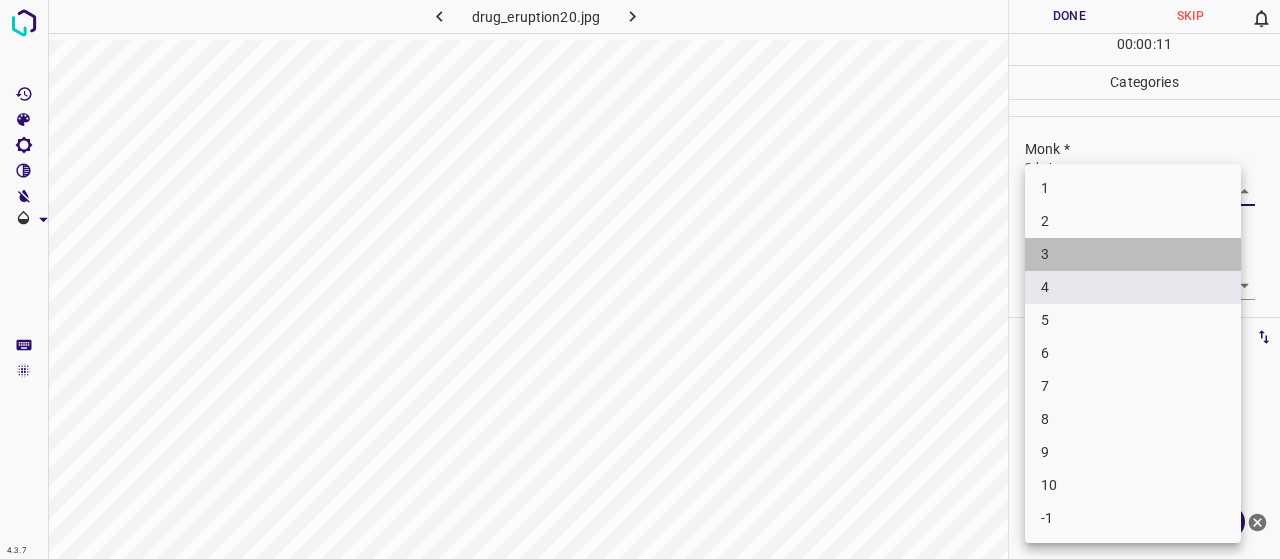 click on "3" at bounding box center (1133, 254) 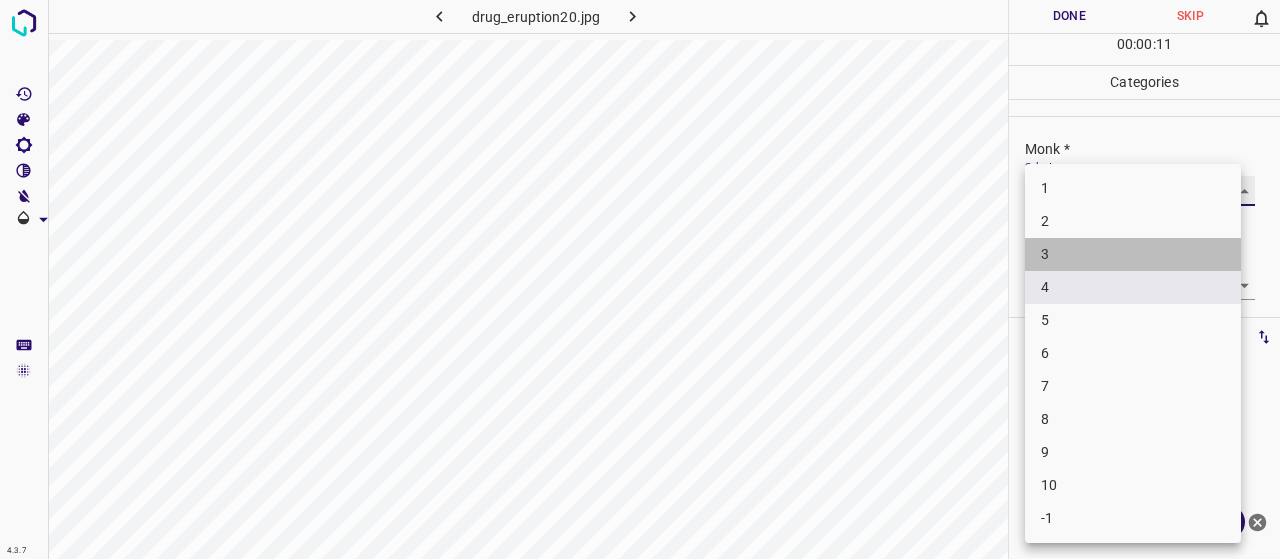 type on "3" 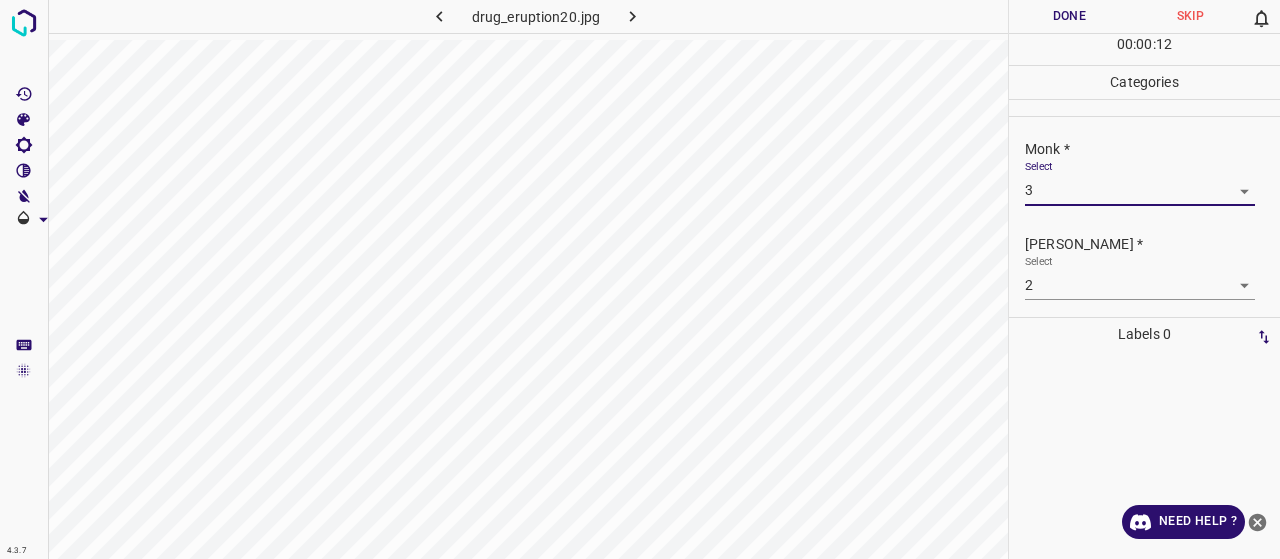 click on "Done" at bounding box center (1069, 16) 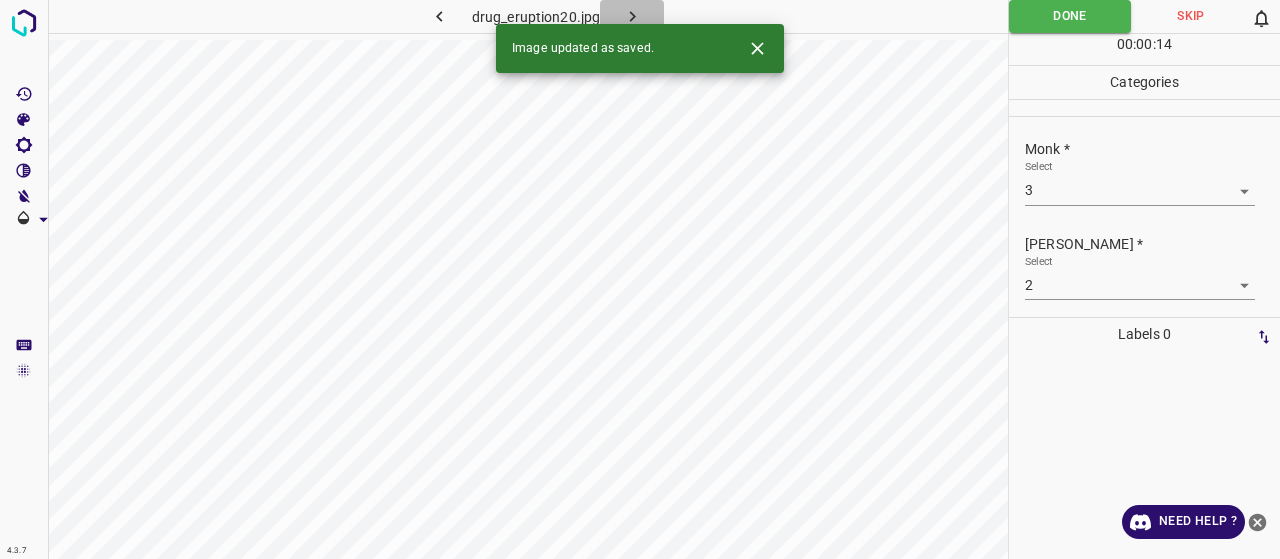 click 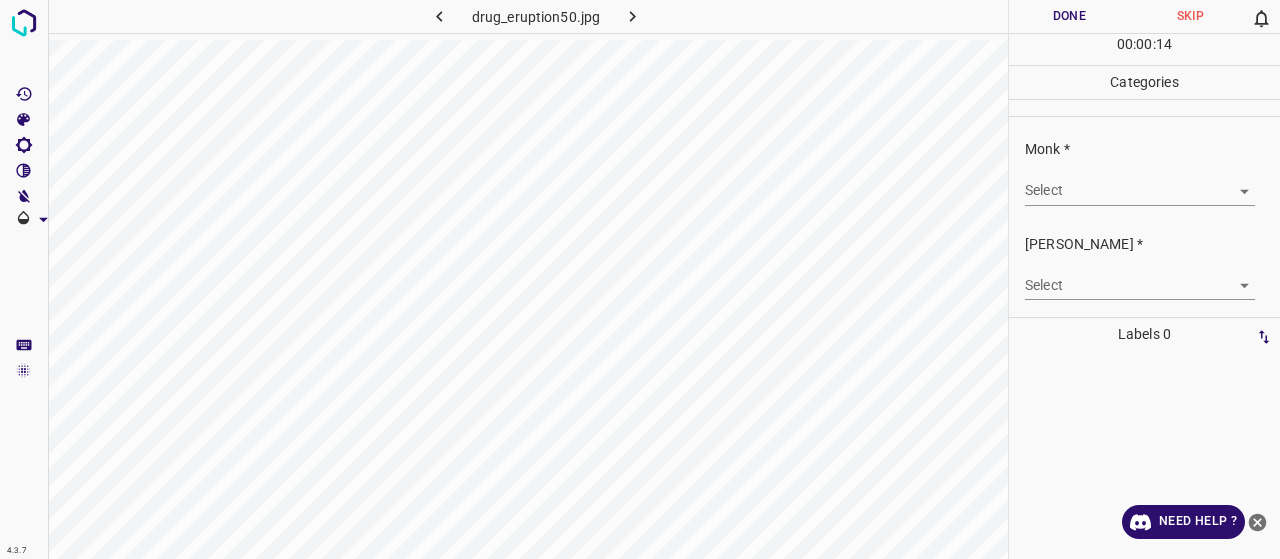 click on "4.3.7 drug_eruption50.jpg Done Skip 0 00   : 00   : 14   Categories Monk *  Select ​  Fitzpatrick *  Select ​ Labels   0 Categories 1 Monk 2  Fitzpatrick Tools Space Change between modes (Draw & Edit) I Auto labeling R Restore zoom M Zoom in N Zoom out Delete Delete selecte label Filters Z Restore filters X Saturation filter C Brightness filter V Contrast filter B Gray scale filter General O Download Need Help ? - Text - Hide - Delete" at bounding box center [640, 279] 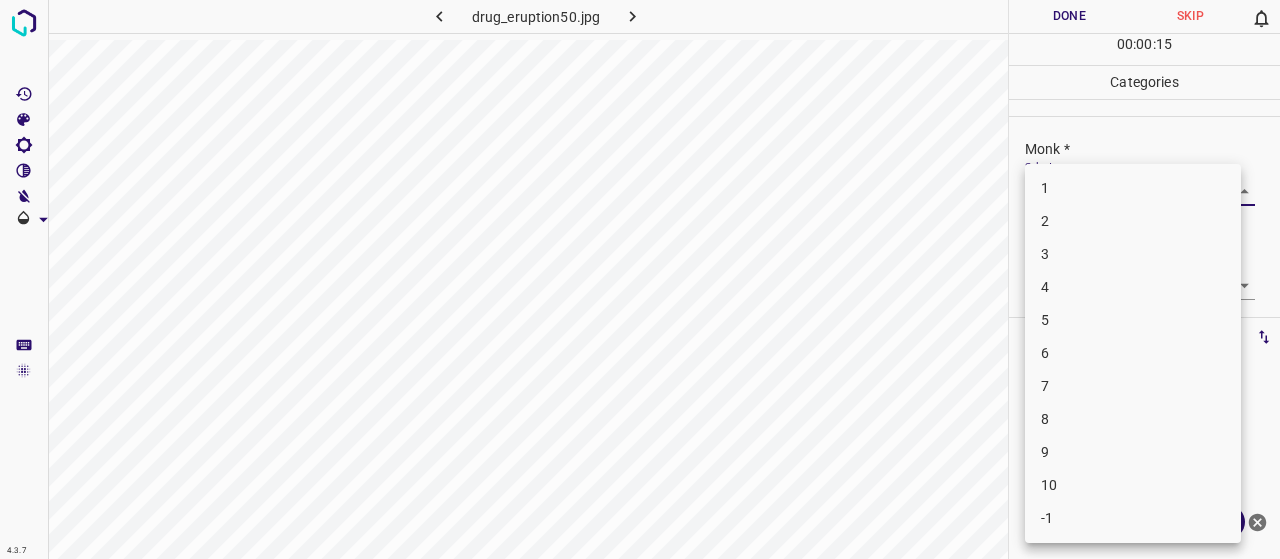 click on "3" at bounding box center (1133, 254) 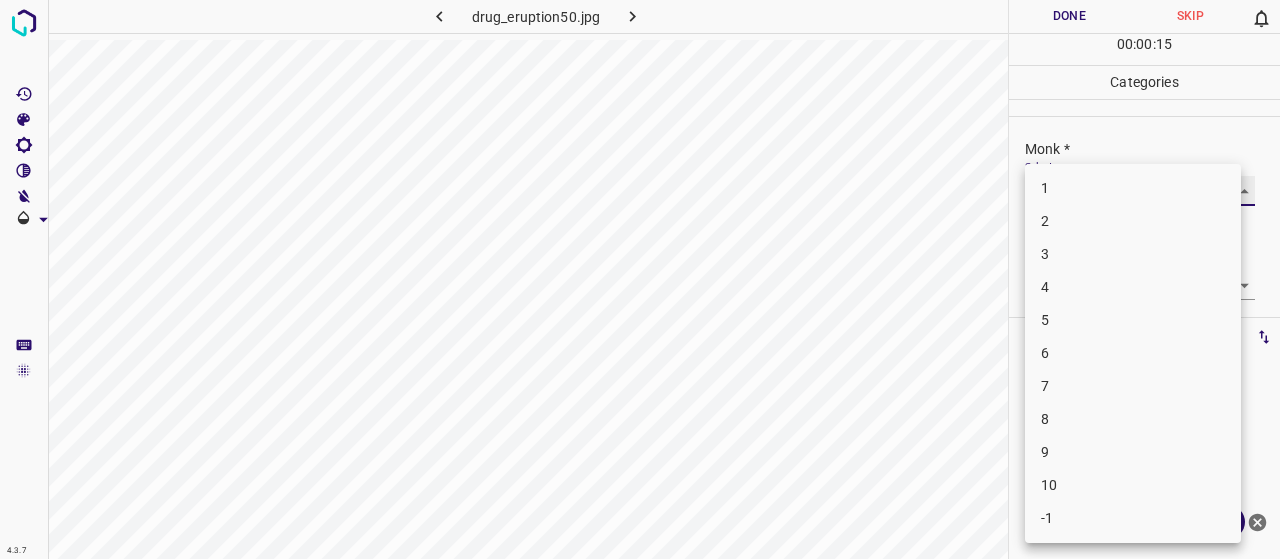 type on "3" 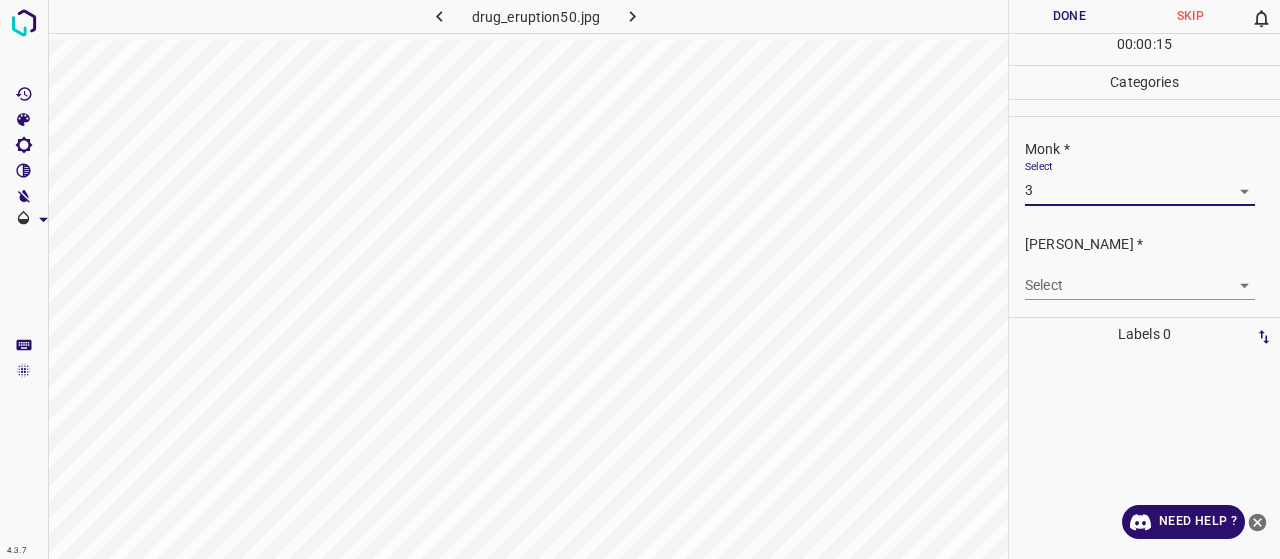 click on "4.3.7 drug_eruption50.jpg Done Skip 0 00   : 00   : 15   Categories Monk *  Select 3 3  Fitzpatrick *  Select ​ Labels   0 Categories 1 Monk 2  Fitzpatrick Tools Space Change between modes (Draw & Edit) I Auto labeling R Restore zoom M Zoom in N Zoom out Delete Delete selecte label Filters Z Restore filters X Saturation filter C Brightness filter V Contrast filter B Gray scale filter General O Download Need Help ? - Text - Hide - Delete 1 2 3 4 5 6 7 8 9 10 -1" at bounding box center [640, 279] 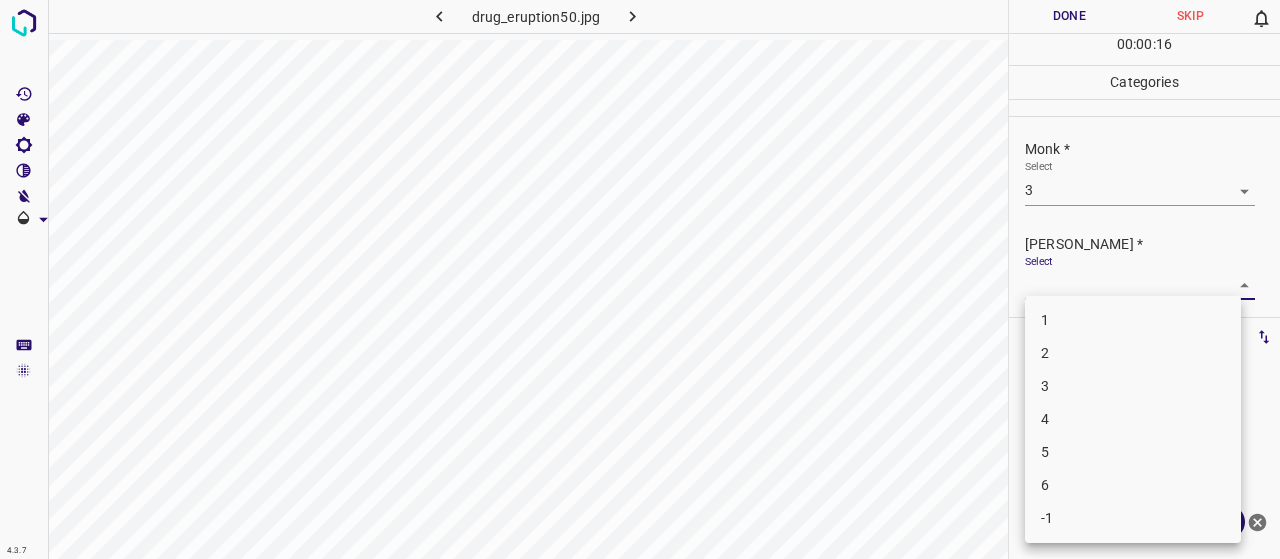 click on "2" at bounding box center [1133, 353] 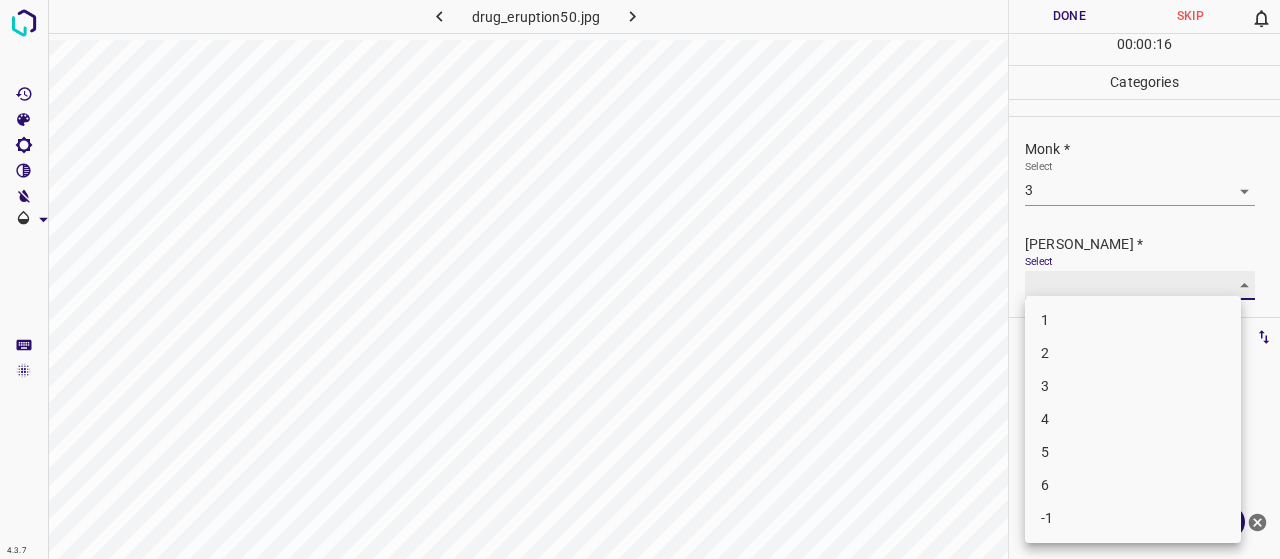 type on "2" 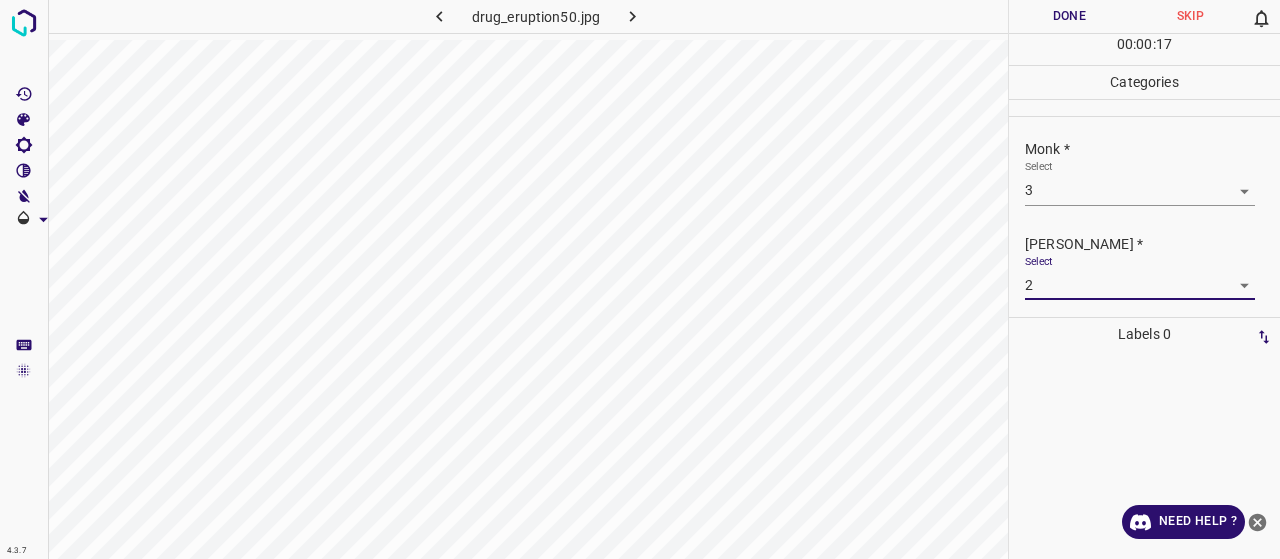 click on "Done" at bounding box center [1069, 16] 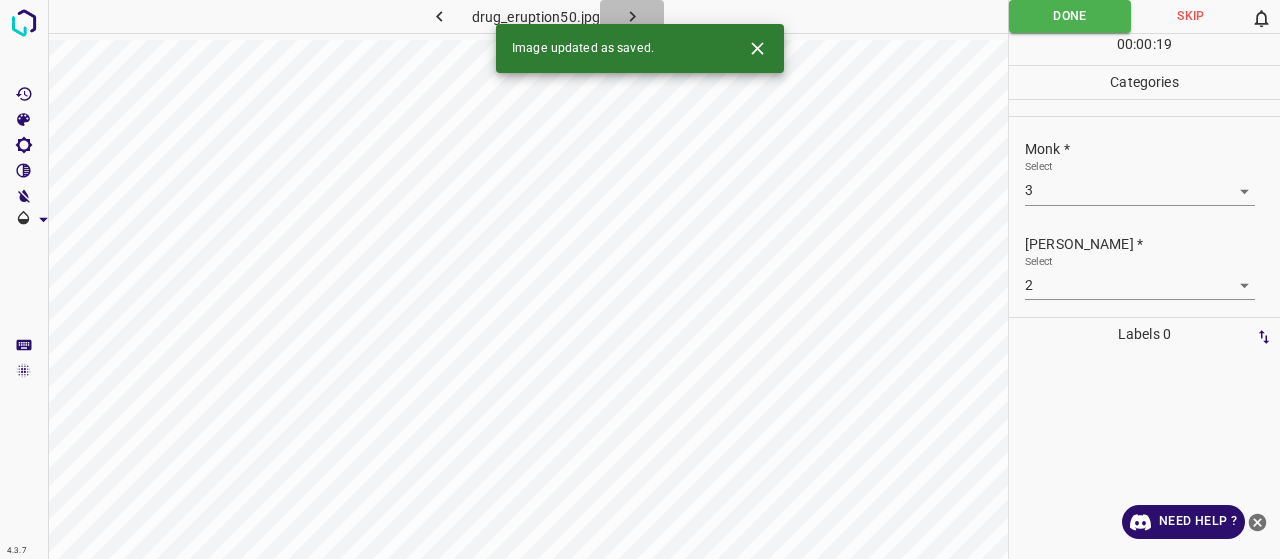 click 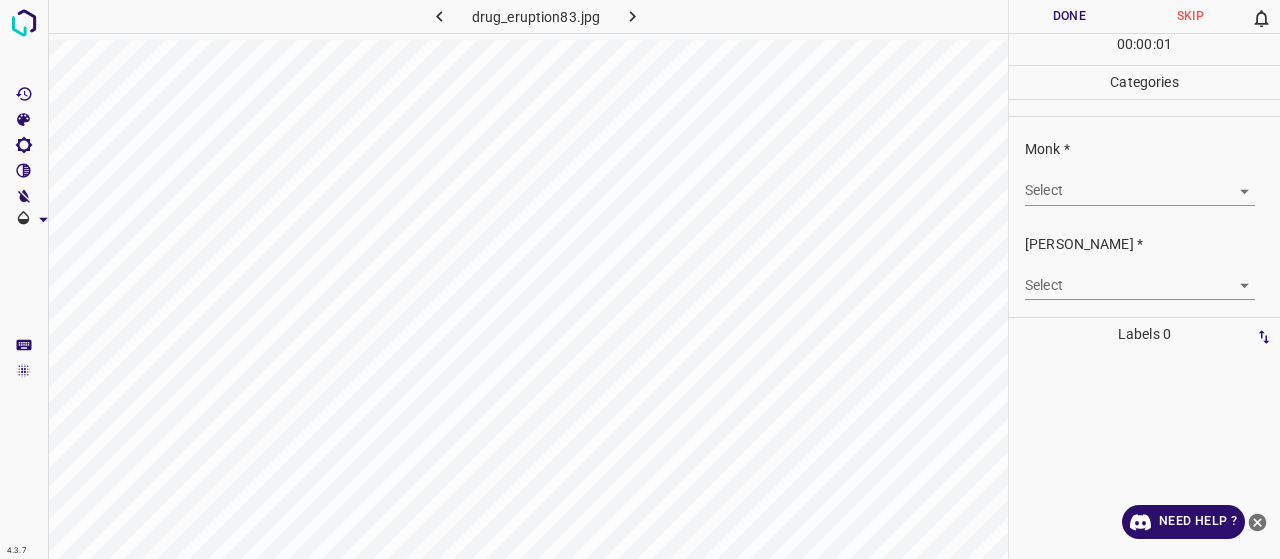click on "4.3.7 drug_eruption83.jpg Done Skip 0 00   : 00   : 01   Categories Monk *  Select ​  Fitzpatrick *  Select ​ Labels   0 Categories 1 Monk 2  Fitzpatrick Tools Space Change between modes (Draw & Edit) I Auto labeling R Restore zoom M Zoom in N Zoom out Delete Delete selecte label Filters Z Restore filters X Saturation filter C Brightness filter V Contrast filter B Gray scale filter General O Download Need Help ? - Text - Hide - Delete" at bounding box center [640, 279] 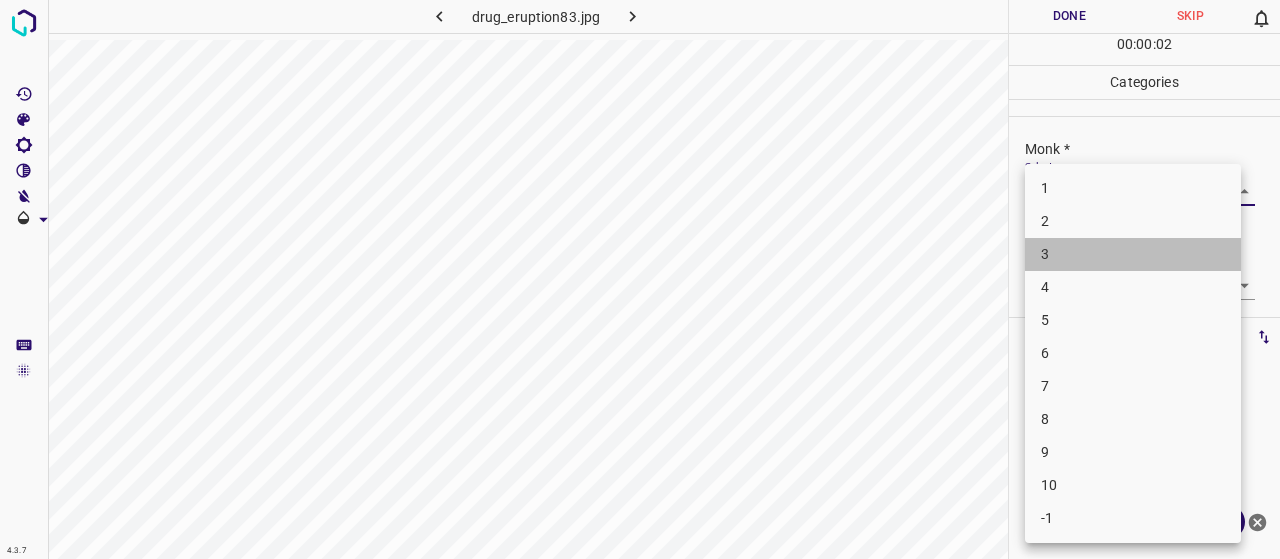 click on "3" at bounding box center (1133, 254) 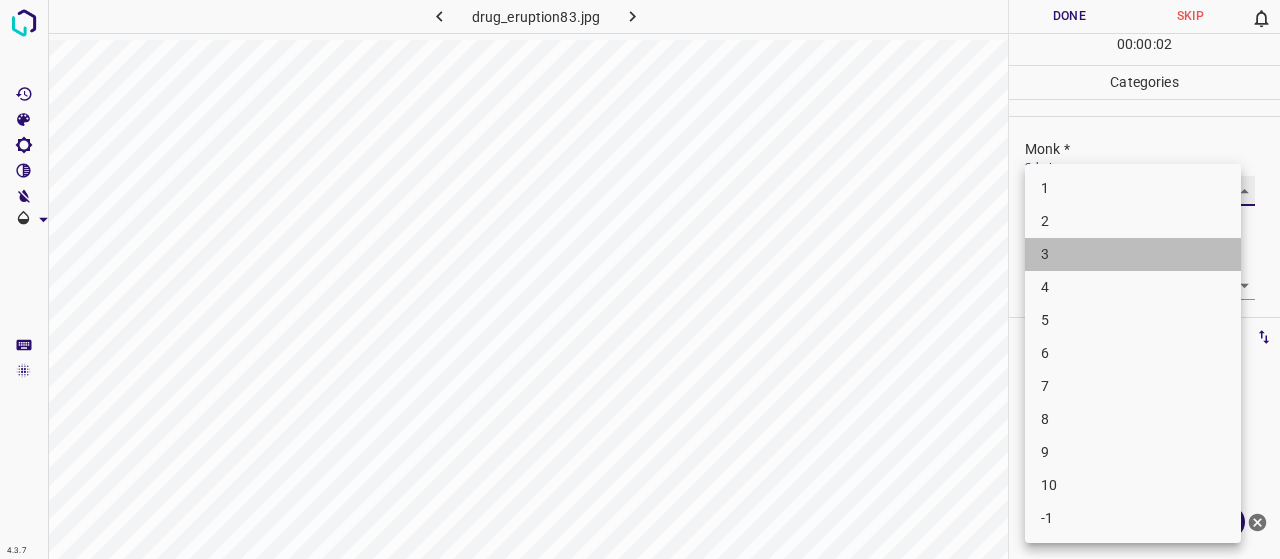 type on "3" 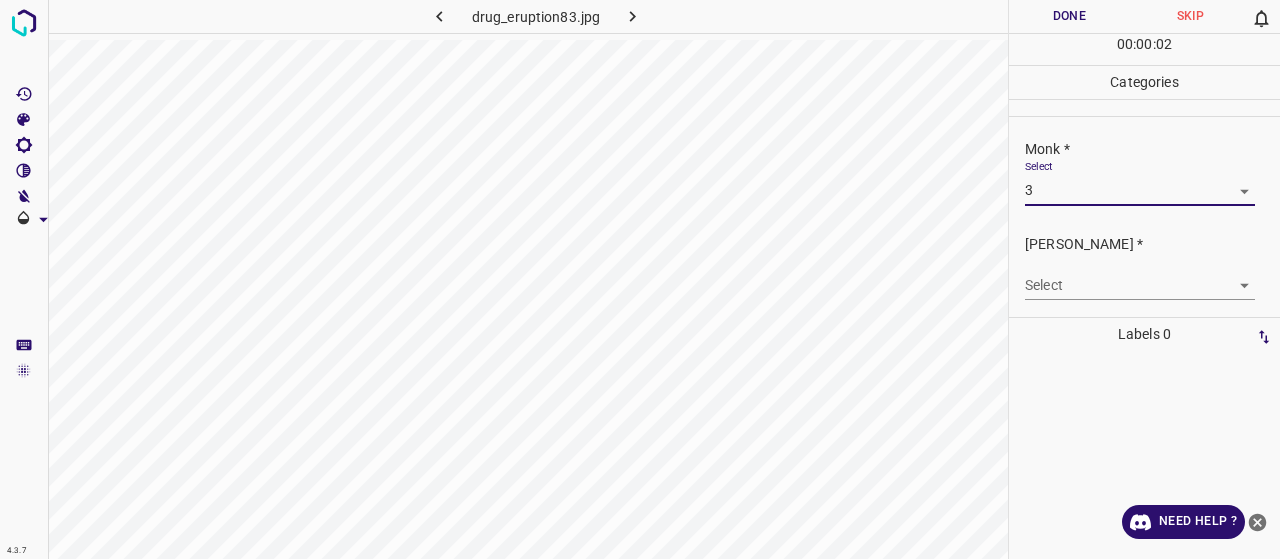 click on "4.3.7 drug_eruption83.jpg Done Skip 0 00   : 00   : 02   Categories Monk *  Select 3 3  Fitzpatrick *  Select ​ Labels   0 Categories 1 Monk 2  Fitzpatrick Tools Space Change between modes (Draw & Edit) I Auto labeling R Restore zoom M Zoom in N Zoom out Delete Delete selecte label Filters Z Restore filters X Saturation filter C Brightness filter V Contrast filter B Gray scale filter General O Download Need Help ? - Text - Hide - Delete" at bounding box center (640, 279) 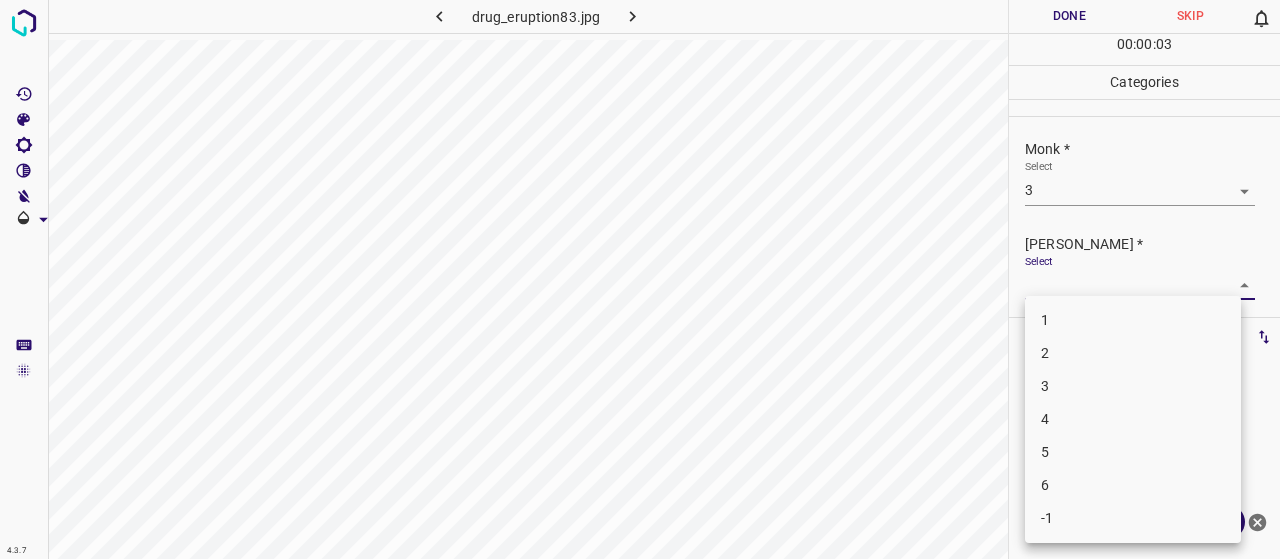 click on "2" at bounding box center (1133, 353) 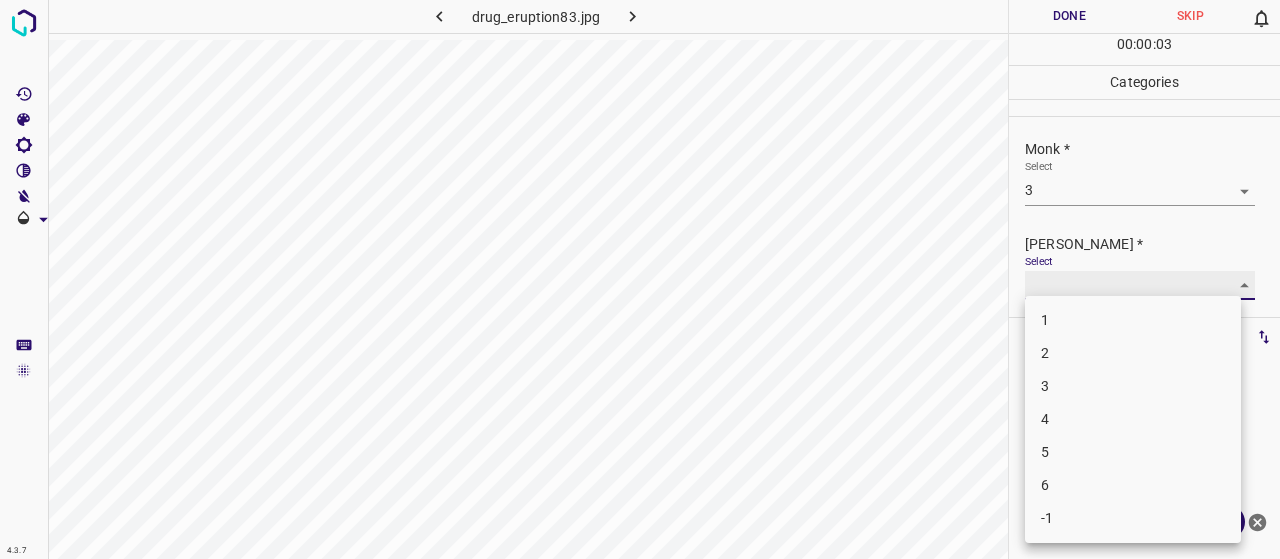 type on "2" 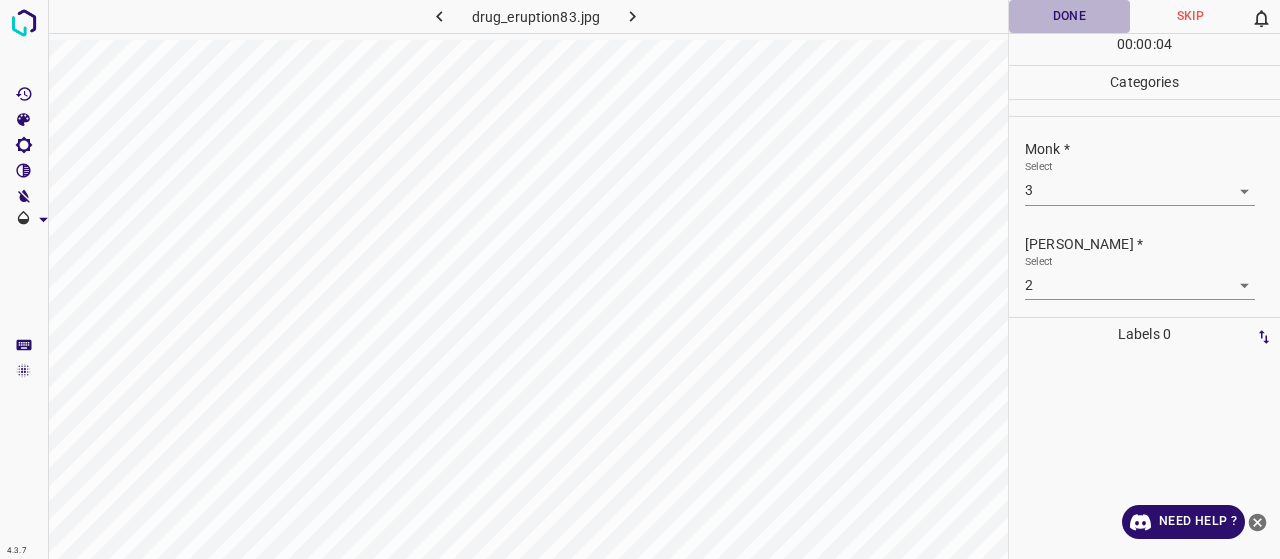 click on "Done" at bounding box center (1069, 16) 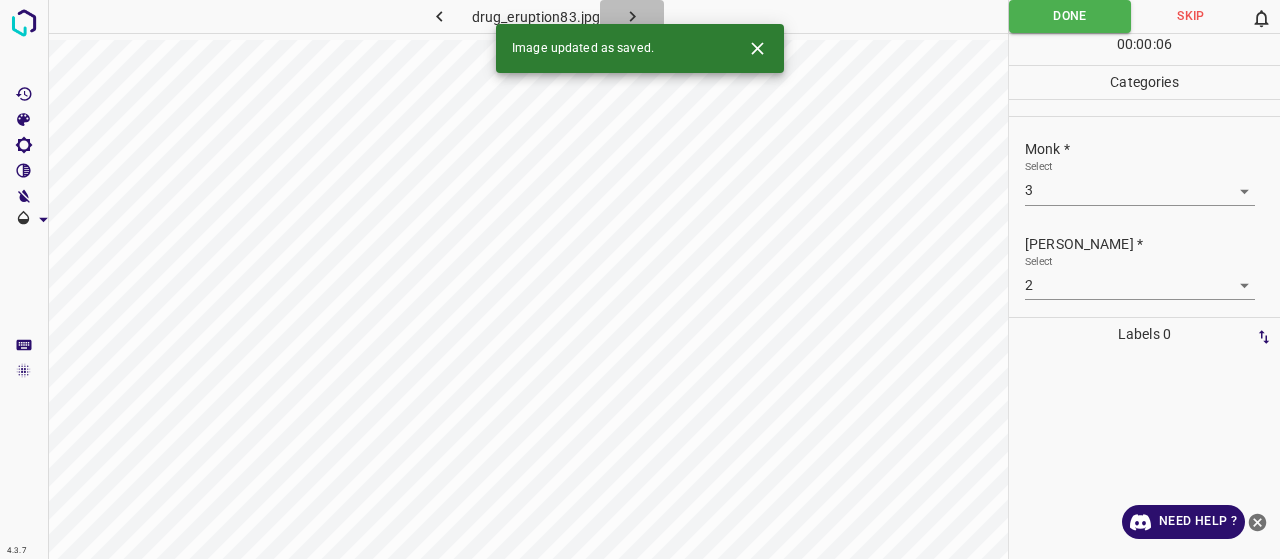 click at bounding box center [632, 16] 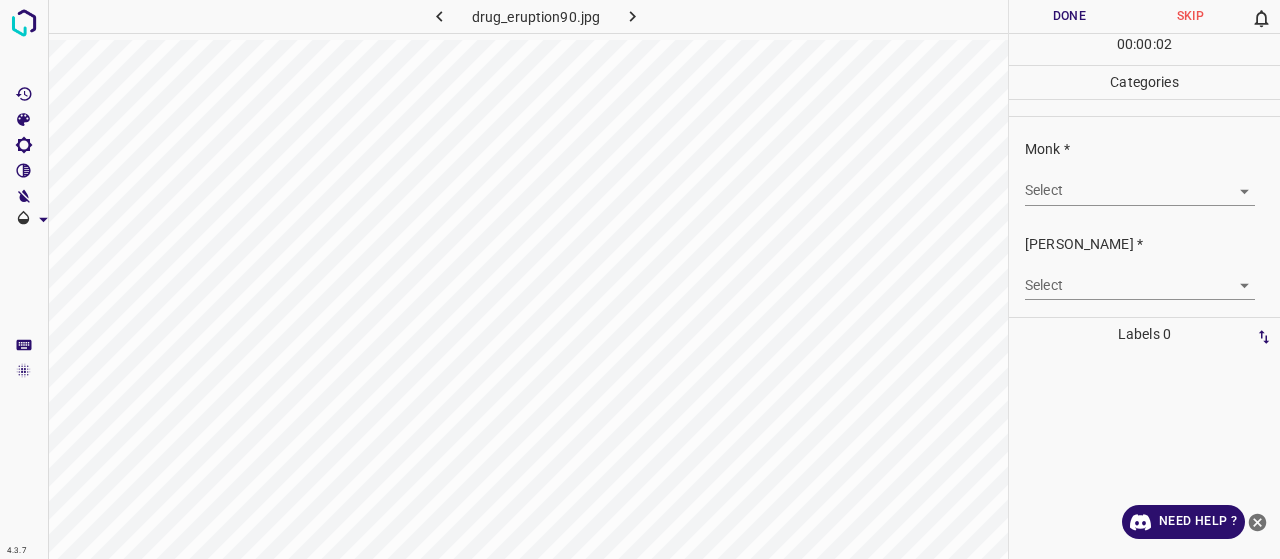 click on "4.3.7 drug_eruption90.jpg Done Skip 0 00   : 00   : 02   Categories Monk *  Select ​  Fitzpatrick *  Select ​ Labels   0 Categories 1 Monk 2  Fitzpatrick Tools Space Change between modes (Draw & Edit) I Auto labeling R Restore zoom M Zoom in N Zoom out Delete Delete selecte label Filters Z Restore filters X Saturation filter C Brightness filter V Contrast filter B Gray scale filter General O Download Need Help ? - Text - Hide - Delete" at bounding box center [640, 279] 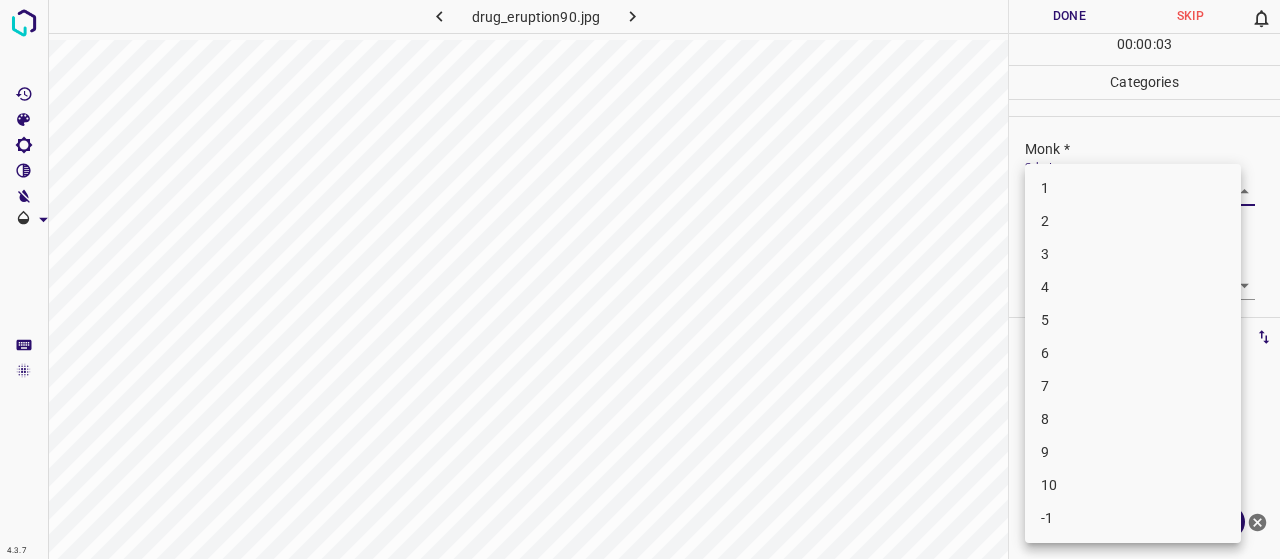 click on "5" at bounding box center [1133, 320] 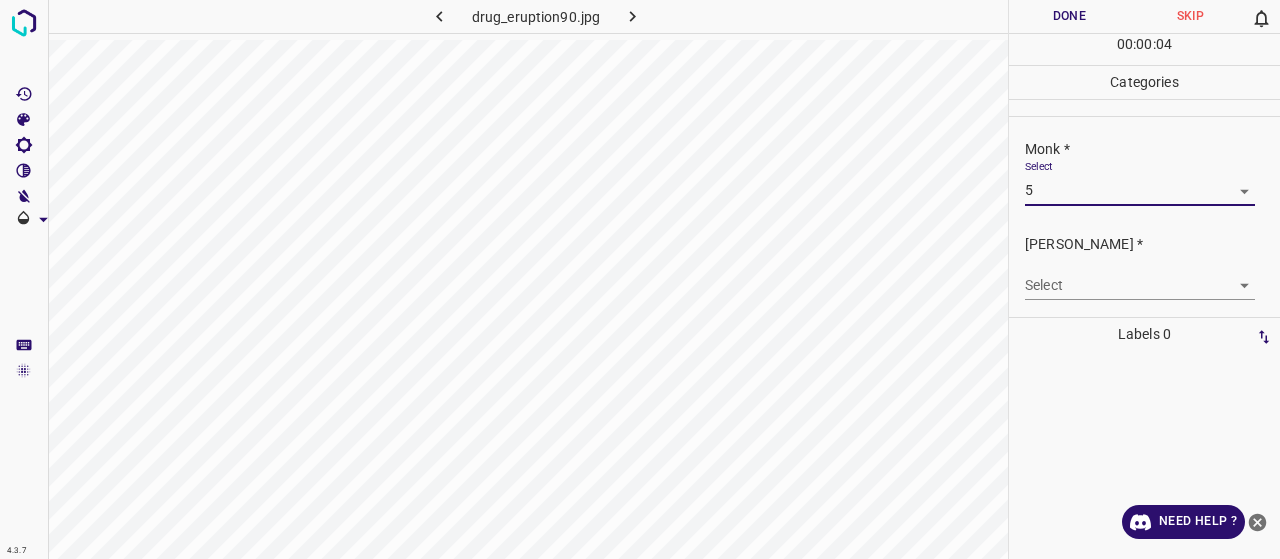 click on "4.3.7 drug_eruption90.jpg Done Skip 0 00   : 00   : 04   Categories Monk *  Select 5 5  Fitzpatrick *  Select ​ Labels   0 Categories 1 Monk 2  Fitzpatrick Tools Space Change between modes (Draw & Edit) I Auto labeling R Restore zoom M Zoom in N Zoom out Delete Delete selecte label Filters Z Restore filters X Saturation filter C Brightness filter V Contrast filter B Gray scale filter General O Download Need Help ? - Text - Hide - Delete" at bounding box center [640, 279] 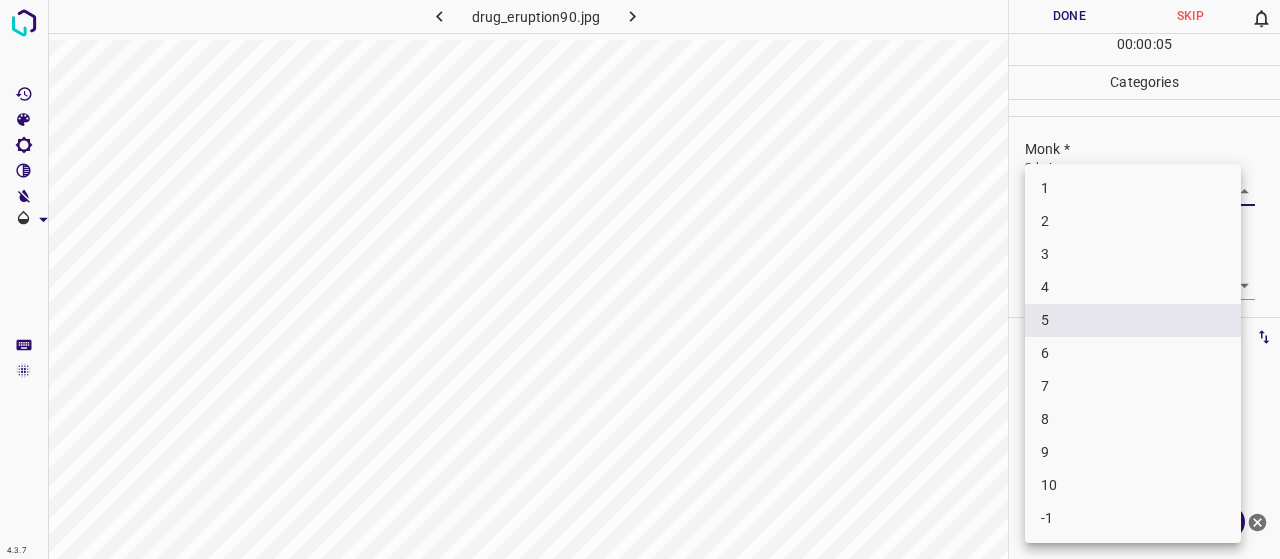 click on "4" at bounding box center [1133, 287] 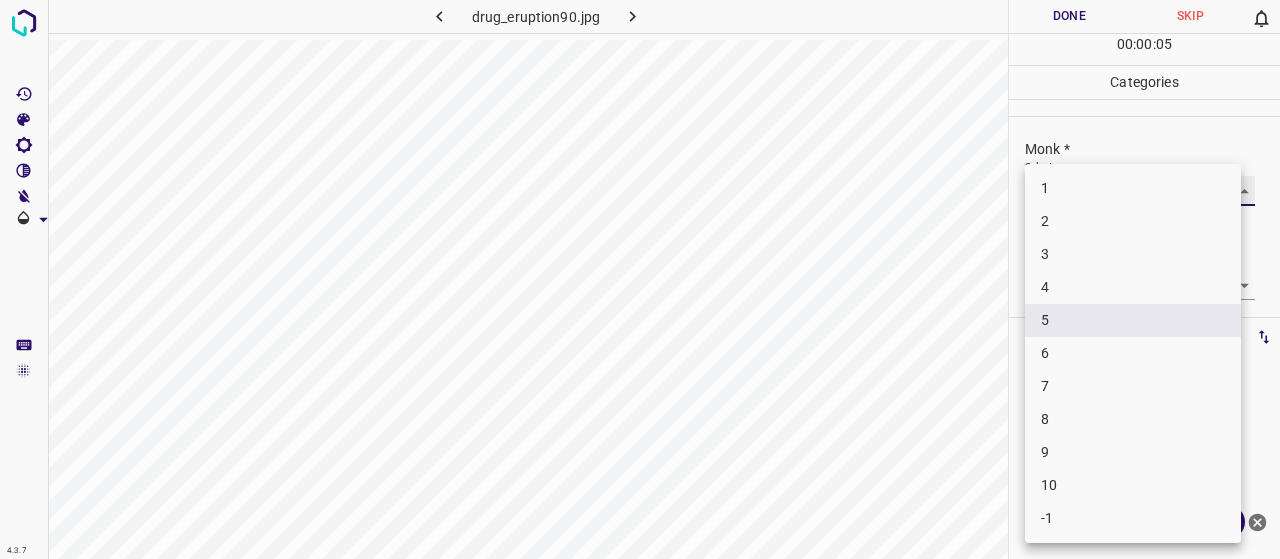 type on "4" 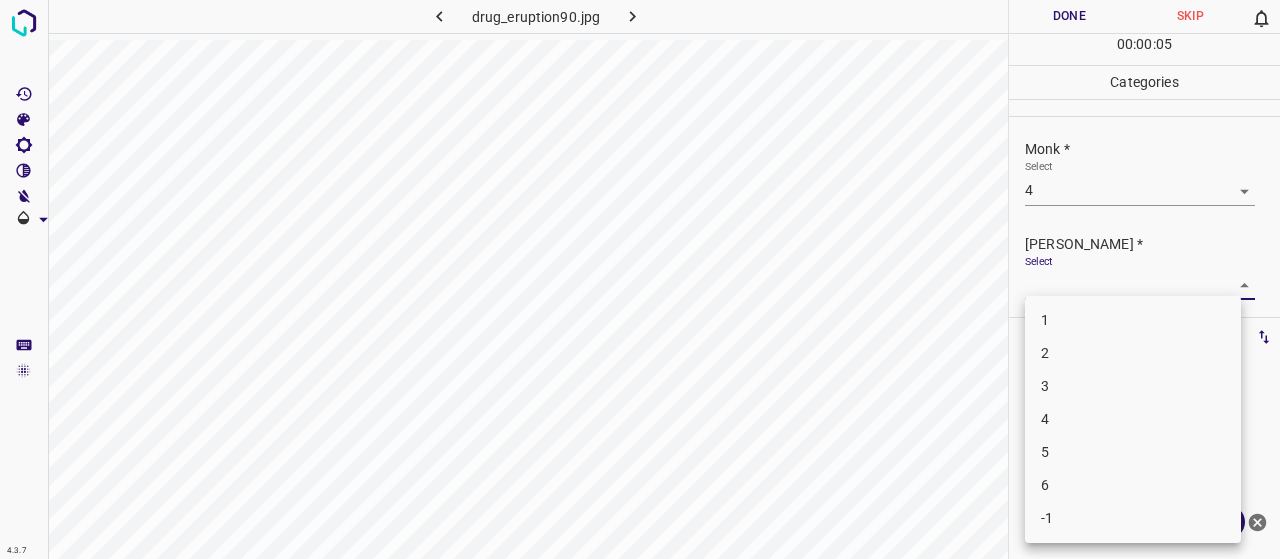 click on "4.3.7 drug_eruption90.jpg Done Skip 0 00   : 00   : 05   Categories Monk *  Select 4 4  Fitzpatrick *  Select ​ Labels   0 Categories 1 Monk 2  Fitzpatrick Tools Space Change between modes (Draw & Edit) I Auto labeling R Restore zoom M Zoom in N Zoom out Delete Delete selecte label Filters Z Restore filters X Saturation filter C Brightness filter V Contrast filter B Gray scale filter General O Download Need Help ? - Text - Hide - Delete 1 2 3 4 5 6 -1" at bounding box center [640, 279] 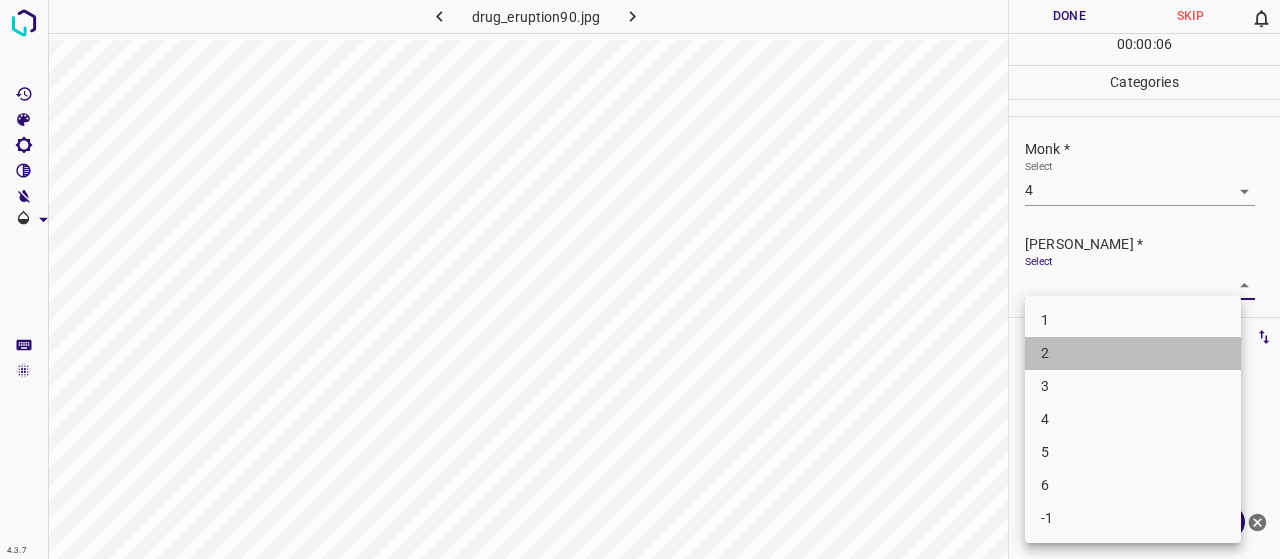 click on "2" at bounding box center [1133, 353] 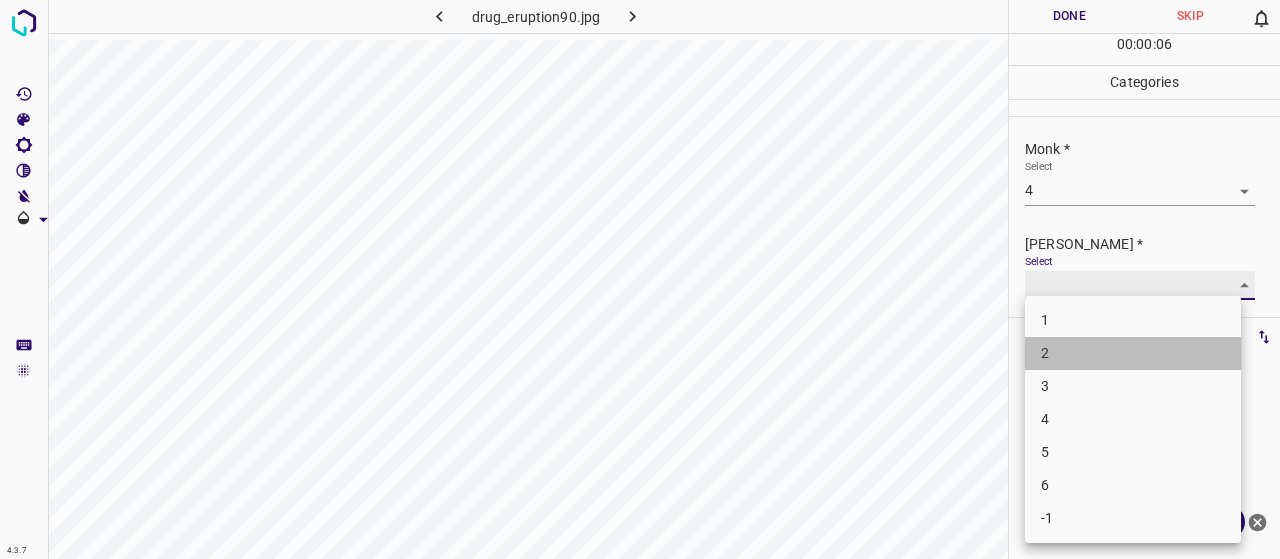 type on "2" 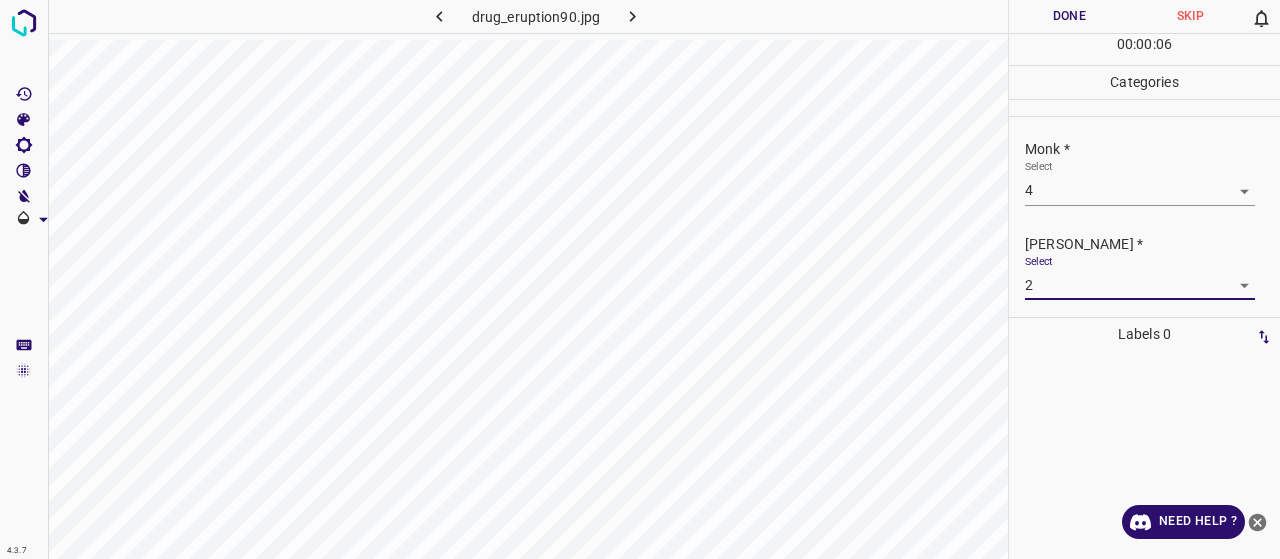 click on "Done" at bounding box center [1069, 16] 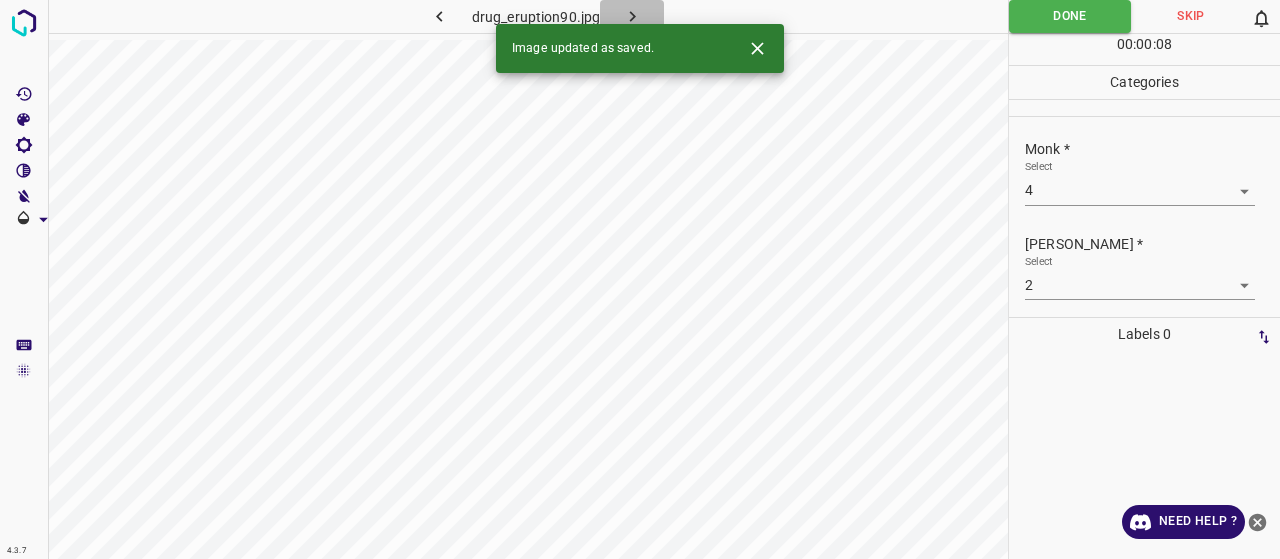 click 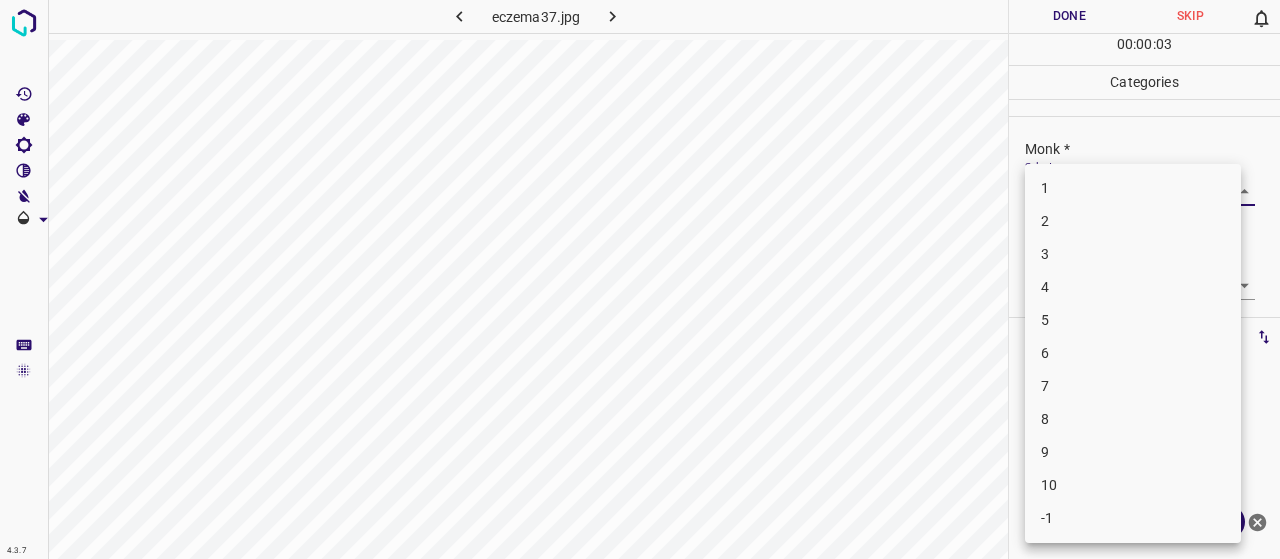 click on "4.3.7 eczema37.jpg Done Skip 0 00   : 00   : 03   Categories Monk *  Select ​  Fitzpatrick *  Select ​ Labels   0 Categories 1 Monk 2  Fitzpatrick Tools Space Change between modes (Draw & Edit) I Auto labeling R Restore zoom M Zoom in N Zoom out Delete Delete selecte label Filters Z Restore filters X Saturation filter C Brightness filter V Contrast filter B Gray scale filter General O Download Need Help ? - Text - Hide - Delete 1 2 3 4 5 6 7 8 9 10 -1" at bounding box center [640, 279] 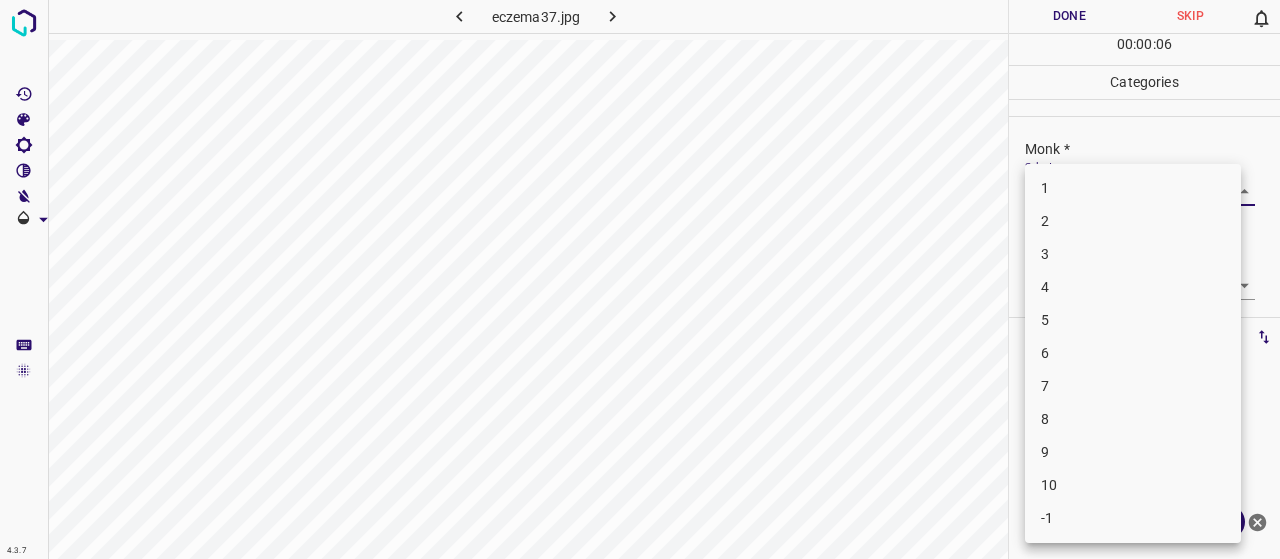 click on "6" at bounding box center [1133, 353] 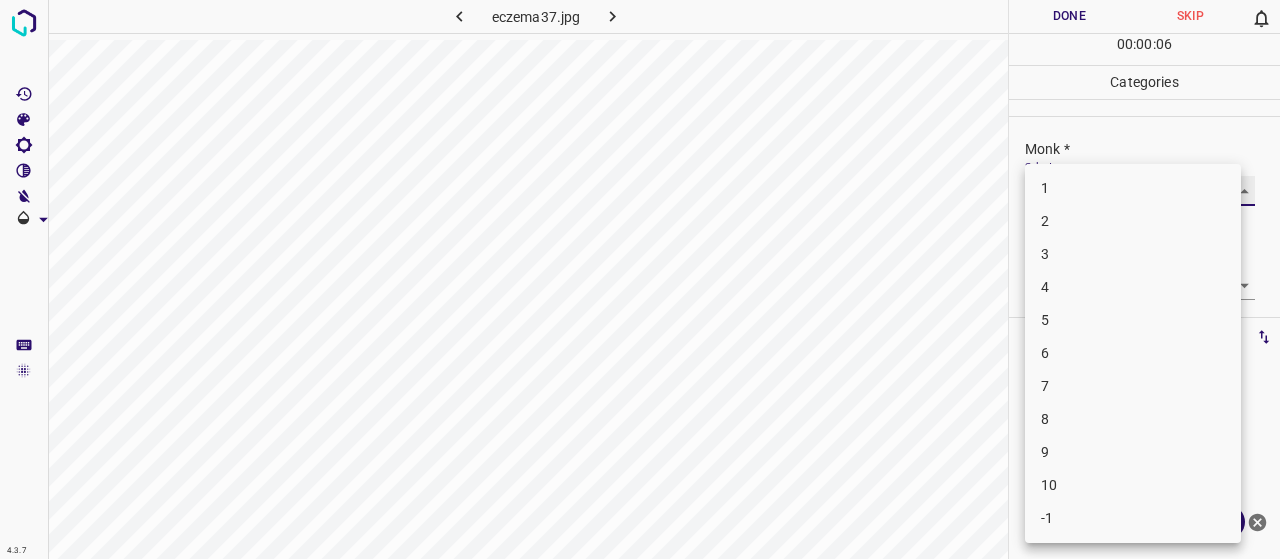 type on "6" 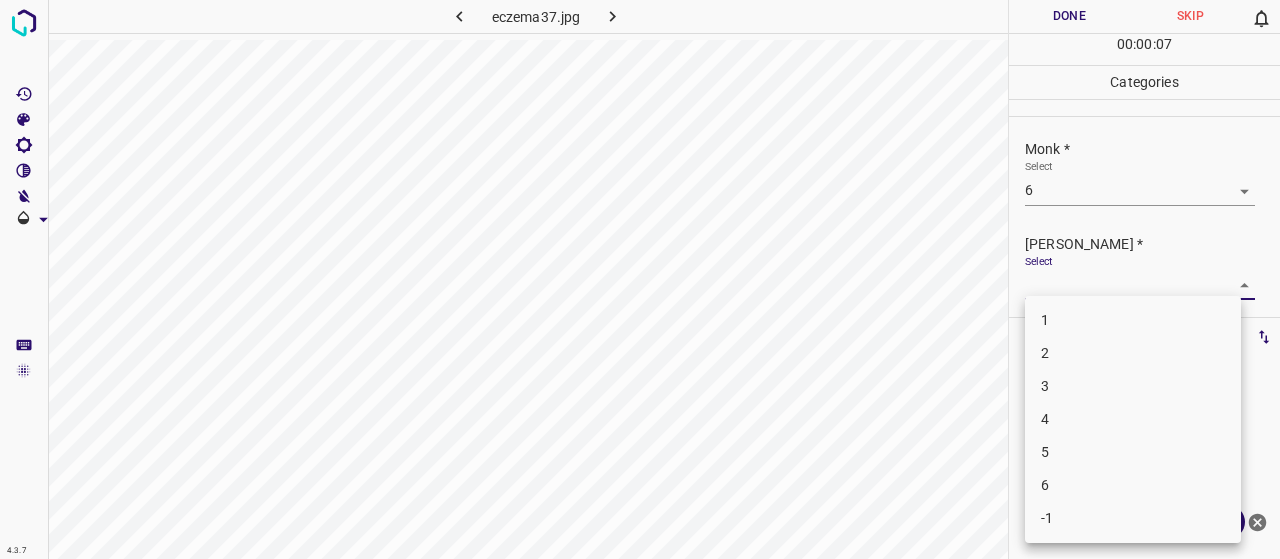 click on "4.3.7 eczema37.jpg Done Skip 0 00   : 00   : 07   Categories Monk *  Select 6 6  Fitzpatrick *  Select ​ Labels   0 Categories 1 Monk 2  Fitzpatrick Tools Space Change between modes (Draw & Edit) I Auto labeling R Restore zoom M Zoom in N Zoom out Delete Delete selecte label Filters Z Restore filters X Saturation filter C Brightness filter V Contrast filter B Gray scale filter General O Download Need Help ? - Text - Hide - Delete 1 2 3 4 5 6 -1" at bounding box center (640, 279) 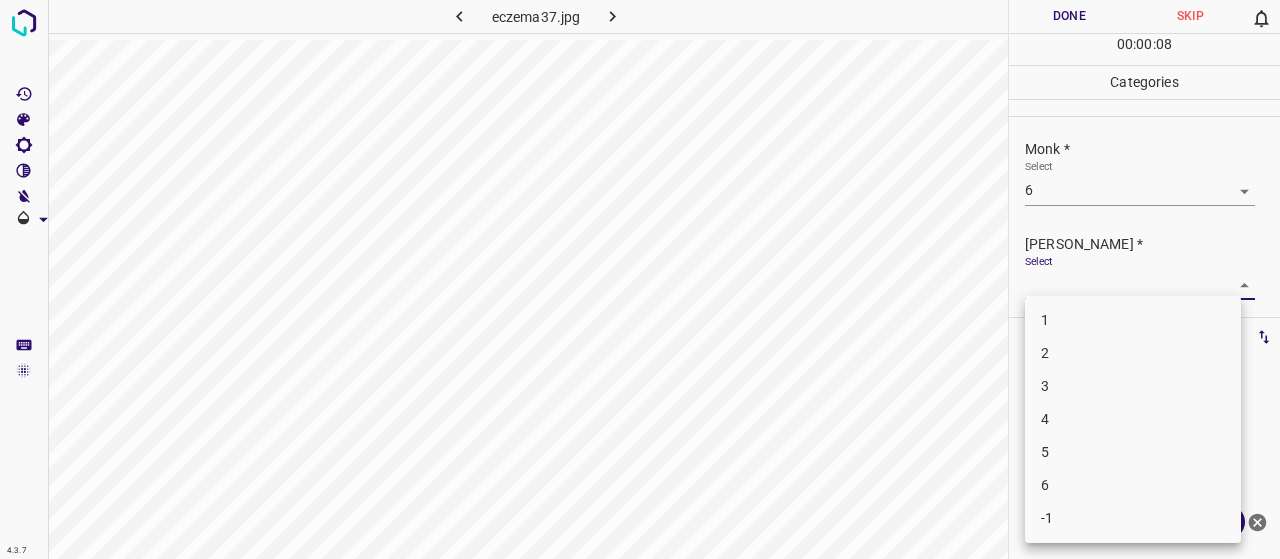 click on "4" at bounding box center (1133, 419) 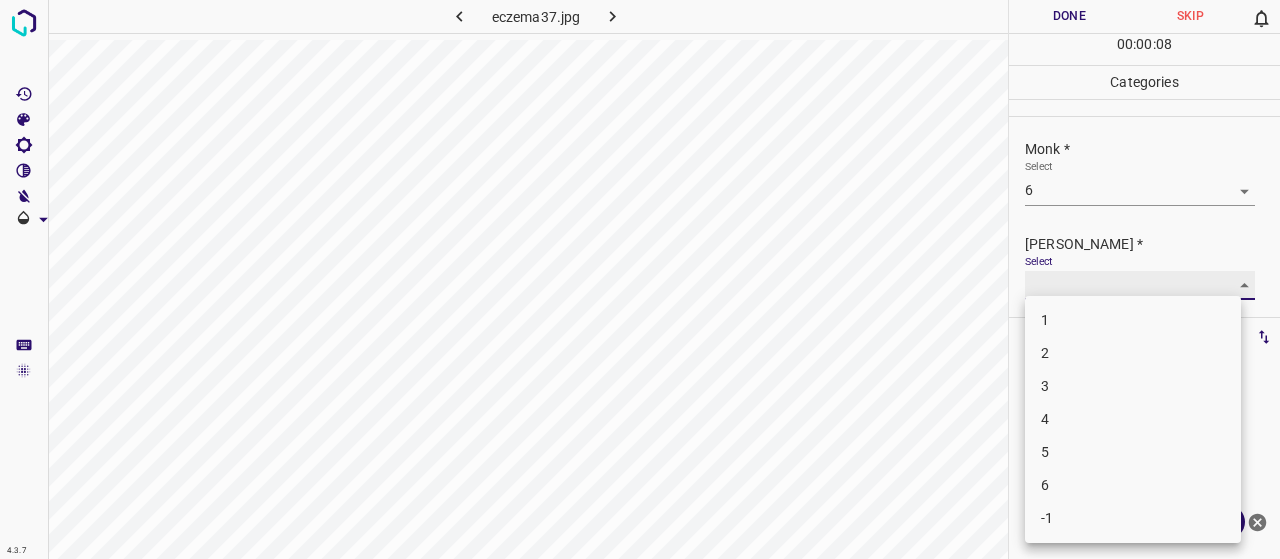 type on "4" 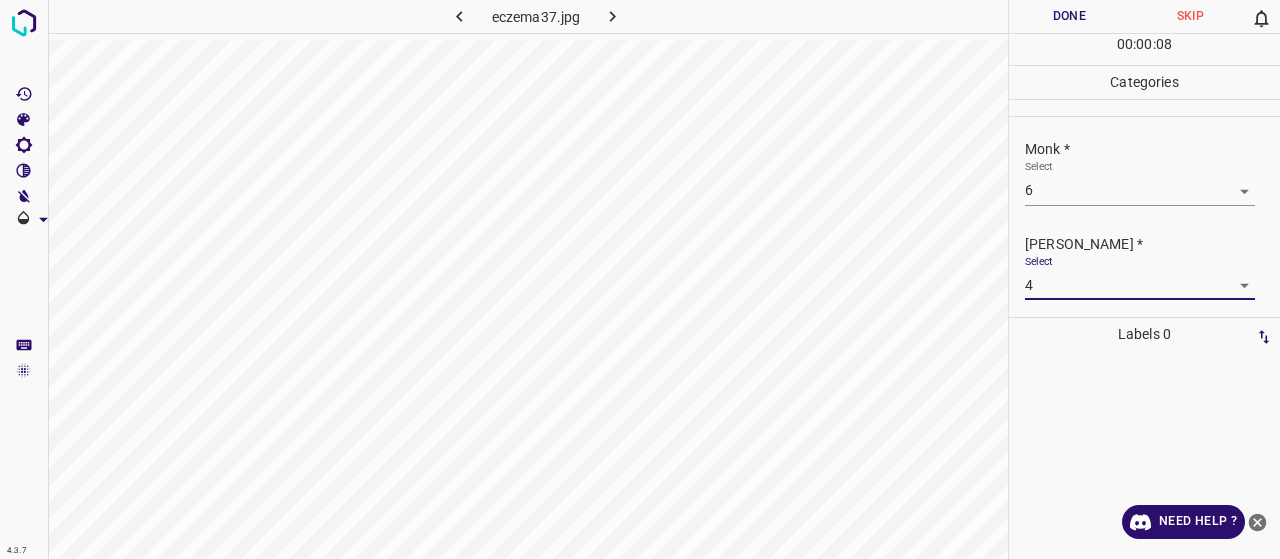 click on "Done" at bounding box center [1069, 16] 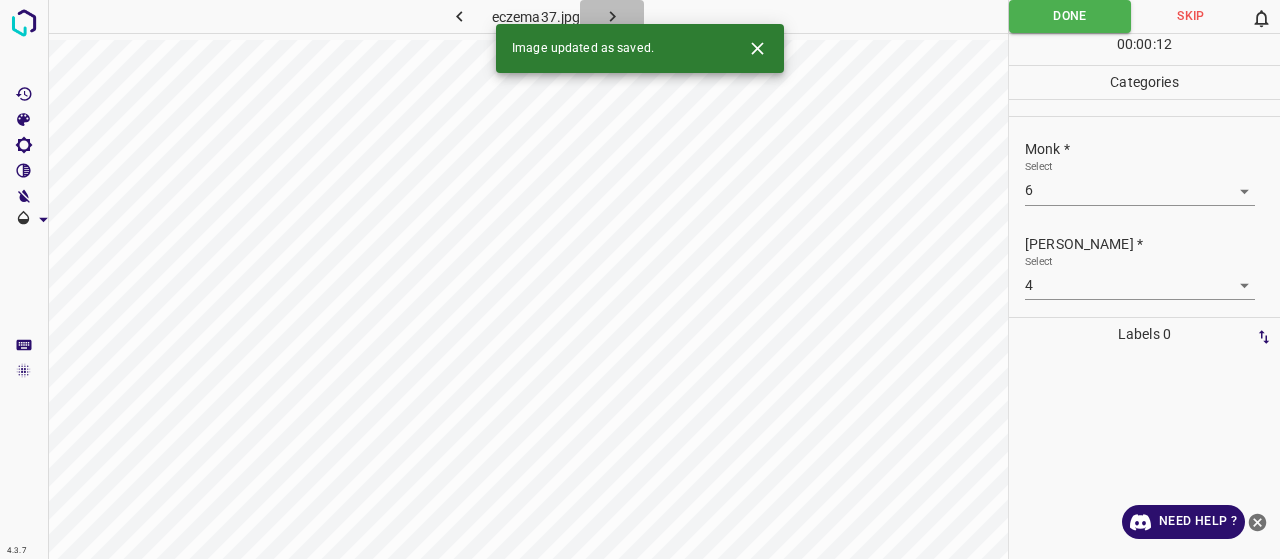 click at bounding box center (612, 16) 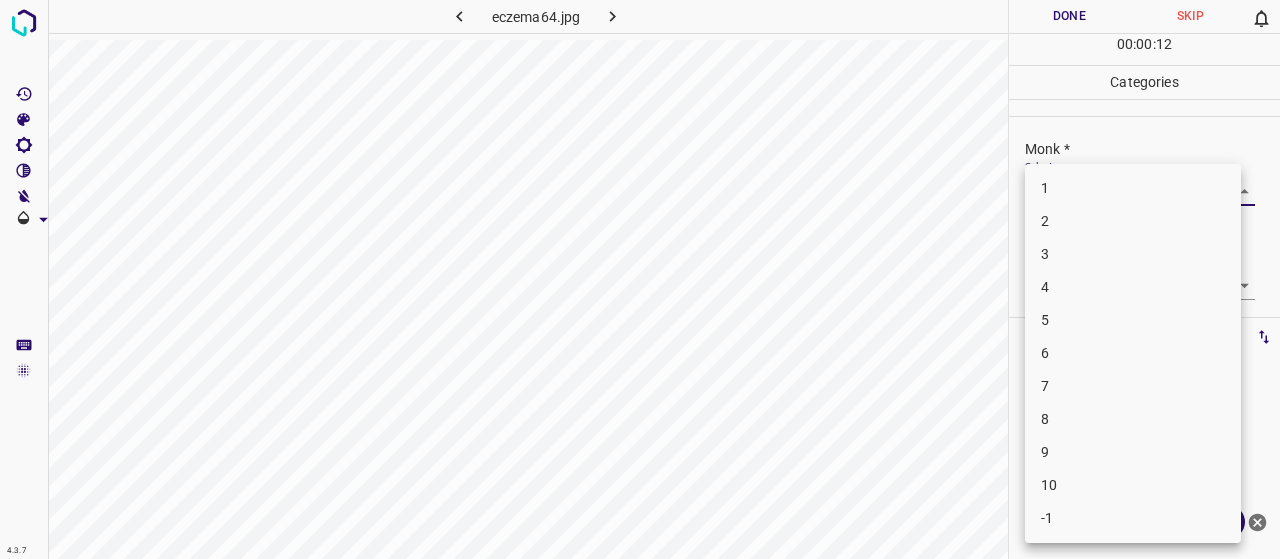 click on "4.3.7 eczema64.jpg Done Skip 0 00   : 00   : 12   Categories Monk *  Select ​  Fitzpatrick *  Select ​ Labels   0 Categories 1 Monk 2  Fitzpatrick Tools Space Change between modes (Draw & Edit) I Auto labeling R Restore zoom M Zoom in N Zoom out Delete Delete selecte label Filters Z Restore filters X Saturation filter C Brightness filter V Contrast filter B Gray scale filter General O Download Need Help ? - Text - Hide - Delete 1 2 3 4 5 6 7 8 9 10 -1" at bounding box center (640, 279) 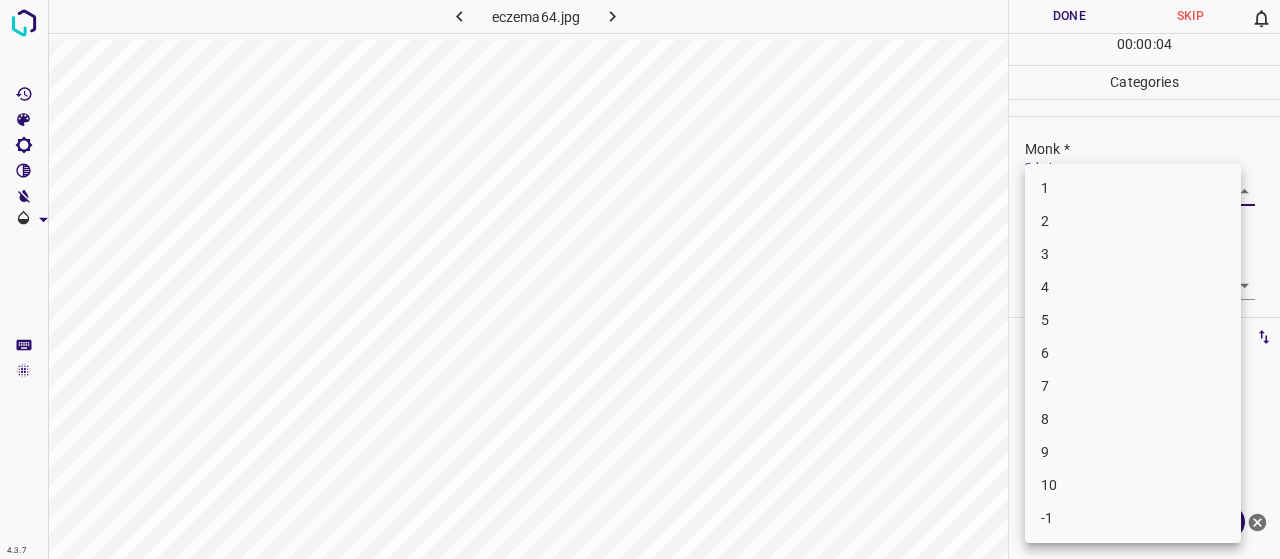 click on "3" at bounding box center [1133, 254] 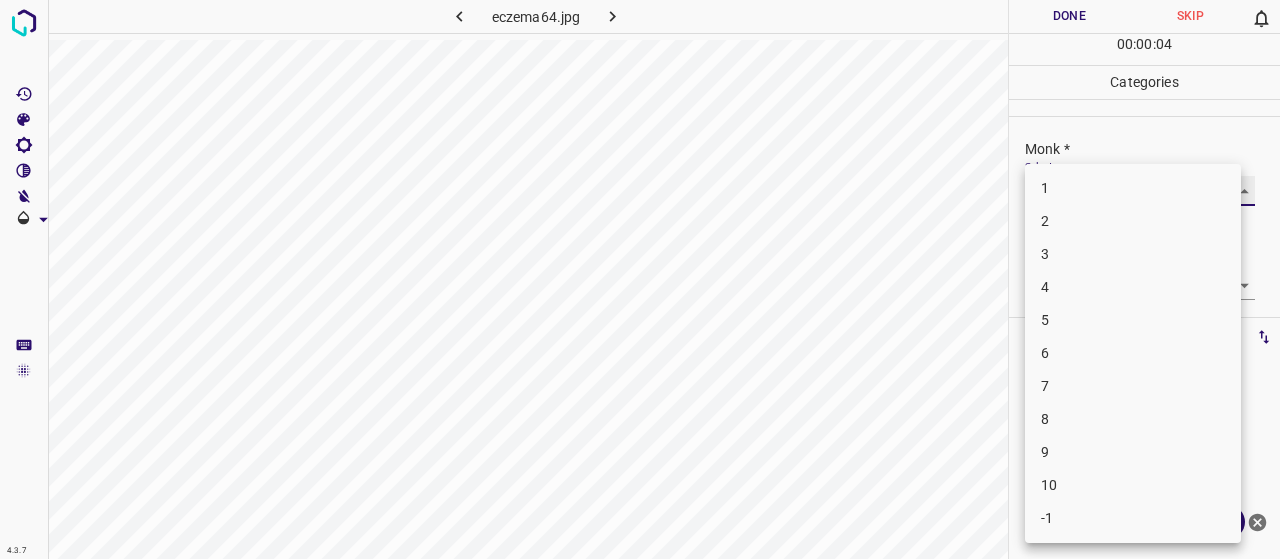 type on "3" 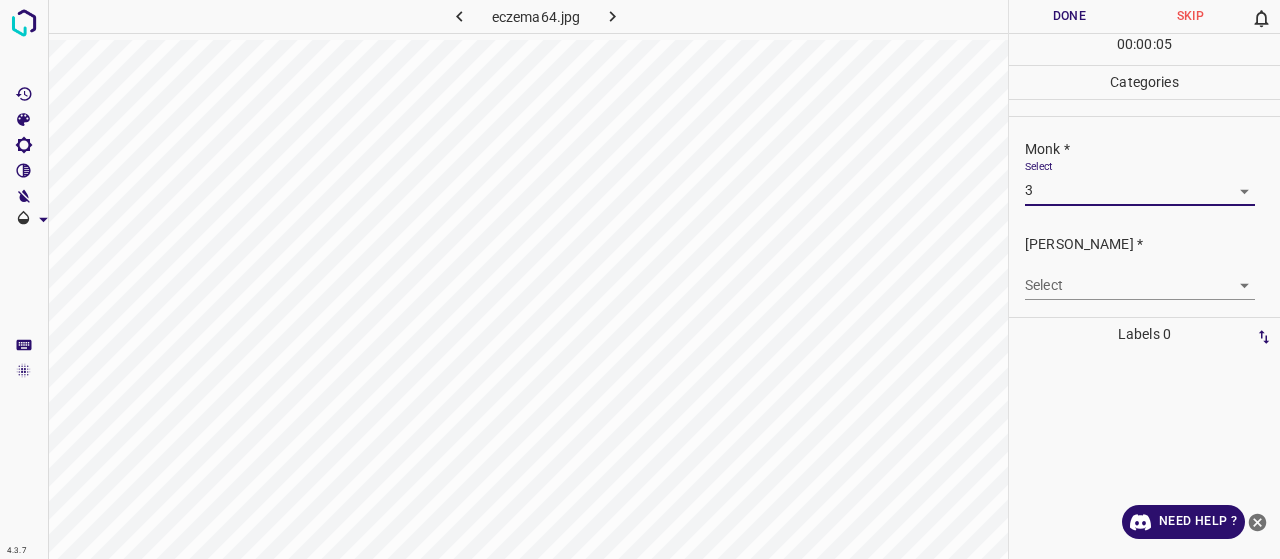 click on "4.3.7 eczema64.jpg Done Skip 0 00   : 00   : 05   Categories Monk *  Select 3 3  Fitzpatrick *  Select ​ Labels   0 Categories 1 Monk 2  Fitzpatrick Tools Space Change between modes (Draw & Edit) I Auto labeling R Restore zoom M Zoom in N Zoom out Delete Delete selecte label Filters Z Restore filters X Saturation filter C Brightness filter V Contrast filter B Gray scale filter General O Download Need Help ? - Text - Hide - Delete 1 2 3 4 5 6 7 8 9 10 -1" at bounding box center (640, 279) 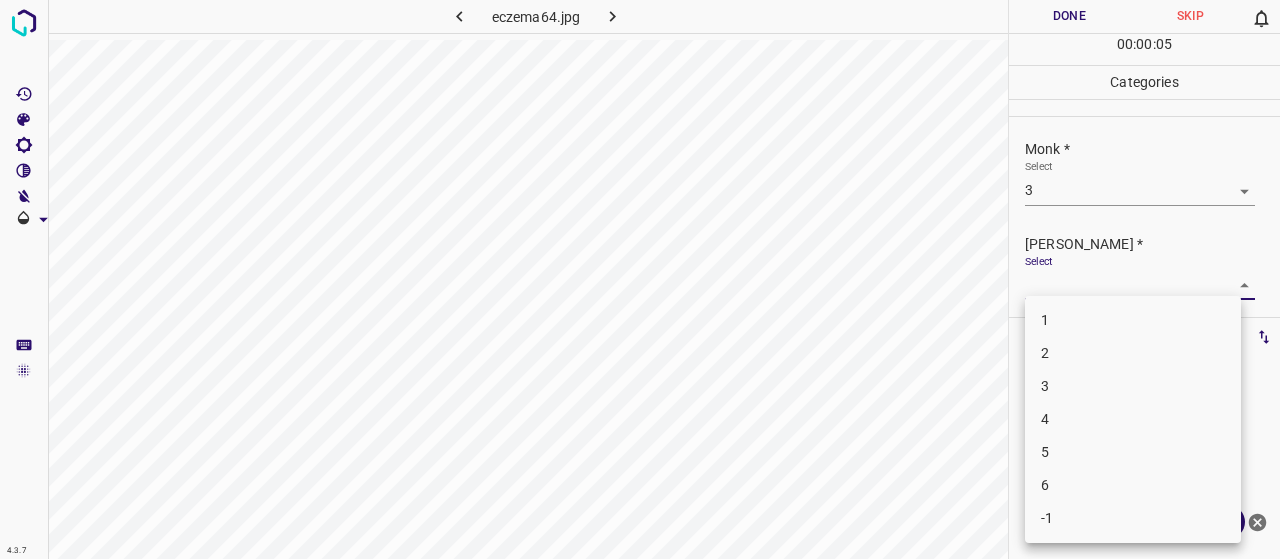 click on "2" at bounding box center (1133, 353) 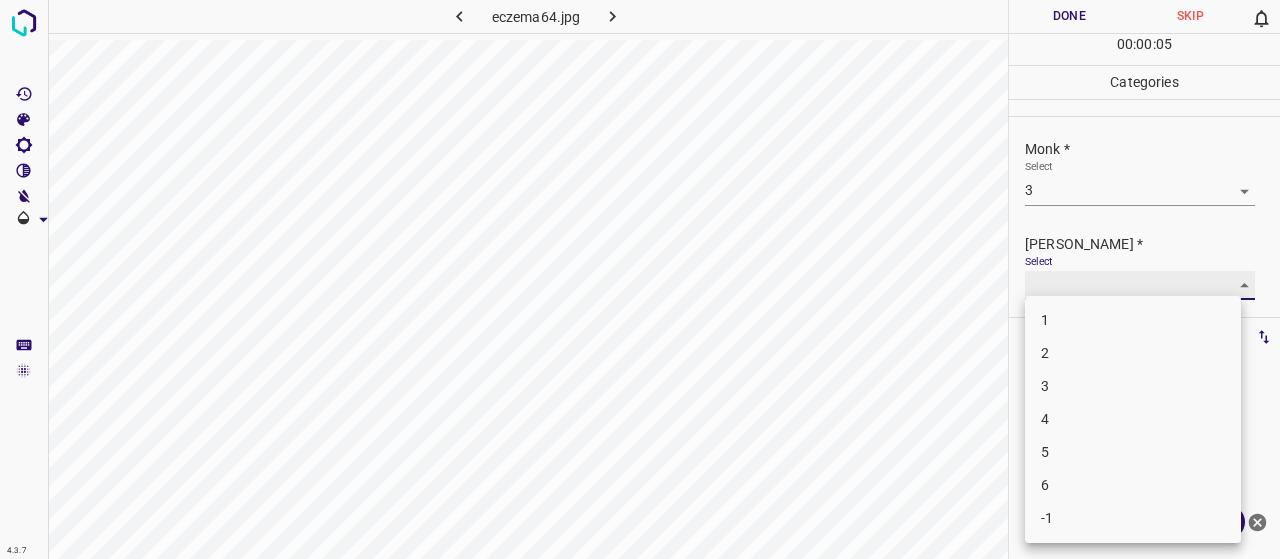 type on "2" 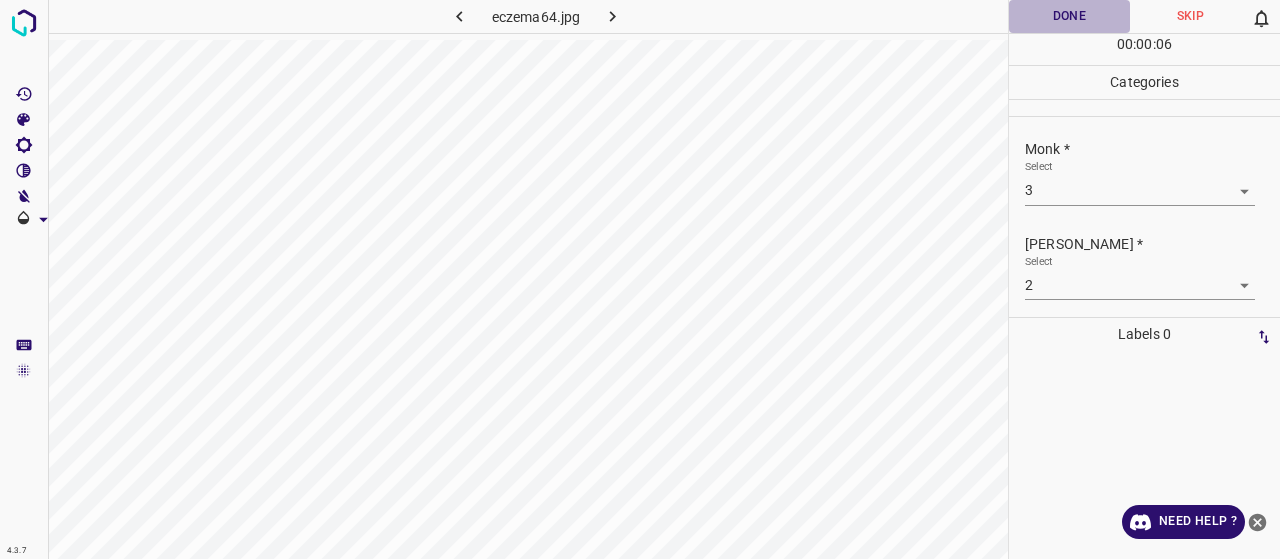 click on "Done" at bounding box center [1069, 16] 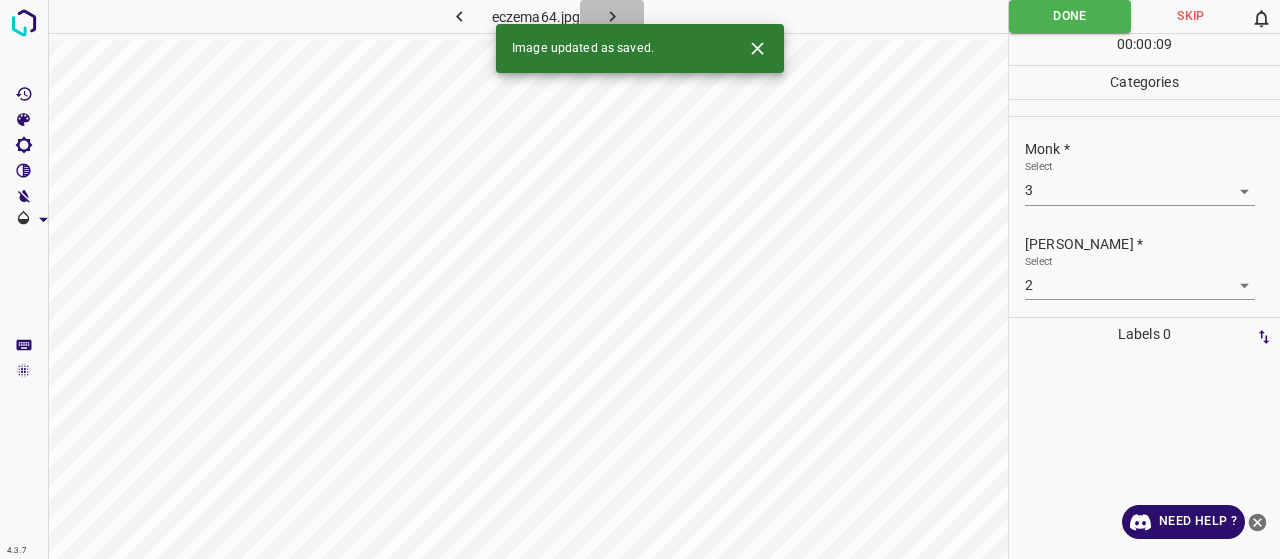 click at bounding box center [612, 16] 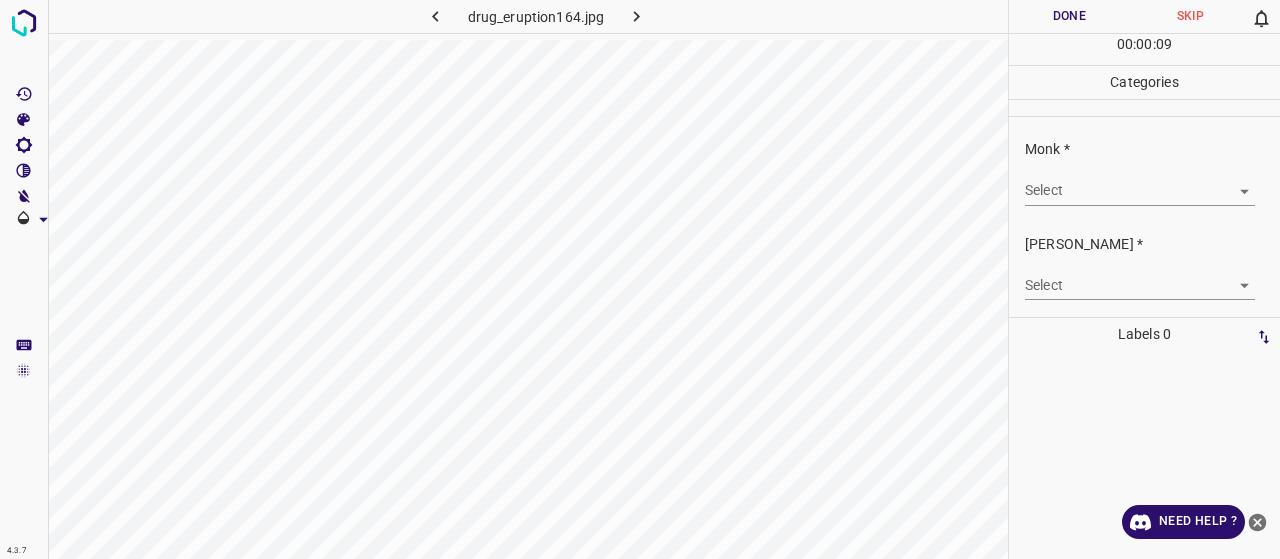 click on "4.3.7 drug_eruption164.jpg Done Skip 0 00   : 00   : 09   Categories Monk *  Select ​  Fitzpatrick *  Select ​ Labels   0 Categories 1 Monk 2  Fitzpatrick Tools Space Change between modes (Draw & Edit) I Auto labeling R Restore zoom M Zoom in N Zoom out Delete Delete selecte label Filters Z Restore filters X Saturation filter C Brightness filter V Contrast filter B Gray scale filter General O Download Need Help ? - Text - Hide - Delete" at bounding box center [640, 279] 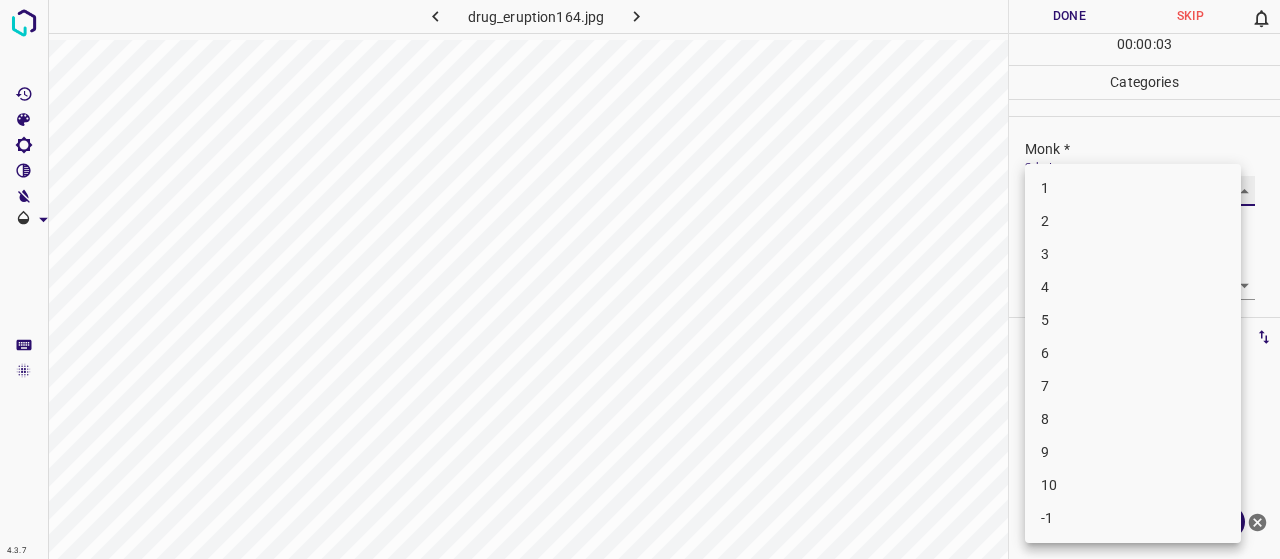 type on "6" 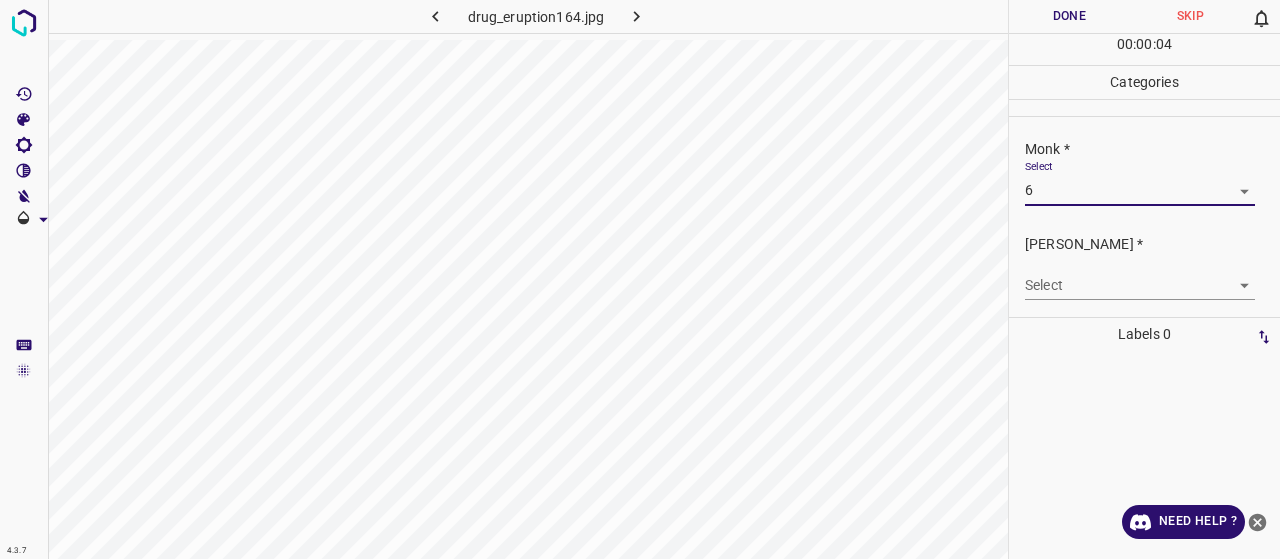 click on "Fitzpatrick *  Select ​" at bounding box center (1144, 267) 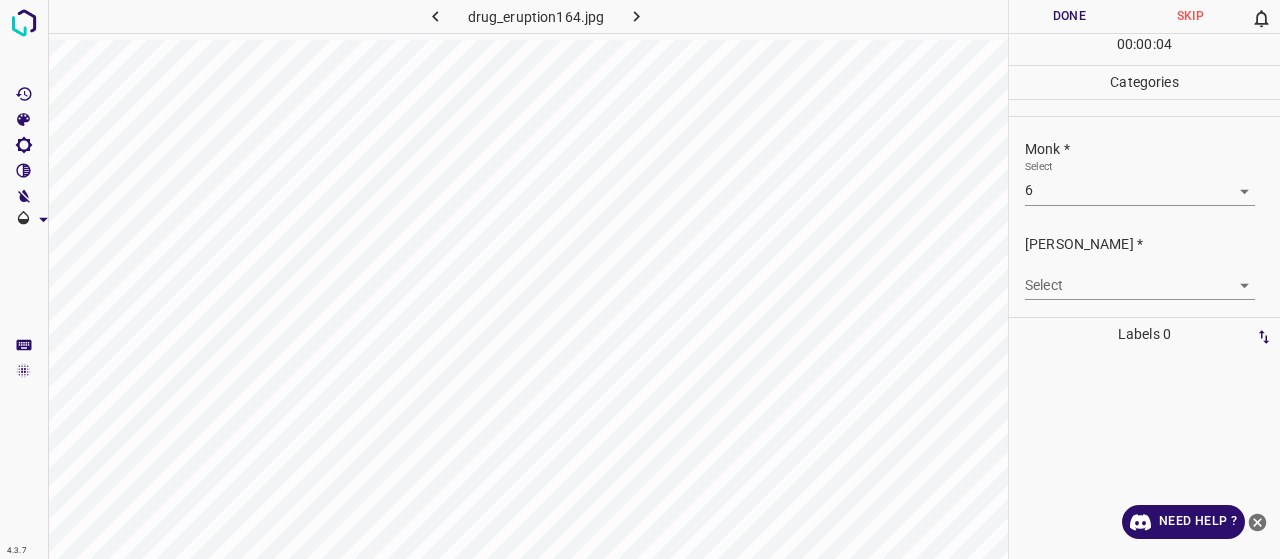 click on "4.3.7 drug_eruption164.jpg Done Skip 0 00   : 00   : 04   Categories Monk *  Select 6 6  Fitzpatrick *  Select ​ Labels   0 Categories 1 Monk 2  Fitzpatrick Tools Space Change between modes (Draw & Edit) I Auto labeling R Restore zoom M Zoom in N Zoom out Delete Delete selecte label Filters Z Restore filters X Saturation filter C Brightness filter V Contrast filter B Gray scale filter General O Download Need Help ? - Text - Hide - Delete" at bounding box center (640, 279) 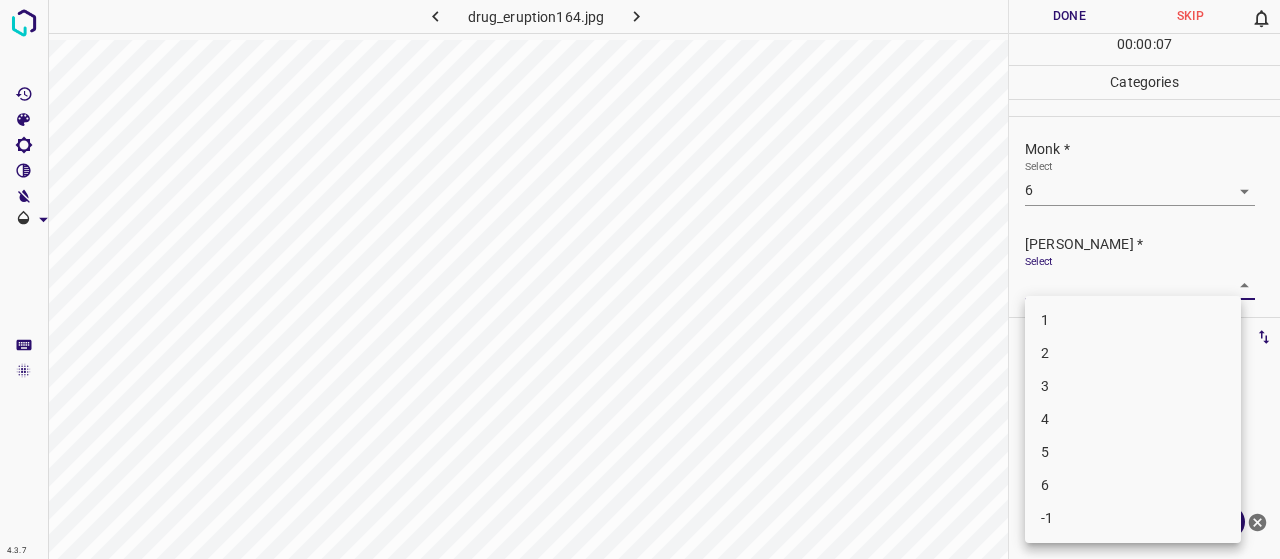 click on "4" at bounding box center (1133, 419) 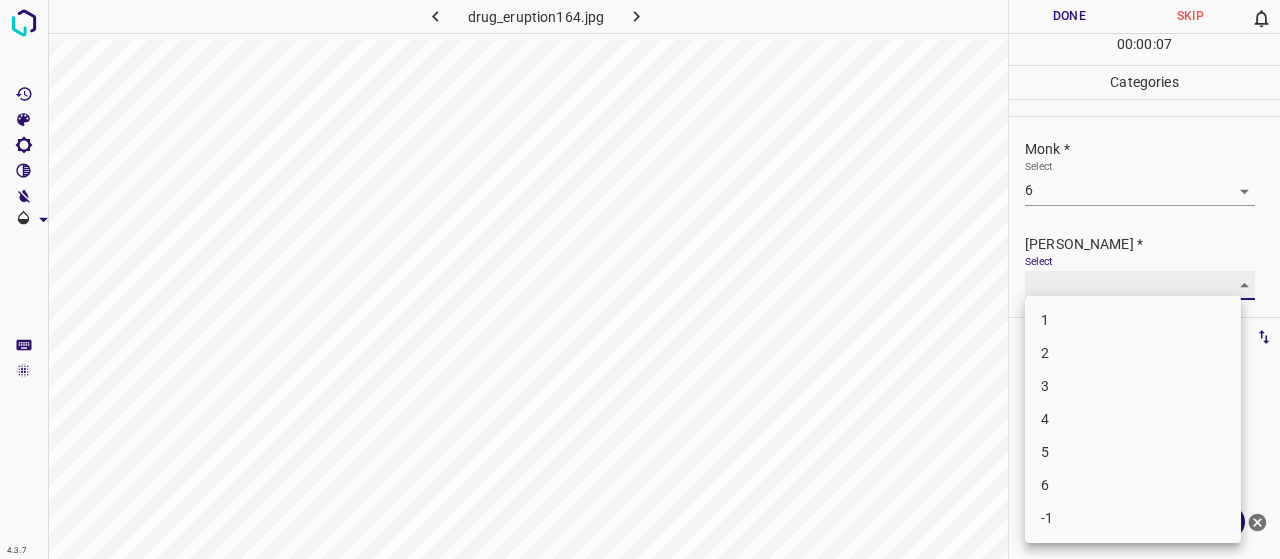 type on "4" 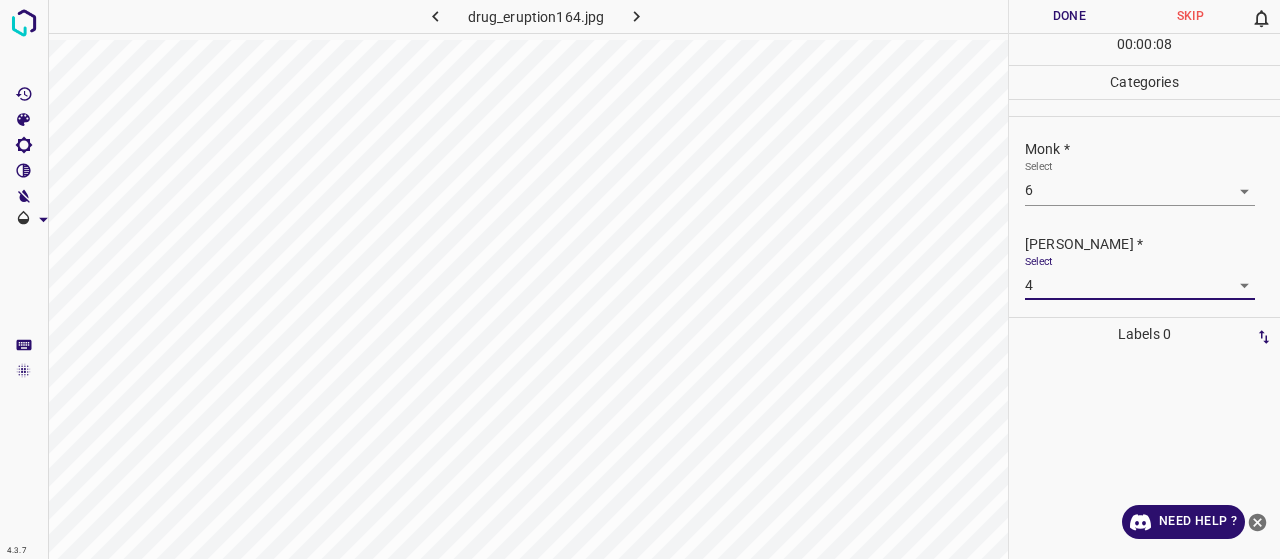 click on "Done" at bounding box center [1069, 16] 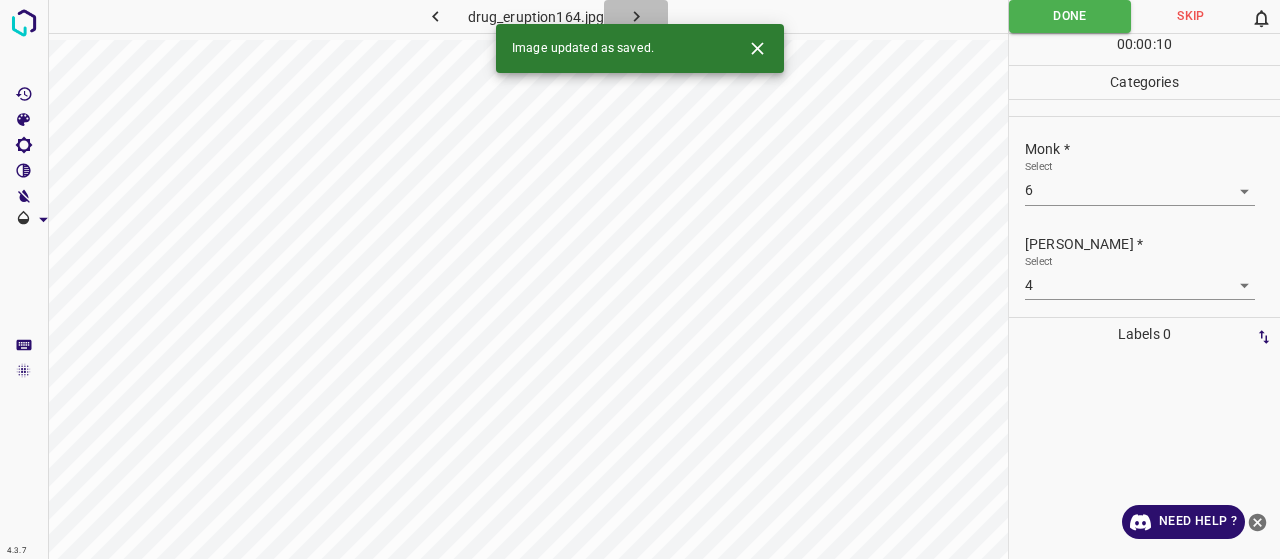 click 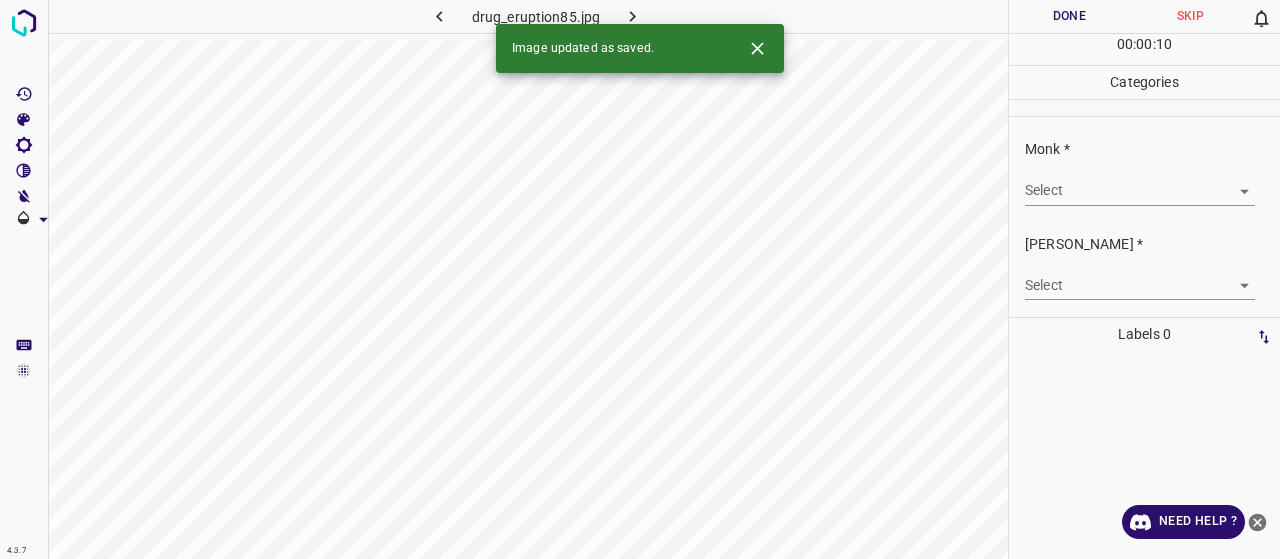 click on "4.3.7 drug_eruption85.jpg Done Skip 0 00   : 00   : 10   Categories Monk *  Select ​  Fitzpatrick *  Select ​ Labels   0 Categories 1 Monk 2  Fitzpatrick Tools Space Change between modes (Draw & Edit) I Auto labeling R Restore zoom M Zoom in N Zoom out Delete Delete selecte label Filters Z Restore filters X Saturation filter C Brightness filter V Contrast filter B Gray scale filter General O Download Image updated as saved. Need Help ? - Text - Hide - Delete" at bounding box center (640, 279) 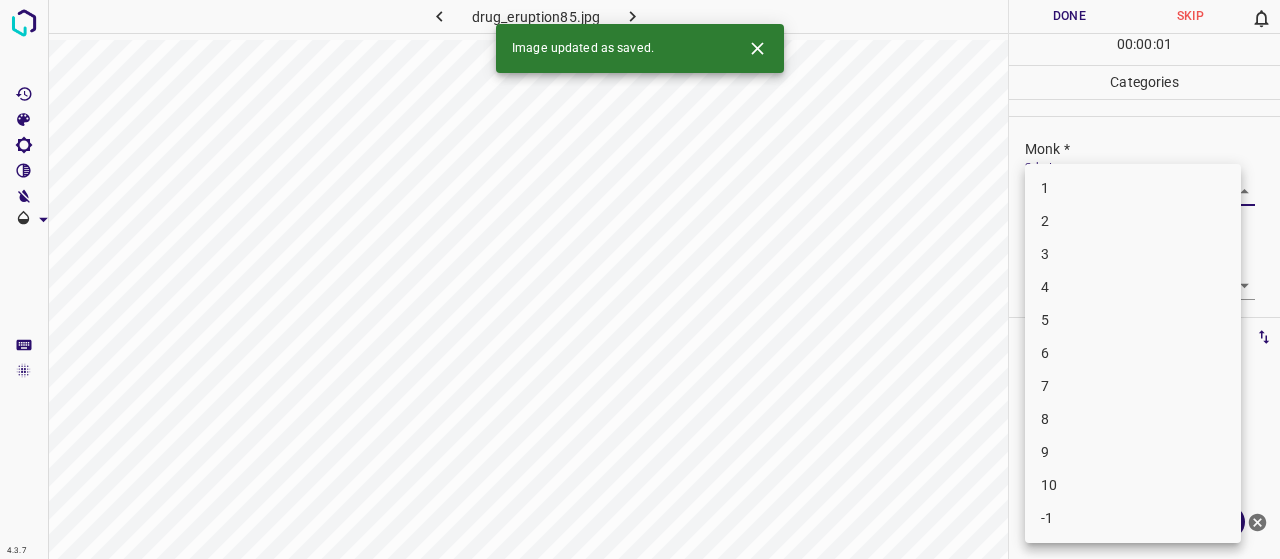click on "7" at bounding box center [1133, 386] 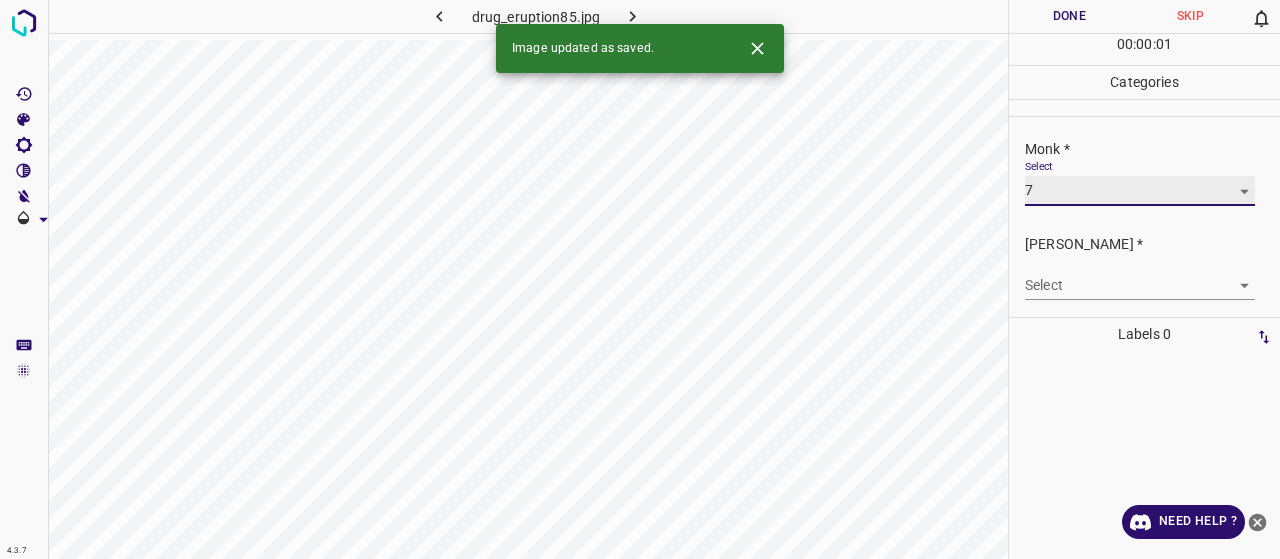 type on "7" 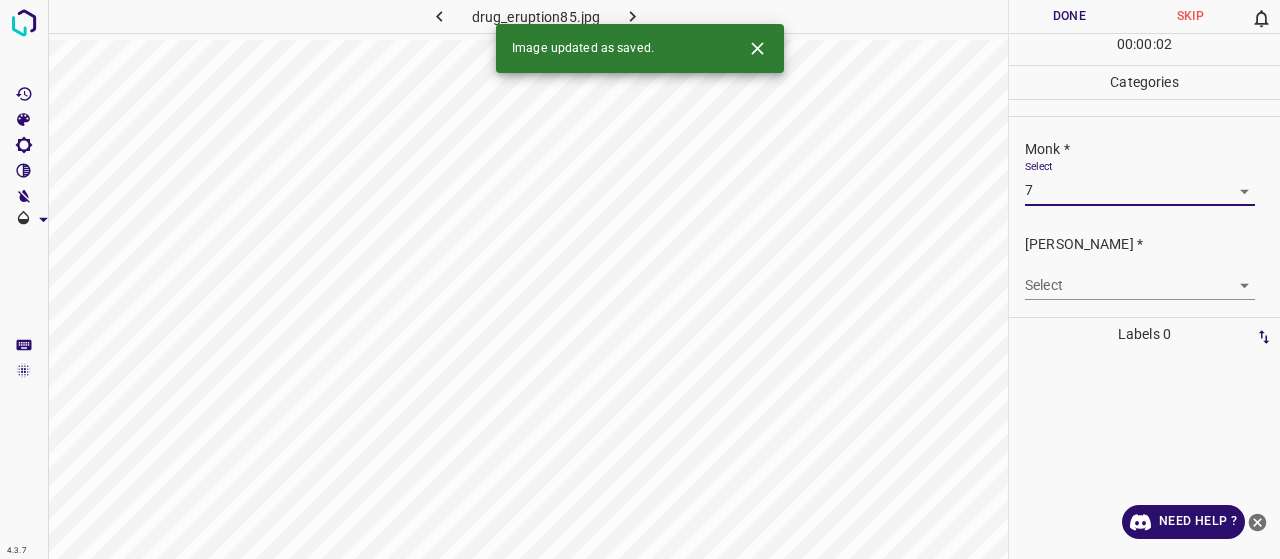 click on "4.3.7 drug_eruption85.jpg Done Skip 0 00   : 00   : 02   Categories Monk *  Select 7 7  Fitzpatrick *  Select ​ Labels   0 Categories 1 Monk 2  Fitzpatrick Tools Space Change between modes (Draw & Edit) I Auto labeling R Restore zoom M Zoom in N Zoom out Delete Delete selecte label Filters Z Restore filters X Saturation filter C Brightness filter V Contrast filter B Gray scale filter General O Download Image updated as saved. Need Help ? - Text - Hide - Delete" at bounding box center (640, 279) 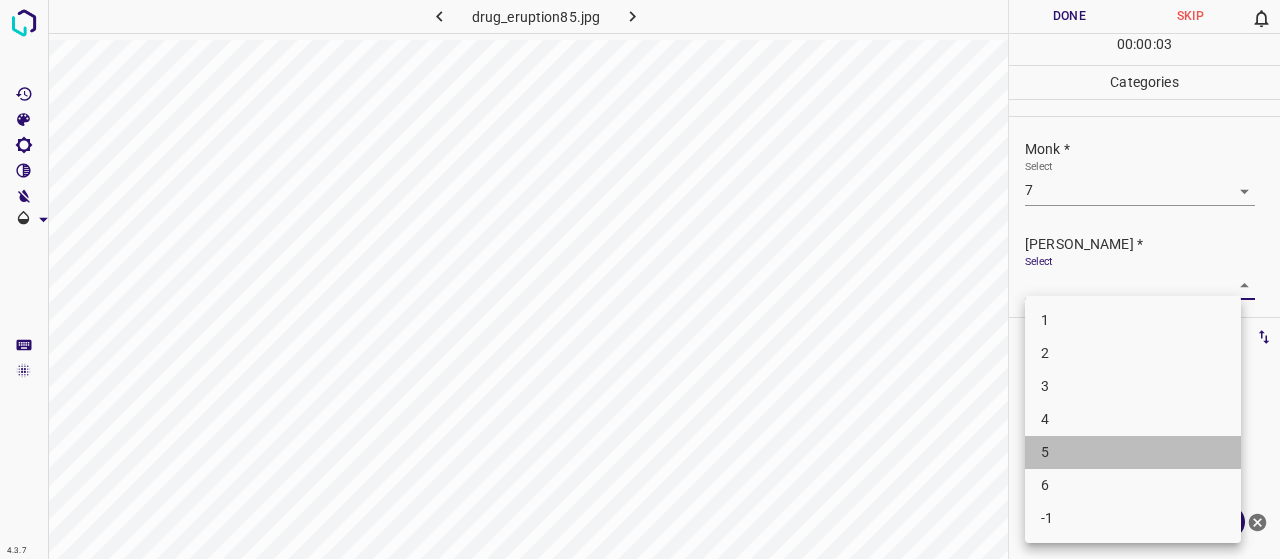 click on "5" at bounding box center (1133, 452) 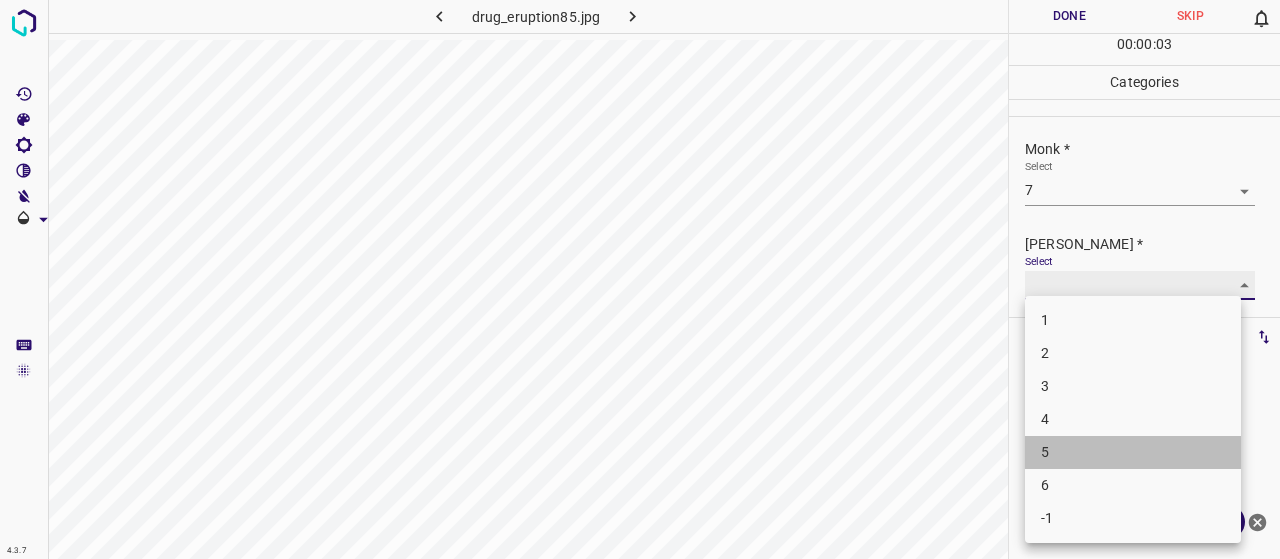 type on "5" 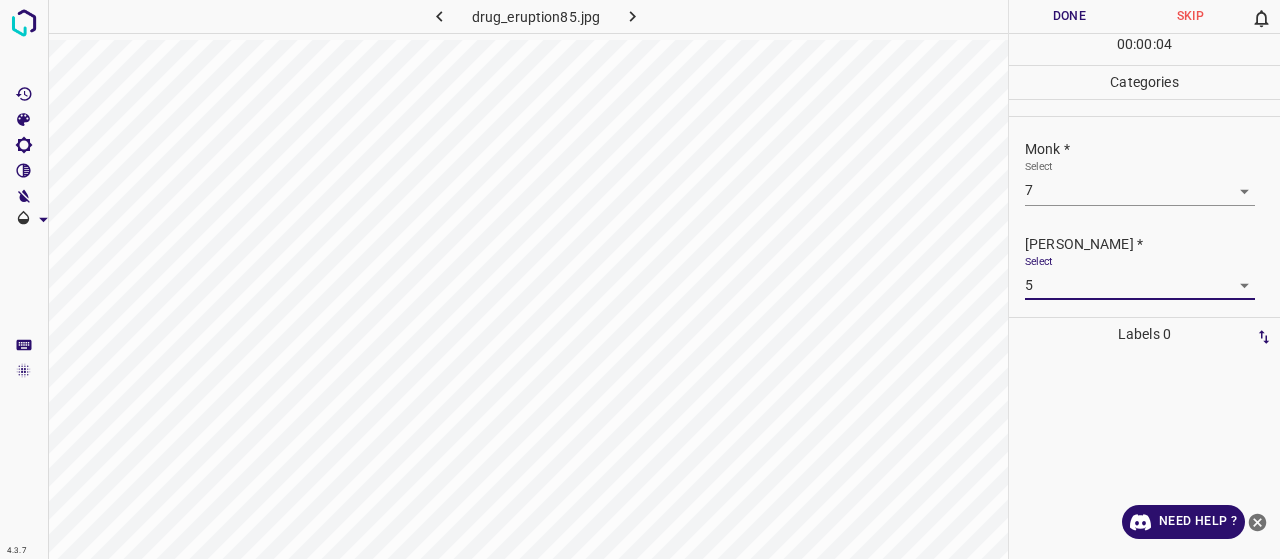click on "Done" at bounding box center [1069, 16] 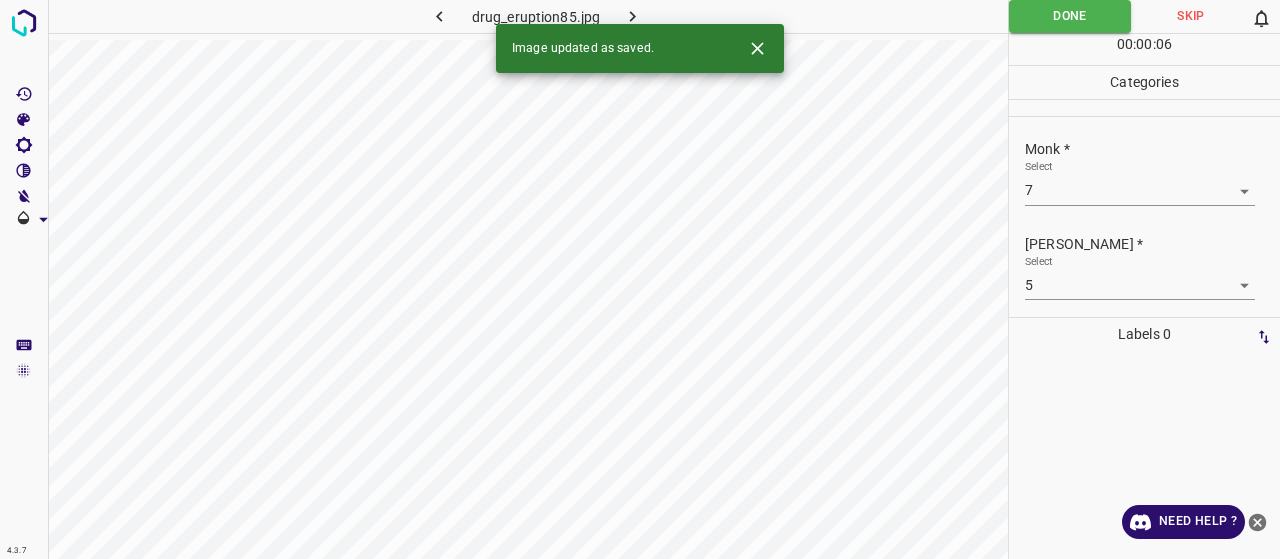 click on "Image updated as saved." at bounding box center [640, 48] 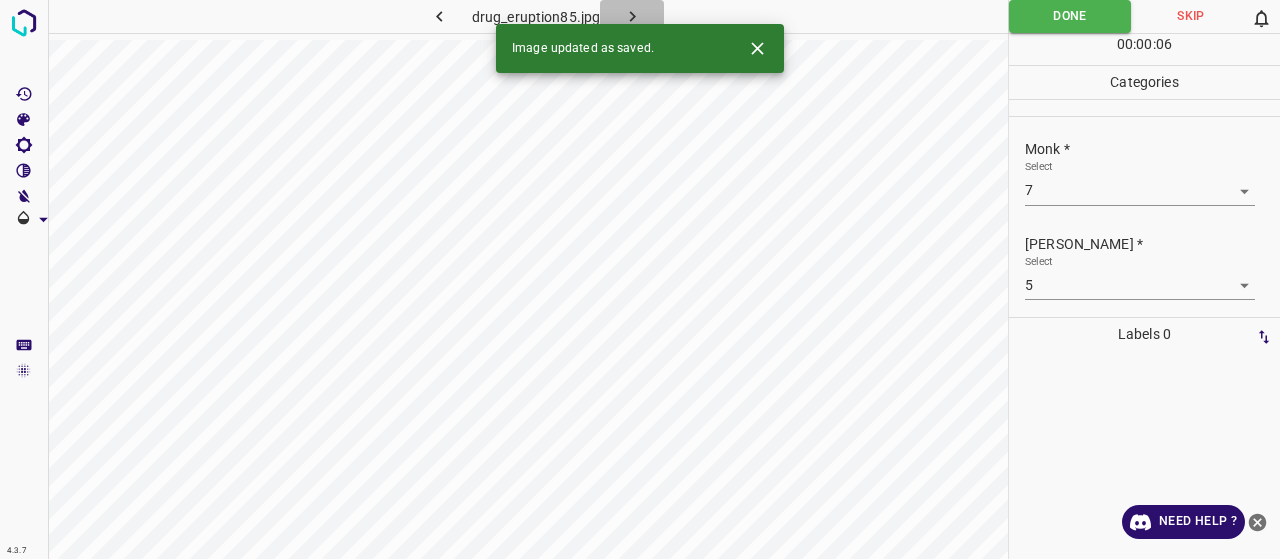 click 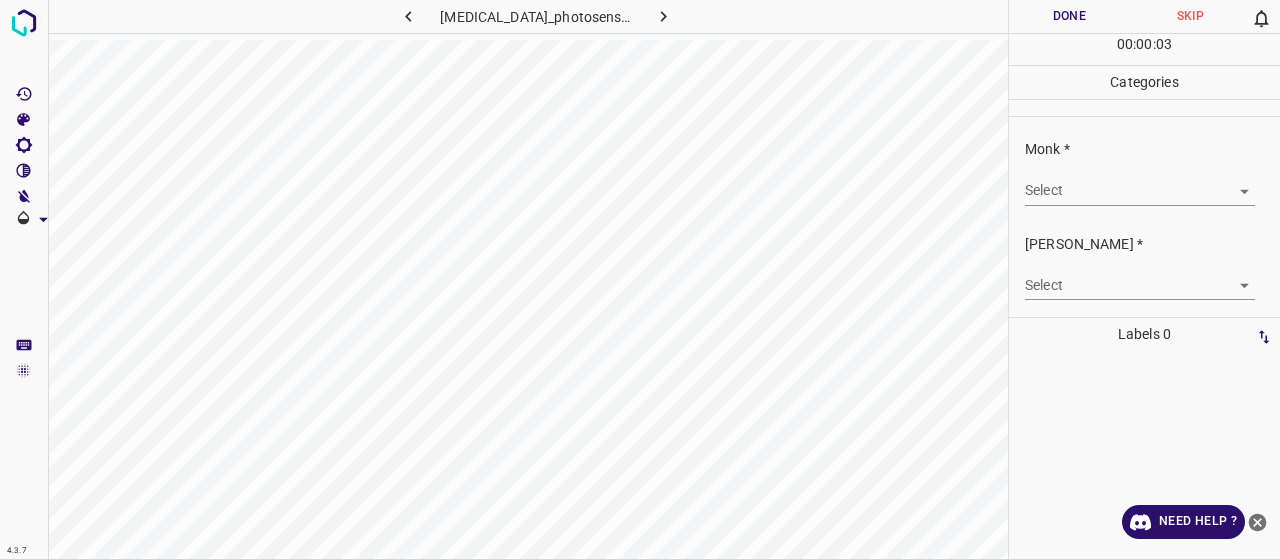 click on "4.3.7 drug_eruption_photosensitivity10.jpg Done Skip 0 00   : 00   : 03   Categories Monk *  Select ​  Fitzpatrick *  Select ​ Labels   0 Categories 1 Monk 2  Fitzpatrick Tools Space Change between modes (Draw & Edit) I Auto labeling R Restore zoom M Zoom in N Zoom out Delete Delete selecte label Filters Z Restore filters X Saturation filter C Brightness filter V Contrast filter B Gray scale filter General O Download Need Help ? - Text - Hide - Delete" at bounding box center (640, 279) 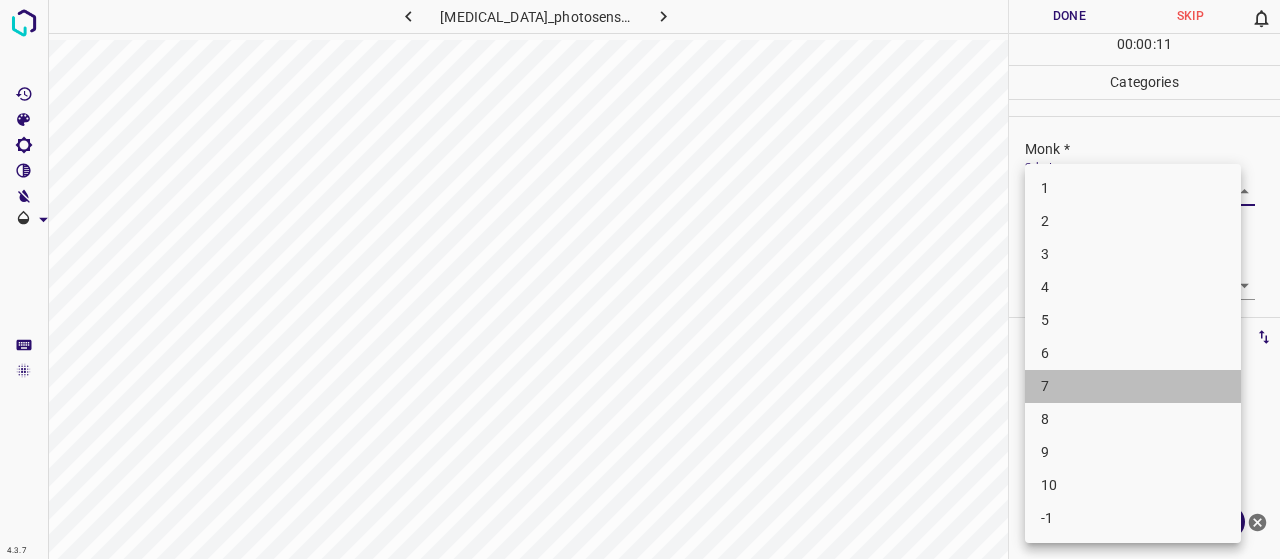 click on "7" at bounding box center (1133, 386) 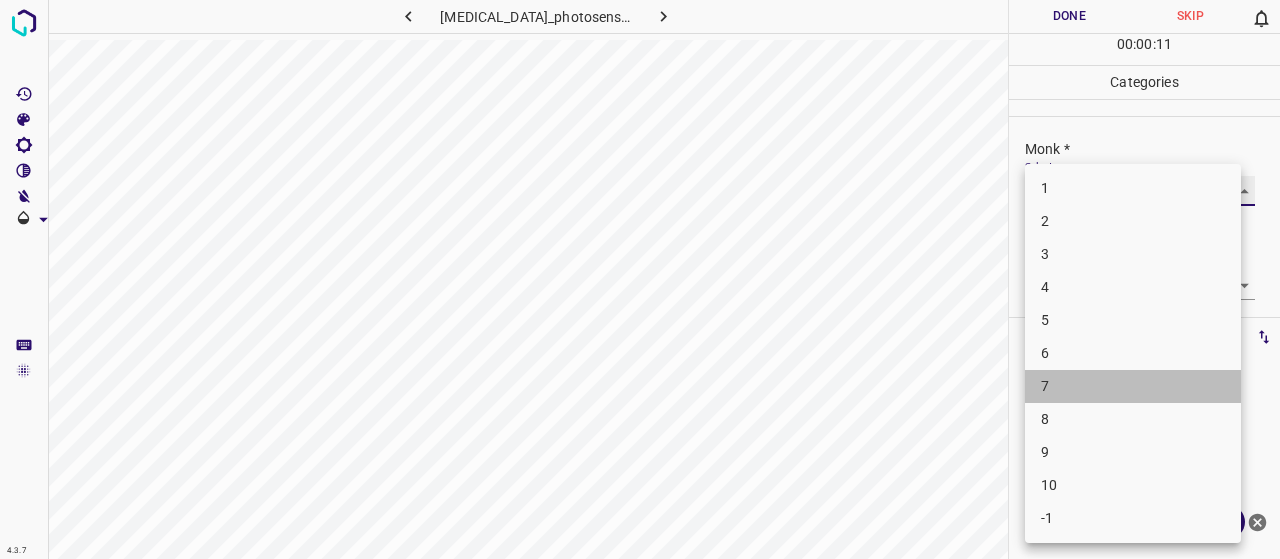 type on "7" 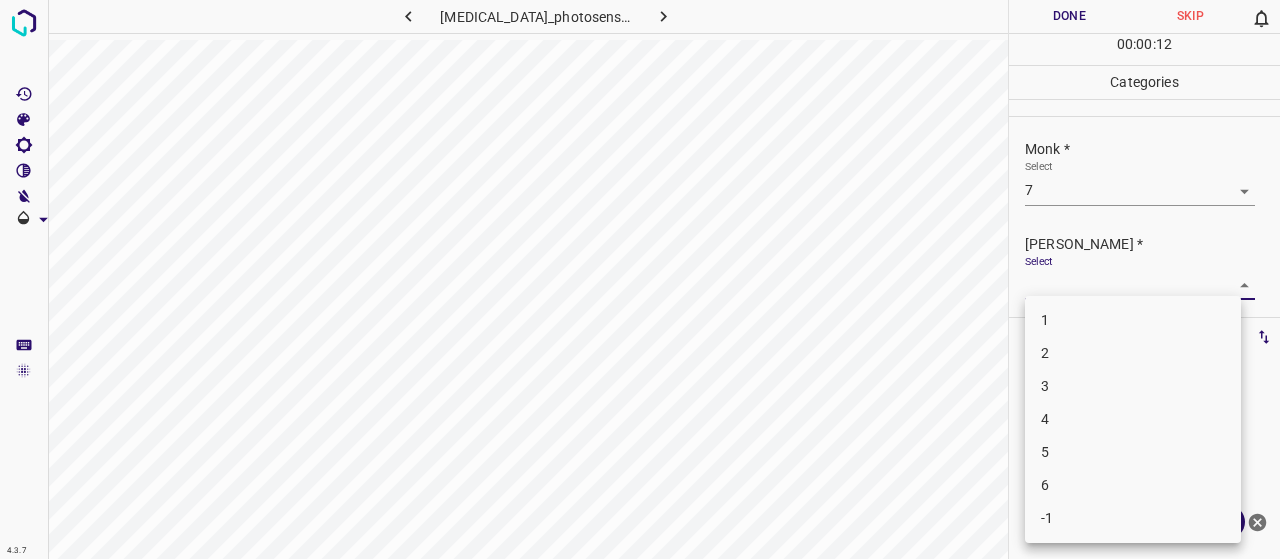 click on "4.3.7 drug_eruption_photosensitivity10.jpg Done Skip 0 00   : 00   : 12   Categories Monk *  Select 7 7  Fitzpatrick *  Select ​ Labels   0 Categories 1 Monk 2  Fitzpatrick Tools Space Change between modes (Draw & Edit) I Auto labeling R Restore zoom M Zoom in N Zoom out Delete Delete selecte label Filters Z Restore filters X Saturation filter C Brightness filter V Contrast filter B Gray scale filter General O Download Need Help ? - Text - Hide - Delete 1 2 3 4 5 6 -1" at bounding box center (640, 279) 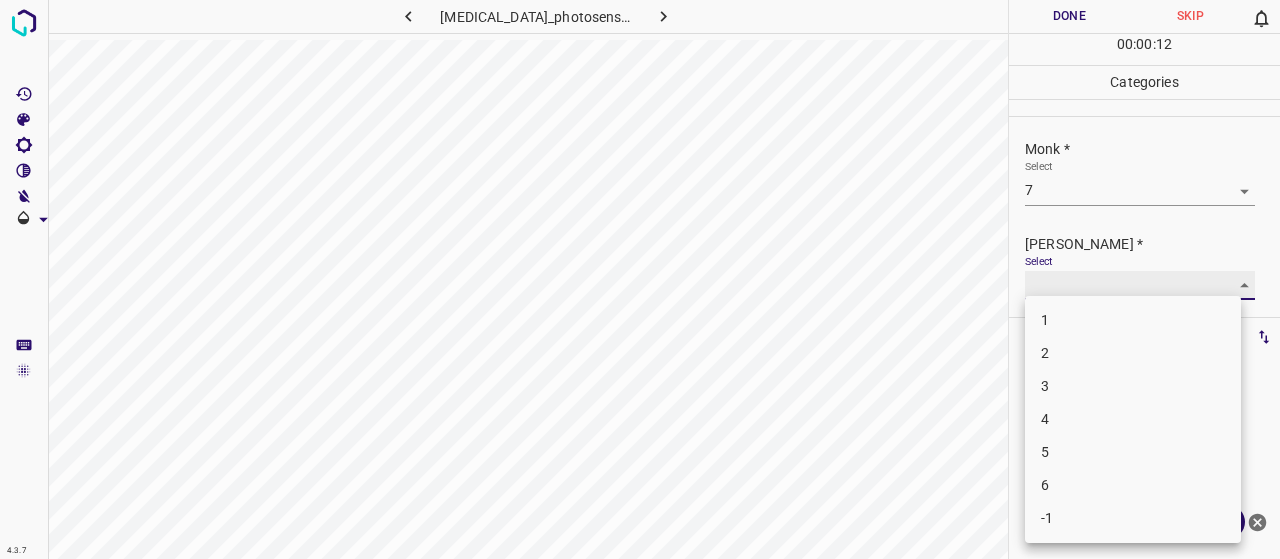 type on "5" 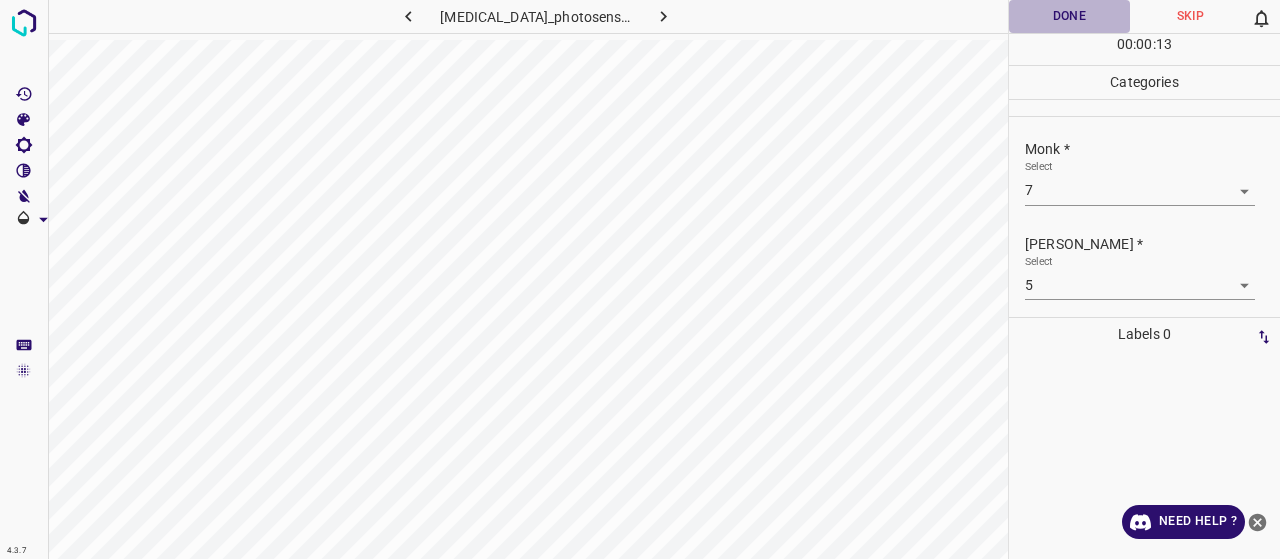 click on "Done" at bounding box center (1069, 16) 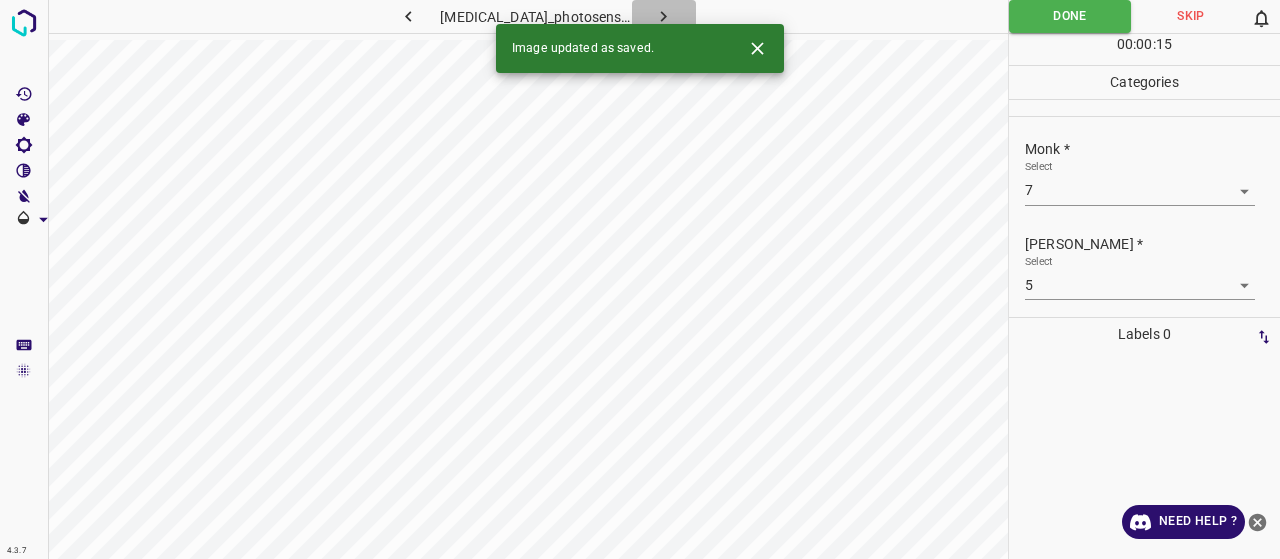 click at bounding box center (664, 16) 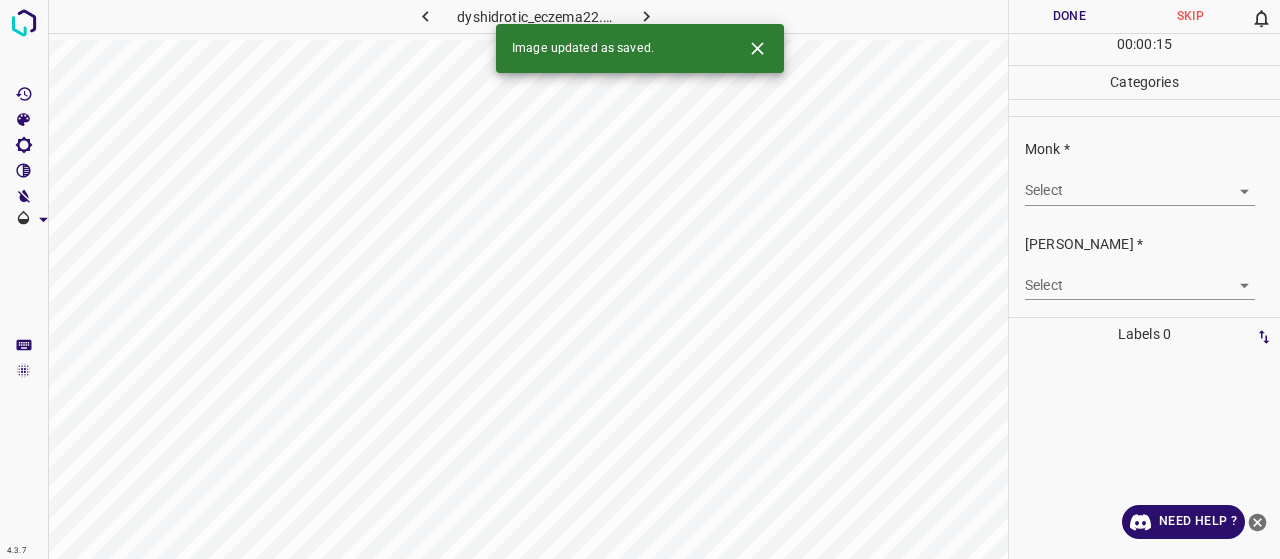 click on "4.3.7 dyshidrotic_eczema22.jpg Done Skip 0 00   : 00   : 15   Categories Monk *  Select ​  Fitzpatrick *  Select ​ Labels   0 Categories 1 Monk 2  Fitzpatrick Tools Space Change between modes (Draw & Edit) I Auto labeling R Restore zoom M Zoom in N Zoom out Delete Delete selecte label Filters Z Restore filters X Saturation filter C Brightness filter V Contrast filter B Gray scale filter General O Download Image updated as saved. Need Help ? - Text - Hide - Delete" at bounding box center [640, 279] 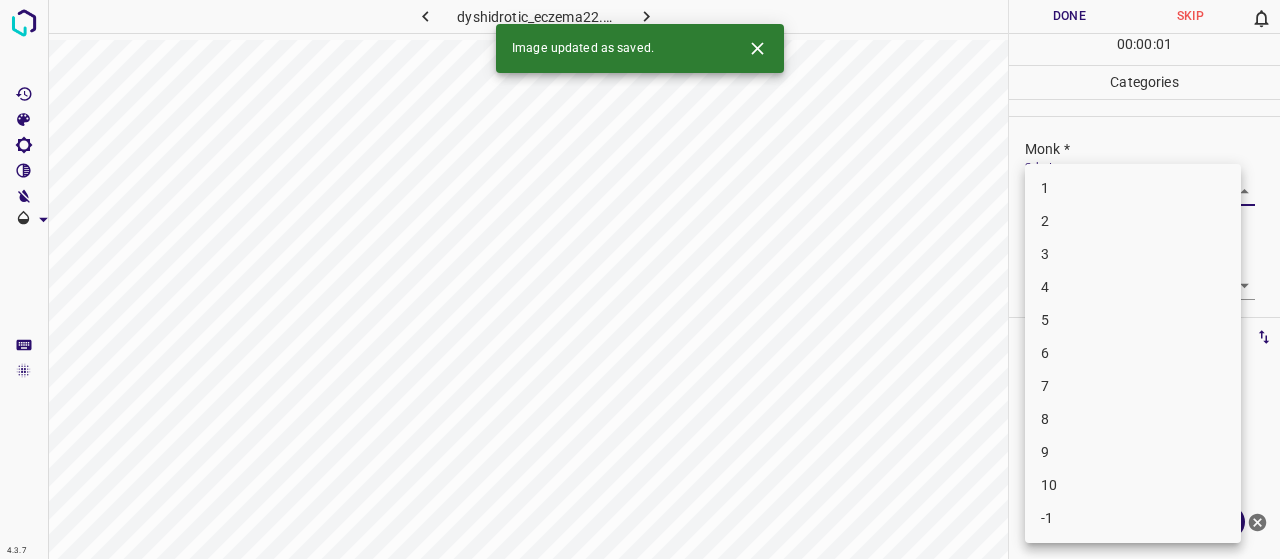 click on "-1" at bounding box center [1133, 518] 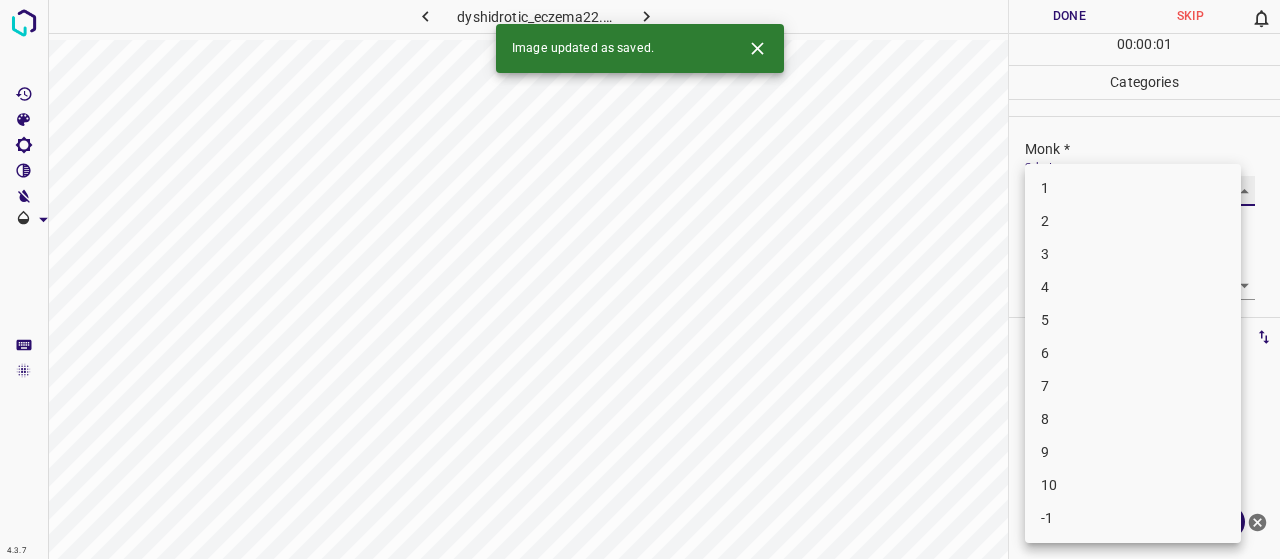 type on "-1" 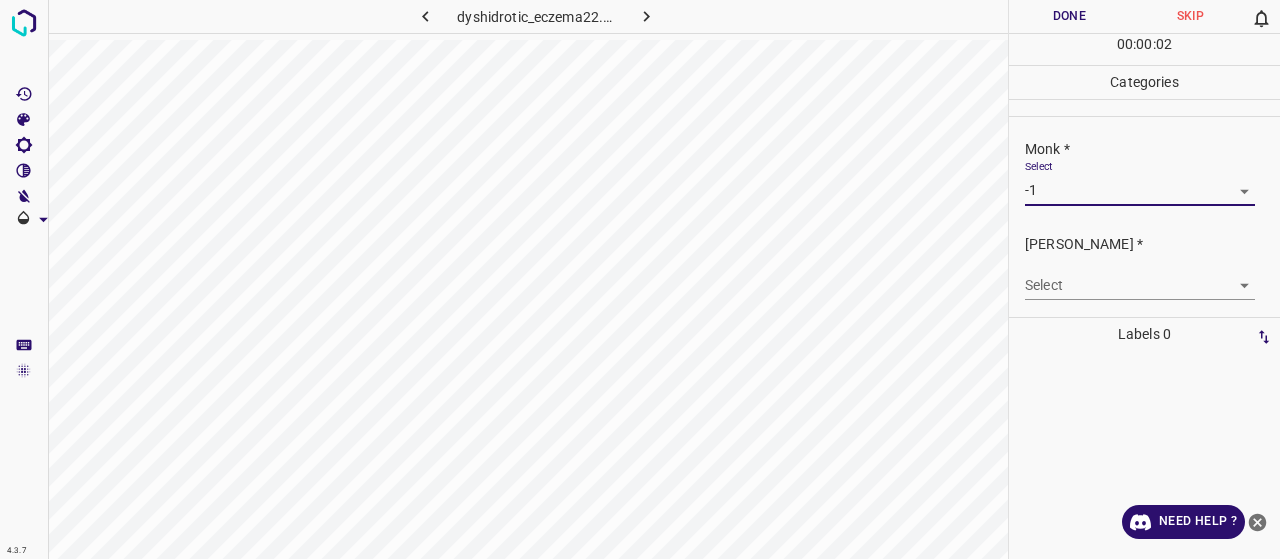 click on "4.3.7 dyshidrotic_eczema22.jpg Done Skip 0 00   : 00   : 02   Categories Monk *  Select -1 -1  Fitzpatrick *  Select ​ Labels   0 Categories 1 Monk 2  Fitzpatrick Tools Space Change between modes (Draw & Edit) I Auto labeling R Restore zoom M Zoom in N Zoom out Delete Delete selecte label Filters Z Restore filters X Saturation filter C Brightness filter V Contrast filter B Gray scale filter General O Download Need Help ? - Text - Hide - Delete" at bounding box center (640, 279) 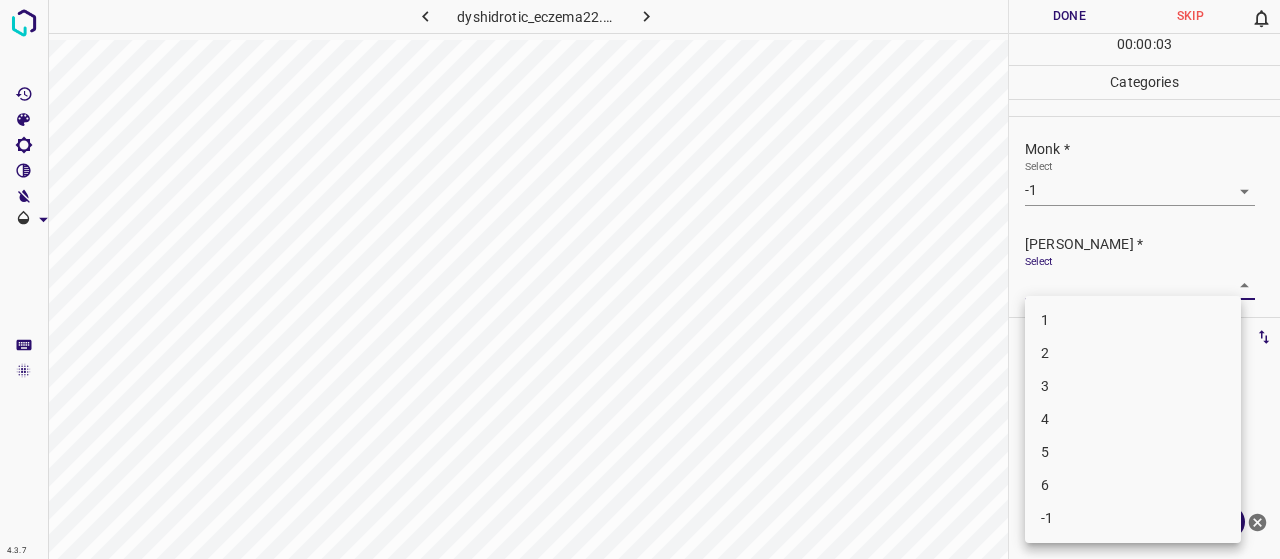 click on "-1" at bounding box center (1133, 518) 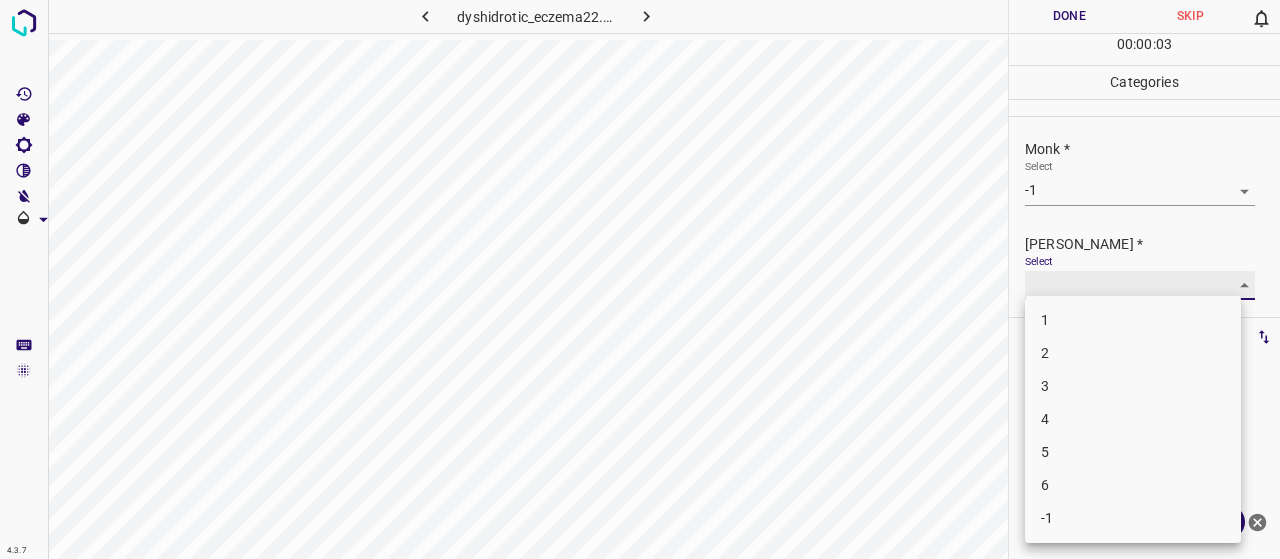 type on "-1" 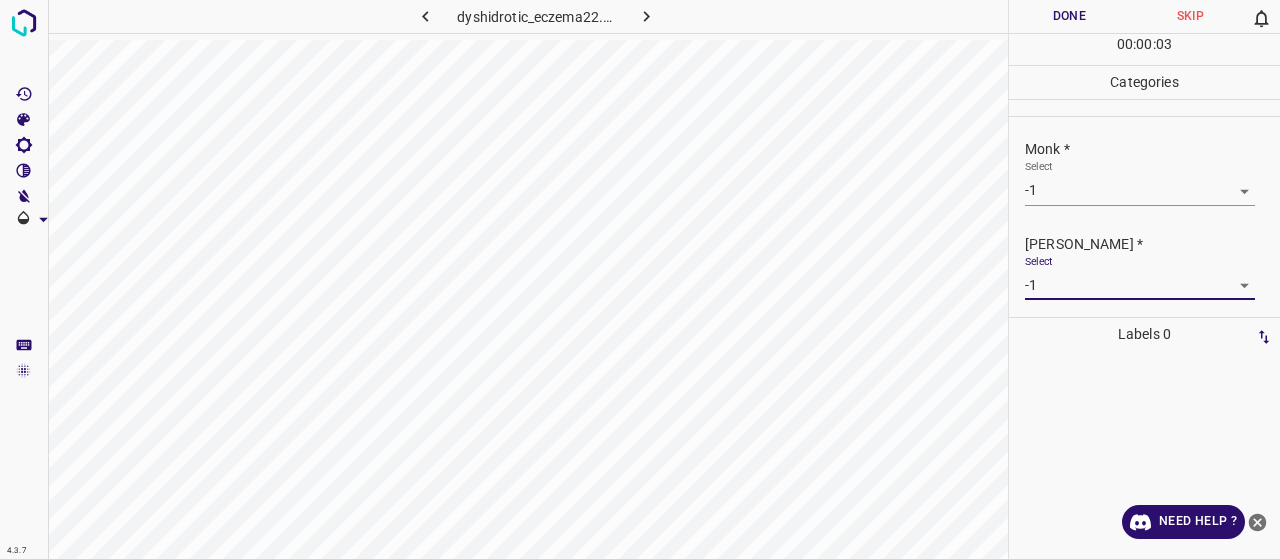 click on "Done" at bounding box center [1069, 16] 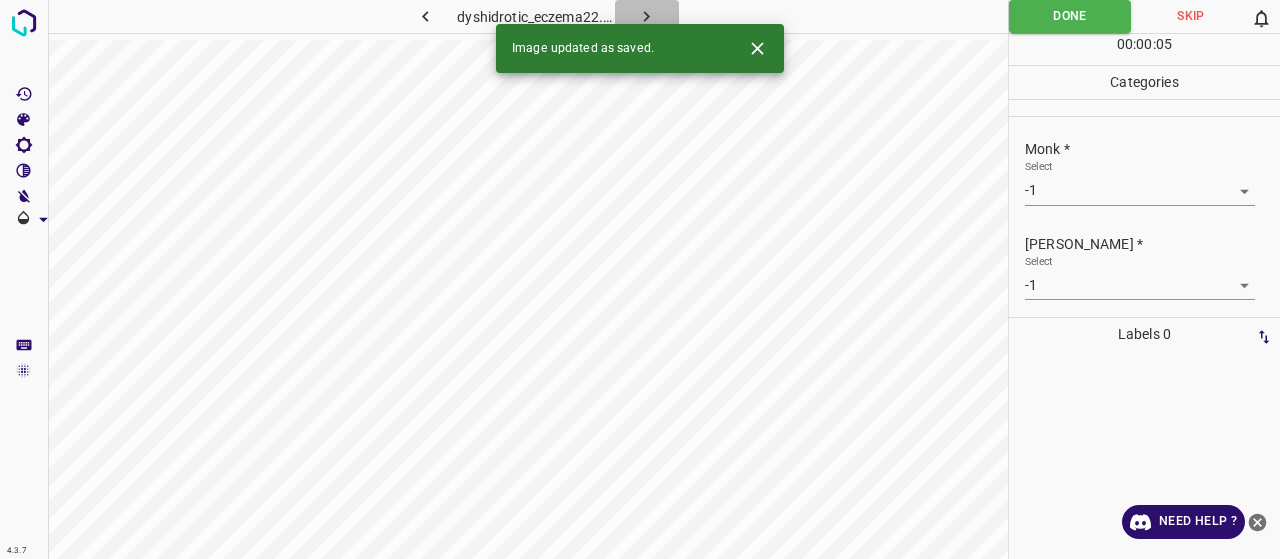 click at bounding box center [647, 16] 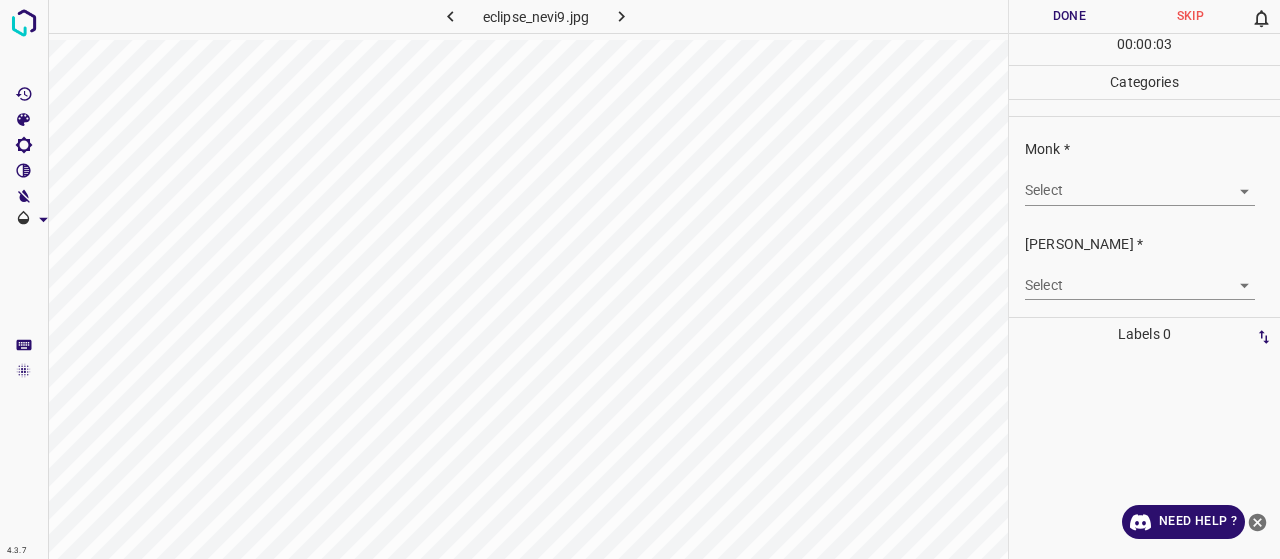 click on "4.3.7 eclipse_nevi9.jpg Done Skip 0 00   : 00   : 03   Categories Monk *  Select ​  Fitzpatrick *  Select ​ Labels   0 Categories 1 Monk 2  Fitzpatrick Tools Space Change between modes (Draw & Edit) I Auto labeling R Restore zoom M Zoom in N Zoom out Delete Delete selecte label Filters Z Restore filters X Saturation filter C Brightness filter V Contrast filter B Gray scale filter General O Download Need Help ? - Text - Hide - Delete" at bounding box center [640, 279] 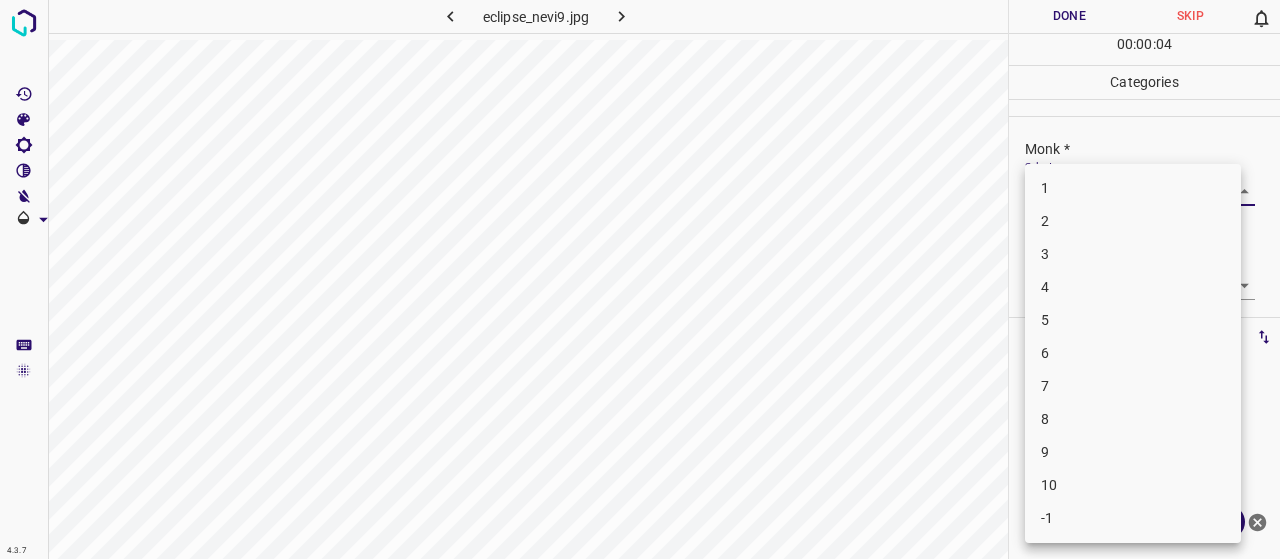 click on "-1" at bounding box center (1133, 518) 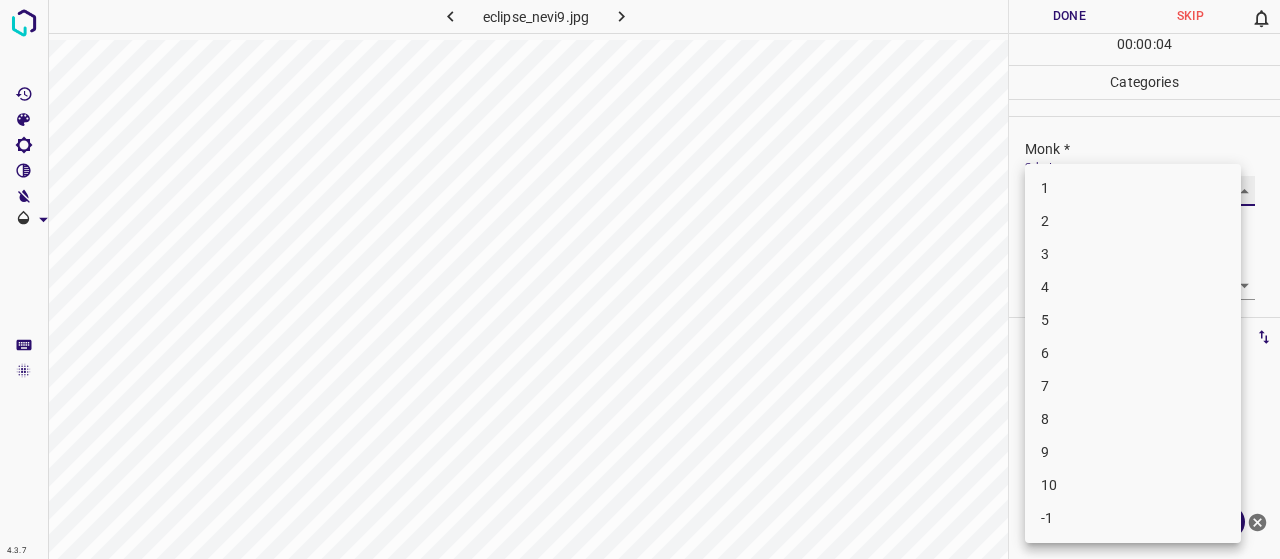 type on "-1" 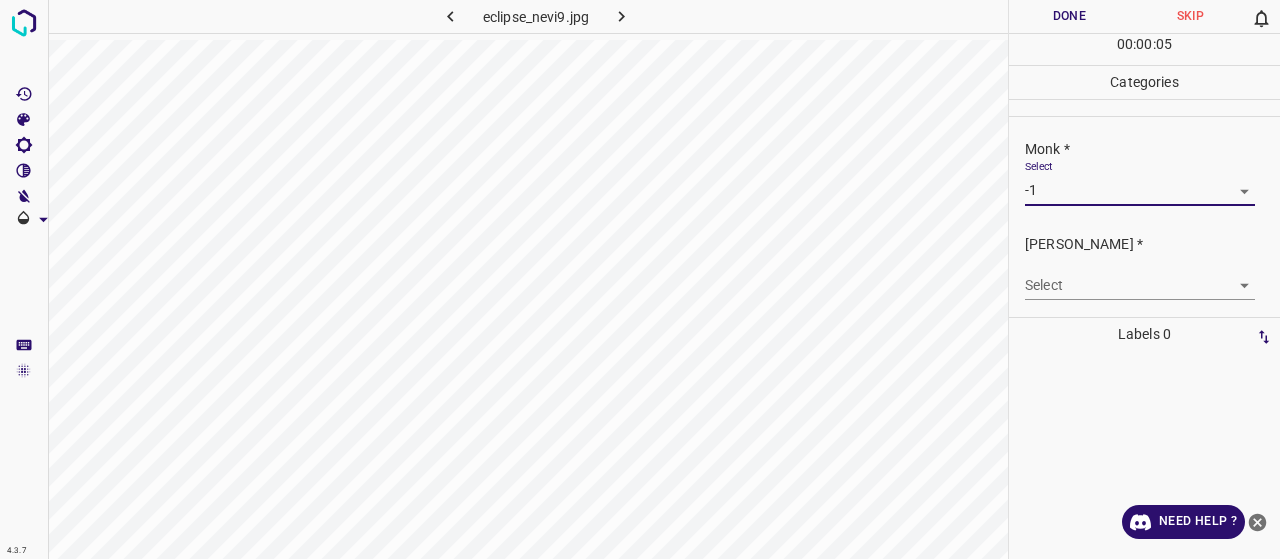 click on "4.3.7 eclipse_nevi9.jpg Done Skip 0 00   : 00   : 05   Categories Monk *  Select -1 -1  Fitzpatrick *  Select ​ Labels   0 Categories 1 Monk 2  Fitzpatrick Tools Space Change between modes (Draw & Edit) I Auto labeling R Restore zoom M Zoom in N Zoom out Delete Delete selecte label Filters Z Restore filters X Saturation filter C Brightness filter V Contrast filter B Gray scale filter General O Download Need Help ? - Text - Hide - Delete" at bounding box center [640, 279] 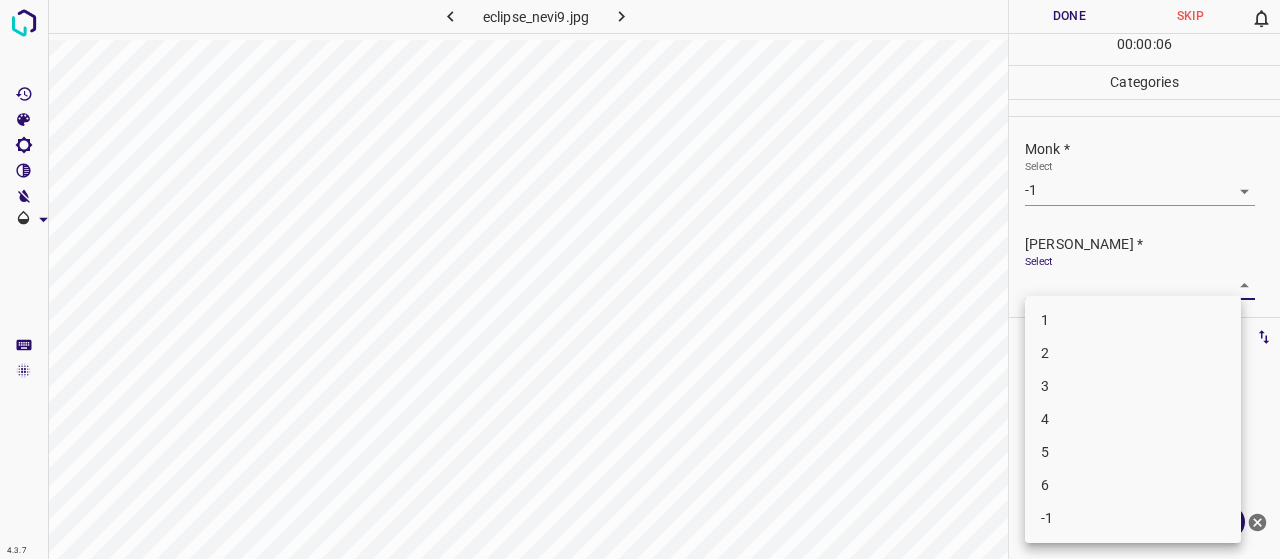 drag, startPoint x: 1097, startPoint y: 501, endPoint x: 1100, endPoint y: 538, distance: 37.12142 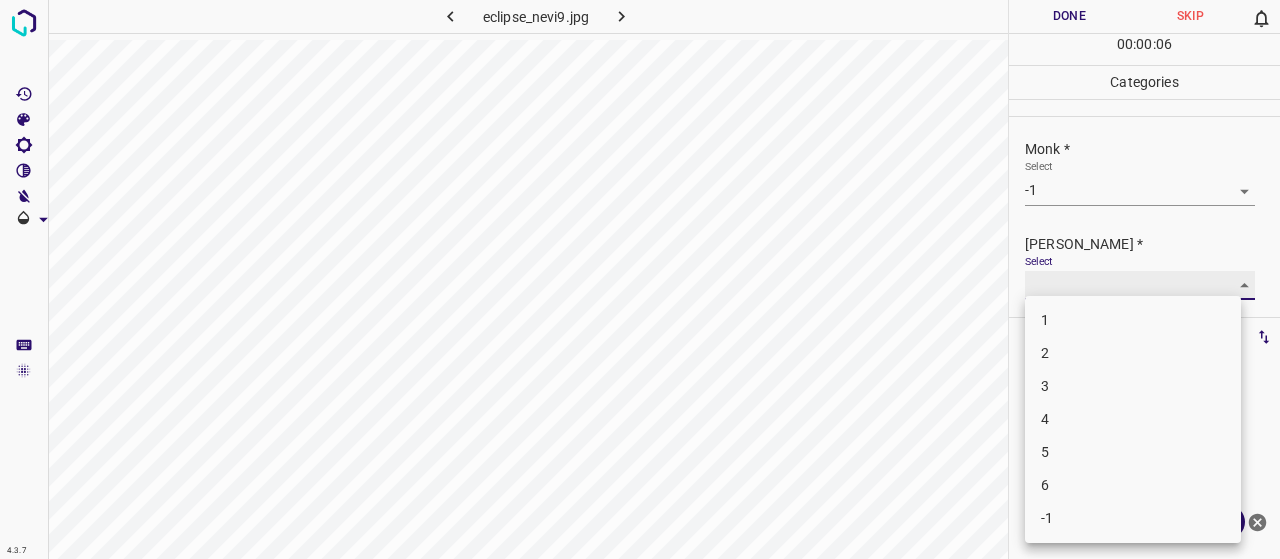 type on "-1" 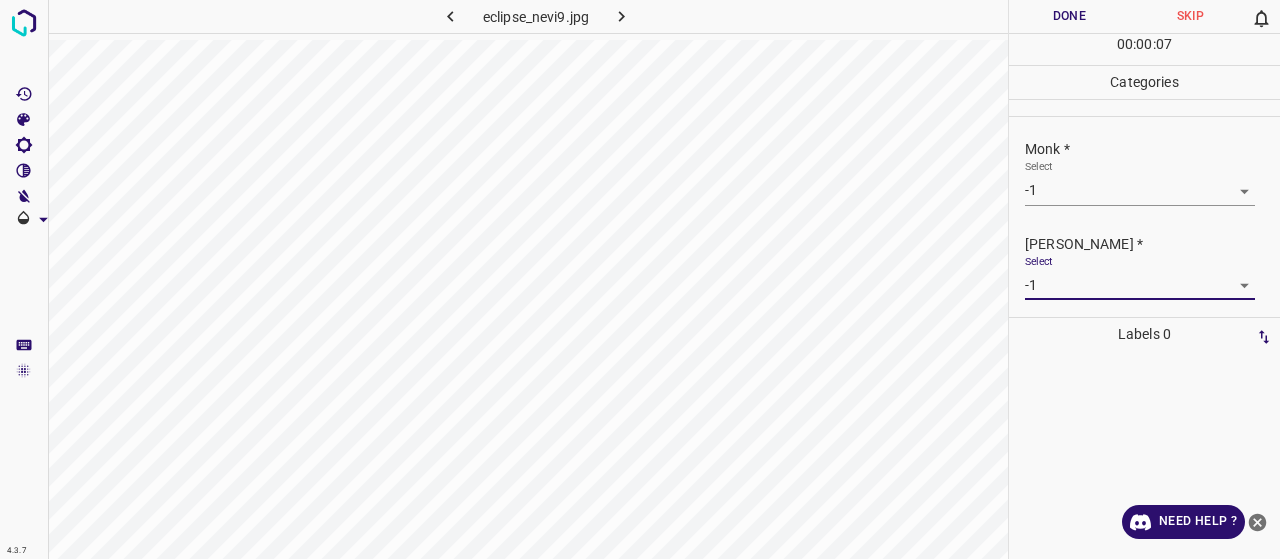 click on "Done" at bounding box center [1069, 16] 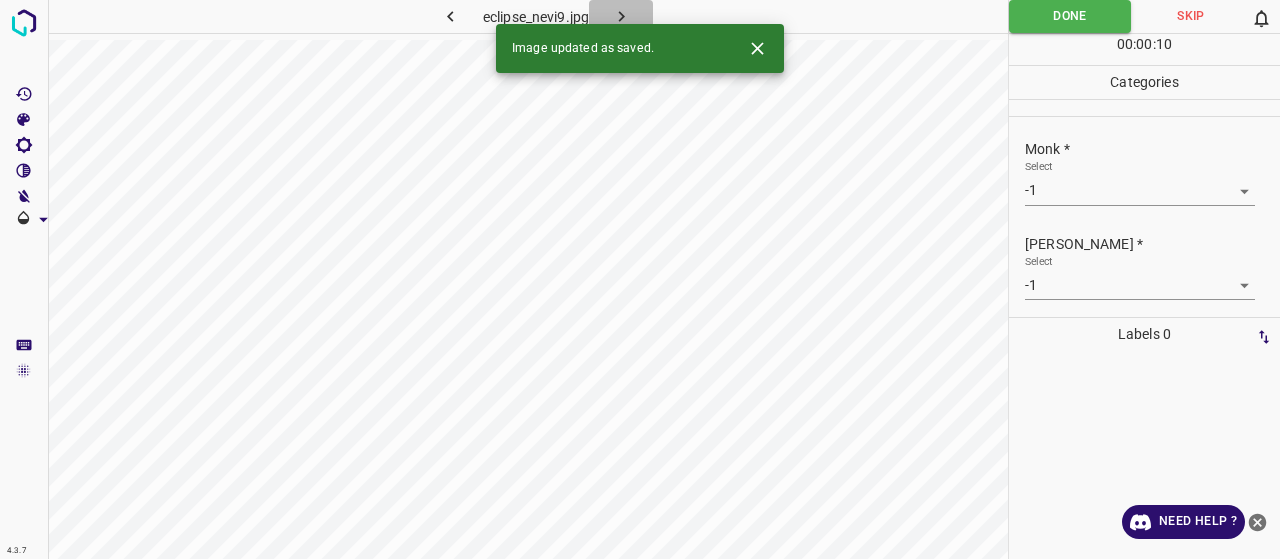 click 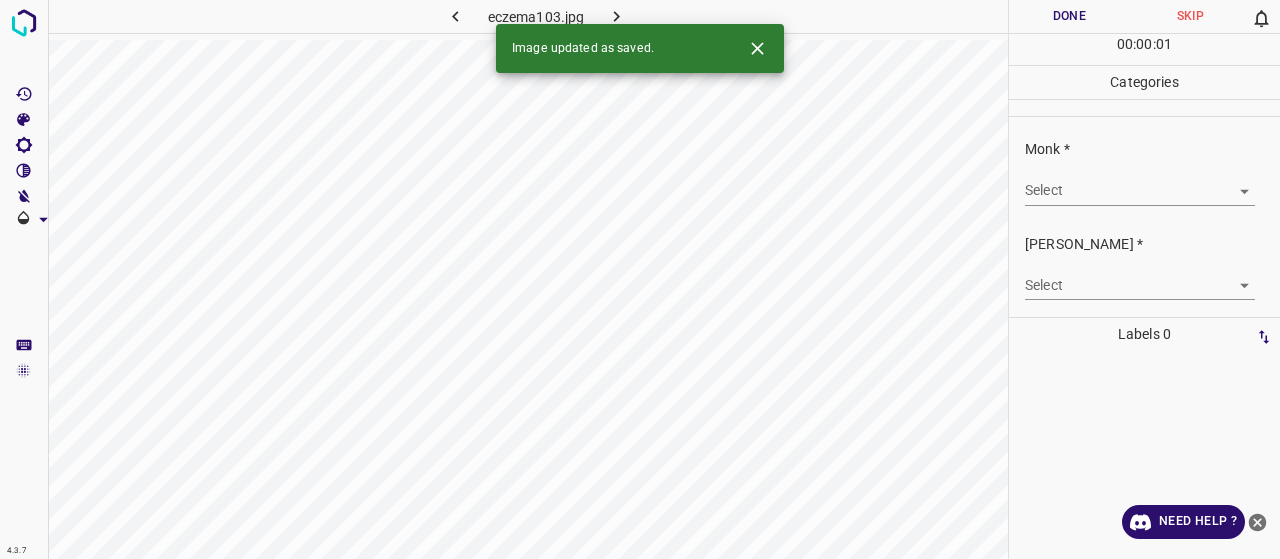 click on "4.3.7 eczema103.jpg Done Skip 0 00   : 00   : 01   Categories Monk *  Select ​  Fitzpatrick *  Select ​ Labels   0 Categories 1 Monk 2  Fitzpatrick Tools Space Change between modes (Draw & Edit) I Auto labeling R Restore zoom M Zoom in N Zoom out Delete Delete selecte label Filters Z Restore filters X Saturation filter C Brightness filter V Contrast filter B Gray scale filter General O Download Image updated as saved. Need Help ? - Text - Hide - Delete" at bounding box center (640, 279) 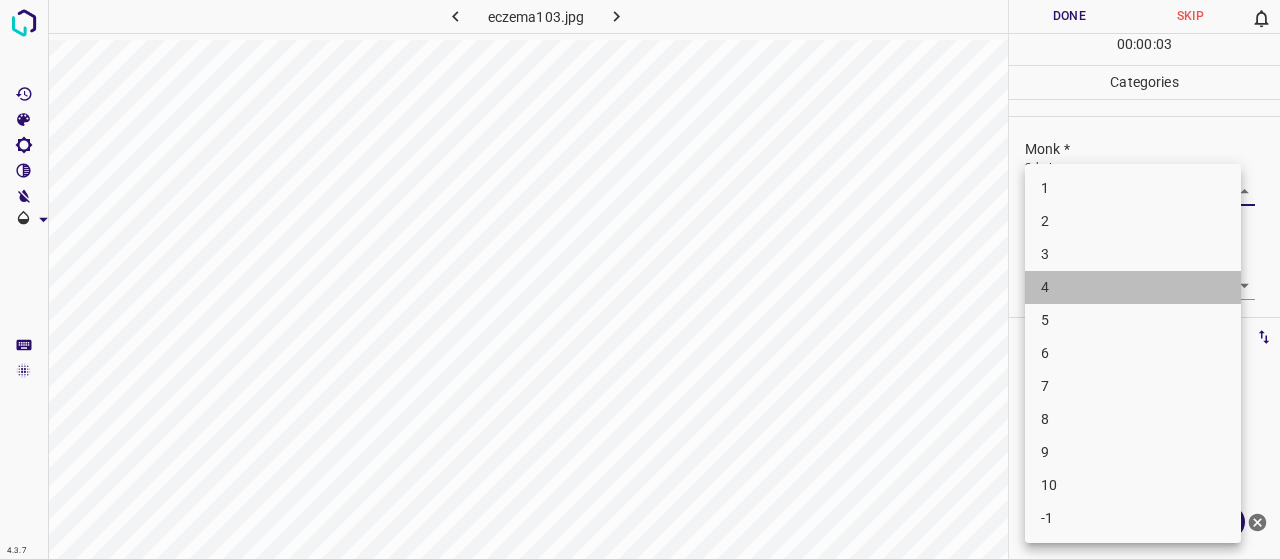 click on "4" at bounding box center (1133, 287) 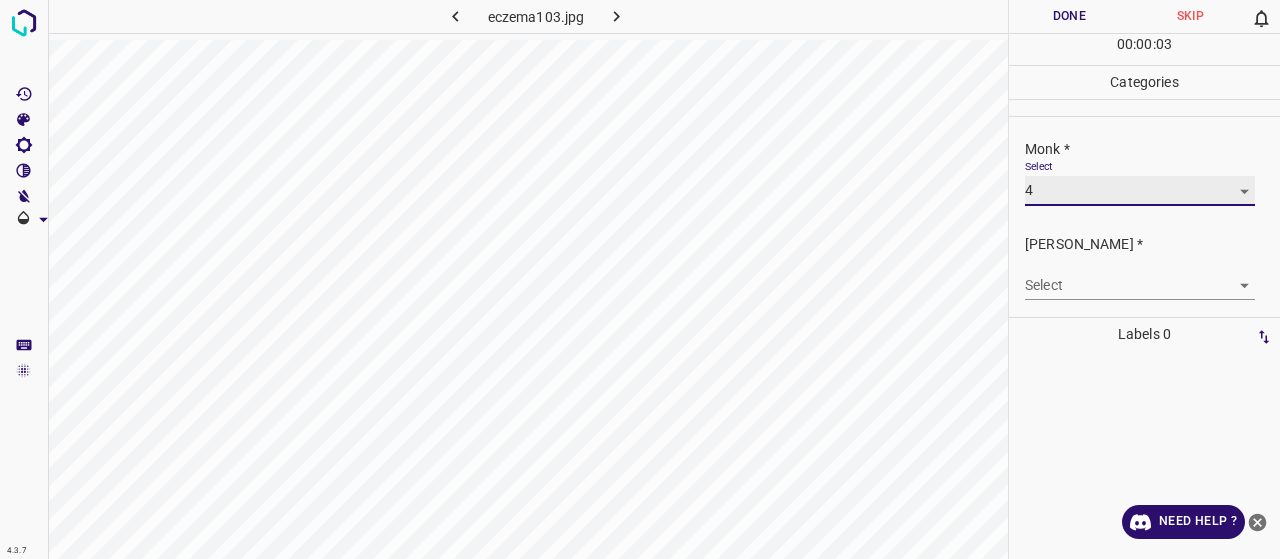 type on "4" 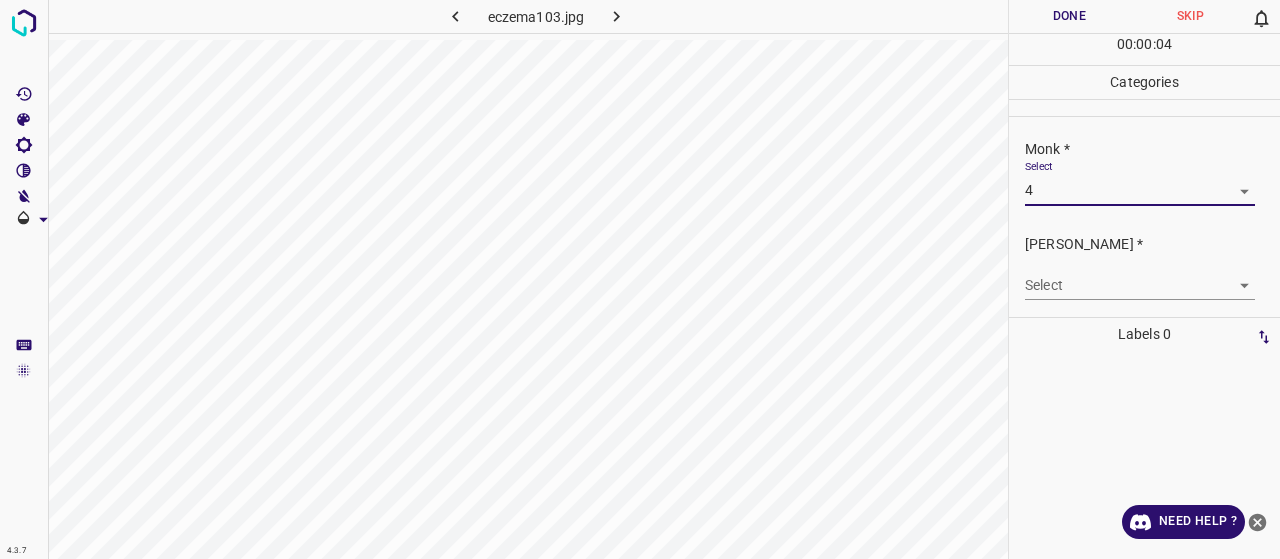 click on "4.3.7 eczema103.jpg Done Skip 0 00   : 00   : 04   Categories Monk *  Select 4 4  Fitzpatrick *  Select ​ Labels   0 Categories 1 Monk 2  Fitzpatrick Tools Space Change between modes (Draw & Edit) I Auto labeling R Restore zoom M Zoom in N Zoom out Delete Delete selecte label Filters Z Restore filters X Saturation filter C Brightness filter V Contrast filter B Gray scale filter General O Download Need Help ? - Text - Hide - Delete" at bounding box center (640, 279) 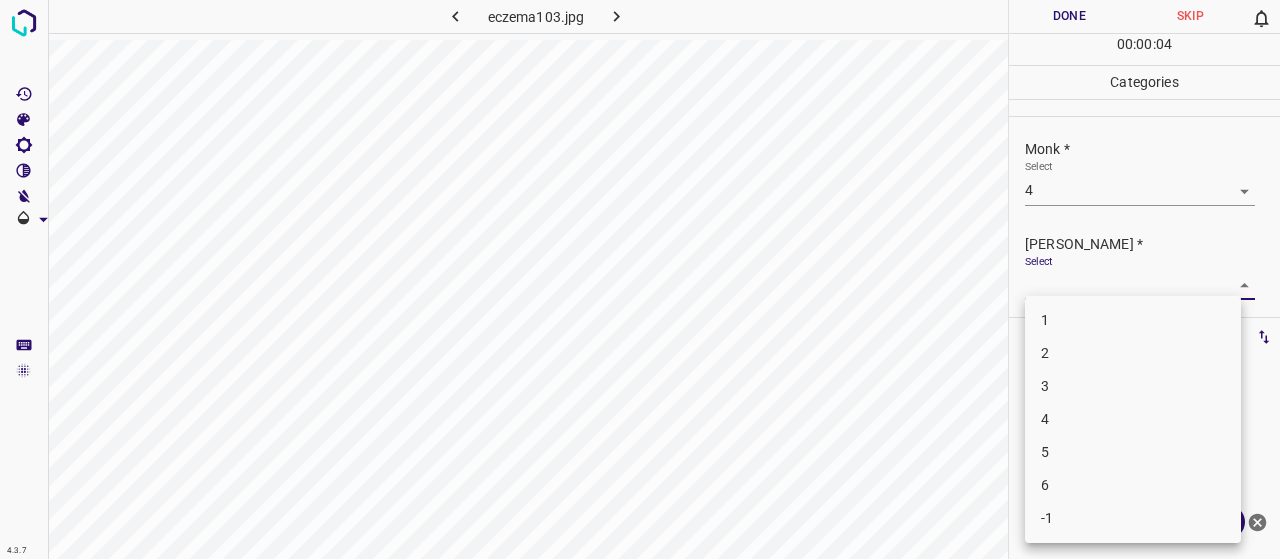click on "2" at bounding box center [1133, 353] 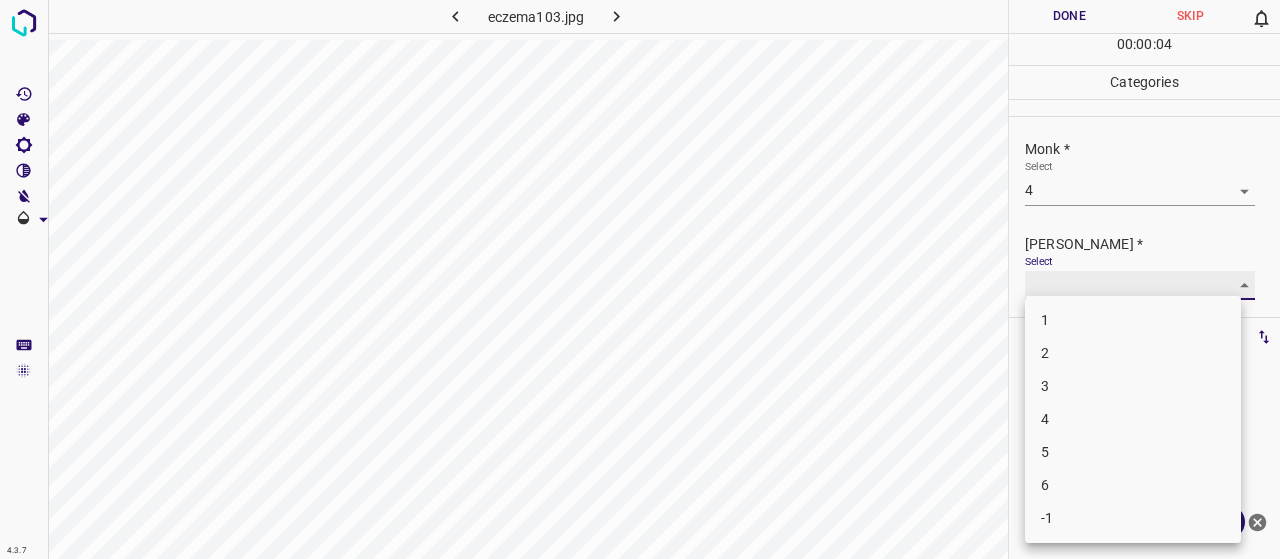 type on "2" 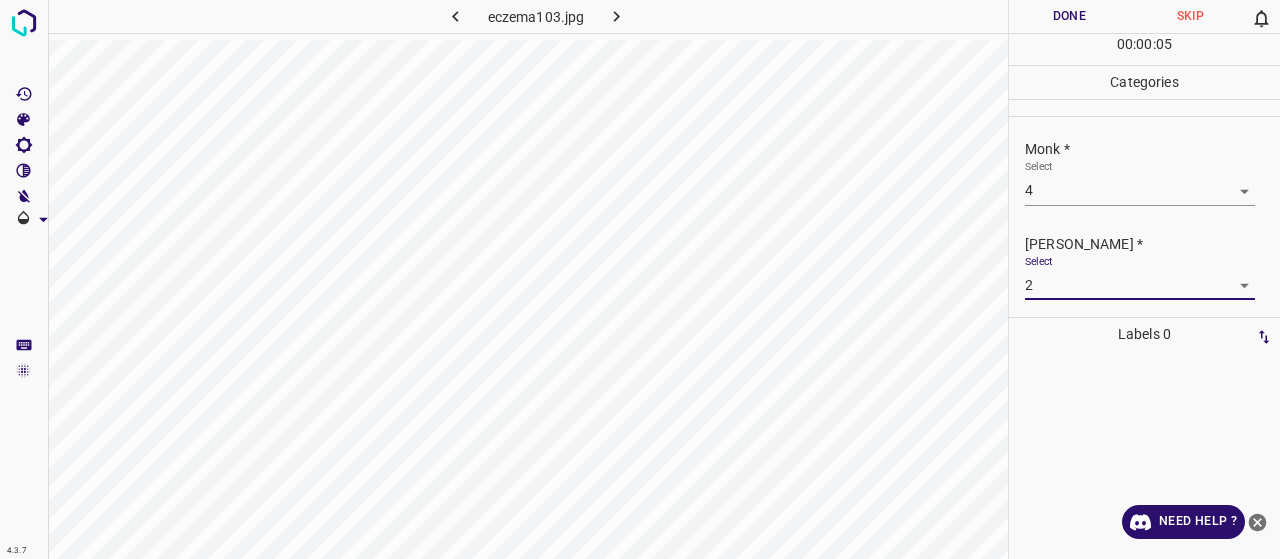 click on "Done" at bounding box center [1069, 16] 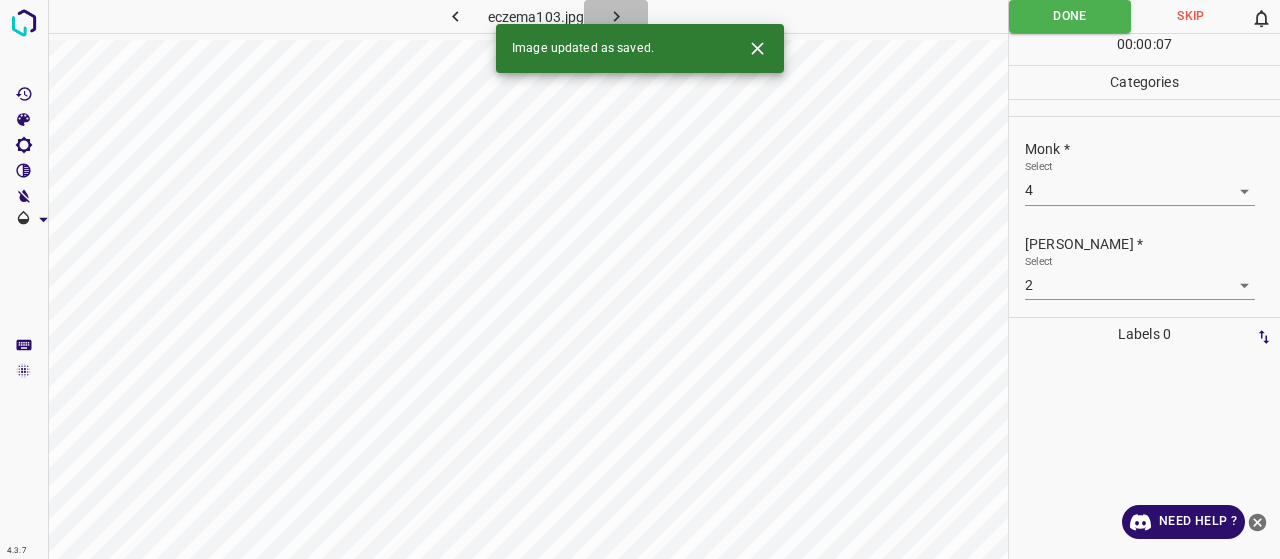 click 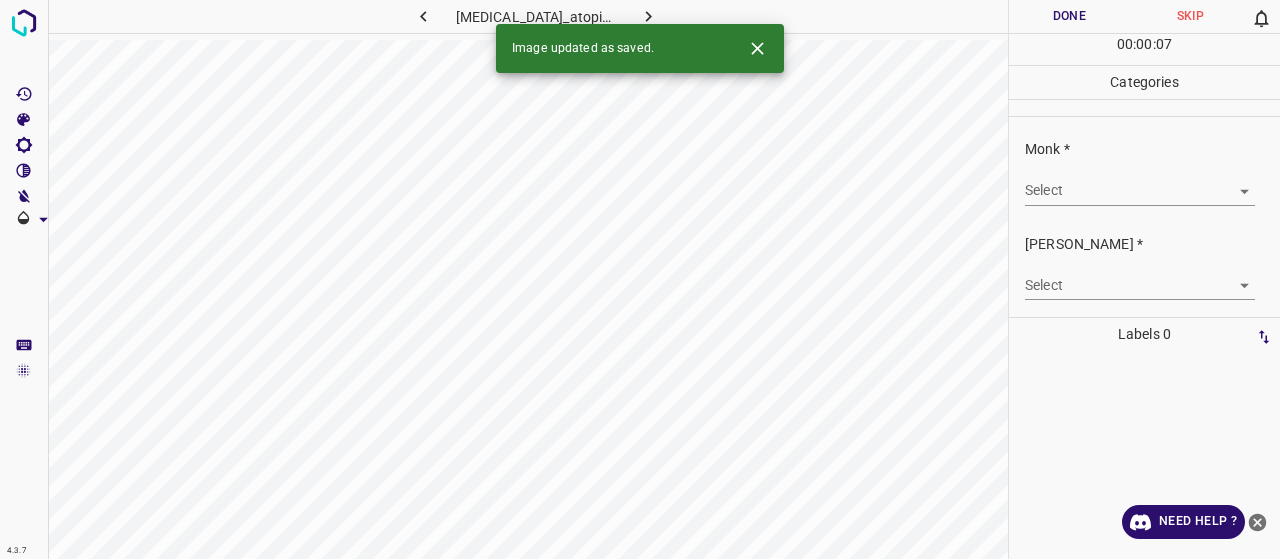 click on "4.3.7 eczema_atopic12.jpg Done Skip 0 00   : 00   : 07   Categories Monk *  Select ​  Fitzpatrick *  Select ​ Labels   0 Categories 1 Monk 2  Fitzpatrick Tools Space Change between modes (Draw & Edit) I Auto labeling R Restore zoom M Zoom in N Zoom out Delete Delete selecte label Filters Z Restore filters X Saturation filter C Brightness filter V Contrast filter B Gray scale filter General O Download Image updated as saved. Need Help ? - Text - Hide - Delete" at bounding box center [640, 279] 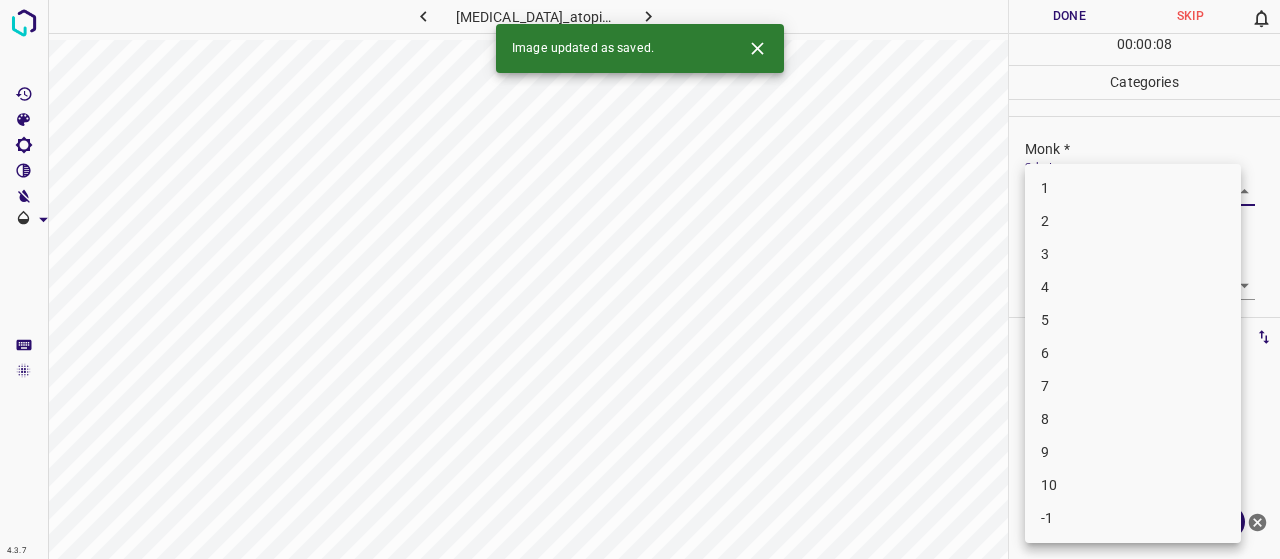 click on "4" at bounding box center [1133, 287] 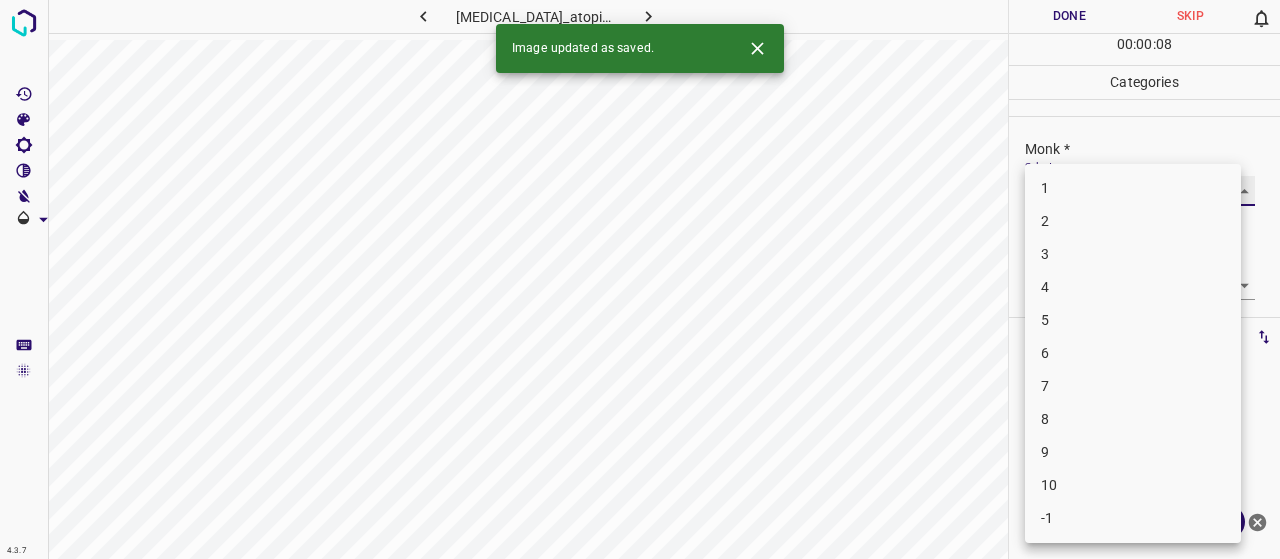 type on "4" 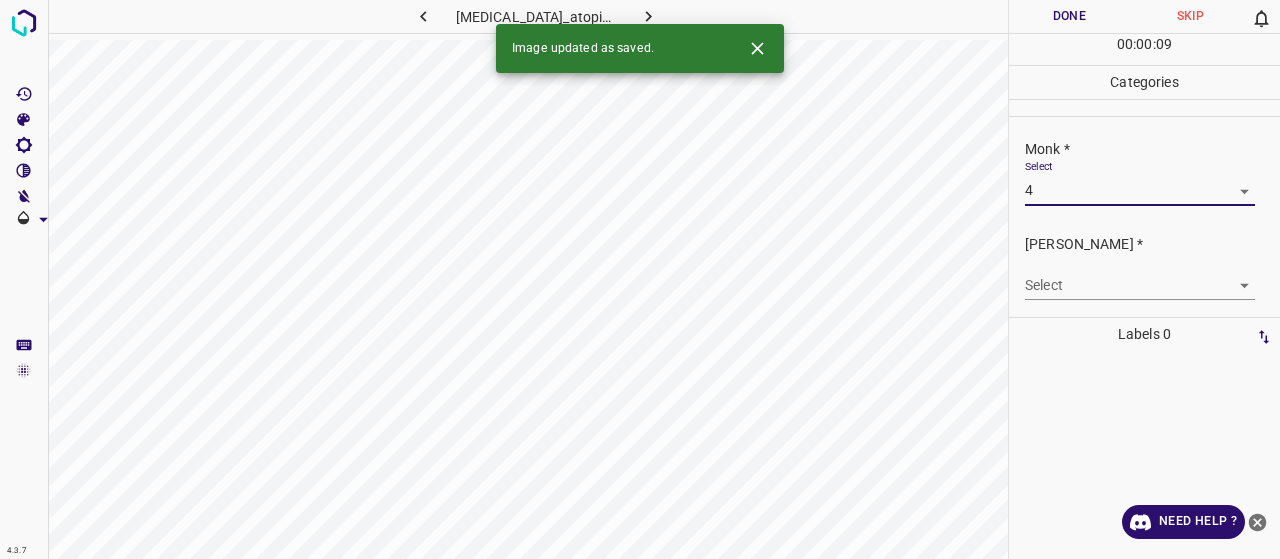 click on "4.3.7 eczema_atopic12.jpg Done Skip 0 00   : 00   : 09   Categories Monk *  Select 4 4  Fitzpatrick *  Select ​ Labels   0 Categories 1 Monk 2  Fitzpatrick Tools Space Change between modes (Draw & Edit) I Auto labeling R Restore zoom M Zoom in N Zoom out Delete Delete selecte label Filters Z Restore filters X Saturation filter C Brightness filter V Contrast filter B Gray scale filter General O Download Image updated as saved. Need Help ? - Text - Hide - Delete 1 2 3 4 5 6 7 8 9 10 -1" at bounding box center [640, 279] 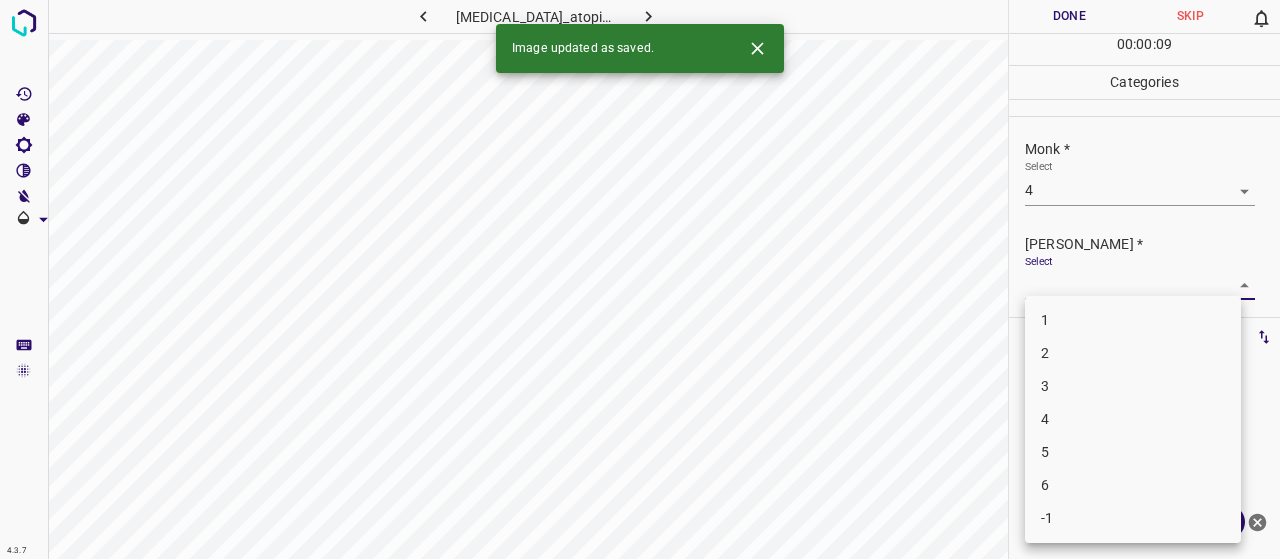 click on "2" at bounding box center (1133, 353) 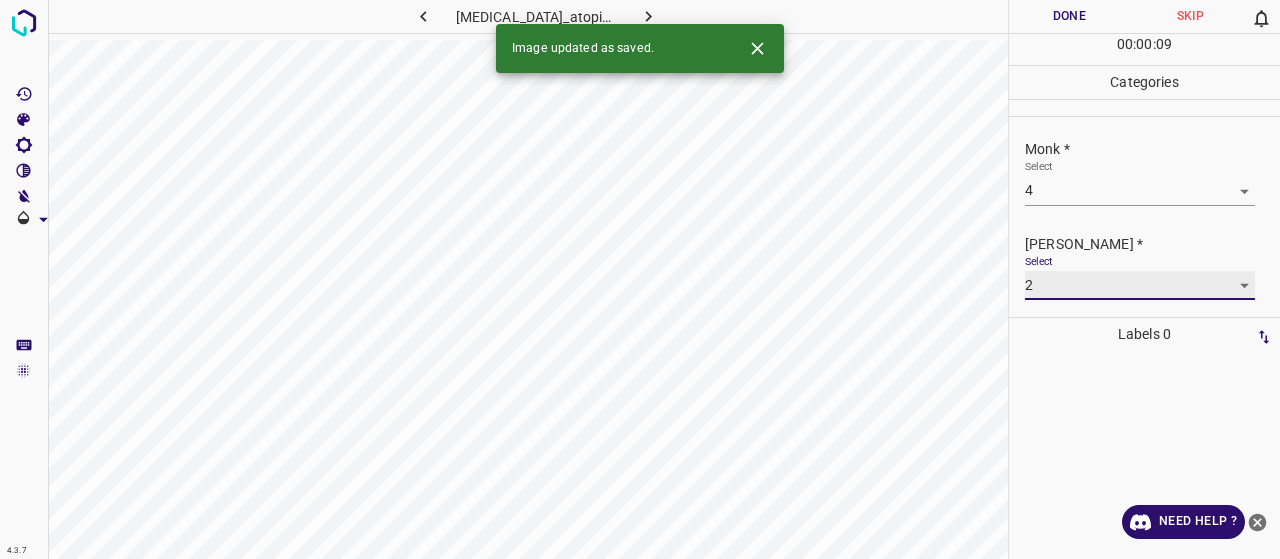 type on "2" 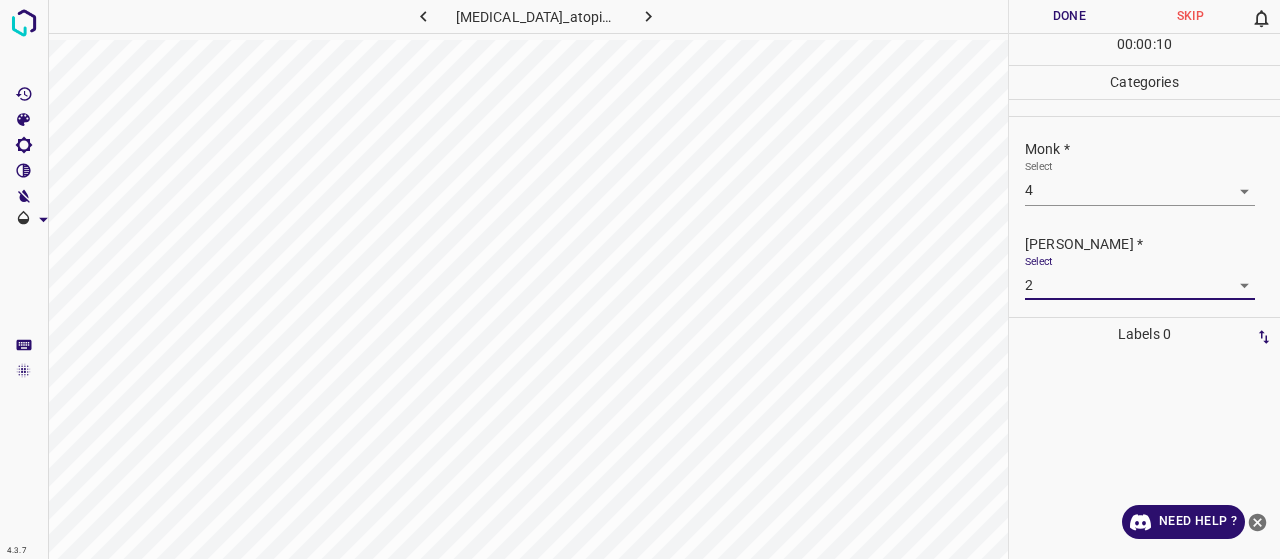 click on "Done" at bounding box center (1069, 16) 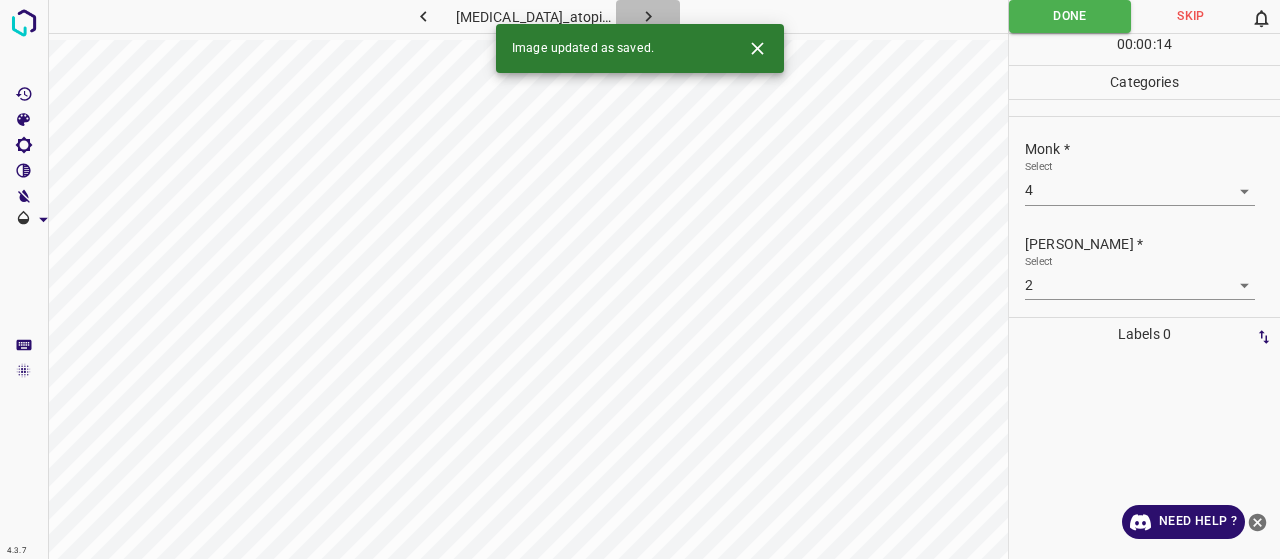 click 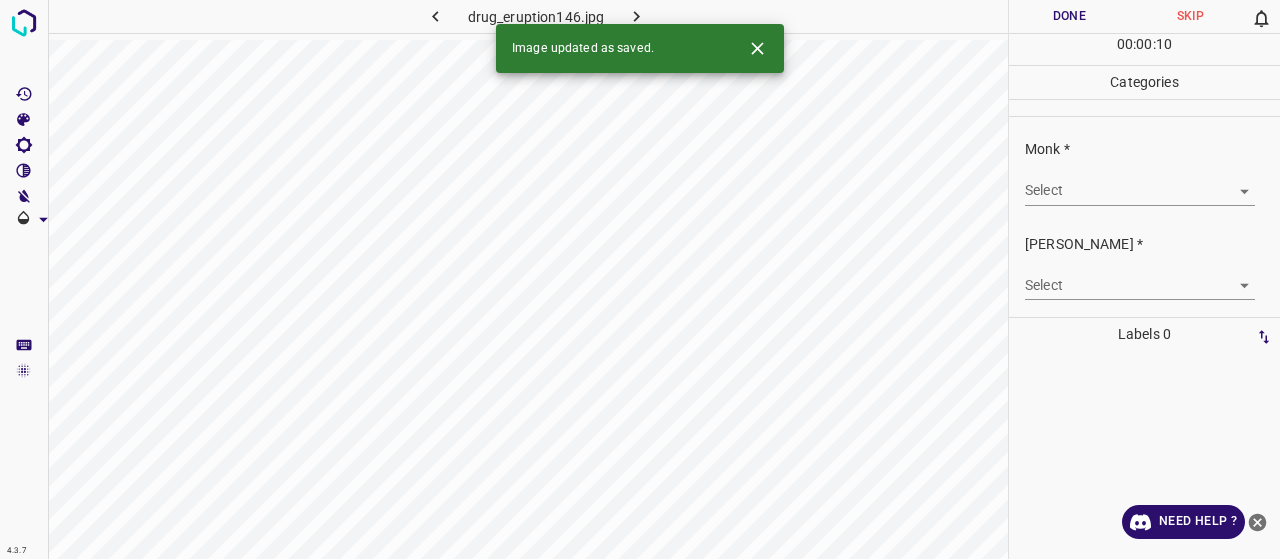click on "4.3.7 drug_eruption146.jpg Done Skip 0 00   : 00   : 10   Categories Monk *  Select ​  Fitzpatrick *  Select ​ Labels   0 Categories 1 Monk 2  Fitzpatrick Tools Space Change between modes (Draw & Edit) I Auto labeling R Restore zoom M Zoom in N Zoom out Delete Delete selecte label Filters Z Restore filters X Saturation filter C Brightness filter V Contrast filter B Gray scale filter General O Download Image updated as saved. Need Help ? - Text - Hide - Delete" at bounding box center (640, 279) 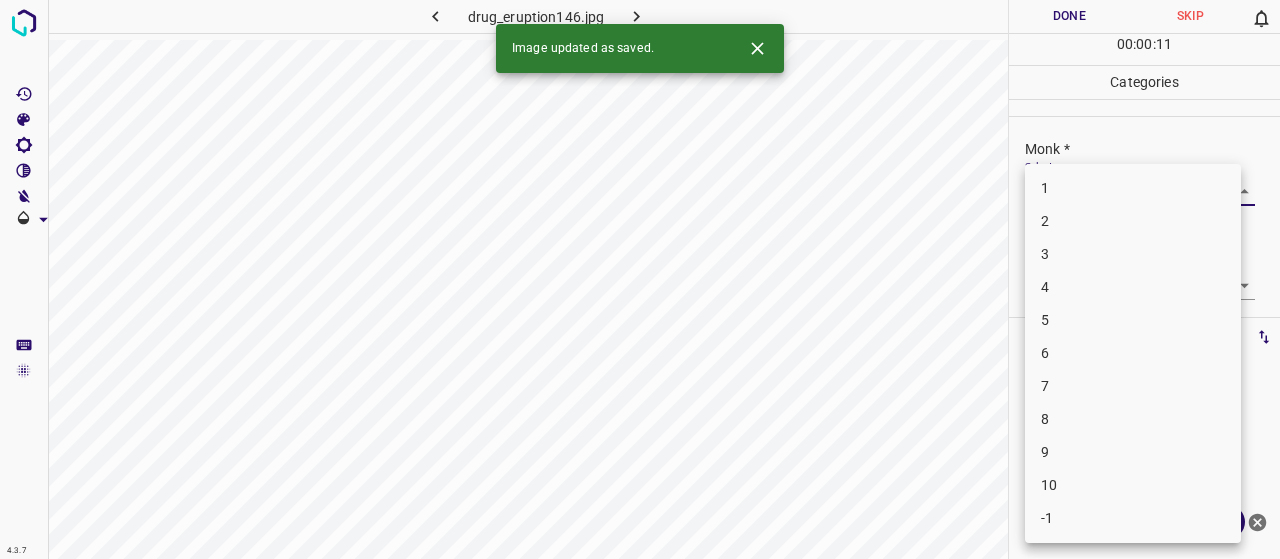 click on "3" at bounding box center (1133, 254) 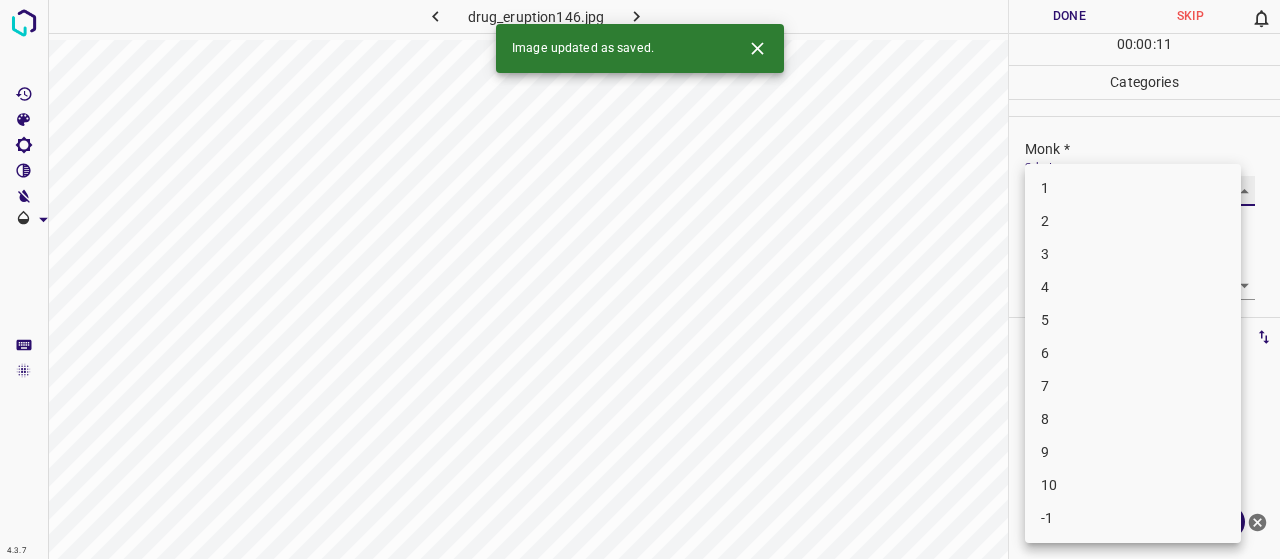 type on "3" 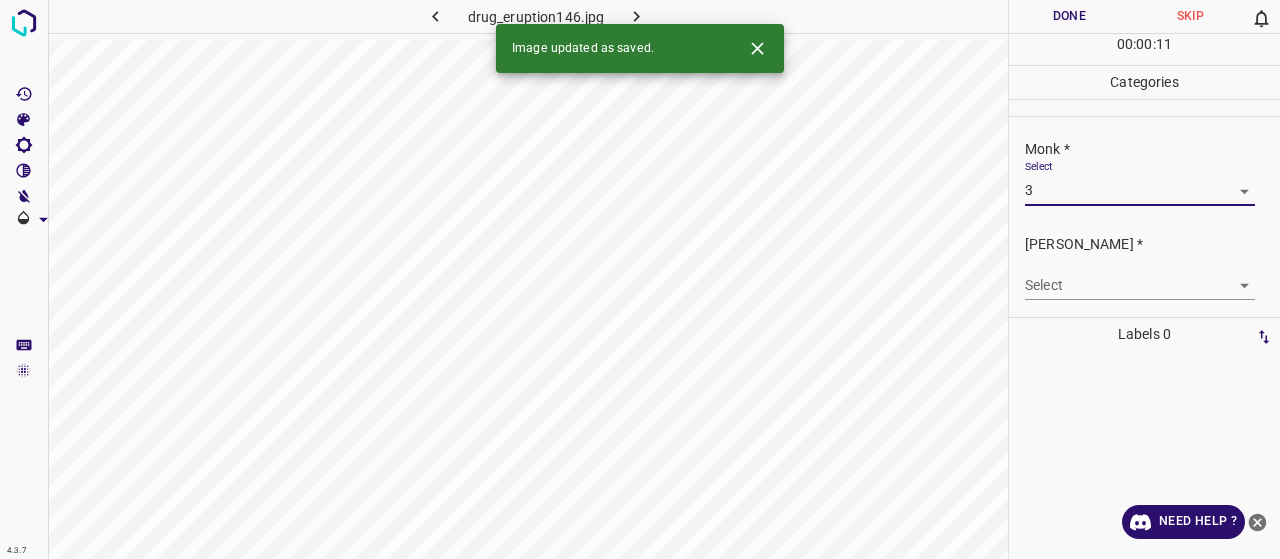 click on "4.3.7 drug_eruption146.jpg Done Skip 0 00   : 00   : 11   Categories Monk *  Select 3 3  Fitzpatrick *  Select ​ Labels   0 Categories 1 Monk 2  Fitzpatrick Tools Space Change between modes (Draw & Edit) I Auto labeling R Restore zoom M Zoom in N Zoom out Delete Delete selecte label Filters Z Restore filters X Saturation filter C Brightness filter V Contrast filter B Gray scale filter General O Download Image updated as saved. Need Help ? - Text - Hide - Delete" at bounding box center (640, 279) 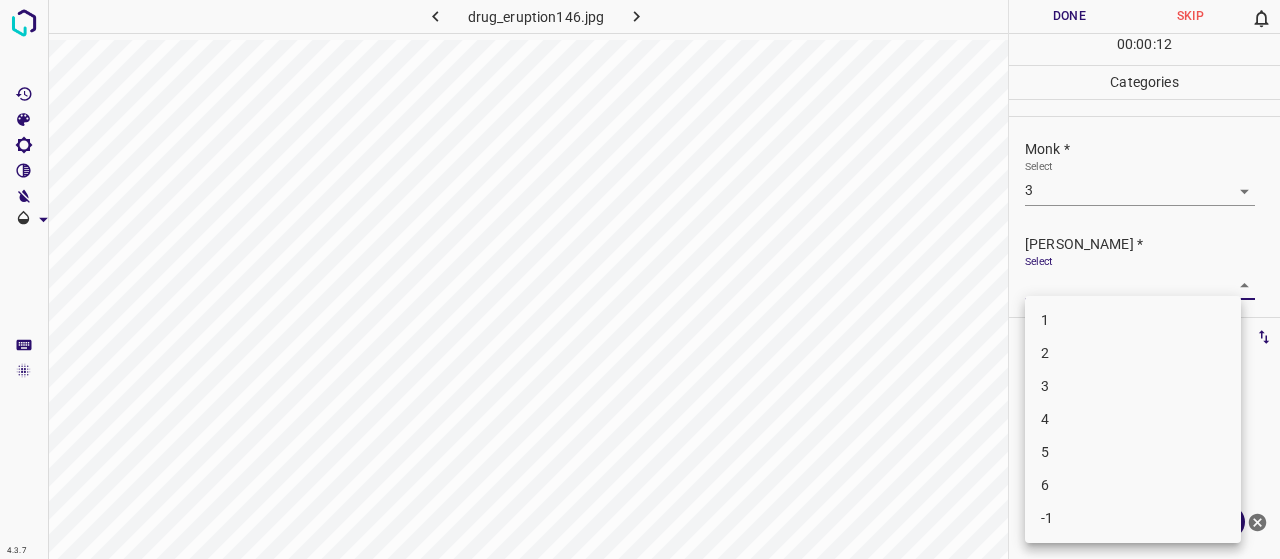 click on "2" at bounding box center [1133, 353] 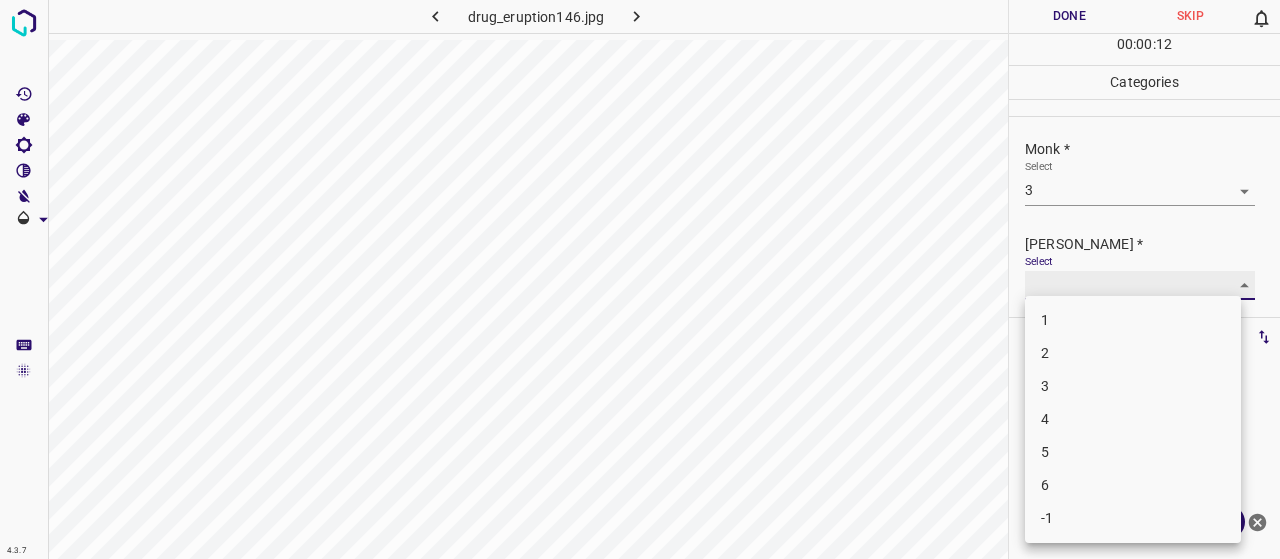 type on "2" 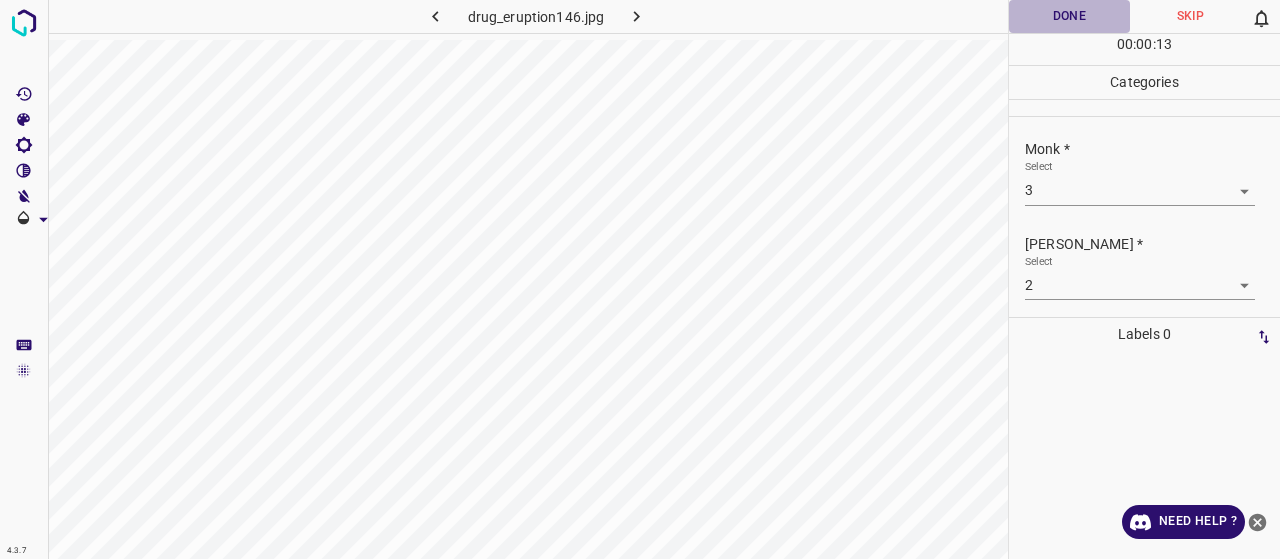 click on "Done" at bounding box center [1069, 16] 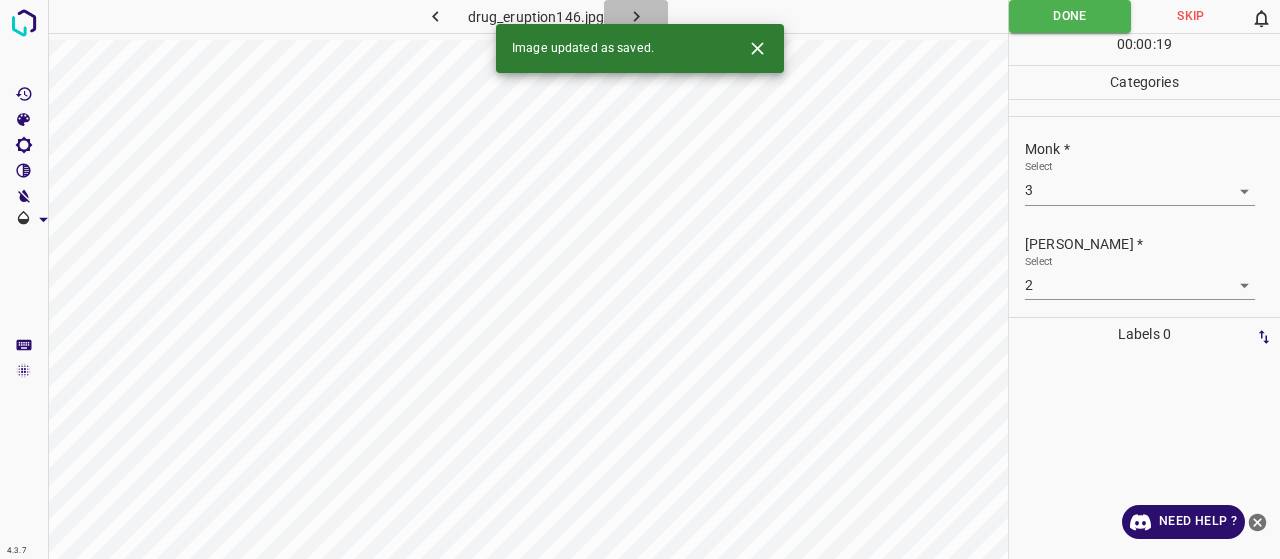 click at bounding box center [636, 16] 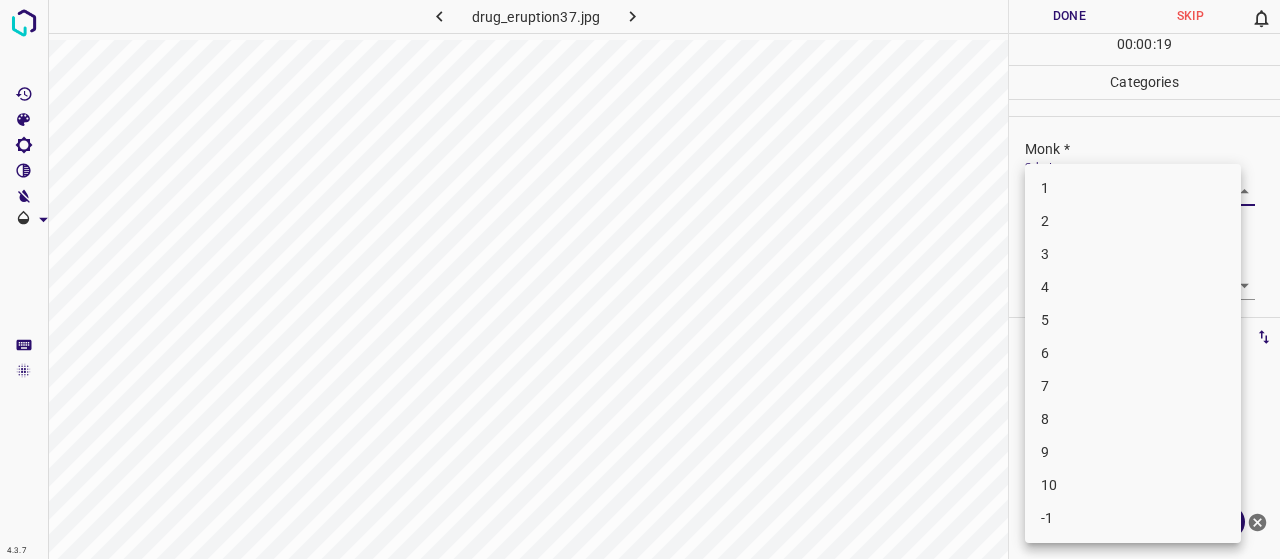 drag, startPoint x: 1070, startPoint y: 181, endPoint x: 1059, endPoint y: 293, distance: 112.53888 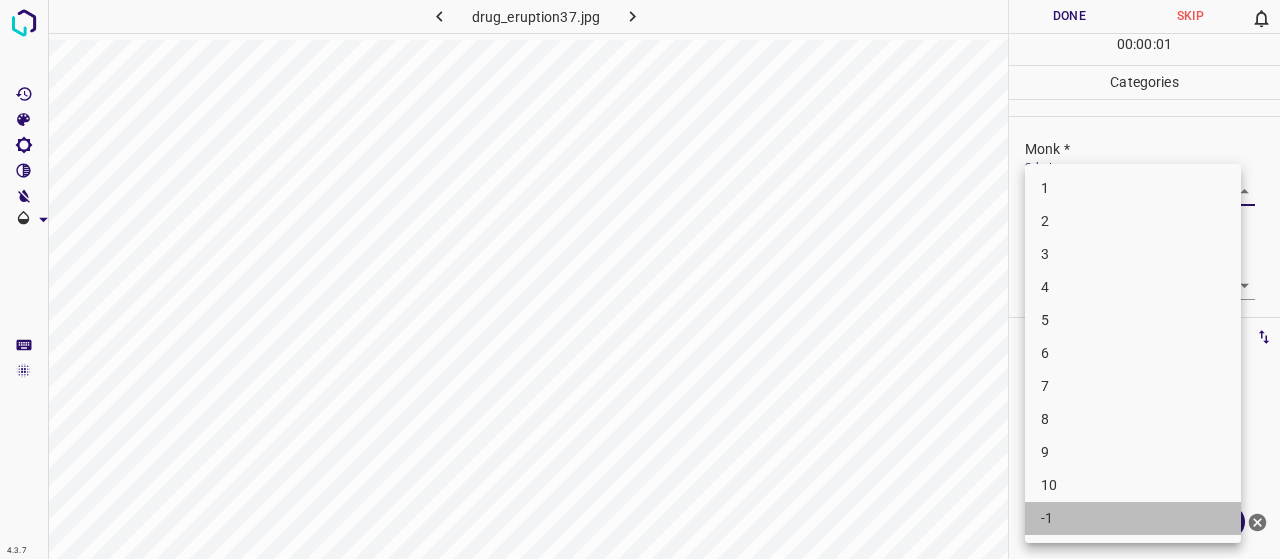 click on "-1" at bounding box center [1133, 518] 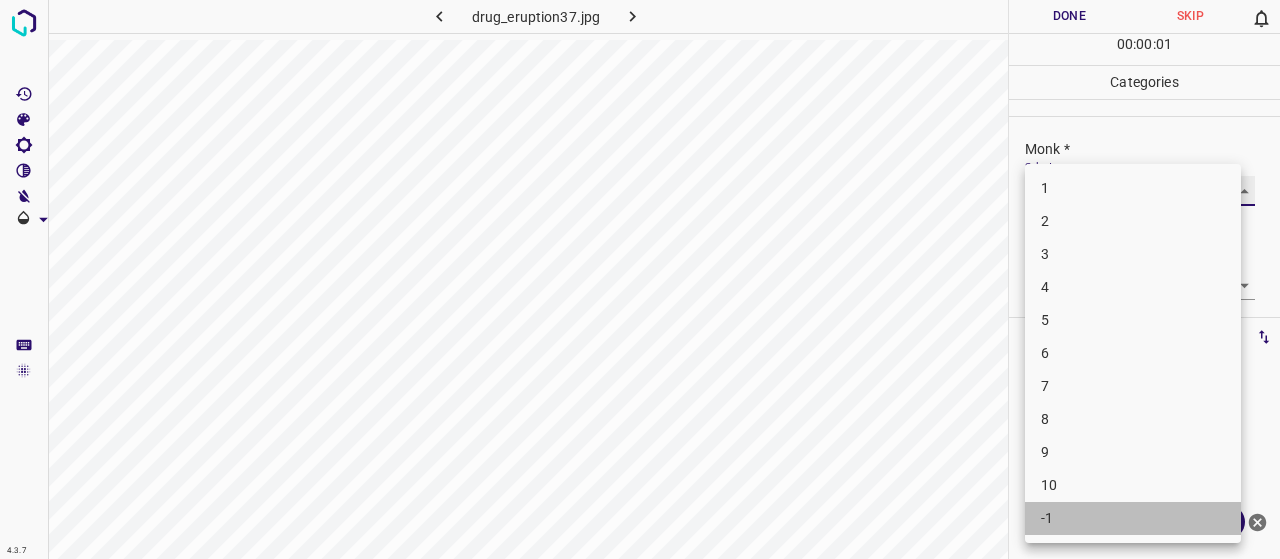type on "-1" 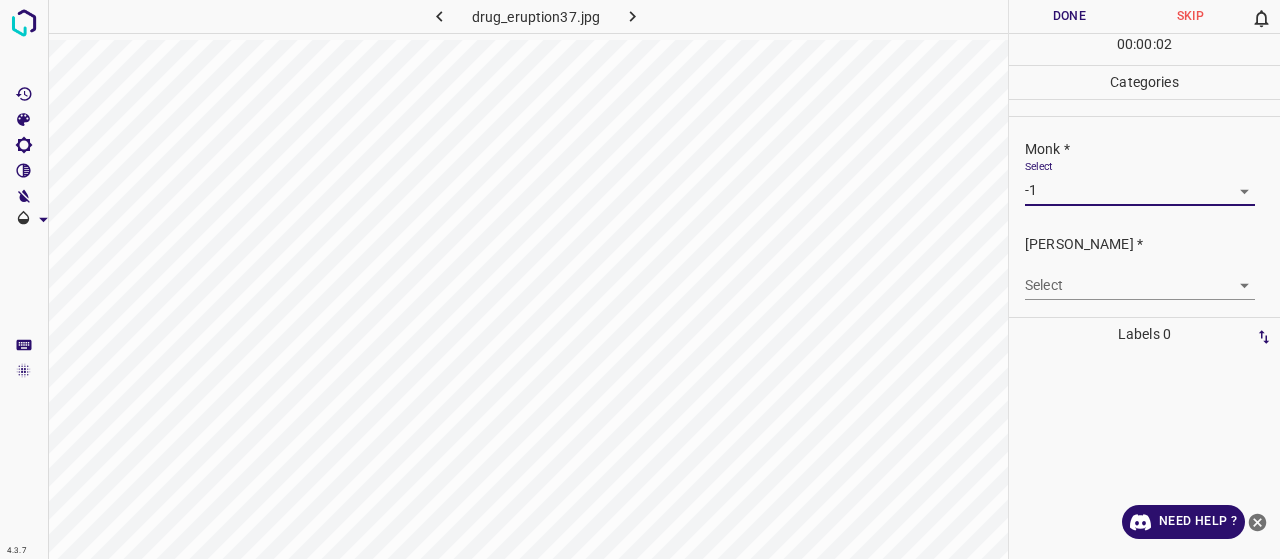 click on "Select ​" at bounding box center (1140, 277) 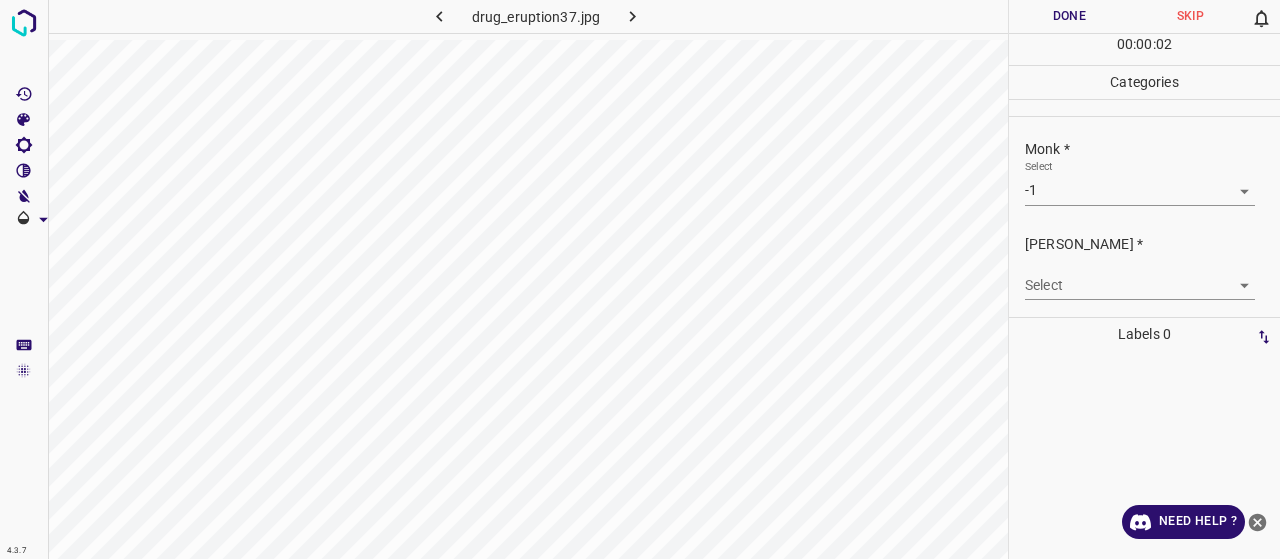 click on "4.3.7 drug_eruption37.jpg Done Skip 0 00   : 00   : 02   Categories Monk *  Select -1 -1  Fitzpatrick *  Select ​ Labels   0 Categories 1 Monk 2  Fitzpatrick Tools Space Change between modes (Draw & Edit) I Auto labeling R Restore zoom M Zoom in N Zoom out Delete Delete selecte label Filters Z Restore filters X Saturation filter C Brightness filter V Contrast filter B Gray scale filter General O Download Need Help ? - Text - Hide - Delete" at bounding box center [640, 279] 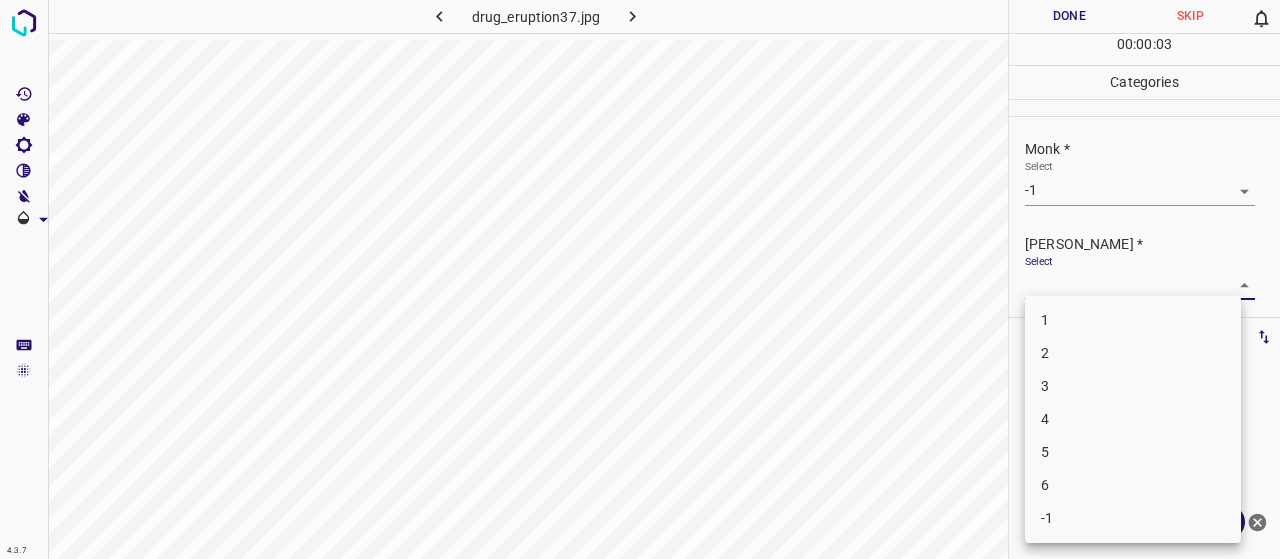 click on "-1" at bounding box center [1133, 518] 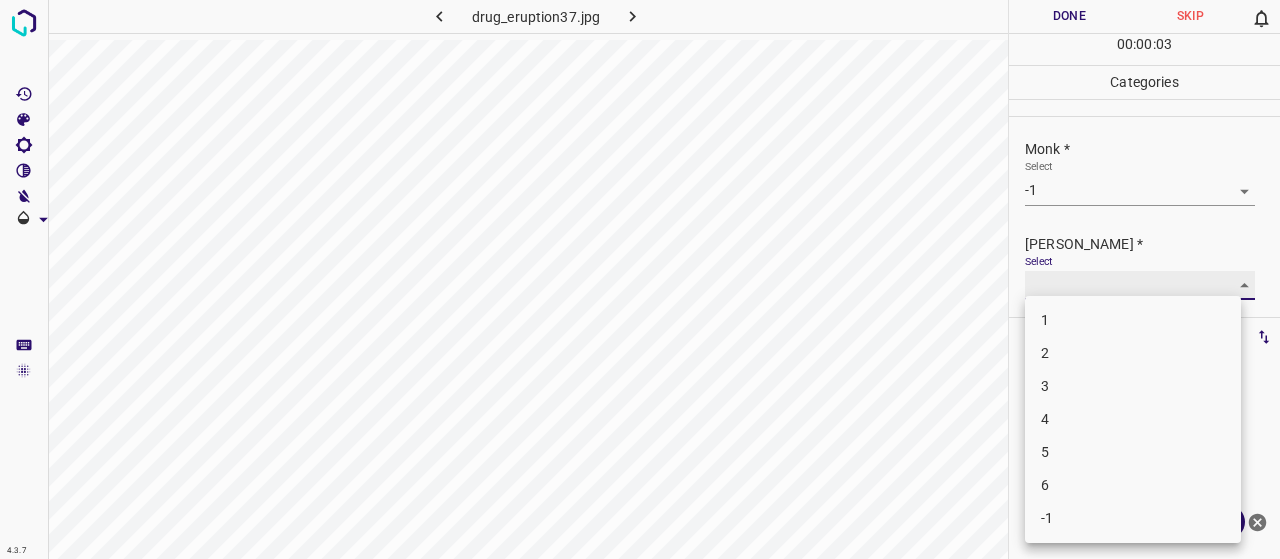 type on "-1" 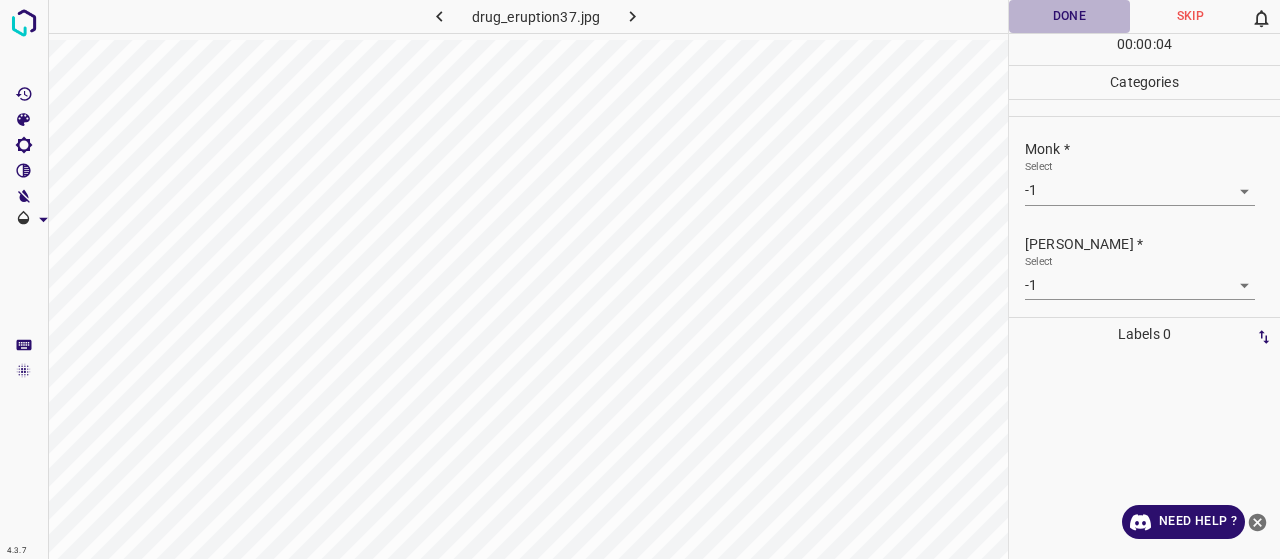 click on "Done" at bounding box center (1069, 16) 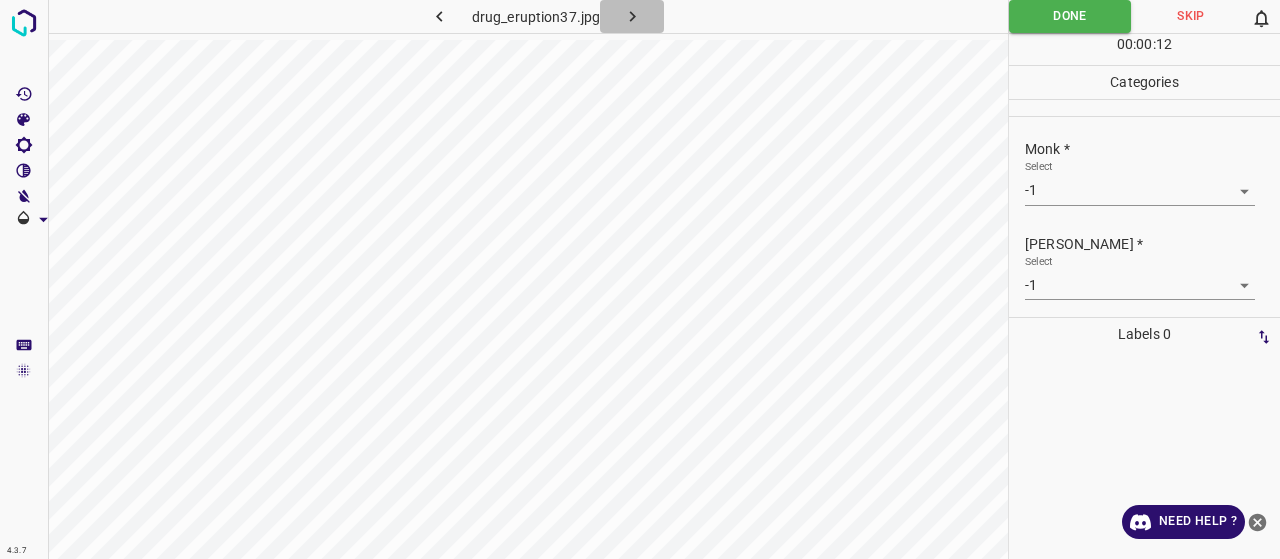 click at bounding box center (632, 16) 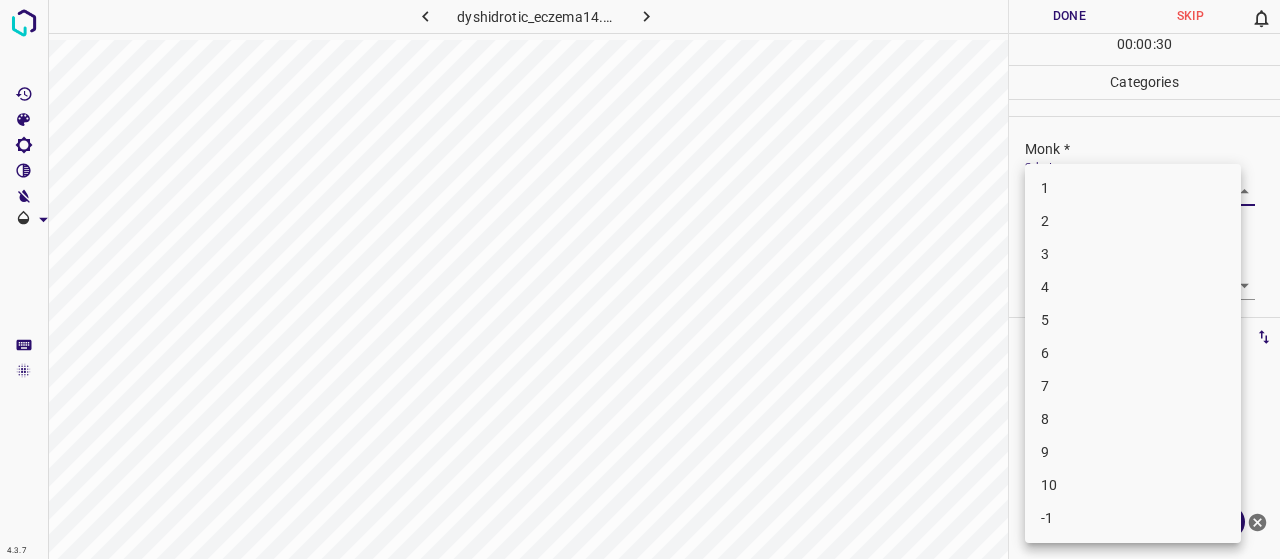 click on "4.3.7 dyshidrotic_eczema14.jpg Done Skip 0 00   : 00   : 30   Categories Monk *  Select ​  Fitzpatrick *  Select ​ Labels   0 Categories 1 Monk 2  Fitzpatrick Tools Space Change between modes (Draw & Edit) I Auto labeling R Restore zoom M Zoom in N Zoom out Delete Delete selecte label Filters Z Restore filters X Saturation filter C Brightness filter V Contrast filter B Gray scale filter General O Download Need Help ? - Text - Hide - Delete 1 2 3 4 5 6 7 8 9 10 -1" at bounding box center [640, 279] 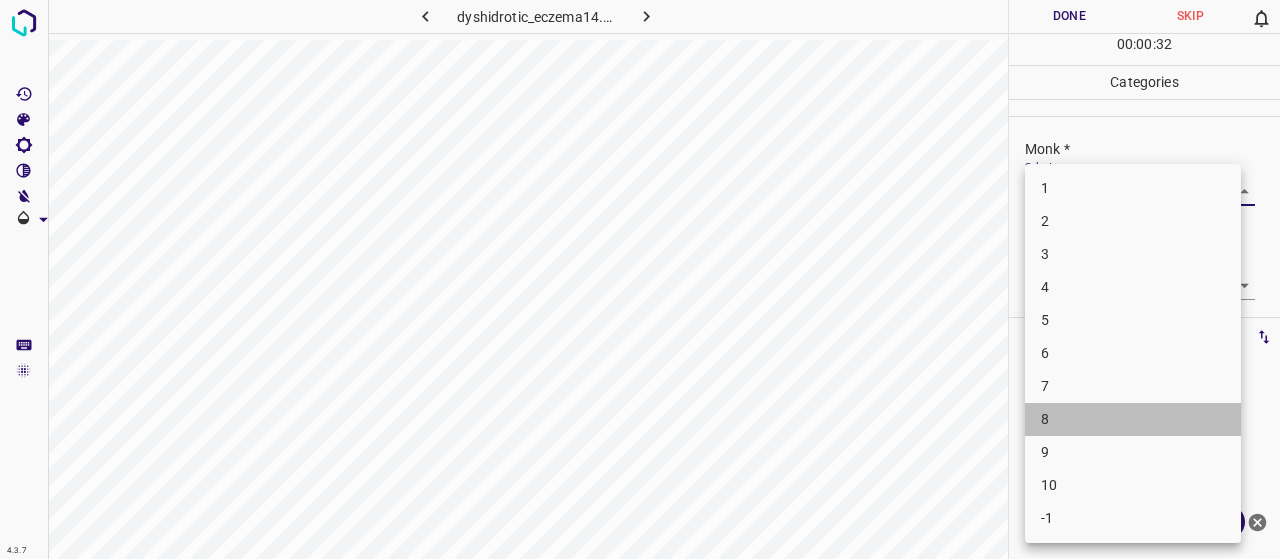 click on "8" at bounding box center [1133, 419] 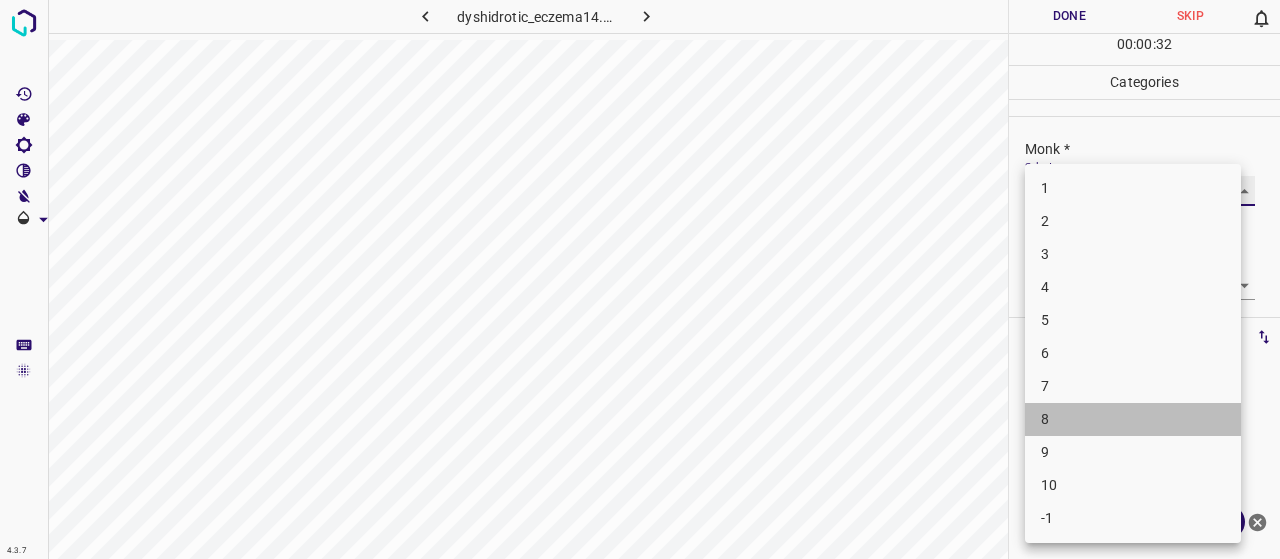 type on "8" 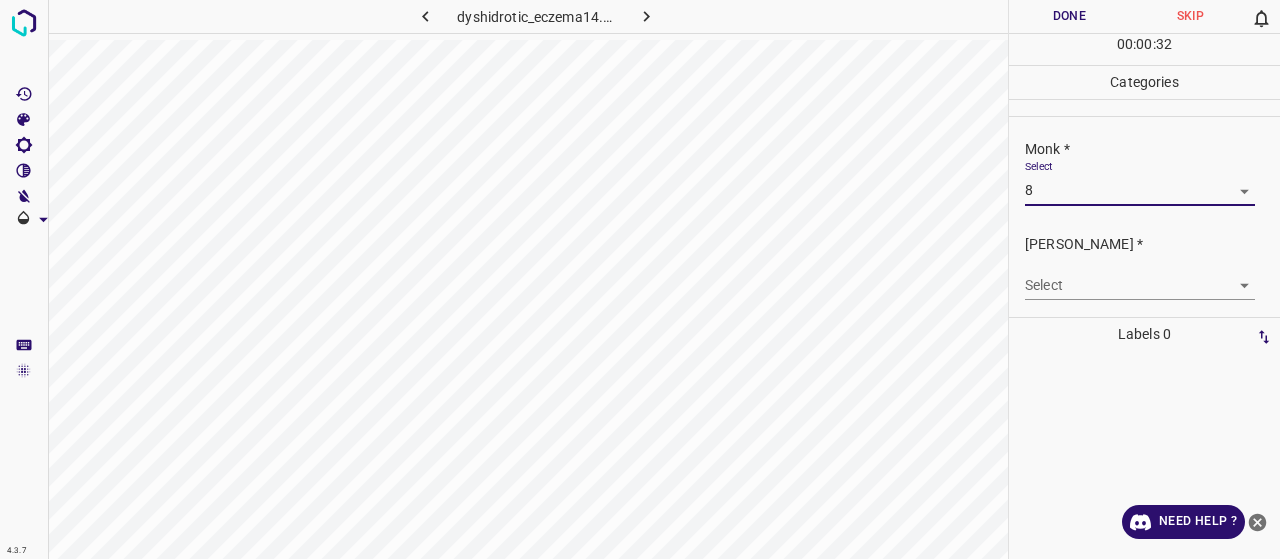 click on "4.3.7 dyshidrotic_eczema14.jpg Done Skip 0 00   : 00   : 32   Categories Monk *  Select 8 8  Fitzpatrick *  Select ​ Labels   0 Categories 1 Monk 2  Fitzpatrick Tools Space Change between modes (Draw & Edit) I Auto labeling R Restore zoom M Zoom in N Zoom out Delete Delete selecte label Filters Z Restore filters X Saturation filter C Brightness filter V Contrast filter B Gray scale filter General O Download Need Help ? - Text - Hide - Delete" at bounding box center [640, 279] 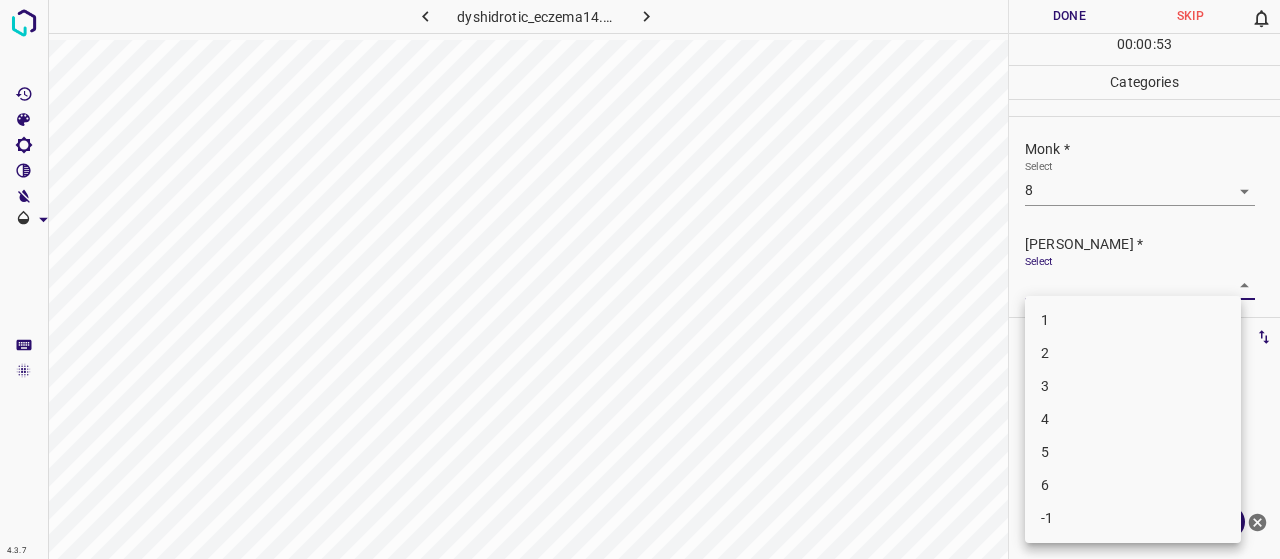 click on "5" at bounding box center [1133, 452] 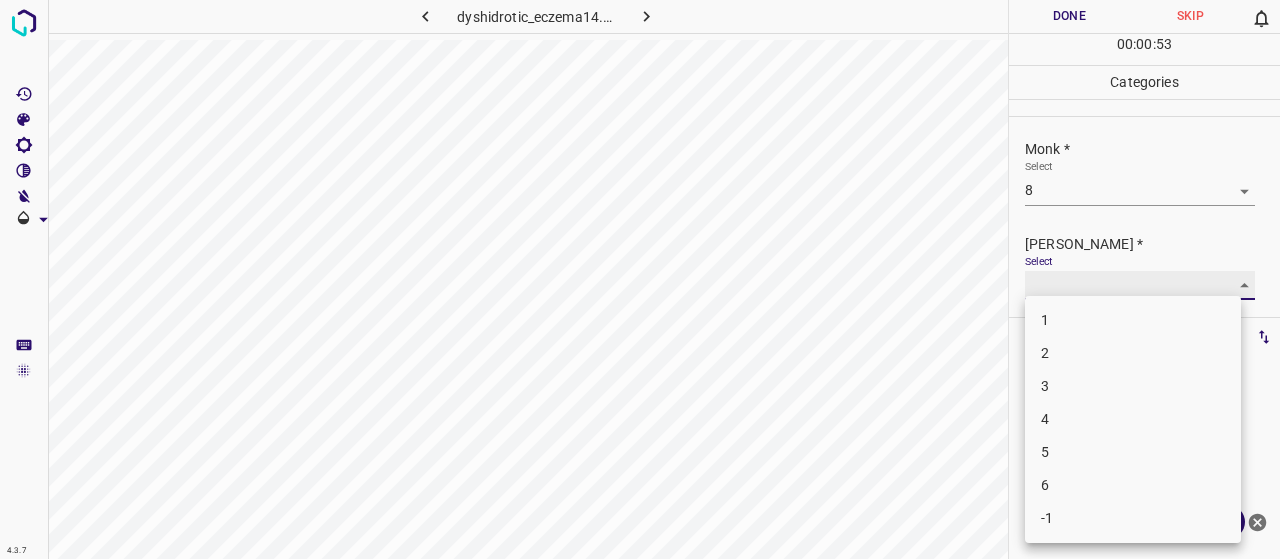 type on "5" 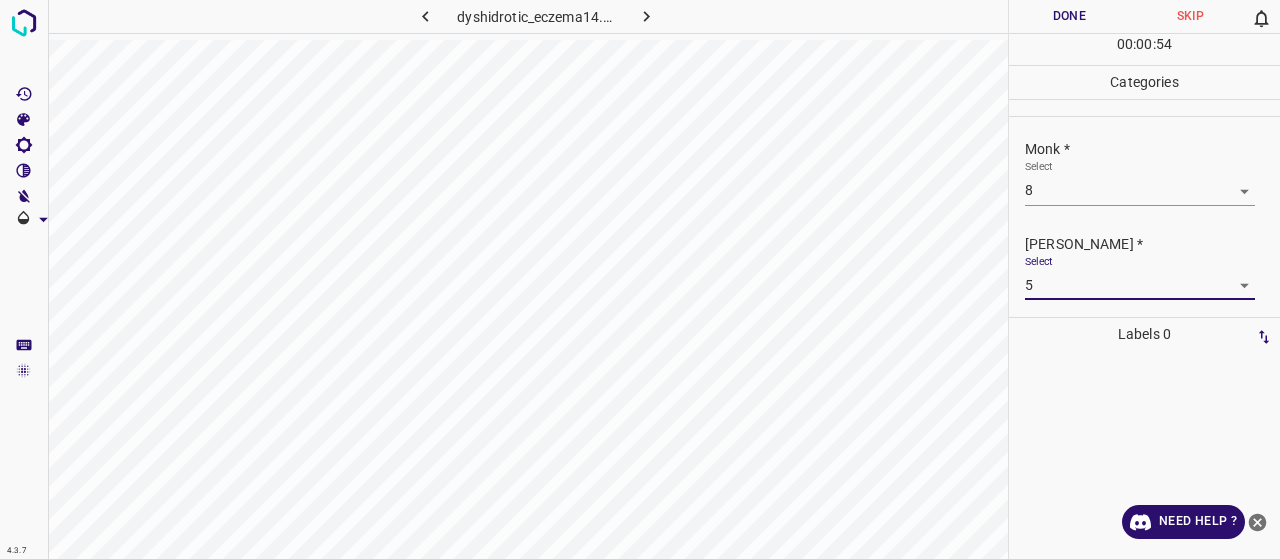 click on "Done" at bounding box center [1069, 16] 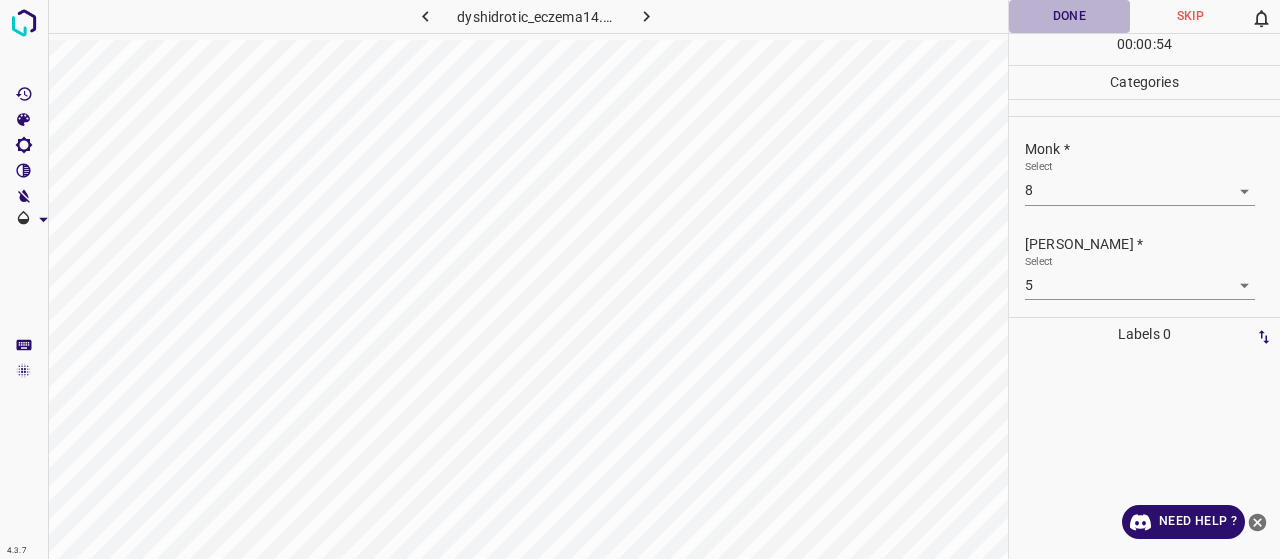 click on "Done" at bounding box center [1069, 16] 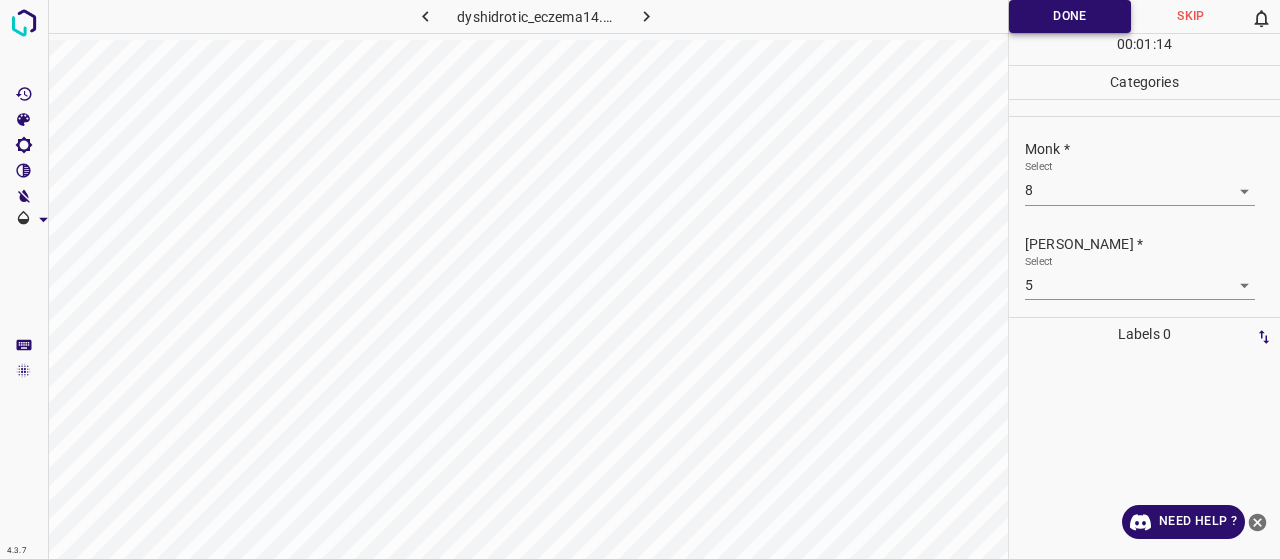 click on "Done" at bounding box center [1070, 16] 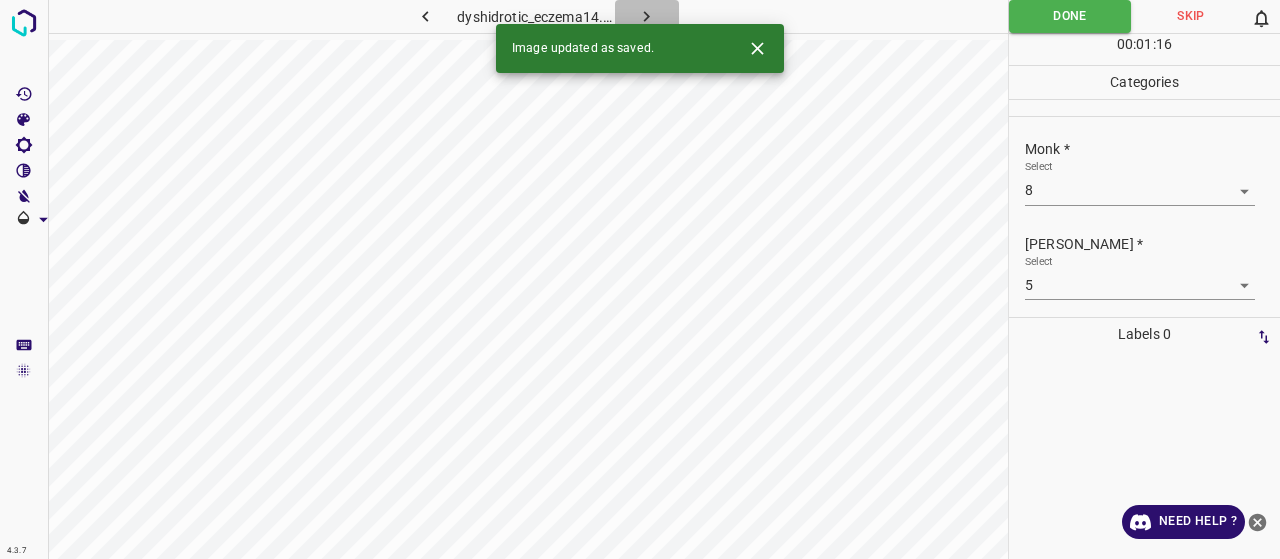 click at bounding box center [647, 16] 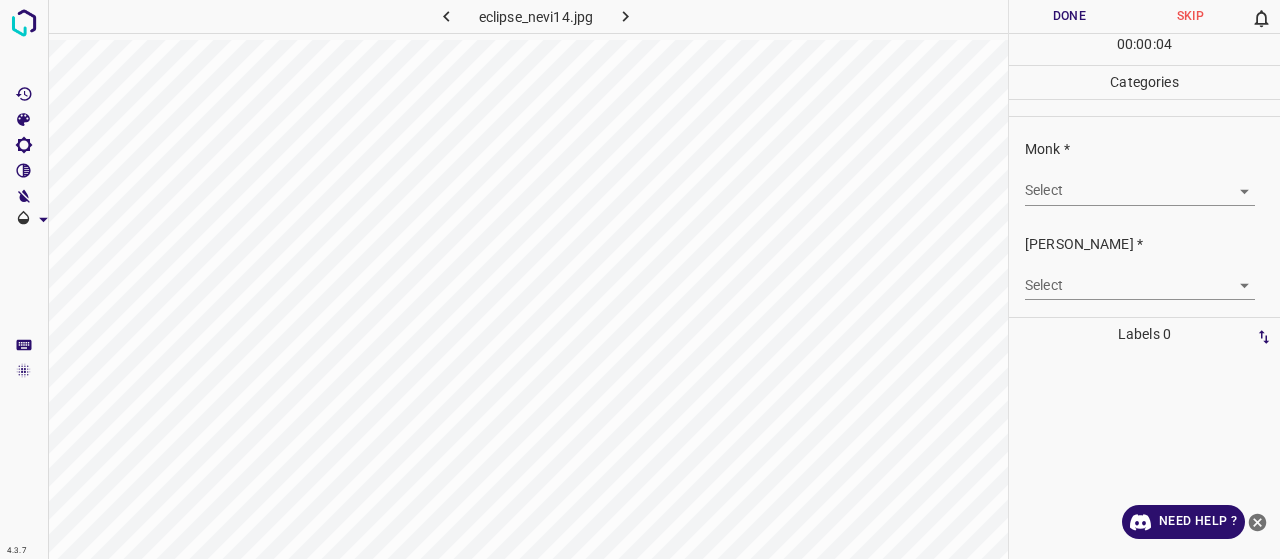 click on "4.3.7 eclipse_nevi14.jpg Done Skip 0 00   : 00   : 04   Categories Monk *  Select ​  Fitzpatrick *  Select ​ Labels   0 Categories 1 Monk 2  Fitzpatrick Tools Space Change between modes (Draw & Edit) I Auto labeling R Restore zoom M Zoom in N Zoom out Delete Delete selecte label Filters Z Restore filters X Saturation filter C Brightness filter V Contrast filter B Gray scale filter General O Download Need Help ? - Text - Hide - Delete" at bounding box center (640, 279) 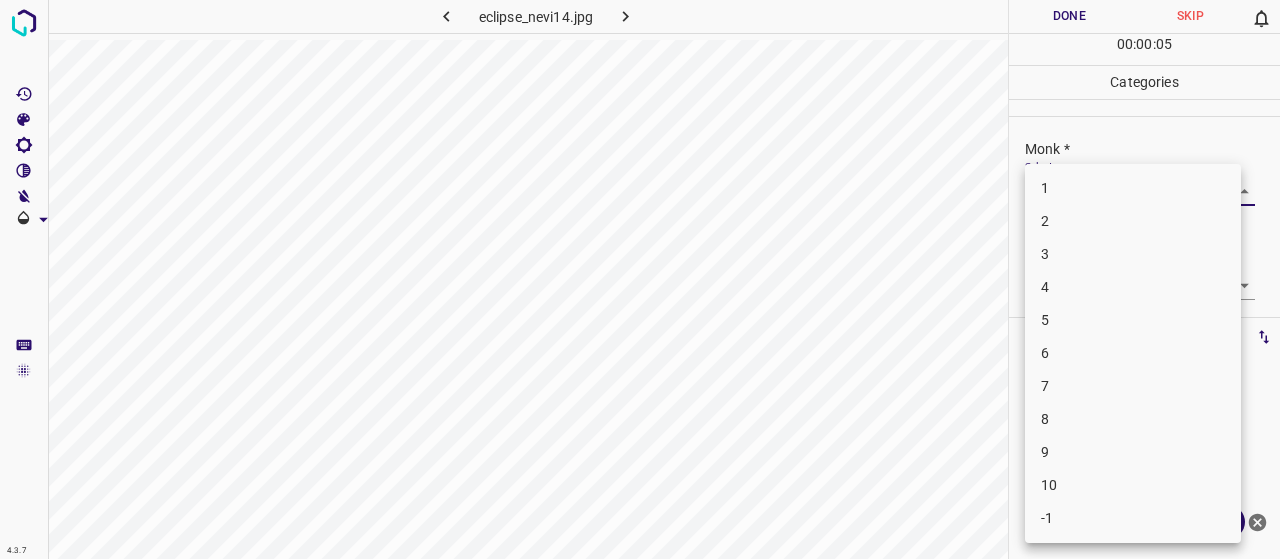 click on "-1" at bounding box center (1133, 518) 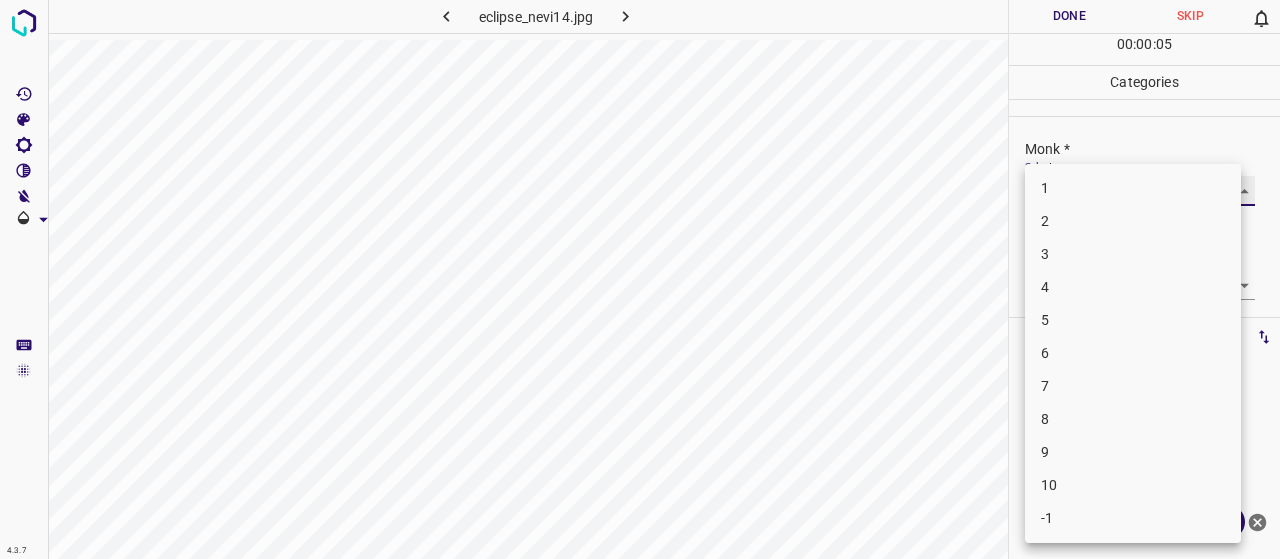 type on "-1" 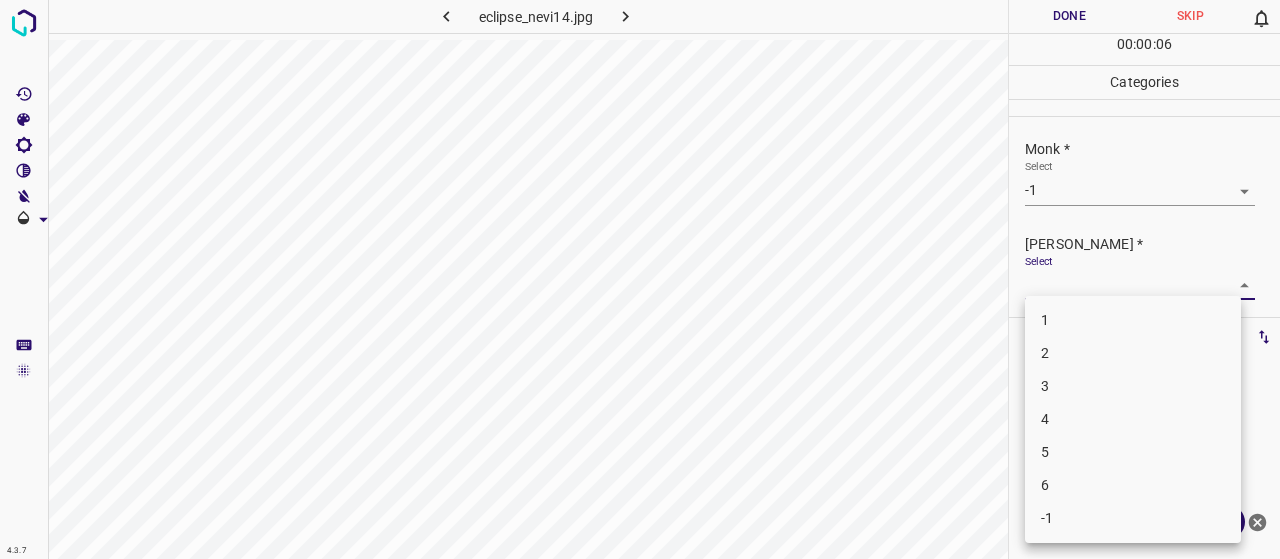 click on "4.3.7 eclipse_nevi14.jpg Done Skip 0 00   : 00   : 06   Categories Monk *  Select -1 -1  Fitzpatrick *  Select ​ Labels   0 Categories 1 Monk 2  Fitzpatrick Tools Space Change between modes (Draw & Edit) I Auto labeling R Restore zoom M Zoom in N Zoom out Delete Delete selecte label Filters Z Restore filters X Saturation filter C Brightness filter V Contrast filter B Gray scale filter General O Download Need Help ? - Text - Hide - Delete 1 2 3 4 5 6 -1" at bounding box center (640, 279) 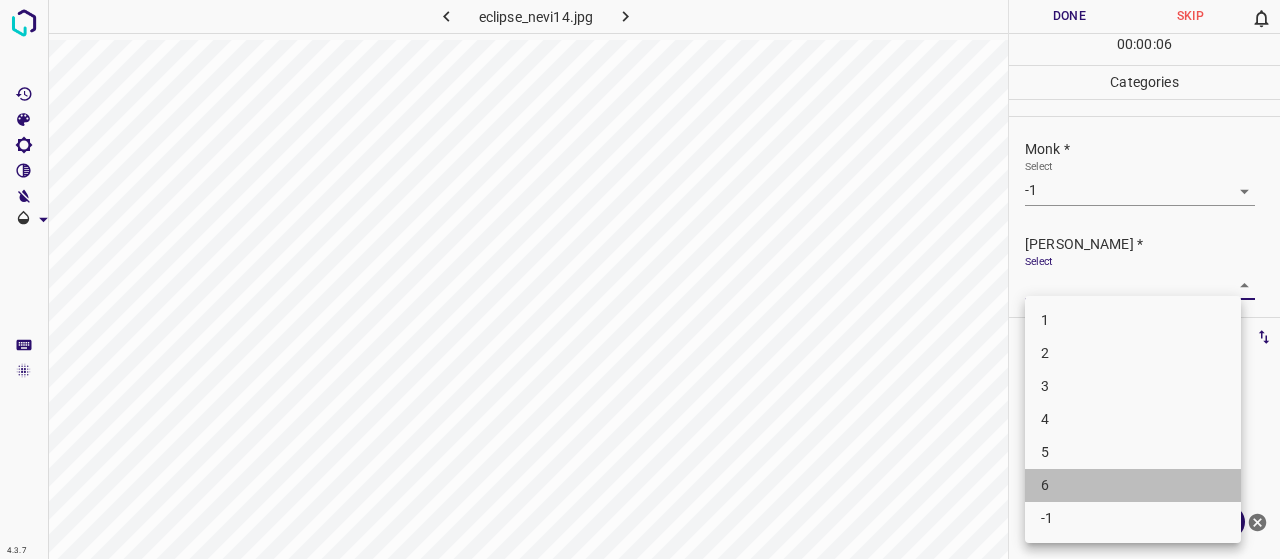 drag, startPoint x: 1077, startPoint y: 492, endPoint x: 1082, endPoint y: 504, distance: 13 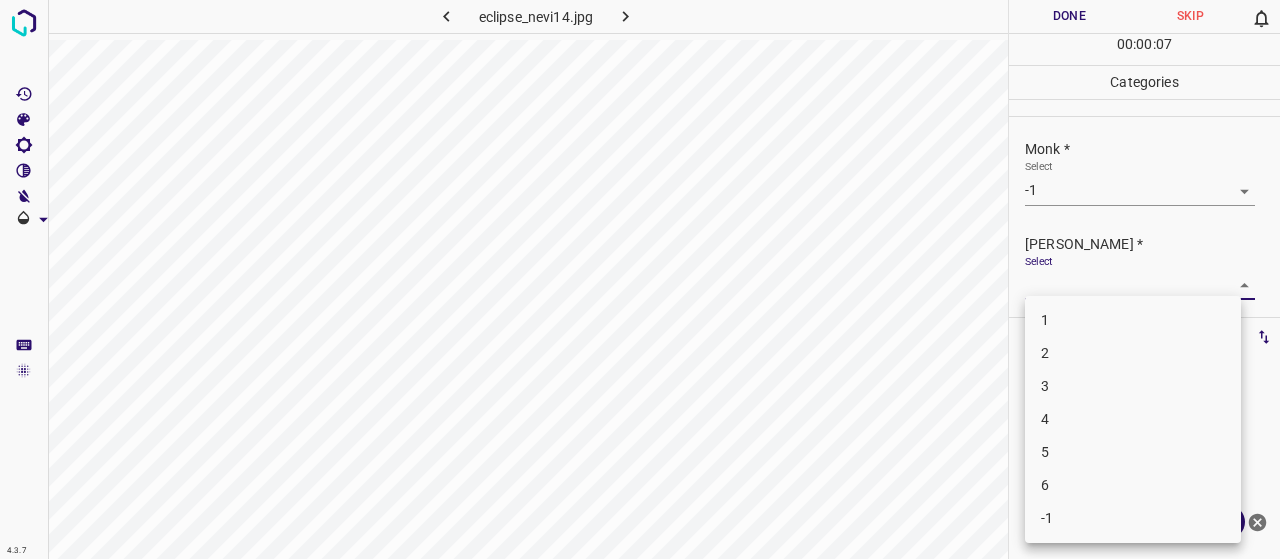 click on "-1" at bounding box center [1133, 518] 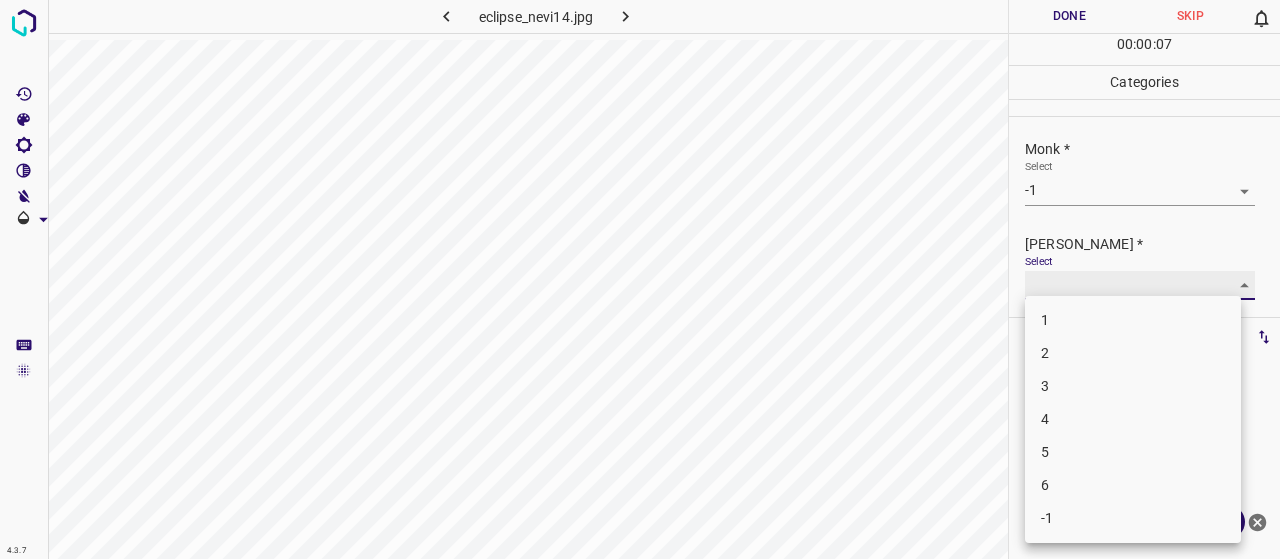 type on "-1" 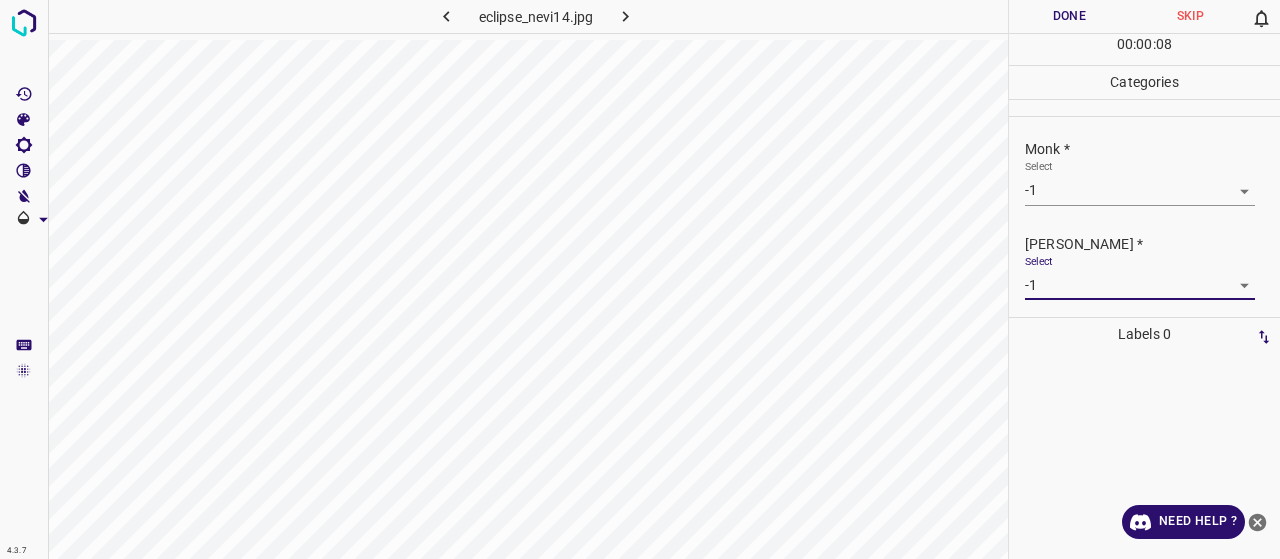 click on "Done" at bounding box center (1069, 16) 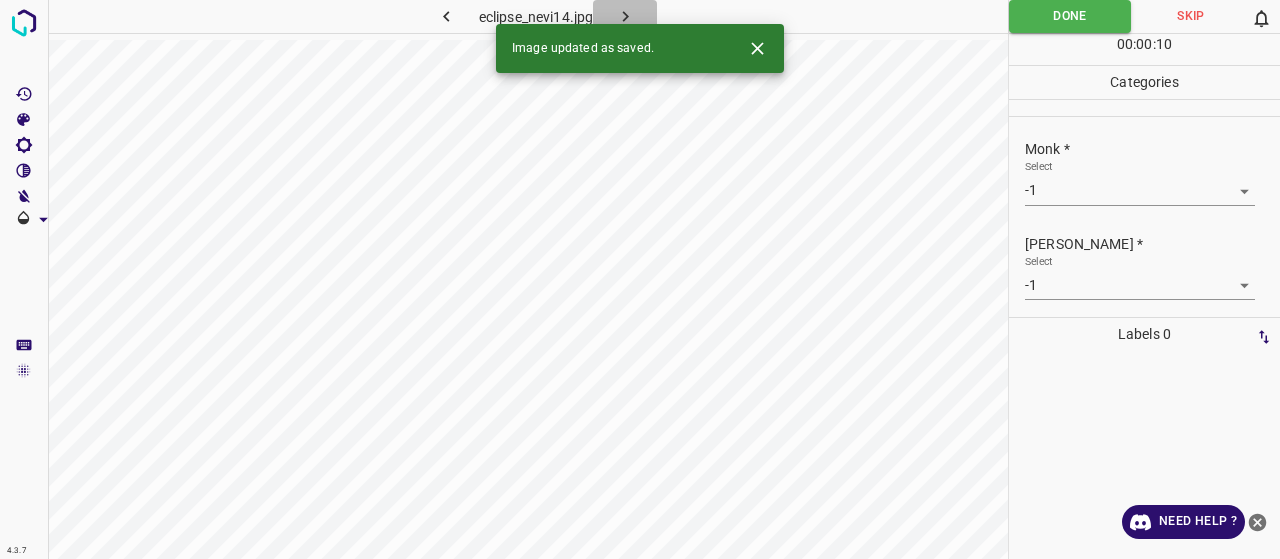 click 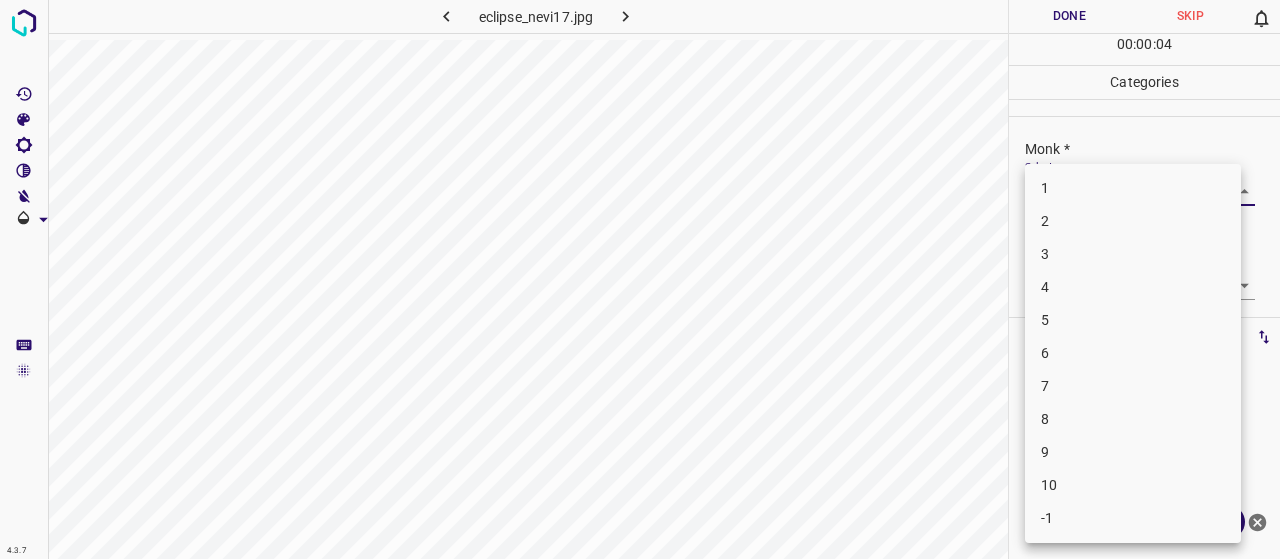 click on "4.3.7 eclipse_nevi17.jpg Done Skip 0 00   : 00   : 04   Categories Monk *  Select ​  Fitzpatrick *  Select ​ Labels   0 Categories 1 Monk 2  Fitzpatrick Tools Space Change between modes (Draw & Edit) I Auto labeling R Restore zoom M Zoom in N Zoom out Delete Delete selecte label Filters Z Restore filters X Saturation filter C Brightness filter V Contrast filter B Gray scale filter General O Download Need Help ? - Text - Hide - Delete 1 2 3 4 5 6 7 8 9 10 -1" at bounding box center [640, 279] 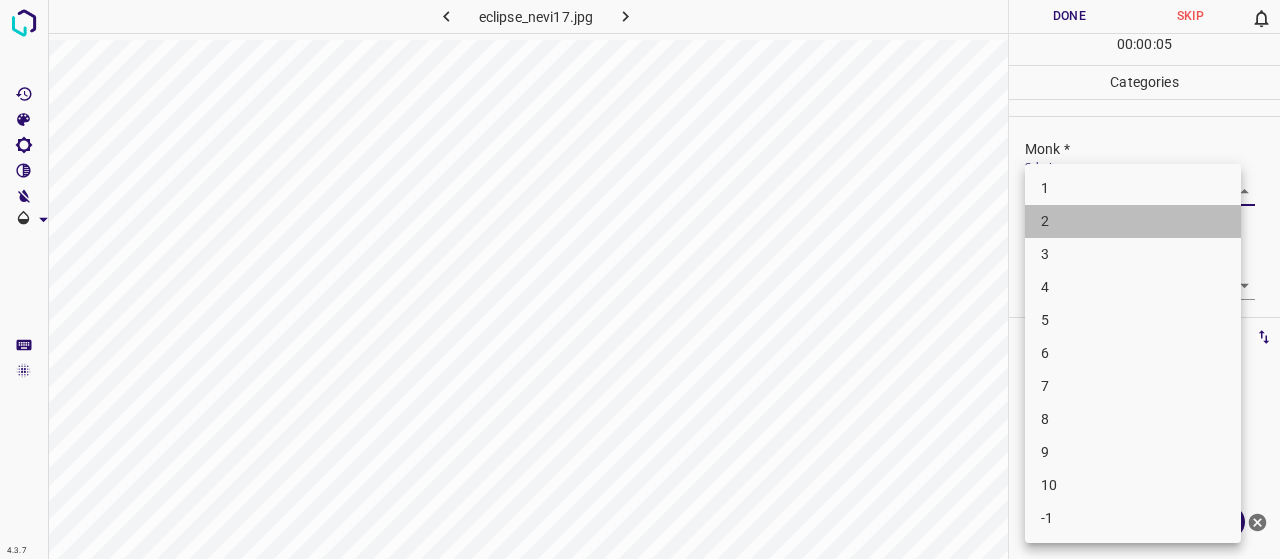 click on "2" at bounding box center (1133, 221) 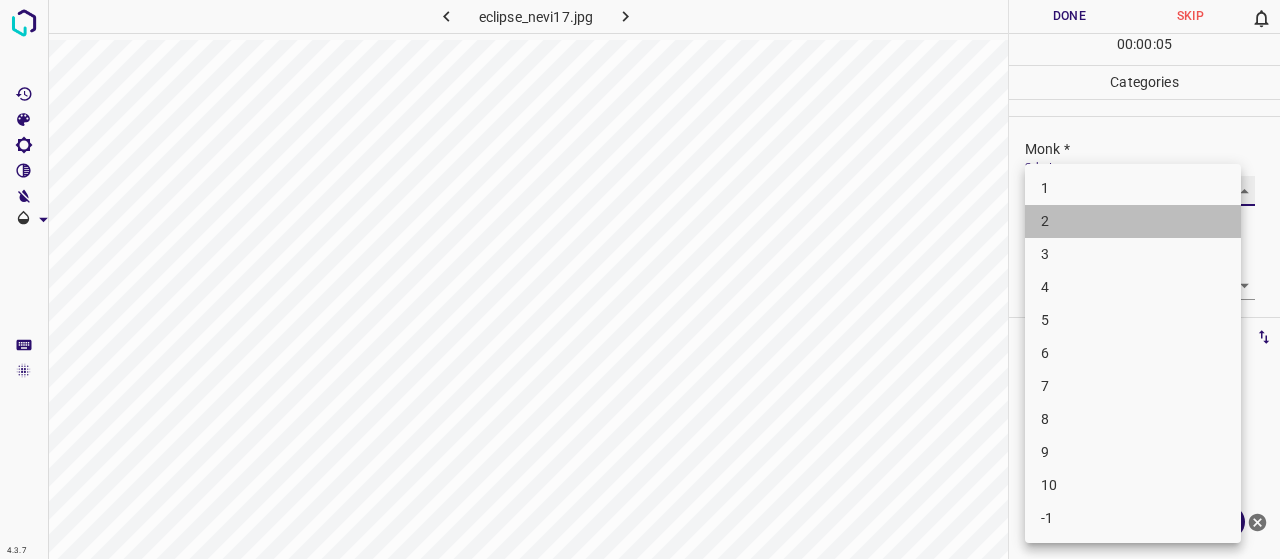 type on "2" 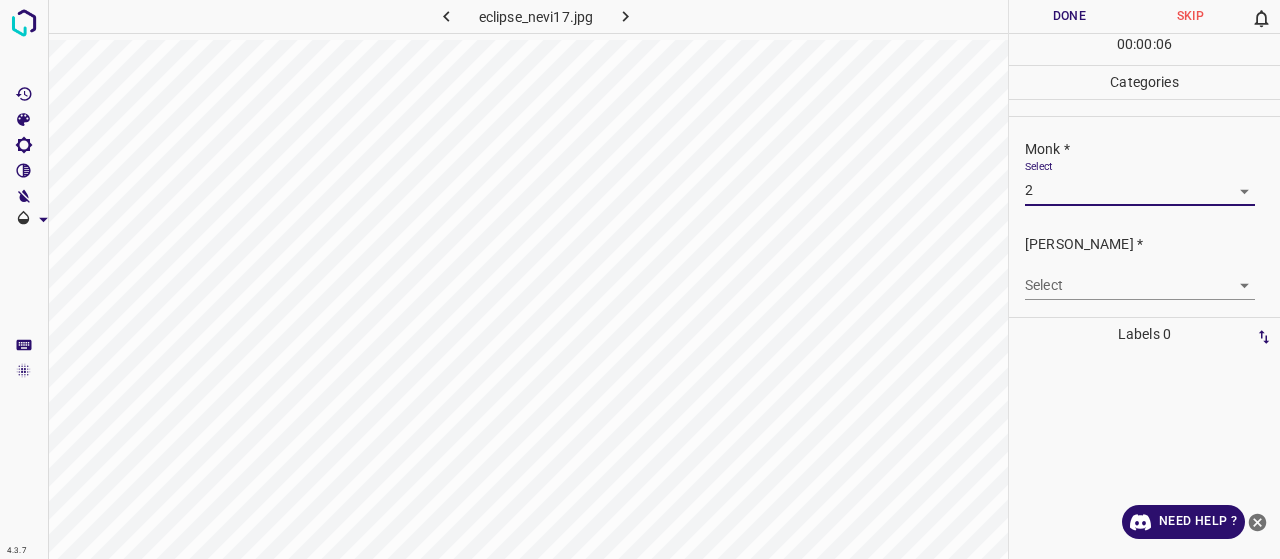 click on "4.3.7 eclipse_nevi17.jpg Done Skip 0 00   : 00   : 06   Categories Monk *  Select 2 2  Fitzpatrick *  Select ​ Labels   0 Categories 1 Monk 2  Fitzpatrick Tools Space Change between modes (Draw & Edit) I Auto labeling R Restore zoom M Zoom in N Zoom out Delete Delete selecte label Filters Z Restore filters X Saturation filter C Brightness filter V Contrast filter B Gray scale filter General O Download Need Help ? - Text - Hide - Delete" at bounding box center [640, 279] 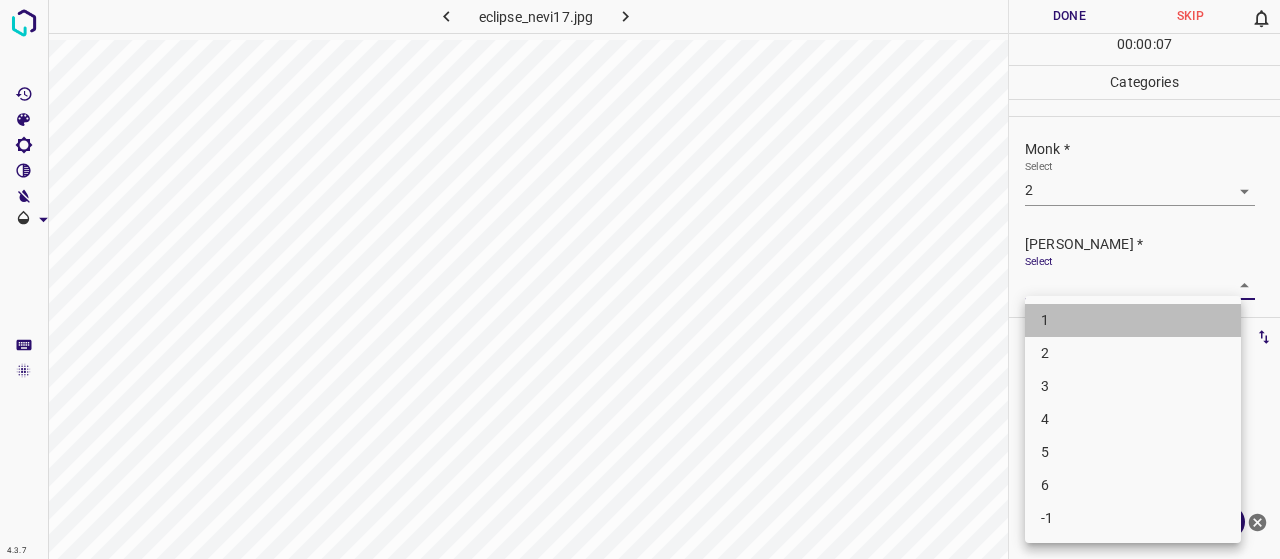 drag, startPoint x: 1060, startPoint y: 327, endPoint x: 1064, endPoint y: 297, distance: 30.265491 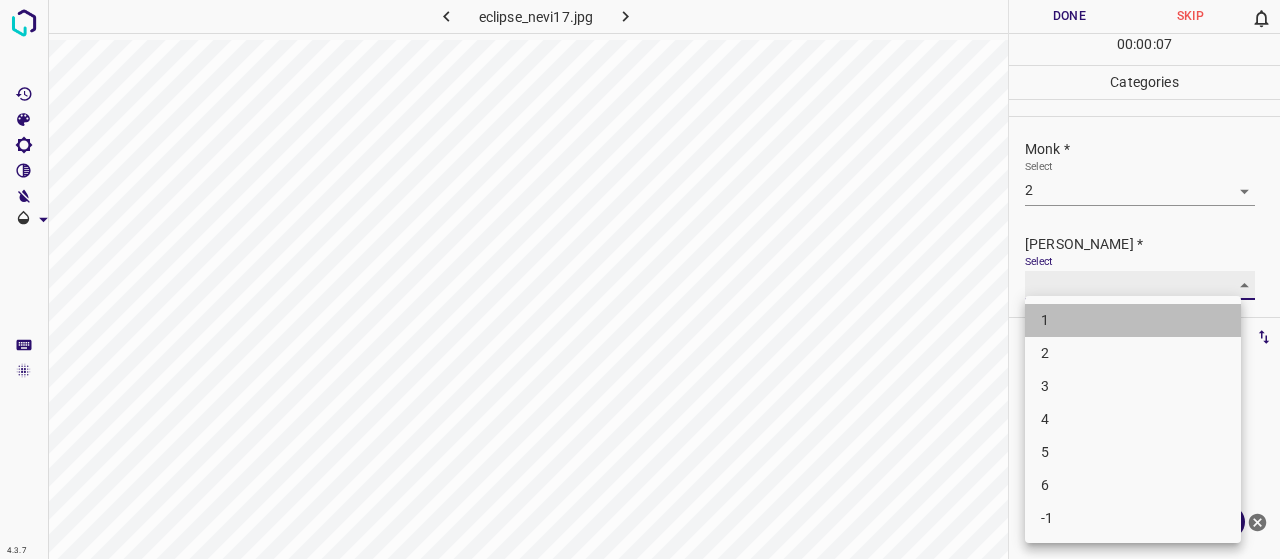 type on "1" 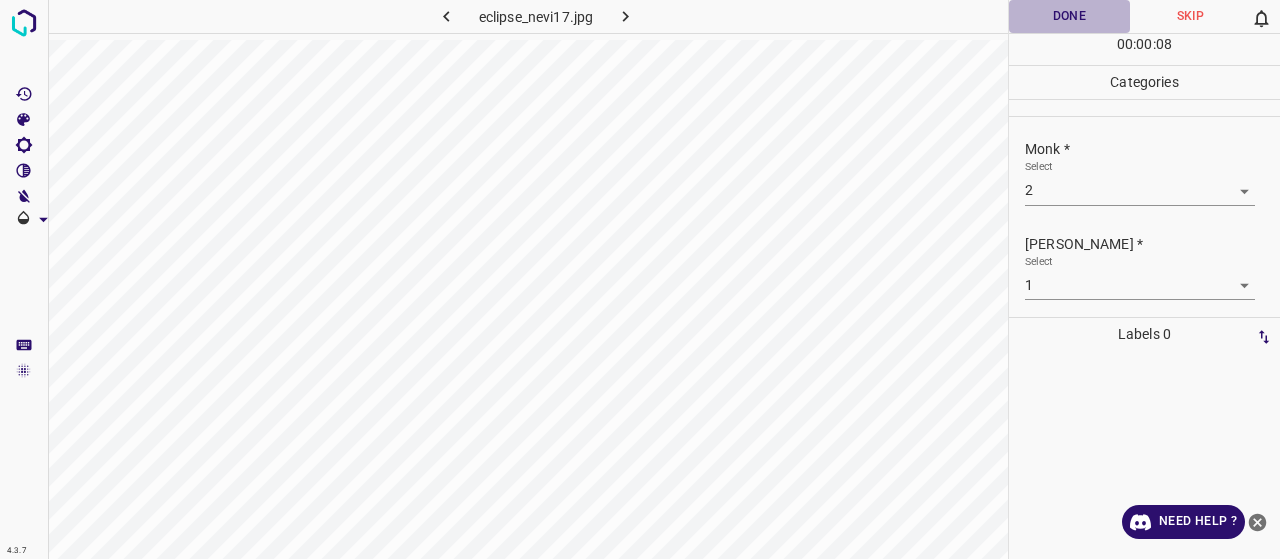 click on "Done" at bounding box center [1069, 16] 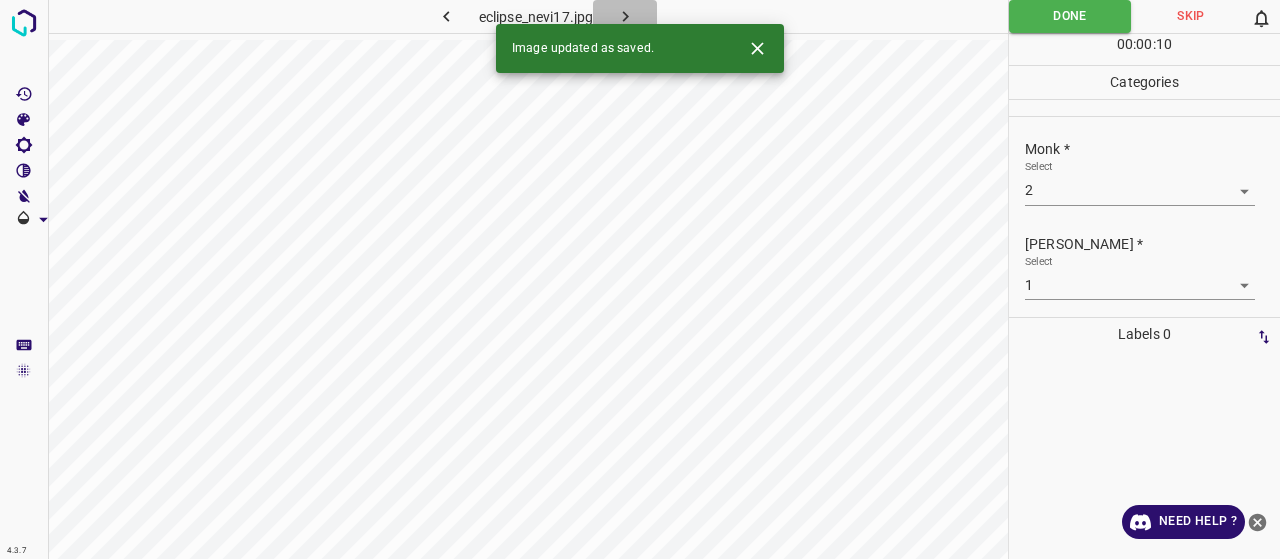 click at bounding box center [625, 16] 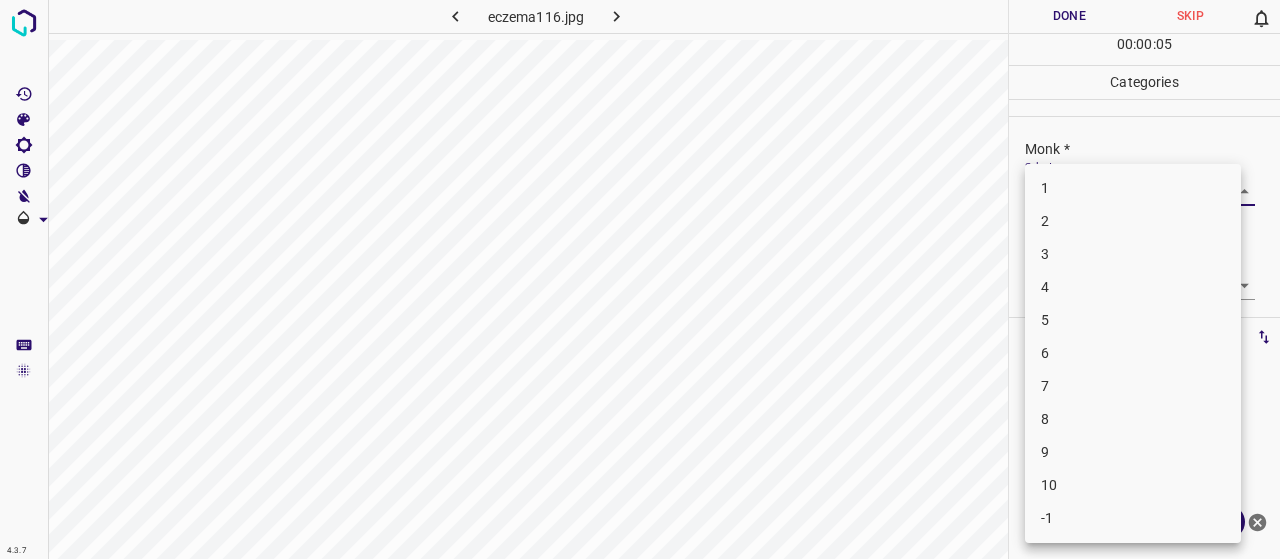 click on "4.3.7 eczema116.jpg Done Skip 0 00   : 00   : 05   Categories Monk *  Select ​  Fitzpatrick *  Select ​ Labels   0 Categories 1 Monk 2  Fitzpatrick Tools Space Change between modes (Draw & Edit) I Auto labeling R Restore zoom M Zoom in N Zoom out Delete Delete selecte label Filters Z Restore filters X Saturation filter C Brightness filter V Contrast filter B Gray scale filter General O Download Need Help ? - Text - Hide - Delete 1 2 3 4 5 6 7 8 9 10 -1" at bounding box center [640, 279] 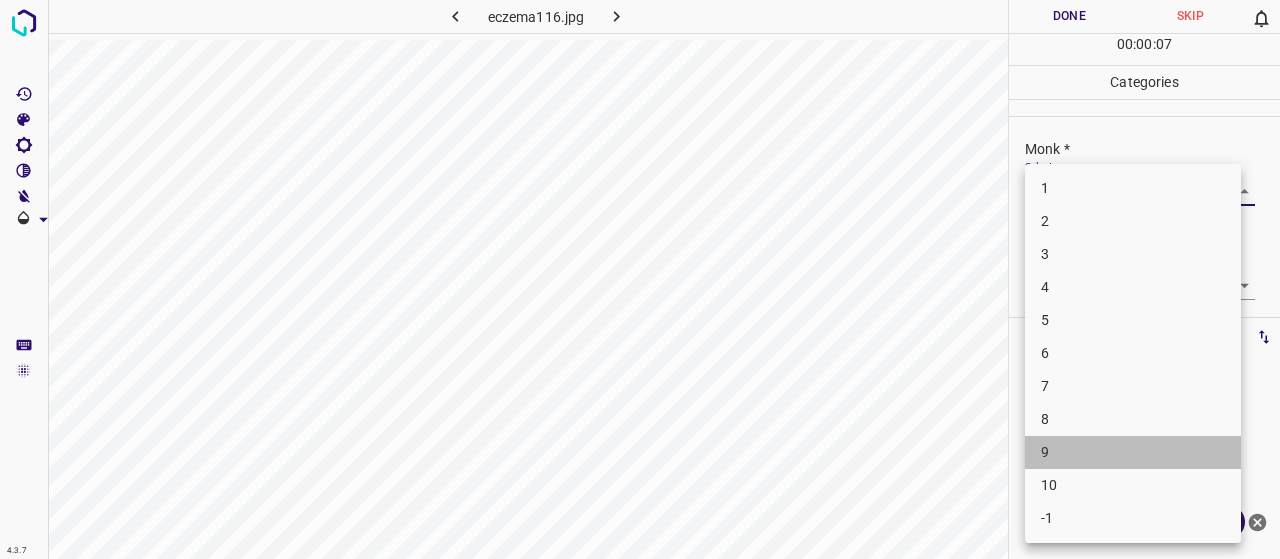 click on "9" at bounding box center [1133, 452] 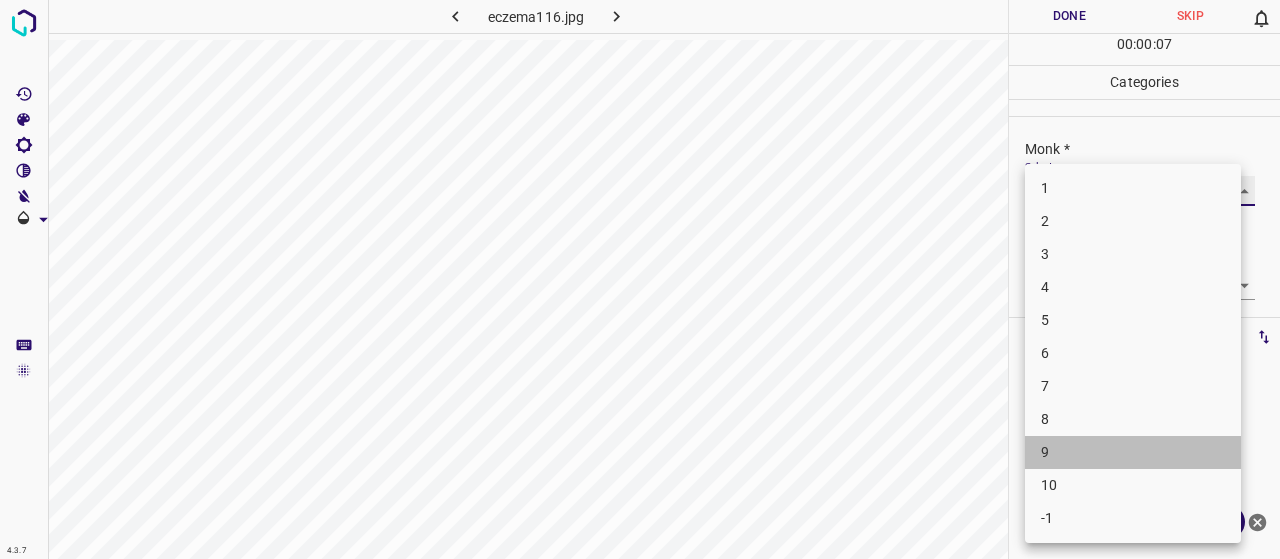 type on "9" 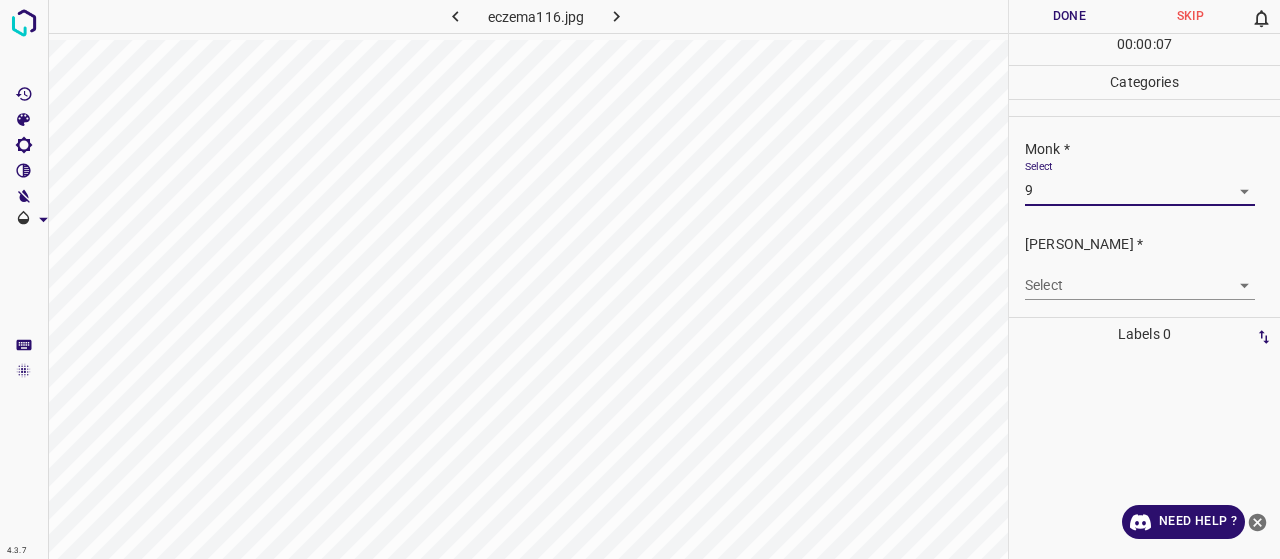 click on "4.3.7 eczema116.jpg Done Skip 0 00   : 00   : 07   Categories Monk *  Select 9 9  Fitzpatrick *  Select ​ Labels   0 Categories 1 Monk 2  Fitzpatrick Tools Space Change between modes (Draw & Edit) I Auto labeling R Restore zoom M Zoom in N Zoom out Delete Delete selecte label Filters Z Restore filters X Saturation filter C Brightness filter V Contrast filter B Gray scale filter General O Download Need Help ? - Text - Hide - Delete" at bounding box center [640, 279] 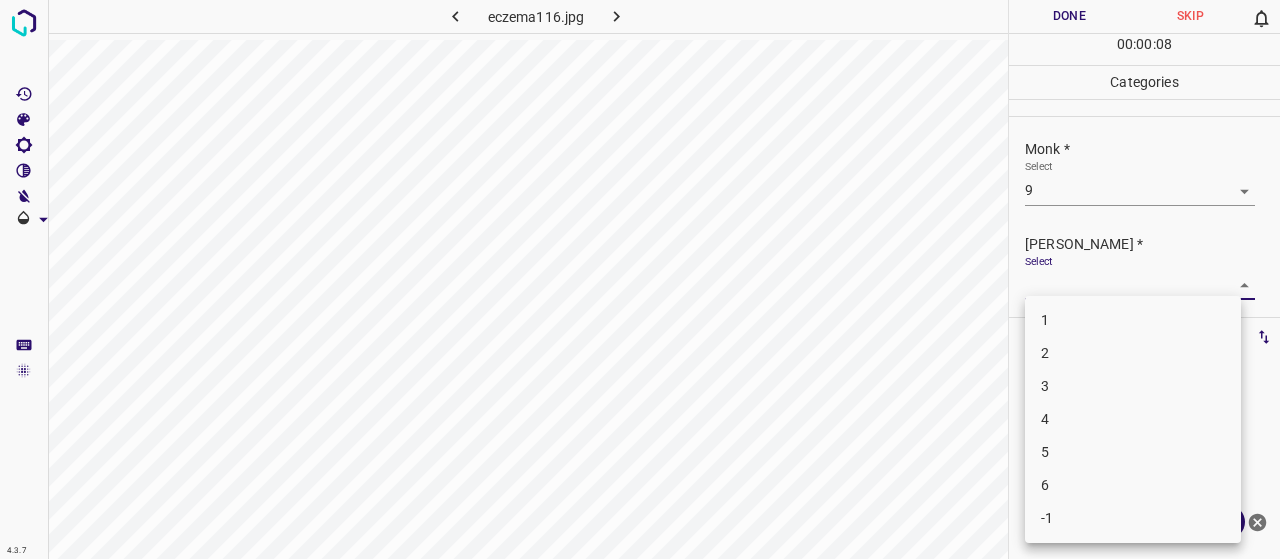 click on "6" at bounding box center [1133, 485] 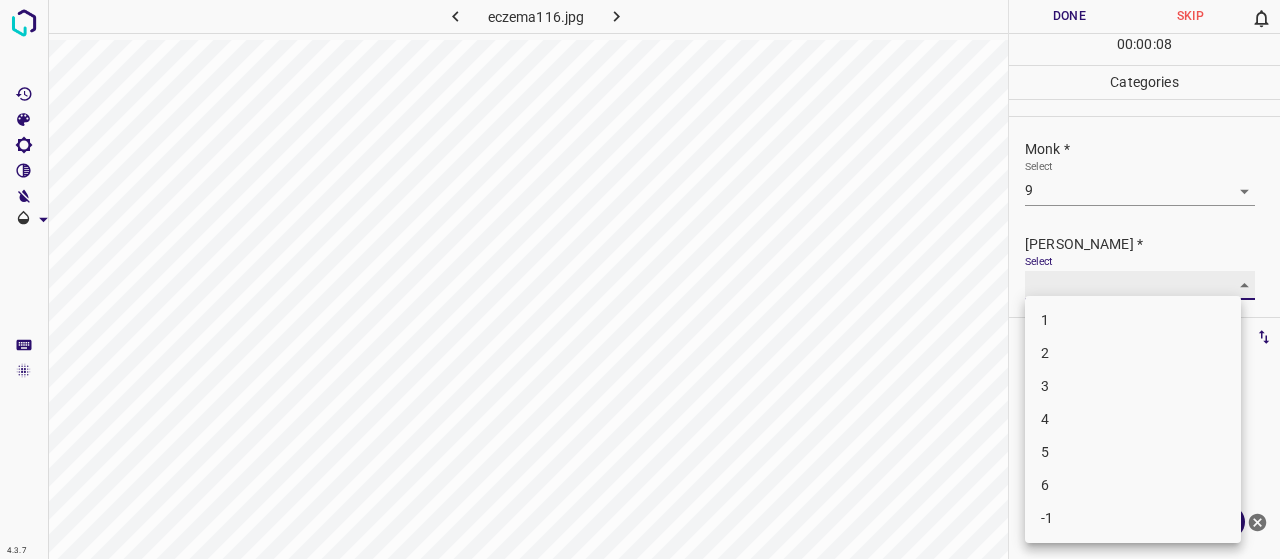 type on "6" 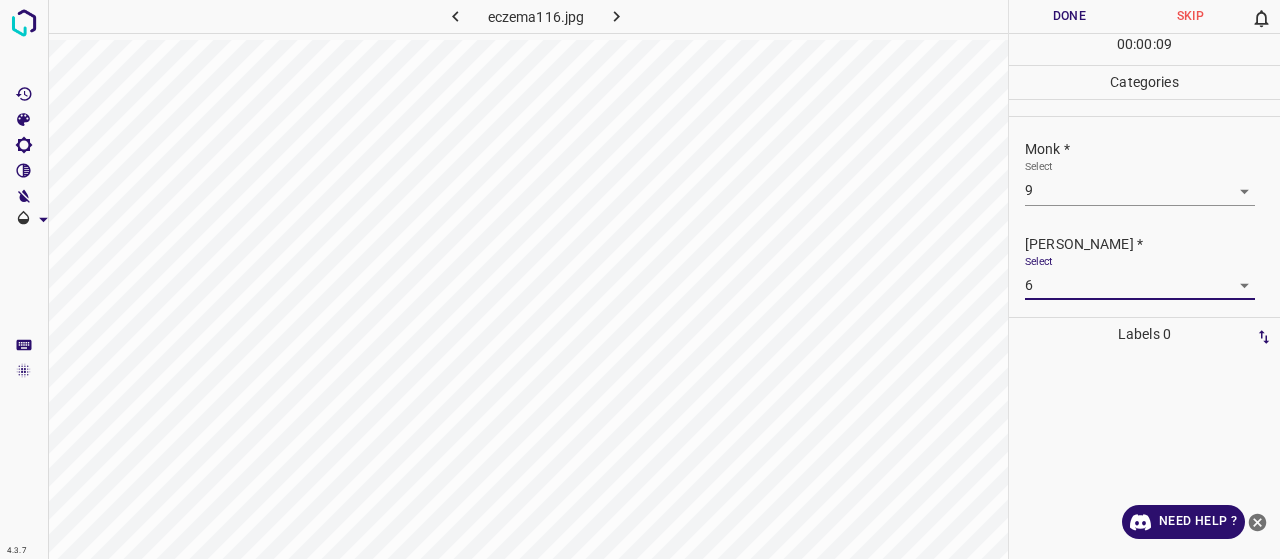 click on "Done" at bounding box center [1069, 16] 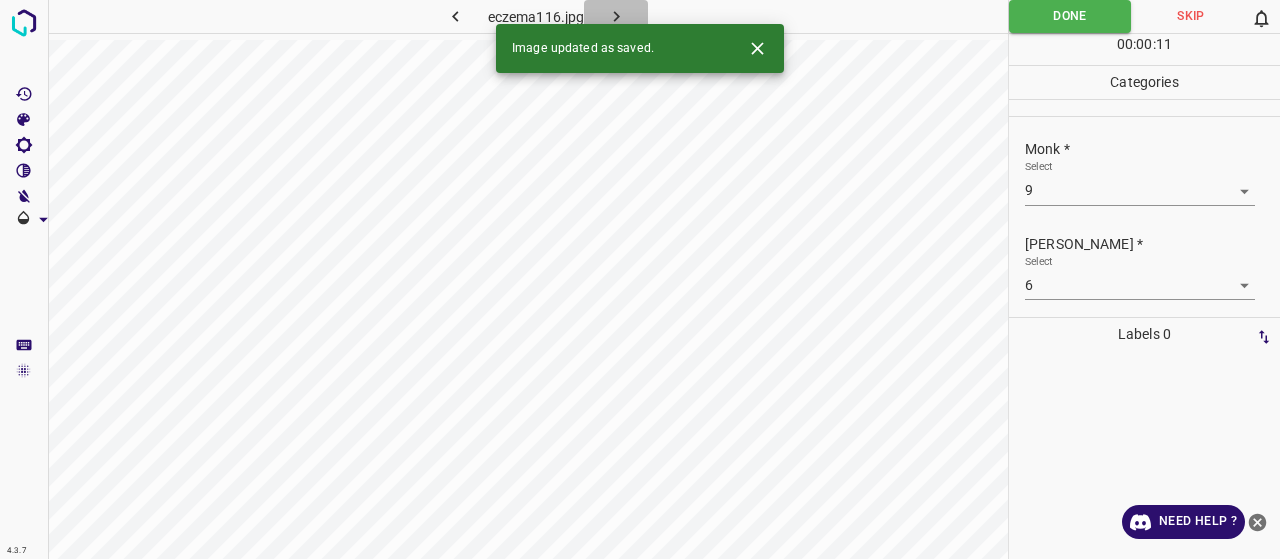 click 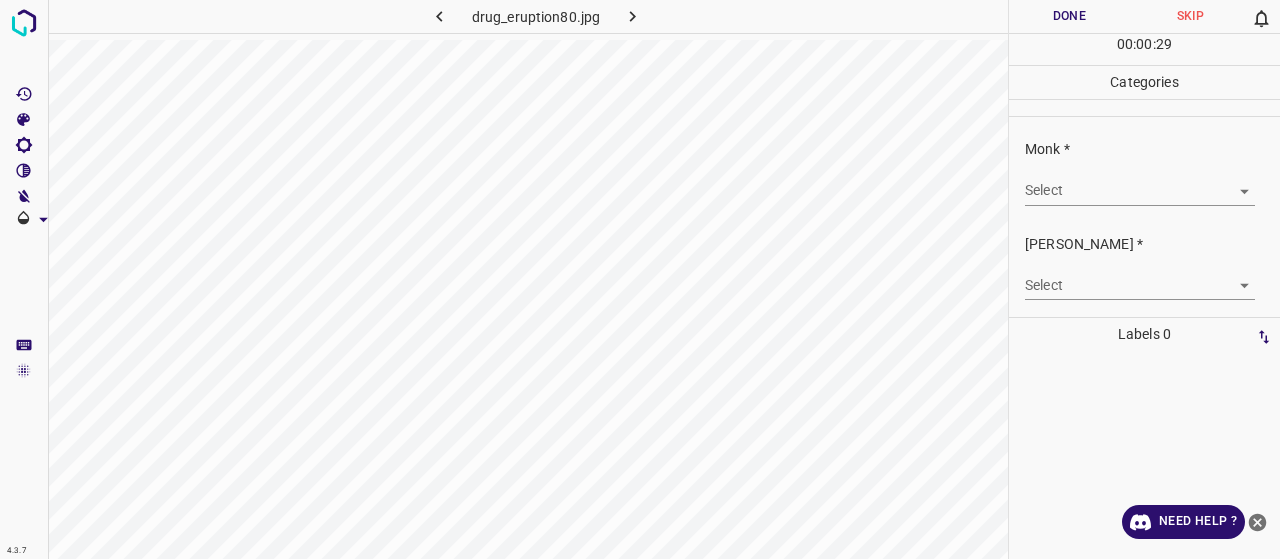 click on "4.3.7 drug_eruption80.jpg Done Skip 0 00   : 00   : 29   Categories Monk *  Select ​  Fitzpatrick *  Select ​ Labels   0 Categories 1 Monk 2  Fitzpatrick Tools Space Change between modes (Draw & Edit) I Auto labeling R Restore zoom M Zoom in N Zoom out Delete Delete selecte label Filters Z Restore filters X Saturation filter C Brightness filter V Contrast filter B Gray scale filter General O Download Need Help ? - Text - Hide - Delete" at bounding box center (640, 279) 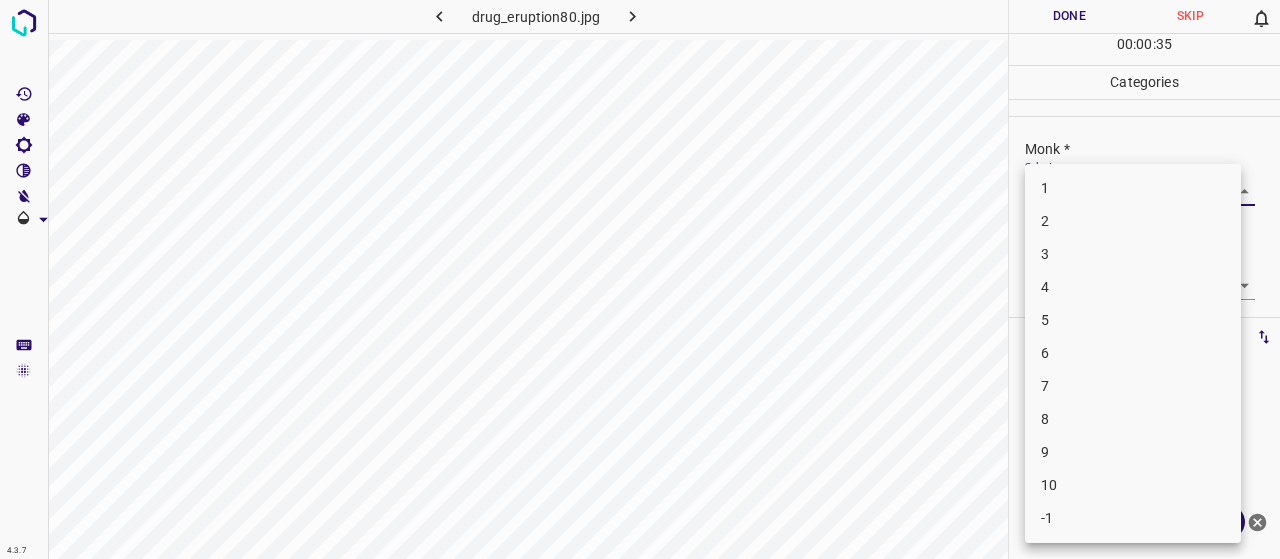click on "6" at bounding box center (1133, 353) 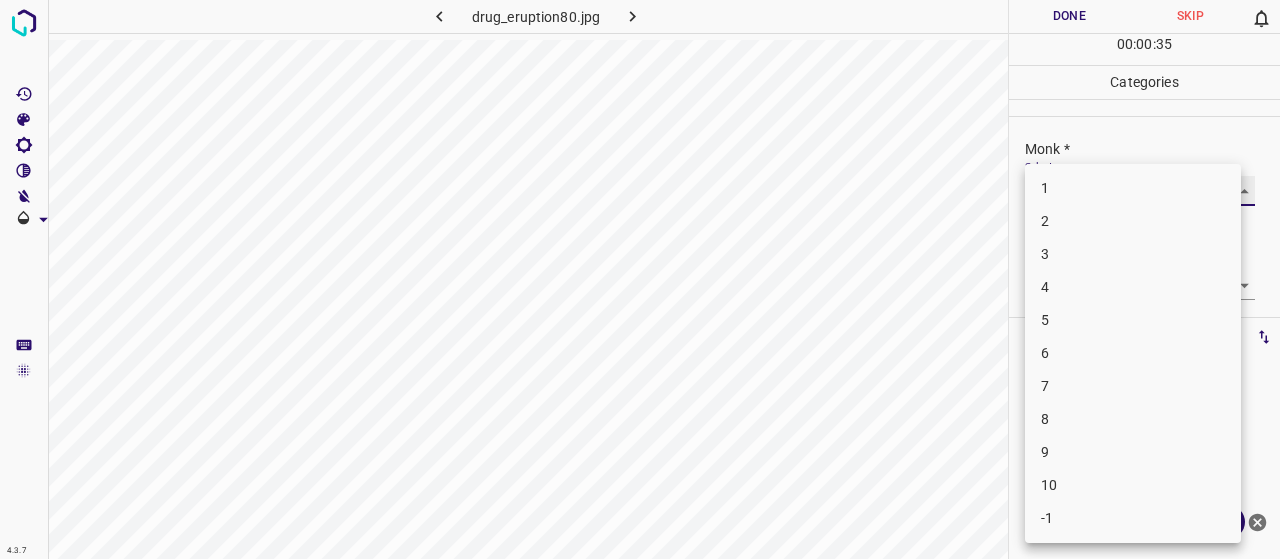 type on "6" 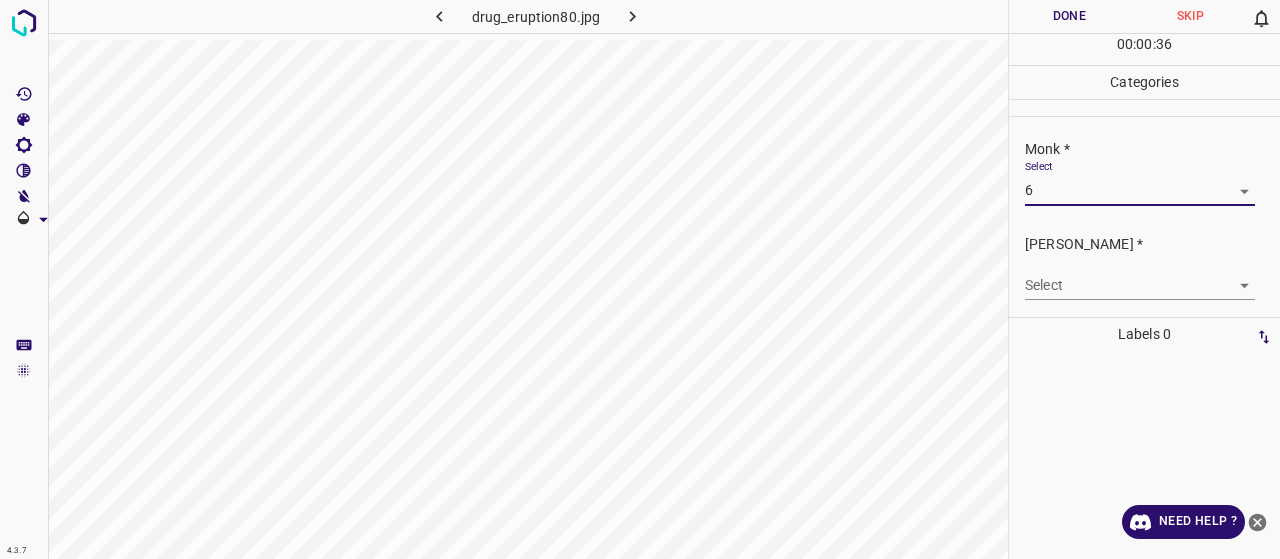 click on "4.3.7 drug_eruption80.jpg Done Skip 0 00   : 00   : 36   Categories Monk *  Select 6 6  Fitzpatrick *  Select ​ Labels   0 Categories 1 Monk 2  Fitzpatrick Tools Space Change between modes (Draw & Edit) I Auto labeling R Restore zoom M Zoom in N Zoom out Delete Delete selecte label Filters Z Restore filters X Saturation filter C Brightness filter V Contrast filter B Gray scale filter General O Download Need Help ? - Text - Hide - Delete" at bounding box center [640, 279] 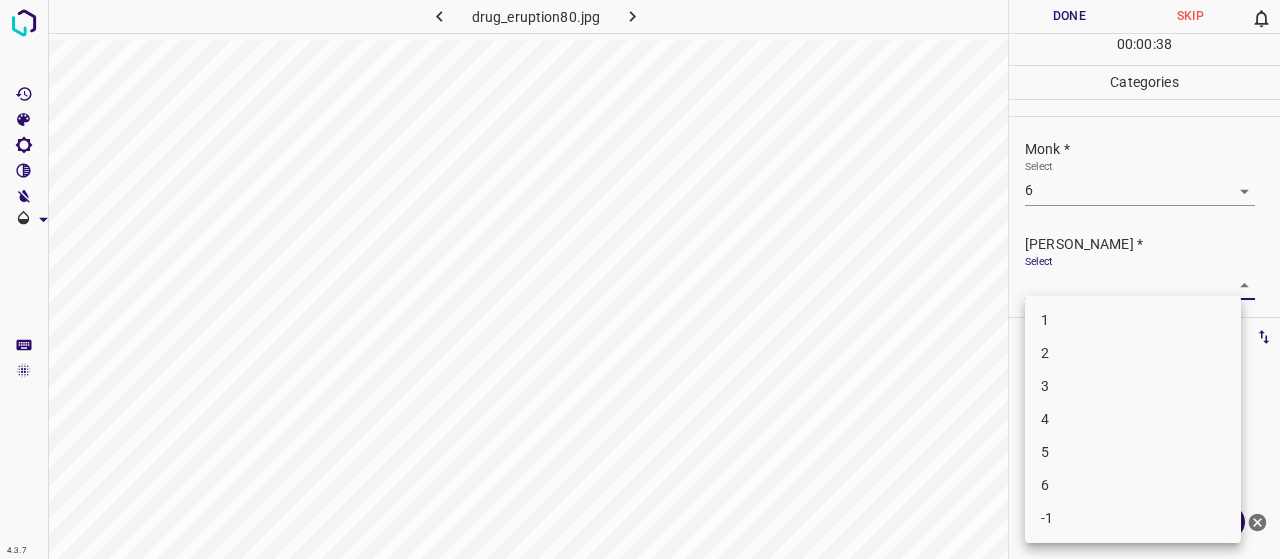 click on "4" at bounding box center [1133, 419] 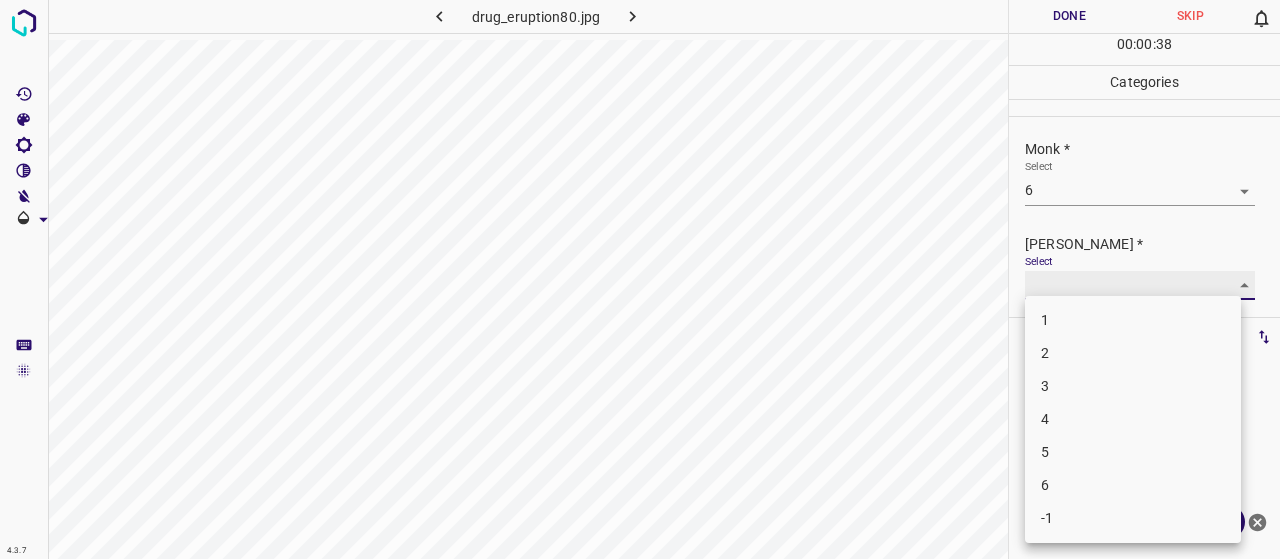 type on "4" 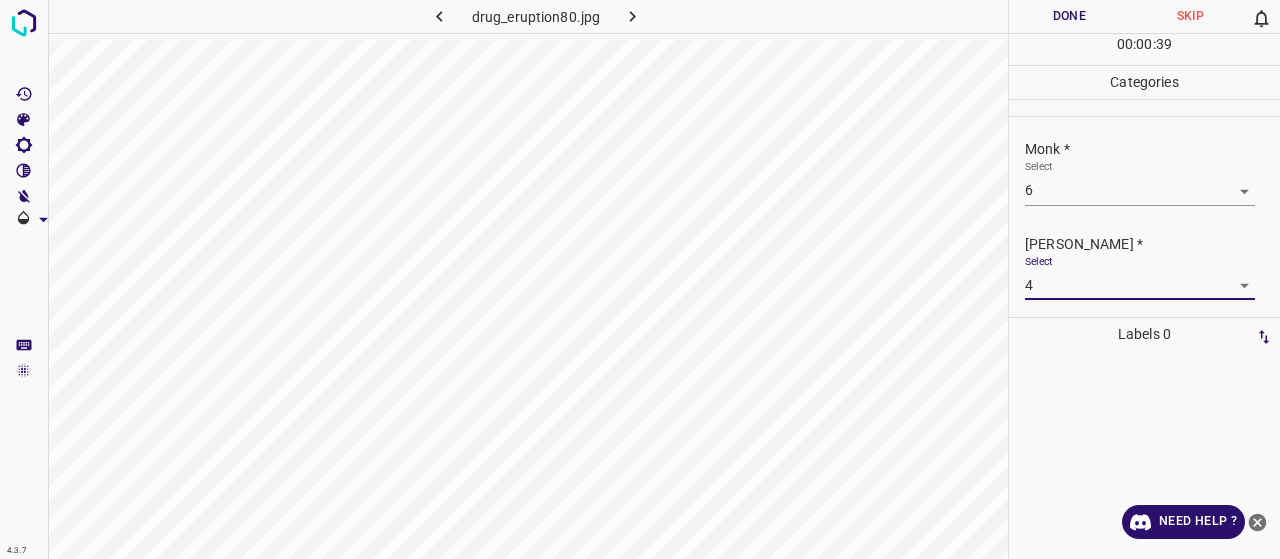 click on "Done" at bounding box center (1069, 16) 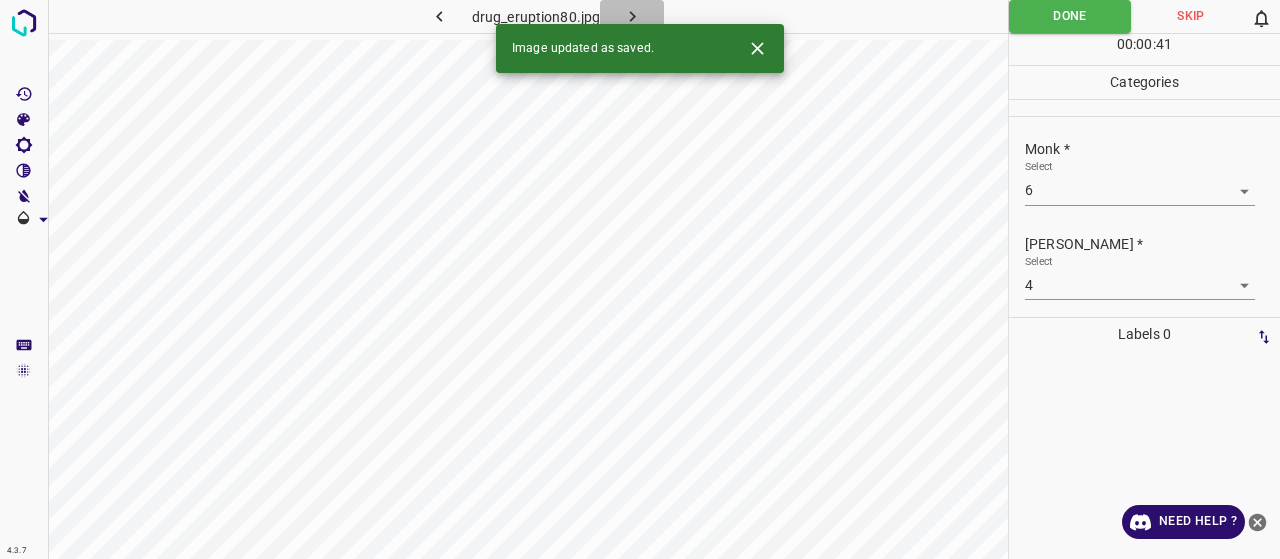 click at bounding box center (632, 16) 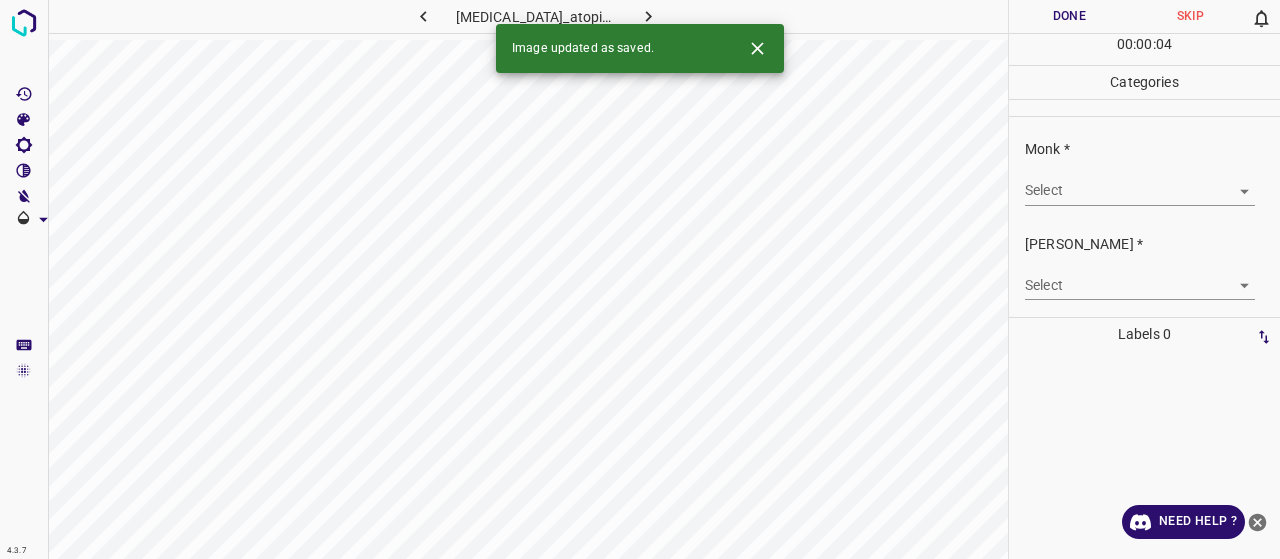 click on "4.3.7 eczema_atopic32.jpg Done Skip 0 00   : 00   : 04   Categories Monk *  Select ​  Fitzpatrick *  Select ​ Labels   0 Categories 1 Monk 2  Fitzpatrick Tools Space Change between modes (Draw & Edit) I Auto labeling R Restore zoom M Zoom in N Zoom out Delete Delete selecte label Filters Z Restore filters X Saturation filter C Brightness filter V Contrast filter B Gray scale filter General O Download Image updated as saved. Need Help ? - Text - Hide - Delete" at bounding box center [640, 279] 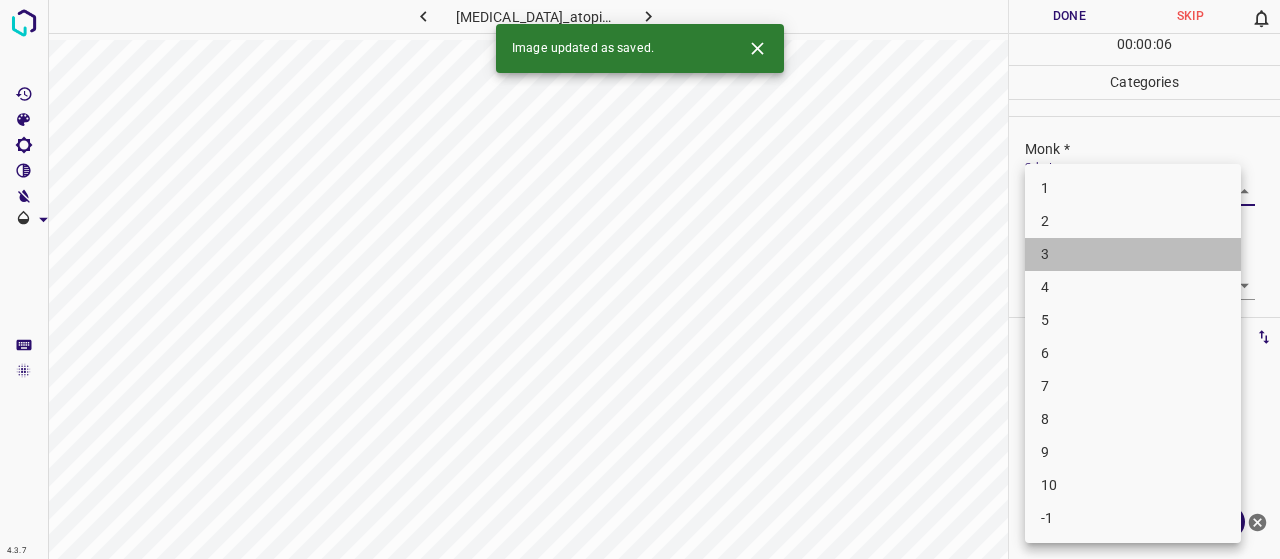 click on "3" at bounding box center [1133, 254] 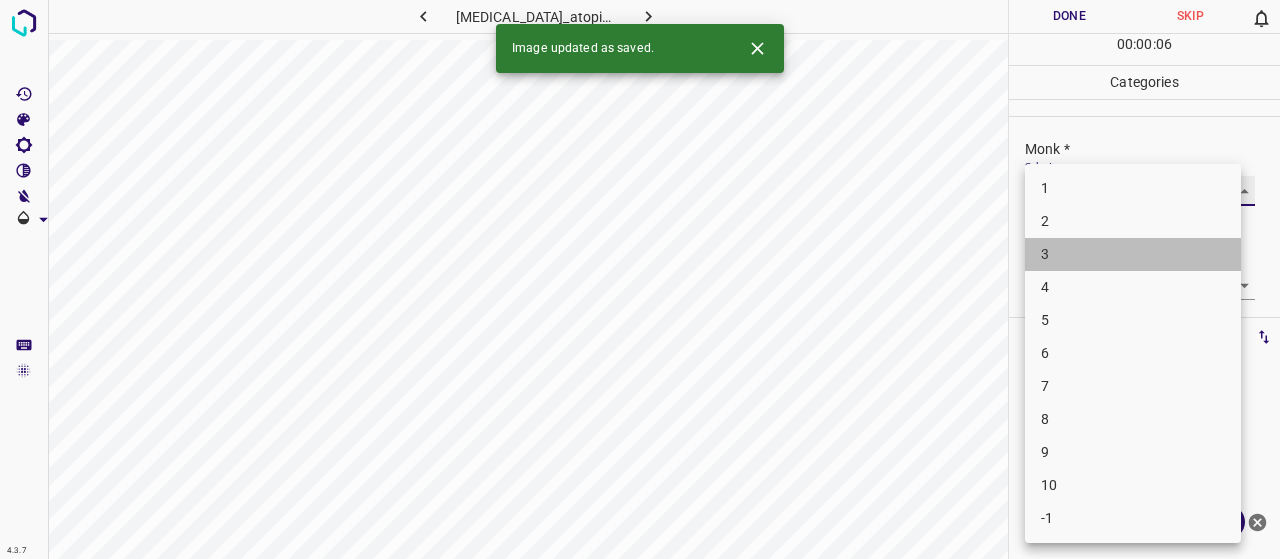 type on "3" 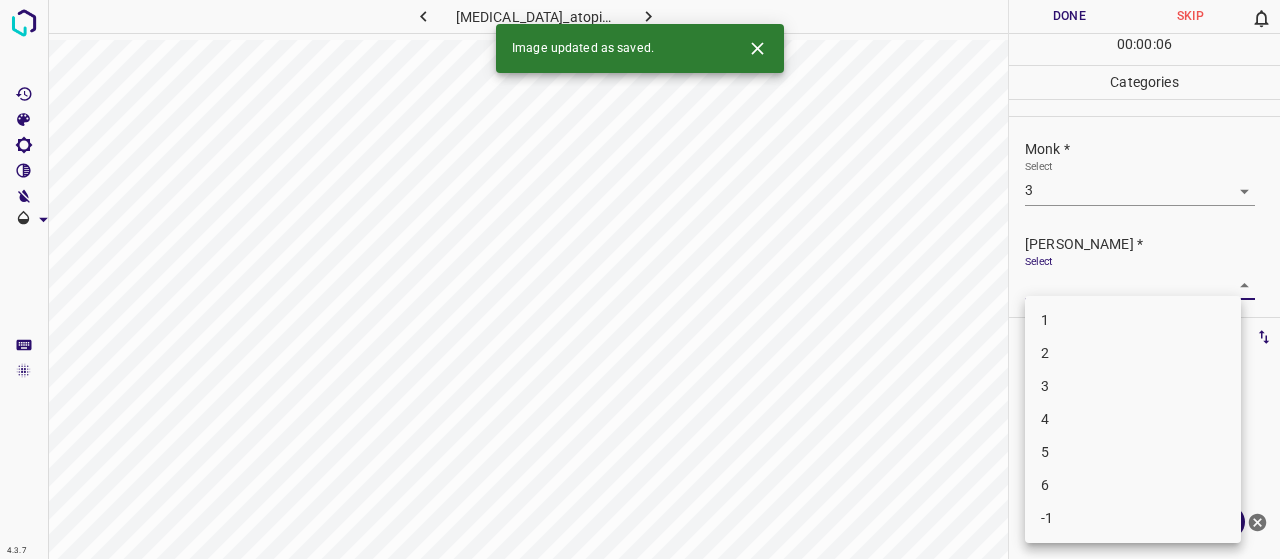 click on "4.3.7 eczema_atopic32.jpg Done Skip 0 00   : 00   : 06   Categories Monk *  Select 3 3  Fitzpatrick *  Select ​ Labels   0 Categories 1 Monk 2  Fitzpatrick Tools Space Change between modes (Draw & Edit) I Auto labeling R Restore zoom M Zoom in N Zoom out Delete Delete selecte label Filters Z Restore filters X Saturation filter C Brightness filter V Contrast filter B Gray scale filter General O Download Image updated as saved. Need Help ? - Text - Hide - Delete 1 2 3 4 5 6 -1" at bounding box center (640, 279) 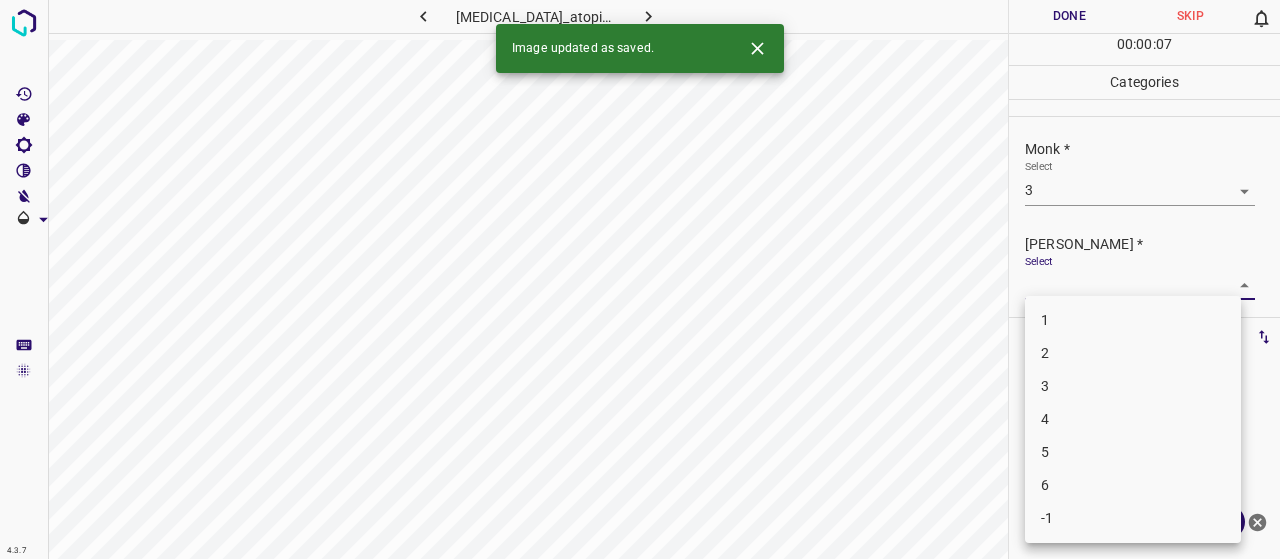 click on "2" at bounding box center (1133, 353) 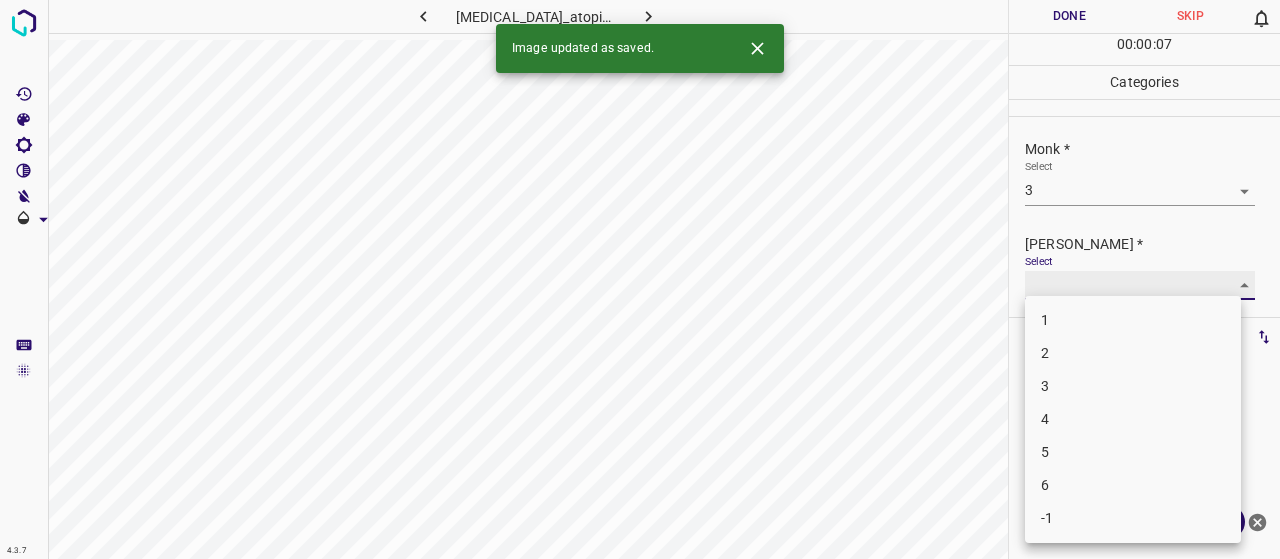 type on "2" 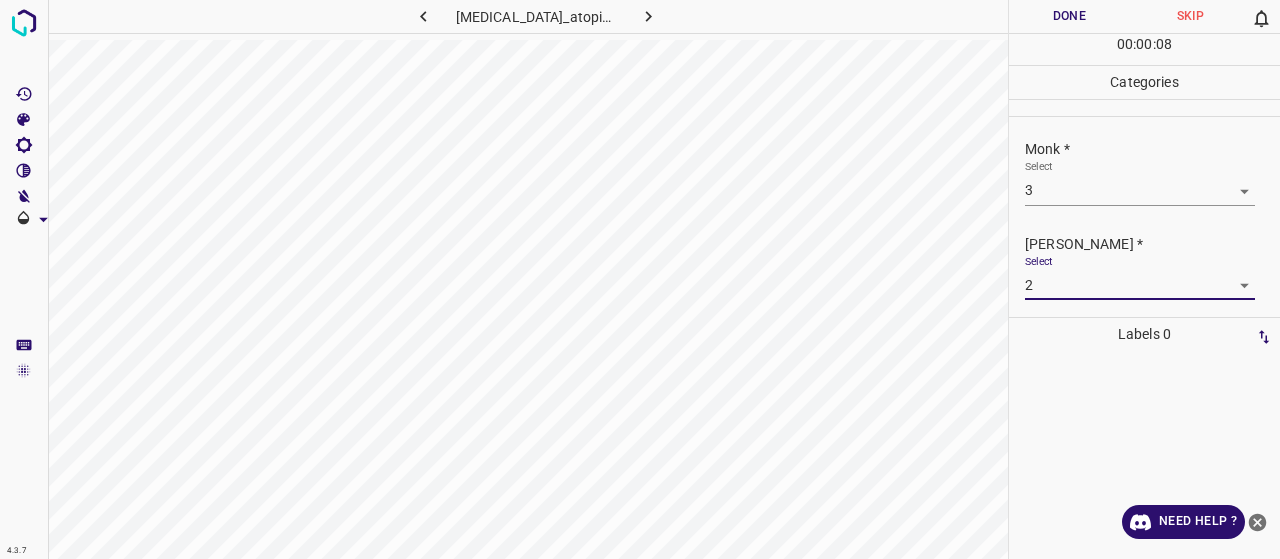 click on "Done" at bounding box center (1069, 16) 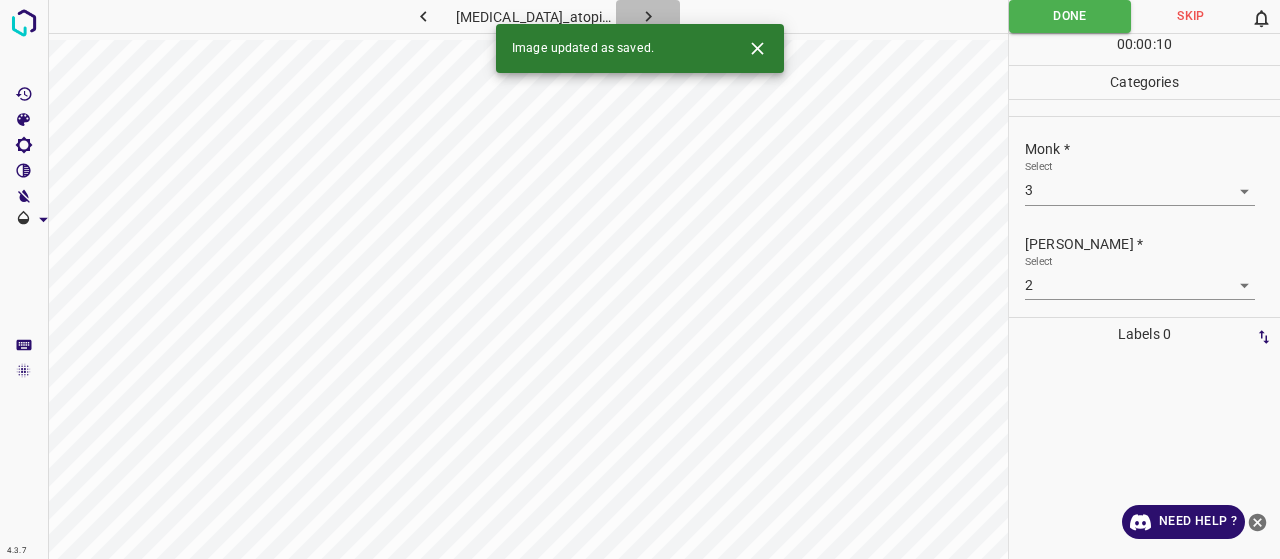 click 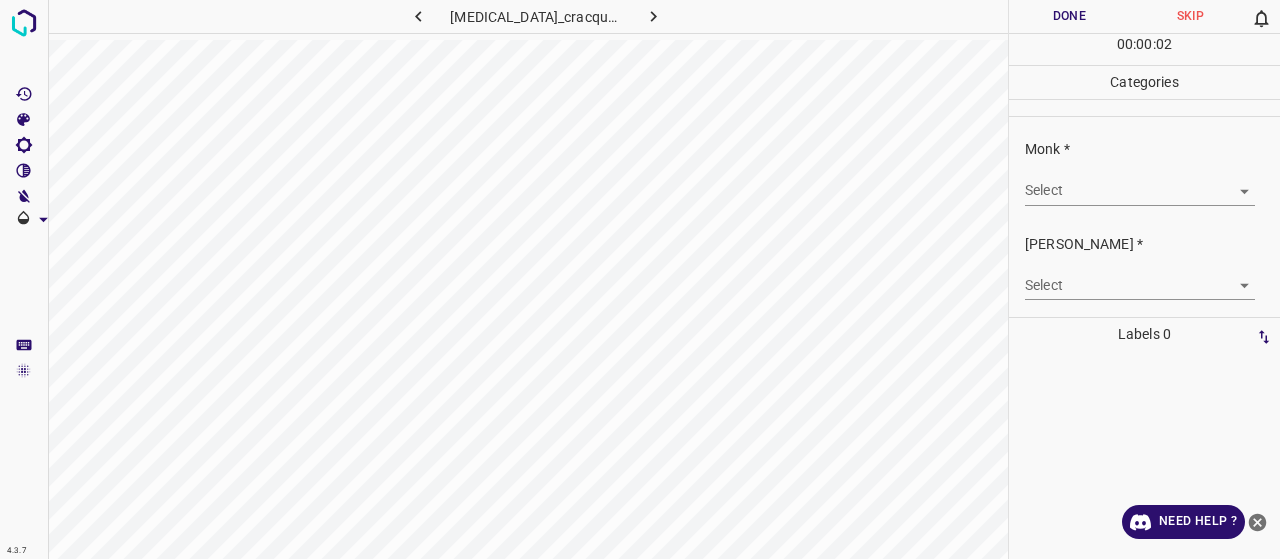 click on "4.3.7 eczema_cracquele13.jpg Done Skip 0 00   : 00   : 02   Categories Monk *  Select ​  Fitzpatrick *  Select ​ Labels   0 Categories 1 Monk 2  Fitzpatrick Tools Space Change between modes (Draw & Edit) I Auto labeling R Restore zoom M Zoom in N Zoom out Delete Delete selecte label Filters Z Restore filters X Saturation filter C Brightness filter V Contrast filter B Gray scale filter General O Download Need Help ? - Text - Hide - Delete" at bounding box center (640, 279) 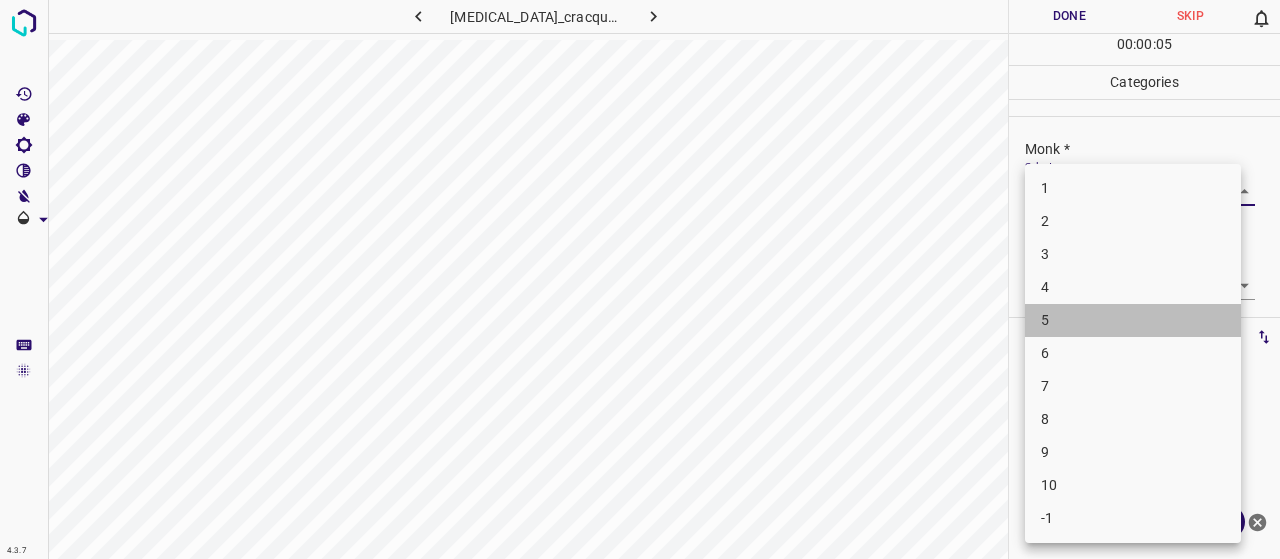 click on "5" at bounding box center [1133, 320] 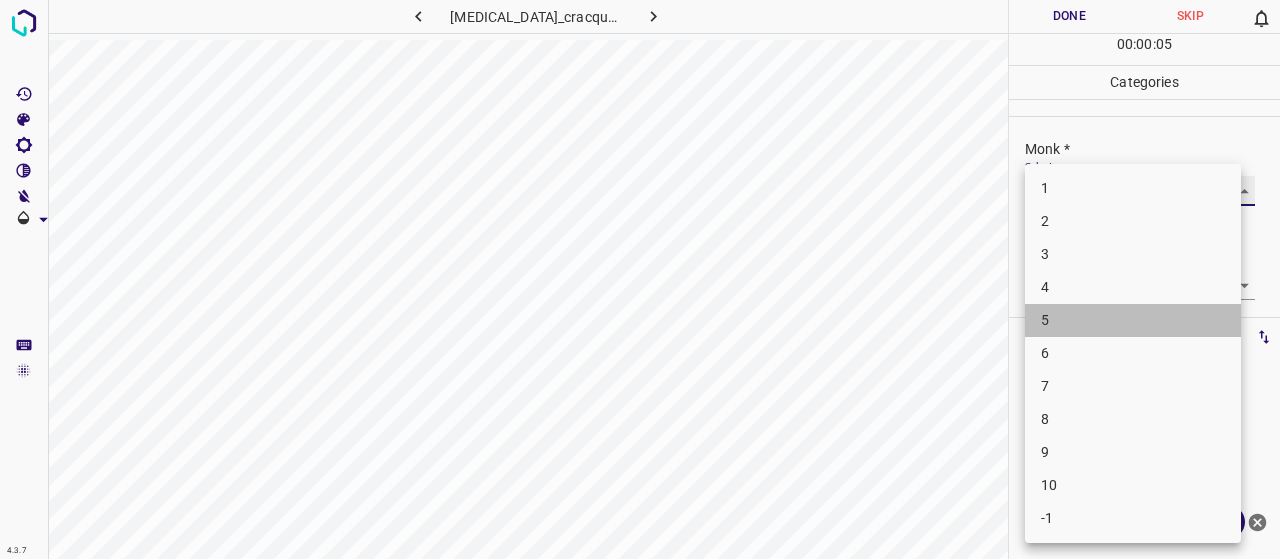 type on "5" 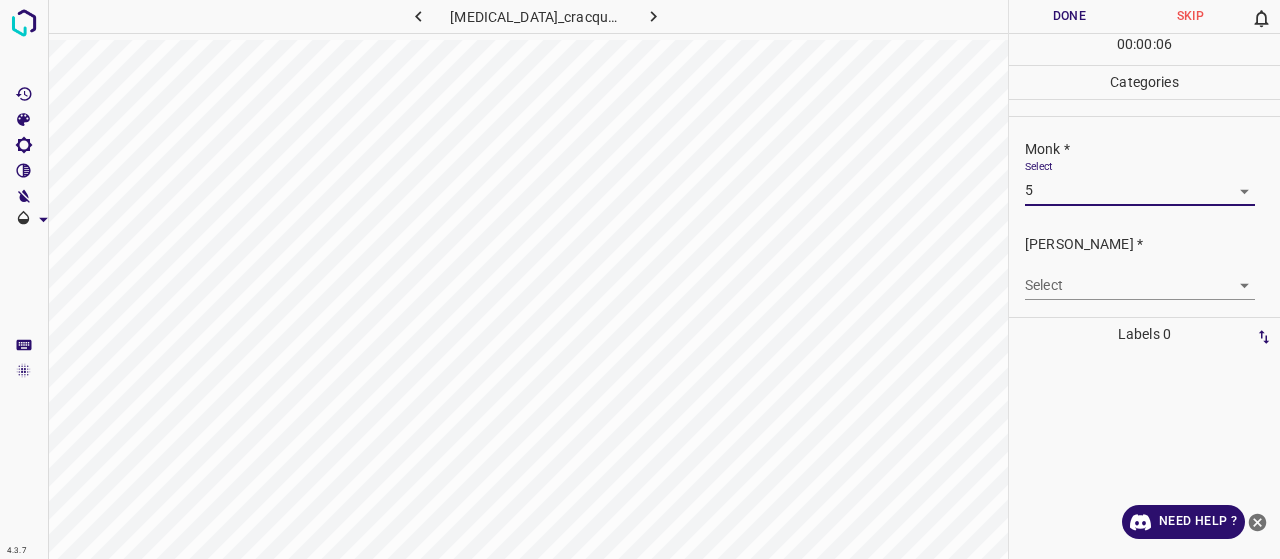click on "4.3.7 eczema_cracquele13.jpg Done Skip 0 00   : 00   : 06   Categories Monk *  Select 5 5  Fitzpatrick *  Select ​ Labels   0 Categories 1 Monk 2  Fitzpatrick Tools Space Change between modes (Draw & Edit) I Auto labeling R Restore zoom M Zoom in N Zoom out Delete Delete selecte label Filters Z Restore filters X Saturation filter C Brightness filter V Contrast filter B Gray scale filter General O Download Need Help ? - Text - Hide - Delete" at bounding box center (640, 279) 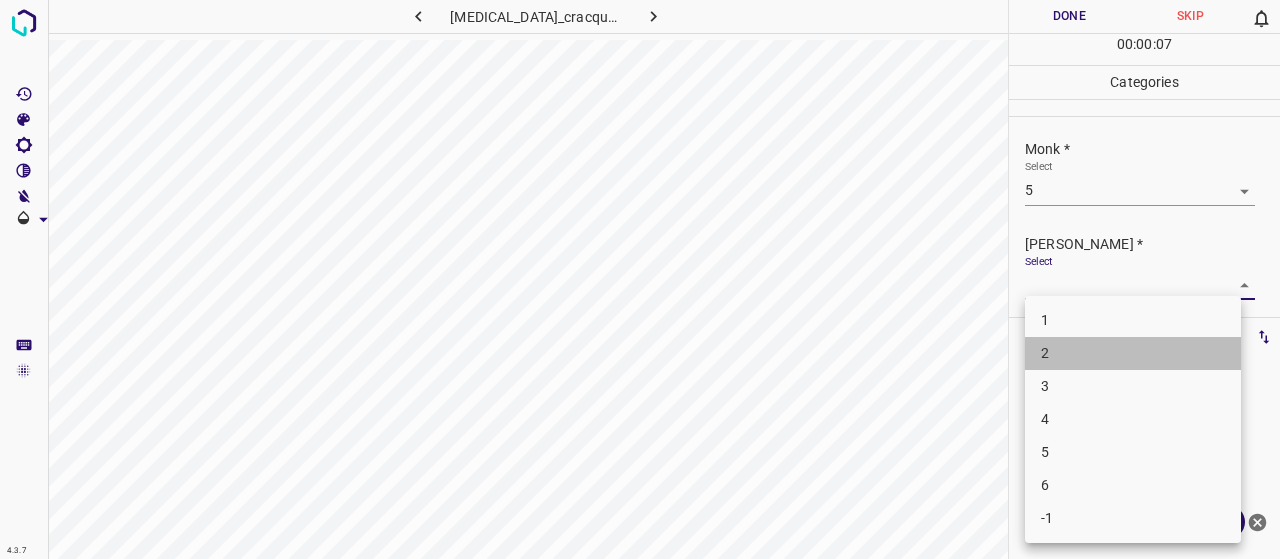 click on "2" at bounding box center (1133, 353) 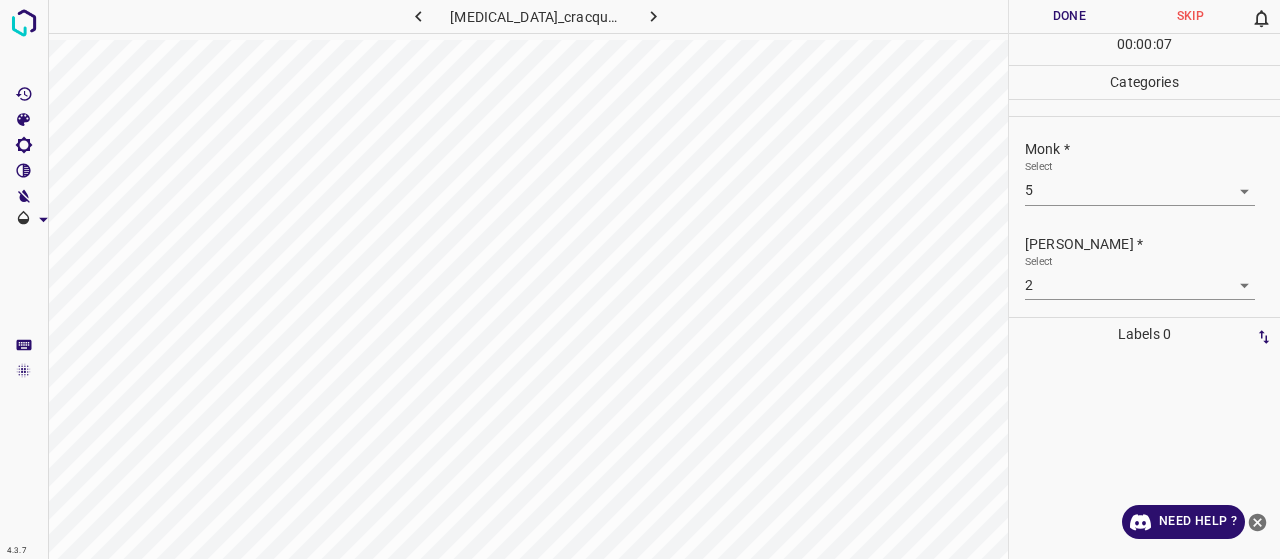 click on "Select 2 2" at bounding box center [1140, 277] 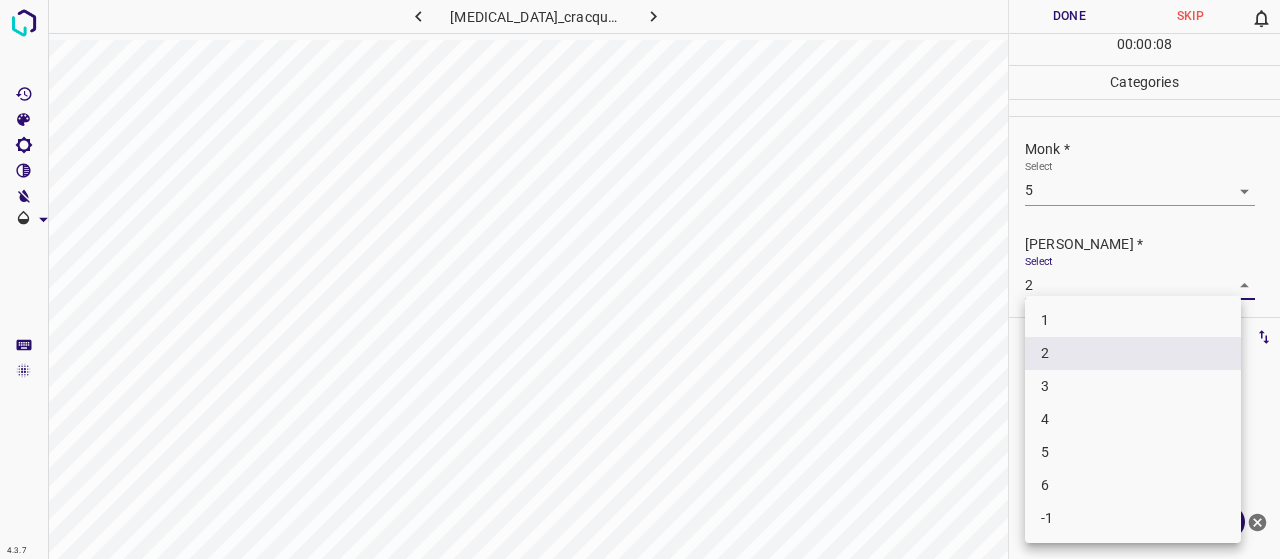 click on "4.3.7 eczema_cracquele13.jpg Done Skip 0 00   : 00   : 08   Categories Monk *  Select 5 5  Fitzpatrick *  Select 2 2 Labels   0 Categories 1 Monk 2  Fitzpatrick Tools Space Change between modes (Draw & Edit) I Auto labeling R Restore zoom M Zoom in N Zoom out Delete Delete selecte label Filters Z Restore filters X Saturation filter C Brightness filter V Contrast filter B Gray scale filter General O Download Need Help ? - Text - Hide - Delete 1 2 3 4 5 6 -1" at bounding box center [640, 279] 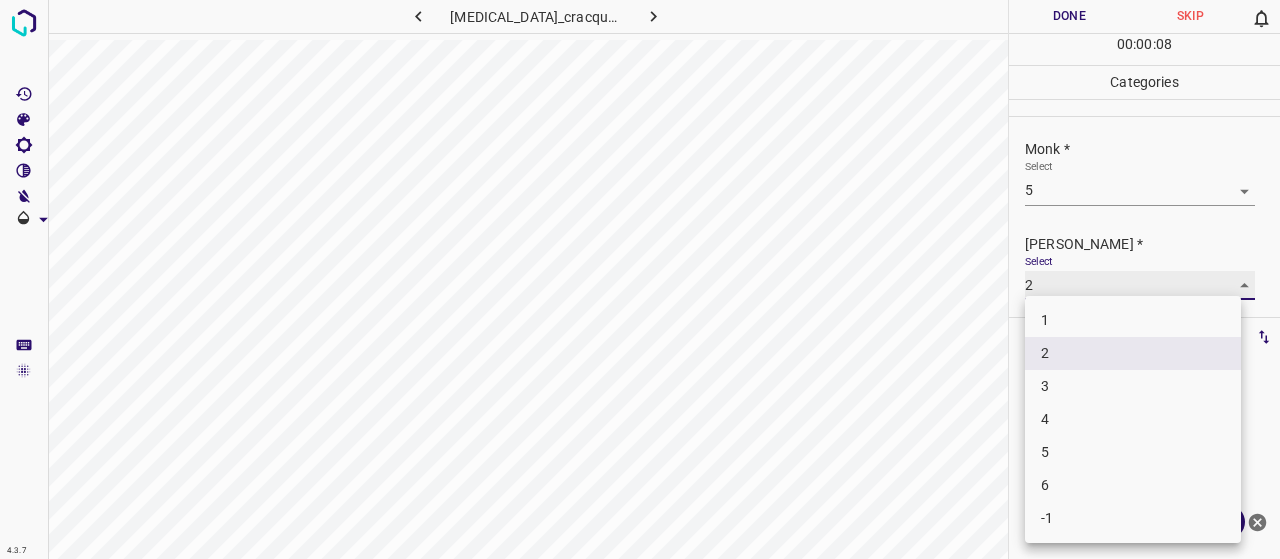 type on "3" 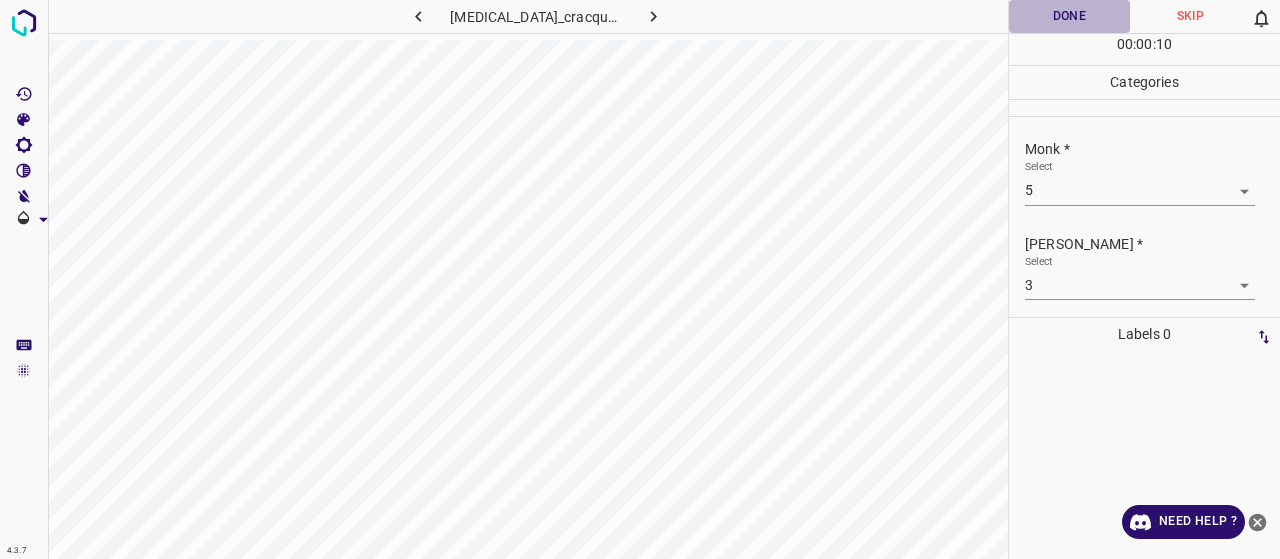 click on "Done" at bounding box center [1069, 16] 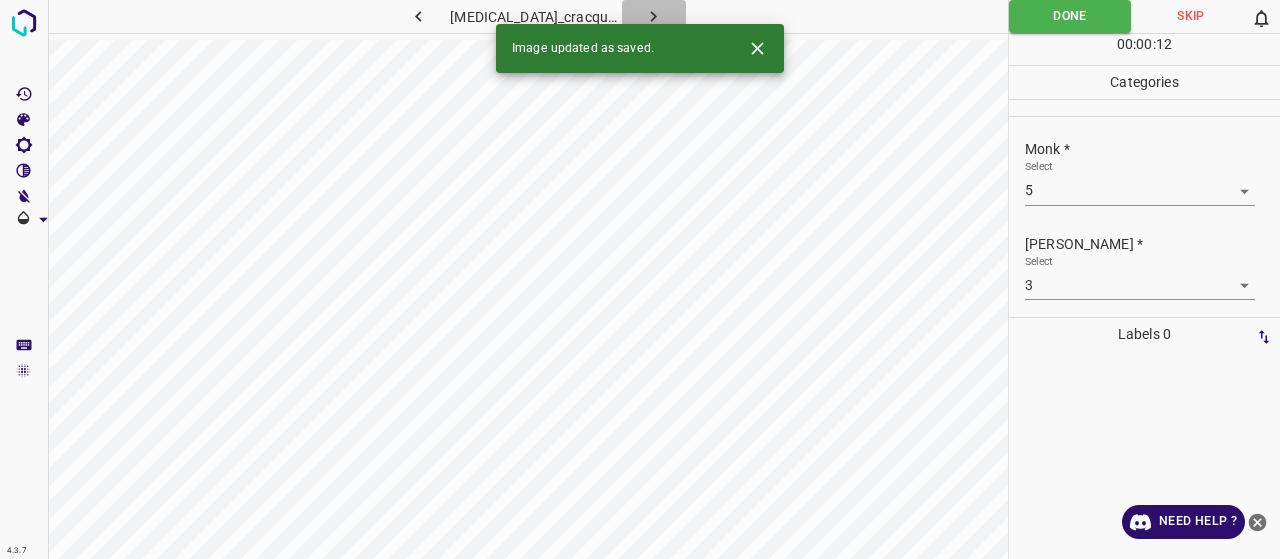 click at bounding box center (654, 16) 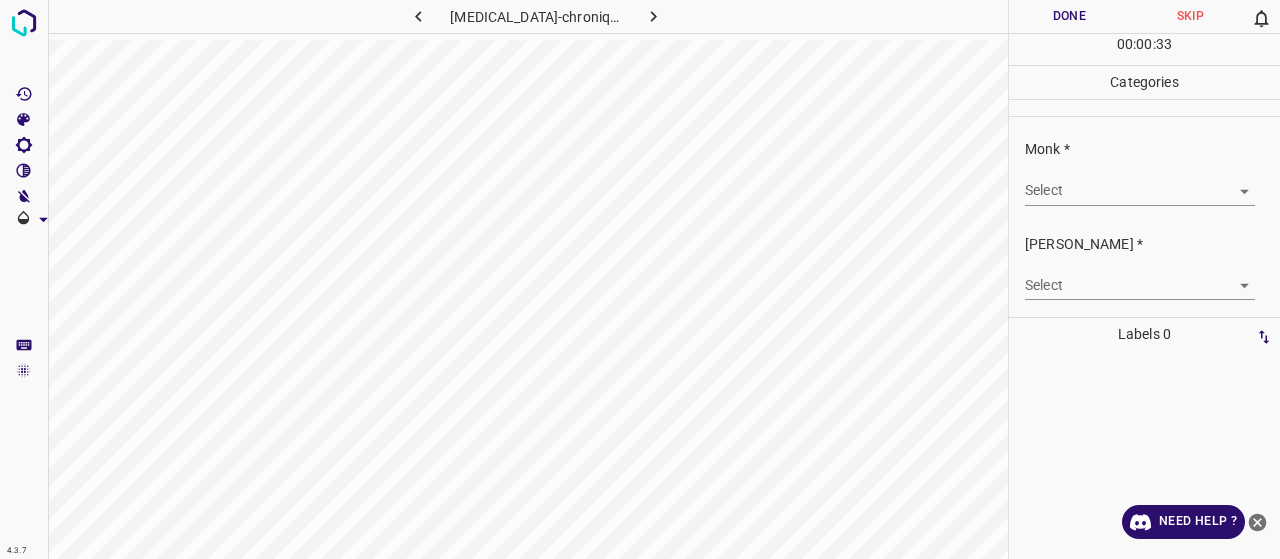 click on "4.3.7 lupus-chronique17.jpg Done Skip 0 00   : 00   : 33   Categories Monk *  Select ​  Fitzpatrick *  Select ​ Labels   0 Categories 1 Monk 2  Fitzpatrick Tools Space Change between modes (Draw & Edit) I Auto labeling R Restore zoom M Zoom in N Zoom out Delete Delete selecte label Filters Z Restore filters X Saturation filter C Brightness filter V Contrast filter B Gray scale filter General O Download Need Help ? - Text - Hide - Delete" at bounding box center (640, 279) 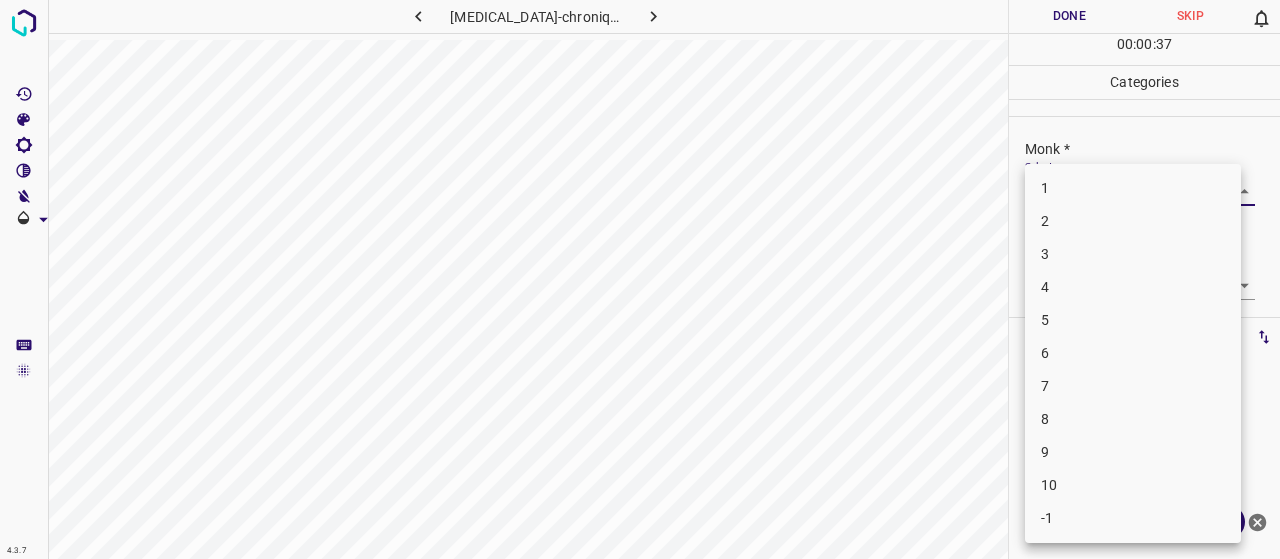 click on "7" at bounding box center [1133, 386] 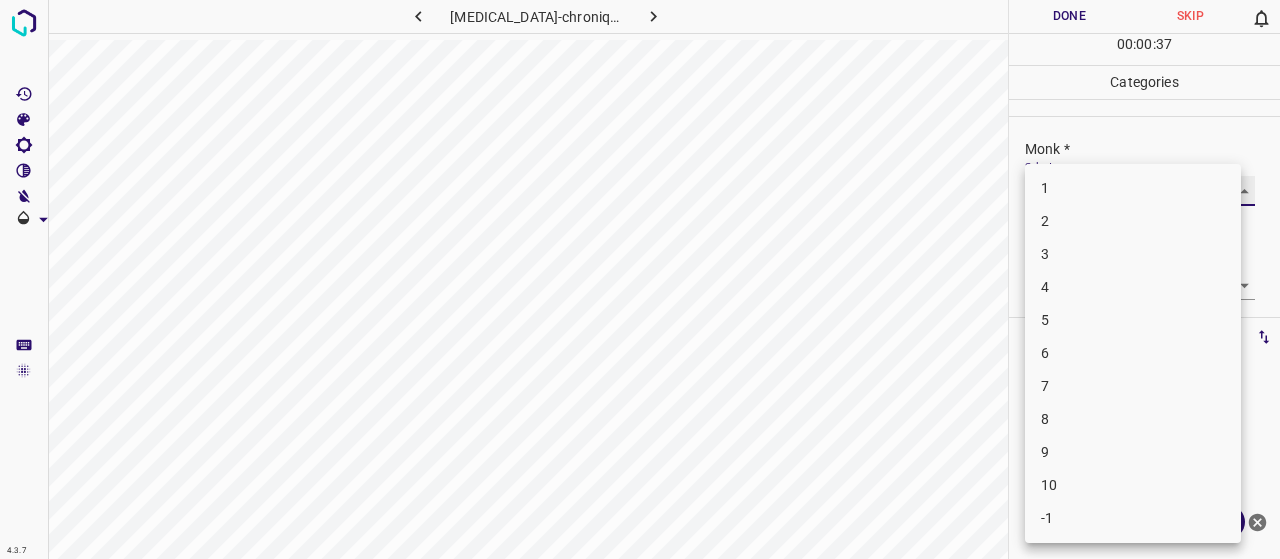 type on "7" 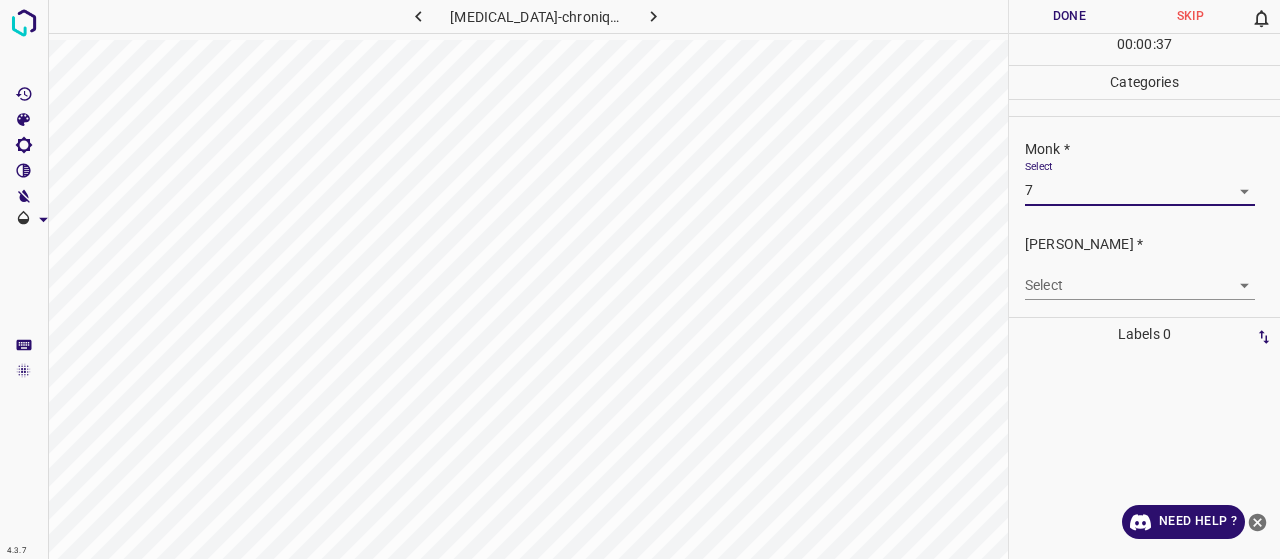 click on "Select ​" at bounding box center [1140, 277] 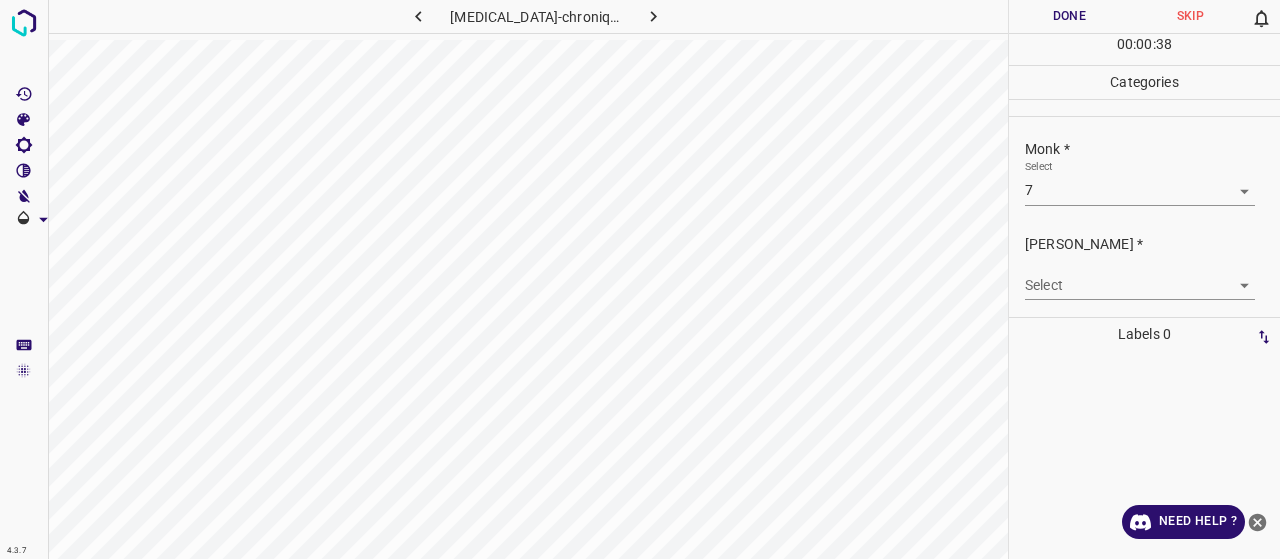 click on "4.3.7 lupus-chronique17.jpg Done Skip 0 00   : 00   : 38   Categories Monk *  Select 7 7  Fitzpatrick *  Select ​ Labels   0 Categories 1 Monk 2  Fitzpatrick Tools Space Change between modes (Draw & Edit) I Auto labeling R Restore zoom M Zoom in N Zoom out Delete Delete selecte label Filters Z Restore filters X Saturation filter C Brightness filter V Contrast filter B Gray scale filter General O Download Need Help ? - Text - Hide - Delete" at bounding box center [640, 279] 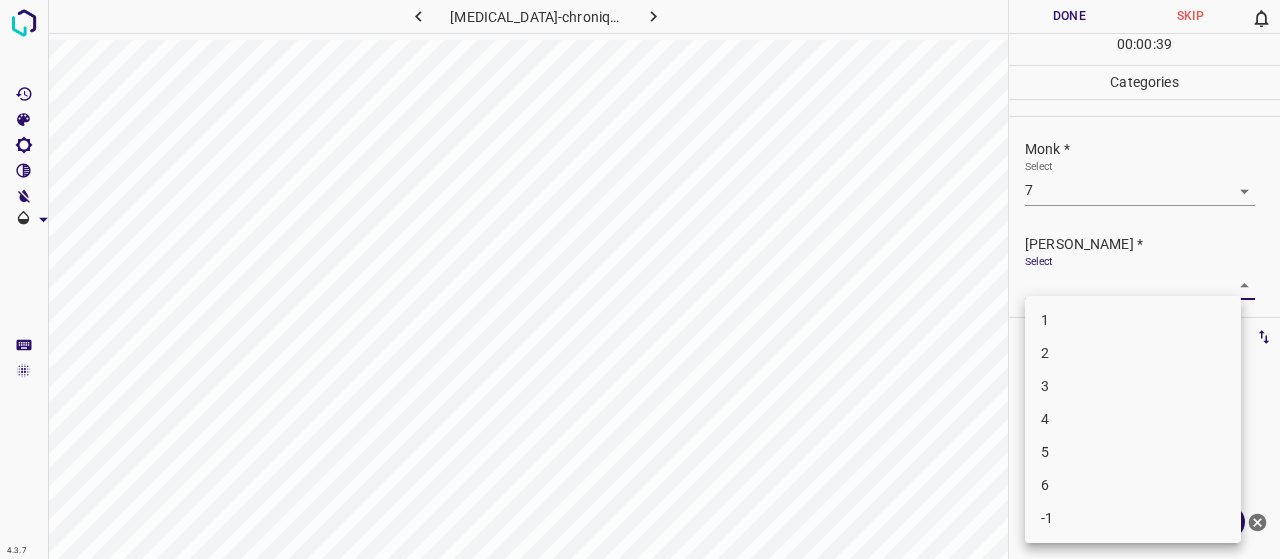 click on "5" at bounding box center [1133, 452] 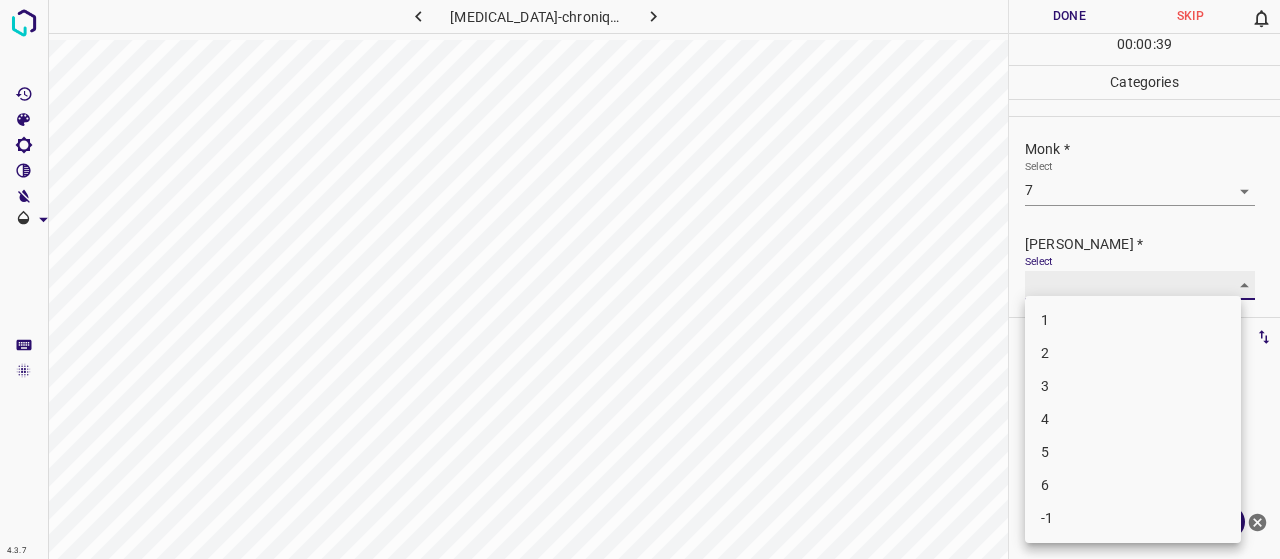 type on "5" 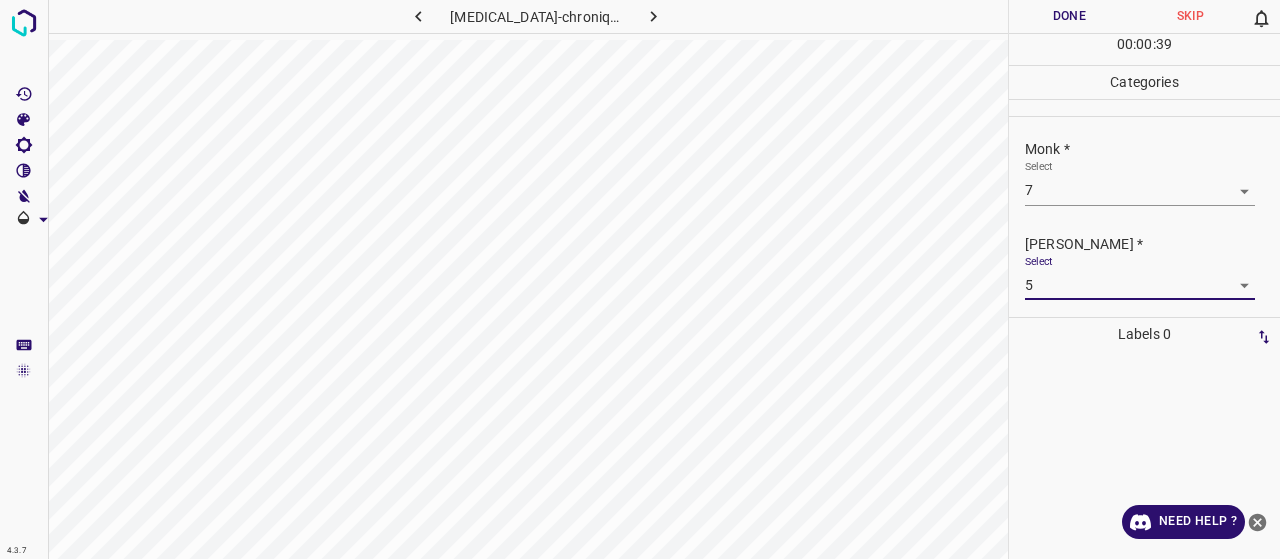 click on "Done" at bounding box center [1069, 16] 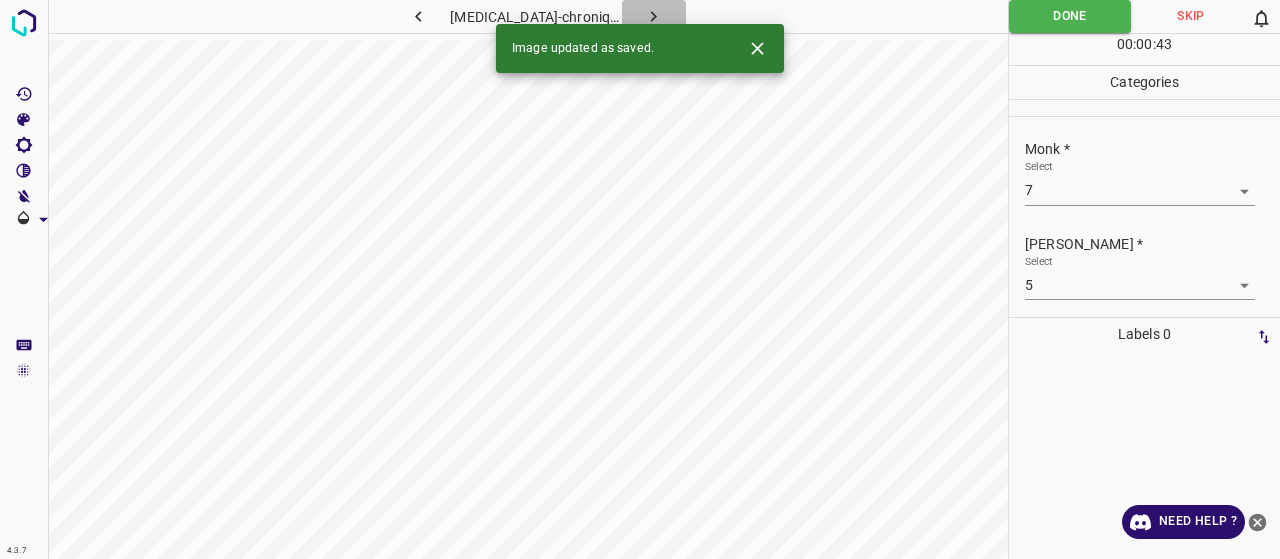 click 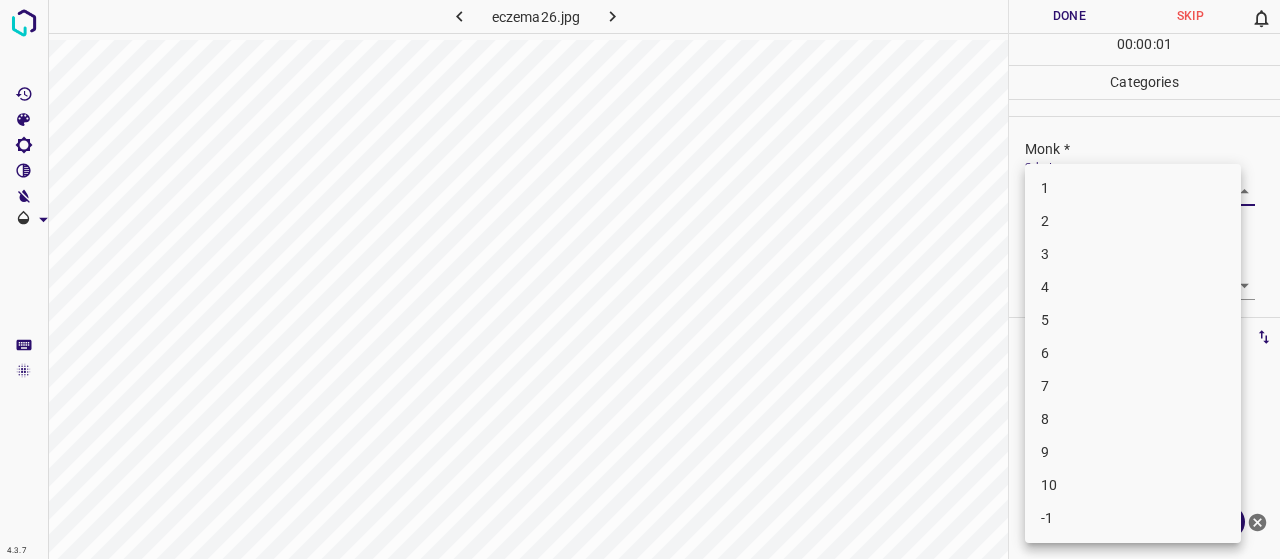 click on "4.3.7 eczema26.jpg Done Skip 0 00   : 00   : 01   Categories Monk *  Select ​  Fitzpatrick *  Select ​ Labels   0 Categories 1 Monk 2  Fitzpatrick Tools Space Change between modes (Draw & Edit) I Auto labeling R Restore zoom M Zoom in N Zoom out Delete Delete selecte label Filters Z Restore filters X Saturation filter C Brightness filter V Contrast filter B Gray scale filter General O Download Need Help ? - Text - Hide - Delete 1 2 3 4 5 6 7 8 9 10 -1" at bounding box center [640, 279] 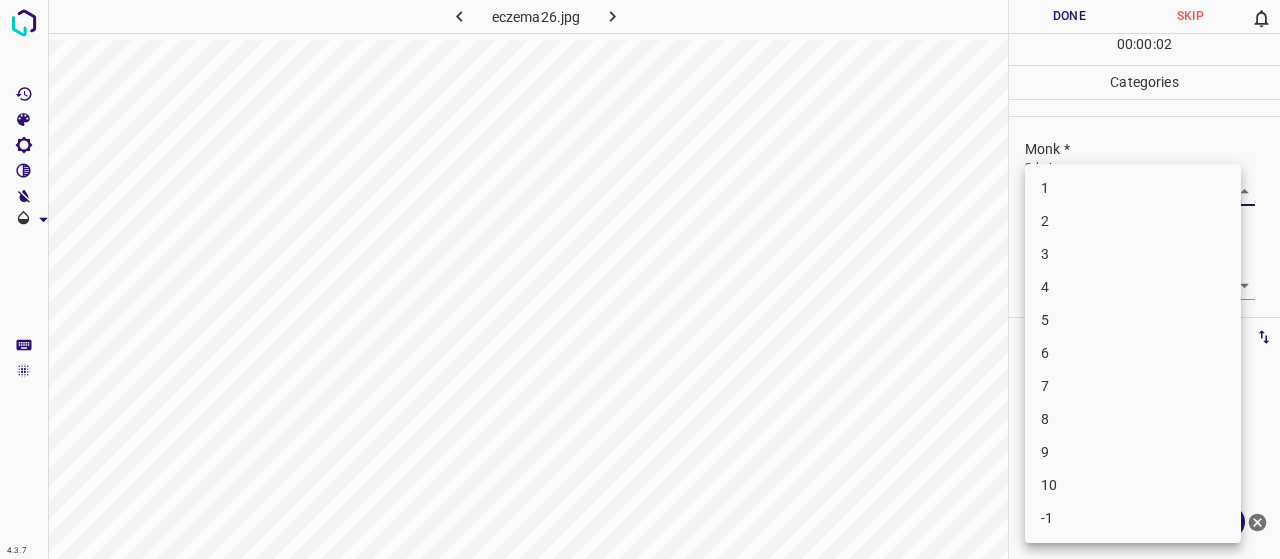 click on "3" at bounding box center (1133, 254) 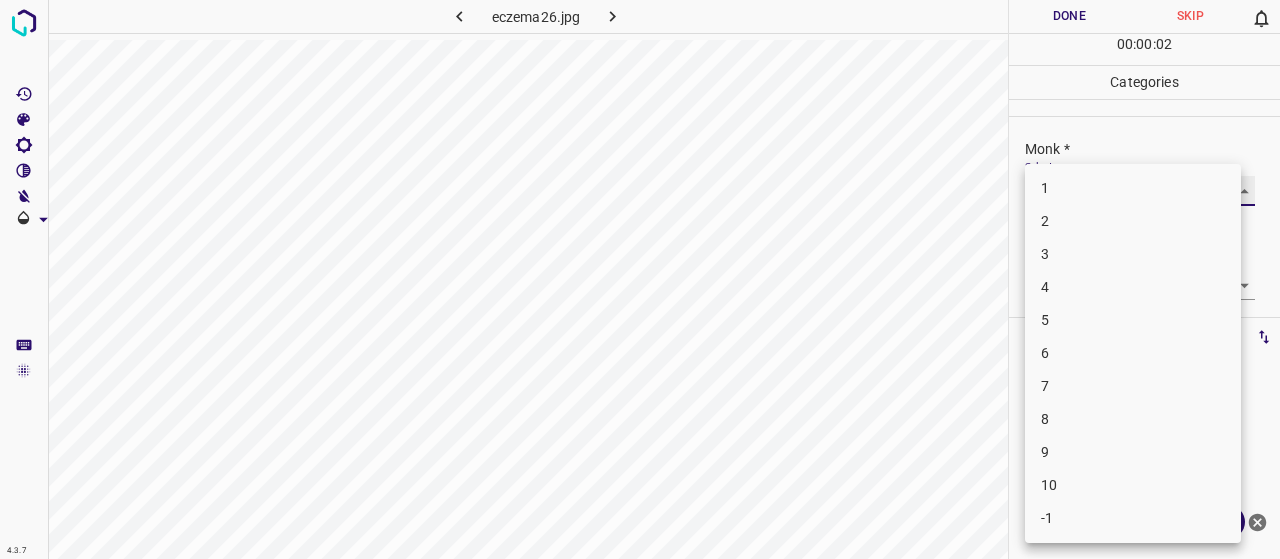 type on "3" 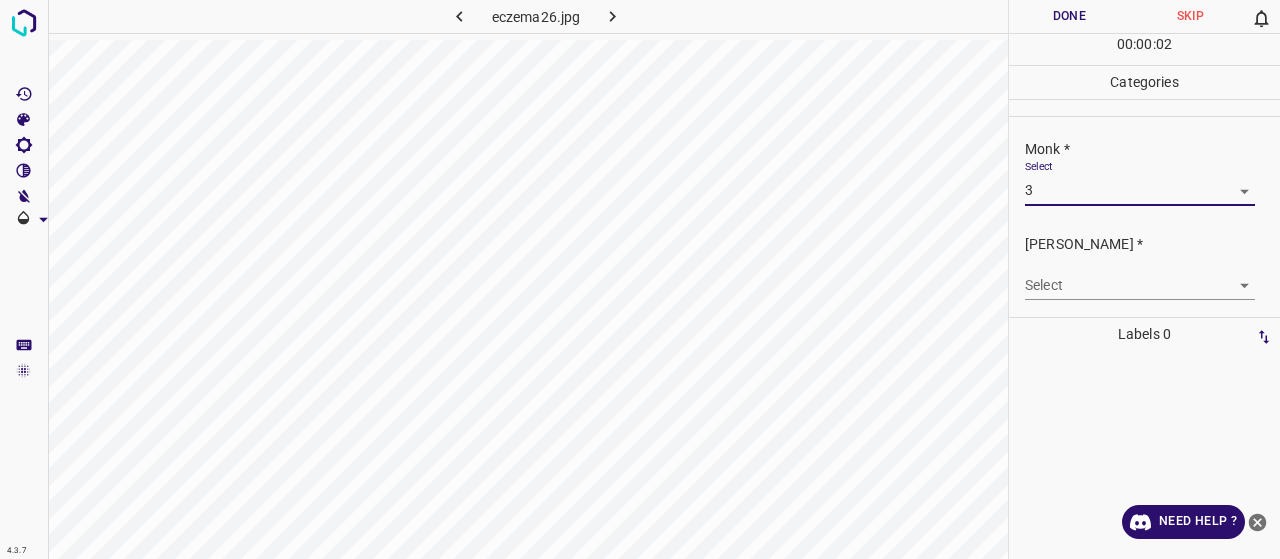 click on "Fitzpatrick *" at bounding box center (1152, 244) 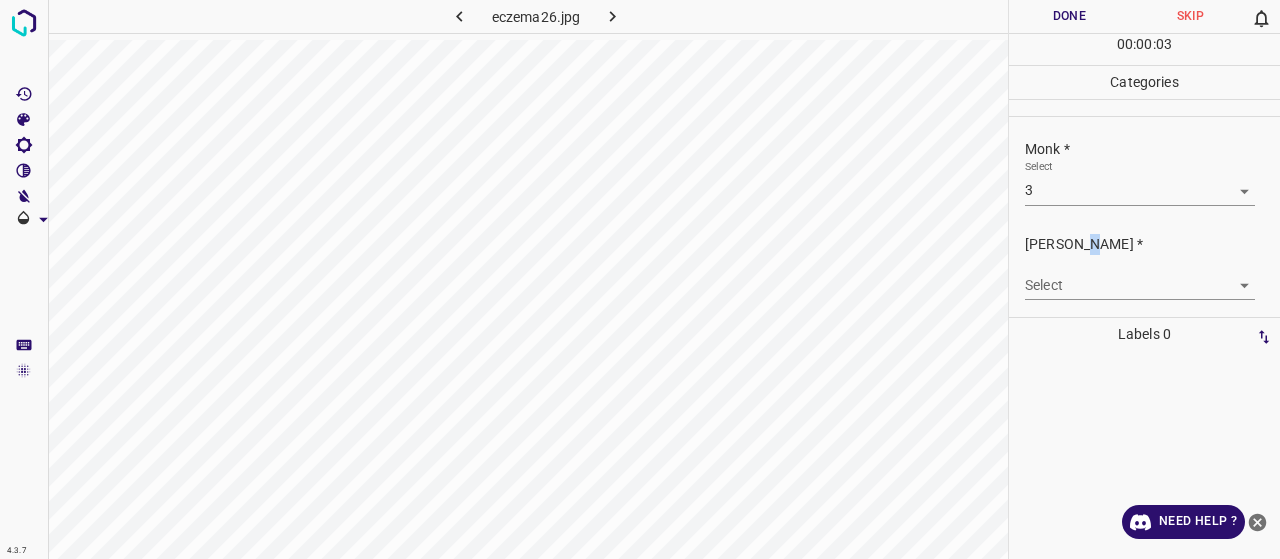 click on "4.3.7 eczema26.jpg Done Skip 0 00   : 00   : 03   Categories Monk *  Select 3 3  Fitzpatrick *  Select ​ Labels   0 Categories 1 Monk 2  Fitzpatrick Tools Space Change between modes (Draw & Edit) I Auto labeling R Restore zoom M Zoom in N Zoom out Delete Delete selecte label Filters Z Restore filters X Saturation filter C Brightness filter V Contrast filter B Gray scale filter General O Download Need Help ? - Text - Hide - Delete" at bounding box center [640, 279] 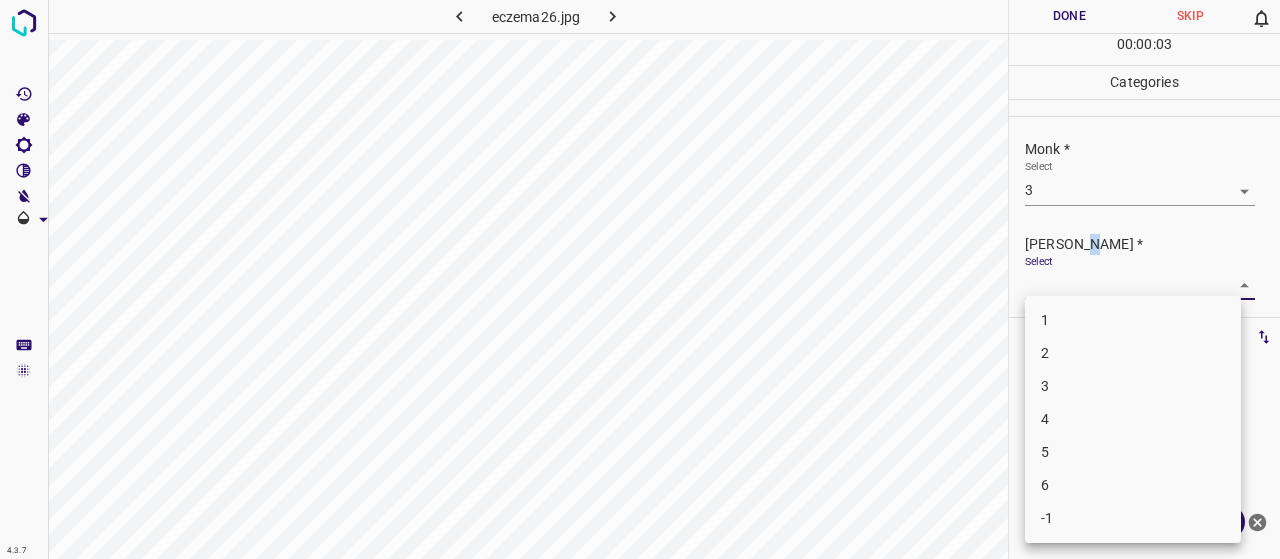 click on "3" at bounding box center (1133, 386) 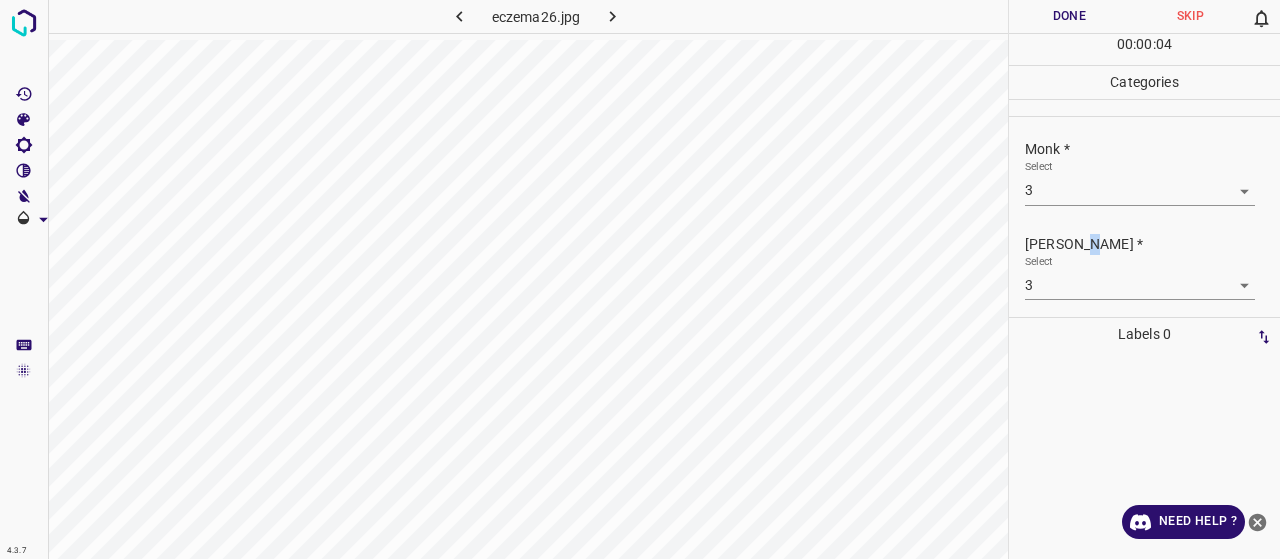click on "4.3.7 eczema26.jpg Done Skip 0 00   : 00   : 04   Categories Monk *  Select 3 3  Fitzpatrick *  Select 3 3 Labels   0 Categories 1 Monk 2  Fitzpatrick Tools Space Change between modes (Draw & Edit) I Auto labeling R Restore zoom M Zoom in N Zoom out Delete Delete selecte label Filters Z Restore filters X Saturation filter C Brightness filter V Contrast filter B Gray scale filter General O Download Need Help ? - Text - Hide - Delete" at bounding box center [640, 279] 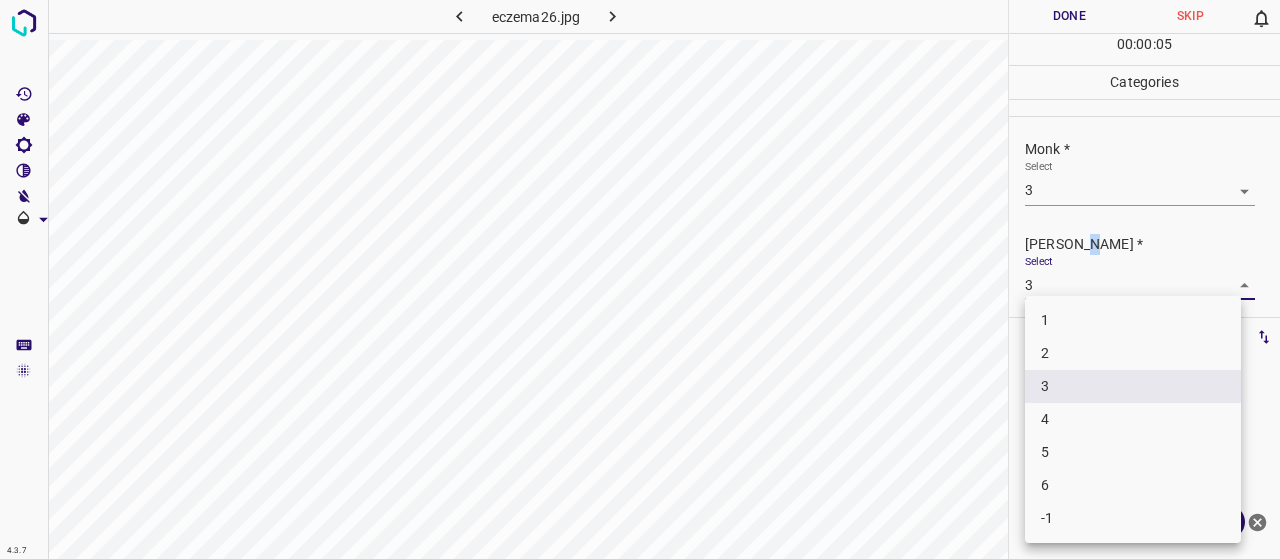 click on "2" at bounding box center [1133, 353] 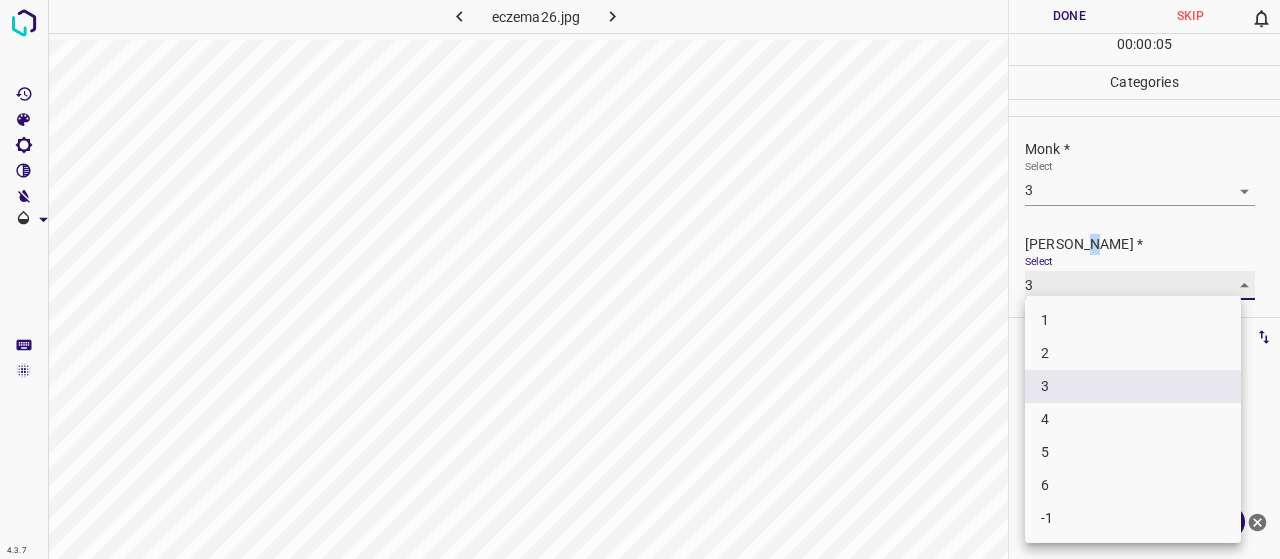 type on "2" 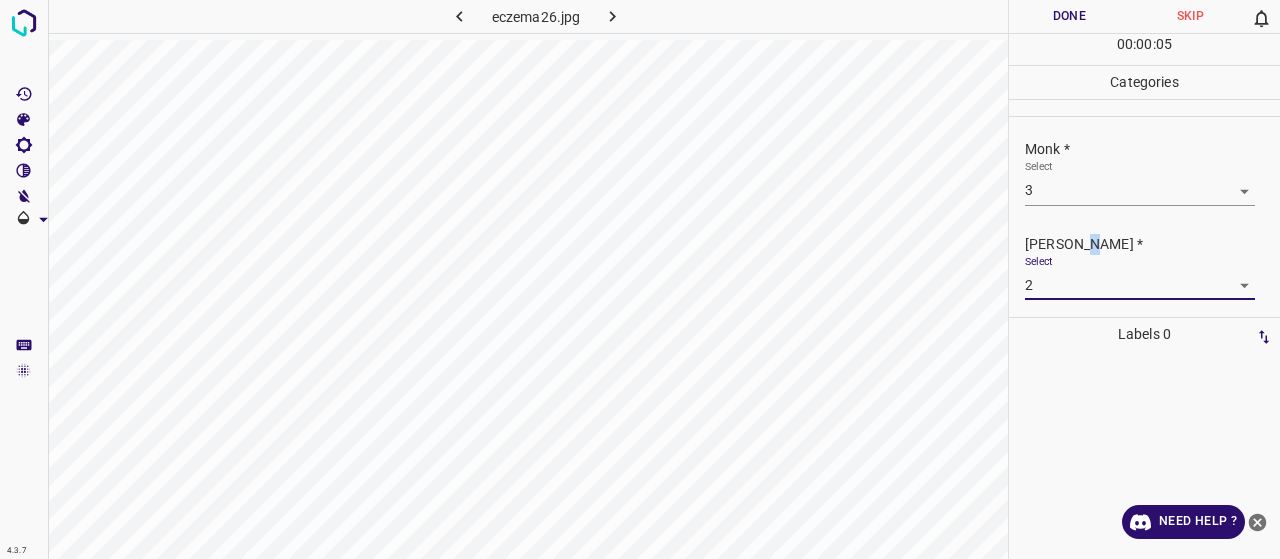 click on "Done" at bounding box center [1069, 16] 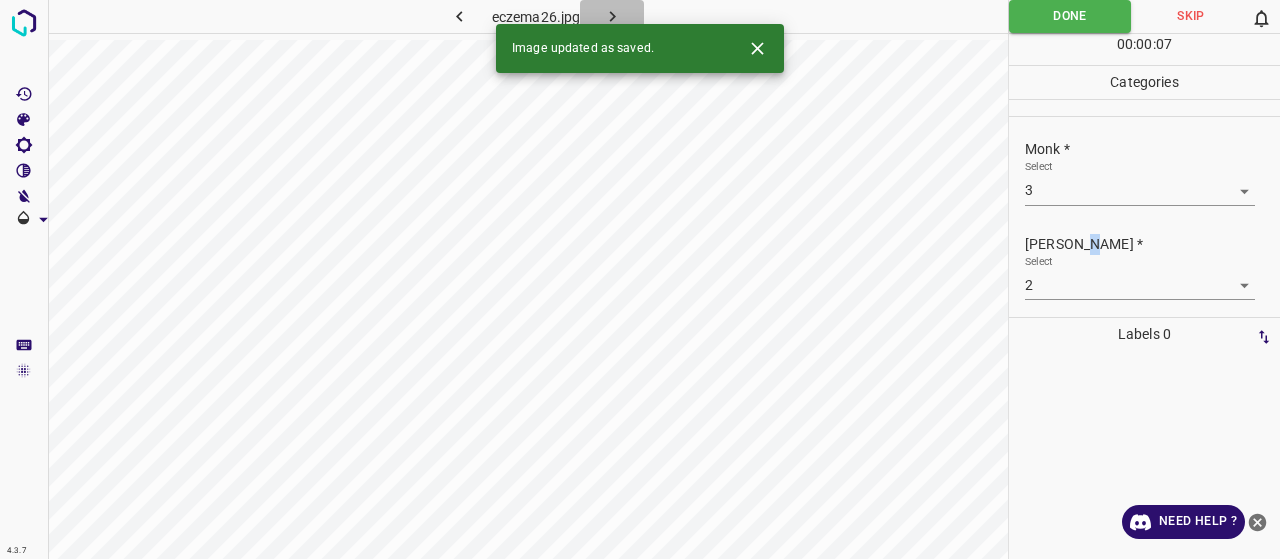 click 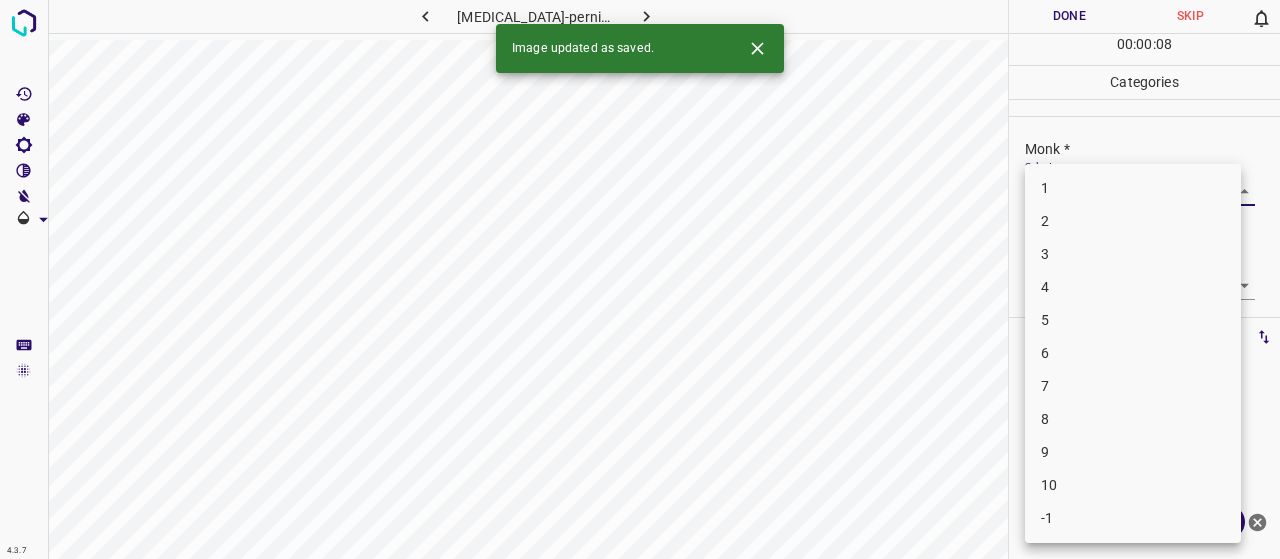 click on "4.3.7 lupus-pernio9.jpg Done Skip 0 00   : 00   : 08   Categories Monk *  Select ​  Fitzpatrick *  Select ​ Labels   0 Categories 1 Monk 2  Fitzpatrick Tools Space Change between modes (Draw & Edit) I Auto labeling R Restore zoom M Zoom in N Zoom out Delete Delete selecte label Filters Z Restore filters X Saturation filter C Brightness filter V Contrast filter B Gray scale filter General O Download Image updated as saved. Need Help ? - Text - Hide - Delete 1 2 3 4 5 6 7 8 9 10 -1" at bounding box center [640, 279] 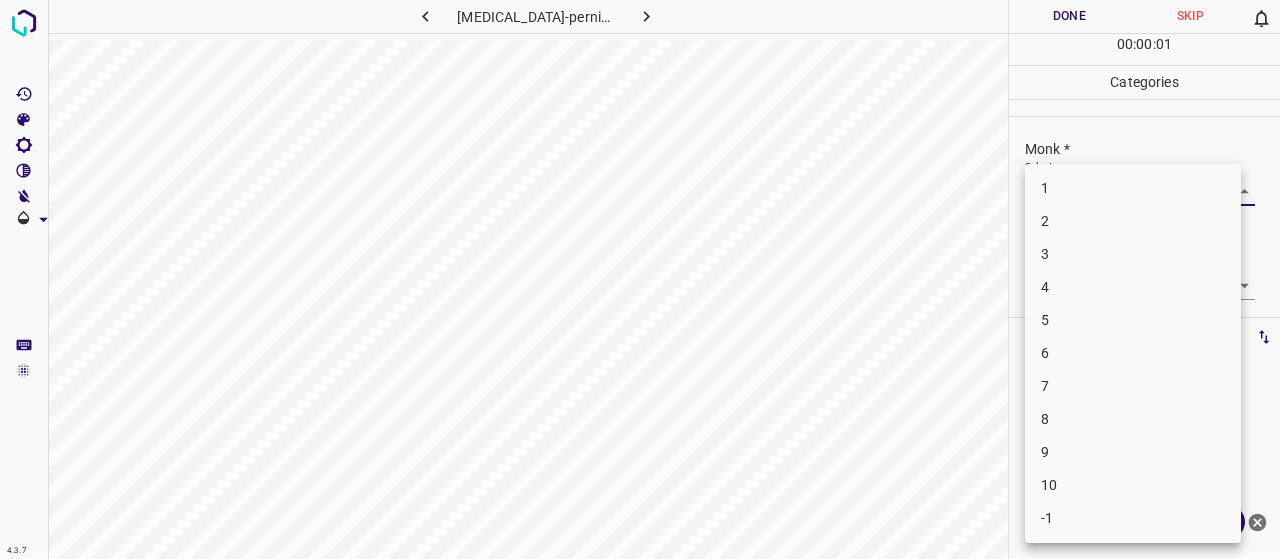 click on "3" at bounding box center [1133, 254] 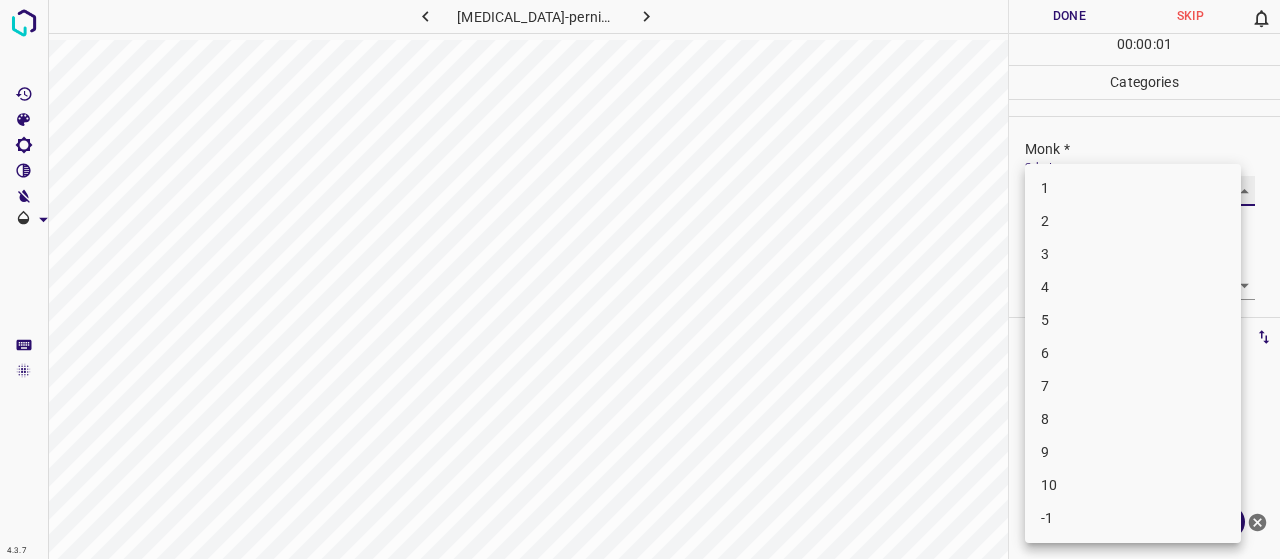type on "3" 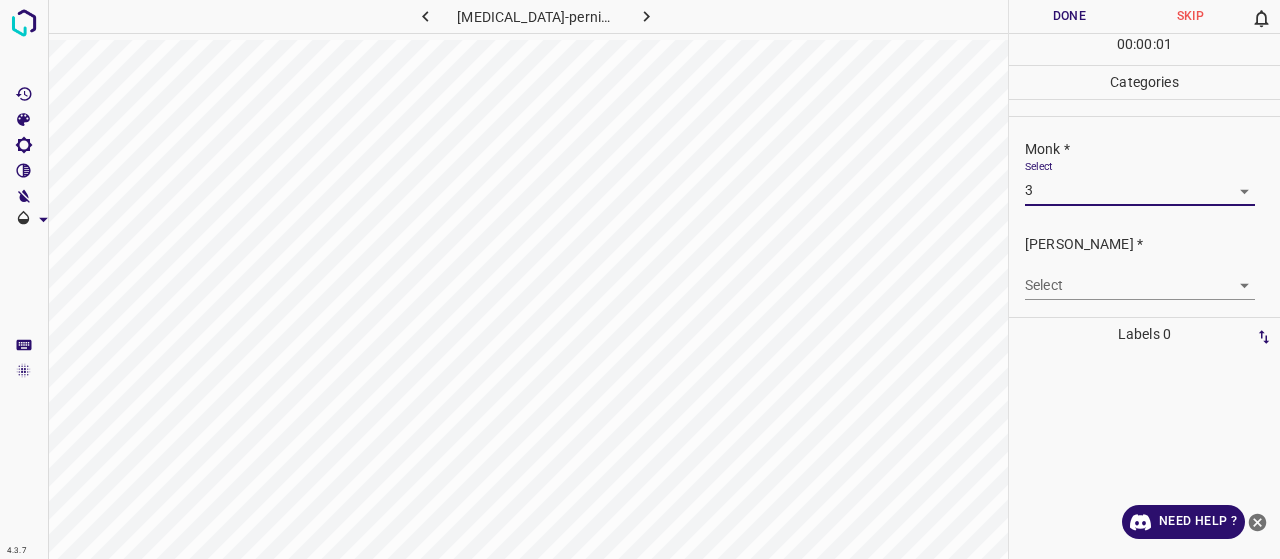 click on "4.3.7 lupus-pernio9.jpg Done Skip 0 00   : 00   : 01   Categories Monk *  Select 3 3  Fitzpatrick *  Select ​ Labels   0 Categories 1 Monk 2  Fitzpatrick Tools Space Change between modes (Draw & Edit) I Auto labeling R Restore zoom M Zoom in N Zoom out Delete Delete selecte label Filters Z Restore filters X Saturation filter C Brightness filter V Contrast filter B Gray scale filter General O Download Need Help ? - Text - Hide - Delete 1 2 3 4 5 6 7 8 9 10 -1" at bounding box center (640, 279) 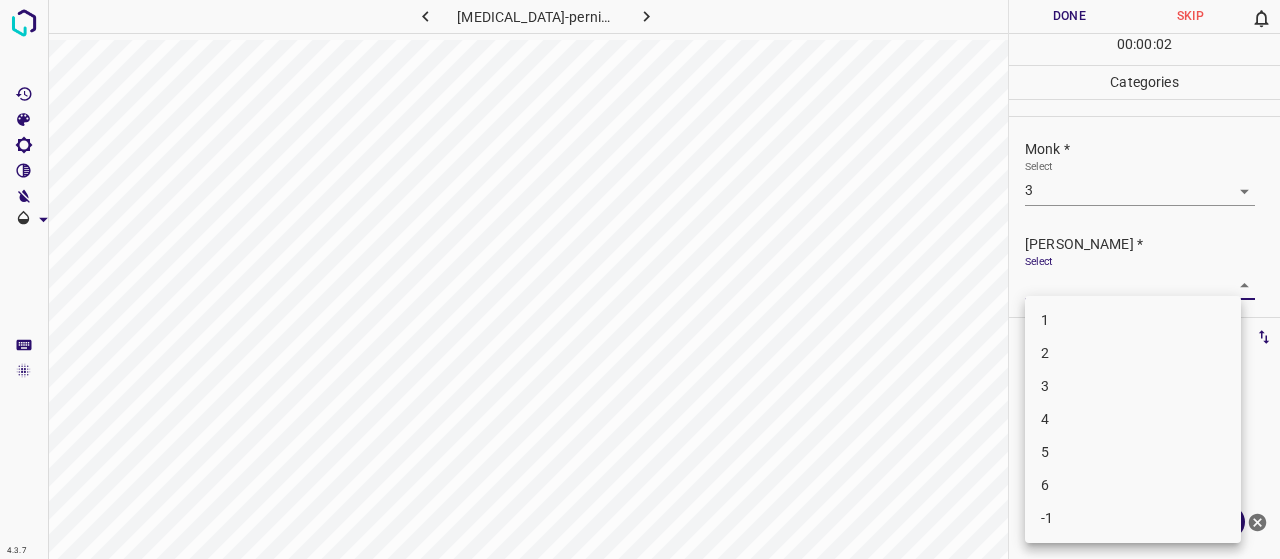 click on "2" at bounding box center [1133, 353] 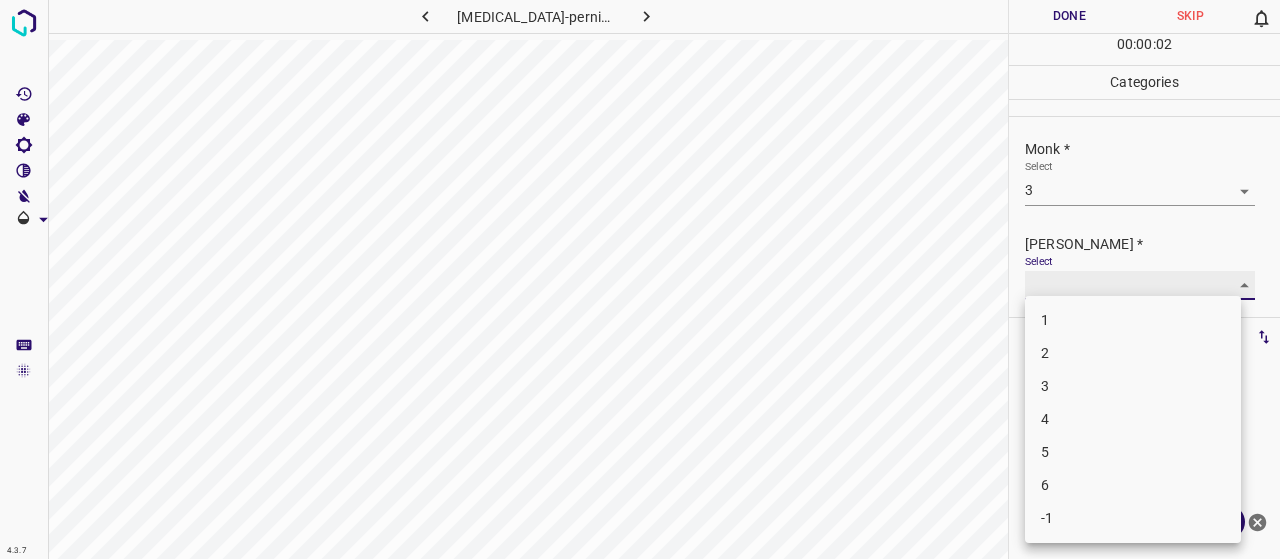 type on "2" 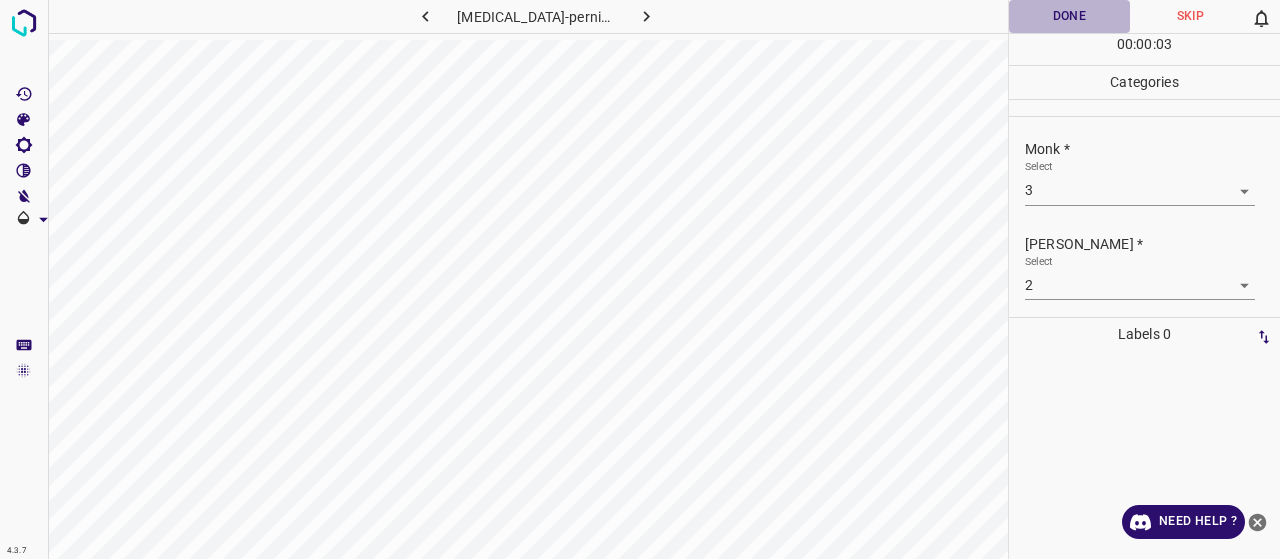 click on "Done" at bounding box center (1069, 16) 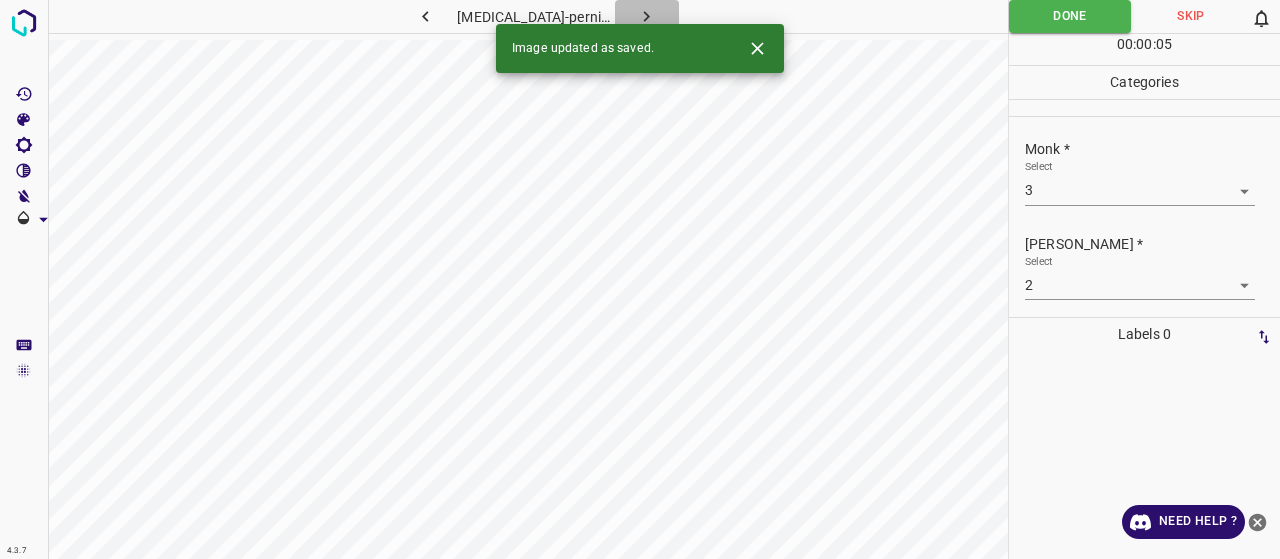 click at bounding box center (647, 16) 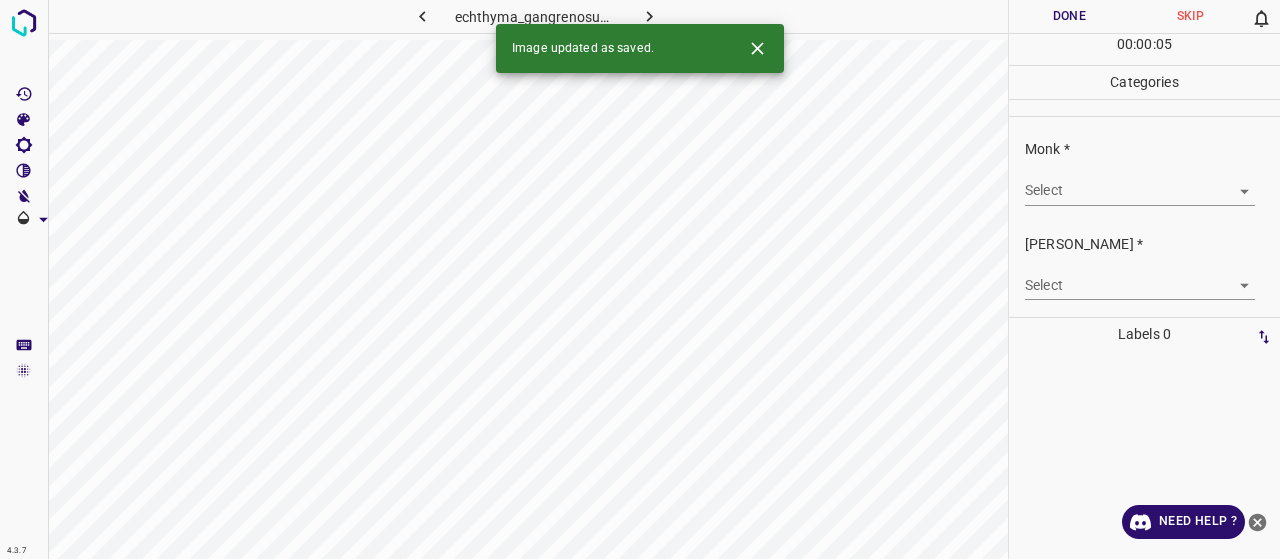 click on "4.3.7 echthyma_gangrenosum10.jpg Done Skip 0 00   : 00   : 05   Categories Monk *  Select ​  Fitzpatrick *  Select ​ Labels   0 Categories 1 Monk 2  Fitzpatrick Tools Space Change between modes (Draw & Edit) I Auto labeling R Restore zoom M Zoom in N Zoom out Delete Delete selecte label Filters Z Restore filters X Saturation filter C Brightness filter V Contrast filter B Gray scale filter General O Download Image updated as saved. Need Help ? - Text - Hide - Delete" at bounding box center [640, 279] 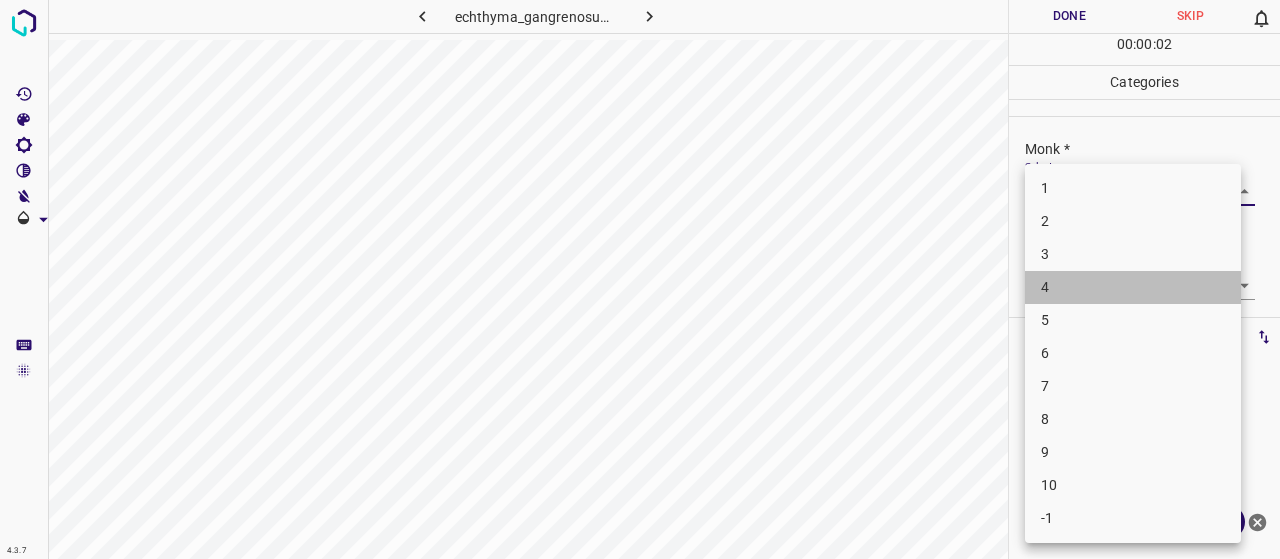 click on "4" at bounding box center (1133, 287) 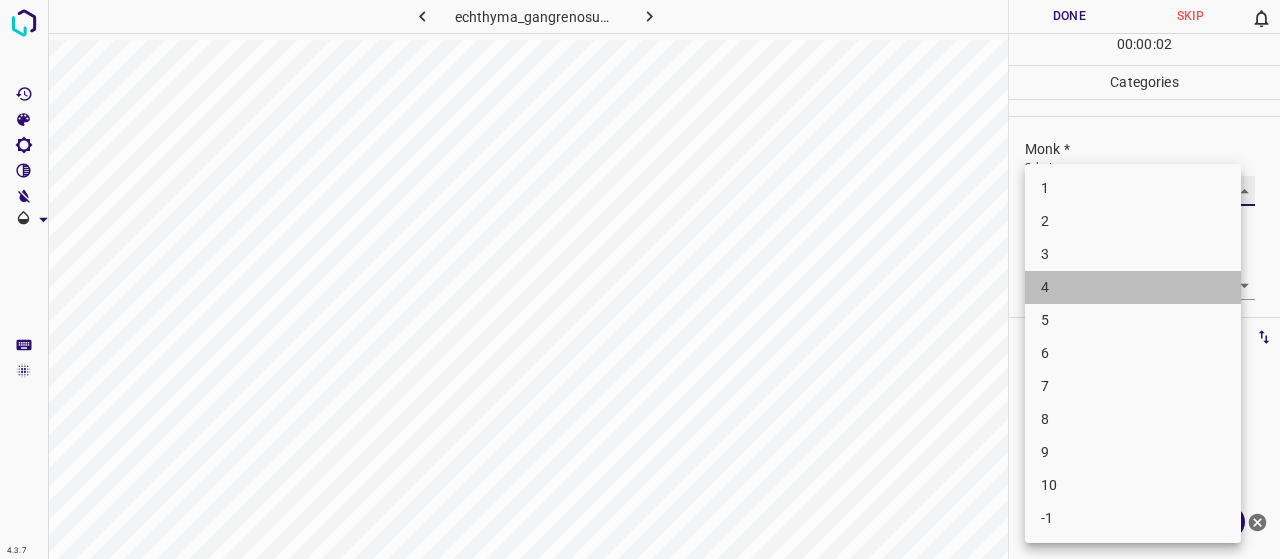 type on "4" 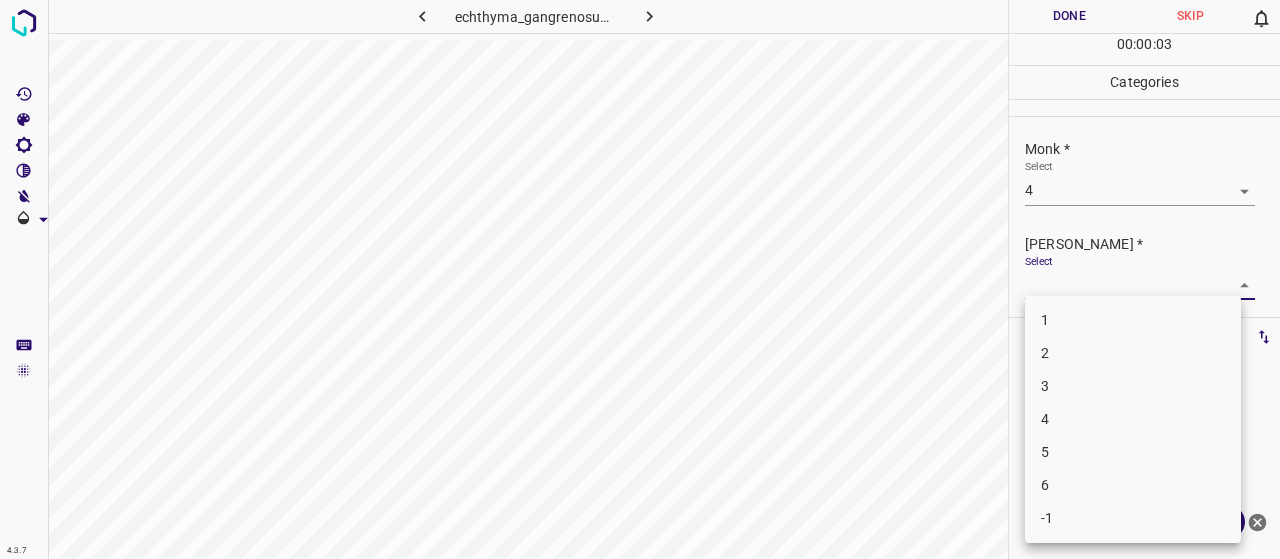 click on "4.3.7 echthyma_gangrenosum10.jpg Done Skip 0 00   : 00   : 03   Categories Monk *  Select 4 4  Fitzpatrick *  Select ​ Labels   0 Categories 1 Monk 2  Fitzpatrick Tools Space Change between modes (Draw & Edit) I Auto labeling R Restore zoom M Zoom in N Zoom out Delete Delete selecte label Filters Z Restore filters X Saturation filter C Brightness filter V Contrast filter B Gray scale filter General O Download Need Help ? - Text - Hide - Delete 1 2 3 4 5 6 -1" at bounding box center (640, 279) 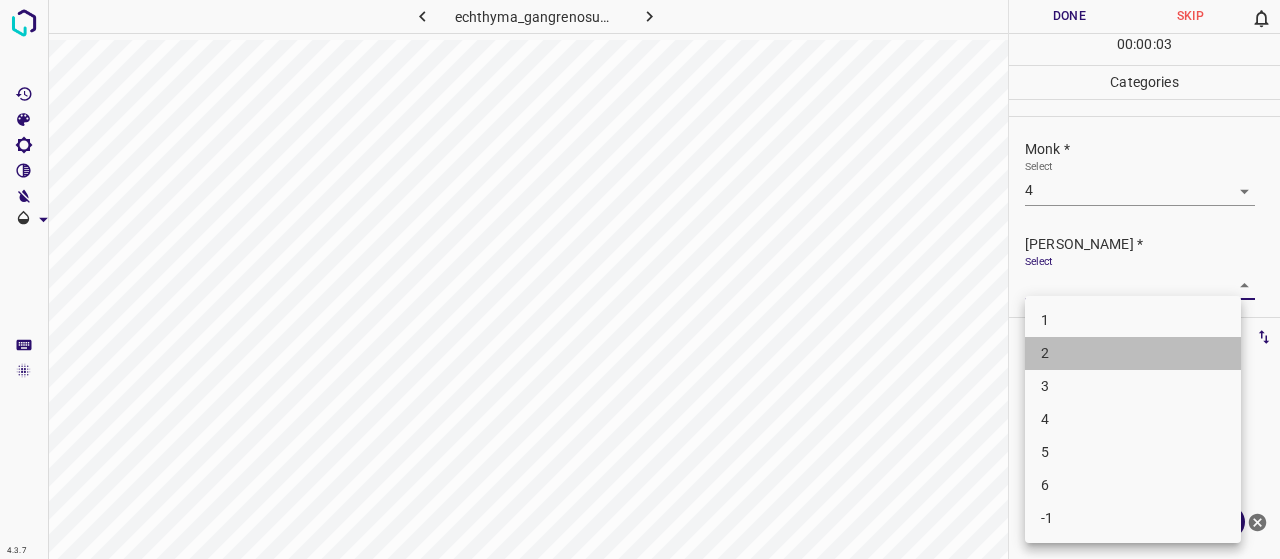 click on "2" at bounding box center (1133, 353) 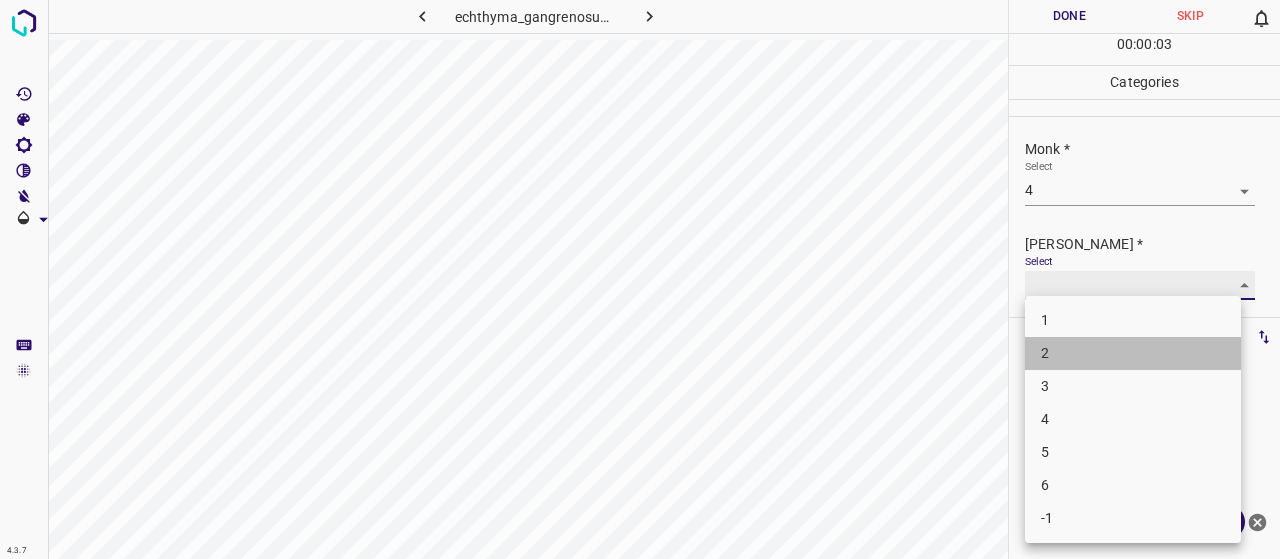 type on "2" 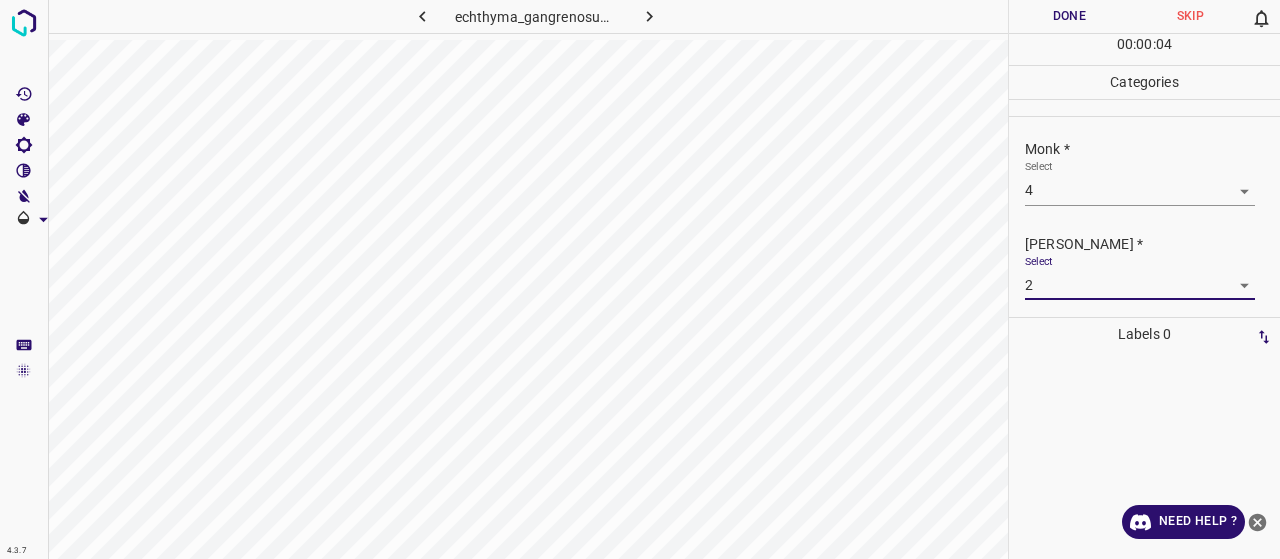 click on "Done" at bounding box center [1069, 16] 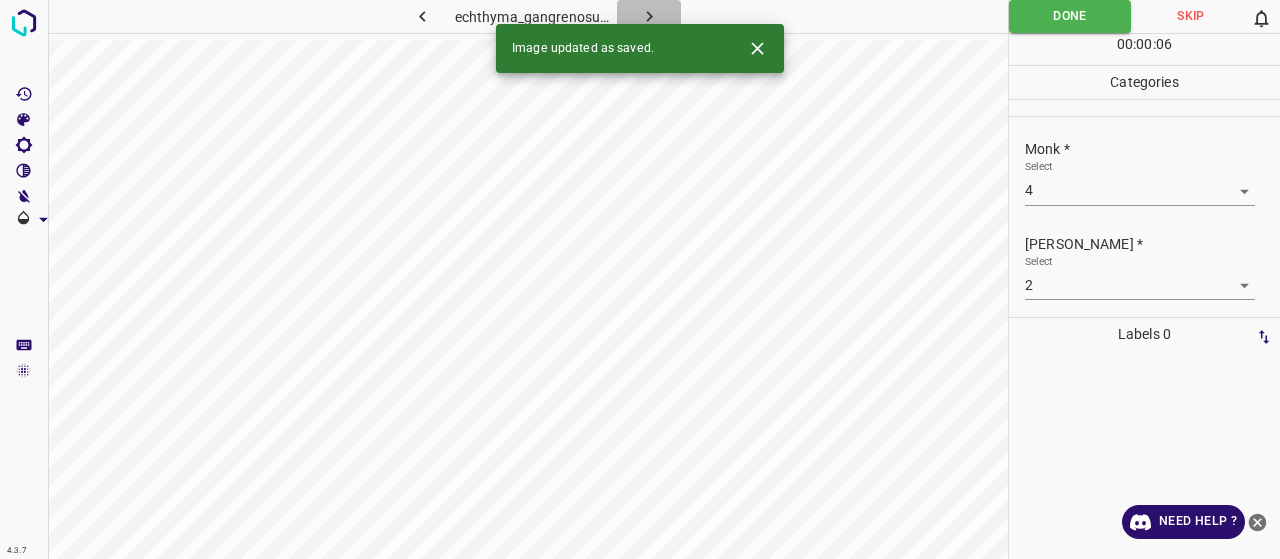 click 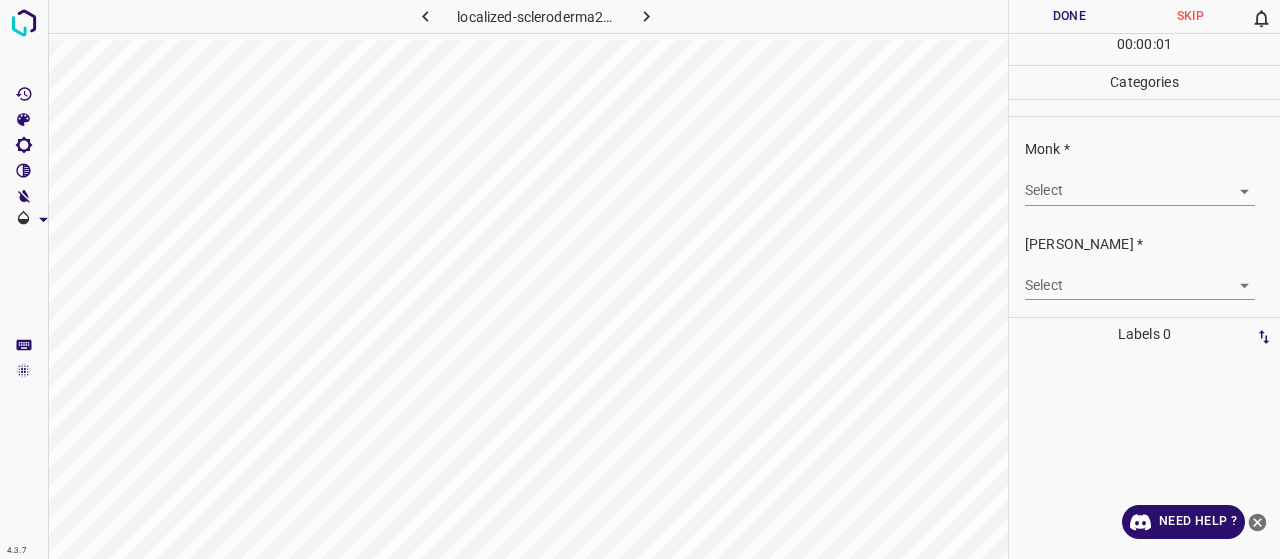 click on "4.3.7 localized-scleroderma29.jpg Done Skip 0 00   : 00   : 01   Categories Monk *  Select ​  Fitzpatrick *  Select ​ Labels   0 Categories 1 Monk 2  Fitzpatrick Tools Space Change between modes (Draw & Edit) I Auto labeling R Restore zoom M Zoom in N Zoom out Delete Delete selecte label Filters Z Restore filters X Saturation filter C Brightness filter V Contrast filter B Gray scale filter General O Download Need Help ? - Text - Hide - Delete" at bounding box center (640, 279) 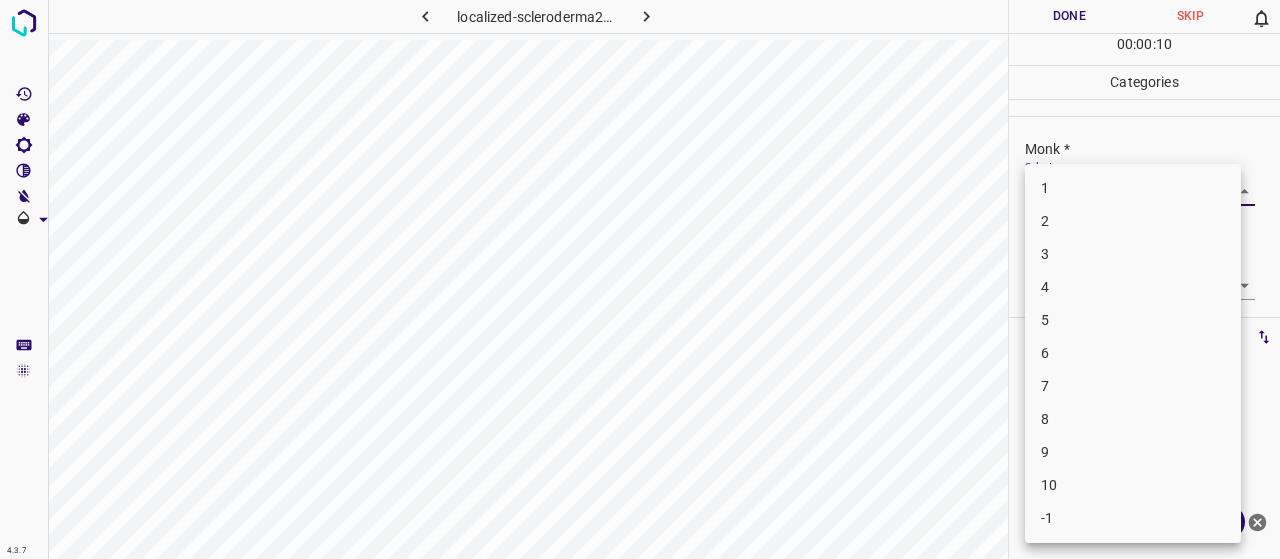 click on "4" at bounding box center [1133, 287] 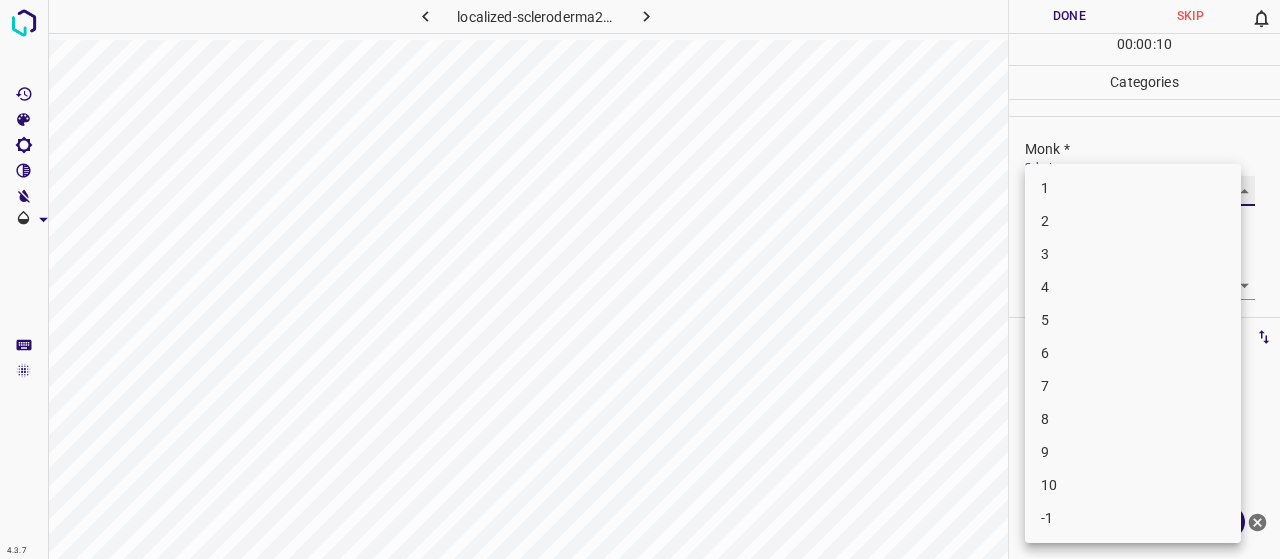 type on "4" 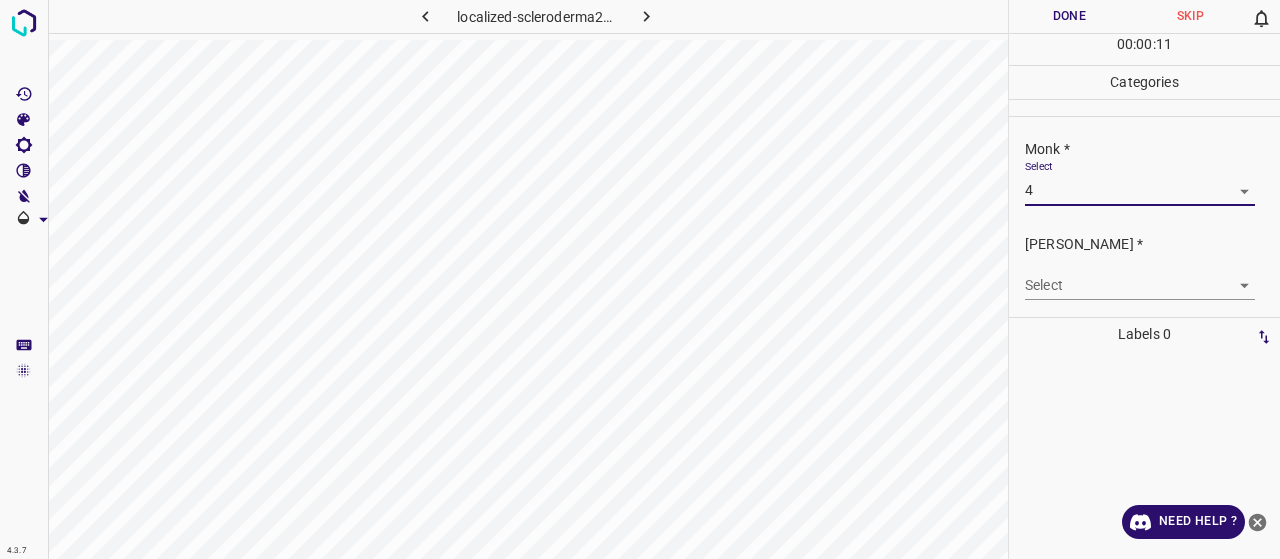 click on "4.3.7 localized-scleroderma29.jpg Done Skip 0 00   : 00   : 11   Categories Monk *  Select 4 4  Fitzpatrick *  Select ​ Labels   0 Categories 1 Monk 2  Fitzpatrick Tools Space Change between modes (Draw & Edit) I Auto labeling R Restore zoom M Zoom in N Zoom out Delete Delete selecte label Filters Z Restore filters X Saturation filter C Brightness filter V Contrast filter B Gray scale filter General O Download Need Help ? - Text - Hide - Delete" at bounding box center [640, 279] 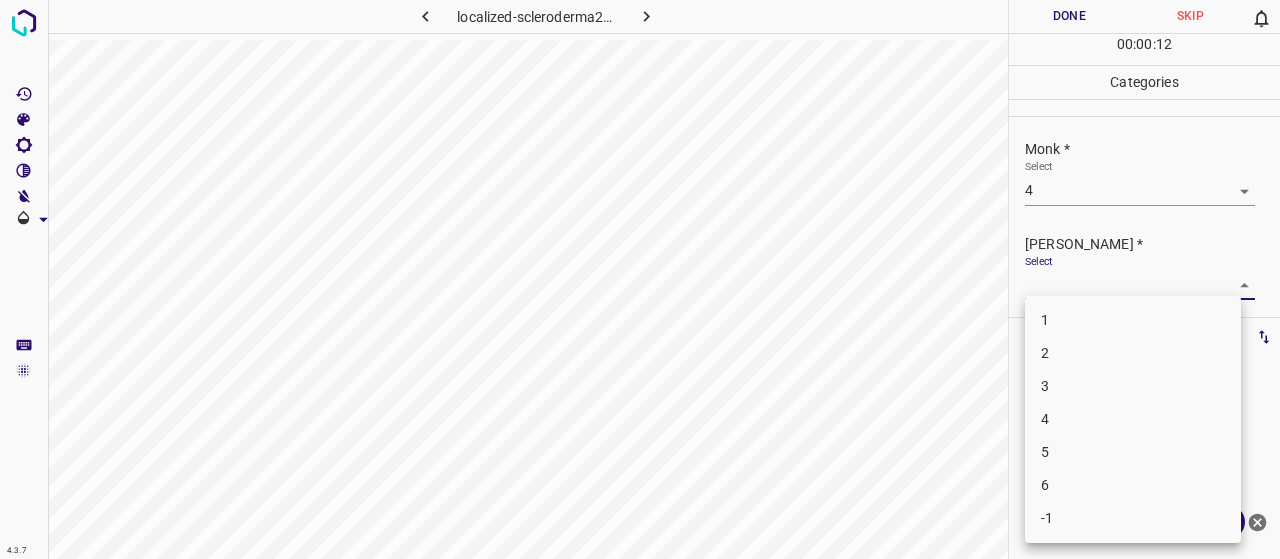 click on "2" at bounding box center (1133, 353) 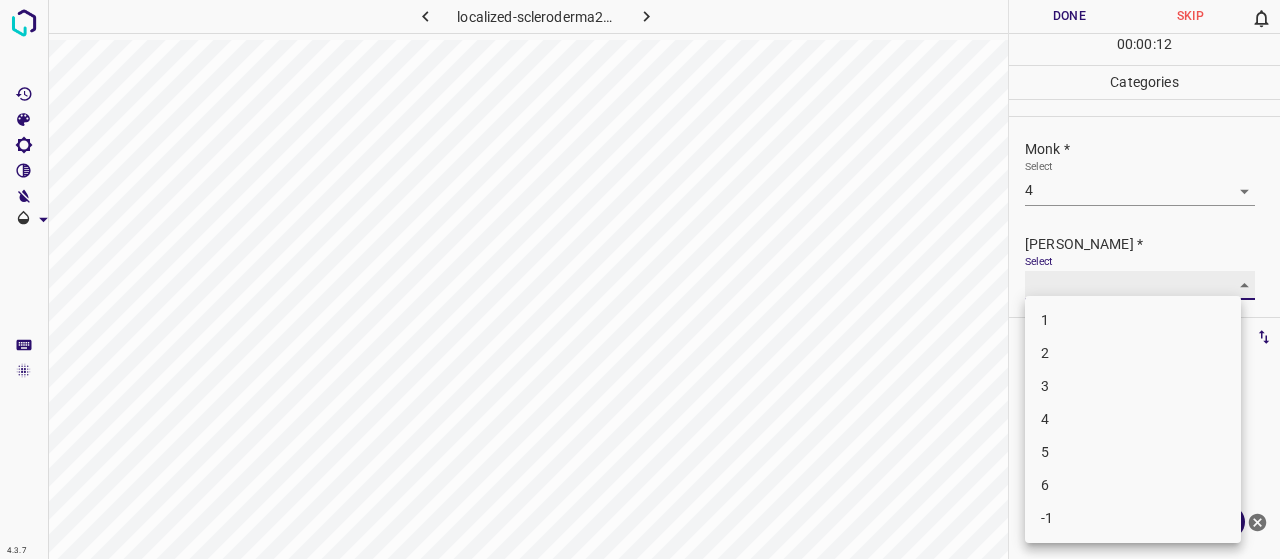 type on "2" 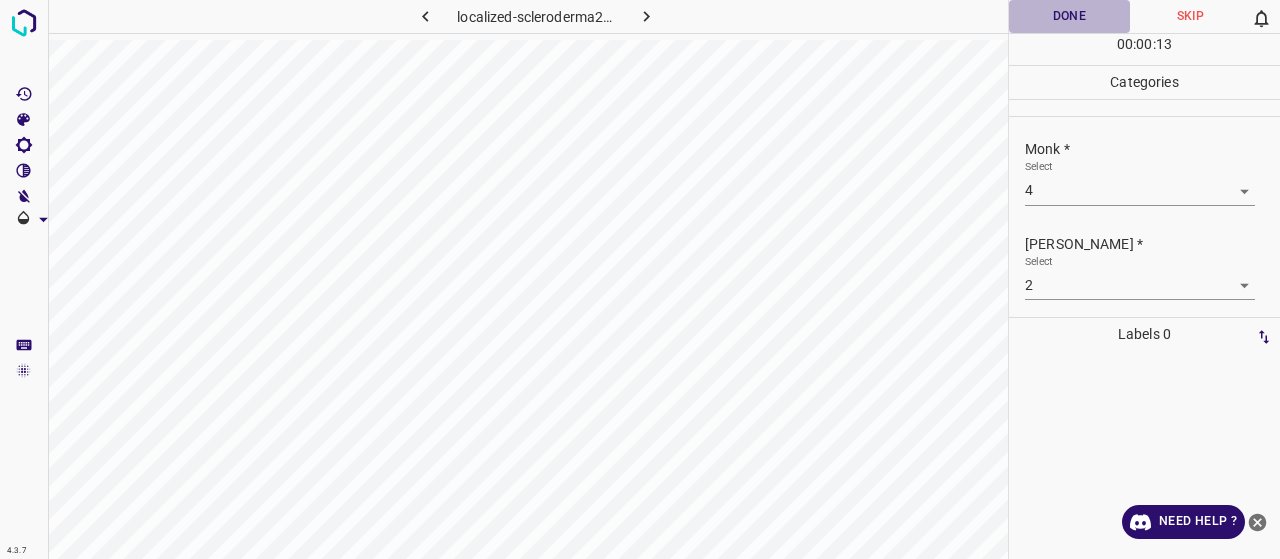 click on "Done" at bounding box center (1069, 16) 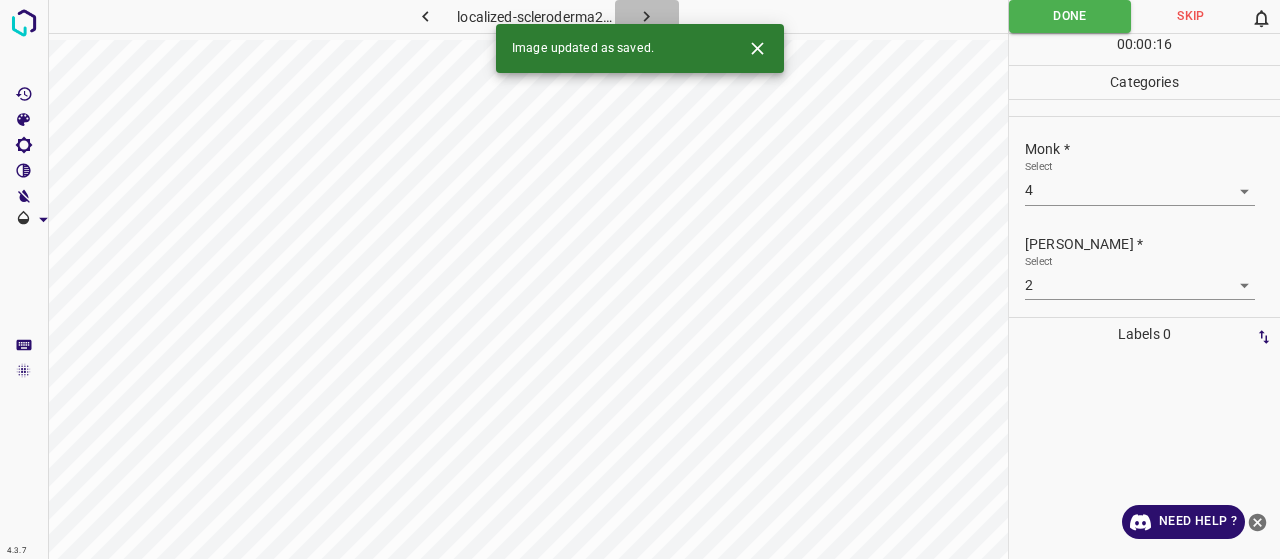 click 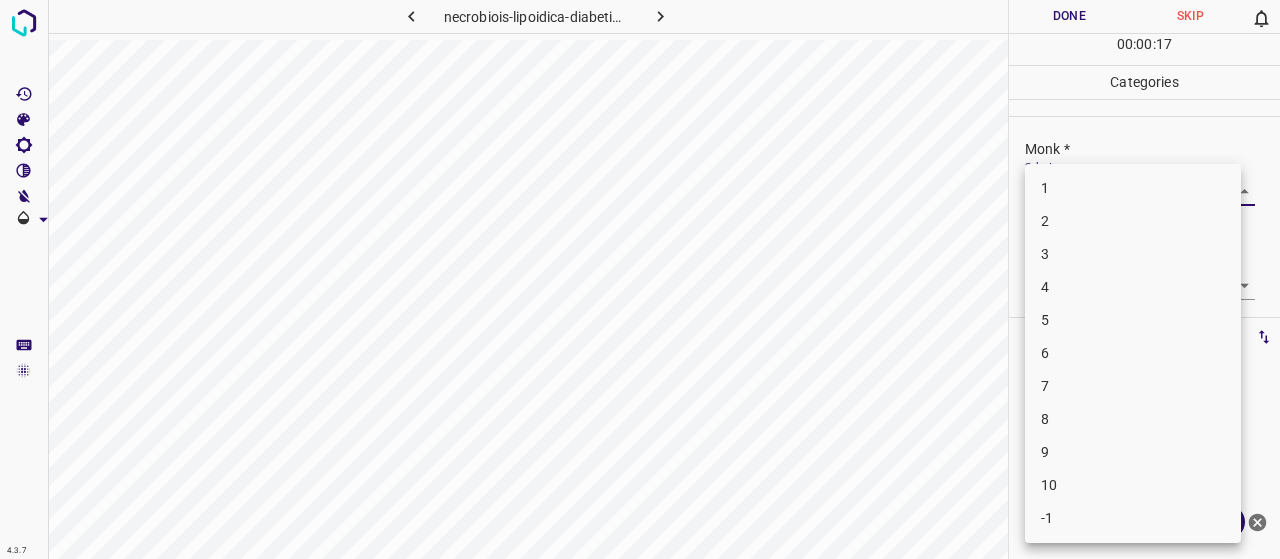 click on "4.3.7 necrobiois-lipoidica-diabeticorum5.jpg Done Skip 0 00   : 00   : 17   Categories Monk *  Select ​  Fitzpatrick *  Select ​ Labels   0 Categories 1 Monk 2  Fitzpatrick Tools Space Change between modes (Draw & Edit) I Auto labeling R Restore zoom M Zoom in N Zoom out Delete Delete selecte label Filters Z Restore filters X Saturation filter C Brightness filter V Contrast filter B Gray scale filter General O Download Need Help ? - Text - Hide - Delete 1 2 3 4 5 6 7 8 9 10 -1" at bounding box center [640, 279] 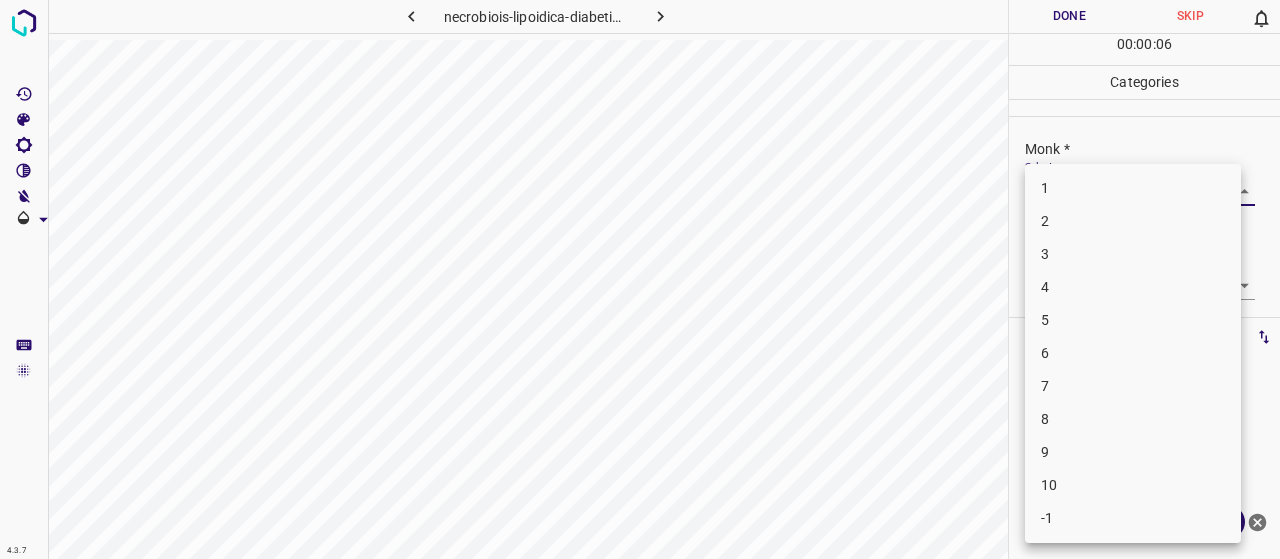 click on "6" at bounding box center (1133, 353) 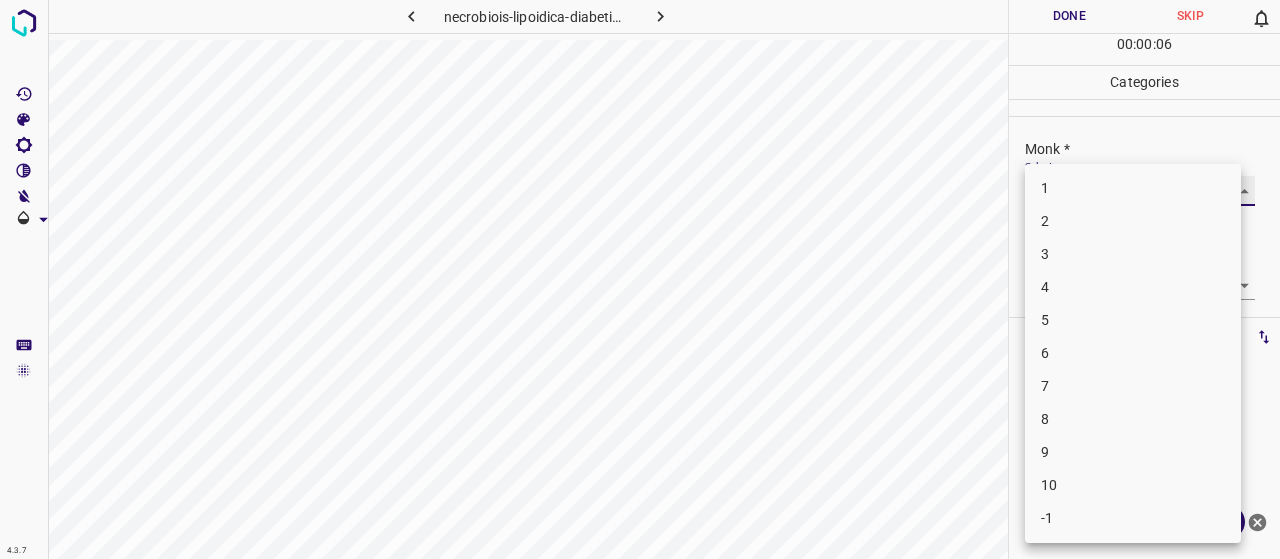 type on "6" 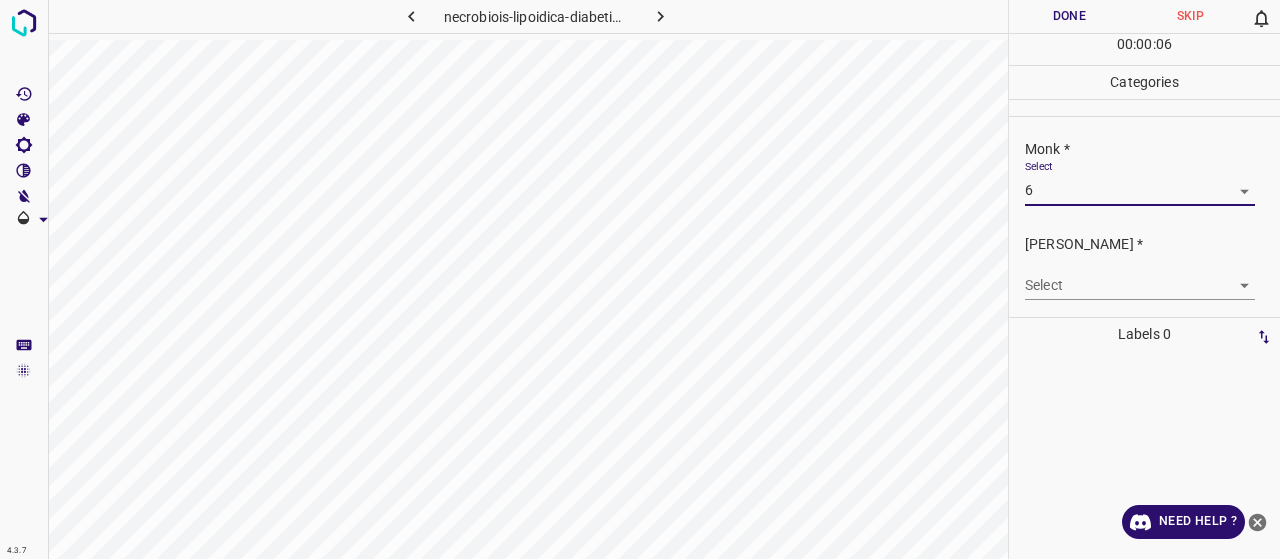 click on "4.3.7 necrobiois-lipoidica-diabeticorum5.jpg Done Skip 0 00   : 00   : 06   Categories Monk *  Select 6 6  Fitzpatrick *  Select ​ Labels   0 Categories 1 Monk 2  Fitzpatrick Tools Space Change between modes (Draw & Edit) I Auto labeling R Restore zoom M Zoom in N Zoom out Delete Delete selecte label Filters Z Restore filters X Saturation filter C Brightness filter V Contrast filter B Gray scale filter General O Download Need Help ? - Text - Hide - Delete" at bounding box center [640, 279] 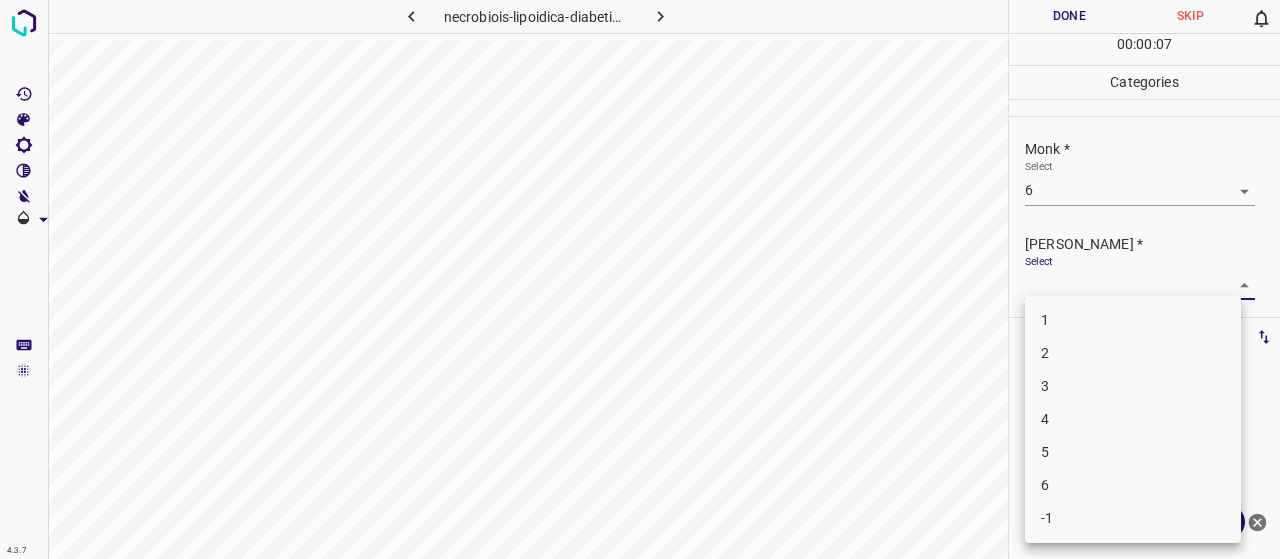 click on "4" at bounding box center (1133, 419) 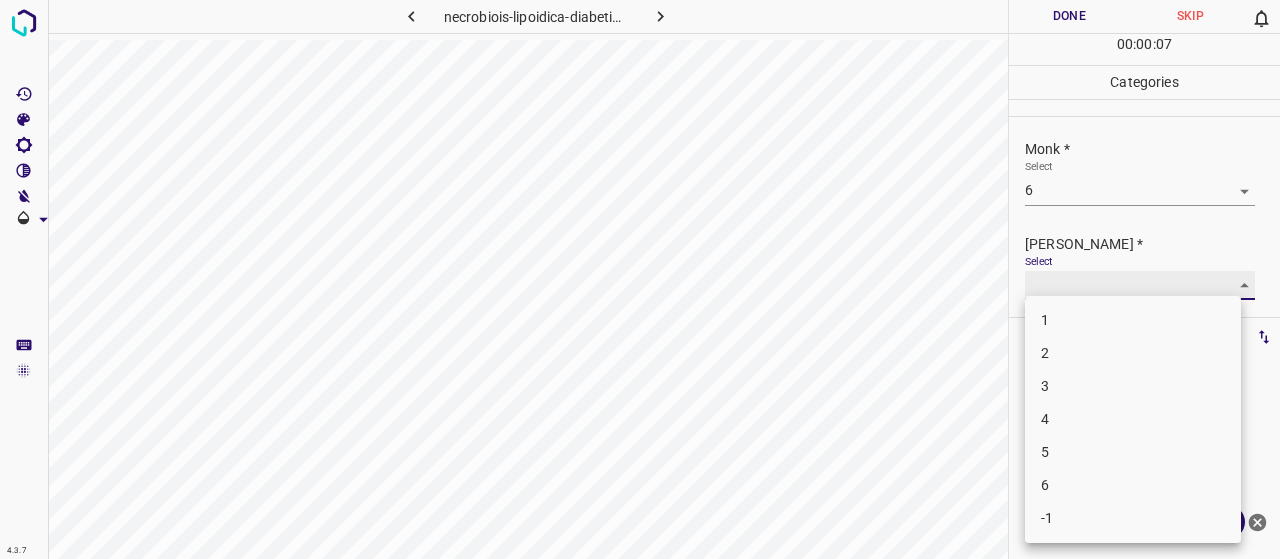 type on "4" 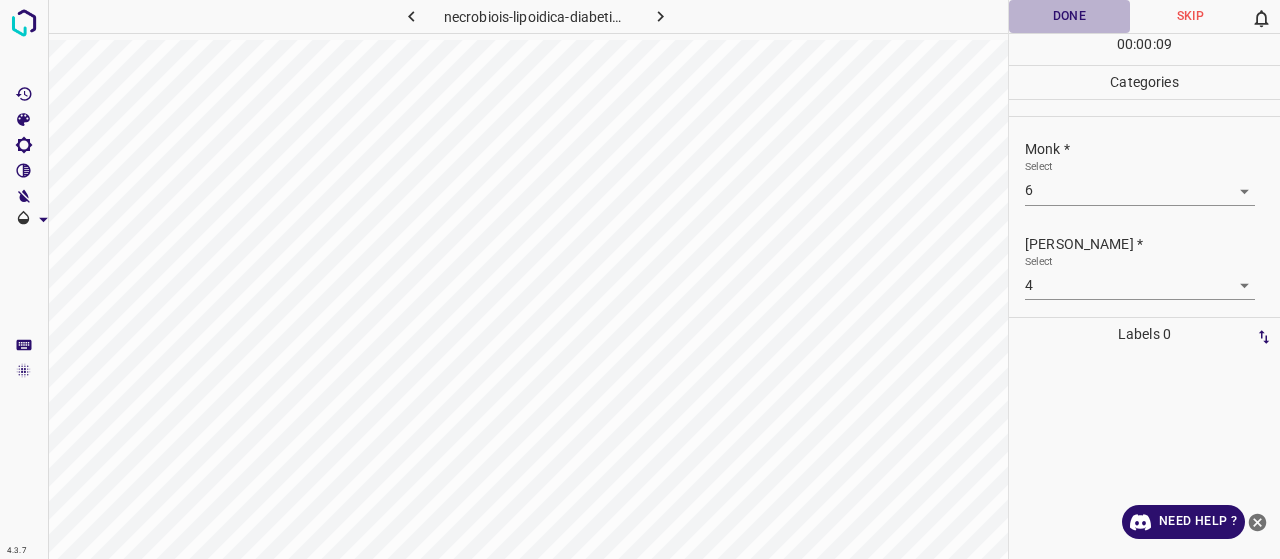 click on "Done" at bounding box center [1069, 16] 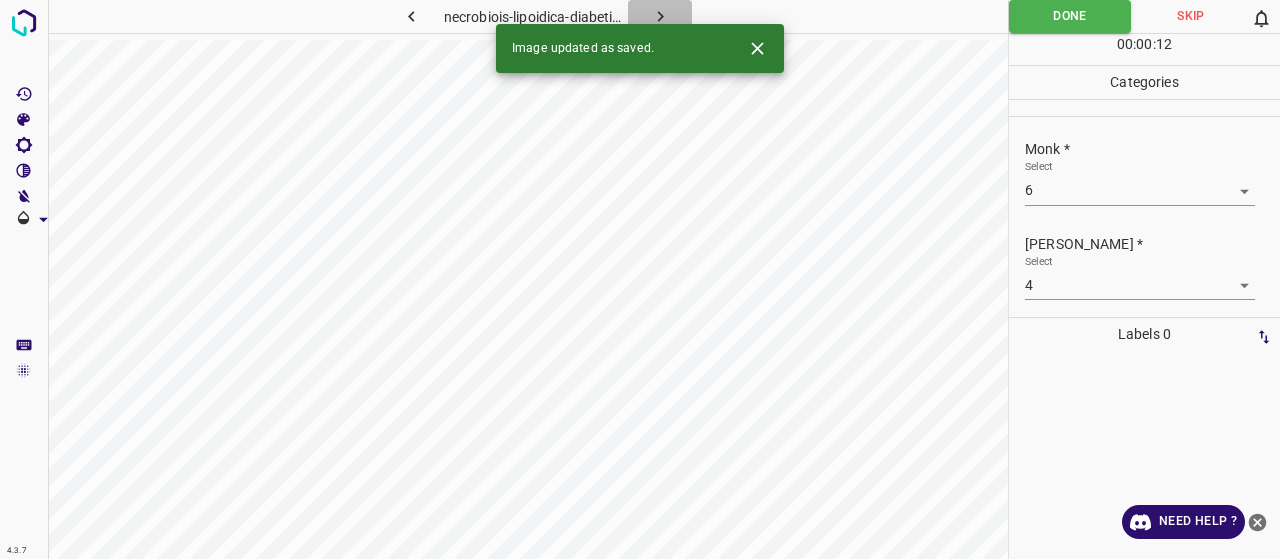 click 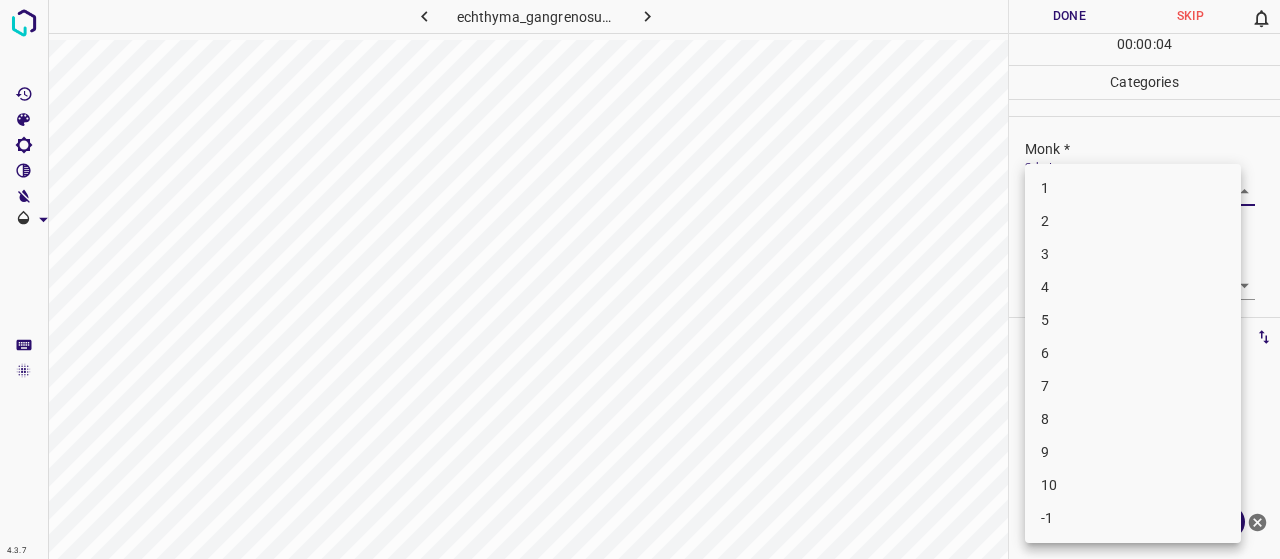 click on "4.3.7 echthyma_gangrenosum4.jpg Done Skip 0 00   : 00   : 04   Categories Monk *  Select ​  Fitzpatrick *  Select ​ Labels   0 Categories 1 Monk 2  Fitzpatrick Tools Space Change between modes (Draw & Edit) I Auto labeling R Restore zoom M Zoom in N Zoom out Delete Delete selecte label Filters Z Restore filters X Saturation filter C Brightness filter V Contrast filter B Gray scale filter General O Download Need Help ? - Text - Hide - Delete 1 2 3 4 5 6 7 8 9 10 -1" at bounding box center [640, 279] 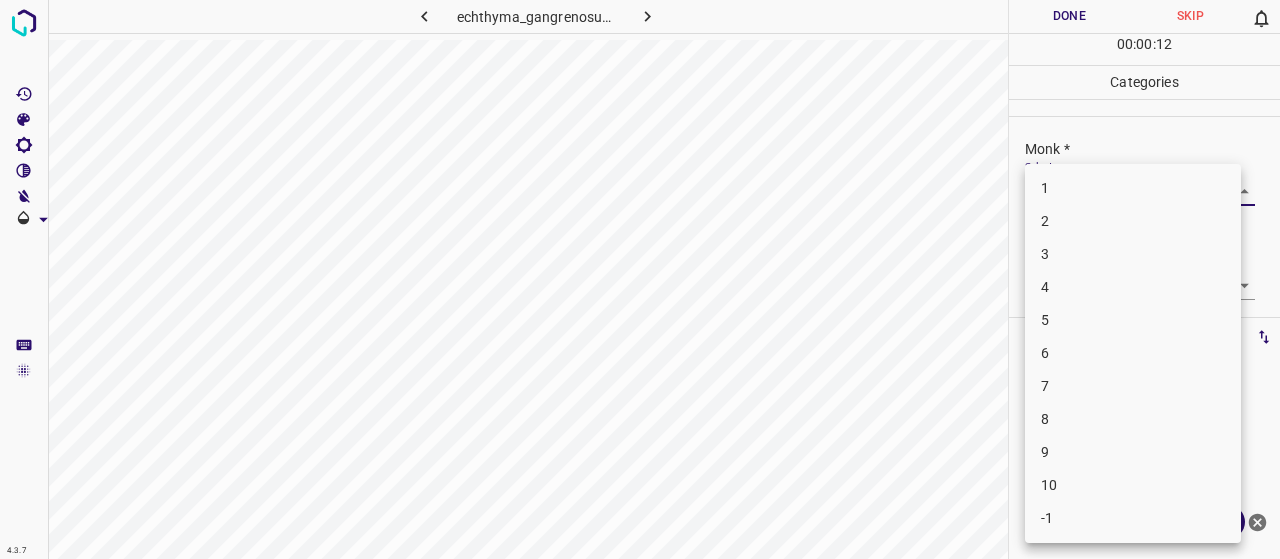 click on "4" at bounding box center (1133, 287) 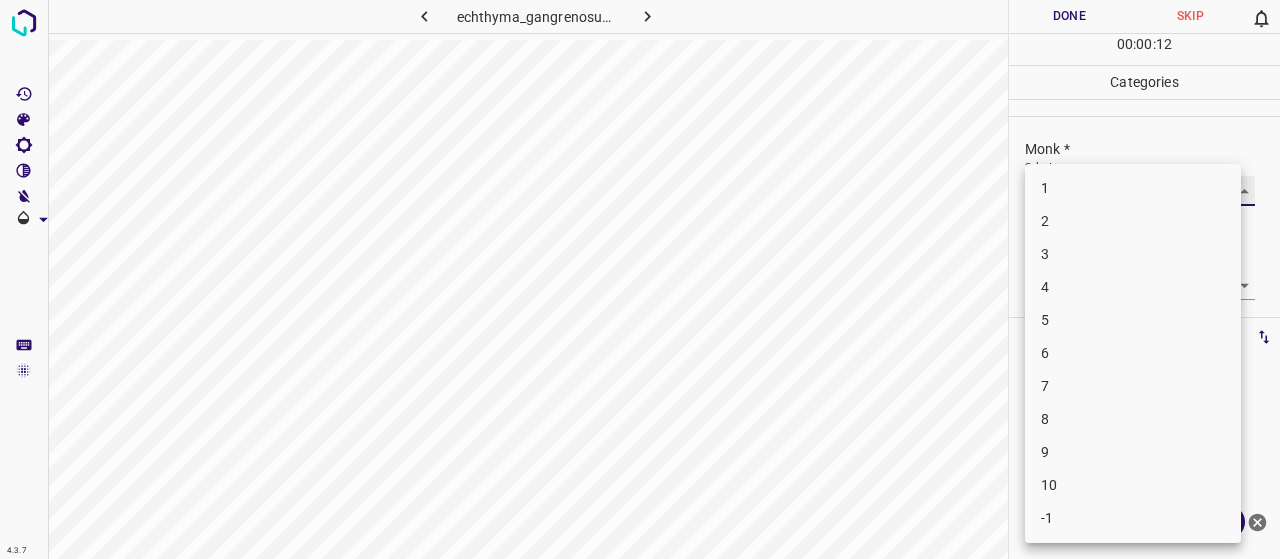 type on "4" 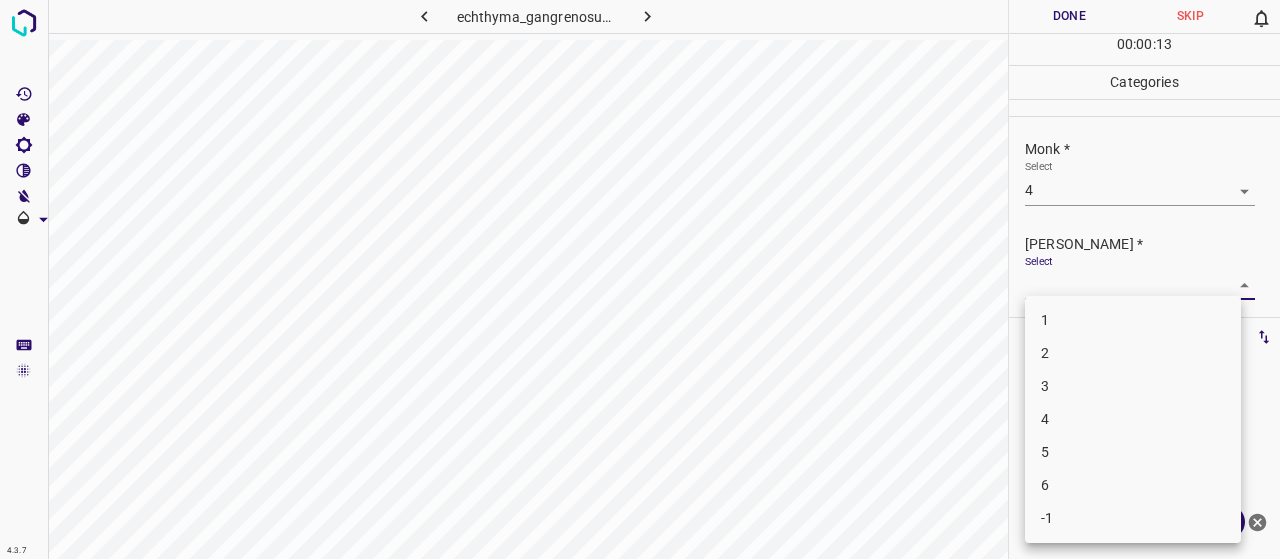 click on "4.3.7 echthyma_gangrenosum4.jpg Done Skip 0 00   : 00   : 13   Categories Monk *  Select 4 4  Fitzpatrick *  Select ​ Labels   0 Categories 1 Monk 2  Fitzpatrick Tools Space Change between modes (Draw & Edit) I Auto labeling R Restore zoom M Zoom in N Zoom out Delete Delete selecte label Filters Z Restore filters X Saturation filter C Brightness filter V Contrast filter B Gray scale filter General O Download Need Help ? - Text - Hide - Delete 1 2 3 4 5 6 -1" at bounding box center [640, 279] 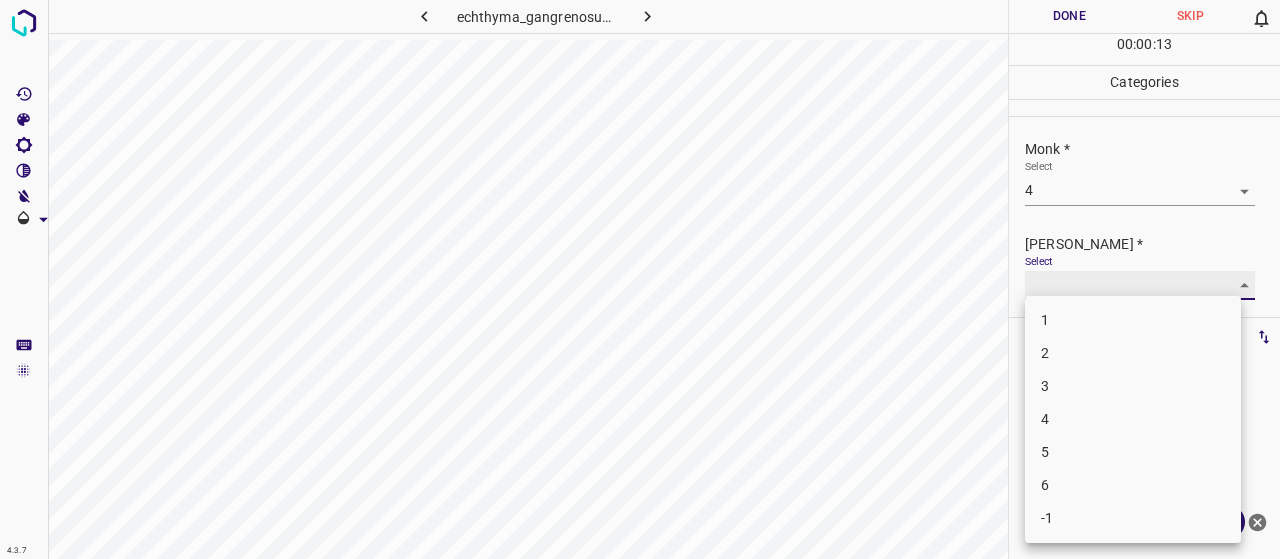 type on "2" 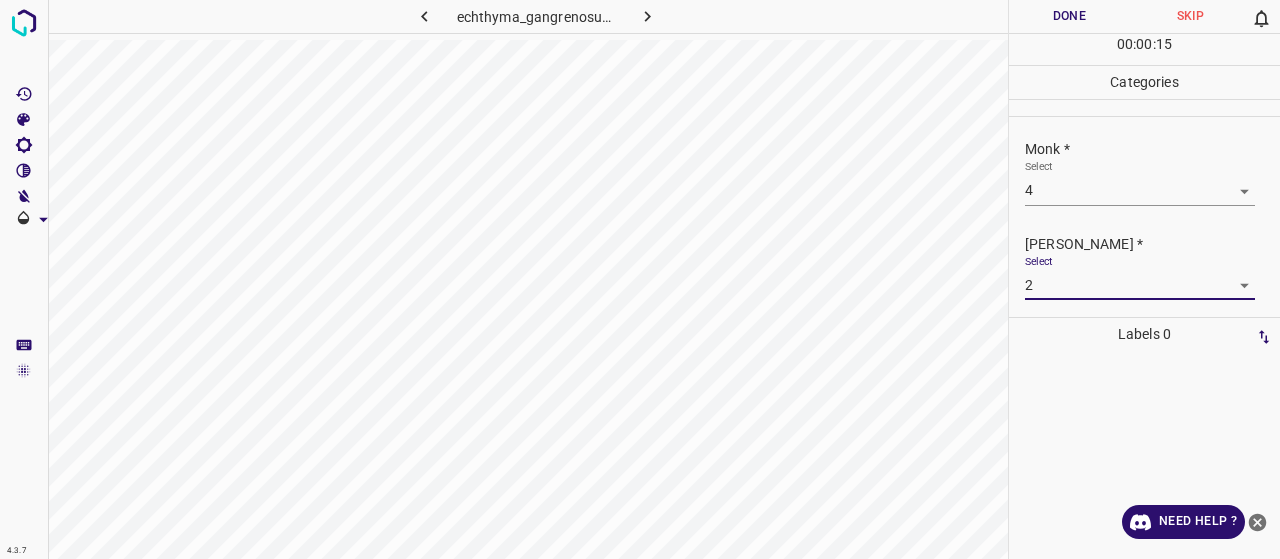 click on "Done" at bounding box center [1069, 16] 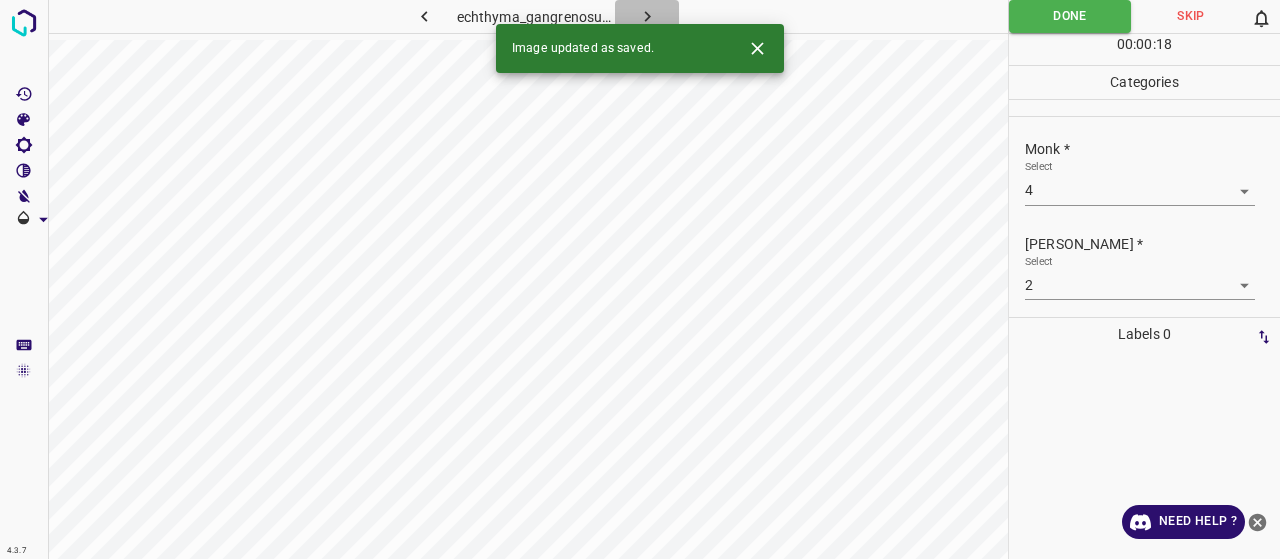 click at bounding box center (647, 16) 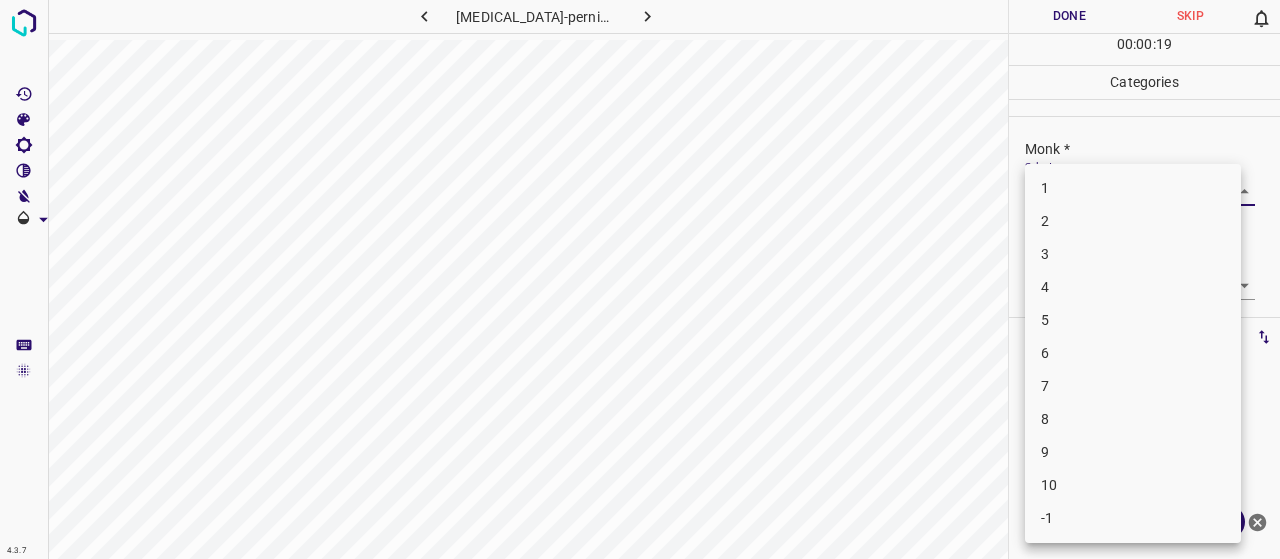 click on "4.3.7 lupus-pernio13.jpg Done Skip 0 00   : 00   : 19   Categories Monk *  Select ​  Fitzpatrick *  Select ​ Labels   0 Categories 1 Monk 2  Fitzpatrick Tools Space Change between modes (Draw & Edit) I Auto labeling R Restore zoom M Zoom in N Zoom out Delete Delete selecte label Filters Z Restore filters X Saturation filter C Brightness filter V Contrast filter B Gray scale filter General O Download Need Help ? - Text - Hide - Delete 1 2 3 4 5 6 7 8 9 10 -1" at bounding box center [640, 279] 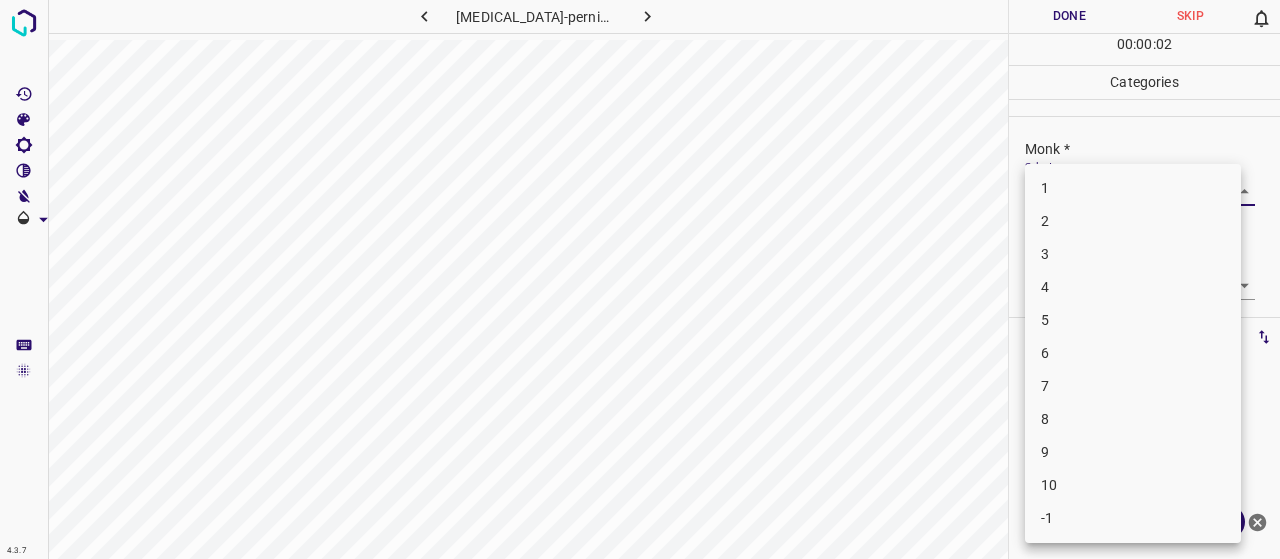 click on "3" at bounding box center (1133, 254) 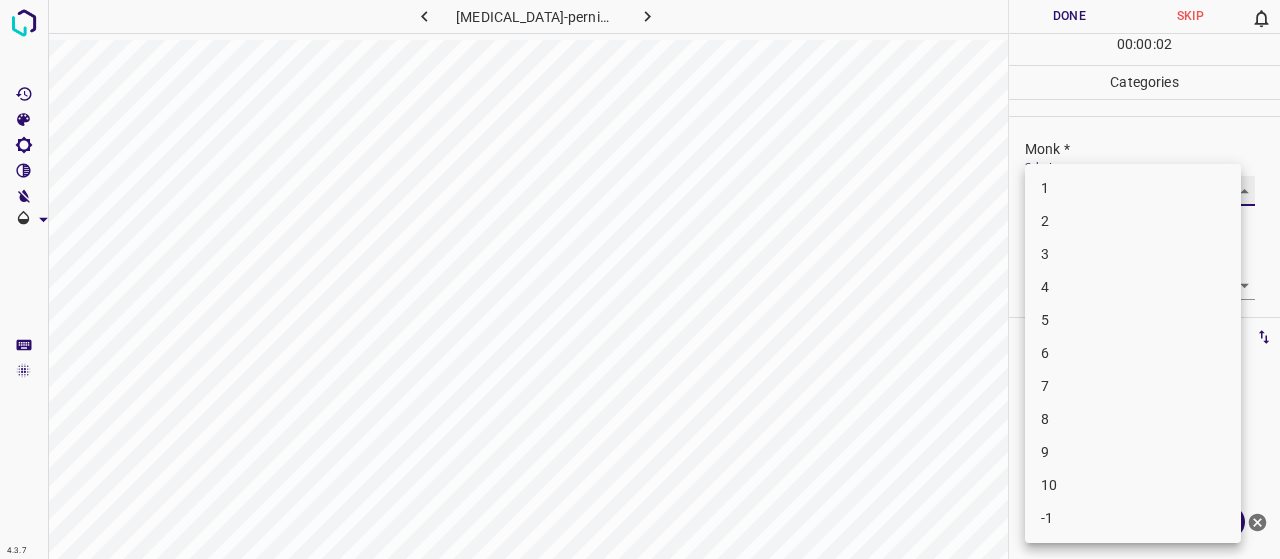 type on "3" 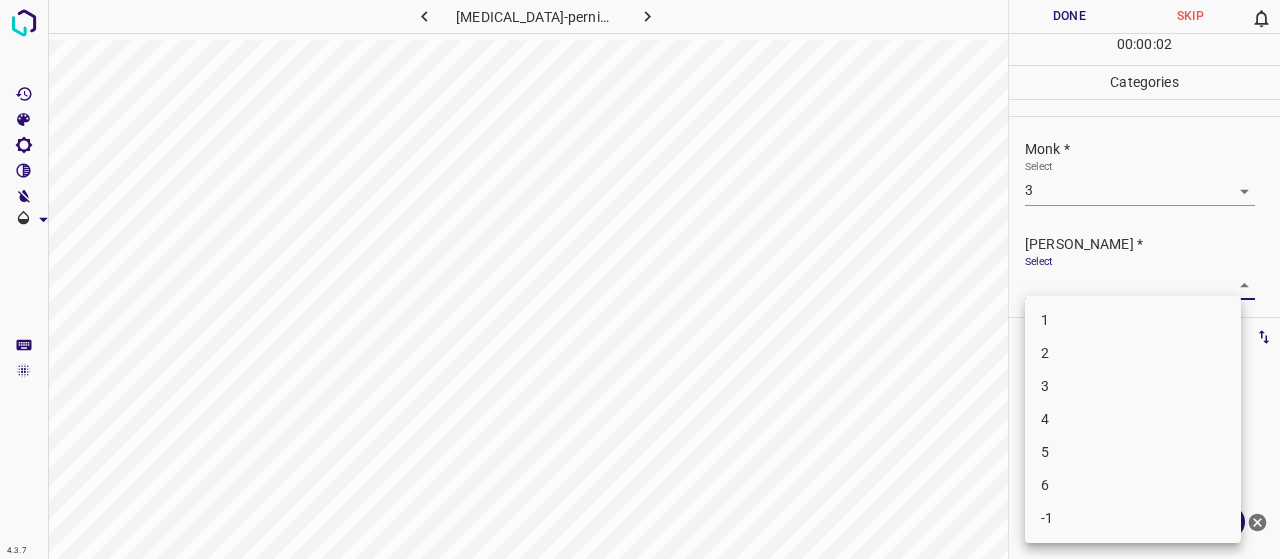click on "4.3.7 lupus-pernio13.jpg Done Skip 0 00   : 00   : 02   Categories Monk *  Select 3 3  Fitzpatrick *  Select ​ Labels   0 Categories 1 Monk 2  Fitzpatrick Tools Space Change between modes (Draw & Edit) I Auto labeling R Restore zoom M Zoom in N Zoom out Delete Delete selecte label Filters Z Restore filters X Saturation filter C Brightness filter V Contrast filter B Gray scale filter General O Download Need Help ? - Text - Hide - Delete 1 2 3 4 5 6 -1" at bounding box center (640, 279) 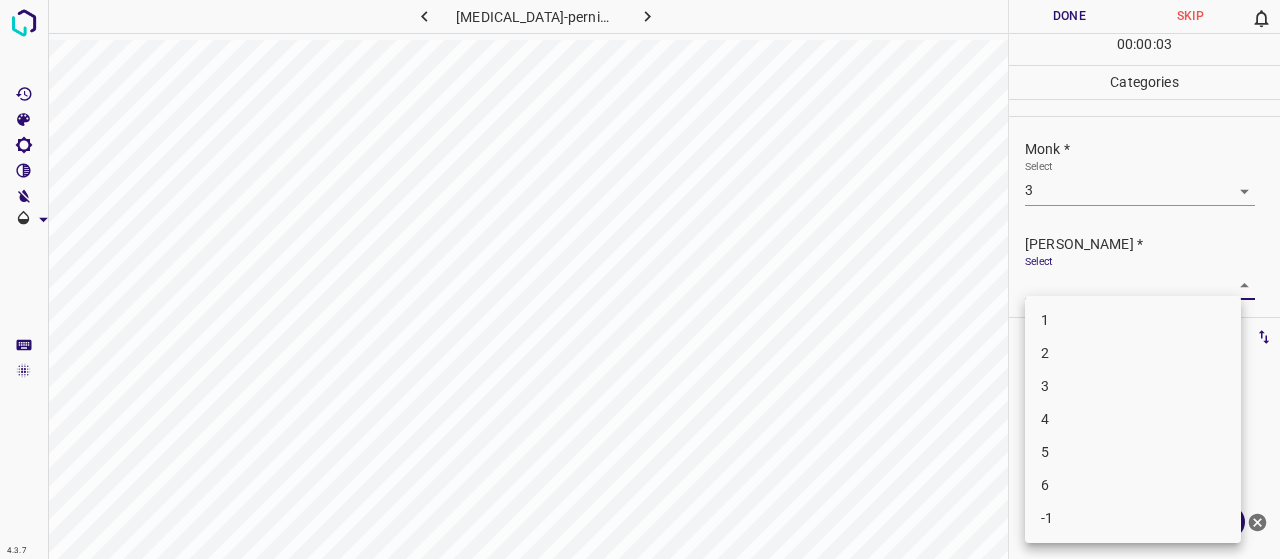 click on "2" at bounding box center (1133, 353) 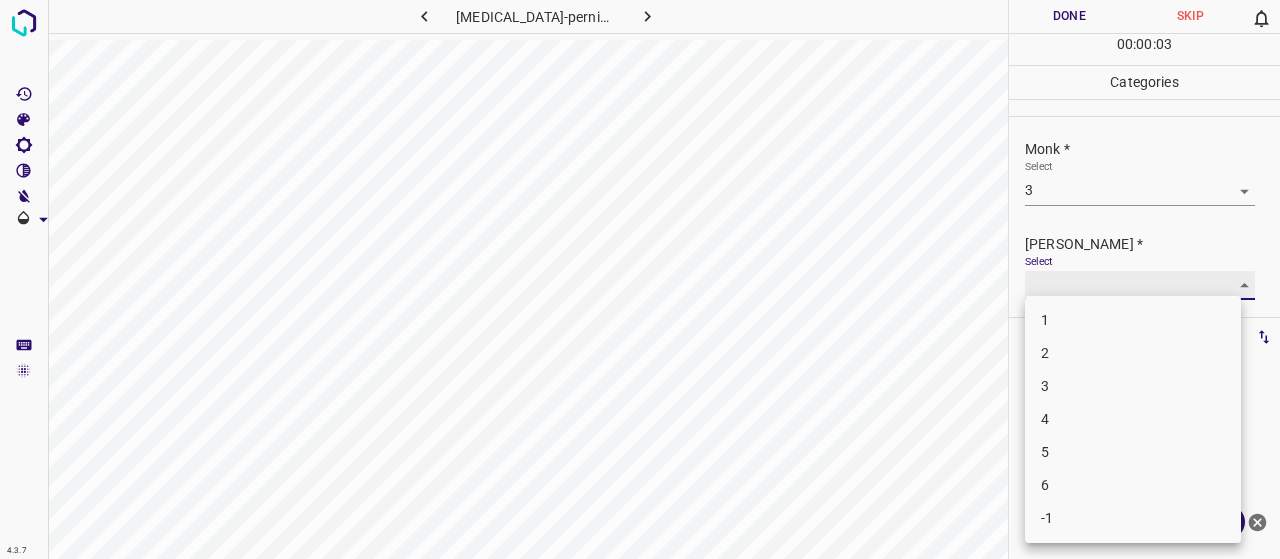type on "2" 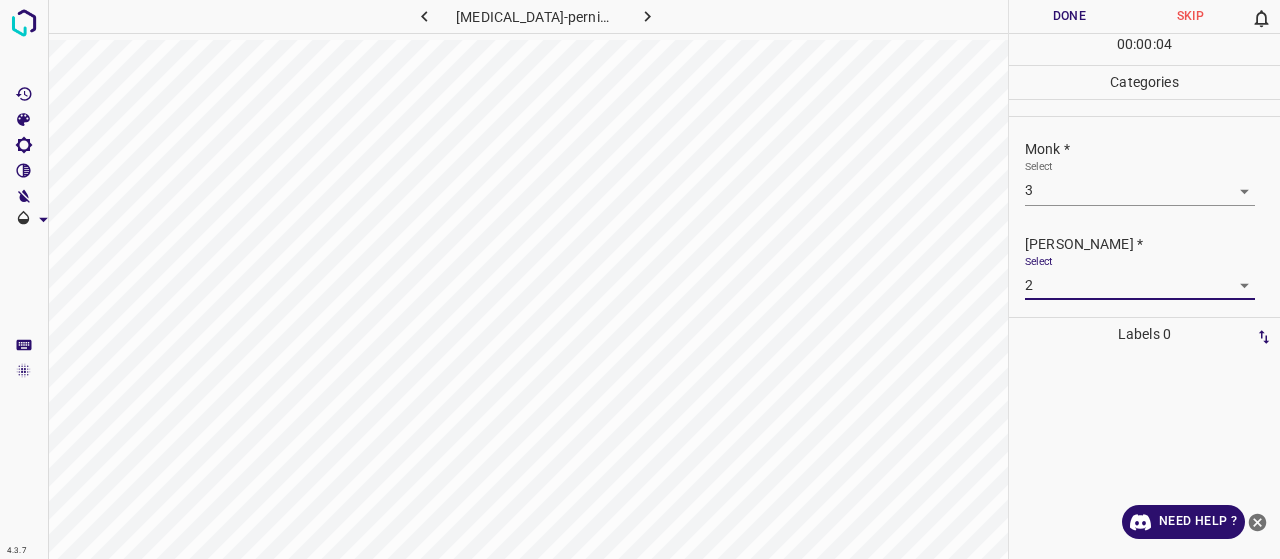 click on "Done" at bounding box center [1069, 16] 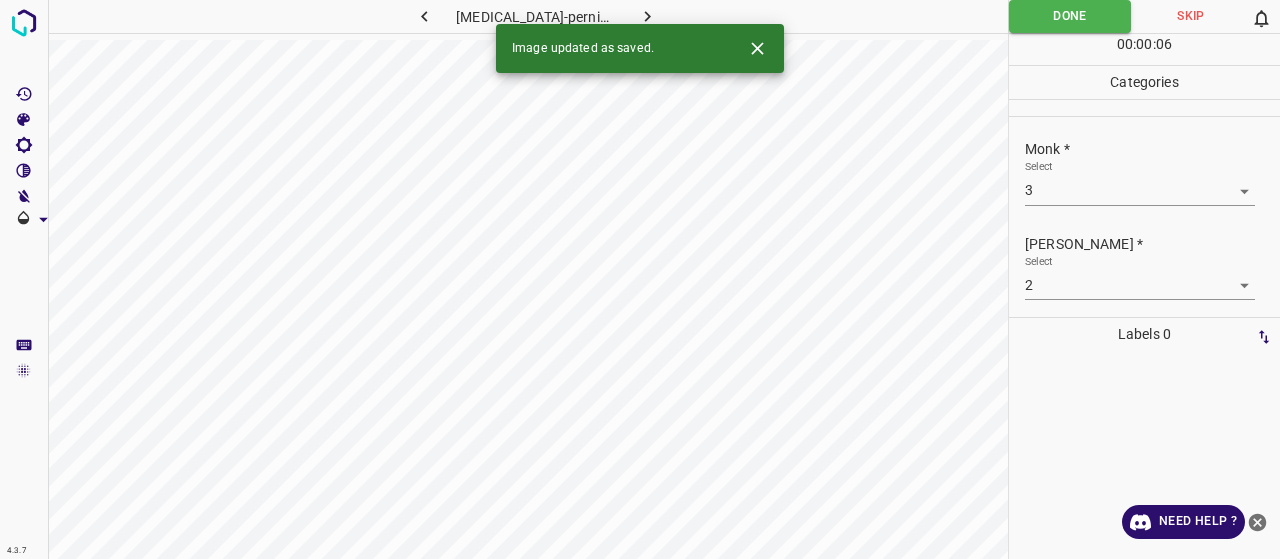 click on "Image updated as saved." at bounding box center (640, 48) 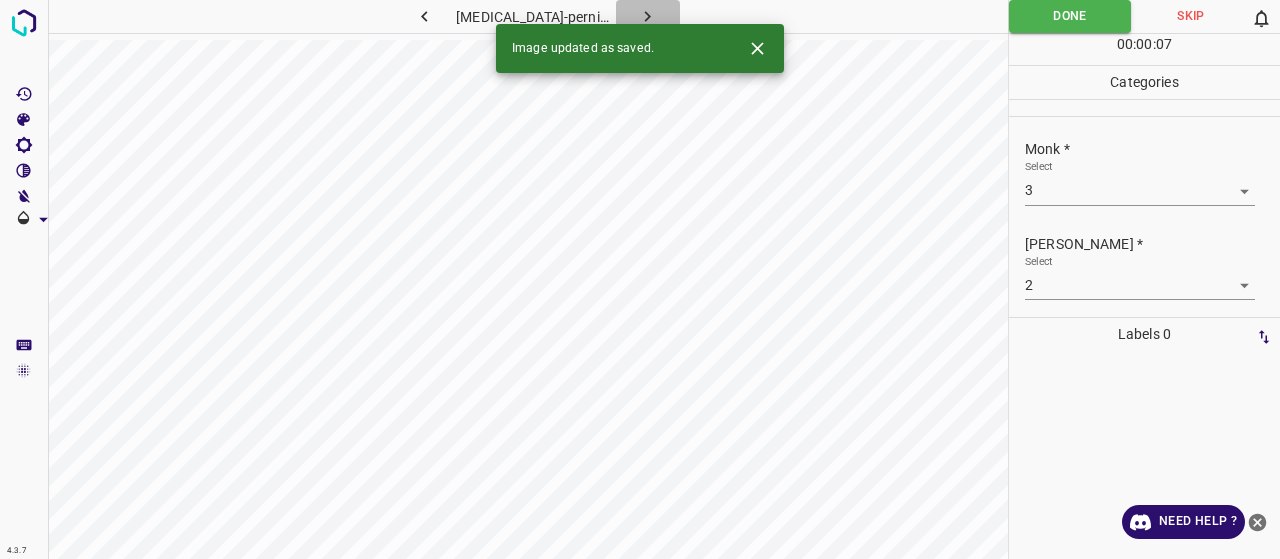 click 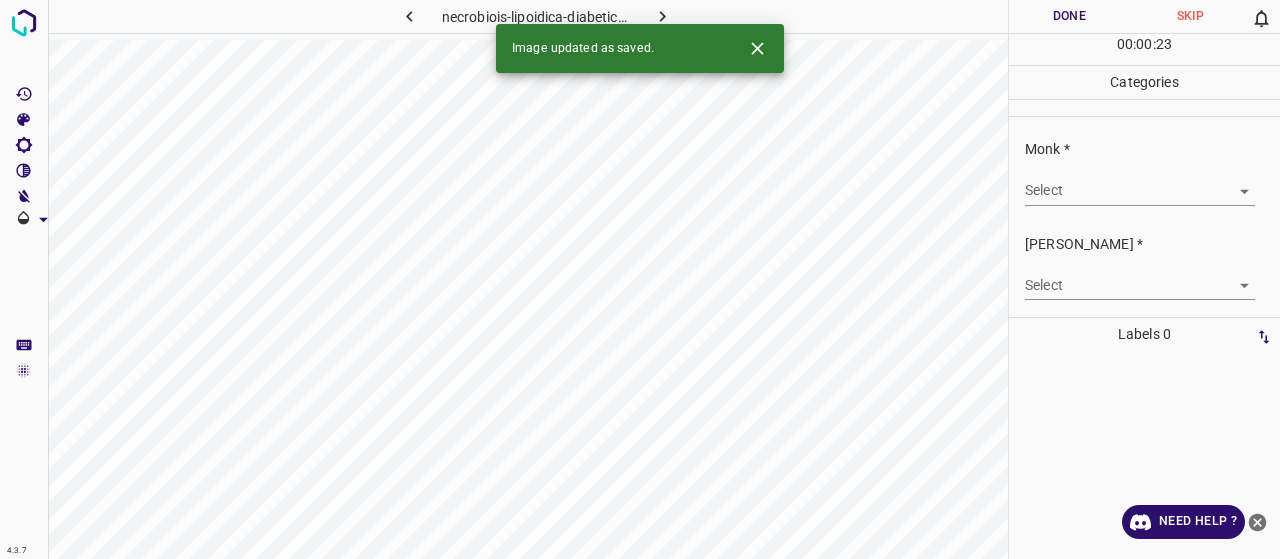 click on "4.3.7 necrobiois-lipoidica-diabeticorum57.jpg Done Skip 0 00   : 00   : 23   Categories Monk *  Select ​  Fitzpatrick *  Select ​ Labels   0 Categories 1 Monk 2  Fitzpatrick Tools Space Change between modes (Draw & Edit) I Auto labeling R Restore zoom M Zoom in N Zoom out Delete Delete selecte label Filters Z Restore filters X Saturation filter C Brightness filter V Contrast filter B Gray scale filter General O Download Image updated as saved. Need Help ? - Text - Hide - Delete" at bounding box center (640, 279) 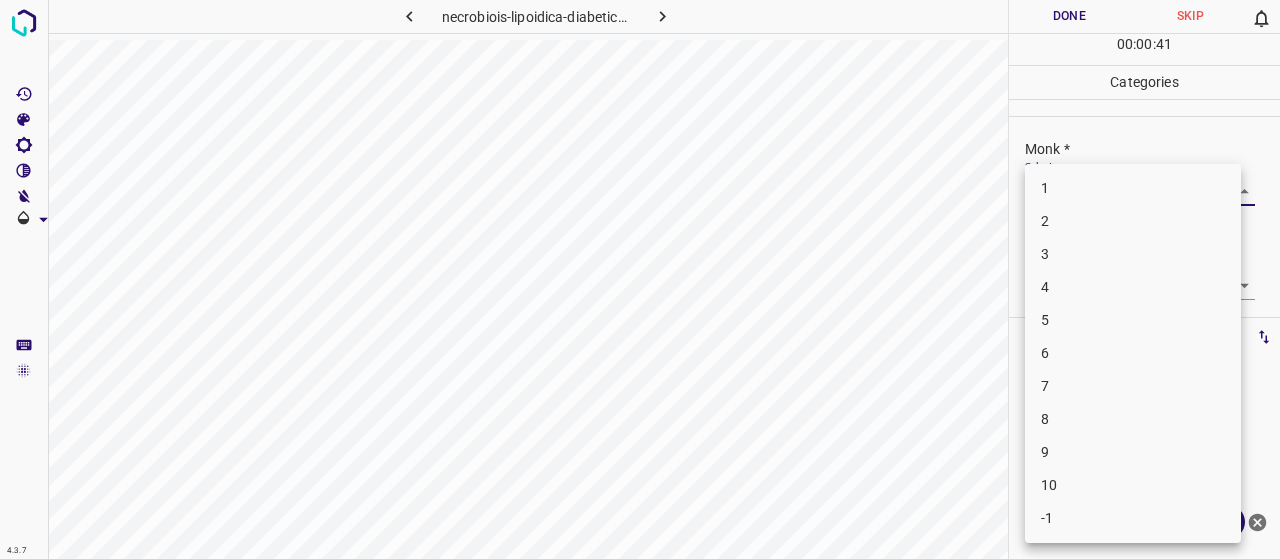 click on "4" at bounding box center [1133, 287] 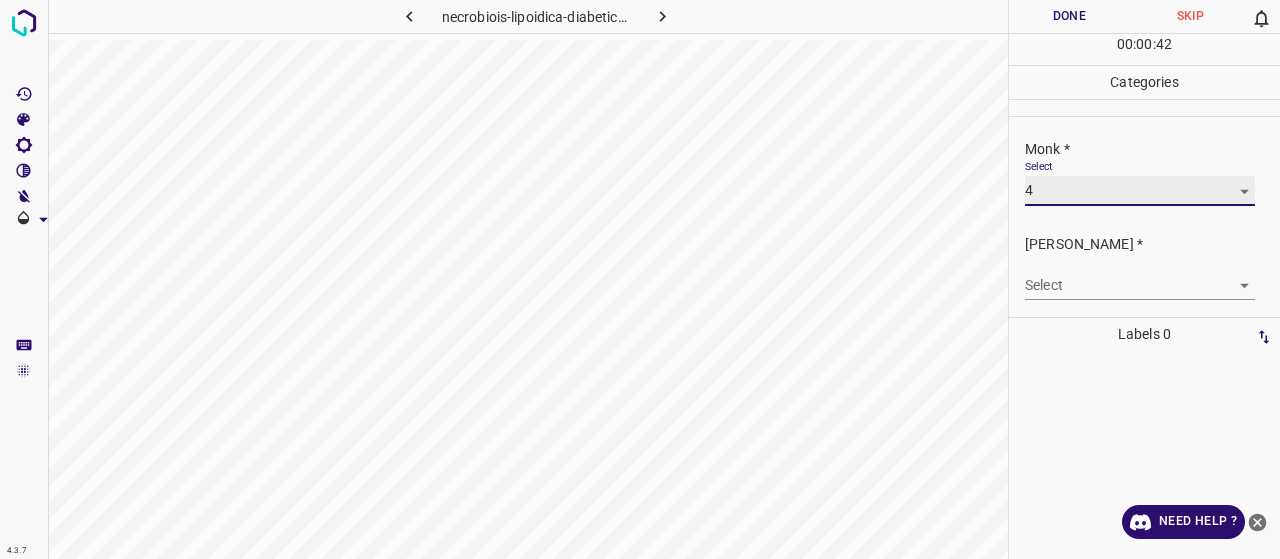 type on "4" 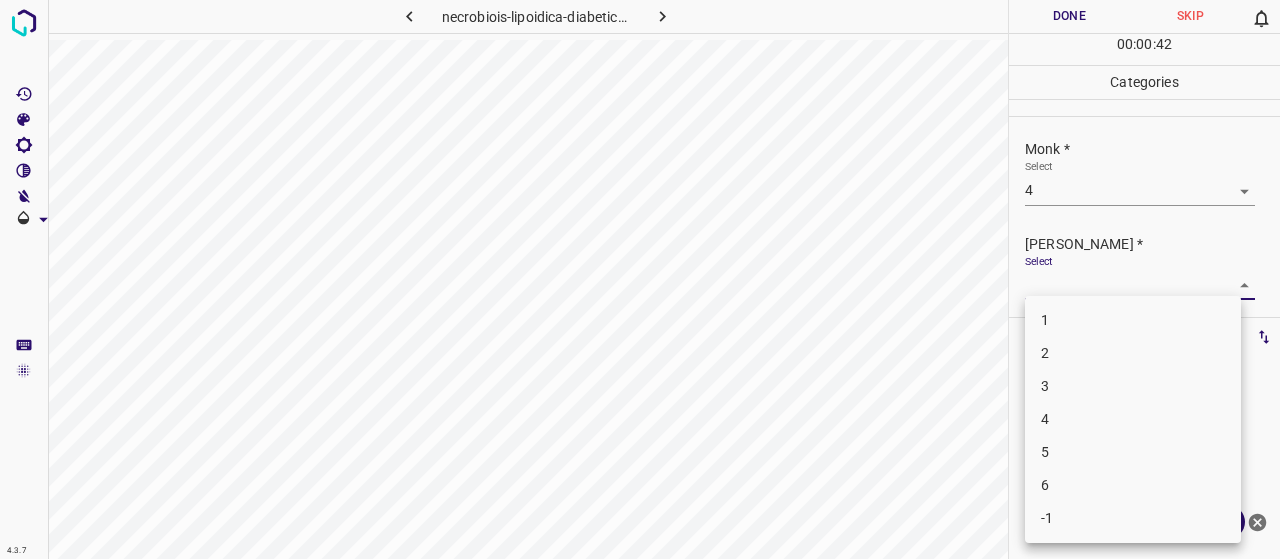 click on "4.3.7 necrobiois-lipoidica-diabeticorum57.jpg Done Skip 0 00   : 00   : 42   Categories Monk *  Select 4 4  Fitzpatrick *  Select ​ Labels   0 Categories 1 Monk 2  Fitzpatrick Tools Space Change between modes (Draw & Edit) I Auto labeling R Restore zoom M Zoom in N Zoom out Delete Delete selecte label Filters Z Restore filters X Saturation filter C Brightness filter V Contrast filter B Gray scale filter General O Download Need Help ? - Text - Hide - Delete 1 2 3 4 5 6 -1" at bounding box center (640, 279) 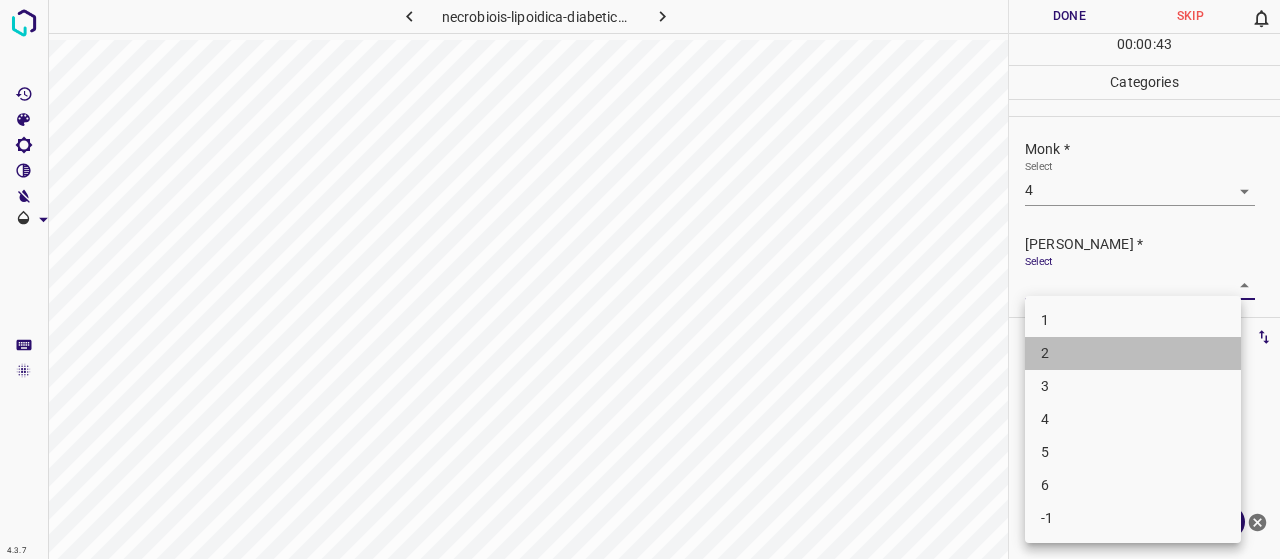 click on "2" at bounding box center (1133, 353) 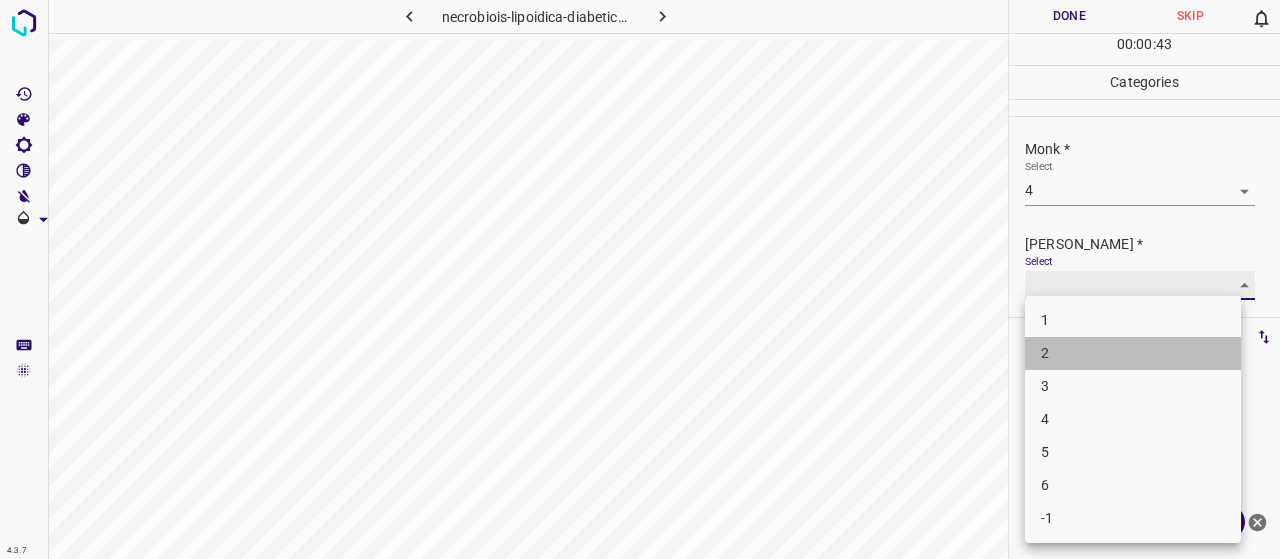 type on "2" 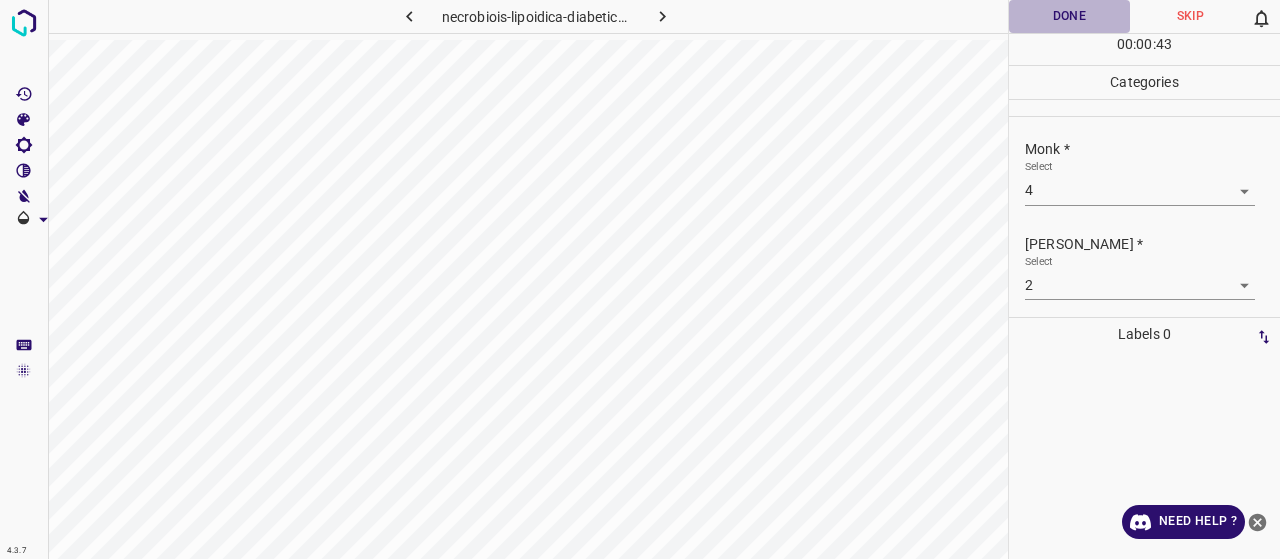 click on "Done" at bounding box center [1069, 16] 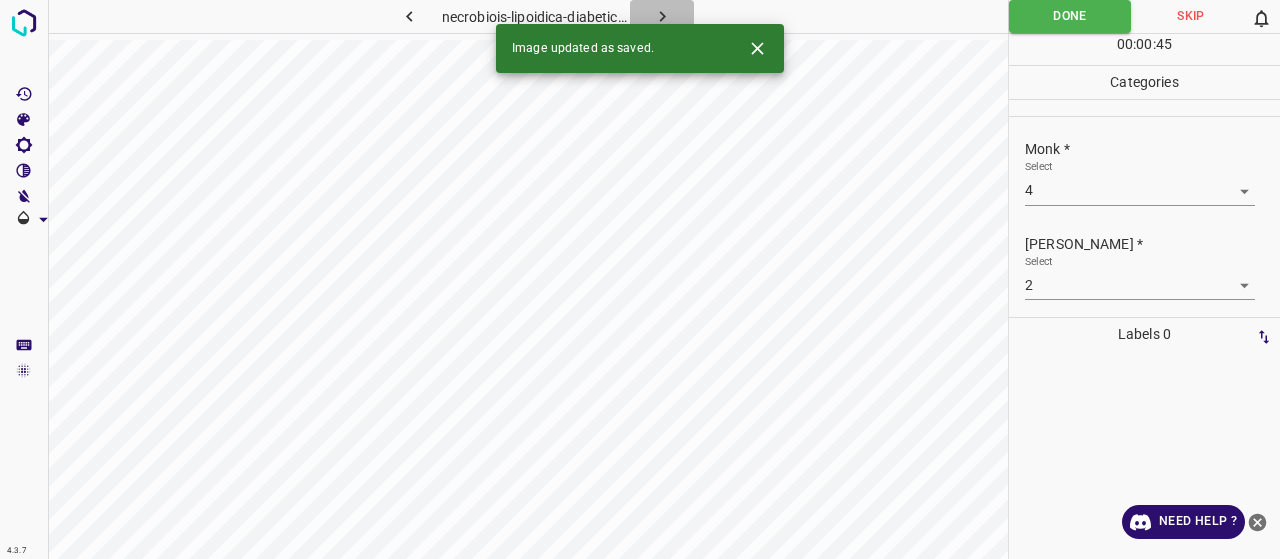 click at bounding box center (662, 16) 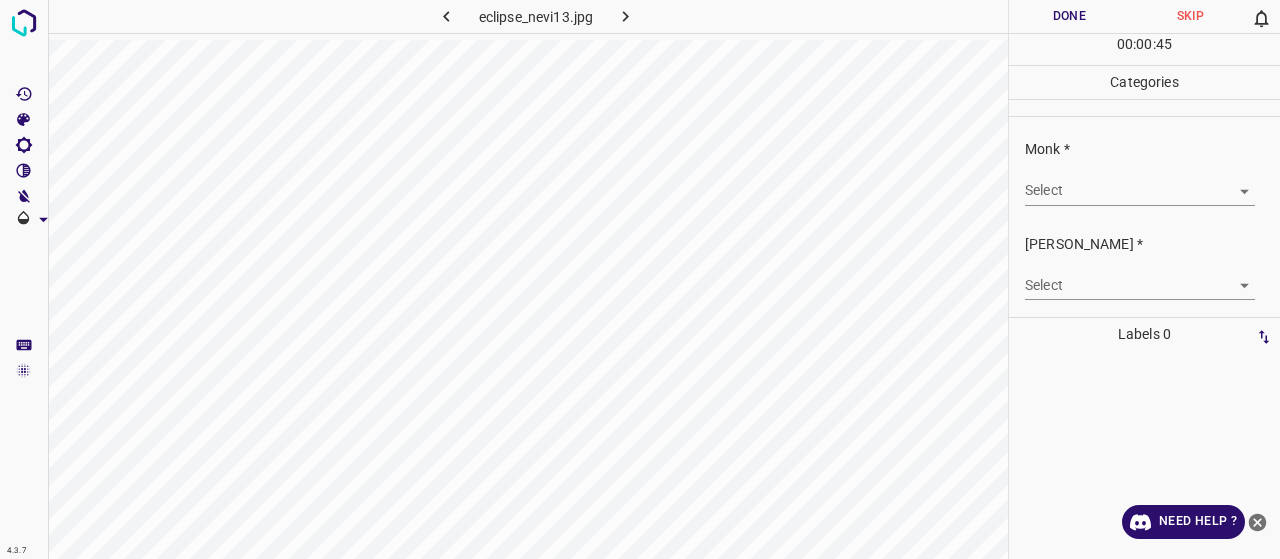 click on "4.3.7 eclipse_nevi13.jpg Done Skip 0 00   : 00   : 45   Categories Monk *  Select ​  Fitzpatrick *  Select ​ Labels   0 Categories 1 Monk 2  Fitzpatrick Tools Space Change between modes (Draw & Edit) I Auto labeling R Restore zoom M Zoom in N Zoom out Delete Delete selecte label Filters Z Restore filters X Saturation filter C Brightness filter V Contrast filter B Gray scale filter General O Download Need Help ? - Text - Hide - Delete" at bounding box center (640, 279) 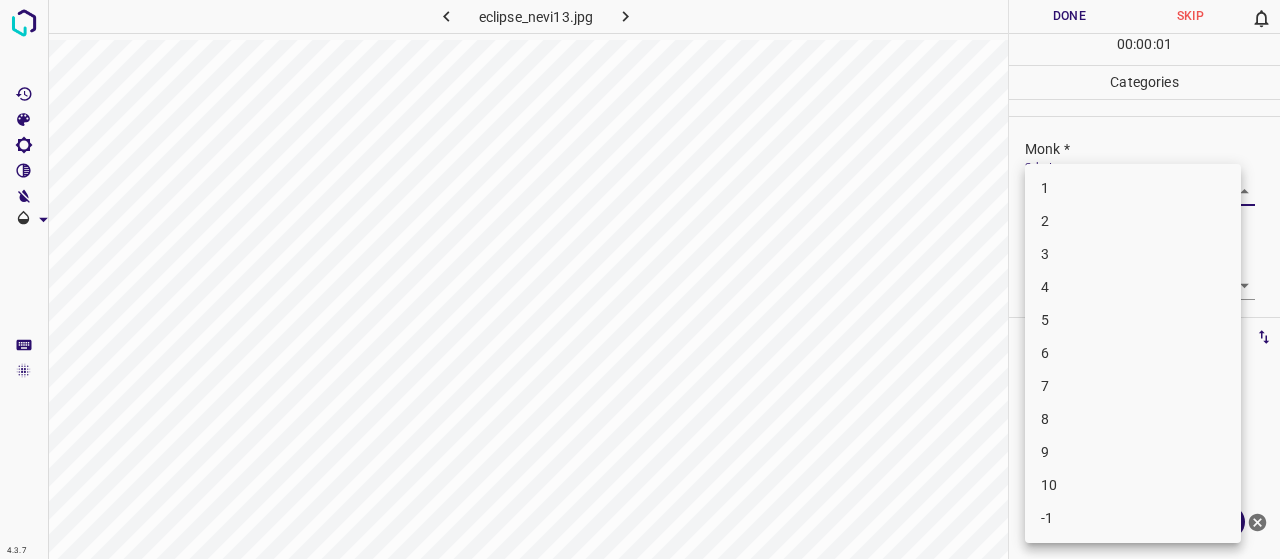 click on "3" at bounding box center [1133, 254] 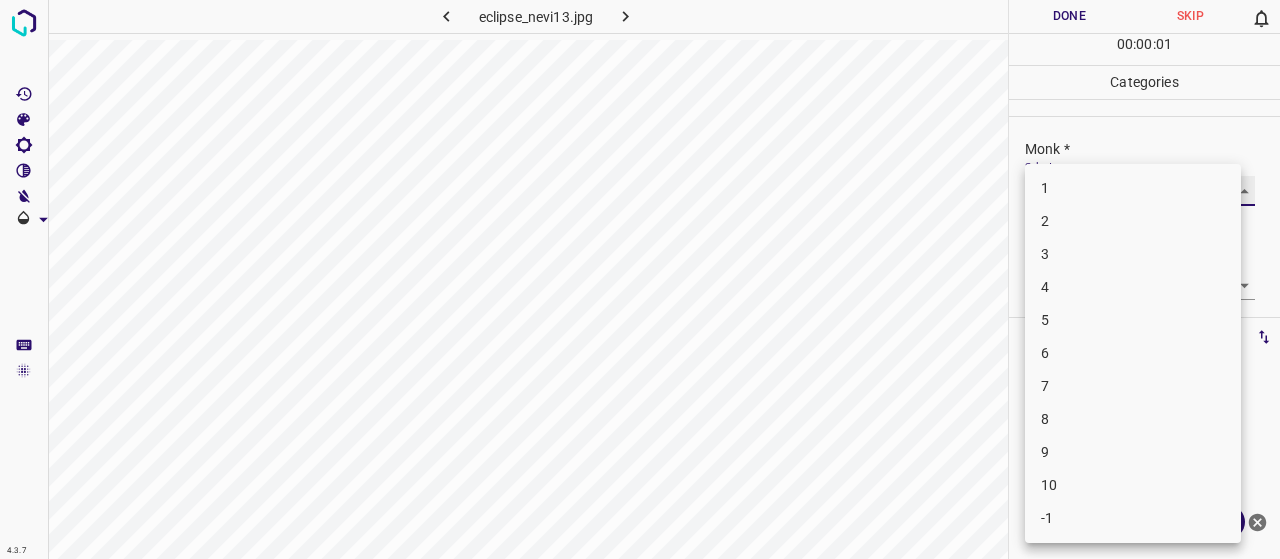 type on "3" 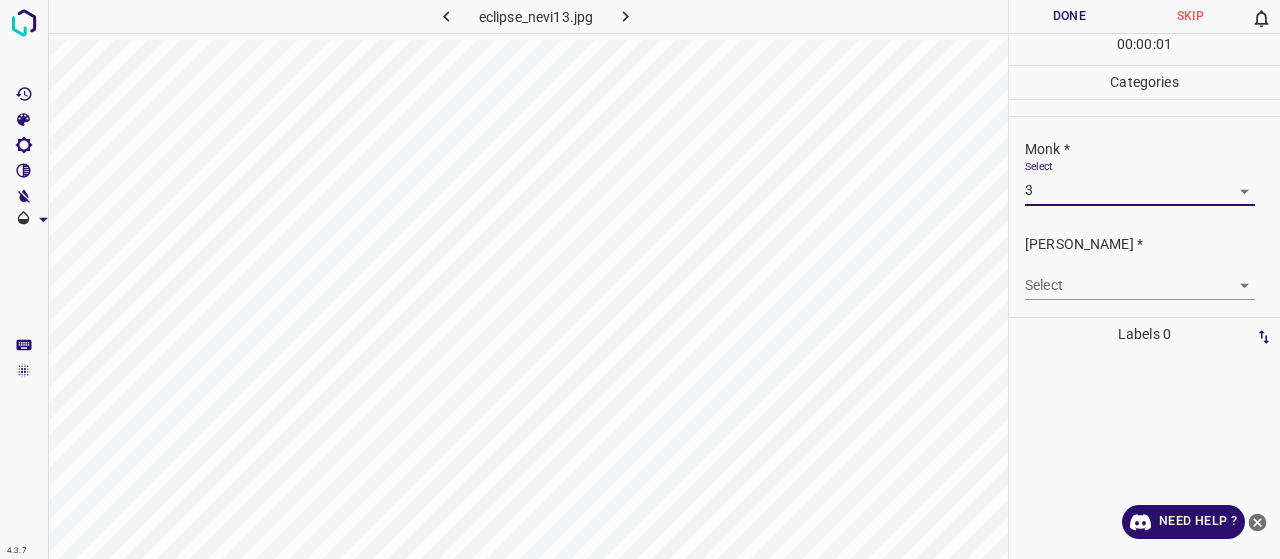 click on "4.3.7 eclipse_nevi13.jpg Done Skip 0 00   : 00   : 01   Categories Monk *  Select 3 3  Fitzpatrick *  Select ​ Labels   0 Categories 1 Monk 2  Fitzpatrick Tools Space Change between modes (Draw & Edit) I Auto labeling R Restore zoom M Zoom in N Zoom out Delete Delete selecte label Filters Z Restore filters X Saturation filter C Brightness filter V Contrast filter B Gray scale filter General O Download Need Help ? - Text - Hide - Delete 1 2 3 4 5 6 7 8 9 10 -1" at bounding box center (640, 279) 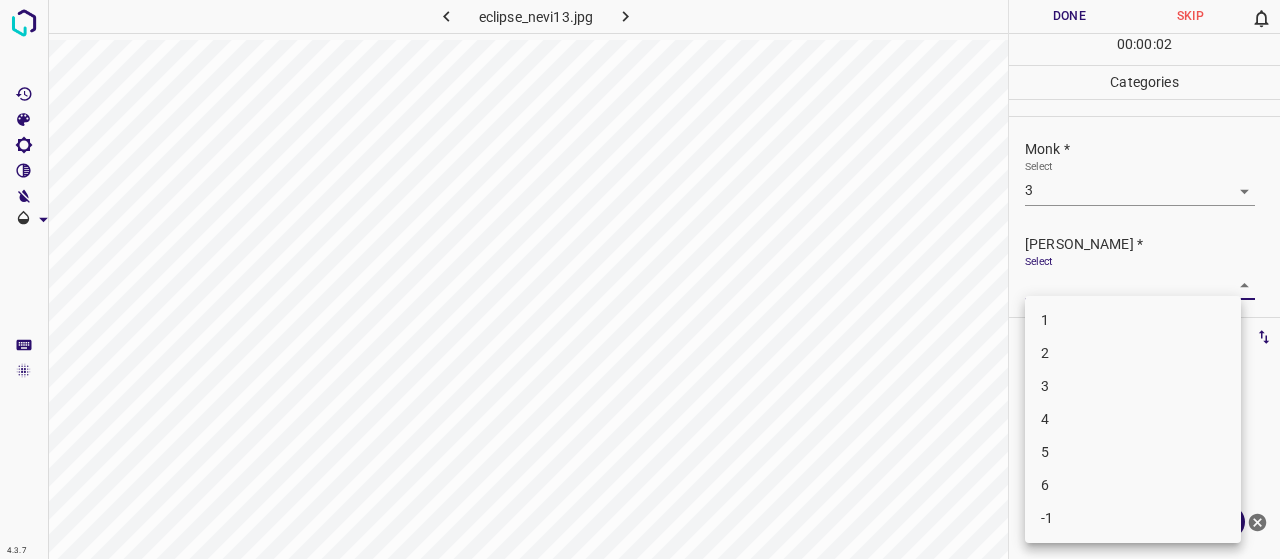 click on "2" at bounding box center (1133, 353) 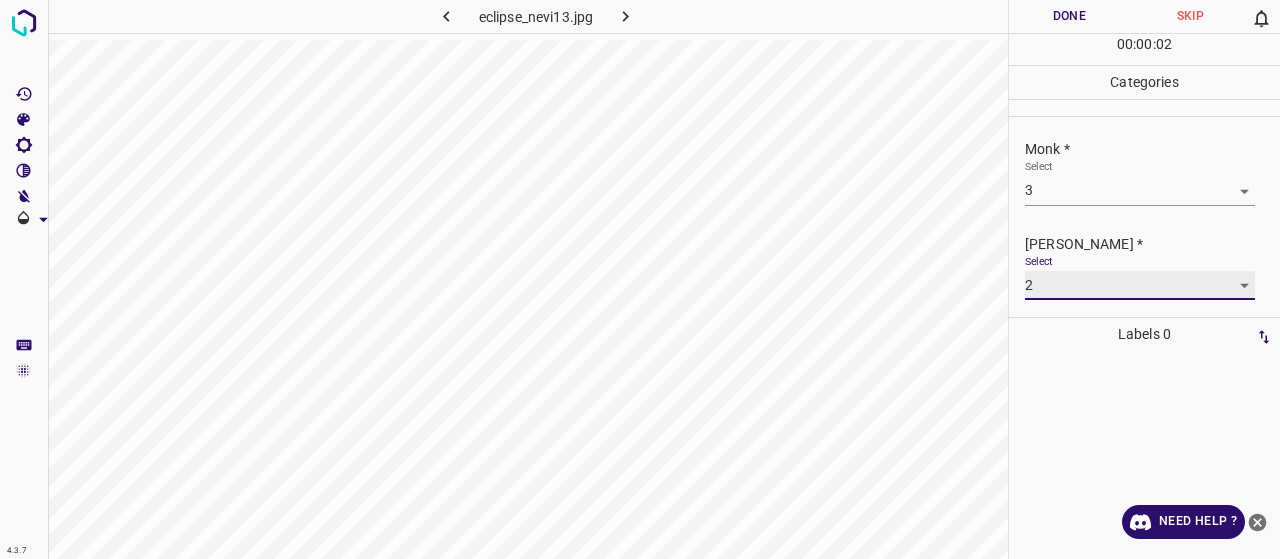 type on "2" 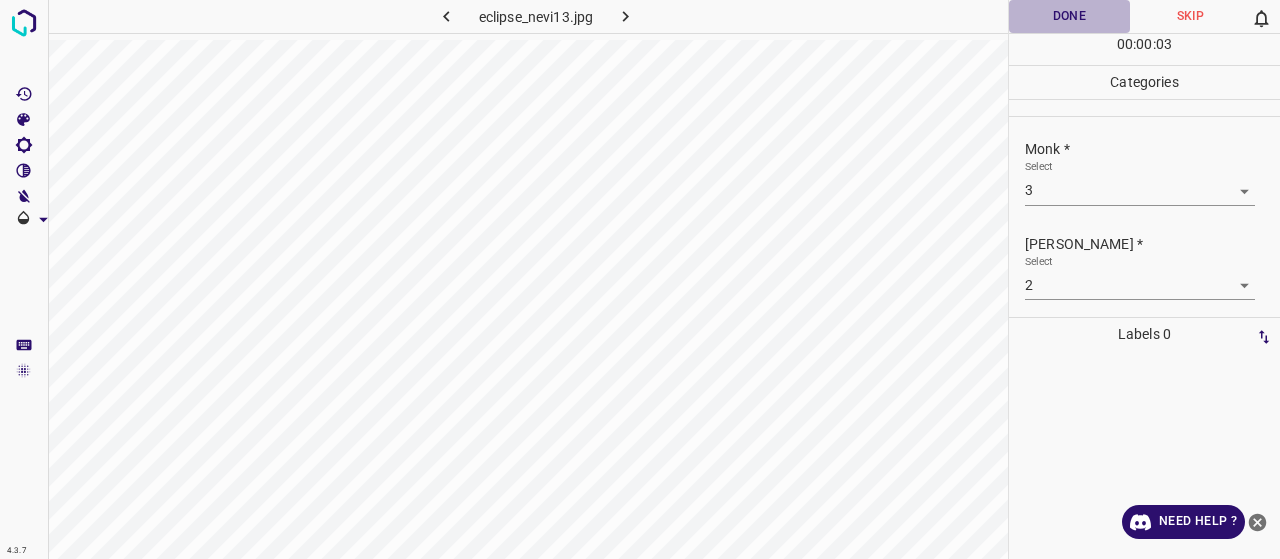 click on "Done" at bounding box center [1069, 16] 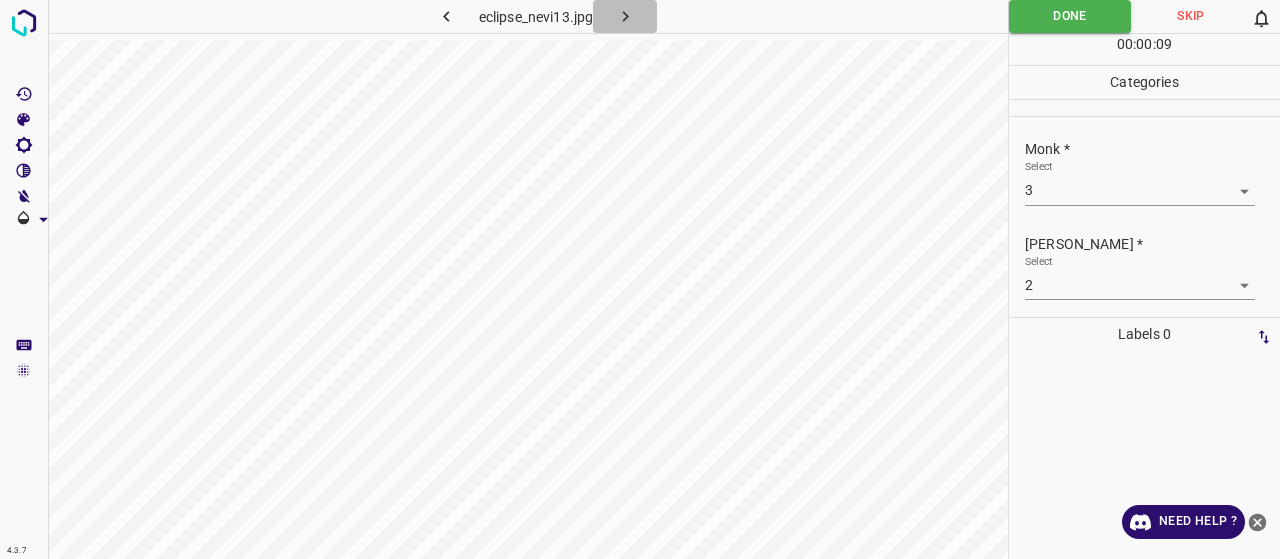 click at bounding box center [625, 16] 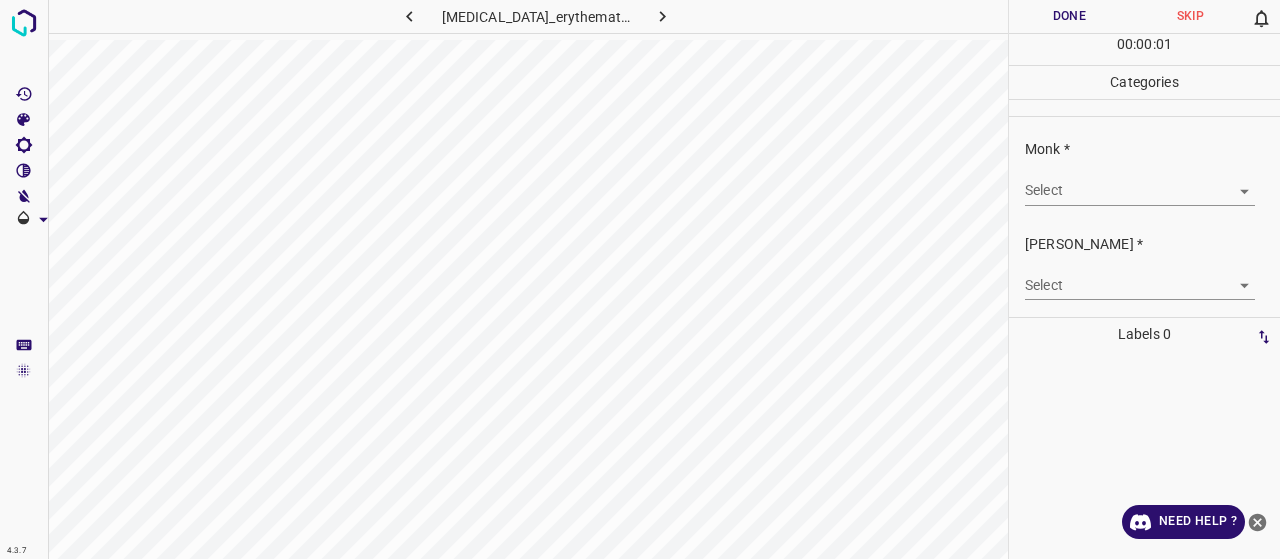 click on "4.3.7 lupus_erythematosus27.jpg Done Skip 0 00   : 00   : 01   Categories Monk *  Select ​  Fitzpatrick *  Select ​ Labels   0 Categories 1 Monk 2  Fitzpatrick Tools Space Change between modes (Draw & Edit) I Auto labeling R Restore zoom M Zoom in N Zoom out Delete Delete selecte label Filters Z Restore filters X Saturation filter C Brightness filter V Contrast filter B Gray scale filter General O Download Need Help ? - Text - Hide - Delete" at bounding box center (640, 279) 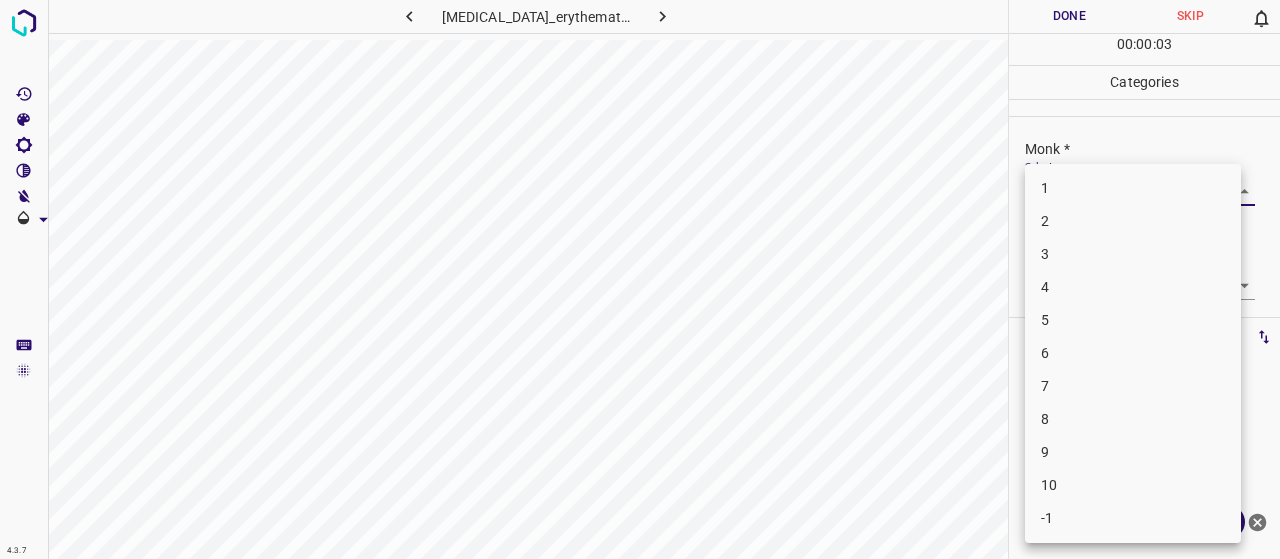 click on "6" at bounding box center [1133, 353] 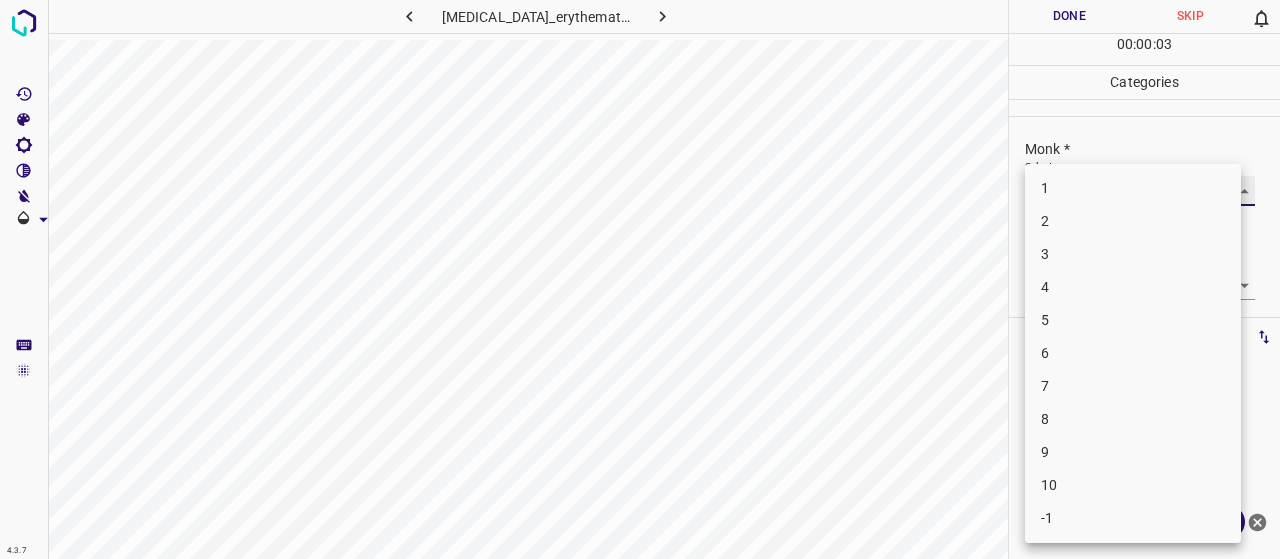 type on "6" 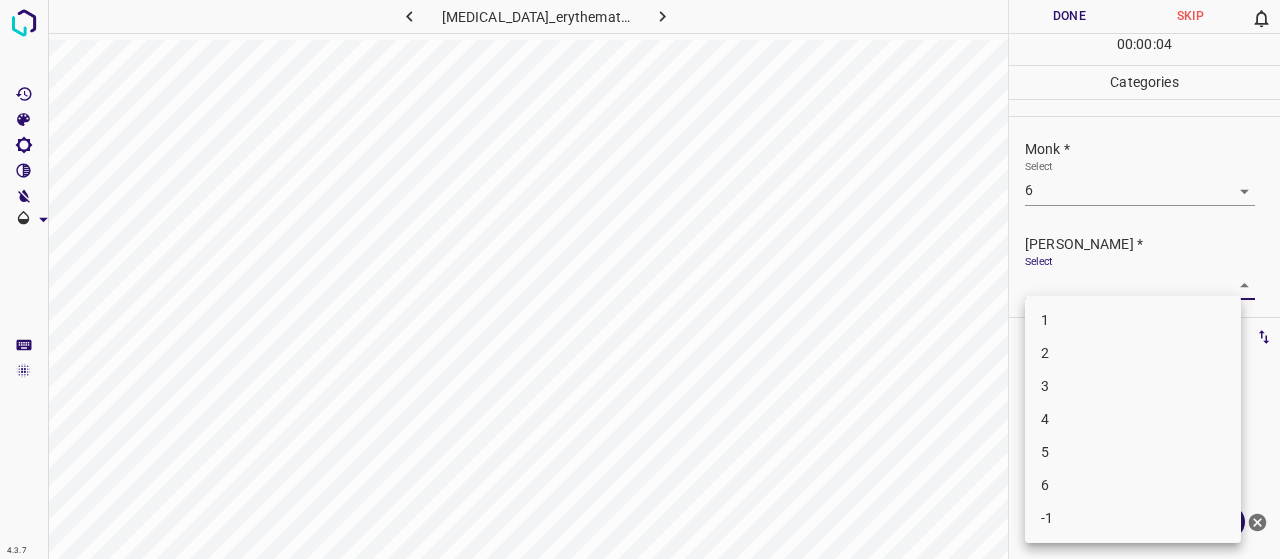 click on "4.3.7 lupus_erythematosus27.jpg Done Skip 0 00   : 00   : 04   Categories Monk *  Select 6 6  Fitzpatrick *  Select ​ Labels   0 Categories 1 Monk 2  Fitzpatrick Tools Space Change between modes (Draw & Edit) I Auto labeling R Restore zoom M Zoom in N Zoom out Delete Delete selecte label Filters Z Restore filters X Saturation filter C Brightness filter V Contrast filter B Gray scale filter General O Download Need Help ? - Text - Hide - Delete 1 2 3 4 5 6 -1" at bounding box center [640, 279] 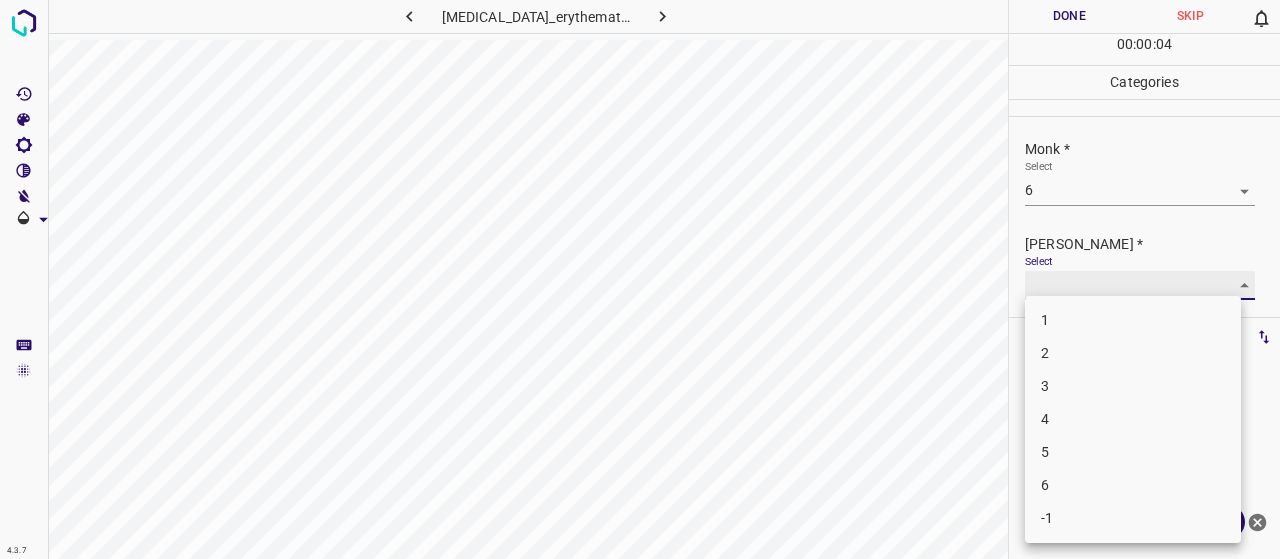 type on "4" 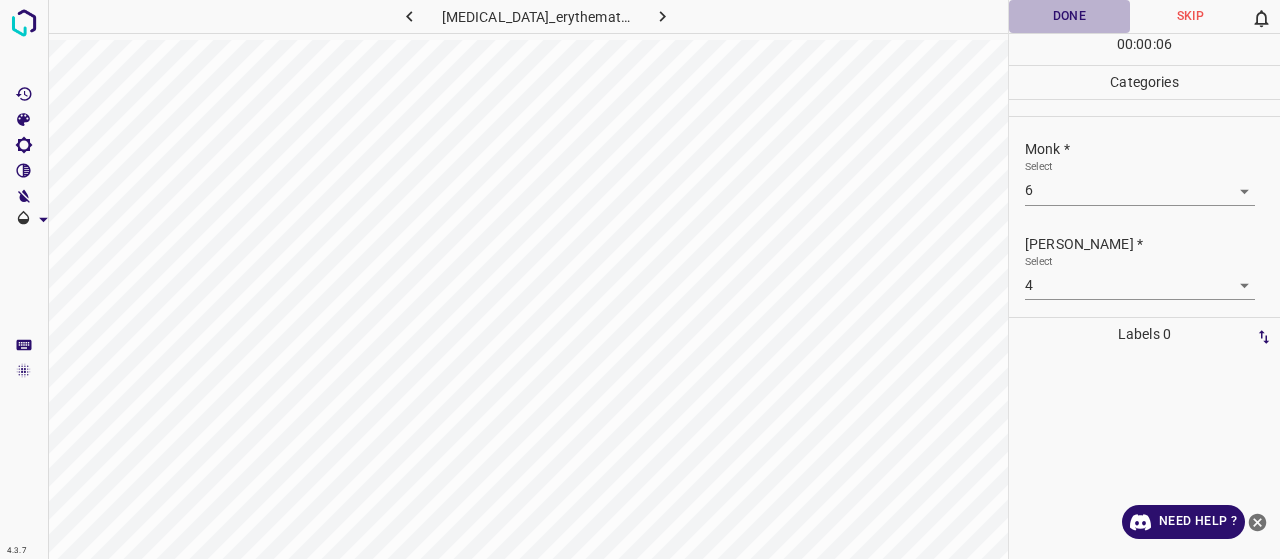 click on "Done" at bounding box center (1069, 16) 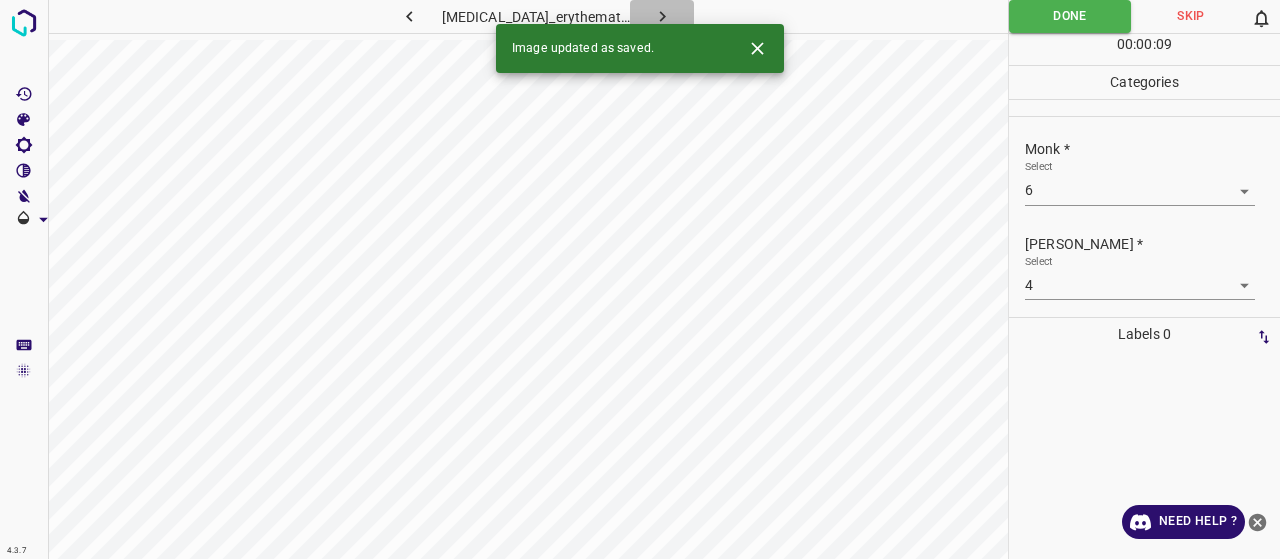 click 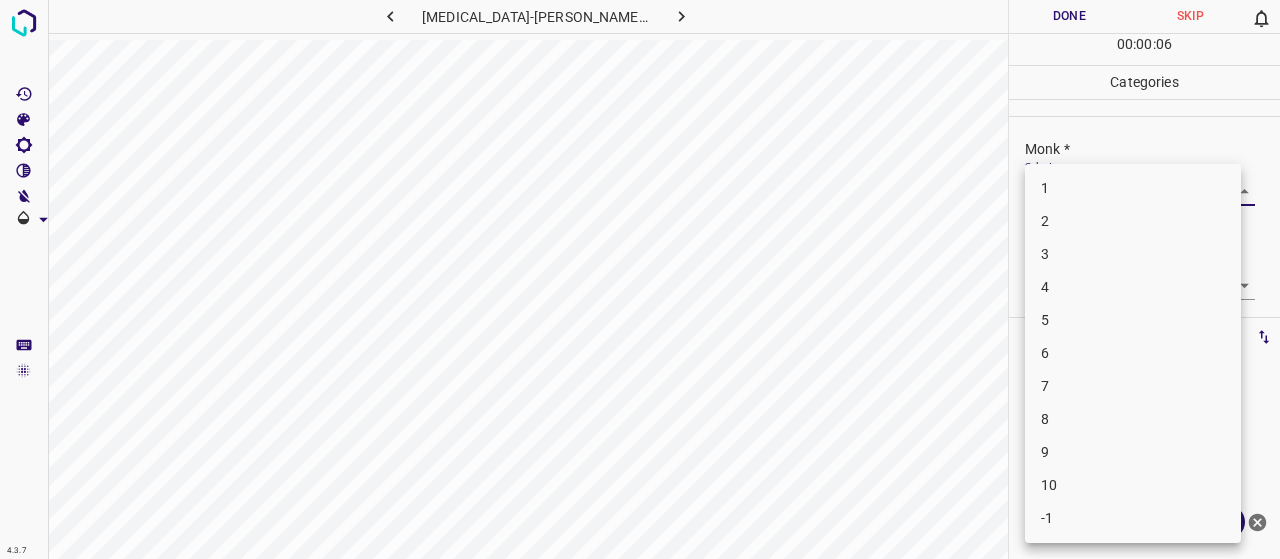 click on "4.3.7 neurofibromatosis-von-reckling-hausen-syndrome30.jpg Done Skip 0 00   : 00   : 06   Categories Monk *  Select ​  Fitzpatrick *  Select ​ Labels   0 Categories 1 Monk 2  Fitzpatrick Tools Space Change between modes (Draw & Edit) I Auto labeling R Restore zoom M Zoom in N Zoom out Delete Delete selecte label Filters Z Restore filters X Saturation filter C Brightness filter V Contrast filter B Gray scale filter General O Download Need Help ? - Text - Hide - Delete 1 2 3 4 5 6 7 8 9 10 -1" at bounding box center (640, 279) 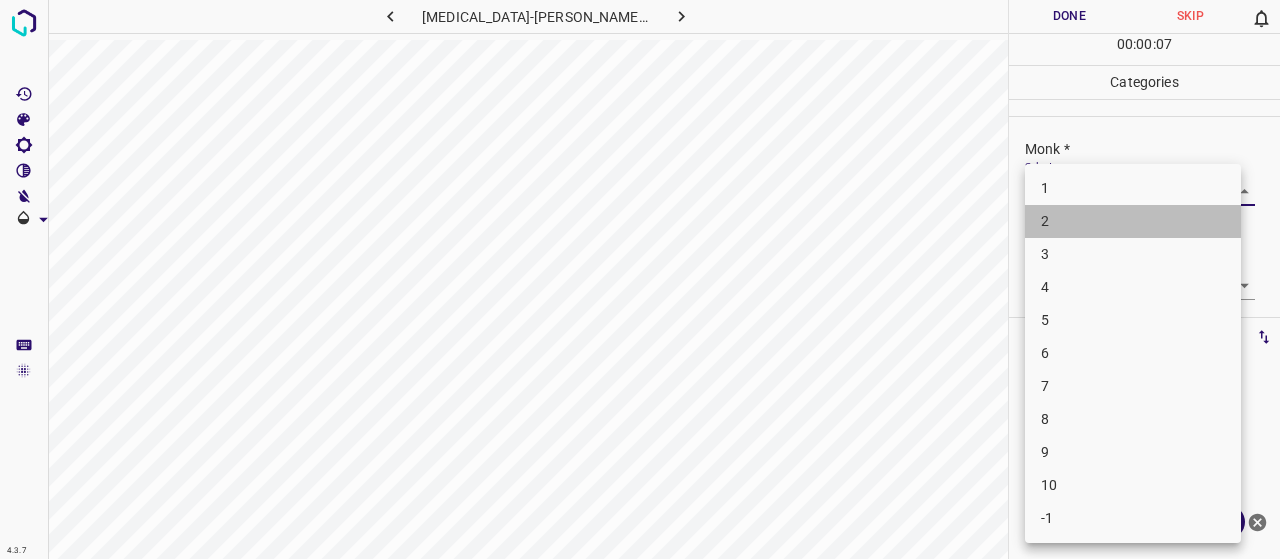 click on "2" at bounding box center [1133, 221] 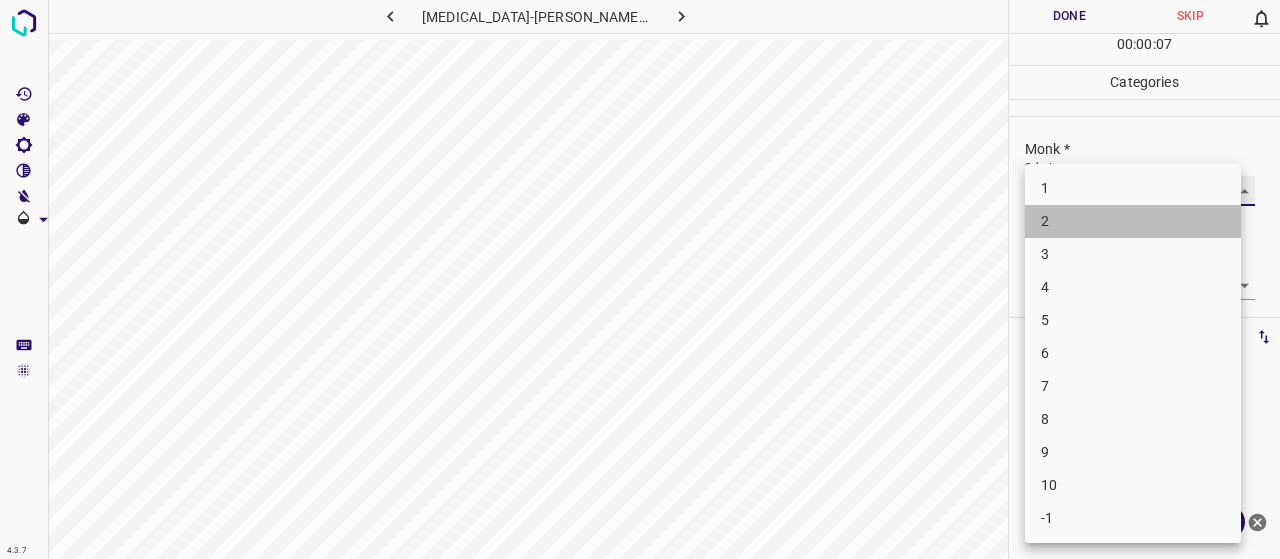 type on "2" 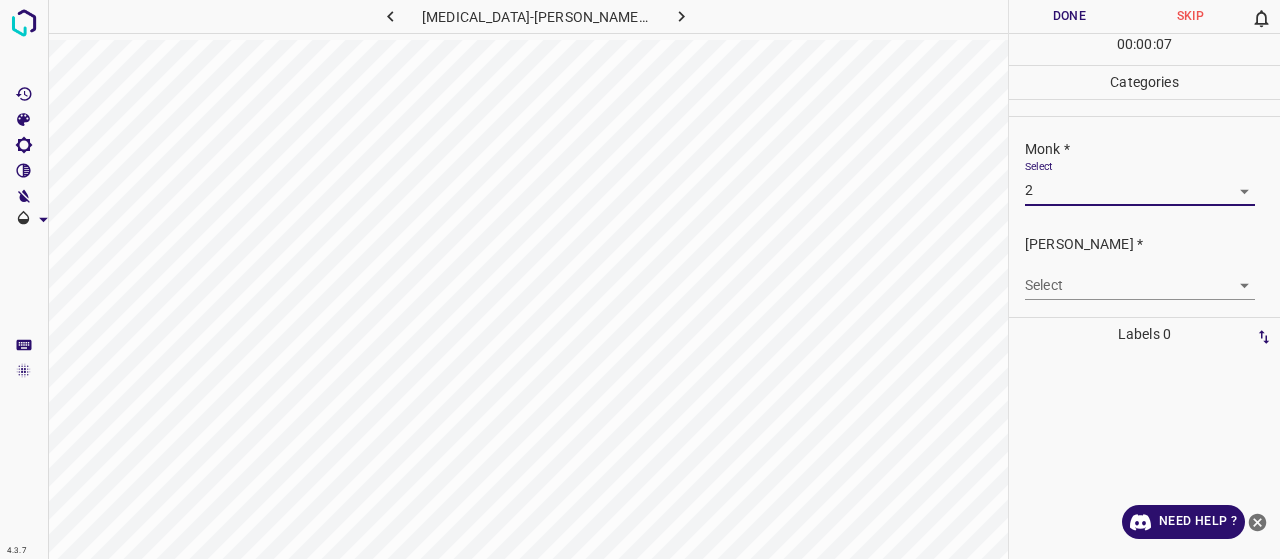 click on "4.3.7 neurofibromatosis-von-reckling-hausen-syndrome30.jpg Done Skip 0 00   : 00   : 07   Categories Monk *  Select 2 2  Fitzpatrick *  Select ​ Labels   0 Categories 1 Monk 2  Fitzpatrick Tools Space Change between modes (Draw & Edit) I Auto labeling R Restore zoom M Zoom in N Zoom out Delete Delete selecte label Filters Z Restore filters X Saturation filter C Brightness filter V Contrast filter B Gray scale filter General O Download Need Help ? - Text - Hide - Delete" at bounding box center (640, 279) 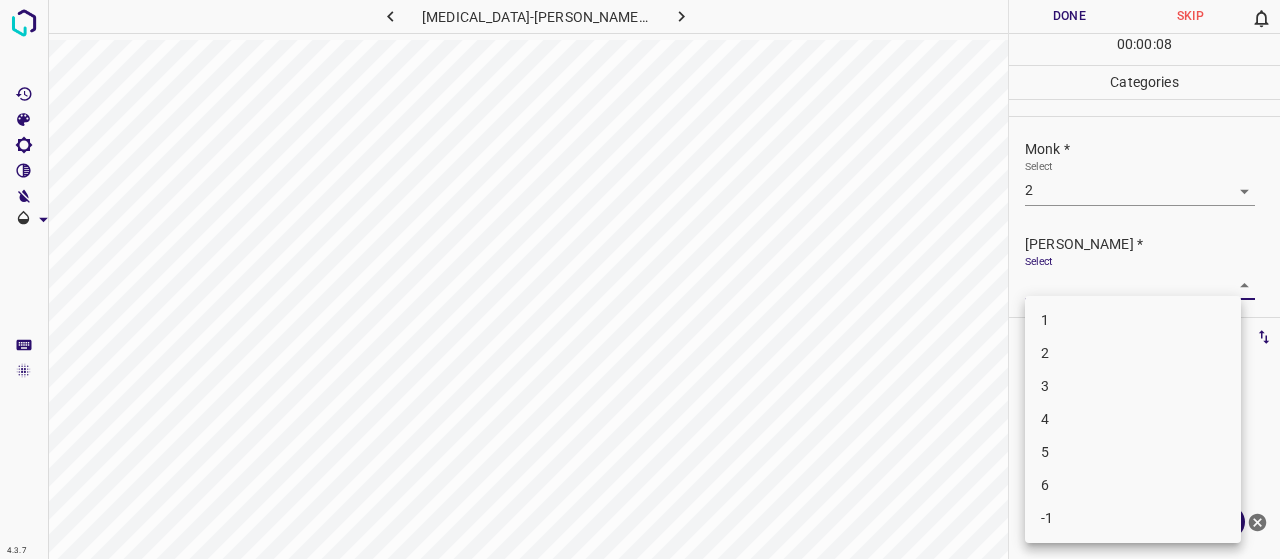 click on "1" at bounding box center [1133, 320] 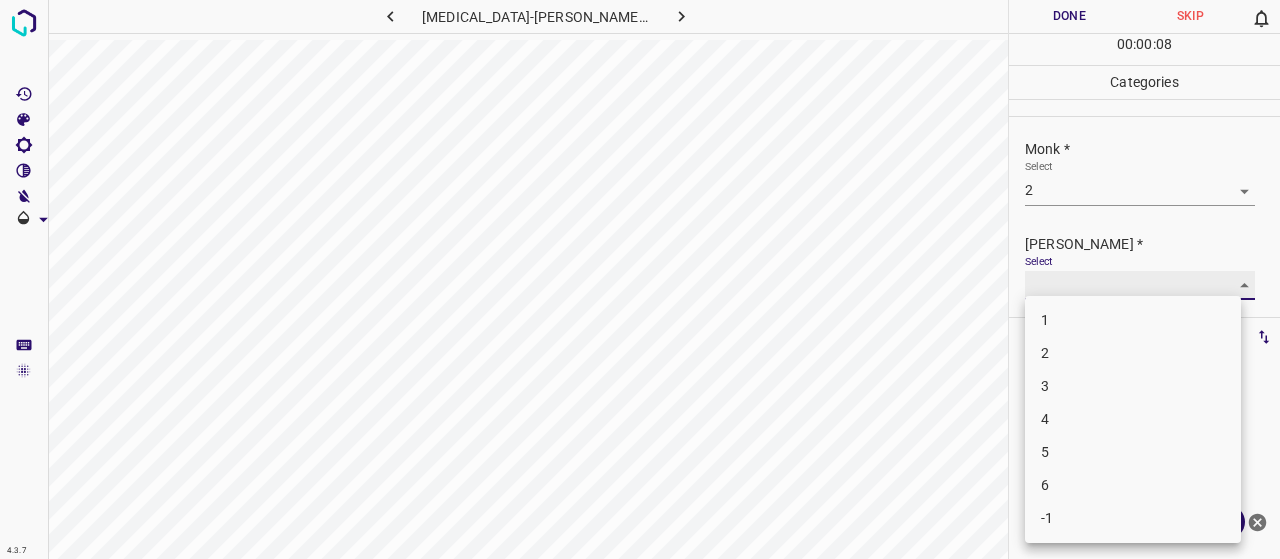 type on "1" 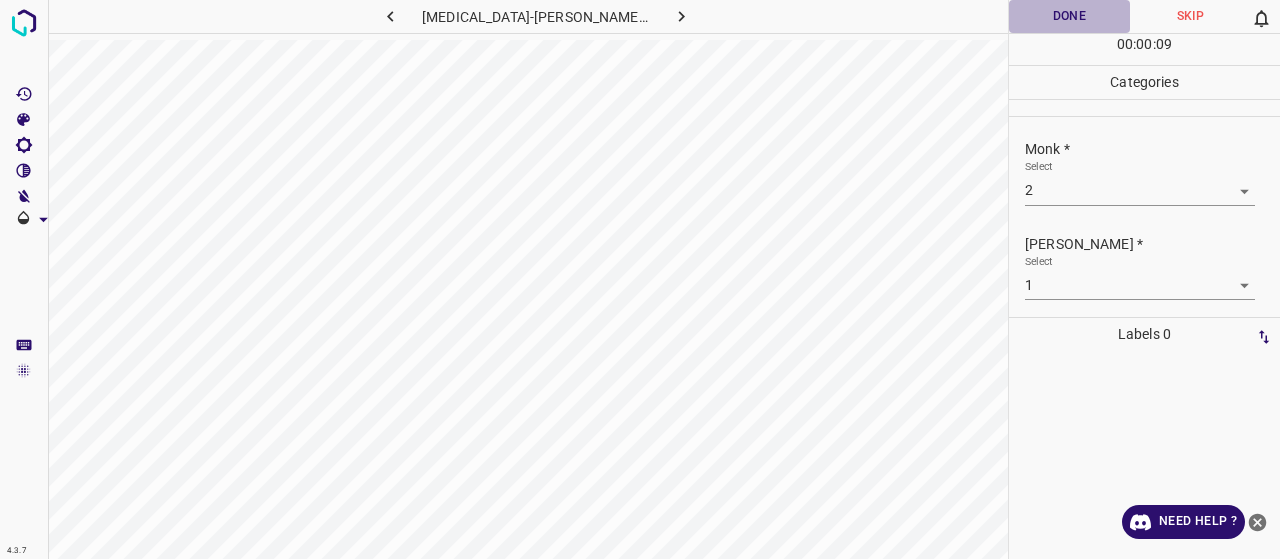 click on "Done" at bounding box center [1069, 16] 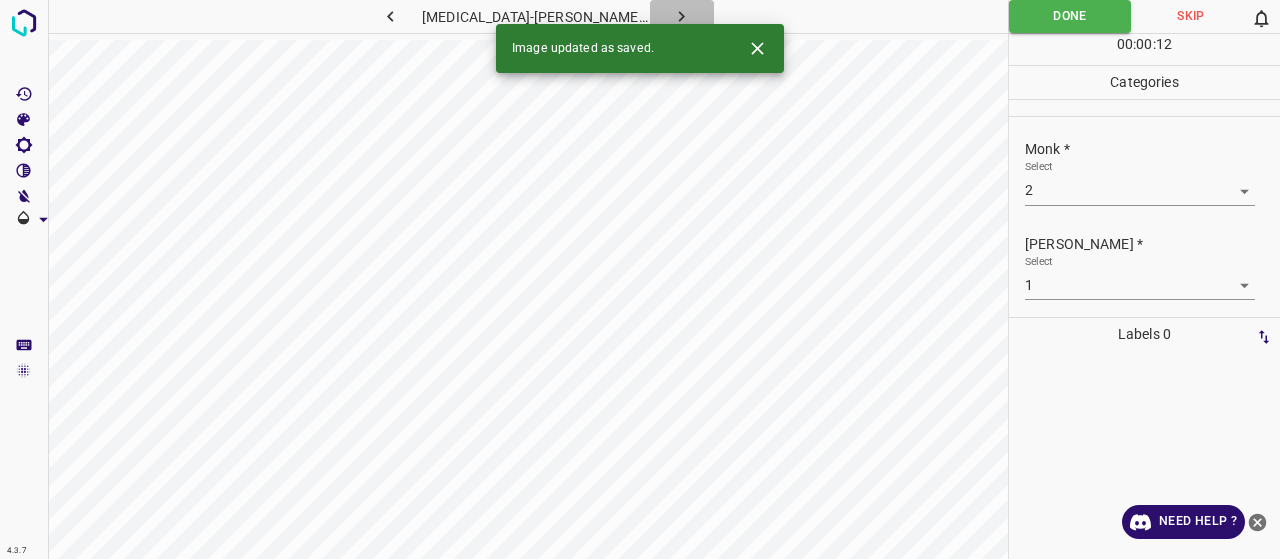 click at bounding box center [682, 16] 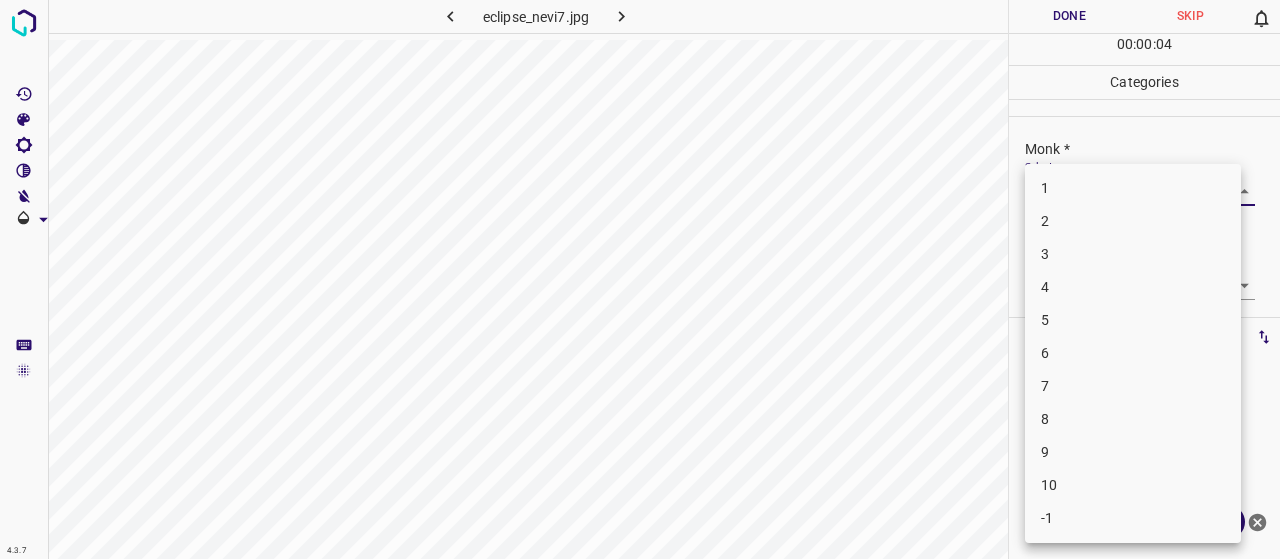 click on "4.3.7 eclipse_nevi7.jpg Done Skip 0 00   : 00   : 04   Categories Monk *  Select ​  Fitzpatrick *  Select ​ Labels   0 Categories 1 Monk 2  Fitzpatrick Tools Space Change between modes (Draw & Edit) I Auto labeling R Restore zoom M Zoom in N Zoom out Delete Delete selecte label Filters Z Restore filters X Saturation filter C Brightness filter V Contrast filter B Gray scale filter General O Download Need Help ? - Text - Hide - Delete 1 2 3 4 5 6 7 8 9 10 -1" at bounding box center [640, 279] 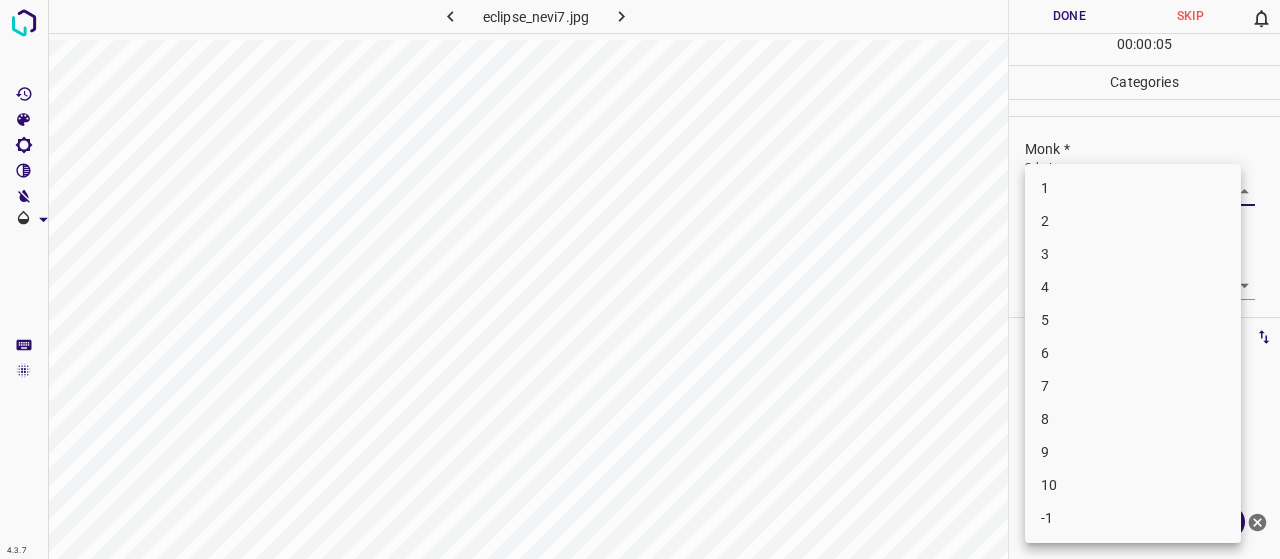 click on "-1" at bounding box center [1133, 518] 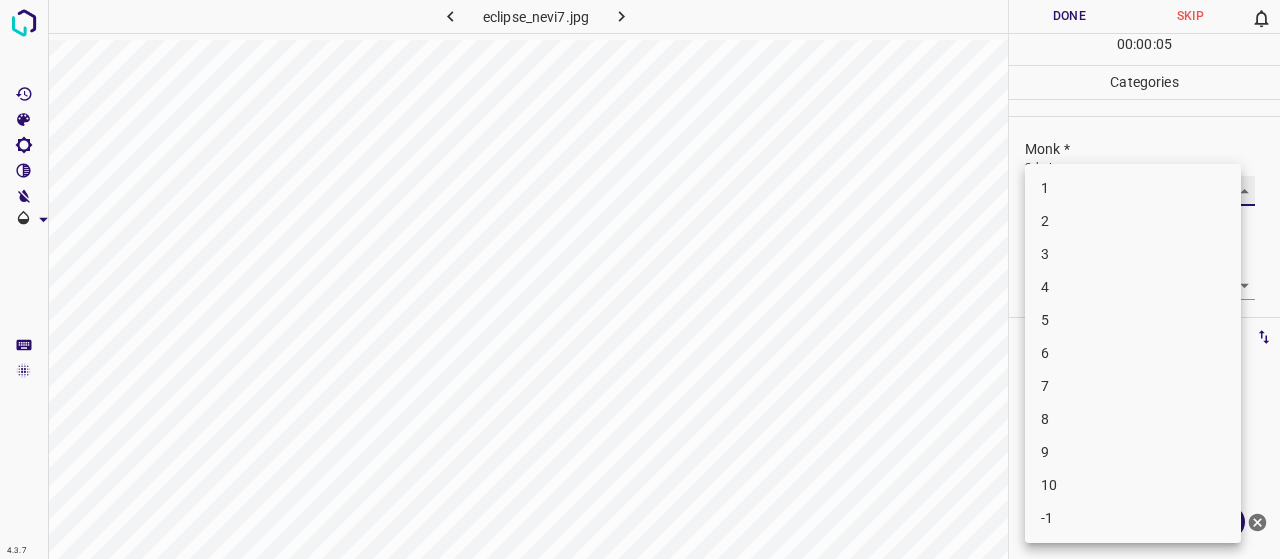 type on "-1" 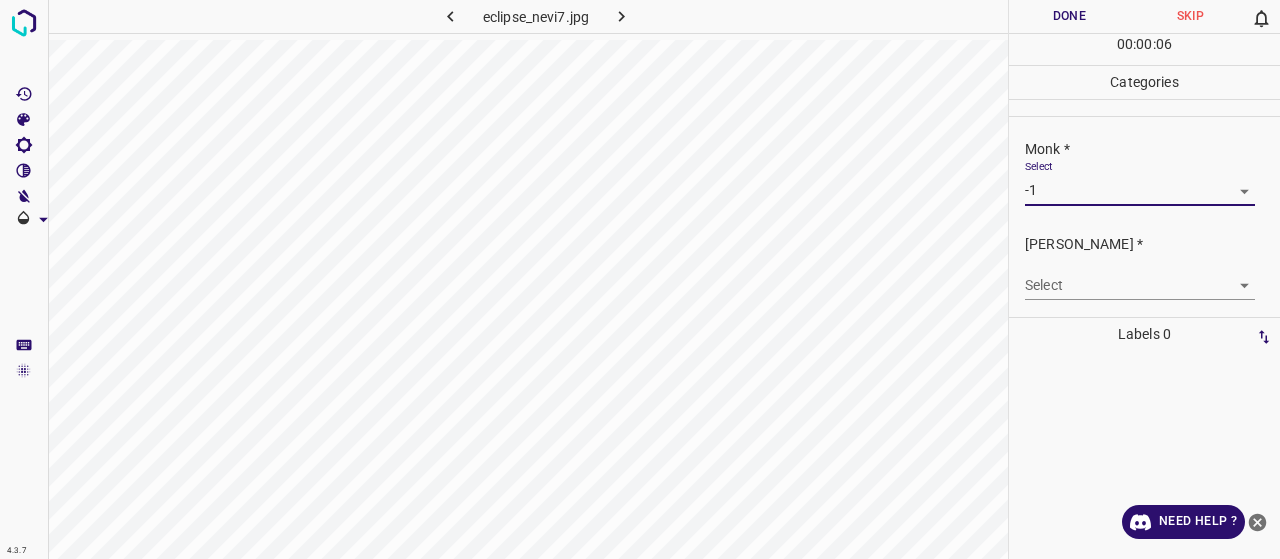 click on "Fitzpatrick *  Select ​" at bounding box center (1144, 267) 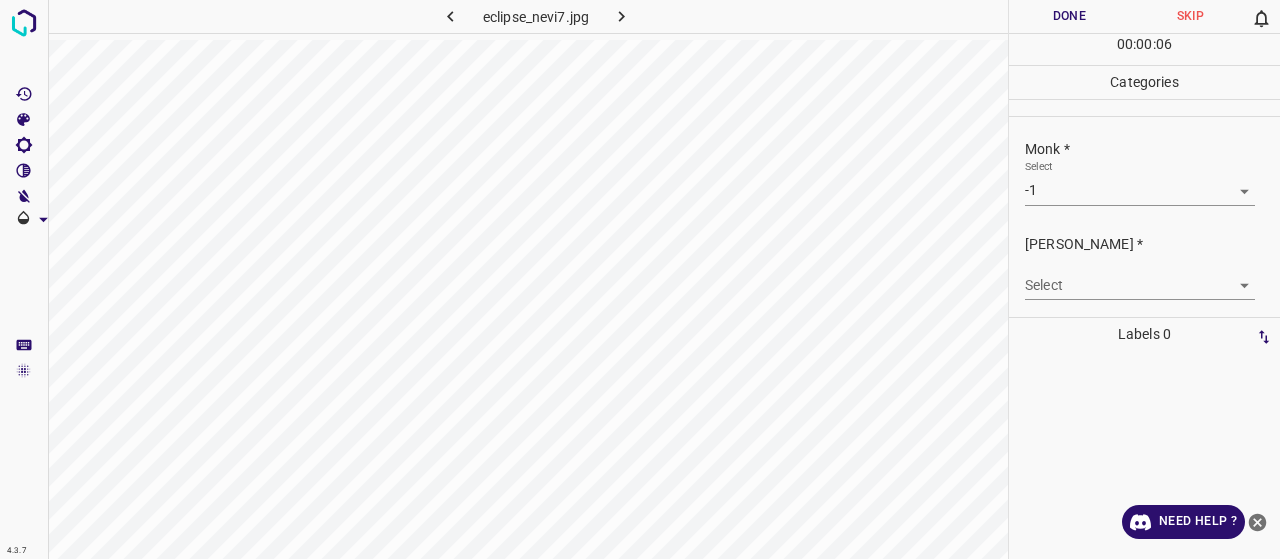 click on "4.3.7 eclipse_nevi7.jpg Done Skip 0 00   : 00   : 06   Categories Monk *  Select -1 -1  Fitzpatrick *  Select ​ Labels   0 Categories 1 Monk 2  Fitzpatrick Tools Space Change between modes (Draw & Edit) I Auto labeling R Restore zoom M Zoom in N Zoom out Delete Delete selecte label Filters Z Restore filters X Saturation filter C Brightness filter V Contrast filter B Gray scale filter General O Download Need Help ? - Text - Hide - Delete" at bounding box center [640, 279] 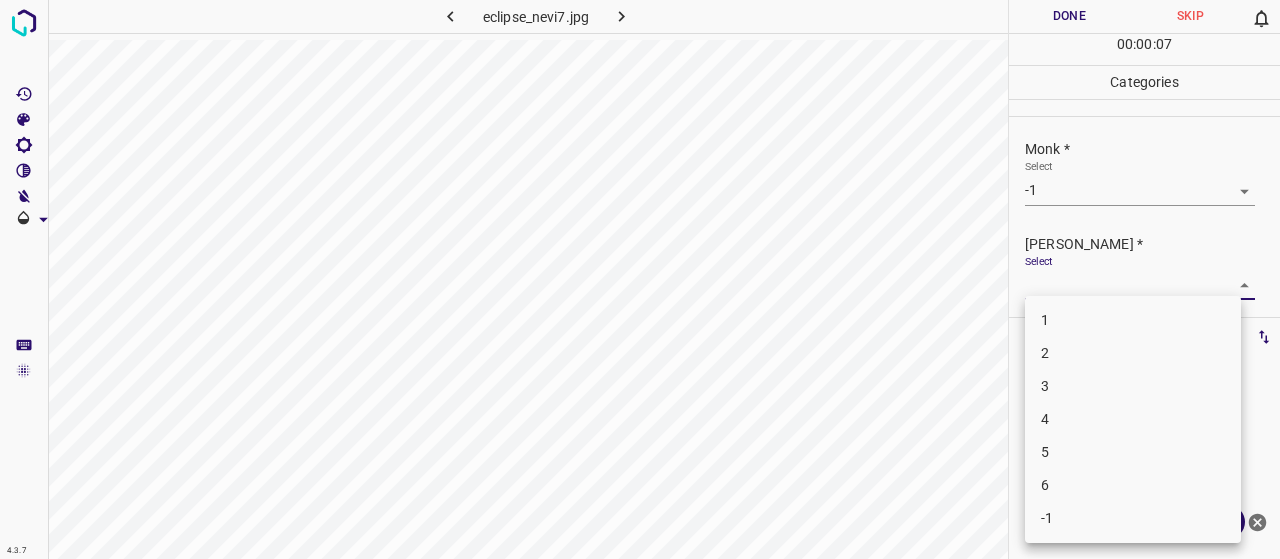 click on "-1" at bounding box center [1133, 518] 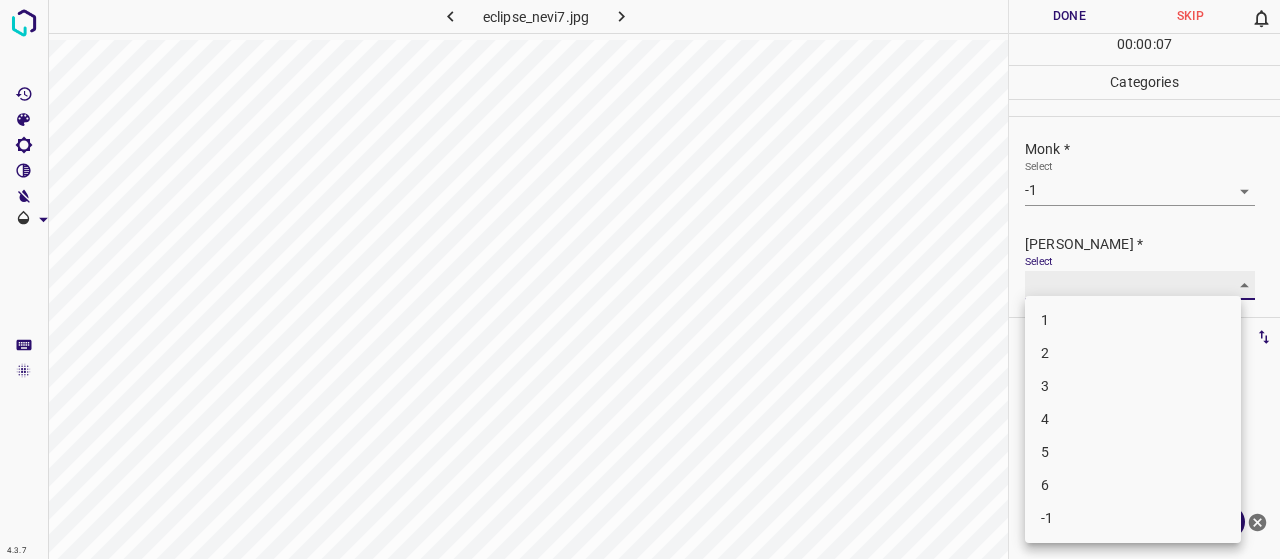 type on "-1" 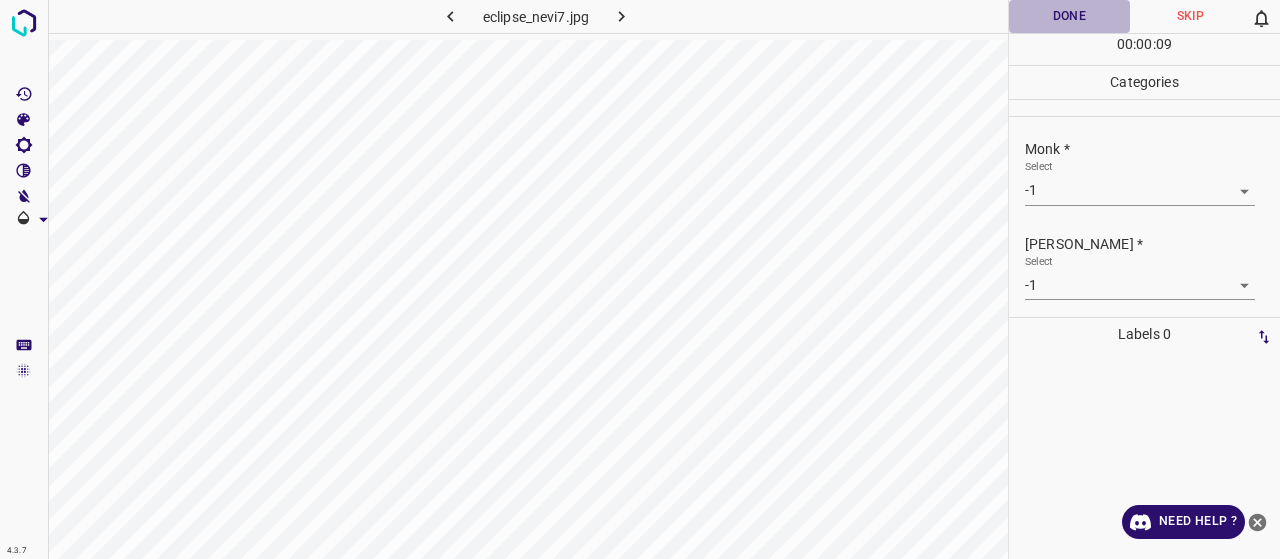 click on "Done" at bounding box center [1069, 16] 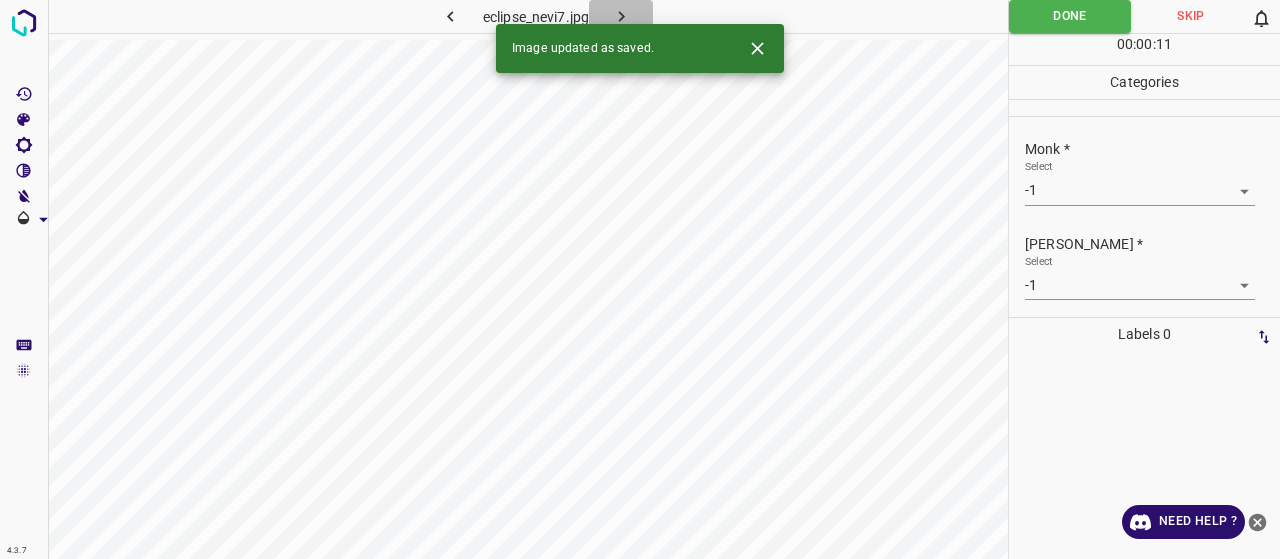 click at bounding box center [621, 16] 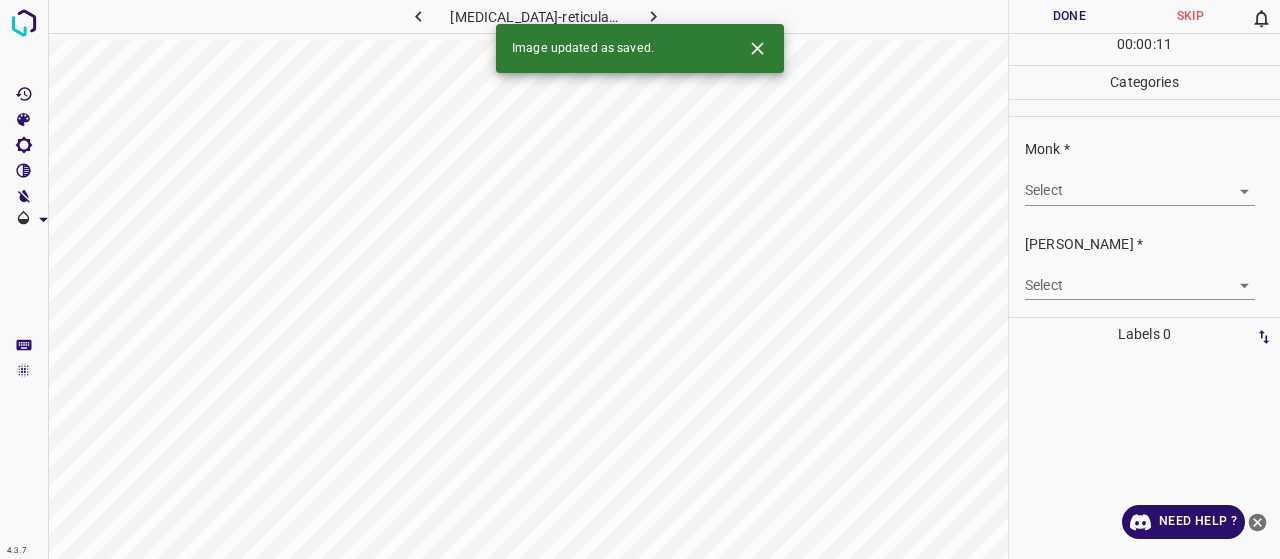 click on "Monk *  Select ​" at bounding box center (1144, 172) 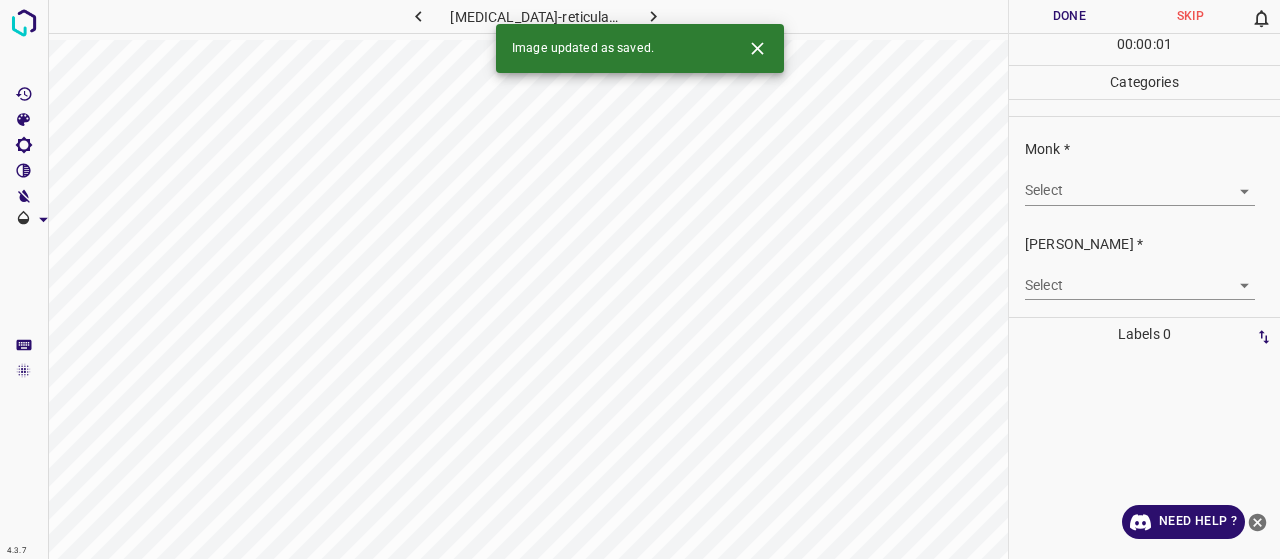 click on "4.3.7 livedo-reticularis49.jpg Done Skip 0 00   : 00   : 01   Categories Monk *  Select ​  Fitzpatrick *  Select ​ Labels   0 Categories 1 Monk 2  Fitzpatrick Tools Space Change between modes (Draw & Edit) I Auto labeling R Restore zoom M Zoom in N Zoom out Delete Delete selecte label Filters Z Restore filters X Saturation filter C Brightness filter V Contrast filter B Gray scale filter General O Download Image updated as saved. Need Help ? - Text - Hide - Delete" at bounding box center [640, 279] 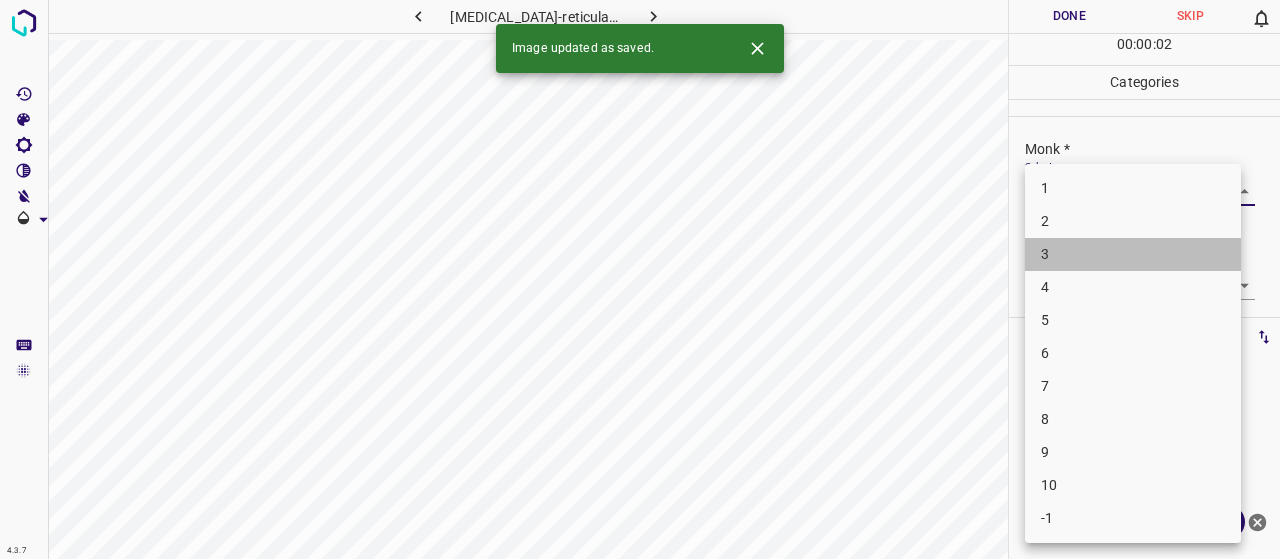 click on "3" at bounding box center (1133, 254) 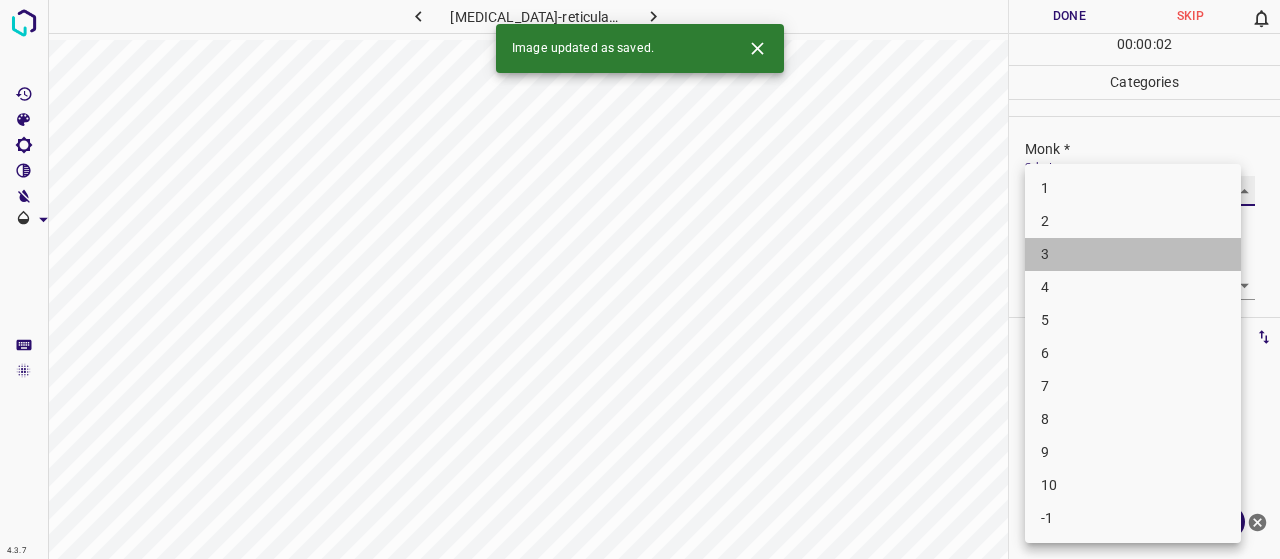 type on "3" 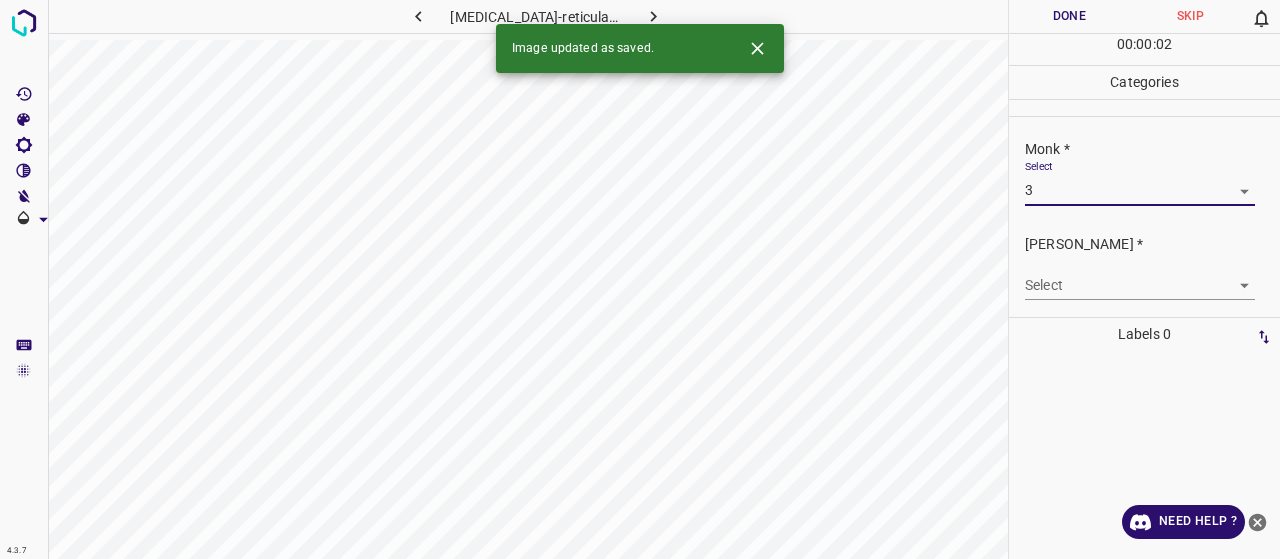 click on "4.3.7 livedo-reticularis49.jpg Done Skip 0 00   : 00   : 02   Categories Monk *  Select 3 3  Fitzpatrick *  Select ​ Labels   0 Categories 1 Monk 2  Fitzpatrick Tools Space Change between modes (Draw & Edit) I Auto labeling R Restore zoom M Zoom in N Zoom out Delete Delete selecte label Filters Z Restore filters X Saturation filter C Brightness filter V Contrast filter B Gray scale filter General O Download Image updated as saved. Need Help ? - Text - Hide - Delete 1 2 3 4 5 6 7 8 9 10 -1" at bounding box center (640, 279) 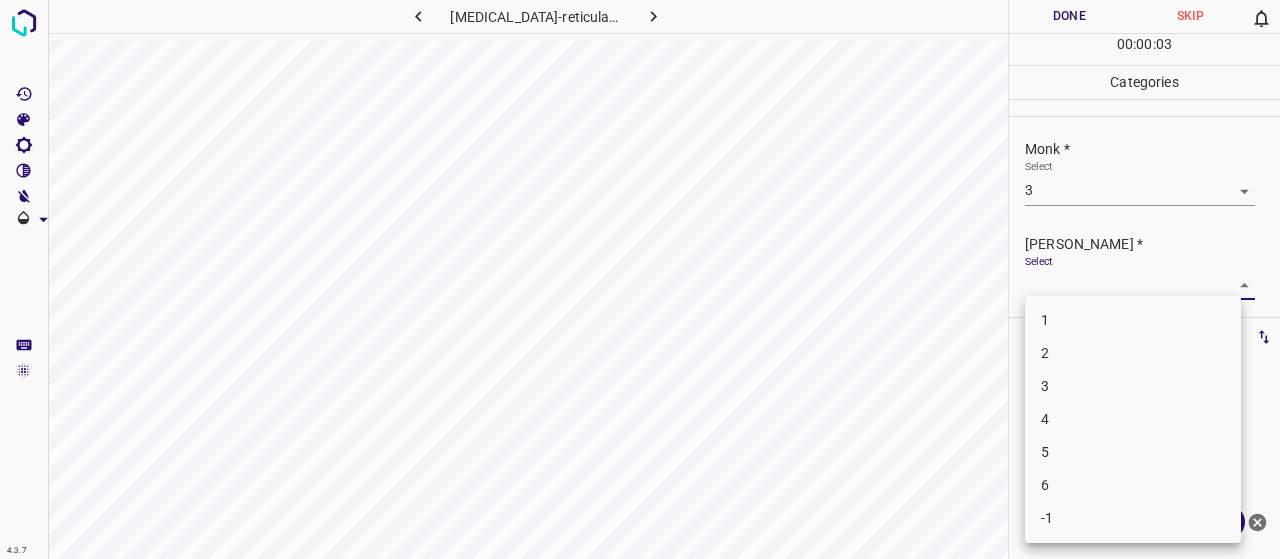 click on "2" at bounding box center [1133, 353] 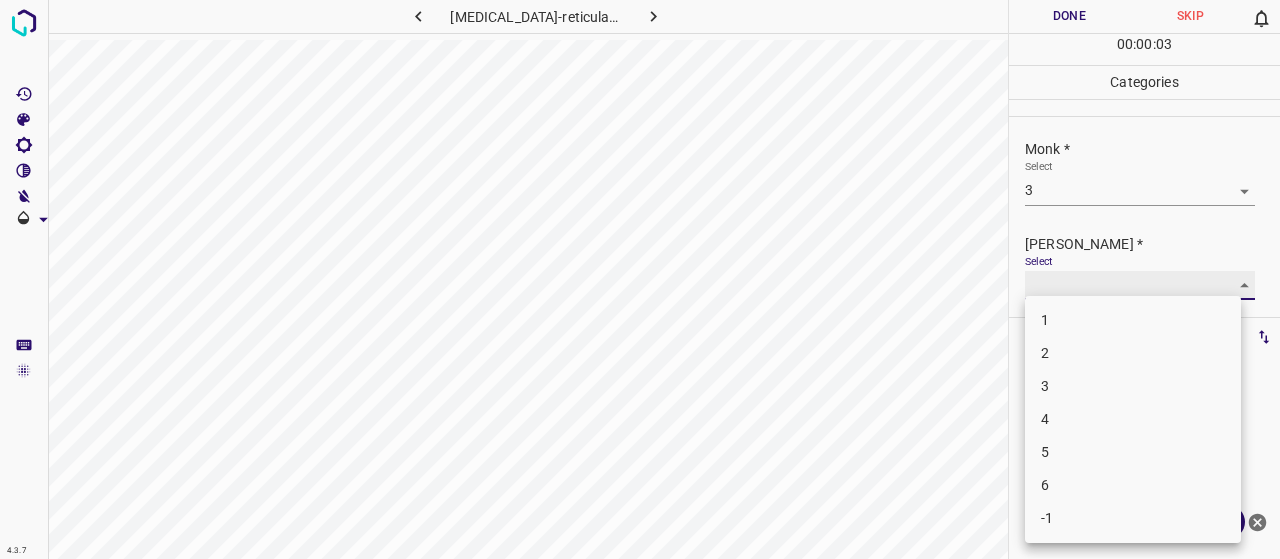 type on "2" 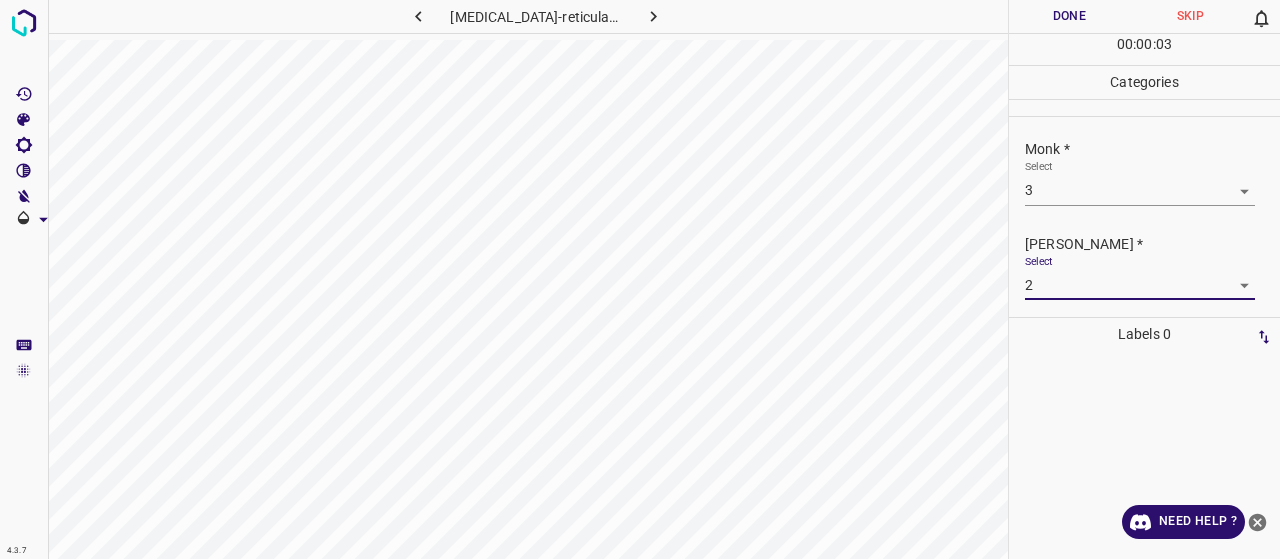 click on "Done" at bounding box center (1069, 16) 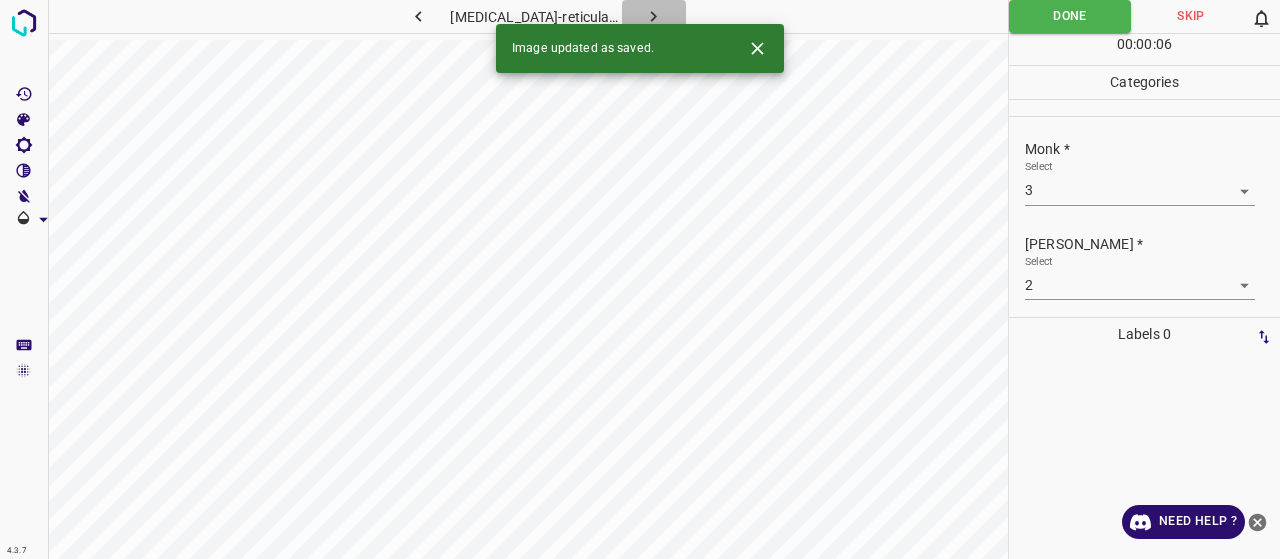 click at bounding box center [654, 16] 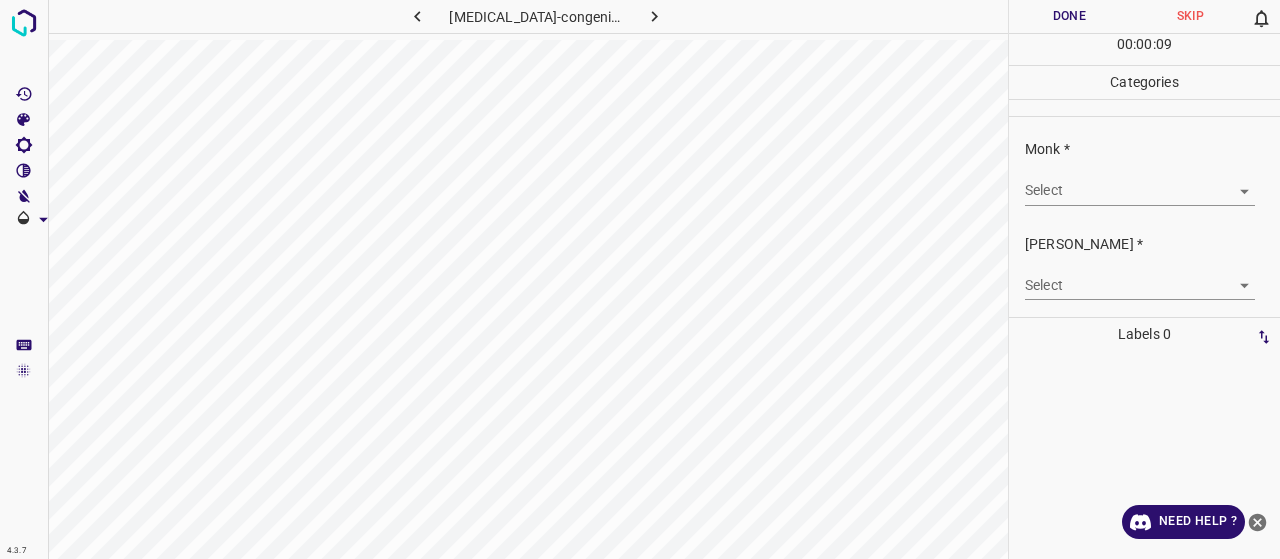 click on "4.3.7 naevus-congenital23.jpg Done Skip 0 00   : 00   : 09   Categories Monk *  Select ​  Fitzpatrick *  Select ​ Labels   0 Categories 1 Monk 2  Fitzpatrick Tools Space Change between modes (Draw & Edit) I Auto labeling R Restore zoom M Zoom in N Zoom out Delete Delete selecte label Filters Z Restore filters X Saturation filter C Brightness filter V Contrast filter B Gray scale filter General O Download Need Help ? - Text - Hide - Delete" at bounding box center [640, 279] 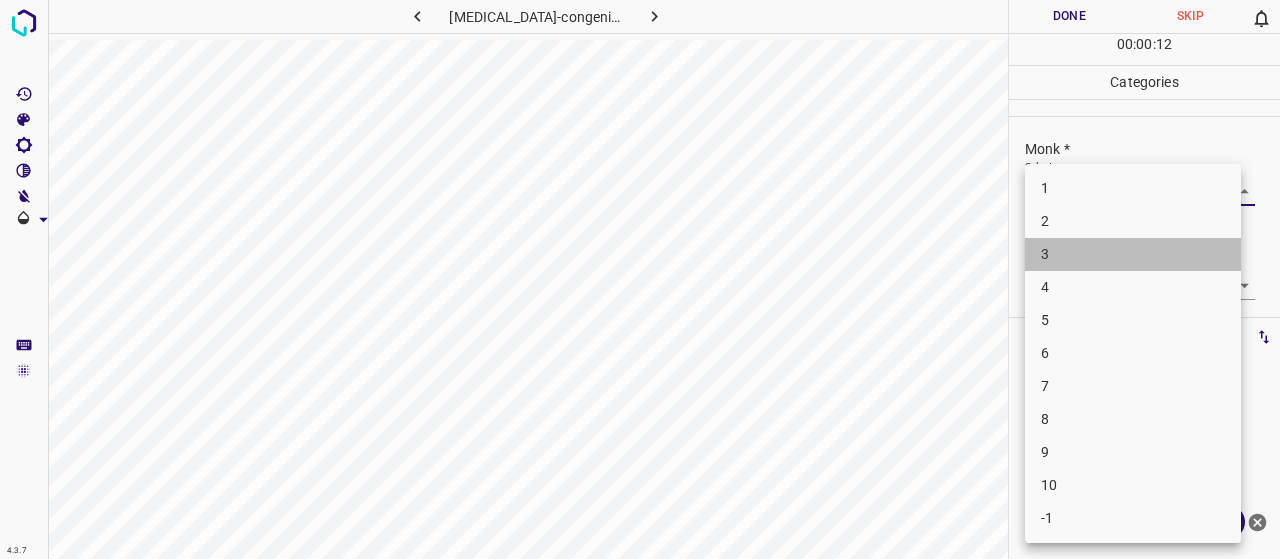 click on "3" at bounding box center [1133, 254] 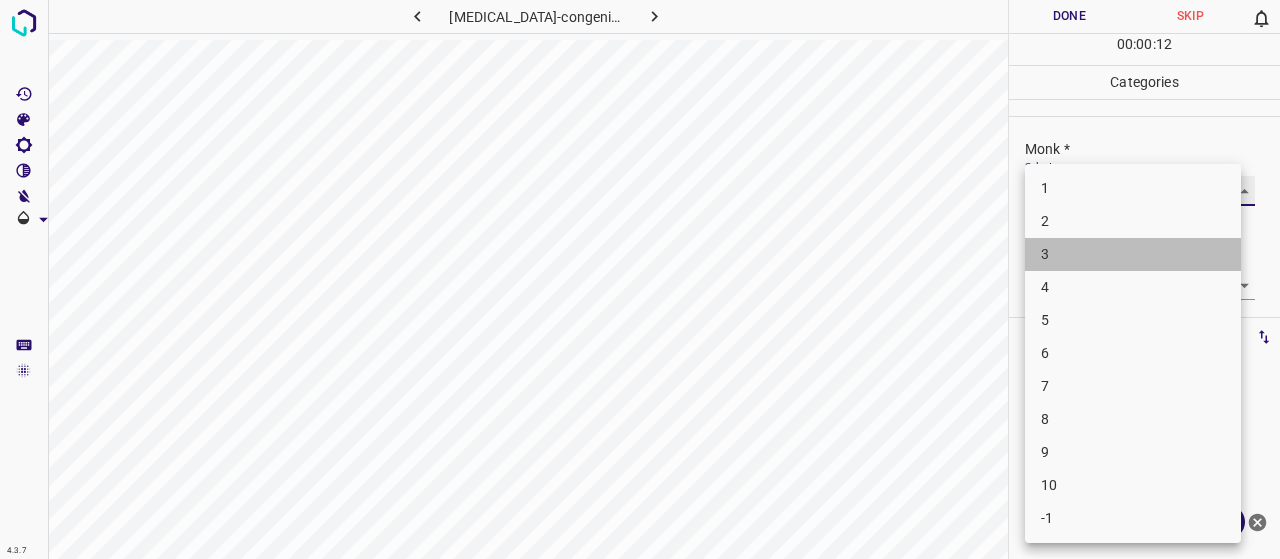 type on "3" 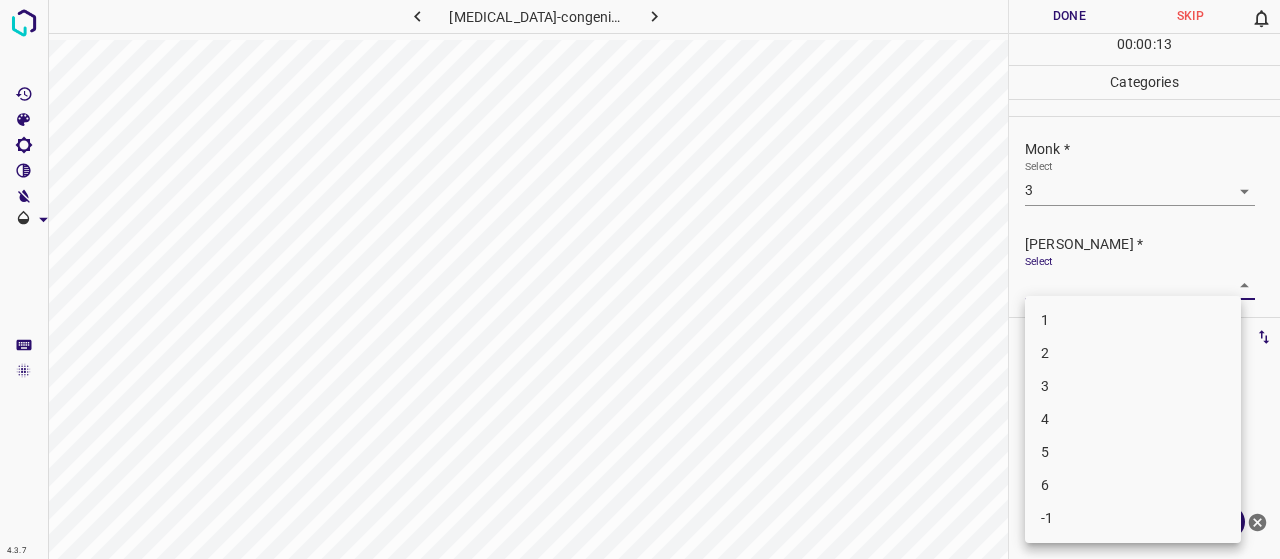 click on "4.3.7 naevus-congenital23.jpg Done Skip 0 00   : 00   : 13   Categories Monk *  Select 3 3  Fitzpatrick *  Select ​ Labels   0 Categories 1 Monk 2  Fitzpatrick Tools Space Change between modes (Draw & Edit) I Auto labeling R Restore zoom M Zoom in N Zoom out Delete Delete selecte label Filters Z Restore filters X Saturation filter C Brightness filter V Contrast filter B Gray scale filter General O Download Need Help ? - Text - Hide - Delete 1 2 3 4 5 6 -1" at bounding box center [640, 279] 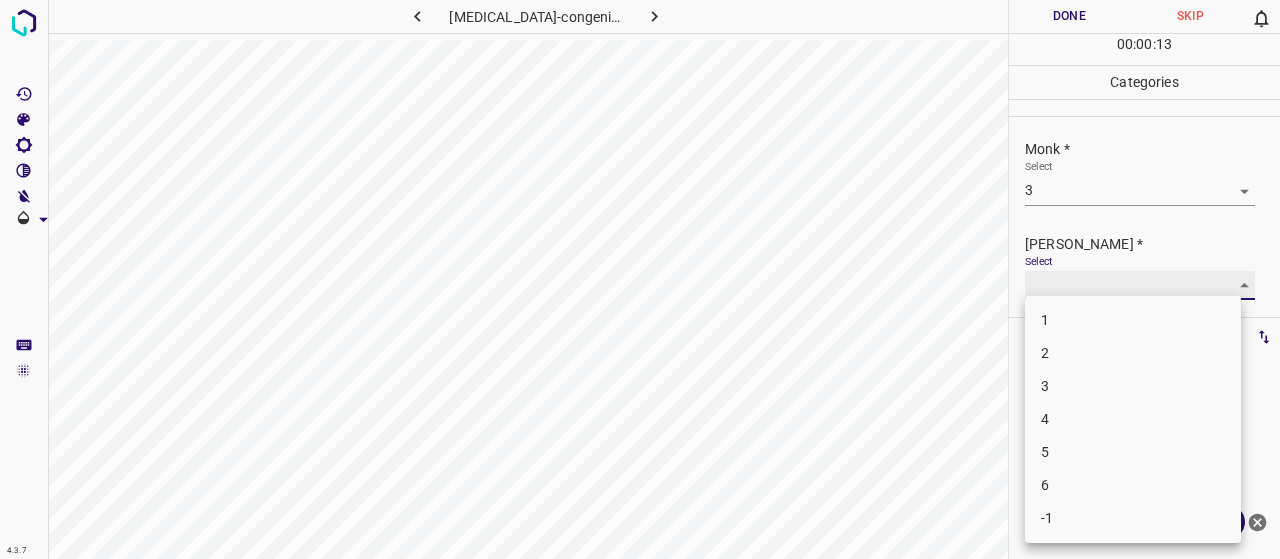 type on "2" 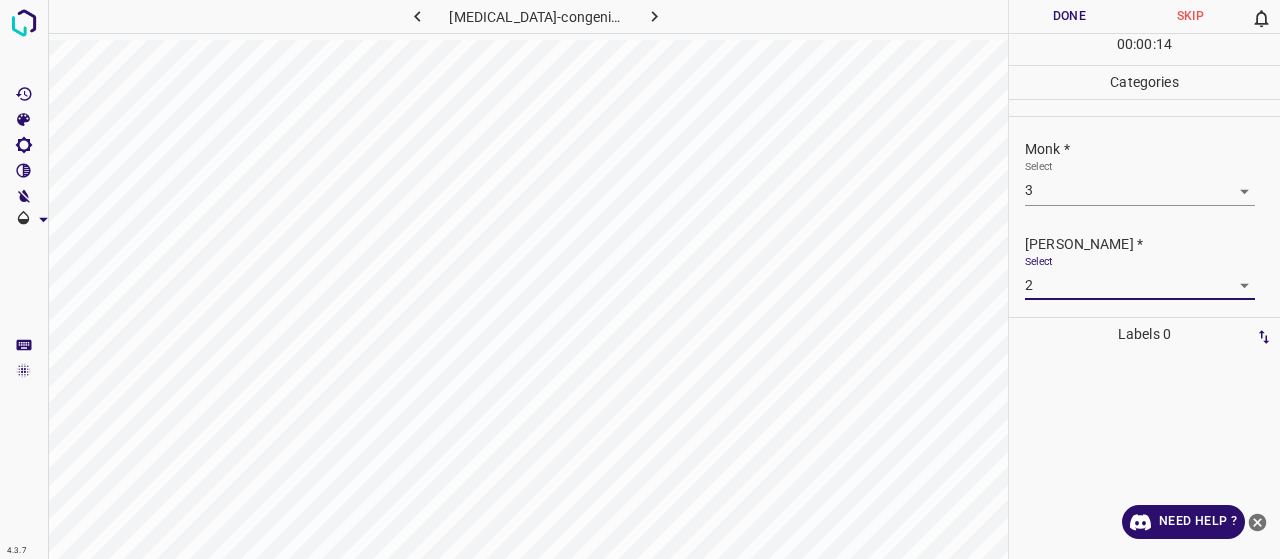 click on "Done" at bounding box center (1069, 16) 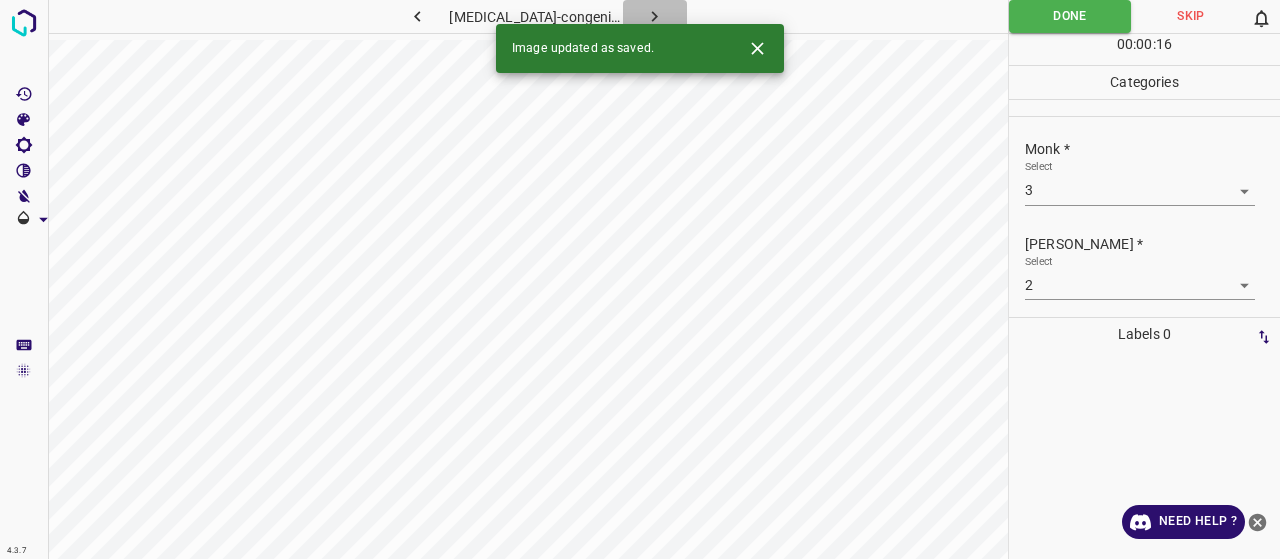 click at bounding box center [655, 16] 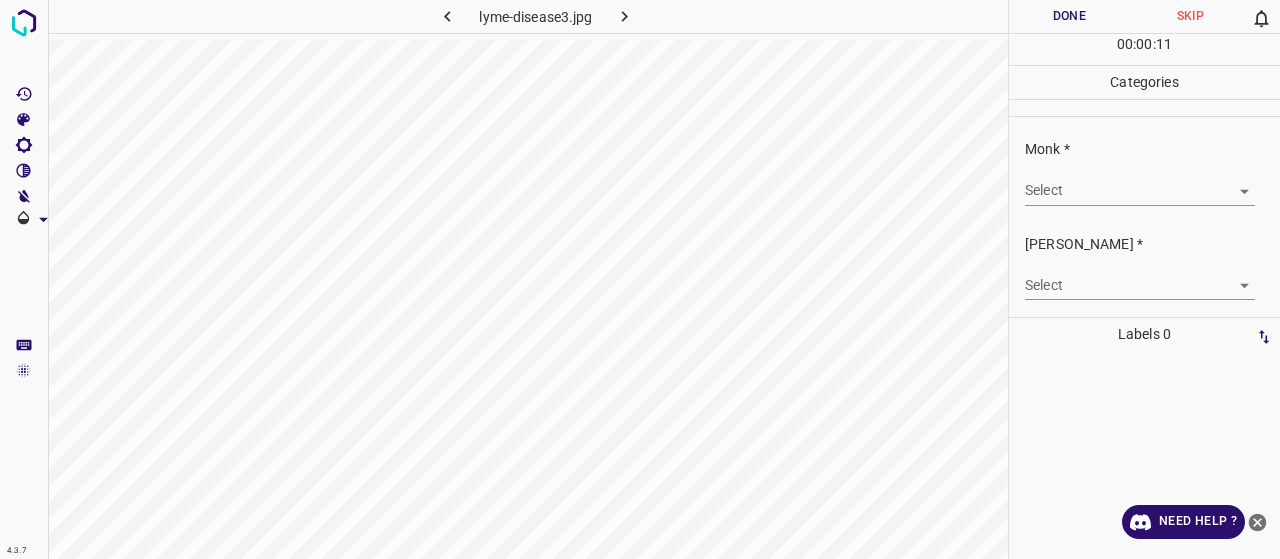 click on "Monk *  Select ​" at bounding box center (1144, 172) 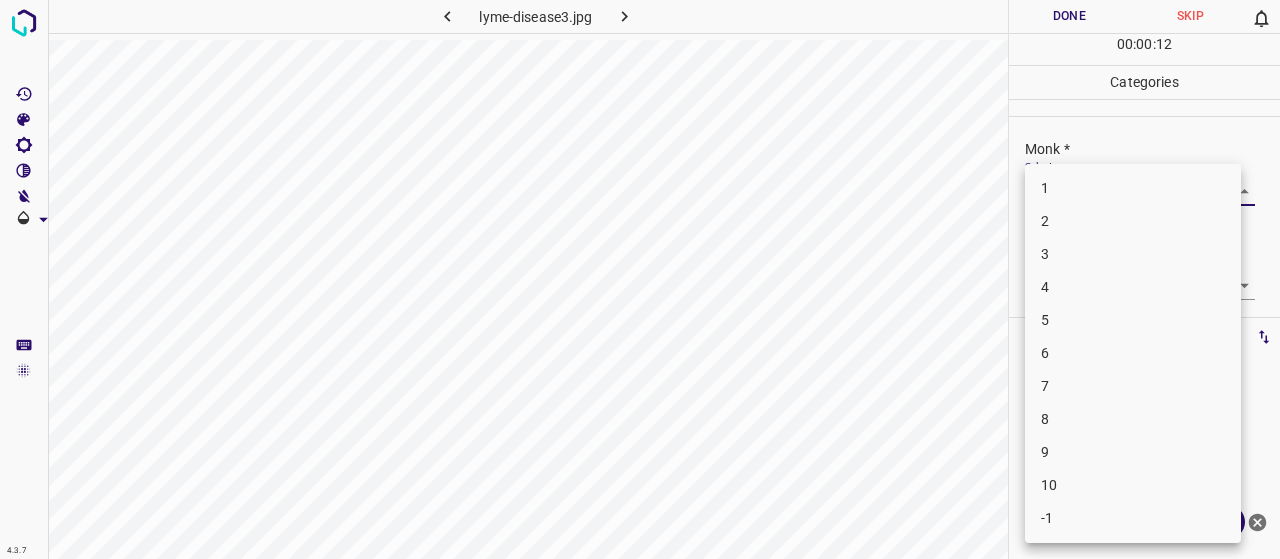 click on "4.3.7 lyme-disease3.jpg Done Skip 0 00   : 00   : 12   Categories Monk *  Select ​  Fitzpatrick *  Select ​ Labels   0 Categories 1 Monk 2  Fitzpatrick Tools Space Change between modes (Draw & Edit) I Auto labeling R Restore zoom M Zoom in N Zoom out Delete Delete selecte label Filters Z Restore filters X Saturation filter C Brightness filter V Contrast filter B Gray scale filter General O Download Need Help ? - Text - Hide - Delete 1 2 3 4 5 6 7 8 9 10 -1" at bounding box center [640, 279] 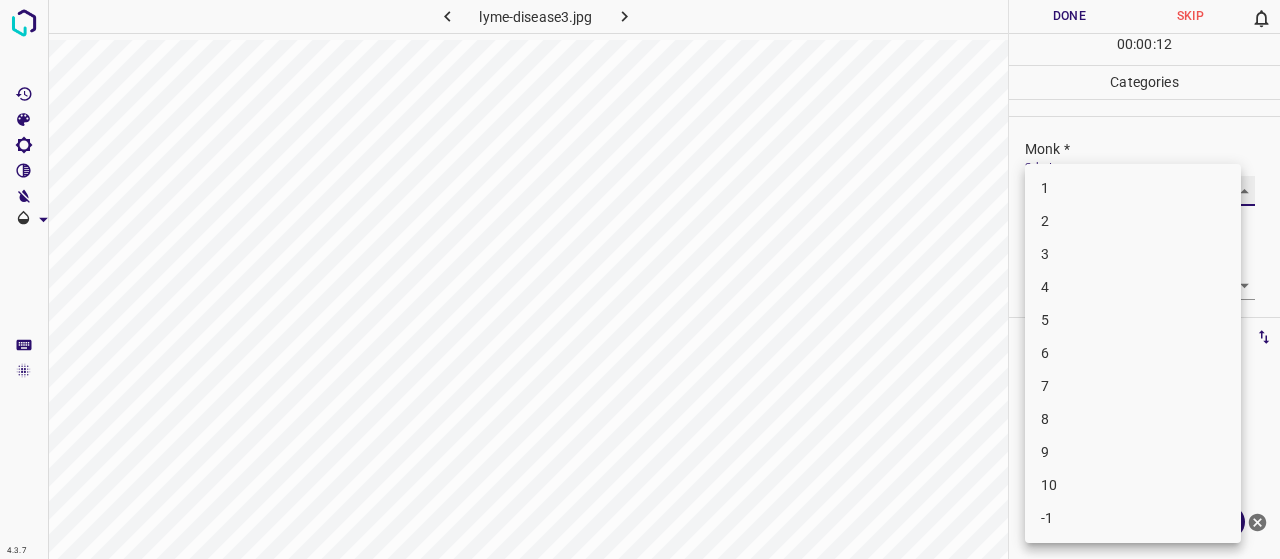 type on "3" 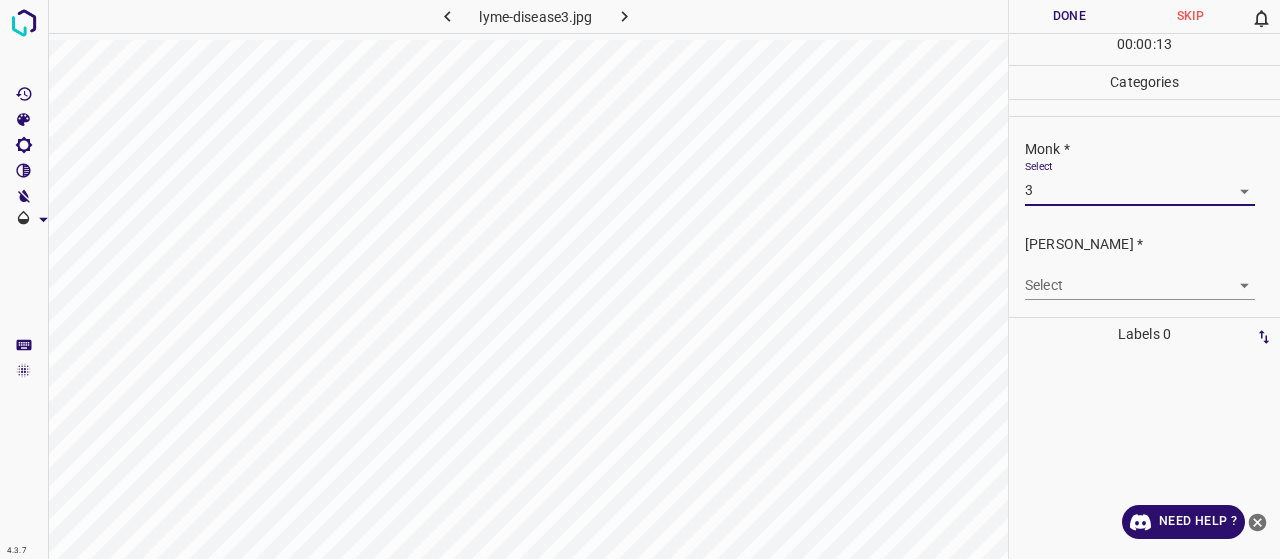 click on "Select ​" at bounding box center (1140, 277) 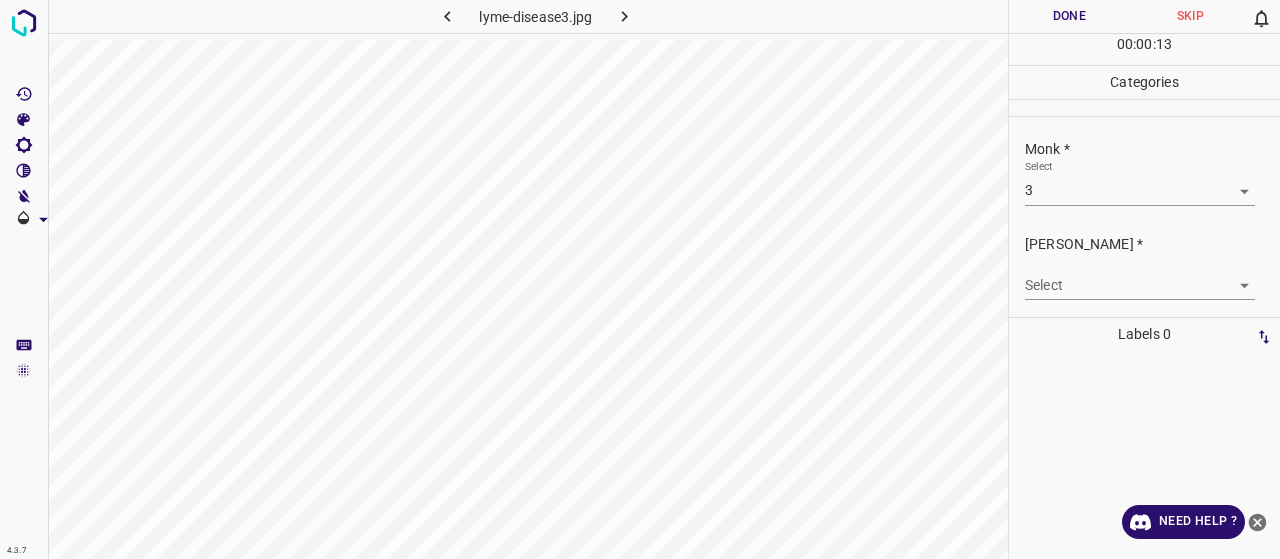click on "4.3.7 lyme-disease3.jpg Done Skip 0 00   : 00   : 13   Categories Monk *  Select 3 3  Fitzpatrick *  Select ​ Labels   0 Categories 1 Monk 2  Fitzpatrick Tools Space Change between modes (Draw & Edit) I Auto labeling R Restore zoom M Zoom in N Zoom out Delete Delete selecte label Filters Z Restore filters X Saturation filter C Brightness filter V Contrast filter B Gray scale filter General O Download Need Help ? - Text - Hide - Delete" at bounding box center (640, 279) 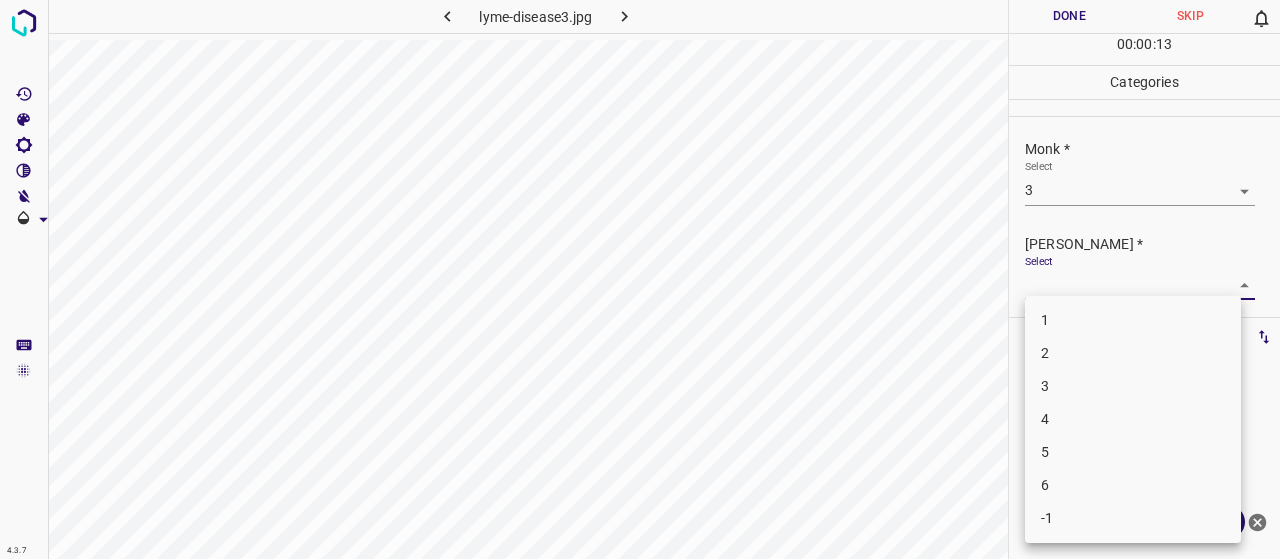 click on "2" at bounding box center [1133, 353] 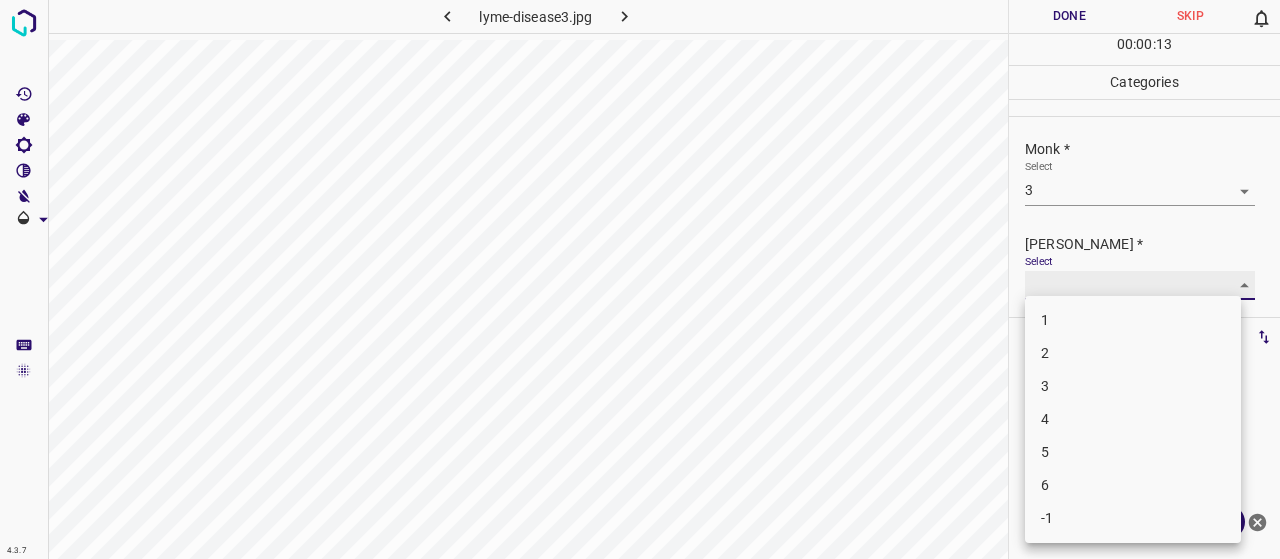 type on "2" 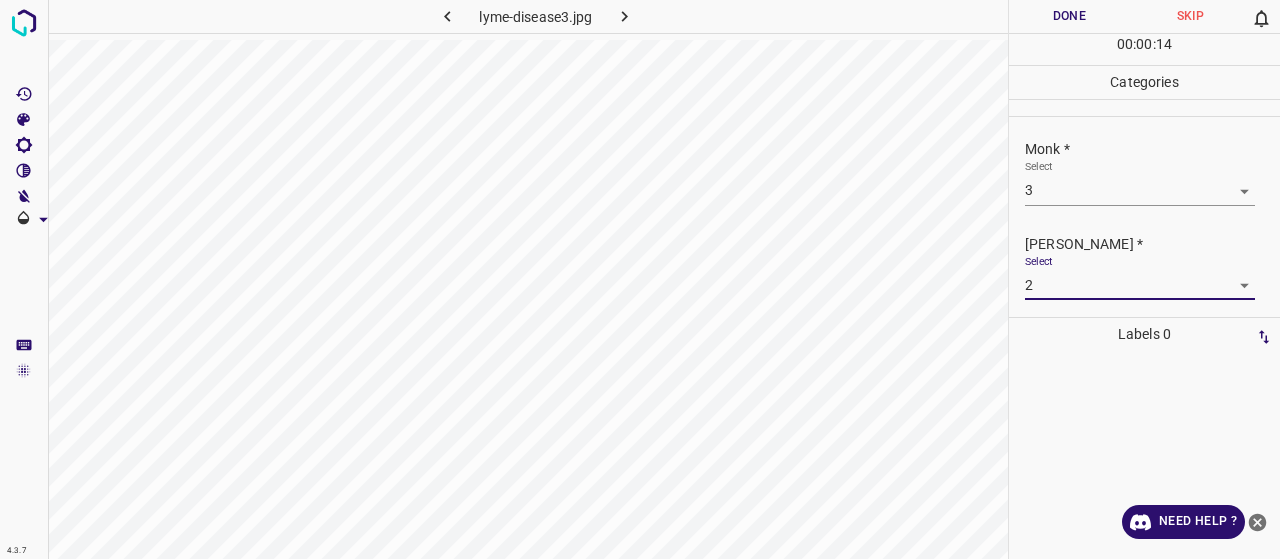 click on "Done" at bounding box center [1069, 16] 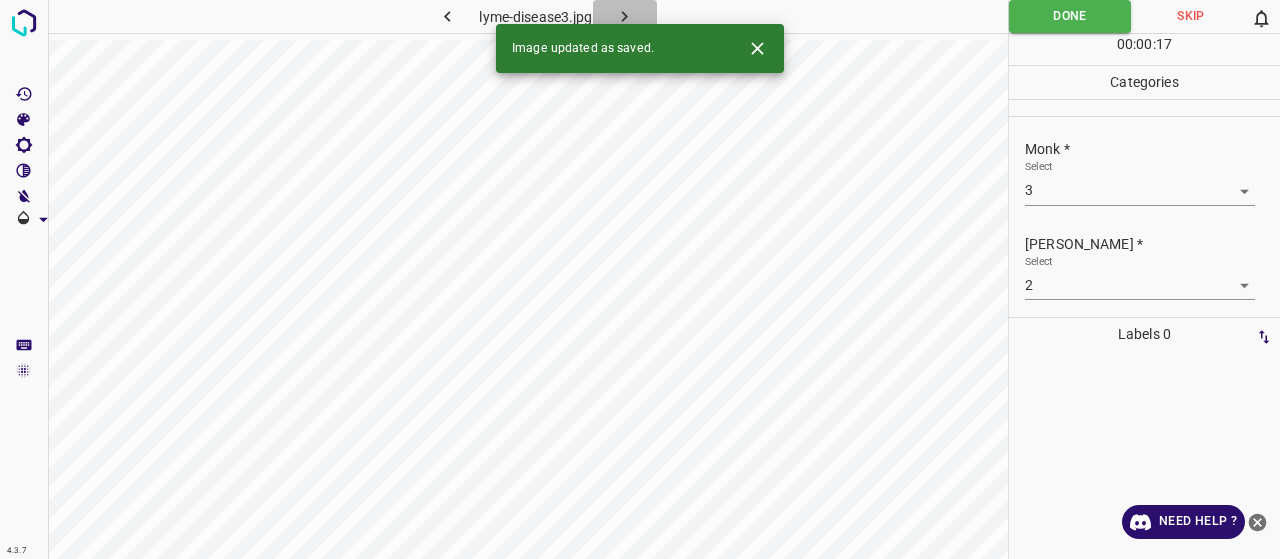 click 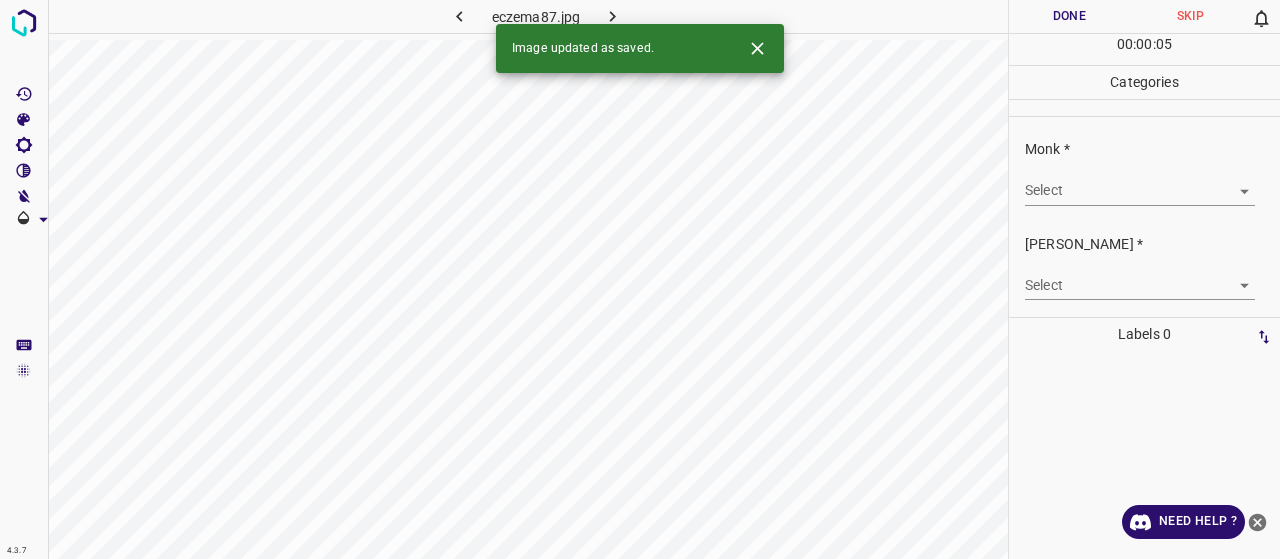 click on "4.3.7 eczema87.jpg Done Skip 0 00   : 00   : 05   Categories Monk *  Select ​  Fitzpatrick *  Select ​ Labels   0 Categories 1 Monk 2  Fitzpatrick Tools Space Change between modes (Draw & Edit) I Auto labeling R Restore zoom M Zoom in N Zoom out Delete Delete selecte label Filters Z Restore filters X Saturation filter C Brightness filter V Contrast filter B Gray scale filter General O Download Image updated as saved. Need Help ? - Text - Hide - Delete" at bounding box center (640, 279) 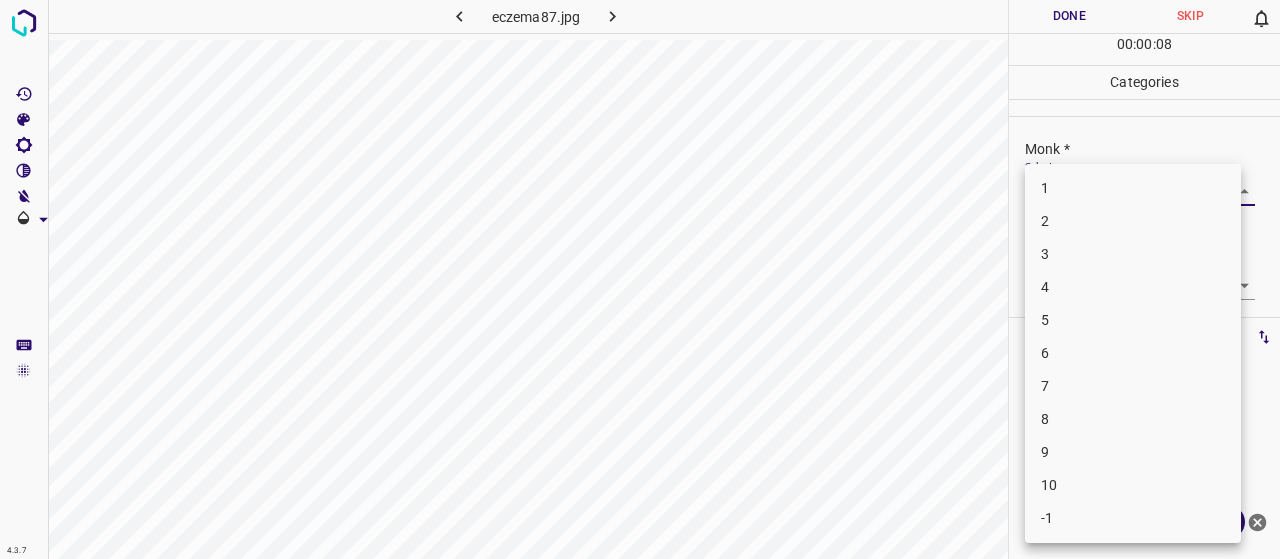 click on "4" at bounding box center [1133, 287] 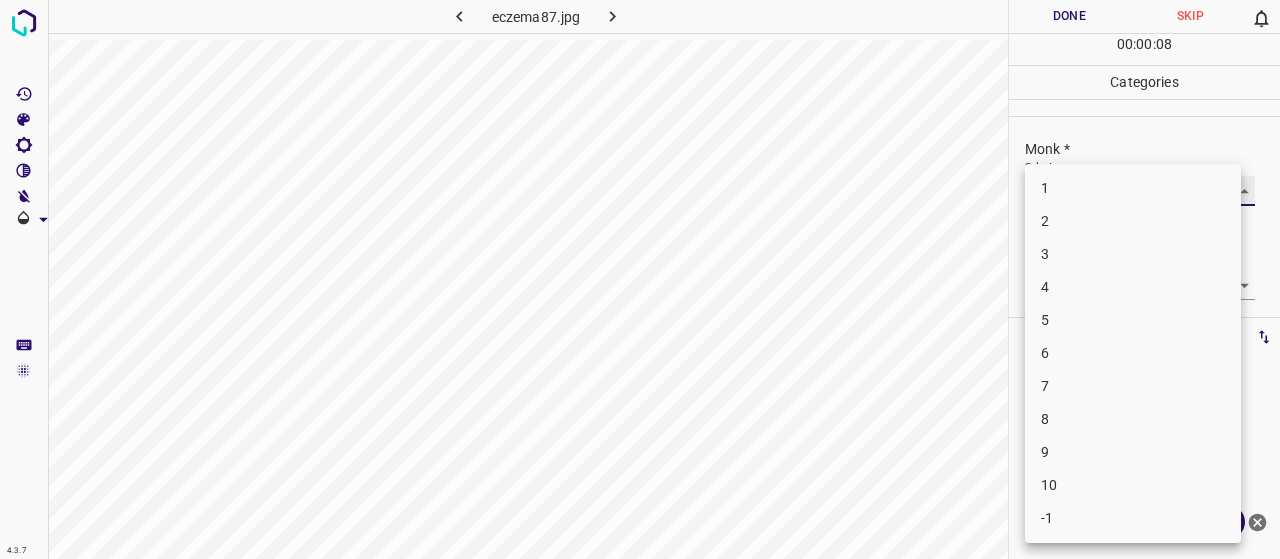 type on "4" 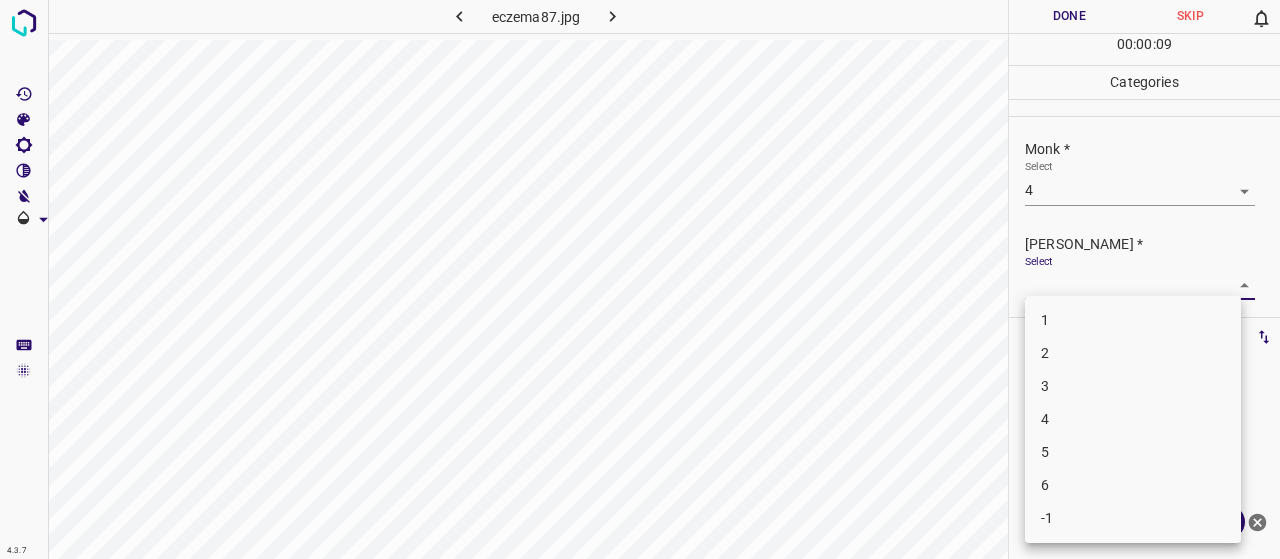 click on "4.3.7 eczema87.jpg Done Skip 0 00   : 00   : 09   Categories Monk *  Select 4 4  Fitzpatrick *  Select ​ Labels   0 Categories 1 Monk 2  Fitzpatrick Tools Space Change between modes (Draw & Edit) I Auto labeling R Restore zoom M Zoom in N Zoom out Delete Delete selecte label Filters Z Restore filters X Saturation filter C Brightness filter V Contrast filter B Gray scale filter General O Download Need Help ? - Text - Hide - Delete 1 2 3 4 5 6 -1" at bounding box center [640, 279] 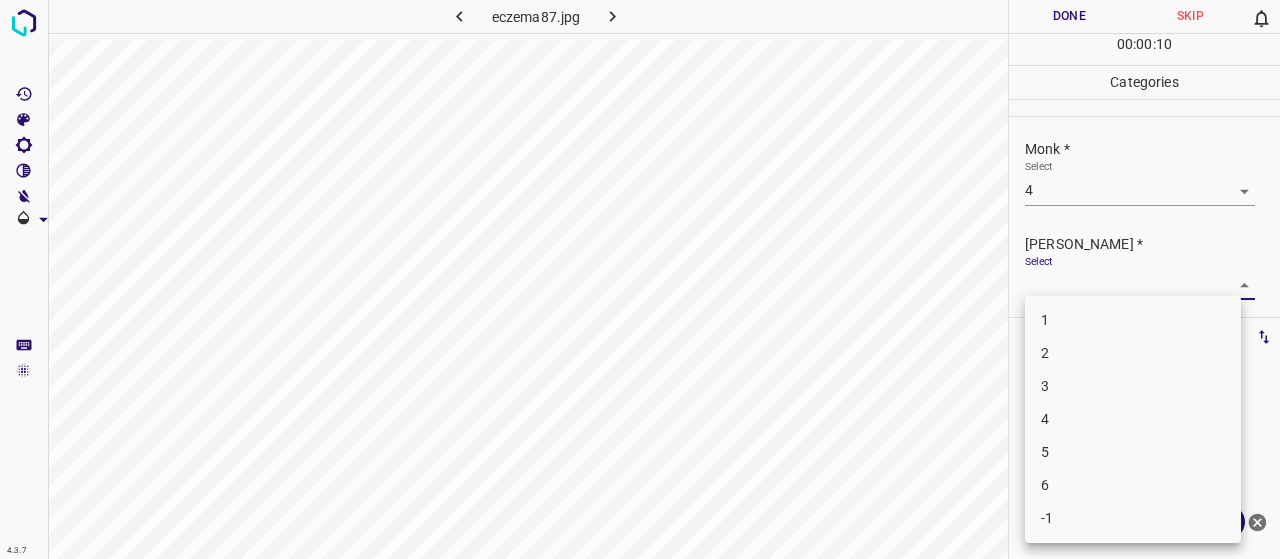 click on "2" at bounding box center (1133, 353) 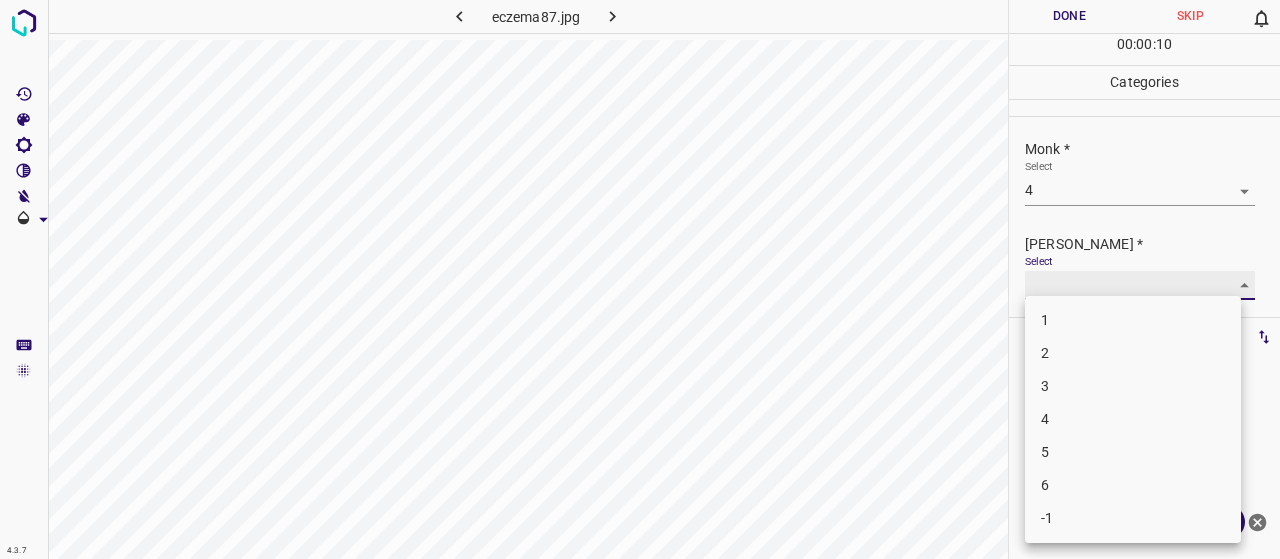 type on "2" 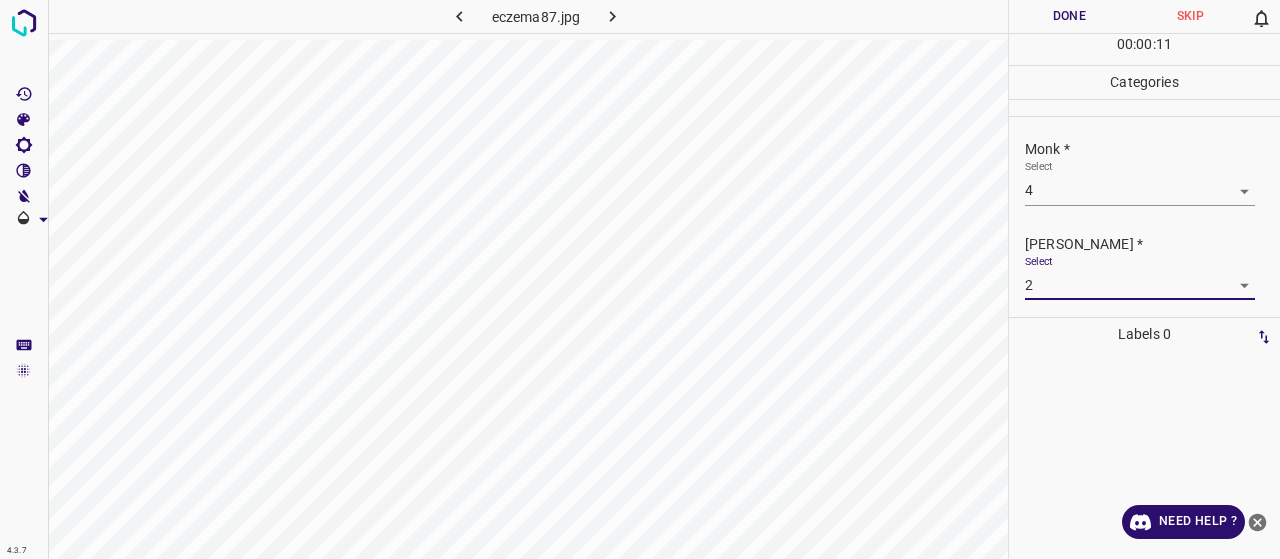 click on "Done" at bounding box center (1069, 16) 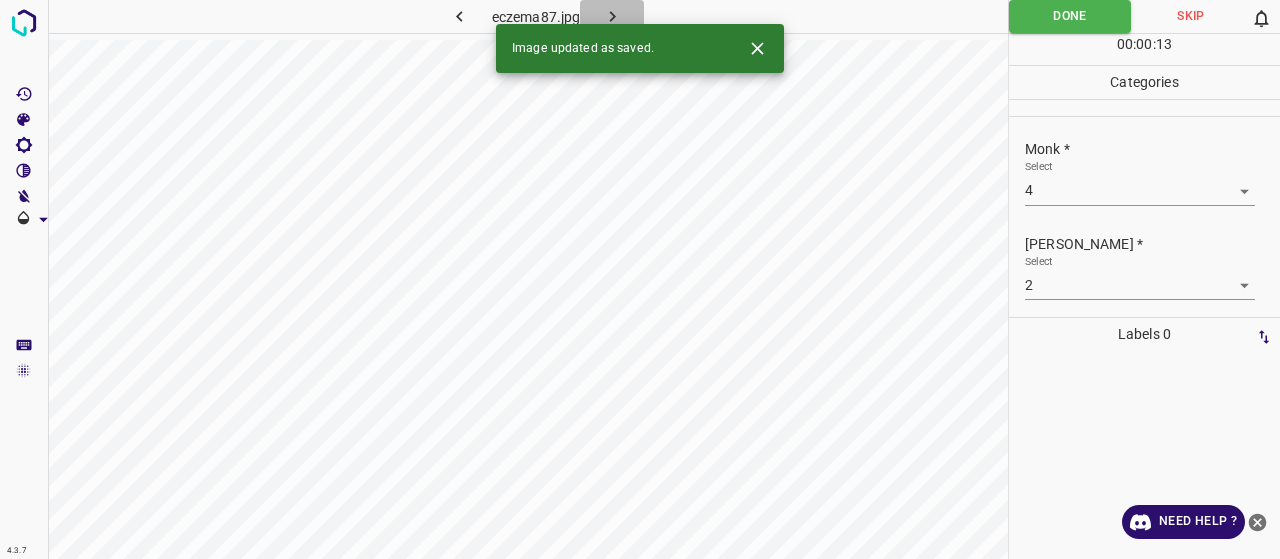 click 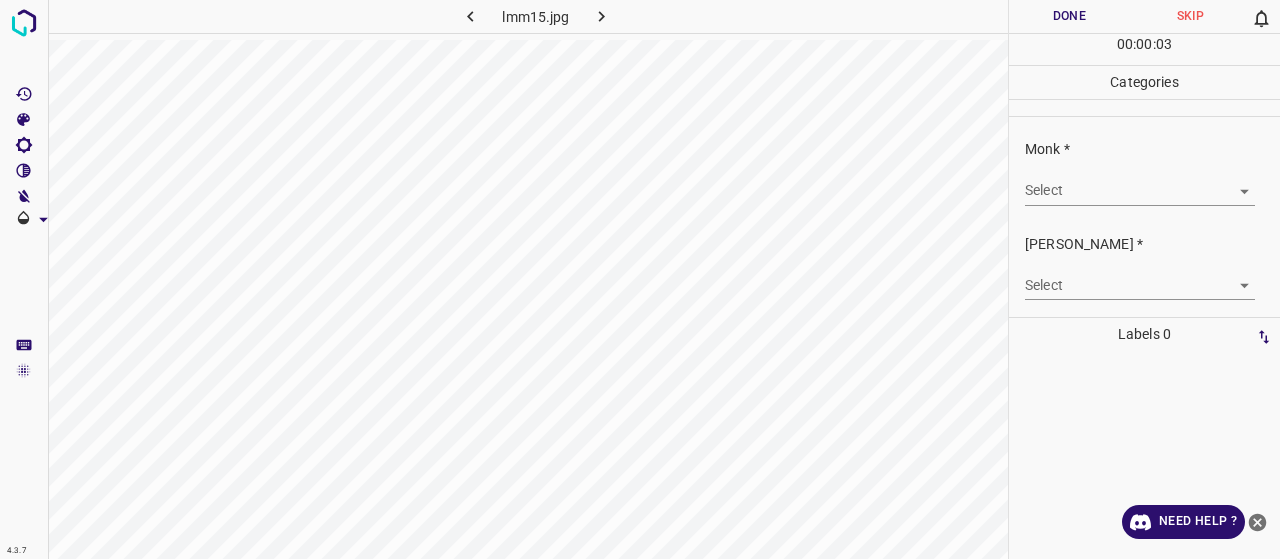 click on "4.3.7 lmm15.jpg Done Skip 0 00   : 00   : 03   Categories Monk *  Select ​  Fitzpatrick *  Select ​ Labels   0 Categories 1 Monk 2  Fitzpatrick Tools Space Change between modes (Draw & Edit) I Auto labeling R Restore zoom M Zoom in N Zoom out Delete Delete selecte label Filters Z Restore filters X Saturation filter C Brightness filter V Contrast filter B Gray scale filter General O Download Need Help ? - Text - Hide - Delete" at bounding box center (640, 279) 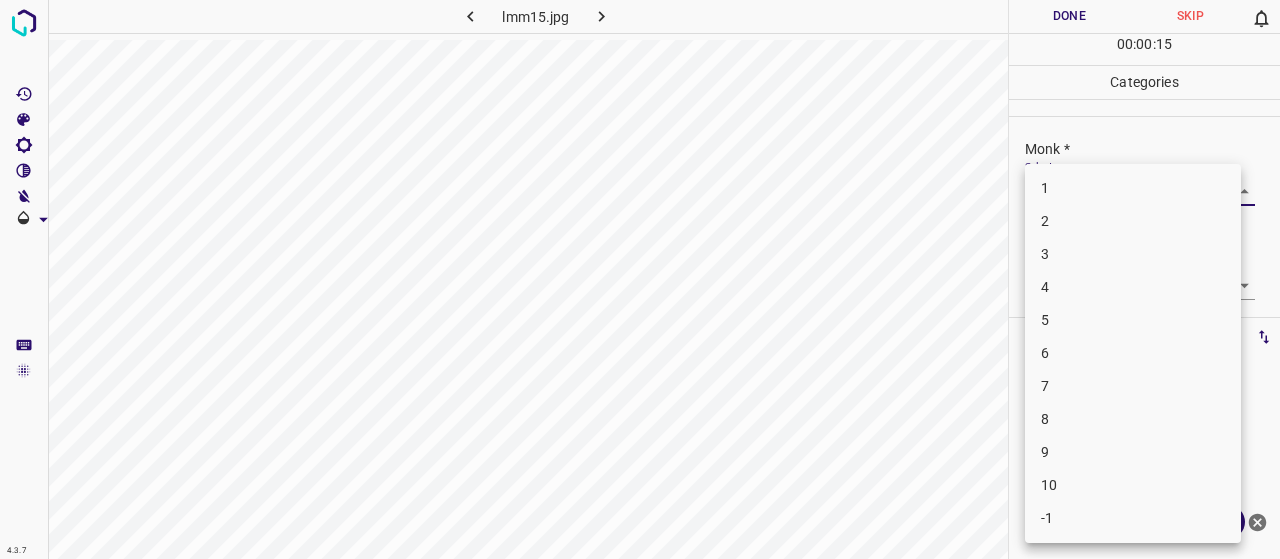 click on "3" at bounding box center [1133, 254] 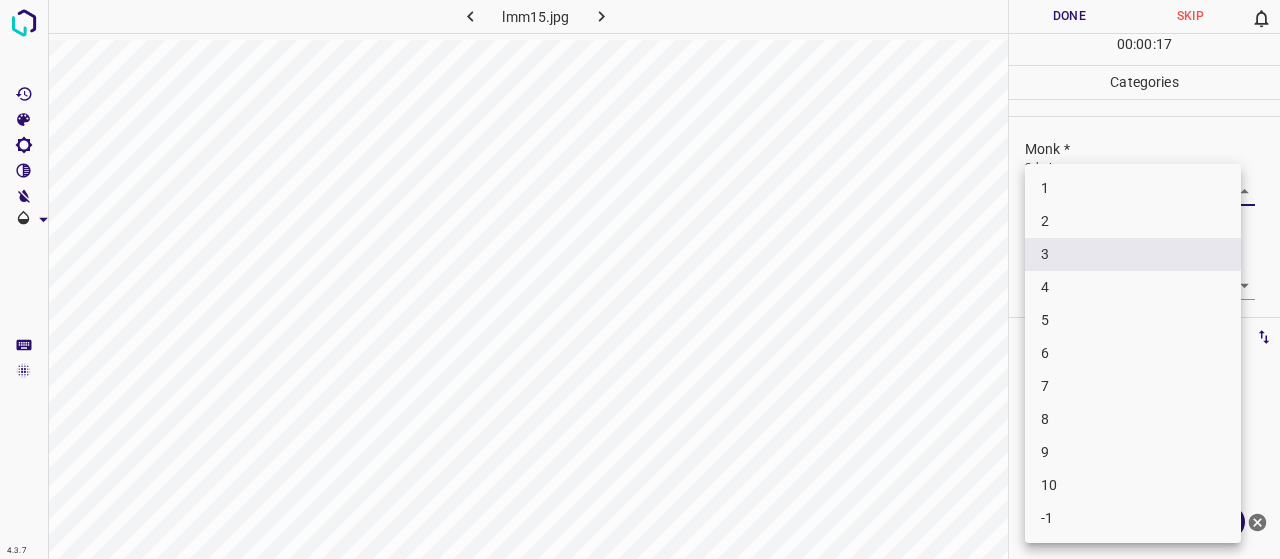 drag, startPoint x: 1087, startPoint y: 203, endPoint x: 1069, endPoint y: 177, distance: 31.622776 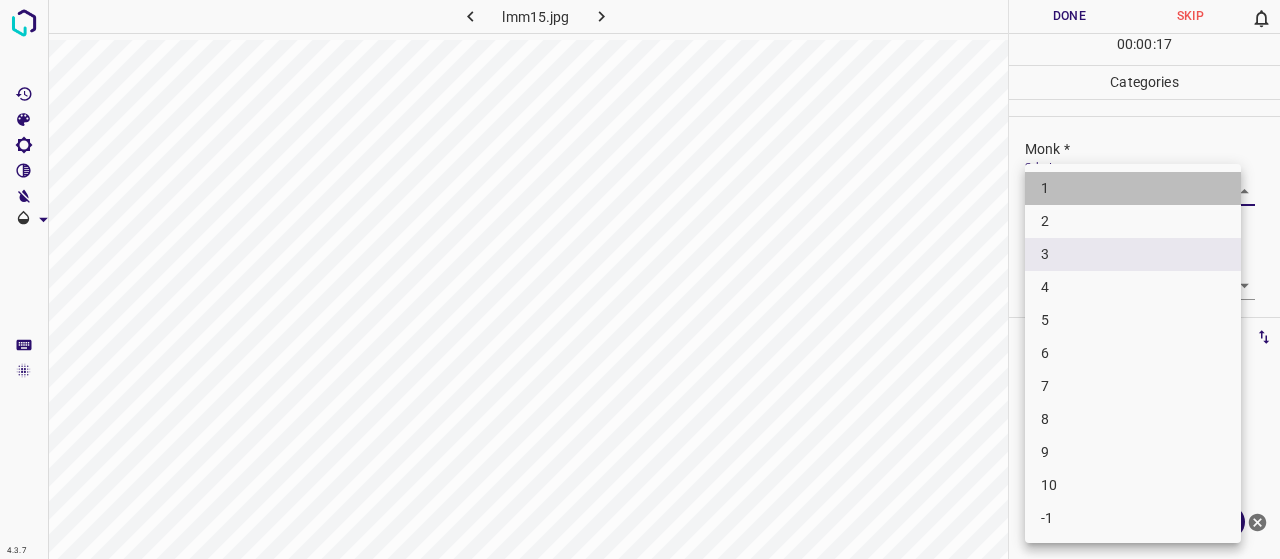 click on "1" at bounding box center (1133, 188) 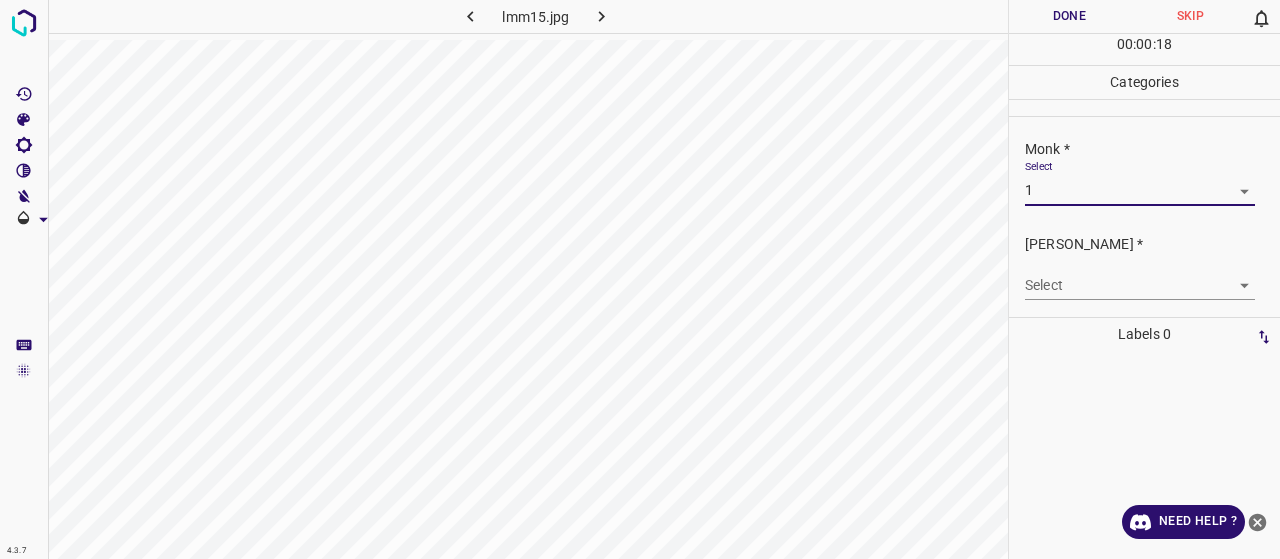 click on "4.3.7 lmm15.jpg Done Skip 0 00   : 00   : 18   Categories Monk *  Select 1 1  Fitzpatrick *  Select ​ Labels   0 Categories 1 Monk 2  Fitzpatrick Tools Space Change between modes (Draw & Edit) I Auto labeling R Restore zoom M Zoom in N Zoom out Delete Delete selecte label Filters Z Restore filters X Saturation filter C Brightness filter V Contrast filter B Gray scale filter General O Download Need Help ? - Text - Hide - Delete" at bounding box center [640, 279] 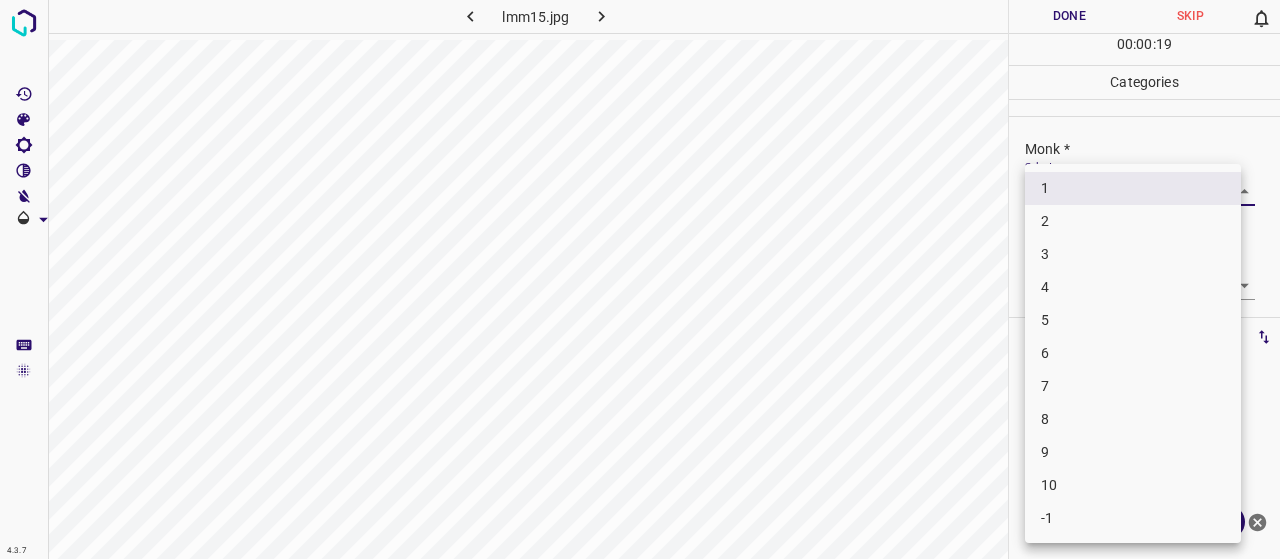 click on "-1" at bounding box center [1133, 518] 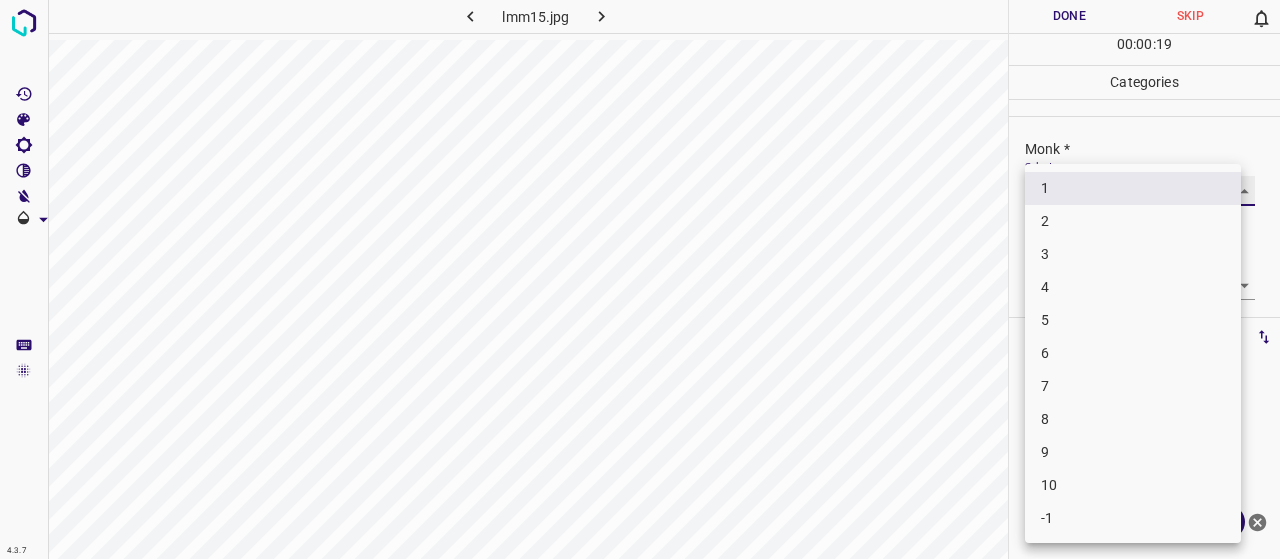 type on "-1" 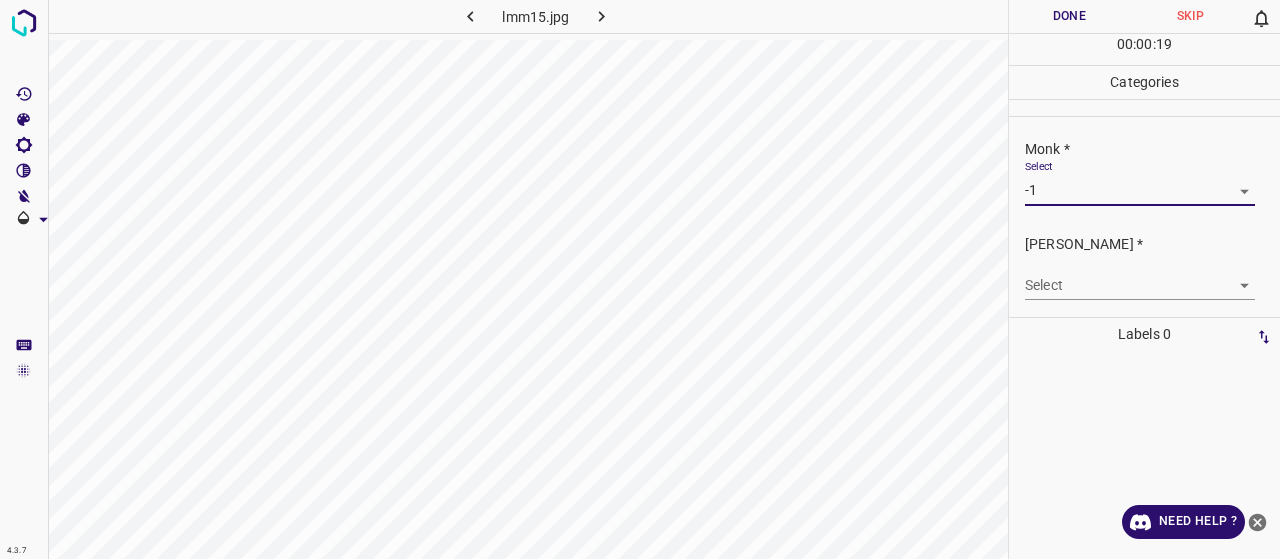 click on "4.3.7 lmm15.jpg Done Skip 0 00   : 00   : 19   Categories Monk *  Select -1 -1  Fitzpatrick *  Select ​ Labels   0 Categories 1 Monk 2  Fitzpatrick Tools Space Change between modes (Draw & Edit) I Auto labeling R Restore zoom M Zoom in N Zoom out Delete Delete selecte label Filters Z Restore filters X Saturation filter C Brightness filter V Contrast filter B Gray scale filter General O Download Need Help ? - Text - Hide - Delete" at bounding box center (640, 279) 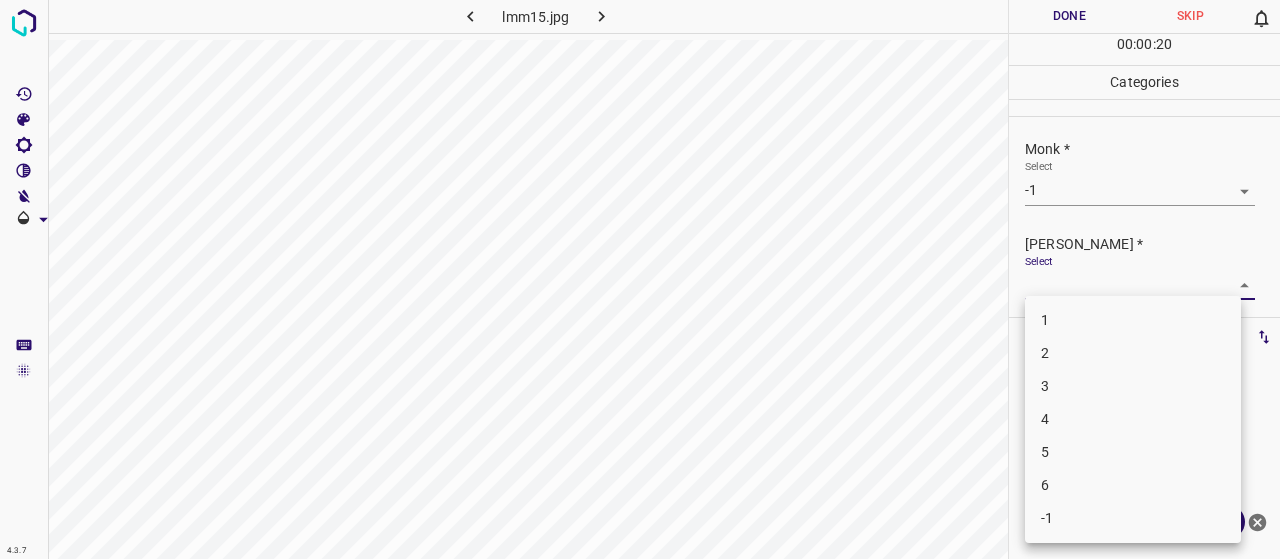 click on "-1" at bounding box center [1133, 518] 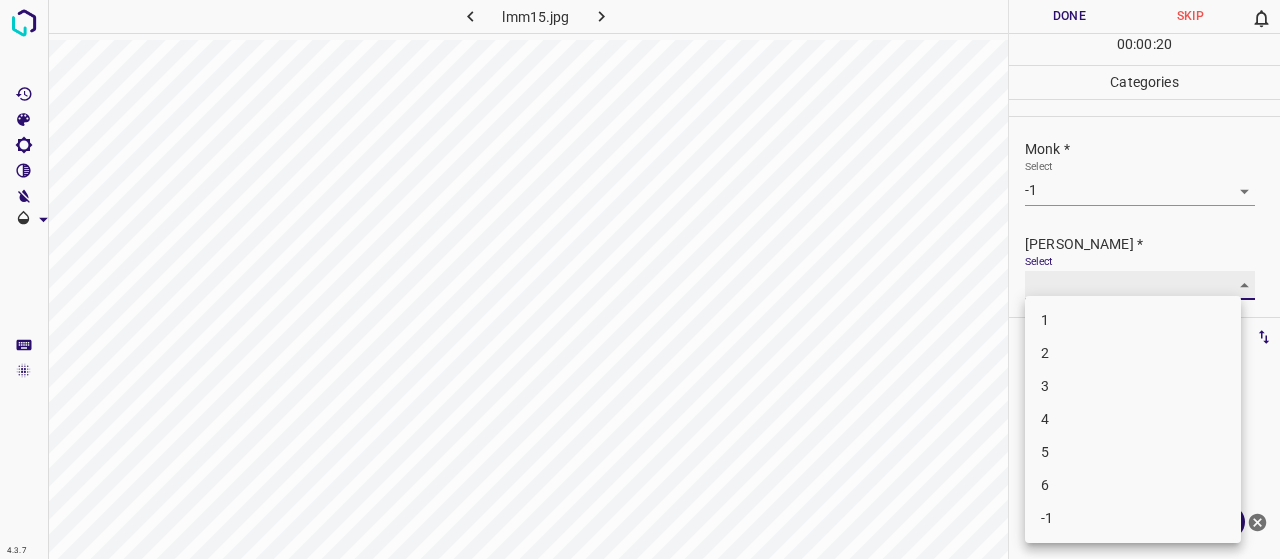 type on "-1" 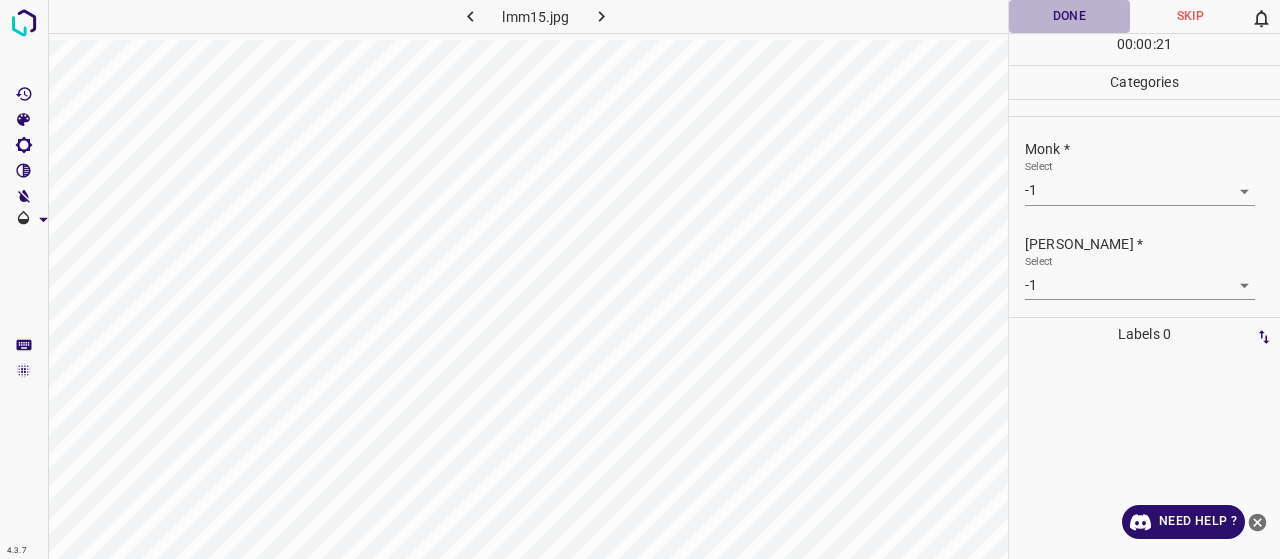 click on "Done" at bounding box center (1069, 16) 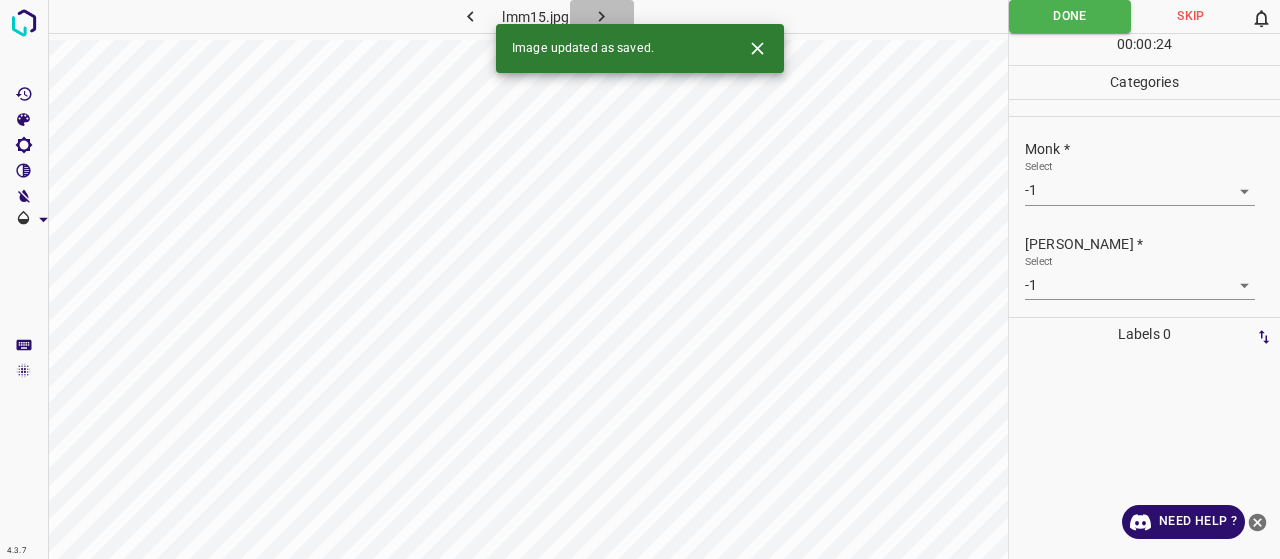 click at bounding box center [602, 16] 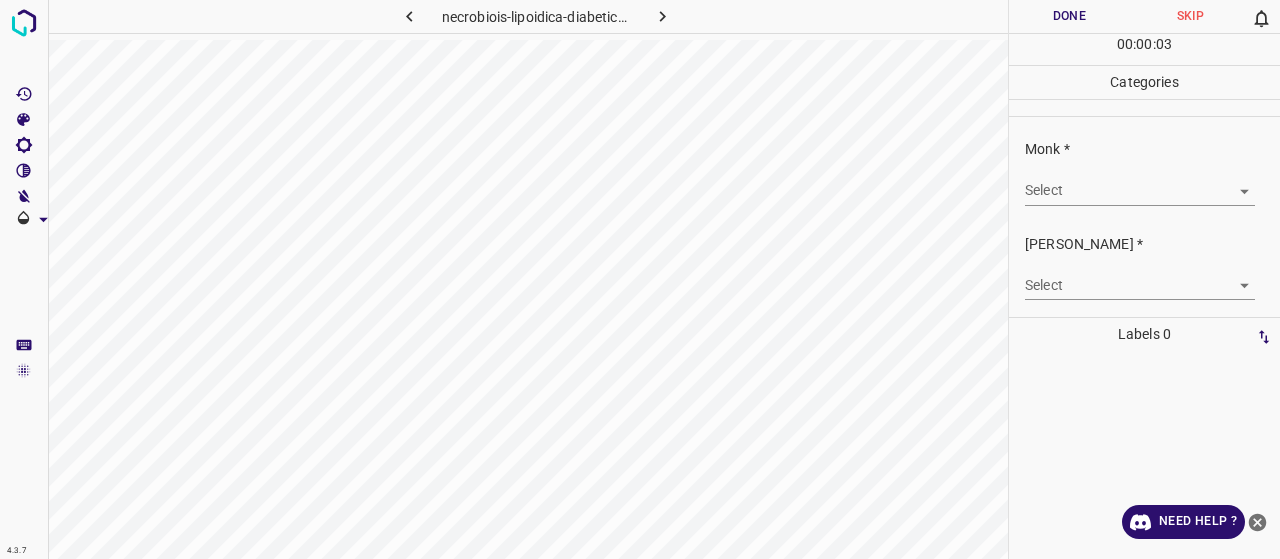 click on "4.3.7 necrobiois-lipoidica-diabeticorum53.jpg Done Skip 0 00   : 00   : 03   Categories Monk *  Select ​  Fitzpatrick *  Select ​ Labels   0 Categories 1 Monk 2  Fitzpatrick Tools Space Change between modes (Draw & Edit) I Auto labeling R Restore zoom M Zoom in N Zoom out Delete Delete selecte label Filters Z Restore filters X Saturation filter C Brightness filter V Contrast filter B Gray scale filter General O Download Need Help ? - Text - Hide - Delete" at bounding box center (640, 279) 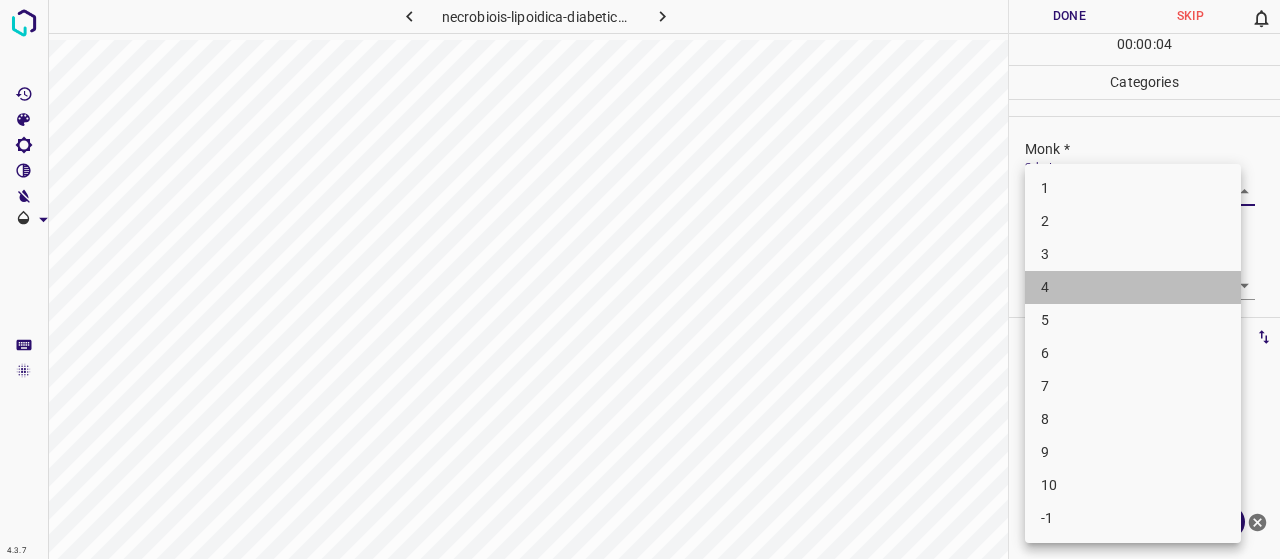 click on "4" at bounding box center [1133, 287] 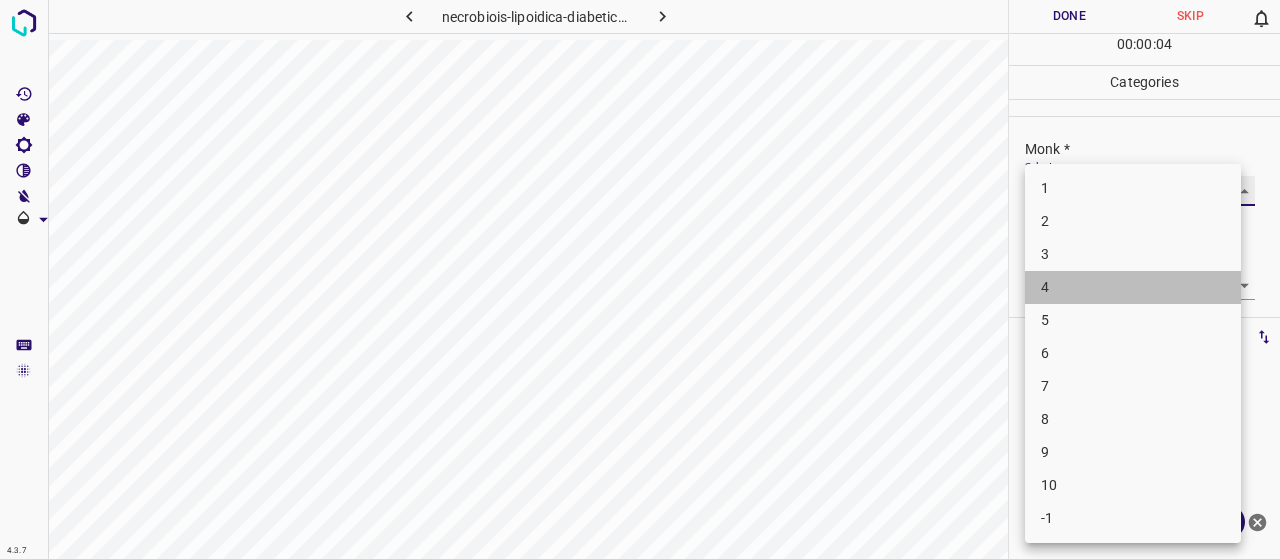 type on "4" 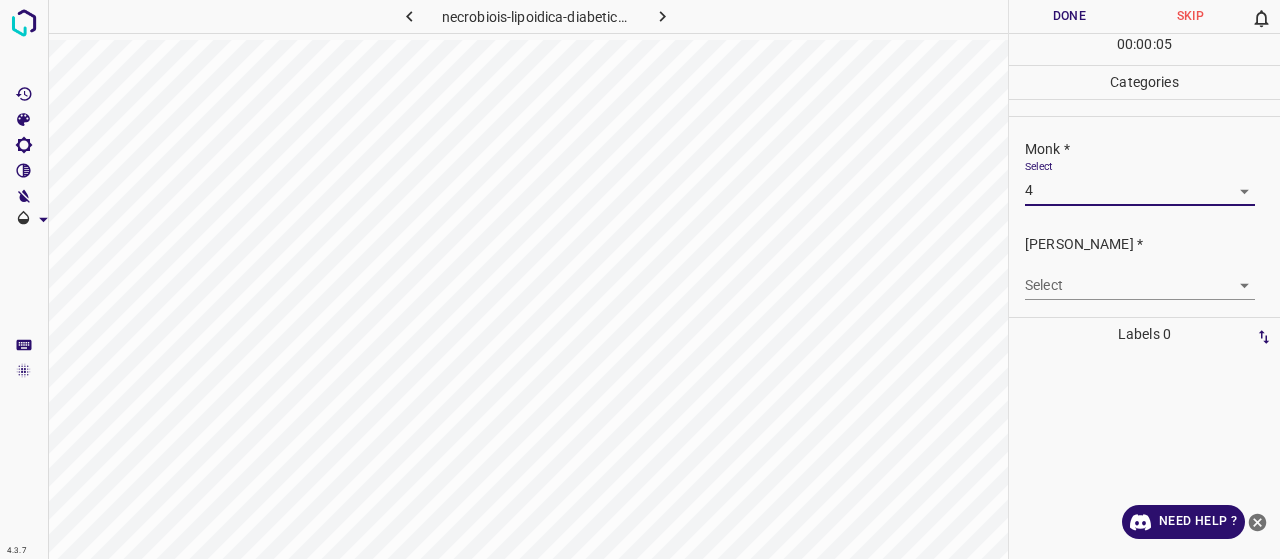click on "4.3.7 necrobiois-lipoidica-diabeticorum53.jpg Done Skip 0 00   : 00   : 05   Categories Monk *  Select 4 4  Fitzpatrick *  Select ​ Labels   0 Categories 1 Monk 2  Fitzpatrick Tools Space Change between modes (Draw & Edit) I Auto labeling R Restore zoom M Zoom in N Zoom out Delete Delete selecte label Filters Z Restore filters X Saturation filter C Brightness filter V Contrast filter B Gray scale filter General O Download Need Help ? - Text - Hide - Delete" at bounding box center [640, 279] 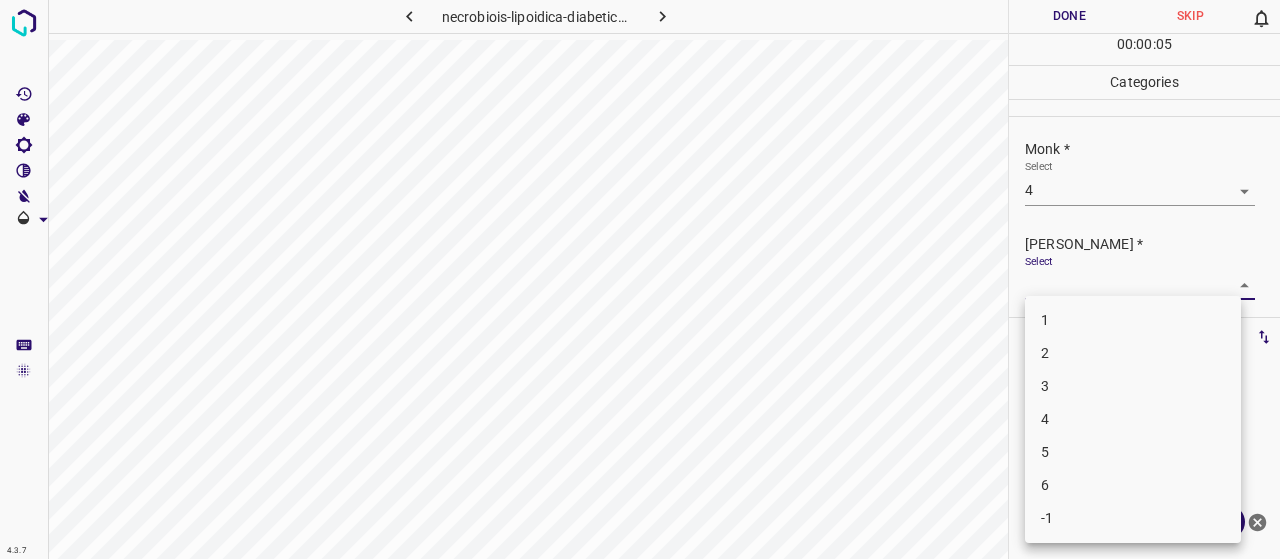 drag, startPoint x: 1096, startPoint y: 337, endPoint x: 1095, endPoint y: 326, distance: 11.045361 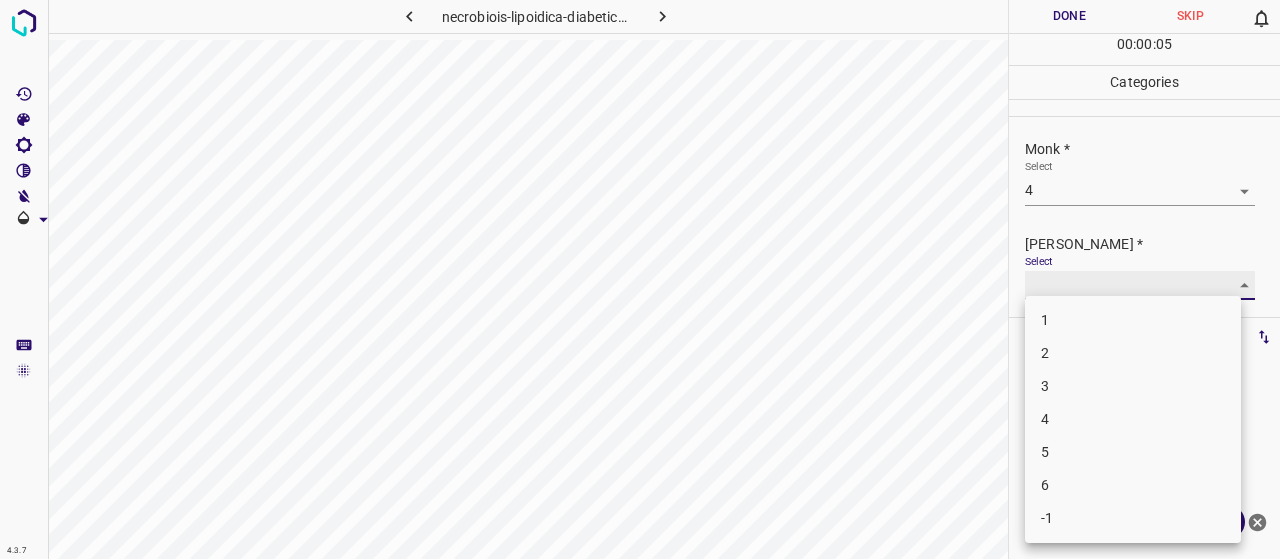 type on "2" 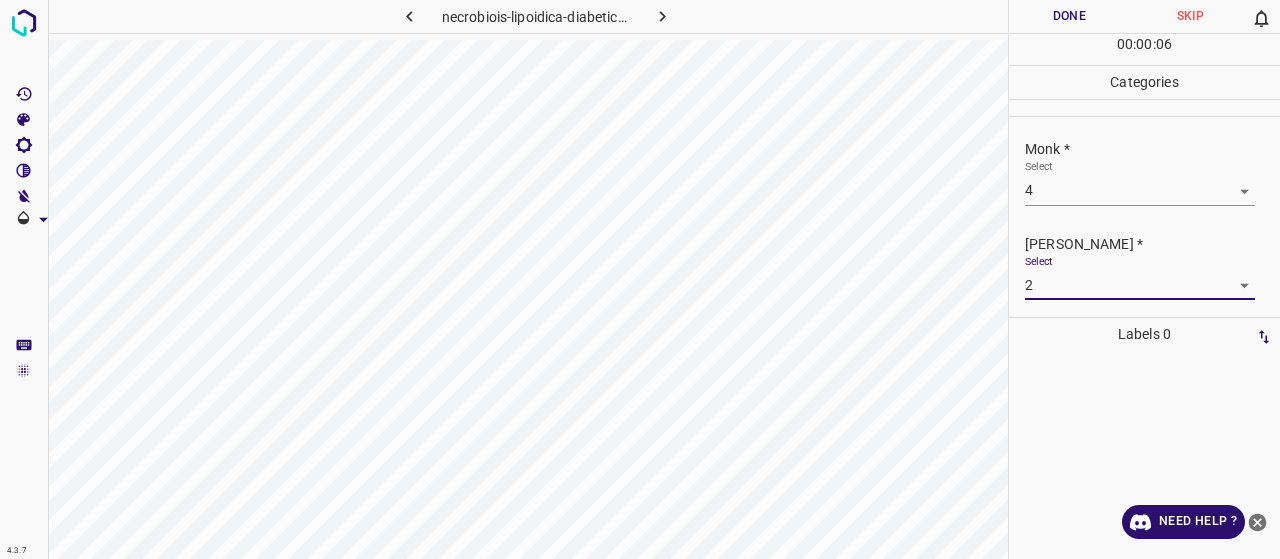 click on "Done" at bounding box center (1069, 16) 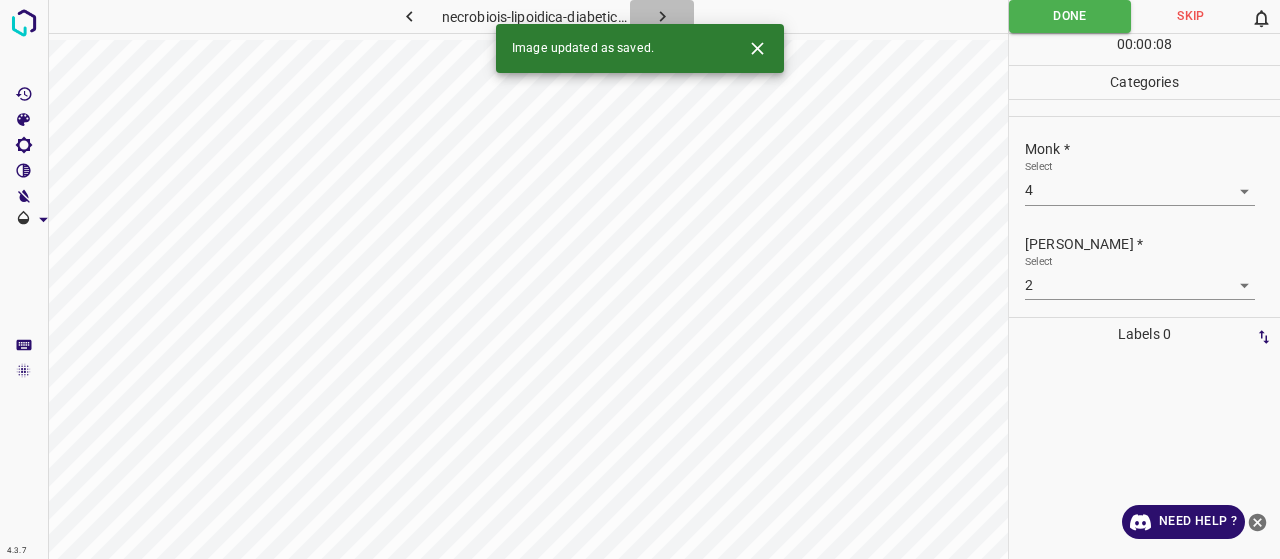 click at bounding box center (662, 16) 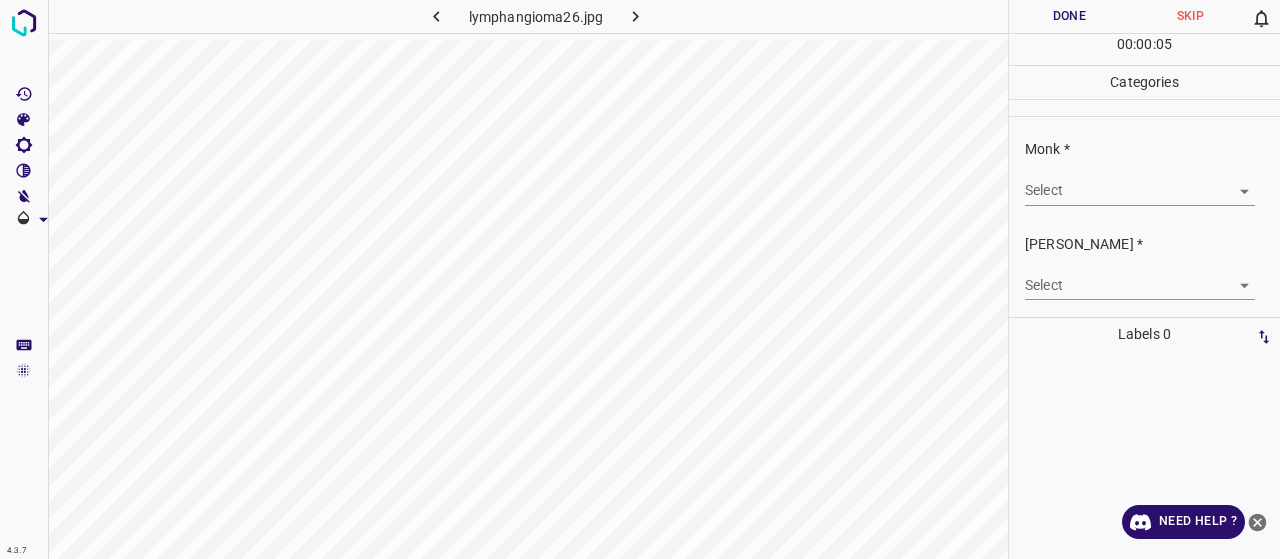 click on "4.3.7 lymphangioma26.jpg Done Skip 0 00   : 00   : 05   Categories Monk *  Select ​  Fitzpatrick *  Select ​ Labels   0 Categories 1 Monk 2  Fitzpatrick Tools Space Change between modes (Draw & Edit) I Auto labeling R Restore zoom M Zoom in N Zoom out Delete Delete selecte label Filters Z Restore filters X Saturation filter C Brightness filter V Contrast filter B Gray scale filter General O Download Need Help ? - Text - Hide - Delete" at bounding box center [640, 279] 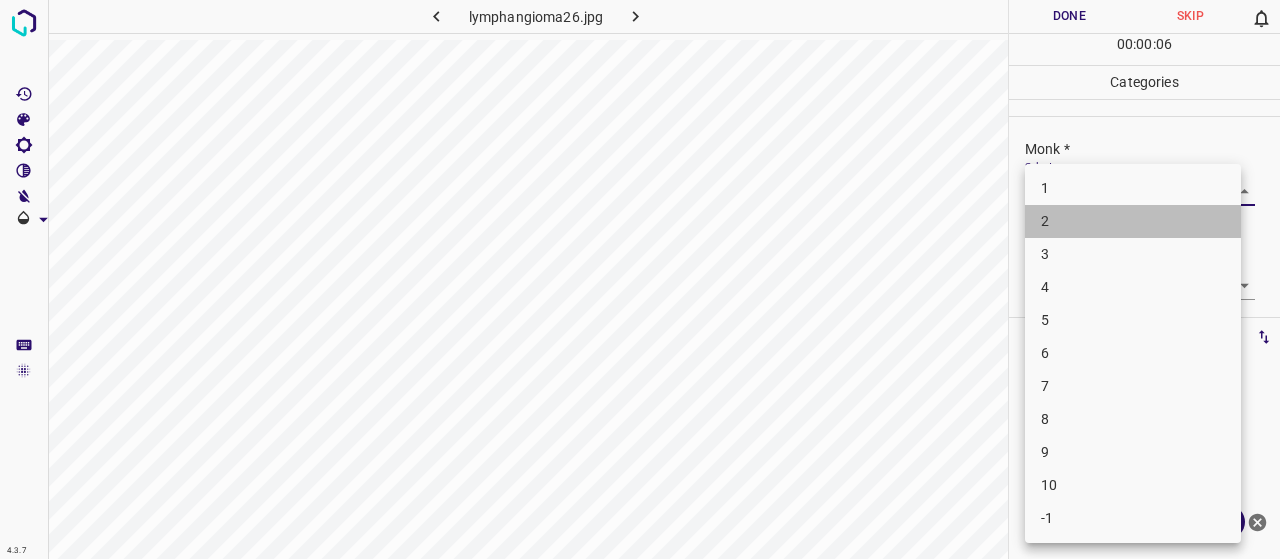 click on "2" at bounding box center [1133, 221] 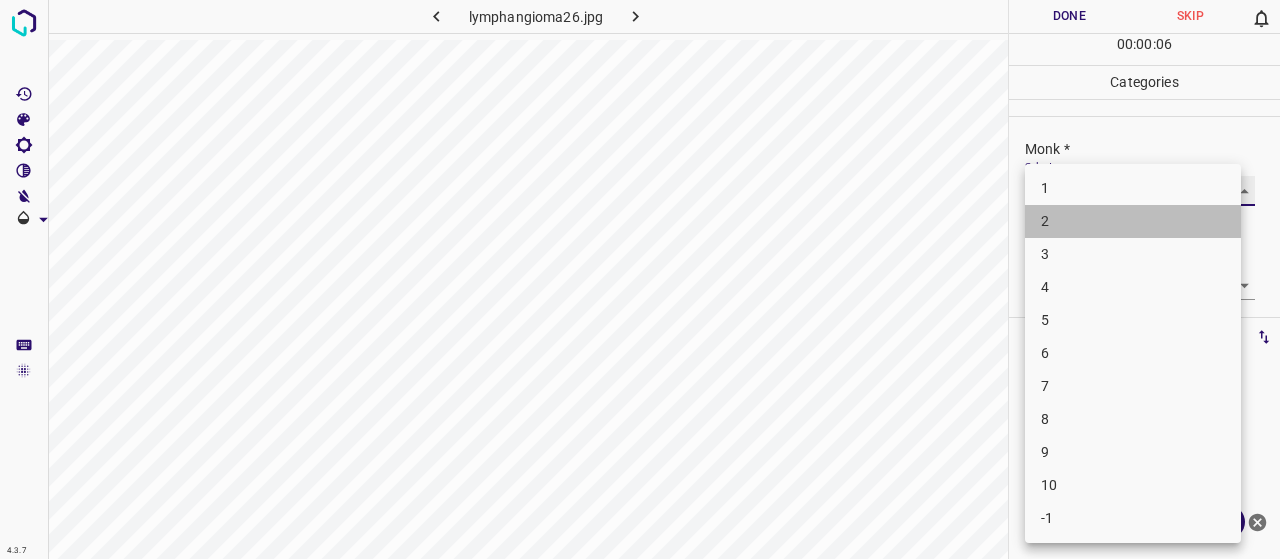 type on "2" 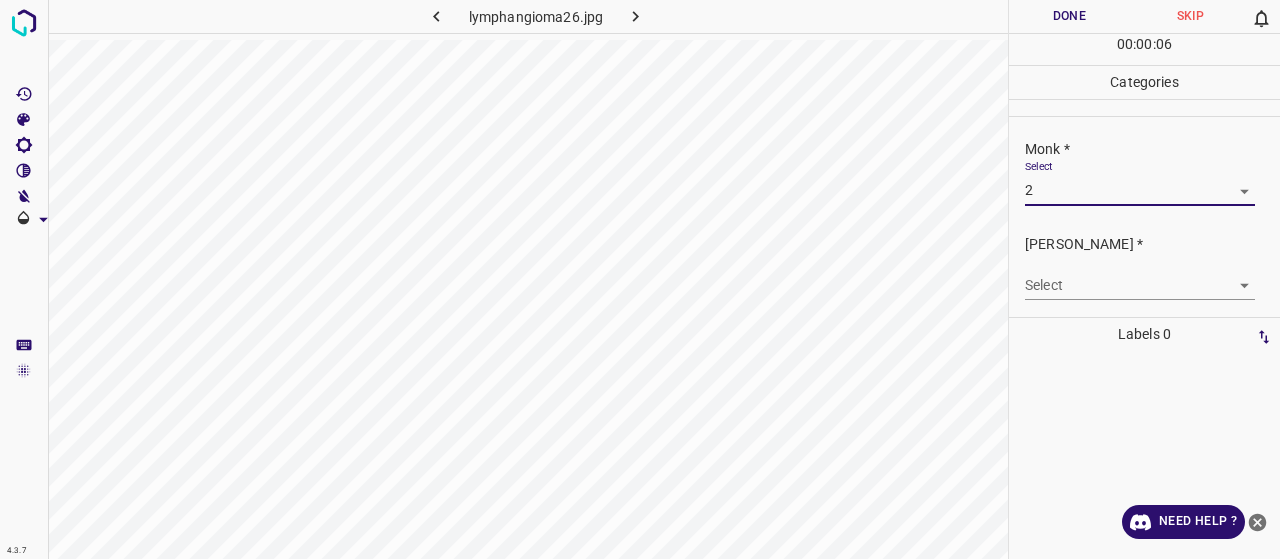 click on "Select ​" at bounding box center (1140, 277) 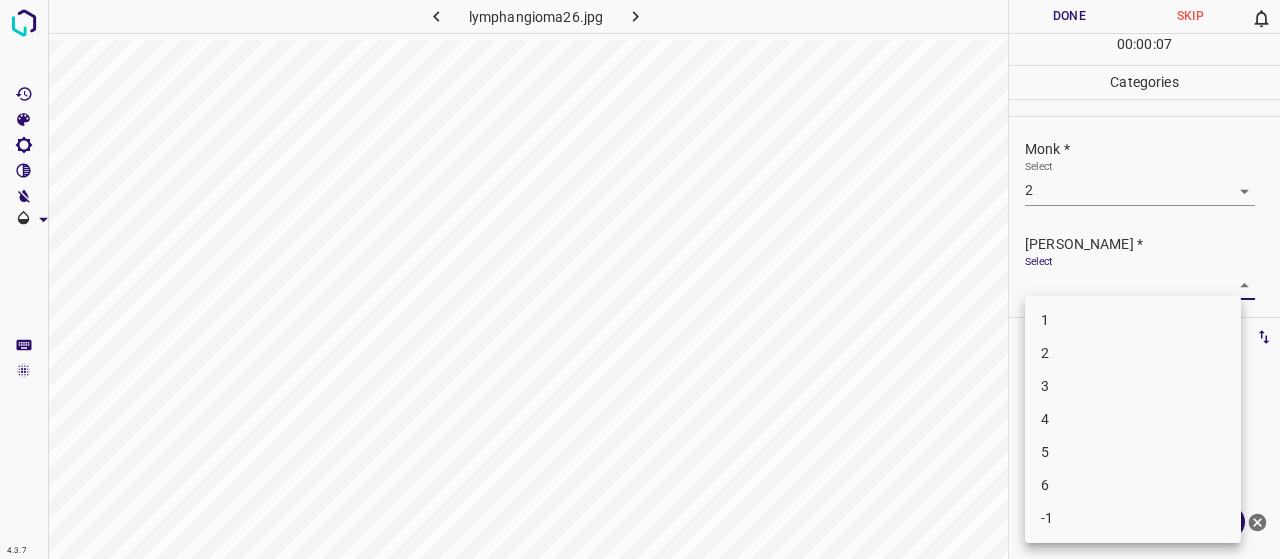 click on "4.3.7 lymphangioma26.jpg Done Skip 0 00   : 00   : 07   Categories Monk *  Select 2 2  Fitzpatrick *  Select ​ Labels   0 Categories 1 Monk 2  Fitzpatrick Tools Space Change between modes (Draw & Edit) I Auto labeling R Restore zoom M Zoom in N Zoom out Delete Delete selecte label Filters Z Restore filters X Saturation filter C Brightness filter V Contrast filter B Gray scale filter General O Download Need Help ? - Text - Hide - Delete 1 2 3 4 5 6 -1" at bounding box center [640, 279] 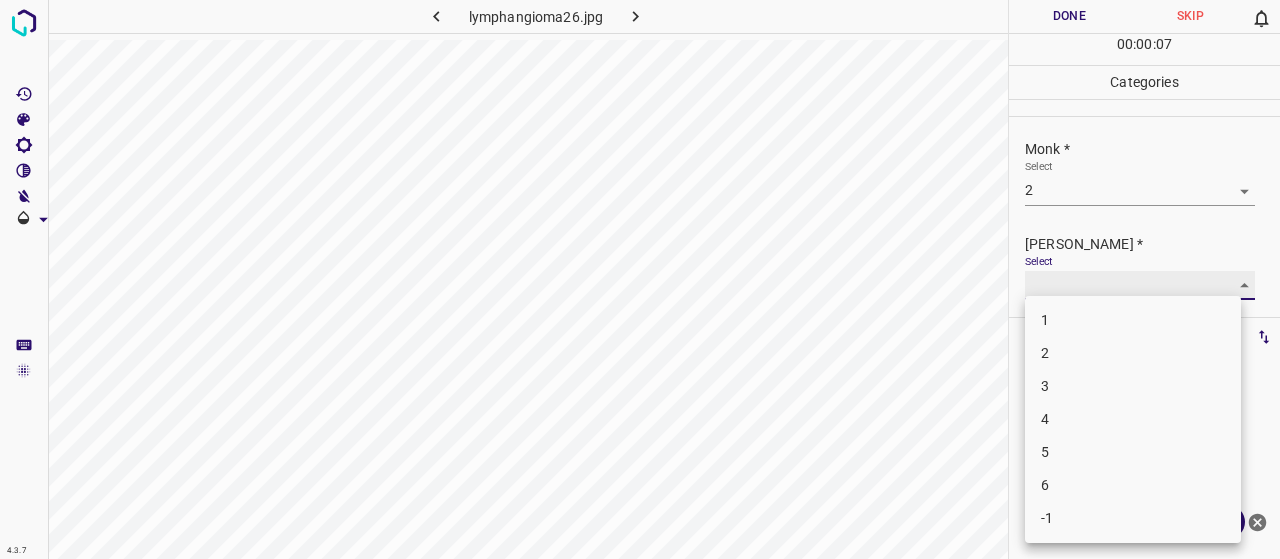 type on "1" 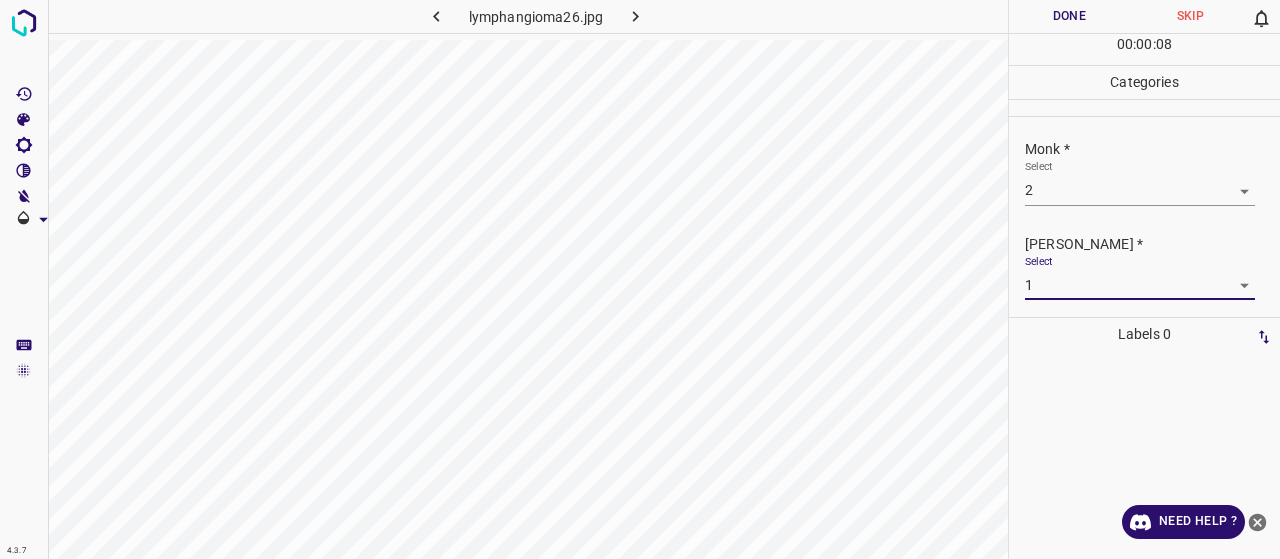 click on "Done" at bounding box center (1069, 16) 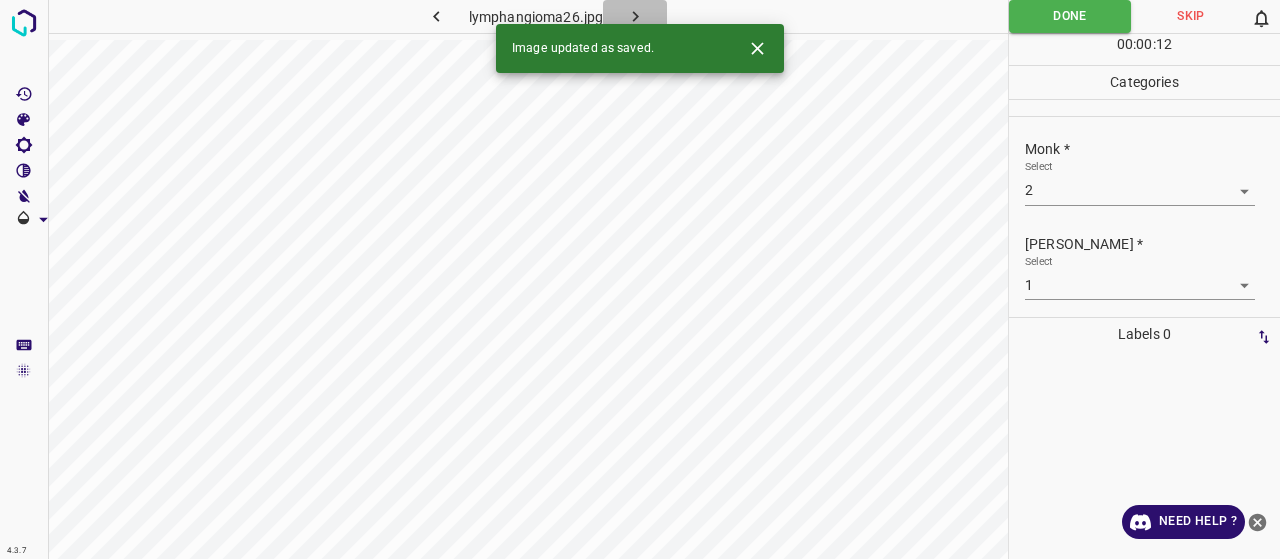 click at bounding box center (635, 16) 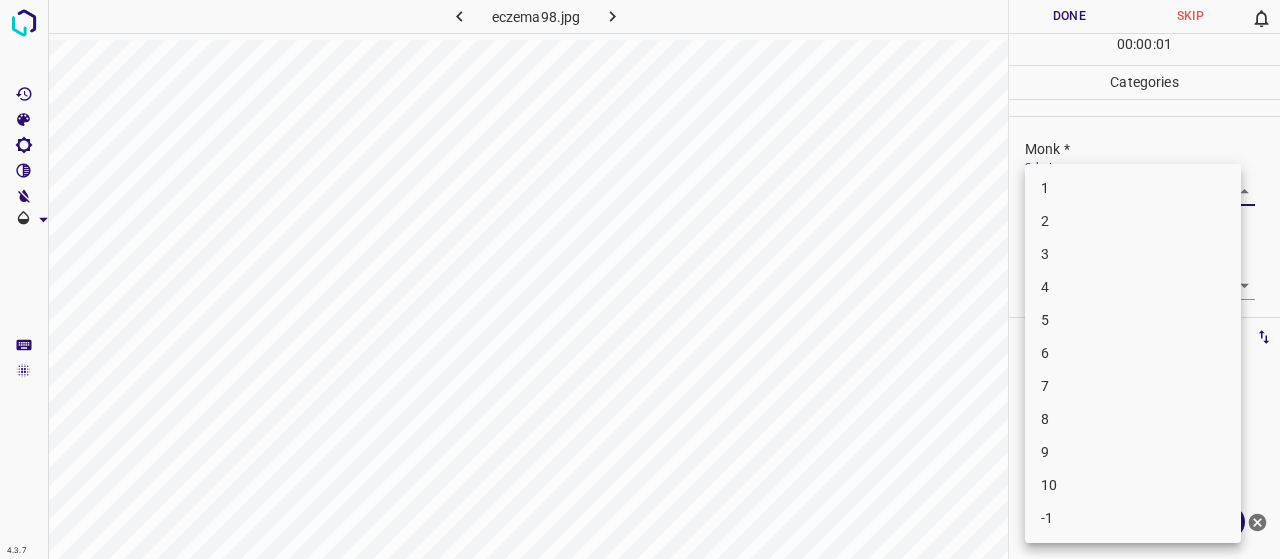 click on "4.3.7 eczema98.jpg Done Skip 0 00   : 00   : 01   Categories Monk *  Select ​  Fitzpatrick *  Select ​ Labels   0 Categories 1 Monk 2  Fitzpatrick Tools Space Change between modes (Draw & Edit) I Auto labeling R Restore zoom M Zoom in N Zoom out Delete Delete selecte label Filters Z Restore filters X Saturation filter C Brightness filter V Contrast filter B Gray scale filter General O Download Need Help ? - Text - Hide - Delete 1 2 3 4 5 6 7 8 9 10 -1" at bounding box center (640, 279) 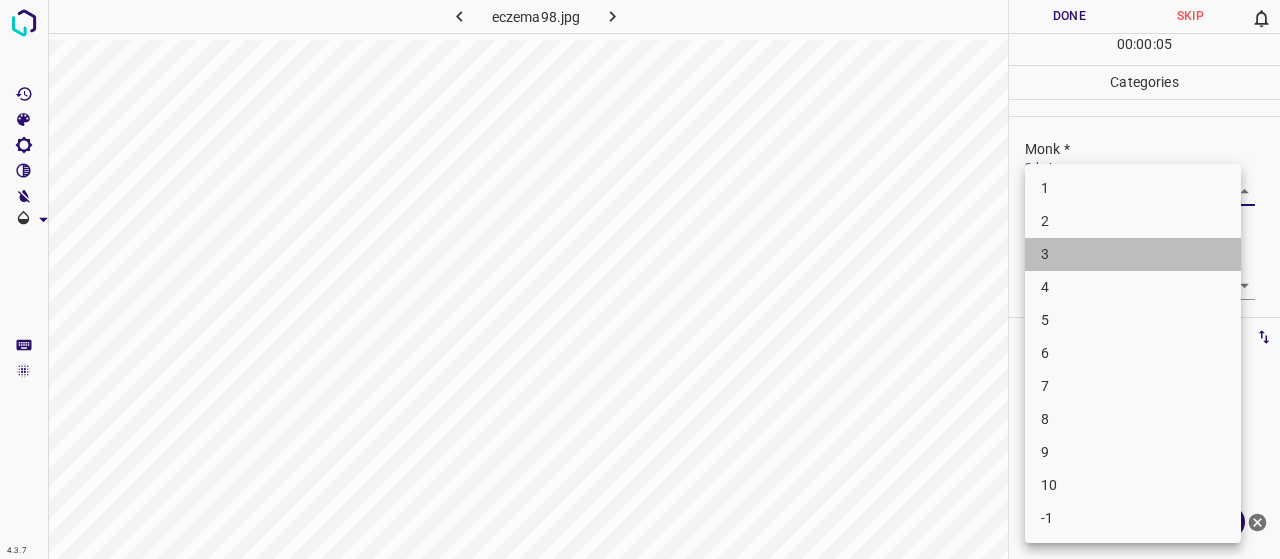 click on "3" at bounding box center (1133, 254) 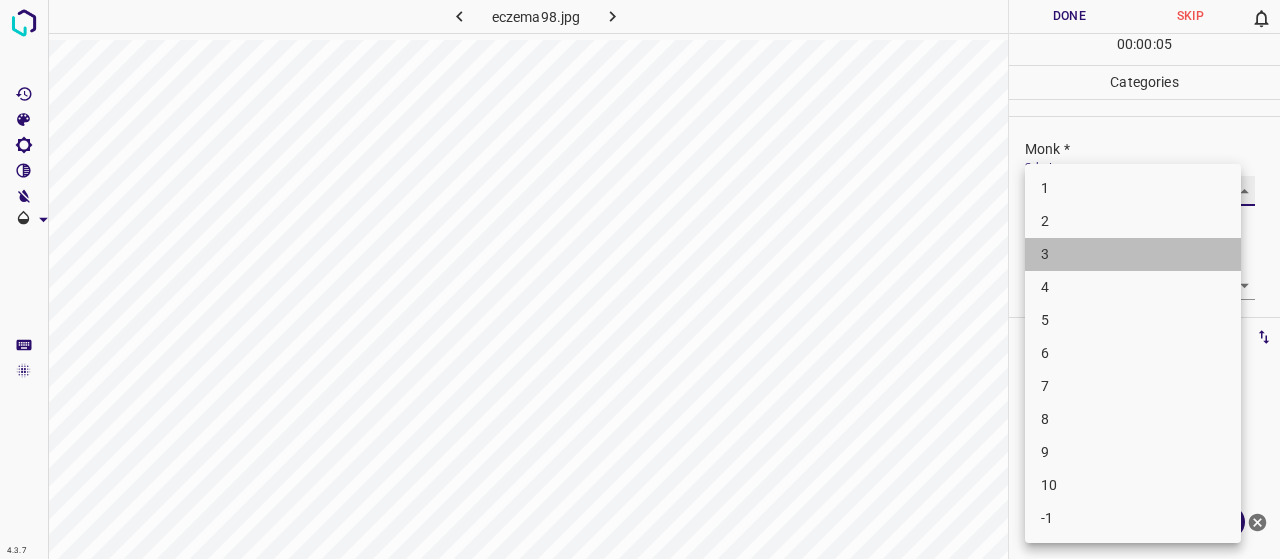 type on "3" 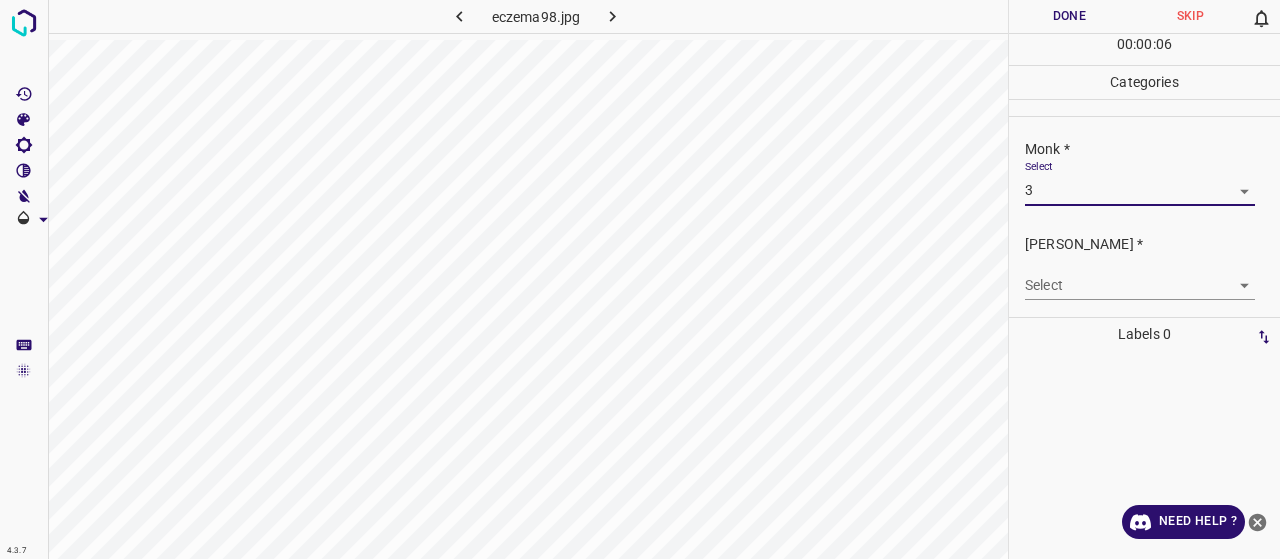 click on "4.3.7 eczema98.jpg Done Skip 0 00   : 00   : 06   Categories Monk *  Select 3 3  Fitzpatrick *  Select ​ Labels   0 Categories 1 Monk 2  Fitzpatrick Tools Space Change between modes (Draw & Edit) I Auto labeling R Restore zoom M Zoom in N Zoom out Delete Delete selecte label Filters Z Restore filters X Saturation filter C Brightness filter V Contrast filter B Gray scale filter General O Download Need Help ? - Text - Hide - Delete" at bounding box center [640, 279] 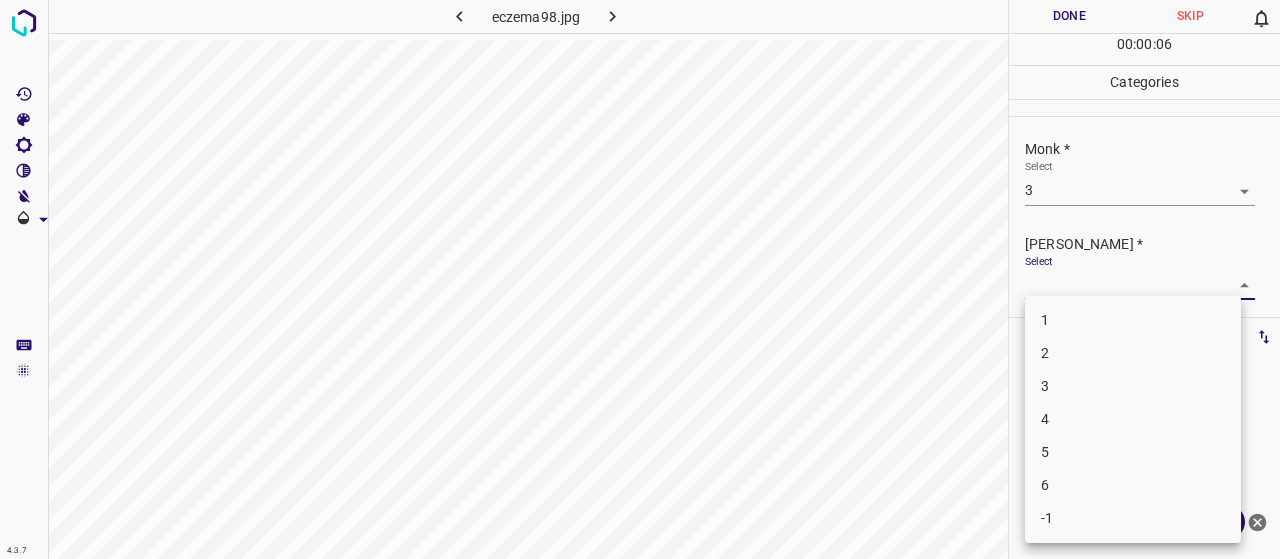 click on "2" at bounding box center [1133, 353] 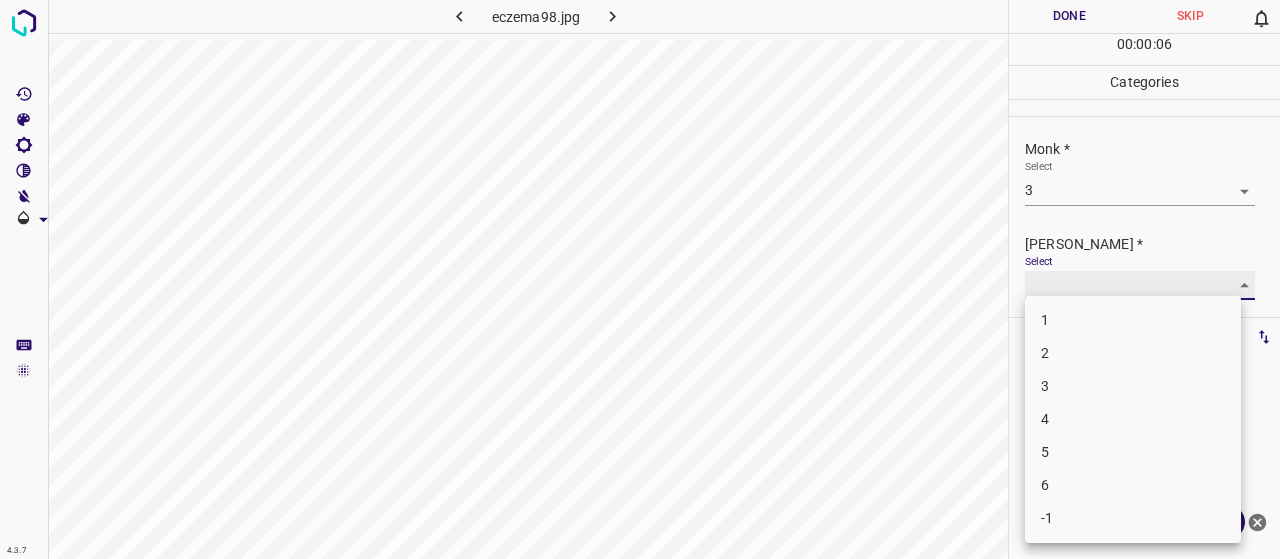 type on "2" 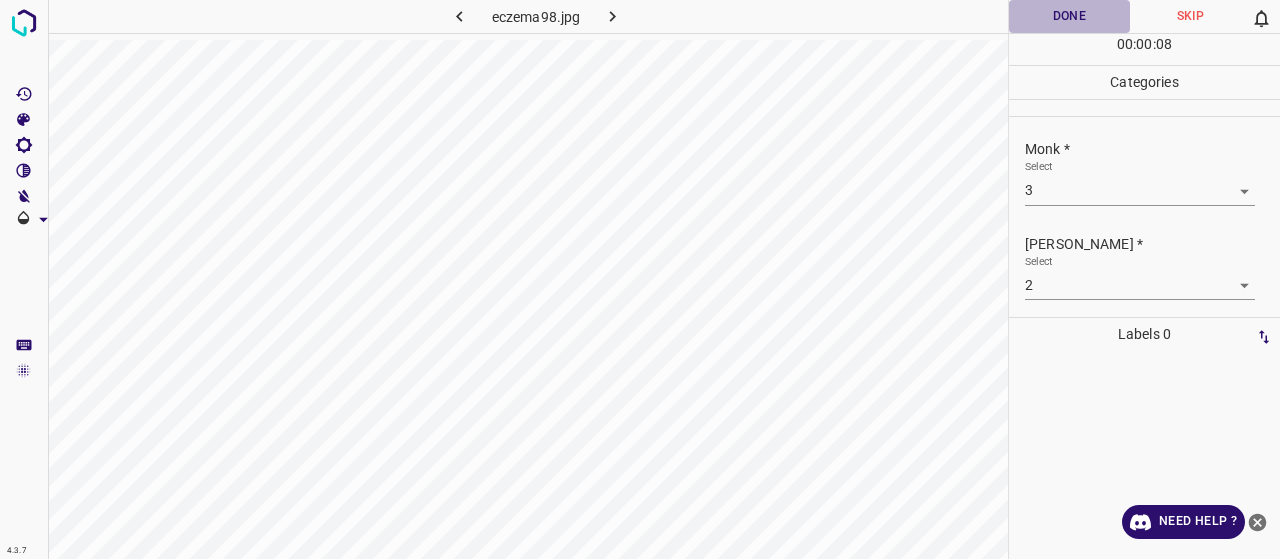 click on "Done" at bounding box center [1069, 16] 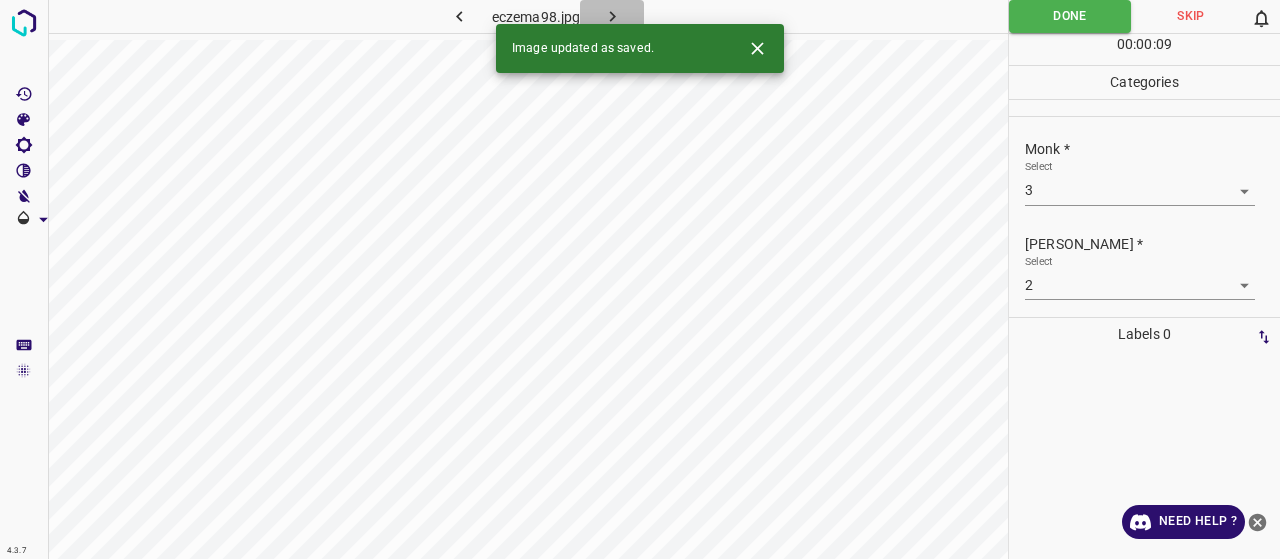 click 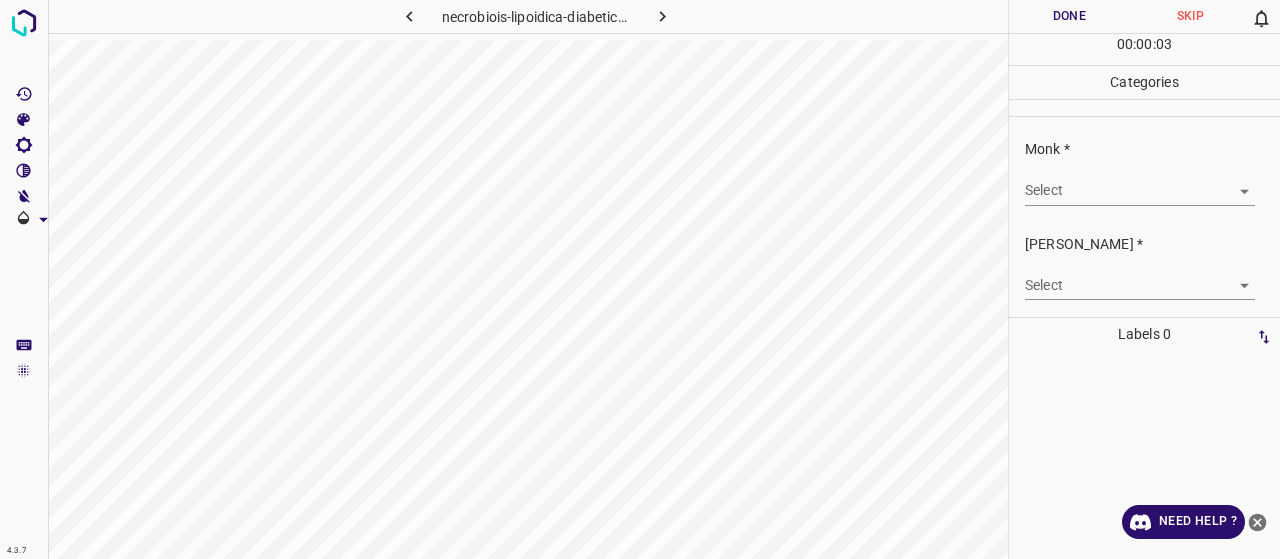 click on "4.3.7 necrobiois-lipoidica-diabeticorum51.jpg Done Skip 0 00   : 00   : 03   Categories Monk *  Select ​  Fitzpatrick *  Select ​ Labels   0 Categories 1 Monk 2  Fitzpatrick Tools Space Change between modes (Draw & Edit) I Auto labeling R Restore zoom M Zoom in N Zoom out Delete Delete selecte label Filters Z Restore filters X Saturation filter C Brightness filter V Contrast filter B Gray scale filter General O Download Need Help ? - Text - Hide - Delete" at bounding box center (640, 279) 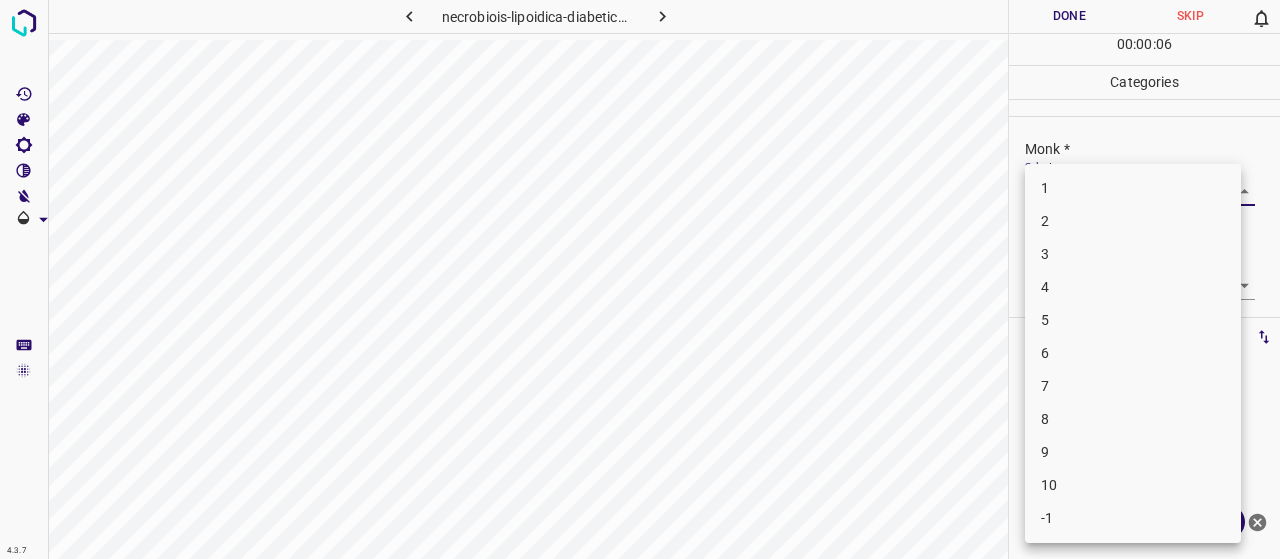 click on "4" at bounding box center (1133, 287) 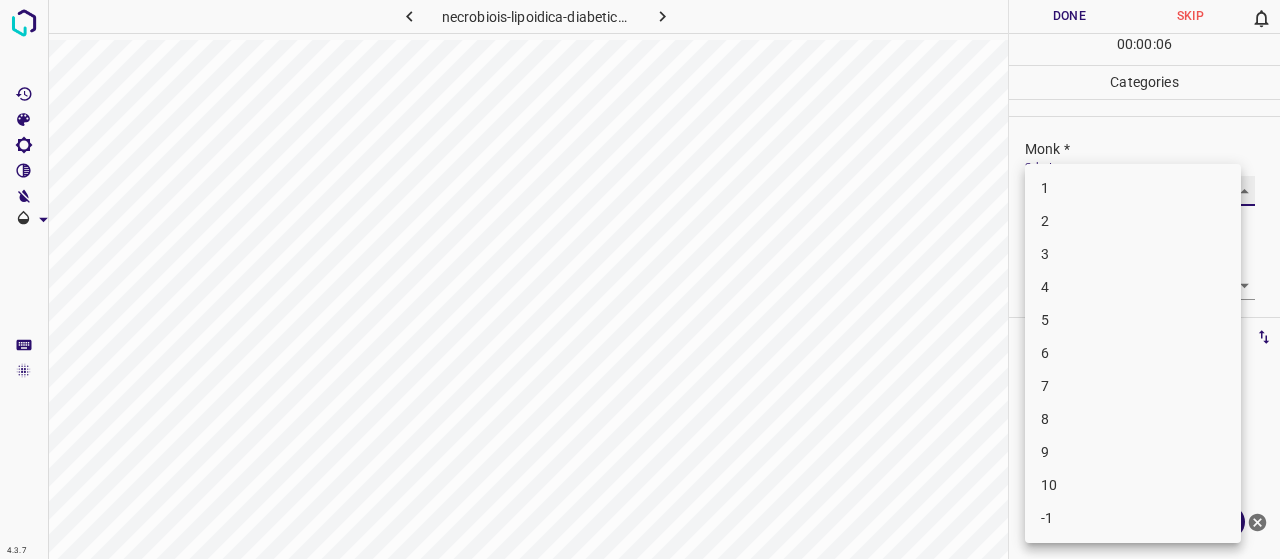 type on "4" 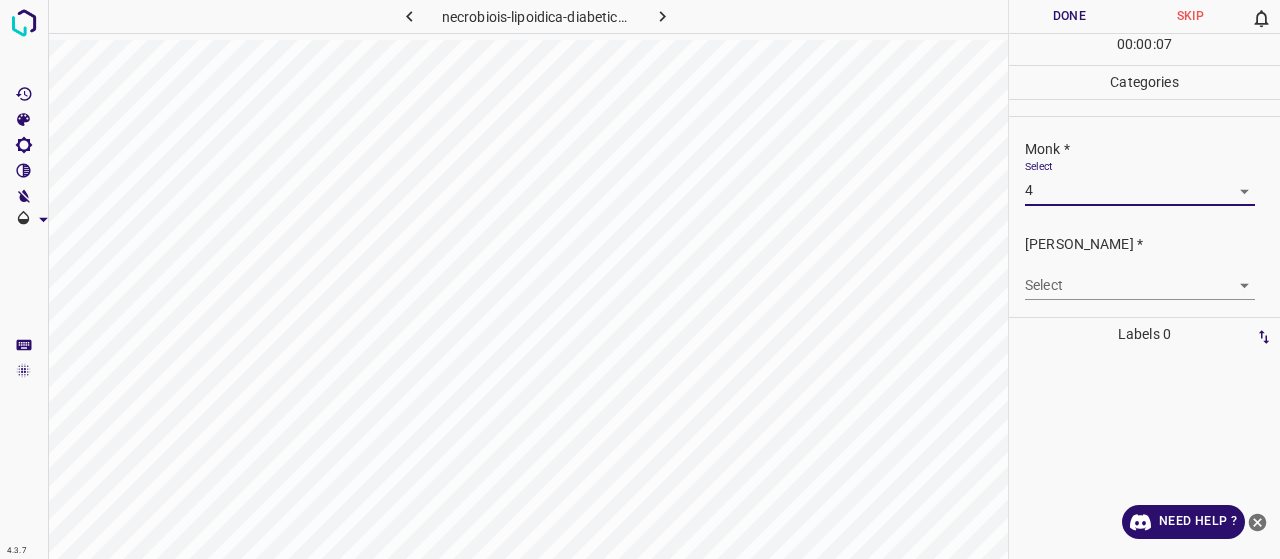click on "4.3.7 necrobiois-lipoidica-diabeticorum51.jpg Done Skip 0 00   : 00   : 07   Categories Monk *  Select 4 4  Fitzpatrick *  Select ​ Labels   0 Categories 1 Monk 2  Fitzpatrick Tools Space Change between modes (Draw & Edit) I Auto labeling R Restore zoom M Zoom in N Zoom out Delete Delete selecte label Filters Z Restore filters X Saturation filter C Brightness filter V Contrast filter B Gray scale filter General O Download Need Help ? - Text - Hide - Delete" at bounding box center (640, 279) 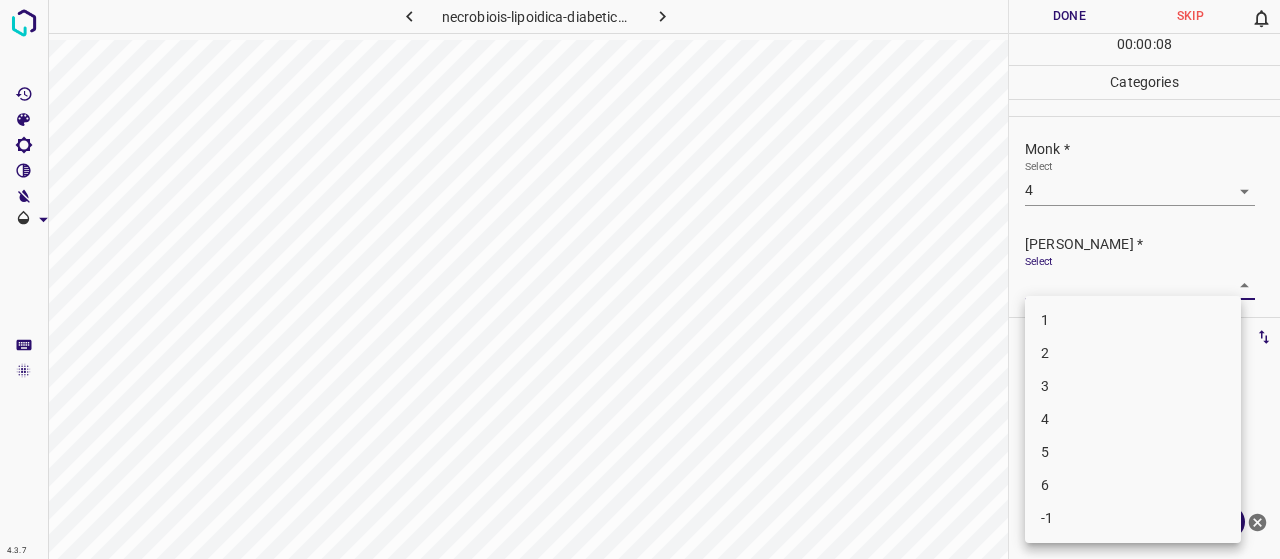 click on "1" at bounding box center (1133, 320) 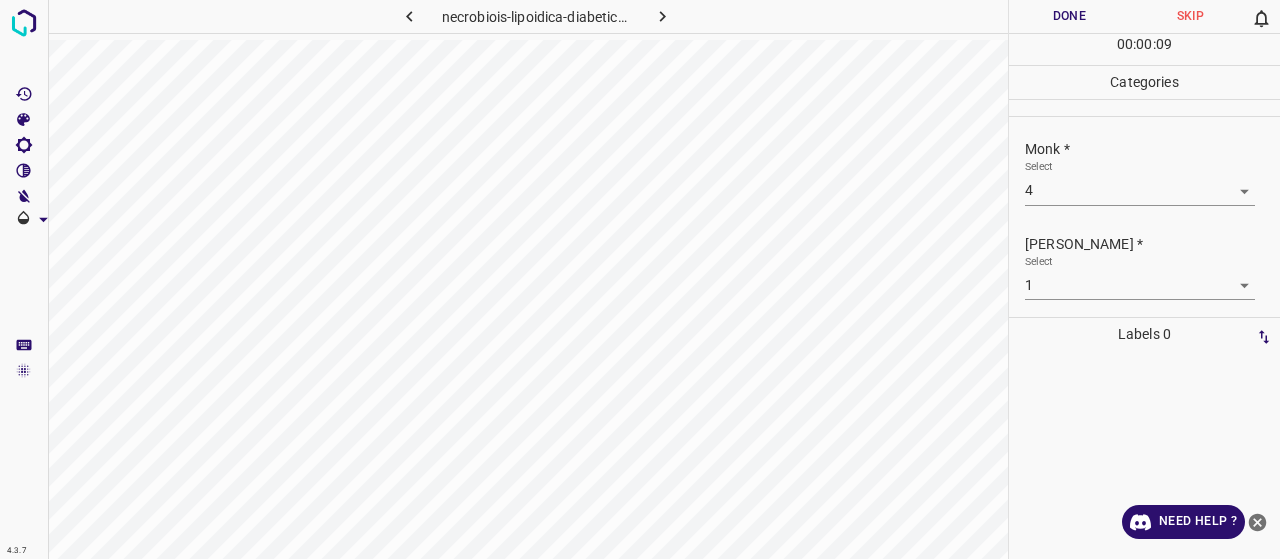 click on "Fitzpatrick *  Select 1 1" at bounding box center [1144, 267] 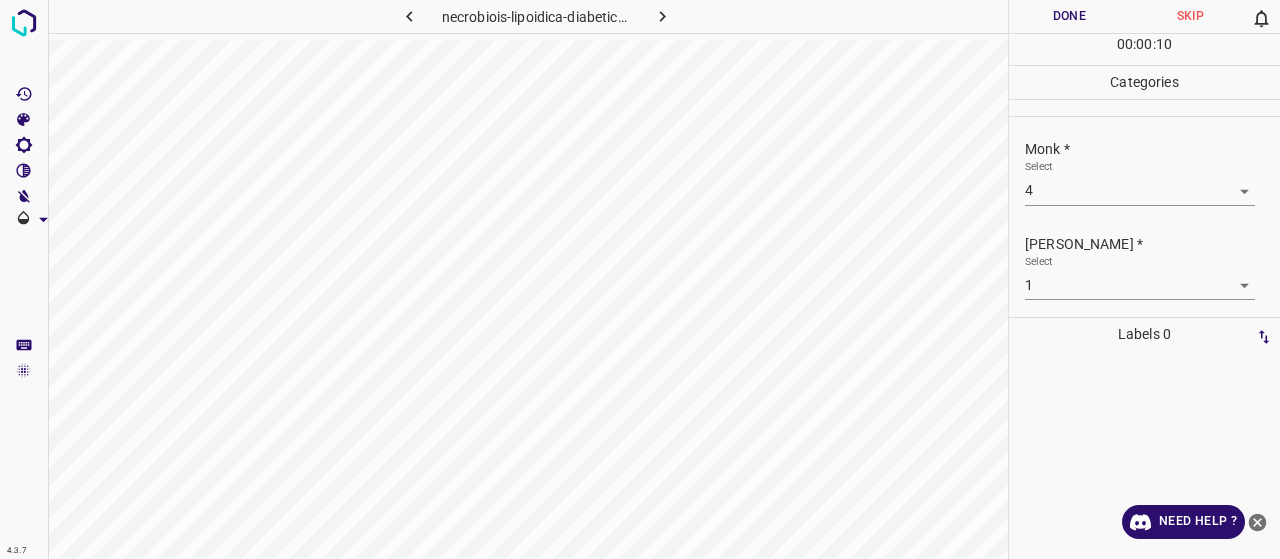 click on "4.3.7 necrobiois-lipoidica-diabeticorum51.jpg Done Skip 0 00   : 00   : 10   Categories Monk *  Select 4 4  Fitzpatrick *  Select 1 1 Labels   0 Categories 1 Monk 2  Fitzpatrick Tools Space Change between modes (Draw & Edit) I Auto labeling R Restore zoom M Zoom in N Zoom out Delete Delete selecte label Filters Z Restore filters X Saturation filter C Brightness filter V Contrast filter B Gray scale filter General O Download Need Help ? - Text - Hide - Delete" at bounding box center [640, 279] 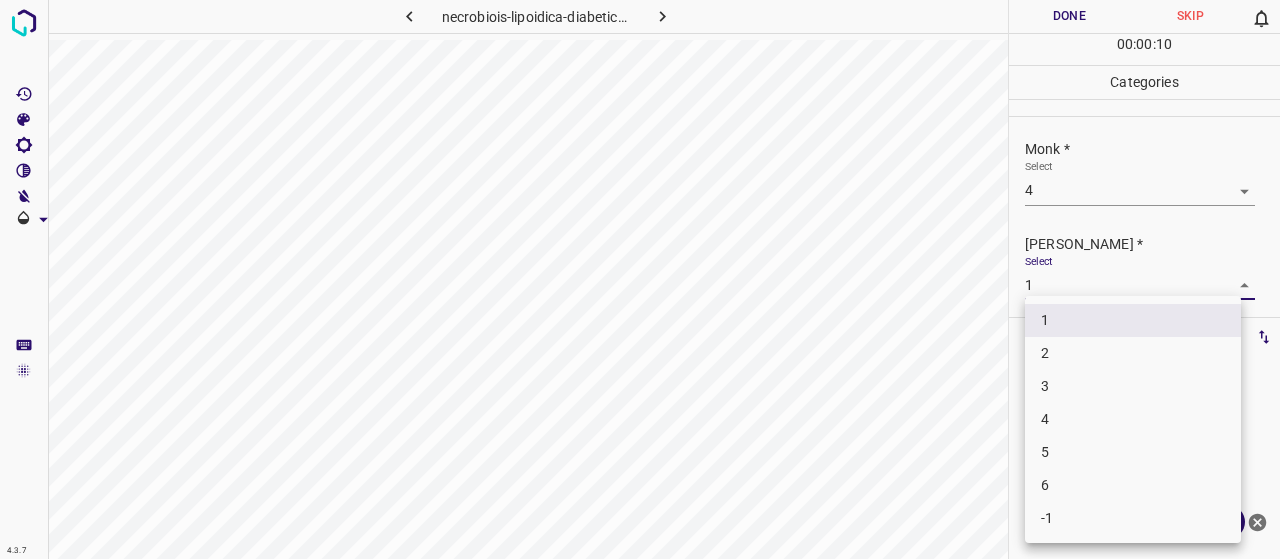click on "2" at bounding box center [1133, 353] 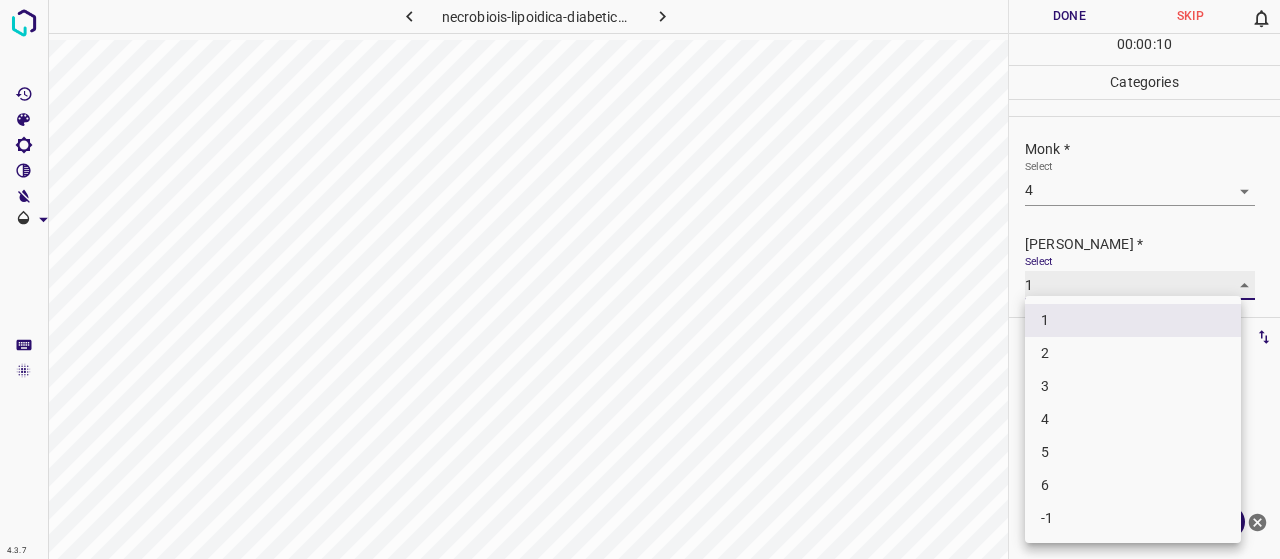 type on "2" 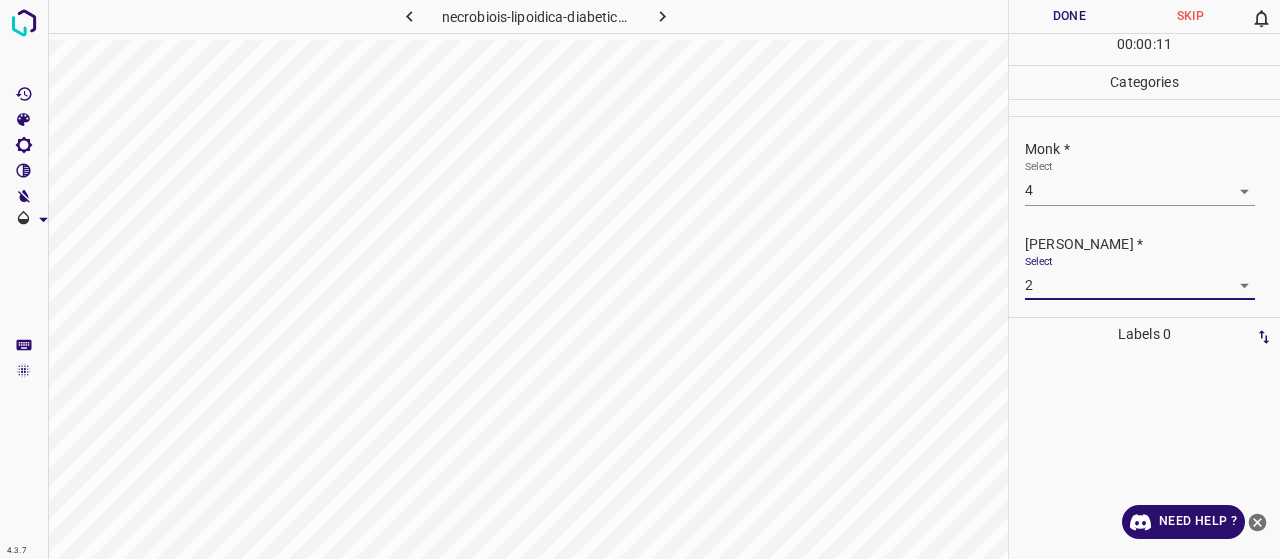 click on "Done" at bounding box center [1069, 16] 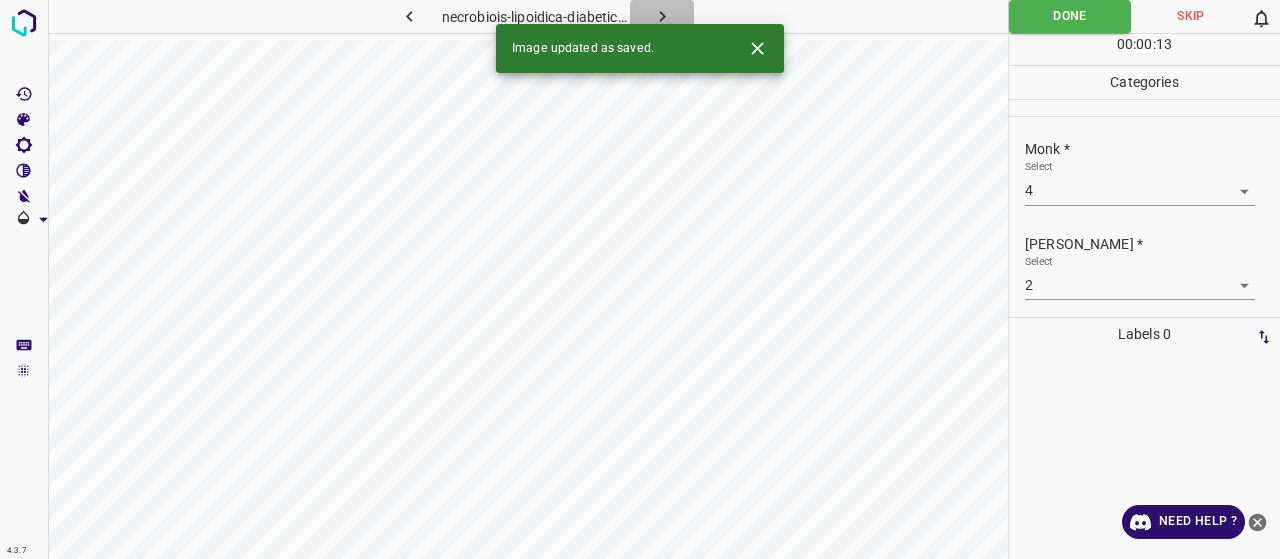 click 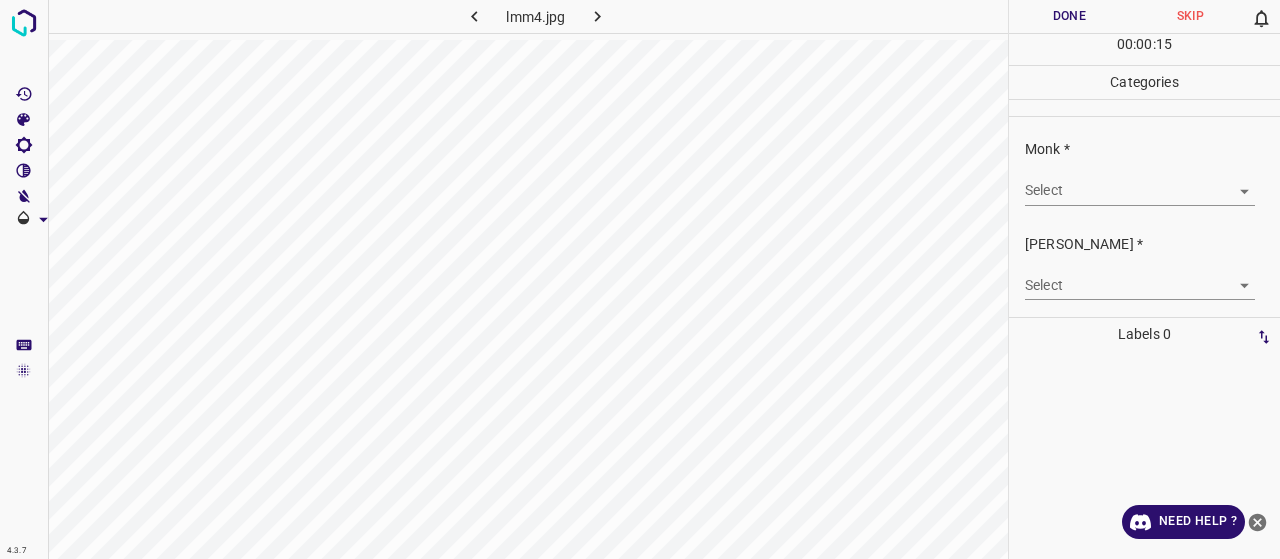 click on "4.3.7 lmm4.jpg Done Skip 0 00   : 00   : 15   Categories Monk *  Select ​  Fitzpatrick *  Select ​ Labels   0 Categories 1 Monk 2  Fitzpatrick Tools Space Change between modes (Draw & Edit) I Auto labeling R Restore zoom M Zoom in N Zoom out Delete Delete selecte label Filters Z Restore filters X Saturation filter C Brightness filter V Contrast filter B Gray scale filter General O Download Need Help ? - Text - Hide - Delete" at bounding box center [640, 279] 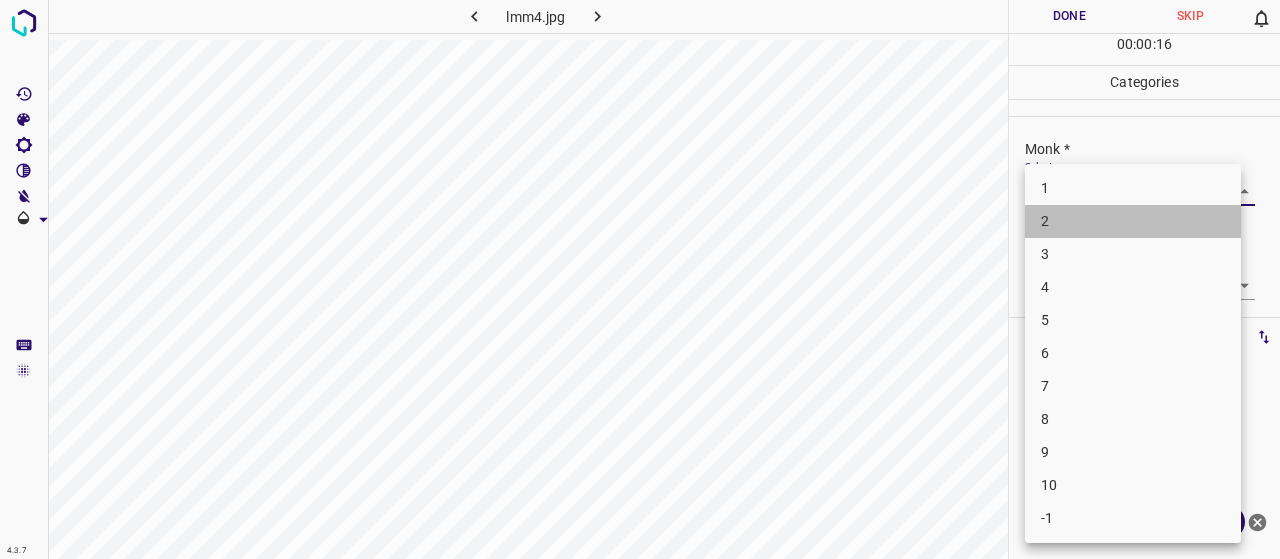 click on "2" at bounding box center [1133, 221] 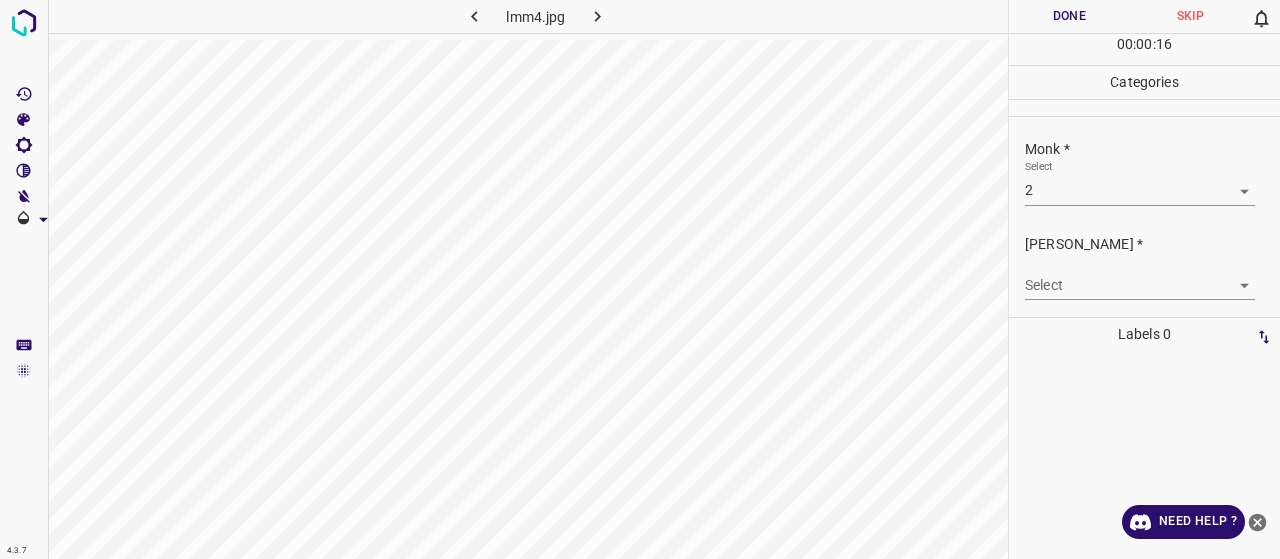 click on "4.3.7 lmm4.jpg Done Skip 0 00   : 00   : 16   Categories Monk *  Select 2 2  Fitzpatrick *  Select ​ Labels   0 Categories 1 Monk 2  Fitzpatrick Tools Space Change between modes (Draw & Edit) I Auto labeling R Restore zoom M Zoom in N Zoom out Delete Delete selecte label Filters Z Restore filters X Saturation filter C Brightness filter V Contrast filter B Gray scale filter General O Download Need Help ? - Text - Hide - Delete" at bounding box center (640, 279) 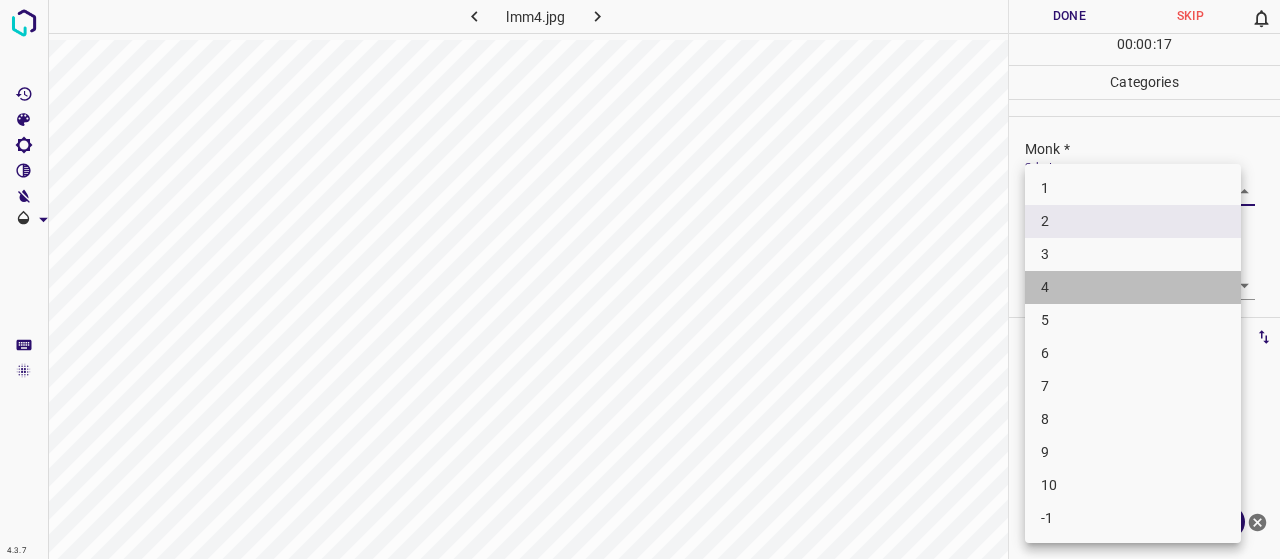 click on "4" at bounding box center (1133, 287) 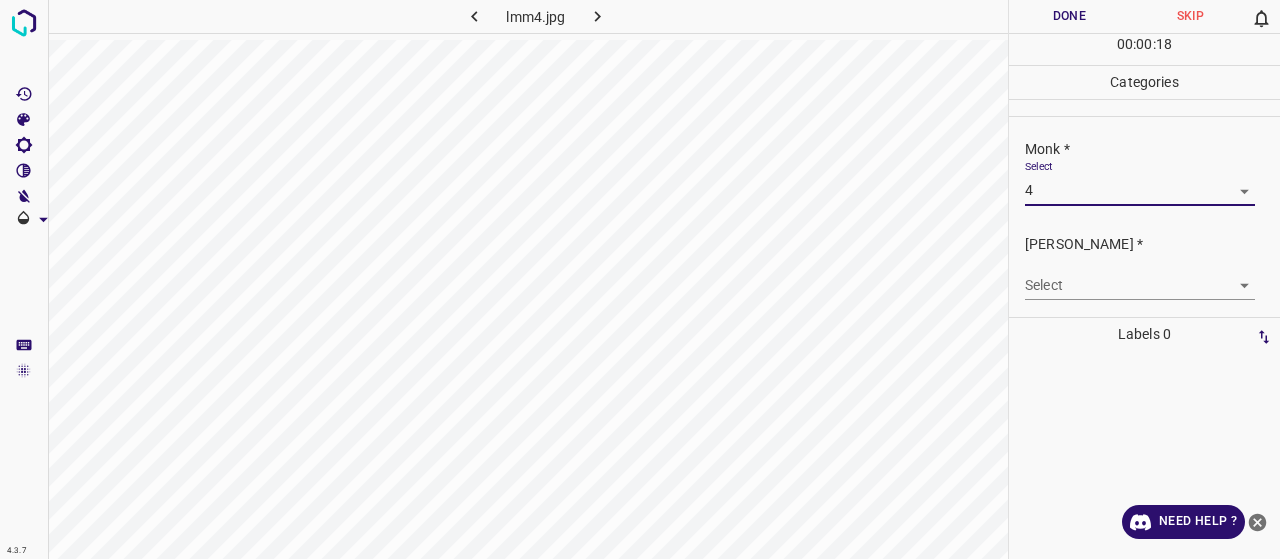 click on "4.3.7 lmm4.jpg Done Skip 0 00   : 00   : 18   Categories Monk *  Select 4 4  Fitzpatrick *  Select ​ Labels   0 Categories 1 Monk 2  Fitzpatrick Tools Space Change between modes (Draw & Edit) I Auto labeling R Restore zoom M Zoom in N Zoom out Delete Delete selecte label Filters Z Restore filters X Saturation filter C Brightness filter V Contrast filter B Gray scale filter General O Download Need Help ? - Text - Hide - Delete" at bounding box center [640, 279] 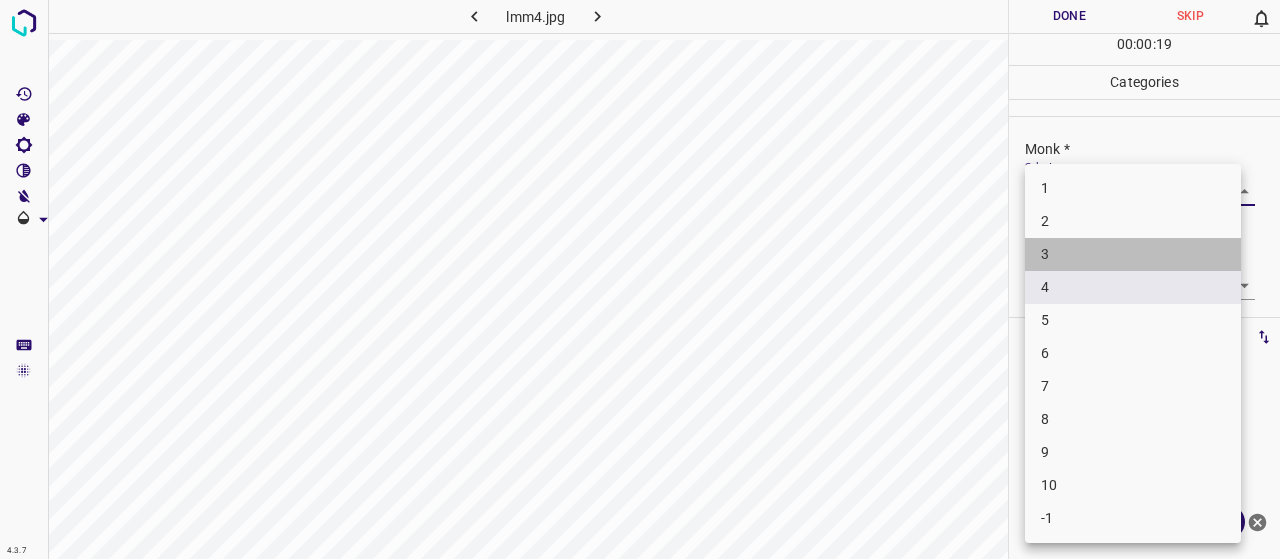 click on "3" at bounding box center (1133, 254) 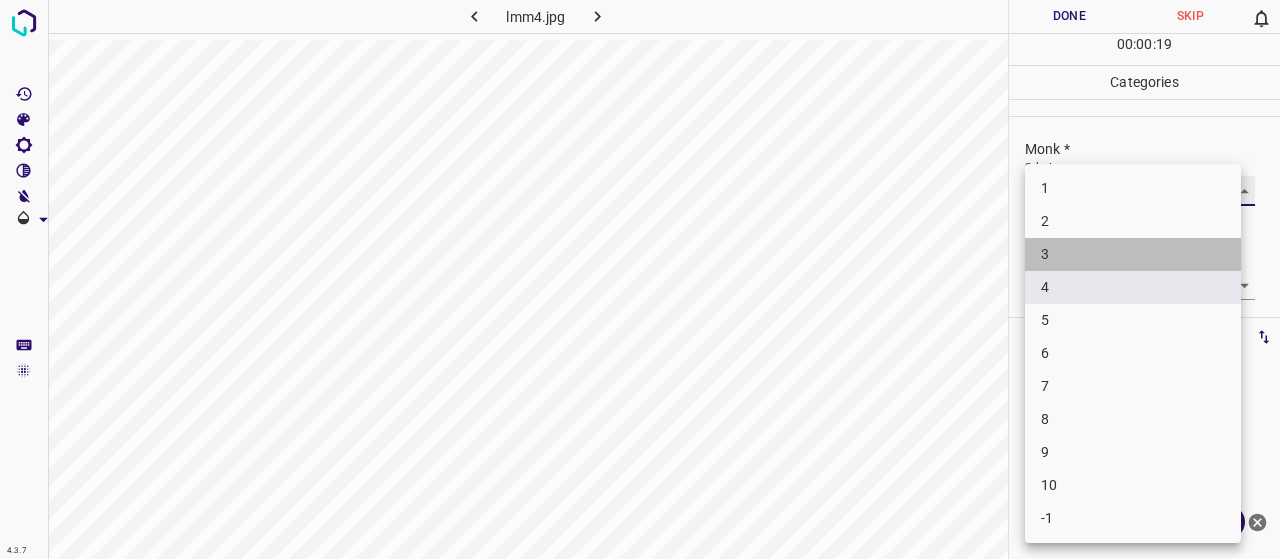 type on "3" 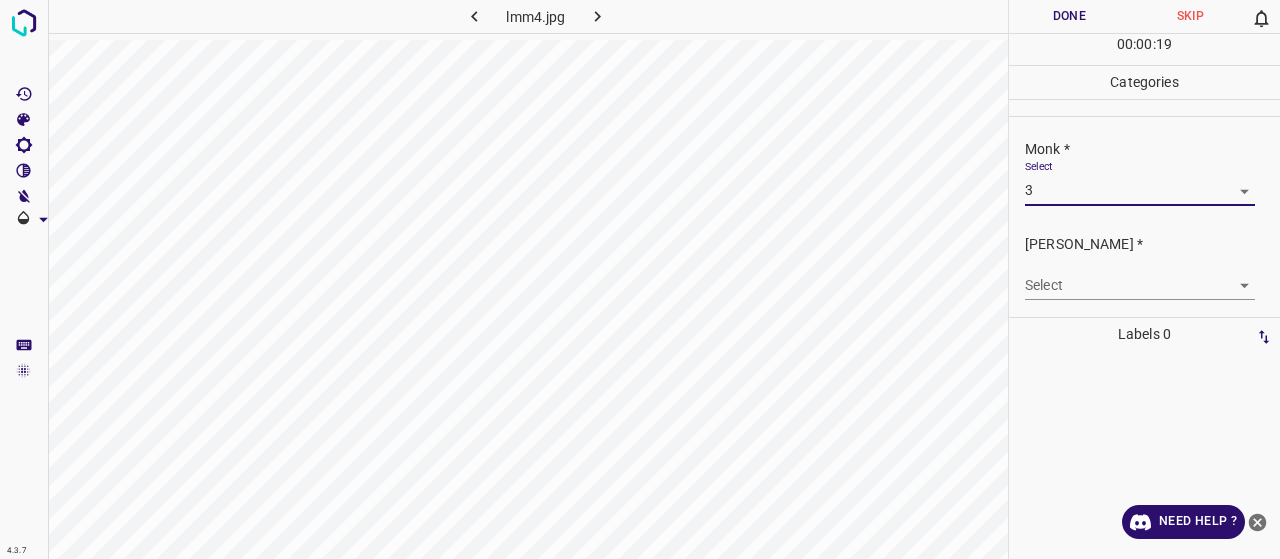 click on "4.3.7 lmm4.jpg Done Skip 0 00   : 00   : 19   Categories Monk *  Select 3 3  Fitzpatrick *  Select ​ Labels   0 Categories 1 Monk 2  Fitzpatrick Tools Space Change between modes (Draw & Edit) I Auto labeling R Restore zoom M Zoom in N Zoom out Delete Delete selecte label Filters Z Restore filters X Saturation filter C Brightness filter V Contrast filter B Gray scale filter General O Download Need Help ? - Text - Hide - Delete" at bounding box center (640, 279) 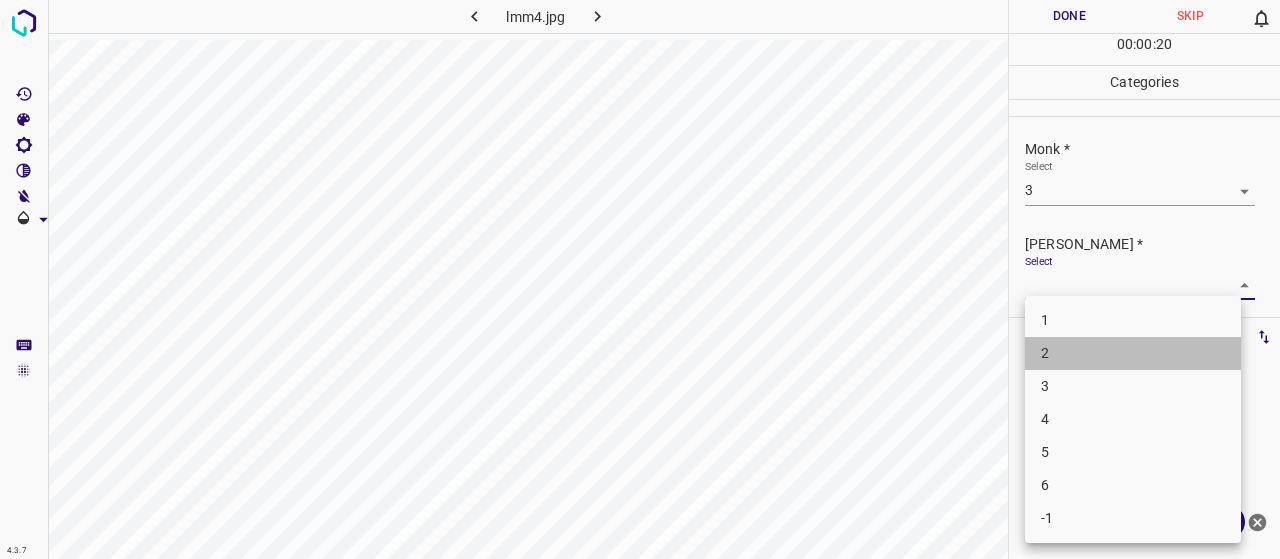click on "2" at bounding box center [1133, 353] 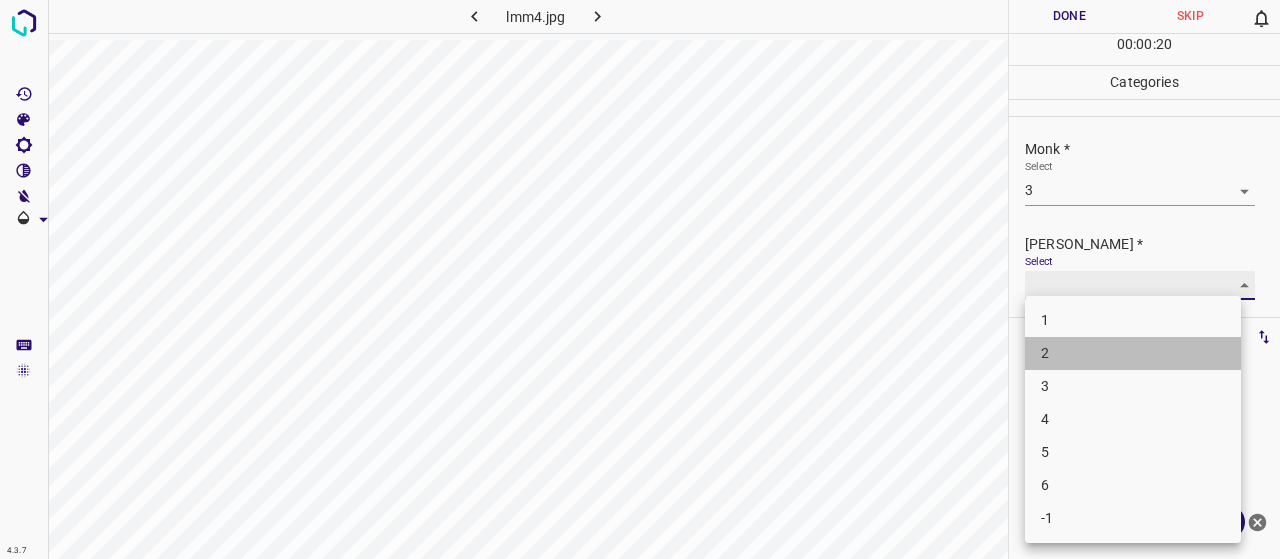 type on "2" 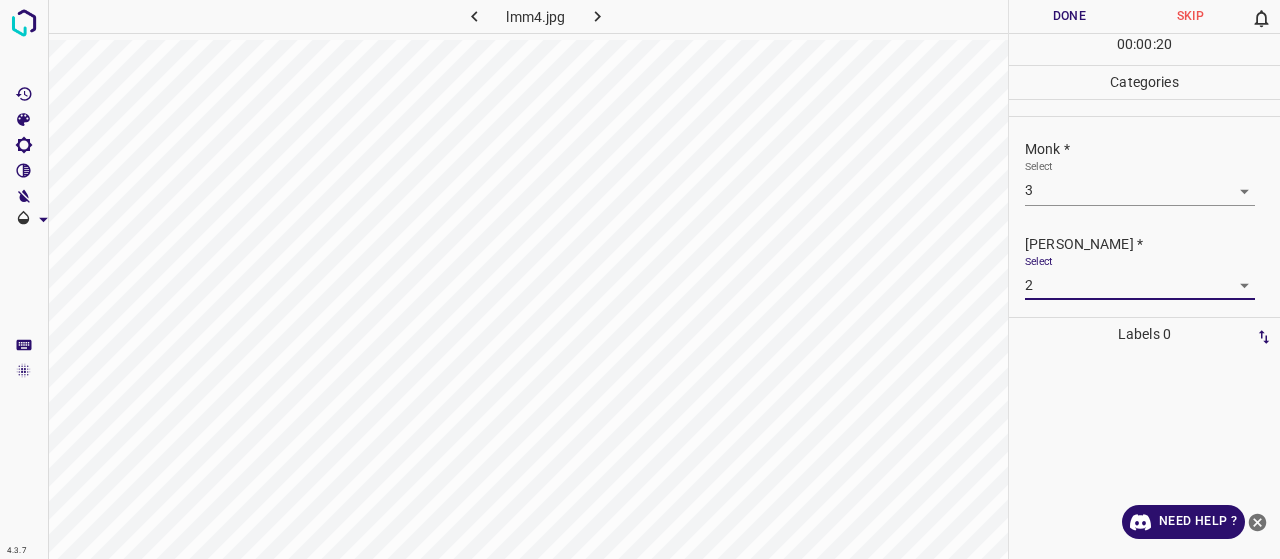 click on "Done" at bounding box center (1069, 16) 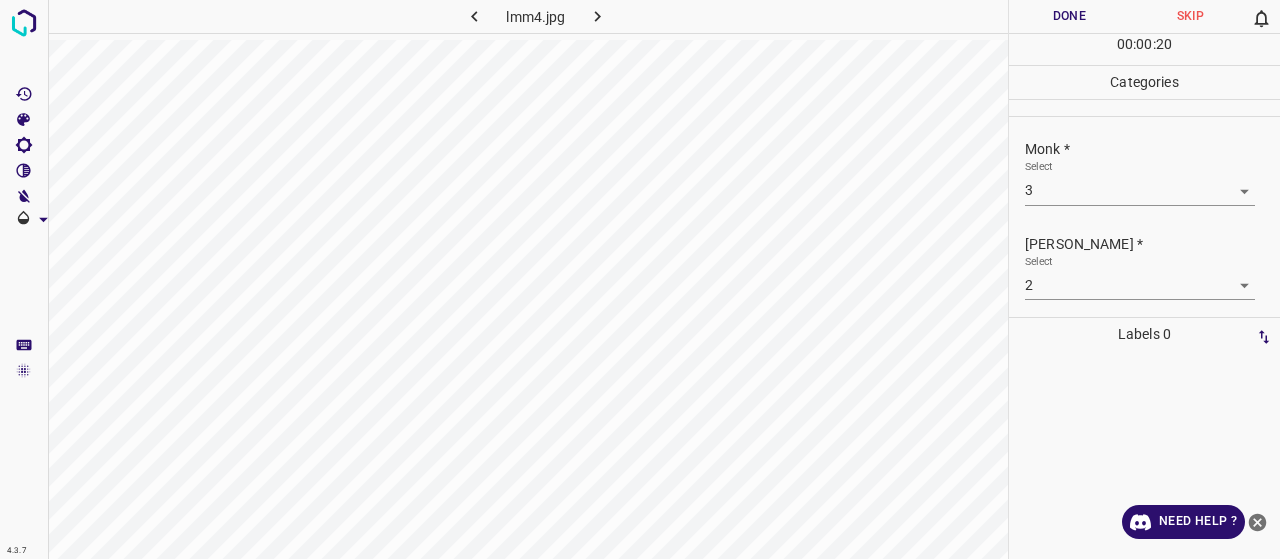 click on "Done" at bounding box center [1069, 16] 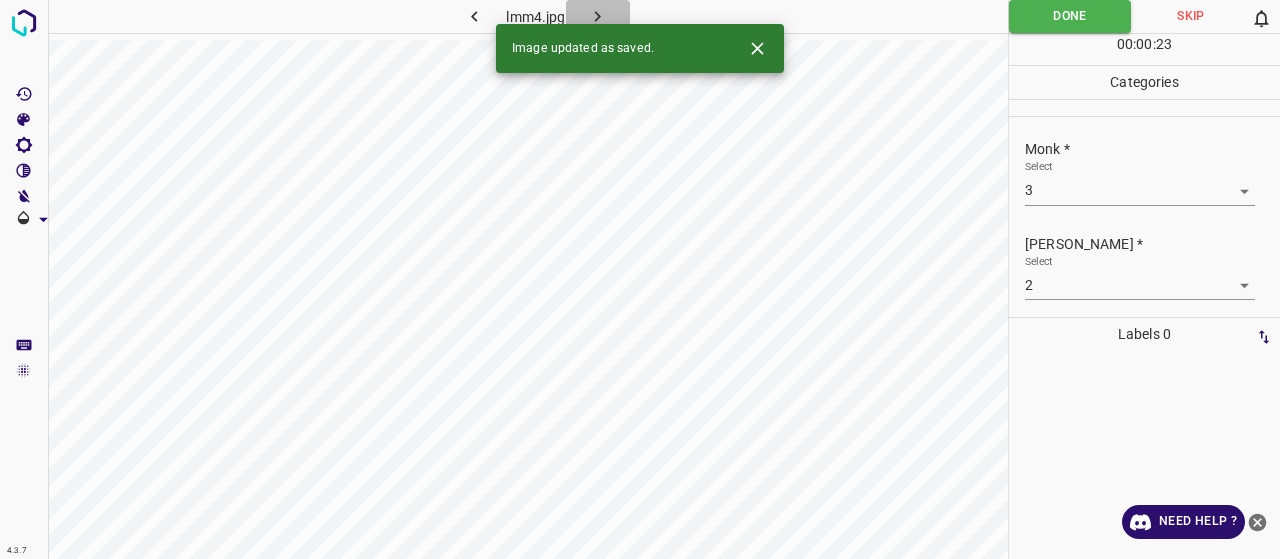 click at bounding box center [598, 16] 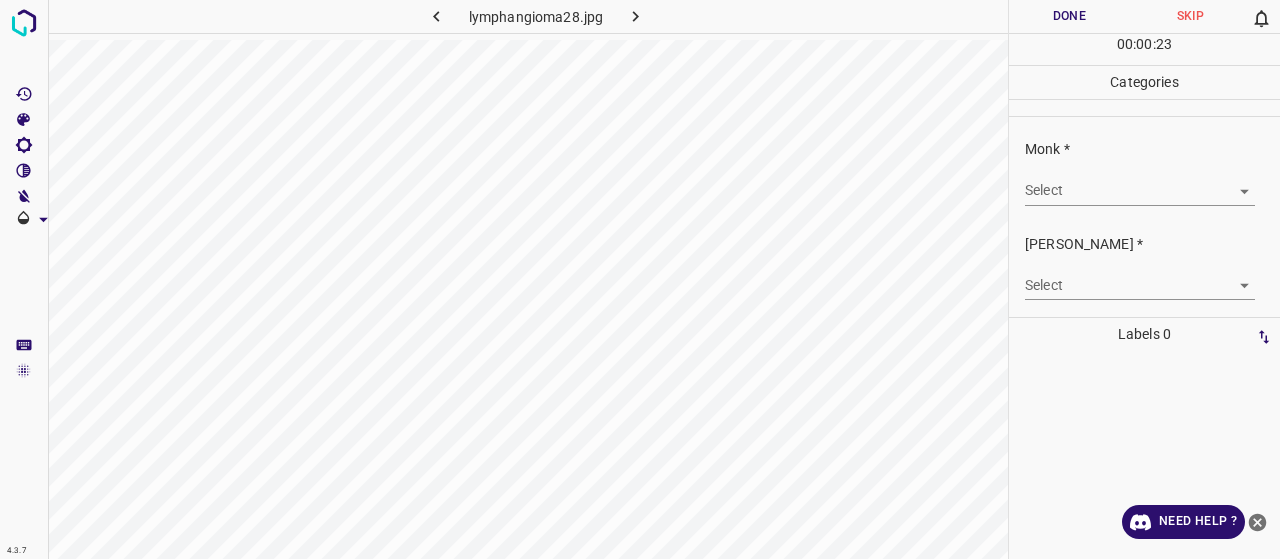 click on "4.3.7 lymphangioma28.jpg Done Skip 0 00   : 00   : 23   Categories Monk *  Select ​  Fitzpatrick *  Select ​ Labels   0 Categories 1 Monk 2  Fitzpatrick Tools Space Change between modes (Draw & Edit) I Auto labeling R Restore zoom M Zoom in N Zoom out Delete Delete selecte label Filters Z Restore filters X Saturation filter C Brightness filter V Contrast filter B Gray scale filter General O Download Need Help ? - Text - Hide - Delete" at bounding box center [640, 279] 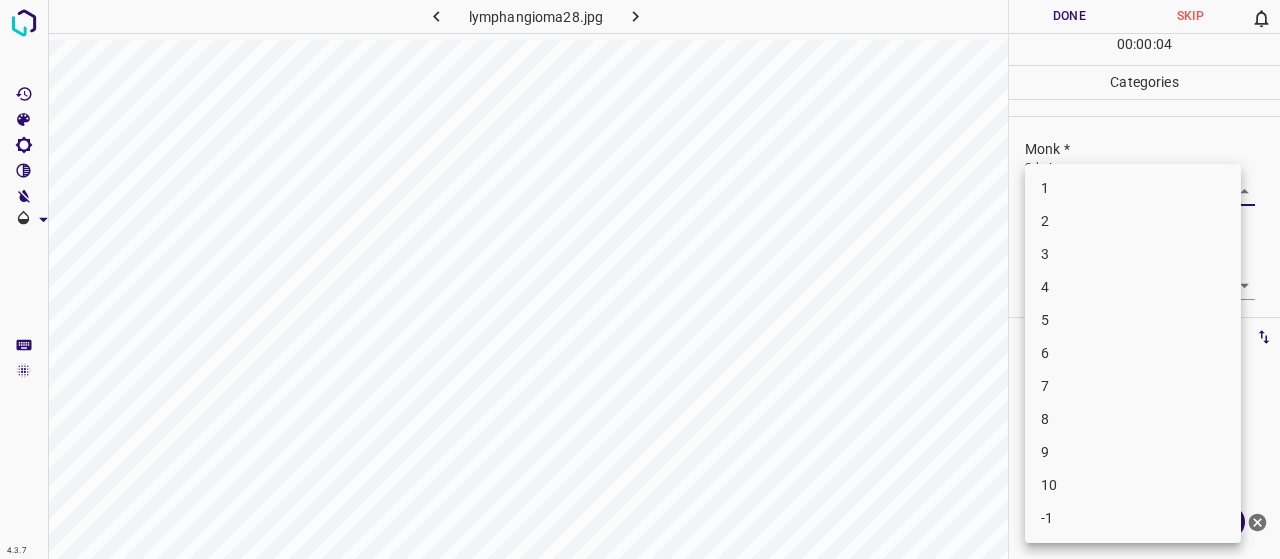 click on "2" at bounding box center (1133, 221) 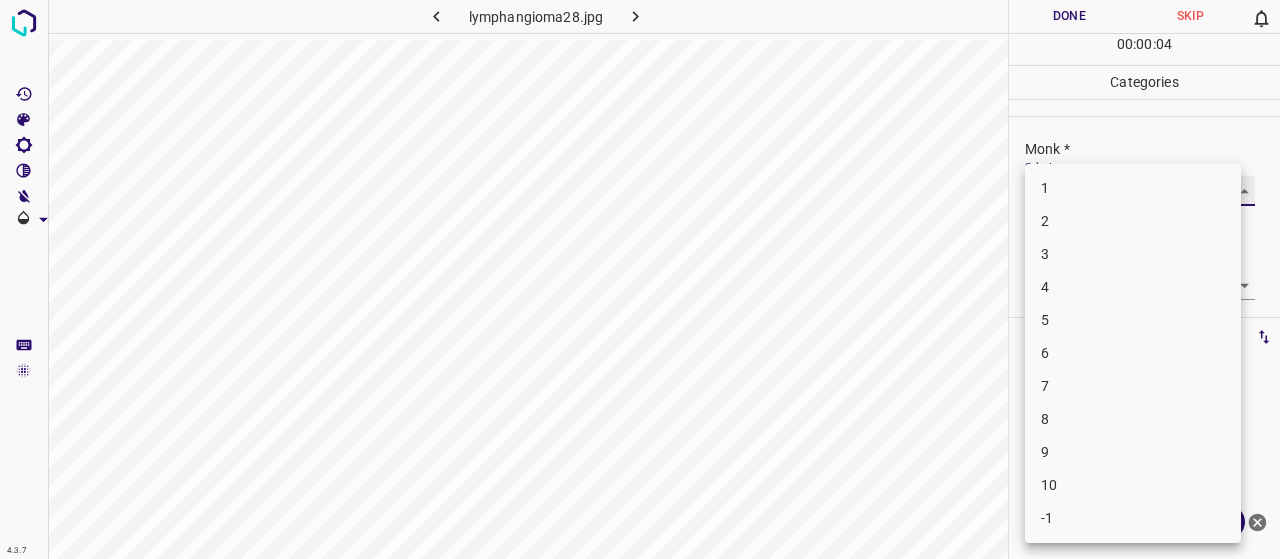 type on "2" 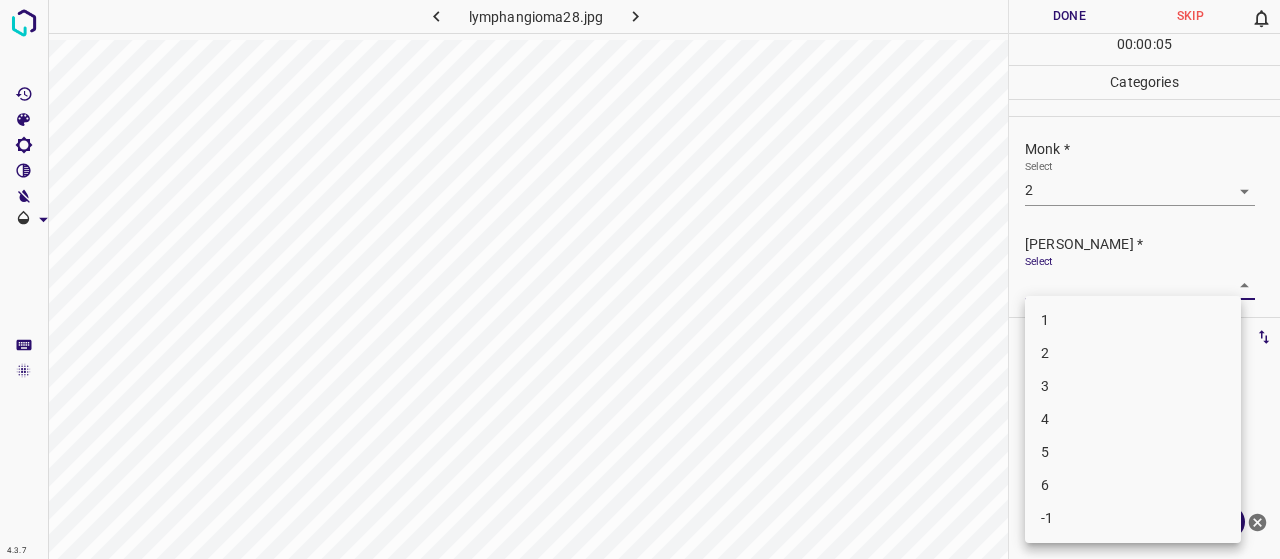 click on "4.3.7 lymphangioma28.jpg Done Skip 0 00   : 00   : 05   Categories Monk *  Select 2 2  Fitzpatrick *  Select ​ Labels   0 Categories 1 Monk 2  Fitzpatrick Tools Space Change between modes (Draw & Edit) I Auto labeling R Restore zoom M Zoom in N Zoom out Delete Delete selecte label Filters Z Restore filters X Saturation filter C Brightness filter V Contrast filter B Gray scale filter General O Download Need Help ? - Text - Hide - Delete 1 2 3 4 5 6 -1" at bounding box center (640, 279) 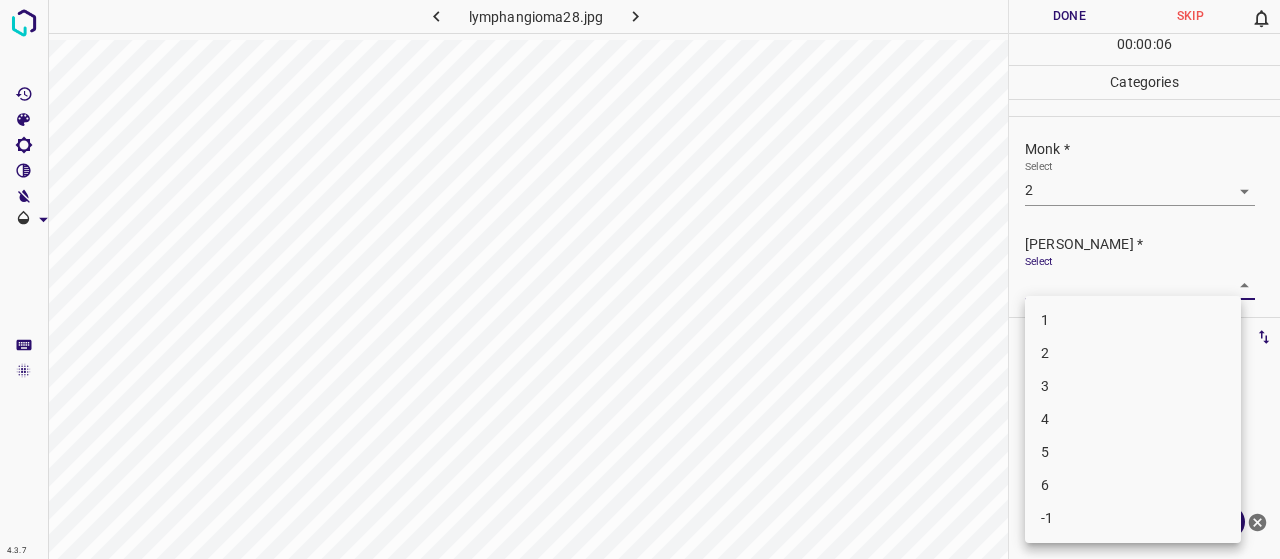 click on "1" at bounding box center [1133, 320] 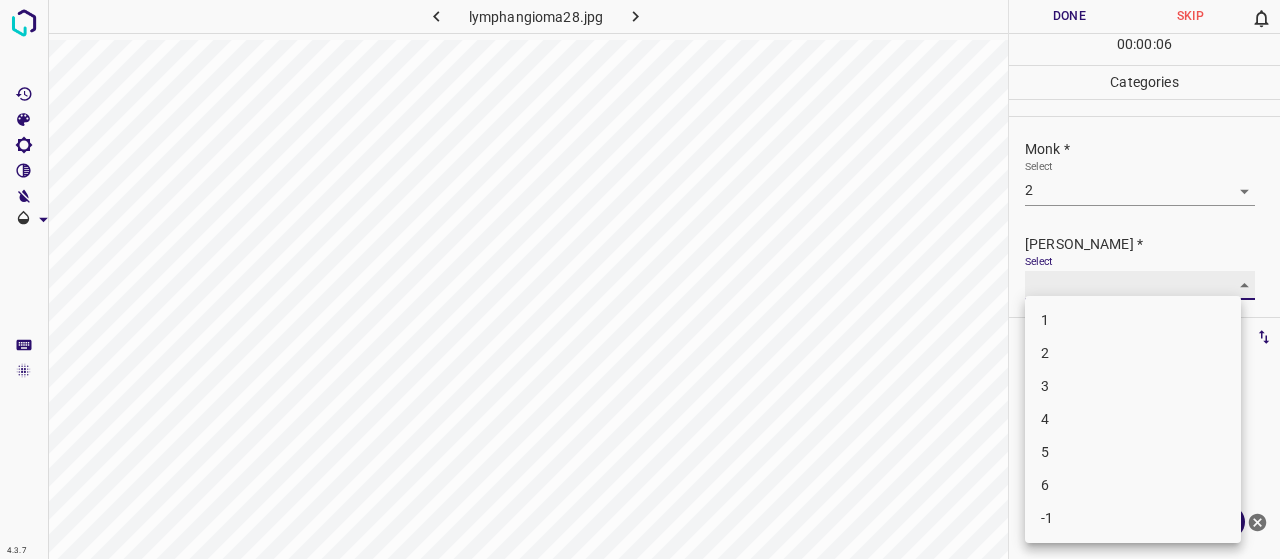 type on "1" 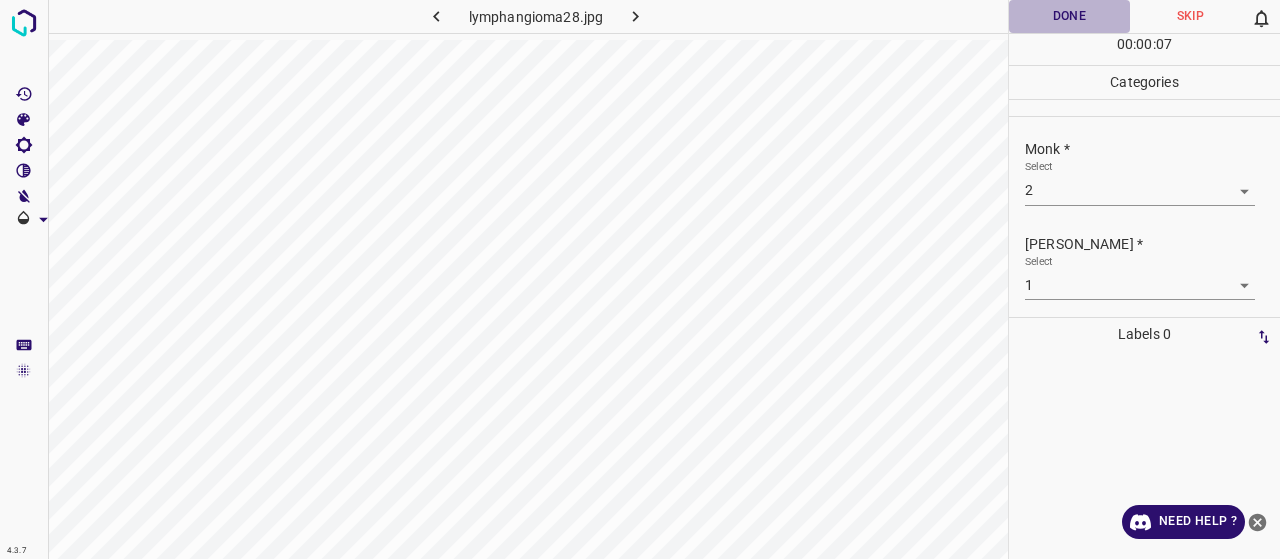 click on "Done" at bounding box center [1069, 16] 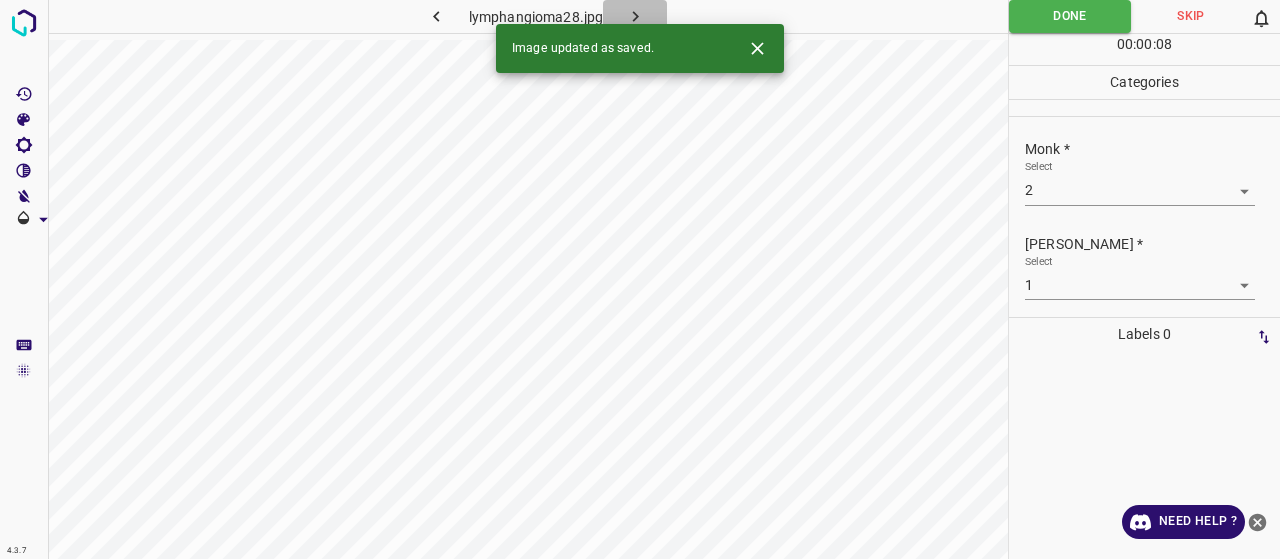click 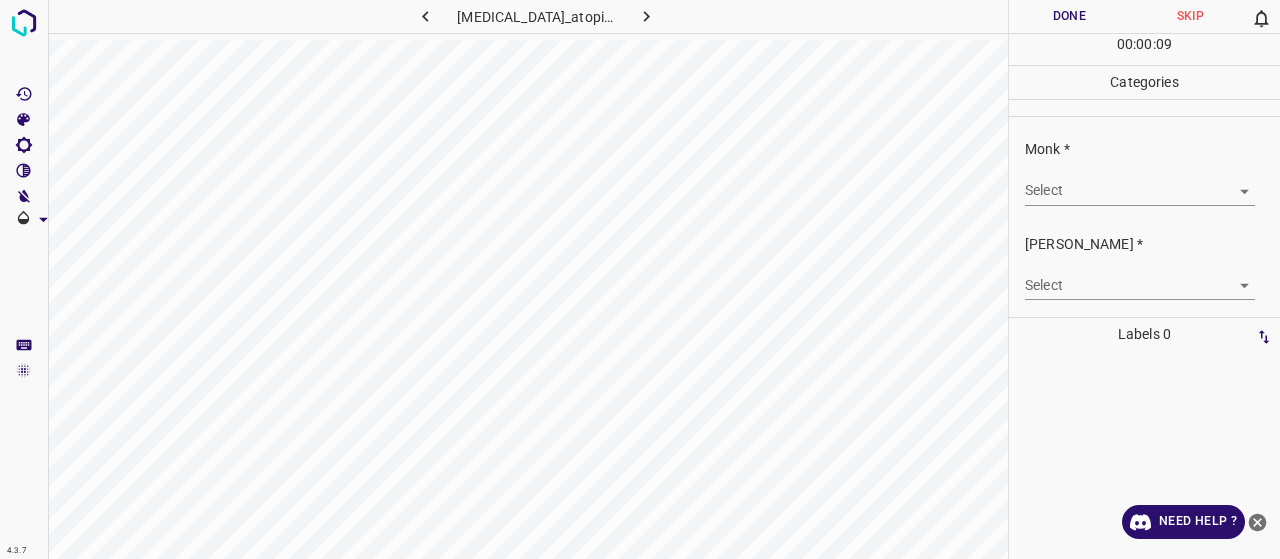 click on "4.3.7 eczema_atopic2.jpg Done Skip 0 00   : 00   : 09   Categories Monk *  Select ​  Fitzpatrick *  Select ​ Labels   0 Categories 1 Monk 2  Fitzpatrick Tools Space Change between modes (Draw & Edit) I Auto labeling R Restore zoom M Zoom in N Zoom out Delete Delete selecte label Filters Z Restore filters X Saturation filter C Brightness filter V Contrast filter B Gray scale filter General O Download Need Help ? - Text - Hide - Delete" at bounding box center [640, 279] 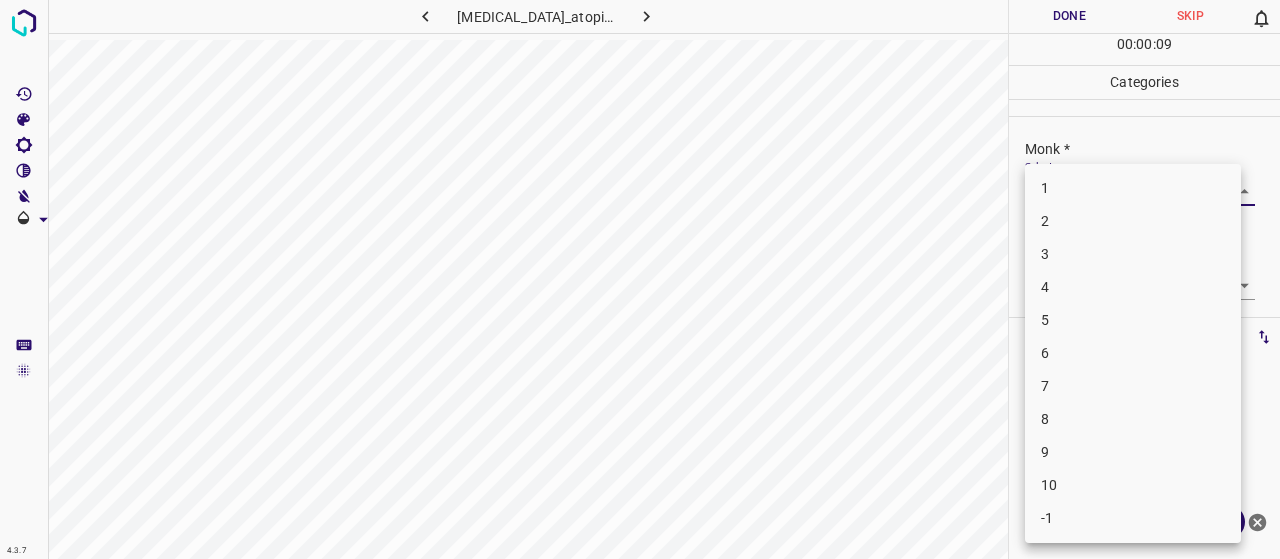 click on "2" at bounding box center [1133, 221] 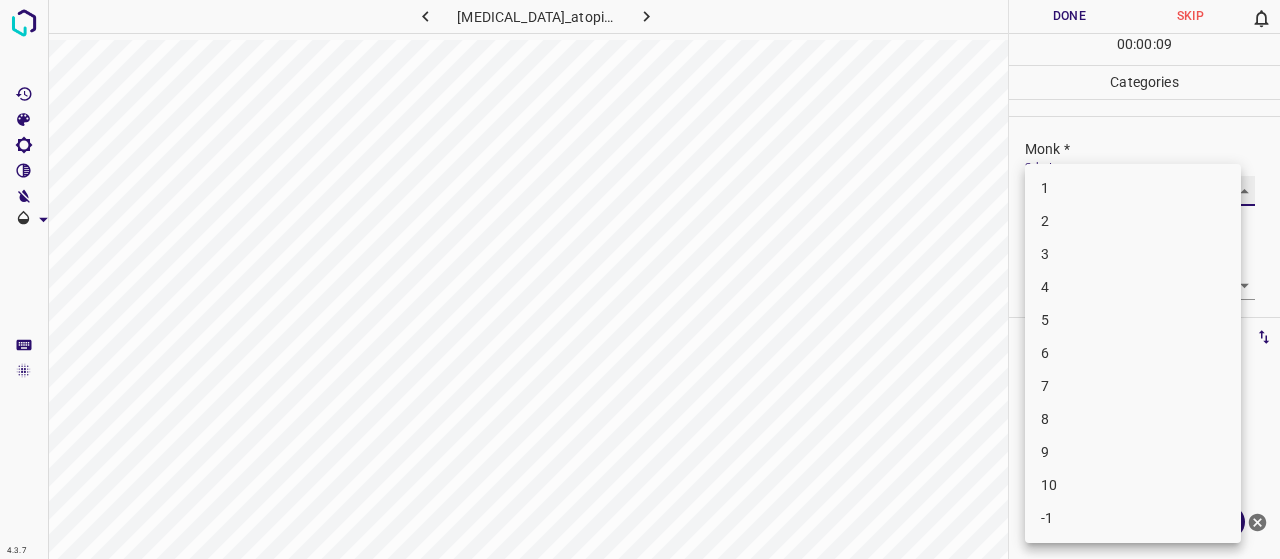 type on "2" 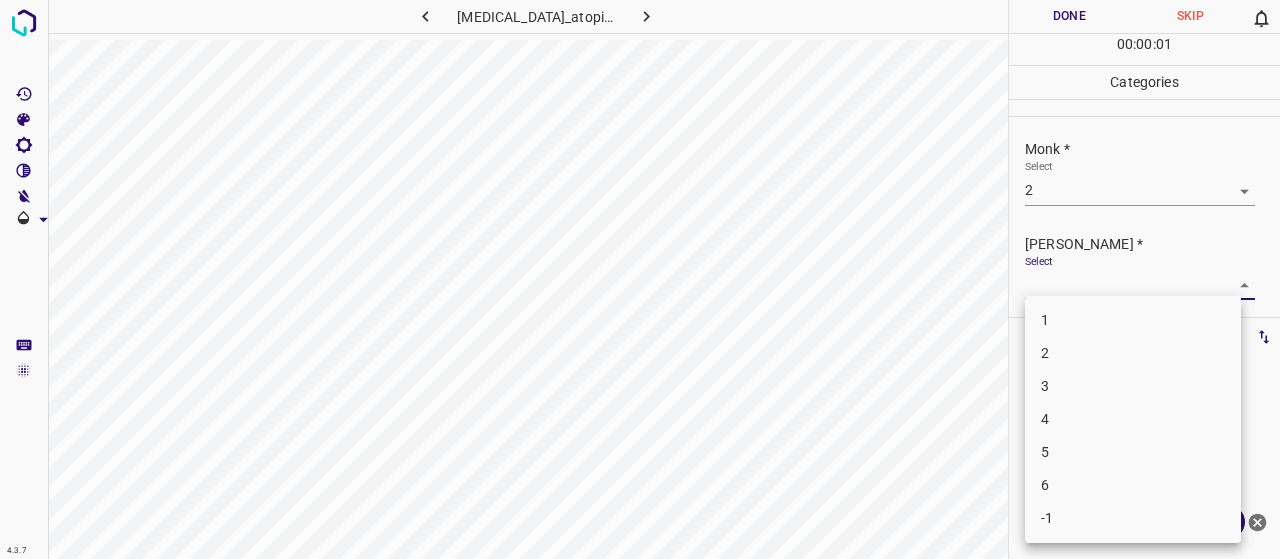 click on "4.3.7 eczema_atopic2.jpg Done Skip 0 00   : 00   : 01   Categories Monk *  Select 2 2  Fitzpatrick *  Select ​ Labels   0 Categories 1 Monk 2  Fitzpatrick Tools Space Change between modes (Draw & Edit) I Auto labeling R Restore zoom M Zoom in N Zoom out Delete Delete selecte label Filters Z Restore filters X Saturation filter C Brightness filter V Contrast filter B Gray scale filter General O Download Need Help ? - Text - Hide - Delete 1 2 3 4 5 6 -1" at bounding box center [640, 279] 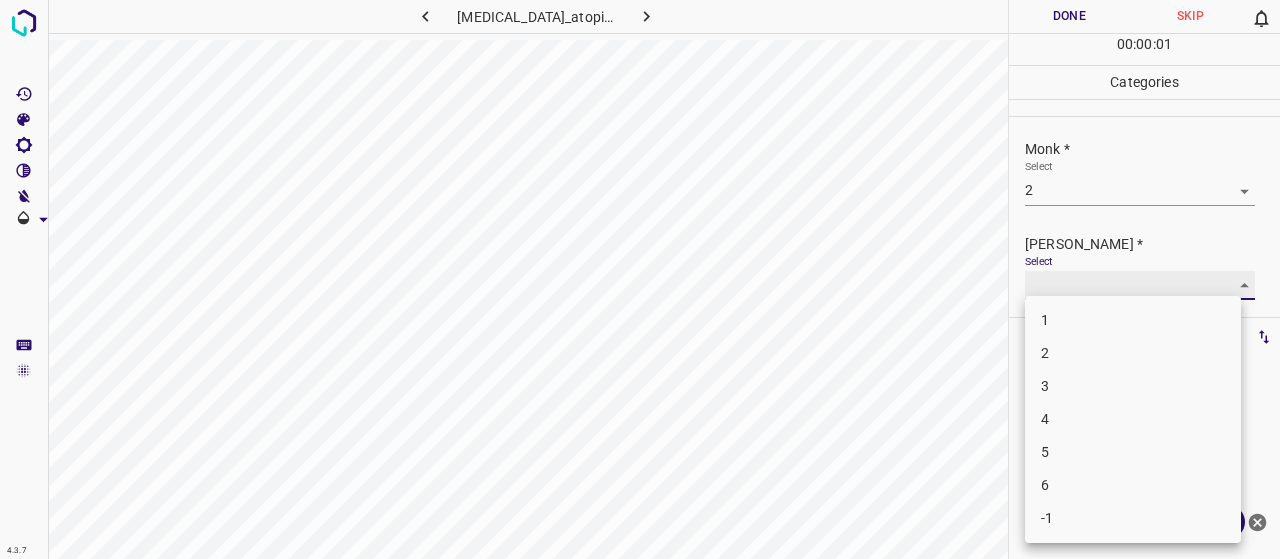 type on "1" 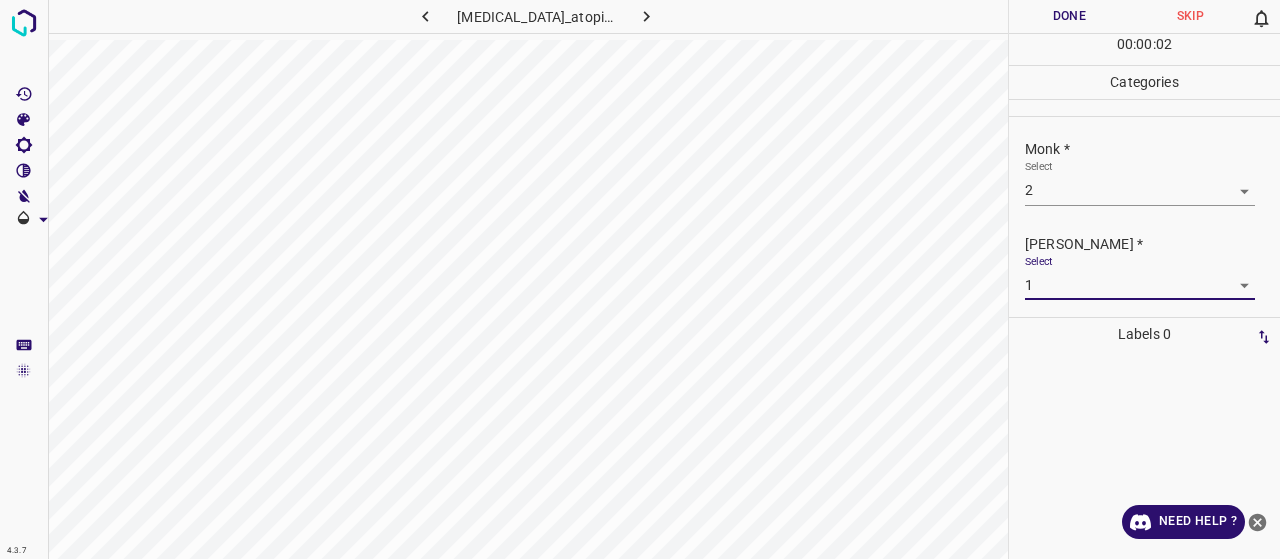 click on "Done" at bounding box center (1069, 16) 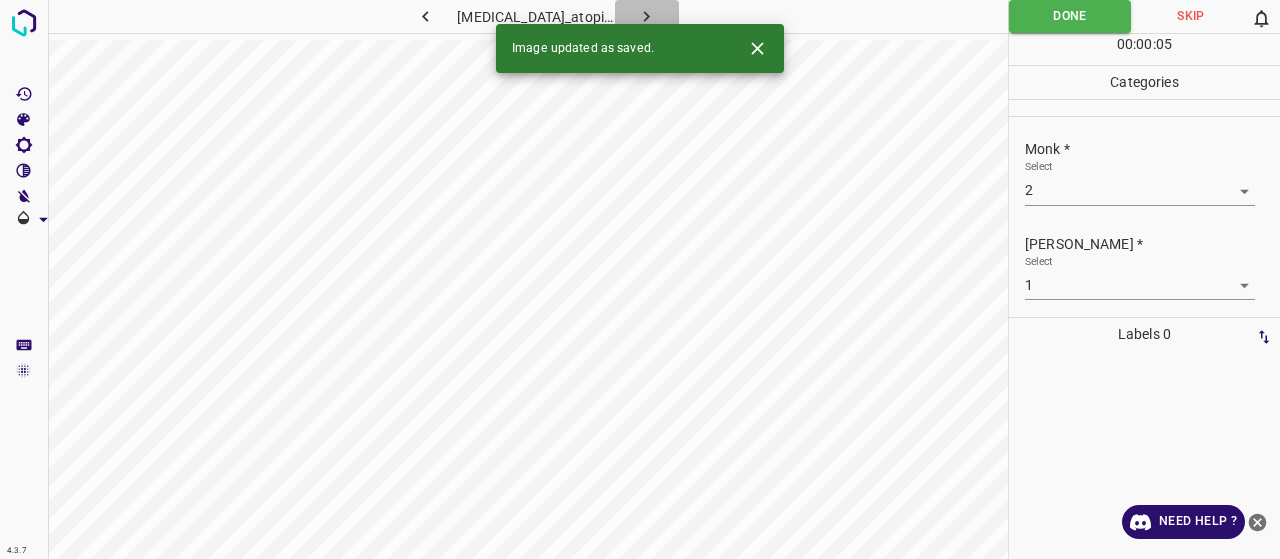 click at bounding box center (647, 16) 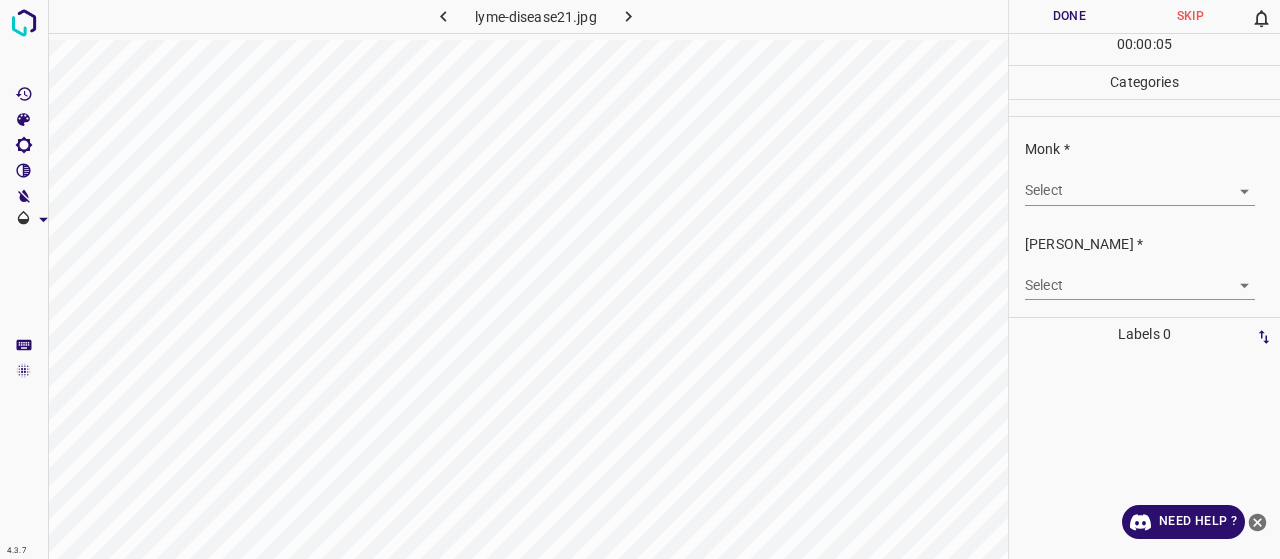 click on "4.3.7 lyme-disease21.jpg Done Skip 0 00   : 00   : 05   Categories Monk *  Select ​  Fitzpatrick *  Select ​ Labels   0 Categories 1 Monk 2  Fitzpatrick Tools Space Change between modes (Draw & Edit) I Auto labeling R Restore zoom M Zoom in N Zoom out Delete Delete selecte label Filters Z Restore filters X Saturation filter C Brightness filter V Contrast filter B Gray scale filter General O Download Need Help ? - Text - Hide - Delete" at bounding box center [640, 279] 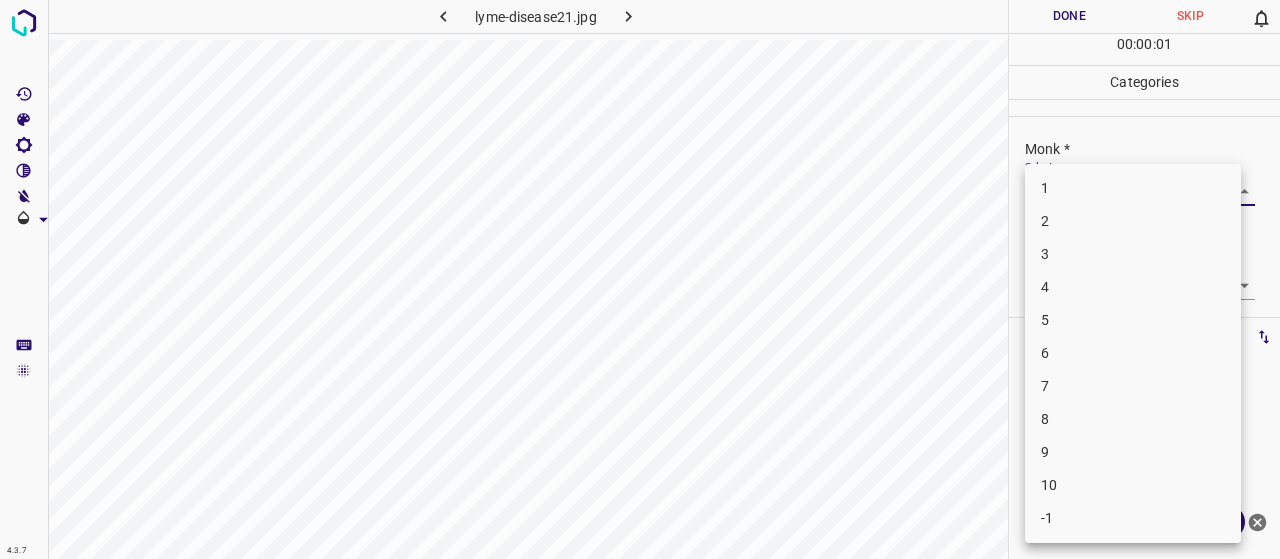 click on "4" at bounding box center [1133, 287] 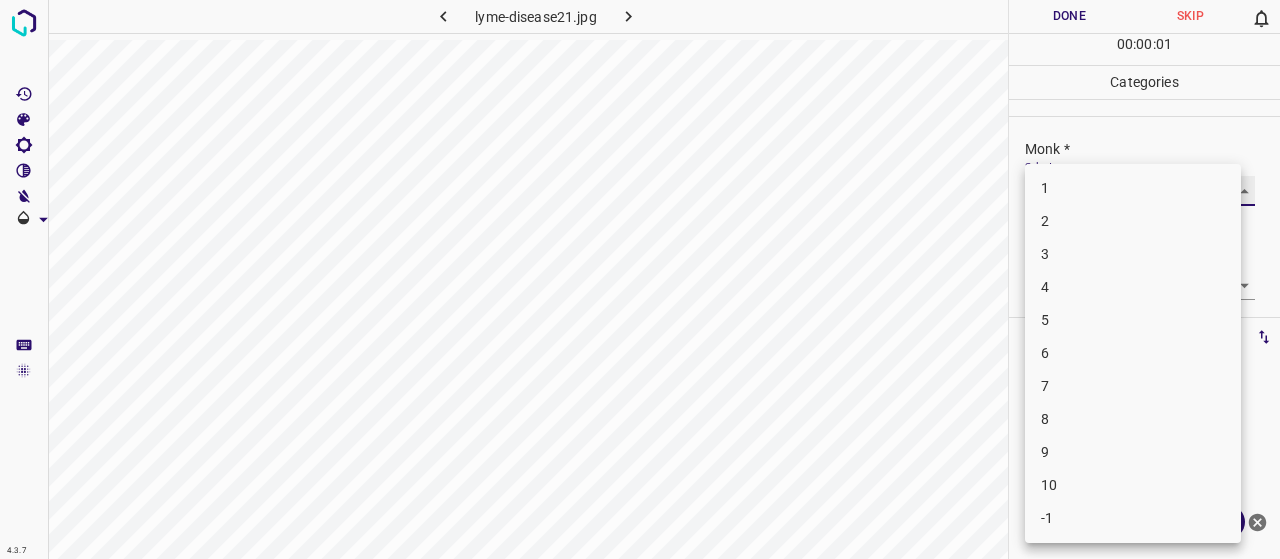 type on "4" 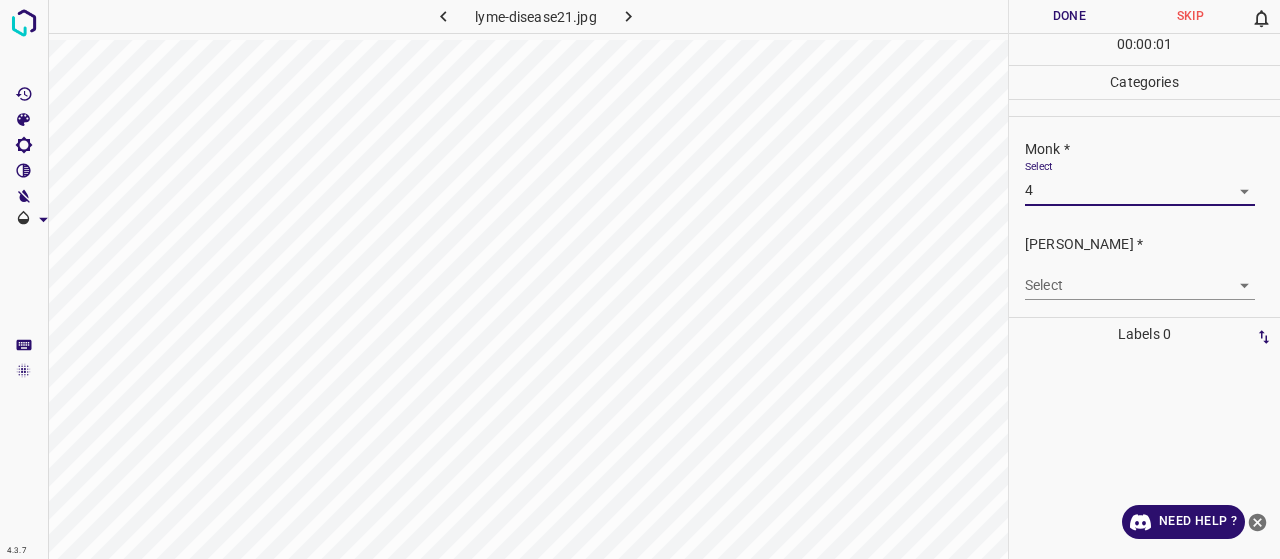 click on "Fitzpatrick *  Select ​" at bounding box center [1144, 267] 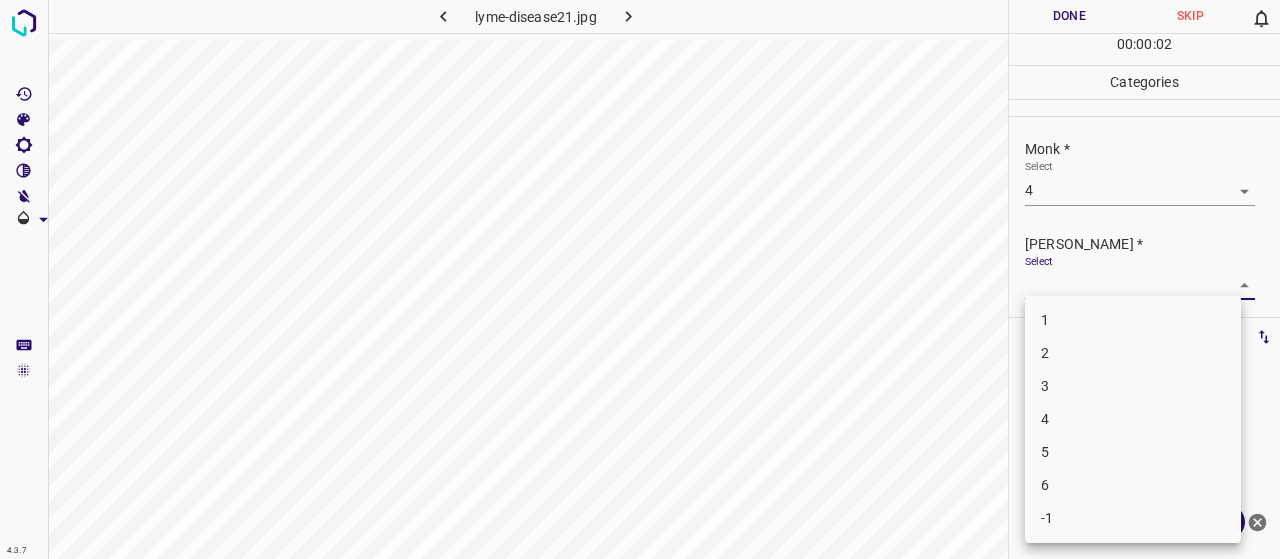 click on "4.3.7 lyme-disease21.jpg Done Skip 0 00   : 00   : 02   Categories Monk *  Select 4 4  Fitzpatrick *  Select ​ Labels   0 Categories 1 Monk 2  Fitzpatrick Tools Space Change between modes (Draw & Edit) I Auto labeling R Restore zoom M Zoom in N Zoom out Delete Delete selecte label Filters Z Restore filters X Saturation filter C Brightness filter V Contrast filter B Gray scale filter General O Download Need Help ? - Text - Hide - Delete 1 2 3 4 5 6 -1" at bounding box center (640, 279) 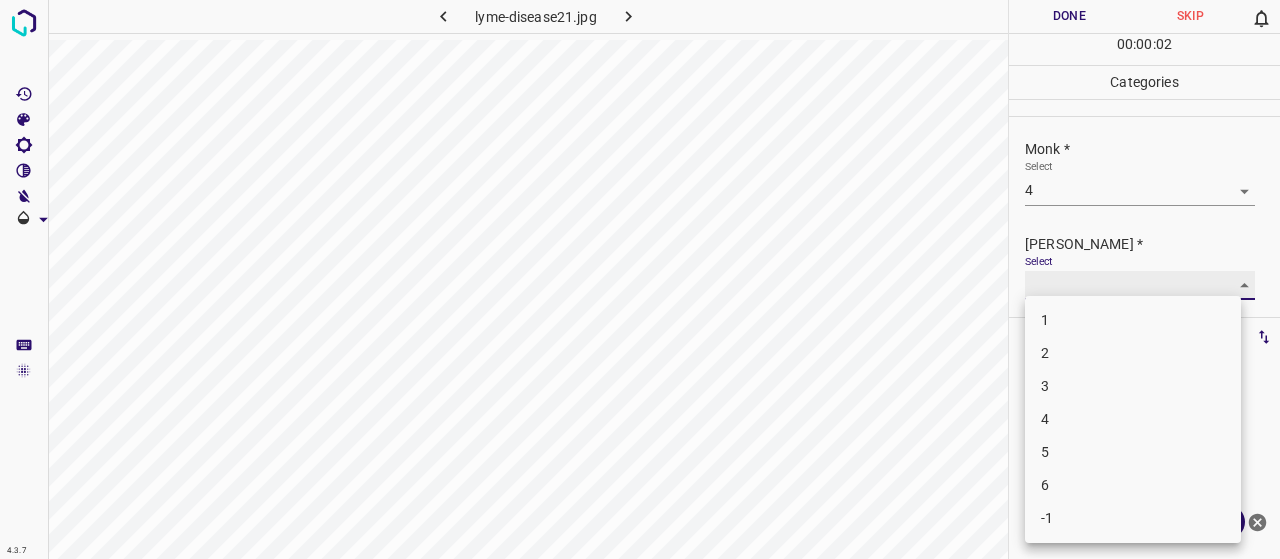 type on "2" 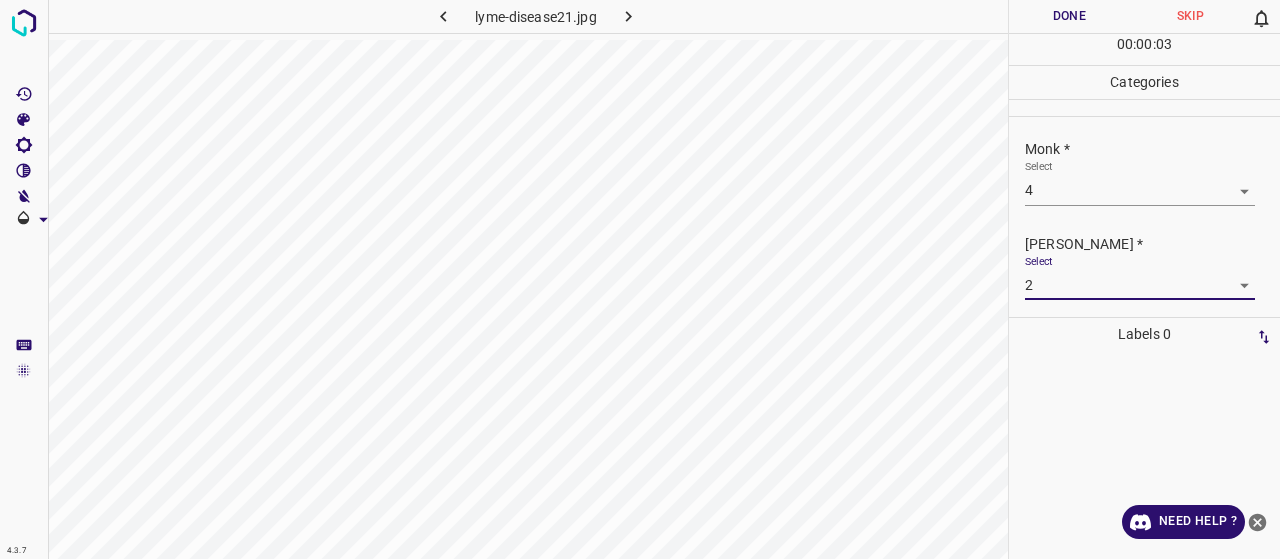 click on "Done" at bounding box center (1069, 16) 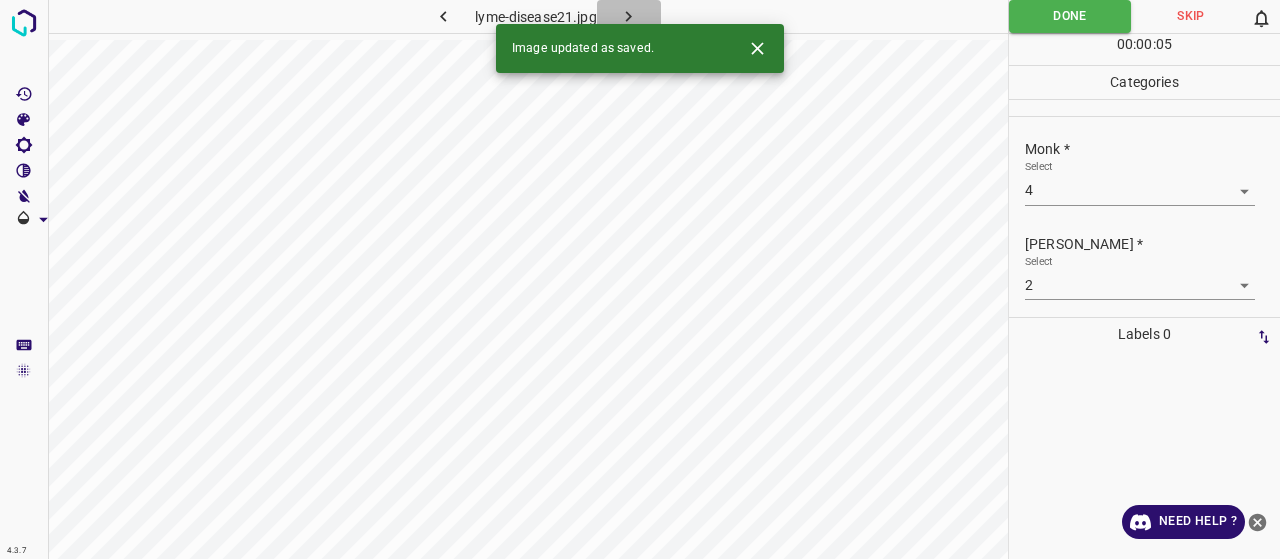 click at bounding box center (629, 16) 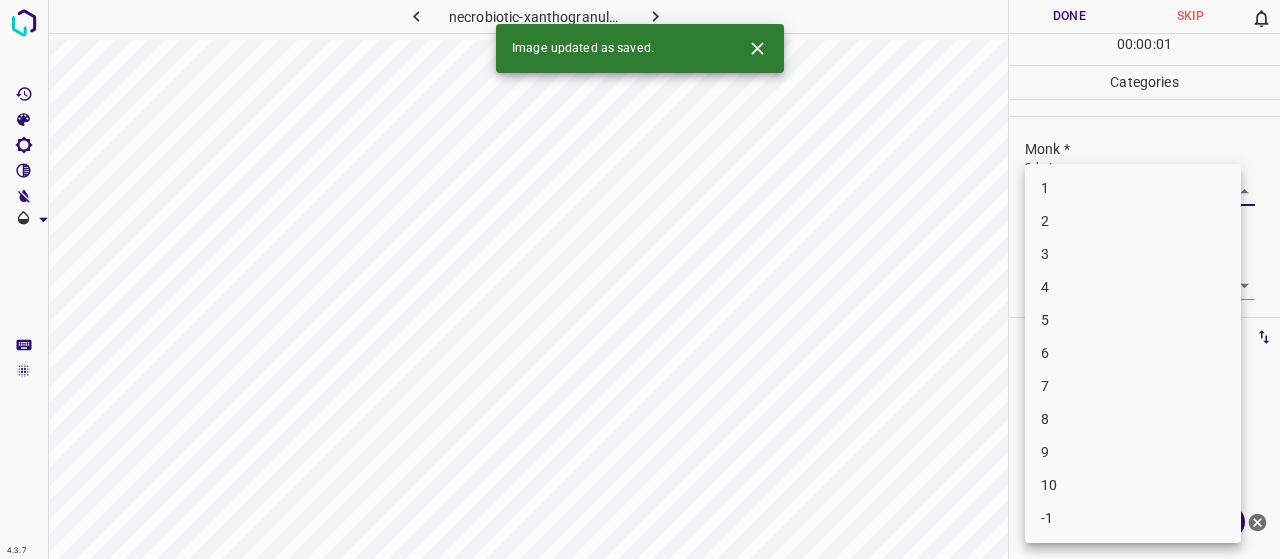 click on "4.3.7 necrobiotic-xanthogranuloma1.jpg Done Skip 0 00   : 00   : 01   Categories Monk *  Select ​  Fitzpatrick *  Select ​ Labels   0 Categories 1 Monk 2  Fitzpatrick Tools Space Change between modes (Draw & Edit) I Auto labeling R Restore zoom M Zoom in N Zoom out Delete Delete selecte label Filters Z Restore filters X Saturation filter C Brightness filter V Contrast filter B Gray scale filter General O Download Image updated as saved. Need Help ? - Text - Hide - Delete 1 2 3 4 5 6 7 8 9 10 -1" at bounding box center (640, 279) 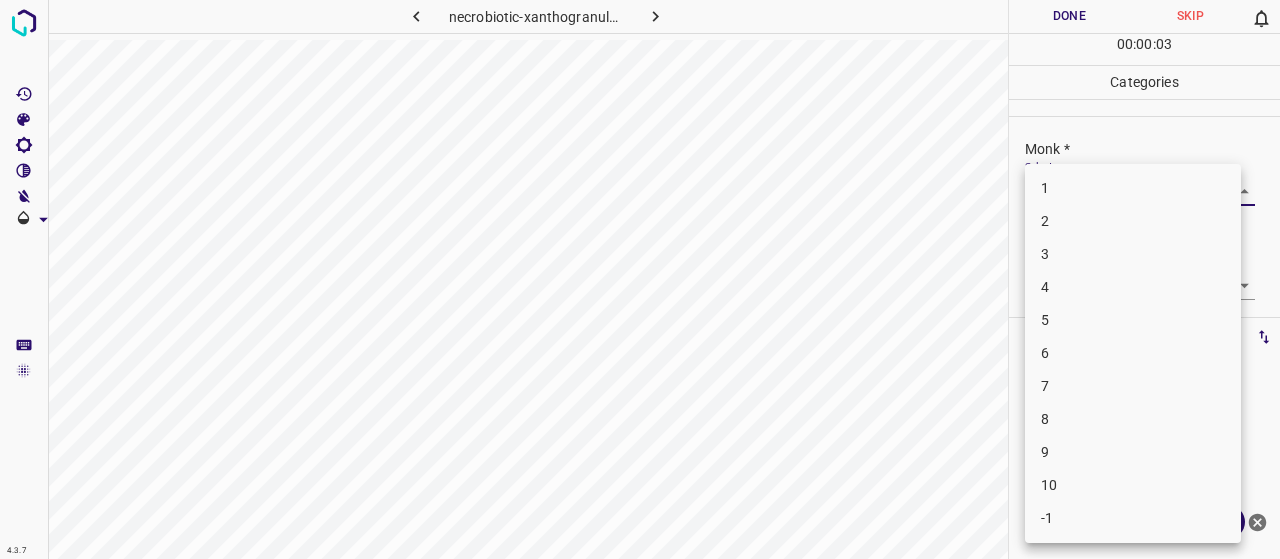 click on "4" at bounding box center [1133, 287] 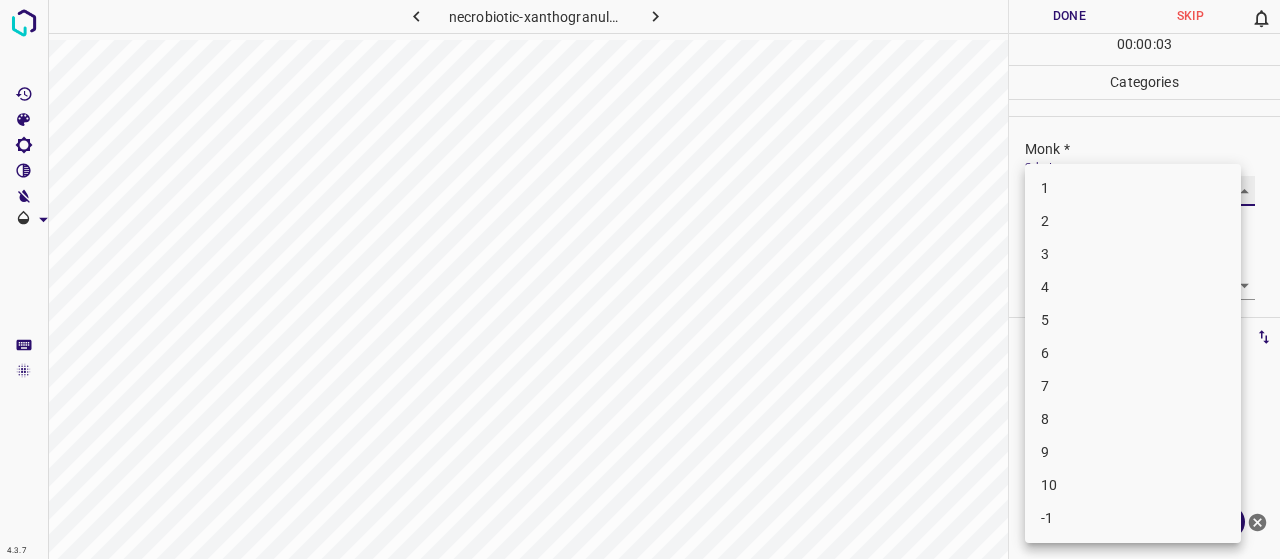 type on "4" 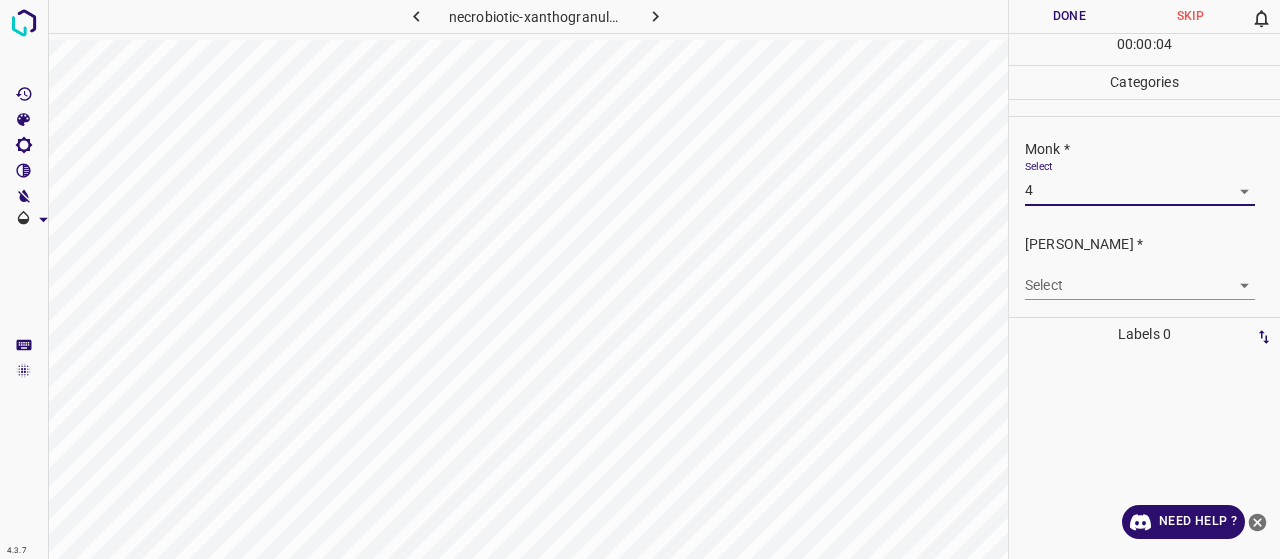 click on "4.3.7 necrobiotic-xanthogranuloma1.jpg Done Skip 0 00   : 00   : 04   Categories Monk *  Select 4 4  Fitzpatrick *  Select ​ Labels   0 Categories 1 Monk 2  Fitzpatrick Tools Space Change between modes (Draw & Edit) I Auto labeling R Restore zoom M Zoom in N Zoom out Delete Delete selecte label Filters Z Restore filters X Saturation filter C Brightness filter V Contrast filter B Gray scale filter General O Download Need Help ? - Text - Hide - Delete" at bounding box center [640, 279] 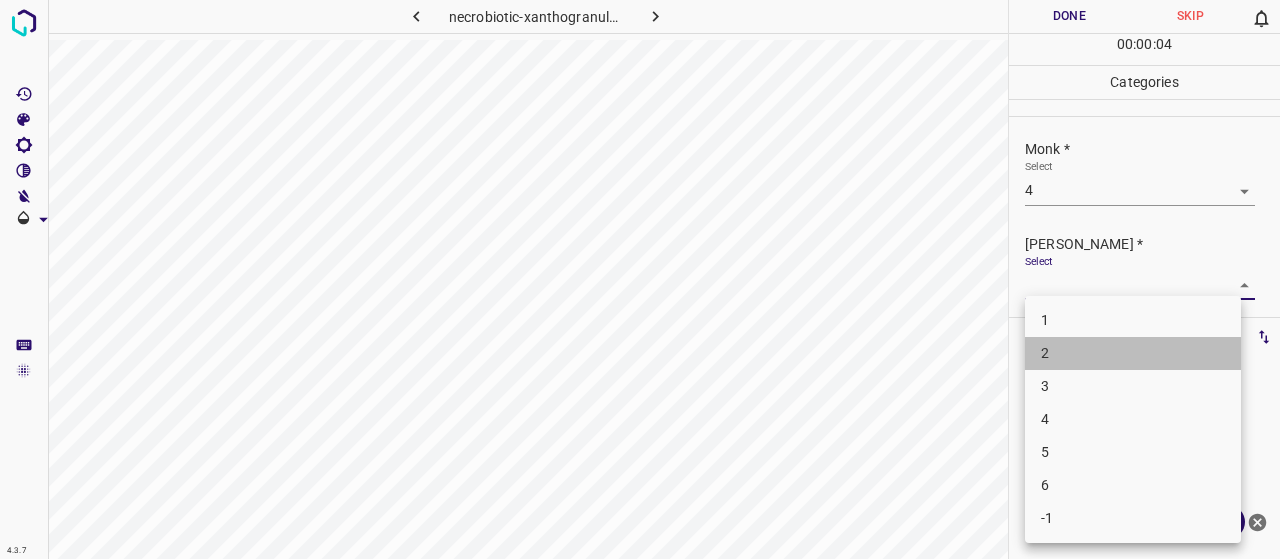 click on "2" at bounding box center [1133, 353] 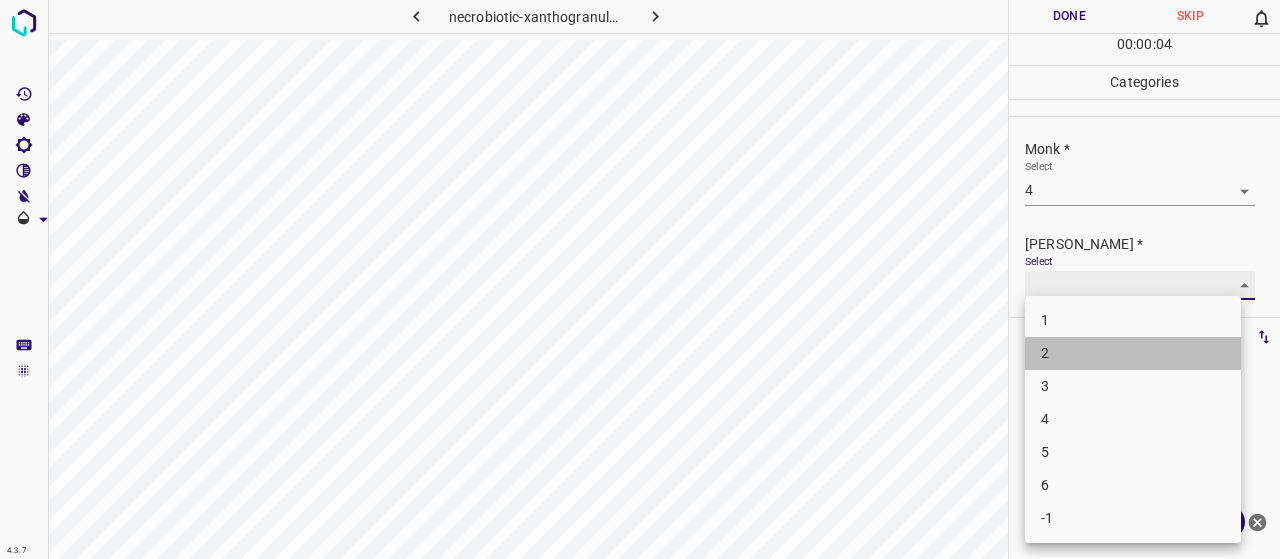 type on "2" 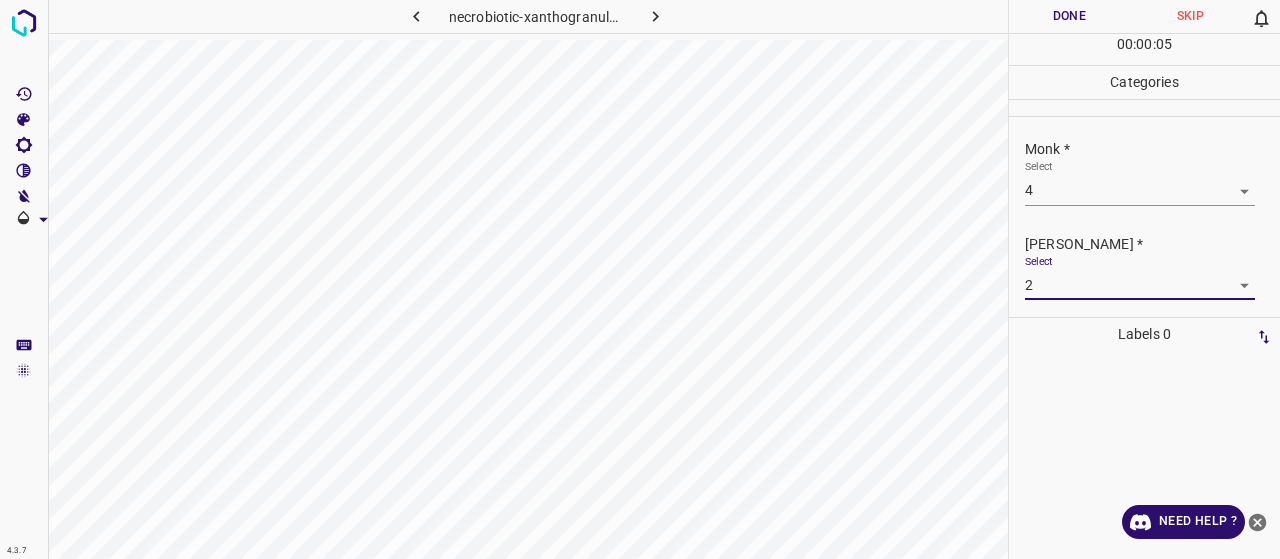 click on "Done" at bounding box center [1069, 16] 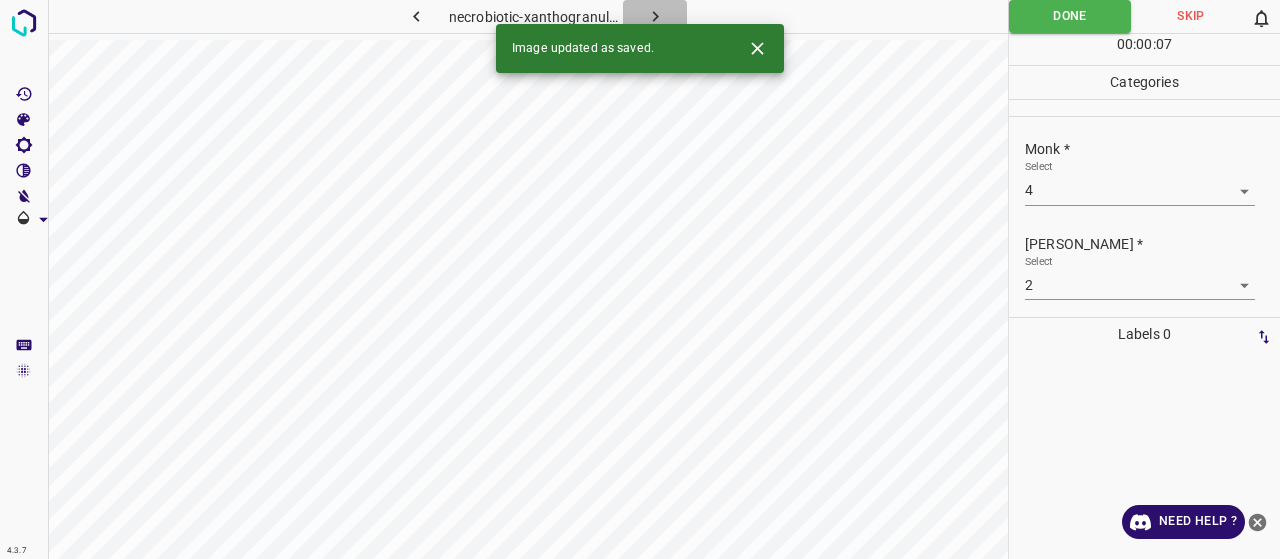 drag, startPoint x: 642, startPoint y: 4, endPoint x: 672, endPoint y: 1, distance: 30.149628 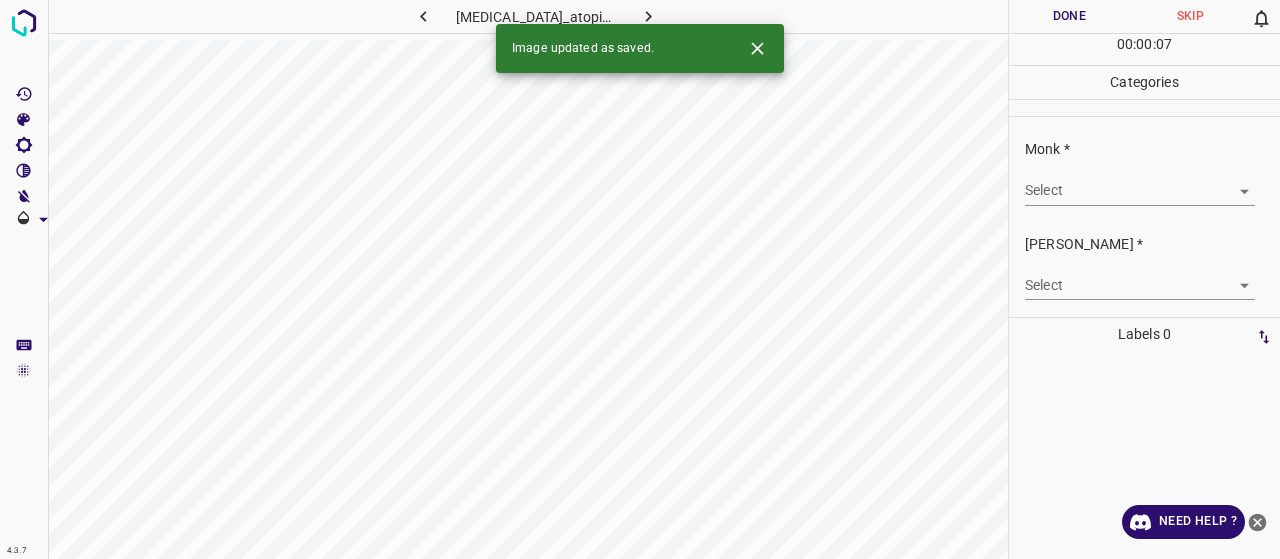 click on "4.3.7 eczema_atopic52.jpg Done Skip 0 00   : 00   : 07   Categories Monk *  Select ​  Fitzpatrick *  Select ​ Labels   0 Categories 1 Monk 2  Fitzpatrick Tools Space Change between modes (Draw & Edit) I Auto labeling R Restore zoom M Zoom in N Zoom out Delete Delete selecte label Filters Z Restore filters X Saturation filter C Brightness filter V Contrast filter B Gray scale filter General O Download Image updated as saved. Need Help ? - Text - Hide - Delete" at bounding box center (640, 279) 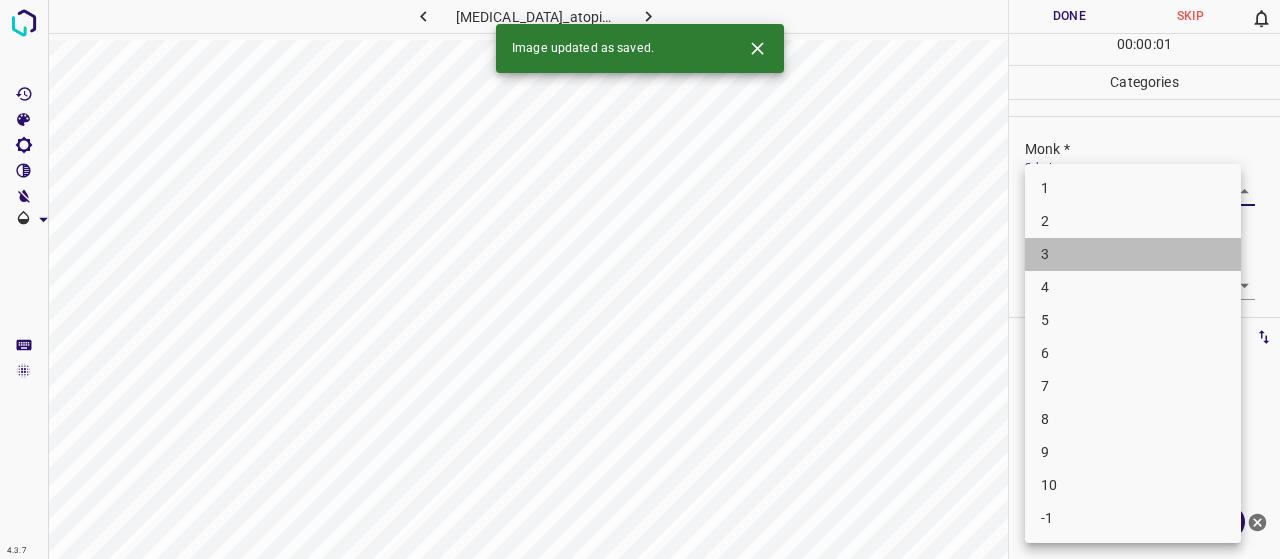 click on "3" at bounding box center [1133, 254] 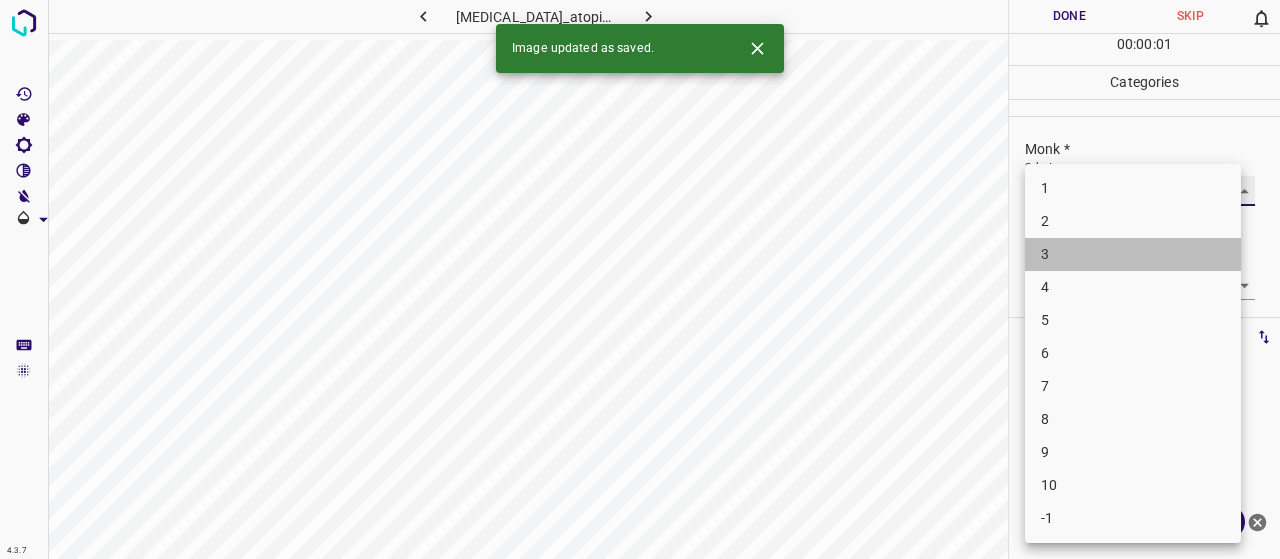 type on "3" 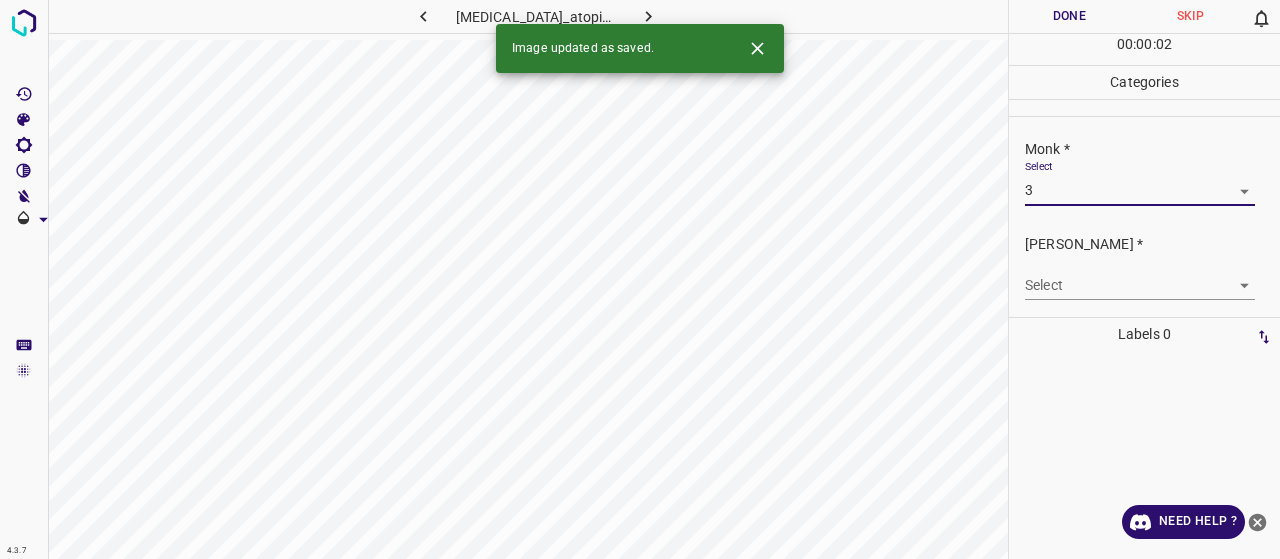 click on "4.3.7 eczema_atopic52.jpg Done Skip 0 00   : 00   : 02   Categories Monk *  Select 3 3  Fitzpatrick *  Select ​ Labels   0 Categories 1 Monk 2  Fitzpatrick Tools Space Change between modes (Draw & Edit) I Auto labeling R Restore zoom M Zoom in N Zoom out Delete Delete selecte label Filters Z Restore filters X Saturation filter C Brightness filter V Contrast filter B Gray scale filter General O Download Image updated as saved. Need Help ? - Text - Hide - Delete" at bounding box center [640, 279] 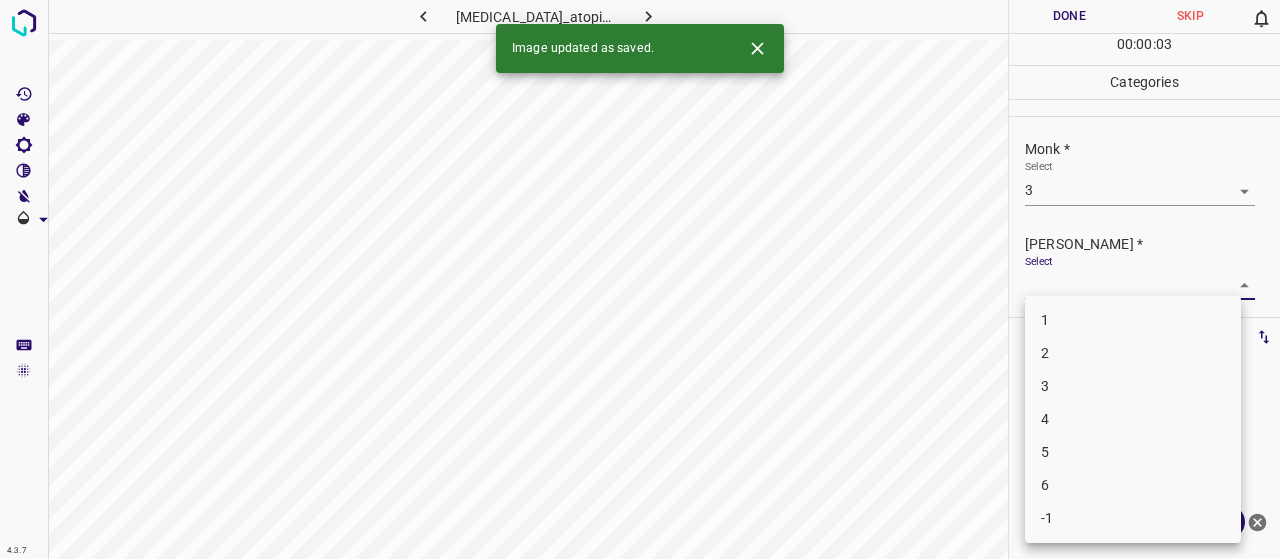 click on "2" at bounding box center (1133, 353) 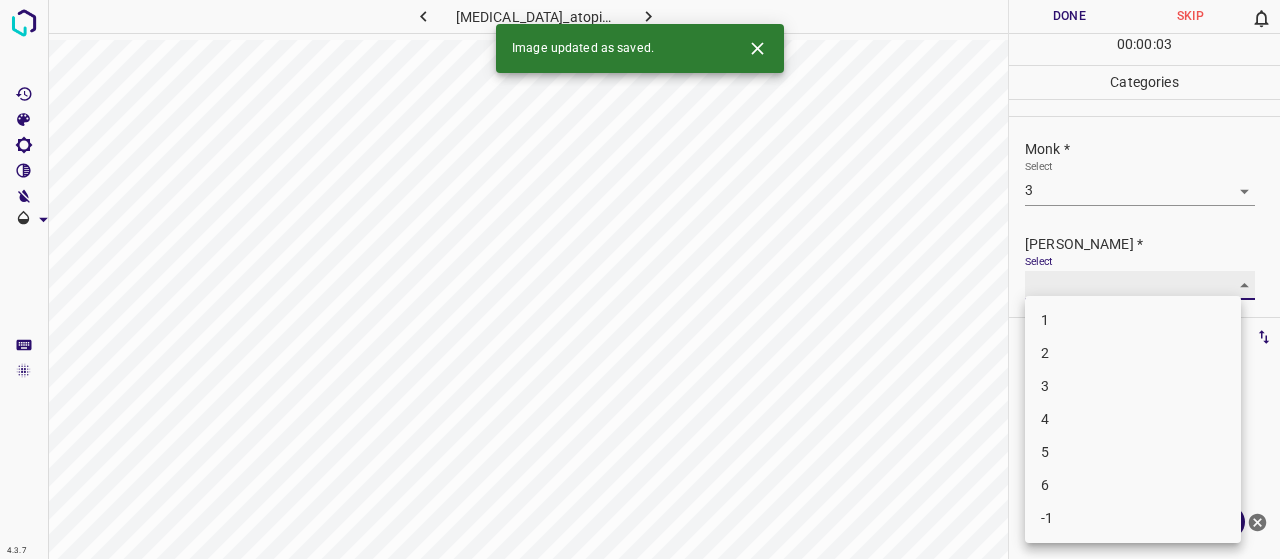 type on "2" 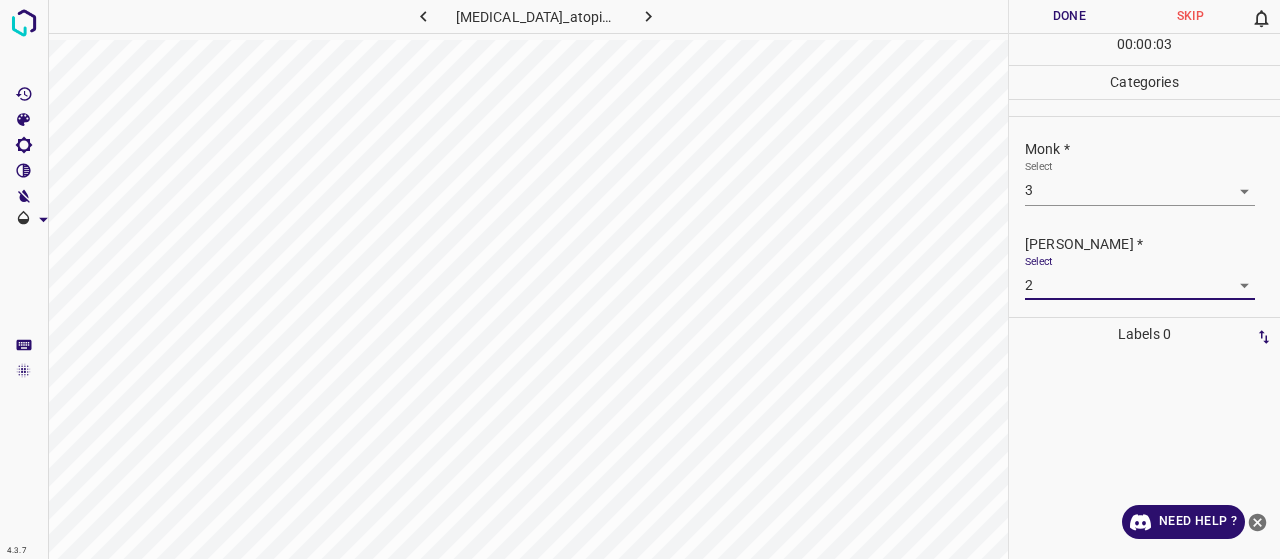 click on "Done" at bounding box center [1069, 16] 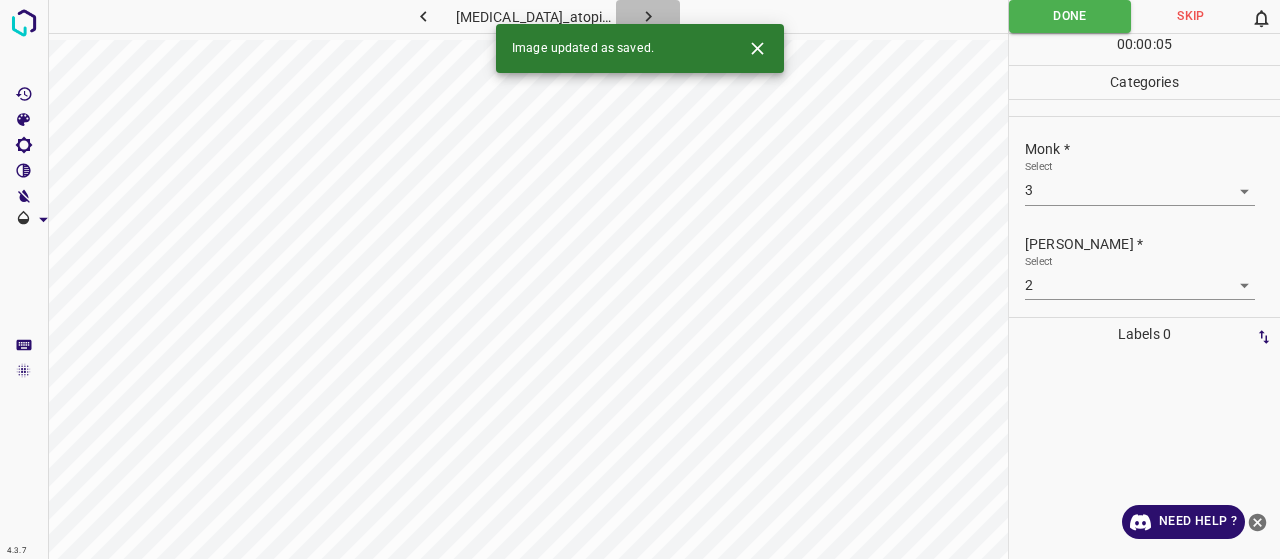 click at bounding box center (648, 16) 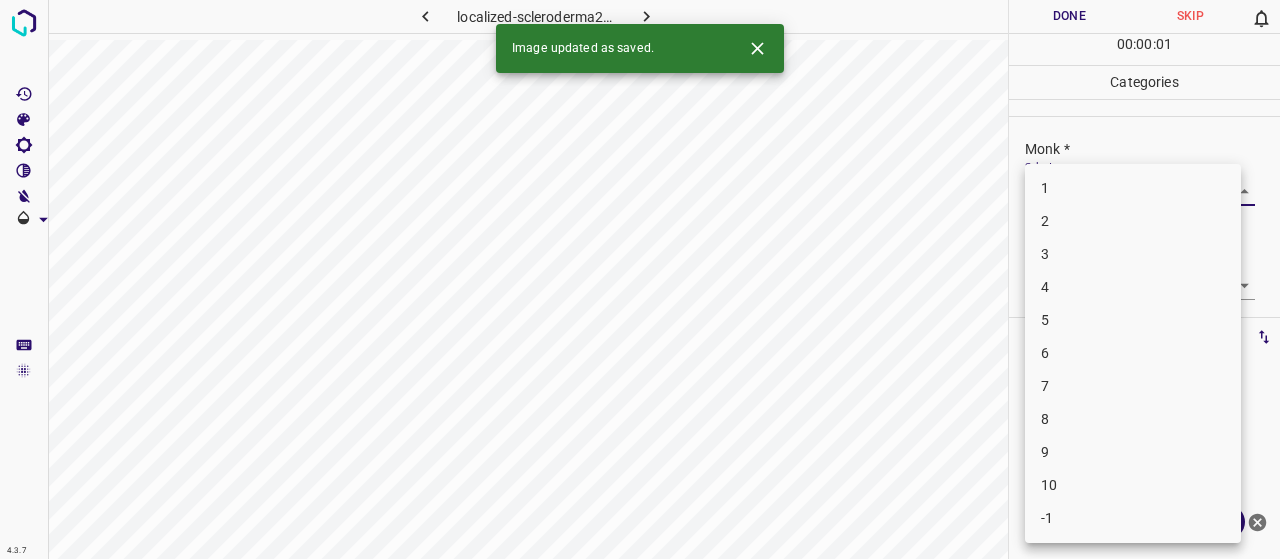 click on "4.3.7 localized-scleroderma25.jpg Done Skip 0 00   : 00   : 01   Categories Monk *  Select ​  Fitzpatrick *  Select ​ Labels   0 Categories 1 Monk 2  Fitzpatrick Tools Space Change between modes (Draw & Edit) I Auto labeling R Restore zoom M Zoom in N Zoom out Delete Delete selecte label Filters Z Restore filters X Saturation filter C Brightness filter V Contrast filter B Gray scale filter General O Download Image updated as saved. Need Help ? - Text - Hide - Delete 1 2 3 4 5 6 7 8 9 10 -1" at bounding box center (640, 279) 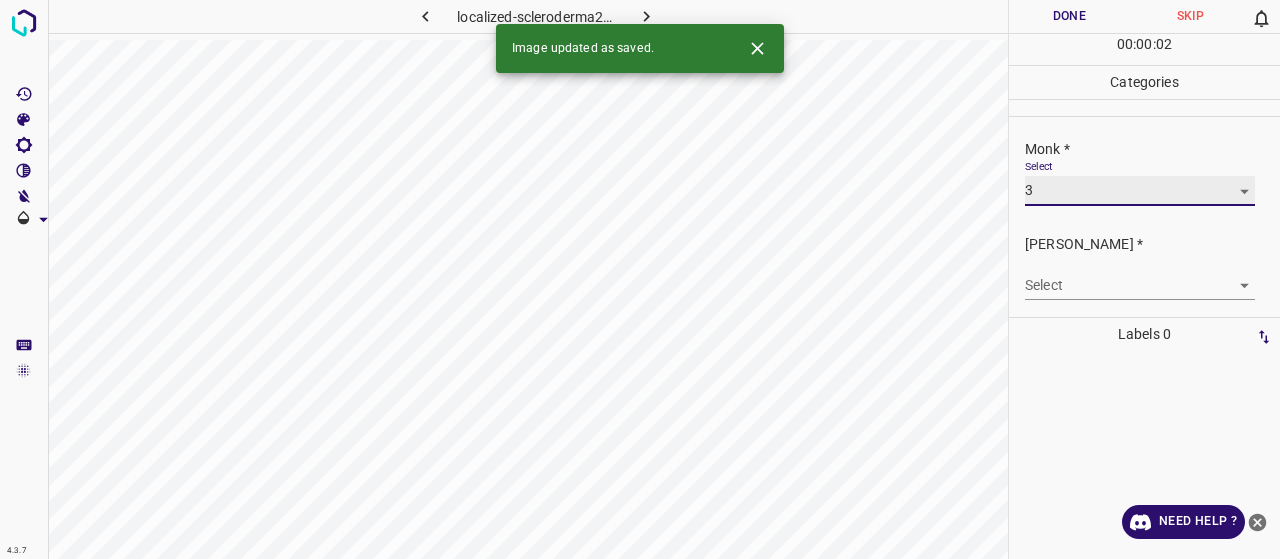 type on "3" 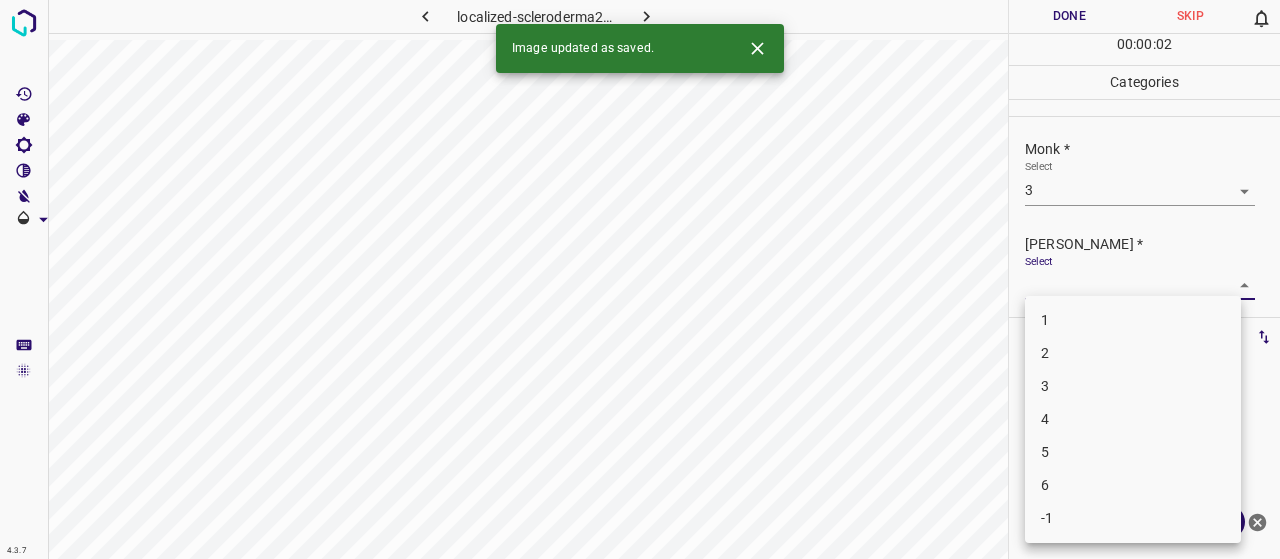 click on "4.3.7 localized-scleroderma25.jpg Done Skip 0 00   : 00   : 02   Categories Monk *  Select 3 3  Fitzpatrick *  Select ​ Labels   0 Categories 1 Monk 2  Fitzpatrick Tools Space Change between modes (Draw & Edit) I Auto labeling R Restore zoom M Zoom in N Zoom out Delete Delete selecte label Filters Z Restore filters X Saturation filter C Brightness filter V Contrast filter B Gray scale filter General O Download Image updated as saved. Need Help ? - Text - Hide - Delete 1 2 3 4 5 6 -1" at bounding box center [640, 279] 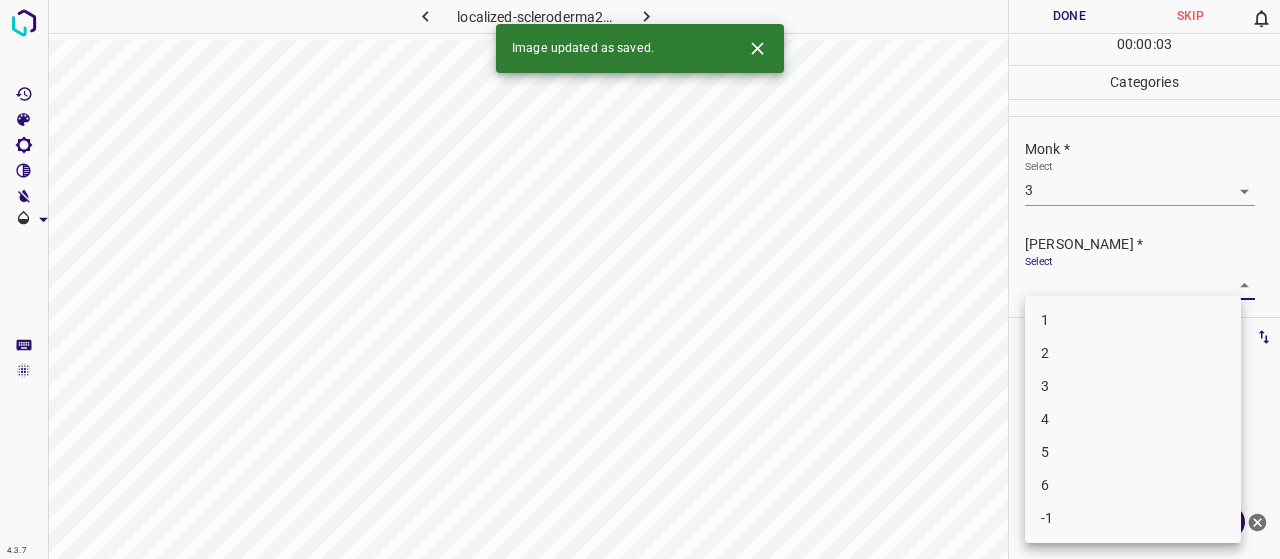 click on "2" at bounding box center (1133, 353) 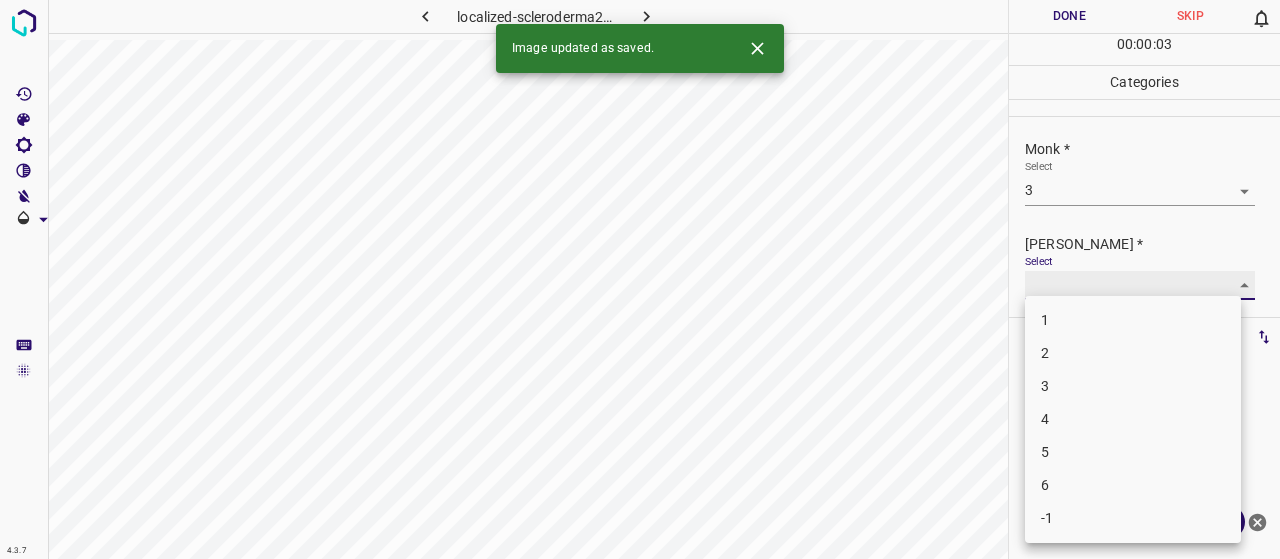 type on "2" 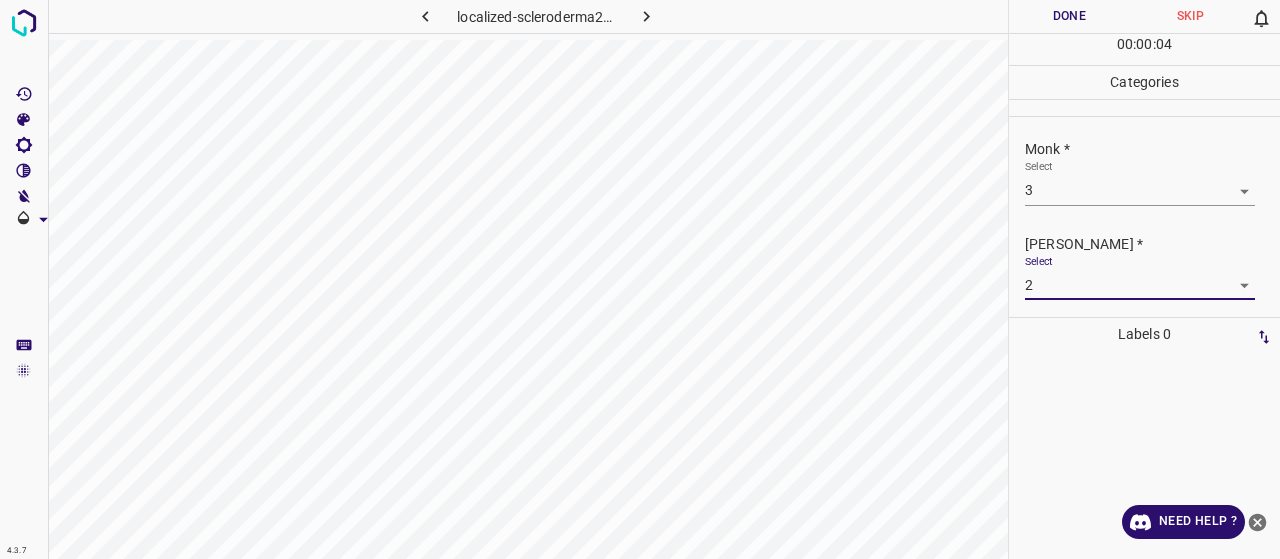 click on "Done" at bounding box center [1069, 16] 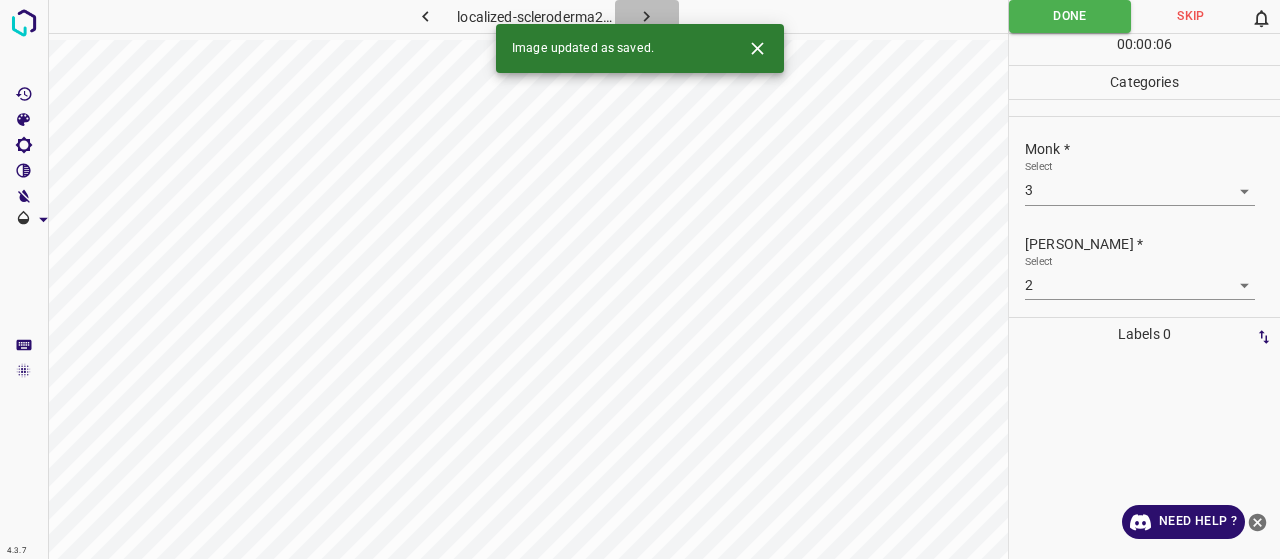 click 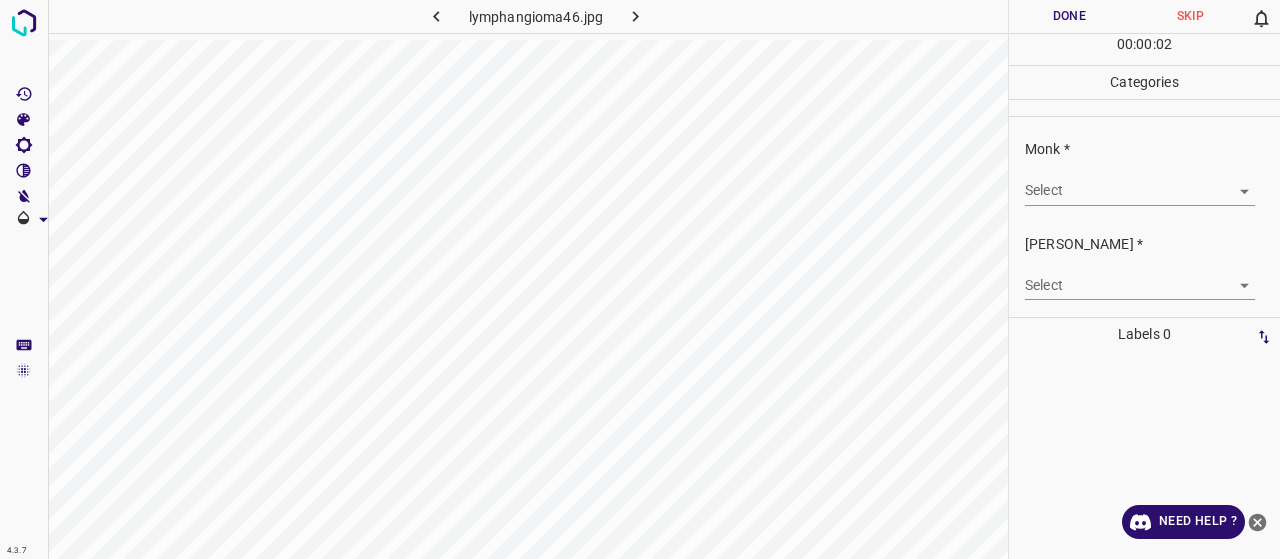 click on "4.3.7 lymphangioma46.jpg Done Skip 0 00   : 00   : 02   Categories Monk *  Select ​  Fitzpatrick *  Select ​ Labels   0 Categories 1 Monk 2  Fitzpatrick Tools Space Change between modes (Draw & Edit) I Auto labeling R Restore zoom M Zoom in N Zoom out Delete Delete selecte label Filters Z Restore filters X Saturation filter C Brightness filter V Contrast filter B Gray scale filter General O Download Need Help ? - Text - Hide - Delete" at bounding box center (640, 279) 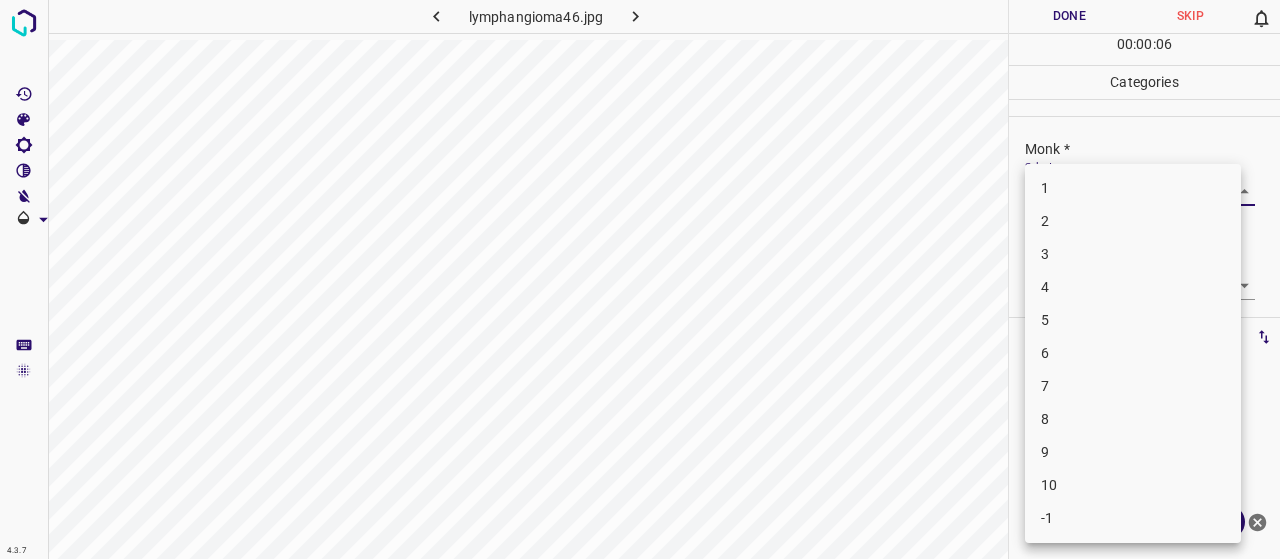 click on "4" at bounding box center (1133, 287) 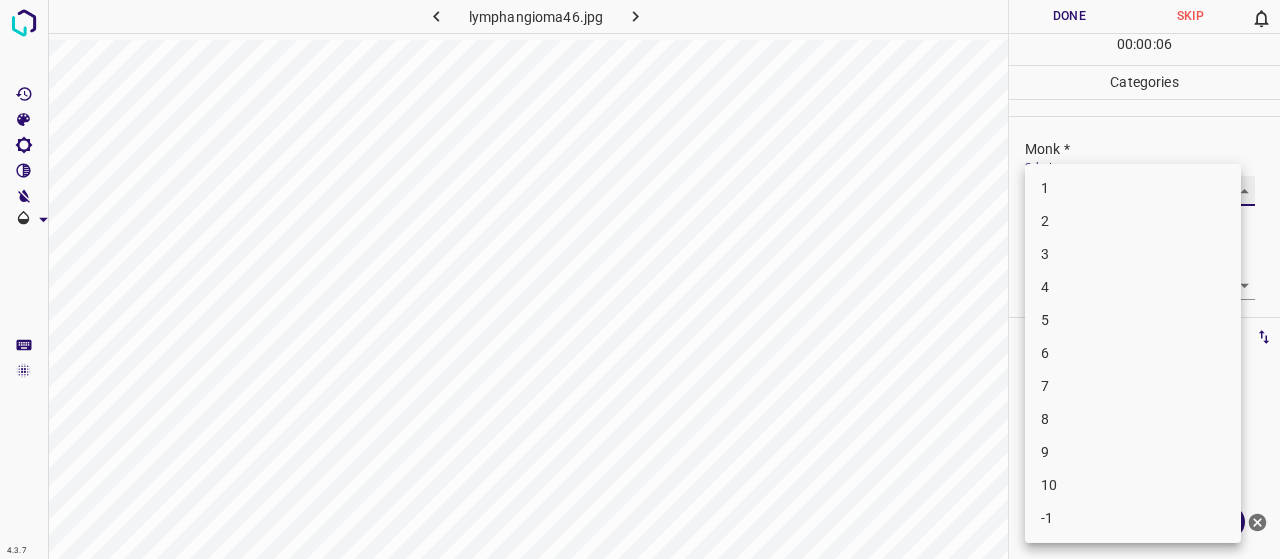 type on "4" 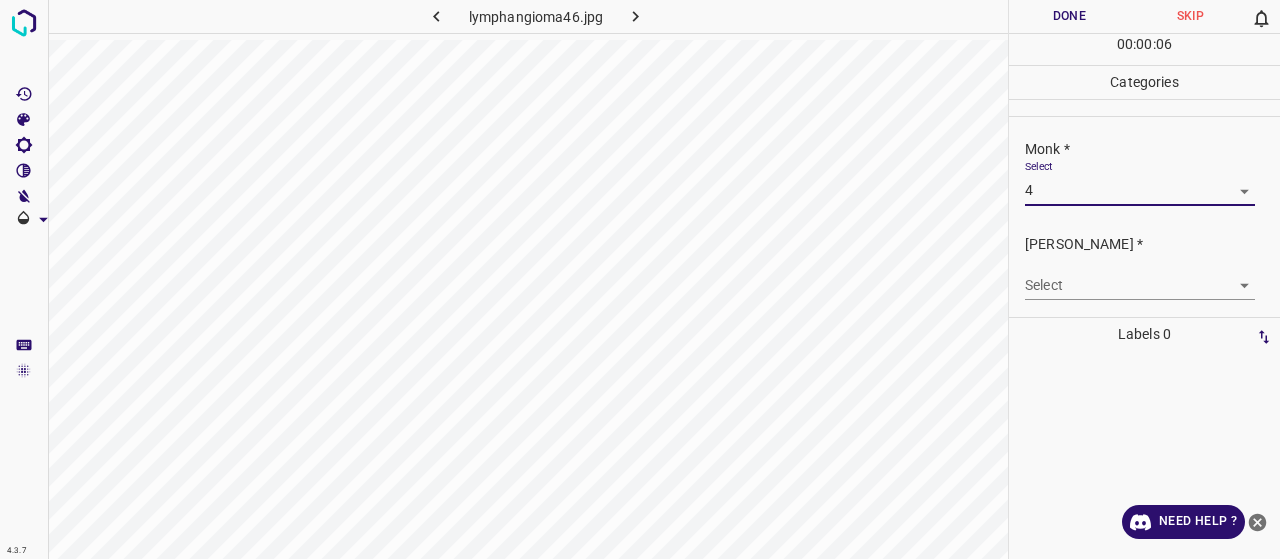 click on "4.3.7 lymphangioma46.jpg Done Skip 0 00   : 00   : 06   Categories Monk *  Select 4 4  Fitzpatrick *  Select ​ Labels   0 Categories 1 Monk 2  Fitzpatrick Tools Space Change between modes (Draw & Edit) I Auto labeling R Restore zoom M Zoom in N Zoom out Delete Delete selecte label Filters Z Restore filters X Saturation filter C Brightness filter V Contrast filter B Gray scale filter General O Download Need Help ? - Text - Hide - Delete 1 2 3 4 5 6 7 8 9 10 -1" at bounding box center (640, 279) 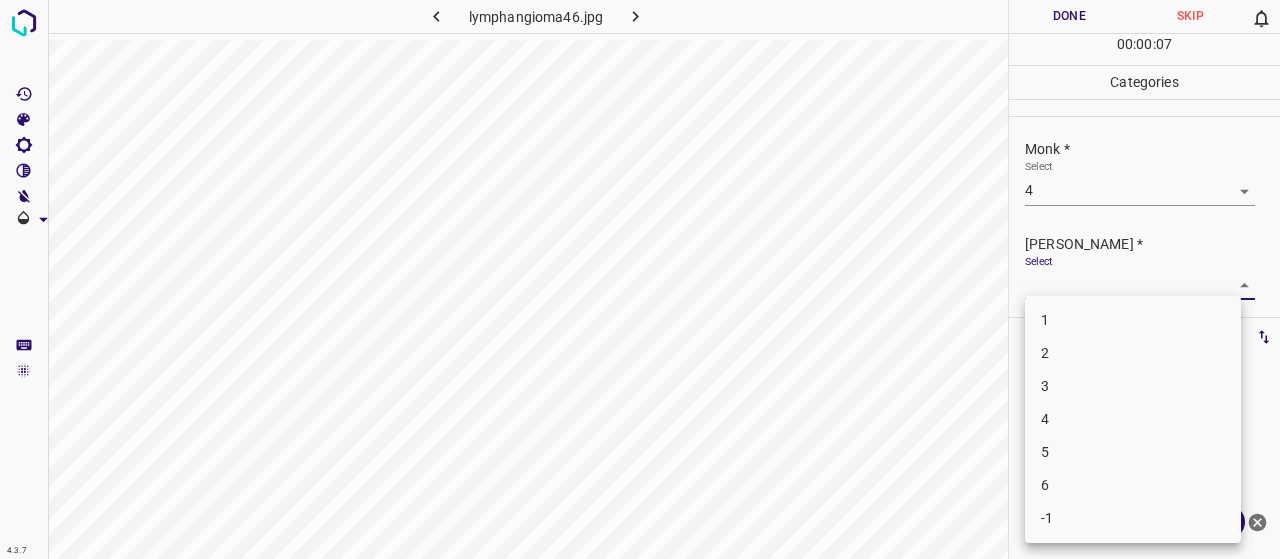 click on "2" at bounding box center [1133, 353] 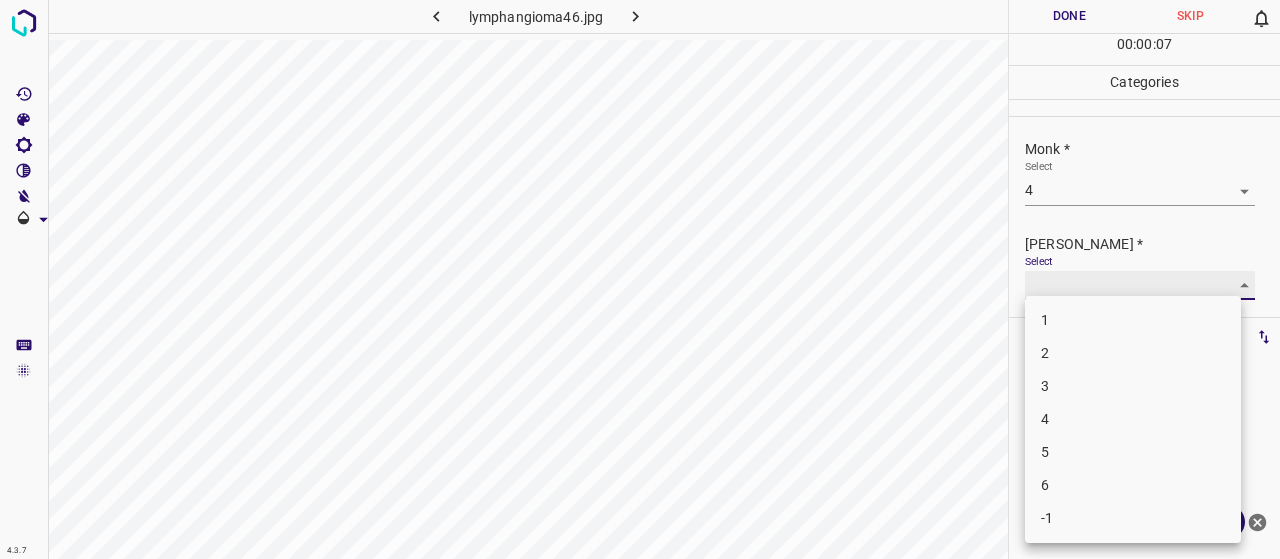 type on "2" 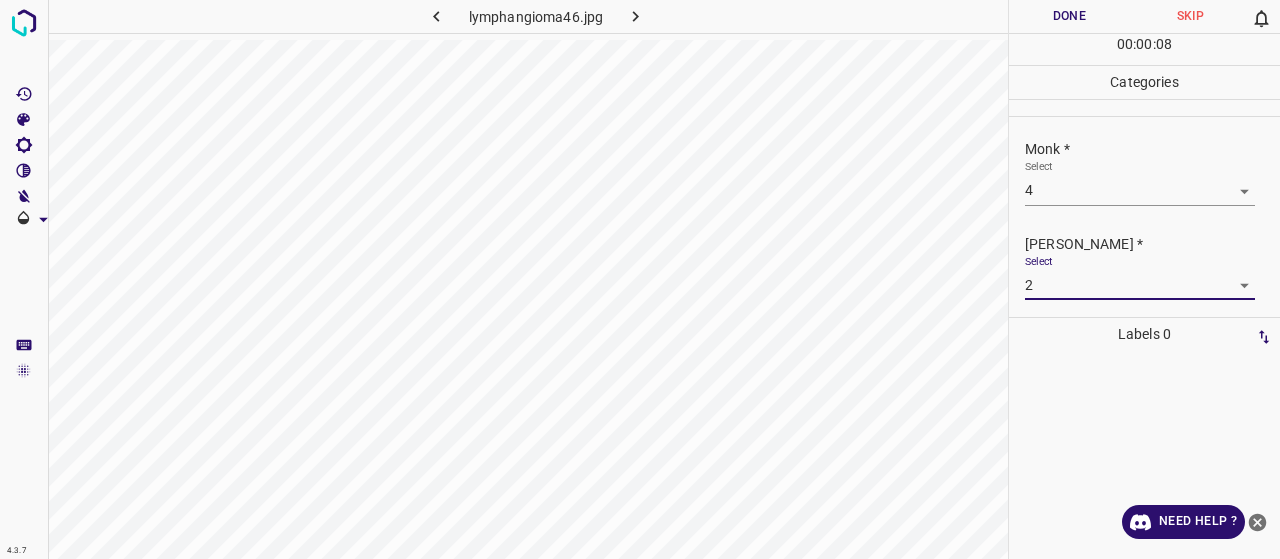 click on "Done" at bounding box center (1069, 16) 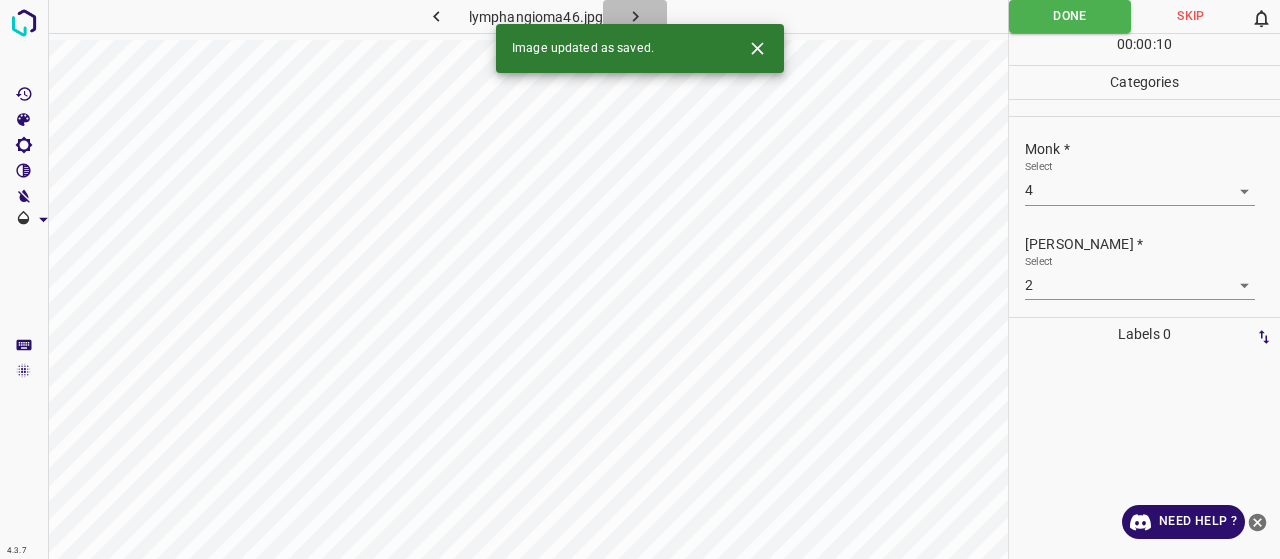 click at bounding box center (635, 16) 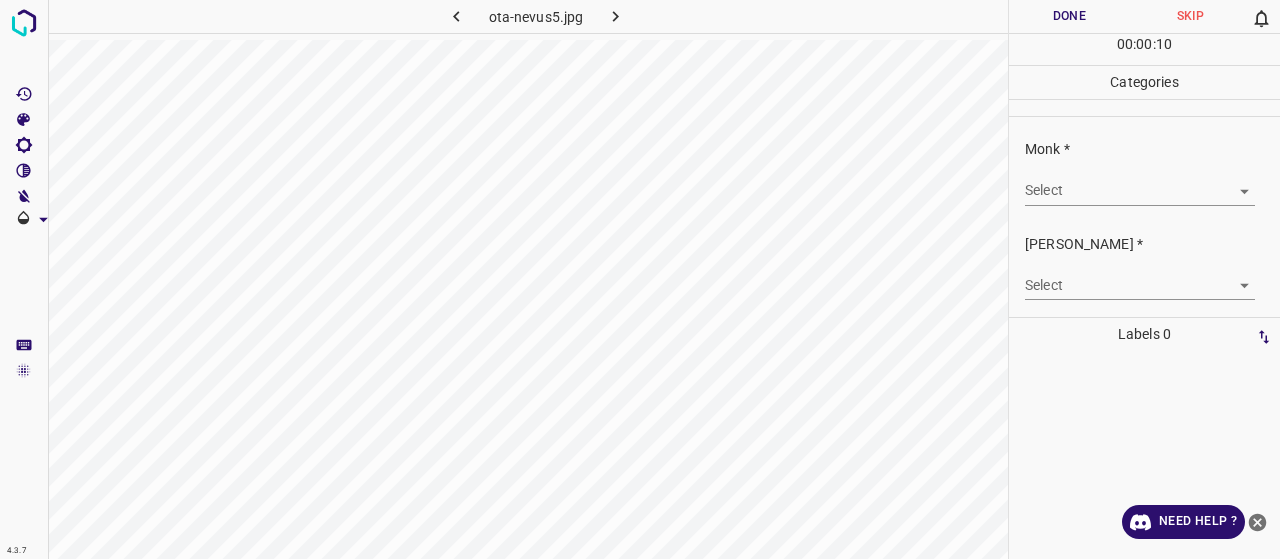 click on "4.3.7 ota-nevus5.jpg Done Skip 0 00   : 00   : 10   Categories Monk *  Select ​  Fitzpatrick *  Select ​ Labels   0 Categories 1 Monk 2  Fitzpatrick Tools Space Change between modes (Draw & Edit) I Auto labeling R Restore zoom M Zoom in N Zoom out Delete Delete selecte label Filters Z Restore filters X Saturation filter C Brightness filter V Contrast filter B Gray scale filter General O Download Need Help ? - Text - Hide - Delete" at bounding box center [640, 279] 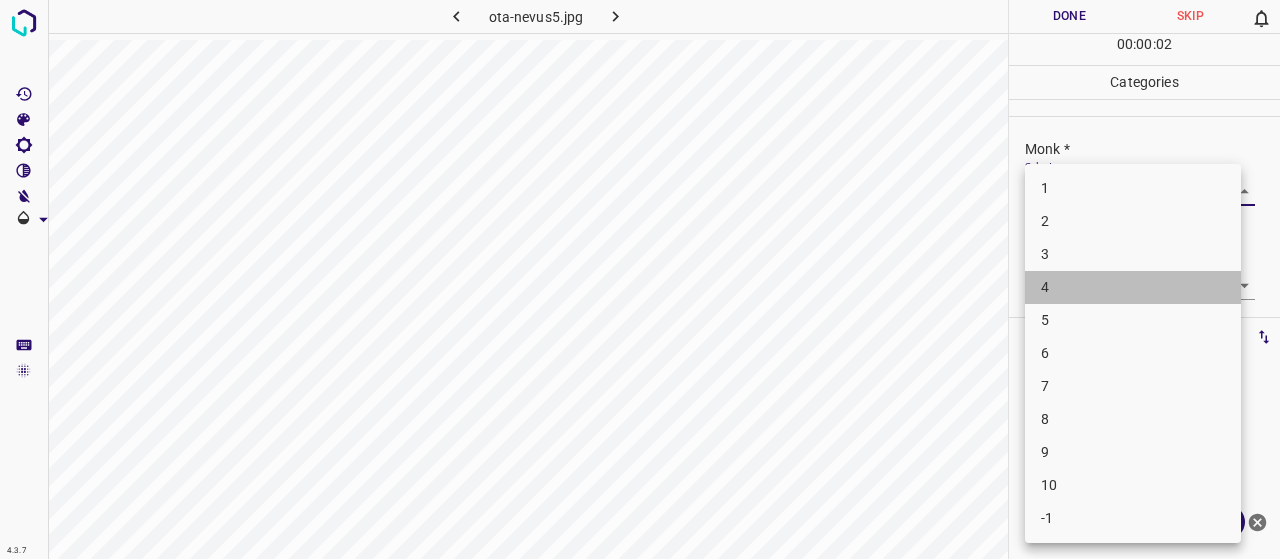 click on "4" at bounding box center (1133, 287) 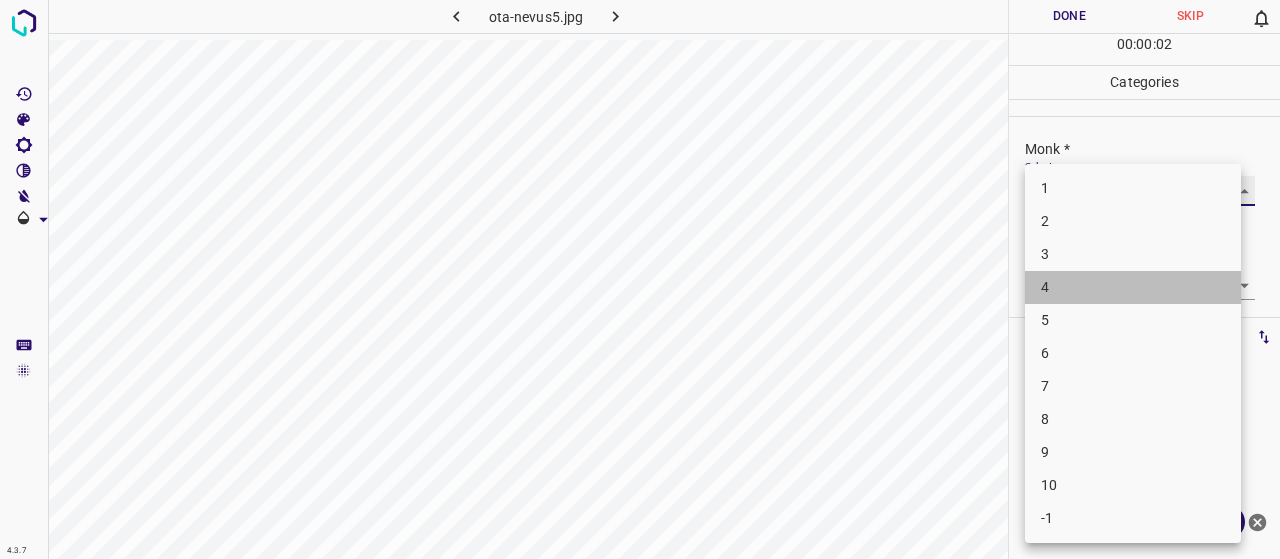 type on "4" 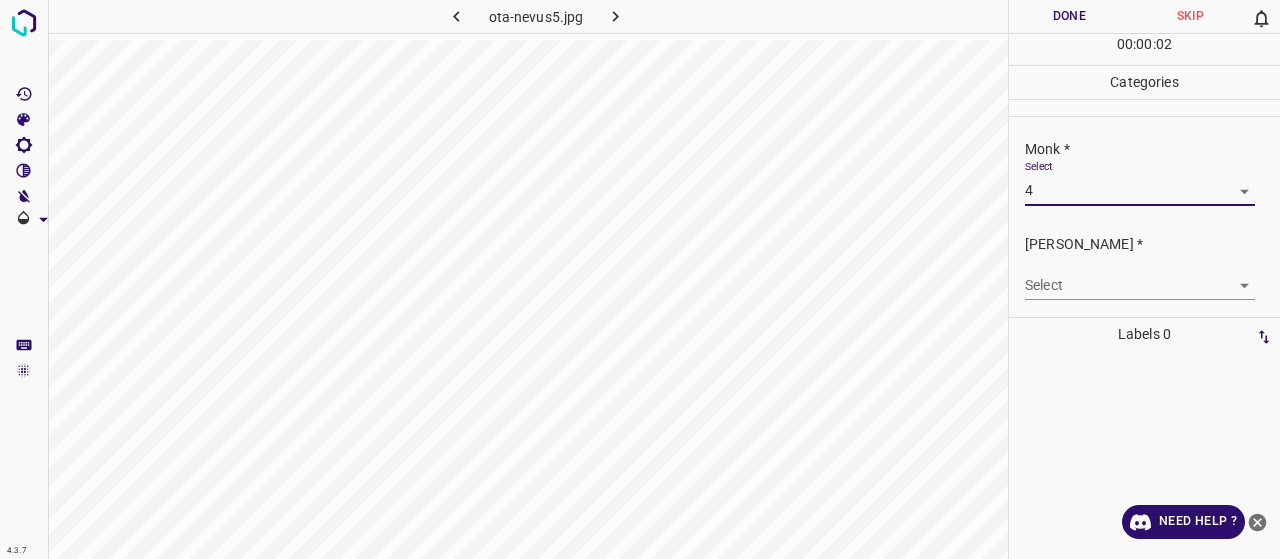 click on "4.3.7 ota-nevus5.jpg Done Skip 0 00   : 00   : 02   Categories Monk *  Select 4 4  Fitzpatrick *  Select ​ Labels   0 Categories 1 Monk 2  Fitzpatrick Tools Space Change between modes (Draw & Edit) I Auto labeling R Restore zoom M Zoom in N Zoom out Delete Delete selecte label Filters Z Restore filters X Saturation filter C Brightness filter V Contrast filter B Gray scale filter General O Download Need Help ? - Text - Hide - Delete" at bounding box center (640, 279) 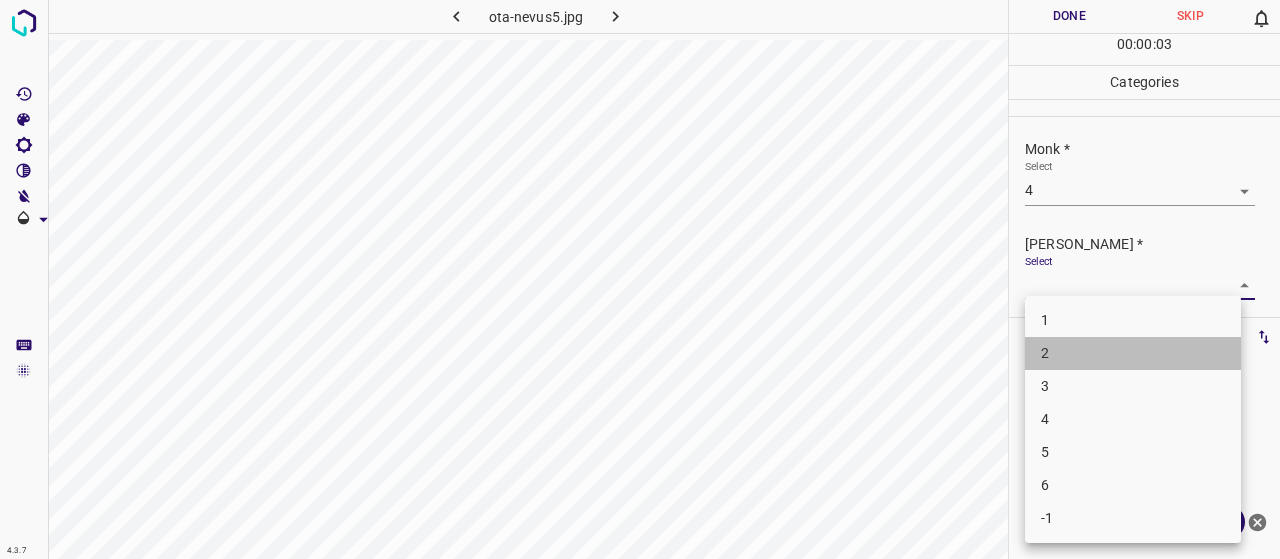 click on "2" at bounding box center (1133, 353) 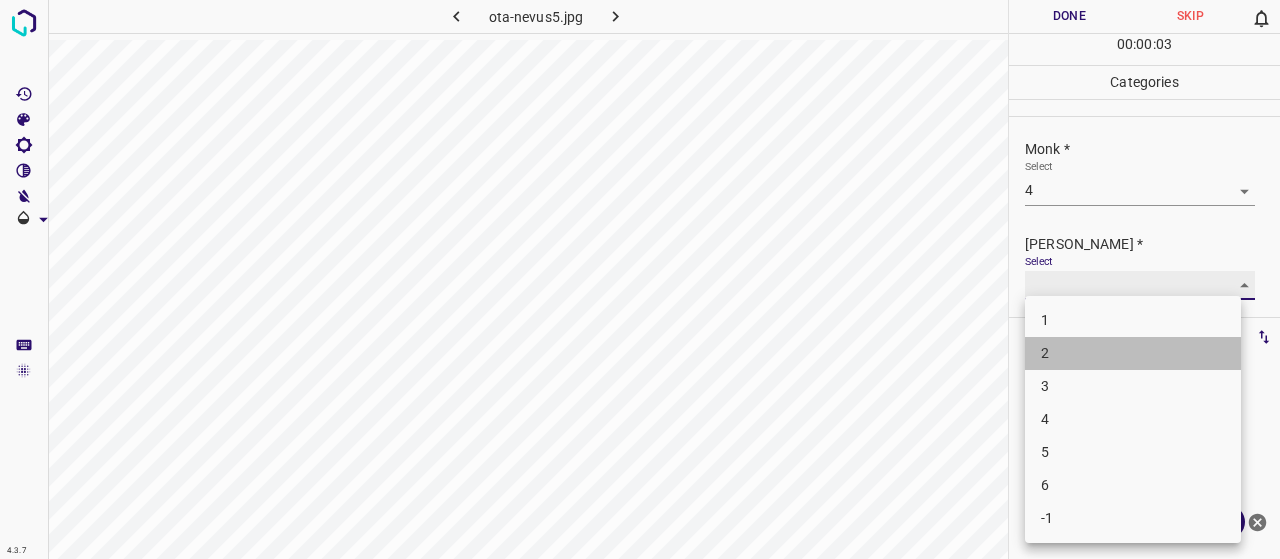 type on "2" 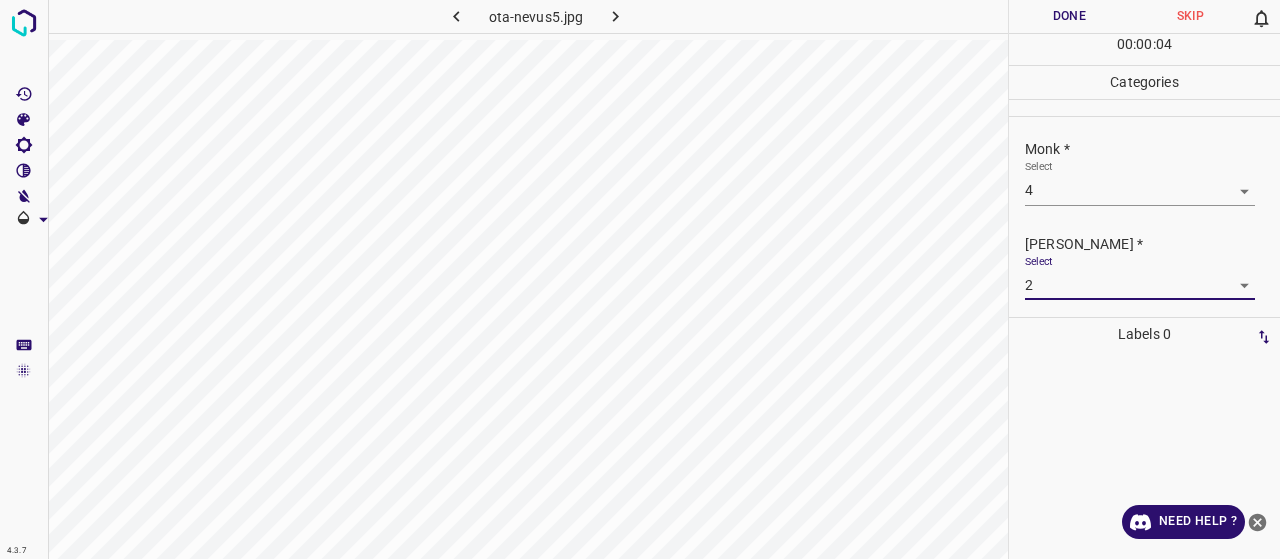 click on "Done" at bounding box center (1069, 16) 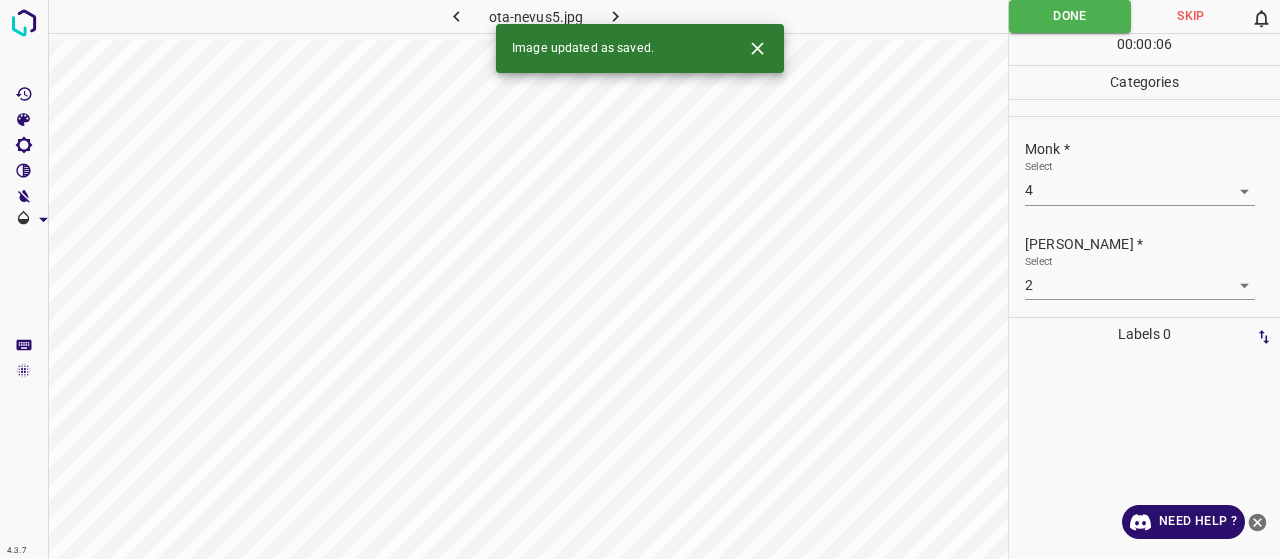 click at bounding box center [615, 16] 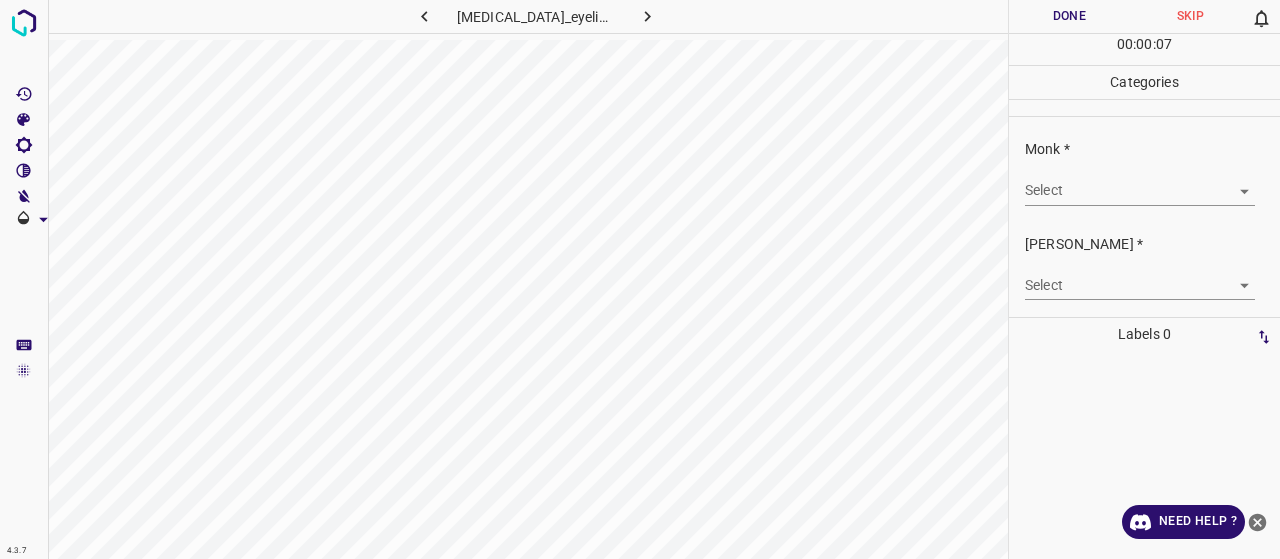 click on "4.3.7 eczema_eyelids6.jpg Done Skip 0 00   : 00   : 07   Categories Monk *  Select ​  Fitzpatrick *  Select ​ Labels   0 Categories 1 Monk 2  Fitzpatrick Tools Space Change between modes (Draw & Edit) I Auto labeling R Restore zoom M Zoom in N Zoom out Delete Delete selecte label Filters Z Restore filters X Saturation filter C Brightness filter V Contrast filter B Gray scale filter General O Download Need Help ? - Text - Hide - Delete" at bounding box center [640, 279] 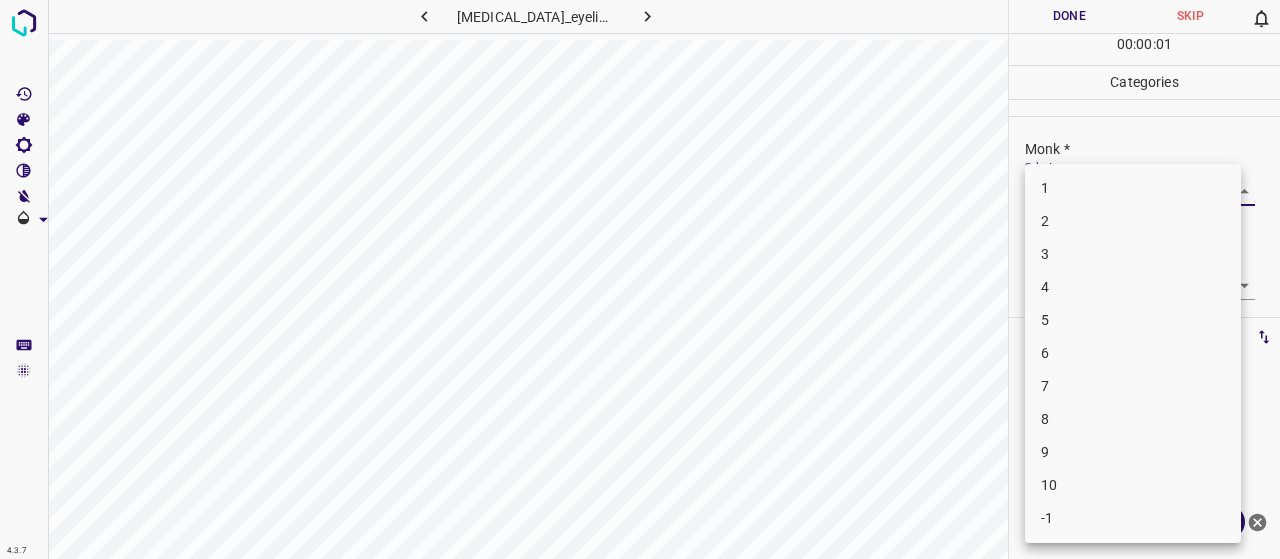 click on "4" at bounding box center [1133, 287] 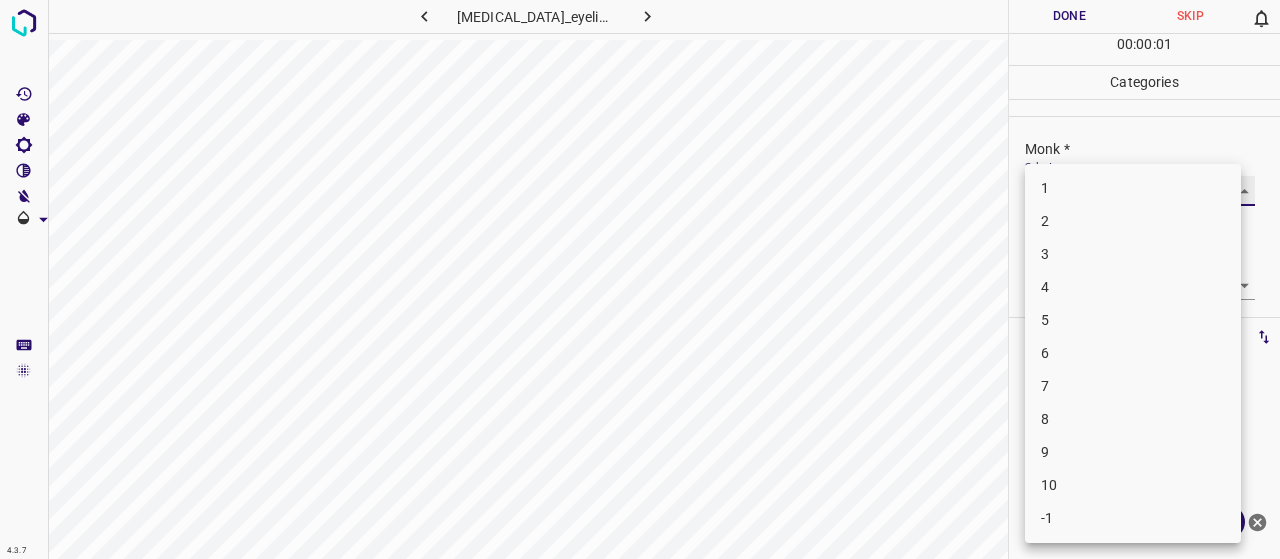 type on "4" 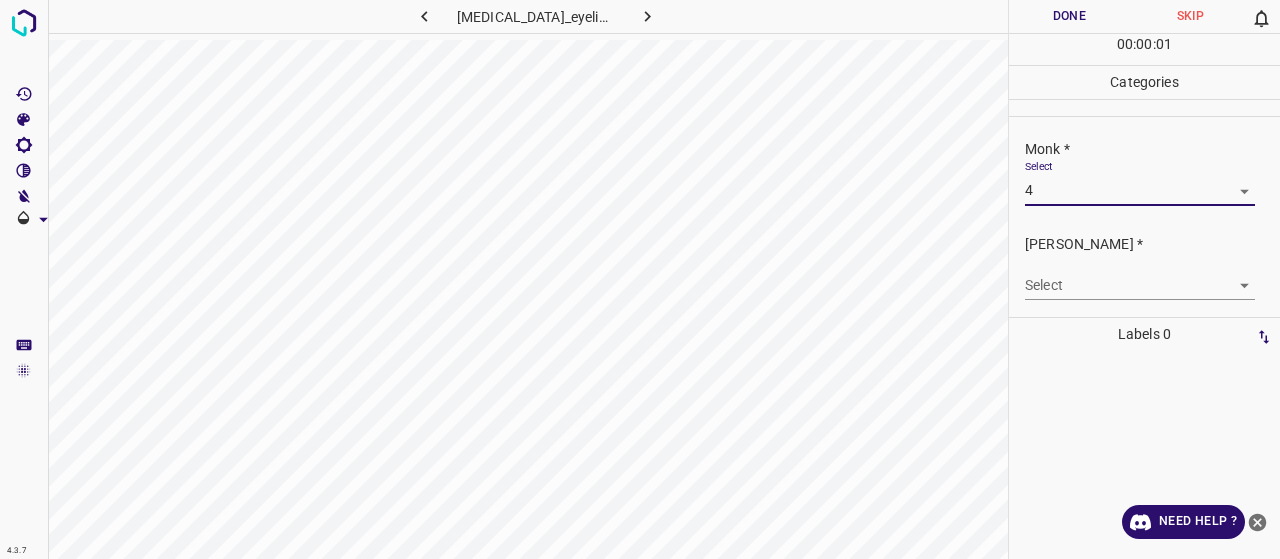click on "4.3.7 eczema_eyelids6.jpg Done Skip 0 00   : 00   : 01   Categories Monk *  Select 4 4  Fitzpatrick *  Select ​ Labels   0 Categories 1 Monk 2  Fitzpatrick Tools Space Change between modes (Draw & Edit) I Auto labeling R Restore zoom M Zoom in N Zoom out Delete Delete selecte label Filters Z Restore filters X Saturation filter C Brightness filter V Contrast filter B Gray scale filter General O Download Need Help ? - Text - Hide - Delete 1 2 3 4 5 6 7 8 9 10 -1" at bounding box center [640, 279] 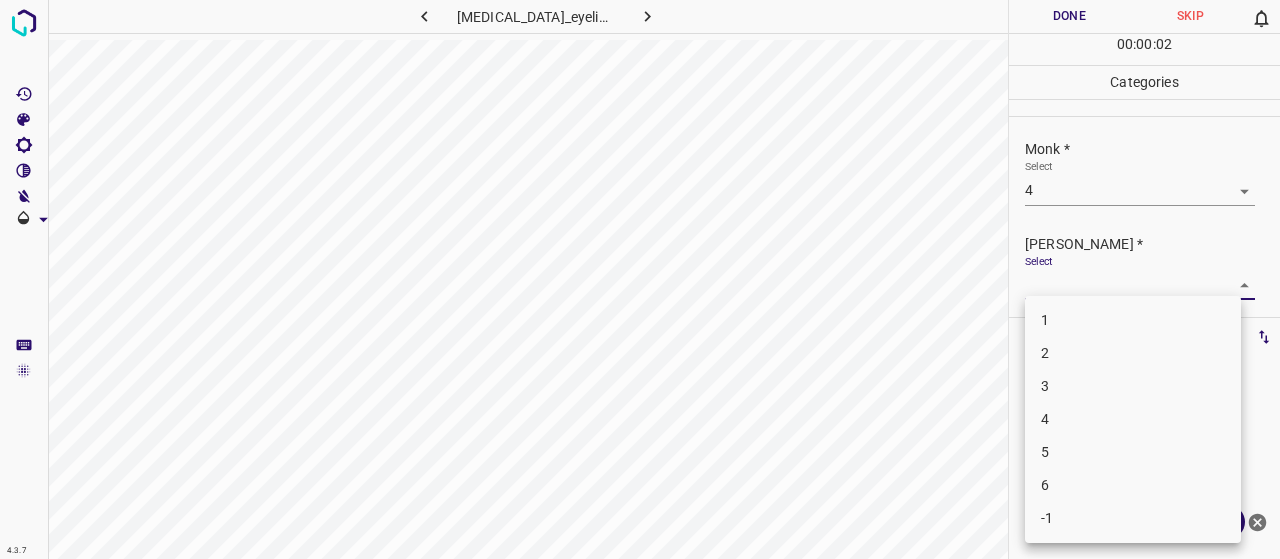 click on "2" at bounding box center [1133, 353] 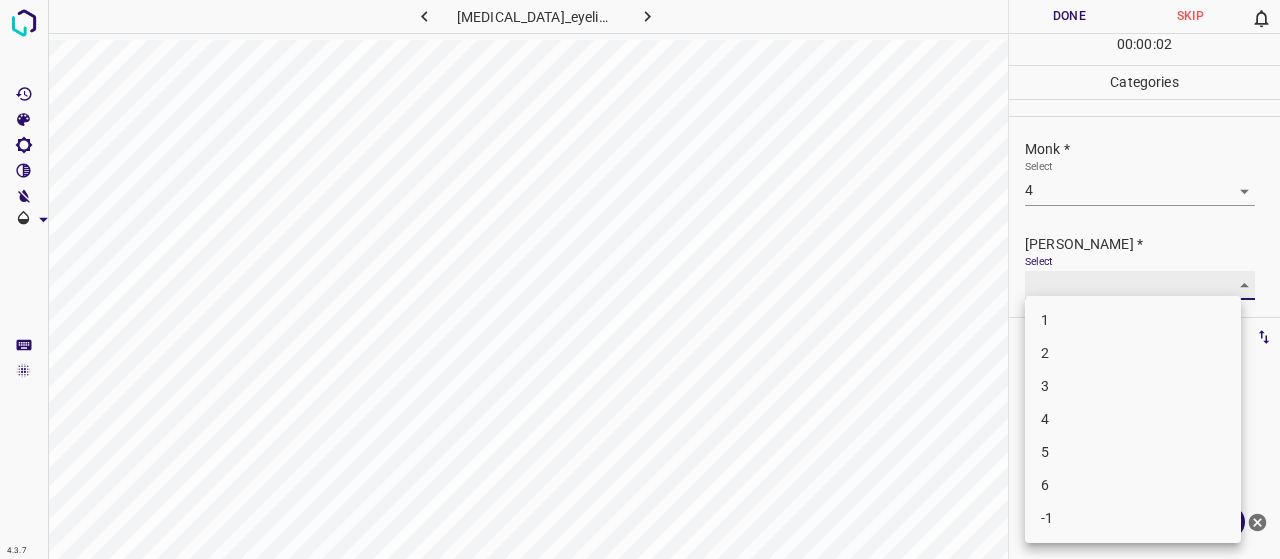 type on "2" 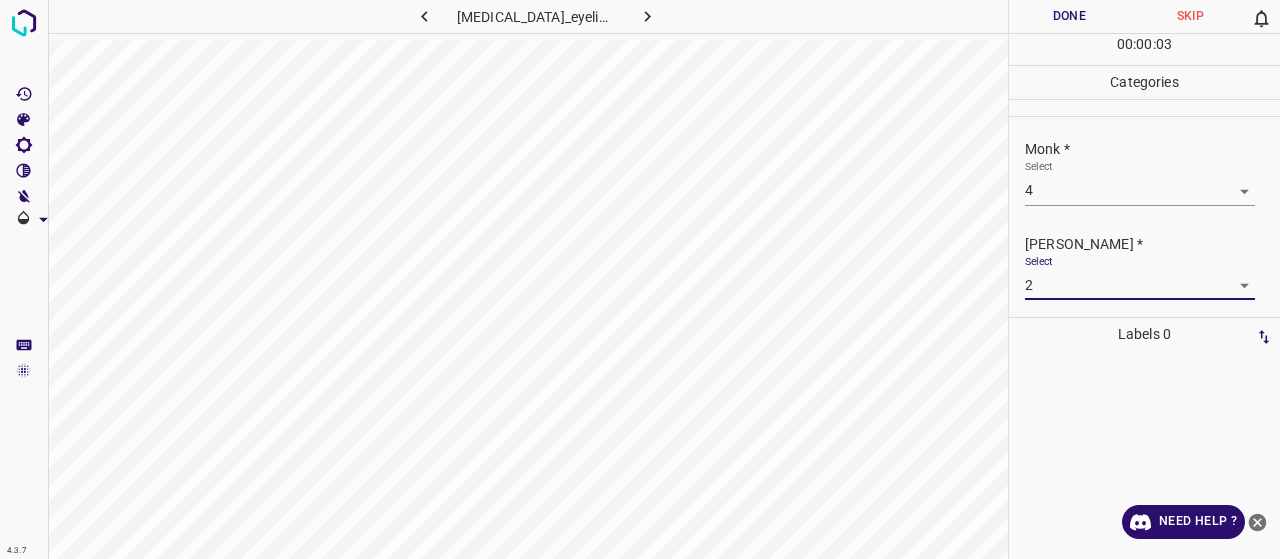 click on "Done" at bounding box center [1069, 16] 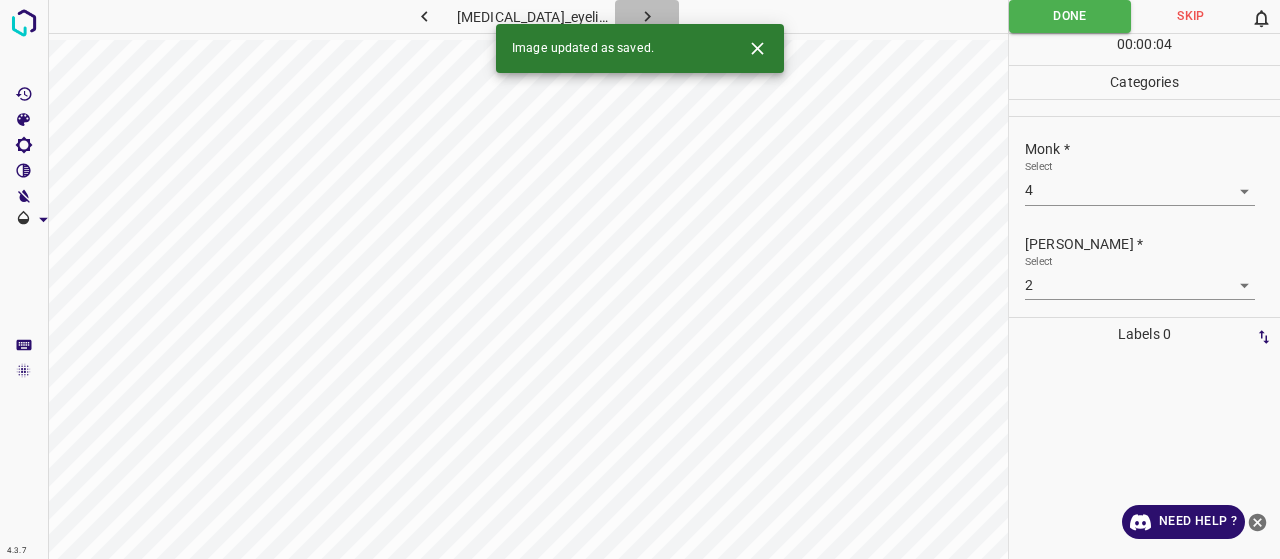click at bounding box center (647, 16) 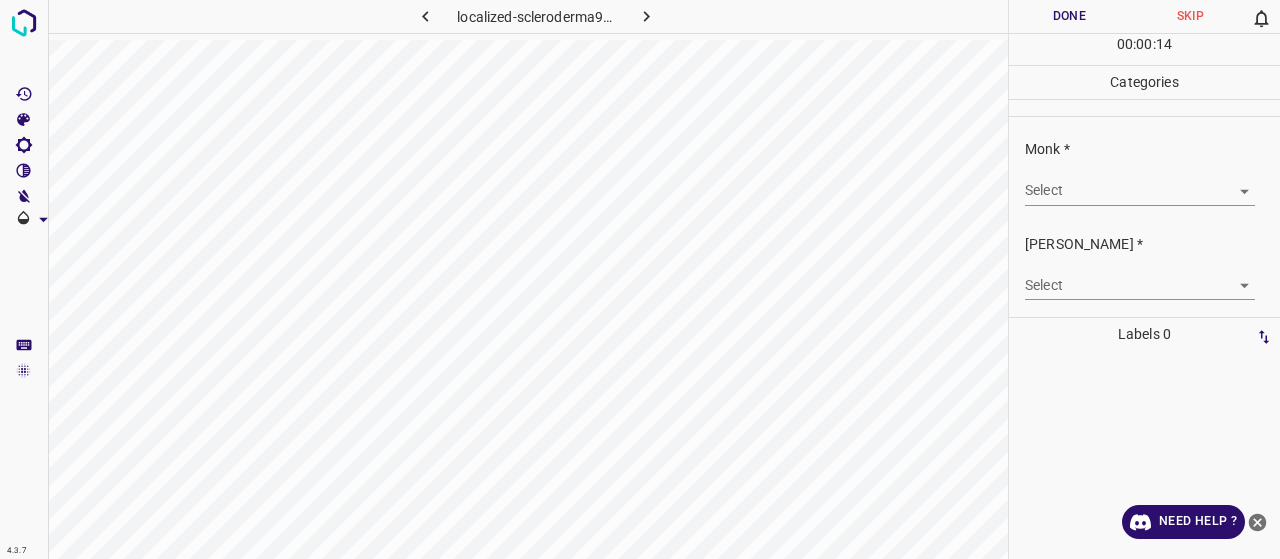click on "4.3.7 localized-scleroderma9.jpg Done Skip 0 00   : 00   : 14   Categories Monk *  Select ​  Fitzpatrick *  Select ​ Labels   0 Categories 1 Monk 2  Fitzpatrick Tools Space Change between modes (Draw & Edit) I Auto labeling R Restore zoom M Zoom in N Zoom out Delete Delete selecte label Filters Z Restore filters X Saturation filter C Brightness filter V Contrast filter B Gray scale filter General O Download Need Help ? - Text - Hide - Delete" at bounding box center (640, 279) 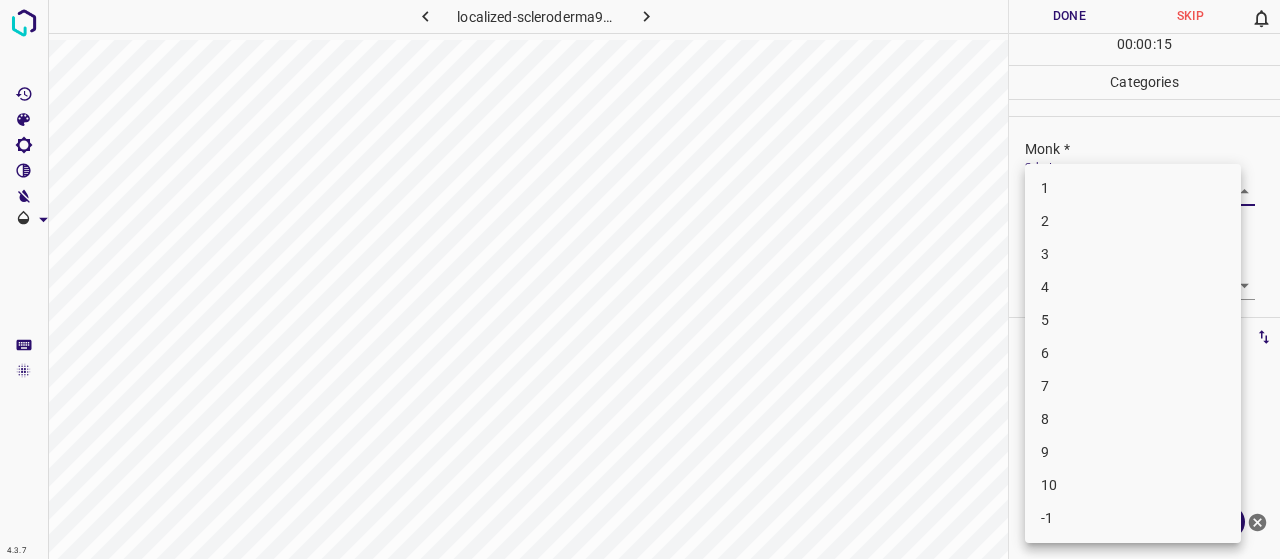 click on "3" at bounding box center (1133, 254) 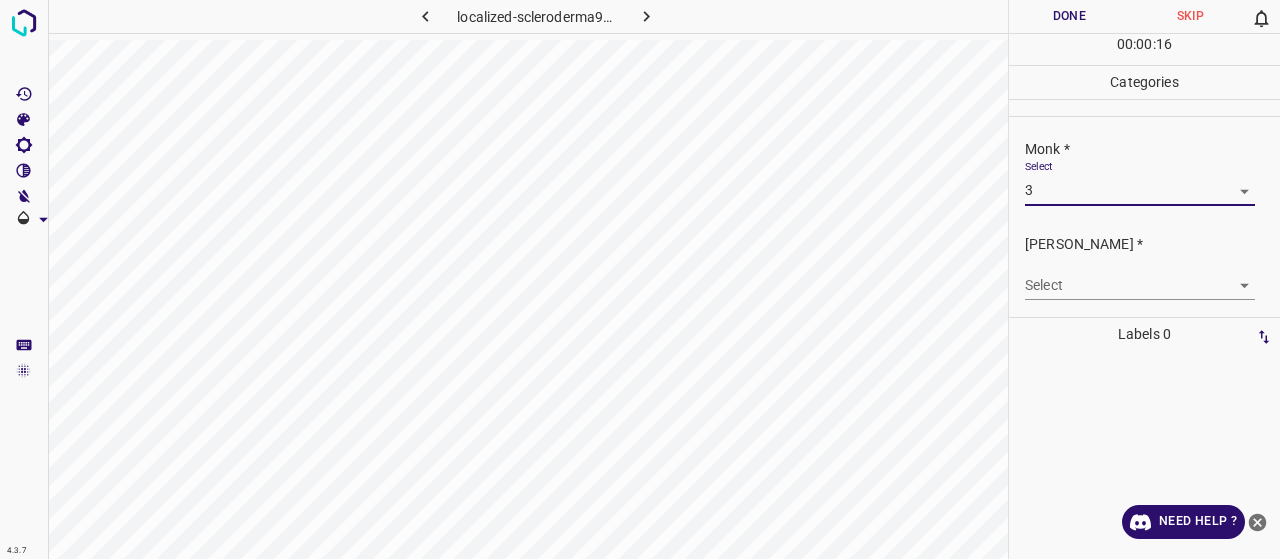 click on "Monk *  Select 3 3" at bounding box center [1144, 172] 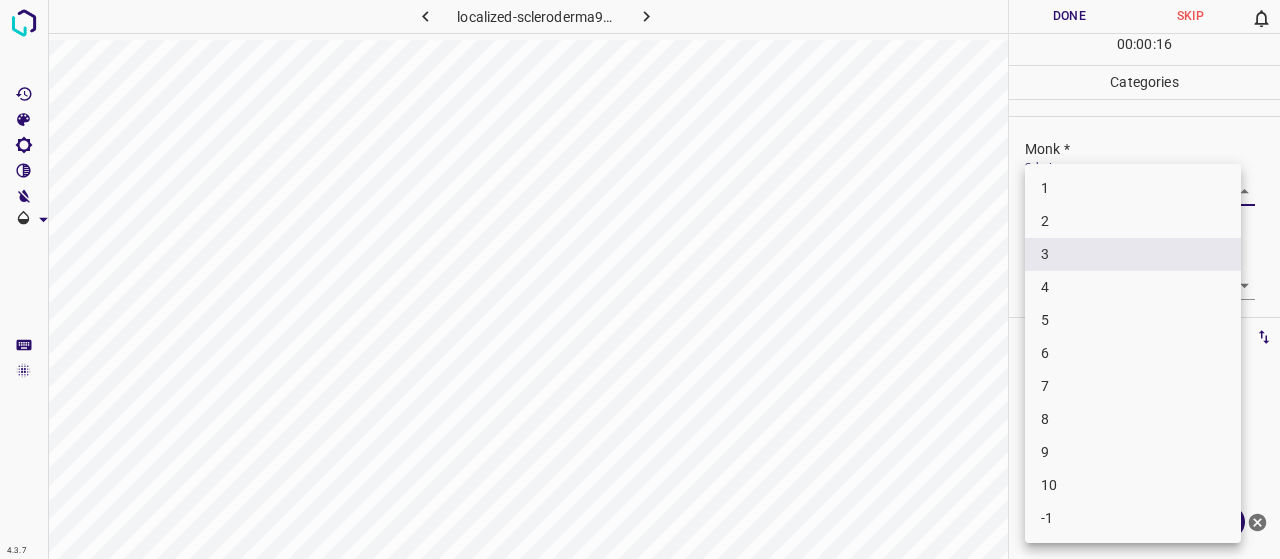 click on "4.3.7 localized-scleroderma9.jpg Done Skip 0 00   : 00   : 16   Categories Monk *  Select 3 3  Fitzpatrick *  Select ​ Labels   0 Categories 1 Monk 2  Fitzpatrick Tools Space Change between modes (Draw & Edit) I Auto labeling R Restore zoom M Zoom in N Zoom out Delete Delete selecte label Filters Z Restore filters X Saturation filter C Brightness filter V Contrast filter B Gray scale filter General O Download Need Help ? - Text - Hide - Delete 1 2 3 4 5 6 7 8 9 10 -1" at bounding box center [640, 279] 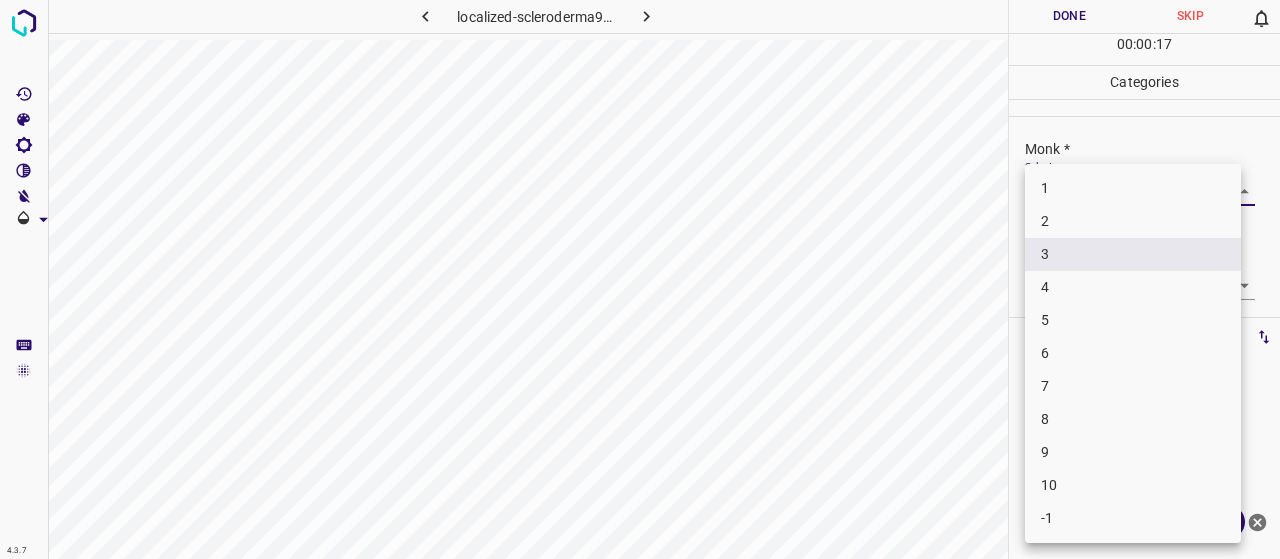 click on "2" at bounding box center (1133, 221) 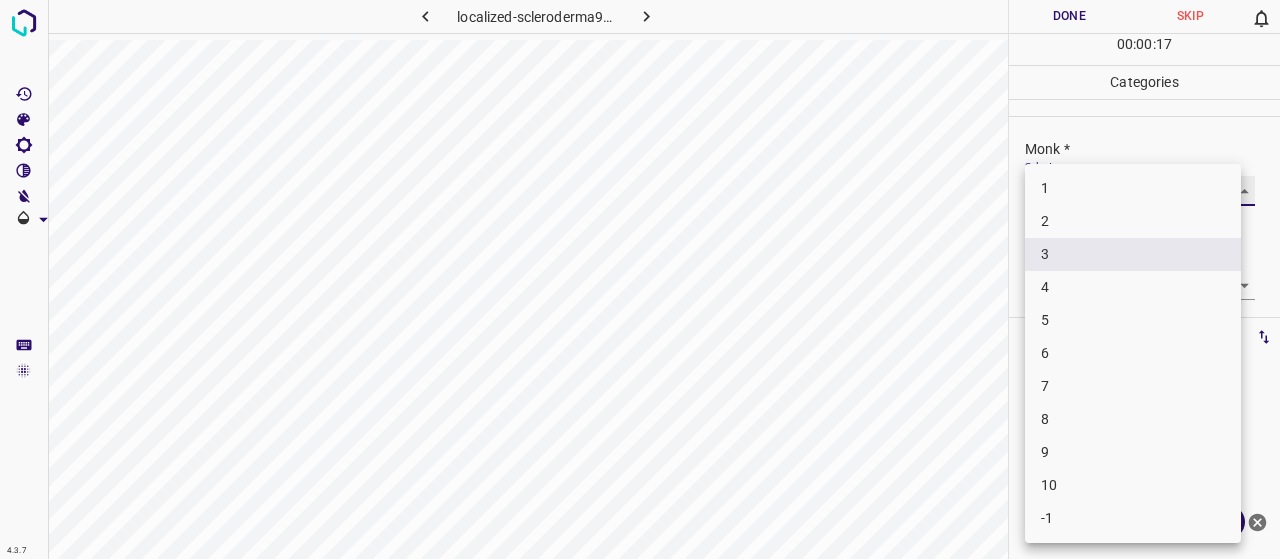 type on "2" 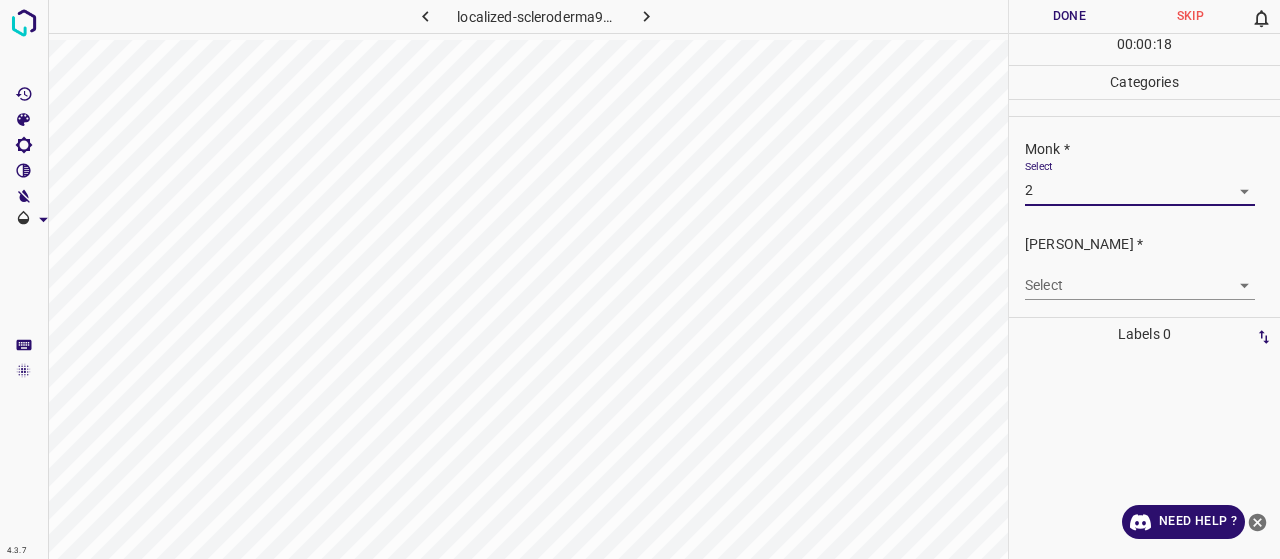 click on "Fitzpatrick *  Select ​" at bounding box center [1144, 267] 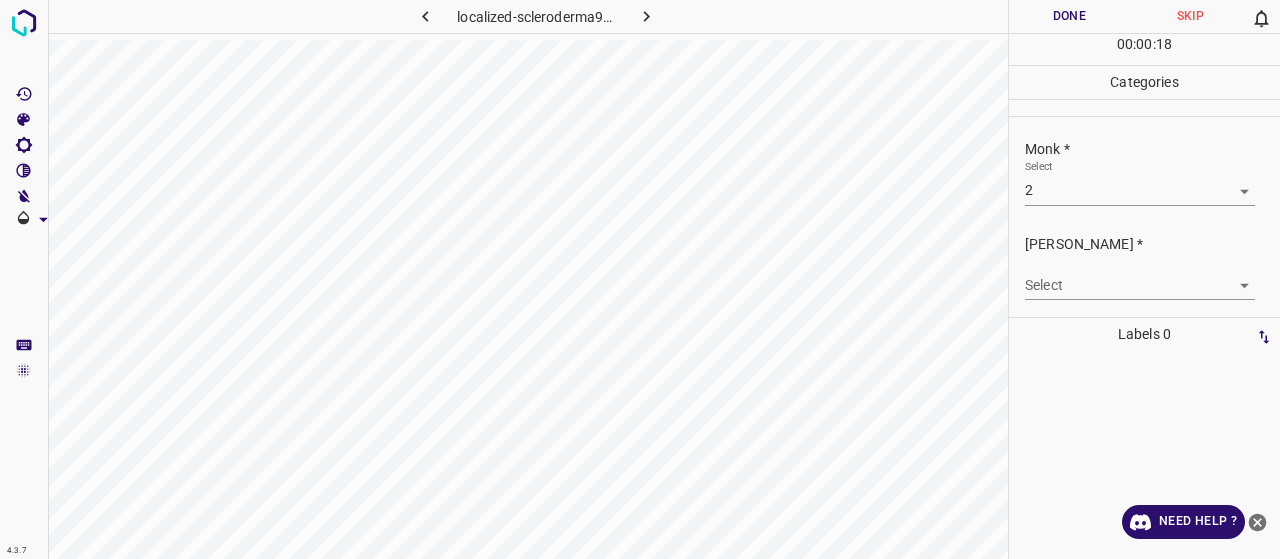 click on "4.3.7 localized-scleroderma9.jpg Done Skip 0 00   : 00   : 18   Categories Monk *  Select 2 2  Fitzpatrick *  Select ​ Labels   0 Categories 1 Monk 2  Fitzpatrick Tools Space Change between modes (Draw & Edit) I Auto labeling R Restore zoom M Zoom in N Zoom out Delete Delete selecte label Filters Z Restore filters X Saturation filter C Brightness filter V Contrast filter B Gray scale filter General O Download Need Help ? - Text - Hide - Delete" at bounding box center (640, 279) 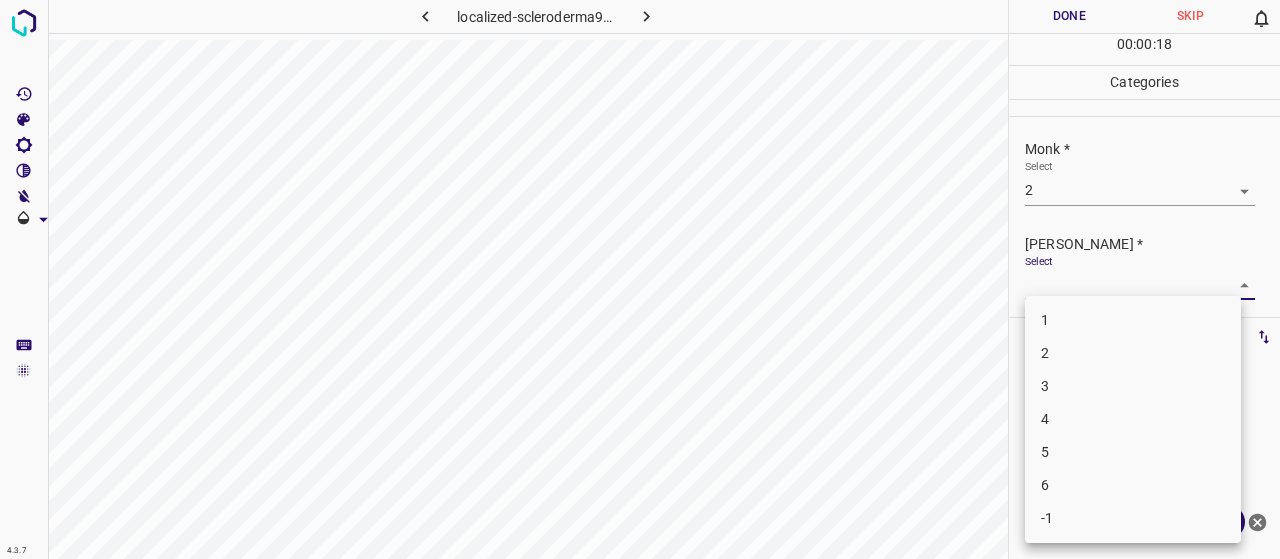 click on "1" at bounding box center [1133, 320] 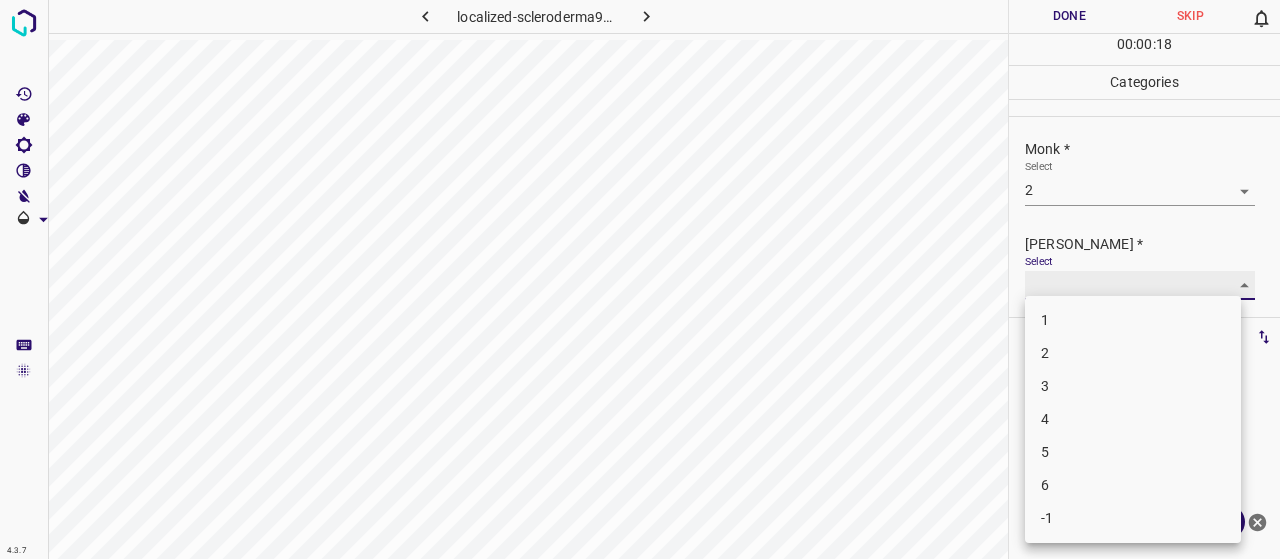 type on "1" 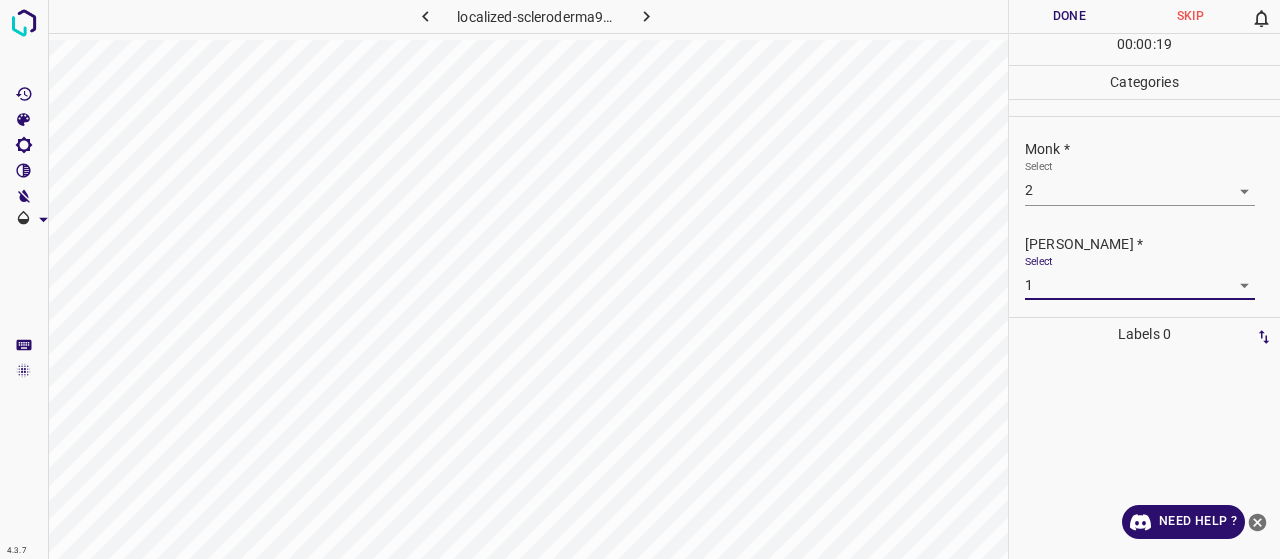 click on "Done" at bounding box center [1069, 16] 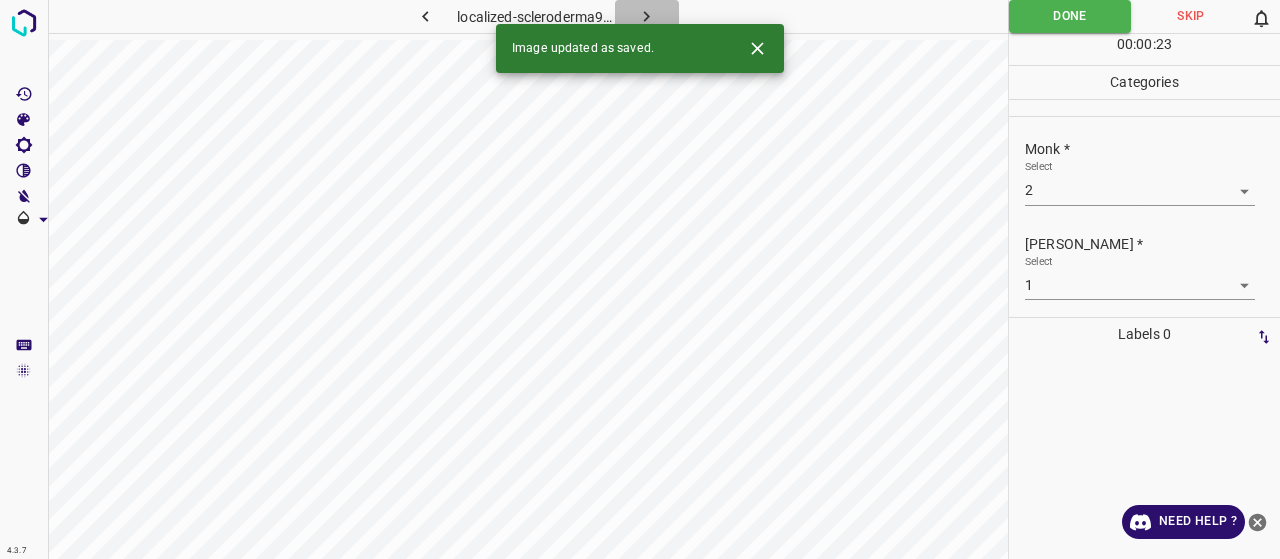 drag, startPoint x: 653, startPoint y: 16, endPoint x: 650, endPoint y: 1, distance: 15.297058 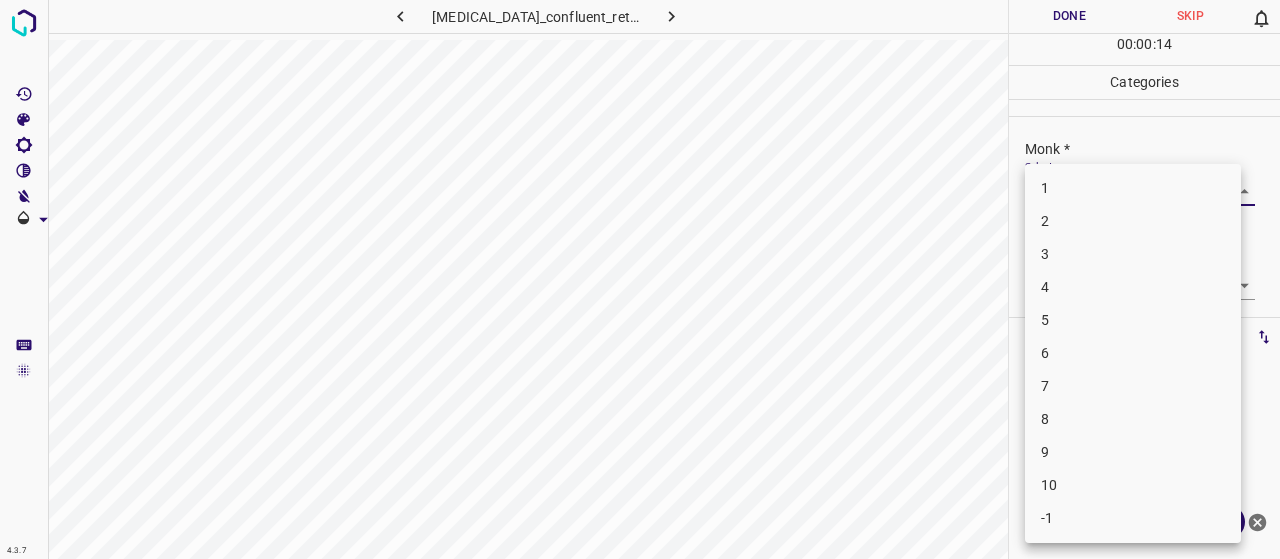 click on "4.3.7 papillomatosis_confluent_reticulated30.jpg Done Skip 0 00   : 00   : 14   Categories Monk *  Select ​  Fitzpatrick *  Select ​ Labels   0 Categories 1 Monk 2  Fitzpatrick Tools Space Change between modes (Draw & Edit) I Auto labeling R Restore zoom M Zoom in N Zoom out Delete Delete selecte label Filters Z Restore filters X Saturation filter C Brightness filter V Contrast filter B Gray scale filter General O Download Need Help ? - Text - Hide - Delete 1 2 3 4 5 6 7 8 9 10 -1" at bounding box center (640, 279) 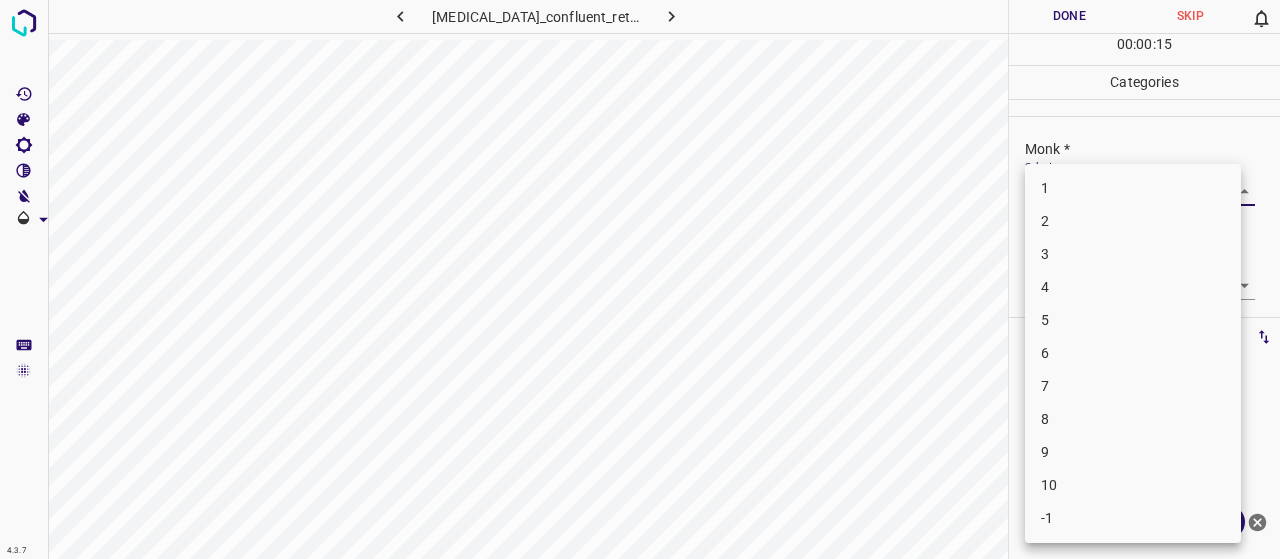 click on "8" at bounding box center (1133, 419) 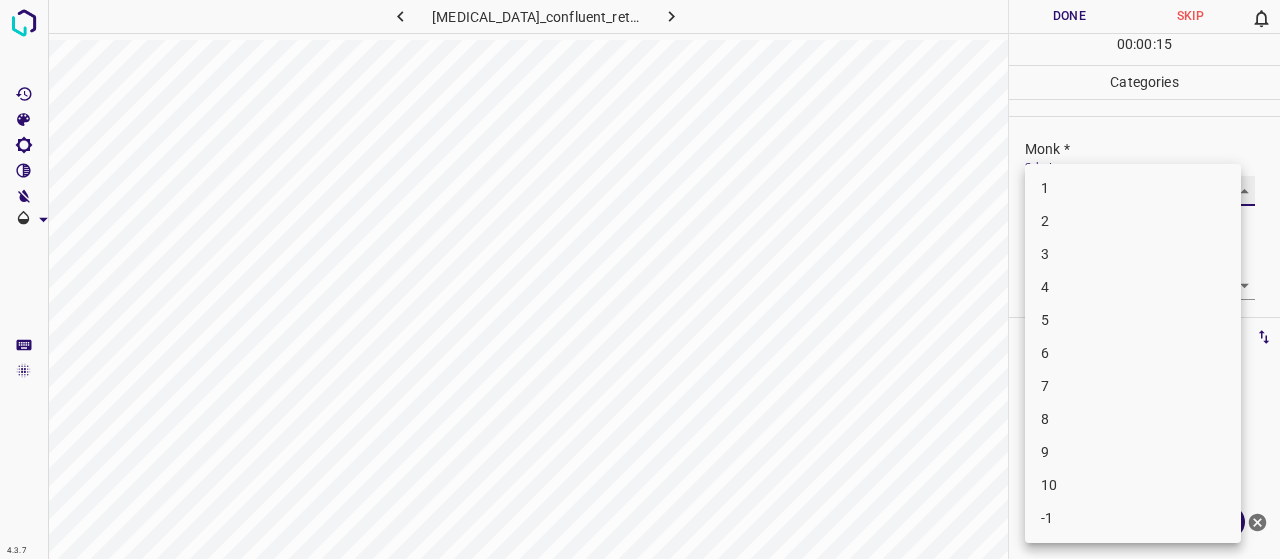 type on "8" 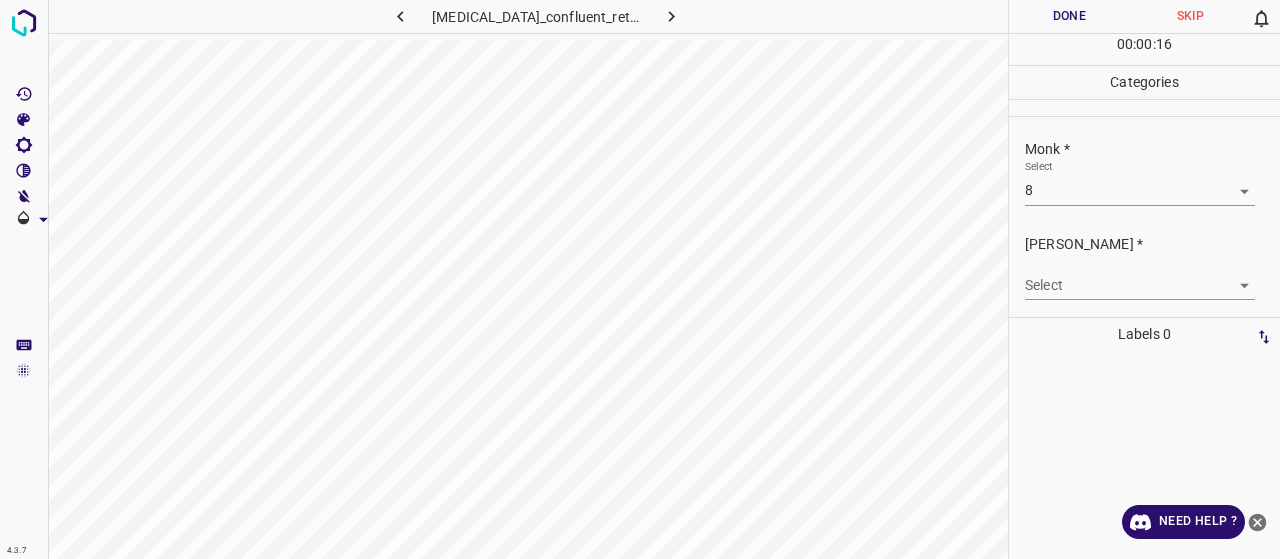 click on "Select ​" at bounding box center (1140, 277) 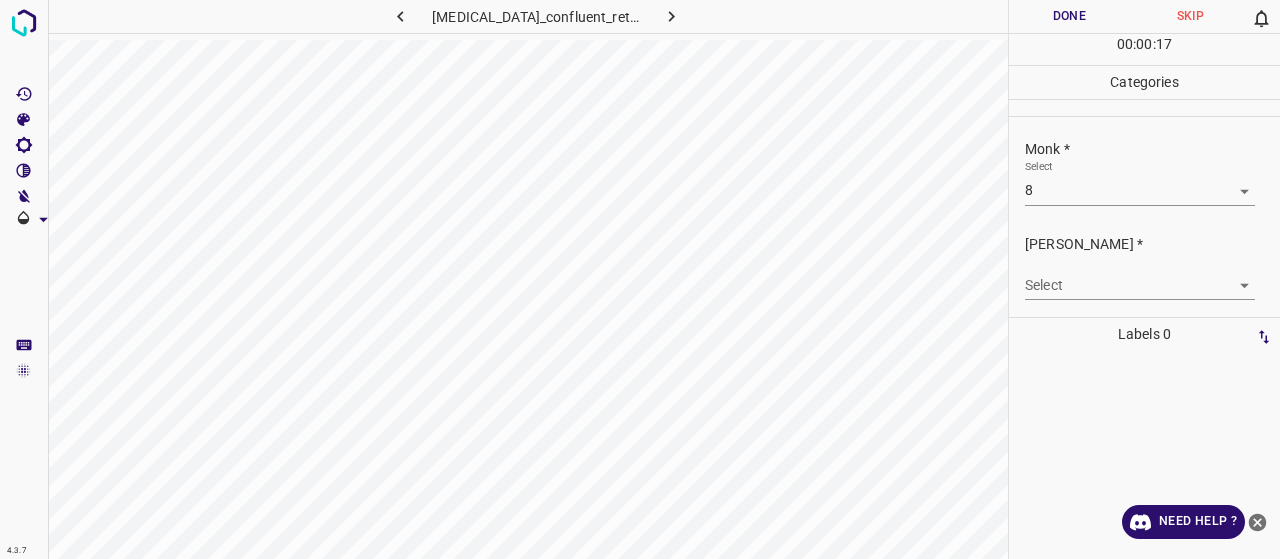 click on "4.3.7 papillomatosis_confluent_reticulated30.jpg Done Skip 0 00   : 00   : 17   Categories Monk *  Select 8 8  Fitzpatrick *  Select ​ Labels   0 Categories 1 Monk 2  Fitzpatrick Tools Space Change between modes (Draw & Edit) I Auto labeling R Restore zoom M Zoom in N Zoom out Delete Delete selecte label Filters Z Restore filters X Saturation filter C Brightness filter V Contrast filter B Gray scale filter General O Download Need Help ? - Text - Hide - Delete" at bounding box center (640, 279) 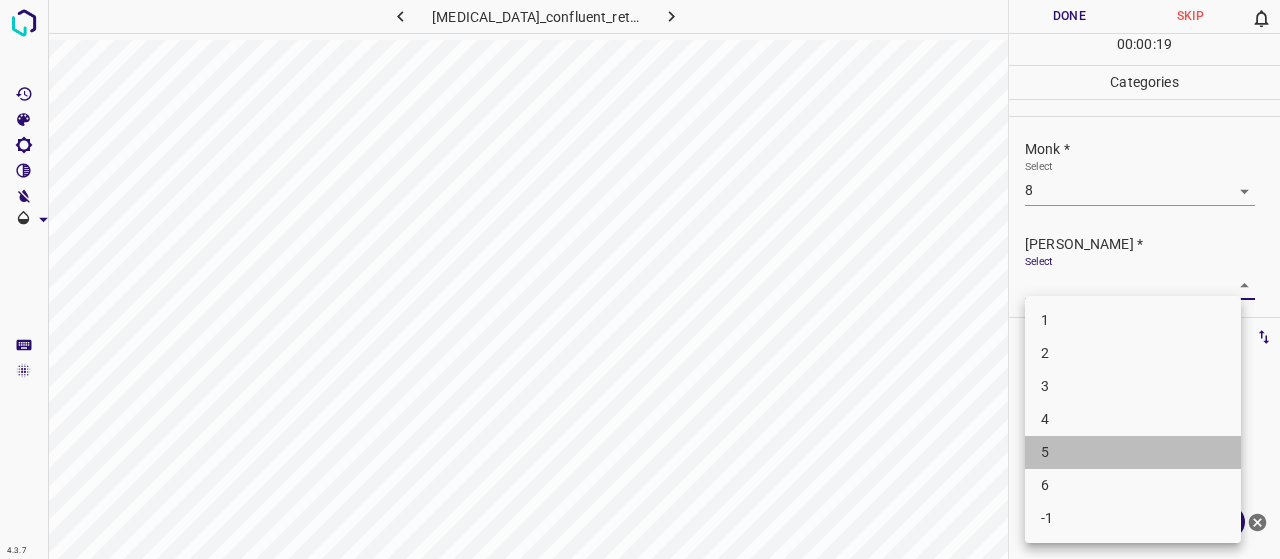 drag, startPoint x: 1127, startPoint y: 447, endPoint x: 1019, endPoint y: 297, distance: 184.83507 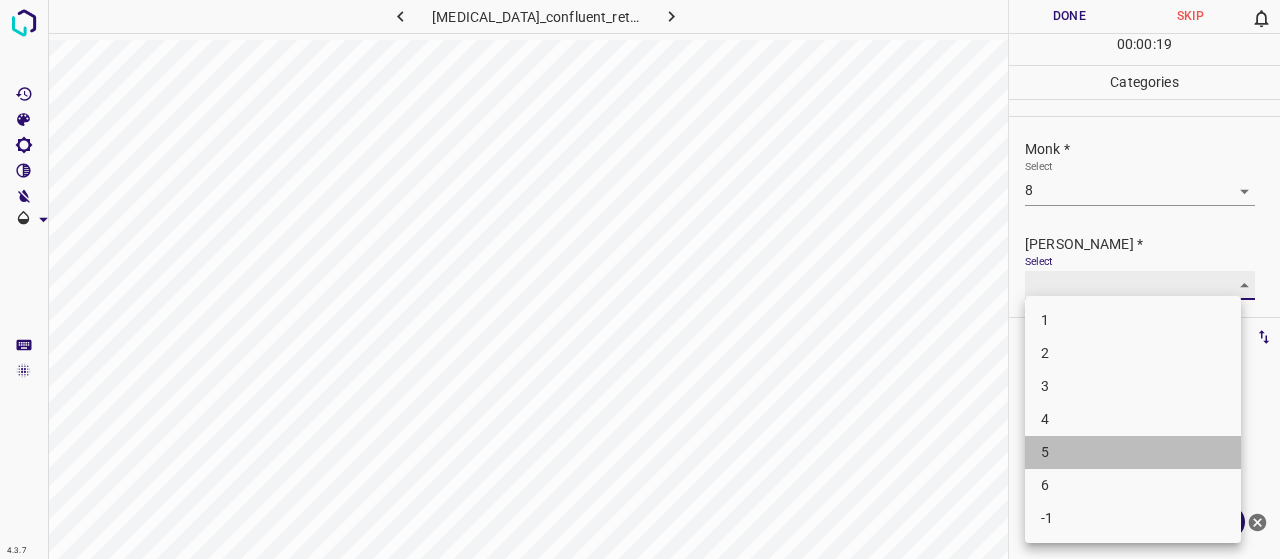 type on "5" 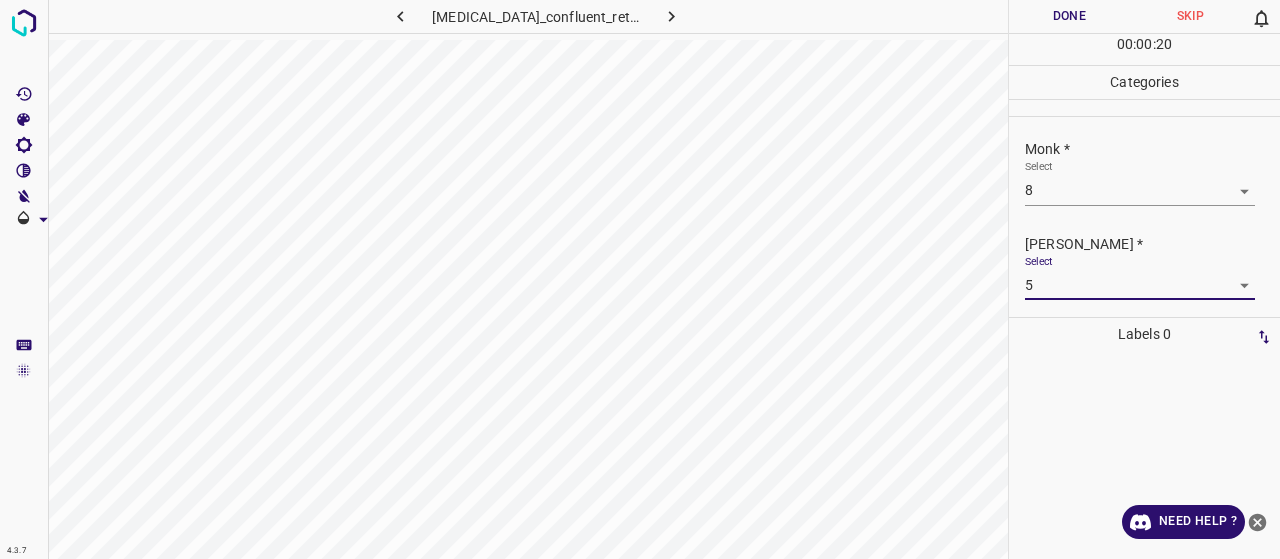 click on "Done" at bounding box center [1069, 16] 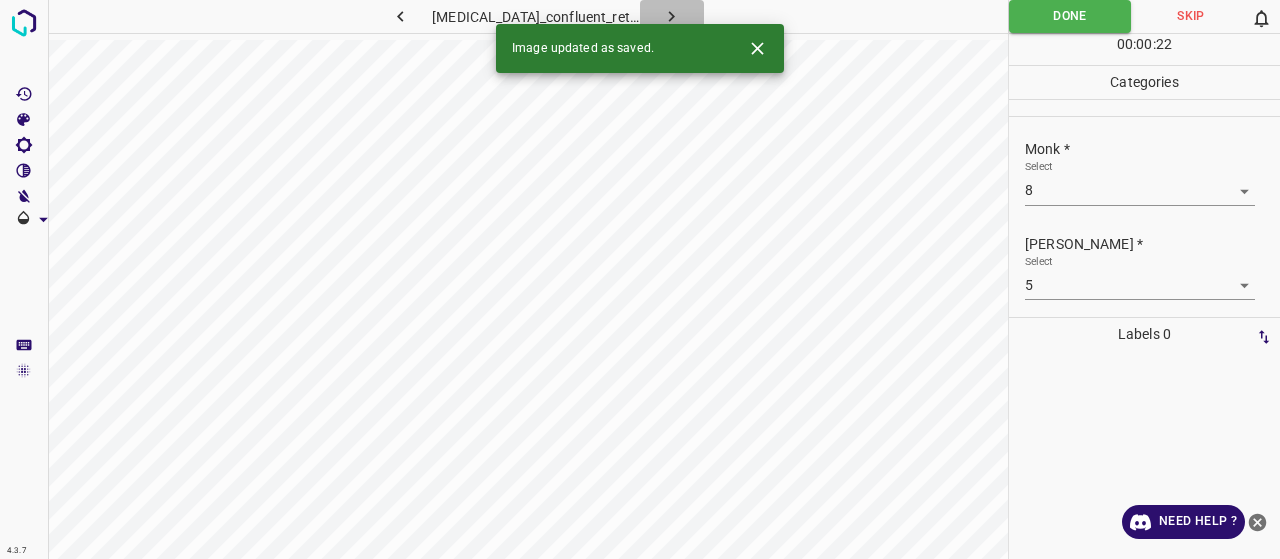 click 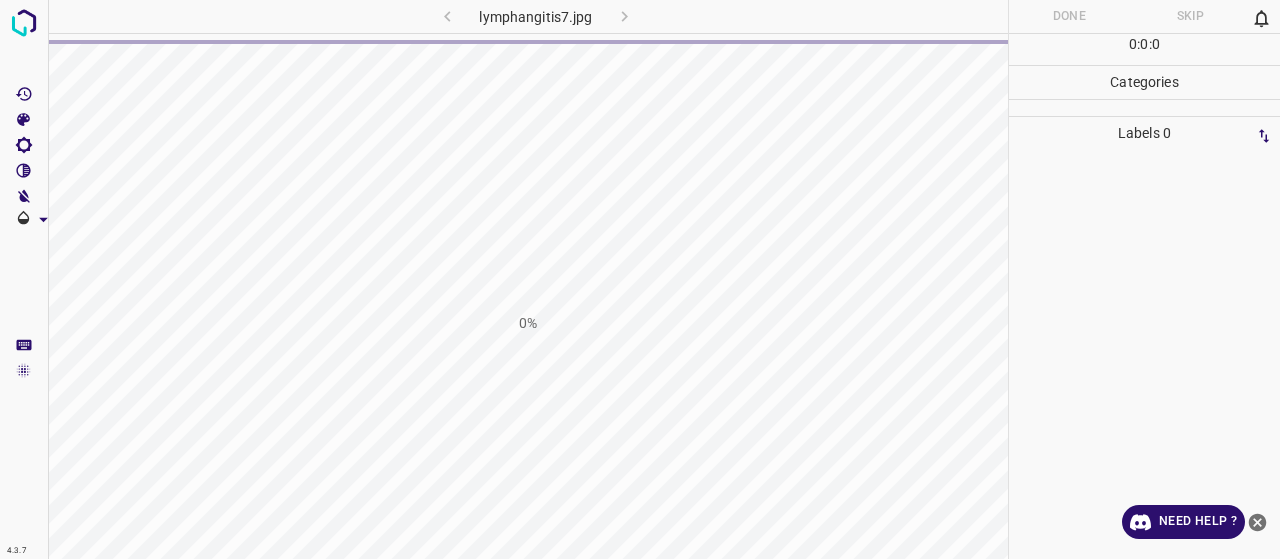 scroll, scrollTop: 0, scrollLeft: 0, axis: both 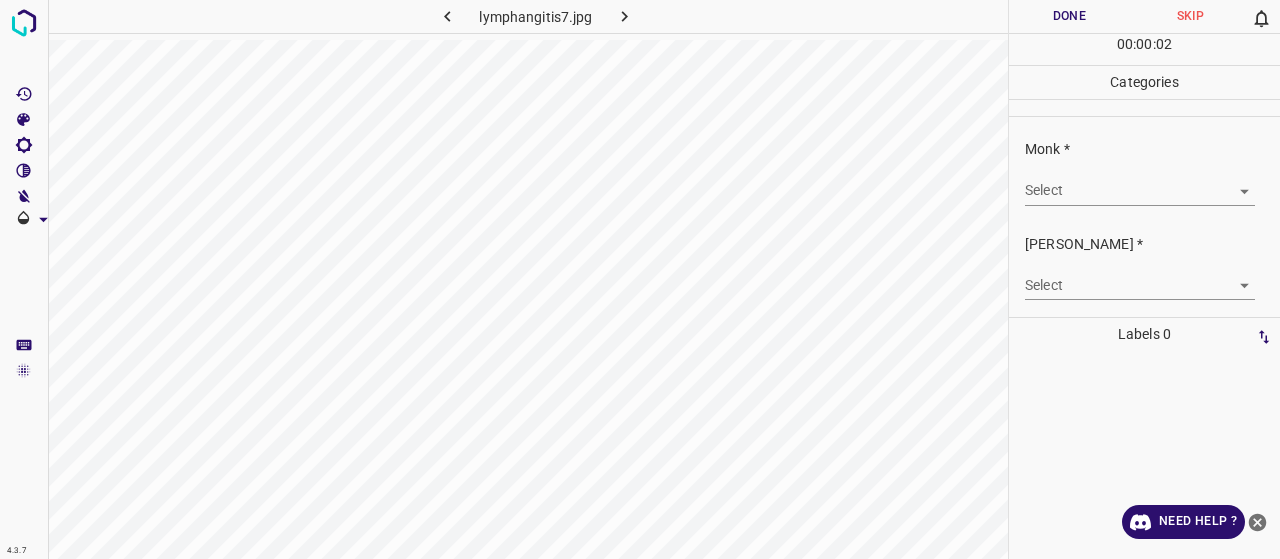 click on "Select ​" at bounding box center (1140, 182) 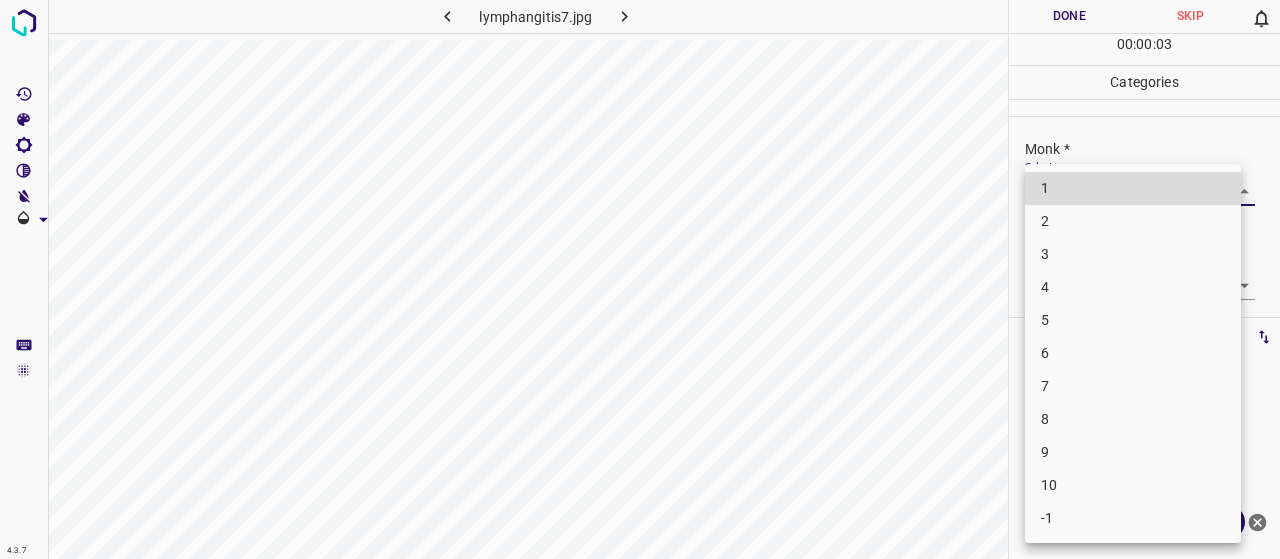 click on "2" at bounding box center (1133, 221) 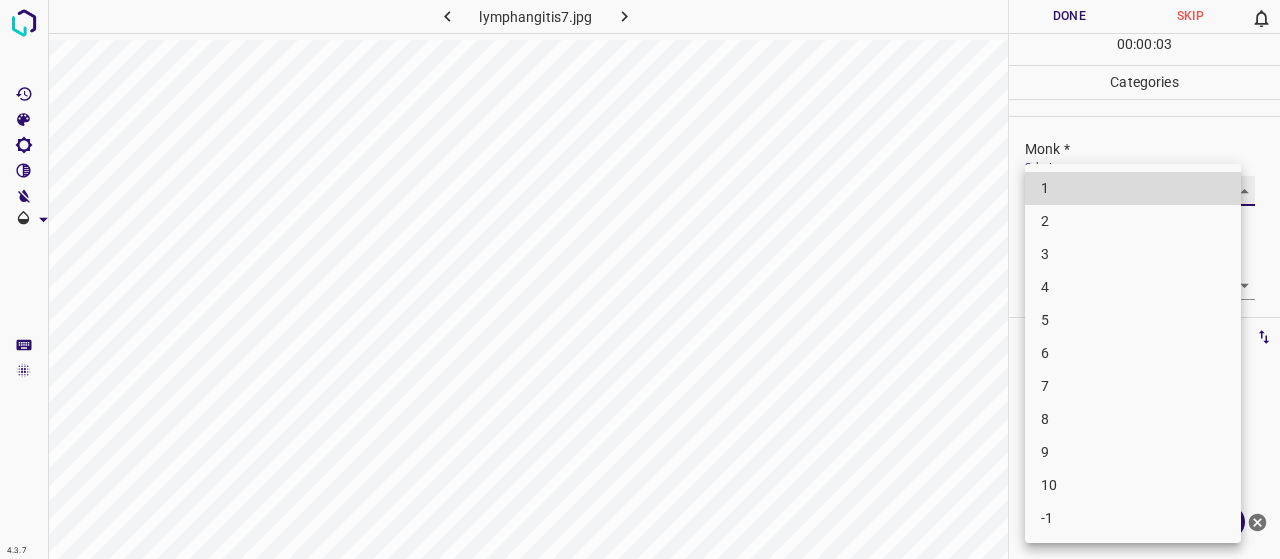 type on "2" 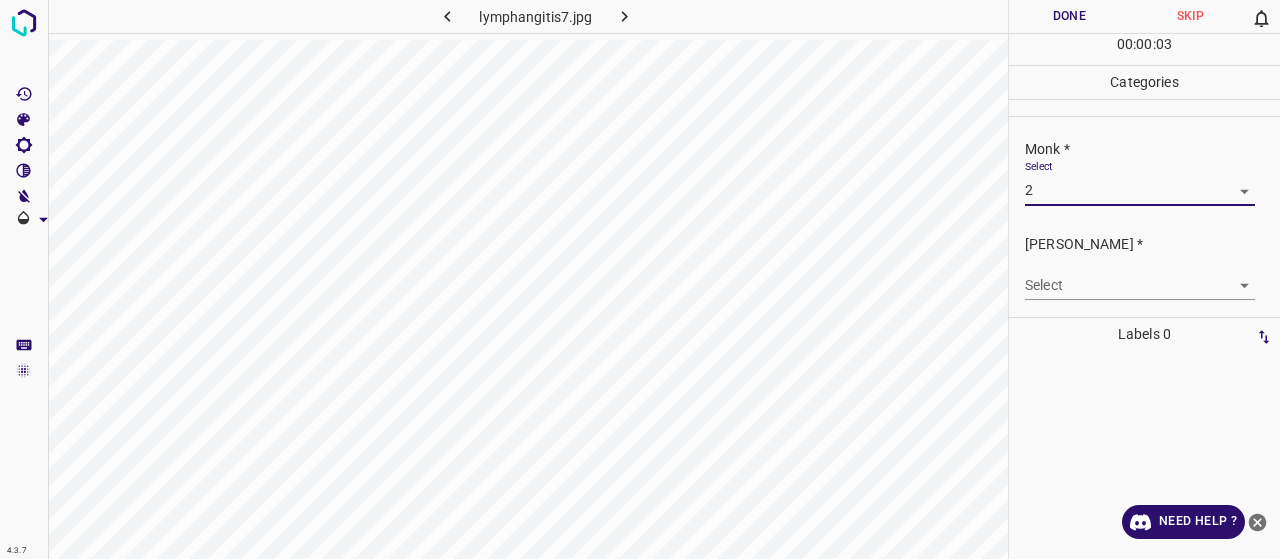 click on "4.3.7 lymphangitis7.jpg Done Skip 0 00   : 00   : 03   Categories Monk *  Select 2 2  Fitzpatrick *  Select ​ Labels   0 Categories 1 Monk 2  Fitzpatrick Tools Space Change between modes (Draw & Edit) I Auto labeling R Restore zoom M Zoom in N Zoom out Delete Delete selecte label Filters Z Restore filters X Saturation filter C Brightness filter V Contrast filter B Gray scale filter General O Download Need Help ? - Text - Hide - Delete" at bounding box center [640, 279] 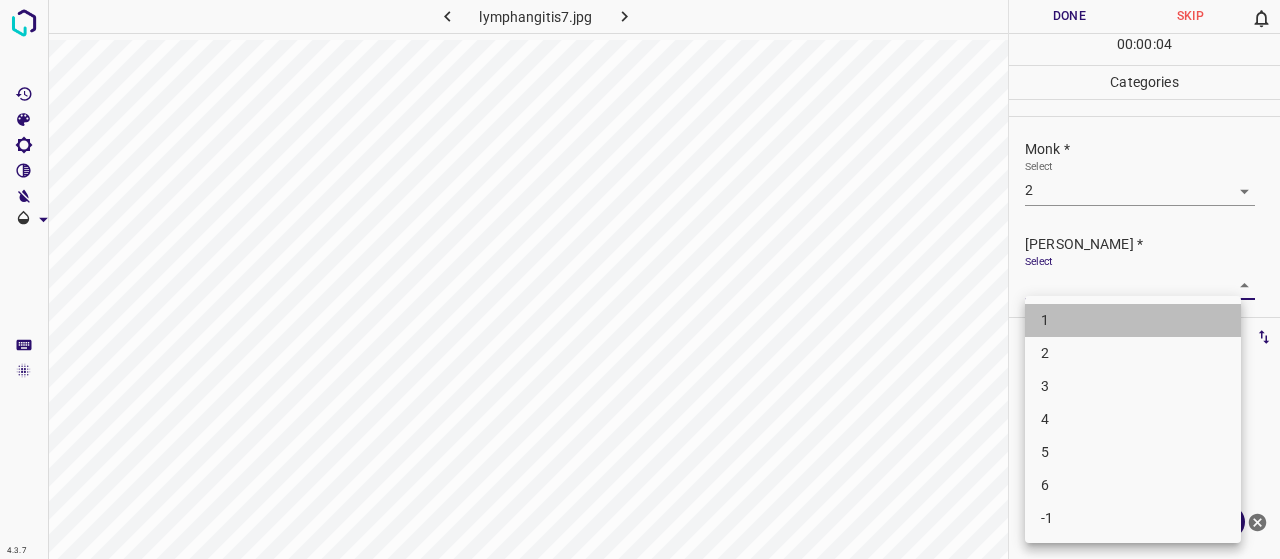 click on "1" at bounding box center (1133, 320) 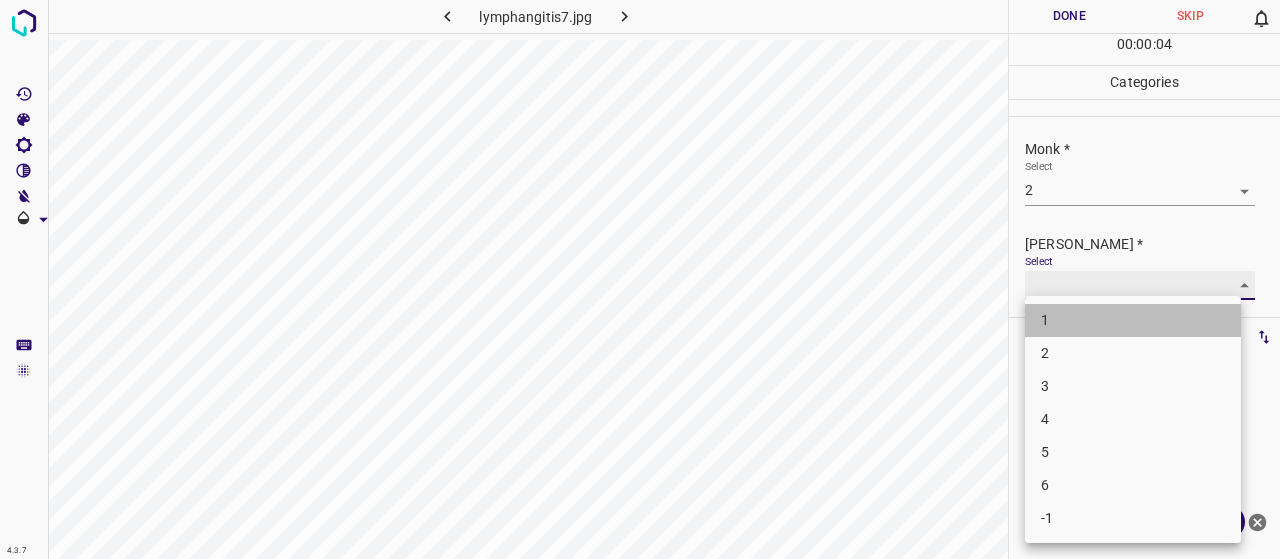 type on "1" 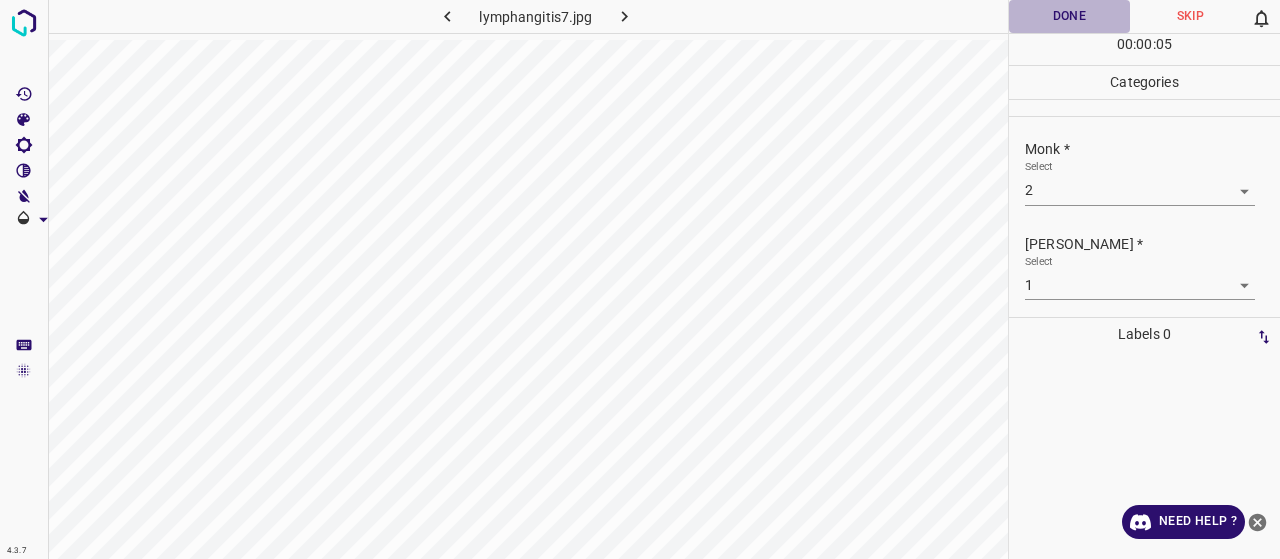 click on "Done" at bounding box center (1069, 16) 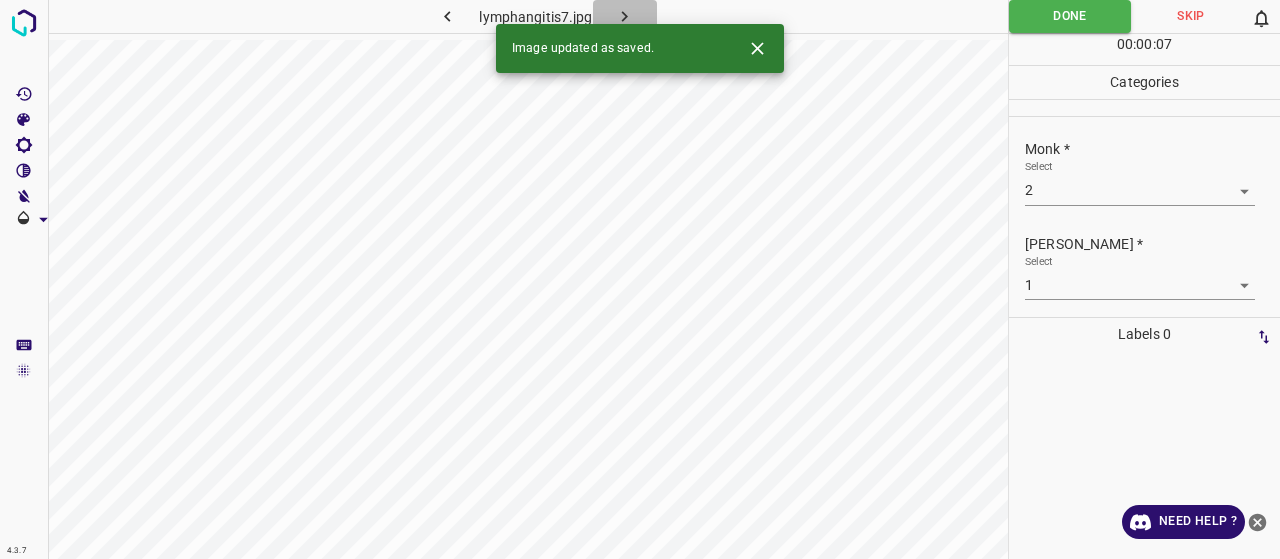 click 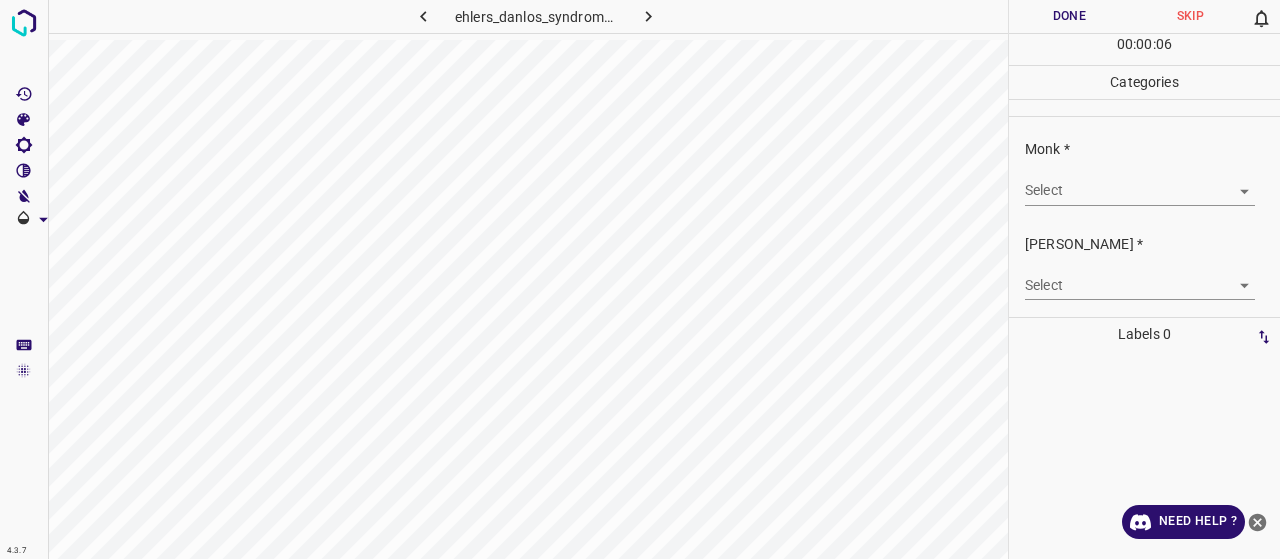 click on "4.3.7 ehlers_danlos_syndrome16.jpg Done Skip 0 00   : 00   : 06   Categories Monk *  Select ​  Fitzpatrick *  Select ​ Labels   0 Categories 1 Monk 2  Fitzpatrick Tools Space Change between modes (Draw & Edit) I Auto labeling R Restore zoom M Zoom in N Zoom out Delete Delete selecte label Filters Z Restore filters X Saturation filter C Brightness filter V Contrast filter B Gray scale filter General O Download Need Help ? - Text - Hide - Delete" at bounding box center (640, 279) 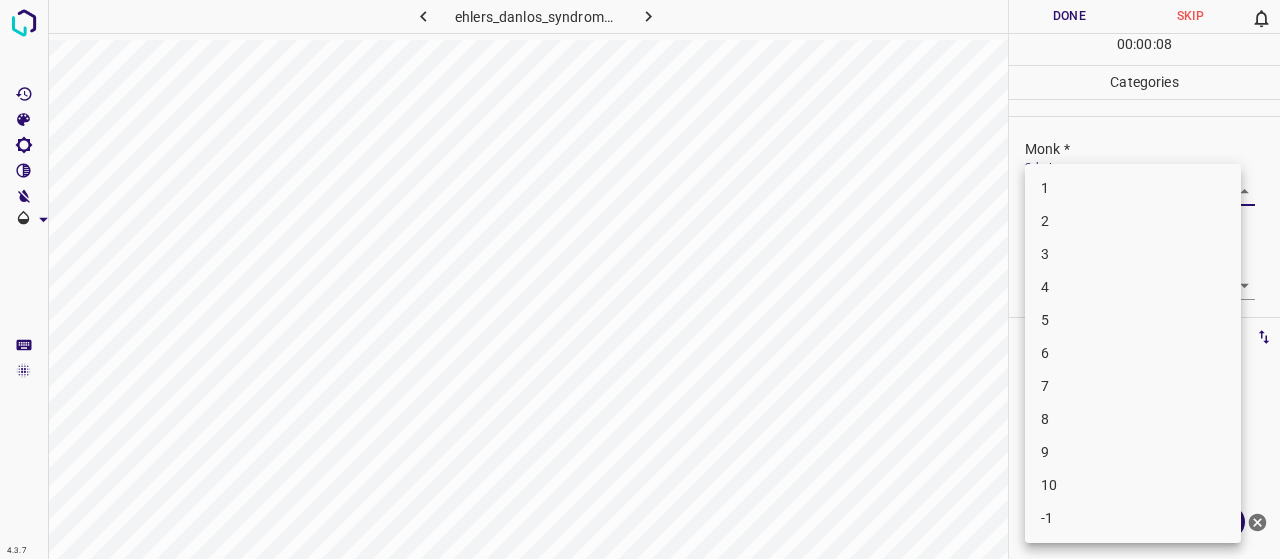 click on "4" at bounding box center [1133, 287] 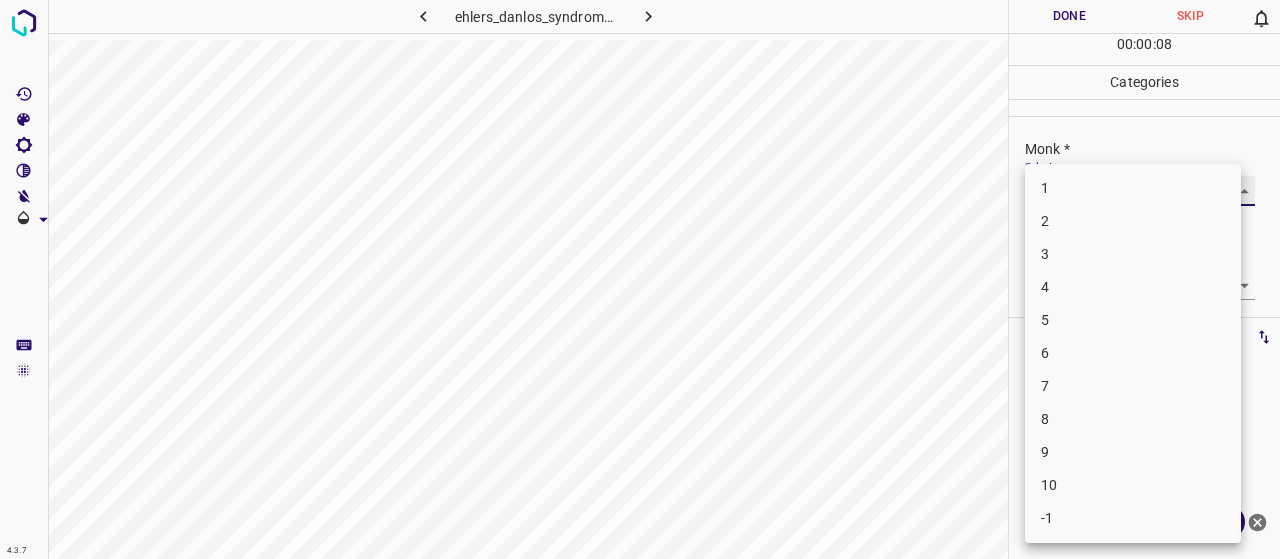 type on "4" 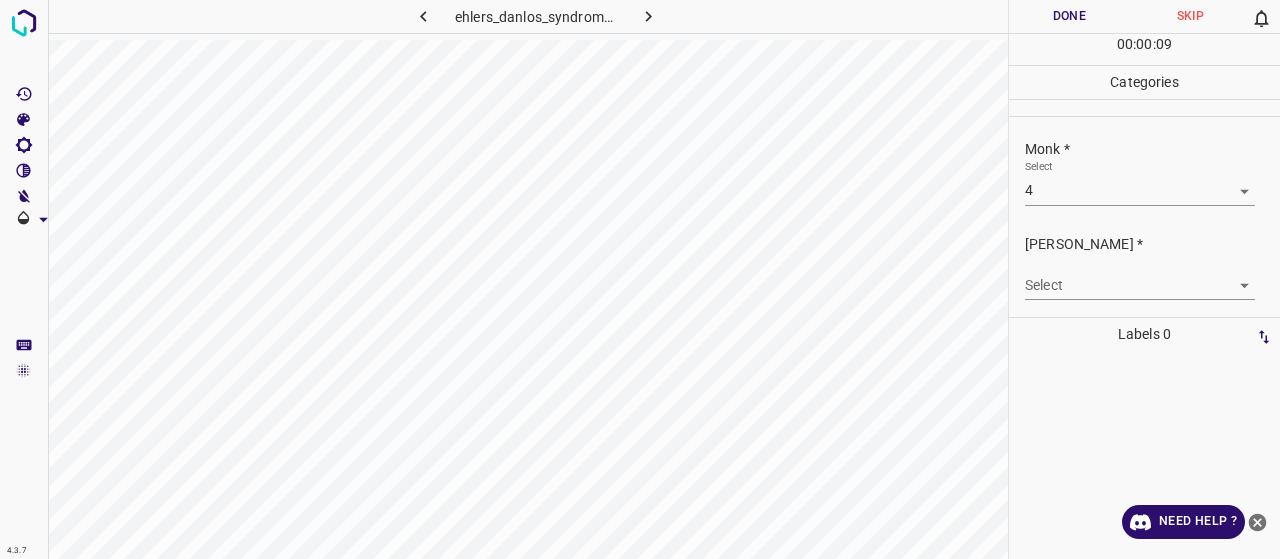 click on "4.3.7 ehlers_danlos_syndrome16.jpg Done Skip 0 00   : 00   : 09   Categories Monk *  Select 4 4  Fitzpatrick *  Select ​ Labels   0 Categories 1 Monk 2  Fitzpatrick Tools Space Change between modes (Draw & Edit) I Auto labeling R Restore zoom M Zoom in N Zoom out Delete Delete selecte label Filters Z Restore filters X Saturation filter C Brightness filter V Contrast filter B Gray scale filter General O Download Need Help ? - Text - Hide - Delete" at bounding box center (640, 279) 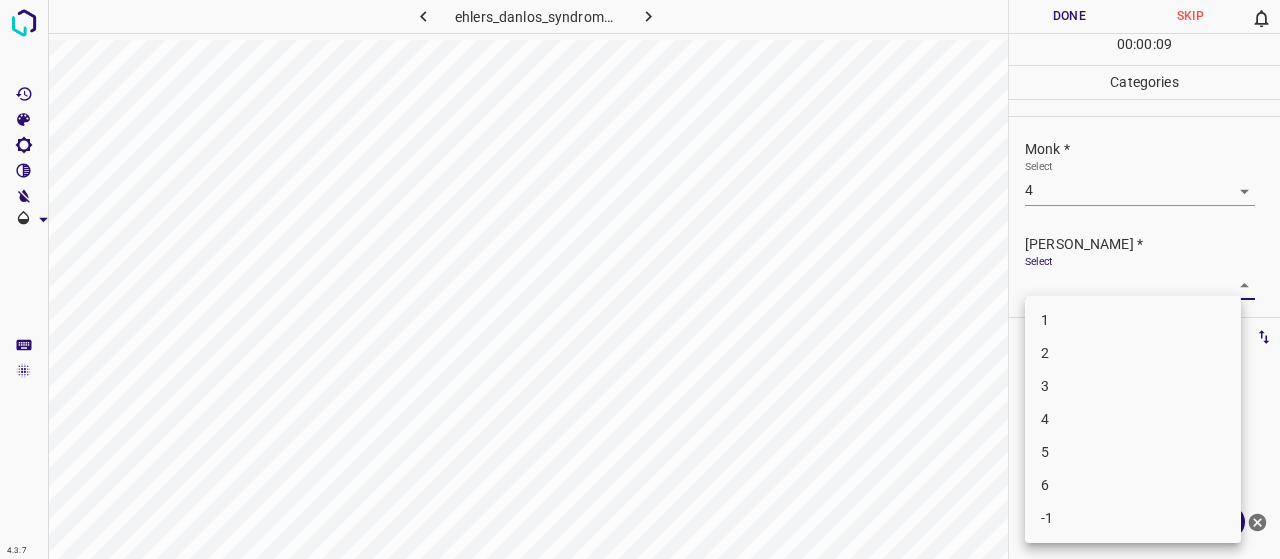 click on "2" at bounding box center (1133, 353) 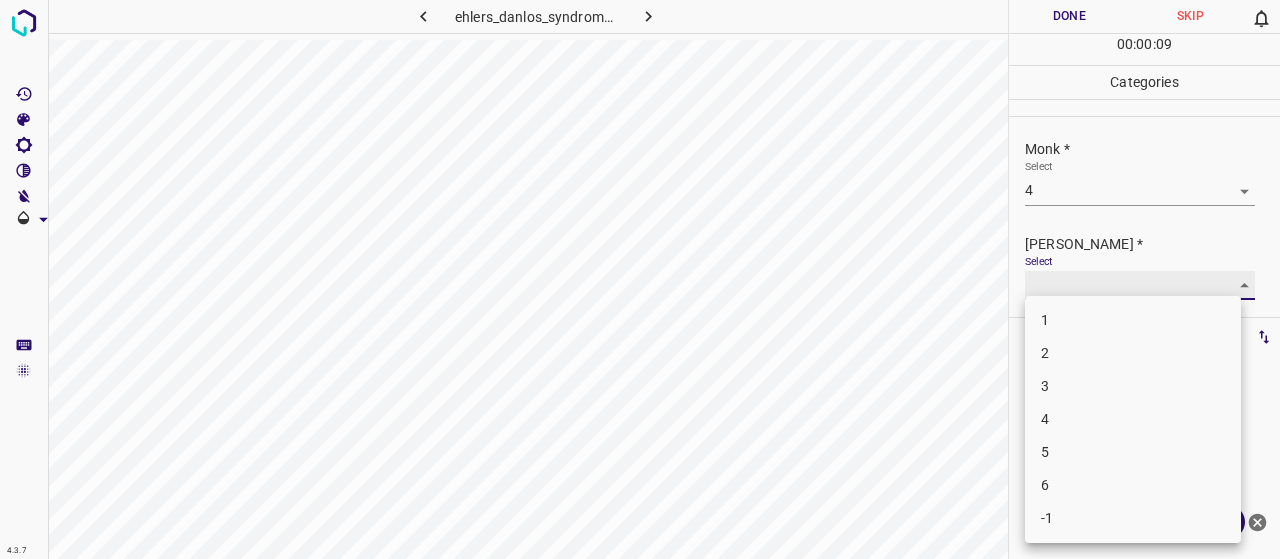 type on "2" 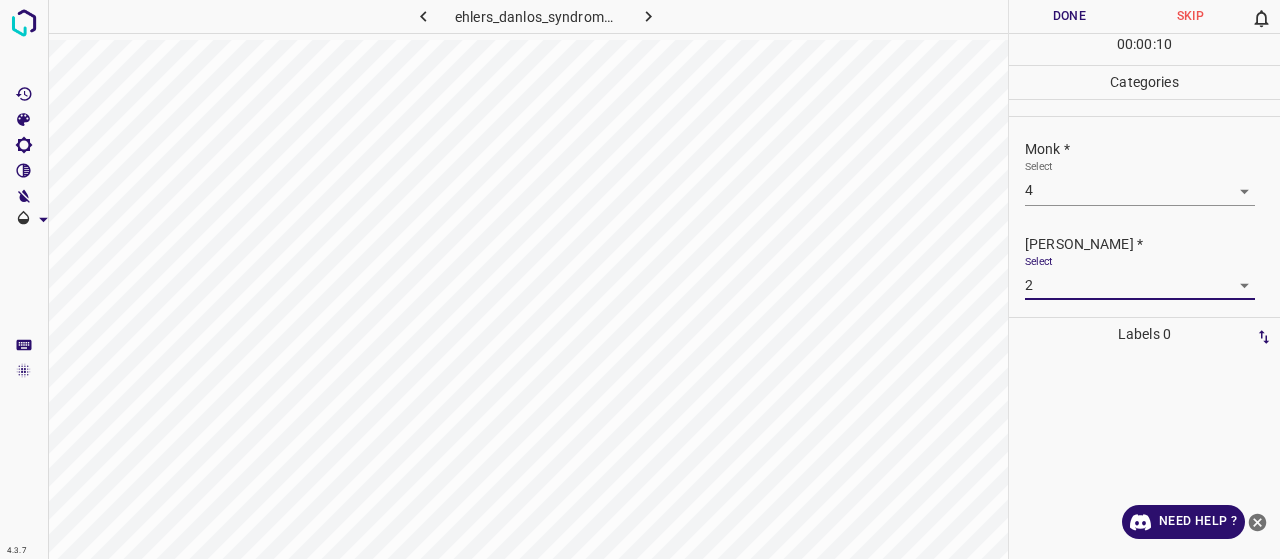 click on "Done" at bounding box center [1069, 16] 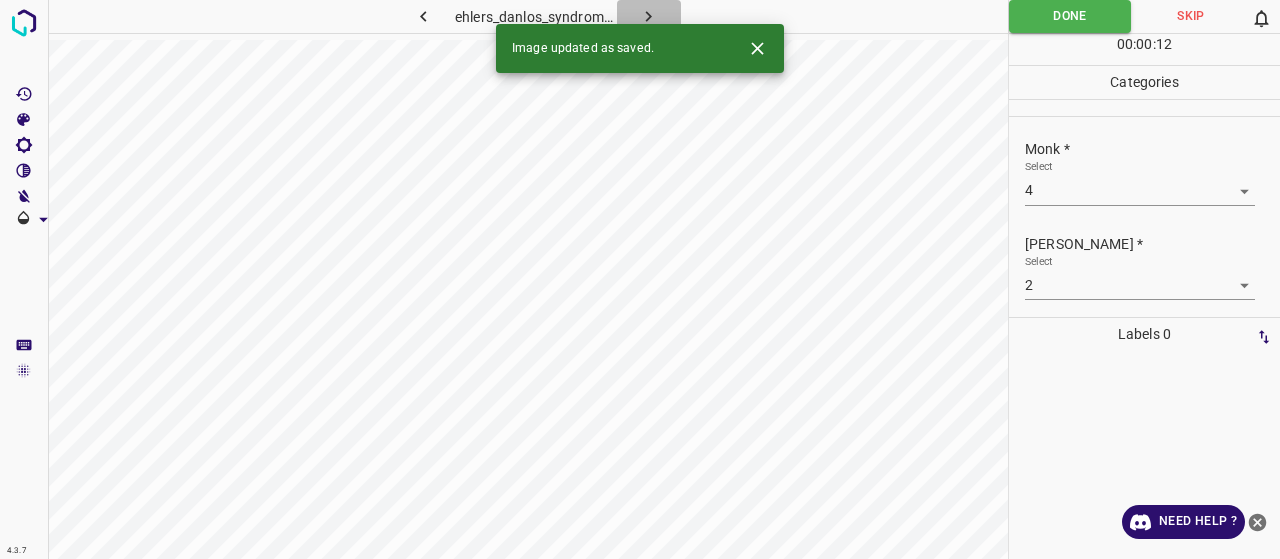 click 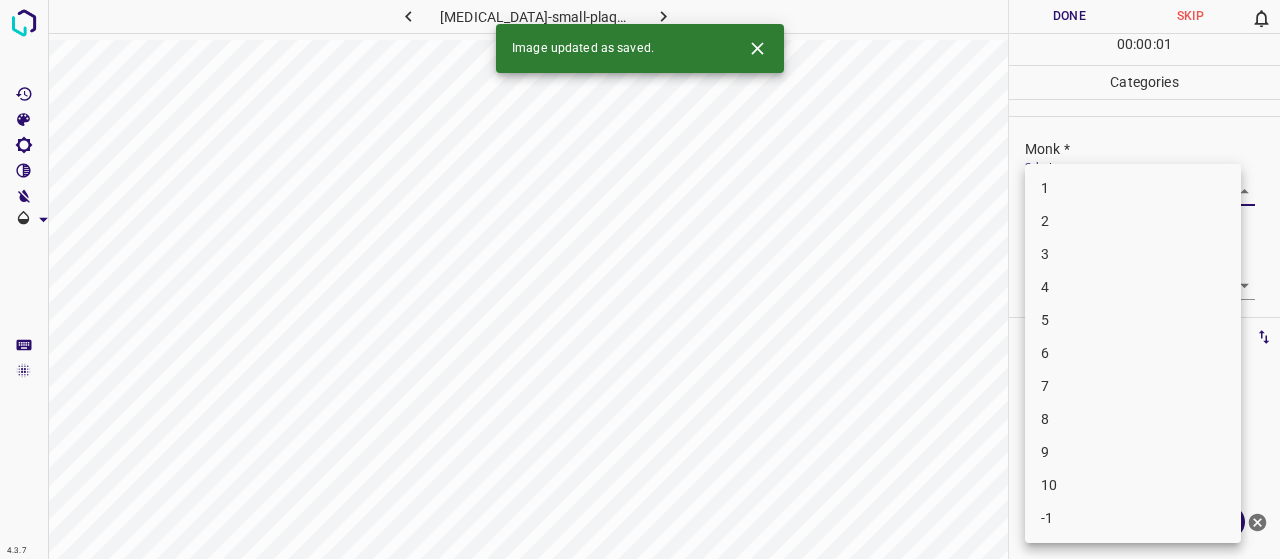 click on "4.3.7 parapsoriasis-small-plaque-type3.jpg Done Skip 0 00   : 00   : 01   Categories Monk *  Select ​  Fitzpatrick *  Select ​ Labels   0 Categories 1 Monk 2  Fitzpatrick Tools Space Change between modes (Draw & Edit) I Auto labeling R Restore zoom M Zoom in N Zoom out Delete Delete selecte label Filters Z Restore filters X Saturation filter C Brightness filter V Contrast filter B Gray scale filter General O Download Image updated as saved. Need Help ? - Text - Hide - Delete 1 2 3 4 5 6 7 8 9 10 -1" at bounding box center [640, 279] 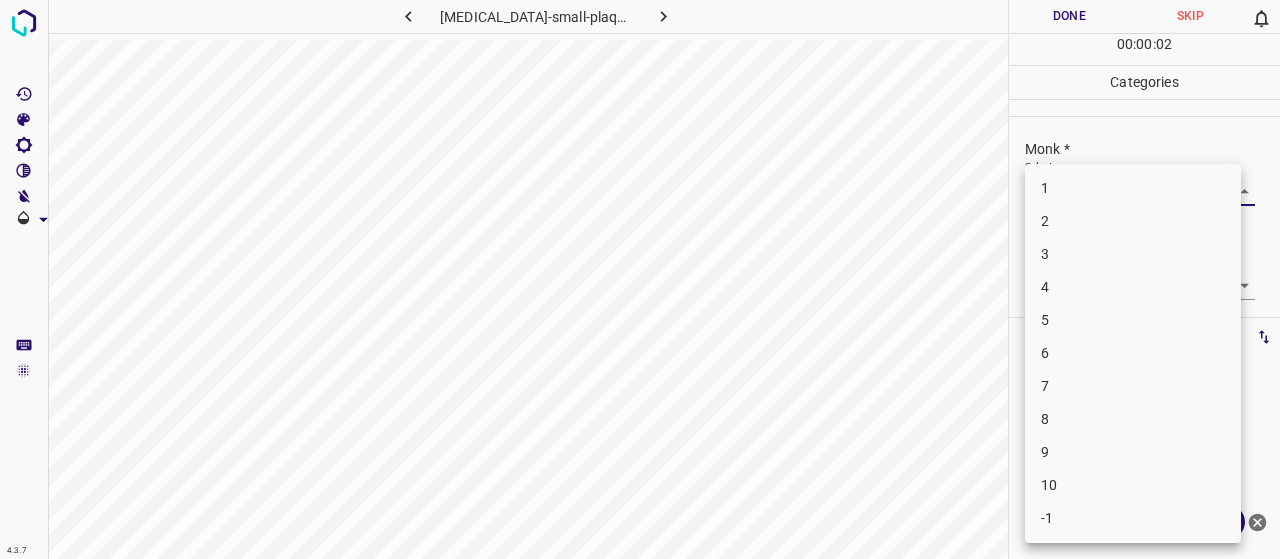 click on "2" at bounding box center [1133, 221] 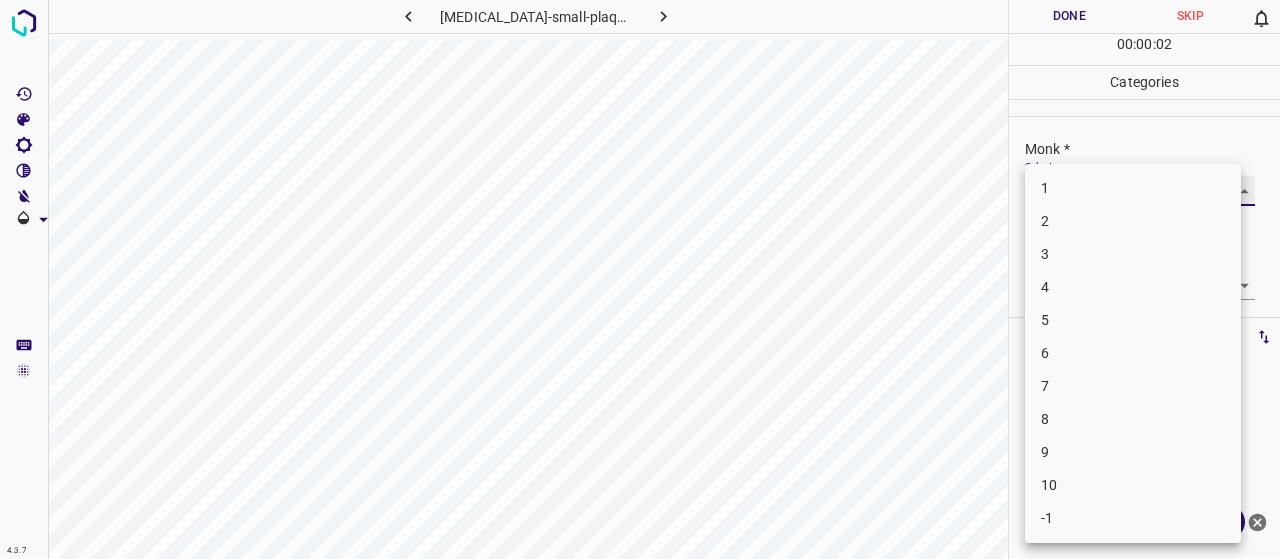 type on "2" 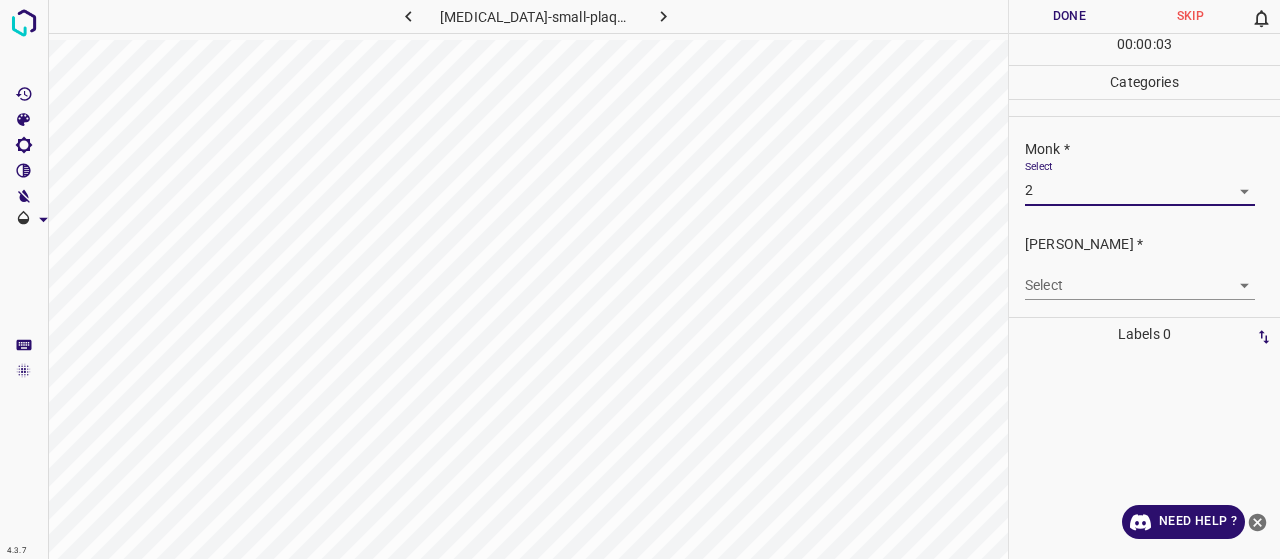 click on "Select ​" at bounding box center [1140, 277] 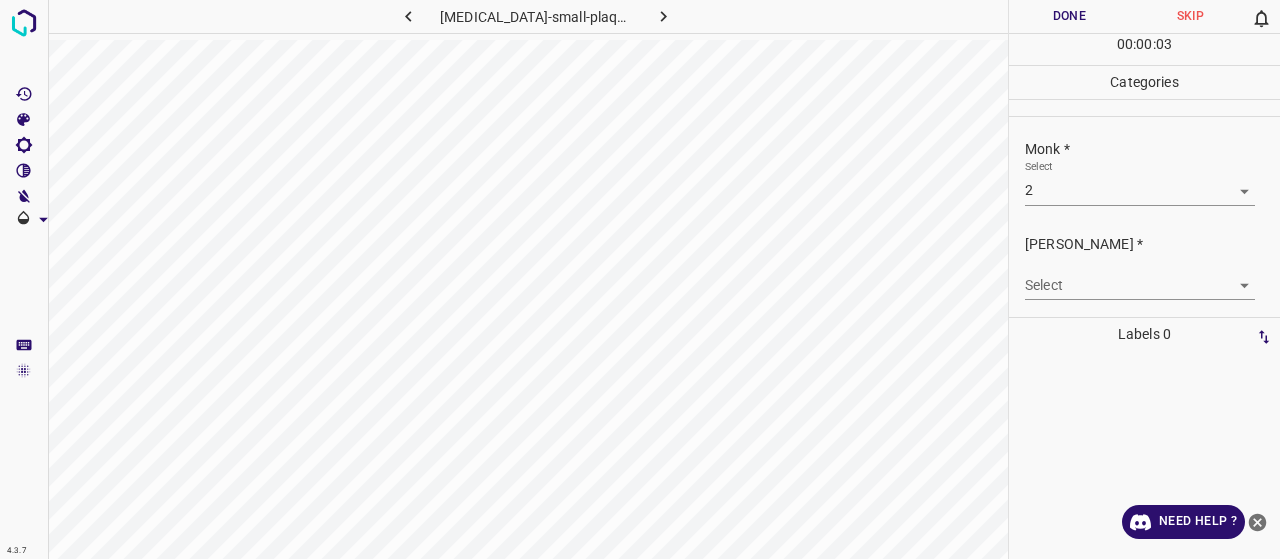 click on "4.3.7 parapsoriasis-small-plaque-type3.jpg Done Skip 0 00   : 00   : 03   Categories Monk *  Select 2 2  Fitzpatrick *  Select ​ Labels   0 Categories 1 Monk 2  Fitzpatrick Tools Space Change between modes (Draw & Edit) I Auto labeling R Restore zoom M Zoom in N Zoom out Delete Delete selecte label Filters Z Restore filters X Saturation filter C Brightness filter V Contrast filter B Gray scale filter General O Download Need Help ? - Text - Hide - Delete" at bounding box center (640, 279) 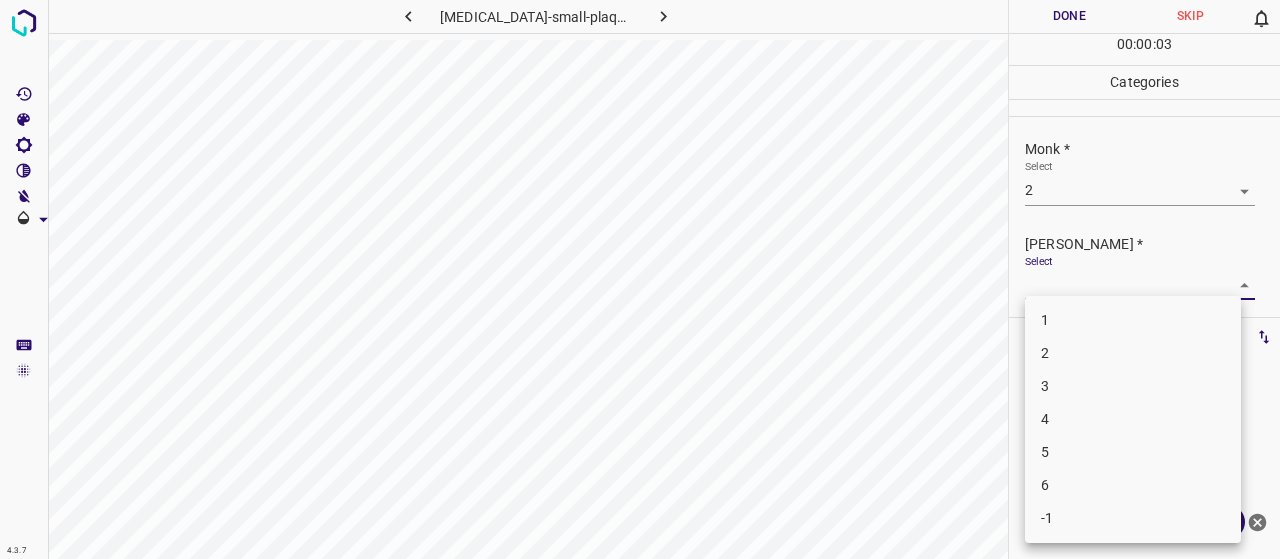 click on "1" at bounding box center (1133, 320) 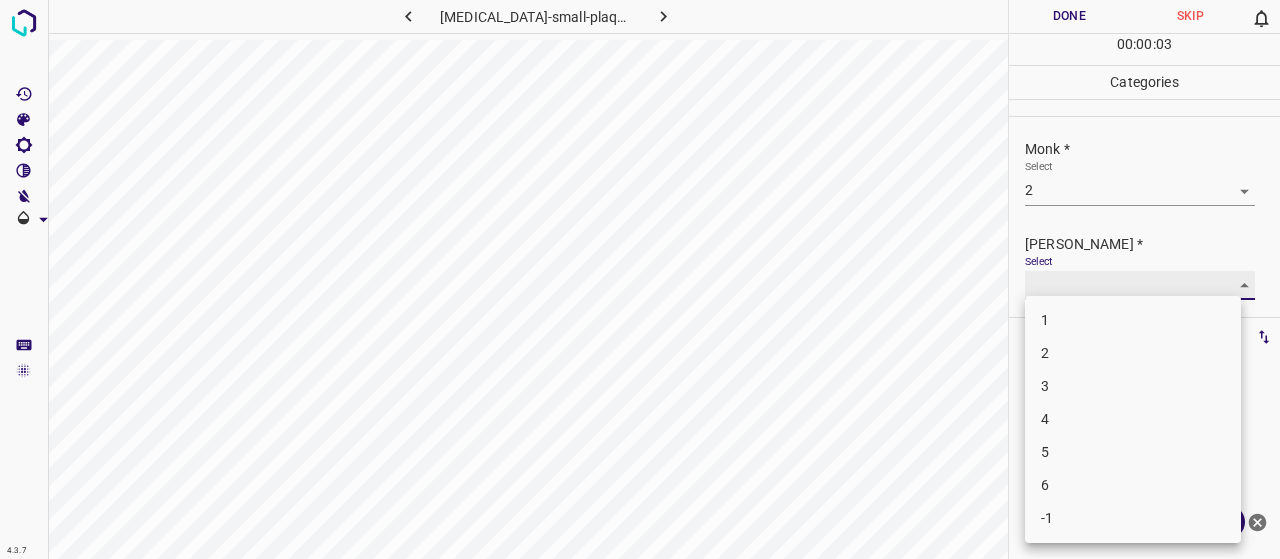 type on "1" 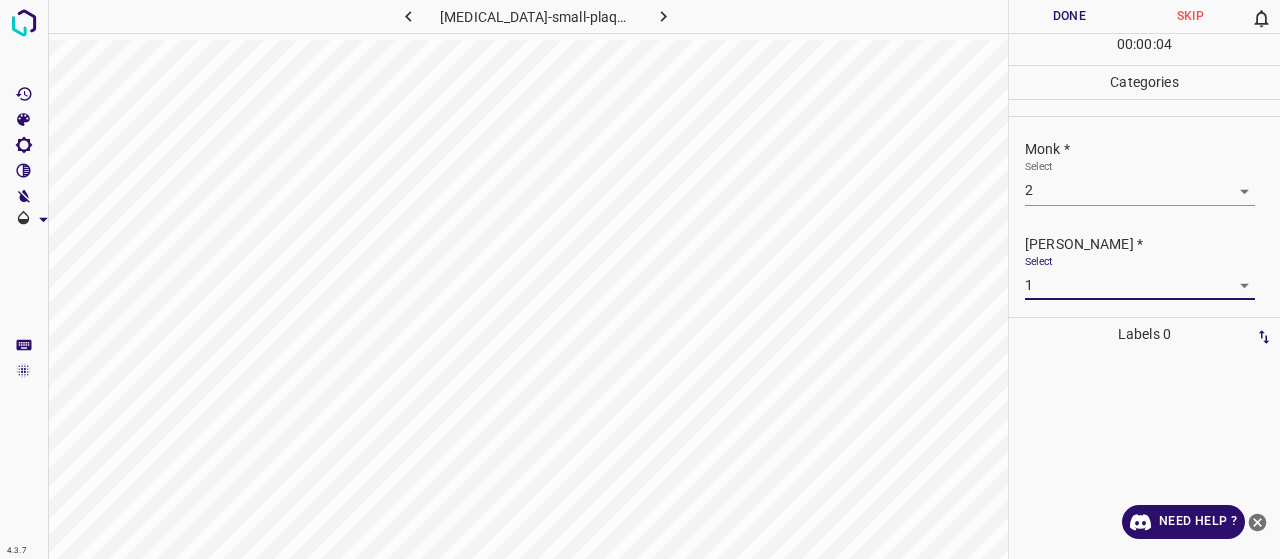 click on "Done" at bounding box center (1069, 16) 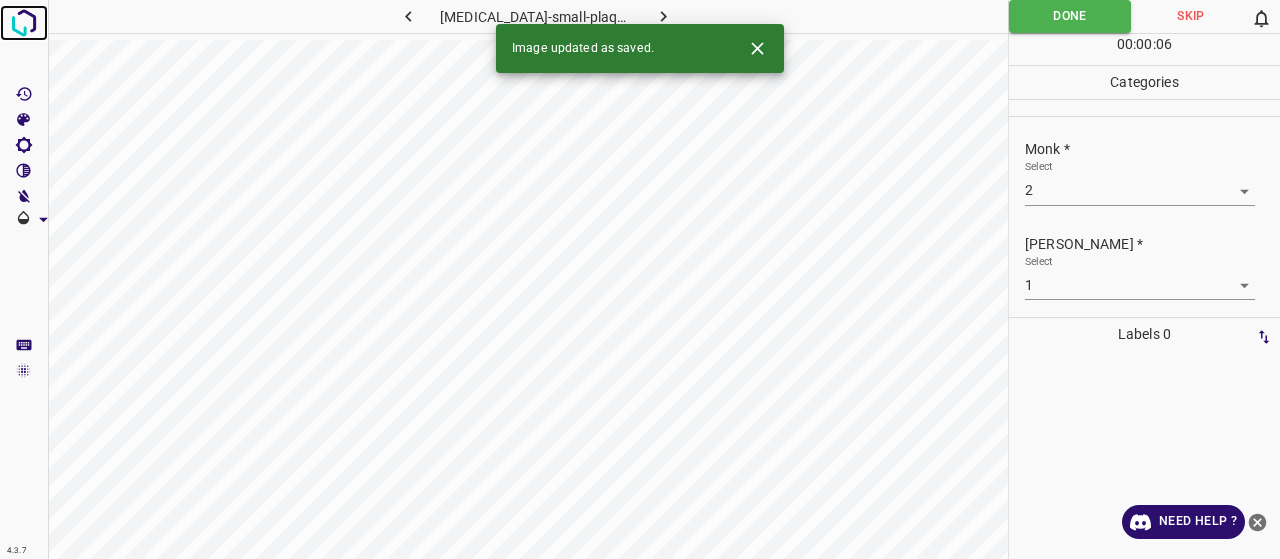 click at bounding box center (24, 23) 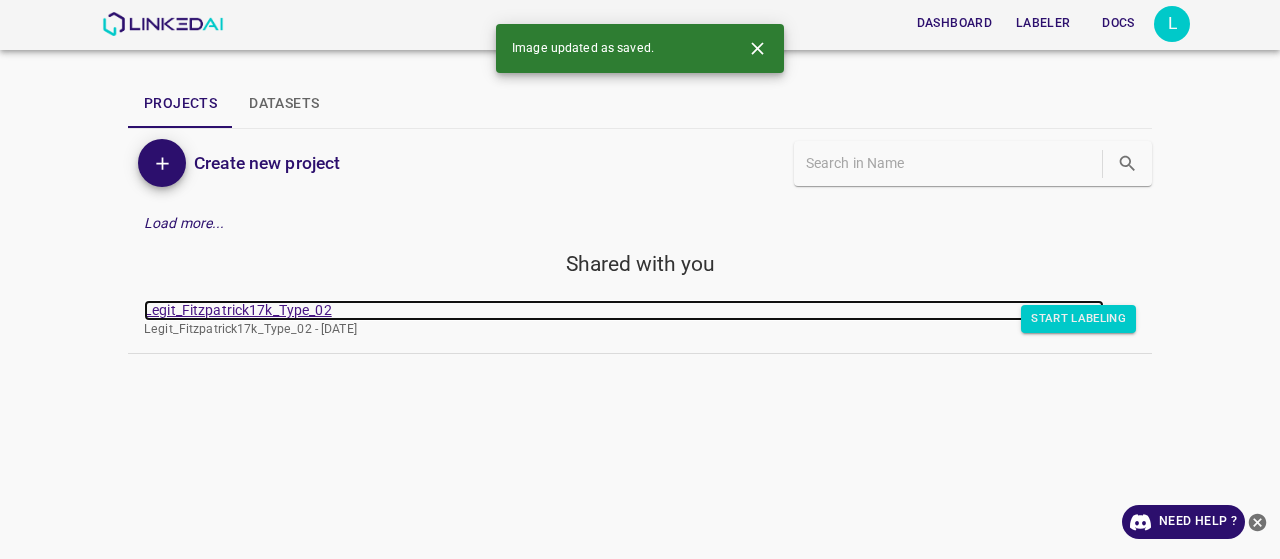 click on "Legit_Fitzpatrick17k_Type_02" at bounding box center [624, 310] 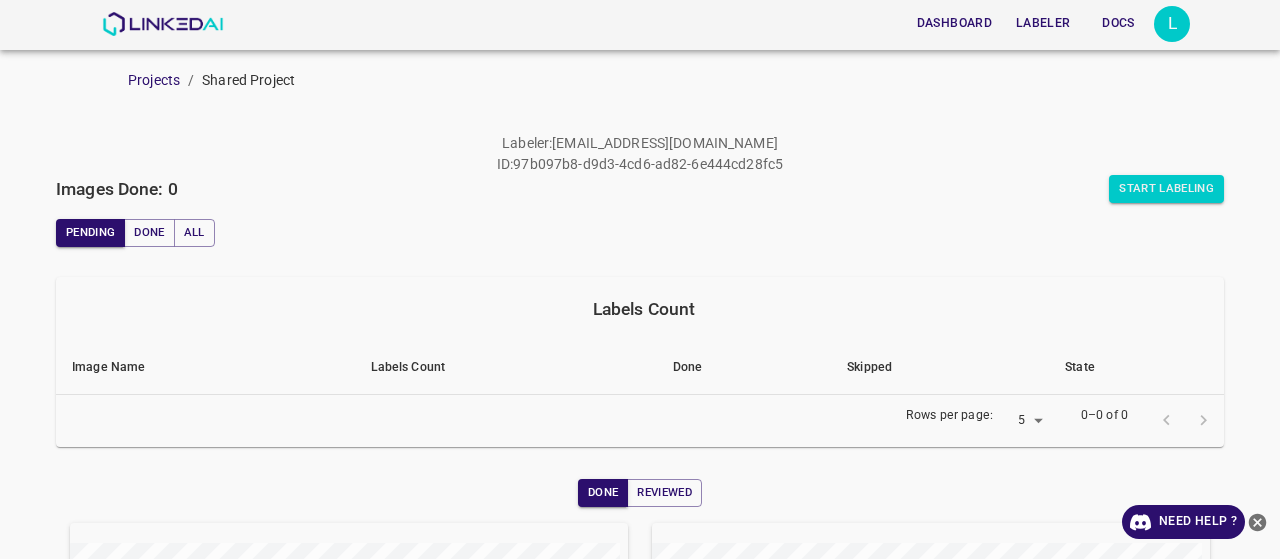 scroll, scrollTop: 0, scrollLeft: 0, axis: both 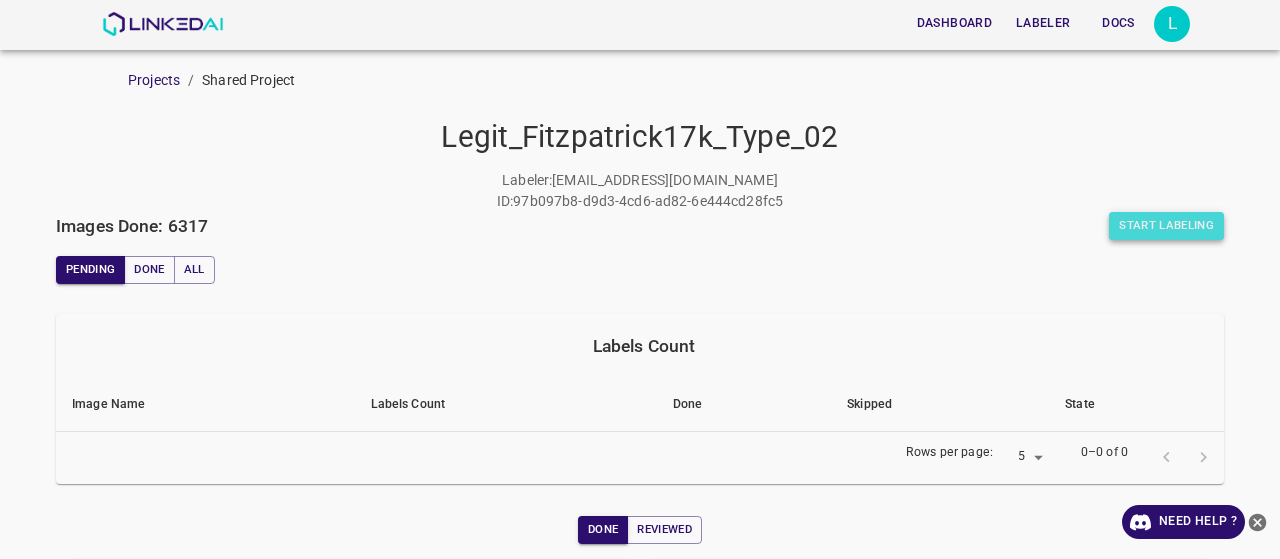 click on "Start Labeling" at bounding box center [1166, 226] 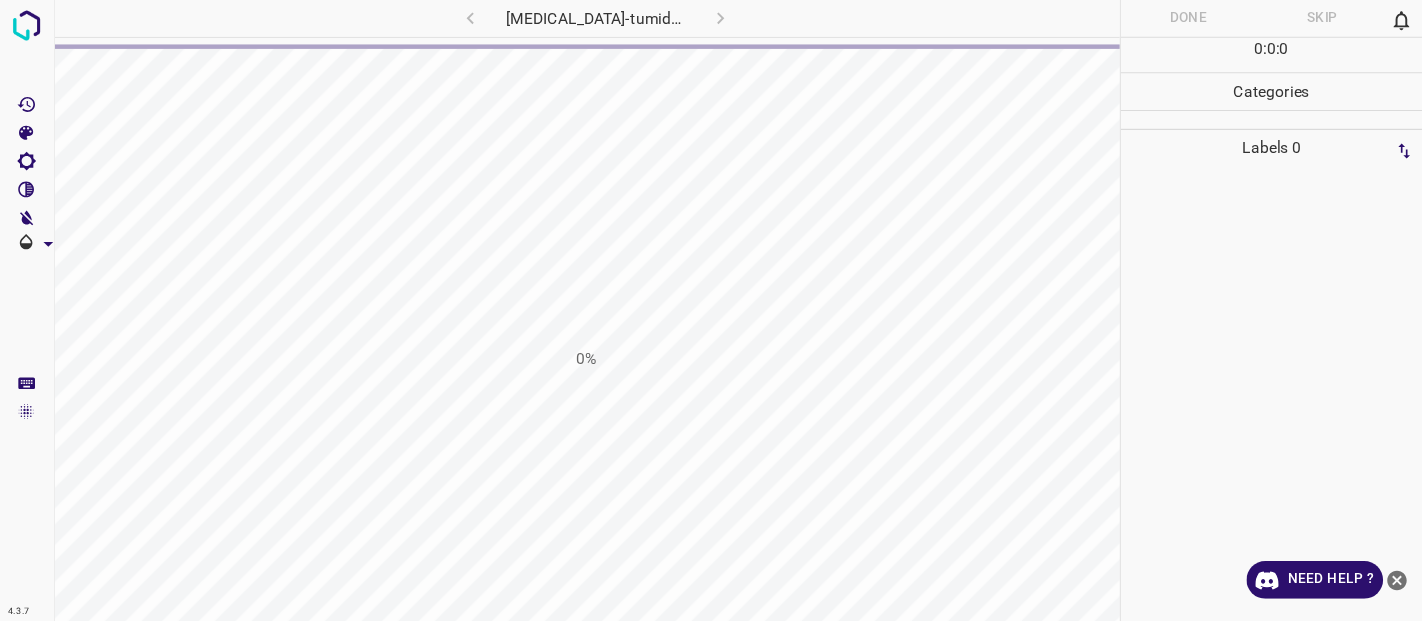 scroll, scrollTop: 0, scrollLeft: 0, axis: both 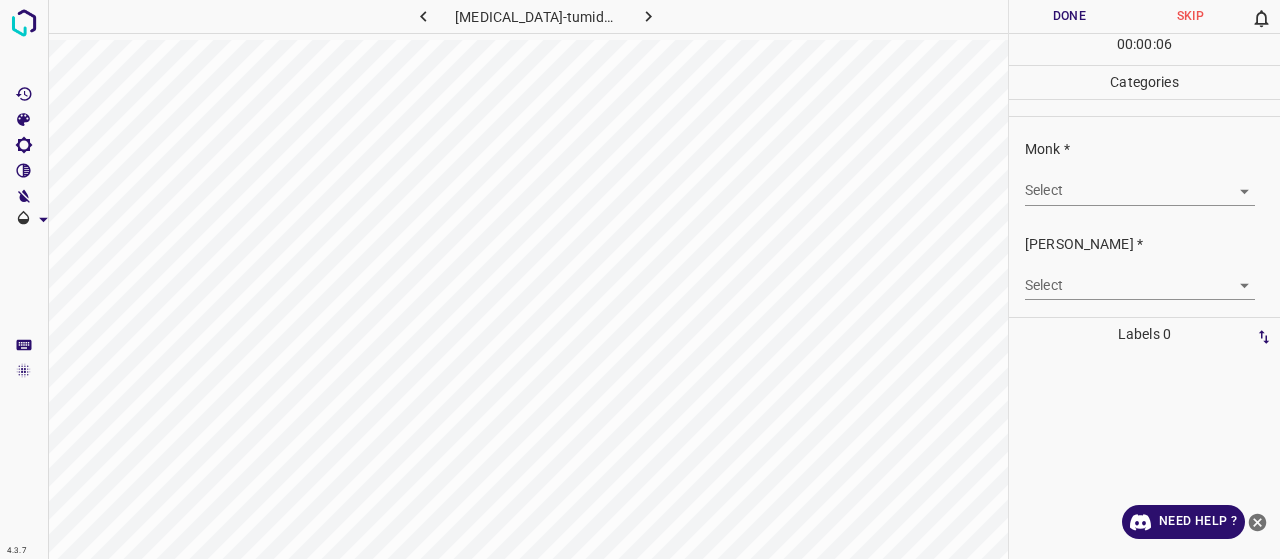 click on "Select ​" at bounding box center (1140, 182) 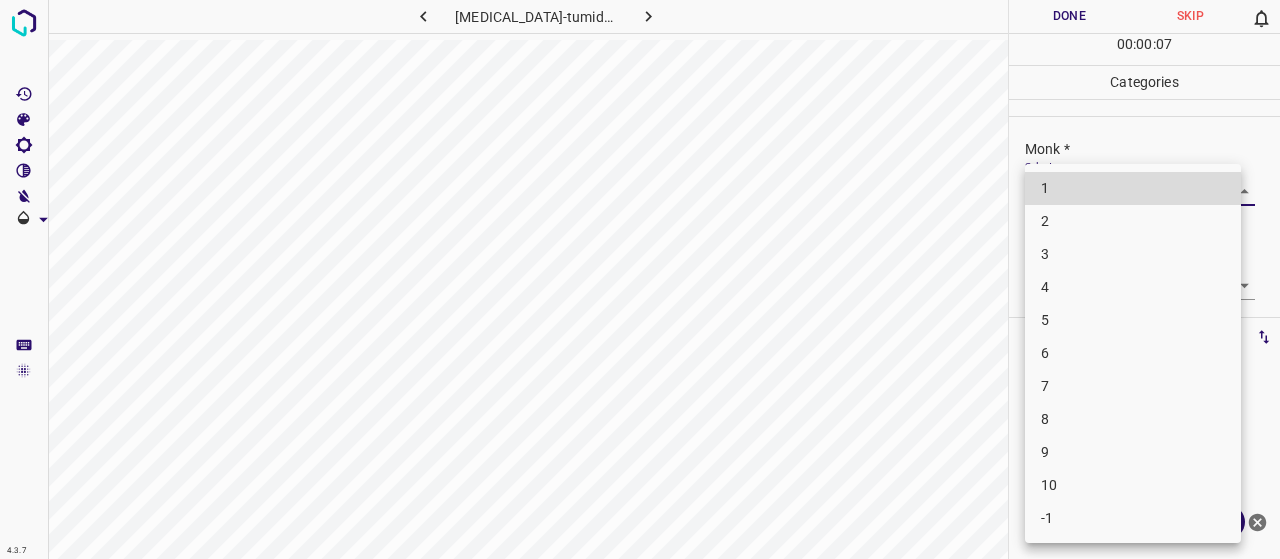 click on "3" at bounding box center (1133, 254) 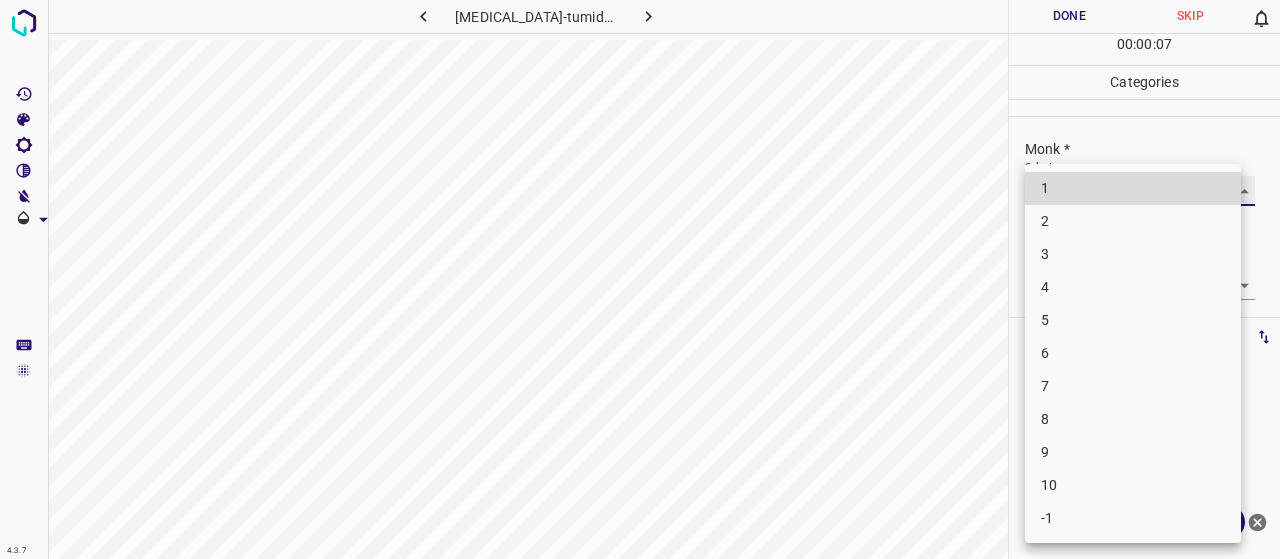 type on "3" 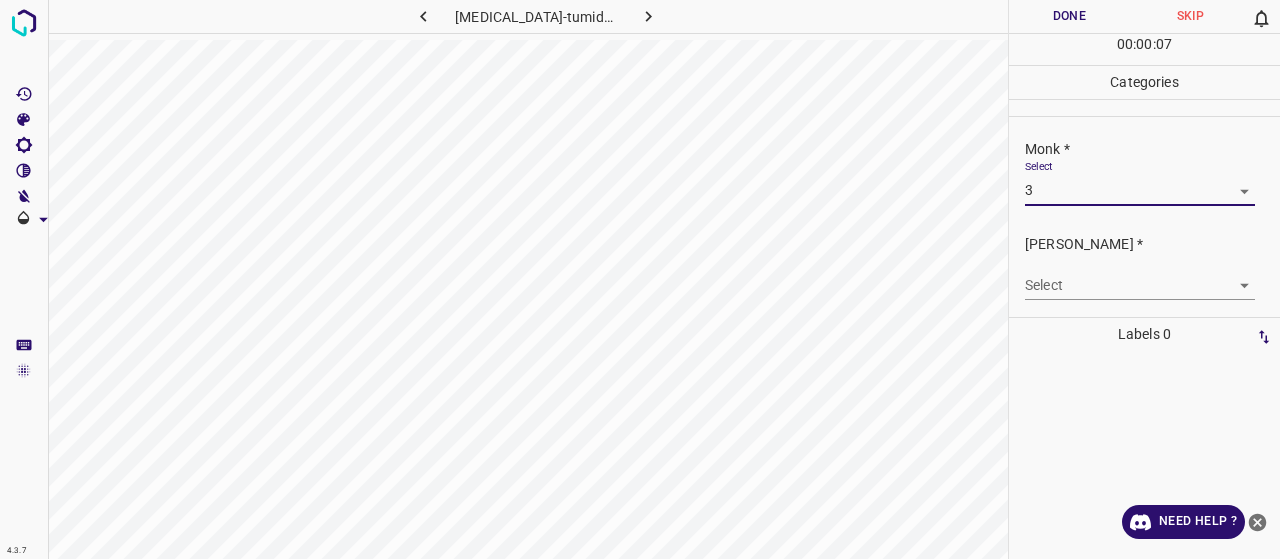 click on "4.3.7 [MEDICAL_DATA]-tumidus6.jpg Done Skip 0 00   : 00   : 07   Categories Monk *  Select 3 3  [PERSON_NAME] *  Select ​ Labels   0 Categories 1 Monk 2  [PERSON_NAME] Tools Space Change between modes (Draw & Edit) I Auto labeling R Restore zoom M Zoom in N Zoom out Delete Delete selecte label Filters Z Restore filters X Saturation filter C Brightness filter V Contrast filter B Gray scale filter General O Download Need Help ? - Text - Hide - Delete" at bounding box center [640, 279] 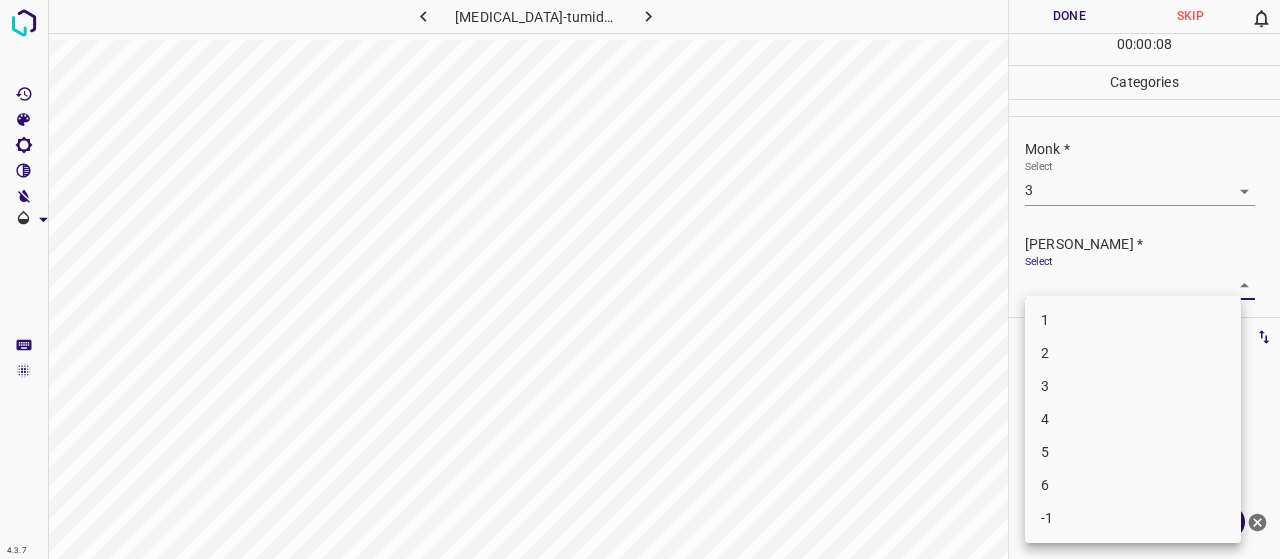 click on "2" at bounding box center [1133, 353] 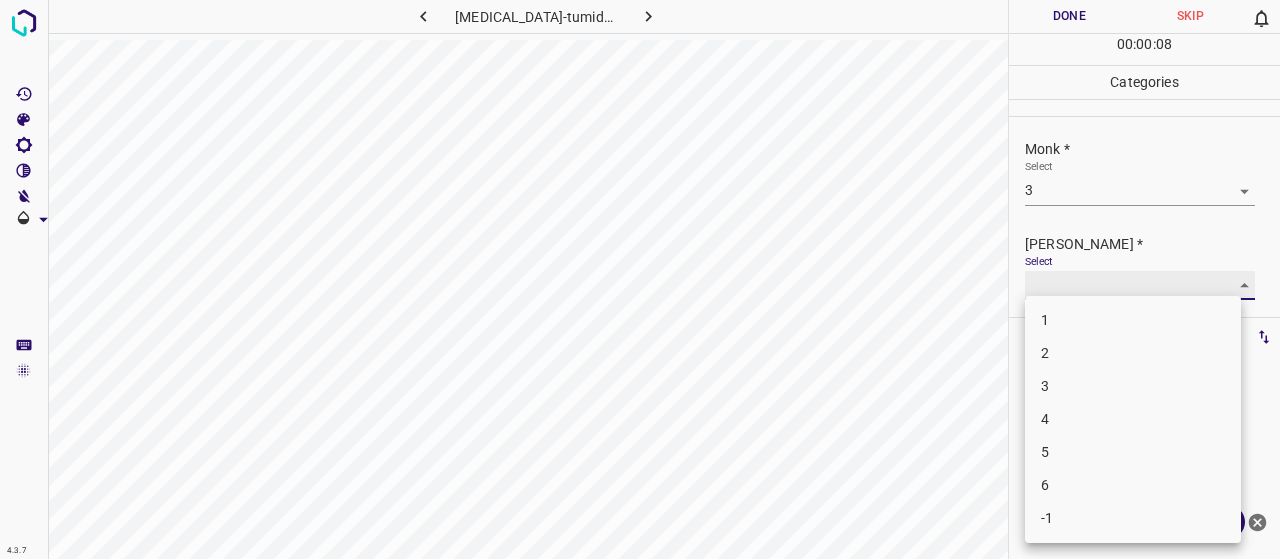 type on "2" 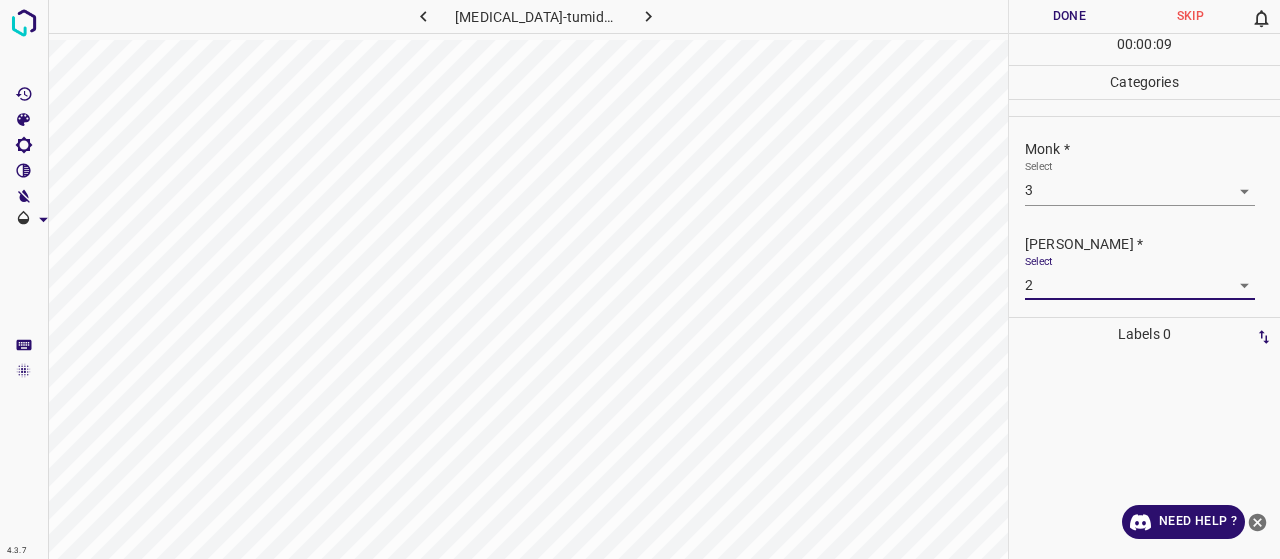 click on "Done" at bounding box center (1069, 16) 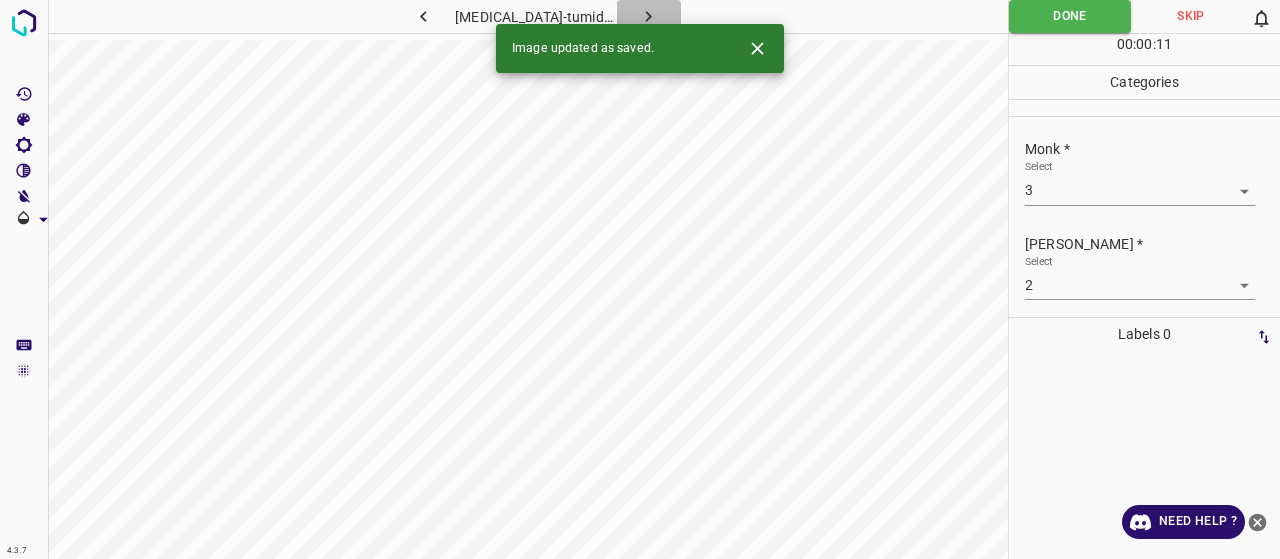 click at bounding box center (649, 16) 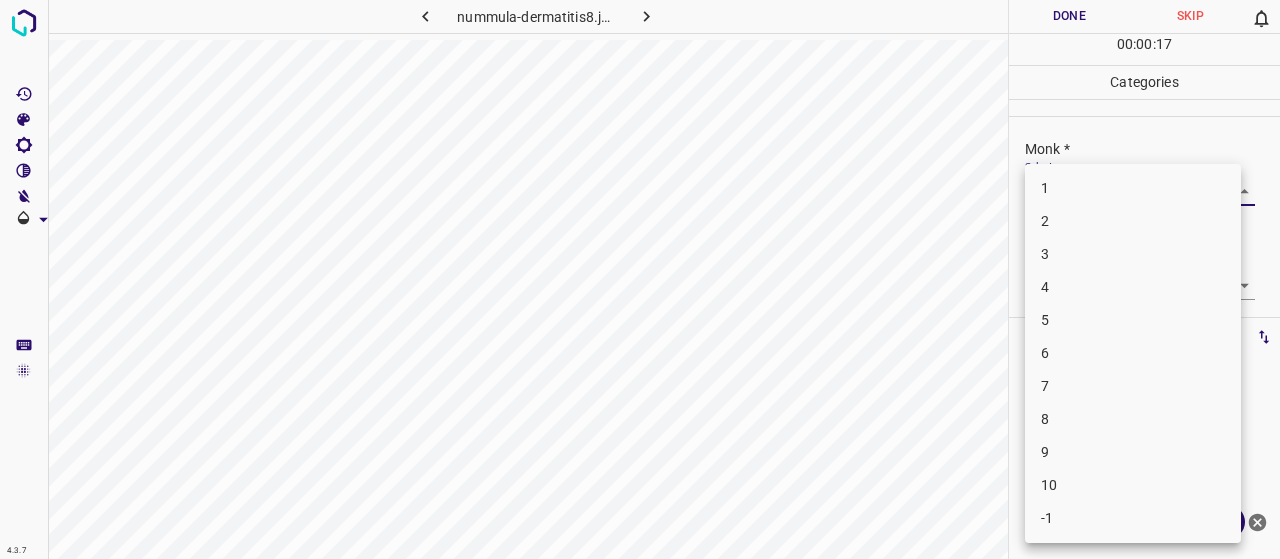 click on "4.3.7 nummula-dermatitis8.jpg Done Skip 0 00   : 00   : 17   Categories Monk *  Select ​  [PERSON_NAME] *  Select ​ Labels   0 Categories 1 Monk 2  [PERSON_NAME] Tools Space Change between modes (Draw & Edit) I Auto labeling R Restore zoom M Zoom in N Zoom out Delete Delete selecte label Filters Z Restore filters X Saturation filter C Brightness filter V Contrast filter B Gray scale filter General O Download Need Help ? - Text - Hide - Delete 1 2 3 4 5 6 7 8 9 10 -1" at bounding box center [640, 279] 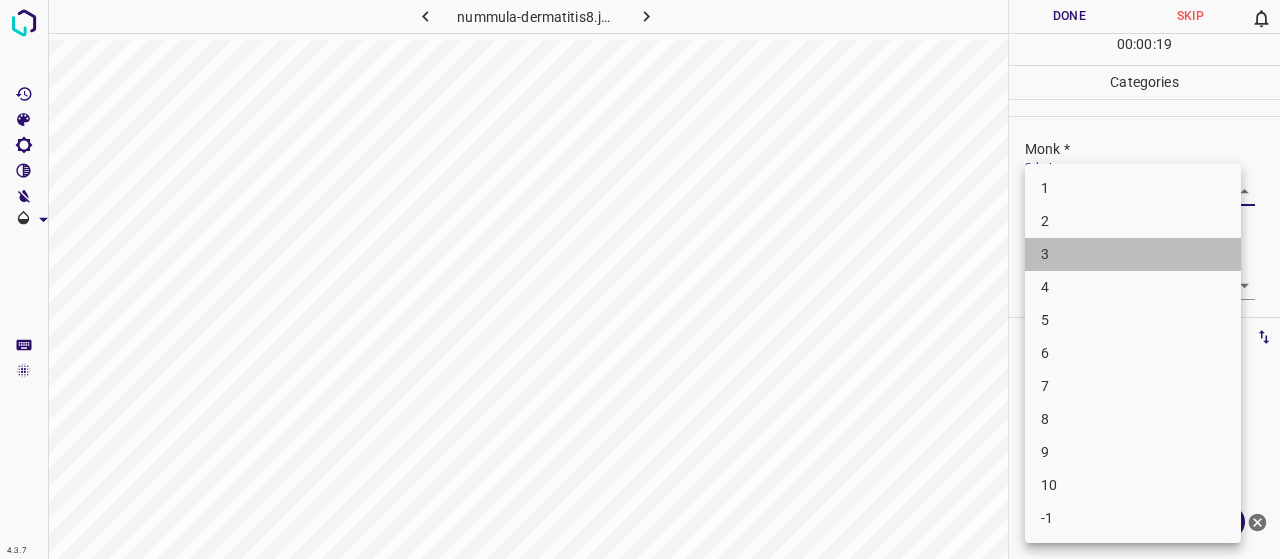 click on "3" at bounding box center [1133, 254] 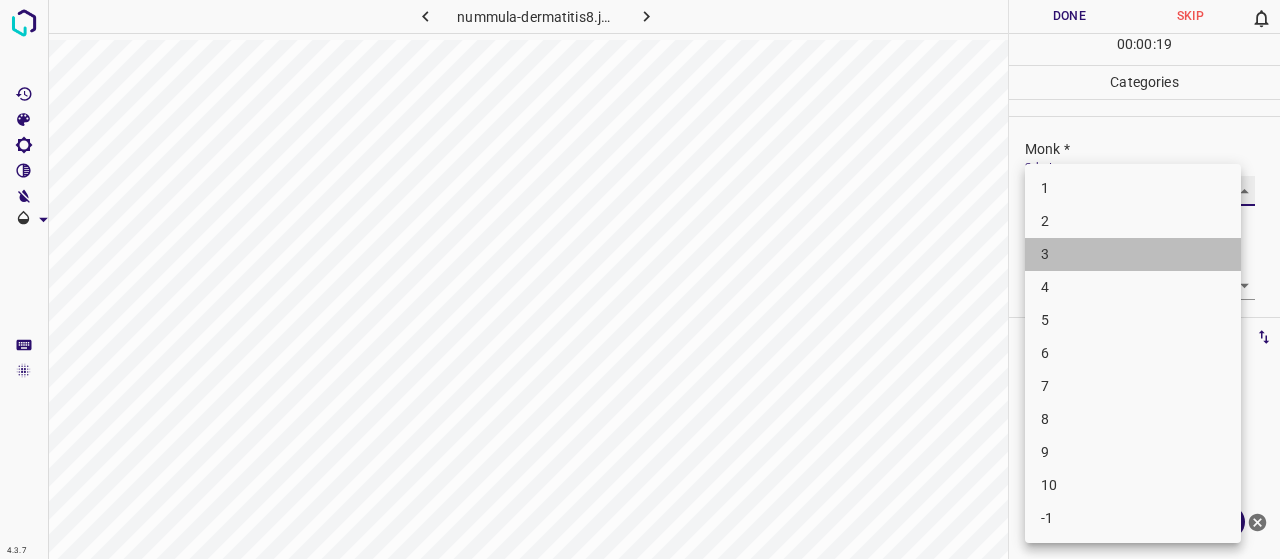 type on "3" 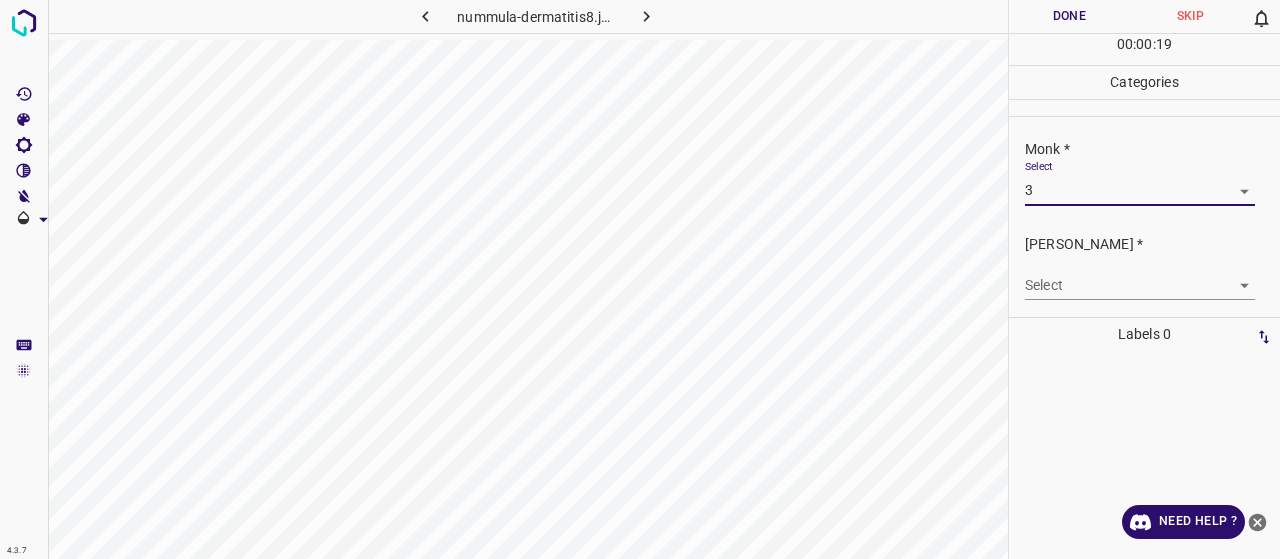 click on "4.3.7 nummula-dermatitis8.jpg Done Skip 0 00   : 00   : 19   Categories Monk *  Select 3 3  [PERSON_NAME] *  Select ​ Labels   0 Categories 1 Monk 2  [PERSON_NAME] Tools Space Change between modes (Draw & Edit) I Auto labeling R Restore zoom M Zoom in N Zoom out Delete Delete selecte label Filters Z Restore filters X Saturation filter C Brightness filter V Contrast filter B Gray scale filter General O Download Need Help ? - Text - Hide - Delete 1 2 3 4 5 6 7 8 9 10 -1" at bounding box center (640, 279) 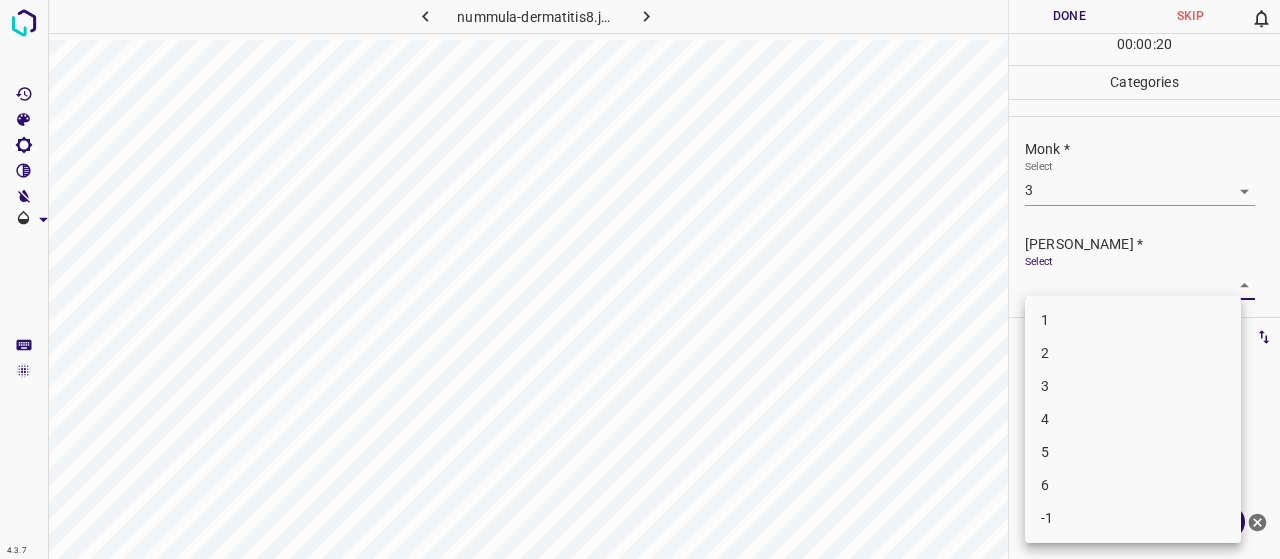 click on "2" at bounding box center [1133, 353] 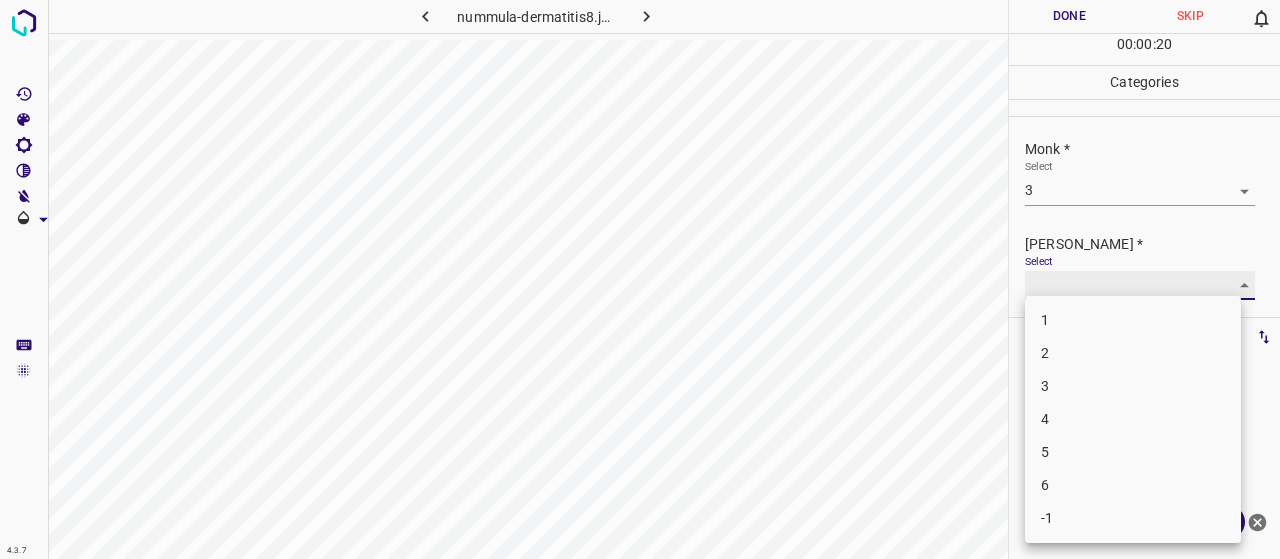 type on "2" 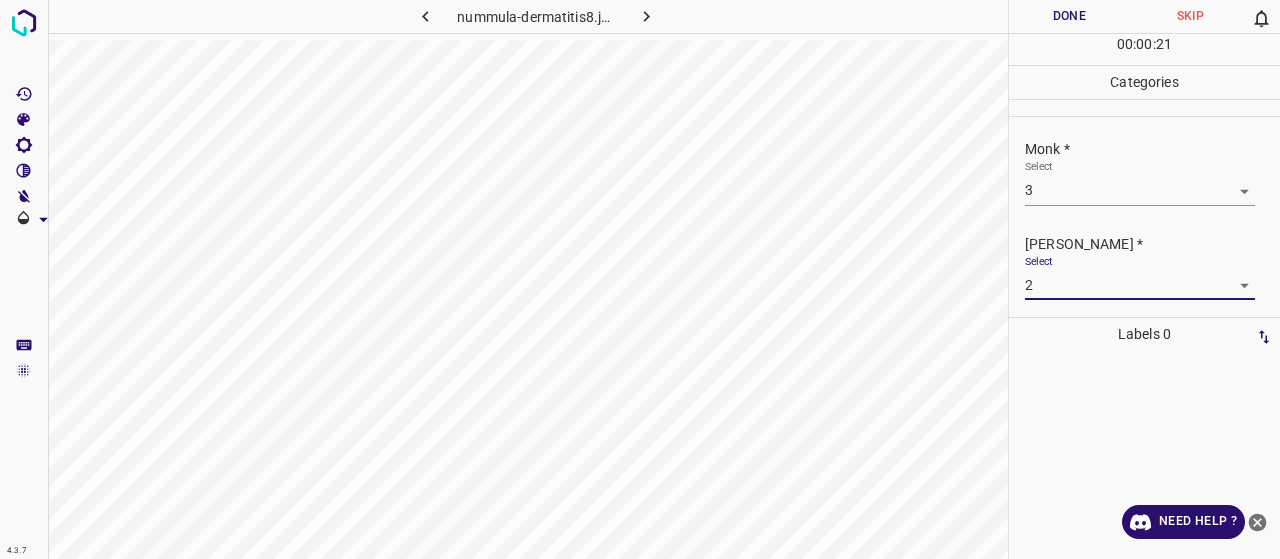click on "Done" at bounding box center [1069, 16] 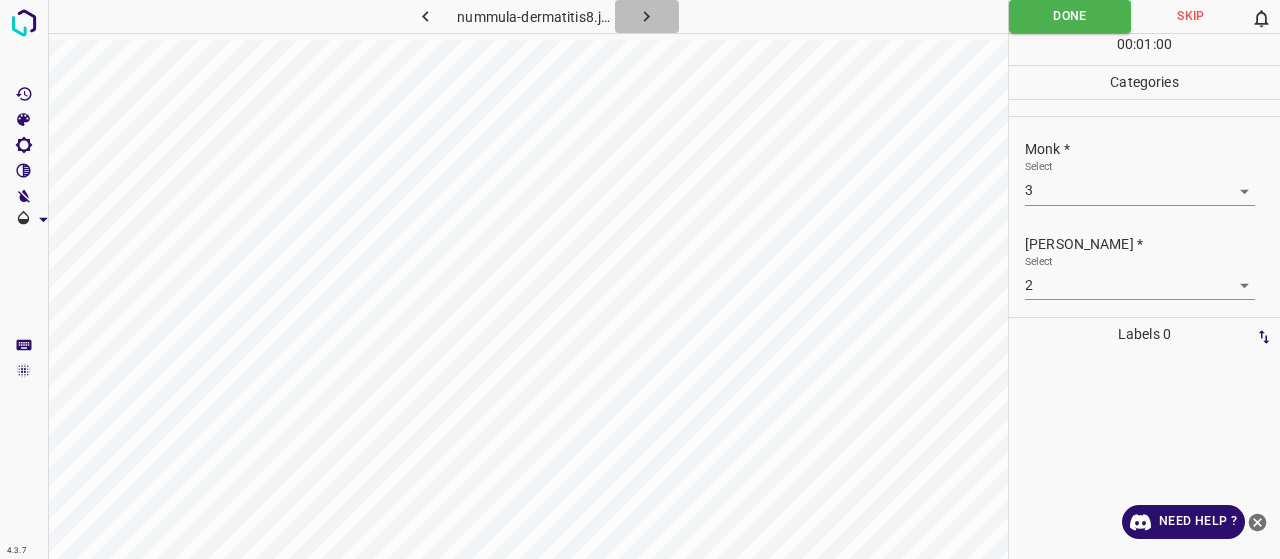 click at bounding box center (647, 16) 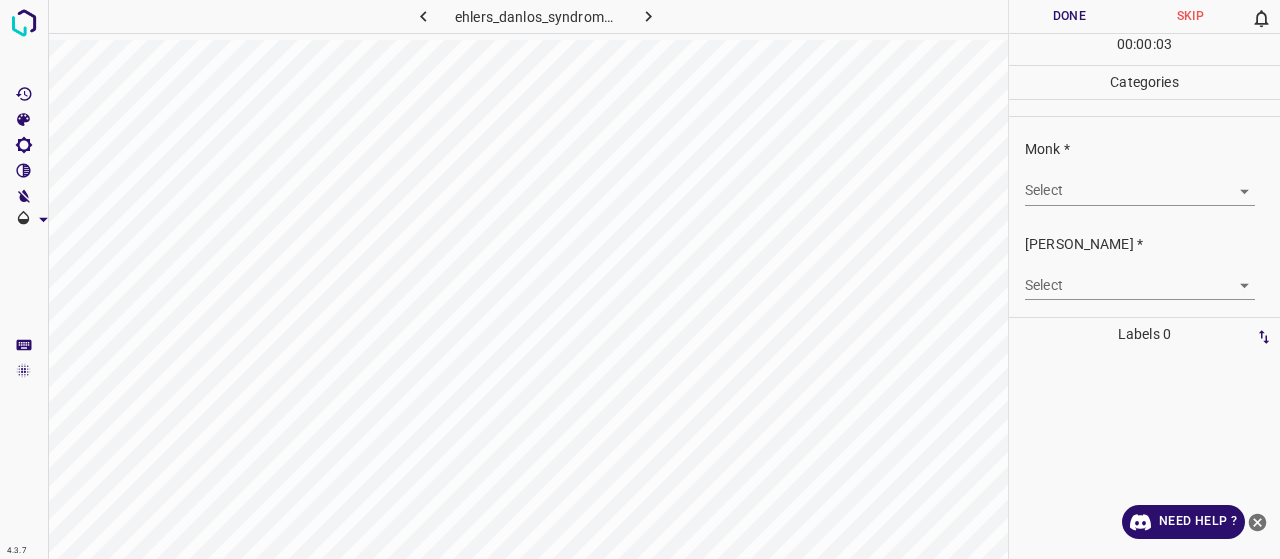 click on "4.3.7 ehlers_danlos_syndrome13.jpg Done Skip 0 00   : 00   : 03   Categories Monk *  Select ​  [PERSON_NAME] *  Select ​ Labels   0 Categories 1 Monk 2  [PERSON_NAME] Tools Space Change between modes (Draw & Edit) I Auto labeling R Restore zoom M Zoom in N Zoom out Delete Delete selecte label Filters Z Restore filters X Saturation filter C Brightness filter V Contrast filter B Gray scale filter General O Download Need Help ? - Text - Hide - Delete" at bounding box center [640, 279] 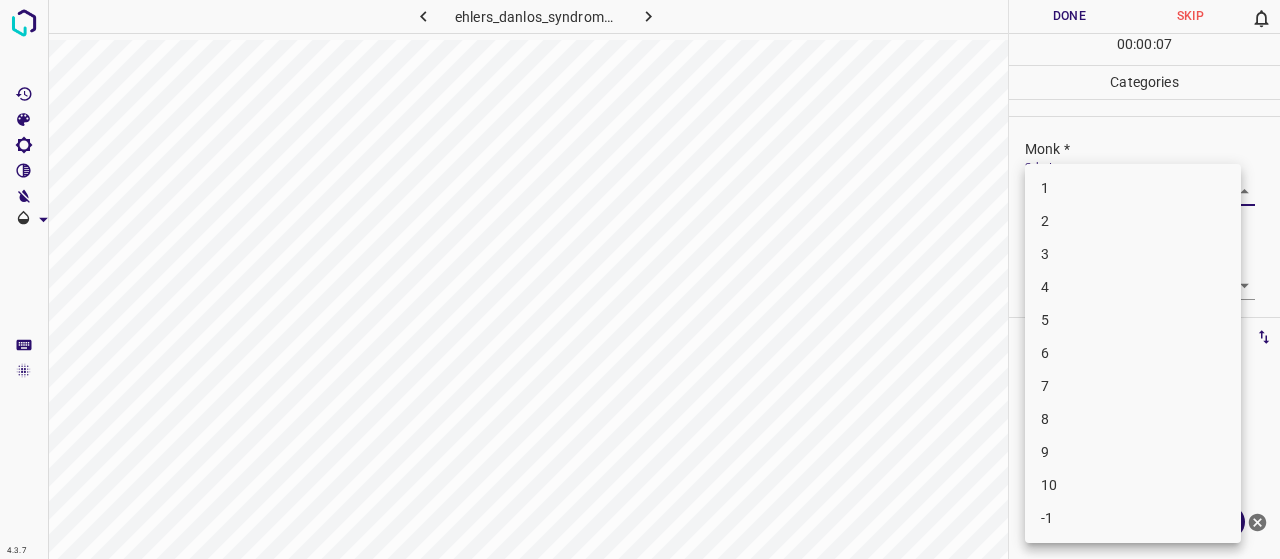 drag, startPoint x: 1070, startPoint y: 314, endPoint x: 1072, endPoint y: 299, distance: 15.132746 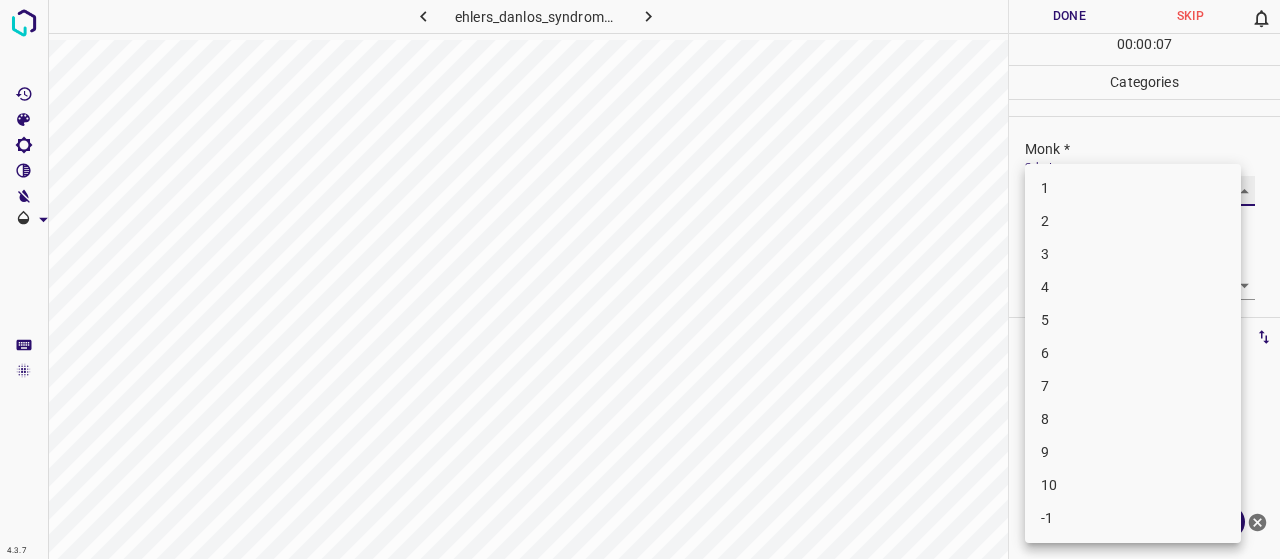 type on "4" 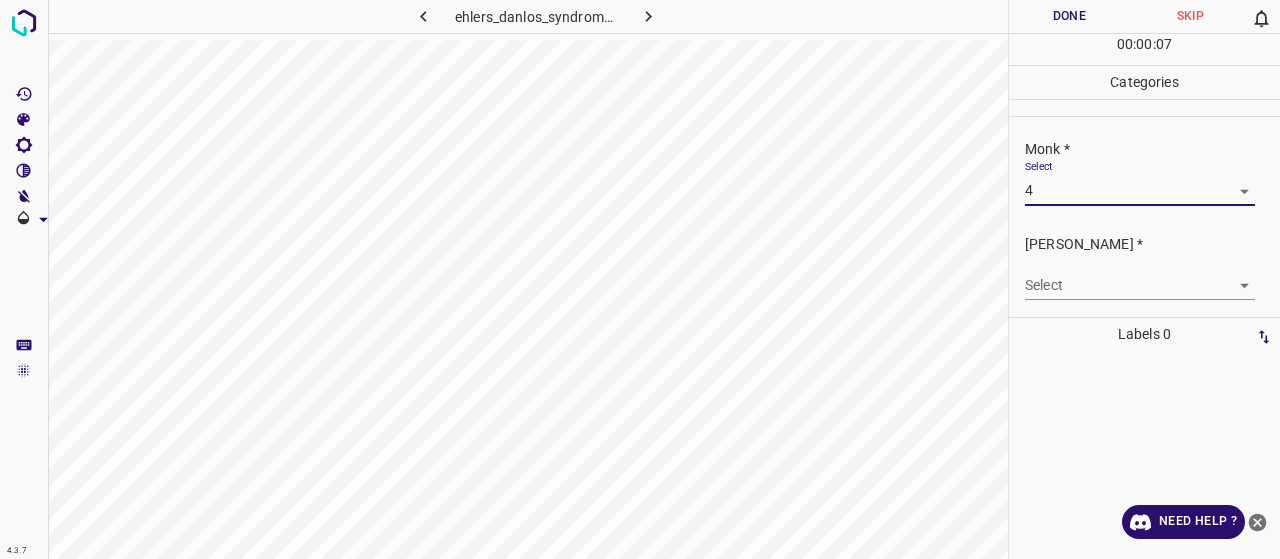 click on "Select ​" at bounding box center (1140, 277) 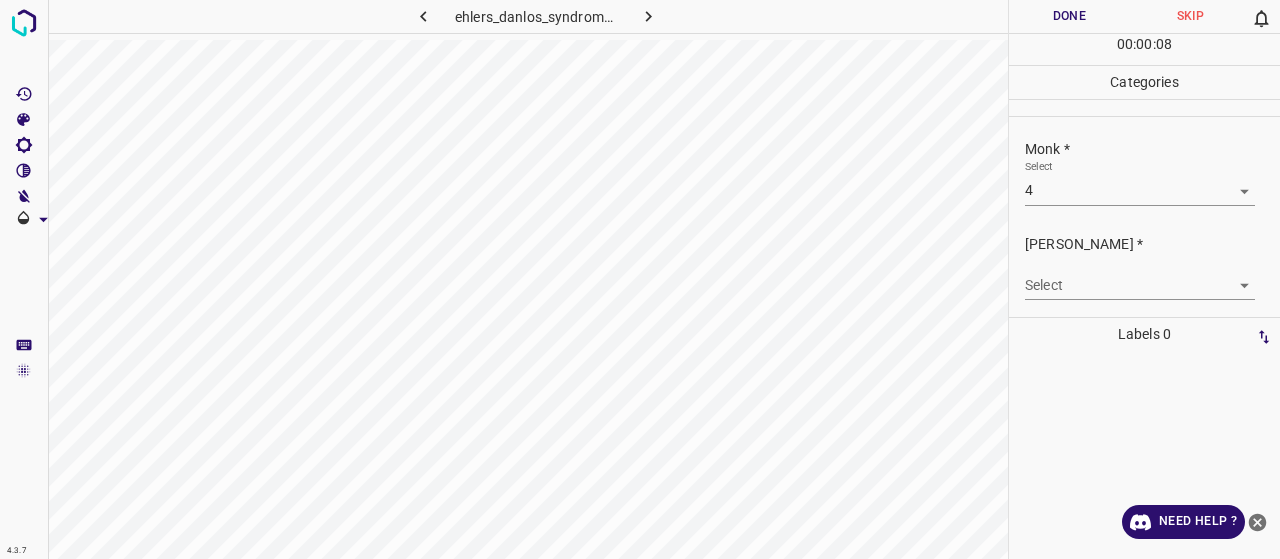 click on "Select ​" at bounding box center (1140, 277) 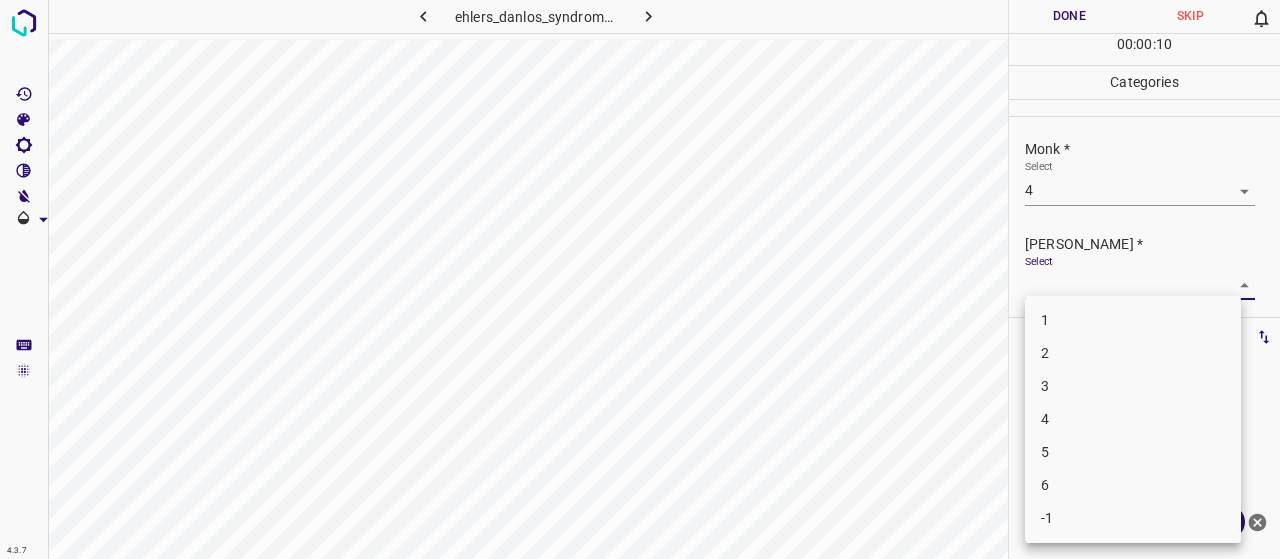 click on "2" at bounding box center (1133, 353) 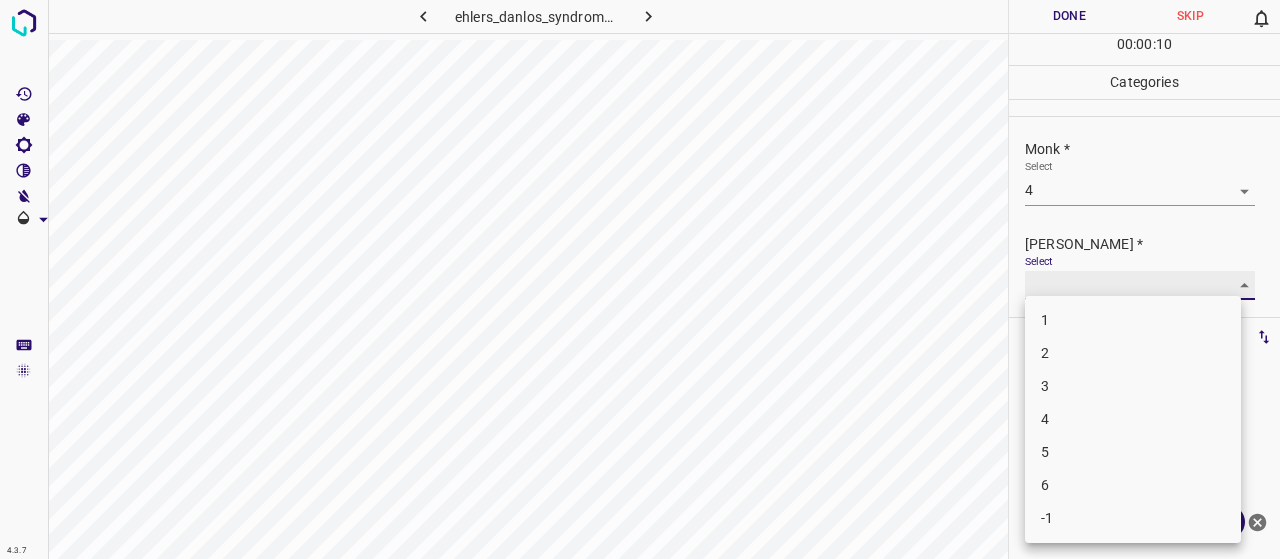 type on "2" 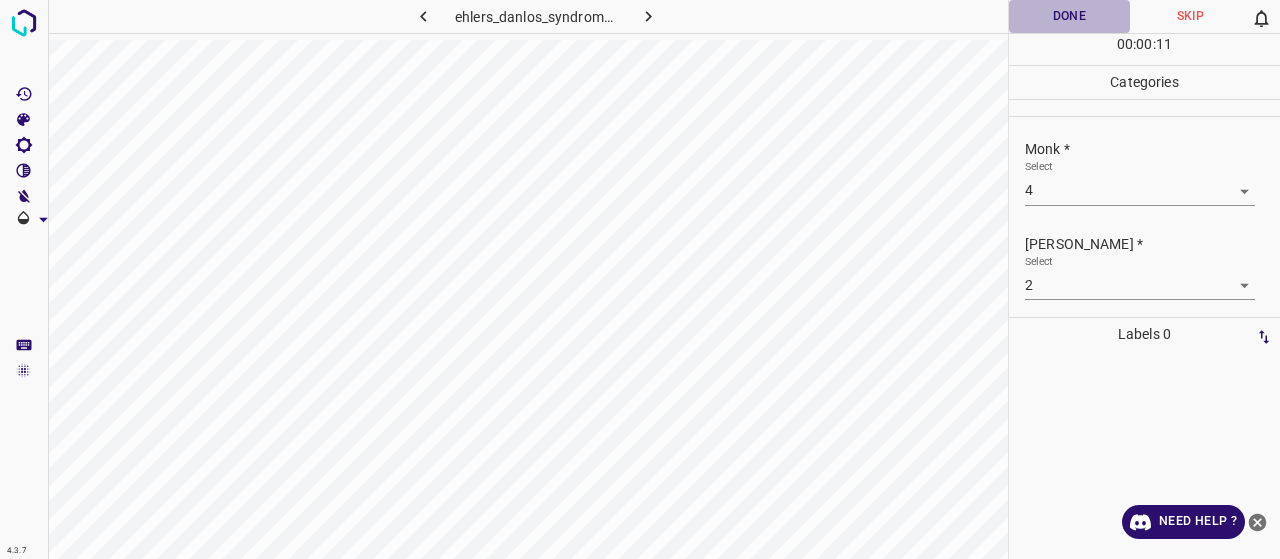 click on "Done" at bounding box center [1069, 16] 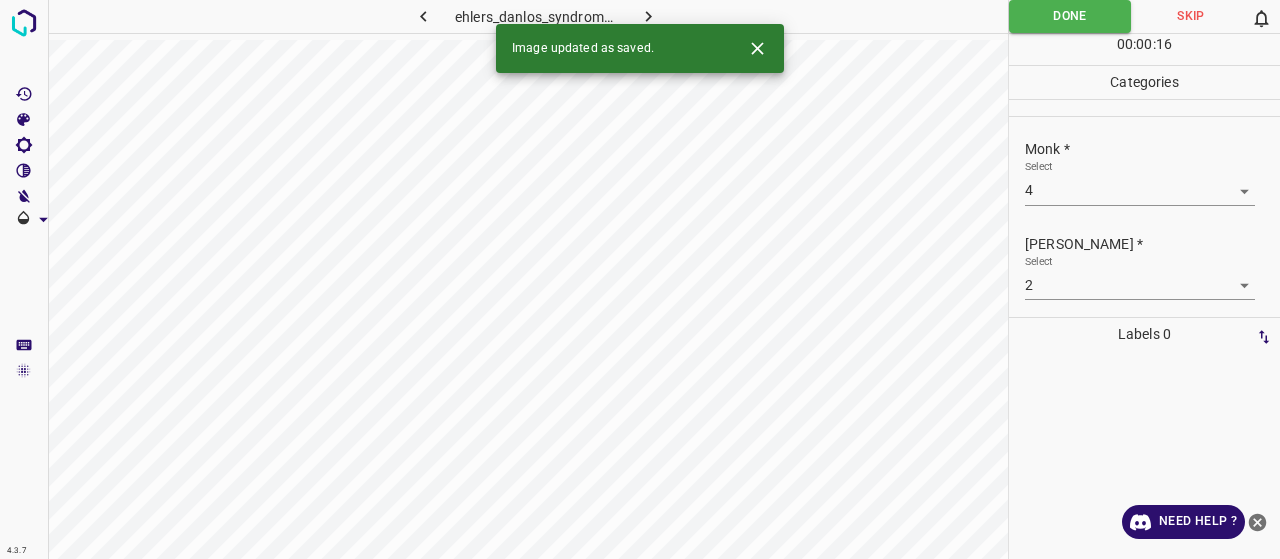 click 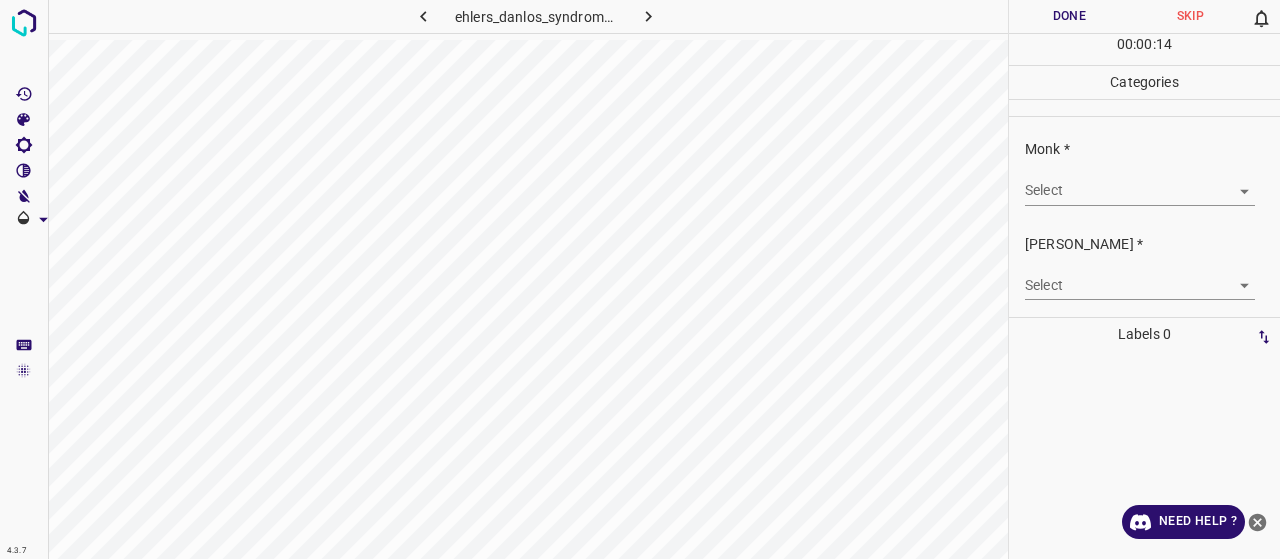 click on "Monk *  Select ​" at bounding box center [1144, 172] 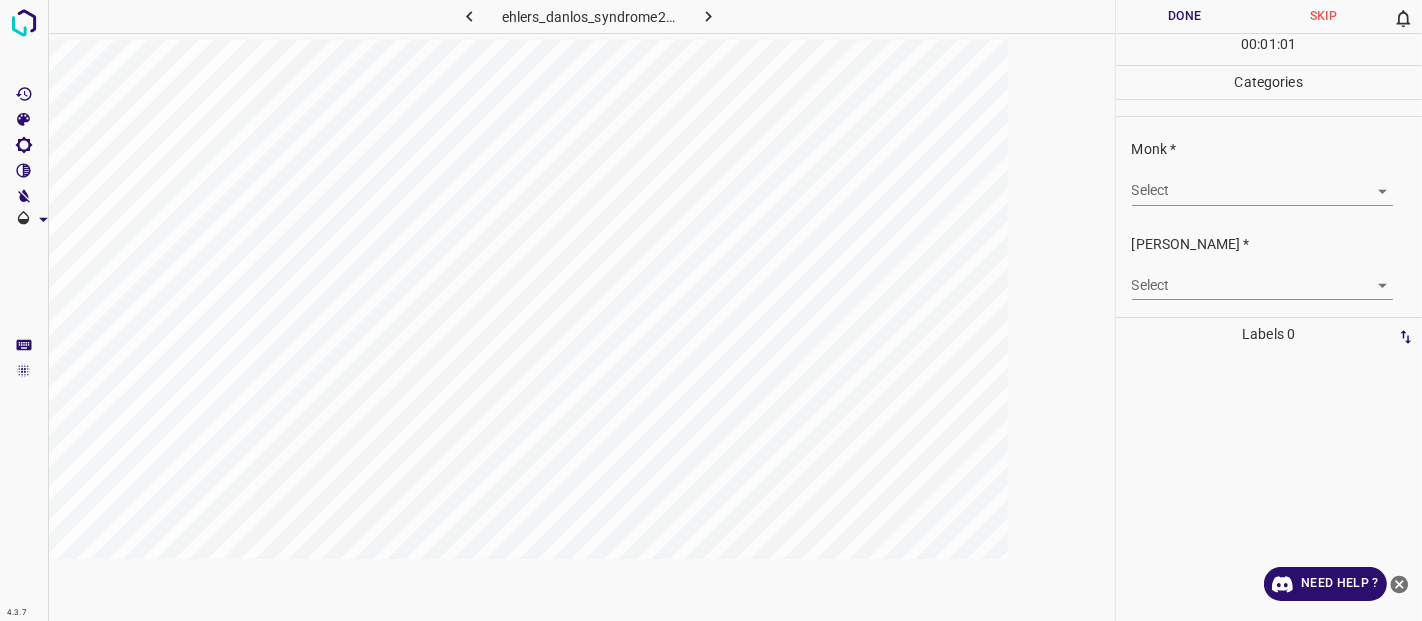 click on "4.3.7 ehlers_danlos_syndrome29.jpg Done Skip 0 00   : 01   : 01   Categories Monk *  Select ​  Fitzpatrick *  Select ​ Labels   0 Categories 1 Monk 2  Fitzpatrick Tools Space Change between modes (Draw & Edit) I Auto labeling R Restore zoom M Zoom in N Zoom out Delete Delete selecte label Filters Z Restore filters X Saturation filter C Brightness filter V Contrast filter B Gray scale filter General O Download Need Help ? - Text - Hide - Delete" at bounding box center [711, 310] 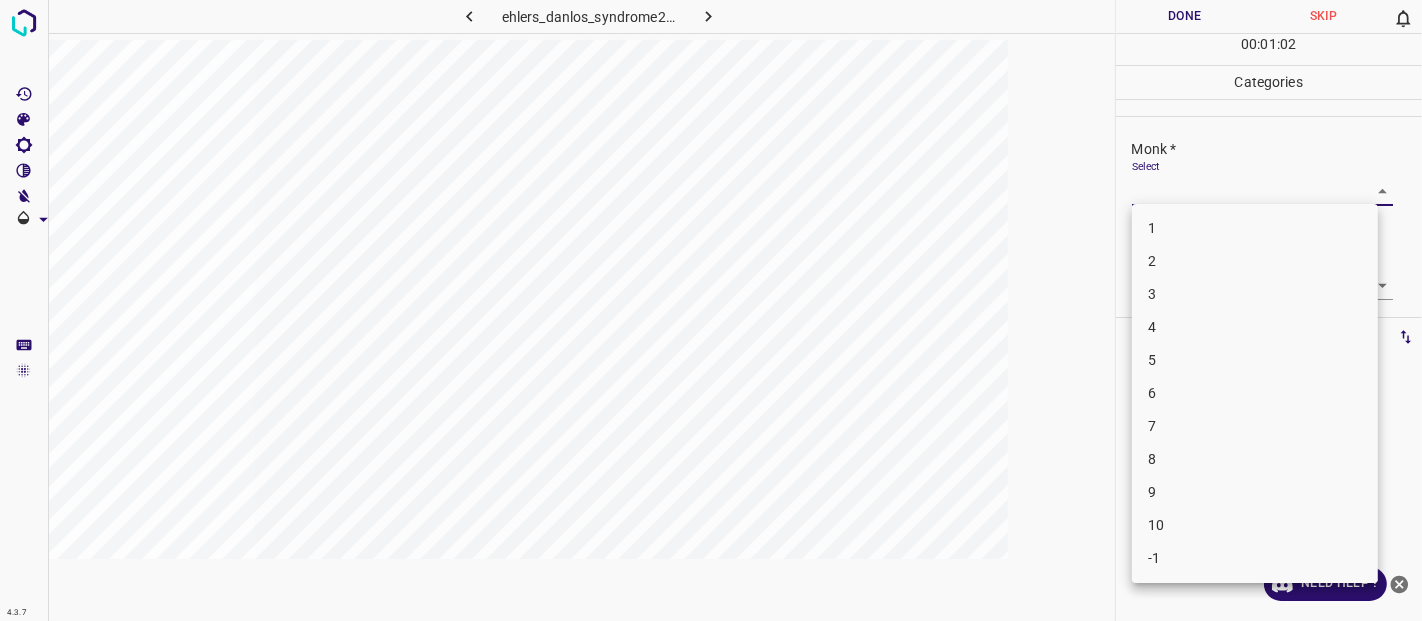 click on "4" at bounding box center [1255, 327] 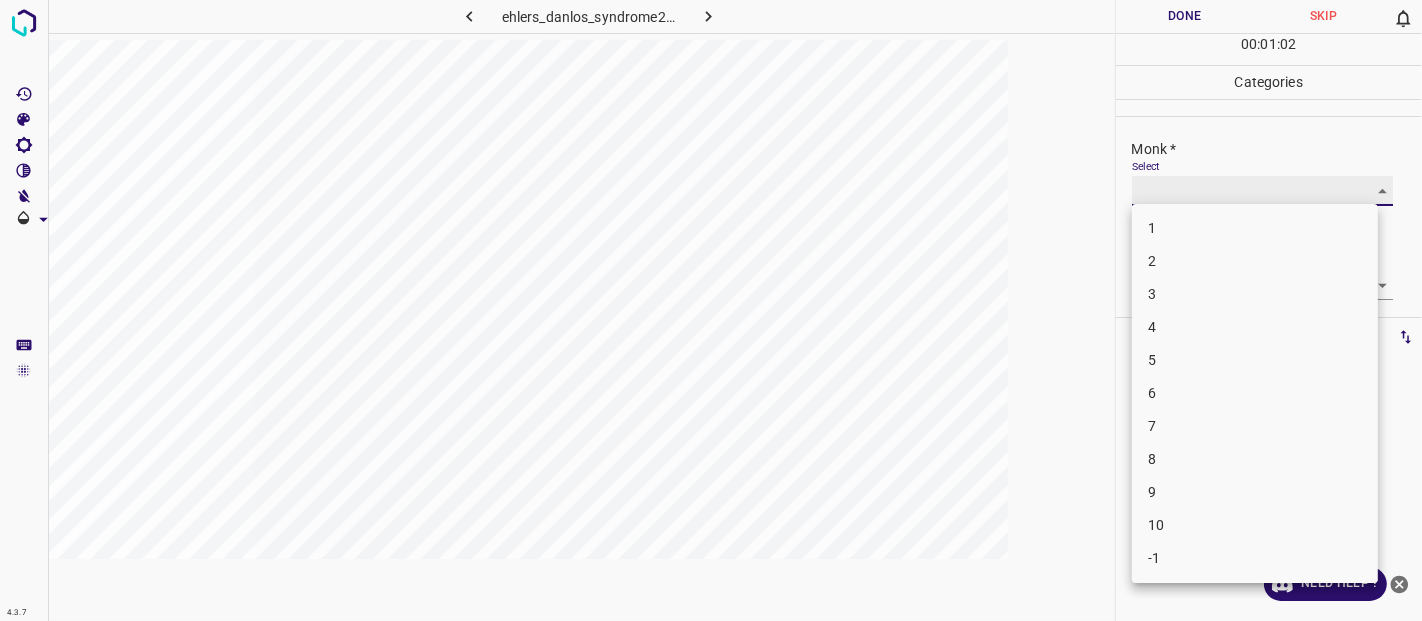 type on "4" 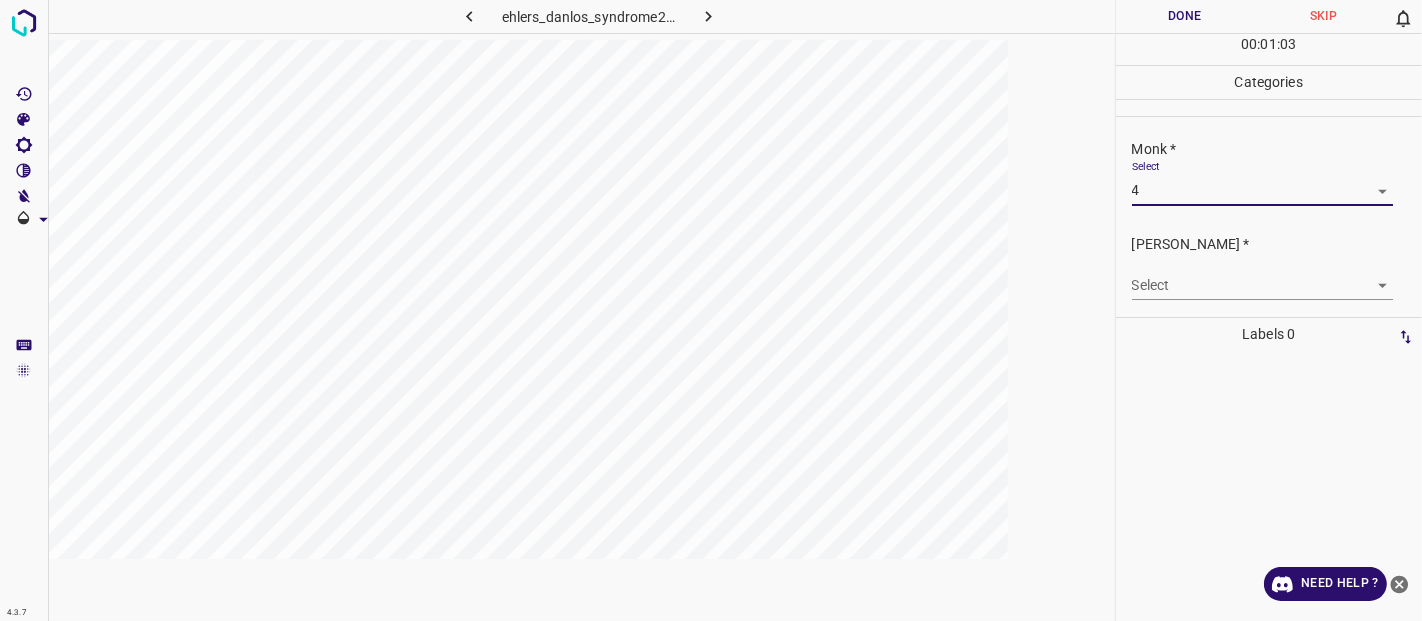 click on "4.3.7 ehlers_danlos_syndrome29.jpg Done Skip 0 00   : 01   : 03   Categories Monk *  Select 4 4  Fitzpatrick *  Select ​ Labels   0 Categories 1 Monk 2  Fitzpatrick Tools Space Change between modes (Draw & Edit) I Auto labeling R Restore zoom M Zoom in N Zoom out Delete Delete selecte label Filters Z Restore filters X Saturation filter C Brightness filter V Contrast filter B Gray scale filter General O Download Need Help ? - Text - Hide - Delete" at bounding box center [711, 310] 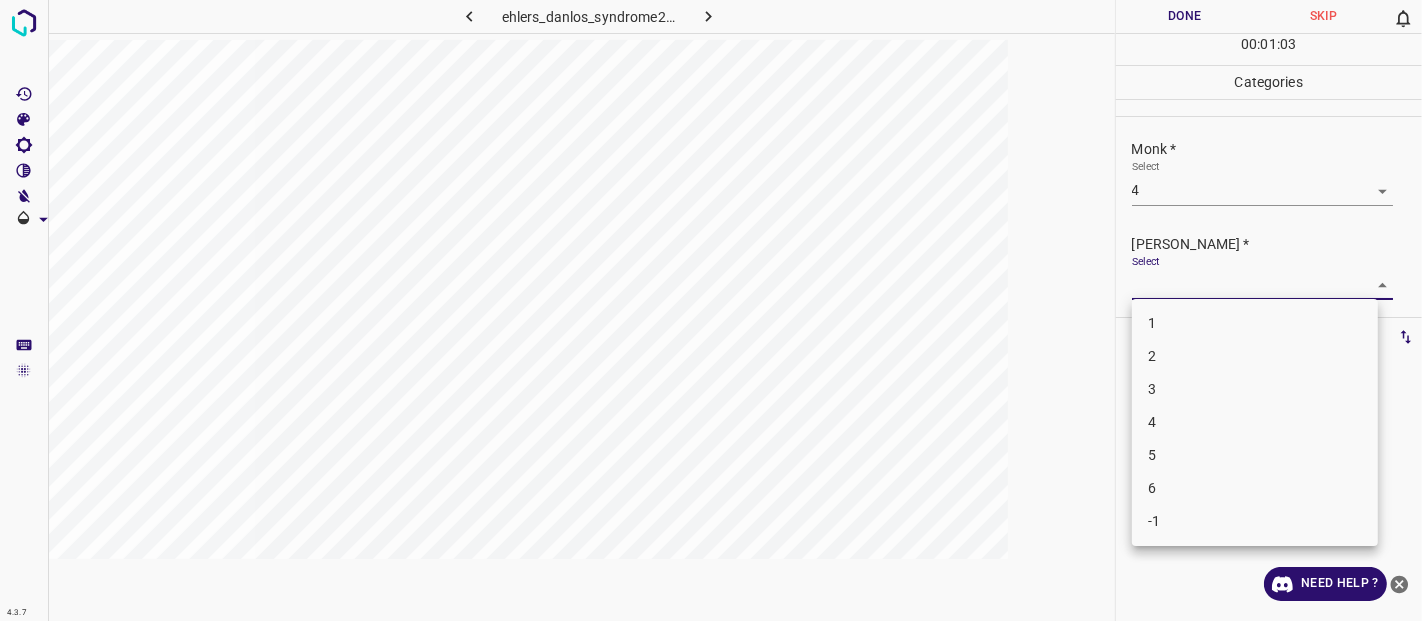 click on "2" at bounding box center [1255, 356] 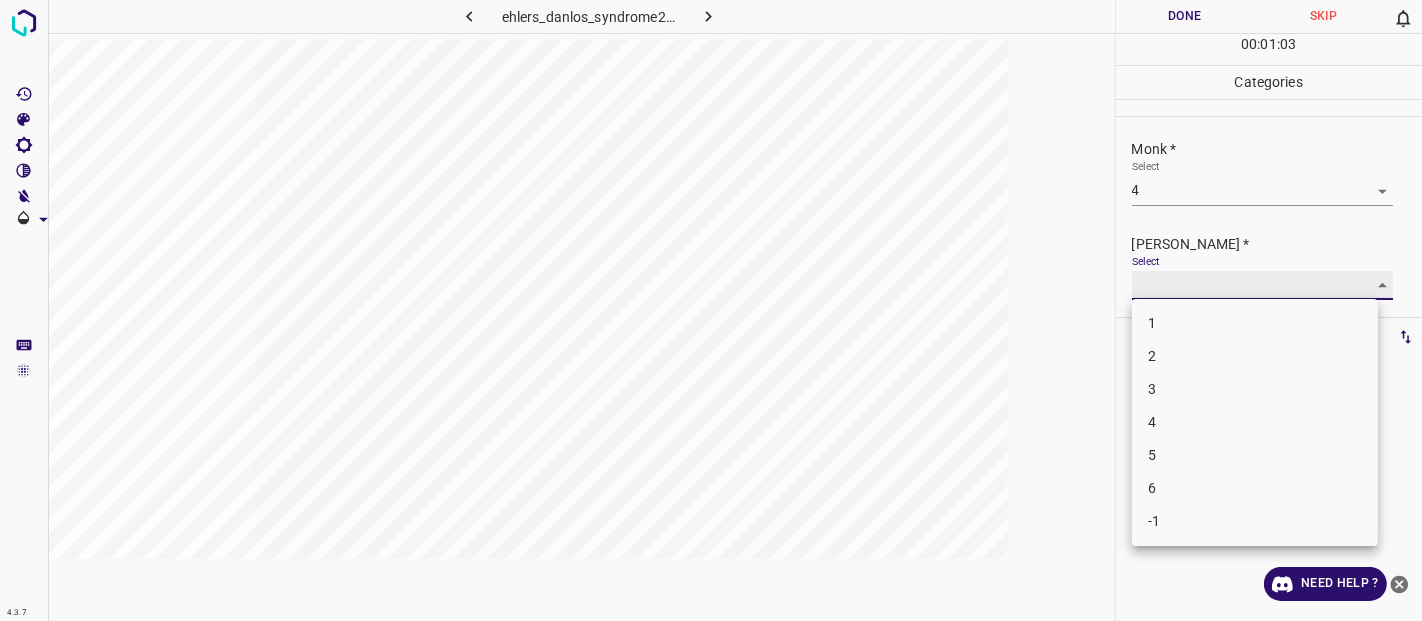 type on "2" 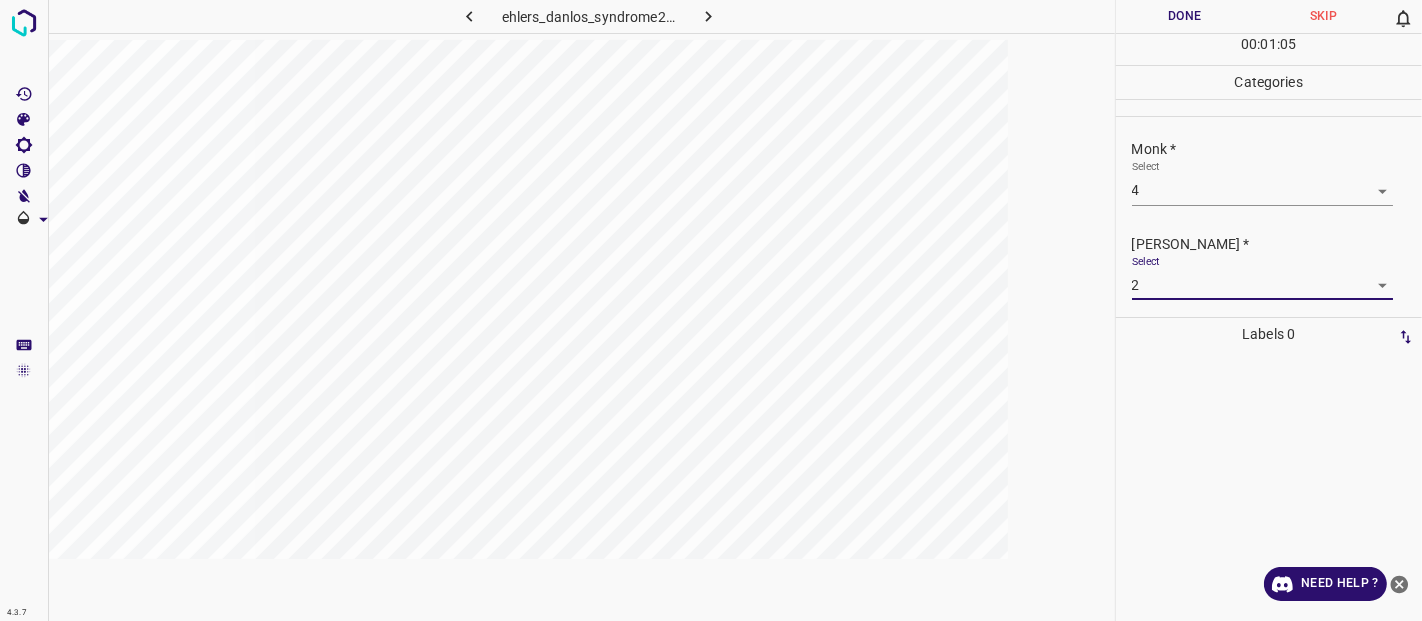 click on "Done" at bounding box center [1185, 16] 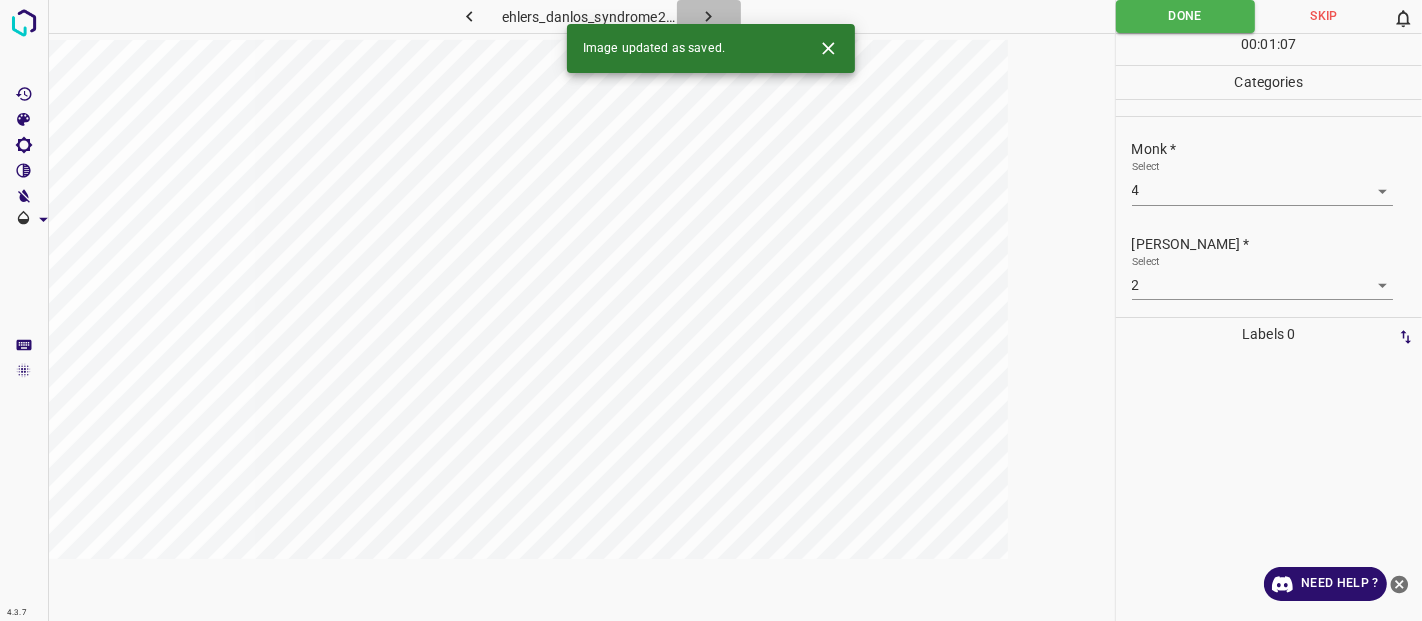 click at bounding box center (709, 16) 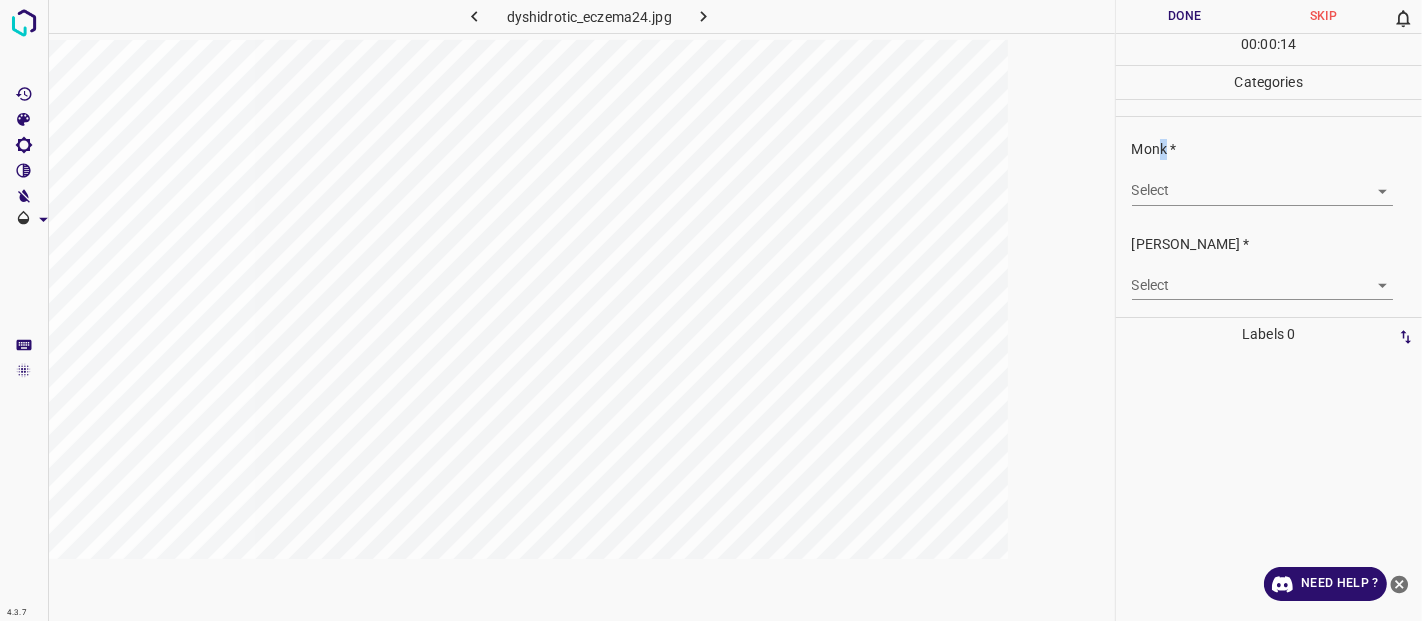 click on "Monk *" at bounding box center (1277, 149) 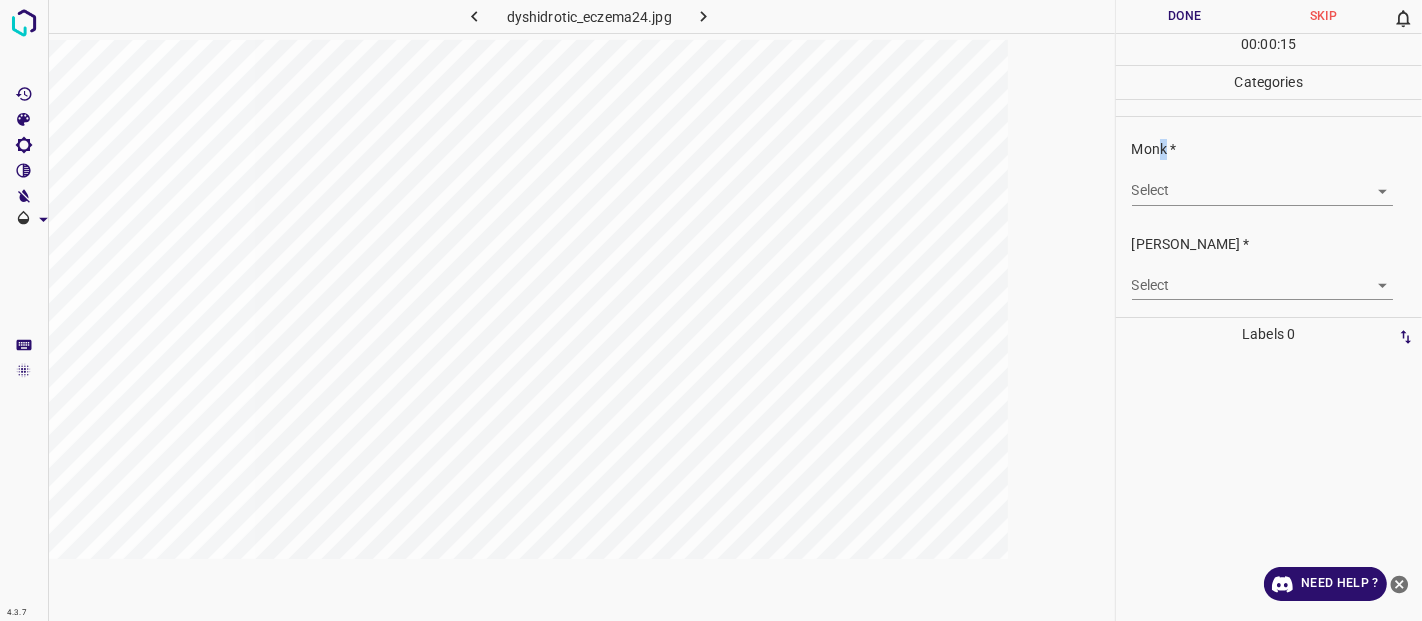 click on "4.3.7 dyshidrotic_eczema24.jpg Done Skip 0 00   : 00   : 15   Categories Monk *  Select ​  Fitzpatrick *  Select ​ Labels   0 Categories 1 Monk 2  Fitzpatrick Tools Space Change between modes (Draw & Edit) I Auto labeling R Restore zoom M Zoom in N Zoom out Delete Delete selecte label Filters Z Restore filters X Saturation filter C Brightness filter V Contrast filter B Gray scale filter General O Download Need Help ? - Text - Hide - Delete" at bounding box center (711, 310) 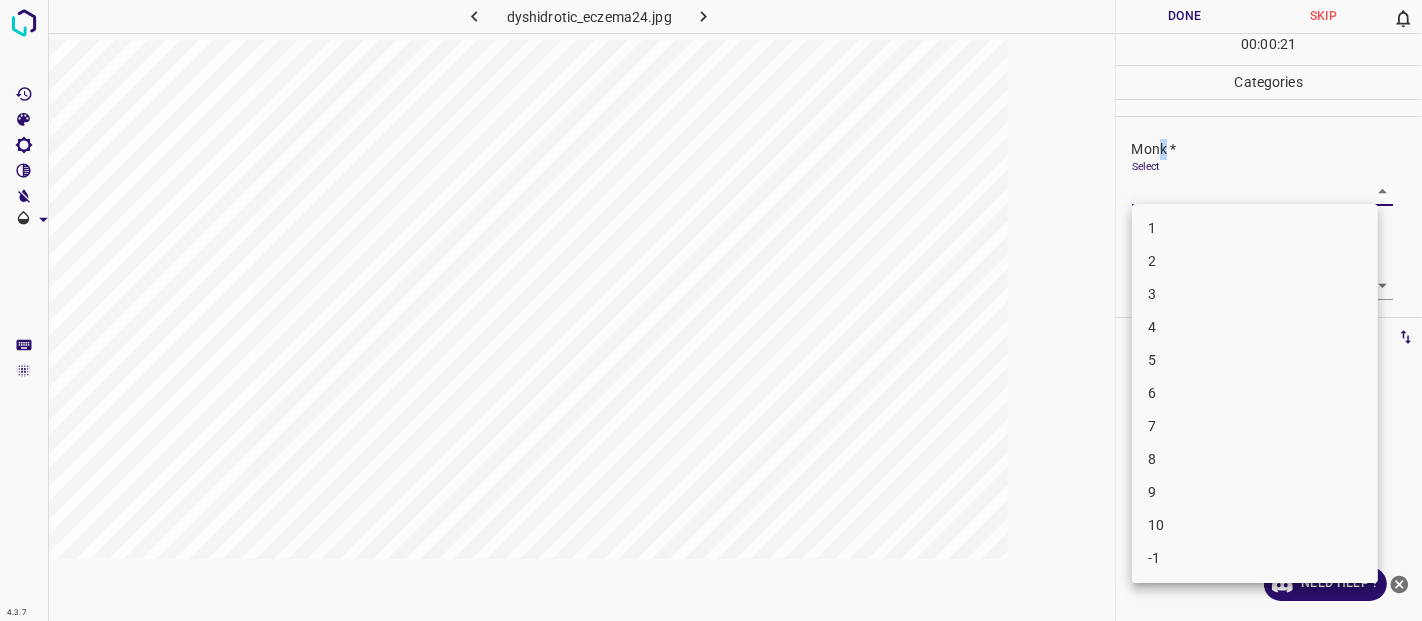 click on "2" at bounding box center [1255, 261] 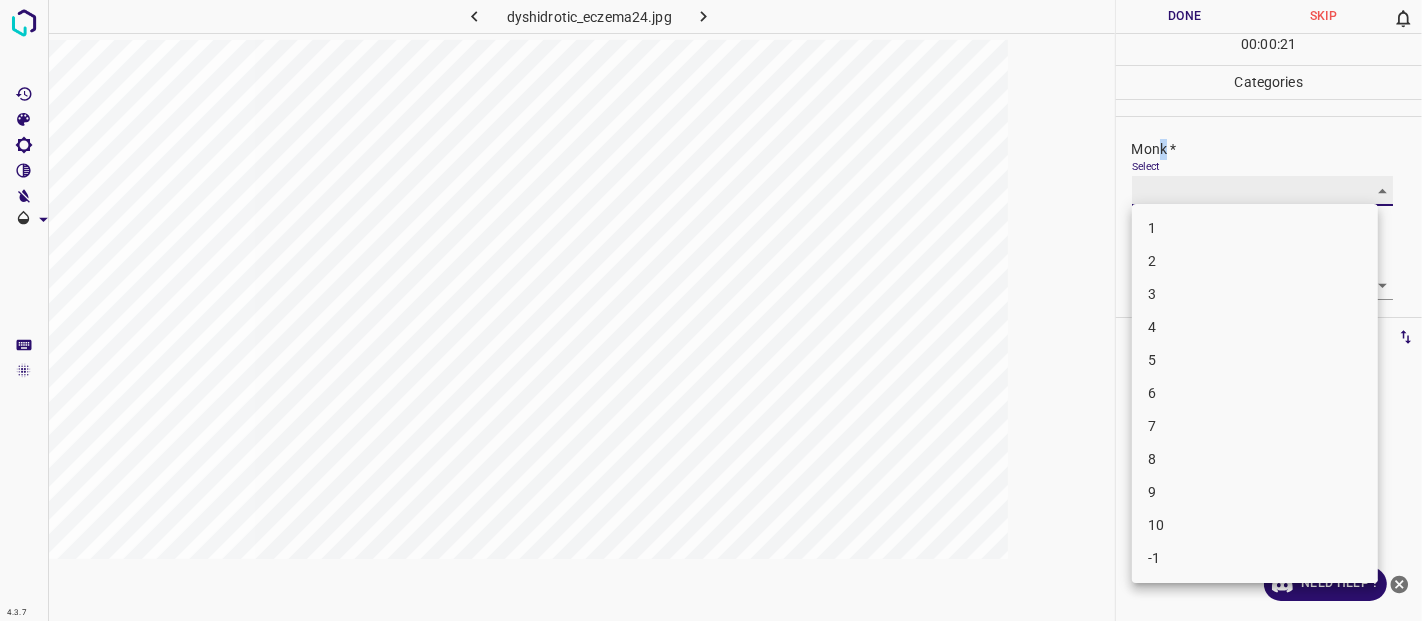 type on "2" 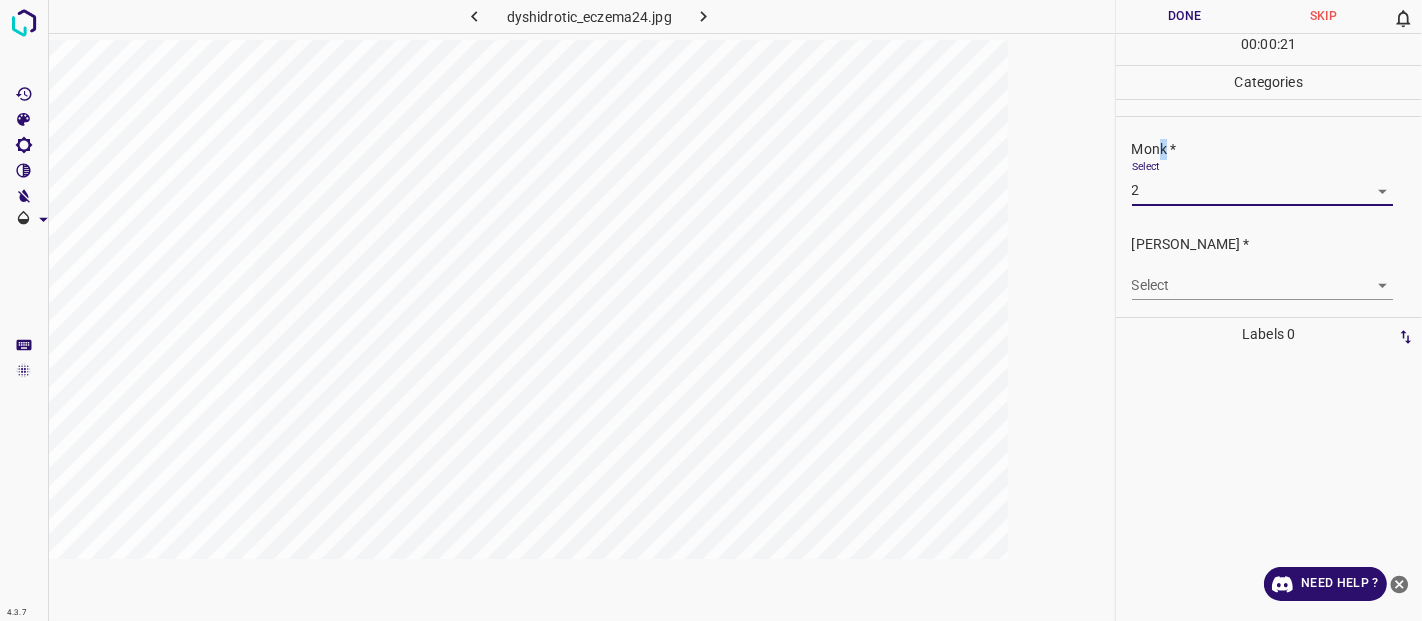 click on "4.3.7 dyshidrotic_eczema24.jpg Done Skip 0 00   : 00   : 21   Categories Monk *  Select 2 2  Fitzpatrick *  Select ​ Labels   0 Categories 1 Monk 2  Fitzpatrick Tools Space Change between modes (Draw & Edit) I Auto labeling R Restore zoom M Zoom in N Zoom out Delete Delete selecte label Filters Z Restore filters X Saturation filter C Brightness filter V Contrast filter B Gray scale filter General O Download Need Help ? - Text - Hide - Delete" at bounding box center [711, 310] 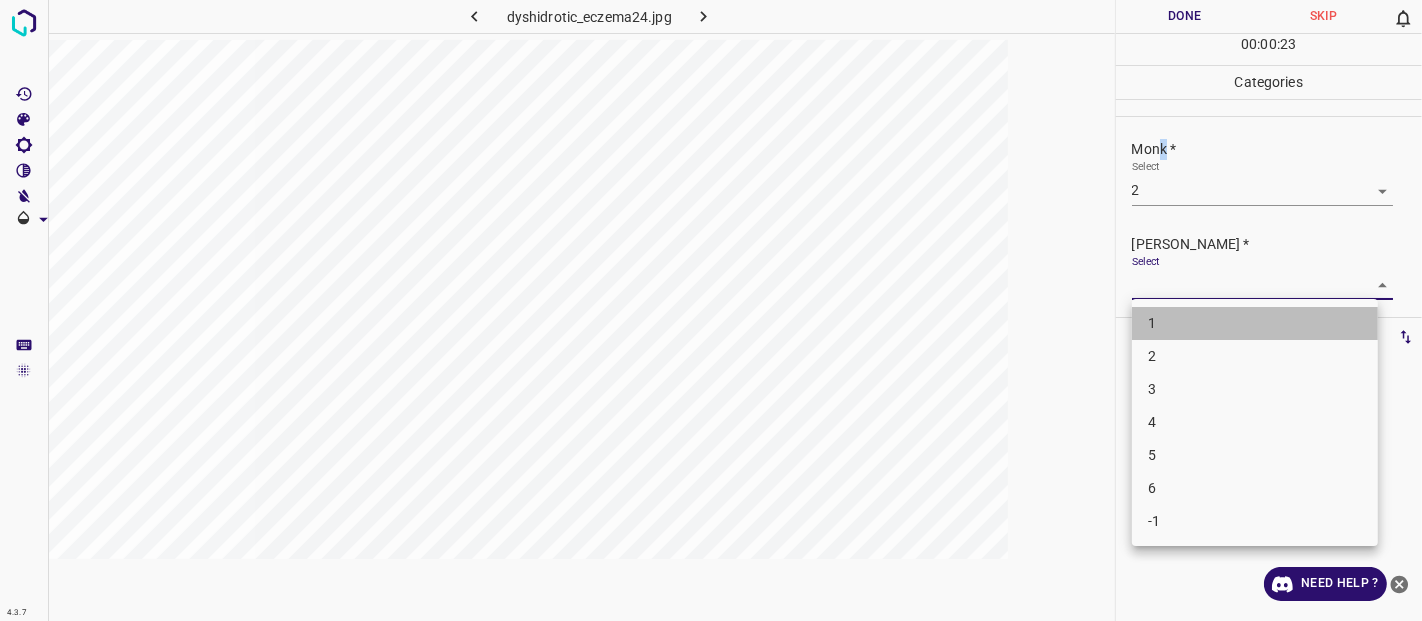 click on "1" at bounding box center (1255, 323) 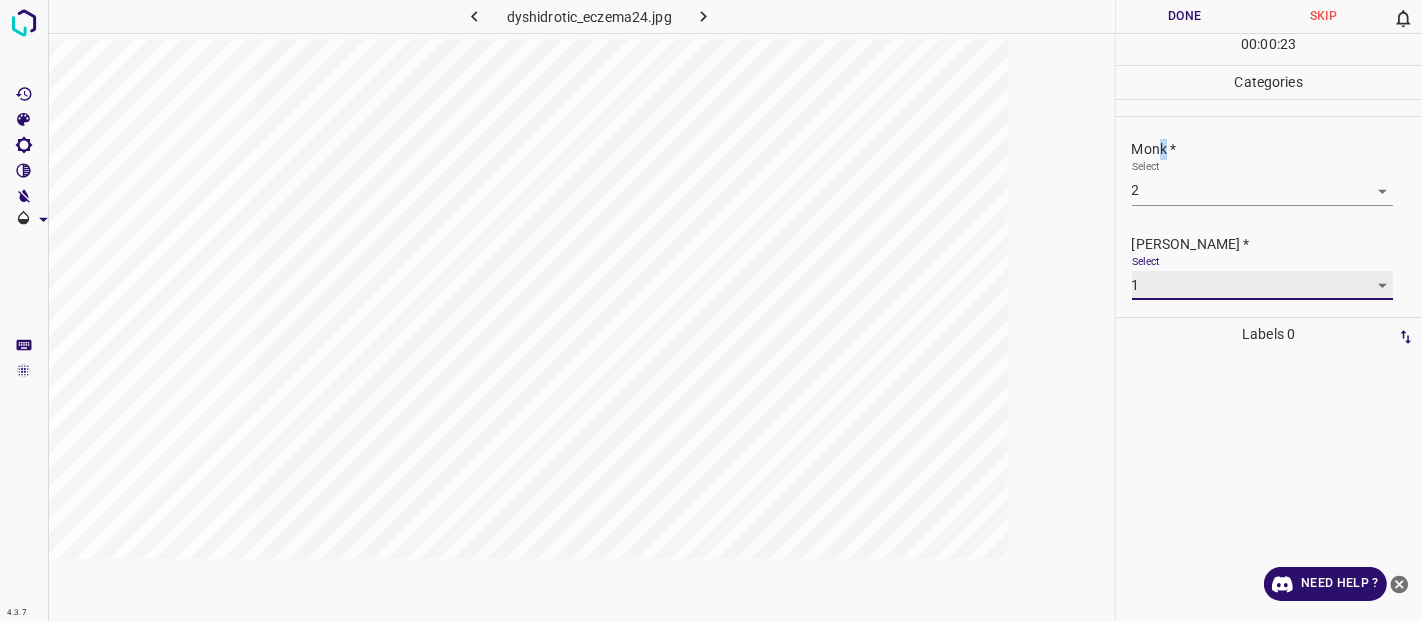 type on "1" 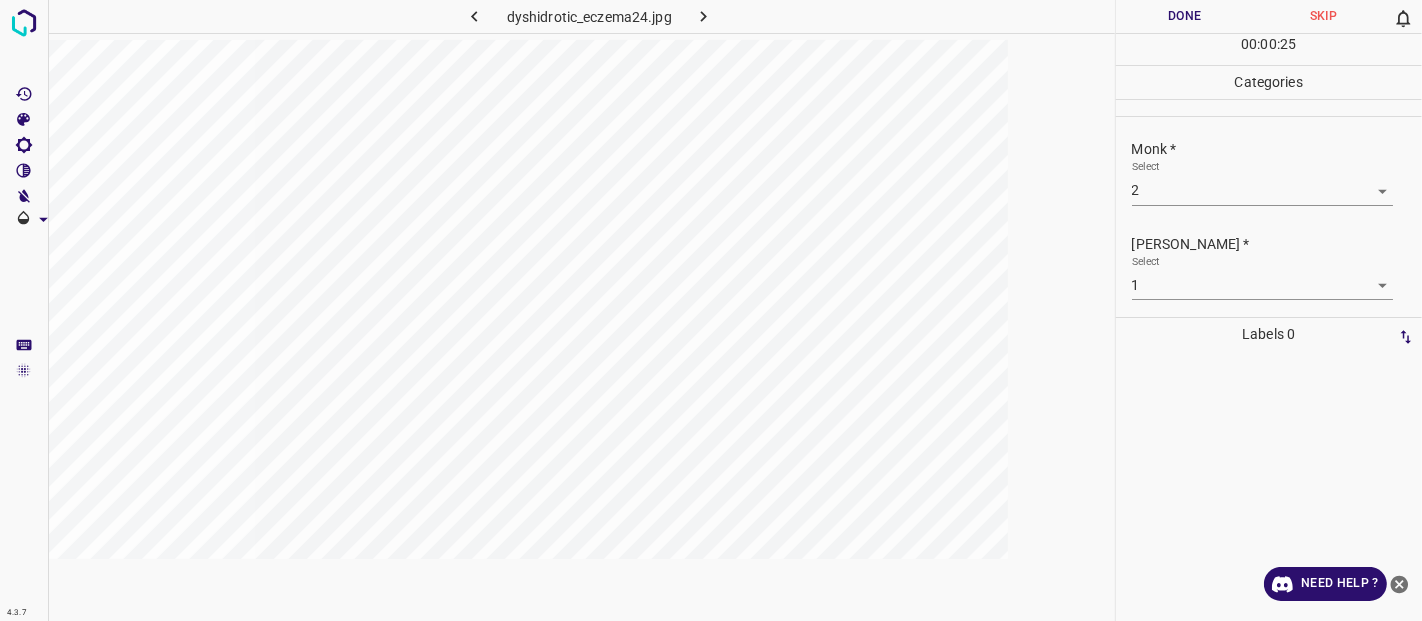 click on "Done" at bounding box center [1185, 16] 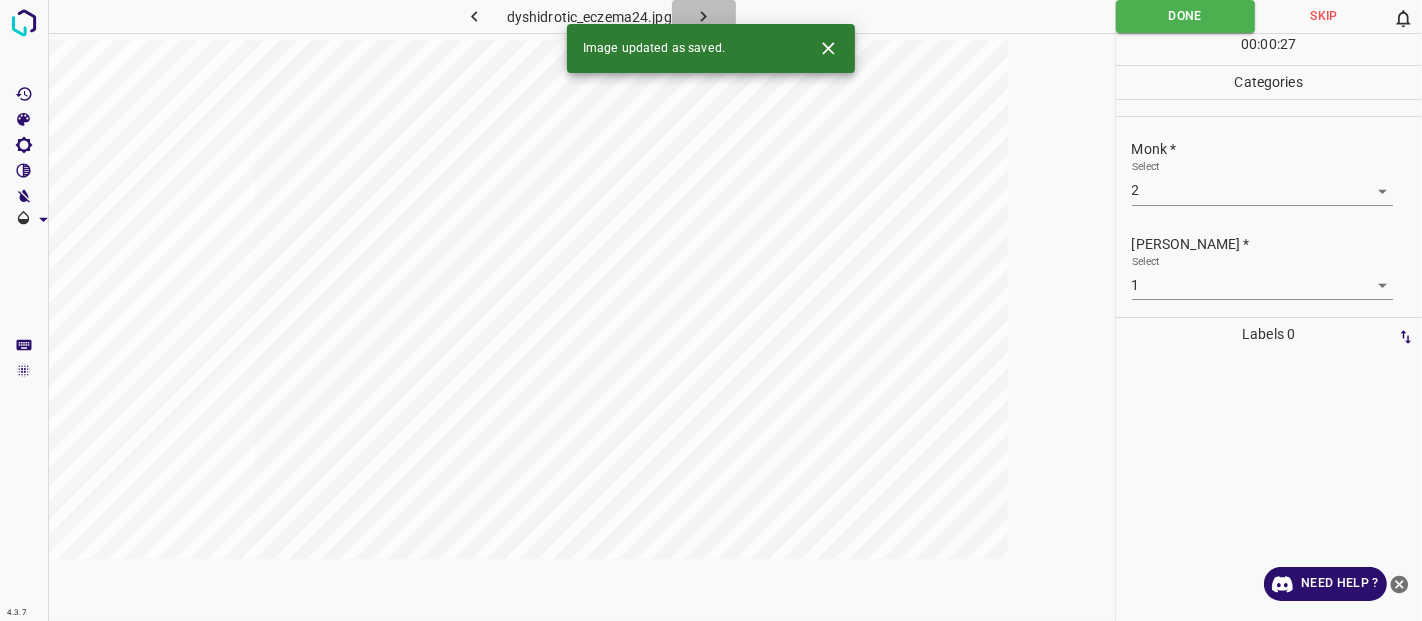 click 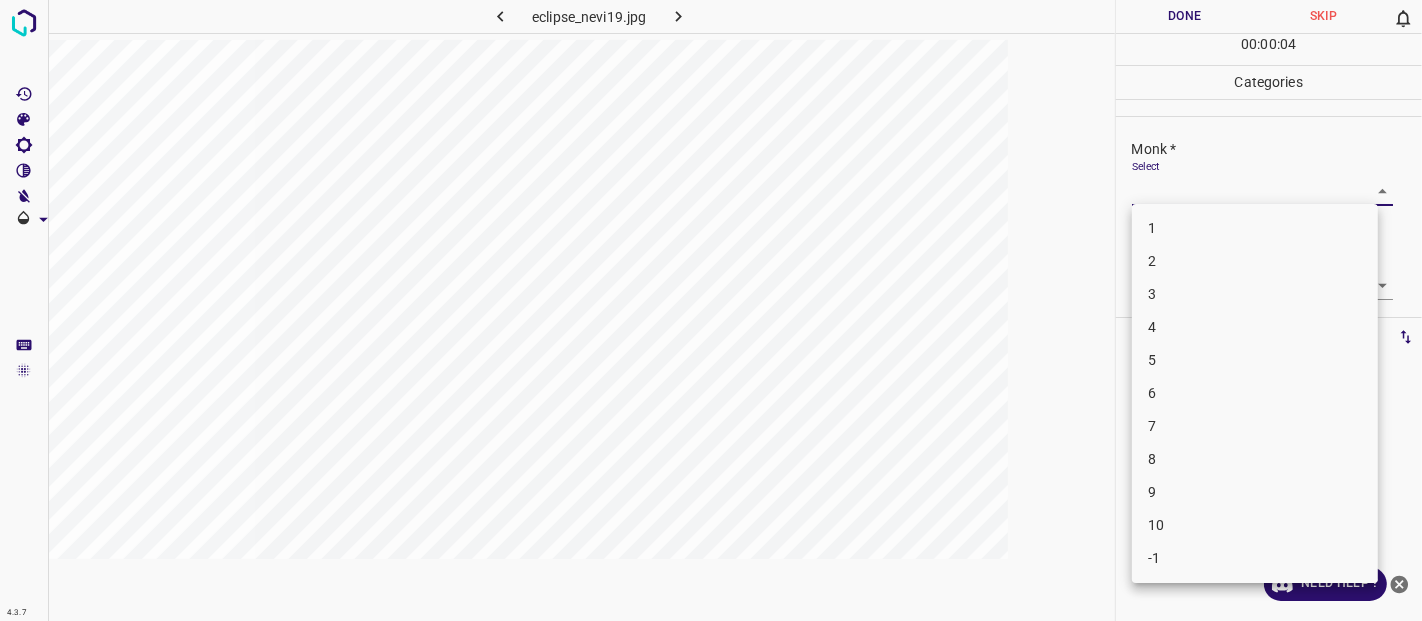 click on "4.3.7 eclipse_nevi19.jpg Done Skip 0 00   : 00   : 04   Categories Monk *  Select ​  Fitzpatrick *  Select ​ Labels   0 Categories 1 Monk 2  Fitzpatrick Tools Space Change between modes (Draw & Edit) I Auto labeling R Restore zoom M Zoom in N Zoom out Delete Delete selecte label Filters Z Restore filters X Saturation filter C Brightness filter V Contrast filter B Gray scale filter General O Download Need Help ? - Text - Hide - Delete 1 2 3 4 5 6 7 8 9 10 -1" at bounding box center (711, 310) 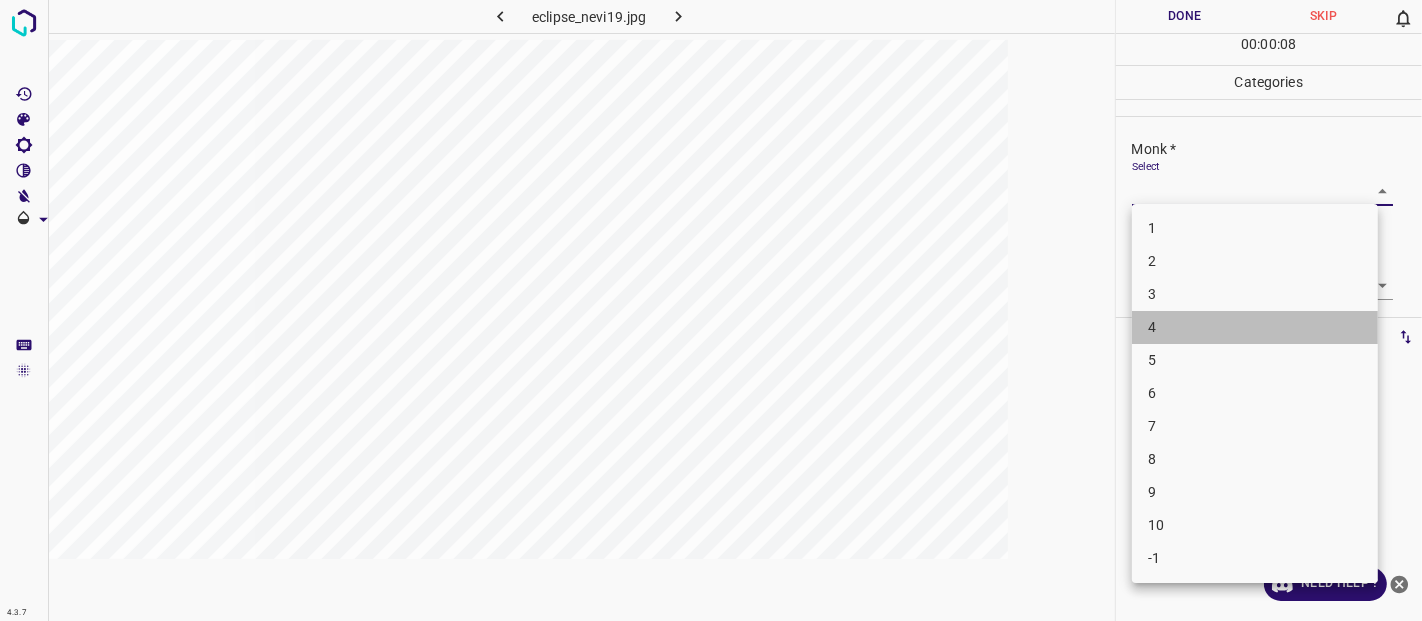 click on "4" at bounding box center (1255, 327) 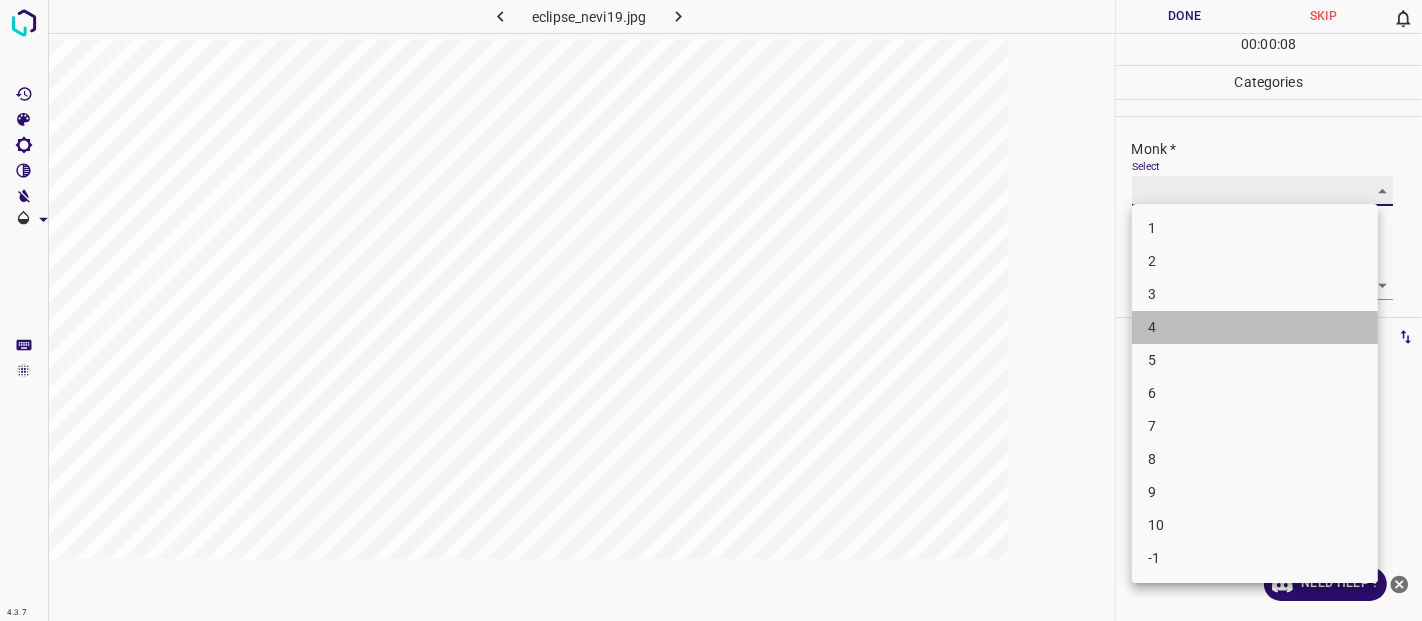 type on "4" 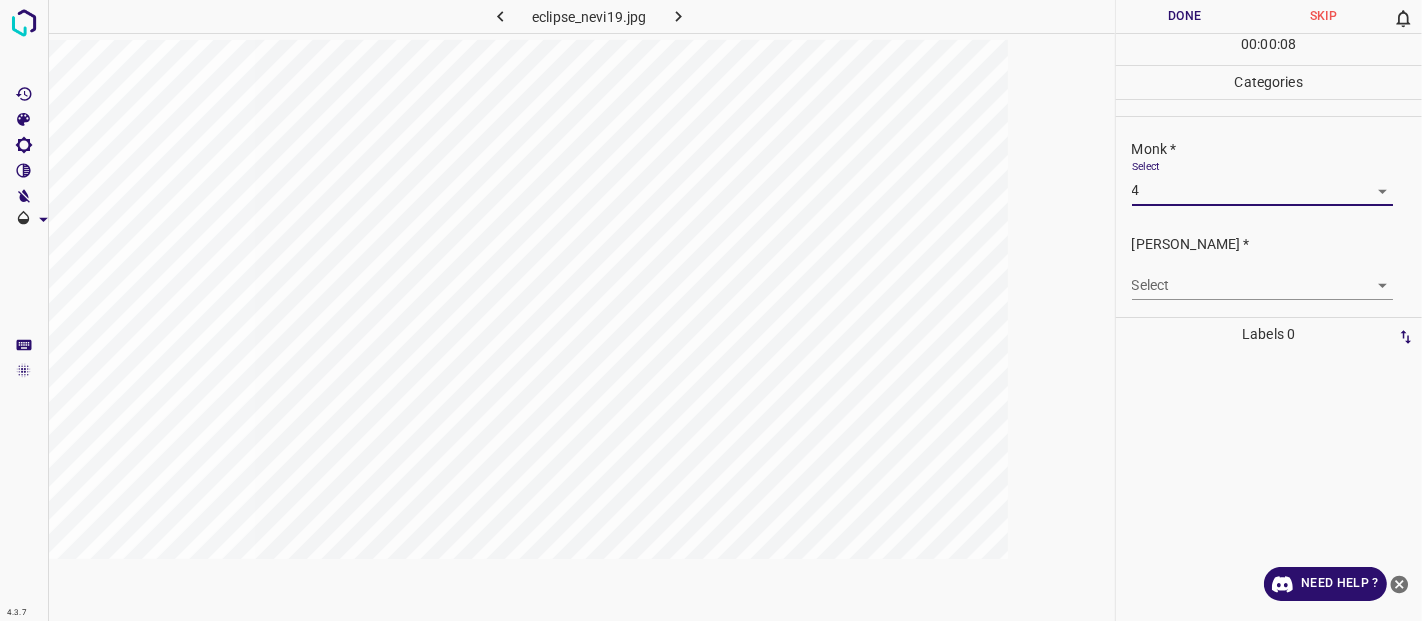 click on "4.3.7 eclipse_nevi19.jpg Done Skip 0 00   : 00   : 08   Categories Monk *  Select 4 4  Fitzpatrick *  Select ​ Labels   0 Categories 1 Monk 2  Fitzpatrick Tools Space Change between modes (Draw & Edit) I Auto labeling R Restore zoom M Zoom in N Zoom out Delete Delete selecte label Filters Z Restore filters X Saturation filter C Brightness filter V Contrast filter B Gray scale filter General O Download Need Help ? - Text - Hide - Delete" at bounding box center (711, 310) 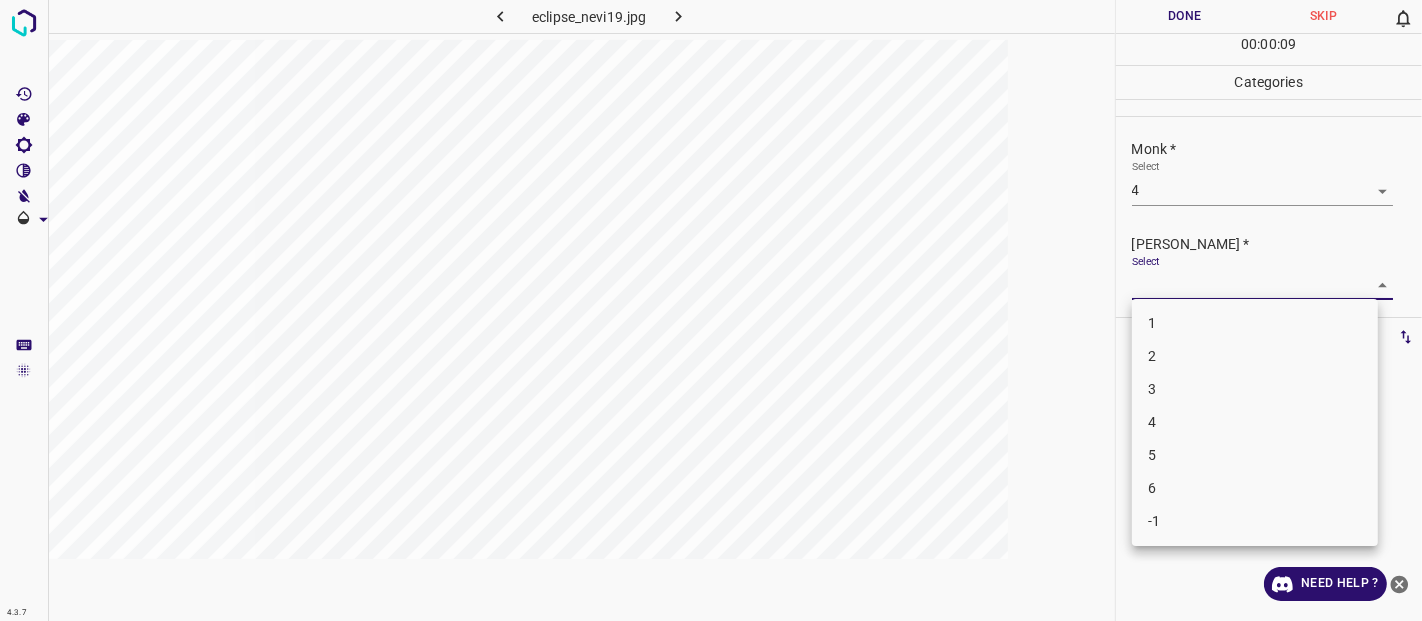 click on "2" at bounding box center [1255, 356] 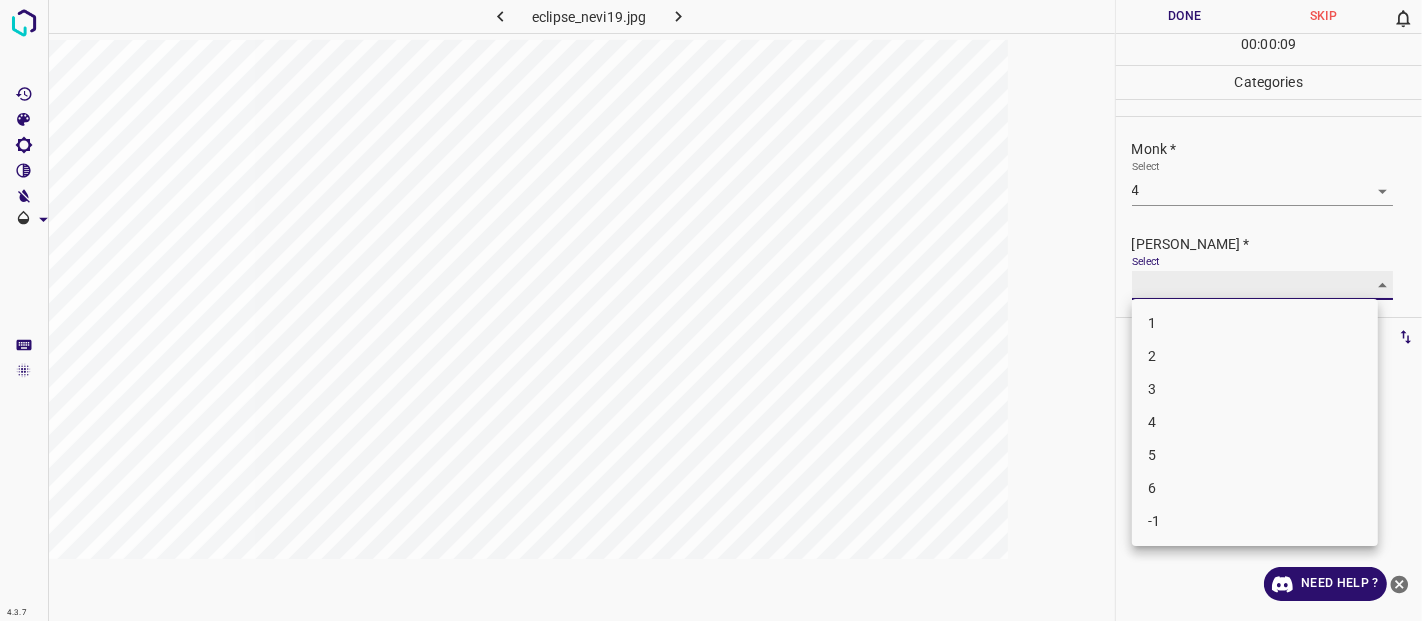 type on "2" 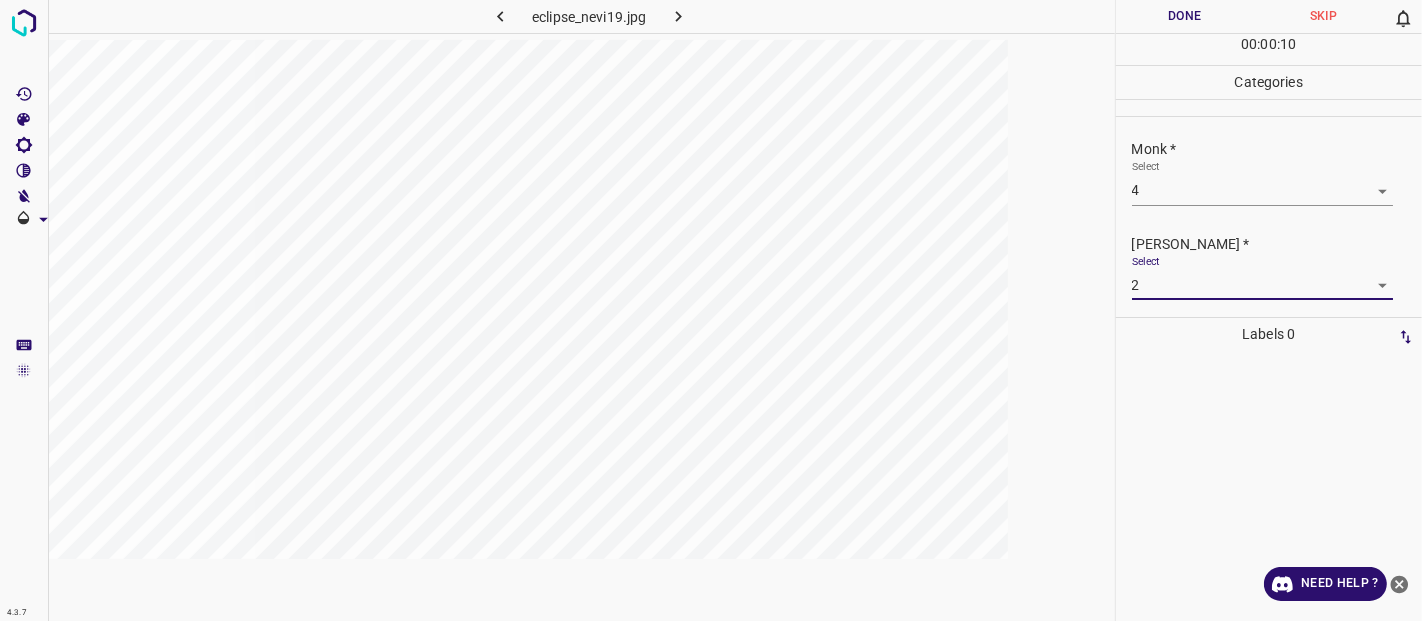 click on "Done" at bounding box center (1185, 16) 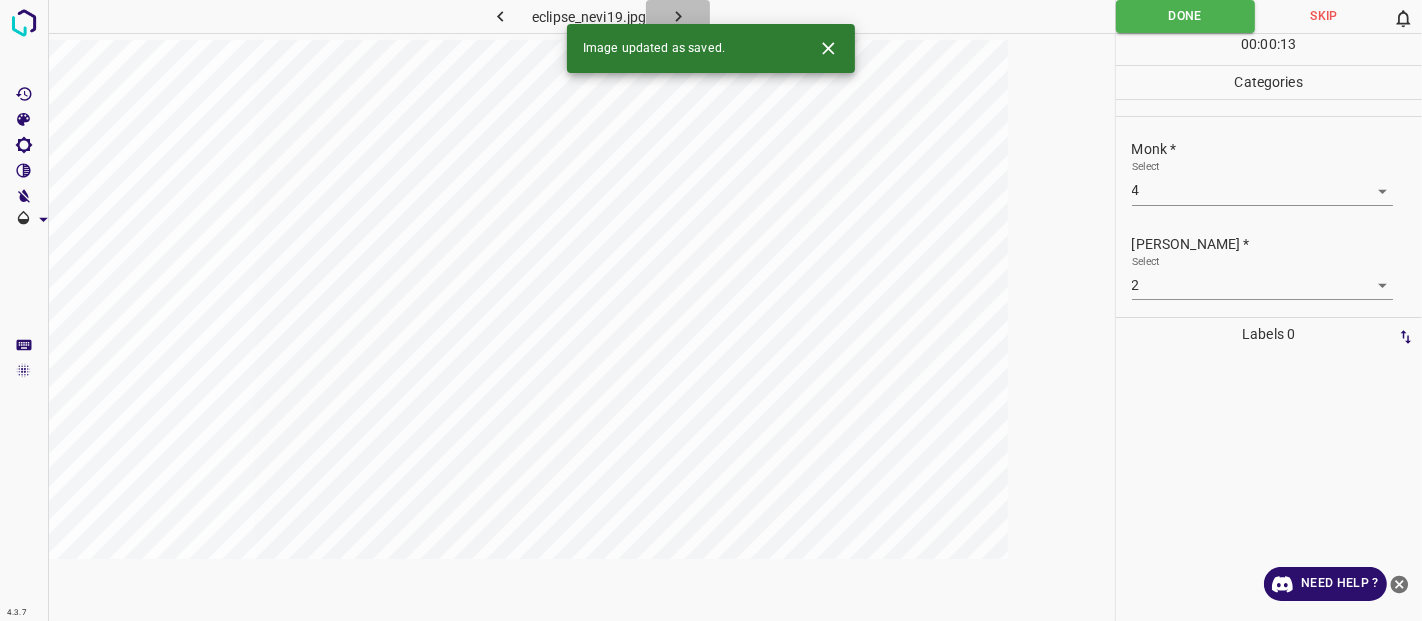 click at bounding box center (678, 16) 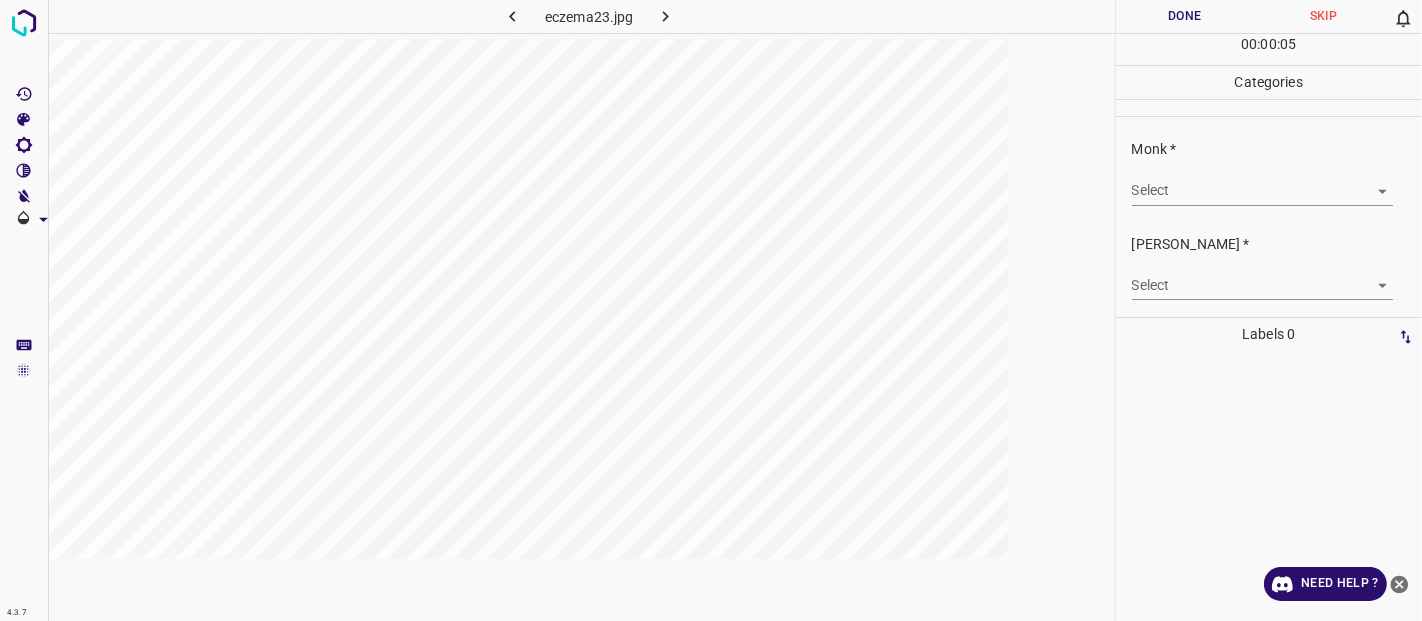 click on "Select ​" at bounding box center (1262, 182) 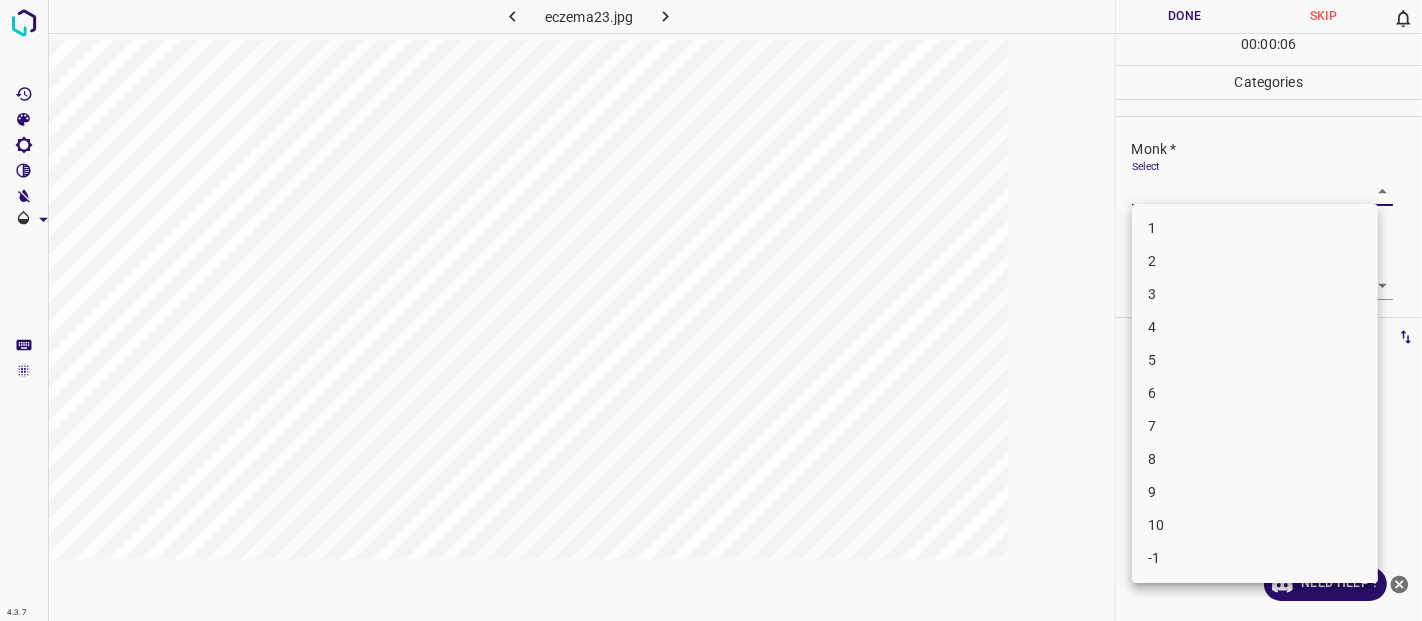 click on "4.3.7 eczema23.jpg Done Skip 0 00   : 00   : 06   Categories Monk *  Select ​  Fitzpatrick *  Select ​ Labels   0 Categories 1 Monk 2  Fitzpatrick Tools Space Change between modes (Draw & Edit) I Auto labeling R Restore zoom M Zoom in N Zoom out Delete Delete selecte label Filters Z Restore filters X Saturation filter C Brightness filter V Contrast filter B Gray scale filter General O Download Need Help ? - Text - Hide - Delete 1 2 3 4 5 6 7 8 9 10 -1" at bounding box center [711, 310] 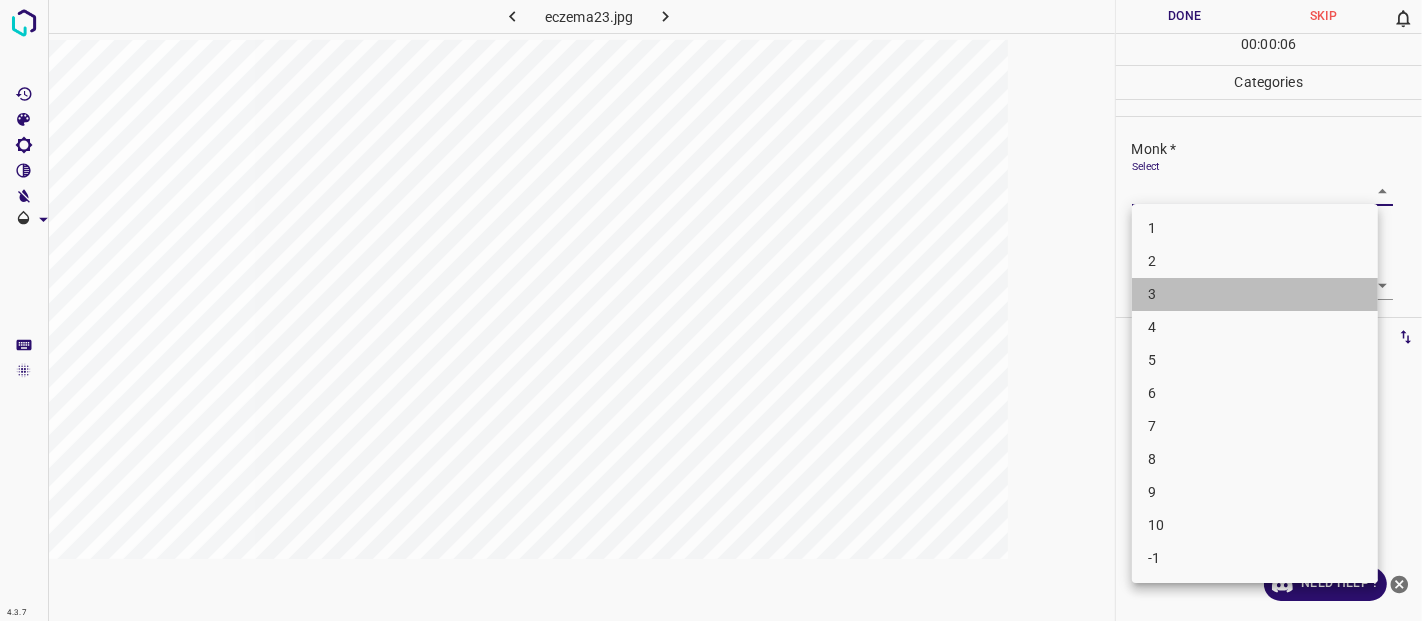 click on "3" at bounding box center (1255, 294) 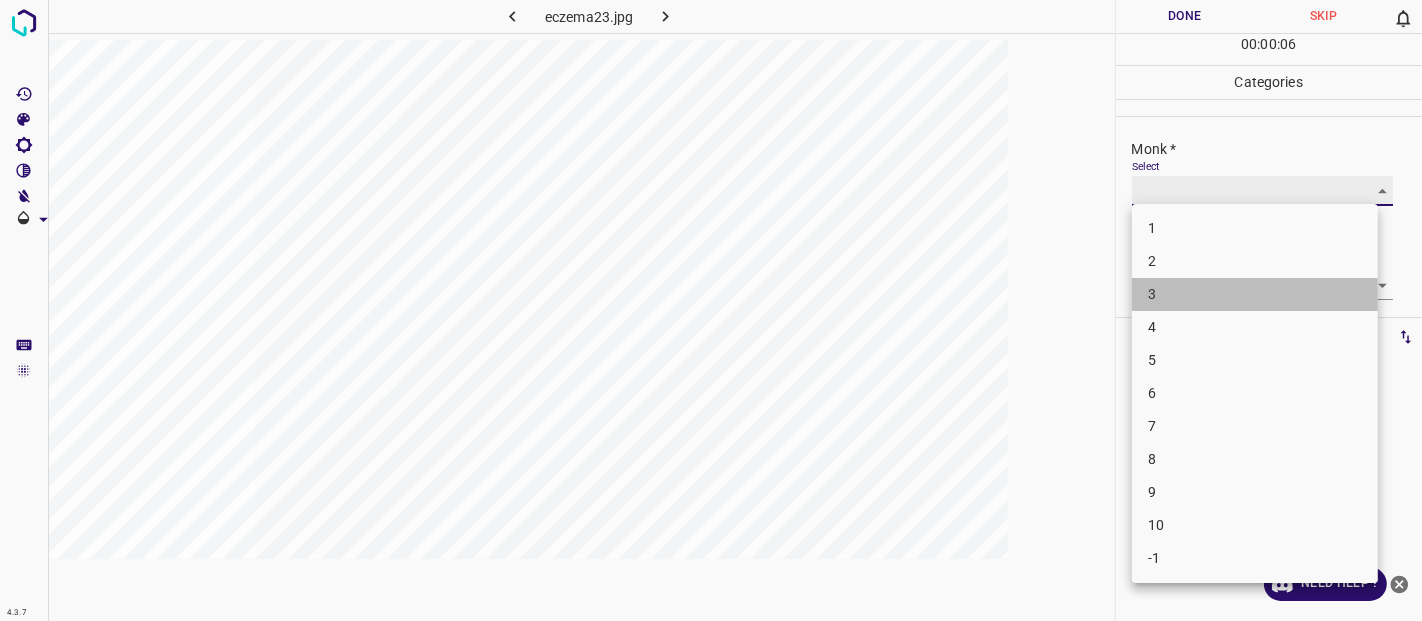 type on "3" 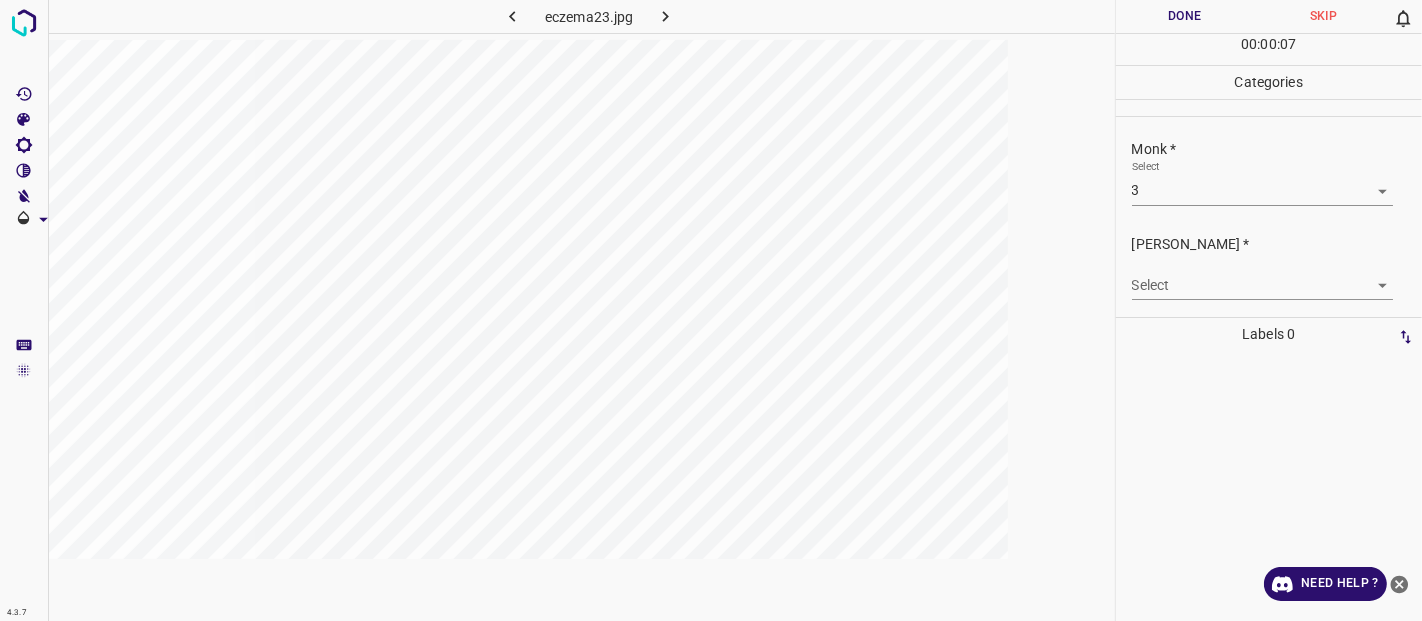 click on "[PERSON_NAME] *  Select ​" at bounding box center [1269, 267] 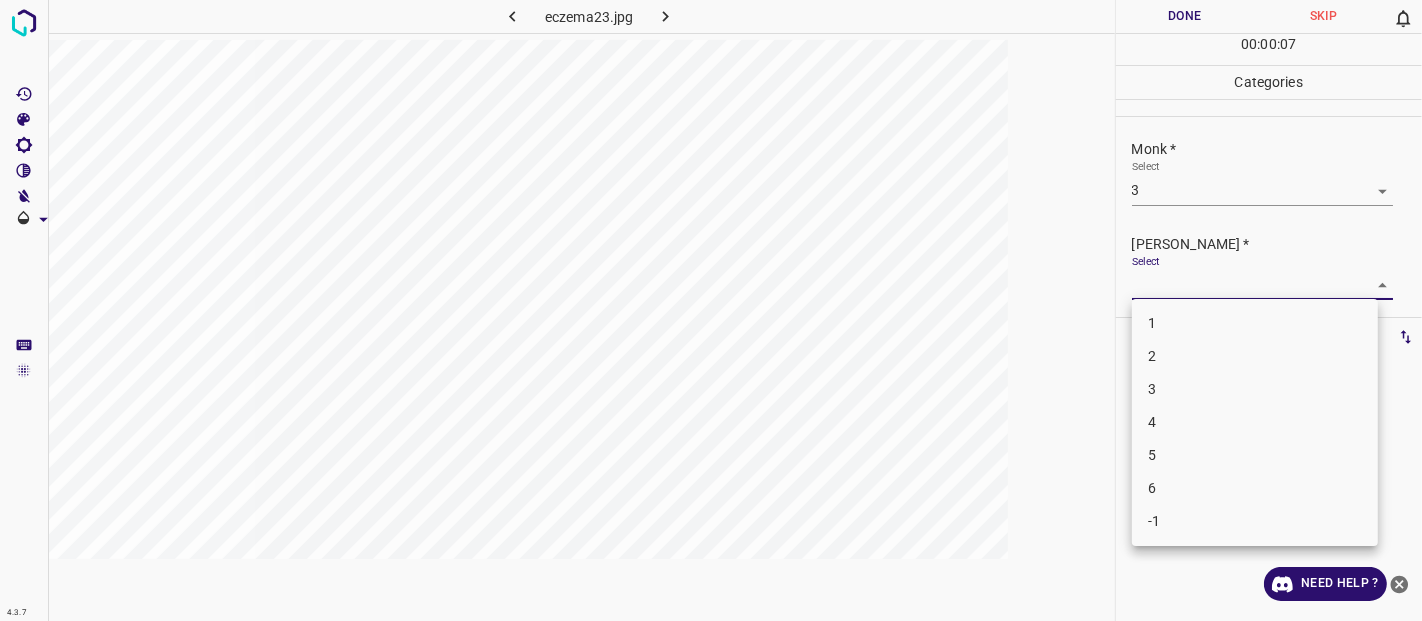 click on "4.3.7 eczema23.jpg Done Skip 0 00   : 00   : 07   Categories Monk *  Select 3 3  Fitzpatrick *  Select ​ Labels   0 Categories 1 Monk 2  Fitzpatrick Tools Space Change between modes (Draw & Edit) I Auto labeling R Restore zoom M Zoom in N Zoom out Delete Delete selecte label Filters Z Restore filters X Saturation filter C Brightness filter V Contrast filter B Gray scale filter General O Download Need Help ? - Text - Hide - Delete 1 2 3 4 5 6 -1" at bounding box center [711, 310] 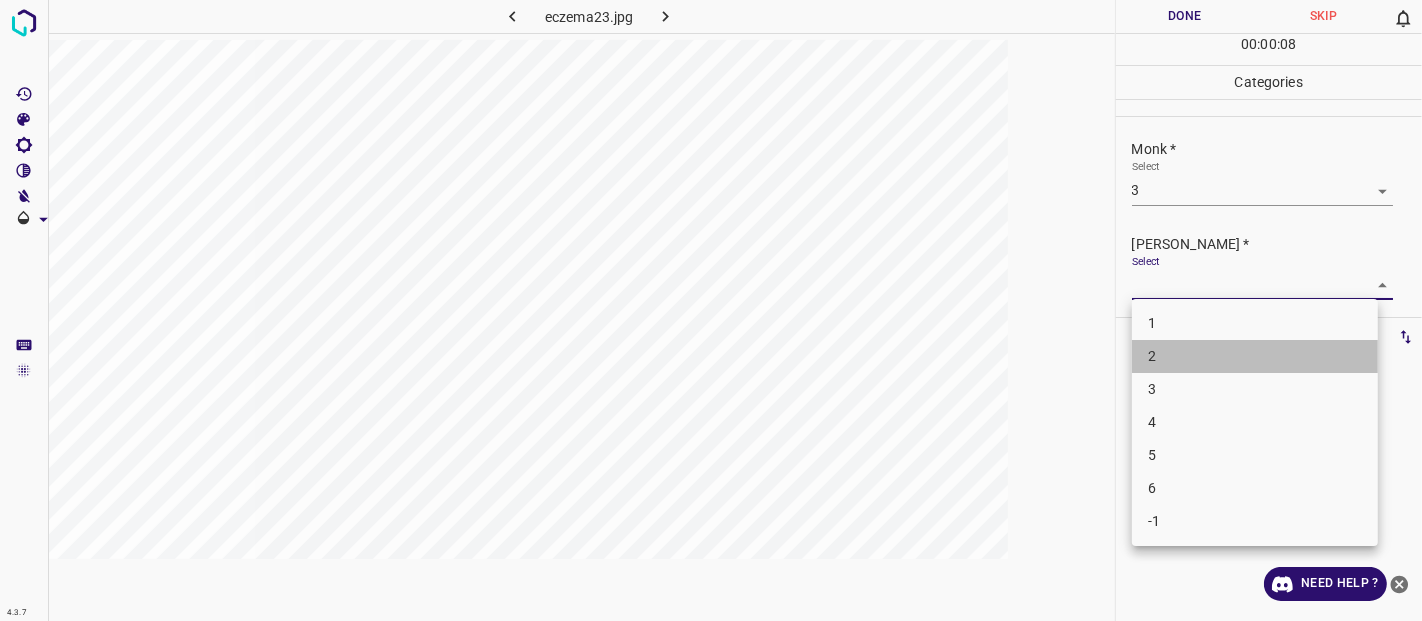 click on "2" at bounding box center (1255, 356) 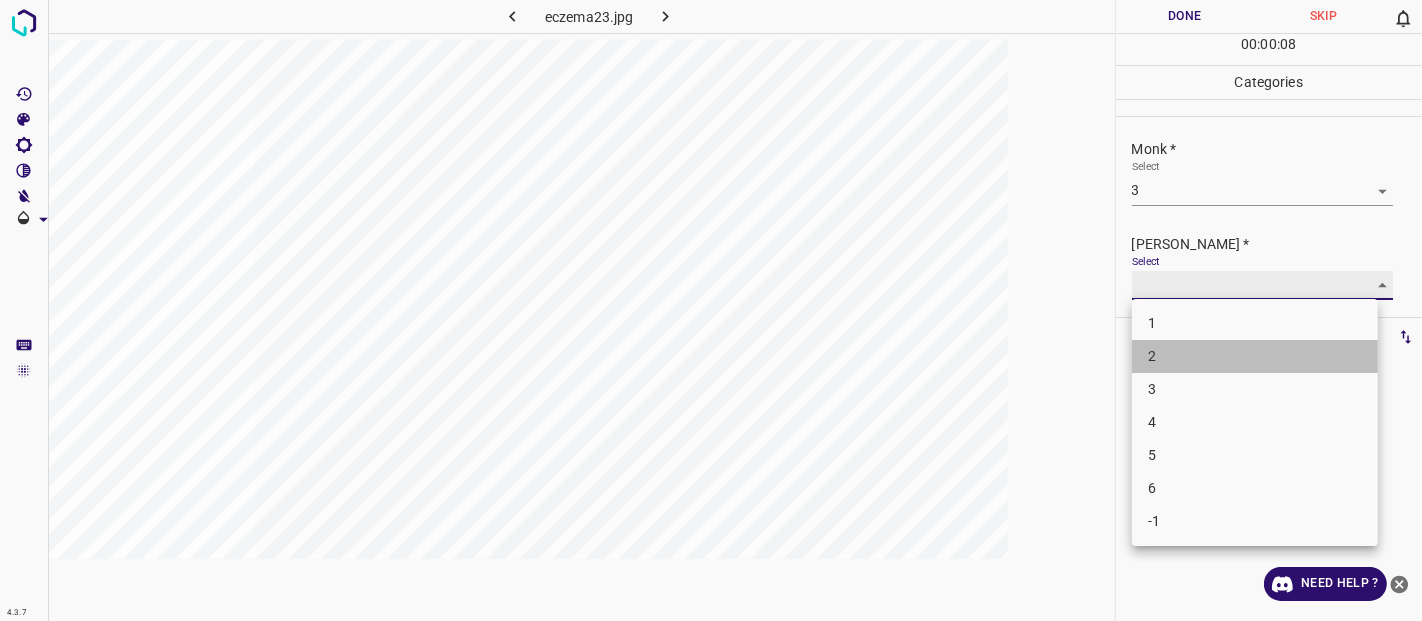 type on "2" 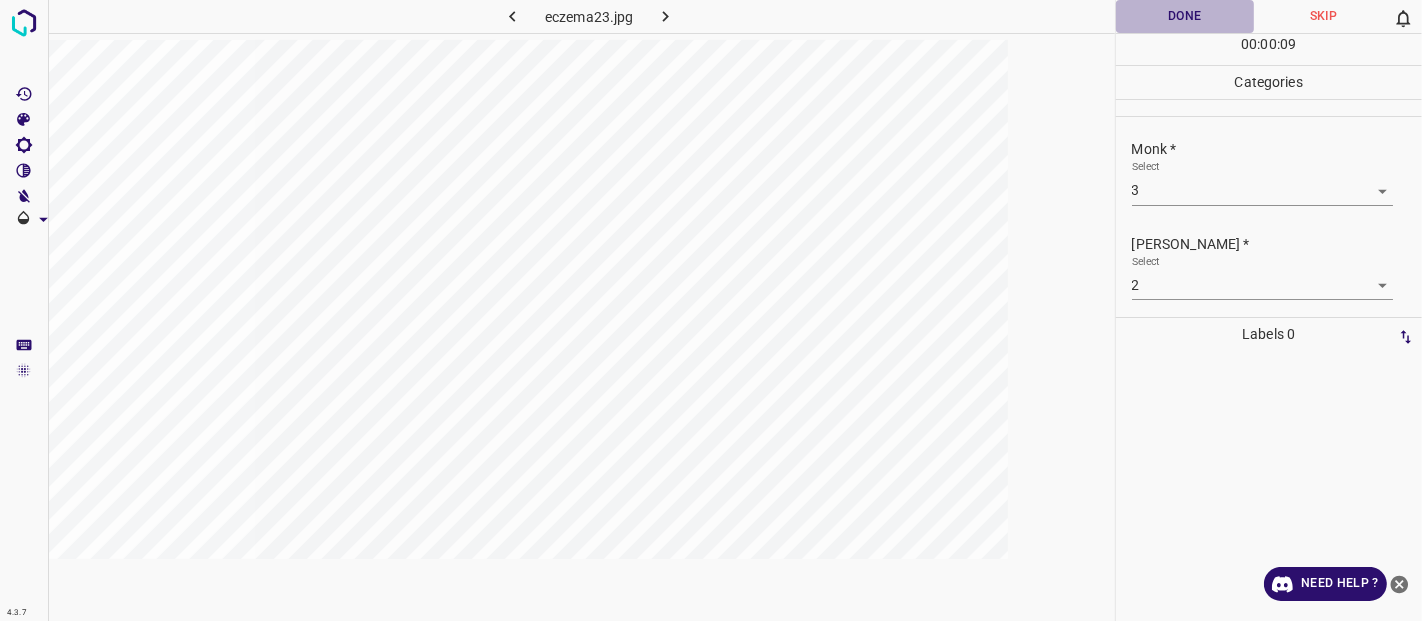 click on "Done" at bounding box center [1185, 16] 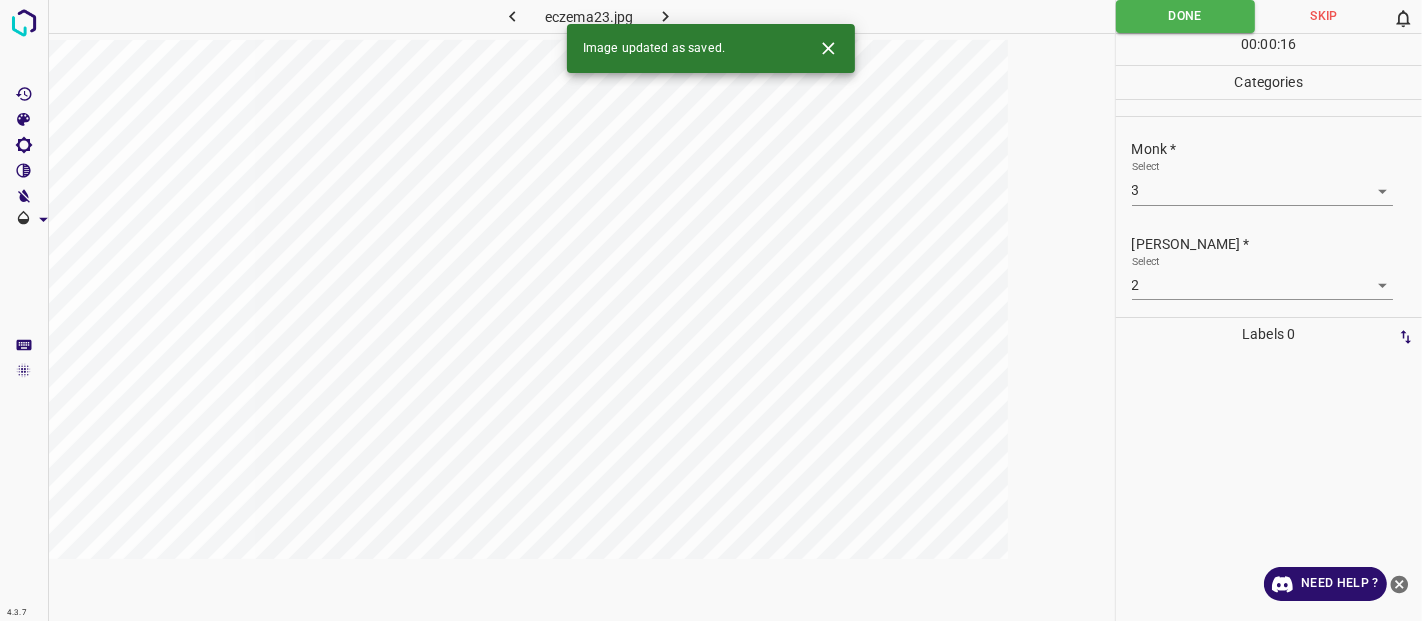 click 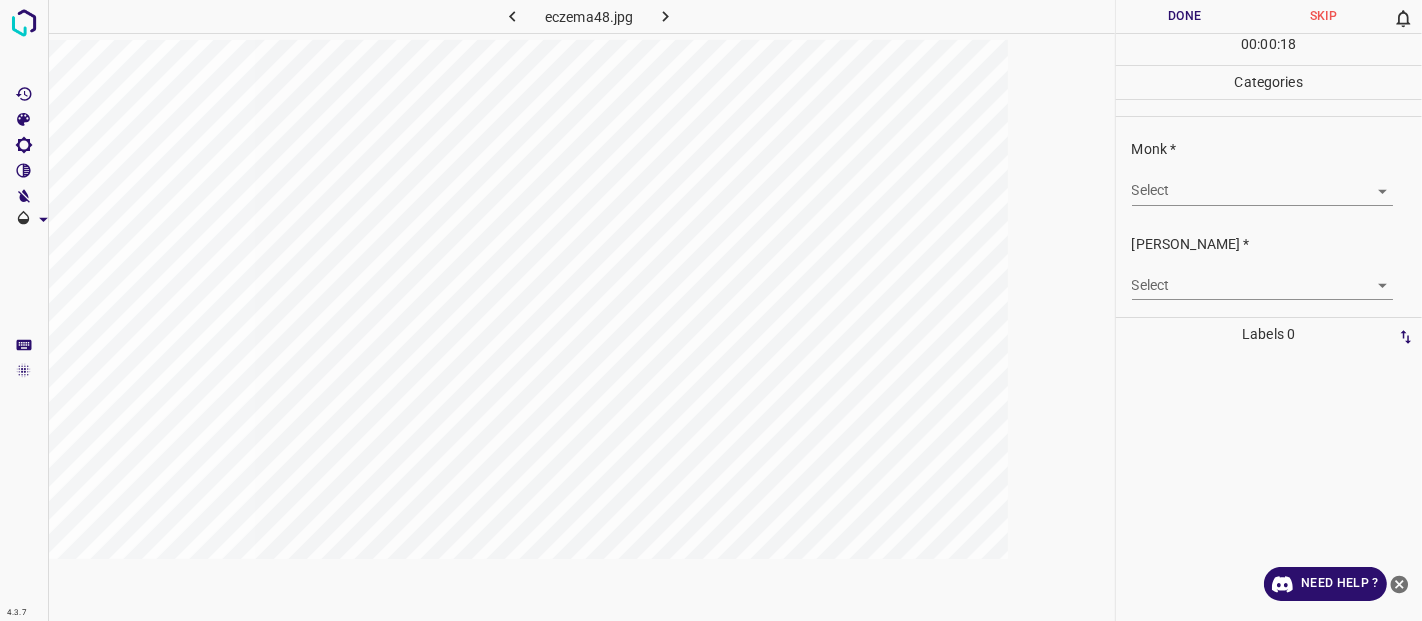 click on "4.3.7 eczema48.jpg Done Skip 0 00   : 00   : 18   Categories Monk *  Select ​  Fitzpatrick *  Select ​ Labels   0 Categories 1 Monk 2  Fitzpatrick Tools Space Change between modes (Draw & Edit) I Auto labeling R Restore zoom M Zoom in N Zoom out Delete Delete selecte label Filters Z Restore filters X Saturation filter C Brightness filter V Contrast filter B Gray scale filter General O Download Need Help ? - Text - Hide - Delete" at bounding box center [711, 310] 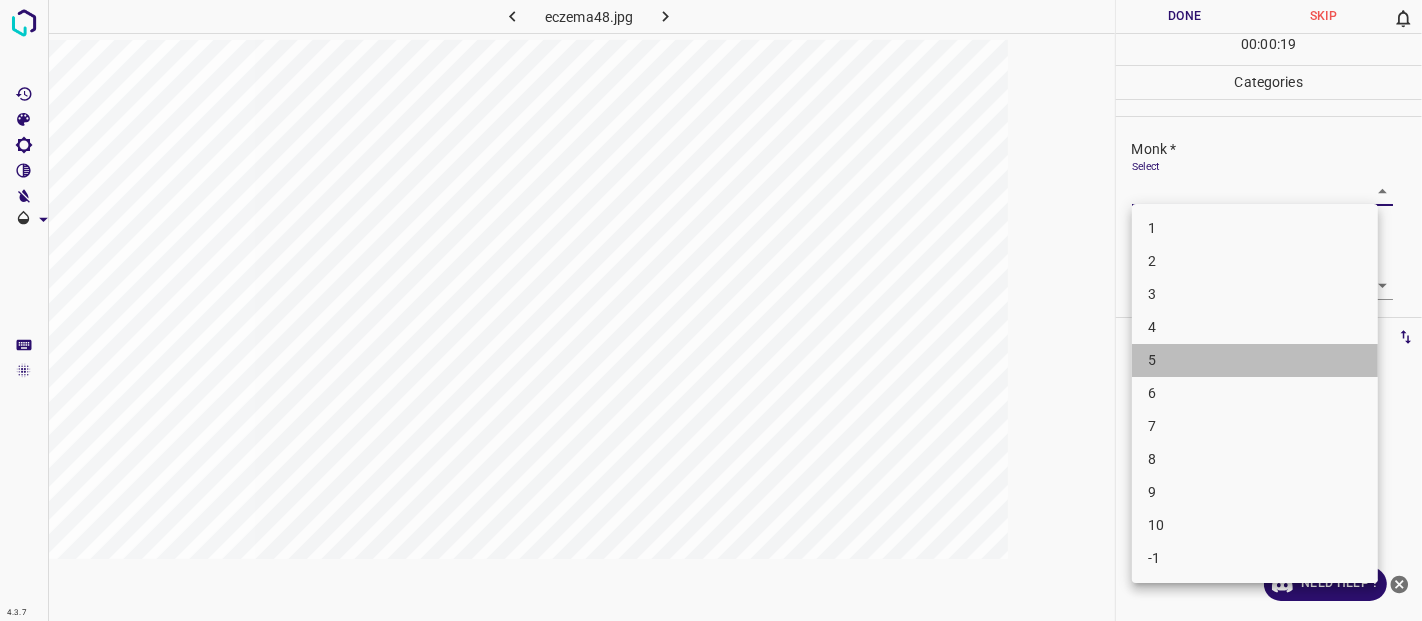 click on "5" at bounding box center (1255, 360) 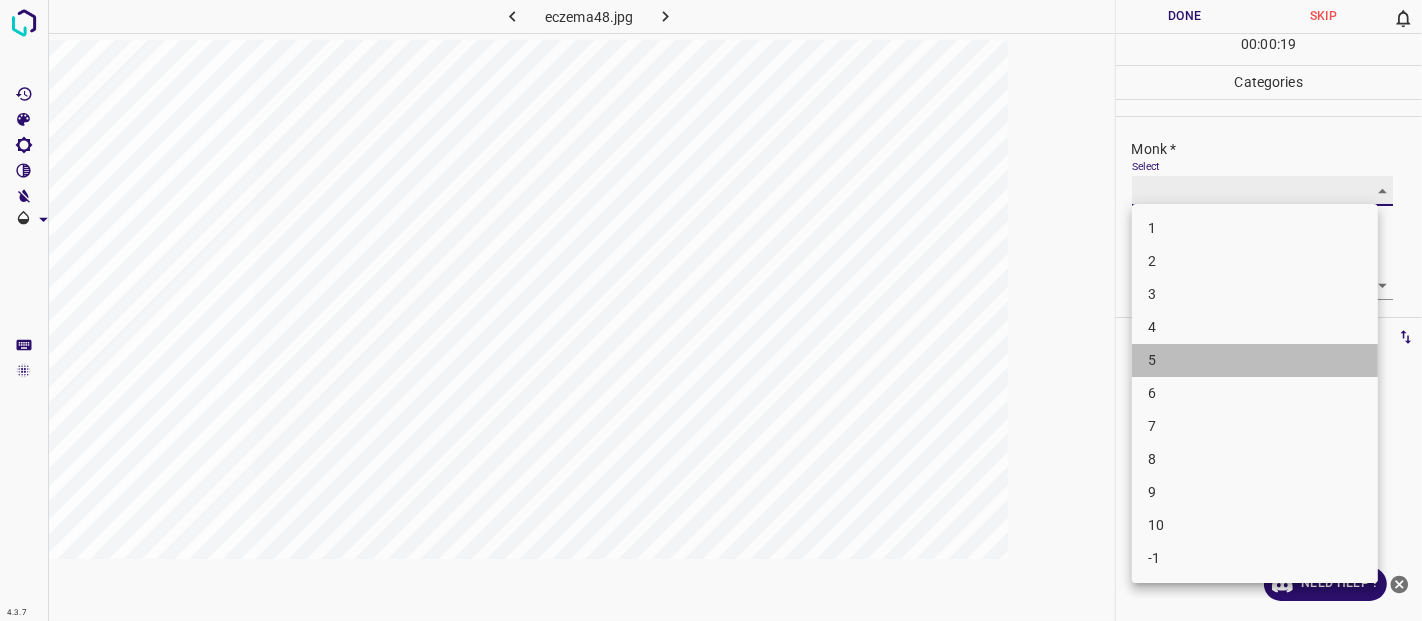 type on "5" 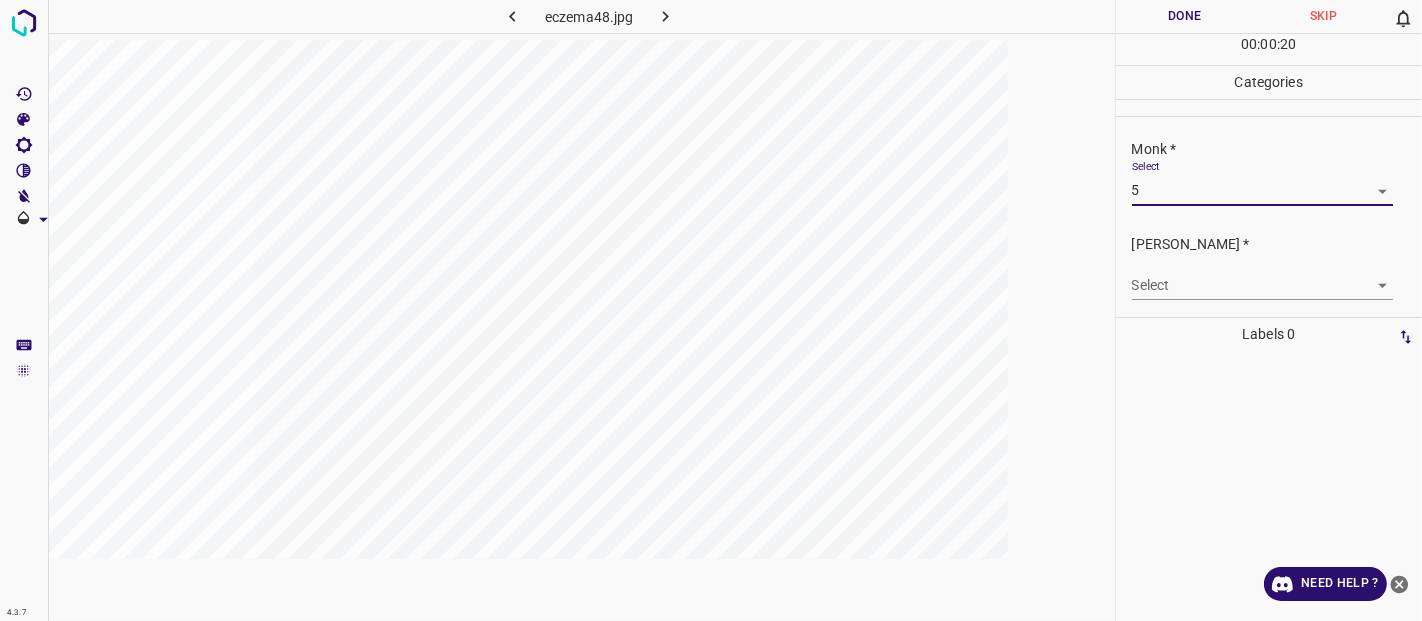 click on "4.3.7 eczema48.jpg Done Skip 0 00   : 00   : 20   Categories Monk *  Select 5 5  Fitzpatrick *  Select ​ Labels   0 Categories 1 Monk 2  Fitzpatrick Tools Space Change between modes (Draw & Edit) I Auto labeling R Restore zoom M Zoom in N Zoom out Delete Delete selecte label Filters Z Restore filters X Saturation filter C Brightness filter V Contrast filter B Gray scale filter General O Download Need Help ? - Text - Hide - Delete" at bounding box center [711, 310] 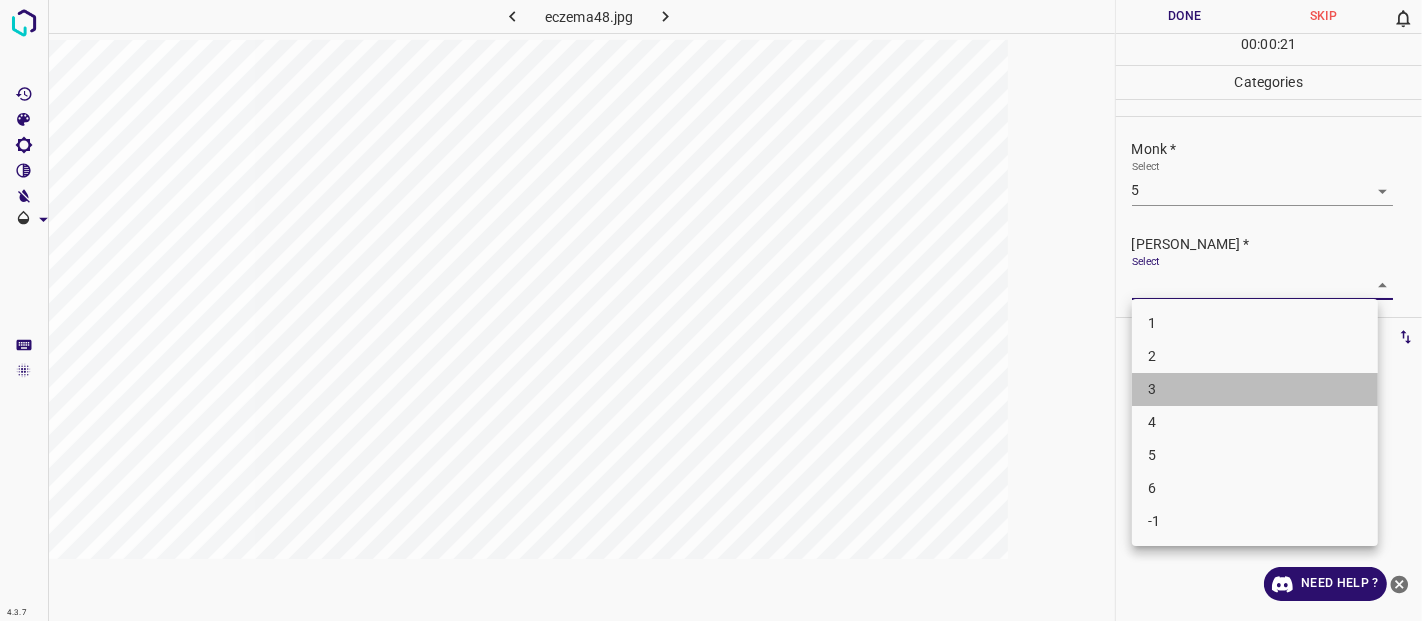 click on "3" at bounding box center [1255, 389] 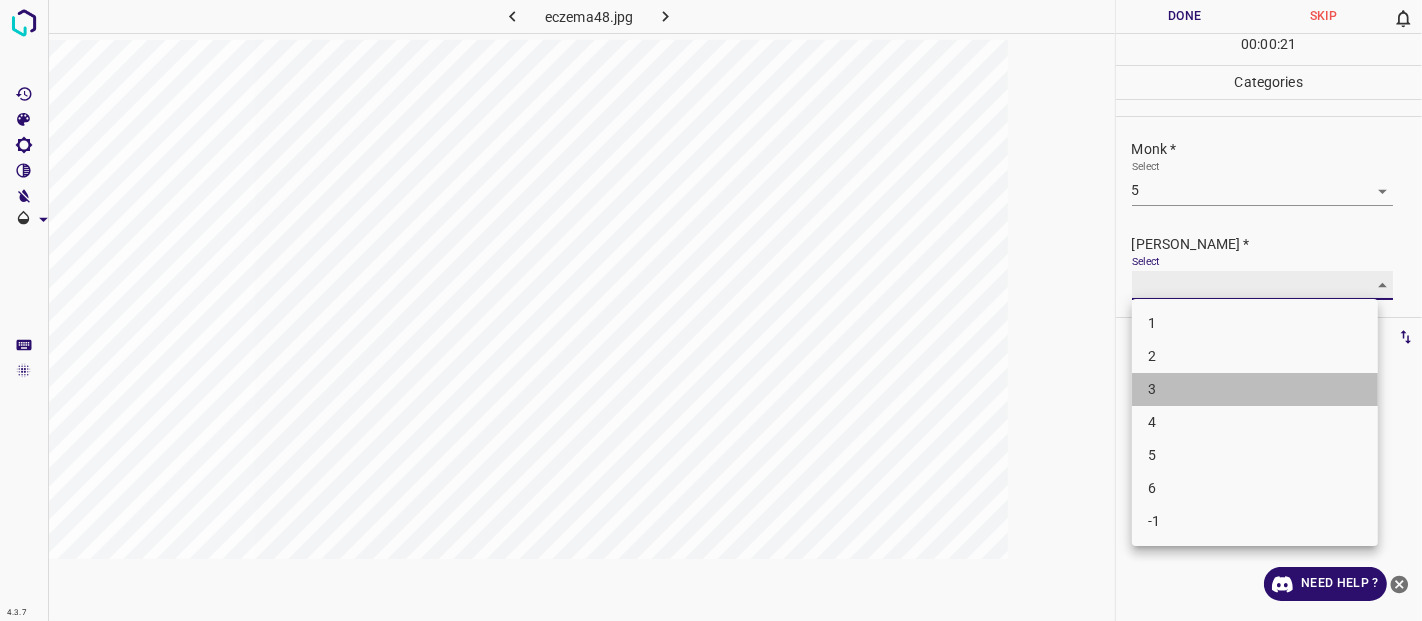 type on "3" 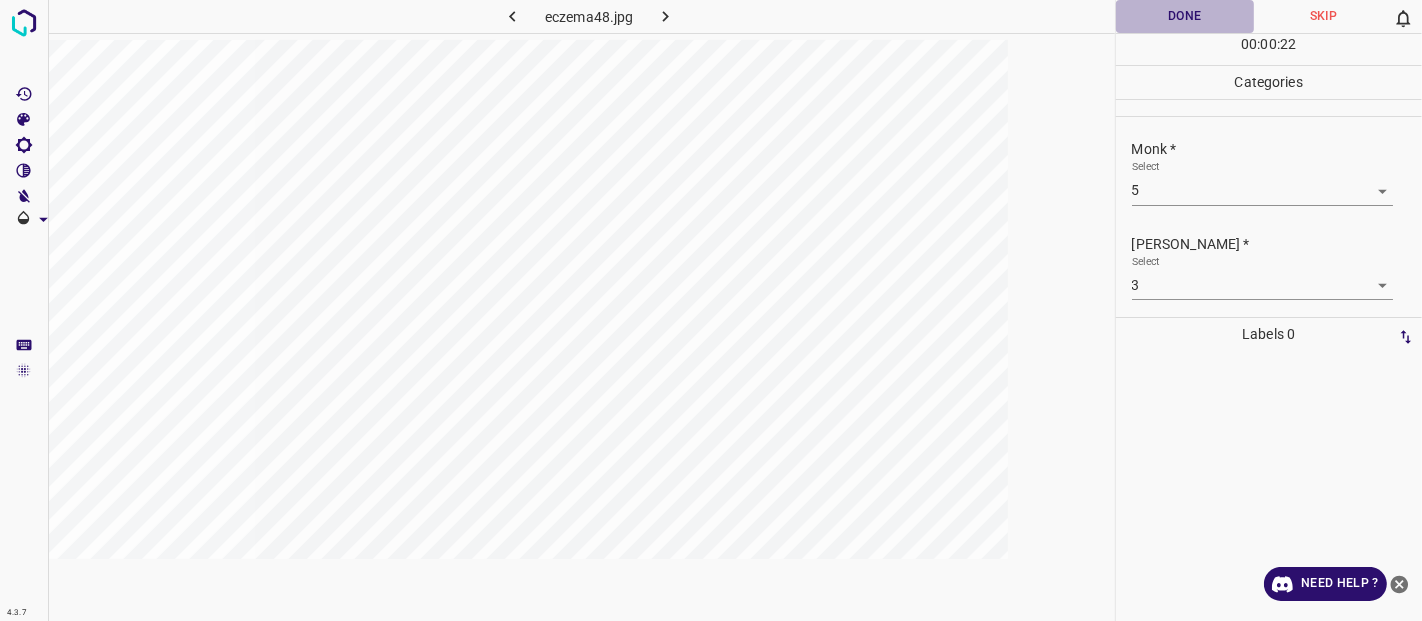 click on "Done" at bounding box center (1185, 16) 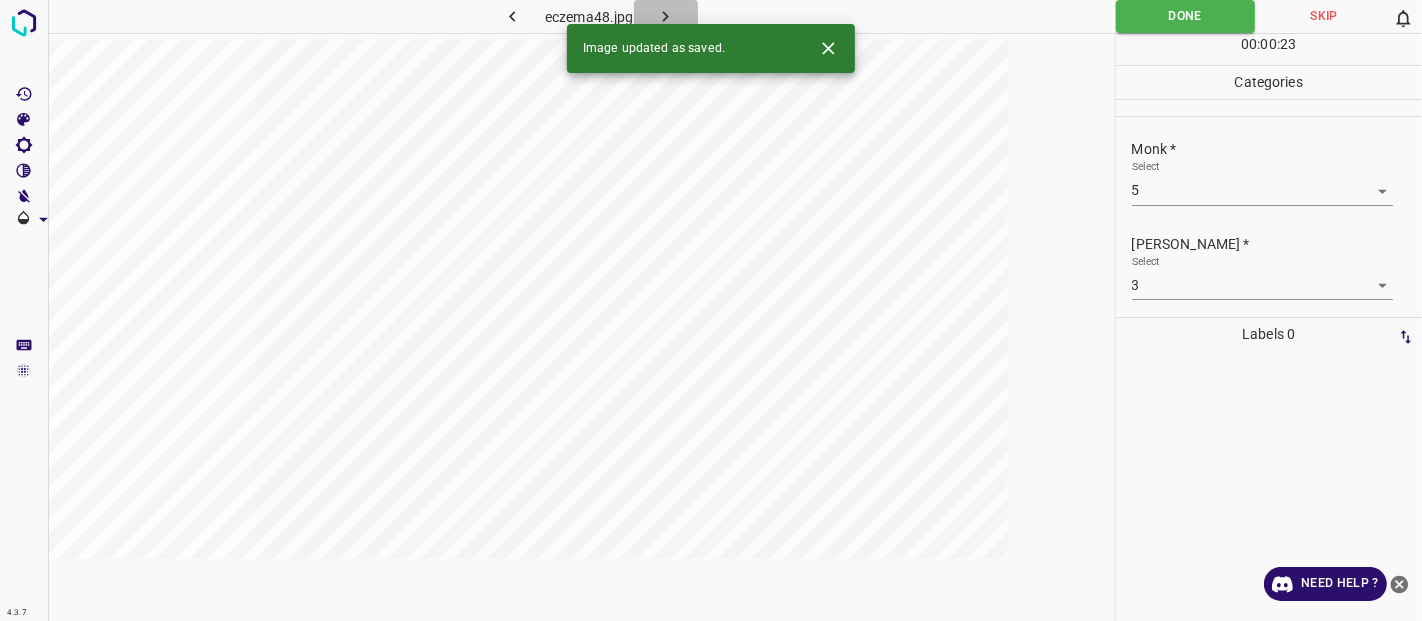 click 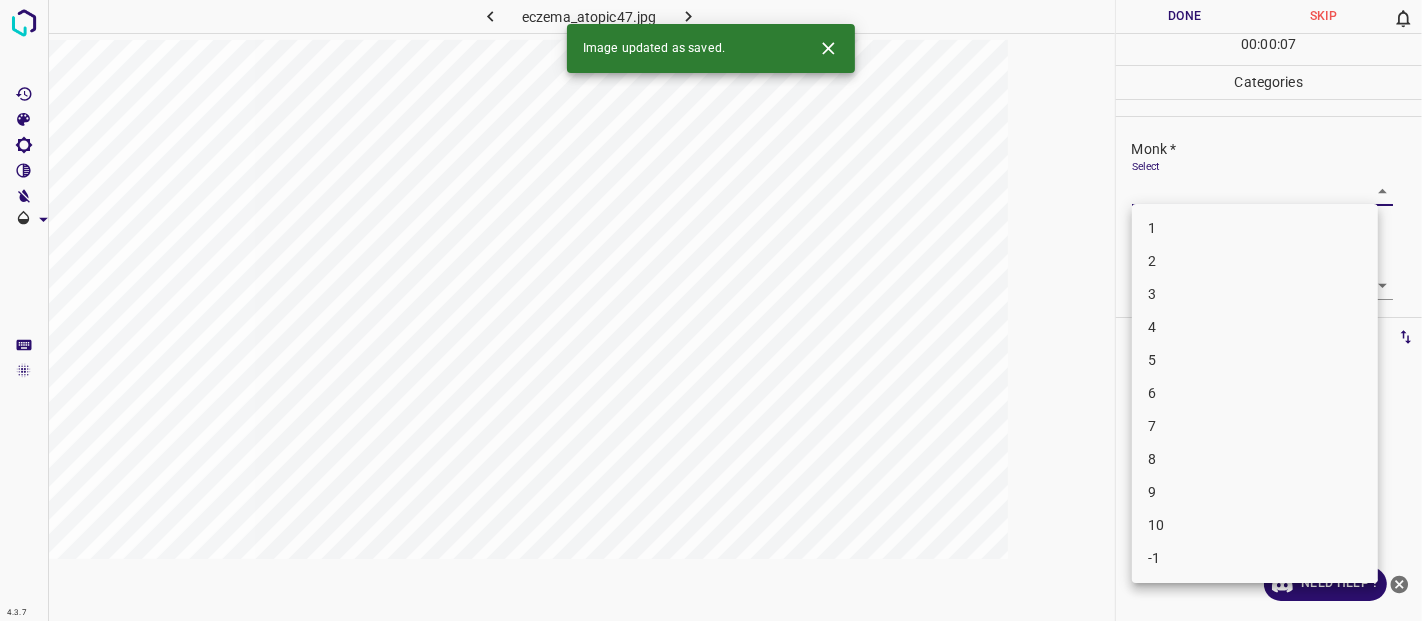 click on "4.3.7 eczema_atopic47.jpg Done Skip 0 00   : 00   : 07   Categories Monk *  Select ​  Fitzpatrick *  Select ​ Labels   0 Categories 1 Monk 2  Fitzpatrick Tools Space Change between modes (Draw & Edit) I Auto labeling R Restore zoom M Zoom in N Zoom out Delete Delete selecte label Filters Z Restore filters X Saturation filter C Brightness filter V Contrast filter B Gray scale filter General O Download Image updated as saved. Need Help ? - Text - Hide - Delete 1 2 3 4 5 6 7 8 9 10 -1" at bounding box center [711, 310] 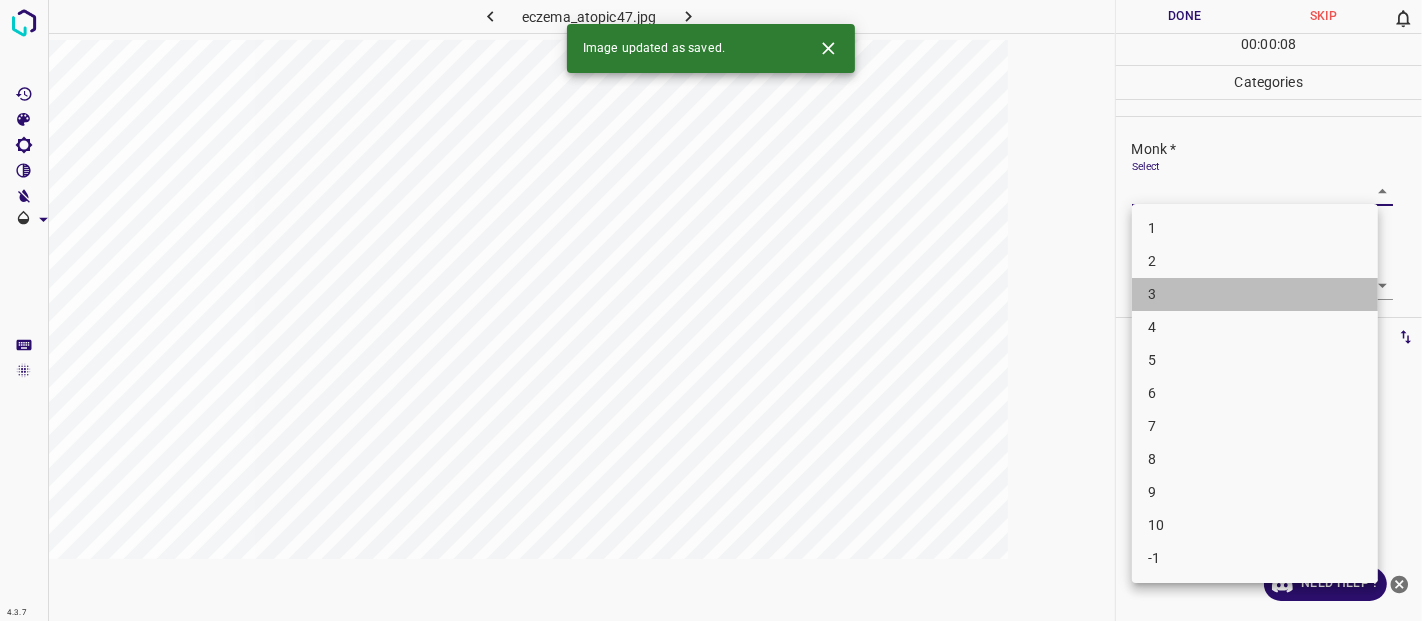 click on "3" at bounding box center (1255, 294) 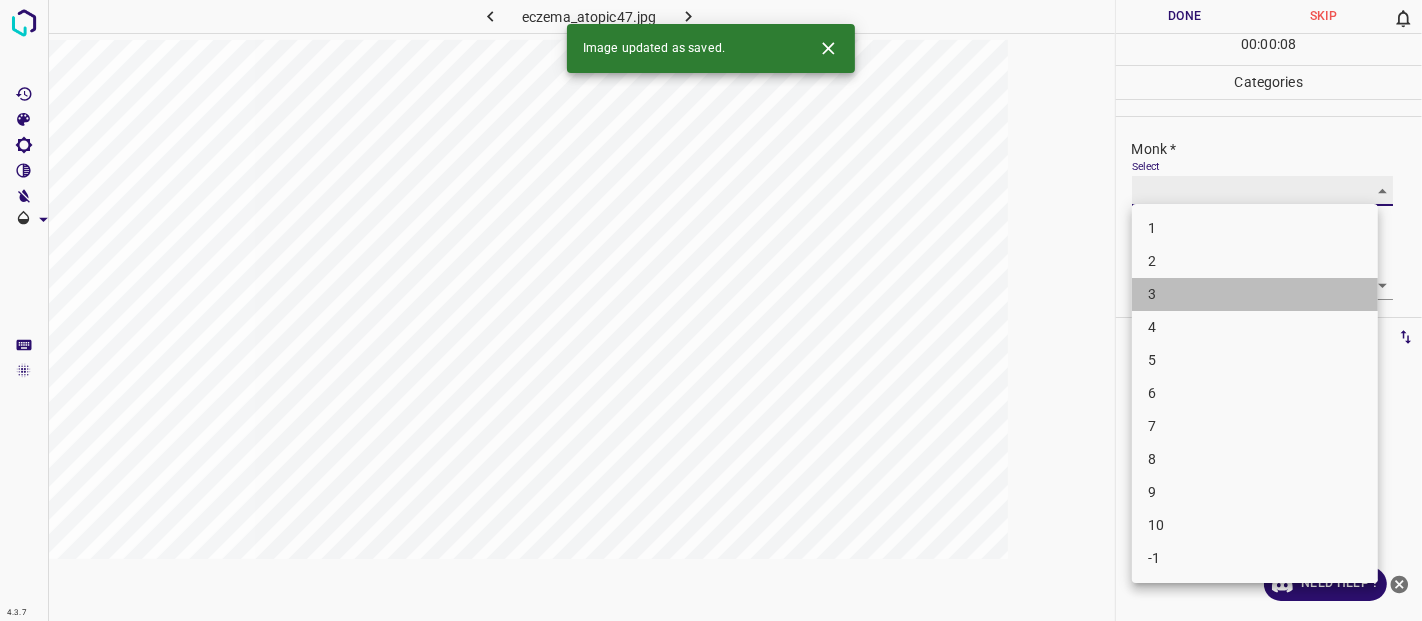 type on "3" 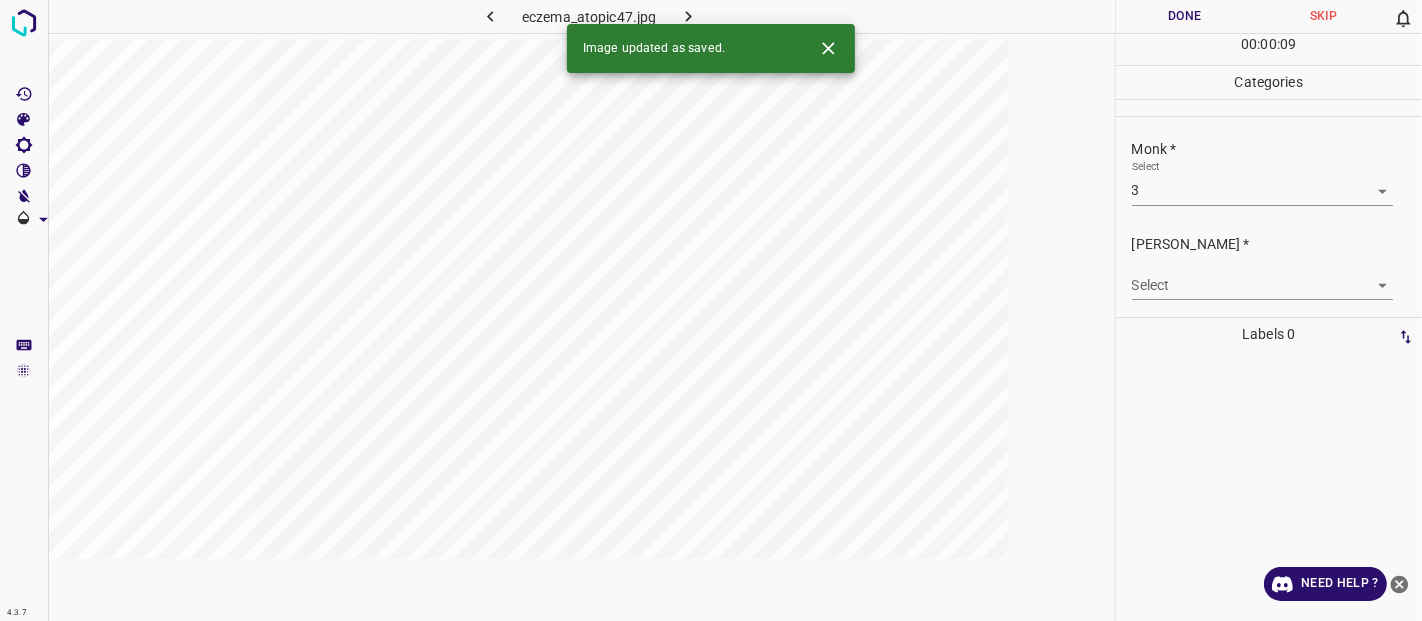 click on "4.3.7 eczema_atopic47.jpg Done Skip 0 00   : 00   : 09   Categories Monk *  Select 3 3  Fitzpatrick *  Select ​ Labels   0 Categories 1 Monk 2  Fitzpatrick Tools Space Change between modes (Draw & Edit) I Auto labeling R Restore zoom M Zoom in N Zoom out Delete Delete selecte label Filters Z Restore filters X Saturation filter C Brightness filter V Contrast filter B Gray scale filter General O Download Image updated as saved. Need Help ? - Text - Hide - Delete" at bounding box center (711, 310) 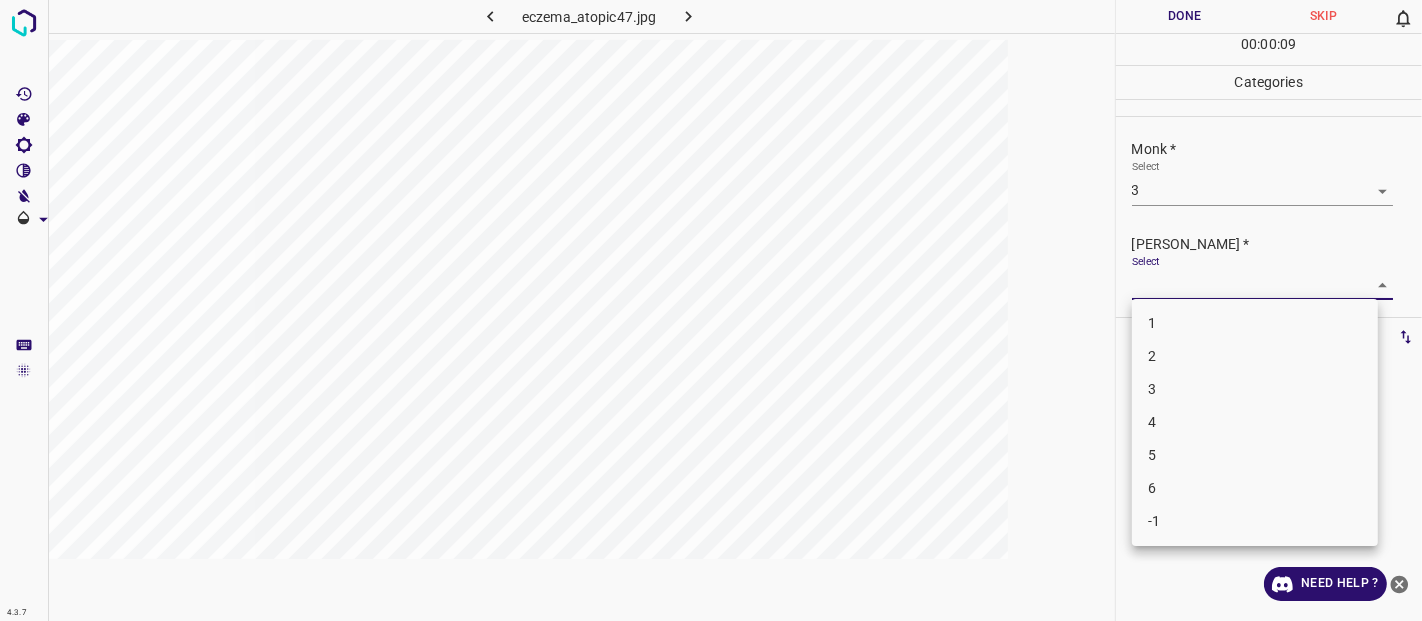 click on "2" at bounding box center [1255, 356] 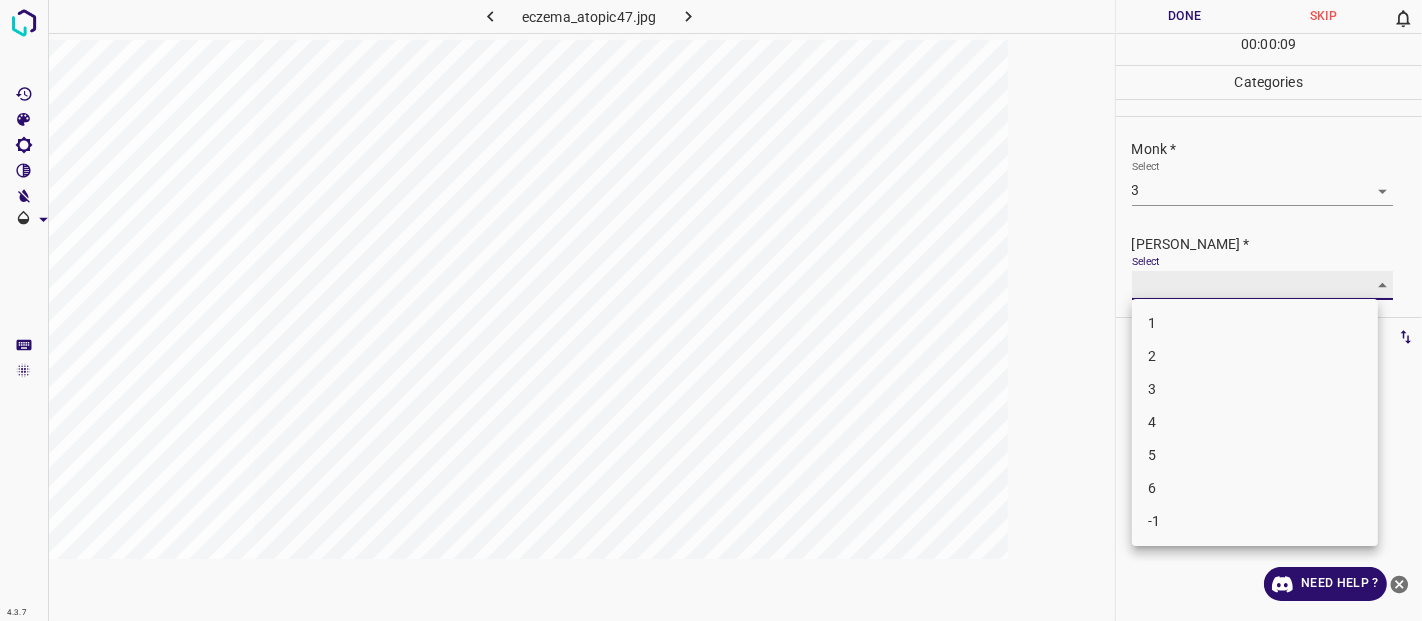 type on "2" 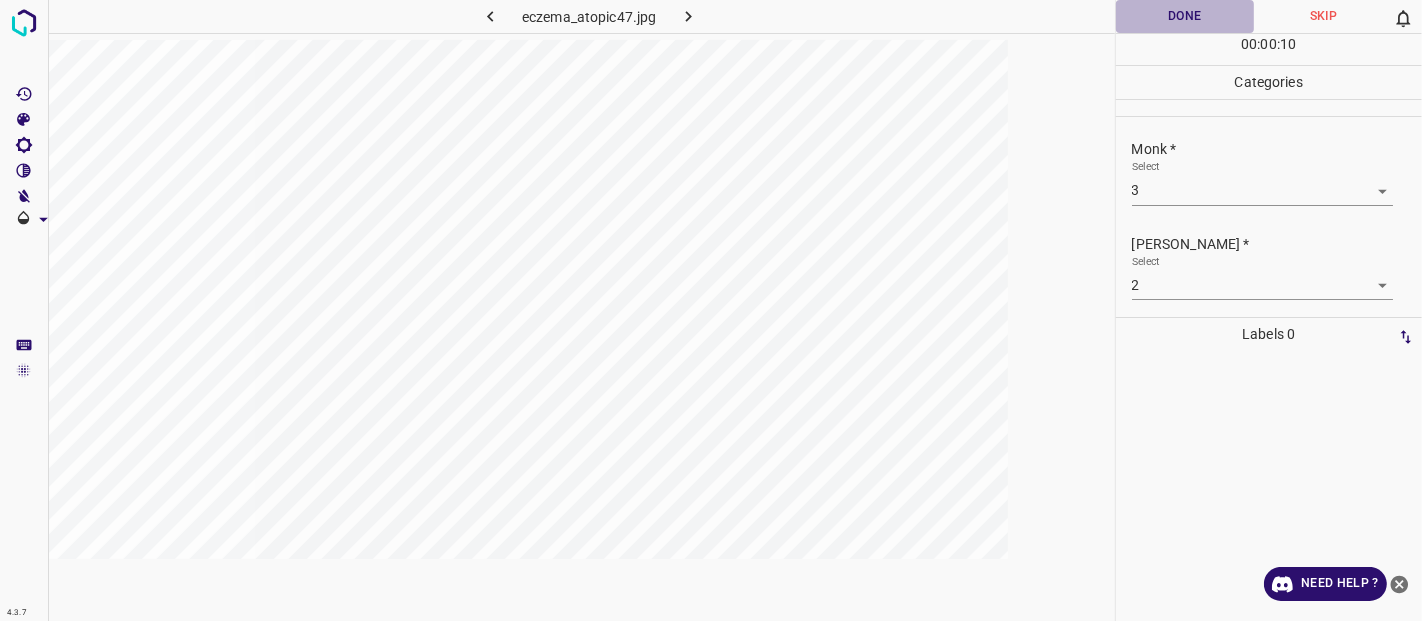 click on "Done" at bounding box center [1185, 16] 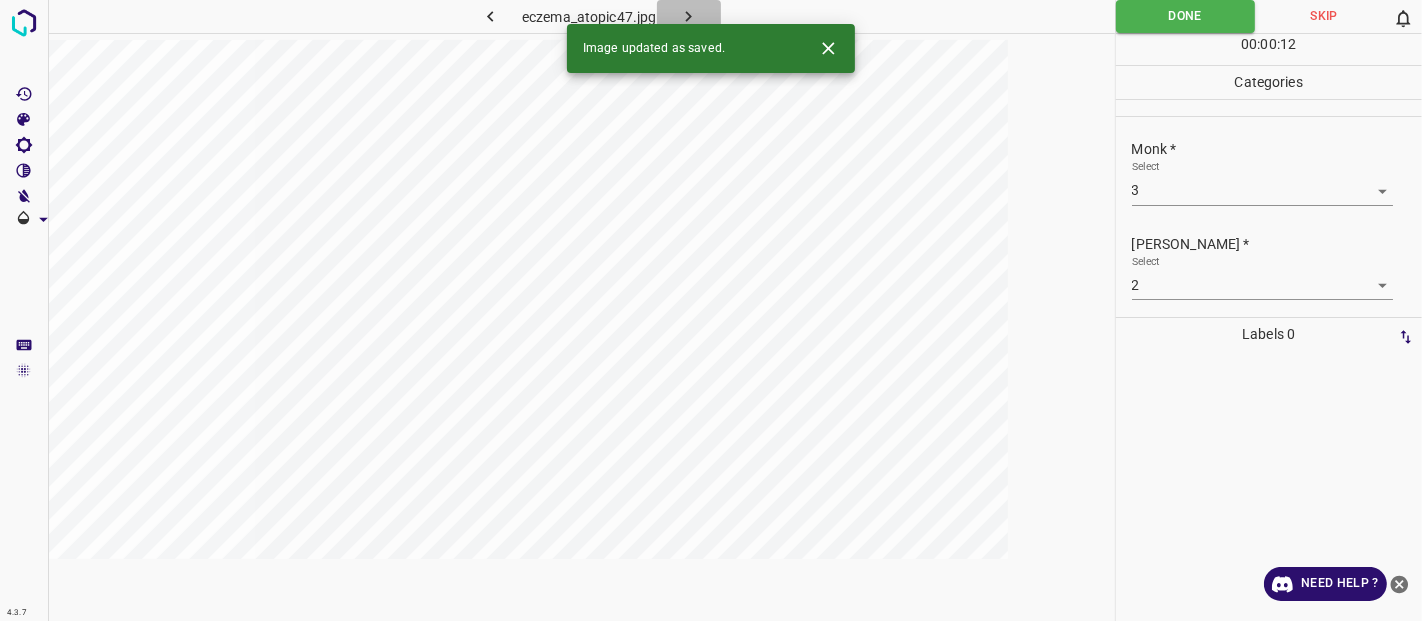 click 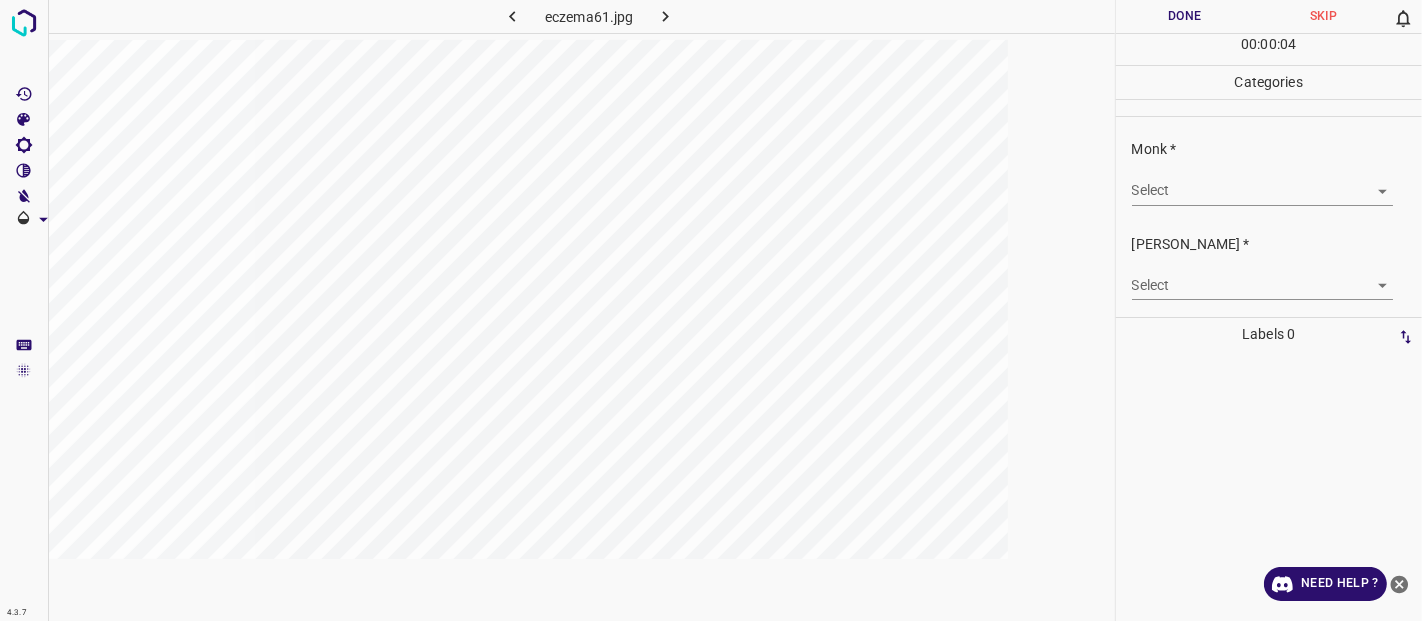 click on "Select ​" at bounding box center (1262, 182) 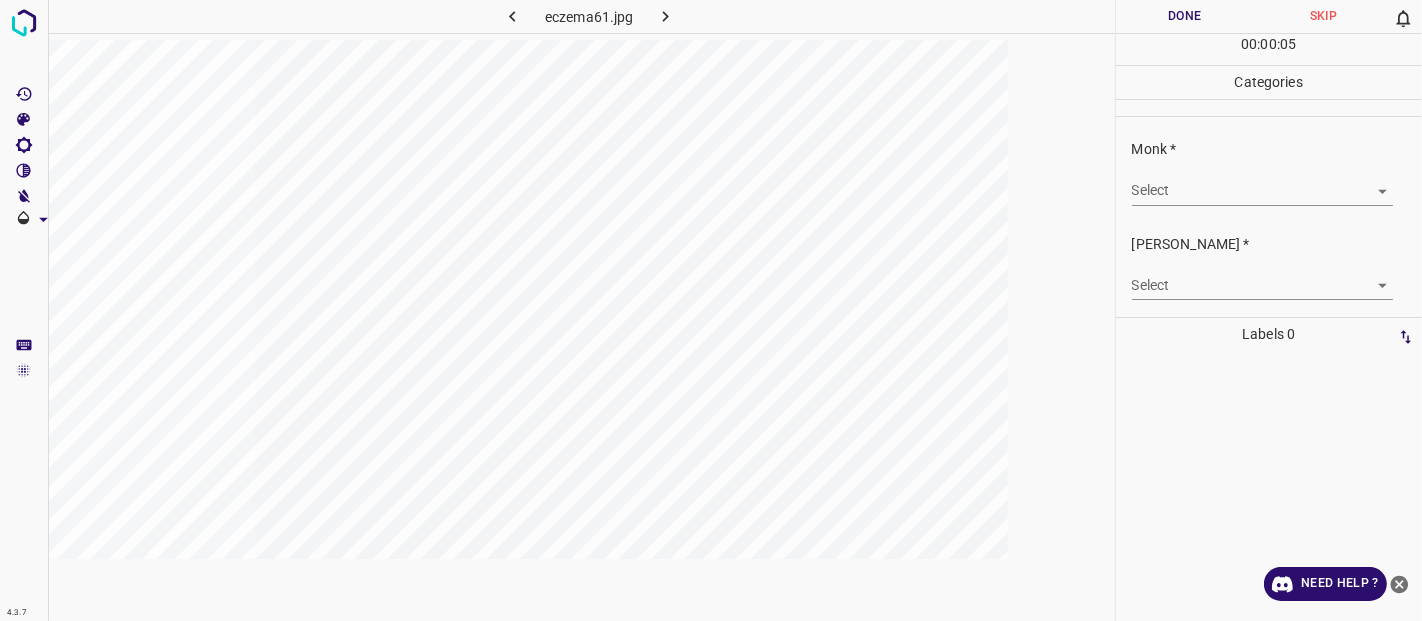 click on "4.3.7 eczema61.jpg Done Skip 0 00   : 00   : 05   Categories Monk *  Select ​  Fitzpatrick *  Select ​ Labels   0 Categories 1 Monk 2  Fitzpatrick Tools Space Change between modes (Draw & Edit) I Auto labeling R Restore zoom M Zoom in N Zoom out Delete Delete selecte label Filters Z Restore filters X Saturation filter C Brightness filter V Contrast filter B Gray scale filter General O Download Need Help ? - Text - Hide - Delete" at bounding box center [711, 310] 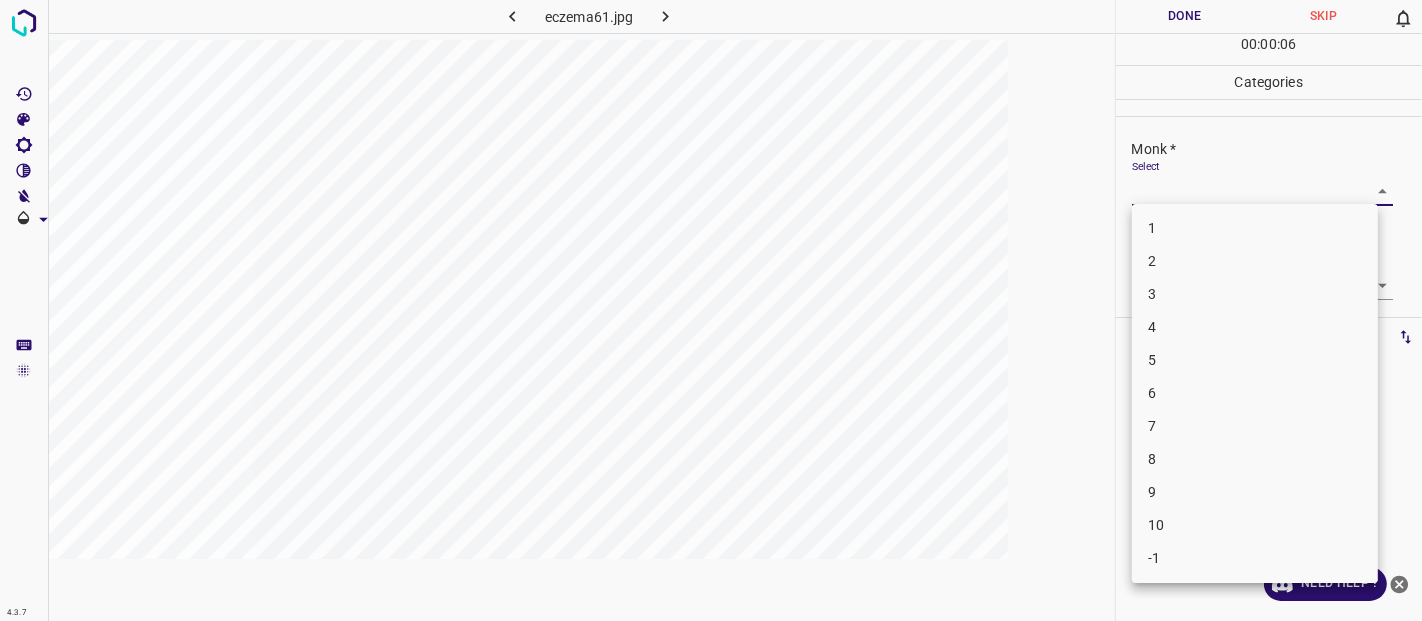 click on "3" at bounding box center (1255, 294) 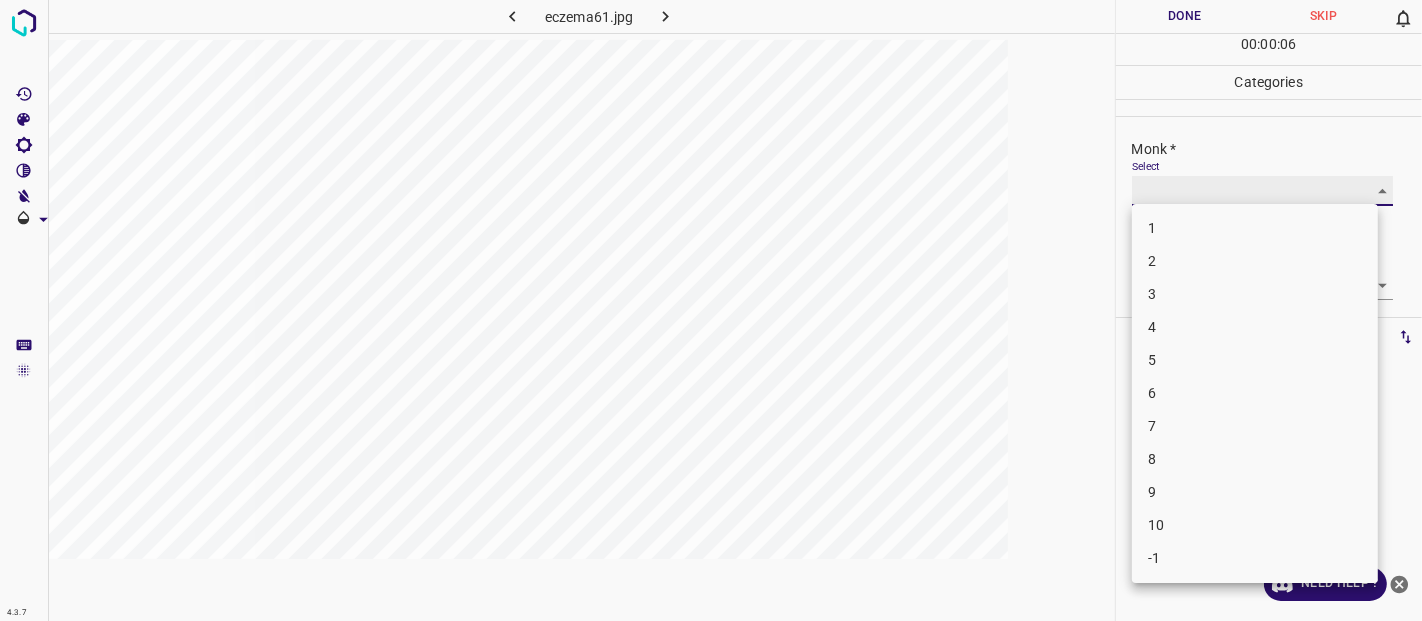 type on "3" 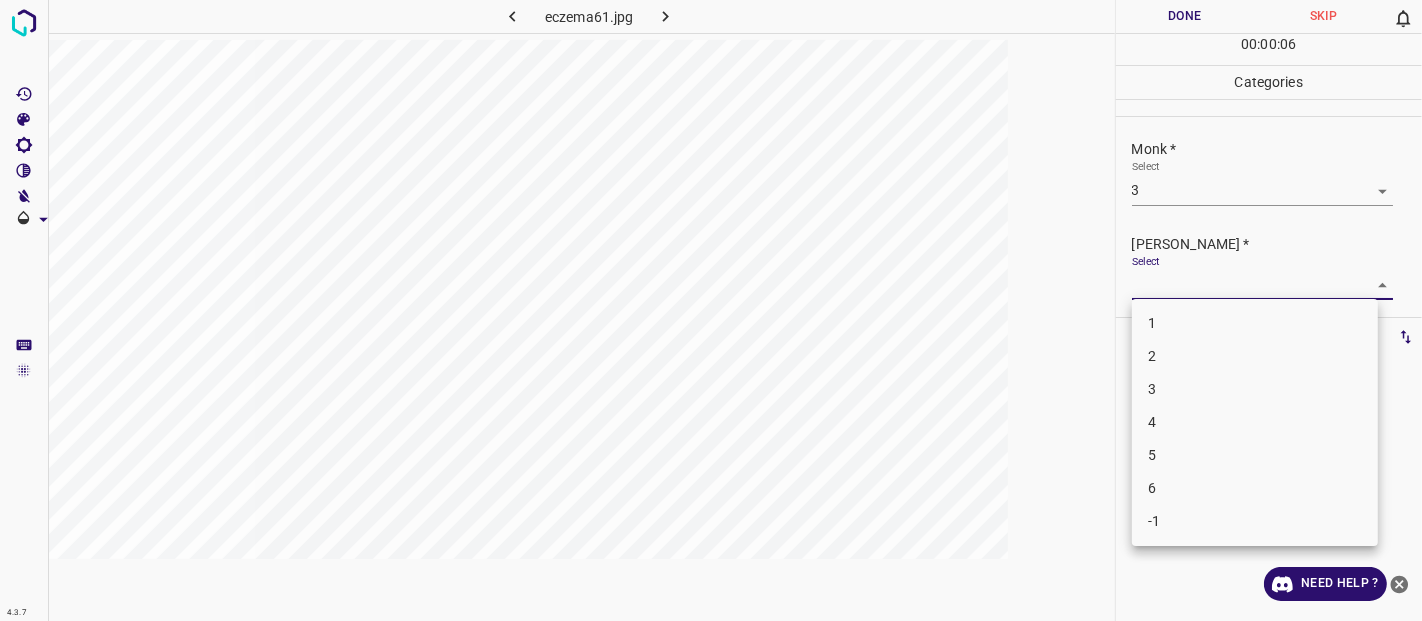 click on "4.3.7 eczema61.jpg Done Skip 0 00   : 00   : 06   Categories Monk *  Select 3 3  Fitzpatrick *  Select ​ Labels   0 Categories 1 Monk 2  Fitzpatrick Tools Space Change between modes (Draw & Edit) I Auto labeling R Restore zoom M Zoom in N Zoom out Delete Delete selecte label Filters Z Restore filters X Saturation filter C Brightness filter V Contrast filter B Gray scale filter General O Download Need Help ? - Text - Hide - Delete 1 2 3 4 5 6 -1" at bounding box center [711, 310] 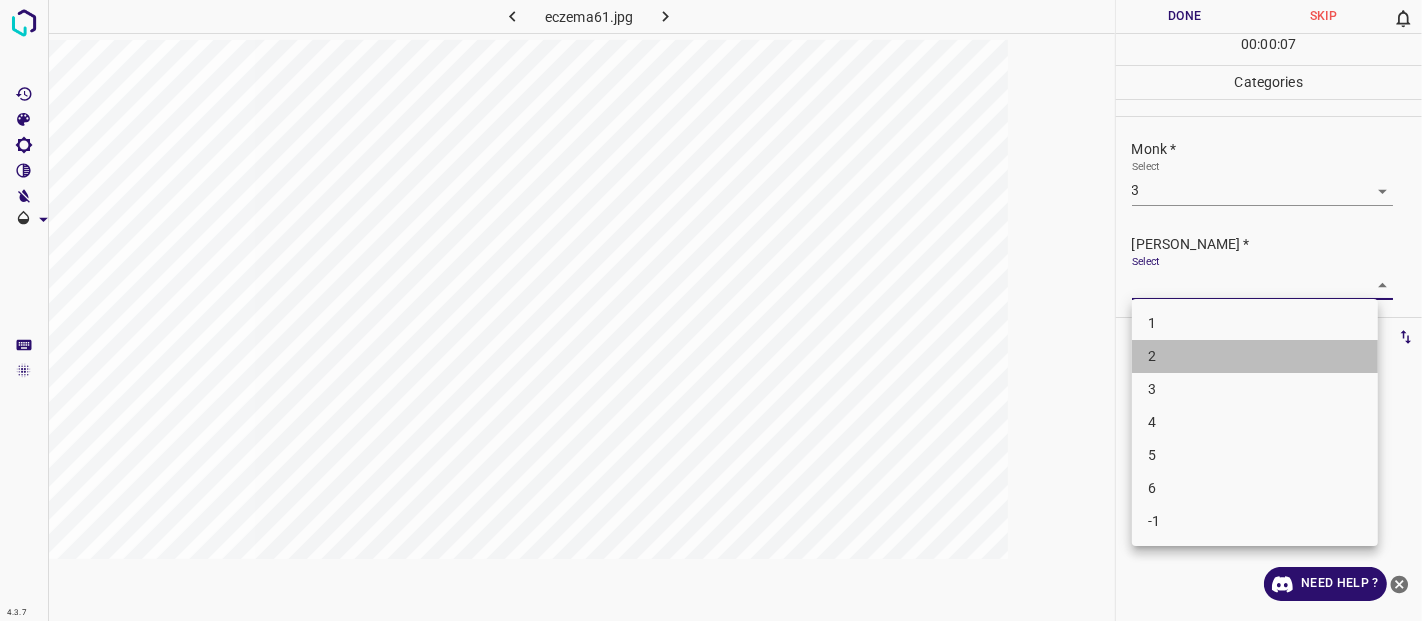click on "2" at bounding box center [1255, 356] 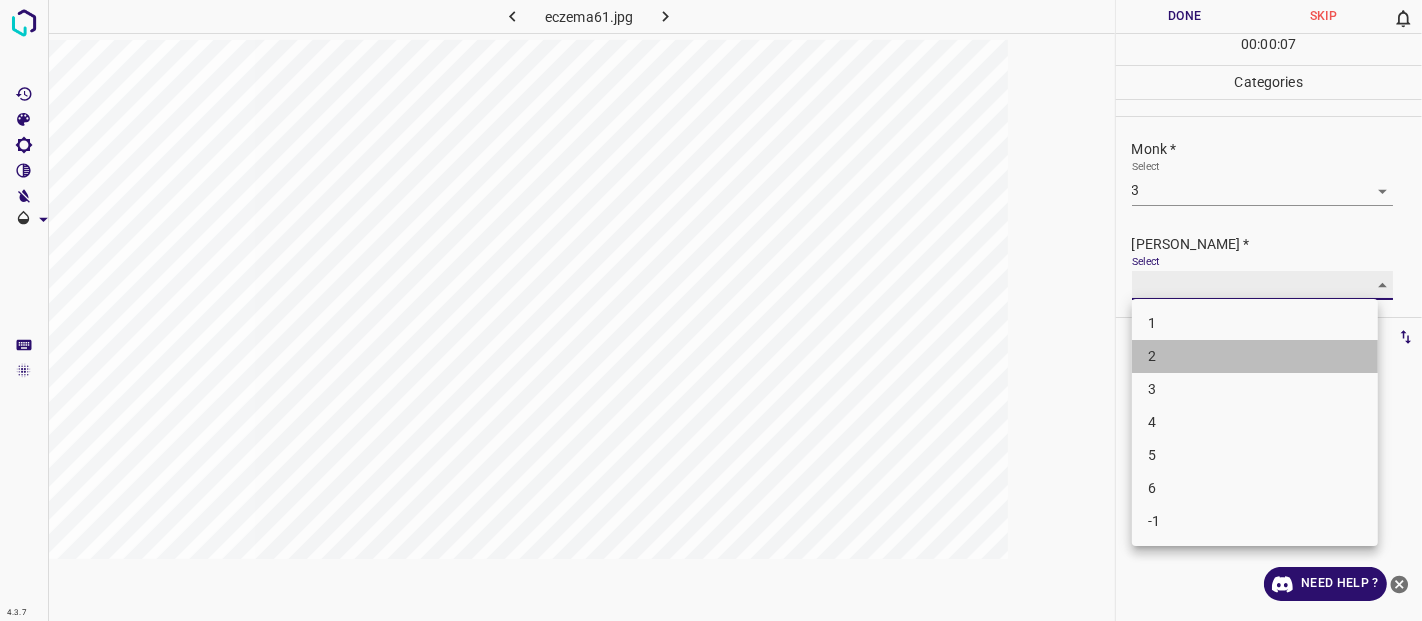 type on "2" 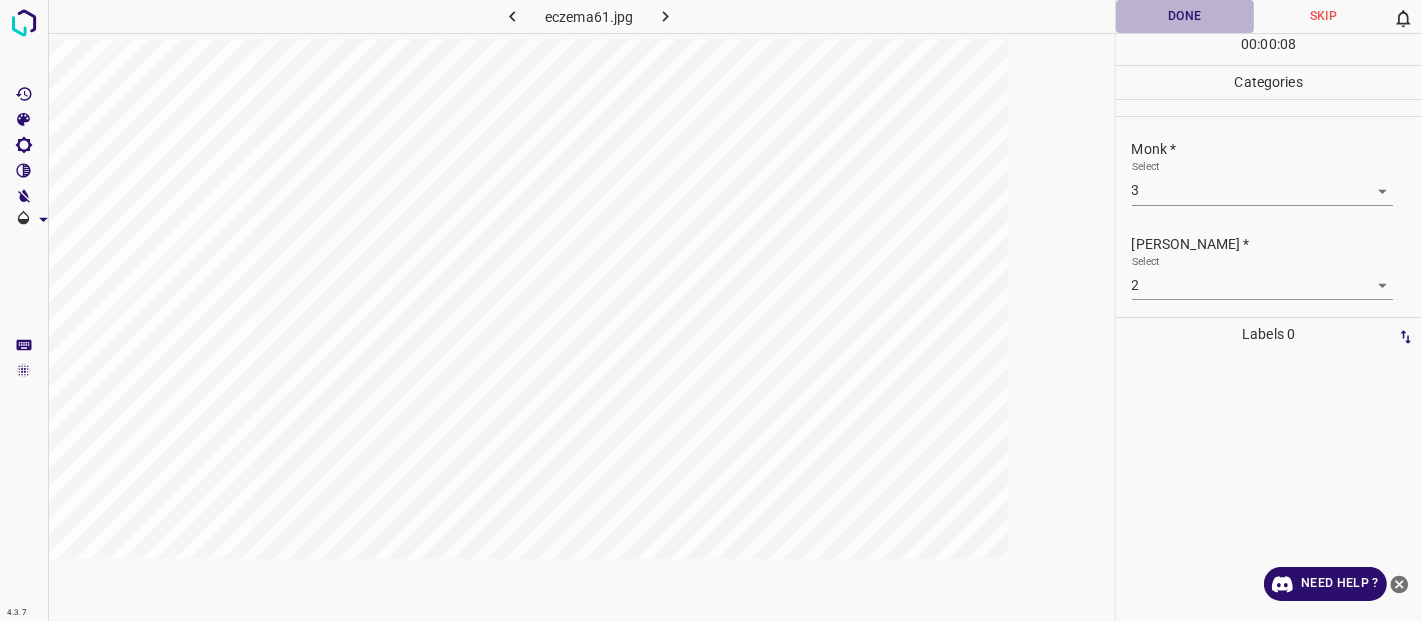 click on "Done" at bounding box center (1185, 16) 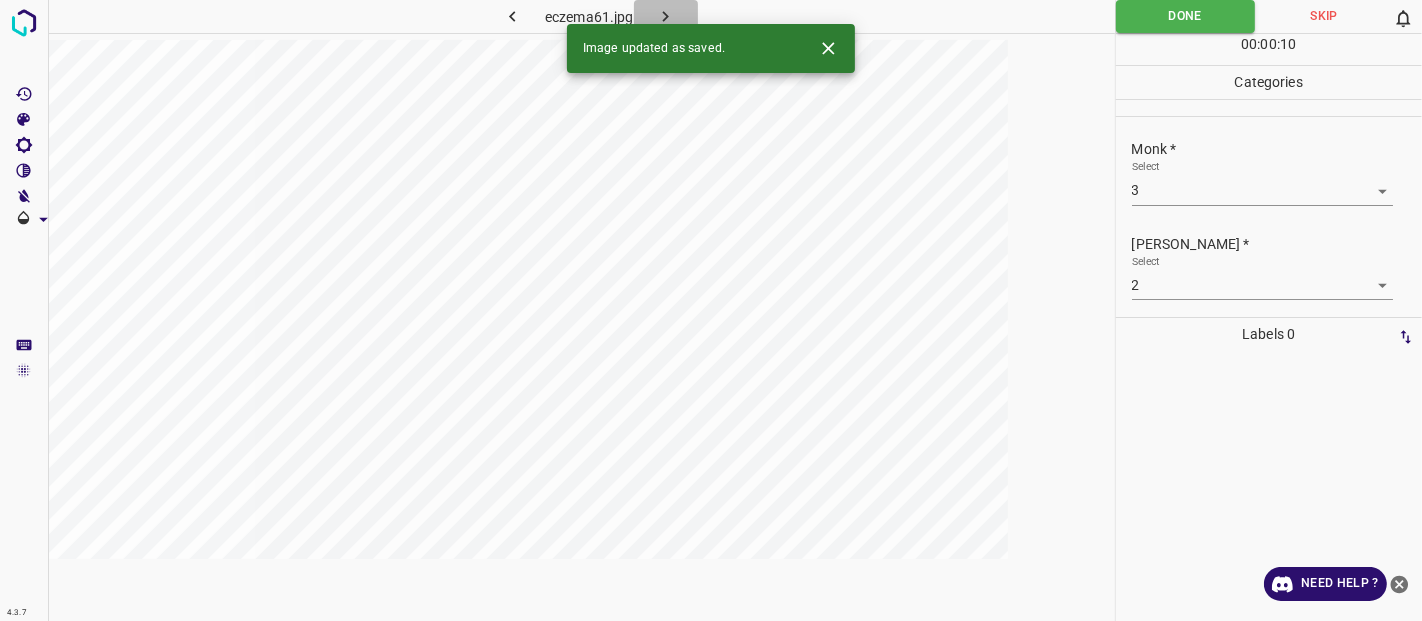 click at bounding box center [666, 16] 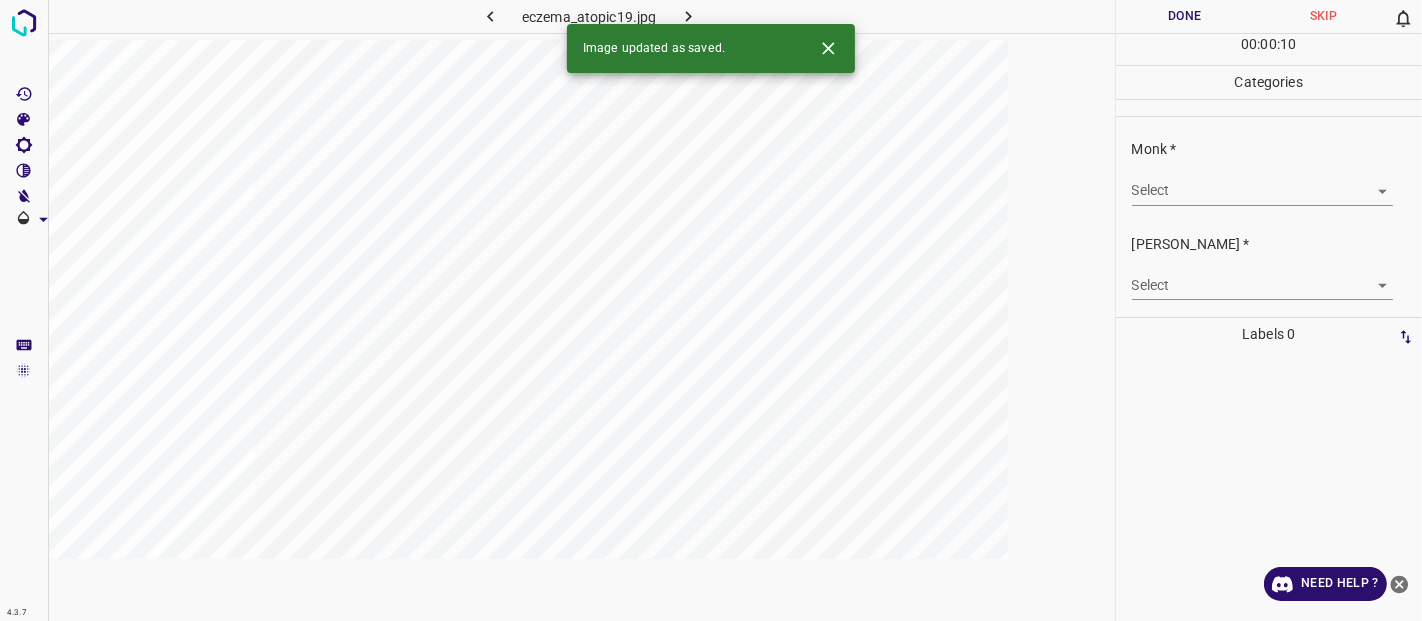 click on "4.3.7 eczema_atopic19.jpg Done Skip 0 00   : 00   : 10   Categories Monk *  Select ​  Fitzpatrick *  Select ​ Labels   0 Categories 1 Monk 2  Fitzpatrick Tools Space Change between modes (Draw & Edit) I Auto labeling R Restore zoom M Zoom in N Zoom out Delete Delete selecte label Filters Z Restore filters X Saturation filter C Brightness filter V Contrast filter B Gray scale filter General O Download Image updated as saved. Need Help ? - Text - Hide - Delete" at bounding box center (711, 310) 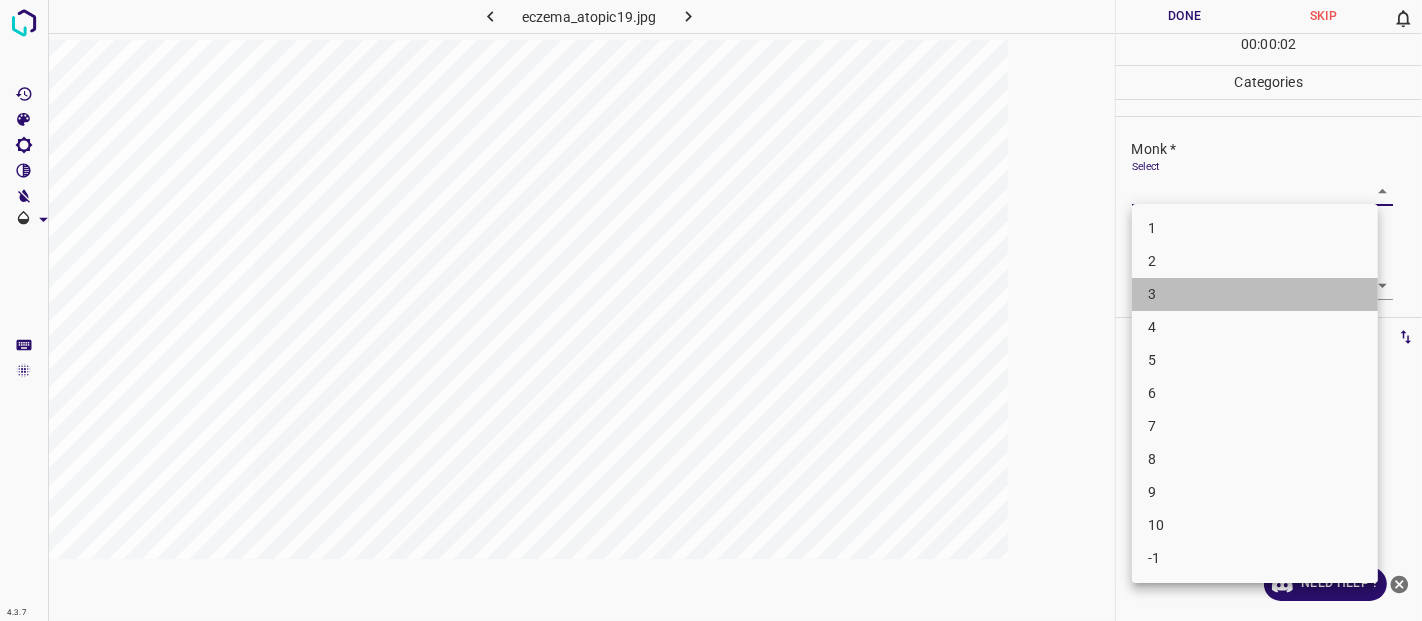 click on "3" at bounding box center (1255, 294) 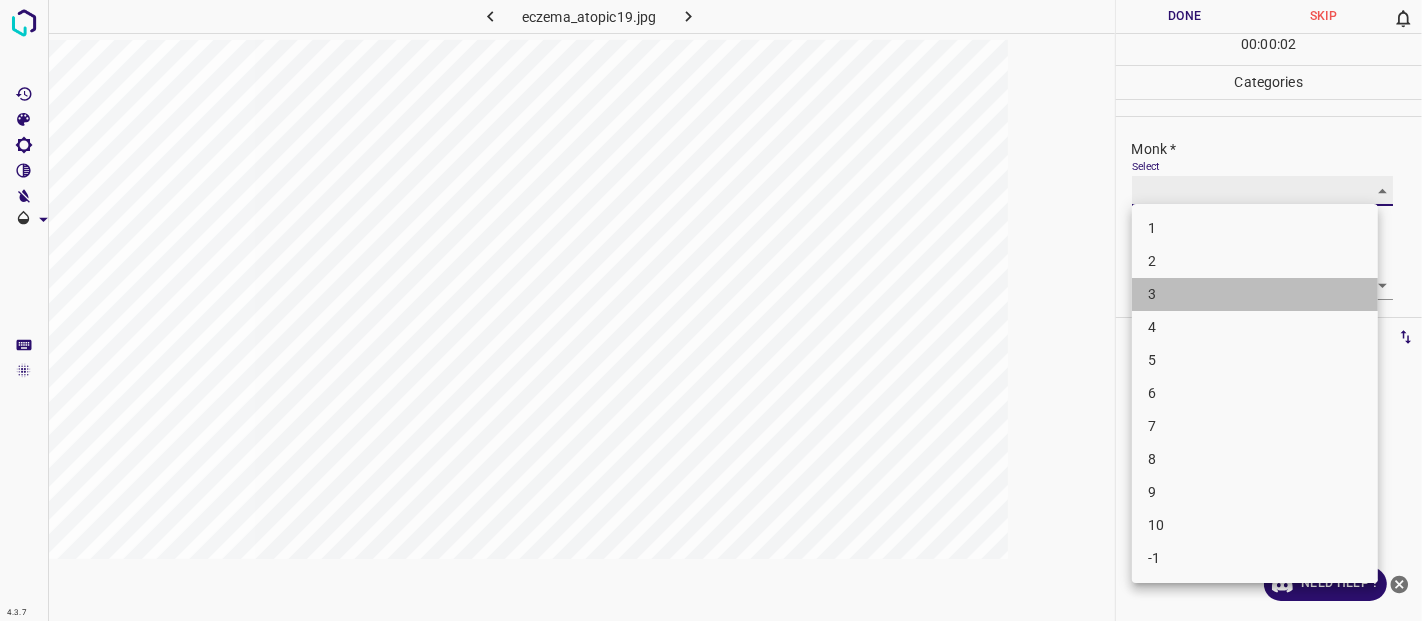 type on "3" 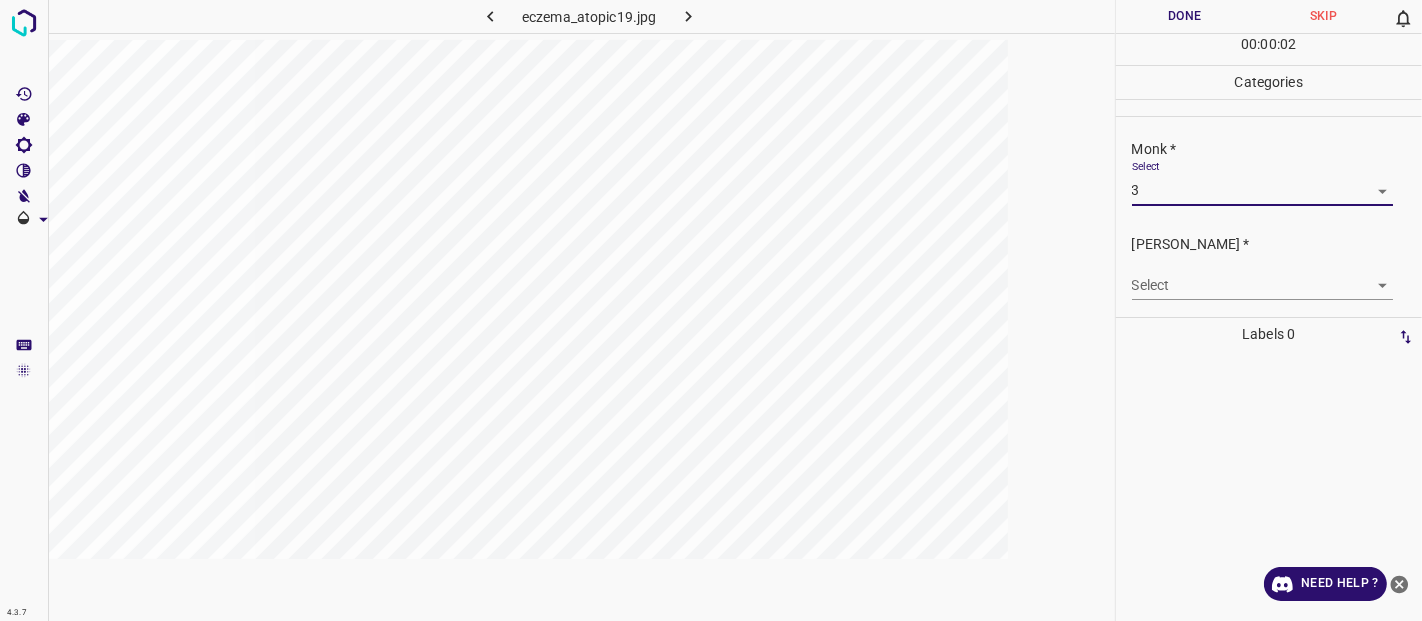 click on "4.3.7 eczema_atopic19.jpg Done Skip 0 00   : 00   : 02   Categories Monk *  Select 3 3  Fitzpatrick *  Select ​ Labels   0 Categories 1 Monk 2  Fitzpatrick Tools Space Change between modes (Draw & Edit) I Auto labeling R Restore zoom M Zoom in N Zoom out Delete Delete selecte label Filters Z Restore filters X Saturation filter C Brightness filter V Contrast filter B Gray scale filter General O Download Need Help ? - Text - Hide - Delete" at bounding box center (711, 310) 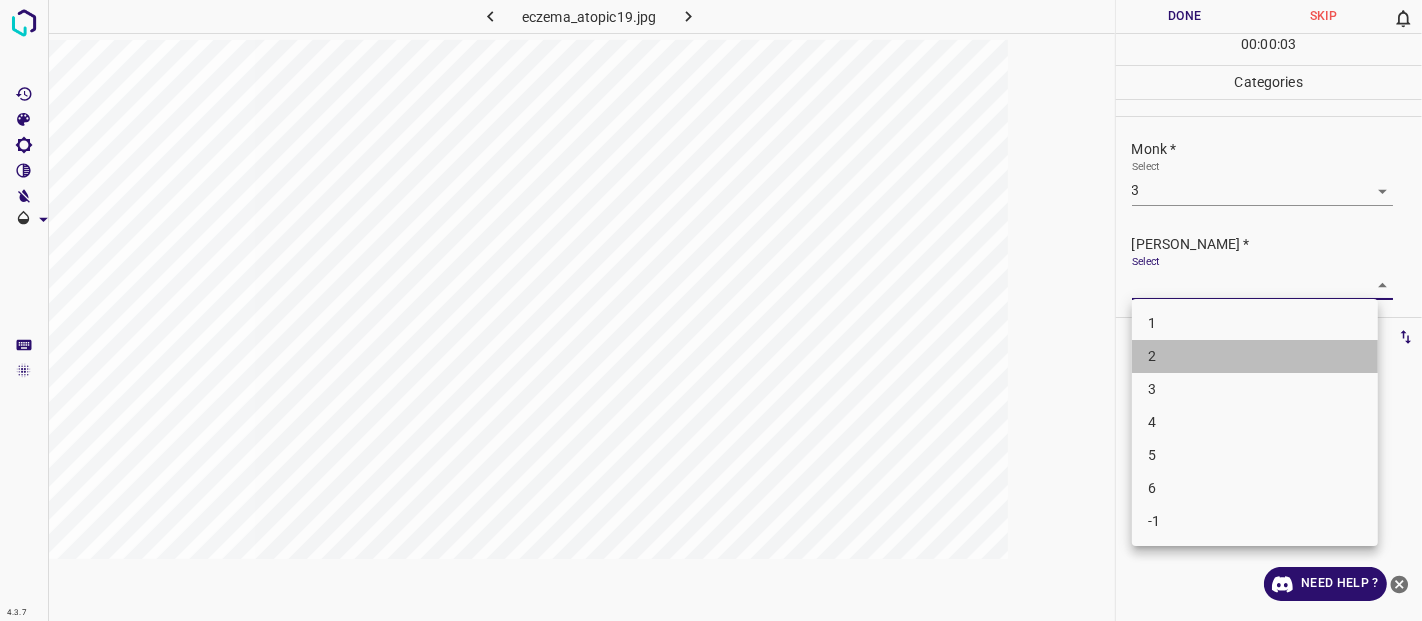click on "2" at bounding box center (1255, 356) 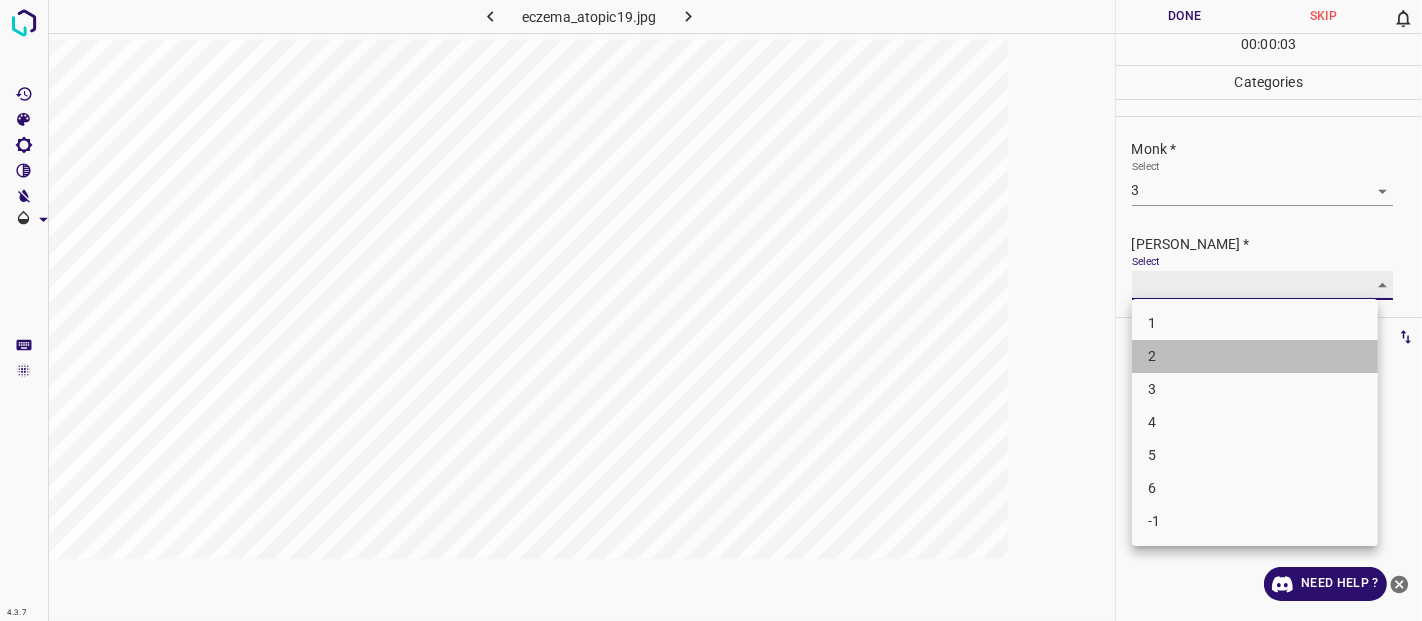 type on "2" 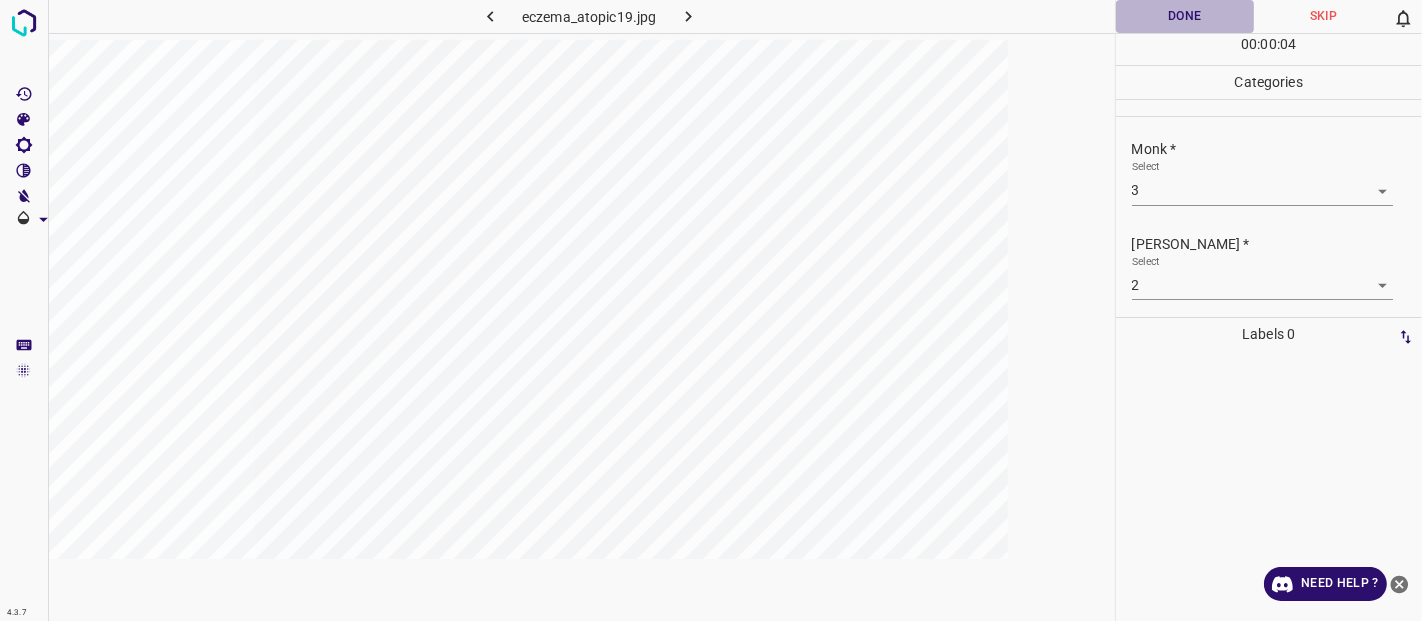 click on "Done" at bounding box center (1185, 16) 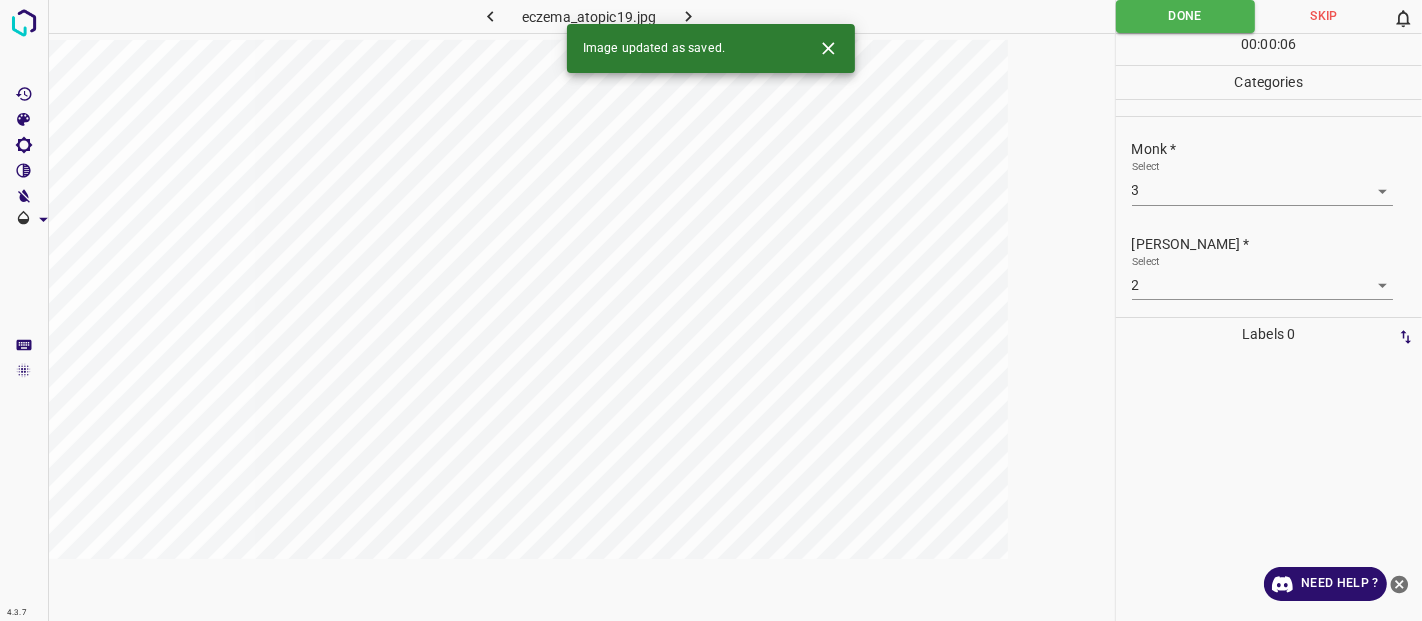 click on "Image updated as saved." at bounding box center (711, 48) 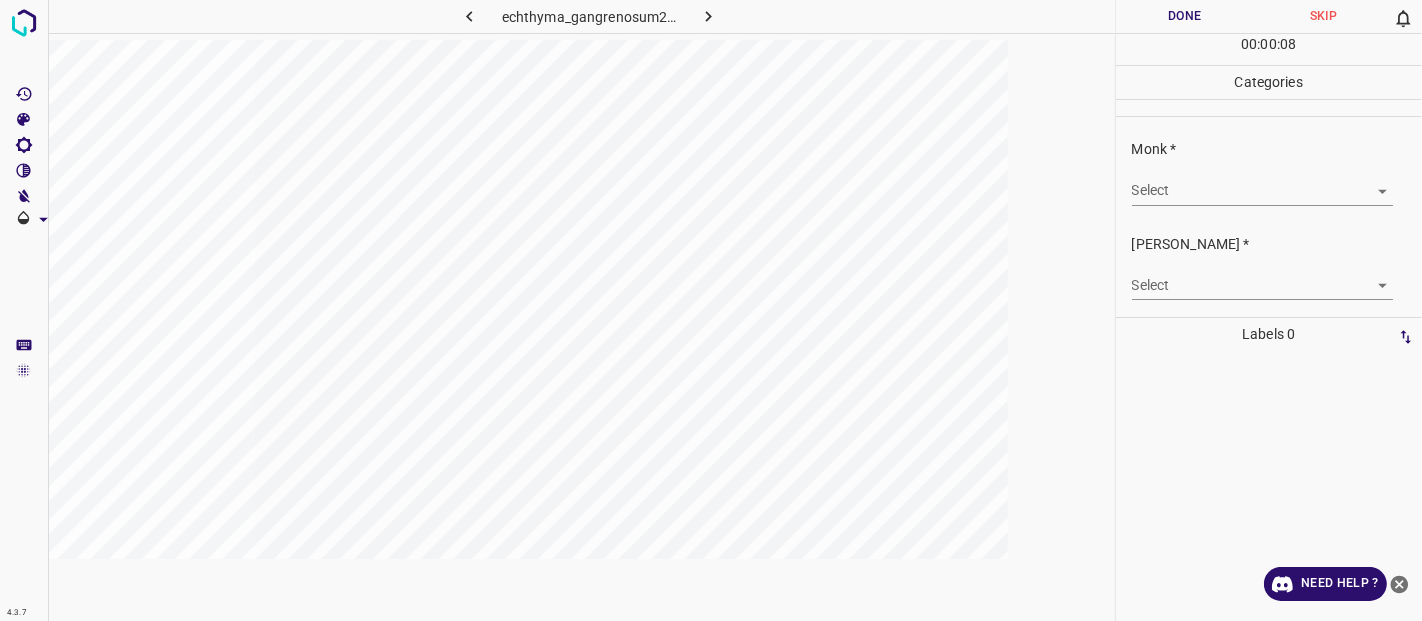 click on "Monk *  Select ​" at bounding box center [1269, 172] 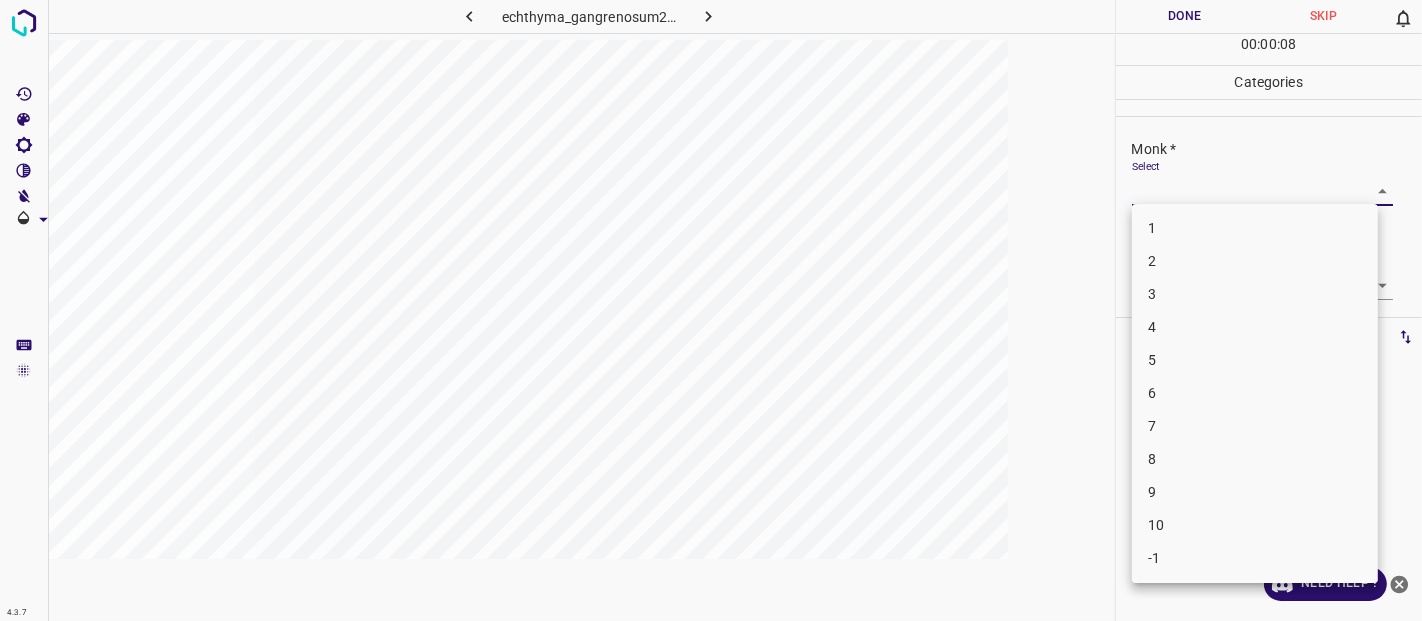 click on "4.3.7 echthyma_gangrenosum2.jpg Done Skip 0 00   : 00   : 08   Categories Monk *  Select ​  Fitzpatrick *  Select ​ Labels   0 Categories 1 Monk 2  Fitzpatrick Tools Space Change between modes (Draw & Edit) I Auto labeling R Restore zoom M Zoom in N Zoom out Delete Delete selecte label Filters Z Restore filters X Saturation filter C Brightness filter V Contrast filter B Gray scale filter General O Download Need Help ? - Text - Hide - Delete 1 2 3 4 5 6 7 8 9 10 -1" at bounding box center [711, 310] 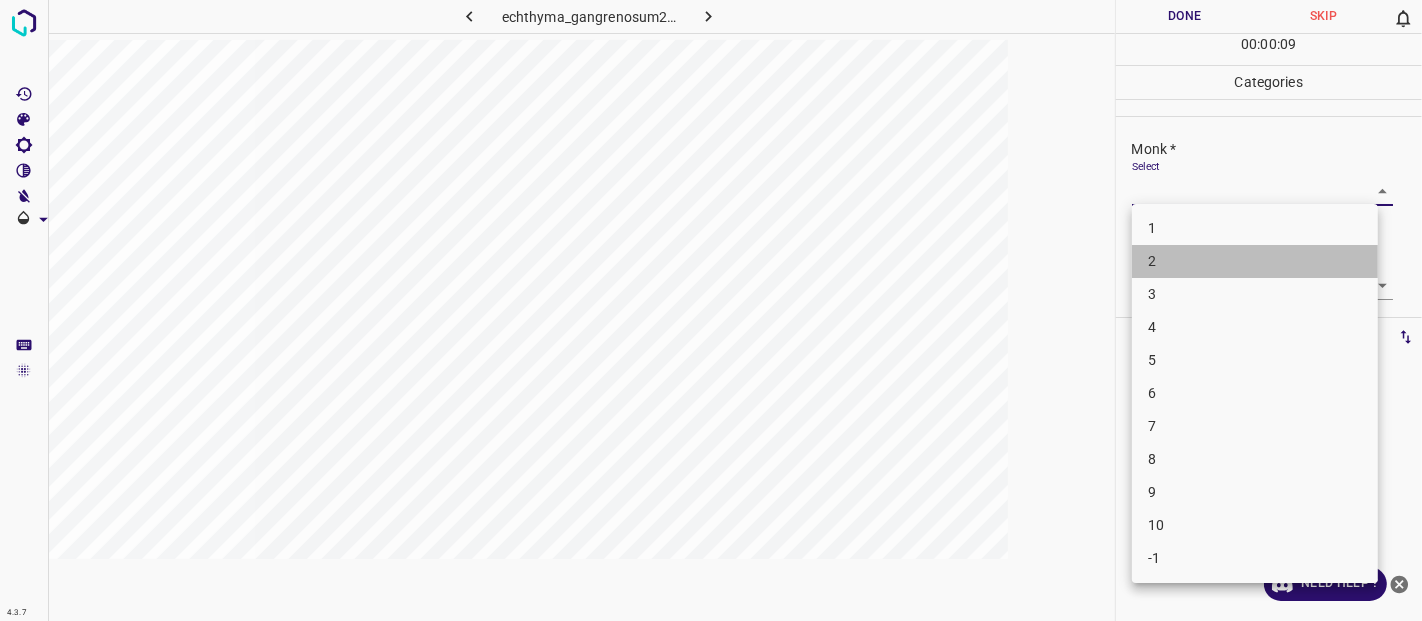 click on "2" at bounding box center [1255, 261] 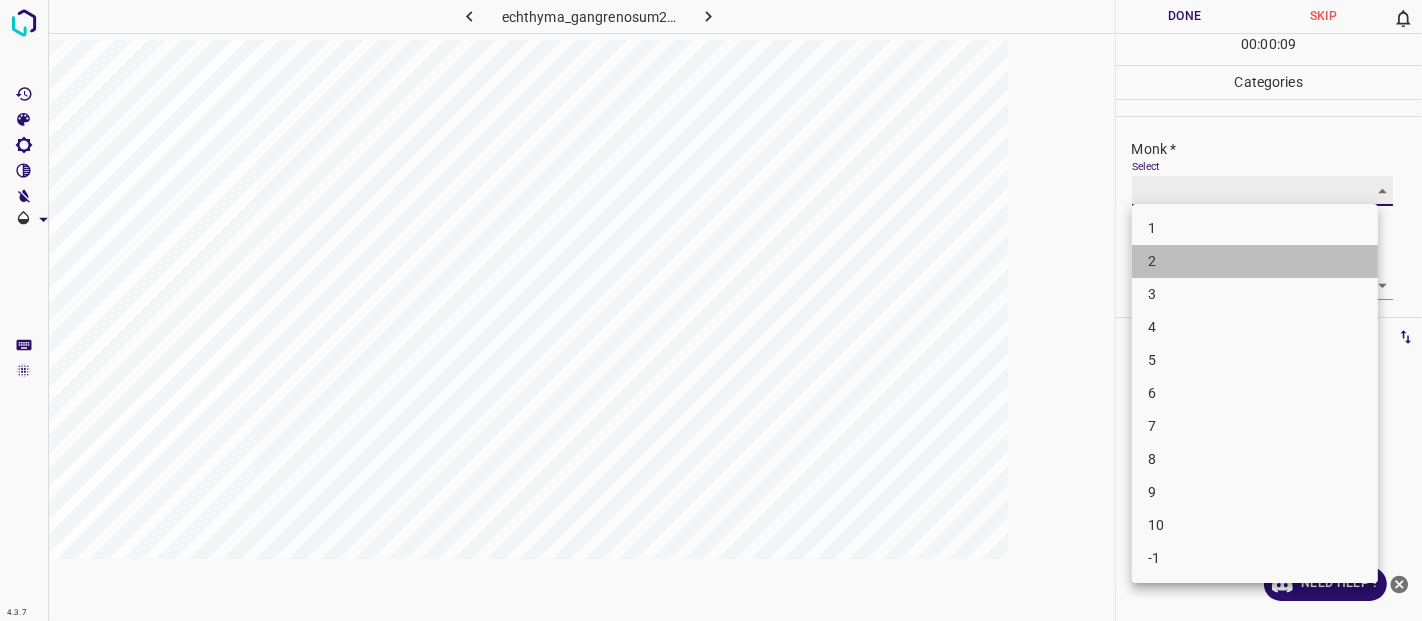 type on "2" 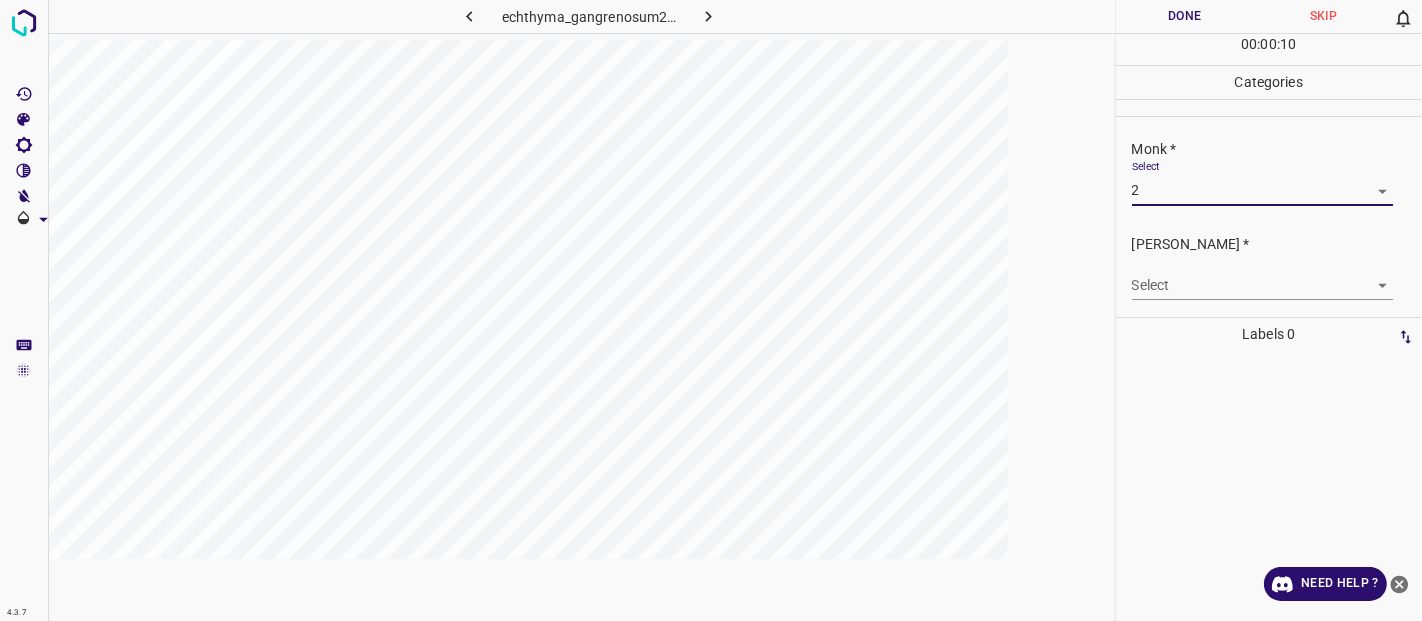click on "4.3.7 echthyma_gangrenosum2.jpg Done Skip 0 00   : 00   : 10   Categories Monk *  Select 2 2  Fitzpatrick *  Select ​ Labels   0 Categories 1 Monk 2  Fitzpatrick Tools Space Change between modes (Draw & Edit) I Auto labeling R Restore zoom M Zoom in N Zoom out Delete Delete selecte label Filters Z Restore filters X Saturation filter C Brightness filter V Contrast filter B Gray scale filter General O Download Need Help ? - Text - Hide - Delete" at bounding box center [711, 310] 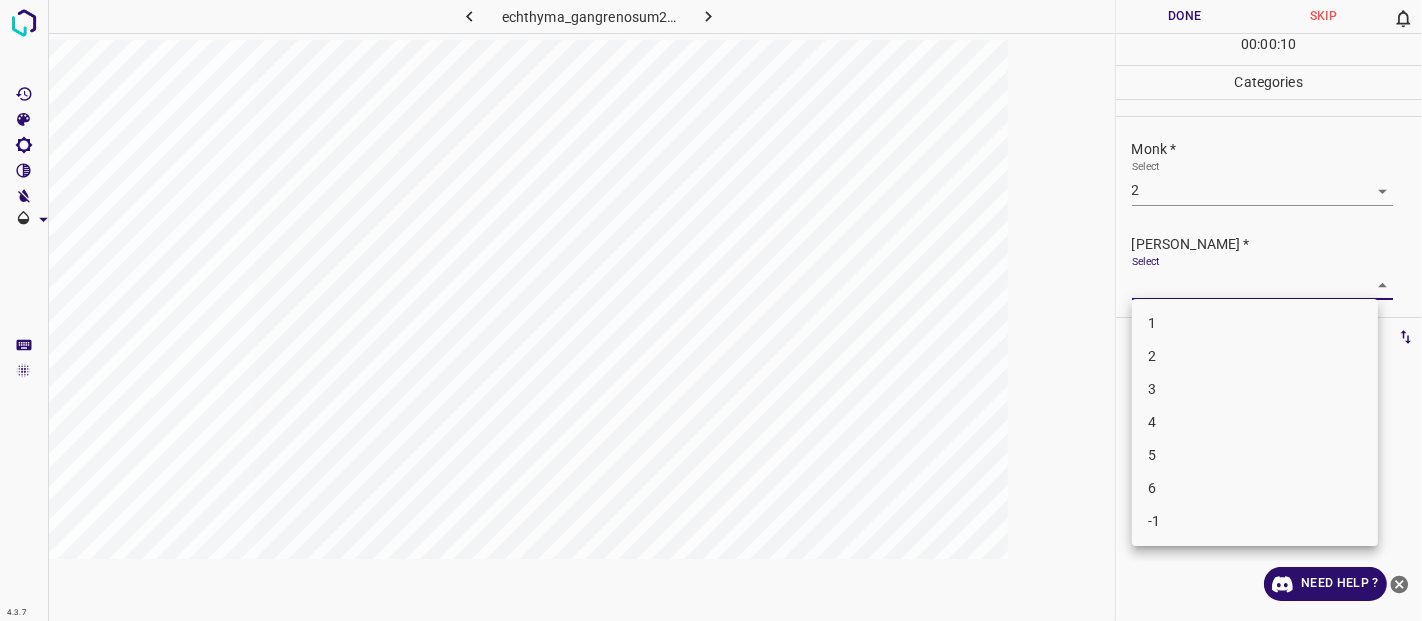 click on "1" at bounding box center (1255, 323) 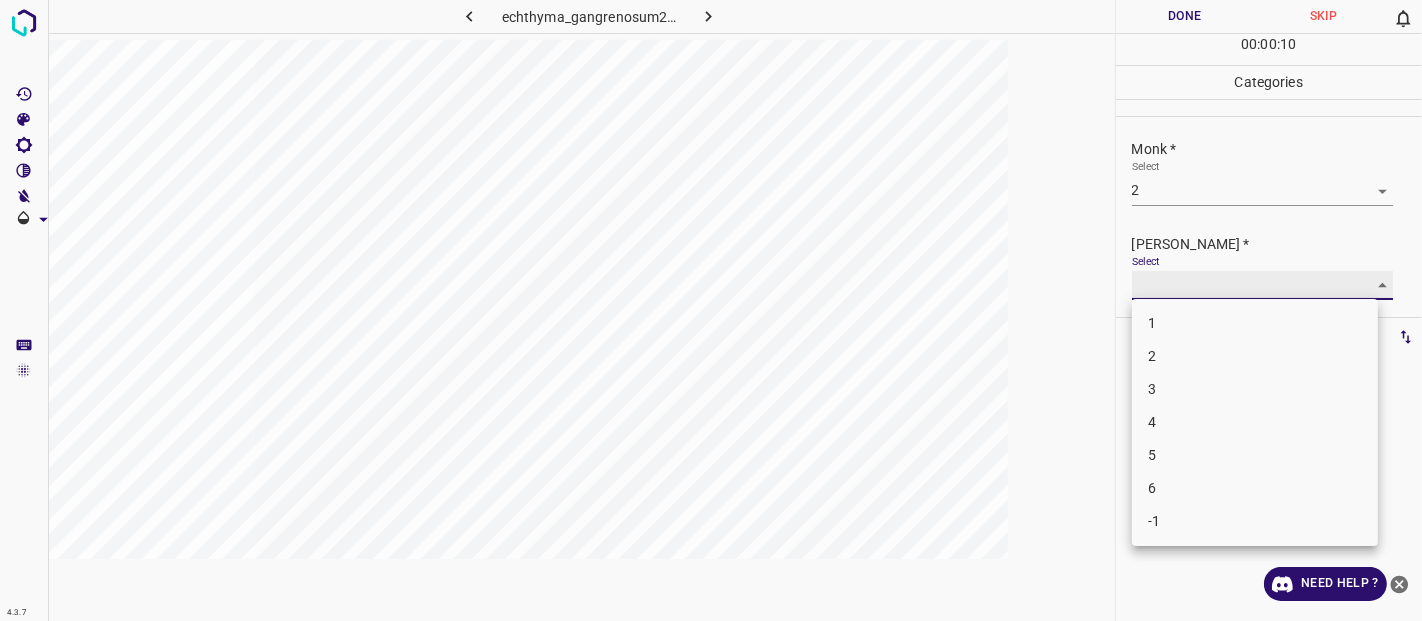 type on "1" 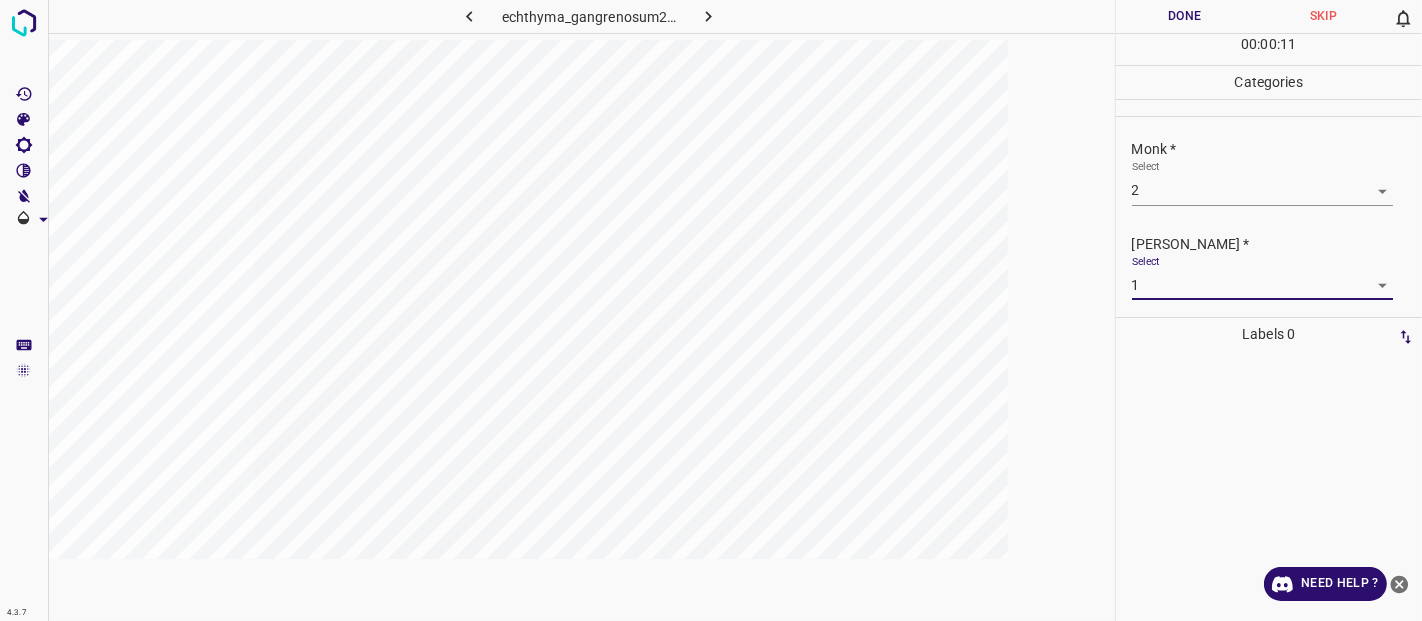 click on "Done" at bounding box center (1185, 16) 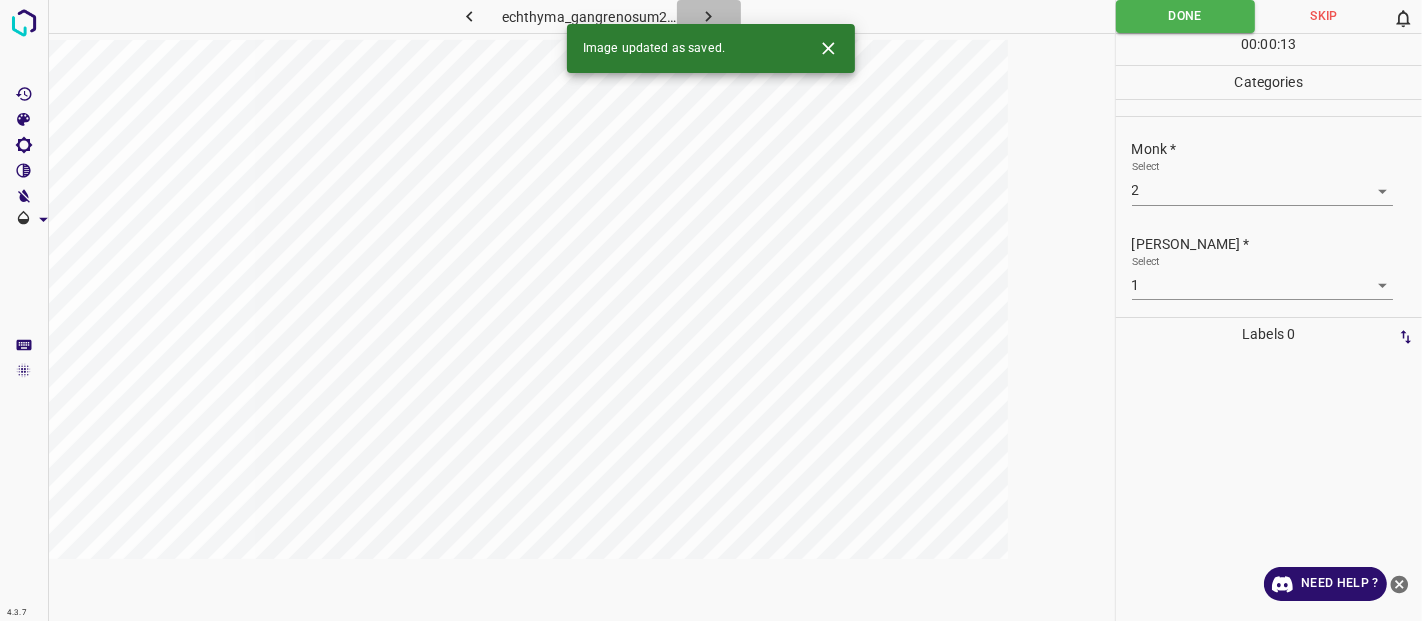 click at bounding box center (709, 16) 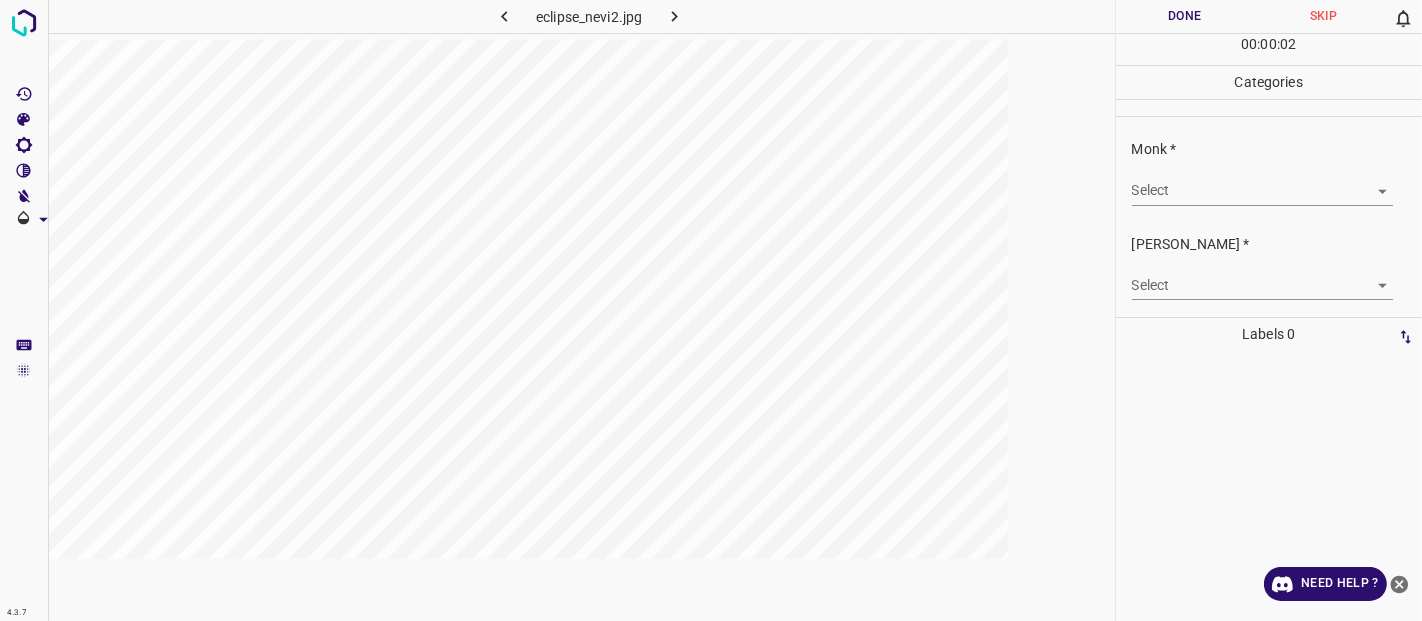 click on "Monk *  Select ​" at bounding box center [1269, 172] 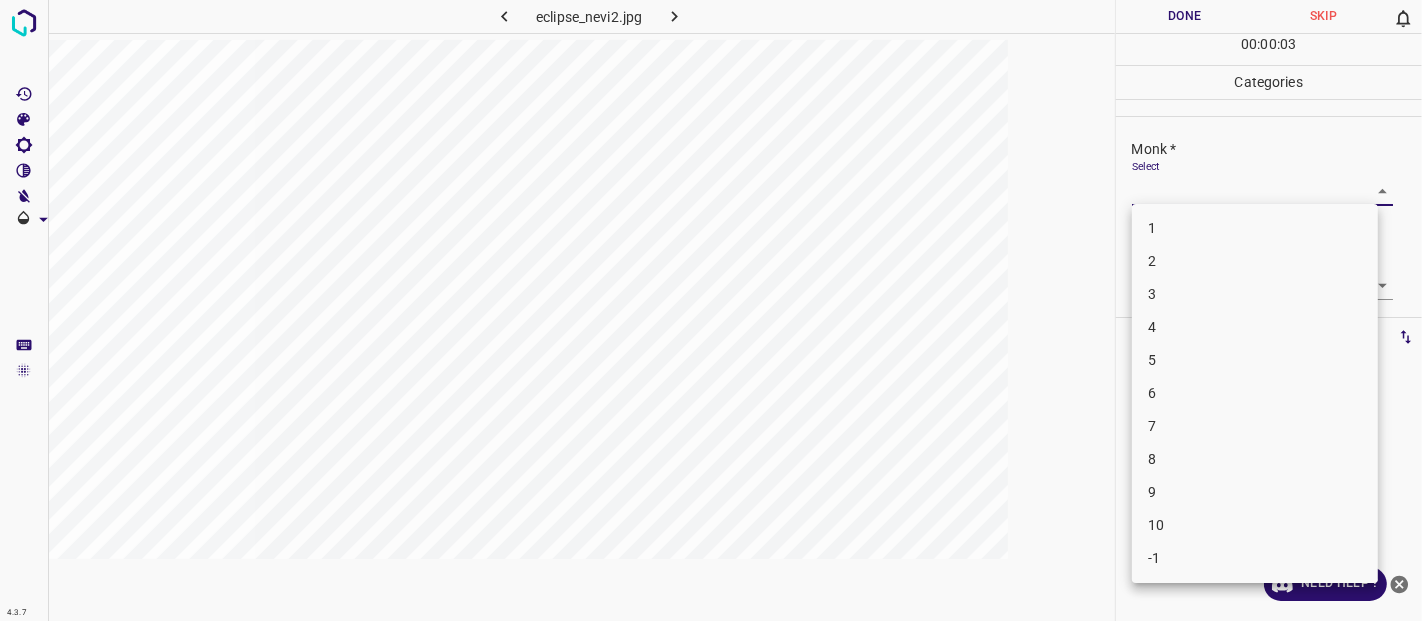 drag, startPoint x: 1132, startPoint y: 178, endPoint x: 1142, endPoint y: 188, distance: 14.142136 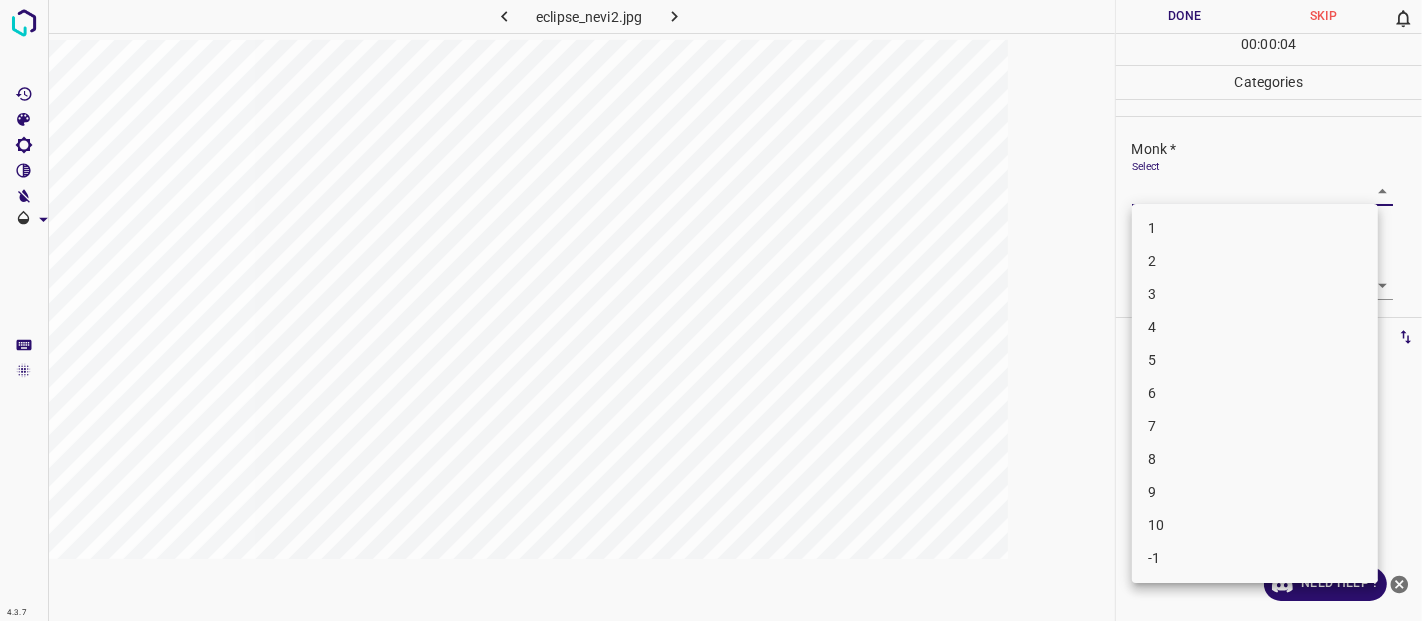 click on "4.3.7 eclipse_nevi2.jpg Done Skip 0 00   : 00   : 04   Categories Monk *  Select ​  Fitzpatrick *  Select ​ Labels   0 Categories 1 Monk 2  Fitzpatrick Tools Space Change between modes (Draw & Edit) I Auto labeling R Restore zoom M Zoom in N Zoom out Delete Delete selecte label Filters Z Restore filters X Saturation filter C Brightness filter V Contrast filter B Gray scale filter General O Download Need Help ? - Text - Hide - Delete 1 2 3 4 5 6 7 8 9 10 -1" at bounding box center [711, 310] 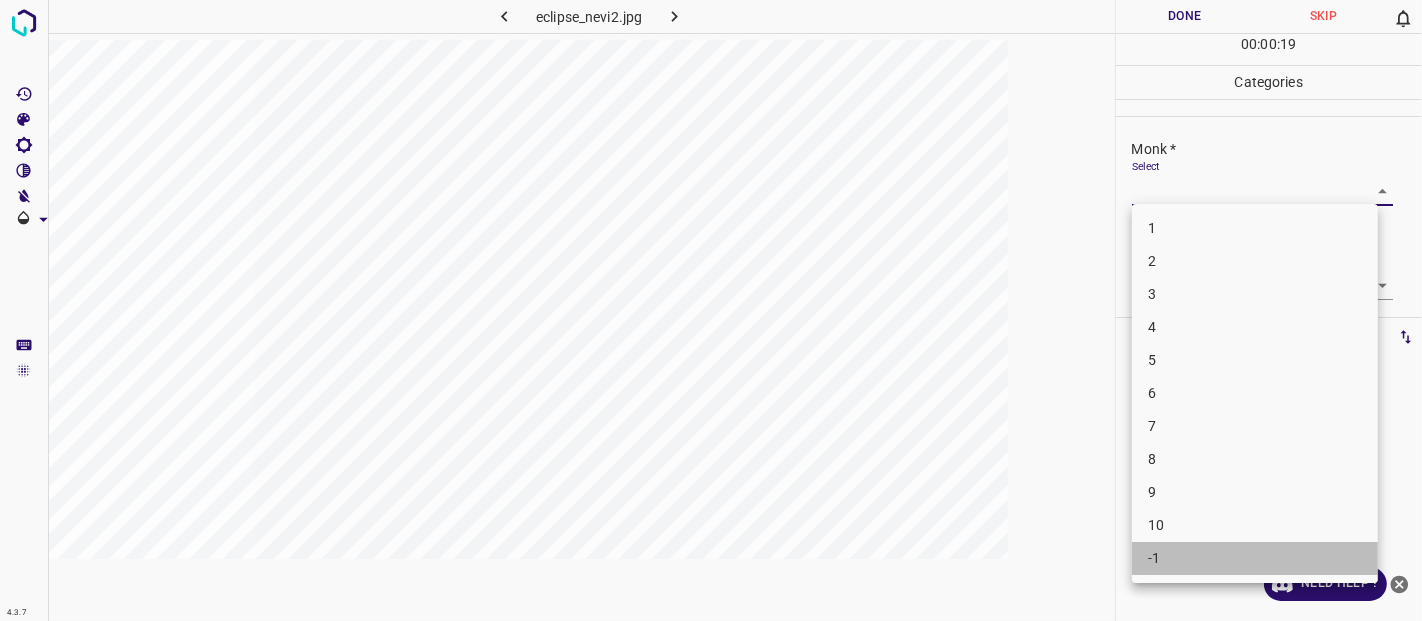 click on "-1" at bounding box center (1255, 558) 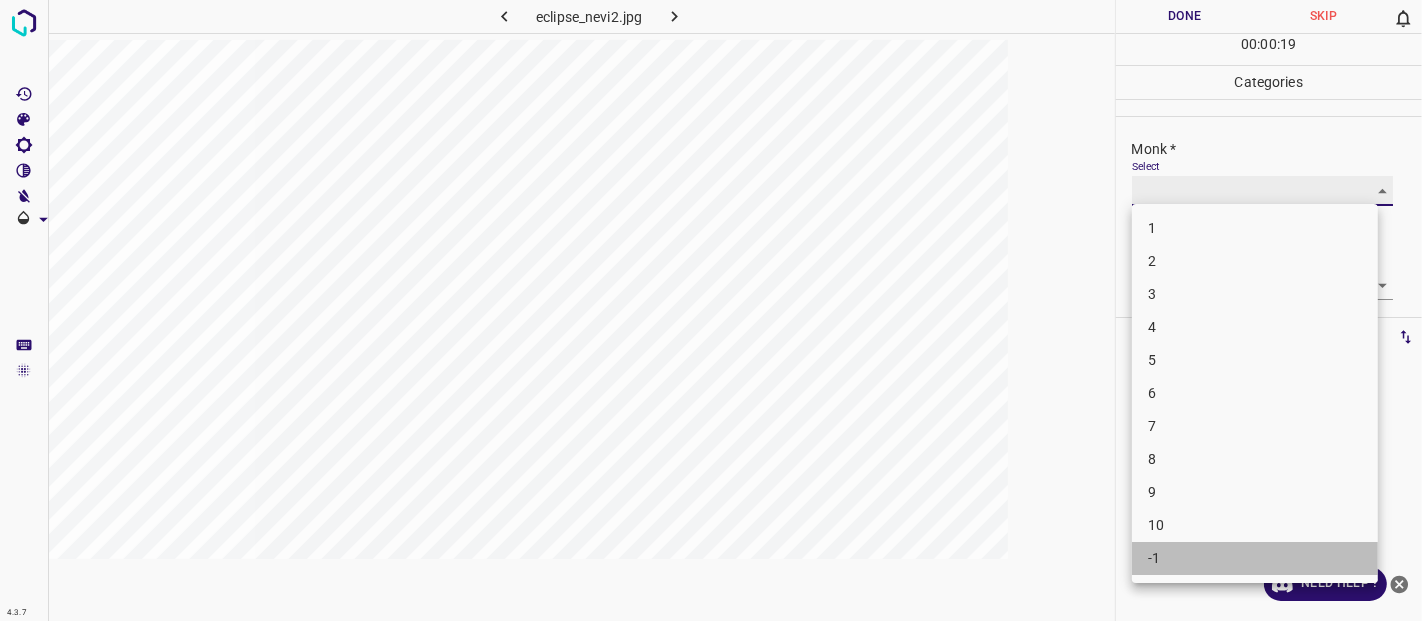 type on "-1" 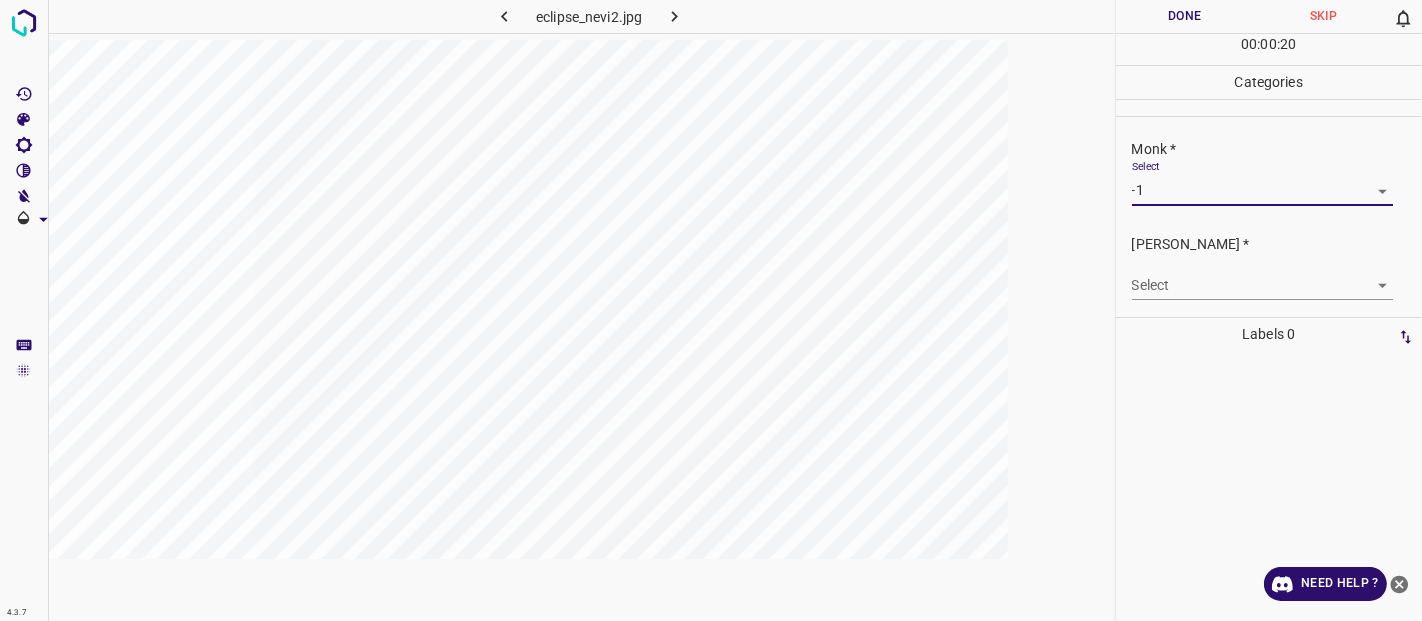 click on "4.3.7 eclipse_nevi2.jpg Done Skip 0 00   : 00   : 20   Categories Monk *  Select -1 -1  Fitzpatrick *  Select ​ Labels   0 Categories 1 Monk 2  Fitzpatrick Tools Space Change between modes (Draw & Edit) I Auto labeling R Restore zoom M Zoom in N Zoom out Delete Delete selecte label Filters Z Restore filters X Saturation filter C Brightness filter V Contrast filter B Gray scale filter General O Download Need Help ? - Text - Hide - Delete" at bounding box center (711, 310) 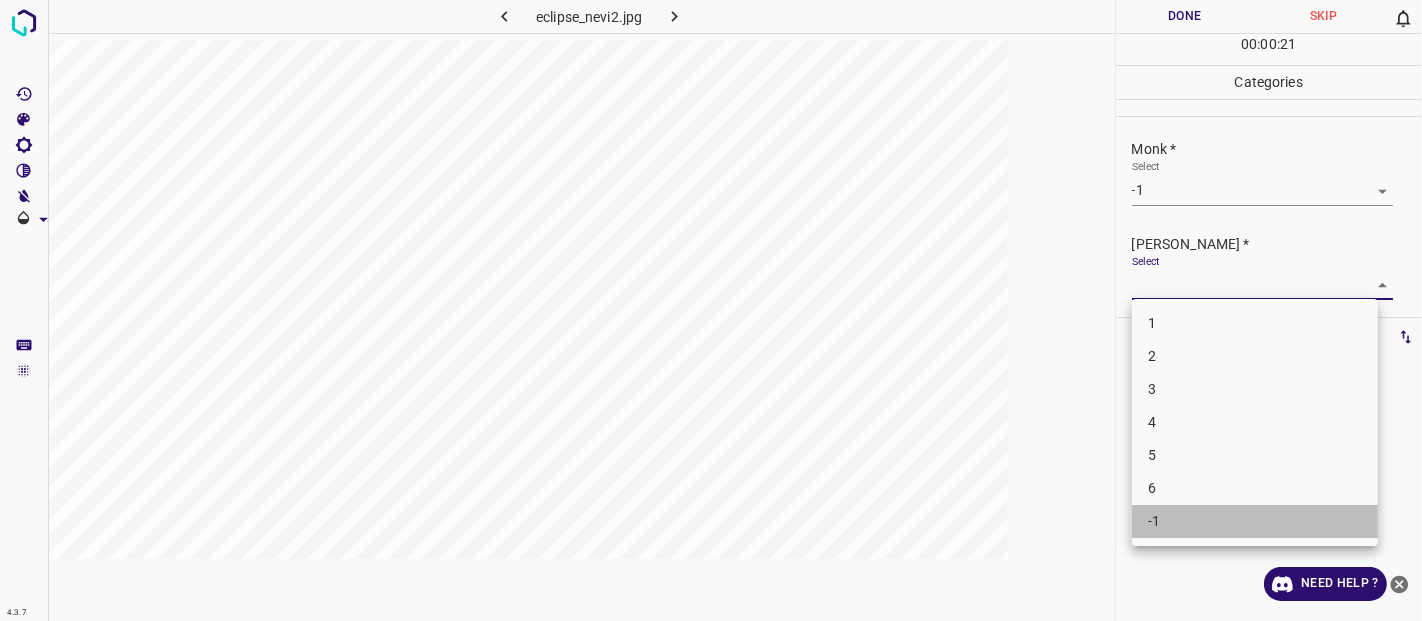 click on "-1" at bounding box center (1255, 521) 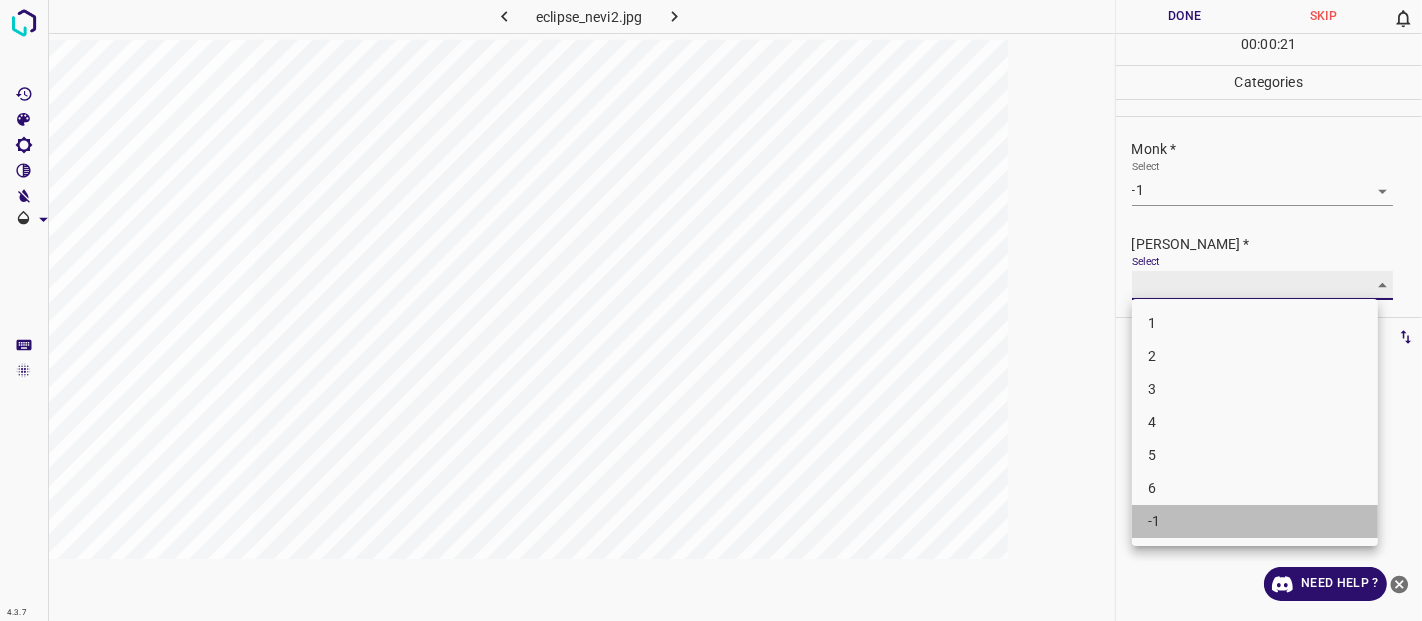 type on "-1" 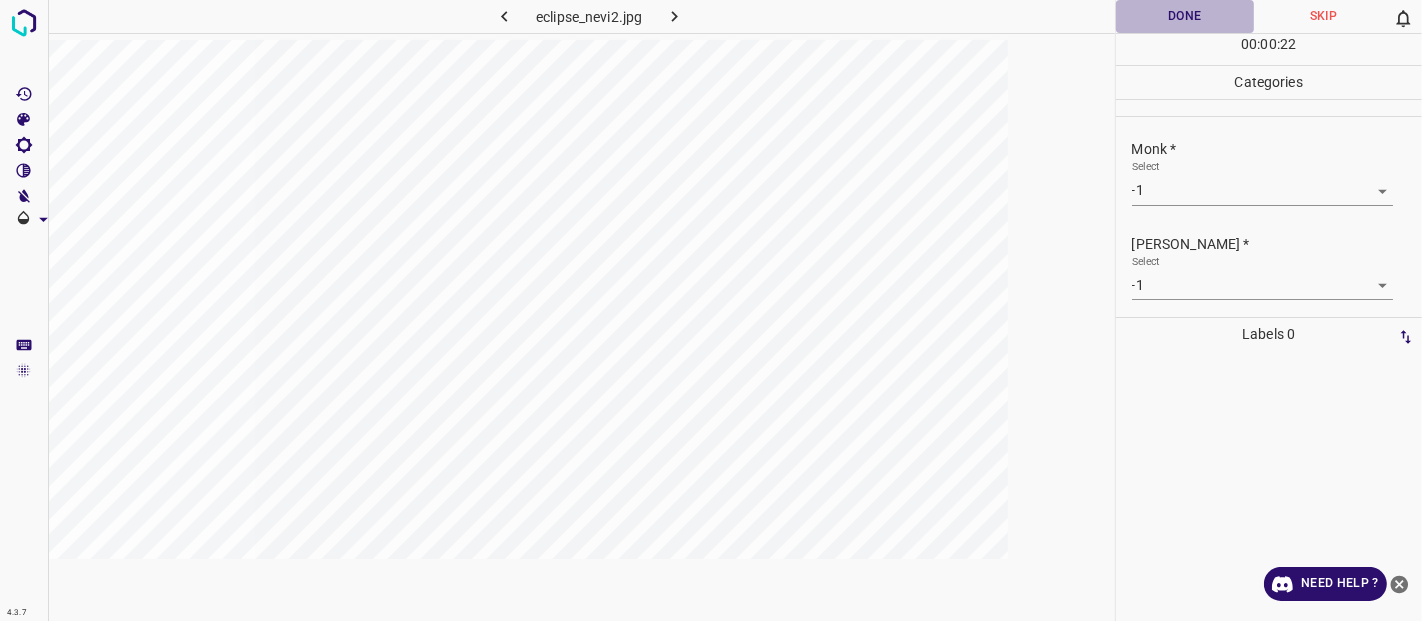 click on "Done" at bounding box center (1185, 16) 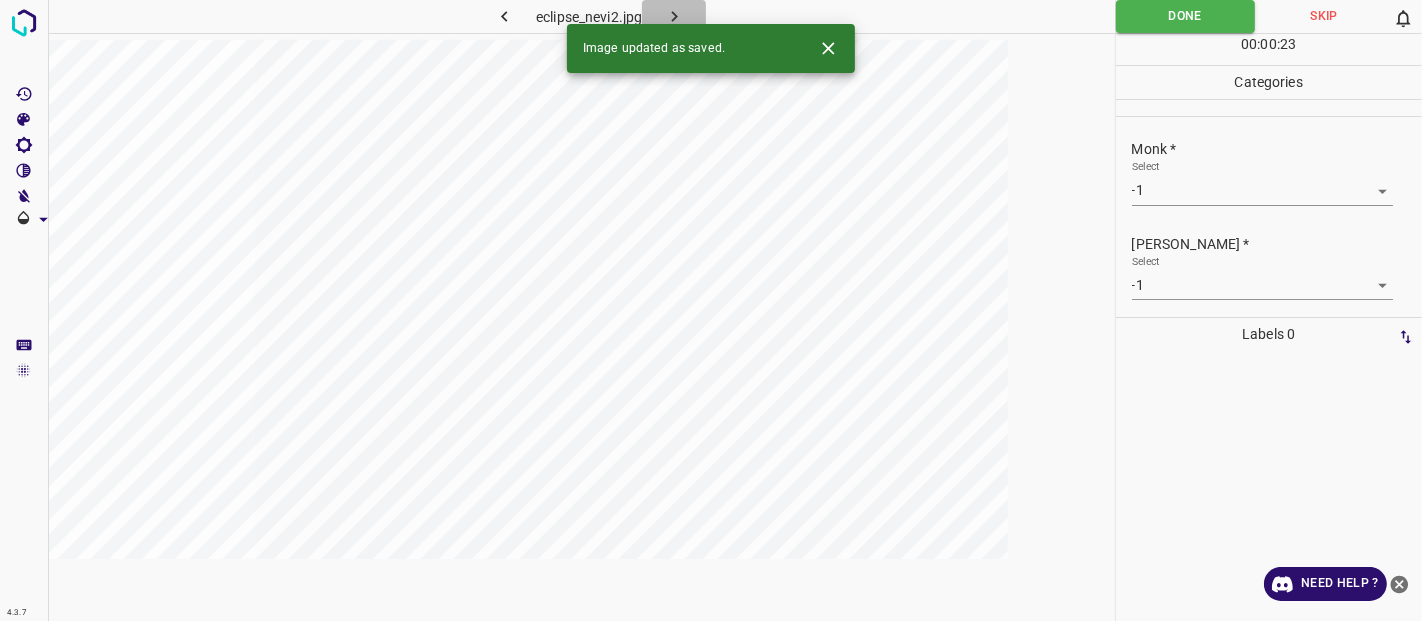 click 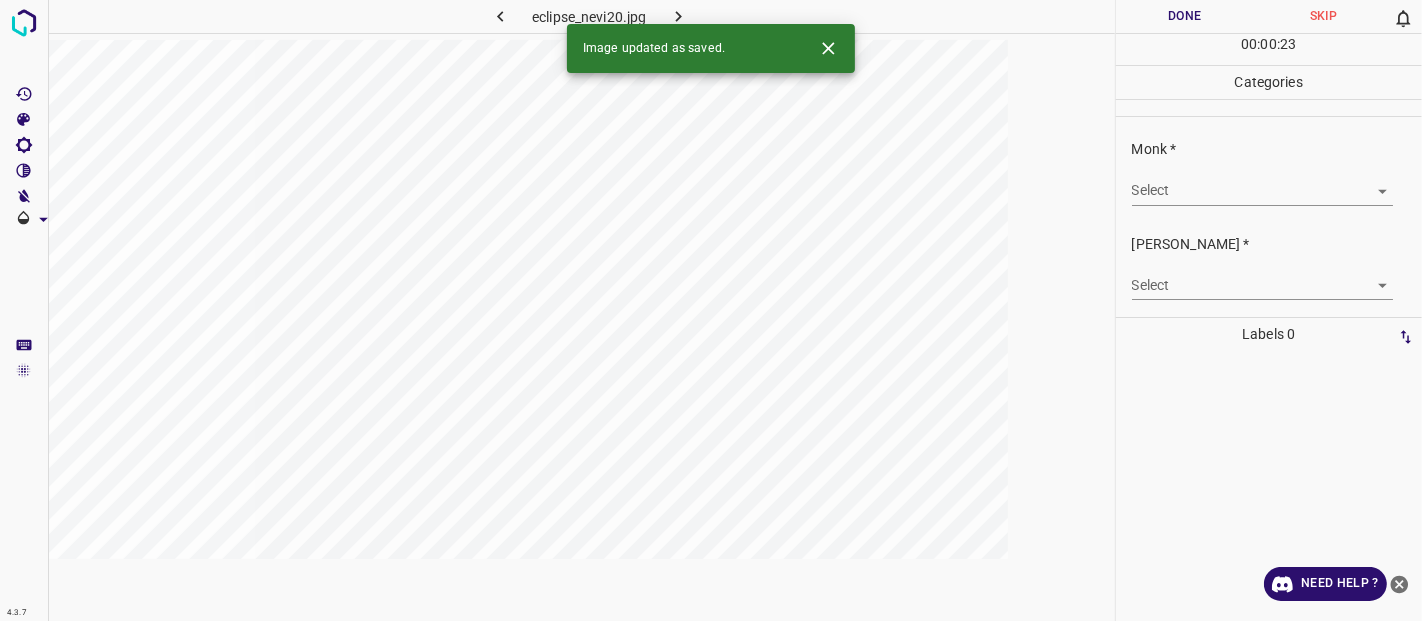 click on "4.3.7 eclipse_nevi20.jpg Done Skip 0 00   : 00   : 23   Categories Monk *  Select ​  Fitzpatrick *  Select ​ Labels   0 Categories 1 Monk 2  Fitzpatrick Tools Space Change between modes (Draw & Edit) I Auto labeling R Restore zoom M Zoom in N Zoom out Delete Delete selecte label Filters Z Restore filters X Saturation filter C Brightness filter V Contrast filter B Gray scale filter General O Download Image updated as saved. Need Help ? - Text - Hide - Delete" at bounding box center (711, 310) 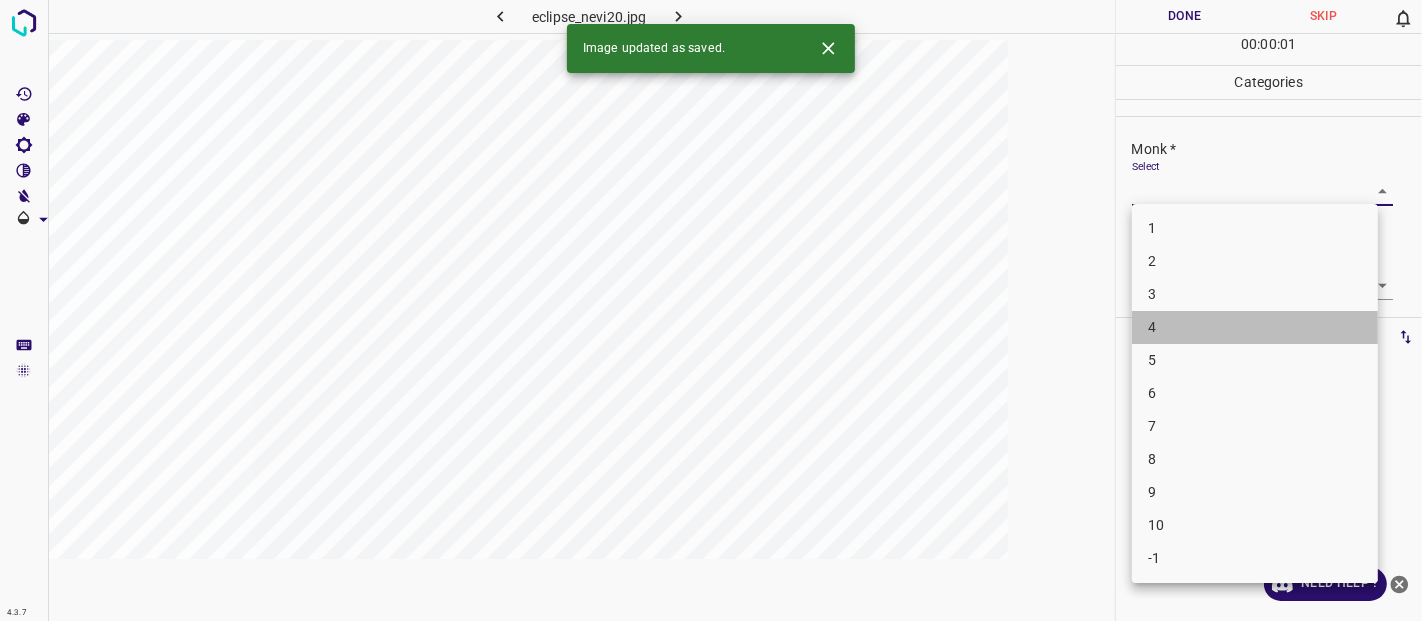 click on "4" at bounding box center [1255, 327] 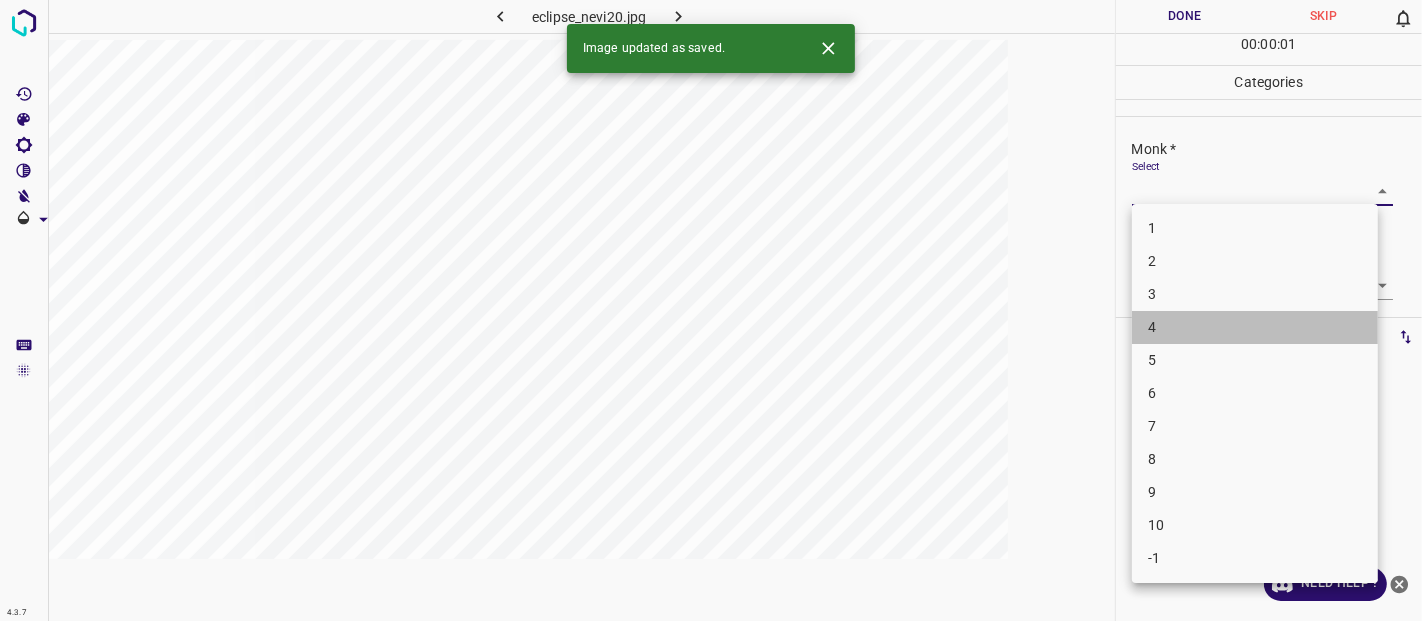click on "4" at bounding box center (1255, 327) 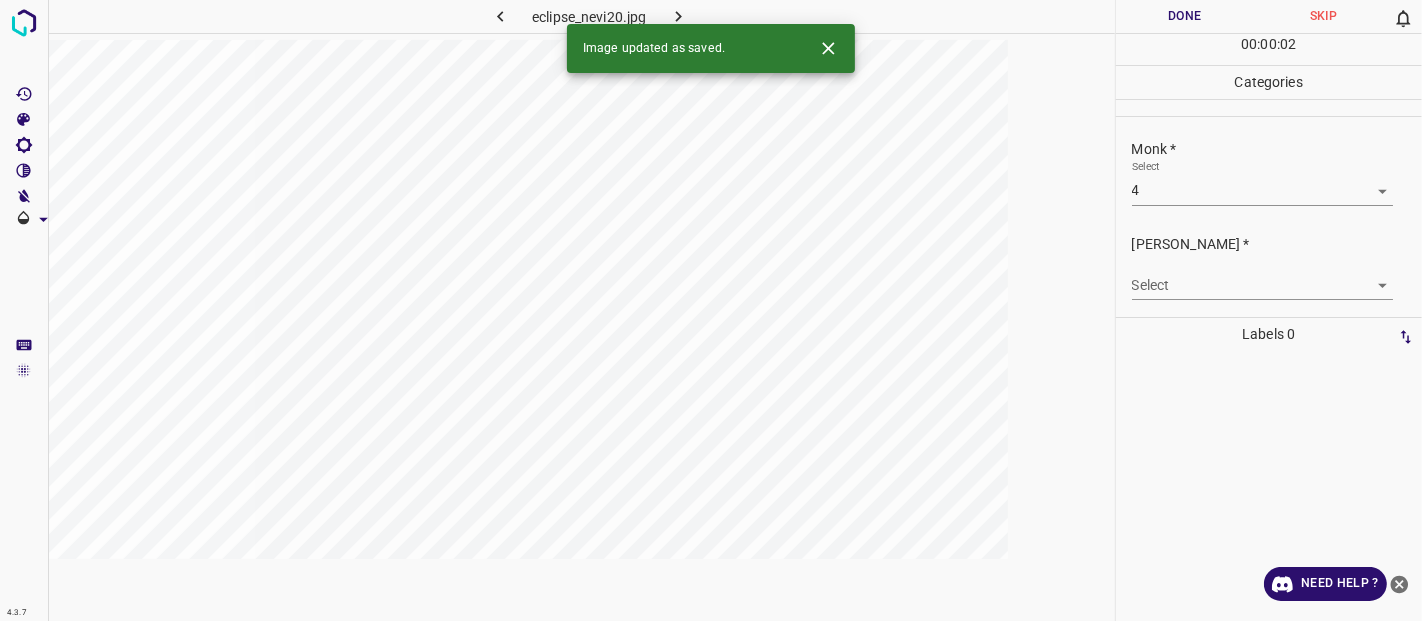 click on "Monk *  Select 4 4" at bounding box center (1269, 172) 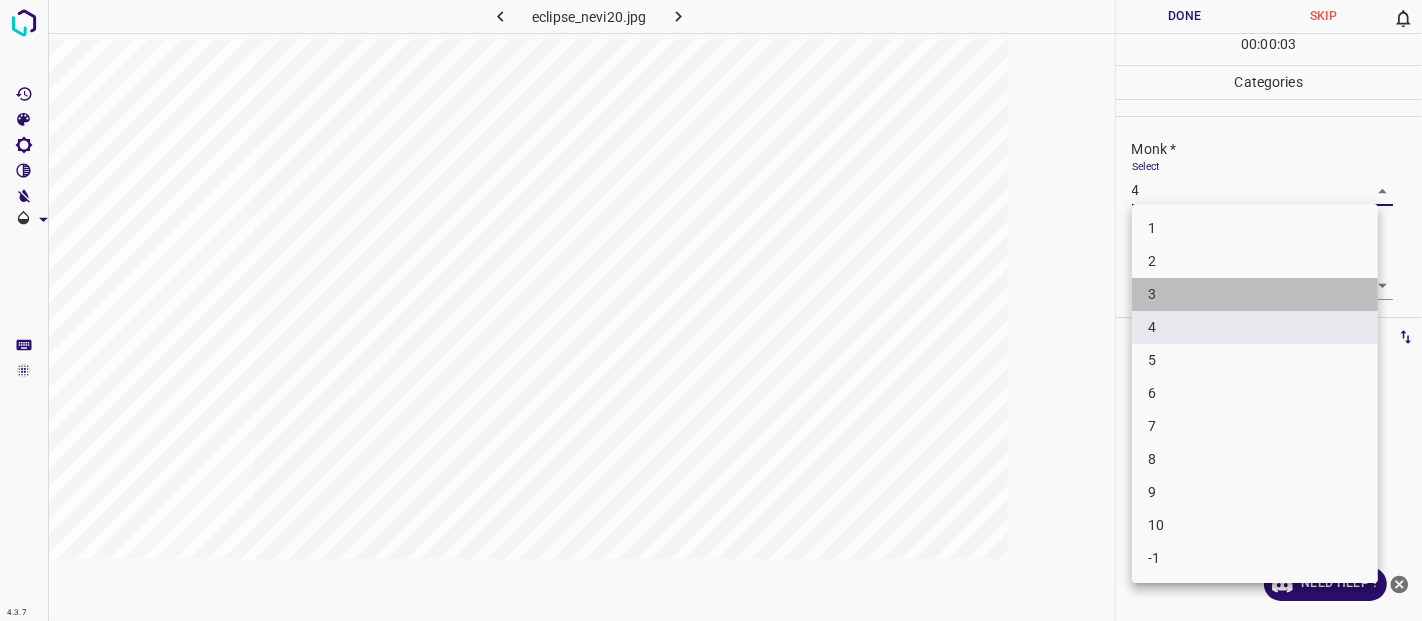click on "3" at bounding box center [1255, 294] 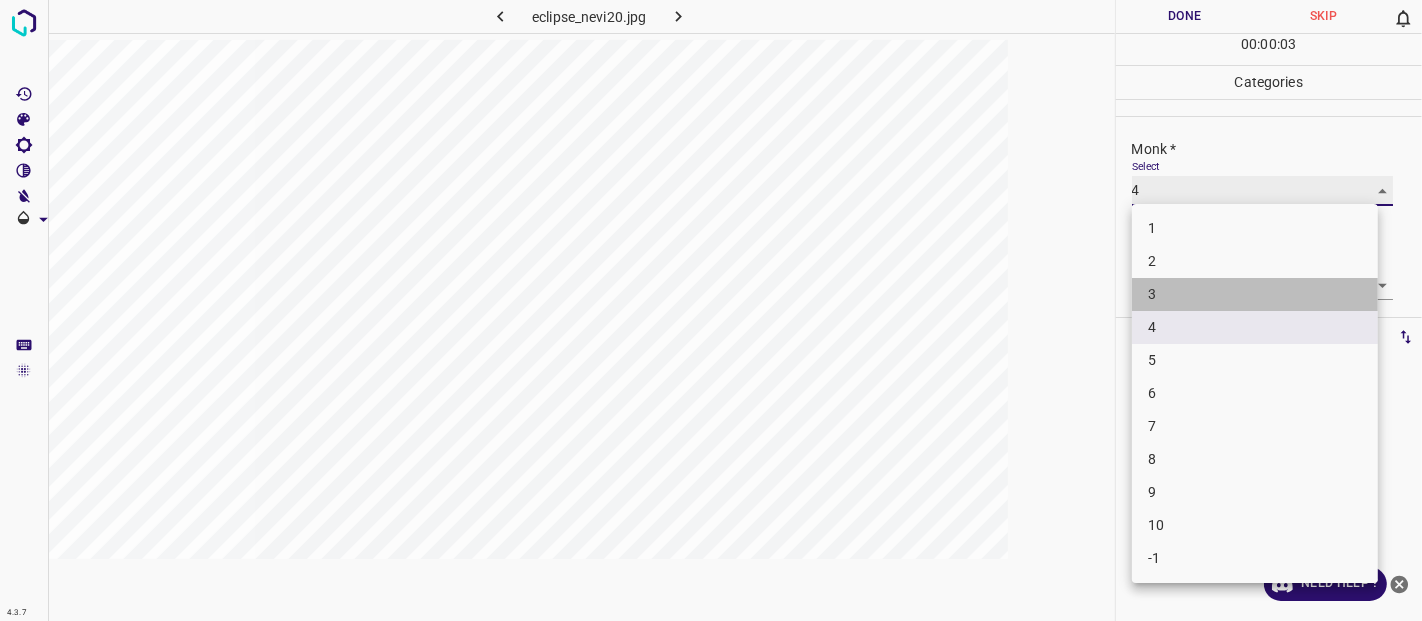 type on "3" 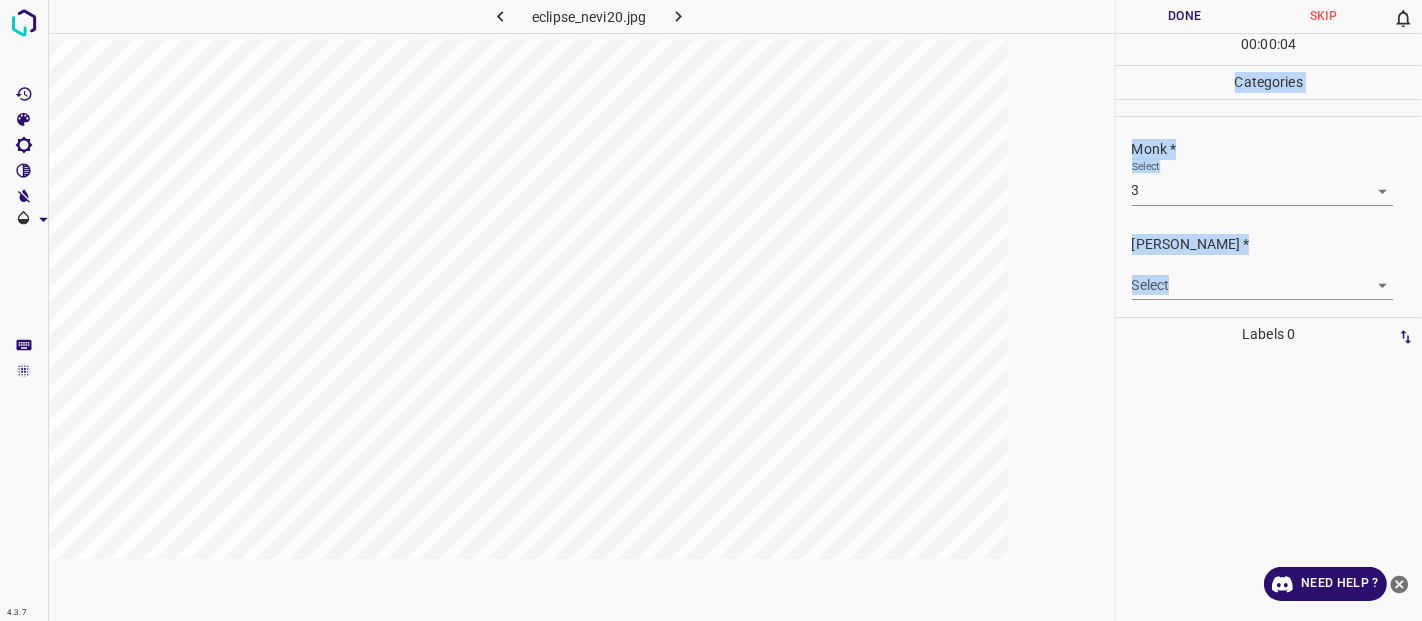 click on "[PERSON_NAME] *  Select ​" at bounding box center [1269, 267] 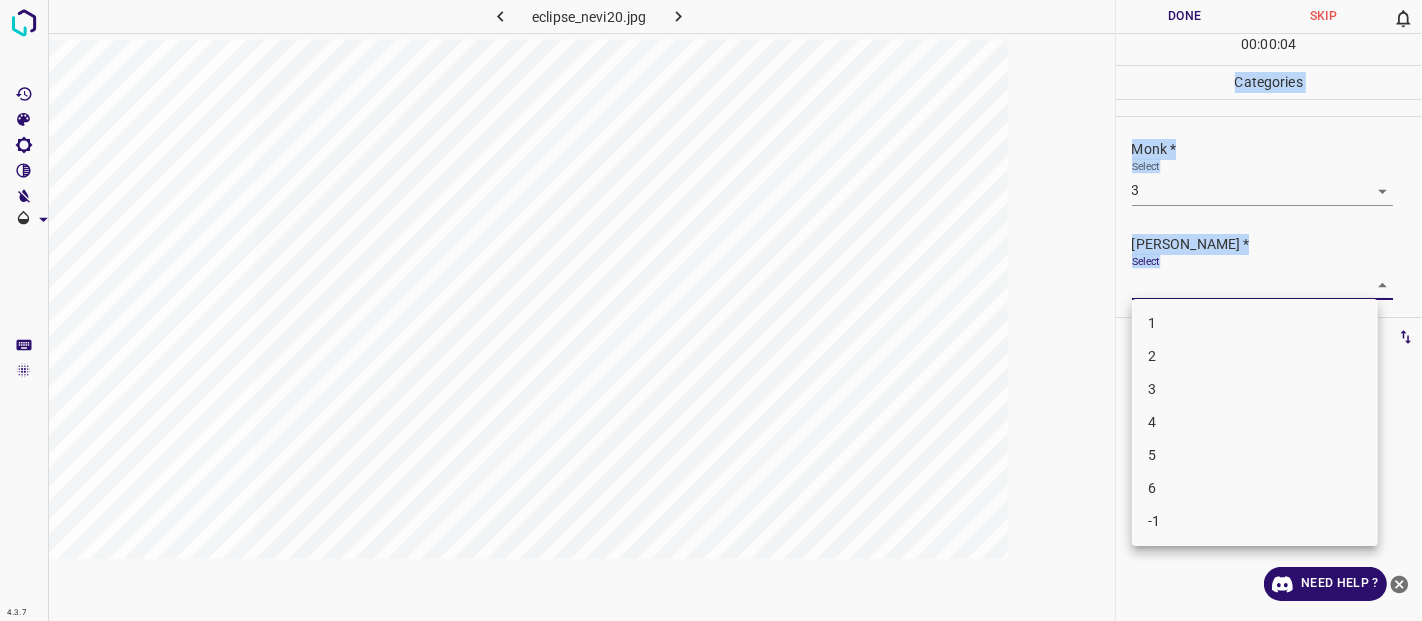 click on "4.3.7 eclipse_nevi20.jpg Done Skip 0 00   : 00   : 04   Categories Monk *  Select 3 3  Fitzpatrick *  Select ​ Labels   0 Categories 1 Monk 2  Fitzpatrick Tools Space Change between modes (Draw & Edit) I Auto labeling R Restore zoom M Zoom in N Zoom out Delete Delete selecte label Filters Z Restore filters X Saturation filter C Brightness filter V Contrast filter B Gray scale filter General O Download Need Help ? - Text - Hide - Delete 1 2 3 4 5 6 -1" at bounding box center [711, 310] 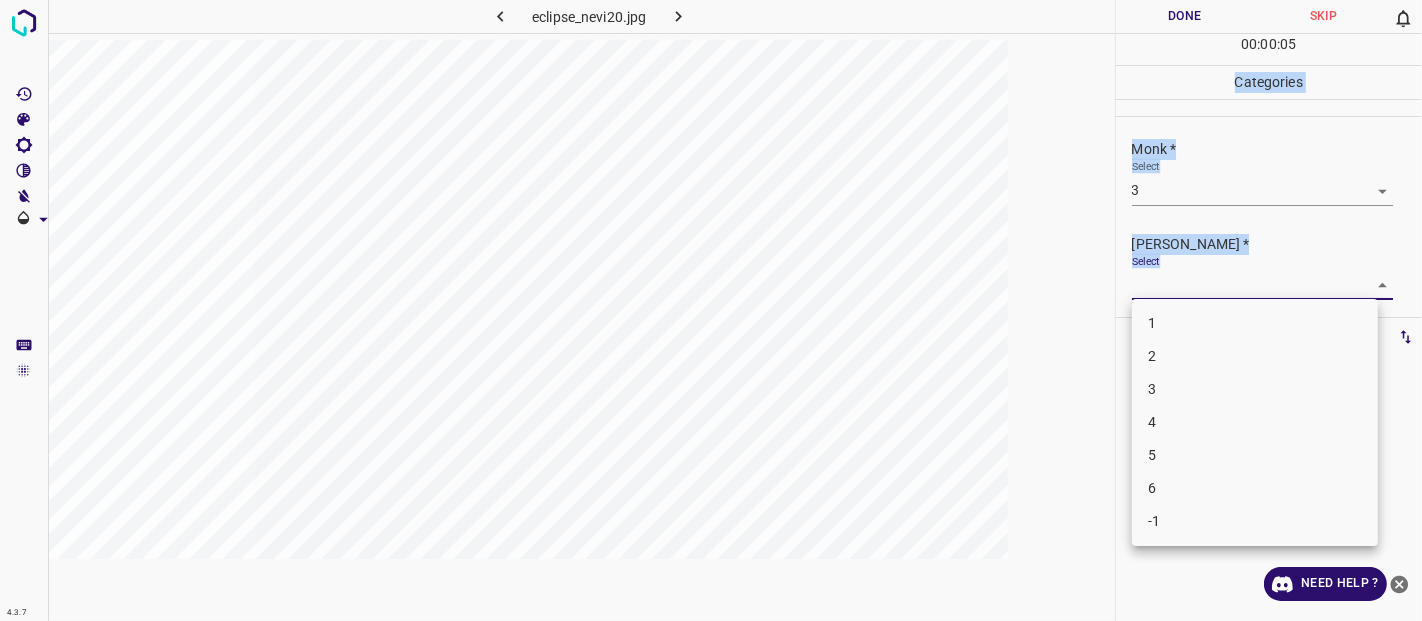 click on "2" at bounding box center [1255, 356] 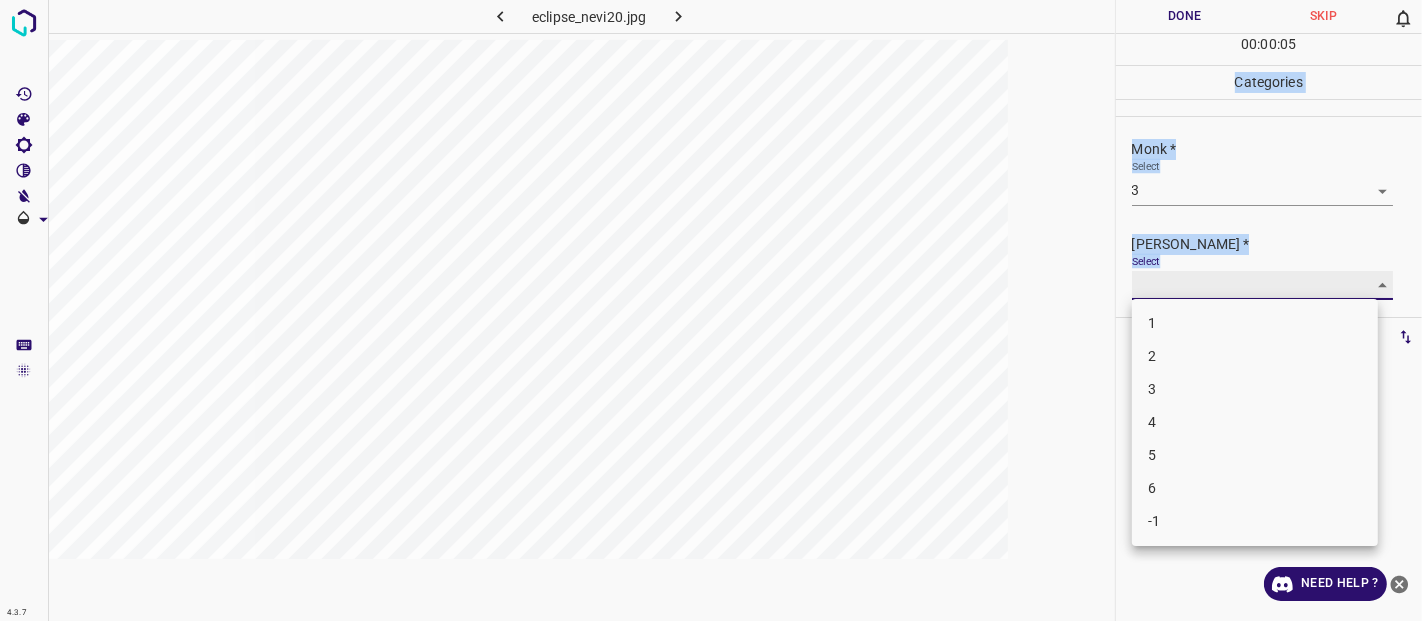 type on "2" 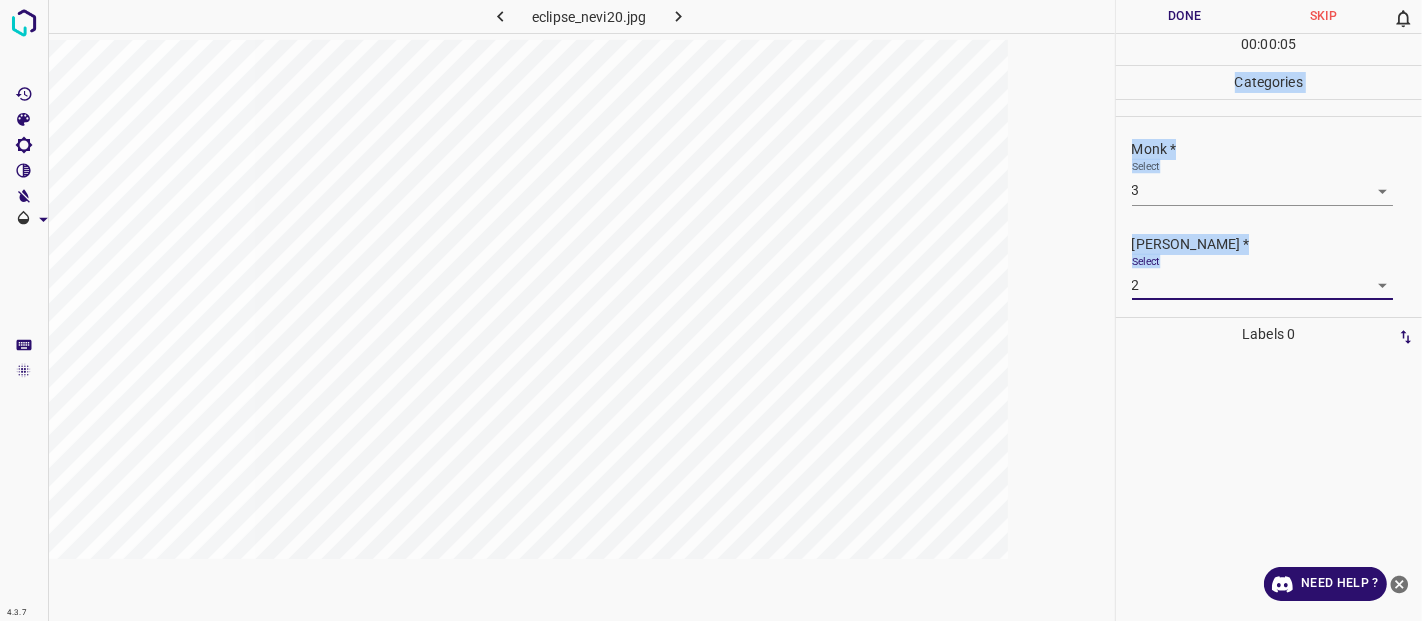 click on "Done" at bounding box center [1185, 16] 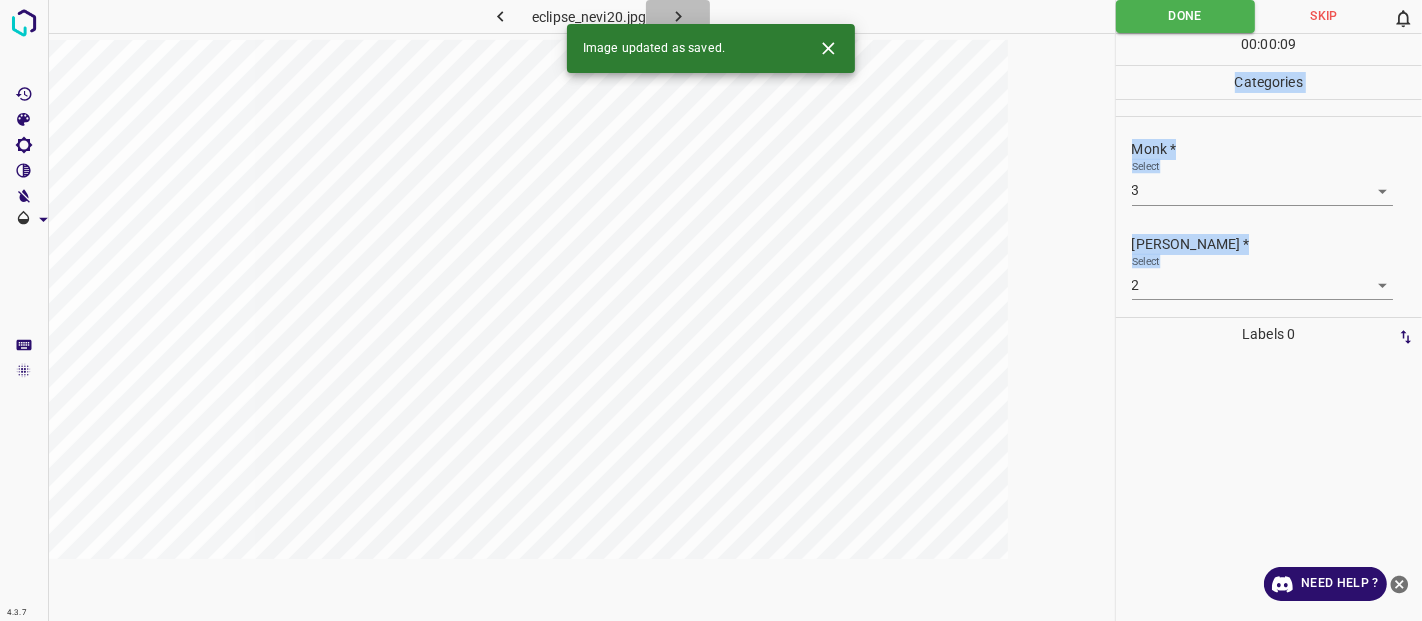 click at bounding box center (678, 16) 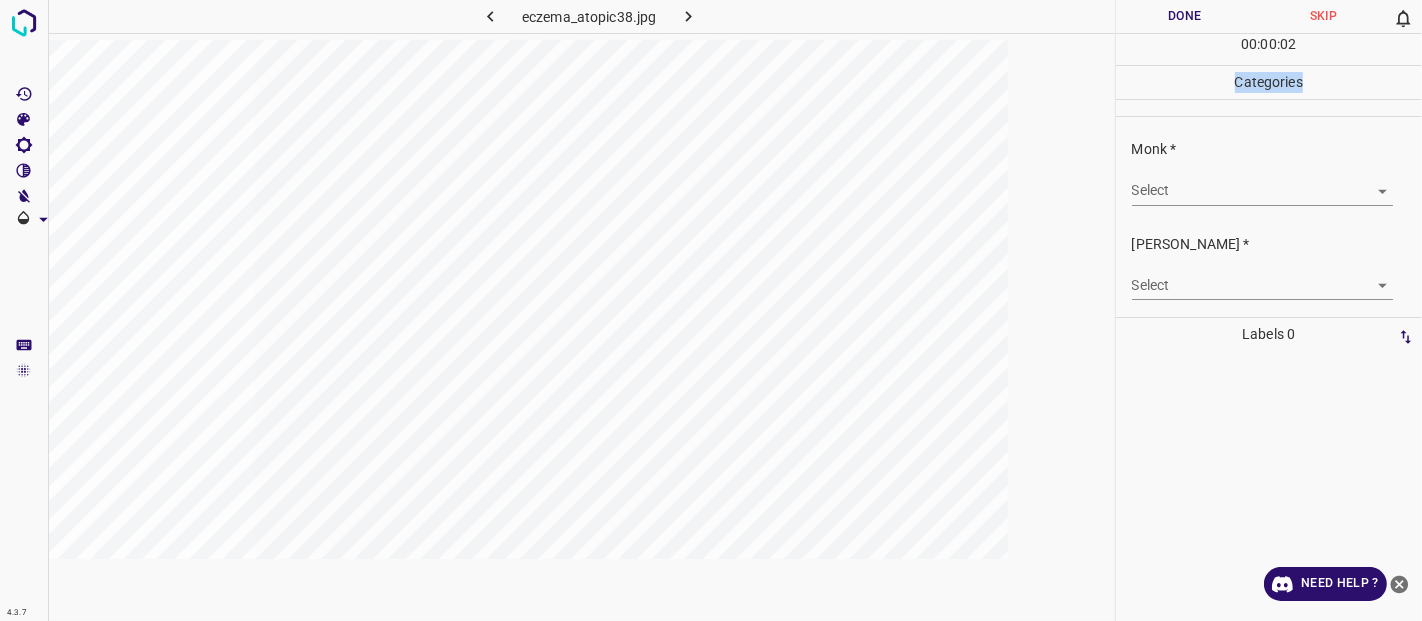 click on "Monk *  Select ​" at bounding box center (1269, 172) 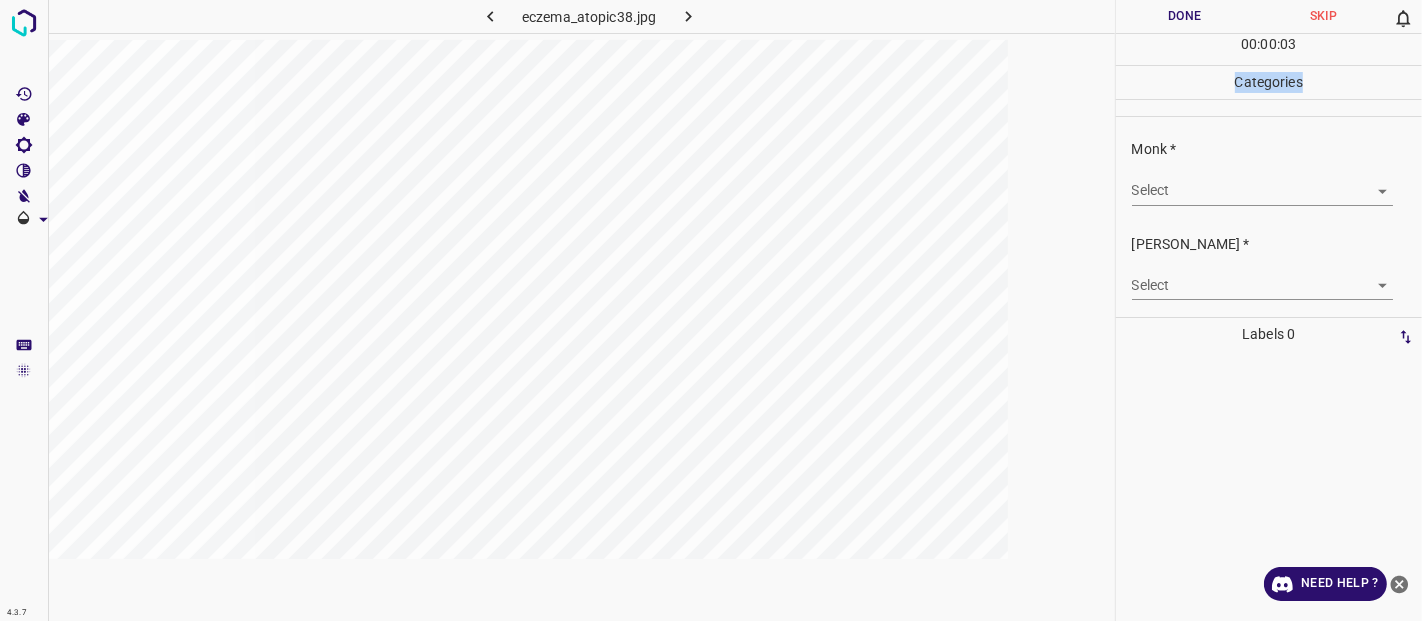 click on "Monk *" at bounding box center [1277, 149] 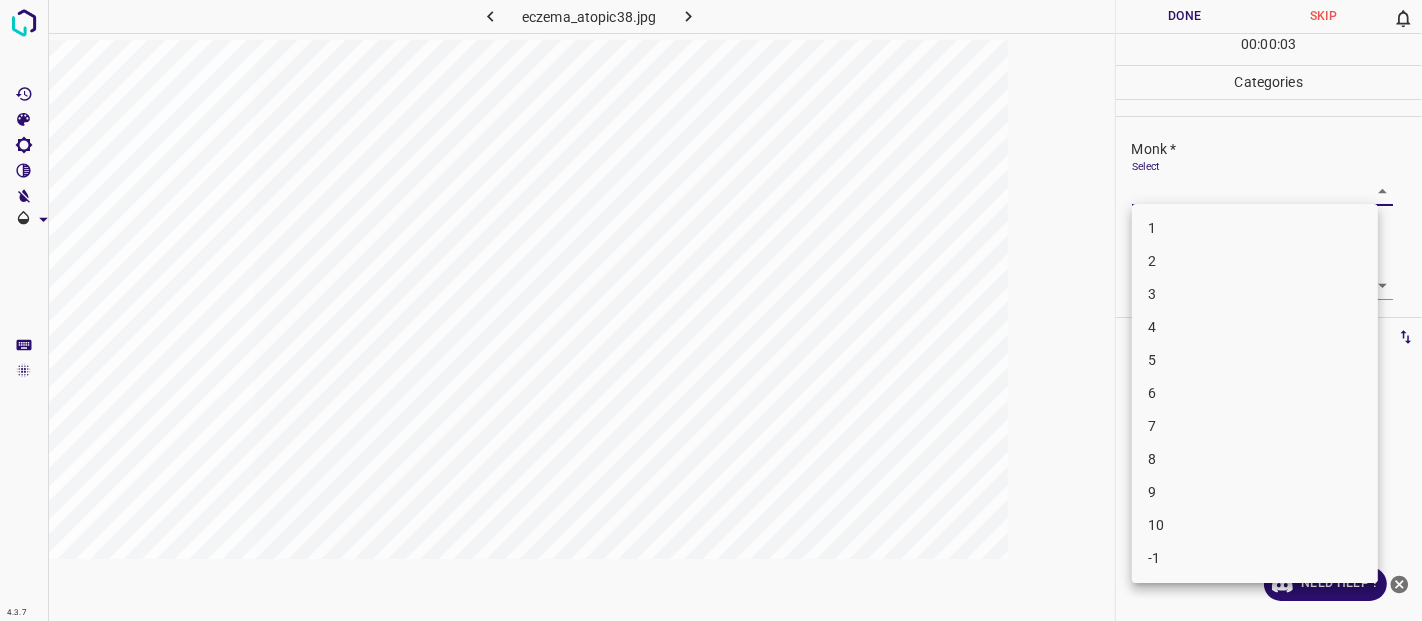 click on "4.3.7 eczema_atopic38.jpg Done Skip 0 00   : 00   : 03   Categories Monk *  Select ​  Fitzpatrick *  Select ​ Labels   0 Categories 1 Monk 2  Fitzpatrick Tools Space Change between modes (Draw & Edit) I Auto labeling R Restore zoom M Zoom in N Zoom out Delete Delete selecte label Filters Z Restore filters X Saturation filter C Brightness filter V Contrast filter B Gray scale filter General O Download Need Help ? - Text - Hide - Delete 1 2 3 4 5 6 7 8 9 10 -1" at bounding box center (711, 310) 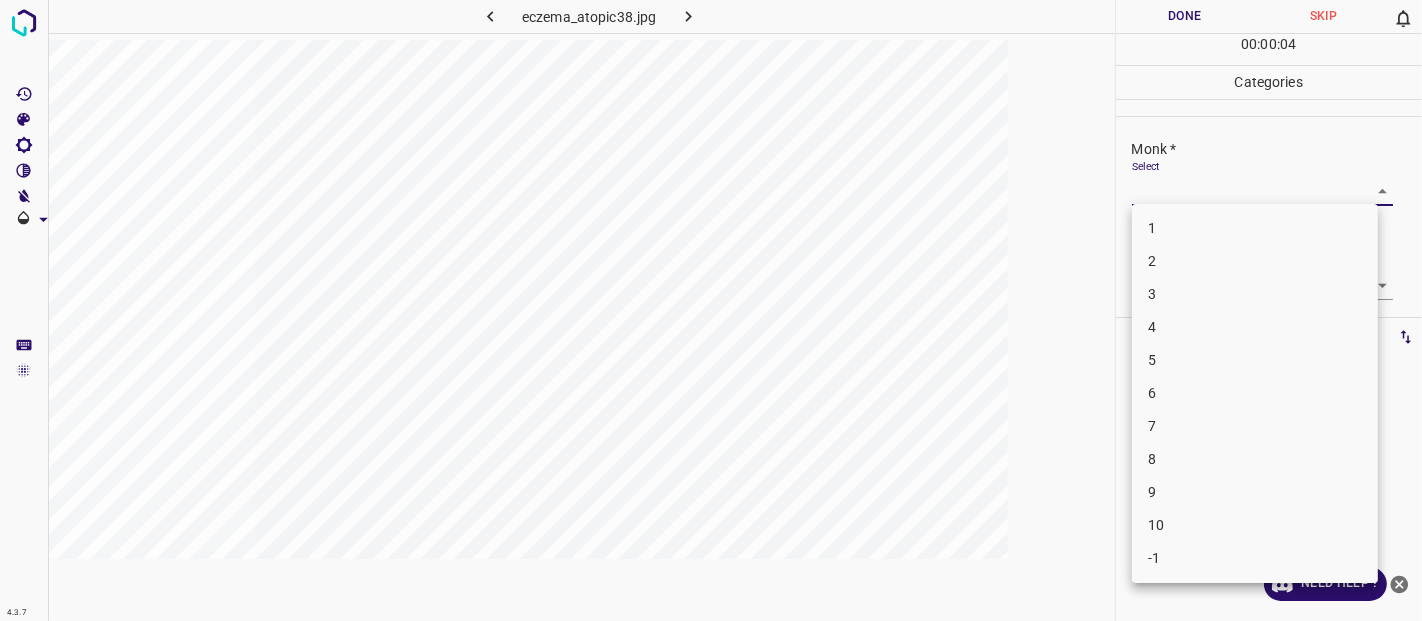 click on "4" at bounding box center [1255, 327] 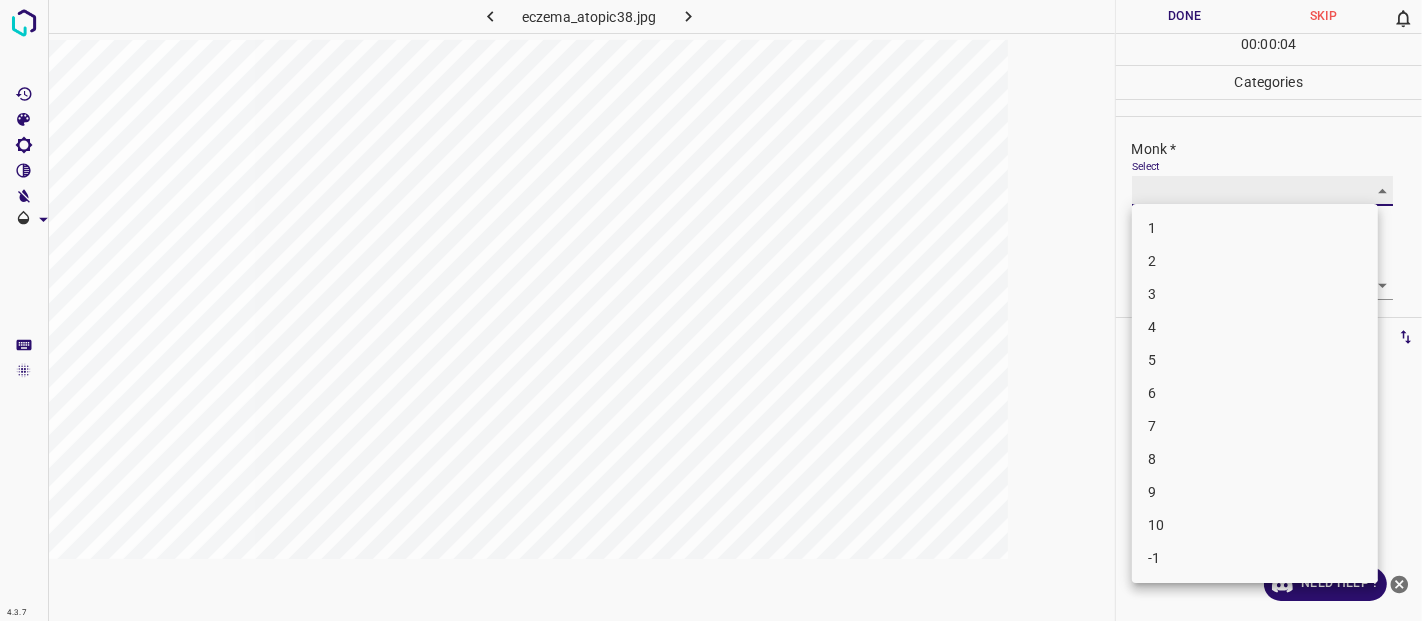 type on "4" 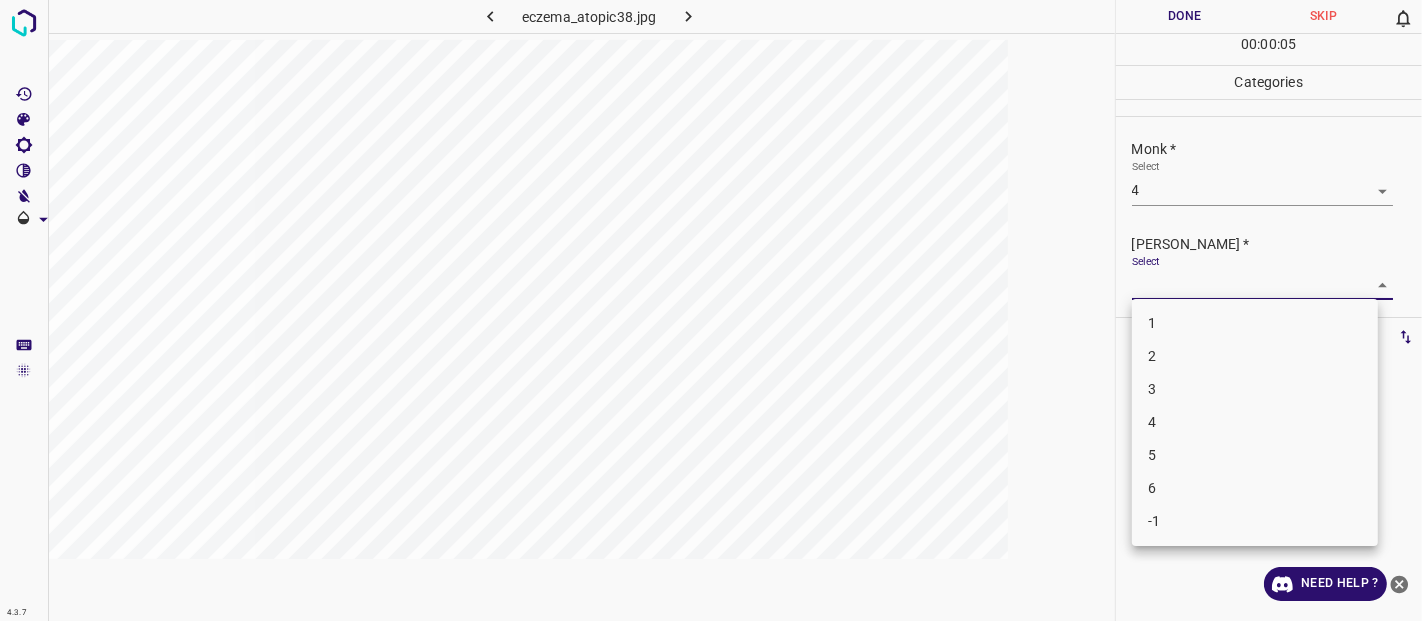 click on "4.3.7 eczema_atopic38.jpg Done Skip 0 00   : 00   : 05   Categories Monk *  Select 4 4  Fitzpatrick *  Select ​ Labels   0 Categories 1 Monk 2  Fitzpatrick Tools Space Change between modes (Draw & Edit) I Auto labeling R Restore zoom M Zoom in N Zoom out Delete Delete selecte label Filters Z Restore filters X Saturation filter C Brightness filter V Contrast filter B Gray scale filter General O Download Need Help ? - Text - Hide - Delete 1 2 3 4 5 6 -1" at bounding box center [711, 310] 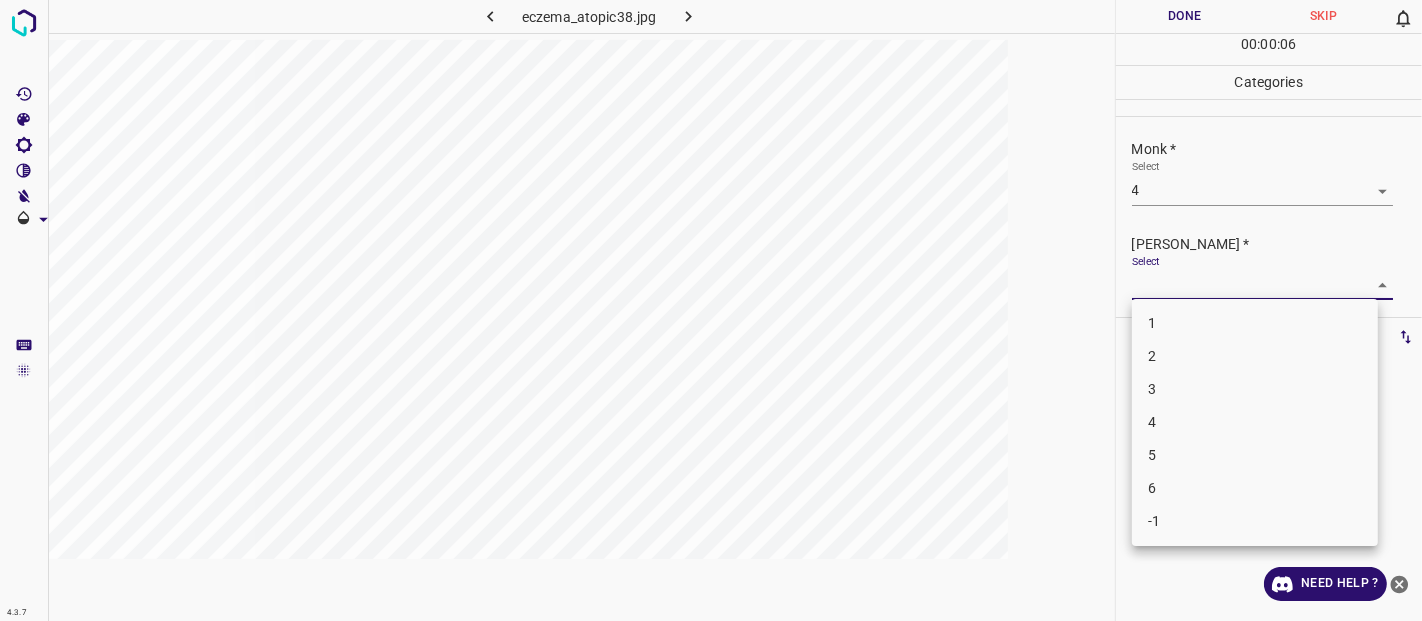 click on "2" at bounding box center (1255, 356) 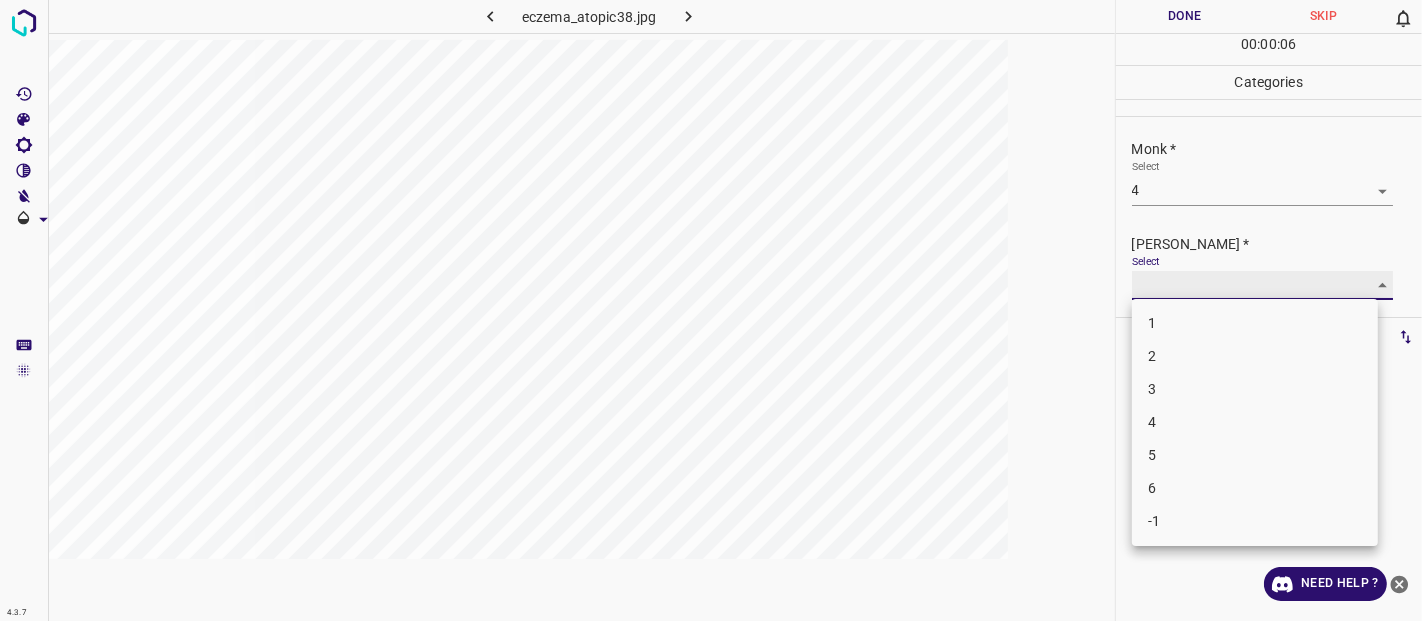 type on "2" 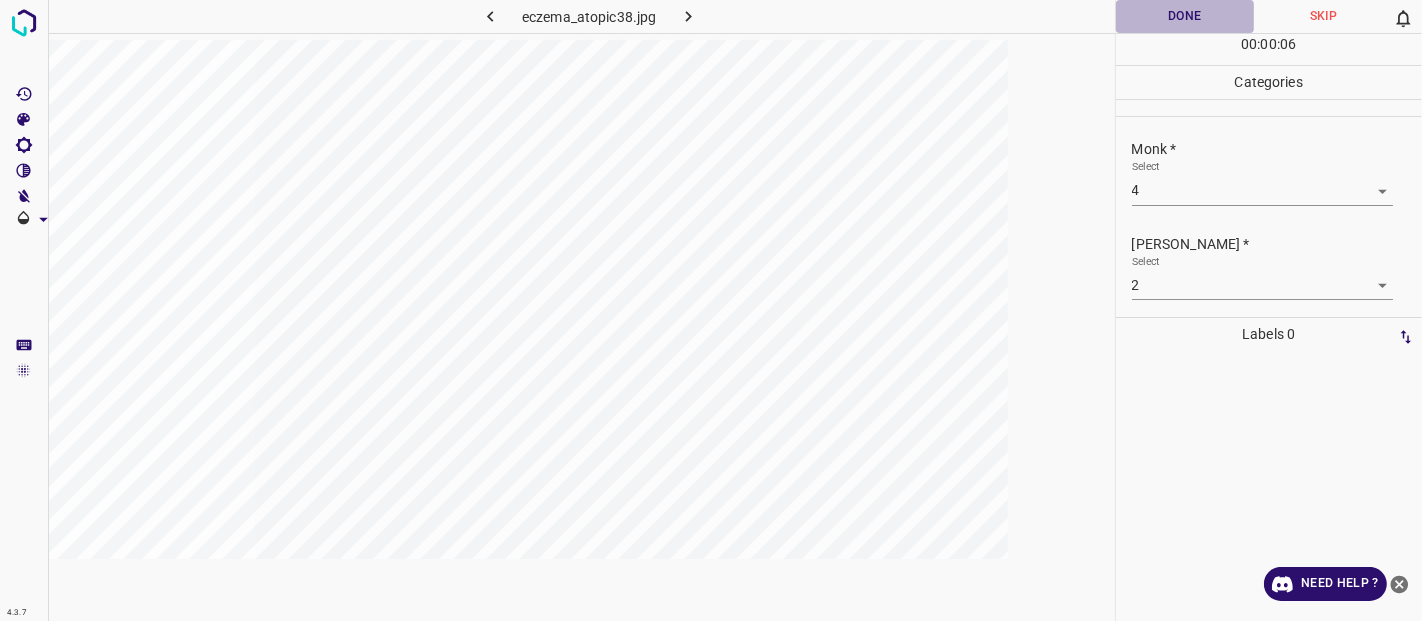 click on "Done" at bounding box center [1185, 16] 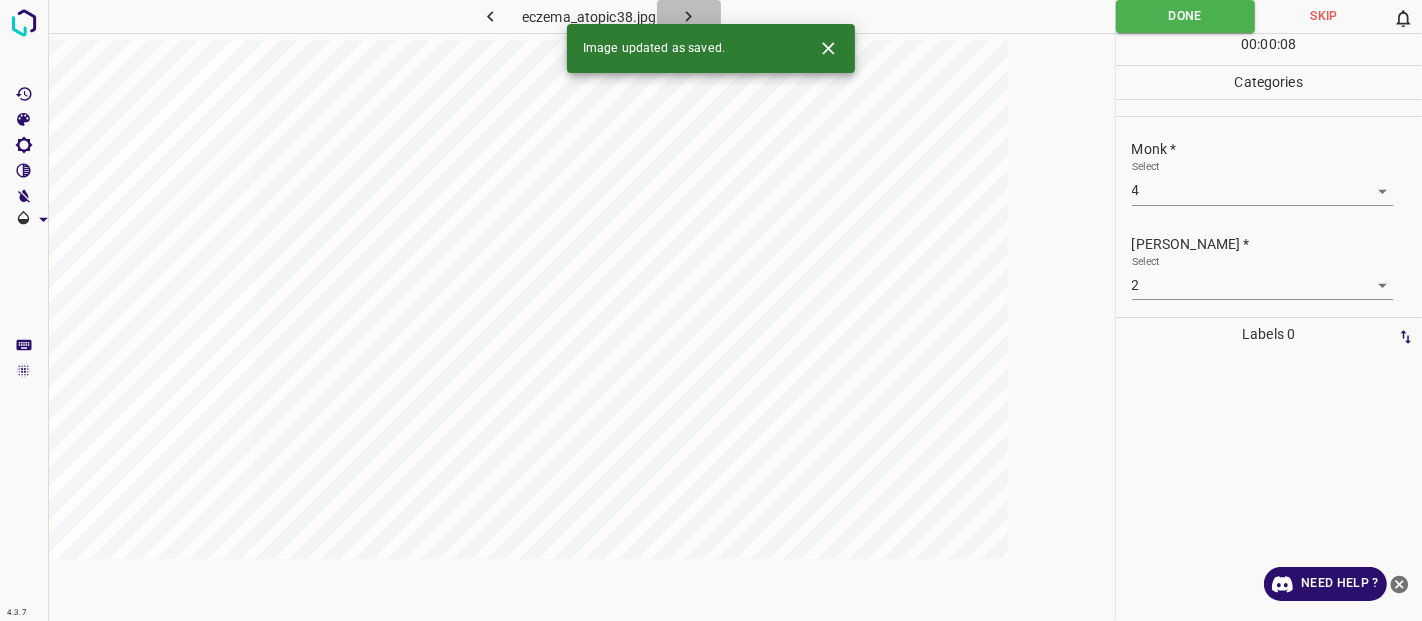click at bounding box center [689, 16] 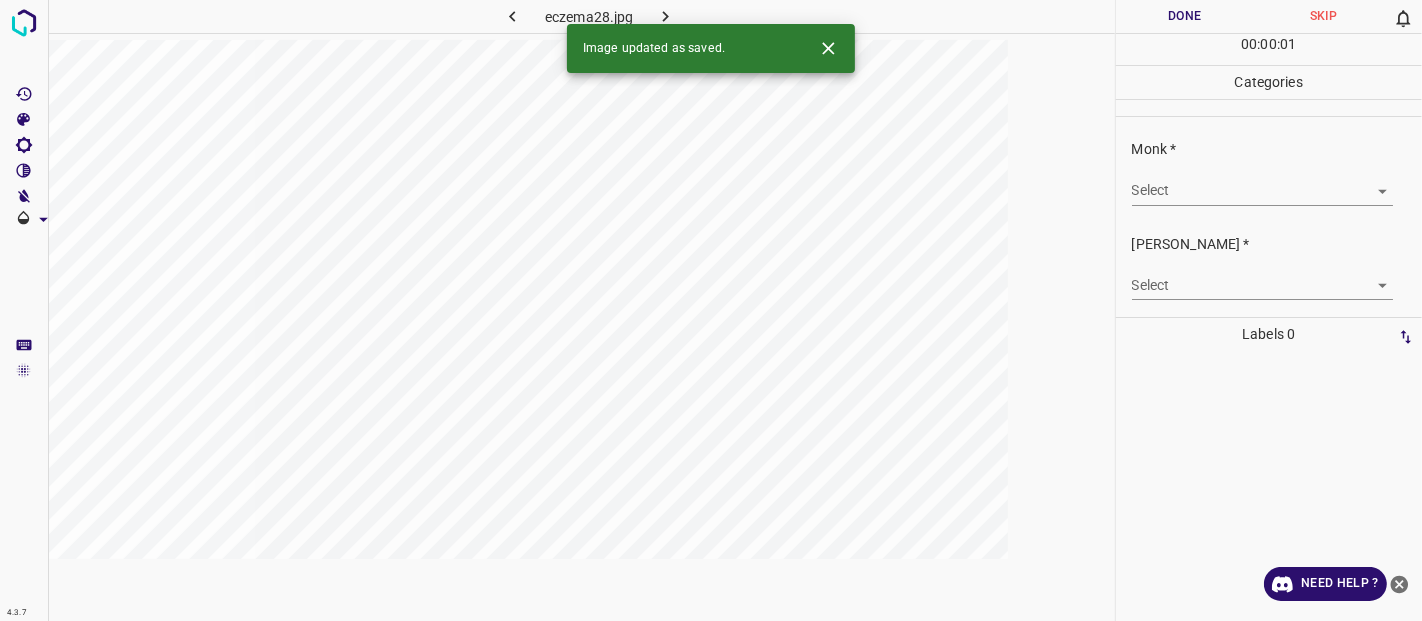 click on "Monk *  Select ​" at bounding box center [1269, 172] 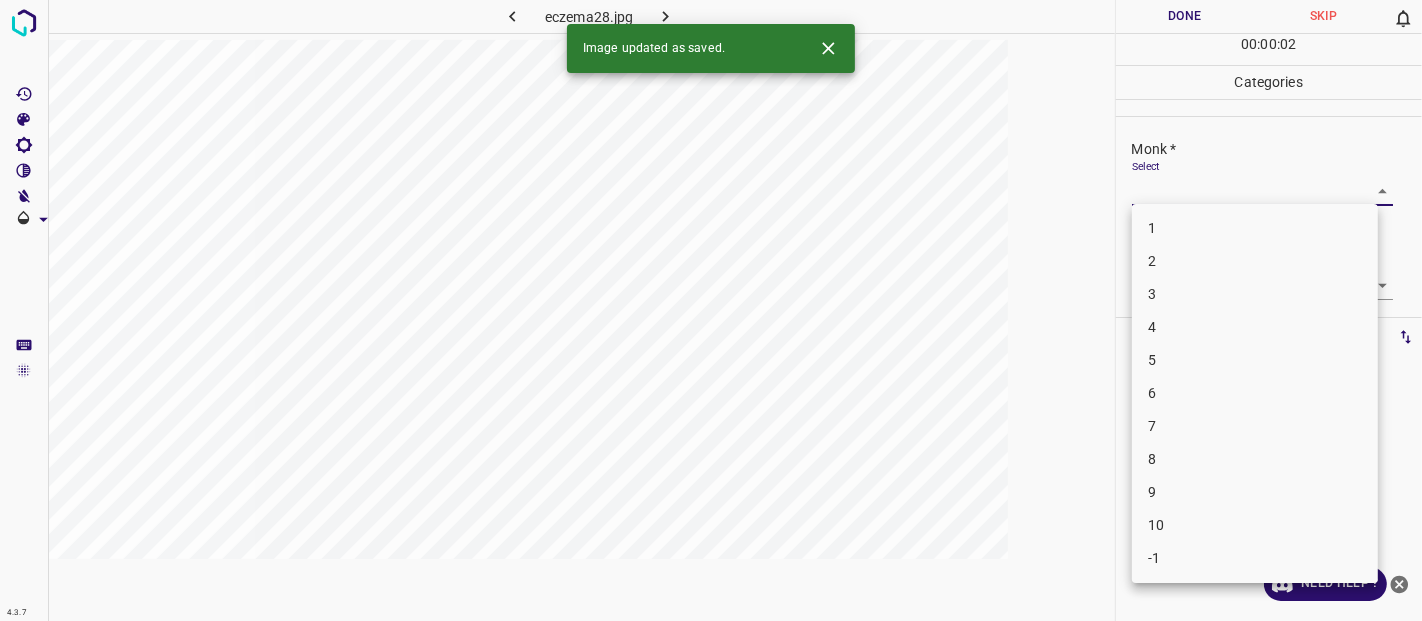 click on "4.3.7 eczema28.jpg Done Skip 0 00   : 00   : 02   Categories Monk *  Select ​  Fitzpatrick *  Select ​ Labels   0 Categories 1 Monk 2  Fitzpatrick Tools Space Change between modes (Draw & Edit) I Auto labeling R Restore zoom M Zoom in N Zoom out Delete Delete selecte label Filters Z Restore filters X Saturation filter C Brightness filter V Contrast filter B Gray scale filter General O Download Image updated as saved. Need Help ? - Text - Hide - Delete 1 2 3 4 5 6 7 8 9 10 -1" at bounding box center (711, 310) 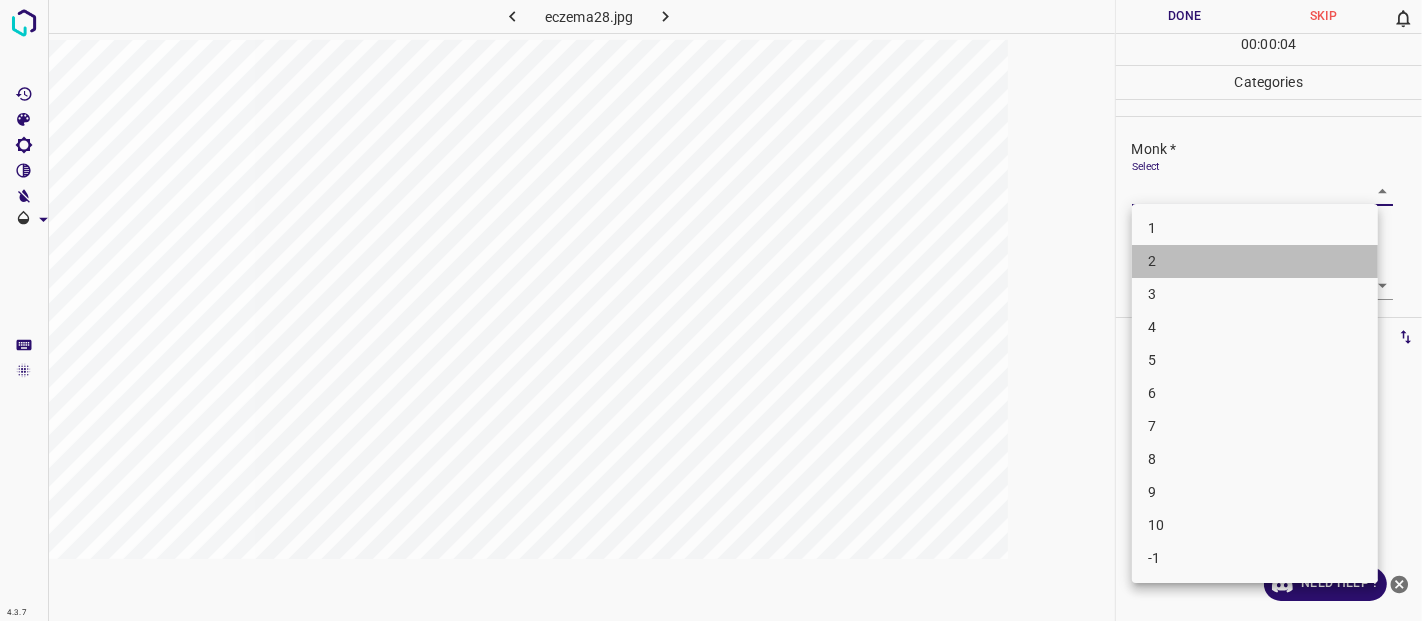 click on "2" at bounding box center (1255, 261) 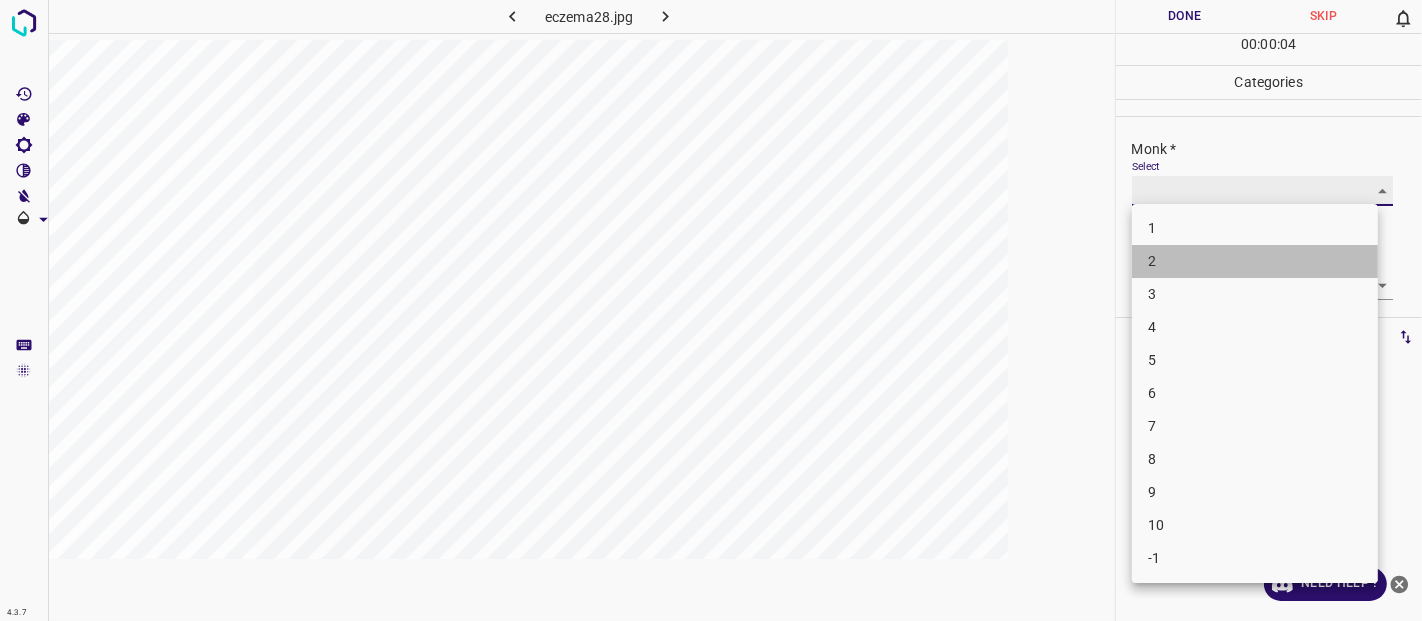 type on "2" 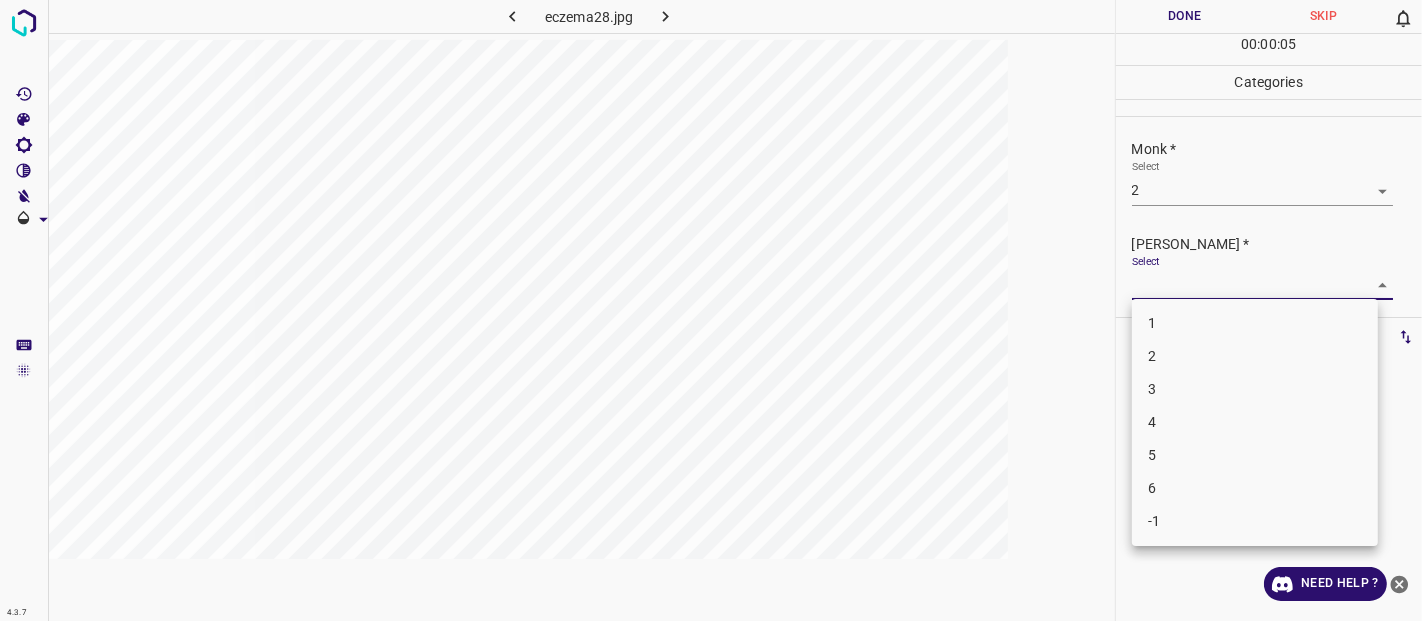 click on "4.3.7 eczema28.jpg Done Skip 0 00   : 00   : 05   Categories Monk *  Select 2 2  Fitzpatrick *  Select ​ Labels   0 Categories 1 Monk 2  Fitzpatrick Tools Space Change between modes (Draw & Edit) I Auto labeling R Restore zoom M Zoom in N Zoom out Delete Delete selecte label Filters Z Restore filters X Saturation filter C Brightness filter V Contrast filter B Gray scale filter General O Download Need Help ? - Text - Hide - Delete 1 2 3 4 5 6 -1" at bounding box center (711, 310) 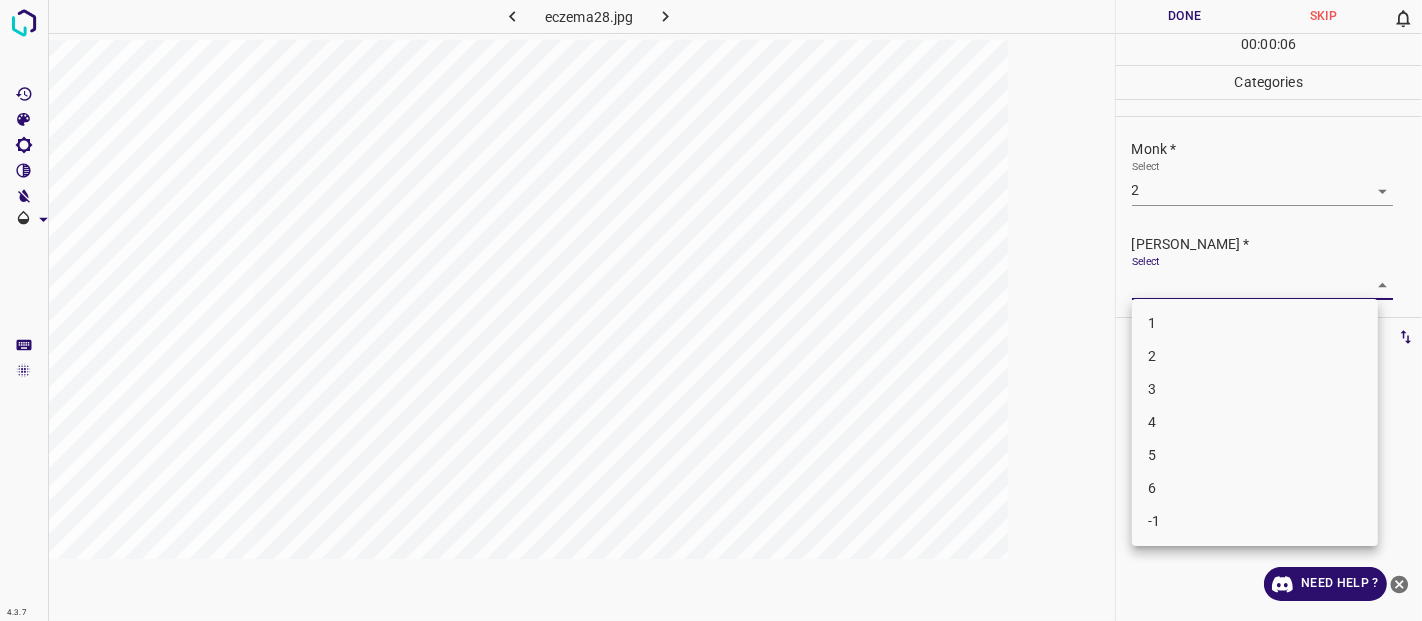 click on "1" at bounding box center (1255, 323) 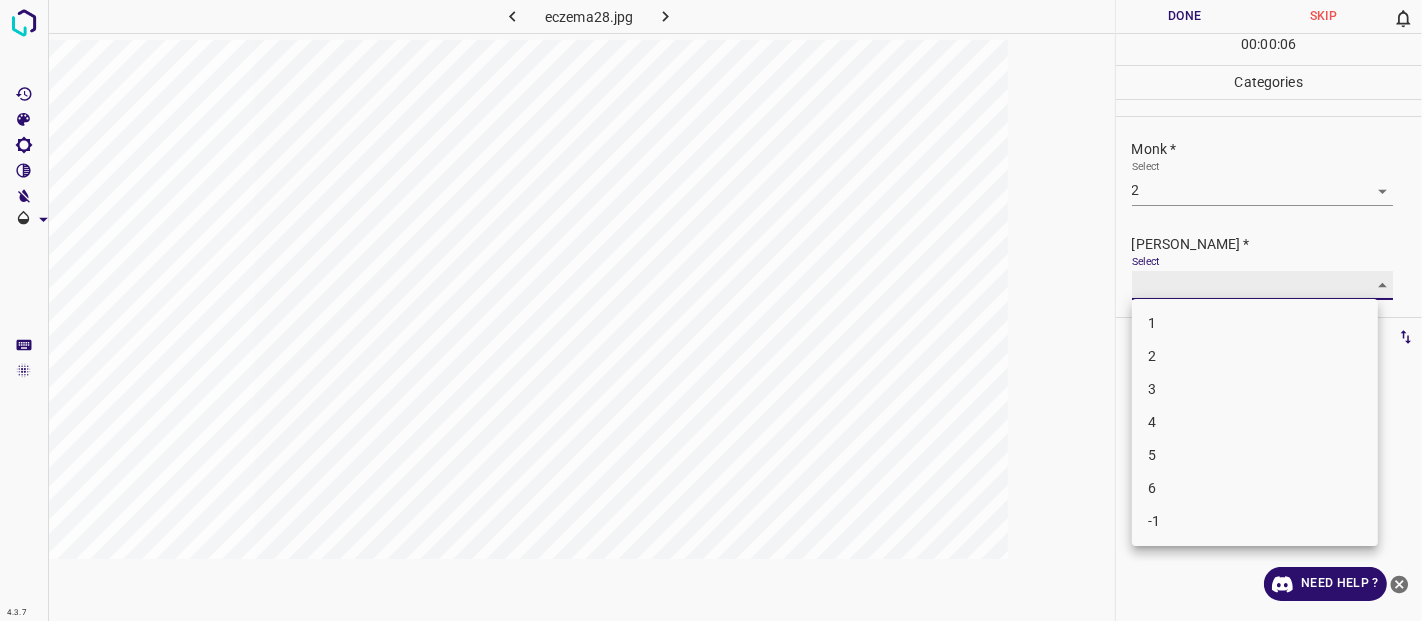 type on "1" 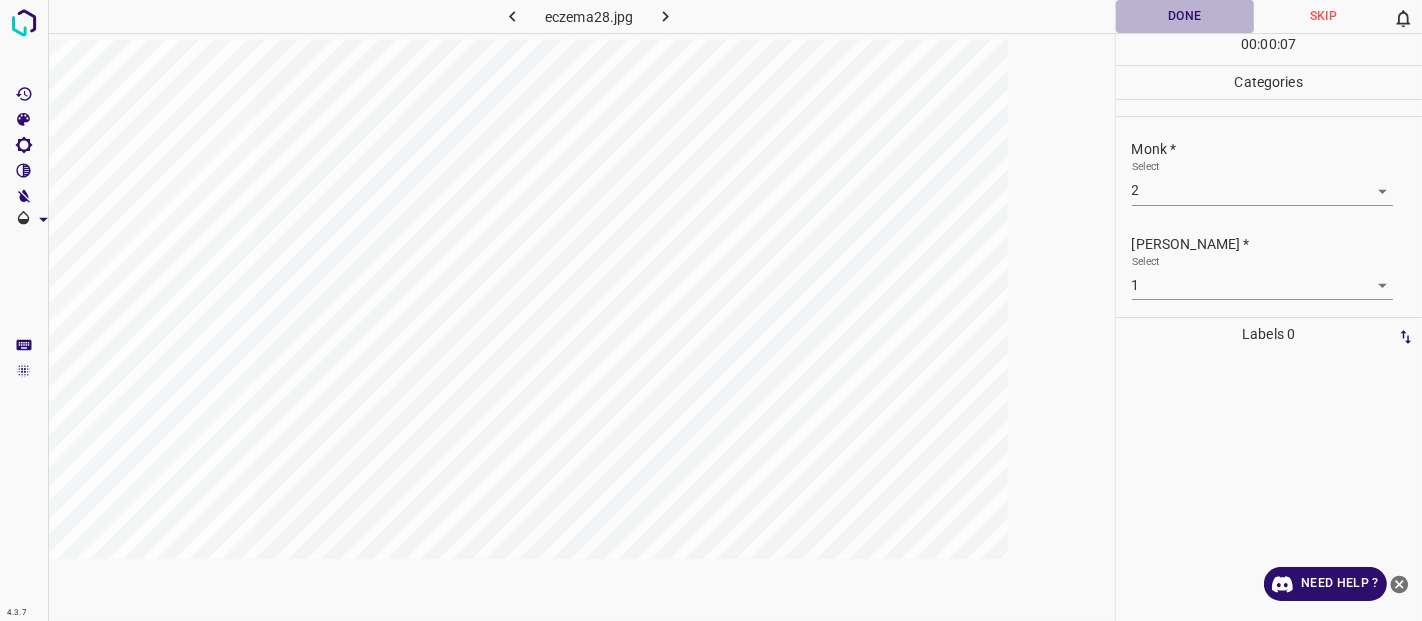 click on "Done" at bounding box center (1185, 16) 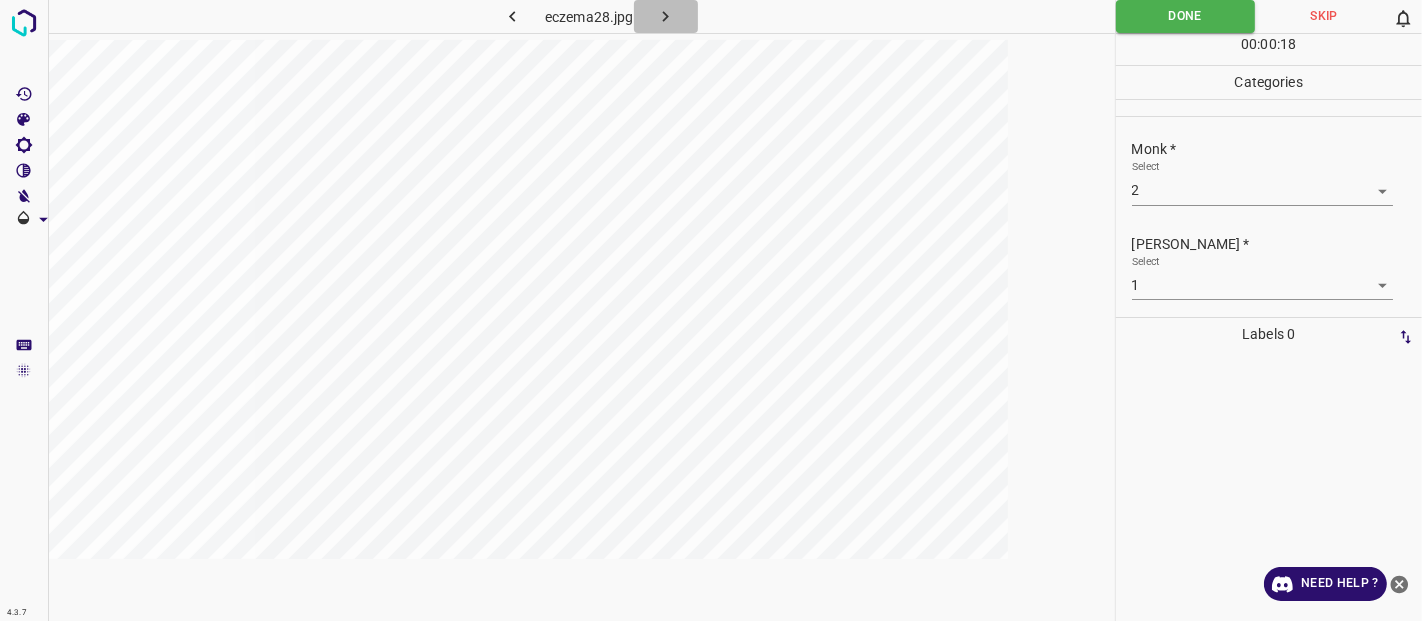 click 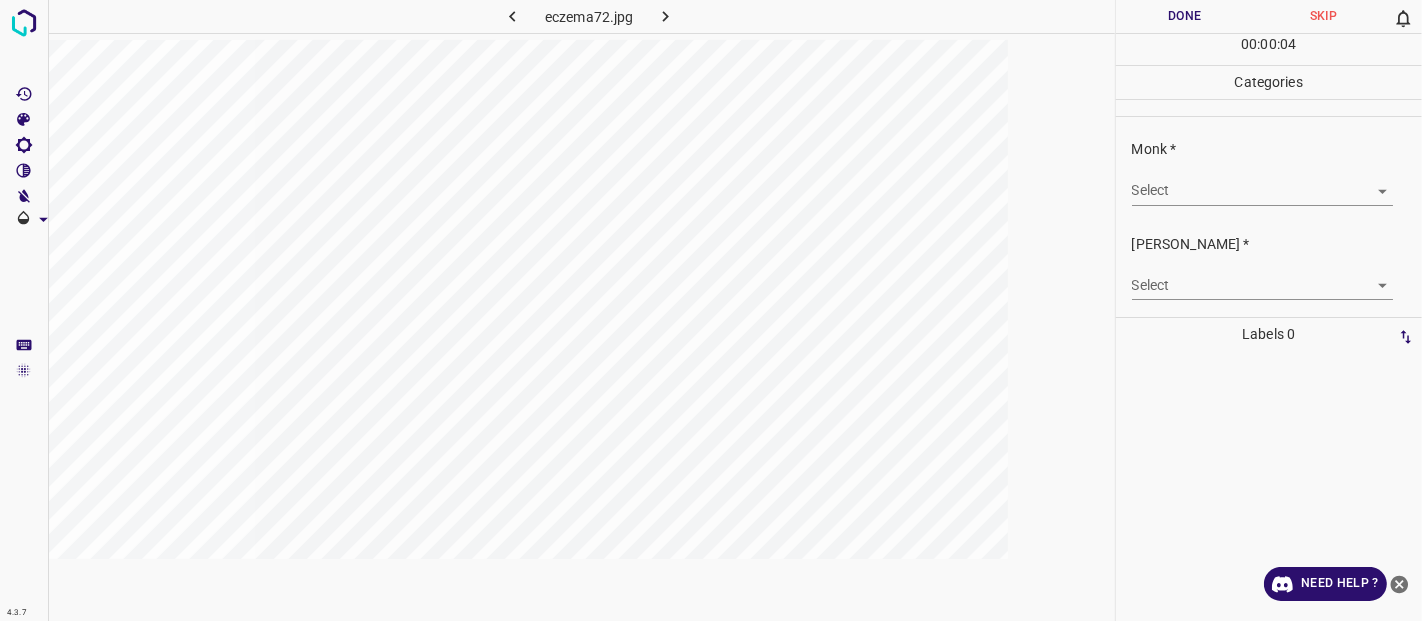 click on "4.3.7 eczema72.jpg Done Skip 0 00   : 00   : 04   Categories Monk *  Select ​  Fitzpatrick *  Select ​ Labels   0 Categories 1 Monk 2  Fitzpatrick Tools Space Change between modes (Draw & Edit) I Auto labeling R Restore zoom M Zoom in N Zoom out Delete Delete selecte label Filters Z Restore filters X Saturation filter C Brightness filter V Contrast filter B Gray scale filter General O Download Need Help ? - Text - Hide - Delete" at bounding box center (711, 310) 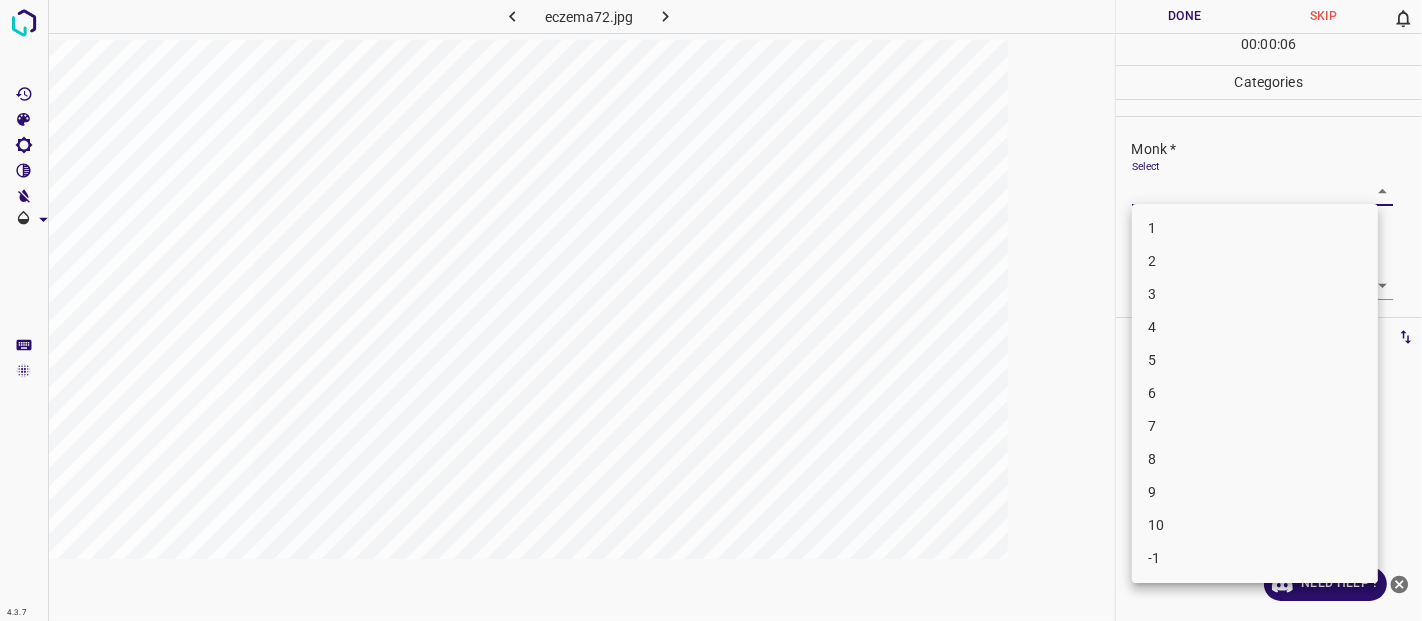 click on "3" at bounding box center (1255, 294) 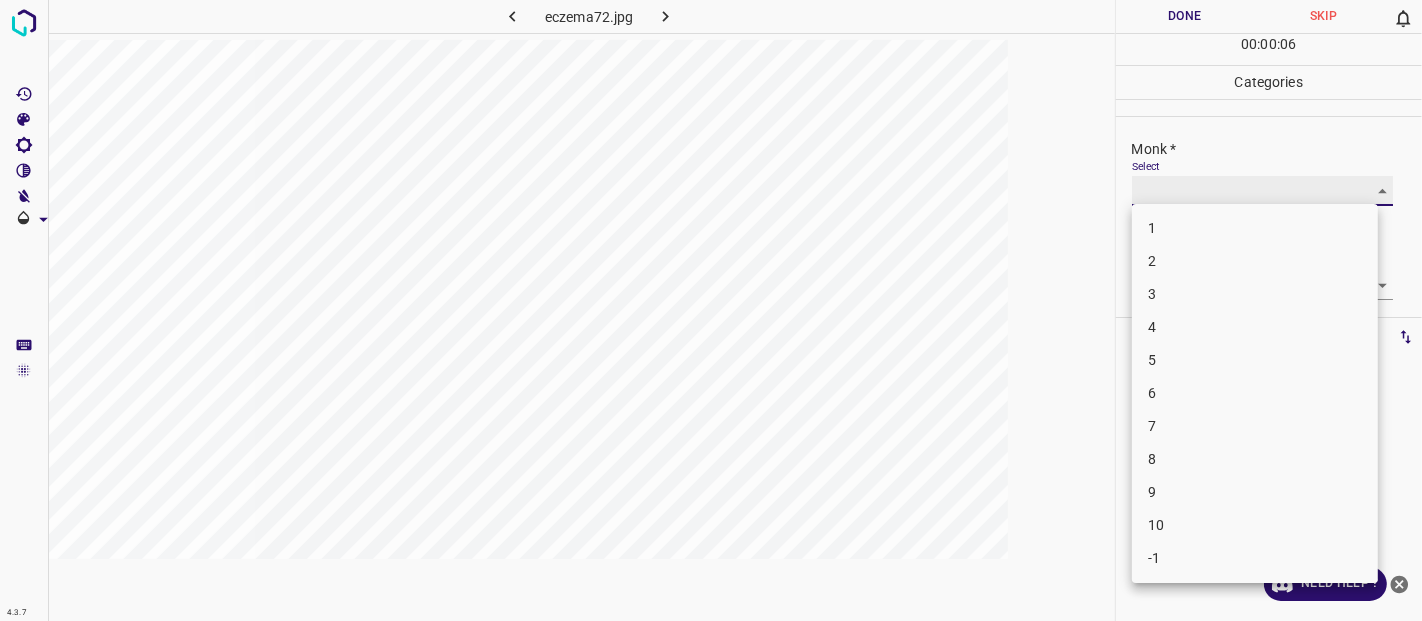 type on "3" 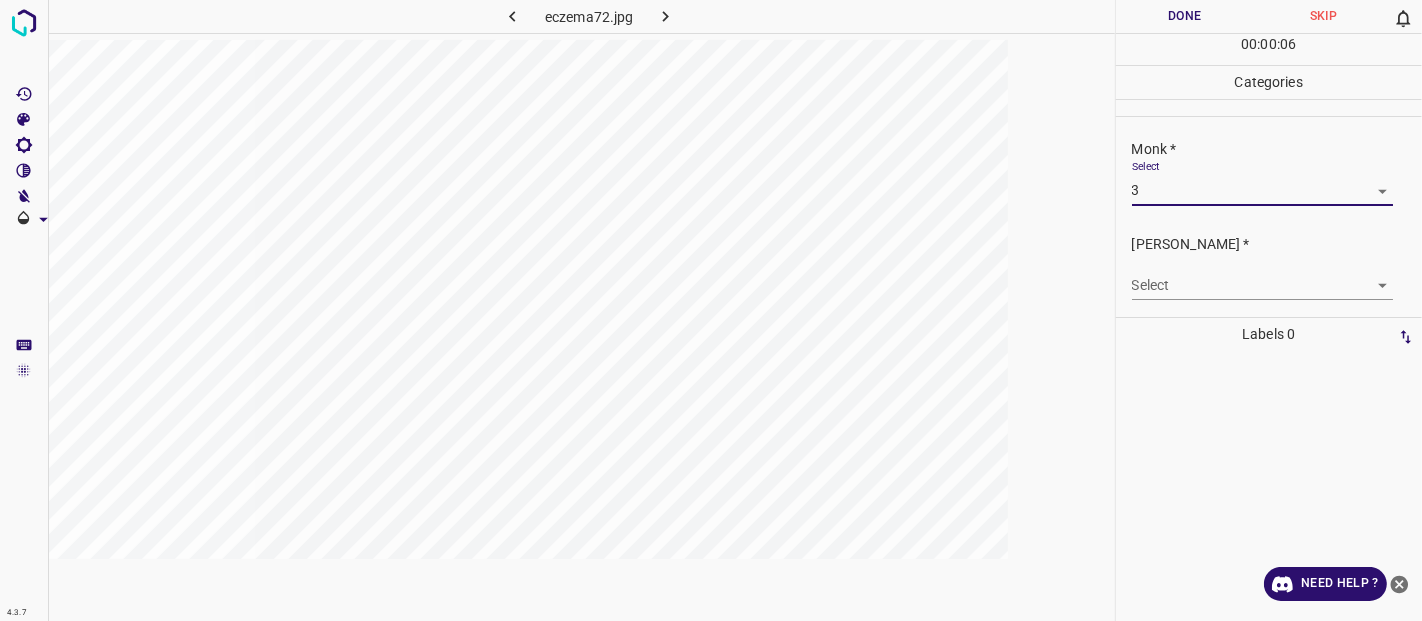 click on "4.3.7 eczema72.jpg Done Skip 0 00   : 00   : 06   Categories Monk *  Select 3 3  Fitzpatrick *  Select ​ Labels   0 Categories 1 Monk 2  Fitzpatrick Tools Space Change between modes (Draw & Edit) I Auto labeling R Restore zoom M Zoom in N Zoom out Delete Delete selecte label Filters Z Restore filters X Saturation filter C Brightness filter V Contrast filter B Gray scale filter General O Download Need Help ? - Text - Hide - Delete" at bounding box center (711, 310) 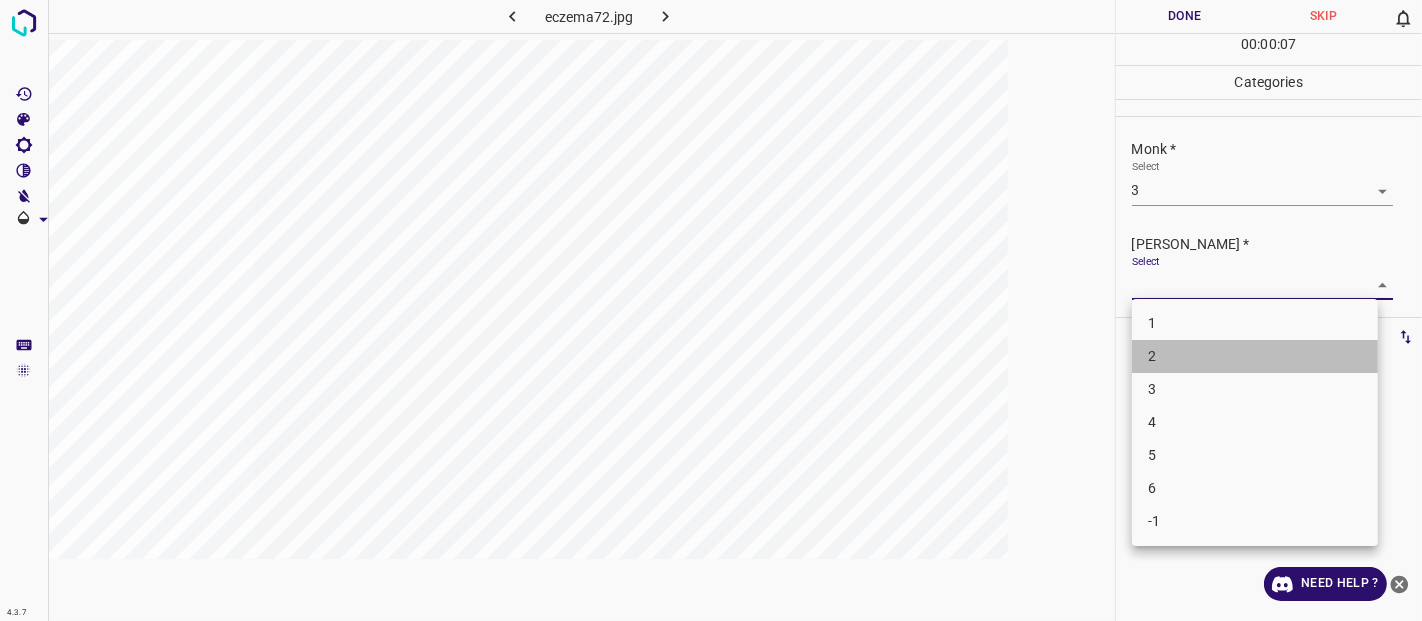 click on "2" at bounding box center (1255, 356) 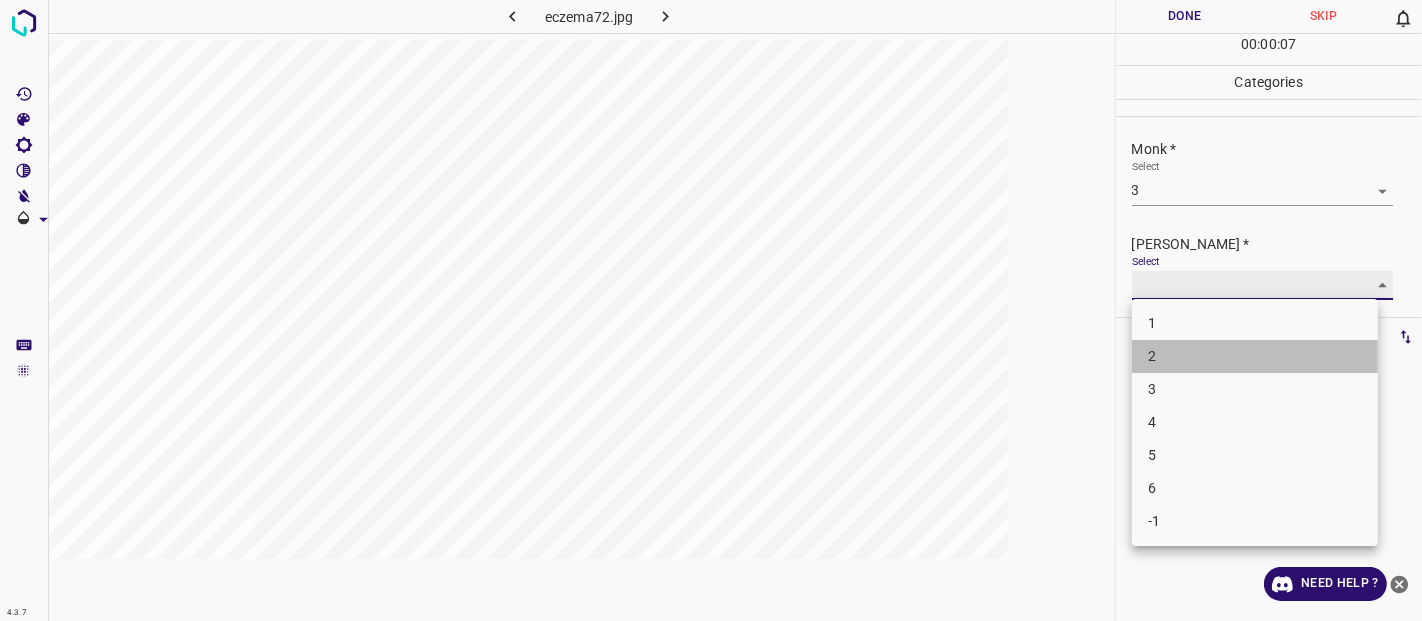 type on "2" 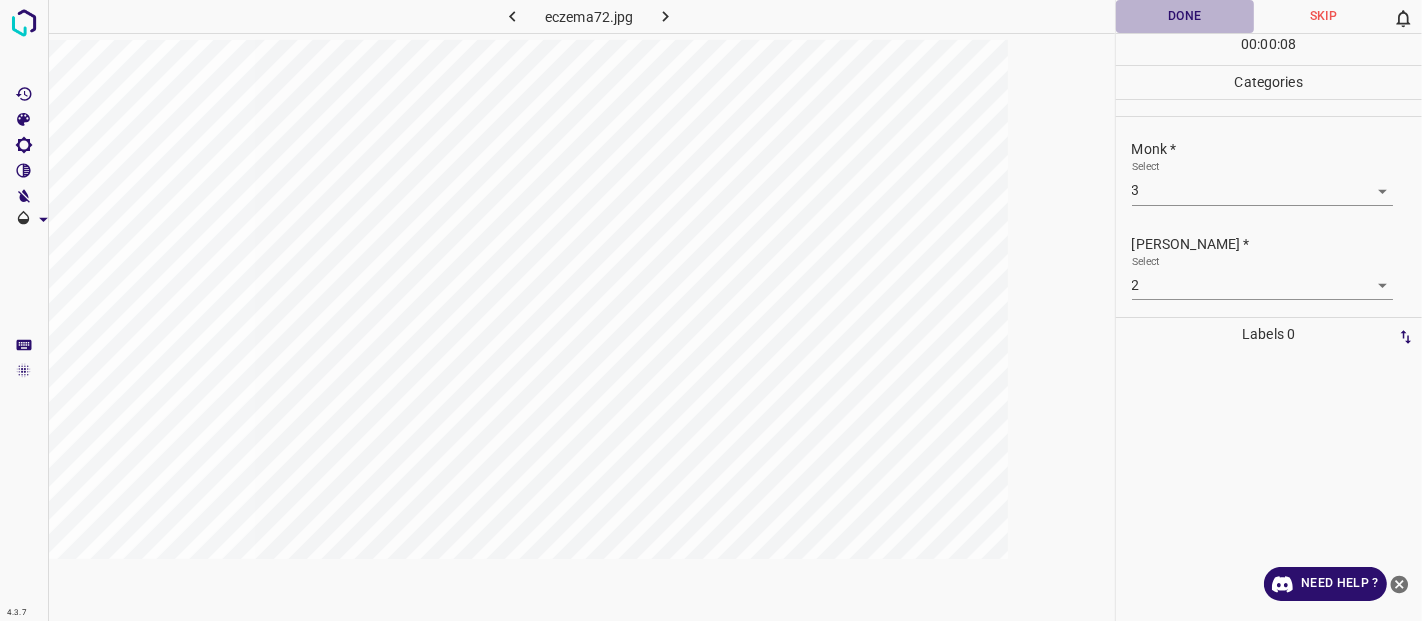 click on "Done" at bounding box center [1185, 16] 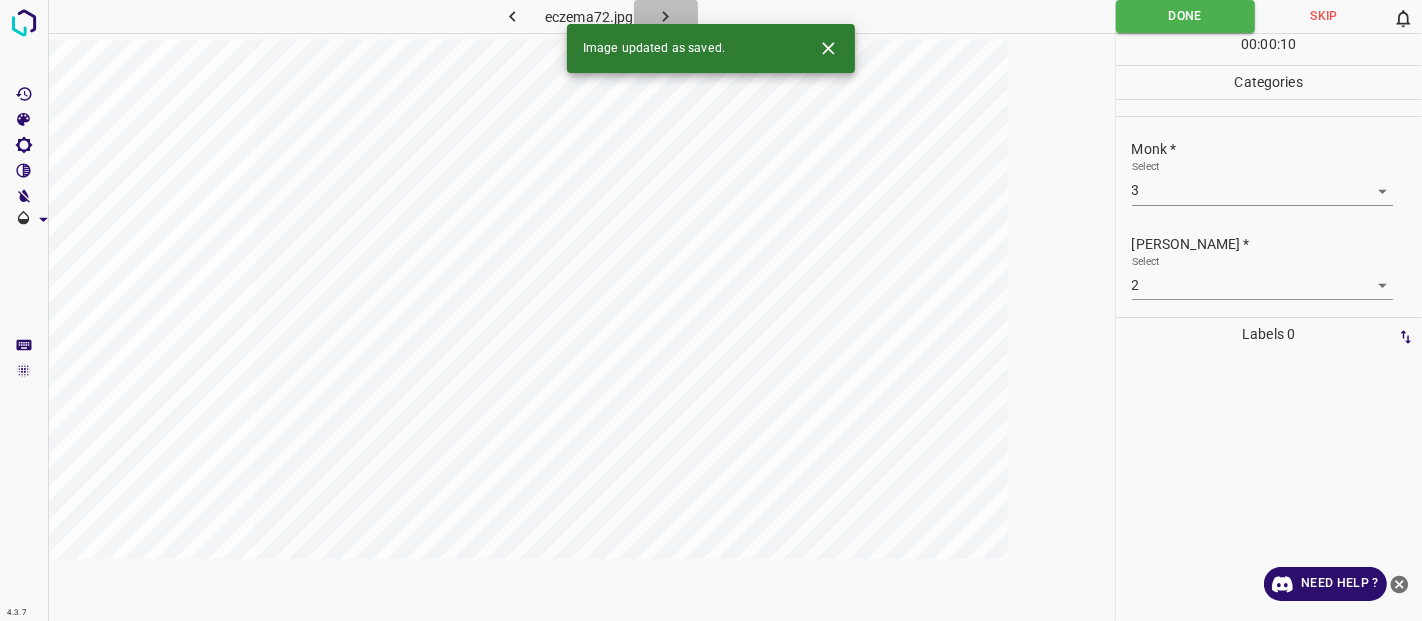 click 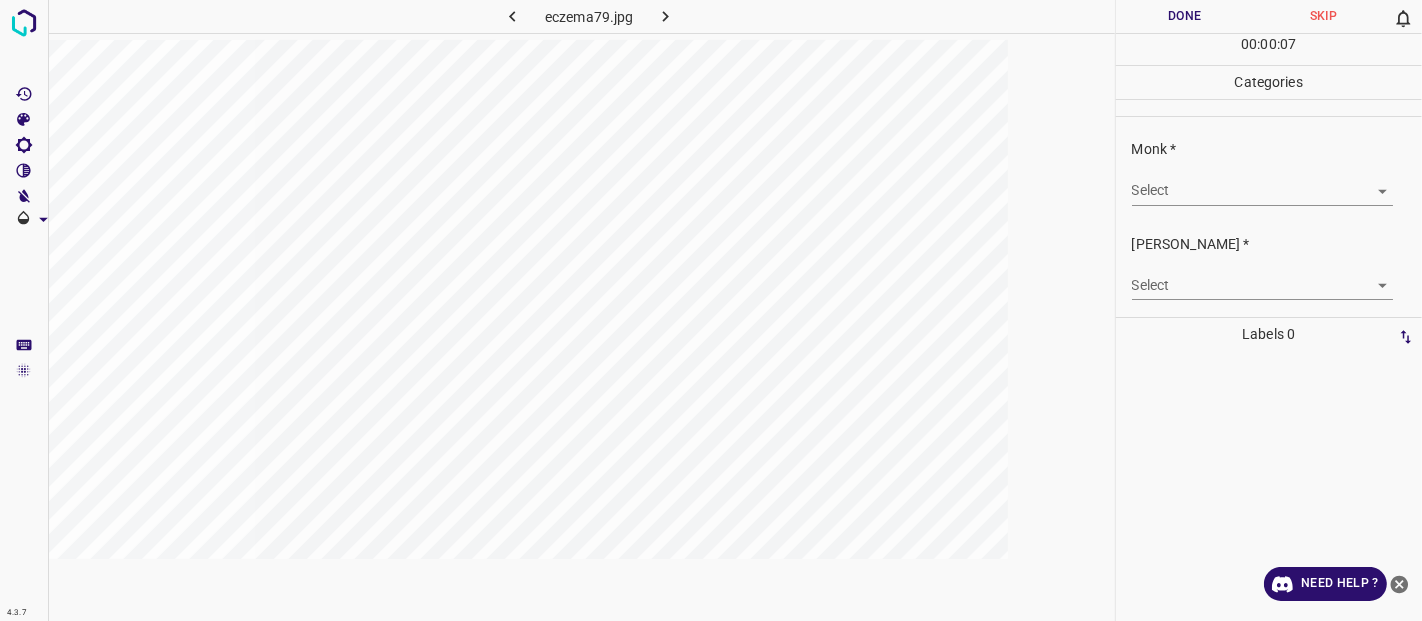 click on "Select ​" at bounding box center (1262, 182) 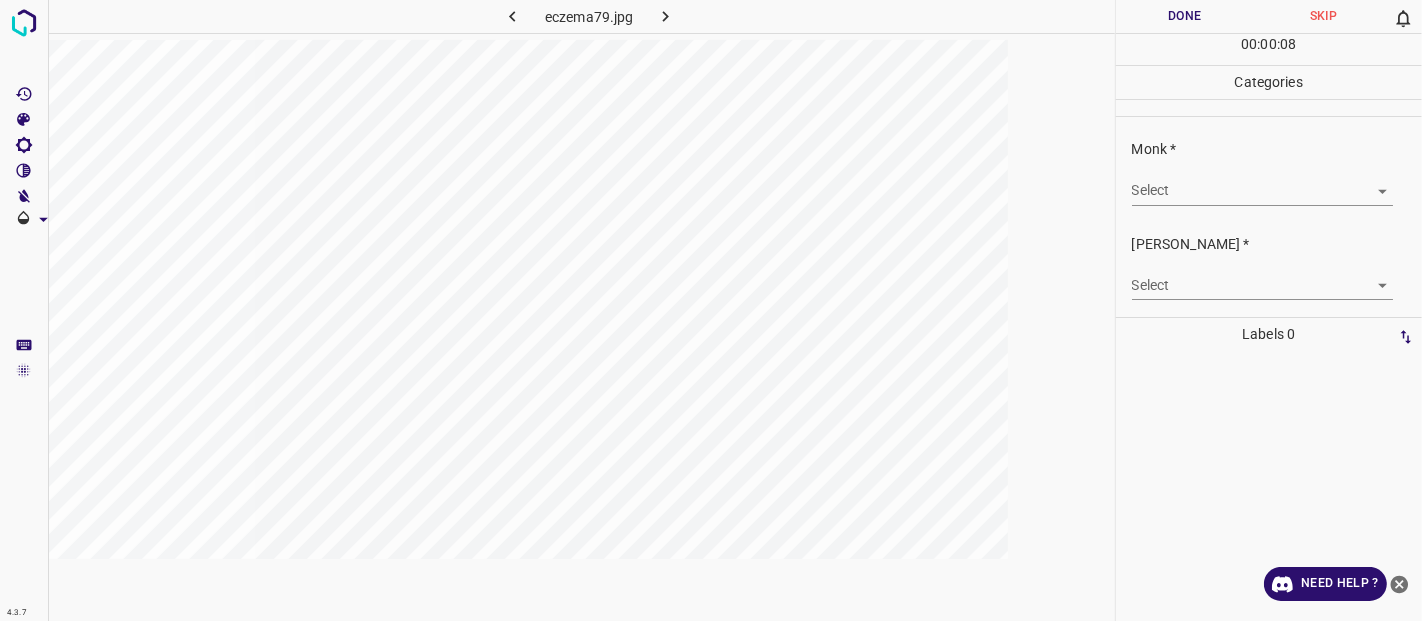 click on "4.3.7 eczema79.jpg Done Skip 0 00   : 00   : 08   Categories Monk *  Select ​  Fitzpatrick *  Select ​ Labels   0 Categories 1 Monk 2  Fitzpatrick Tools Space Change between modes (Draw & Edit) I Auto labeling R Restore zoom M Zoom in N Zoom out Delete Delete selecte label Filters Z Restore filters X Saturation filter C Brightness filter V Contrast filter B Gray scale filter General O Download Need Help ? - Text - Hide - Delete" at bounding box center [711, 310] 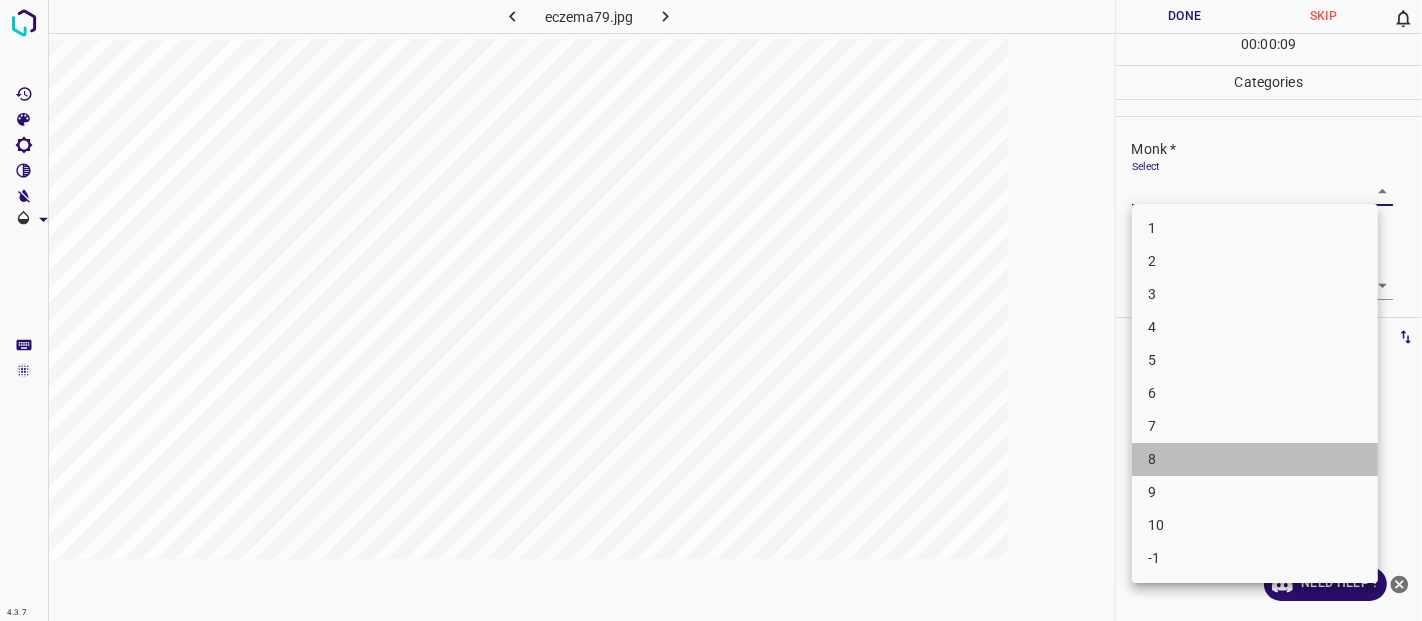 click on "8" at bounding box center [1255, 459] 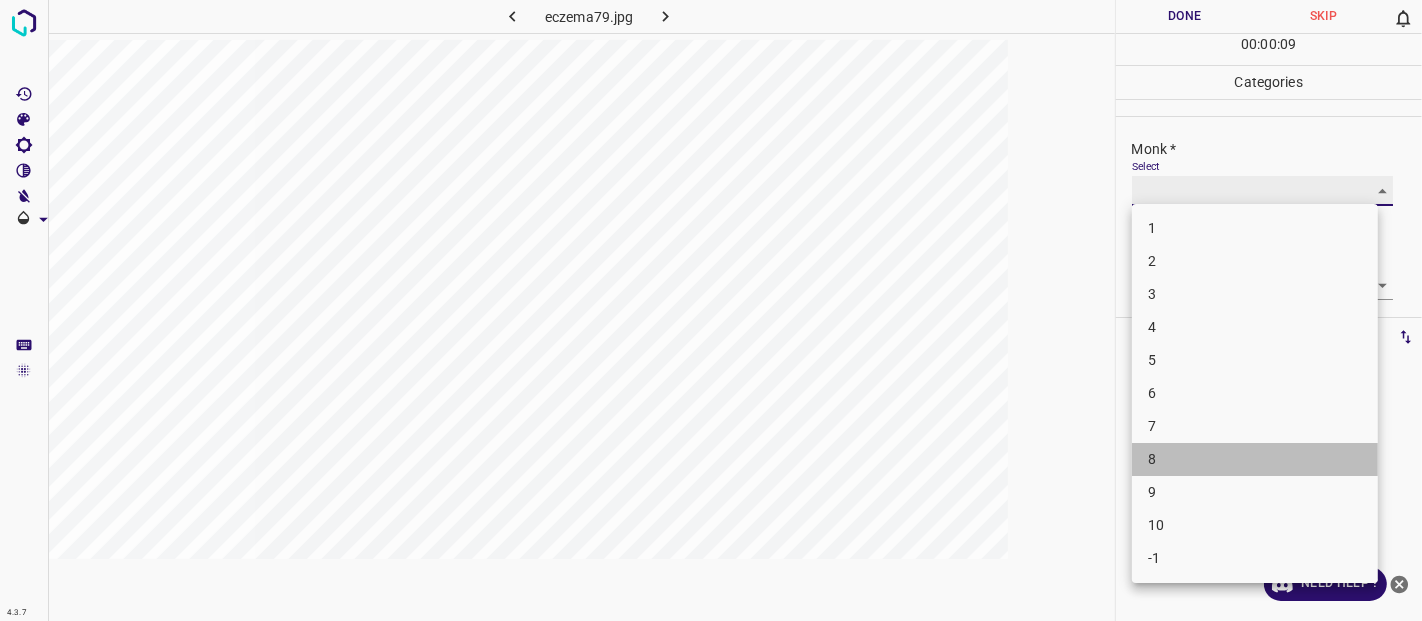 type on "8" 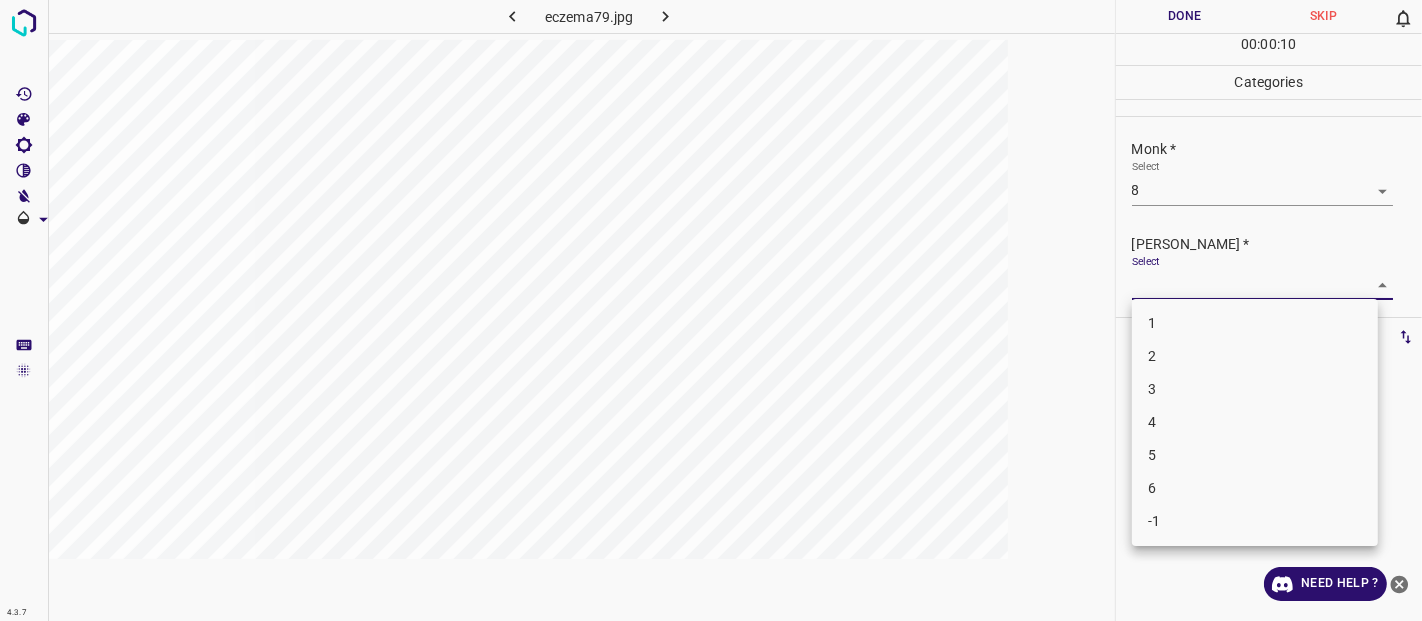 click on "4.3.7 eczema79.jpg Done Skip 0 00   : 00   : 10   Categories Monk *  Select 8 8  Fitzpatrick *  Select ​ Labels   0 Categories 1 Monk 2  Fitzpatrick Tools Space Change between modes (Draw & Edit) I Auto labeling R Restore zoom M Zoom in N Zoom out Delete Delete selecte label Filters Z Restore filters X Saturation filter C Brightness filter V Contrast filter B Gray scale filter General O Download Need Help ? - Text - Hide - Delete 1 2 3 4 5 6 -1" at bounding box center [711, 310] 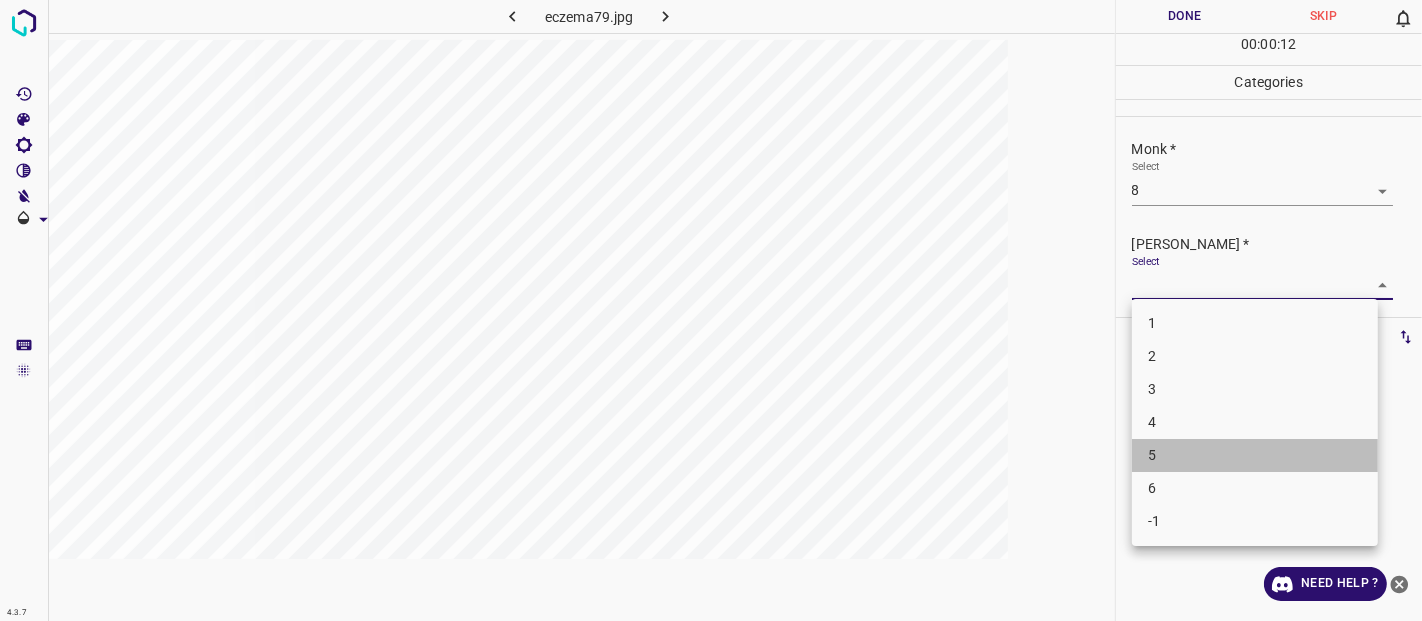 click on "5" at bounding box center (1255, 455) 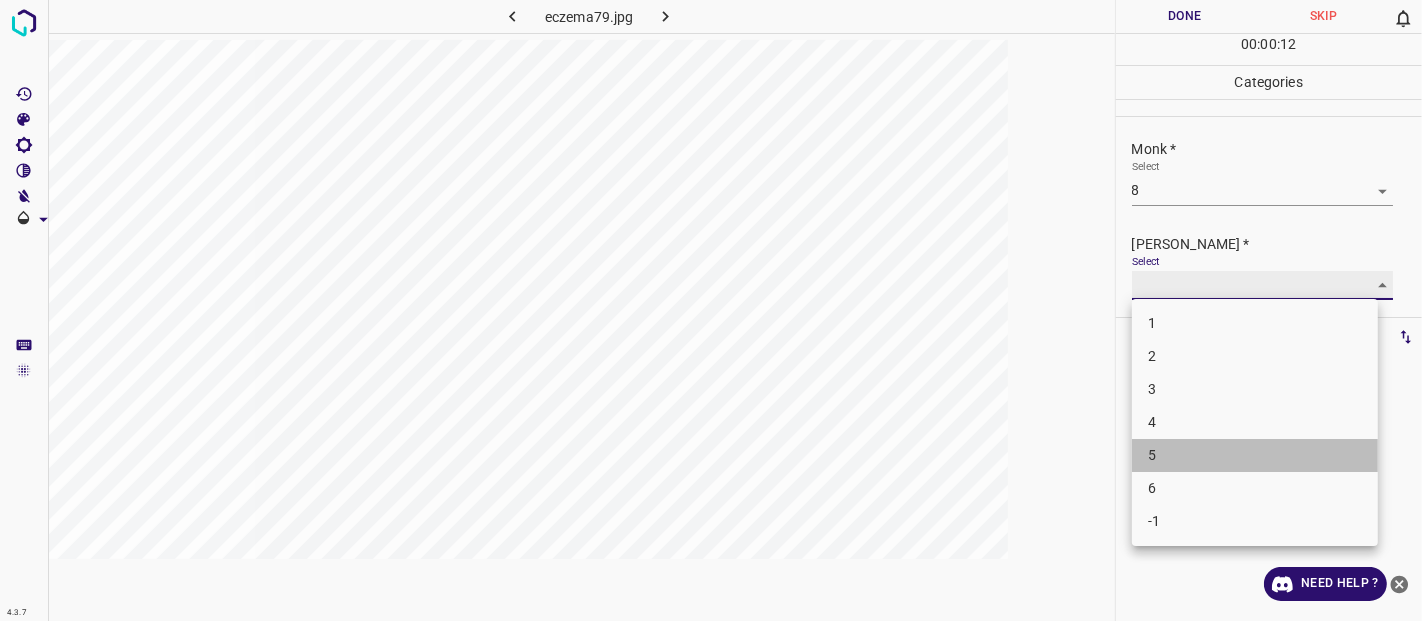type on "5" 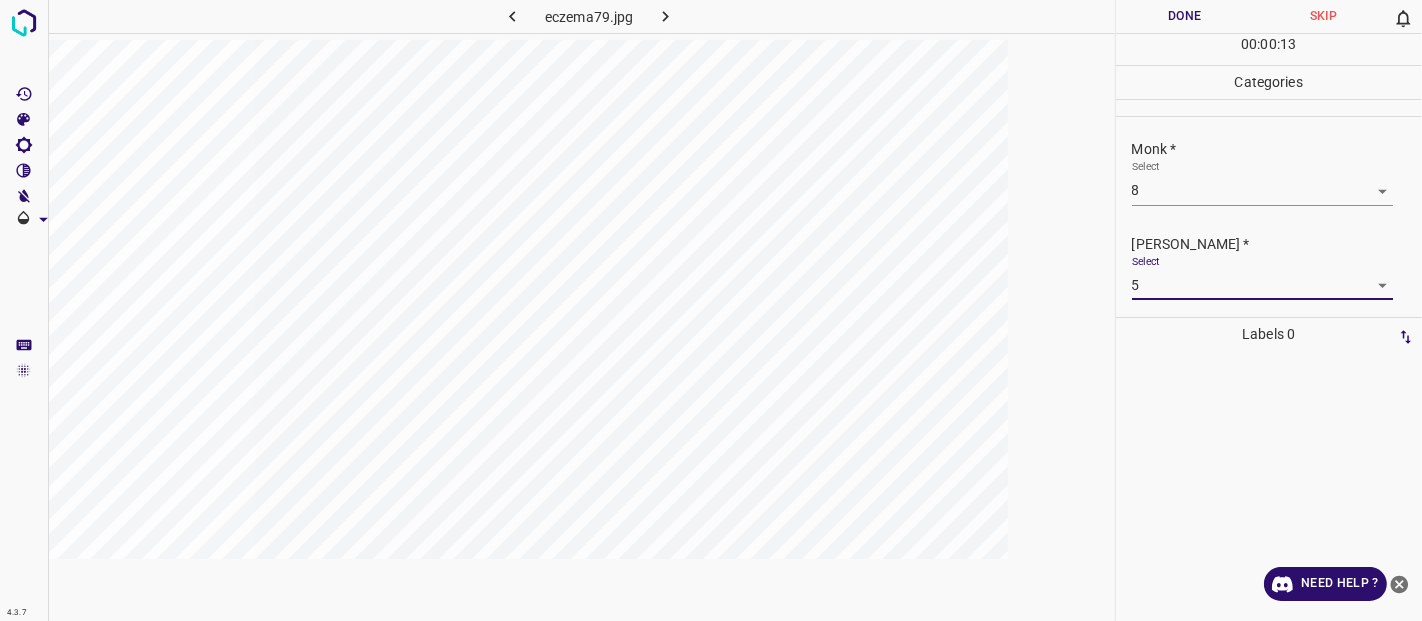 click on "Done" at bounding box center (1185, 16) 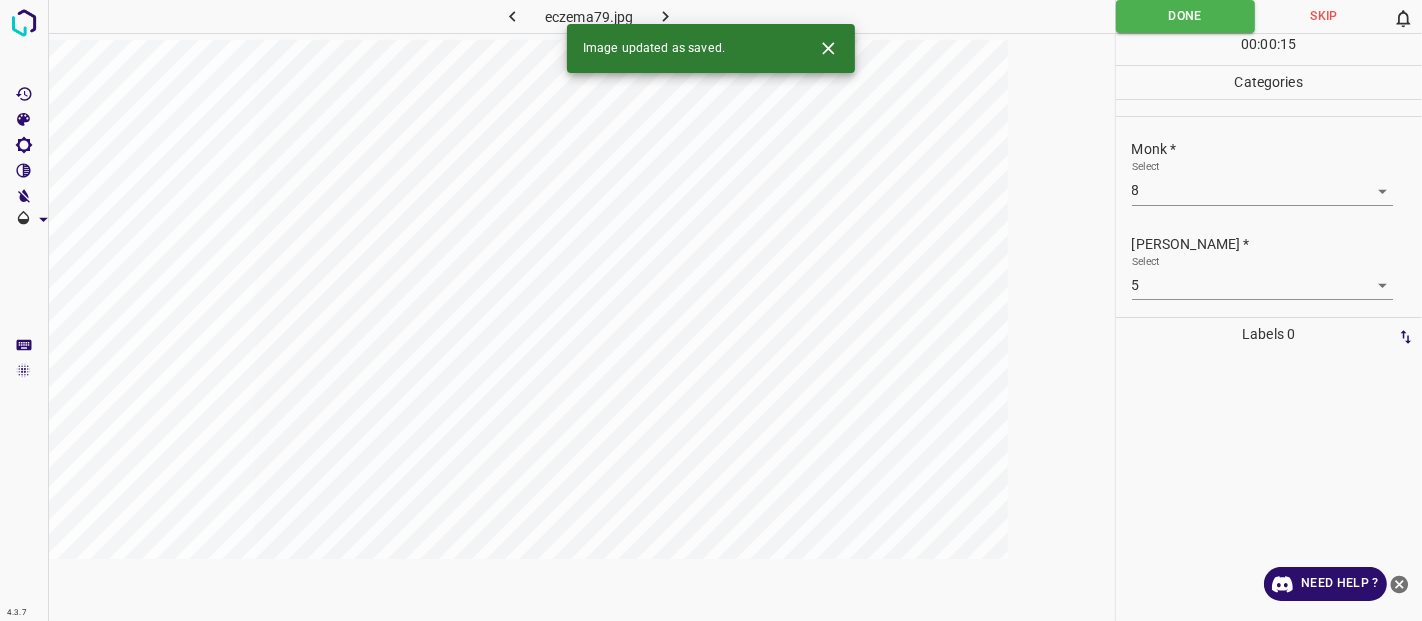 click 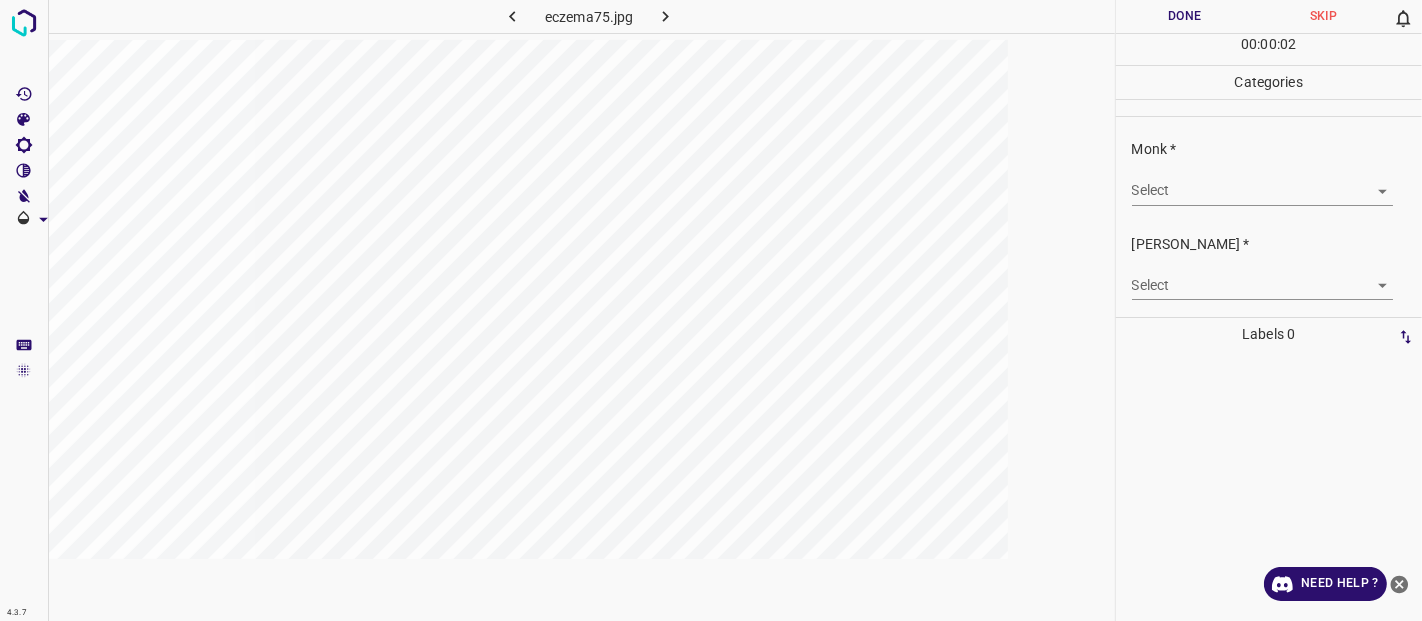 click on "Select ​" at bounding box center [1262, 182] 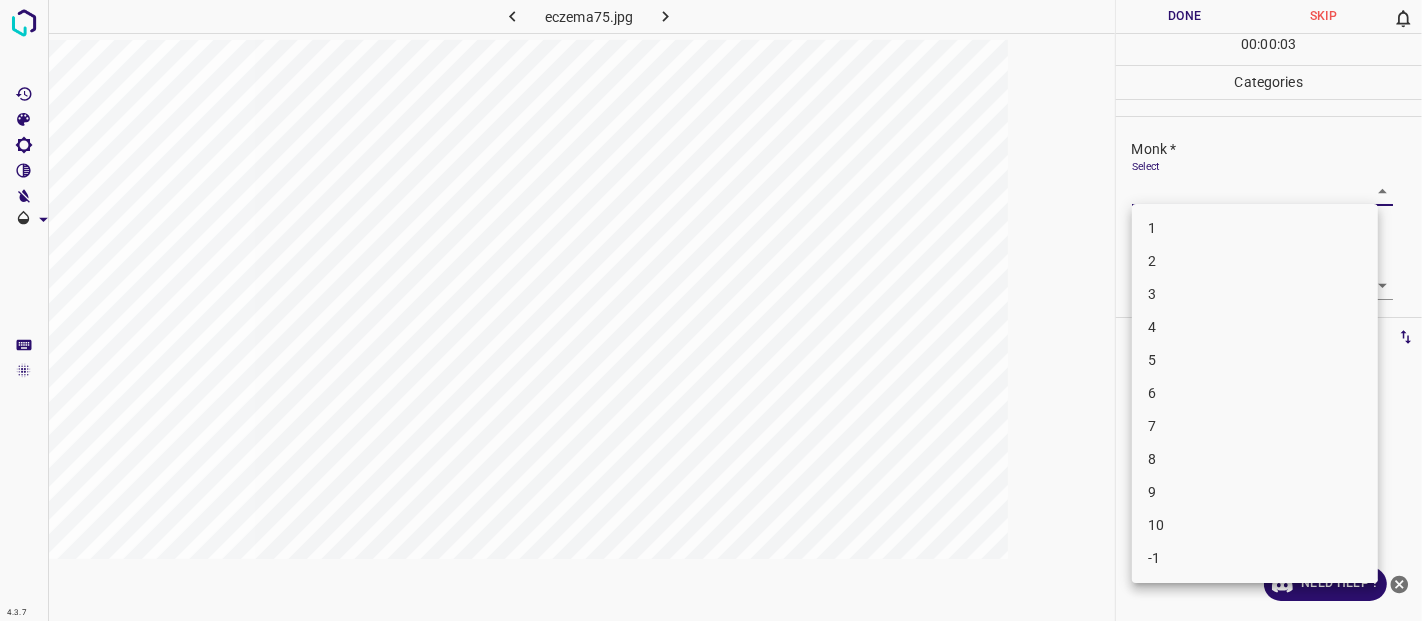click on "4.3.7 eczema75.jpg Done Skip 0 00   : 00   : 03   Categories Monk *  Select ​  Fitzpatrick *  Select ​ Labels   0 Categories 1 Monk 2  Fitzpatrick Tools Space Change between modes (Draw & Edit) I Auto labeling R Restore zoom M Zoom in N Zoom out Delete Delete selecte label Filters Z Restore filters X Saturation filter C Brightness filter V Contrast filter B Gray scale filter General O Download Need Help ? - Text - Hide - Delete 1 2 3 4 5 6 7 8 9 10 -1" at bounding box center [711, 310] 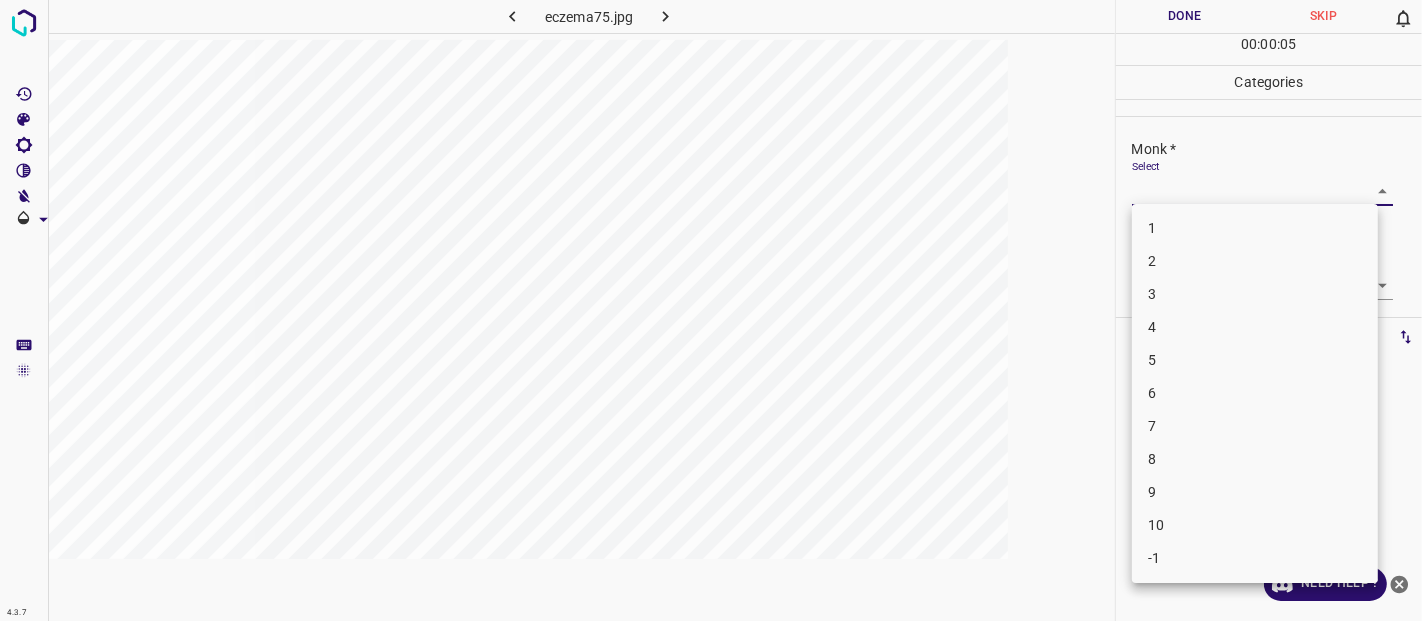 click on "7" at bounding box center [1255, 426] 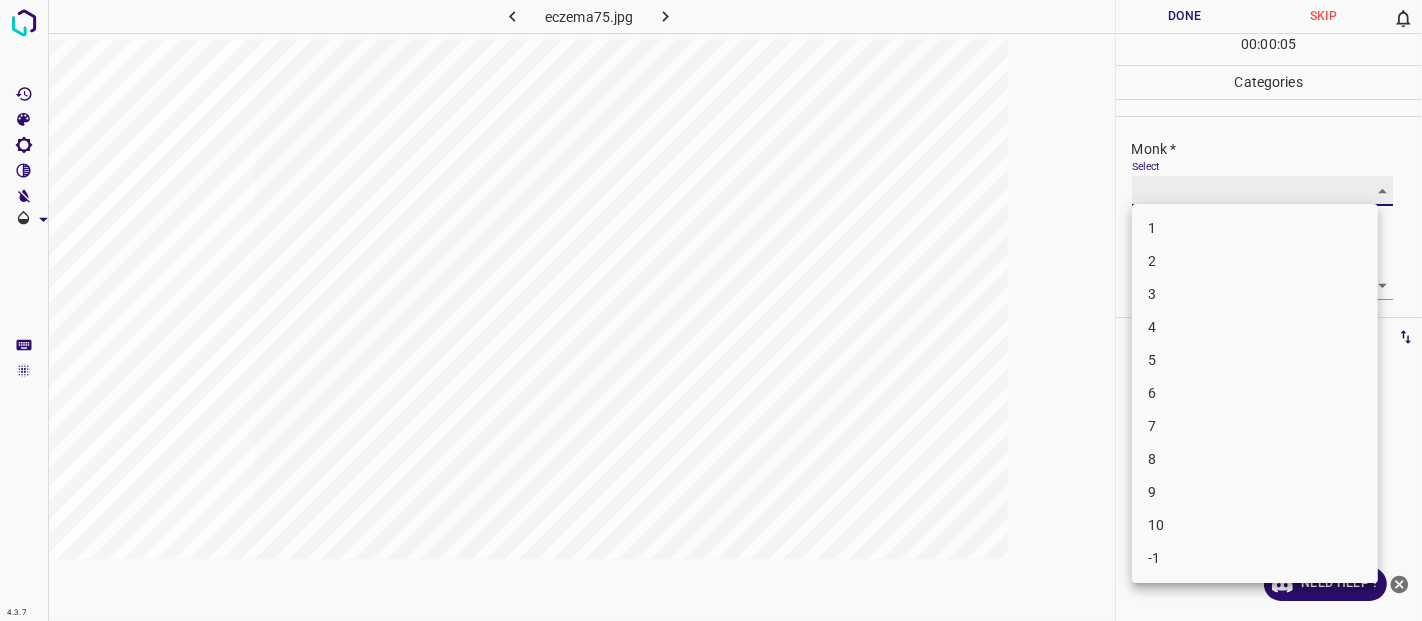 type on "7" 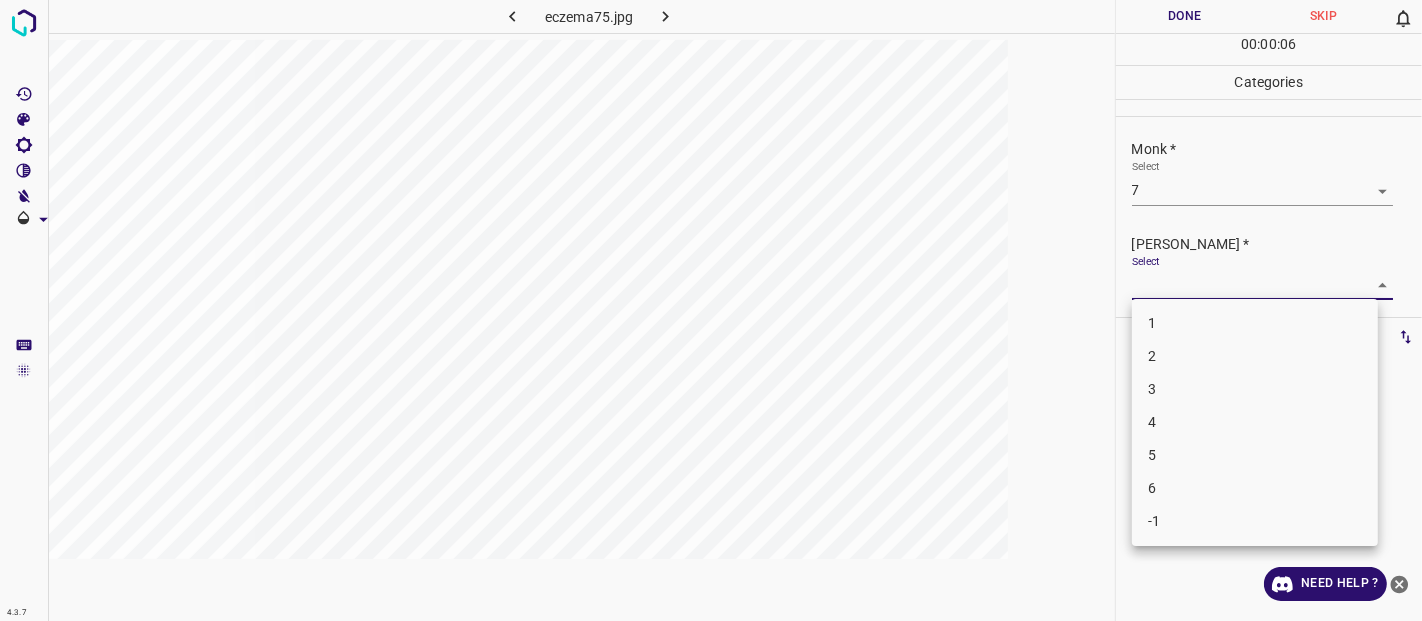 click on "4.3.7 eczema75.jpg Done Skip 0 00   : 00   : 06   Categories Monk *  Select 7 7  Fitzpatrick *  Select ​ Labels   0 Categories 1 Monk 2  Fitzpatrick Tools Space Change between modes (Draw & Edit) I Auto labeling R Restore zoom M Zoom in N Zoom out Delete Delete selecte label Filters Z Restore filters X Saturation filter C Brightness filter V Contrast filter B Gray scale filter General O Download Need Help ? - Text - Hide - Delete 1 2 3 4 5 6 -1" at bounding box center [711, 310] 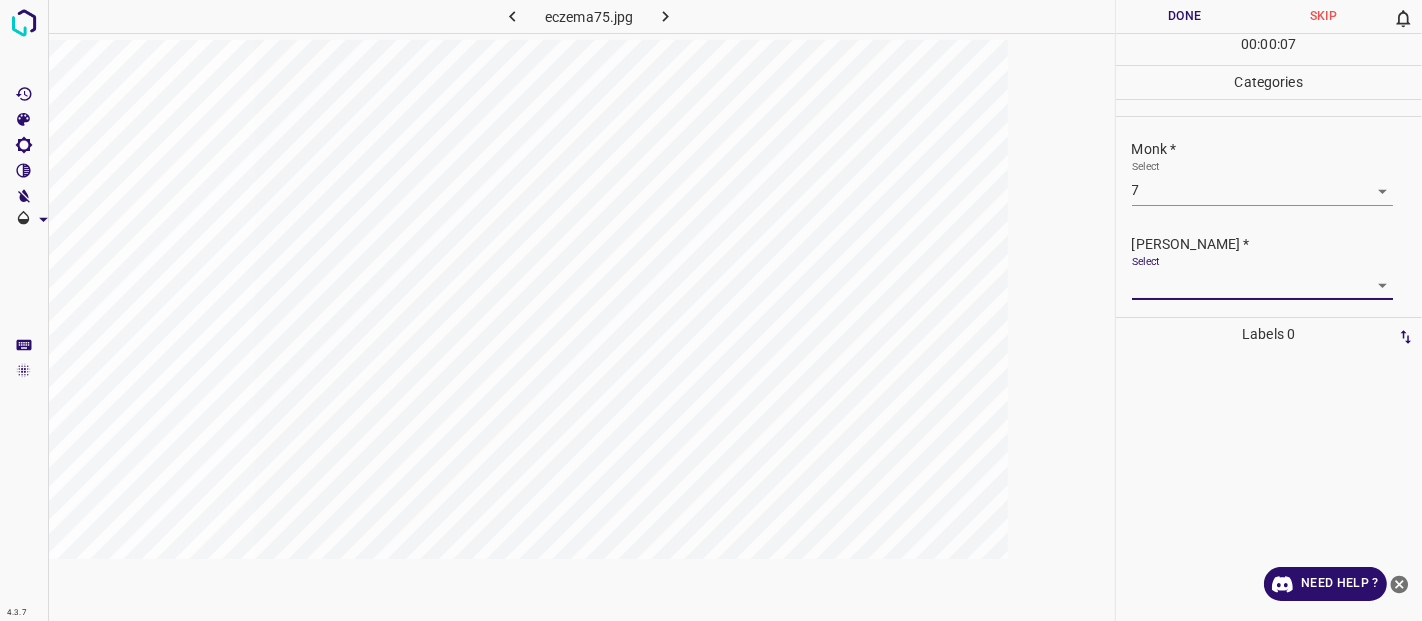 click on "4.3.7 eczema75.jpg Done Skip 0 00   : 00   : 07   Categories Monk *  Select 7 7  Fitzpatrick *  Select ​ Labels   0 Categories 1 Monk 2  Fitzpatrick Tools Space Change between modes (Draw & Edit) I Auto labeling R Restore zoom M Zoom in N Zoom out Delete Delete selecte label Filters Z Restore filters X Saturation filter C Brightness filter V Contrast filter B Gray scale filter General O Download Need Help ? - Text - Hide - Delete" at bounding box center (711, 310) 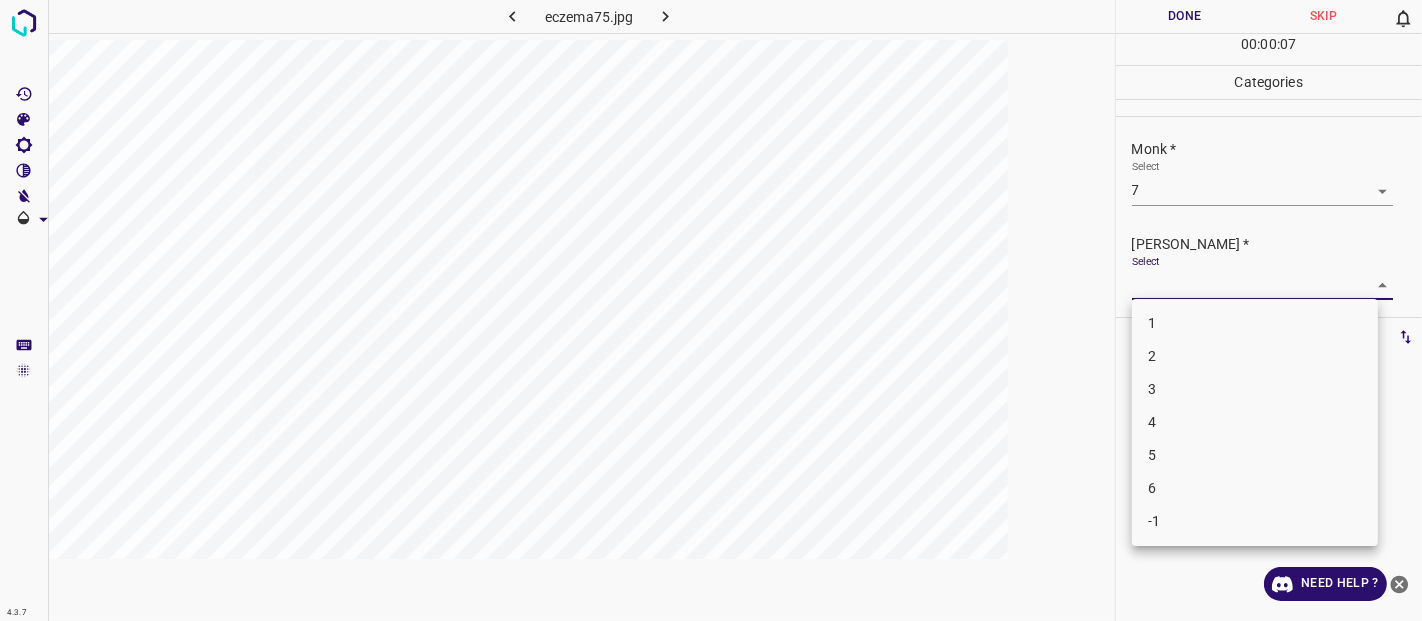 click on "5" at bounding box center [1255, 455] 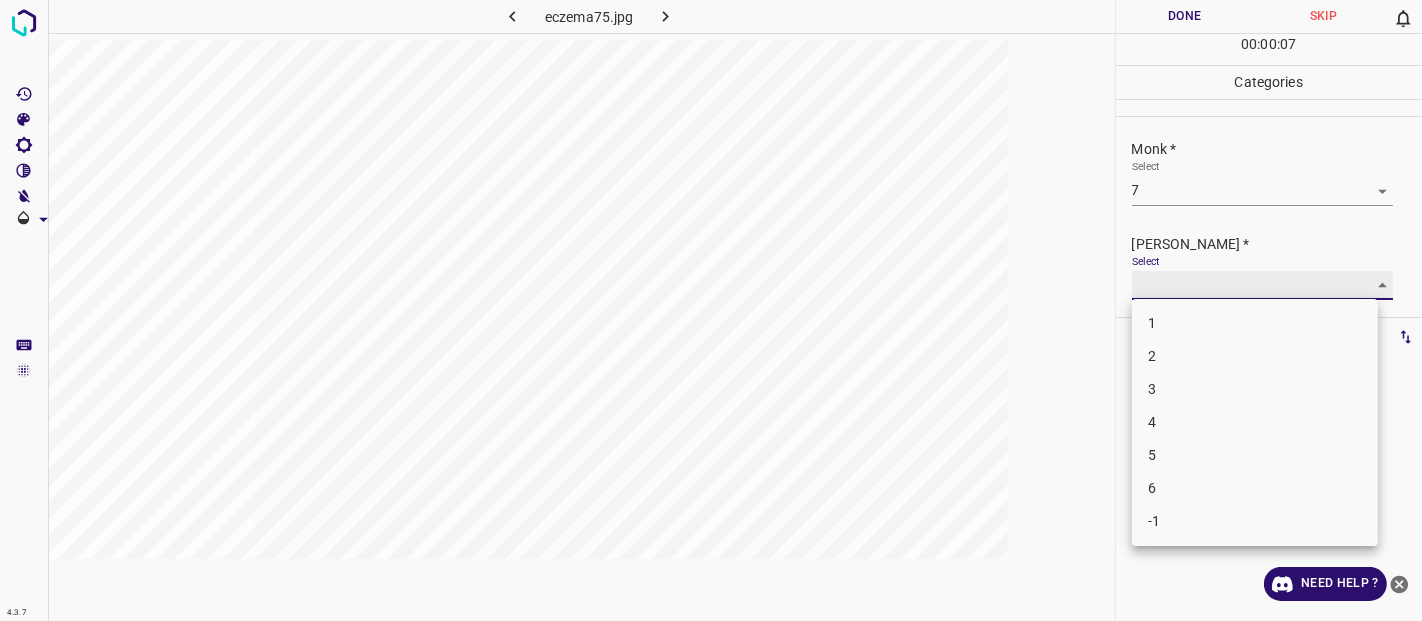 type on "5" 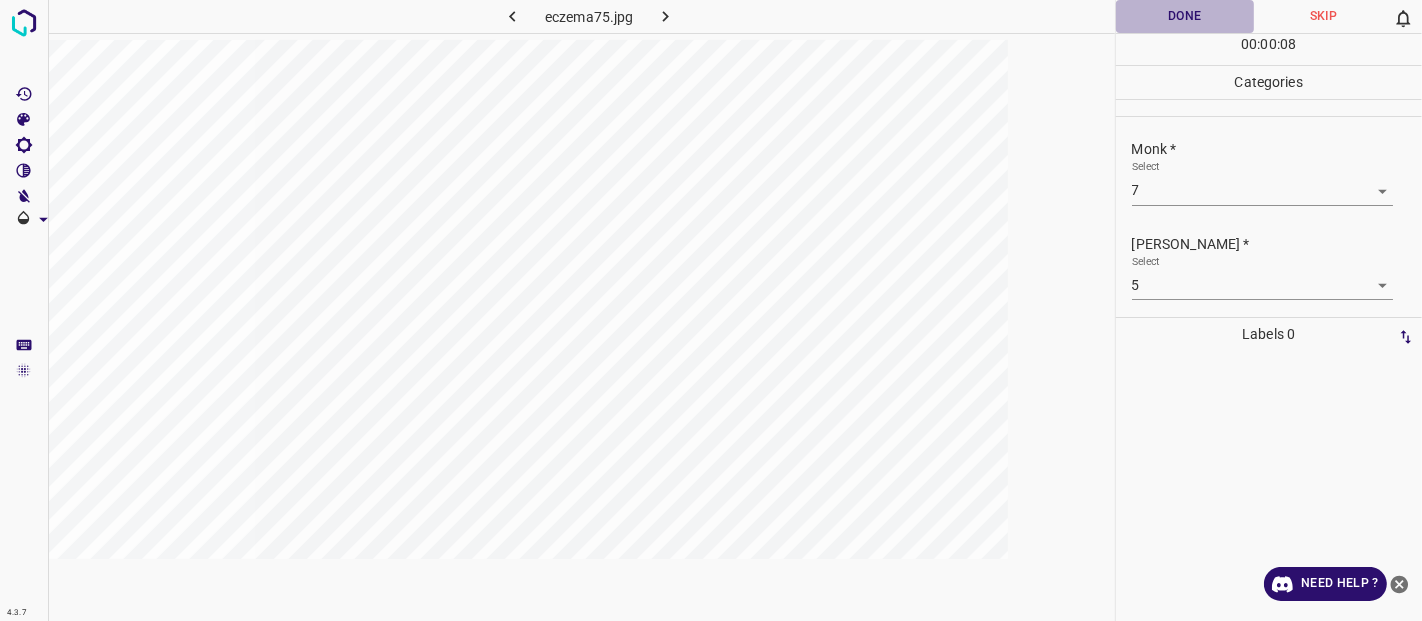 click on "Done" at bounding box center (1185, 16) 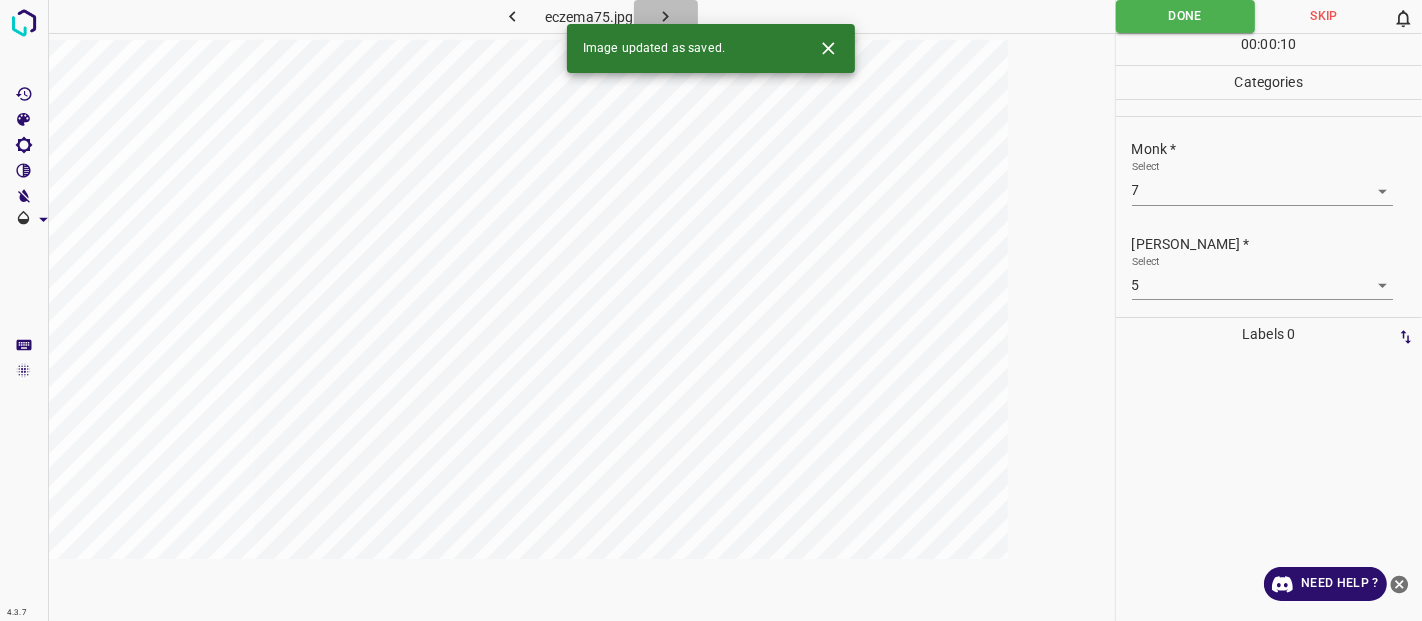 click at bounding box center (666, 16) 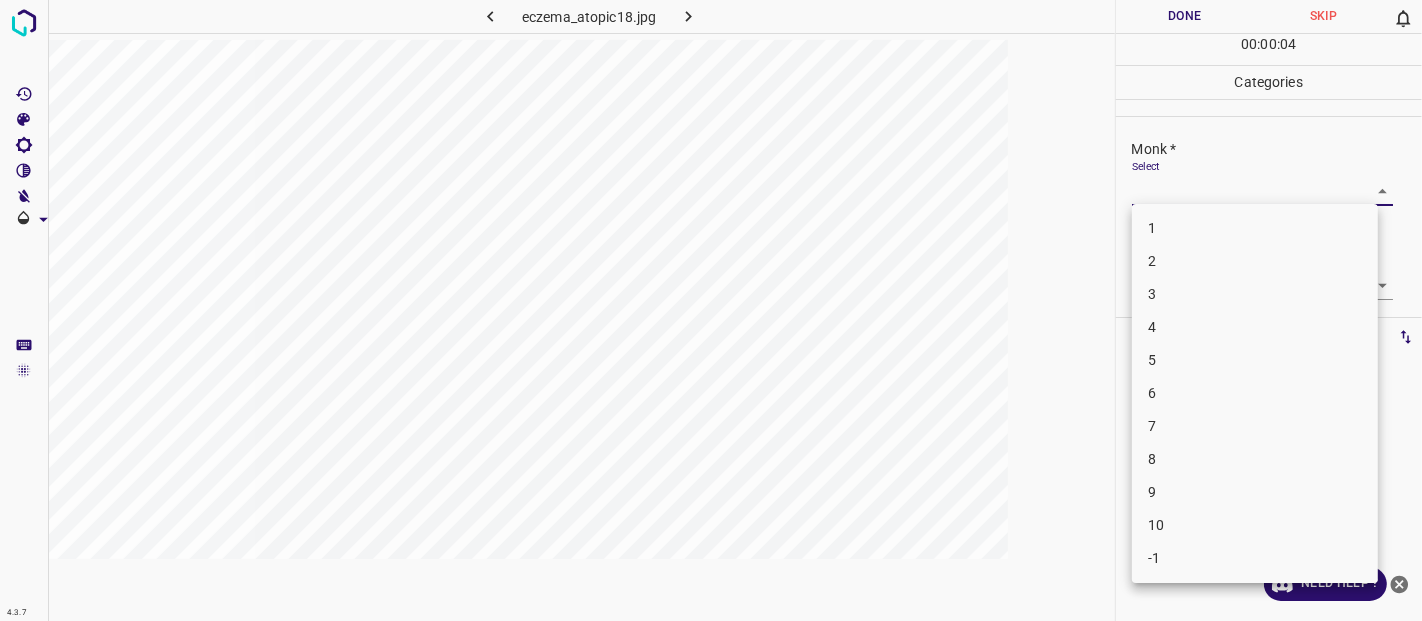 click on "4.3.7 eczema_atopic18.jpg Done Skip 0 00   : 00   : 04   Categories Monk *  Select ​  Fitzpatrick *  Select ​ Labels   0 Categories 1 Monk 2  Fitzpatrick Tools Space Change between modes (Draw & Edit) I Auto labeling R Restore zoom M Zoom in N Zoom out Delete Delete selecte label Filters Z Restore filters X Saturation filter C Brightness filter V Contrast filter B Gray scale filter General O Download Need Help ? - Text - Hide - Delete 1 2 3 4 5 6 7 8 9 10 -1" at bounding box center [711, 310] 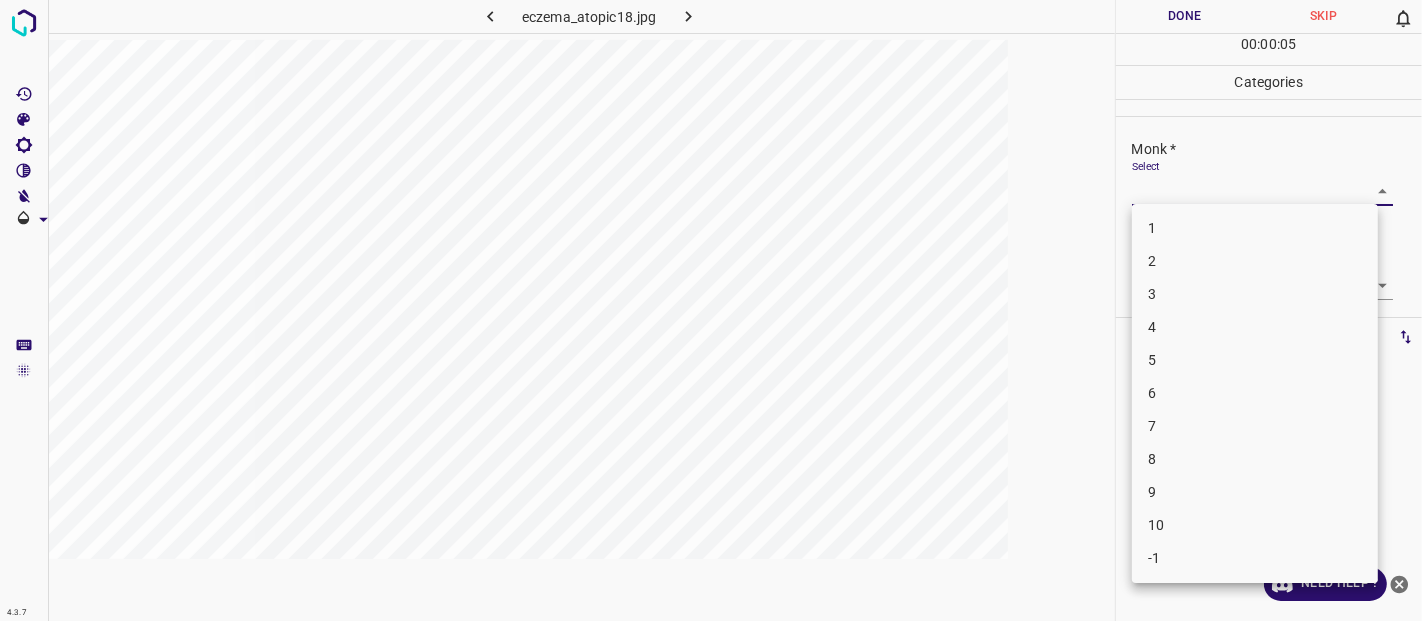 click on "3" at bounding box center [1255, 294] 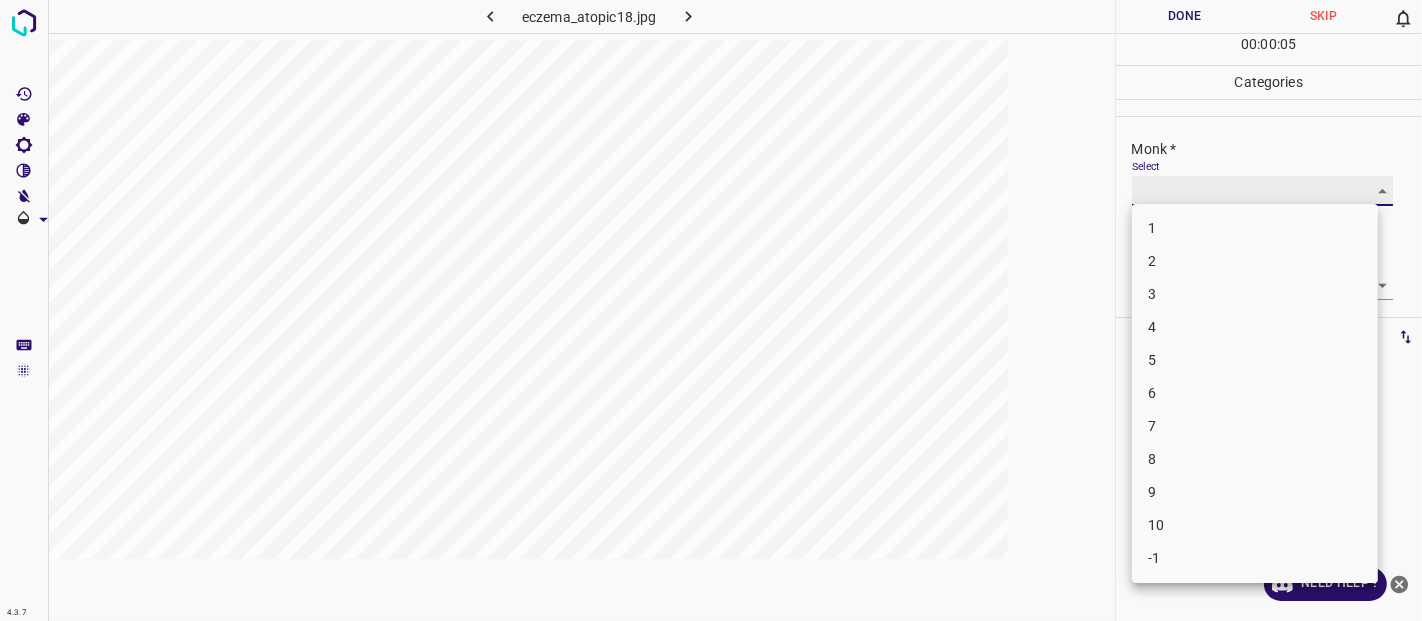 type on "3" 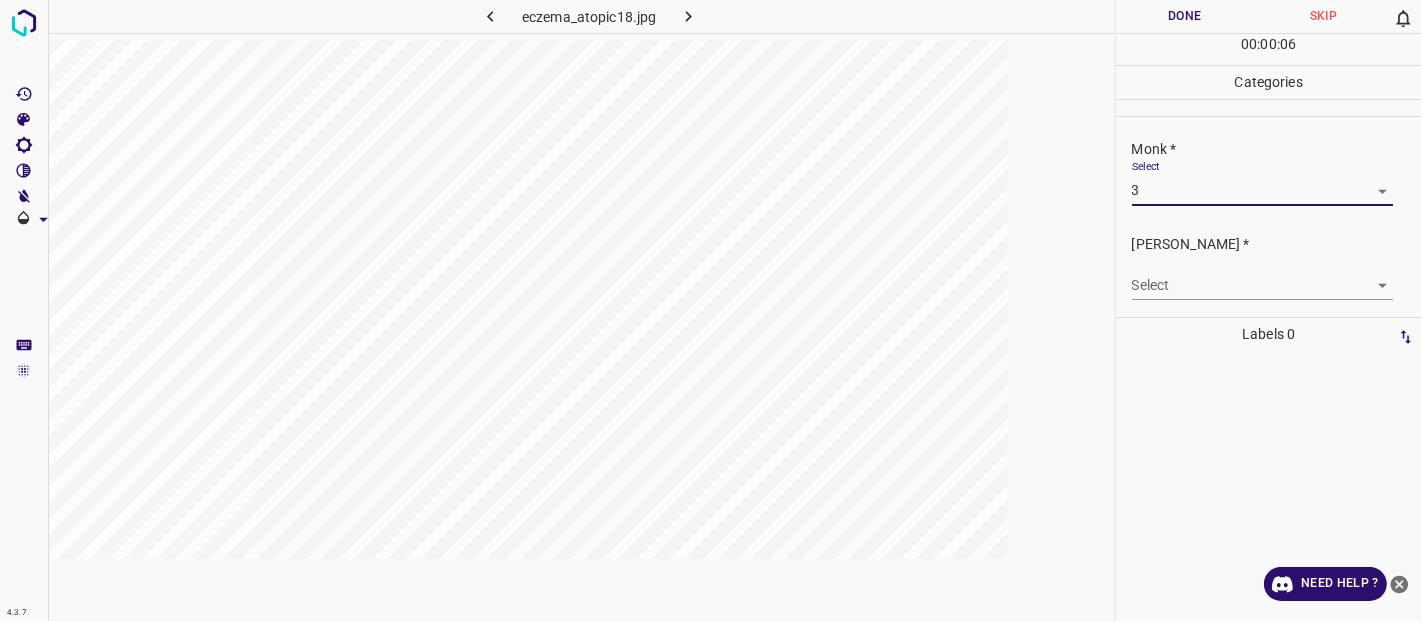 click on "4.3.7 eczema_atopic18.jpg Done Skip 0 00   : 00   : 06   Categories Monk *  Select 3 3  Fitzpatrick *  Select ​ Labels   0 Categories 1 Monk 2  Fitzpatrick Tools Space Change between modes (Draw & Edit) I Auto labeling R Restore zoom M Zoom in N Zoom out Delete Delete selecte label Filters Z Restore filters X Saturation filter C Brightness filter V Contrast filter B Gray scale filter General O Download Need Help ? - Text - Hide - Delete 1 2 3 4 5 6 7 8 9 10 -1" at bounding box center [711, 310] 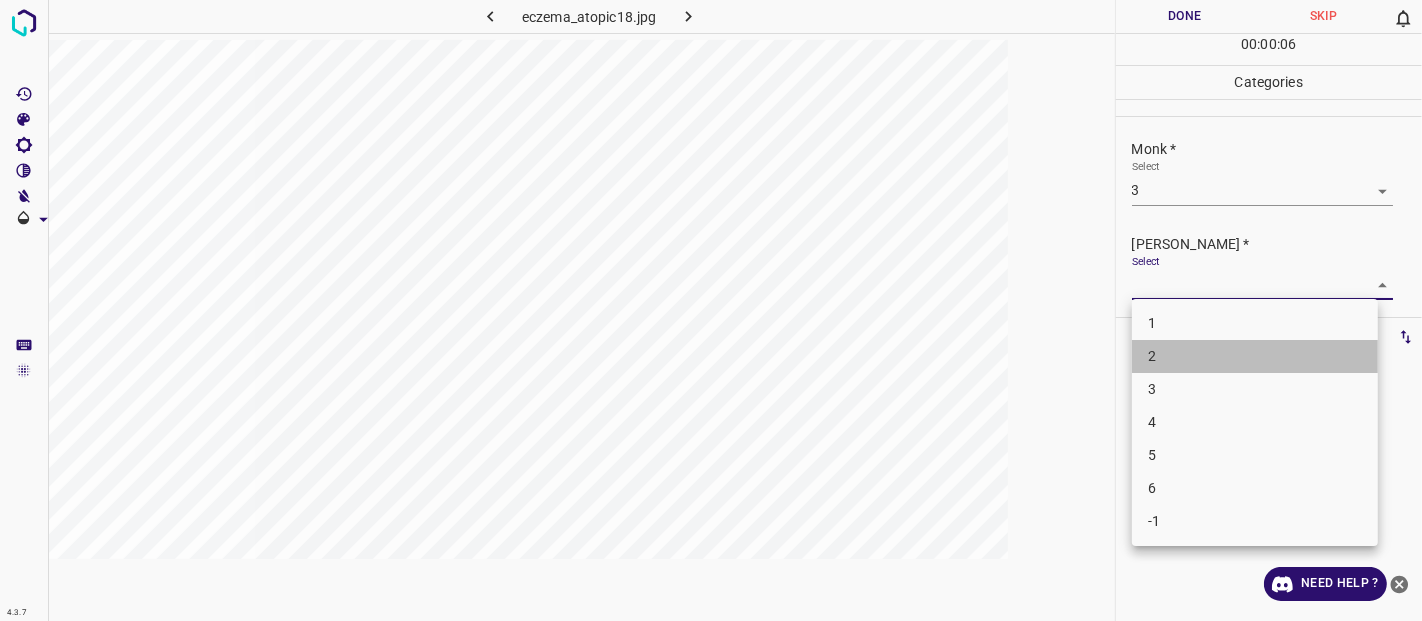 click on "2" at bounding box center (1255, 356) 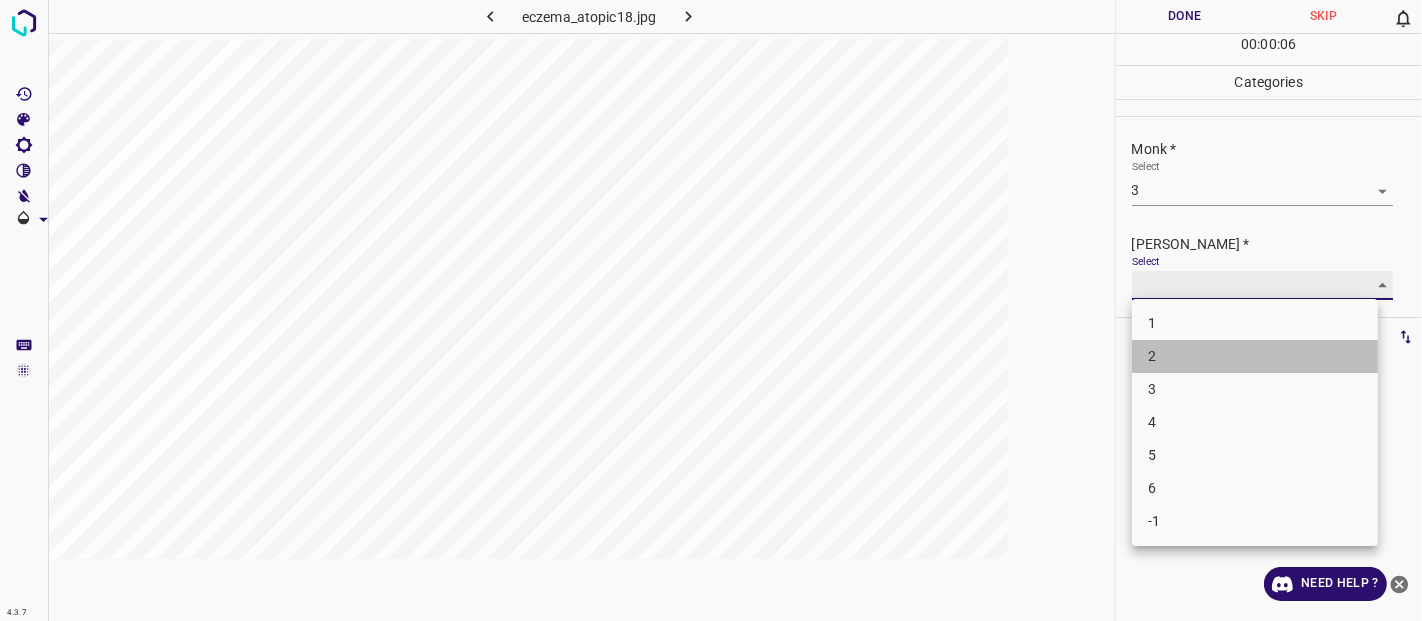 type on "2" 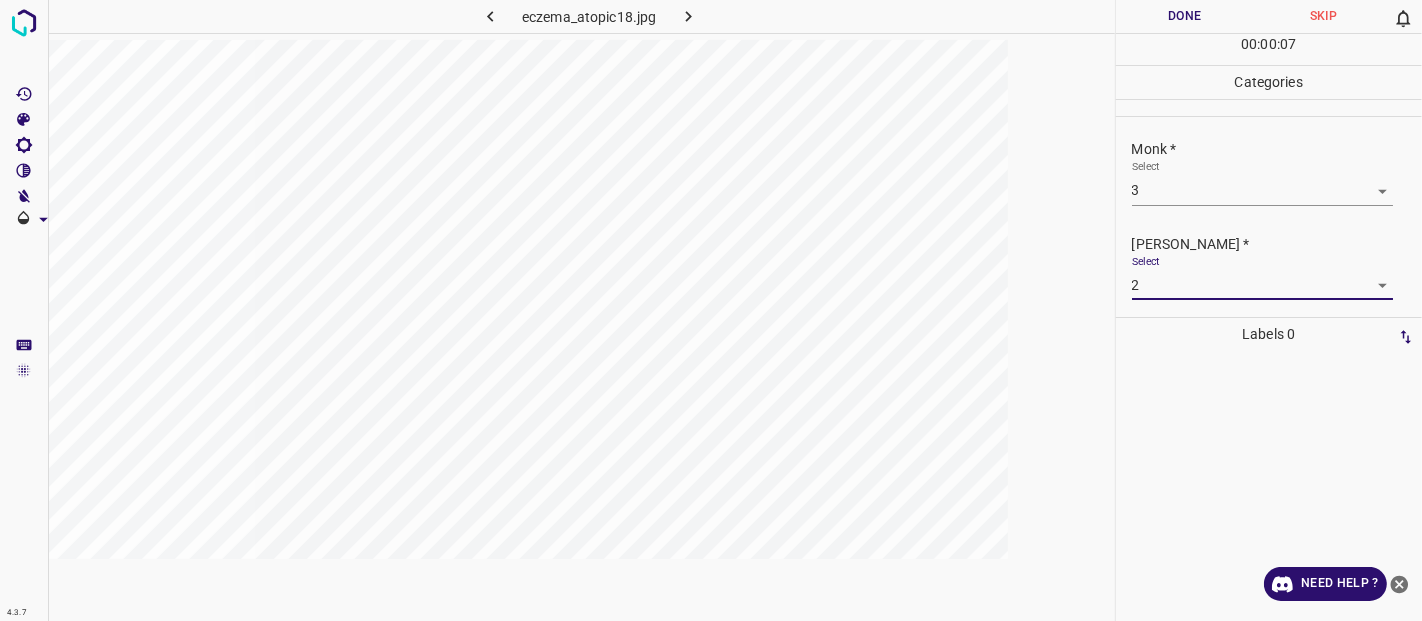 click on "Done" at bounding box center [1185, 16] 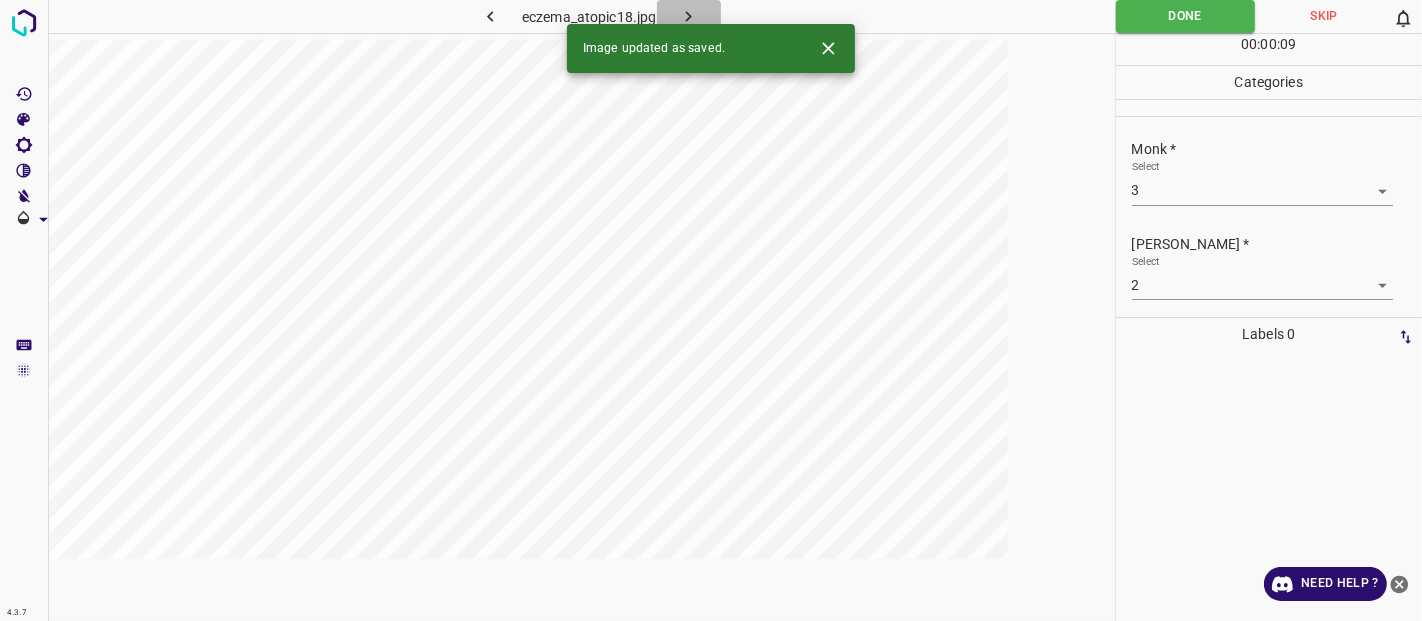 click 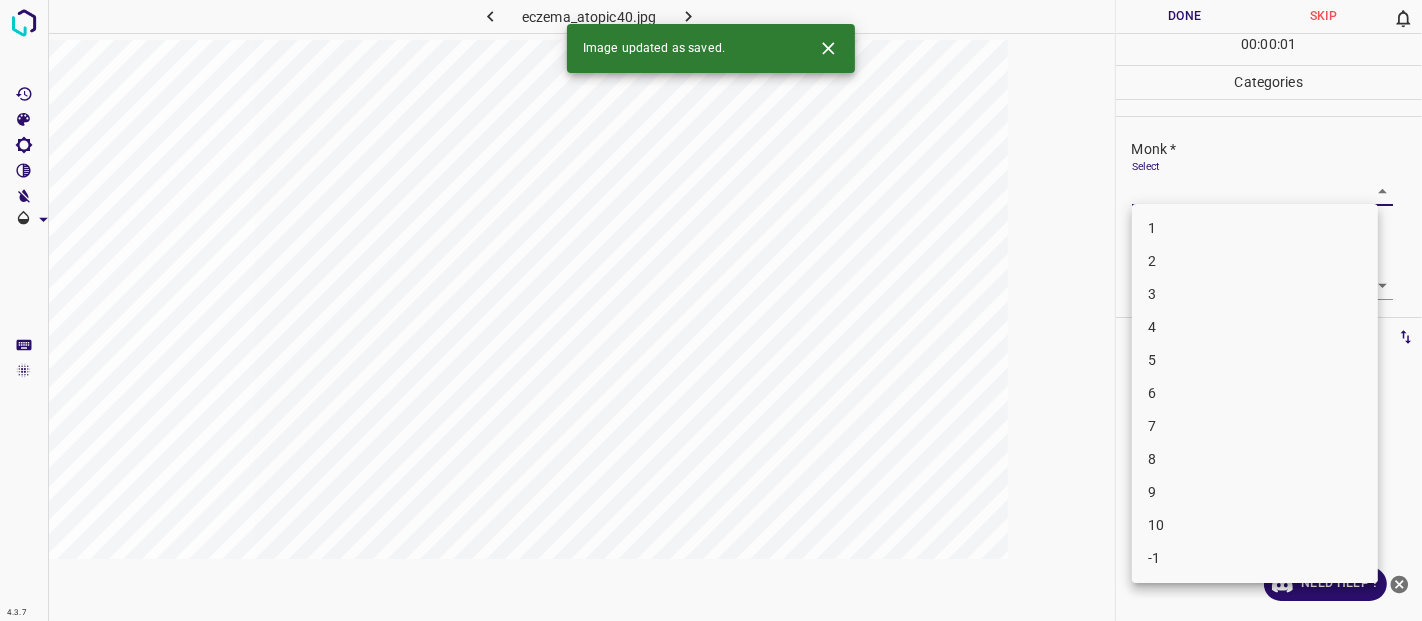 click on "4.3.7 eczema_atopic40.jpg Done Skip 0 00   : 00   : 01   Categories Monk *  Select ​  Fitzpatrick *  Select ​ Labels   0 Categories 1 Monk 2  Fitzpatrick Tools Space Change between modes (Draw & Edit) I Auto labeling R Restore zoom M Zoom in N Zoom out Delete Delete selecte label Filters Z Restore filters X Saturation filter C Brightness filter V Contrast filter B Gray scale filter General O Download Image updated as saved. Need Help ? - Text - Hide - Delete 1 2 3 4 5 6 7 8 9 10 -1" at bounding box center (711, 310) 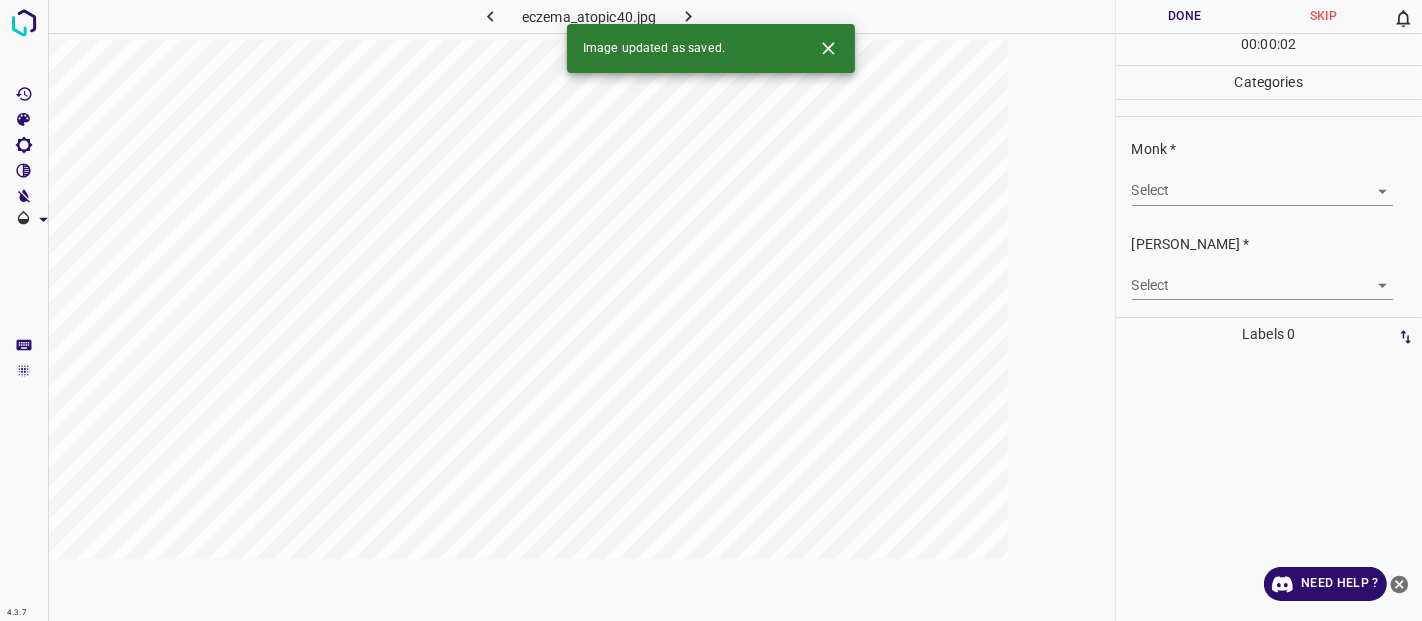 click on "4.3.7 eczema_atopic40.jpg Done Skip 0 00   : 00   : 02   Categories Monk *  Select ​  Fitzpatrick *  Select ​ Labels   0 Categories 1 Monk 2  Fitzpatrick Tools Space Change between modes (Draw & Edit) I Auto labeling R Restore zoom M Zoom in N Zoom out Delete Delete selecte label Filters Z Restore filters X Saturation filter C Brightness filter V Contrast filter B Gray scale filter General O Download Image updated as saved. Need Help ? - Text - Hide - Delete" at bounding box center (711, 310) 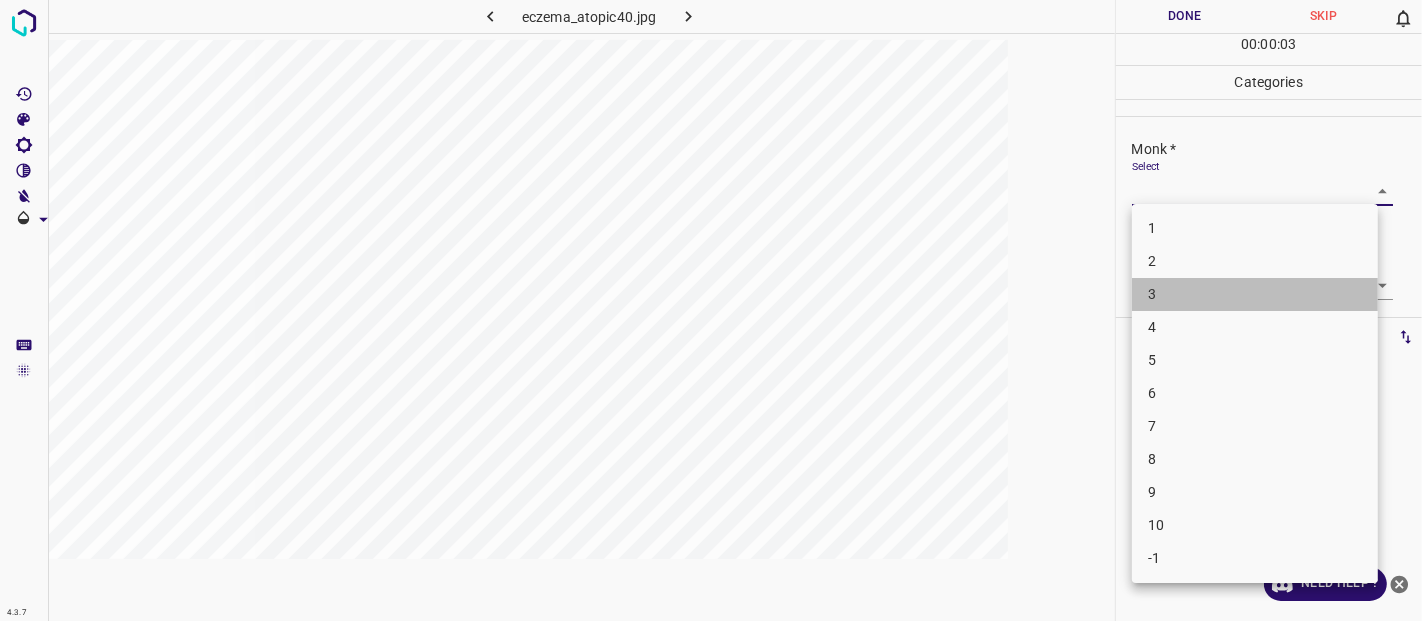 click on "3" at bounding box center (1255, 294) 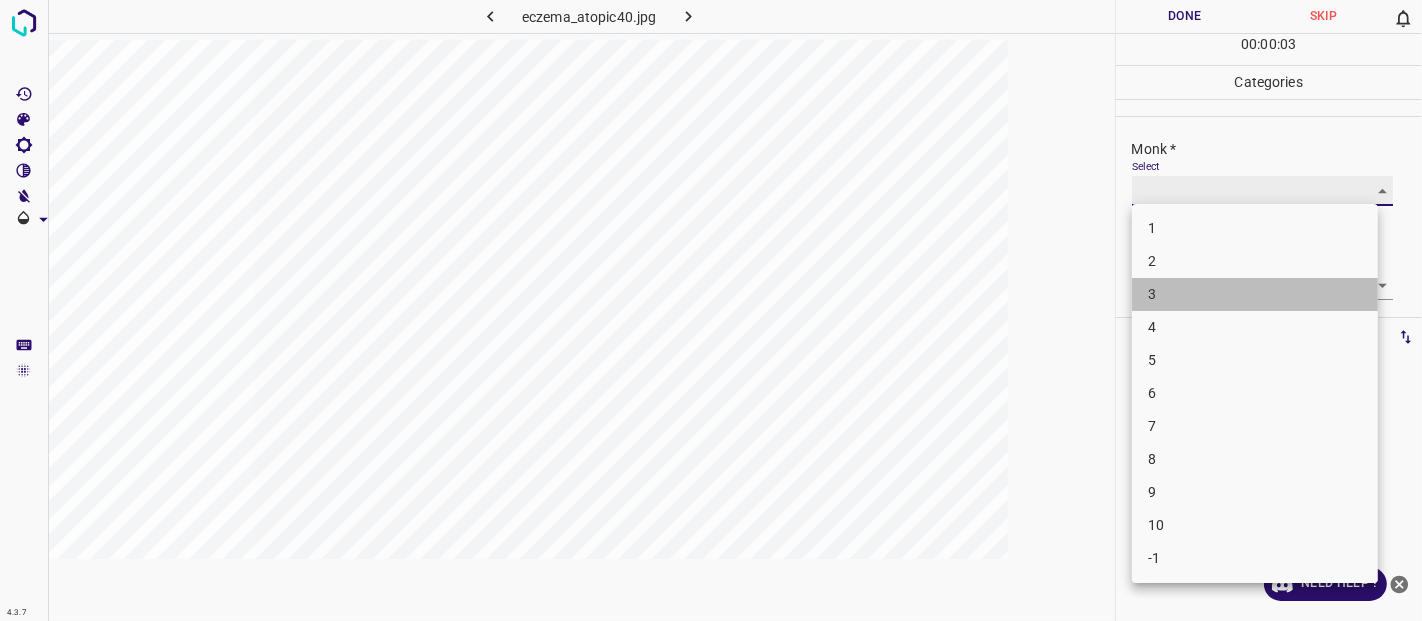 type on "3" 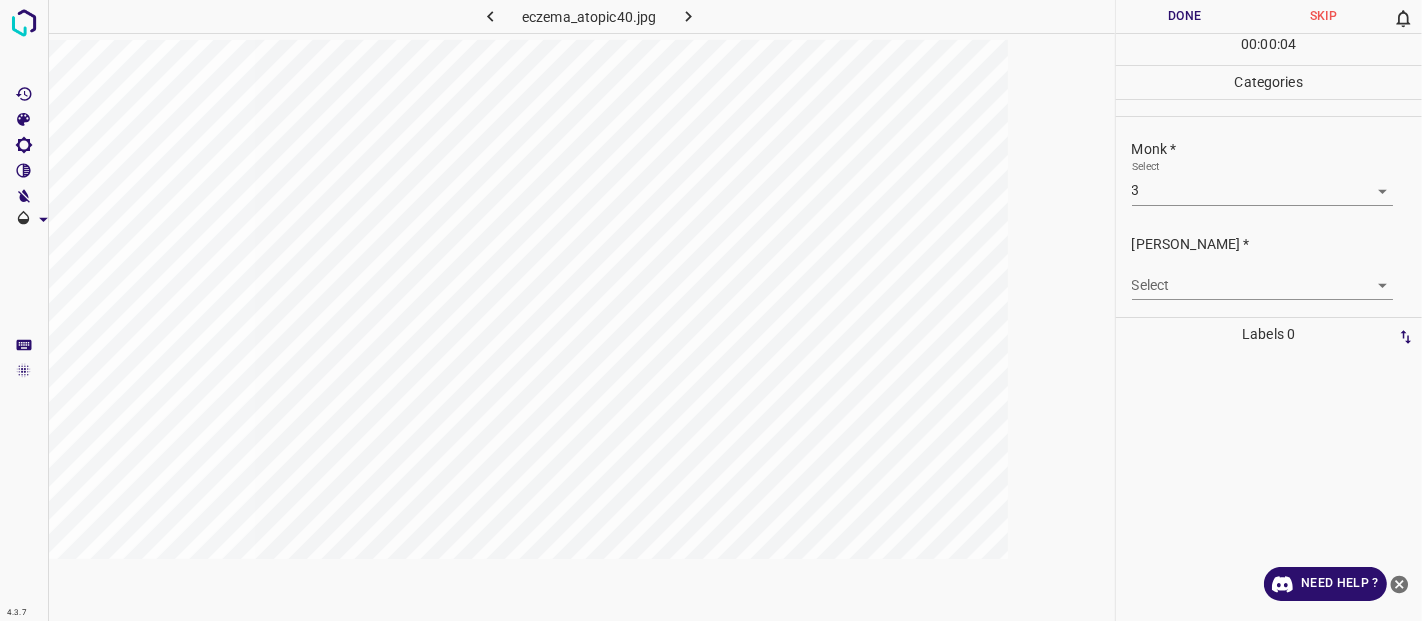 click on "4.3.7 eczema_atopic40.jpg Done Skip 0 00   : 00   : 04   Categories Monk *  Select 3 3  Fitzpatrick *  Select ​ Labels   0 Categories 1 Monk 2  Fitzpatrick Tools Space Change between modes (Draw & Edit) I Auto labeling R Restore zoom M Zoom in N Zoom out Delete Delete selecte label Filters Z Restore filters X Saturation filter C Brightness filter V Contrast filter B Gray scale filter General O Download Need Help ? - Text - Hide - Delete" at bounding box center (711, 310) 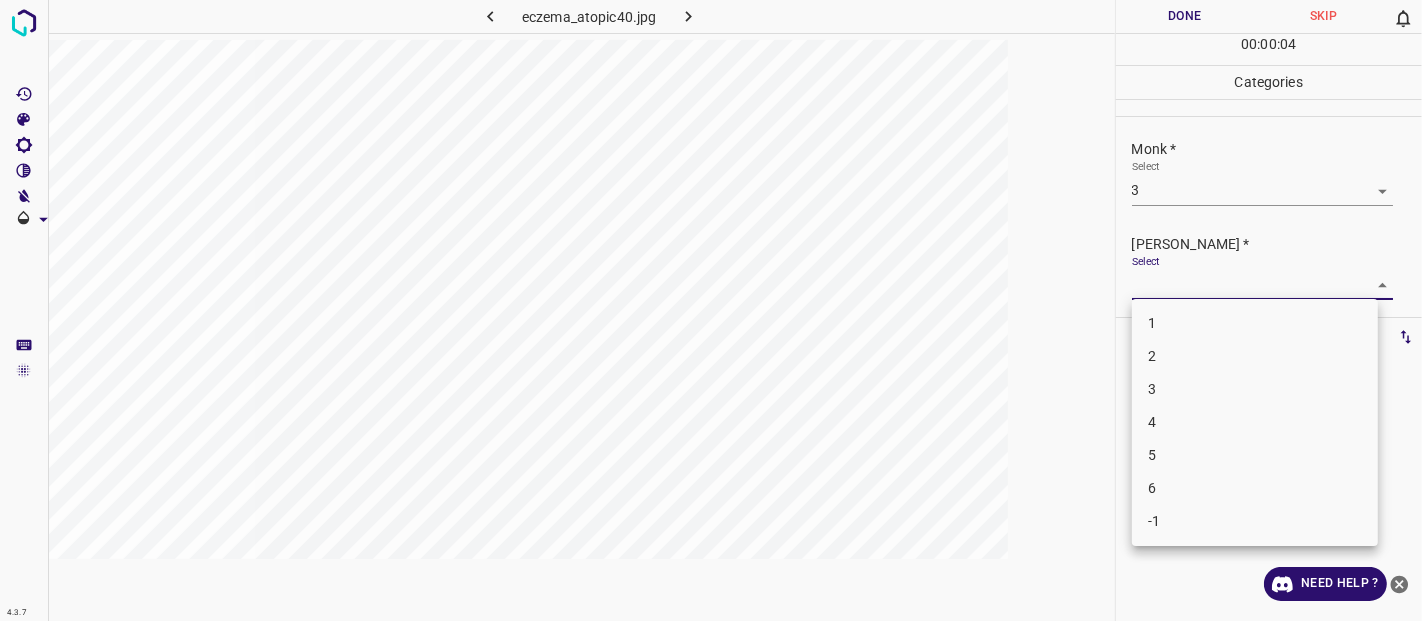click on "2" at bounding box center [1255, 356] 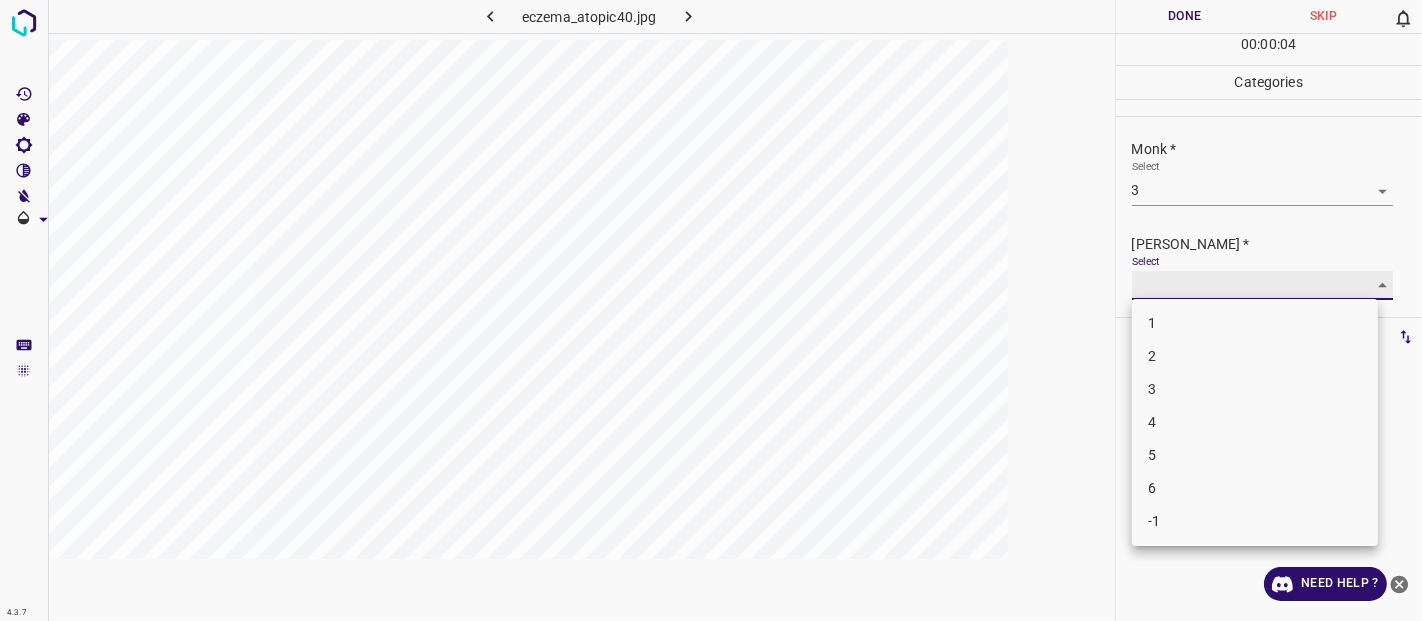 type on "2" 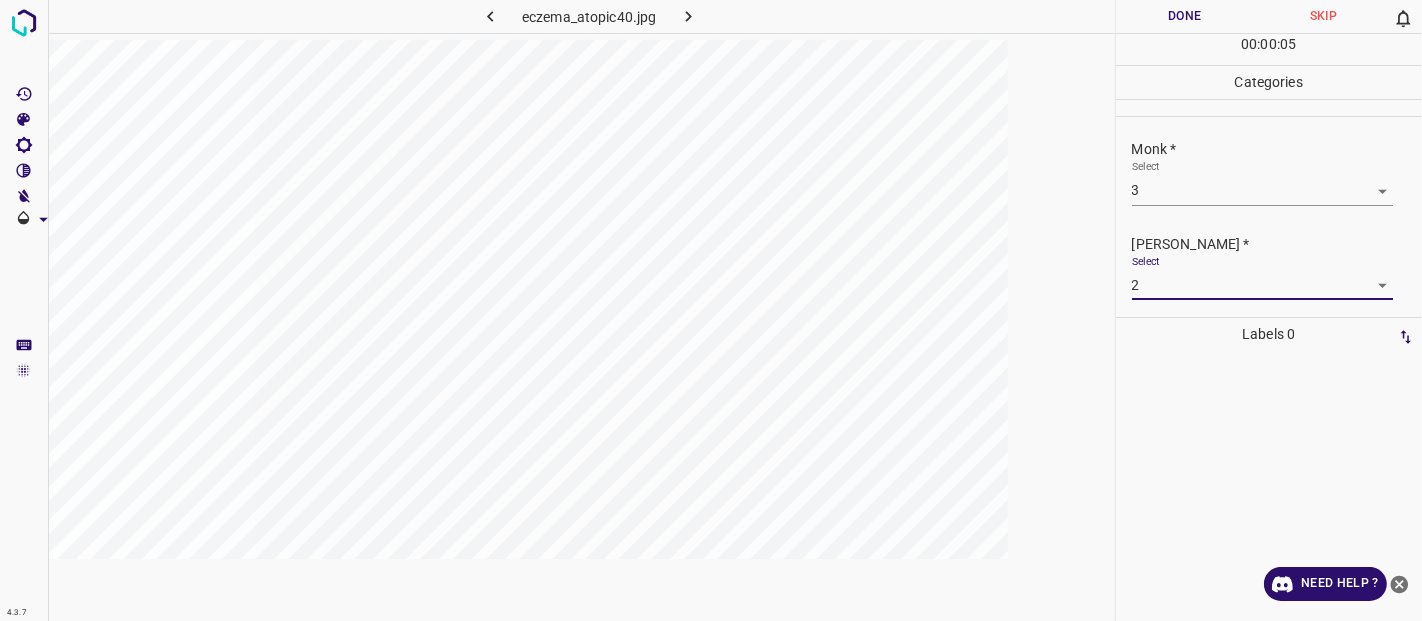 click on "Done" at bounding box center [1185, 16] 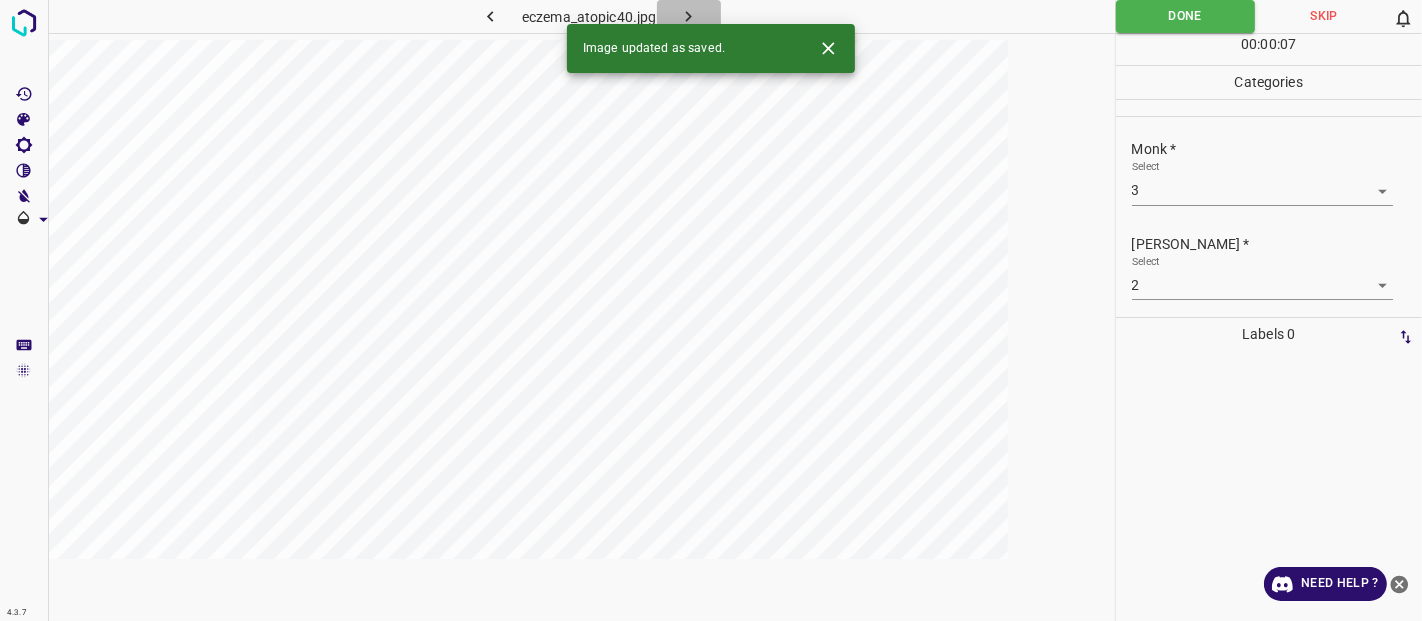 click 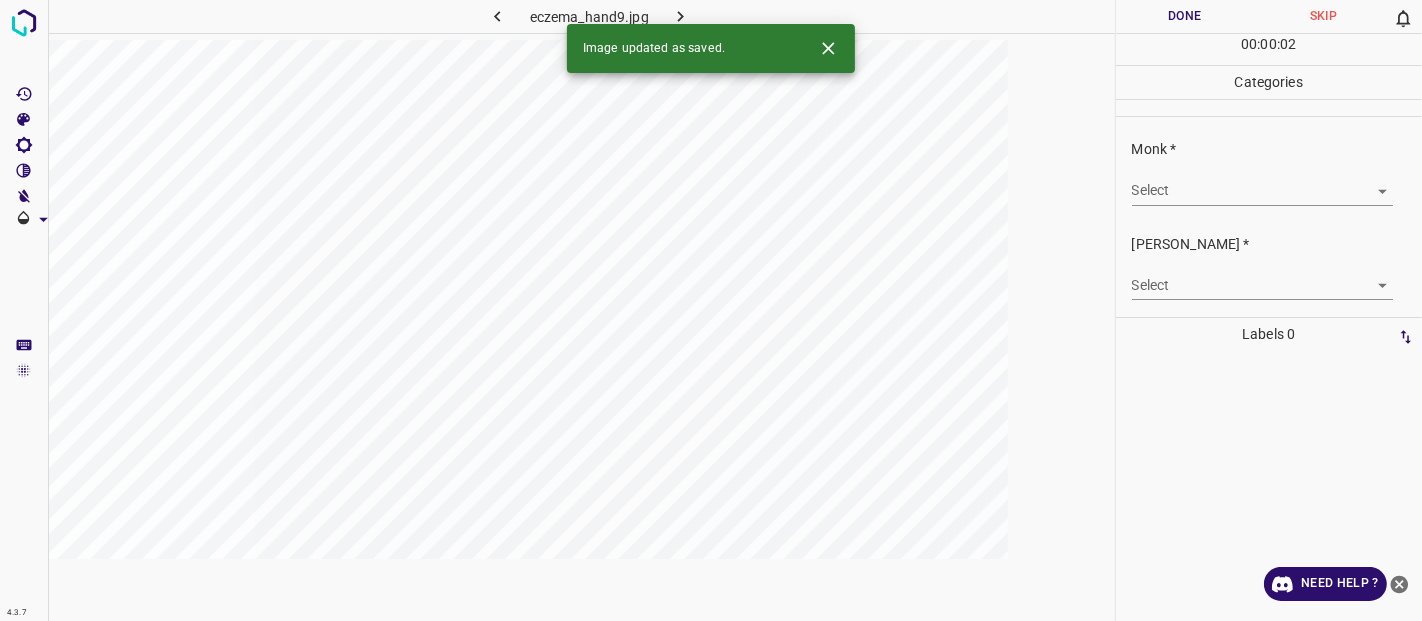 click on "Select ​" at bounding box center [1262, 182] 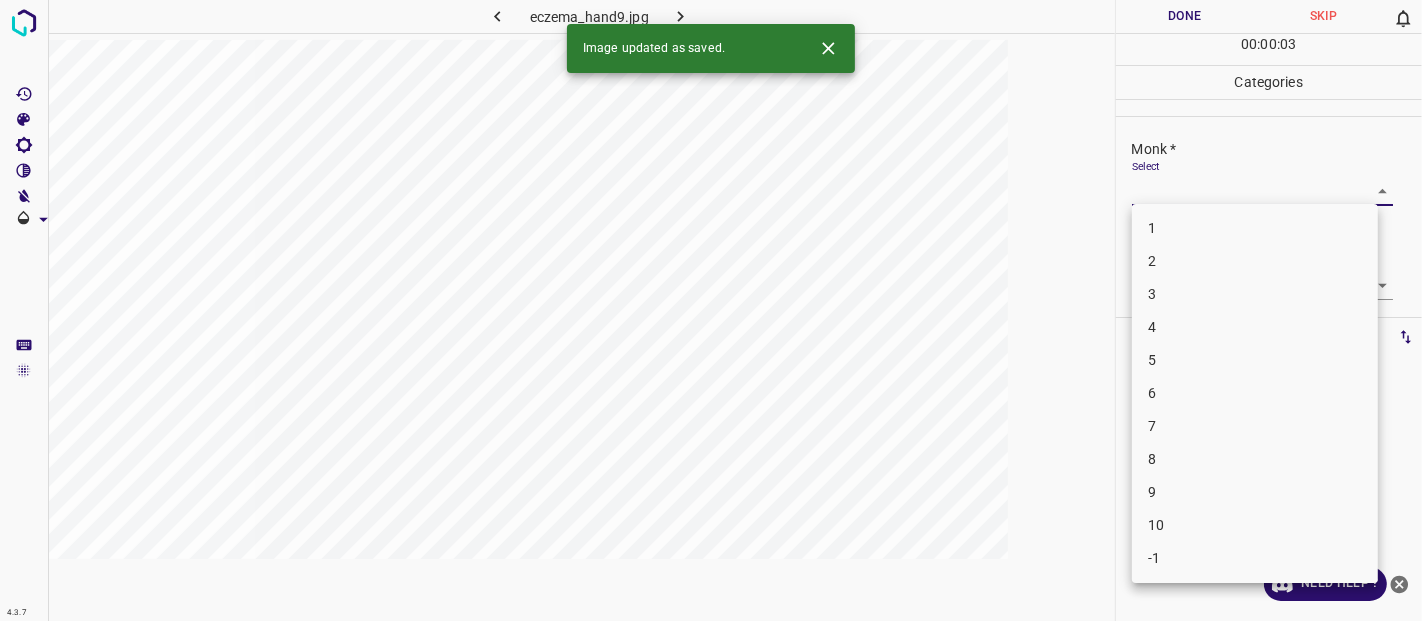 click on "4.3.7 eczema_hand9.jpg Done Skip 0 00   : 00   : 03   Categories Monk *  Select ​  Fitzpatrick *  Select ​ Labels   0 Categories 1 Monk 2  Fitzpatrick Tools Space Change between modes (Draw & Edit) I Auto labeling R Restore zoom M Zoom in N Zoom out Delete Delete selecte label Filters Z Restore filters X Saturation filter C Brightness filter V Contrast filter B Gray scale filter General O Download Image updated as saved. Need Help ? - Text - Hide - Delete 1 2 3 4 5 6 7 8 9 10 -1" at bounding box center (711, 310) 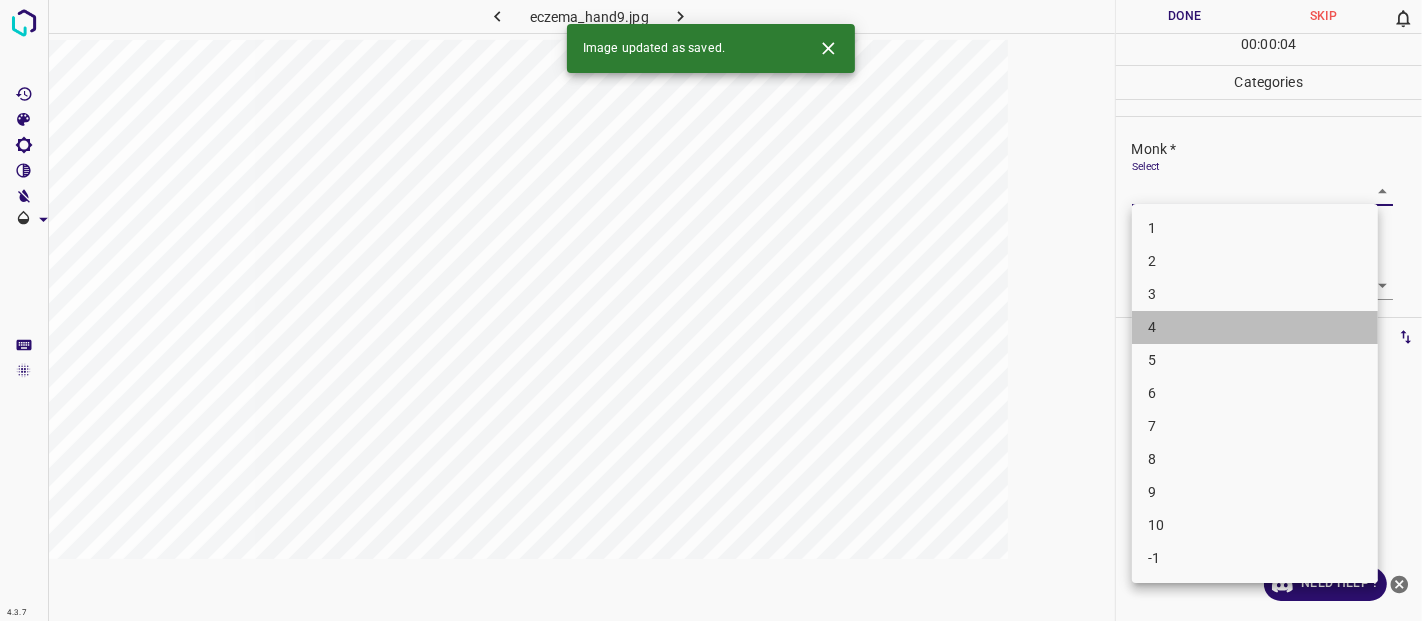 click on "4" at bounding box center (1255, 327) 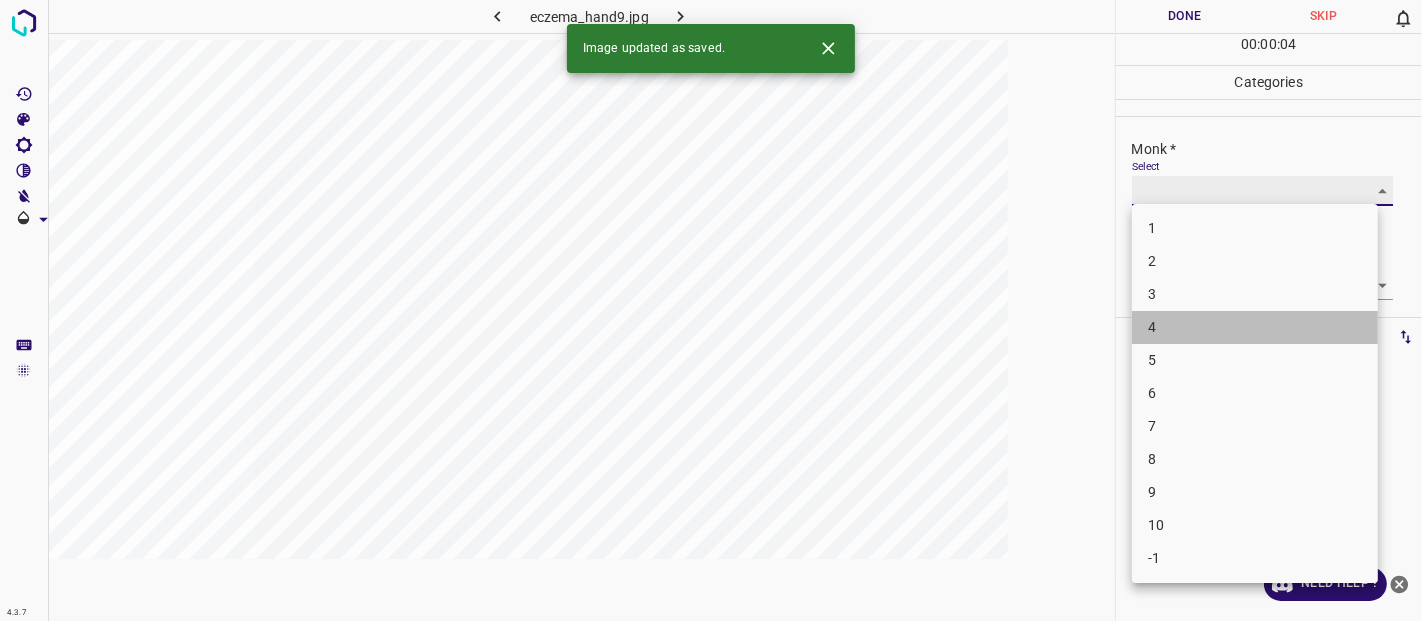 type on "4" 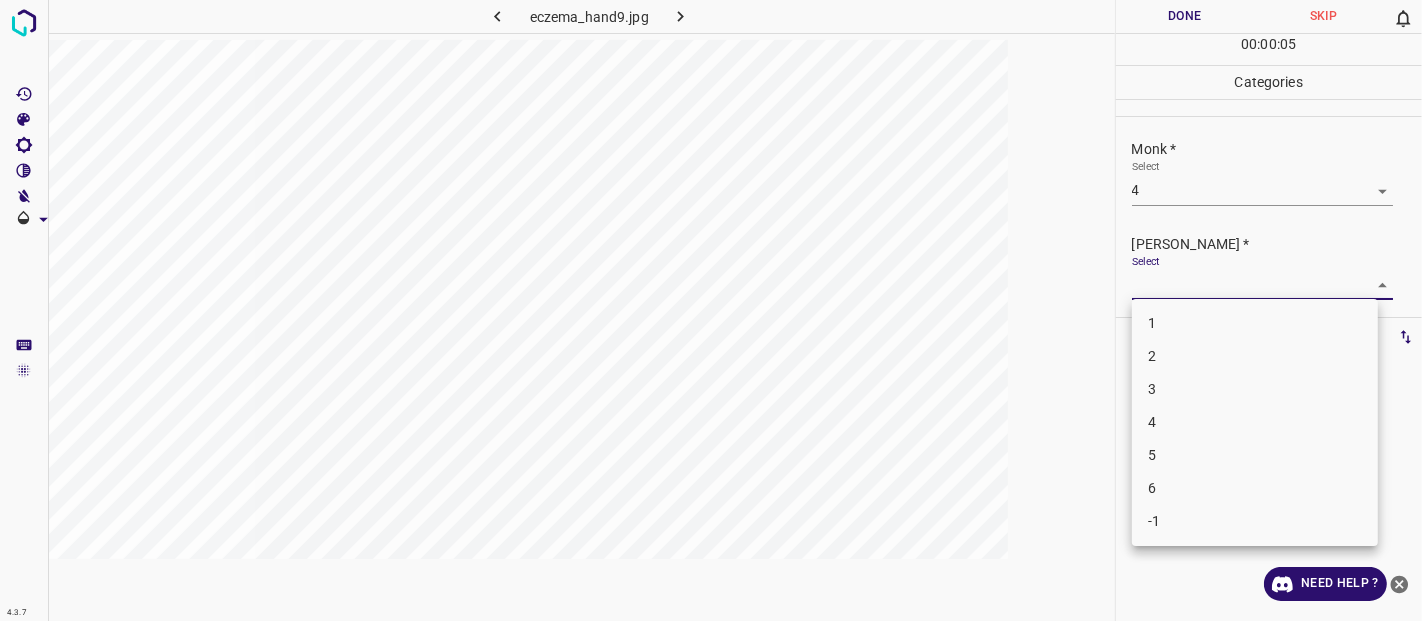 click on "4.3.7 eczema_hand9.jpg Done Skip 0 00   : 00   : 05   Categories Monk *  Select 4 4  Fitzpatrick *  Select ​ Labels   0 Categories 1 Monk 2  Fitzpatrick Tools Space Change between modes (Draw & Edit) I Auto labeling R Restore zoom M Zoom in N Zoom out Delete Delete selecte label Filters Z Restore filters X Saturation filter C Brightness filter V Contrast filter B Gray scale filter General O Download Need Help ? - Text - Hide - Delete 1 2 3 4 5 6 -1" at bounding box center (711, 310) 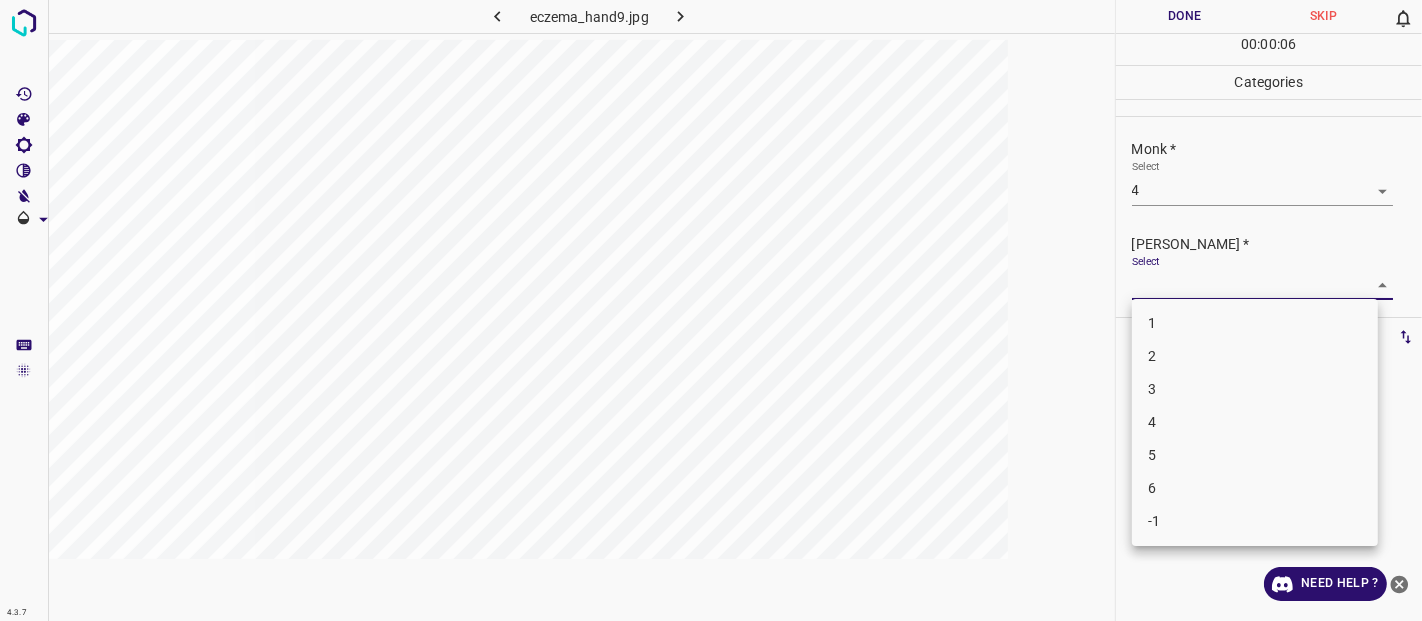 click on "2" at bounding box center (1255, 356) 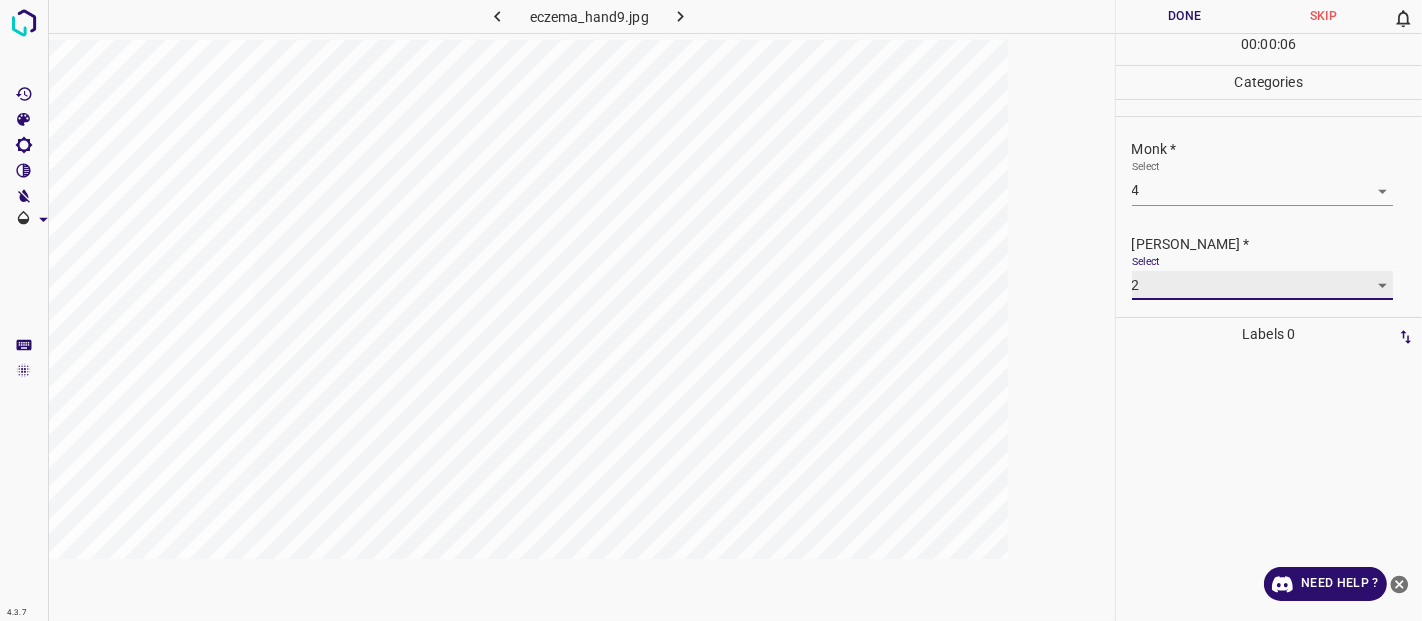 type on "2" 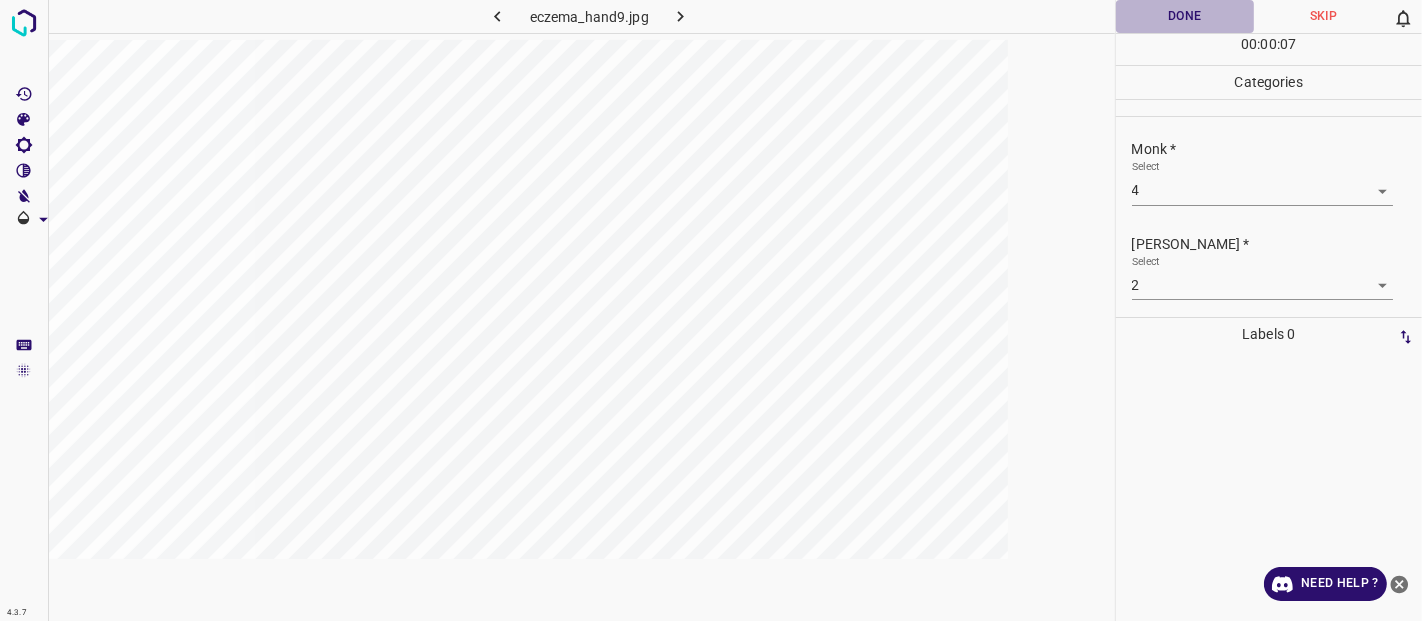 click on "Done" at bounding box center [1185, 16] 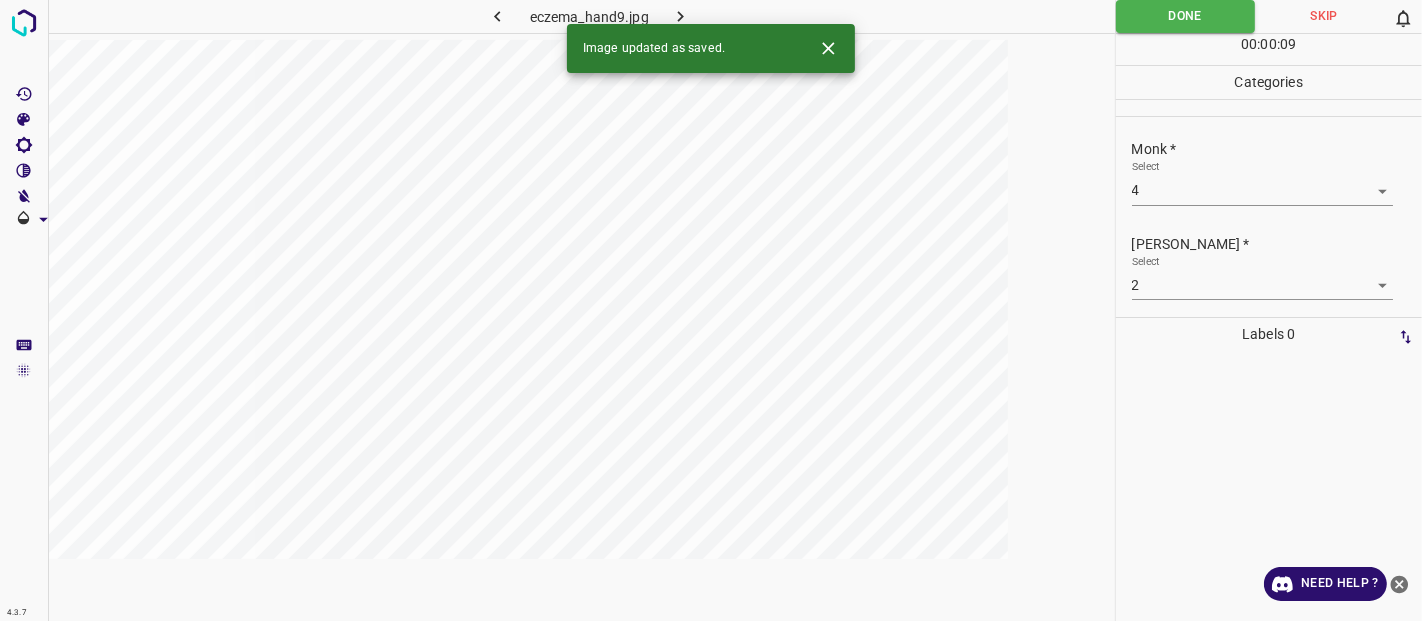 click on "Image updated as saved." at bounding box center (654, 49) 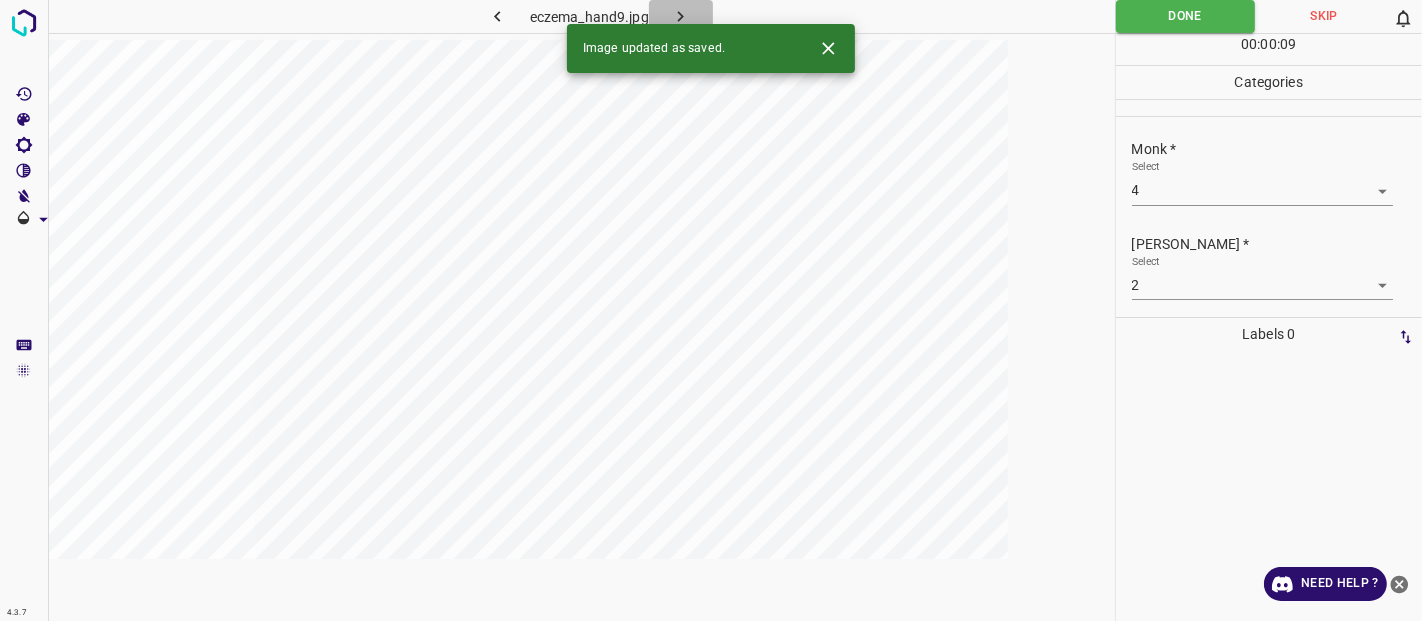 click 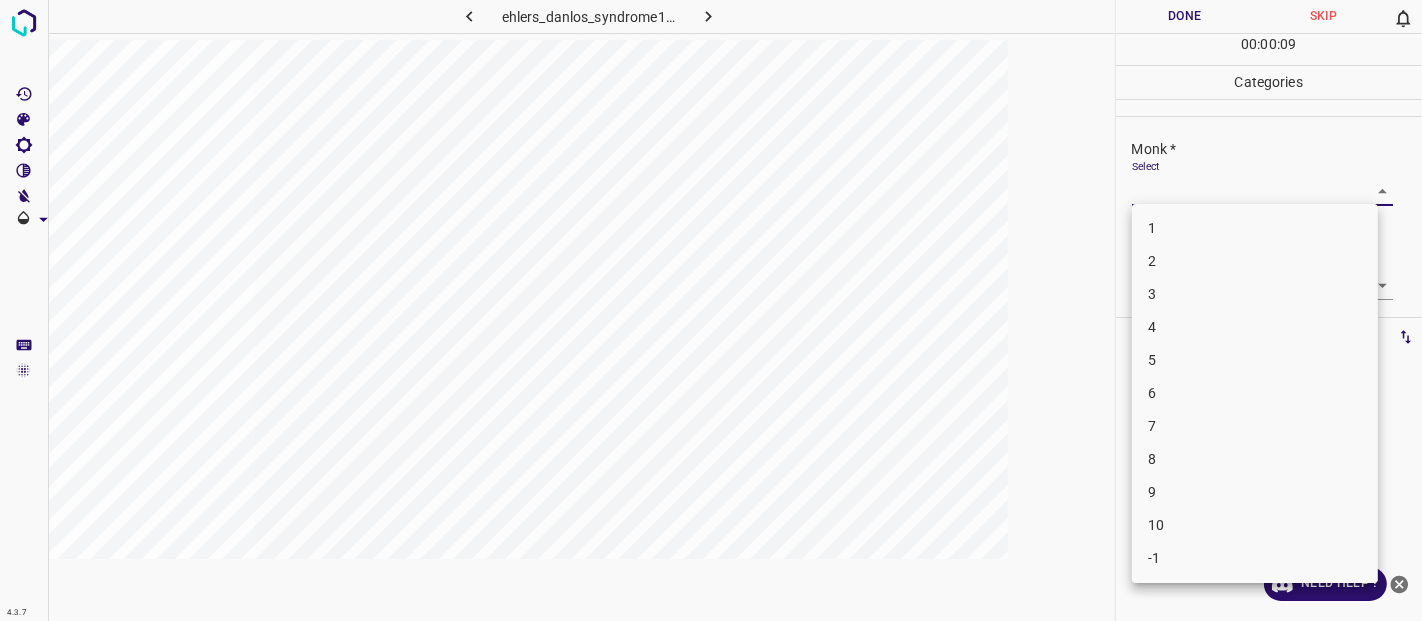click on "4.3.7 ehlers_danlos_syndrome19.jpg Done Skip 0 00   : 00   : 09   Categories Monk *  Select ​  Fitzpatrick *  Select ​ Labels   0 Categories 1 Monk 2  Fitzpatrick Tools Space Change between modes (Draw & Edit) I Auto labeling R Restore zoom M Zoom in N Zoom out Delete Delete selecte label Filters Z Restore filters X Saturation filter C Brightness filter V Contrast filter B Gray scale filter General O Download Need Help ? - Text - Hide - Delete 1 2 3 4 5 6 7 8 9 10 -1" at bounding box center (711, 310) 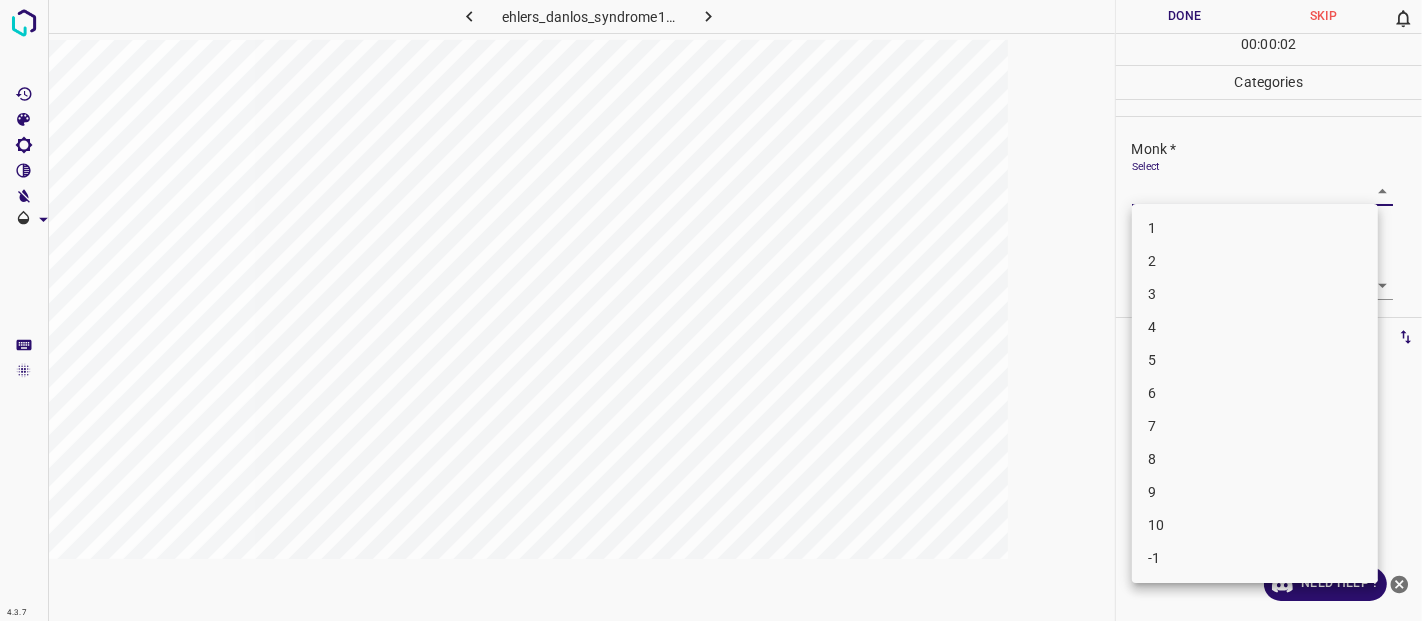 drag, startPoint x: 1279, startPoint y: 306, endPoint x: 1282, endPoint y: 331, distance: 25.179358 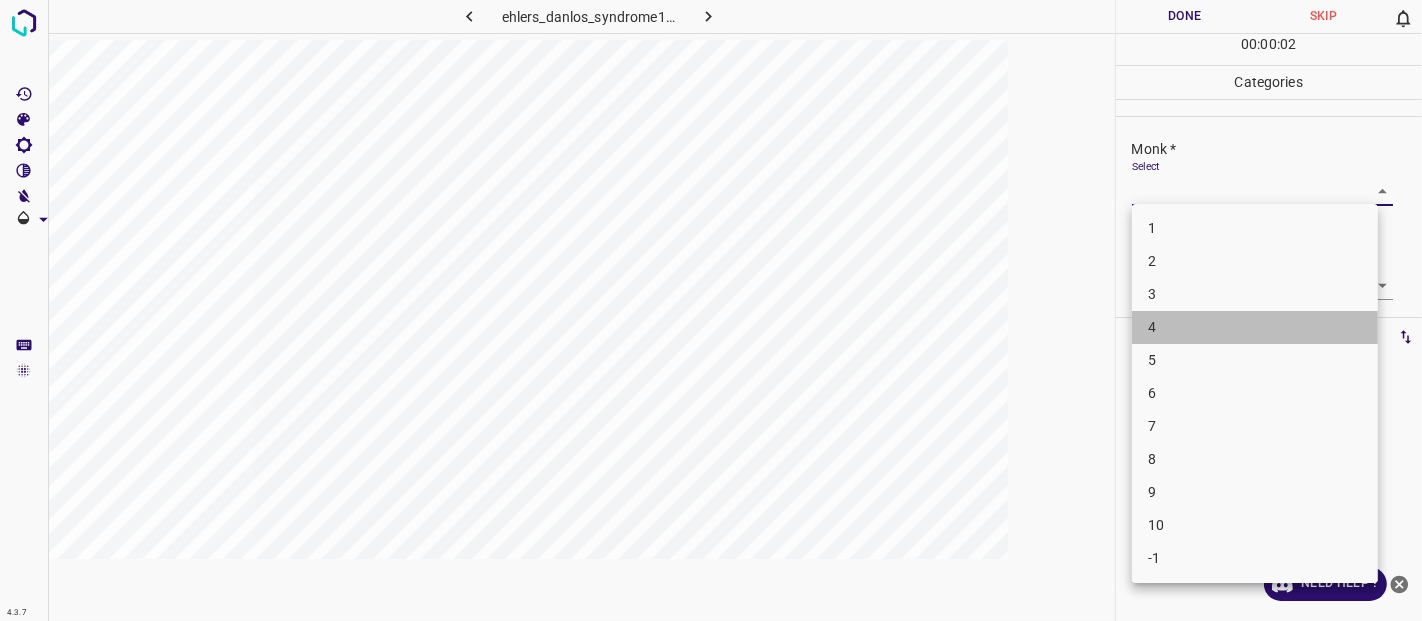 click on "4" at bounding box center (1255, 327) 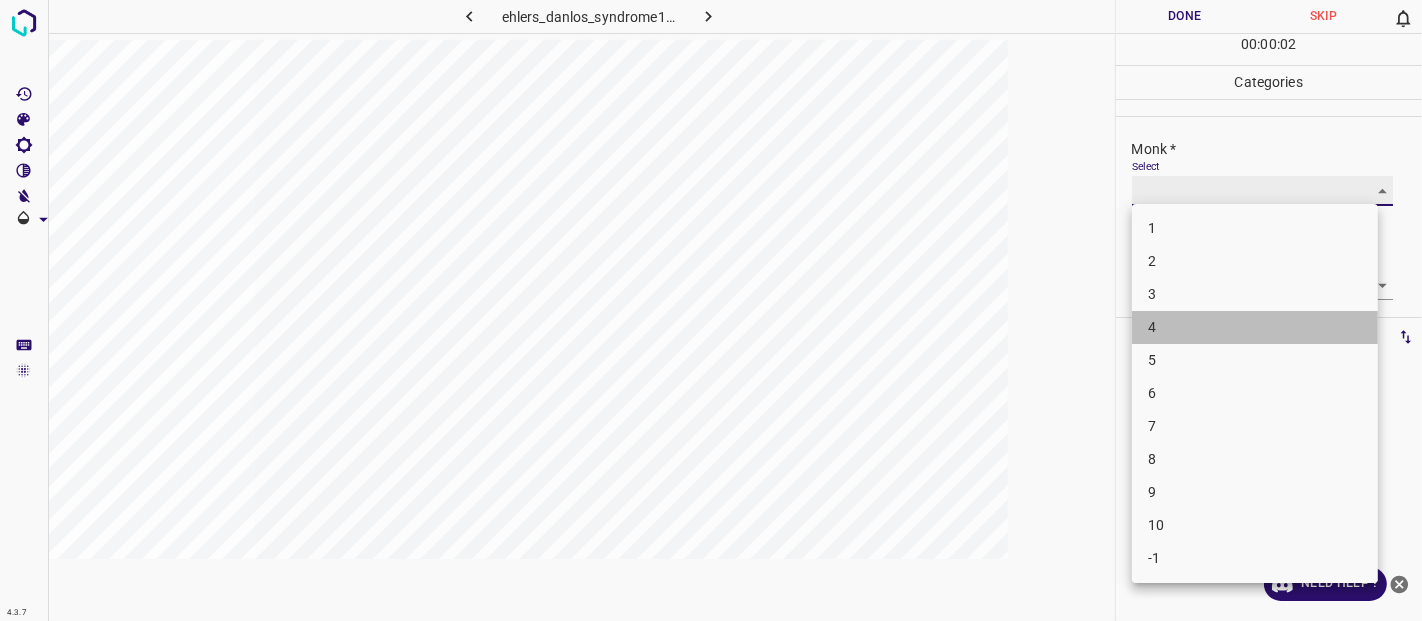 type on "4" 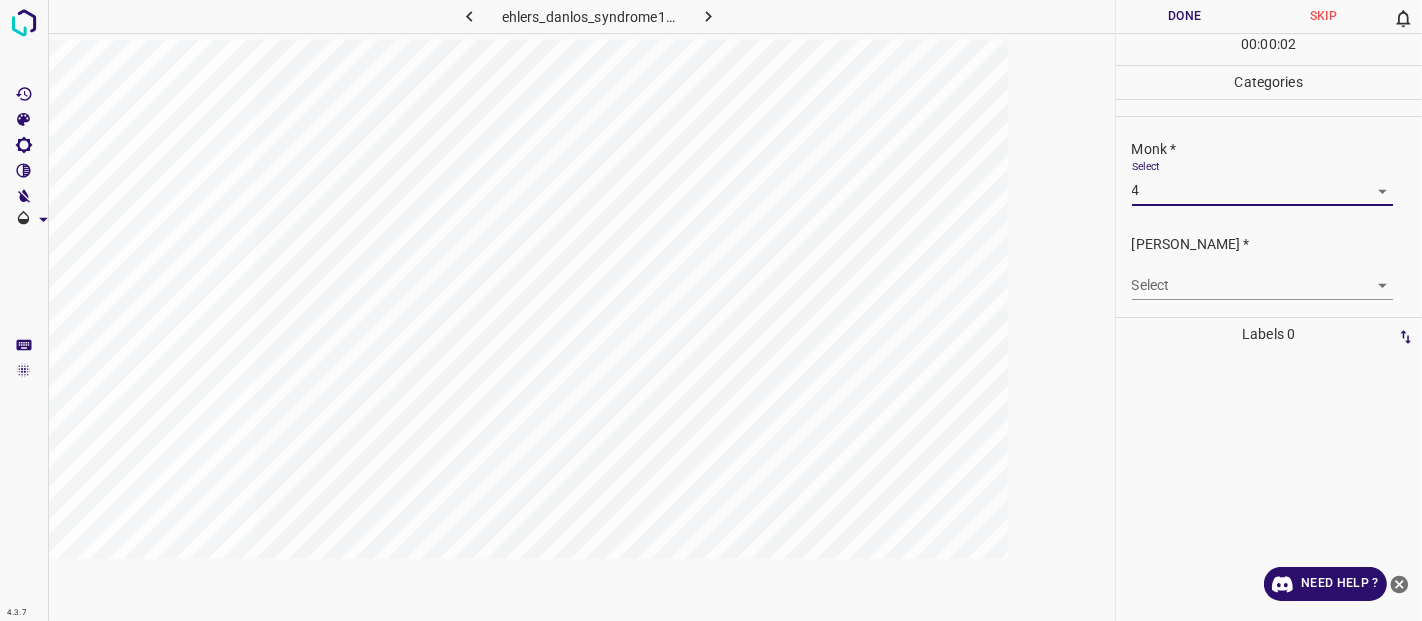 click on "4.3.7 ehlers_danlos_syndrome19.jpg Done Skip 0 00   : 00   : 02   Categories Monk *  Select 4 4  Fitzpatrick *  Select ​ Labels   0 Categories 1 Monk 2  Fitzpatrick Tools Space Change between modes (Draw & Edit) I Auto labeling R Restore zoom M Zoom in N Zoom out Delete Delete selecte label Filters Z Restore filters X Saturation filter C Brightness filter V Contrast filter B Gray scale filter General O Download Need Help ? - Text - Hide - Delete" at bounding box center [711, 310] 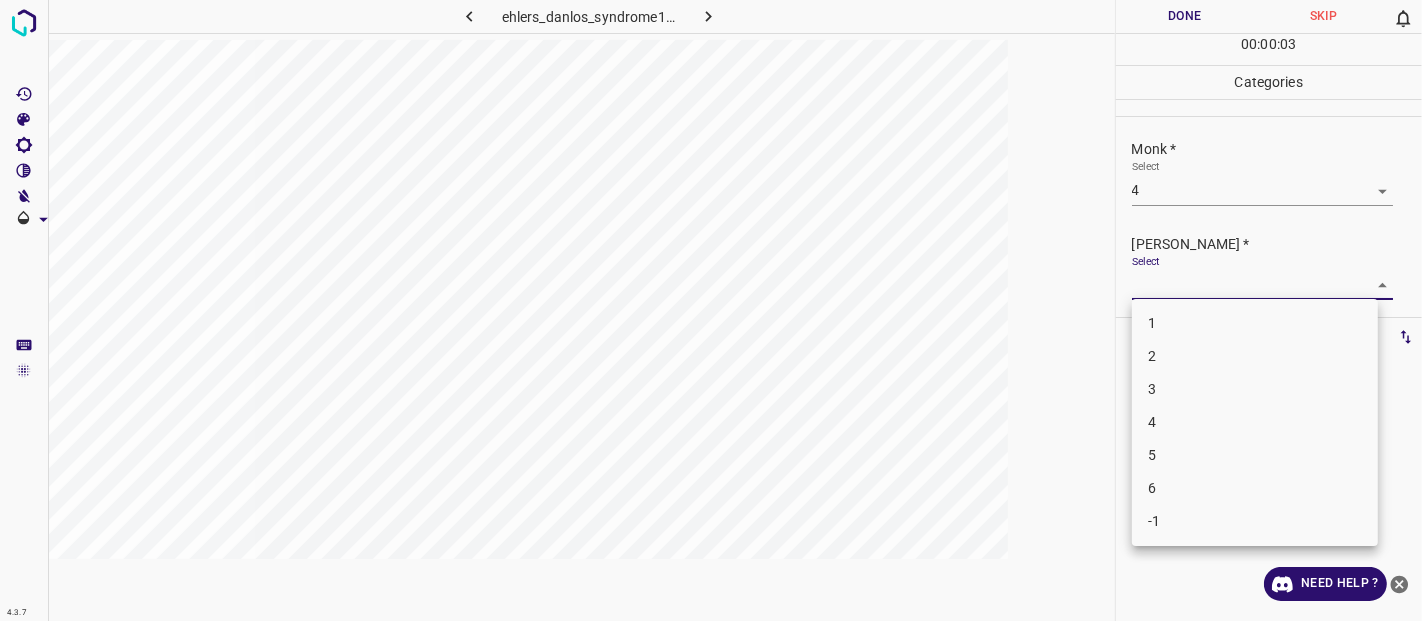 click on "2" at bounding box center (1255, 356) 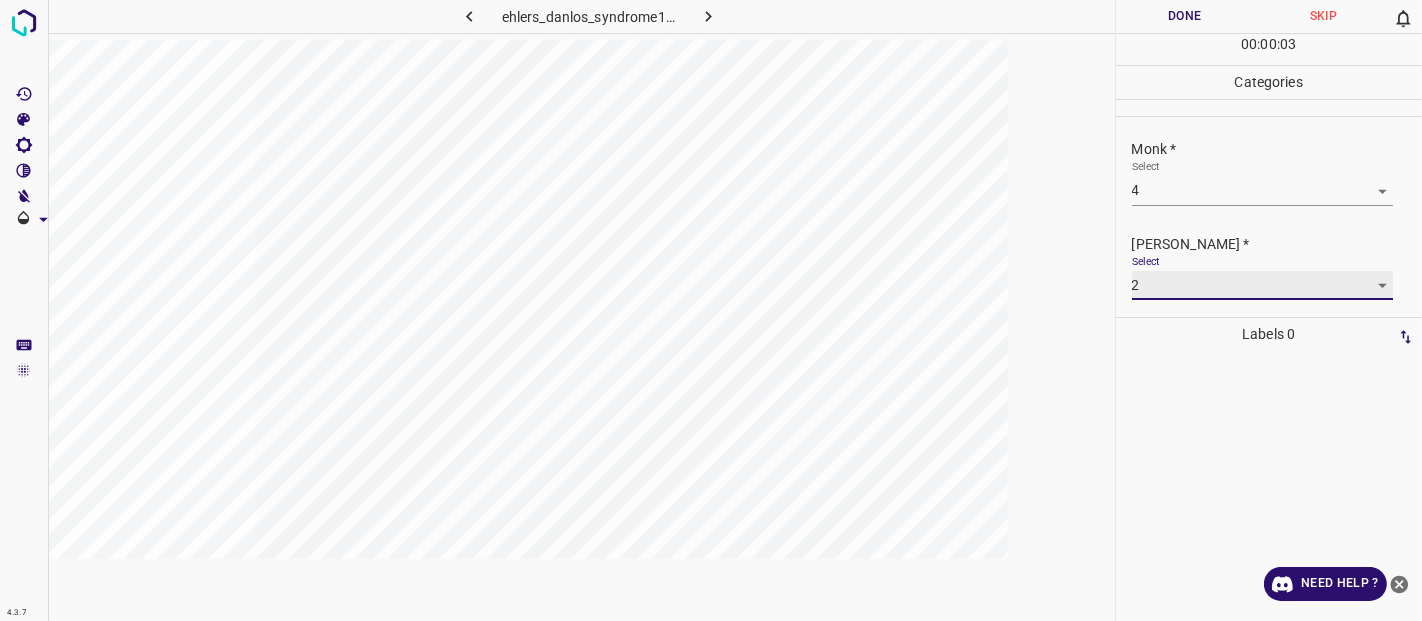 type on "2" 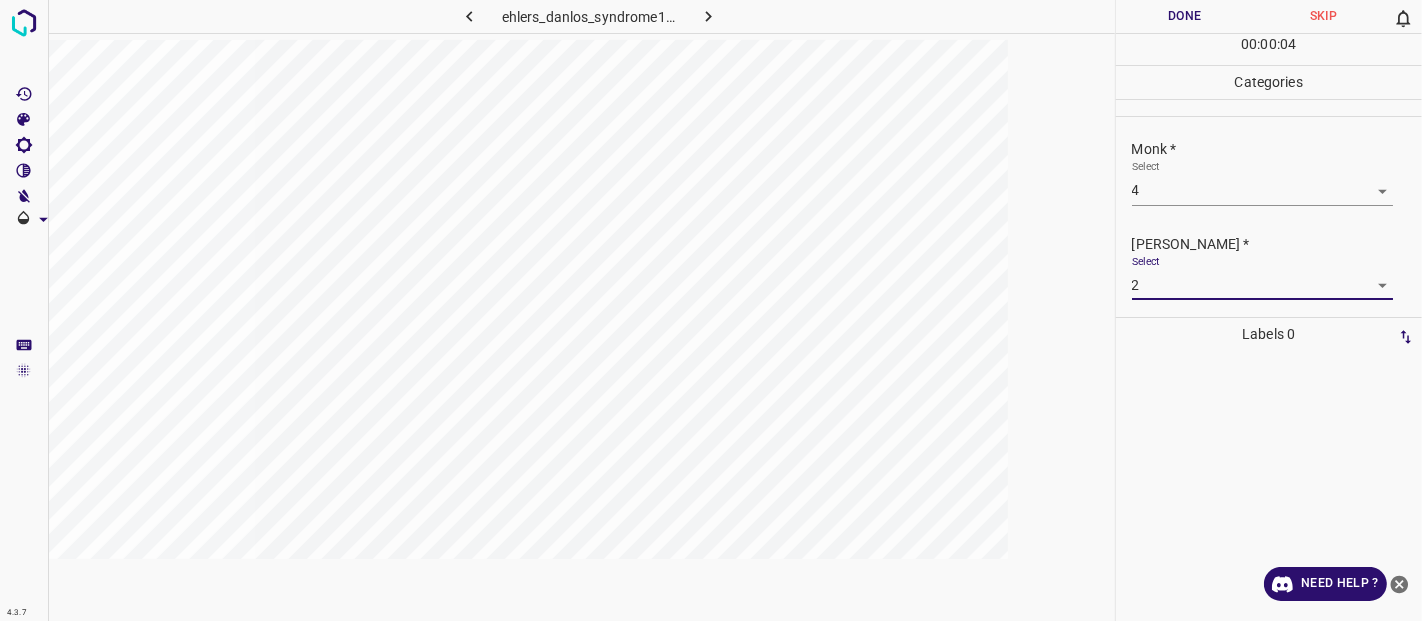 click on "Done" at bounding box center [1185, 16] 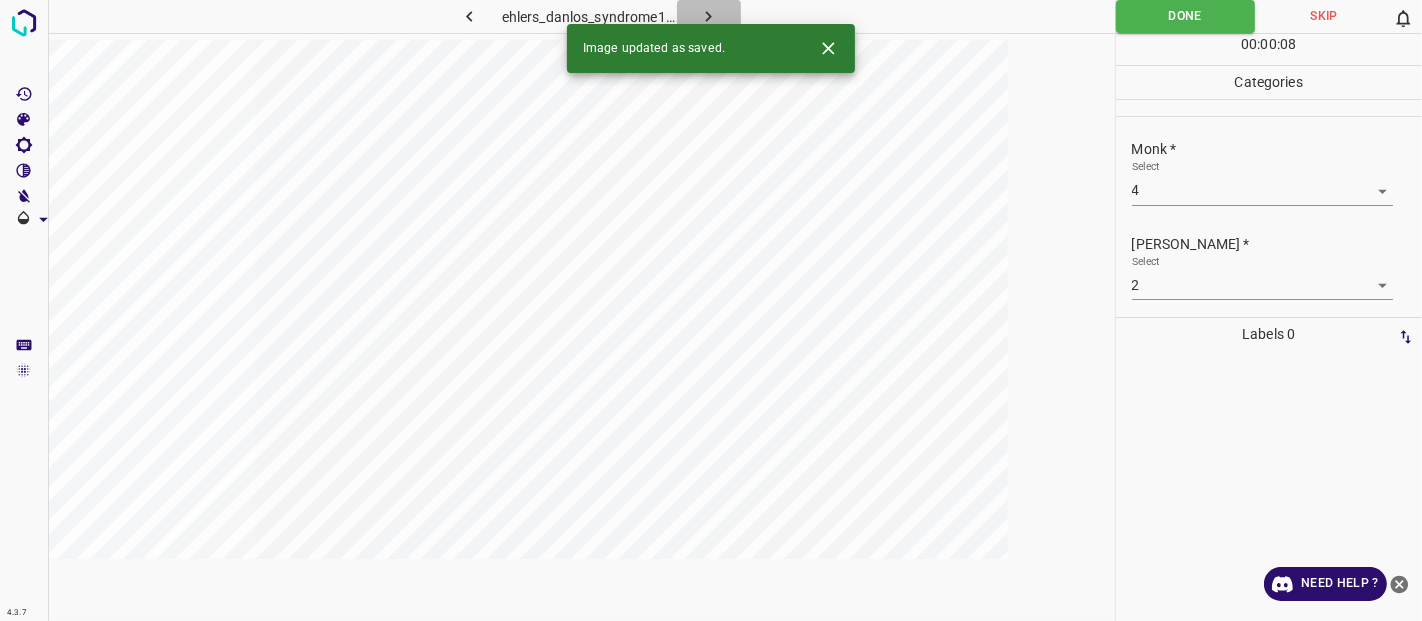 click at bounding box center (709, 16) 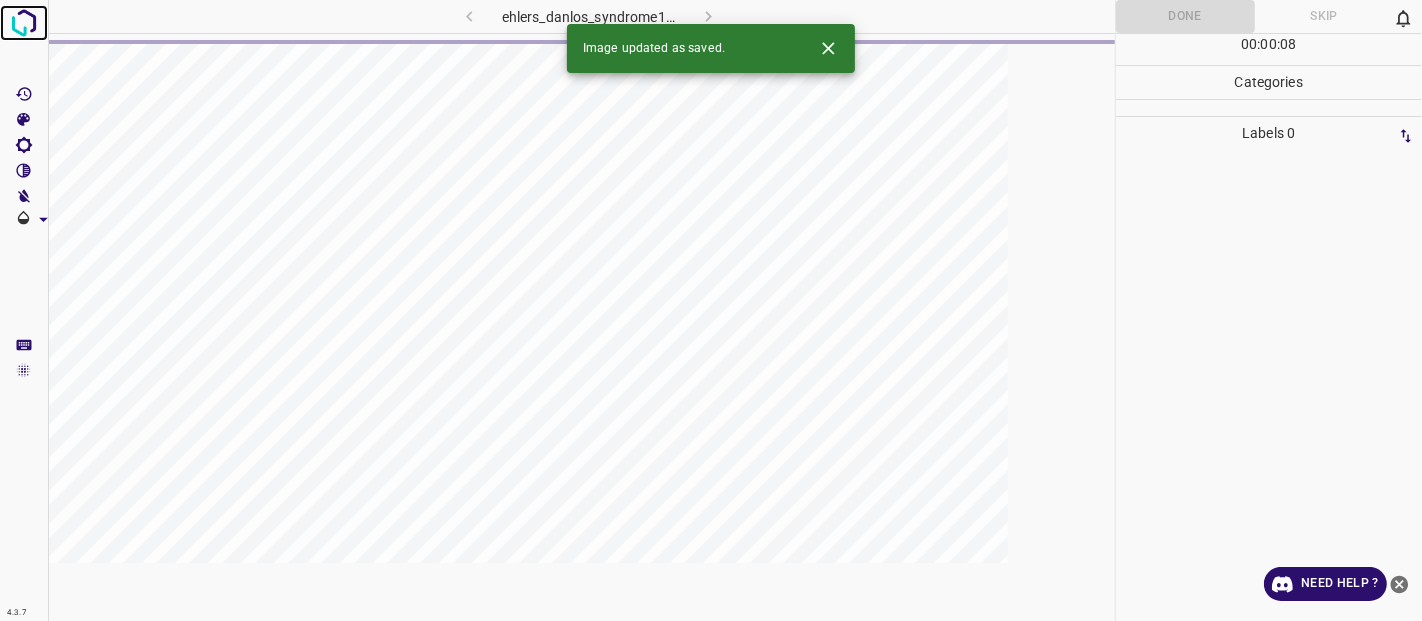 click at bounding box center [24, 23] 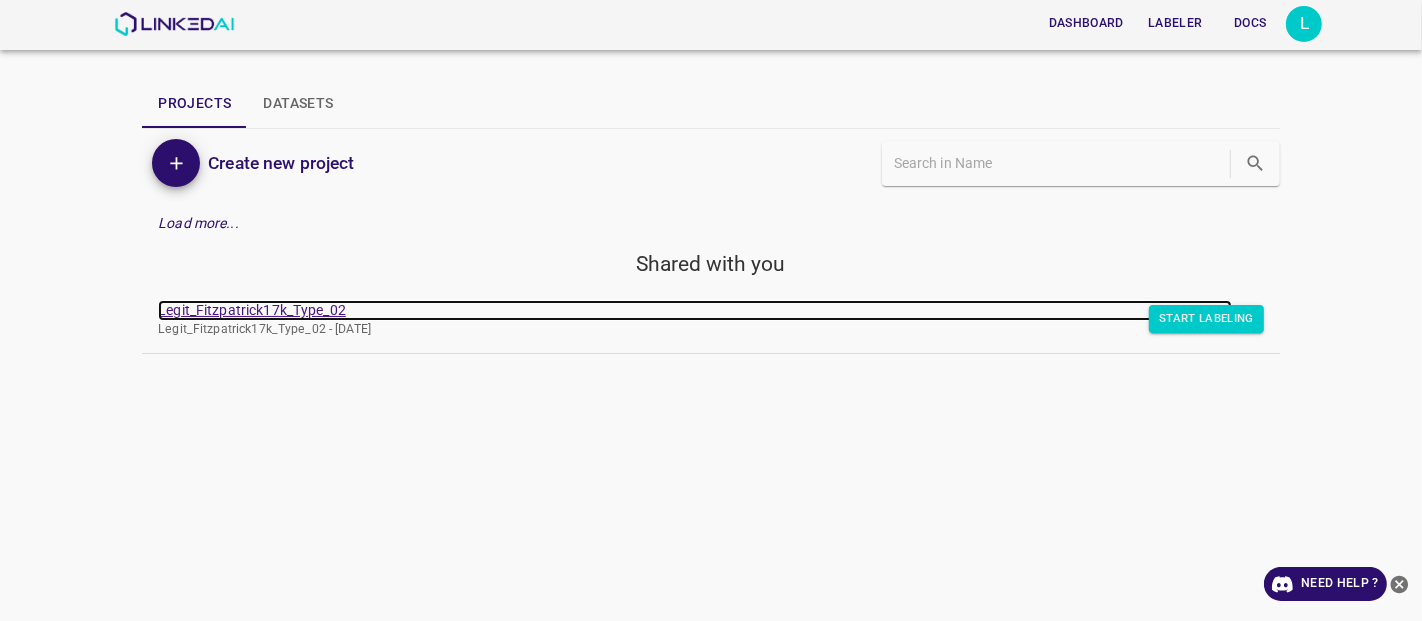click on "Legit_Fitzpatrick17k_Type_02" at bounding box center [695, 310] 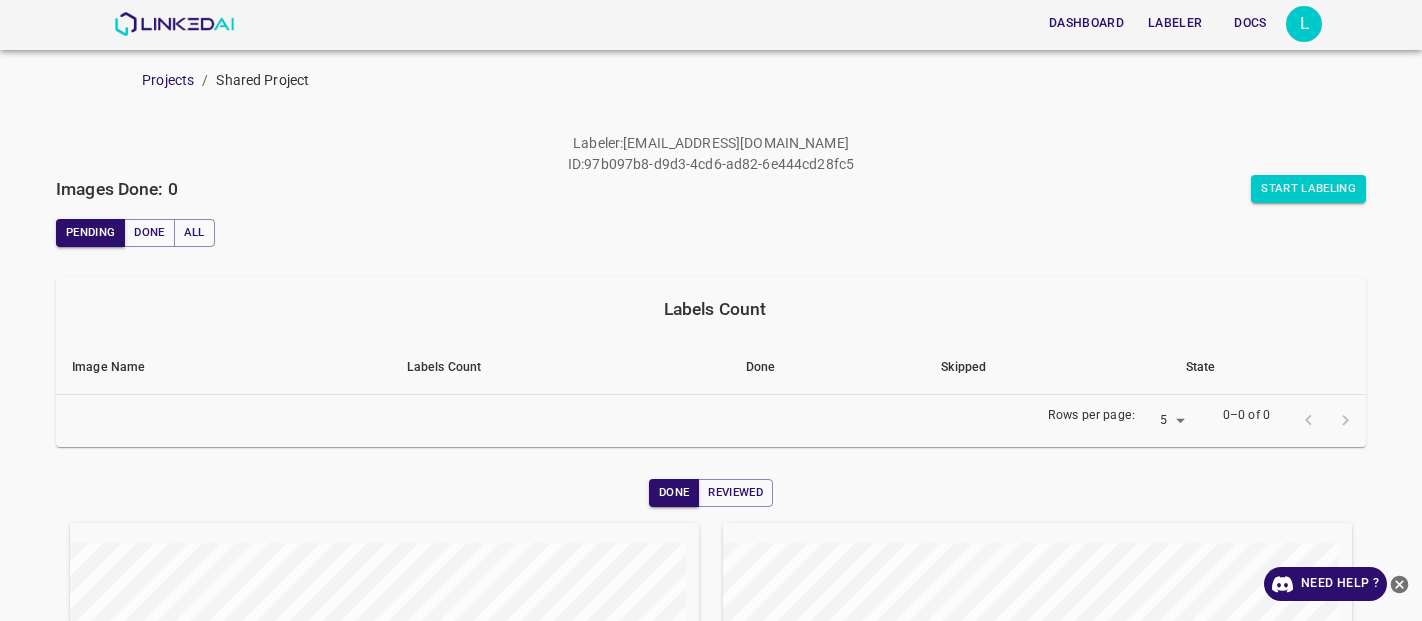 scroll, scrollTop: 0, scrollLeft: 0, axis: both 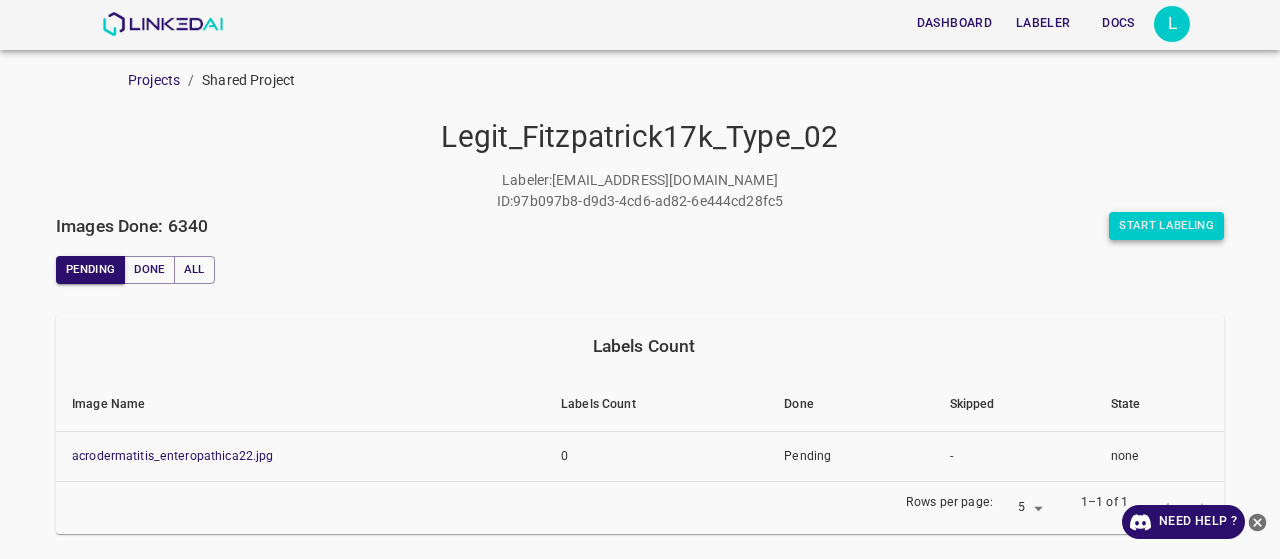 click on "Start Labeling" at bounding box center (1166, 226) 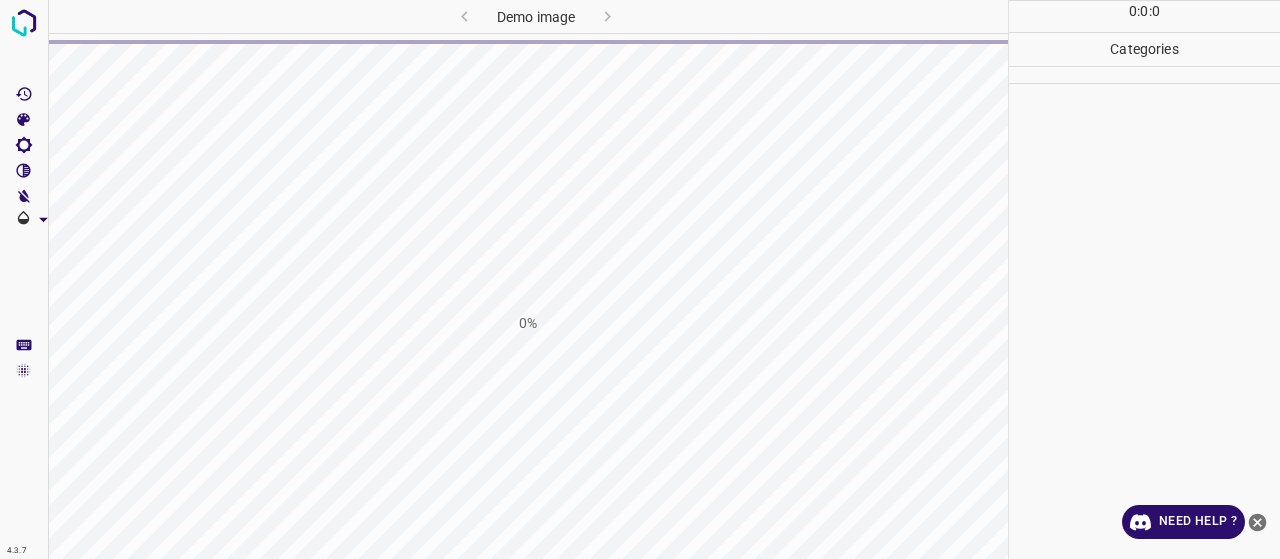 scroll, scrollTop: 0, scrollLeft: 0, axis: both 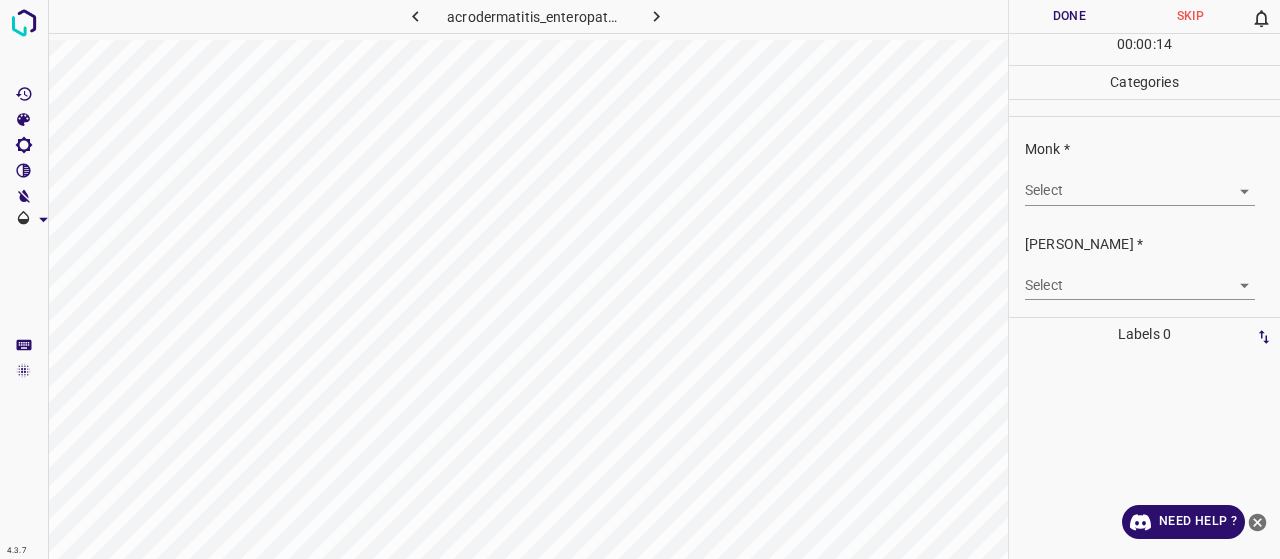 click on "4.3.7 acrodermatitis_enteropathica22.jpg Done Skip 0 00   : 00   : 14   Categories Monk *  Select ​  [PERSON_NAME] *  Select ​ Labels   0 Categories 1 Monk 2  [PERSON_NAME] Tools Space Change between modes (Draw & Edit) I Auto labeling R Restore zoom M Zoom in N Zoom out Delete Delete selecte label Filters Z Restore filters X Saturation filter C Brightness filter V Contrast filter B Gray scale filter General O Download Need Help ? - Text - Hide - Delete" at bounding box center (640, 279) 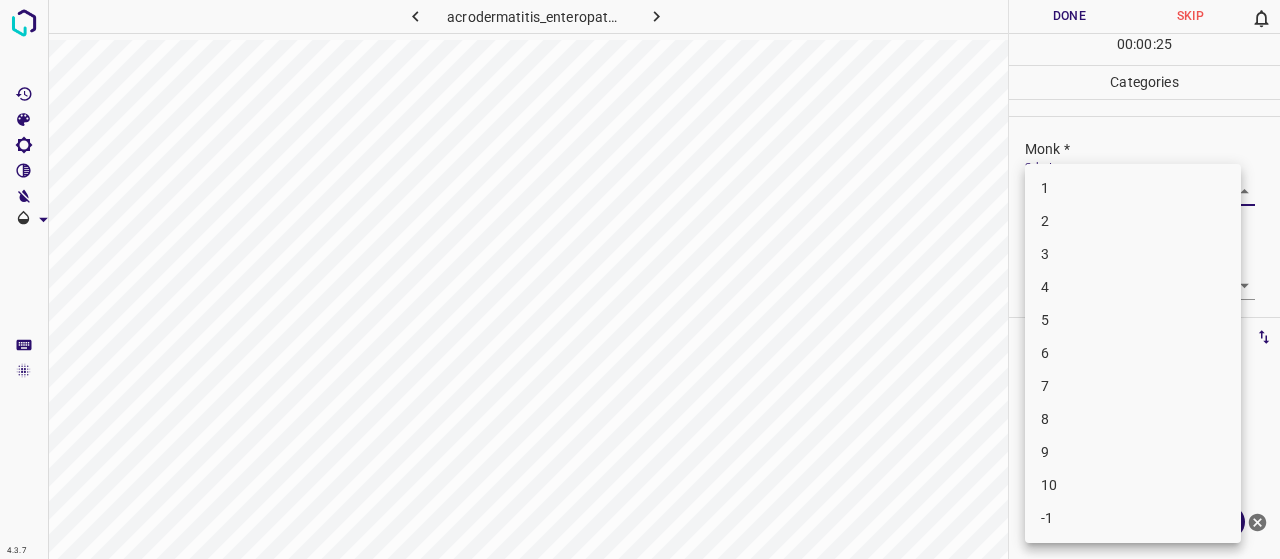 click on "3" at bounding box center (1133, 254) 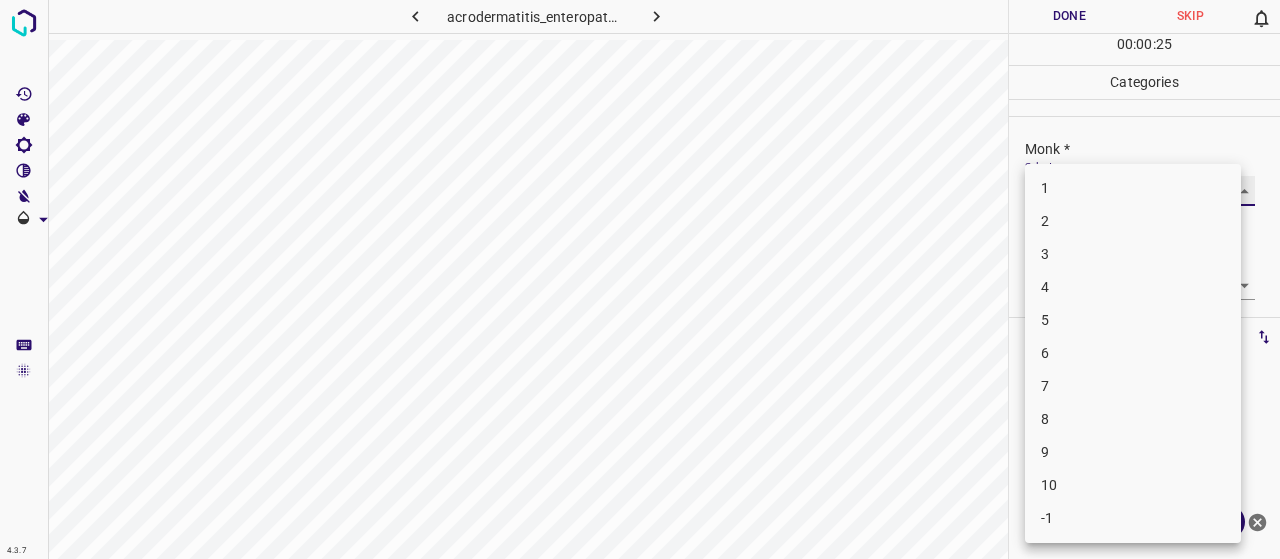 type on "3" 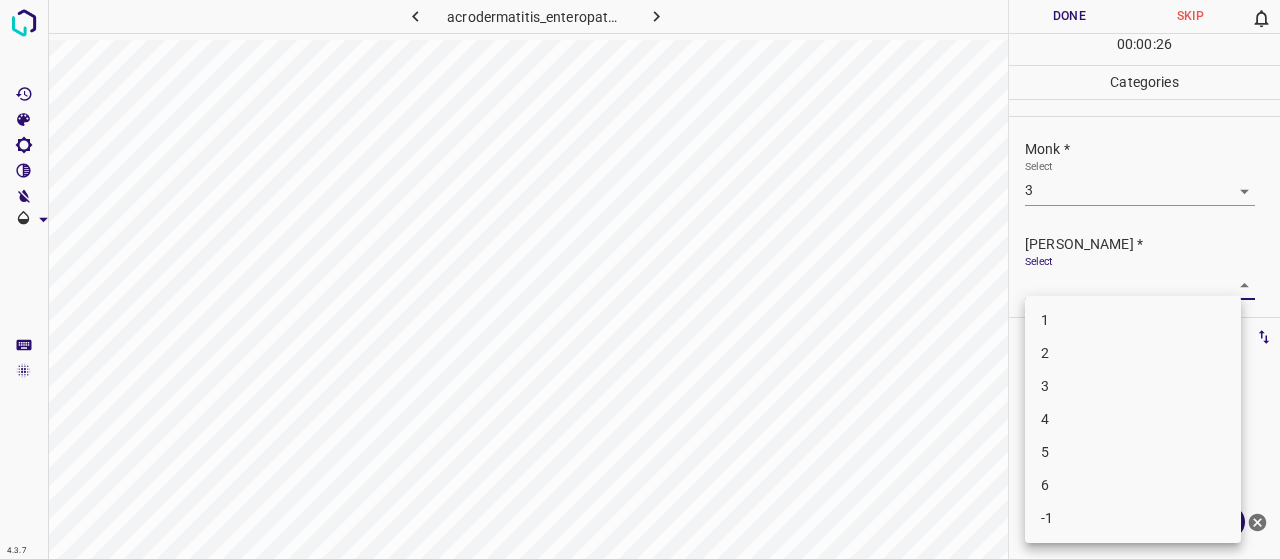 click on "4.3.7 acrodermatitis_enteropathica22.jpg Done Skip 0 00   : 00   : 26   Categories Monk *  Select 3 3  [PERSON_NAME] *  Select ​ Labels   0 Categories 1 Monk 2  [PERSON_NAME] Tools Space Change between modes (Draw & Edit) I Auto labeling R Restore zoom M Zoom in N Zoom out Delete Delete selecte label Filters Z Restore filters X Saturation filter C Brightness filter V Contrast filter B Gray scale filter General O Download Need Help ? - Text - Hide - Delete 1 2 3 4 5 6 -1" at bounding box center (640, 279) 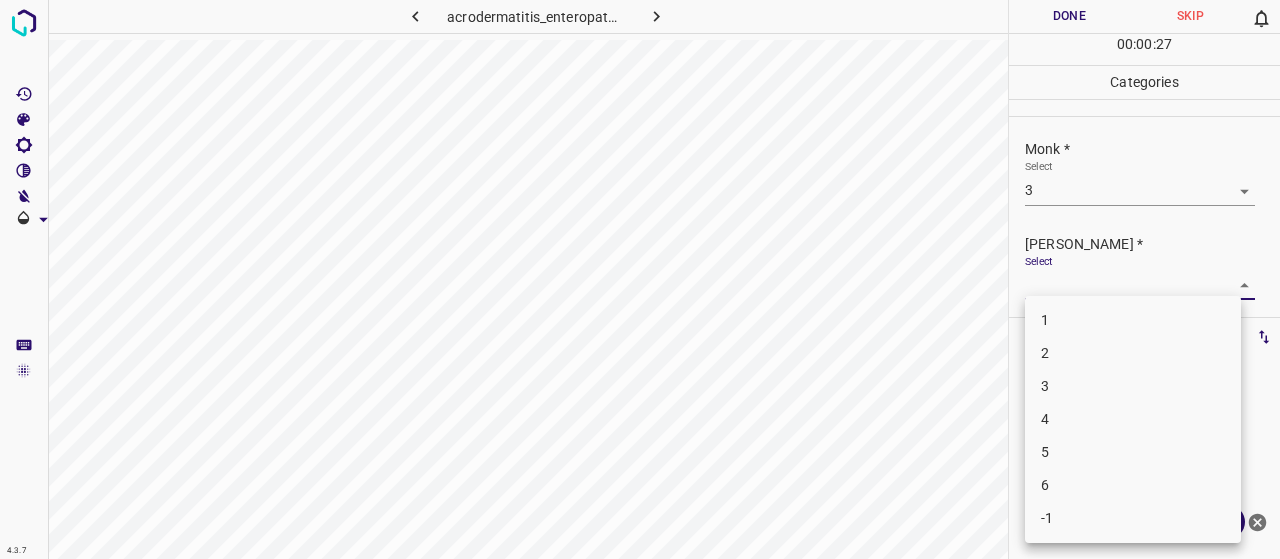 click on "2" at bounding box center [1133, 353] 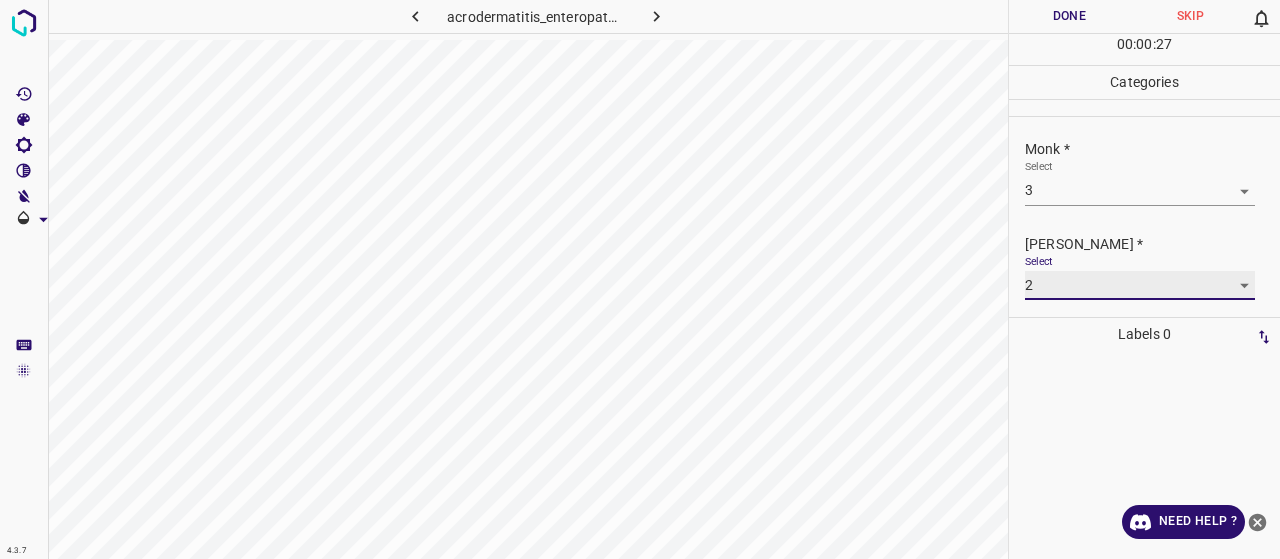 type on "2" 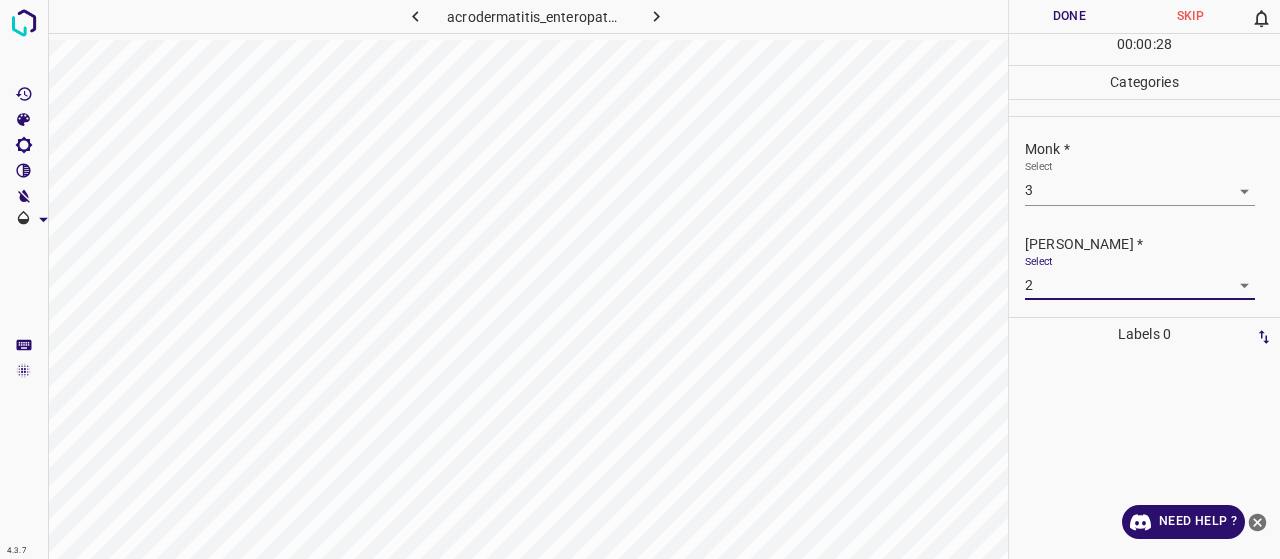 click on "Done" at bounding box center (1069, 16) 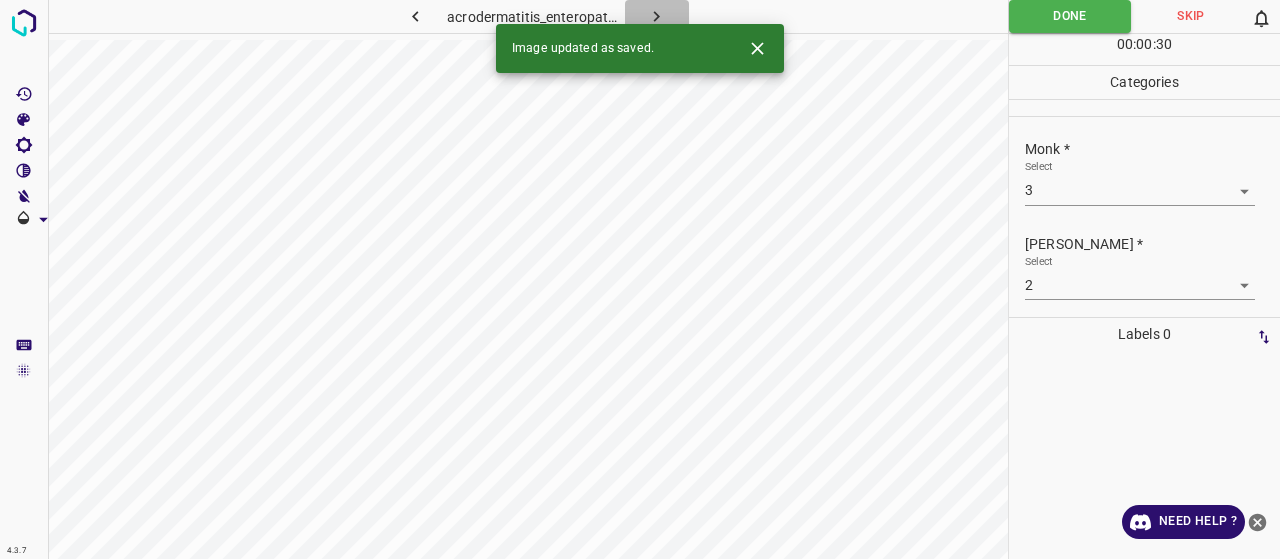 click 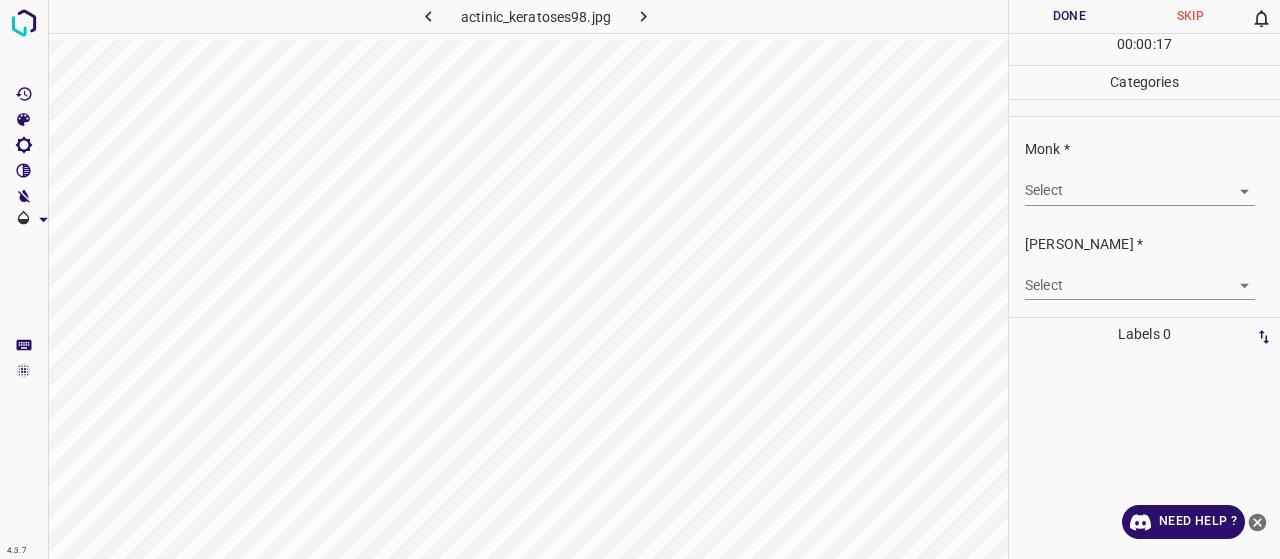 click on "Select ​" at bounding box center (1140, 182) 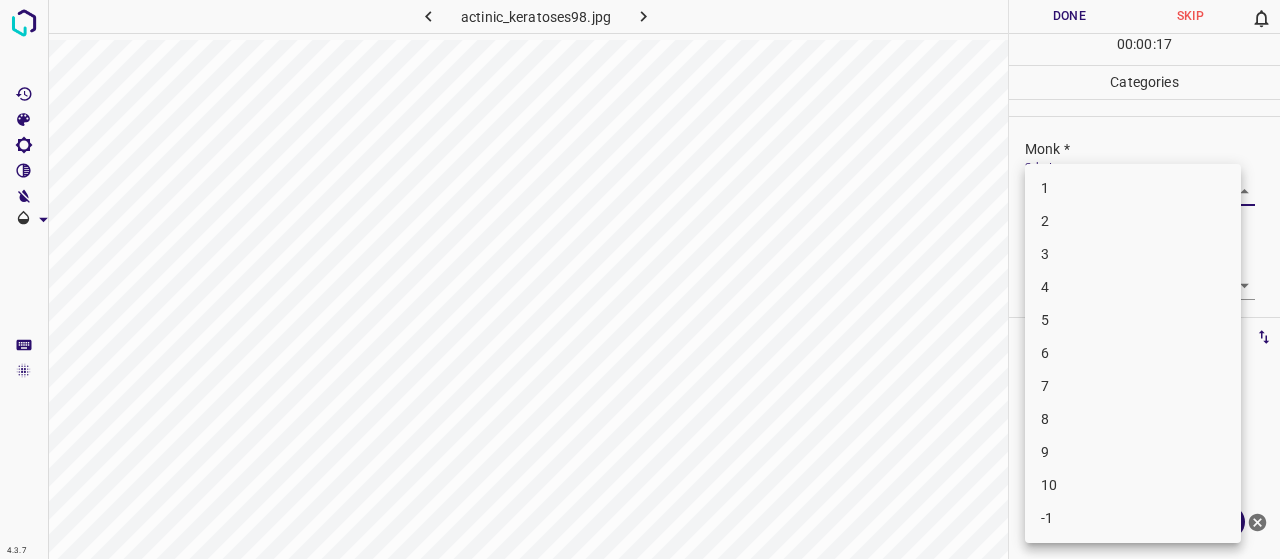 click on "4.3.7 actinic_keratoses98.jpg Done Skip 0 00   : 00   : 17   Categories Monk *  Select ​  [PERSON_NAME] *  Select ​ Labels   0 Categories 1 Monk 2  [PERSON_NAME] Tools Space Change between modes (Draw & Edit) I Auto labeling R Restore zoom M Zoom in N Zoom out Delete Delete selecte label Filters Z Restore filters X Saturation filter C Brightness filter V Contrast filter B Gray scale filter General O Download Need Help ? - Text - Hide - Delete 1 2 3 4 5 6 7 8 9 10 -1" at bounding box center (640, 279) 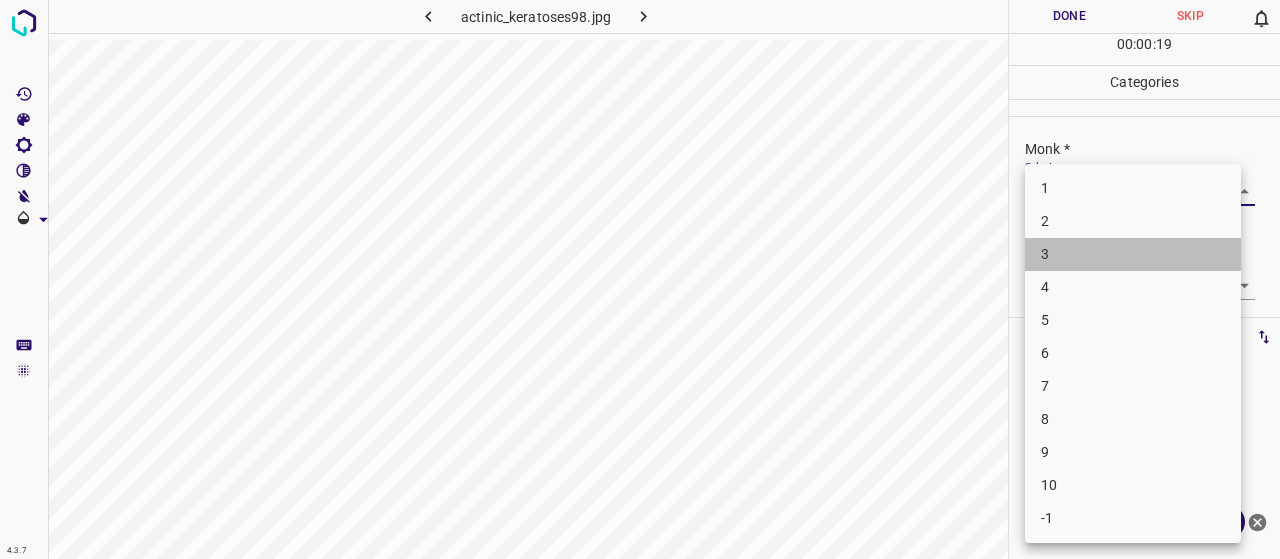 click on "3" at bounding box center (1133, 254) 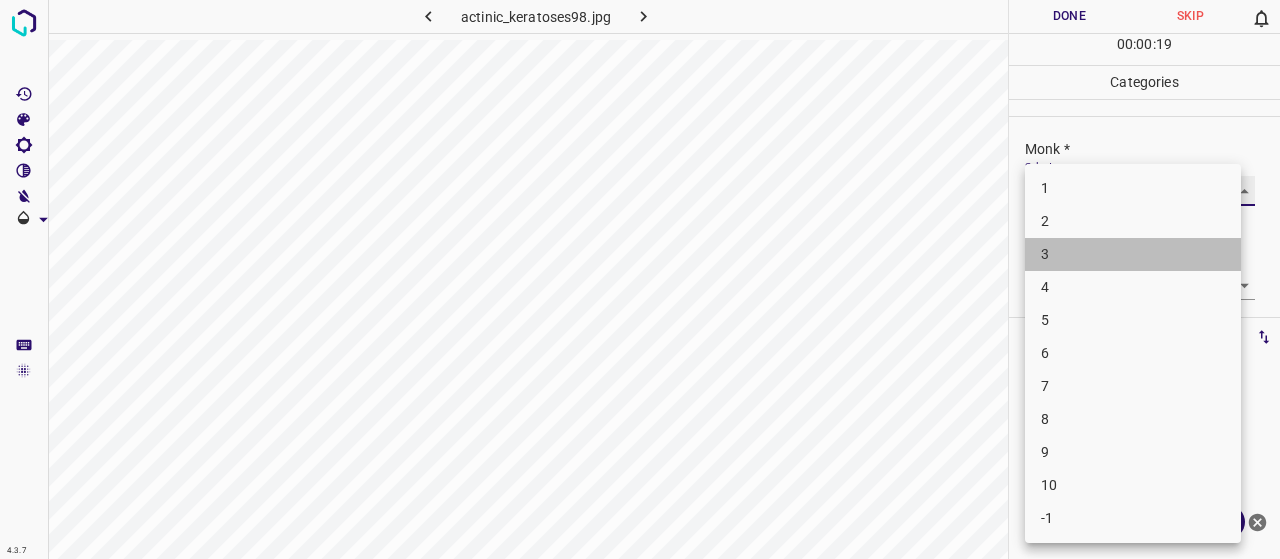 type on "3" 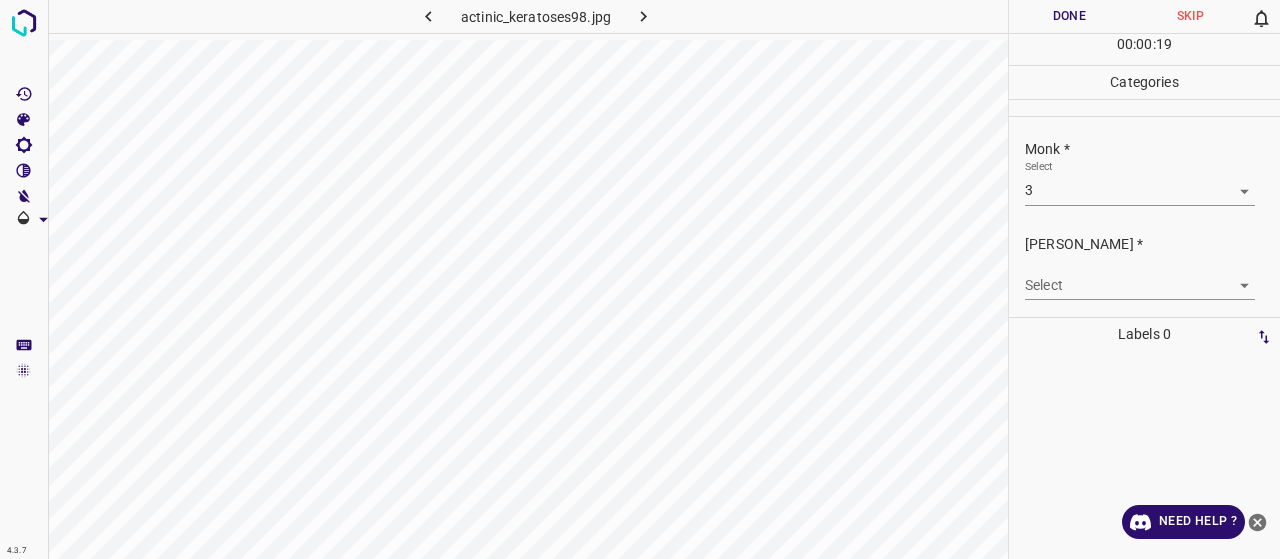 click on "4.3.7 actinic_keratoses98.jpg Done Skip 0 00   : 00   : 19   Categories Monk *  Select 3 3  [PERSON_NAME] *  Select ​ Labels   0 Categories 1 Monk 2  [PERSON_NAME] Tools Space Change between modes (Draw & Edit) I Auto labeling R Restore zoom M Zoom in N Zoom out Delete Delete selecte label Filters Z Restore filters X Saturation filter C Brightness filter V Contrast filter B Gray scale filter General O Download Need Help ? - Text - Hide - Delete" at bounding box center (640, 279) 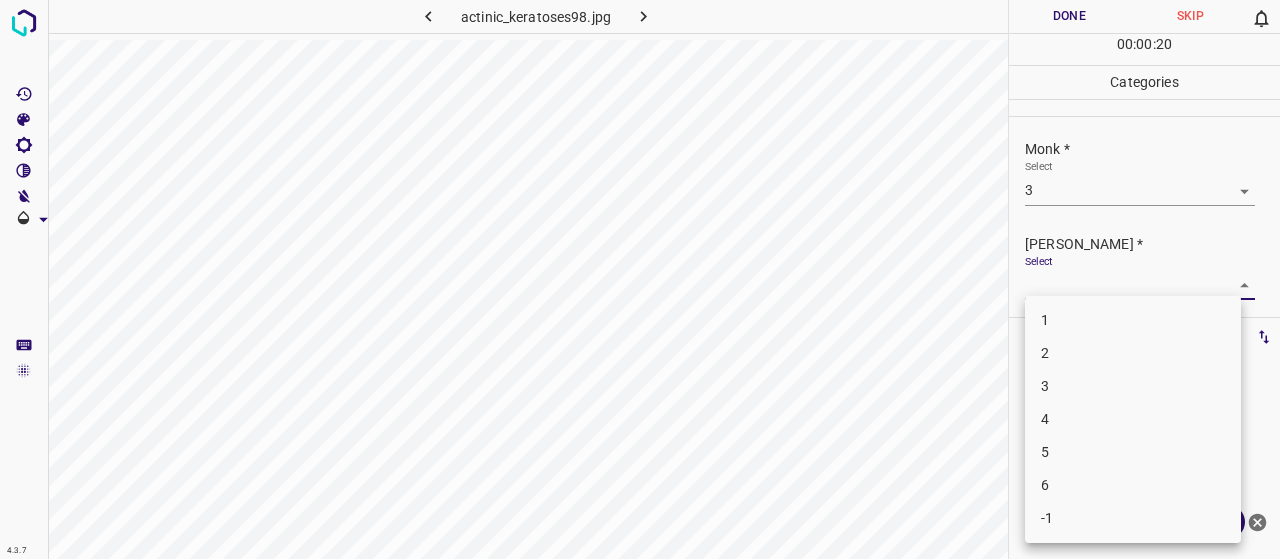 click on "2" at bounding box center (1133, 353) 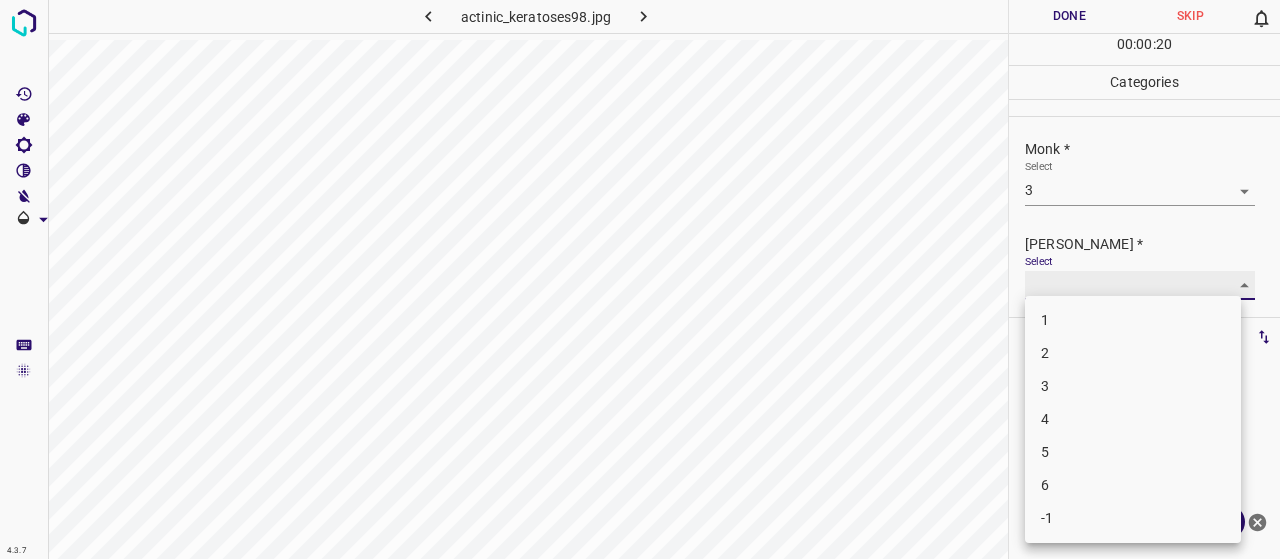 type on "2" 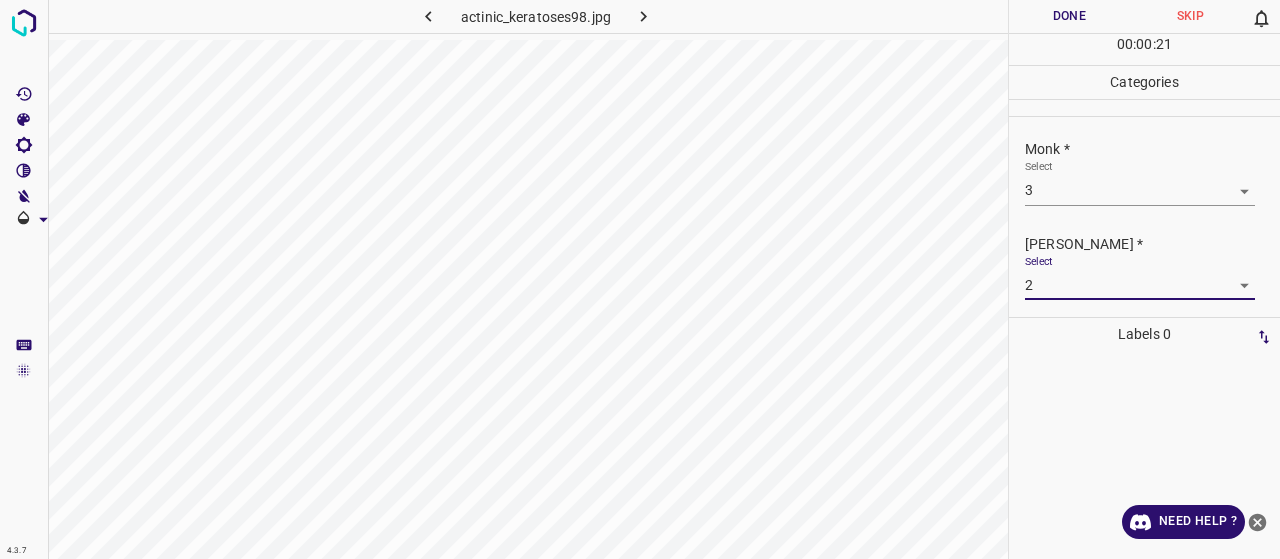 click on "Done" at bounding box center [1069, 16] 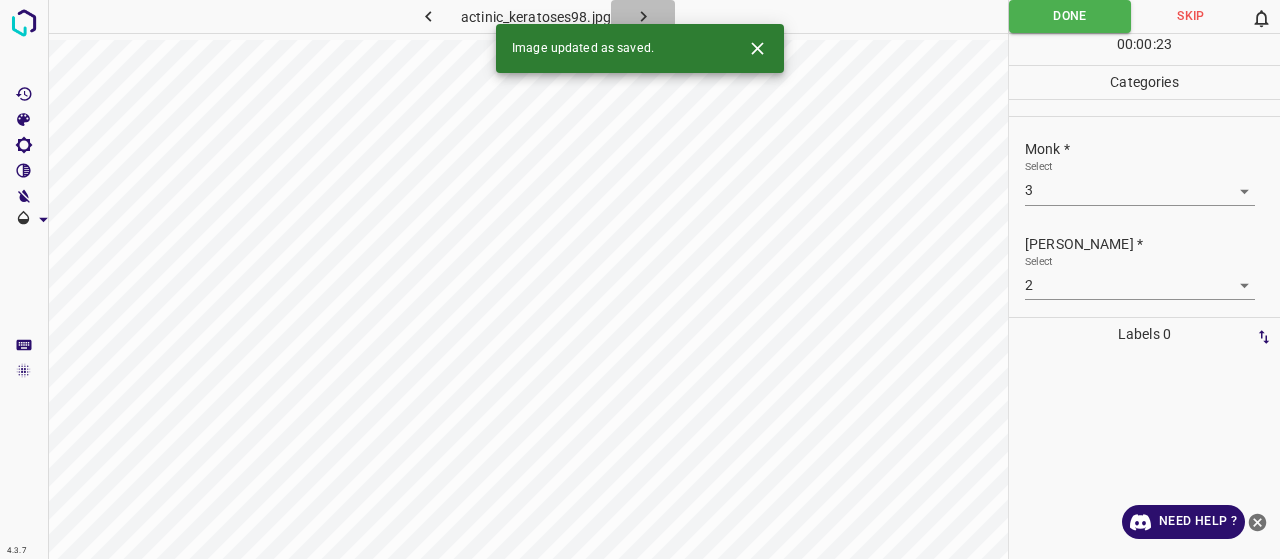 click 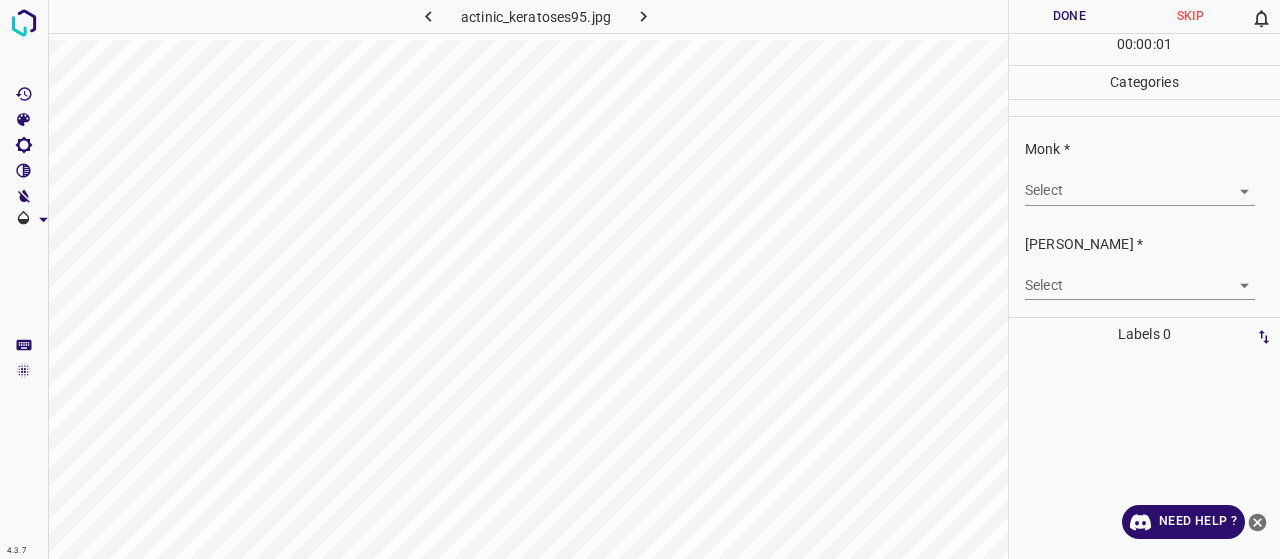 click on "4.3.7 actinic_keratoses95.jpg Done Skip 0 00   : 00   : 01   Categories Monk *  Select ​  [PERSON_NAME] *  Select ​ Labels   0 Categories 1 Monk 2  [PERSON_NAME] Tools Space Change between modes (Draw & Edit) I Auto labeling R Restore zoom M Zoom in N Zoom out Delete Delete selecte label Filters Z Restore filters X Saturation filter C Brightness filter V Contrast filter B Gray scale filter General O Download Need Help ? - Text - Hide - Delete" at bounding box center [640, 279] 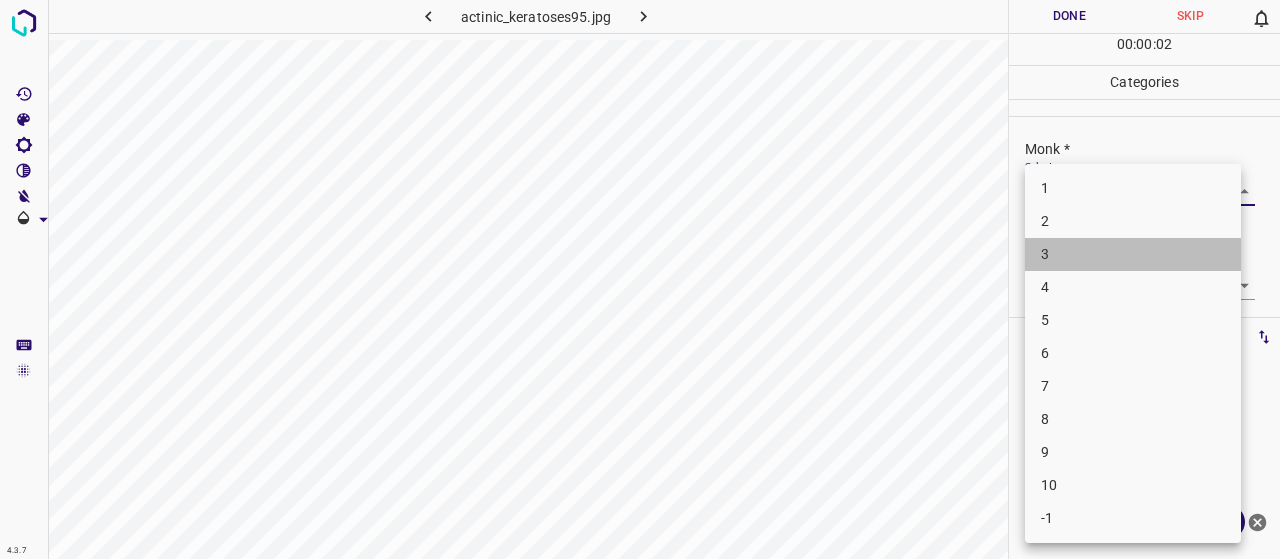 click on "3" at bounding box center [1133, 254] 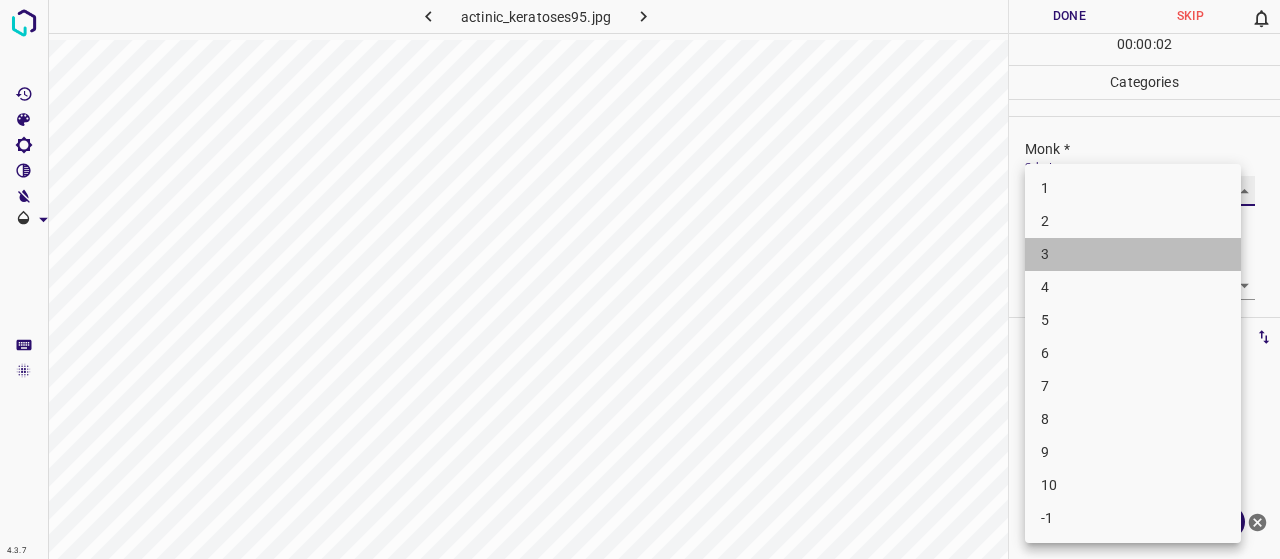 type on "3" 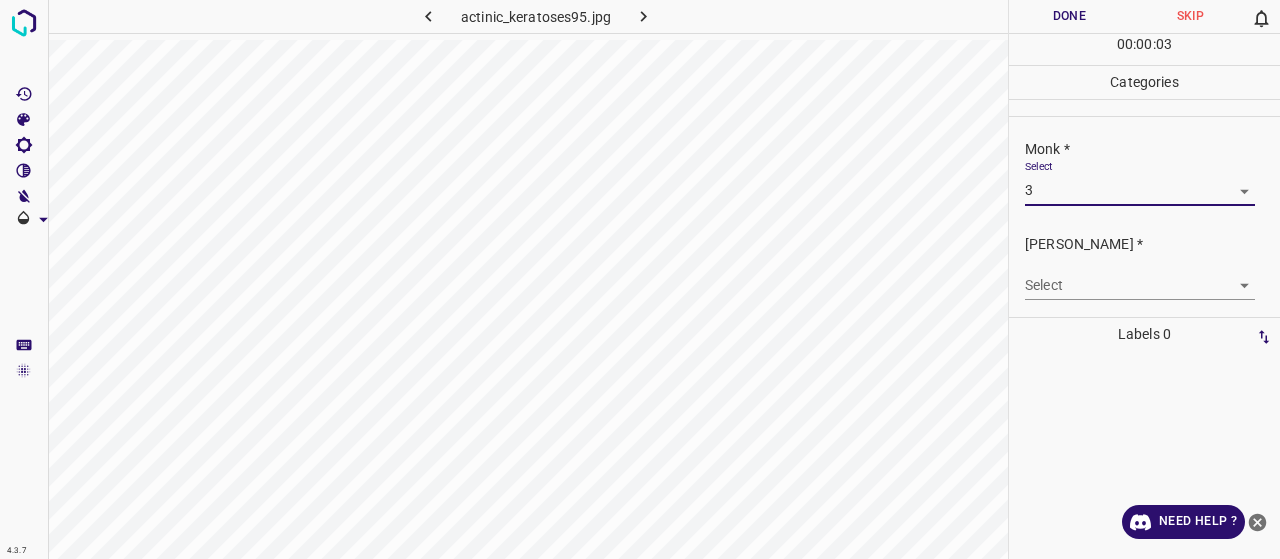 click on "Select ​" at bounding box center (1140, 277) 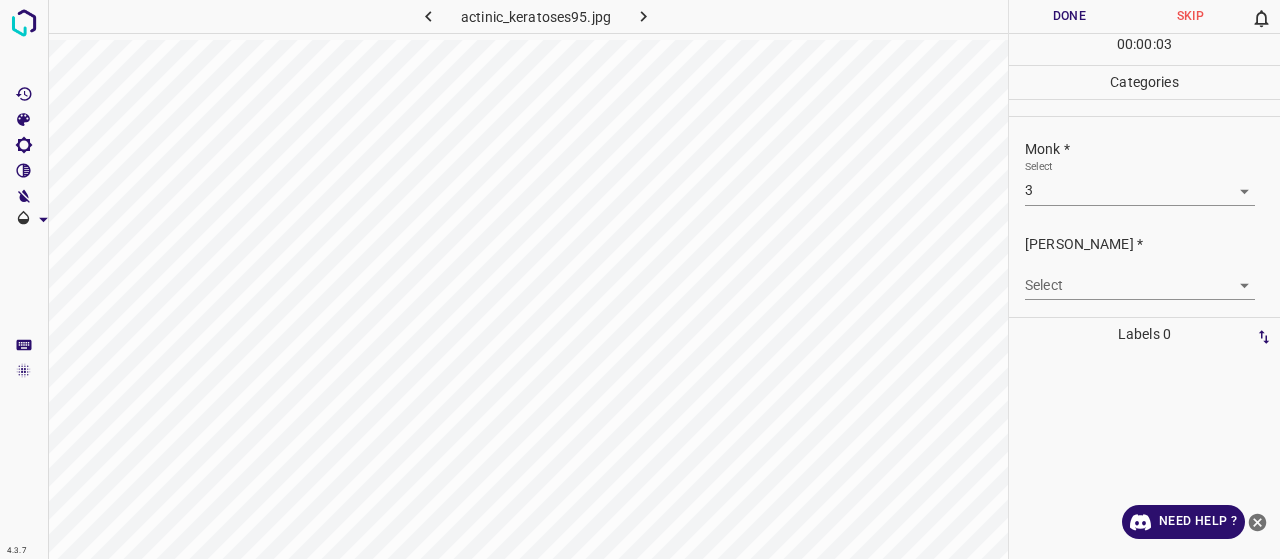 click on "4.3.7 actinic_keratoses95.jpg Done Skip 0 00   : 00   : 03   Categories Monk *  Select 3 3  [PERSON_NAME] *  Select ​ Labels   0 Categories 1 Monk 2  [PERSON_NAME] Tools Space Change between modes (Draw & Edit) I Auto labeling R Restore zoom M Zoom in N Zoom out Delete Delete selecte label Filters Z Restore filters X Saturation filter C Brightness filter V Contrast filter B Gray scale filter General O Download Need Help ? - Text - Hide - Delete" at bounding box center [640, 279] 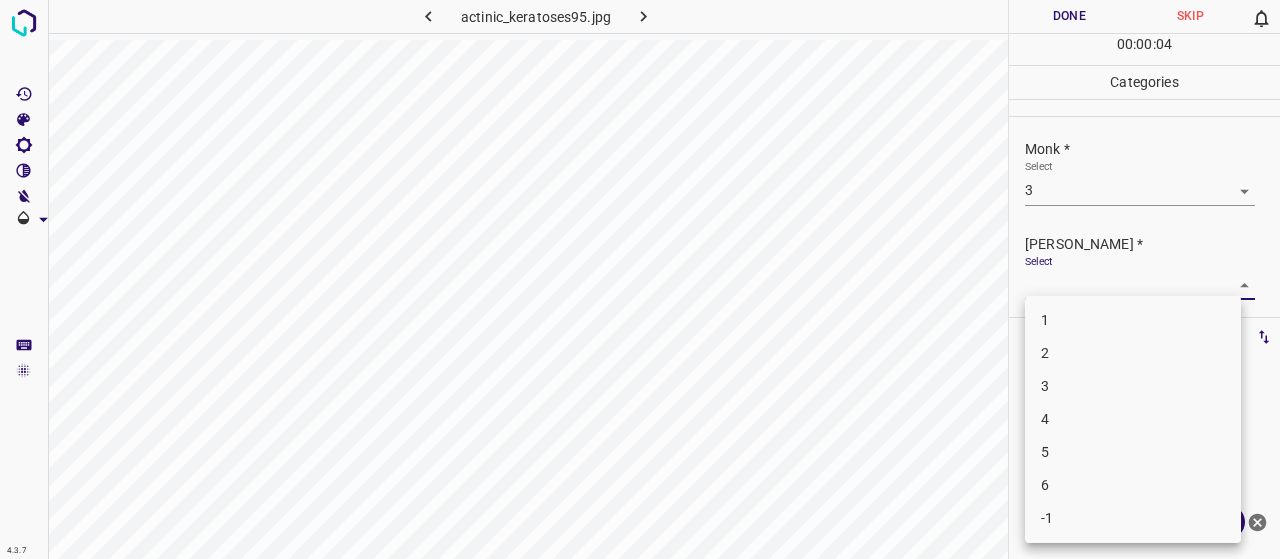 click on "2" at bounding box center [1133, 353] 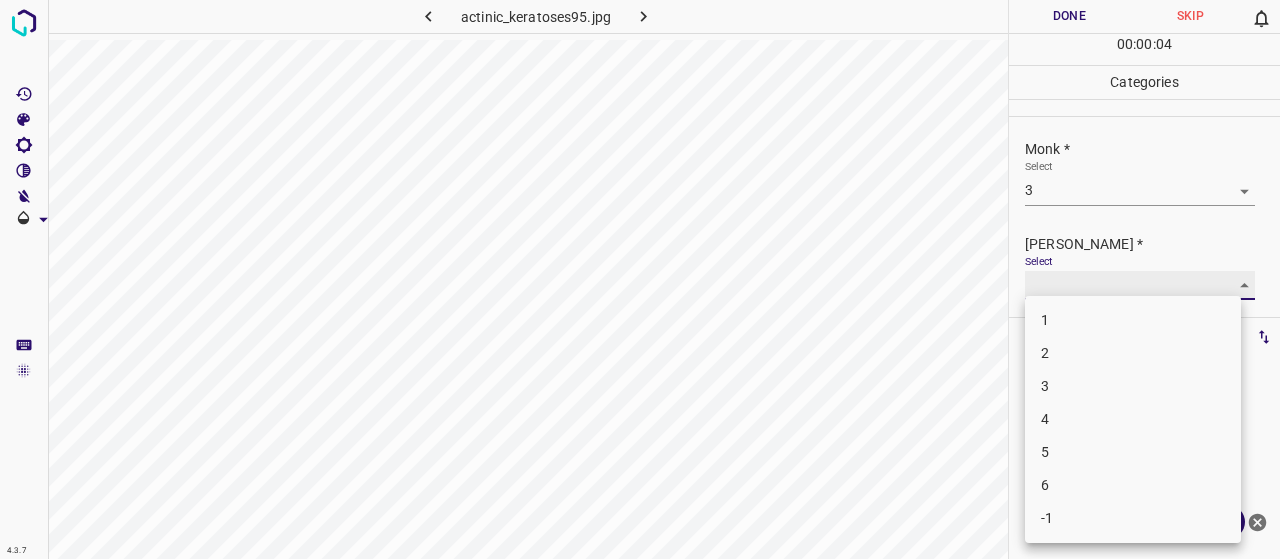 type on "2" 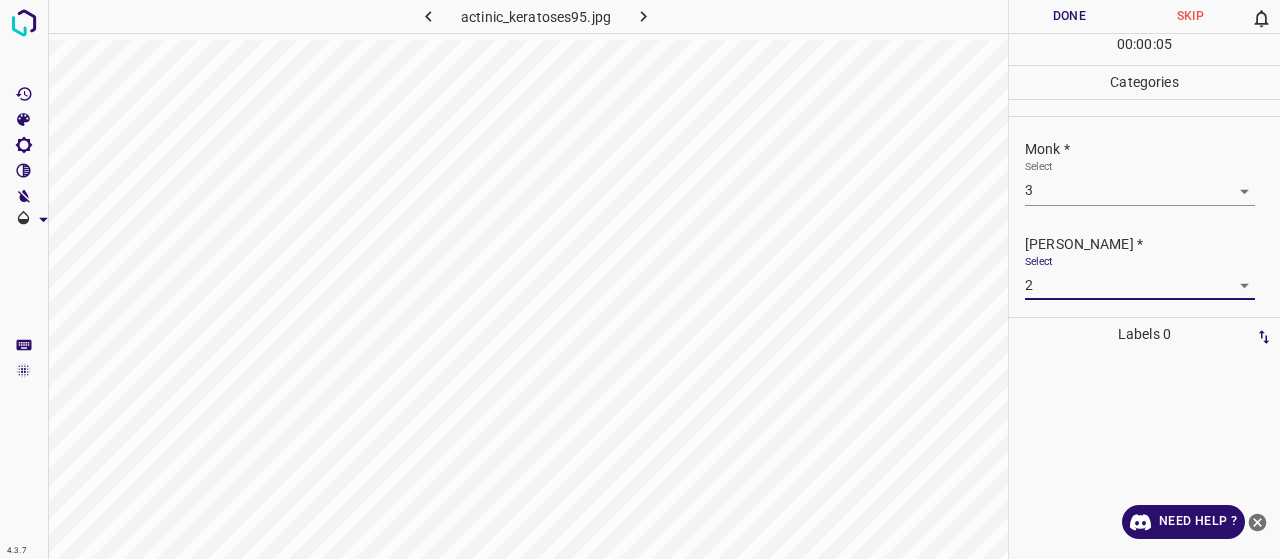 click on "Done" at bounding box center (1069, 16) 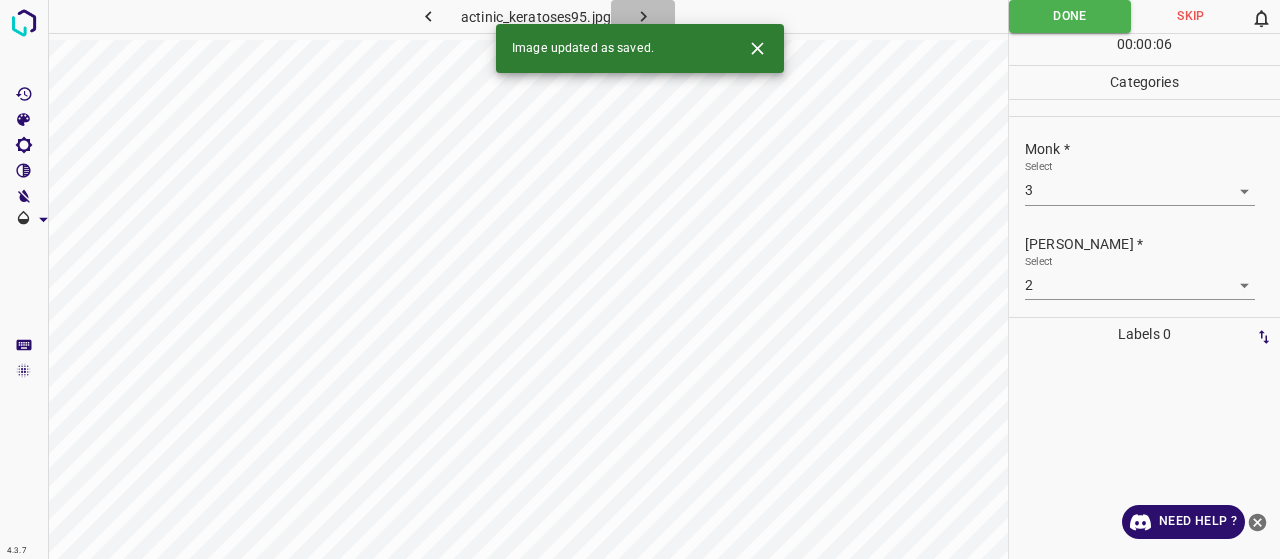 click 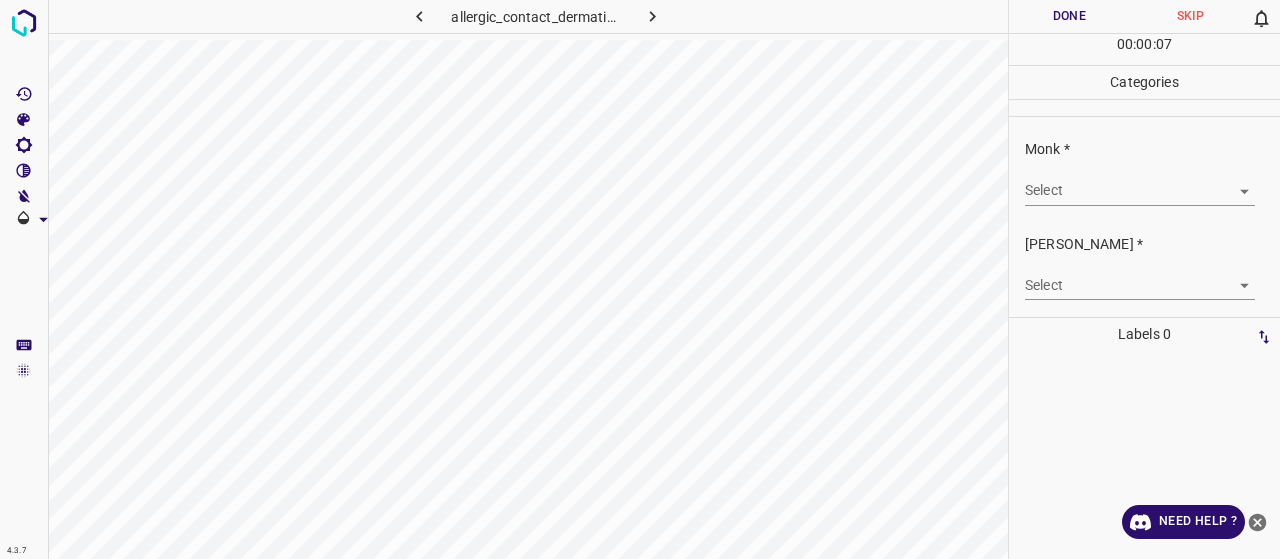 click on "4.3.7 allergic_contact_dermatitis15.jpg Done Skip 0 00   : 00   : 07   Categories Monk *  Select ​  [PERSON_NAME] *  Select ​ Labels   0 Categories 1 Monk 2  [PERSON_NAME] Tools Space Change between modes (Draw & Edit) I Auto labeling R Restore zoom M Zoom in N Zoom out Delete Delete selecte label Filters Z Restore filters X Saturation filter C Brightness filter V Contrast filter B Gray scale filter General O Download Need Help ? - Text - Hide - Delete" at bounding box center [640, 279] 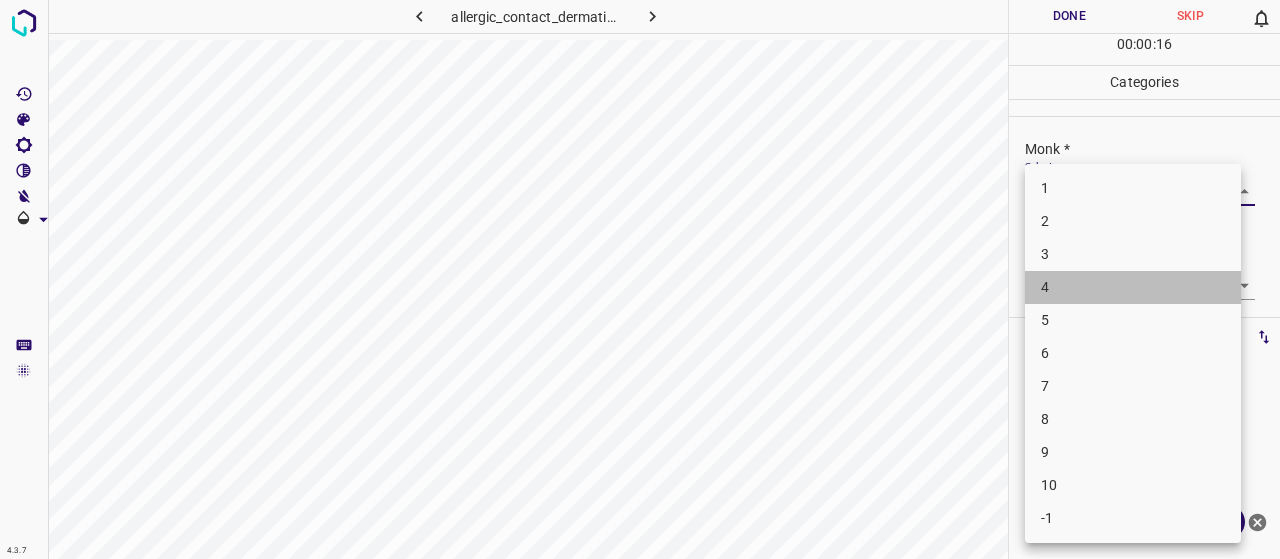 click on "4" at bounding box center [1133, 287] 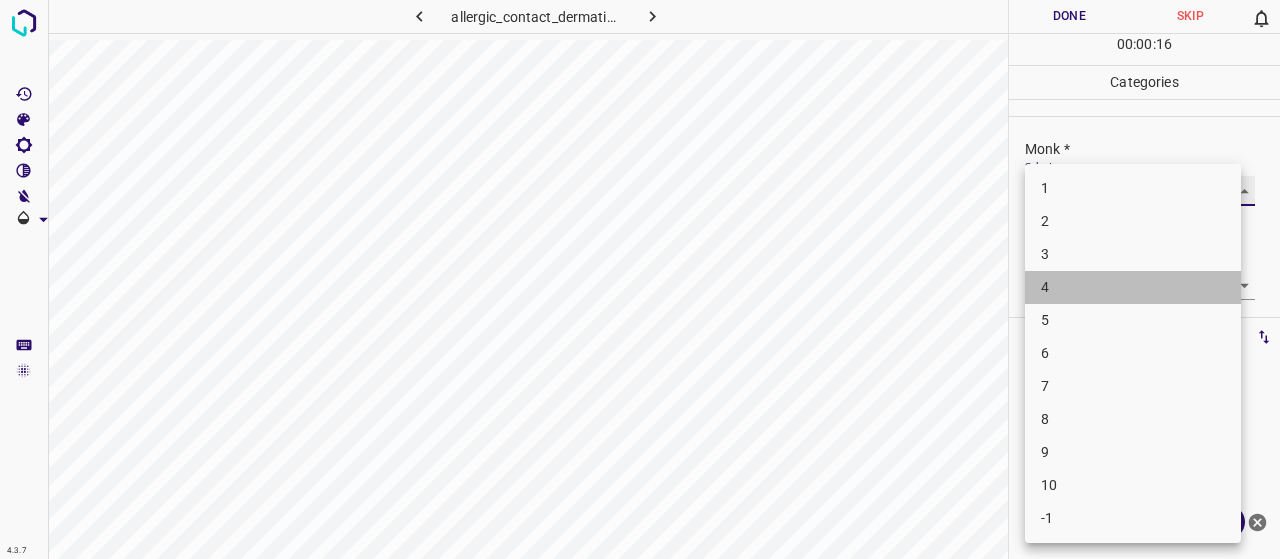 type on "4" 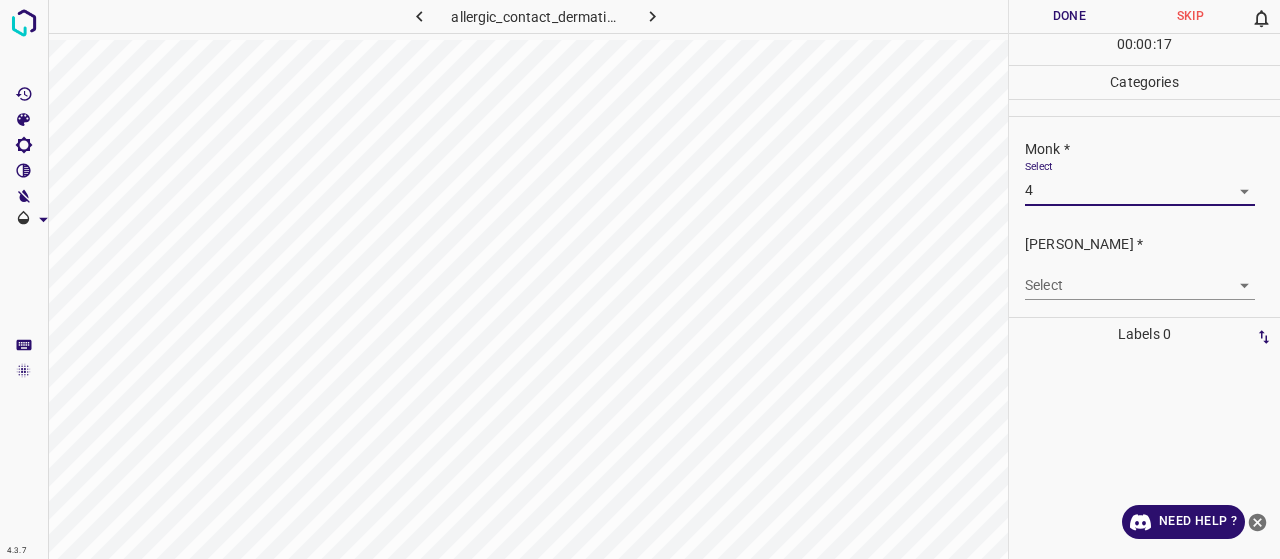 click on "4.3.7 allergic_contact_dermatitis15.jpg Done Skip 0 00   : 00   : 17   Categories Monk *  Select 4 4  [PERSON_NAME] *  Select ​ Labels   0 Categories 1 Monk 2  [PERSON_NAME] Tools Space Change between modes (Draw & Edit) I Auto labeling R Restore zoom M Zoom in N Zoom out Delete Delete selecte label Filters Z Restore filters X Saturation filter C Brightness filter V Contrast filter B Gray scale filter General O Download Need Help ? - Text - Hide - Delete" at bounding box center [640, 279] 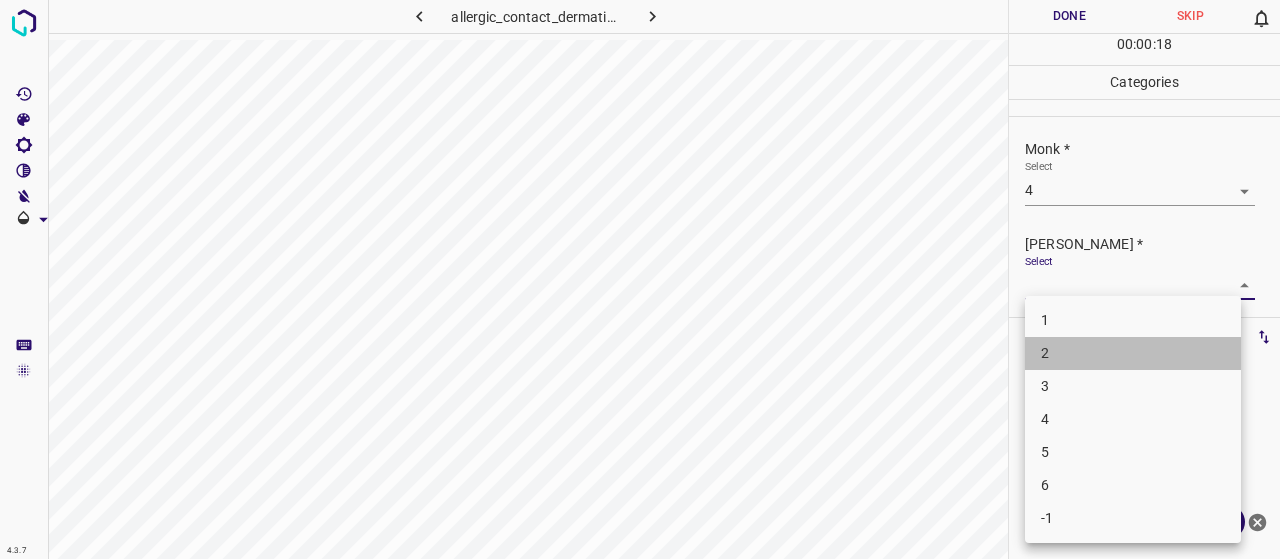 click on "2" at bounding box center [1133, 353] 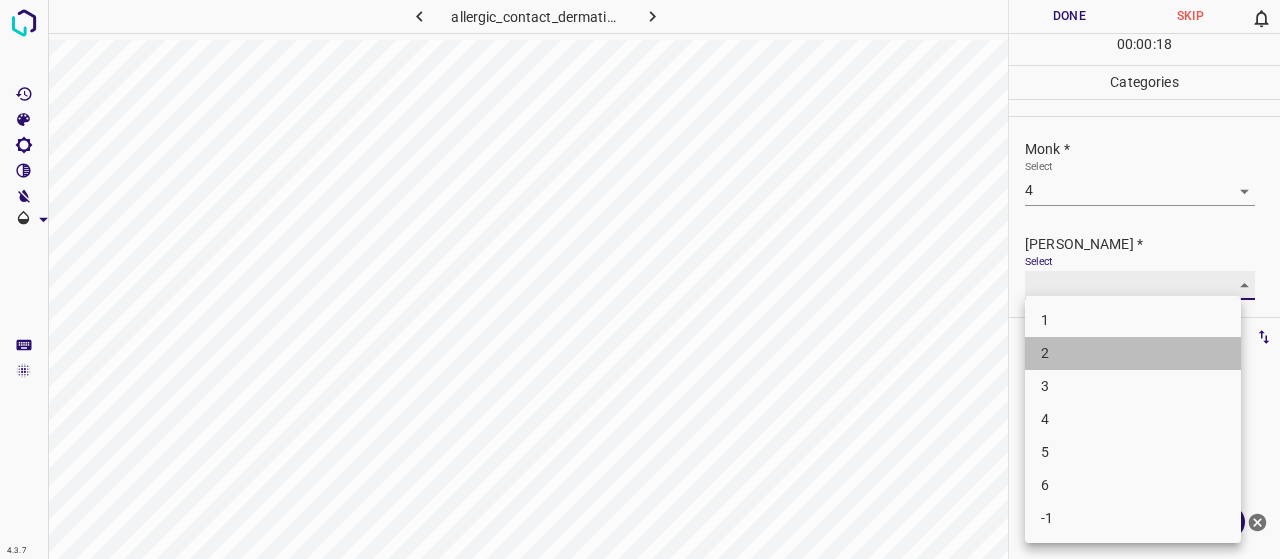 type on "2" 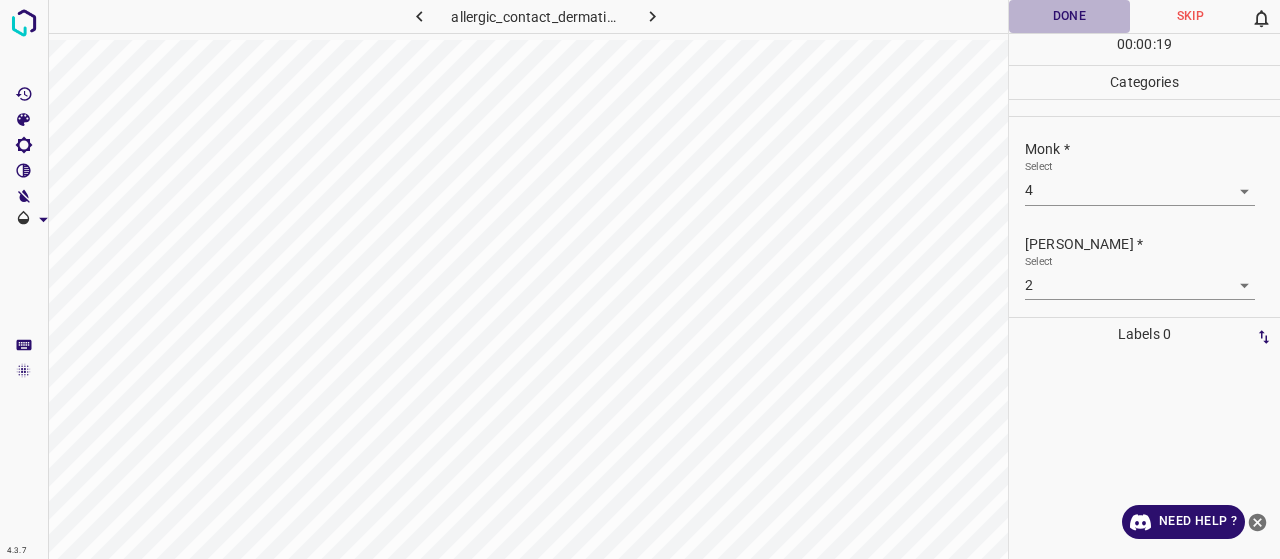 click on "Done" at bounding box center [1069, 16] 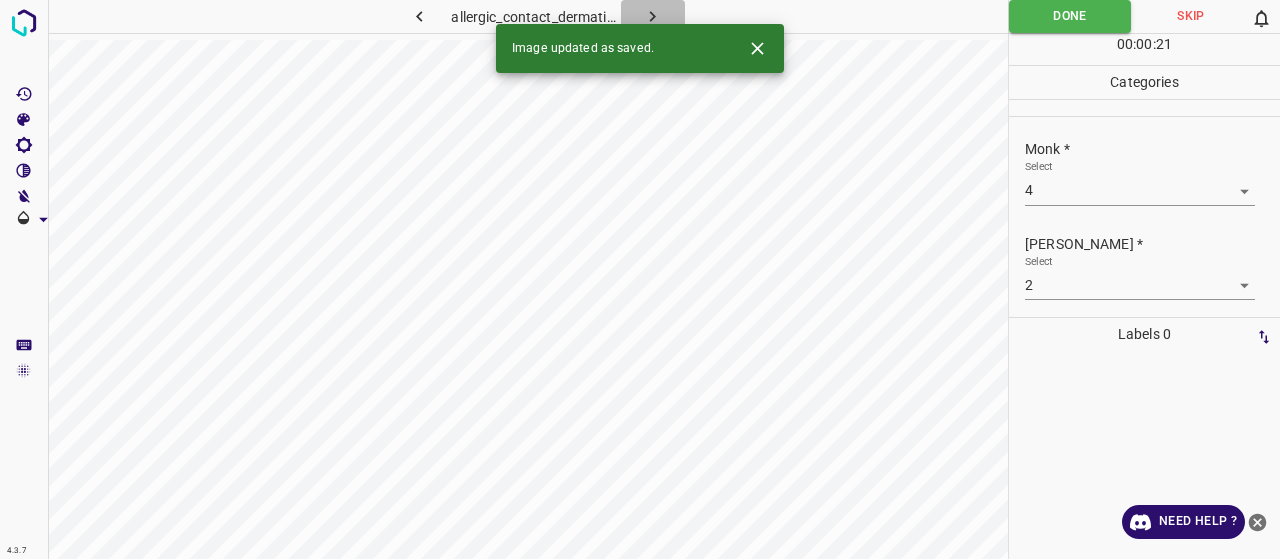 click at bounding box center [653, 16] 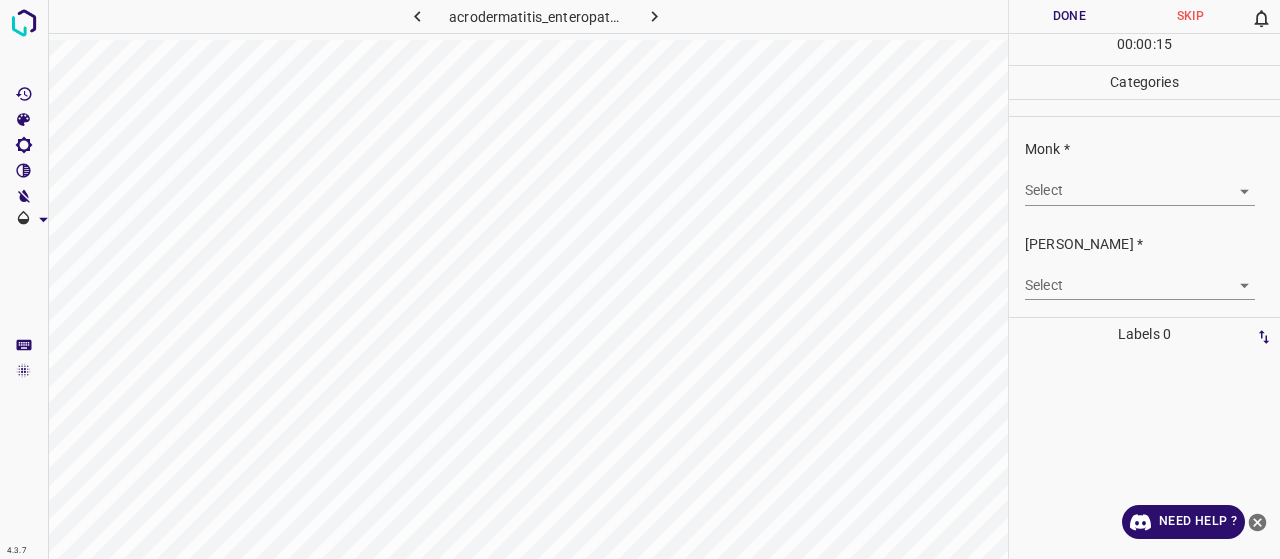 click on "4.3.7 acrodermatitis_enteropathica4.jpg Done Skip 0 00   : 00   : 15   Categories Monk *  Select ​  [PERSON_NAME] *  Select ​ Labels   0 Categories 1 Monk 2  [PERSON_NAME] Tools Space Change between modes (Draw & Edit) I Auto labeling R Restore zoom M Zoom in N Zoom out Delete Delete selecte label Filters Z Restore filters X Saturation filter C Brightness filter V Contrast filter B Gray scale filter General O Download Need Help ? - Text - Hide - Delete" at bounding box center [640, 279] 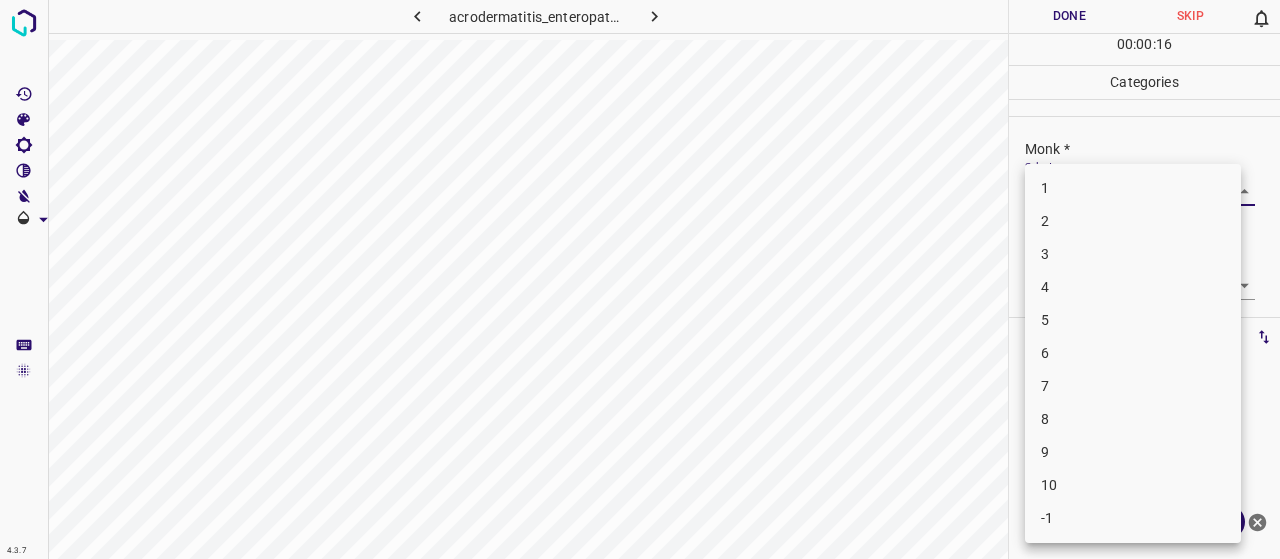 click on "-1" at bounding box center (1133, 518) 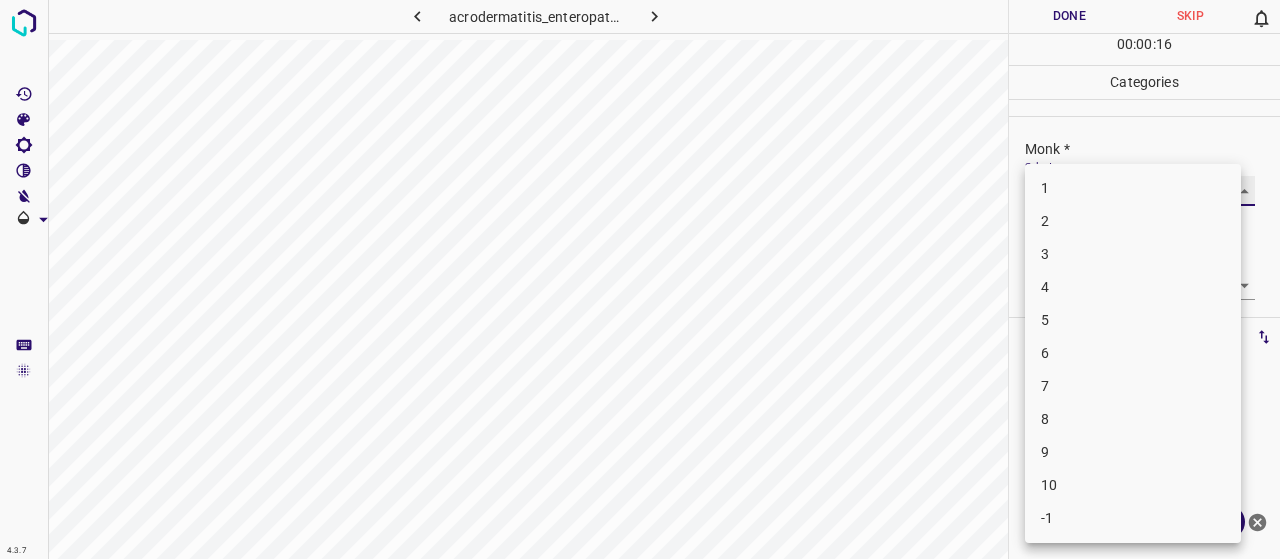 type on "-1" 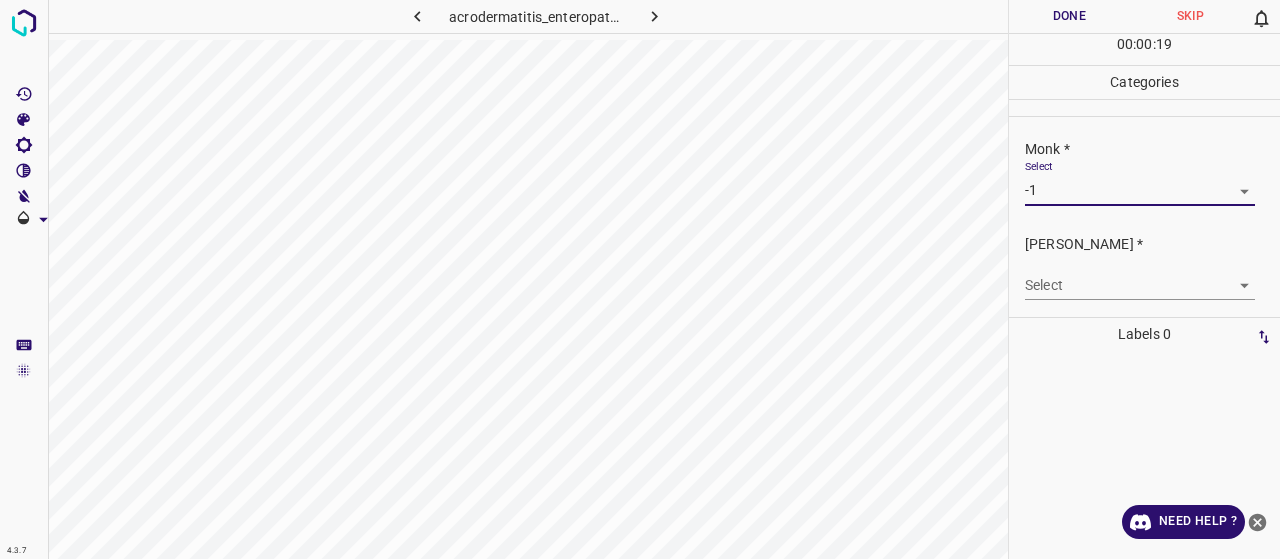 click on "Select ​" at bounding box center (1140, 277) 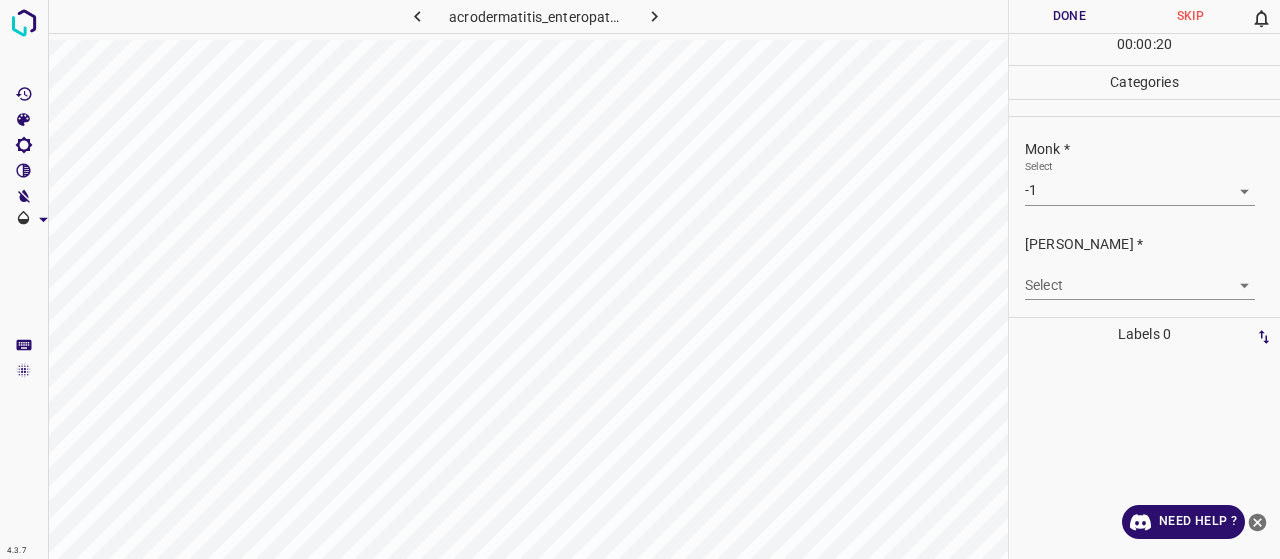 click on "4.3.7 acrodermatitis_enteropathica4.jpg Done Skip 0 00   : 00   : 20   Categories Monk *  Select -1 -1  [PERSON_NAME] *  Select ​ Labels   0 Categories 1 Monk 2  [PERSON_NAME] Tools Space Change between modes (Draw & Edit) I Auto labeling R Restore zoom M Zoom in N Zoom out Delete Delete selecte label Filters Z Restore filters X Saturation filter C Brightness filter V Contrast filter B Gray scale filter General O Download Need Help ? - Text - Hide - Delete" at bounding box center (640, 279) 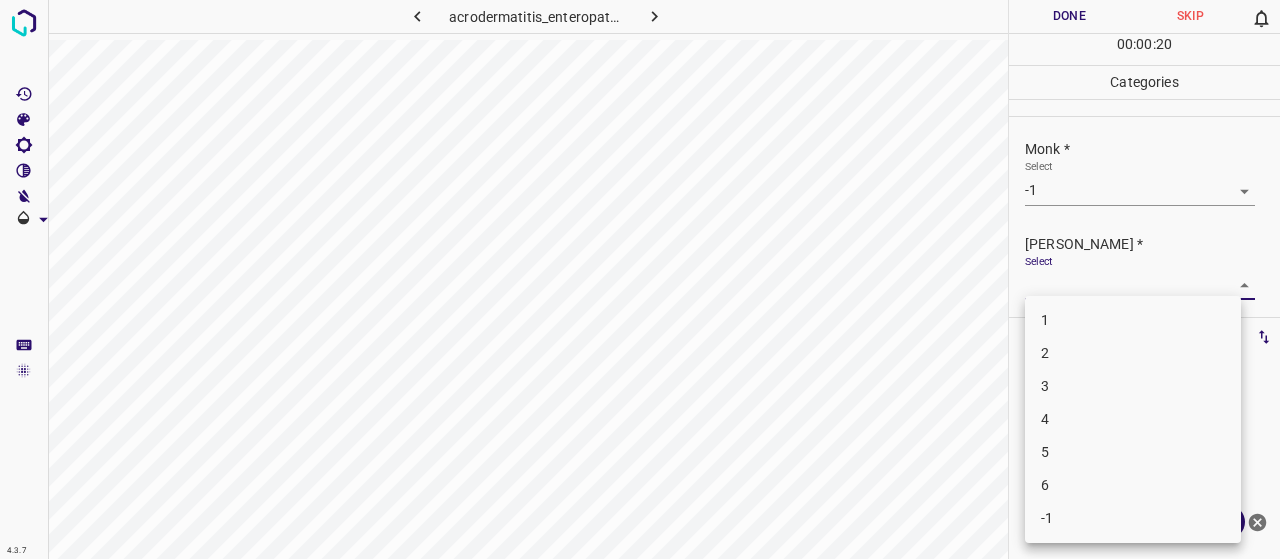 click on "-1" at bounding box center (1133, 518) 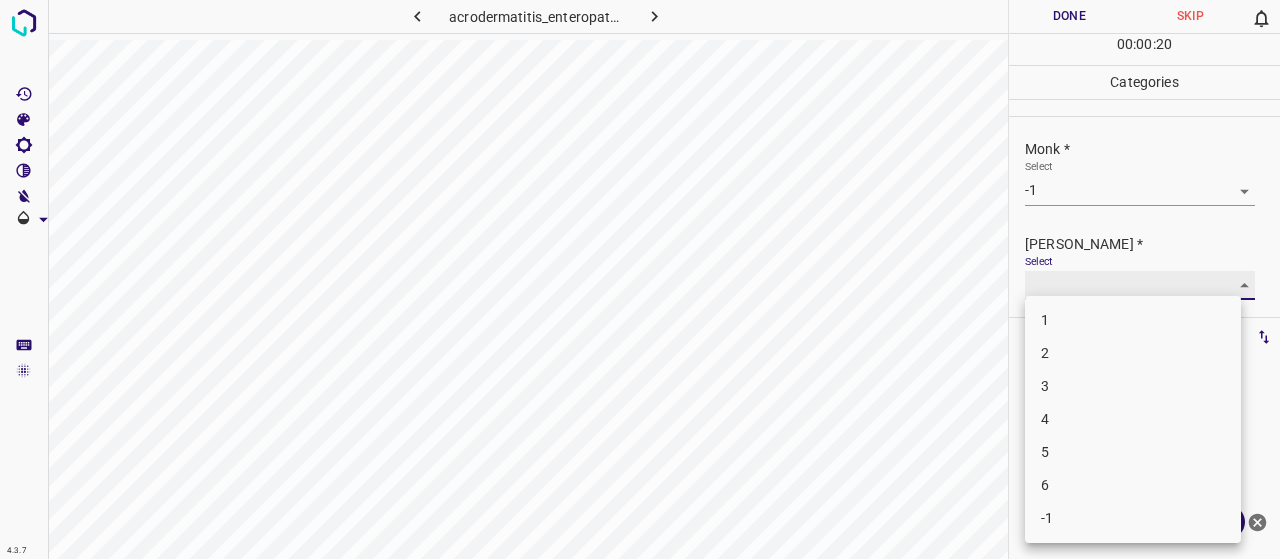type on "-1" 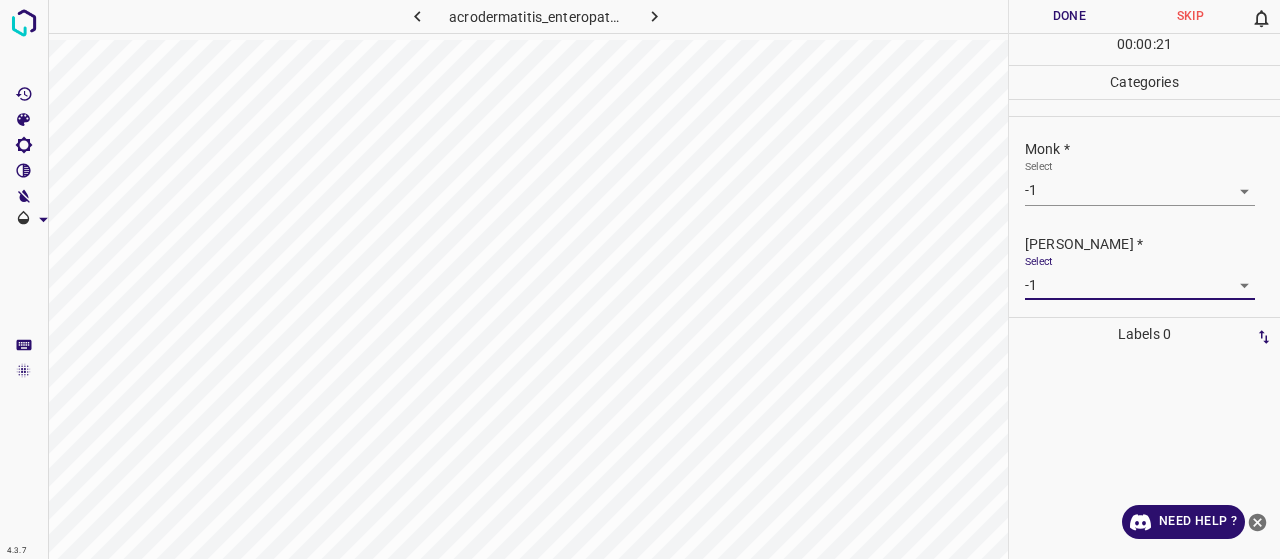 click on "Done" at bounding box center [1069, 16] 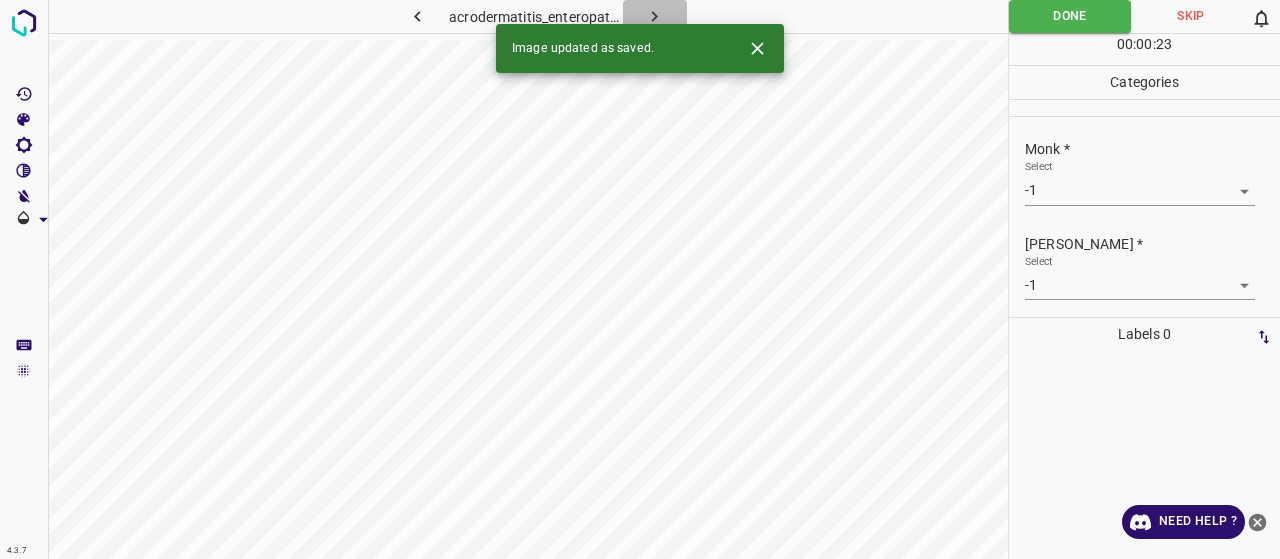 click 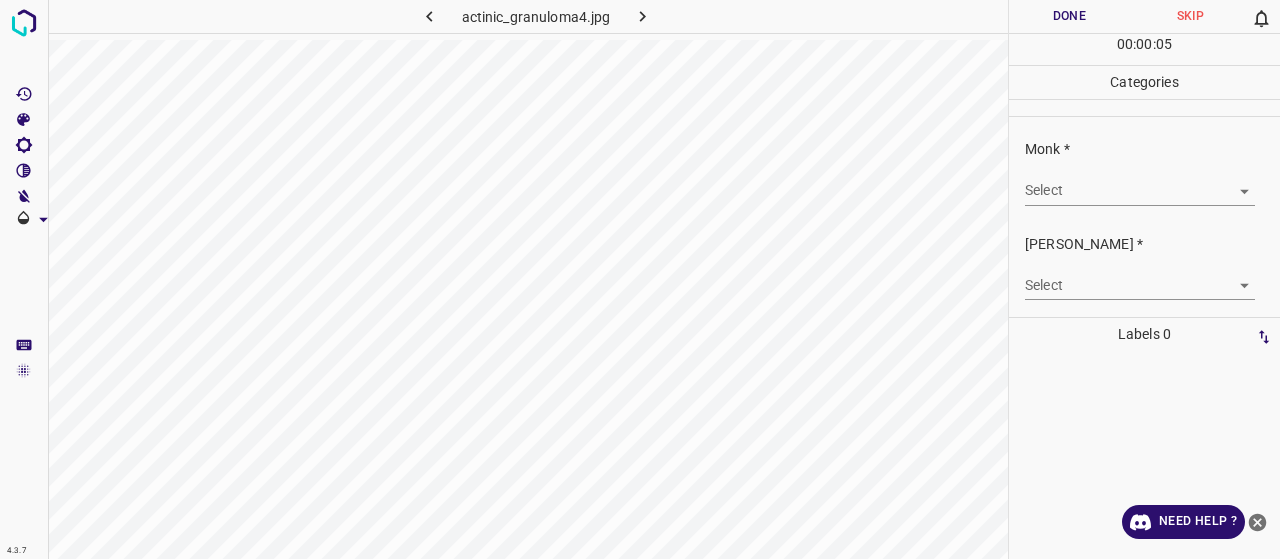 click on "4.3.7 actinic_granuloma4.jpg Done Skip 0 00   : 00   : 05   Categories Monk *  Select ​  [PERSON_NAME] *  Select ​ Labels   0 Categories 1 Monk 2  [PERSON_NAME] Tools Space Change between modes (Draw & Edit) I Auto labeling R Restore zoom M Zoom in N Zoom out Delete Delete selecte label Filters Z Restore filters X Saturation filter C Brightness filter V Contrast filter B Gray scale filter General O Download Need Help ? - Text - Hide - Delete" at bounding box center (640, 279) 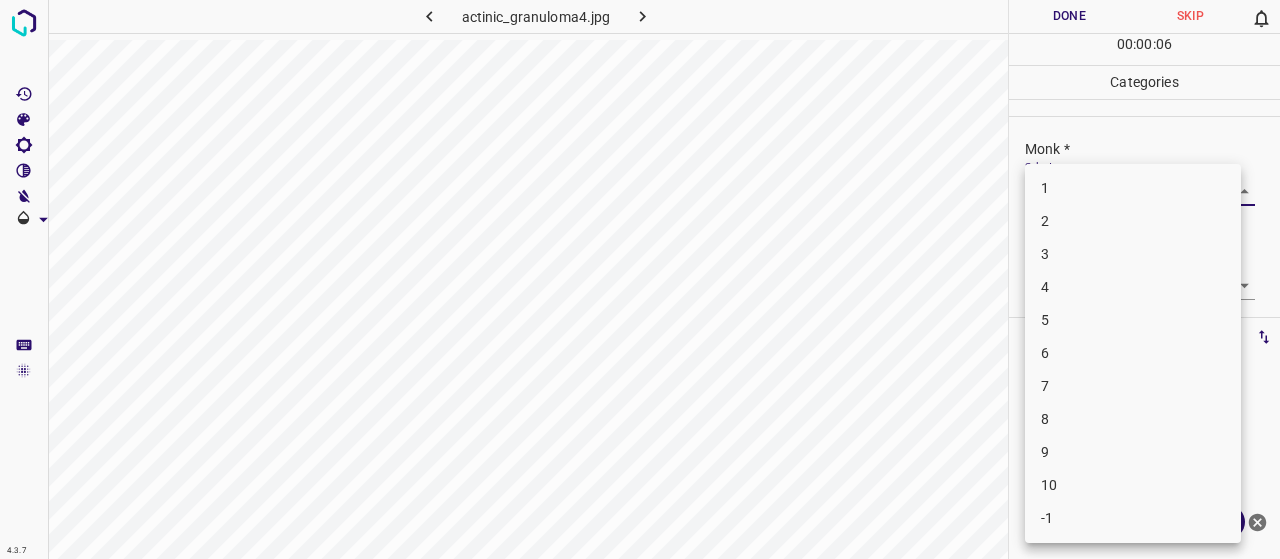 click on "3" at bounding box center (1133, 254) 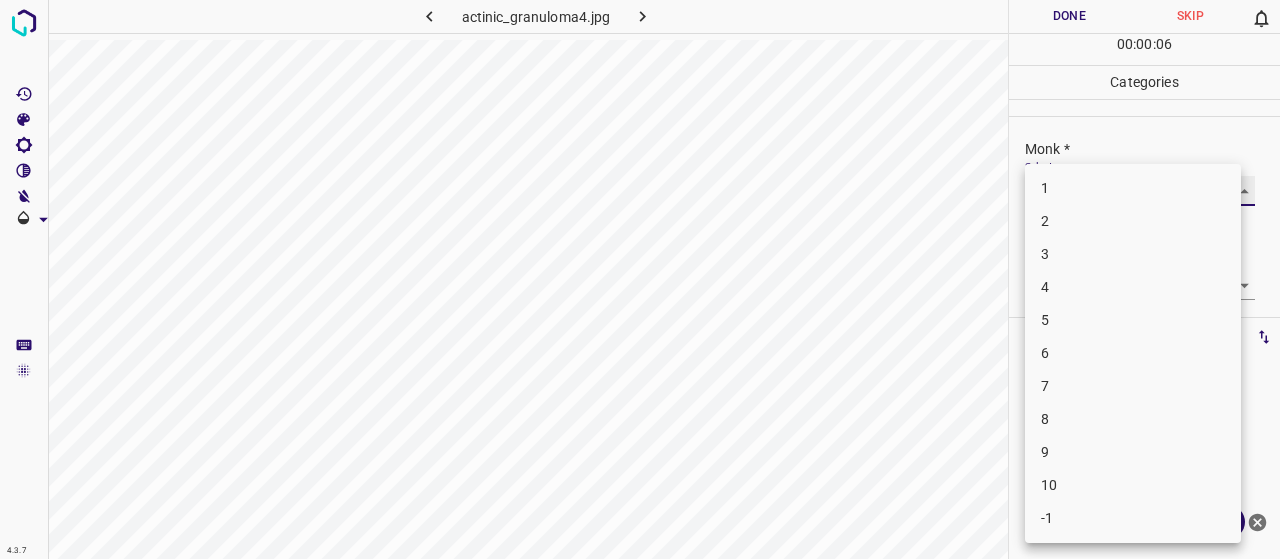 type on "3" 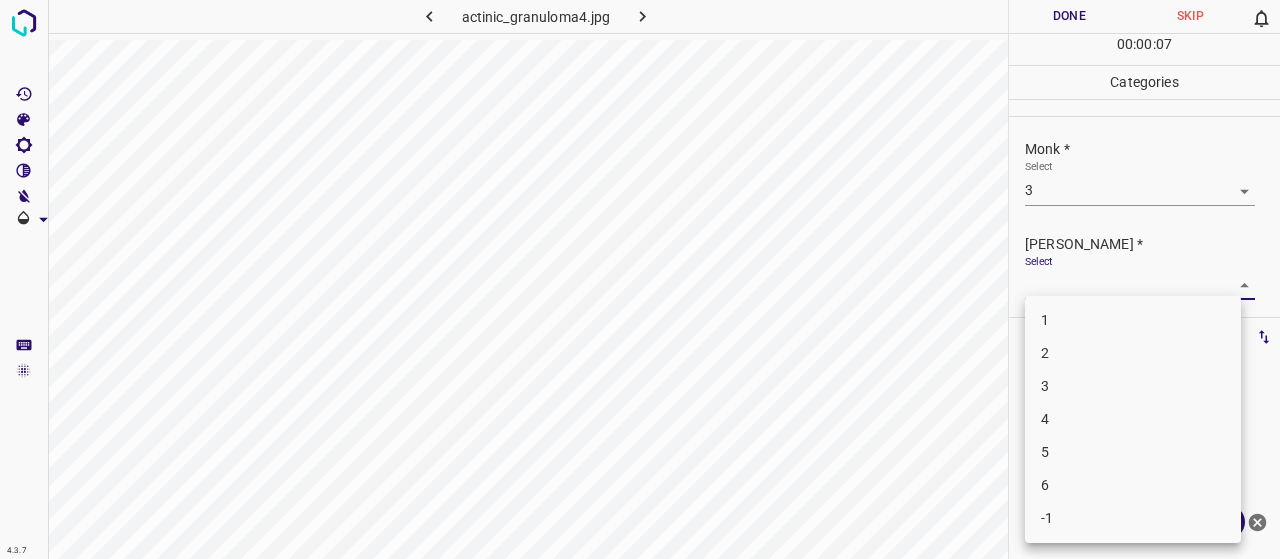 click on "4.3.7 actinic_granuloma4.jpg Done Skip 0 00   : 00   : 07   Categories Monk *  Select 3 3  [PERSON_NAME] *  Select ​ Labels   0 Categories 1 Monk 2  [PERSON_NAME] Tools Space Change between modes (Draw & Edit) I Auto labeling R Restore zoom M Zoom in N Zoom out Delete Delete selecte label Filters Z Restore filters X Saturation filter C Brightness filter V Contrast filter B Gray scale filter General O Download Need Help ? - Text - Hide - Delete 1 2 3 4 5 6 -1" at bounding box center [640, 279] 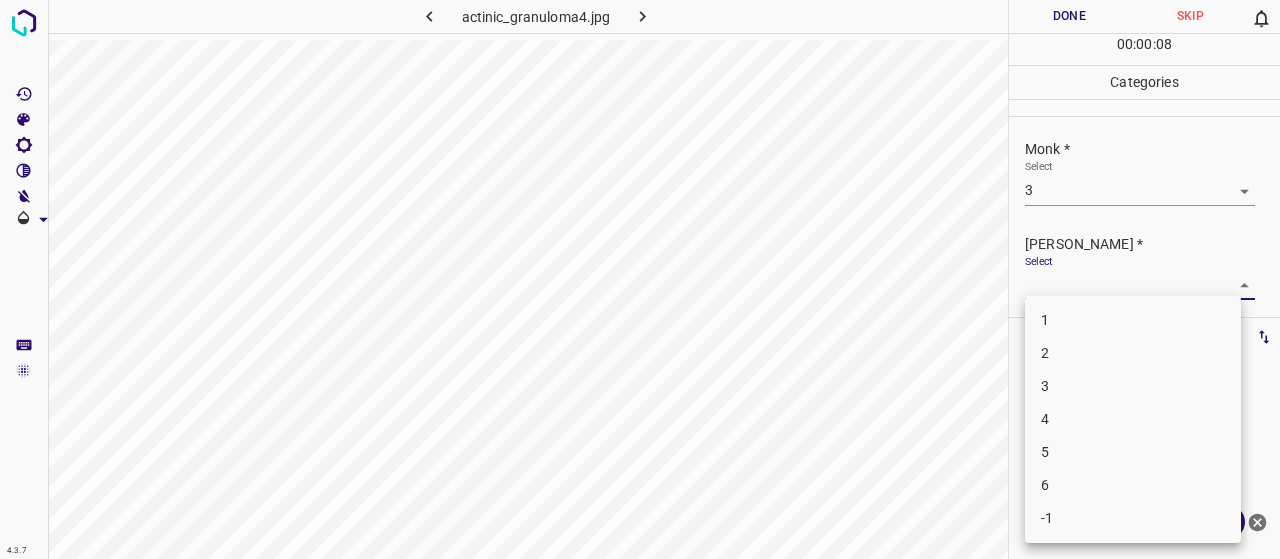 click on "2" at bounding box center [1133, 353] 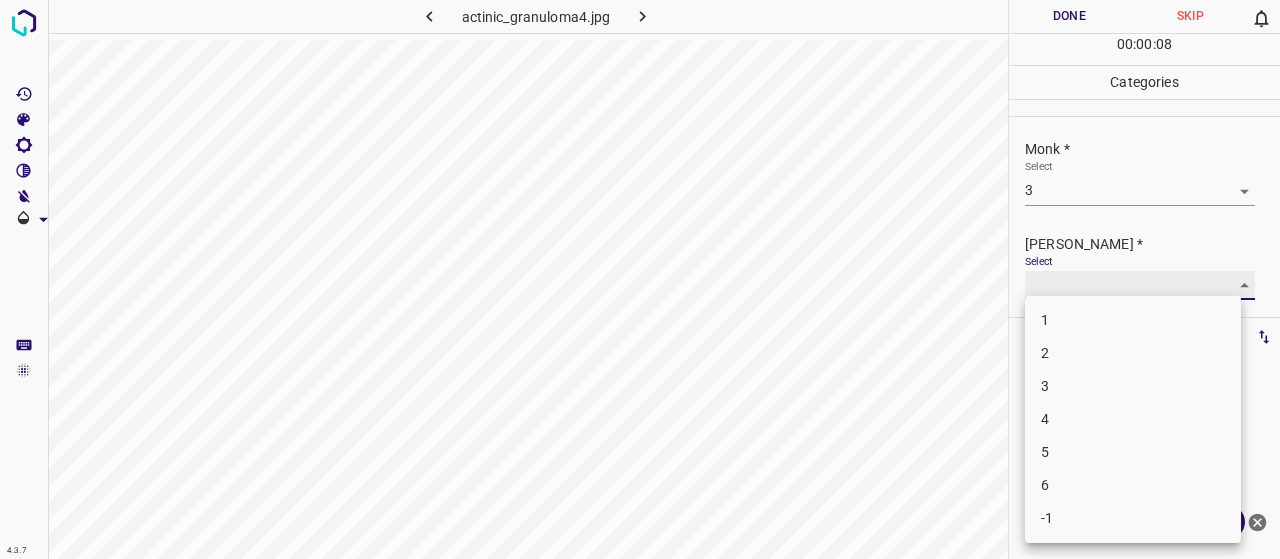 type on "2" 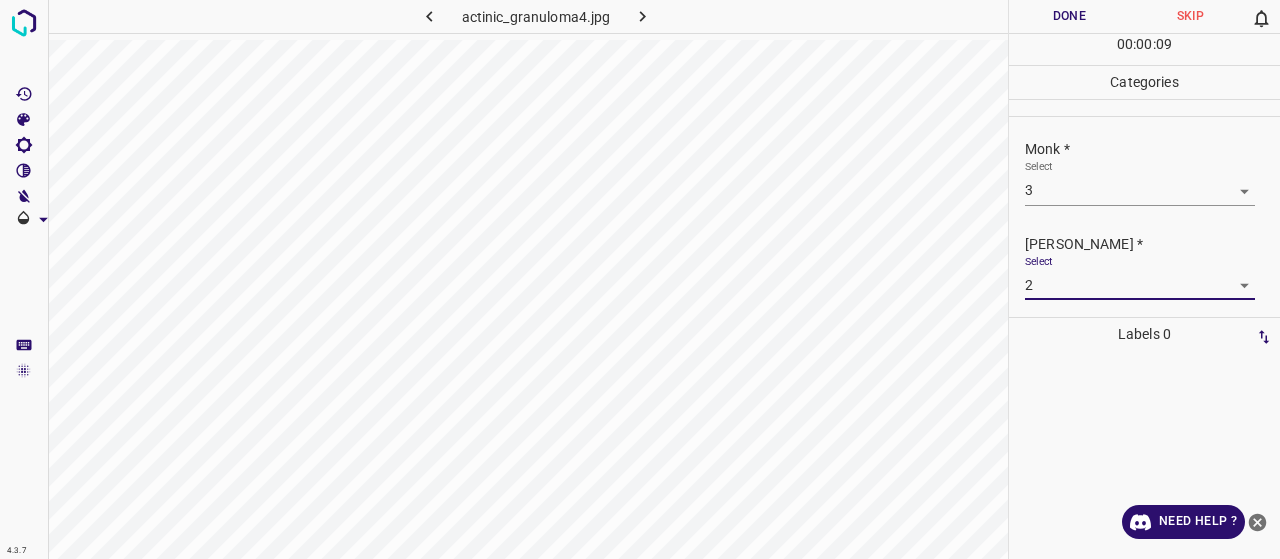 click on "Done" at bounding box center (1069, 16) 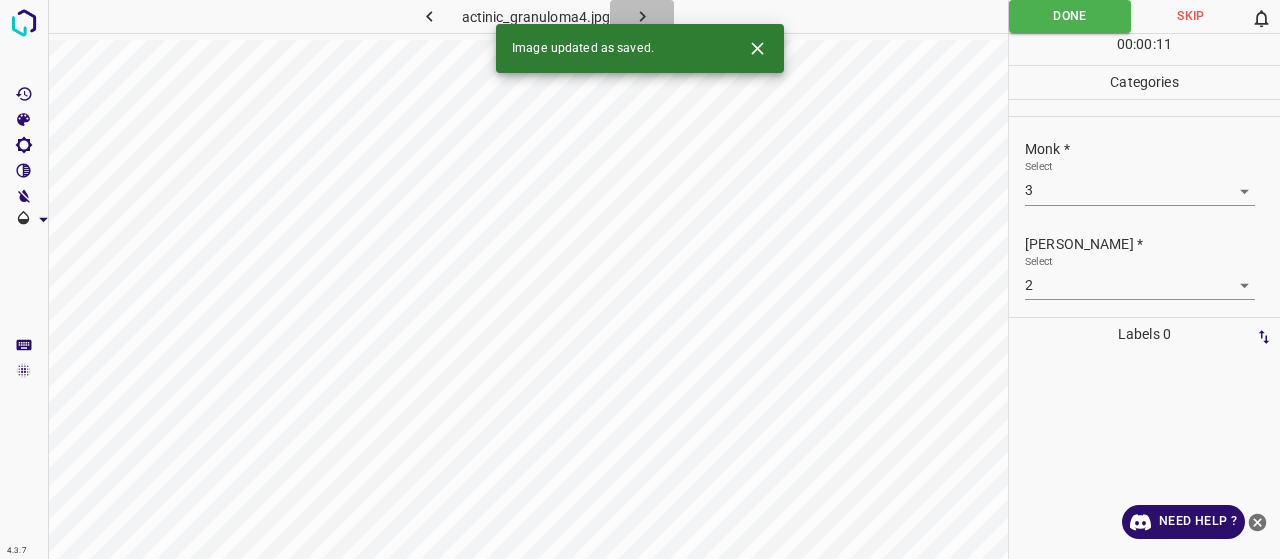 click 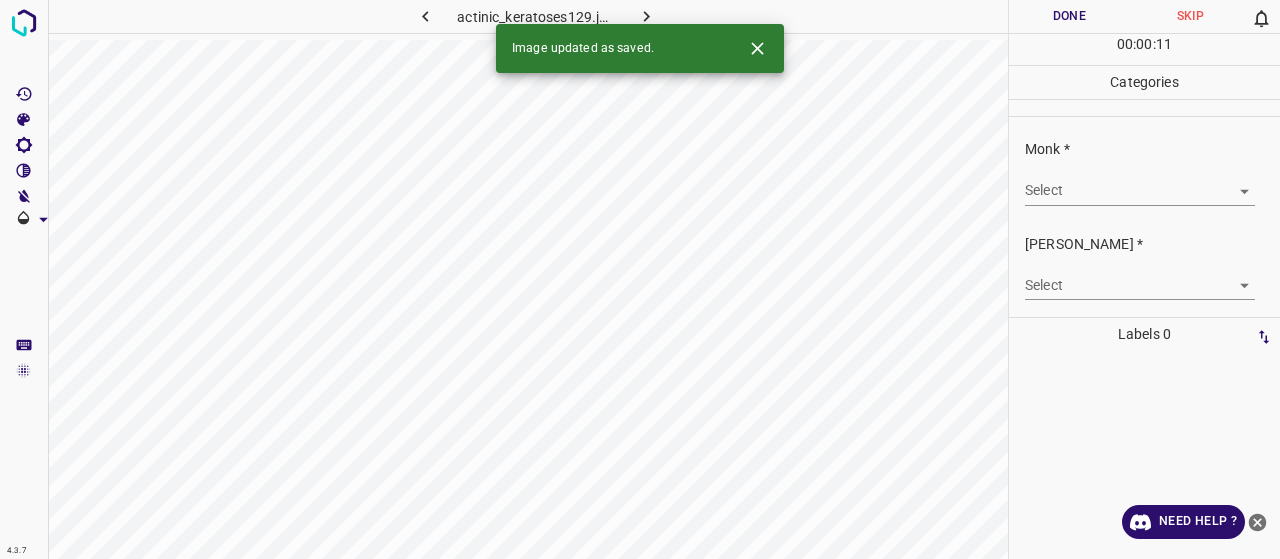 click on "4.3.7 actinic_keratoses129.jpg Done Skip 0 00   : 00   : 11   Categories Monk *  Select ​  [PERSON_NAME] *  Select ​ Labels   0 Categories 1 Monk 2  [PERSON_NAME] Tools Space Change between modes (Draw & Edit) I Auto labeling R Restore zoom M Zoom in N Zoom out Delete Delete selecte label Filters Z Restore filters X Saturation filter C Brightness filter V Contrast filter B Gray scale filter General O Download Image updated as saved. Need Help ? - Text - Hide - Delete" at bounding box center (640, 279) 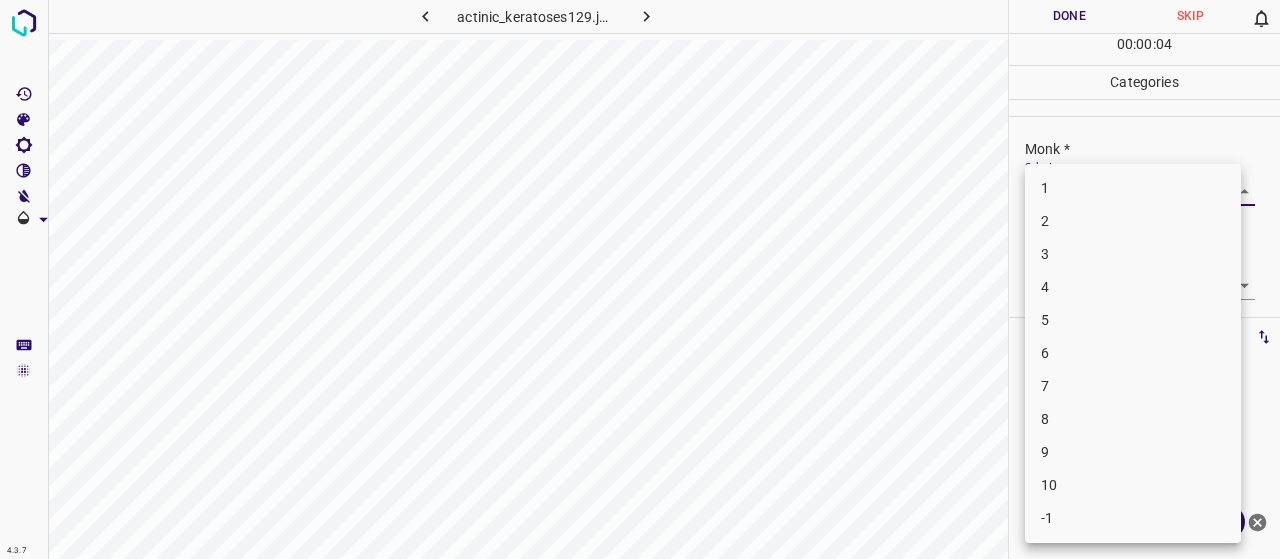 click on "3" at bounding box center (1133, 254) 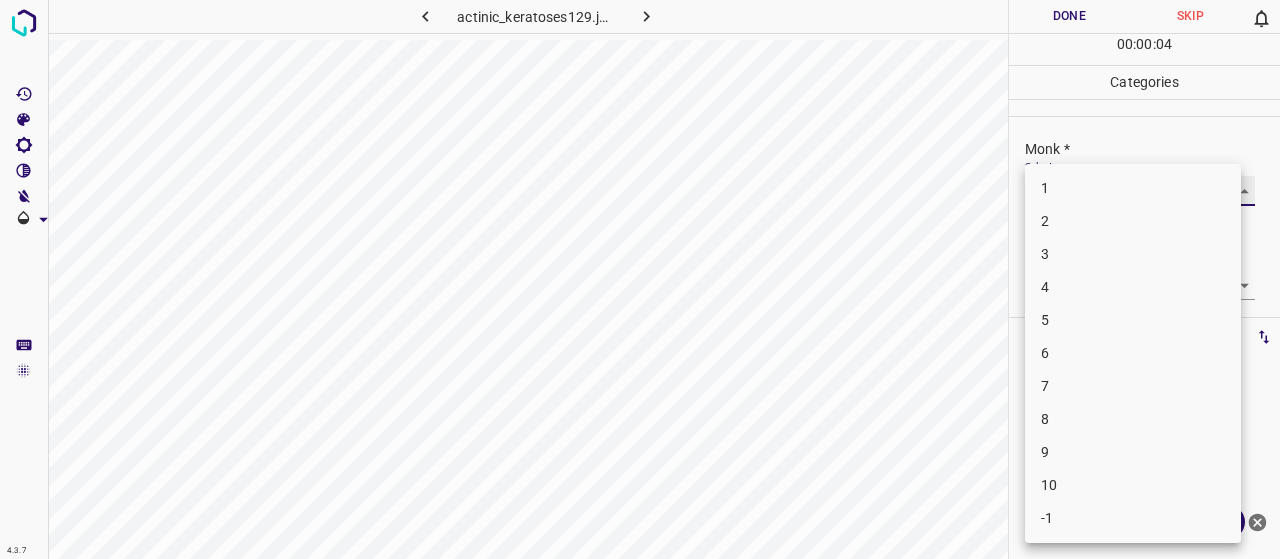 type on "3" 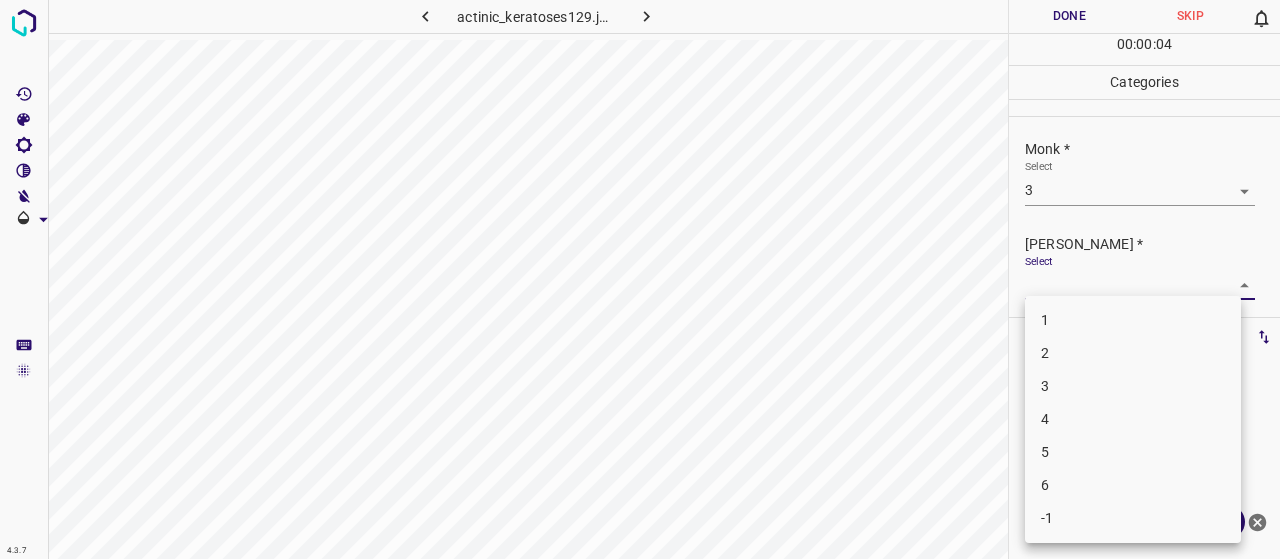 click on "4.3.7 actinic_keratoses129.jpg Done Skip 0 00   : 00   : 04   Categories Monk *  Select 3 3  [PERSON_NAME] *  Select ​ Labels   0 Categories 1 Monk 2  [PERSON_NAME] Tools Space Change between modes (Draw & Edit) I Auto labeling R Restore zoom M Zoom in N Zoom out Delete Delete selecte label Filters Z Restore filters X Saturation filter C Brightness filter V Contrast filter B Gray scale filter General O Download Need Help ? - Text - Hide - Delete 1 2 3 4 5 6 -1" at bounding box center [640, 279] 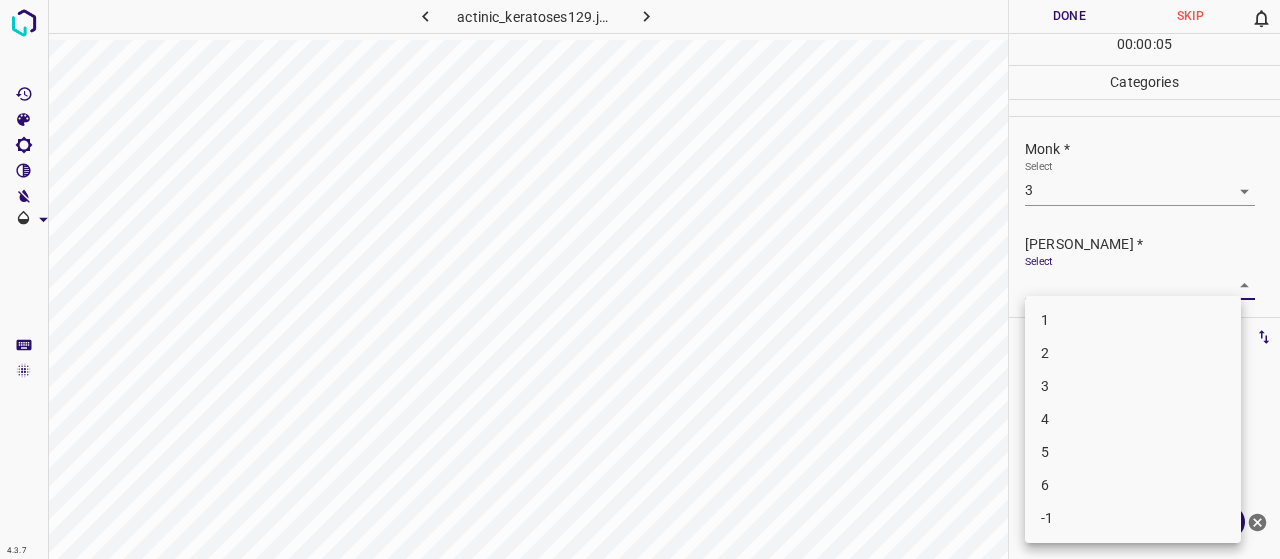click on "2" at bounding box center (1133, 353) 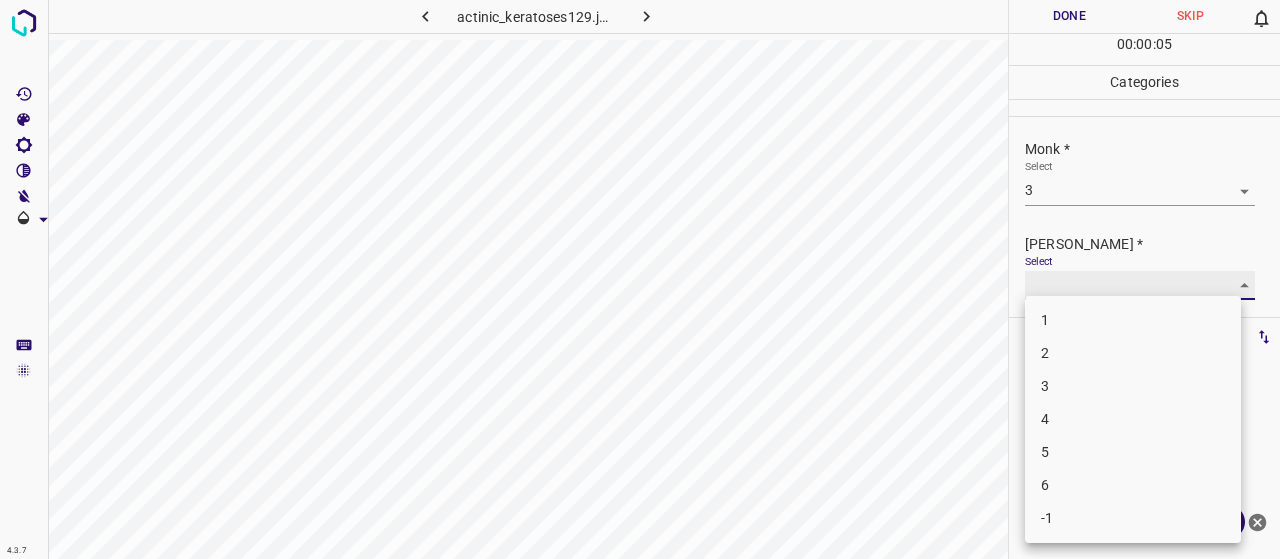 type on "2" 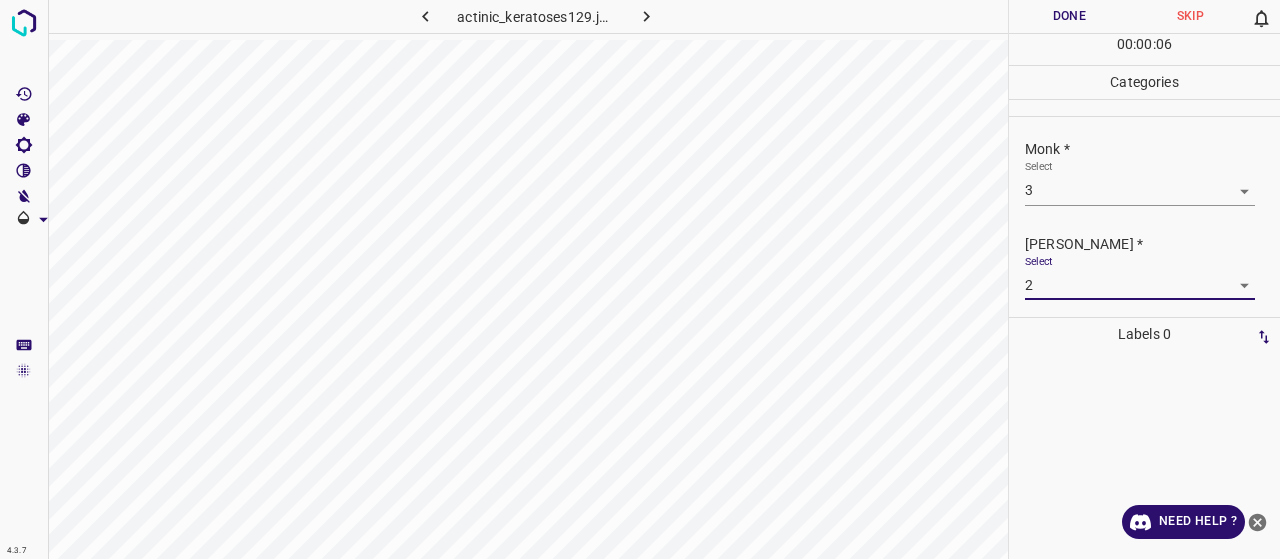 click on "Done" at bounding box center (1069, 16) 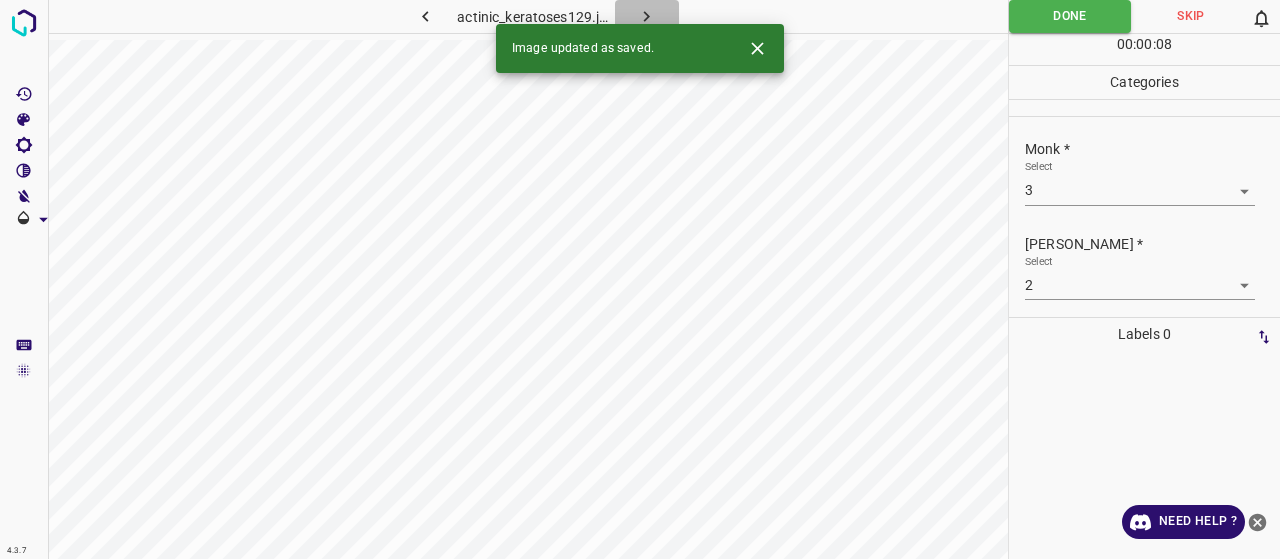click at bounding box center (647, 16) 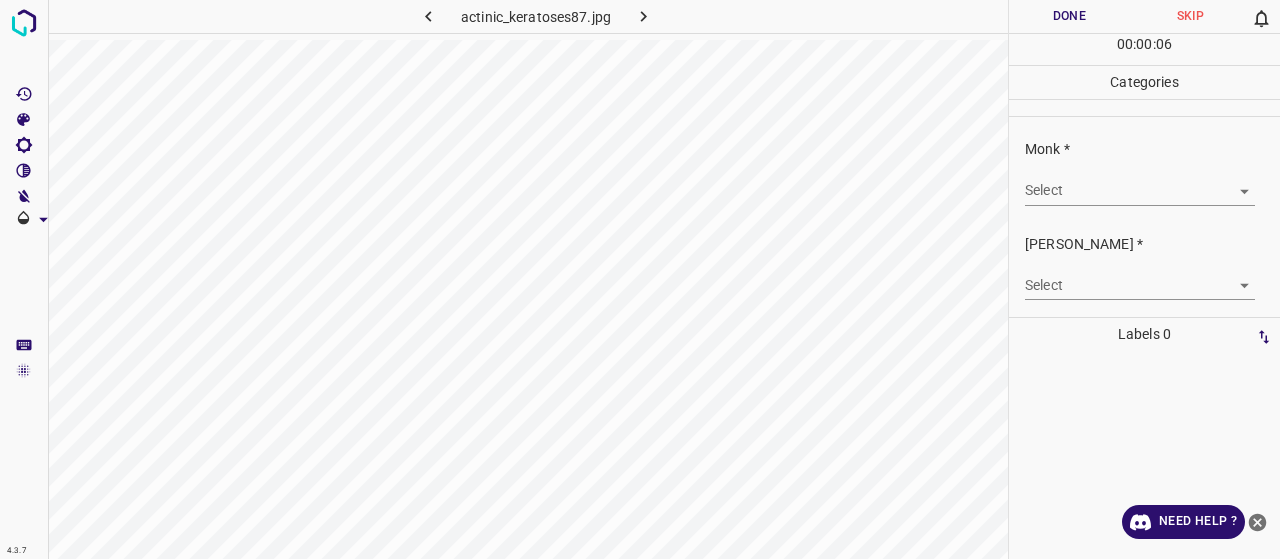 click on "4.3.7 actinic_keratoses87.jpg Done Skip 0 00   : 00   : 06   Categories Monk *  Select ​  [PERSON_NAME] *  Select ​ Labels   0 Categories 1 Monk 2  [PERSON_NAME] Tools Space Change between modes (Draw & Edit) I Auto labeling R Restore zoom M Zoom in N Zoom out Delete Delete selecte label Filters Z Restore filters X Saturation filter C Brightness filter V Contrast filter B Gray scale filter General O Download Need Help ? - Text - Hide - Delete" at bounding box center [640, 279] 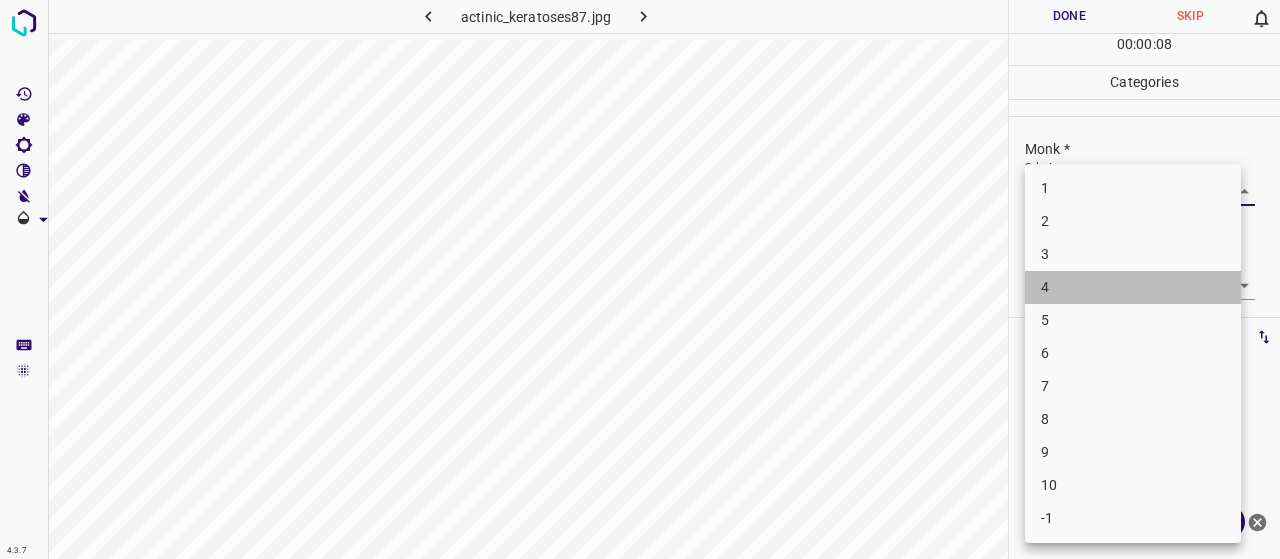 click on "4" at bounding box center [1133, 287] 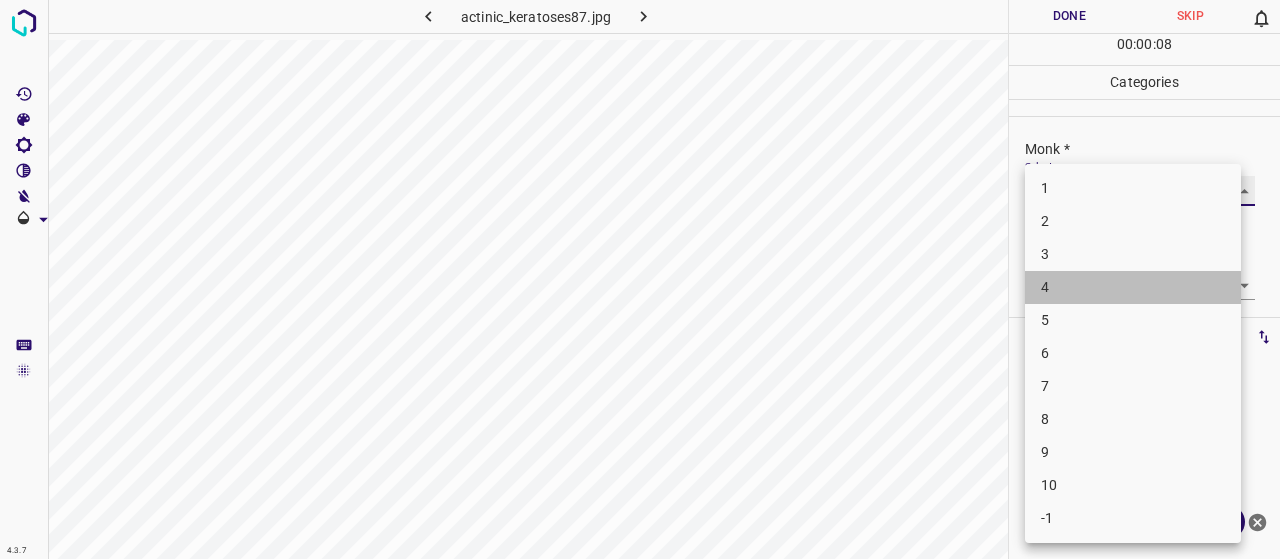 type on "4" 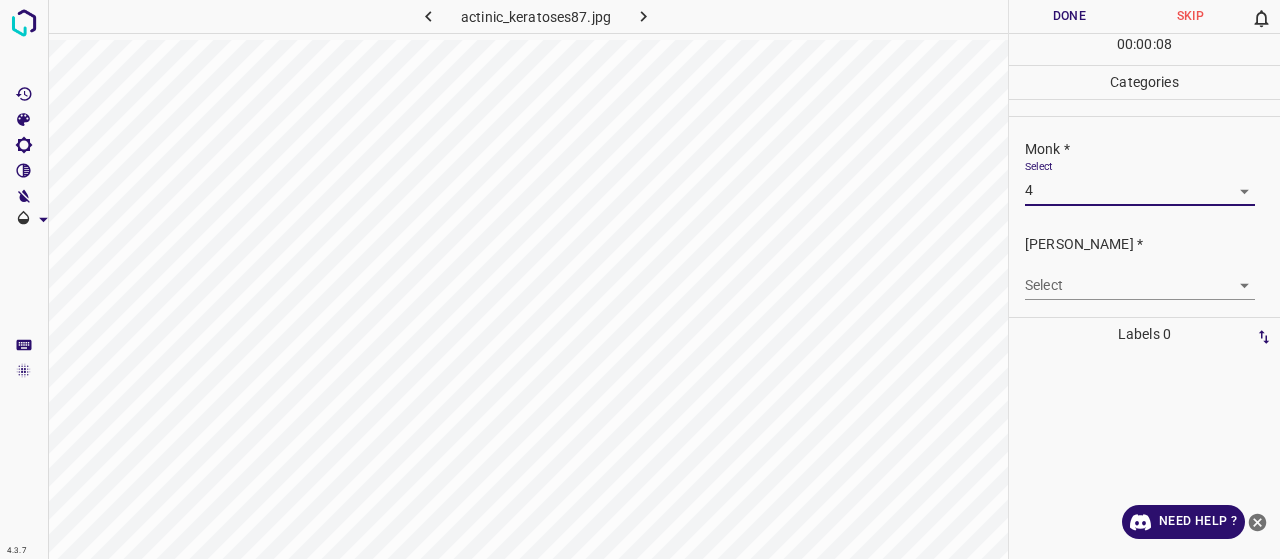 click on "4.3.7 actinic_keratoses87.jpg Done Skip 0 00   : 00   : 08   Categories Monk *  Select 4 4  [PERSON_NAME] *  Select ​ Labels   0 Categories 1 Monk 2  [PERSON_NAME] Tools Space Change between modes (Draw & Edit) I Auto labeling R Restore zoom M Zoom in N Zoom out Delete Delete selecte label Filters Z Restore filters X Saturation filter C Brightness filter V Contrast filter B Gray scale filter General O Download Need Help ? - Text - Hide - Delete" at bounding box center (640, 279) 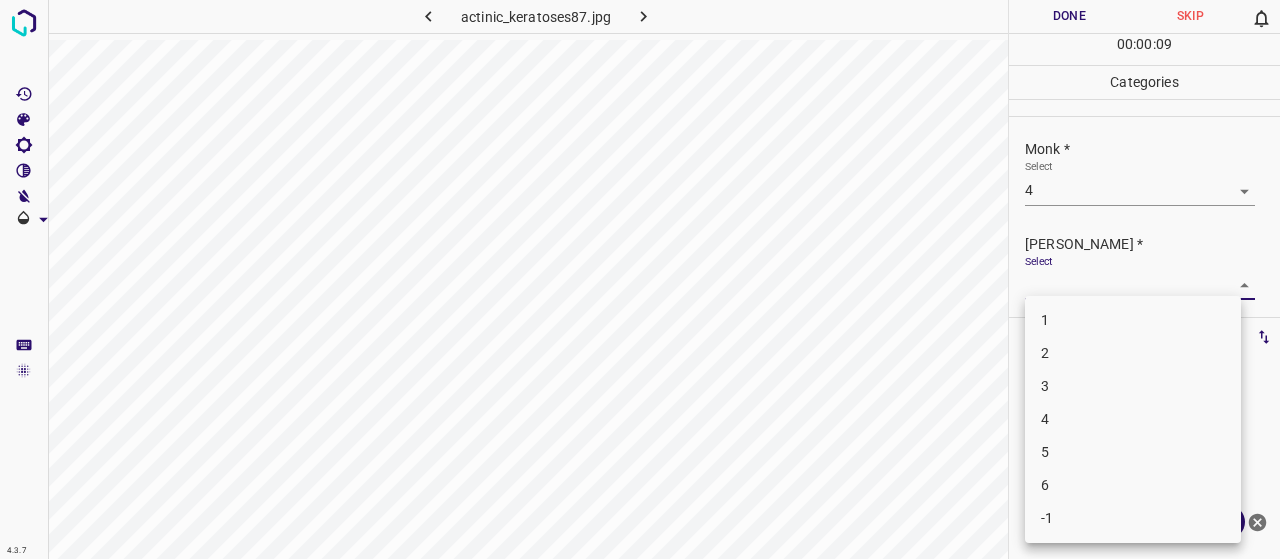 click on "2" at bounding box center [1133, 353] 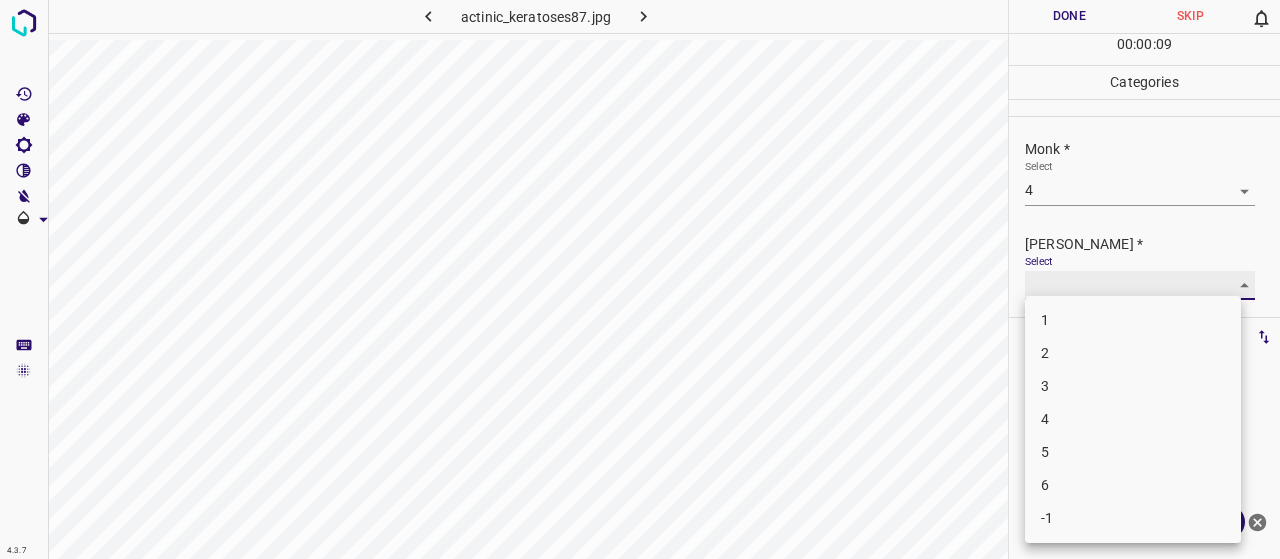 type on "2" 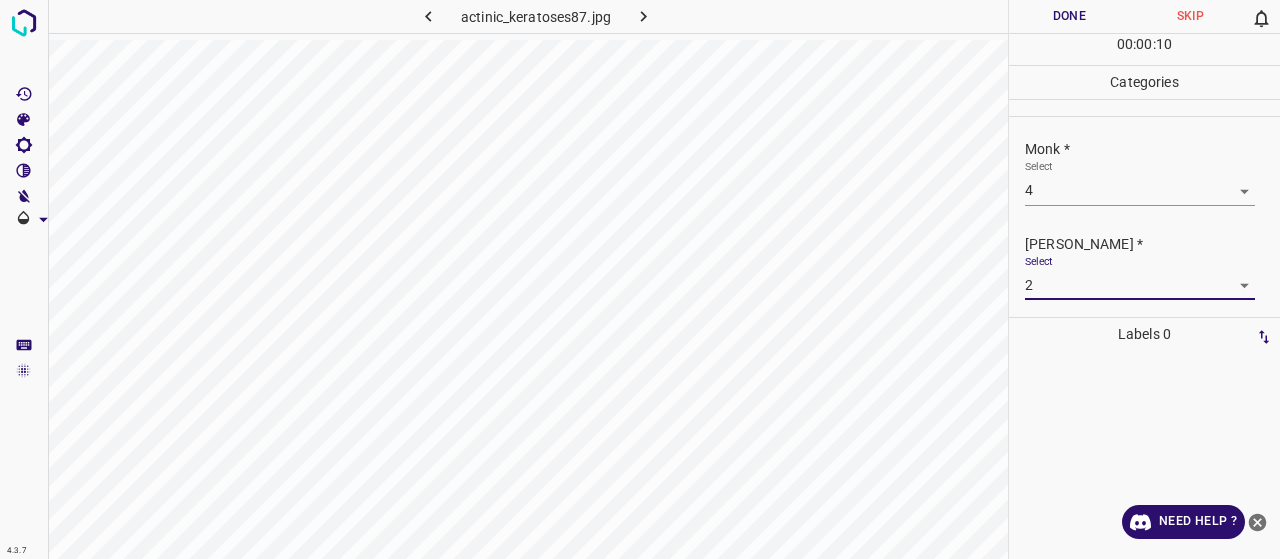 click on "Done" at bounding box center [1069, 16] 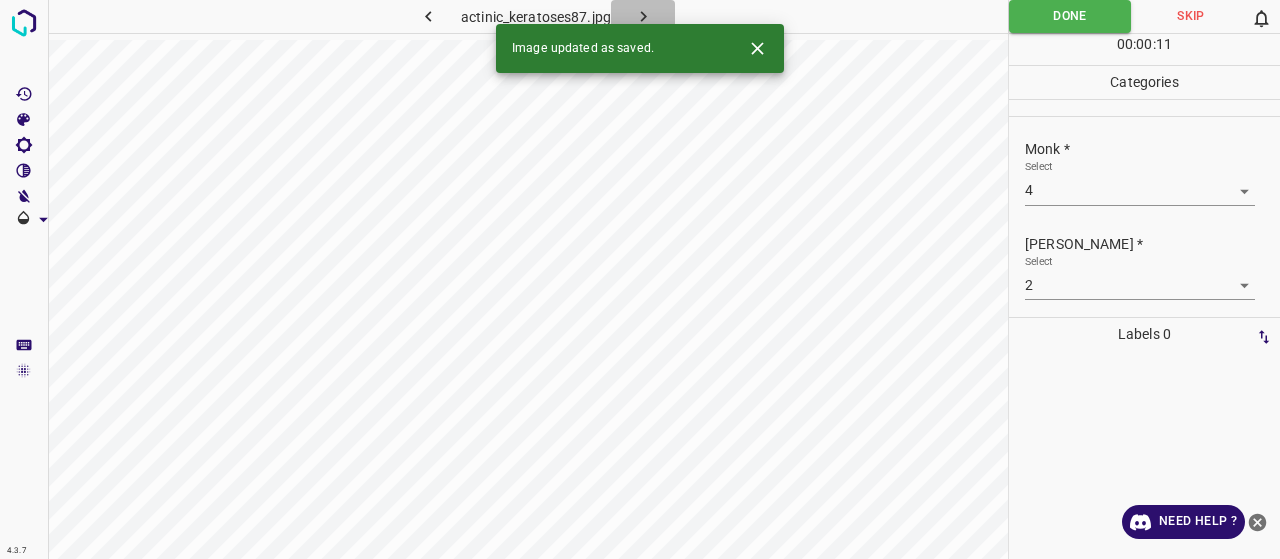 click 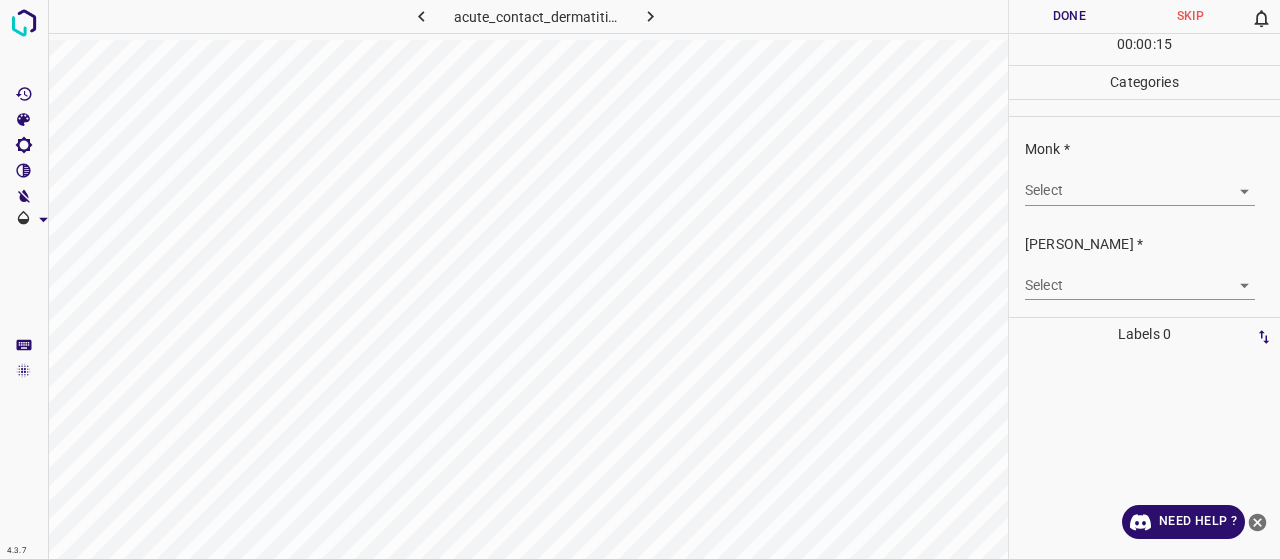 click on "Select ​" at bounding box center (1140, 182) 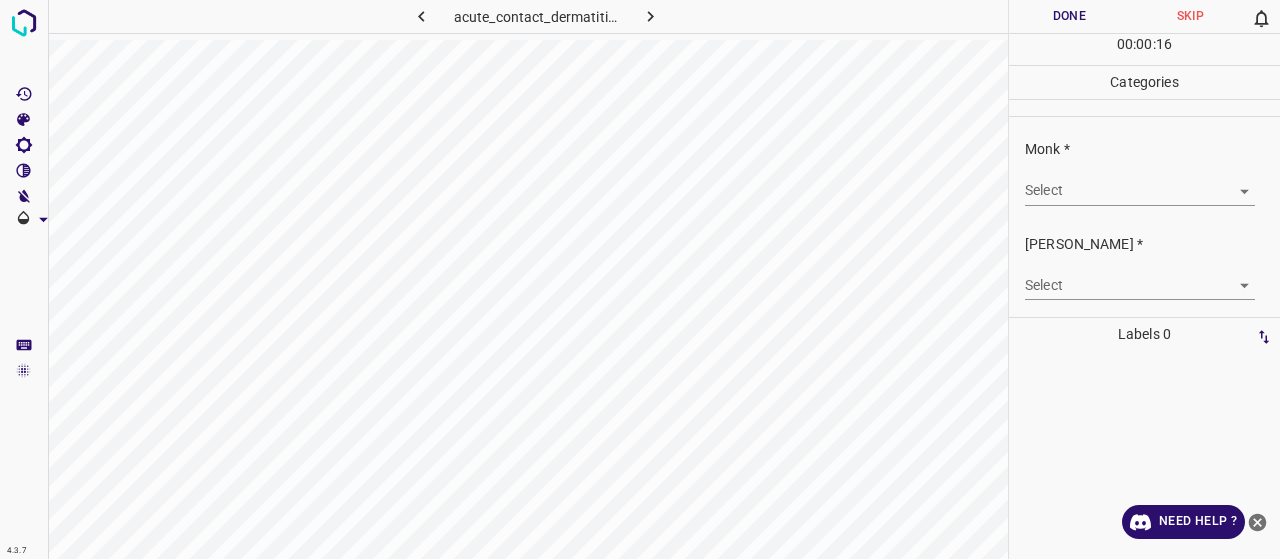 click on "4.3.7 acute_contact_dermatitis16.jpg Done Skip 0 00   : 00   : 16   Categories Monk *  Select ​  [PERSON_NAME] *  Select ​ Labels   0 Categories 1 Monk 2  [PERSON_NAME] Tools Space Change between modes (Draw & Edit) I Auto labeling R Restore zoom M Zoom in N Zoom out Delete Delete selecte label Filters Z Restore filters X Saturation filter C Brightness filter V Contrast filter B Gray scale filter General O Download Need Help ? - Text - Hide - Delete" at bounding box center [640, 279] 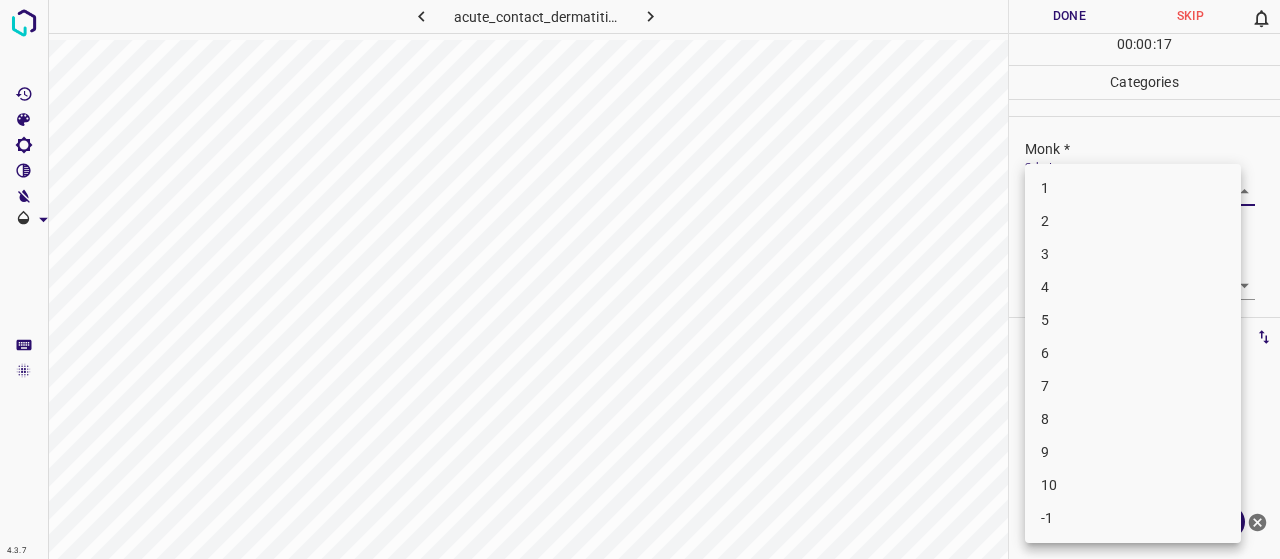 click on "3" at bounding box center [1133, 254] 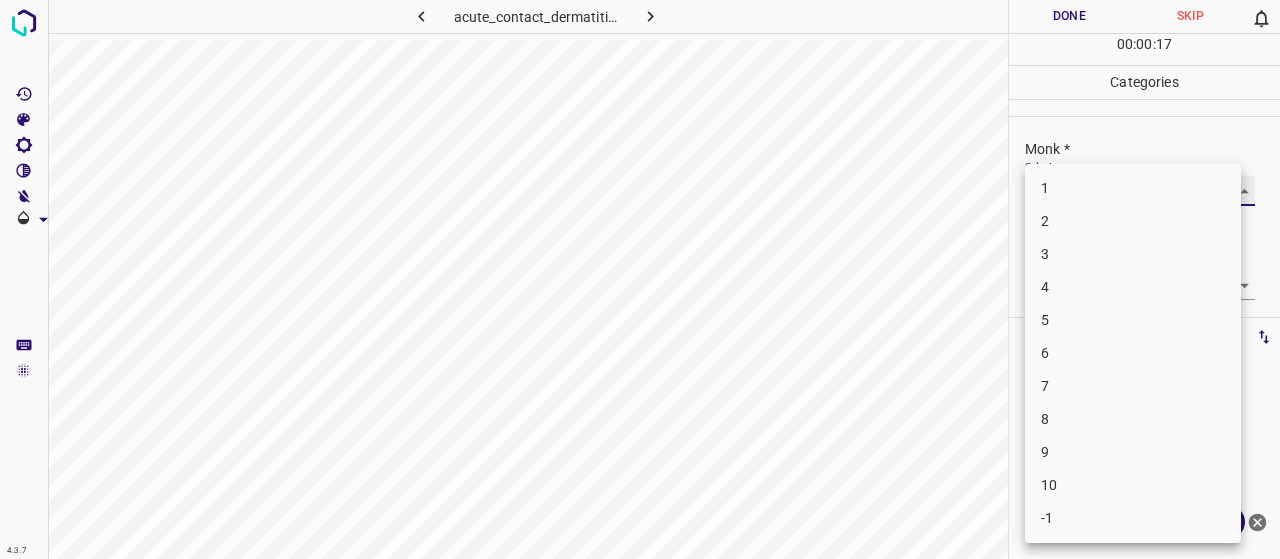 type on "3" 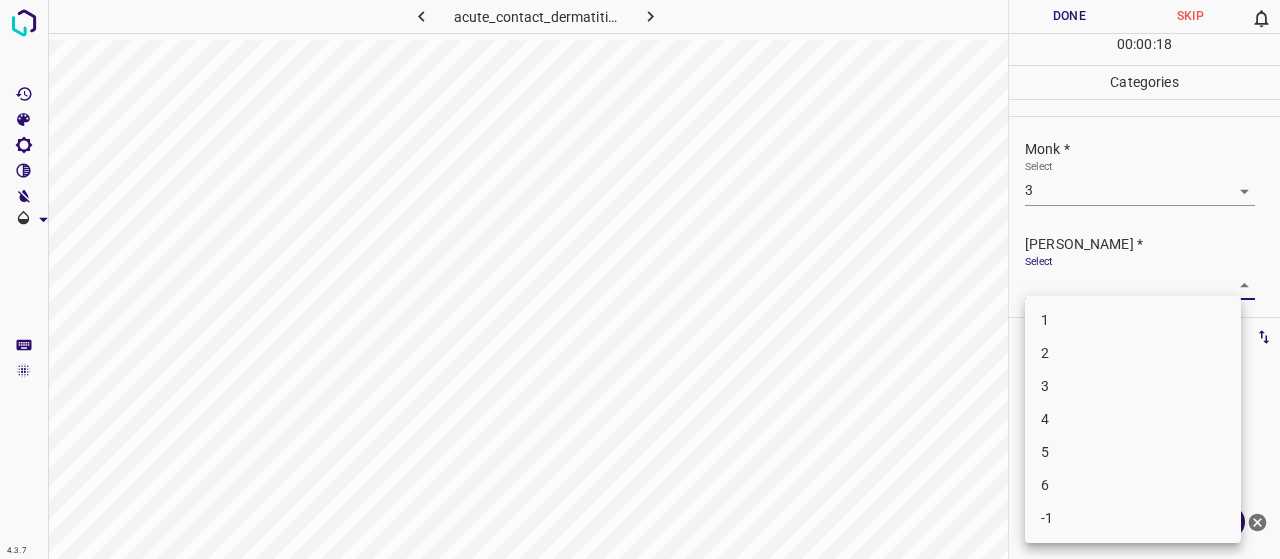 click on "4.3.7 acute_contact_dermatitis16.jpg Done Skip 0 00   : 00   : 18   Categories Monk *  Select 3 3  [PERSON_NAME] *  Select ​ Labels   0 Categories 1 Monk 2  [PERSON_NAME] Tools Space Change between modes (Draw & Edit) I Auto labeling R Restore zoom M Zoom in N Zoom out Delete Delete selecte label Filters Z Restore filters X Saturation filter C Brightness filter V Contrast filter B Gray scale filter General O Download Need Help ? - Text - Hide - Delete 1 2 3 4 5 6 -1" at bounding box center [640, 279] 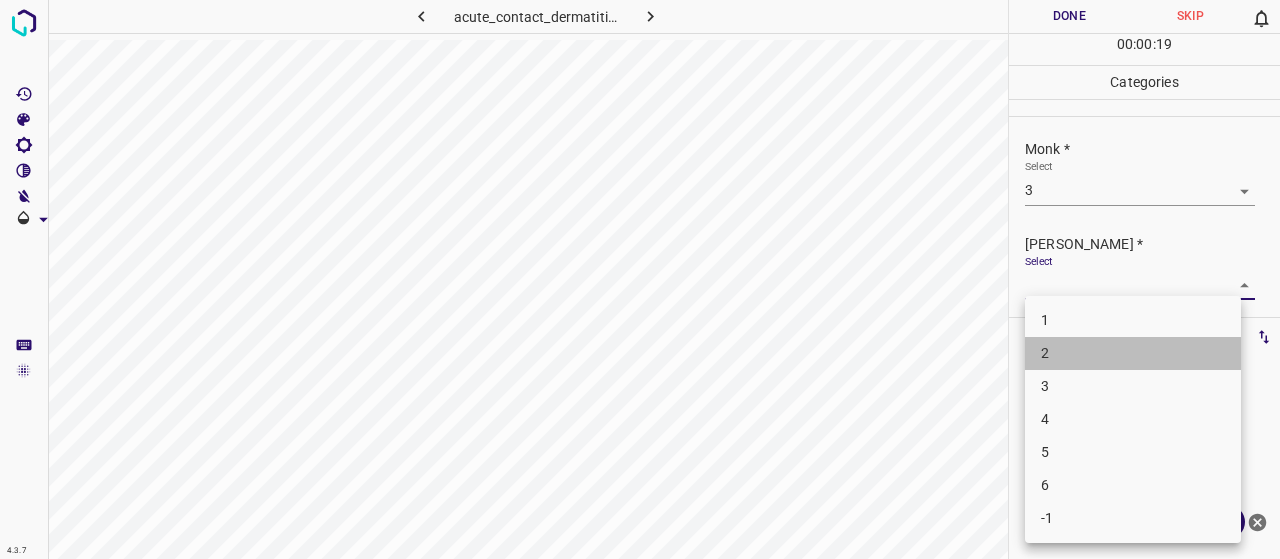 click on "2" at bounding box center (1133, 353) 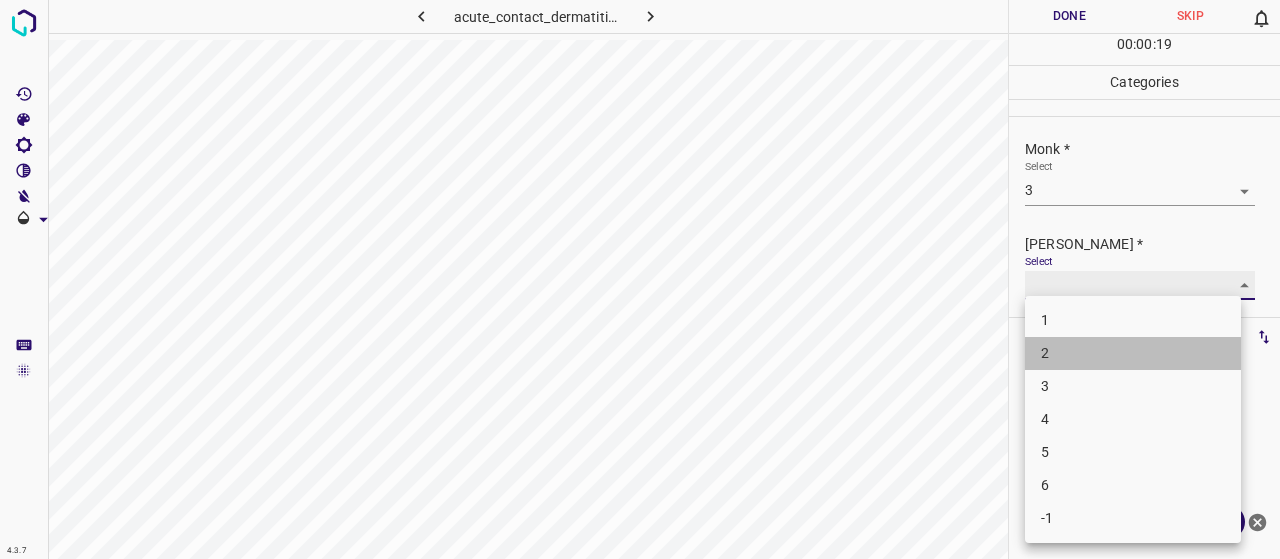 type on "2" 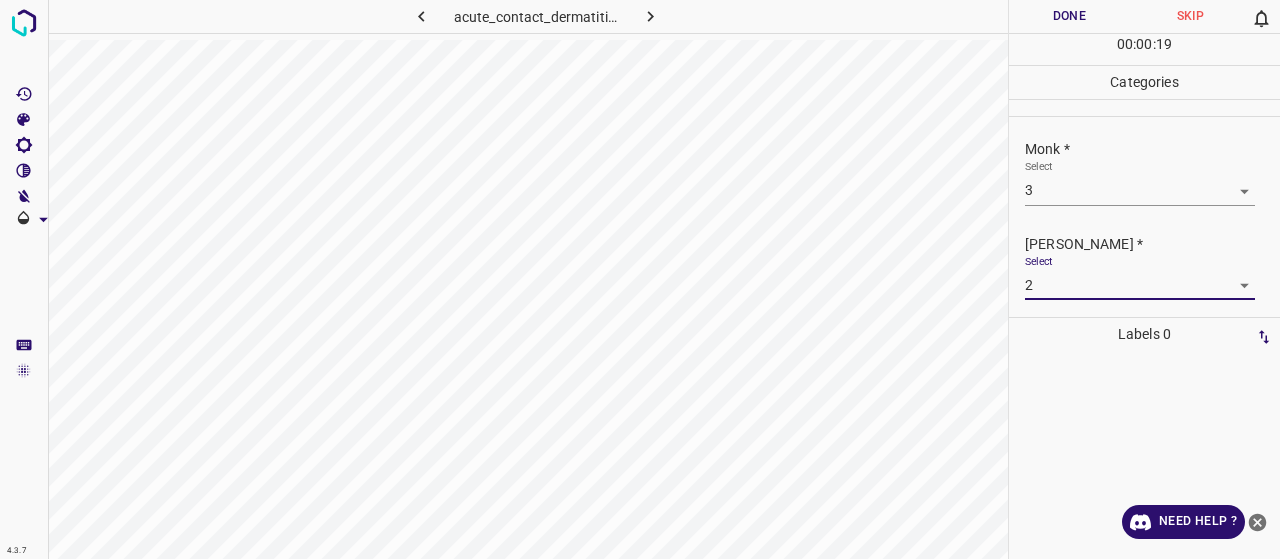 click on "Done" at bounding box center (1069, 16) 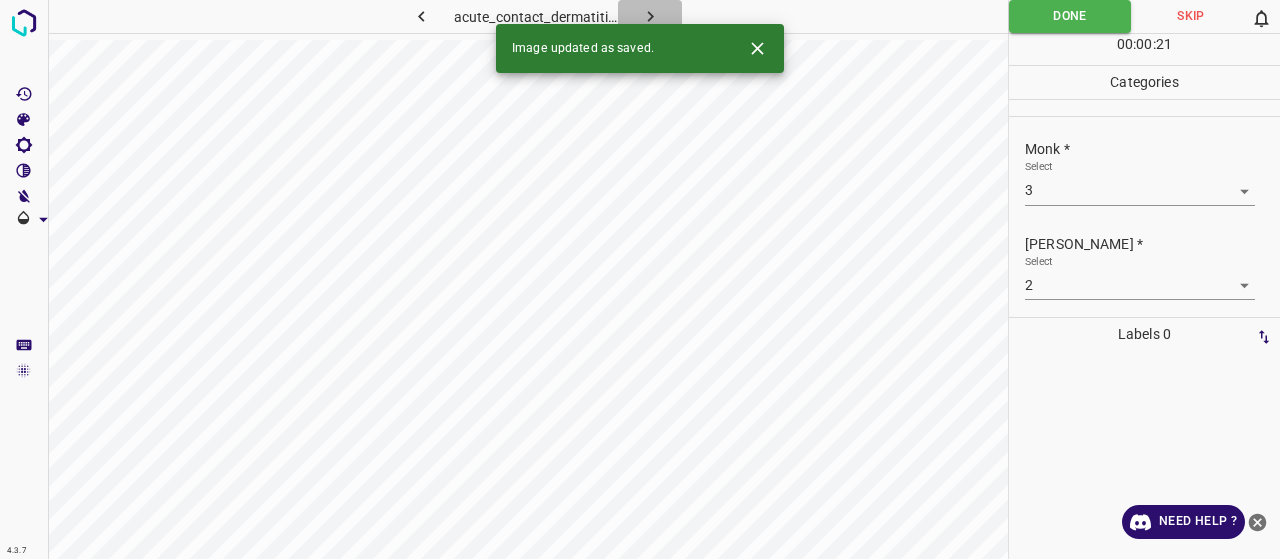 click at bounding box center [650, 16] 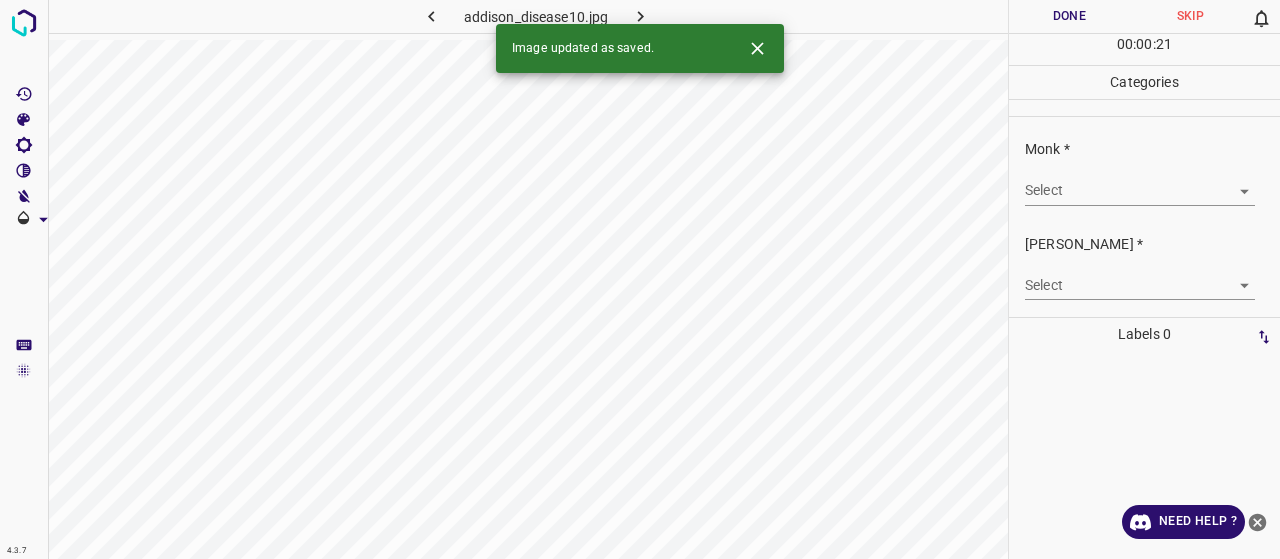 click on "Monk *  Select ​" at bounding box center [1144, 172] 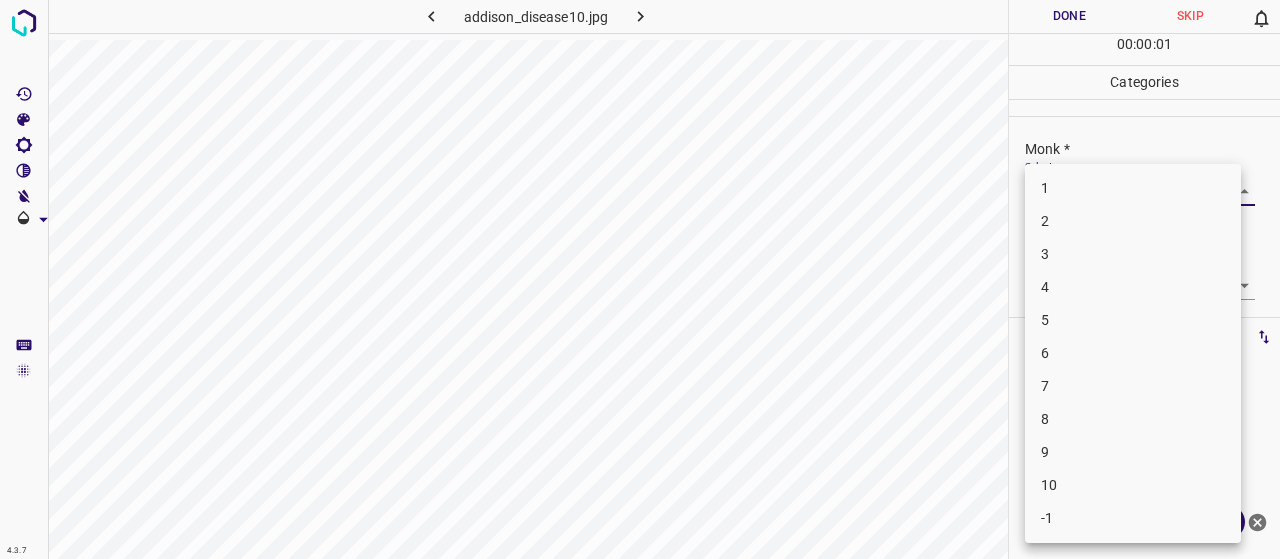 click on "-1" at bounding box center [1133, 518] 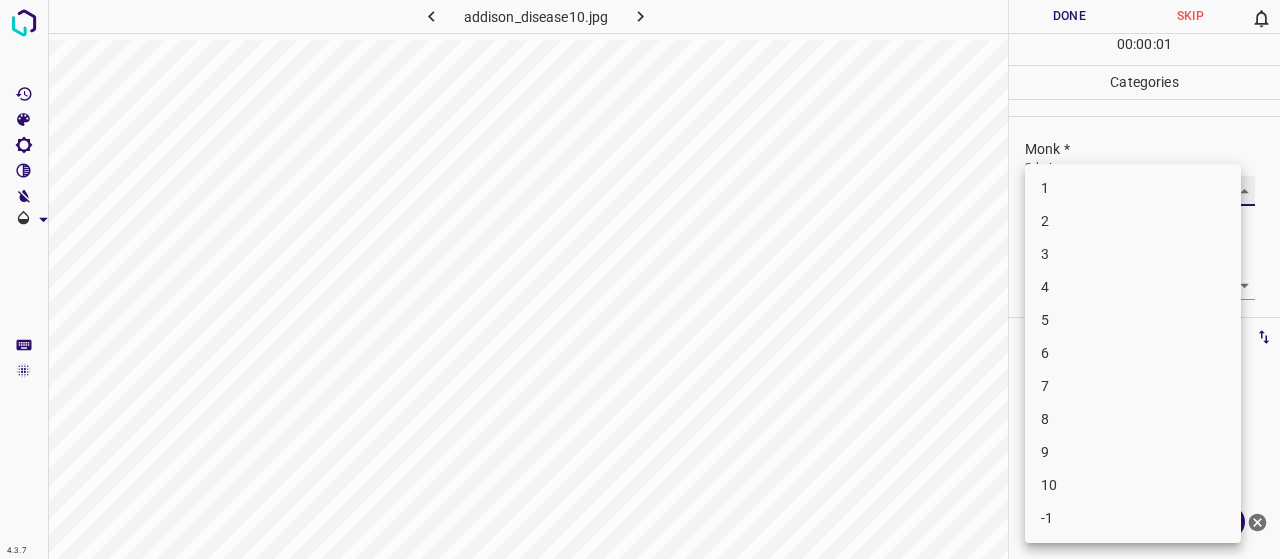 type on "-1" 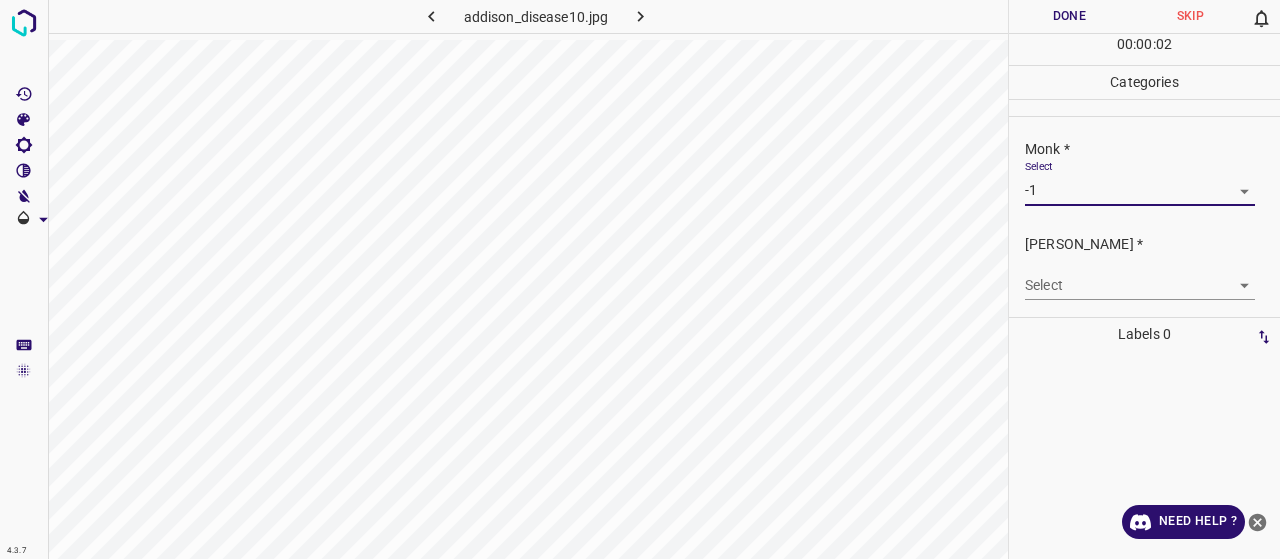 click on "Select ​" at bounding box center (1140, 277) 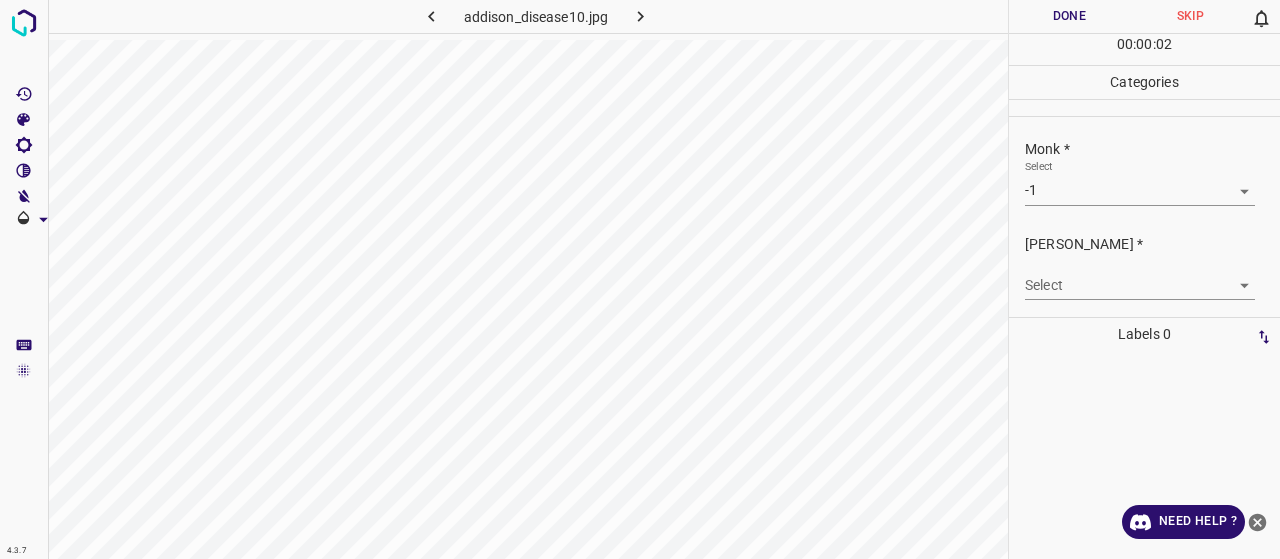 click on "[PERSON_NAME] *  Select ​" at bounding box center (1144, 267) 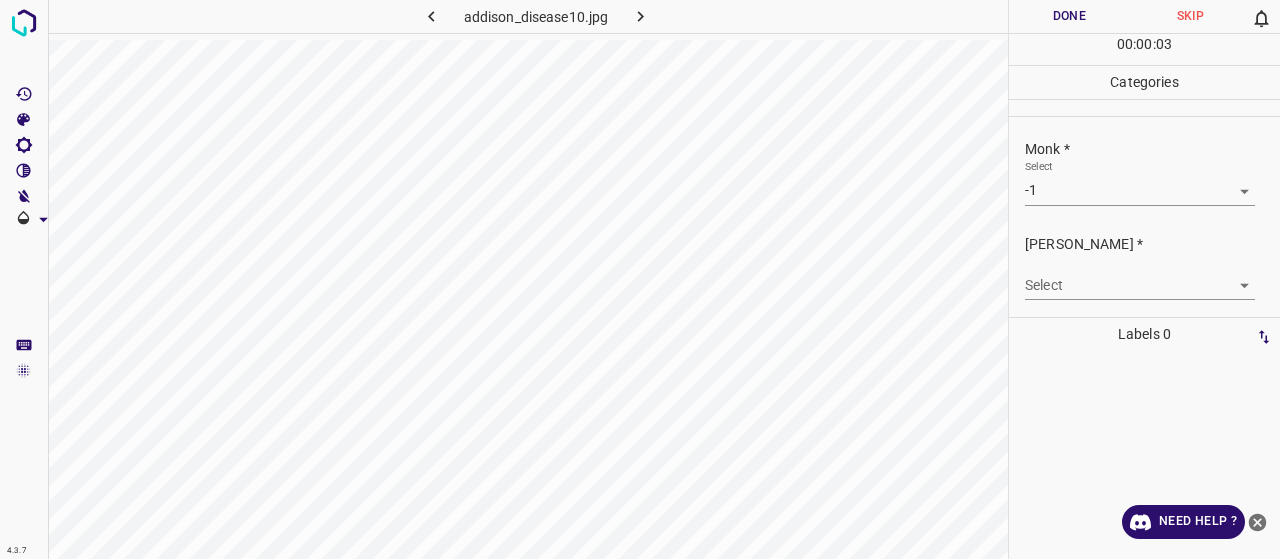 click on "4.3.7 addison_disease10.jpg Done Skip 0 00   : 00   : 03   Categories Monk *  Select -1 -1  [PERSON_NAME] *  Select ​ Labels   0 Categories 1 Monk 2  [PERSON_NAME] Tools Space Change between modes (Draw & Edit) I Auto labeling R Restore zoom M Zoom in N Zoom out Delete Delete selecte label Filters Z Restore filters X Saturation filter C Brightness filter V Contrast filter B Gray scale filter General O Download Need Help ? - Text - Hide - Delete" at bounding box center [640, 279] 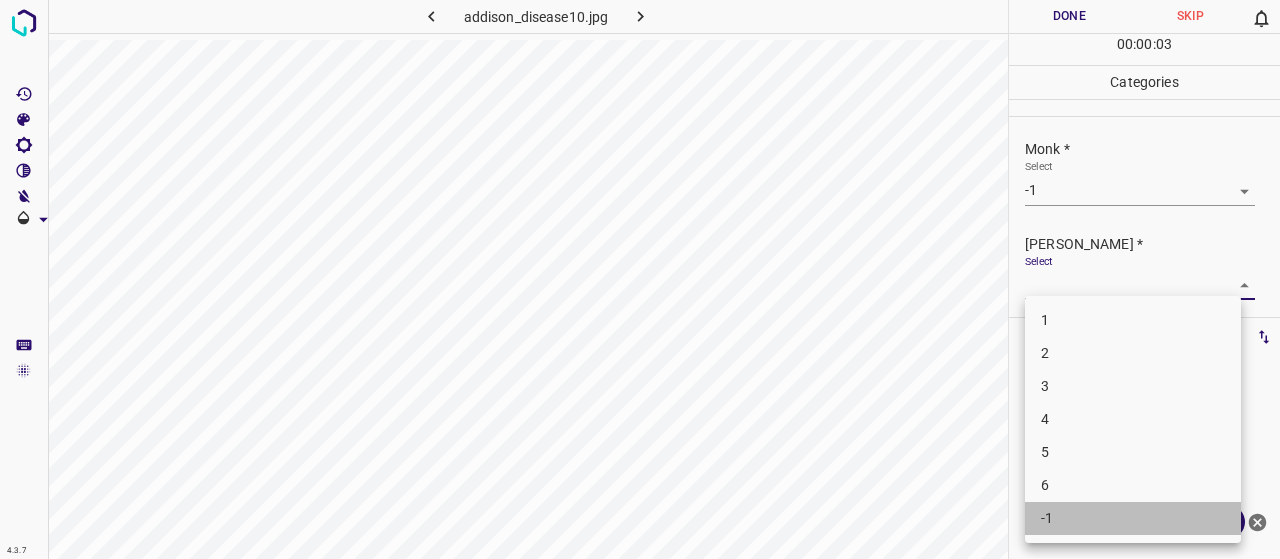 click on "-1" at bounding box center (1133, 518) 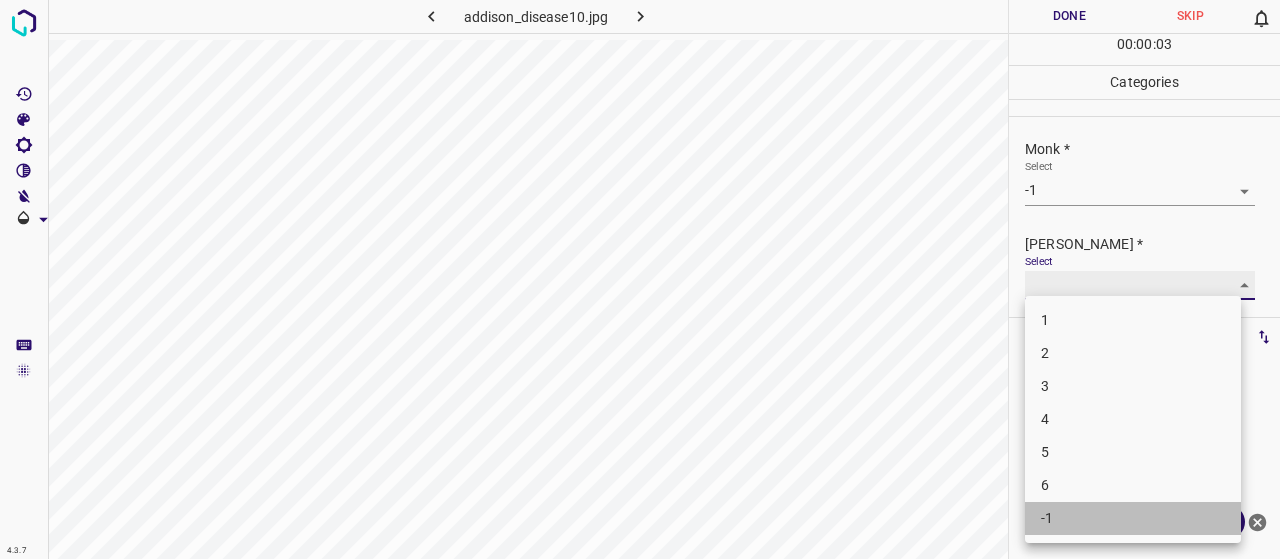type on "-1" 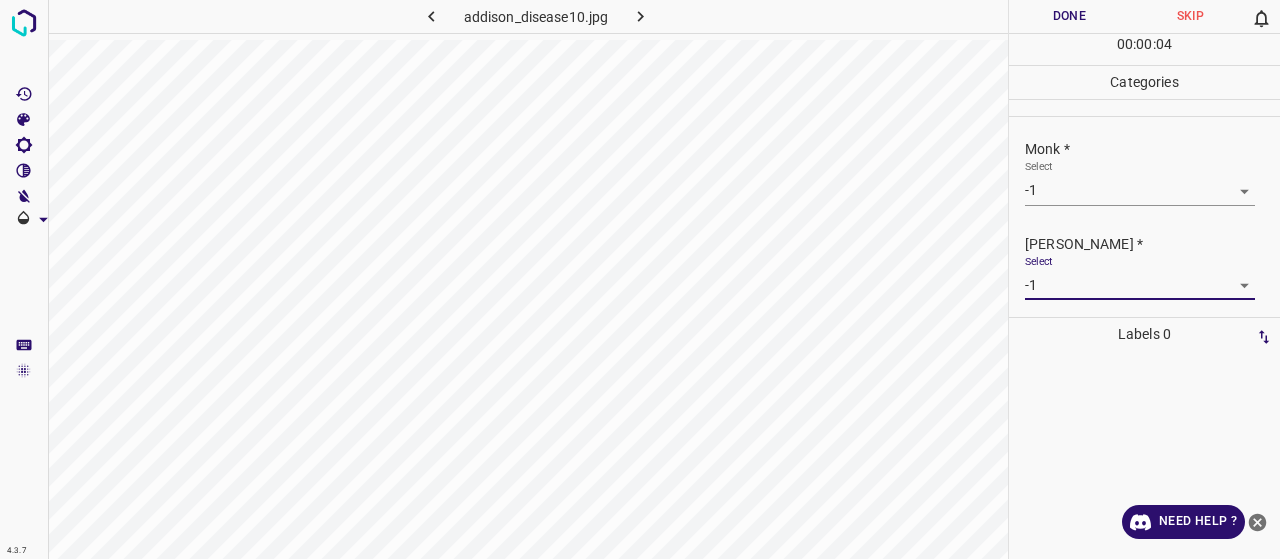 click on "Done" at bounding box center [1069, 16] 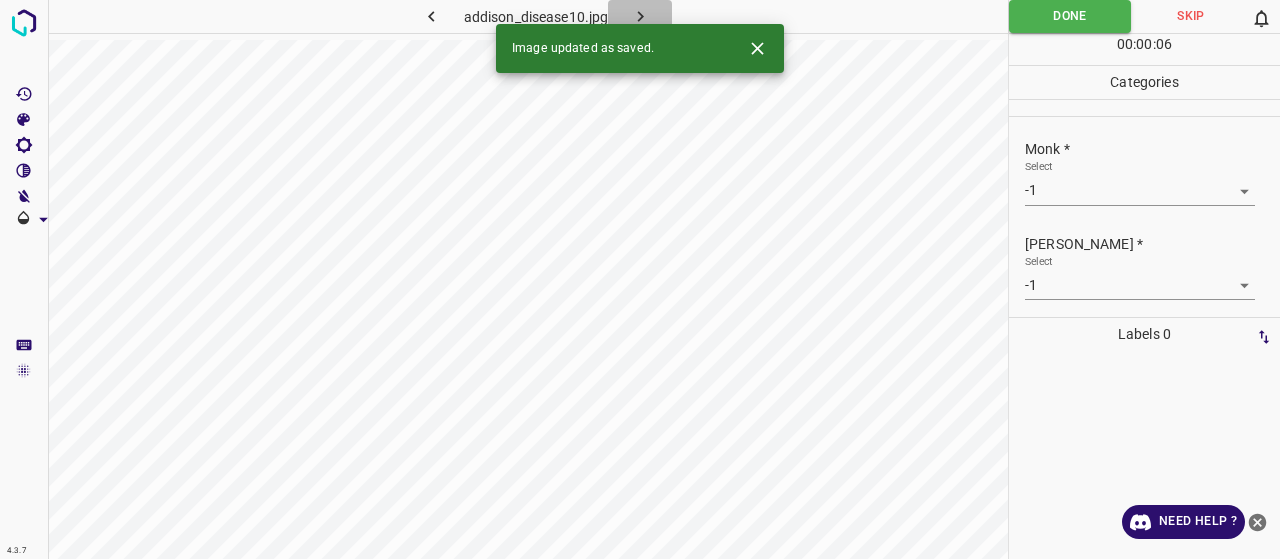click at bounding box center [640, 16] 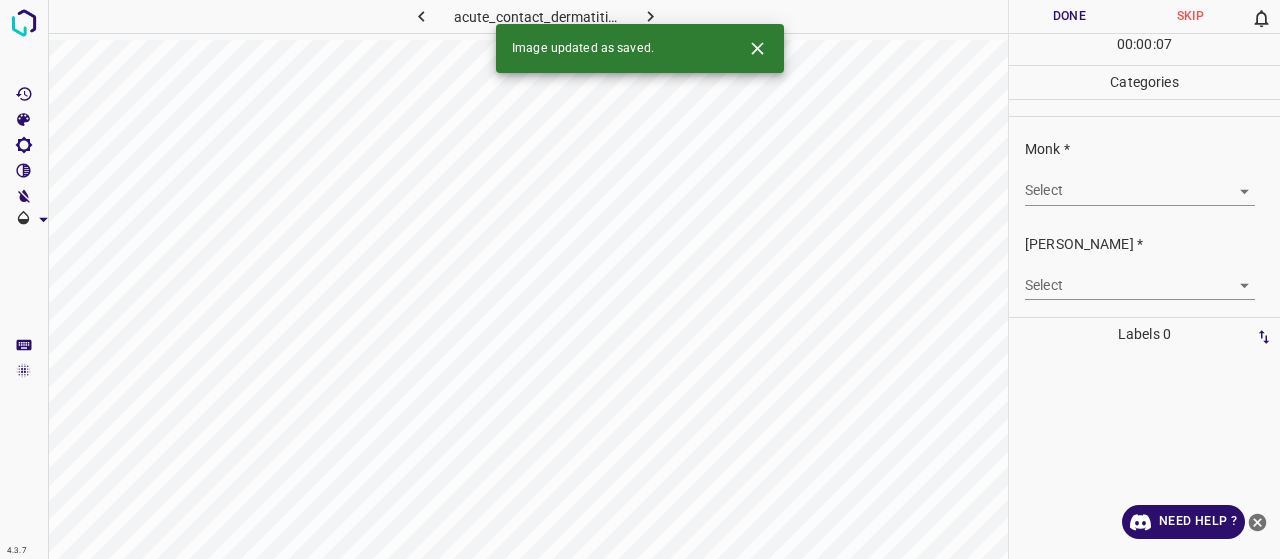 click on "4.3.7 acute_contact_dermatitis13.jpg Done Skip 0 00   : 00   : 07   Categories Monk *  Select ​  [PERSON_NAME] *  Select ​ Labels   0 Categories 1 Monk 2  [PERSON_NAME] Tools Space Change between modes (Draw & Edit) I Auto labeling R Restore zoom M Zoom in N Zoom out Delete Delete selecte label Filters Z Restore filters X Saturation filter C Brightness filter V Contrast filter B Gray scale filter General O Download Image updated as saved. Need Help ? - Text - Hide - Delete" at bounding box center (640, 279) 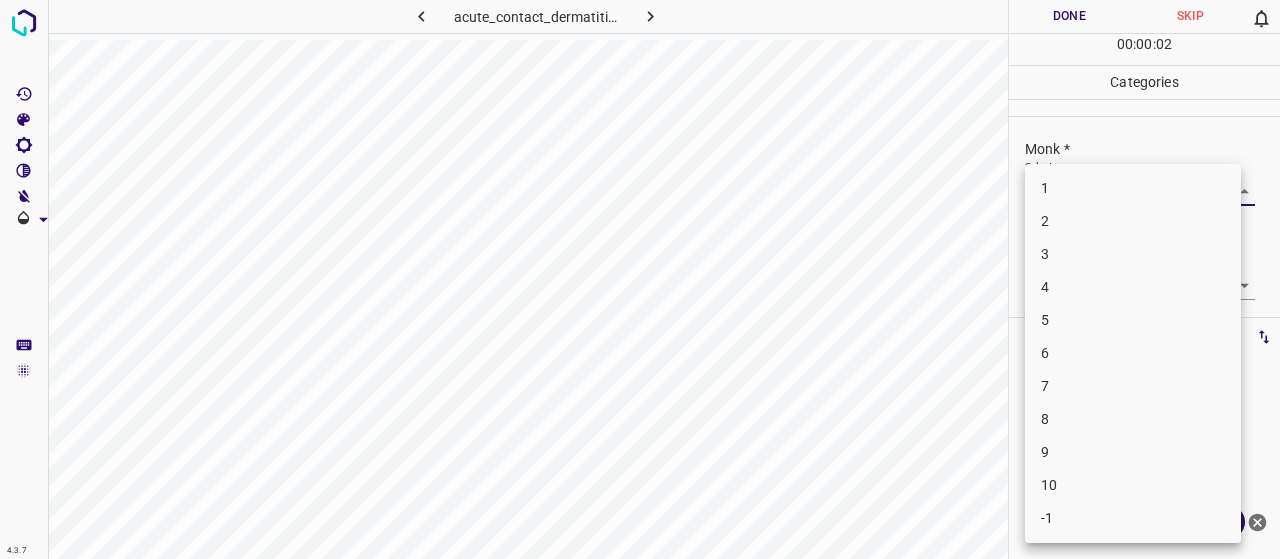 click on "4" at bounding box center (1133, 287) 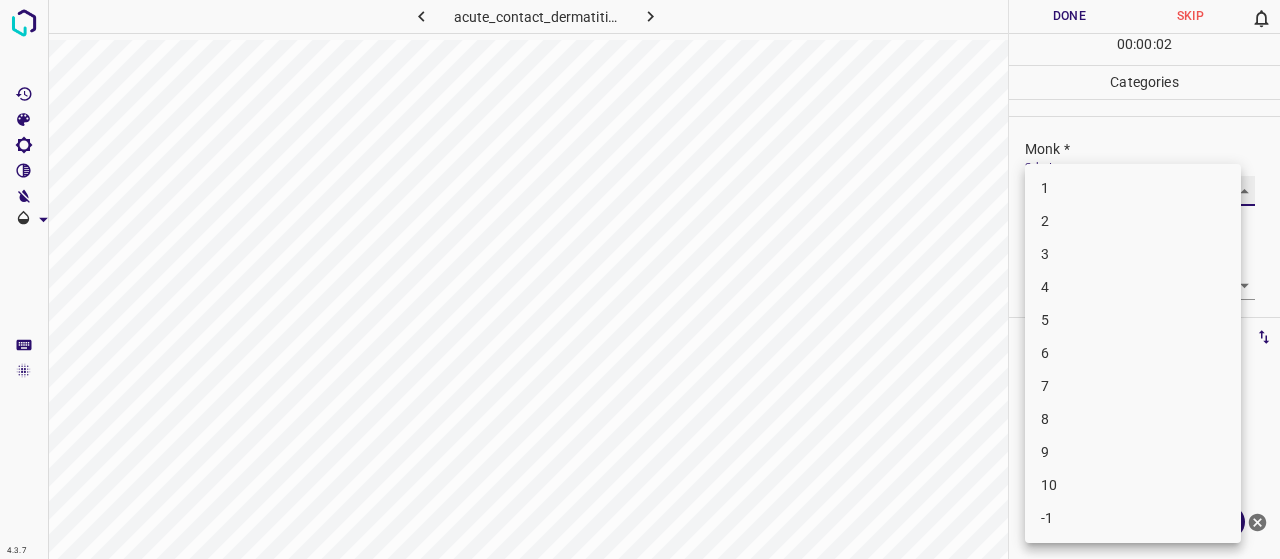 type on "4" 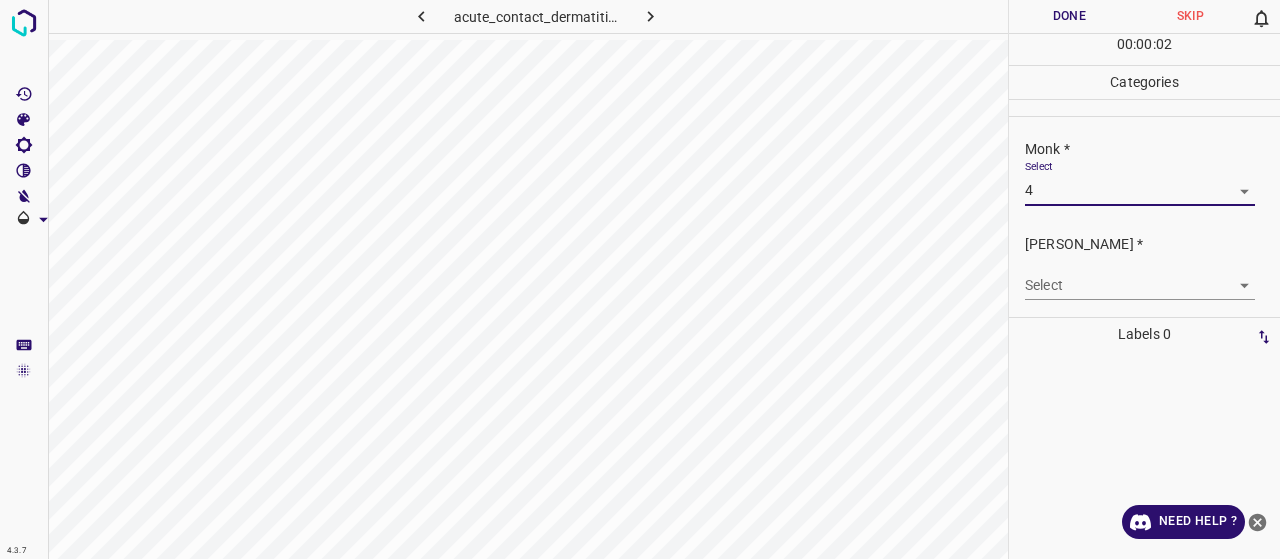 click on "4.3.7 acute_contact_dermatitis13.jpg Done Skip 0 00   : 00   : 02   Categories Monk *  Select 4 4  [PERSON_NAME] *  Select ​ Labels   0 Categories 1 Monk 2  [PERSON_NAME] Tools Space Change between modes (Draw & Edit) I Auto labeling R Restore zoom M Zoom in N Zoom out Delete Delete selecte label Filters Z Restore filters X Saturation filter C Brightness filter V Contrast filter B Gray scale filter General O Download Need Help ? - Text - Hide - Delete" at bounding box center [640, 279] 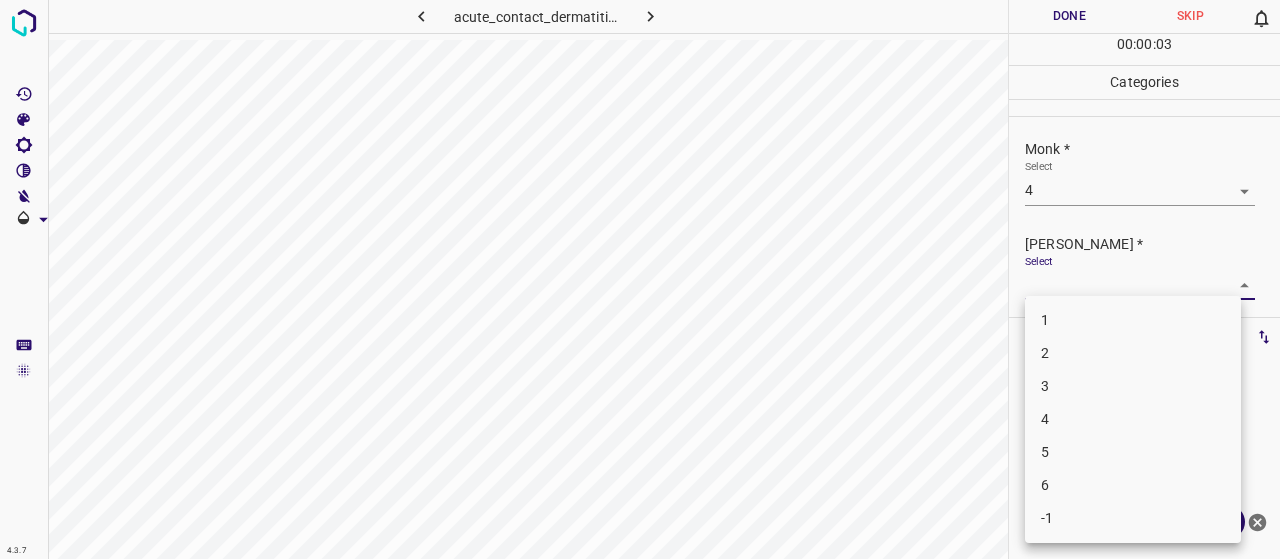 click on "2" at bounding box center (1133, 353) 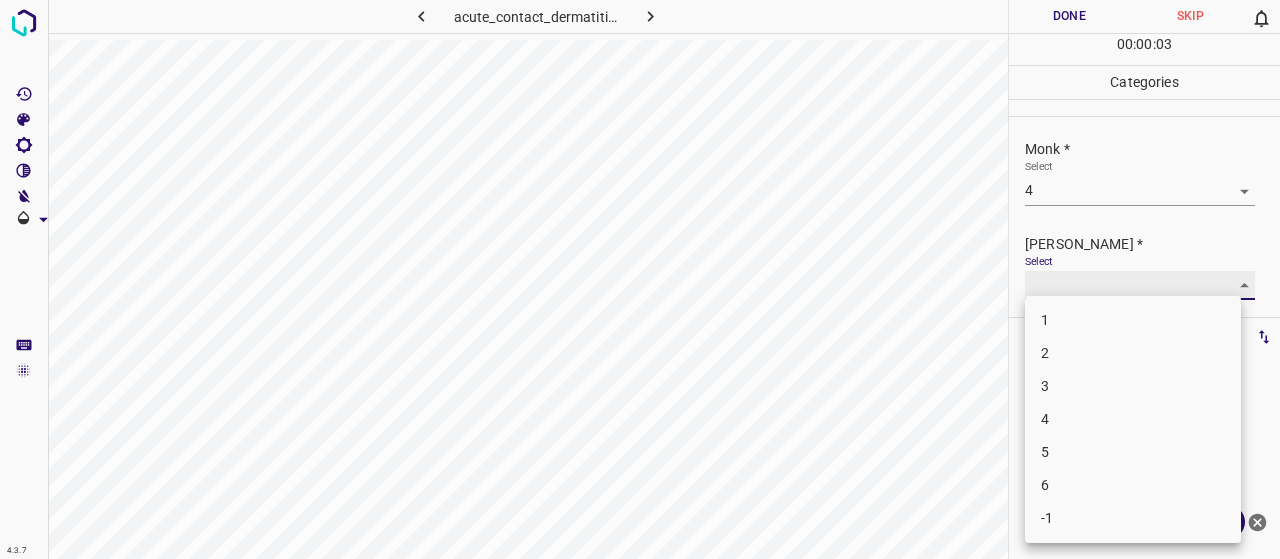 type on "2" 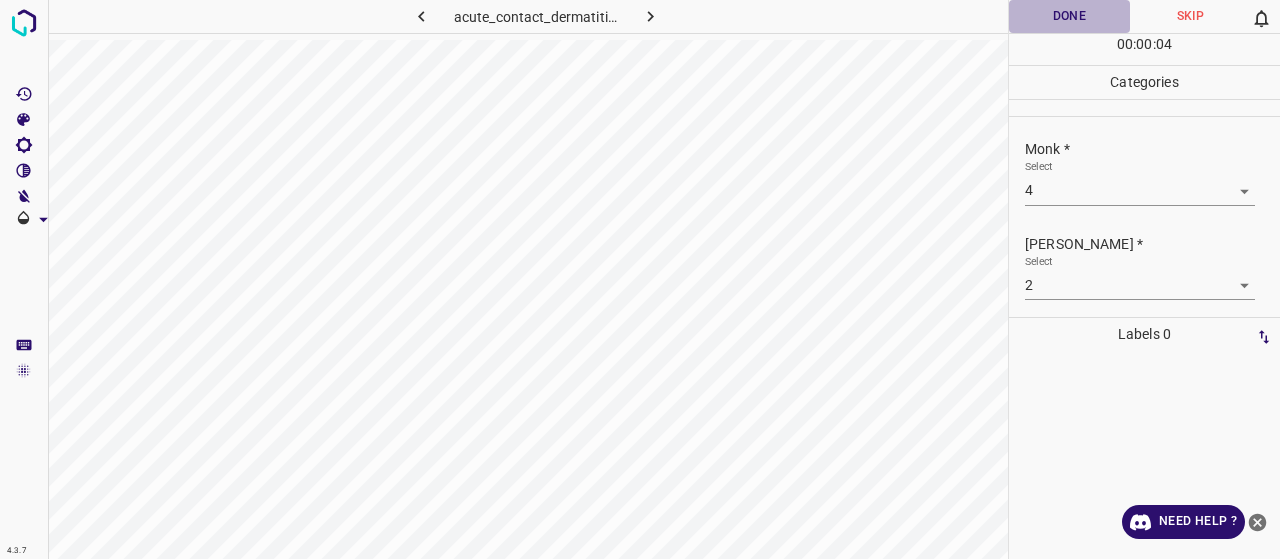 click on "Done" at bounding box center [1069, 16] 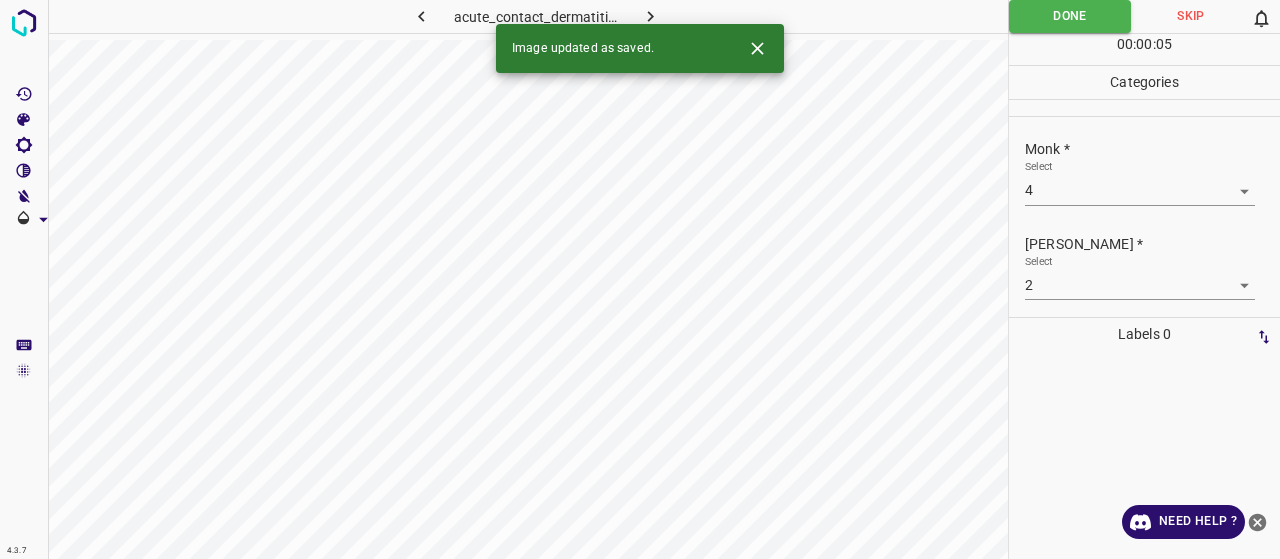 click 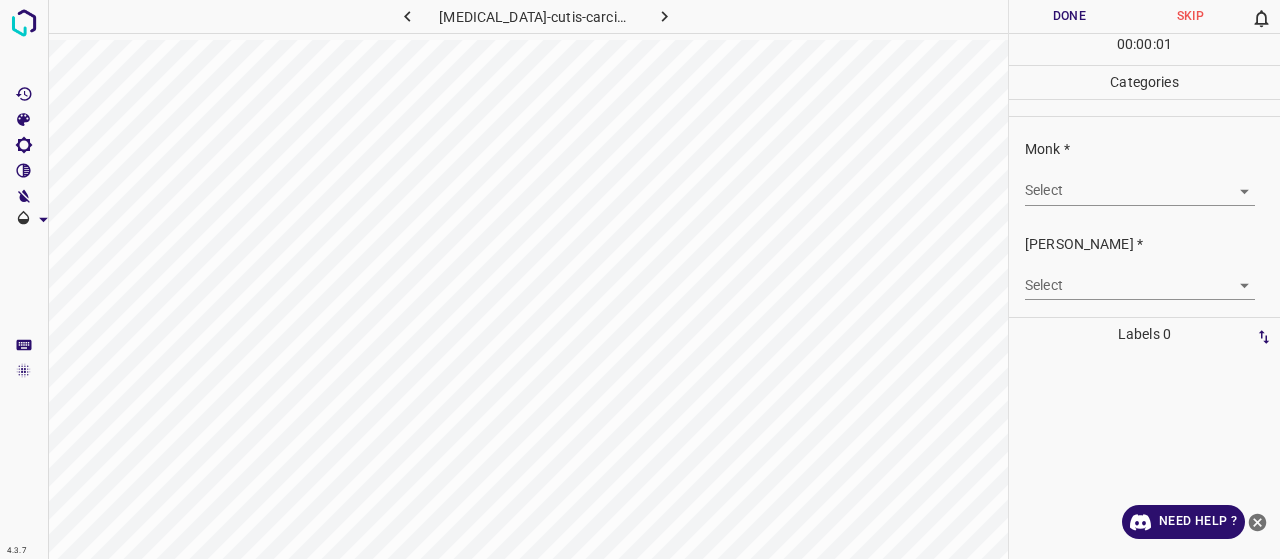 click on "Select ​" at bounding box center (1140, 182) 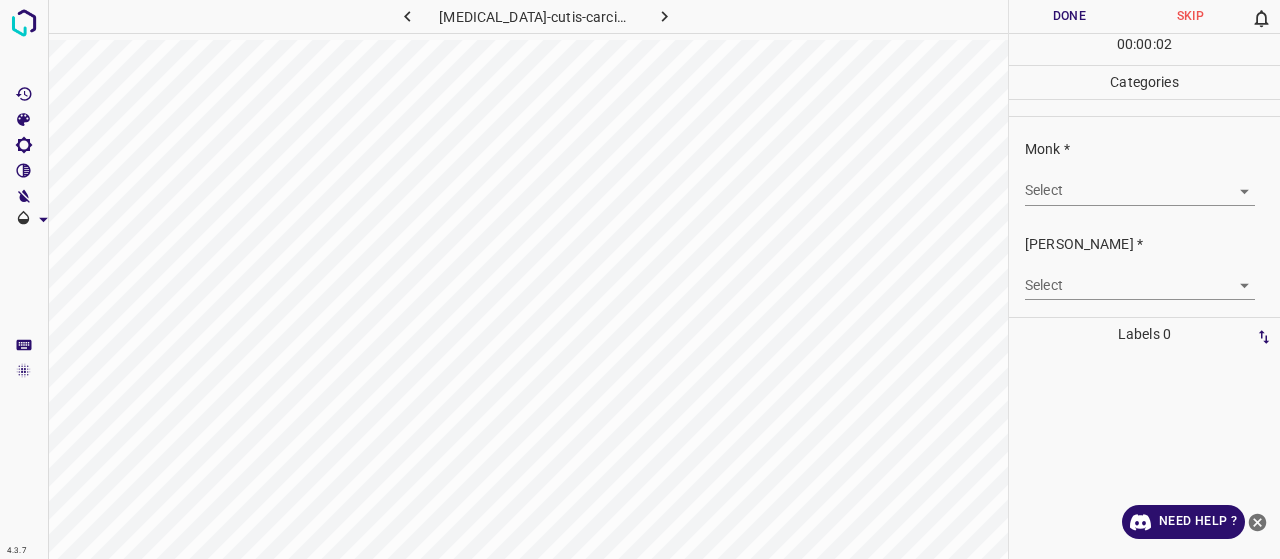 click on "4.3.7 [MEDICAL_DATA]-cutis-carcinoides16.jpg Done Skip 0 00   : 00   : 02   Categories Monk *  Select ​  [PERSON_NAME] *  Select ​ Labels   0 Categories 1 Monk 2  [PERSON_NAME] Tools Space Change between modes (Draw & Edit) I Auto labeling R Restore zoom M Zoom in N Zoom out Delete Delete selecte label Filters Z Restore filters X Saturation filter C Brightness filter V Contrast filter B Gray scale filter General O Download Need Help ? - Text - Hide - Delete" at bounding box center [640, 279] 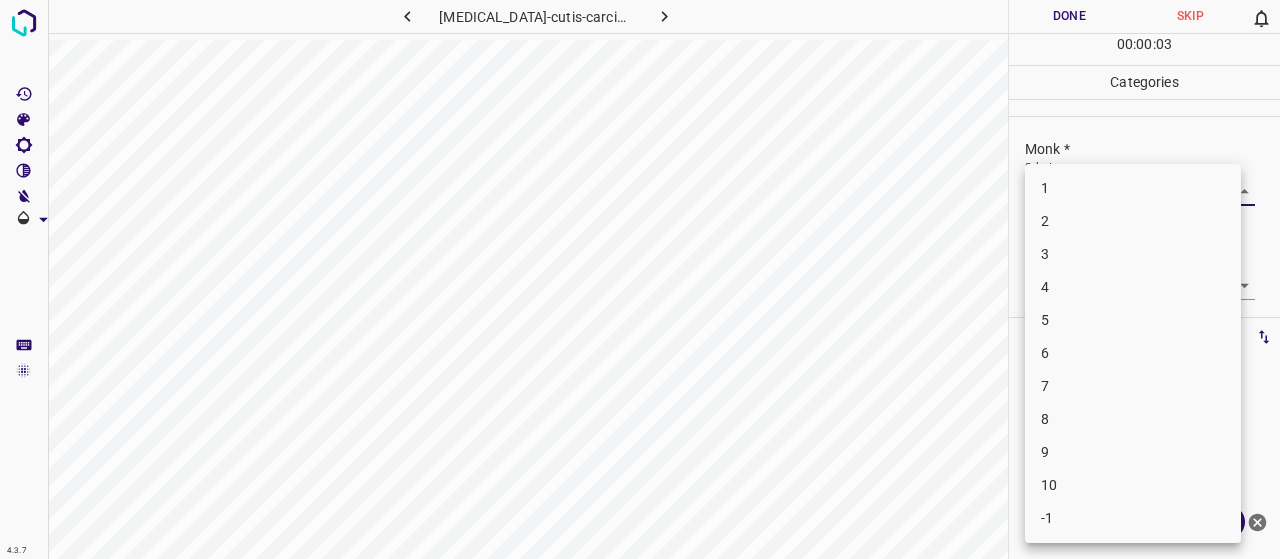 drag, startPoint x: 1071, startPoint y: 252, endPoint x: 1066, endPoint y: 229, distance: 23.537205 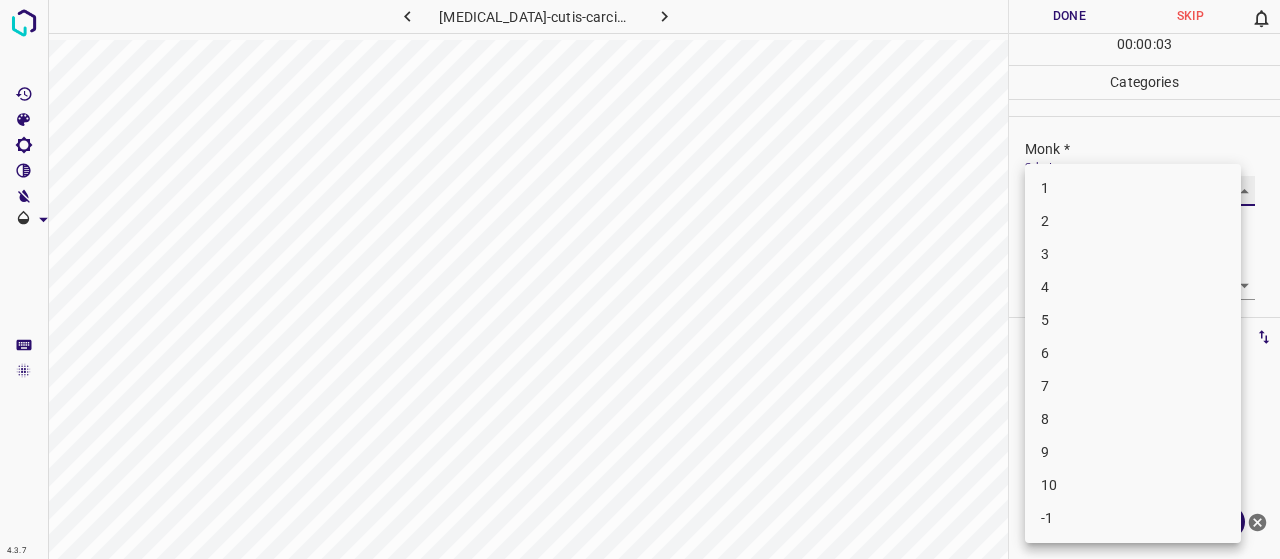 type on "2" 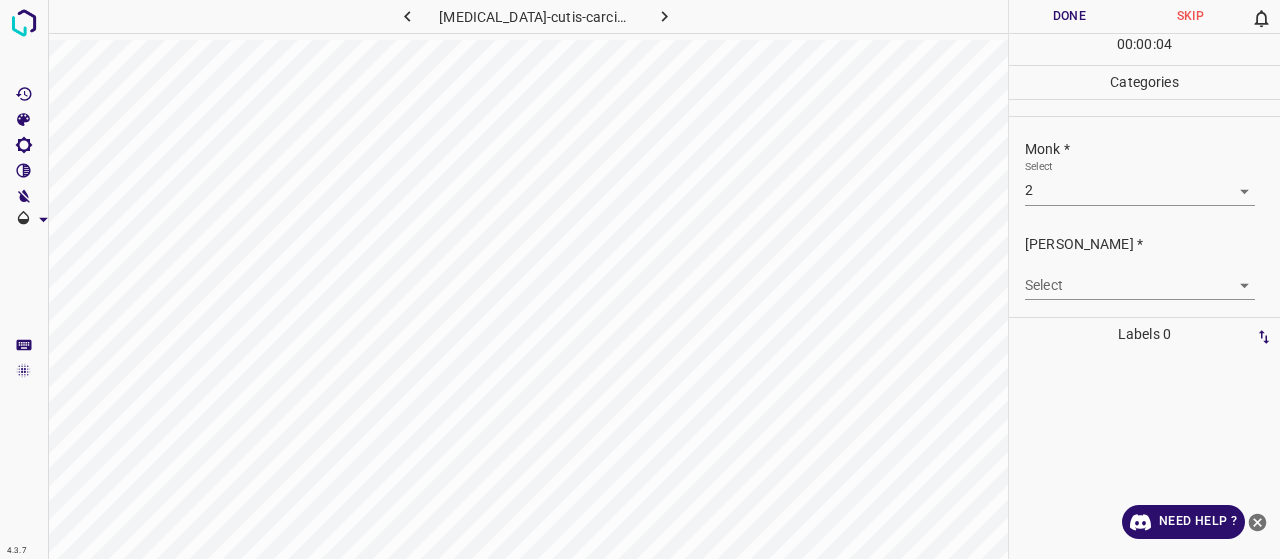 click on "[PERSON_NAME] *  Select ​" at bounding box center (1144, 267) 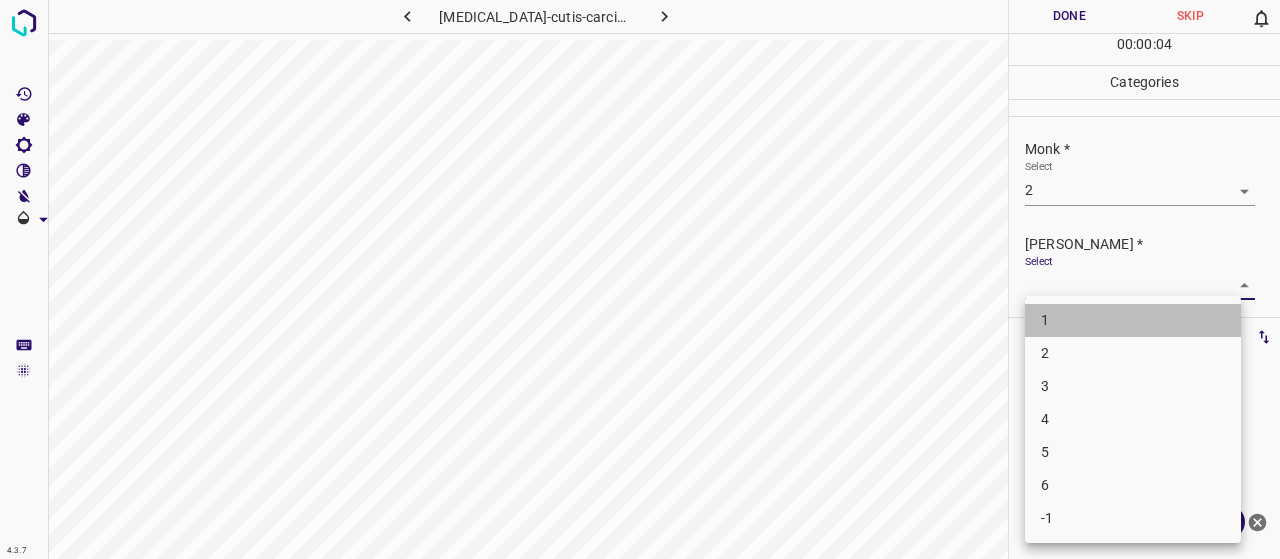 click on "1" at bounding box center (1133, 320) 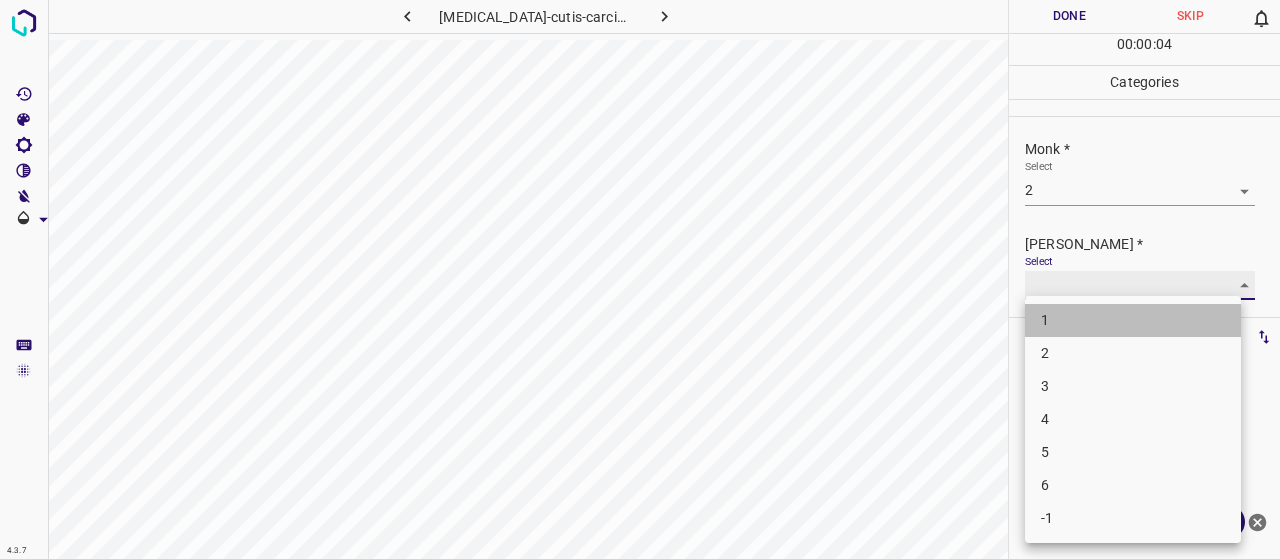 type on "1" 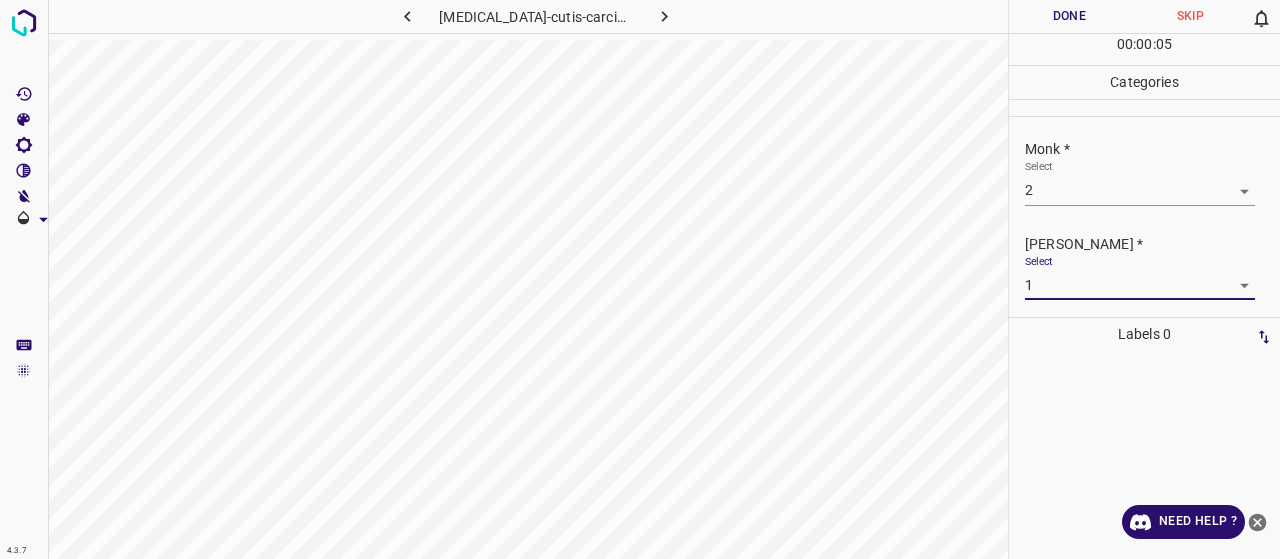 click on "Done" at bounding box center [1069, 16] 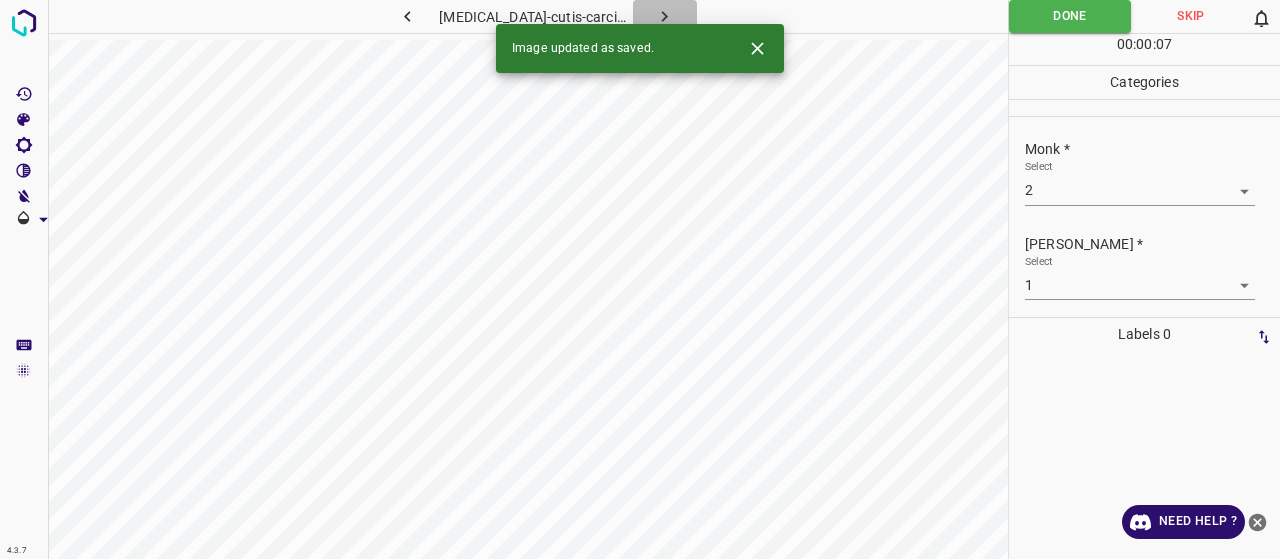 click 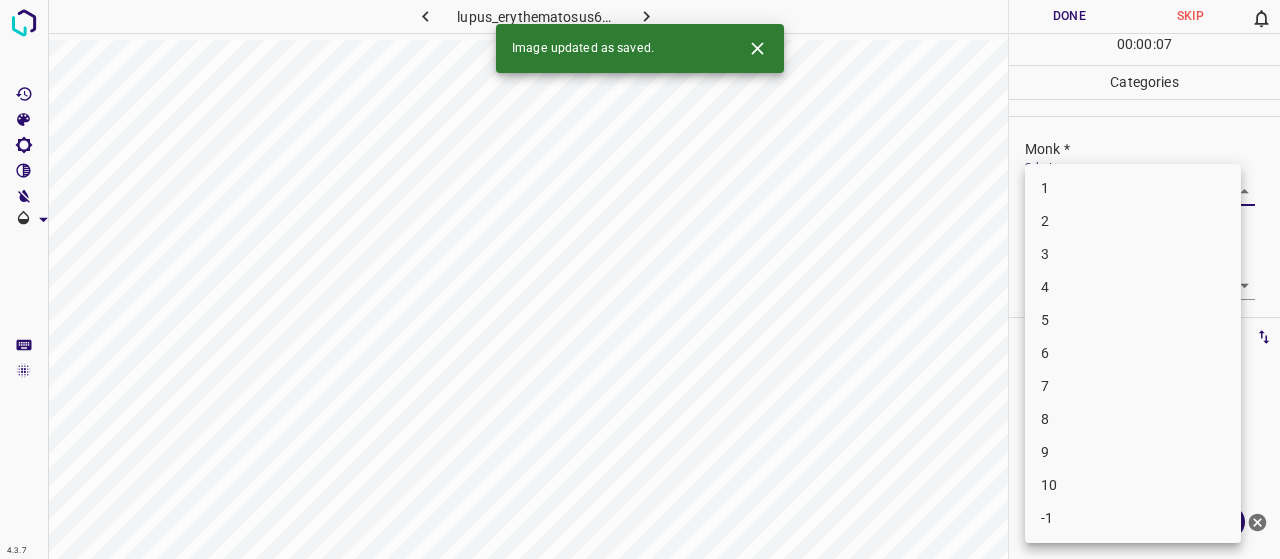 click on "4.3.7 [MEDICAL_DATA]_erythematosus61.jpg Done Skip 0 00   : 00   : 07   Categories Monk *  Select ​  [PERSON_NAME] *  Select ​ Labels   0 Categories 1 Monk 2  [PERSON_NAME] Tools Space Change between modes (Draw & Edit) I Auto labeling R Restore zoom M Zoom in N Zoom out Delete Delete selecte label Filters Z Restore filters X Saturation filter C Brightness filter V Contrast filter B Gray scale filter General O Download Image updated as saved. Need Help ? - Text - Hide - Delete 1 2 3 4 5 6 7 8 9 10 -1" at bounding box center (640, 279) 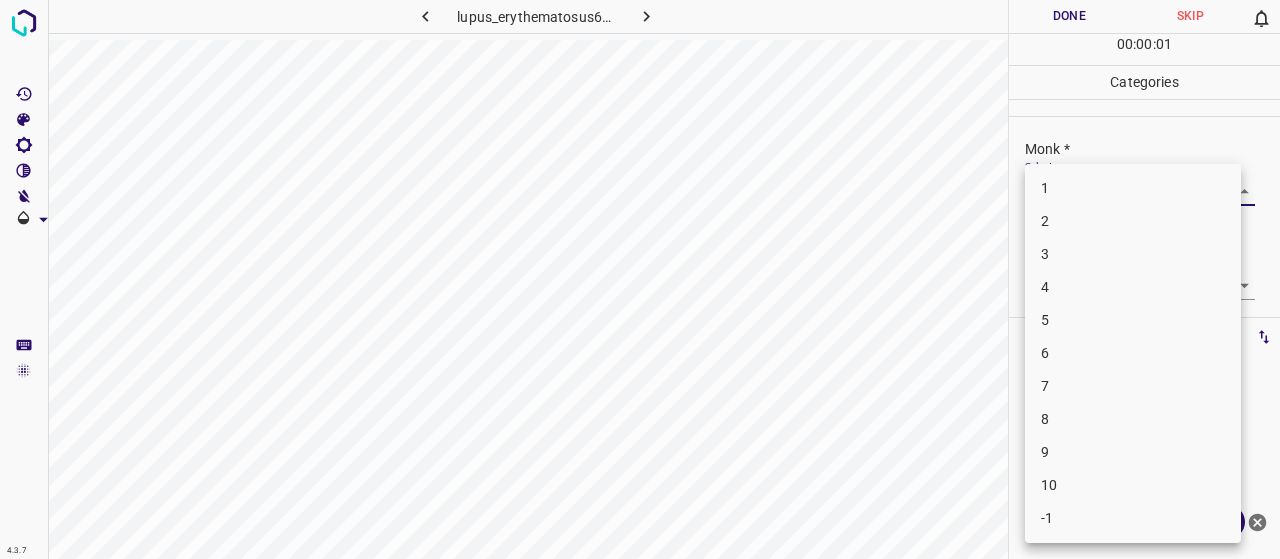 click on "6" at bounding box center [1133, 353] 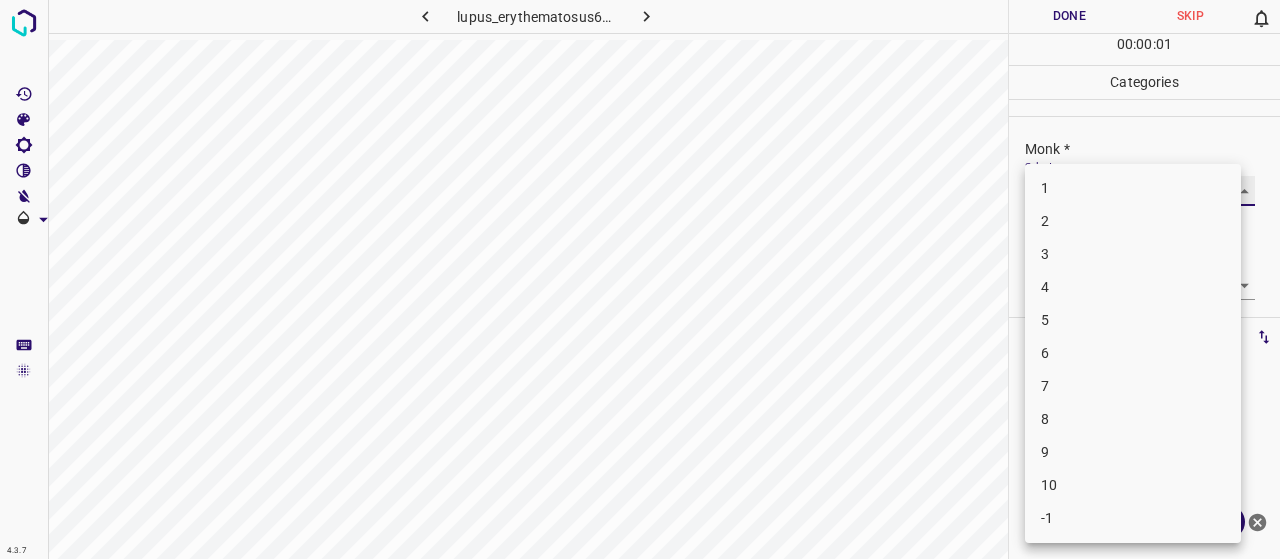 type on "6" 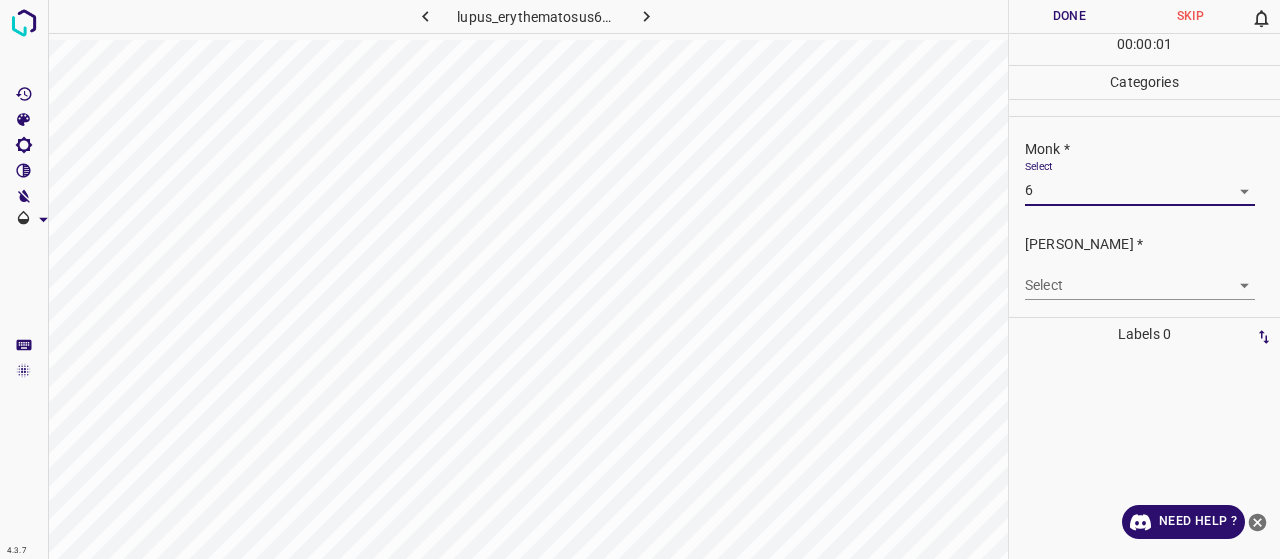 click on "[PERSON_NAME] *" at bounding box center (1152, 244) 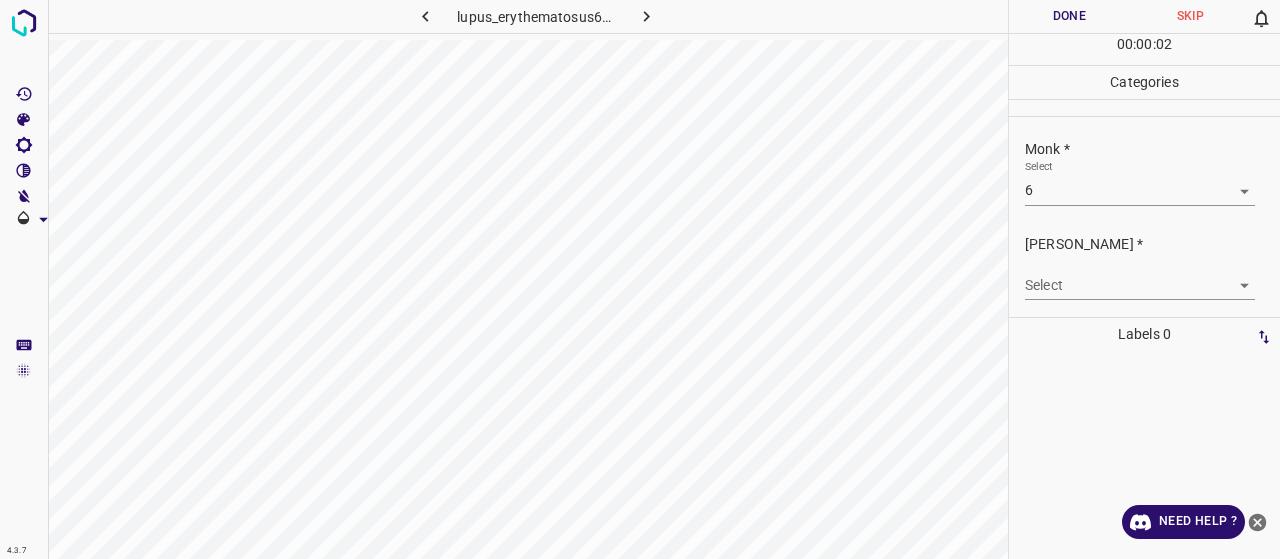 click on "4.3.7 [MEDICAL_DATA]_erythematosus61.jpg Done Skip 0 00   : 00   : 02   Categories Monk *  Select 6 6  [PERSON_NAME] *  Select ​ Labels   0 Categories 1 Monk 2  [PERSON_NAME] Tools Space Change between modes (Draw & Edit) I Auto labeling R Restore zoom M Zoom in N Zoom out Delete Delete selecte label Filters Z Restore filters X Saturation filter C Brightness filter V Contrast filter B Gray scale filter General O Download Need Help ? - Text - Hide - Delete" at bounding box center (640, 279) 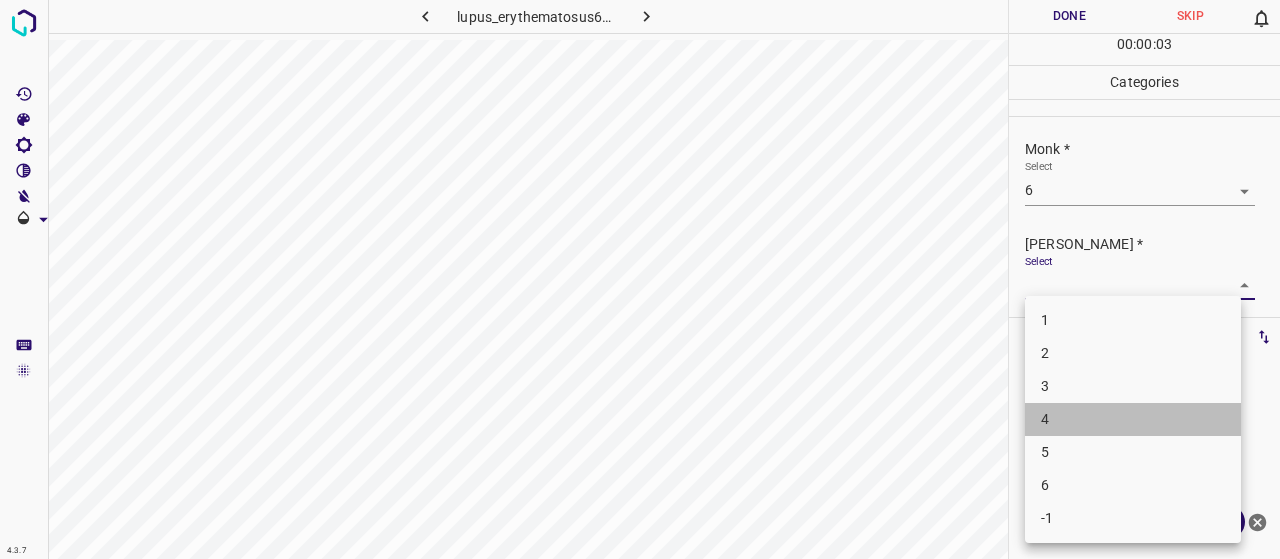 click on "4" at bounding box center [1133, 419] 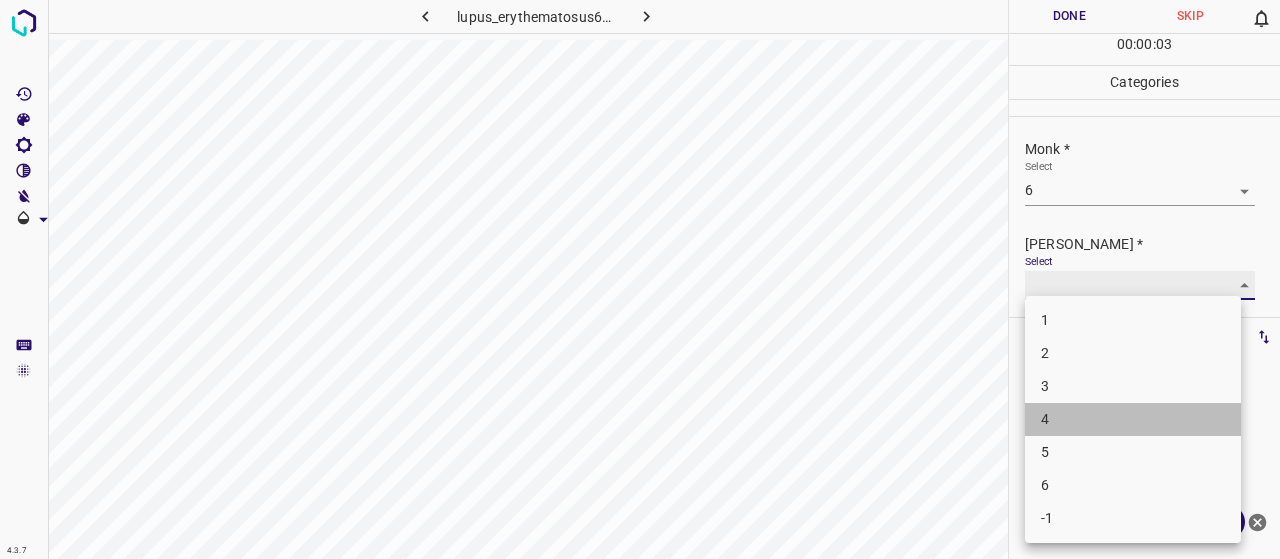 type on "4" 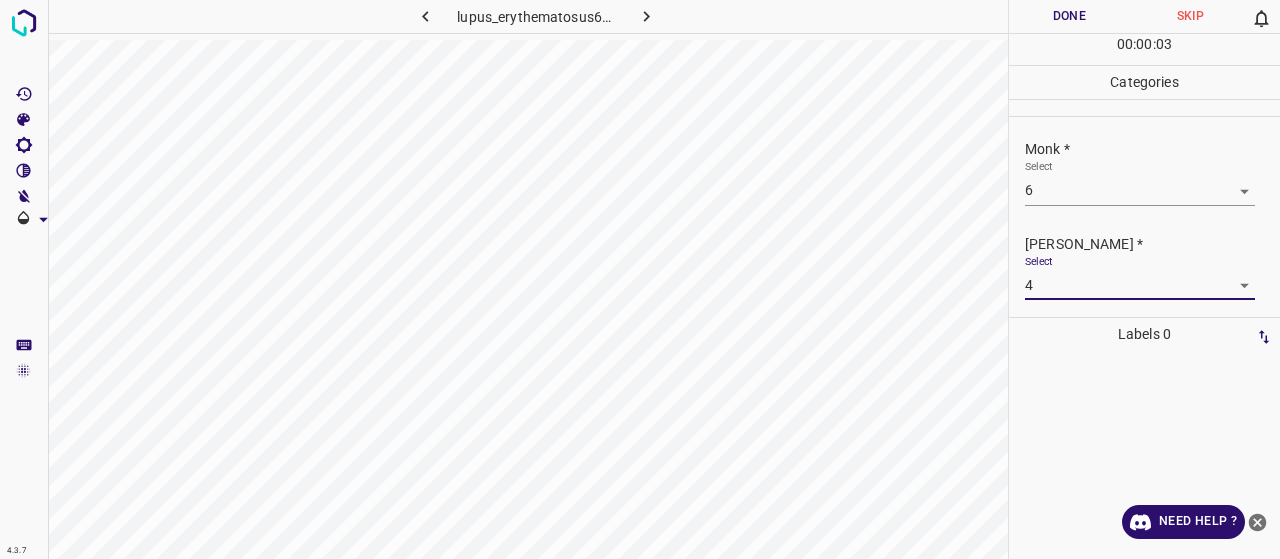 click on "Done" at bounding box center [1069, 16] 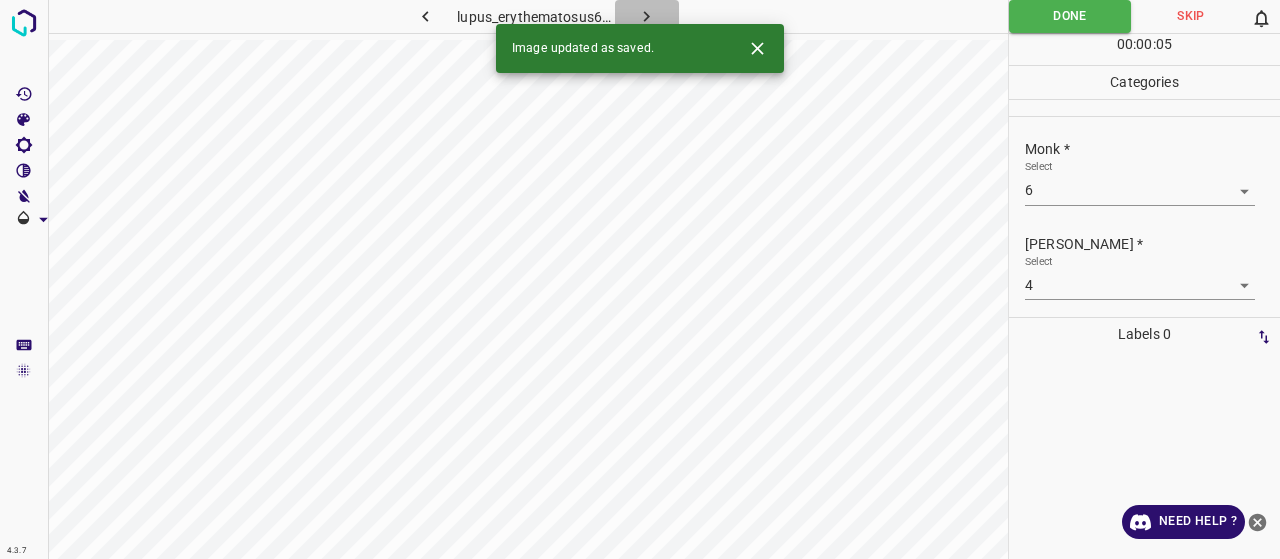 click at bounding box center [647, 16] 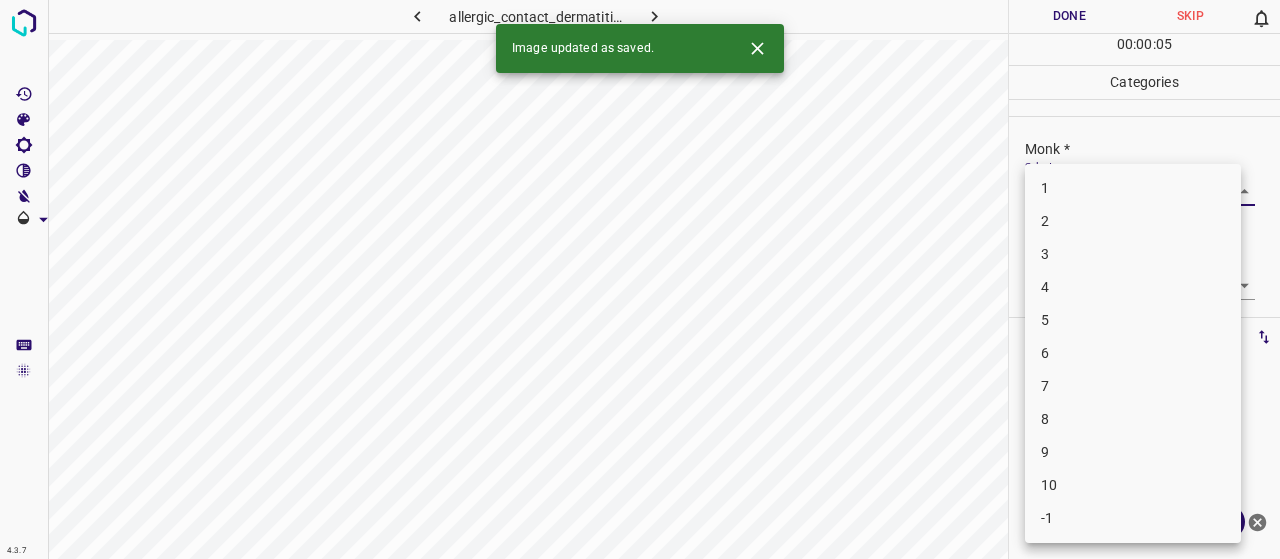 click on "4.3.7 allergic_contact_dermatitis123.jpg Done Skip 0 00   : 00   : 05   Categories Monk *  Select ​  [PERSON_NAME] *  Select ​ Labels   0 Categories 1 Monk 2  [PERSON_NAME] Tools Space Change between modes (Draw & Edit) I Auto labeling R Restore zoom M Zoom in N Zoom out Delete Delete selecte label Filters Z Restore filters X Saturation filter C Brightness filter V Contrast filter B Gray scale filter General O Download Image updated as saved. Need Help ? - Text - Hide - Delete 1 2 3 4 5 6 7 8 9 10 -1" at bounding box center [640, 279] 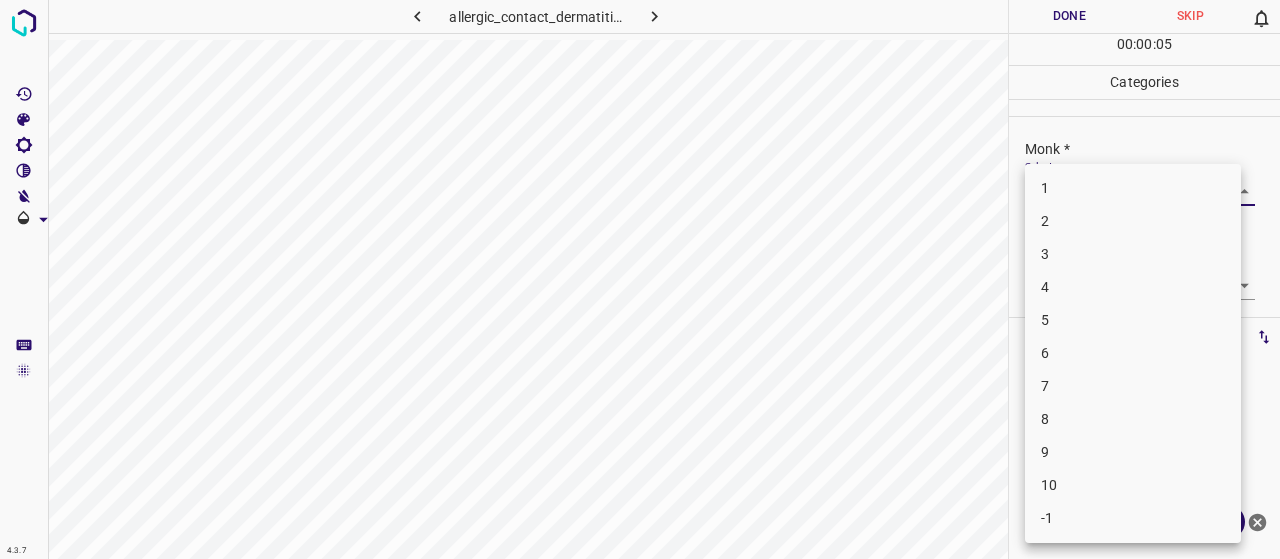 click on "3" at bounding box center (1133, 254) 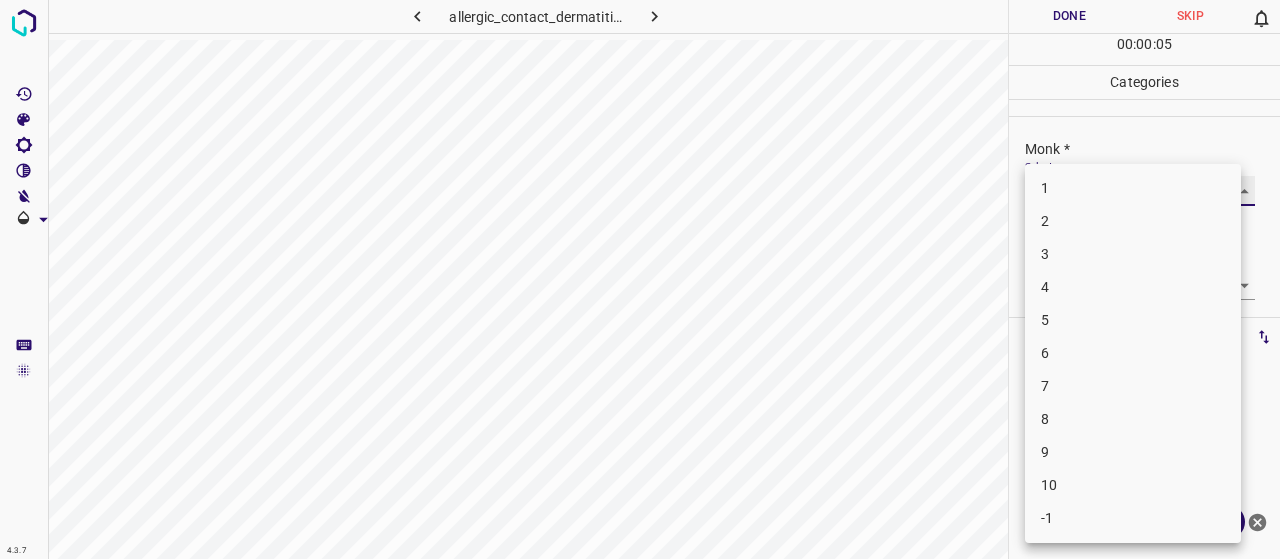 type on "3" 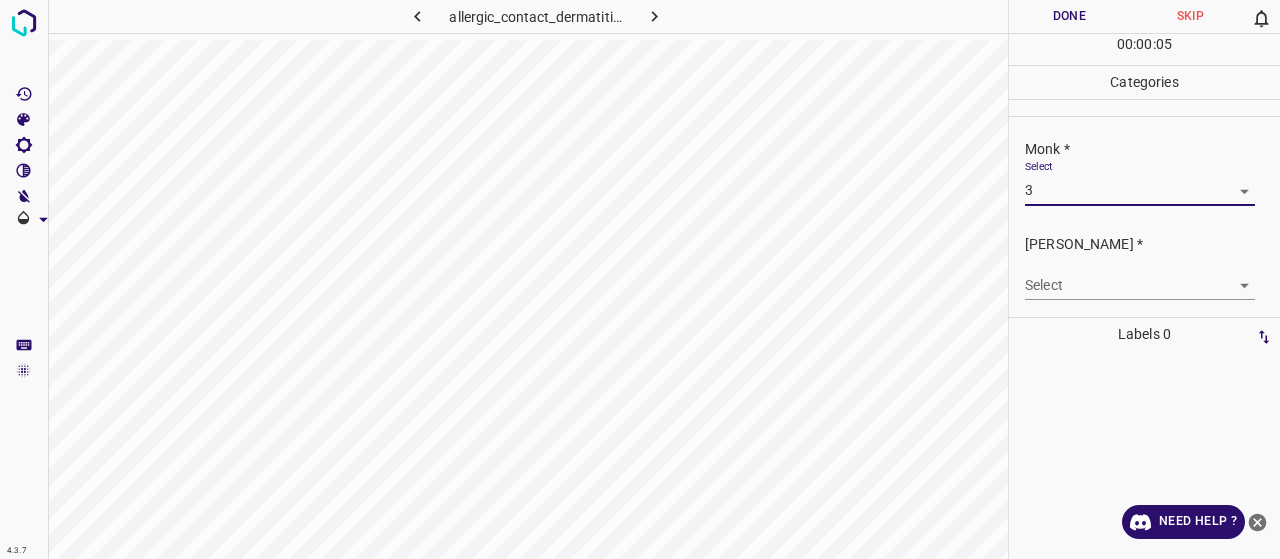 click on "Select ​" at bounding box center (1140, 277) 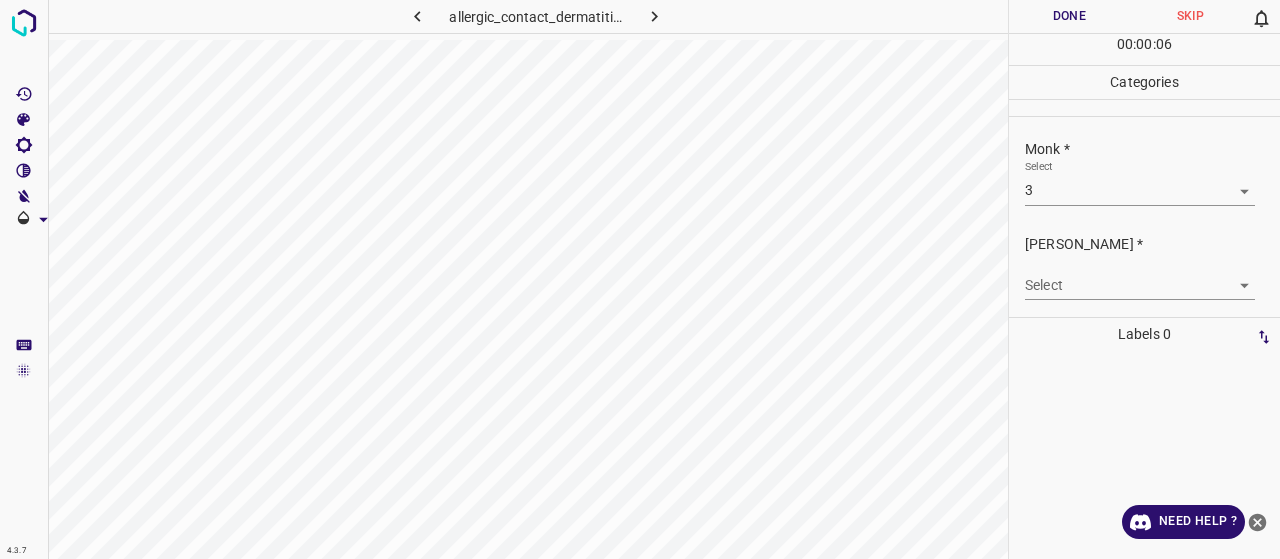click on "4.3.7 allergic_contact_dermatitis123.jpg Done Skip 0 00   : 00   : 06   Categories Monk *  Select 3 3  [PERSON_NAME] *  Select ​ Labels   0 Categories 1 Monk 2  [PERSON_NAME] Tools Space Change between modes (Draw & Edit) I Auto labeling R Restore zoom M Zoom in N Zoom out Delete Delete selecte label Filters Z Restore filters X Saturation filter C Brightness filter V Contrast filter B Gray scale filter General O Download Need Help ? - Text - Hide - Delete" at bounding box center (640, 279) 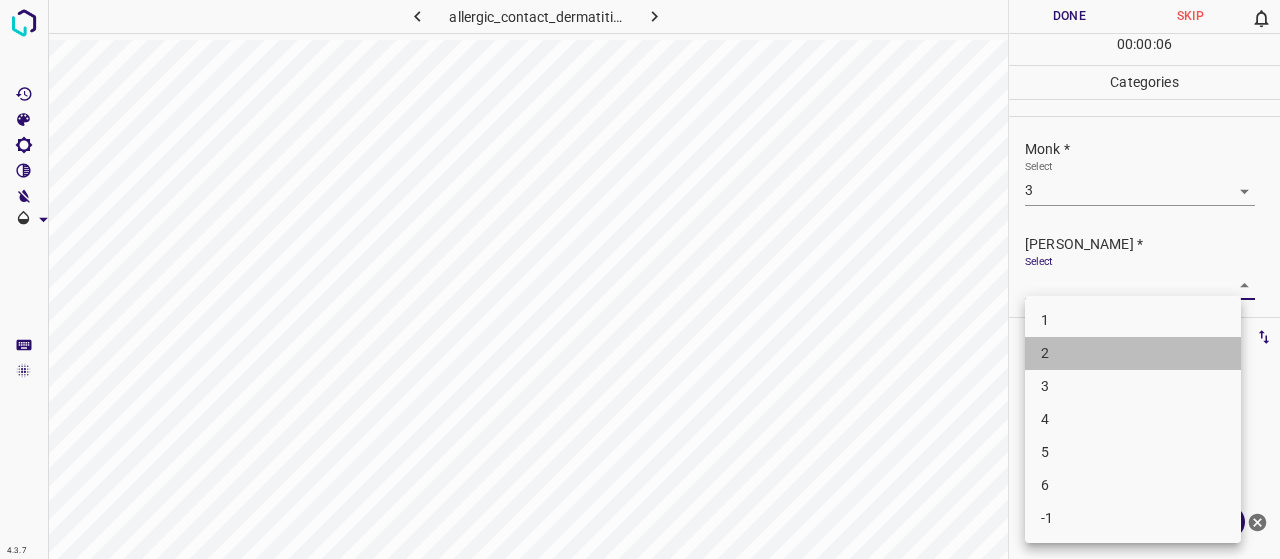 click on "2" at bounding box center (1133, 353) 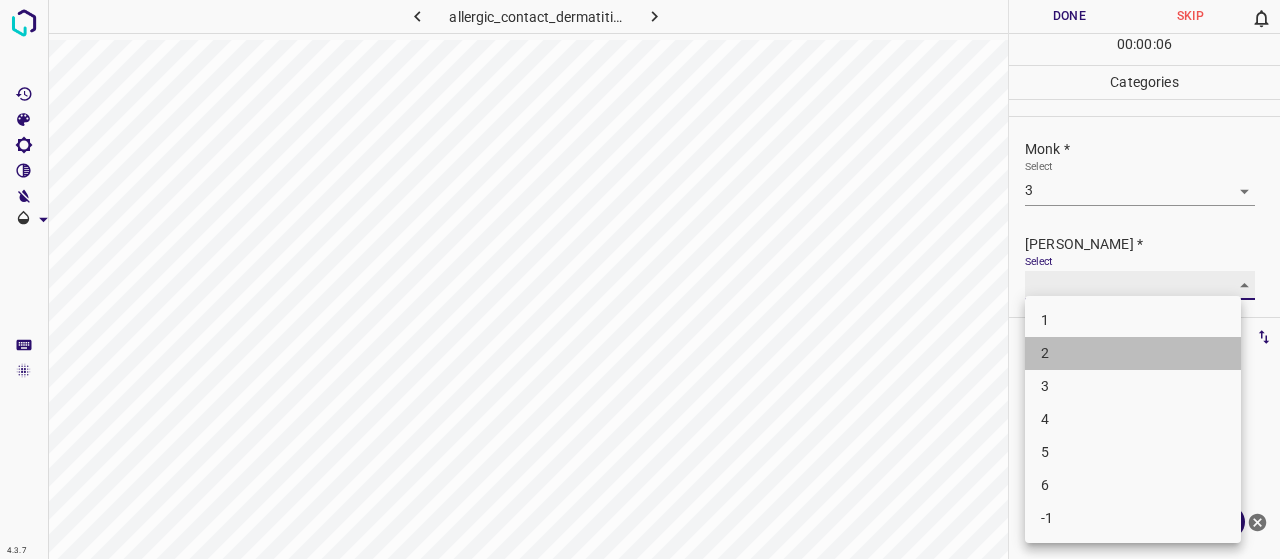 type on "2" 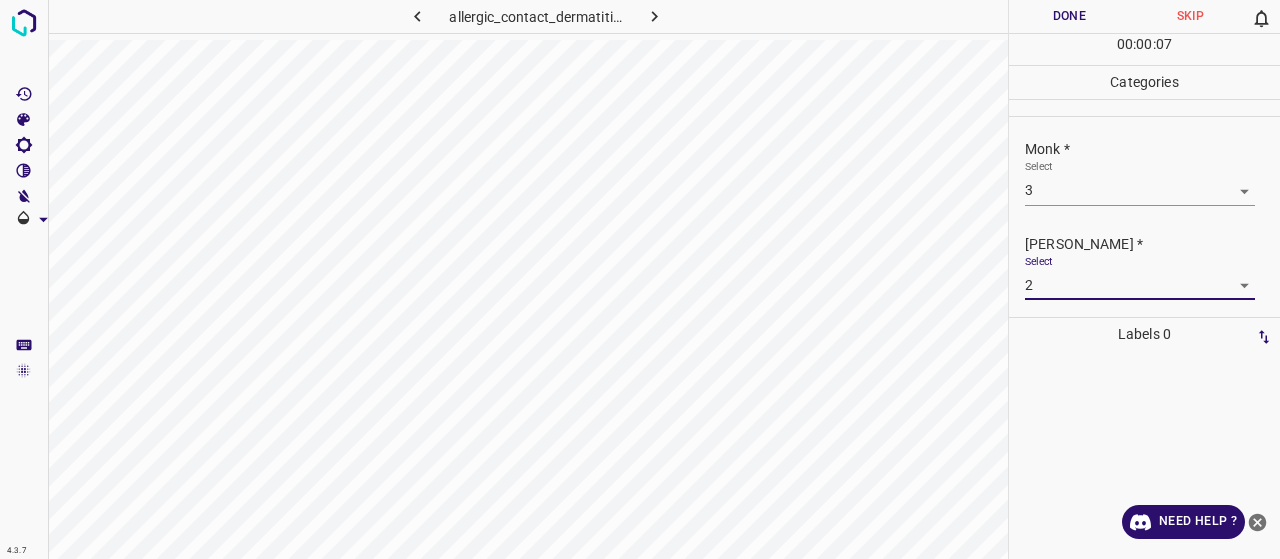 click on "Done" at bounding box center [1069, 16] 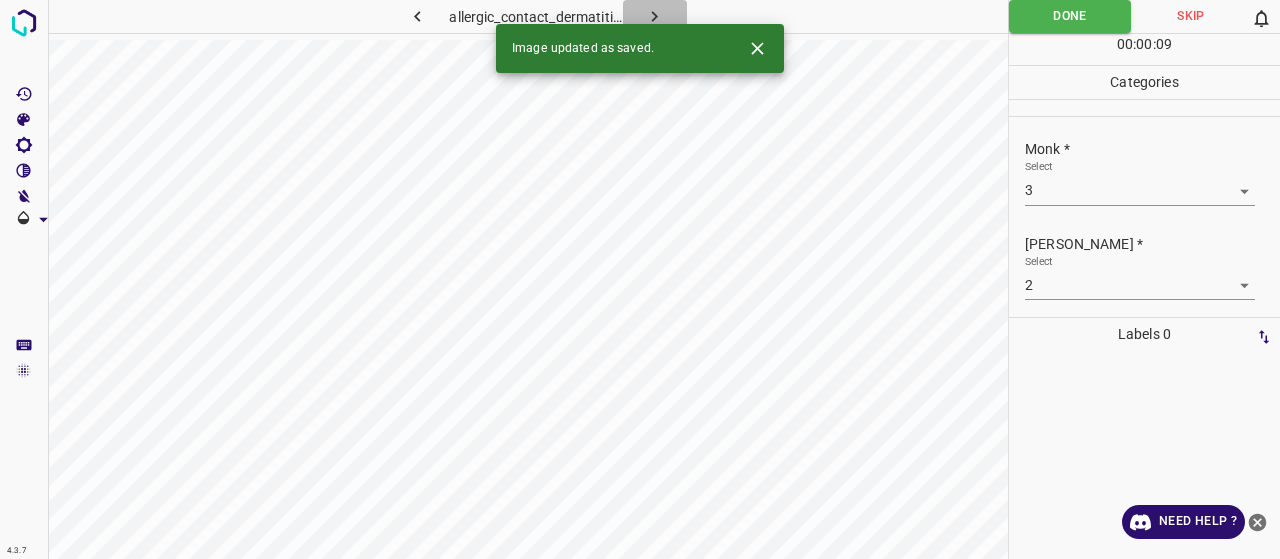 click at bounding box center (655, 16) 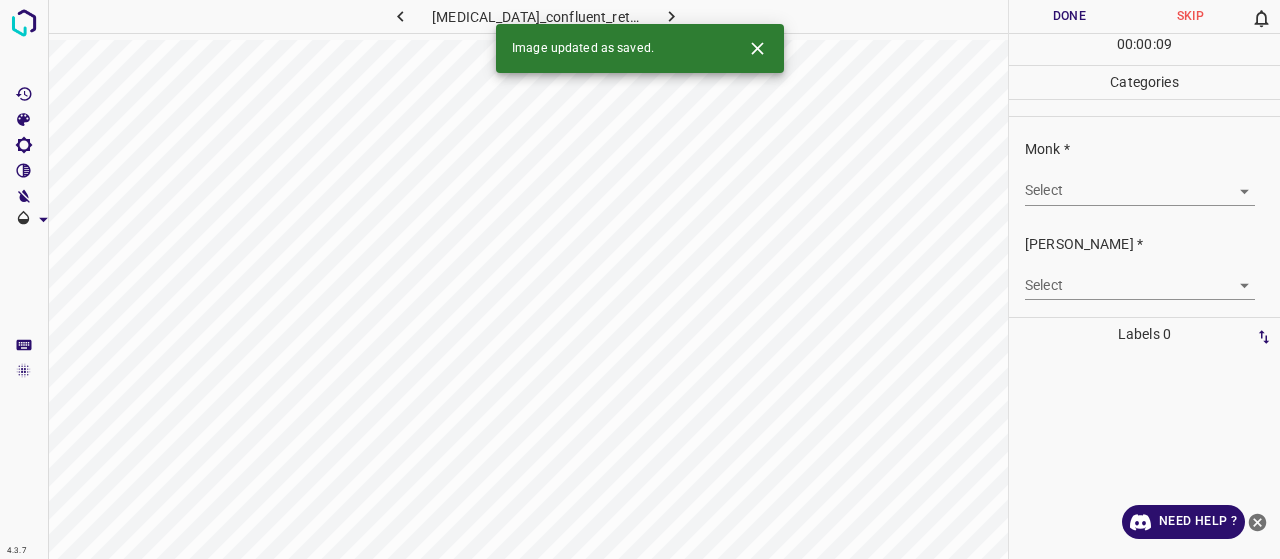 click on "4.3.7 [MEDICAL_DATA]_confluent_reticulated19.jpg Done Skip 0 00   : 00   : 09   Categories Monk *  Select ​  [PERSON_NAME] *  Select ​ Labels   0 Categories 1 Monk 2  [PERSON_NAME] Tools Space Change between modes (Draw & Edit) I Auto labeling R Restore zoom M Zoom in N Zoom out Delete Delete selecte label Filters Z Restore filters X Saturation filter C Brightness filter V Contrast filter B Gray scale filter General O Download Image updated as saved. Need Help ? - Text - Hide - Delete" at bounding box center [640, 279] 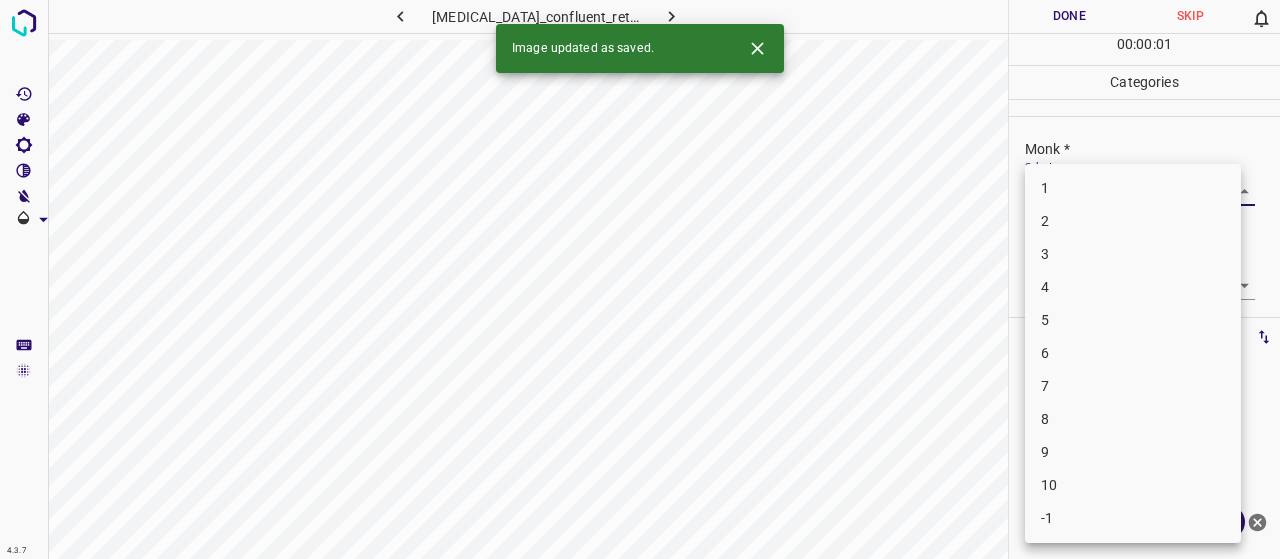 click on "5" at bounding box center [1133, 320] 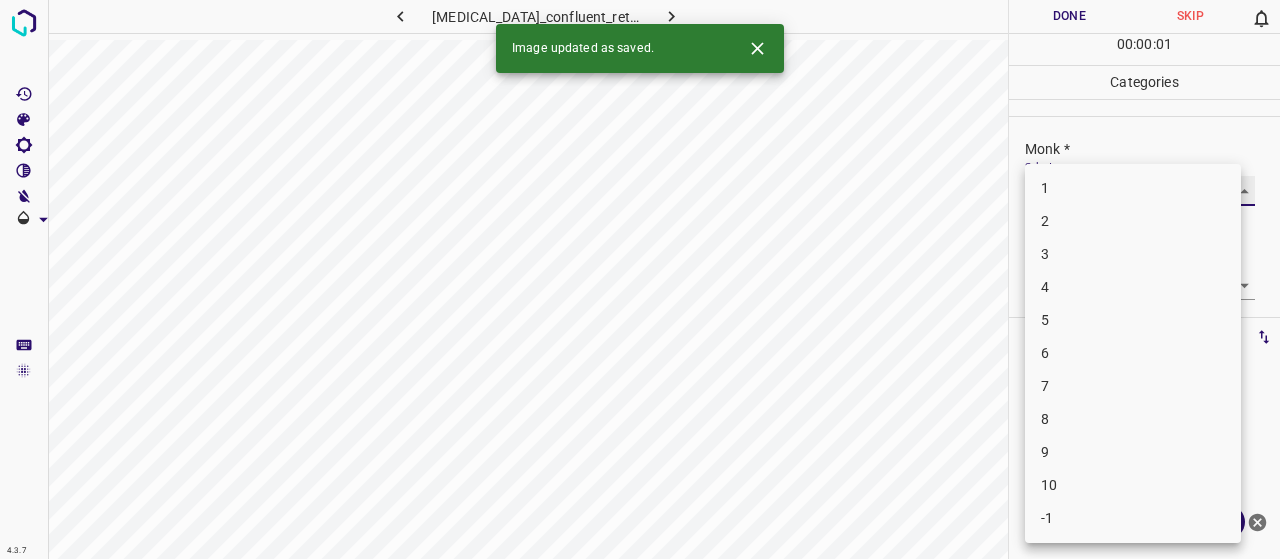 type on "5" 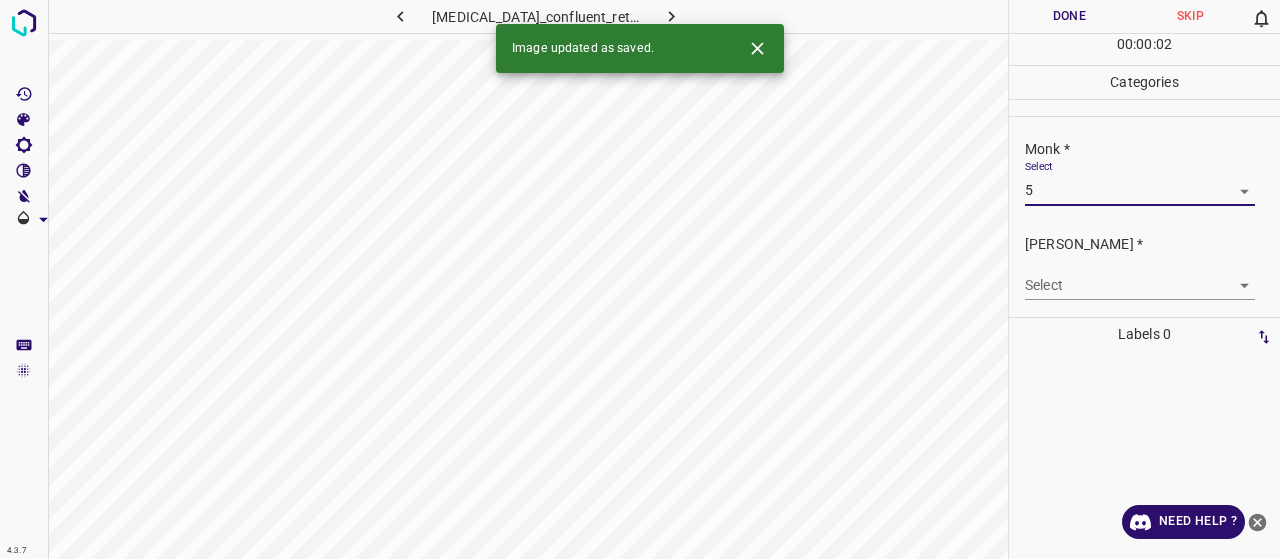 click on "4.3.7 [MEDICAL_DATA]_confluent_reticulated19.jpg Done Skip 0 00   : 00   : 02   Categories Monk *  Select 5 5  [PERSON_NAME] *  Select ​ Labels   0 Categories 1 Monk 2  [PERSON_NAME] Tools Space Change between modes (Draw & Edit) I Auto labeling R Restore zoom M Zoom in N Zoom out Delete Delete selecte label Filters Z Restore filters X Saturation filter C Brightness filter V Contrast filter B Gray scale filter General O Download Image updated as saved. Need Help ? - Text - Hide - Delete" at bounding box center [640, 279] 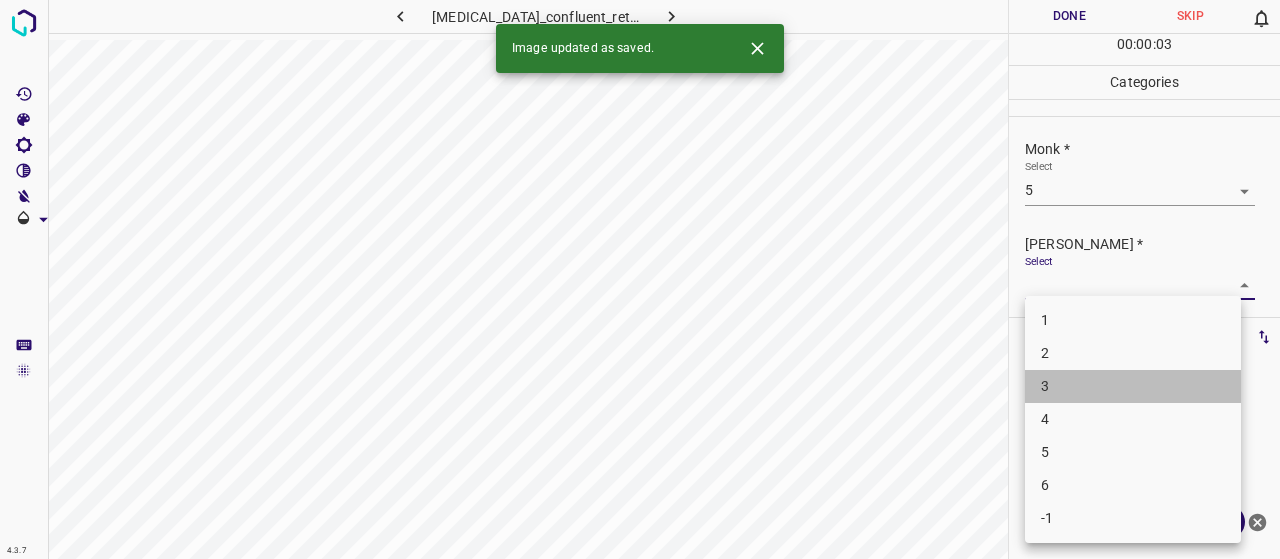 click on "3" at bounding box center [1133, 386] 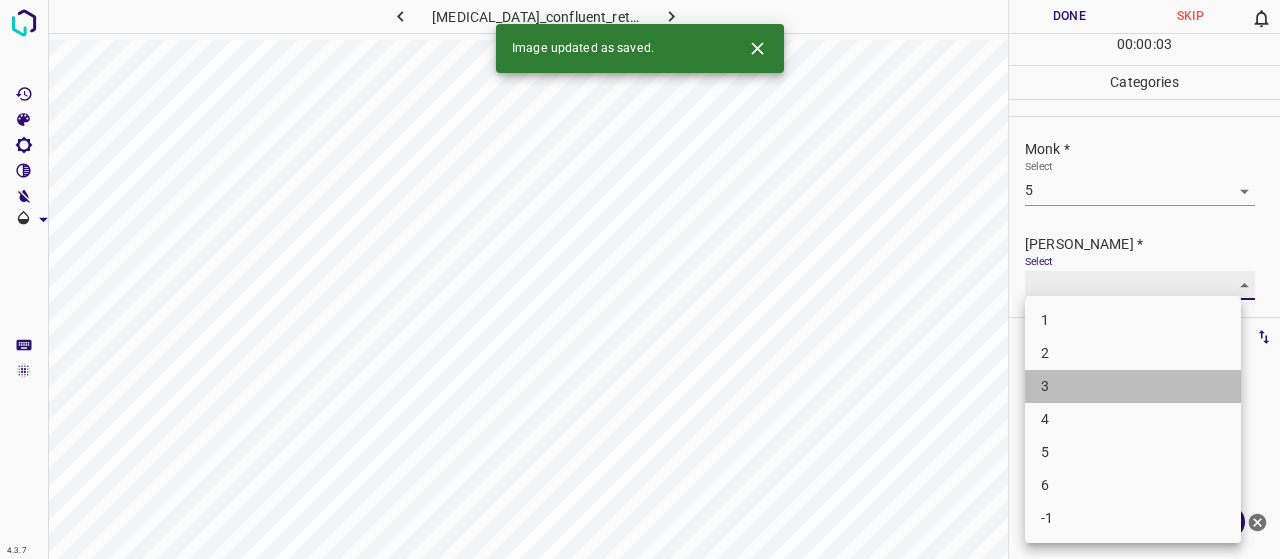 type on "3" 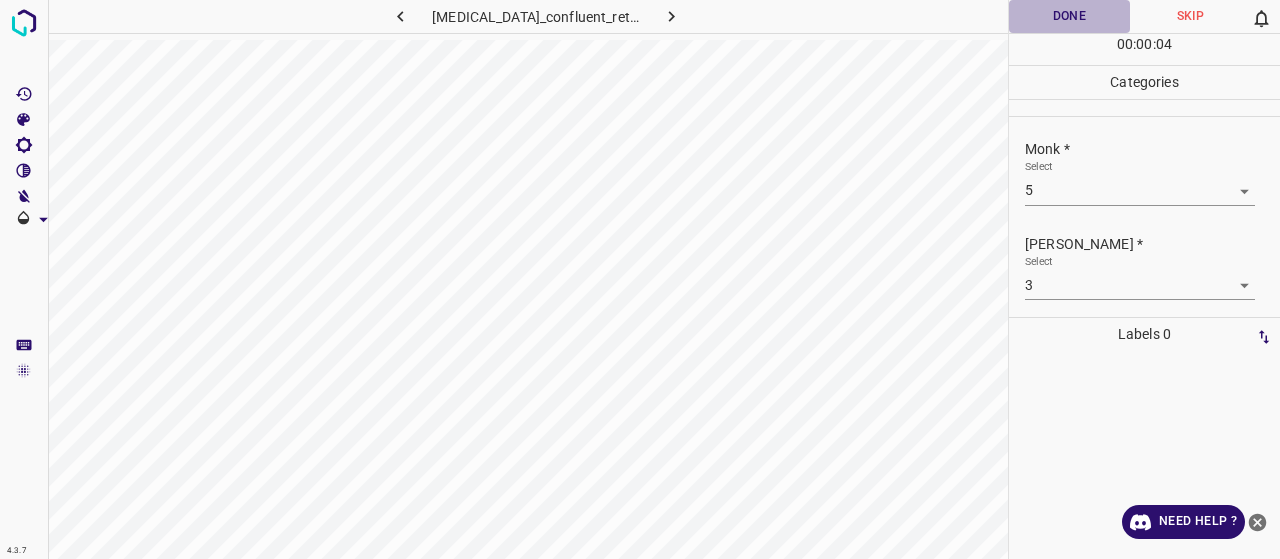 click on "Done" at bounding box center (1069, 16) 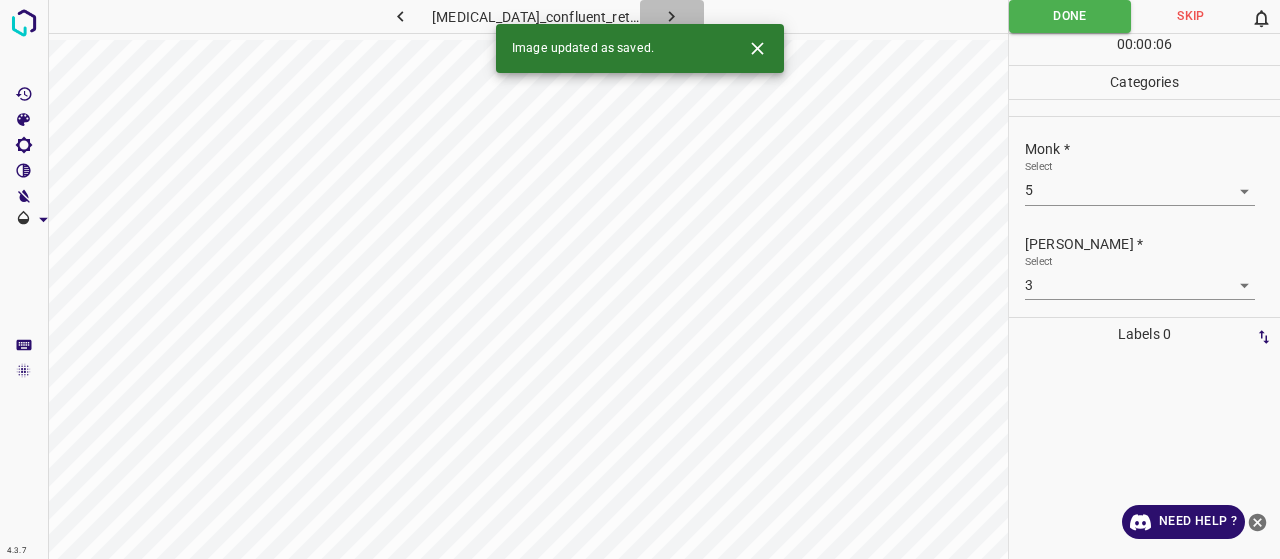 click at bounding box center [672, 16] 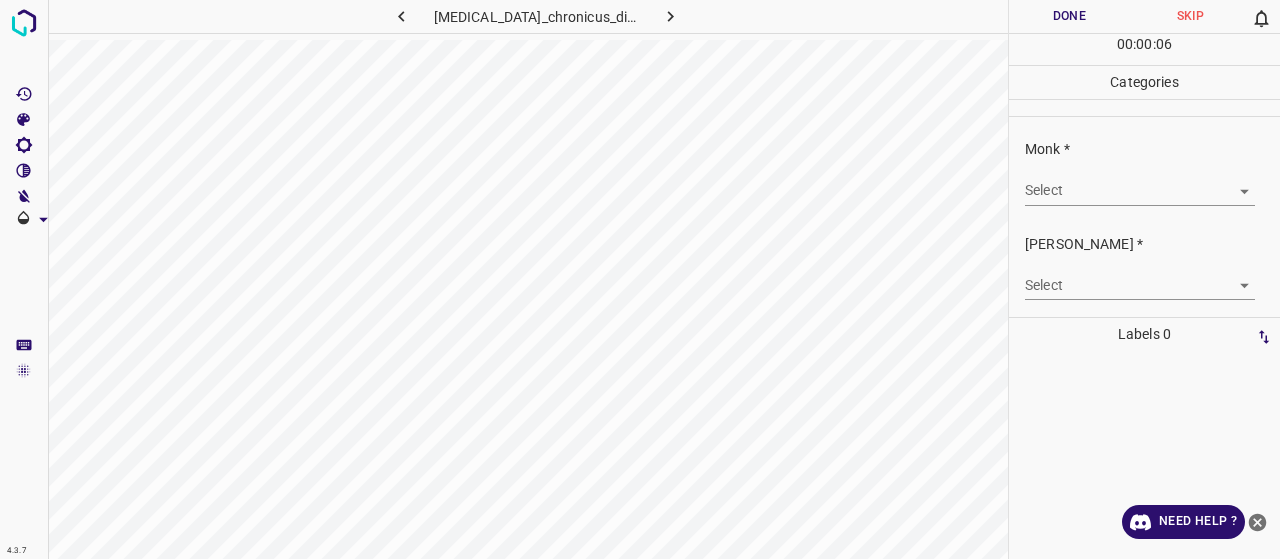 click on "Select ​" at bounding box center (1140, 182) 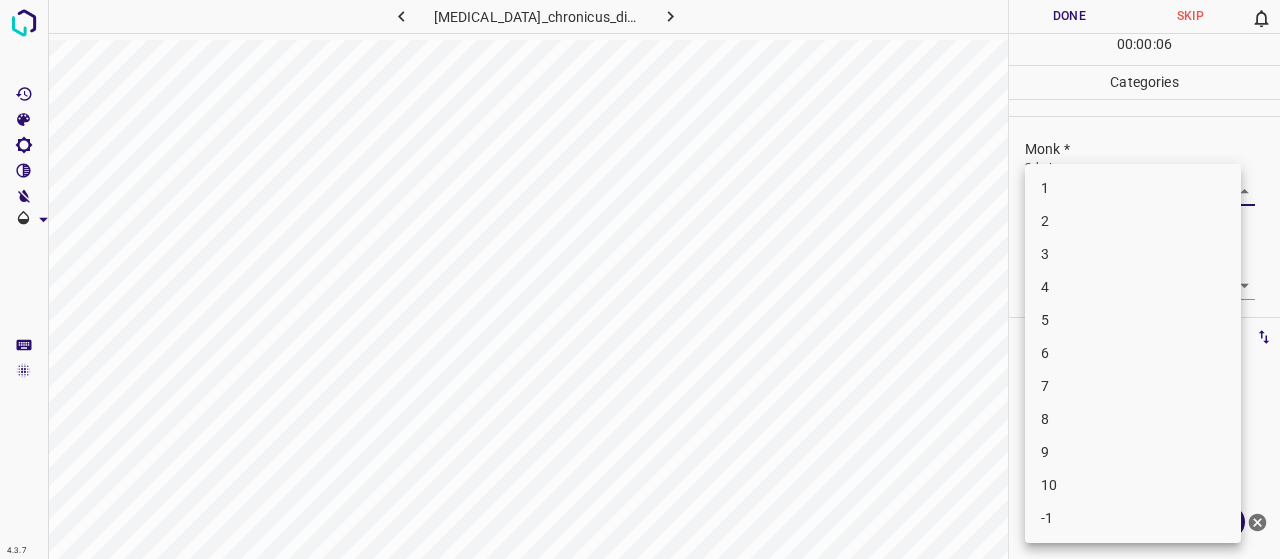 click on "4.3.7 [MEDICAL_DATA]_chronicus_discoides24.jpg Done Skip 0 00   : 00   : 06   Categories Monk *  Select ​  [PERSON_NAME] *  Select ​ Labels   0 Categories 1 Monk 2  [PERSON_NAME] Tools Space Change between modes (Draw & Edit) I Auto labeling R Restore zoom M Zoom in N Zoom out Delete Delete selecte label Filters Z Restore filters X Saturation filter C Brightness filter V Contrast filter B Gray scale filter General O Download Need Help ? - Text - Hide - Delete 1 2 3 4 5 6 7 8 9 10 -1" at bounding box center (640, 279) 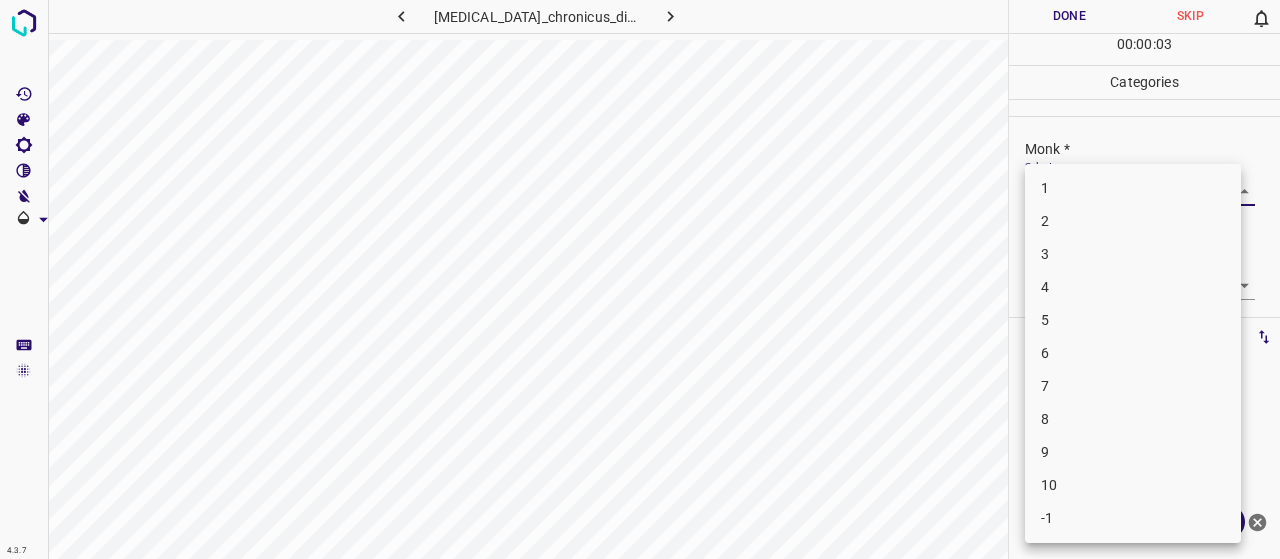 click on "7" at bounding box center (1133, 386) 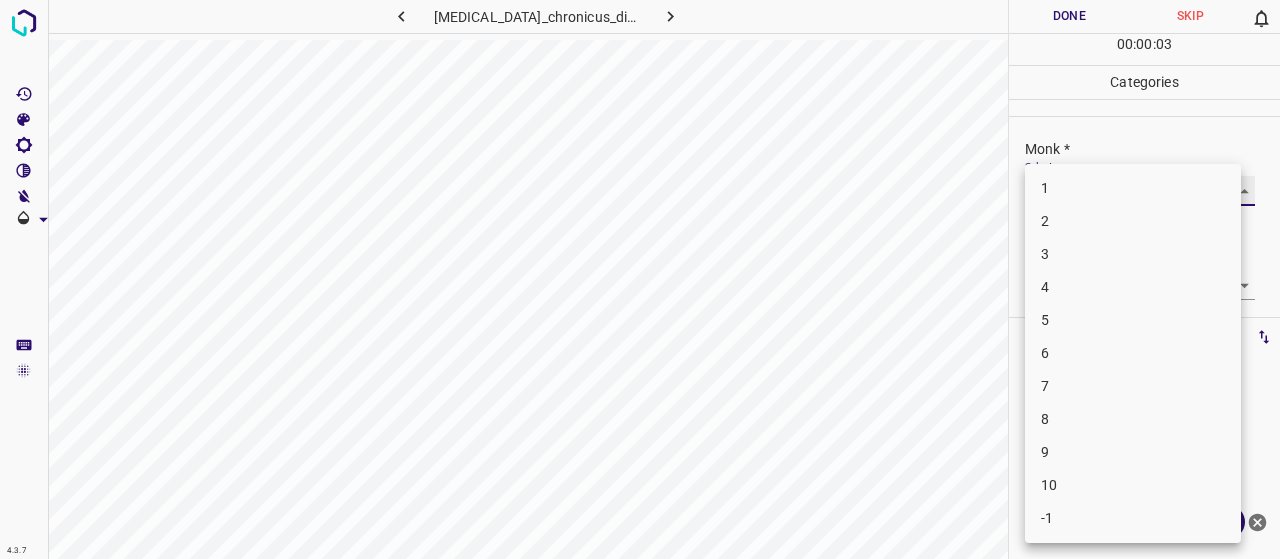type on "7" 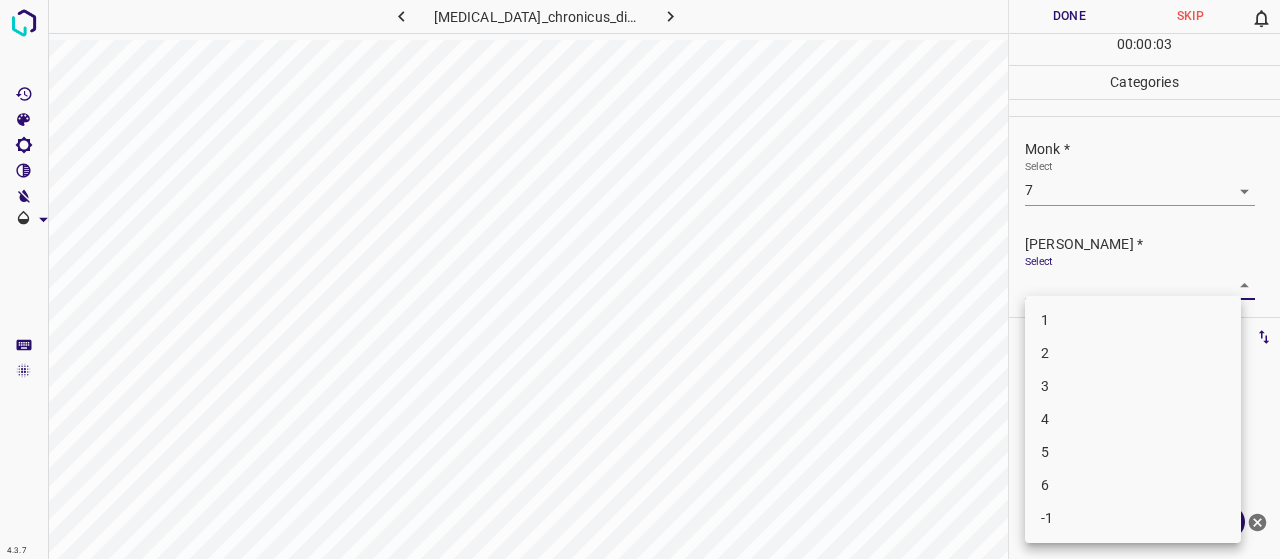 click on "4.3.7 [MEDICAL_DATA]_chronicus_discoides24.jpg Done Skip 0 00   : 00   : 03   Categories Monk *  Select 7 7  [PERSON_NAME] *  Select ​ Labels   0 Categories 1 Monk 2  [PERSON_NAME] Tools Space Change between modes (Draw & Edit) I Auto labeling R Restore zoom M Zoom in N Zoom out Delete Delete selecte label Filters Z Restore filters X Saturation filter C Brightness filter V Contrast filter B Gray scale filter General O Download Need Help ? - Text - Hide - Delete 1 2 3 4 5 6 -1" at bounding box center (640, 279) 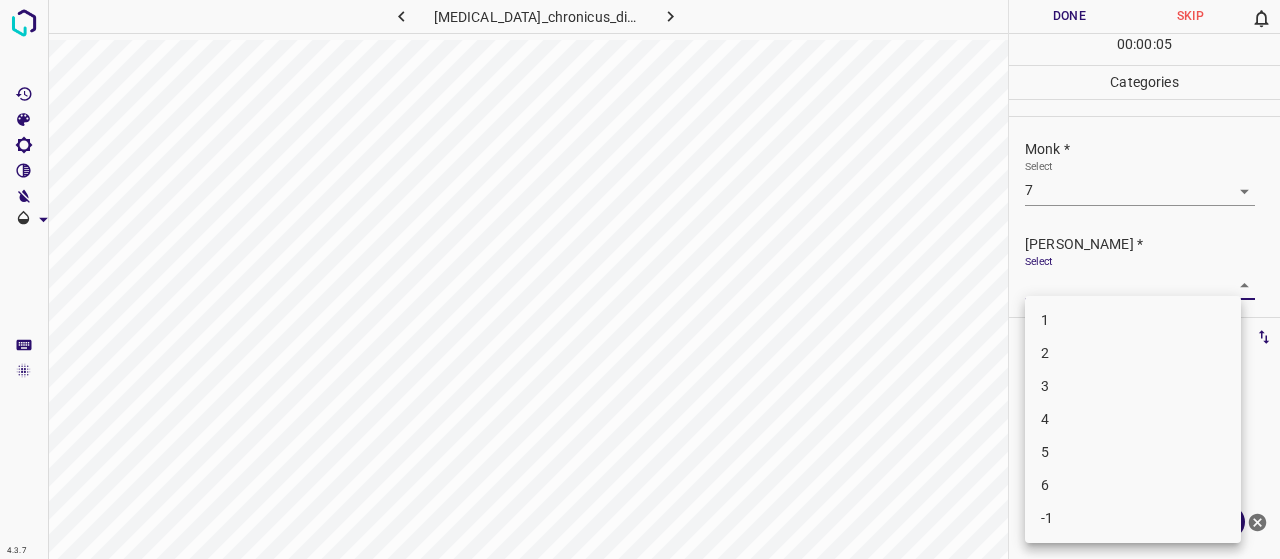 click on "1 2 3 4 5 6 -1" at bounding box center (1133, 419) 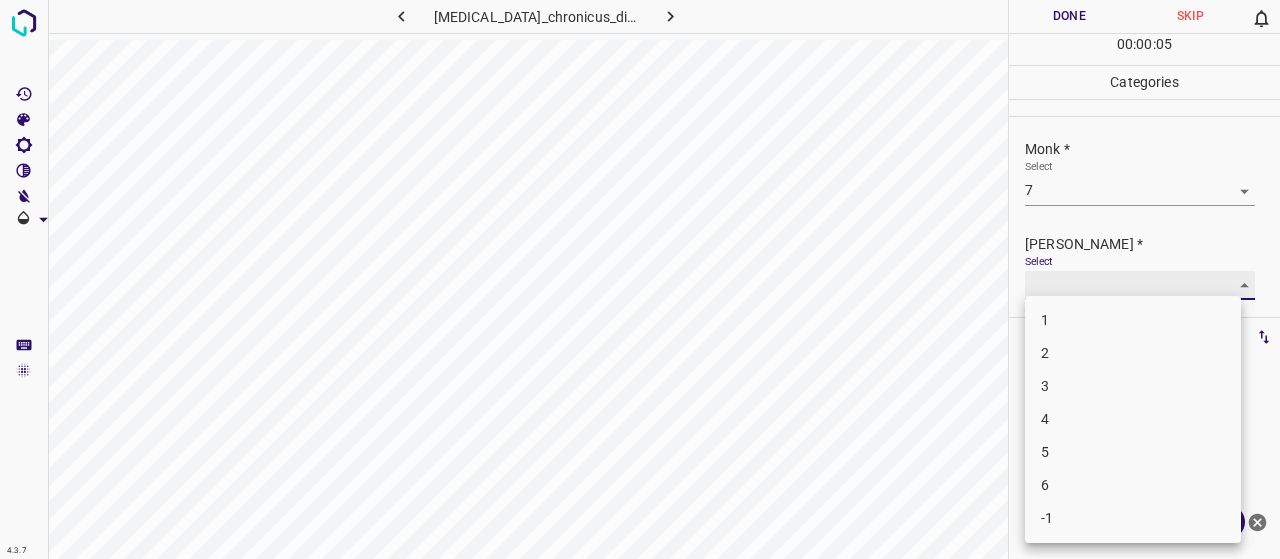 type on "5" 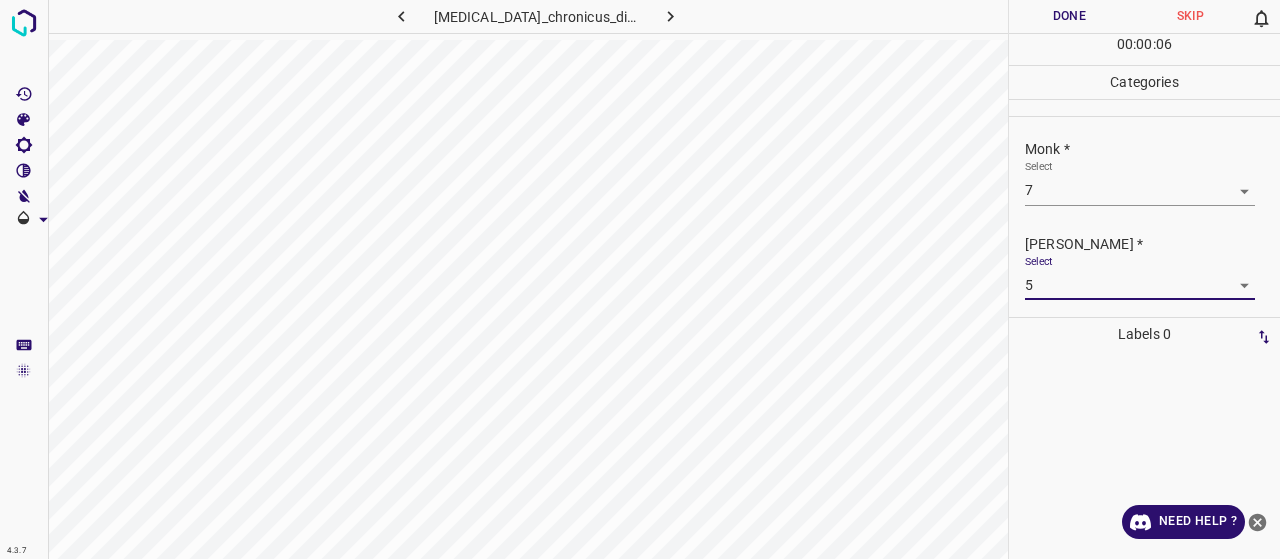 click on "00   : 00   : 06" at bounding box center (1144, 49) 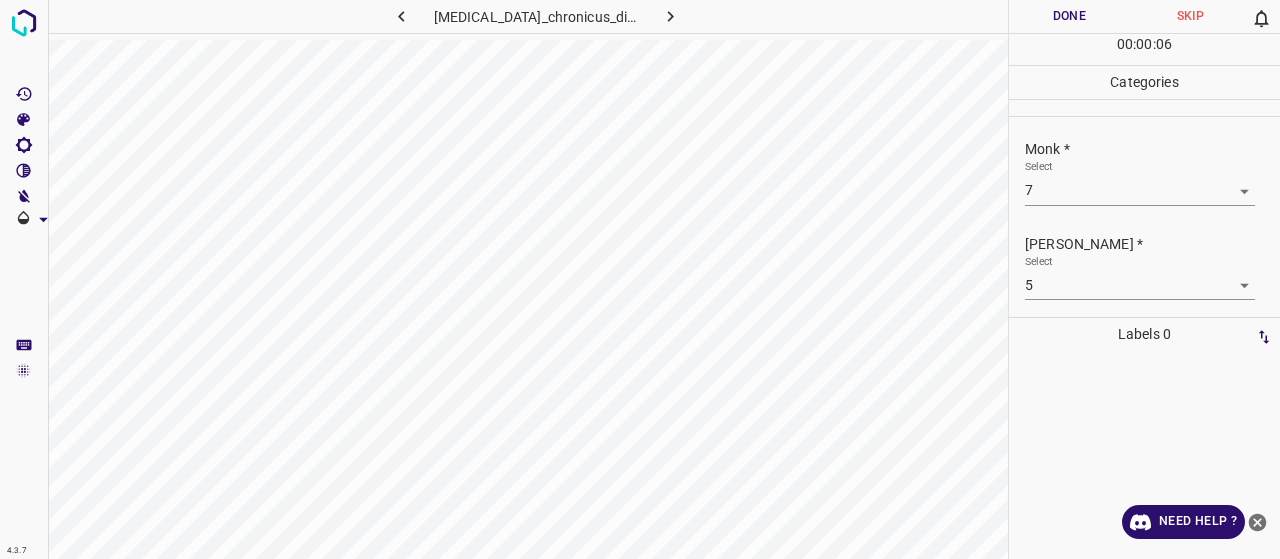 click on "Done" at bounding box center (1069, 16) 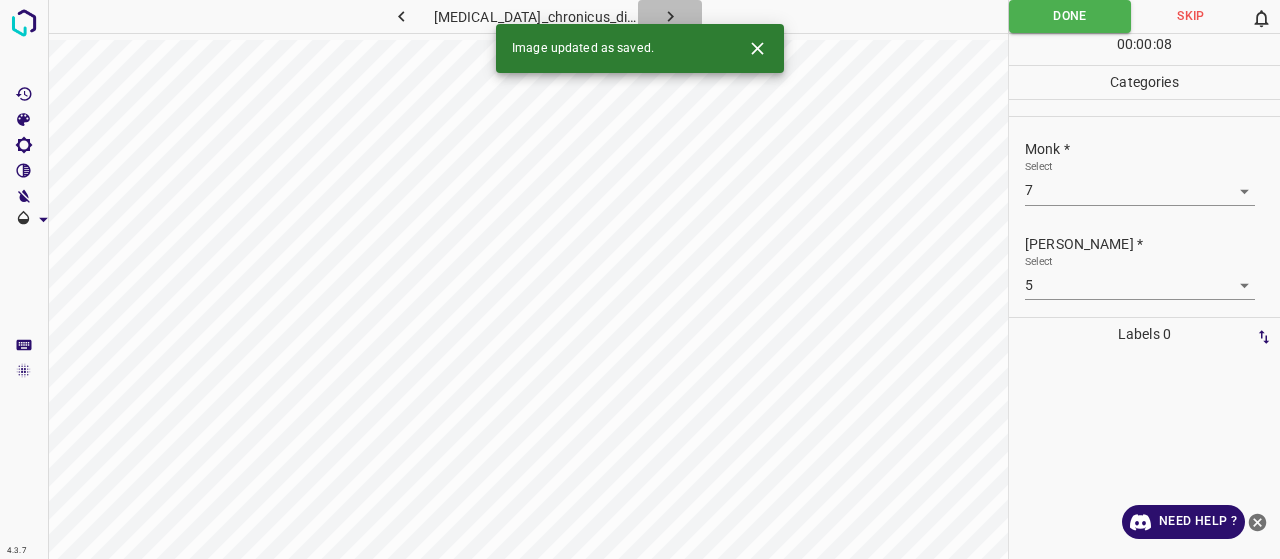 click at bounding box center (670, 16) 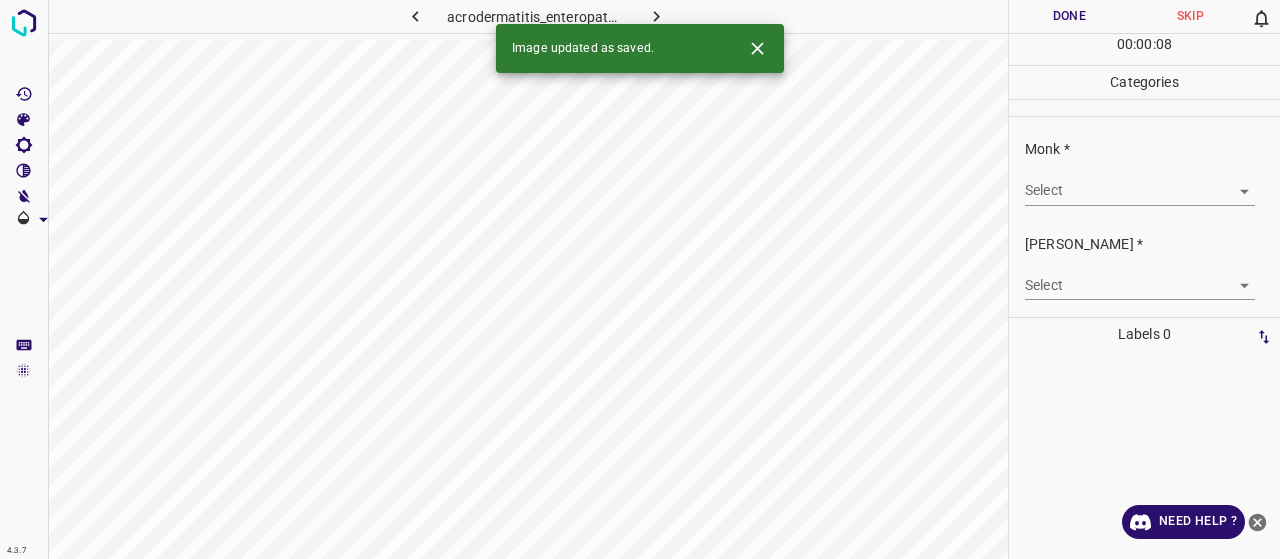 click on "Monk *  Select ​" at bounding box center [1144, 172] 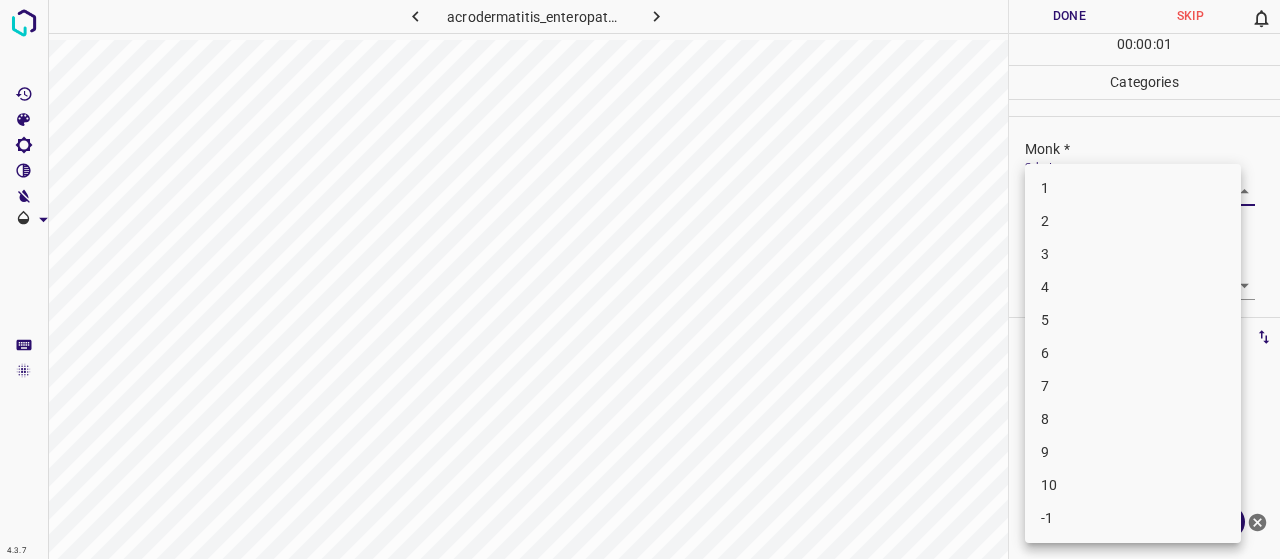click on "4.3.7 acrodermatitis_enteropathica45.jpg Done Skip 0 00   : 00   : 01   Categories Monk *  Select ​  [PERSON_NAME] *  Select ​ Labels   0 Categories 1 Monk 2  [PERSON_NAME] Tools Space Change between modes (Draw & Edit) I Auto labeling R Restore zoom M Zoom in N Zoom out Delete Delete selecte label Filters Z Restore filters X Saturation filter C Brightness filter V Contrast filter B Gray scale filter General O Download Need Help ? - Text - Hide - Delete 1 2 3 4 5 6 7 8 9 10 -1" at bounding box center [640, 279] 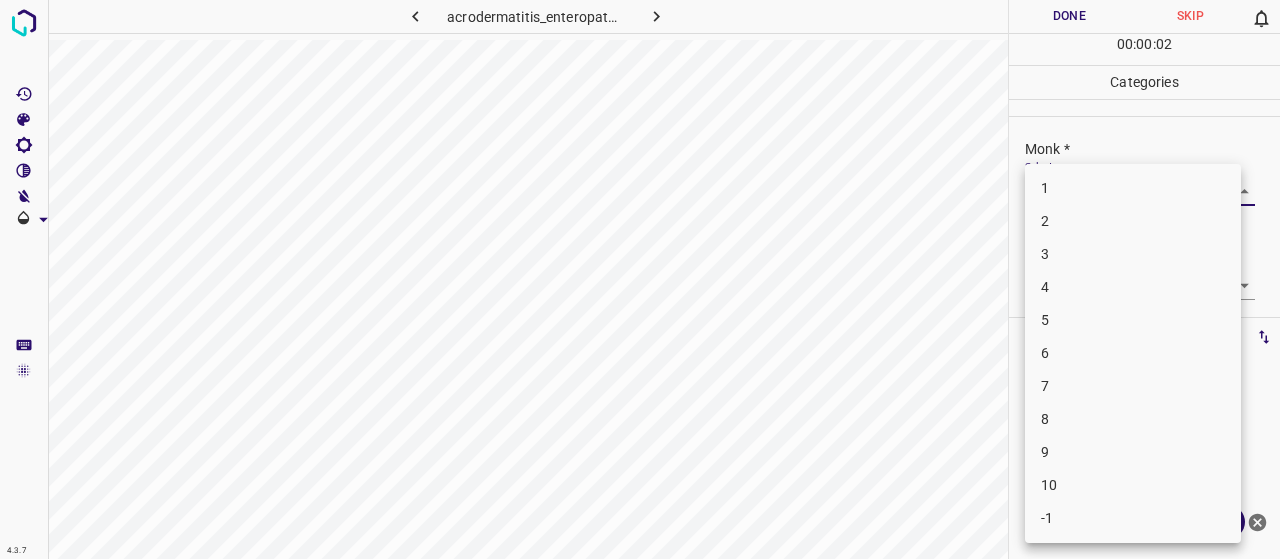 click on "6" at bounding box center (1133, 353) 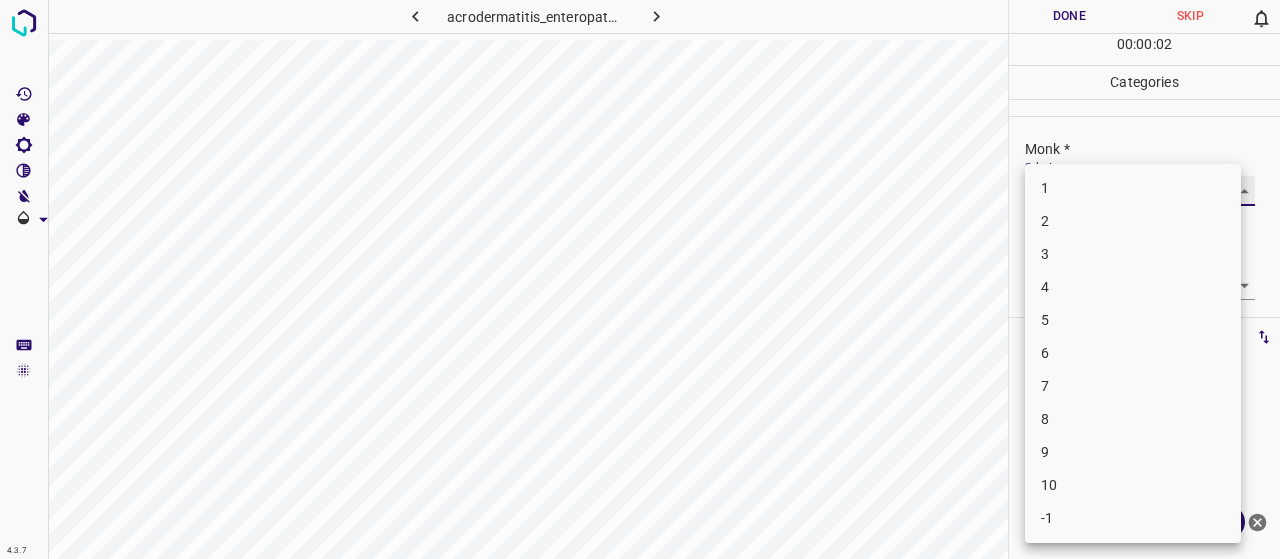 type on "6" 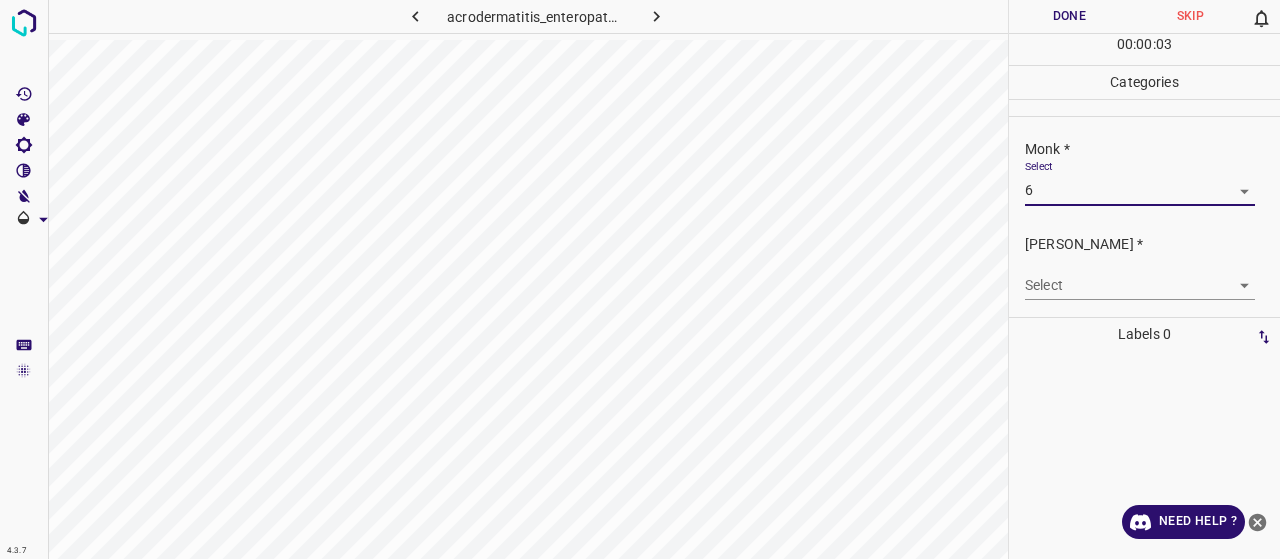 click on "4.3.7 acrodermatitis_enteropathica45.jpg Done Skip 0 00   : 00   : 03   Categories Monk *  Select 6 6  [PERSON_NAME] *  Select ​ Labels   0 Categories 1 Monk 2  [PERSON_NAME] Tools Space Change between modes (Draw & Edit) I Auto labeling R Restore zoom M Zoom in N Zoom out Delete Delete selecte label Filters Z Restore filters X Saturation filter C Brightness filter V Contrast filter B Gray scale filter General O Download Need Help ? - Text - Hide - Delete" at bounding box center [640, 279] 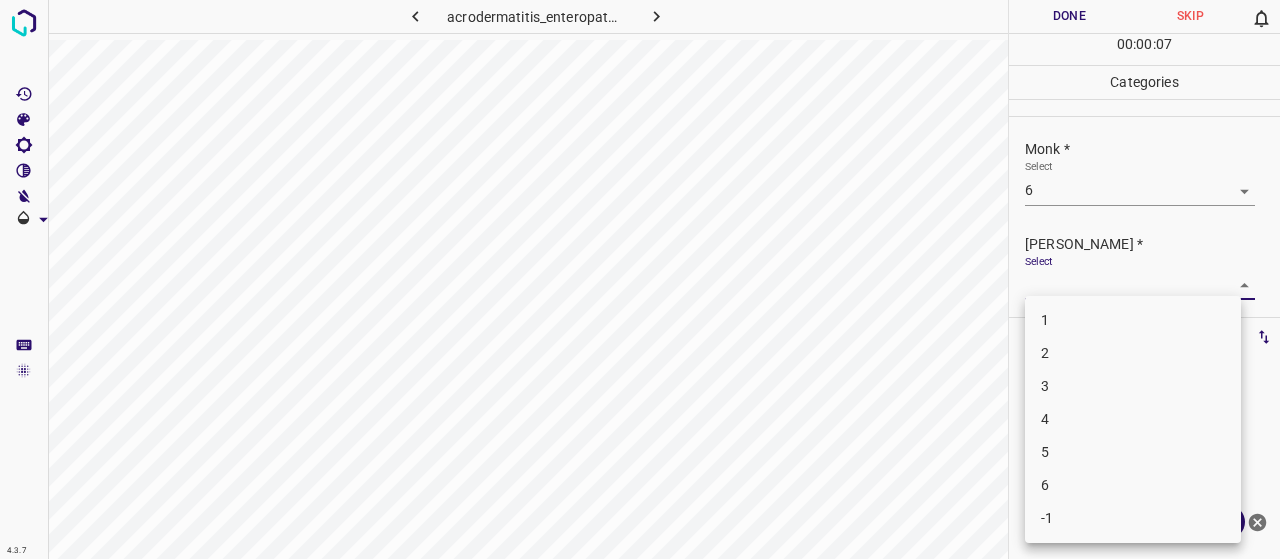click on "4" at bounding box center [1133, 419] 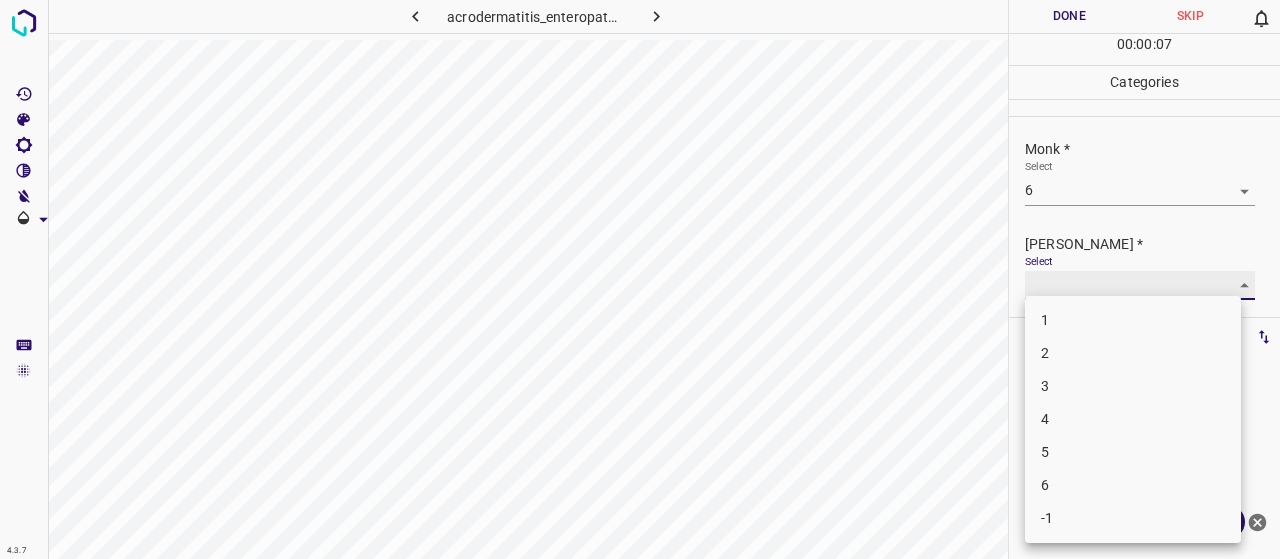 type on "4" 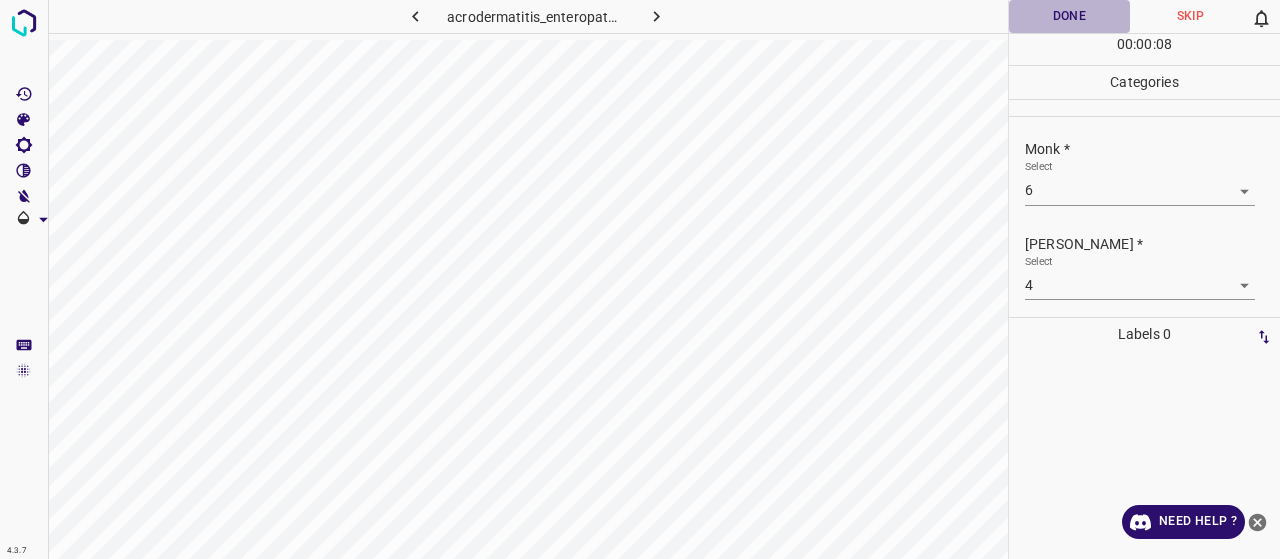 click on "Done" at bounding box center (1069, 16) 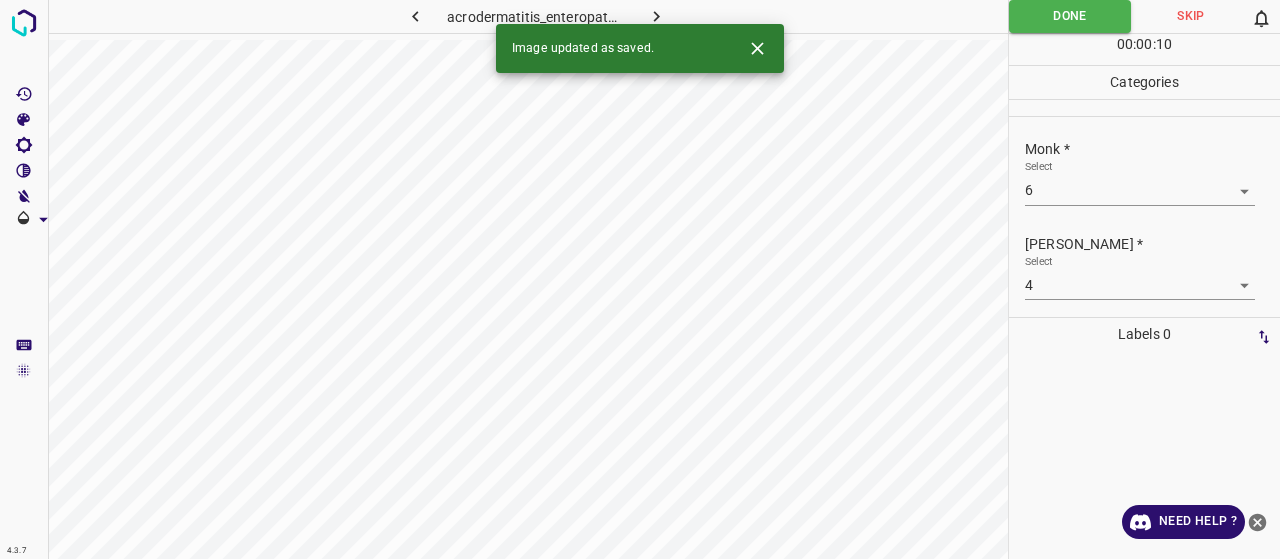 click on "Image updated as saved." at bounding box center (640, 48) 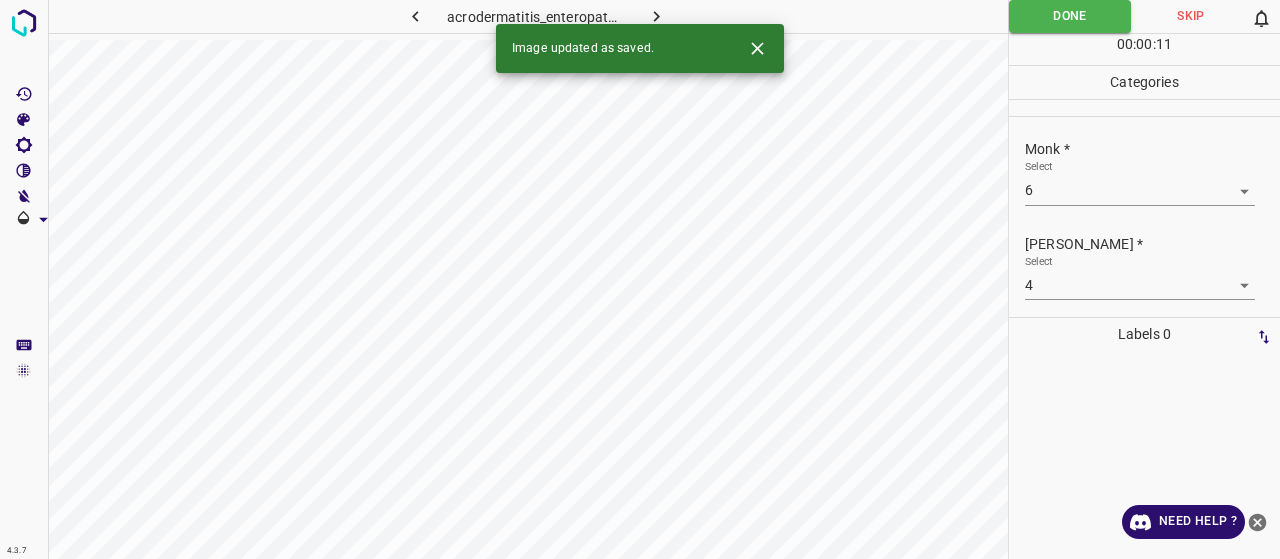 click 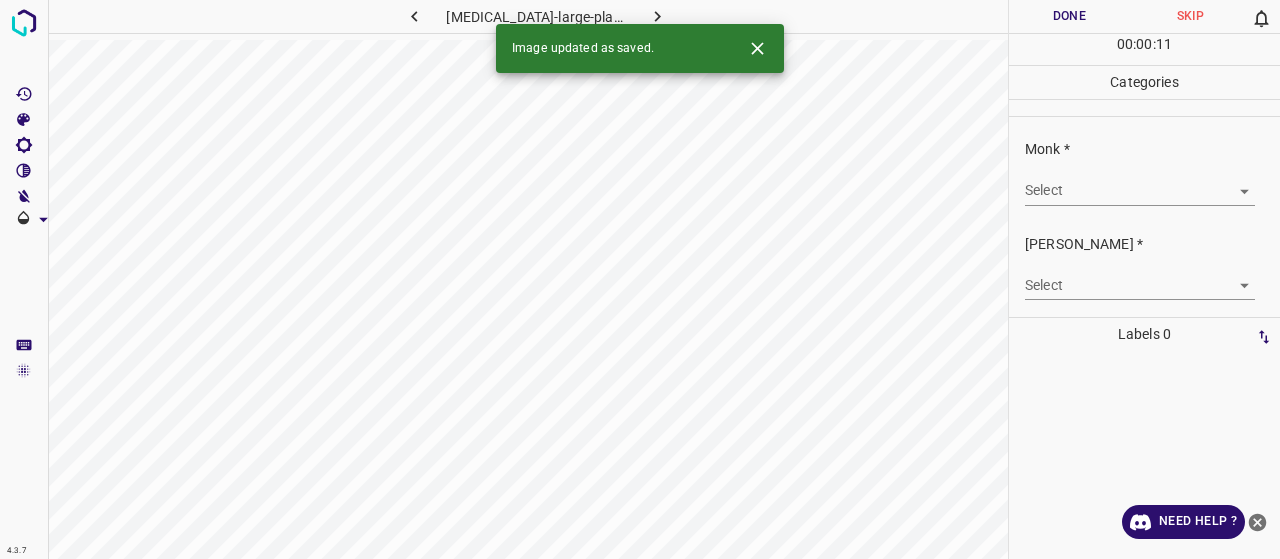 click on "4.3.7 [MEDICAL_DATA]-large-plaque10.jpg Done Skip 0 00   : 00   : 11   Categories Monk *  Select ​  [PERSON_NAME] *  Select ​ Labels   0 Categories 1 Monk 2  [PERSON_NAME] Tools Space Change between modes (Draw & Edit) I Auto labeling R Restore zoom M Zoom in N Zoom out Delete Delete selecte label Filters Z Restore filters X Saturation filter C Brightness filter V Contrast filter B Gray scale filter General O Download Image updated as saved. Need Help ? - Text - Hide - Delete" at bounding box center (640, 279) 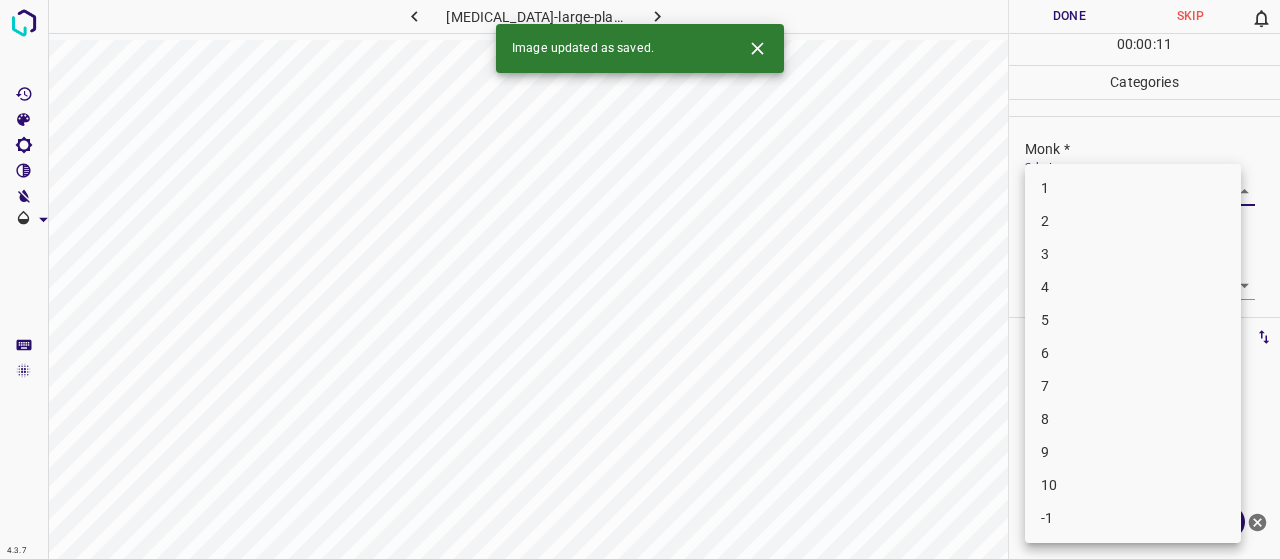 click on "1" at bounding box center [1133, 188] 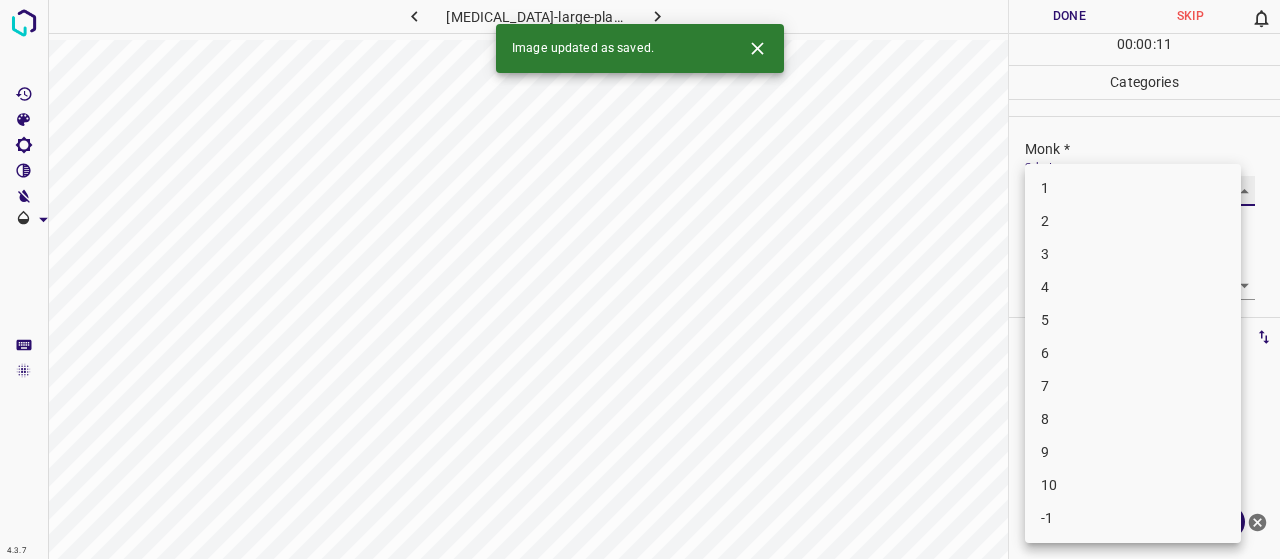type on "1" 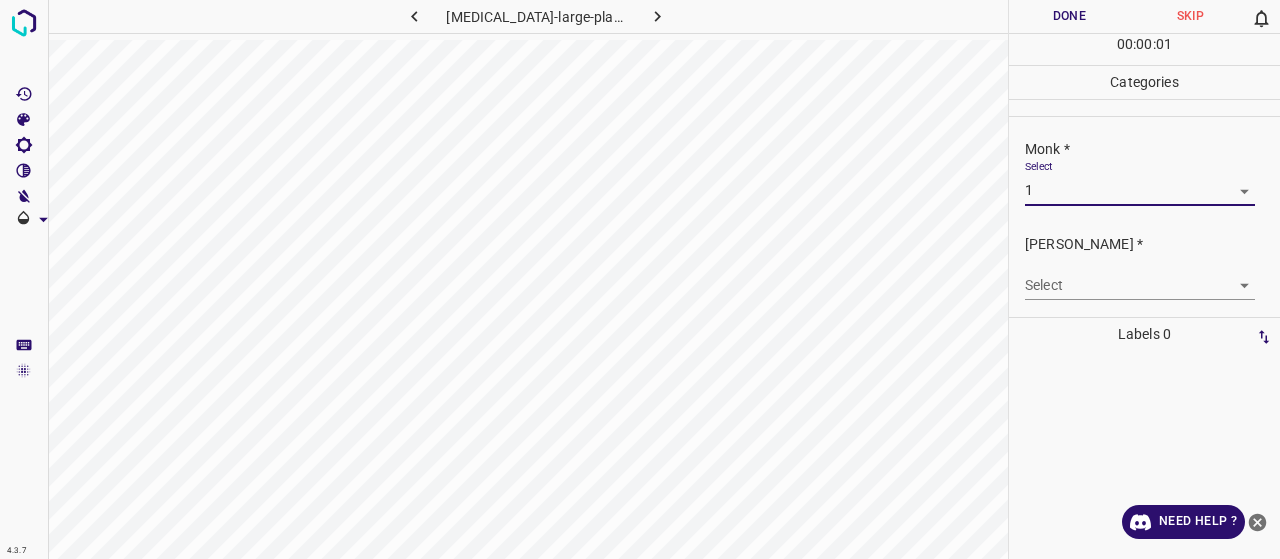 click on "4.3.7 [MEDICAL_DATA]-large-plaque10.jpg Done Skip 0 00   : 00   : 01   Categories Monk *  Select 1 1  [PERSON_NAME] *  Select ​ Labels   0 Categories 1 Monk 2  [PERSON_NAME] Tools Space Change between modes (Draw & Edit) I Auto labeling R Restore zoom M Zoom in N Zoom out Delete Delete selecte label Filters Z Restore filters X Saturation filter C Brightness filter V Contrast filter B Gray scale filter General O Download Need Help ? - Text - Hide - Delete" at bounding box center [640, 279] 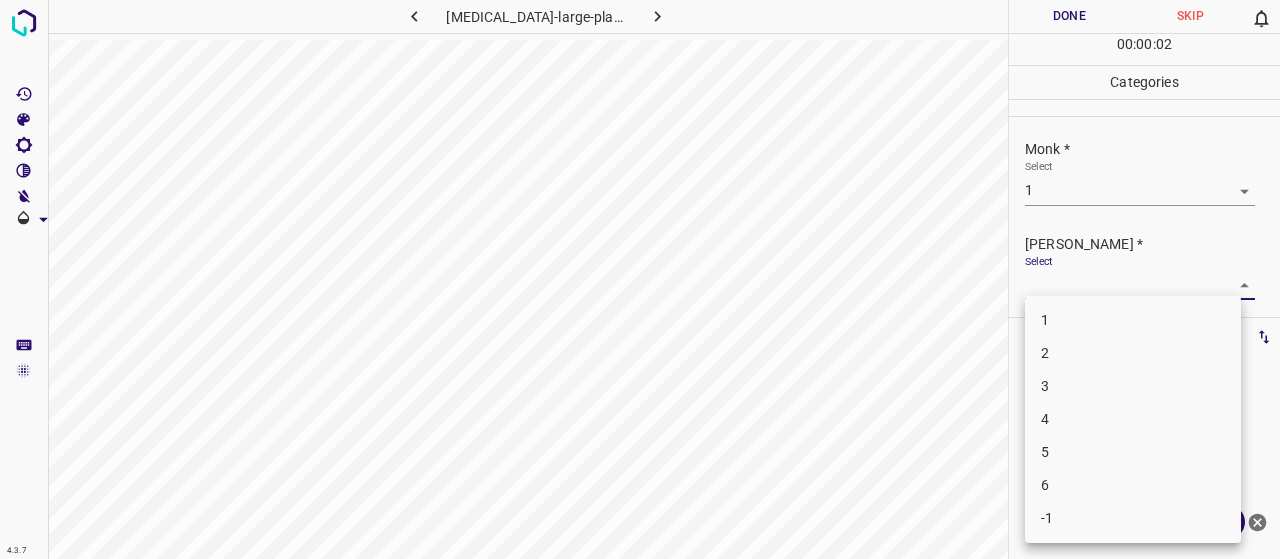 click on "1" at bounding box center [1133, 320] 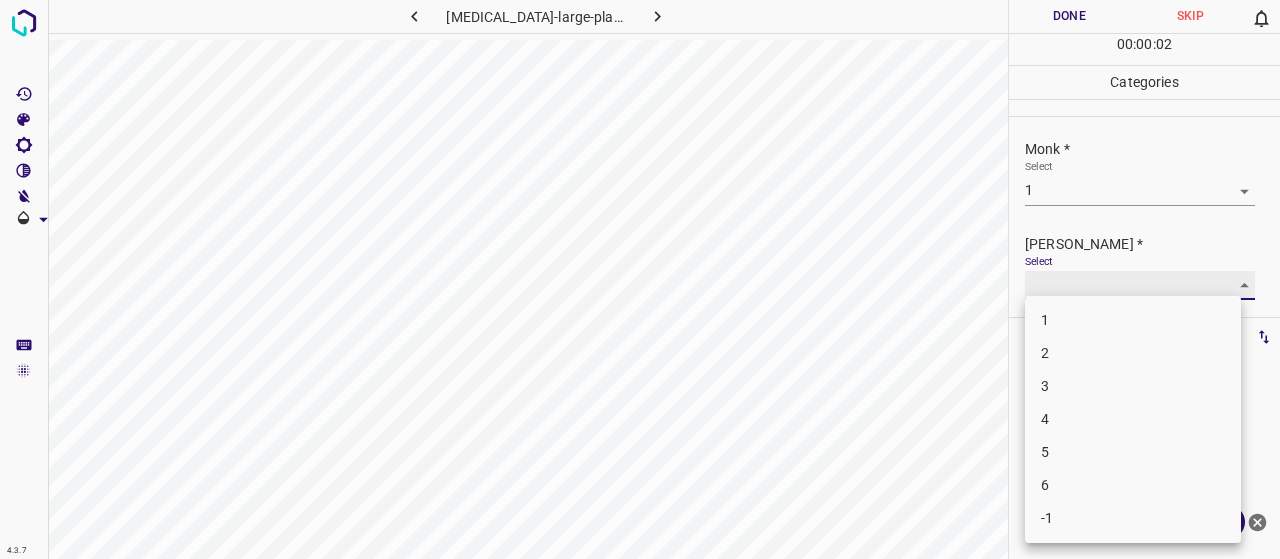 type on "1" 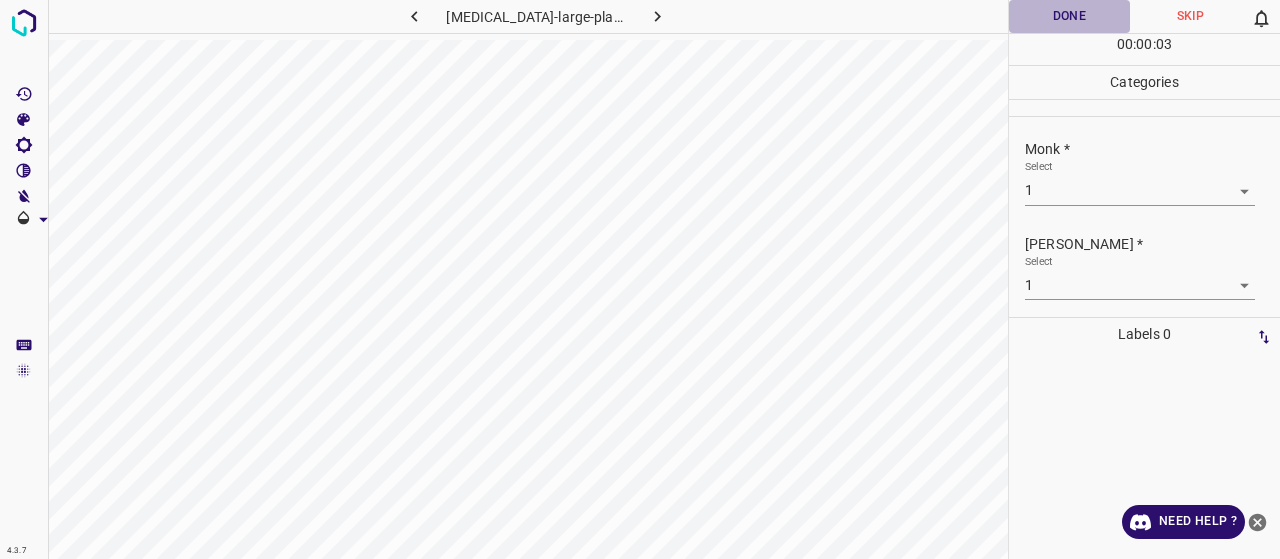 click on "Done" at bounding box center [1069, 16] 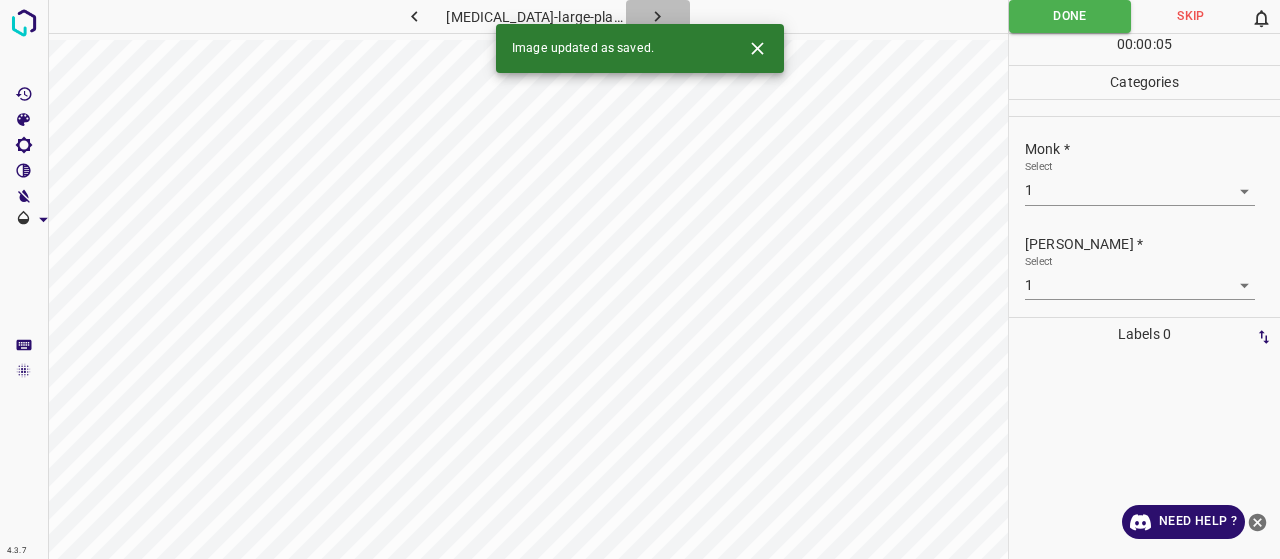 click at bounding box center (658, 16) 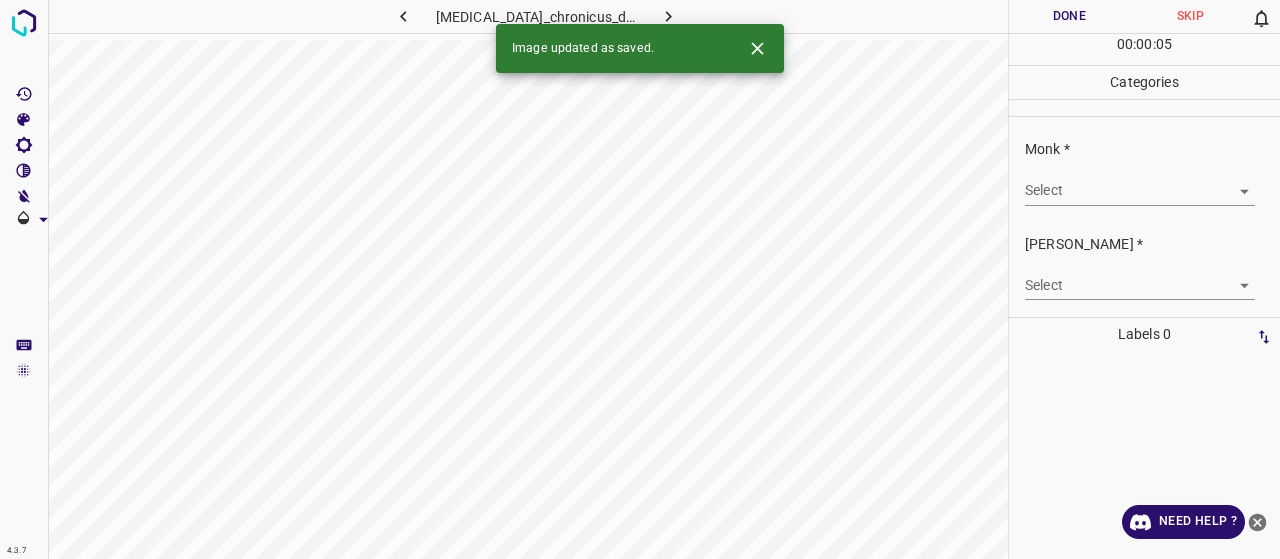 click on "4.3.7 [MEDICAL_DATA]_chronicus_discoides2.jpg Done Skip 0 00   : 00   : 05   Categories Monk *  Select ​  [PERSON_NAME] *  Select ​ Labels   0 Categories 1 Monk 2  [PERSON_NAME] Tools Space Change between modes (Draw & Edit) I Auto labeling R Restore zoom M Zoom in N Zoom out Delete Delete selecte label Filters Z Restore filters X Saturation filter C Brightness filter V Contrast filter B Gray scale filter General O Download Image updated as saved. Need Help ? - Text - Hide - Delete" at bounding box center (640, 279) 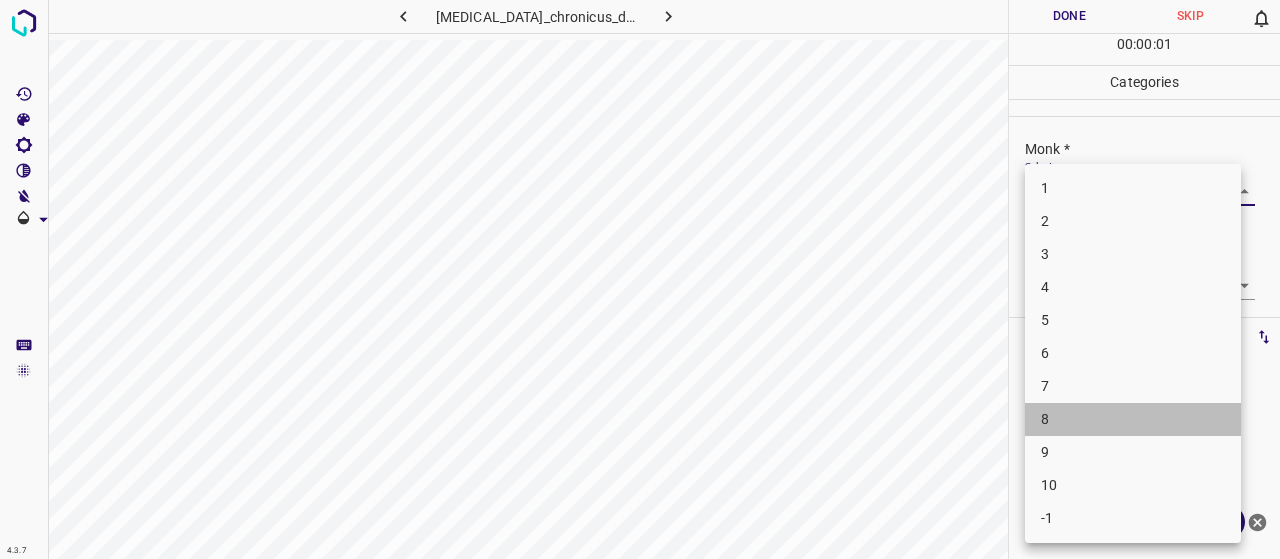 click on "8" at bounding box center (1133, 419) 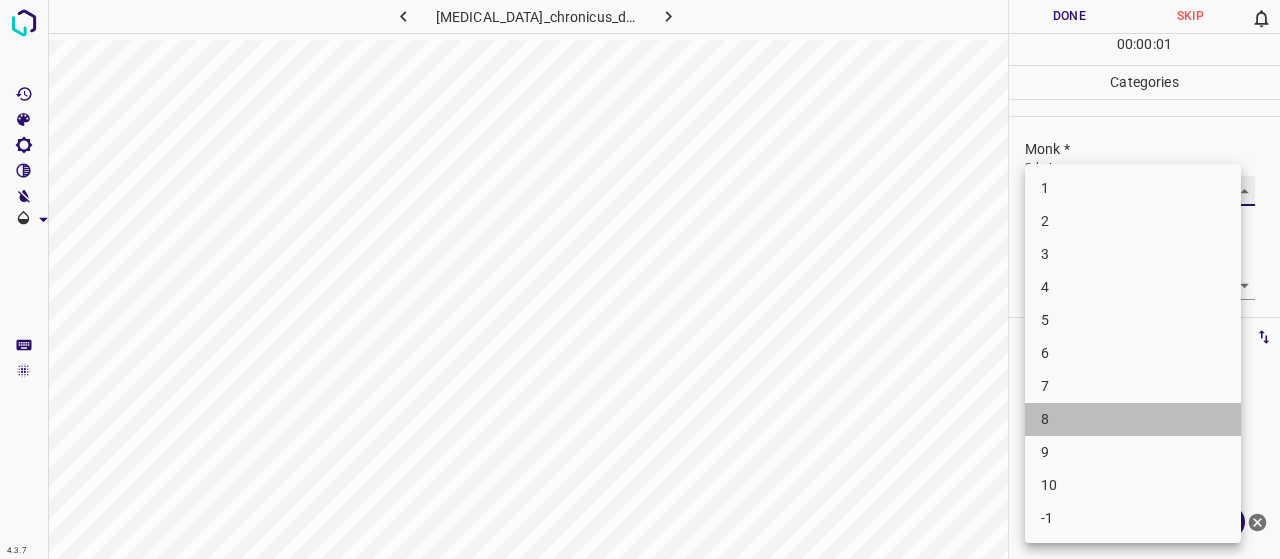 type on "8" 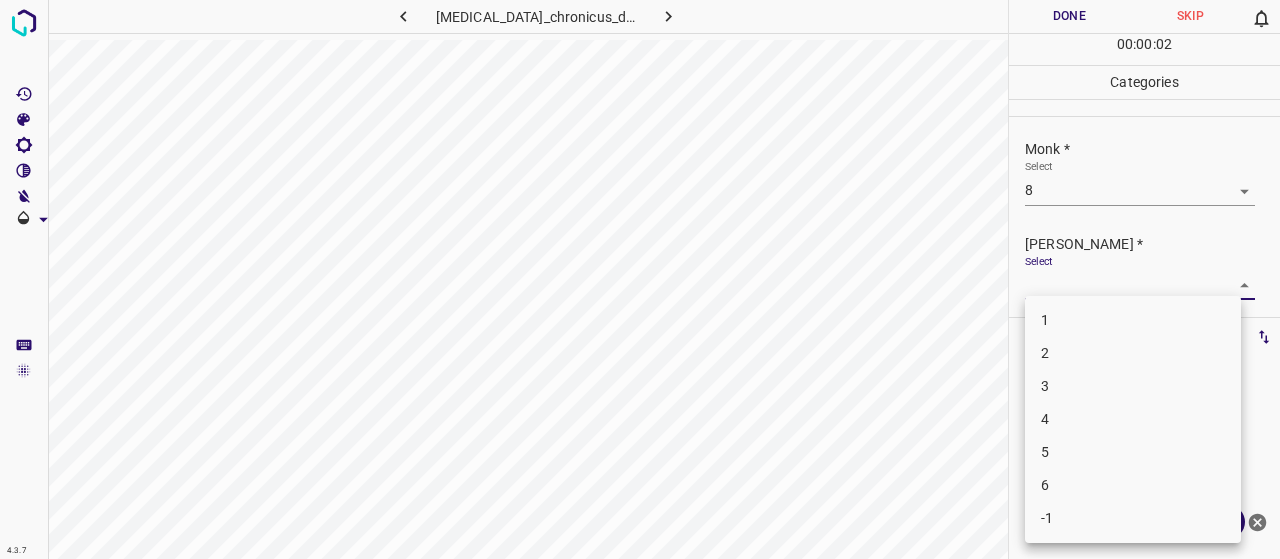 click on "4.3.7 [MEDICAL_DATA]_chronicus_discoides2.jpg Done Skip 0 00   : 00   : 02   Categories Monk *  Select 8 8  [PERSON_NAME] *  Select ​ Labels   0 Categories 1 Monk 2  [PERSON_NAME] Tools Space Change between modes (Draw & Edit) I Auto labeling R Restore zoom M Zoom in N Zoom out Delete Delete selecte label Filters Z Restore filters X Saturation filter C Brightness filter V Contrast filter B Gray scale filter General O Download Need Help ? - Text - Hide - Delete 1 2 3 4 5 6 -1" at bounding box center [640, 279] 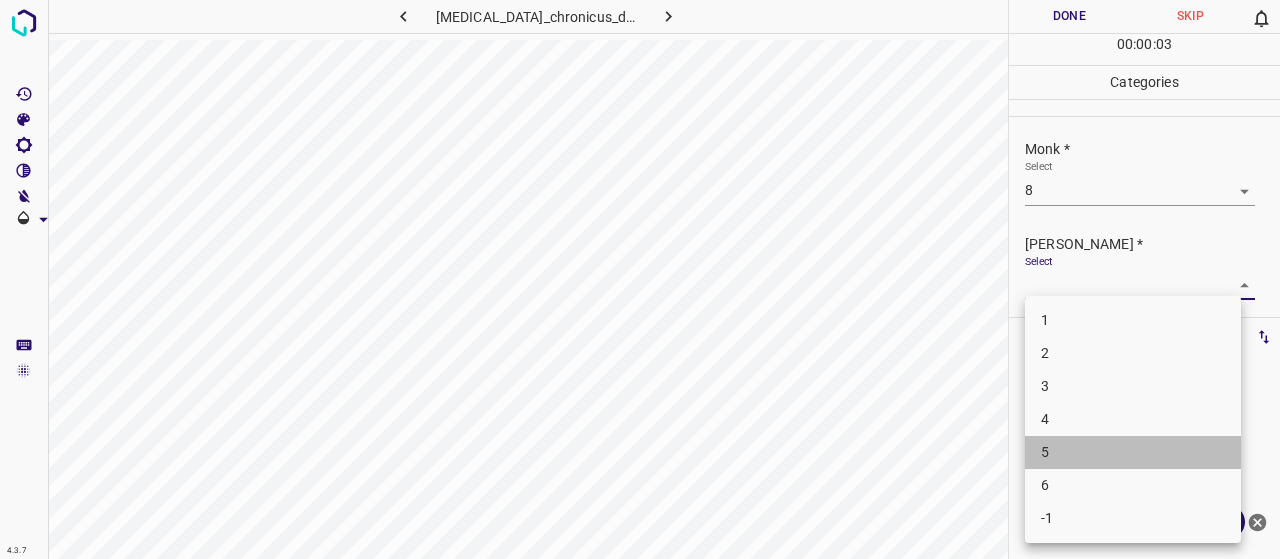 click on "5" at bounding box center (1133, 452) 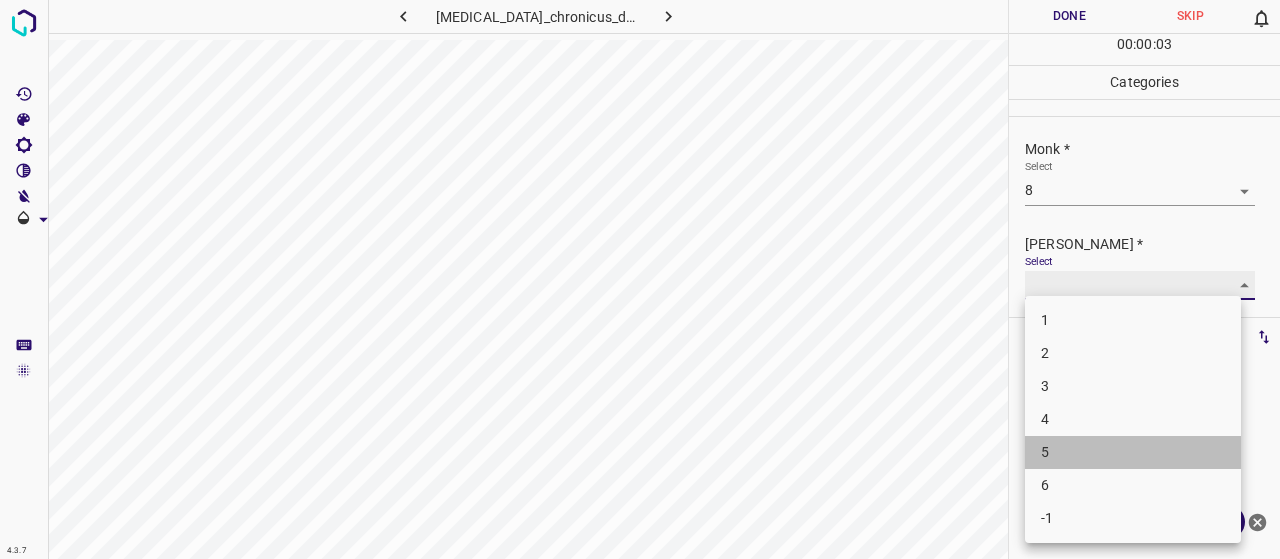 type on "5" 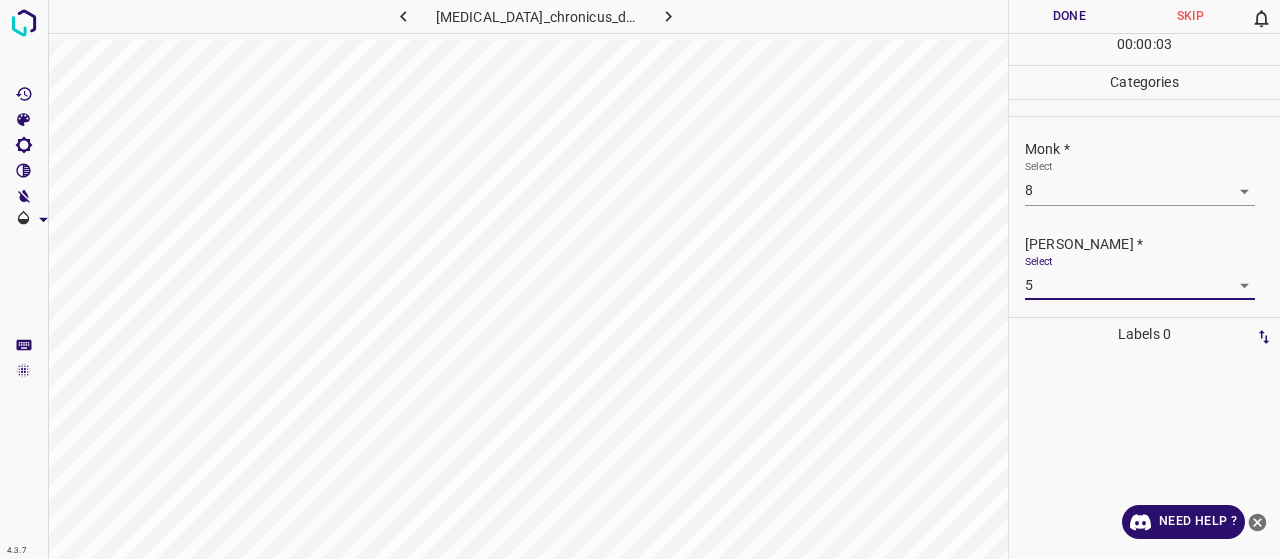 click on "Done" at bounding box center (1069, 16) 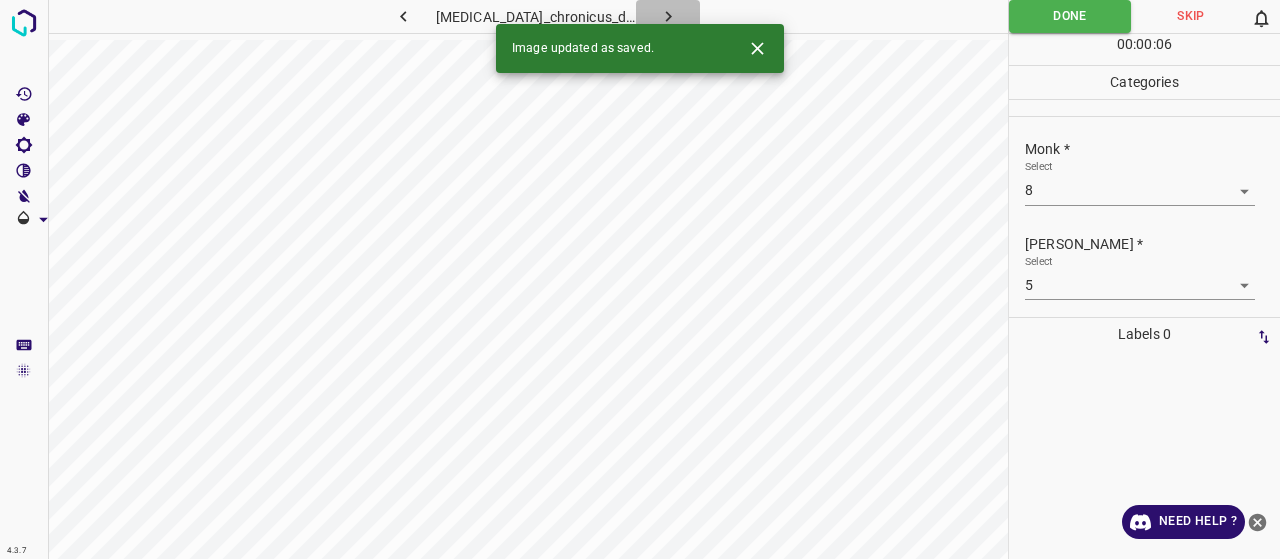 click at bounding box center [668, 16] 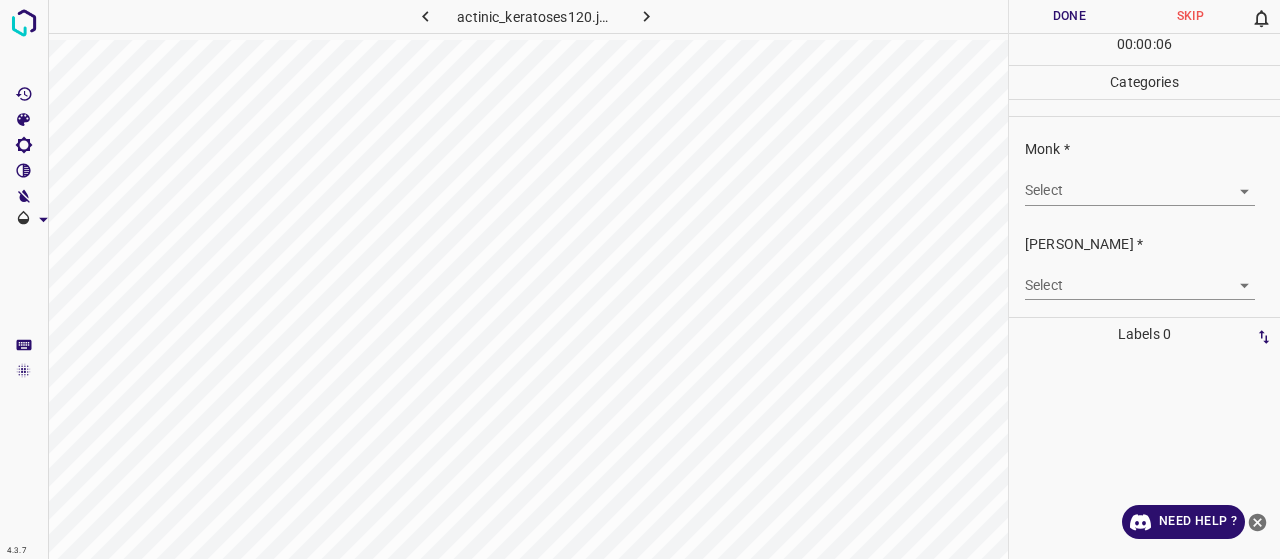 click on "Monk *" at bounding box center [1152, 149] 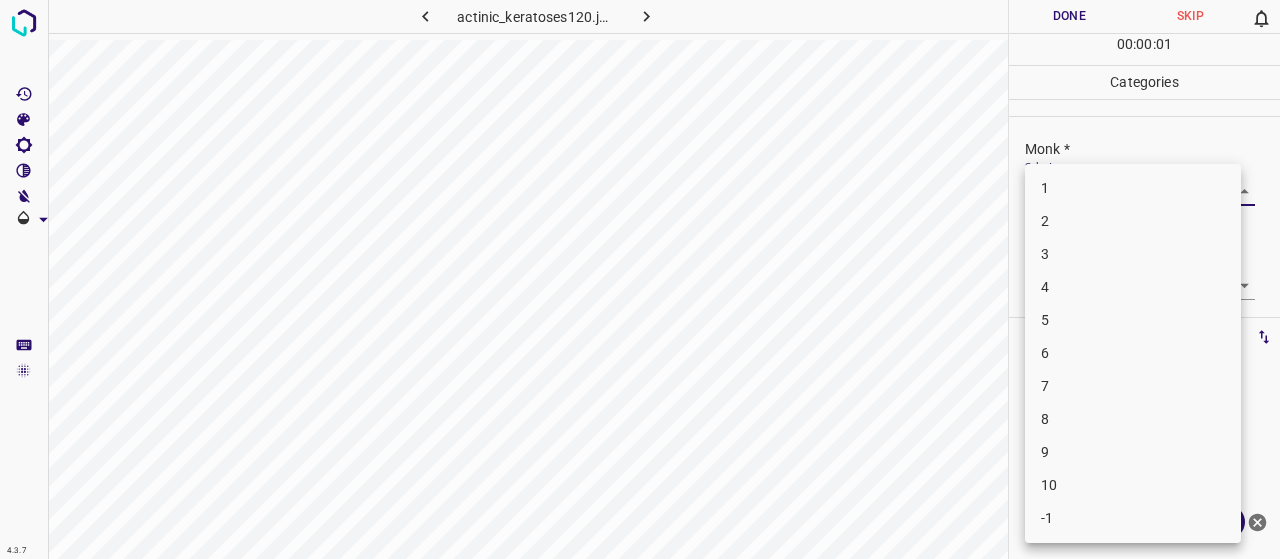 click on "6" at bounding box center (1133, 353) 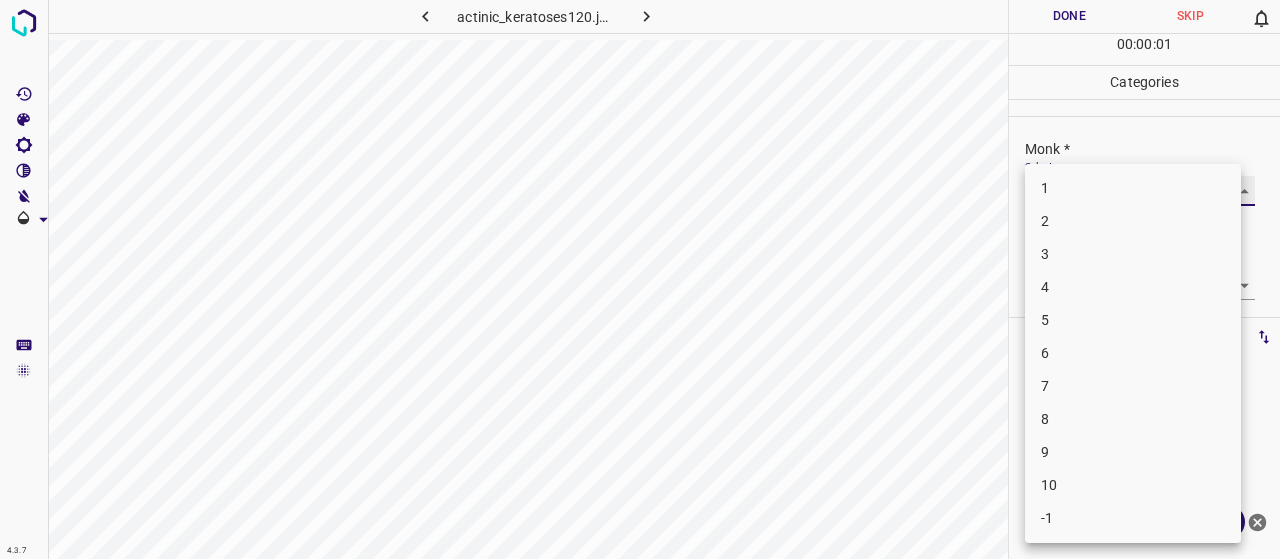 type on "6" 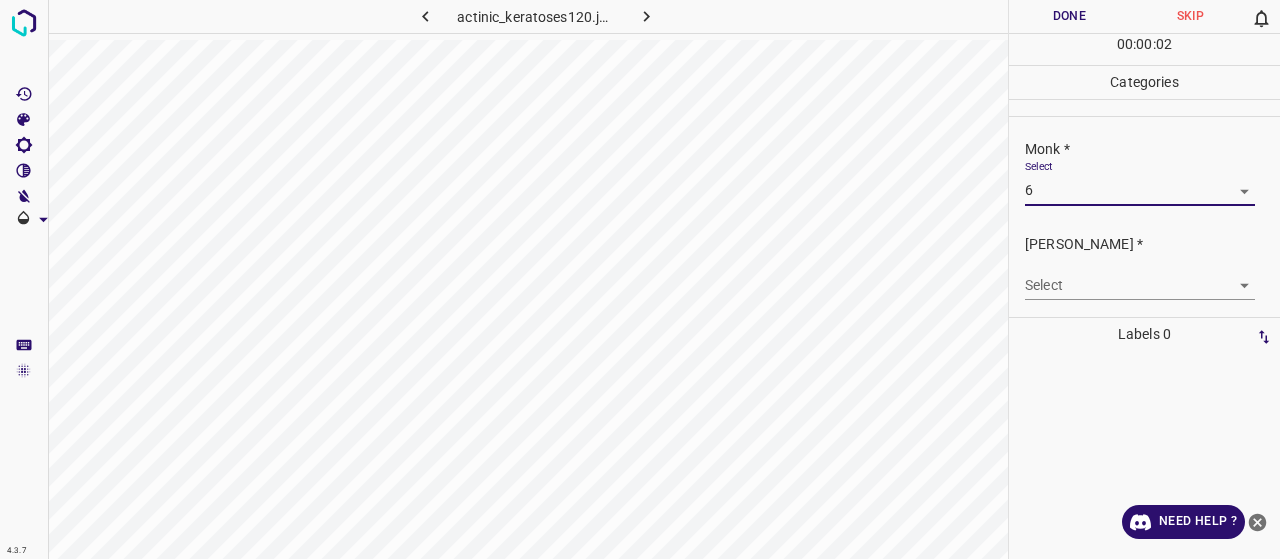 click on "4.3.7 actinic_keratoses120.jpg Done Skip 0 00   : 00   : 02   Categories Monk *  Select 6 6  [PERSON_NAME] *  Select ​ Labels   0 Categories 1 Monk 2  [PERSON_NAME] Tools Space Change between modes (Draw & Edit) I Auto labeling R Restore zoom M Zoom in N Zoom out Delete Delete selecte label Filters Z Restore filters X Saturation filter C Brightness filter V Contrast filter B Gray scale filter General O Download Need Help ? - Text - Hide - Delete" at bounding box center [640, 279] 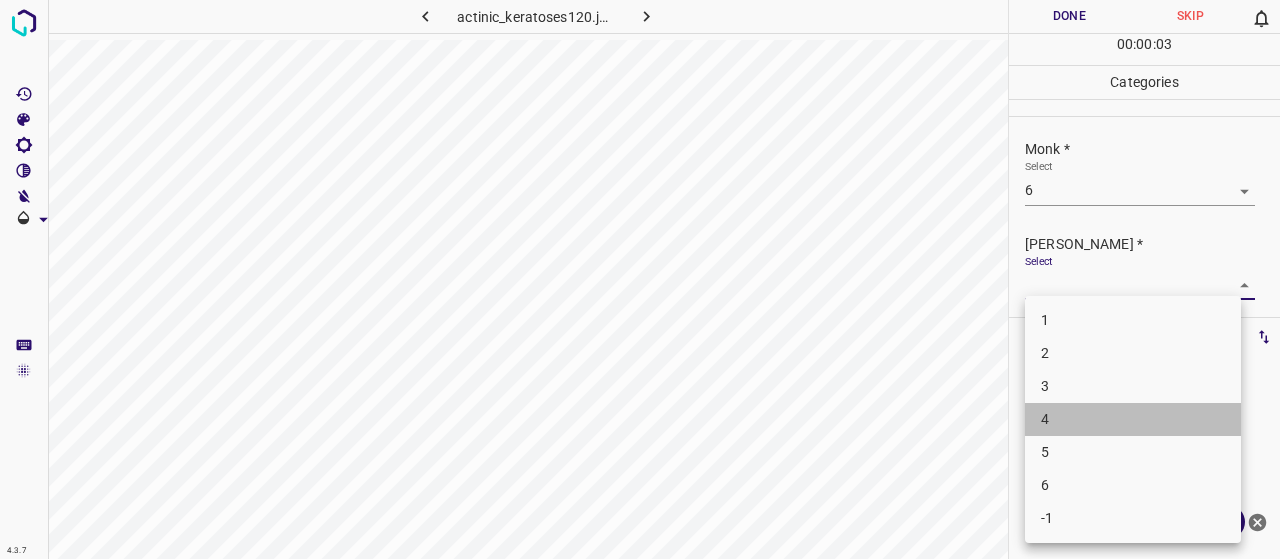 click on "4" at bounding box center (1133, 419) 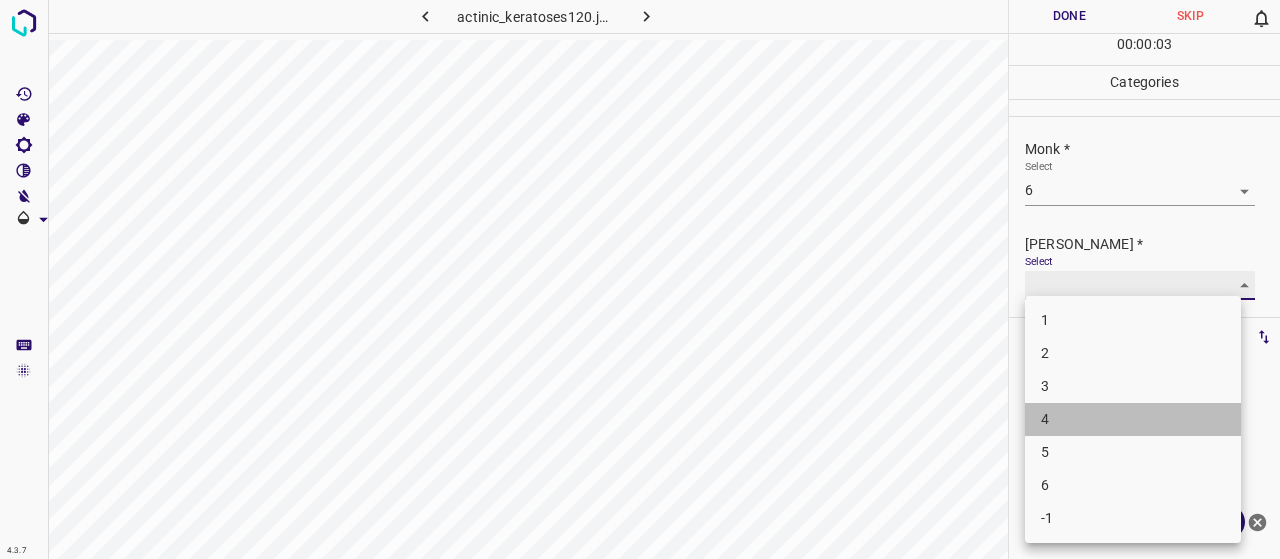 type on "4" 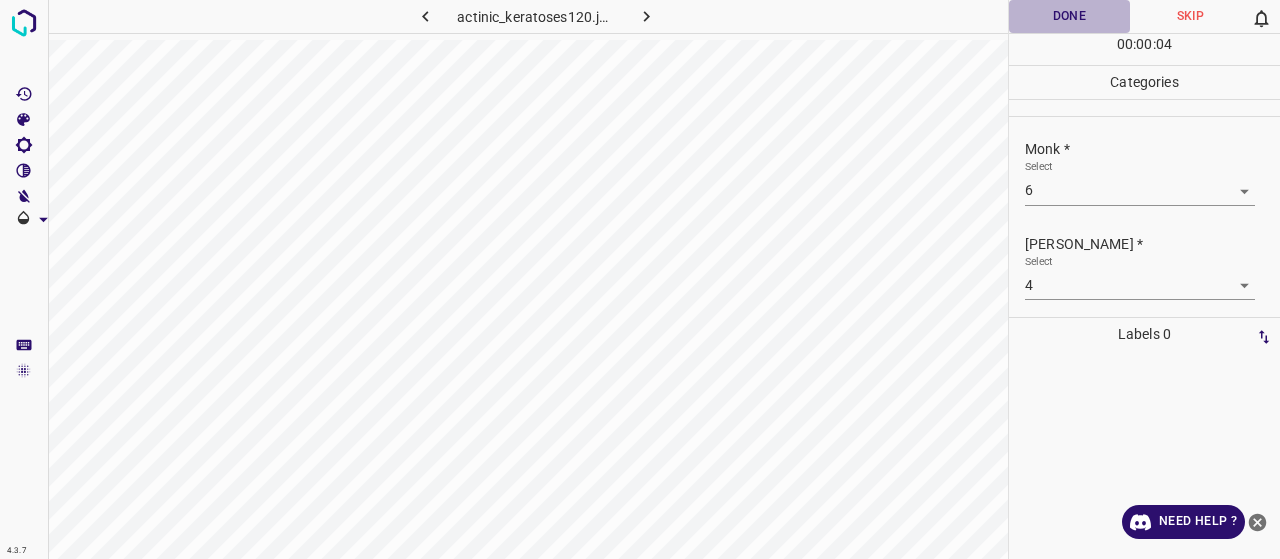 click on "Done" at bounding box center [1069, 16] 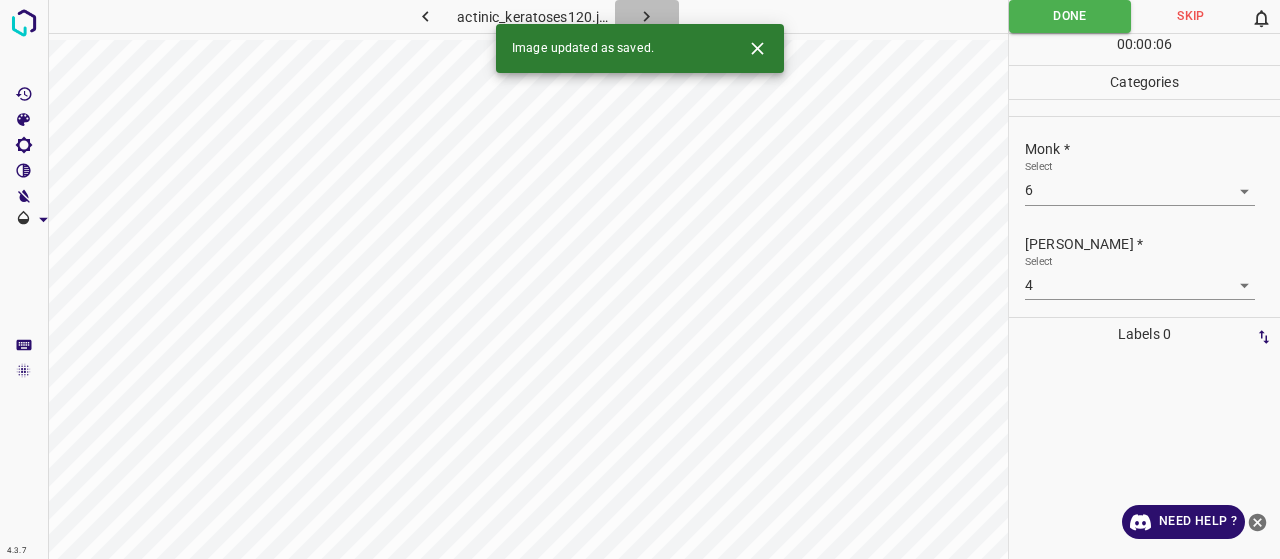 click at bounding box center [647, 16] 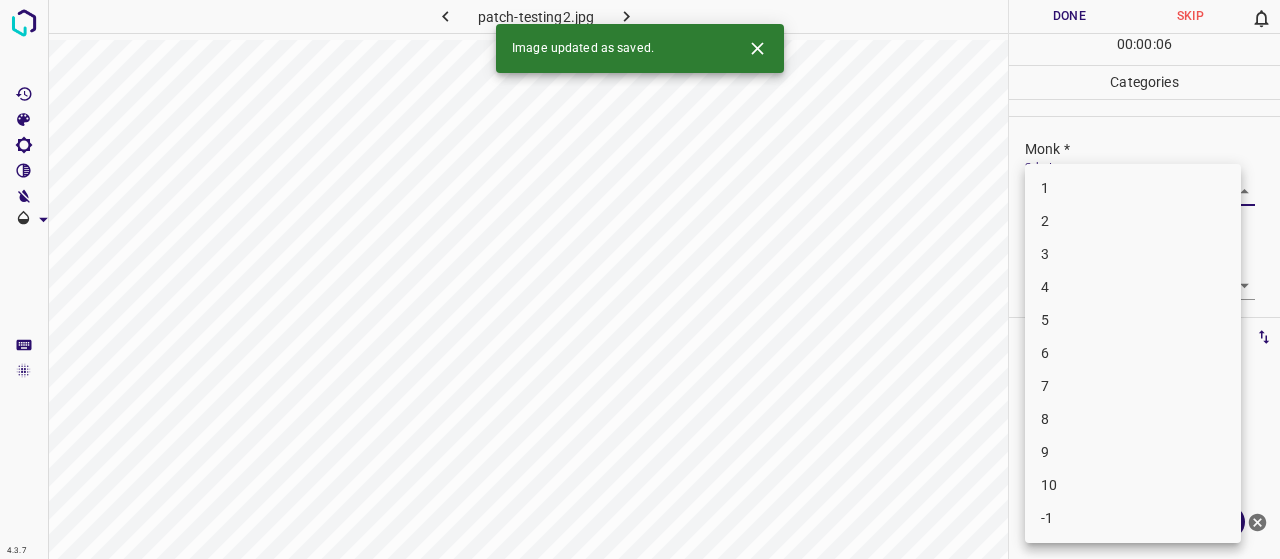 click on "4.3.7 patch-testing2.jpg Done Skip 0 00   : 00   : 06   Categories Monk *  Select ​  [PERSON_NAME] *  Select ​ Labels   0 Categories 1 Monk 2  [PERSON_NAME] Tools Space Change between modes (Draw & Edit) I Auto labeling R Restore zoom M Zoom in N Zoom out Delete Delete selecte label Filters Z Restore filters X Saturation filter C Brightness filter V Contrast filter B Gray scale filter General O Download Image updated as saved. Need Help ? - Text - Hide - Delete 1 2 3 4 5 6 7 8 9 10 -1" at bounding box center (640, 279) 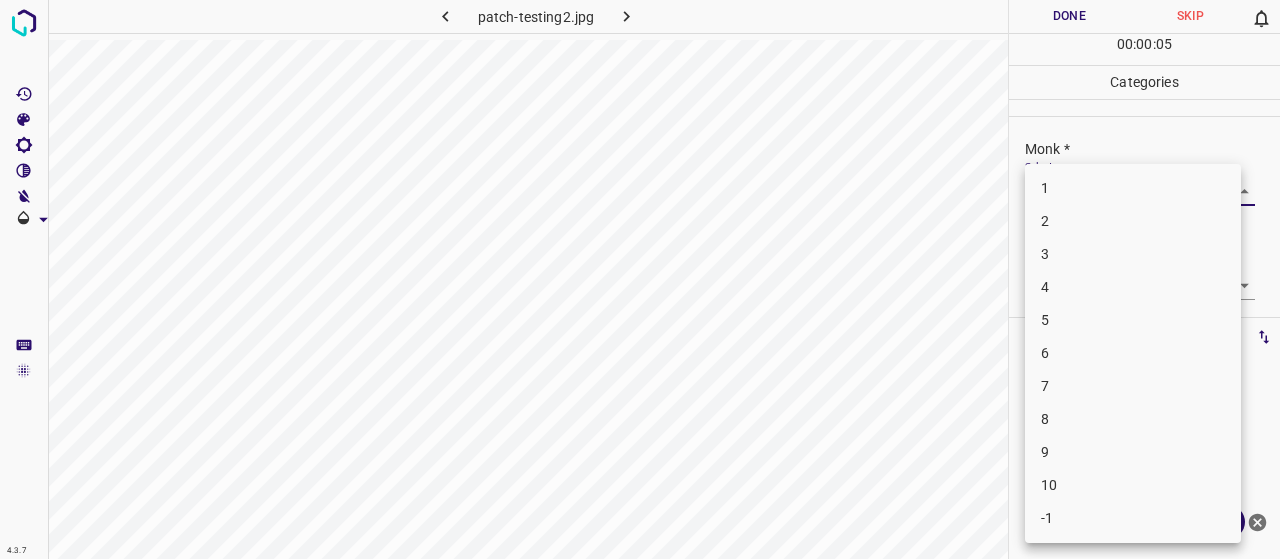 click on "3" at bounding box center (1133, 254) 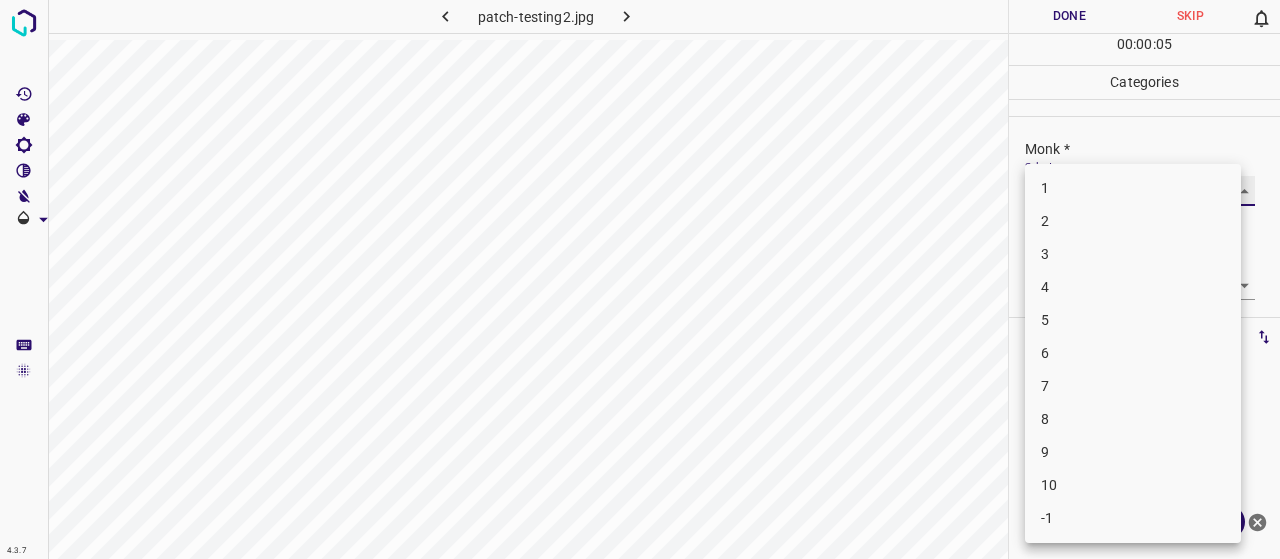 type on "3" 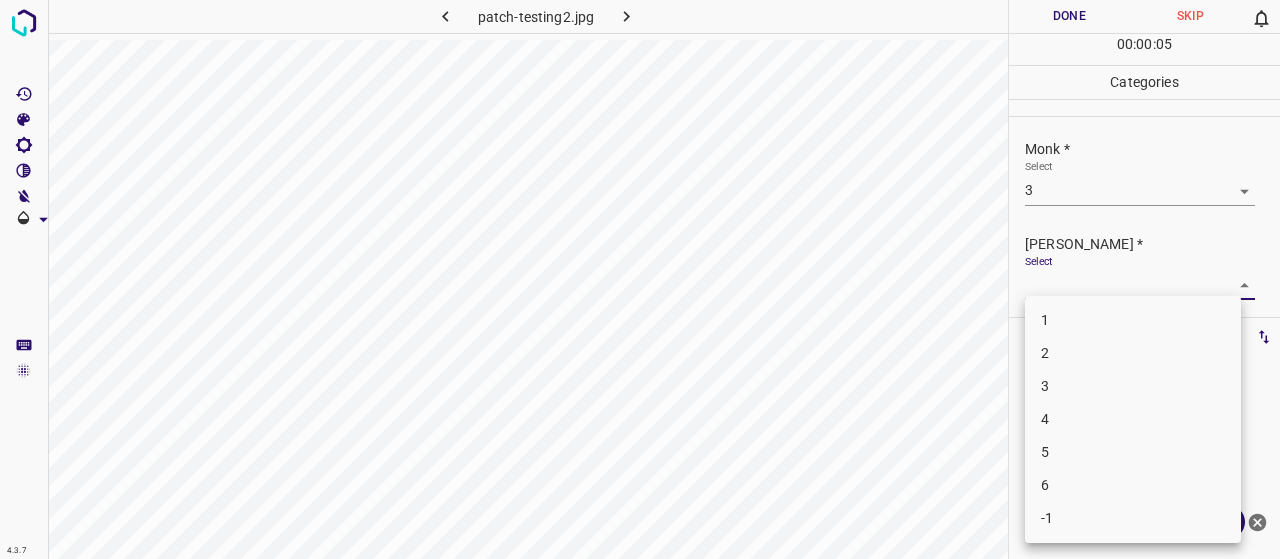 click on "4.3.7 patch-testing2.jpg Done Skip 0 00   : 00   : 05   Categories Monk *  Select 3 3  [PERSON_NAME] *  Select ​ Labels   0 Categories 1 Monk 2  [PERSON_NAME] Tools Space Change between modes (Draw & Edit) I Auto labeling R Restore zoom M Zoom in N Zoom out Delete Delete selecte label Filters Z Restore filters X Saturation filter C Brightness filter V Contrast filter B Gray scale filter General O Download Need Help ? - Text - Hide - Delete 1 2 3 4 5 6 -1" at bounding box center [640, 279] 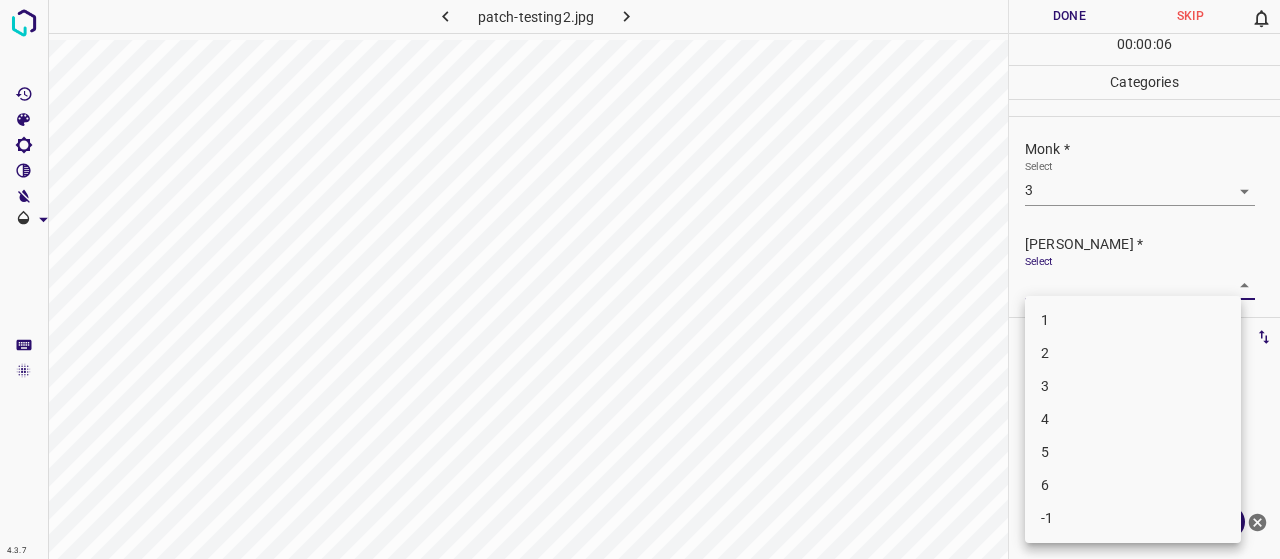 click on "2" at bounding box center (1133, 353) 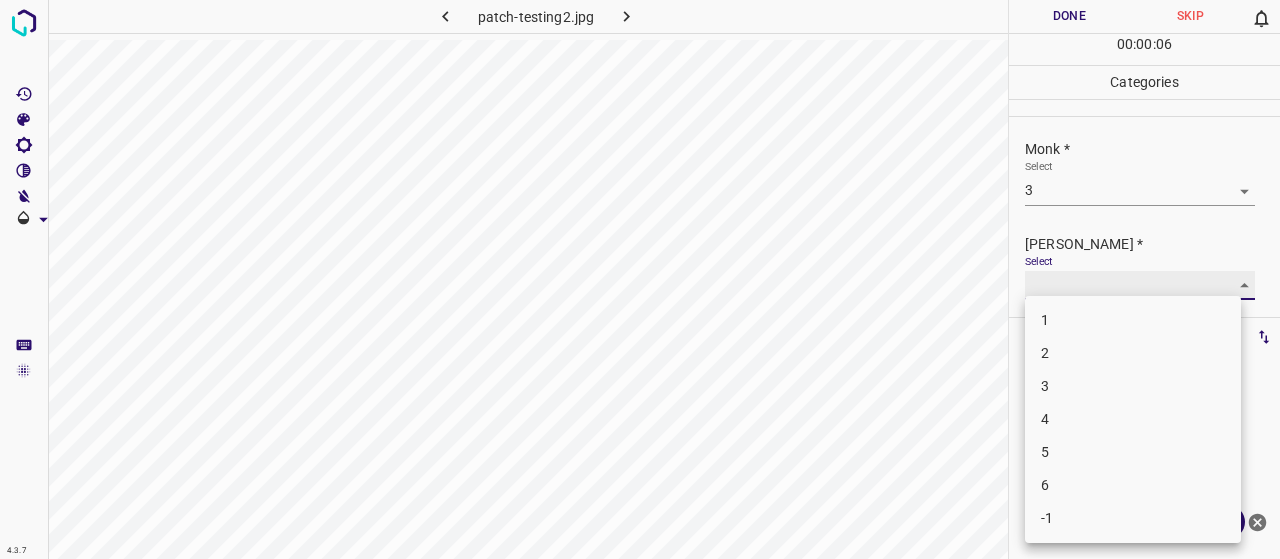type on "2" 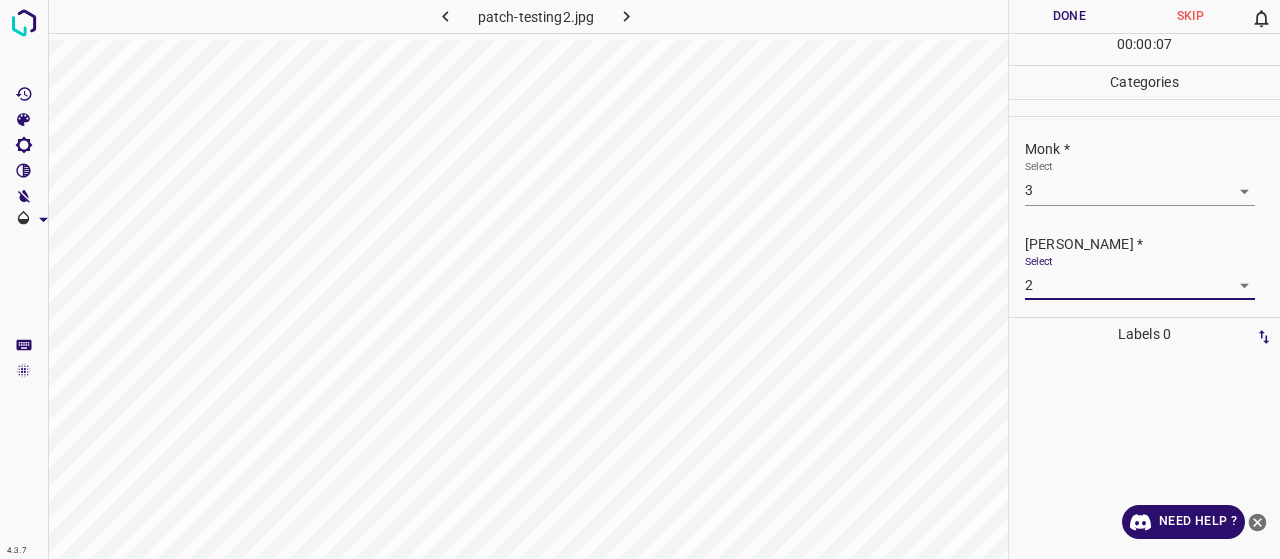 click on "Done" at bounding box center (1069, 16) 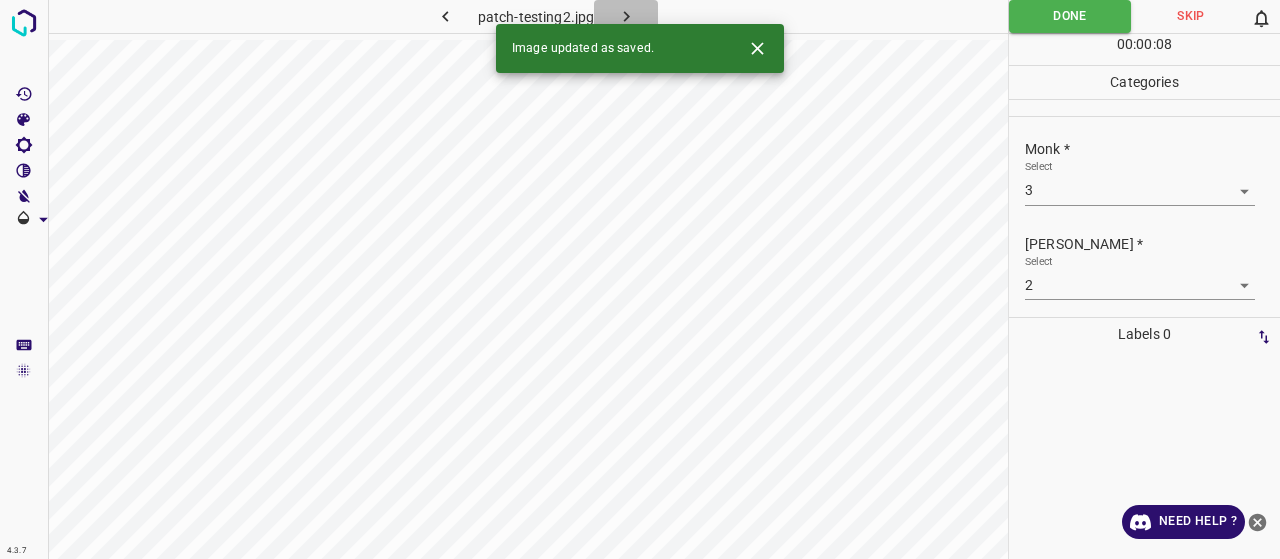 click 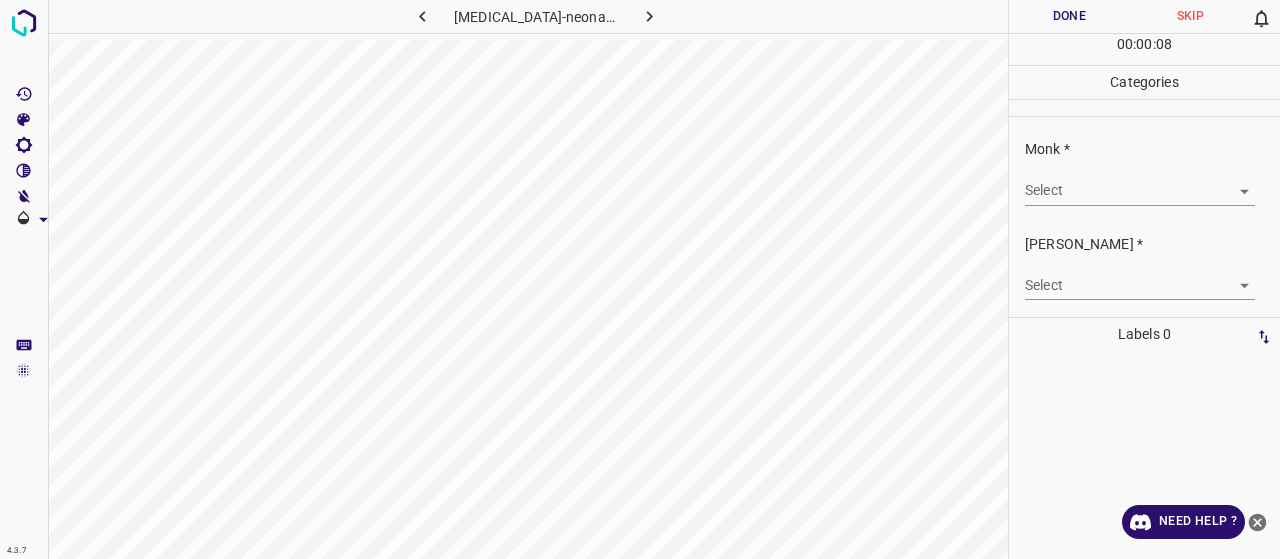 click on "Monk *  Select ​" at bounding box center (1144, 172) 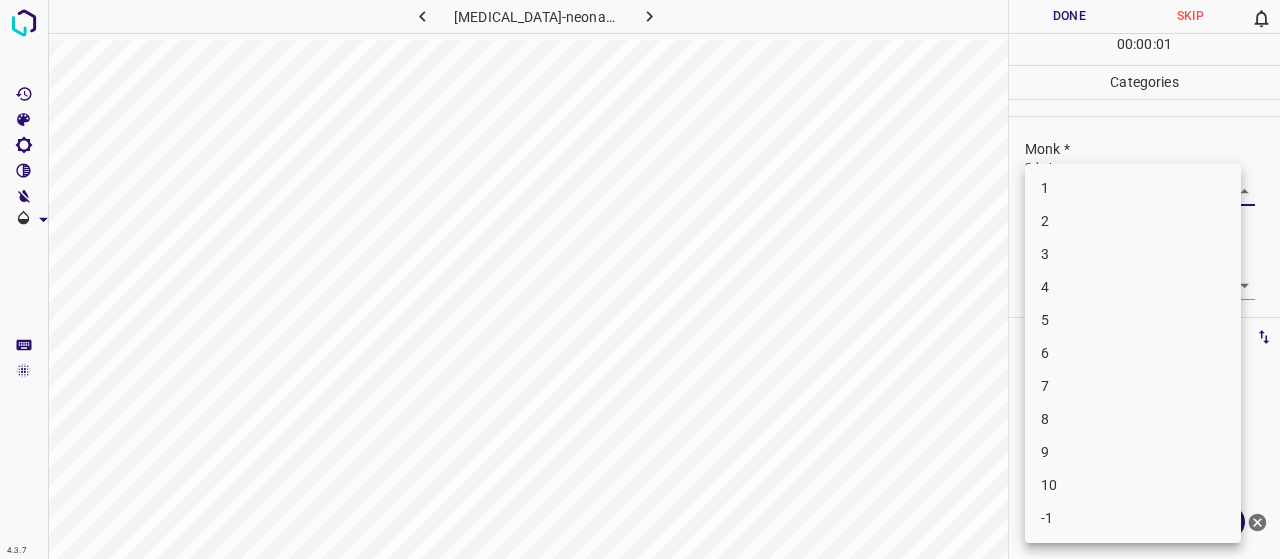 click on "4.3.7 lupus-neonatal1.jpg Done Skip 0 00   : 00   : 01   Categories Monk *  Select ​  [PERSON_NAME] *  Select ​ Labels   0 Categories 1 Monk 2  [PERSON_NAME] Tools Space Change between modes (Draw & Edit) I Auto labeling R Restore zoom M Zoom in N Zoom out Delete Delete selecte label Filters Z Restore filters X Saturation filter C Brightness filter V Contrast filter B Gray scale filter General O Download Need Help ? - Text - Hide - Delete 1 2 3 4 5 6 7 8 9 10 -1" at bounding box center (640, 279) 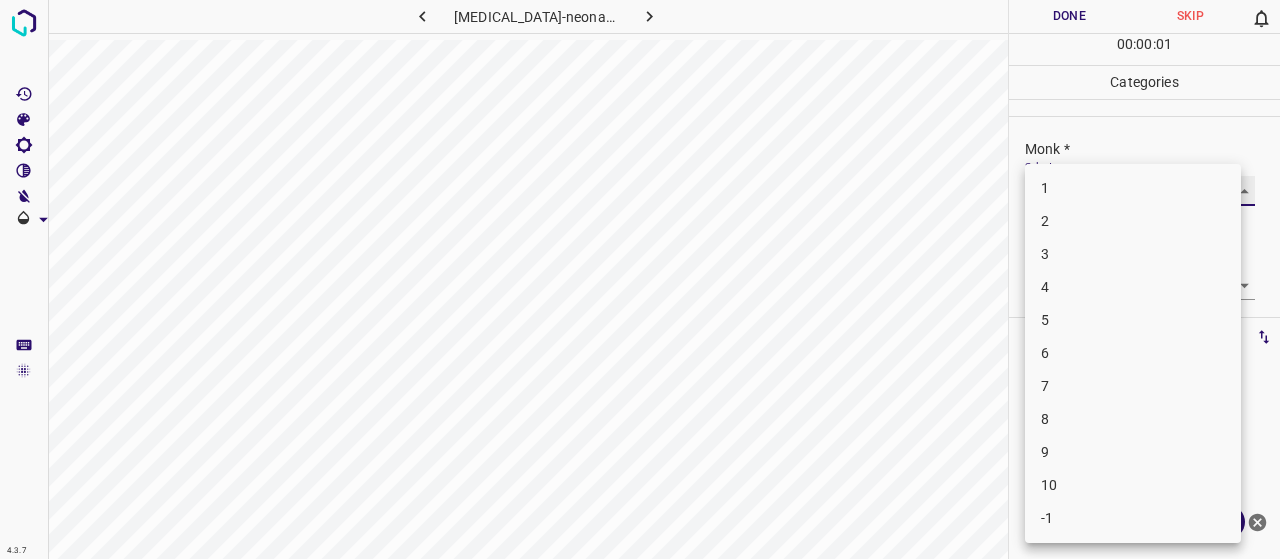 type on "2" 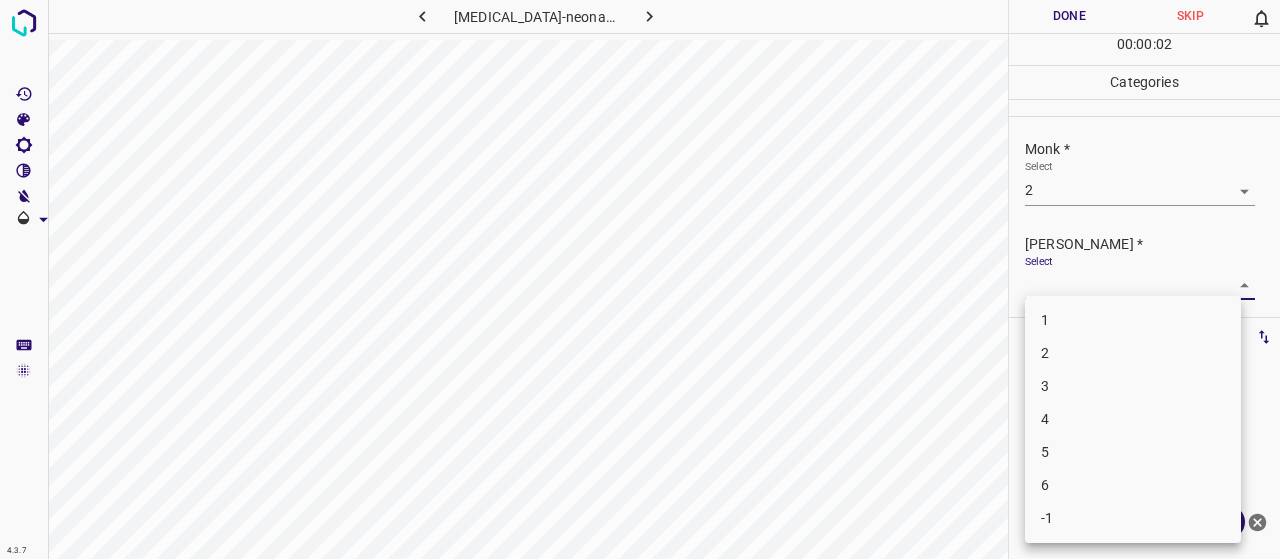 click on "4.3.7 [MEDICAL_DATA]-neonatal1.jpg Done Skip 0 00   : 00   : 02   Categories Monk *  Select 2 2  [PERSON_NAME] *  Select ​ Labels   0 Categories 1 Monk 2  [PERSON_NAME] Tools Space Change between modes (Draw & Edit) I Auto labeling R Restore zoom M Zoom in N Zoom out Delete Delete selecte label Filters Z Restore filters X Saturation filter C Brightness filter V Contrast filter B Gray scale filter General O Download Need Help ? - Text - Hide - Delete 1 2 3 4 5 6 -1" at bounding box center [640, 279] 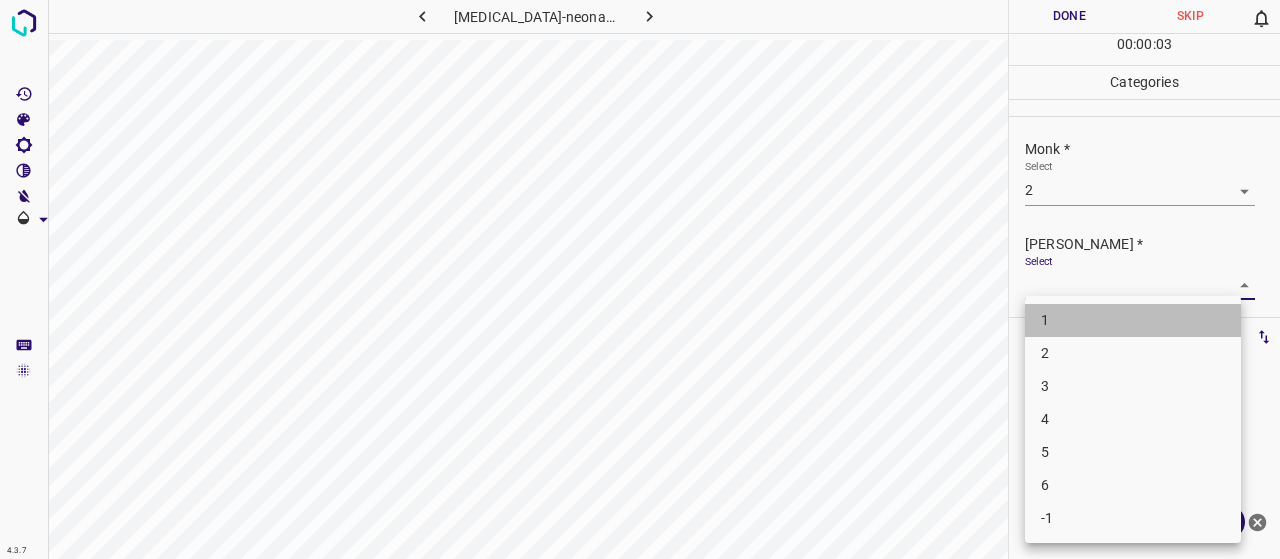 click on "1" at bounding box center (1133, 320) 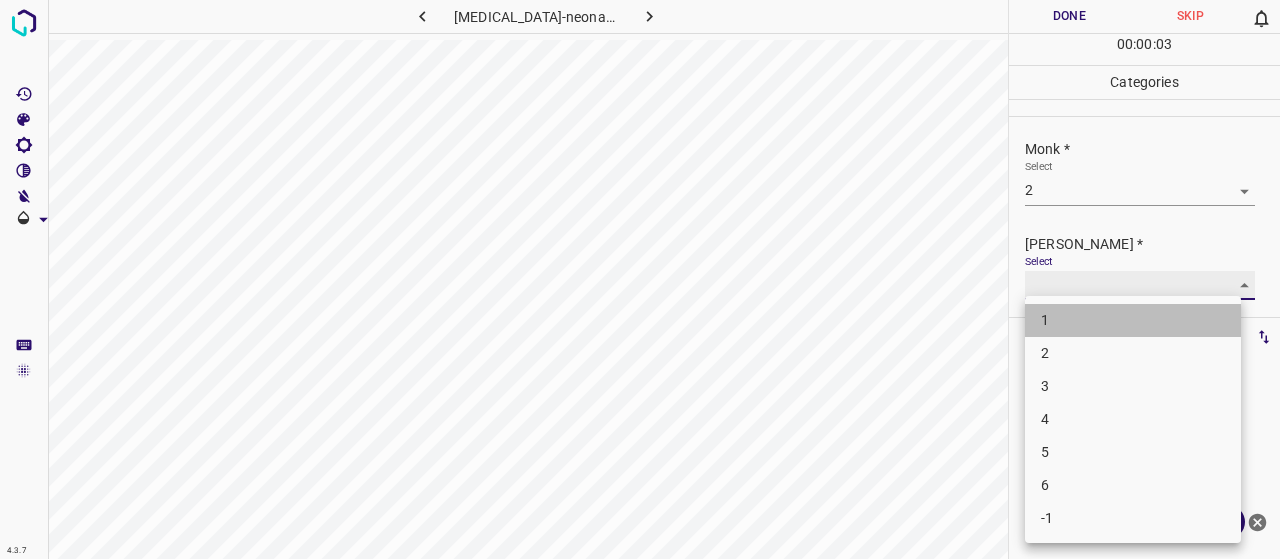 type on "1" 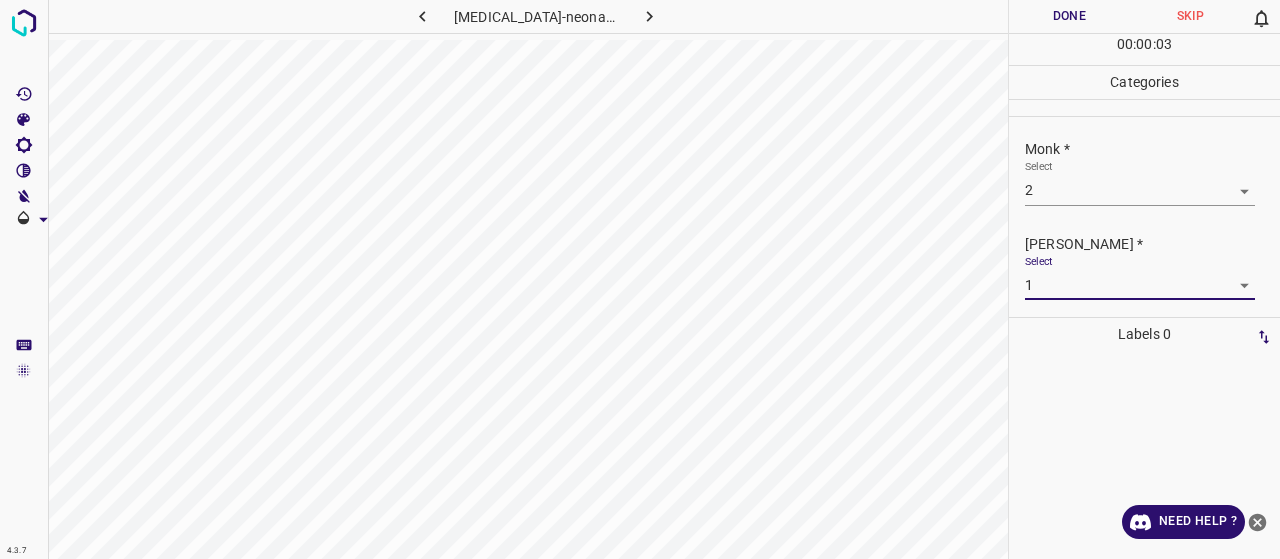 click on "Done" at bounding box center [1069, 16] 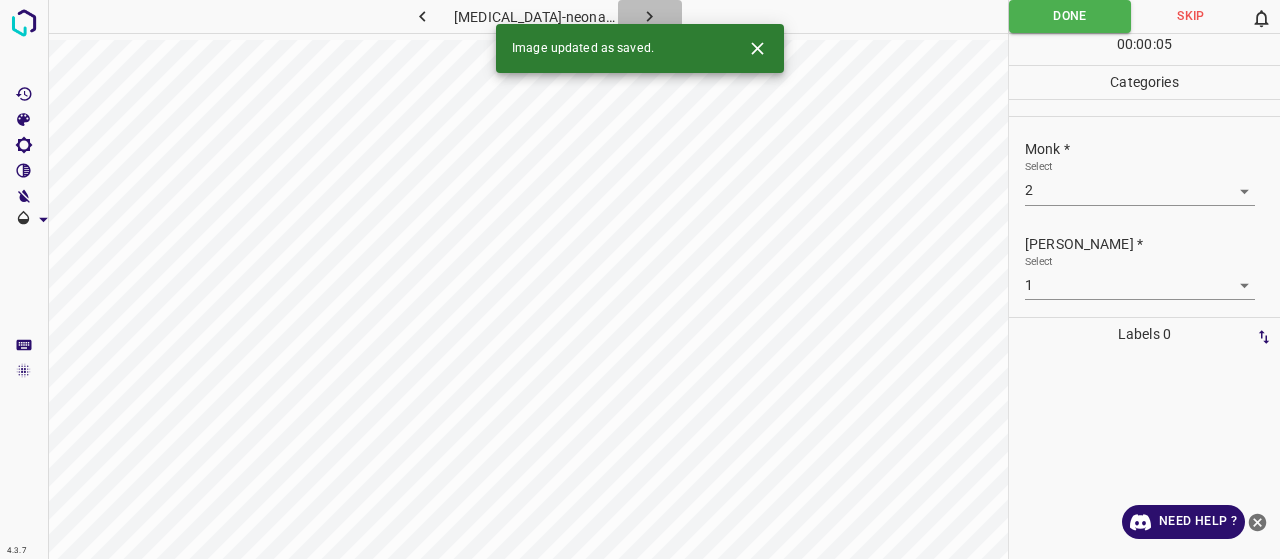 click at bounding box center (650, 16) 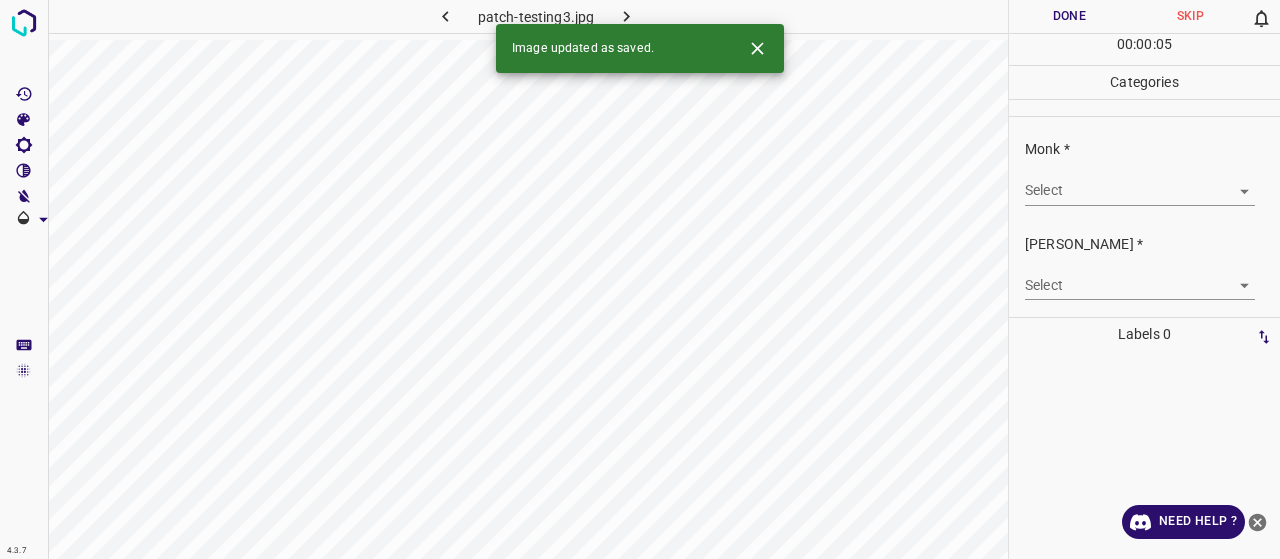 click on "4.3.7 patch-testing3.jpg Done Skip 0 00   : 00   : 05   Categories Monk *  Select ​  [PERSON_NAME] *  Select ​ Labels   0 Categories 1 Monk 2  [PERSON_NAME] Tools Space Change between modes (Draw & Edit) I Auto labeling R Restore zoom M Zoom in N Zoom out Delete Delete selecte label Filters Z Restore filters X Saturation filter C Brightness filter V Contrast filter B Gray scale filter General O Download Image updated as saved. Need Help ? - Text - Hide - Delete" at bounding box center [640, 279] 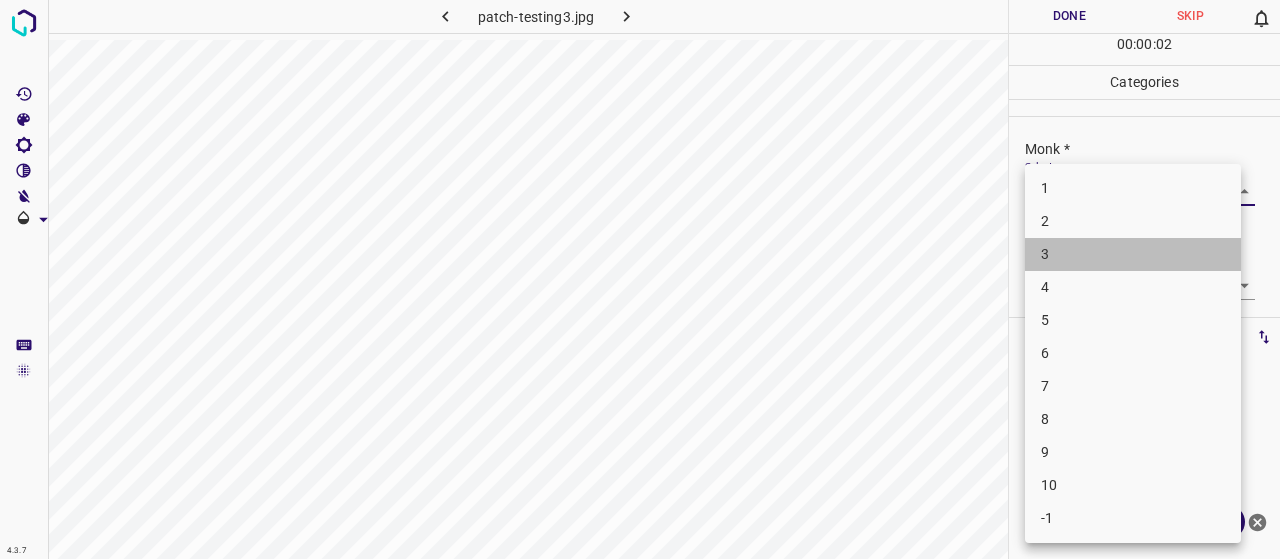 click on "3" at bounding box center (1133, 254) 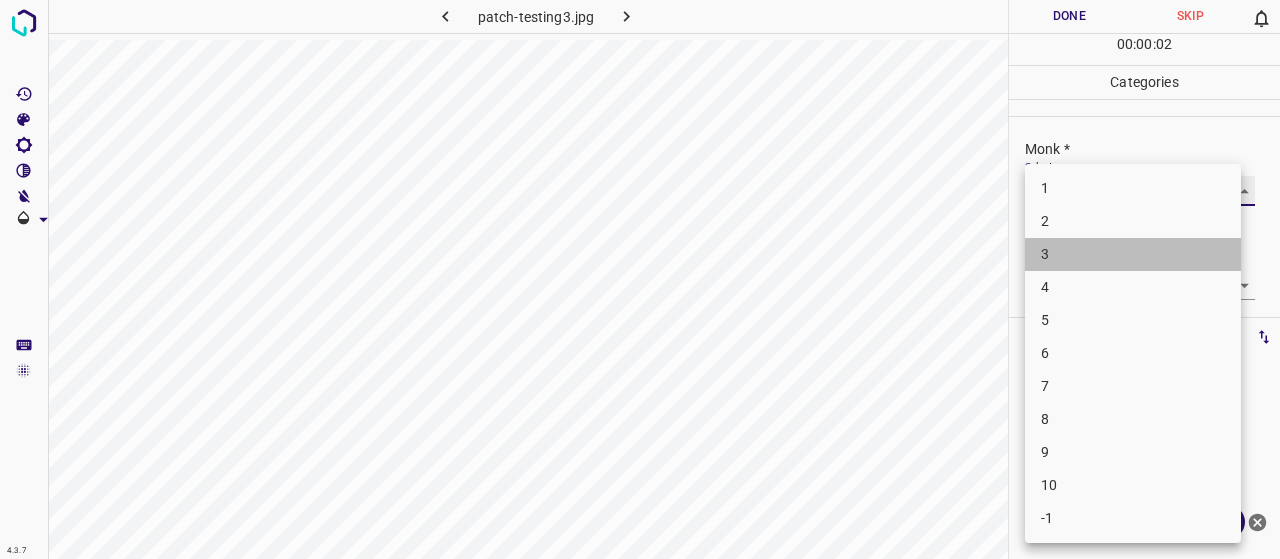 type on "3" 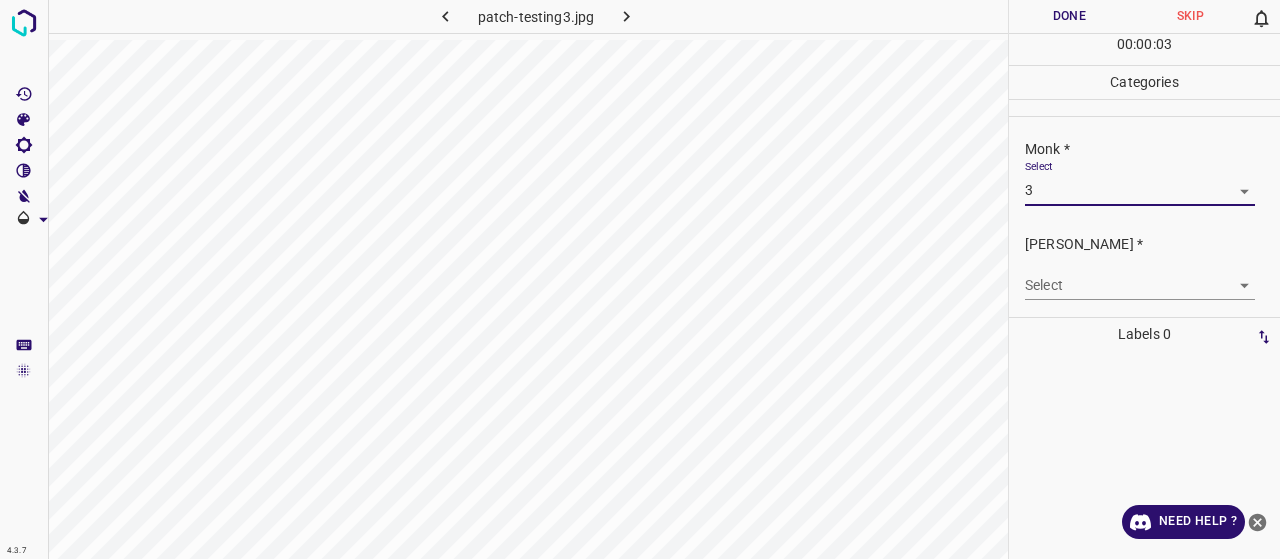 click on "4.3.7 patch-testing3.jpg Done Skip 0 00   : 00   : 03   Categories Monk *  Select 3 3  [PERSON_NAME] *  Select ​ Labels   0 Categories 1 Monk 2  [PERSON_NAME] Tools Space Change between modes (Draw & Edit) I Auto labeling R Restore zoom M Zoom in N Zoom out Delete Delete selecte label Filters Z Restore filters X Saturation filter C Brightness filter V Contrast filter B Gray scale filter General O Download Need Help ? - Text - Hide - Delete" at bounding box center (640, 279) 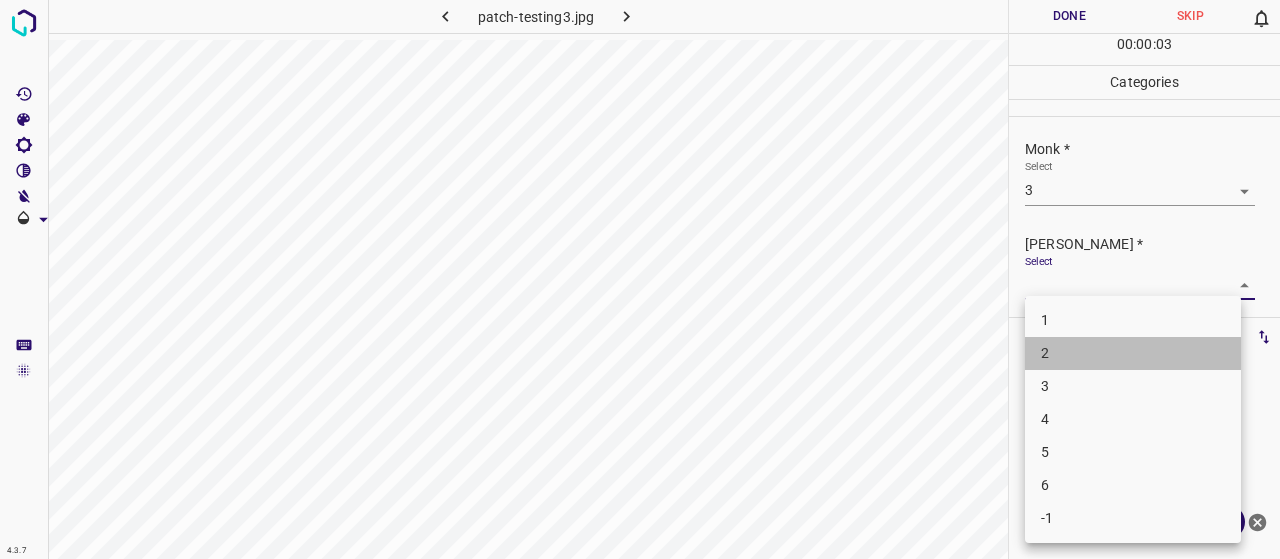 click on "2" at bounding box center (1133, 353) 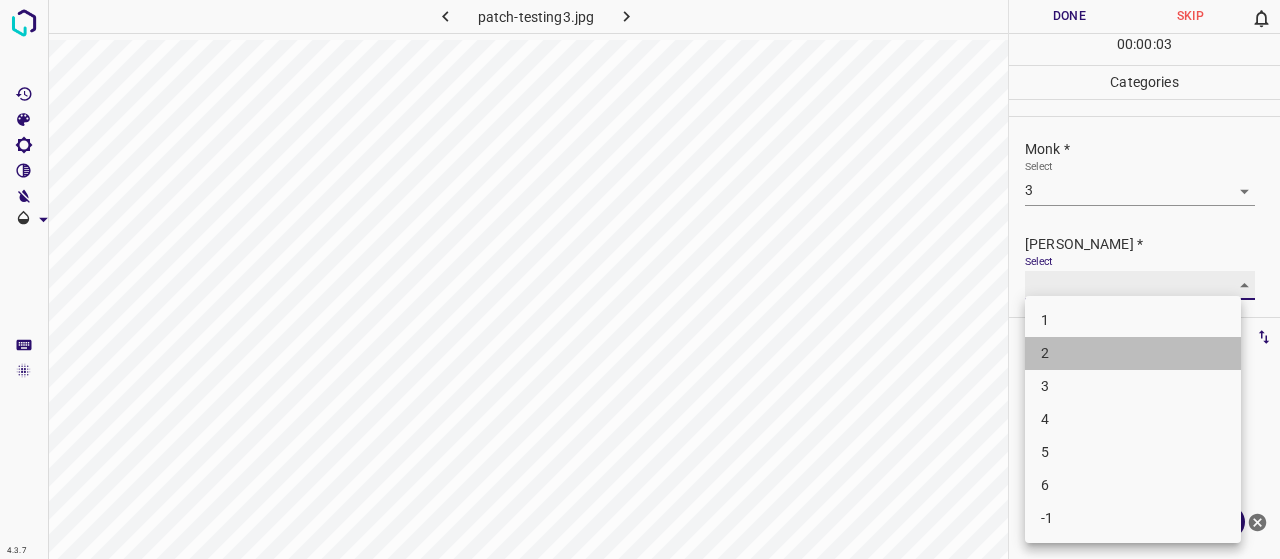 type on "2" 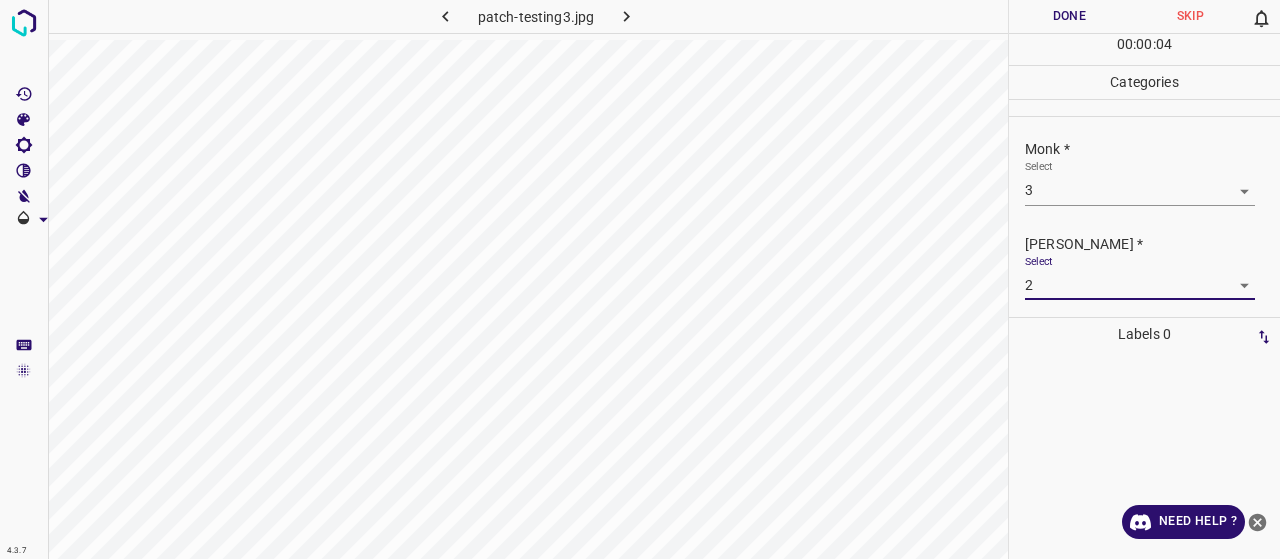 click on "00   : 00   : 04" at bounding box center [1144, 49] 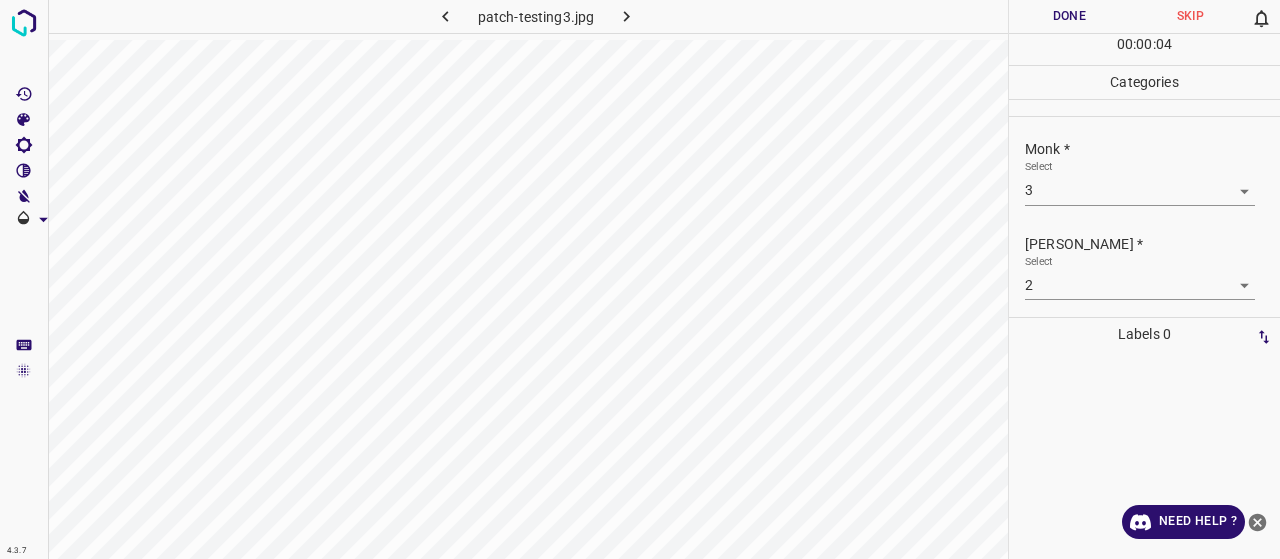 click on "Done" at bounding box center [1069, 16] 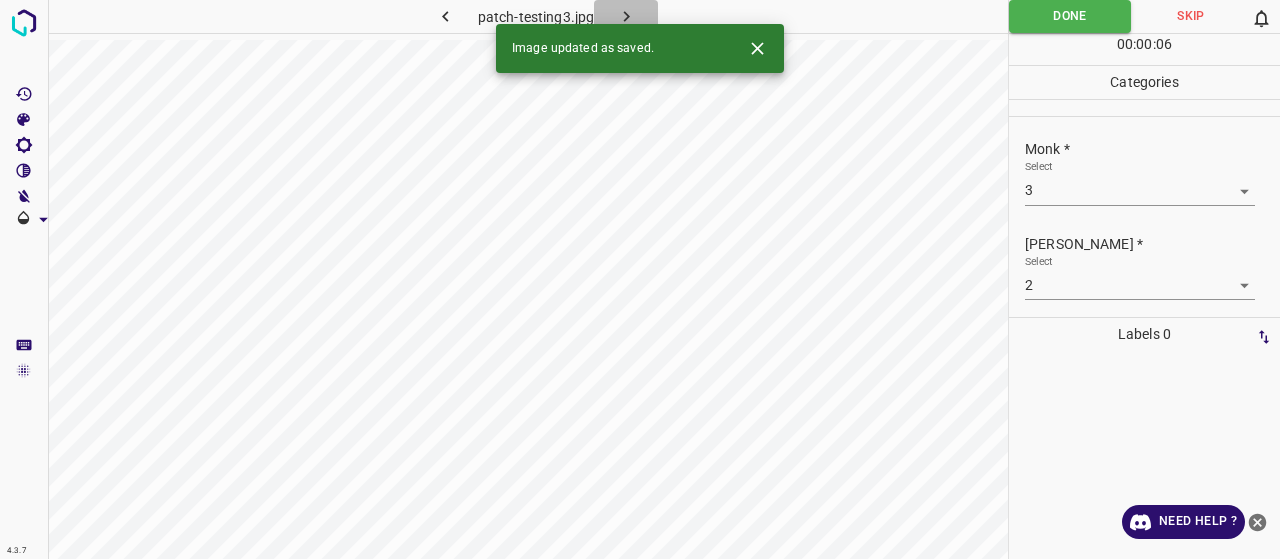 click 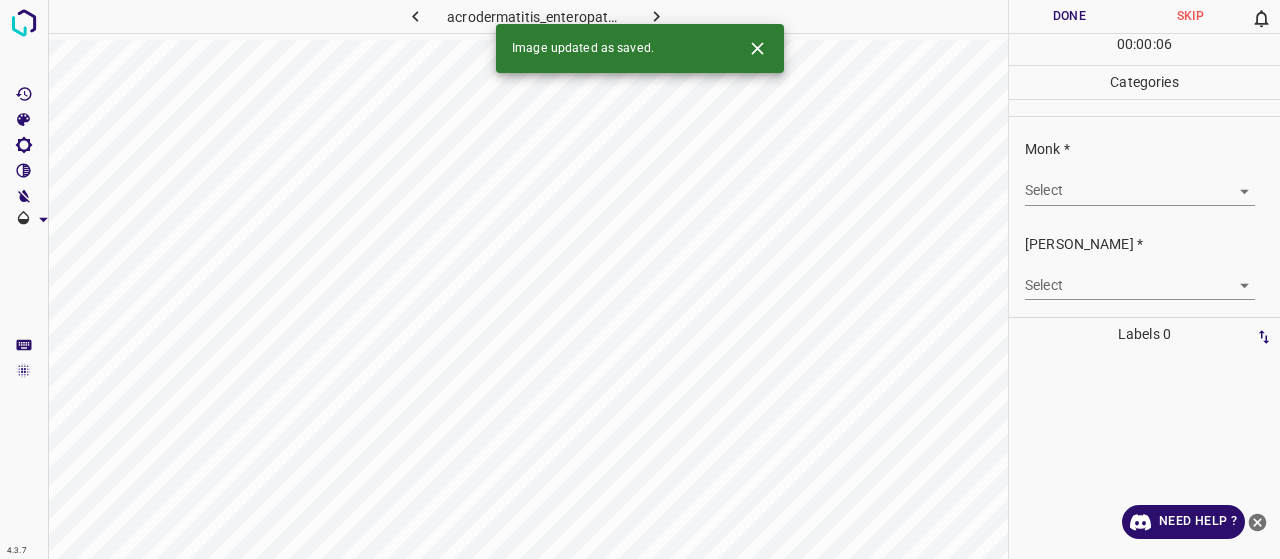 click on "4.3.7 acrodermatitis_enteropathica44.jpg Done Skip 0 00   : 00   : 06   Categories Monk *  Select ​  [PERSON_NAME] *  Select ​ Labels   0 Categories 1 Monk 2  [PERSON_NAME] Tools Space Change between modes (Draw & Edit) I Auto labeling R Restore zoom M Zoom in N Zoom out Delete Delete selecte label Filters Z Restore filters X Saturation filter C Brightness filter V Contrast filter B Gray scale filter General O Download Image updated as saved. Need Help ? - Text - Hide - Delete" at bounding box center (640, 279) 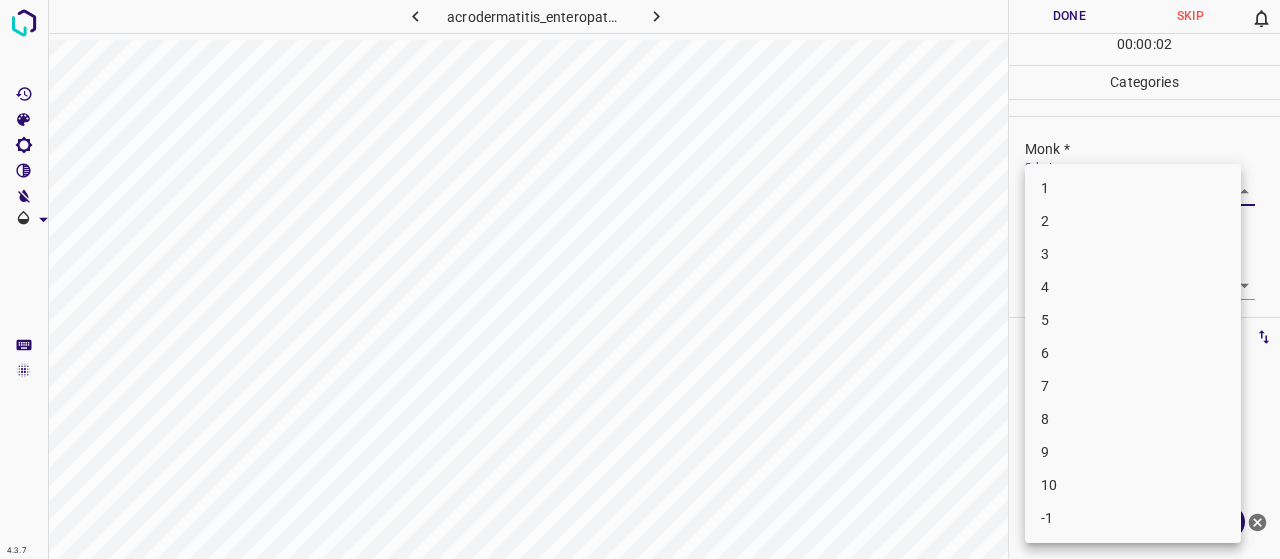 click on "6" at bounding box center (1133, 353) 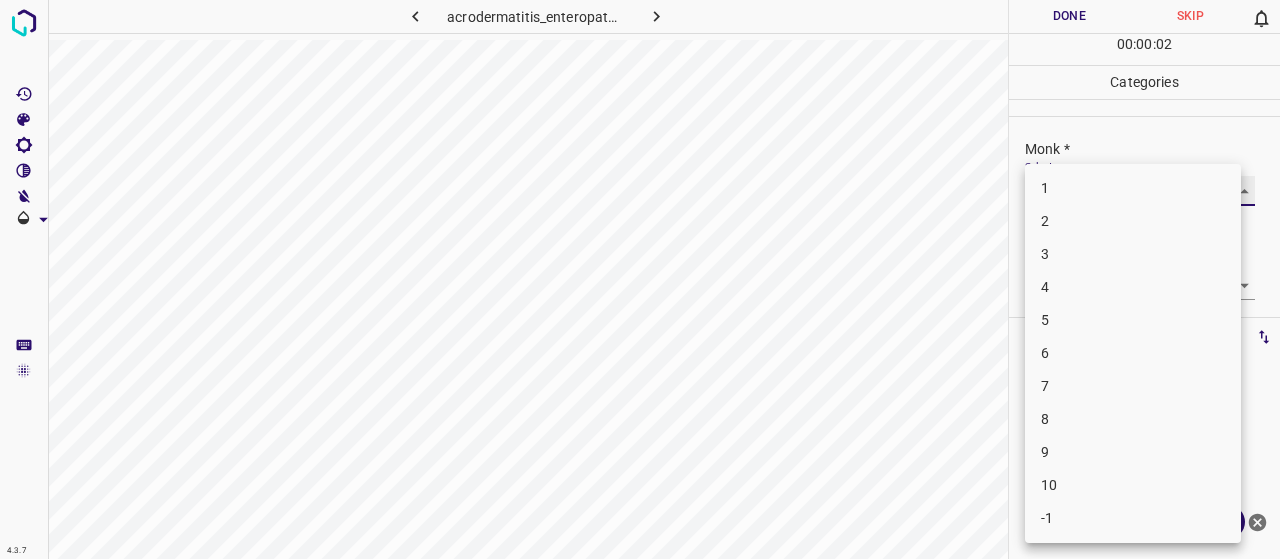 type on "6" 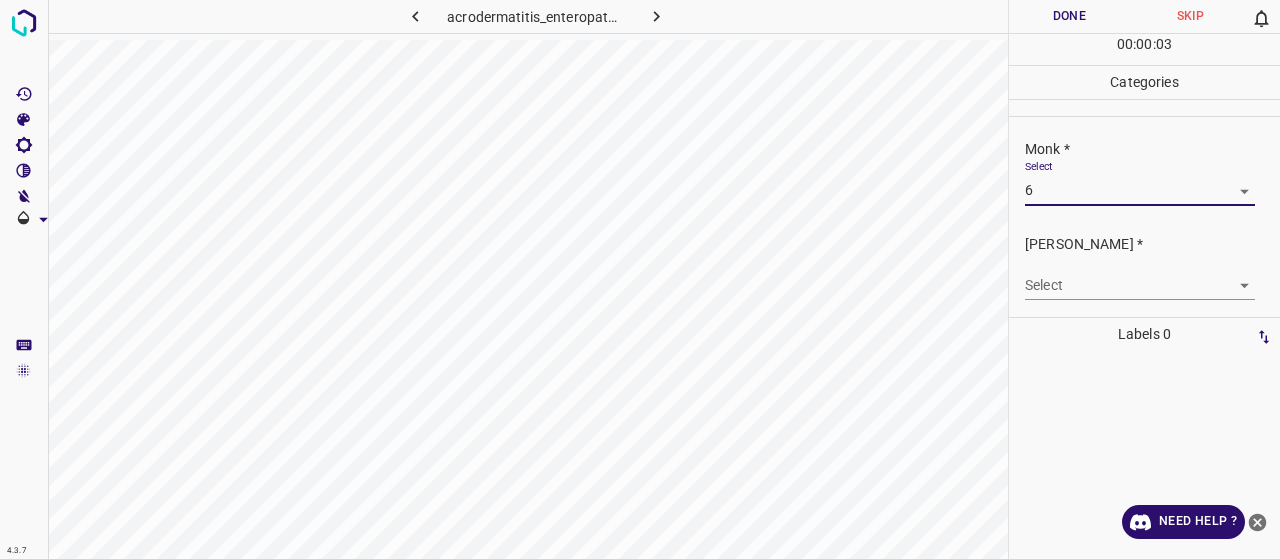 click on "4.3.7 acrodermatitis_enteropathica44.jpg Done Skip 0 00   : 00   : 03   Categories Monk *  Select 6 6  [PERSON_NAME] *  Select ​ Labels   0 Categories 1 Monk 2  [PERSON_NAME] Tools Space Change between modes (Draw & Edit) I Auto labeling R Restore zoom M Zoom in N Zoom out Delete Delete selecte label Filters Z Restore filters X Saturation filter C Brightness filter V Contrast filter B Gray scale filter General O Download Need Help ? - Text - Hide - Delete" at bounding box center [640, 279] 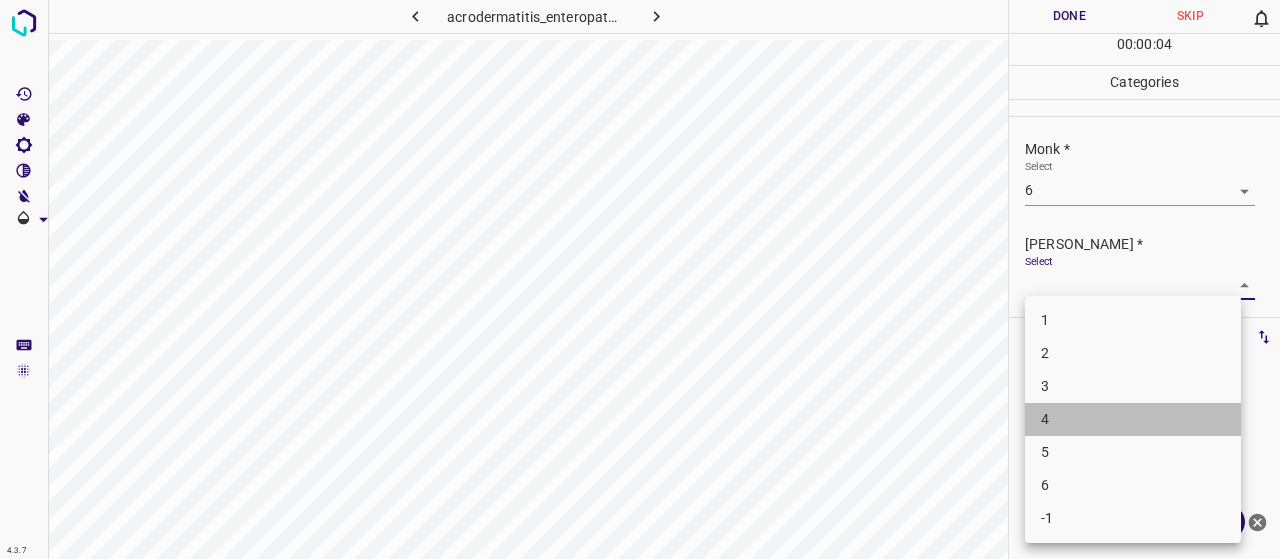 click on "4" at bounding box center [1133, 419] 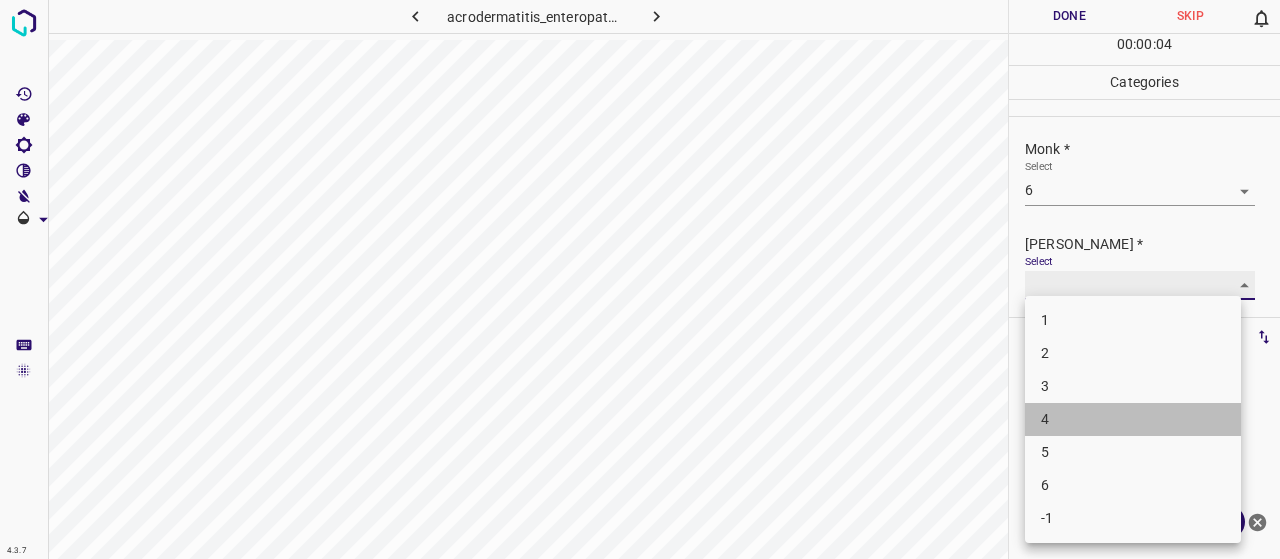 type on "4" 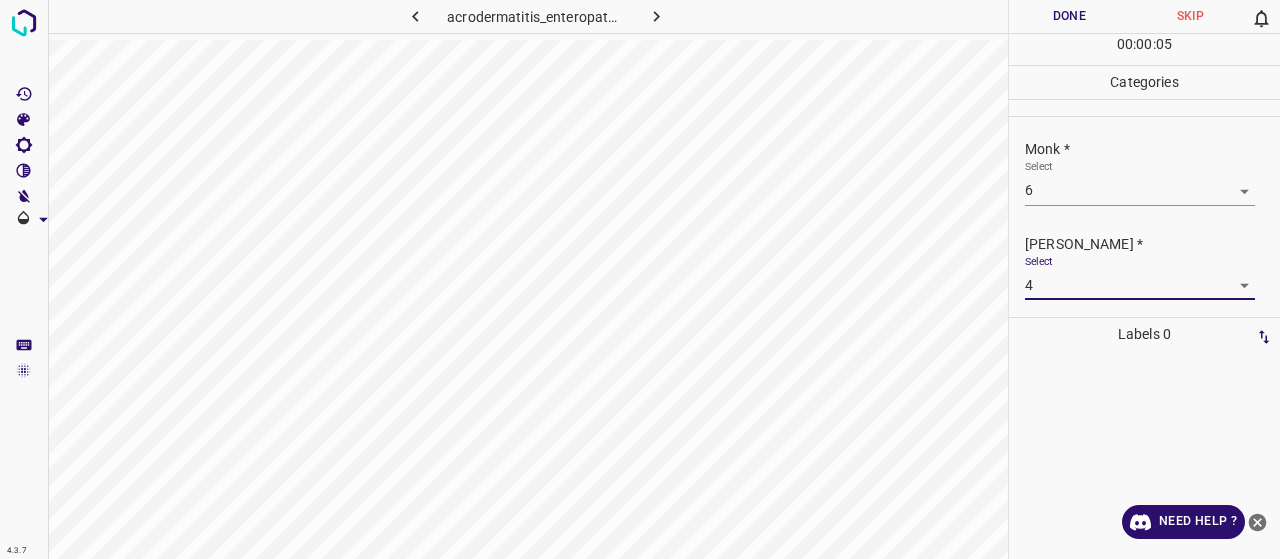 click on "Done" at bounding box center [1069, 16] 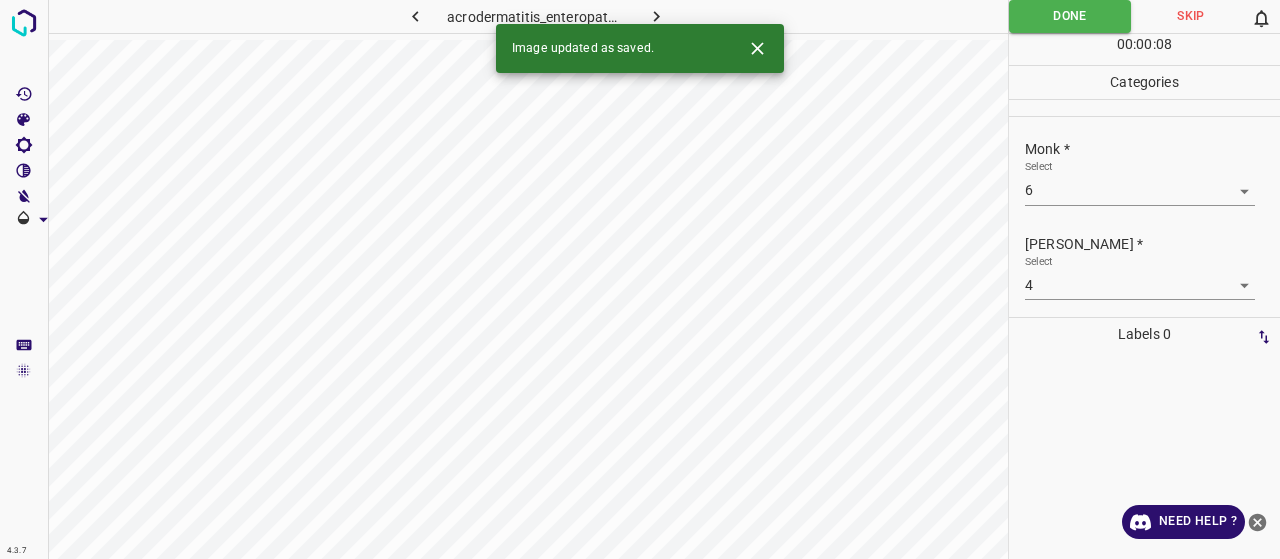 click on "4.3.7 acrodermatitis_enteropathica44.jpg Done Skip 0 00   : 00   : 08   Categories Monk *  Select 6 6  [PERSON_NAME] *  Select 4 4 Labels   0 Categories 1 Monk 2  [PERSON_NAME] Tools Space Change between modes (Draw & Edit) I Auto labeling R Restore zoom M Zoom in N Zoom out Delete Delete selecte label Filters Z Restore filters X Saturation filter C Brightness filter V Contrast filter B Gray scale filter General O Download Image updated as saved. Need Help ?" at bounding box center [640, 279] 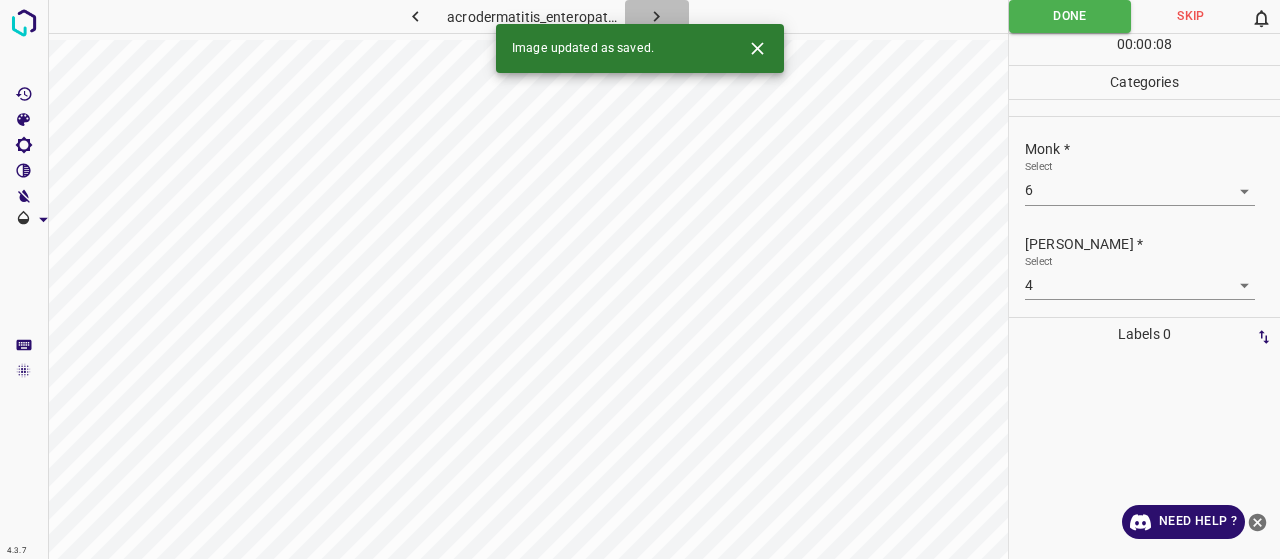 click 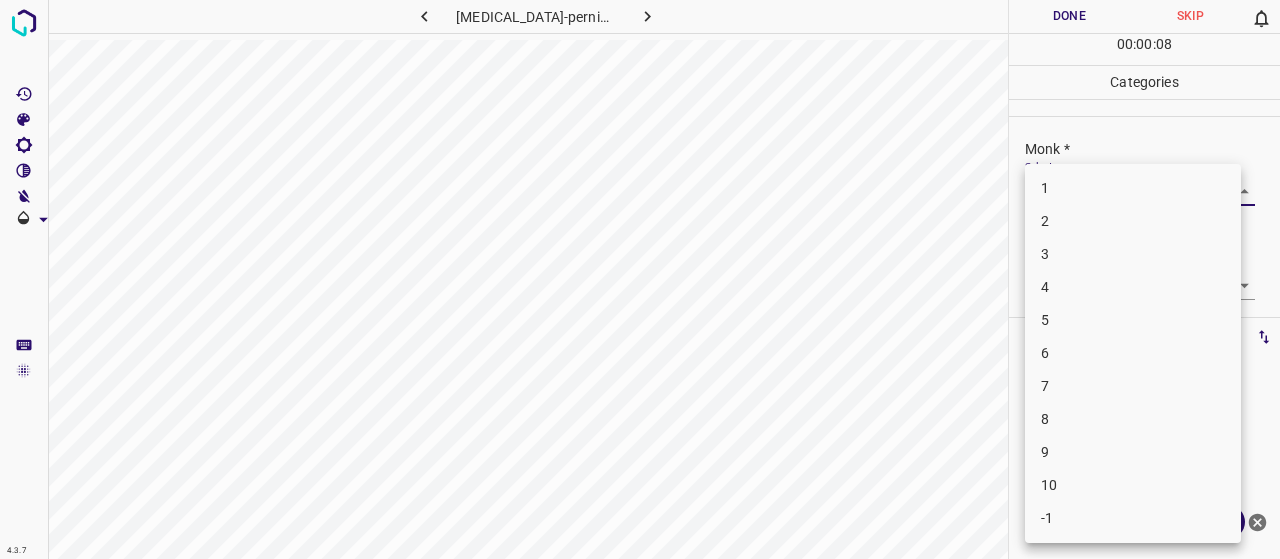 click on "4.3.7 [MEDICAL_DATA]-pernio12.jpg Done Skip 0 00   : 00   : 08   Categories Monk *  Select ​  [PERSON_NAME] *  Select ​ Labels   0 Categories 1 Monk 2  [PERSON_NAME] Tools Space Change between modes (Draw & Edit) I Auto labeling R Restore zoom M Zoom in N Zoom out Delete Delete selecte label Filters Z Restore filters X Saturation filter C Brightness filter V Contrast filter B Gray scale filter General O Download Need Help ? - Text - Hide - Delete 1 2 3 4 5 6 7 8 9 10 -1" at bounding box center (640, 279) 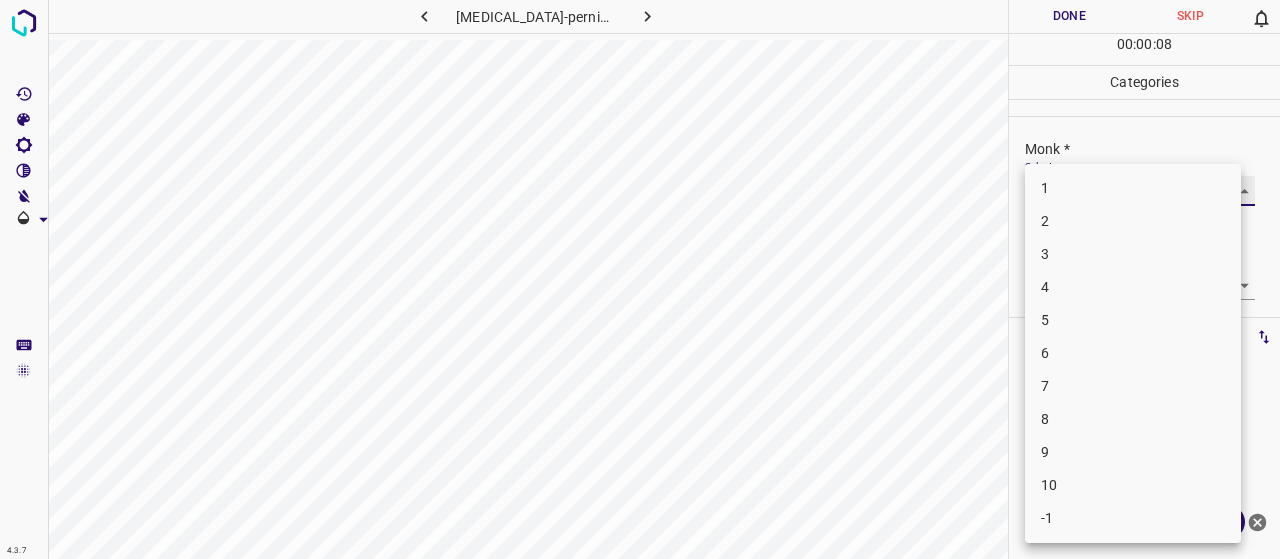 type on "3" 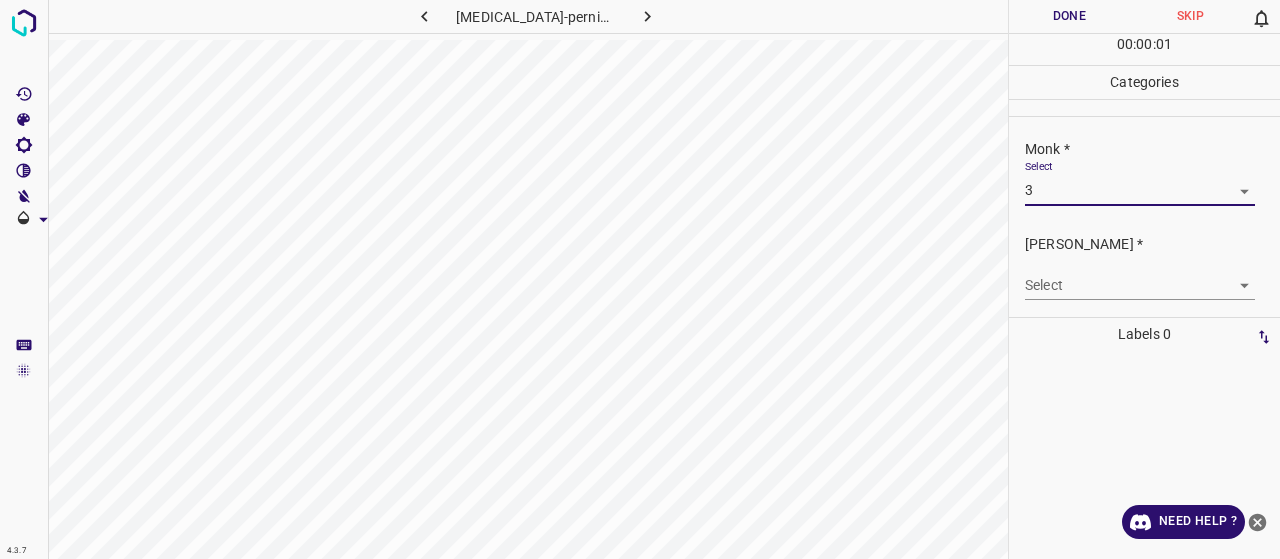 click on "4.3.7 [MEDICAL_DATA]-pernio12.jpg Done Skip 0 00   : 00   : 01   Categories Monk *  Select 3 3  [PERSON_NAME] *  Select ​ Labels   0 Categories 1 Monk 2  [PERSON_NAME] Tools Space Change between modes (Draw & Edit) I Auto labeling R Restore zoom M Zoom in N Zoom out Delete Delete selecte label Filters Z Restore filters X Saturation filter C Brightness filter V Contrast filter B Gray scale filter General O Download Need Help ? - Text - Hide - Delete 1 2 3 4 5 6 7 8 9 10 -1" at bounding box center (640, 279) 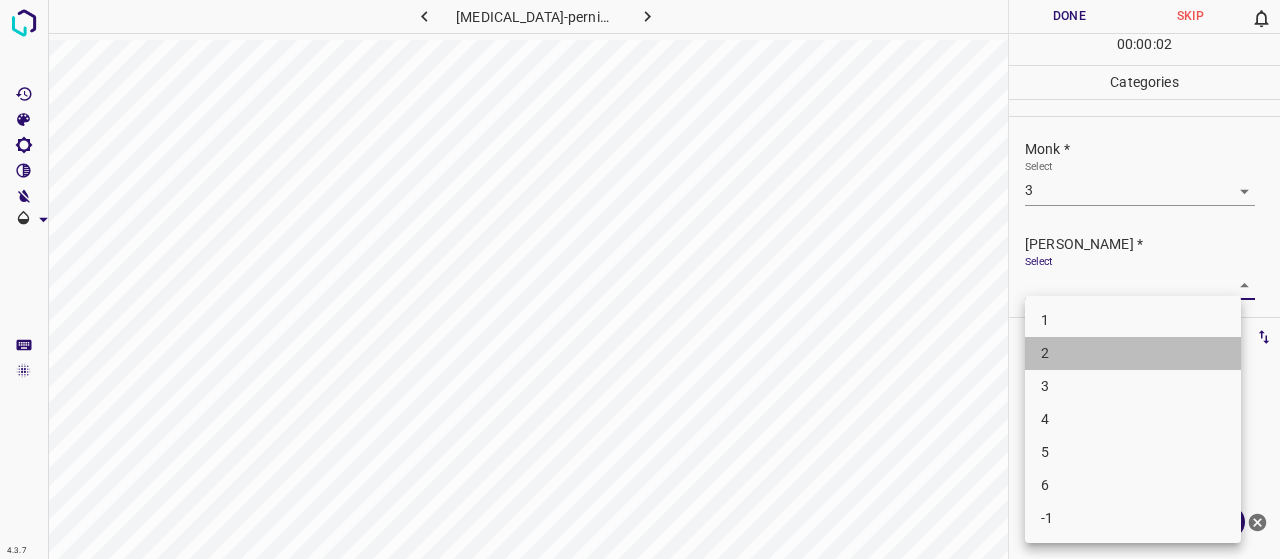 click on "2" at bounding box center (1133, 353) 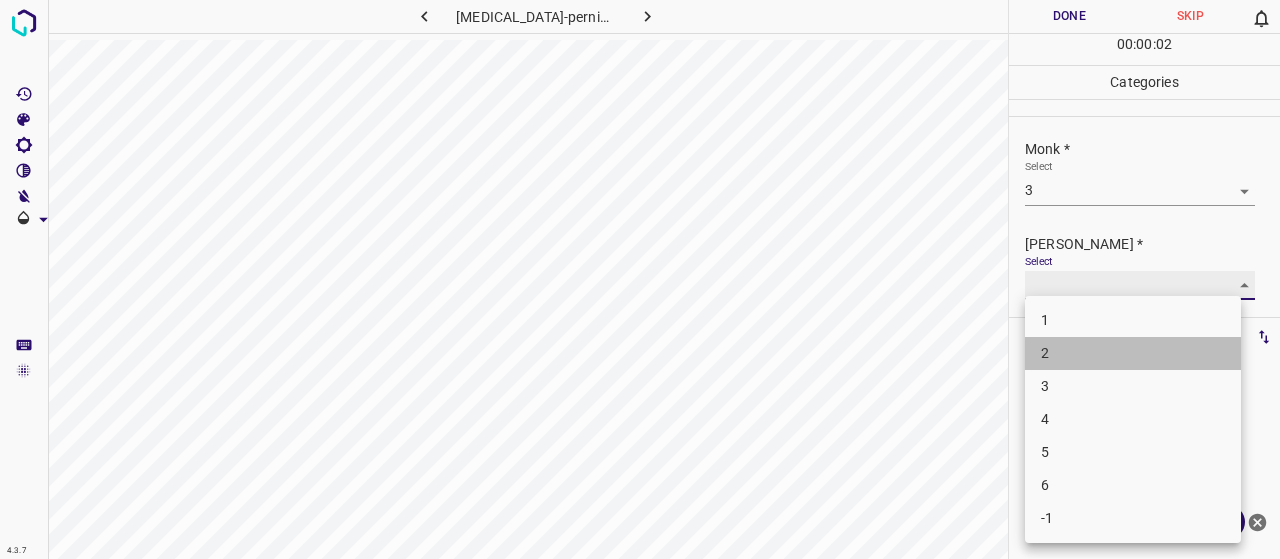 type on "2" 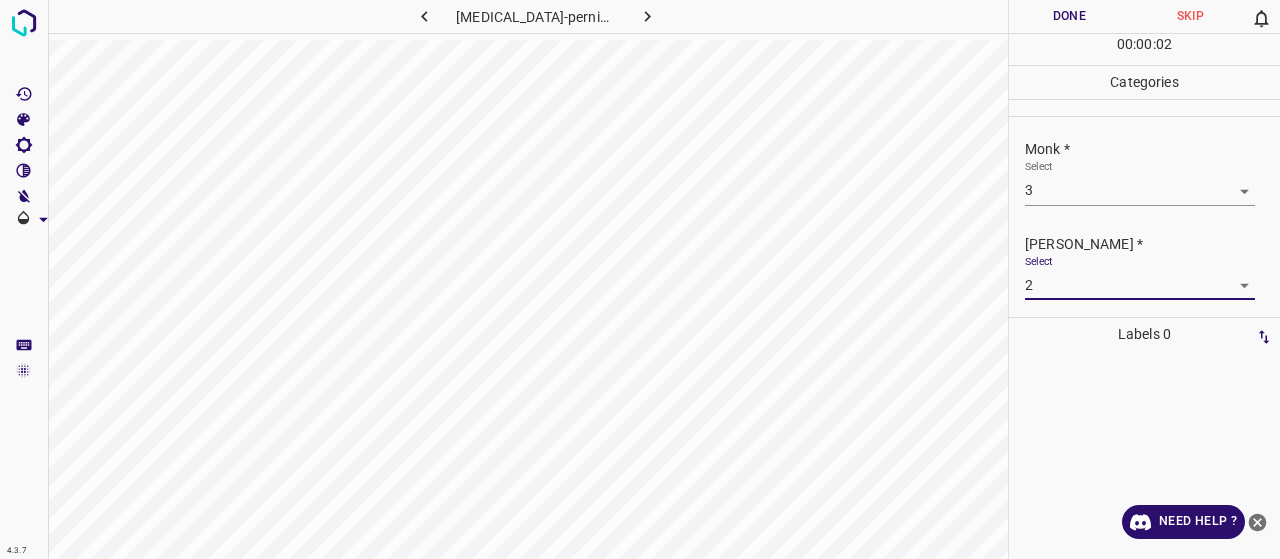 click on "Done" at bounding box center (1069, 16) 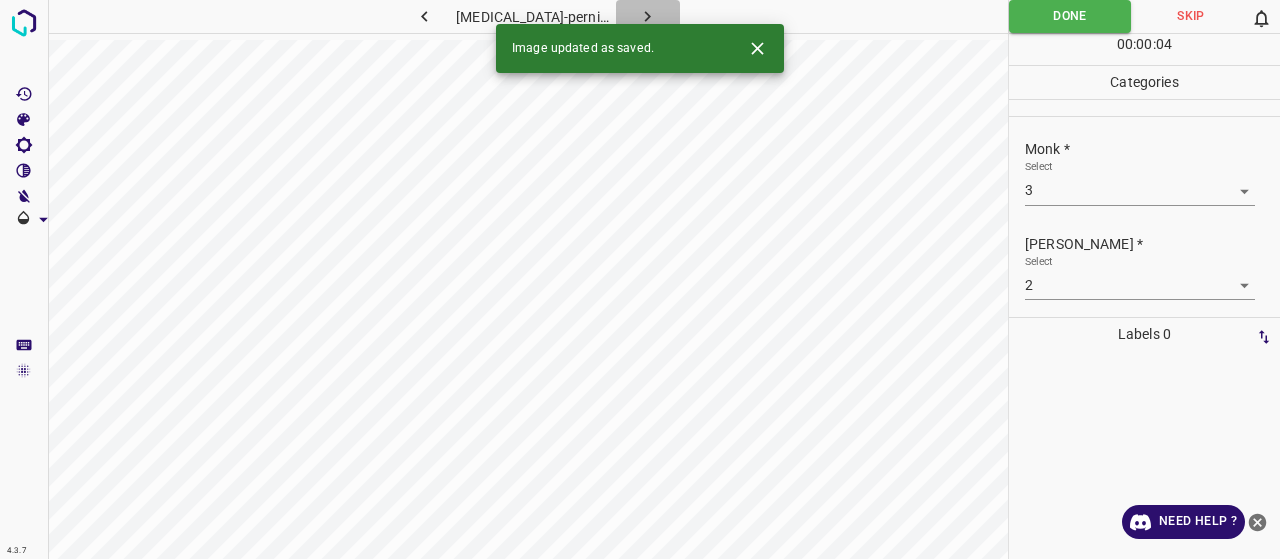 click at bounding box center [648, 16] 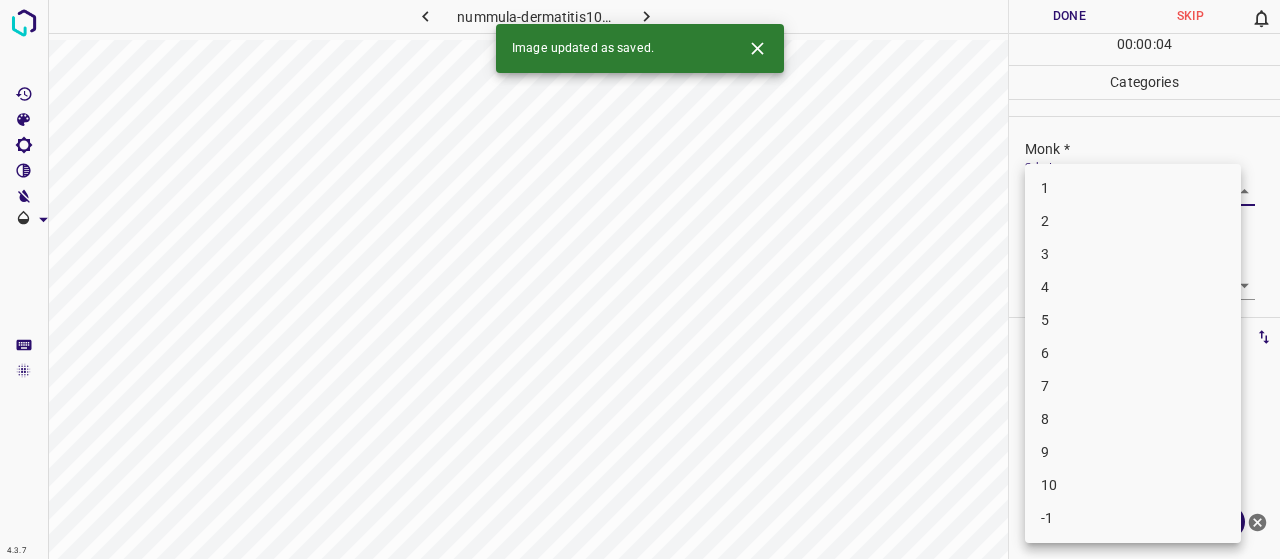 click on "4.3.7 nummula-dermatitis10.jpg Done Skip 0 00   : 00   : 04   Categories Monk *  Select ​  [PERSON_NAME] *  Select ​ Labels   0 Categories 1 Monk 2  [PERSON_NAME] Tools Space Change between modes (Draw & Edit) I Auto labeling R Restore zoom M Zoom in N Zoom out Delete Delete selecte label Filters Z Restore filters X Saturation filter C Brightness filter V Contrast filter B Gray scale filter General O Download Image updated as saved. Need Help ? - Text - Hide - Delete 1 2 3 4 5 6 7 8 9 10 -1" at bounding box center [640, 279] 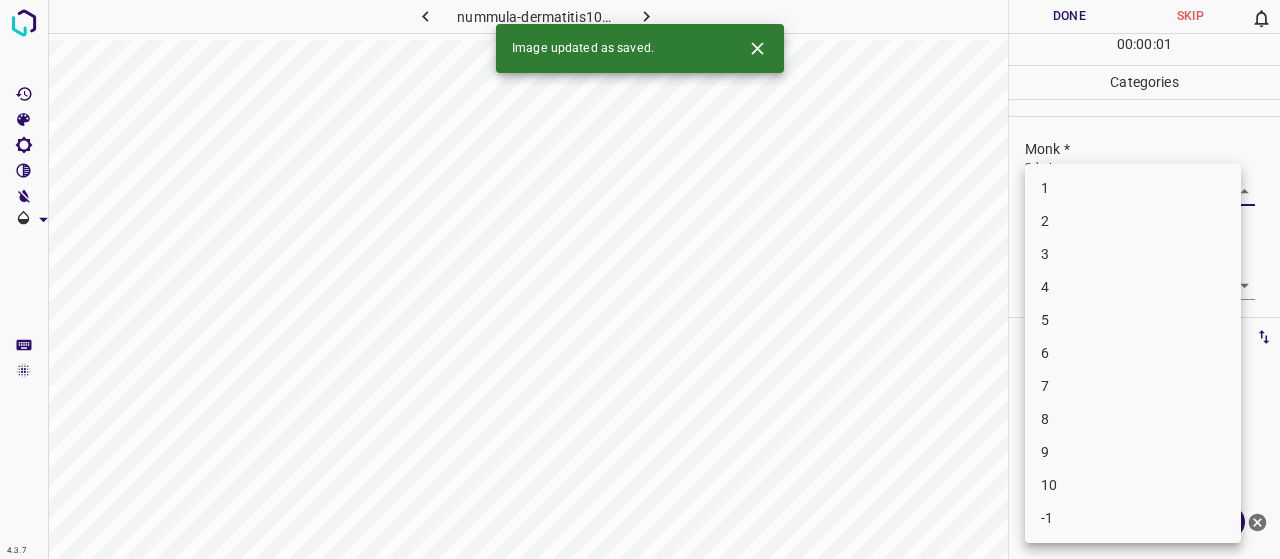 drag, startPoint x: 1128, startPoint y: 233, endPoint x: 1126, endPoint y: 253, distance: 20.09975 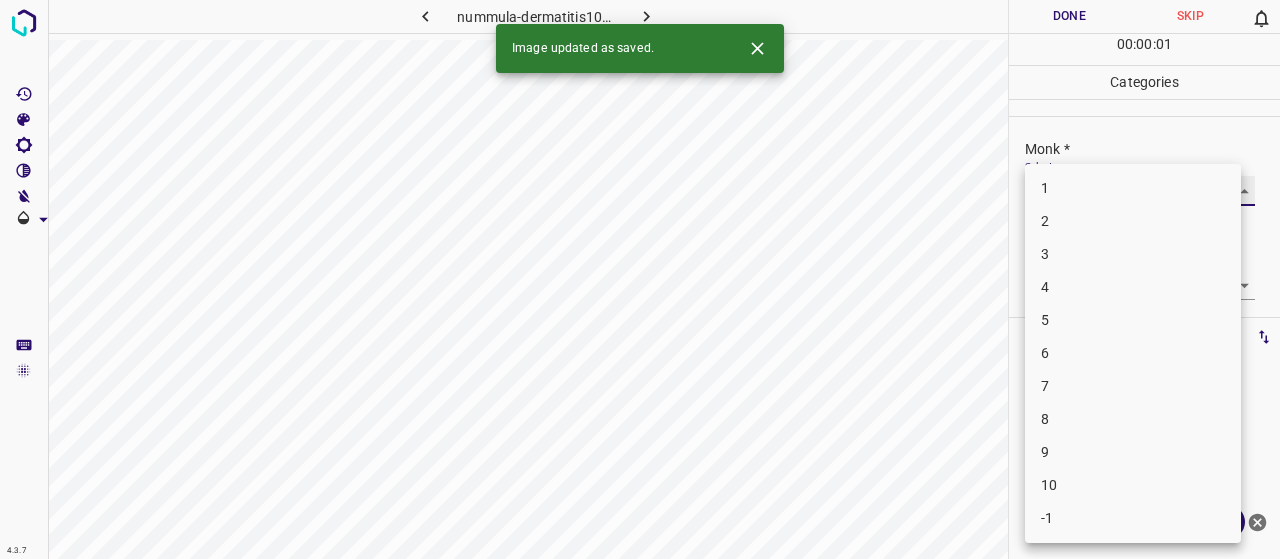 type on "3" 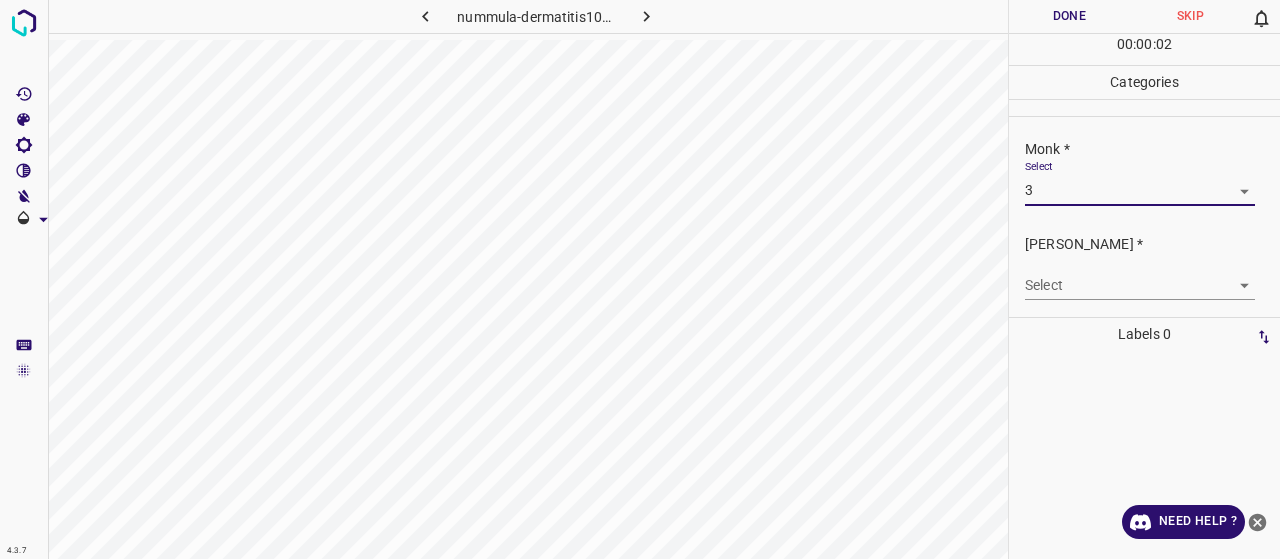 click on "4.3.7 nummula-dermatitis10.jpg Done Skip 0 00   : 00   : 02   Categories Monk *  Select 3 3  [PERSON_NAME] *  Select ​ Labels   0 Categories 1 Monk 2  [PERSON_NAME] Tools Space Change between modes (Draw & Edit) I Auto labeling R Restore zoom M Zoom in N Zoom out Delete Delete selecte label Filters Z Restore filters X Saturation filter C Brightness filter V Contrast filter B Gray scale filter General O Download Need Help ? - Text - Hide - Delete 1 2 3 4 5 6 7 8 9 10 -1" at bounding box center (640, 279) 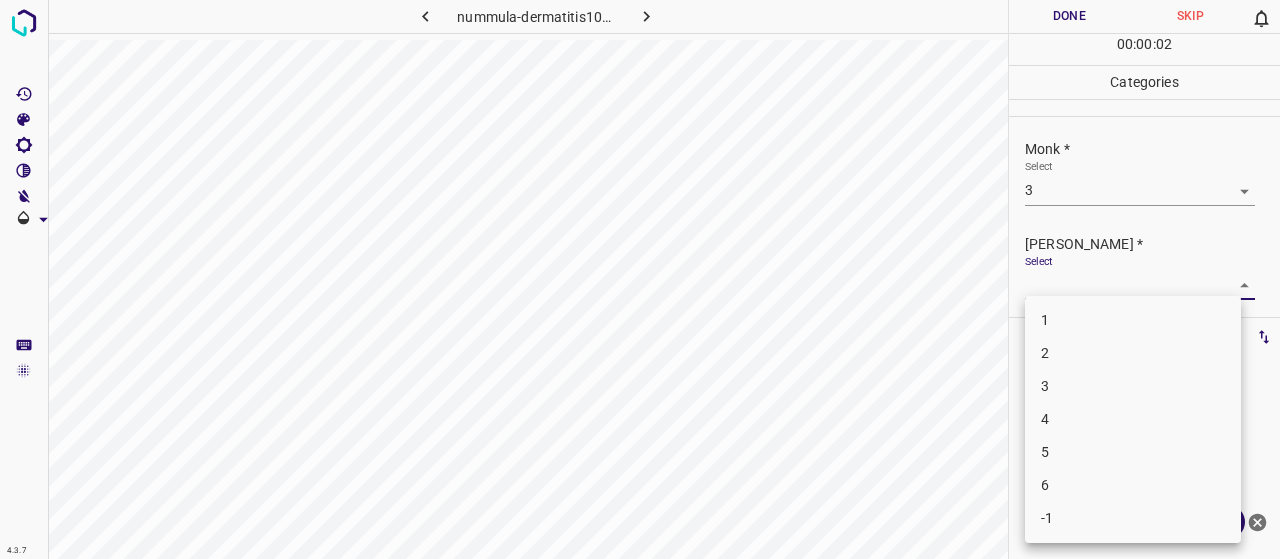 click on "2" at bounding box center [1133, 353] 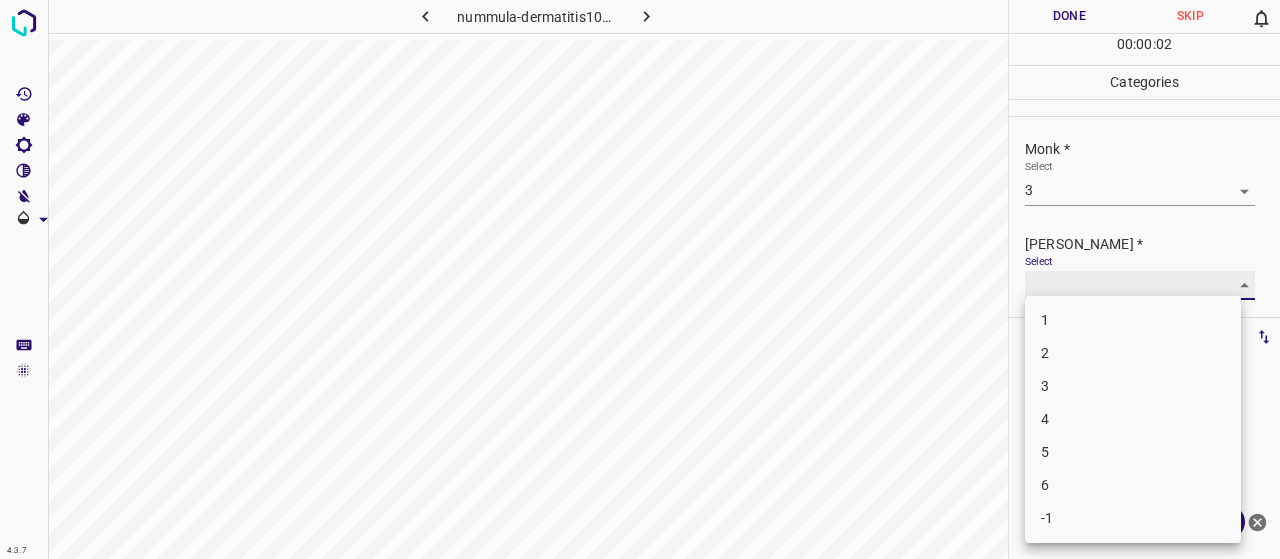 type on "2" 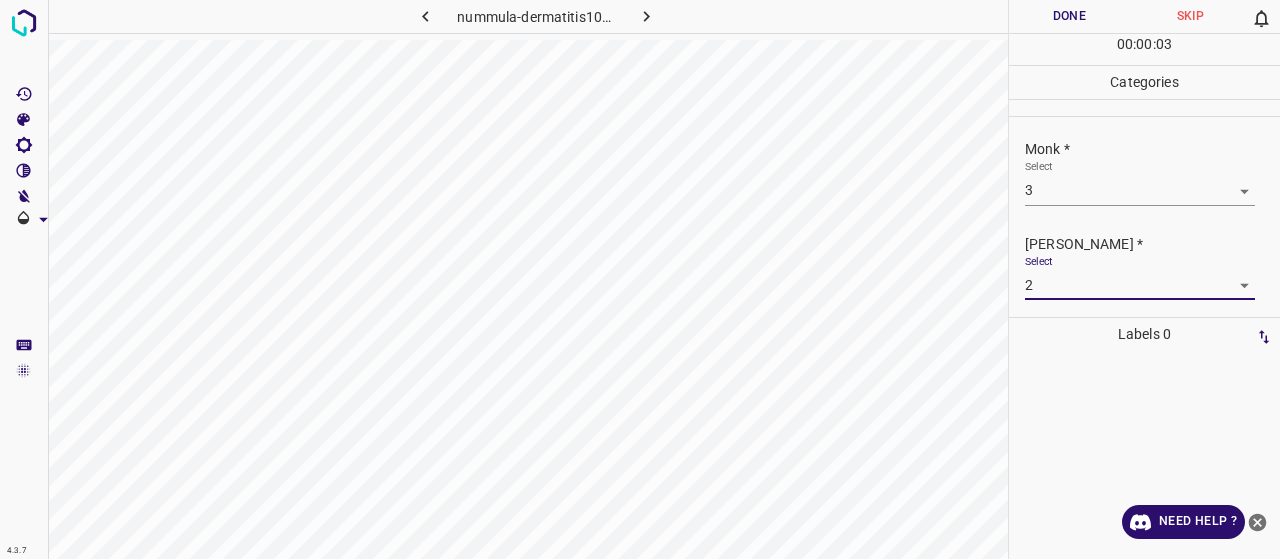 click on "Done" at bounding box center (1069, 16) 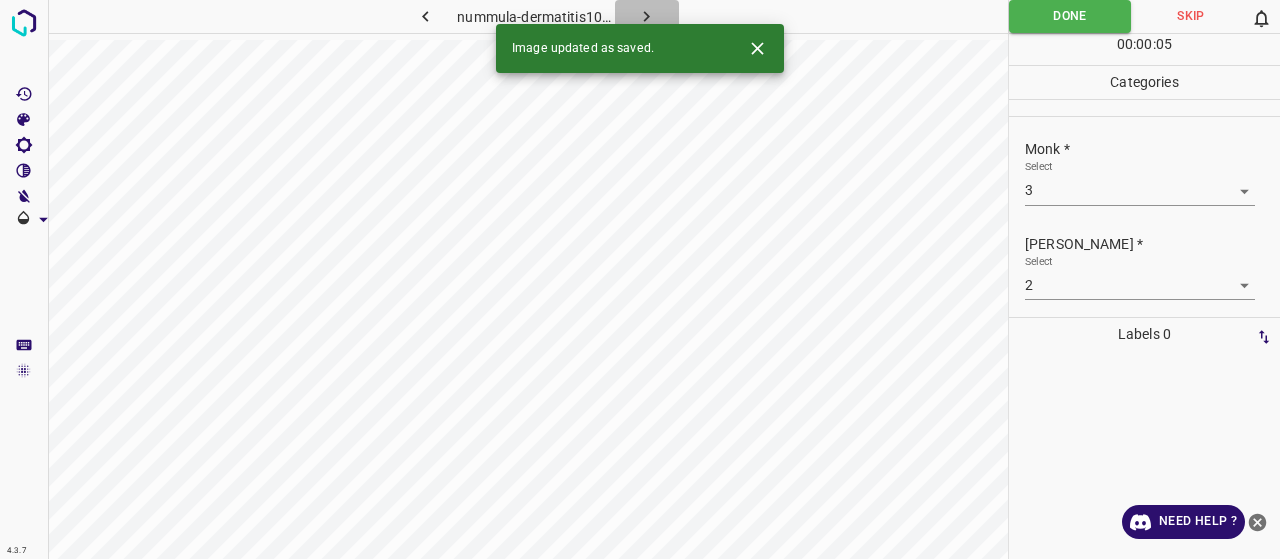 click 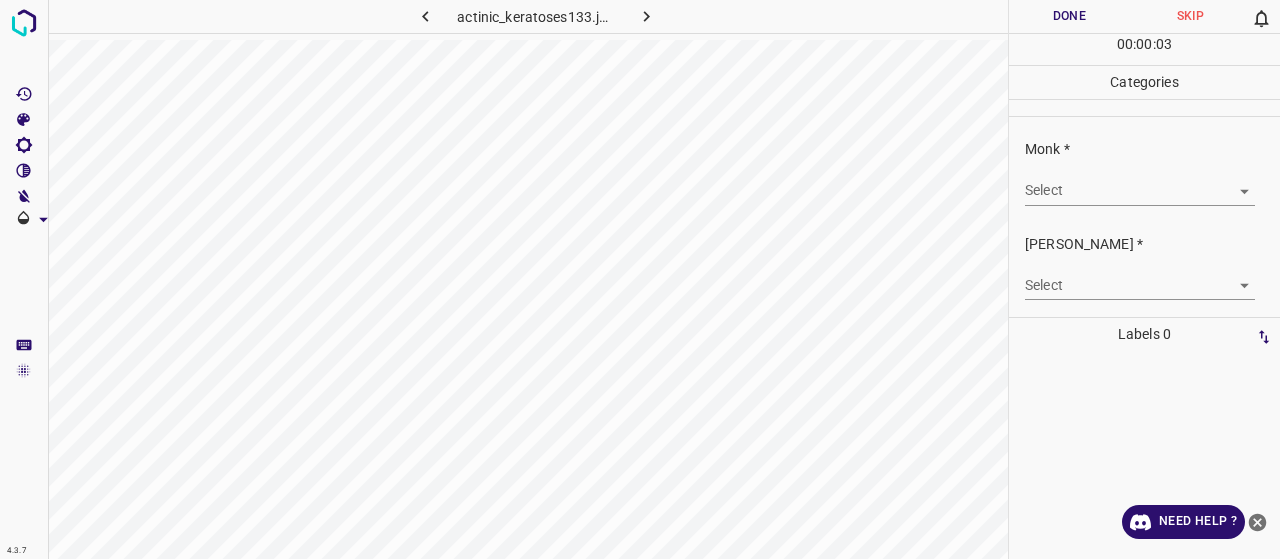 click on "4.3.7 actinic_keratoses133.jpg Done Skip 0 00   : 00   : 03   Categories Monk *  Select ​  [PERSON_NAME] *  Select ​ Labels   0 Categories 1 Monk 2  [PERSON_NAME] Tools Space Change between modes (Draw & Edit) I Auto labeling R Restore zoom M Zoom in N Zoom out Delete Delete selecte label Filters Z Restore filters X Saturation filter C Brightness filter V Contrast filter B Gray scale filter General O Download Need Help ? - Text - Hide - Delete" at bounding box center (640, 279) 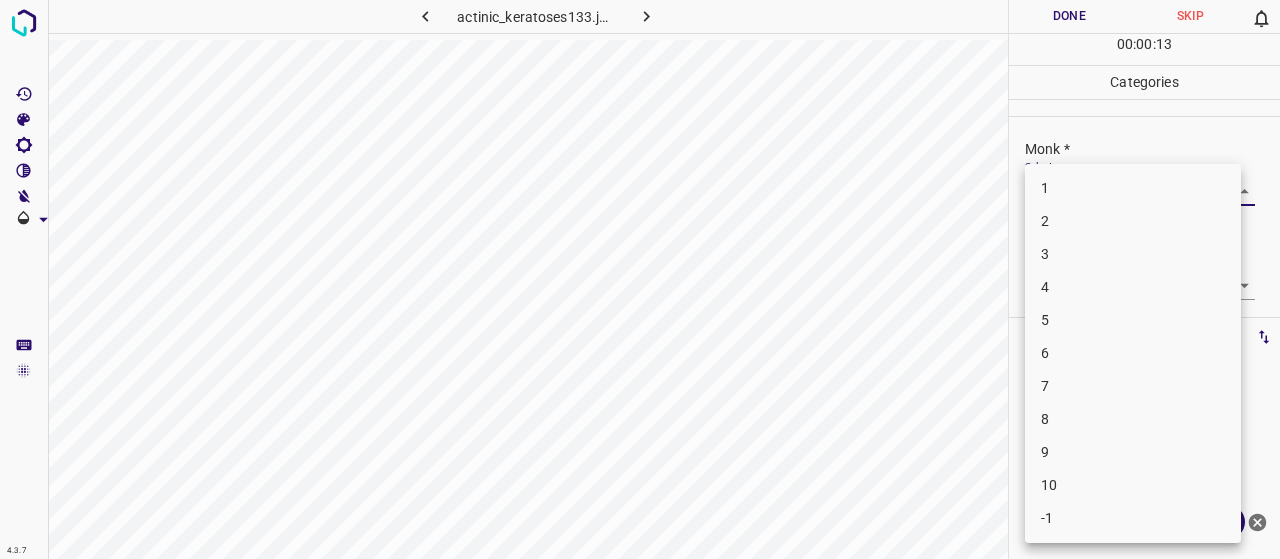 click on "5" at bounding box center [1133, 320] 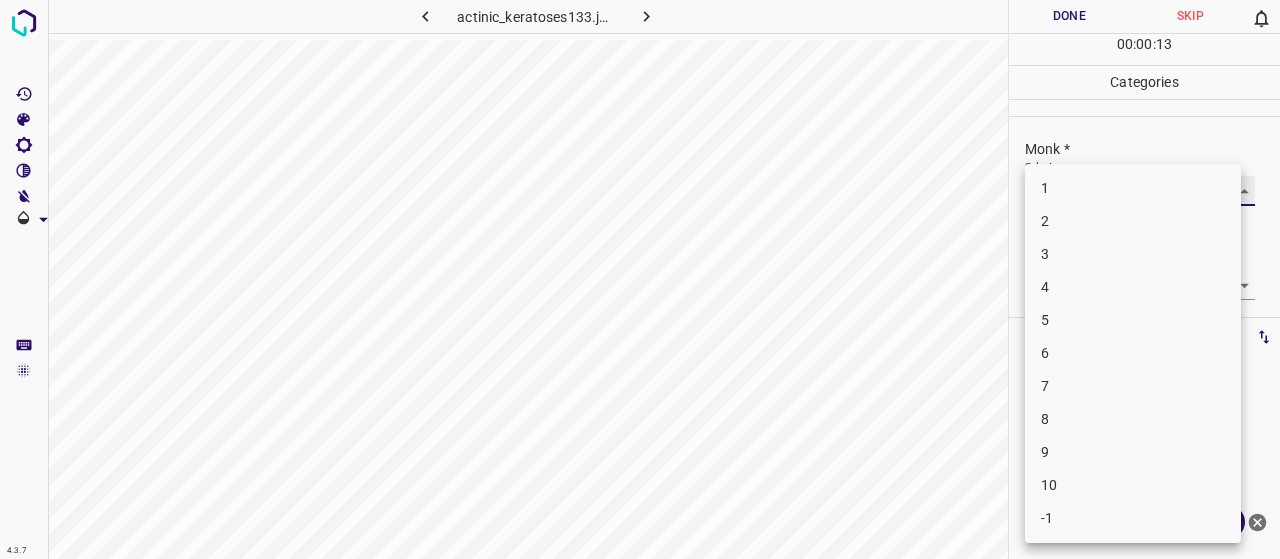 type on "5" 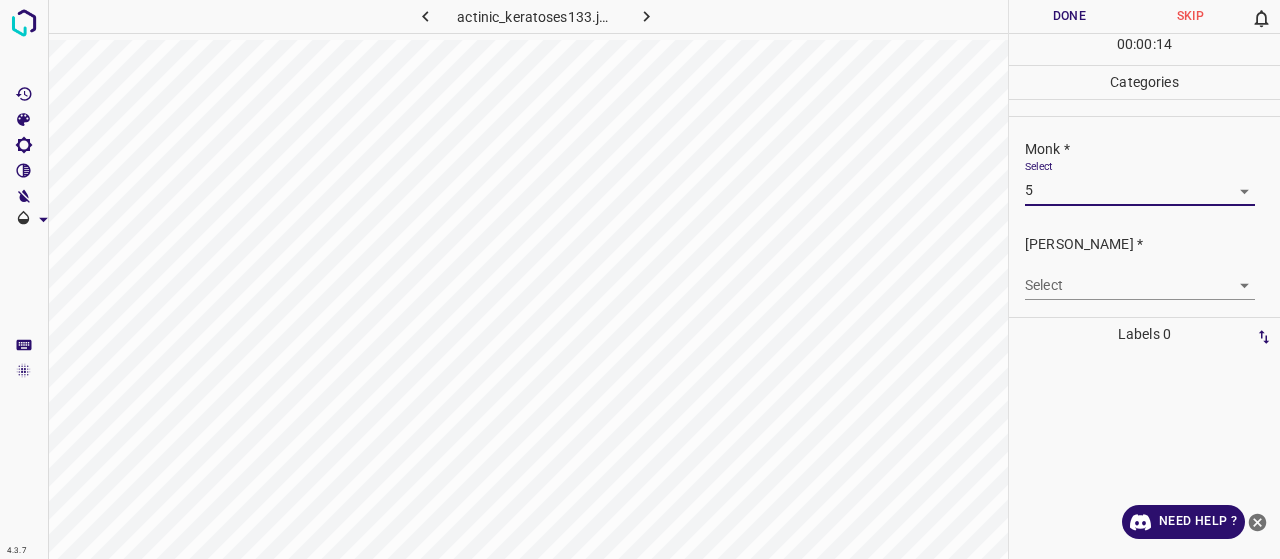 click on "4.3.7 actinic_keratoses133.jpg Done Skip 0 00   : 00   : 14   Categories Monk *  Select 5 5  [PERSON_NAME] *  Select ​ Labels   0 Categories 1 Monk 2  [PERSON_NAME] Tools Space Change between modes (Draw & Edit) I Auto labeling R Restore zoom M Zoom in N Zoom out Delete Delete selecte label Filters Z Restore filters X Saturation filter C Brightness filter V Contrast filter B Gray scale filter General O Download Need Help ? - Text - Hide - Delete" at bounding box center (640, 279) 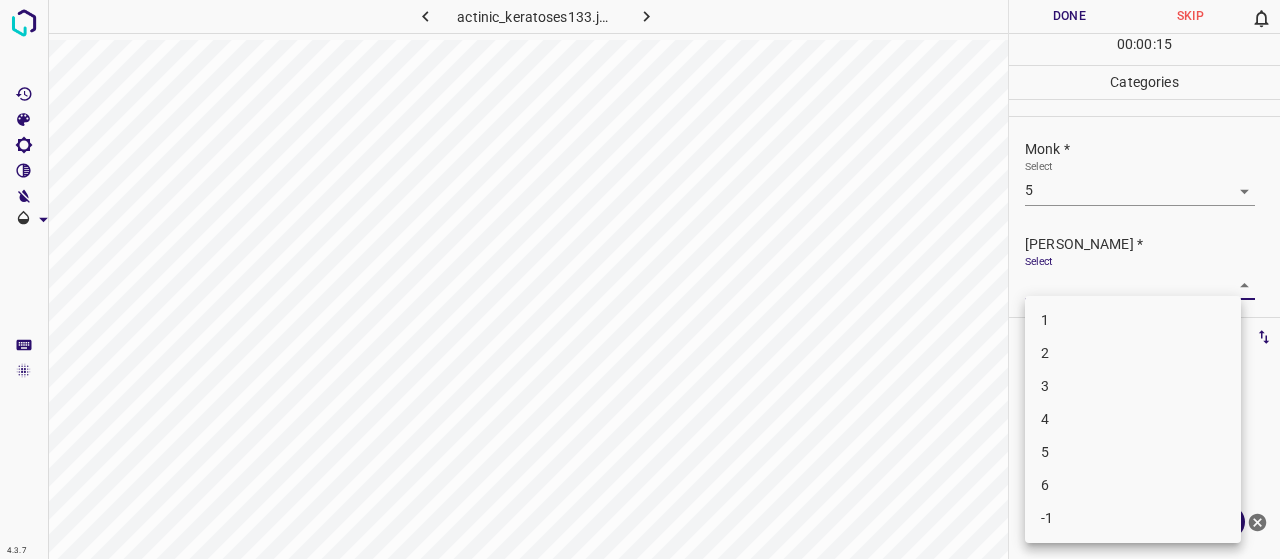 click on "3" at bounding box center (1133, 386) 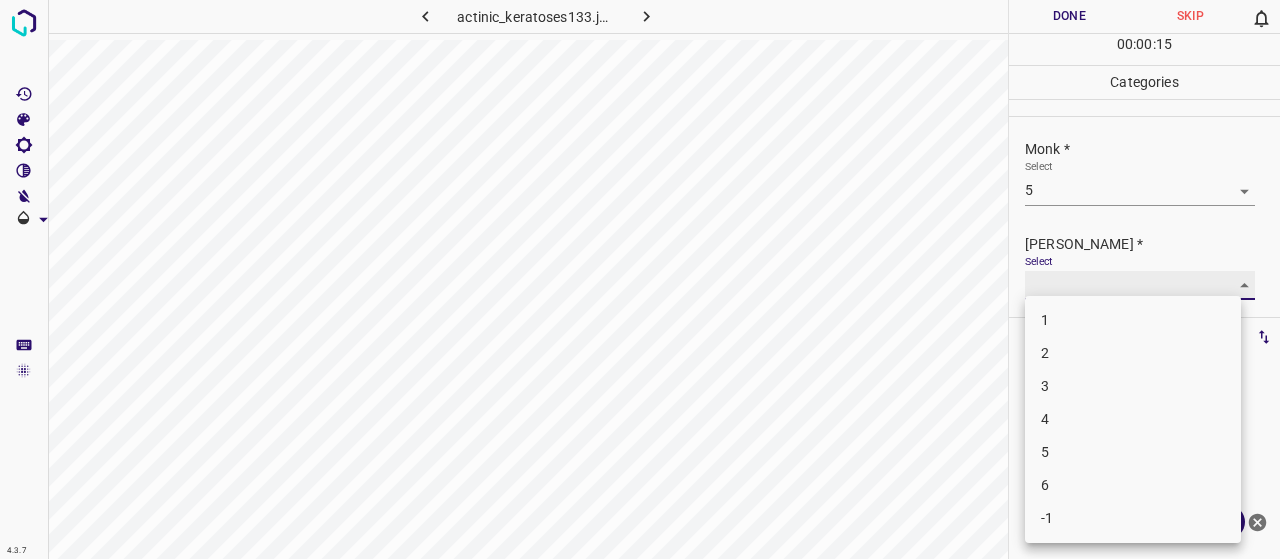 type on "3" 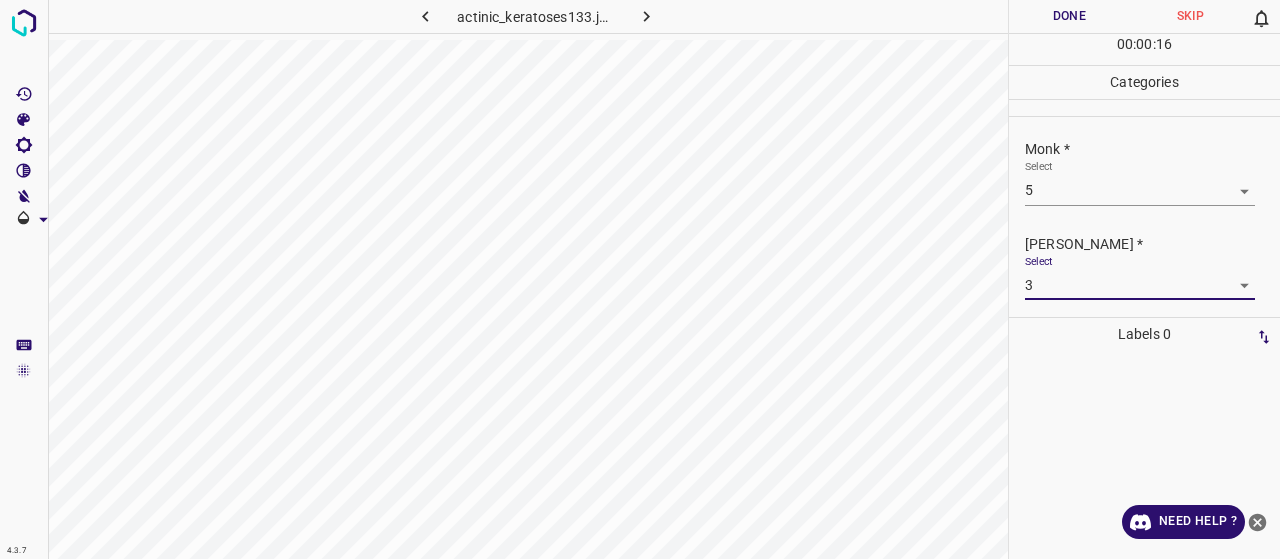 click on "Done" at bounding box center [1069, 16] 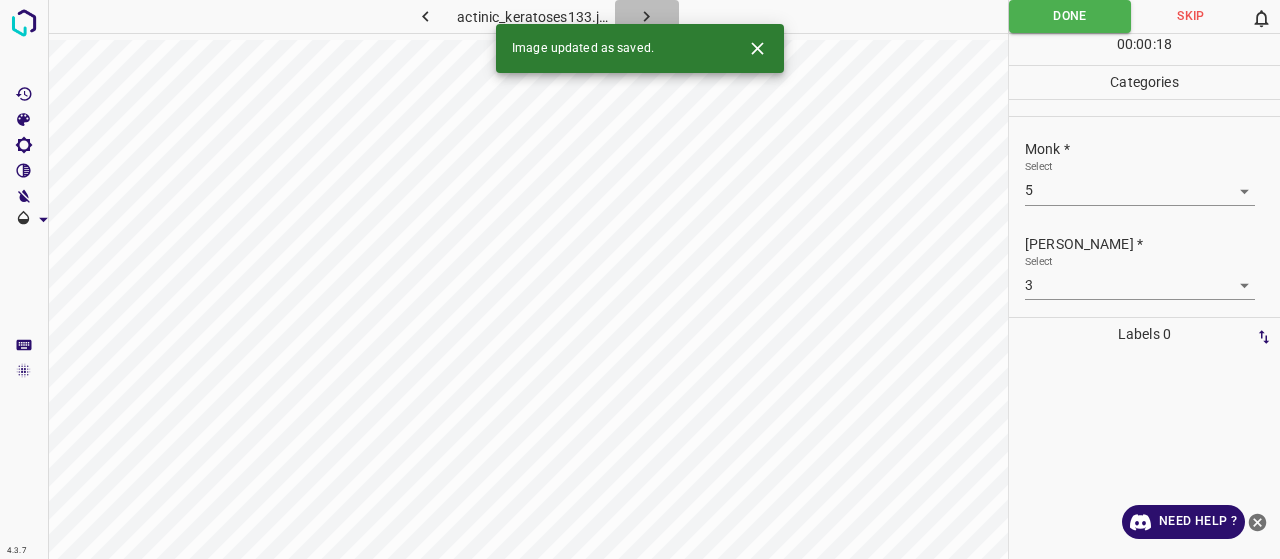 click 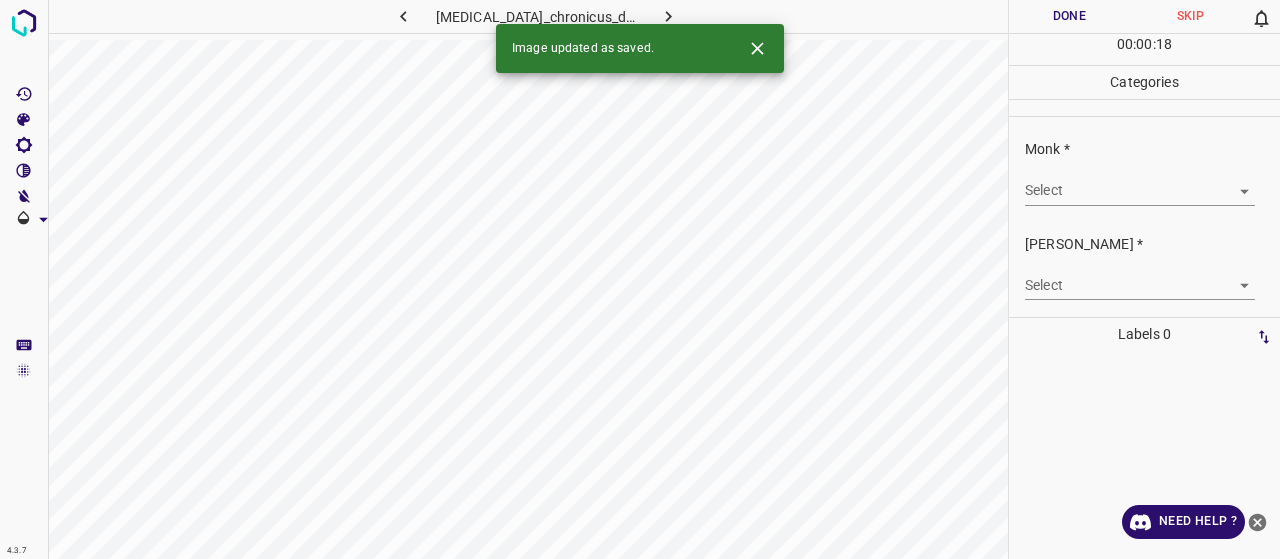 click on "4.3.7 [MEDICAL_DATA]_chronicus_discoides7.jpg Done Skip 0 00   : 00   : 18   Categories Monk *  Select ​  [PERSON_NAME] *  Select ​ Labels   0 Categories 1 Monk 2  [PERSON_NAME] Tools Space Change between modes (Draw & Edit) I Auto labeling R Restore zoom M Zoom in N Zoom out Delete Delete selecte label Filters Z Restore filters X Saturation filter C Brightness filter V Contrast filter B Gray scale filter General O Download Image updated as saved. Need Help ? - Text - Hide - Delete" at bounding box center [640, 279] 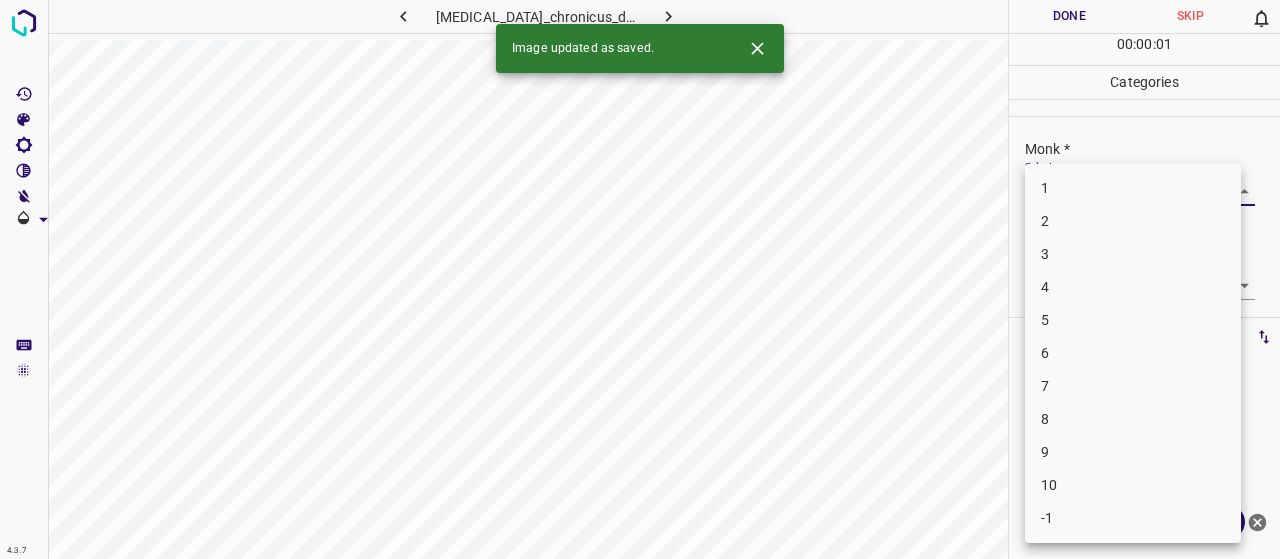 click on "8" at bounding box center (1133, 419) 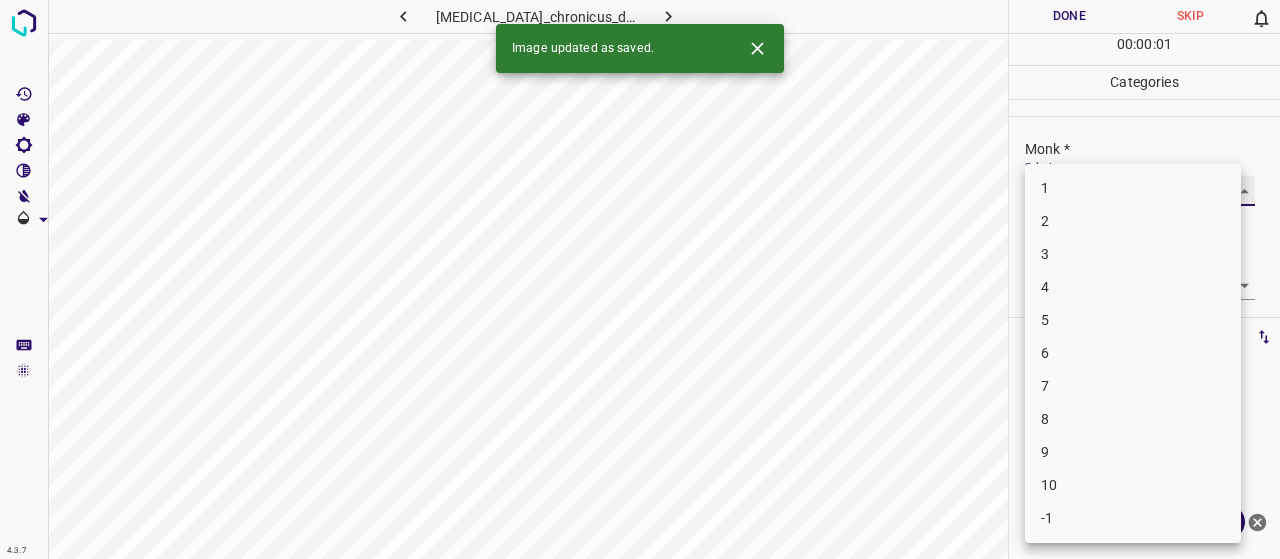 type on "8" 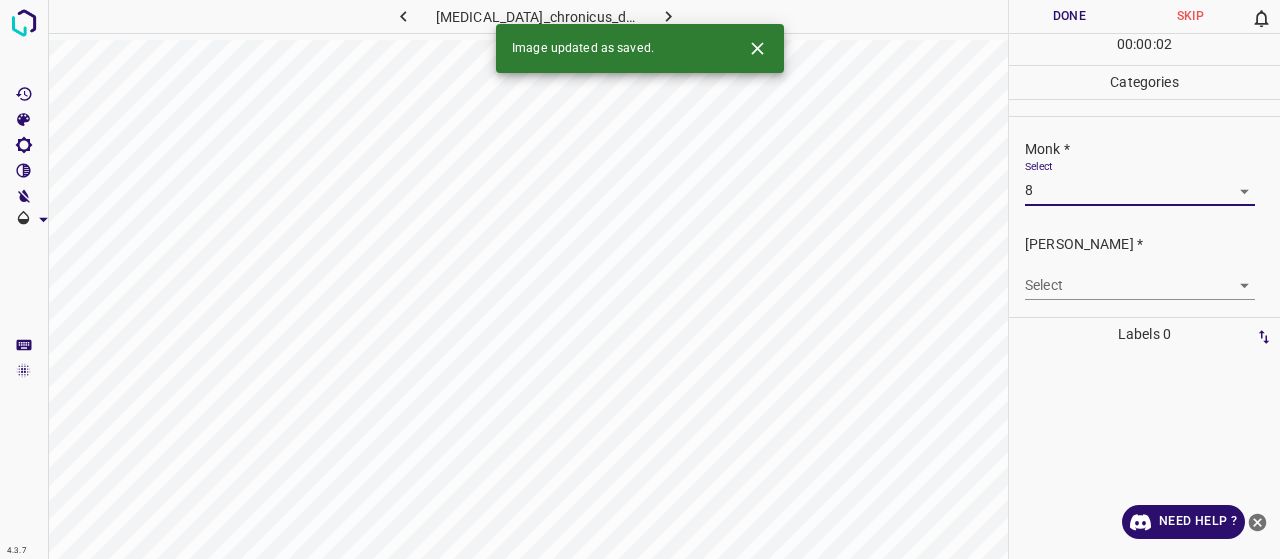 click on "4.3.7 [MEDICAL_DATA]_chronicus_discoides7.jpg Done Skip 0 00   : 00   : 02   Categories Monk *  Select 8 8  [PERSON_NAME] *  Select ​ Labels   0 Categories 1 Monk 2  [PERSON_NAME] Tools Space Change between modes (Draw & Edit) I Auto labeling R Restore zoom M Zoom in N Zoom out Delete Delete selecte label Filters Z Restore filters X Saturation filter C Brightness filter V Contrast filter B Gray scale filter General O Download Image updated as saved. Need Help ? - Text - Hide - Delete" at bounding box center (640, 279) 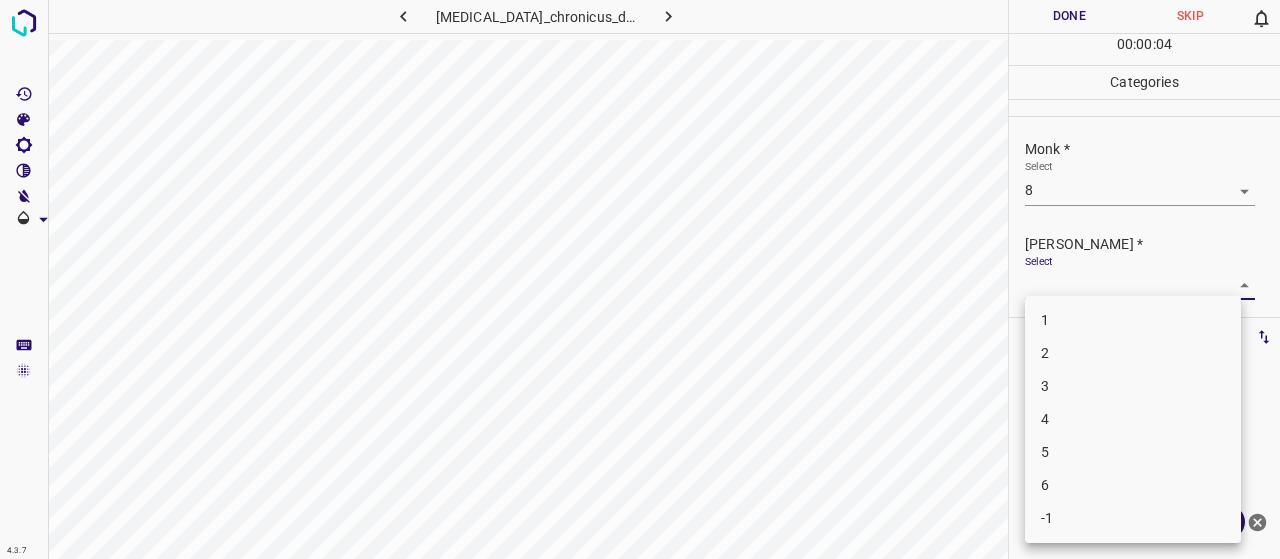 click on "1 2 3 4 5 6 -1" at bounding box center (1133, 419) 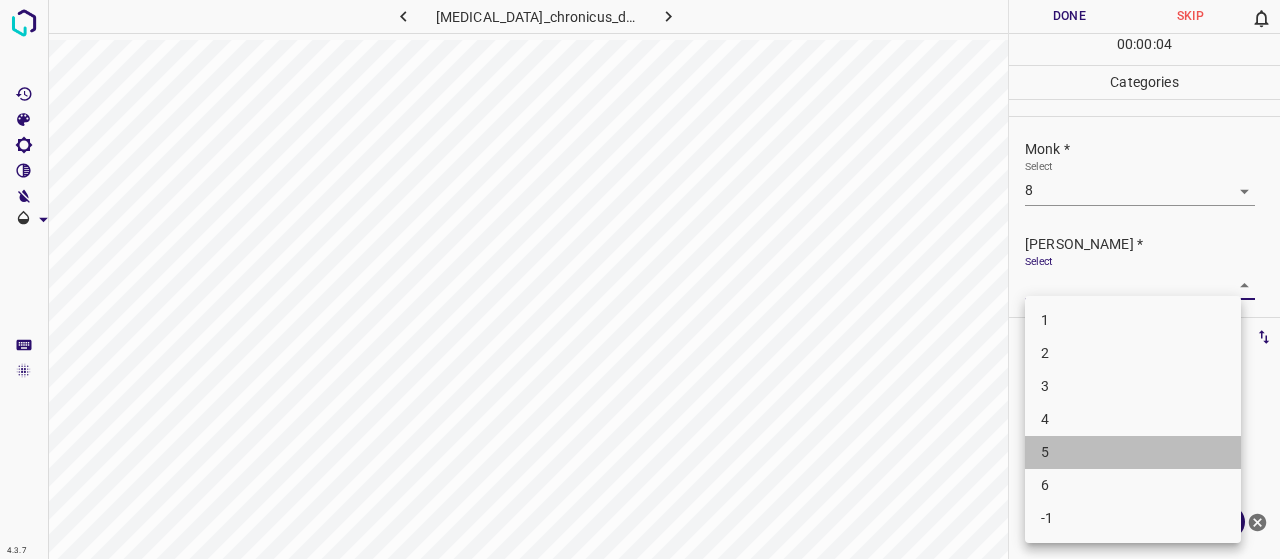 click on "5" at bounding box center (1133, 452) 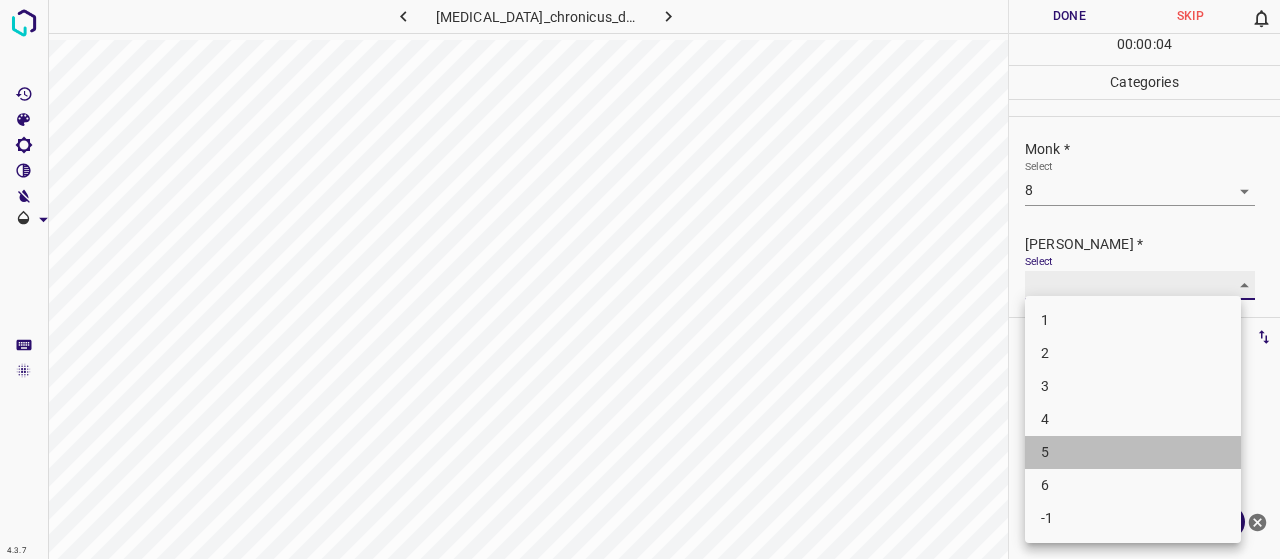 type on "5" 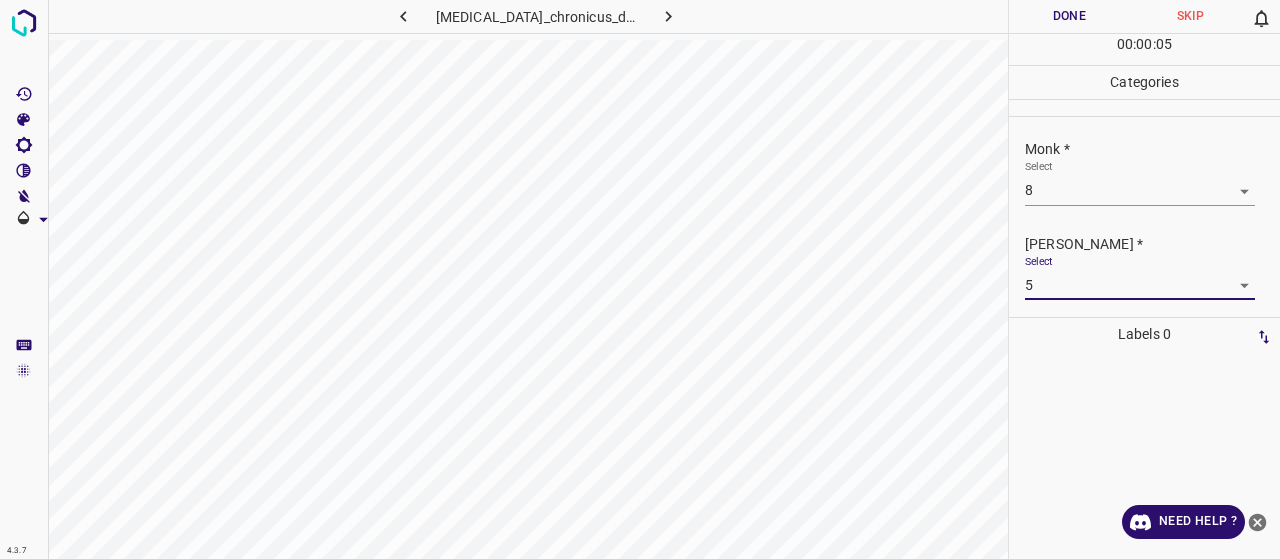 click on "Done" at bounding box center [1069, 16] 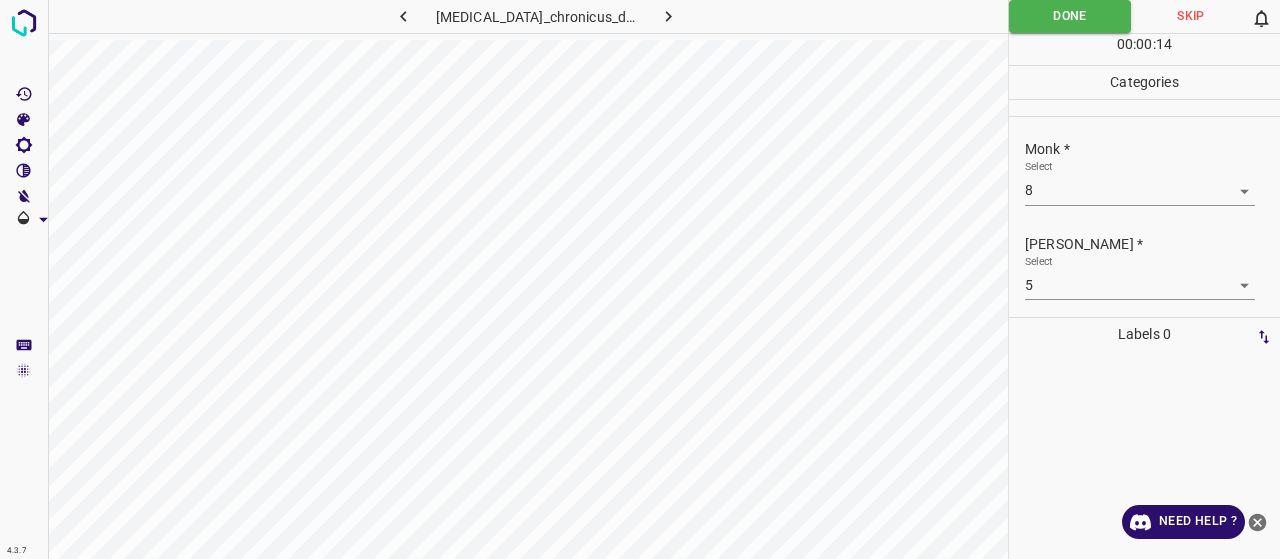 click at bounding box center (668, 16) 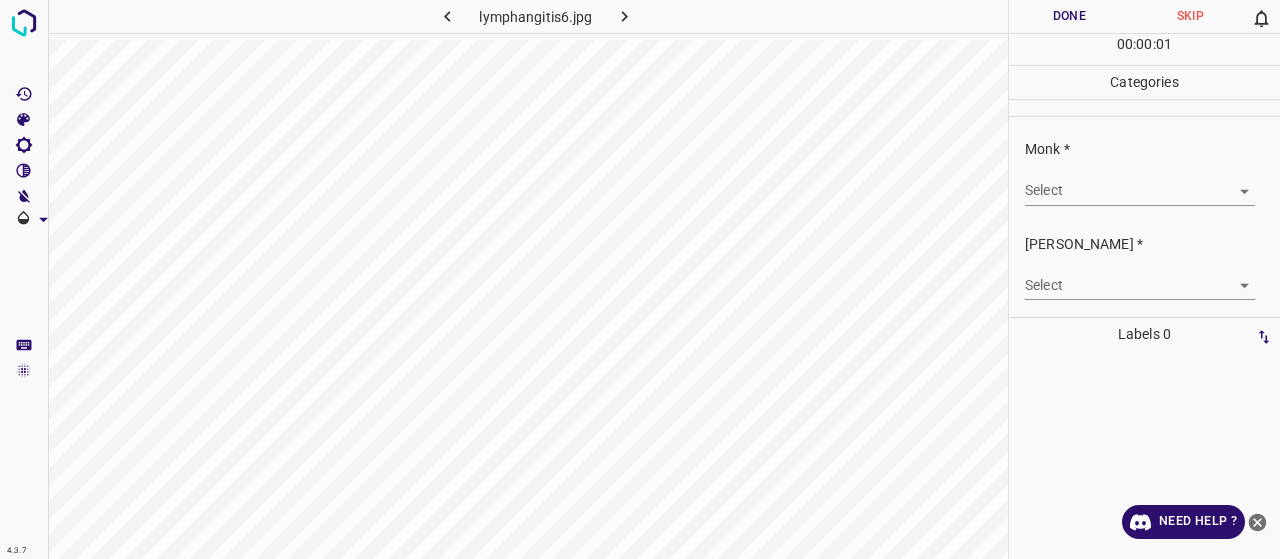 click on "Select ​" at bounding box center (1140, 182) 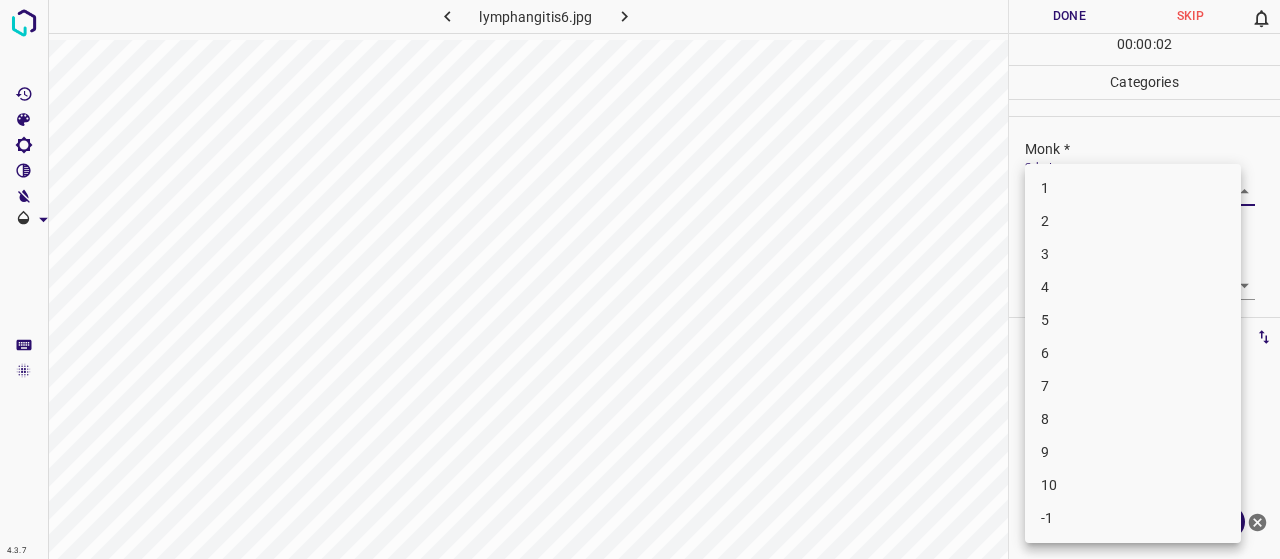 drag, startPoint x: 1126, startPoint y: 180, endPoint x: 1128, endPoint y: 192, distance: 12.165525 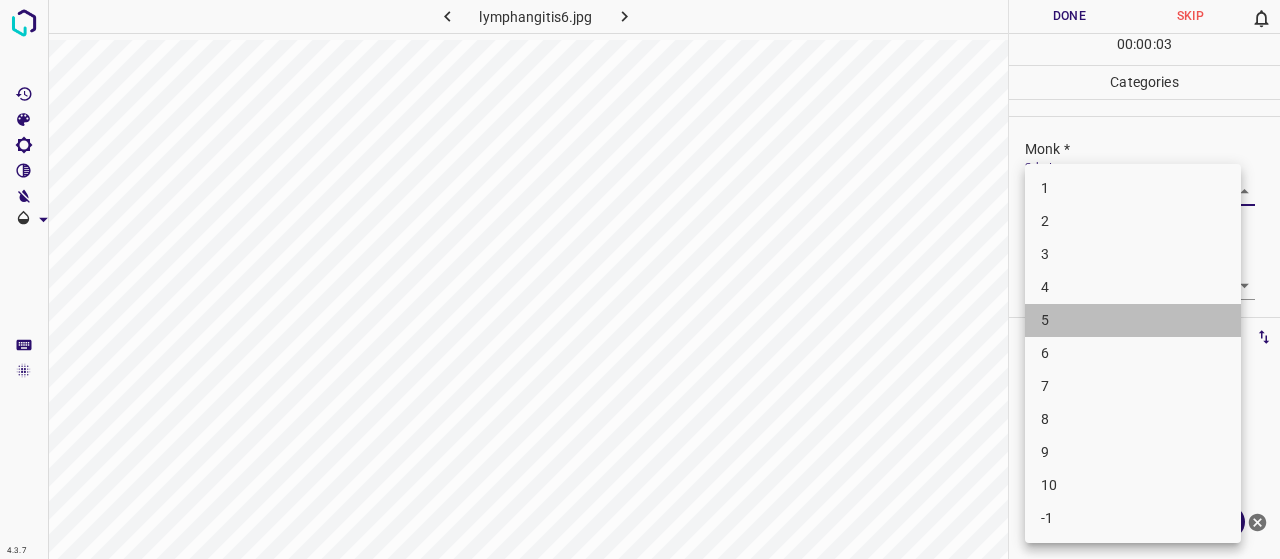 click on "5" at bounding box center [1133, 320] 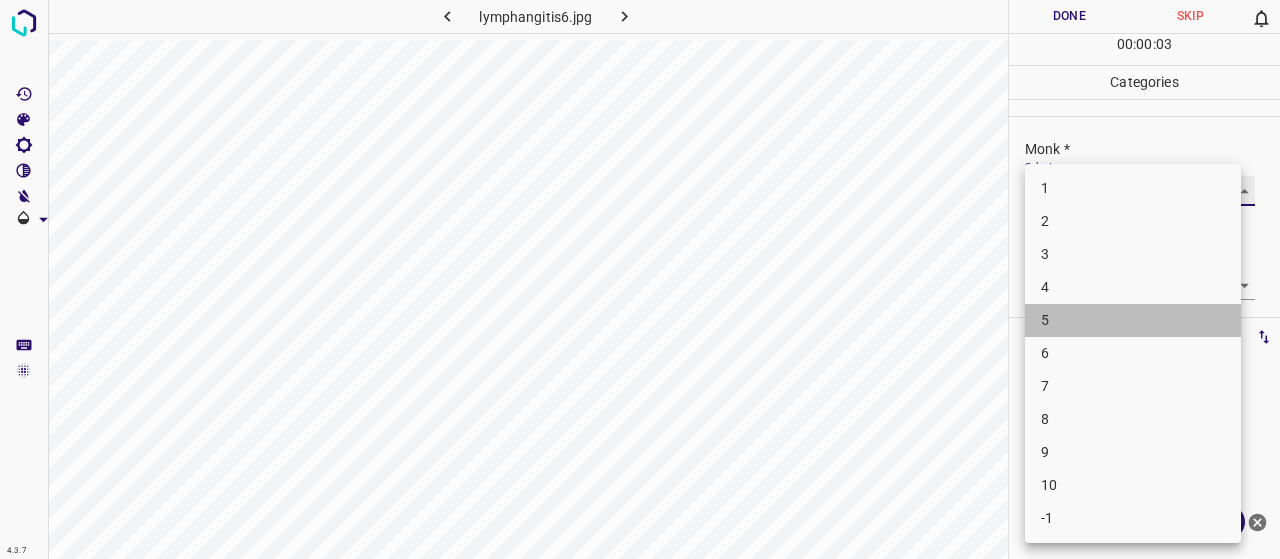 type on "5" 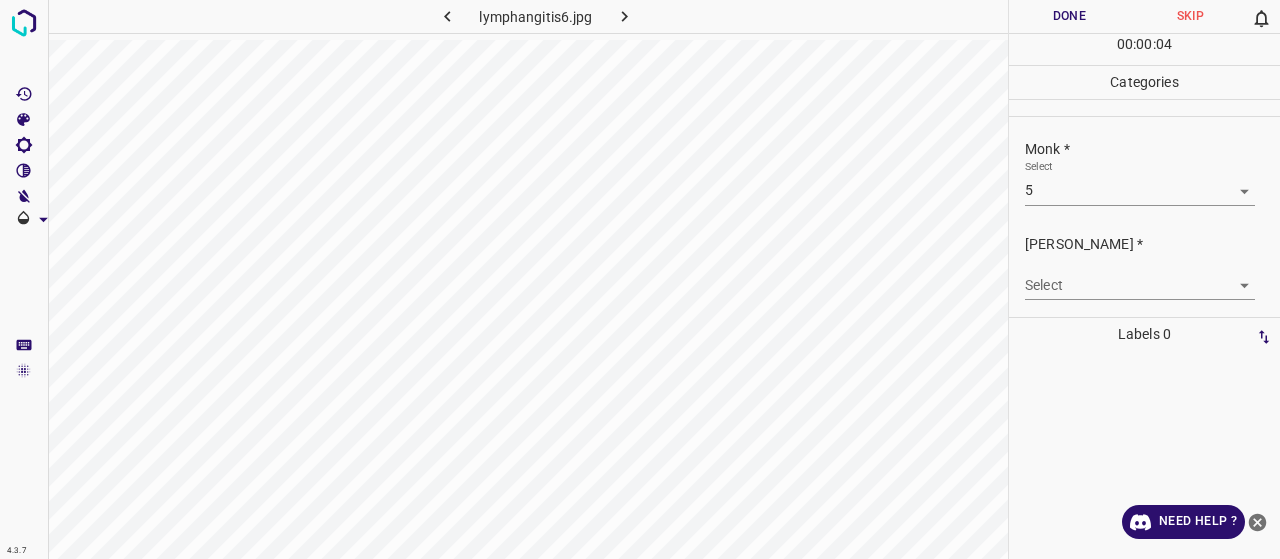 click on "[PERSON_NAME] *  Select ​" at bounding box center [1144, 267] 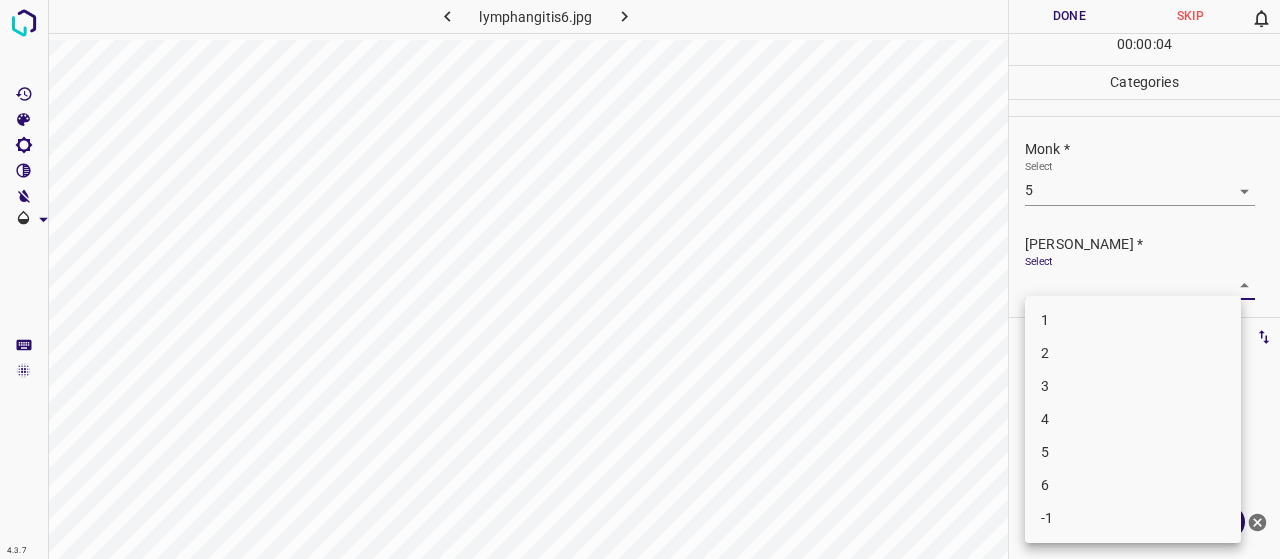 click on "4.3.7 lymphangitis6.jpg Done Skip 0 00   : 00   : 04   Categories Monk *  Select 5 5  [PERSON_NAME] *  Select ​ Labels   0 Categories 1 Monk 2  [PERSON_NAME] Tools Space Change between modes (Draw & Edit) I Auto labeling R Restore zoom M Zoom in N Zoom out Delete Delete selecte label Filters Z Restore filters X Saturation filter C Brightness filter V Contrast filter B Gray scale filter General O Download Need Help ? - Text - Hide - Delete 1 2 3 4 5 6 -1" at bounding box center (640, 279) 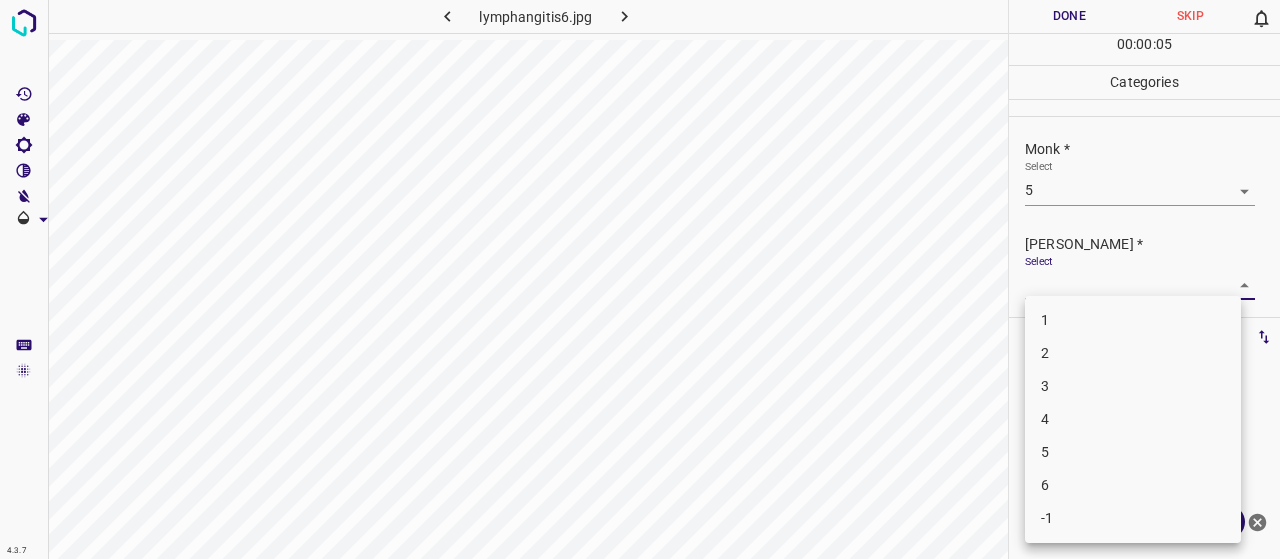 click on "3" at bounding box center (1133, 386) 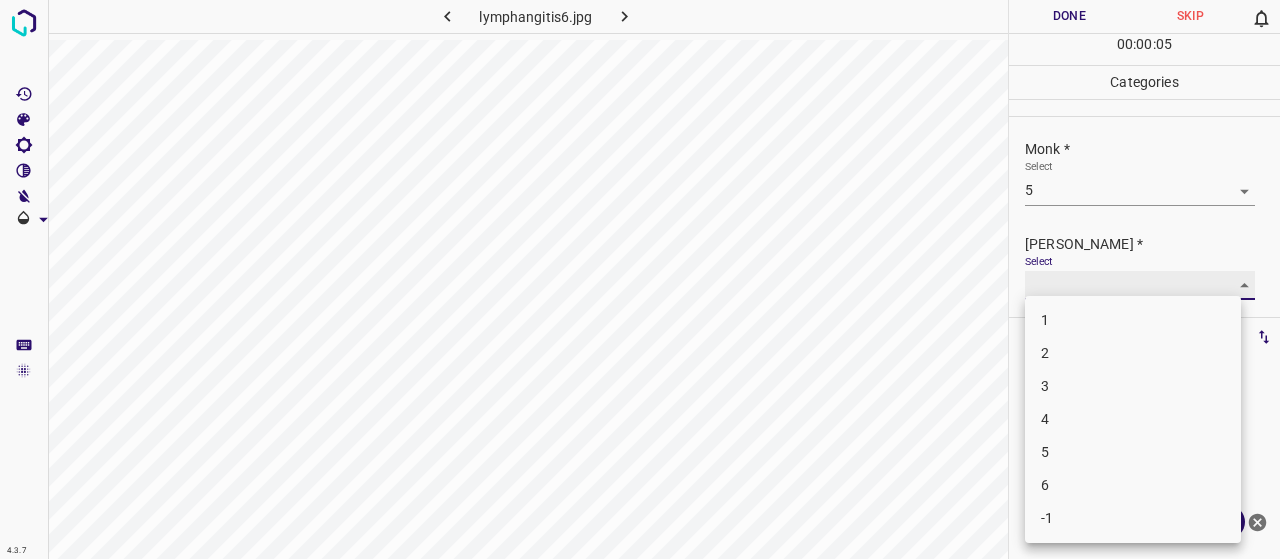 type on "3" 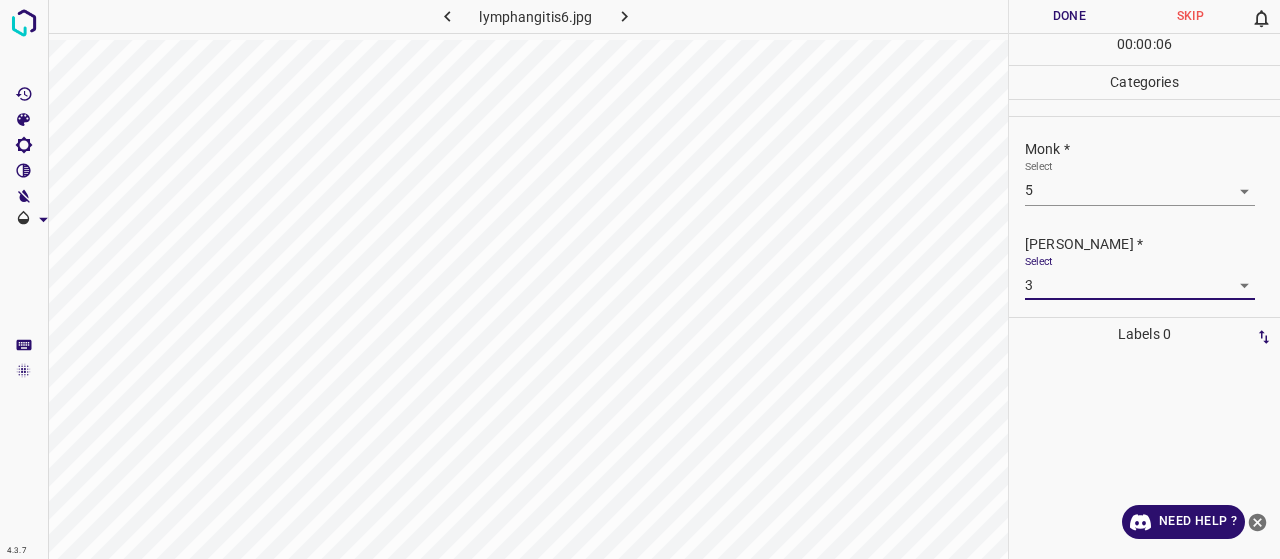 click on "Done" at bounding box center (1069, 16) 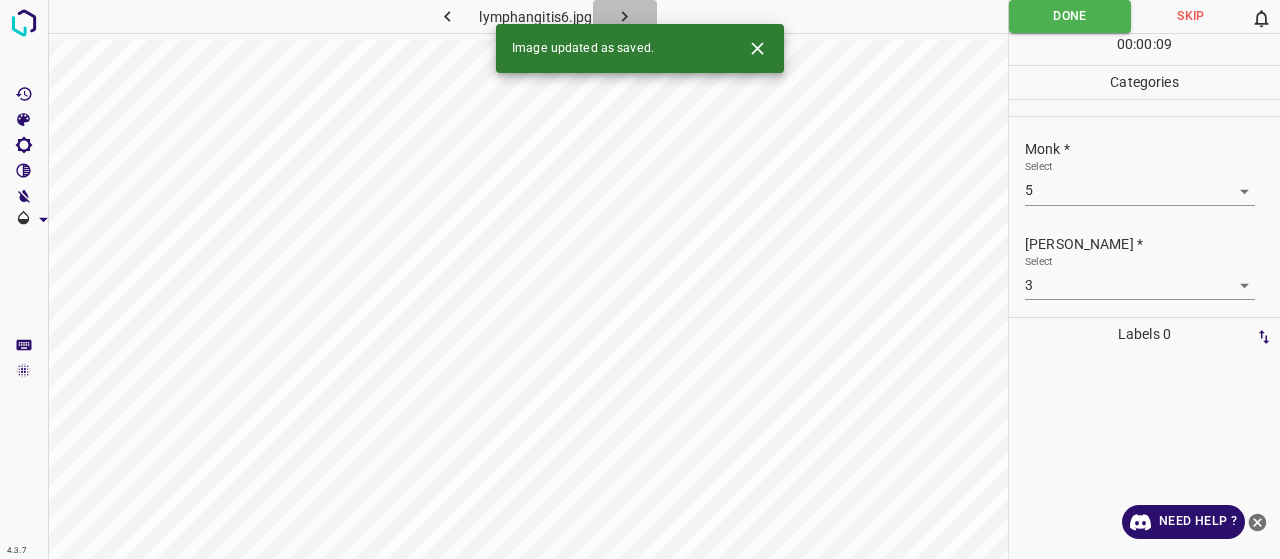 click 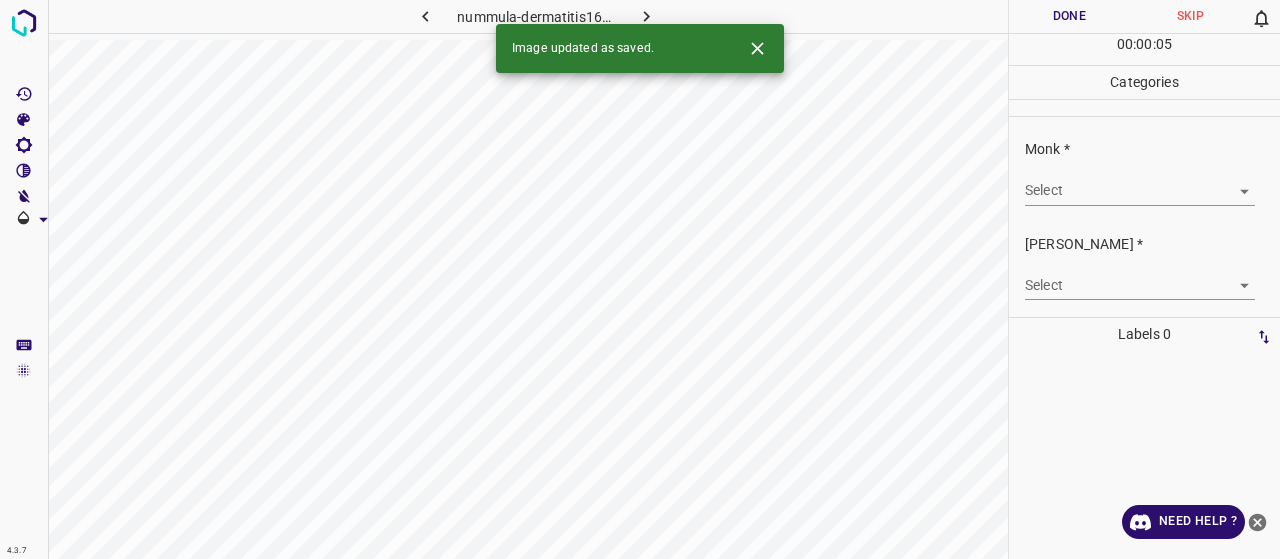 click on "4.3.7 nummula-dermatitis16.jpg Done Skip 0 00   : 00   : 05   Categories Monk *  Select ​  [PERSON_NAME] *  Select ​ Labels   0 Categories 1 Monk 2  [PERSON_NAME] Tools Space Change between modes (Draw & Edit) I Auto labeling R Restore zoom M Zoom in N Zoom out Delete Delete selecte label Filters Z Restore filters X Saturation filter C Brightness filter V Contrast filter B Gray scale filter General O Download Image updated as saved. Need Help ? - Text - Hide - Delete" at bounding box center [640, 279] 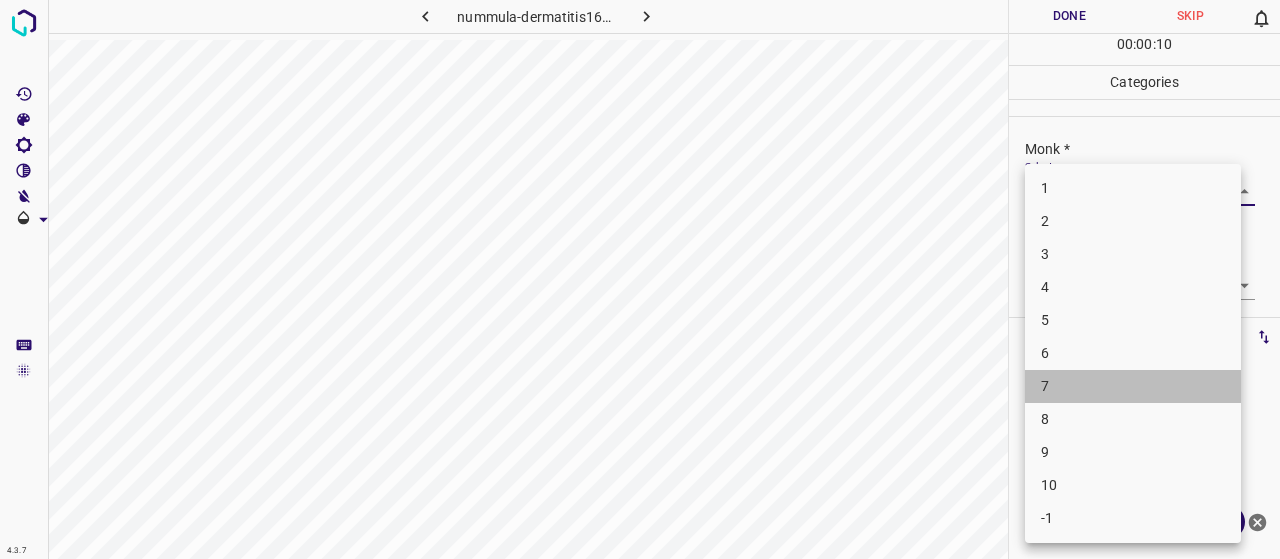 click on "7" at bounding box center (1133, 386) 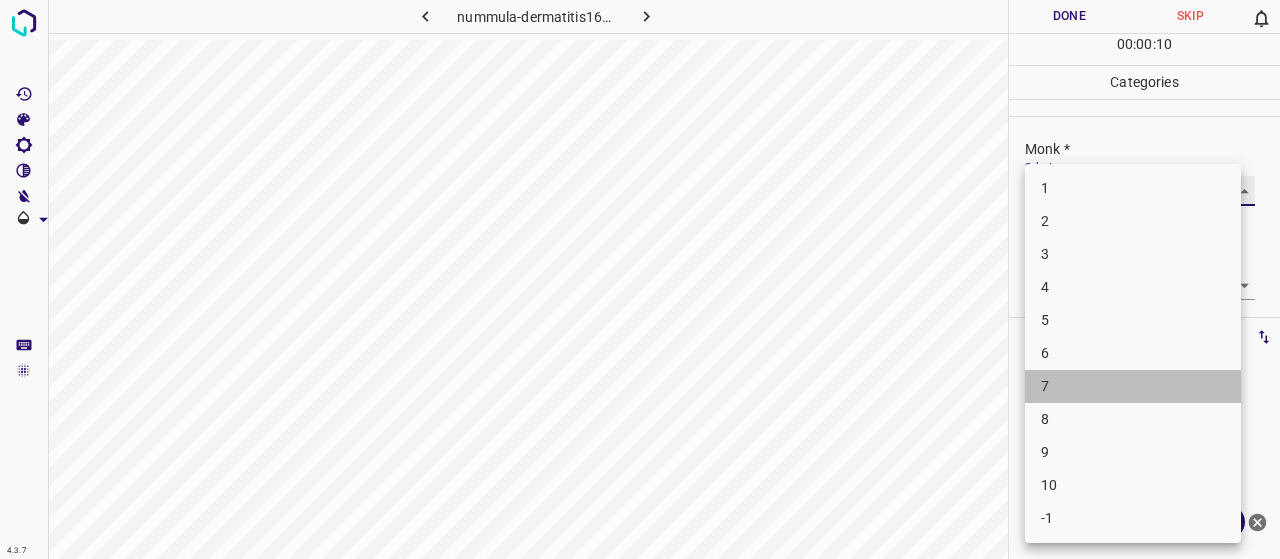 type on "7" 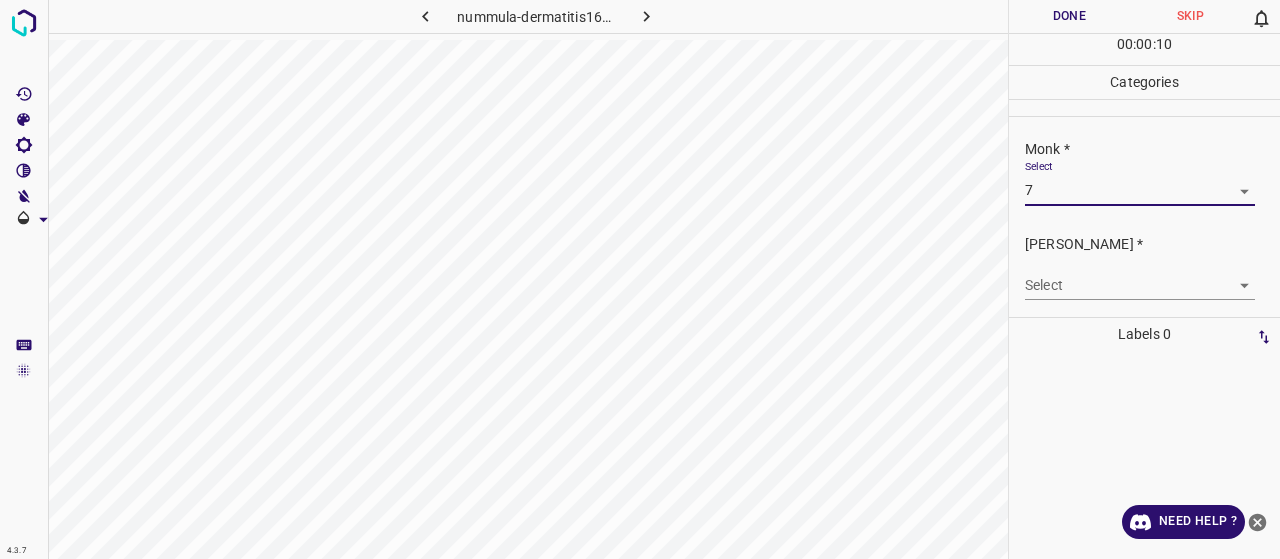 click on "4.3.7 nummula-dermatitis16.jpg Done Skip 0 00   : 00   : 10   Categories Monk *  Select 7 7  [PERSON_NAME] *  Select ​ Labels   0 Categories 1 Monk 2  [PERSON_NAME] Tools Space Change between modes (Draw & Edit) I Auto labeling R Restore zoom M Zoom in N Zoom out Delete Delete selecte label Filters Z Restore filters X Saturation filter C Brightness filter V Contrast filter B Gray scale filter General O Download Need Help ? - Text - Hide - Delete" at bounding box center [640, 279] 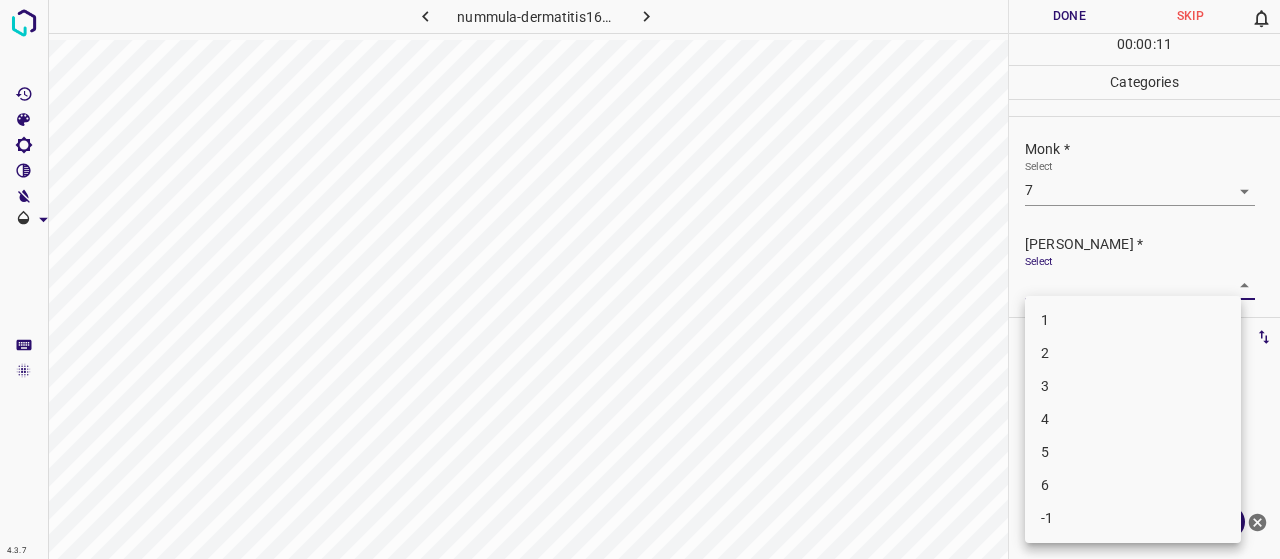 click on "5" at bounding box center [1133, 452] 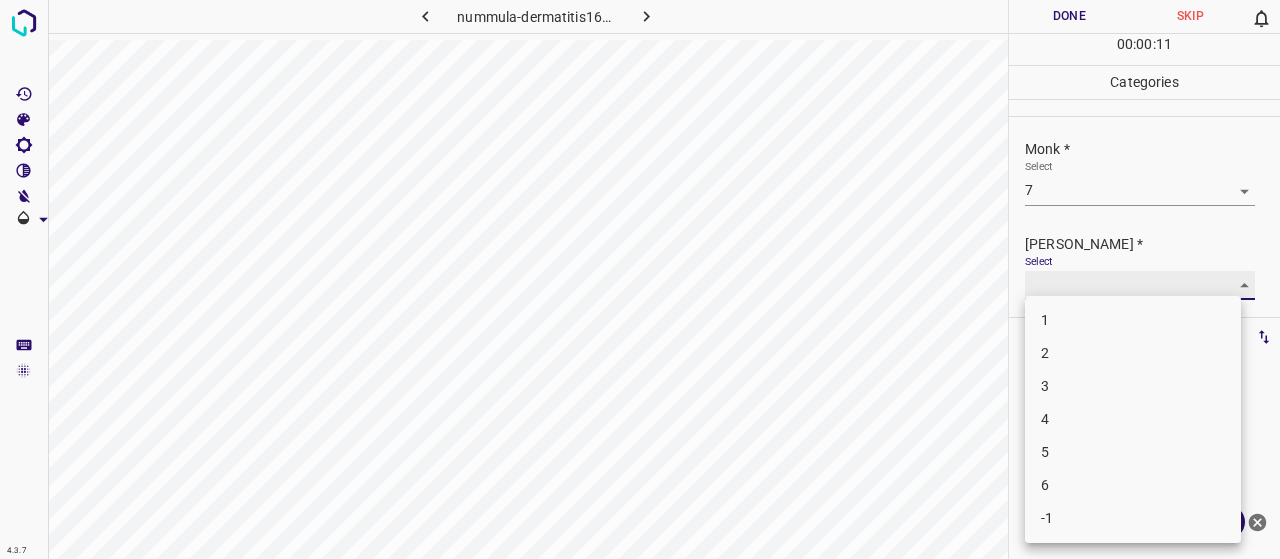 type on "5" 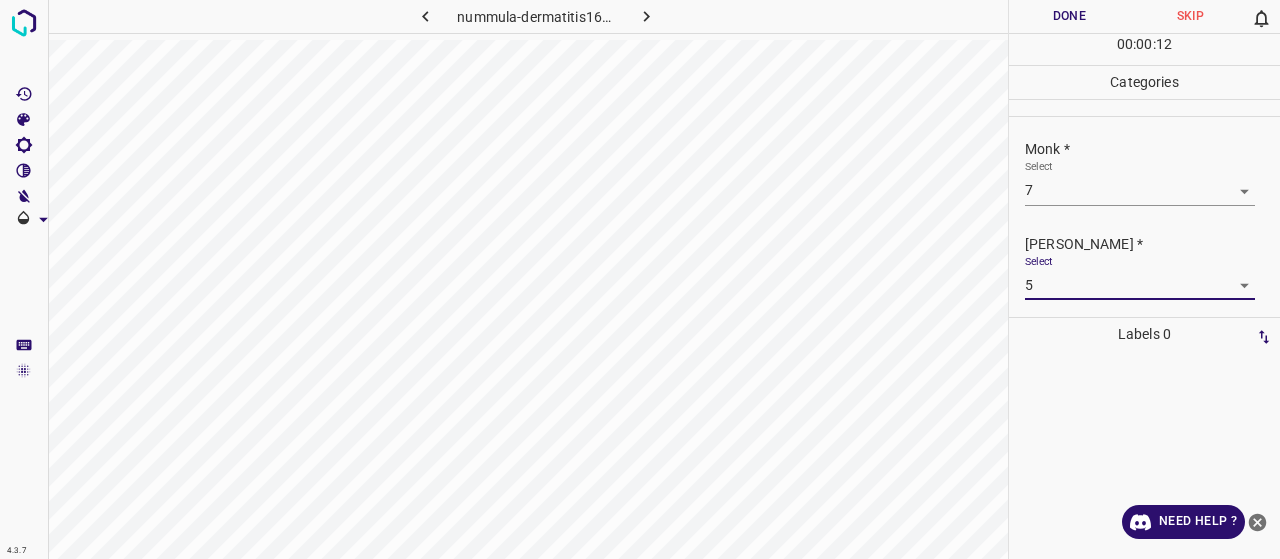 click on "Done" at bounding box center [1069, 16] 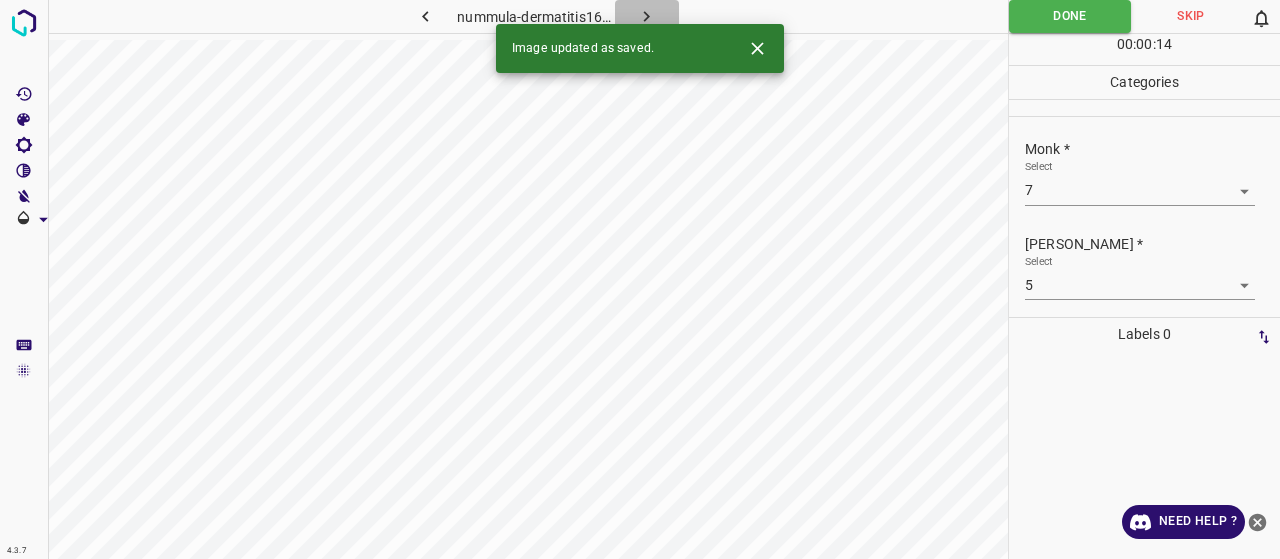 drag, startPoint x: 640, startPoint y: 9, endPoint x: 657, endPoint y: 13, distance: 17.464249 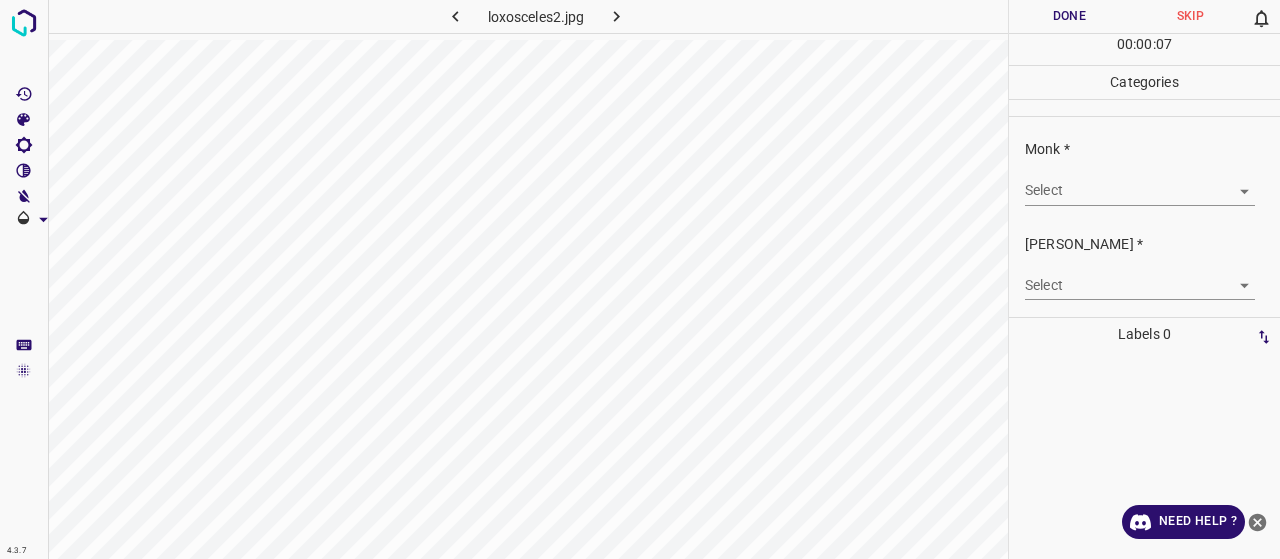 click on "4.3.7 loxosceles2.jpg Done Skip 0 00   : 00   : 07   Categories Monk *  Select ​  Fitzpatrick *  Select ​ Labels   0 Categories 1 Monk 2  Fitzpatrick Tools Space Change between modes (Draw & Edit) I Auto labeling R Restore zoom M Zoom in N Zoom out Delete Delete selecte label Filters Z Restore filters X Saturation filter C Brightness filter V Contrast filter B Gray scale filter General O Download Need Help ? - Text - Hide - Delete" at bounding box center [640, 279] 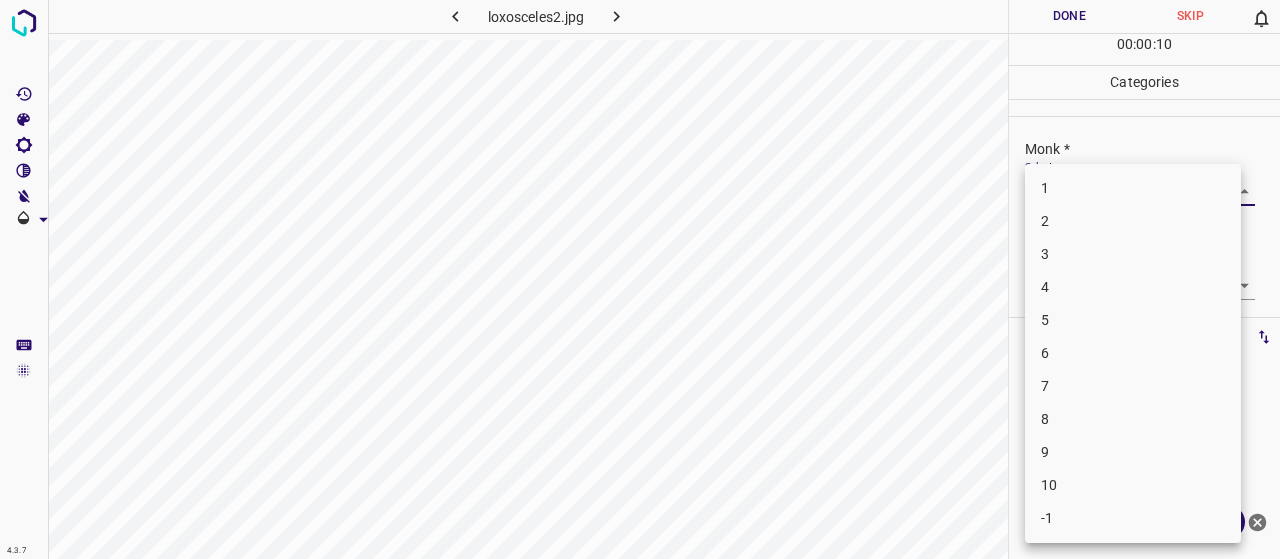 click on "4" at bounding box center (1133, 287) 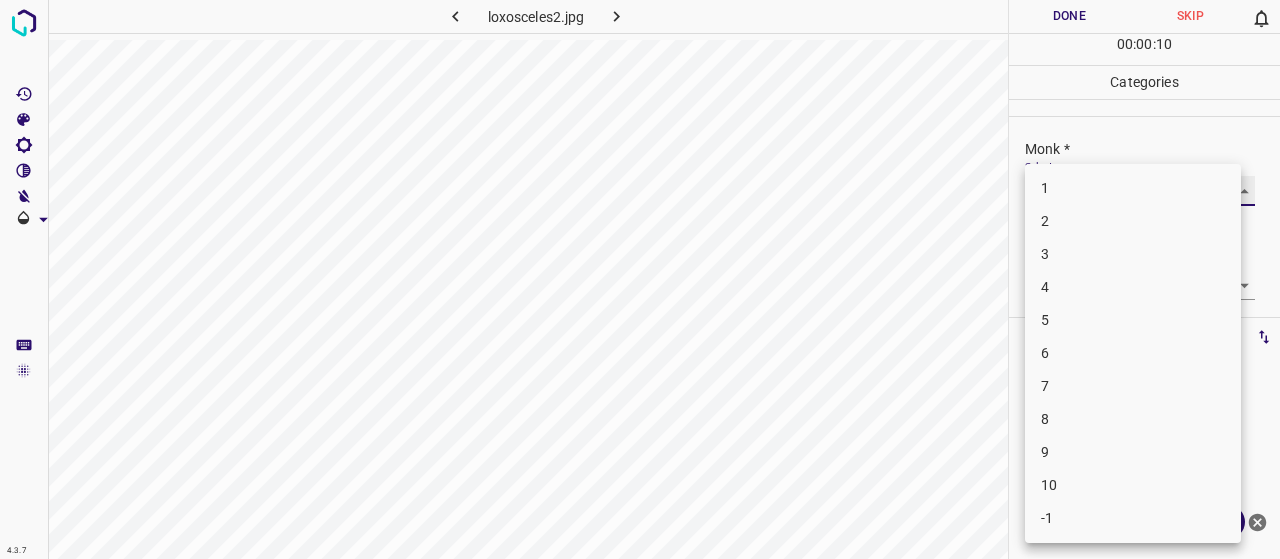 type on "4" 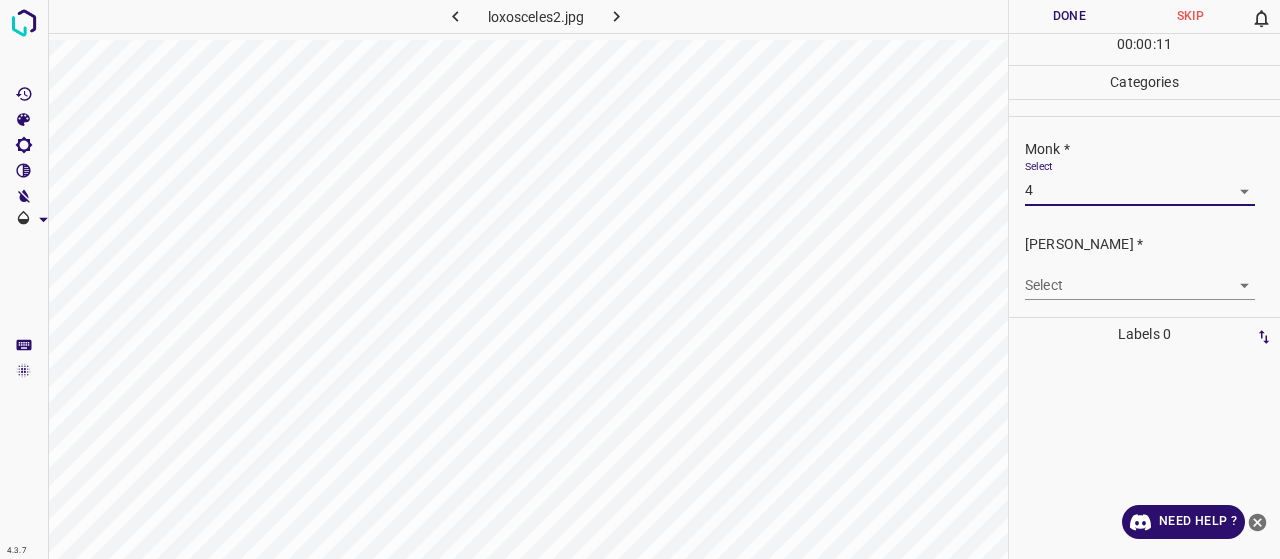 drag, startPoint x: 1069, startPoint y: 301, endPoint x: 1060, endPoint y: 293, distance: 12.0415945 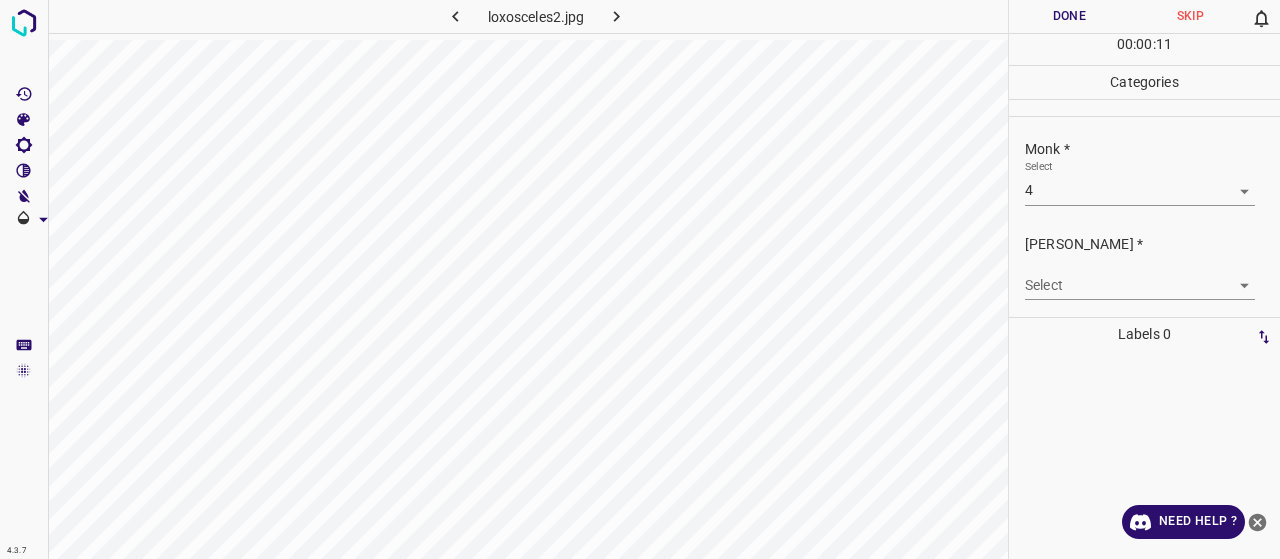 click on "4.3.7 loxosceles2.jpg Done Skip 0 00   : 00   : 11   Categories Monk *  Select 4 4  Fitzpatrick *  Select ​ Labels   0 Categories 1 Monk 2  Fitzpatrick Tools Space Change between modes (Draw & Edit) I Auto labeling R Restore zoom M Zoom in N Zoom out Delete Delete selecte label Filters Z Restore filters X Saturation filter C Brightness filter V Contrast filter B Gray scale filter General O Download Need Help ? - Text - Hide - Delete" at bounding box center [640, 279] 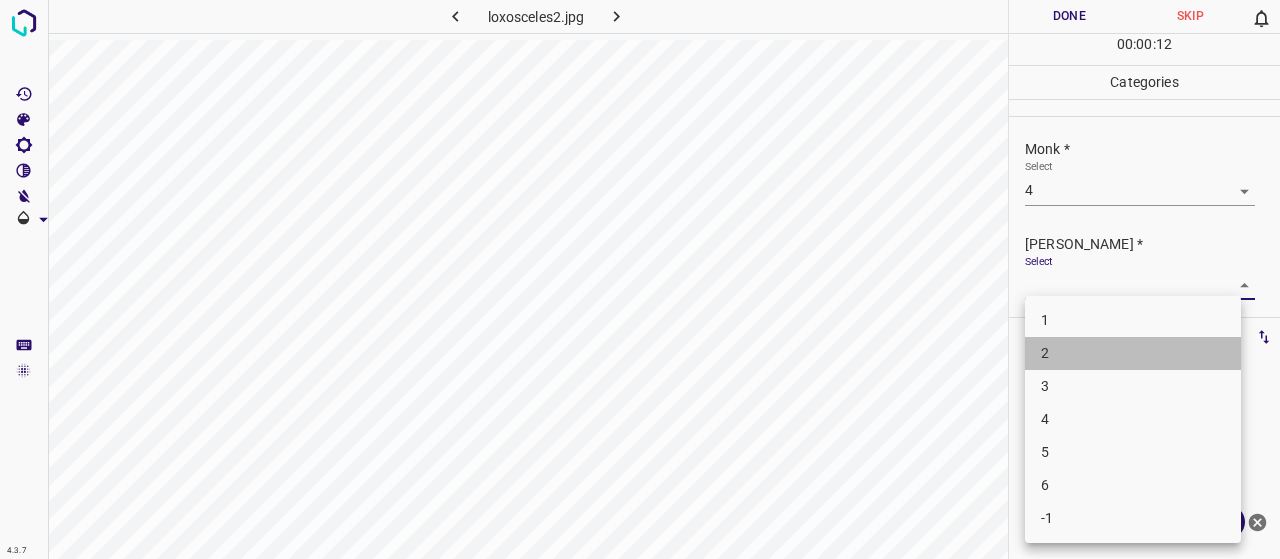 click on "2" at bounding box center (1133, 353) 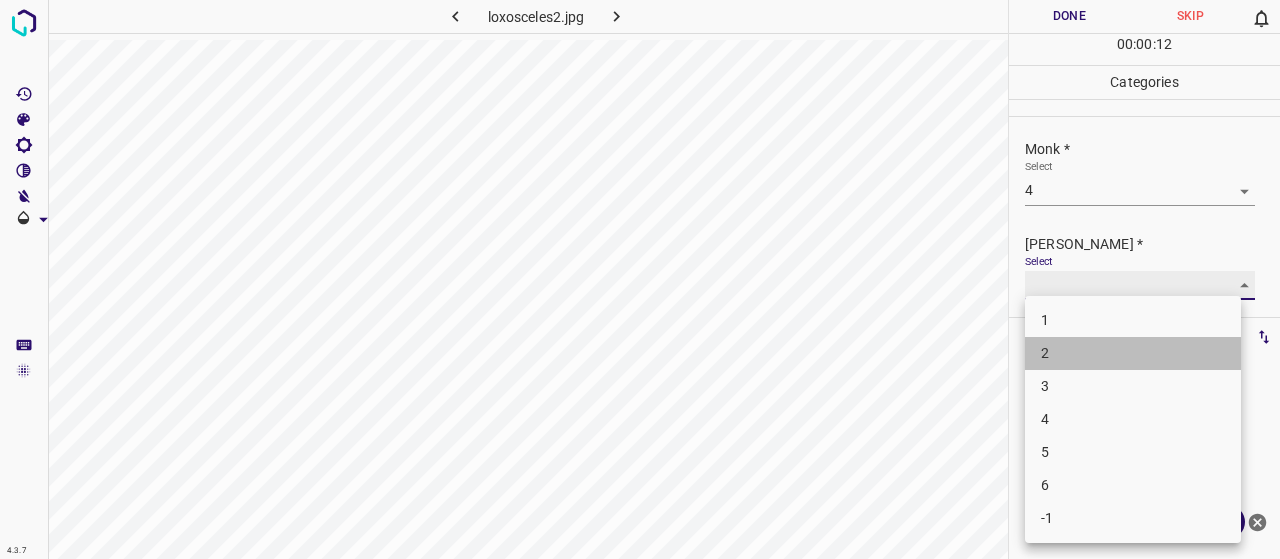 type on "2" 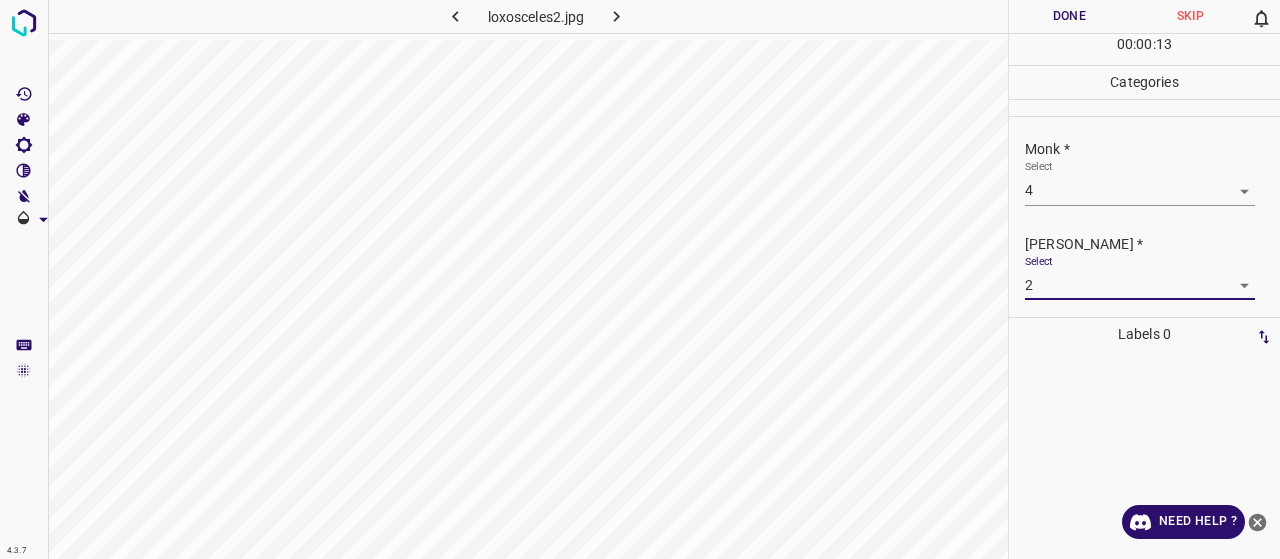 click on "Done" at bounding box center [1069, 16] 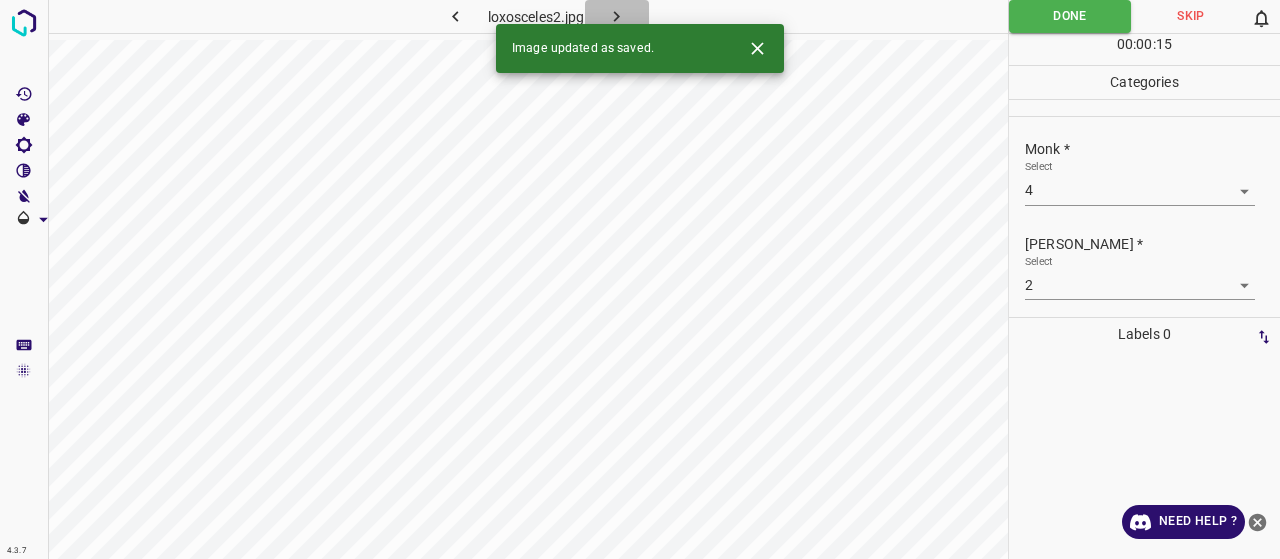 click at bounding box center (617, 16) 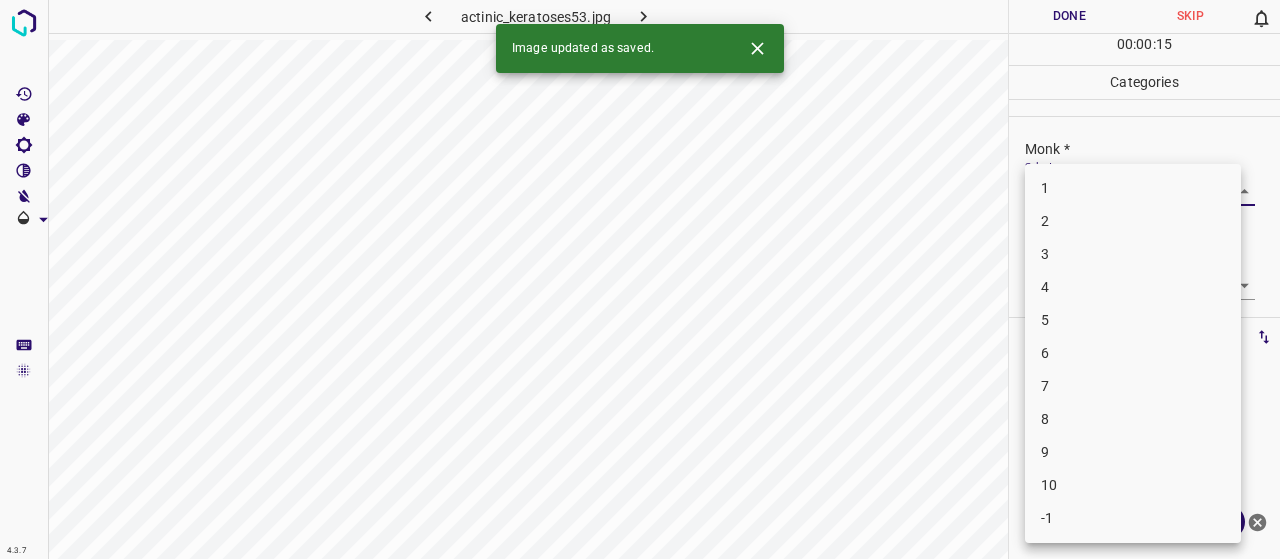 click on "4.3.7 actinic_keratoses53.jpg Done Skip 0 00   : 00   : 15   Categories Monk *  Select ​  Fitzpatrick *  Select ​ Labels   0 Categories 1 Monk 2  Fitzpatrick Tools Space Change between modes (Draw & Edit) I Auto labeling R Restore zoom M Zoom in N Zoom out Delete Delete selecte label Filters Z Restore filters X Saturation filter C Brightness filter V Contrast filter B Gray scale filter General O Download Image updated as saved. Need Help ? - Text - Hide - Delete 1 2 3 4 5 6 7 8 9 10 -1" at bounding box center (640, 279) 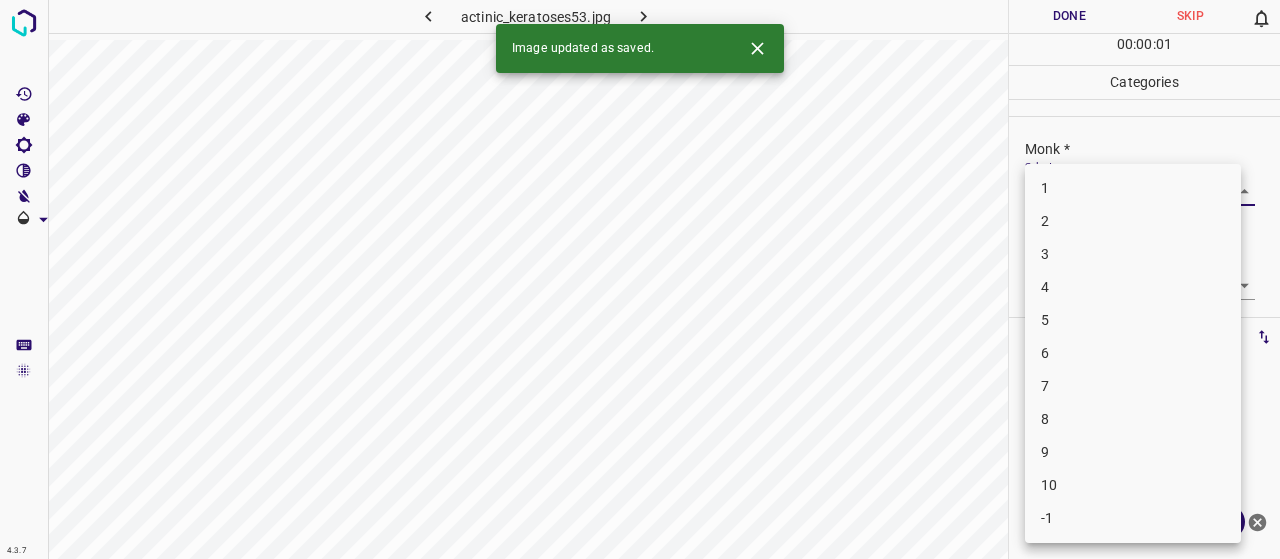 click on "3" at bounding box center [1133, 254] 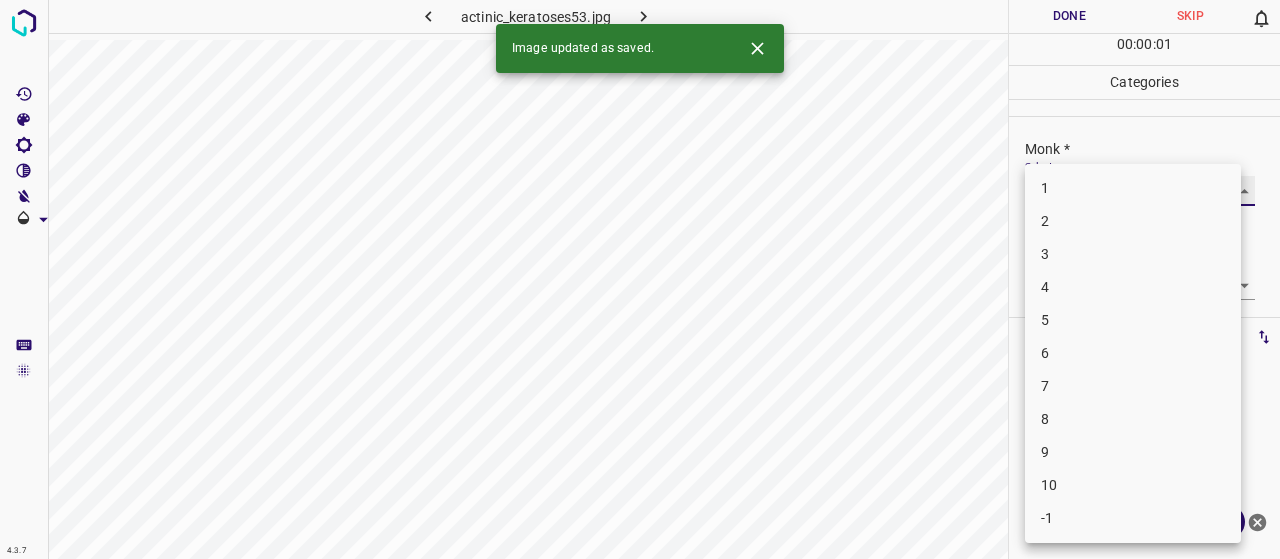 type on "3" 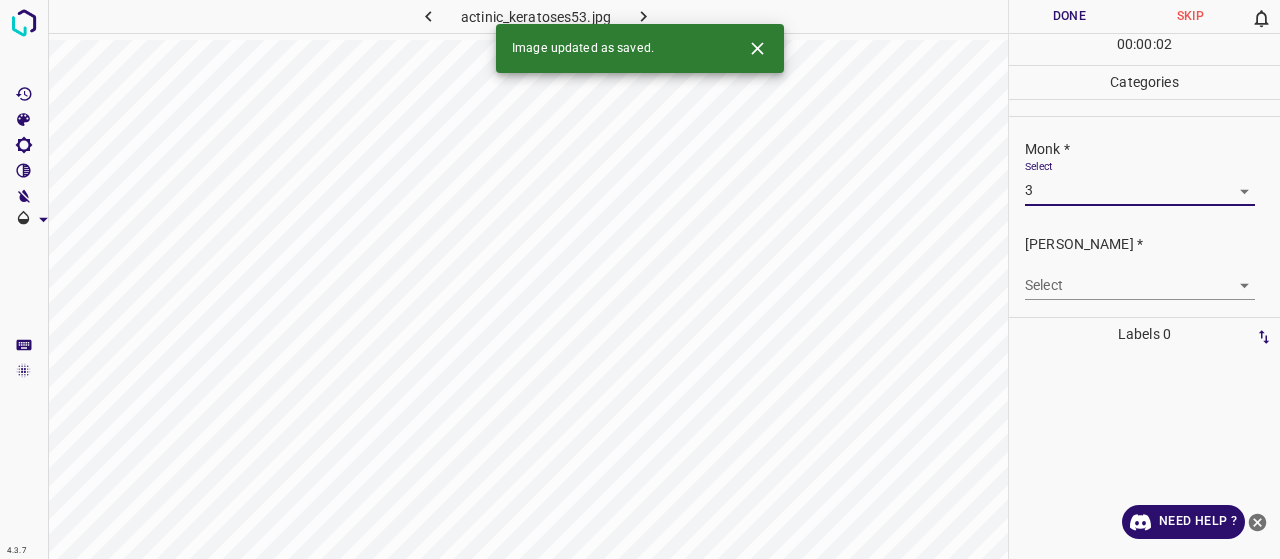 click on "4.3.7 actinic_keratoses53.jpg Done Skip 0 00   : 00   : 02   Categories Monk *  Select 3 3  Fitzpatrick *  Select ​ Labels   0 Categories 1 Monk 2  Fitzpatrick Tools Space Change between modes (Draw & Edit) I Auto labeling R Restore zoom M Zoom in N Zoom out Delete Delete selecte label Filters Z Restore filters X Saturation filter C Brightness filter V Contrast filter B Gray scale filter General O Download Image updated as saved. Need Help ? - Text - Hide - Delete" at bounding box center (640, 279) 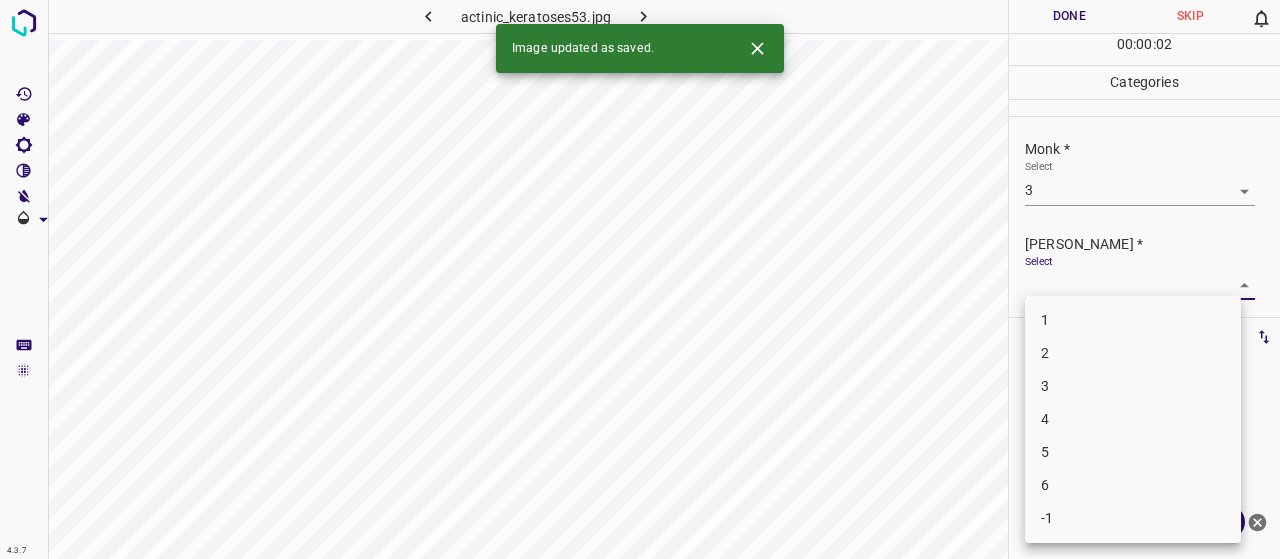 click on "2" at bounding box center [1133, 353] 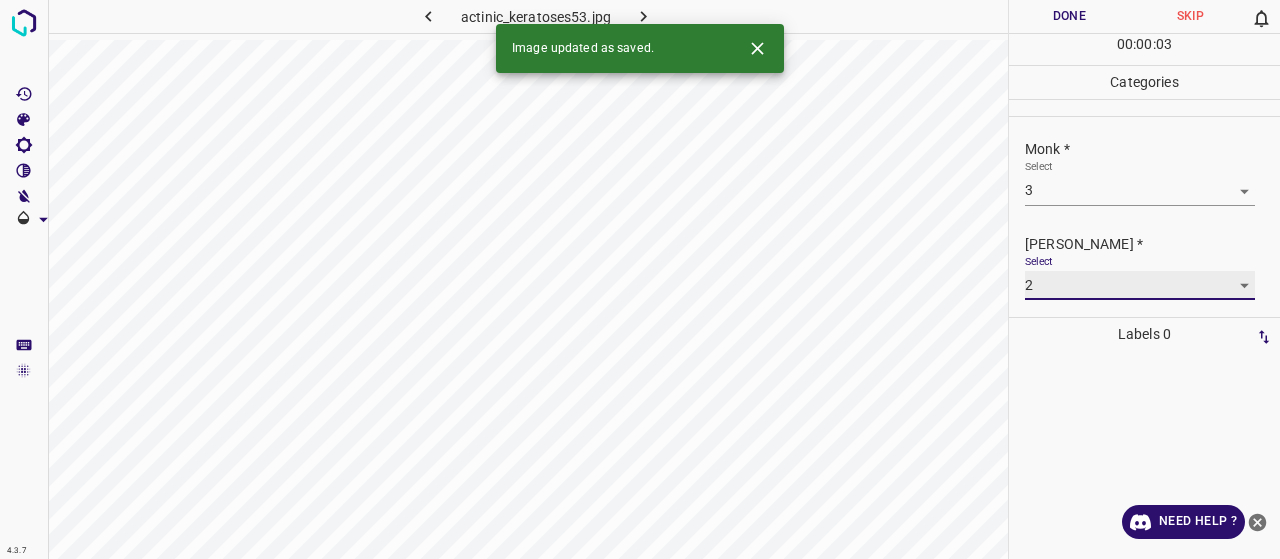 type on "2" 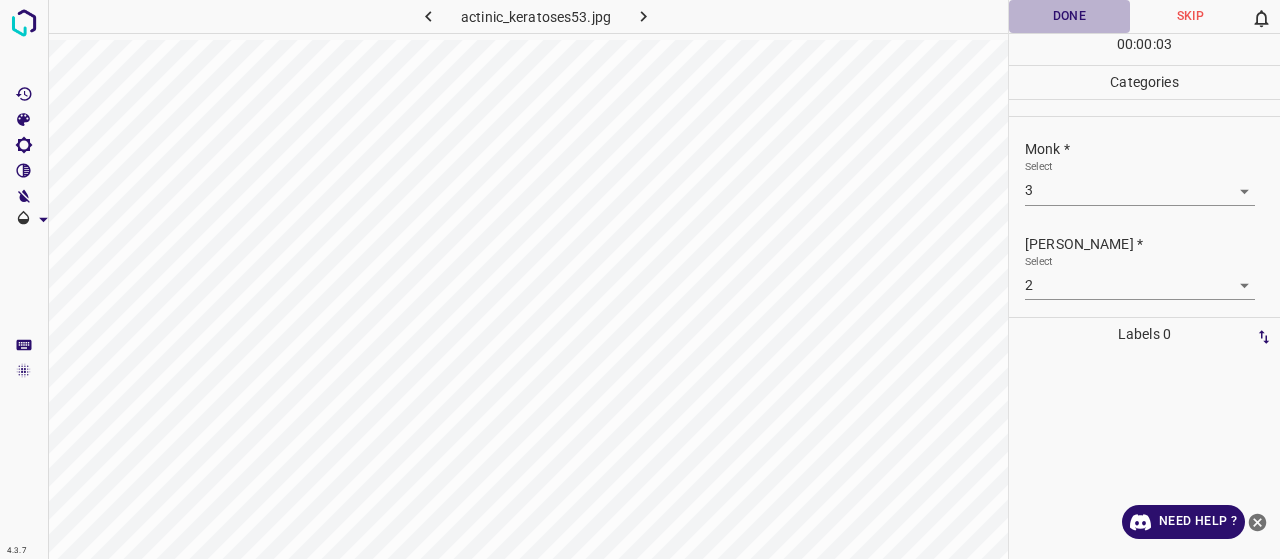 click on "Done" at bounding box center [1069, 16] 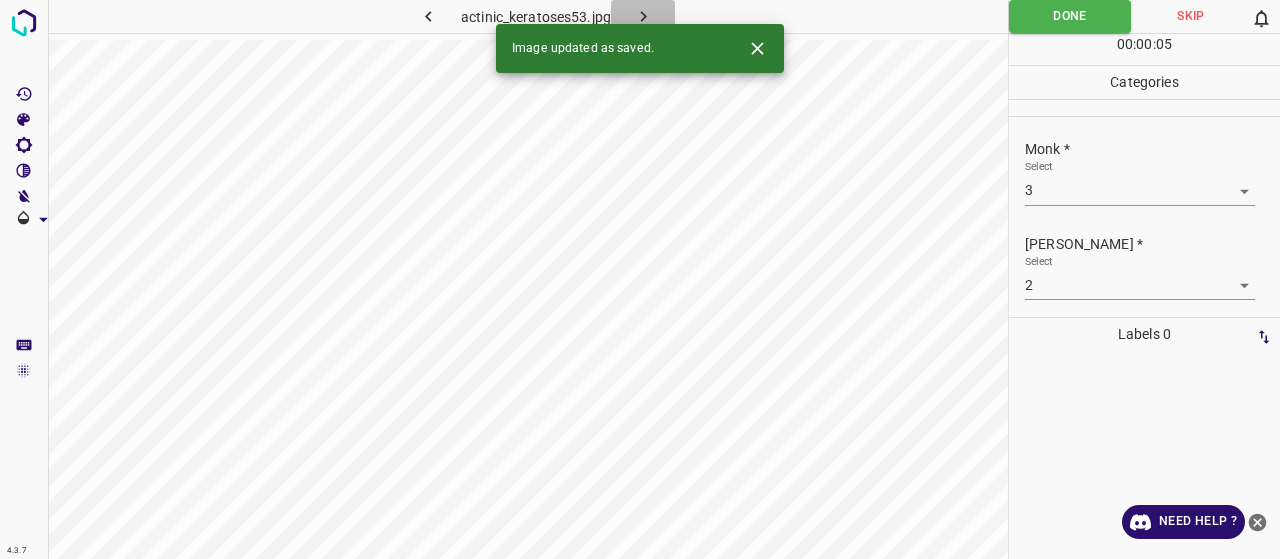 click at bounding box center [643, 16] 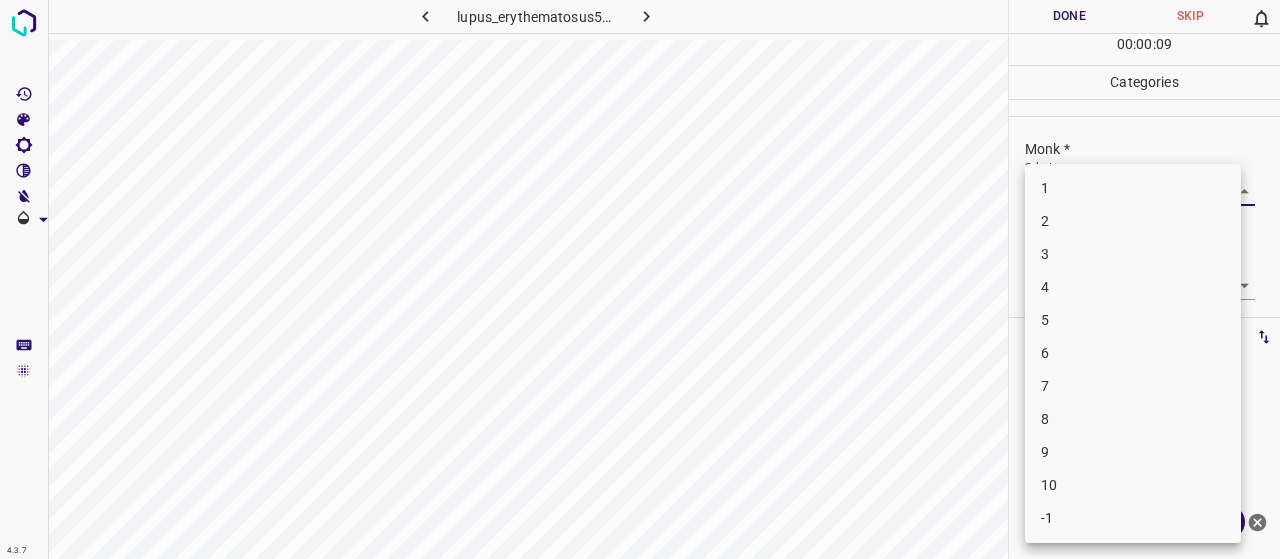 click on "4.3.7 lupus_erythematosus51.jpg Done Skip 0 00   : 00   : 09   Categories Monk *  Select ​  Fitzpatrick *  Select ​ Labels   0 Categories 1 Monk 2  Fitzpatrick Tools Space Change between modes (Draw & Edit) I Auto labeling R Restore zoom M Zoom in N Zoom out Delete Delete selecte label Filters Z Restore filters X Saturation filter C Brightness filter V Contrast filter B Gray scale filter General O Download Need Help ? - Text - Hide - Delete 1 2 3 4 5 6 7 8 9 10 -1" at bounding box center (640, 279) 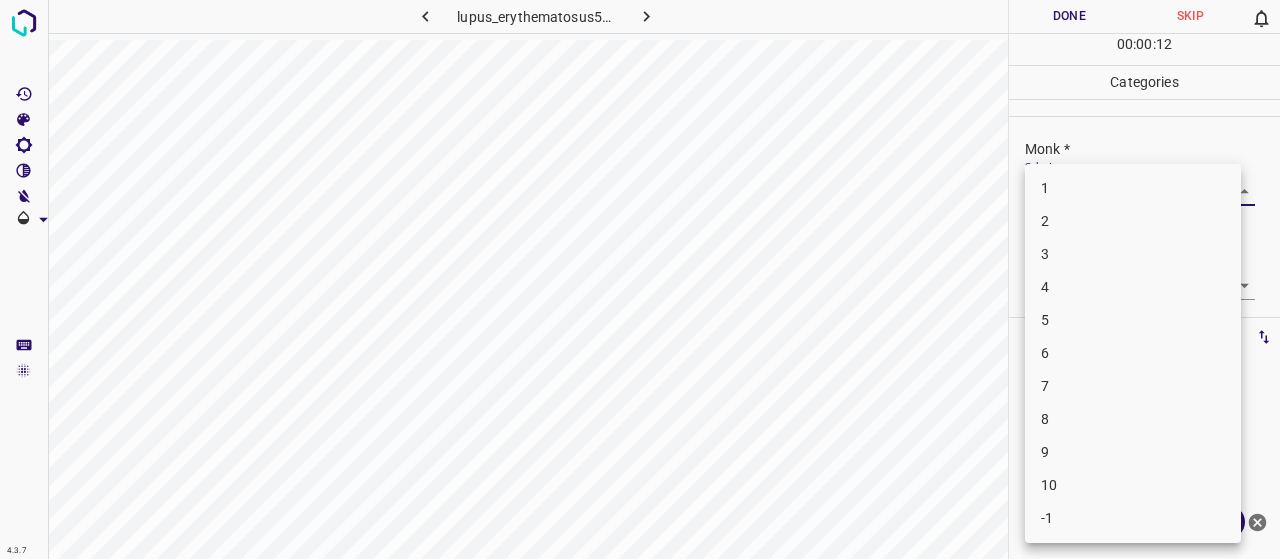 click on "4" at bounding box center (1133, 287) 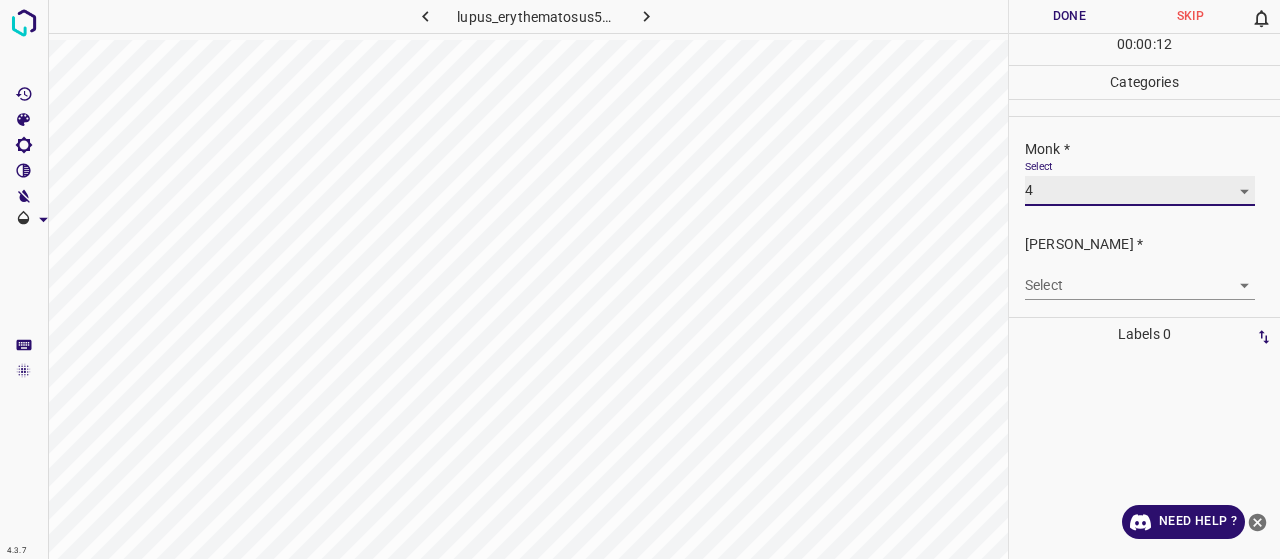 type on "4" 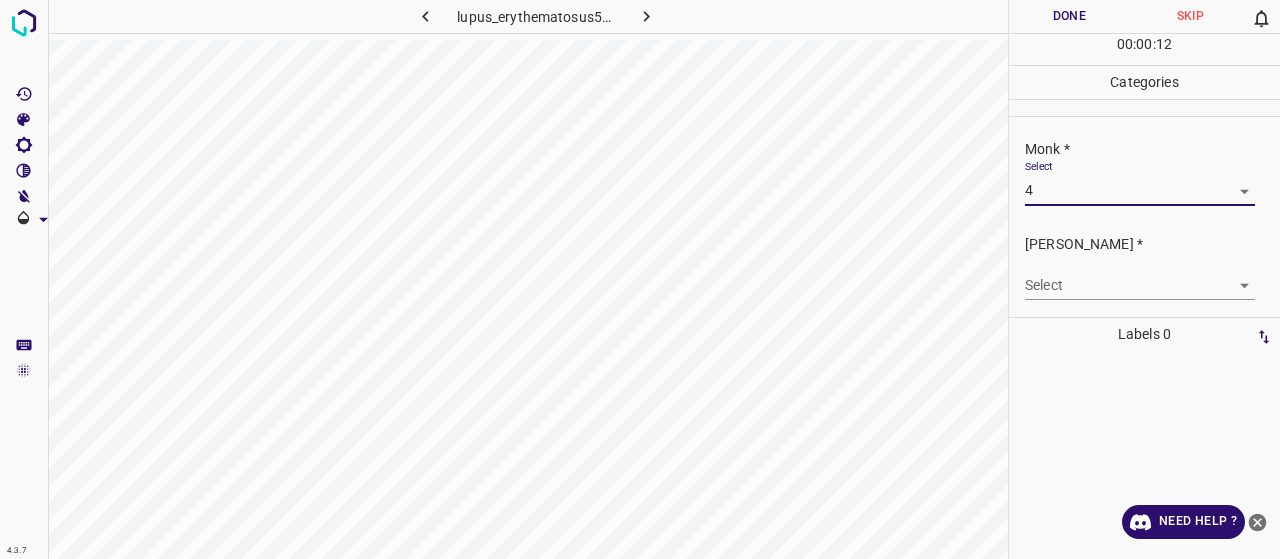 click on "4.3.7 lupus_erythematosus51.jpg Done Skip 0 00   : 00   : 12   Categories Monk *  Select 4 4  Fitzpatrick *  Select ​ Labels   0 Categories 1 Monk 2  Fitzpatrick Tools Space Change between modes (Draw & Edit) I Auto labeling R Restore zoom M Zoom in N Zoom out Delete Delete selecte label Filters Z Restore filters X Saturation filter C Brightness filter V Contrast filter B Gray scale filter General O Download Need Help ? - Text - Hide - Delete 1 2 3 4 5 6 7 8 9 10 -1" at bounding box center [640, 279] 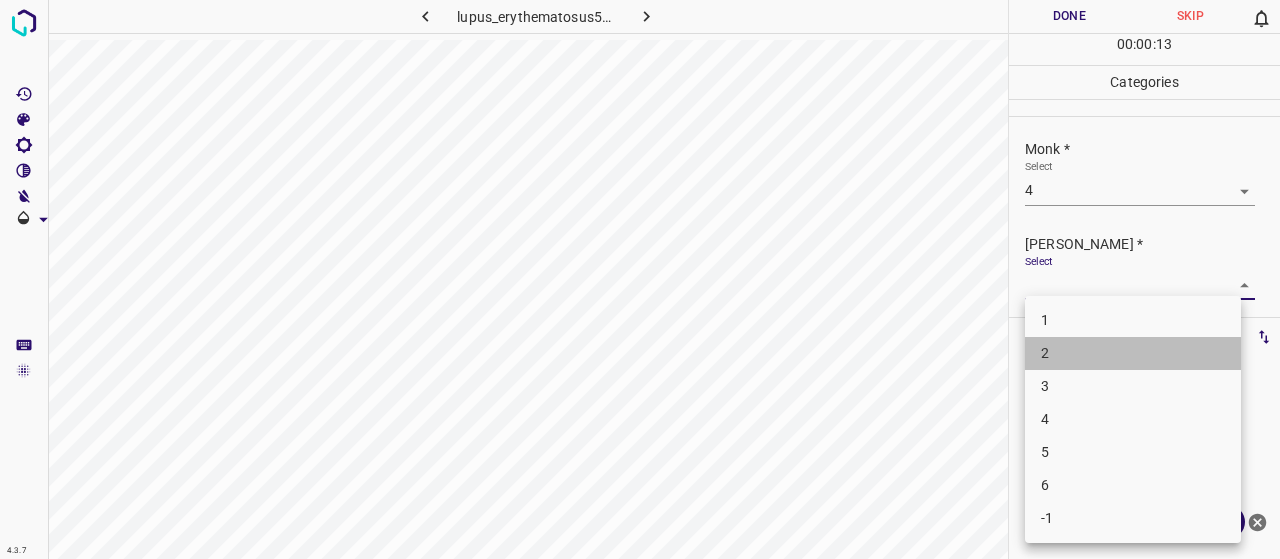click on "2" at bounding box center (1133, 353) 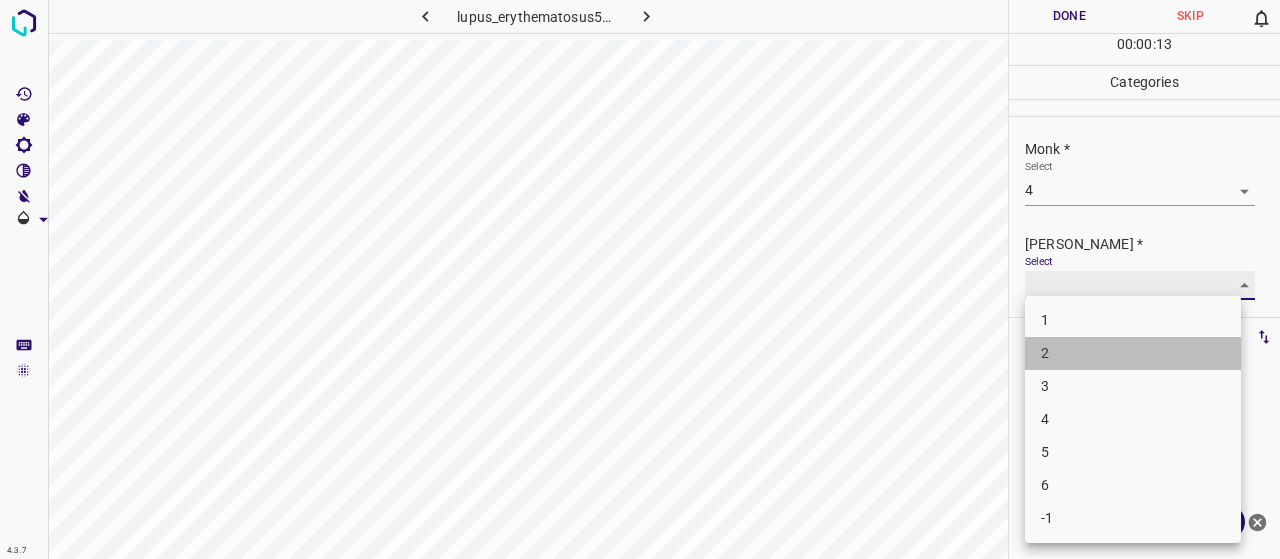type on "2" 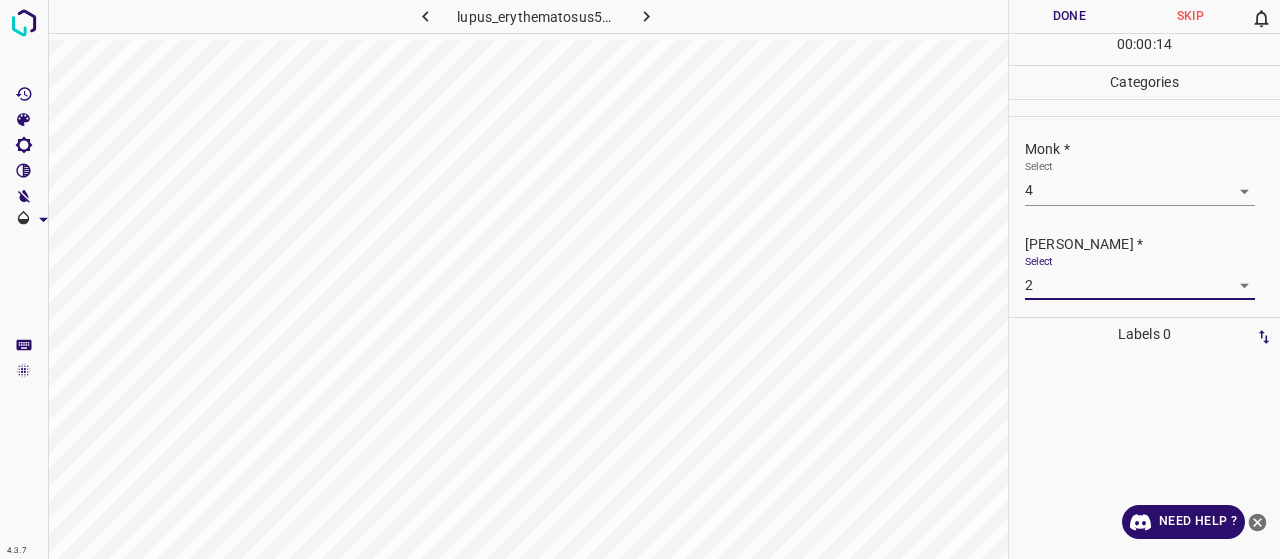 click on "Done" at bounding box center (1069, 16) 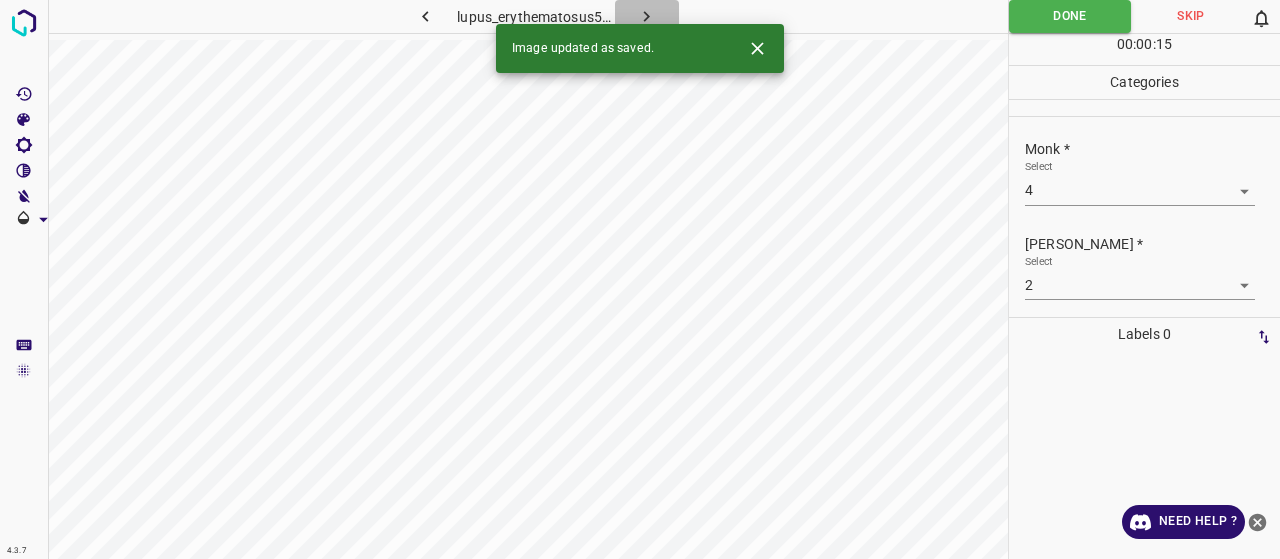 click 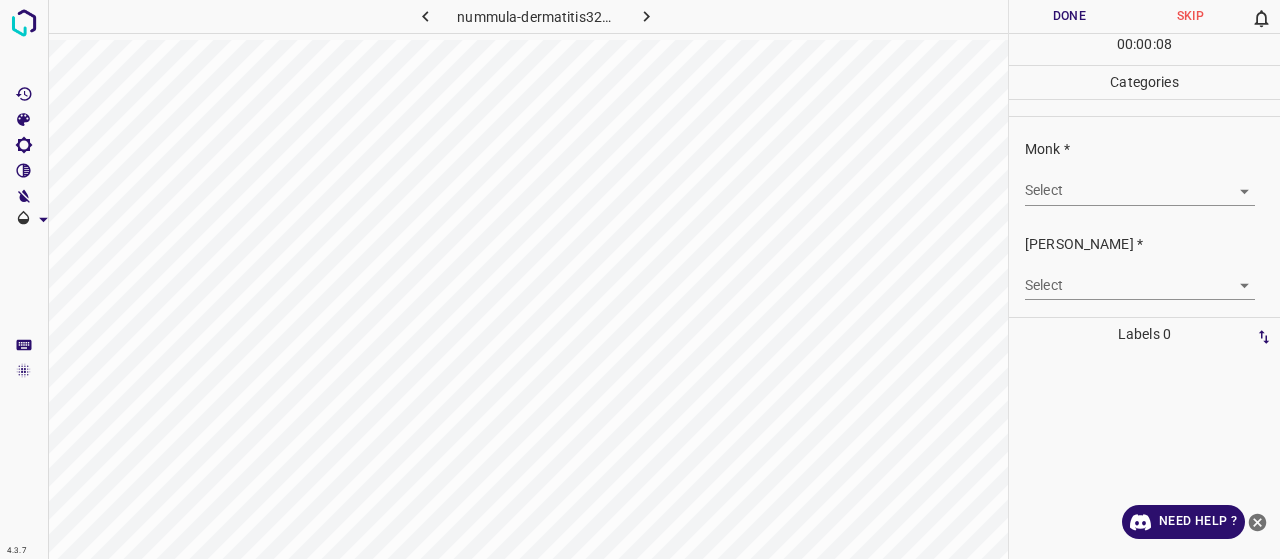 drag, startPoint x: 1041, startPoint y: 211, endPoint x: 1038, endPoint y: 197, distance: 14.3178215 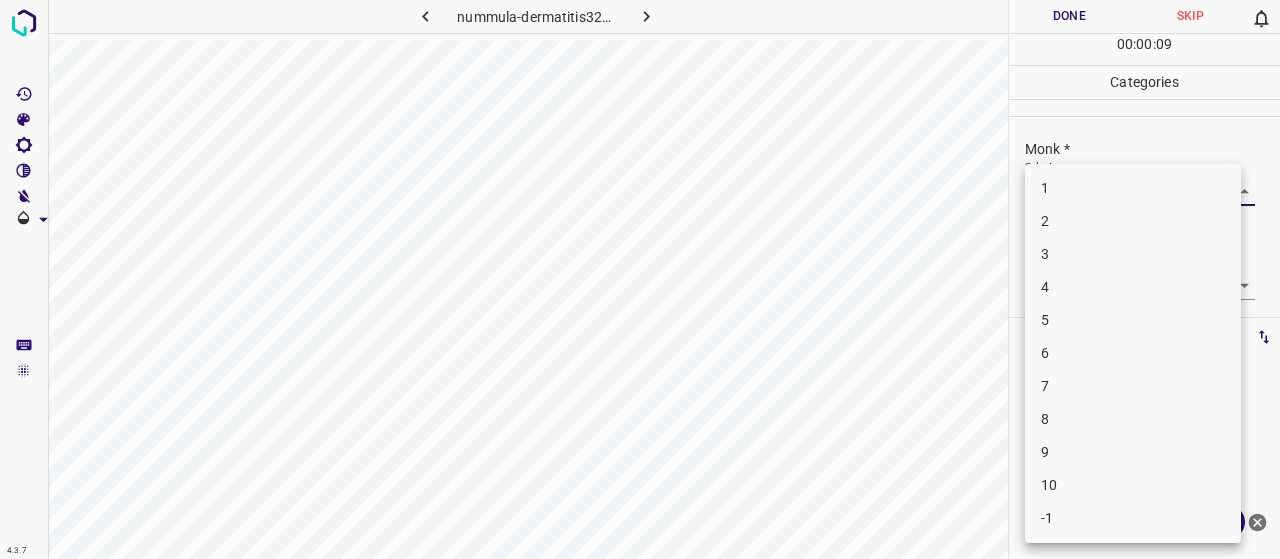 click on "4" at bounding box center (1133, 287) 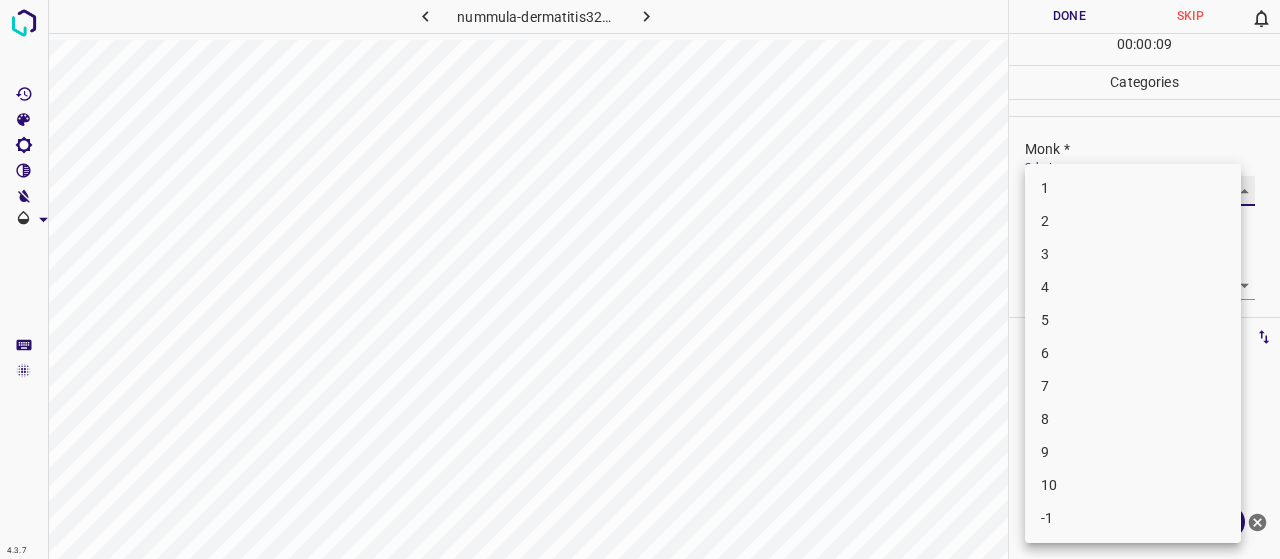 type on "4" 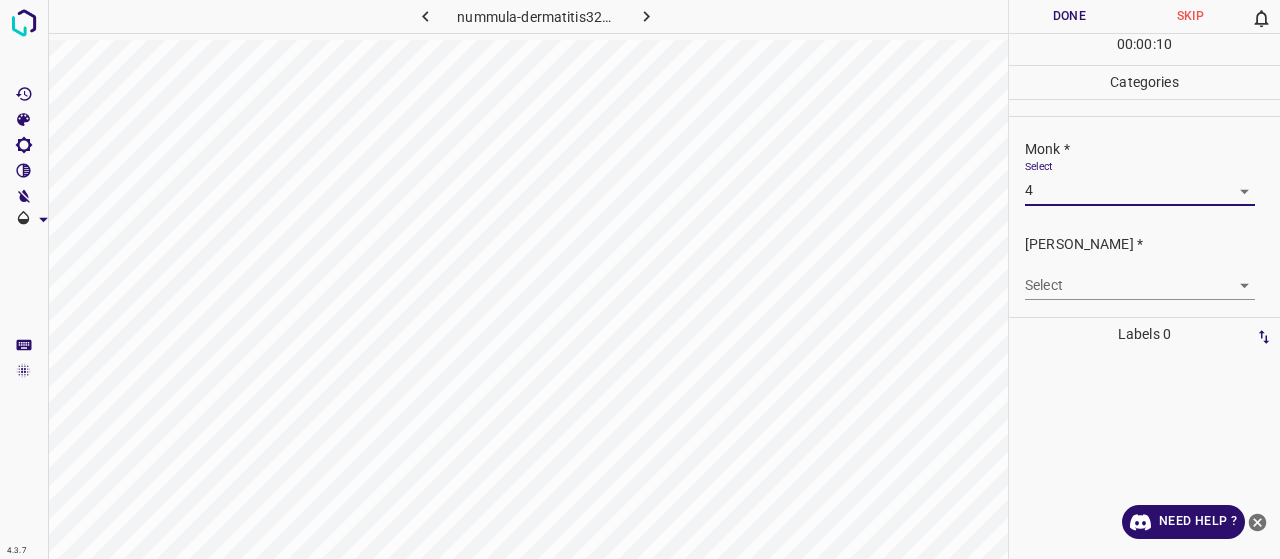 click on "4.3.7 nummula-dermatitis32.jpg Done Skip 0 00   : 00   : 10   Categories Monk *  Select 4 4  Fitzpatrick *  Select ​ Labels   0 Categories 1 Monk 2  Fitzpatrick Tools Space Change between modes (Draw & Edit) I Auto labeling R Restore zoom M Zoom in N Zoom out Delete Delete selecte label Filters Z Restore filters X Saturation filter C Brightness filter V Contrast filter B Gray scale filter General O Download Need Help ? - Text - Hide - Delete" at bounding box center [640, 279] 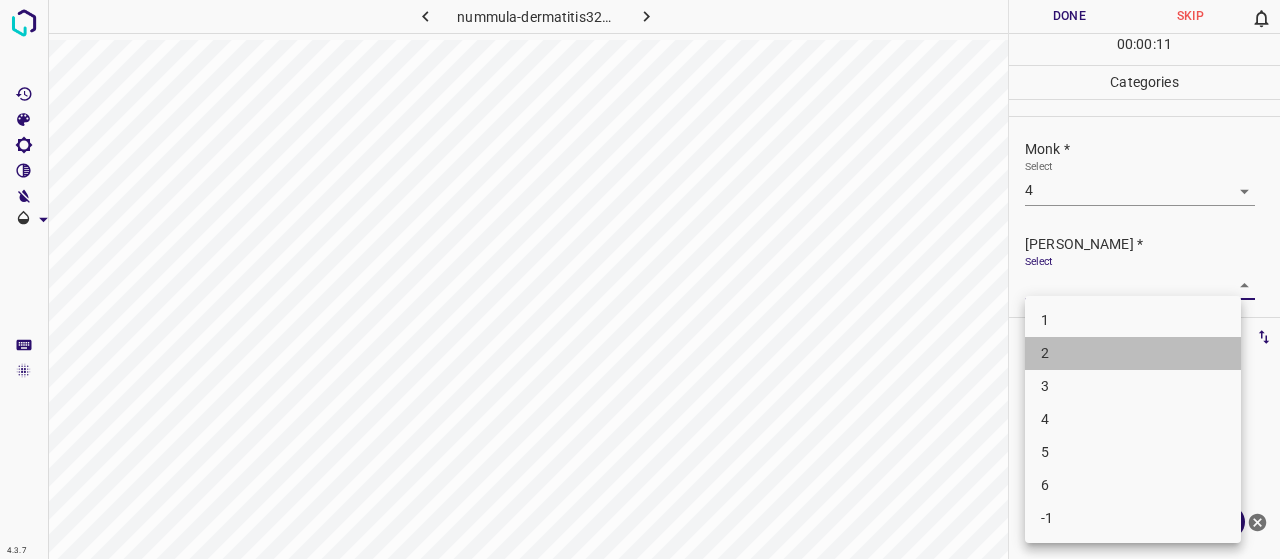click on "2" at bounding box center (1133, 353) 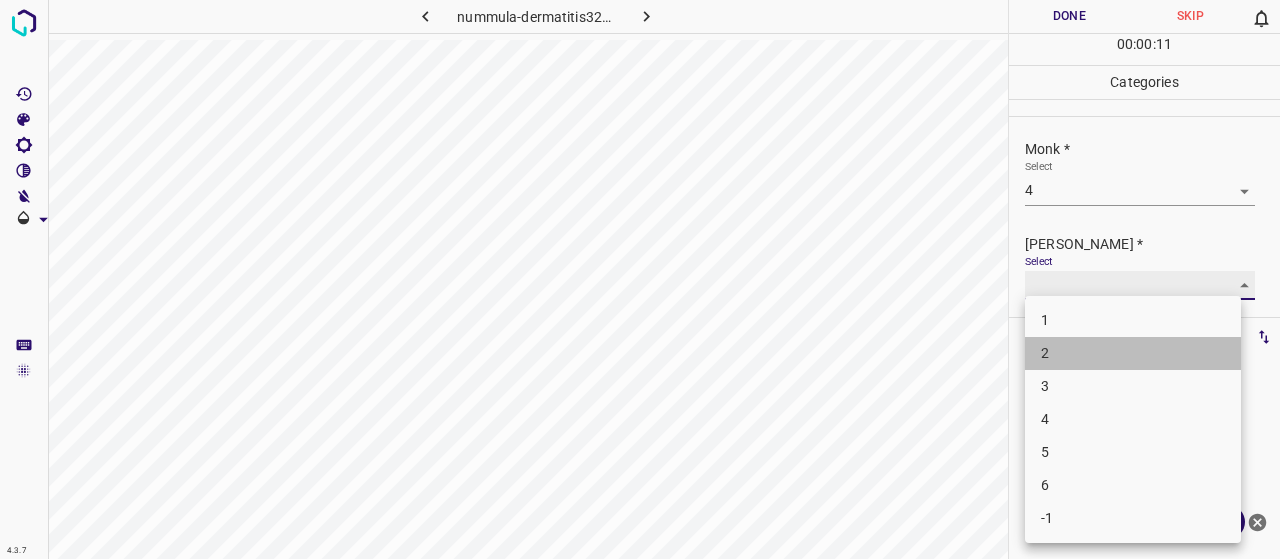 type on "2" 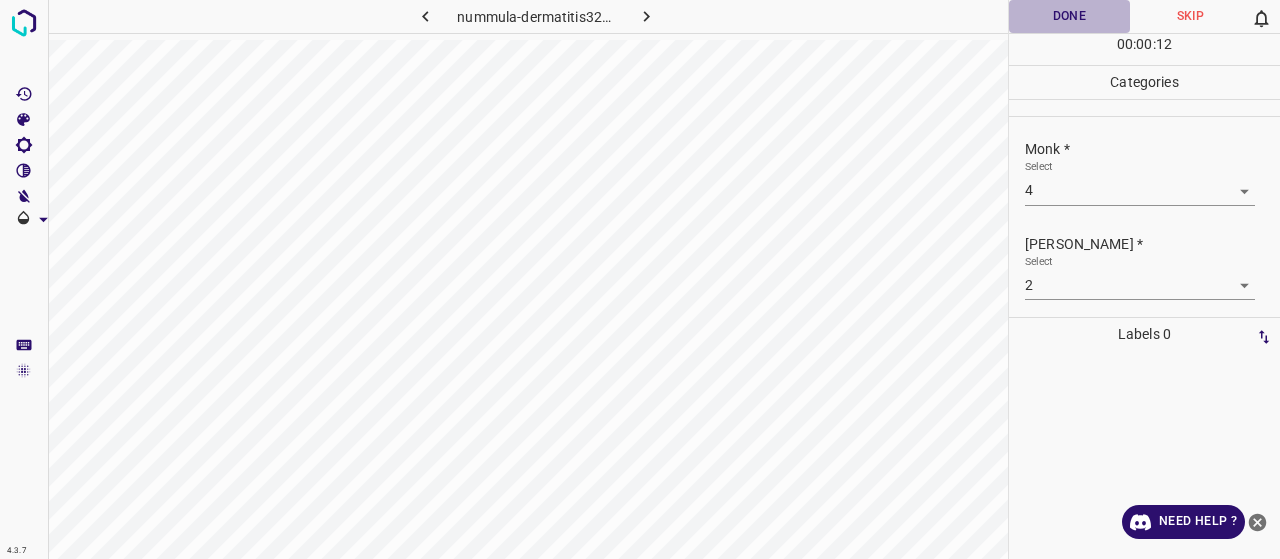 click on "Done" at bounding box center [1069, 16] 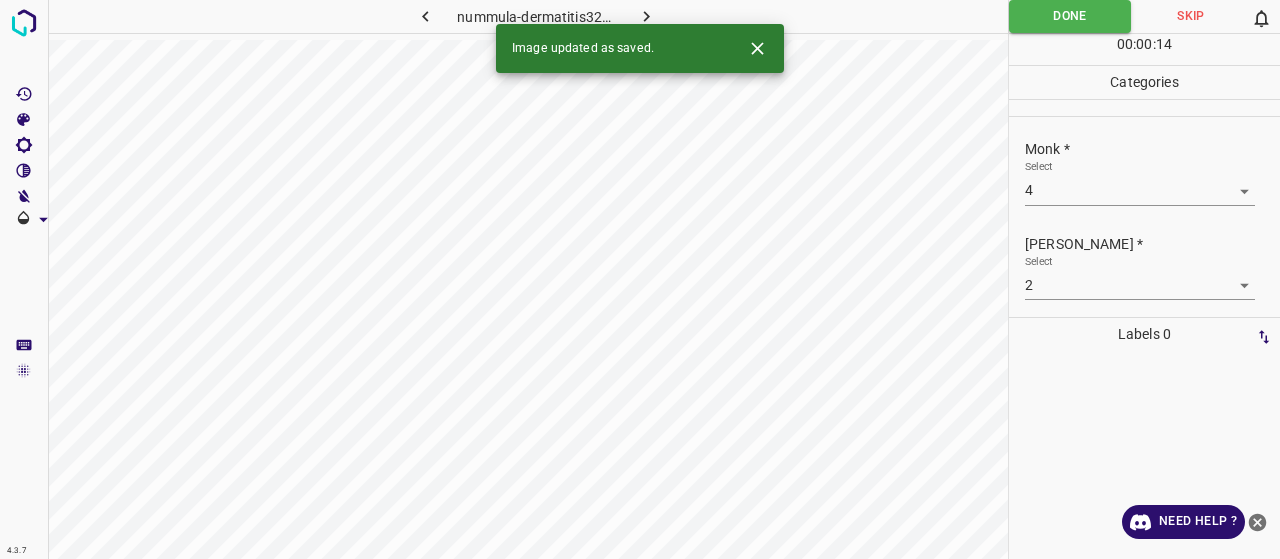 click 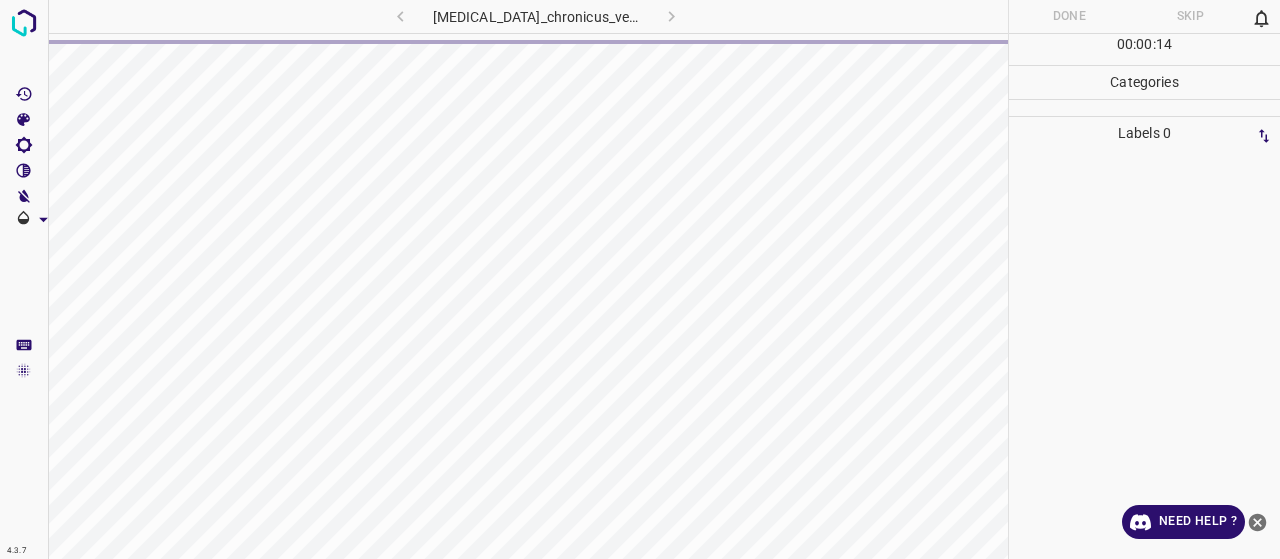 click at bounding box center (1144, 354) 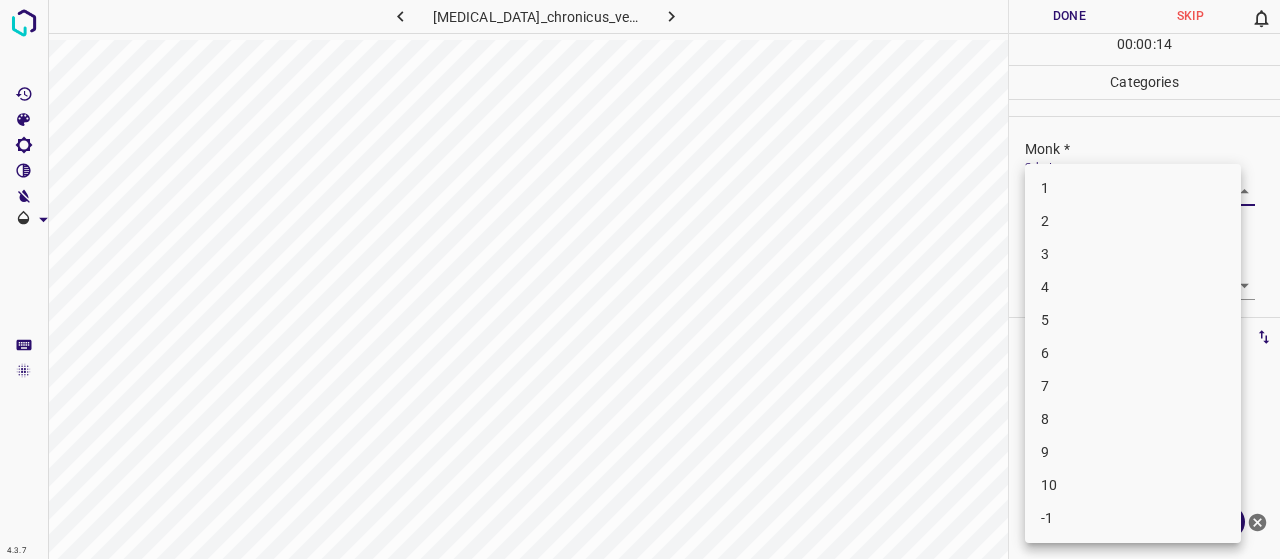 click on "4.3.7 lupus_erythematosus_chronicus_verrucous12.jpg Done Skip 0 00   : 00   : 14   Categories Monk *  Select ​  Fitzpatrick *  Select ​ Labels   0 Categories 1 Monk 2  Fitzpatrick Tools Space Change between modes (Draw & Edit) I Auto labeling R Restore zoom M Zoom in N Zoom out Delete Delete selecte label Filters Z Restore filters X Saturation filter C Brightness filter V Contrast filter B Gray scale filter General O Download Need Help ? - Text - Hide - Delete 1 2 3 4 5 6 7 8 9 10 -1" at bounding box center [640, 279] 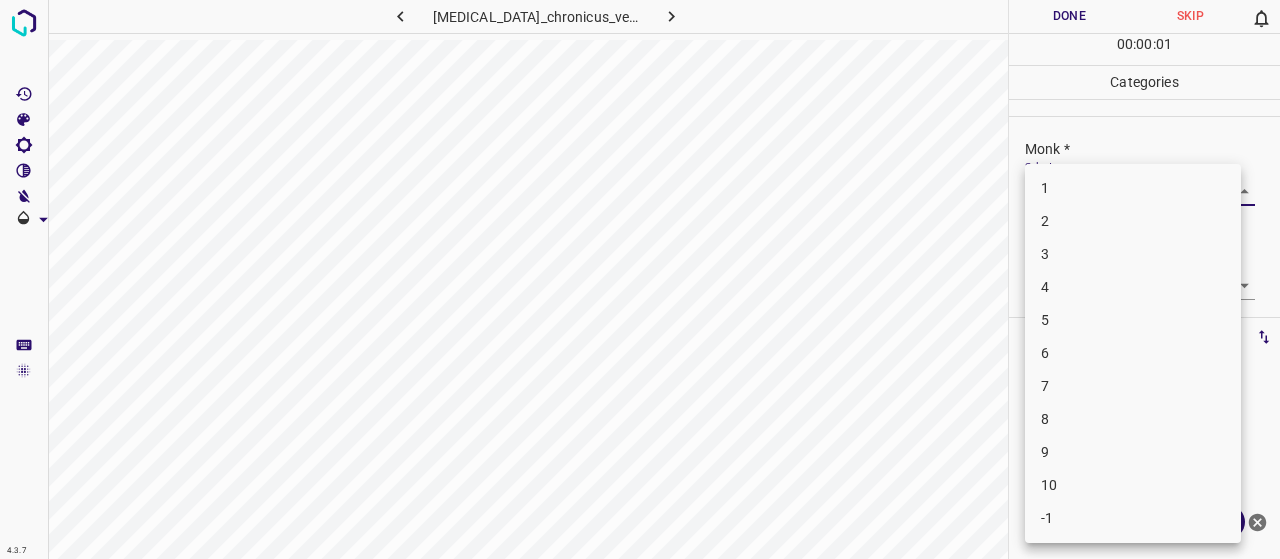 click on "5" at bounding box center [1133, 320] 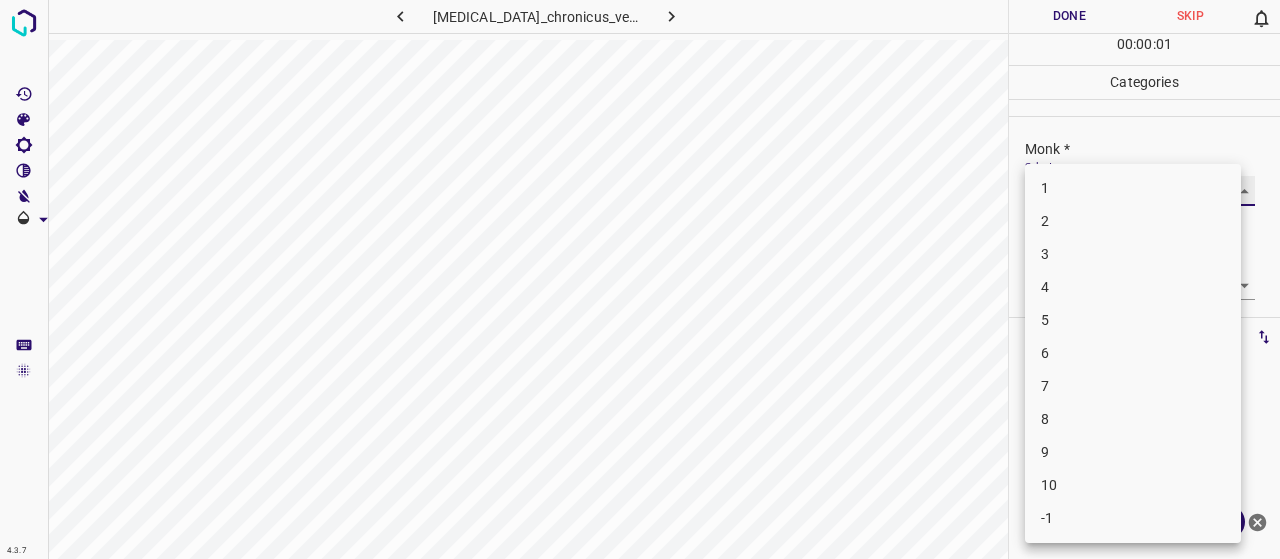 type on "5" 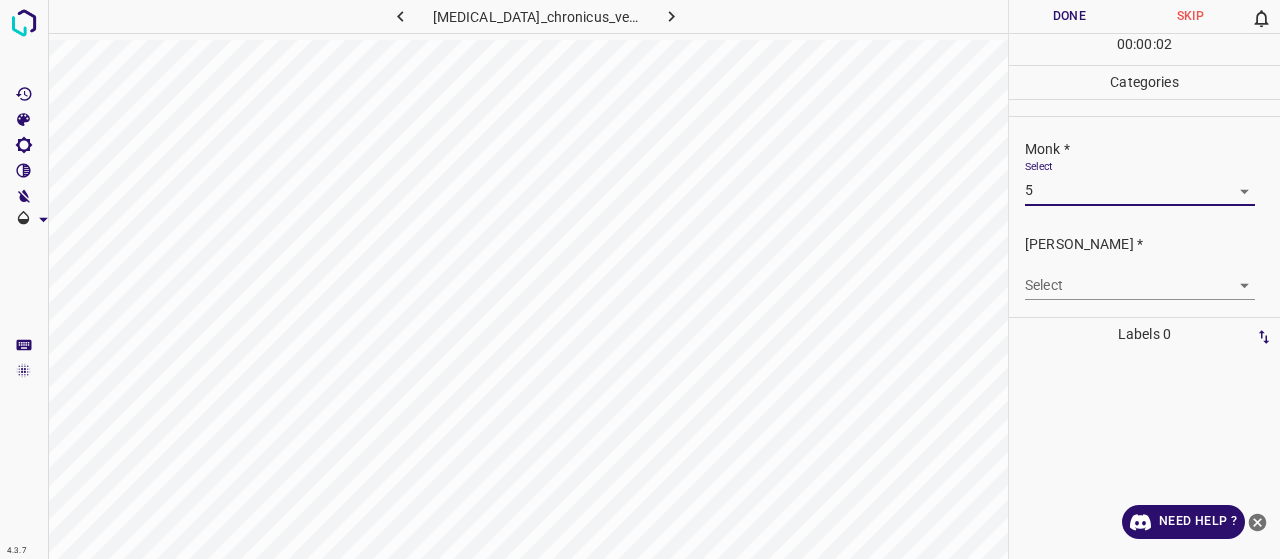 click on "4.3.7 lupus_erythematosus_chronicus_verrucous12.jpg Done Skip 0 00   : 00   : 02   Categories Monk *  Select 5 5  Fitzpatrick *  Select ​ Labels   0 Categories 1 Monk 2  Fitzpatrick Tools Space Change between modes (Draw & Edit) I Auto labeling R Restore zoom M Zoom in N Zoom out Delete Delete selecte label Filters Z Restore filters X Saturation filter C Brightness filter V Contrast filter B Gray scale filter General O Download Need Help ? - Text - Hide - Delete" at bounding box center (640, 279) 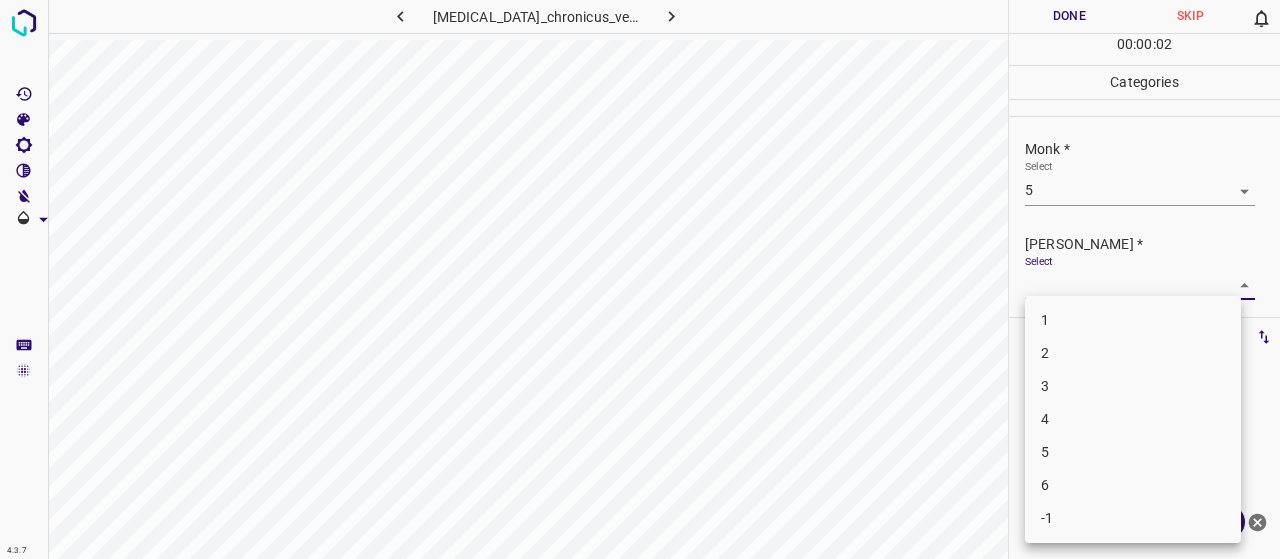 click on "3" at bounding box center [1133, 386] 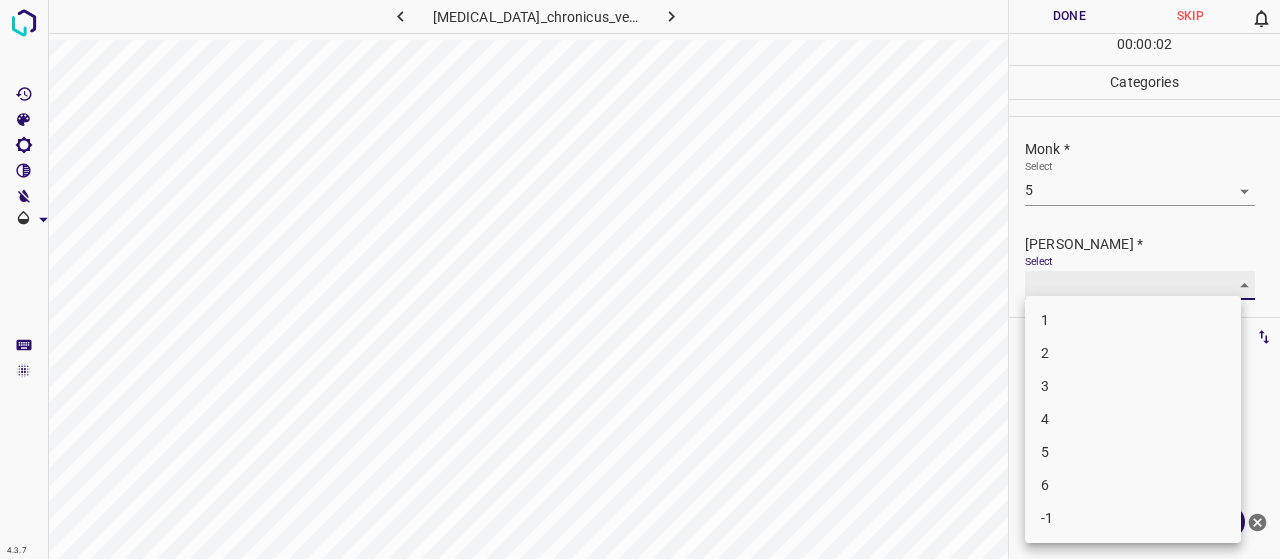 type on "3" 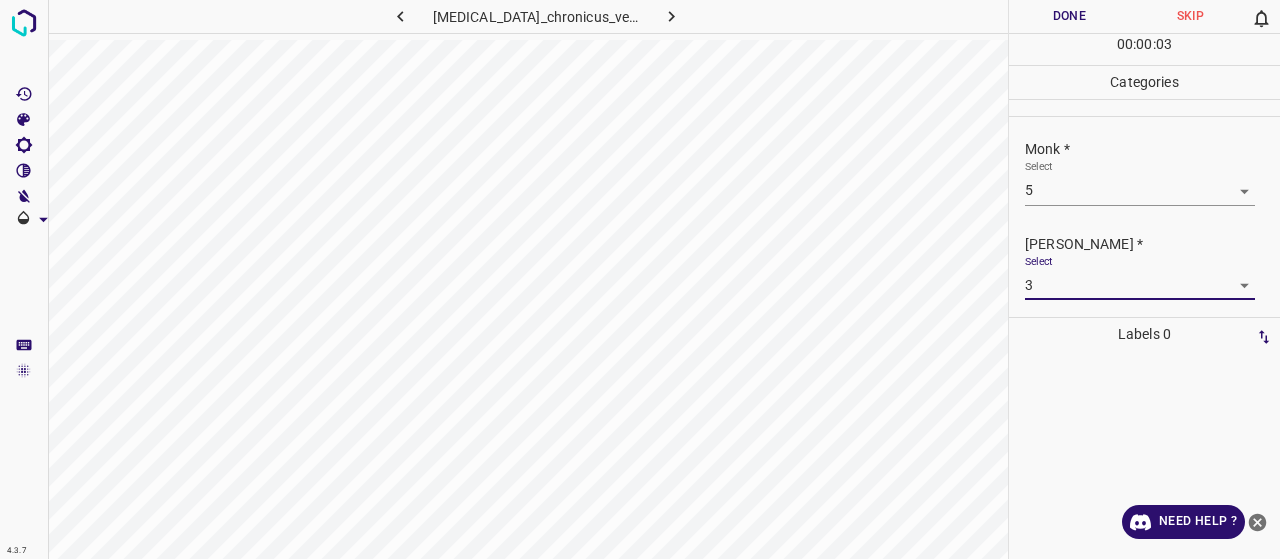 click on "Done" at bounding box center [1069, 16] 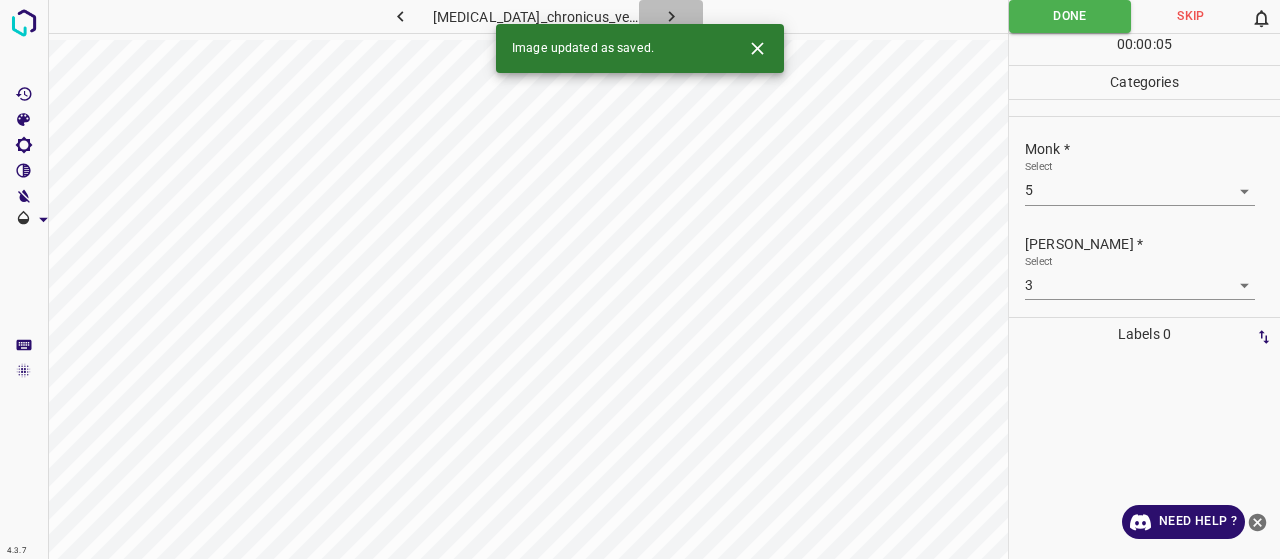 click at bounding box center (671, 16) 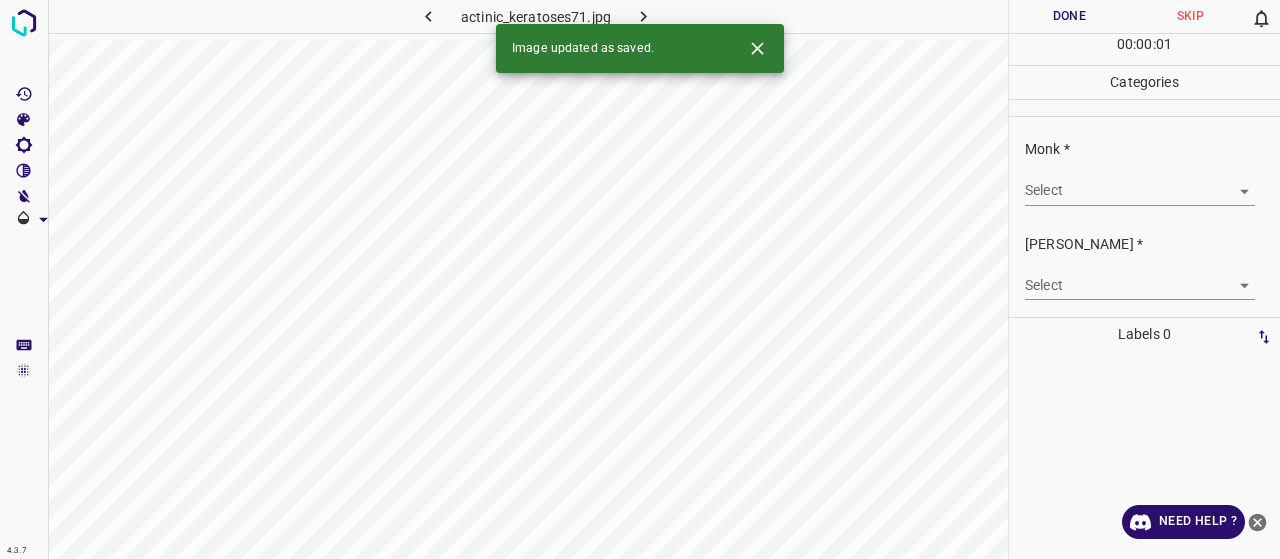 click on "4.3.7 actinic_keratoses71.jpg Done Skip 0 00   : 00   : 01   Categories Monk *  Select ​  Fitzpatrick *  Select ​ Labels   0 Categories 1 Monk 2  Fitzpatrick Tools Space Change between modes (Draw & Edit) I Auto labeling R Restore zoom M Zoom in N Zoom out Delete Delete selecte label Filters Z Restore filters X Saturation filter C Brightness filter V Contrast filter B Gray scale filter General O Download Image updated as saved. Need Help ? - Text - Hide - Delete" at bounding box center [640, 279] 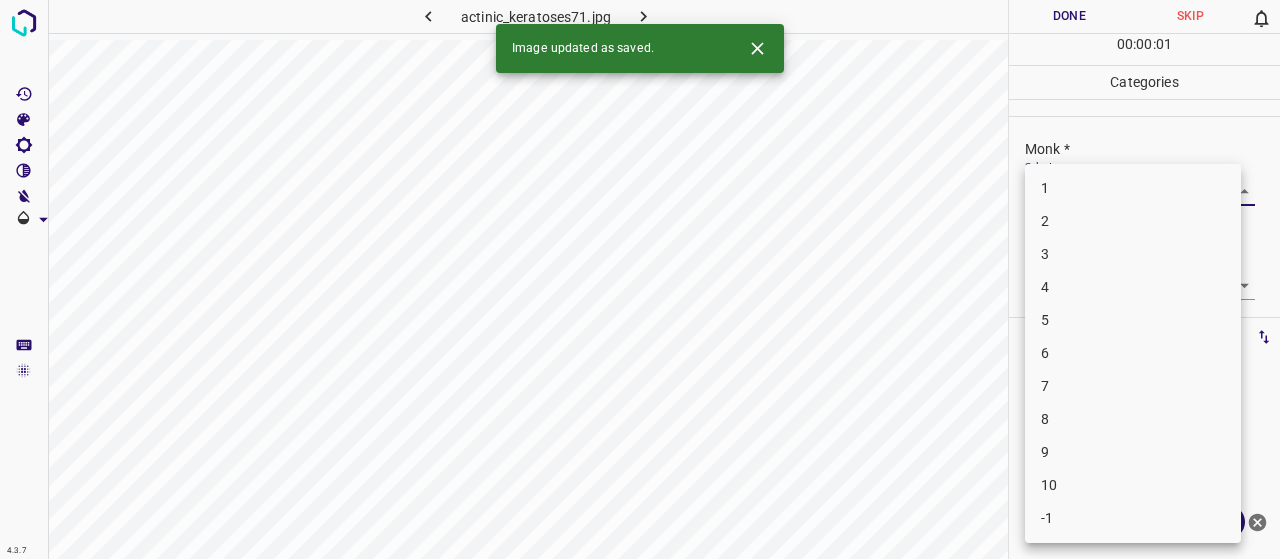 click on "5" at bounding box center (1133, 320) 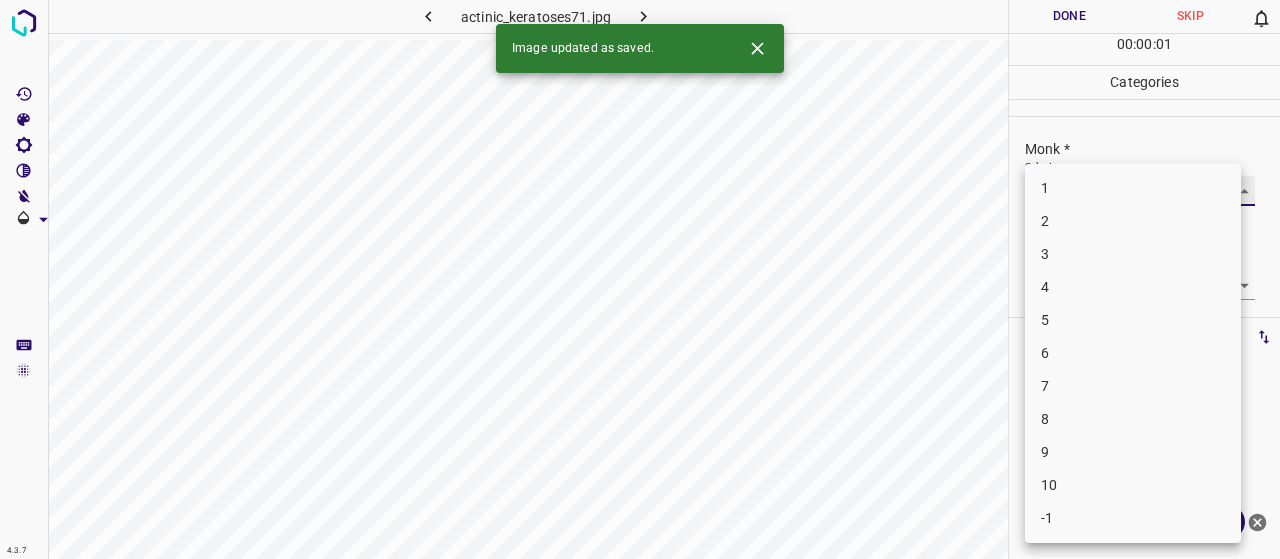 type on "5" 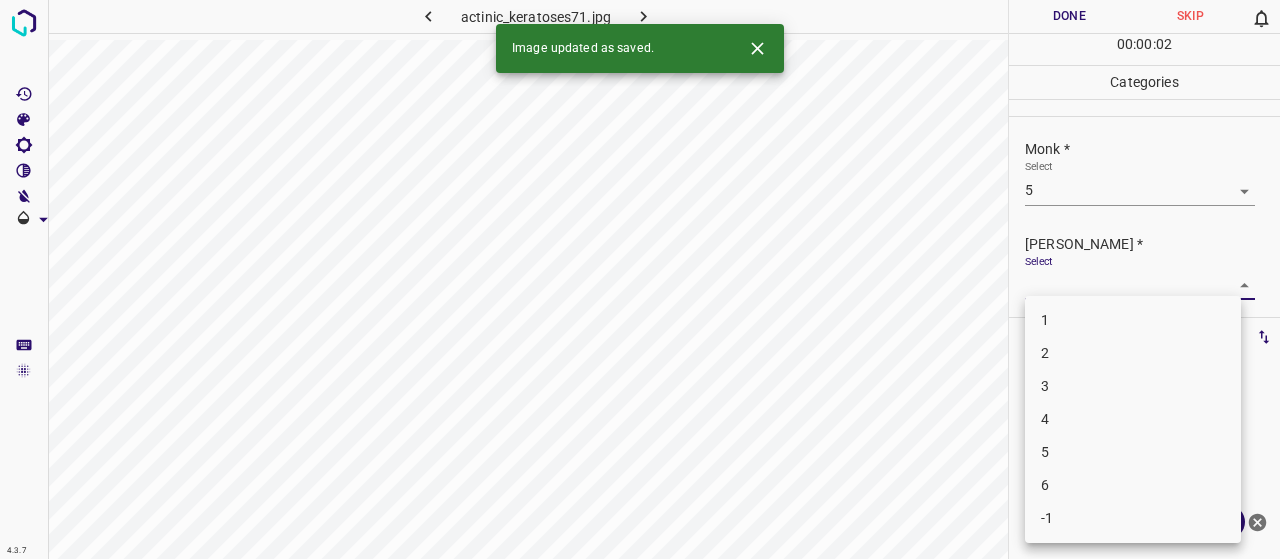 click on "4.3.7 actinic_keratoses71.jpg Done Skip 0 00   : 00   : 02   Categories Monk *  Select 5 5  Fitzpatrick *  Select ​ Labels   0 Categories 1 Monk 2  Fitzpatrick Tools Space Change between modes (Draw & Edit) I Auto labeling R Restore zoom M Zoom in N Zoom out Delete Delete selecte label Filters Z Restore filters X Saturation filter C Brightness filter V Contrast filter B Gray scale filter General O Download Image updated as saved. Need Help ? - Text - Hide - Delete 1 2 3 4 5 6 -1" at bounding box center (640, 279) 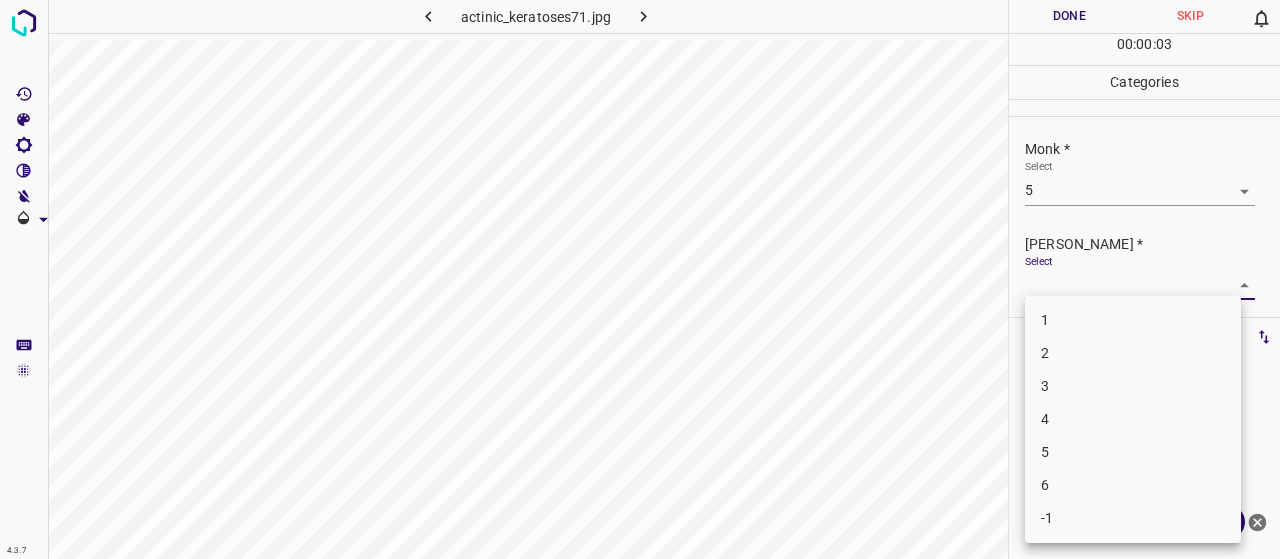 click on "3" at bounding box center (1133, 386) 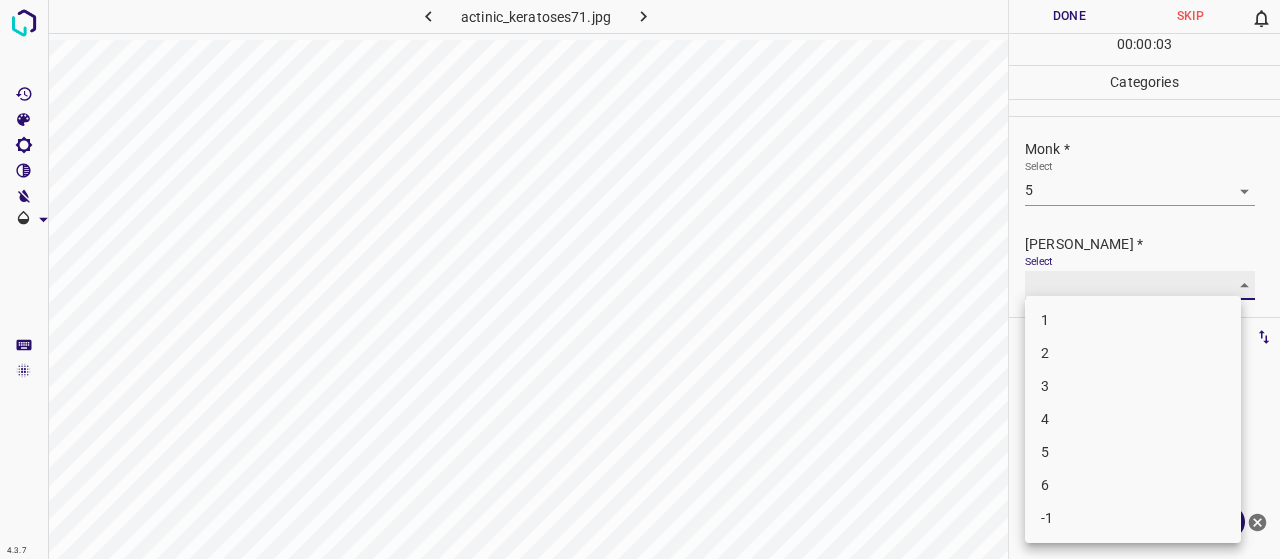 type on "3" 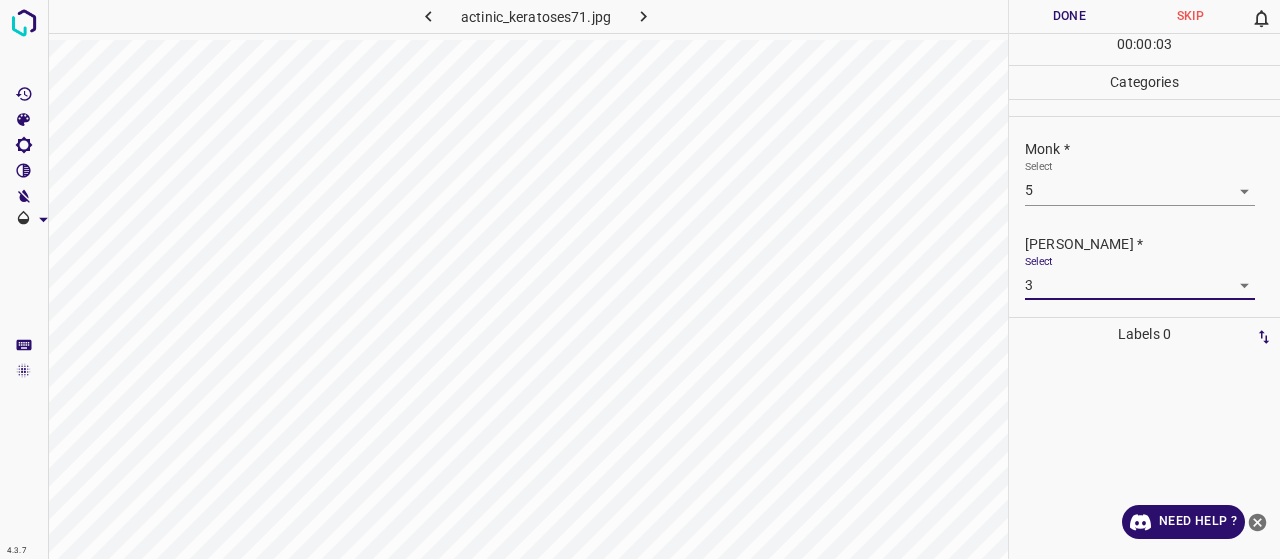click on "Done" at bounding box center [1069, 16] 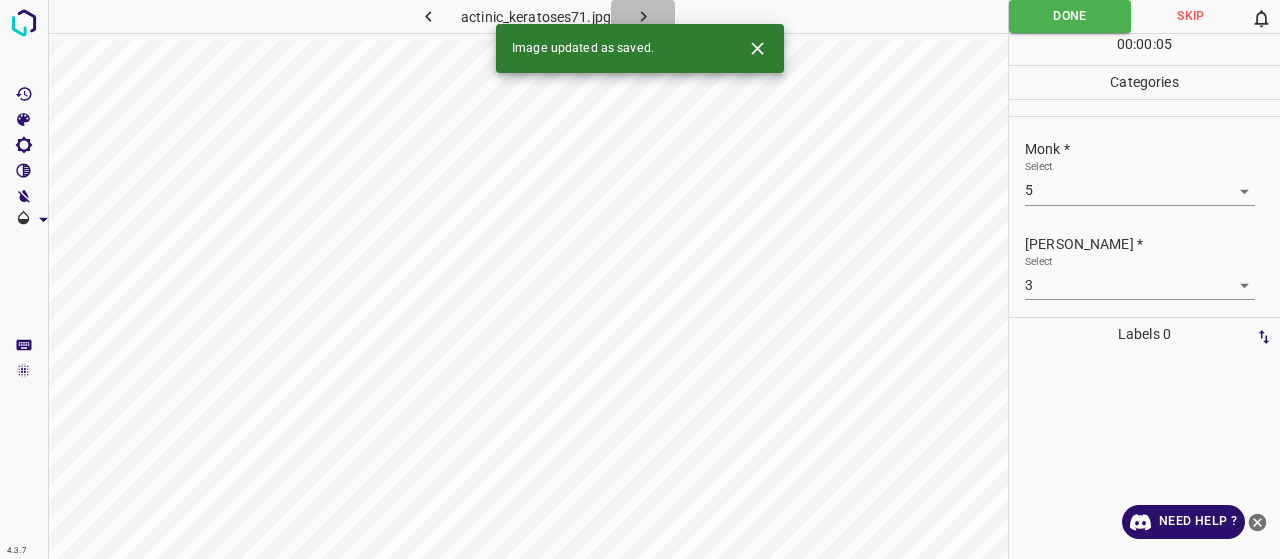 click 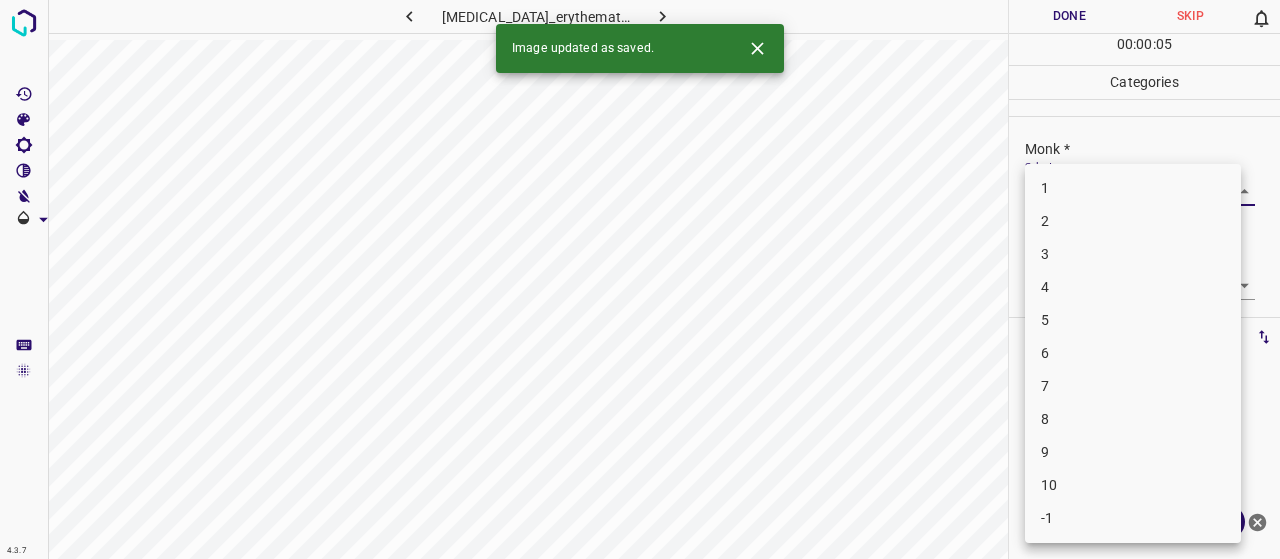 click on "4.3.7 lupus_erythematosus67.jpg Done Skip 0 00   : 00   : 05   Categories Monk *  Select ​  Fitzpatrick *  Select ​ Labels   0 Categories 1 Monk 2  Fitzpatrick Tools Space Change between modes (Draw & Edit) I Auto labeling R Restore zoom M Zoom in N Zoom out Delete Delete selecte label Filters Z Restore filters X Saturation filter C Brightness filter V Contrast filter B Gray scale filter General O Download Image updated as saved. Need Help ? - Text - Hide - Delete 1 2 3 4 5 6 7 8 9 10 -1" at bounding box center [640, 279] 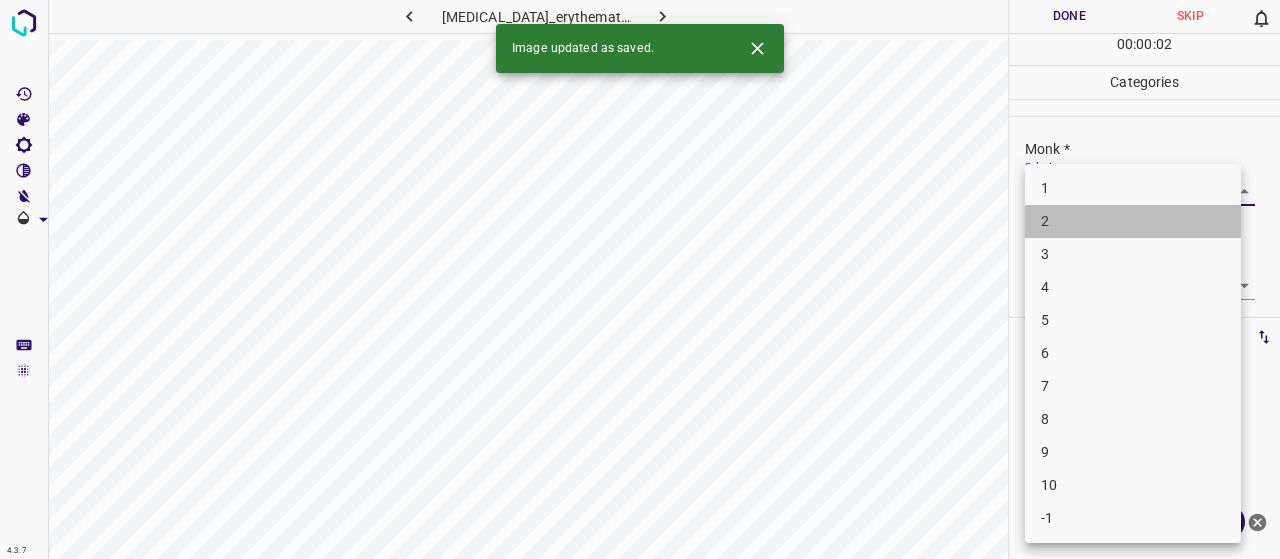 click on "2" at bounding box center (1133, 221) 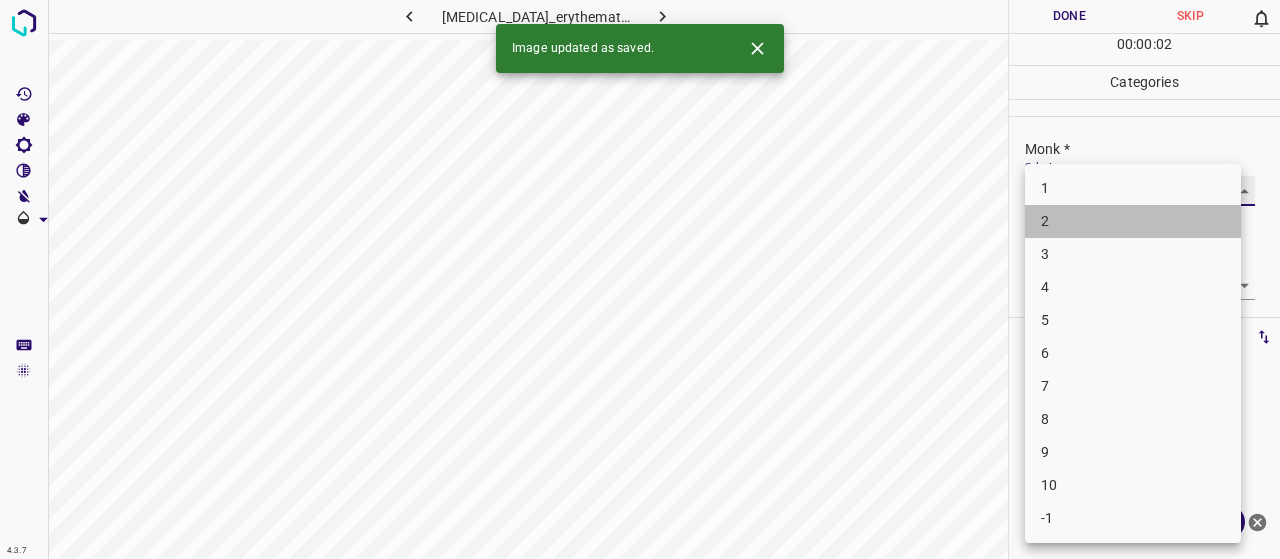 type on "2" 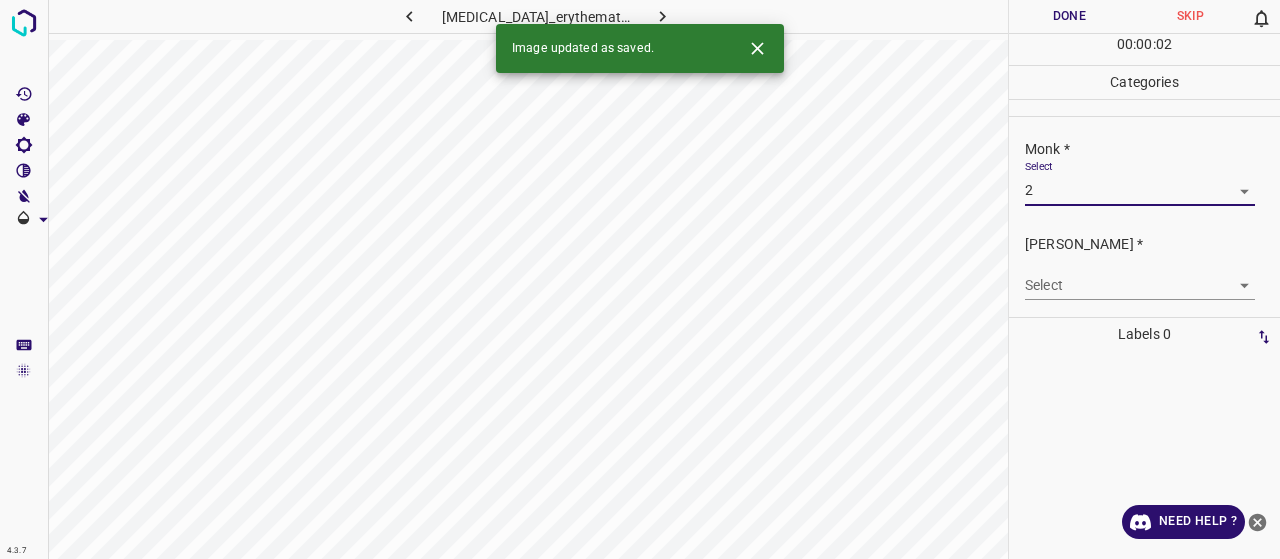 click on "4.3.7 lupus_erythematosus67.jpg Done Skip 0 00   : 00   : 02   Categories Monk *  Select 2 2  Fitzpatrick *  Select ​ Labels   0 Categories 1 Monk 2  Fitzpatrick Tools Space Change between modes (Draw & Edit) I Auto labeling R Restore zoom M Zoom in N Zoom out Delete Delete selecte label Filters Z Restore filters X Saturation filter C Brightness filter V Contrast filter B Gray scale filter General O Download Image updated as saved. Need Help ? - Text - Hide - Delete" at bounding box center (640, 279) 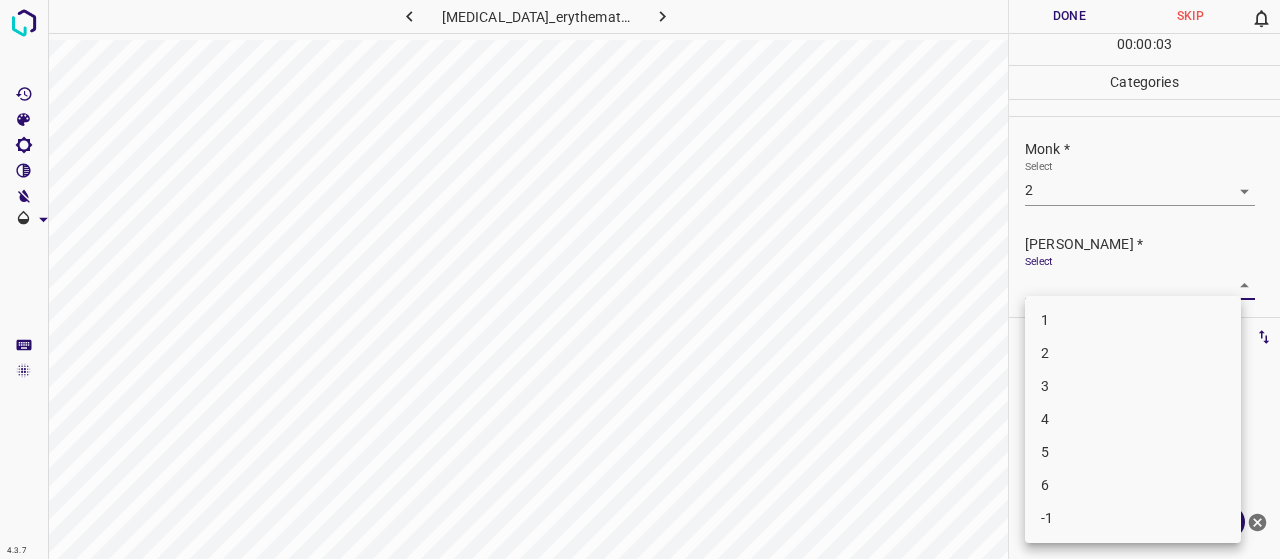 click on "1" at bounding box center [1133, 320] 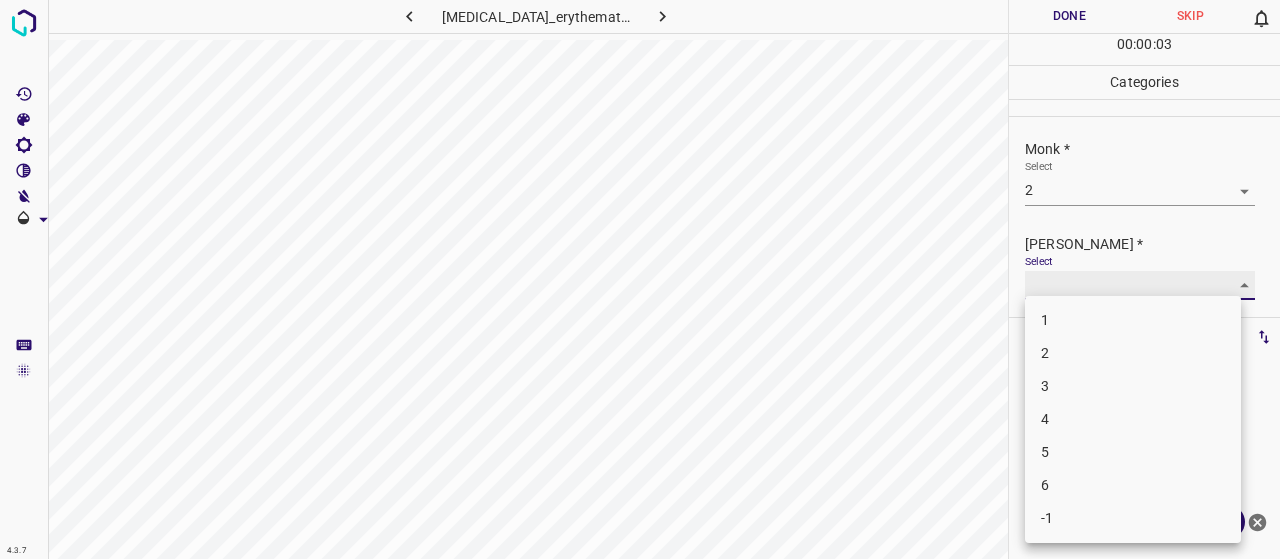 type on "1" 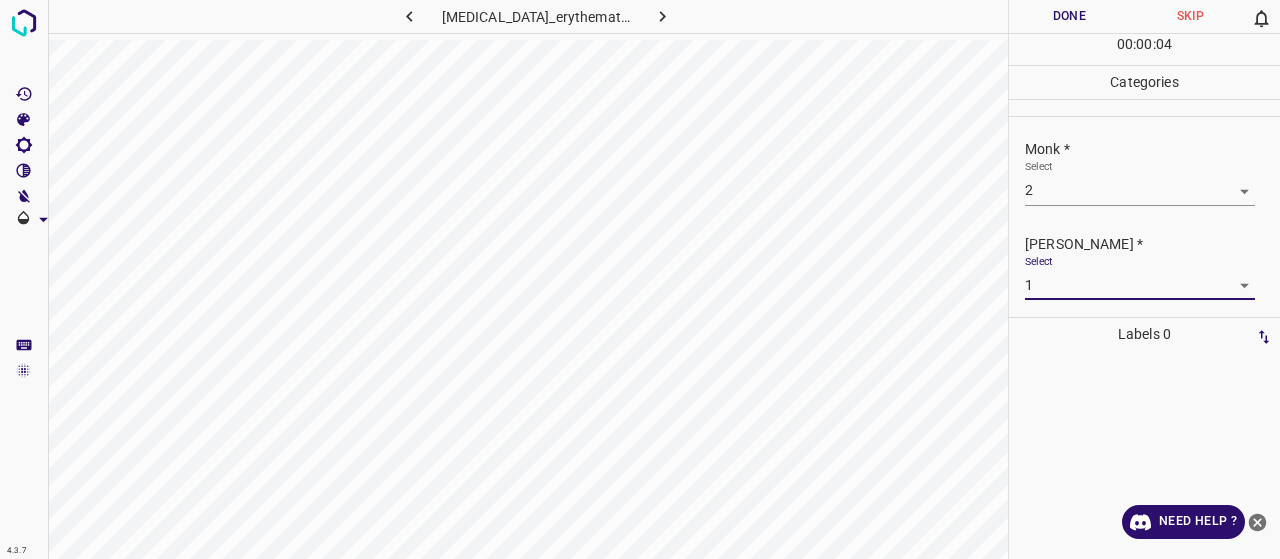 click on "Done" at bounding box center (1069, 16) 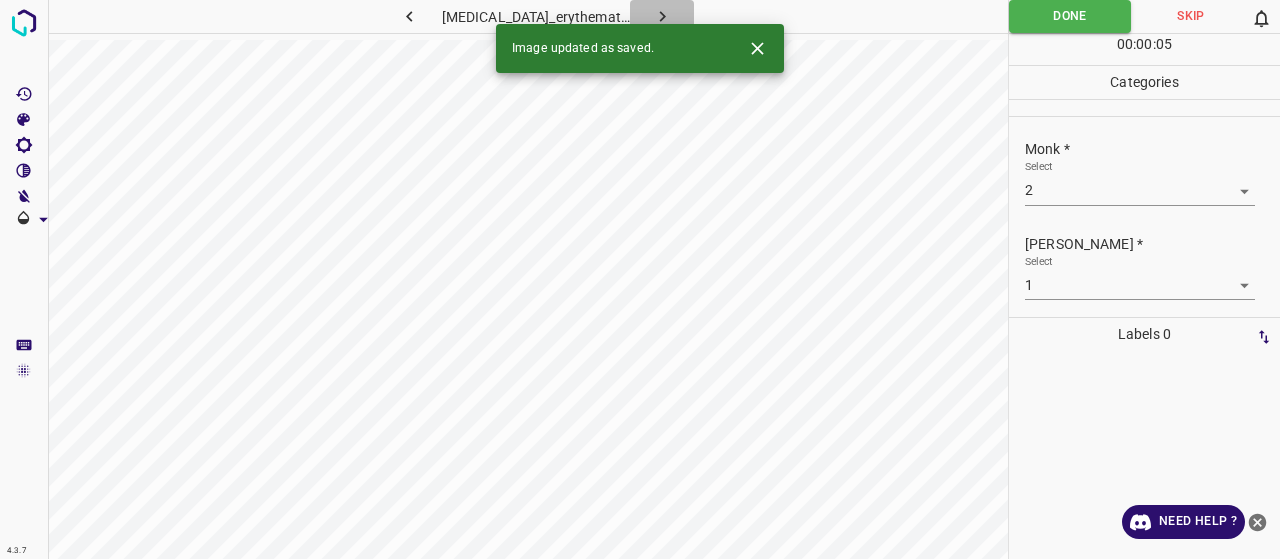 click at bounding box center [662, 16] 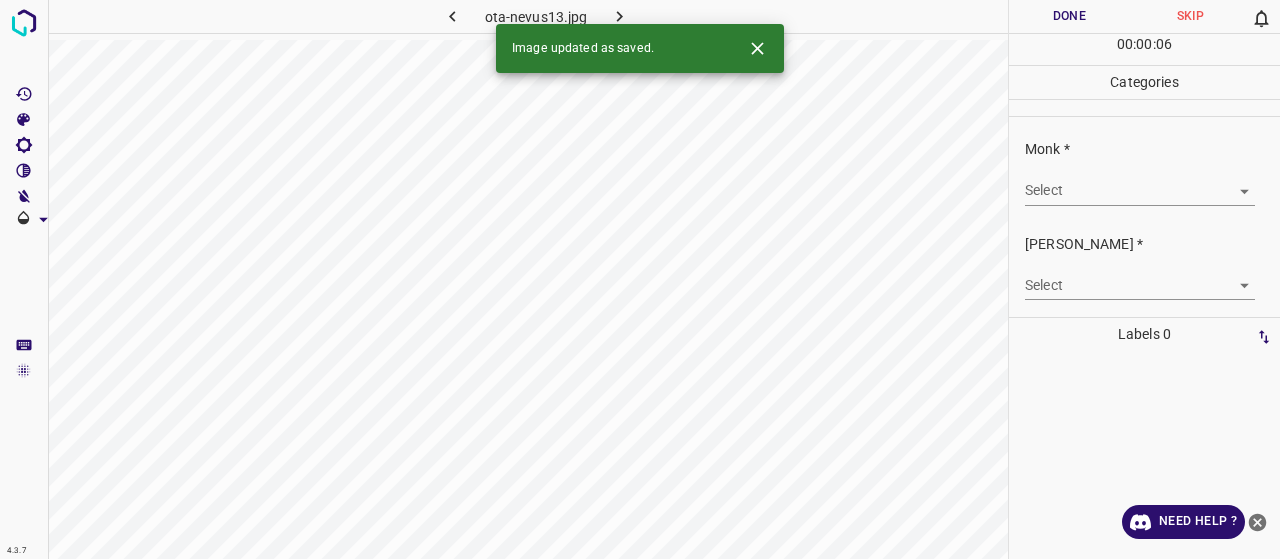 click on "4.3.7 ota-nevus13.jpg Done Skip 0 00   : 00   : 06   Categories Monk *  Select ​  Fitzpatrick *  Select ​ Labels   0 Categories 1 Monk 2  Fitzpatrick Tools Space Change between modes (Draw & Edit) I Auto labeling R Restore zoom M Zoom in N Zoom out Delete Delete selecte label Filters Z Restore filters X Saturation filter C Brightness filter V Contrast filter B Gray scale filter General O Download Image updated as saved. Need Help ? - Text - Hide - Delete" at bounding box center (640, 279) 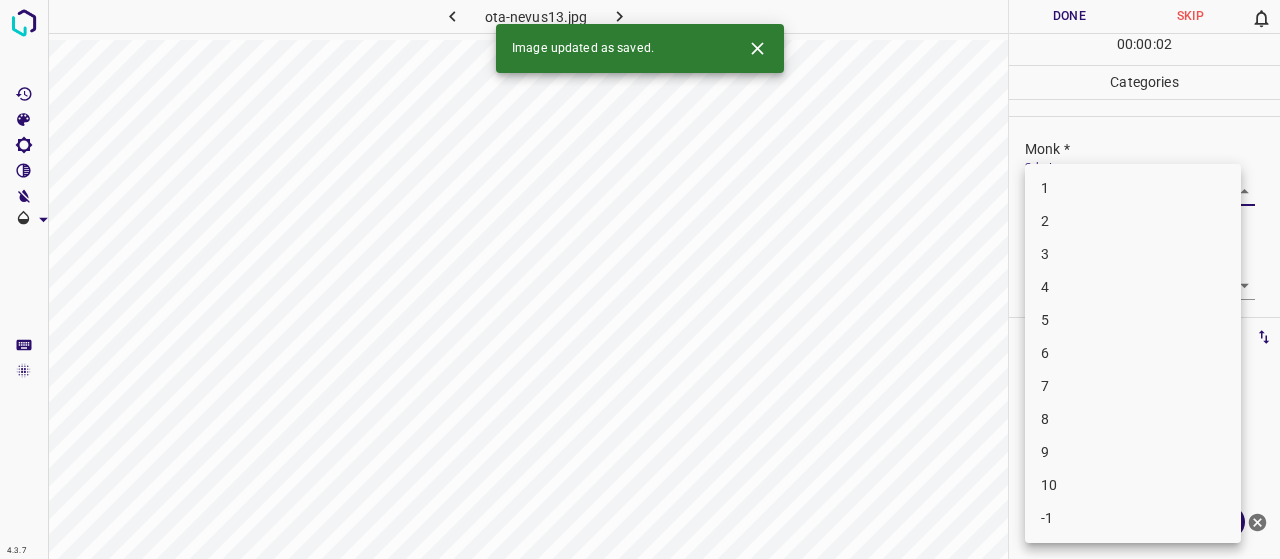 click on "8" at bounding box center [1133, 419] 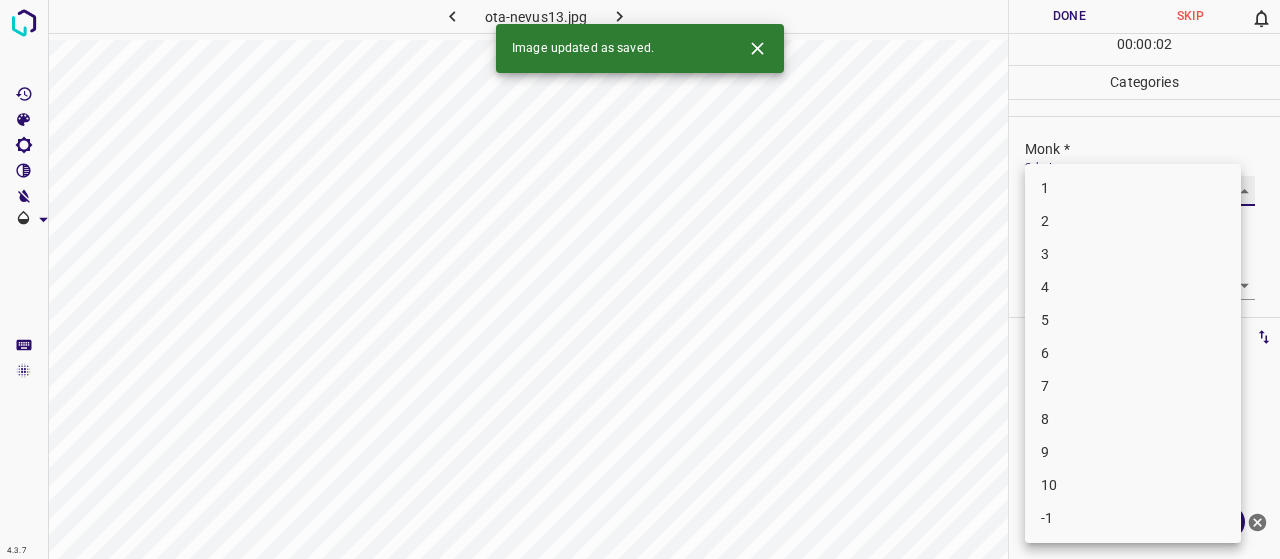 type on "8" 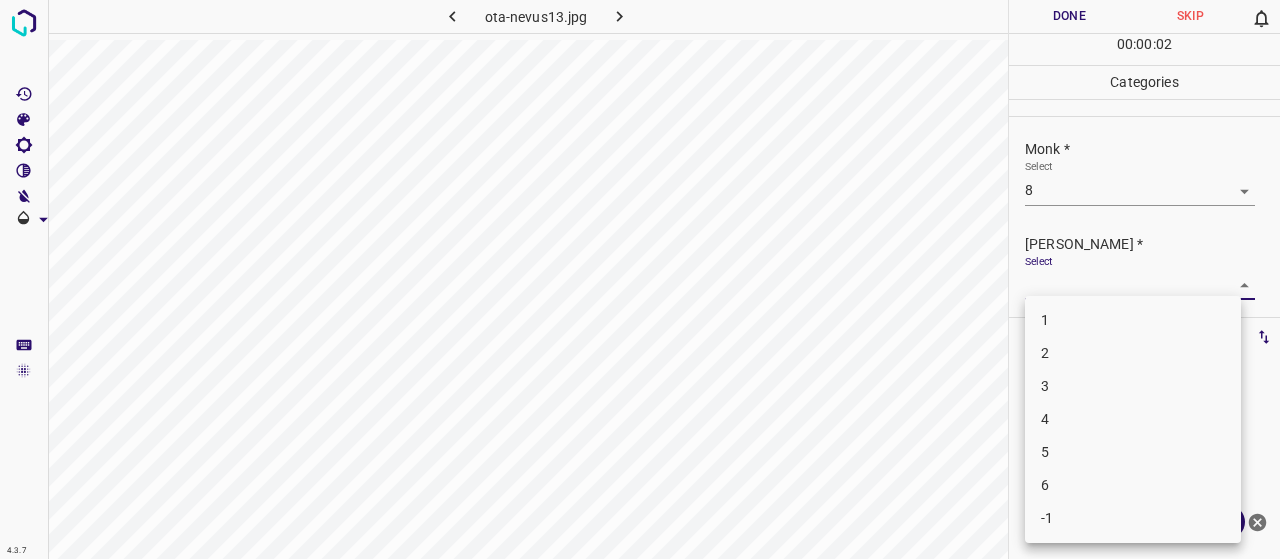 click on "4.3.7 ota-nevus13.jpg Done Skip 0 00   : 00   : 02   Categories Monk *  Select 8 8  Fitzpatrick *  Select ​ Labels   0 Categories 1 Monk 2  Fitzpatrick Tools Space Change between modes (Draw & Edit) I Auto labeling R Restore zoom M Zoom in N Zoom out Delete Delete selecte label Filters Z Restore filters X Saturation filter C Brightness filter V Contrast filter B Gray scale filter General O Download Need Help ? - Text - Hide - Delete 1 2 3 4 5 6 -1" at bounding box center [640, 279] 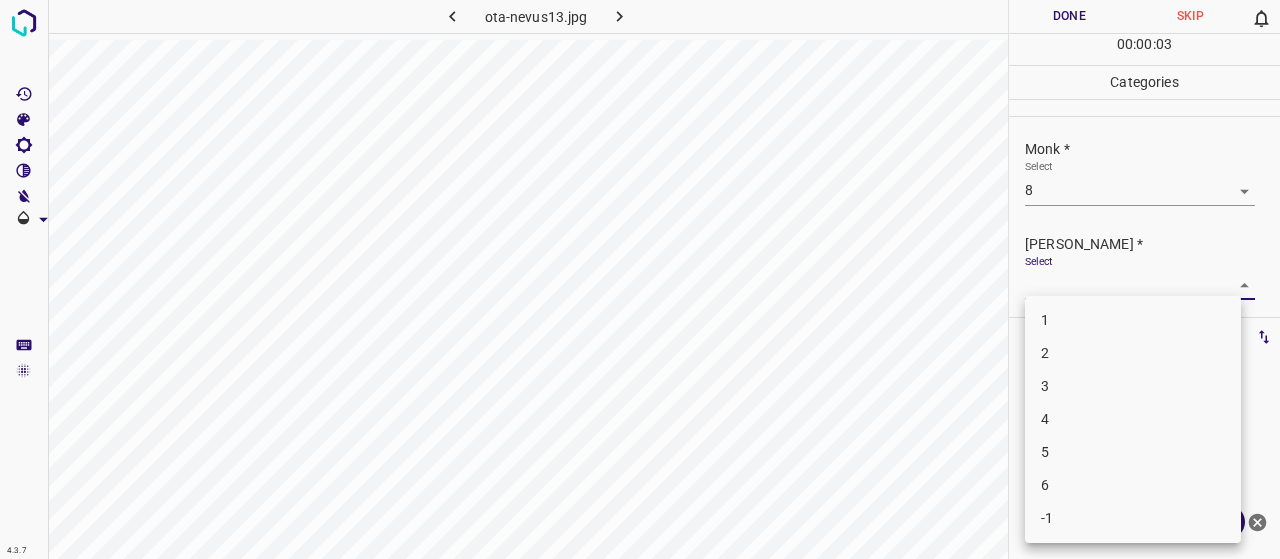 click on "5" at bounding box center [1133, 452] 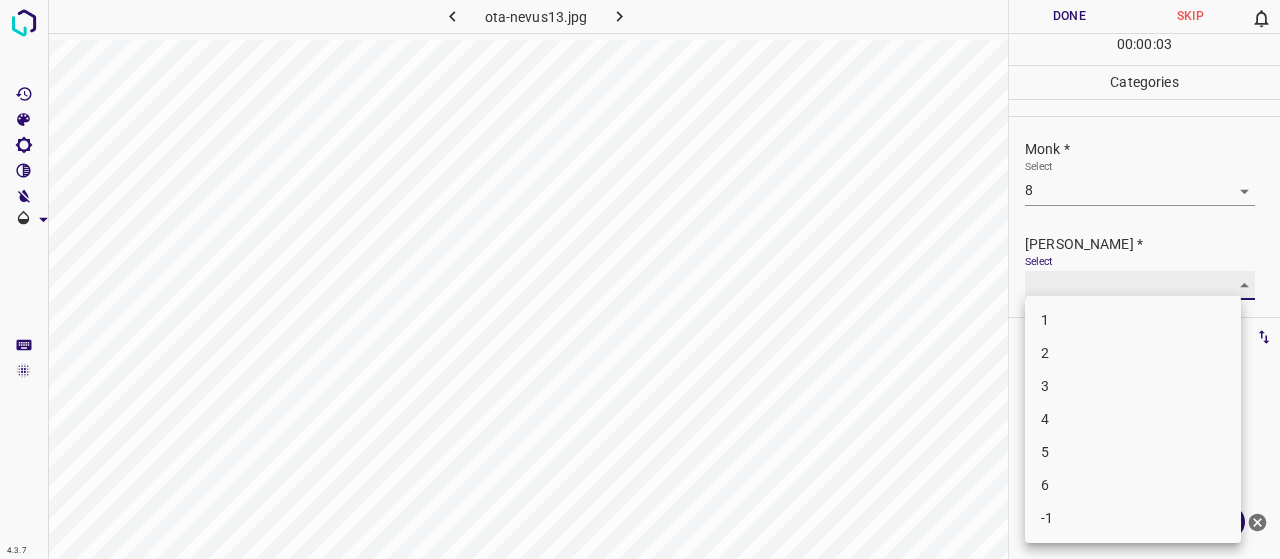 type on "5" 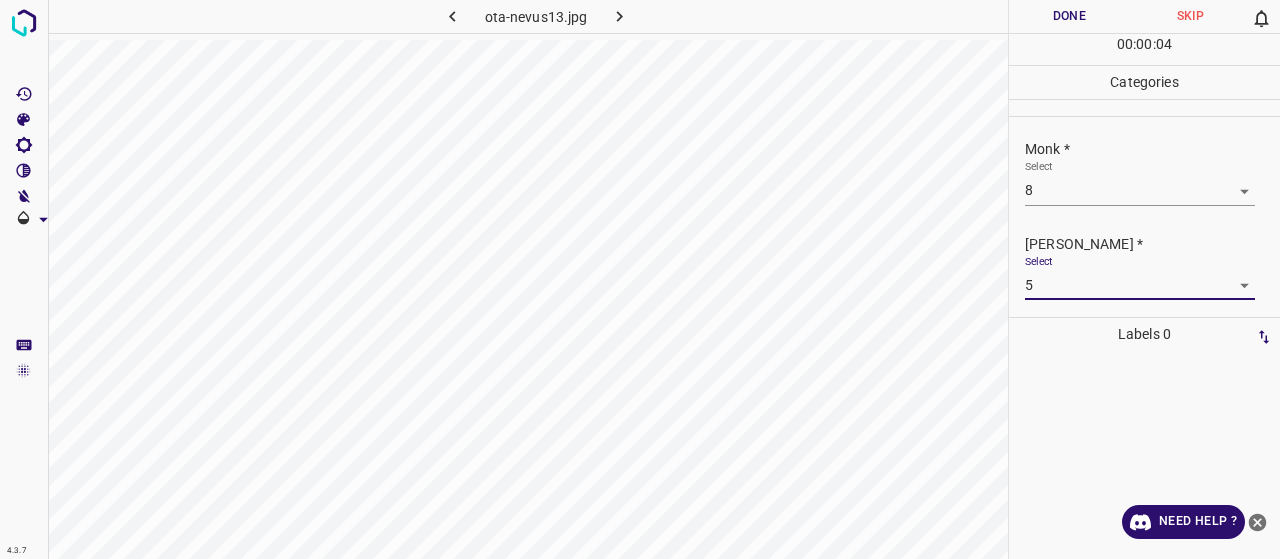 click on "Done" at bounding box center [1069, 16] 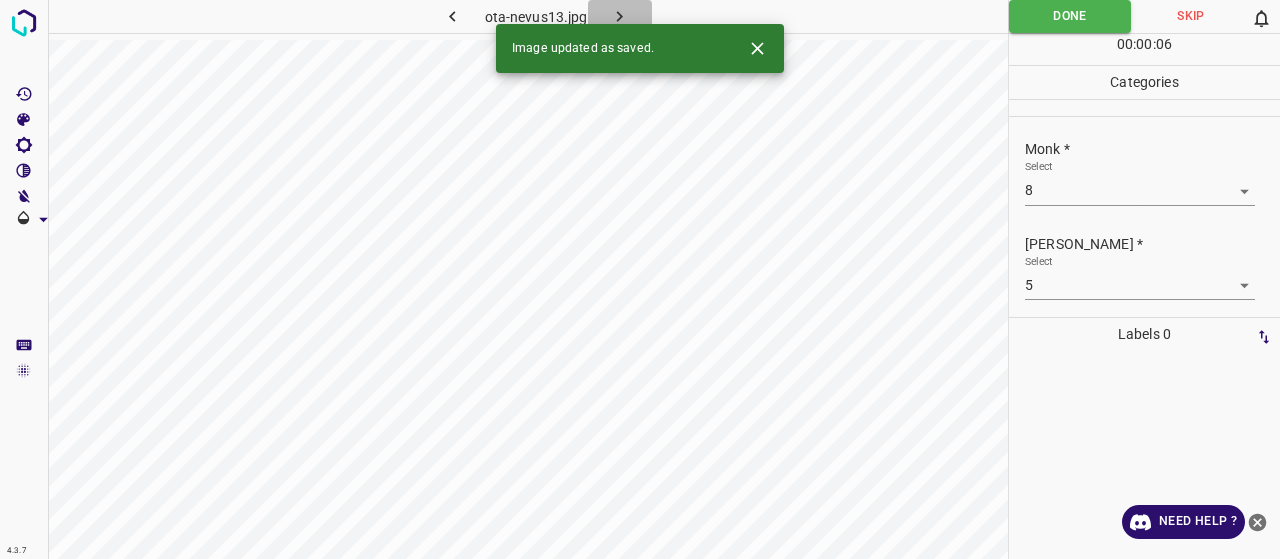 click at bounding box center (620, 16) 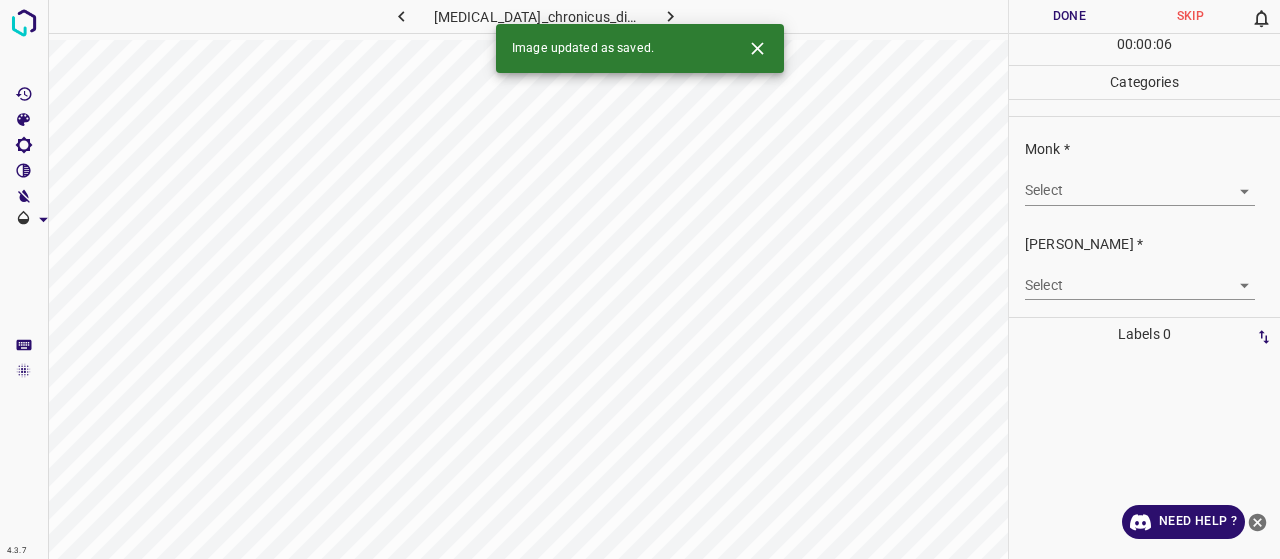 click on "Select ​" at bounding box center (1140, 182) 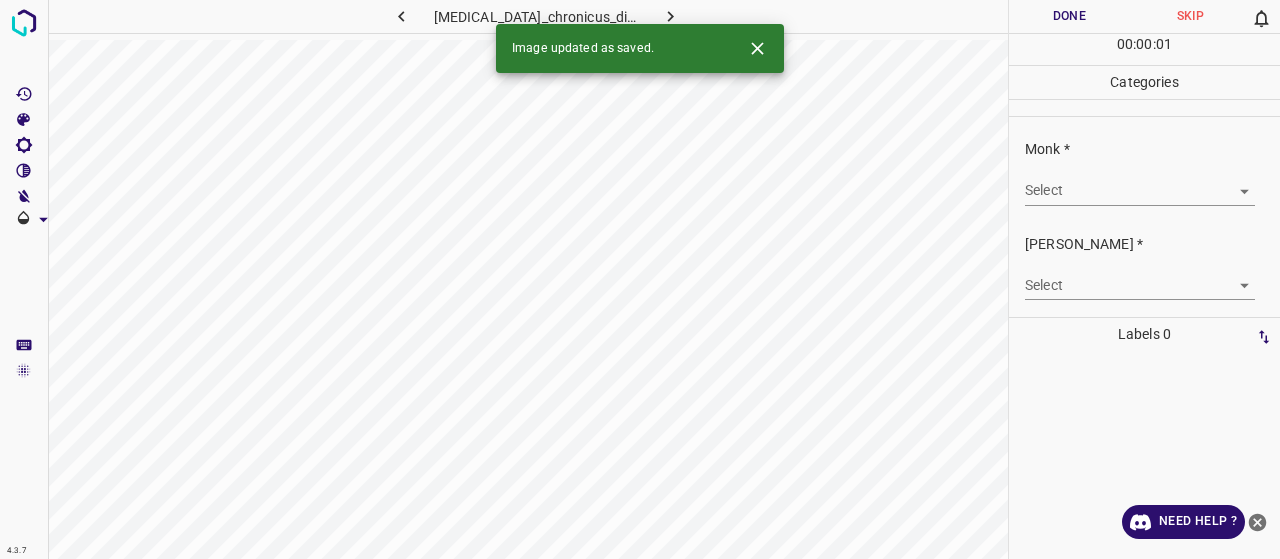 click on "4.3.7 lupus_erythematosus_chronicus_discoides25.jpg Done Skip 0 00   : 00   : 01   Categories Monk *  Select ​  Fitzpatrick *  Select ​ Labels   0 Categories 1 Monk 2  Fitzpatrick Tools Space Change between modes (Draw & Edit) I Auto labeling R Restore zoom M Zoom in N Zoom out Delete Delete selecte label Filters Z Restore filters X Saturation filter C Brightness filter V Contrast filter B Gray scale filter General O Download Image updated as saved. Need Help ? - Text - Hide - Delete" at bounding box center (640, 279) 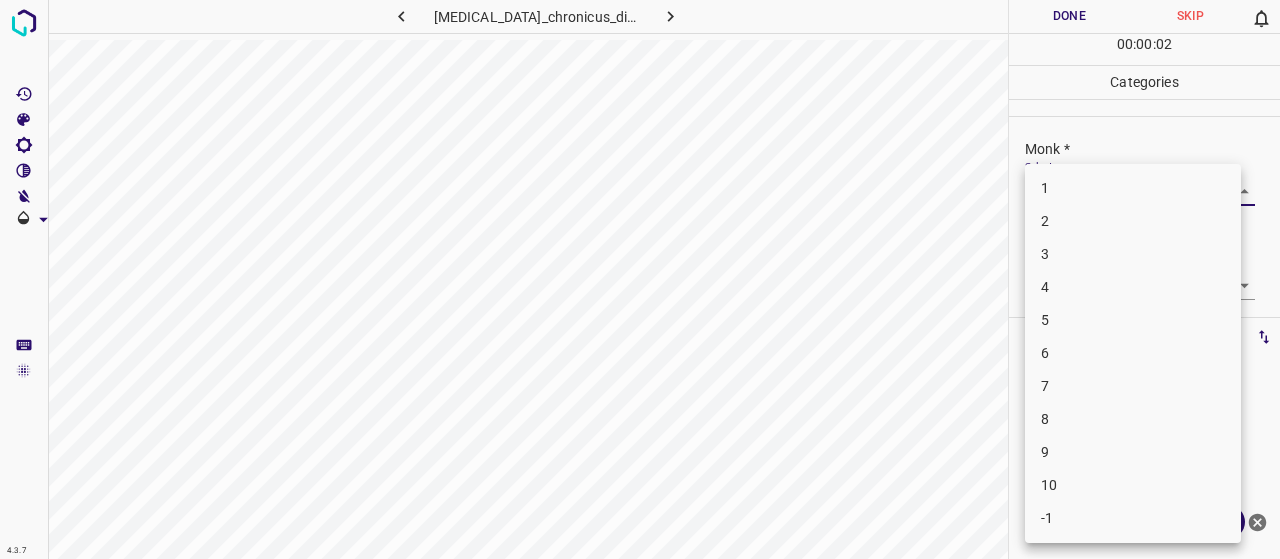 click on "9" at bounding box center (1133, 452) 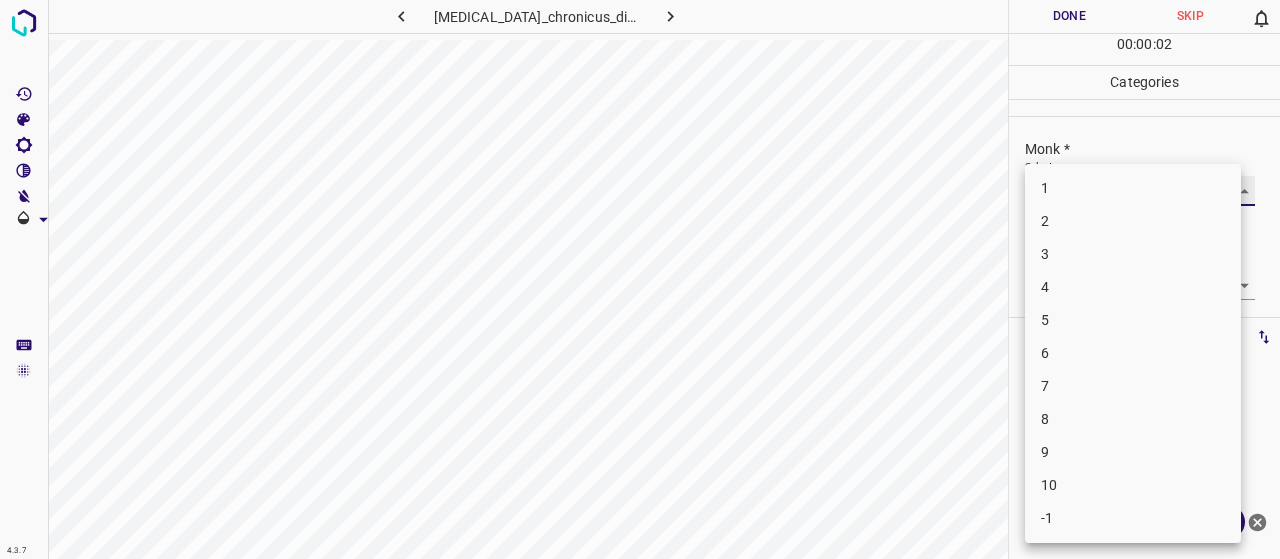 type on "9" 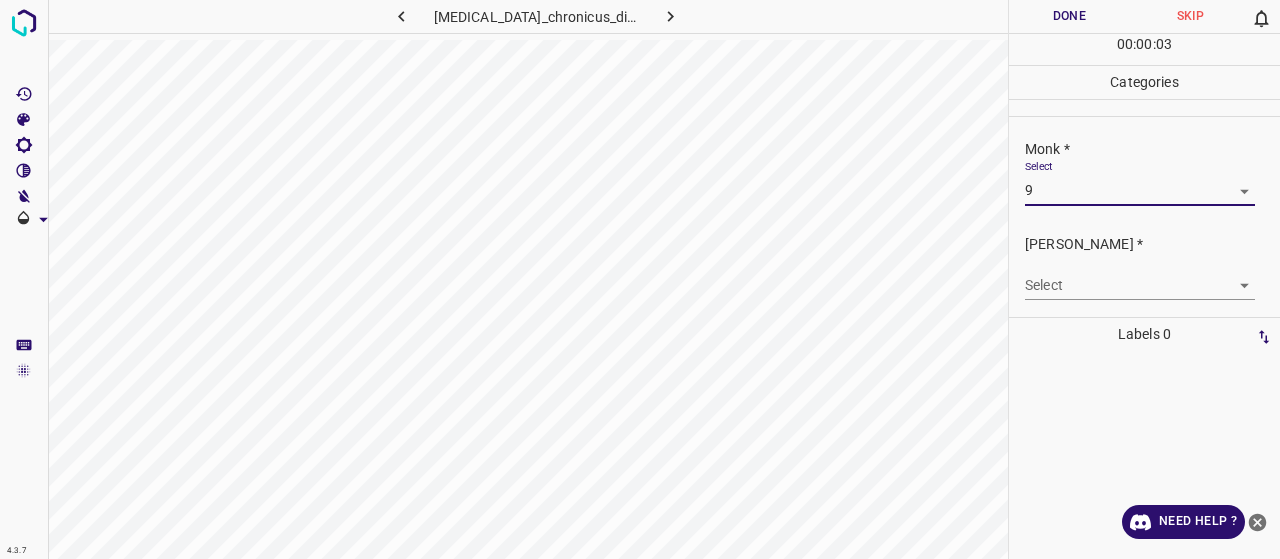 click on "4.3.7 lupus_erythematosus_chronicus_discoides25.jpg Done Skip 0 00   : 00   : 03   Categories Monk *  Select 9 9  Fitzpatrick *  Select ​ Labels   0 Categories 1 Monk 2  Fitzpatrick Tools Space Change between modes (Draw & Edit) I Auto labeling R Restore zoom M Zoom in N Zoom out Delete Delete selecte label Filters Z Restore filters X Saturation filter C Brightness filter V Contrast filter B Gray scale filter General O Download Need Help ? - Text - Hide - Delete" at bounding box center [640, 279] 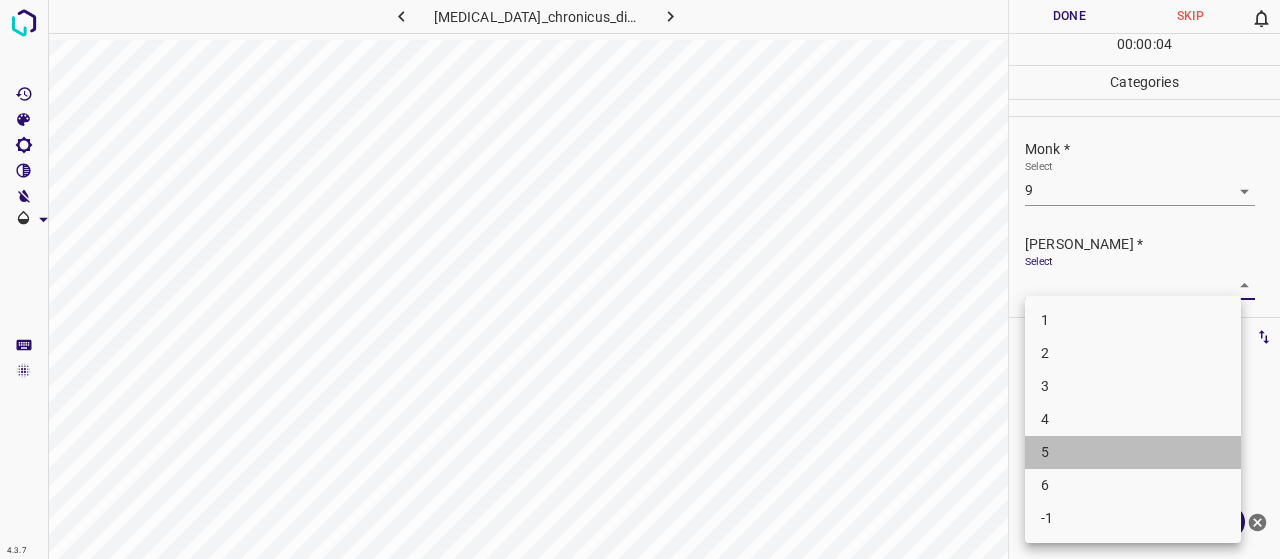 click on "5" at bounding box center [1133, 452] 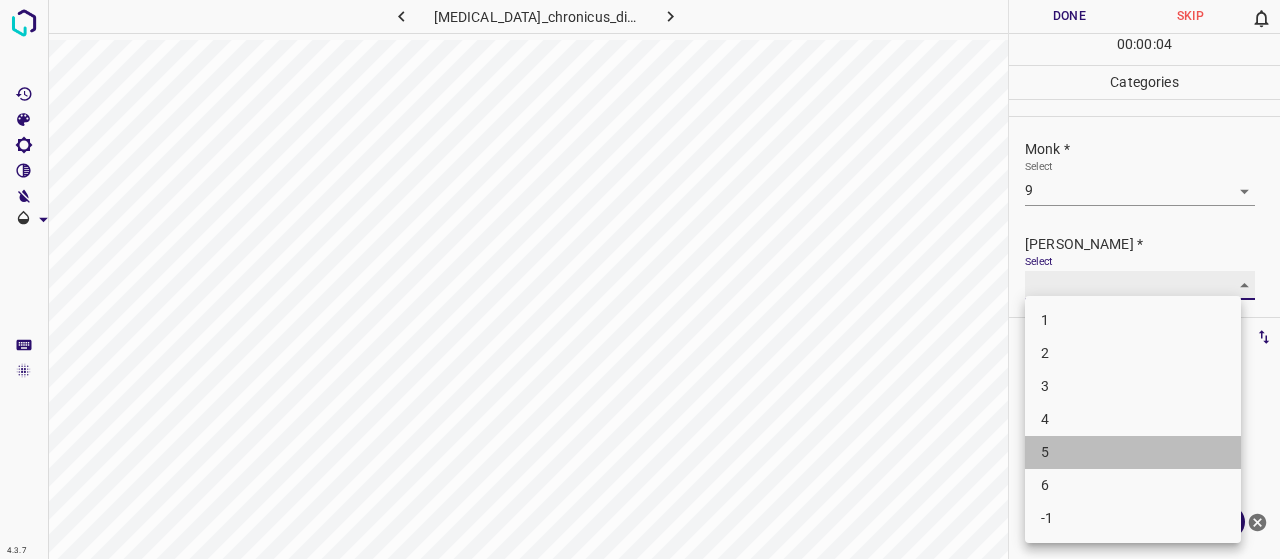 type on "5" 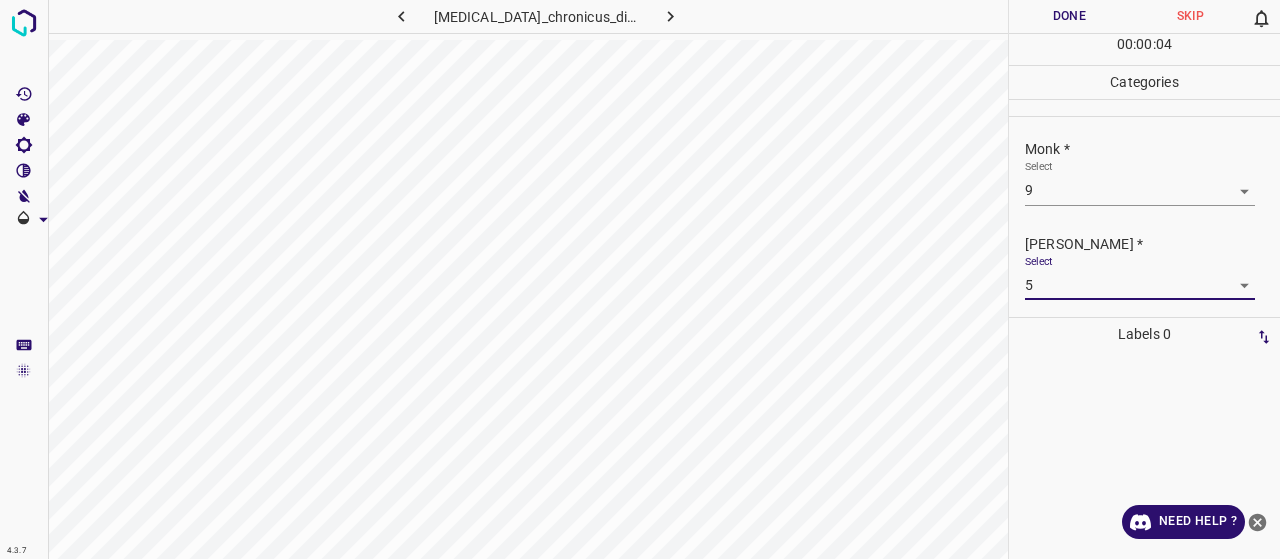 click on "Done" at bounding box center [1069, 16] 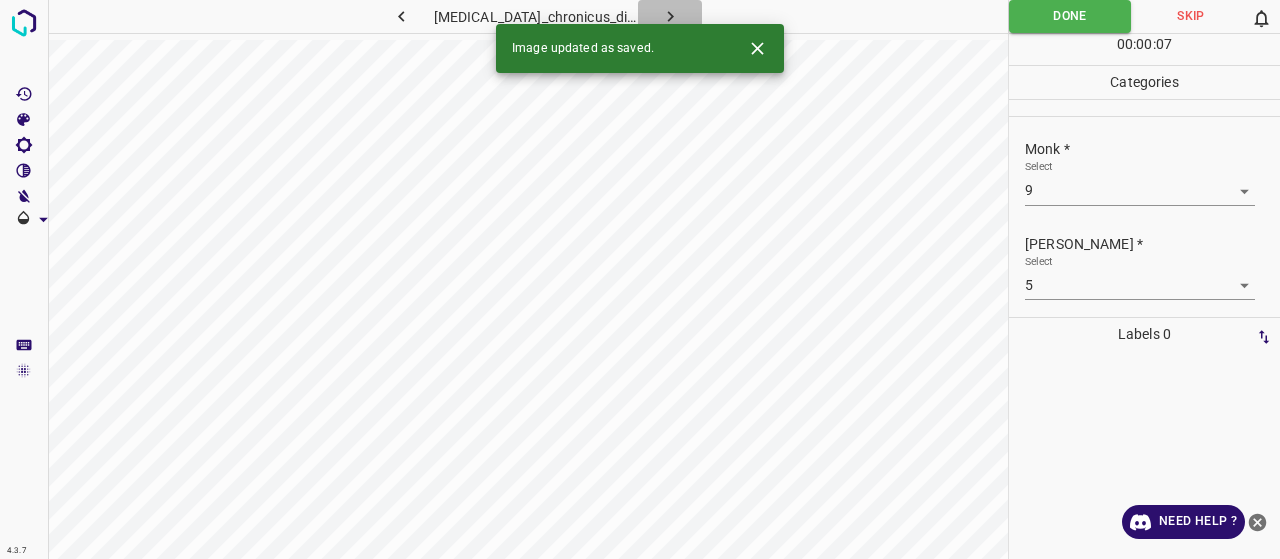 click 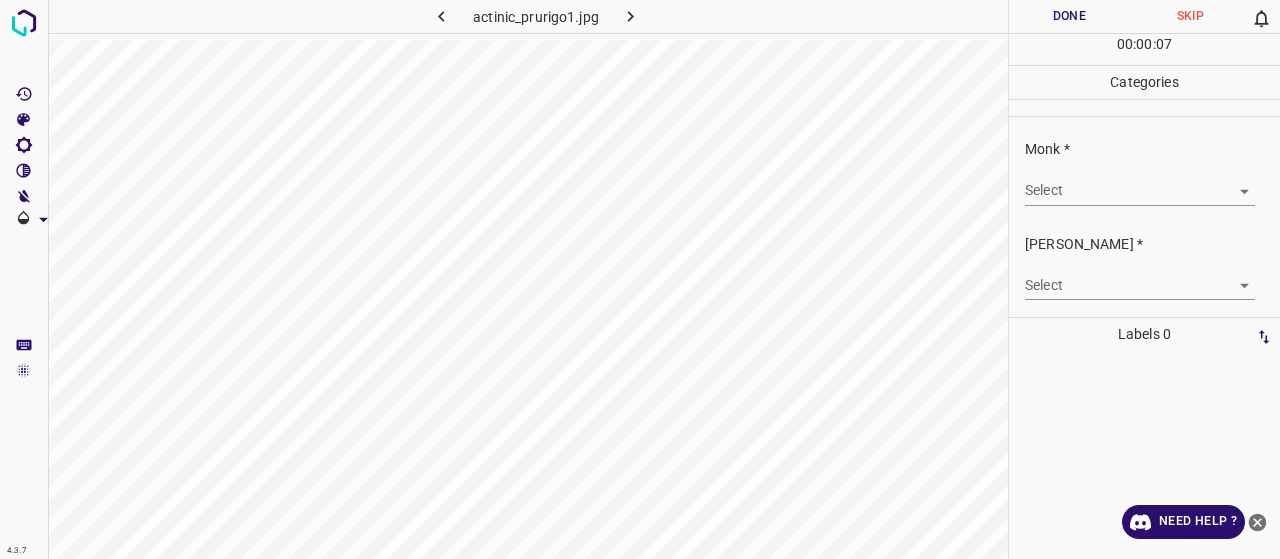 click on "4.3.7 actinic_prurigo1.jpg Done Skip 0 00   : 00   : 07   Categories Monk *  Select ​  Fitzpatrick *  Select ​ Labels   0 Categories 1 Monk 2  Fitzpatrick Tools Space Change between modes (Draw & Edit) I Auto labeling R Restore zoom M Zoom in N Zoom out Delete Delete selecte label Filters Z Restore filters X Saturation filter C Brightness filter V Contrast filter B Gray scale filter General O Download Need Help ? - Text - Hide - Delete" at bounding box center (640, 279) 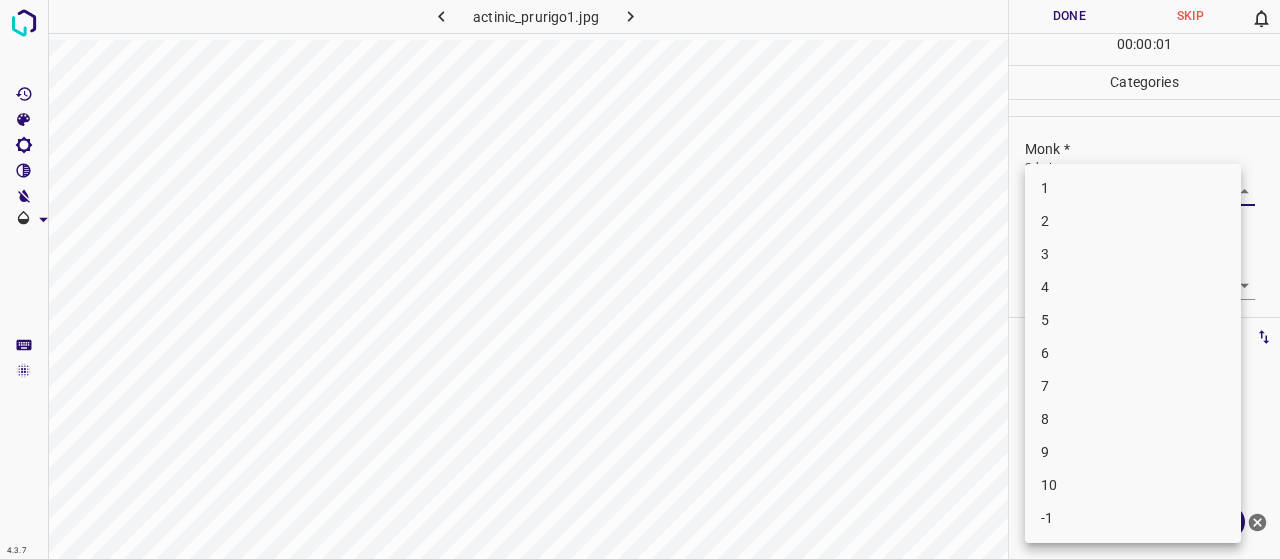 click on "5" at bounding box center [1133, 320] 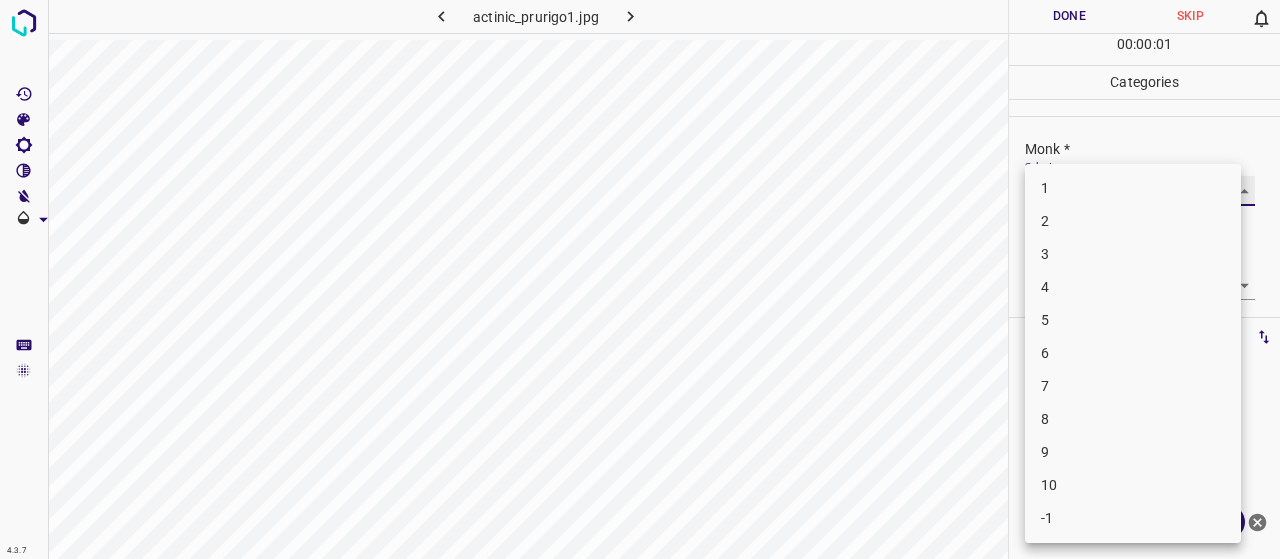 type on "5" 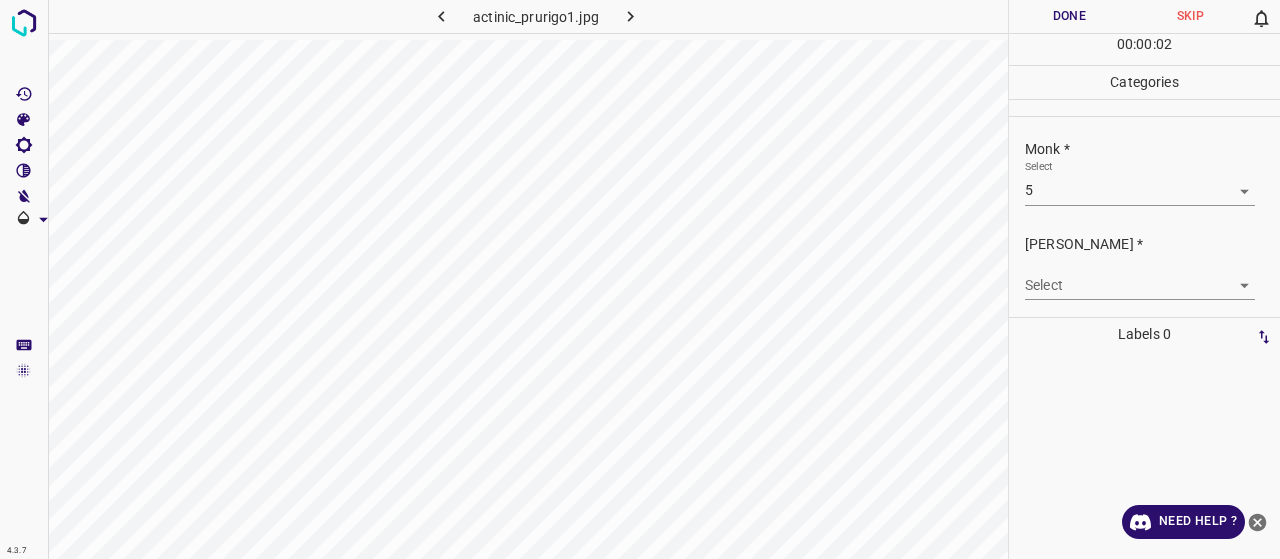 click on "Select ​" at bounding box center [1140, 277] 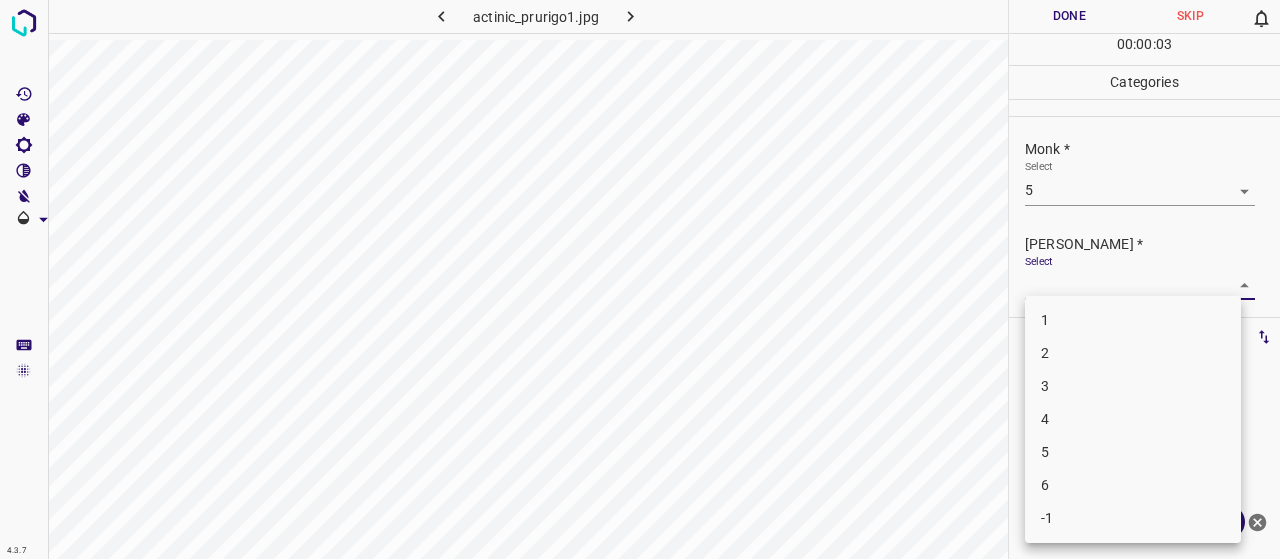 click on "3" at bounding box center [1133, 386] 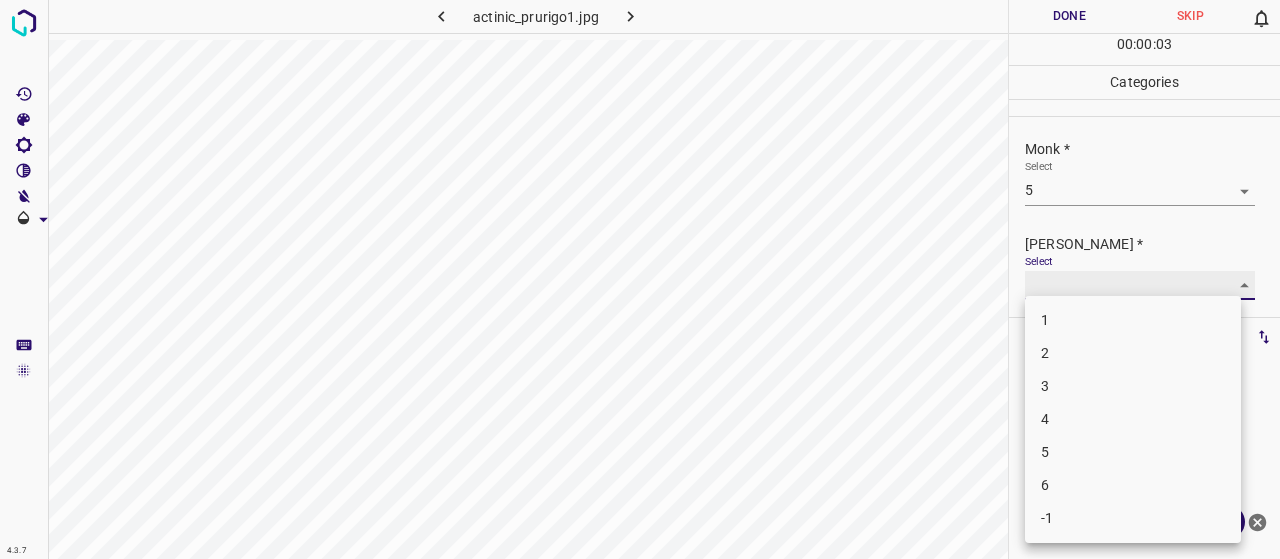 type on "3" 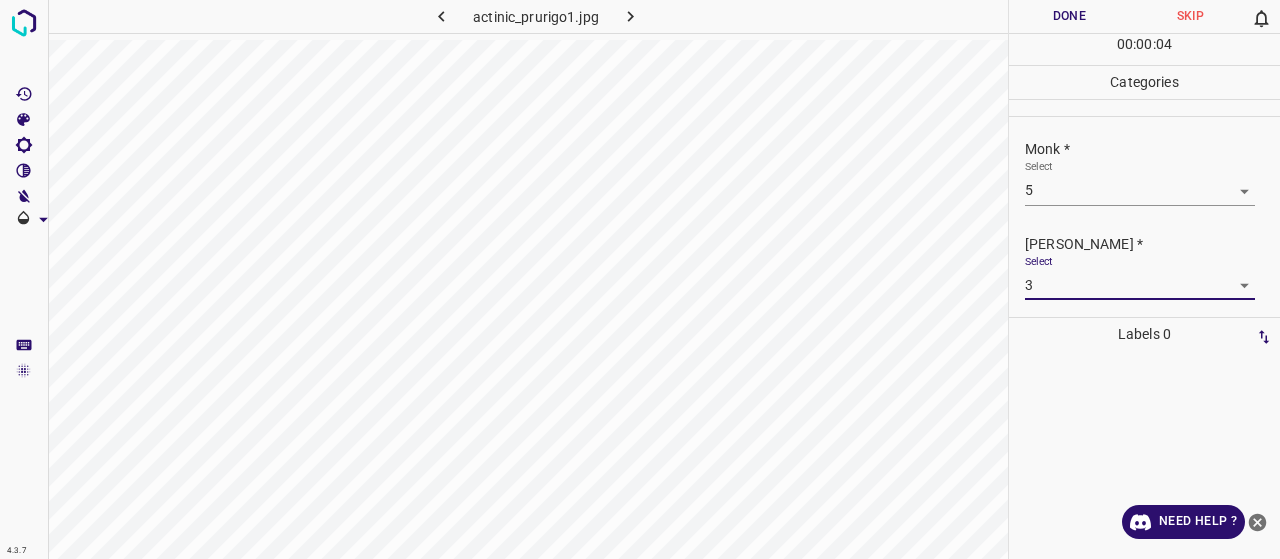 click on "Done" at bounding box center [1069, 16] 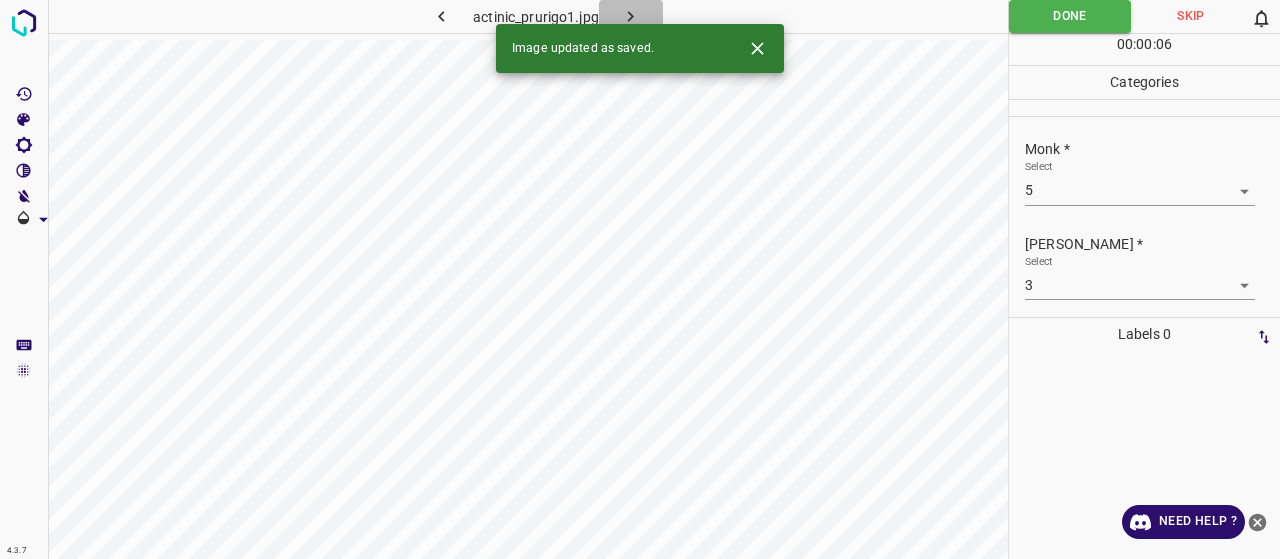 click 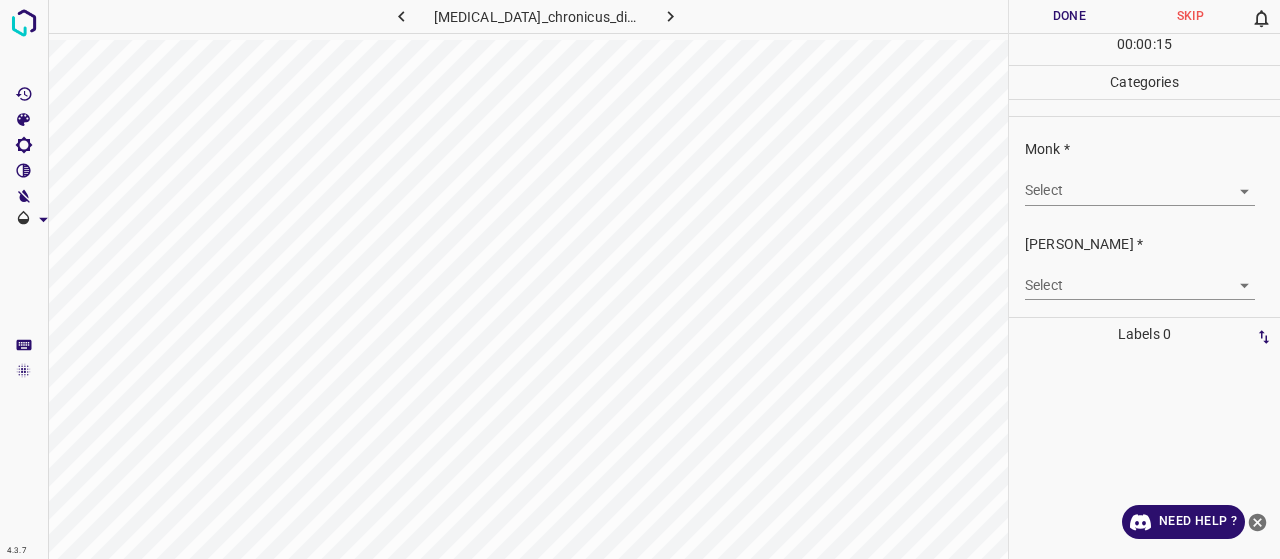click on "4.3.7 lupus_erythematosus_chronicus_discoides16.jpg Done Skip 0 00   : 00   : 15   Categories Monk *  Select ​  Fitzpatrick *  Select ​ Labels   0 Categories 1 Monk 2  Fitzpatrick Tools Space Change between modes (Draw & Edit) I Auto labeling R Restore zoom M Zoom in N Zoom out Delete Delete selecte label Filters Z Restore filters X Saturation filter C Brightness filter V Contrast filter B Gray scale filter General O Download Need Help ? - Text - Hide - Delete" at bounding box center [640, 279] 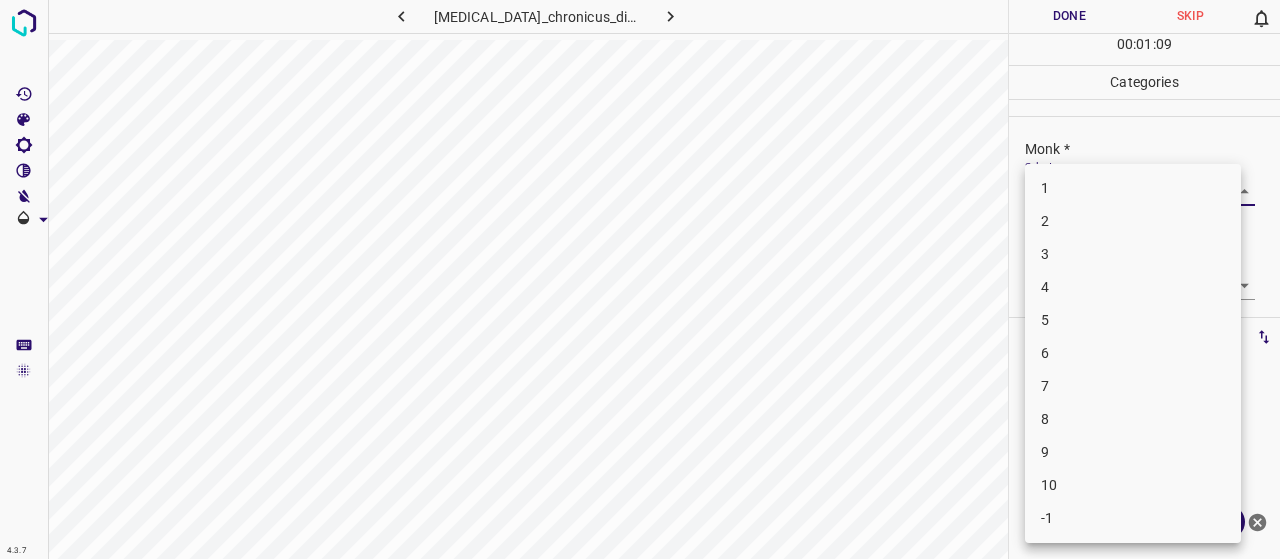 click on "5" at bounding box center (1133, 320) 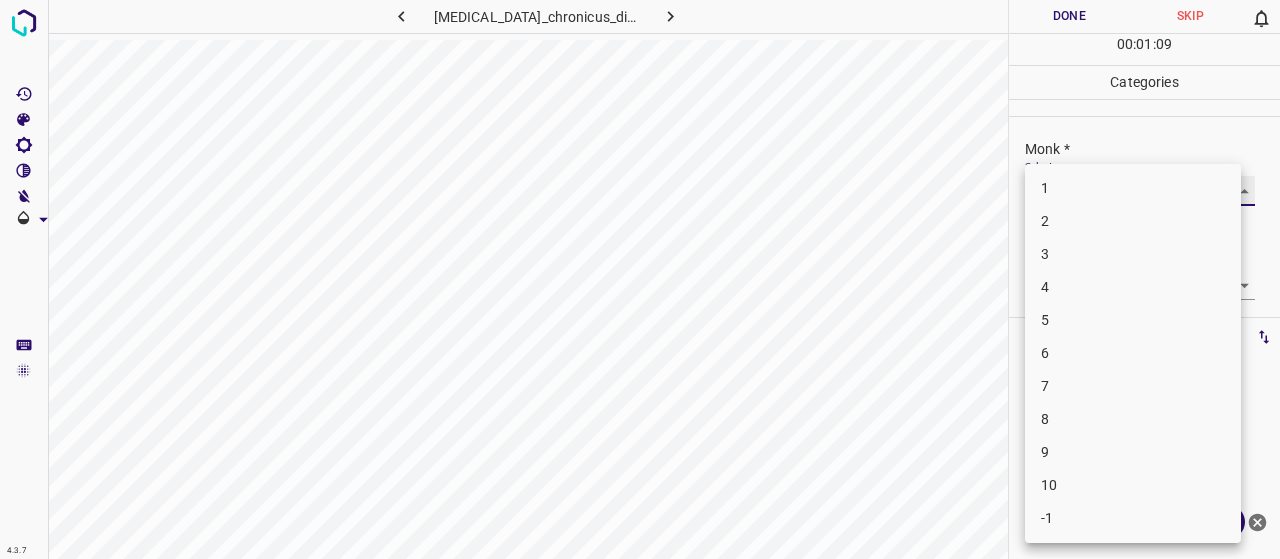 type on "5" 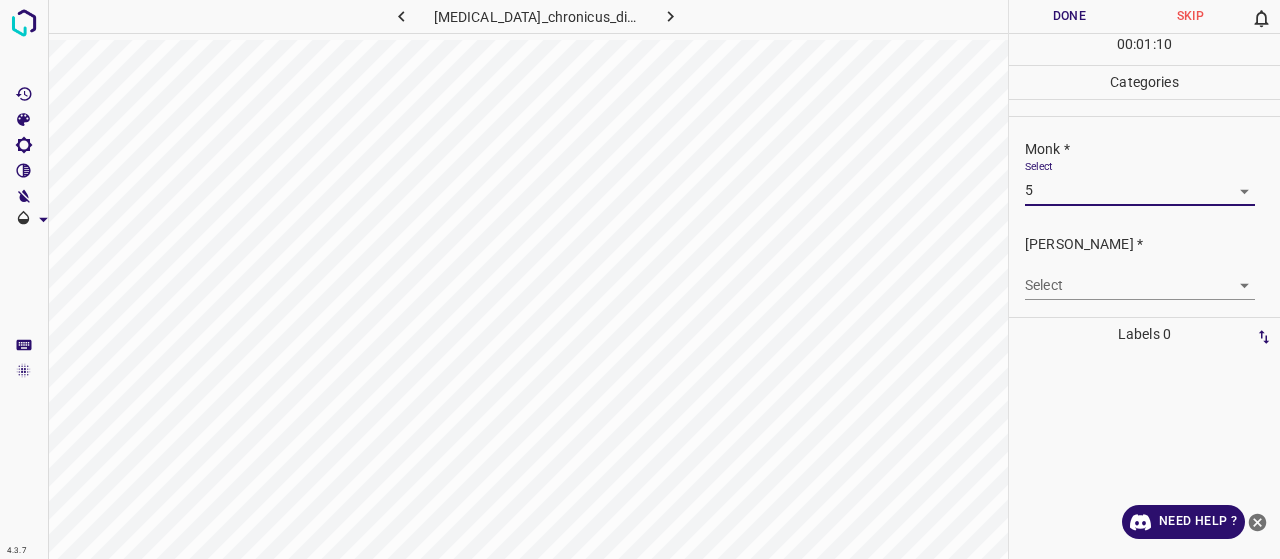 click on "4.3.7 lupus_erythematosus_chronicus_discoides16.jpg Done Skip 0 00   : 01   : 10   Categories Monk *  Select 5 5  Fitzpatrick *  Select ​ Labels   0 Categories 1 Monk 2  Fitzpatrick Tools Space Change between modes (Draw & Edit) I Auto labeling R Restore zoom M Zoom in N Zoom out Delete Delete selecte label Filters Z Restore filters X Saturation filter C Brightness filter V Contrast filter B Gray scale filter General O Download Need Help ? - Text - Hide - Delete" at bounding box center [640, 279] 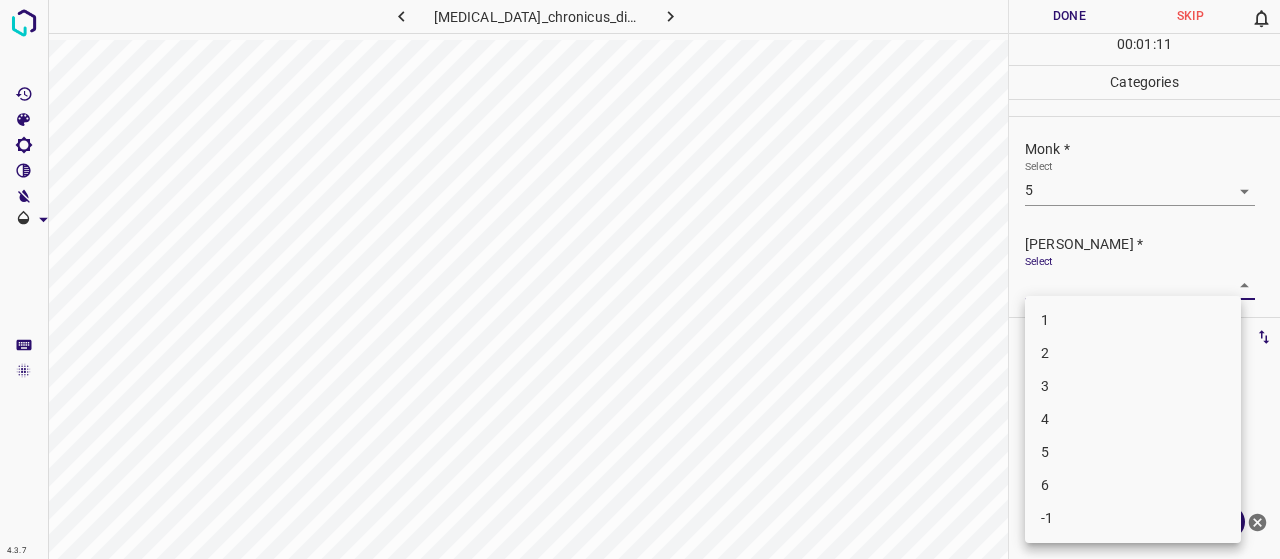 click on "3" at bounding box center [1133, 386] 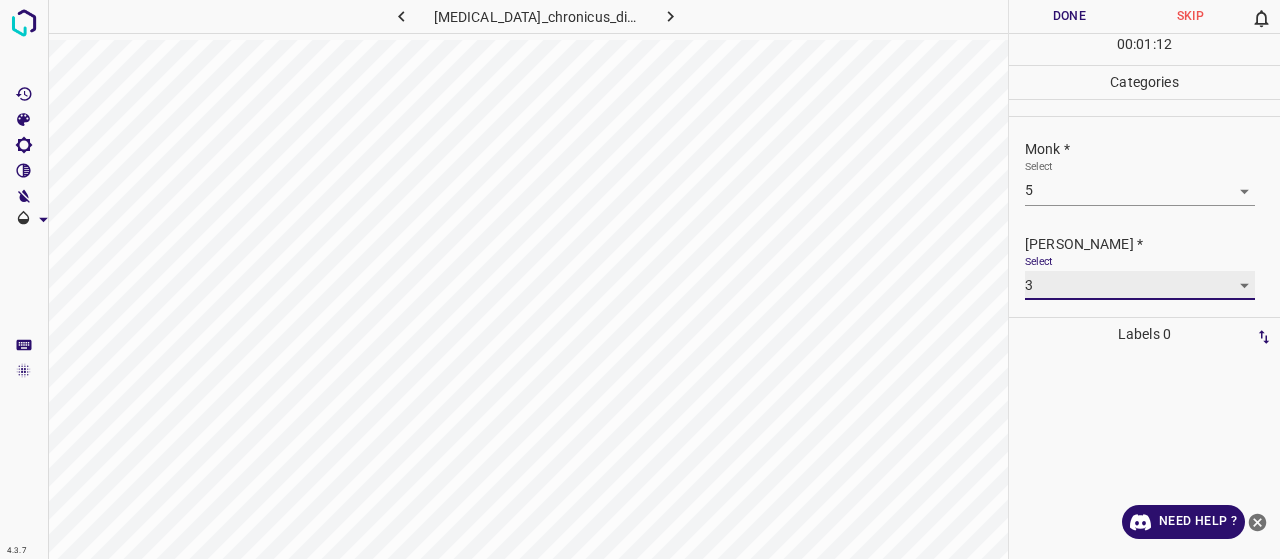 type on "3" 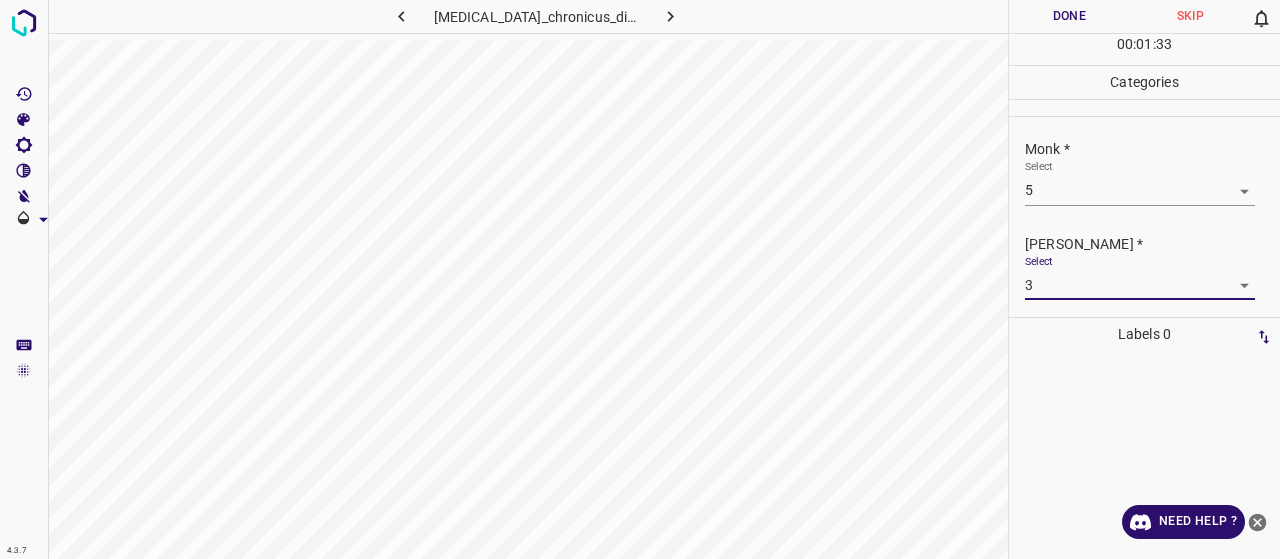 click on "Done" at bounding box center (1069, 16) 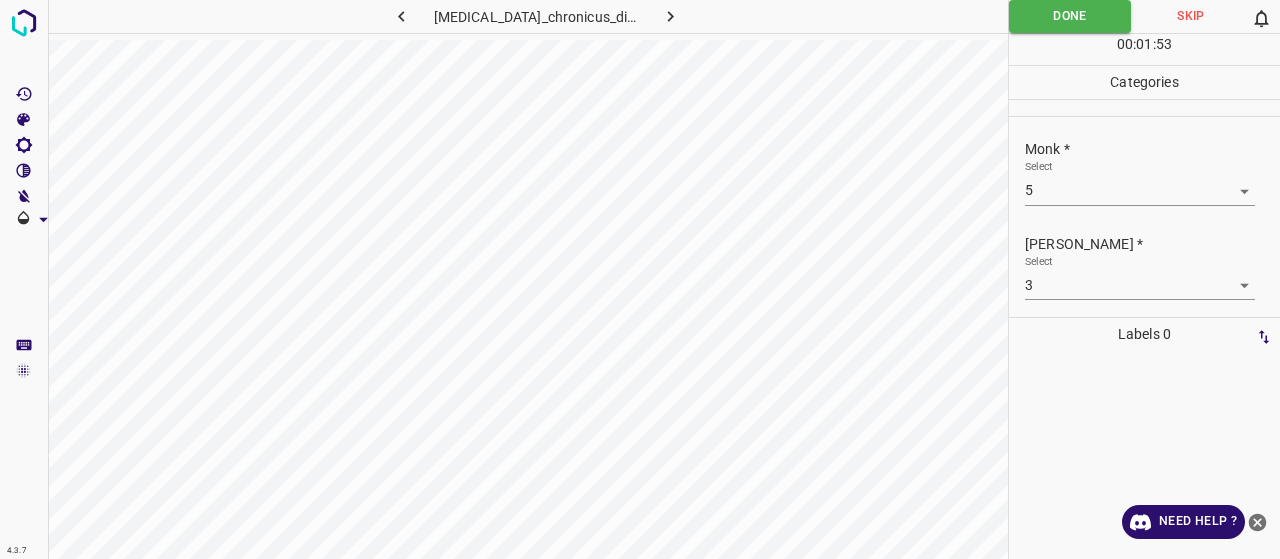click at bounding box center (670, 16) 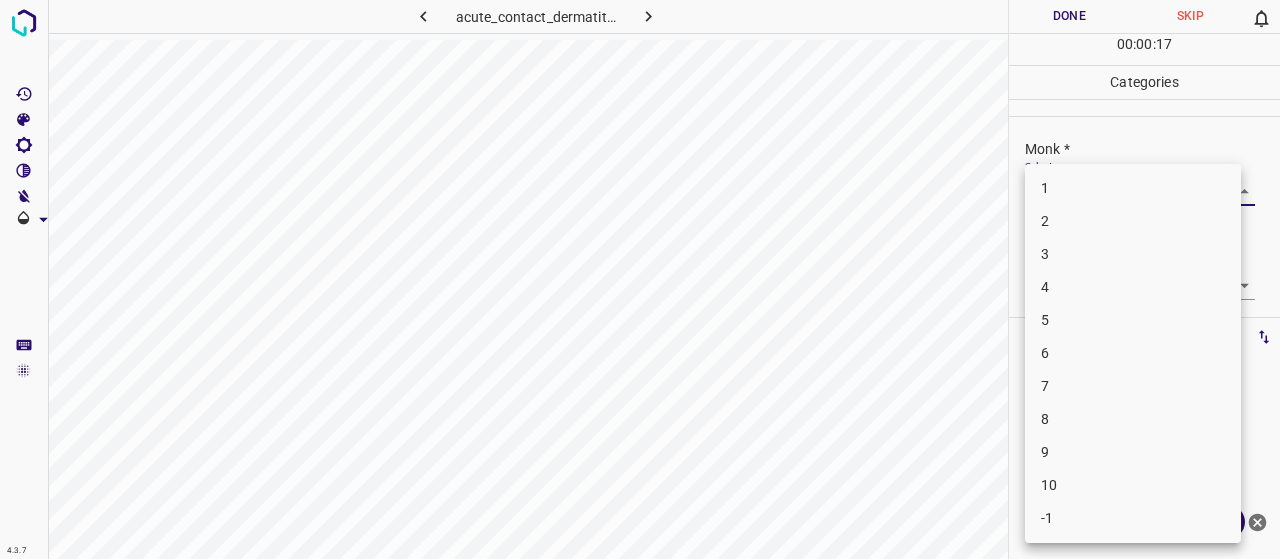 click on "4.3.7 acute_contact_dermatitis4.jpg Done Skip 0 00   : 00   : 17   Categories Monk *  Select ​  Fitzpatrick *  Select ​ Labels   0 Categories 1 Monk 2  Fitzpatrick Tools Space Change between modes (Draw & Edit) I Auto labeling R Restore zoom M Zoom in N Zoom out Delete Delete selecte label Filters Z Restore filters X Saturation filter C Brightness filter V Contrast filter B Gray scale filter General O Download Need Help ? - Text - Hide - Delete 1 2 3 4 5 6 7 8 9 10 -1" at bounding box center (640, 279) 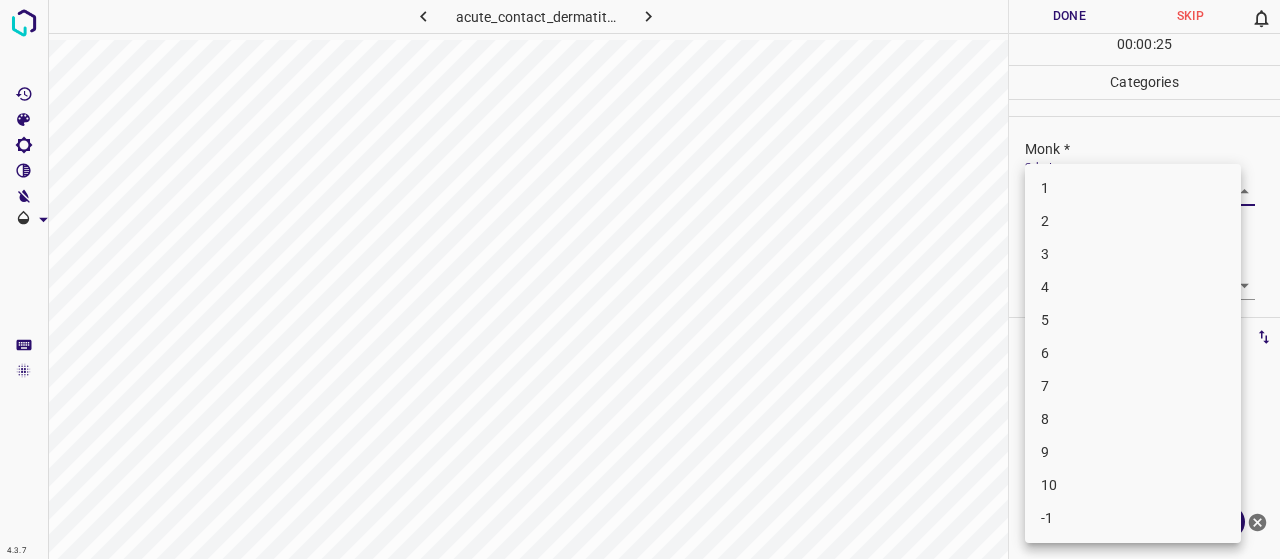 click on "4" at bounding box center (1133, 287) 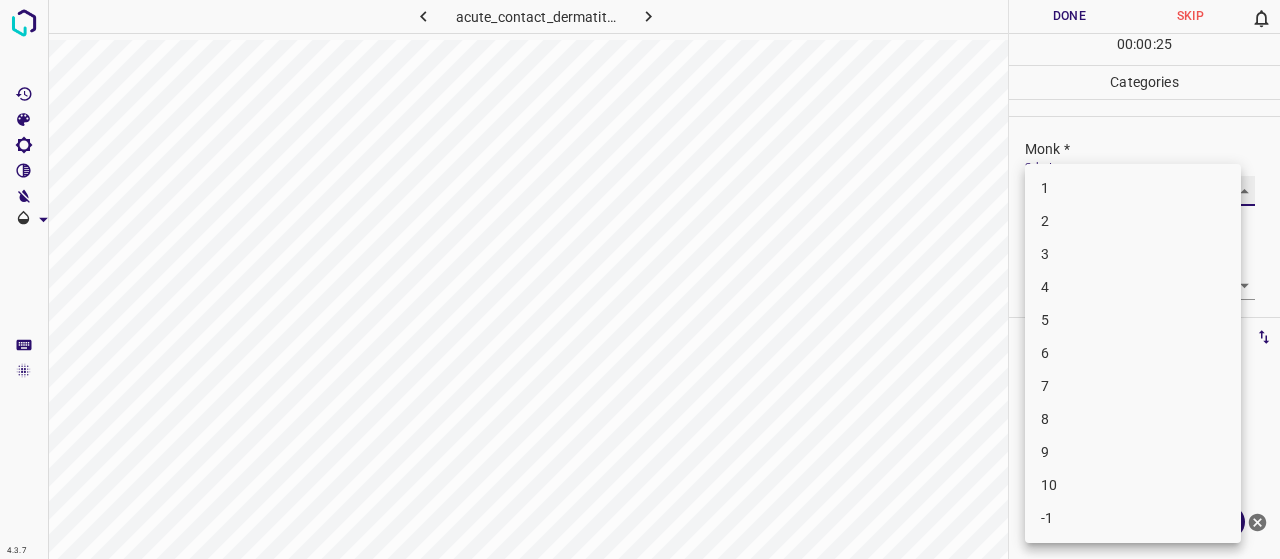 type on "4" 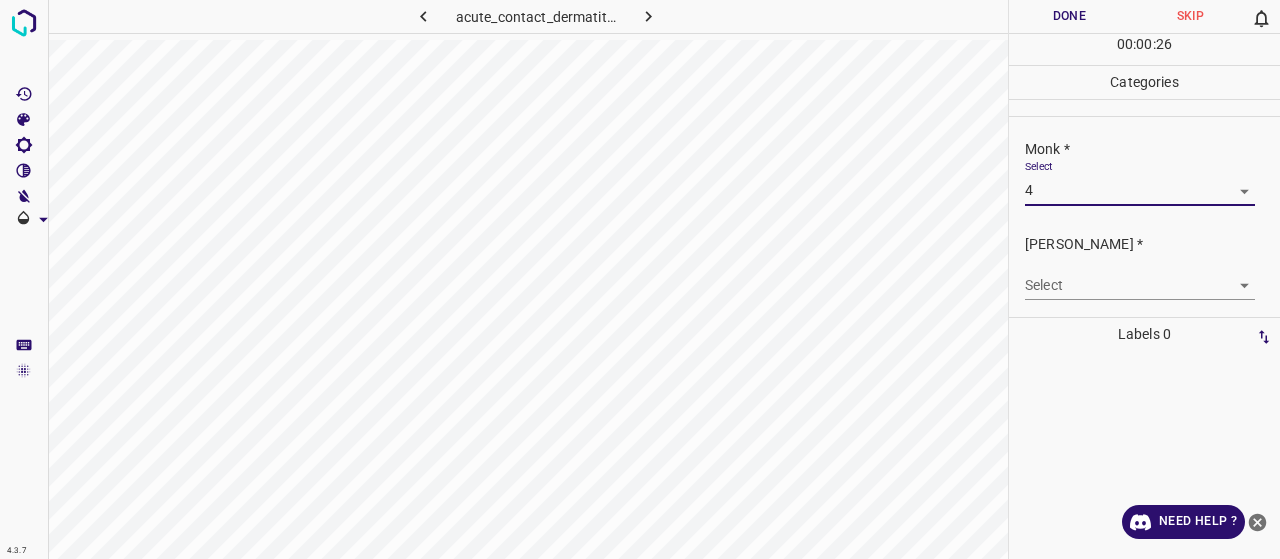 click on "4.3.7 acute_contact_dermatitis4.jpg Done Skip 0 00   : 00   : 26   Categories Monk *  Select 4 4  Fitzpatrick *  Select ​ Labels   0 Categories 1 Monk 2  Fitzpatrick Tools Space Change between modes (Draw & Edit) I Auto labeling R Restore zoom M Zoom in N Zoom out Delete Delete selecte label Filters Z Restore filters X Saturation filter C Brightness filter V Contrast filter B Gray scale filter General O Download Need Help ? - Text - Hide - Delete" at bounding box center [640, 279] 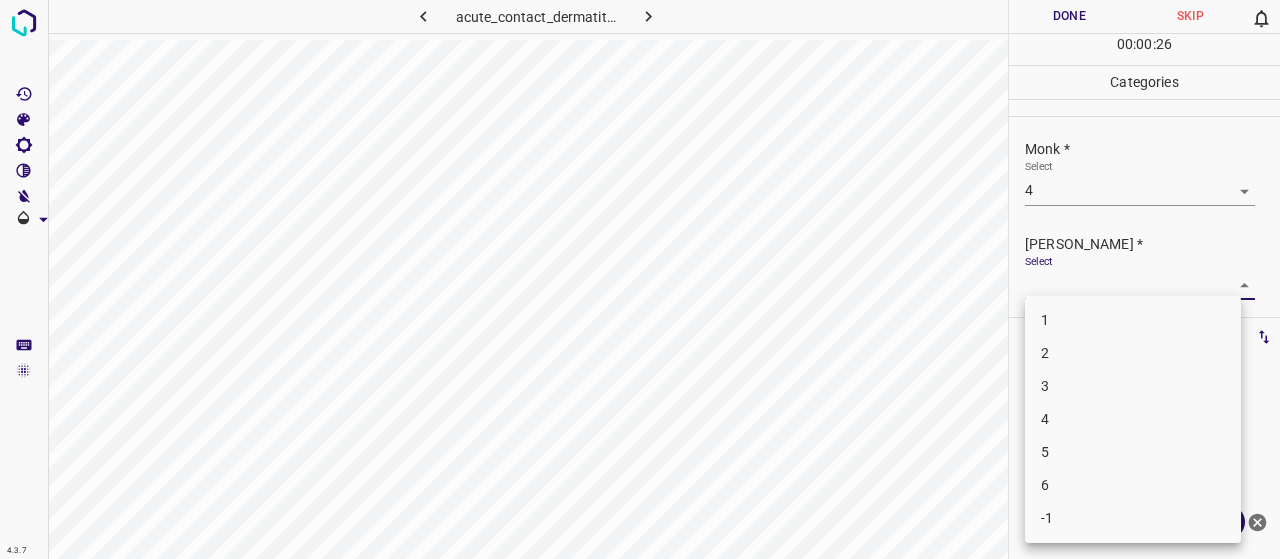 click on "2" at bounding box center [1133, 353] 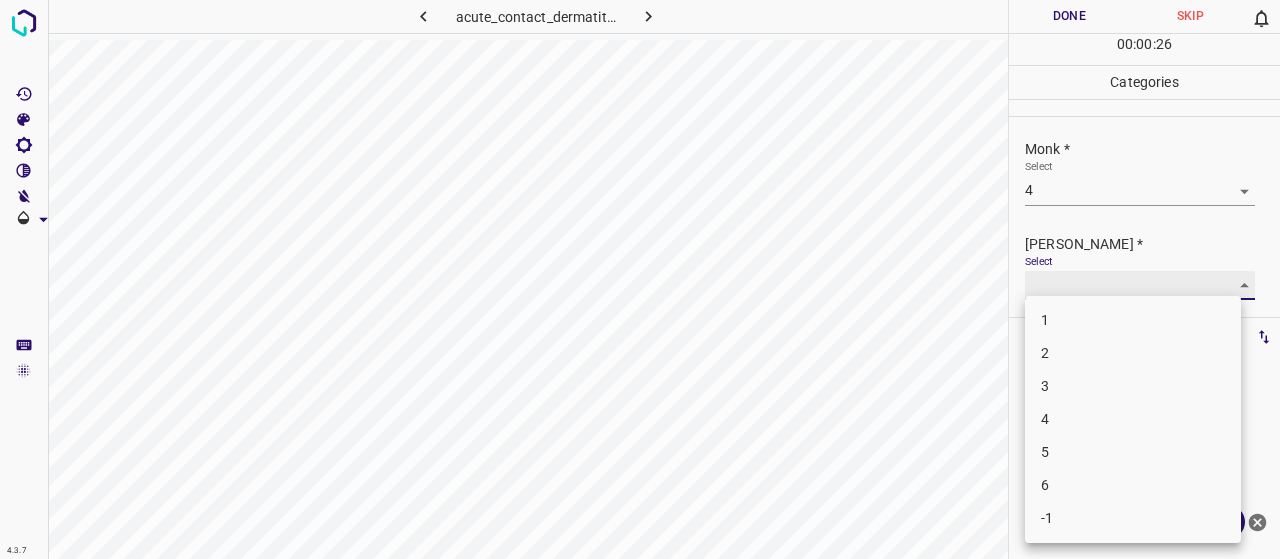 type on "2" 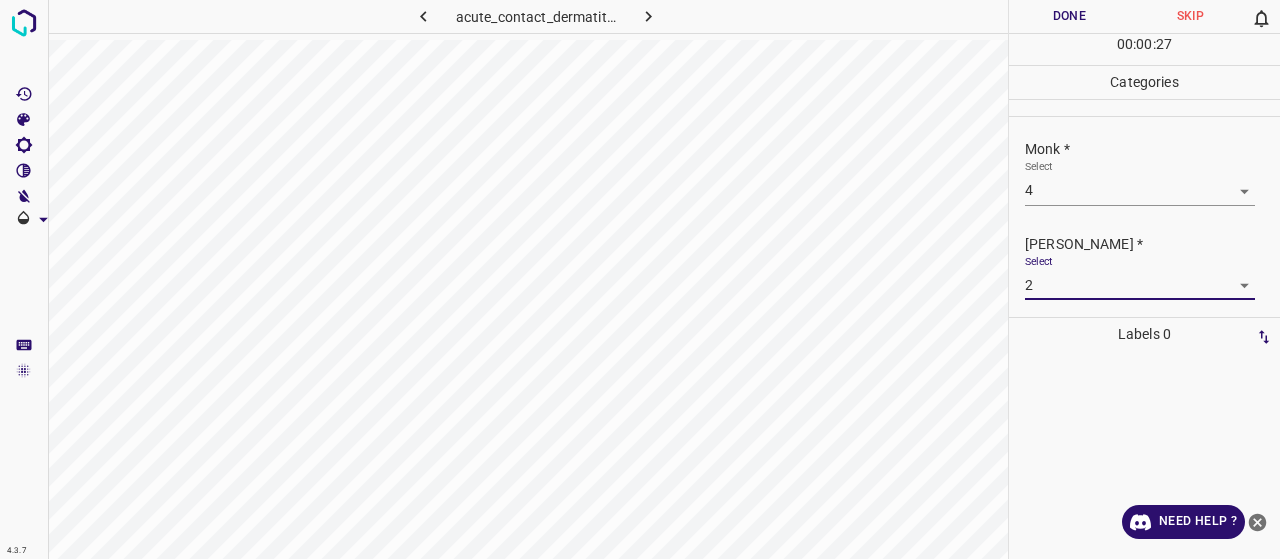 click on "Done" at bounding box center (1069, 16) 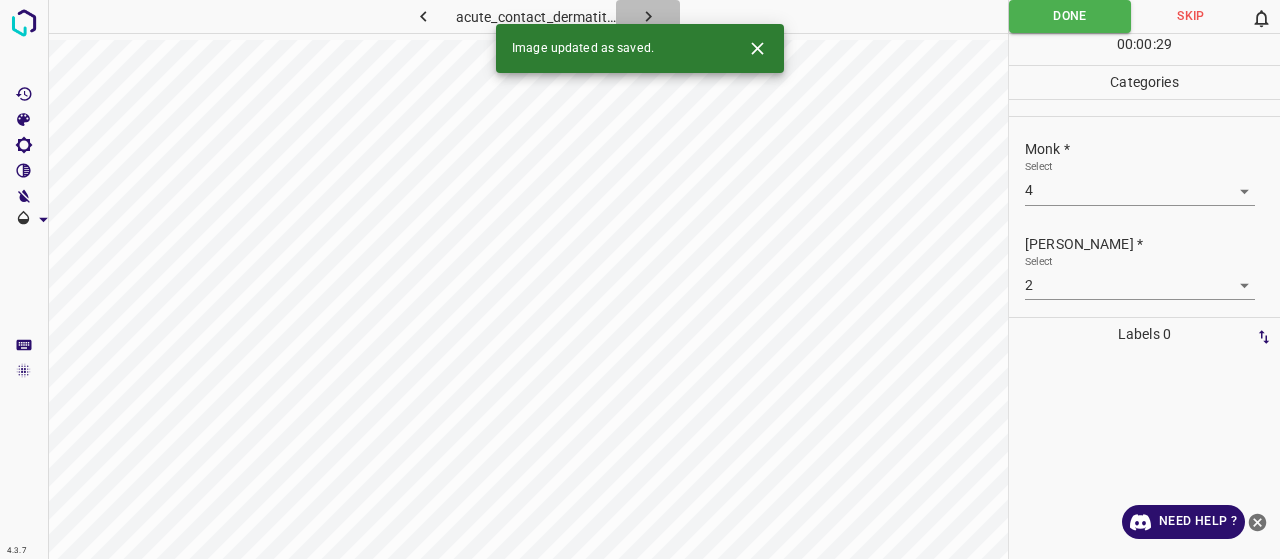 click at bounding box center (648, 16) 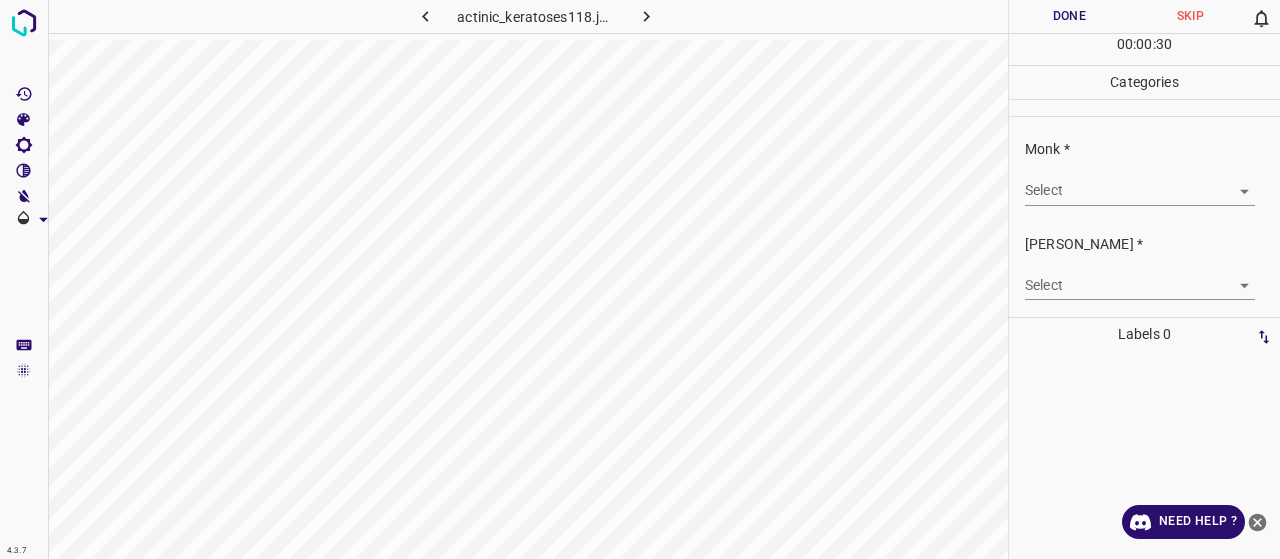 click on "4.3.7 actinic_keratoses118.jpg Done Skip 0 00   : 00   : 30   Categories Monk *  Select ​  Fitzpatrick *  Select ​ Labels   0 Categories 1 Monk 2  Fitzpatrick Tools Space Change between modes (Draw & Edit) I Auto labeling R Restore zoom M Zoom in N Zoom out Delete Delete selecte label Filters Z Restore filters X Saturation filter C Brightness filter V Contrast filter B Gray scale filter General O Download Need Help ? - Text - Hide - Delete" at bounding box center (640, 279) 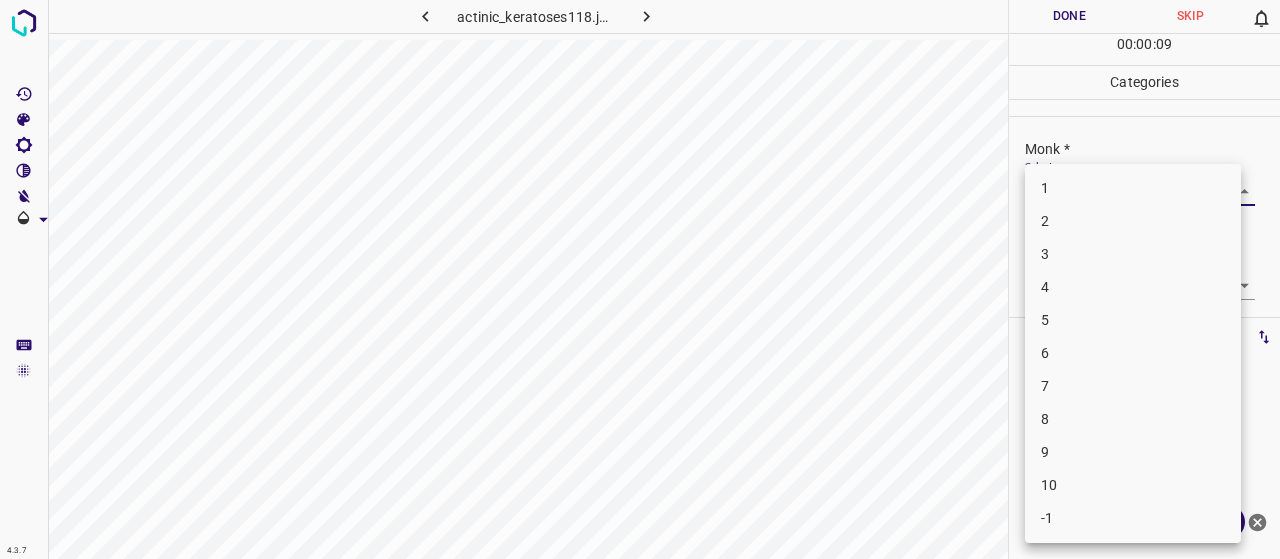 click on "4" at bounding box center (1133, 287) 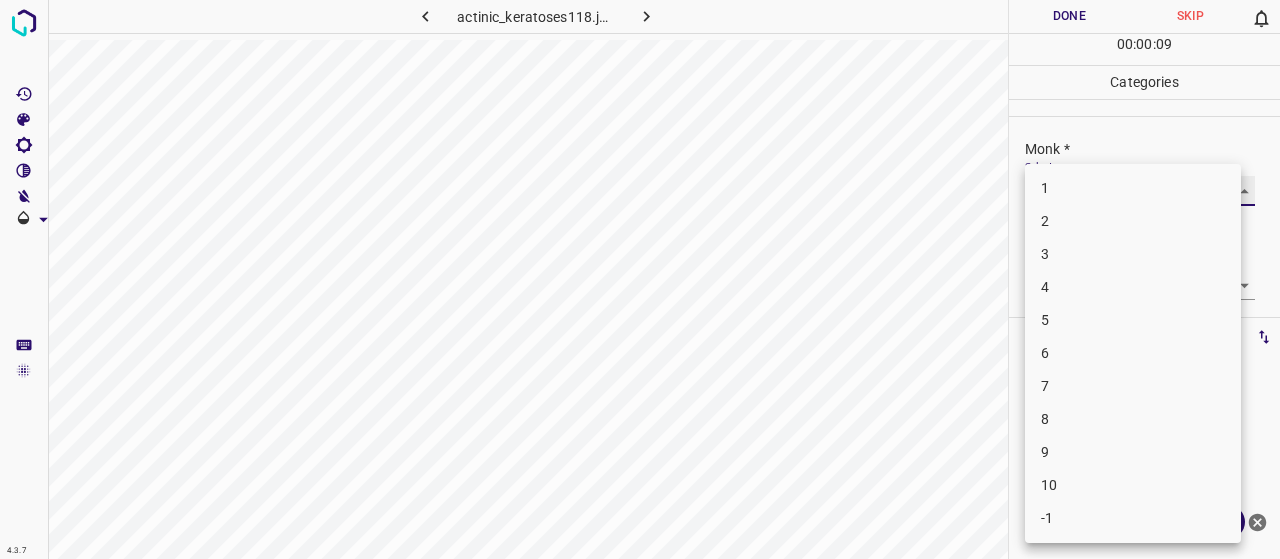 type on "4" 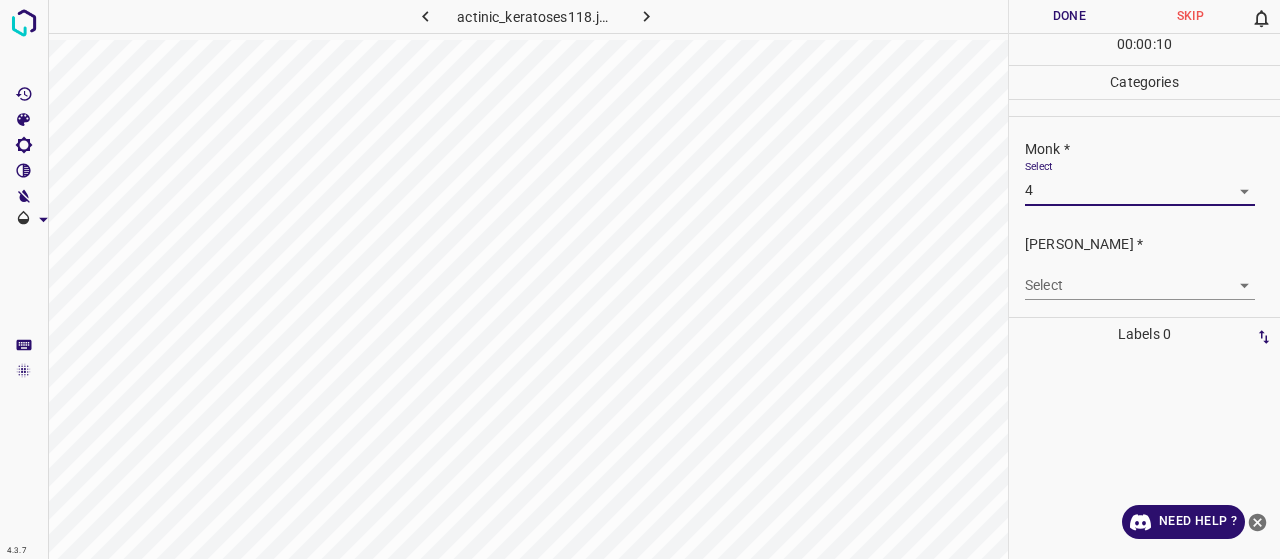 click on "4.3.7 actinic_keratoses118.jpg Done Skip 0 00   : 00   : 10   Categories Monk *  Select 4 4  Fitzpatrick *  Select ​ Labels   0 Categories 1 Monk 2  Fitzpatrick Tools Space Change between modes (Draw & Edit) I Auto labeling R Restore zoom M Zoom in N Zoom out Delete Delete selecte label Filters Z Restore filters X Saturation filter C Brightness filter V Contrast filter B Gray scale filter General O Download Need Help ? - Text - Hide - Delete 1 2 3 4 5 6 7 8 9 10 -1" at bounding box center [640, 279] 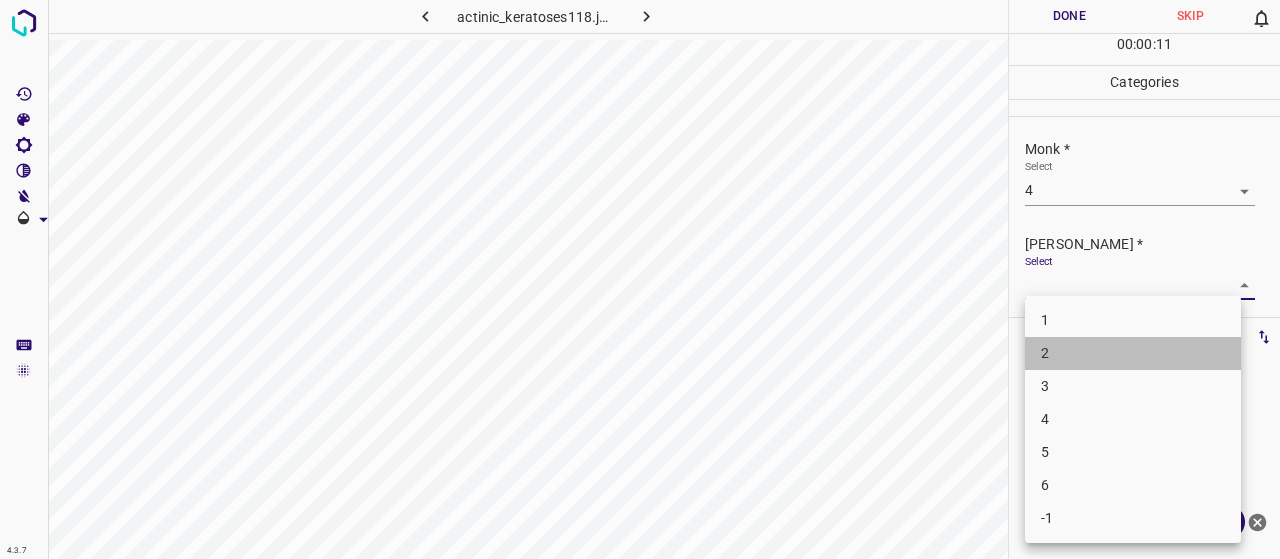 click on "2" at bounding box center (1133, 353) 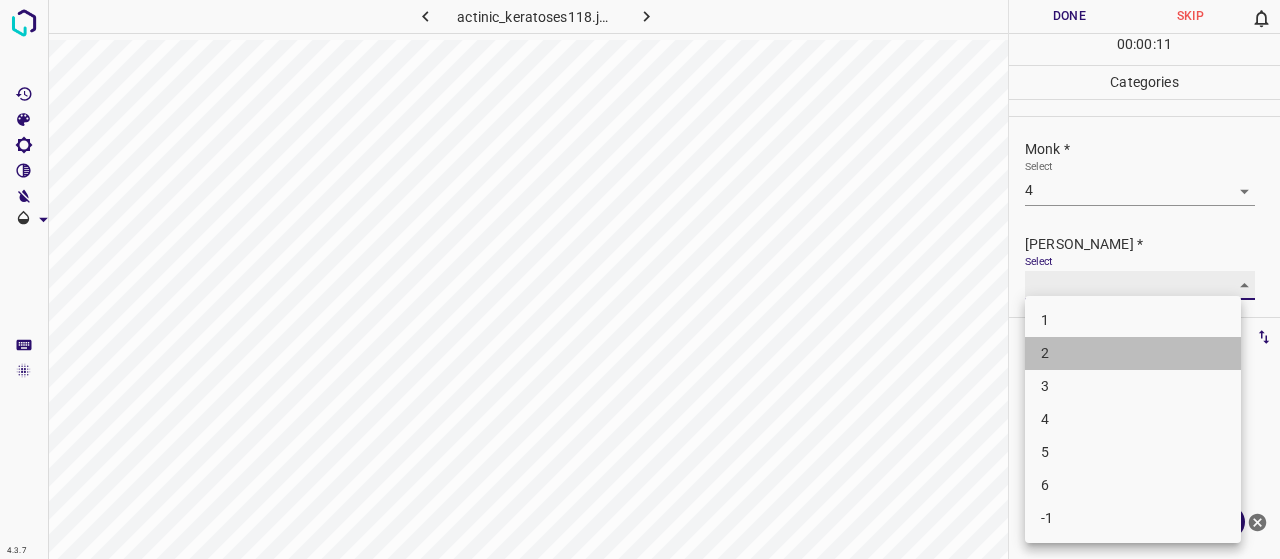type on "2" 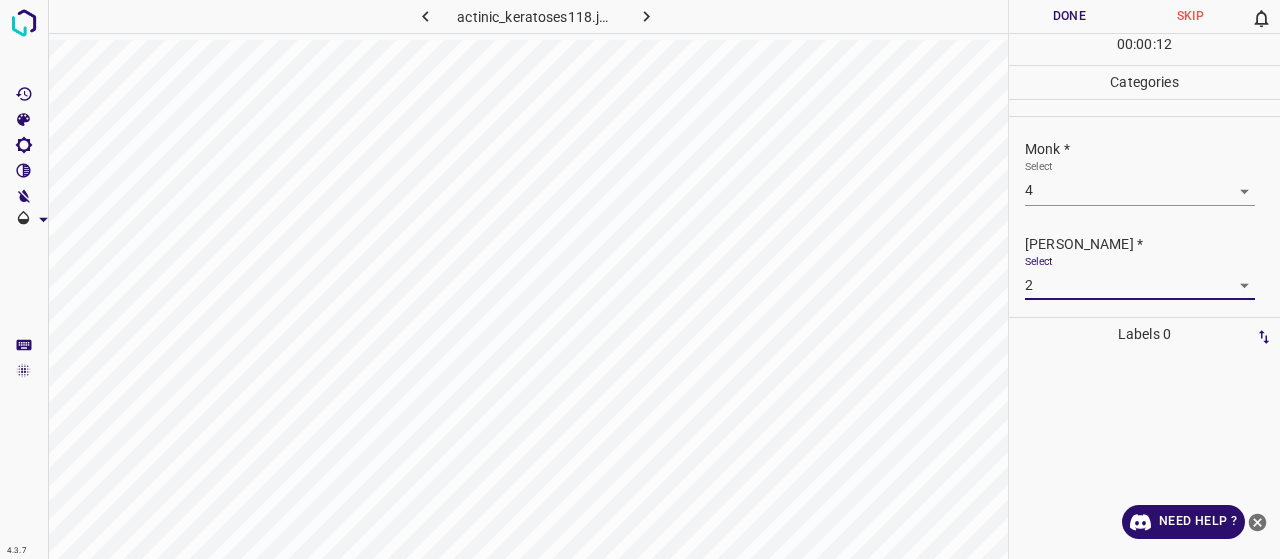 click on "Done" at bounding box center [1069, 16] 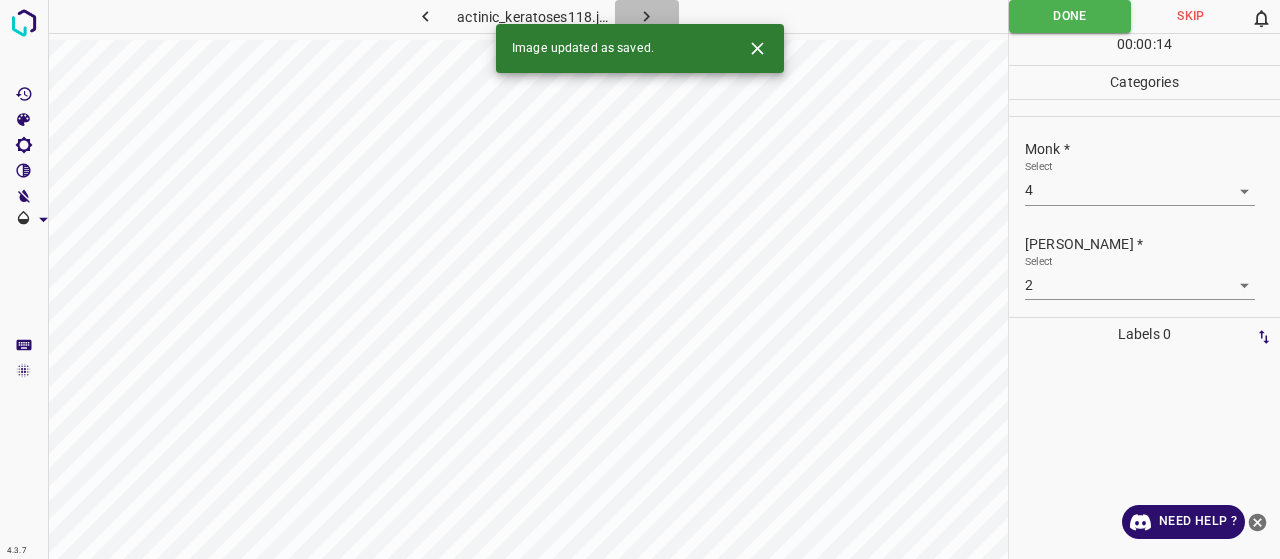 click 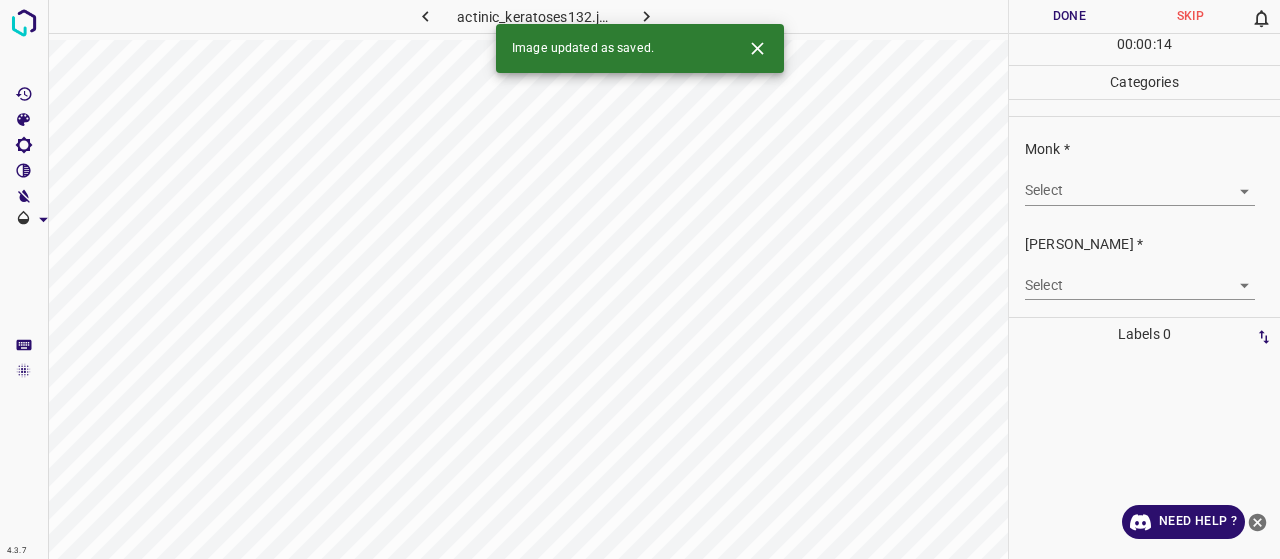 click on "4.3.7 actinic_keratoses132.jpg Done Skip 0 00   : 00   : 14   Categories Monk *  Select ​  Fitzpatrick *  Select ​ Labels   0 Categories 1 Monk 2  Fitzpatrick Tools Space Change between modes (Draw & Edit) I Auto labeling R Restore zoom M Zoom in N Zoom out Delete Delete selecte label Filters Z Restore filters X Saturation filter C Brightness filter V Contrast filter B Gray scale filter General O Download Image updated as saved. Need Help ? - Text - Hide - Delete" at bounding box center [640, 279] 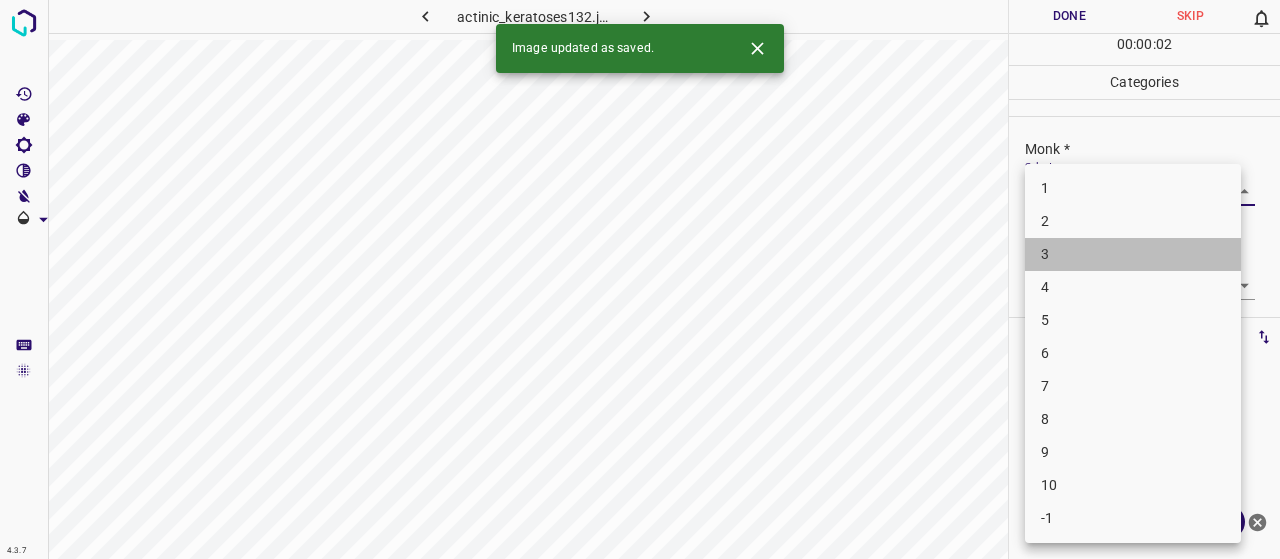 click on "3" at bounding box center (1133, 254) 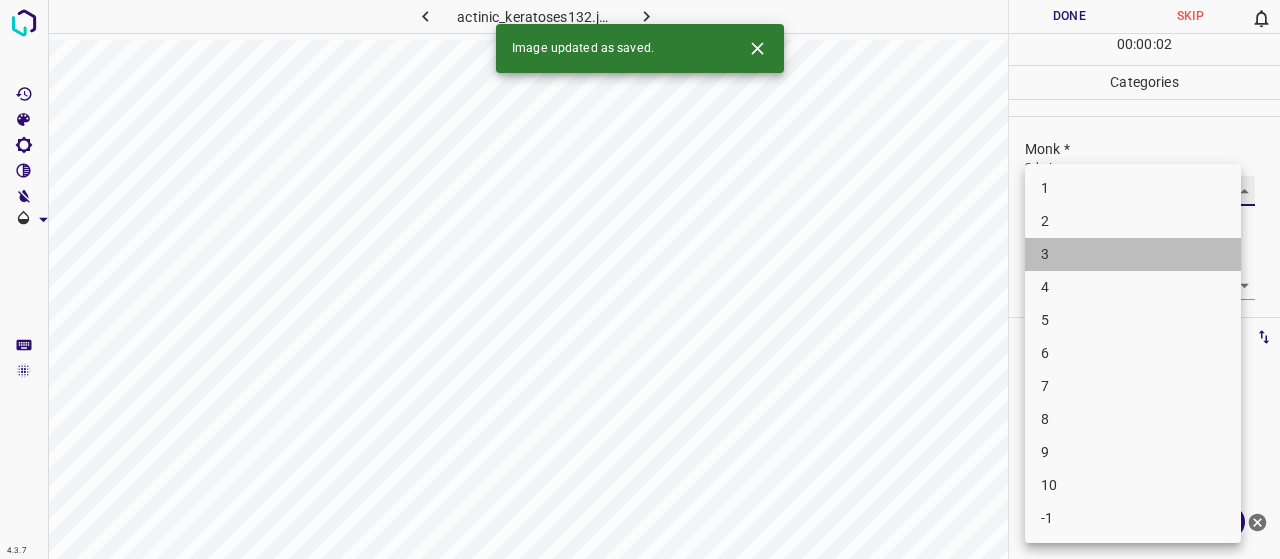 type on "3" 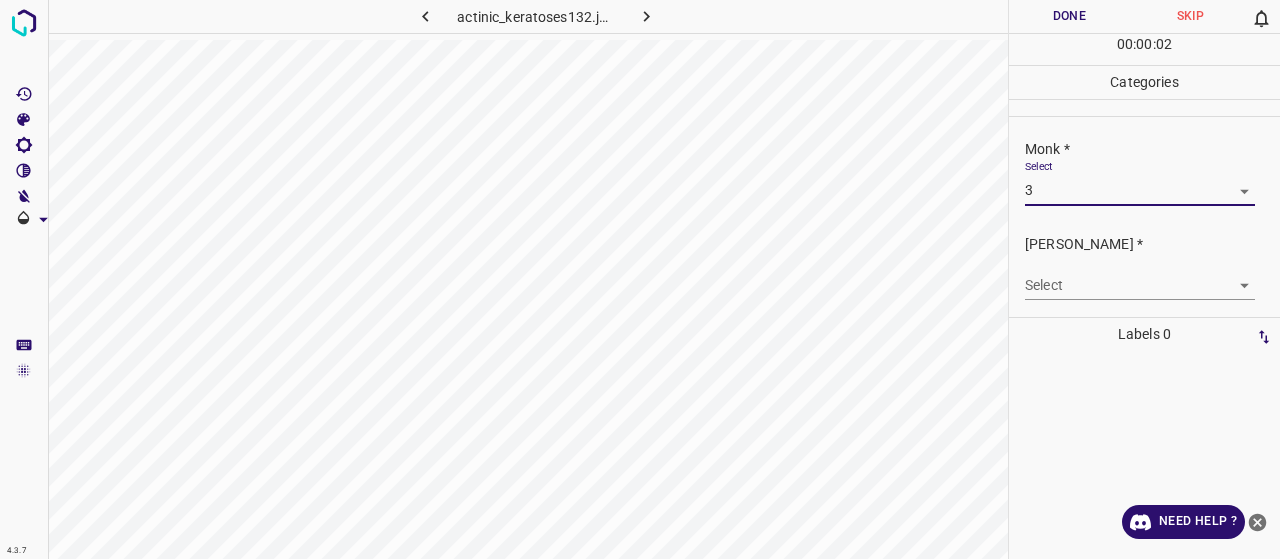 click on "[PERSON_NAME] *" at bounding box center [1152, 244] 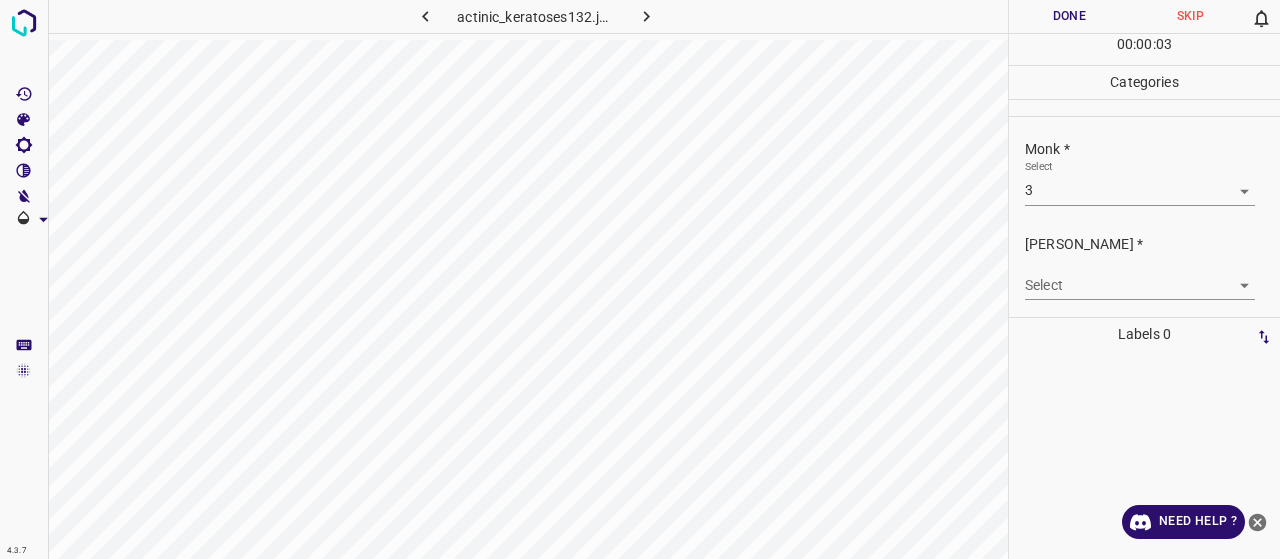 click on "4.3.7 actinic_keratoses132.jpg Done Skip 0 00   : 00   : 03   Categories Monk *  Select 3 3  Fitzpatrick *  Select ​ Labels   0 Categories 1 Monk 2  Fitzpatrick Tools Space Change between modes (Draw & Edit) I Auto labeling R Restore zoom M Zoom in N Zoom out Delete Delete selecte label Filters Z Restore filters X Saturation filter C Brightness filter V Contrast filter B Gray scale filter General O Download Need Help ? - Text - Hide - Delete" at bounding box center (640, 279) 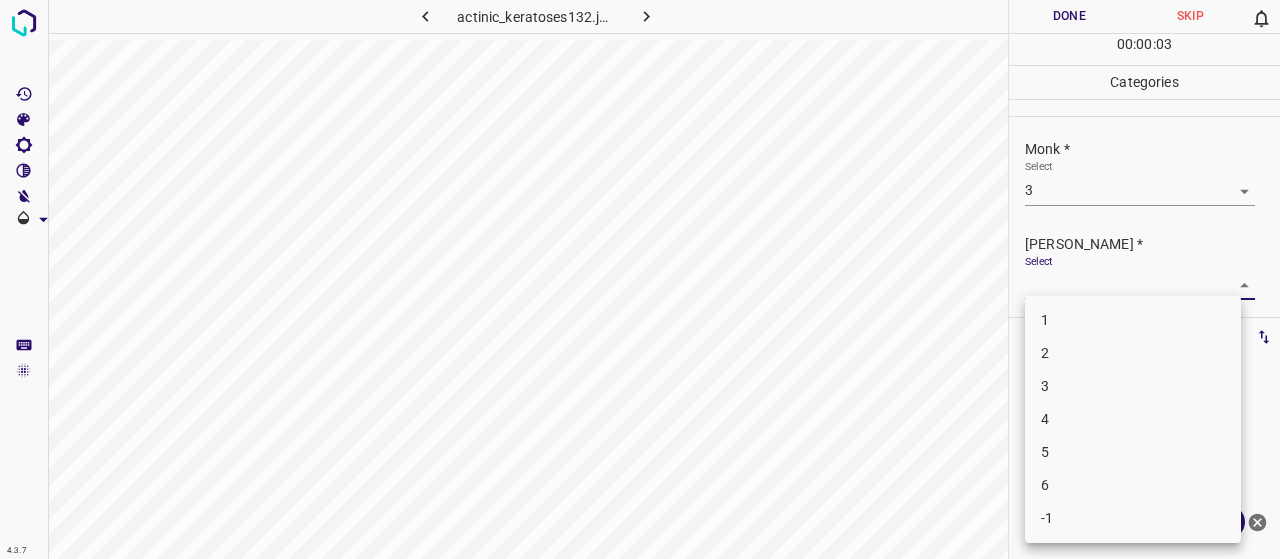 click on "2" at bounding box center [1133, 353] 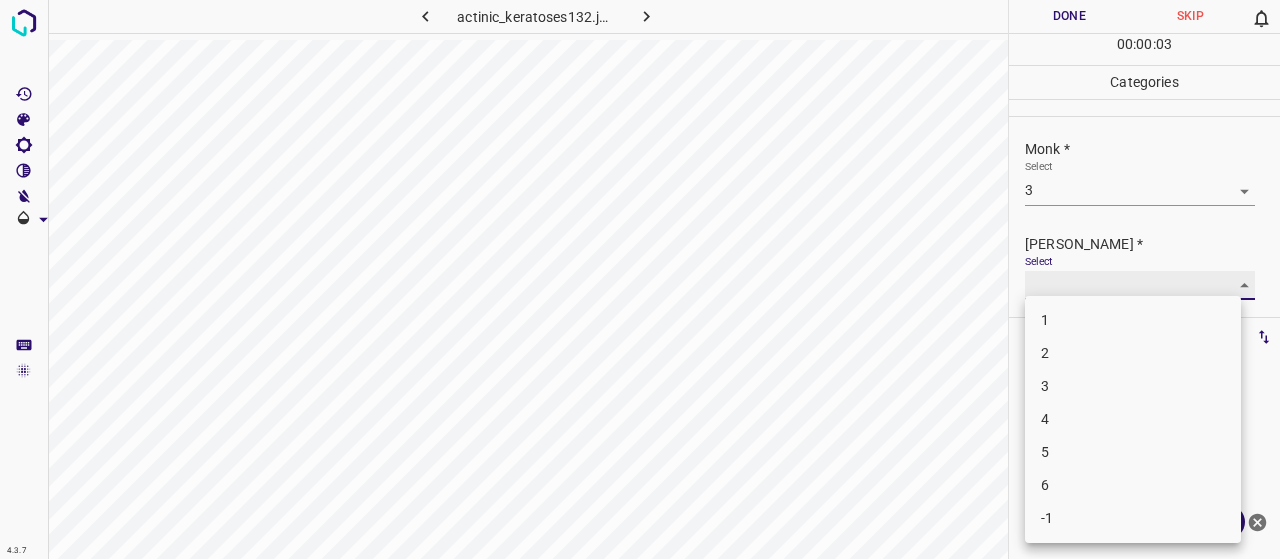type on "2" 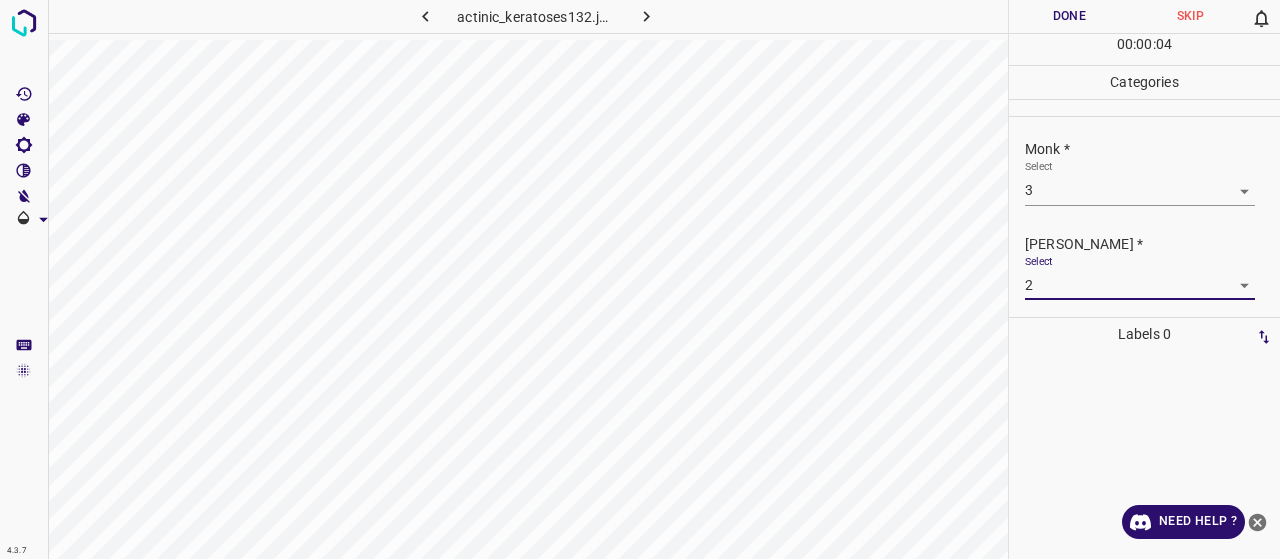 click on "Done" at bounding box center [1069, 16] 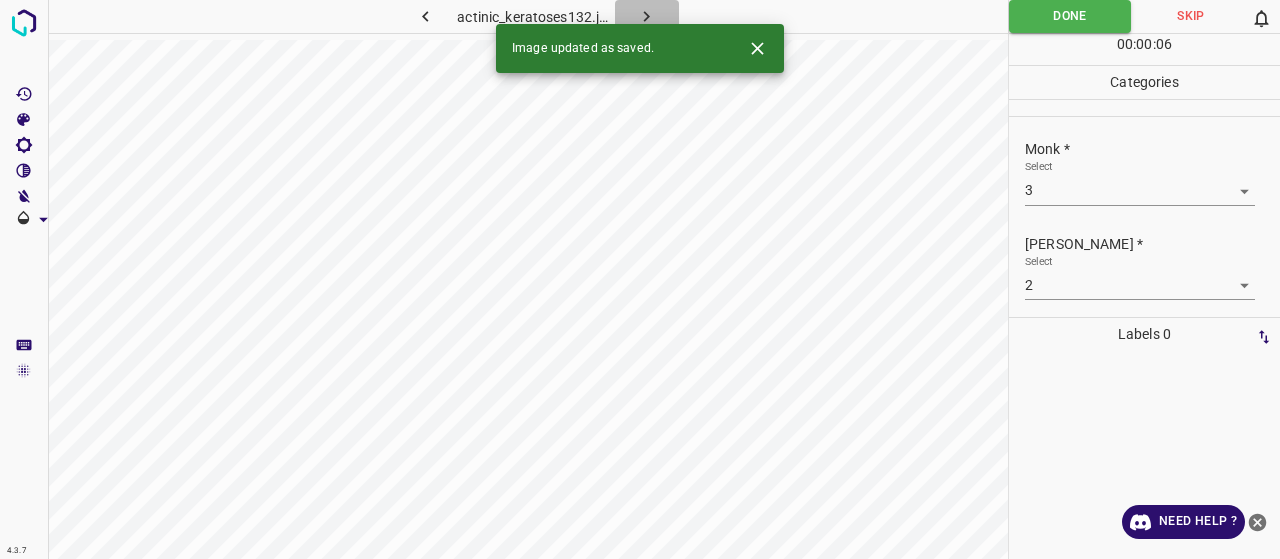 click 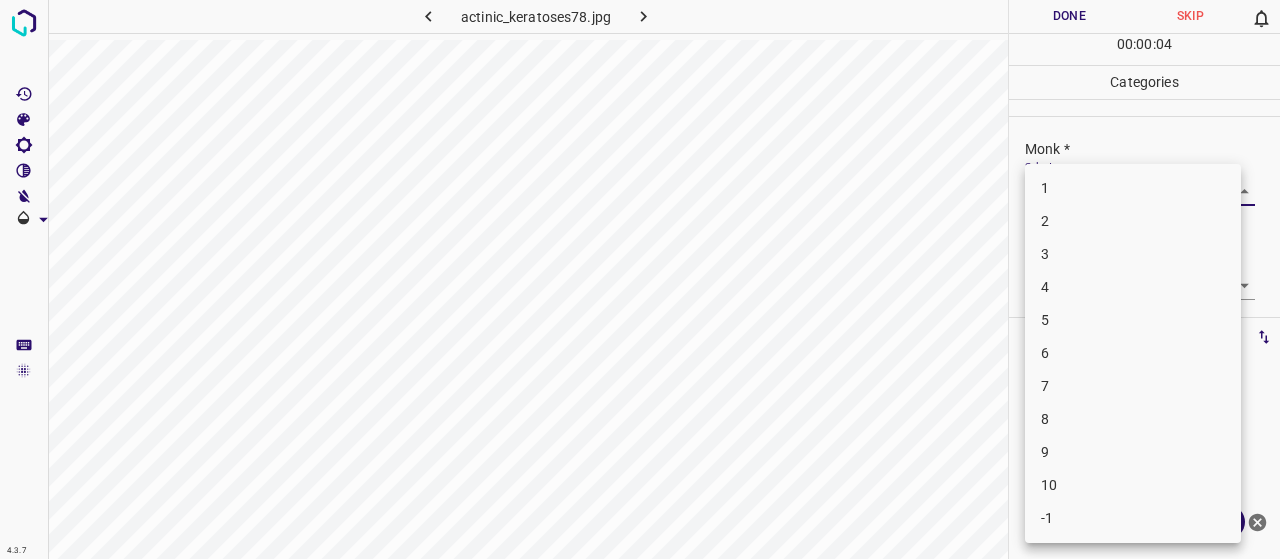click on "4.3.7 actinic_keratoses78.jpg Done Skip 0 00   : 00   : 04   Categories Monk *  Select ​  Fitzpatrick *  Select ​ Labels   0 Categories 1 Monk 2  Fitzpatrick Tools Space Change between modes (Draw & Edit) I Auto labeling R Restore zoom M Zoom in N Zoom out Delete Delete selecte label Filters Z Restore filters X Saturation filter C Brightness filter V Contrast filter B Gray scale filter General O Download Need Help ? - Text - Hide - Delete 1 2 3 4 5 6 7 8 9 10 -1" at bounding box center (640, 279) 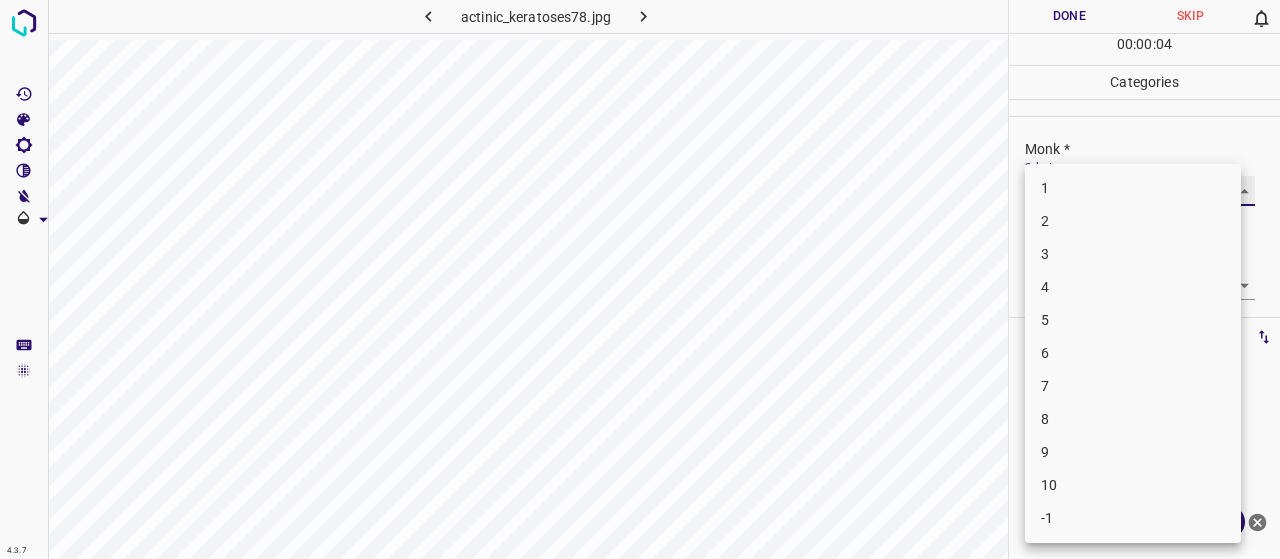 type on "5" 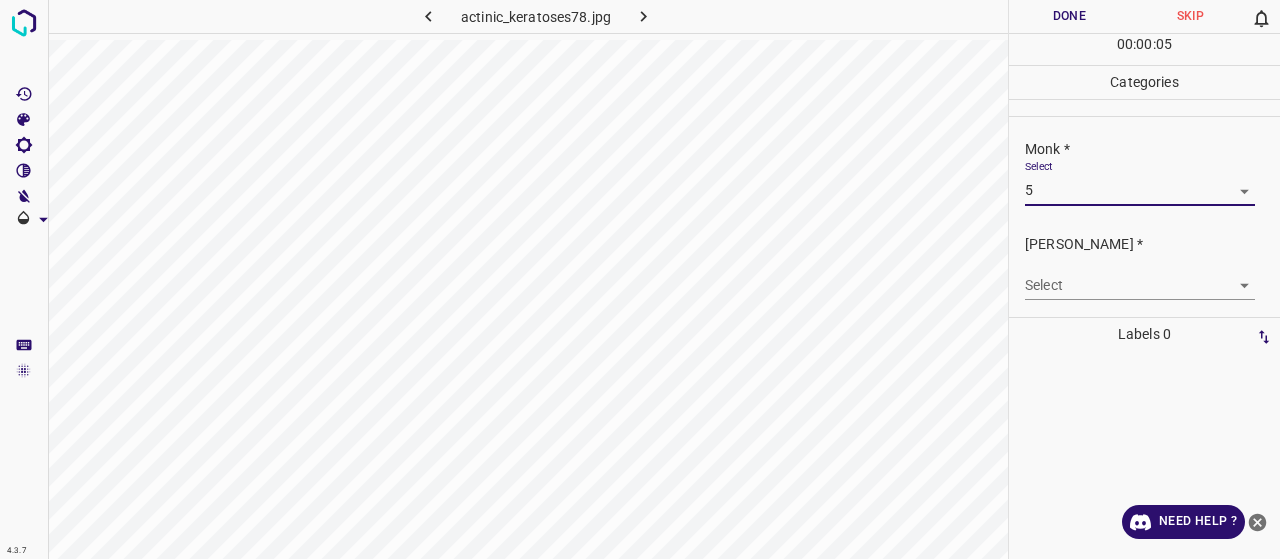 click on "4.3.7 actinic_keratoses78.jpg Done Skip 0 00   : 00   : 05   Categories Monk *  Select 5 5  Fitzpatrick *  Select ​ Labels   0 Categories 1 Monk 2  Fitzpatrick Tools Space Change between modes (Draw & Edit) I Auto labeling R Restore zoom M Zoom in N Zoom out Delete Delete selecte label Filters Z Restore filters X Saturation filter C Brightness filter V Contrast filter B Gray scale filter General O Download Need Help ? - Text - Hide - Delete" at bounding box center [640, 279] 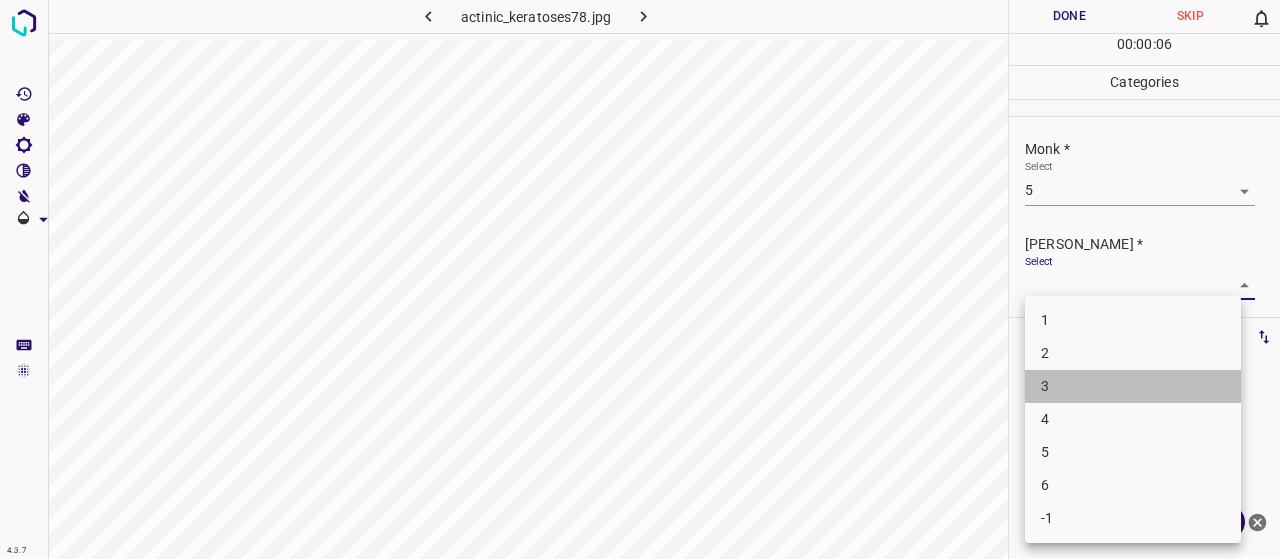 click on "3" at bounding box center (1133, 386) 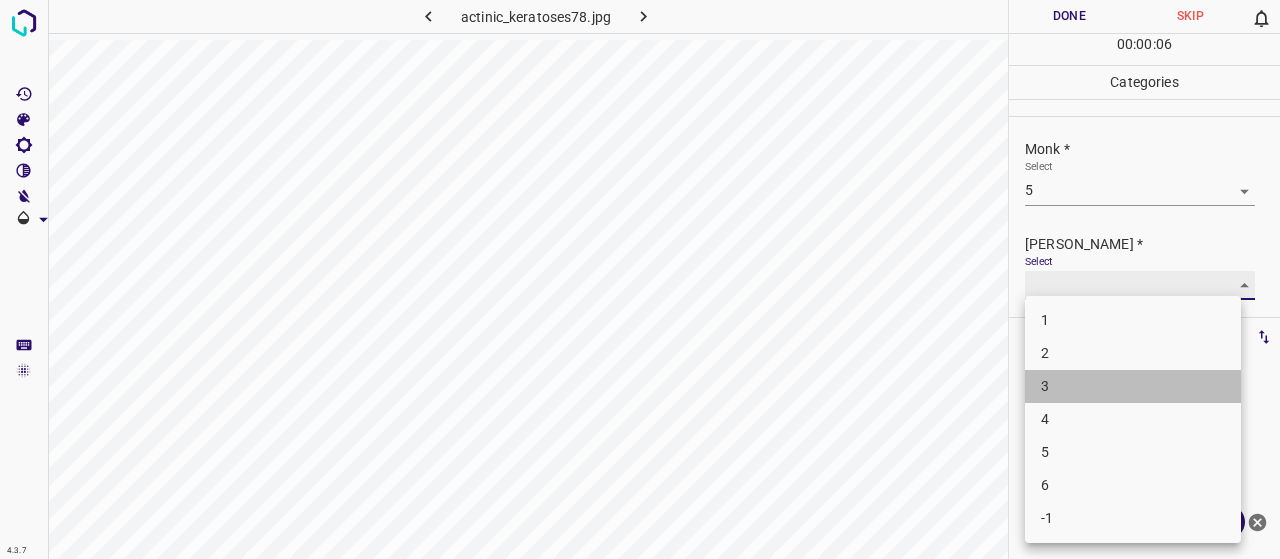type on "3" 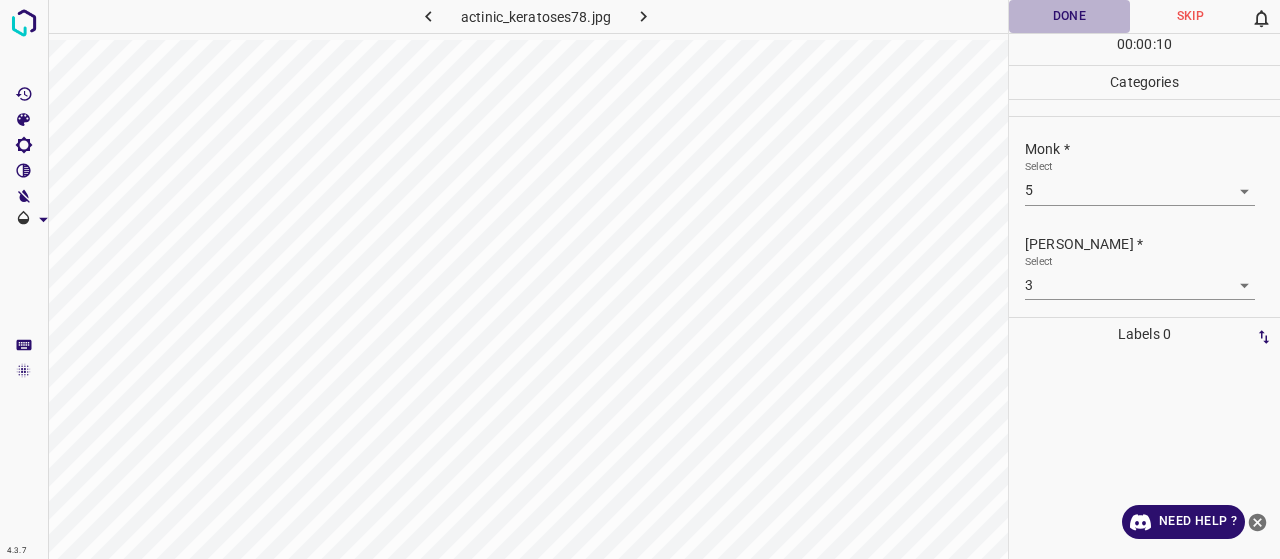click on "Done" at bounding box center (1069, 16) 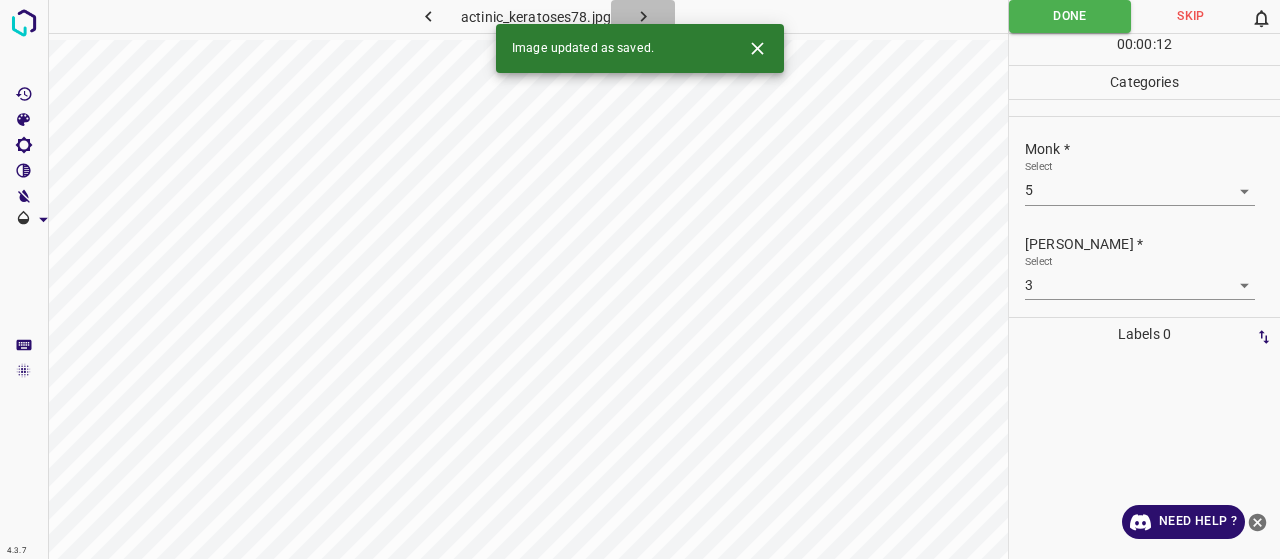 click 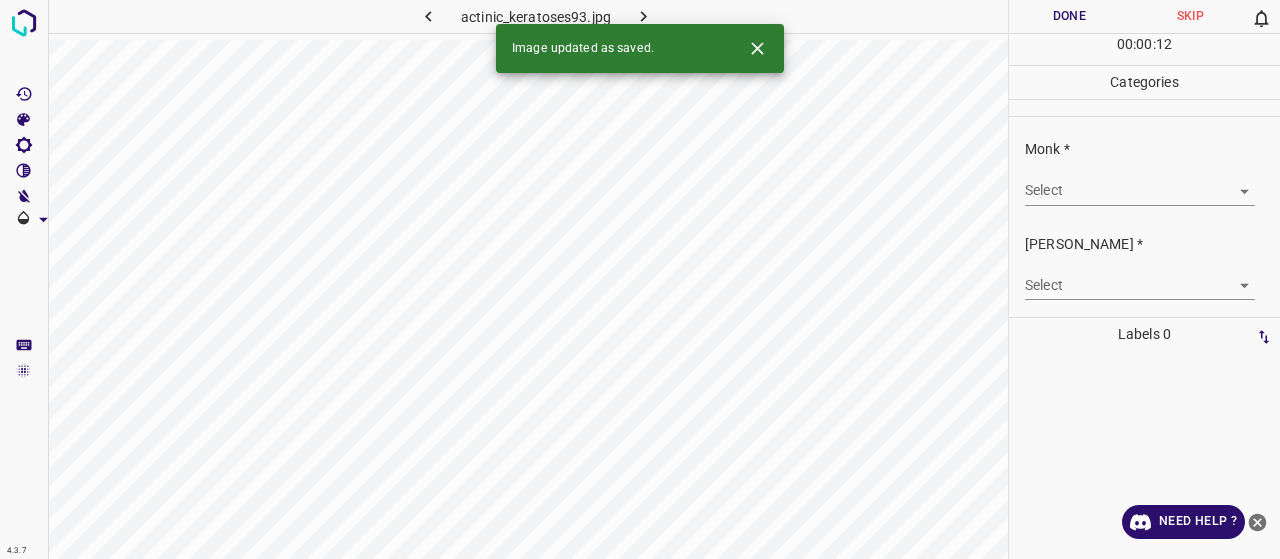 click on "4.3.7 actinic_keratoses93.jpg Done Skip 0 00   : 00   : 12   Categories Monk *  Select ​  Fitzpatrick *  Select ​ Labels   0 Categories 1 Monk 2  Fitzpatrick Tools Space Change between modes (Draw & Edit) I Auto labeling R Restore zoom M Zoom in N Zoom out Delete Delete selecte label Filters Z Restore filters X Saturation filter C Brightness filter V Contrast filter B Gray scale filter General O Download Image updated as saved. Need Help ? - Text - Hide - Delete" at bounding box center (640, 279) 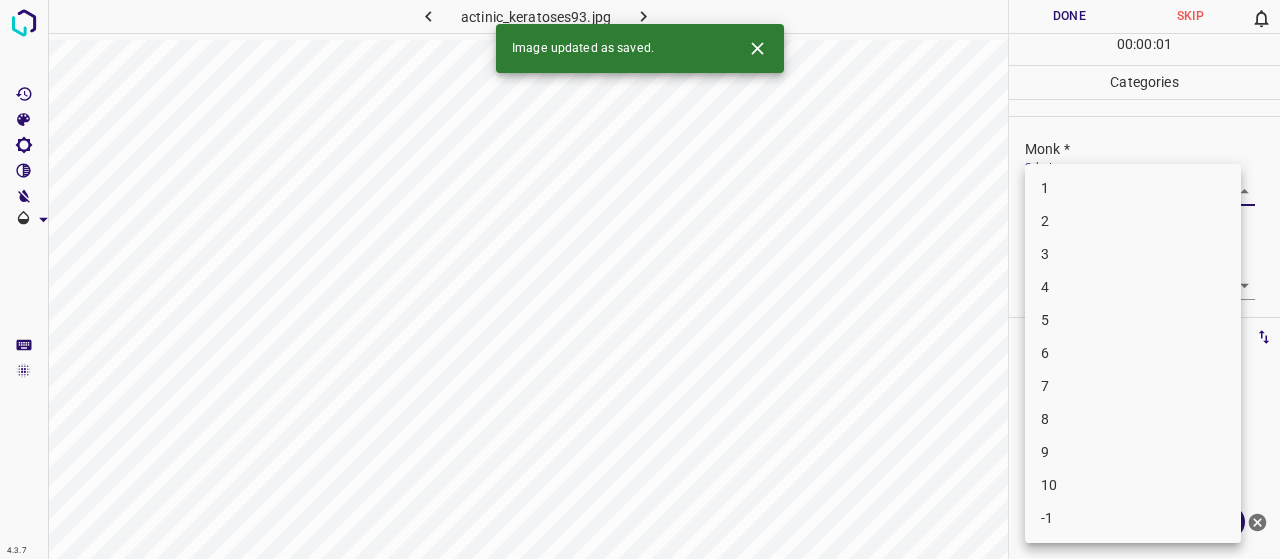 click on "4" at bounding box center (1133, 287) 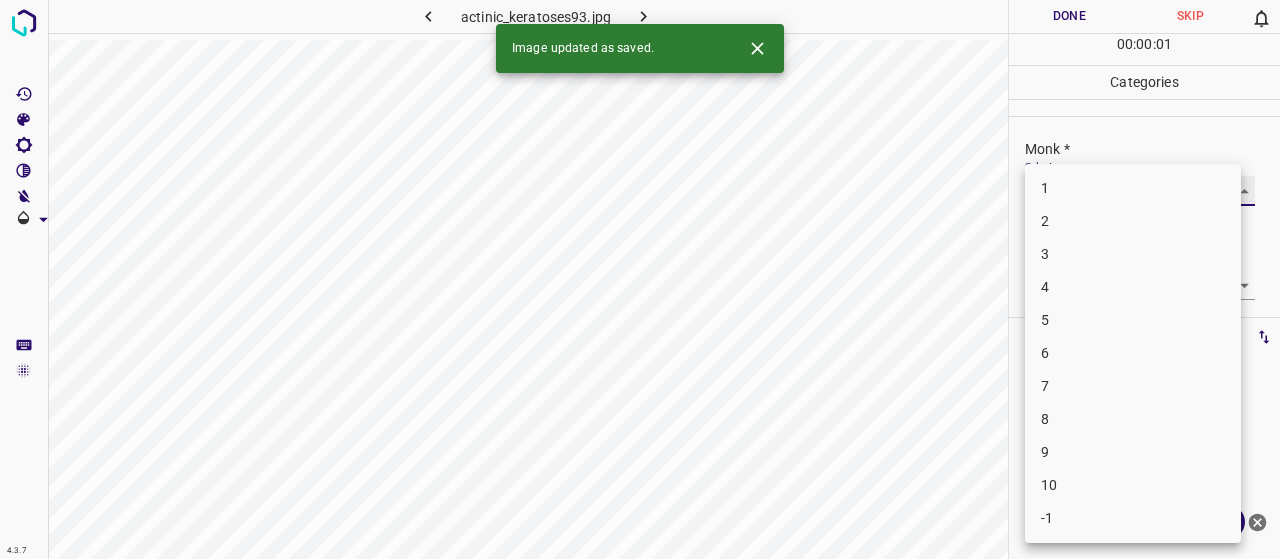 type on "4" 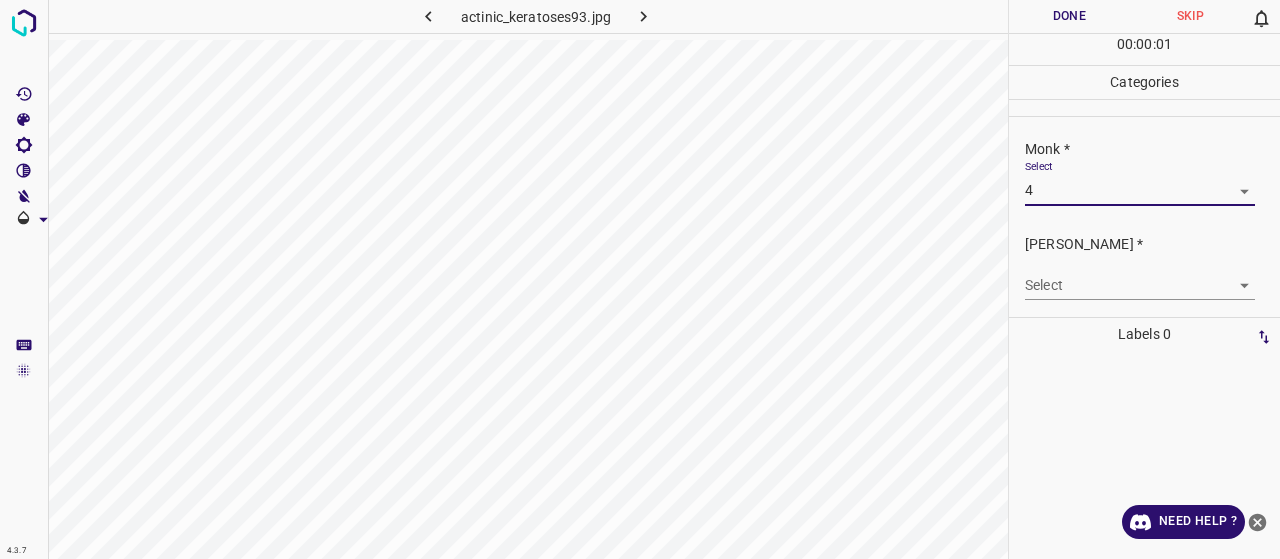 click on "4.3.7 actinic_keratoses93.jpg Done Skip 0 00   : 00   : 01   Categories Monk *  Select 4 4  Fitzpatrick *  Select ​ Labels   0 Categories 1 Monk 2  Fitzpatrick Tools Space Change between modes (Draw & Edit) I Auto labeling R Restore zoom M Zoom in N Zoom out Delete Delete selecte label Filters Z Restore filters X Saturation filter C Brightness filter V Contrast filter B Gray scale filter General O Download Need Help ? - Text - Hide - Delete" at bounding box center [640, 279] 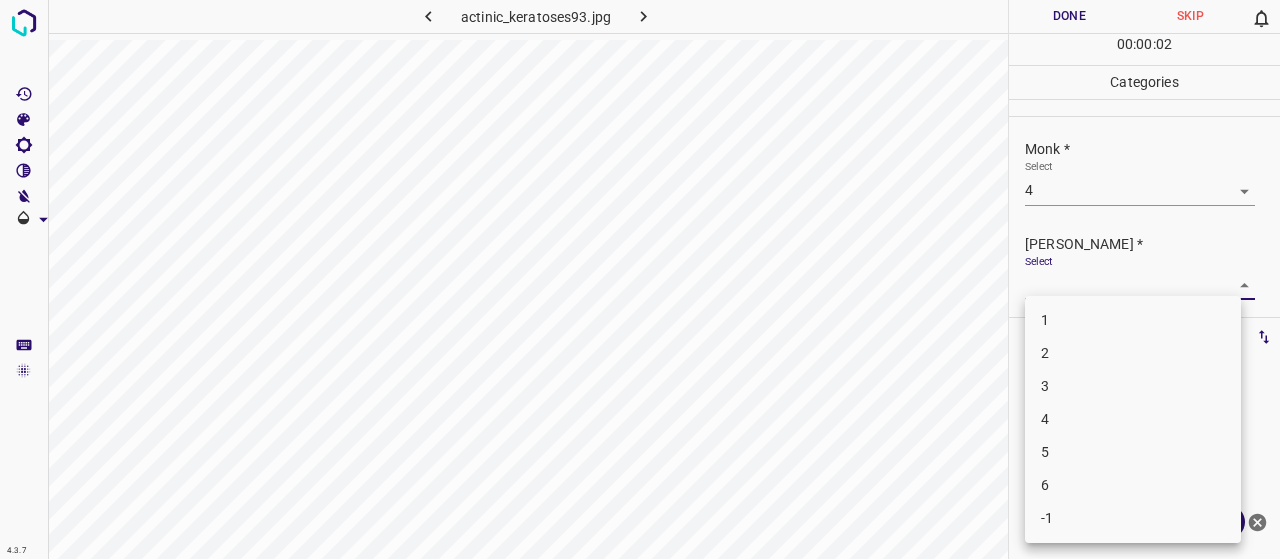 click on "2" at bounding box center [1133, 353] 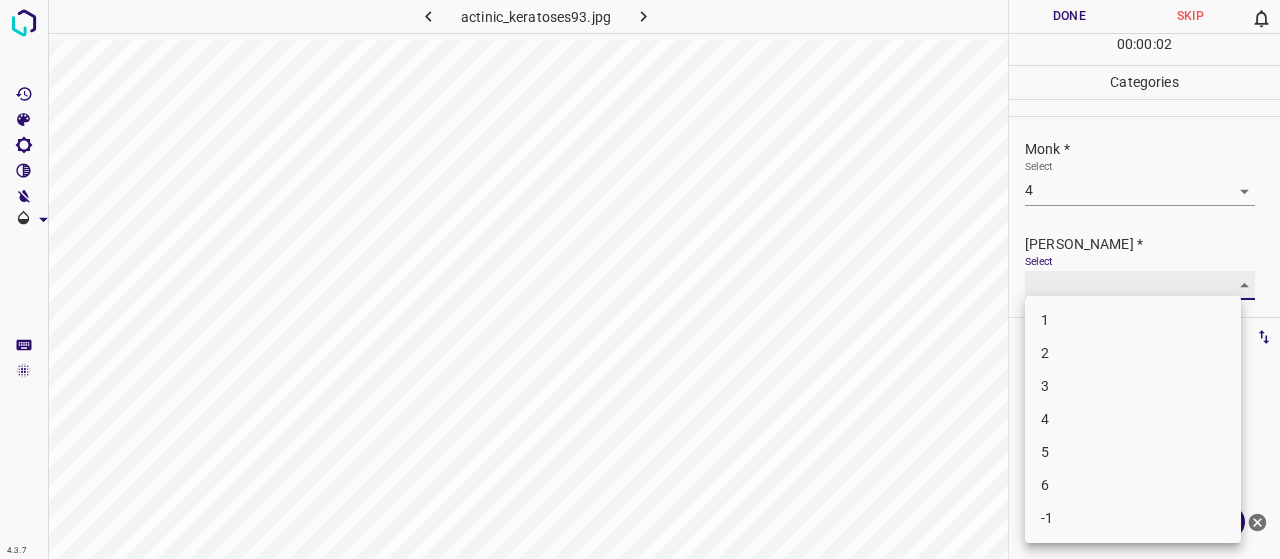 type on "2" 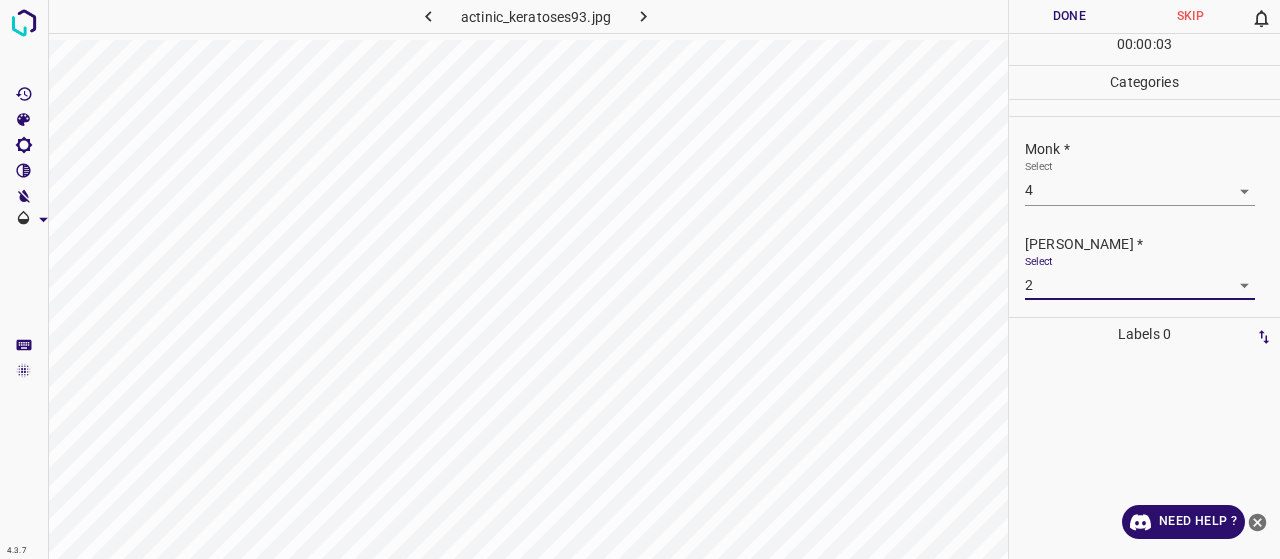 drag, startPoint x: 1044, startPoint y: 9, endPoint x: 941, endPoint y: 13, distance: 103.077644 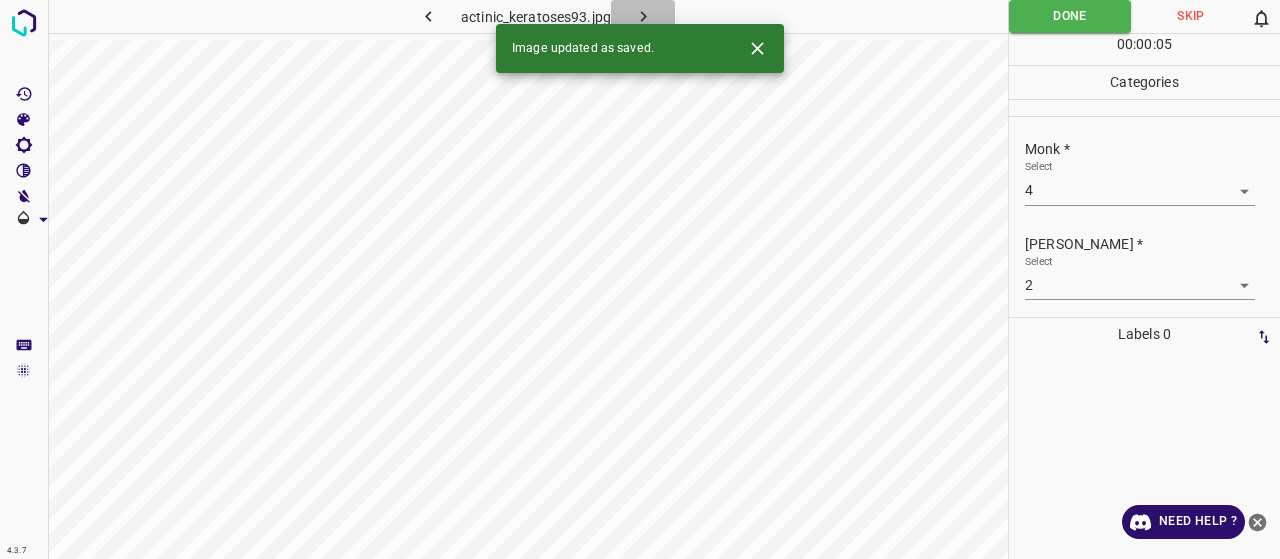click 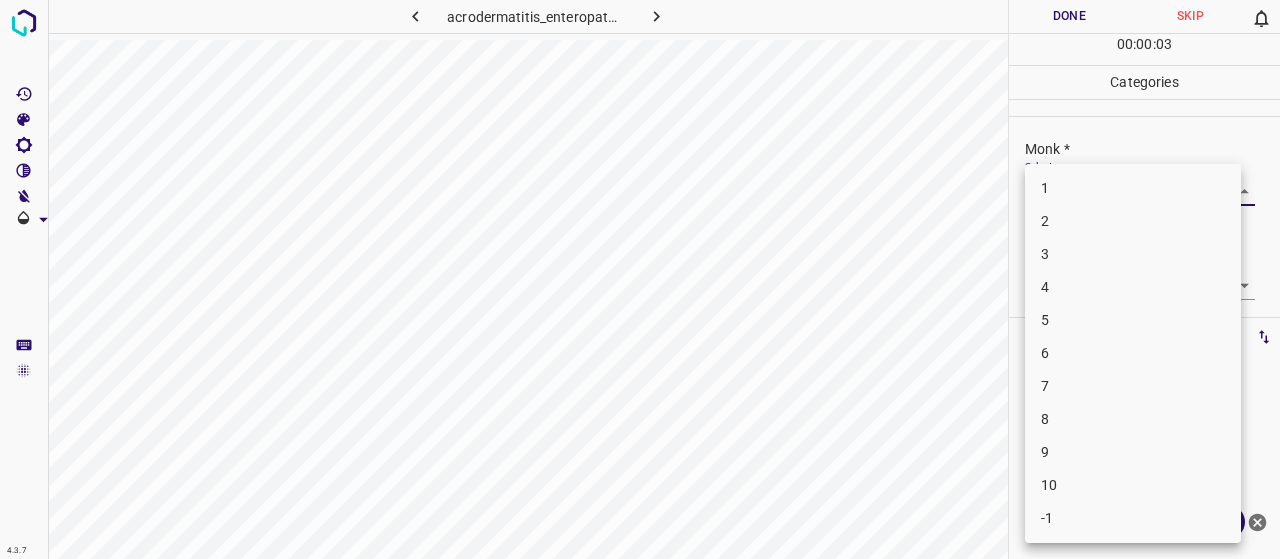 click on "4.3.7 acrodermatitis_enteropathica35.jpg Done Skip 0 00   : 00   : 03   Categories Monk *  Select ​  Fitzpatrick *  Select ​ Labels   0 Categories 1 Monk 2  Fitzpatrick Tools Space Change between modes (Draw & Edit) I Auto labeling R Restore zoom M Zoom in N Zoom out Delete Delete selecte label Filters Z Restore filters X Saturation filter C Brightness filter V Contrast filter B Gray scale filter General O Download Need Help ? - Text - Hide - Delete 1 2 3 4 5 6 7 8 9 10 -1" at bounding box center [640, 279] 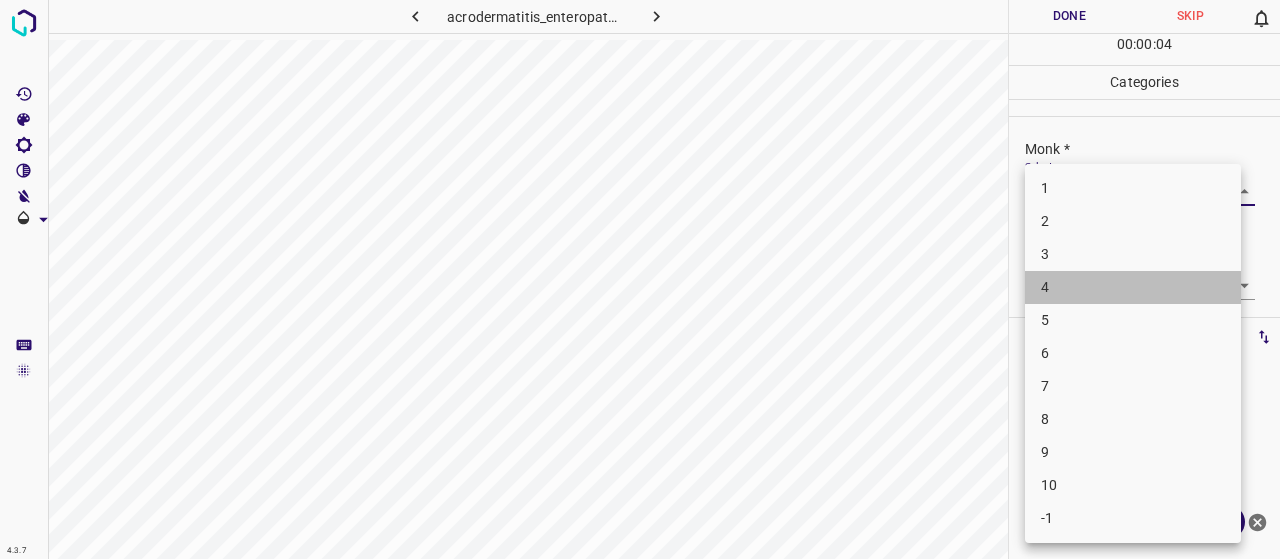 click on "4" at bounding box center [1133, 287] 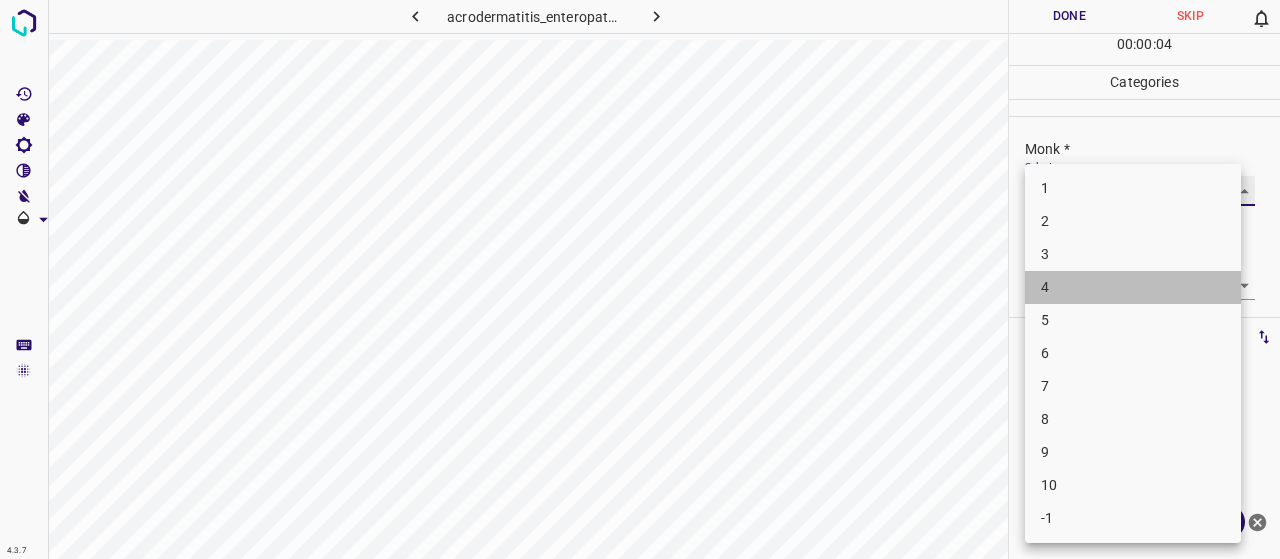 type on "4" 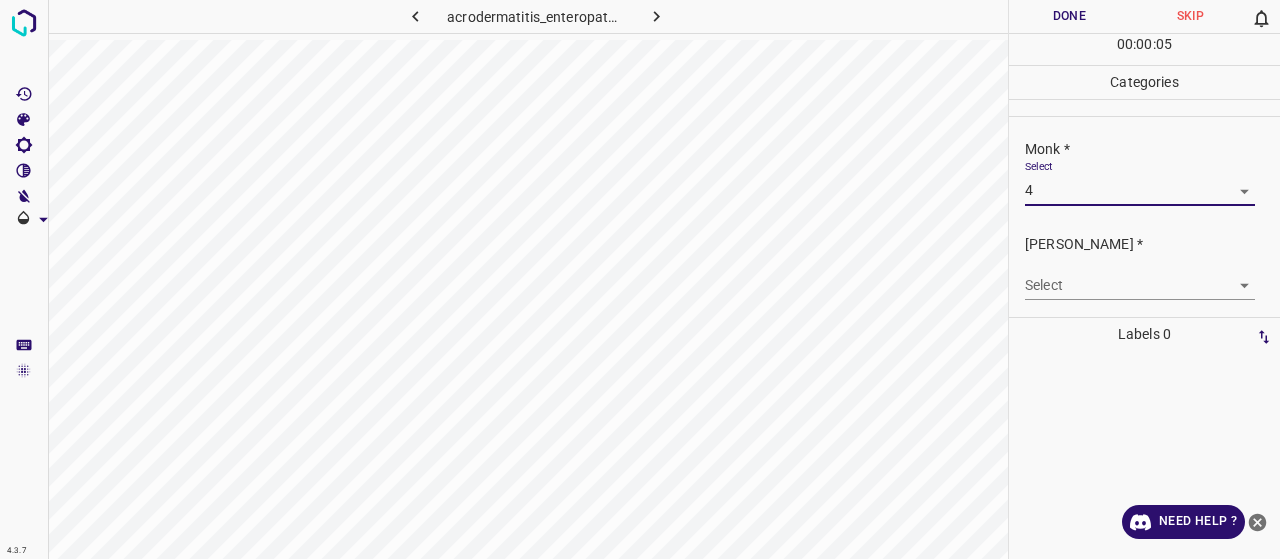 click on "4.3.7 acrodermatitis_enteropathica35.jpg Done Skip 0 00   : 00   : 05   Categories Monk *  Select 4 4  Fitzpatrick *  Select ​ Labels   0 Categories 1 Monk 2  Fitzpatrick Tools Space Change between modes (Draw & Edit) I Auto labeling R Restore zoom M Zoom in N Zoom out Delete Delete selecte label Filters Z Restore filters X Saturation filter C Brightness filter V Contrast filter B Gray scale filter General O Download Need Help ? - Text - Hide - Delete" at bounding box center [640, 279] 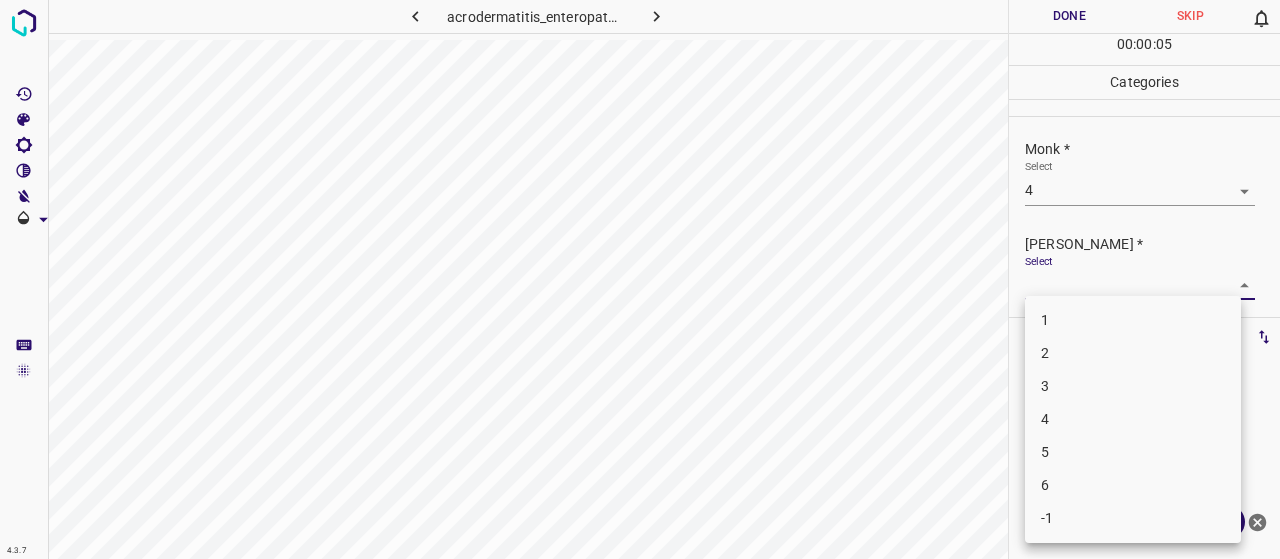click on "2" at bounding box center (1133, 353) 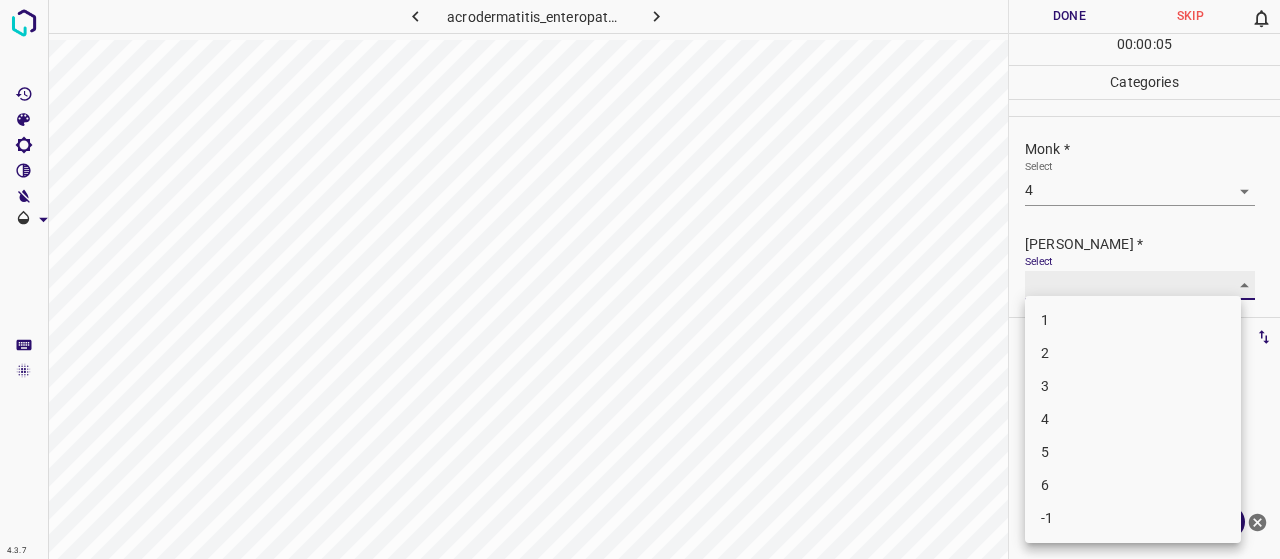 type on "2" 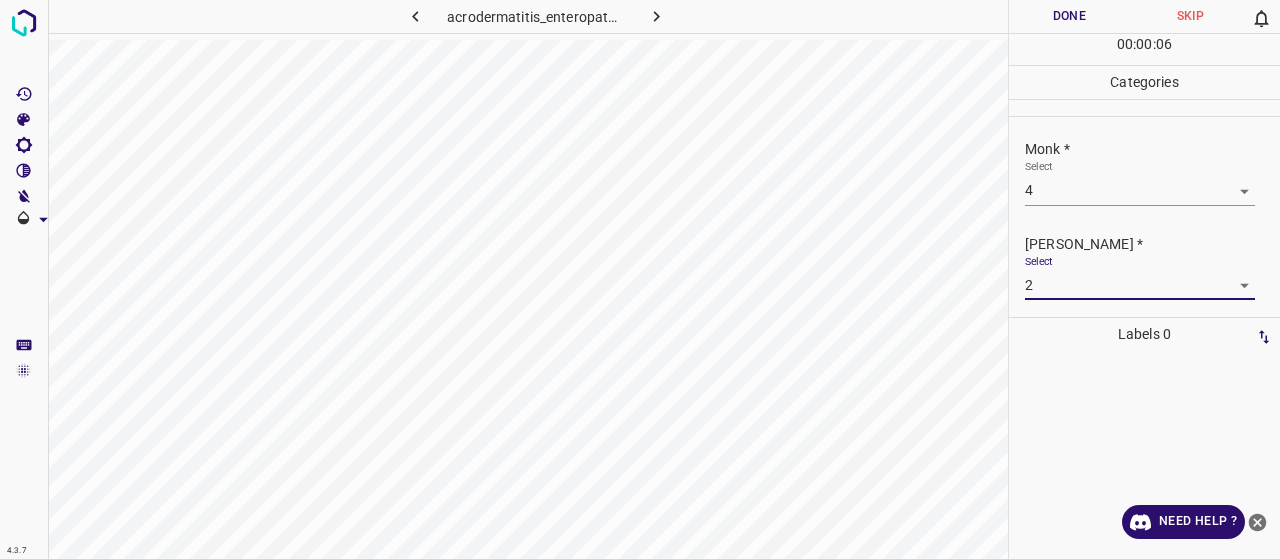 click on "Done" at bounding box center [1069, 16] 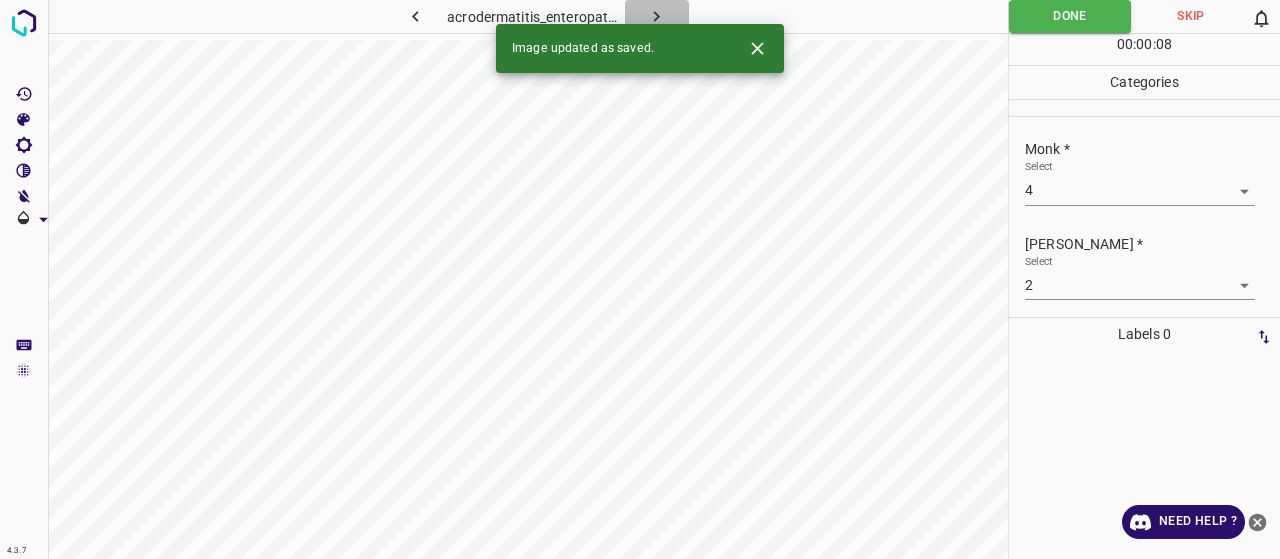 click at bounding box center (657, 16) 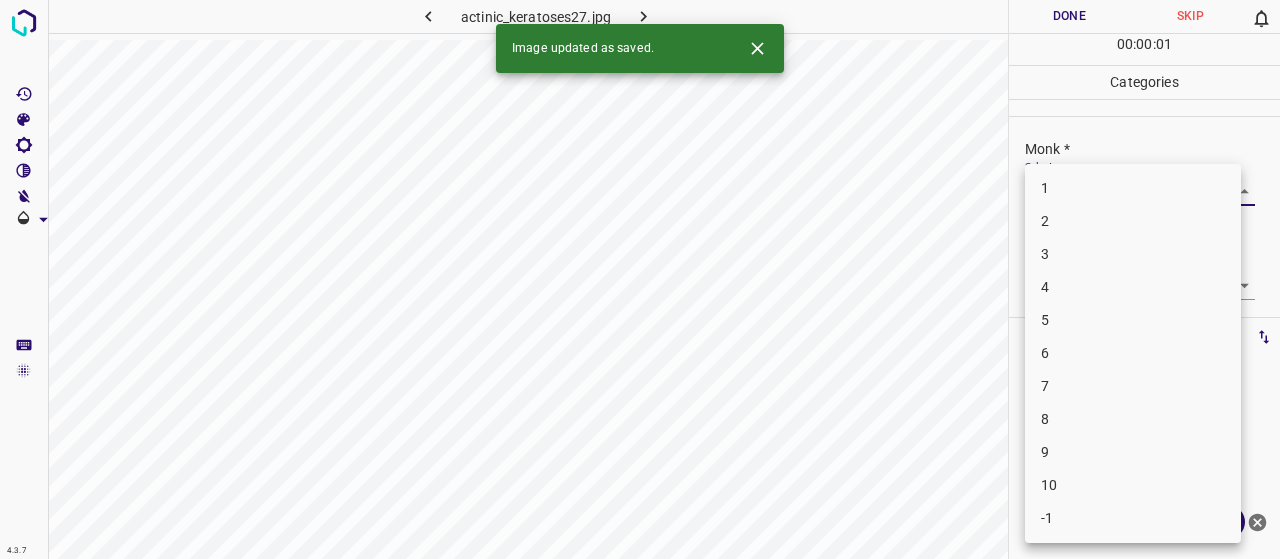 click on "4.3.7 actinic_keratoses27.jpg Done Skip 0 00   : 00   : 01   Categories Monk *  Select ​  Fitzpatrick *  Select ​ Labels   0 Categories 1 Monk 2  Fitzpatrick Tools Space Change between modes (Draw & Edit) I Auto labeling R Restore zoom M Zoom in N Zoom out Delete Delete selecte label Filters Z Restore filters X Saturation filter C Brightness filter V Contrast filter B Gray scale filter General O Download Image updated as saved. Need Help ? - Text - Hide - Delete 1 2 3 4 5 6 7 8 9 10 -1" at bounding box center (640, 279) 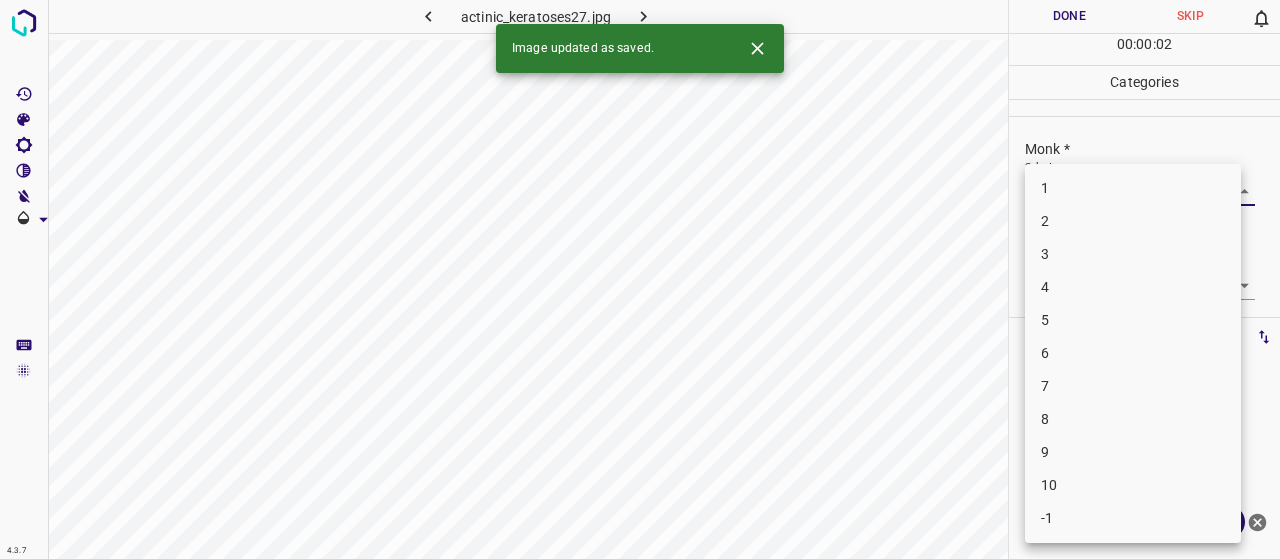 click on "3" at bounding box center [1133, 254] 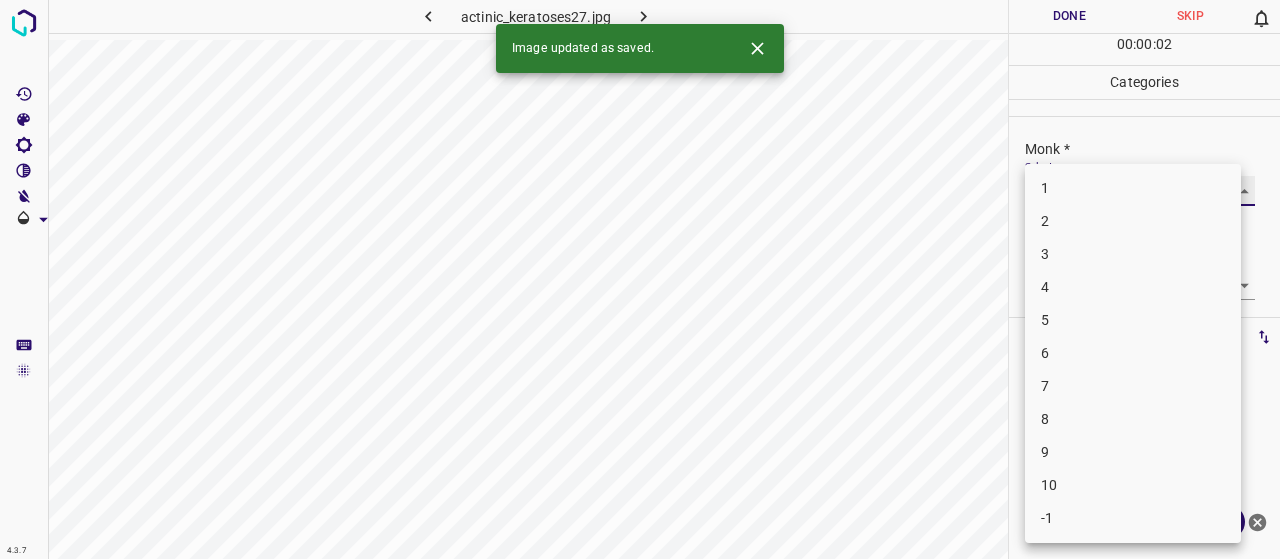 type on "3" 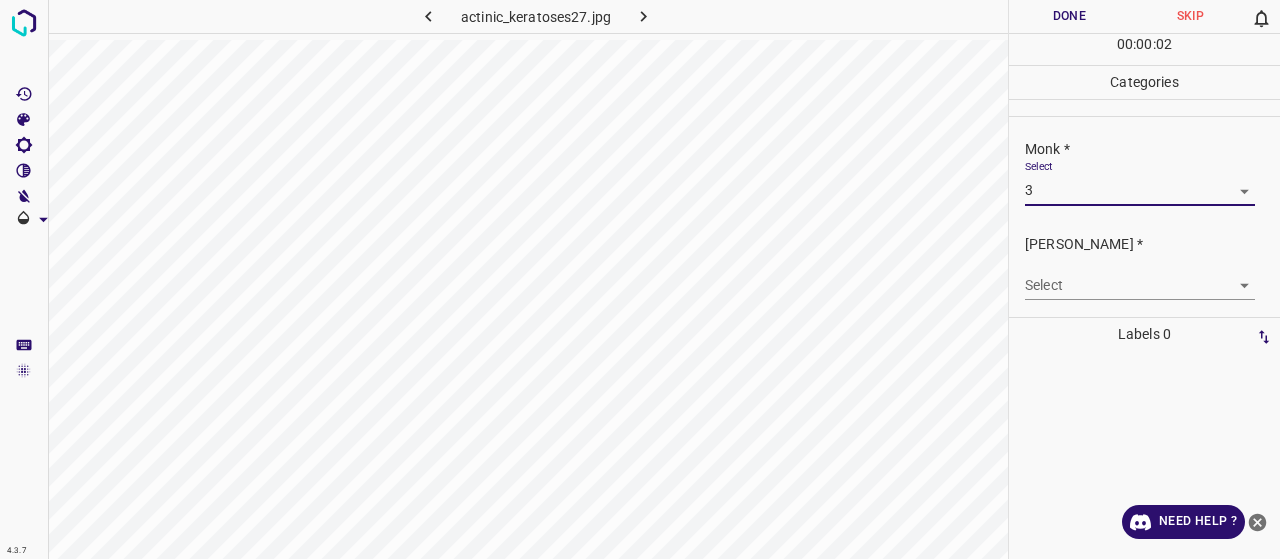 click on "4.3.7 actinic_keratoses27.jpg Done Skip 0 00   : 00   : 02   Categories Monk *  Select 3 3  Fitzpatrick *  Select ​ Labels   0 Categories 1 Monk 2  Fitzpatrick Tools Space Change between modes (Draw & Edit) I Auto labeling R Restore zoom M Zoom in N Zoom out Delete Delete selecte label Filters Z Restore filters X Saturation filter C Brightness filter V Contrast filter B Gray scale filter General O Download Need Help ? - Text - Hide - Delete" at bounding box center [640, 279] 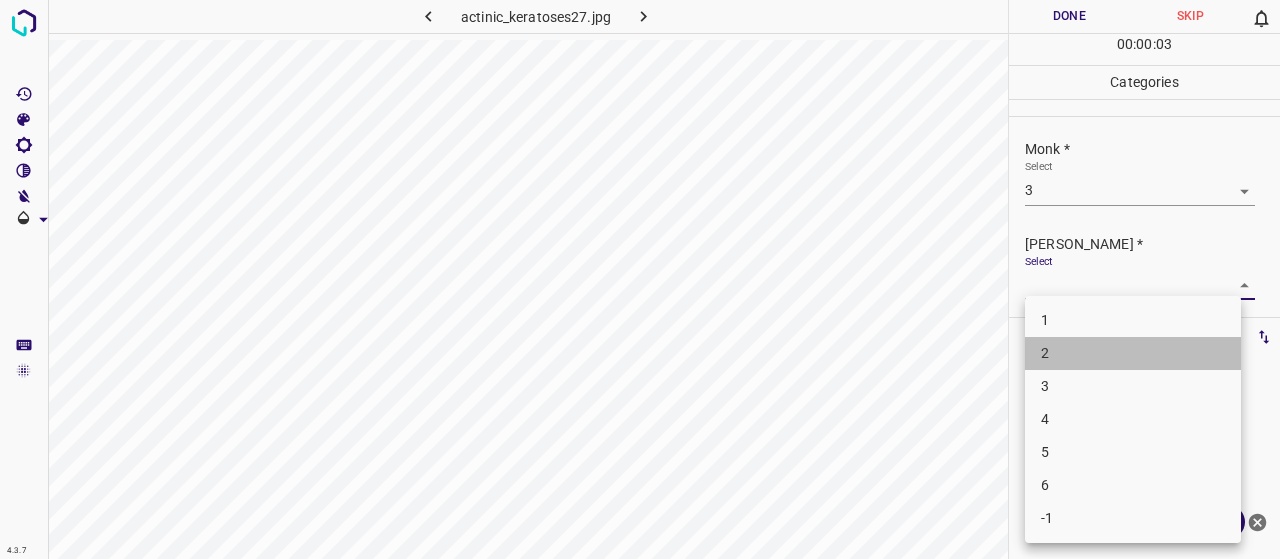 drag, startPoint x: 1074, startPoint y: 350, endPoint x: 1070, endPoint y: 313, distance: 37.215588 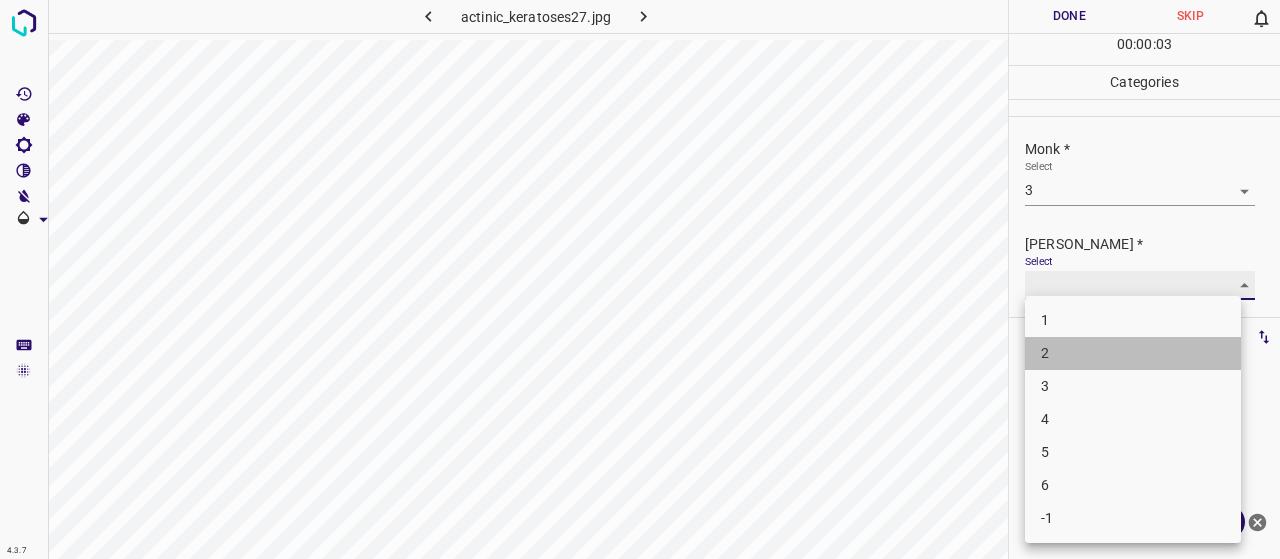 type on "2" 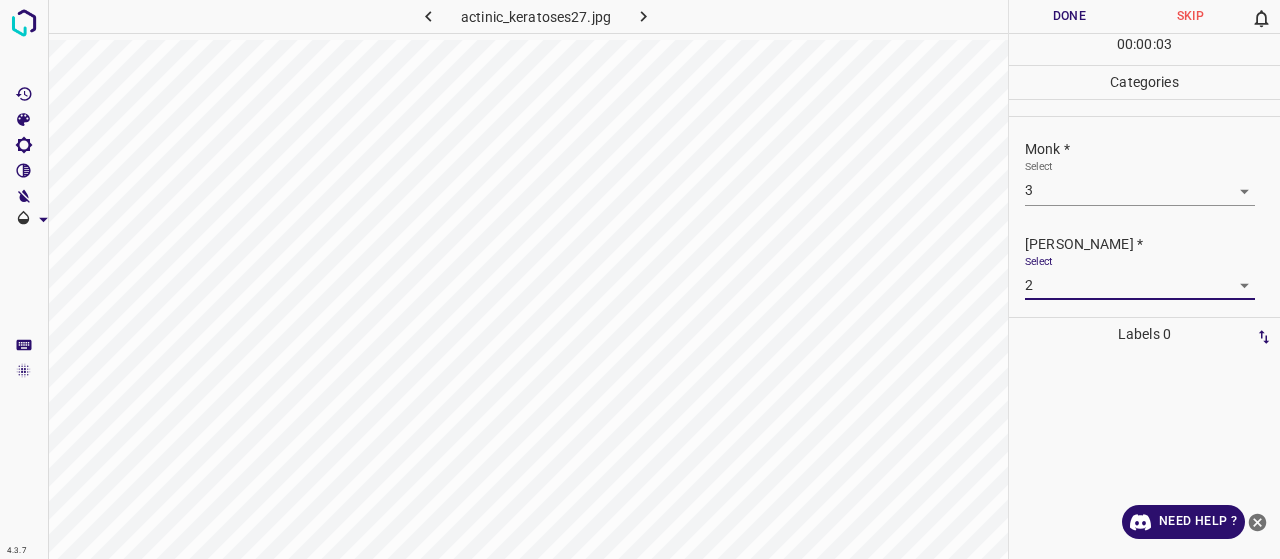 click on "Done" at bounding box center [1069, 16] 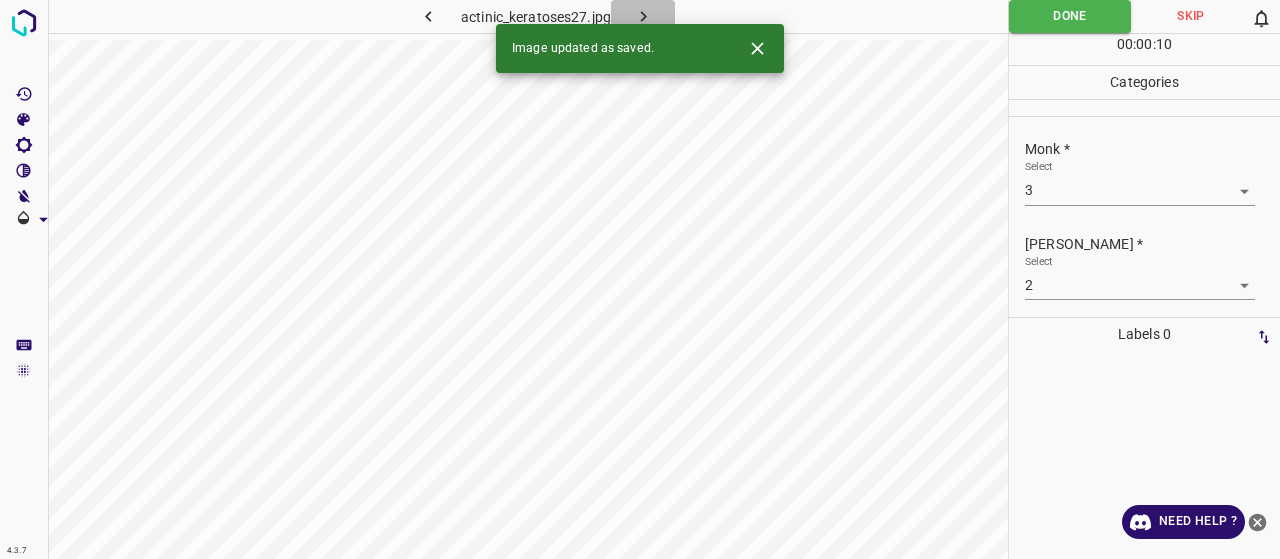 click at bounding box center (643, 16) 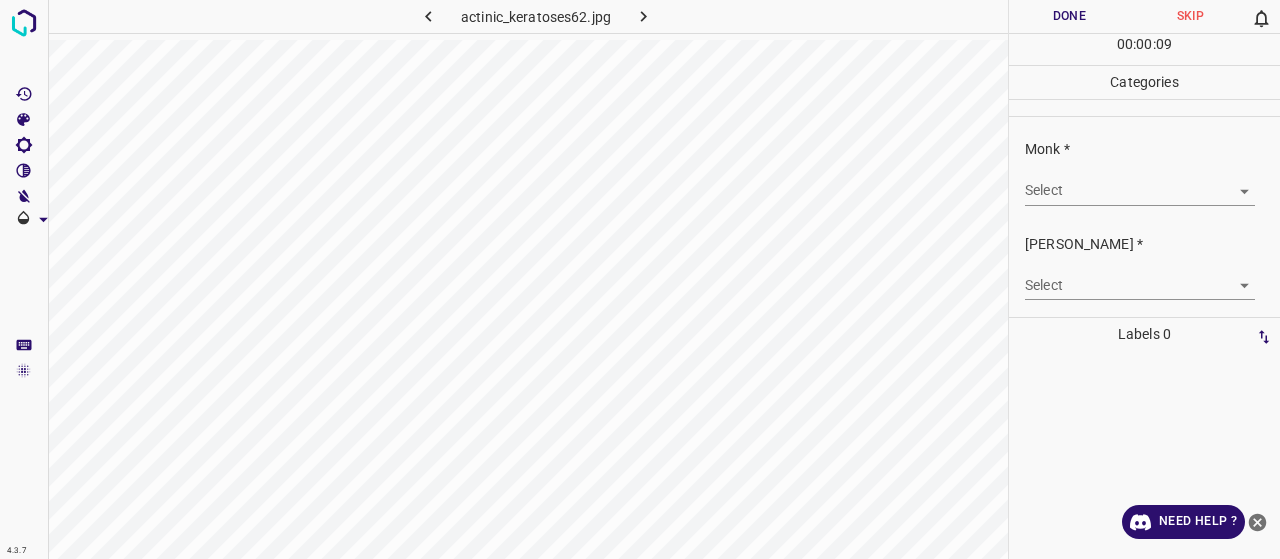 click on "4.3.7 actinic_keratoses62.jpg Done Skip 0 00   : 00   : 09   Categories Monk *  Select ​  Fitzpatrick *  Select ​ Labels   0 Categories 1 Monk 2  Fitzpatrick Tools Space Change between modes (Draw & Edit) I Auto labeling R Restore zoom M Zoom in N Zoom out Delete Delete selecte label Filters Z Restore filters X Saturation filter C Brightness filter V Contrast filter B Gray scale filter General O Download Need Help ? - Text - Hide - Delete" at bounding box center [640, 279] 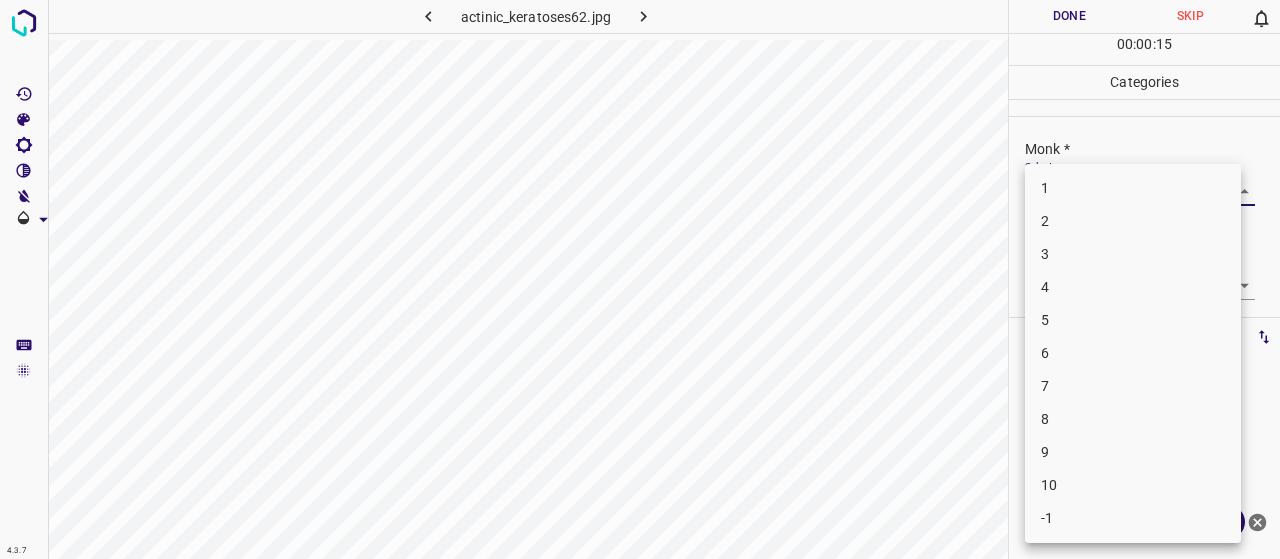 click on "3" at bounding box center (1133, 254) 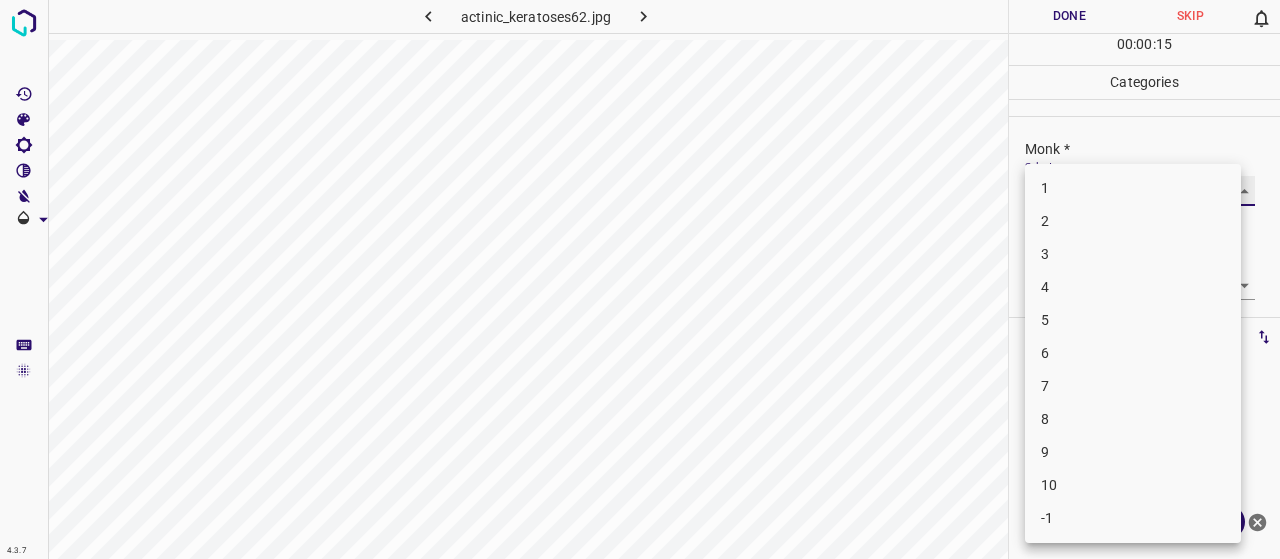 type on "3" 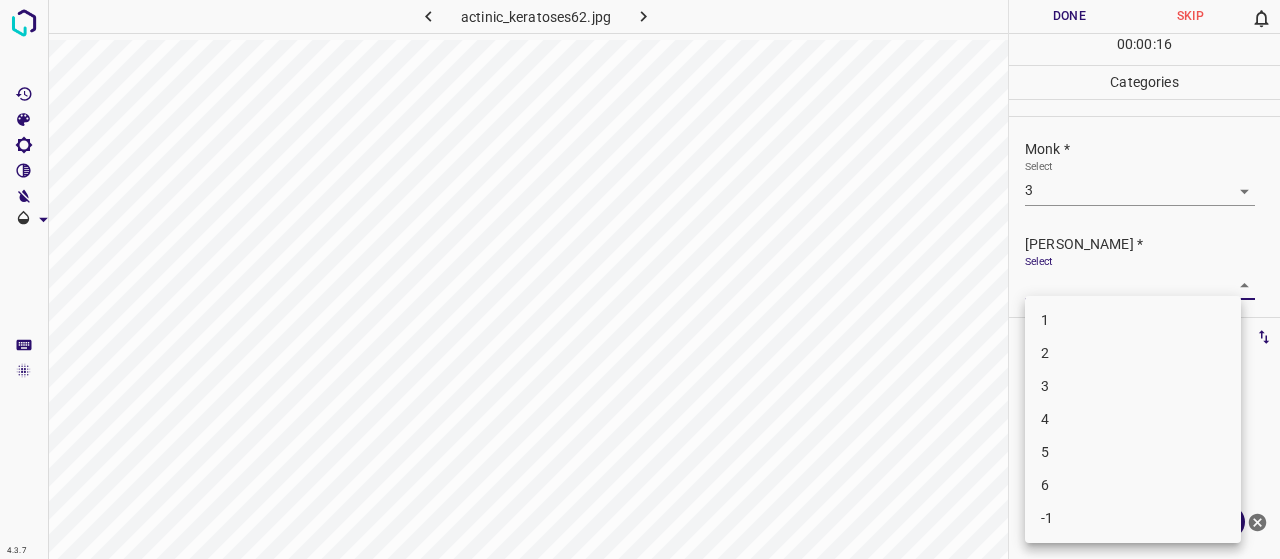 click on "4.3.7 actinic_keratoses62.jpg Done Skip 0 00   : 00   : 16   Categories Monk *  Select 3 3  Fitzpatrick *  Select ​ Labels   0 Categories 1 Monk 2  Fitzpatrick Tools Space Change between modes (Draw & Edit) I Auto labeling R Restore zoom M Zoom in N Zoom out Delete Delete selecte label Filters Z Restore filters X Saturation filter C Brightness filter V Contrast filter B Gray scale filter General O Download Need Help ? - Text - Hide - Delete 1 2 3 4 5 6 -1" at bounding box center (640, 279) 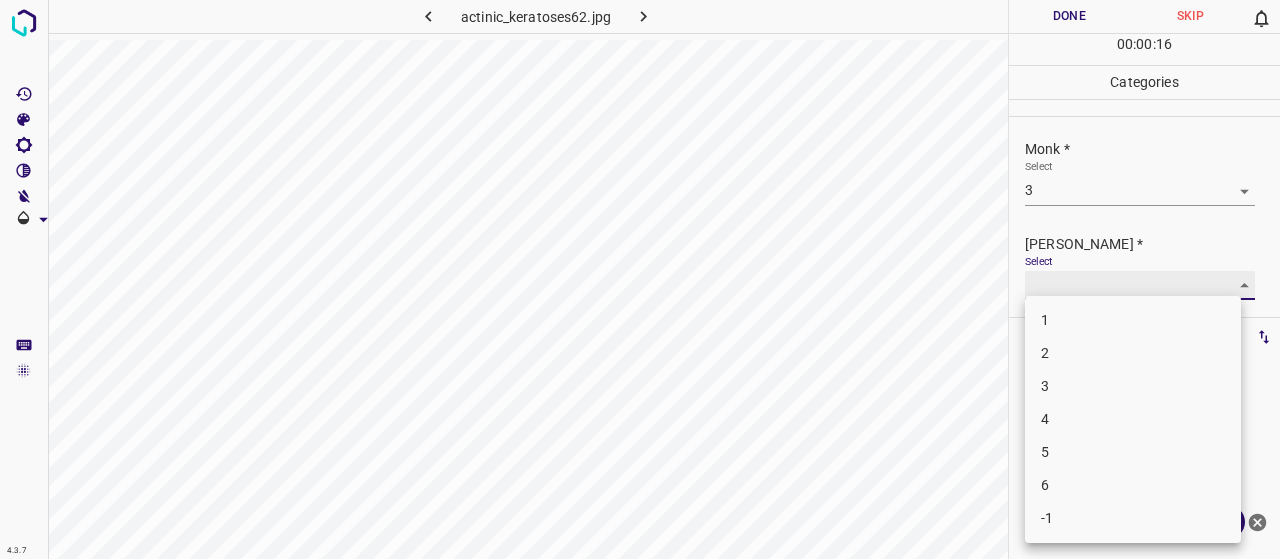 type on "2" 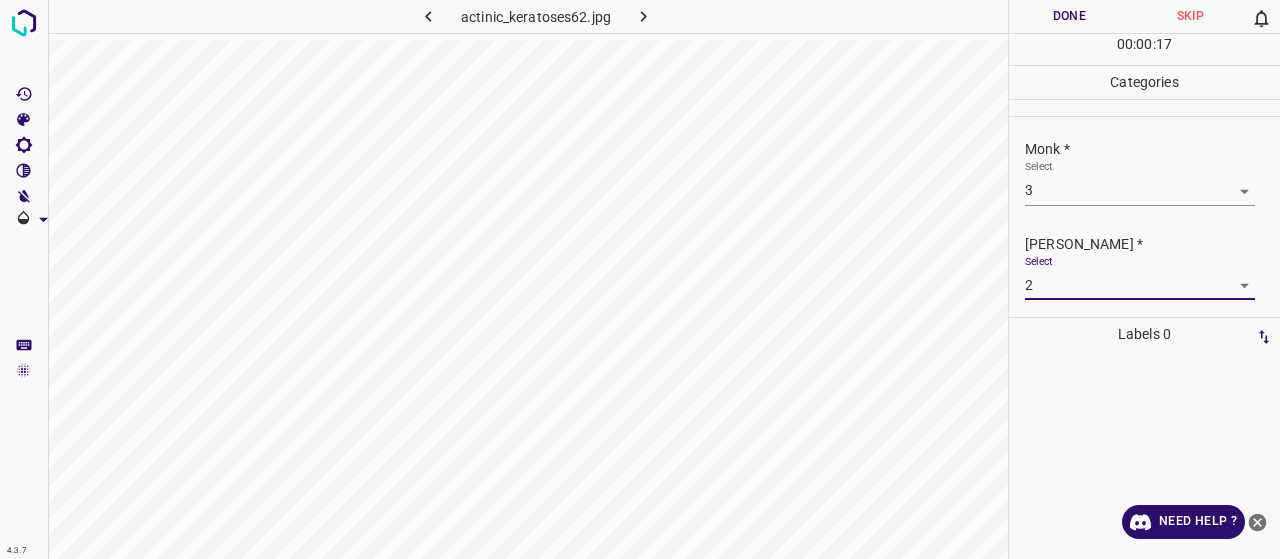 click on "Done" at bounding box center [1069, 16] 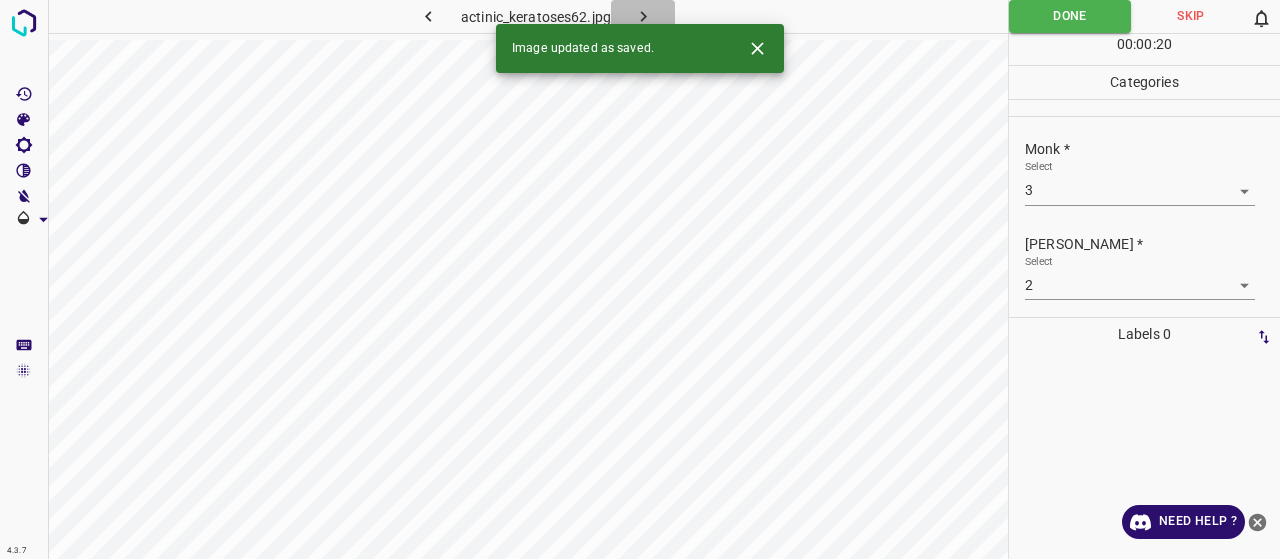click 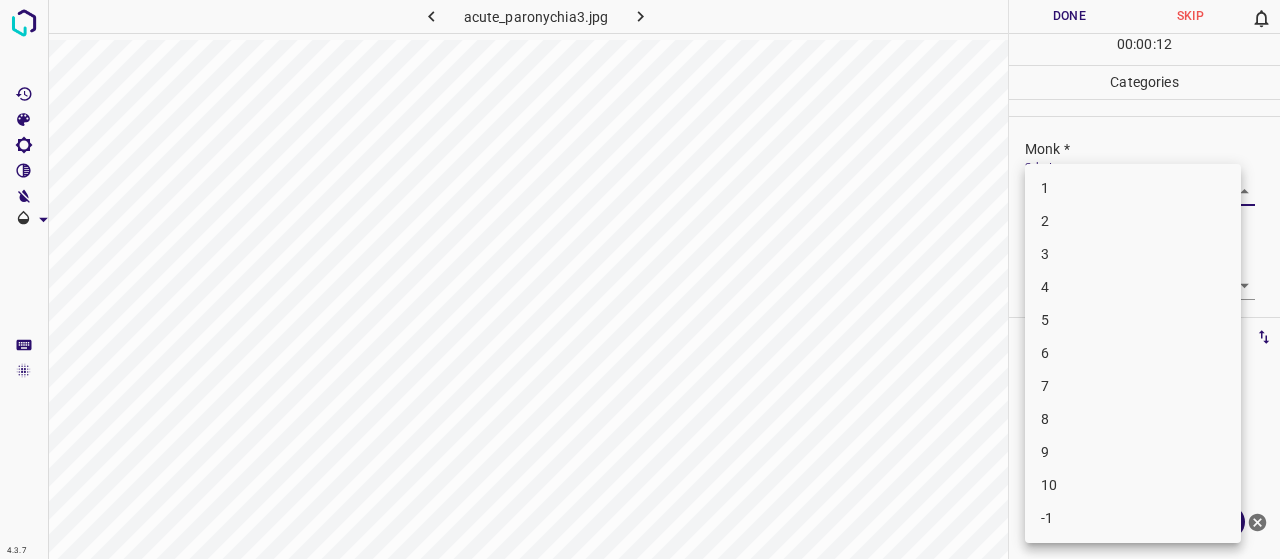 click on "4.3.7 acute_paronychia3.jpg Done Skip 0 00   : 00   : 12   Categories Monk *  Select ​  Fitzpatrick *  Select ​ Labels   0 Categories 1 Monk 2  Fitzpatrick Tools Space Change between modes (Draw & Edit) I Auto labeling R Restore zoom M Zoom in N Zoom out Delete Delete selecte label Filters Z Restore filters X Saturation filter C Brightness filter V Contrast filter B Gray scale filter General O Download Need Help ? - Text - Hide - Delete 1 2 3 4 5 6 7 8 9 10 -1" at bounding box center [640, 279] 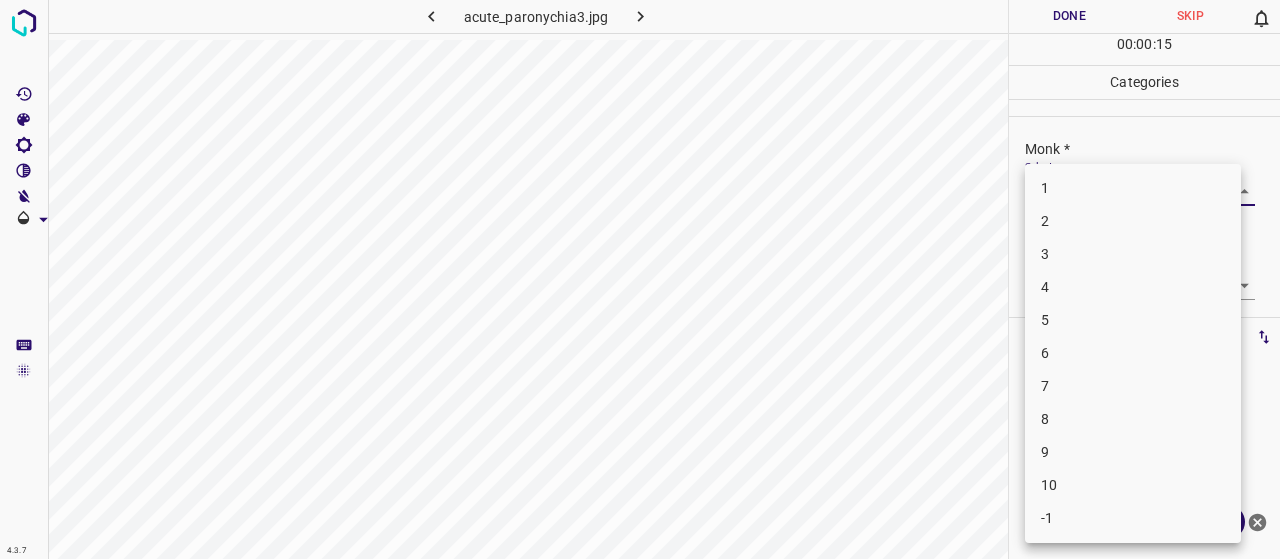 click on "4" at bounding box center [1133, 287] 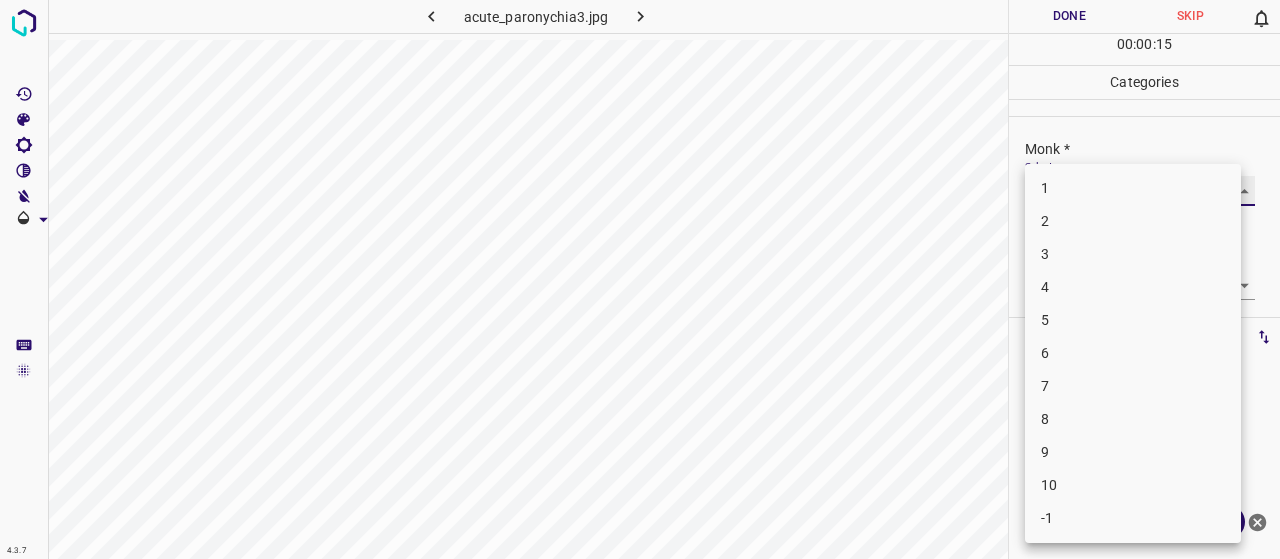 type on "4" 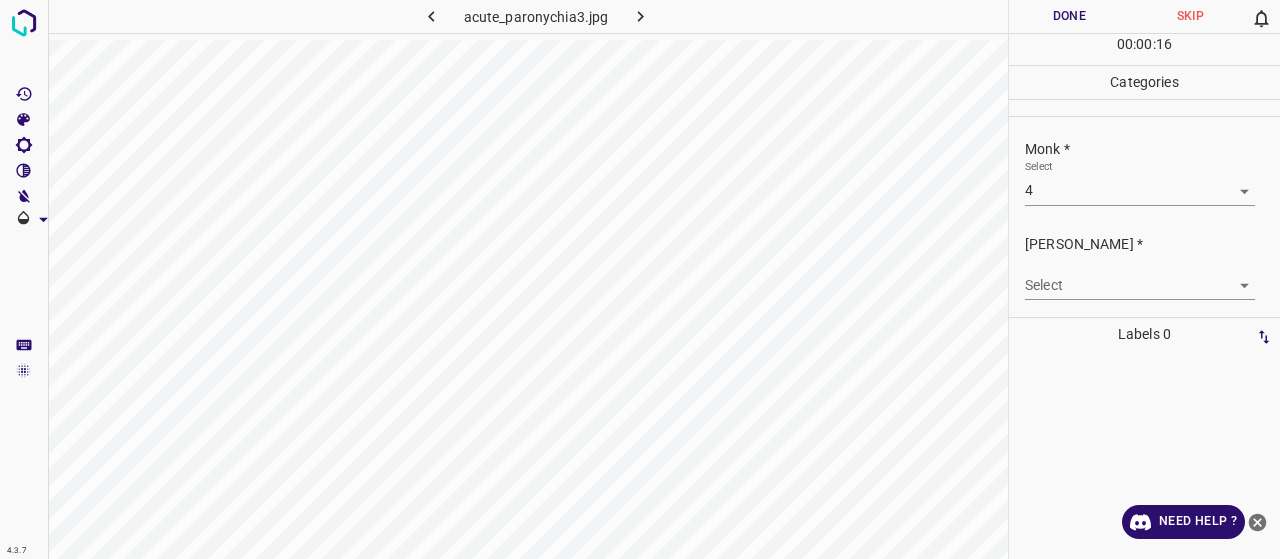 click on "Fitzpatrick *  Select ​" at bounding box center (1144, 267) 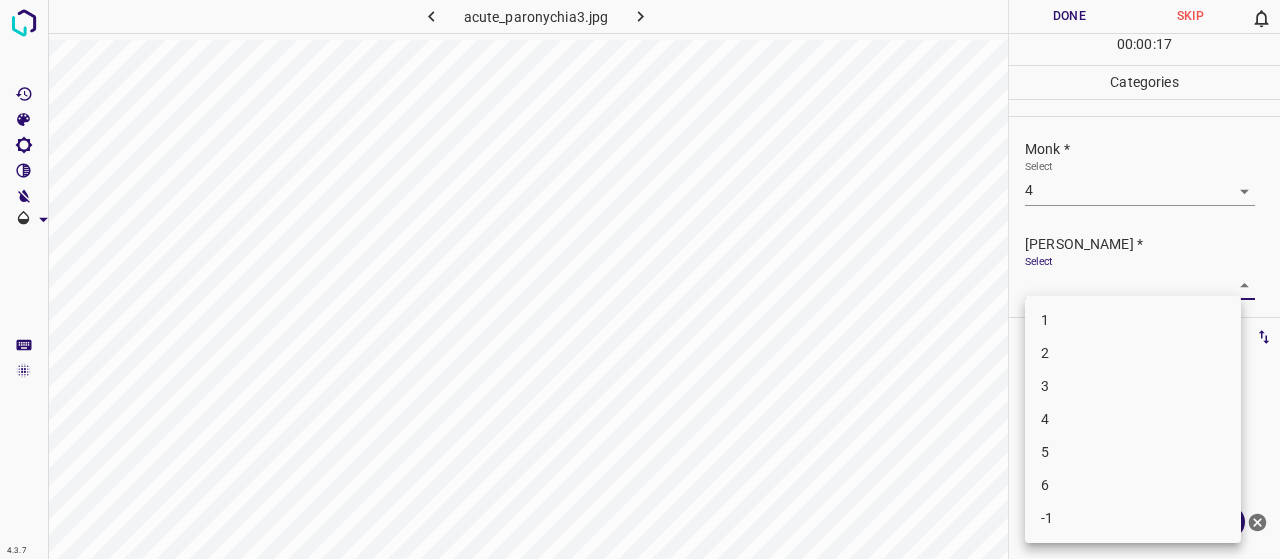 click on "2" at bounding box center (1133, 353) 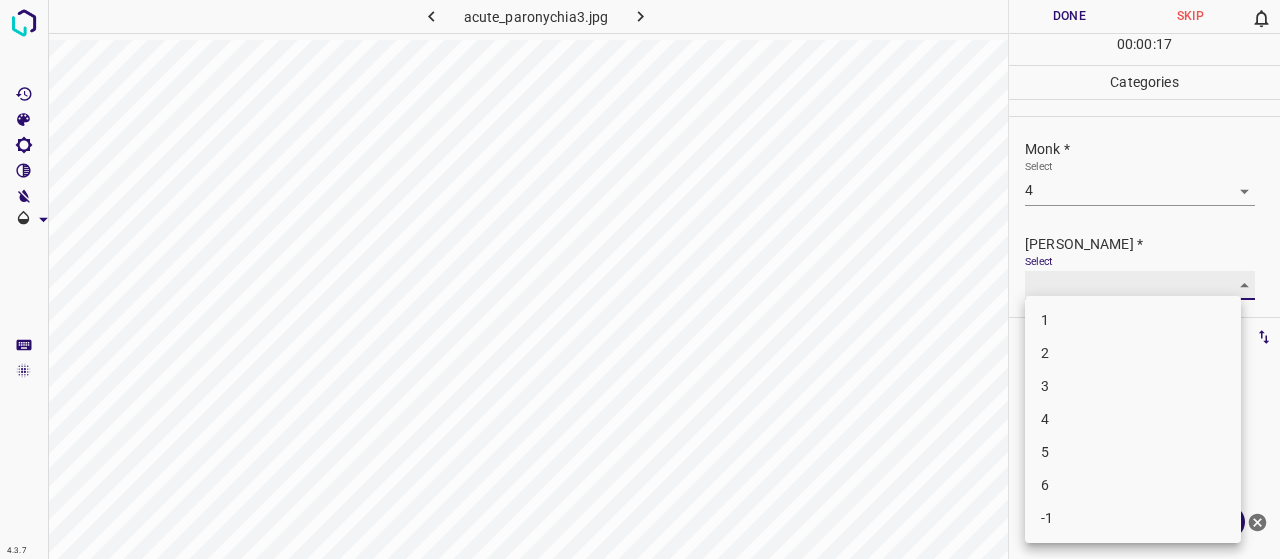 type on "2" 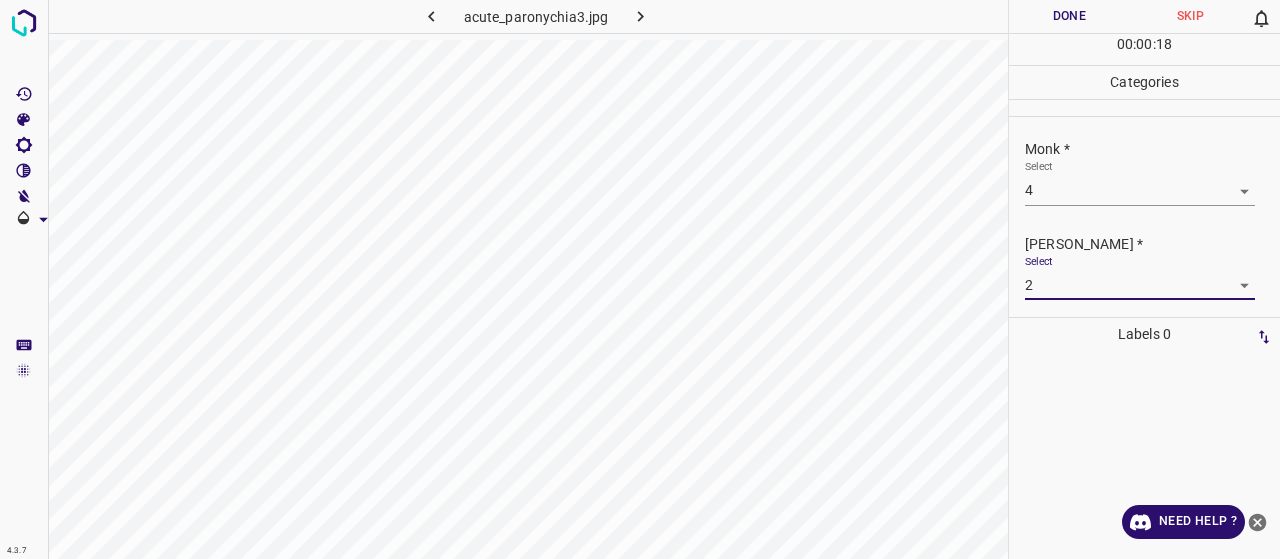 click on "Done" at bounding box center [1069, 16] 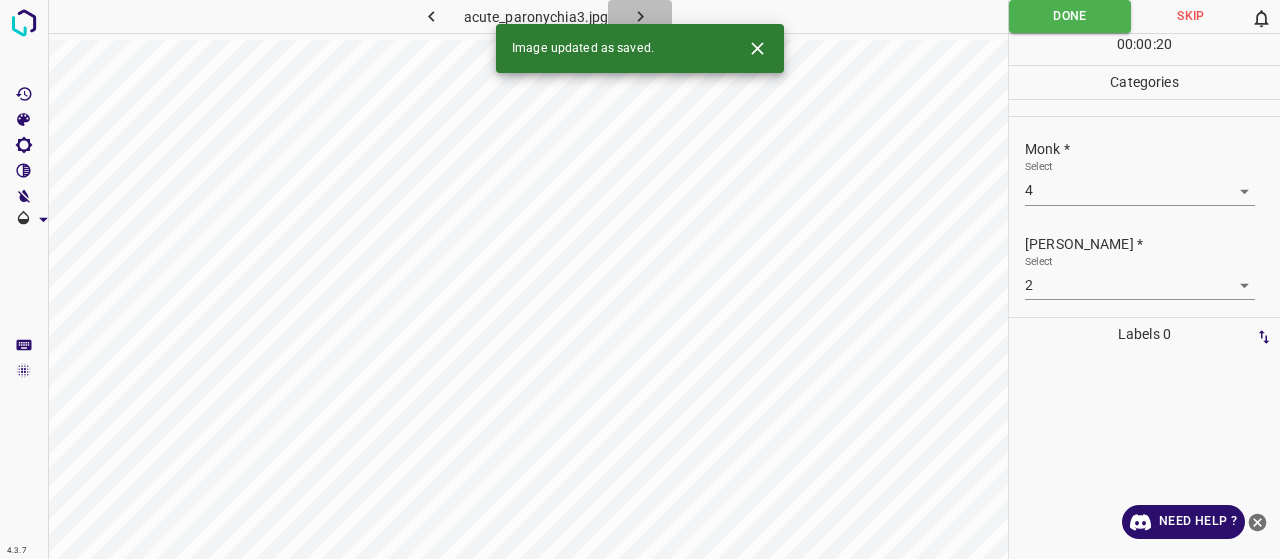 click at bounding box center [640, 16] 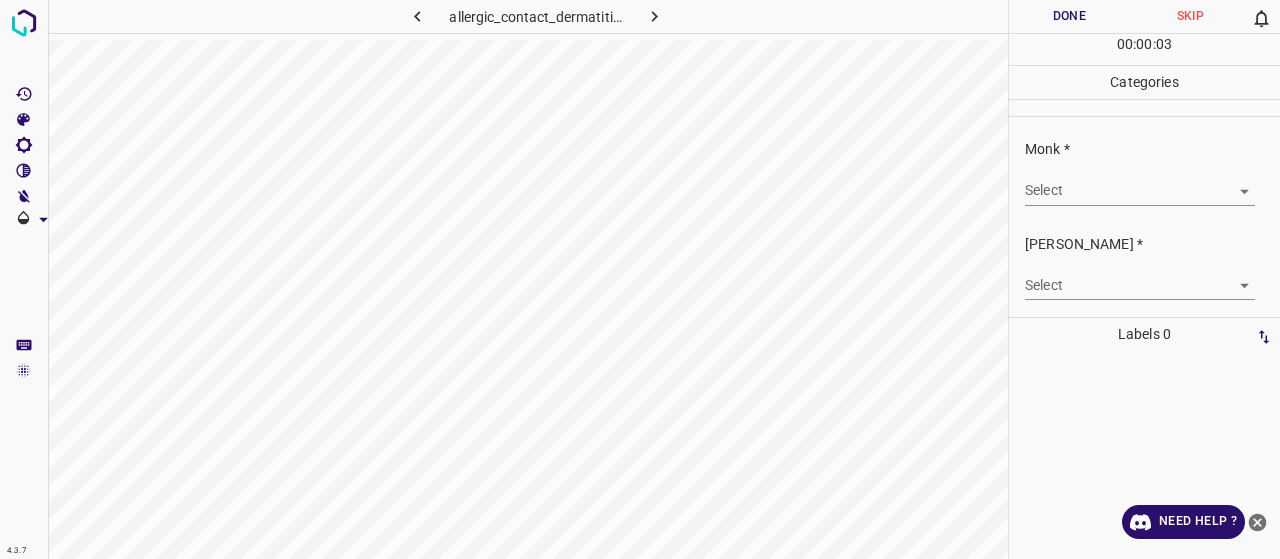 click on "4.3.7 allergic_contact_dermatitis105.jpg Done Skip 0 00   : 00   : 03   Categories Monk *  Select ​  Fitzpatrick *  Select ​ Labels   0 Categories 1 Monk 2  Fitzpatrick Tools Space Change between modes (Draw & Edit) I Auto labeling R Restore zoom M Zoom in N Zoom out Delete Delete selecte label Filters Z Restore filters X Saturation filter C Brightness filter V Contrast filter B Gray scale filter General O Download Need Help ? - Text - Hide - Delete" at bounding box center (640, 279) 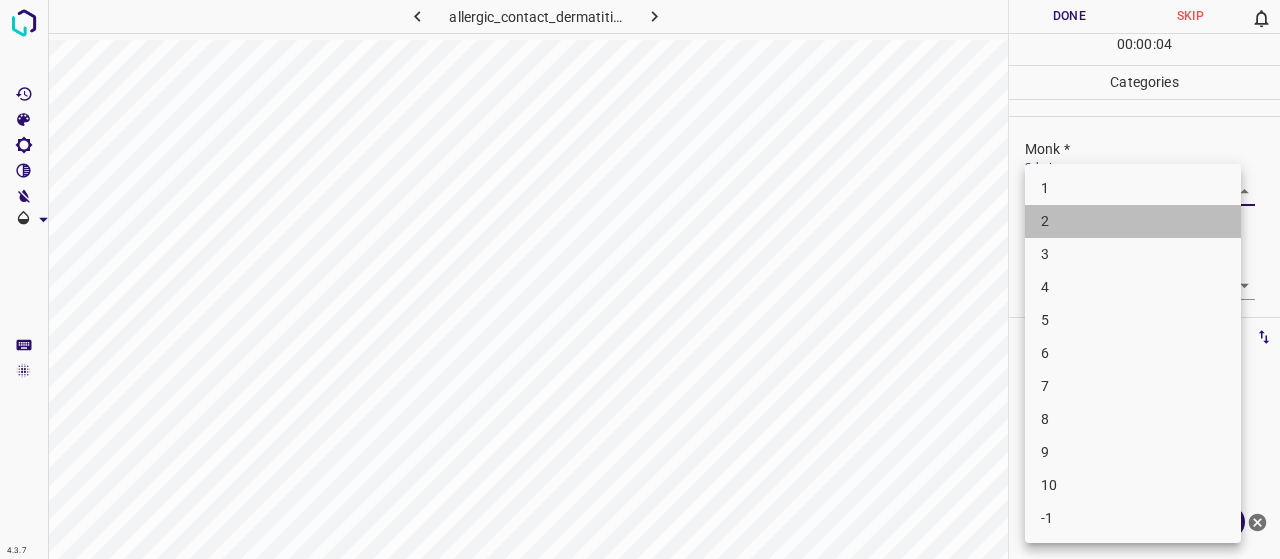 click on "2" at bounding box center (1133, 221) 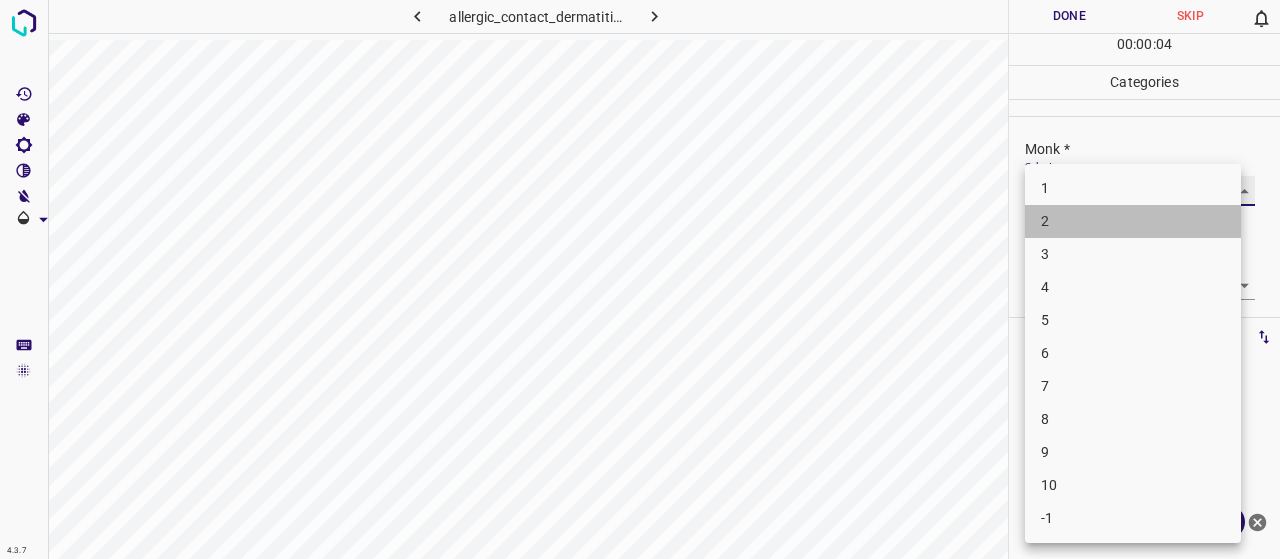 type on "2" 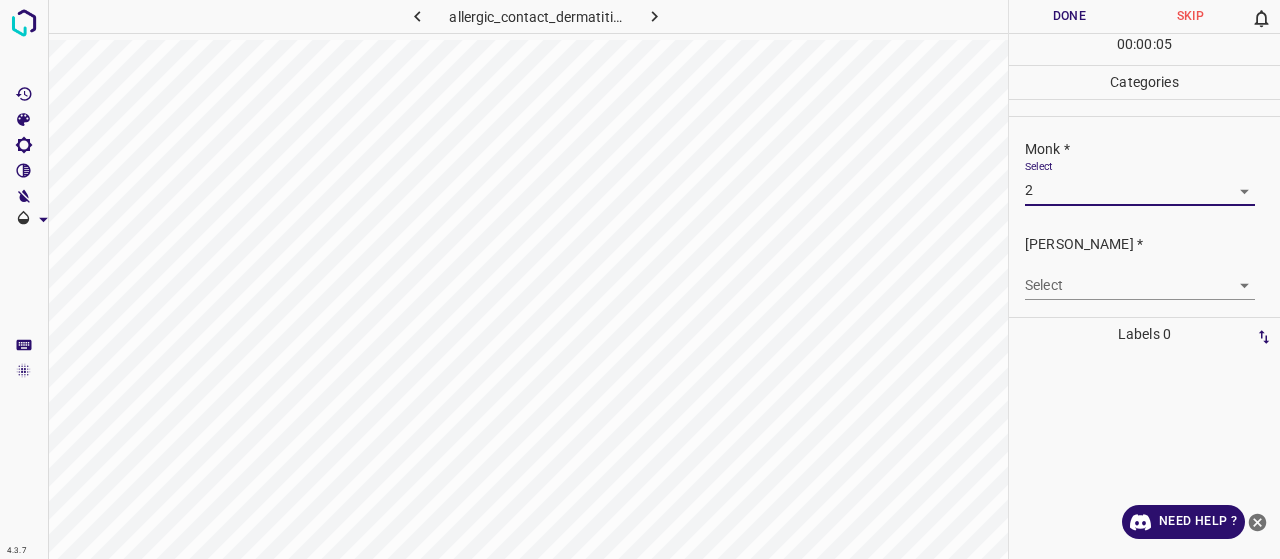 click on "4.3.7 allergic_contact_dermatitis105.jpg Done Skip 0 00   : 00   : 05   Categories Monk *  Select 2 2  Fitzpatrick *  Select ​ Labels   0 Categories 1 Monk 2  Fitzpatrick Tools Space Change between modes (Draw & Edit) I Auto labeling R Restore zoom M Zoom in N Zoom out Delete Delete selecte label Filters Z Restore filters X Saturation filter C Brightness filter V Contrast filter B Gray scale filter General O Download Need Help ? - Text - Hide - Delete" at bounding box center (640, 279) 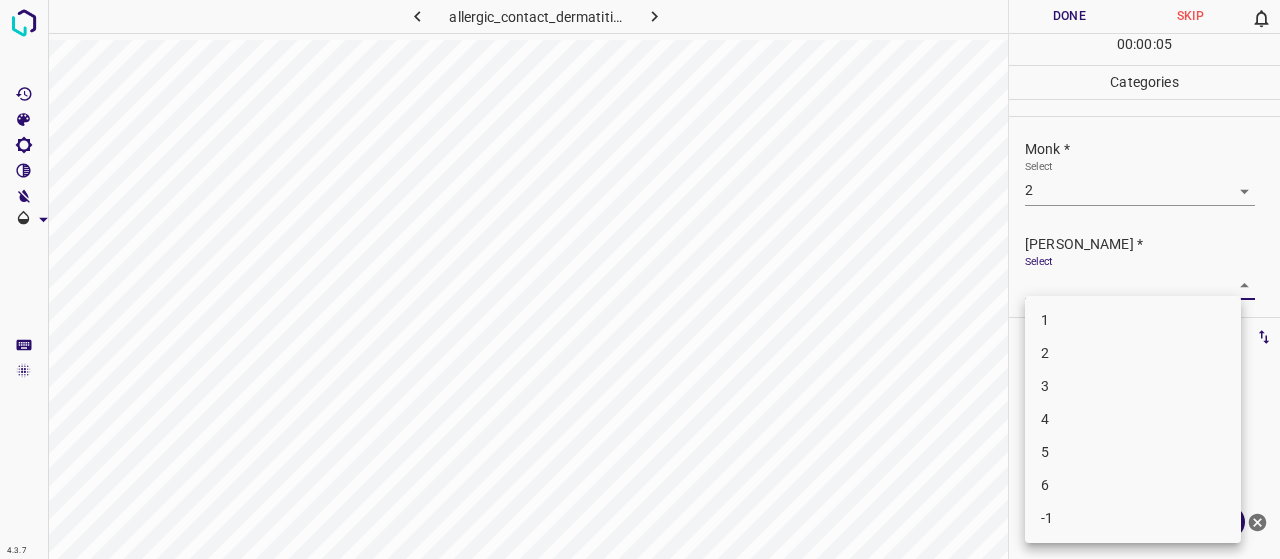 click on "1" at bounding box center [1133, 320] 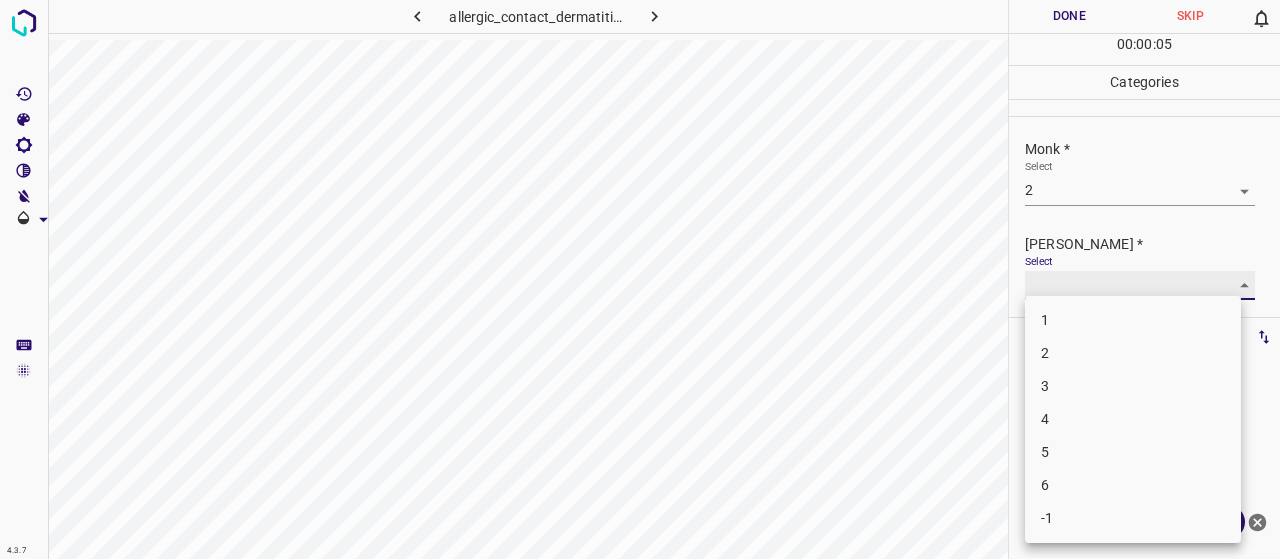 type on "1" 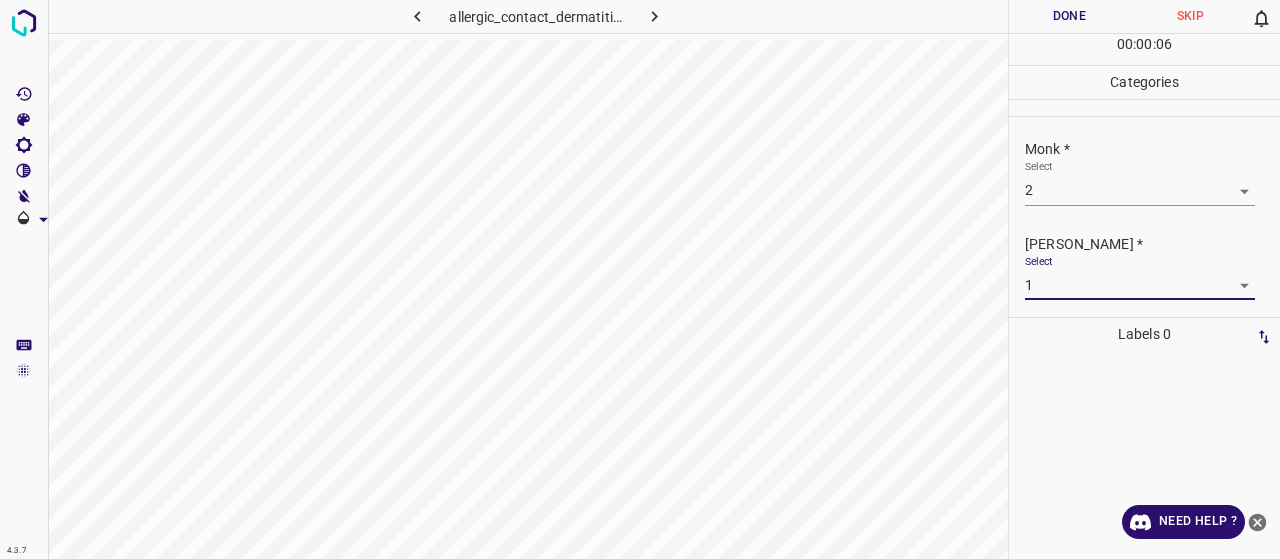 click on "Done" at bounding box center (1069, 16) 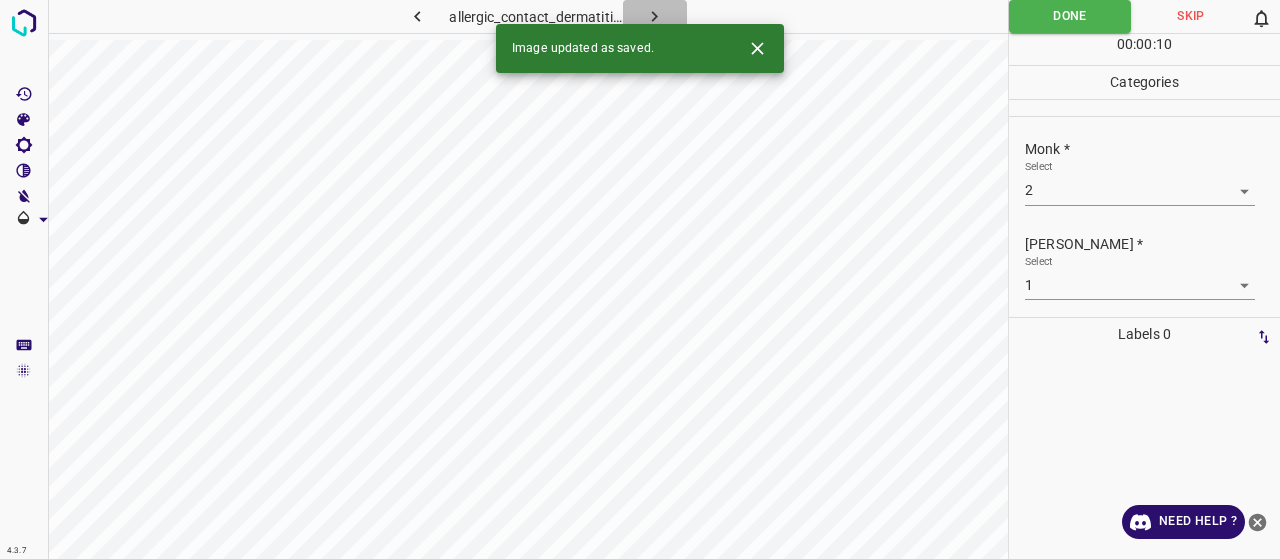 click at bounding box center [655, 16] 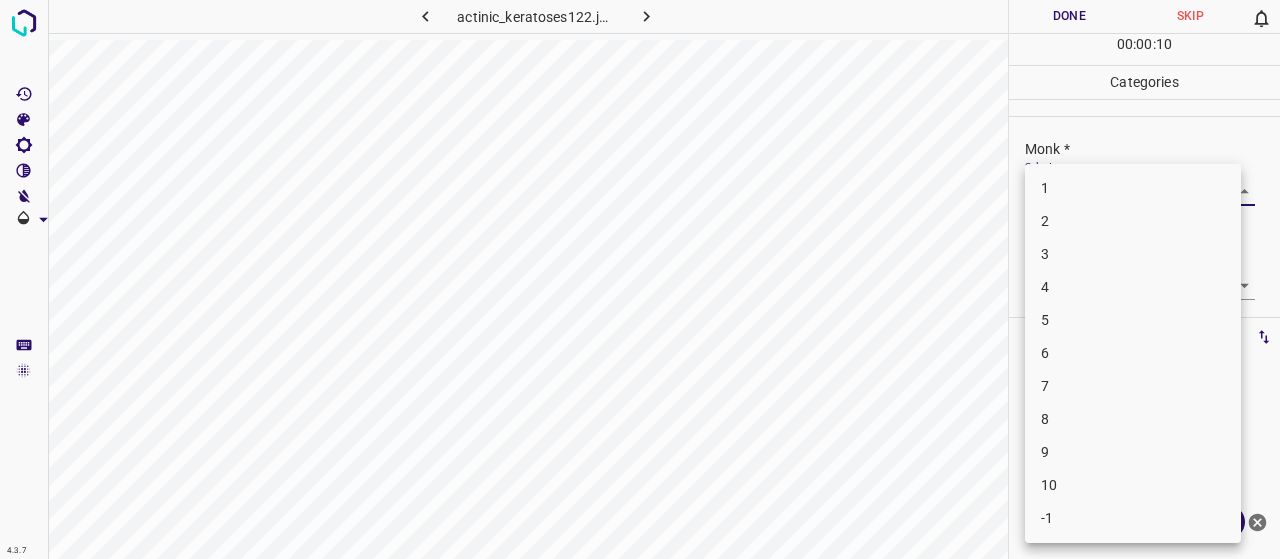click on "4.3.7 actinic_keratoses122.jpg Done Skip 0 00   : 00   : 10   Categories Monk *  Select ​  Fitzpatrick *  Select ​ Labels   0 Categories 1 Monk 2  Fitzpatrick Tools Space Change between modes (Draw & Edit) I Auto labeling R Restore zoom M Zoom in N Zoom out Delete Delete selecte label Filters Z Restore filters X Saturation filter C Brightness filter V Contrast filter B Gray scale filter General O Download Need Help ? - Text - Hide - Delete 1 2 3 4 5 6 7 8 9 10 -1" at bounding box center (640, 279) 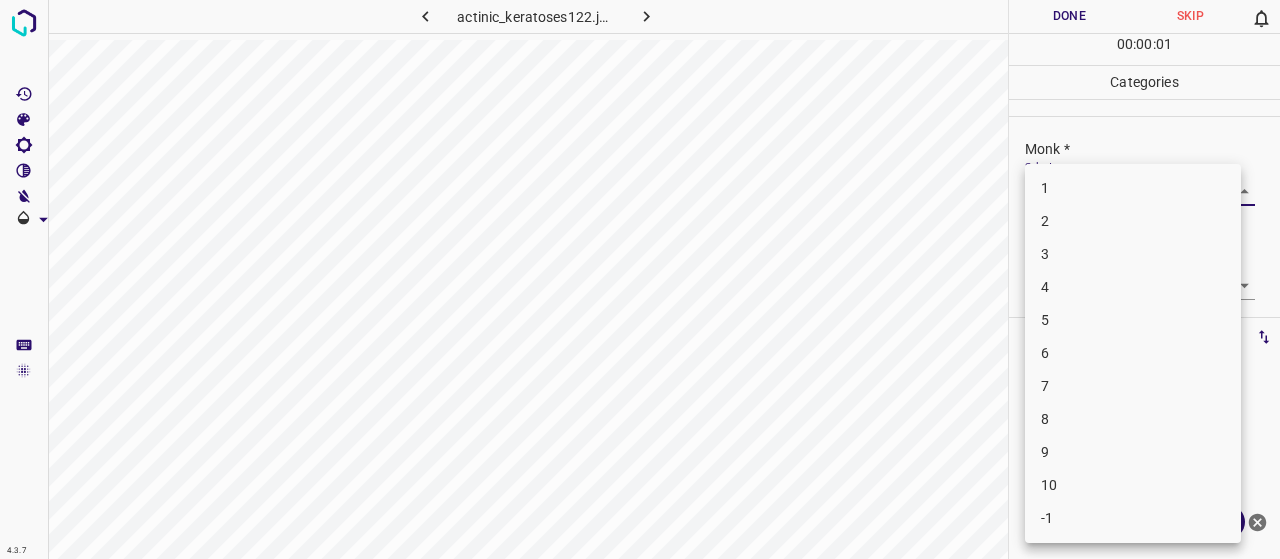click on "3" at bounding box center (1133, 254) 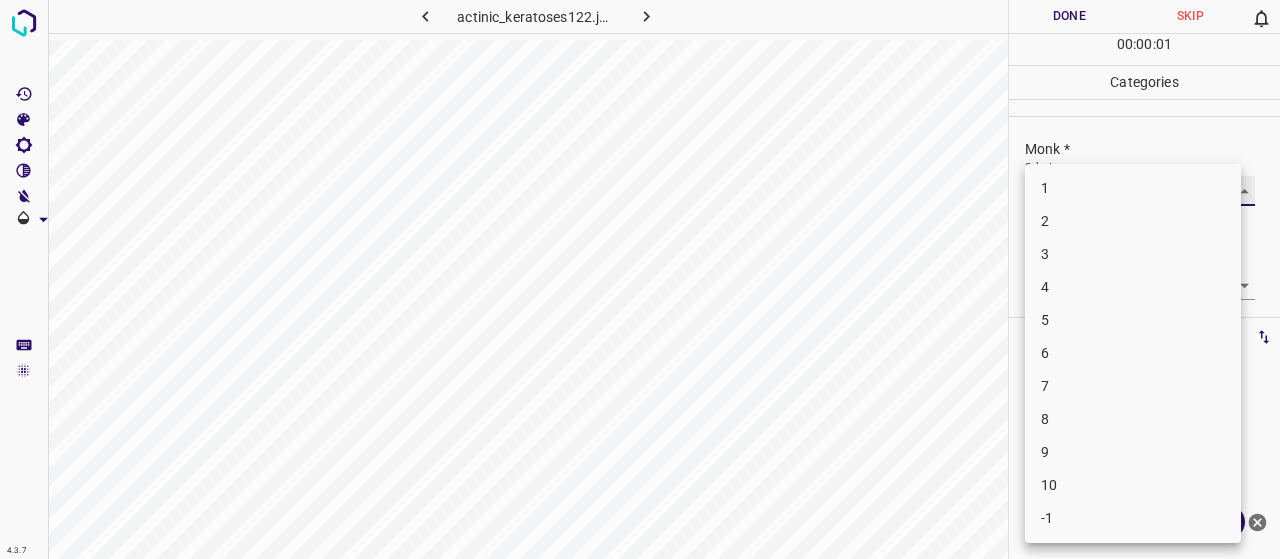 type on "3" 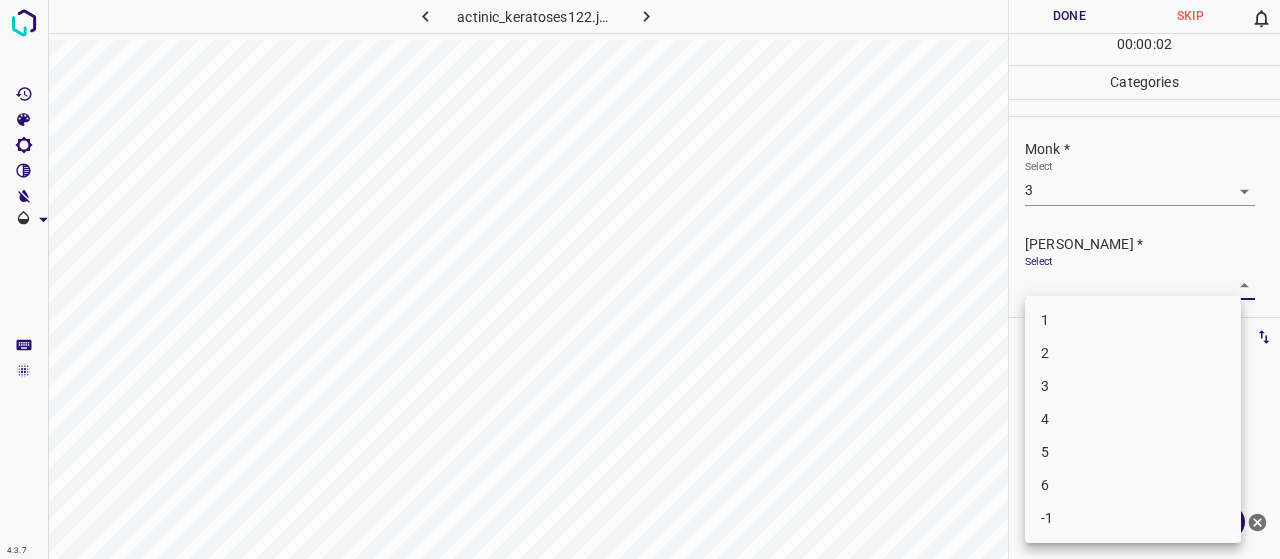 click on "4.3.7 actinic_keratoses122.jpg Done Skip 0 00   : 00   : 02   Categories Monk *  Select 3 3  Fitzpatrick *  Select ​ Labels   0 Categories 1 Monk 2  Fitzpatrick Tools Space Change between modes (Draw & Edit) I Auto labeling R Restore zoom M Zoom in N Zoom out Delete Delete selecte label Filters Z Restore filters X Saturation filter C Brightness filter V Contrast filter B Gray scale filter General O Download Need Help ? - Text - Hide - Delete 1 2 3 4 5 6 -1" at bounding box center (640, 279) 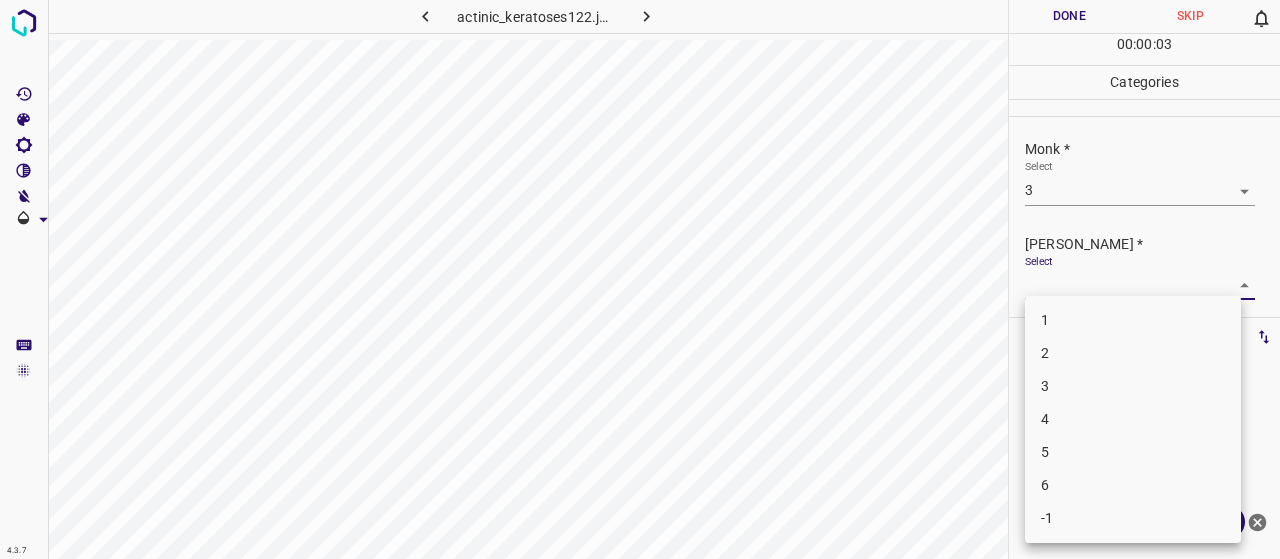 click on "2" at bounding box center (1133, 353) 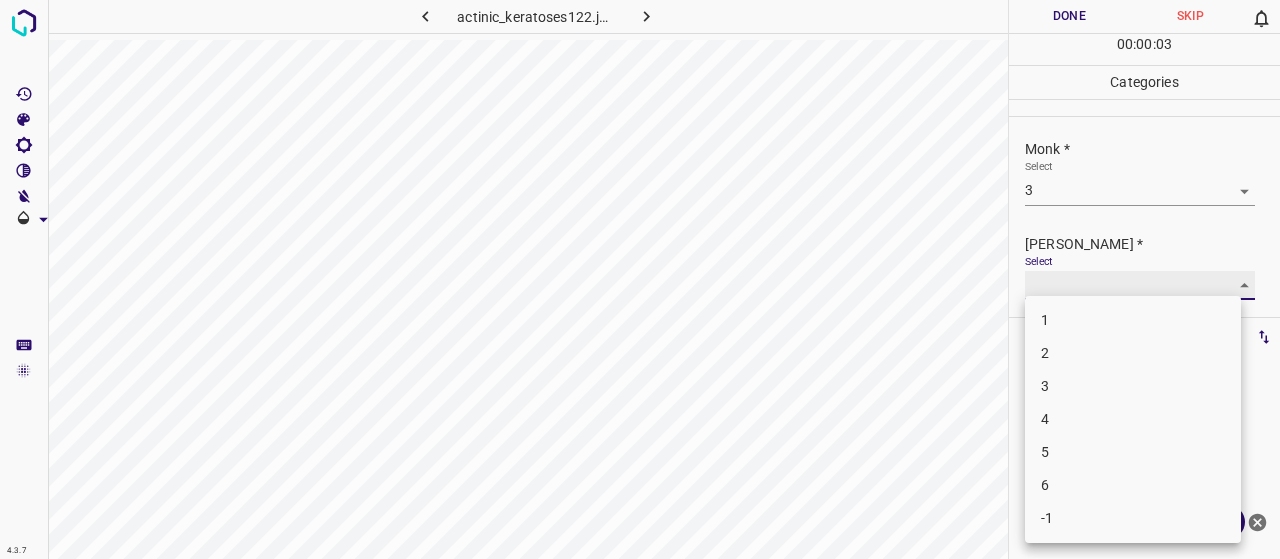 type on "2" 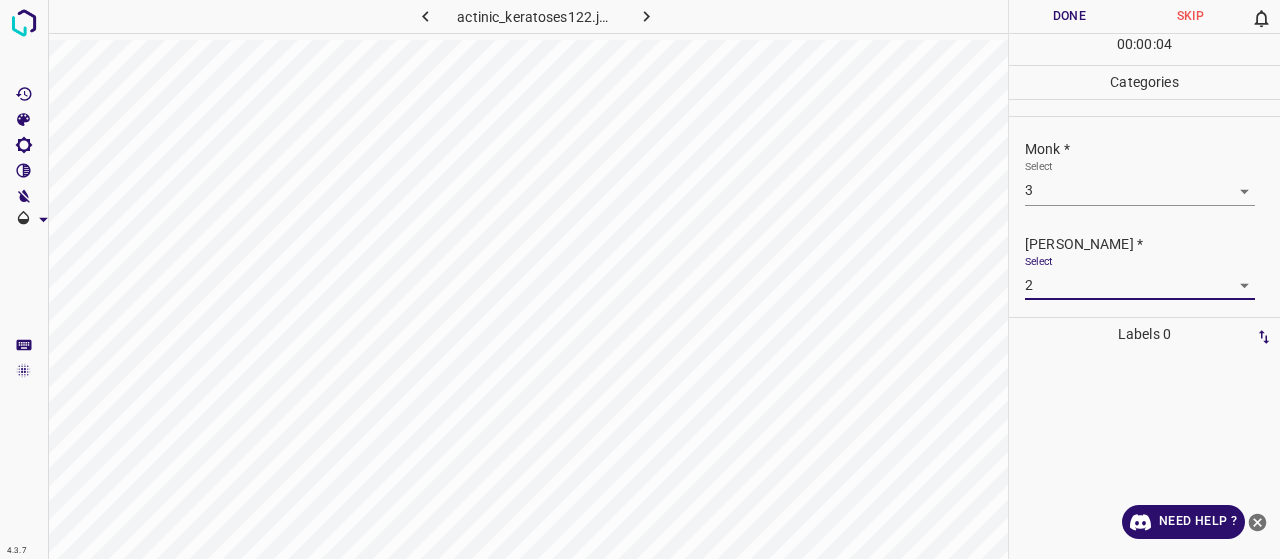 click on "Done" at bounding box center (1069, 16) 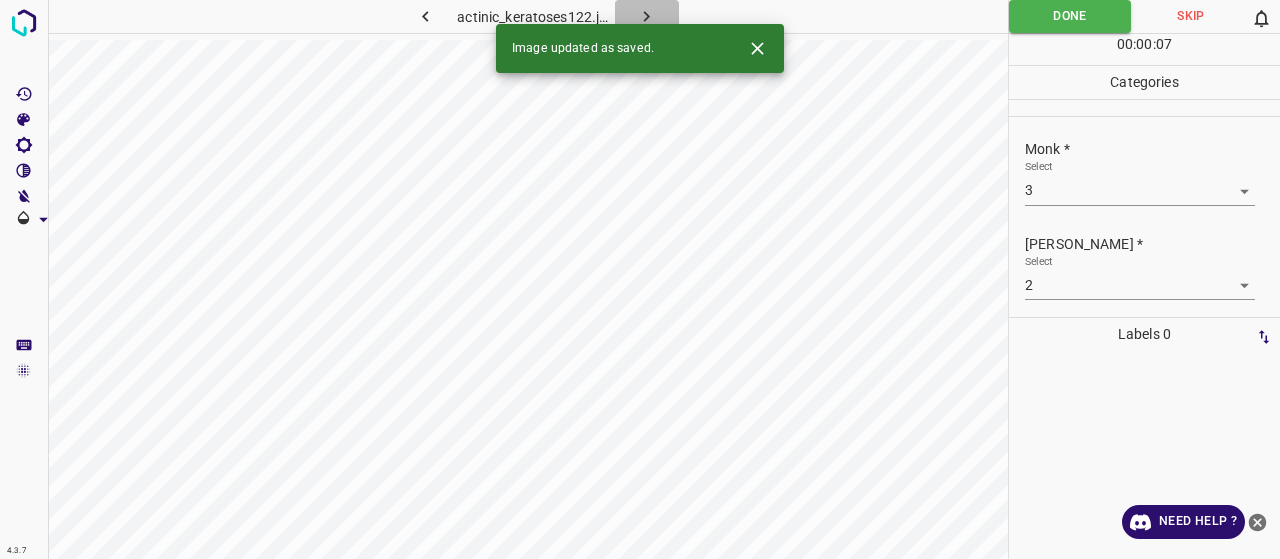 click at bounding box center (647, 16) 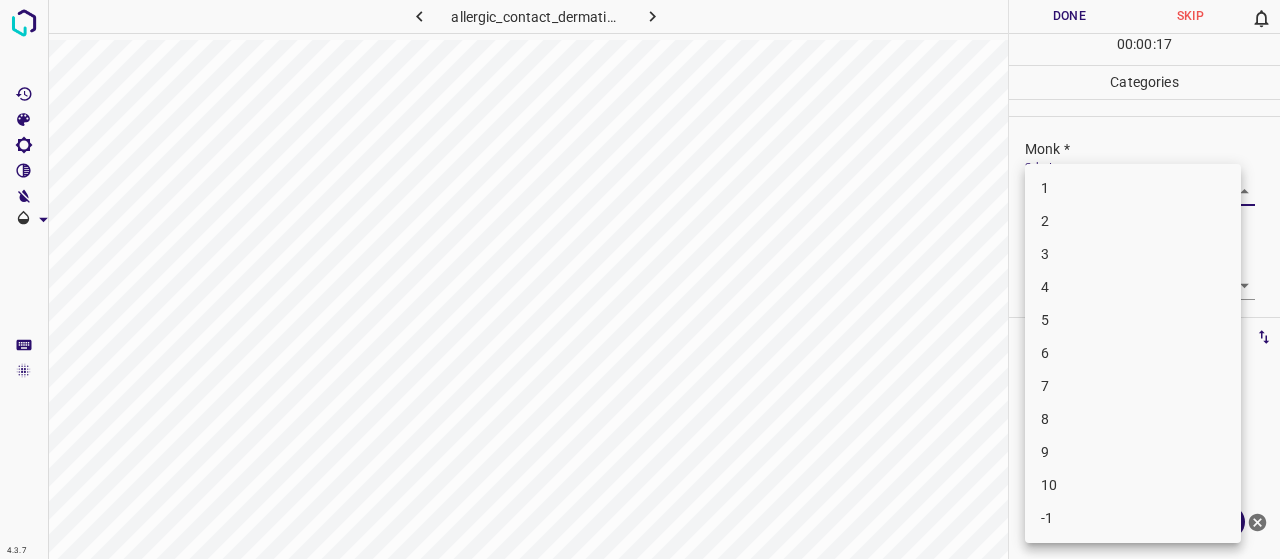 click on "4.3.7 allergic_contact_dermatitis24.jpg Done Skip 0 00   : 00   : 17   Categories Monk *  Select ​  Fitzpatrick *  Select ​ Labels   0 Categories 1 Monk 2  Fitzpatrick Tools Space Change between modes (Draw & Edit) I Auto labeling R Restore zoom M Zoom in N Zoom out Delete Delete selecte label Filters Z Restore filters X Saturation filter C Brightness filter V Contrast filter B Gray scale filter General O Download Need Help ? - Text - Hide - Delete 1 2 3 4 5 6 7 8 9 10 -1" at bounding box center (640, 279) 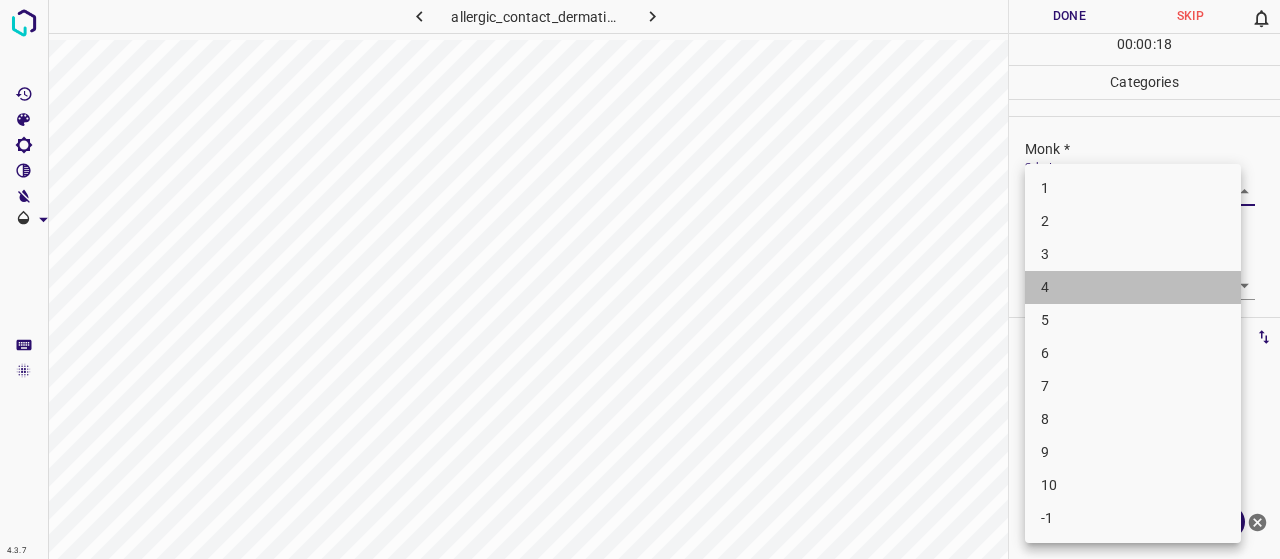 click on "4" at bounding box center (1133, 287) 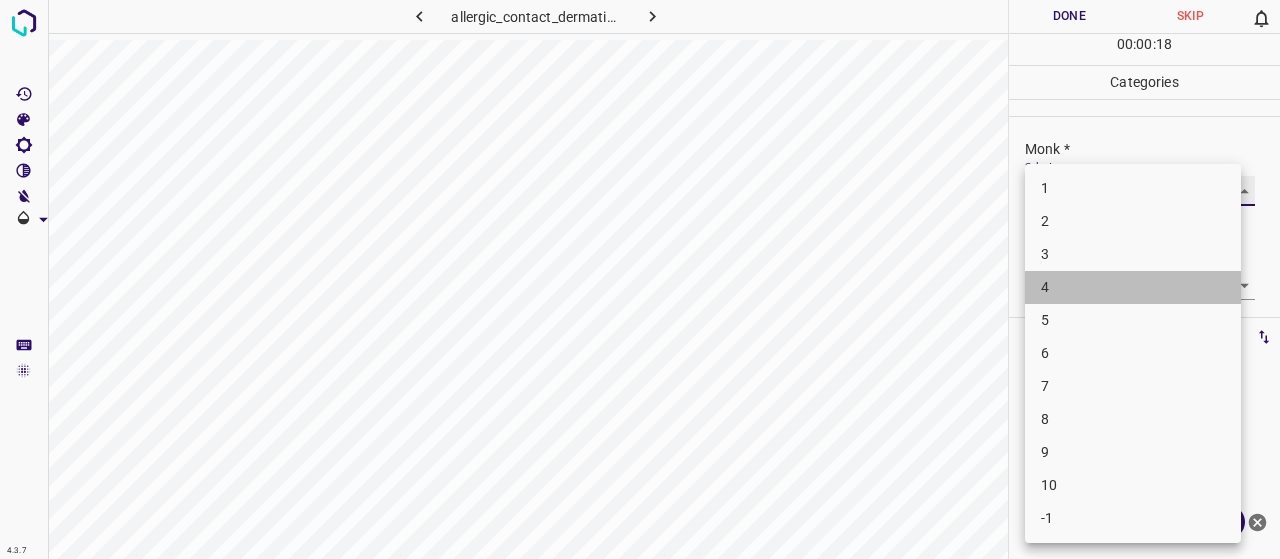 type on "4" 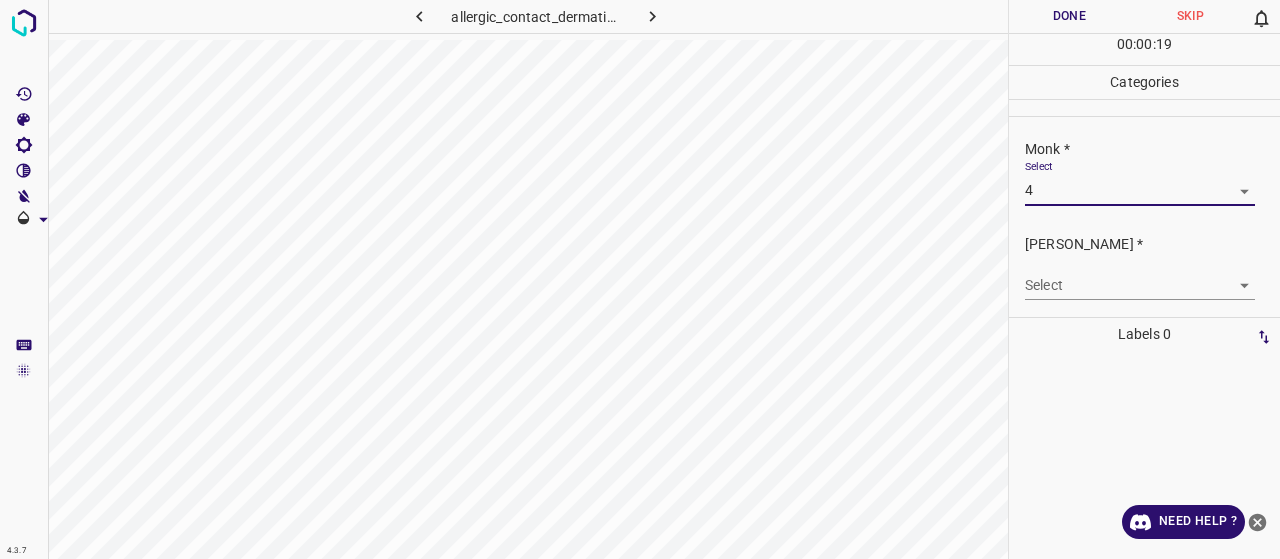 click on "4.3.7 allergic_contact_dermatitis24.jpg Done Skip 0 00   : 00   : 19   Categories Monk *  Select 4 4  Fitzpatrick *  Select ​ Labels   0 Categories 1 Monk 2  Fitzpatrick Tools Space Change between modes (Draw & Edit) I Auto labeling R Restore zoom M Zoom in N Zoom out Delete Delete selecte label Filters Z Restore filters X Saturation filter C Brightness filter V Contrast filter B Gray scale filter General O Download Need Help ? - Text - Hide - Delete 1 2 3 4 5 6 7 8 9 10 -1" at bounding box center (640, 279) 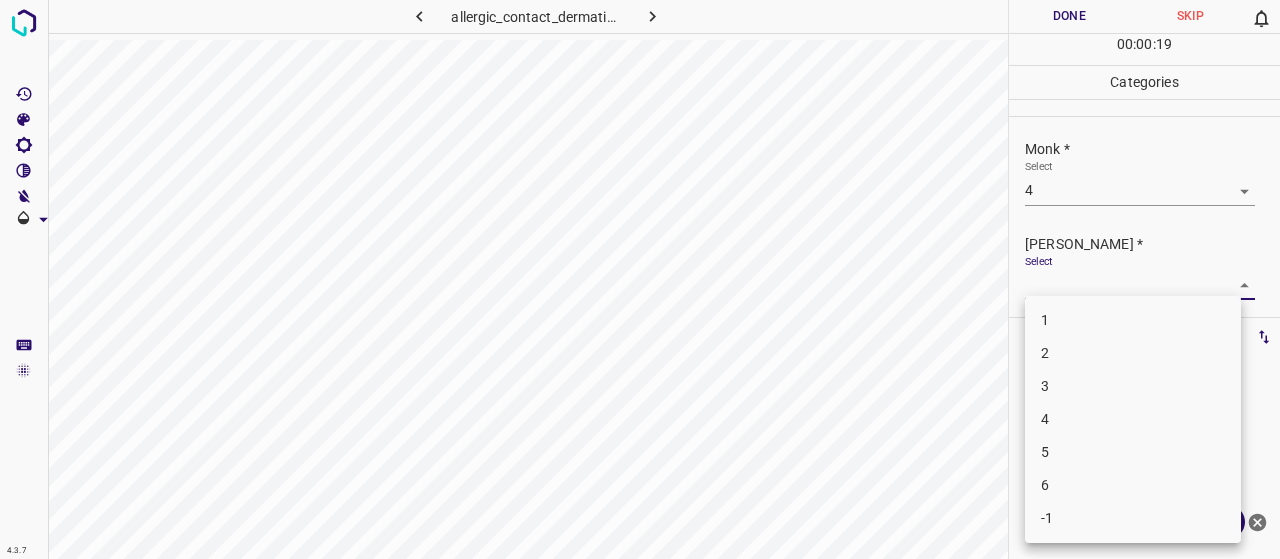 click on "2" at bounding box center [1133, 353] 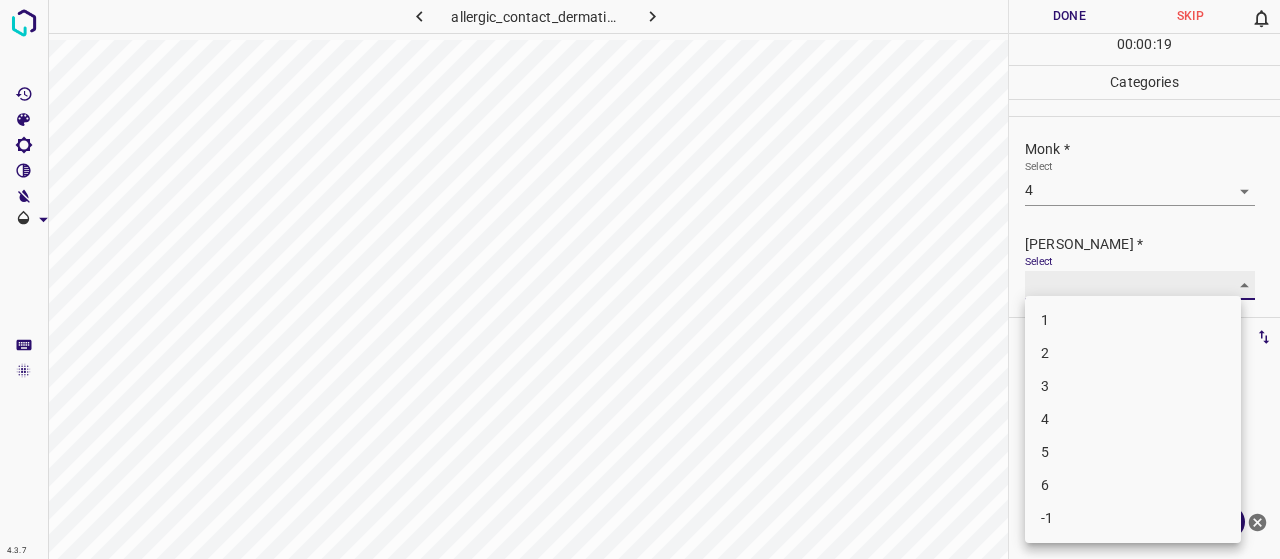 type on "2" 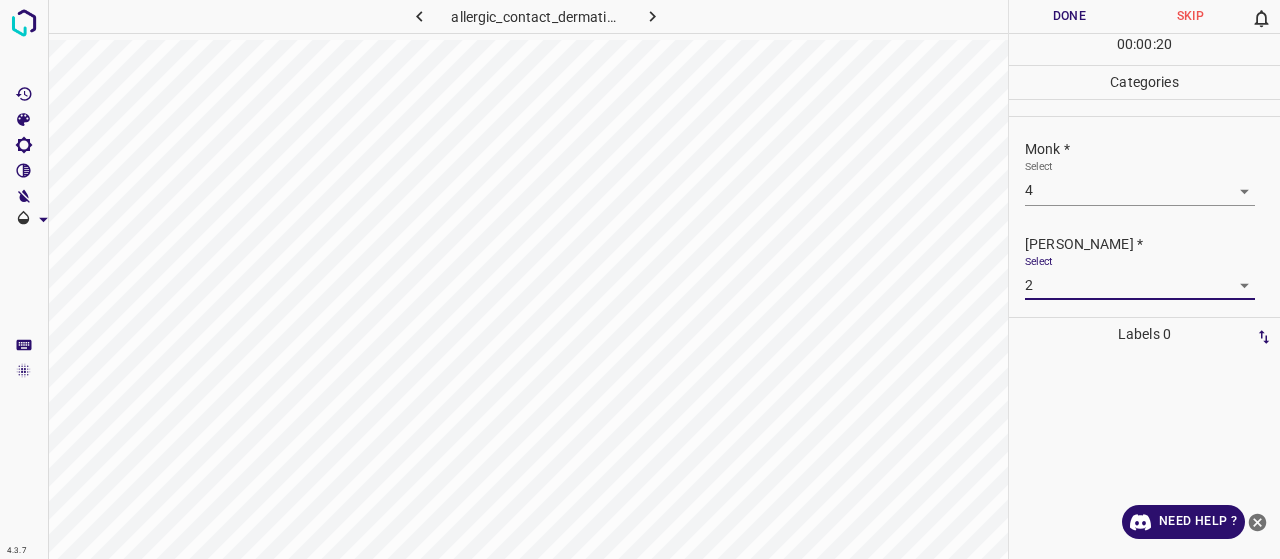 click on "Done" at bounding box center [1069, 16] 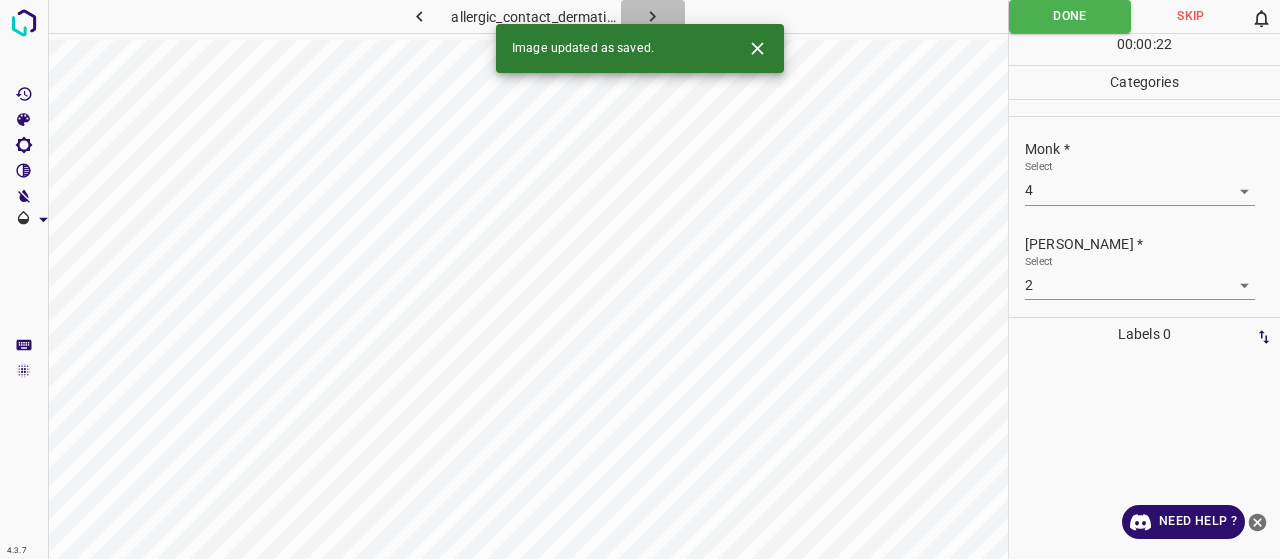 click at bounding box center [653, 16] 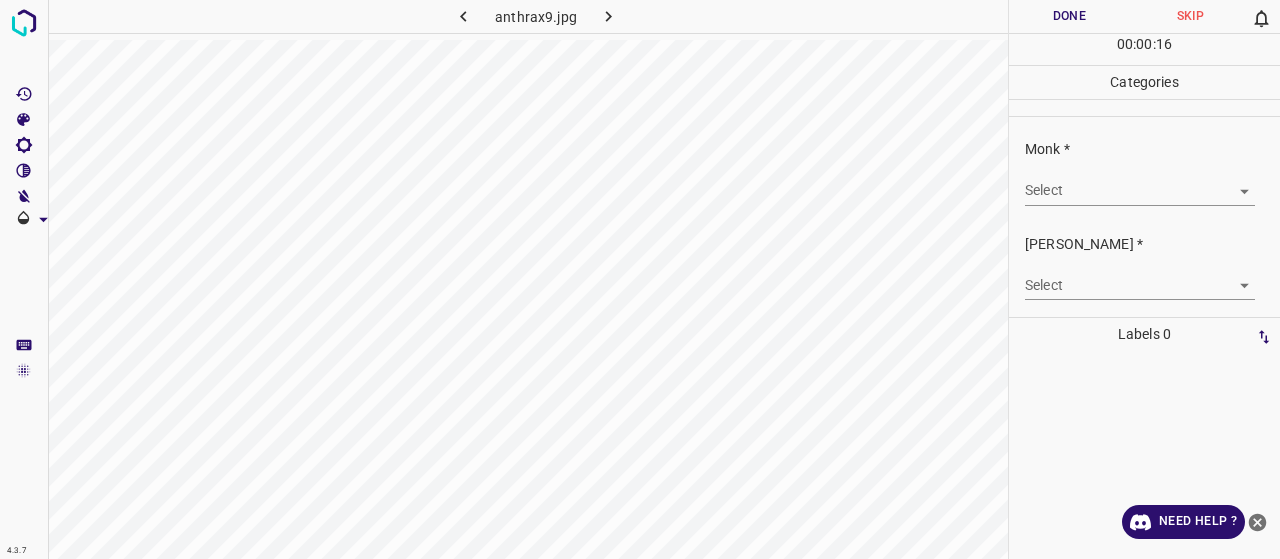 click on "Monk *  Select ​" at bounding box center [1144, 172] 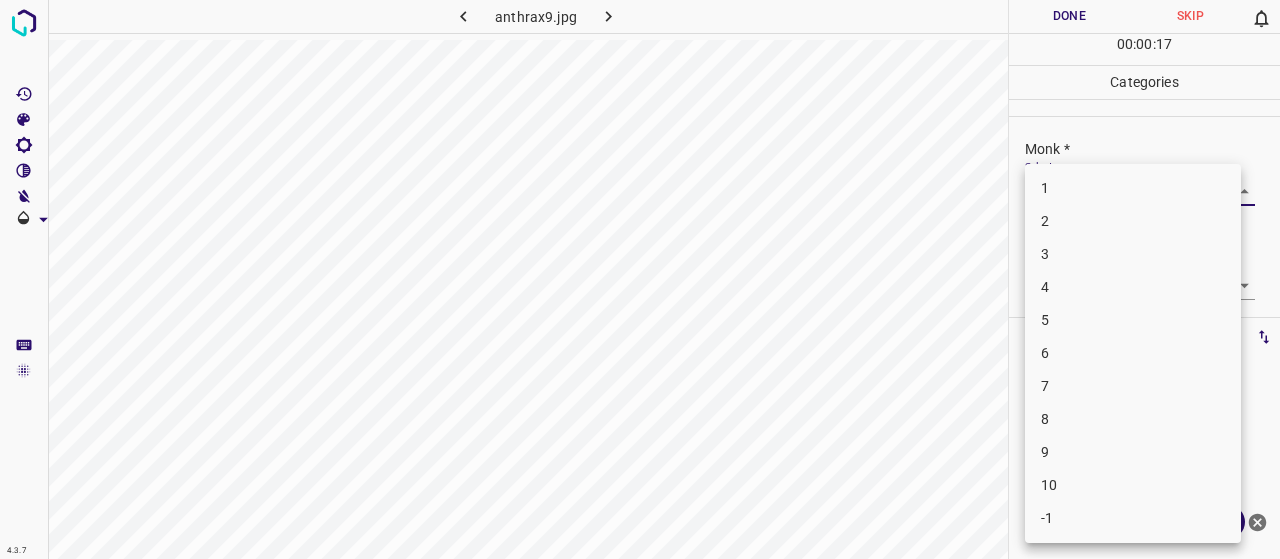 click on "4.3.7 anthrax9.jpg Done Skip 0 00   : 00   : 17   Categories Monk *  Select ​  Fitzpatrick *  Select ​ Labels   0 Categories 1 Monk 2  Fitzpatrick Tools Space Change between modes (Draw & Edit) I Auto labeling R Restore zoom M Zoom in N Zoom out Delete Delete selecte label Filters Z Restore filters X Saturation filter C Brightness filter V Contrast filter B Gray scale filter General O Download Need Help ? - Text - Hide - Delete 1 2 3 4 5 6 7 8 9 10 -1" at bounding box center (640, 279) 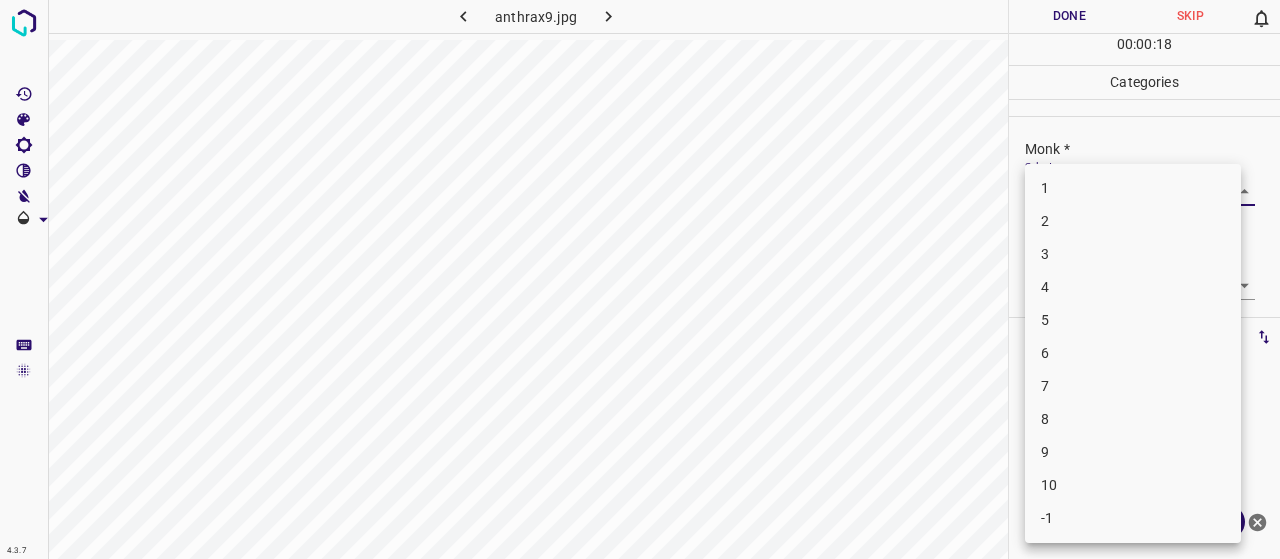 click on "5" at bounding box center [1133, 320] 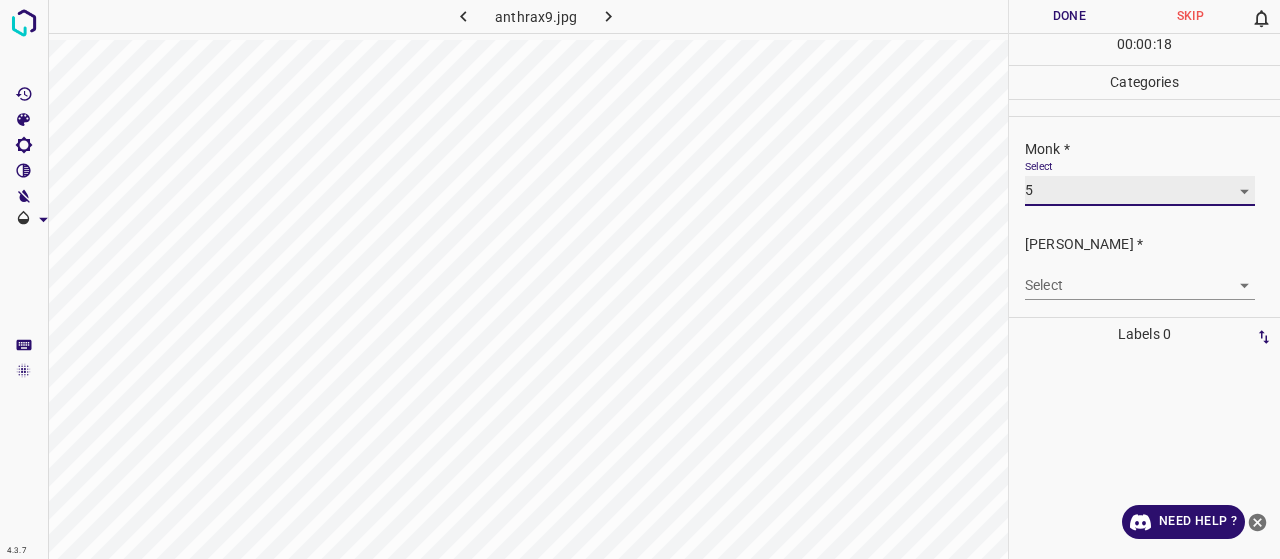type on "5" 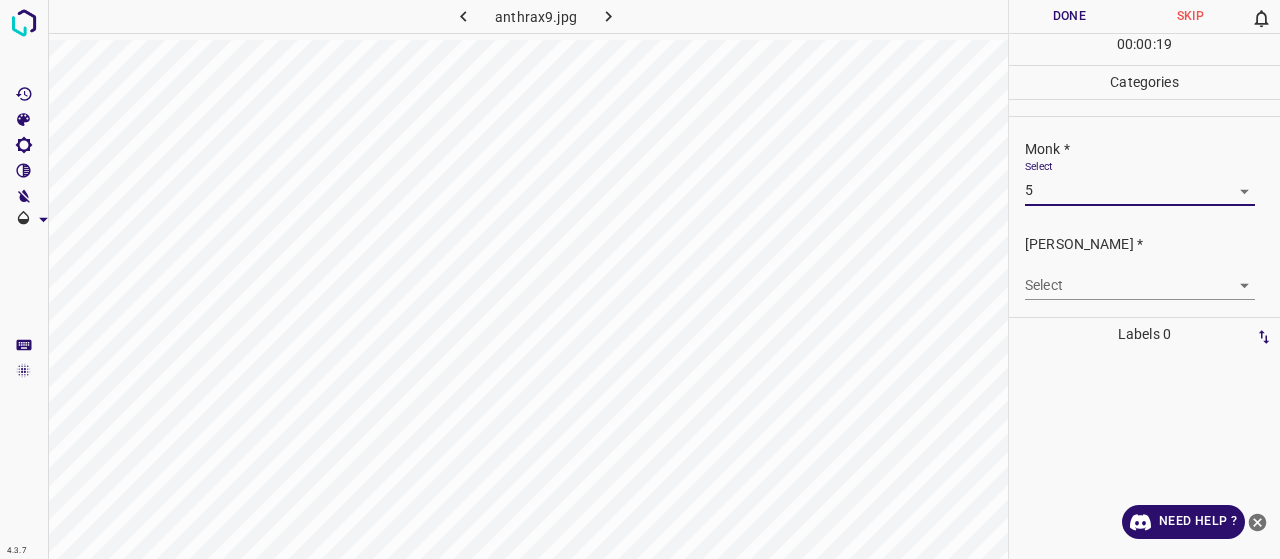 click on "4.3.7 anthrax9.jpg Done Skip 0 00   : 00   : 19   Categories Monk *  Select 5 5  Fitzpatrick *  Select ​ Labels   0 Categories 1 Monk 2  Fitzpatrick Tools Space Change between modes (Draw & Edit) I Auto labeling R Restore zoom M Zoom in N Zoom out Delete Delete selecte label Filters Z Restore filters X Saturation filter C Brightness filter V Contrast filter B Gray scale filter General O Download Need Help ? - Text - Hide - Delete" at bounding box center (640, 279) 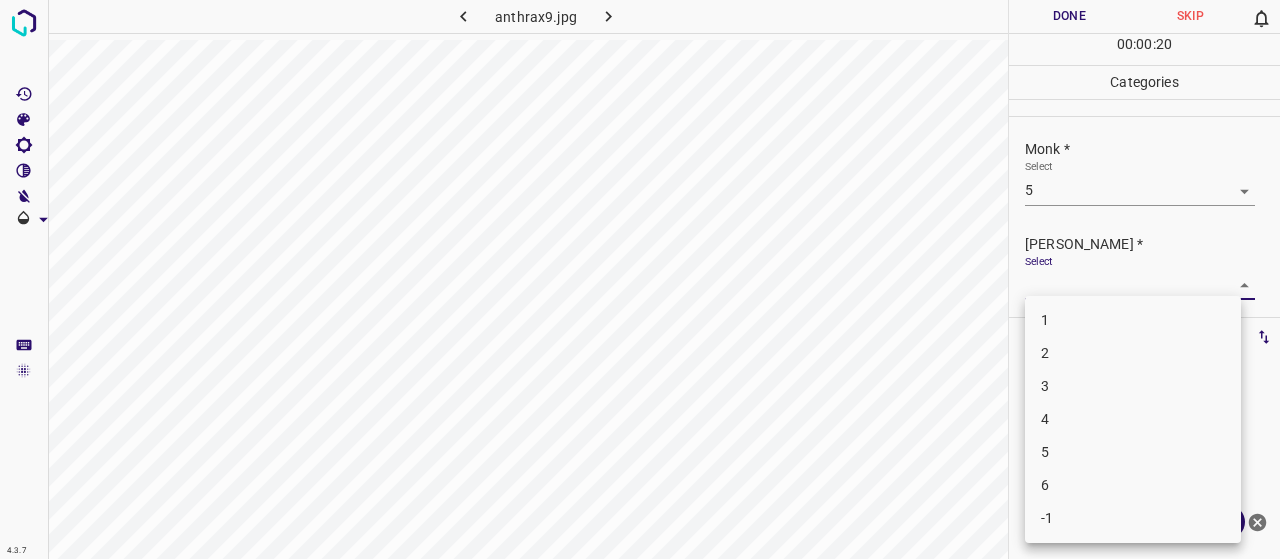 click on "3" at bounding box center [1133, 386] 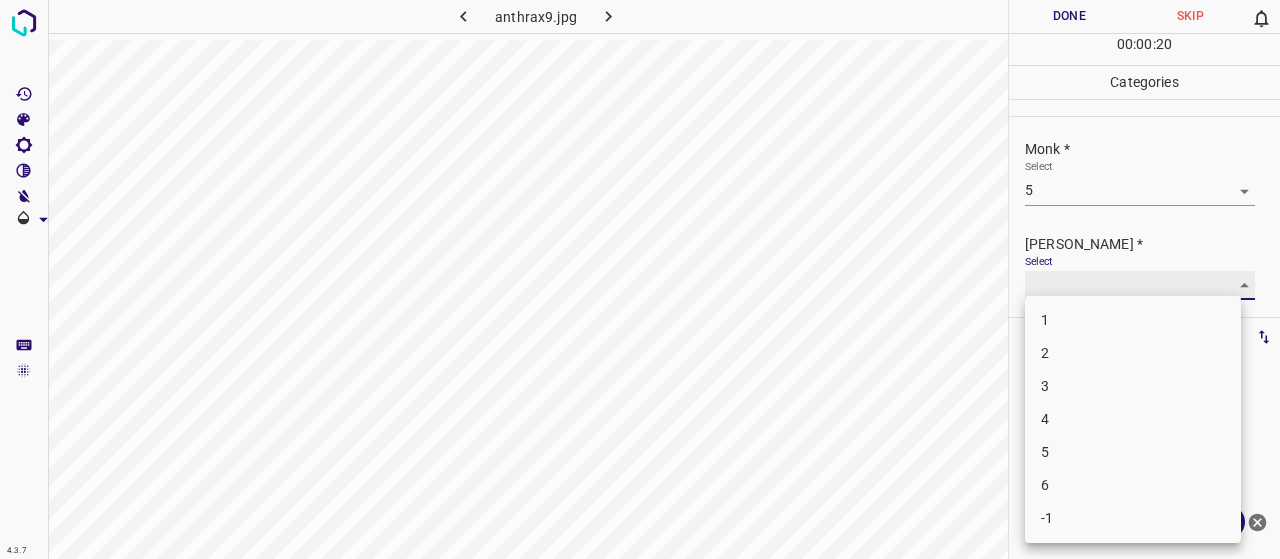 type on "3" 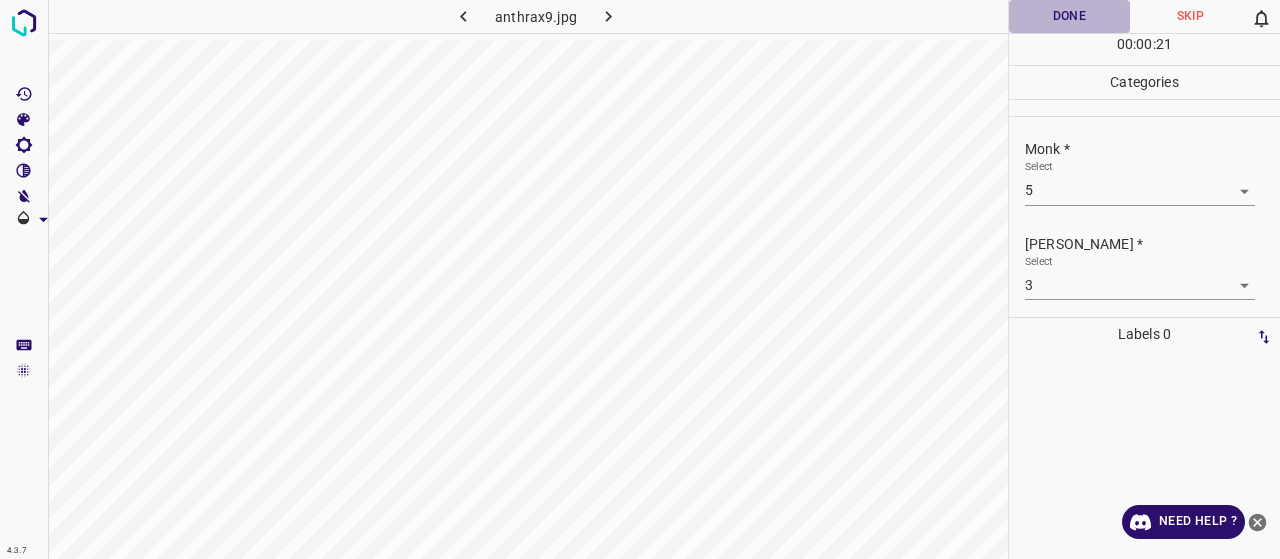 click on "Done" at bounding box center (1069, 16) 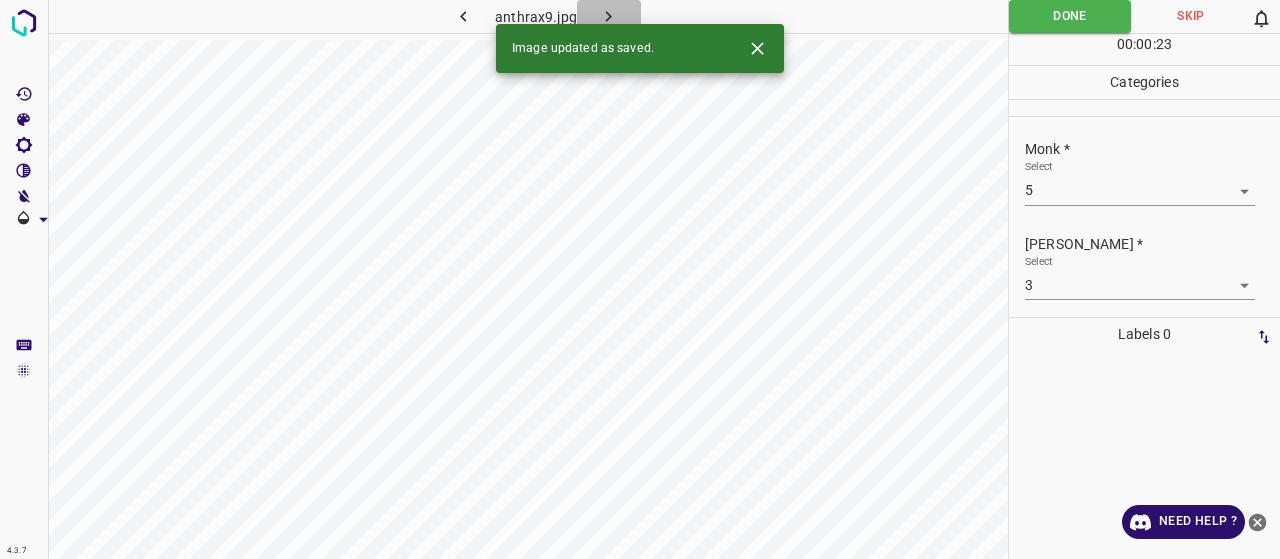 click at bounding box center (609, 16) 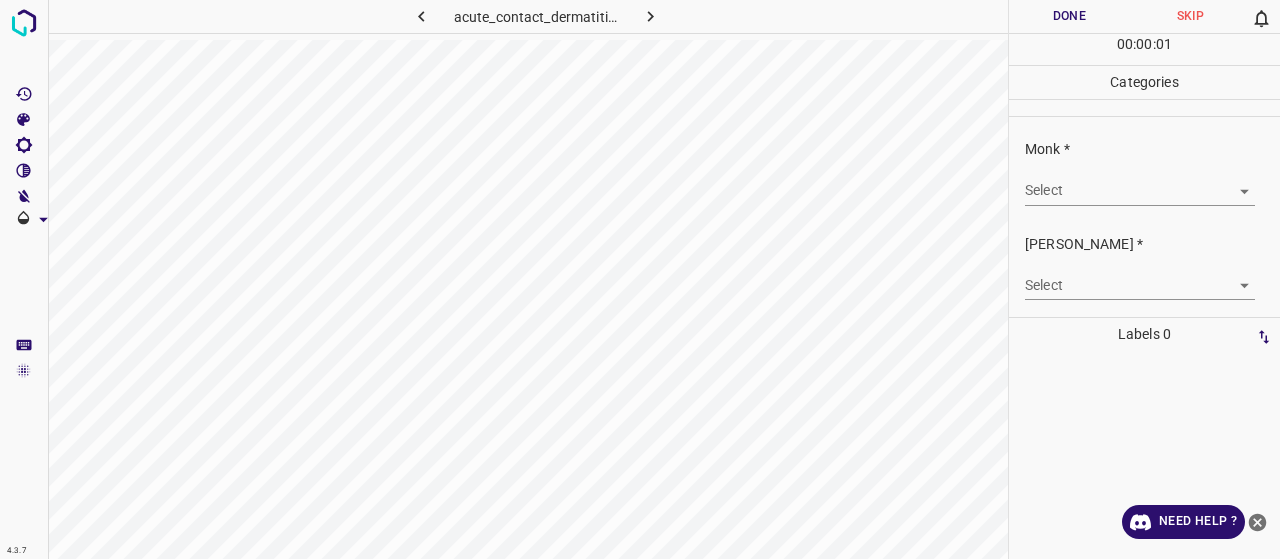 click on "Select ​" at bounding box center [1140, 182] 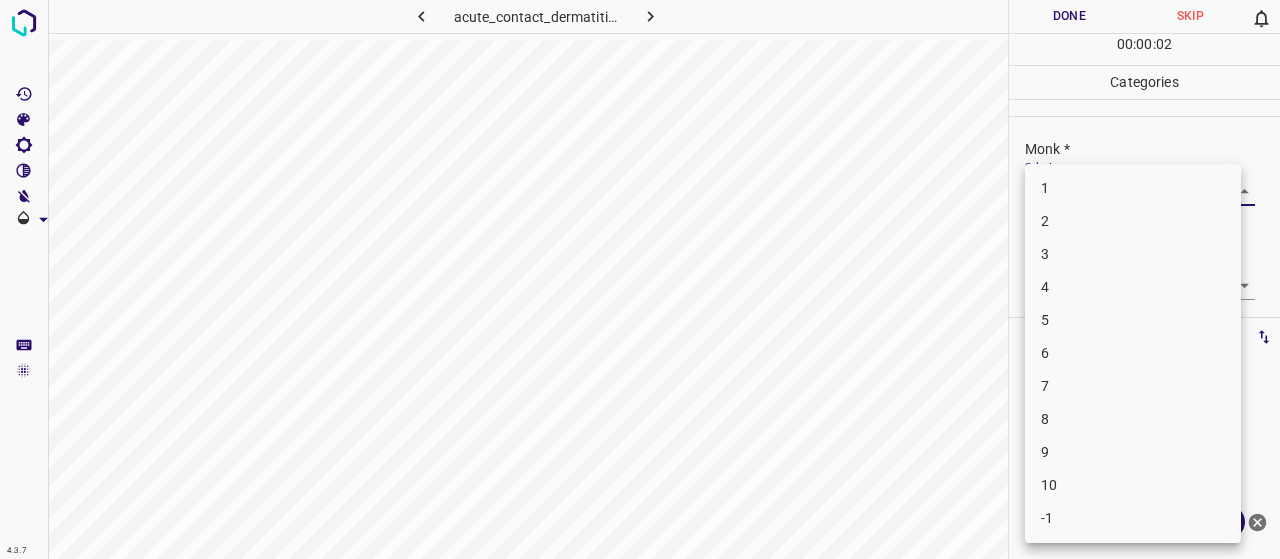 click on "4.3.7 acute_contact_dermatitis15.jpg Done Skip 0 00   : 00   : 02   Categories Monk *  Select ​  Fitzpatrick *  Select ​ Labels   0 Categories 1 Monk 2  Fitzpatrick Tools Space Change between modes (Draw & Edit) I Auto labeling R Restore zoom M Zoom in N Zoom out Delete Delete selecte label Filters Z Restore filters X Saturation filter C Brightness filter V Contrast filter B Gray scale filter General O Download Need Help ? - Text - Hide - Delete 1 2 3 4 5 6 7 8 9 10 -1" at bounding box center [640, 279] 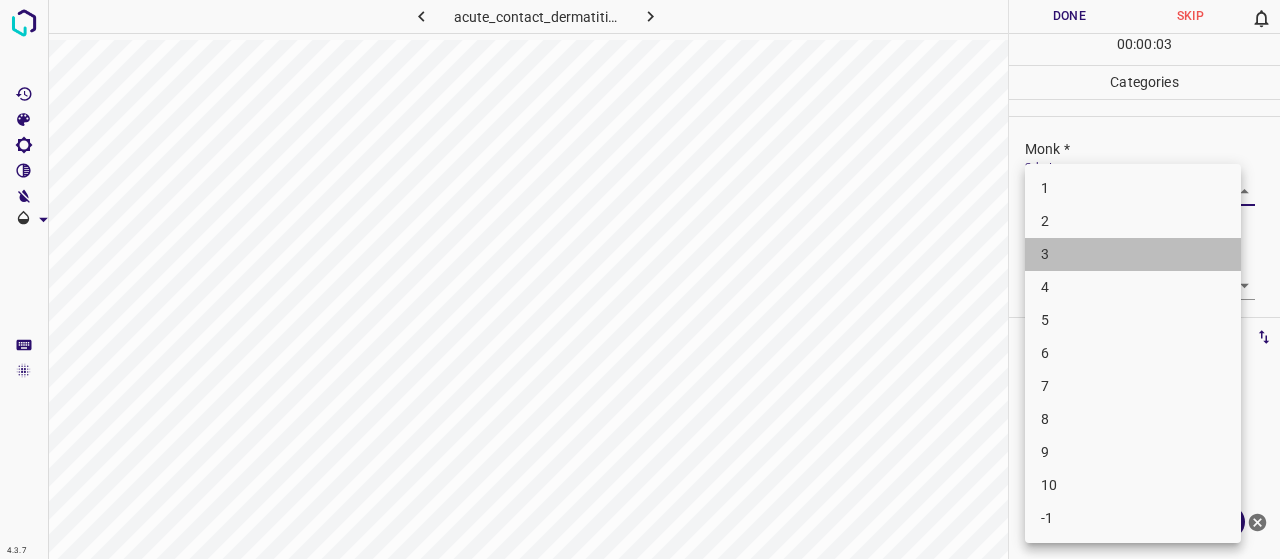 click on "3" at bounding box center (1133, 254) 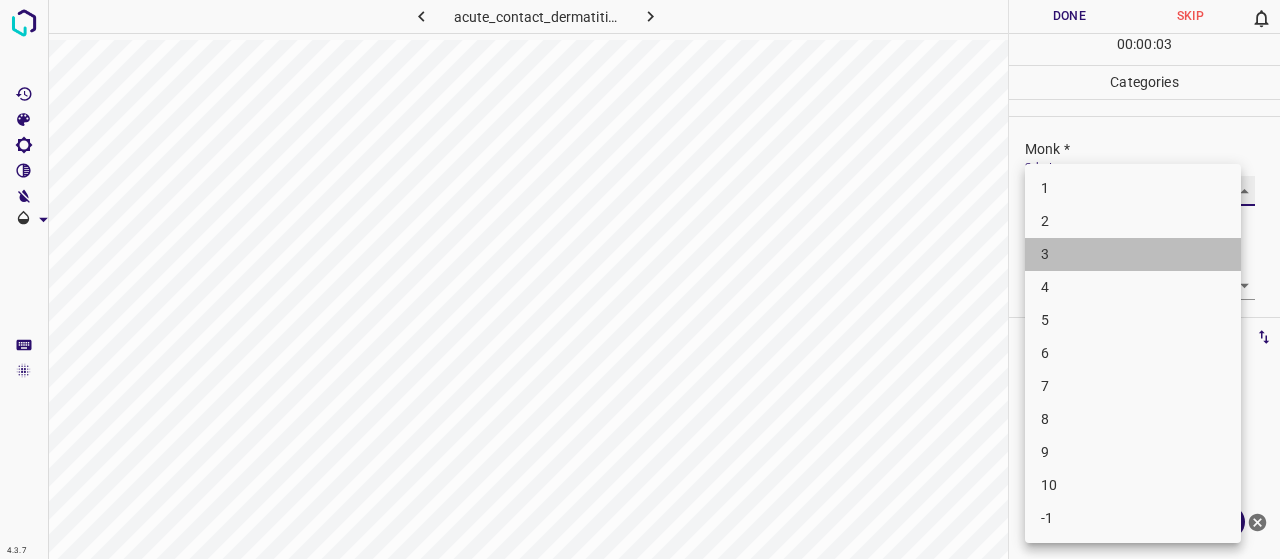 type on "3" 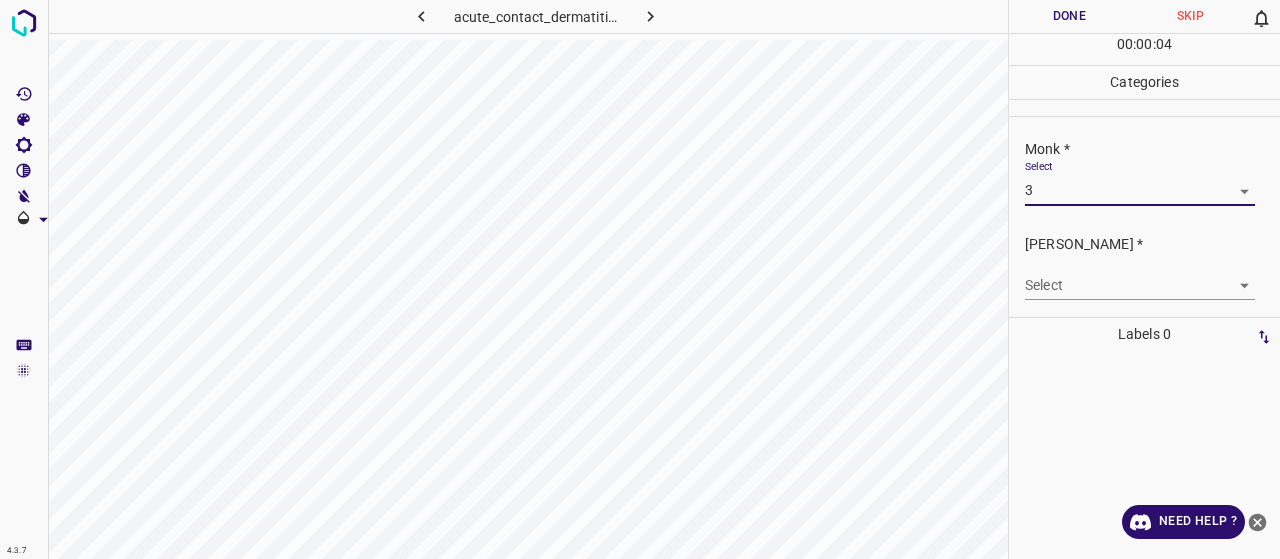 click on "Select ​" at bounding box center (1140, 277) 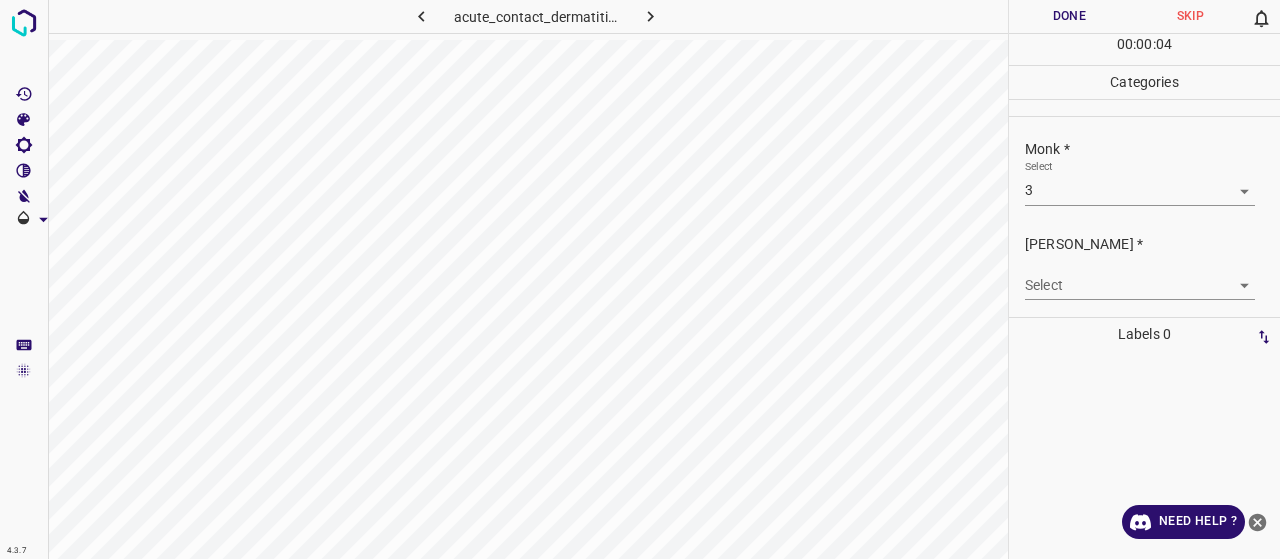 click on "4.3.7 acute_contact_dermatitis15.jpg Done Skip 0 00   : 00   : 04   Categories Monk *  Select 3 3  Fitzpatrick *  Select ​ Labels   0 Categories 1 Monk 2  Fitzpatrick Tools Space Change between modes (Draw & Edit) I Auto labeling R Restore zoom M Zoom in N Zoom out Delete Delete selecte label Filters Z Restore filters X Saturation filter C Brightness filter V Contrast filter B Gray scale filter General O Download Need Help ? - Text - Hide - Delete" at bounding box center (640, 279) 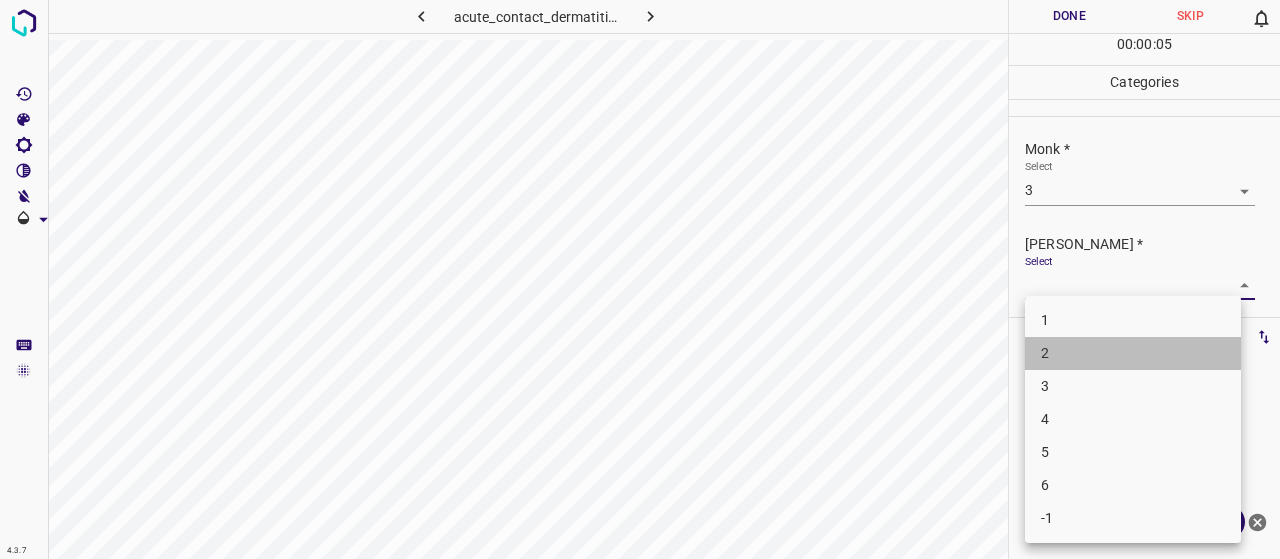 click on "2" at bounding box center (1133, 353) 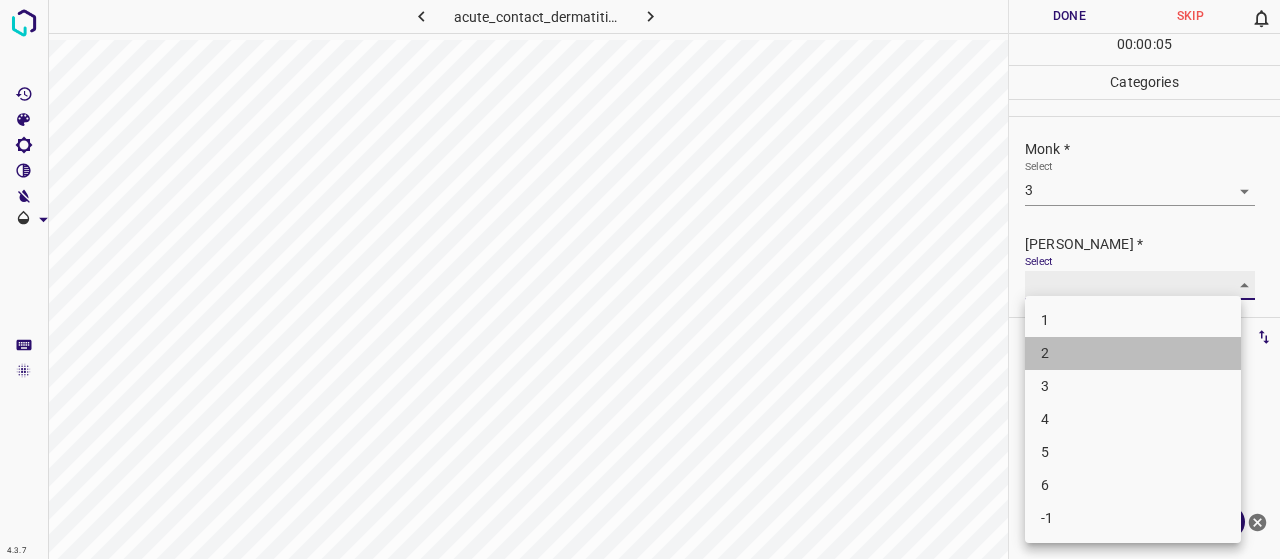 type on "2" 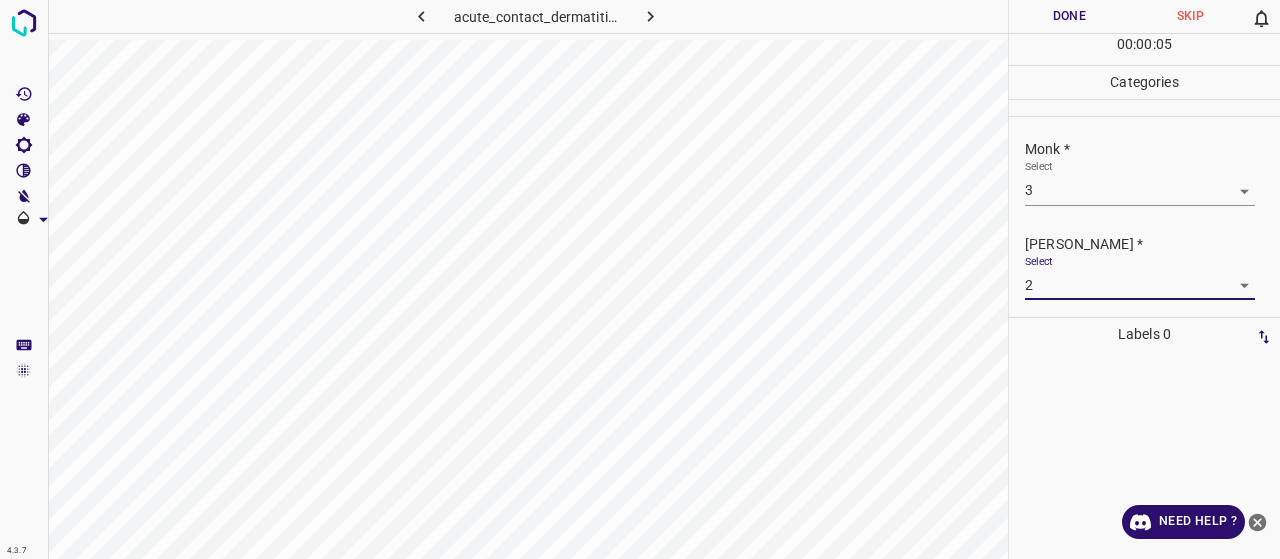 click on "Done" at bounding box center [1069, 16] 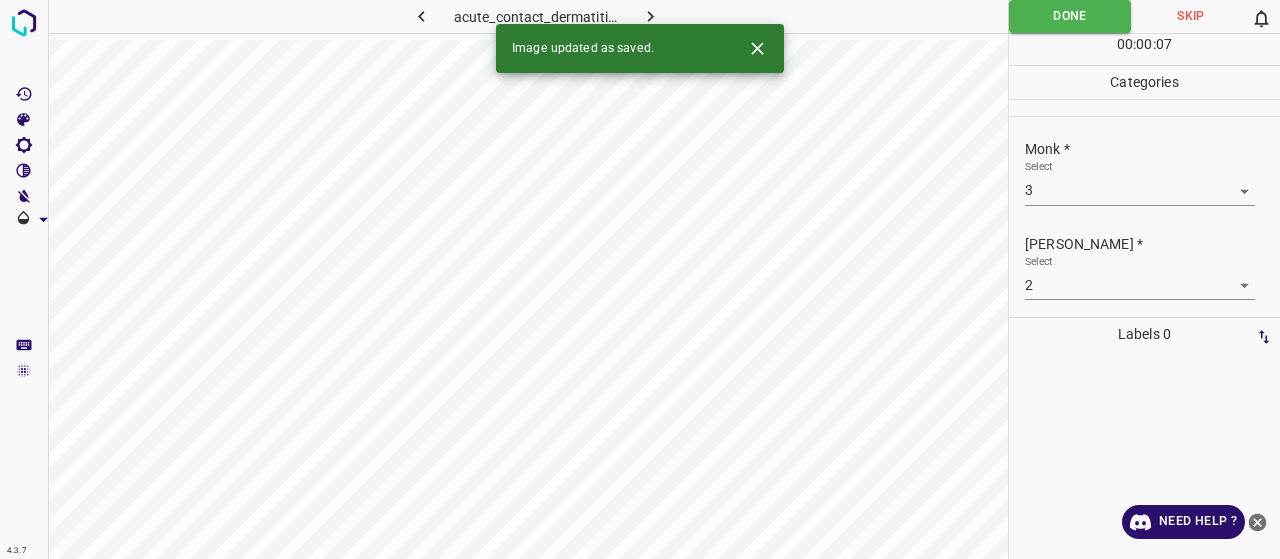 click 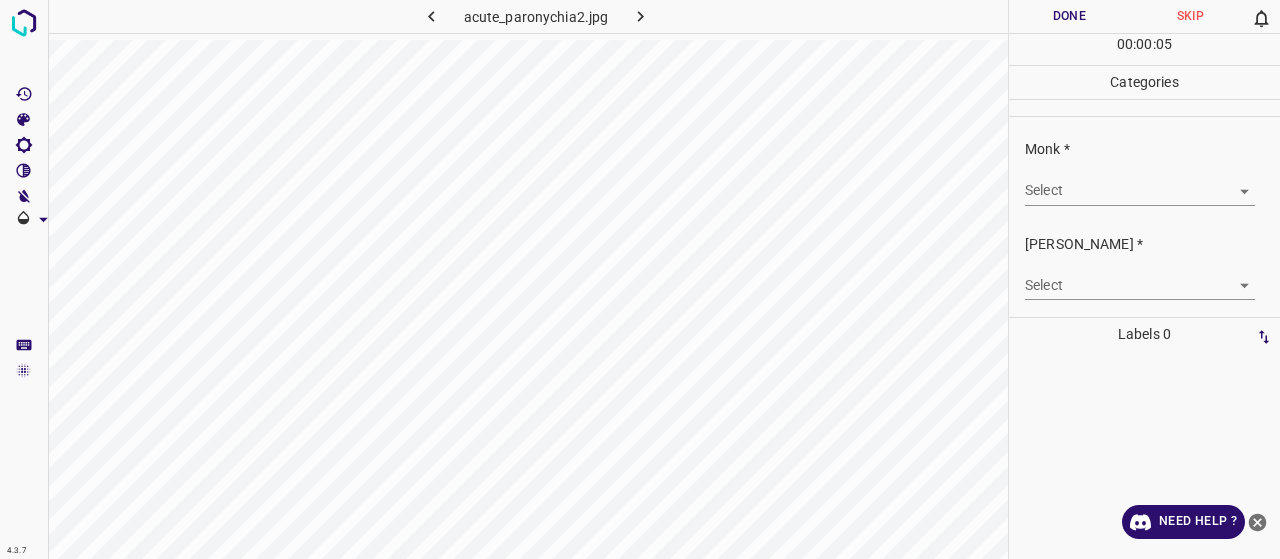 click on "Monk *  Select ​  Fitzpatrick *  Select ​" at bounding box center [1144, 219] 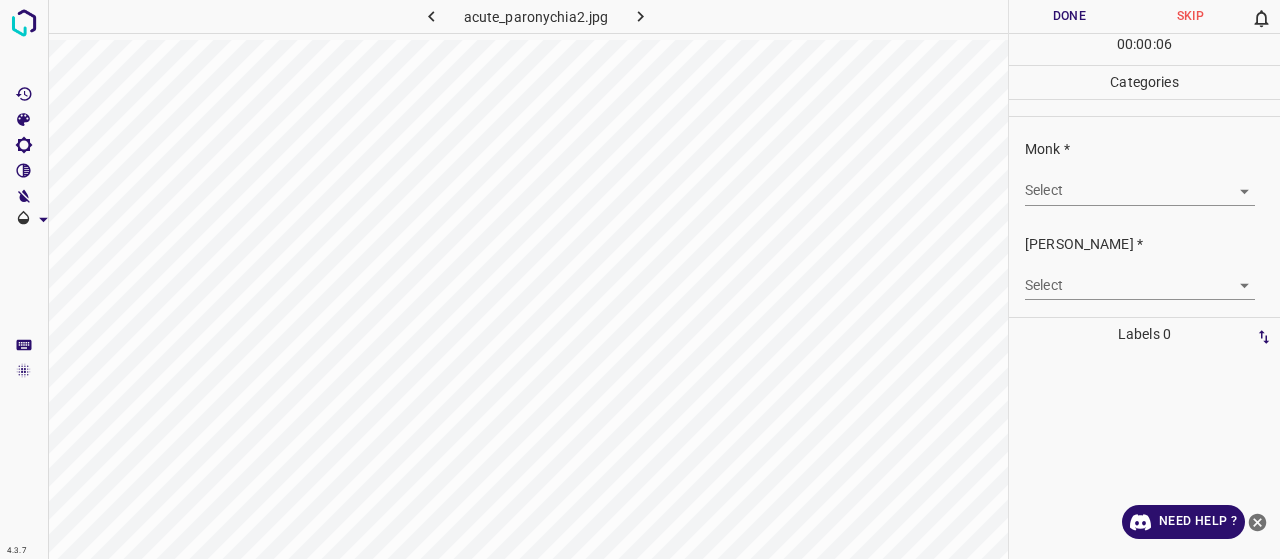 click on "4.3.7 acute_paronychia2.jpg Done Skip 0 00   : 00   : 06   Categories Monk *  Select ​  Fitzpatrick *  Select ​ Labels   0 Categories 1 Monk 2  Fitzpatrick Tools Space Change between modes (Draw & Edit) I Auto labeling R Restore zoom M Zoom in N Zoom out Delete Delete selecte label Filters Z Restore filters X Saturation filter C Brightness filter V Contrast filter B Gray scale filter General O Download Need Help ? - Text - Hide - Delete" at bounding box center [640, 279] 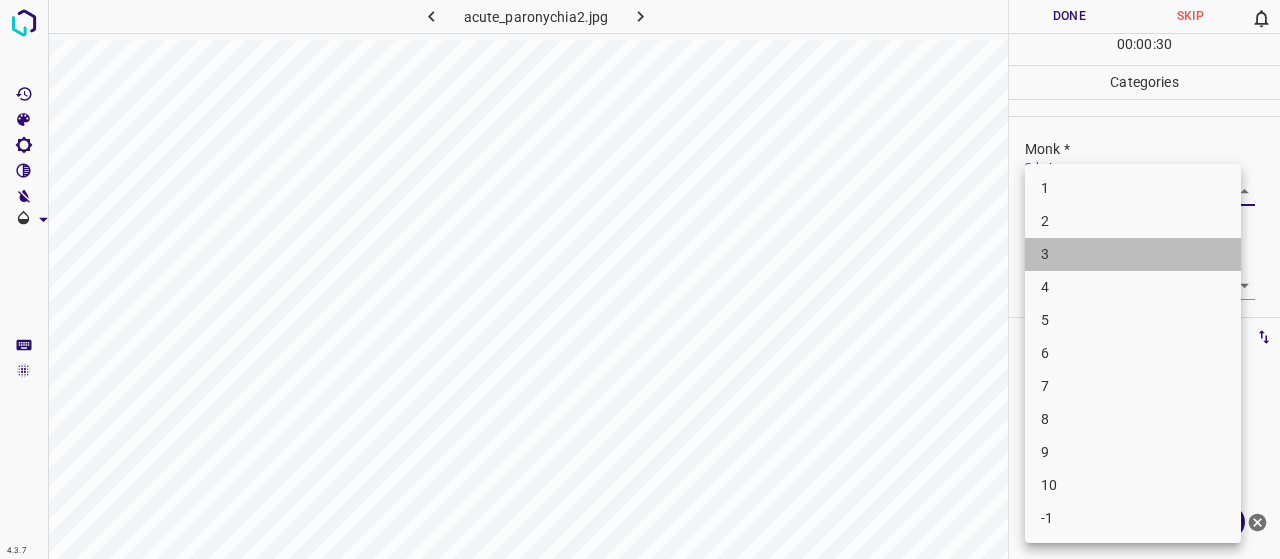 click on "3" at bounding box center [1133, 254] 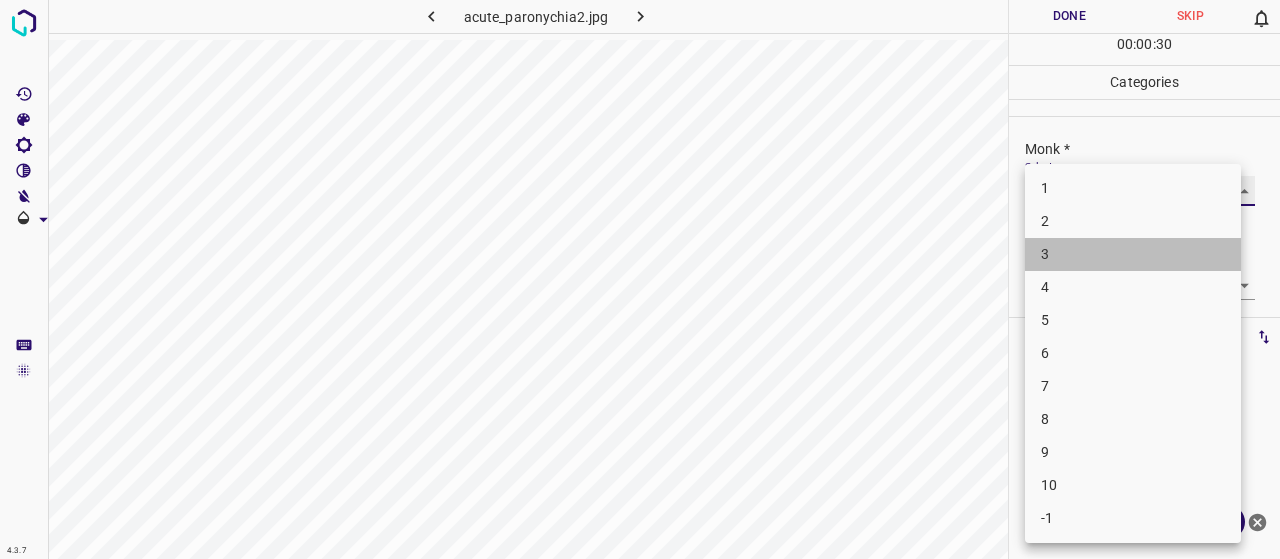 type on "3" 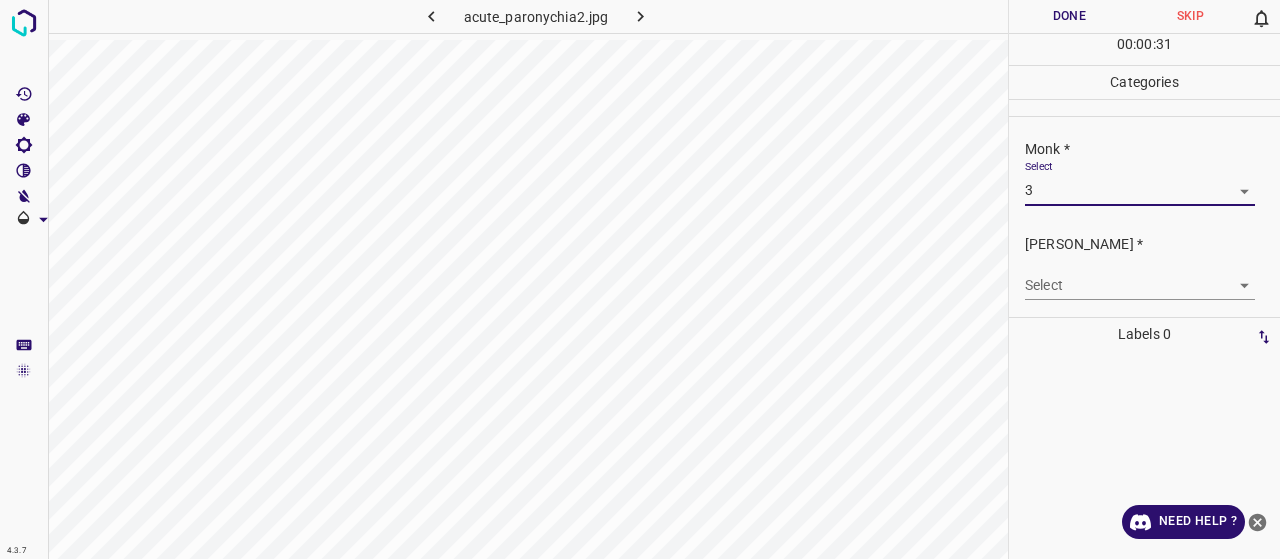 click on "4.3.7 acute_paronychia2.jpg Done Skip 0 00   : 00   : 31   Categories Monk *  Select 3 3  Fitzpatrick *  Select ​ Labels   0 Categories 1 Monk 2  Fitzpatrick Tools Space Change between modes (Draw & Edit) I Auto labeling R Restore zoom M Zoom in N Zoom out Delete Delete selecte label Filters Z Restore filters X Saturation filter C Brightness filter V Contrast filter B Gray scale filter General O Download Need Help ? - Text - Hide - Delete" at bounding box center (640, 279) 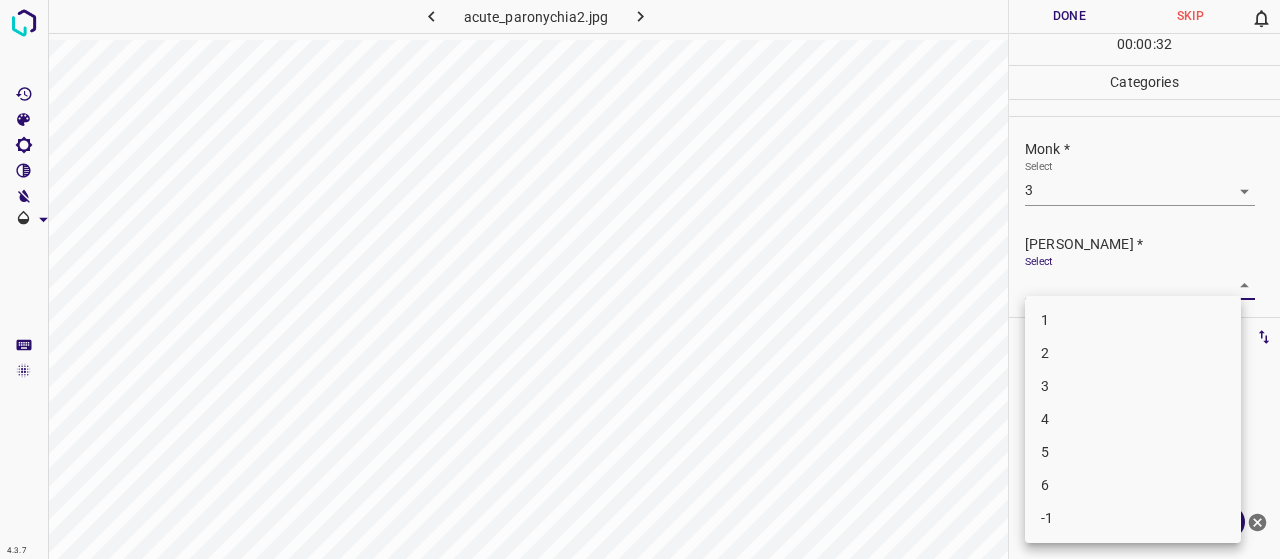 drag, startPoint x: 1111, startPoint y: 374, endPoint x: 1096, endPoint y: 359, distance: 21.213203 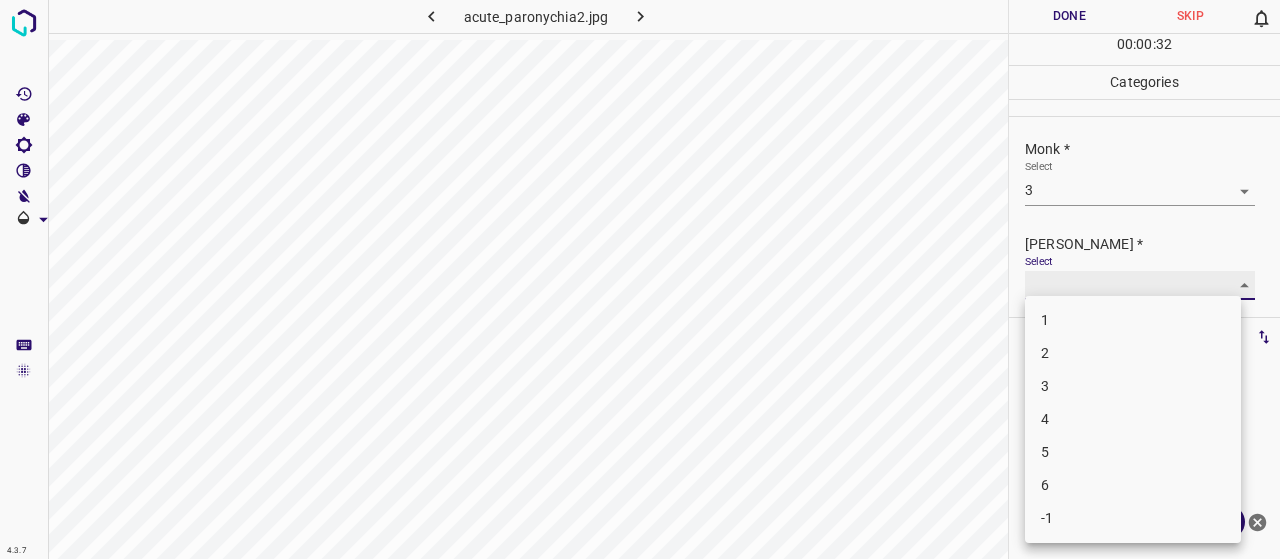 type on "2" 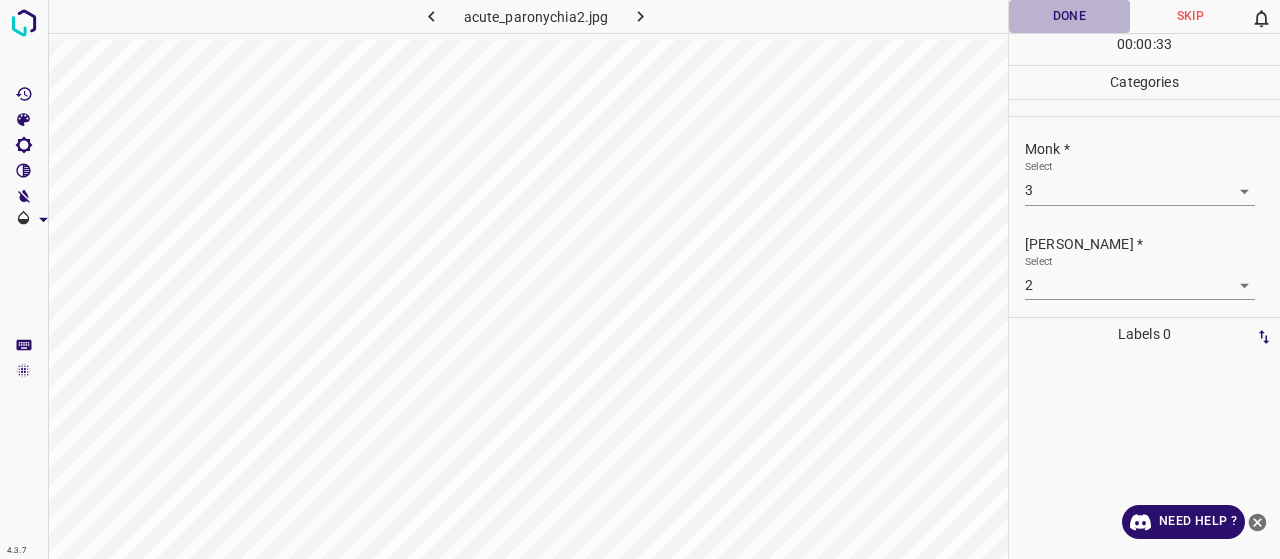click on "Done" at bounding box center (1069, 16) 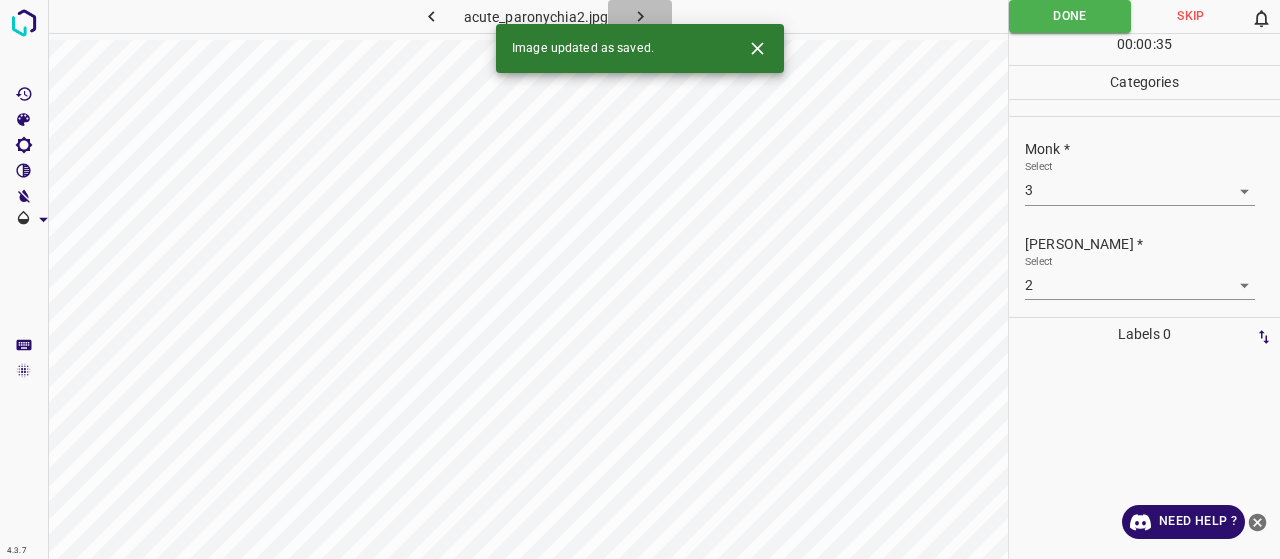 click 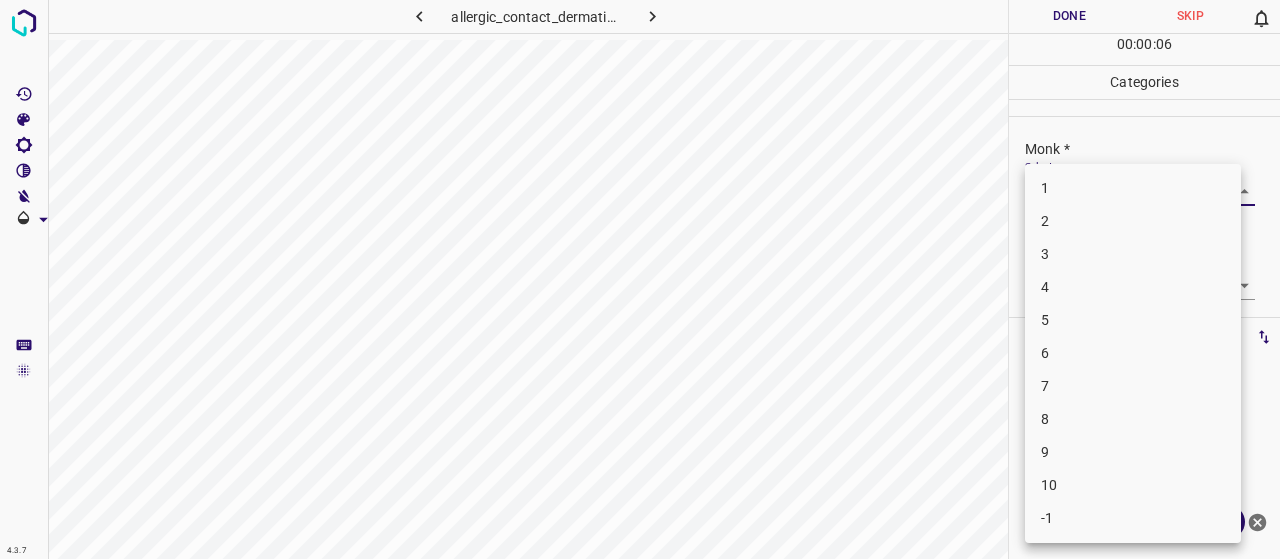 click on "4.3.7 allergic_contact_dermatitis74.jpg Done Skip 0 00   : 00   : 06   Categories Monk *  Select ​  Fitzpatrick *  Select ​ Labels   0 Categories 1 Monk 2  Fitzpatrick Tools Space Change between modes (Draw & Edit) I Auto labeling R Restore zoom M Zoom in N Zoom out Delete Delete selecte label Filters Z Restore filters X Saturation filter C Brightness filter V Contrast filter B Gray scale filter General O Download Need Help ? - Text - Hide - Delete 1 2 3 4 5 6 7 8 9 10 -1" at bounding box center (640, 279) 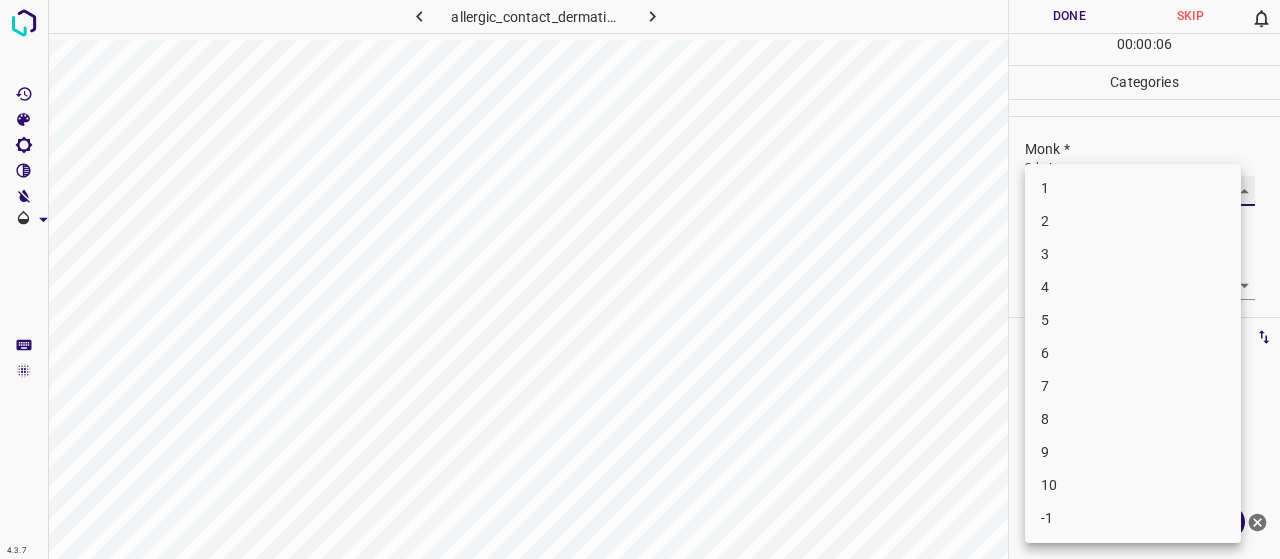 type on "3" 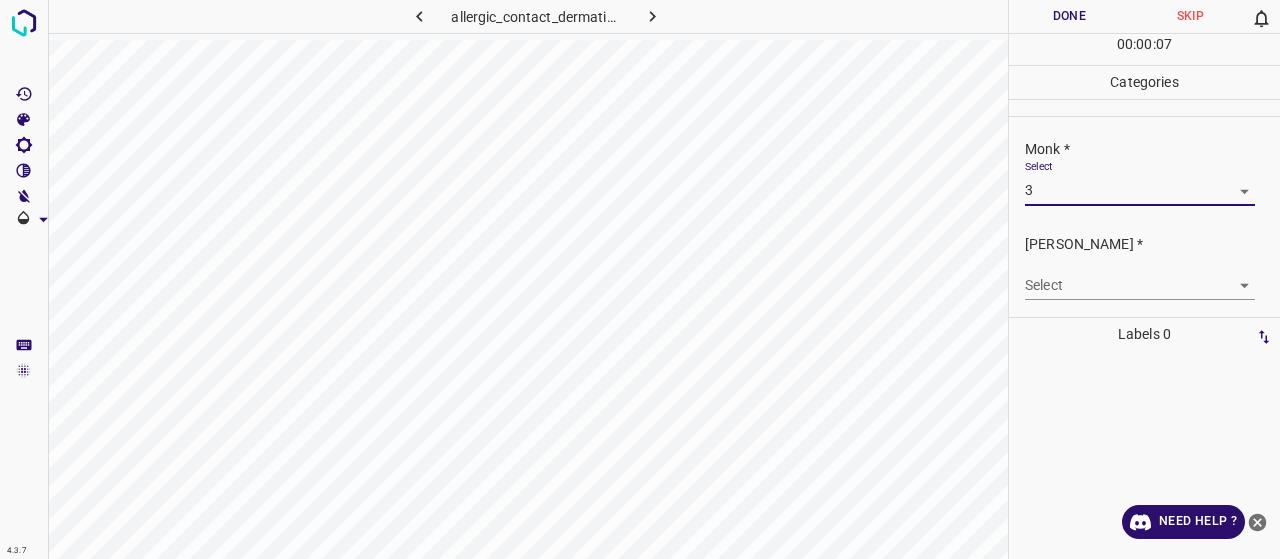 click on "4.3.7 allergic_contact_dermatitis74.jpg Done Skip 0 00   : 00   : 07   Categories Monk *  Select 3 3  Fitzpatrick *  Select ​ Labels   0 Categories 1 Monk 2  Fitzpatrick Tools Space Change between modes (Draw & Edit) I Auto labeling R Restore zoom M Zoom in N Zoom out Delete Delete selecte label Filters Z Restore filters X Saturation filter C Brightness filter V Contrast filter B Gray scale filter General O Download Need Help ? - Text - Hide - Delete" at bounding box center [640, 279] 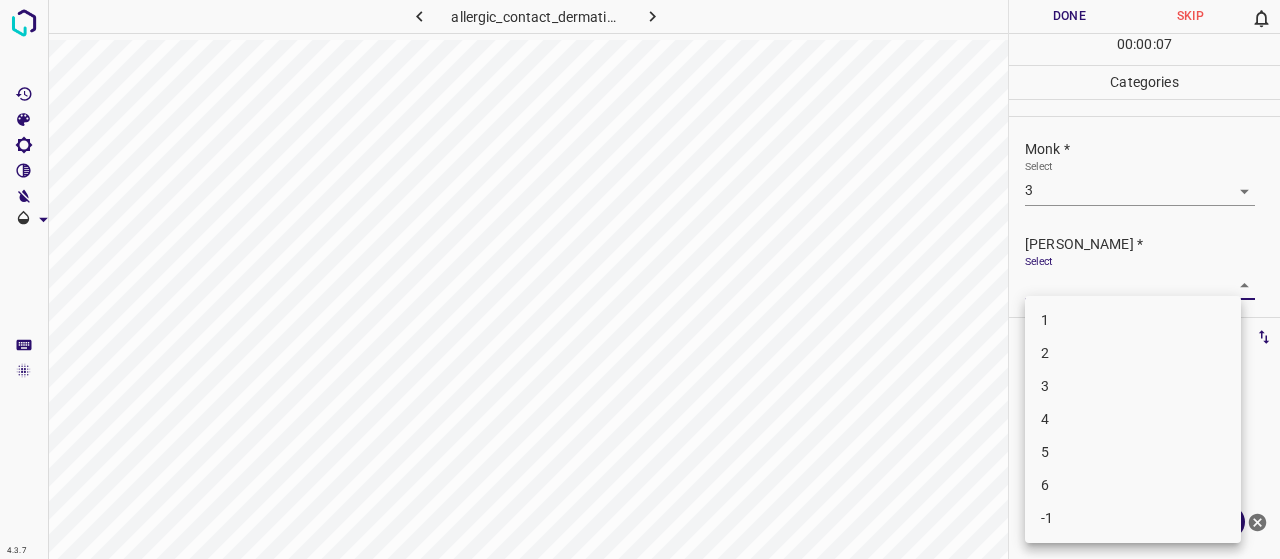 click at bounding box center [640, 279] 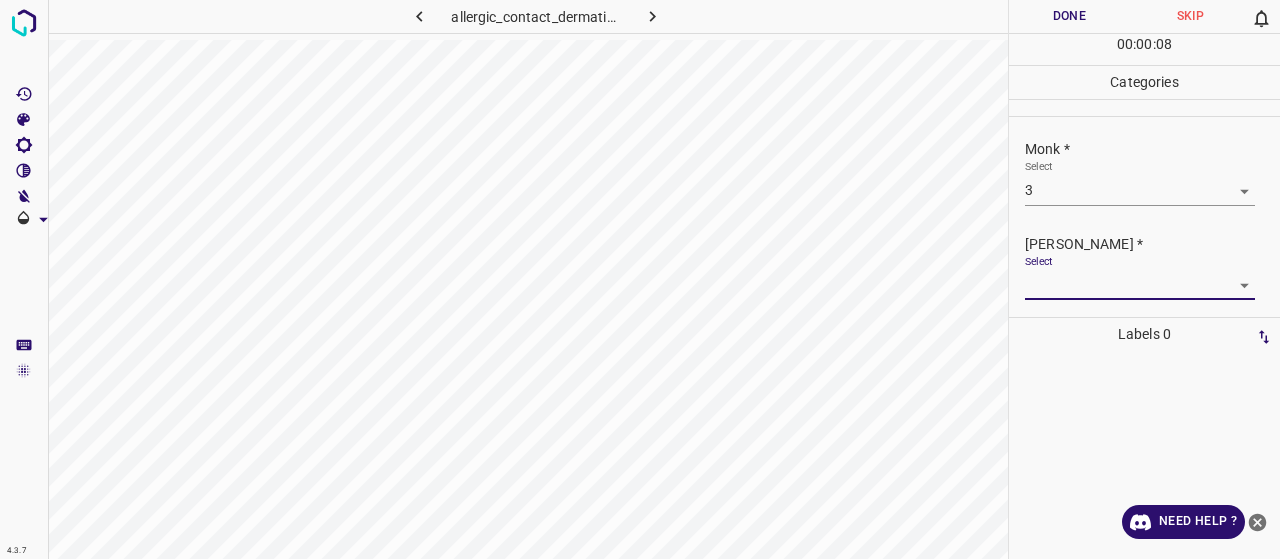 click on "4.3.7 allergic_contact_dermatitis74.jpg Done Skip 0 00   : 00   : 08   Categories Monk *  Select 3 3  Fitzpatrick *  Select ​ Labels   0 Categories 1 Monk 2  Fitzpatrick Tools Space Change between modes (Draw & Edit) I Auto labeling R Restore zoom M Zoom in N Zoom out Delete Delete selecte label Filters Z Restore filters X Saturation filter C Brightness filter V Contrast filter B Gray scale filter General O Download Need Help ? - Text - Hide - Delete" at bounding box center (640, 279) 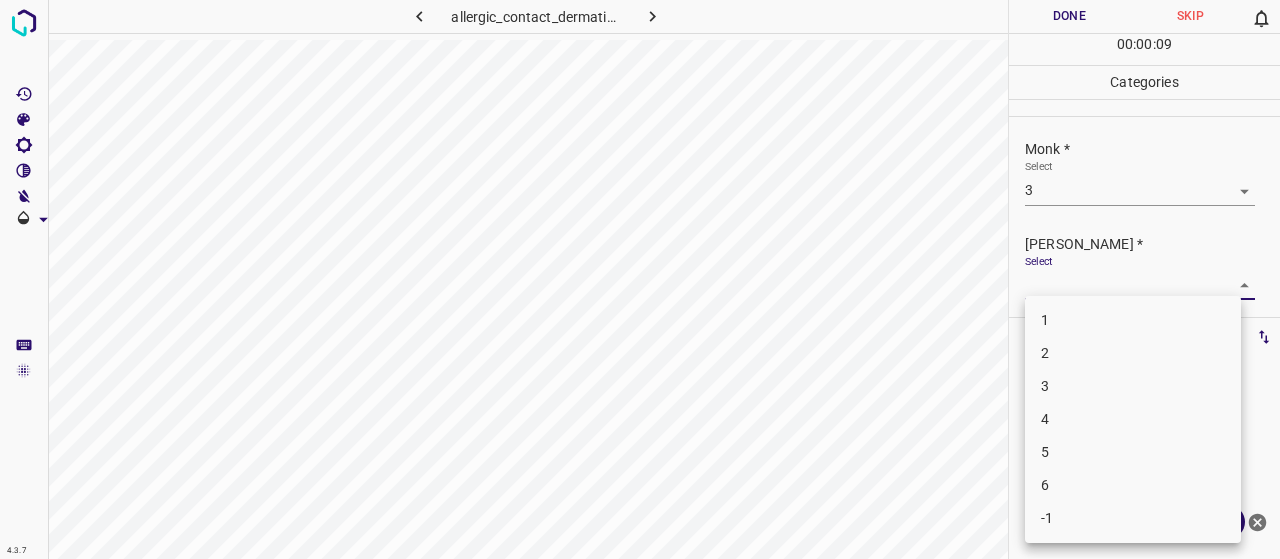 click on "2" at bounding box center [1133, 353] 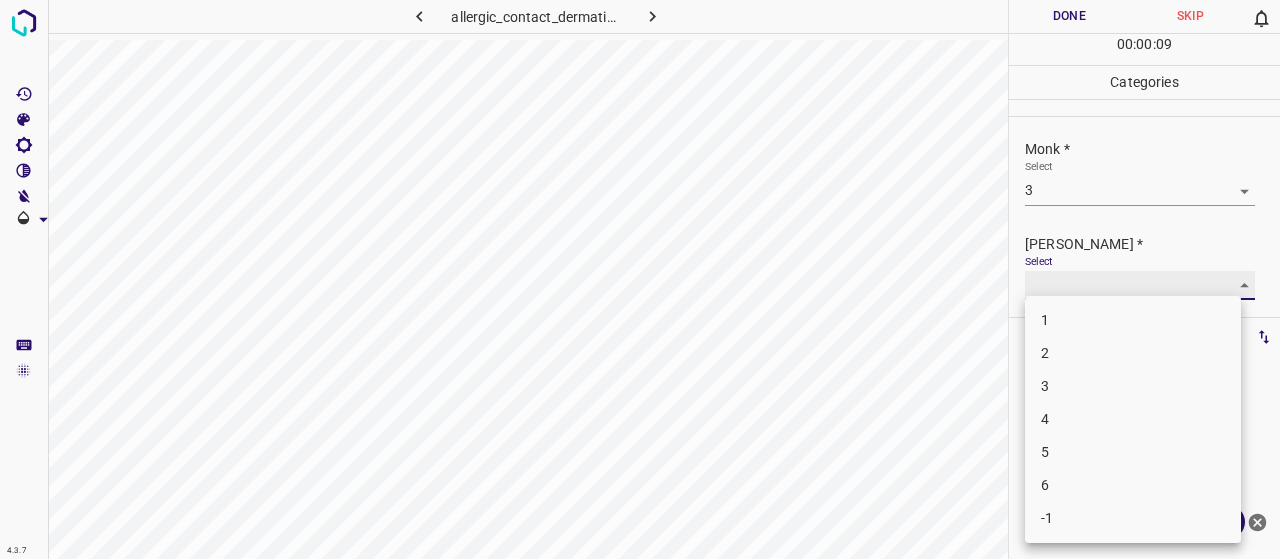 type on "2" 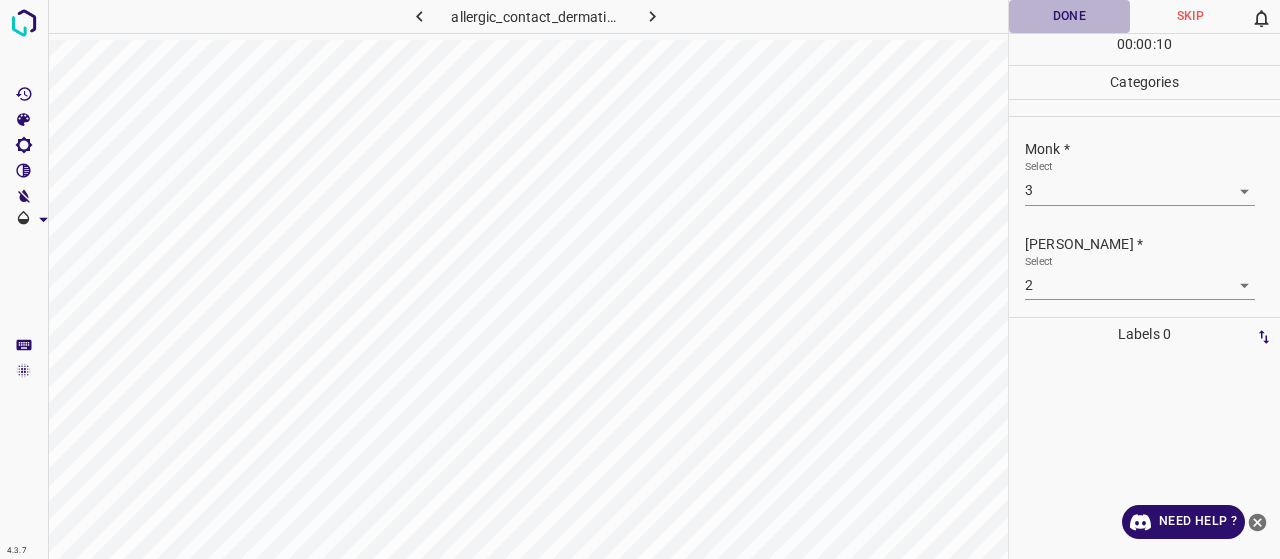 click on "Done" at bounding box center (1069, 16) 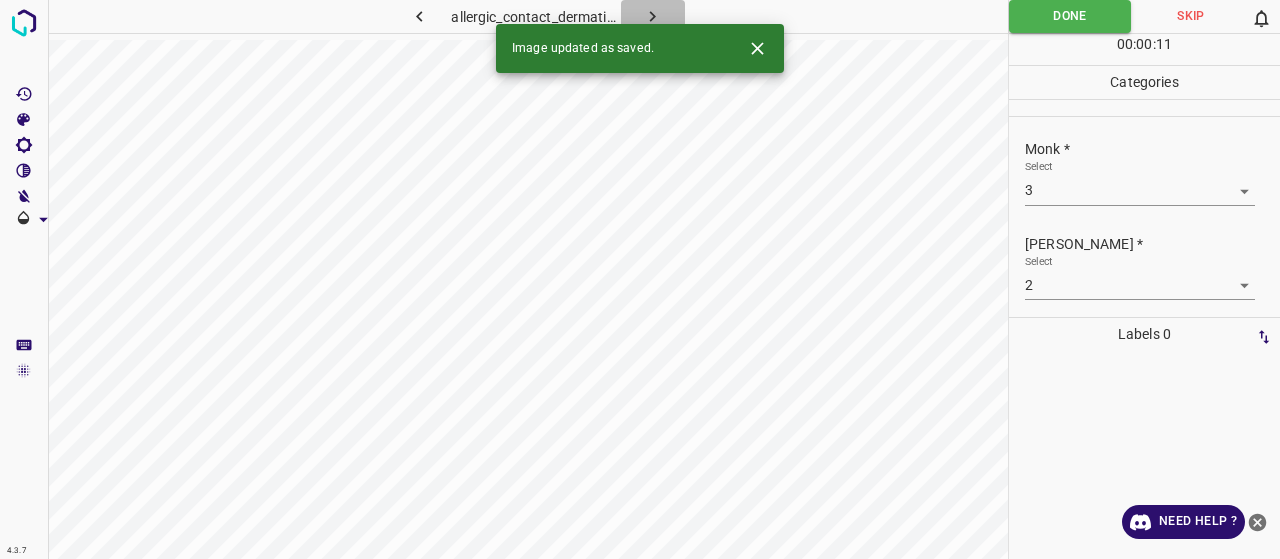 click 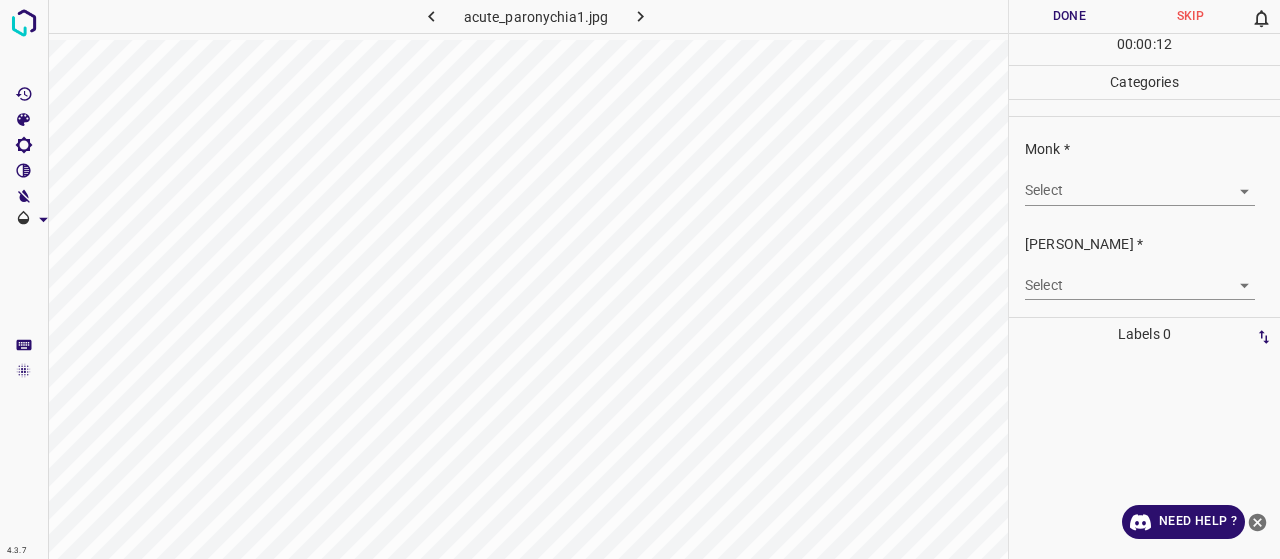 click on "4.3.7 acute_paronychia1.jpg Done Skip 0 00   : 00   : 12   Categories Monk *  Select ​  Fitzpatrick *  Select ​ Labels   0 Categories 1 Monk 2  Fitzpatrick Tools Space Change between modes (Draw & Edit) I Auto labeling R Restore zoom M Zoom in N Zoom out Delete Delete selecte label Filters Z Restore filters X Saturation filter C Brightness filter V Contrast filter B Gray scale filter General O Download Need Help ? - Text - Hide - Delete" at bounding box center [640, 279] 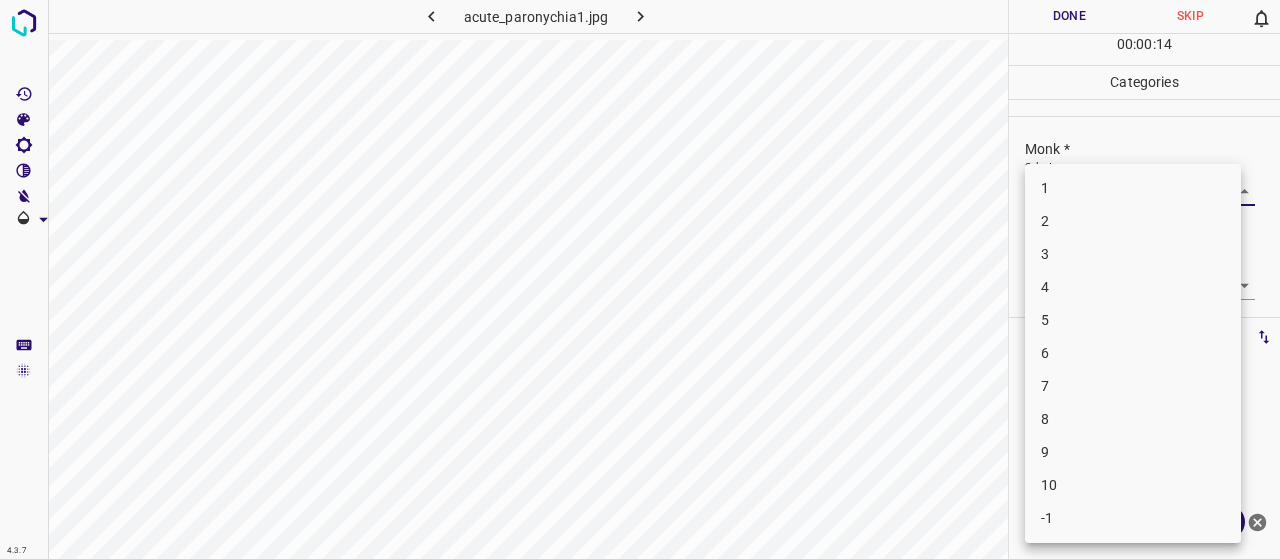 click on "3" at bounding box center [1133, 254] 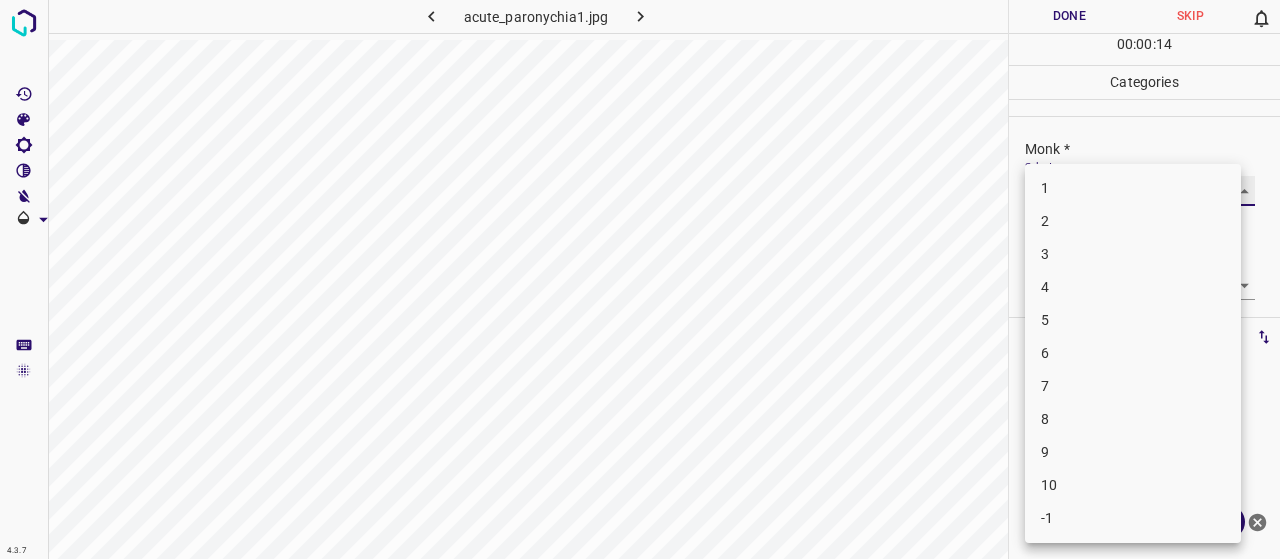 type on "3" 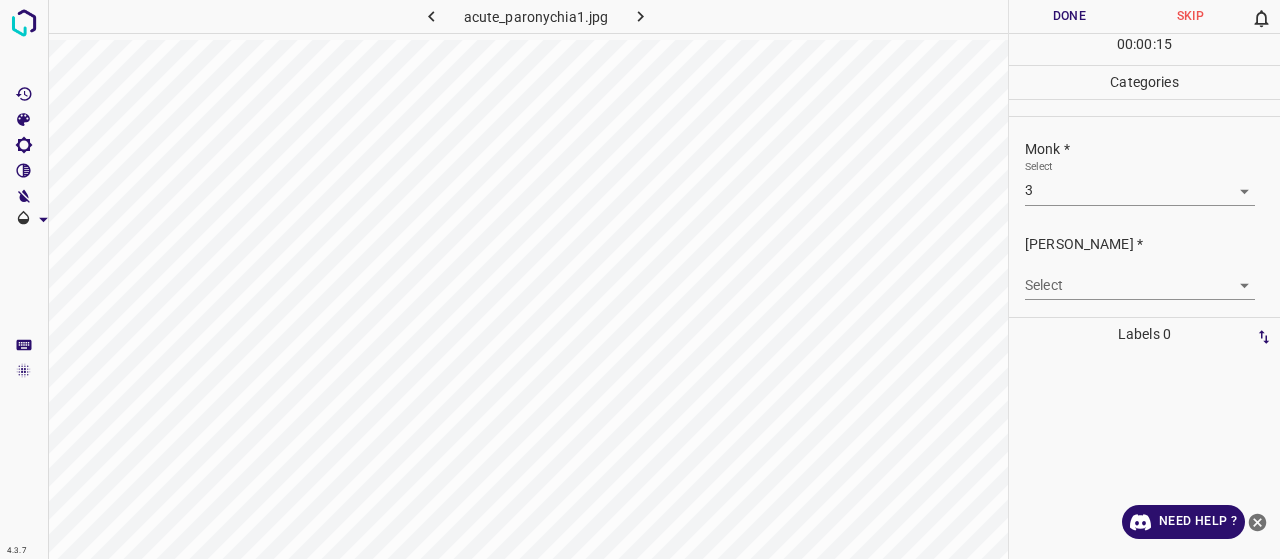 click on "Fitzpatrick *  Select ​" at bounding box center [1144, 267] 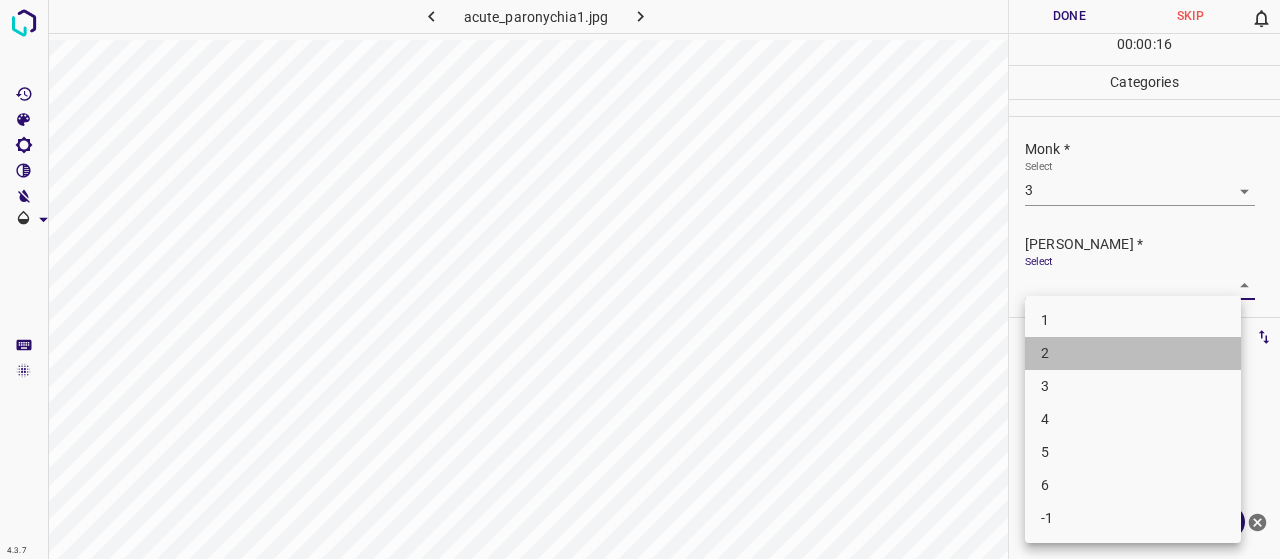click on "2" at bounding box center [1133, 353] 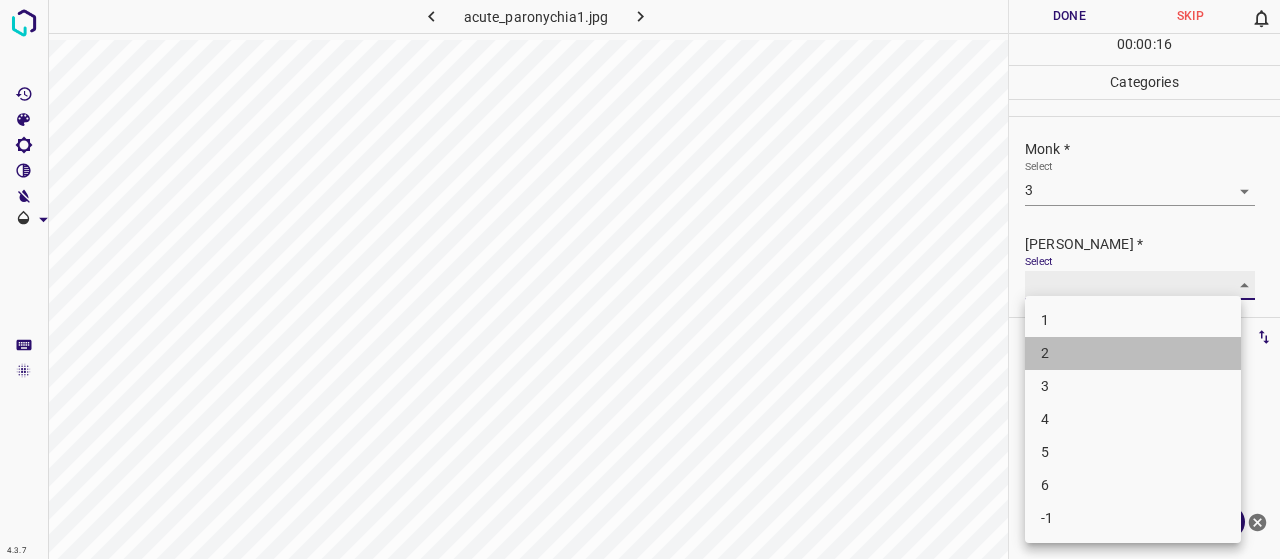 type on "2" 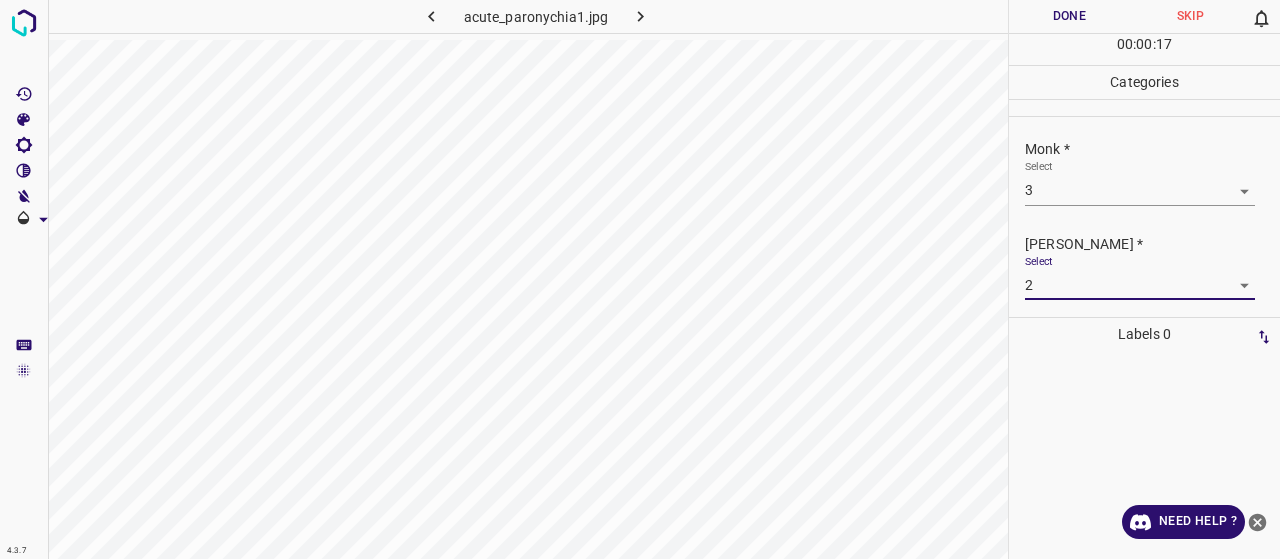 click on "Done" at bounding box center (1069, 16) 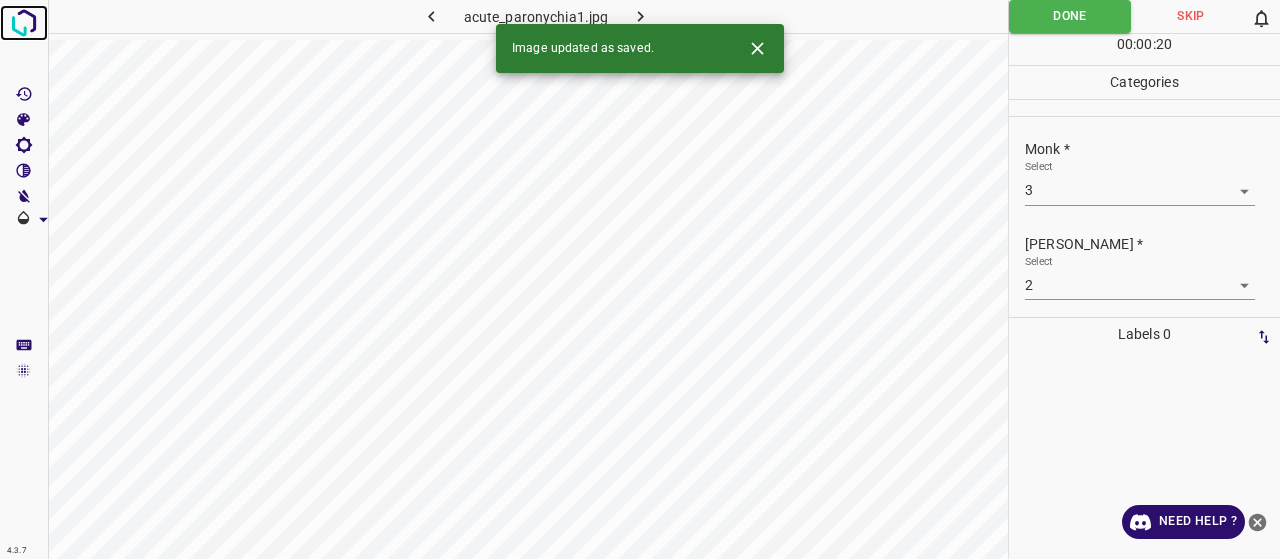 click at bounding box center (24, 23) 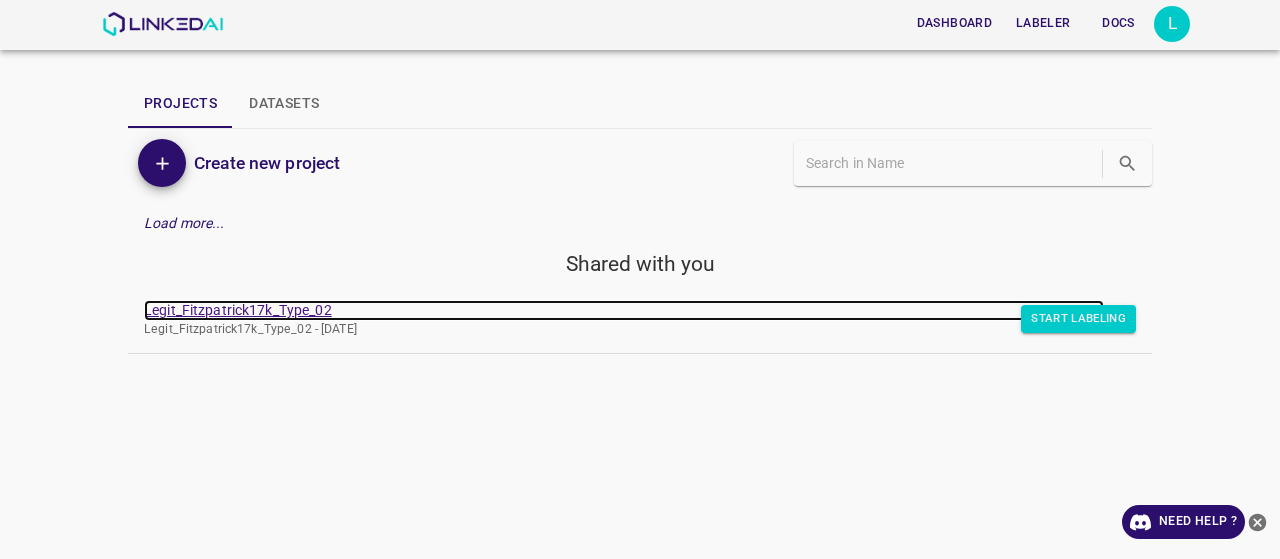 click on "Legit_Fitzpatrick17k_Type_02" at bounding box center [624, 310] 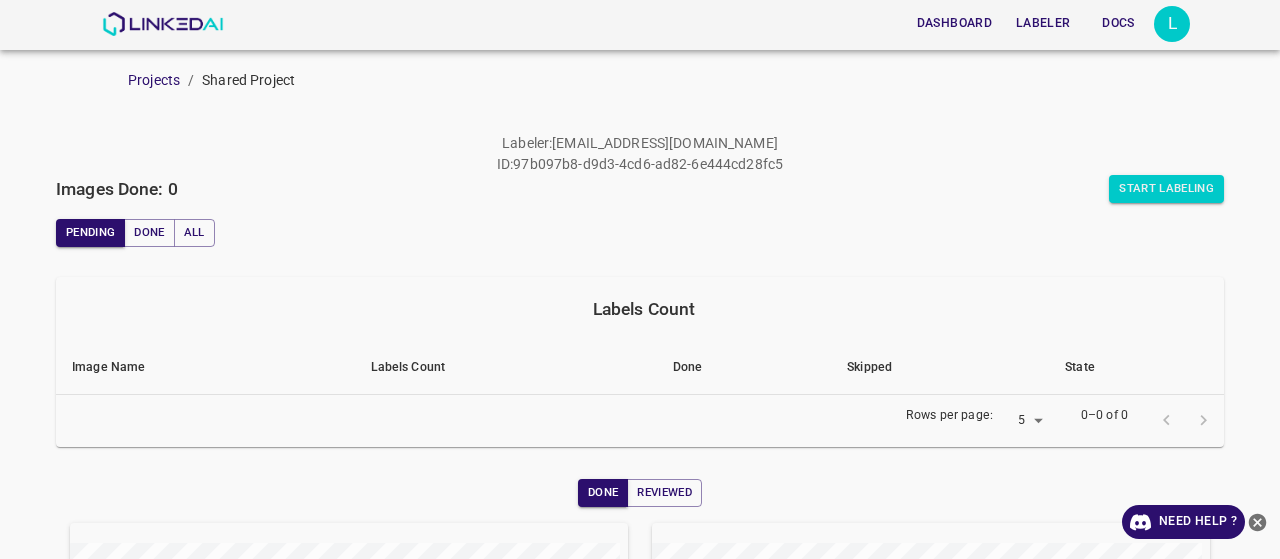 scroll, scrollTop: 0, scrollLeft: 0, axis: both 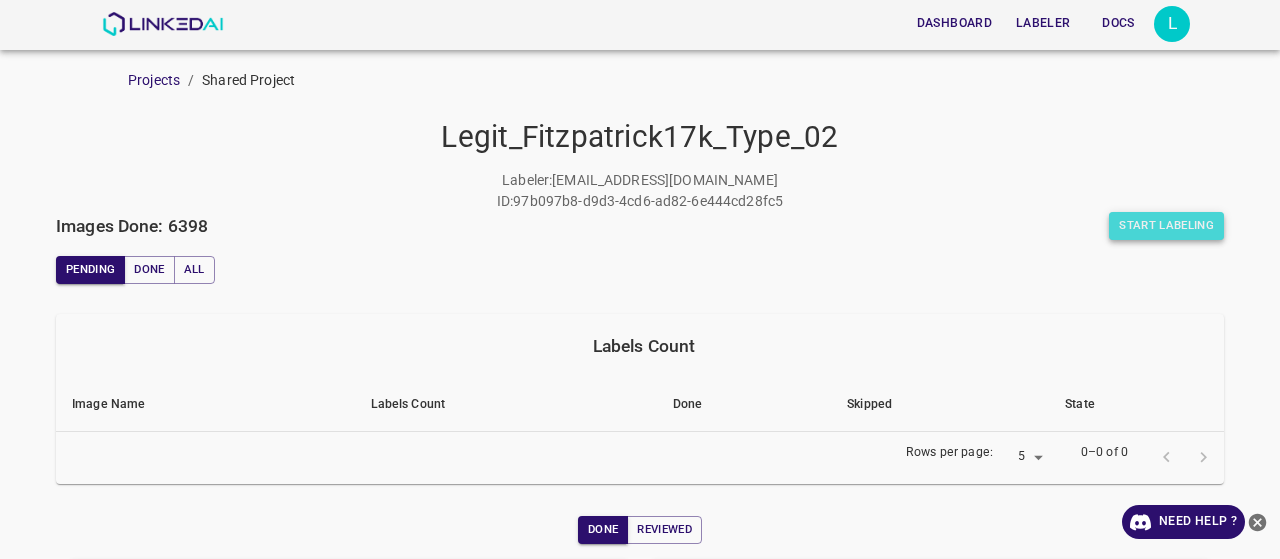 click on "Start Labeling" at bounding box center (1166, 226) 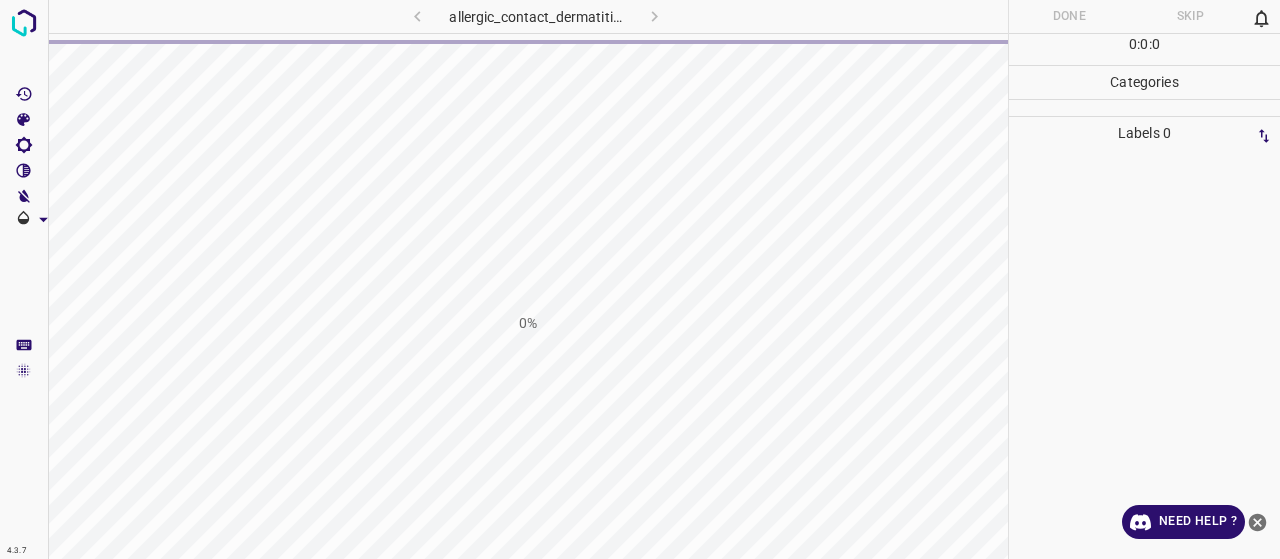 scroll, scrollTop: 0, scrollLeft: 0, axis: both 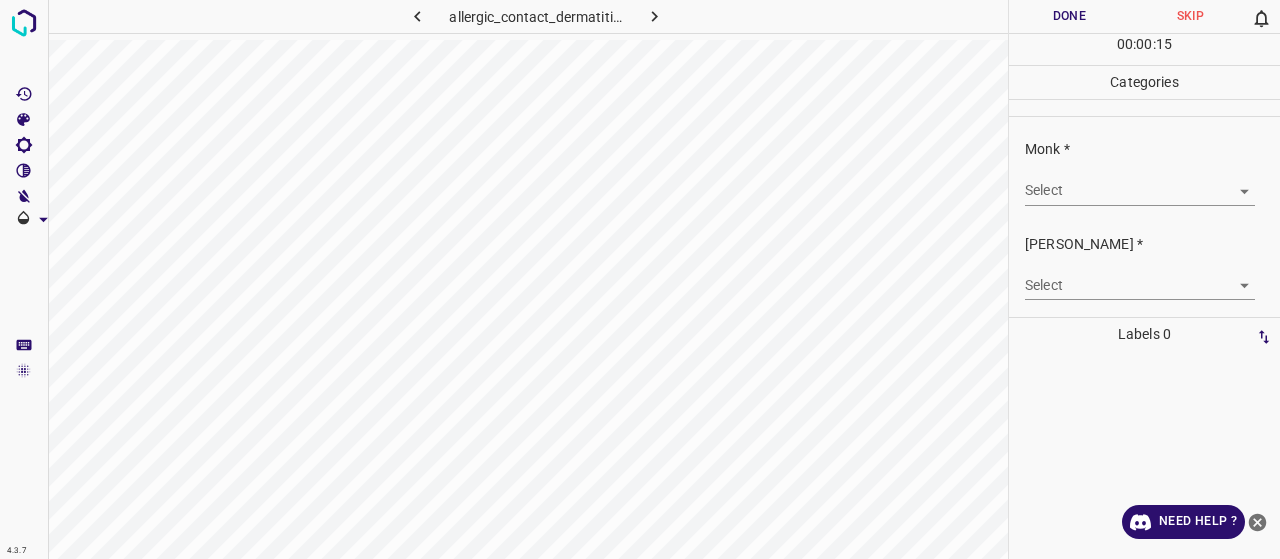click on "4.3.7 allergic_contact_dermatitis121.jpg Done Skip 0 00   : 00   : 15   Categories Monk *  Select ​  [PERSON_NAME] *  Select ​ Labels   0 Categories 1 Monk 2  [PERSON_NAME] Tools Space Change between modes (Draw & Edit) I Auto labeling R Restore zoom M Zoom in N Zoom out Delete Delete selecte label Filters Z Restore filters X Saturation filter C Brightness filter V Contrast filter B Gray scale filter General O Download Need Help ? - Text - Hide - Delete" at bounding box center (640, 279) 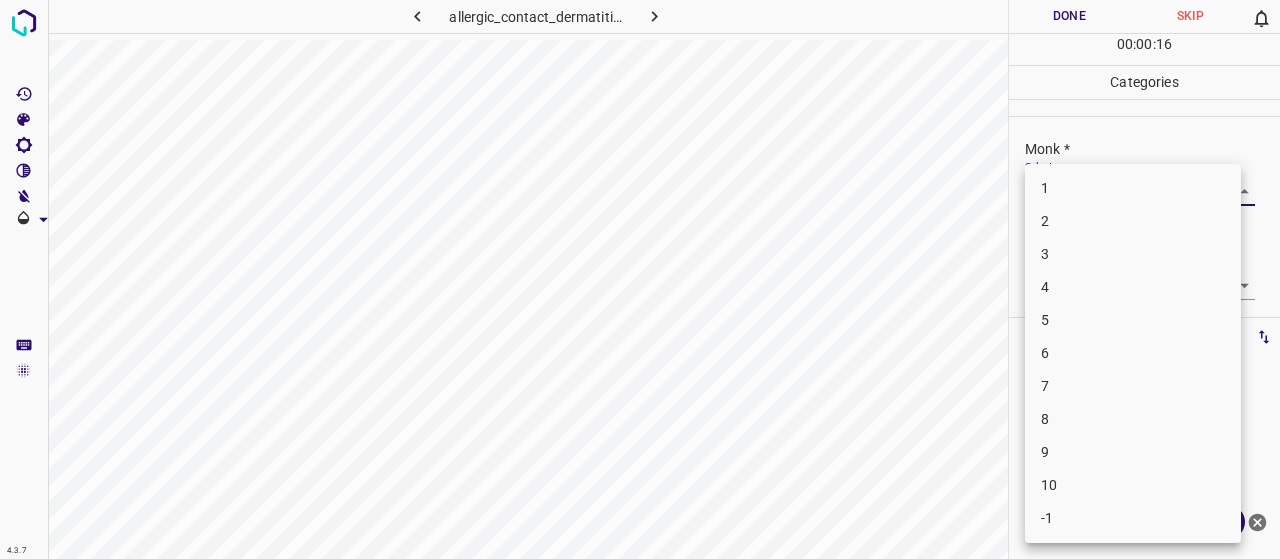 drag, startPoint x: 1080, startPoint y: 309, endPoint x: 1068, endPoint y: 296, distance: 17.691807 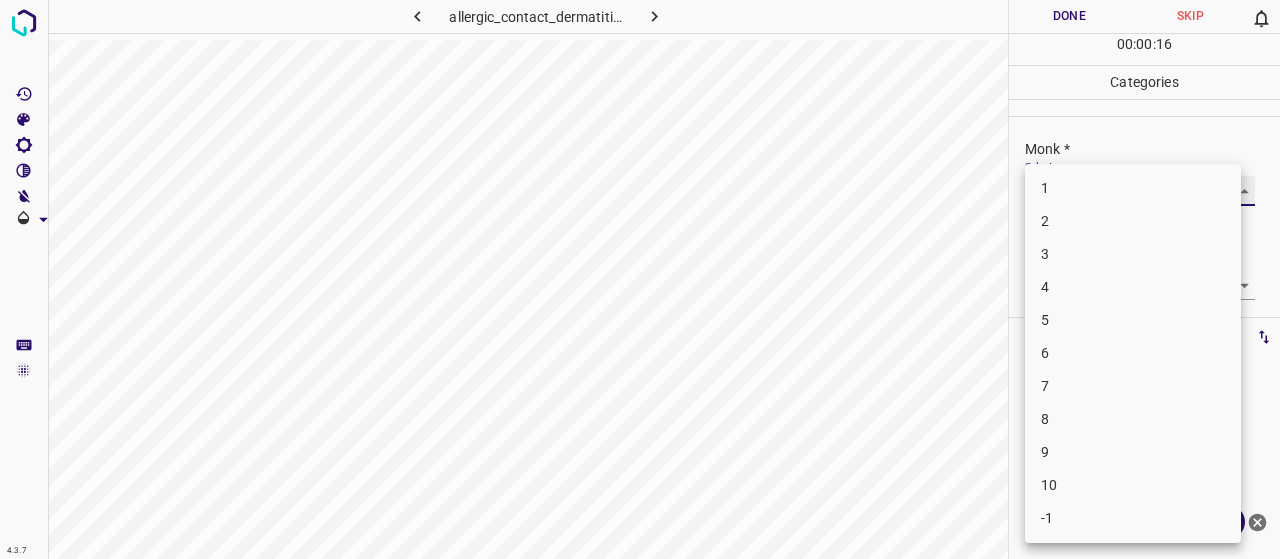 type on "4" 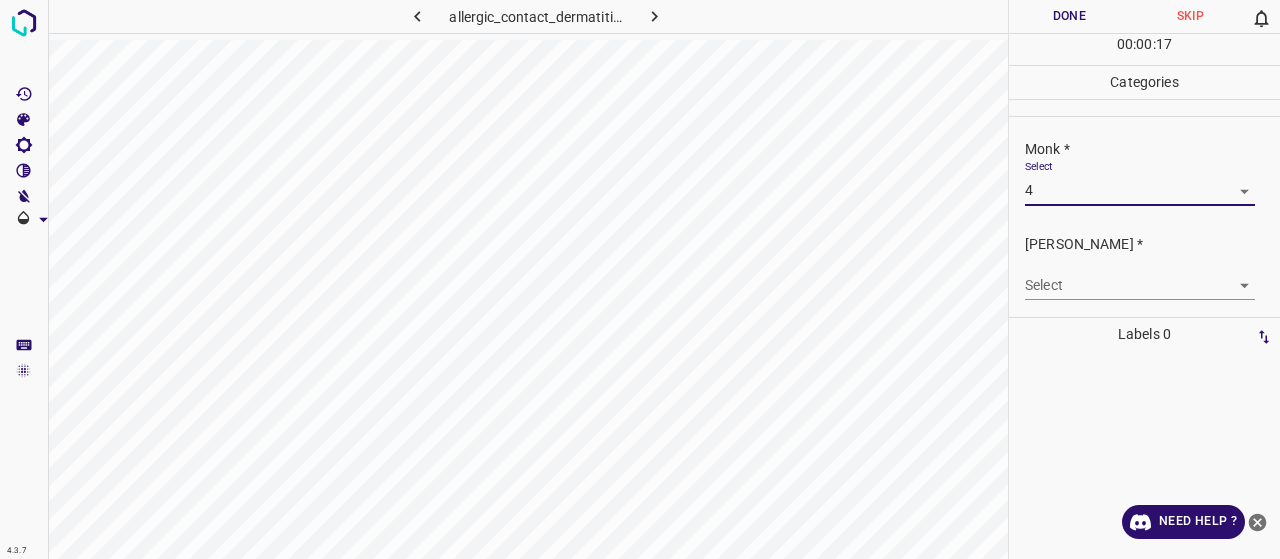 click on "4.3.7 allergic_contact_dermatitis121.jpg Done Skip 0 00   : 00   : 17   Categories Monk *  Select 4 4  [PERSON_NAME] *  Select ​ Labels   0 Categories 1 Monk 2  [PERSON_NAME] Tools Space Change between modes (Draw & Edit) I Auto labeling R Restore zoom M Zoom in N Zoom out Delete Delete selecte label Filters Z Restore filters X Saturation filter C Brightness filter V Contrast filter B Gray scale filter General O Download Need Help ? - Text - Hide - Delete" at bounding box center (640, 279) 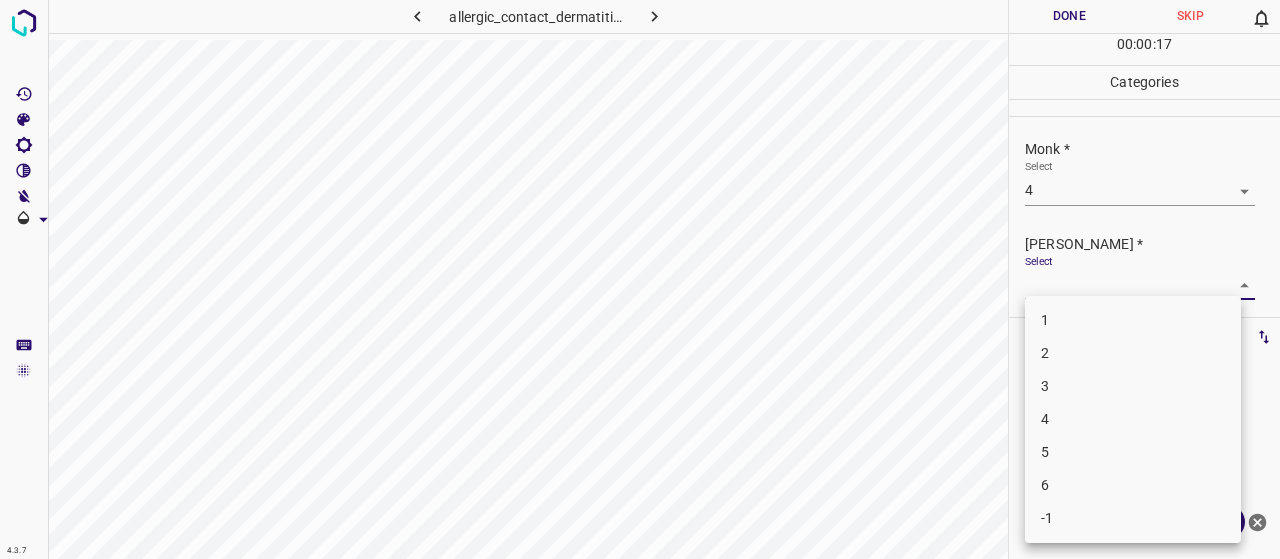 click on "2" at bounding box center (1133, 353) 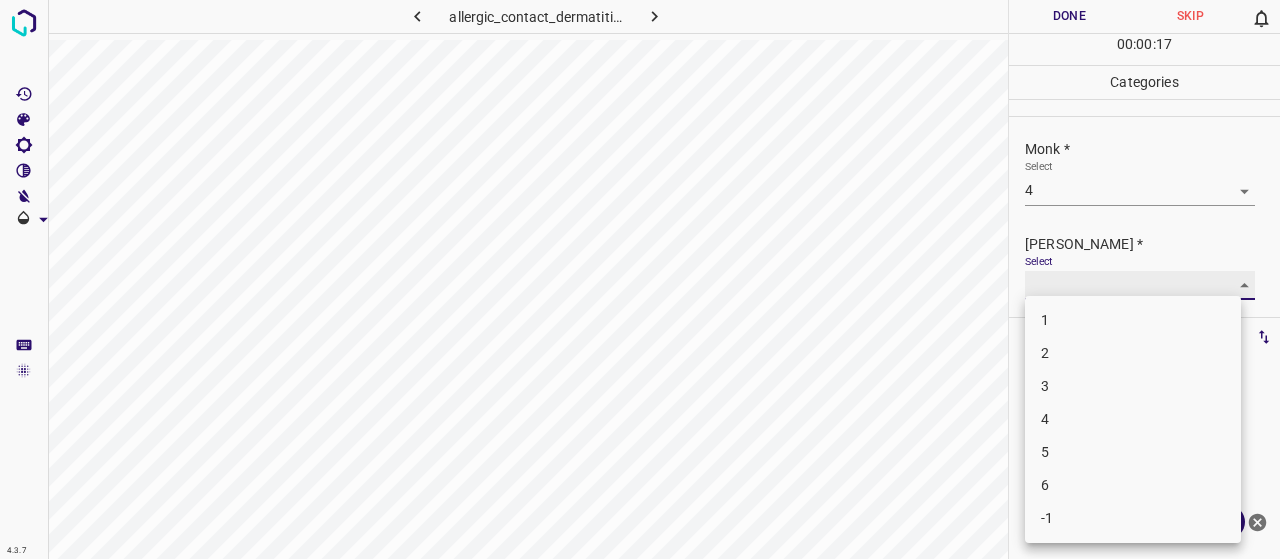 type on "2" 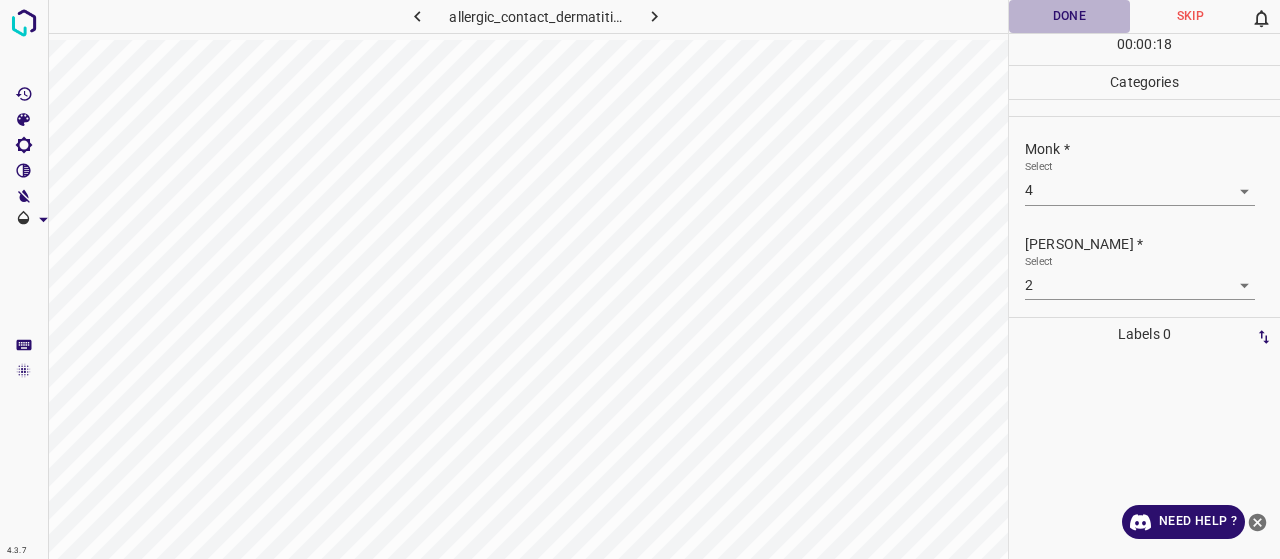 click on "Done" at bounding box center [1069, 16] 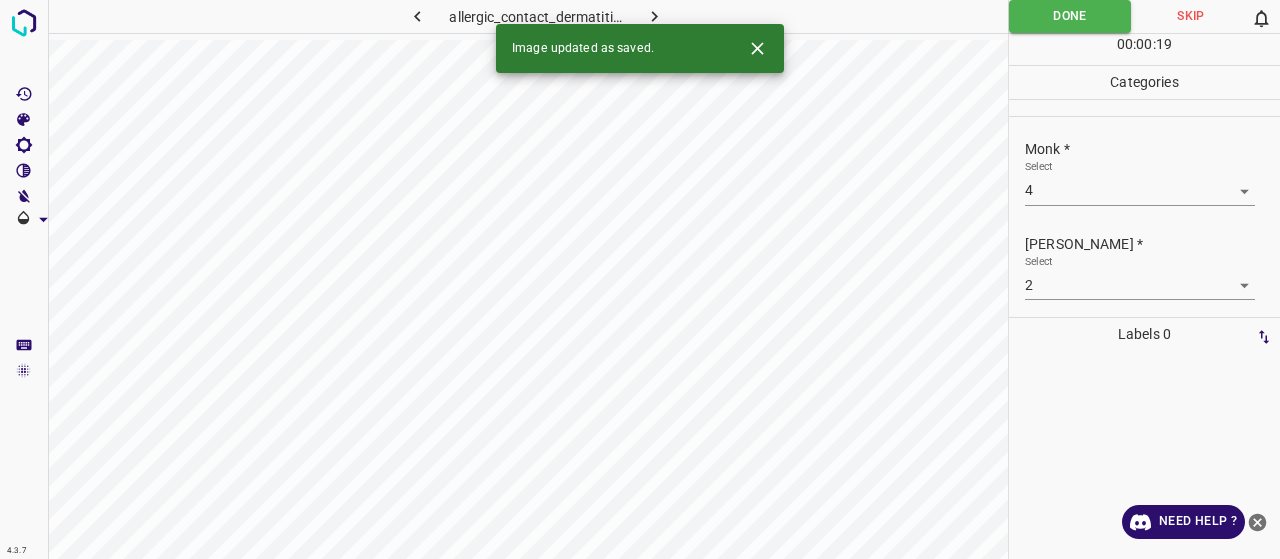 click 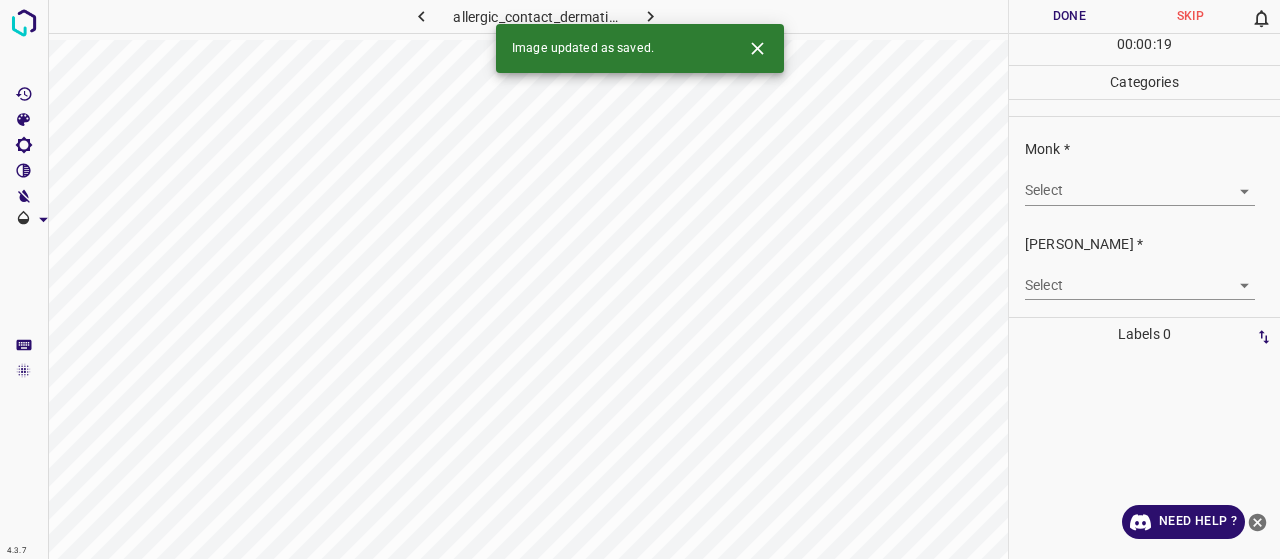 click on "4.3.7 allergic_contact_dermatitis5.jpg Done Skip 0 00   : 00   : 19   Categories Monk *  Select ​  [PERSON_NAME] *  Select ​ Labels   0 Categories 1 Monk 2  [PERSON_NAME] Tools Space Change between modes (Draw & Edit) I Auto labeling R Restore zoom M Zoom in N Zoom out Delete Delete selecte label Filters Z Restore filters X Saturation filter C Brightness filter V Contrast filter B Gray scale filter General O Download Image updated as saved. Need Help ? - Text - Hide - Delete" at bounding box center (640, 279) 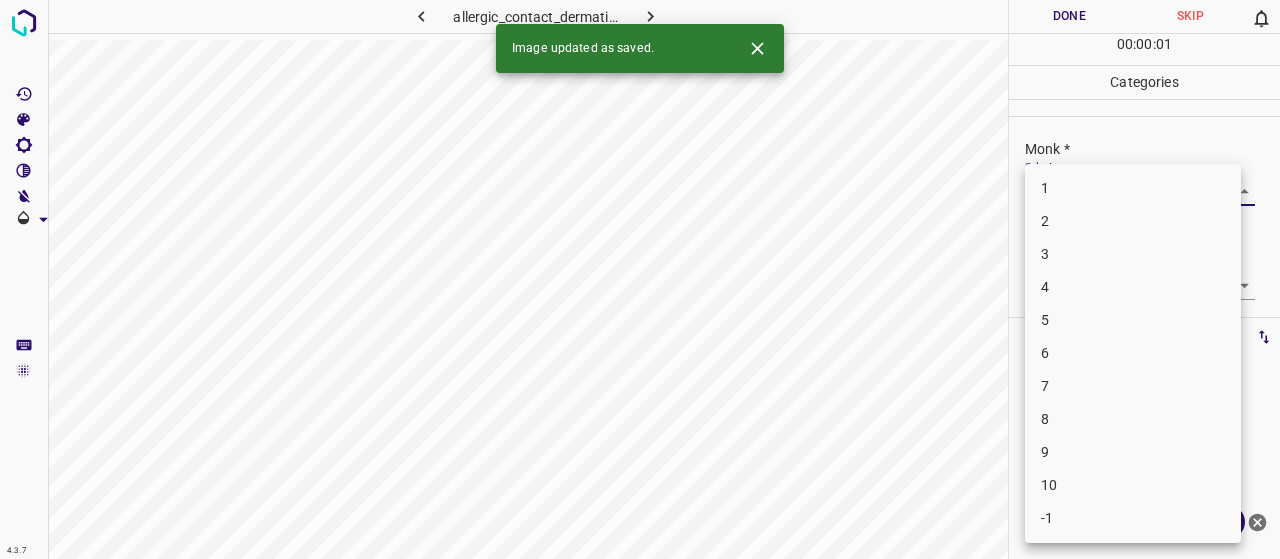 click on "4" at bounding box center (1133, 287) 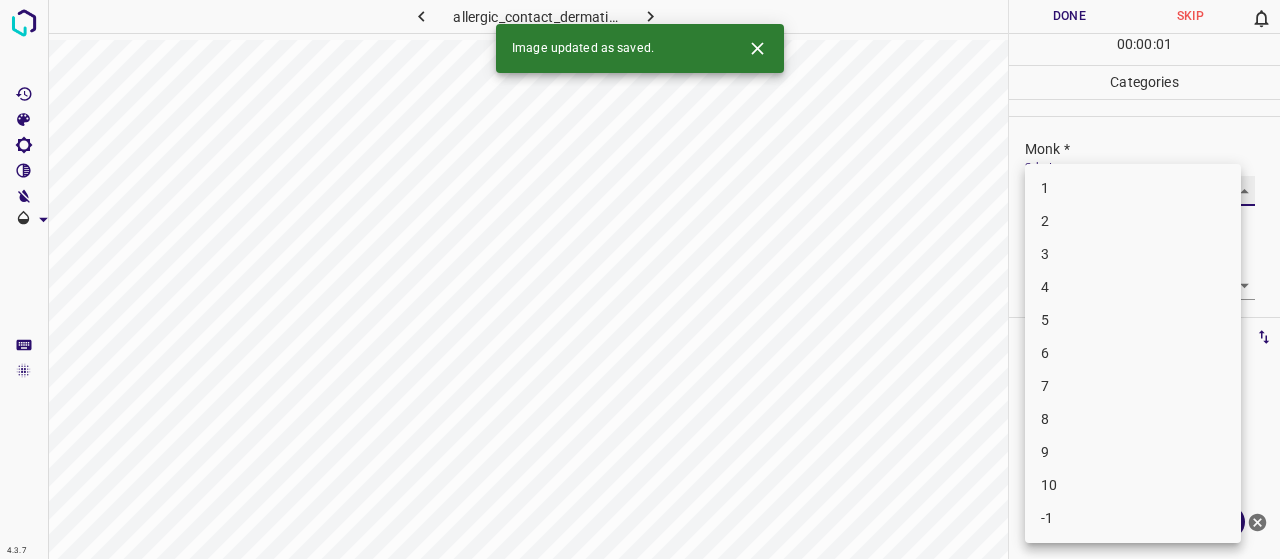 type on "4" 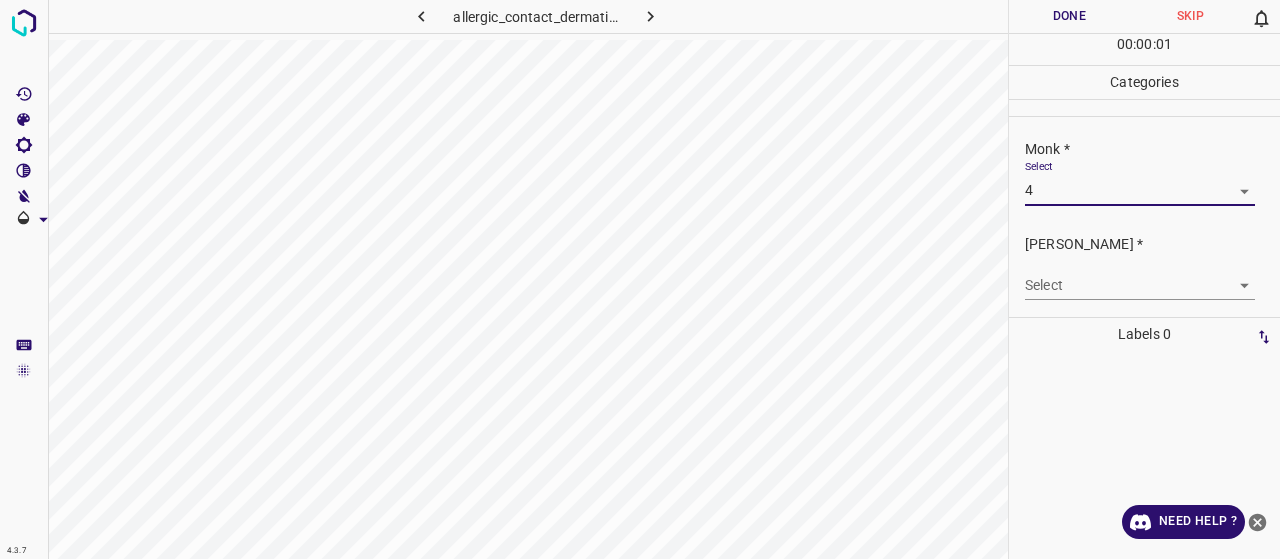 click on "4.3.7 allergic_contact_dermatitis5.jpg Done Skip 0 00   : 00   : 01   Categories Monk *  Select 4 4  [PERSON_NAME] *  Select ​ Labels   0 Categories 1 Monk 2  [PERSON_NAME] Tools Space Change between modes (Draw & Edit) I Auto labeling R Restore zoom M Zoom in N Zoom out Delete Delete selecte label Filters Z Restore filters X Saturation filter C Brightness filter V Contrast filter B Gray scale filter General O Download Need Help ? - Text - Hide - Delete 1 2 3 4 5 6 7 8 9 10 -1" at bounding box center [640, 279] 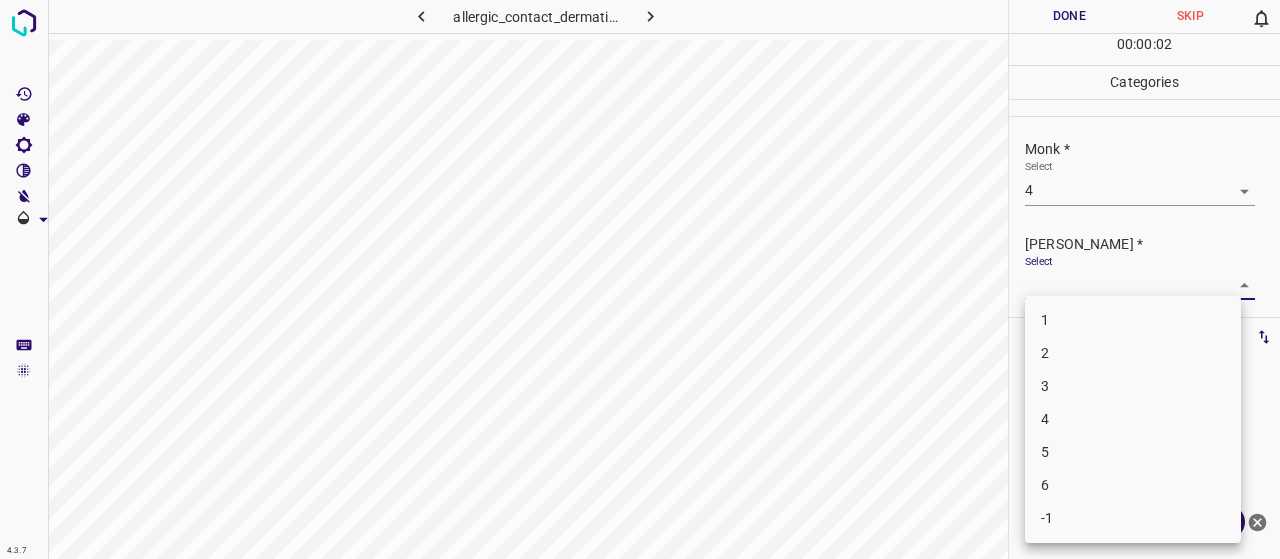 click on "2" at bounding box center (1133, 353) 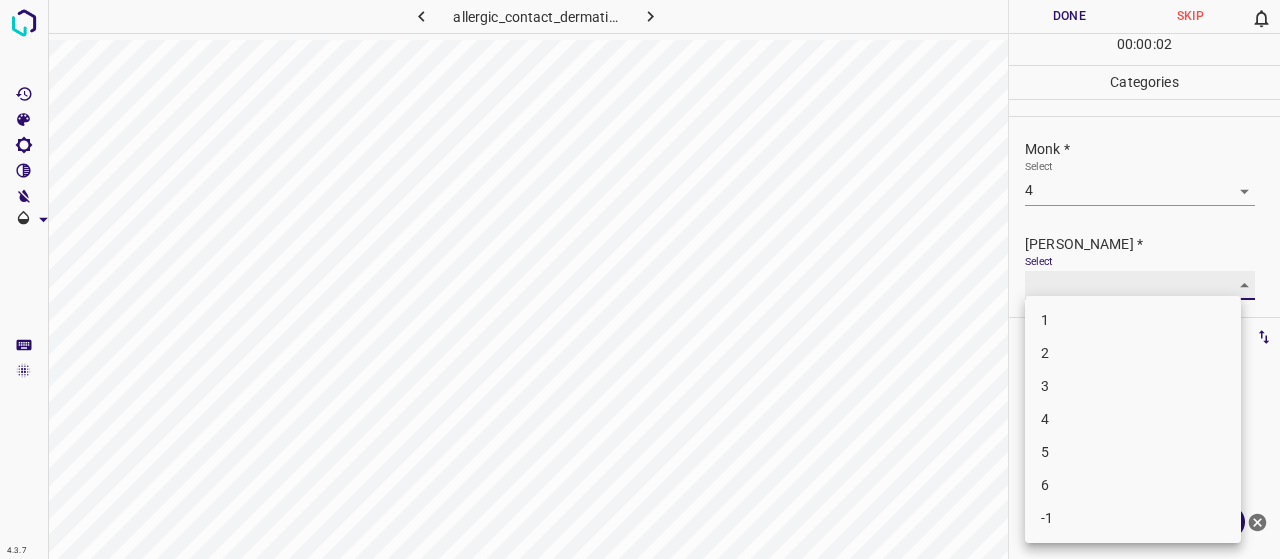 type on "2" 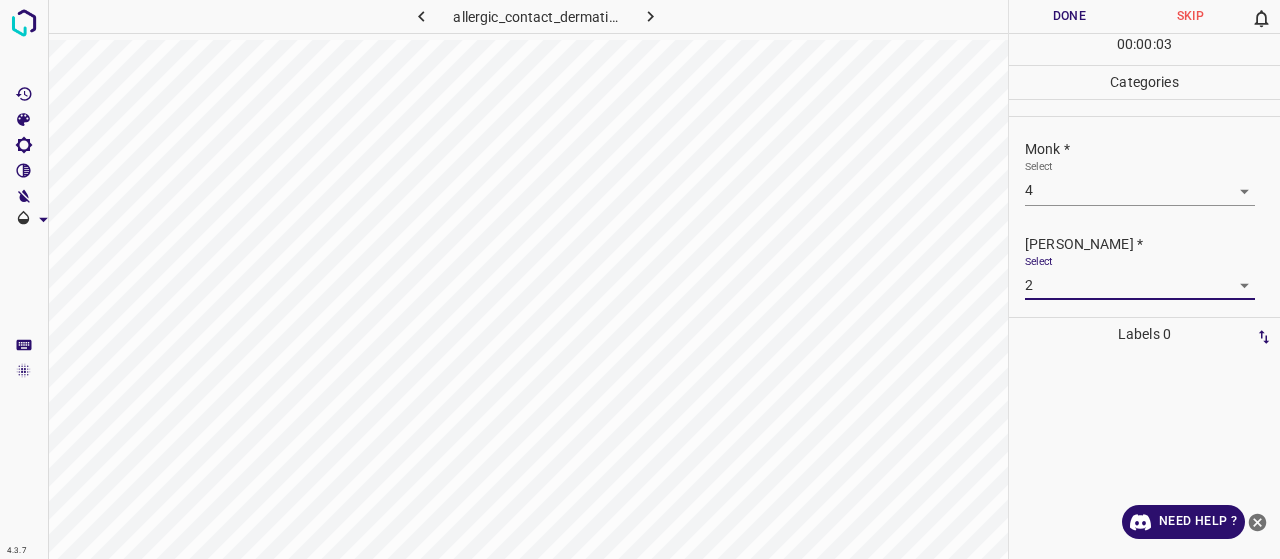 click on "Done" at bounding box center (1069, 16) 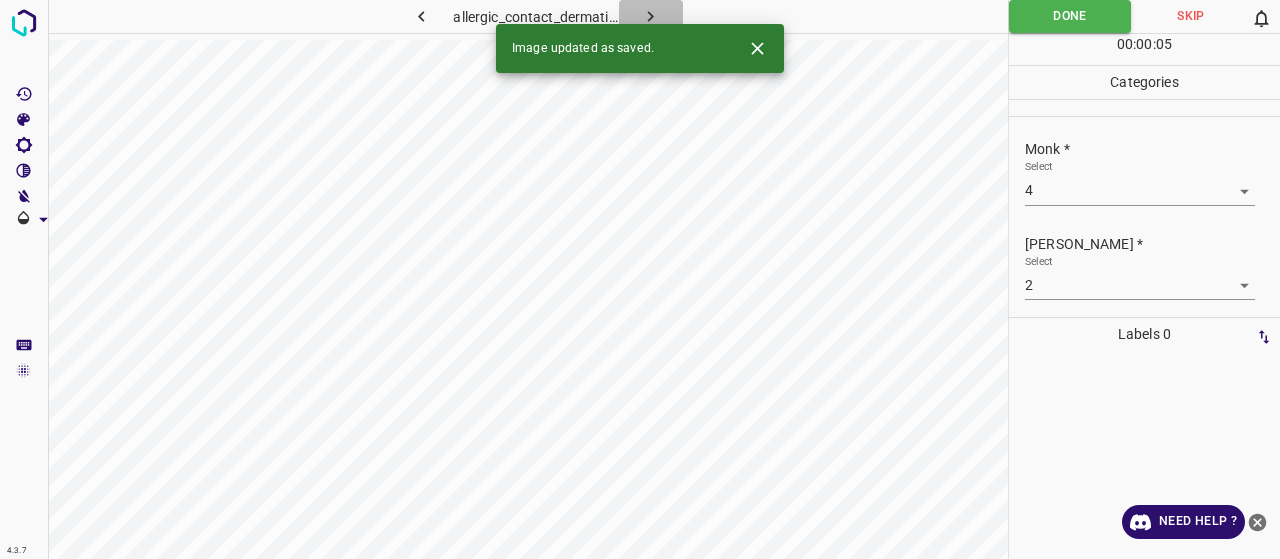 click 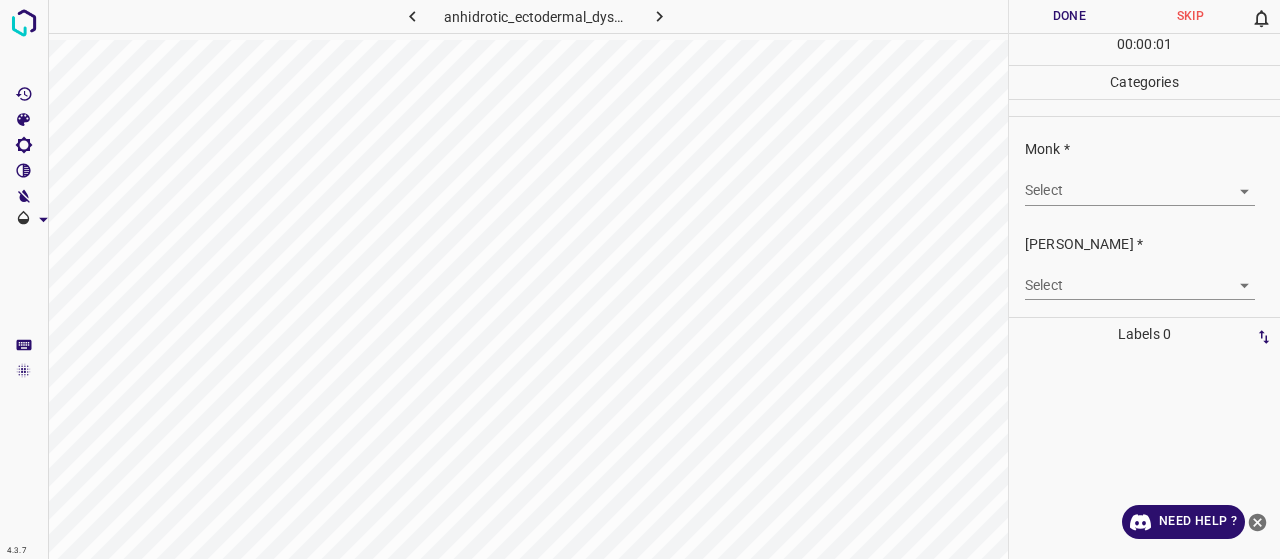 click on "4.3.7 anhidrotic_ectodermal_dysplasia1.jpg Done Skip 0 00   : 00   : 01   Categories Monk *  Select ​  [PERSON_NAME] *  Select ​ Labels   0 Categories 1 Monk 2  [PERSON_NAME] Tools Space Change between modes (Draw & Edit) I Auto labeling R Restore zoom M Zoom in N Zoom out Delete Delete selecte label Filters Z Restore filters X Saturation filter C Brightness filter V Contrast filter B Gray scale filter General O Download Need Help ? - Text - Hide - Delete" at bounding box center [640, 279] 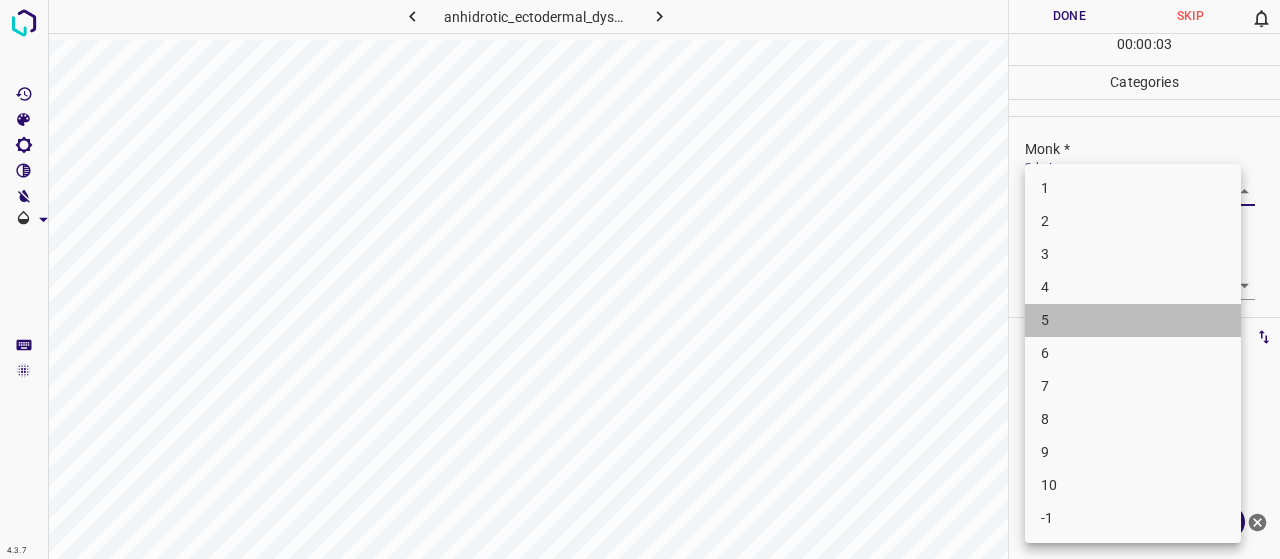 click on "5" at bounding box center [1133, 320] 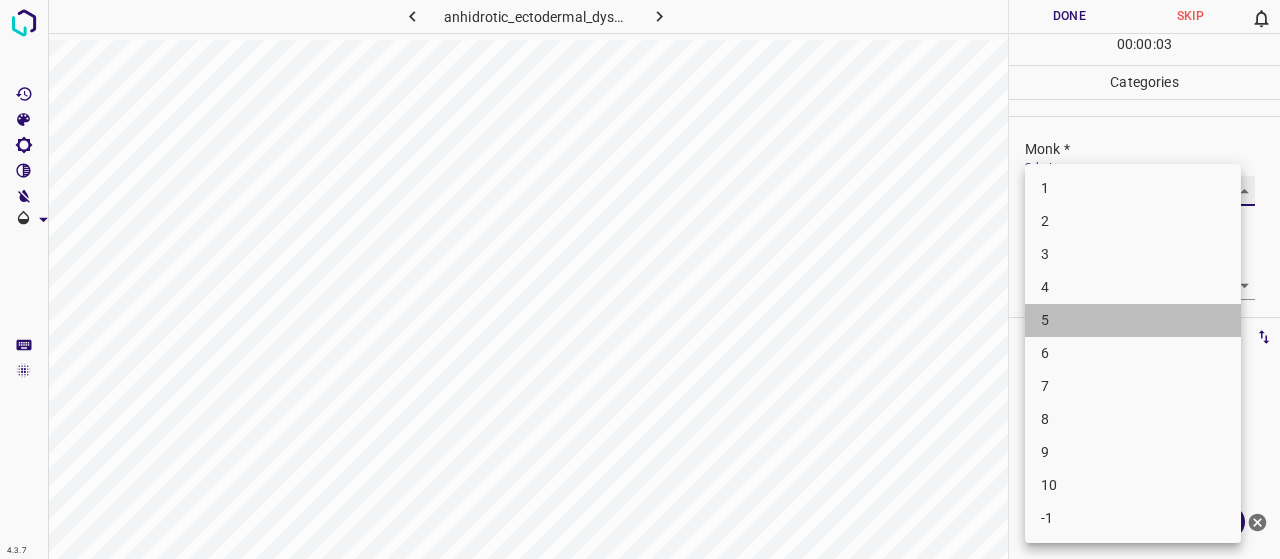 type on "5" 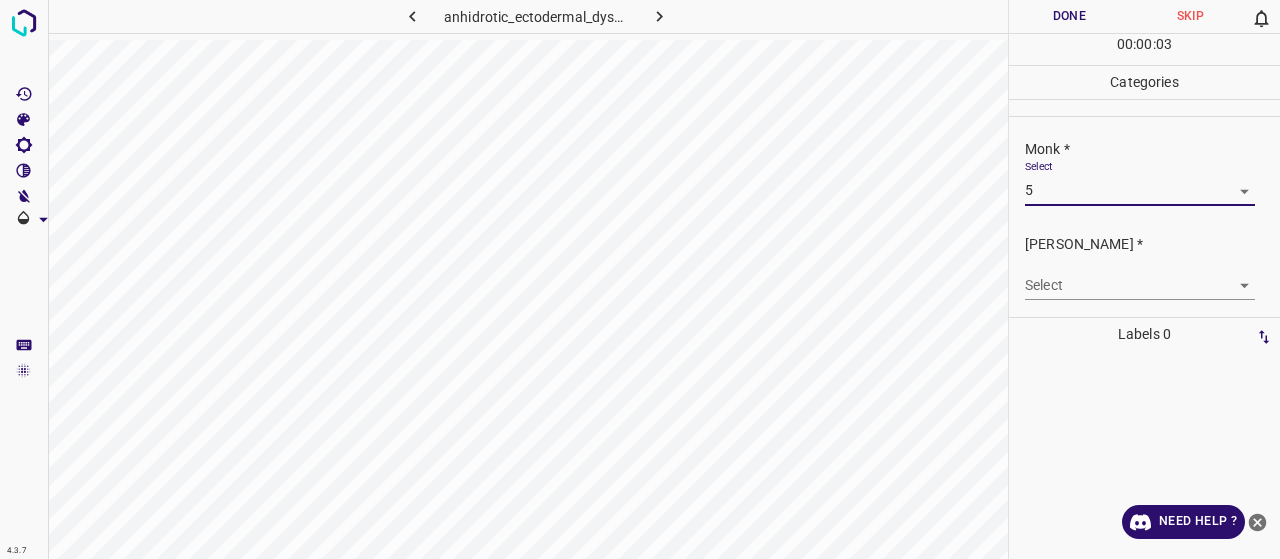 click on "4.3.7 anhidrotic_ectodermal_dysplasia1.jpg Done Skip 0 00   : 00   : 03   Categories Monk *  Select 5 5  [PERSON_NAME] *  Select ​ Labels   0 Categories 1 Monk 2  [PERSON_NAME] Tools Space Change between modes (Draw & Edit) I Auto labeling R Restore zoom M Zoom in N Zoom out Delete Delete selecte label Filters Z Restore filters X Saturation filter C Brightness filter V Contrast filter B Gray scale filter General O Download Need Help ? - Text - Hide - Delete 1 2 3 4 5 6 7 8 9 10 -1" at bounding box center [640, 279] 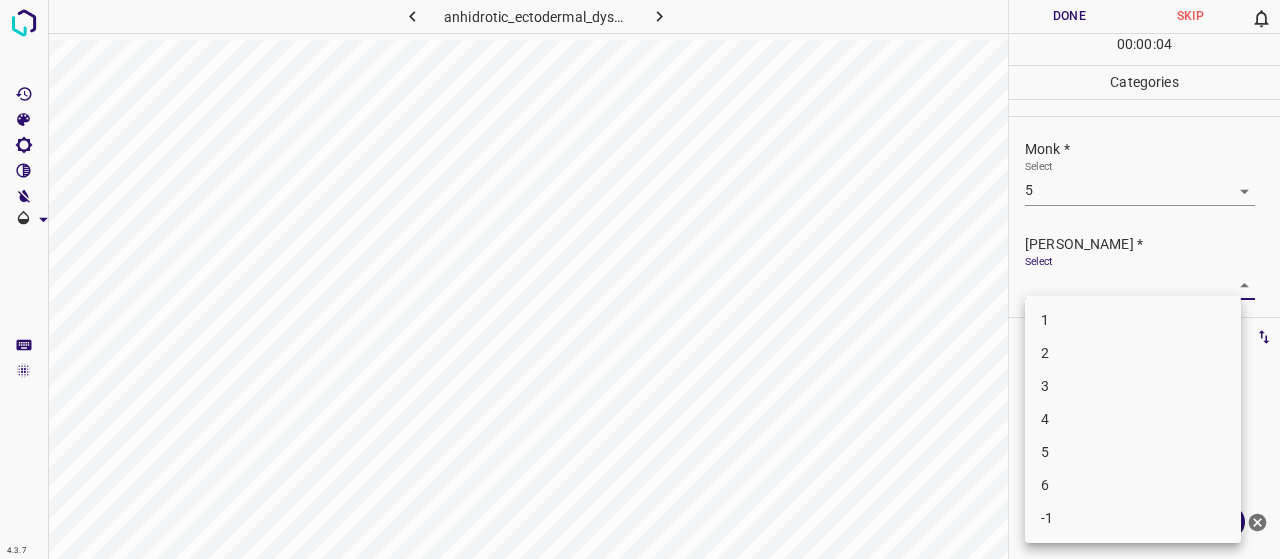 click on "3" at bounding box center (1133, 386) 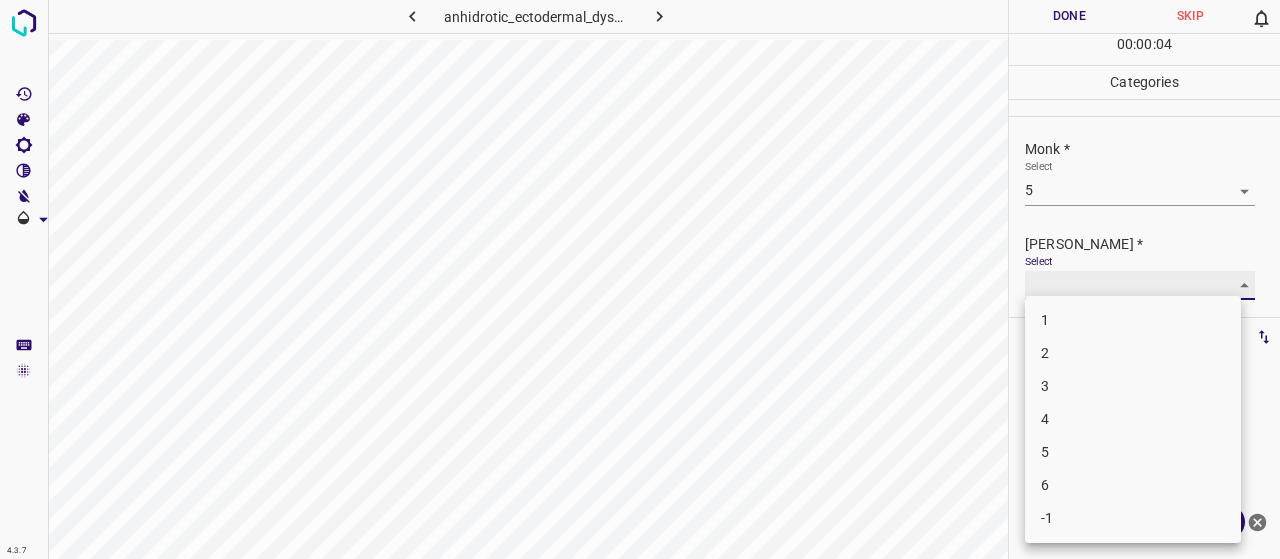 type on "3" 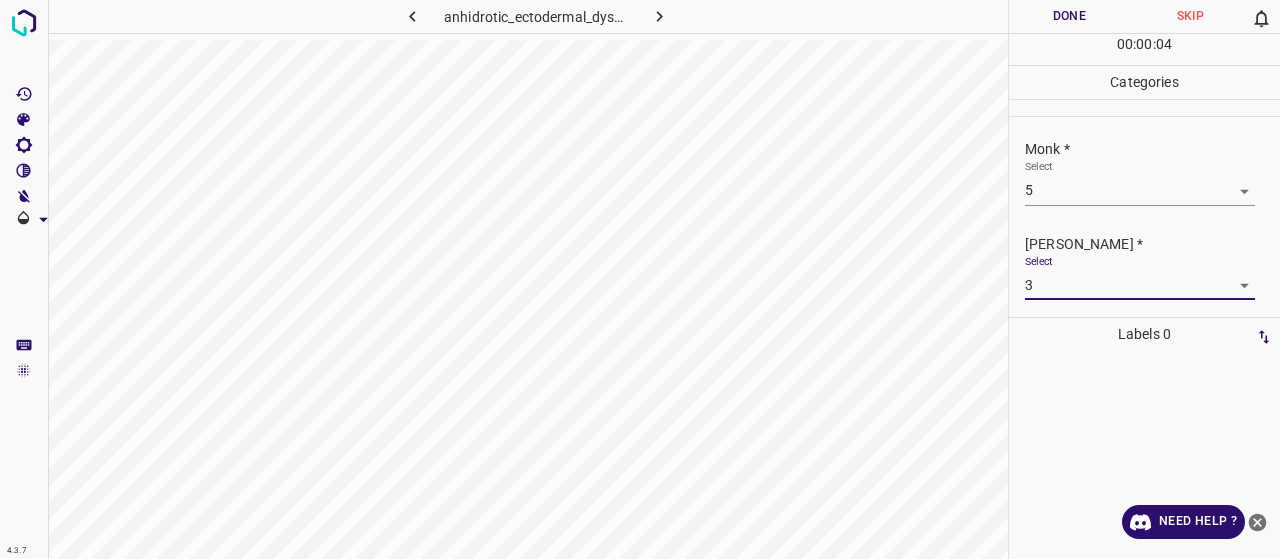 click on "Done" at bounding box center [1069, 16] 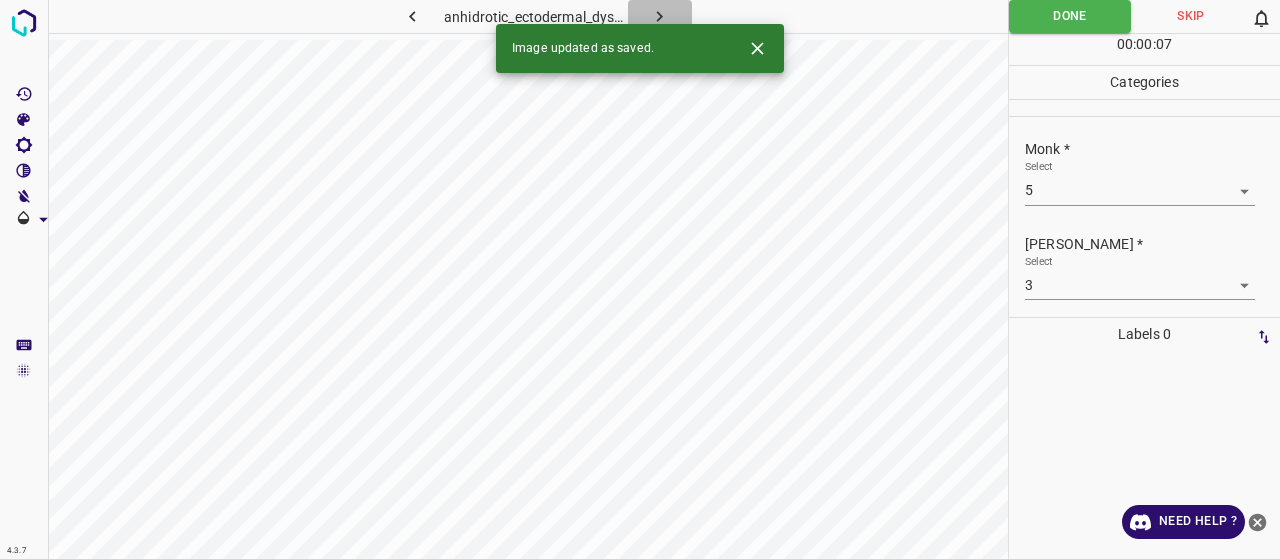 click at bounding box center [660, 16] 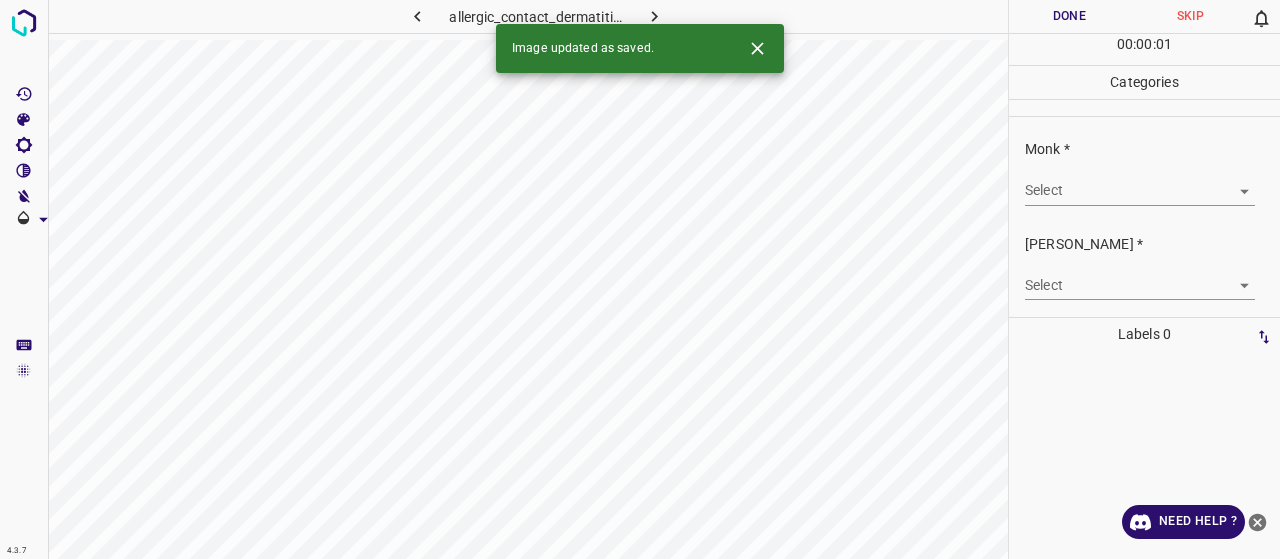 click on "4.3.7 allergic_contact_dermatitis122.jpg Done Skip 0 00   : 00   : 01   Categories Monk *  Select ​  [PERSON_NAME] *  Select ​ Labels   0 Categories 1 Monk 2  [PERSON_NAME] Tools Space Change between modes (Draw & Edit) I Auto labeling R Restore zoom M Zoom in N Zoom out Delete Delete selecte label Filters Z Restore filters X Saturation filter C Brightness filter V Contrast filter B Gray scale filter General O Download Image updated as saved. Need Help ? - Text - Hide - Delete" at bounding box center [640, 279] 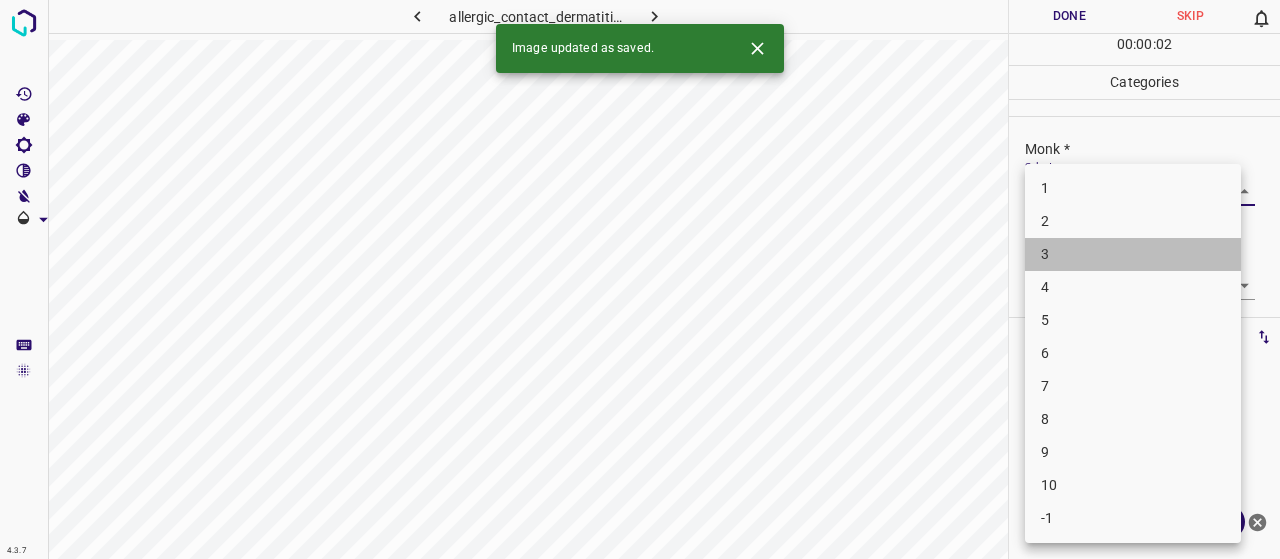 click on "3" at bounding box center [1133, 254] 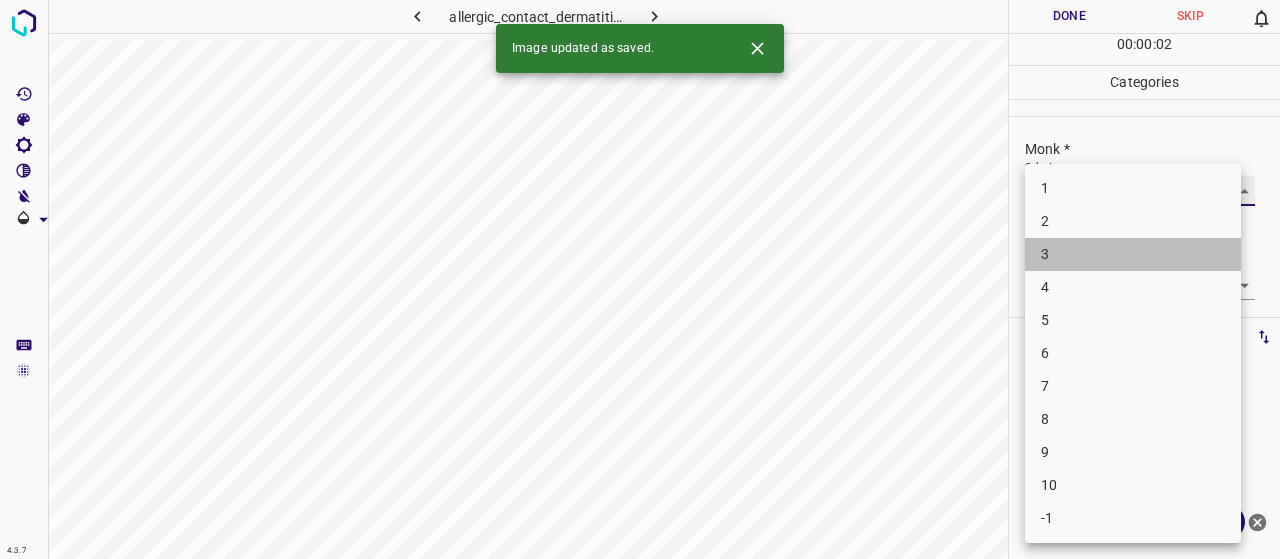 type on "3" 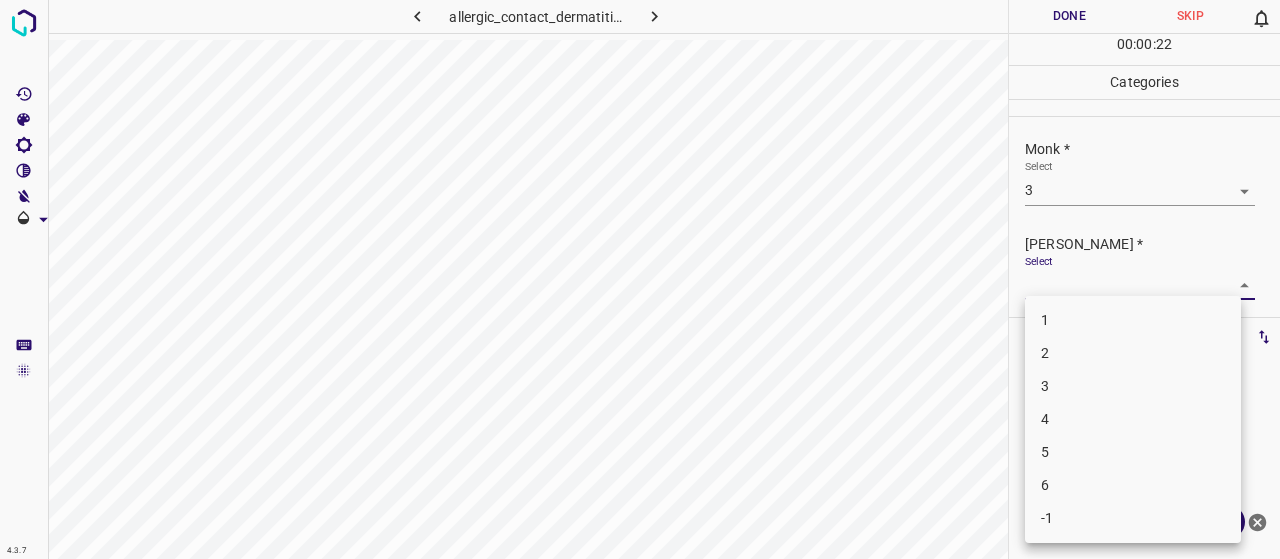 click on "4.3.7 allergic_contact_dermatitis122.jpg Done Skip 0 00   : 00   : 22   Categories Monk *  Select 3 3  [PERSON_NAME] *  Select ​ Labels   0 Categories 1 Monk 2  [PERSON_NAME] Tools Space Change between modes (Draw & Edit) I Auto labeling R Restore zoom M Zoom in N Zoom out Delete Delete selecte label Filters Z Restore filters X Saturation filter C Brightness filter V Contrast filter B Gray scale filter General O Download Need Help ? - Text - Hide - Delete 1 2 3 4 5 6 -1" at bounding box center (640, 279) 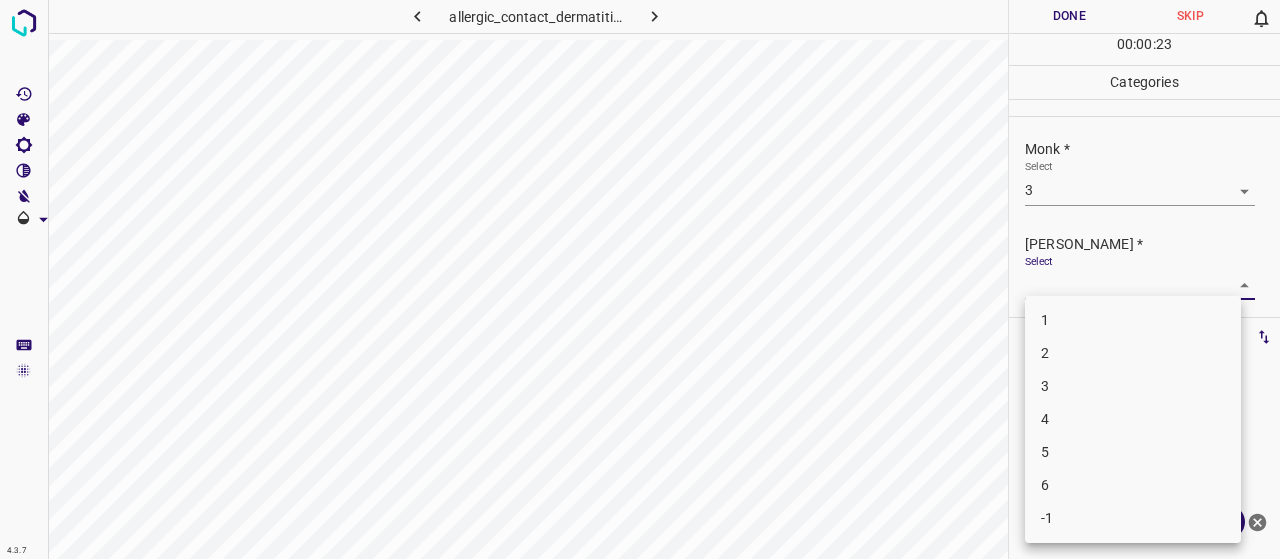click on "2" at bounding box center (1133, 353) 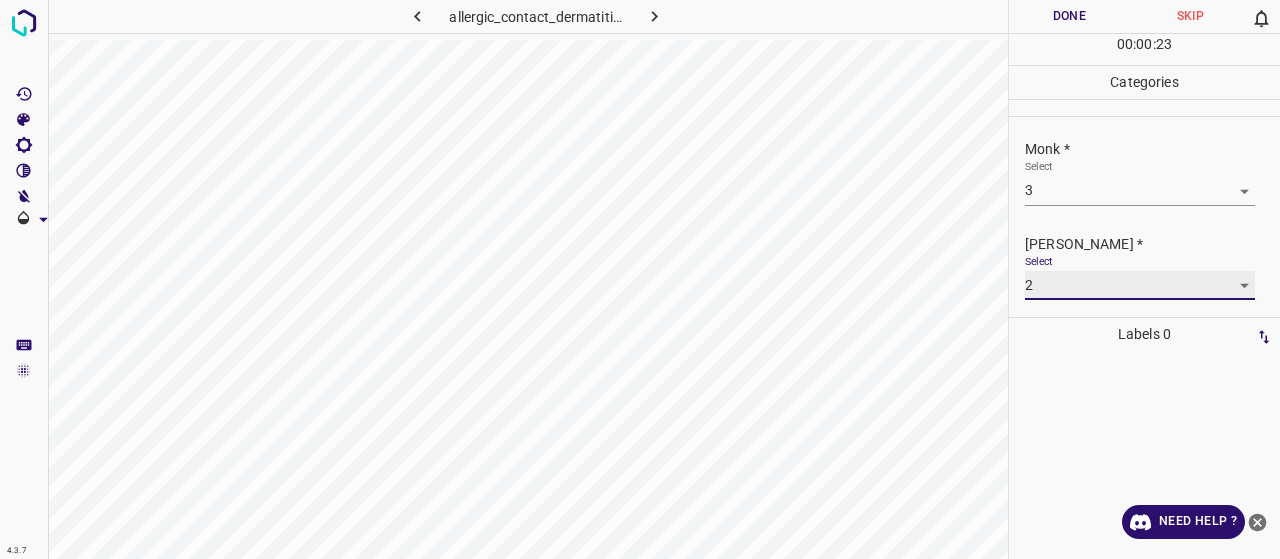 type on "2" 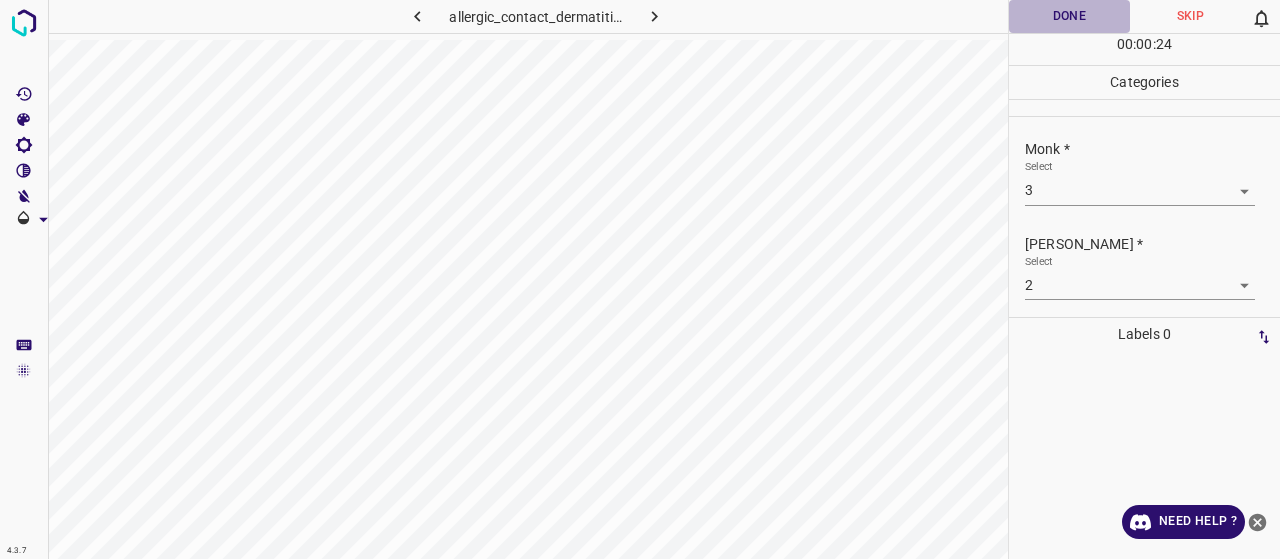 click on "Done" at bounding box center [1069, 16] 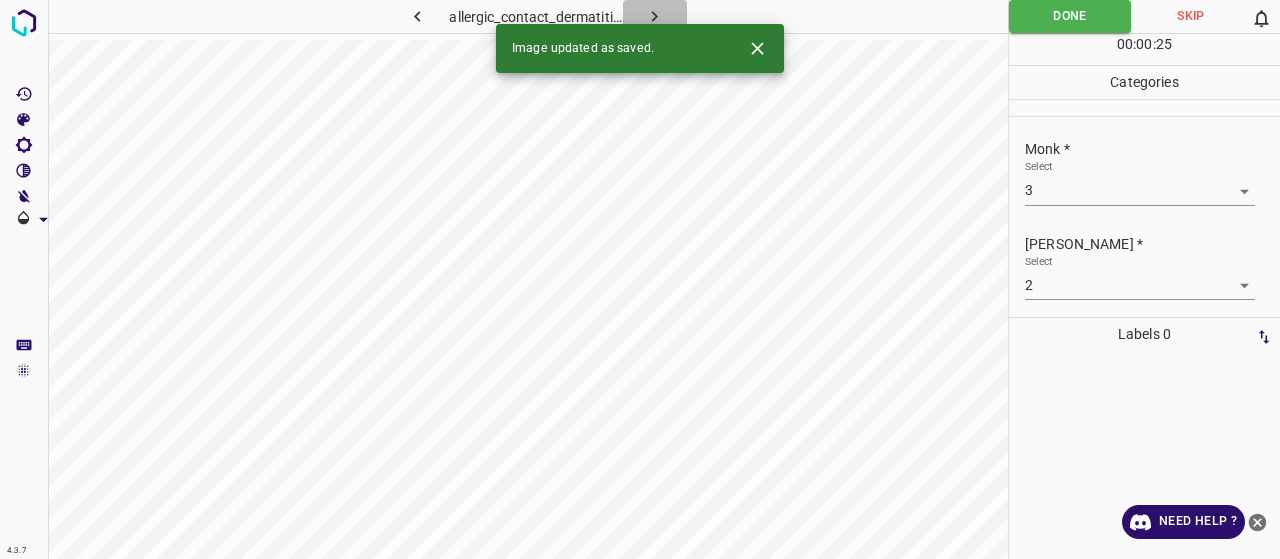 click 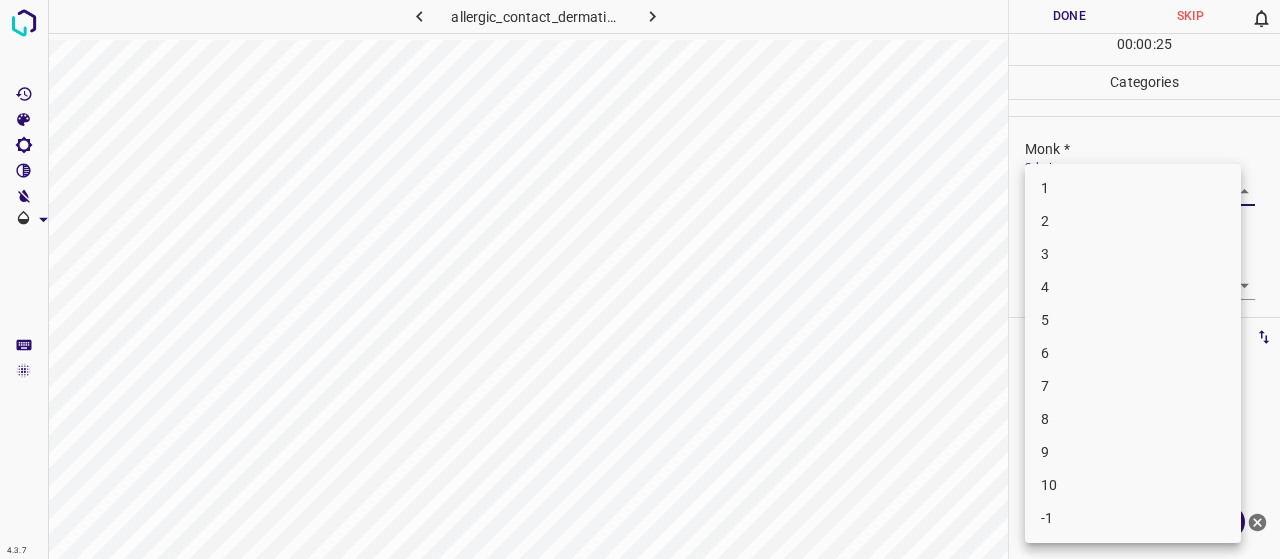 click on "4.3.7 allergic_contact_dermatitis91.jpg Done Skip 0 00   : 00   : 25   Categories Monk *  Select ​  [PERSON_NAME] *  Select ​ Labels   0 Categories 1 Monk 2  [PERSON_NAME] Tools Space Change between modes (Draw & Edit) I Auto labeling R Restore zoom M Zoom in N Zoom out Delete Delete selecte label Filters Z Restore filters X Saturation filter C Brightness filter V Contrast filter B Gray scale filter General O Download Need Help ? - Text - Hide - Delete 1 2 3 4 5 6 7 8 9 10 -1" at bounding box center [640, 279] 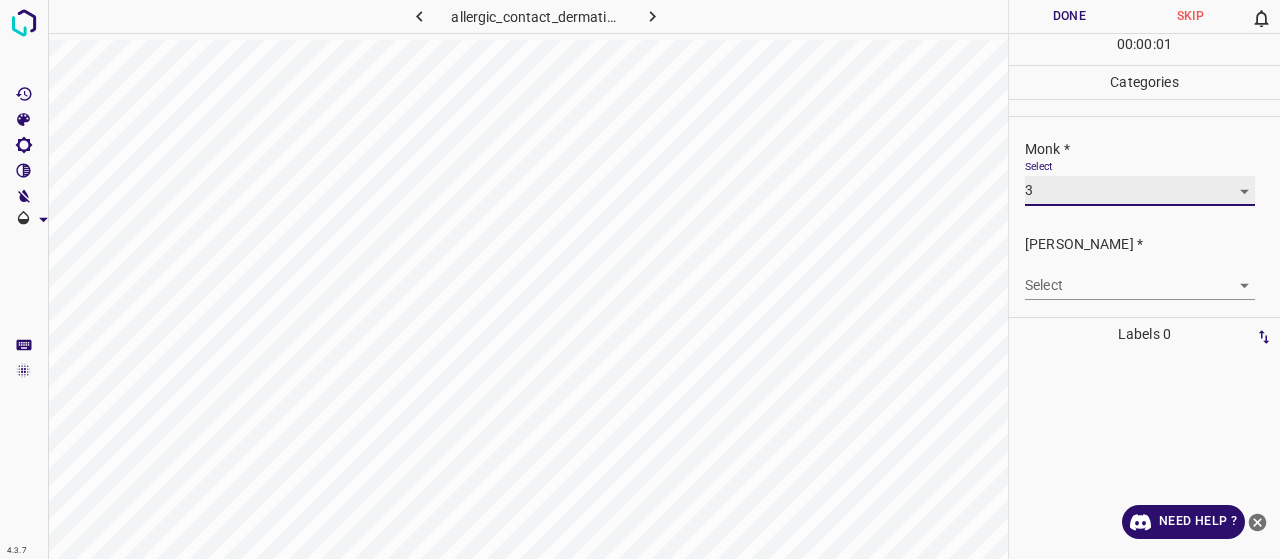 type on "3" 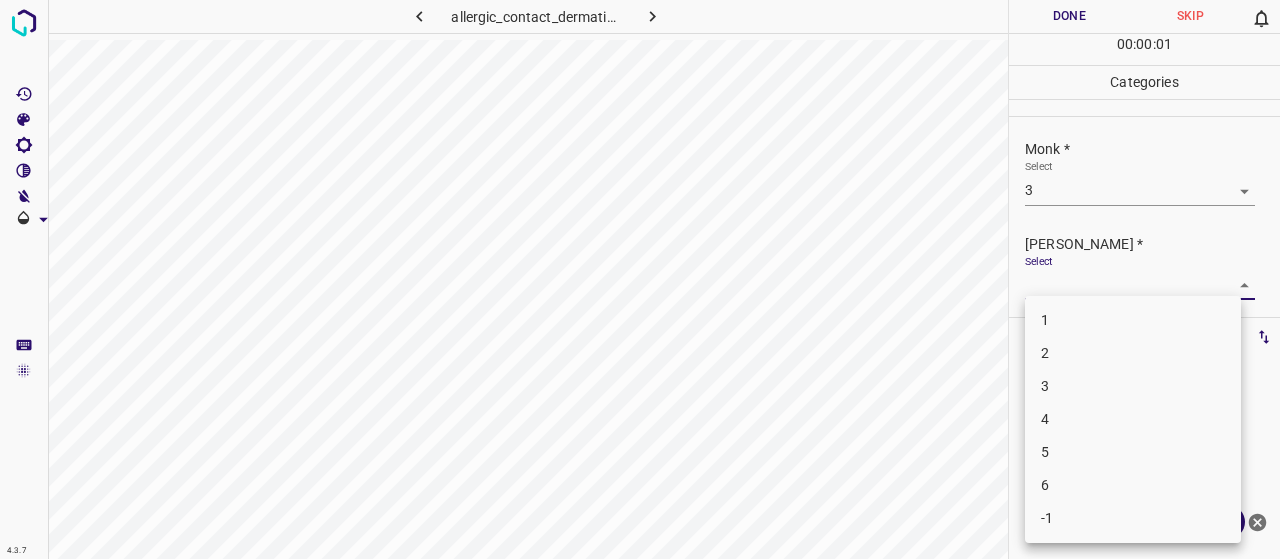 click on "4.3.7 allergic_contact_dermatitis91.jpg Done Skip 0 00   : 00   : 01   Categories Monk *  Select 3 3  [PERSON_NAME] *  Select ​ Labels   0 Categories 1 Monk 2  [PERSON_NAME] Tools Space Change between modes (Draw & Edit) I Auto labeling R Restore zoom M Zoom in N Zoom out Delete Delete selecte label Filters Z Restore filters X Saturation filter C Brightness filter V Contrast filter B Gray scale filter General O Download Need Help ? - Text - Hide - Delete 1 2 3 4 5 6 -1" at bounding box center [640, 279] 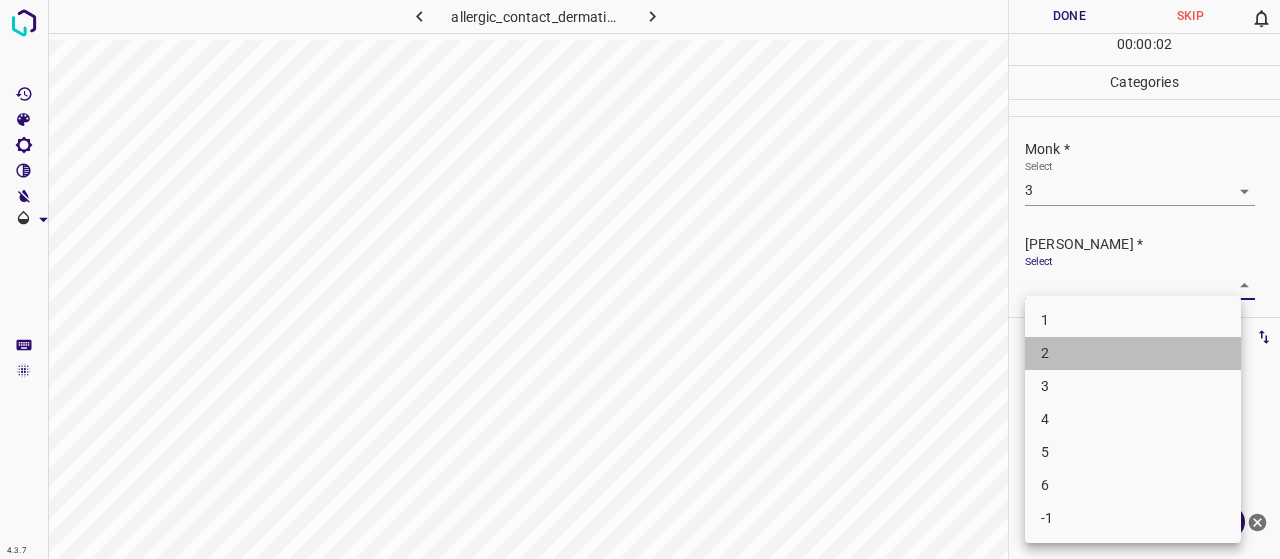 click on "2" at bounding box center (1133, 353) 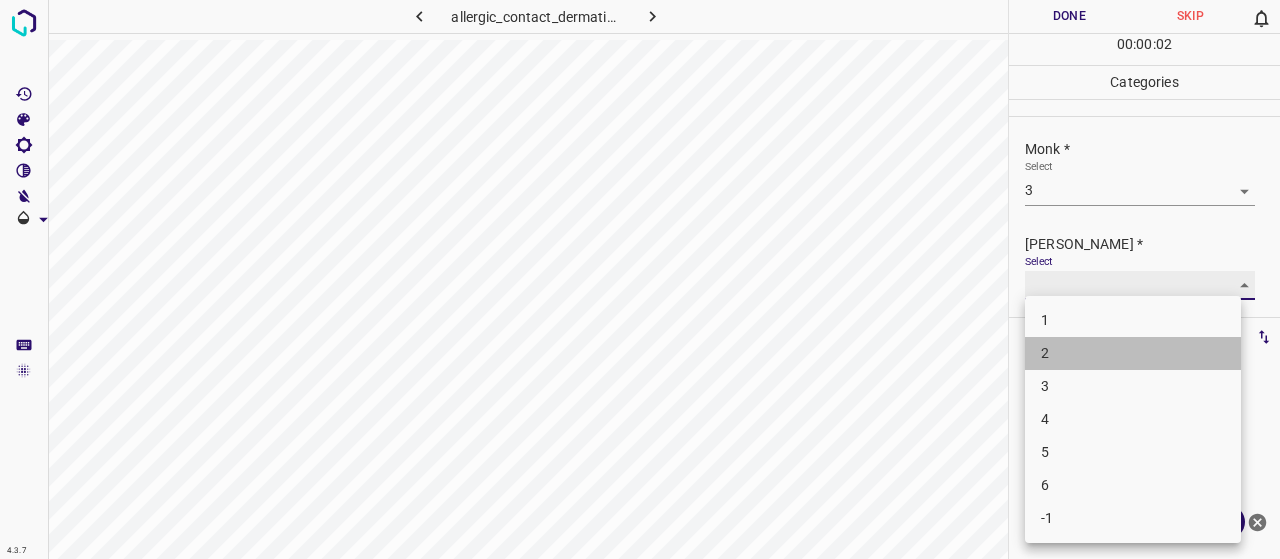 type on "2" 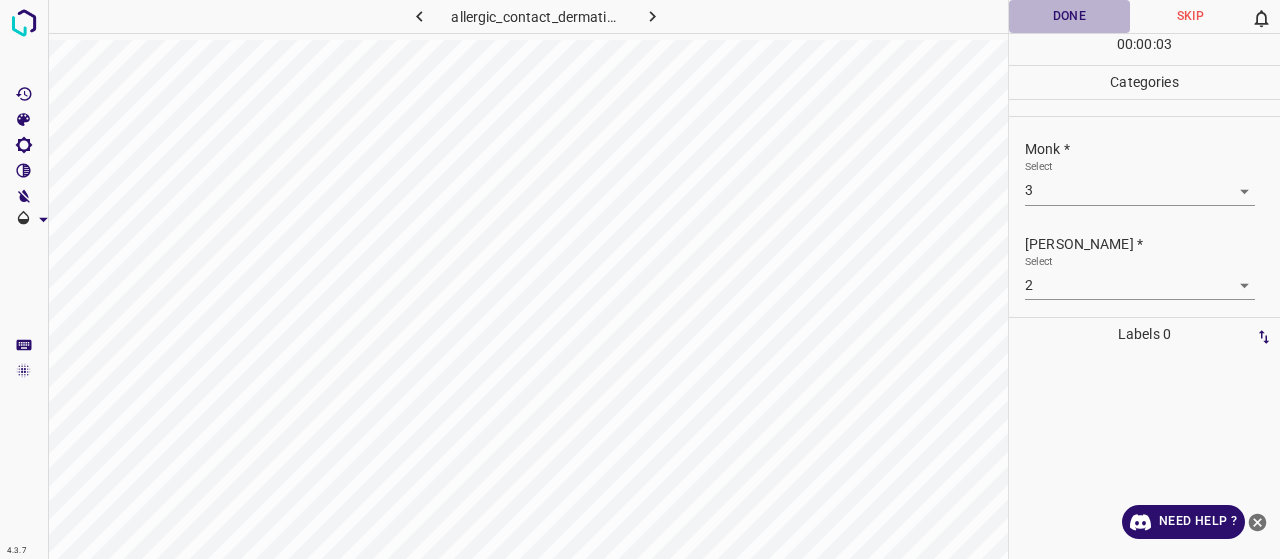 drag, startPoint x: 1066, startPoint y: 25, endPoint x: 988, endPoint y: 35, distance: 78.63841 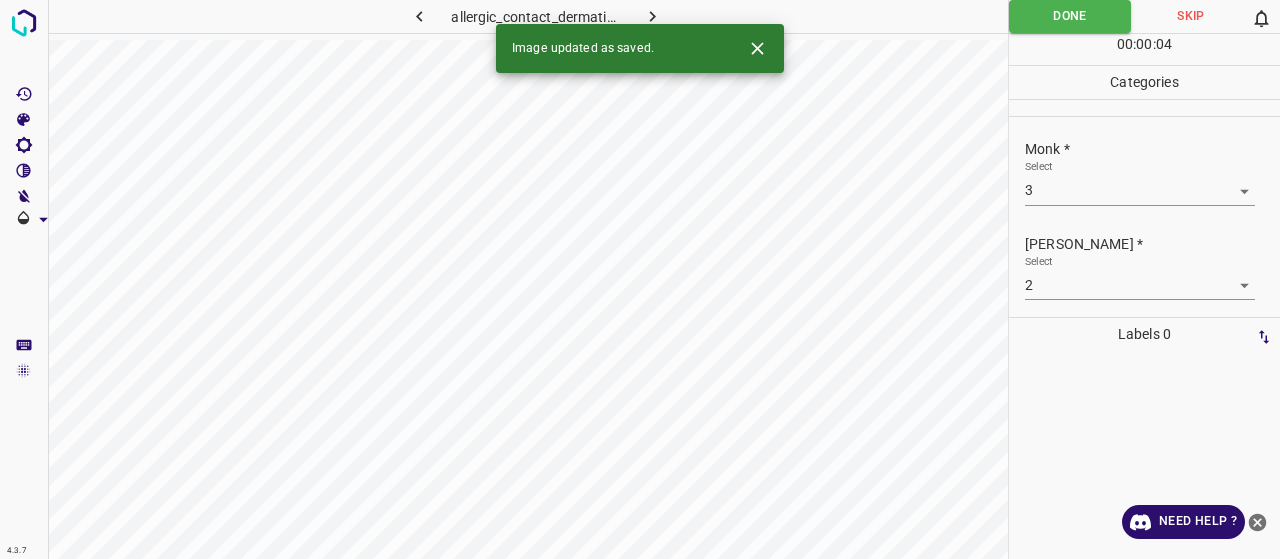 click on "4.3.7 allergic_contact_dermatitis91.jpg Done Skip 0 00   : 00   : 04   Categories Monk *  Select 3 3  [PERSON_NAME] *  Select 2 2 Labels   0 Categories 1 Monk 2  [PERSON_NAME] Tools Space Change between modes (Draw & Edit) I Auto labeling R Restore zoom M Zoom in N Zoom out Delete Delete selecte label Filters Z Restore filters X Saturation filter C Brightness filter V Contrast filter B Gray scale filter General O Download Image updated as saved. Need Help ?" at bounding box center [640, 279] 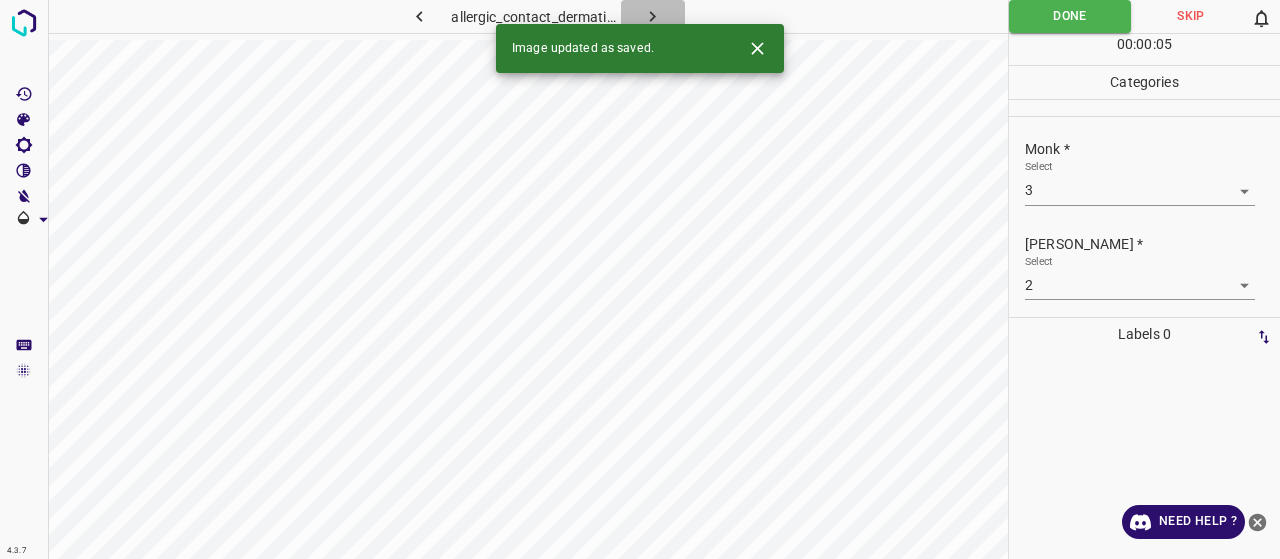 click 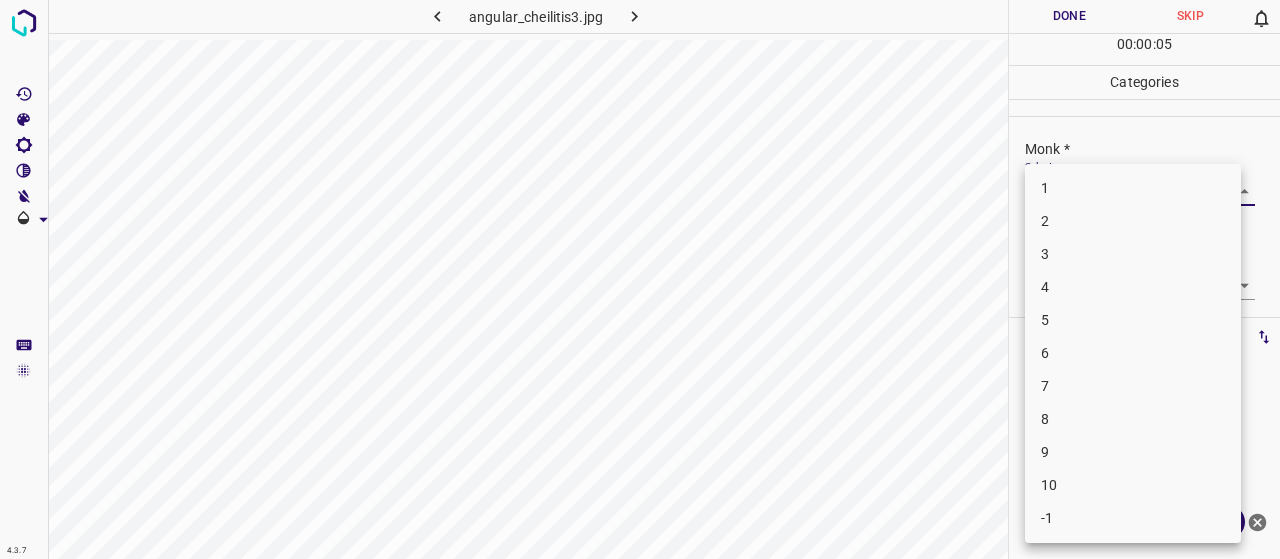 click on "4.3.7 angular_cheilitis3.jpg Done Skip 0 00   : 00   : 05   Categories Monk *  Select ​  [PERSON_NAME] *  Select ​ Labels   0 Categories 1 Monk 2  [PERSON_NAME] Tools Space Change between modes (Draw & Edit) I Auto labeling R Restore zoom M Zoom in N Zoom out Delete Delete selecte label Filters Z Restore filters X Saturation filter C Brightness filter V Contrast filter B Gray scale filter General O Download Need Help ? - Text - Hide - Delete 1 2 3 4 5 6 7 8 9 10 -1" at bounding box center [640, 279] 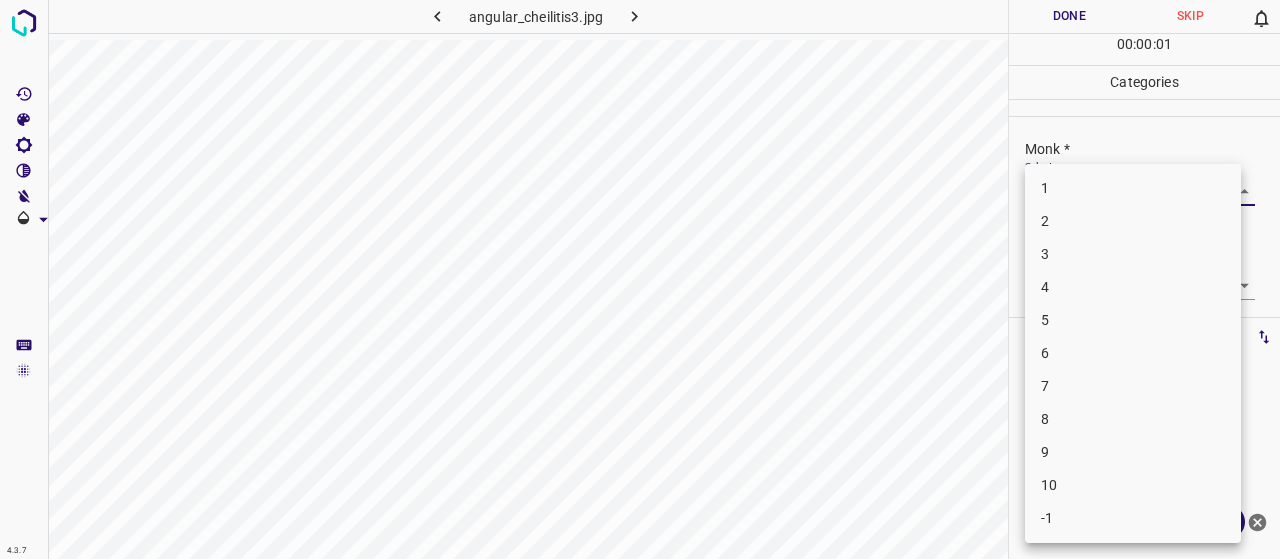 click on "3" at bounding box center [1133, 254] 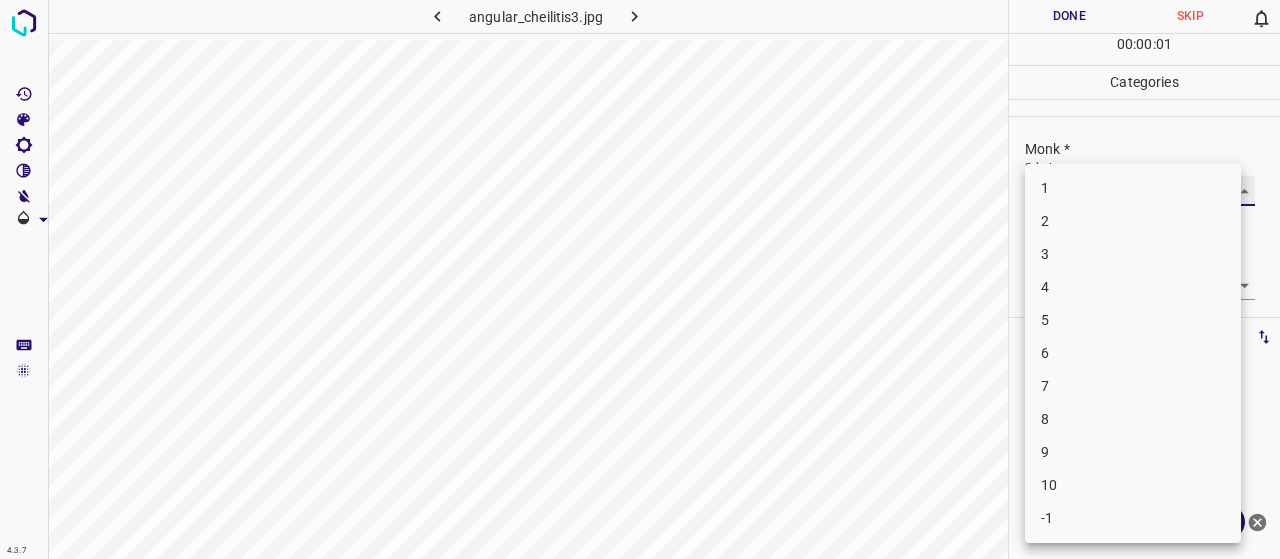 type on "3" 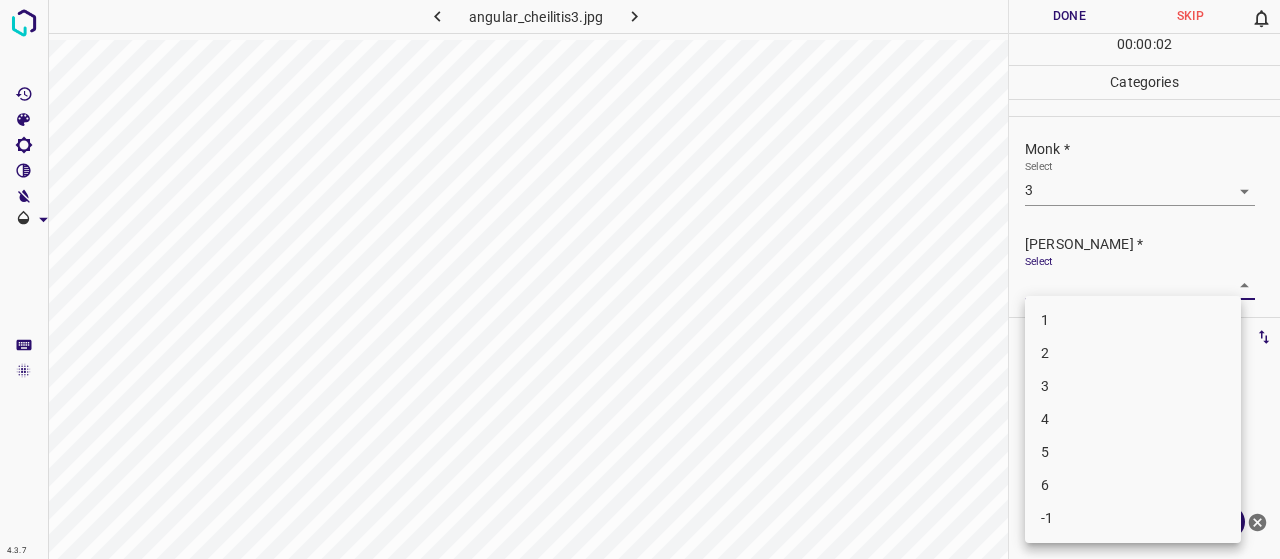 click on "4.3.7 angular_cheilitis3.jpg Done Skip 0 00   : 00   : 02   Categories Monk *  Select 3 3  [PERSON_NAME] *  Select ​ Labels   0 Categories 1 Monk 2  [PERSON_NAME] Tools Space Change between modes (Draw & Edit) I Auto labeling R Restore zoom M Zoom in N Zoom out Delete Delete selecte label Filters Z Restore filters X Saturation filter C Brightness filter V Contrast filter B Gray scale filter General O Download Need Help ? - Text - Hide - Delete 1 2 3 4 5 6 -1" at bounding box center [640, 279] 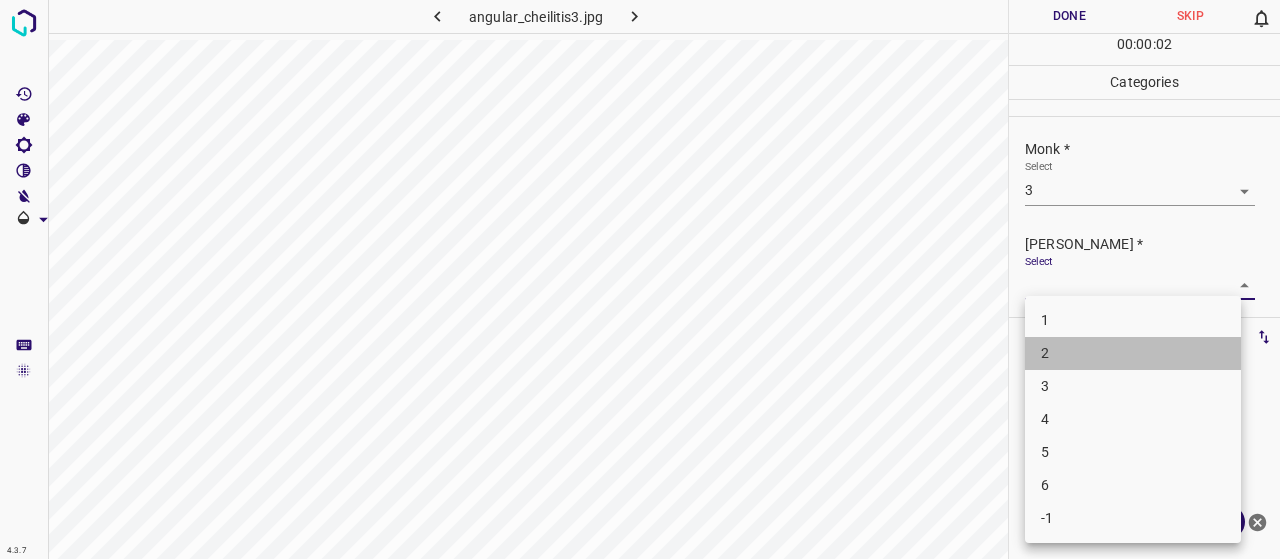 click on "2" at bounding box center (1133, 353) 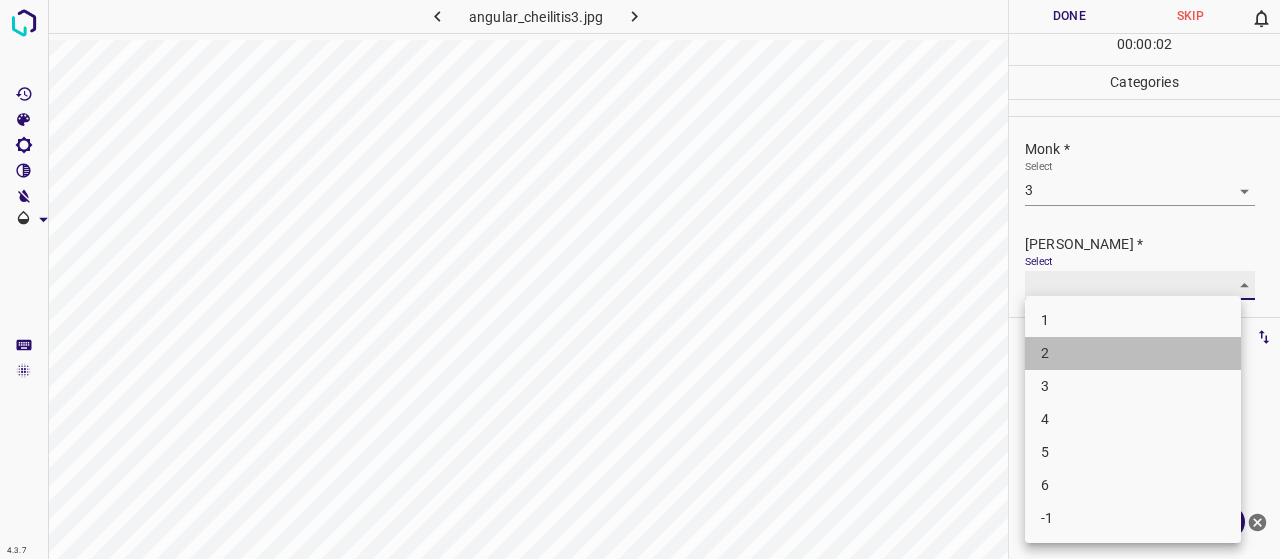 type on "2" 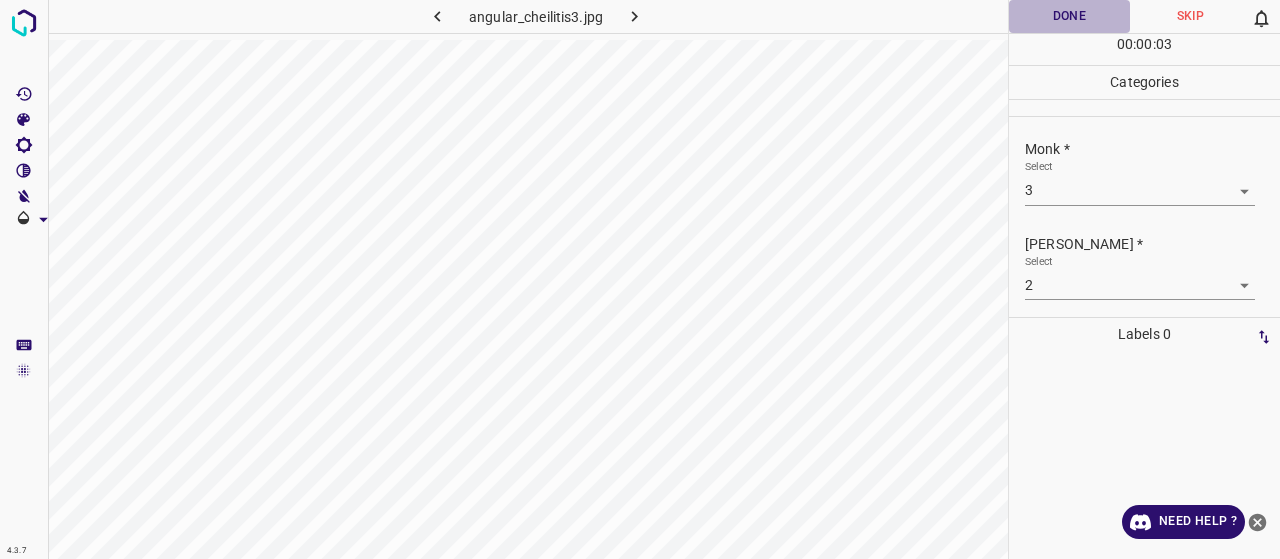 click on "Done" at bounding box center (1069, 16) 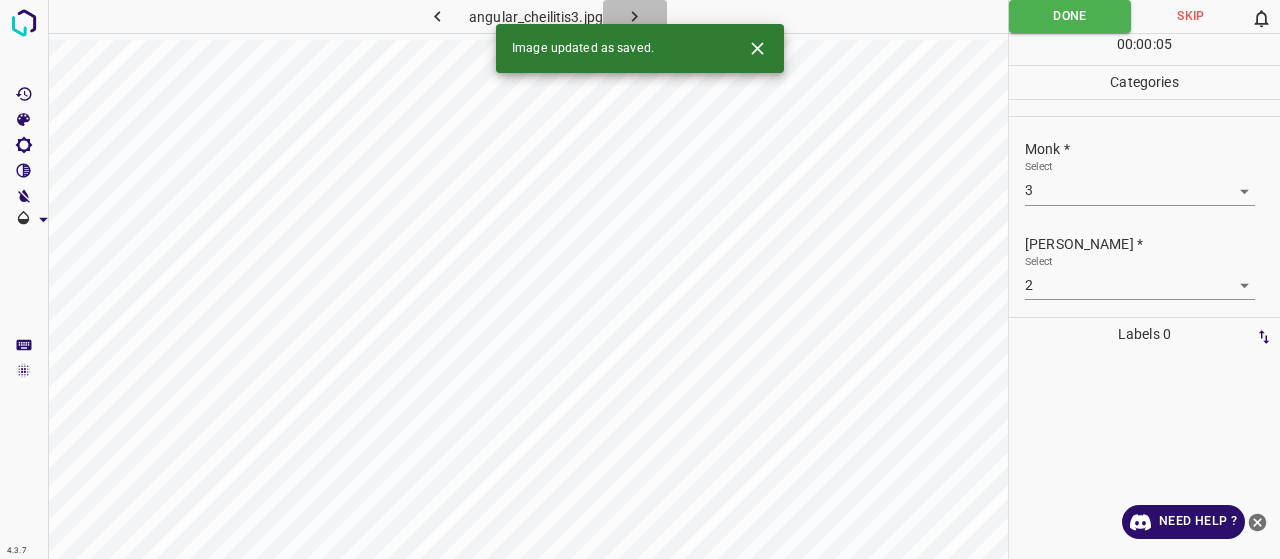 click 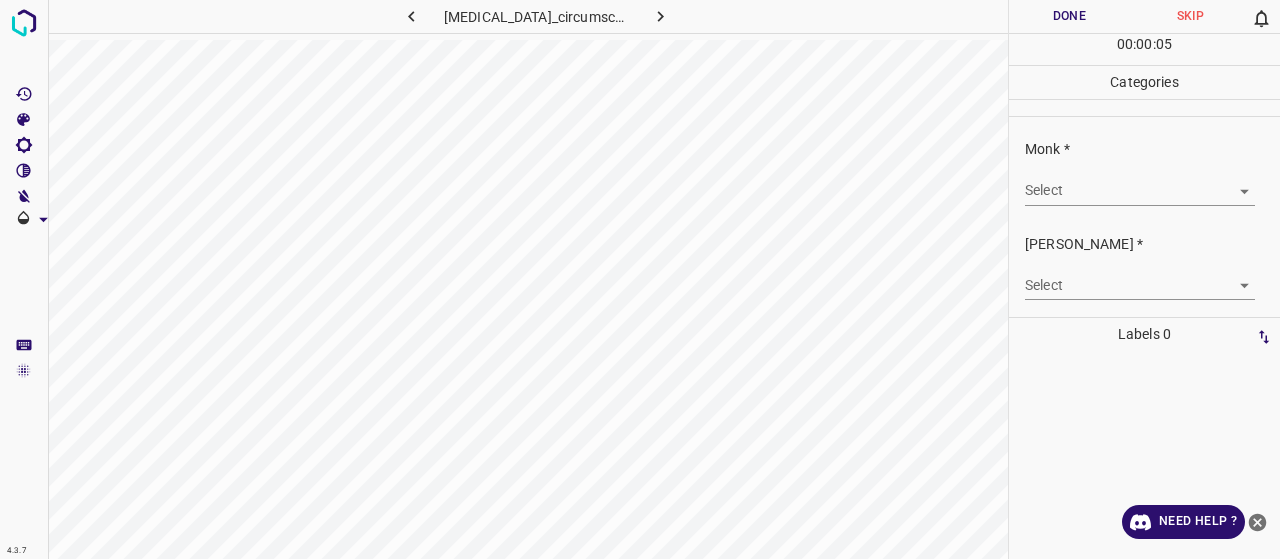 click on "4.3.7 [MEDICAL_DATA]_circumscripta26.jpg Done Skip 0 00   : 00   : 05   Categories Monk *  Select ​  [PERSON_NAME] *  Select ​ Labels   0 Categories 1 Monk 2  [PERSON_NAME] Tools Space Change between modes (Draw & Edit) I Auto labeling R Restore zoom M Zoom in N Zoom out Delete Delete selecte label Filters Z Restore filters X Saturation filter C Brightness filter V Contrast filter B Gray scale filter General O Download Need Help ? - Text - Hide - Delete" at bounding box center (640, 279) 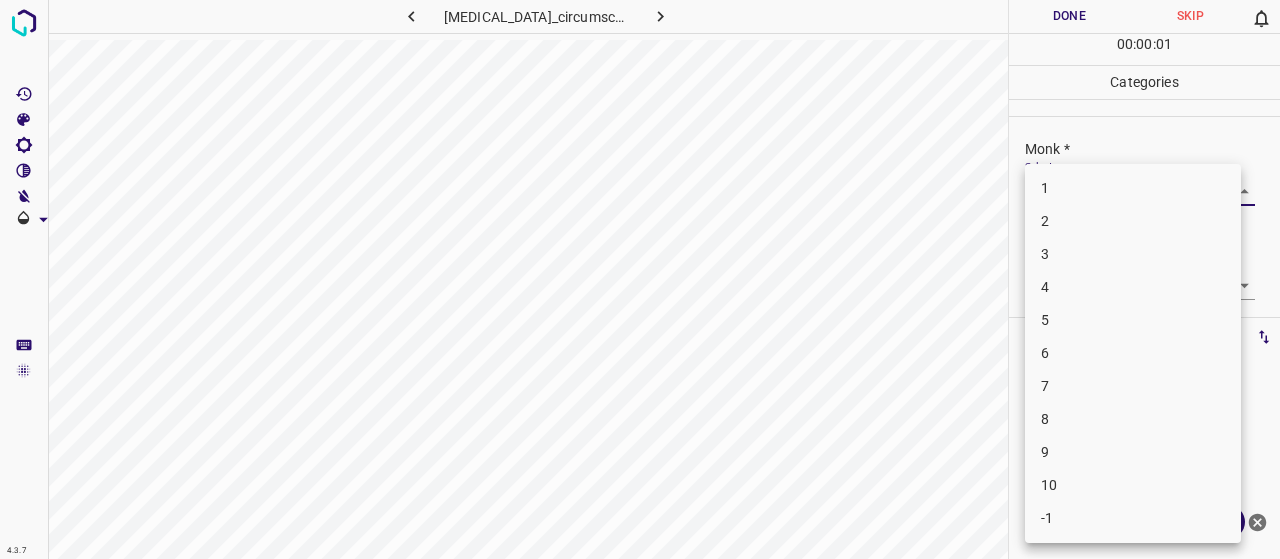 click on "-1" at bounding box center [1133, 518] 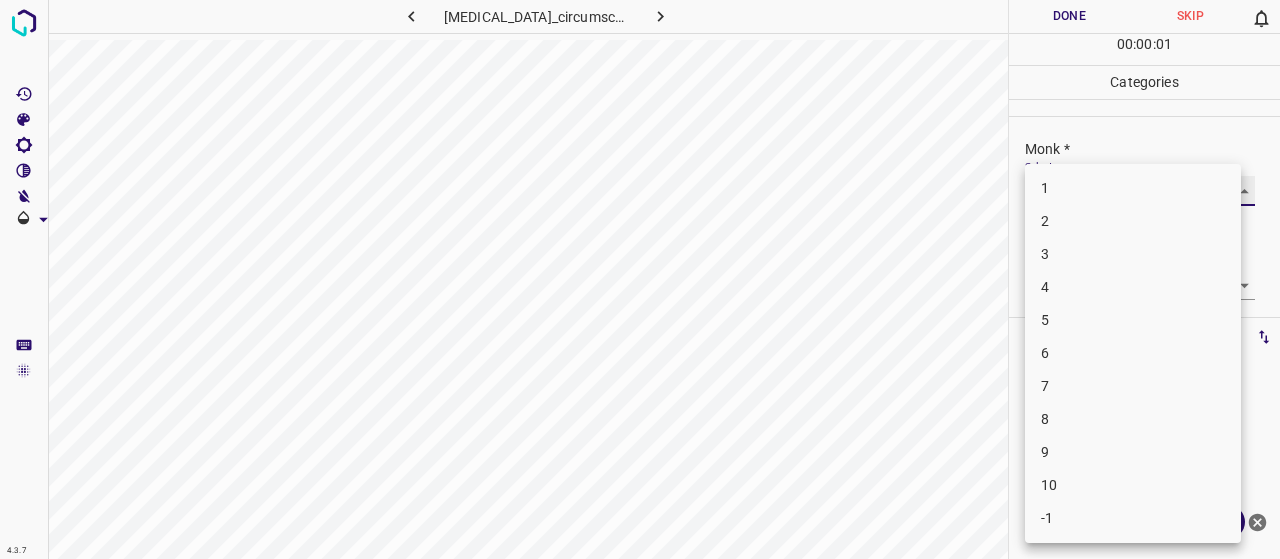 type on "-1" 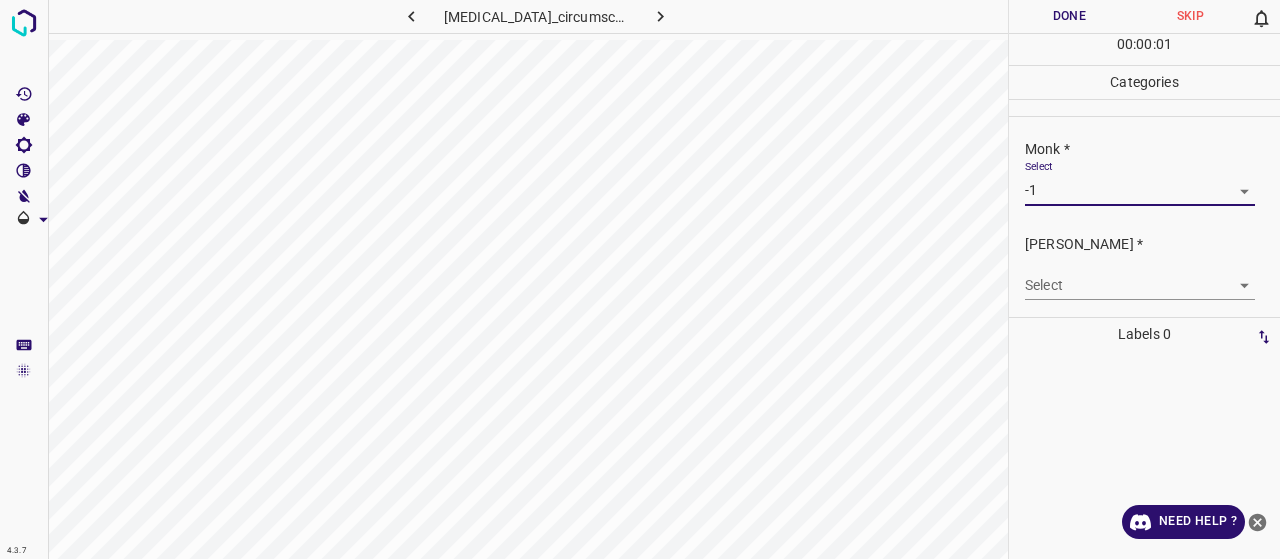 click on "4.3.7 [MEDICAL_DATA]_circumscripta26.jpg Done Skip 0 00   : 00   : 01   Categories Monk *  Select -1 -1  [PERSON_NAME] *  Select ​ Labels   0 Categories 1 Monk 2  [PERSON_NAME] Tools Space Change between modes (Draw & Edit) I Auto labeling R Restore zoom M Zoom in N Zoom out Delete Delete selecte label Filters Z Restore filters X Saturation filter C Brightness filter V Contrast filter B Gray scale filter General O Download Need Help ? - Text - Hide - Delete" at bounding box center [640, 279] 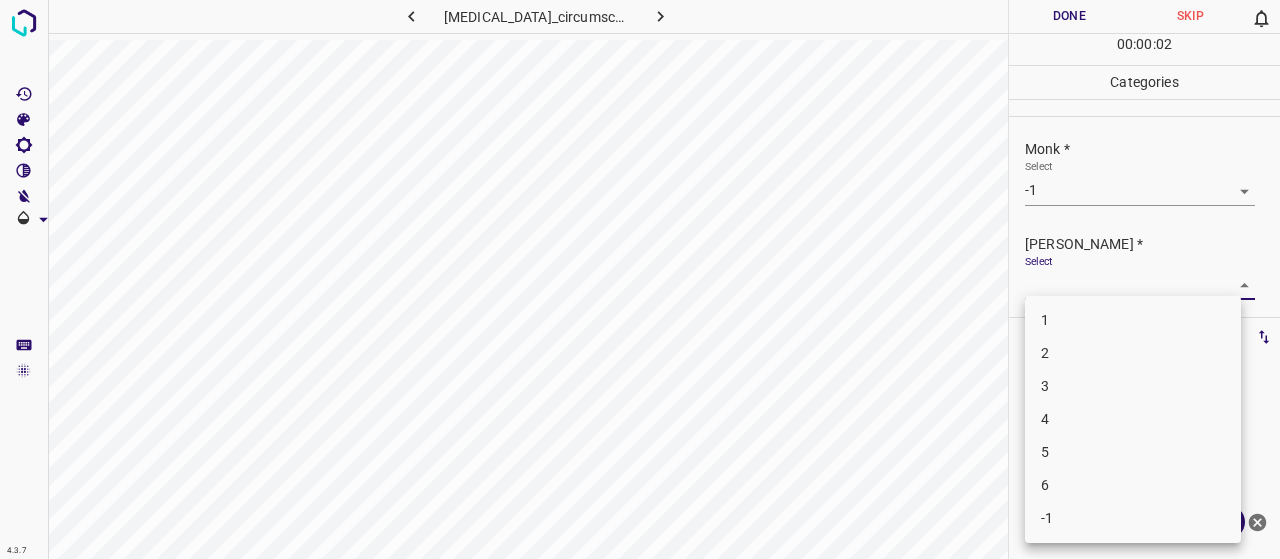 click on "-1" at bounding box center [1133, 518] 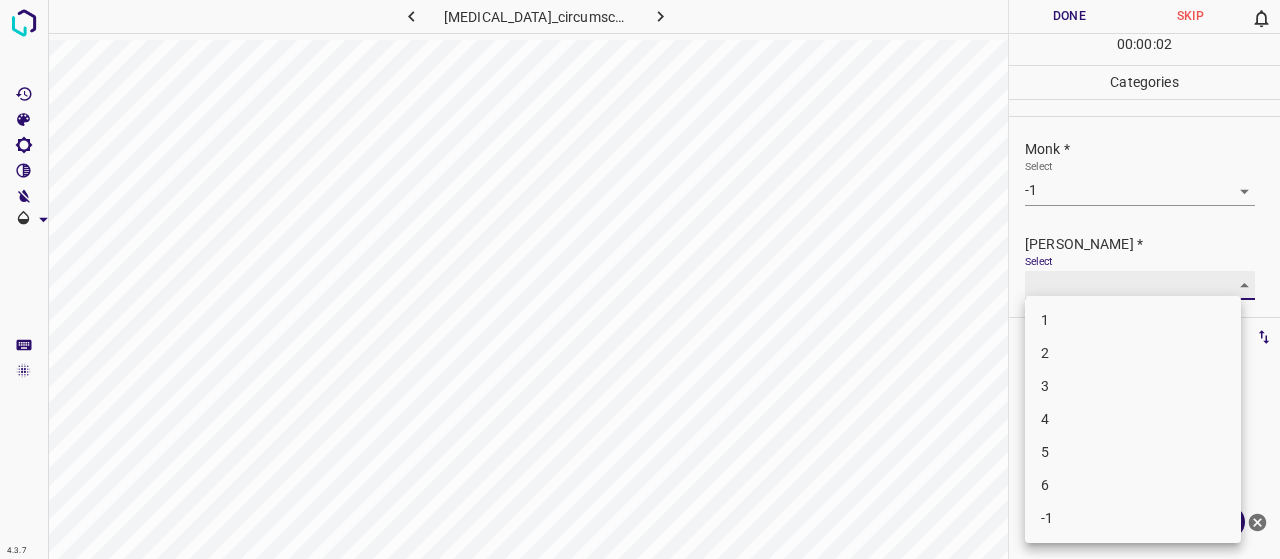 type on "-1" 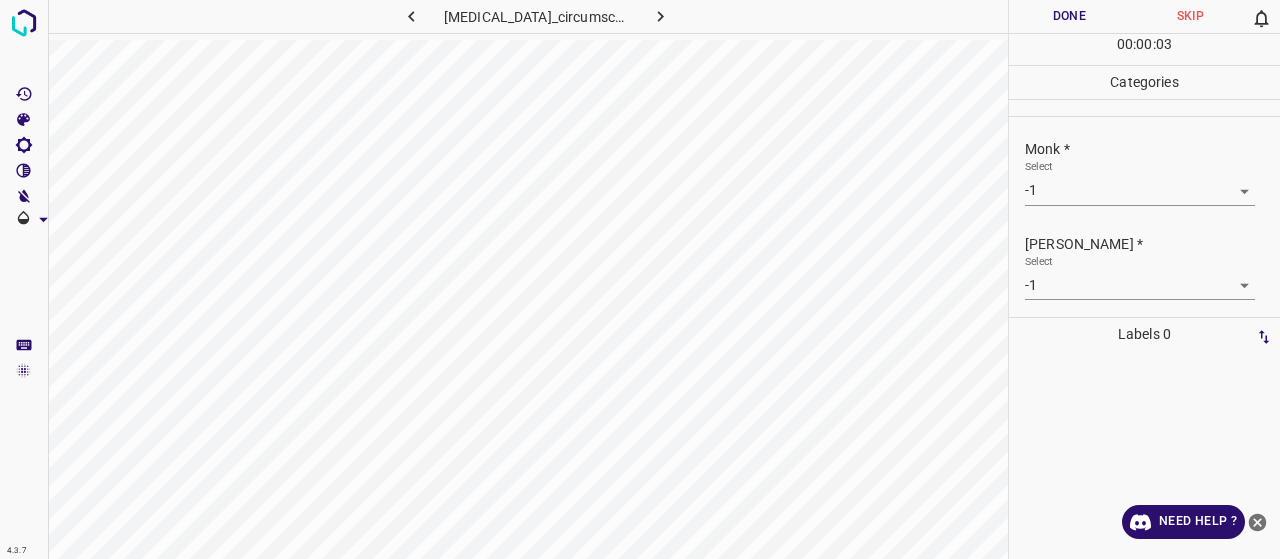 click on "00   : 00   : 03" at bounding box center [1144, 49] 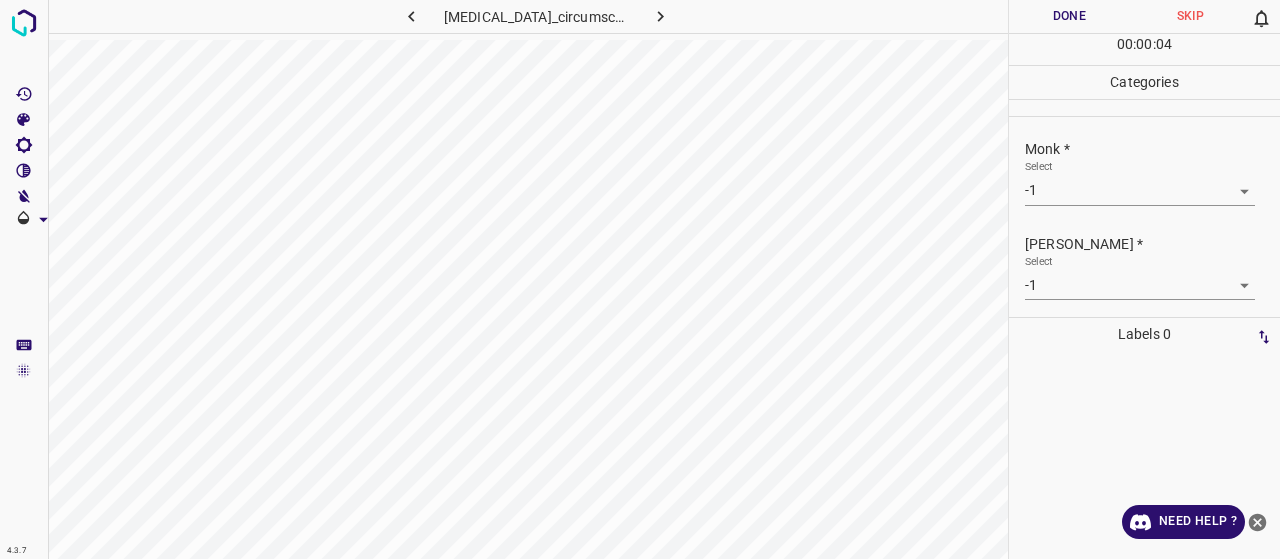 click on "Done" at bounding box center [1069, 16] 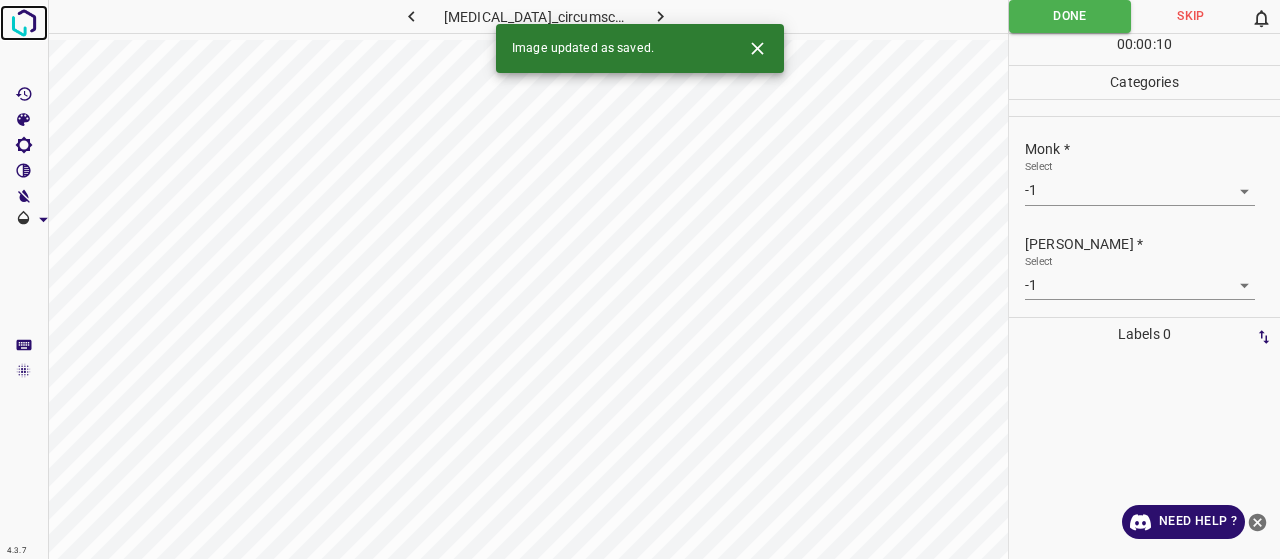 click at bounding box center [24, 23] 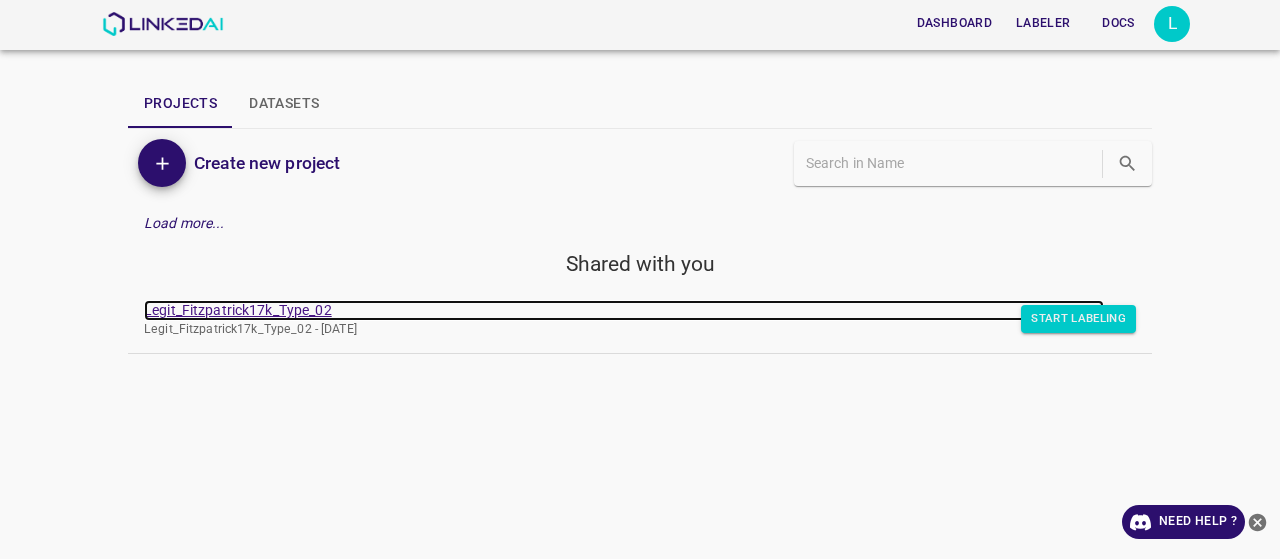 click on "Legit_Fitzpatrick17k_Type_02" at bounding box center (624, 310) 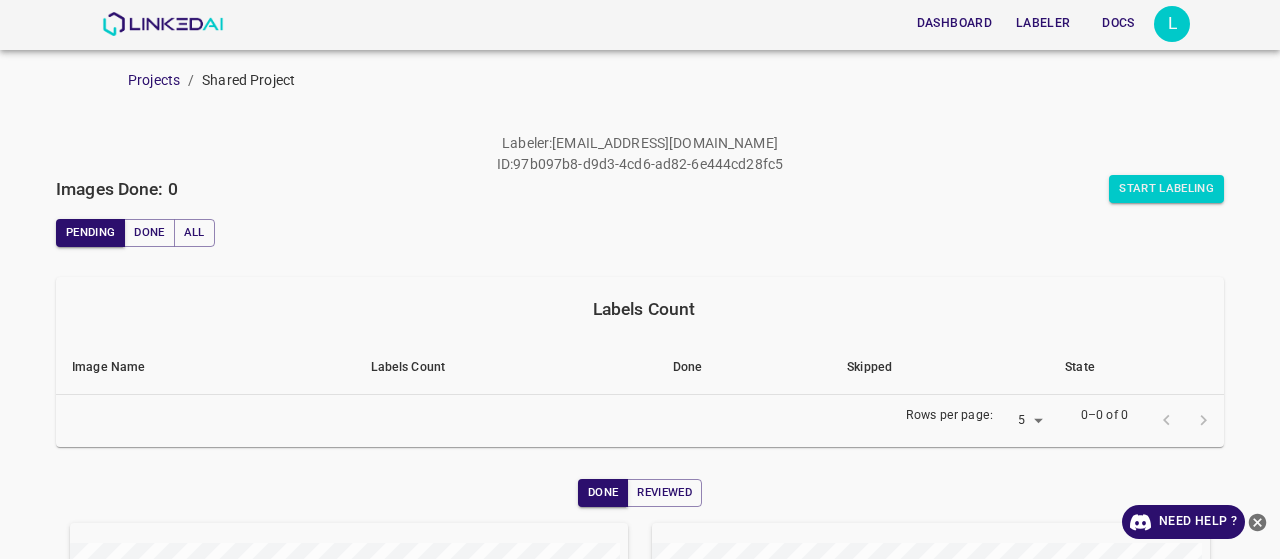 scroll, scrollTop: 0, scrollLeft: 0, axis: both 